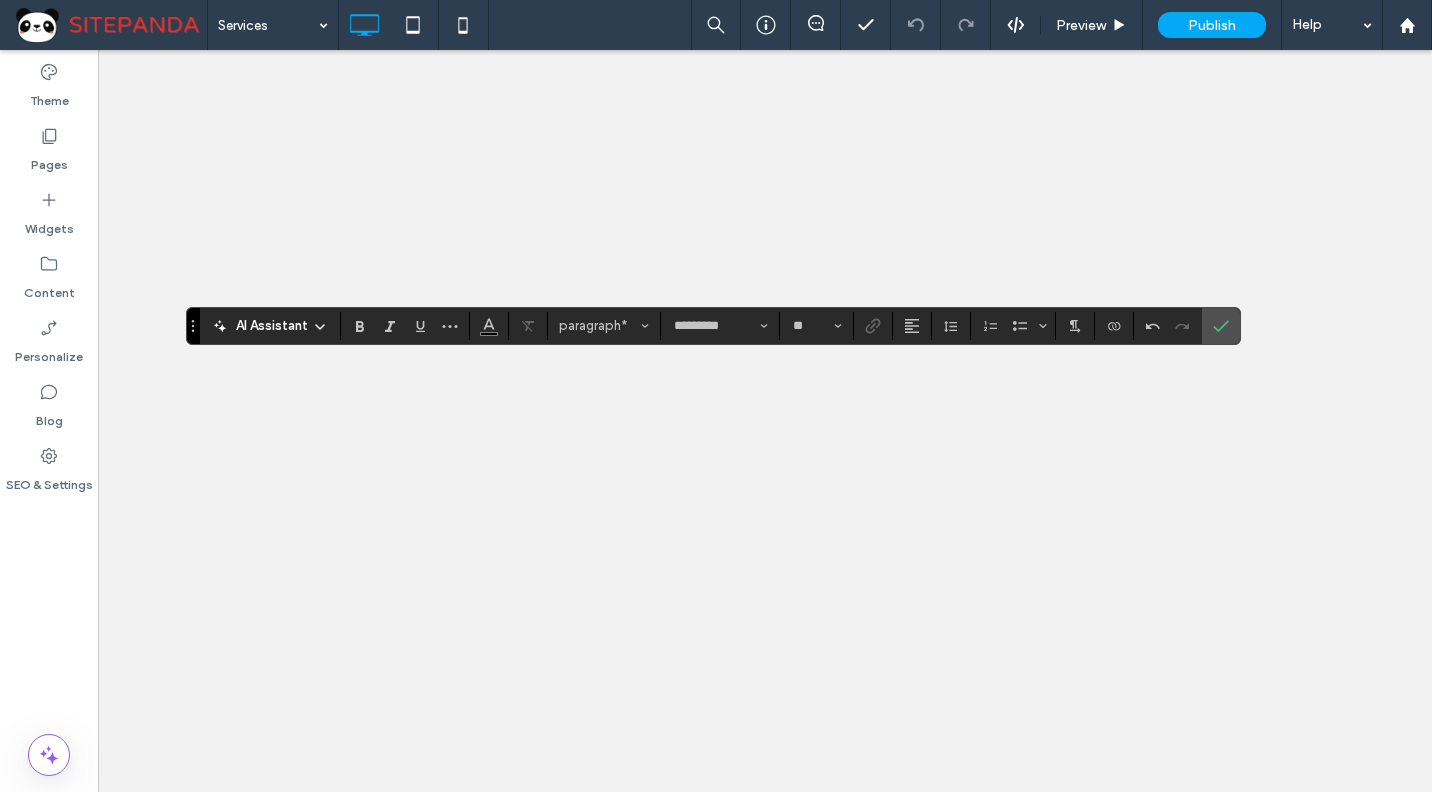 scroll, scrollTop: 0, scrollLeft: 0, axis: both 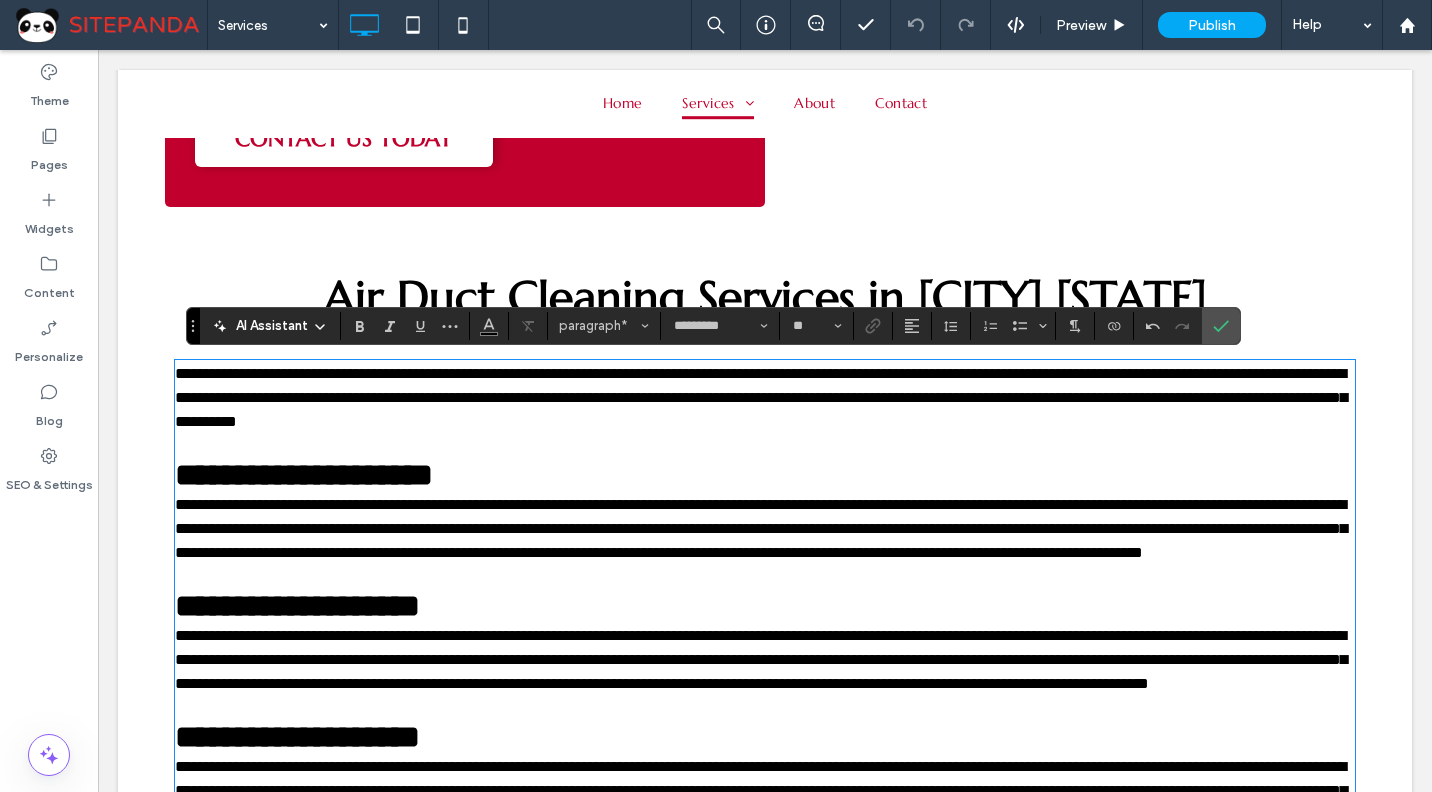 click on "Air Duct Cleaning Services in Holladay UT" at bounding box center [765, 297] 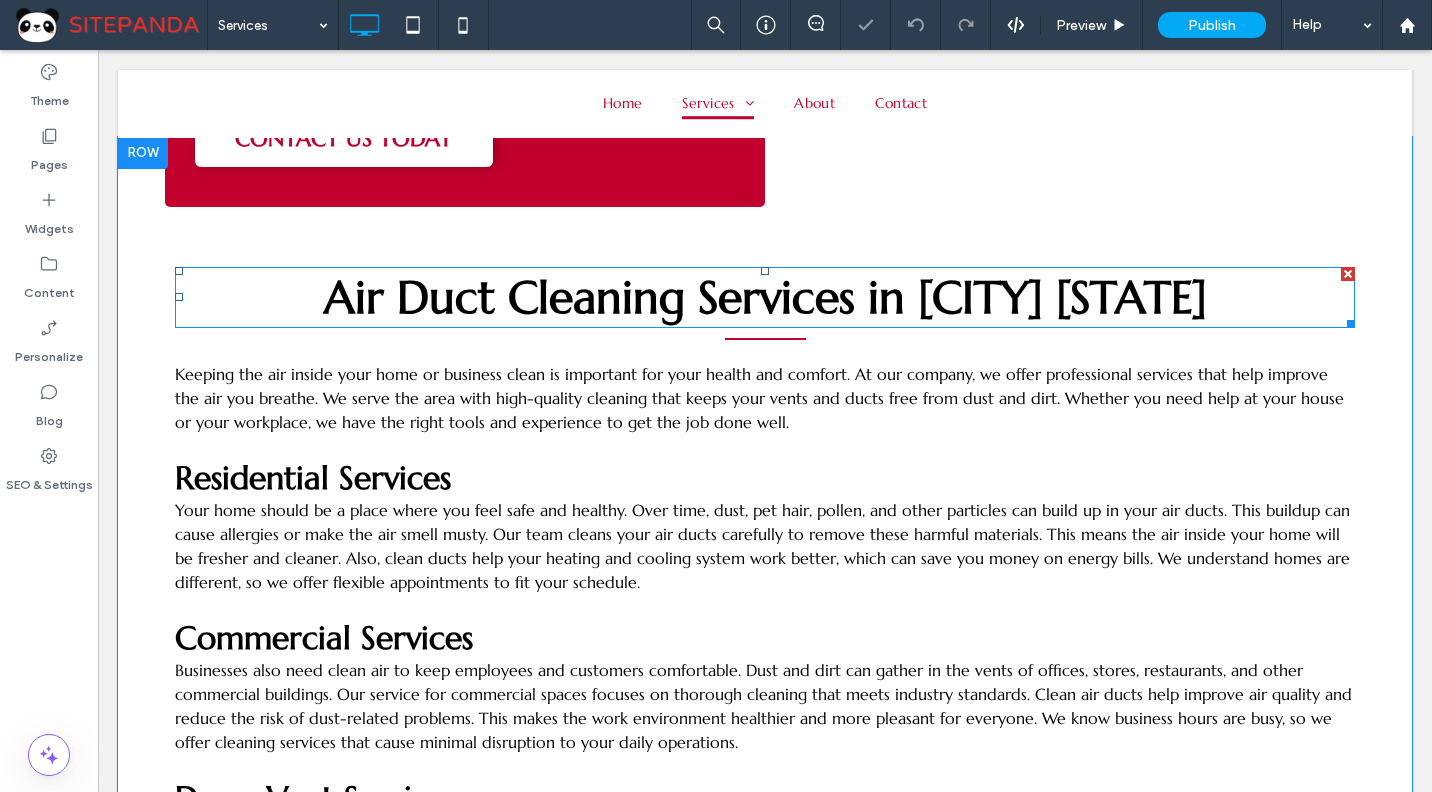 click on "Air Duct Cleaning Services in Holladay UT" at bounding box center (765, 297) 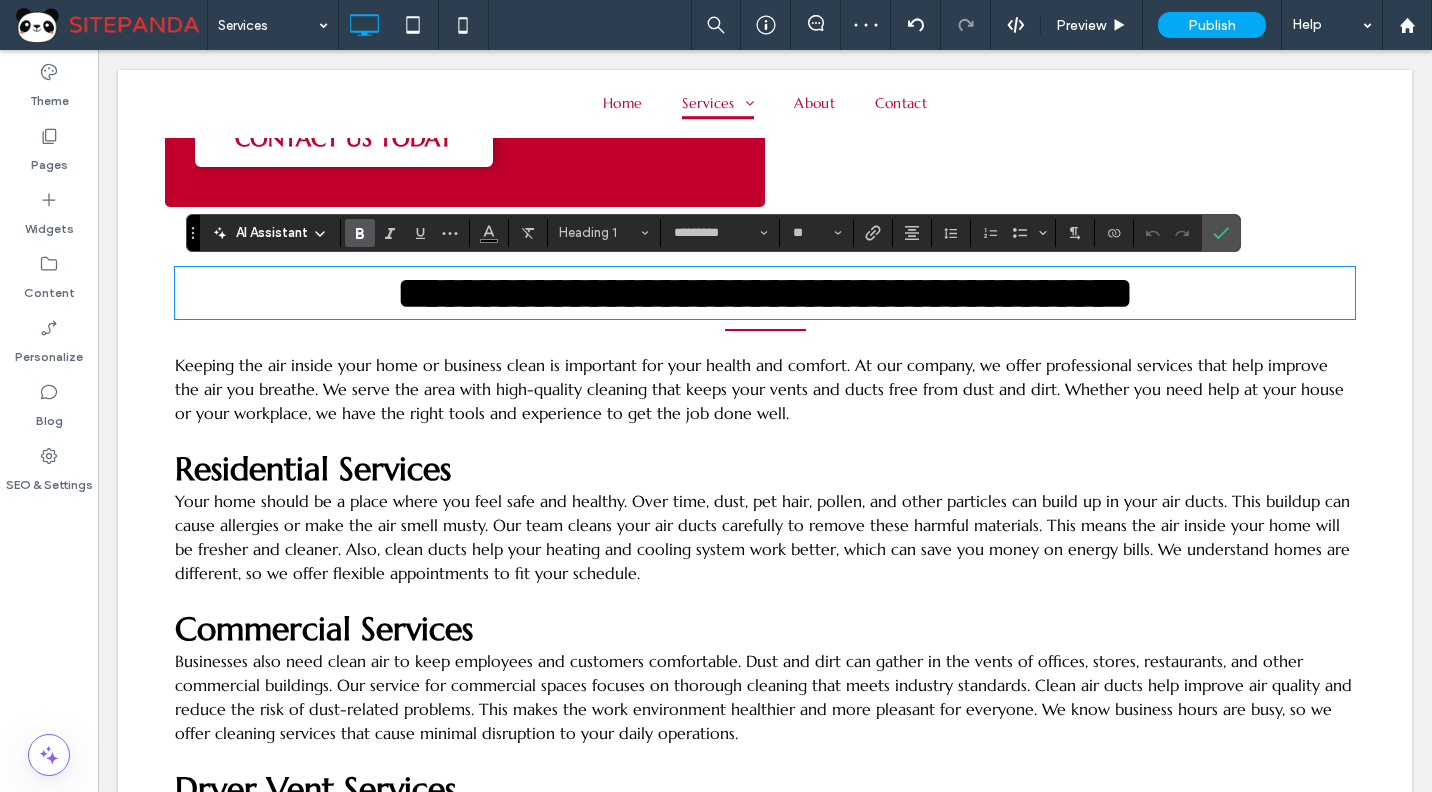 click on "Keeping the air inside your home or business clean is important for your health and comfort. At our company, we offer professional services that help improve the air you breathe. We serve the area with high-quality cleaning that keeps your vents and ducts free from dust and dirt. Whether you need help at your house or your workplace, we have the right tools and experience to get the job done well." at bounding box center [759, 389] 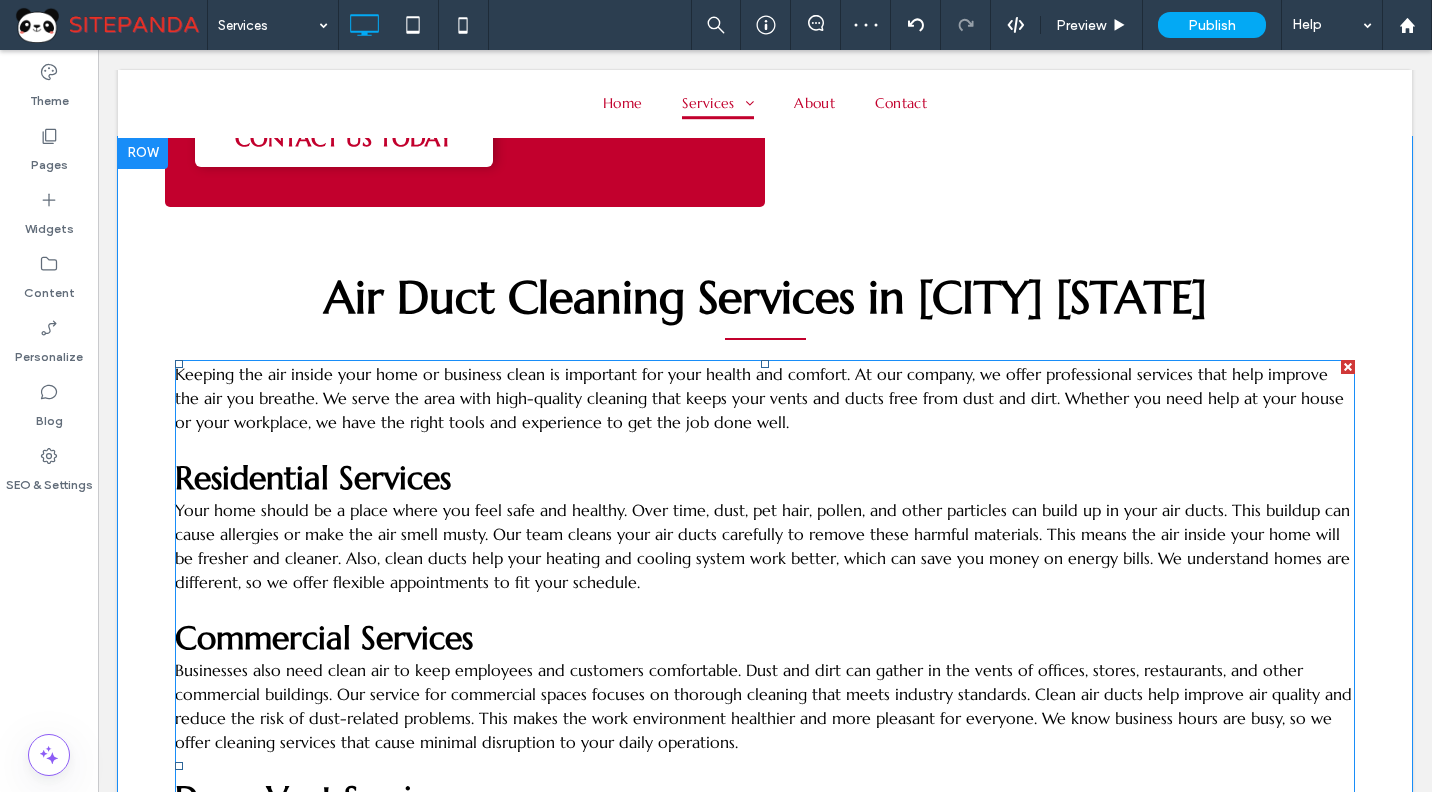 click on "Keeping the air inside your home or business clean is important for your health and comfort. At our company, we offer professional services that help improve the air you breathe. We serve the area with high-quality cleaning that keeps your vents and ducts free from dust and dirt. Whether you need help at your house or your workplace, we have the right tools and experience to get the job done well." at bounding box center (759, 398) 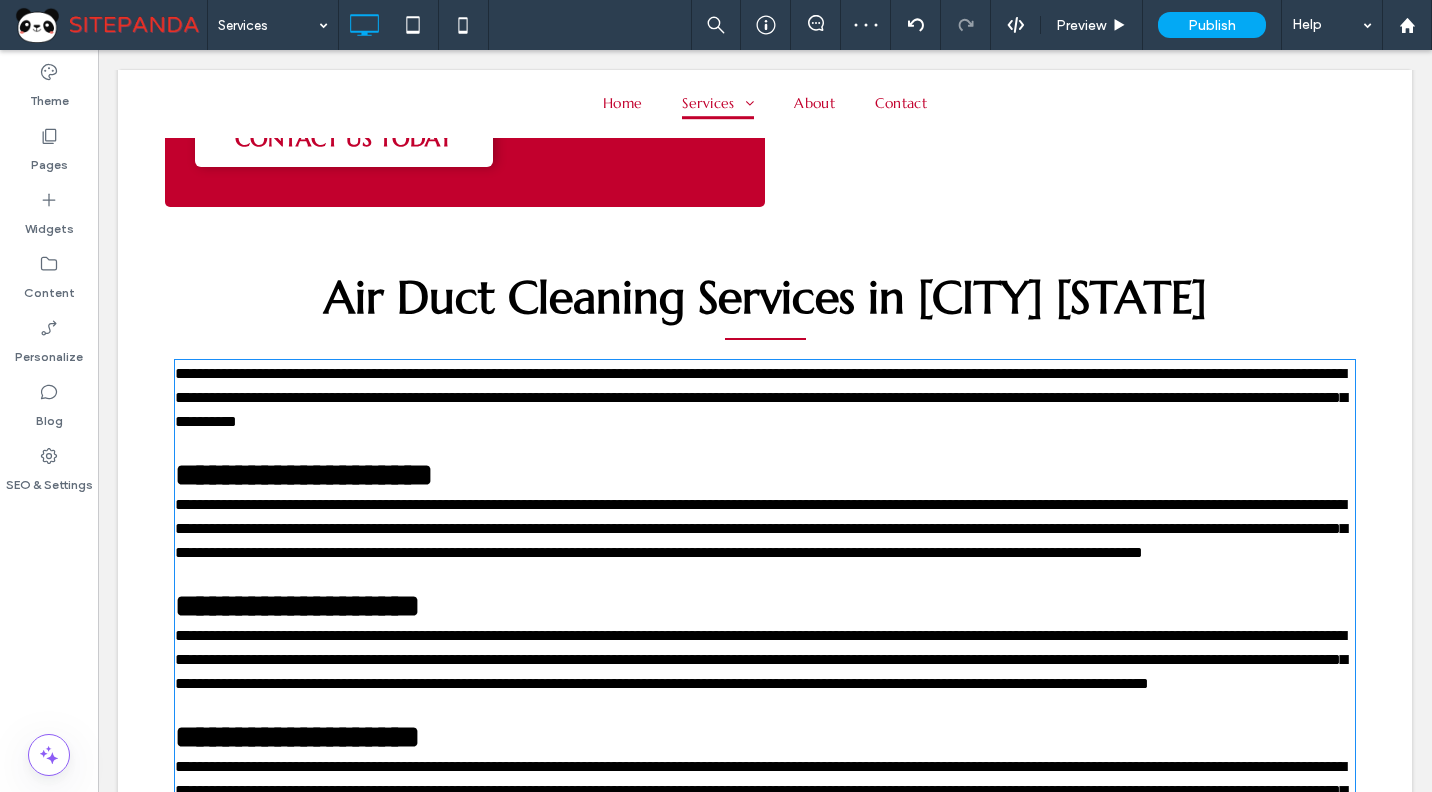 type on "*********" 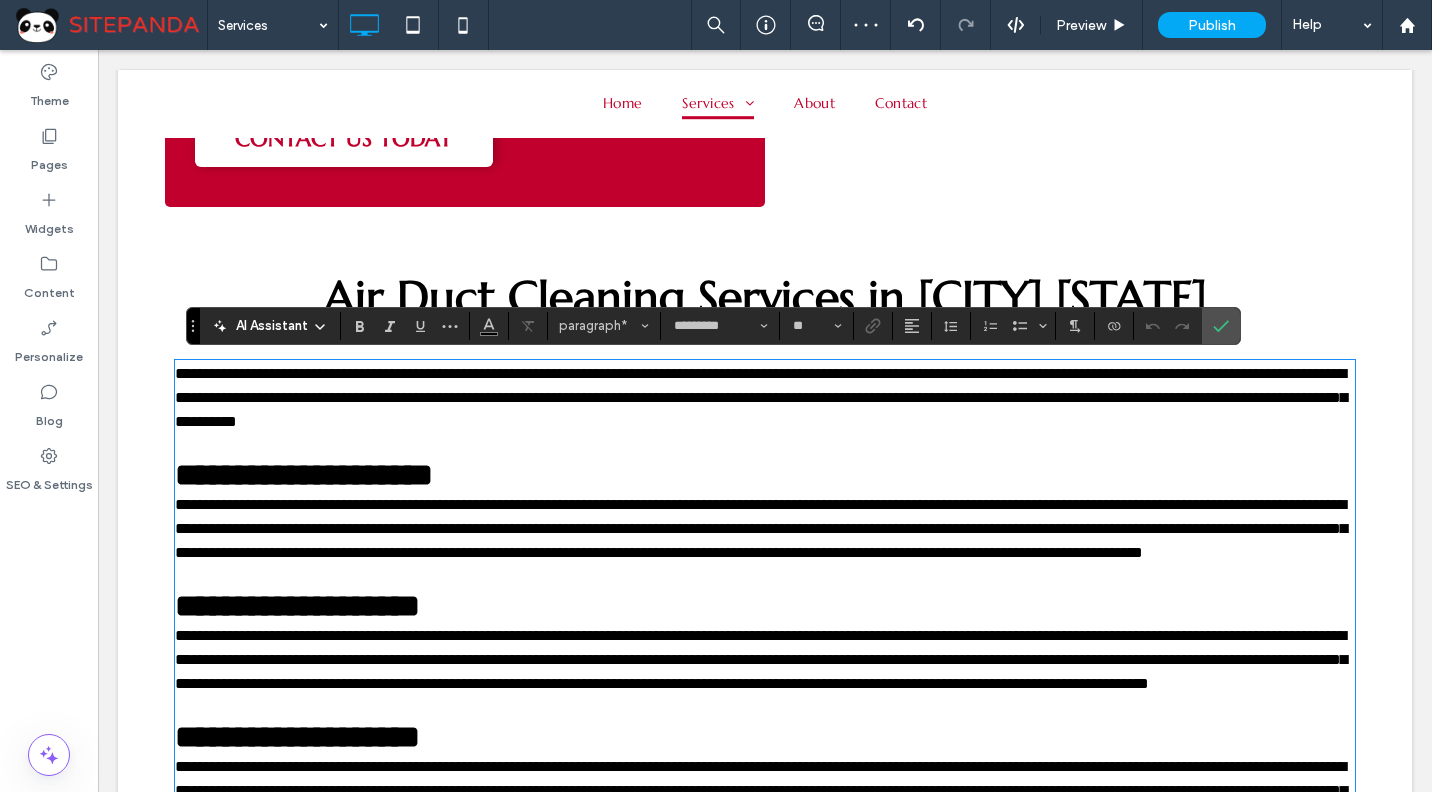 click on "**********" at bounding box center (761, 397) 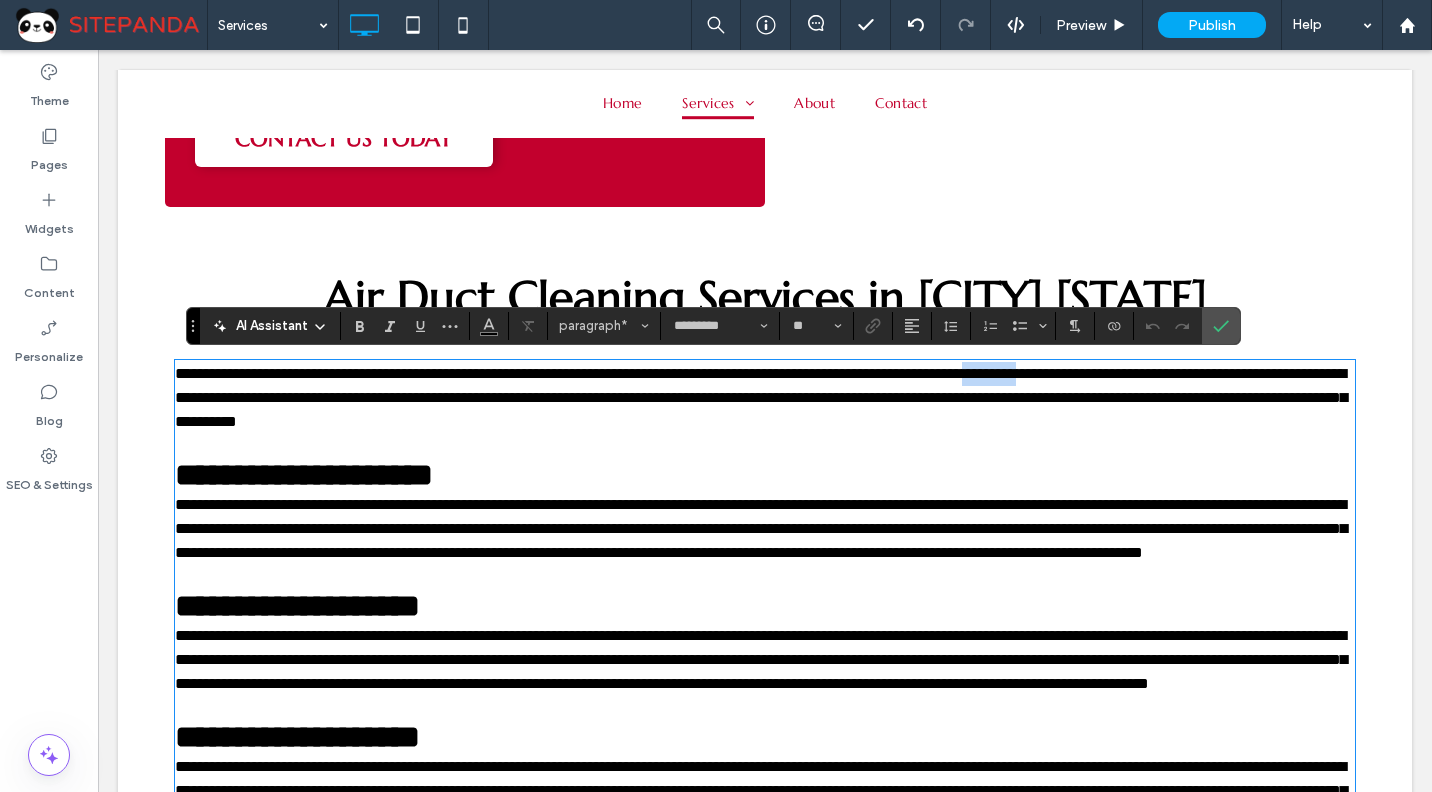 click on "**********" at bounding box center [761, 397] 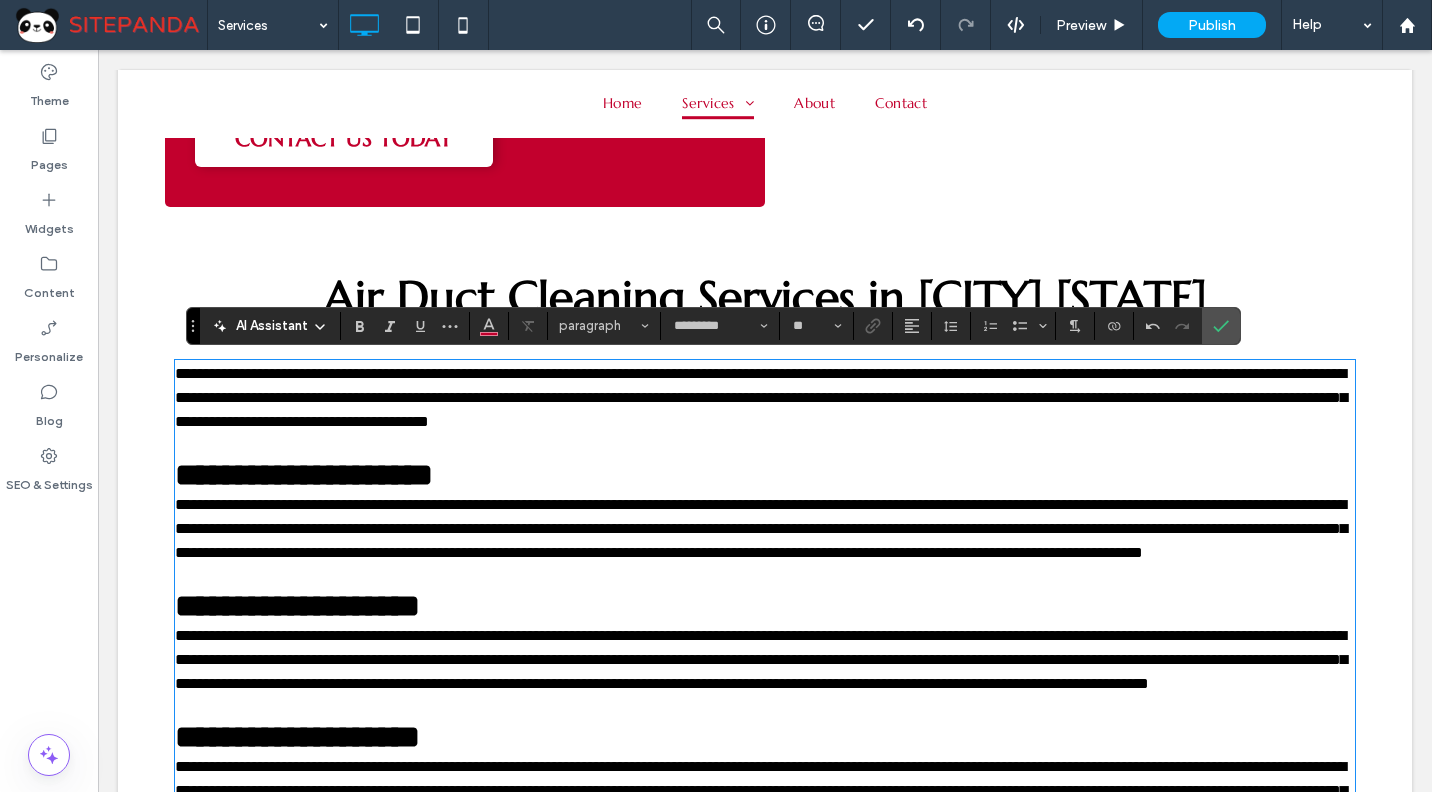 scroll, scrollTop: 0, scrollLeft: 0, axis: both 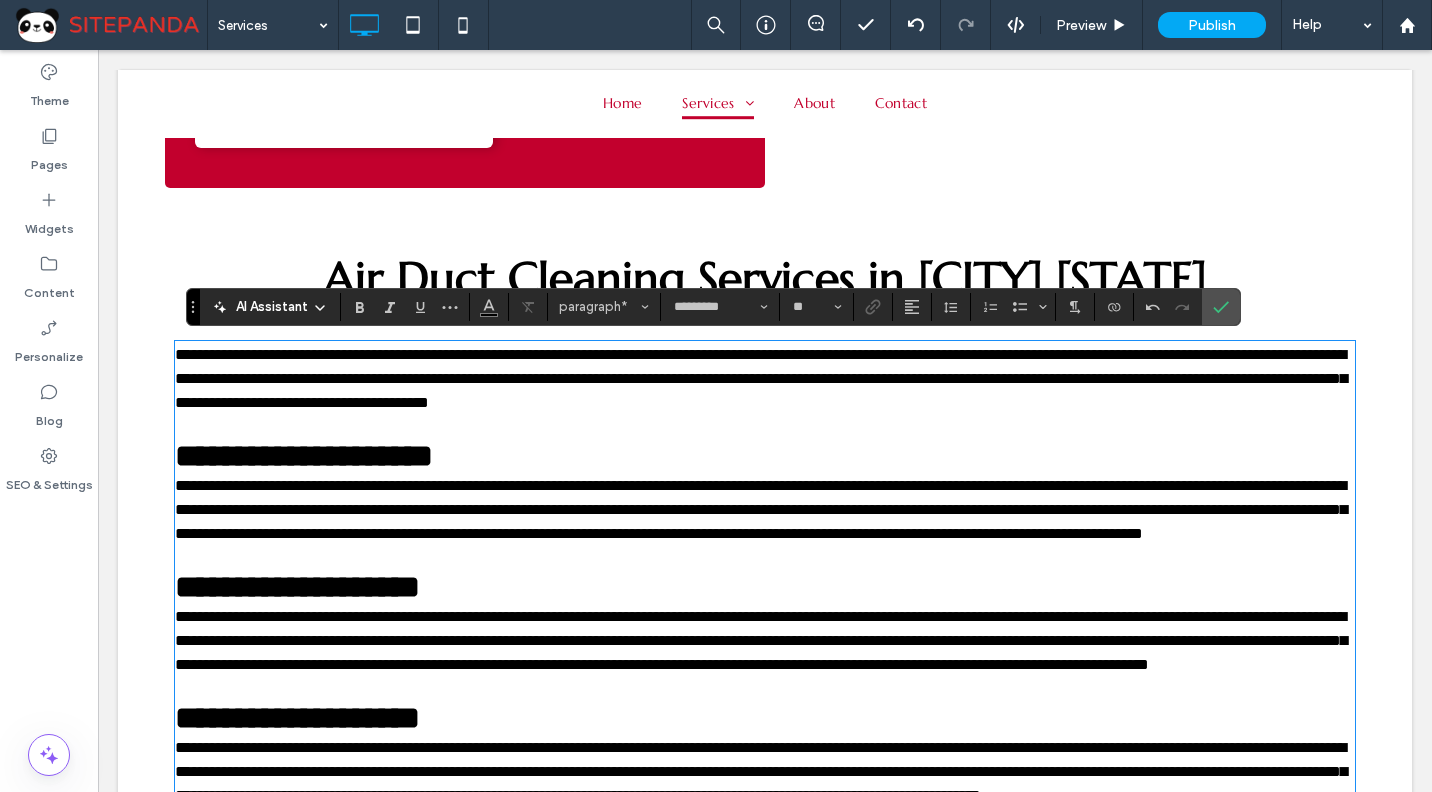 type 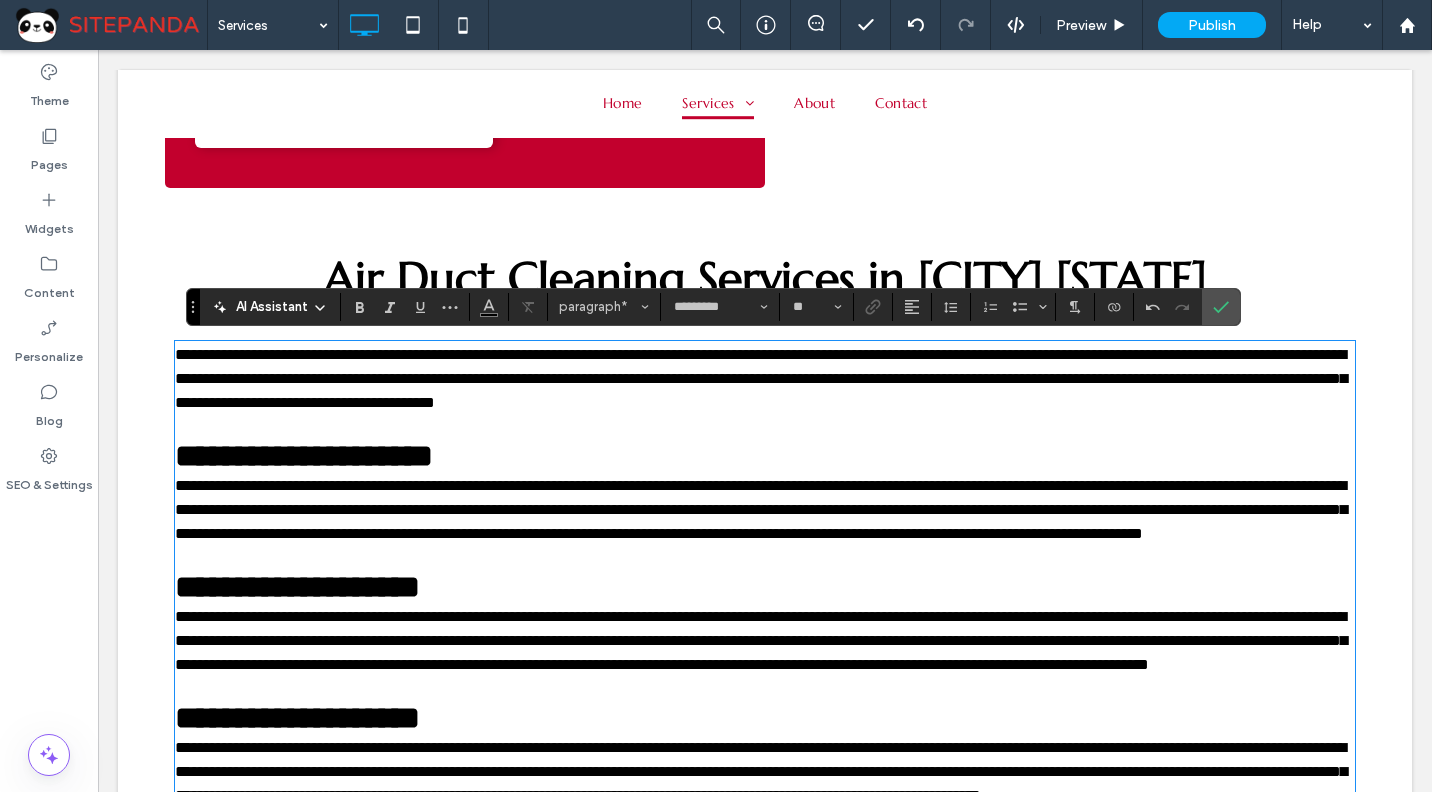 click on "**********" at bounding box center [761, 378] 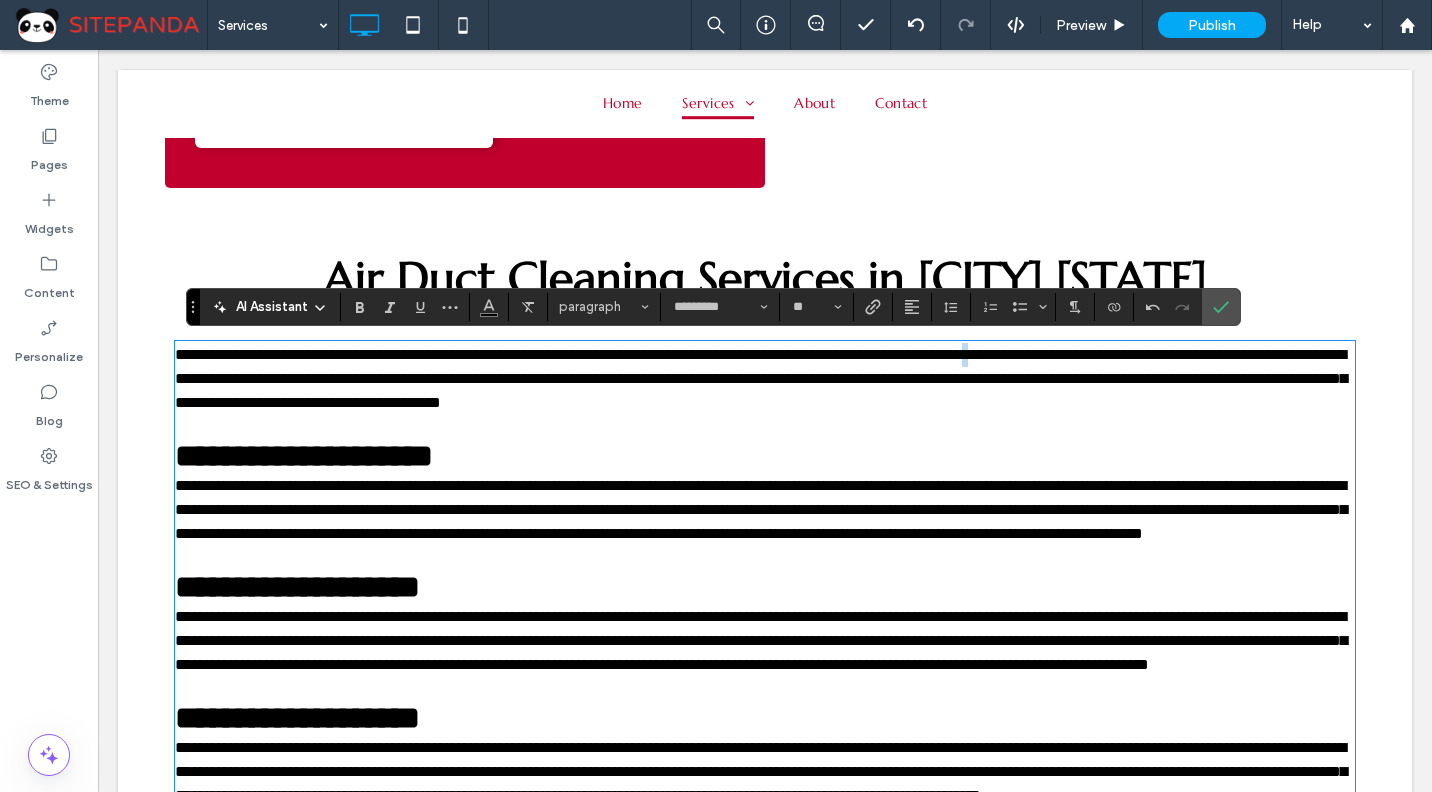 click on "**********" at bounding box center [761, 378] 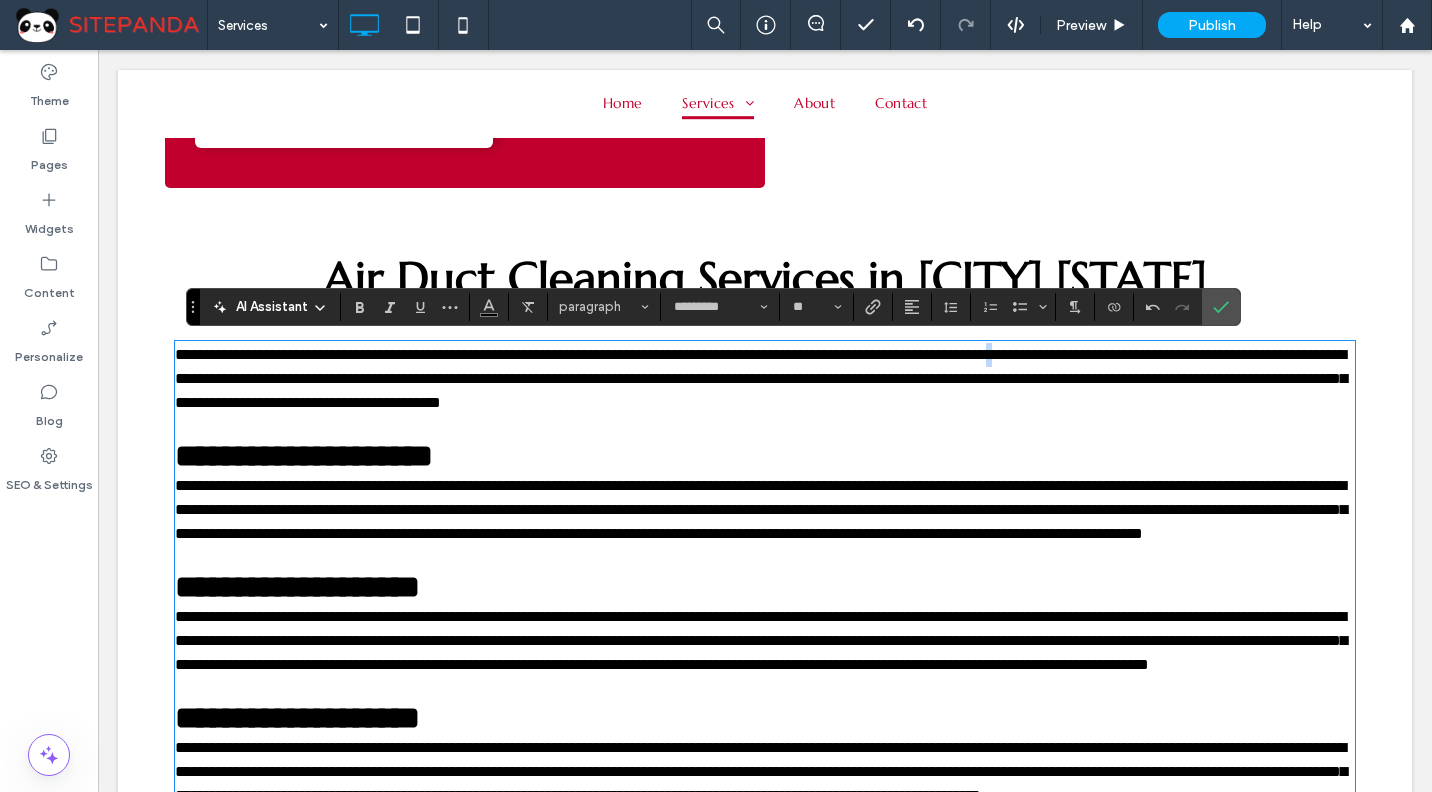 click on "**********" at bounding box center (761, 378) 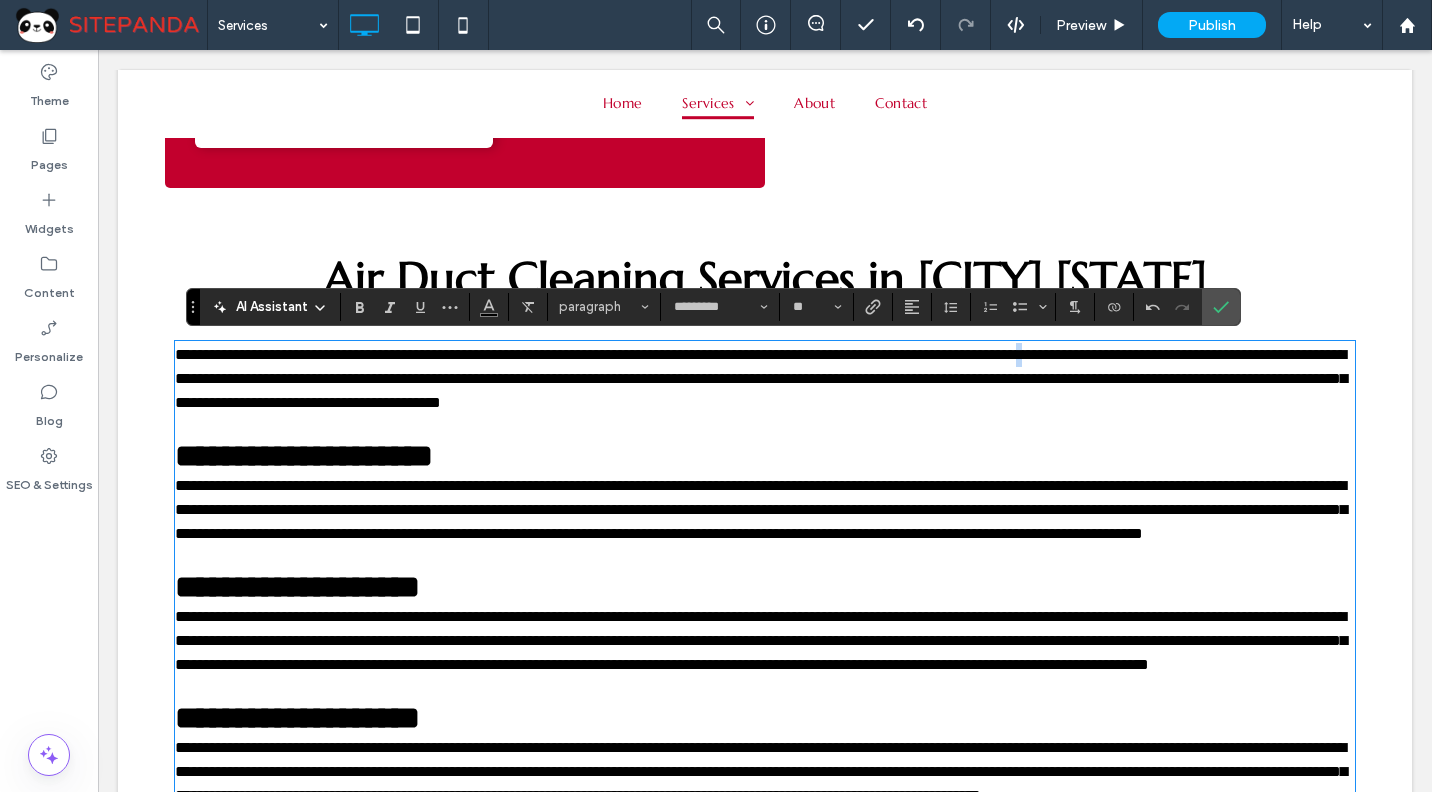 click on "**********" at bounding box center (761, 378) 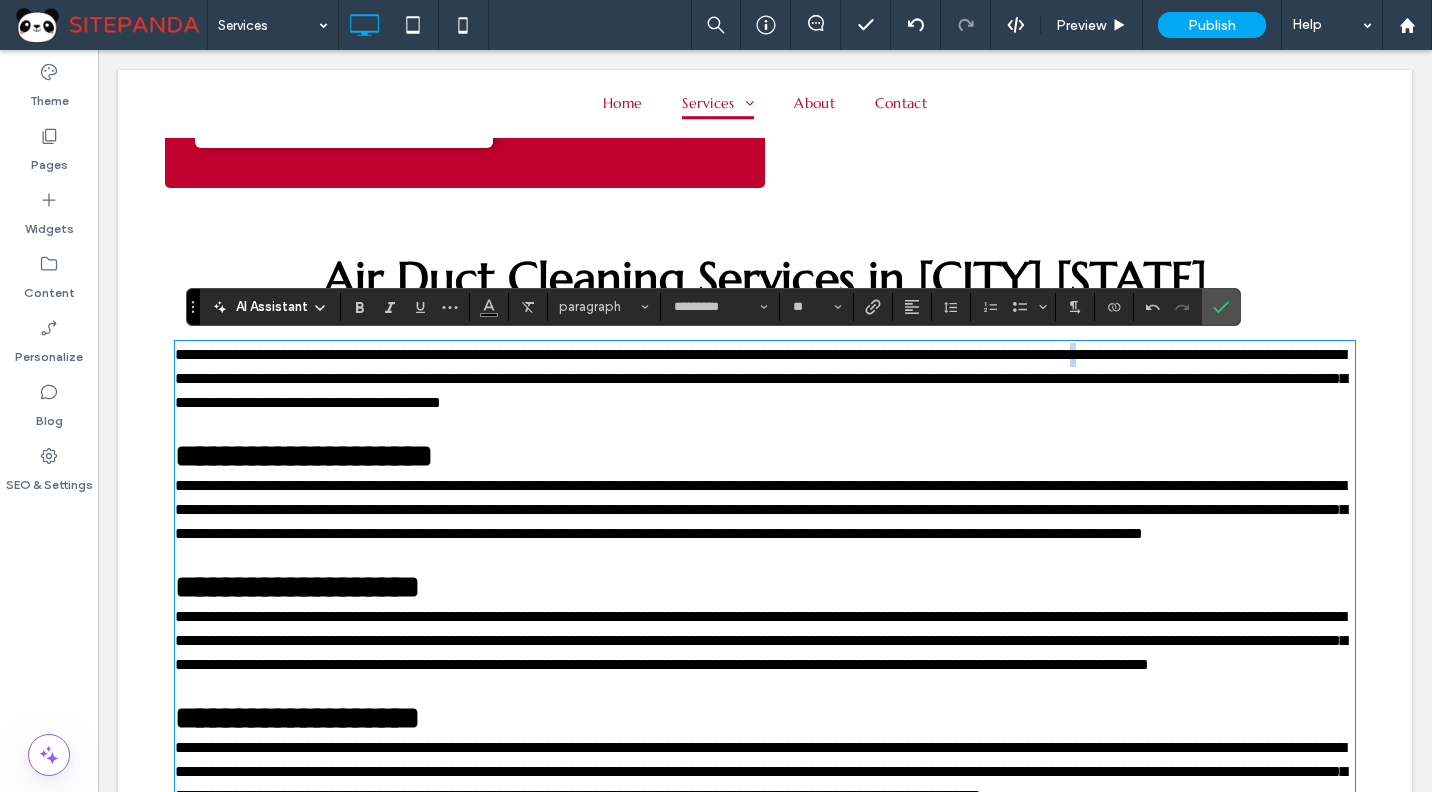 click on "**********" at bounding box center (761, 378) 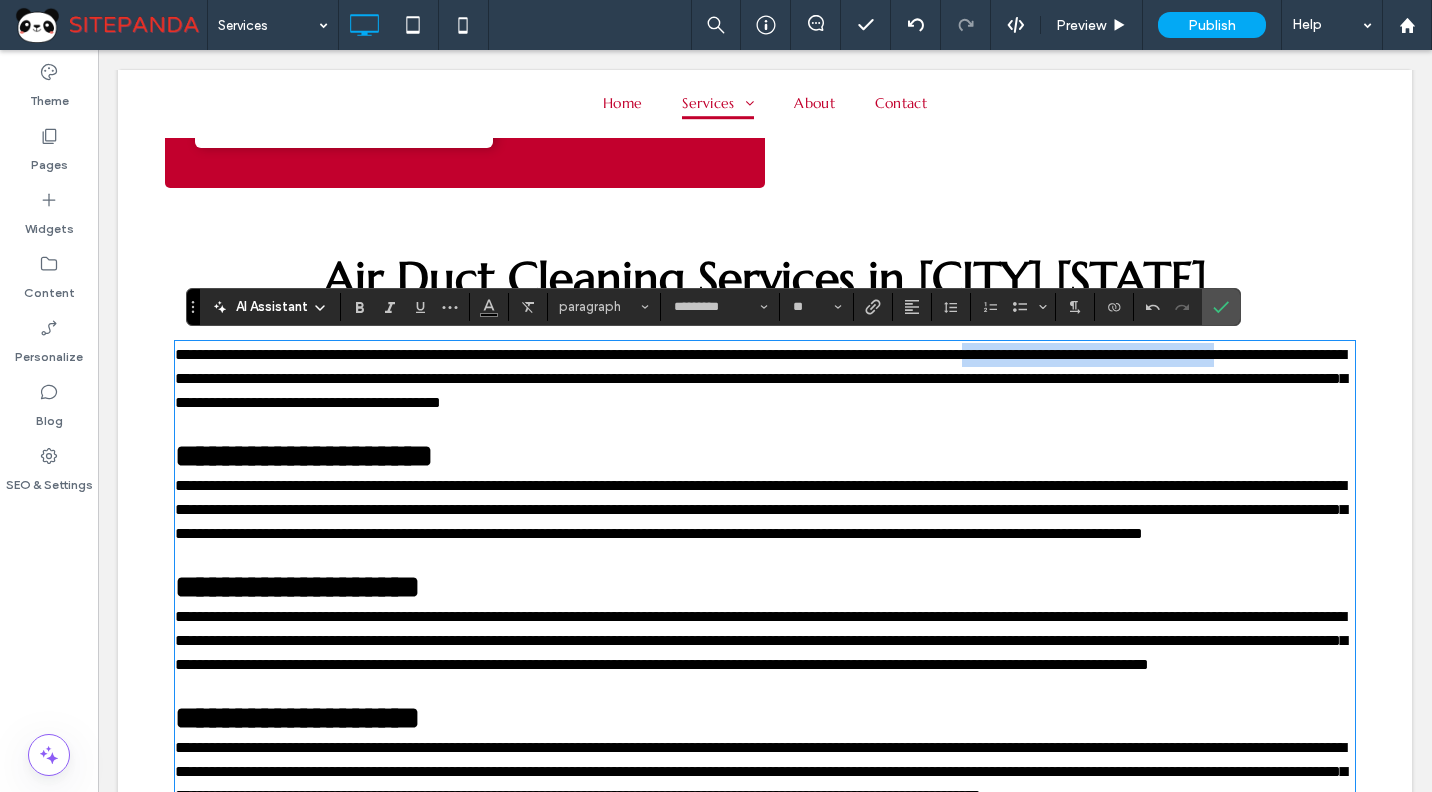 drag, startPoint x: 258, startPoint y: 379, endPoint x: 1125, endPoint y: 362, distance: 867.1666 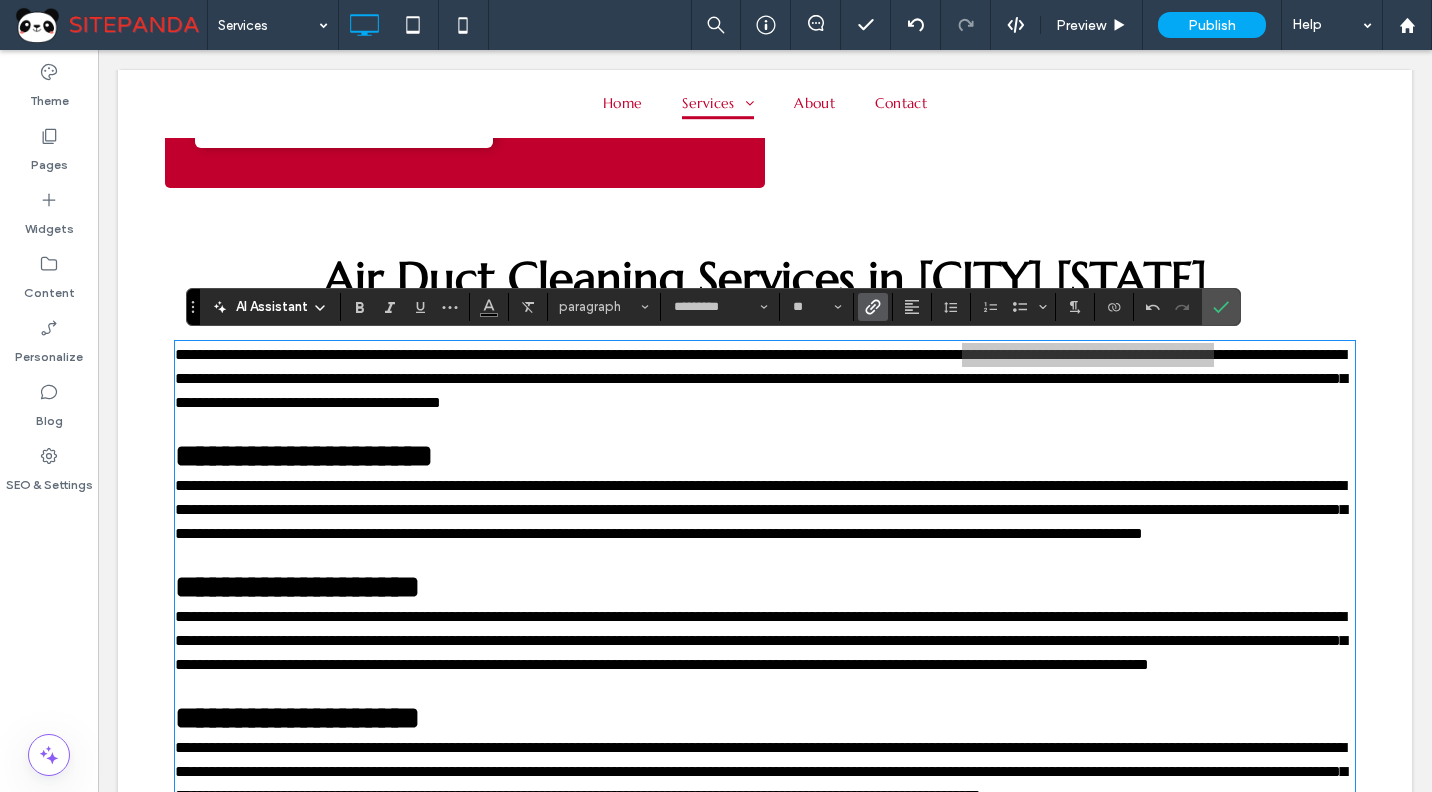click 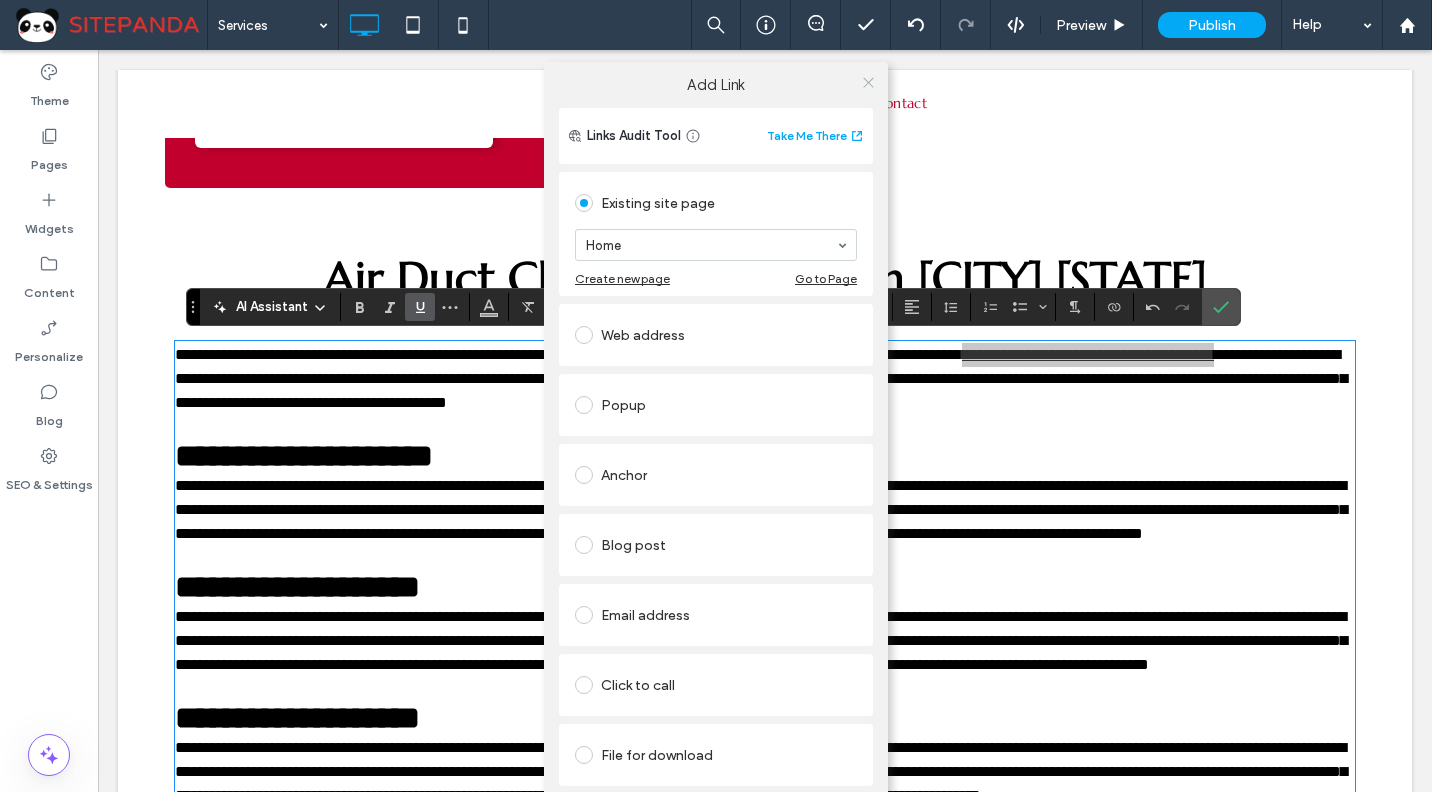 click 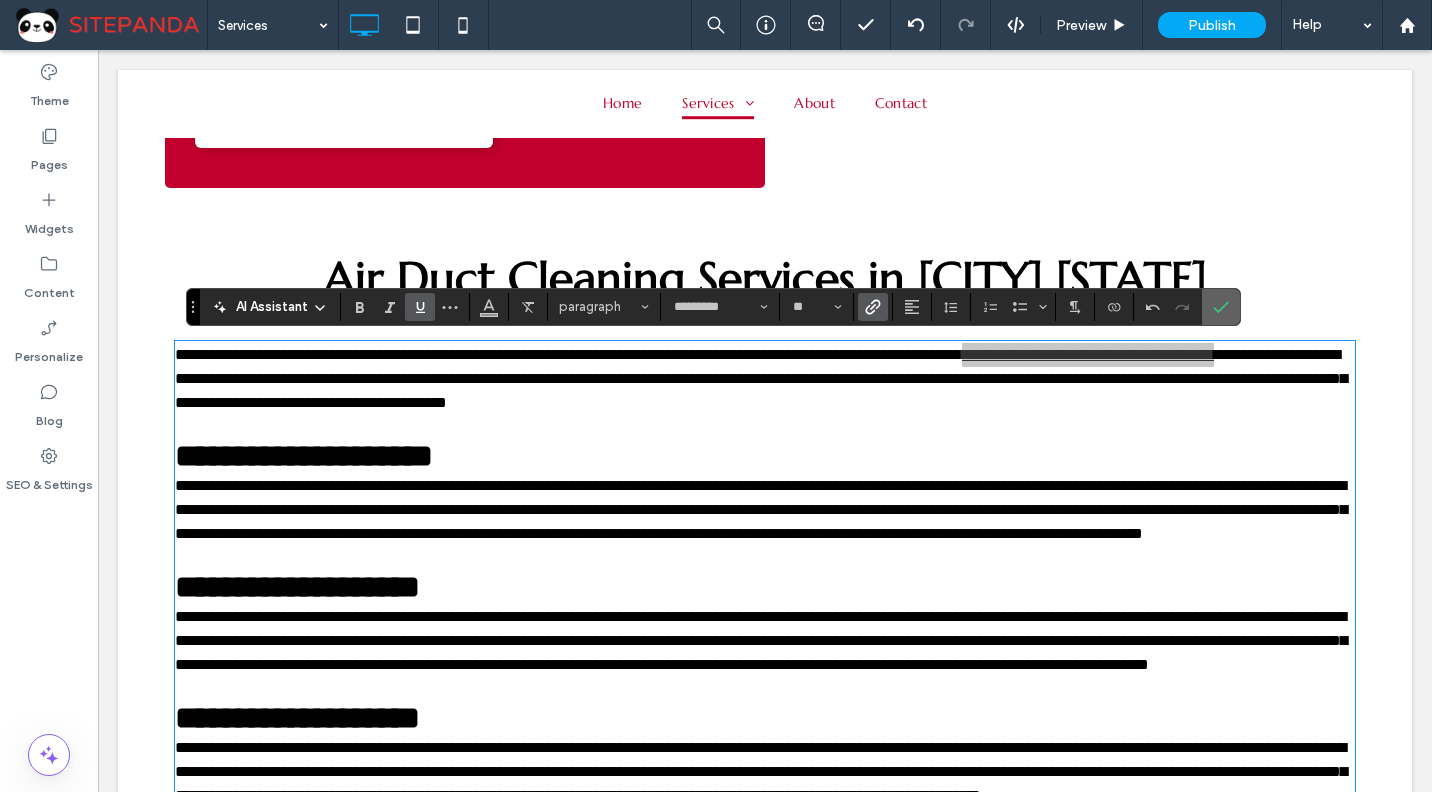 click 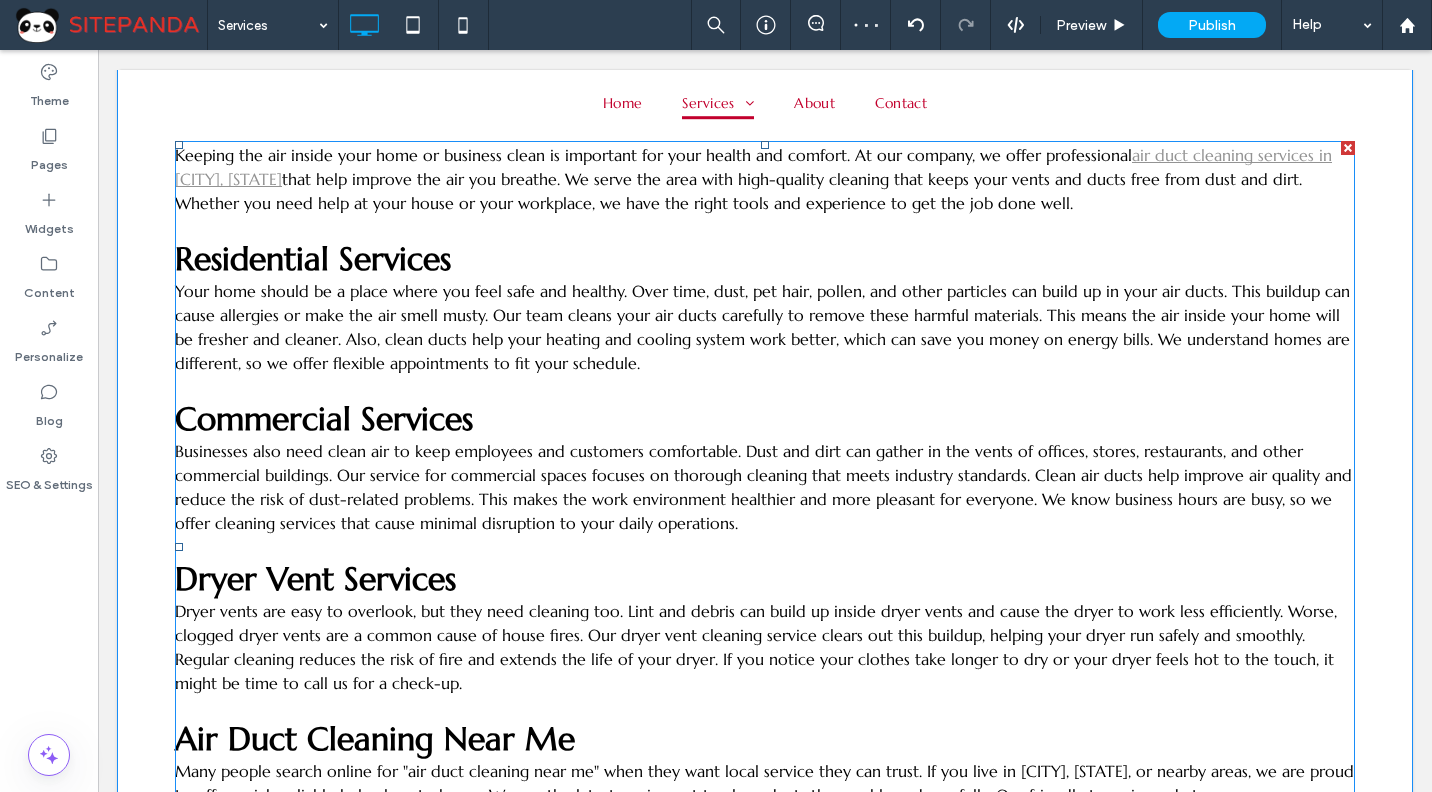 scroll, scrollTop: 519, scrollLeft: 0, axis: vertical 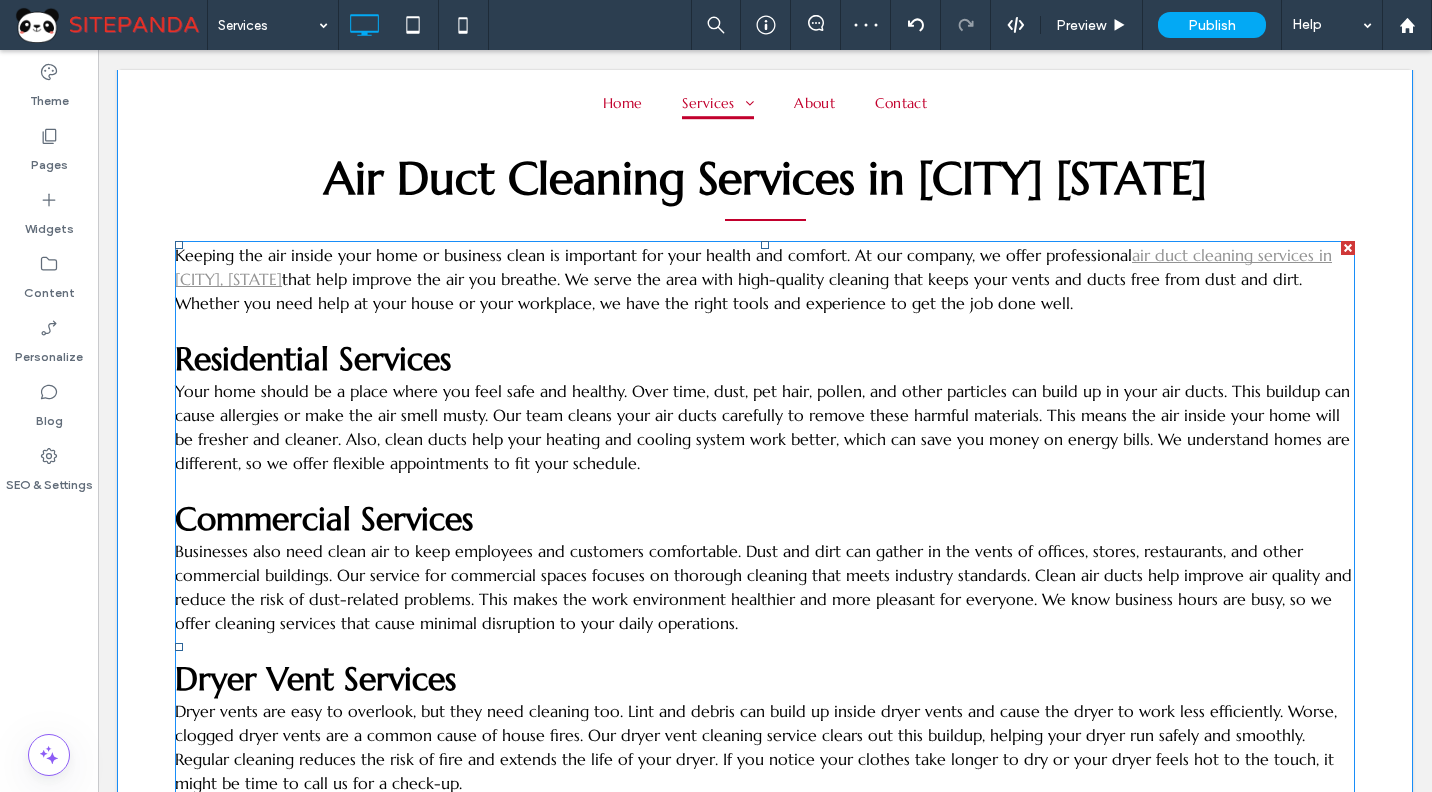 click on "Your home should be a place where you feel safe and healthy. Over time, dust, pet hair, pollen, and other particles can build up in your air ducts. This buildup can cause allergies or make the air smell musty. Our team cleans your air ducts carefully to remove these harmful materials. This means the air inside your home will be fresher and cleaner. Also, clean ducts help your heating and cooling system work better, which can save you money on energy bills. We understand homes are different, so we offer flexible appointments to fit your schedule." at bounding box center (762, 427) 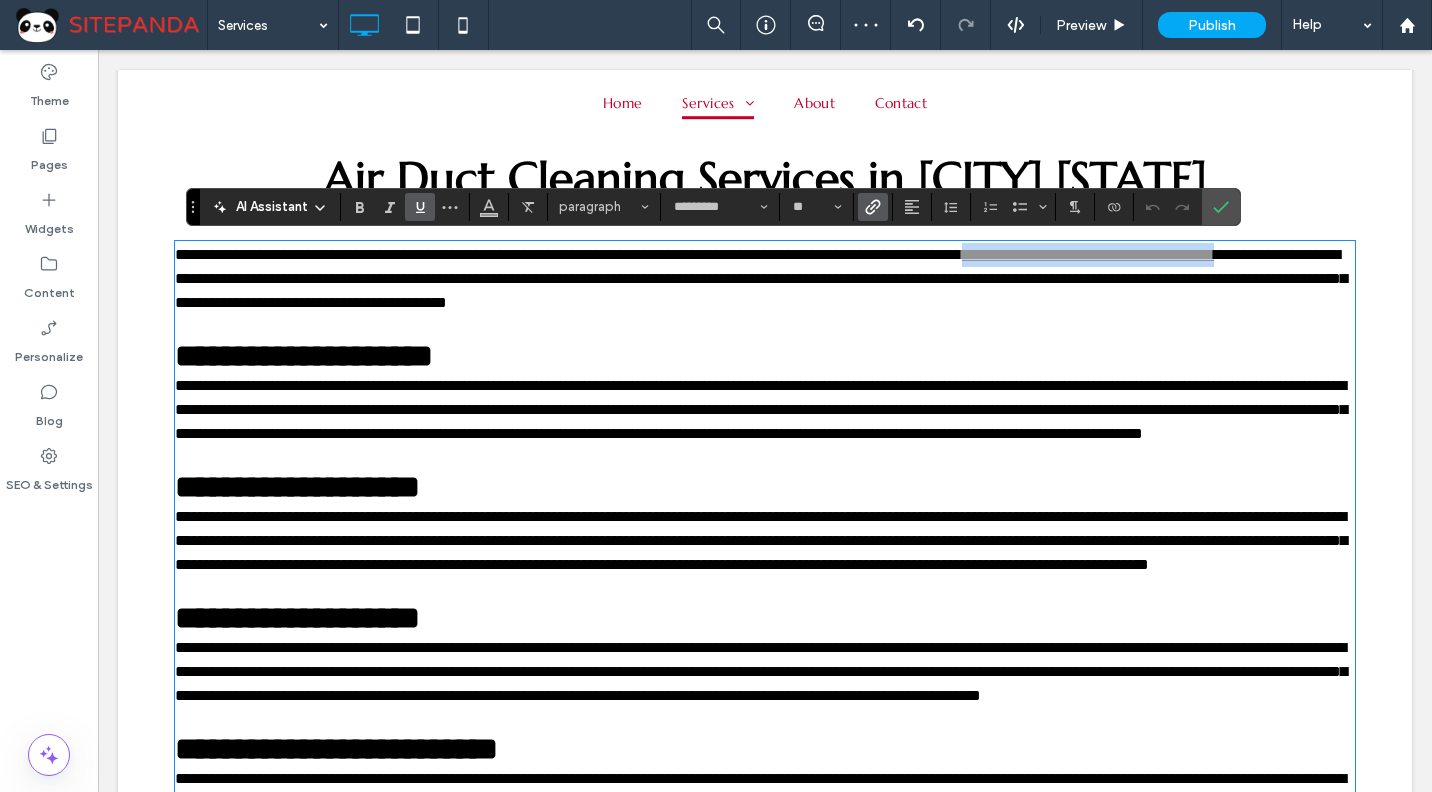 type on "**" 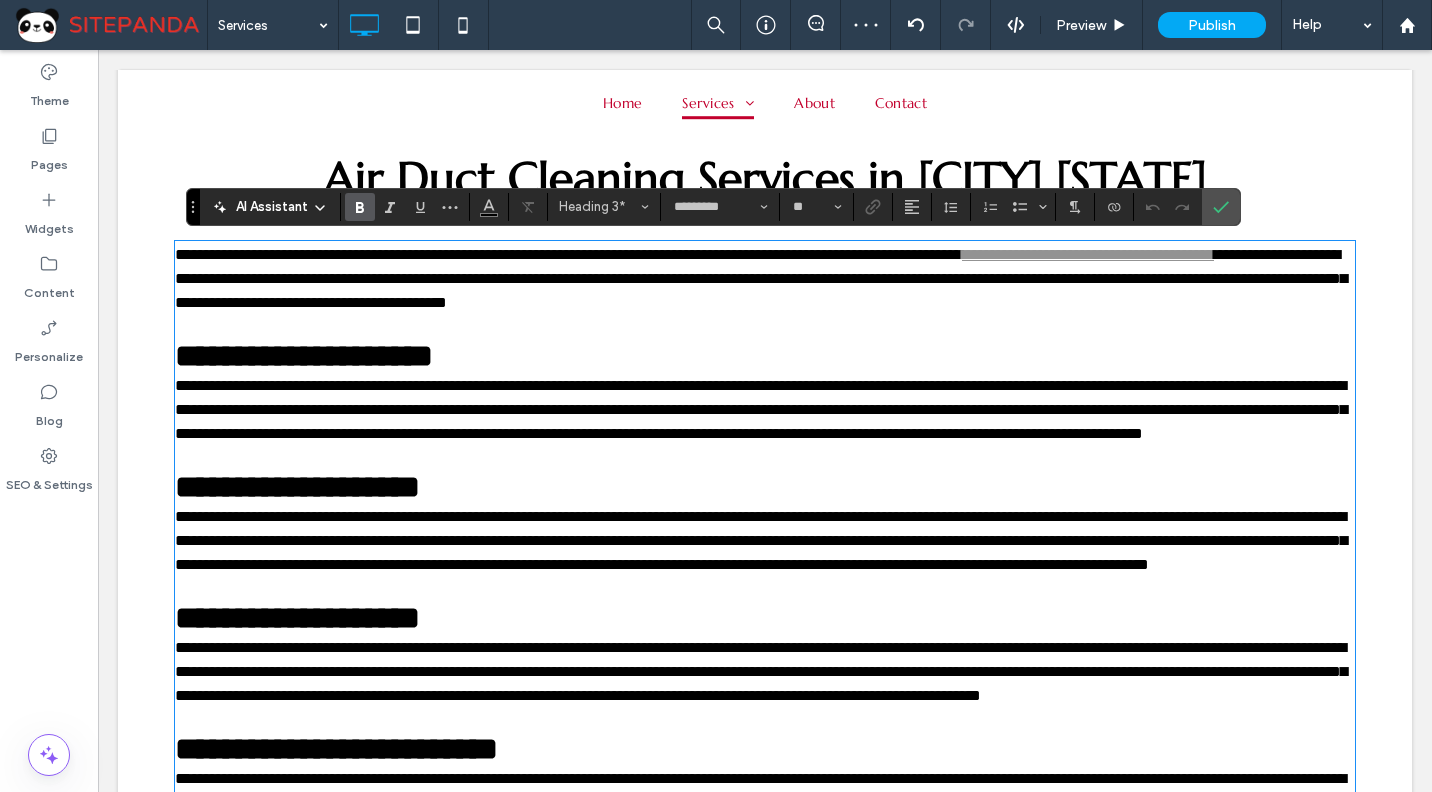 click on "**********" at bounding box center (304, 356) 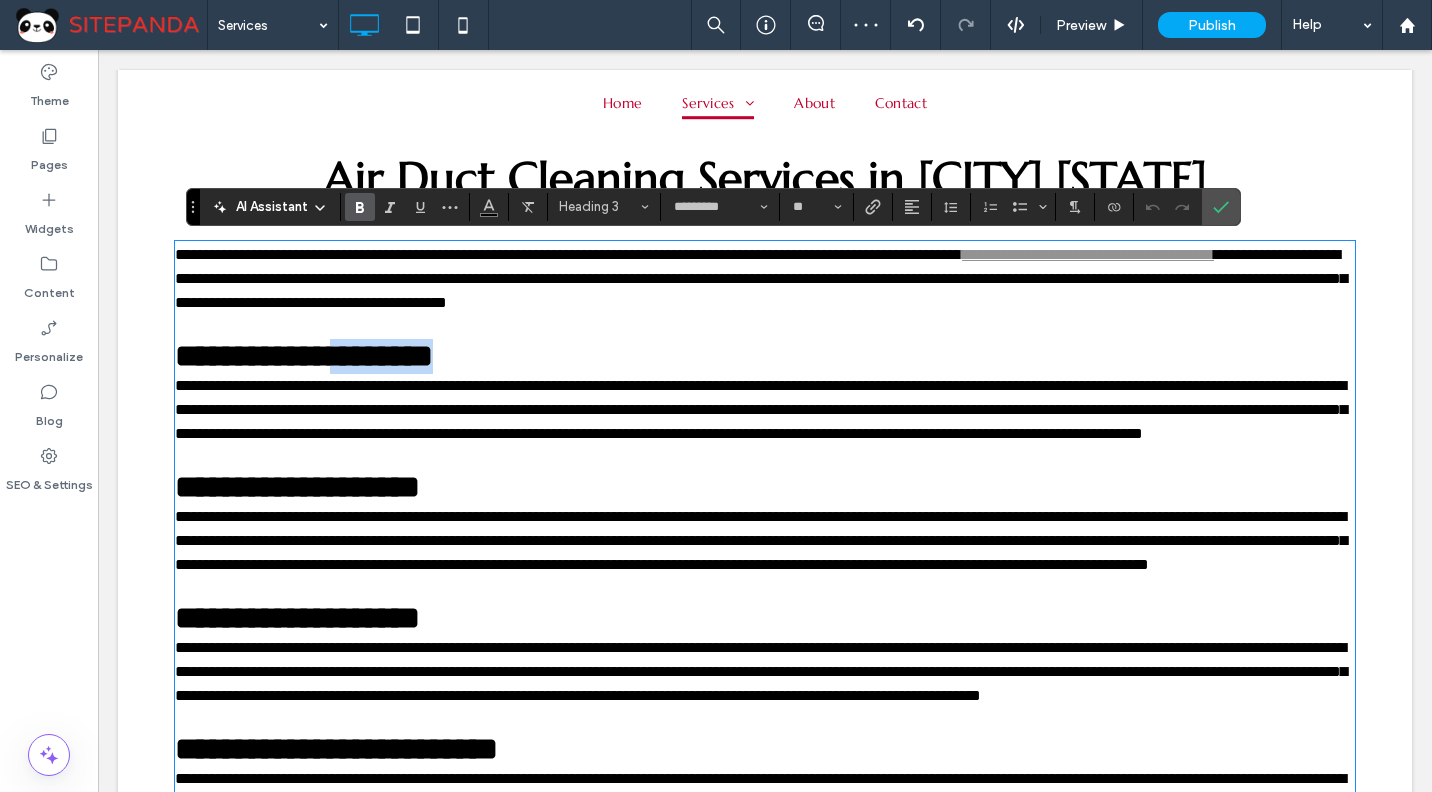 click on "**********" at bounding box center (304, 356) 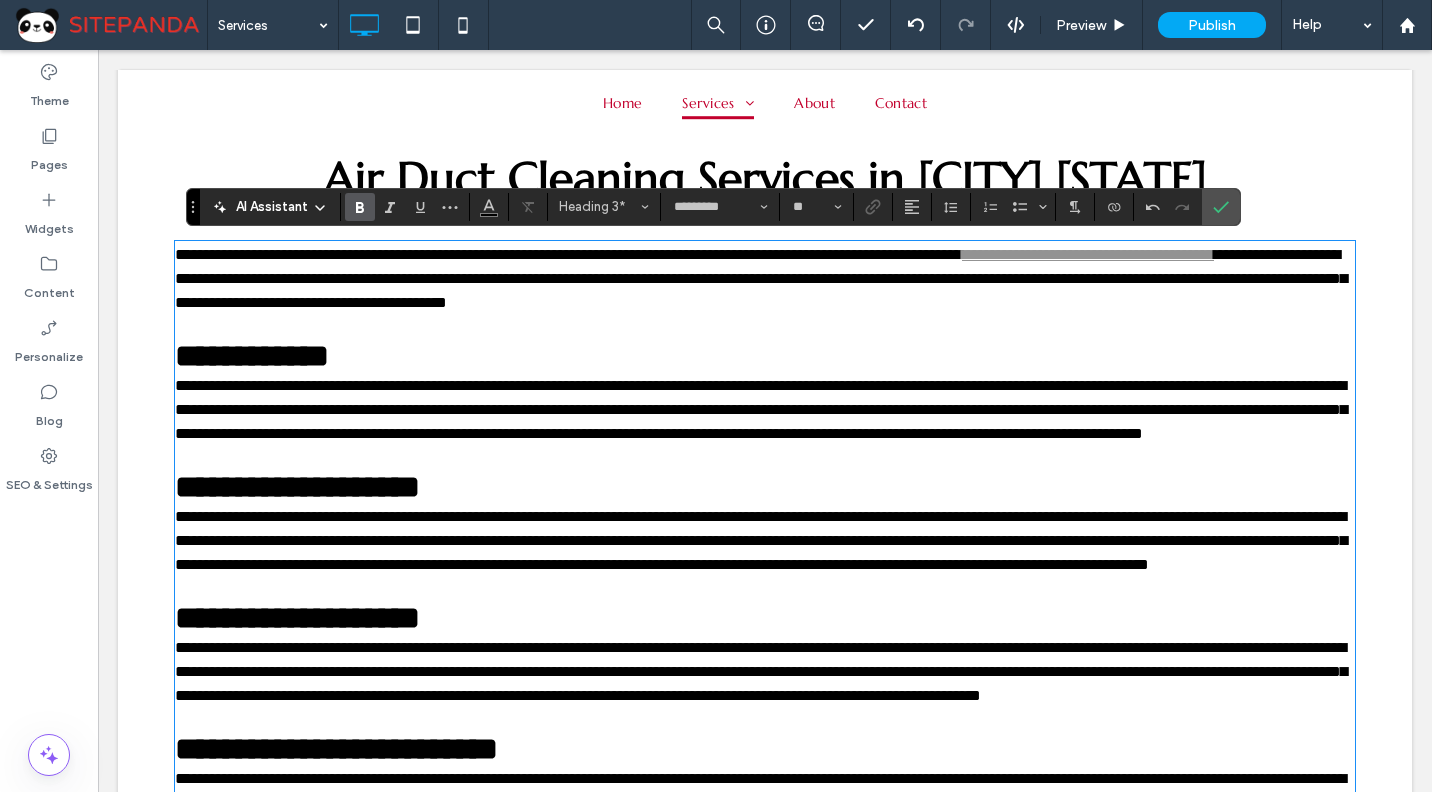 type 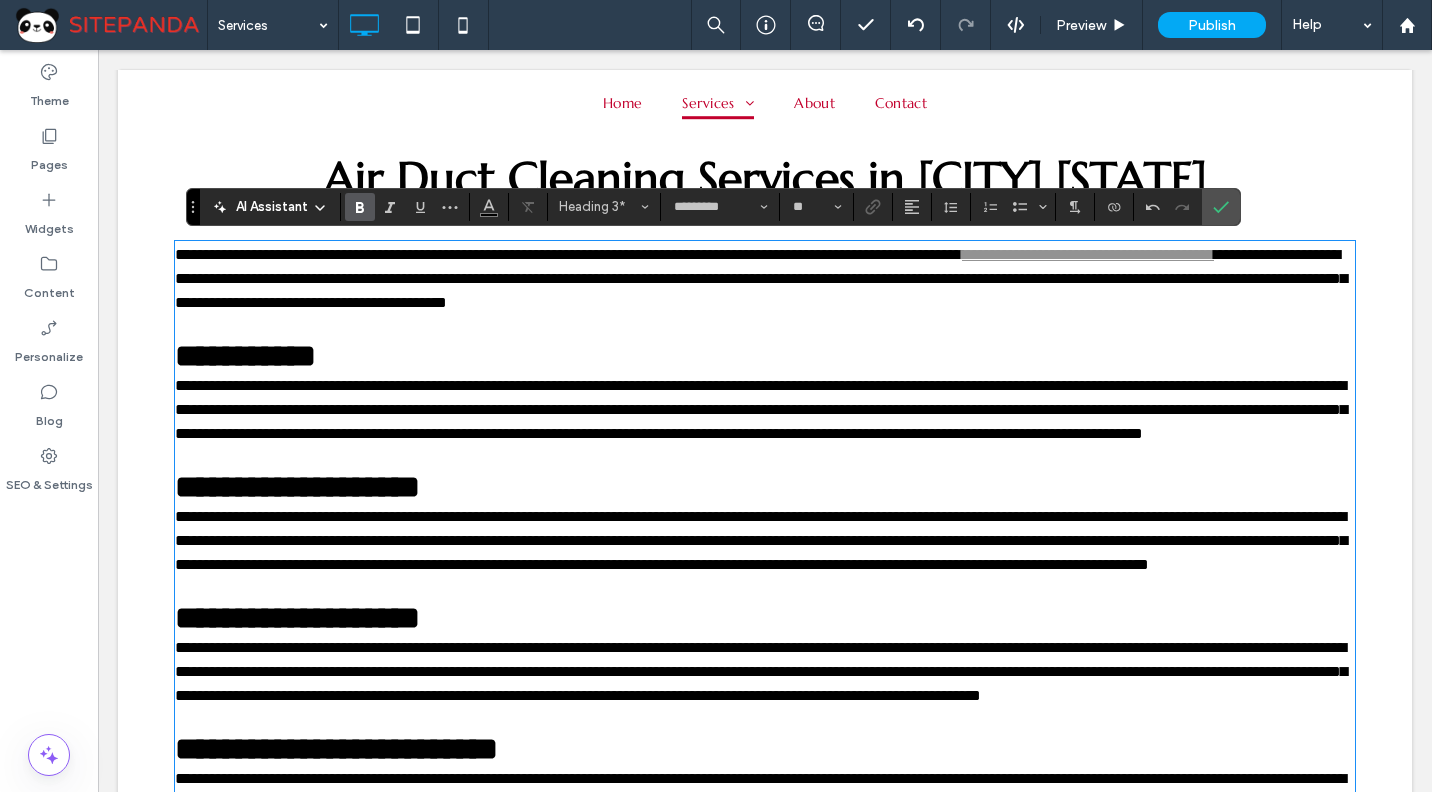 click on "**********" at bounding box center (297, 487) 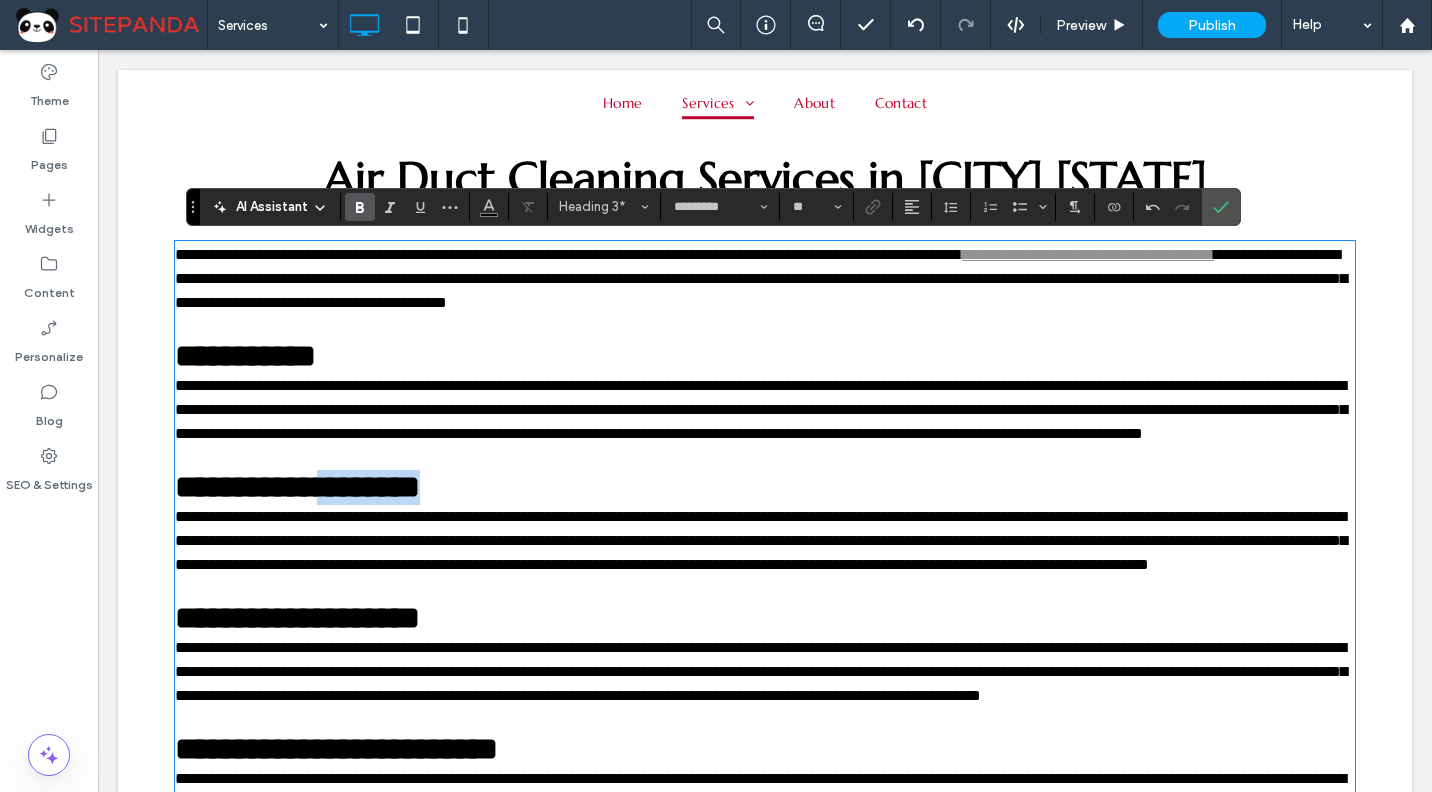 click on "**********" at bounding box center (297, 487) 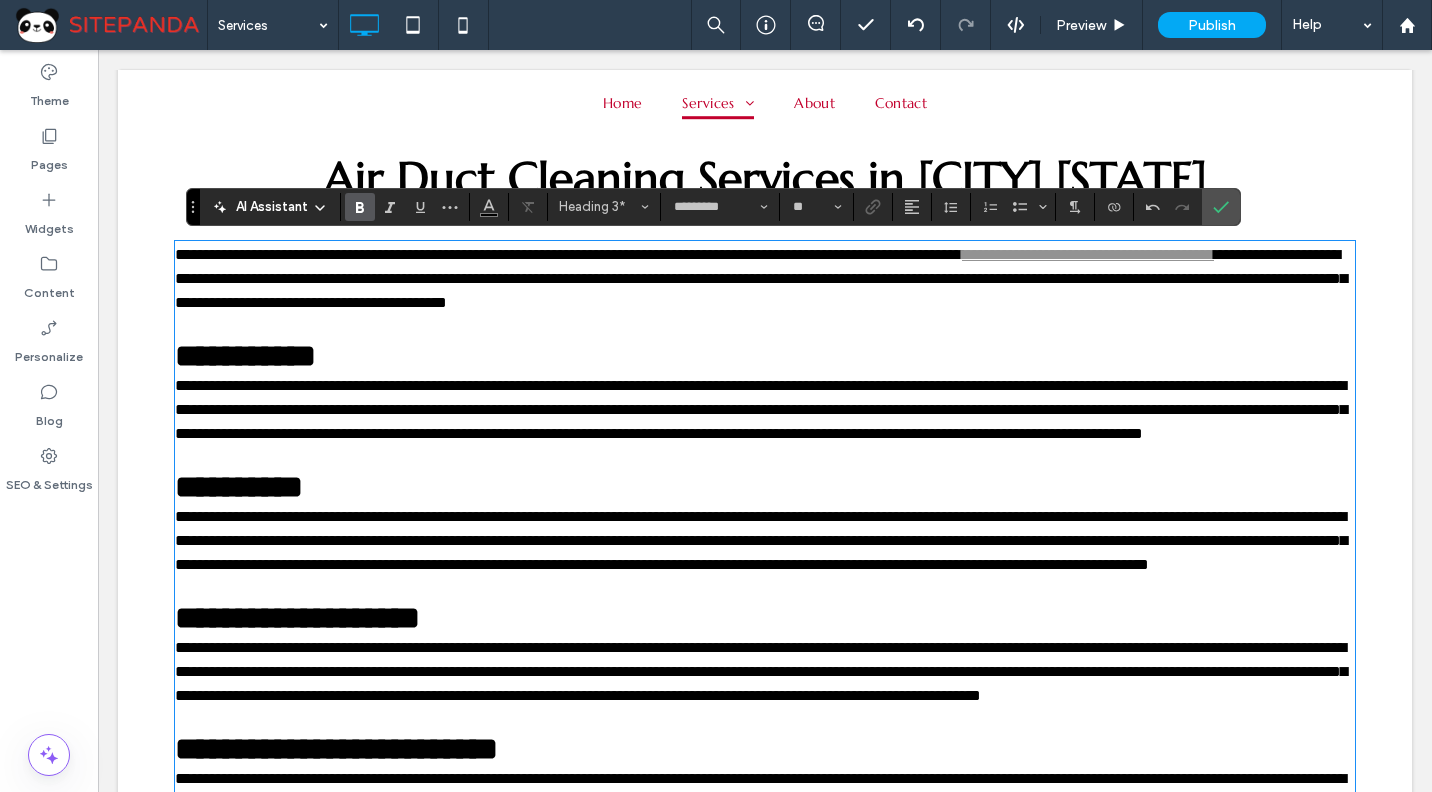 click on "**********" at bounding box center [297, 618] 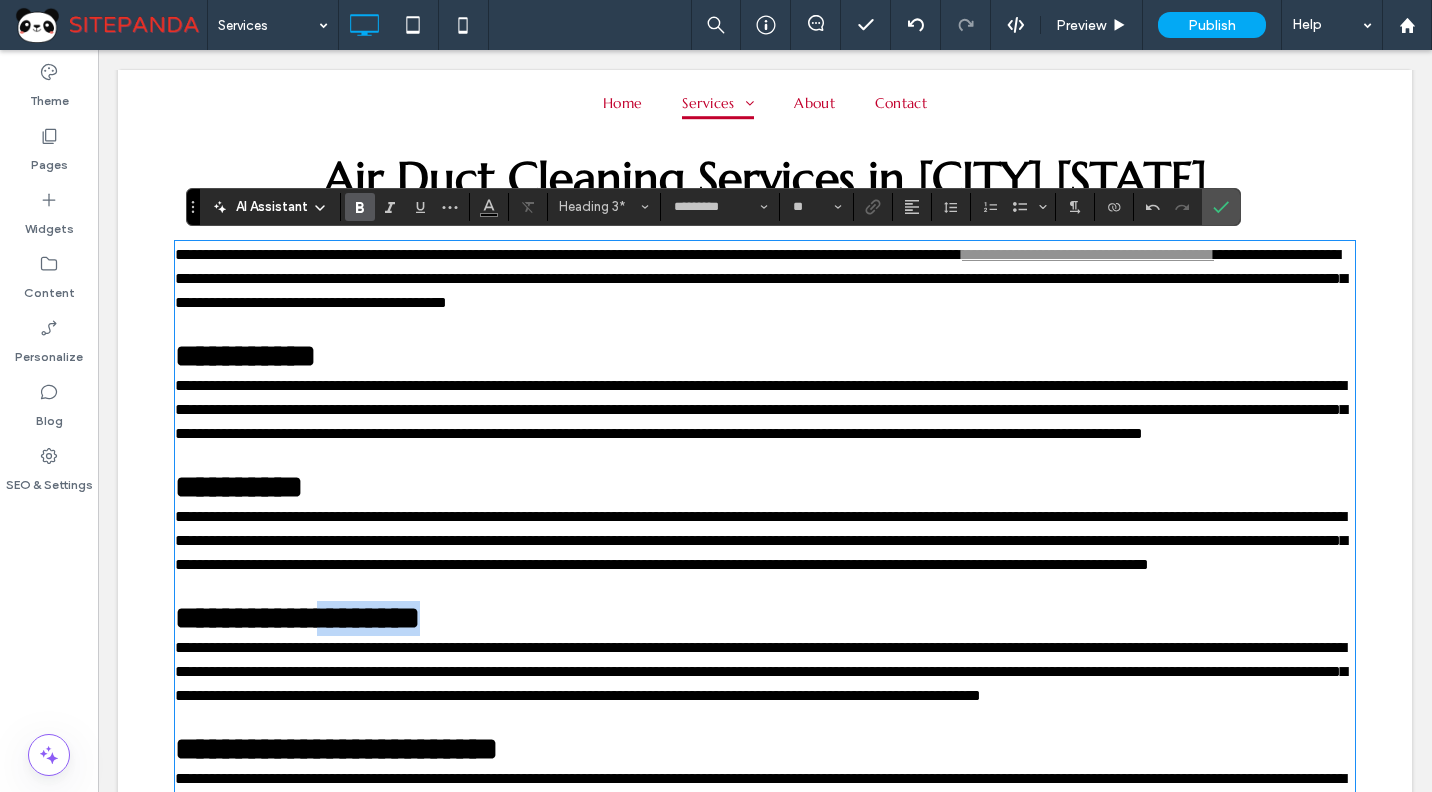click on "**********" at bounding box center (297, 618) 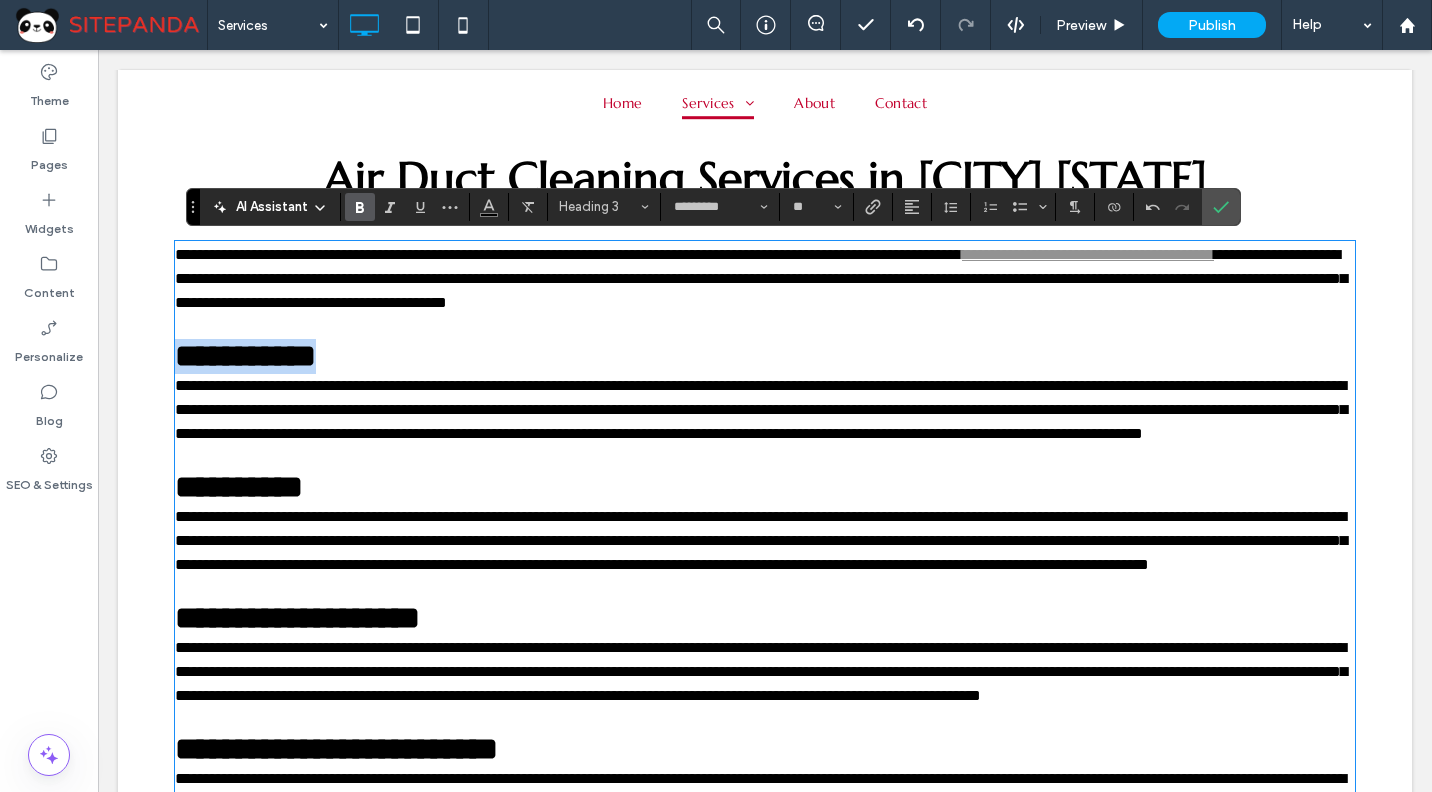 drag, startPoint x: 339, startPoint y: 351, endPoint x: 146, endPoint y: 355, distance: 193.04144 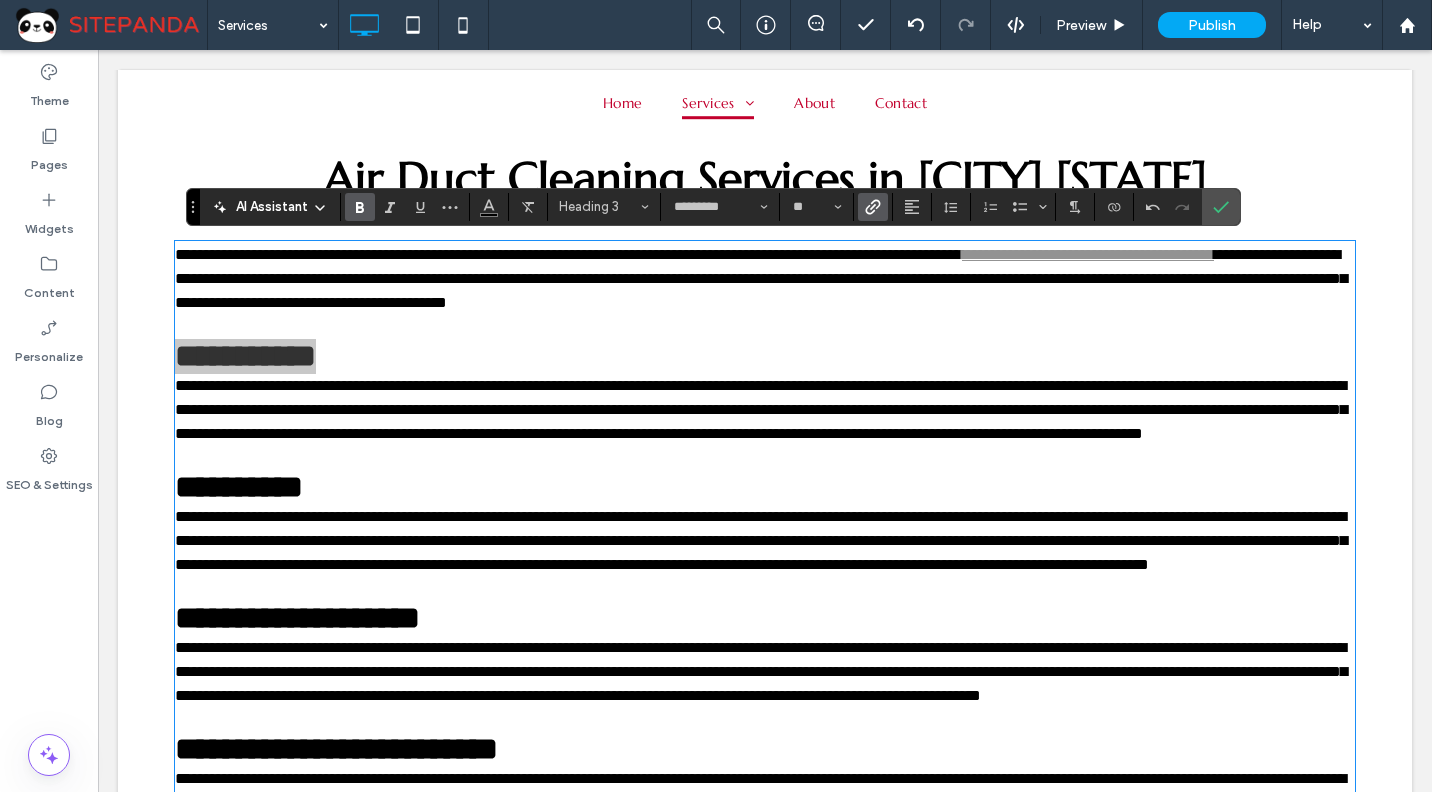 click at bounding box center (869, 207) 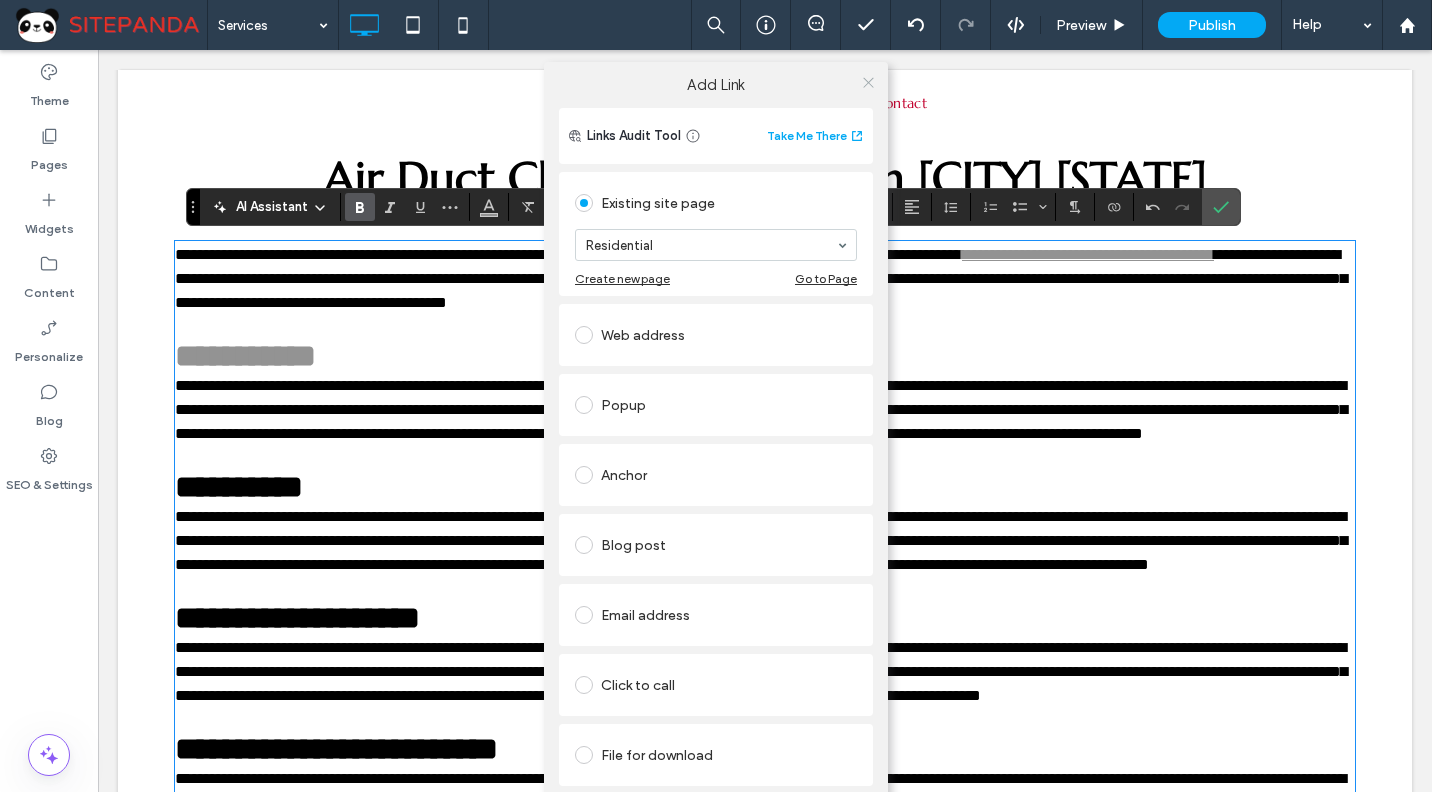 click 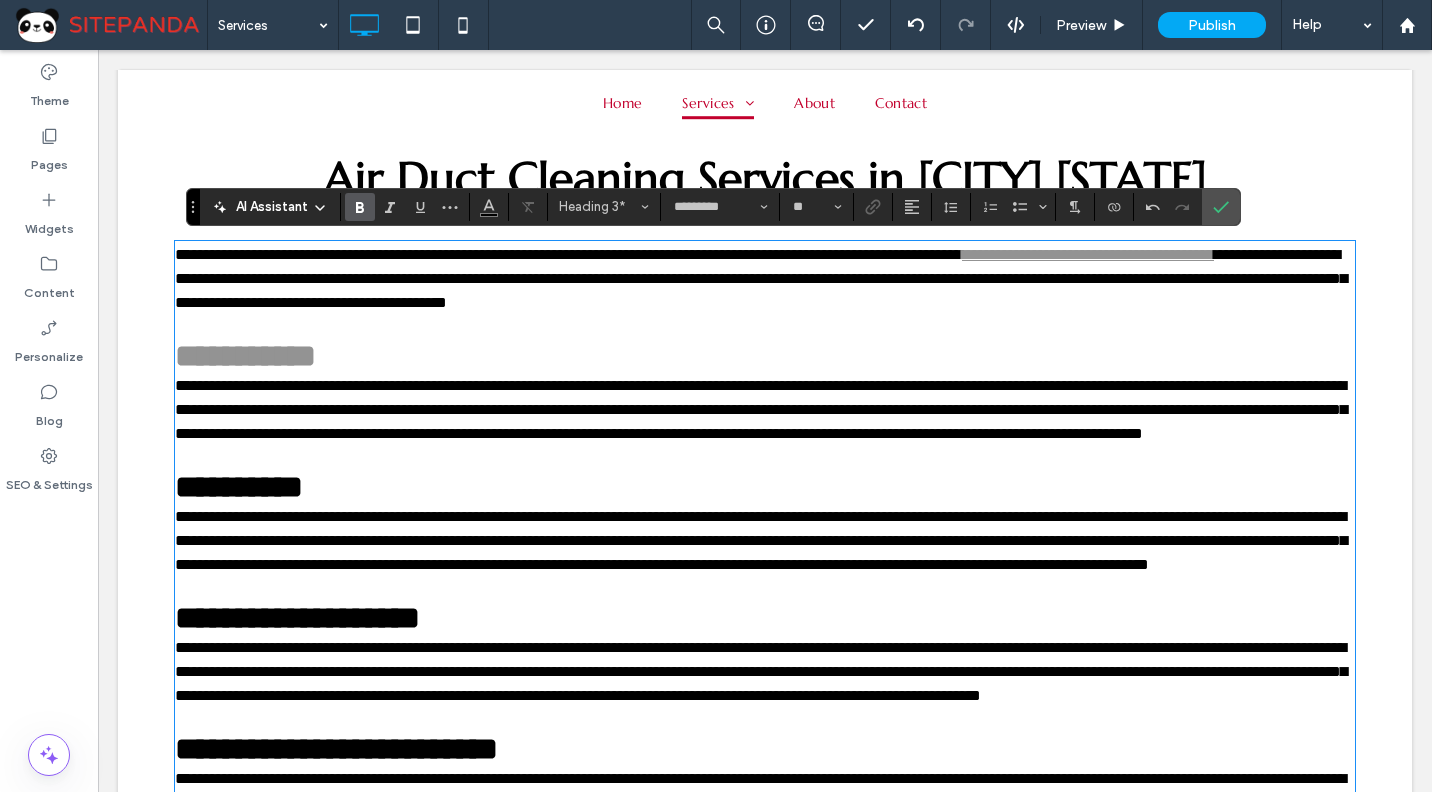 click on "**********" at bounding box center [239, 487] 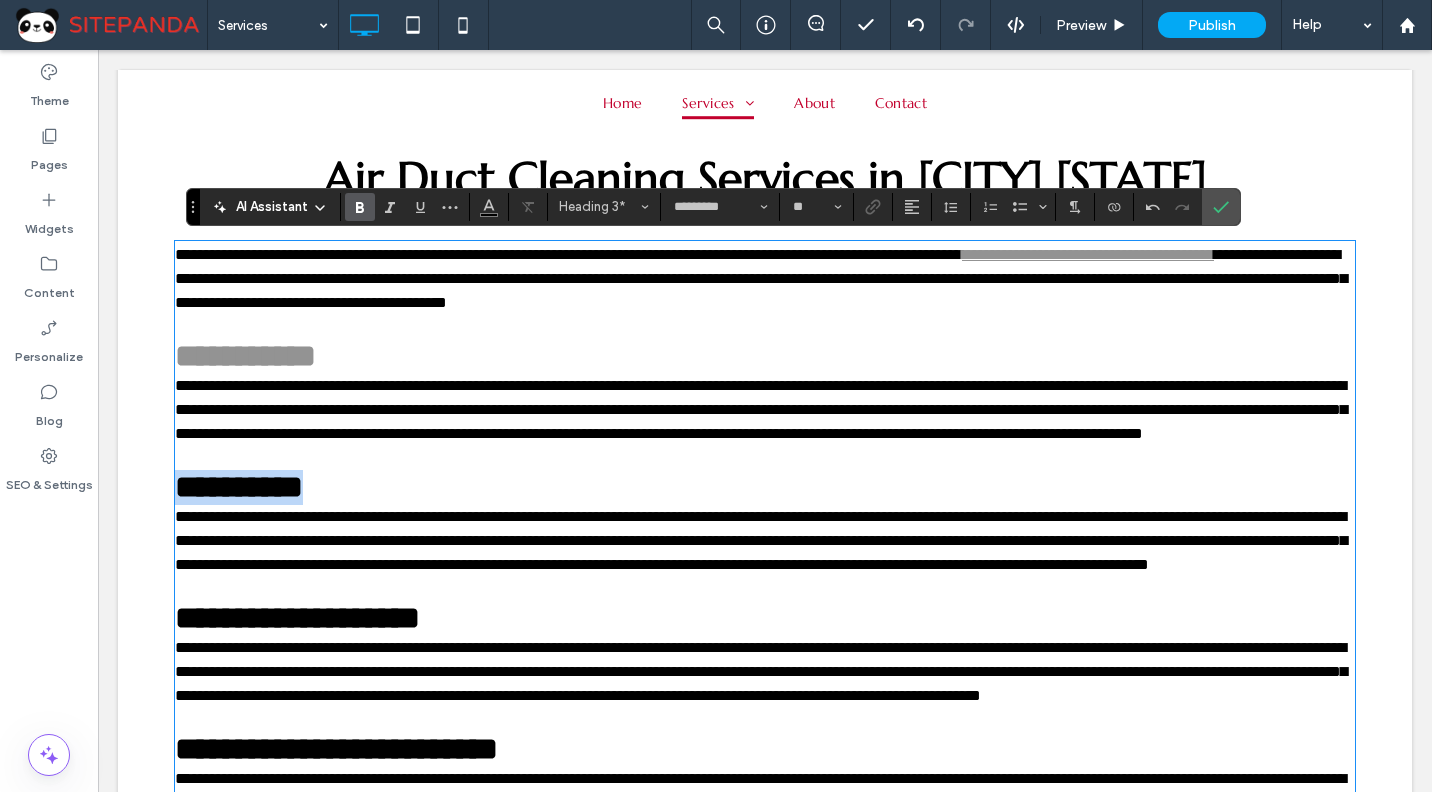 click on "**********" at bounding box center (239, 487) 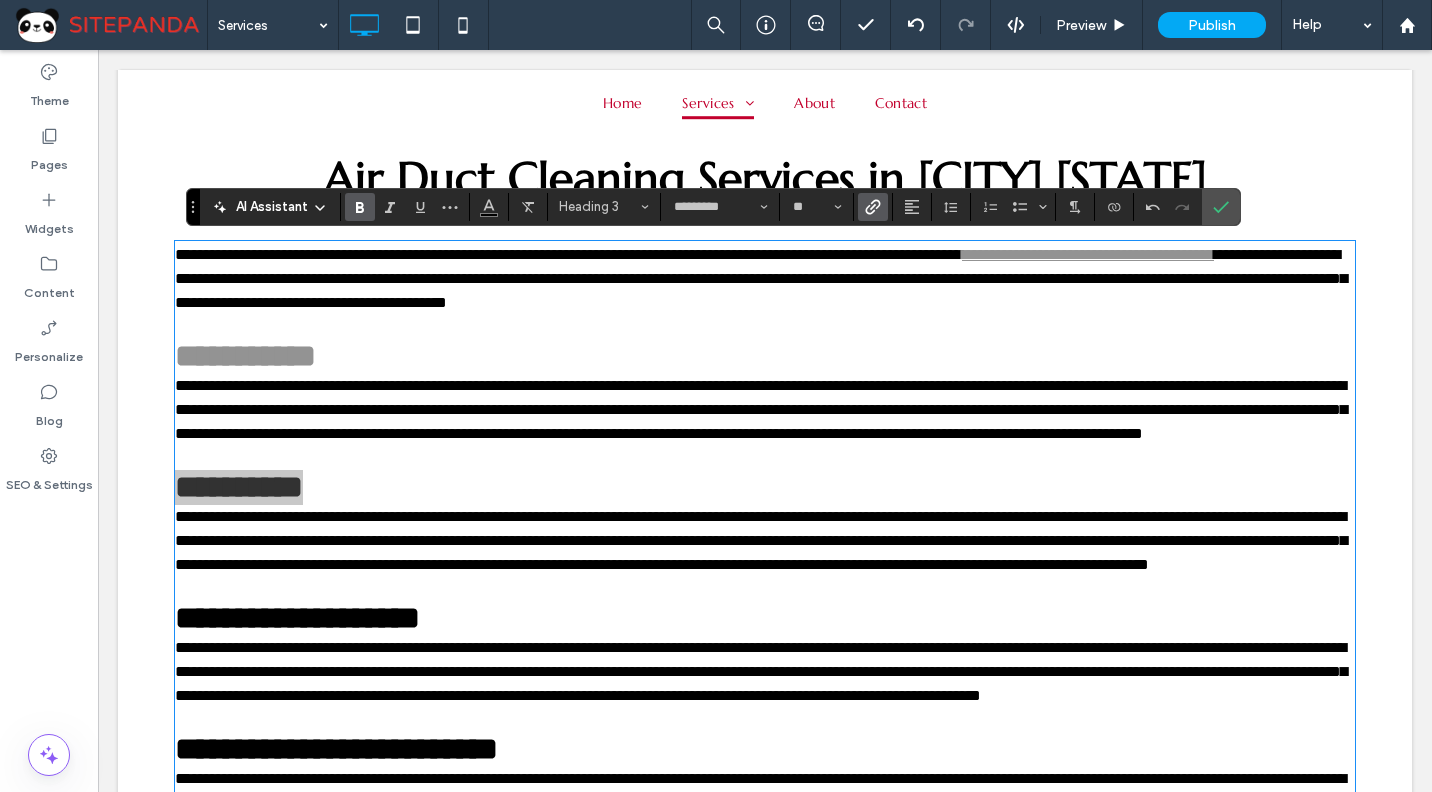 click 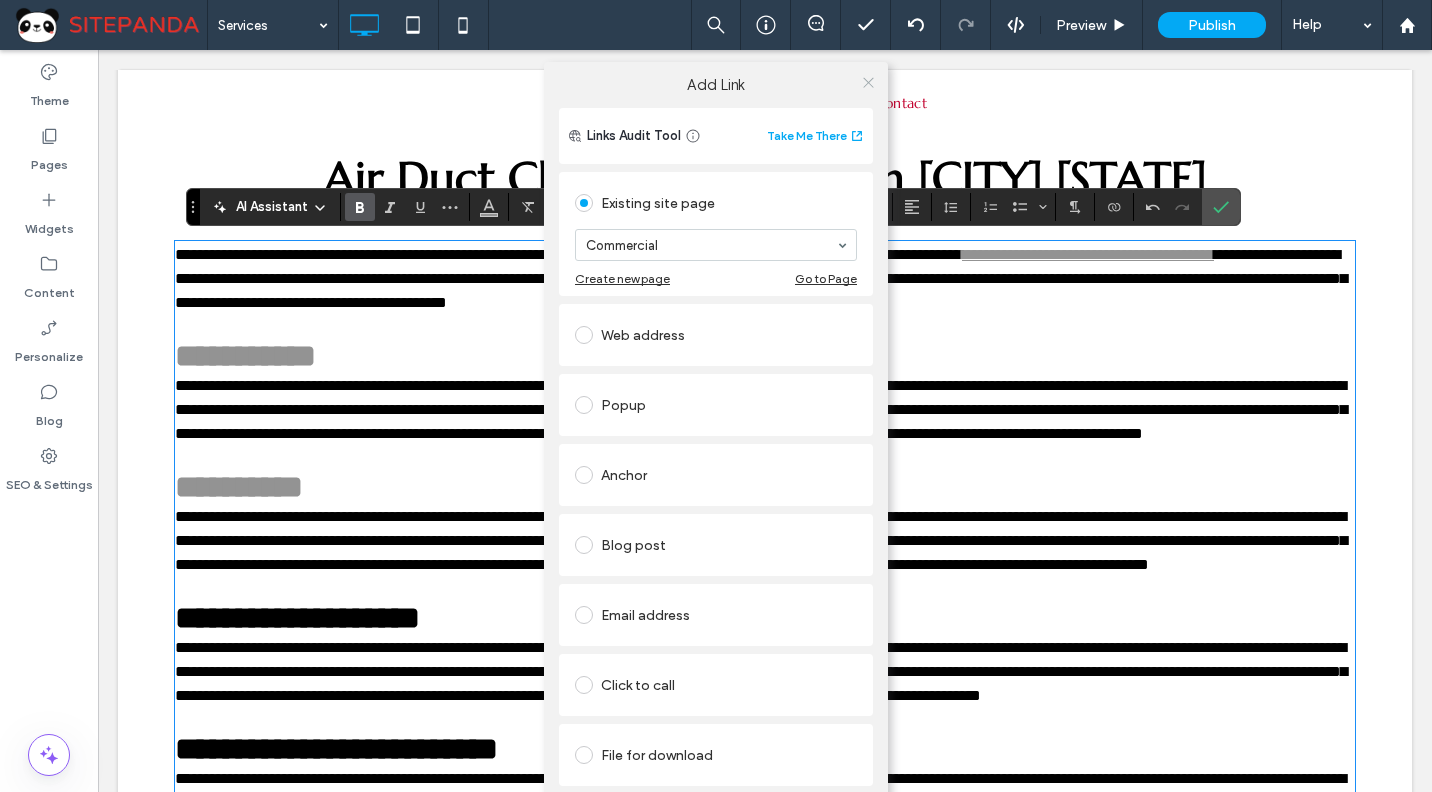 click 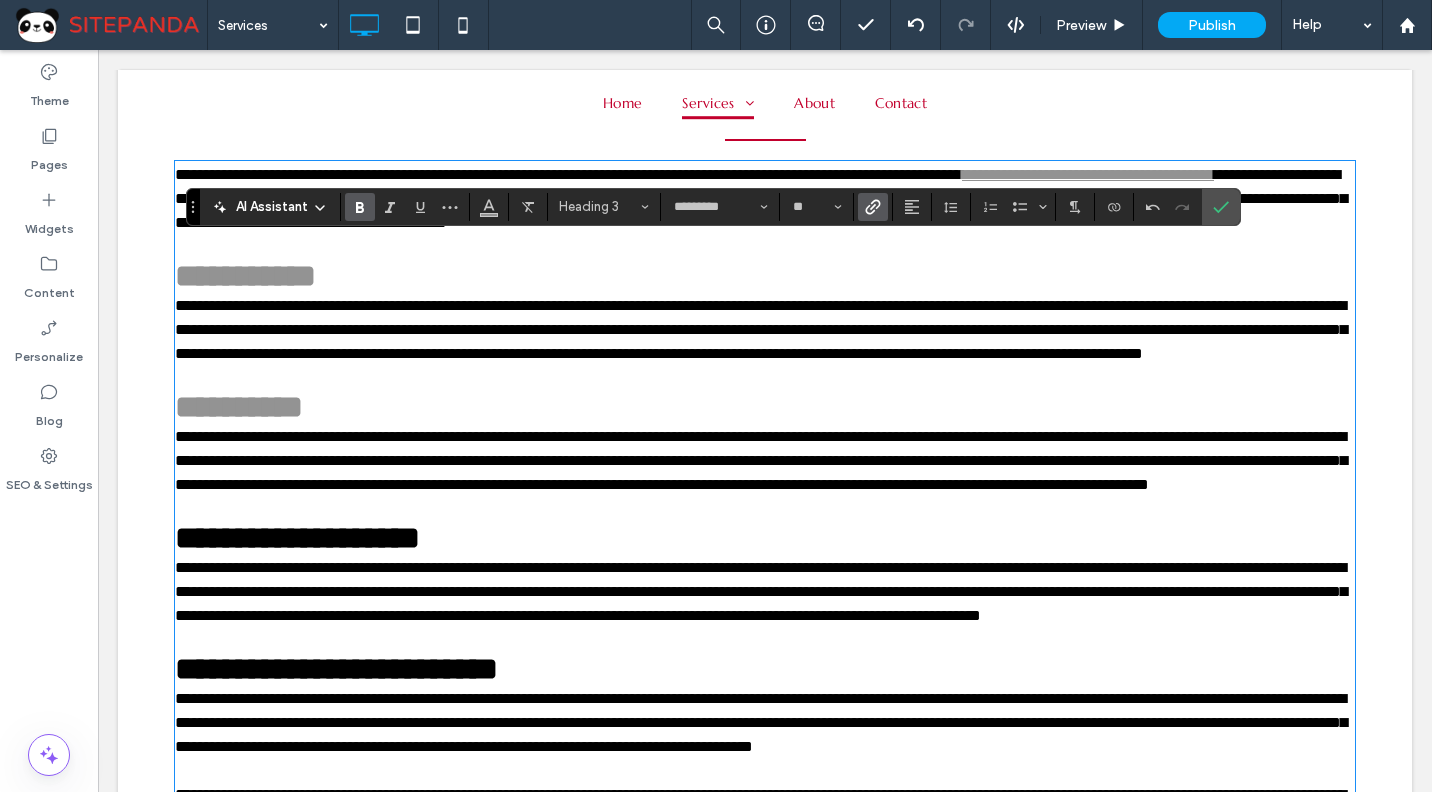 scroll, scrollTop: 719, scrollLeft: 0, axis: vertical 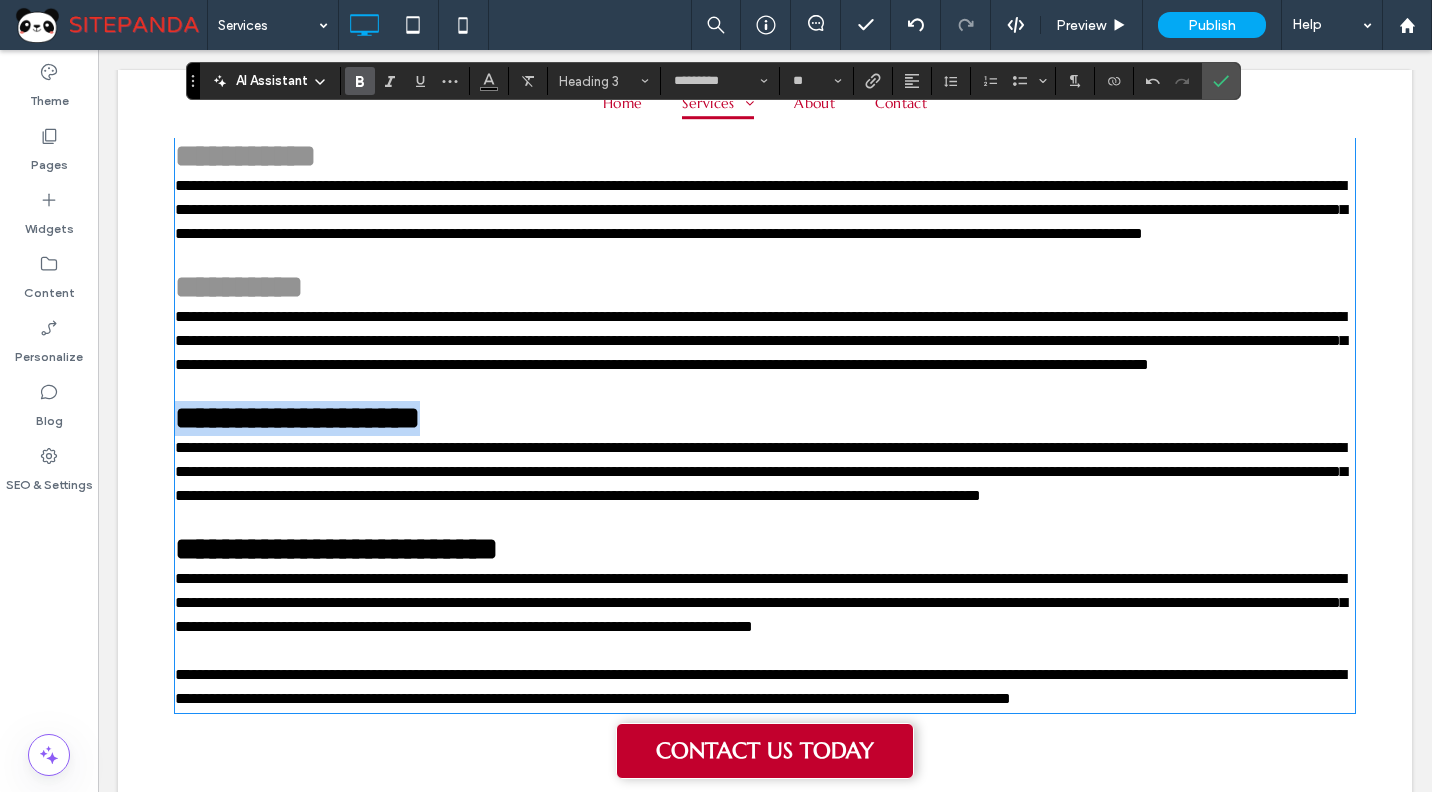 drag, startPoint x: 496, startPoint y: 482, endPoint x: 134, endPoint y: 481, distance: 362.00137 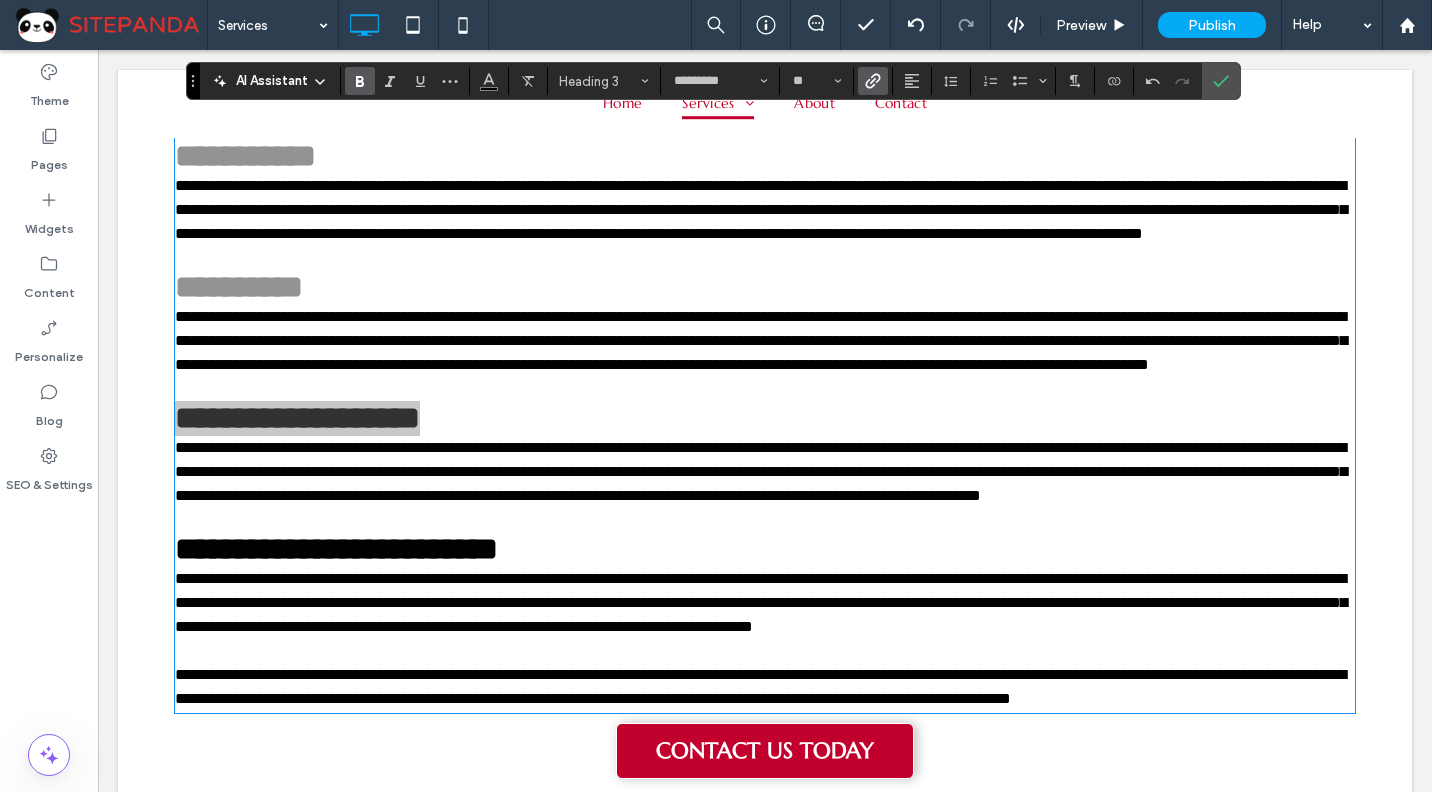 click 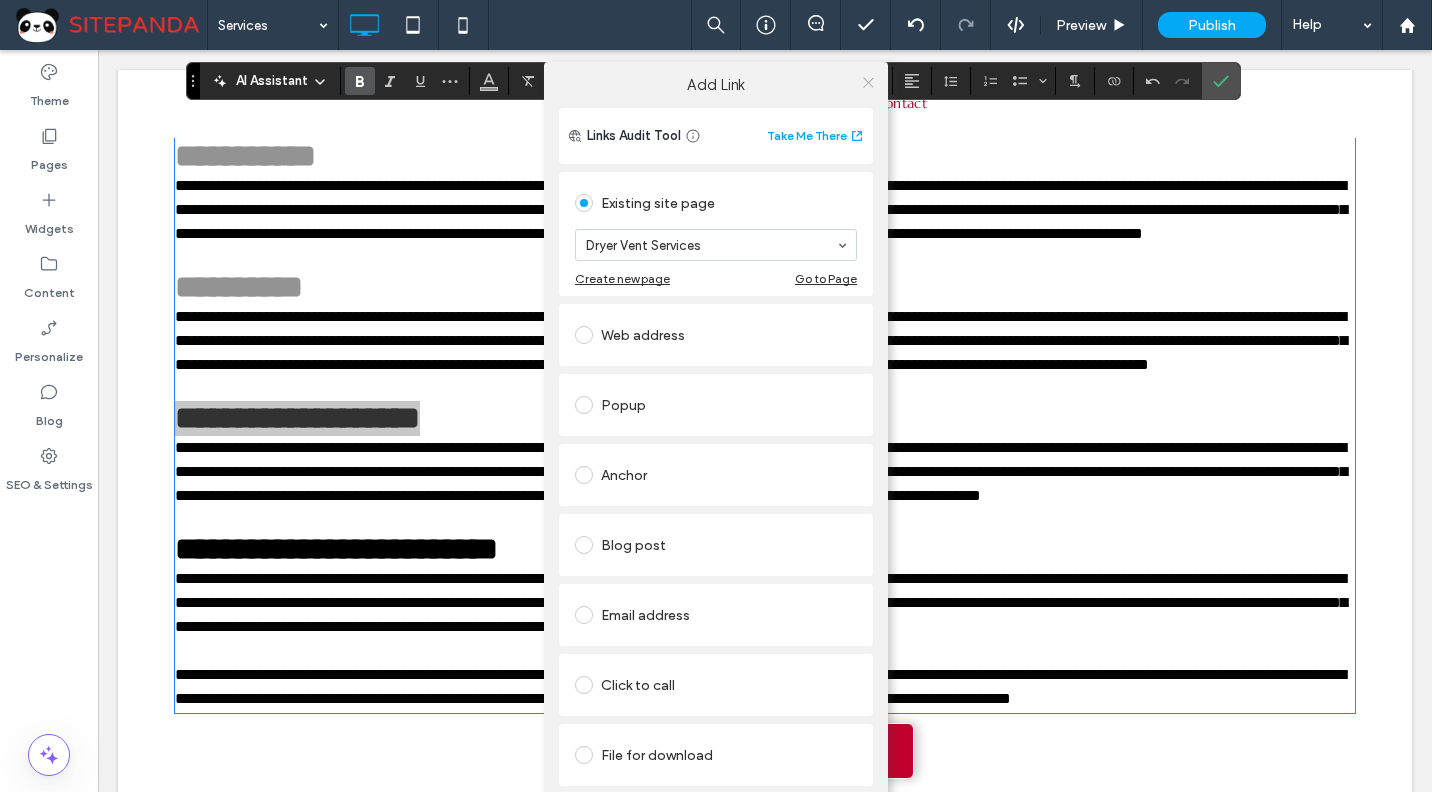 click 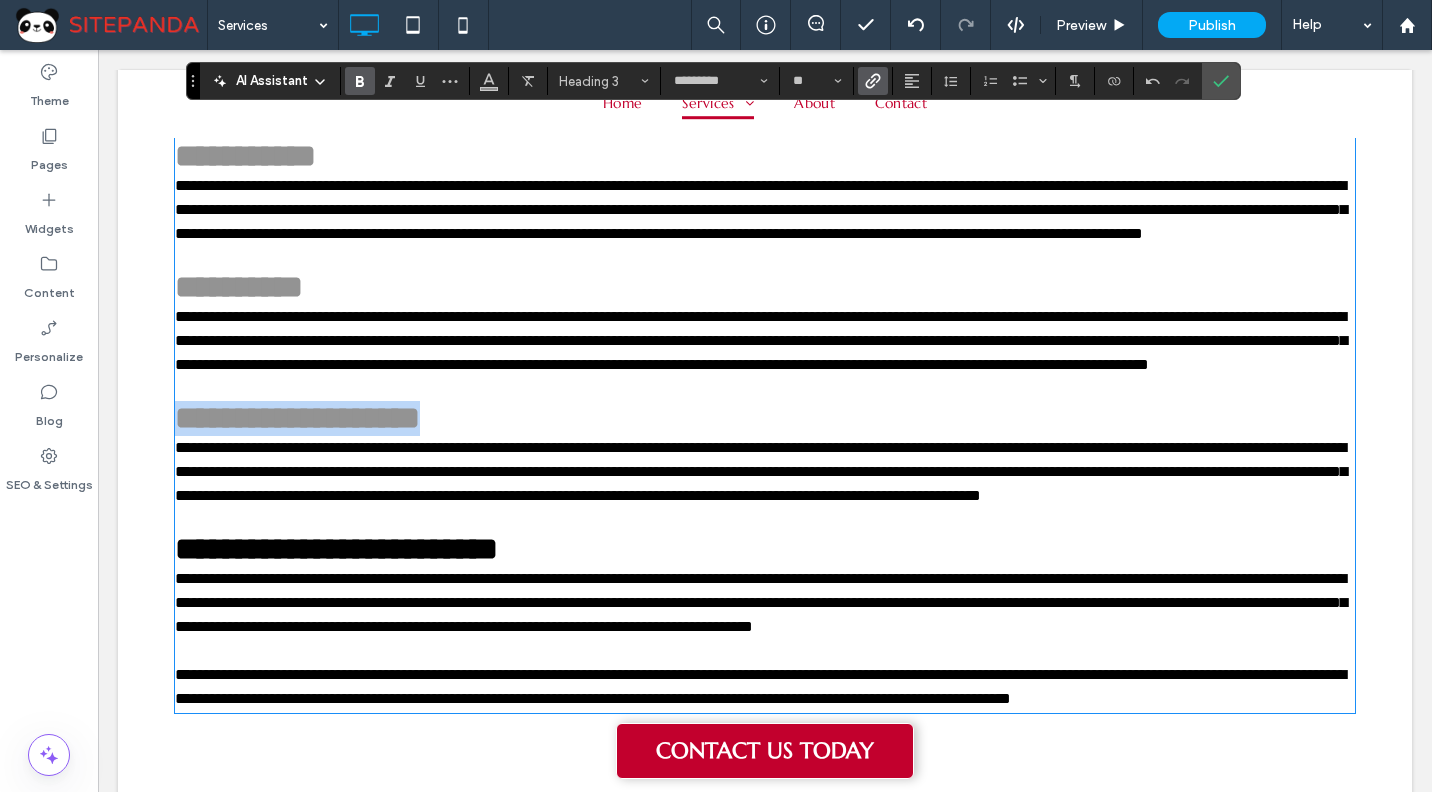 scroll, scrollTop: 1019, scrollLeft: 0, axis: vertical 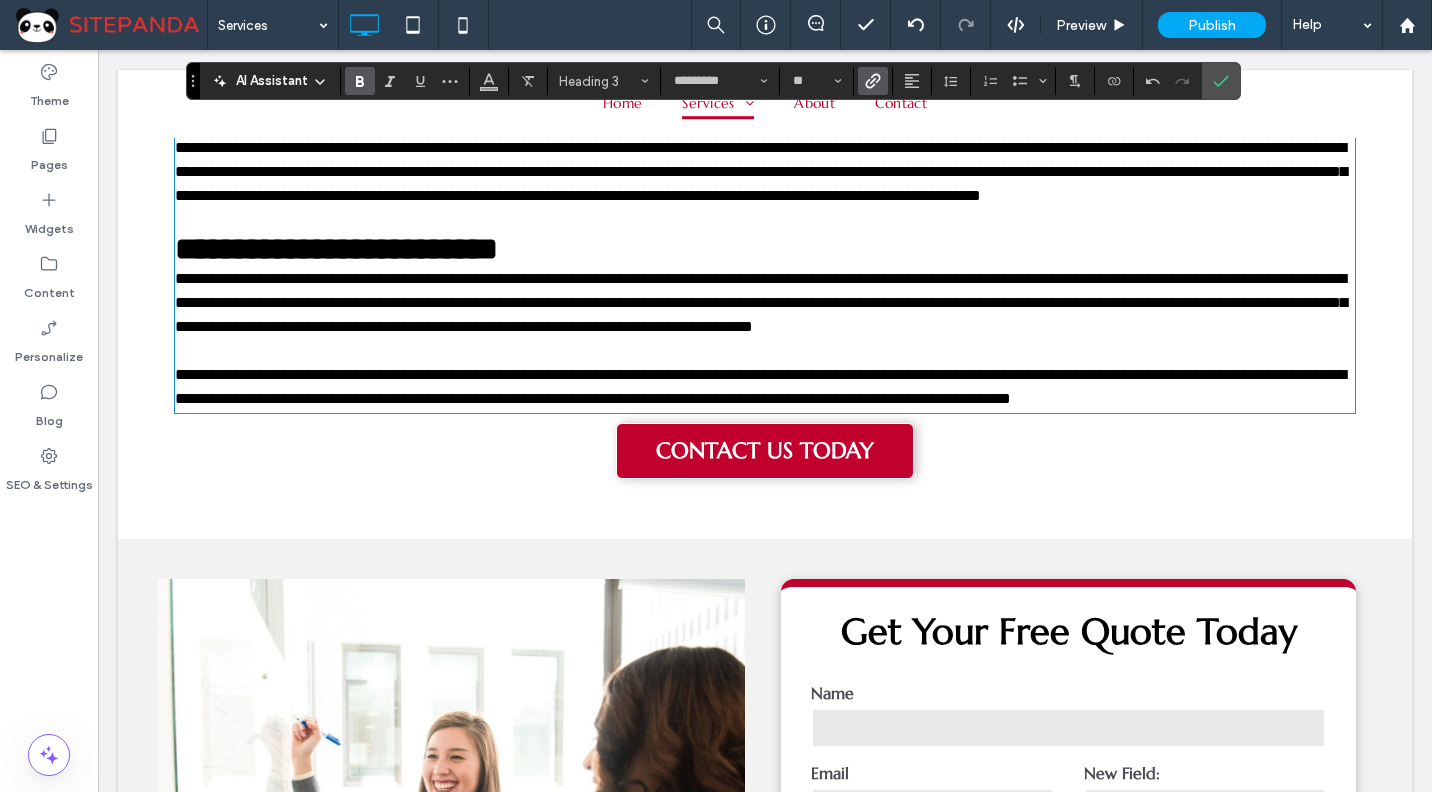 type on "**" 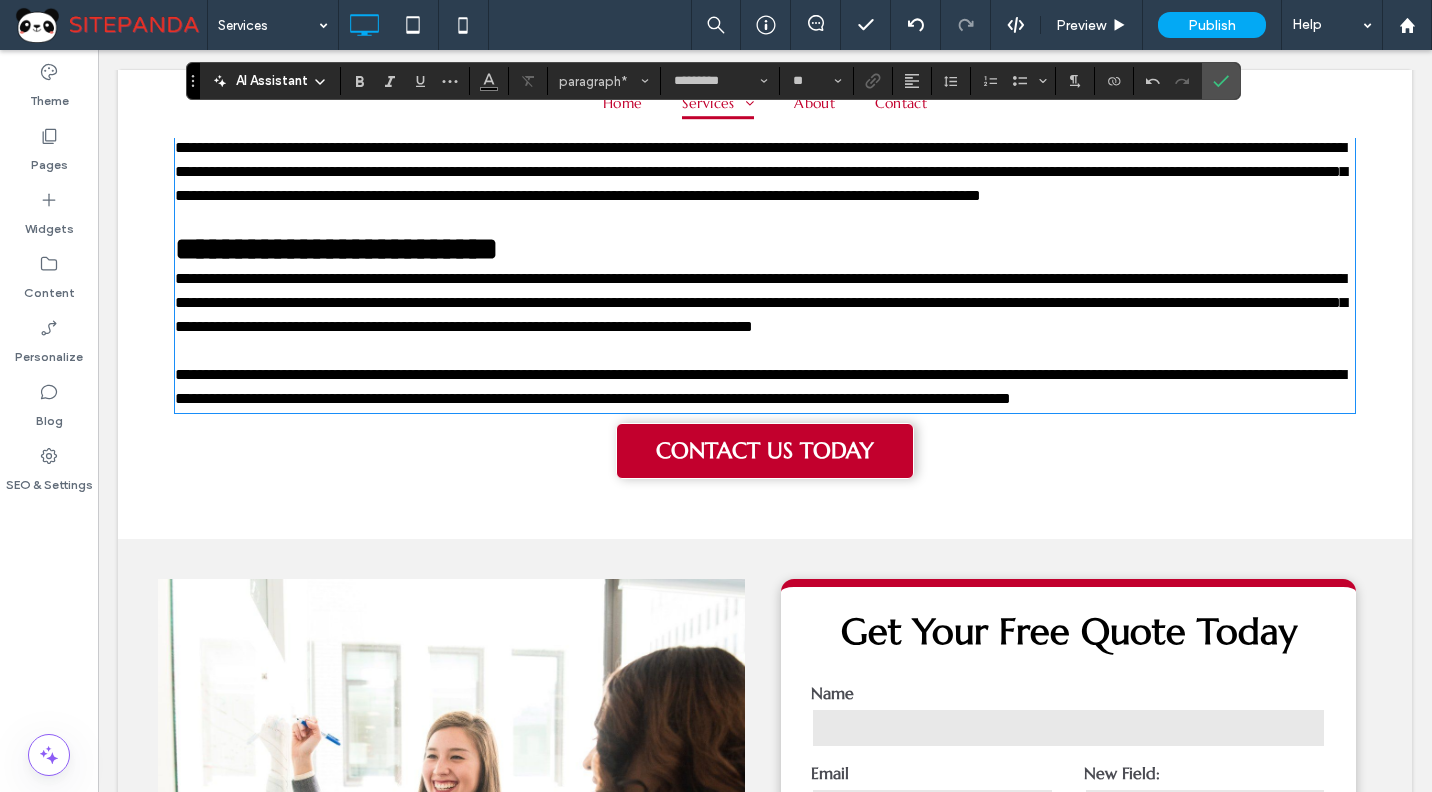 click on "**********" at bounding box center [761, 302] 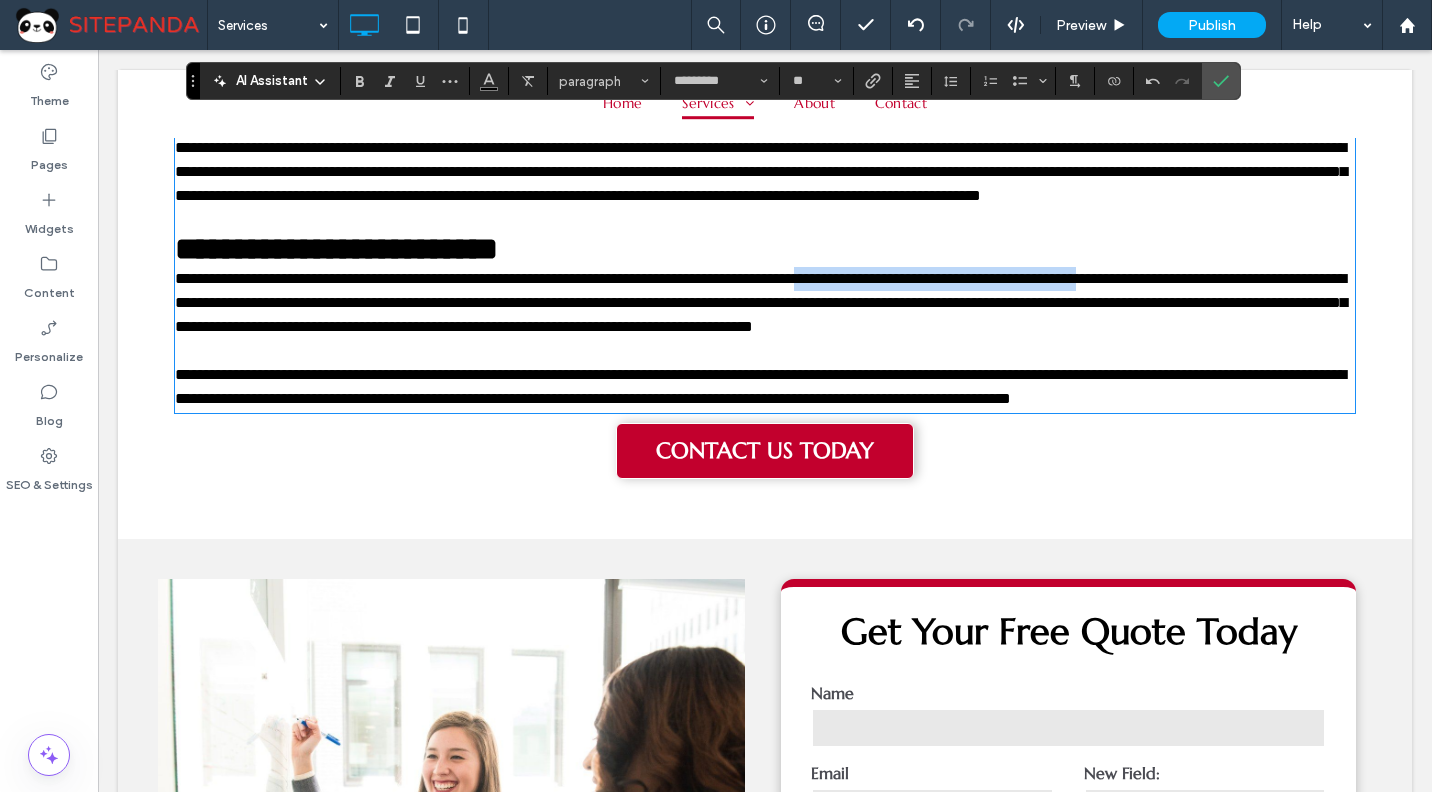 drag, startPoint x: 1234, startPoint y: 365, endPoint x: 917, endPoint y: 379, distance: 317.309 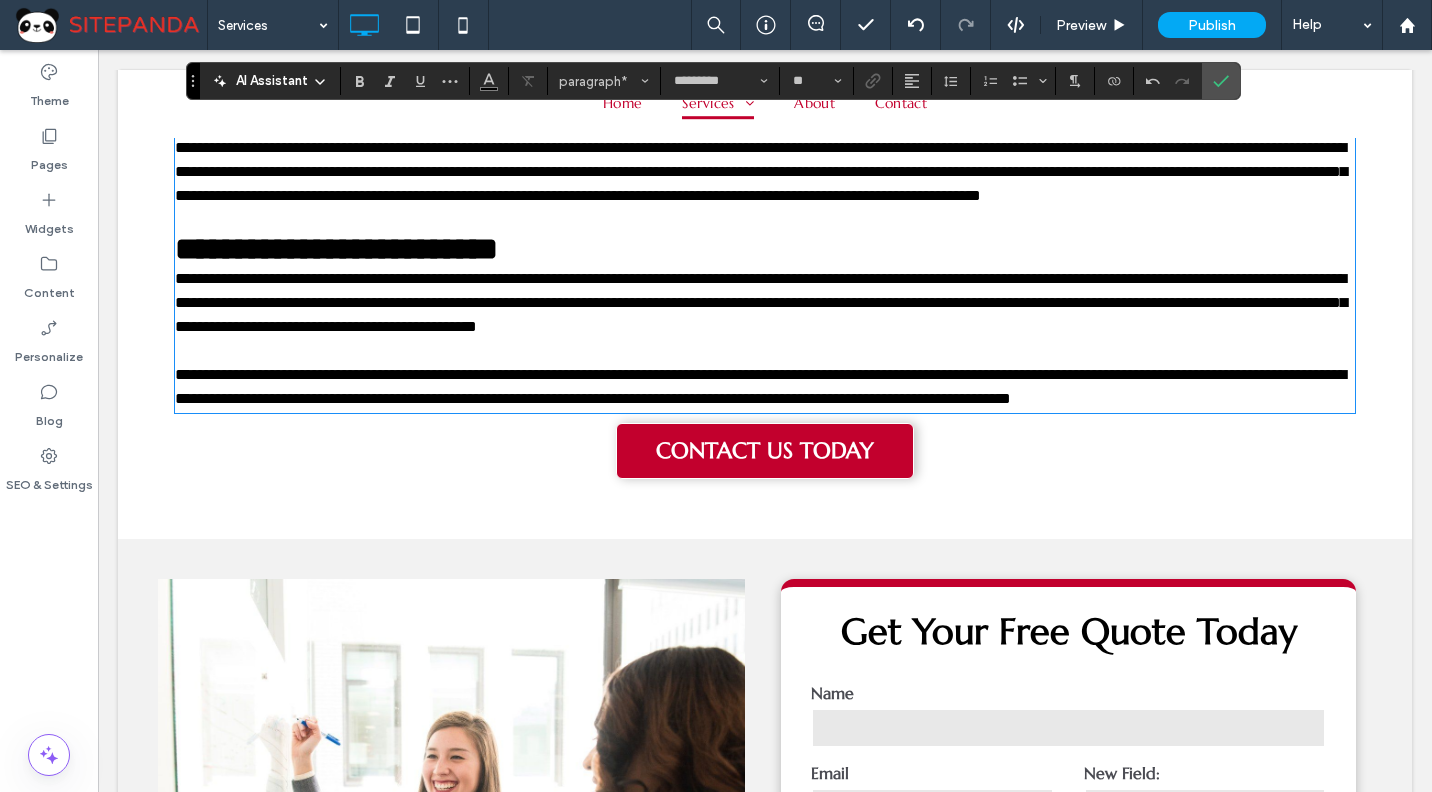 click at bounding box center [765, 351] 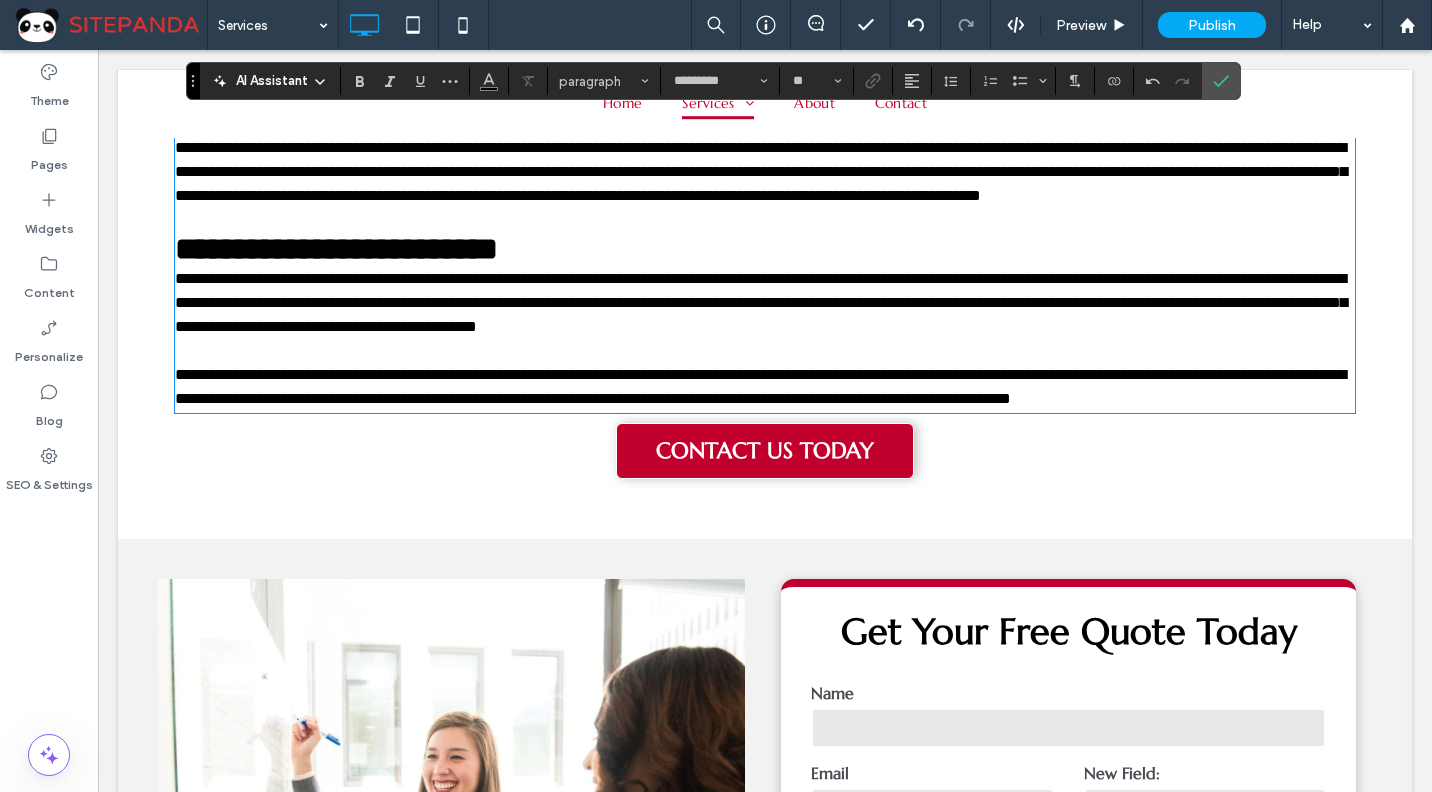 scroll, scrollTop: 1119, scrollLeft: 0, axis: vertical 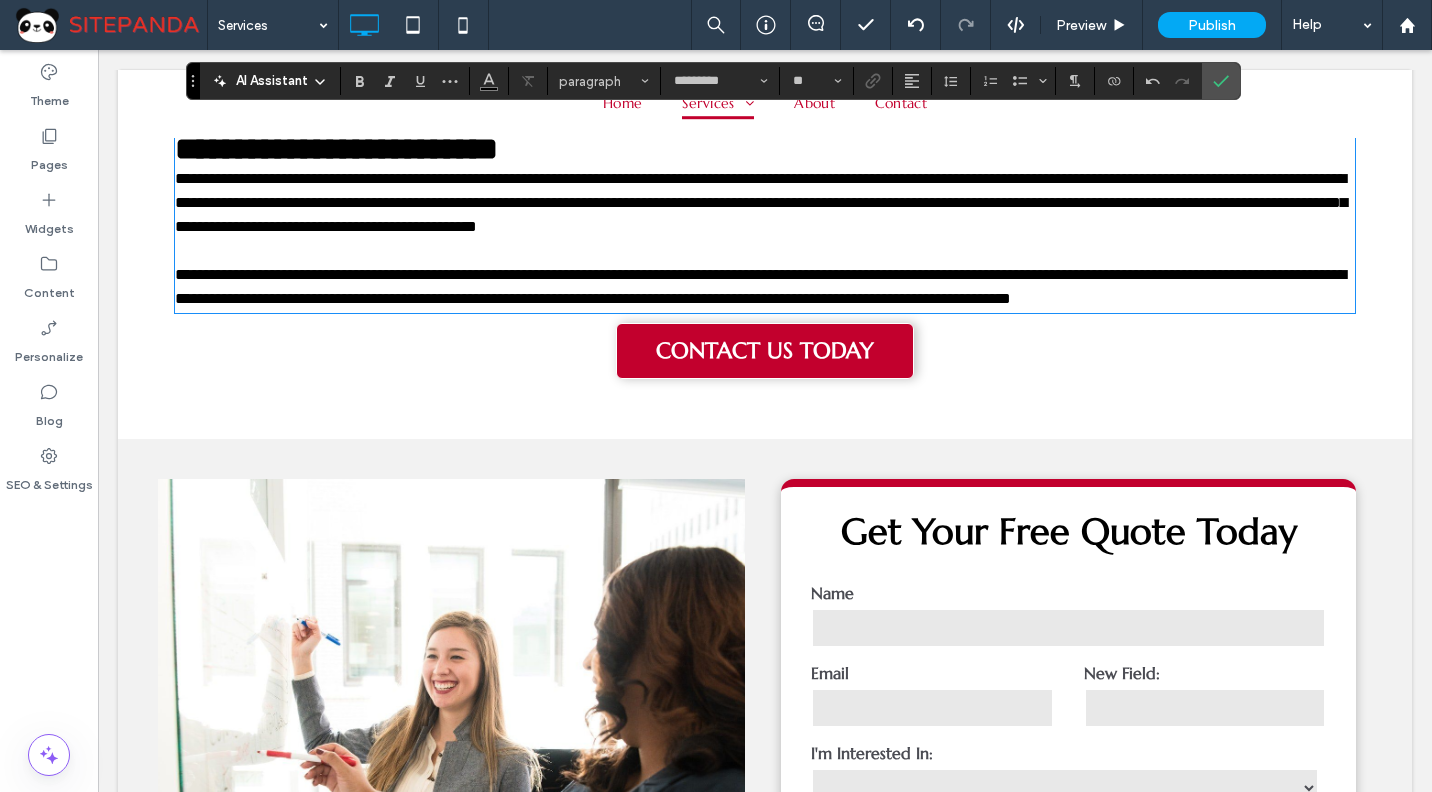 click on "**********" at bounding box center [760, 286] 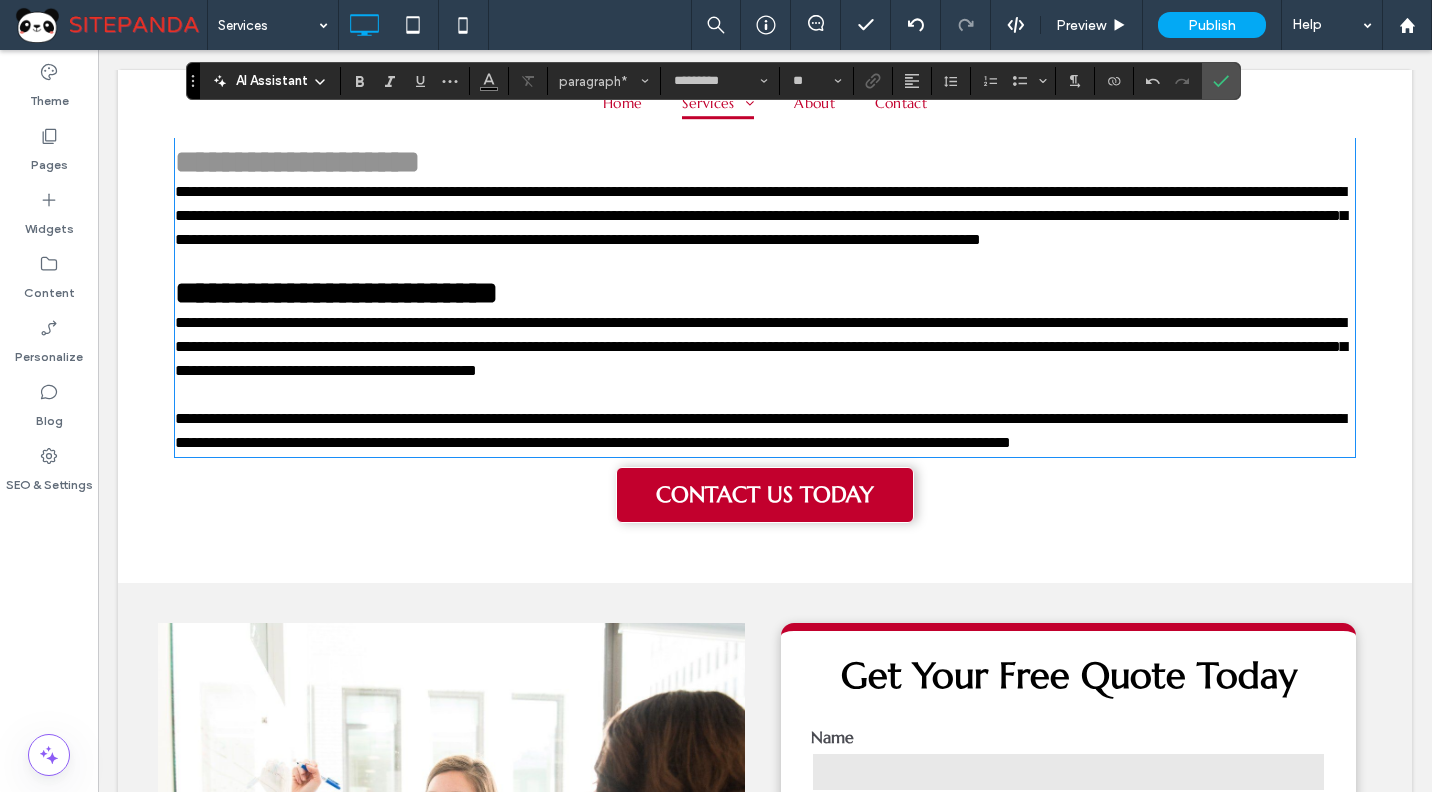 scroll, scrollTop: 1087, scrollLeft: 0, axis: vertical 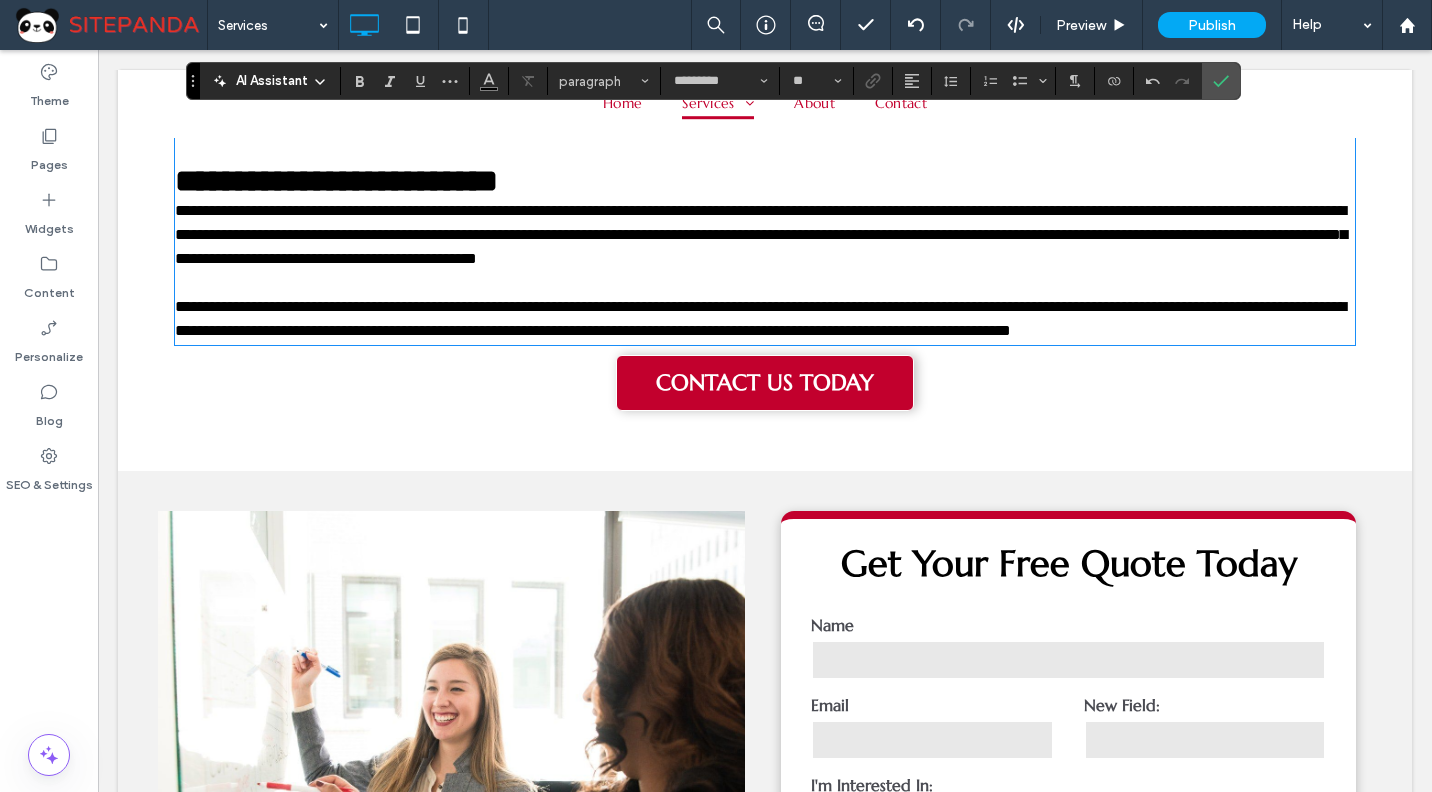 click at bounding box center (765, 283) 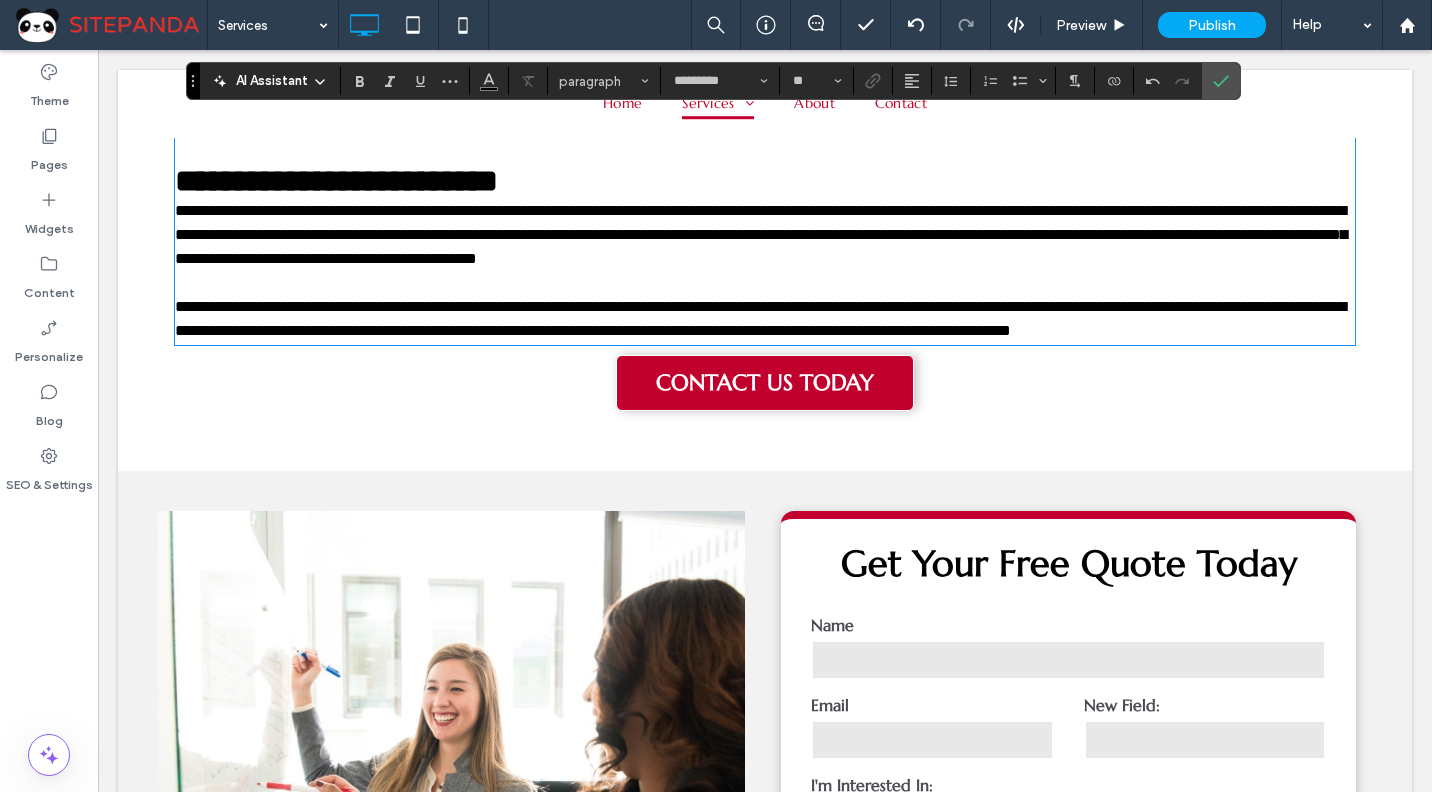 click at bounding box center [765, 283] 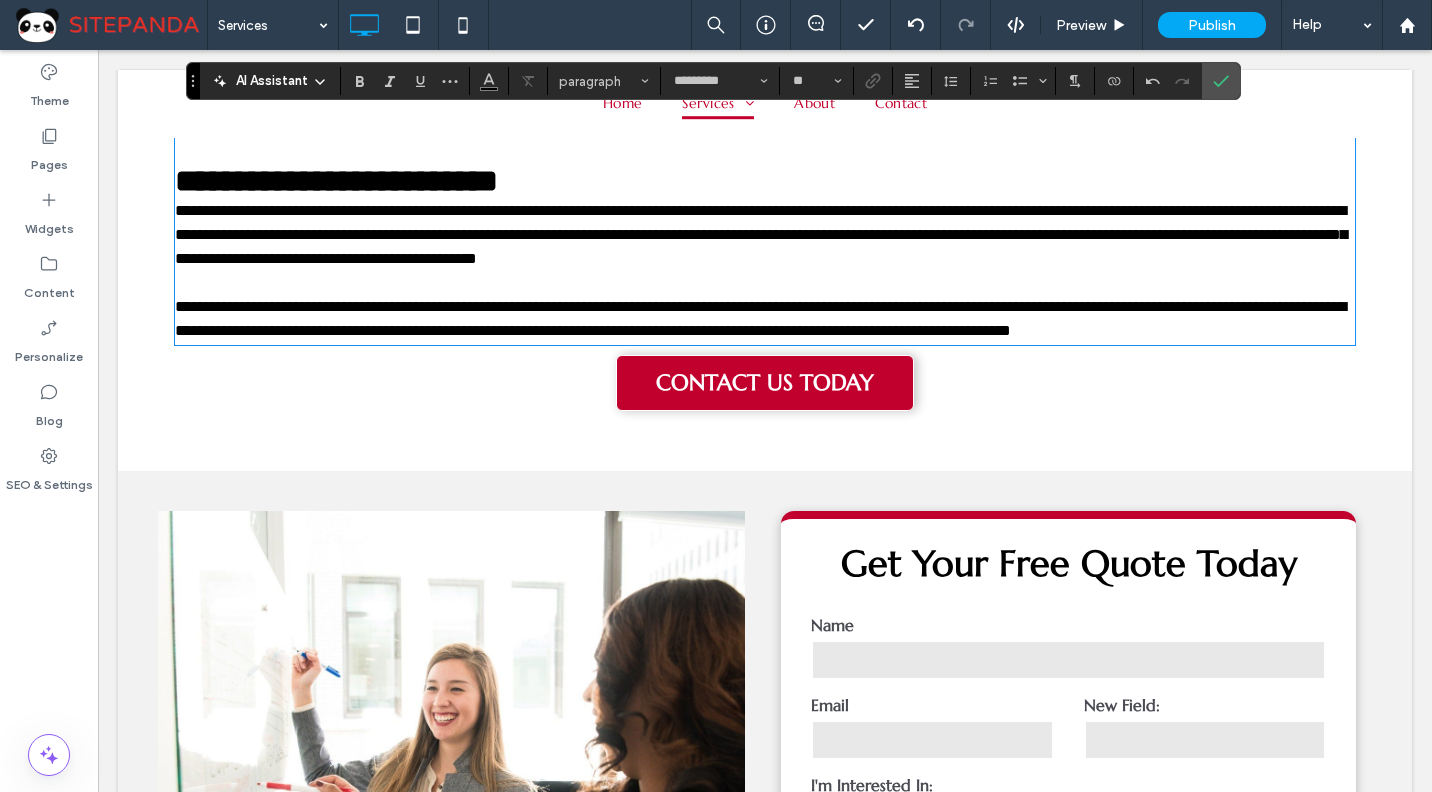 click on "**********" at bounding box center (760, 318) 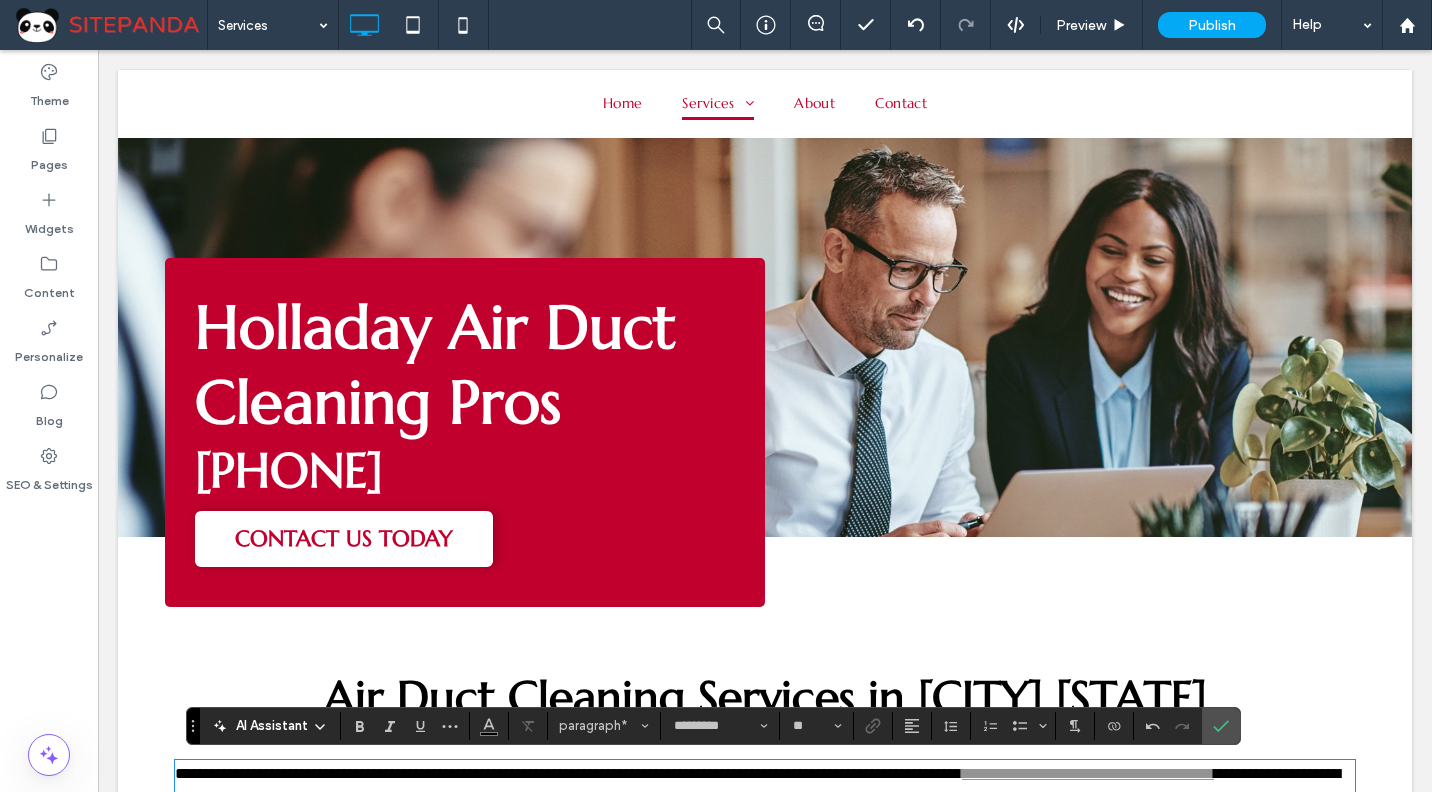 scroll, scrollTop: 400, scrollLeft: 0, axis: vertical 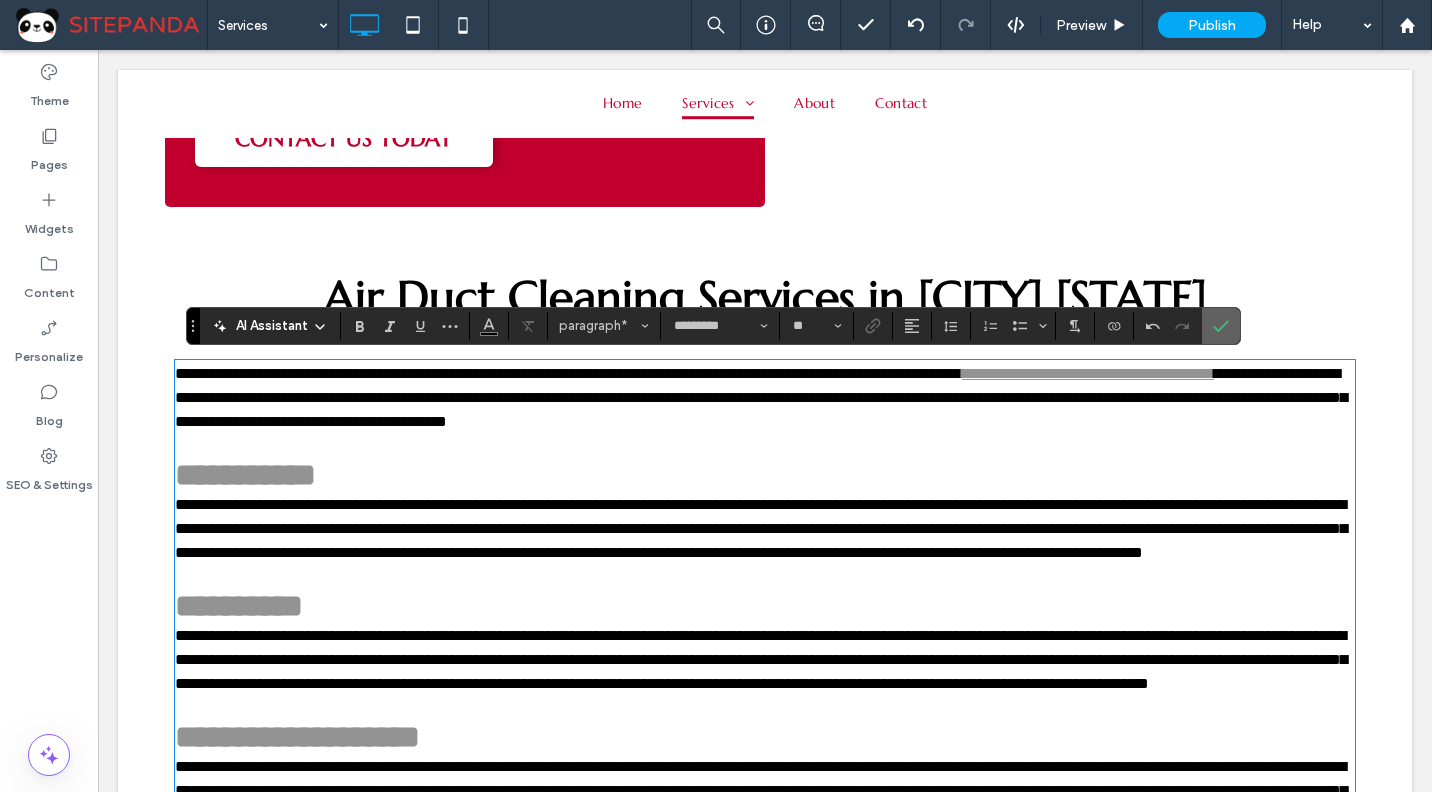 click at bounding box center (1221, 326) 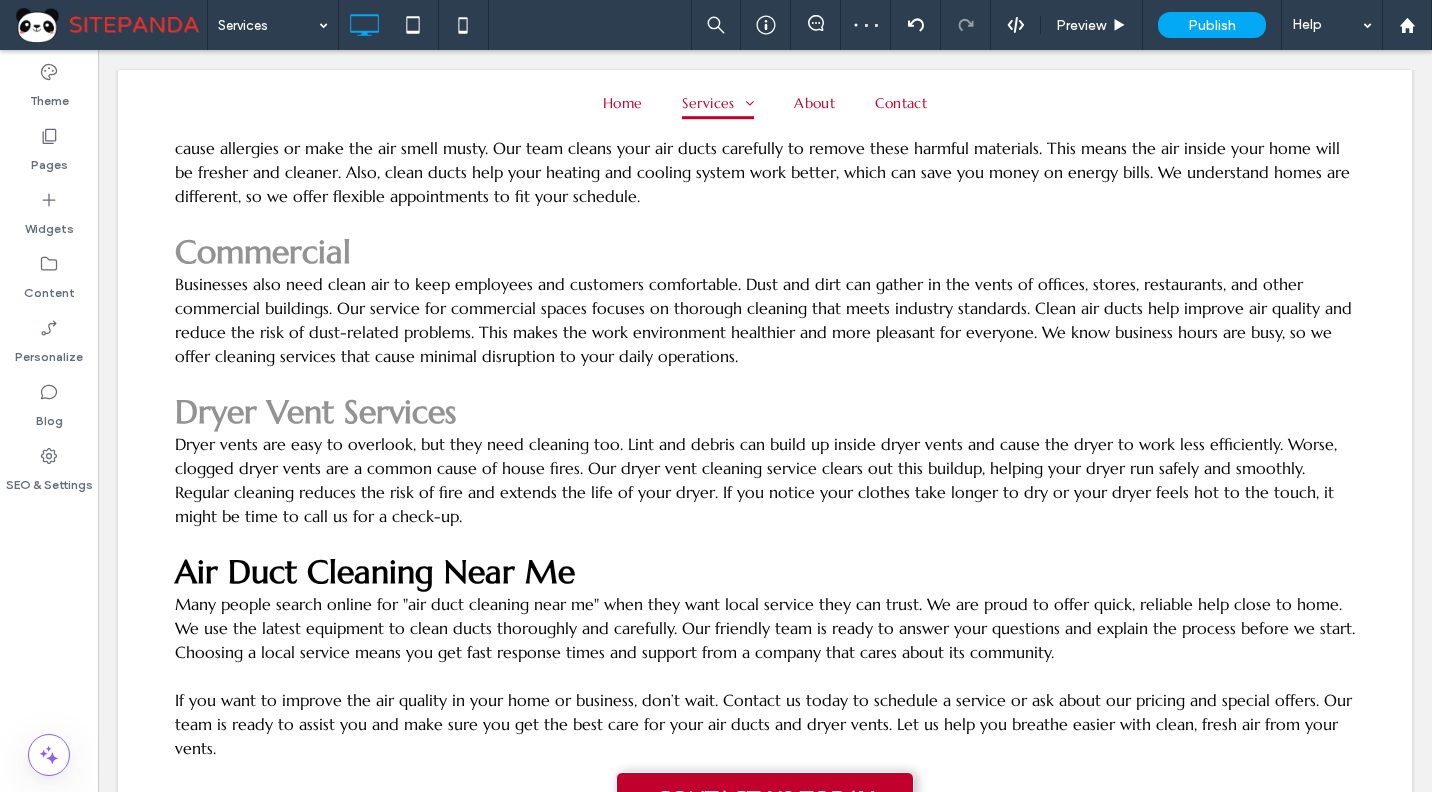 scroll, scrollTop: 900, scrollLeft: 0, axis: vertical 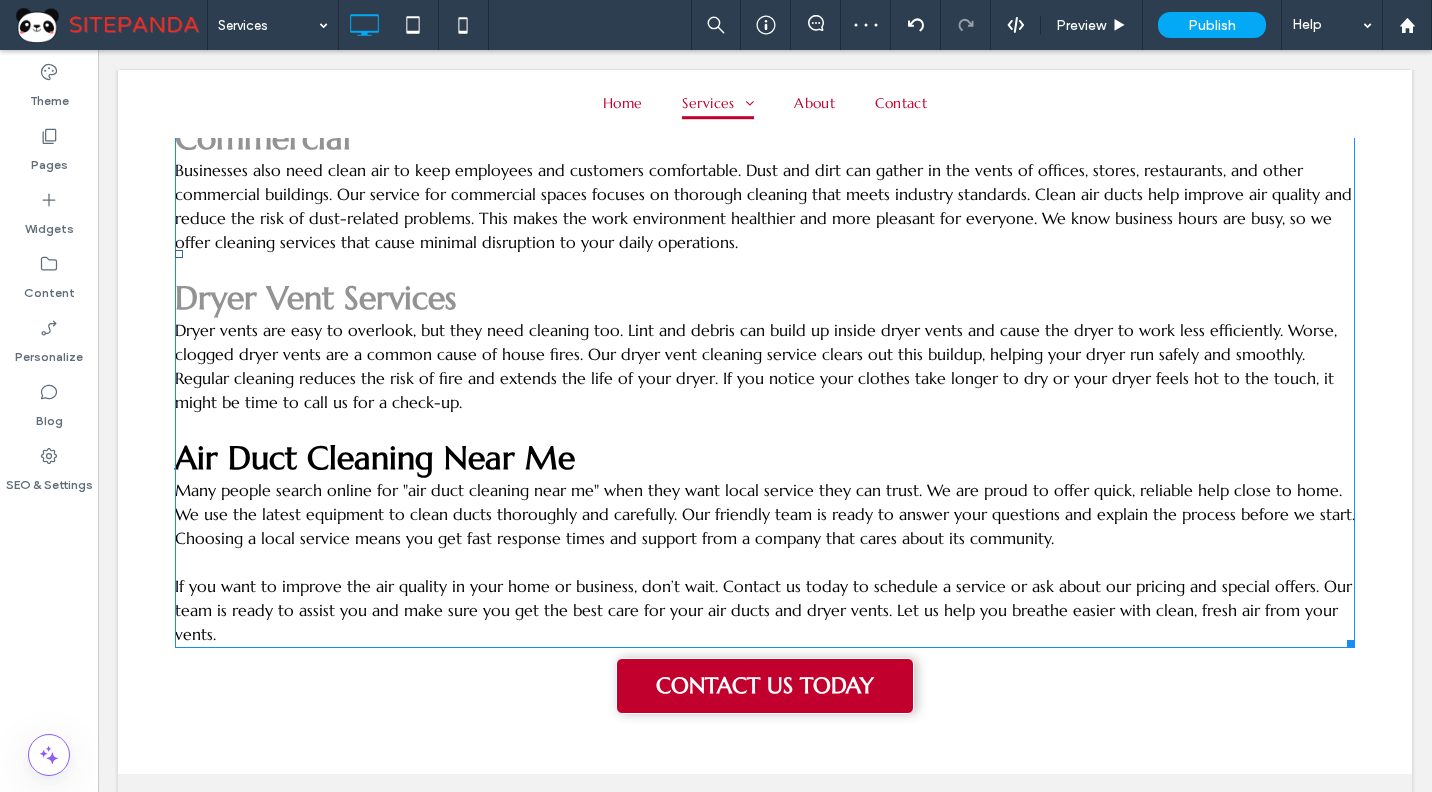 click on "Dryer vents are easy to overlook, but they need cleaning too. Lint and debris can build up inside dryer vents and cause the dryer to work less efficiently. Worse, clogged dryer vents are a common cause of house fires. Our dryer vent cleaning service clears out this buildup, helping your dryer run safely and smoothly. Regular cleaning reduces the risk of fire and extends the life of your dryer. If you notice your clothes take longer to dry or your dryer feels hot to the touch, it might be time to call us for a check-up." at bounding box center [756, 366] 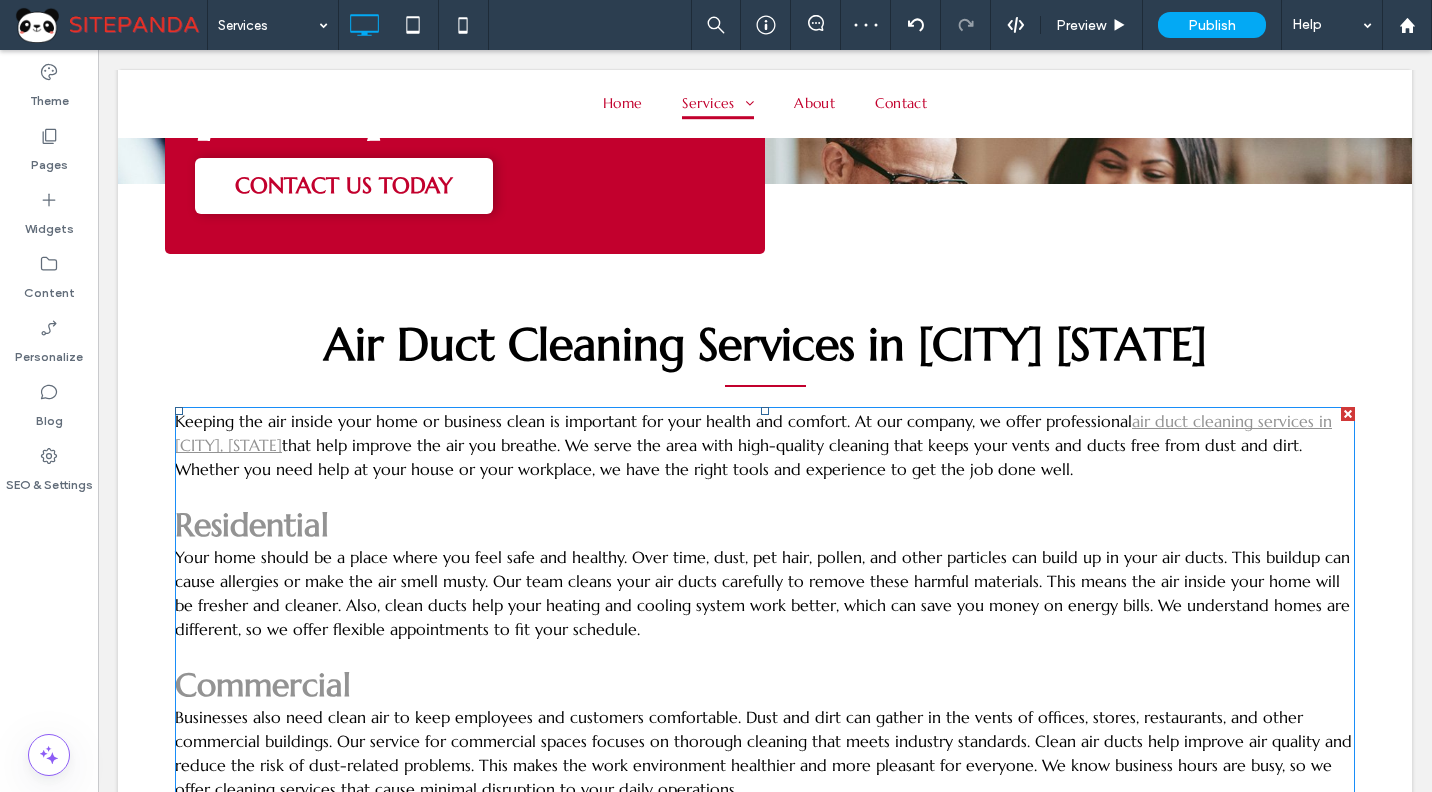 type on "*********" 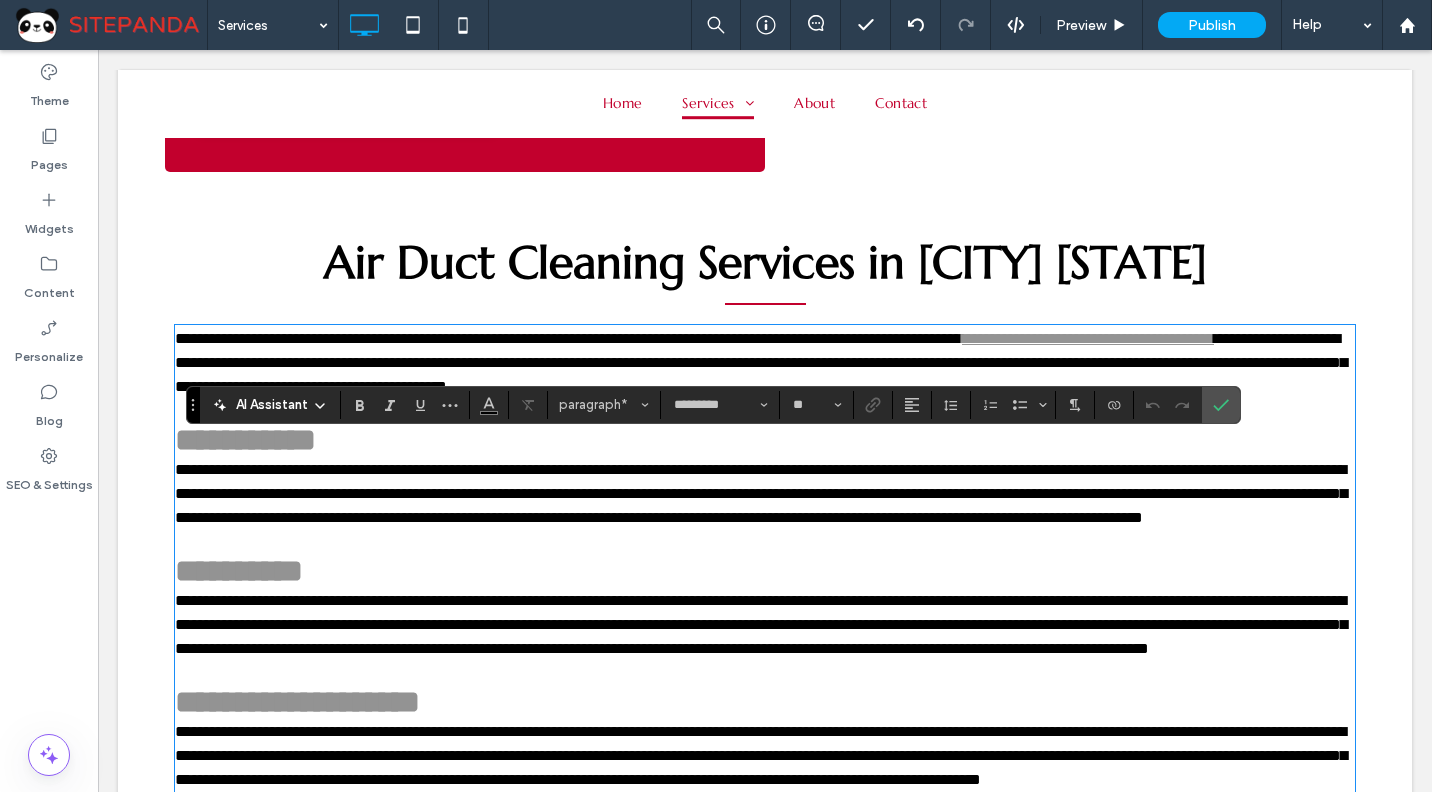 scroll, scrollTop: 453, scrollLeft: 0, axis: vertical 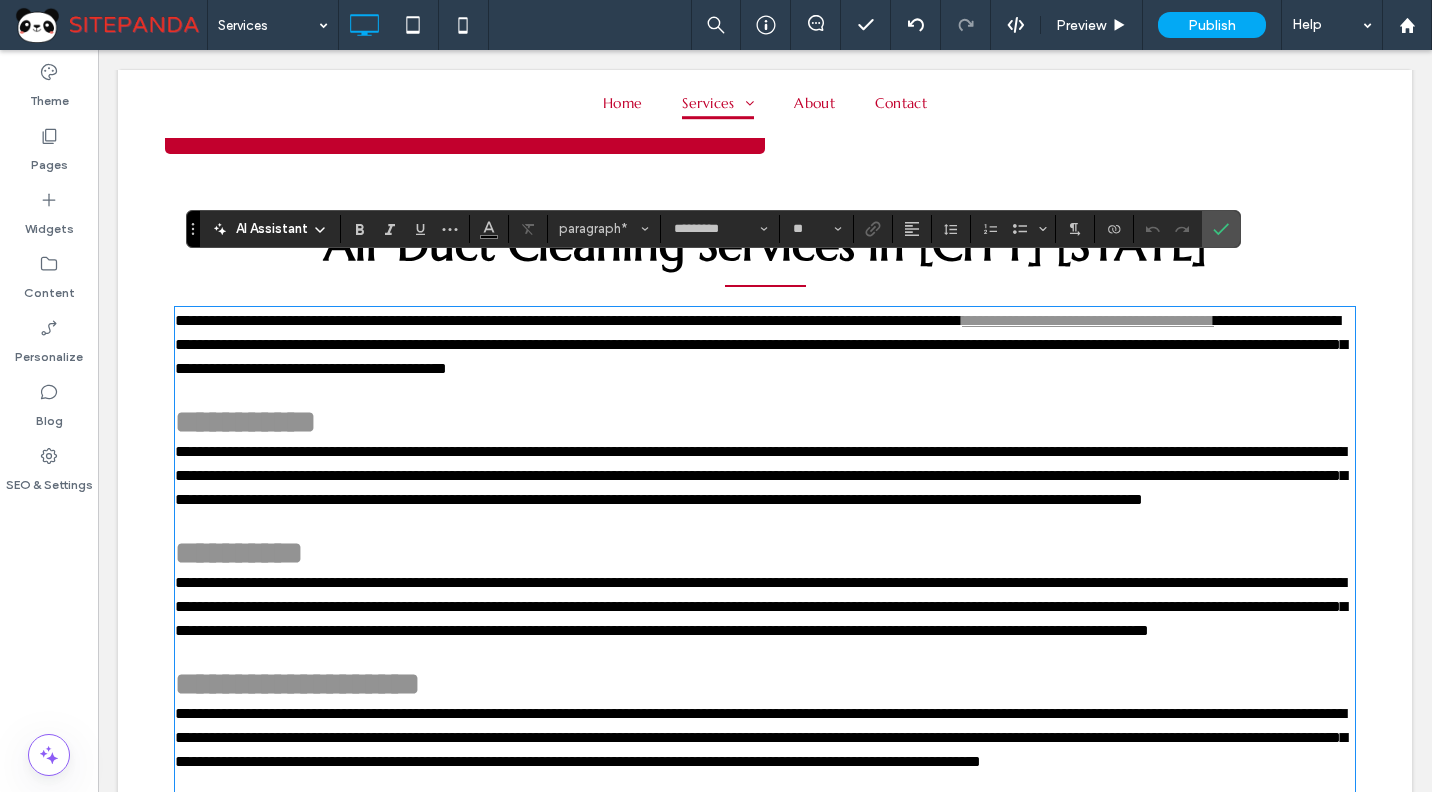 click on "**********" at bounding box center [761, 344] 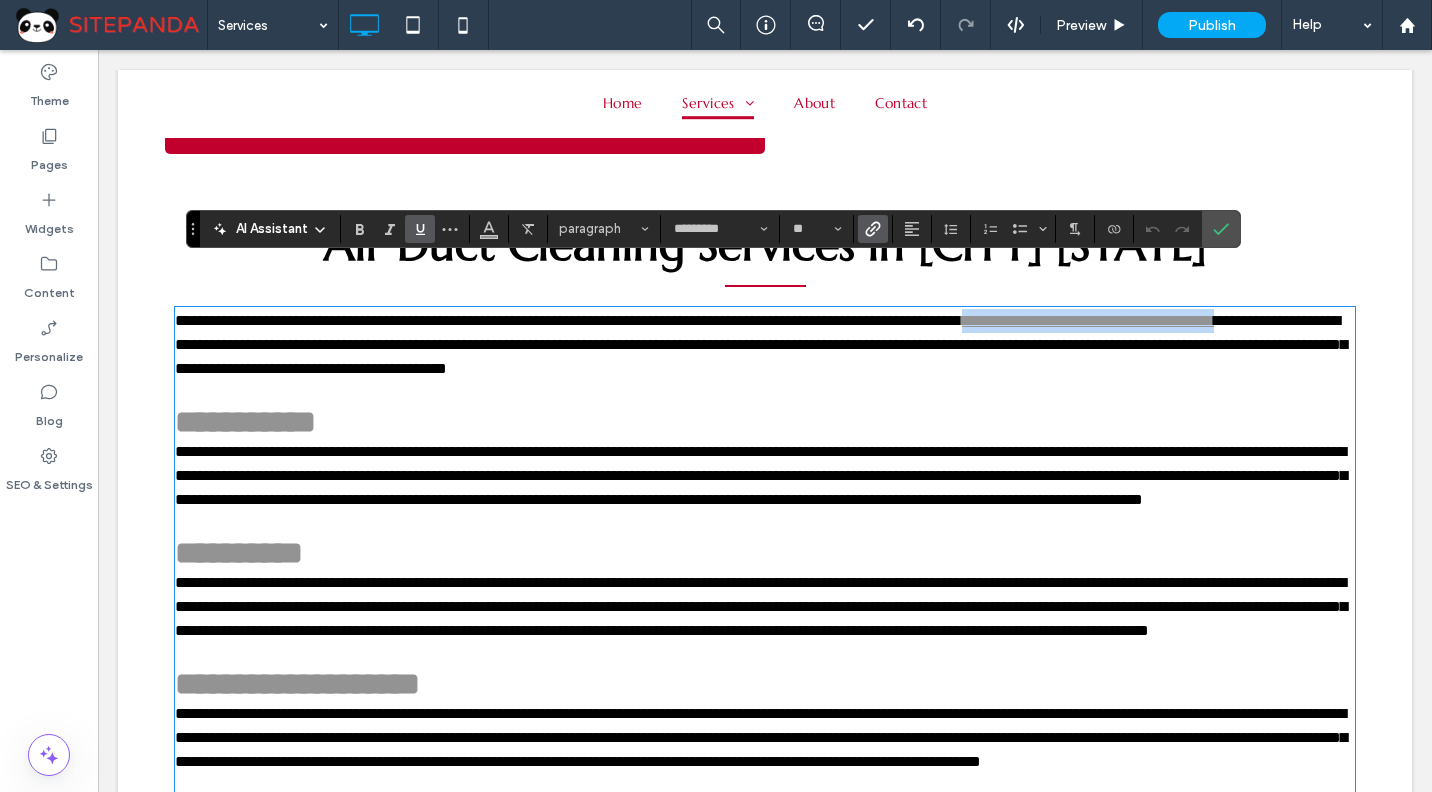 drag, startPoint x: 260, startPoint y: 347, endPoint x: 1121, endPoint y: 324, distance: 861.3071 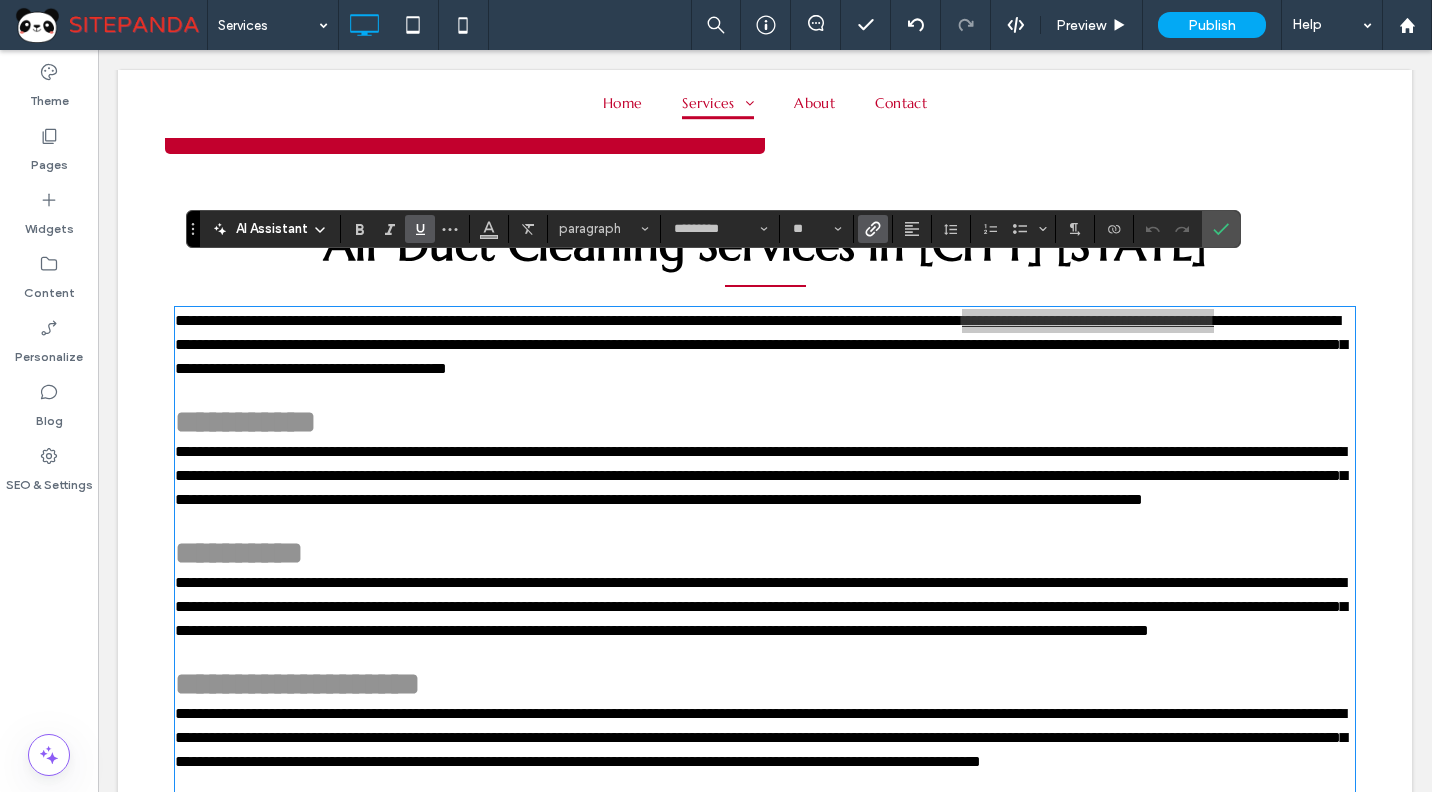 click 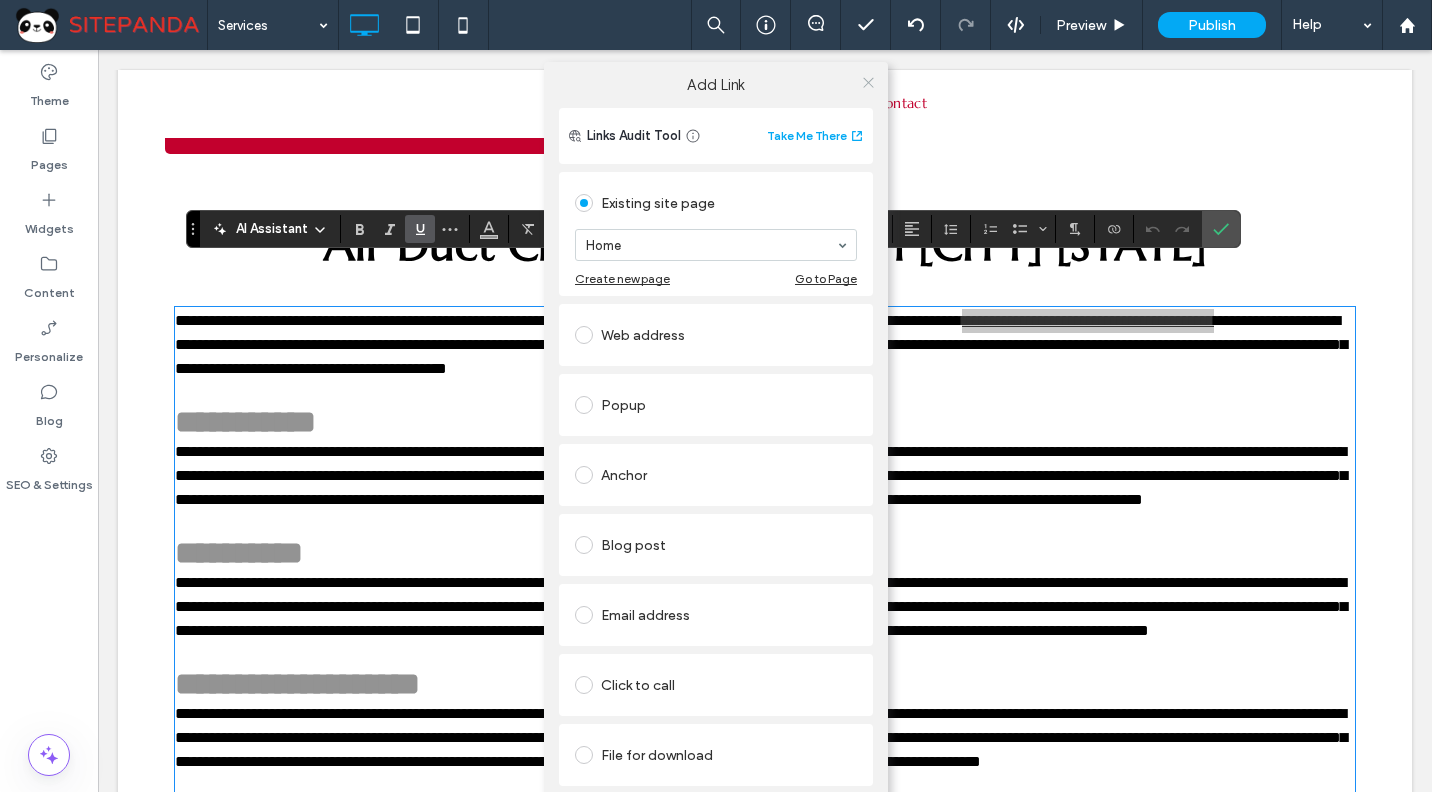 click 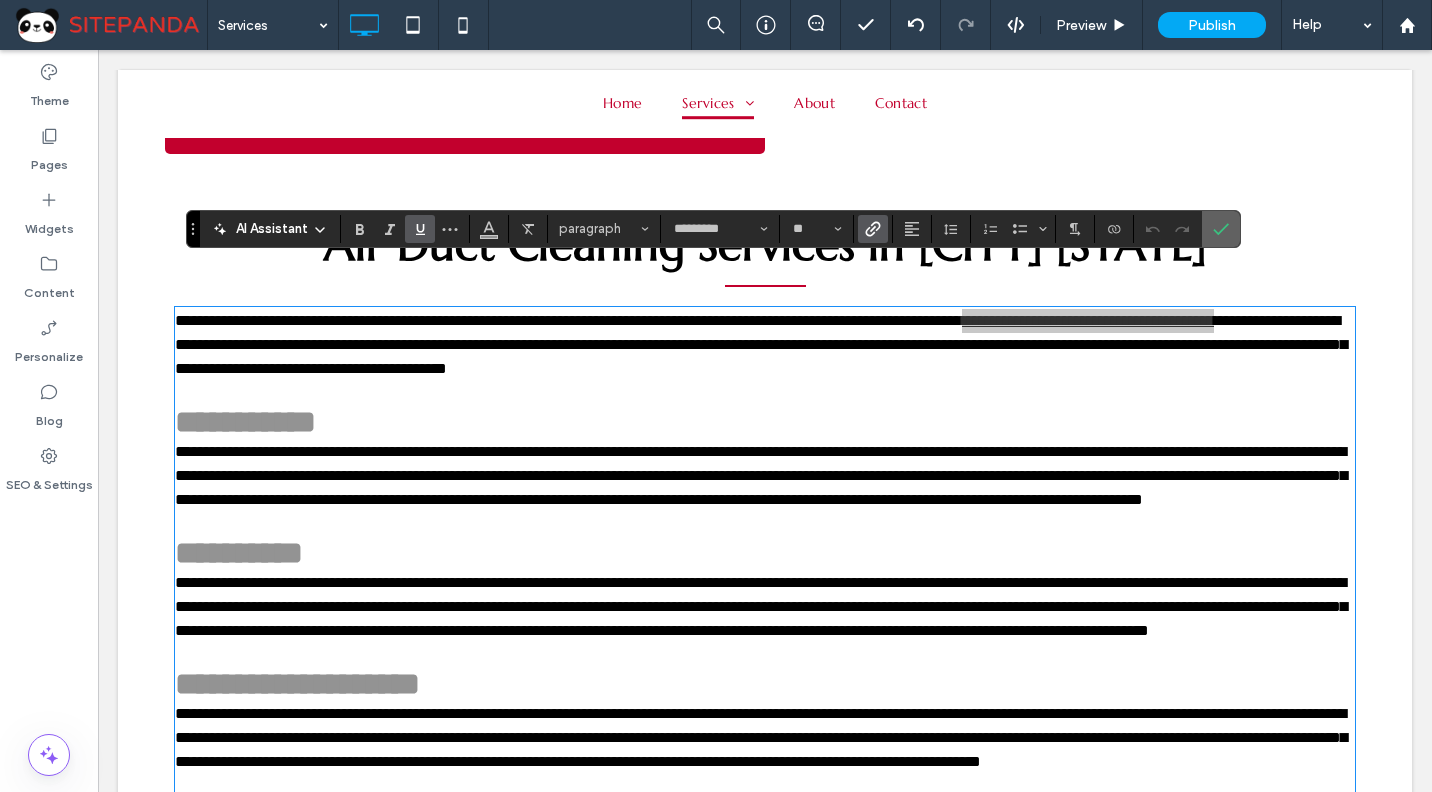 click at bounding box center (1221, 229) 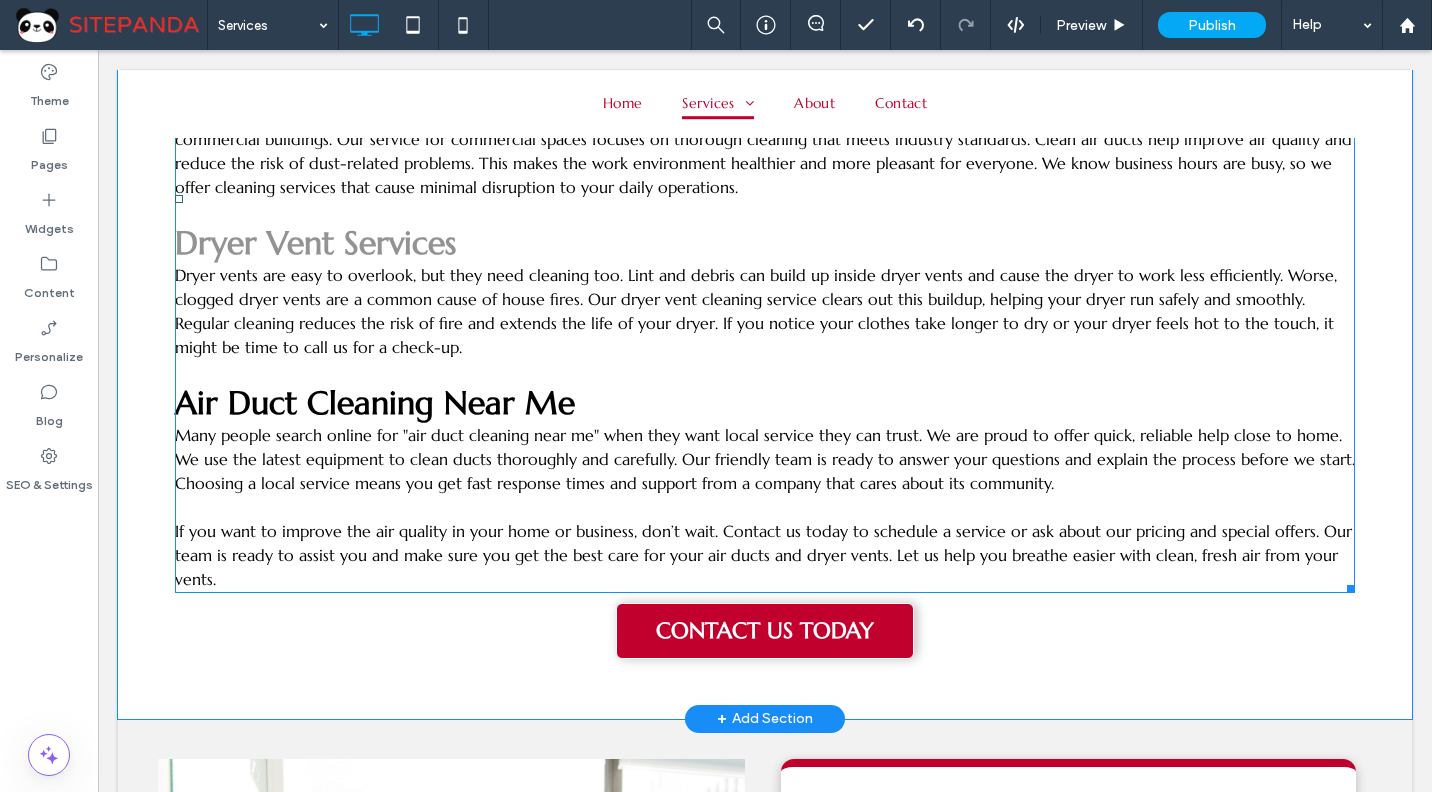 scroll, scrollTop: 1300, scrollLeft: 0, axis: vertical 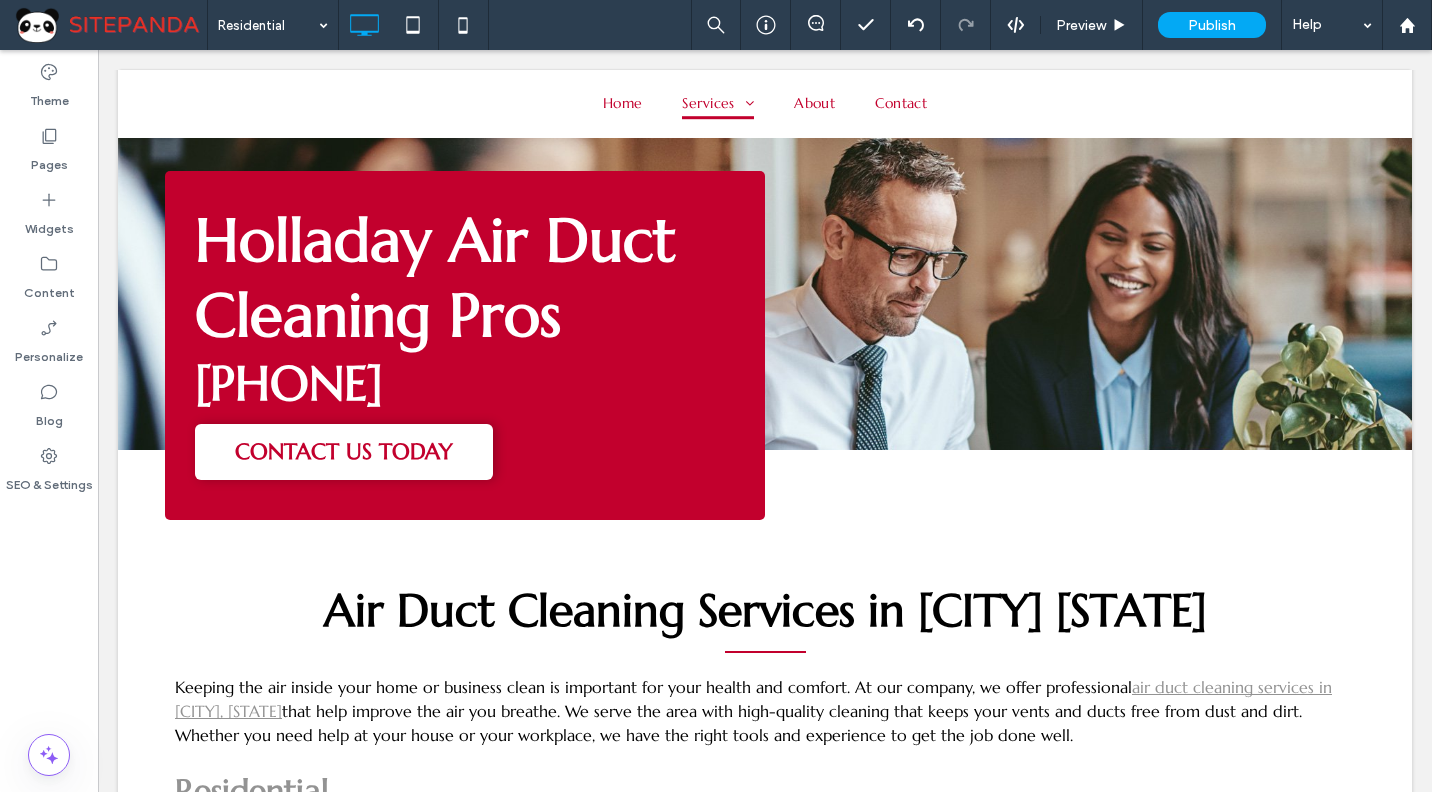 click at bounding box center (716, 396) 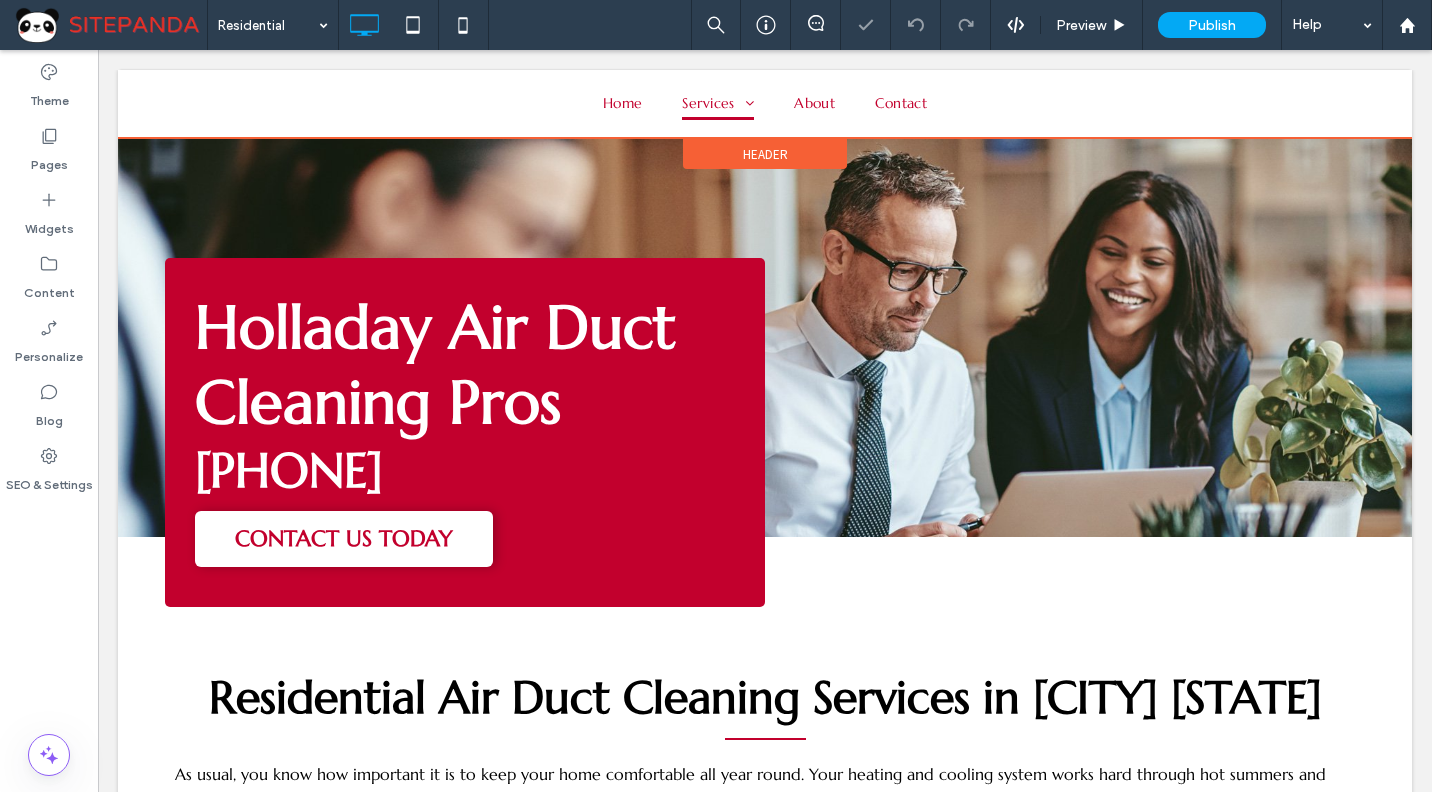 scroll, scrollTop: 0, scrollLeft: 0, axis: both 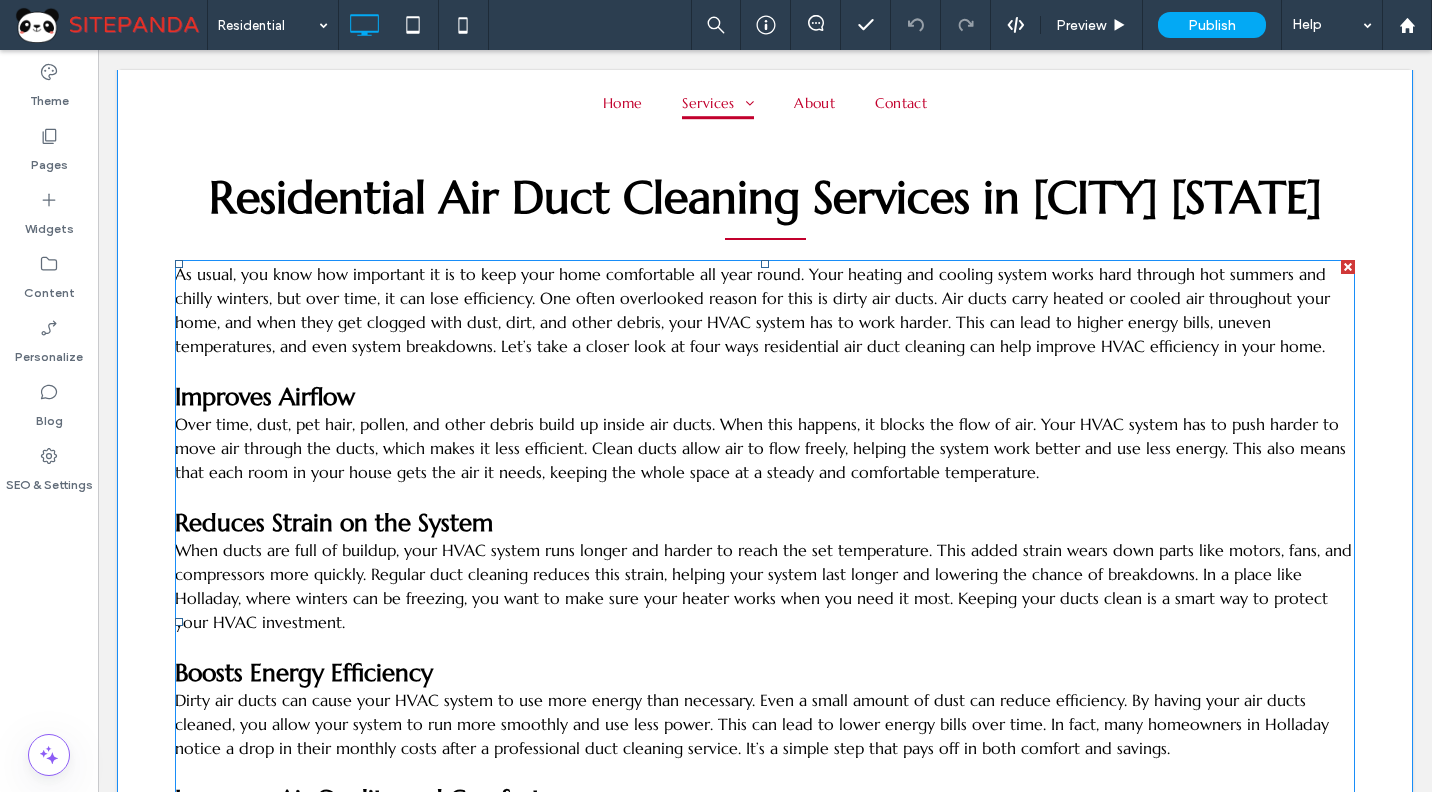 click on "As usual, you know how important it is to keep your home comfortable all year round. Your heating and cooling system works hard through hot summers and chilly winters, but over time, it can lose efficiency. One often overlooked reason for this is dirty air ducts. Air ducts carry heated or cooled air throughout your home, and when they get clogged with dust, dirt, and other debris, your HVAC system has to work harder. This can lead to higher energy bills, uneven temperatures, and even system breakdowns. Let’s take a closer look at four ways residential air duct cleaning can help improve HVAC efficiency in your home." at bounding box center [752, 310] 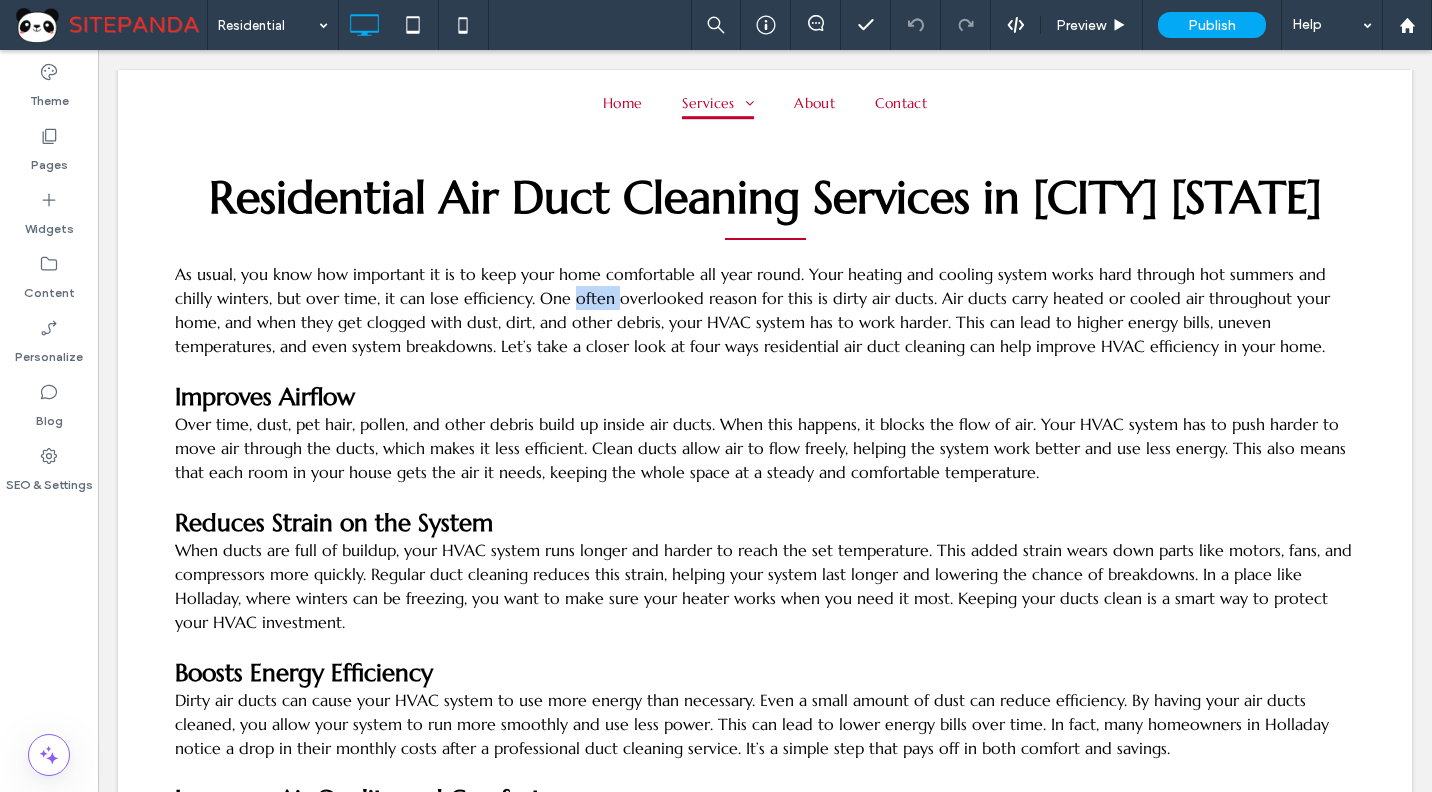 click on "As usual, you know how important it is to keep your home comfortable all year round. Your heating and cooling system works hard through hot summers and chilly winters, but over time, it can lose efficiency. One often overlooked reason for this is dirty air ducts. Air ducts carry heated or cooled air throughout your home, and when they get clogged with dust, dirt, and other debris, your HVAC system has to work harder. This can lead to higher energy bills, uneven temperatures, and even system breakdowns. Let’s take a closer look at four ways residential air duct cleaning can help improve HVAC efficiency in your home." at bounding box center (752, 310) 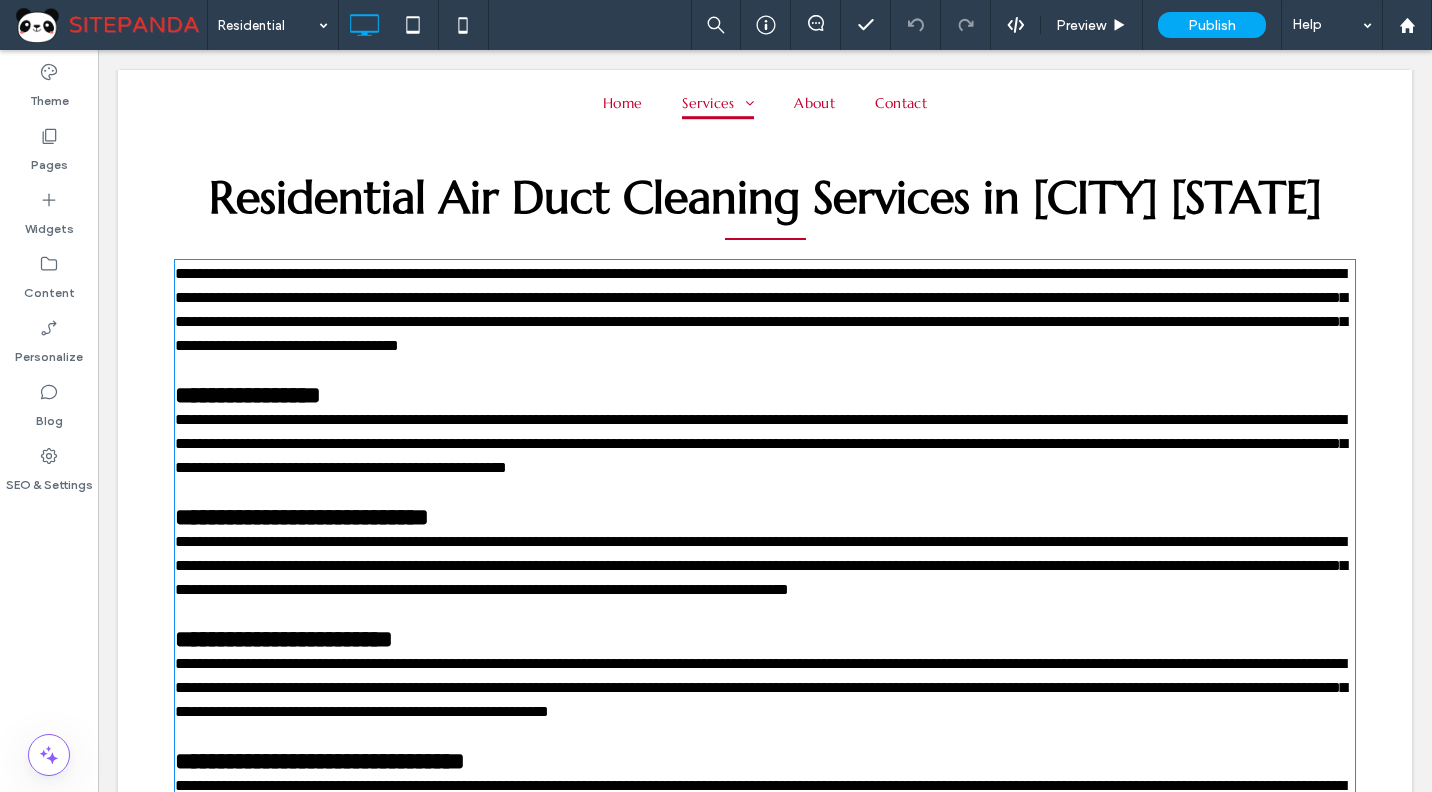 type on "*********" 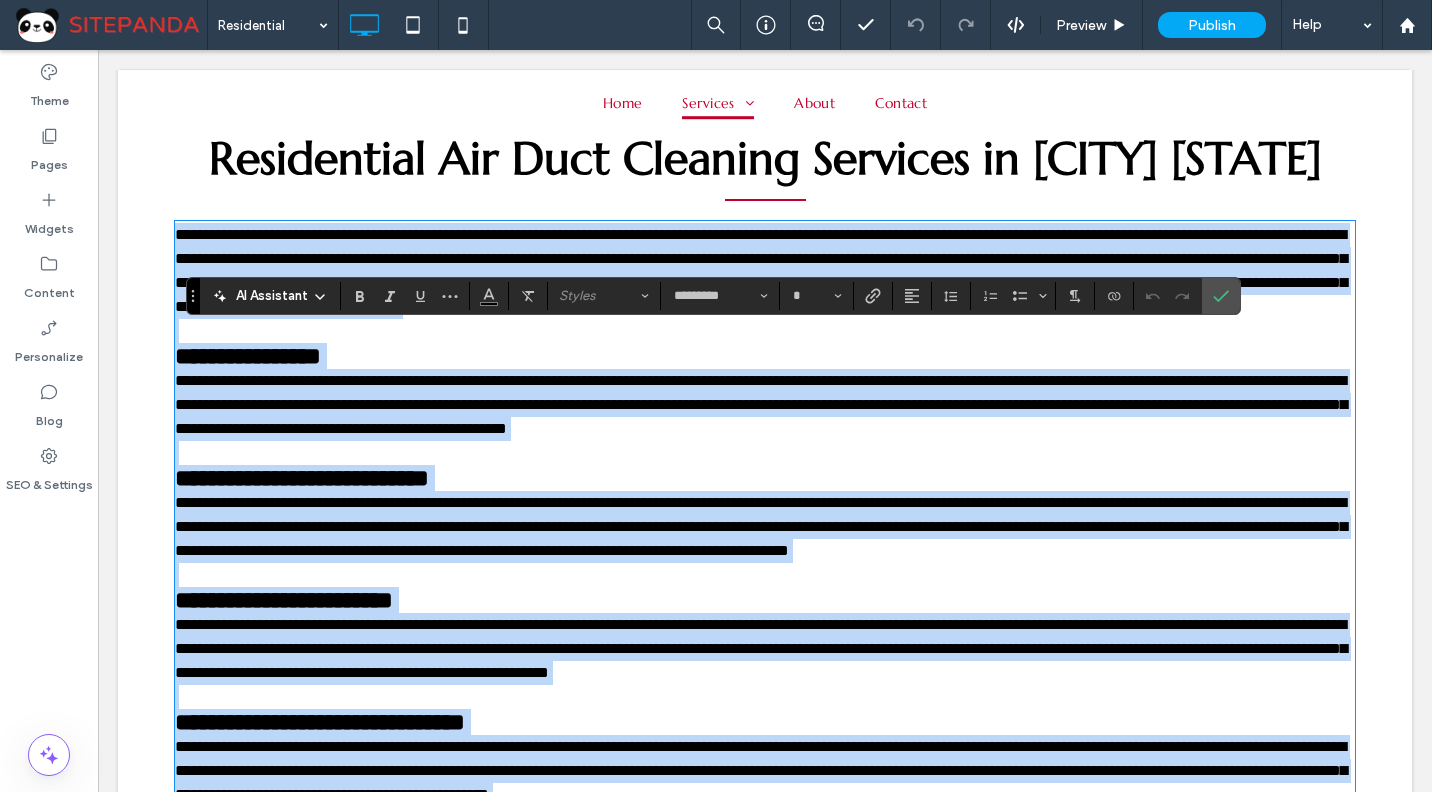 scroll, scrollTop: 501, scrollLeft: 0, axis: vertical 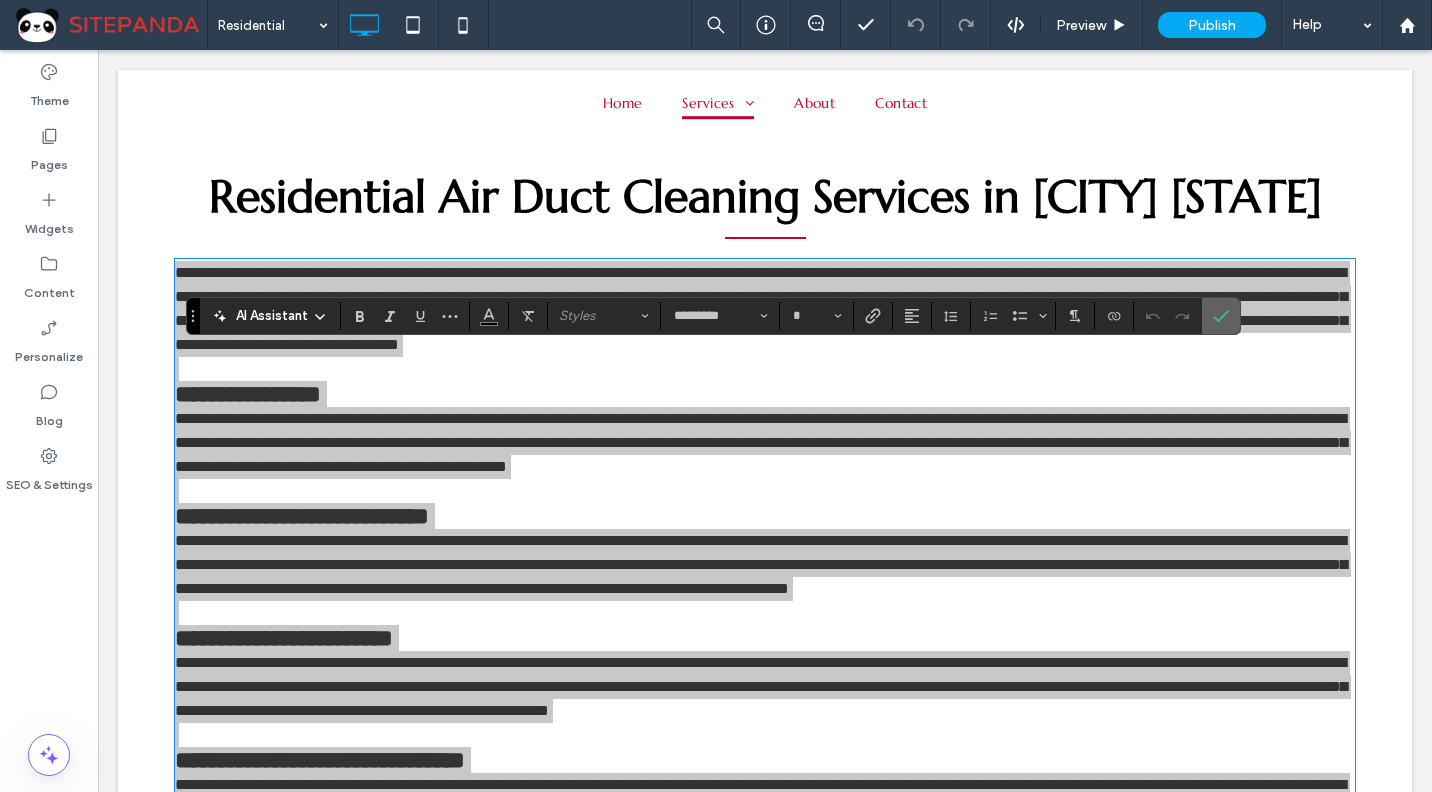 click 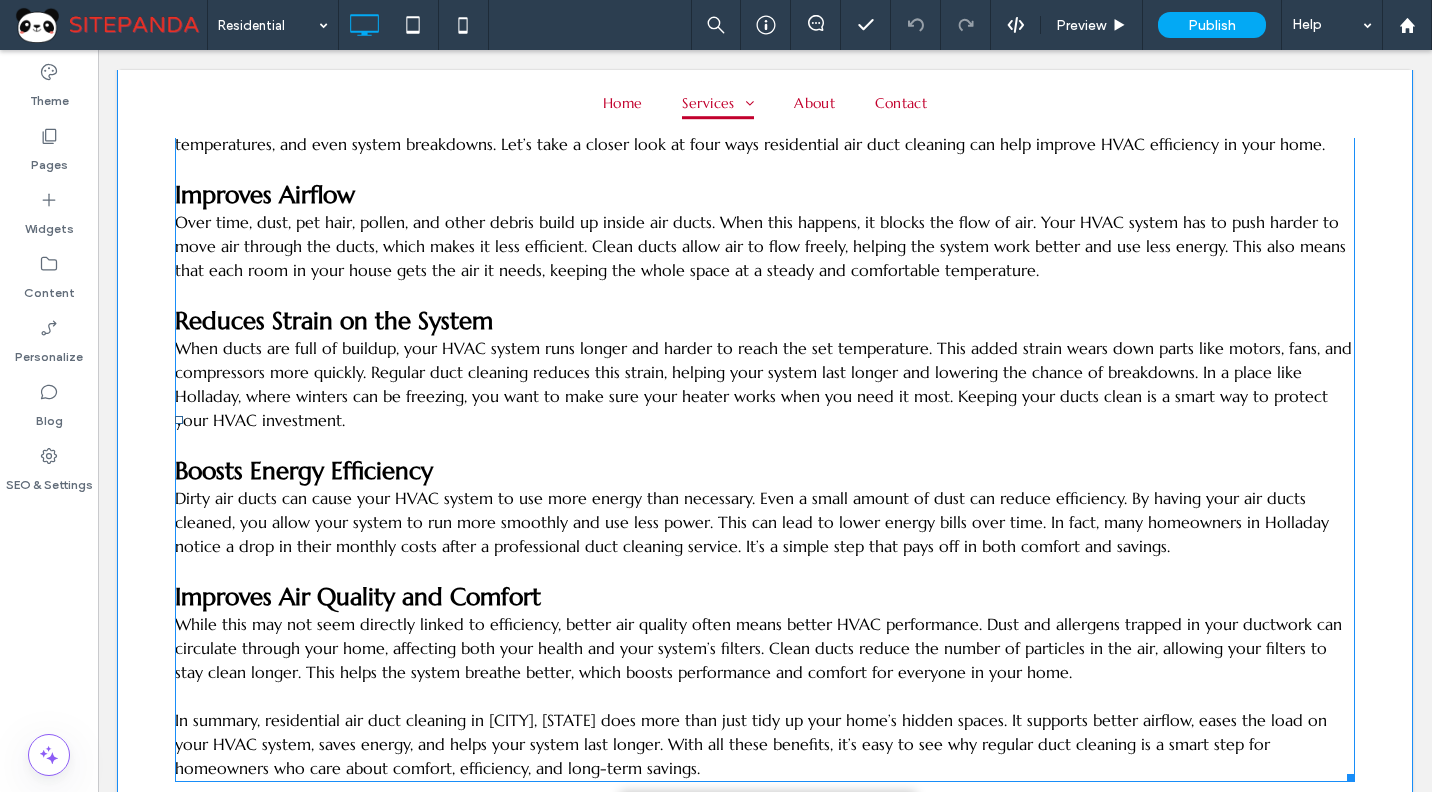scroll, scrollTop: 901, scrollLeft: 0, axis: vertical 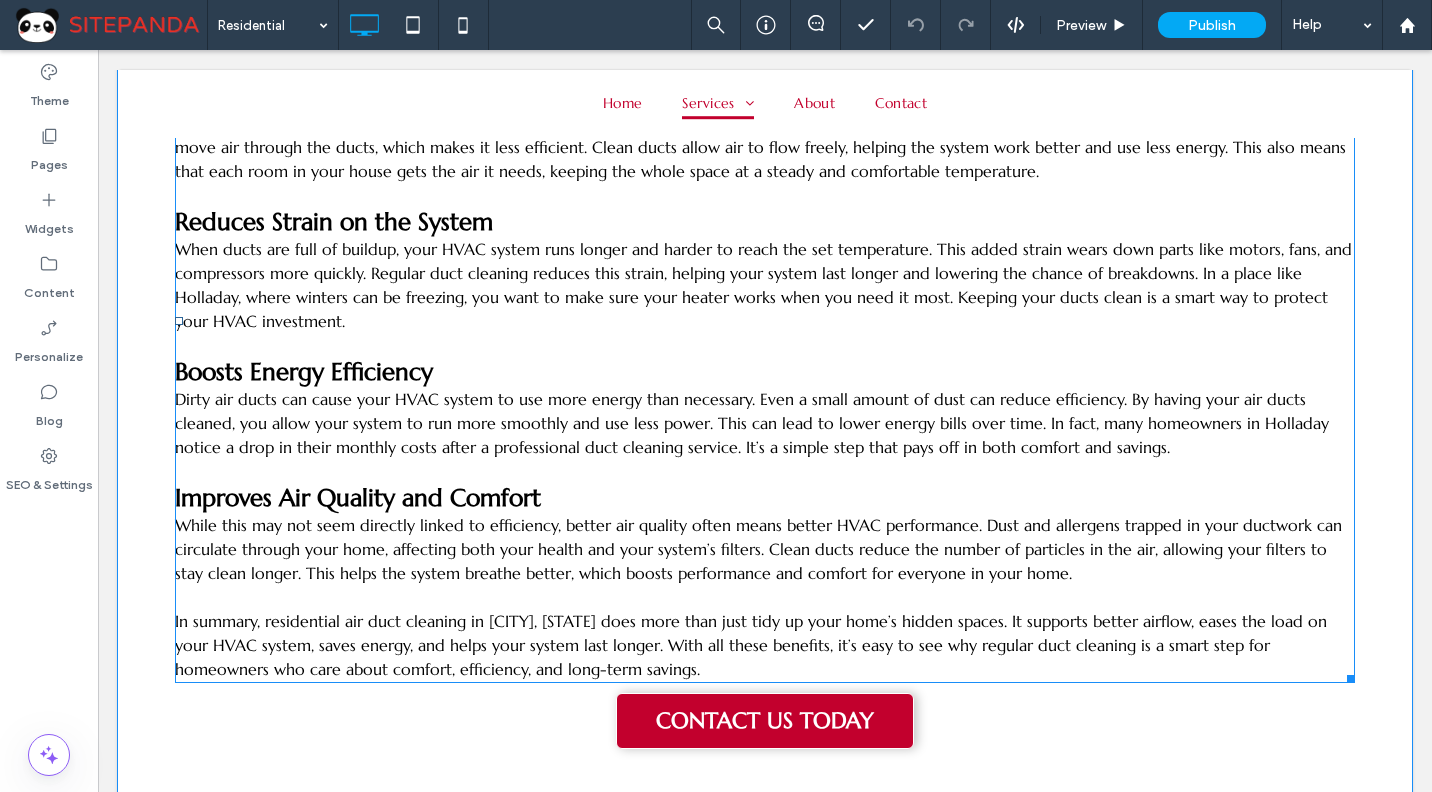 click on "Boosts Energy Efficiency" at bounding box center (304, 372) 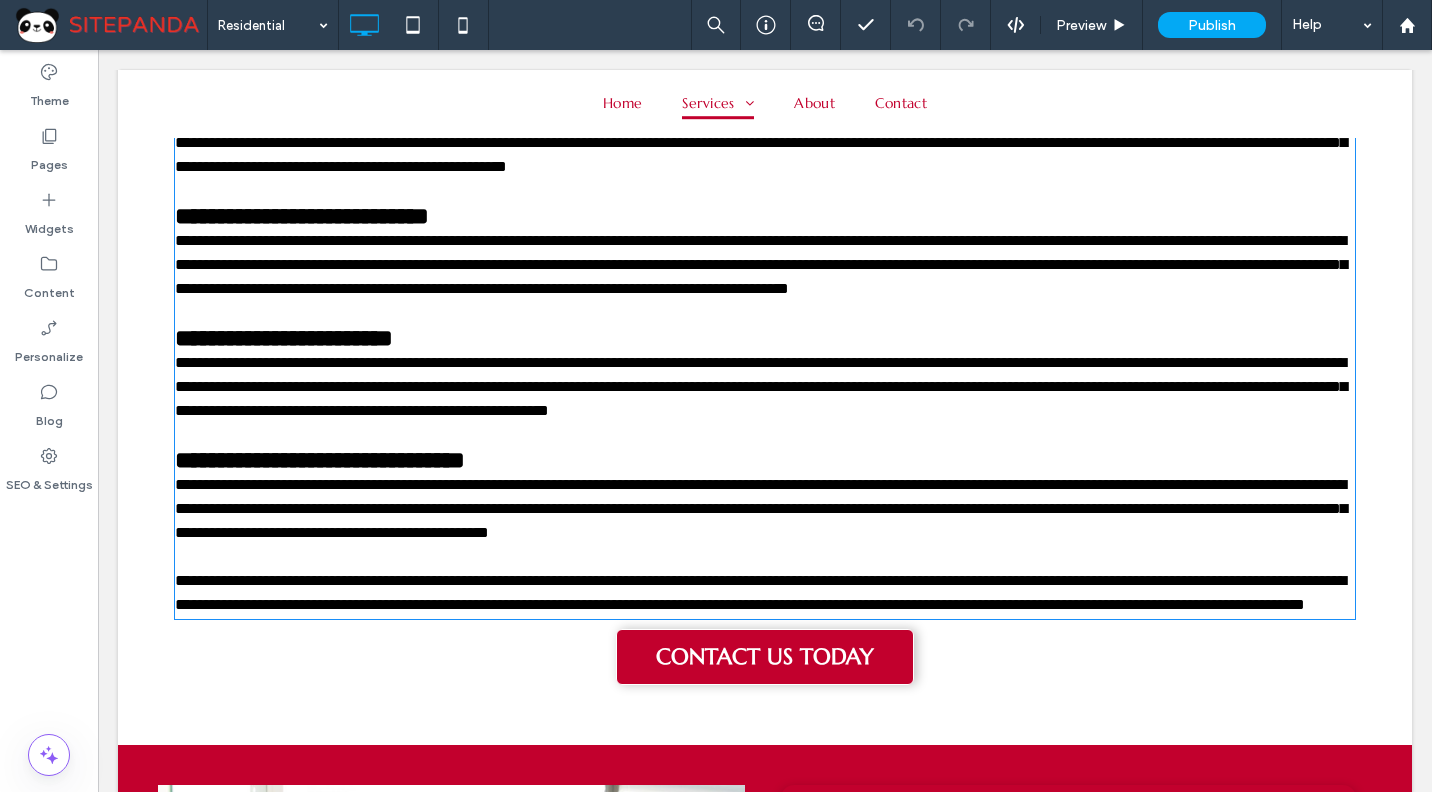 type on "*********" 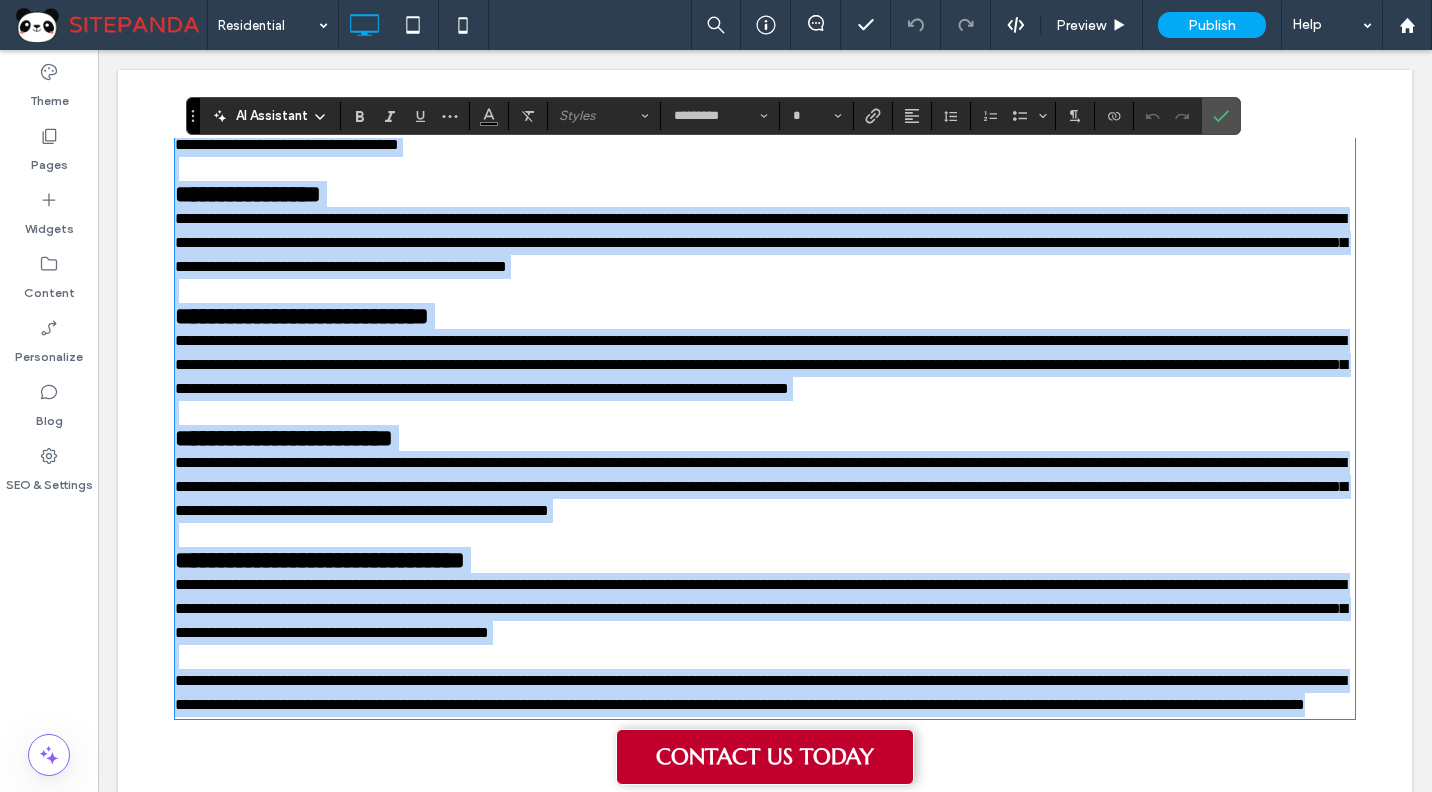click on "**********" at bounding box center (302, 316) 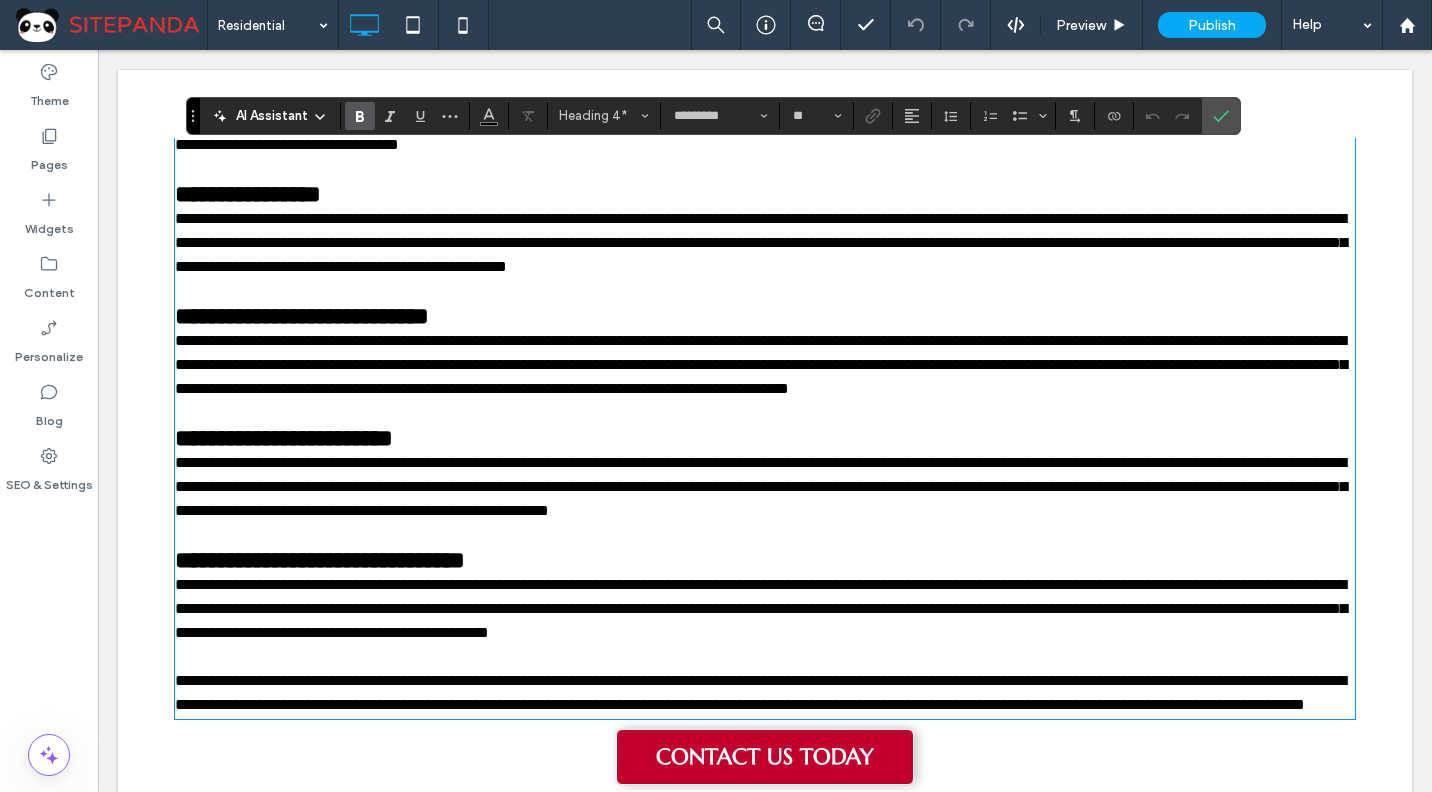 type on "**" 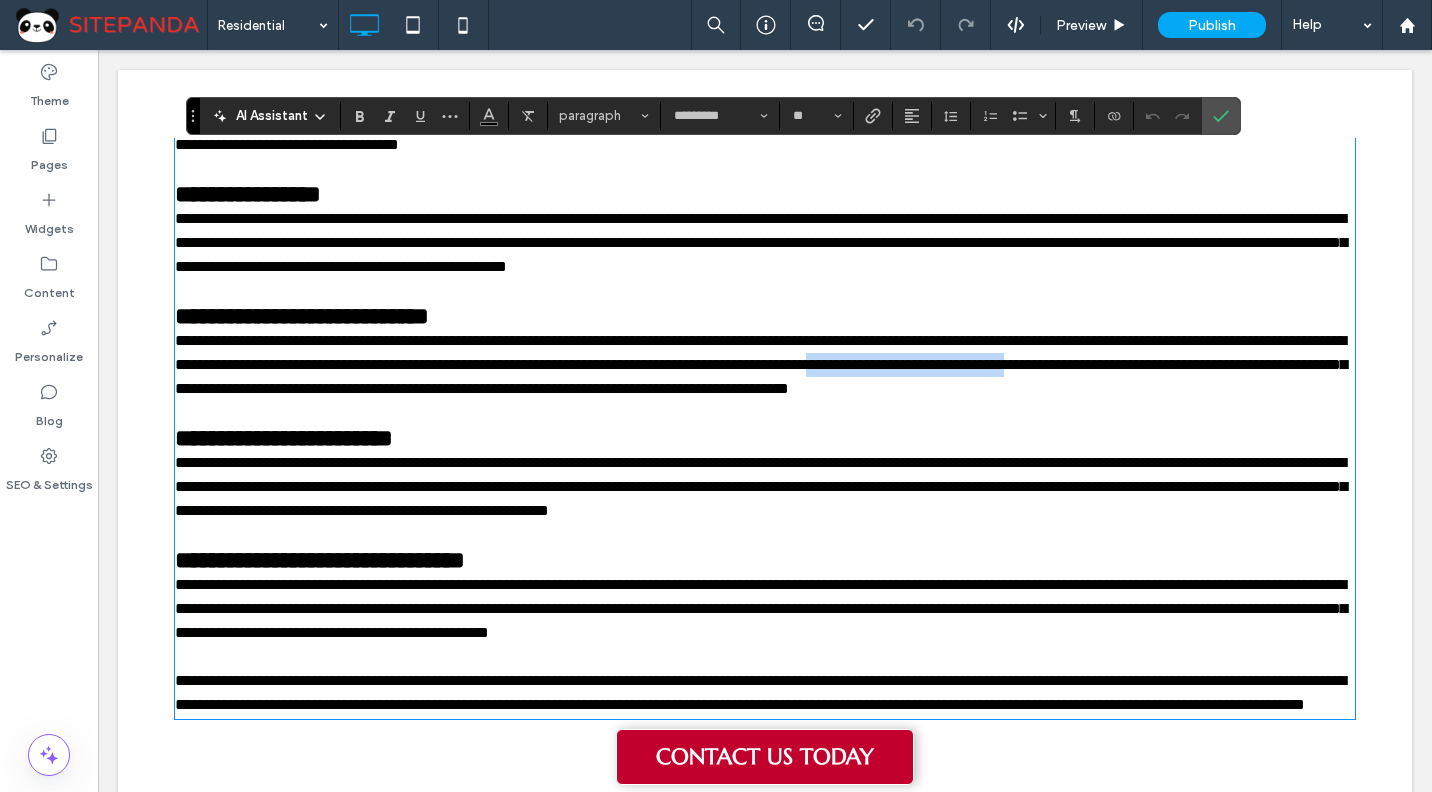 drag, startPoint x: 298, startPoint y: 394, endPoint x: 1191, endPoint y: 371, distance: 893.29614 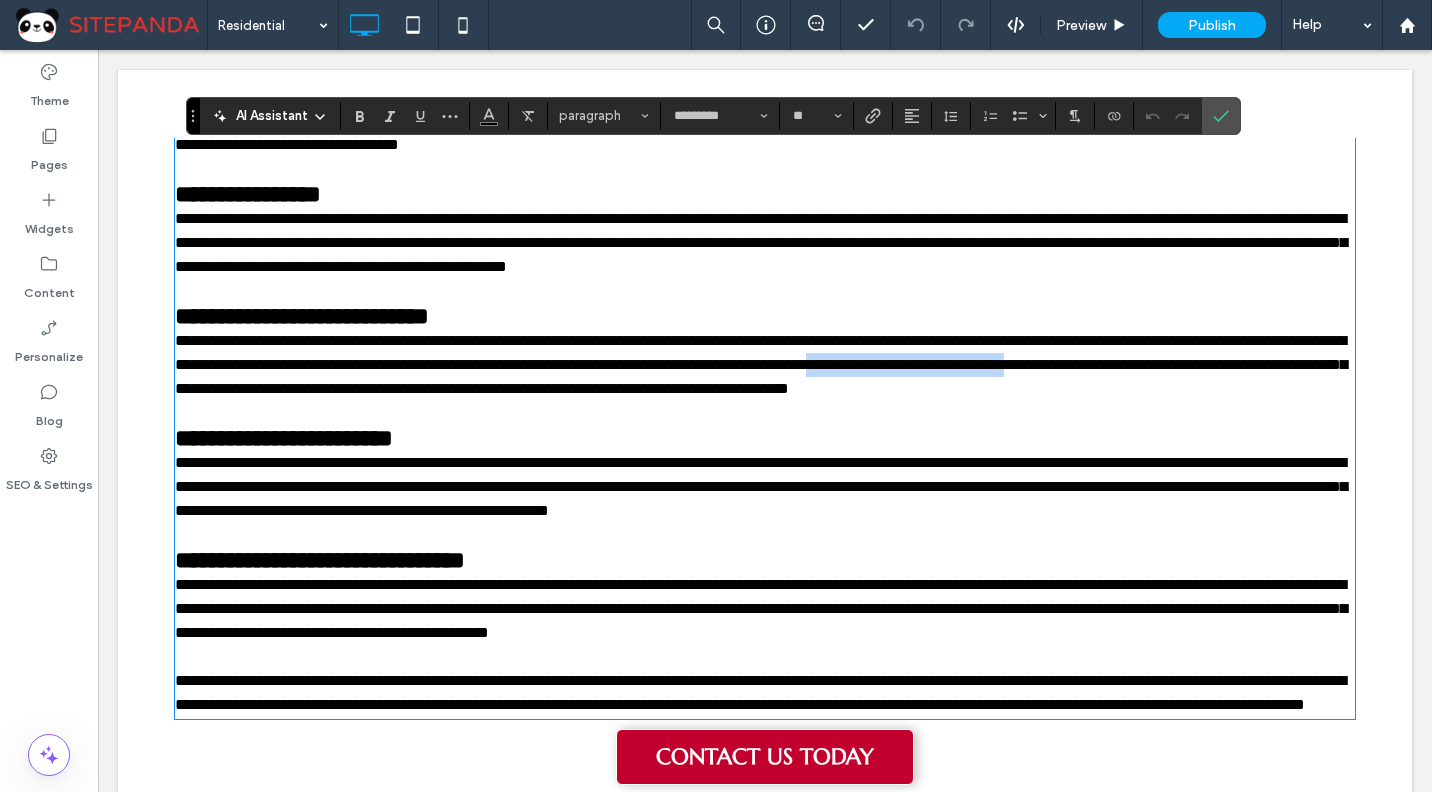 click on "**********" at bounding box center (761, 364) 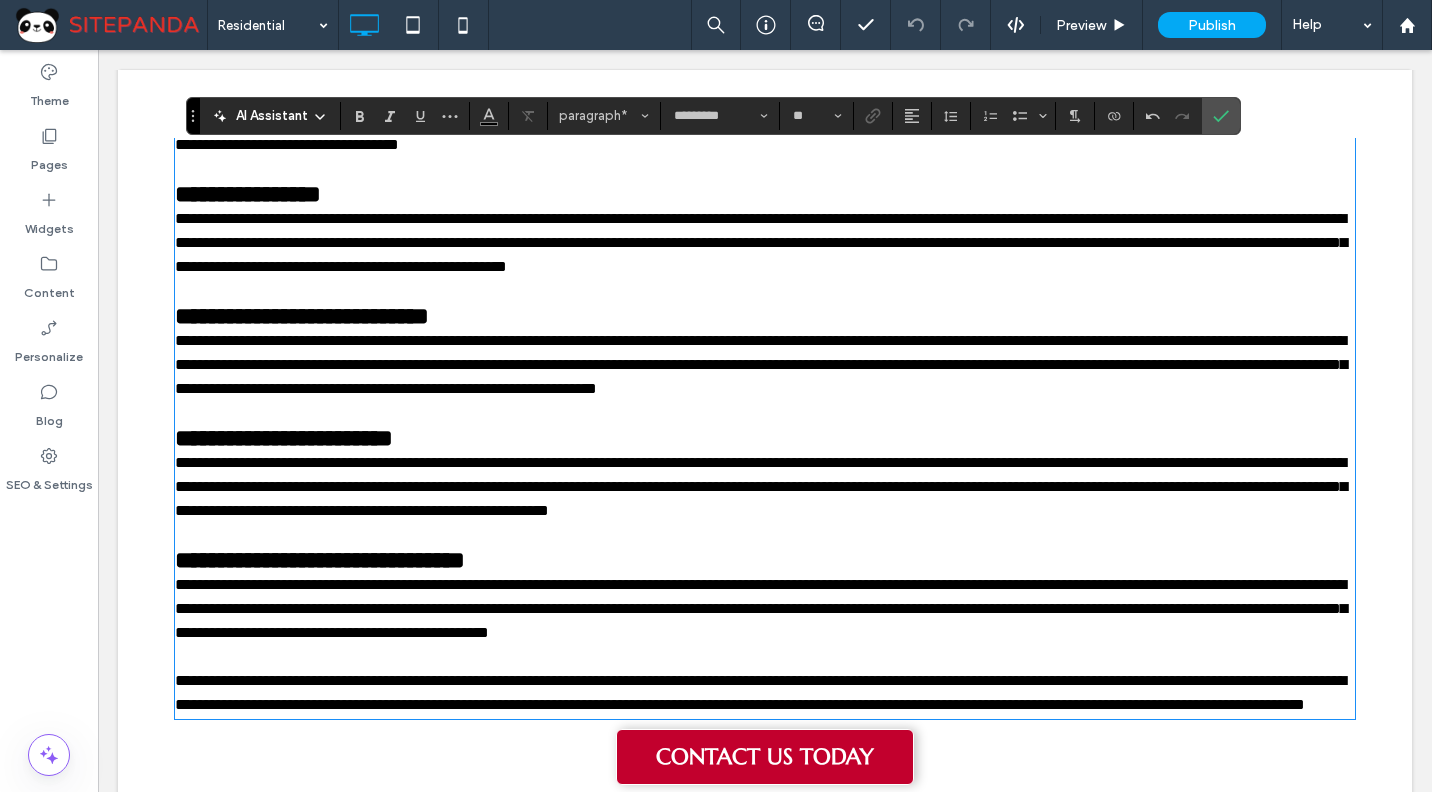 click on "**********" at bounding box center (761, 486) 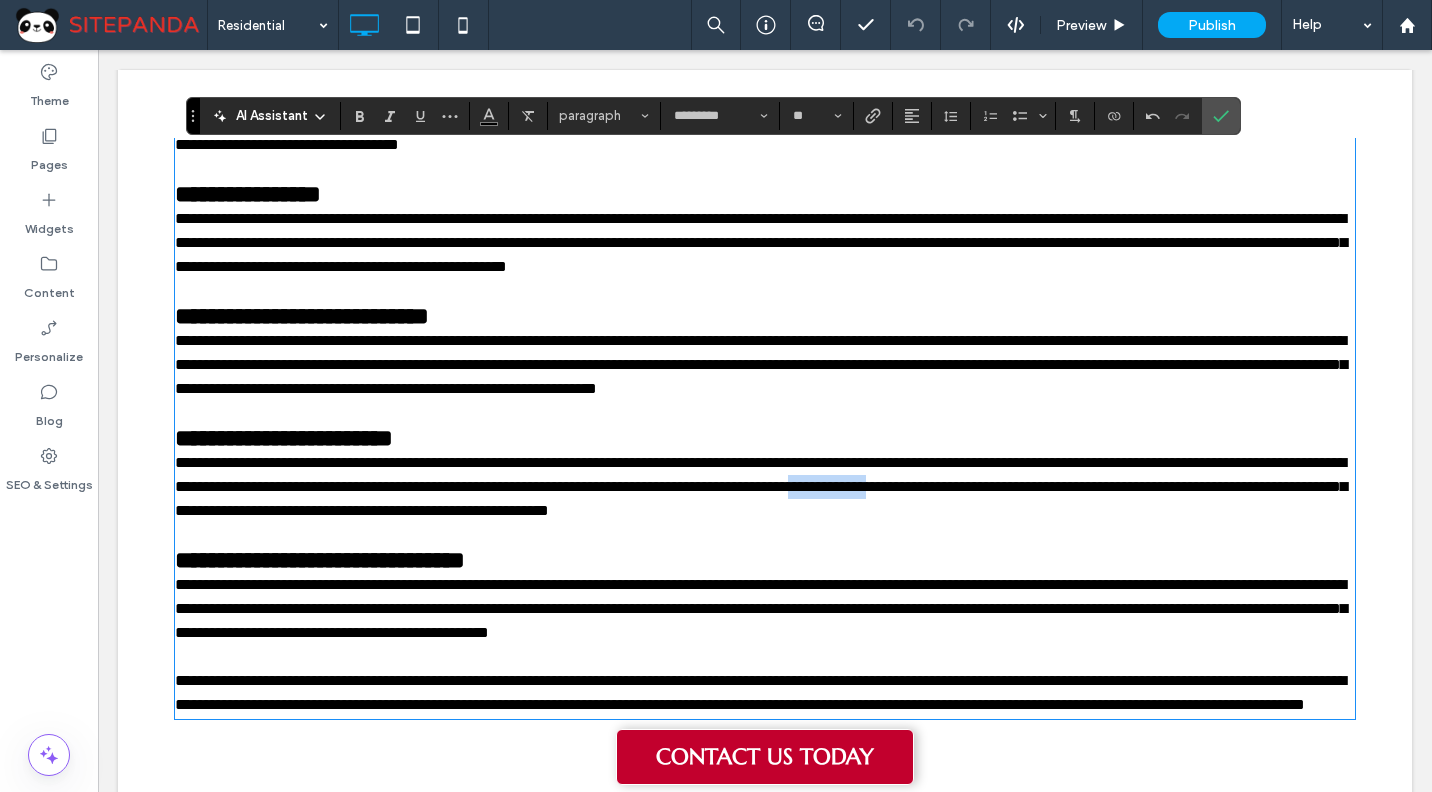 drag, startPoint x: 1224, startPoint y: 502, endPoint x: 1319, endPoint y: 504, distance: 95.02105 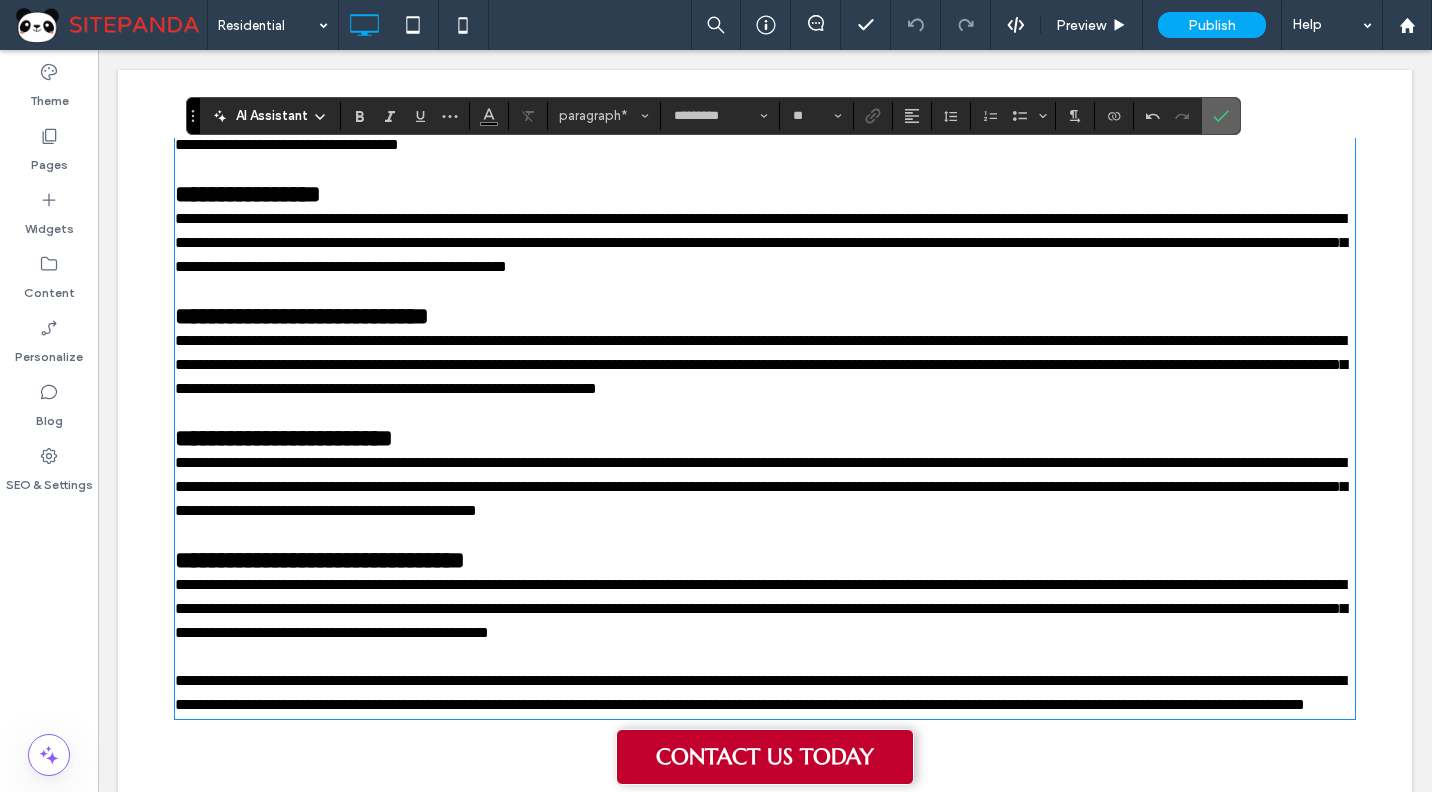 click 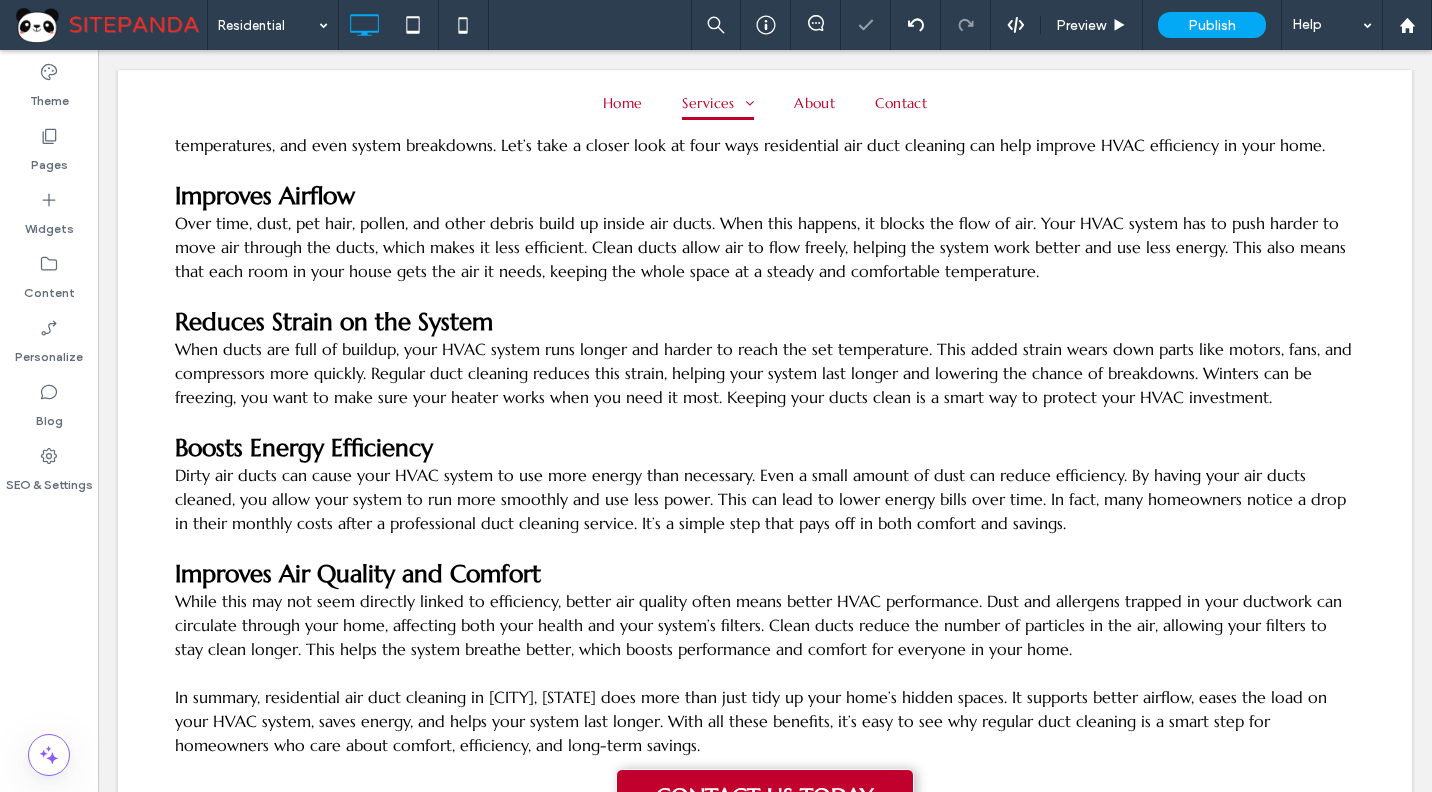 scroll, scrollTop: 0, scrollLeft: 0, axis: both 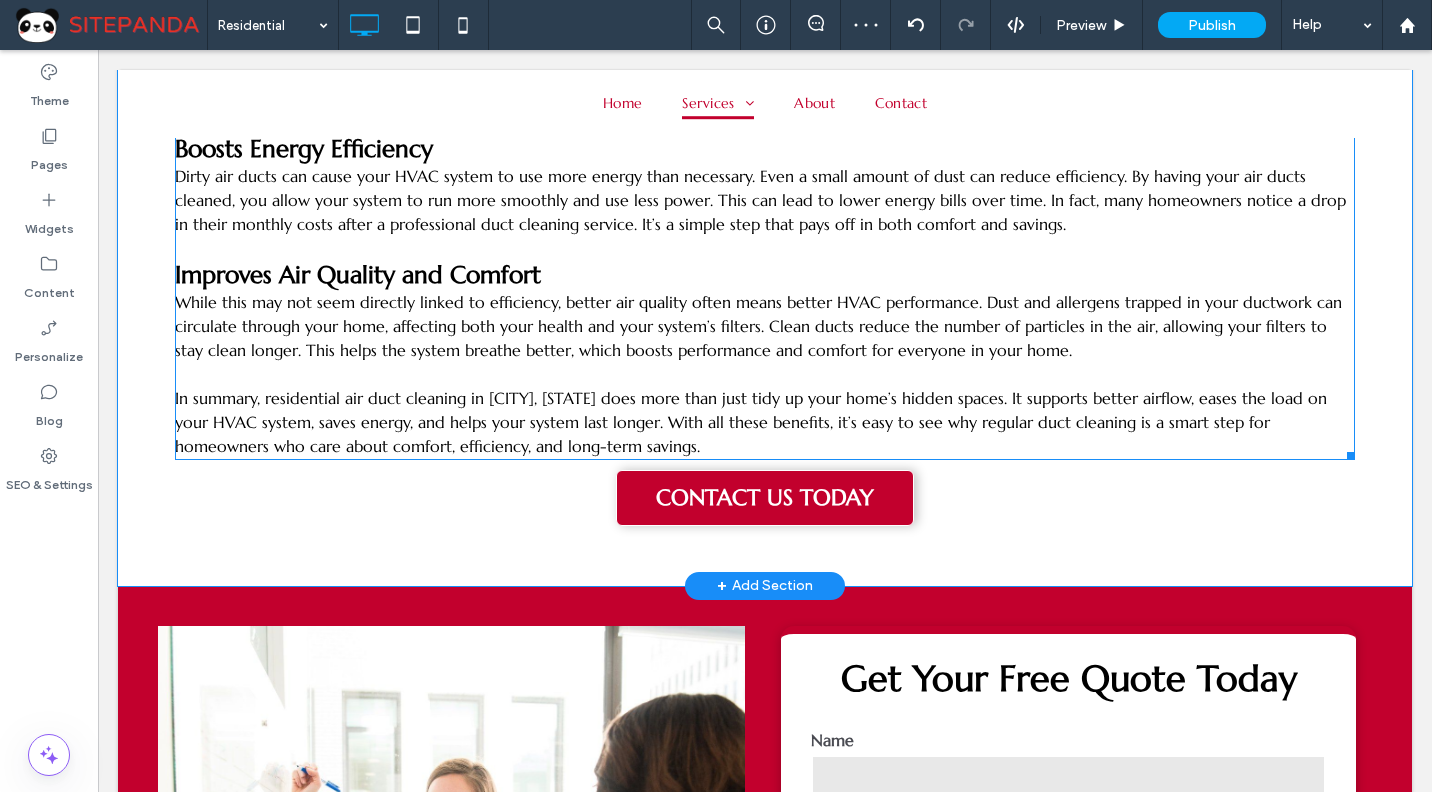 click on "In summary, residential air duct cleaning in Holladay, UT does more than just tidy up your home’s hidden spaces. It supports better airflow, eases the load on your HVAC system, saves energy, and helps your system last longer. With all these benefits, it’s easy to see why regular duct cleaning is a smart step for homeowners who care about comfort, efficiency, and long-term savings." at bounding box center [751, 422] 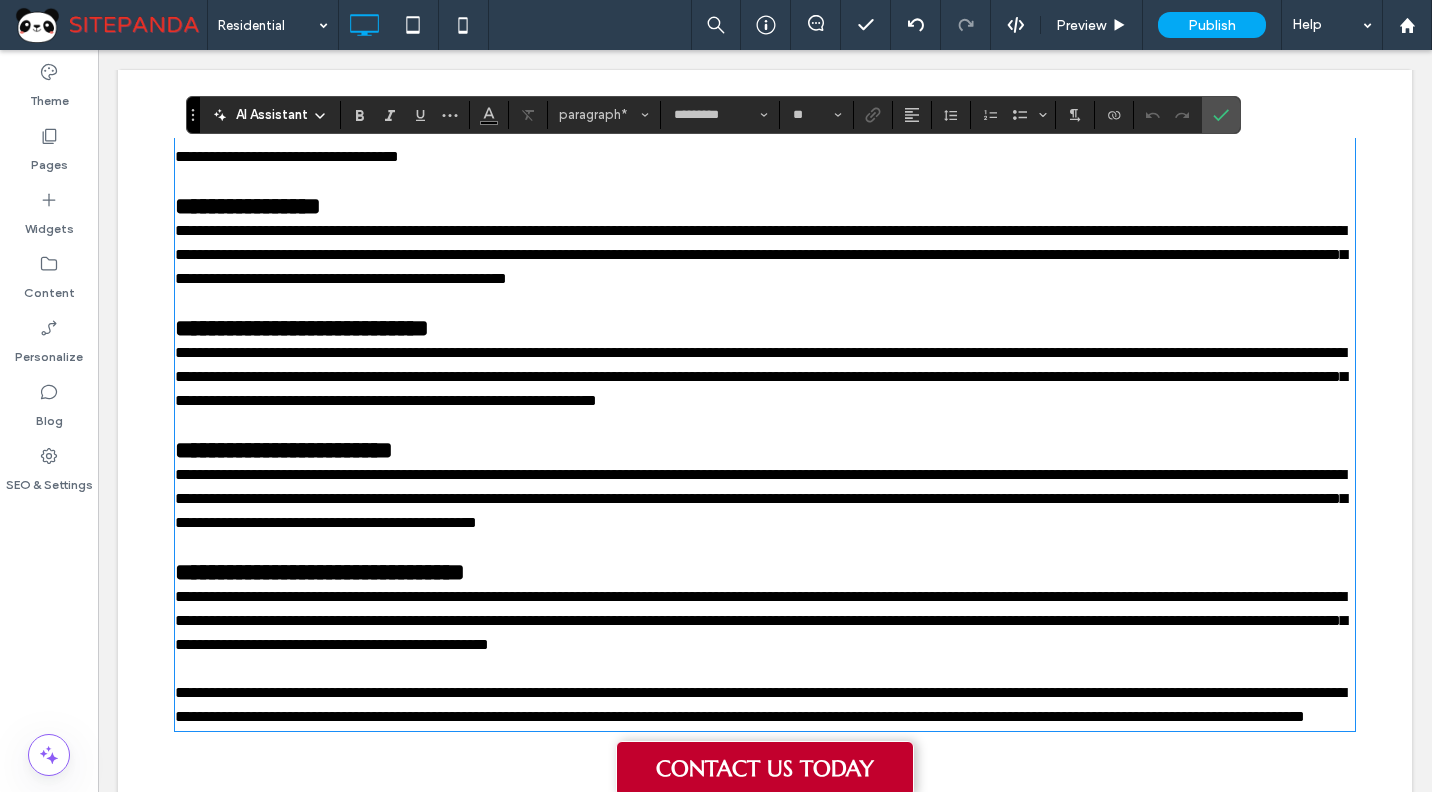 scroll, scrollTop: 989, scrollLeft: 0, axis: vertical 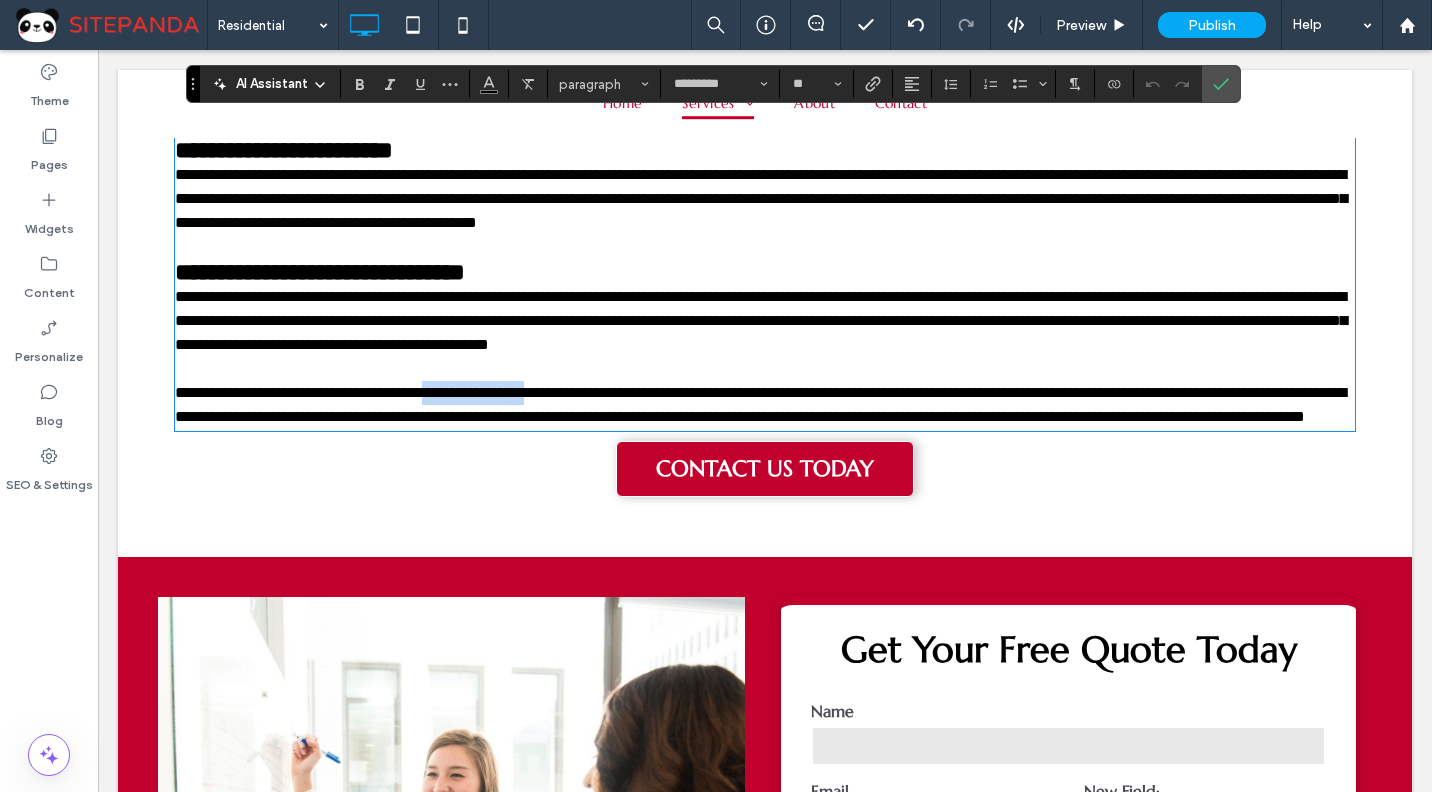 drag, startPoint x: 581, startPoint y: 408, endPoint x: 460, endPoint y: 407, distance: 121.004135 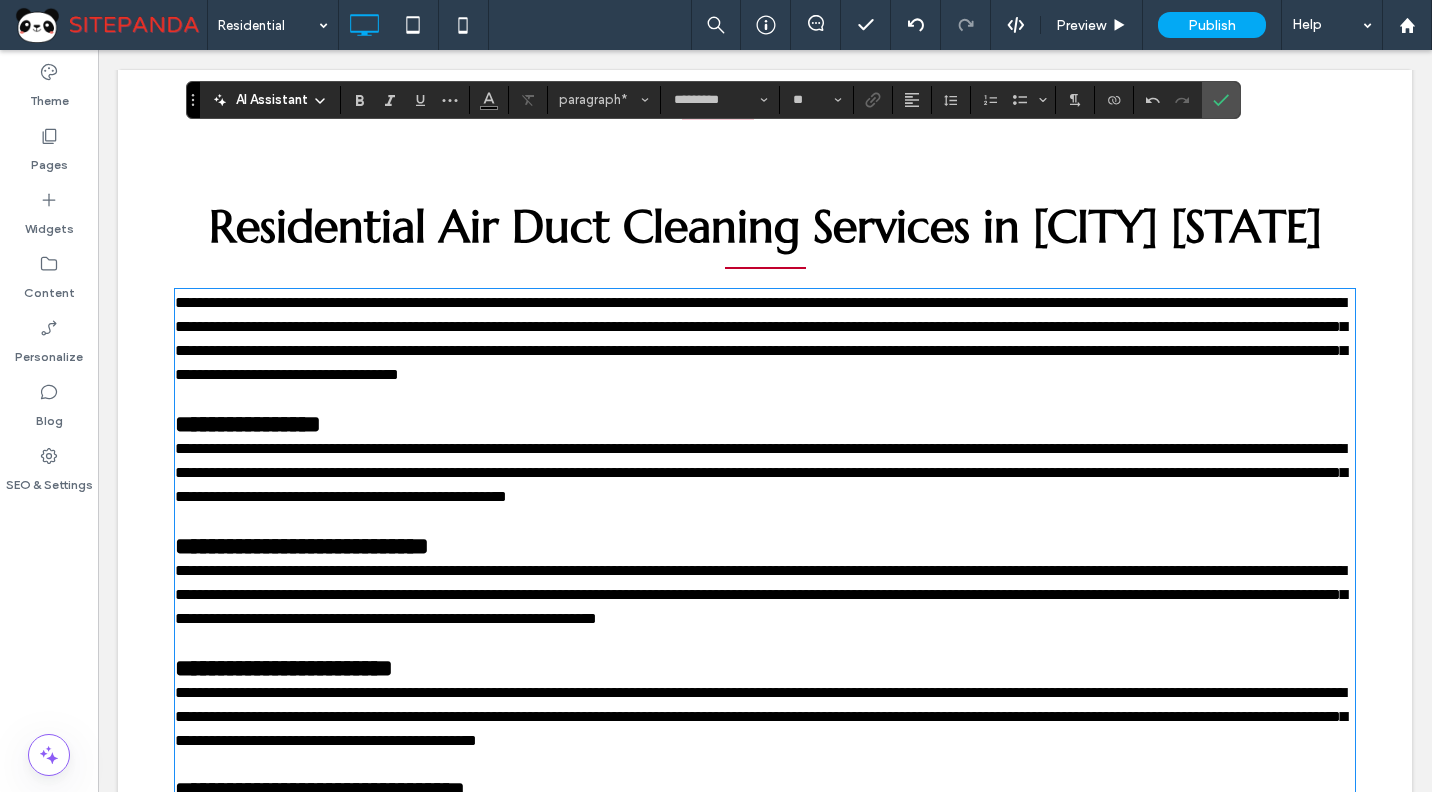 scroll, scrollTop: 389, scrollLeft: 0, axis: vertical 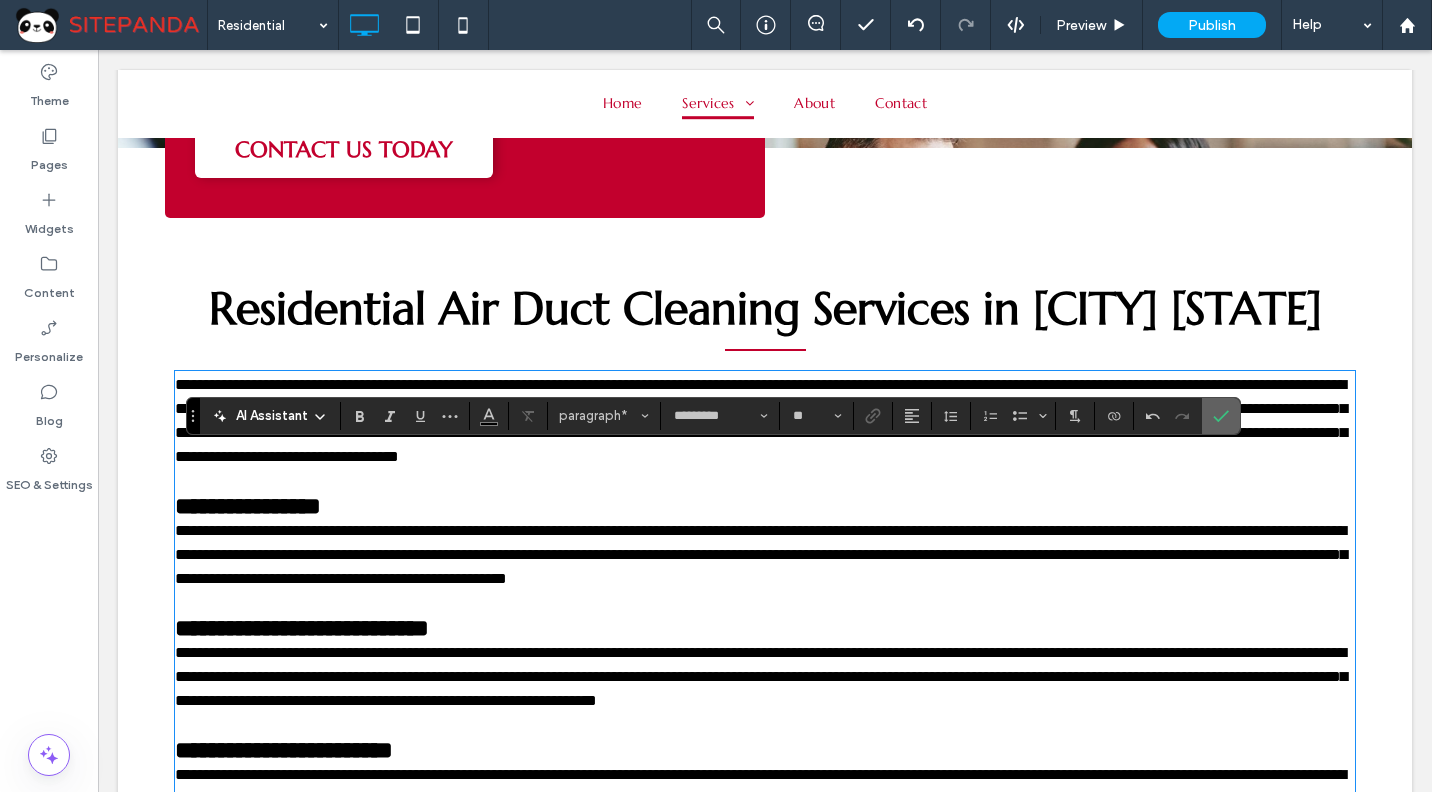 click 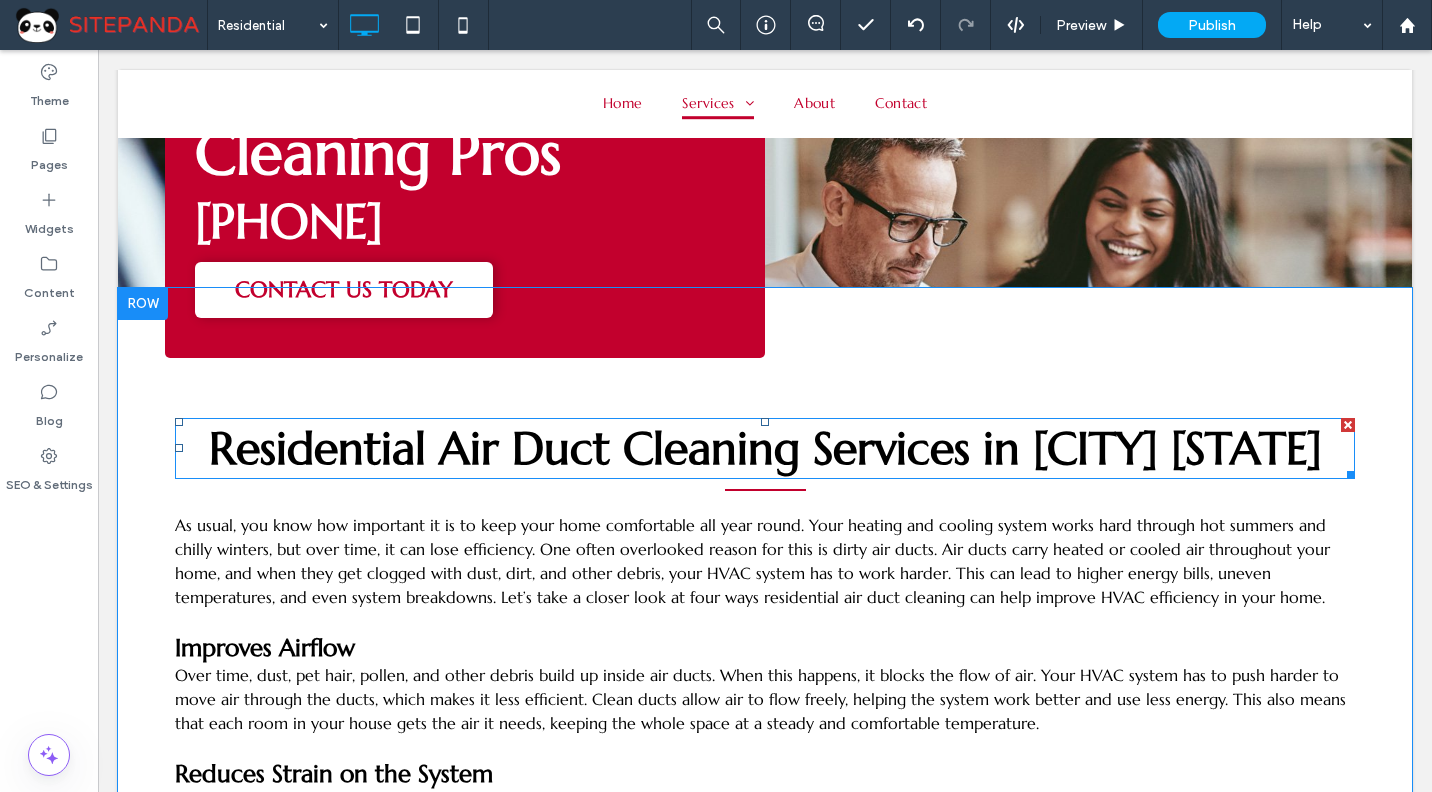 scroll, scrollTop: 89, scrollLeft: 0, axis: vertical 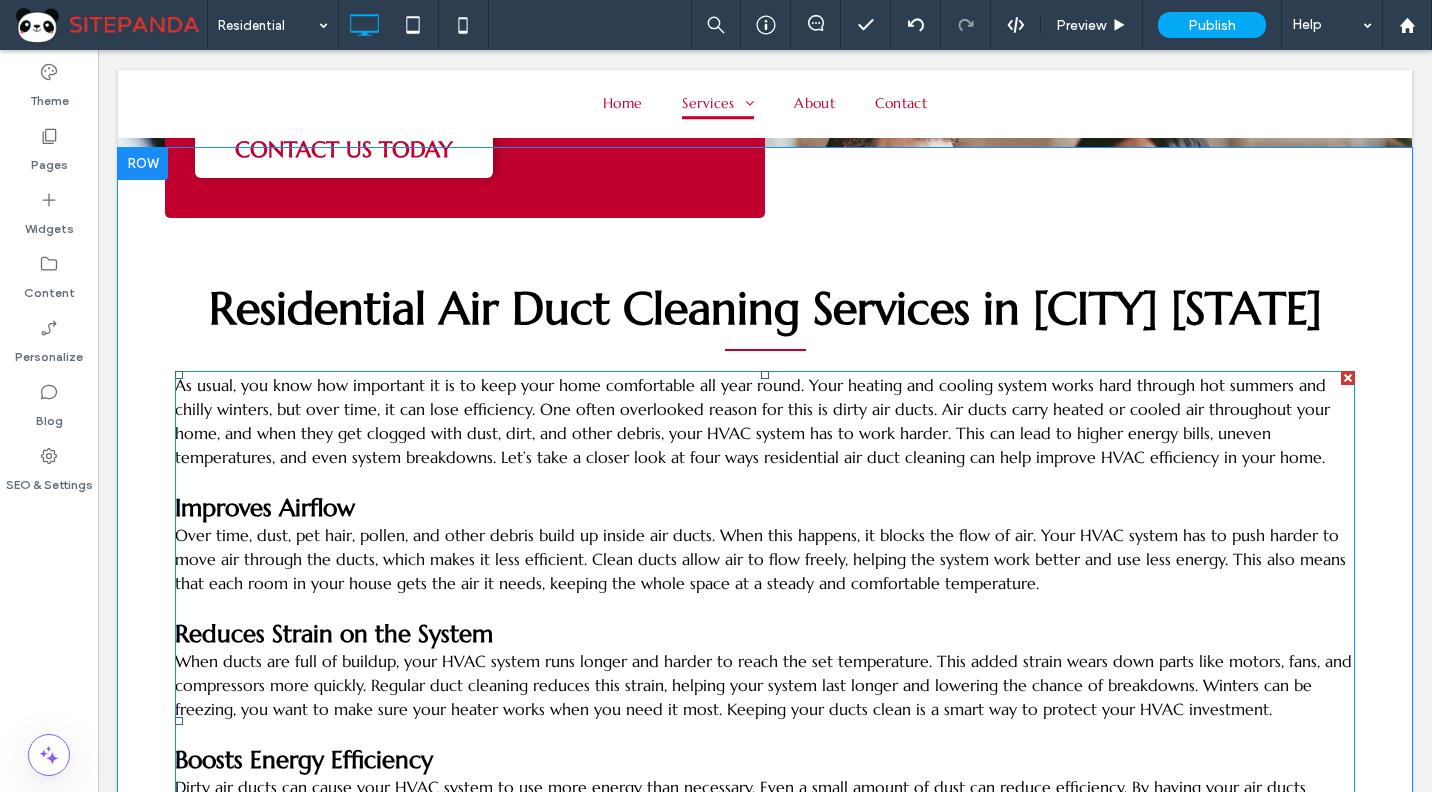 click on "As usual, you know how important it is to keep your home comfortable all year round. Your heating and cooling system works hard through hot summers and chilly winters, but over time, it can lose efficiency. One often overlooked reason for this is dirty air ducts. Air ducts carry heated or cooled air throughout your home, and when they get clogged with dust, dirt, and other debris, your HVAC system has to work harder. This can lead to higher energy bills, uneven temperatures, and even system breakdowns. Let’s take a closer look at four ways residential air duct cleaning can help improve HVAC efficiency in your home." at bounding box center (752, 421) 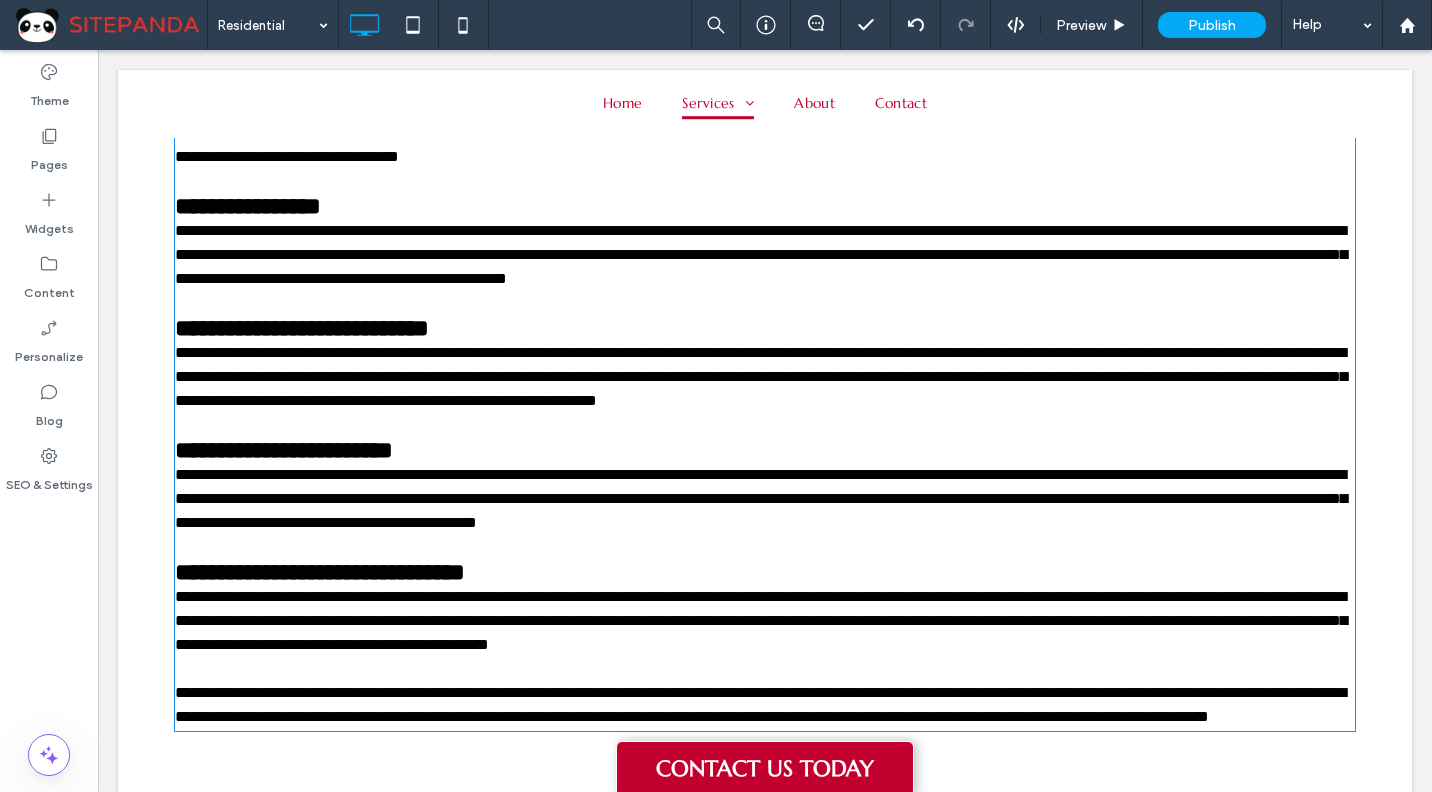 type on "*********" 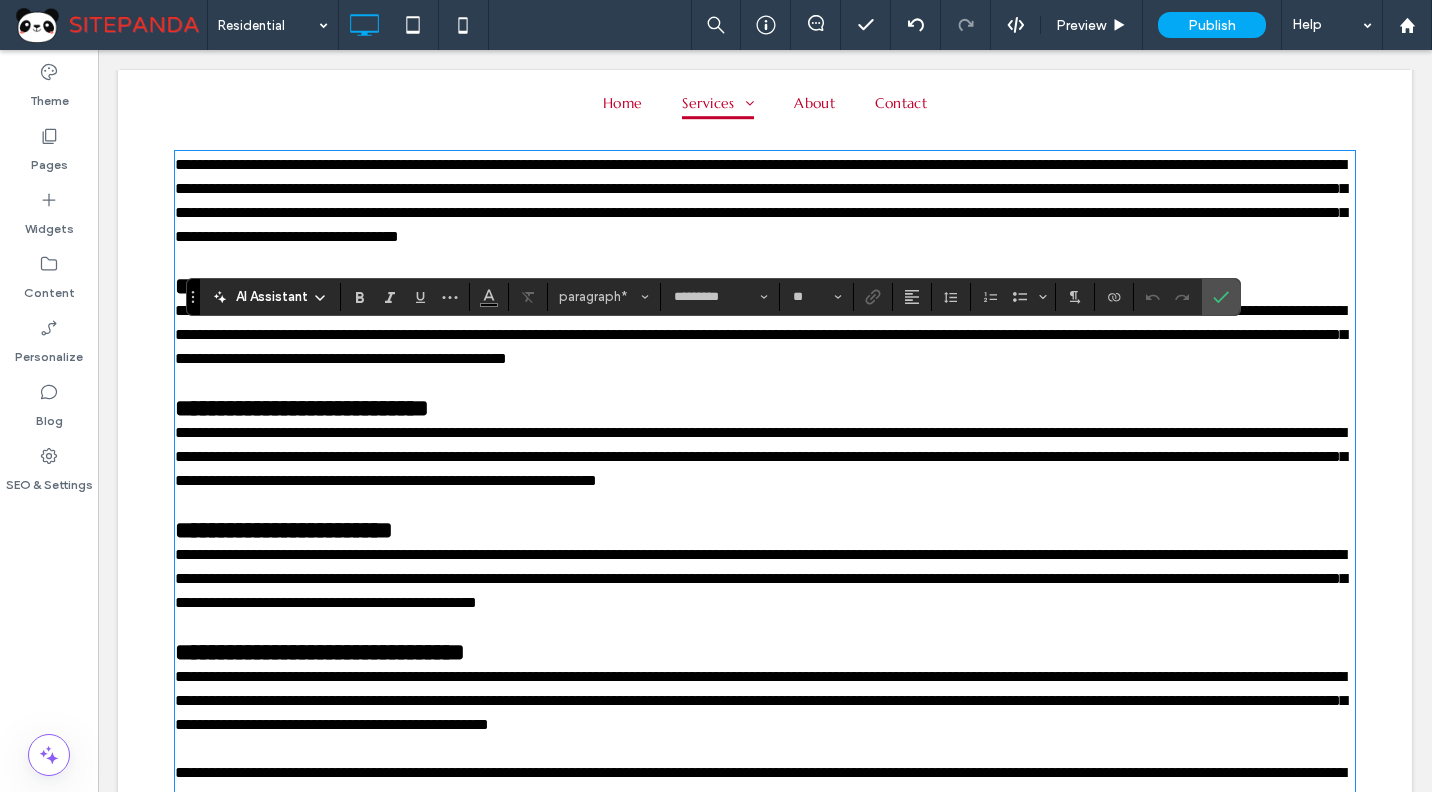 scroll, scrollTop: 489, scrollLeft: 0, axis: vertical 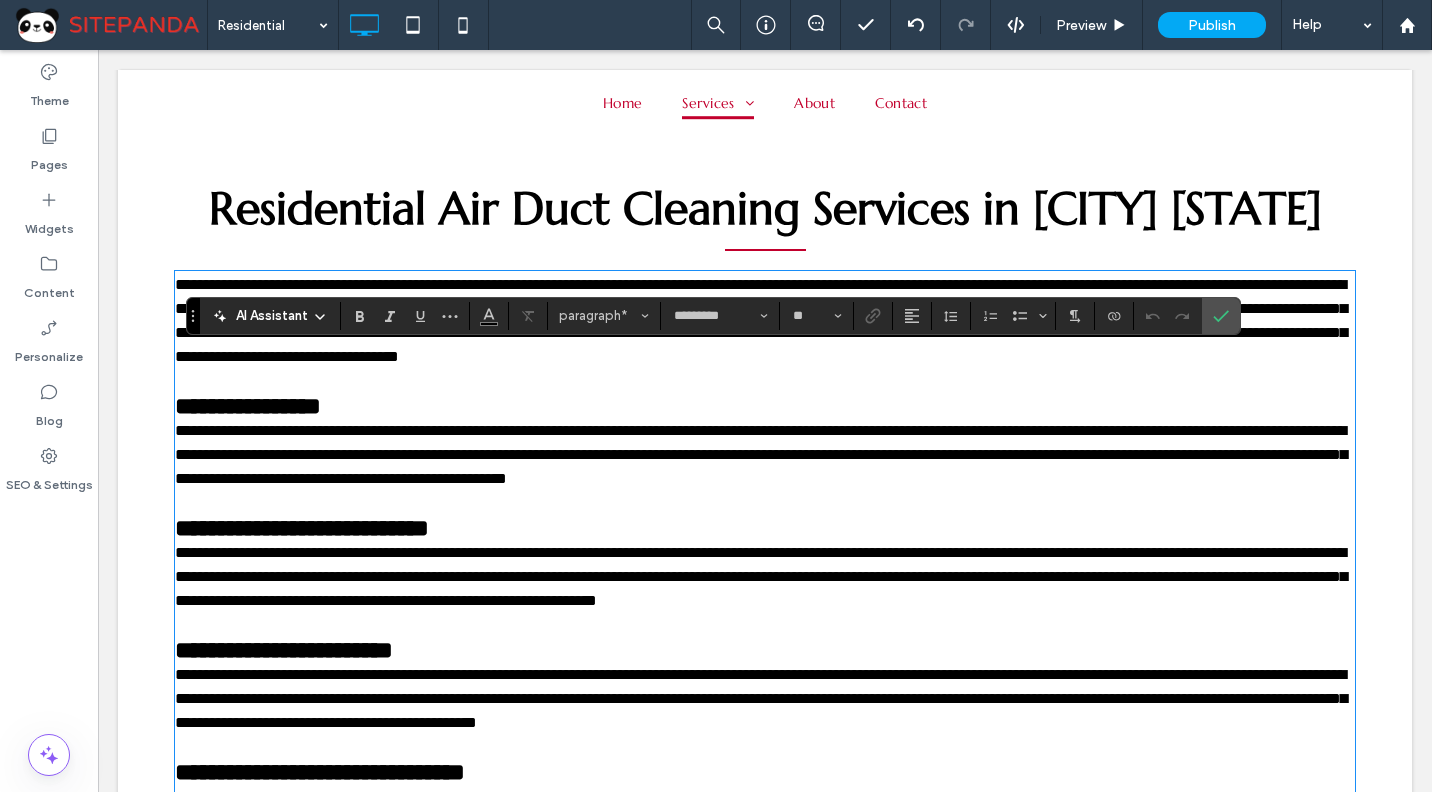 click on "**********" at bounding box center (765, 406) 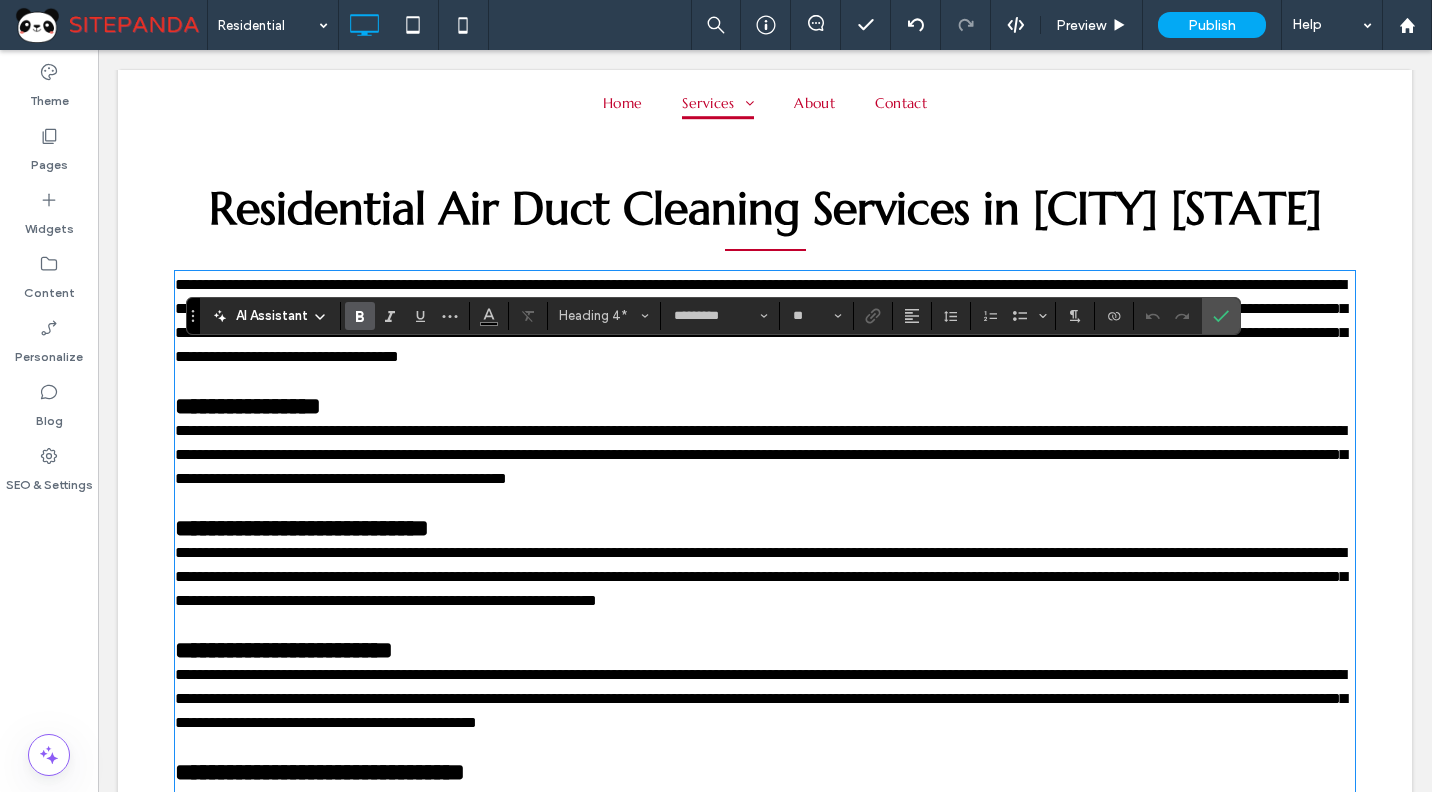 type on "**" 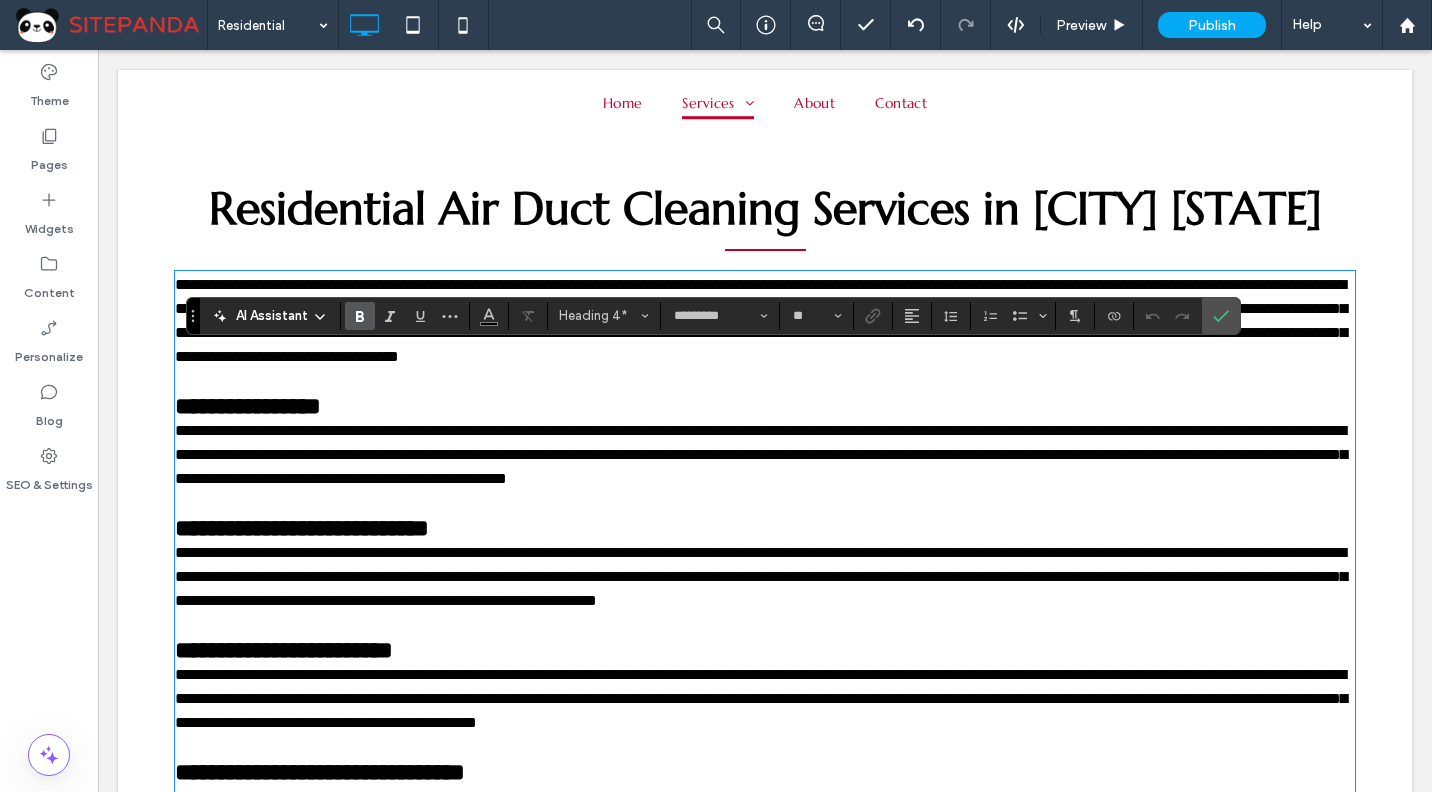 click at bounding box center [765, 381] 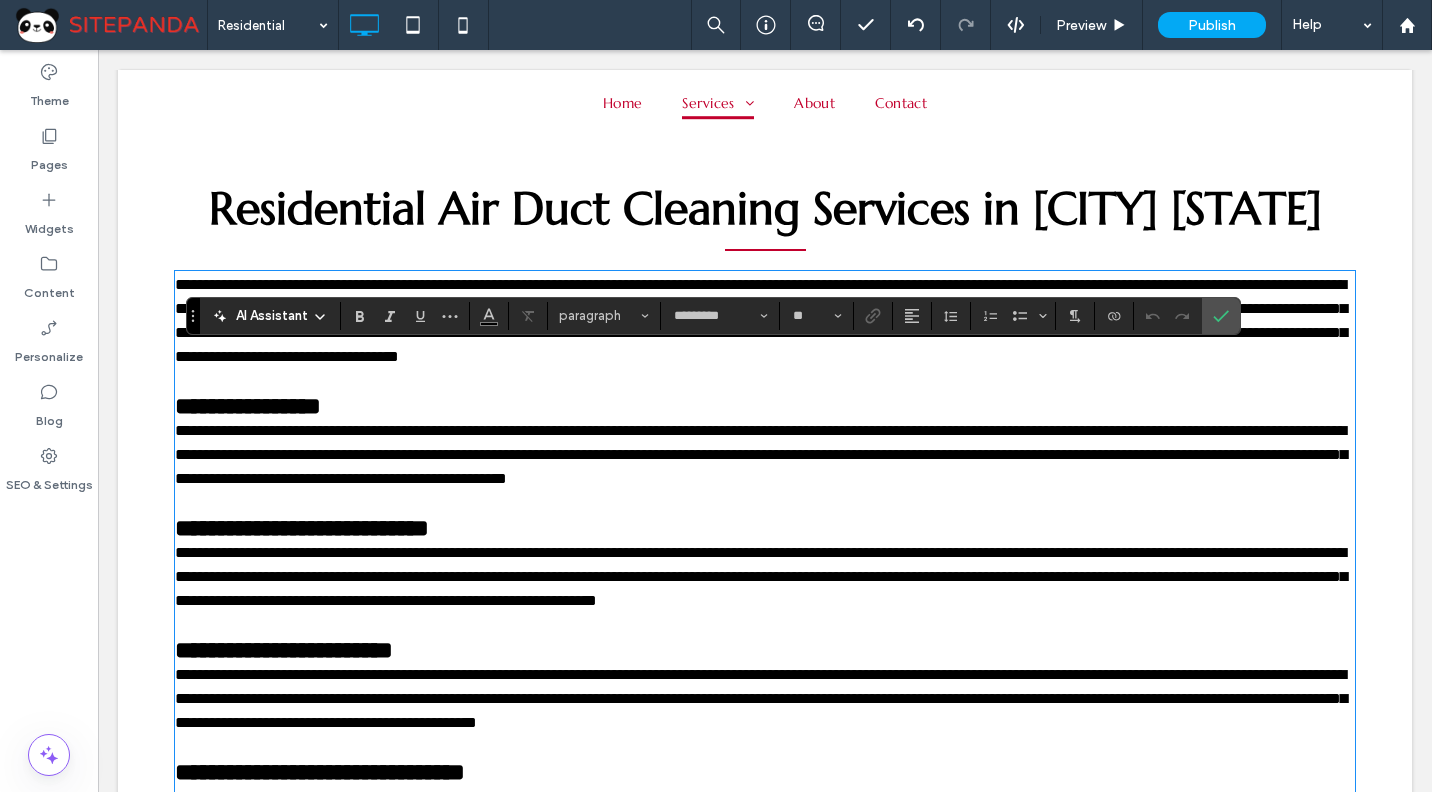 click on "**********" at bounding box center [761, 320] 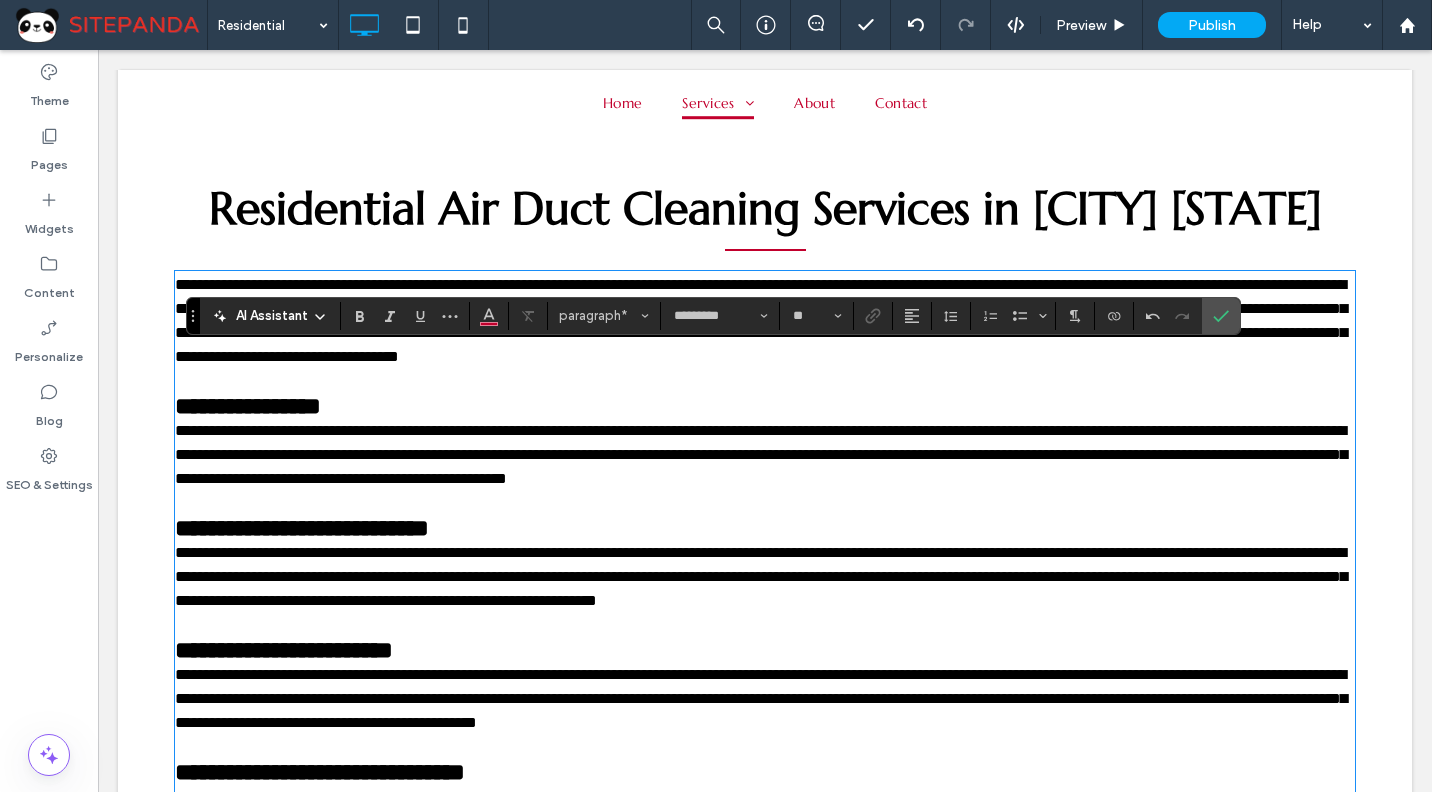 scroll, scrollTop: 0, scrollLeft: 0, axis: both 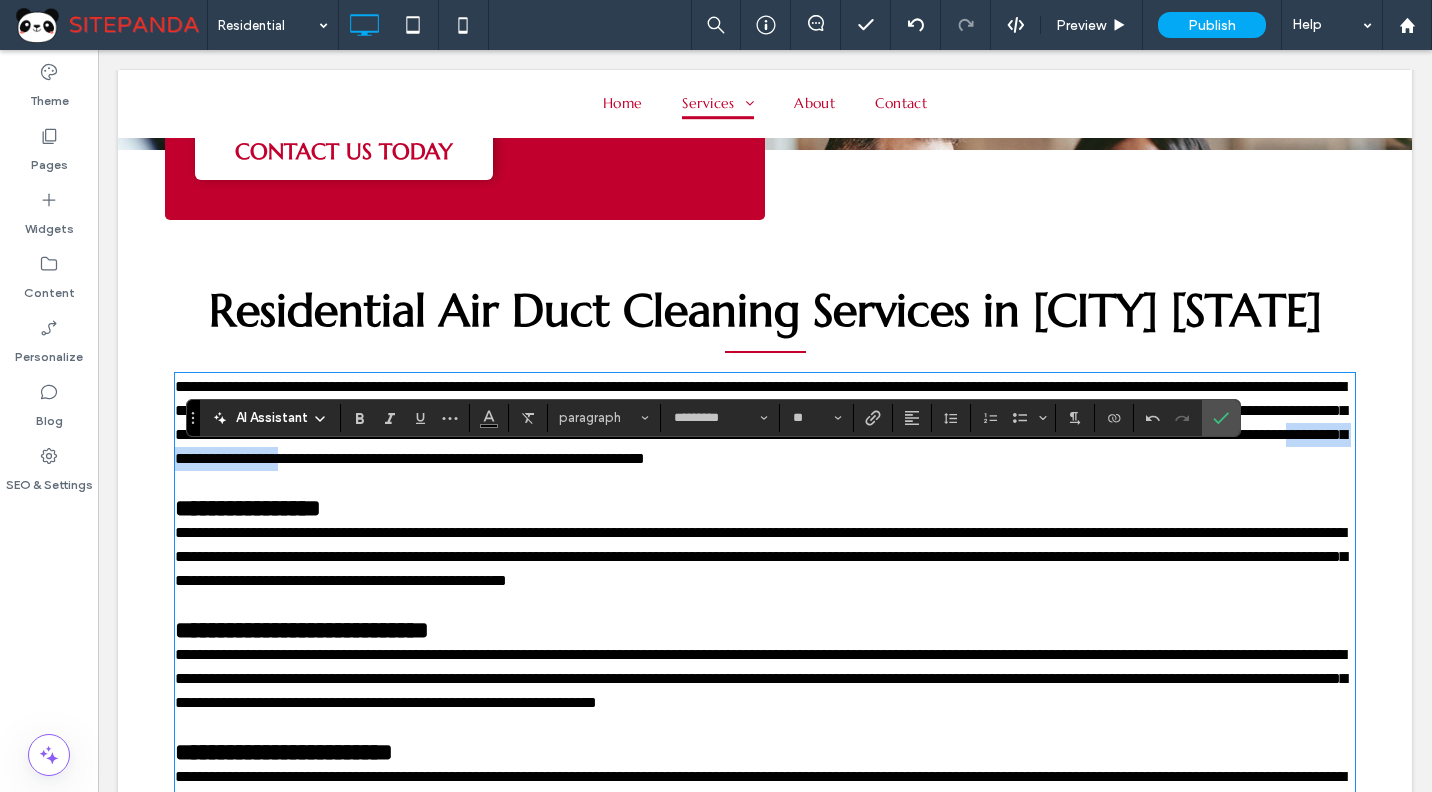 drag, startPoint x: 1146, startPoint y: 462, endPoint x: 948, endPoint y: 465, distance: 198.02272 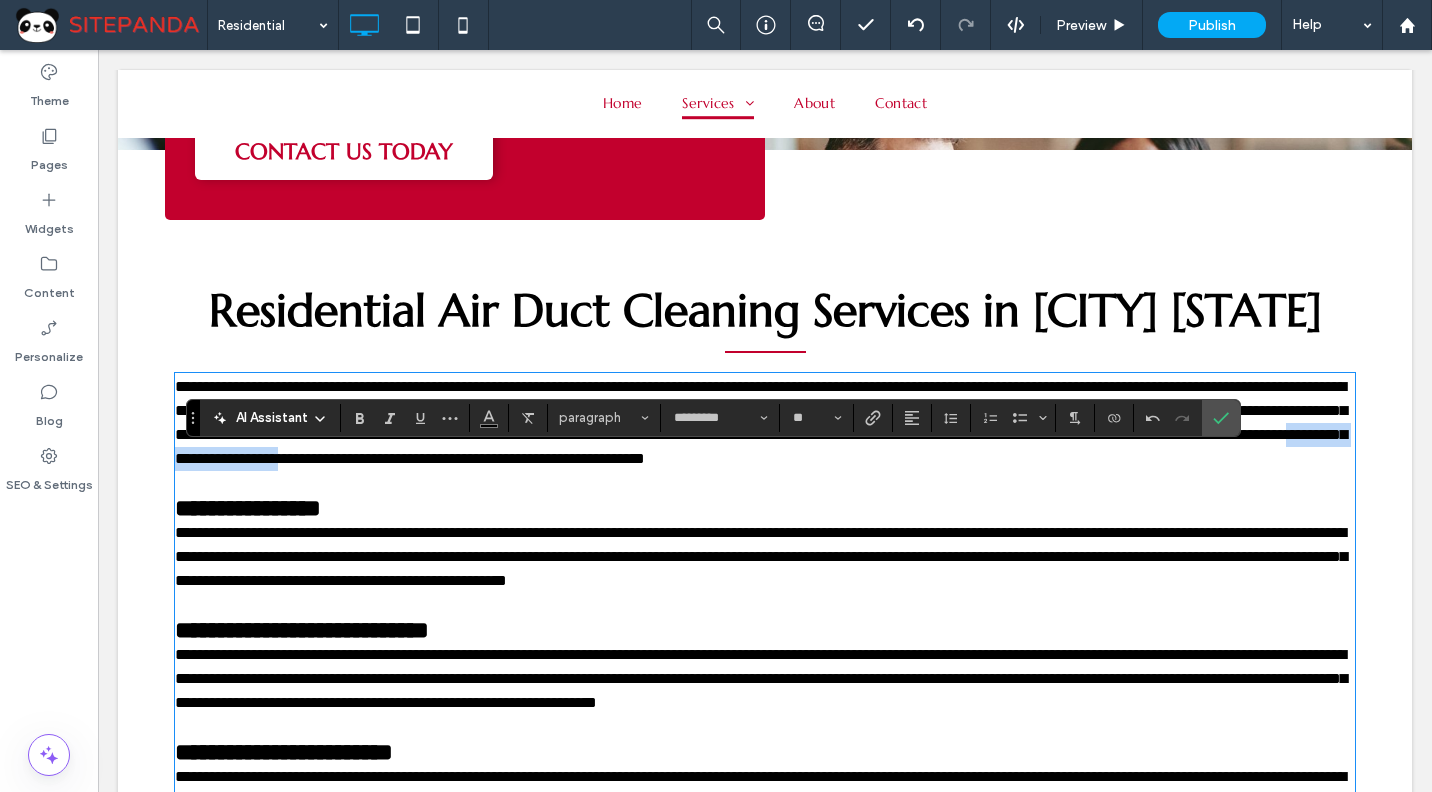 click on "**********" at bounding box center [761, 422] 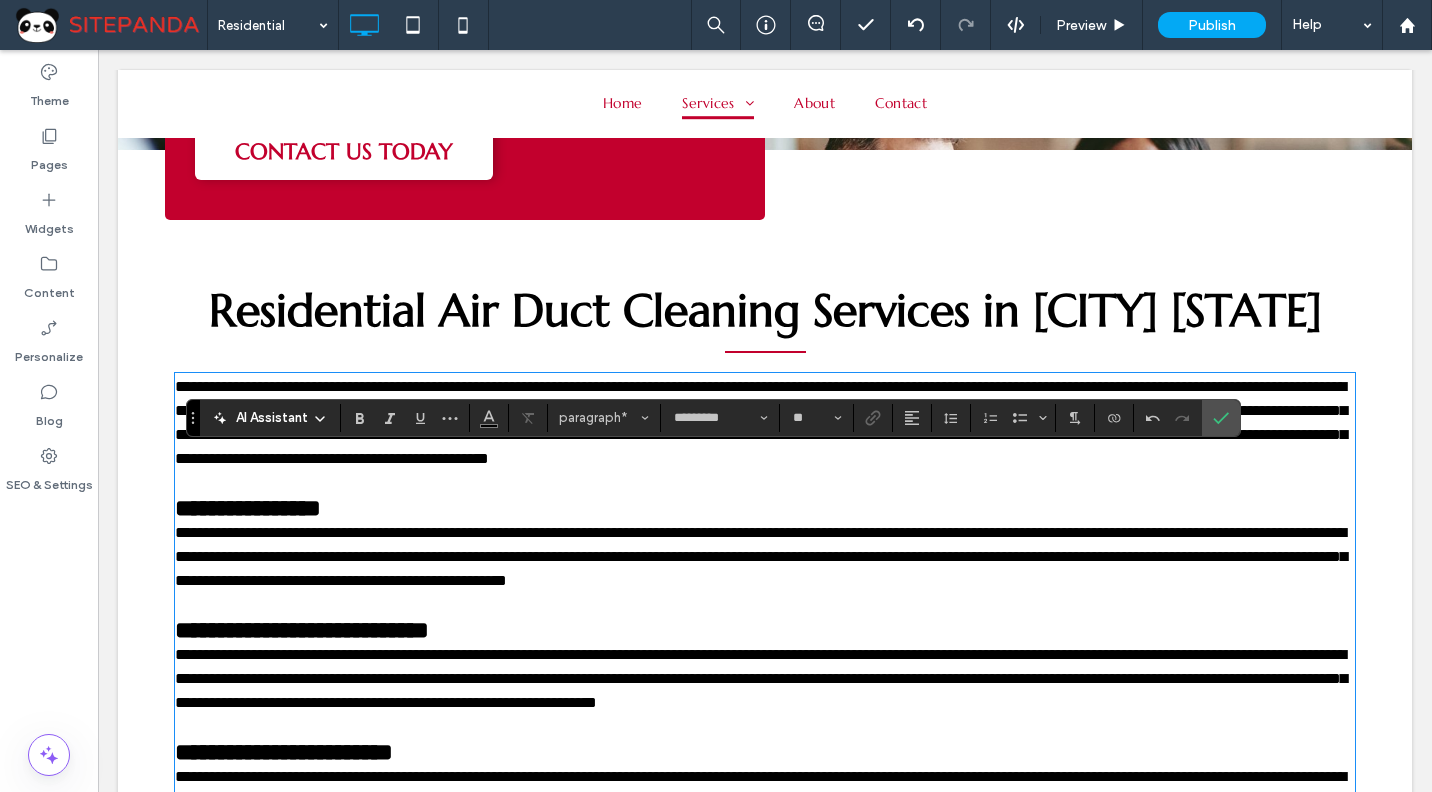 click on "**********" at bounding box center [761, 422] 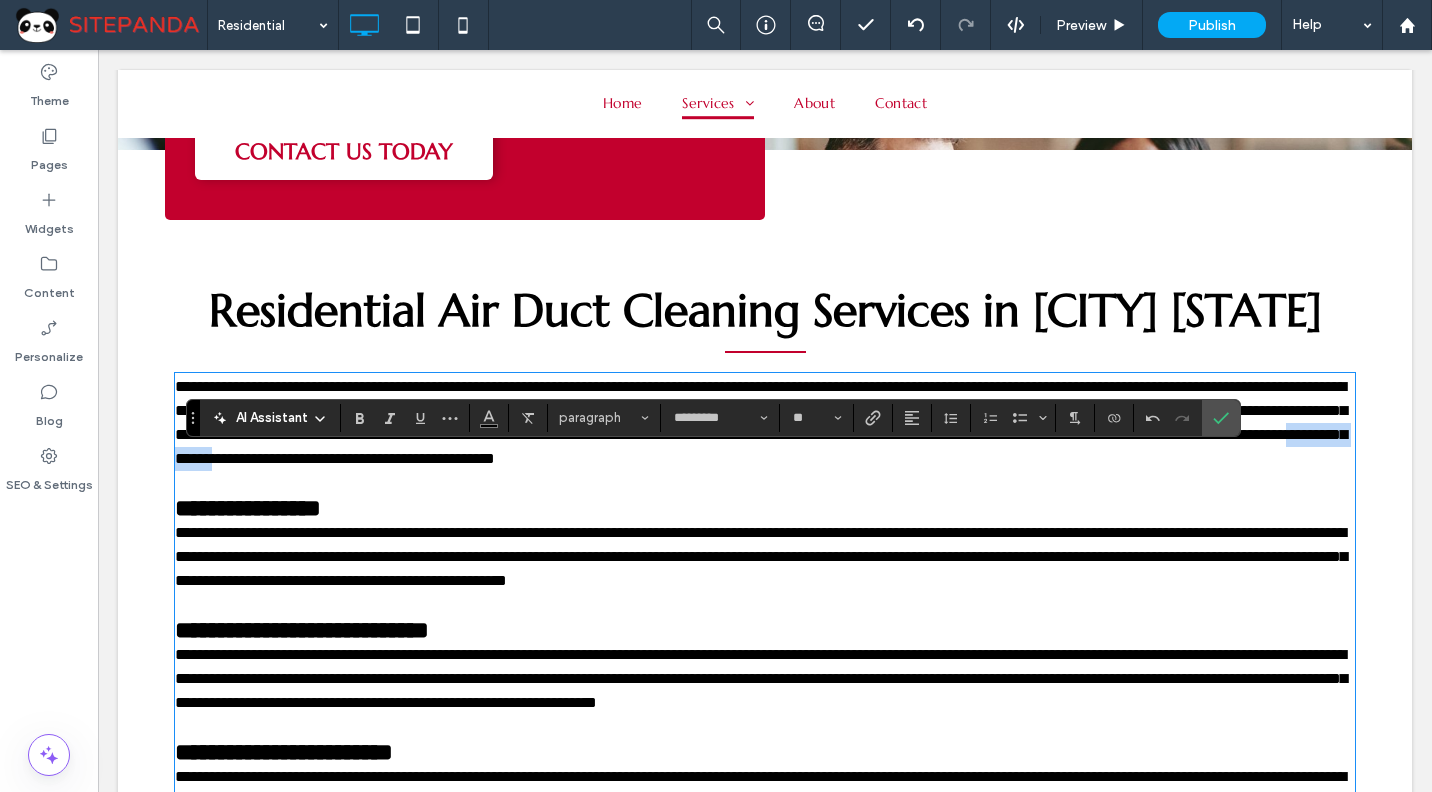 drag, startPoint x: 1063, startPoint y: 458, endPoint x: 952, endPoint y: 458, distance: 111 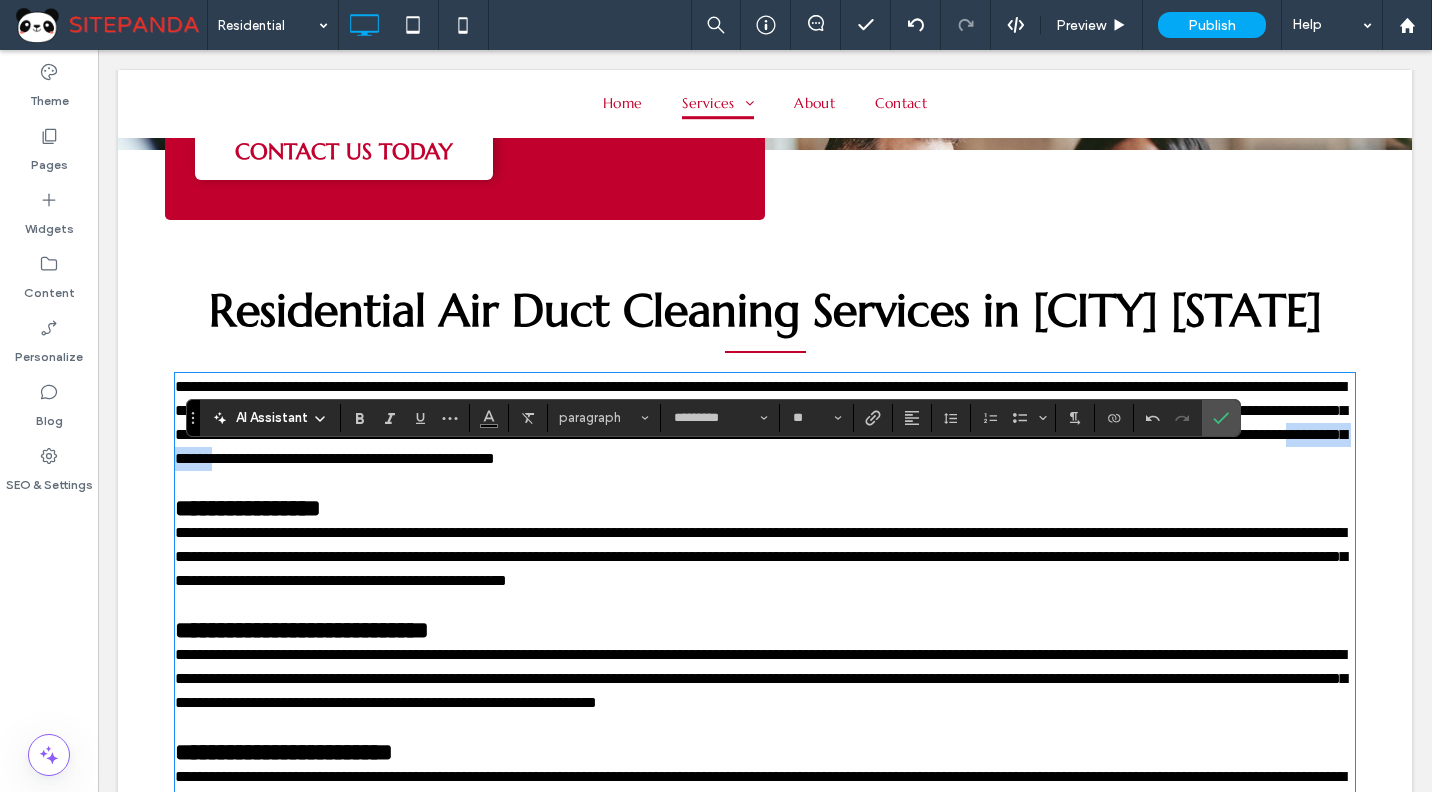 click on "**********" at bounding box center (761, 422) 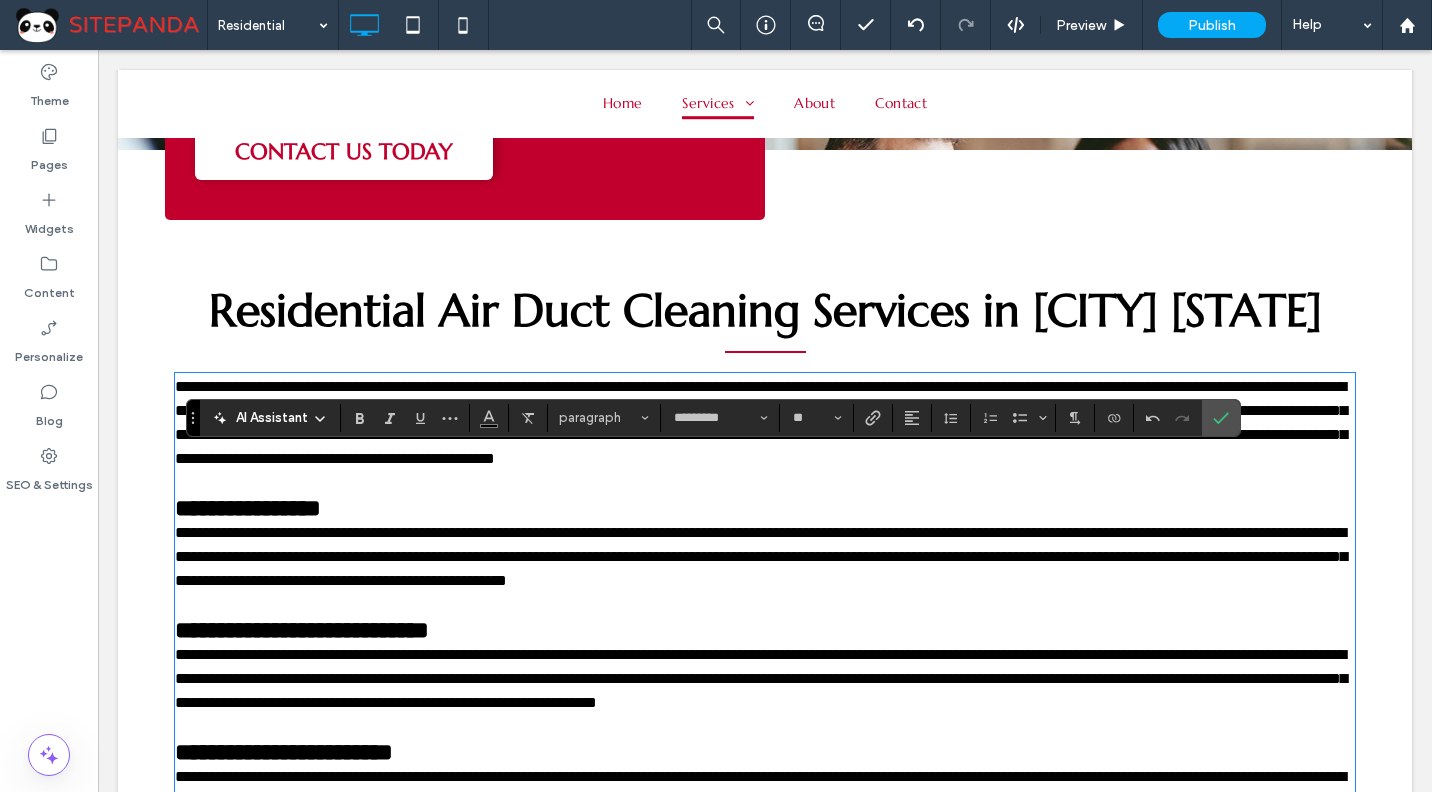 click at bounding box center [765, 483] 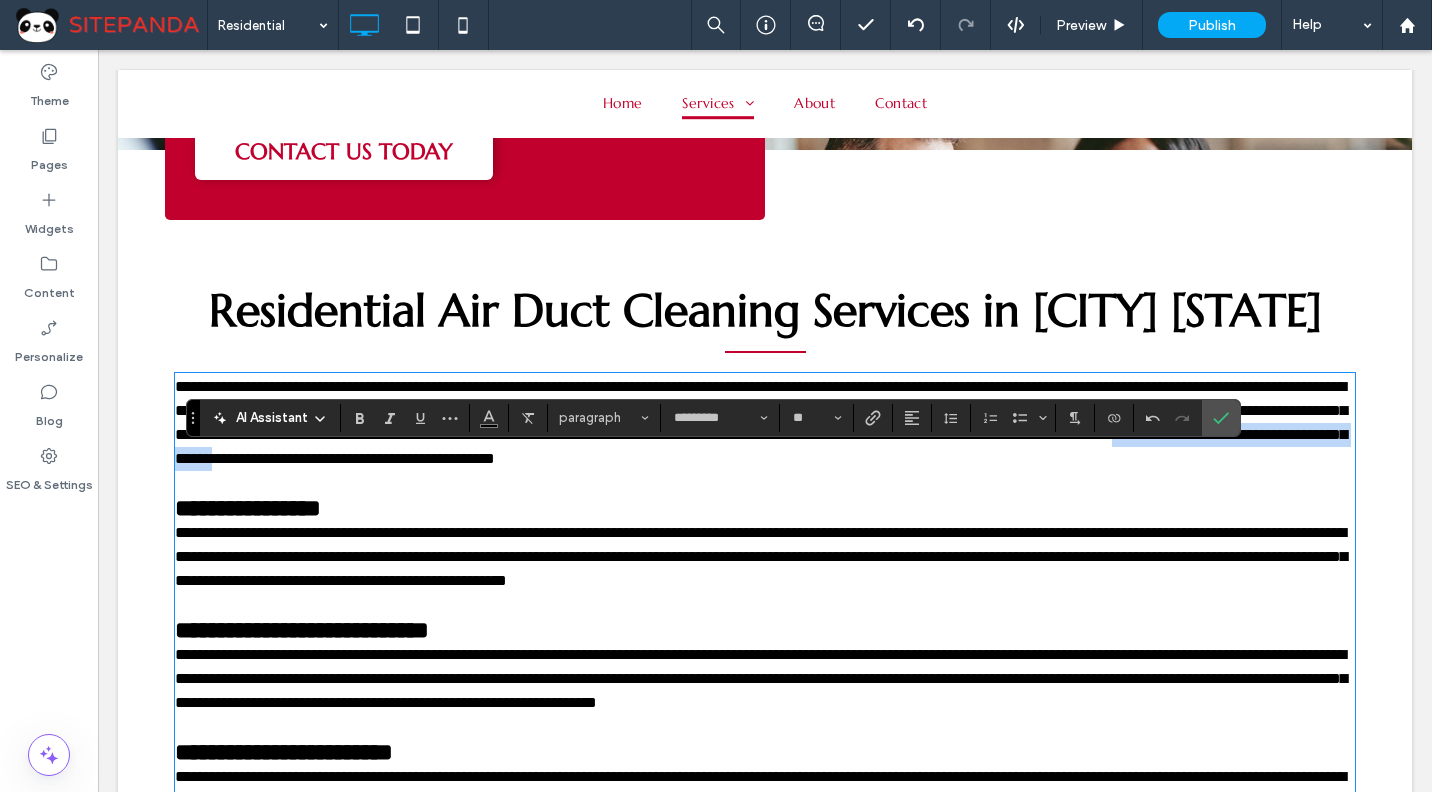 drag, startPoint x: 1066, startPoint y: 461, endPoint x: 752, endPoint y: 456, distance: 314.0398 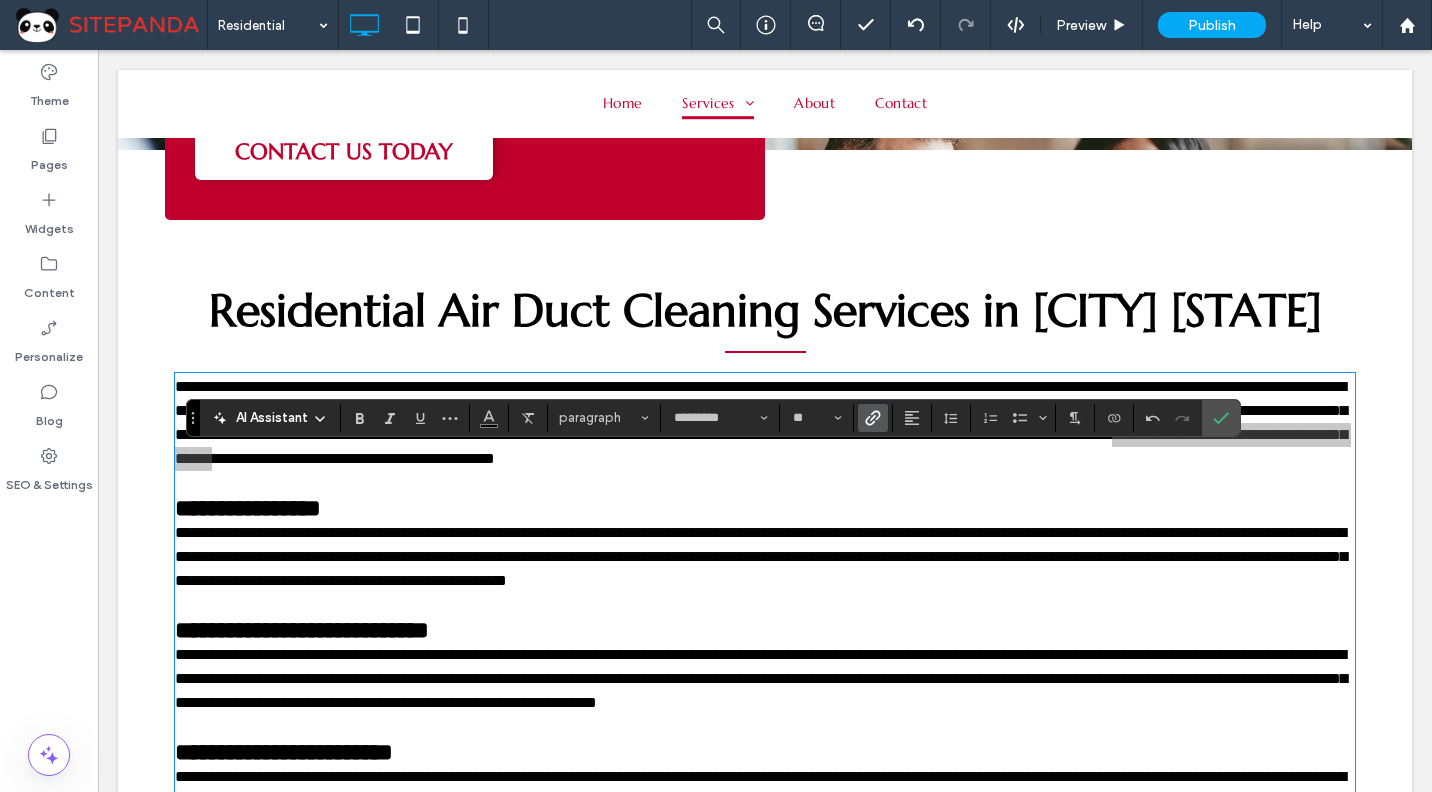 click 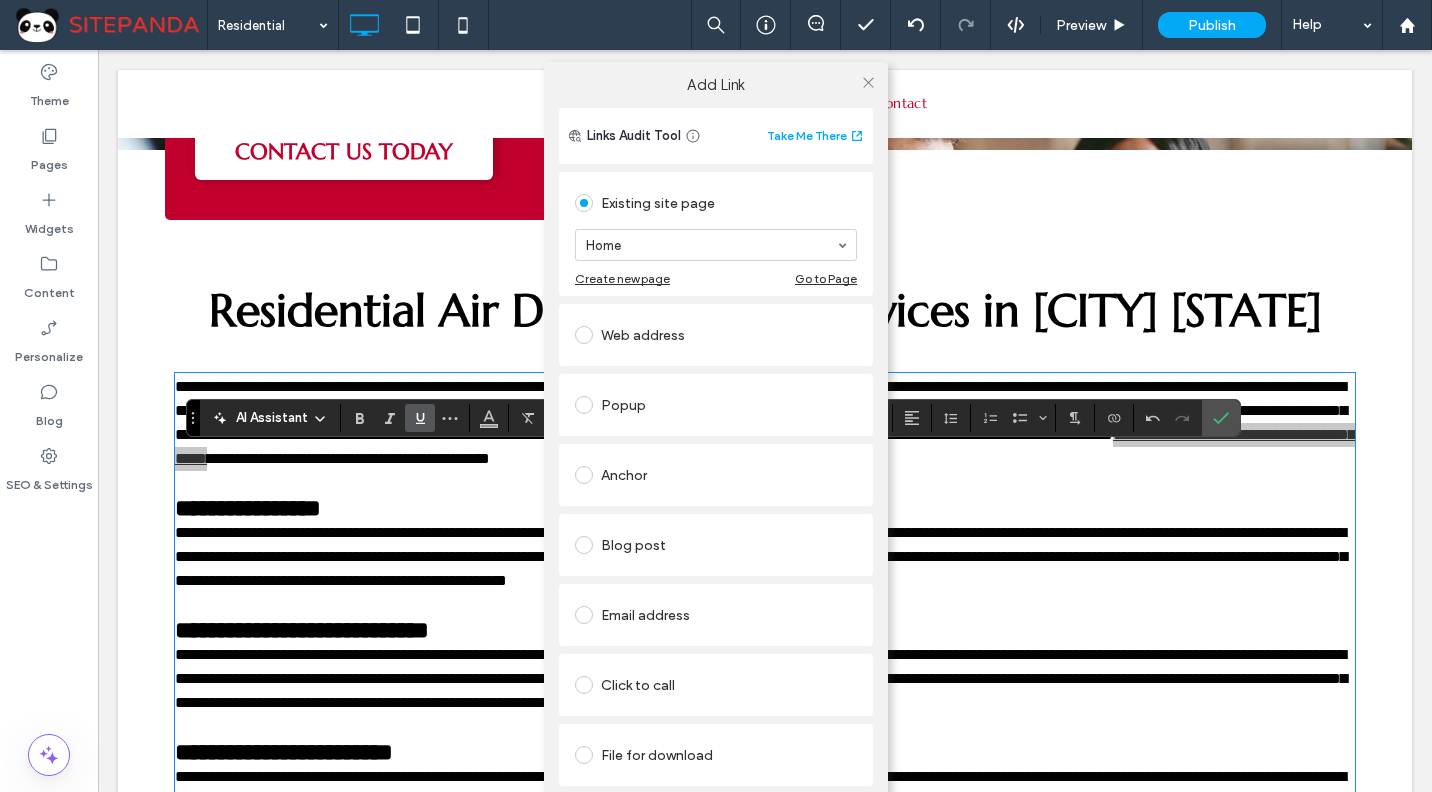 click at bounding box center [868, 82] 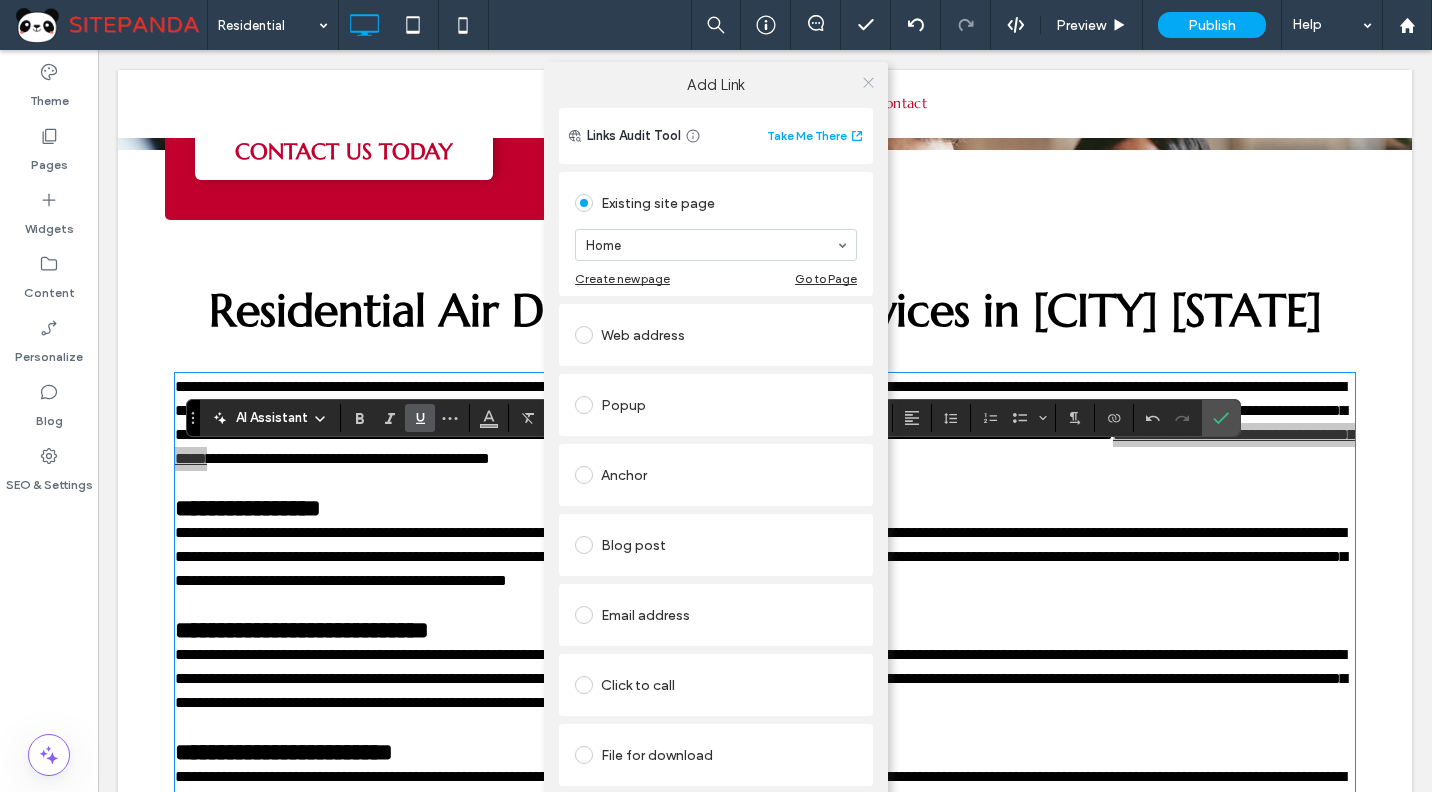 click 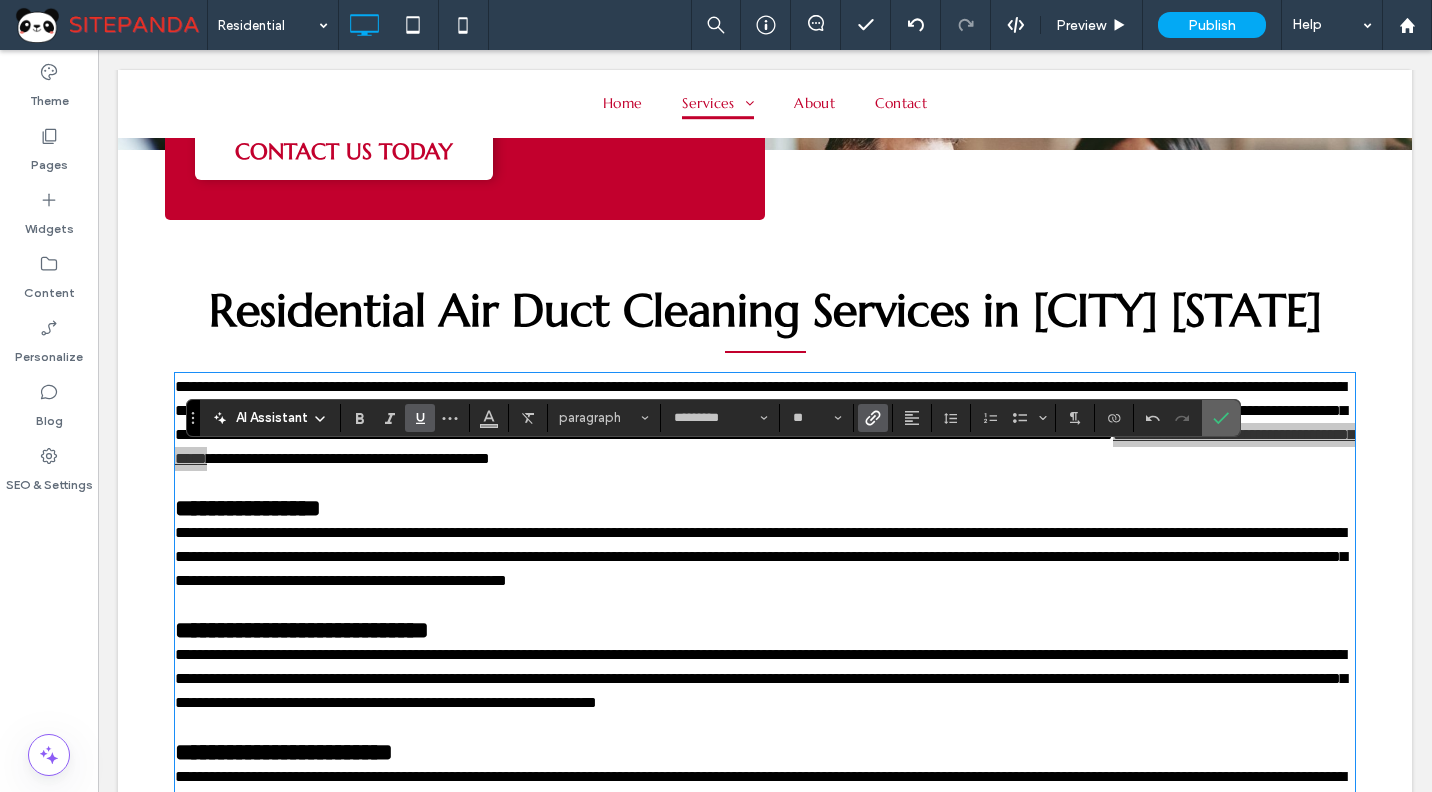 click 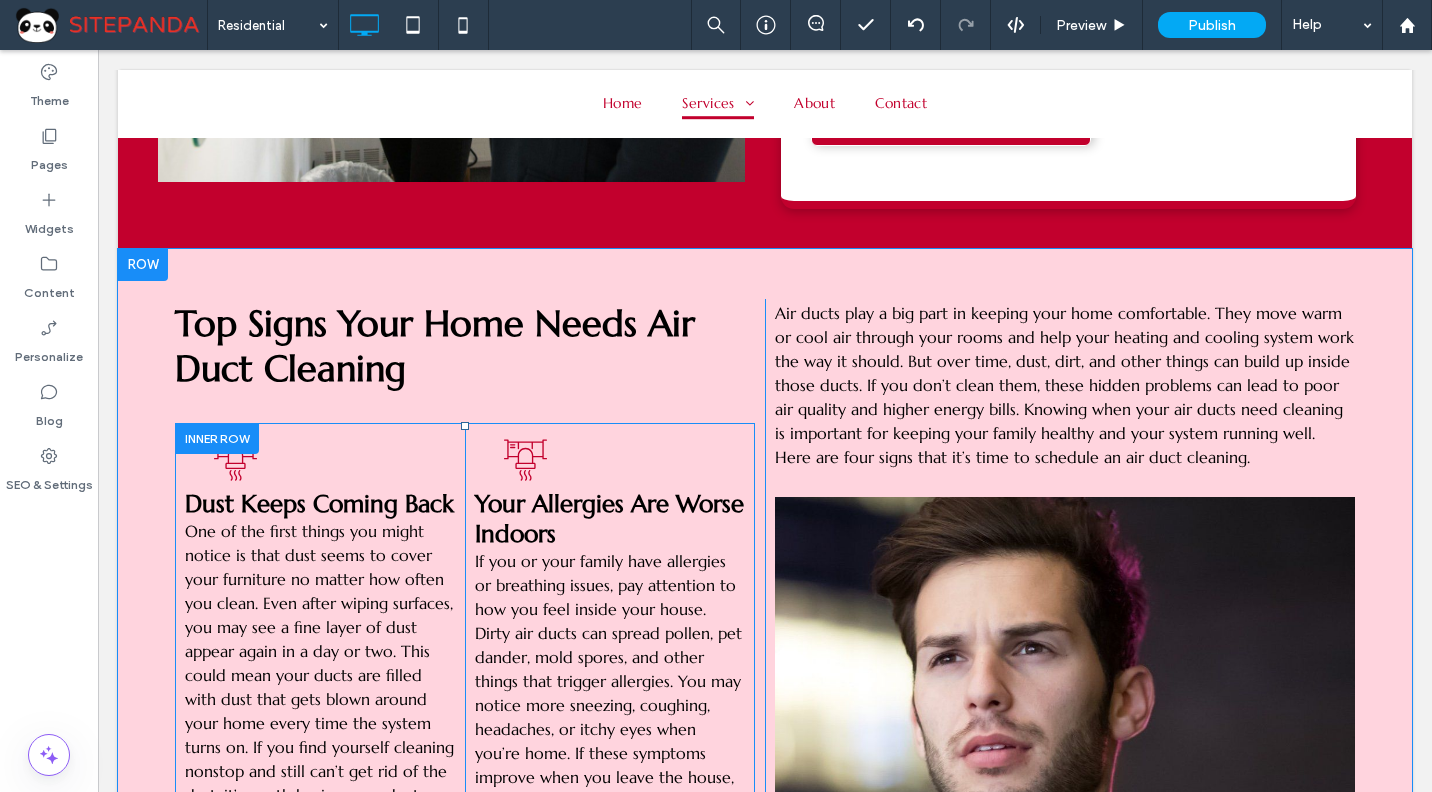 scroll, scrollTop: 2100, scrollLeft: 0, axis: vertical 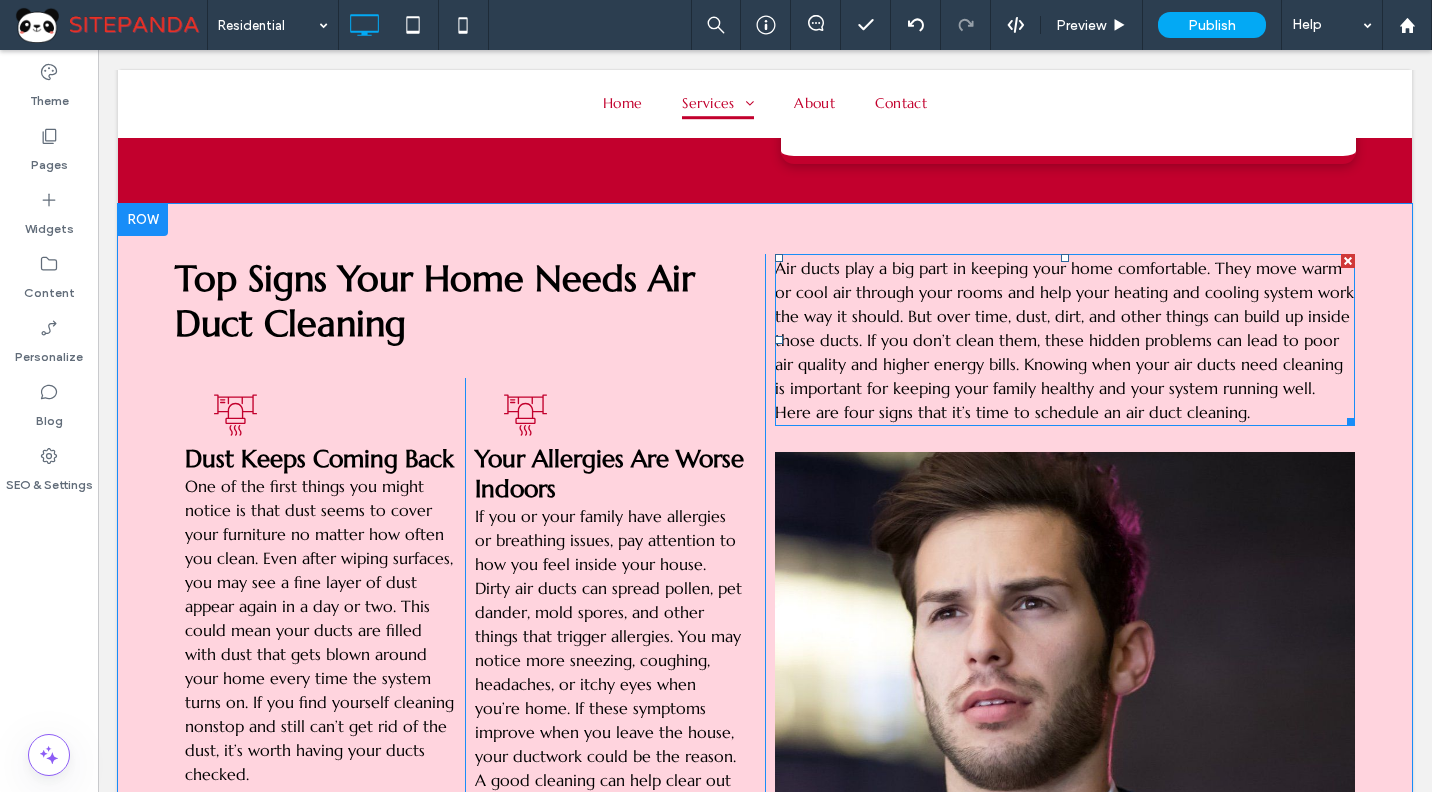 click on "Air ducts play a big part in keeping your home comfortable. They move warm or cool air through your rooms and help your heating and cooling system work the way it should. But over time, dust, dirt, and other things can build up inside those ducts. If you don’t clean them, these hidden problems can lead to poor air quality and higher energy bills. Knowing when your air ducts need cleaning is important for keeping your family healthy and your system running well. Here are four signs that it’s time to schedule an air duct cleaning." at bounding box center (1064, 340) 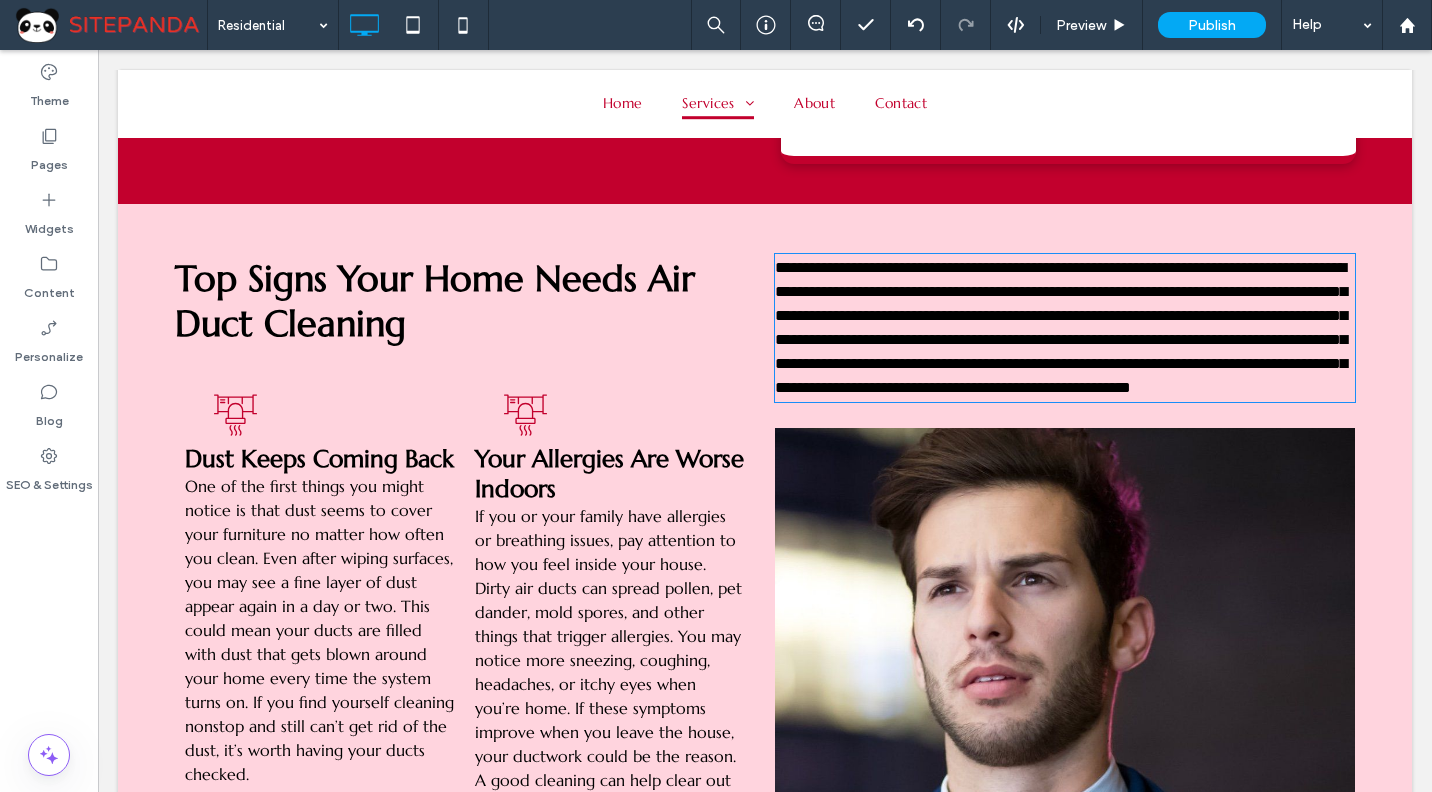 type on "*********" 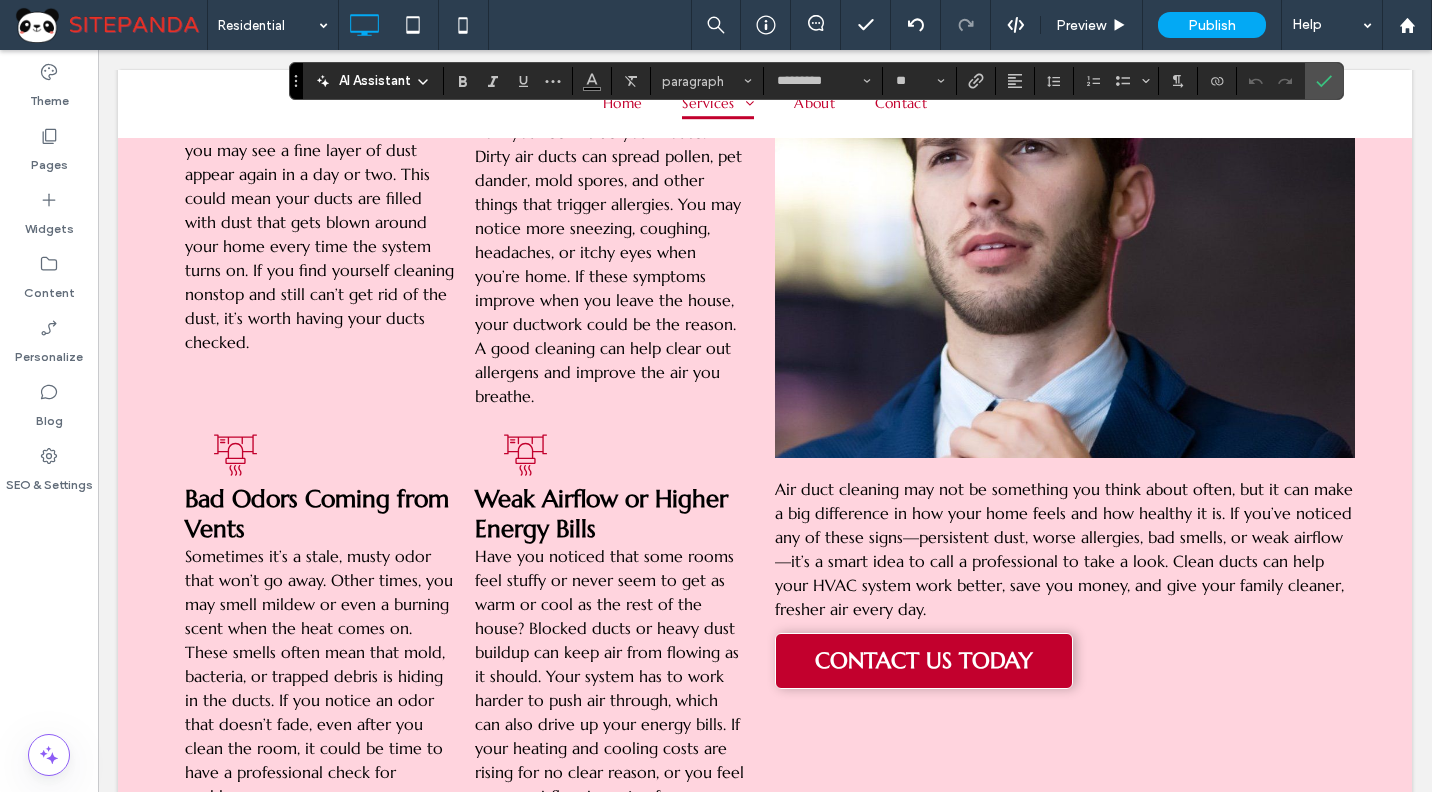 scroll, scrollTop: 2700, scrollLeft: 0, axis: vertical 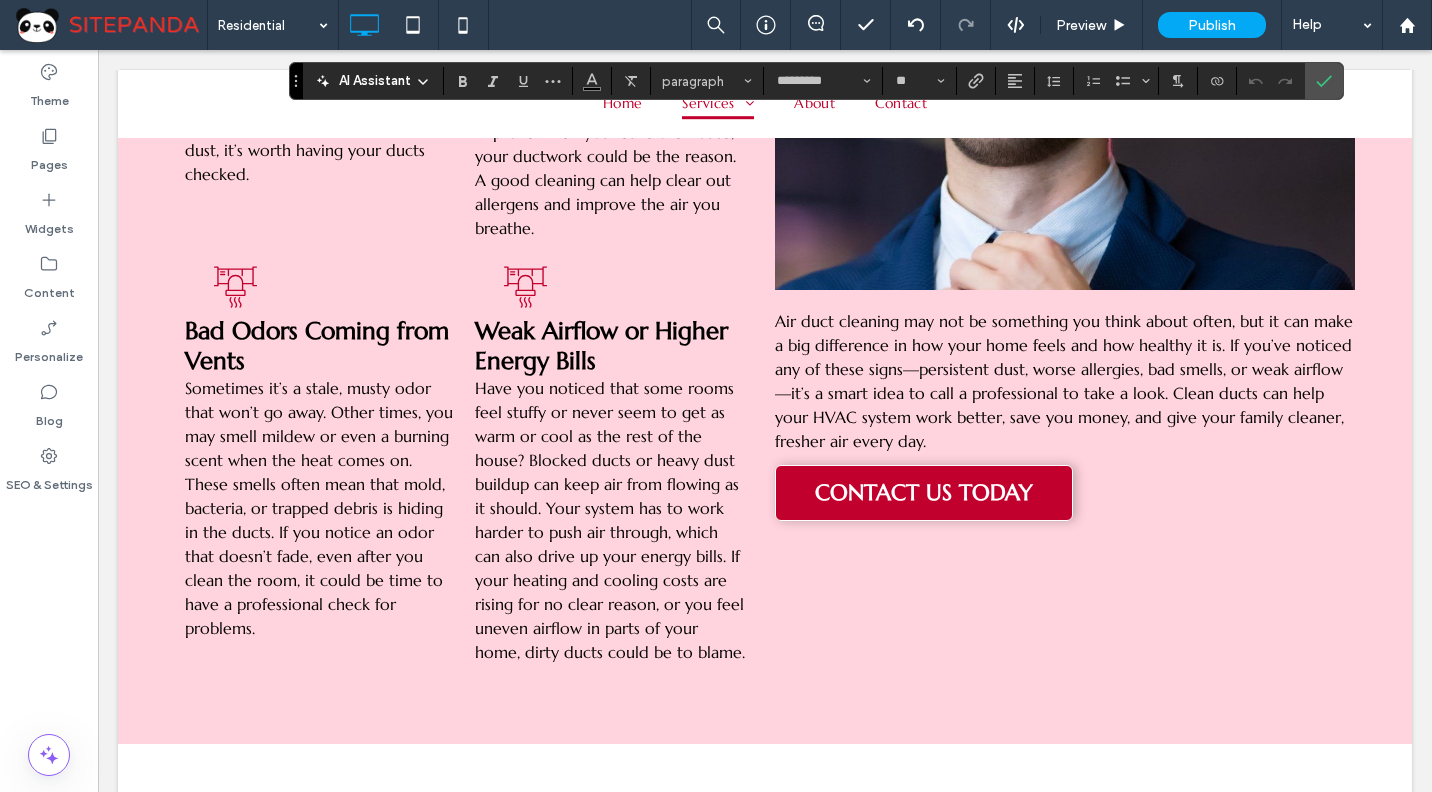 click on "Air duct cleaning may not be something you think about often, but it can make a big difference in how your home feels and how healthy it is. If you’ve noticed any of these signs—persistent dust, worse allergies, bad smells, or weak airflow—it’s a smart idea to call a professional to take a look. Clean ducts can help your HVAC system work better, save you money, and give your family cleaner, fresher air every day." at bounding box center [1065, 381] 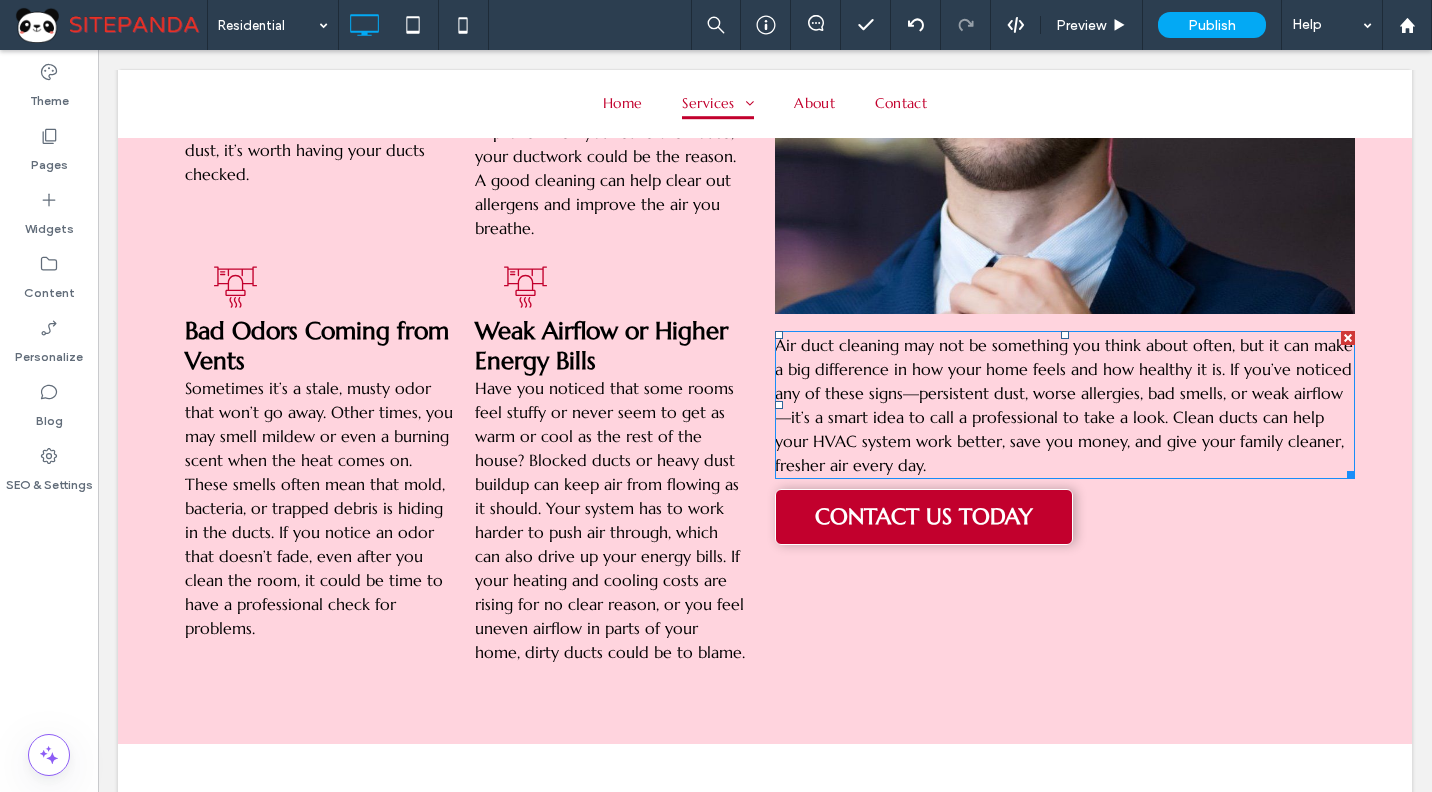 click on "Air duct cleaning may not be something you think about often, but it can make a big difference in how your home feels and how healthy it is. If you’ve noticed any of these signs—persistent dust, worse allergies, bad smells, or weak airflow—it’s a smart idea to call a professional to take a look. Clean ducts can help your HVAC system work better, save you money, and give your family cleaner, fresher air every day." at bounding box center (1065, 405) 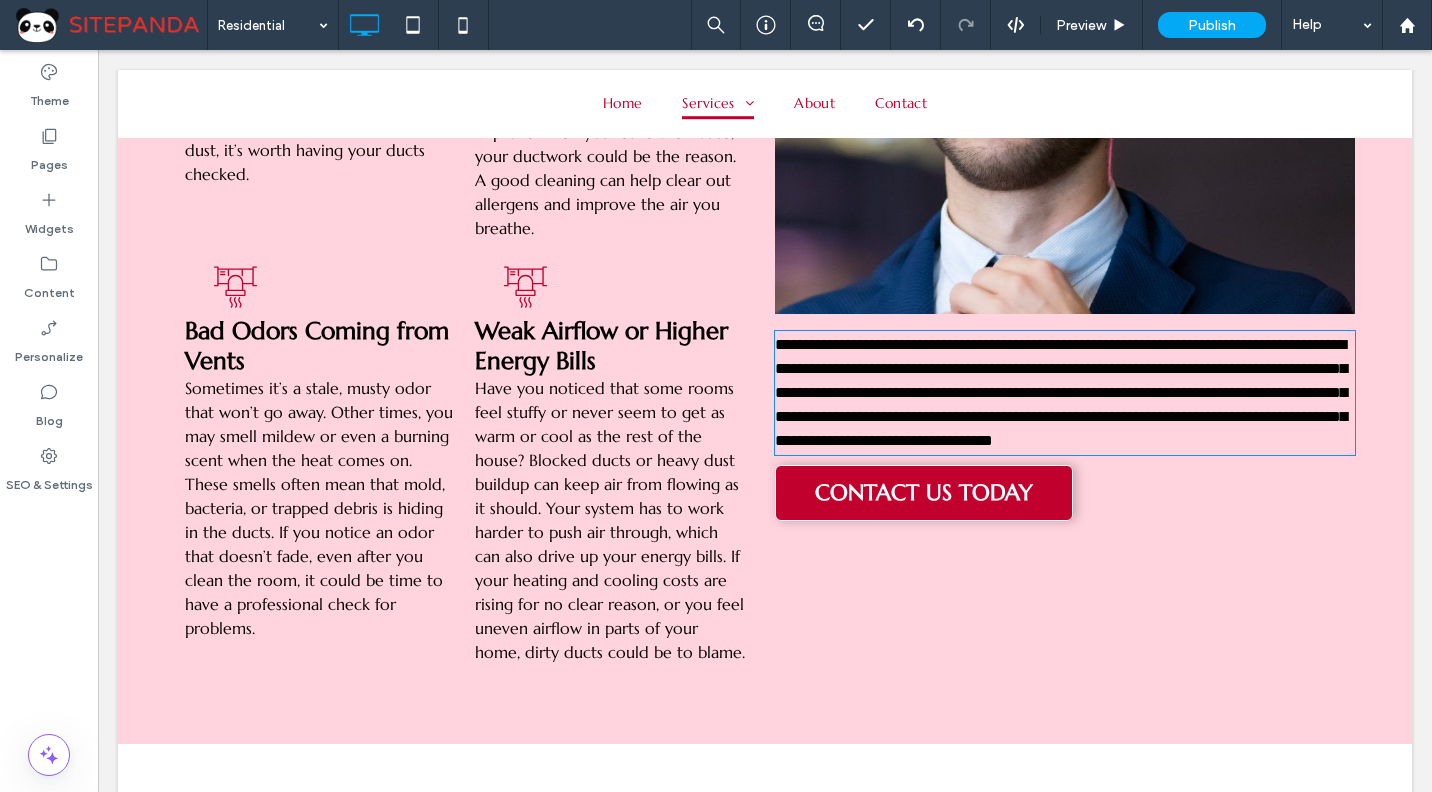 type on "*********" 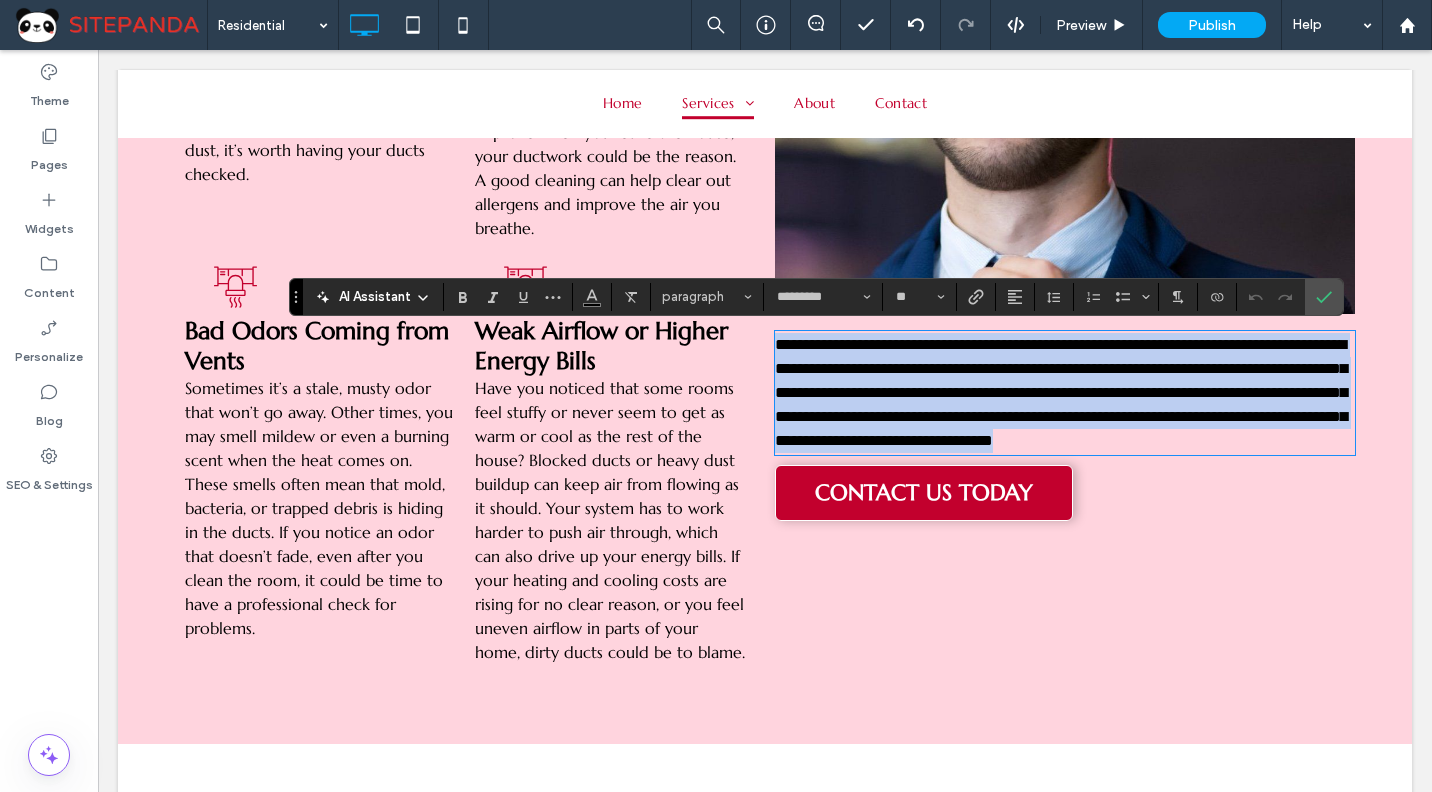 click on "**********" at bounding box center (1061, 392) 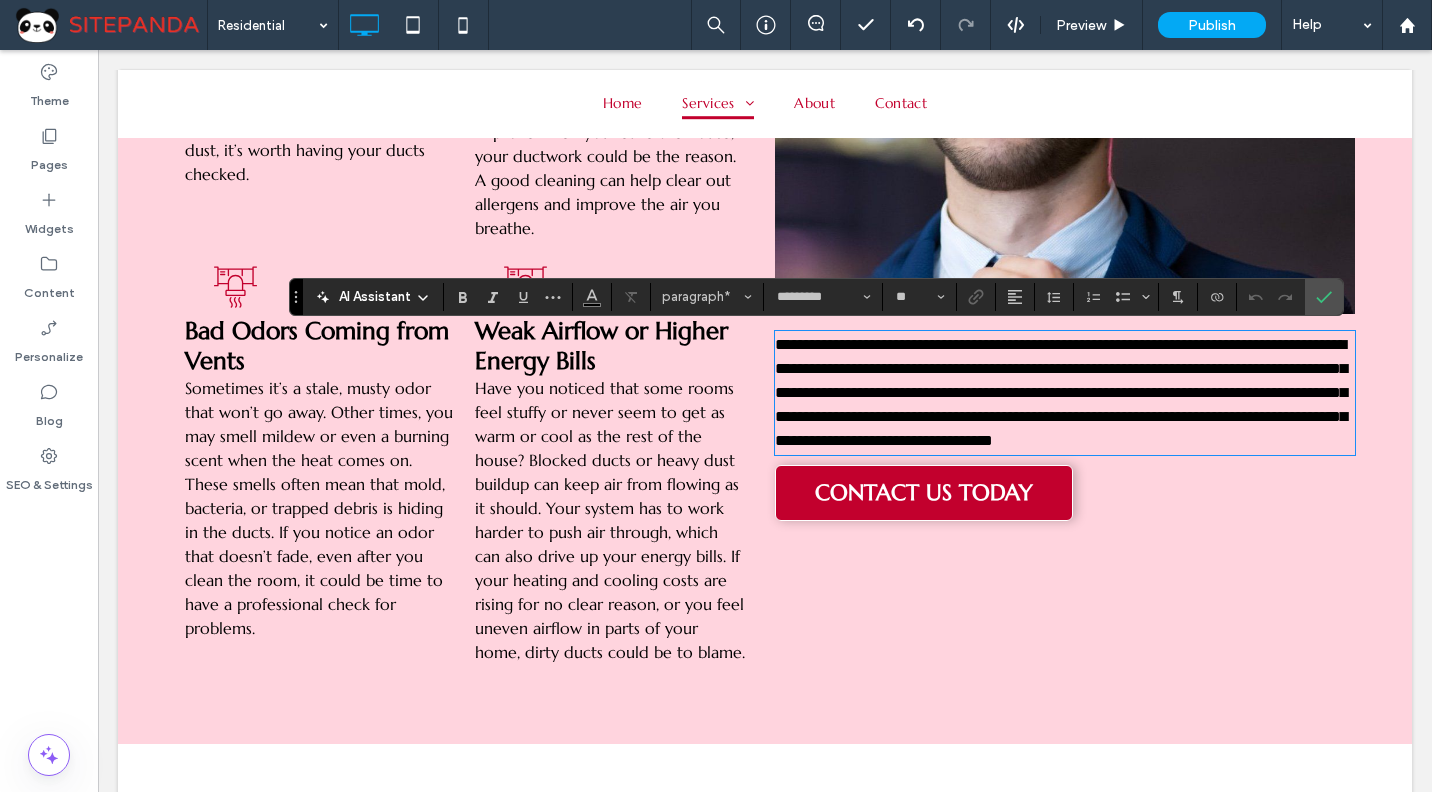 click on "**********" at bounding box center [1061, 392] 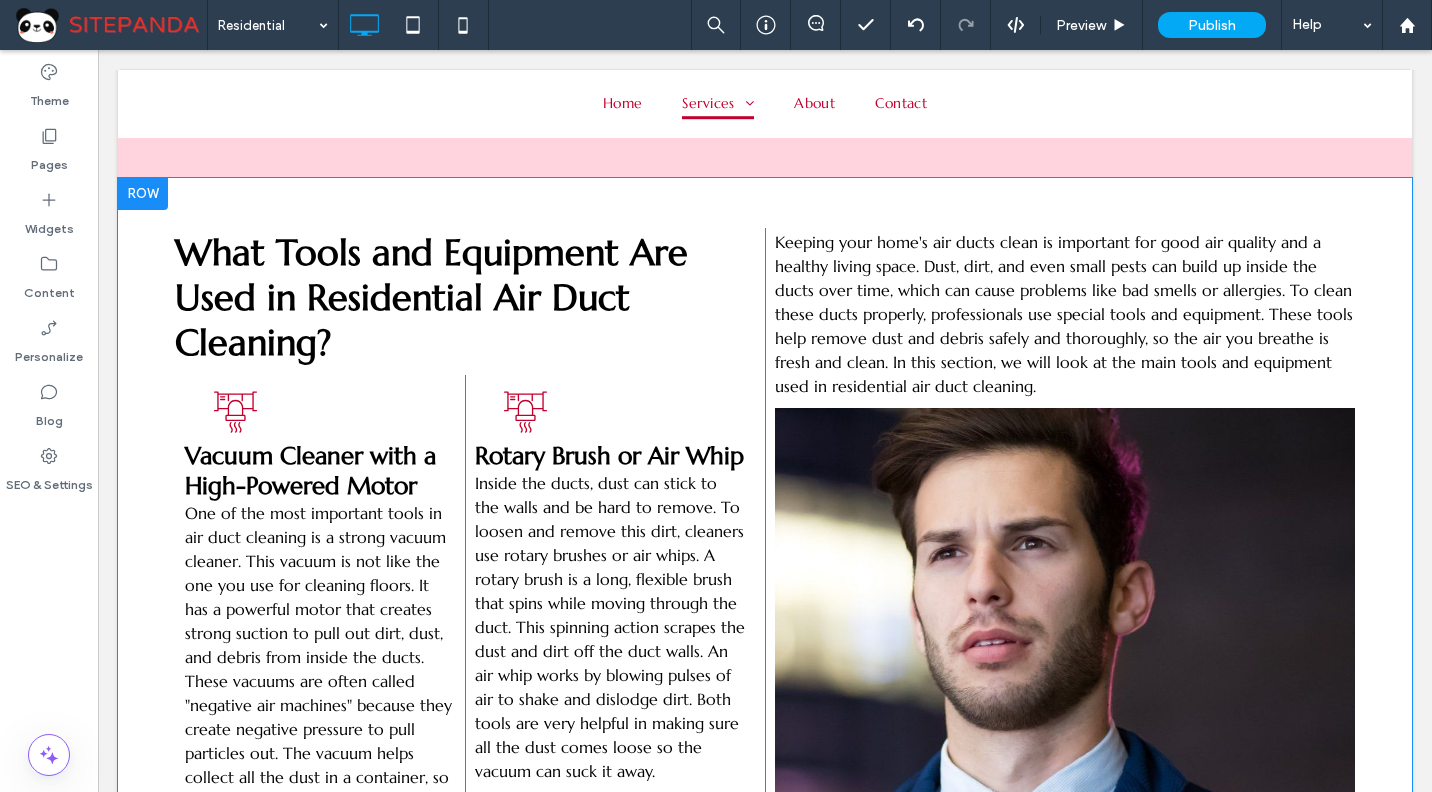 scroll, scrollTop: 3100, scrollLeft: 0, axis: vertical 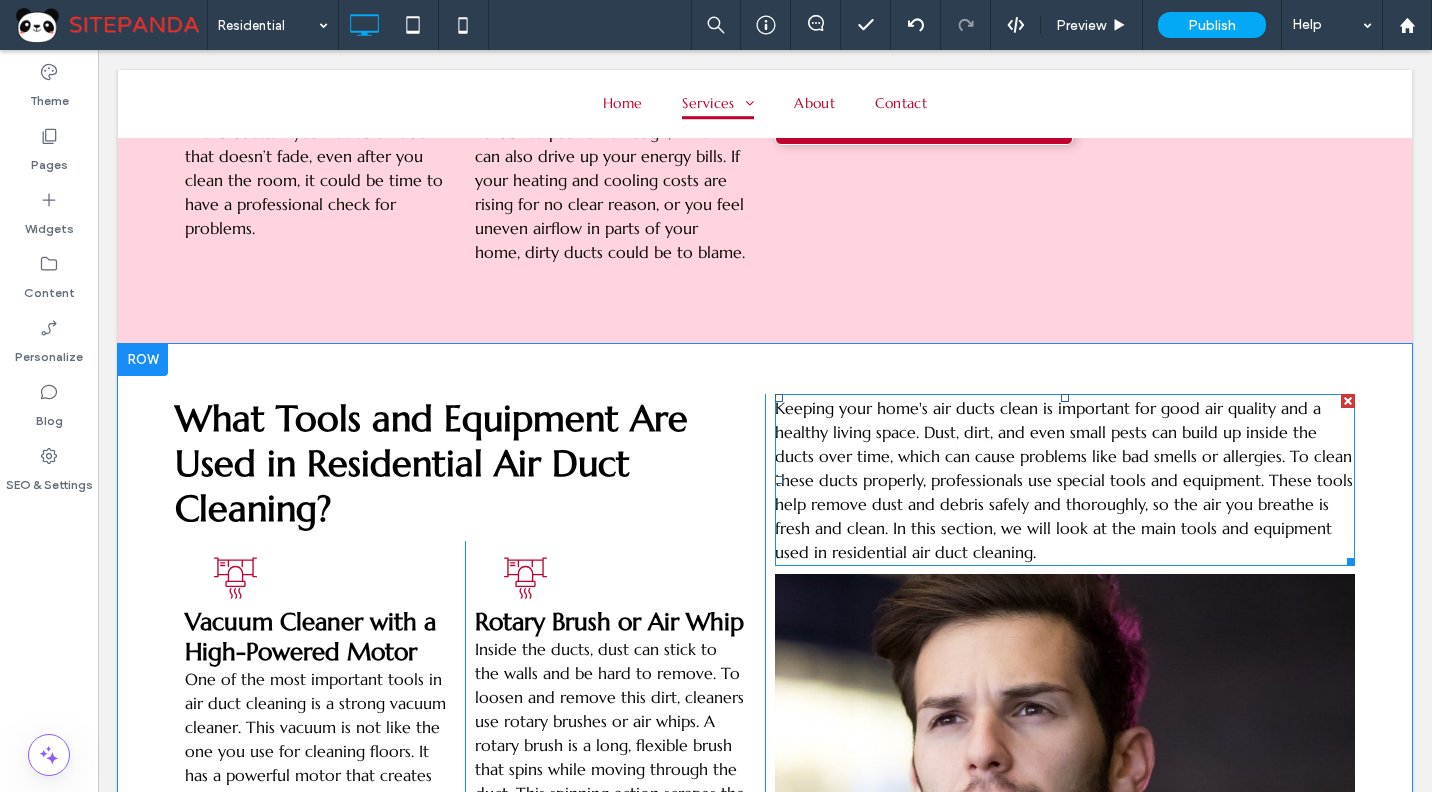 click on "Keeping your home's air ducts clean is important for good air quality and a healthy living space. Dust, dirt, and even small pests can build up inside the ducts over time, which can cause problems like bad smells or allergies. To clean these ducts properly, professionals use special tools and equipment. These tools help remove dust and debris safely and thoroughly, so the air you breathe is fresh and clean. In this section, we will look at the main tools and equipment used in residential air duct cleaning." at bounding box center [1064, 480] 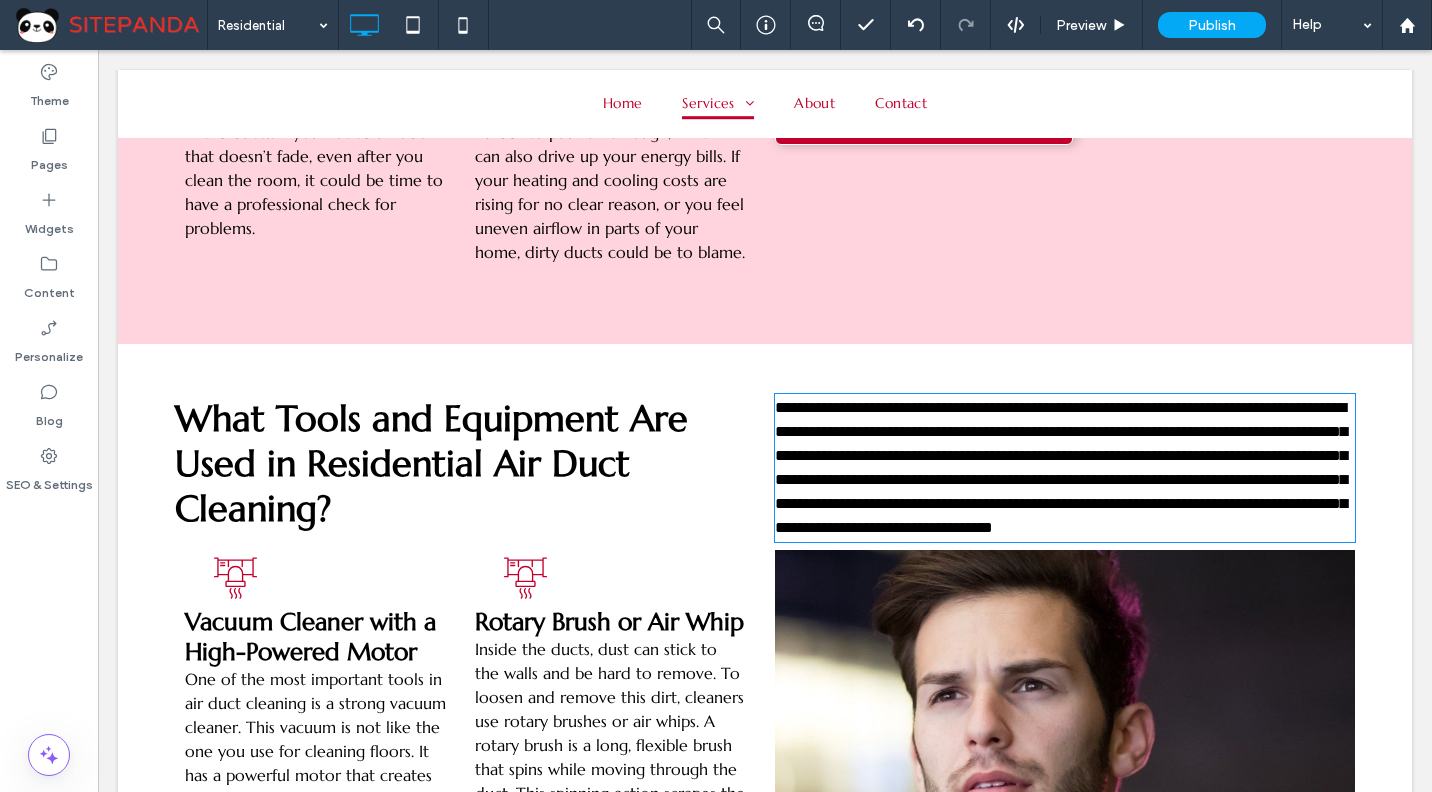 type on "*********" 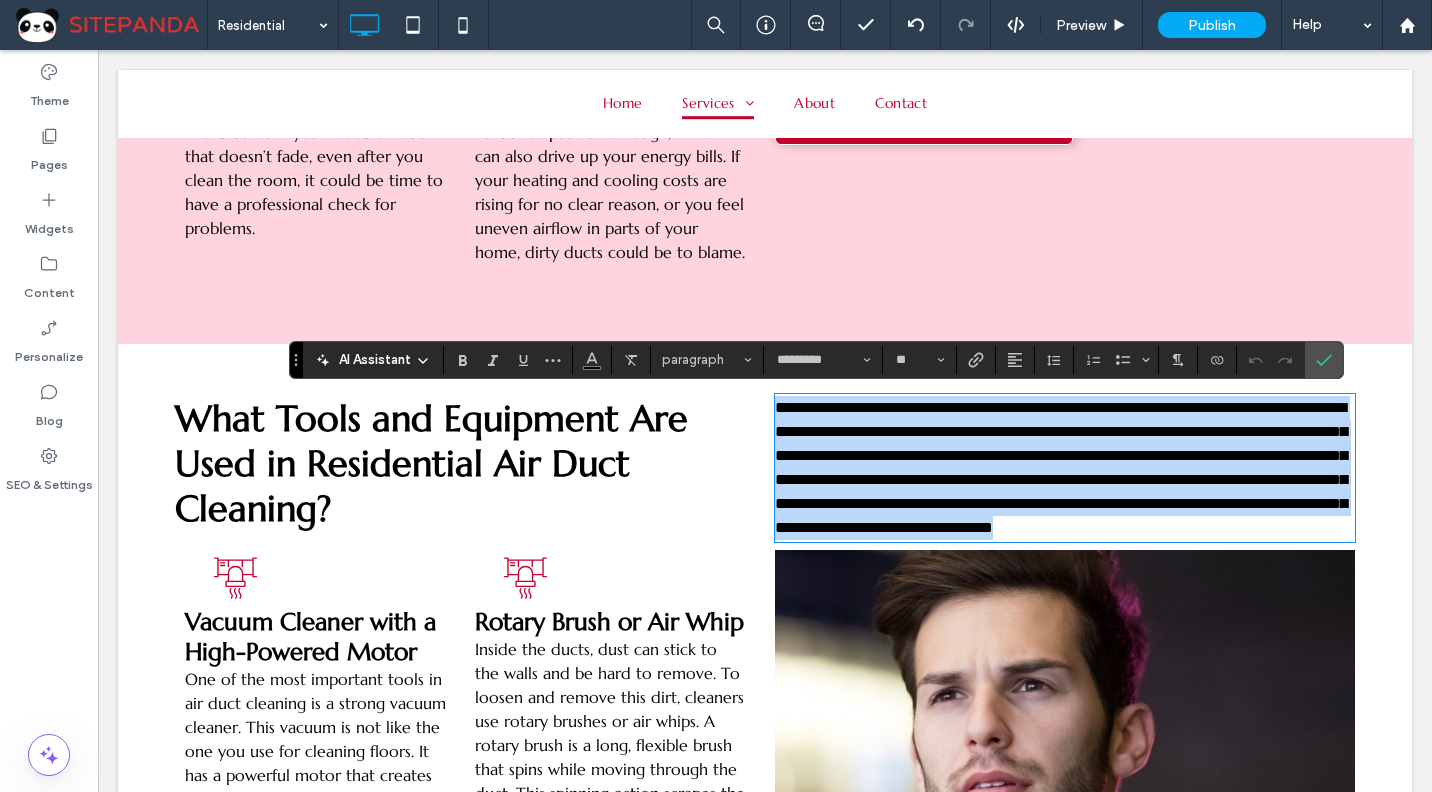 click on "**********" at bounding box center [1061, 467] 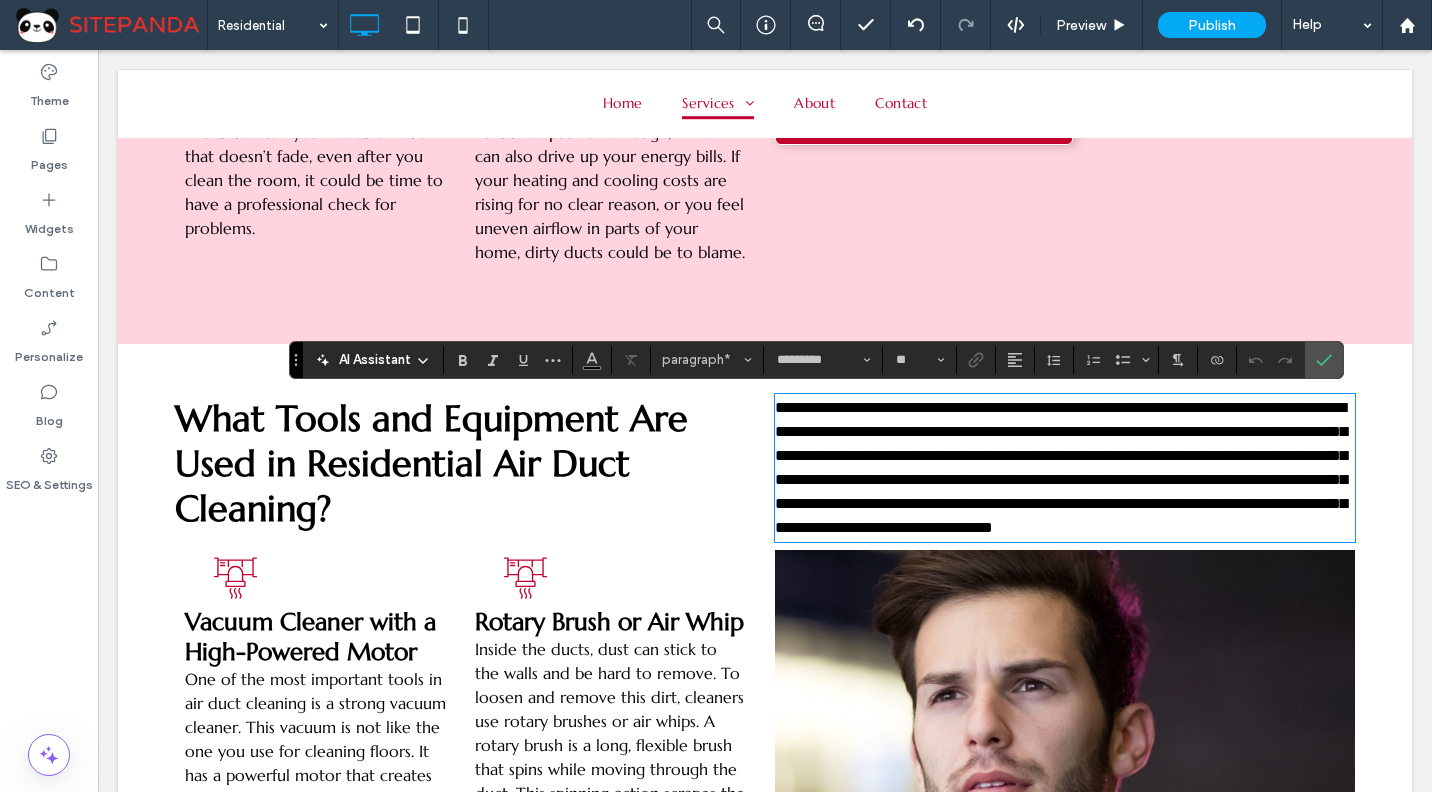 click on "**********" at bounding box center (1065, 468) 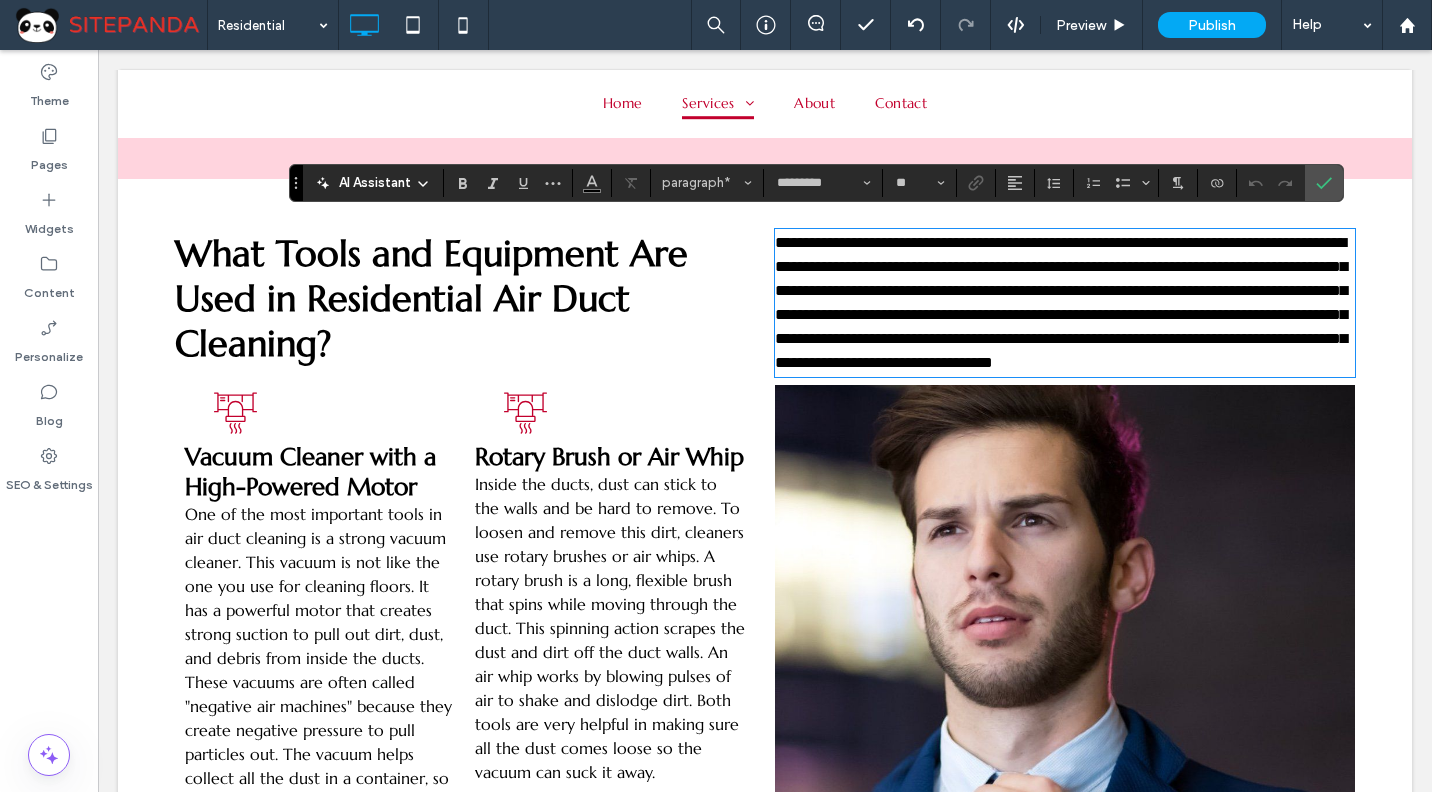 scroll, scrollTop: 3300, scrollLeft: 0, axis: vertical 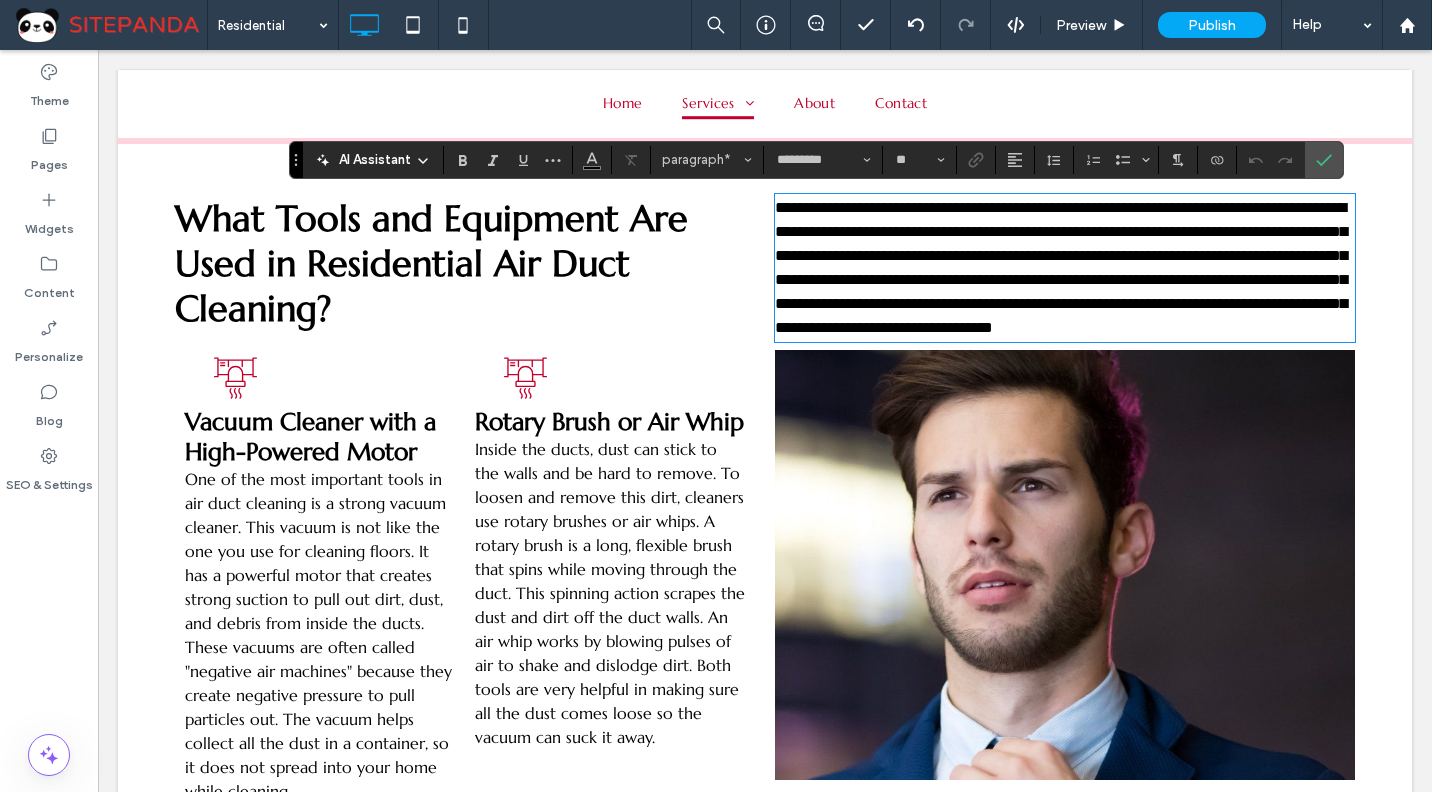 click on "**********" at bounding box center (1061, 267) 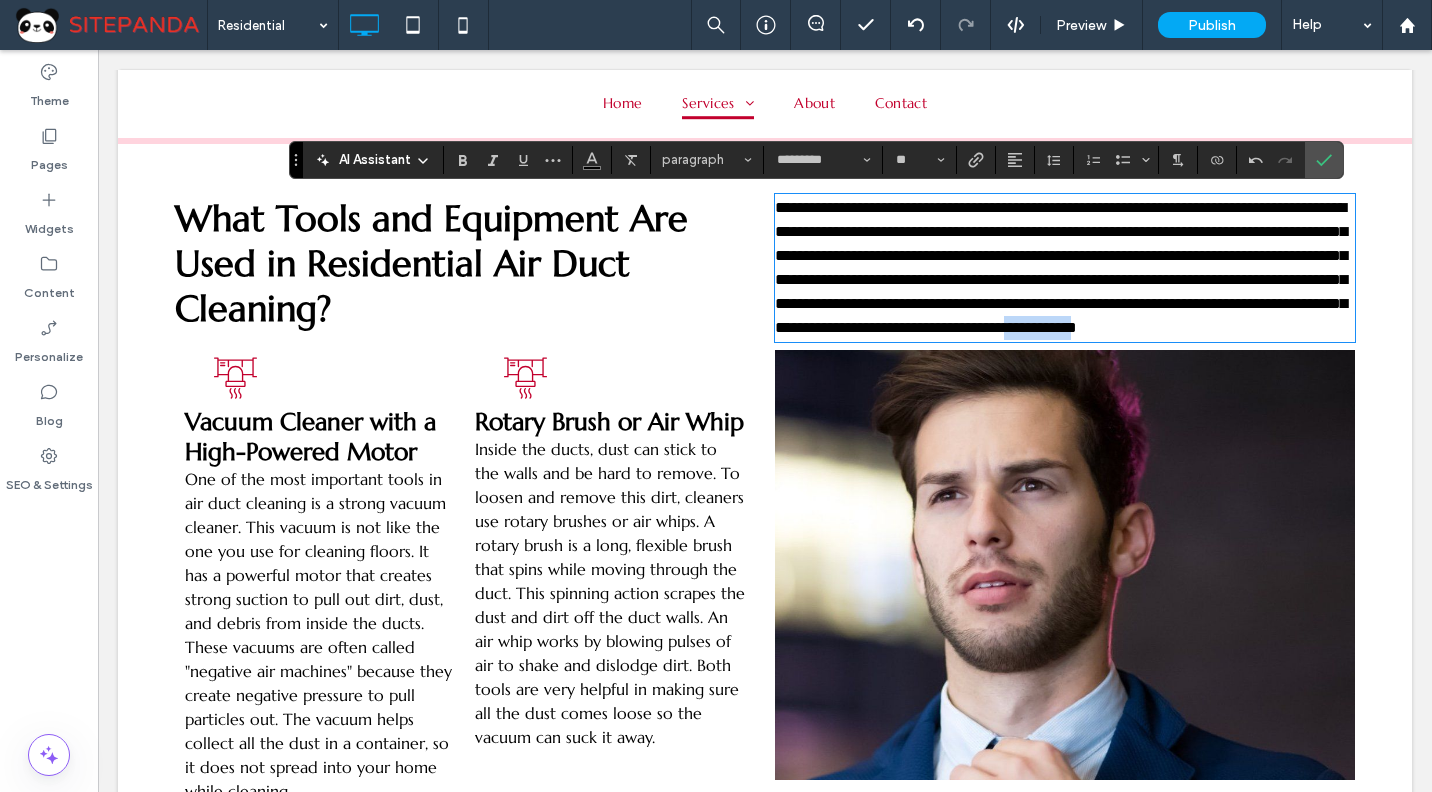 drag, startPoint x: 1132, startPoint y: 350, endPoint x: 925, endPoint y: 356, distance: 207.08694 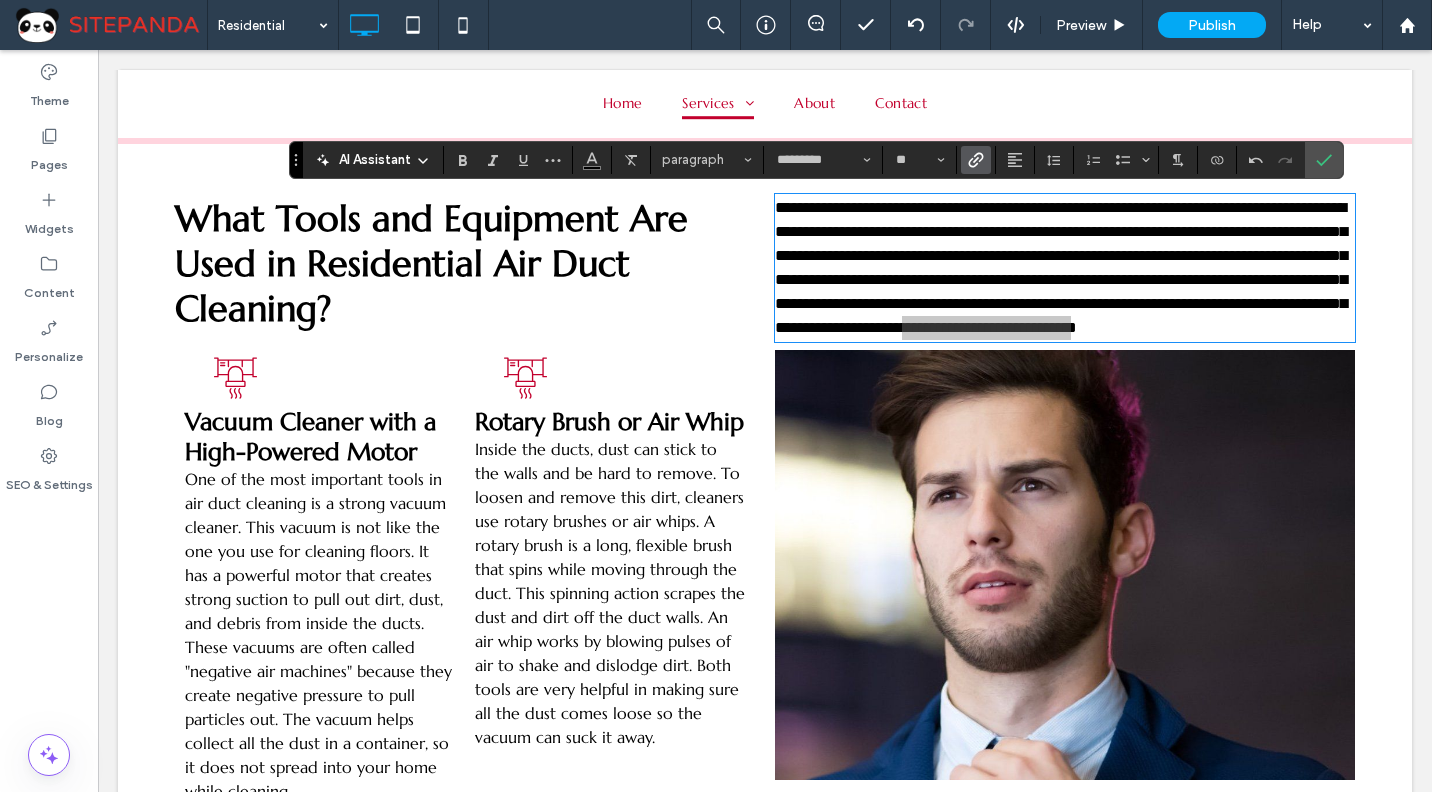 click 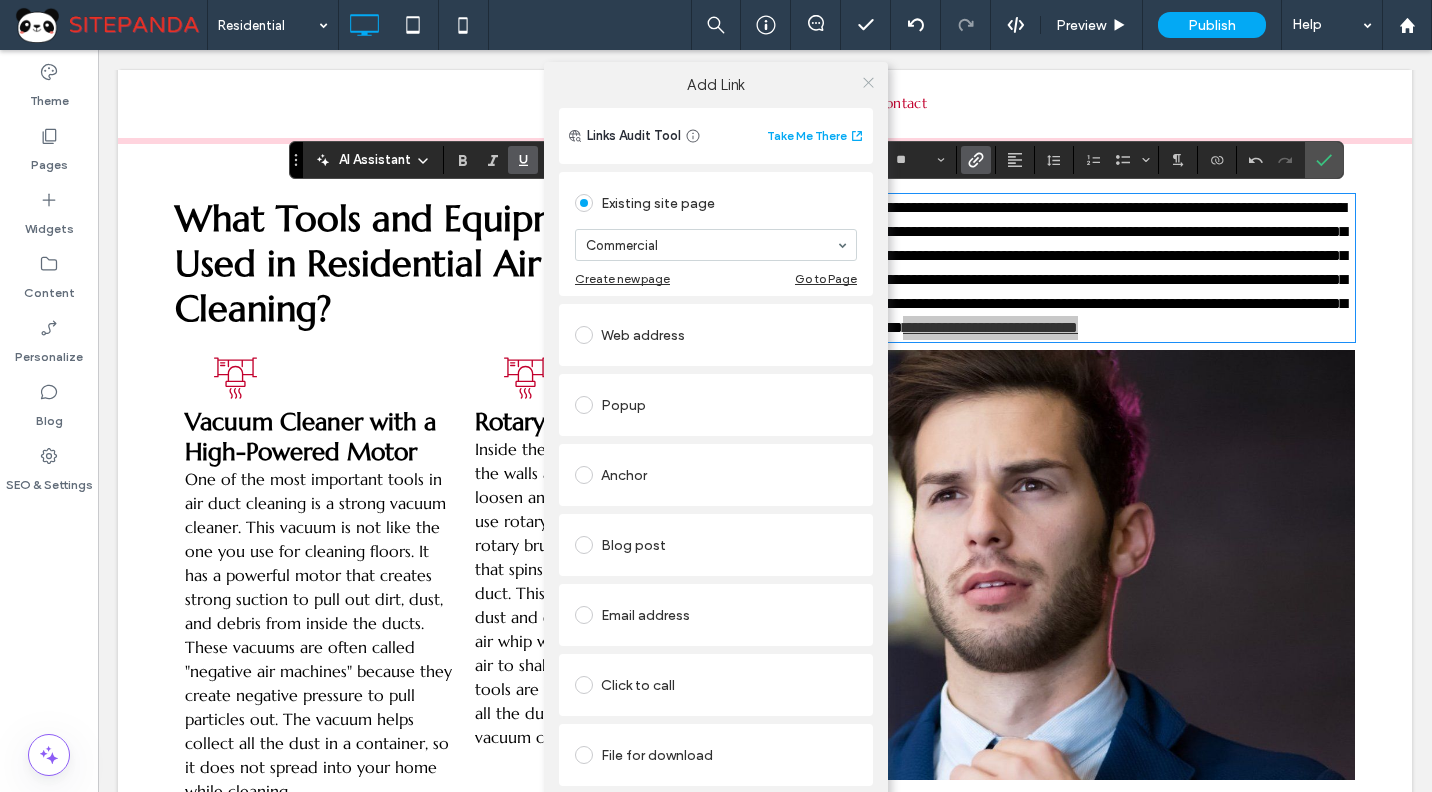 click at bounding box center (868, 82) 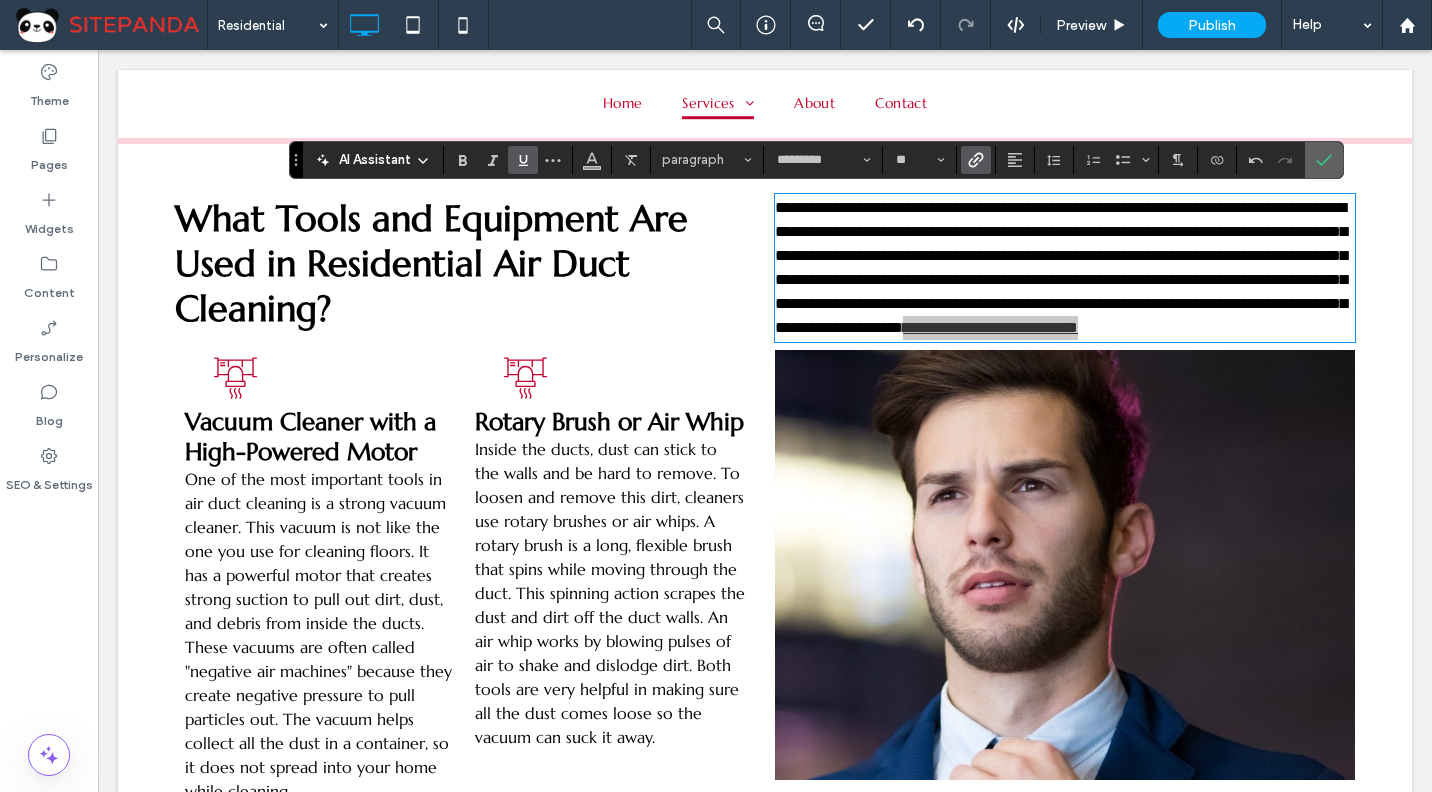 click 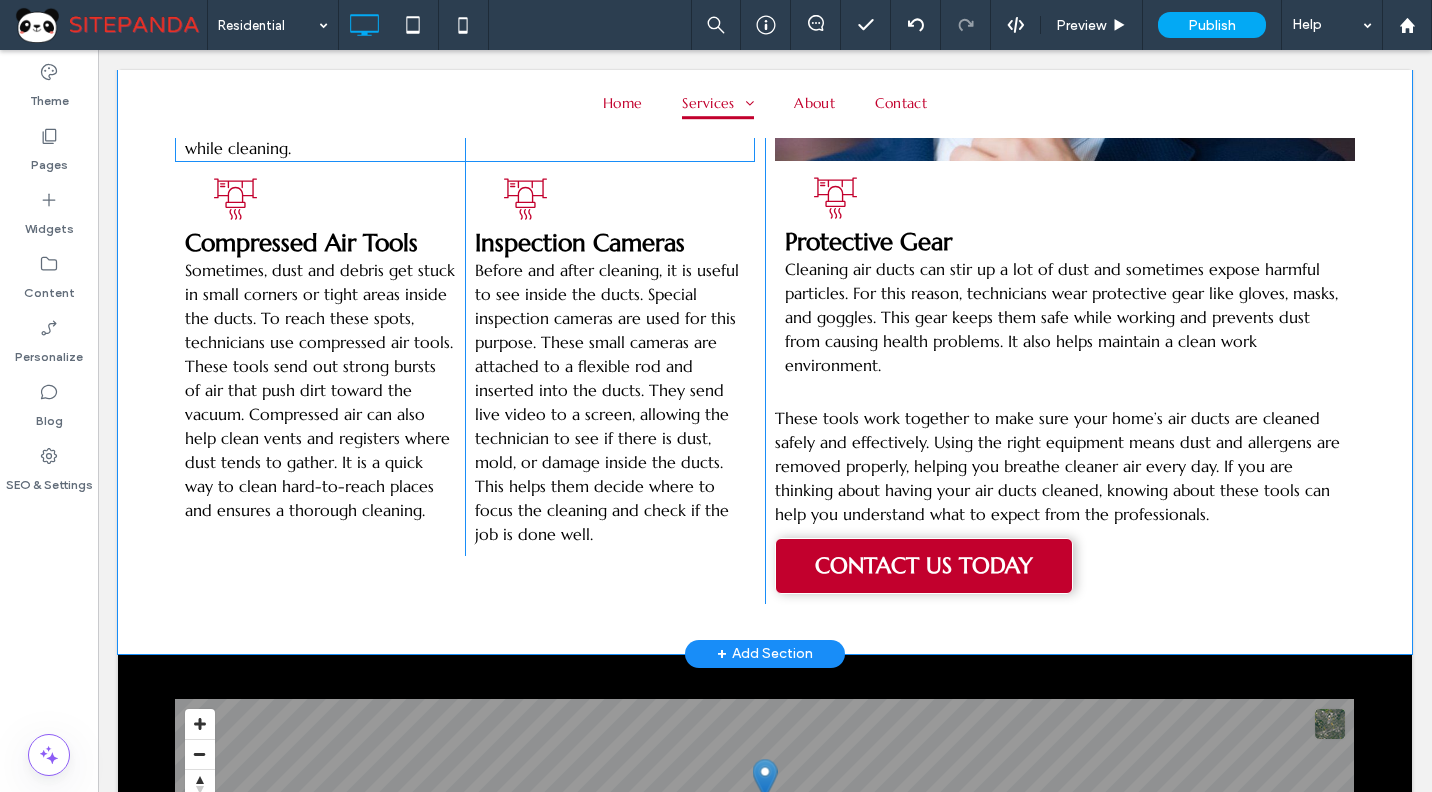 scroll, scrollTop: 4000, scrollLeft: 0, axis: vertical 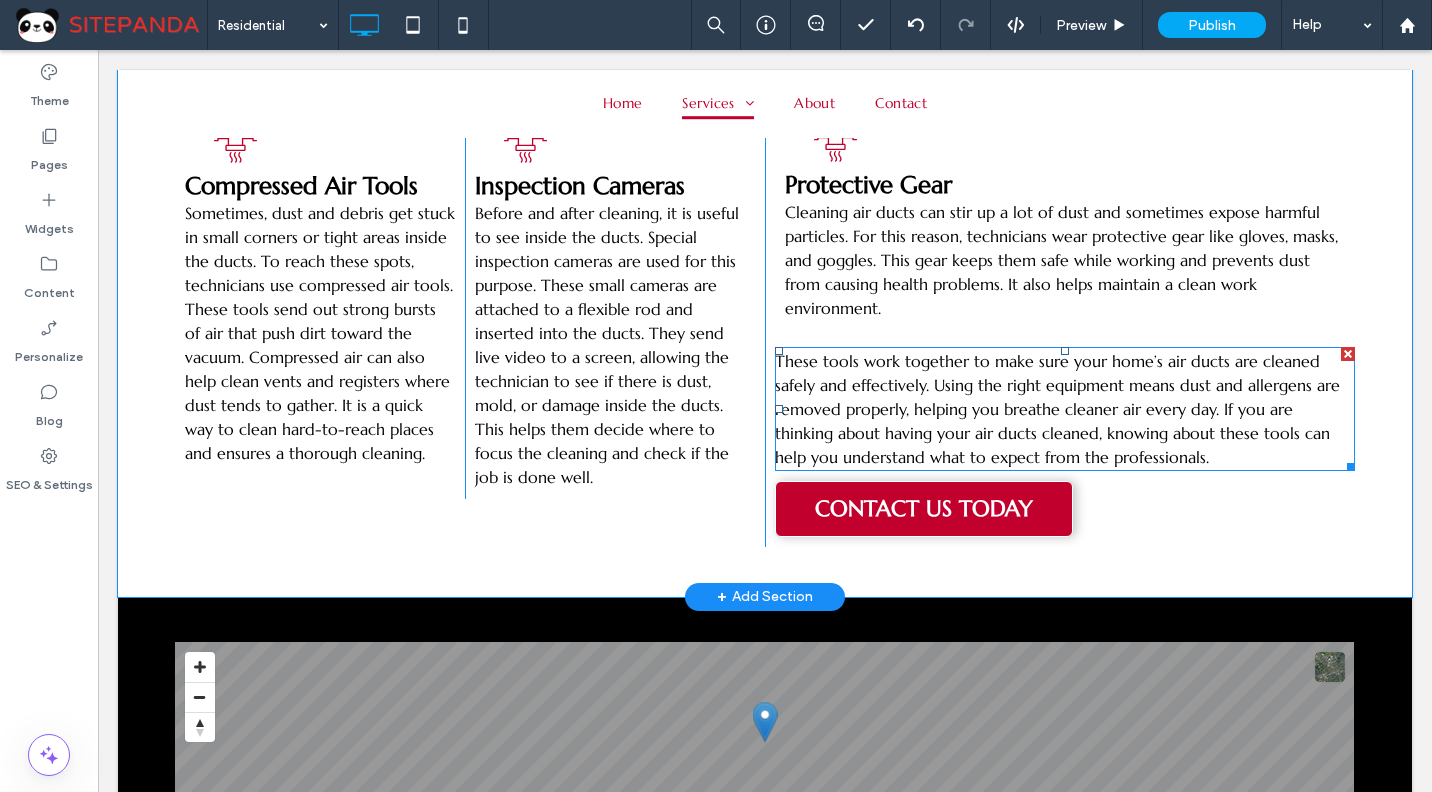 click on "These tools work together to make sure your home’s air ducts are cleaned safely and effectively. Using the right equipment means dust and allergens are removed properly, helping you breathe cleaner air every day. If you are thinking about having your air ducts cleaned, knowing about these tools can help you understand what to expect from the professionals." at bounding box center (1065, 409) 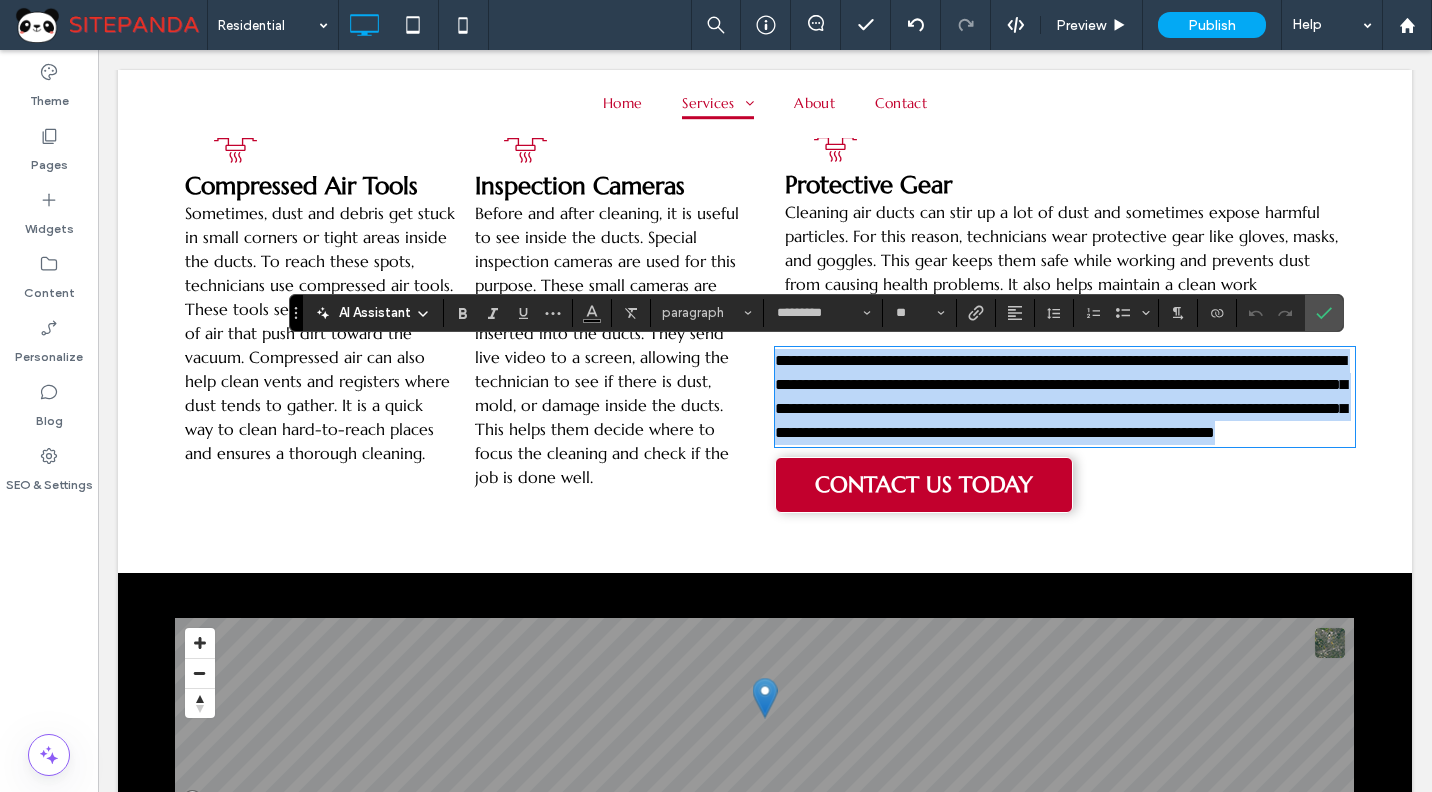 click on "**********" at bounding box center (1061, 396) 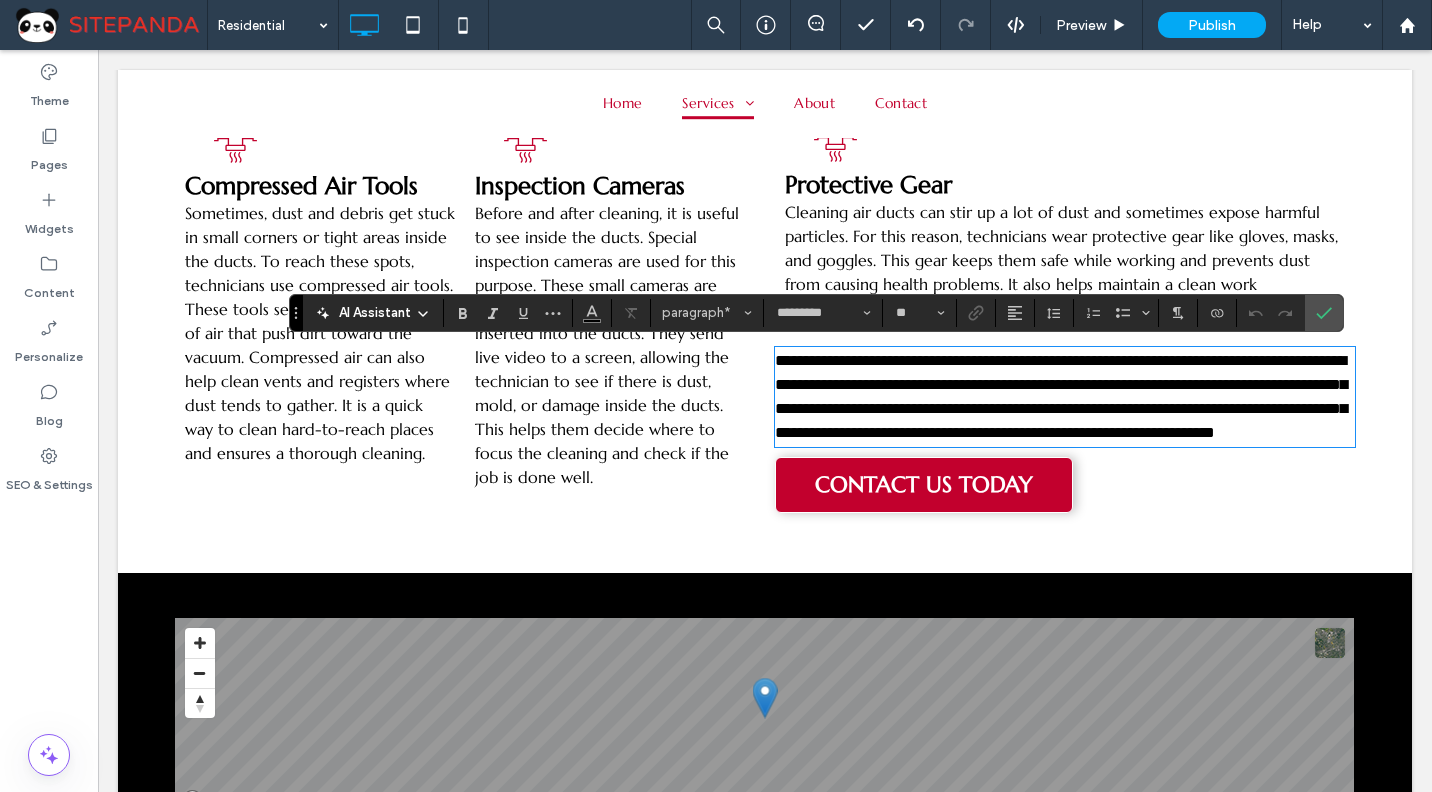 click on "**********" at bounding box center [1061, 396] 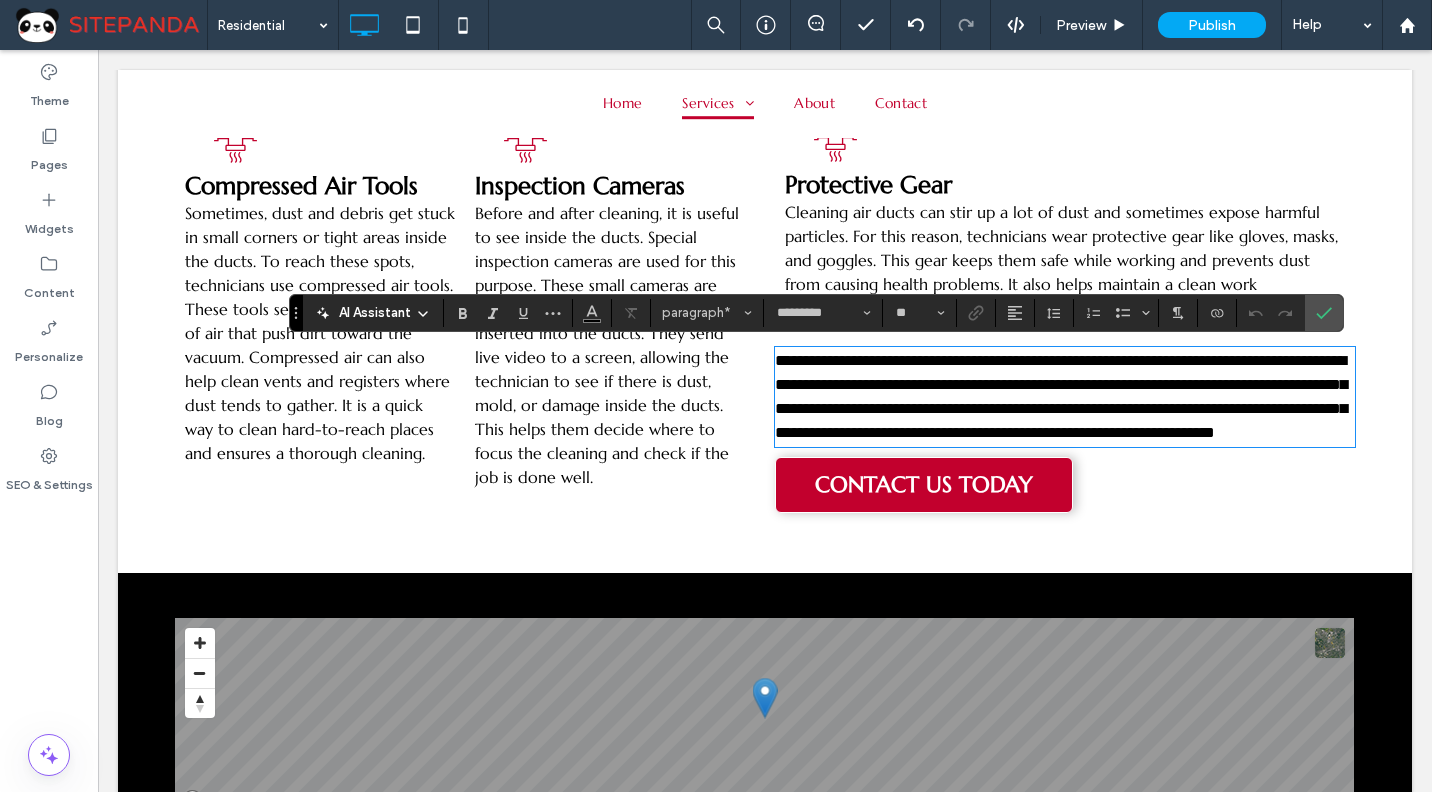 click on "**********" at bounding box center [1061, 396] 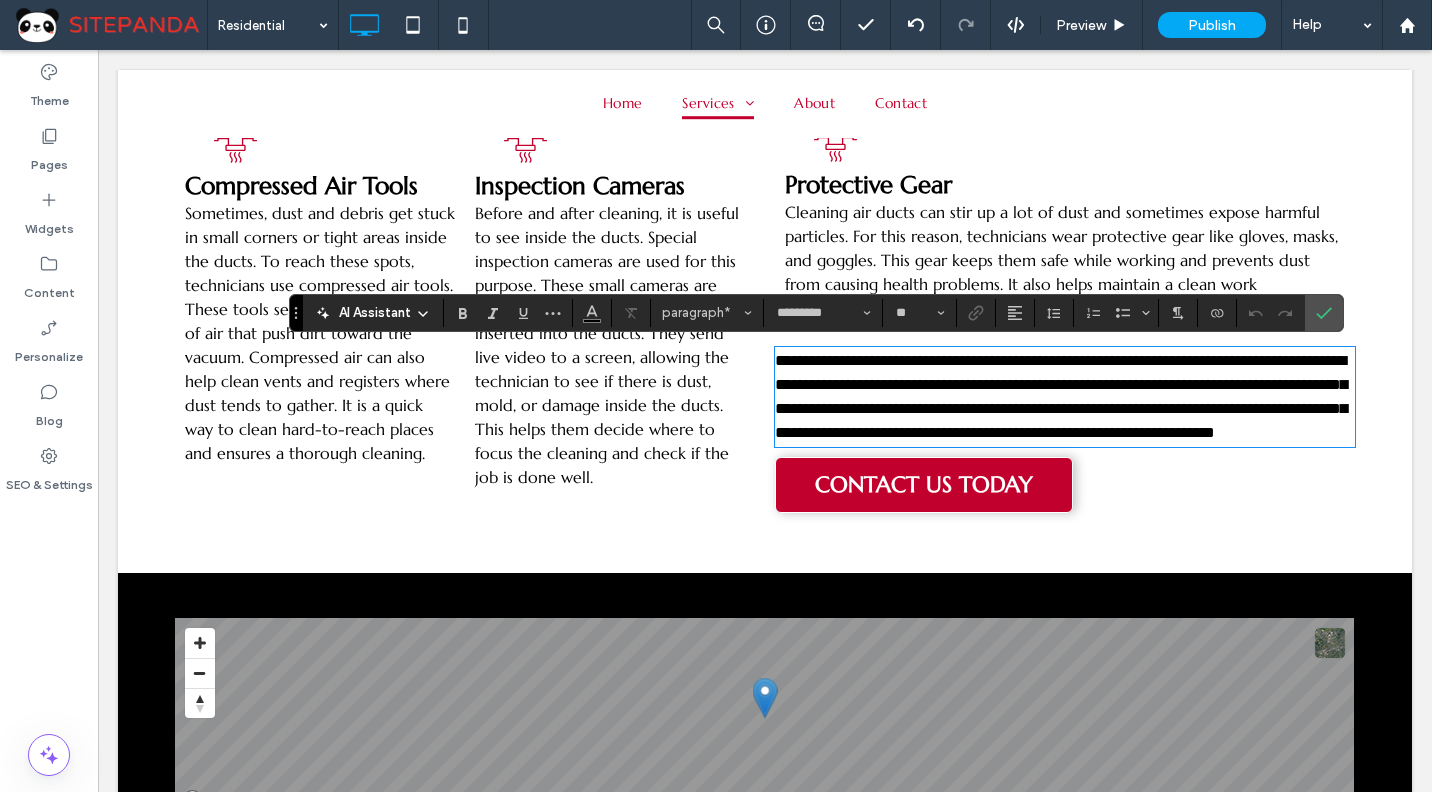 click on "**********" at bounding box center [1061, 396] 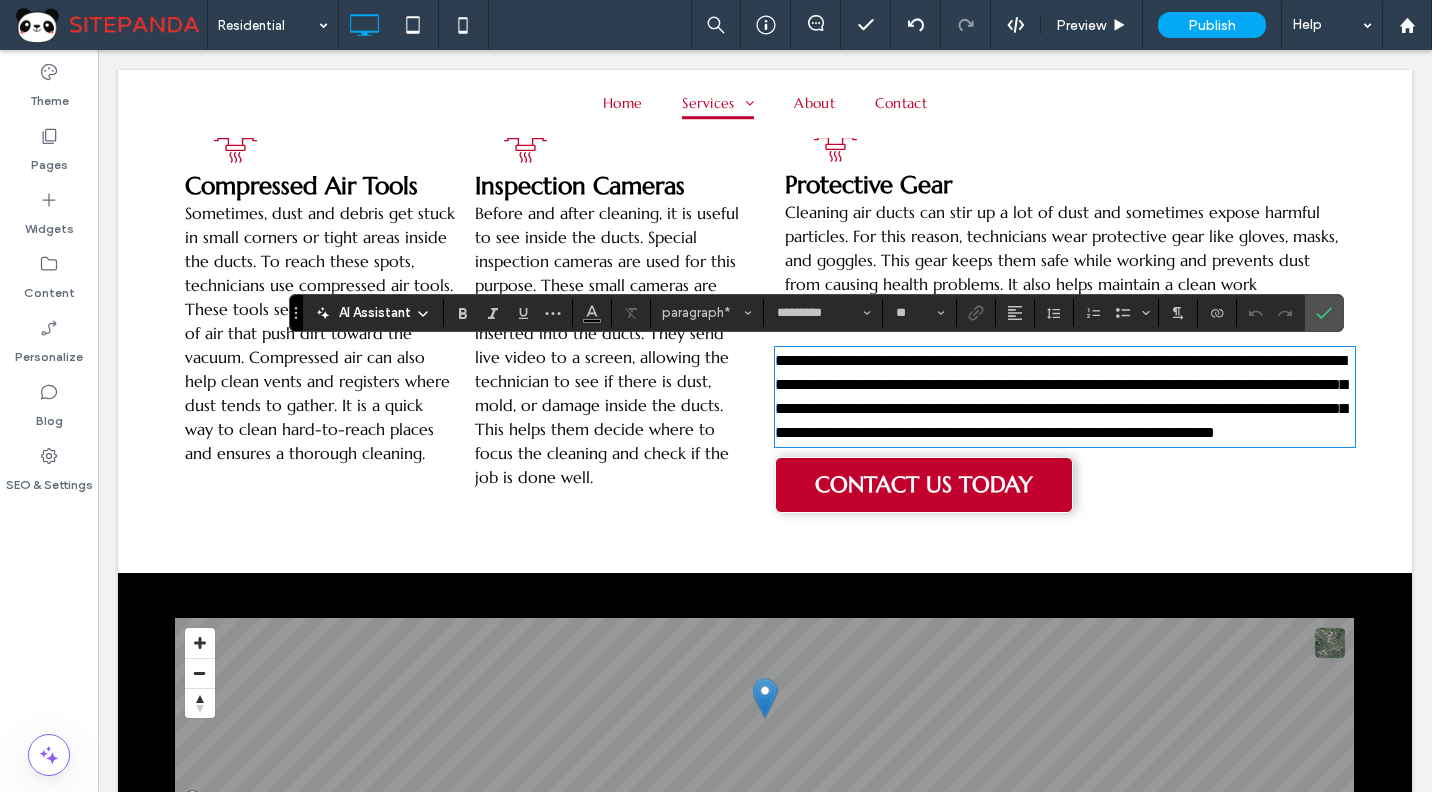 click on "**********" at bounding box center [1061, 396] 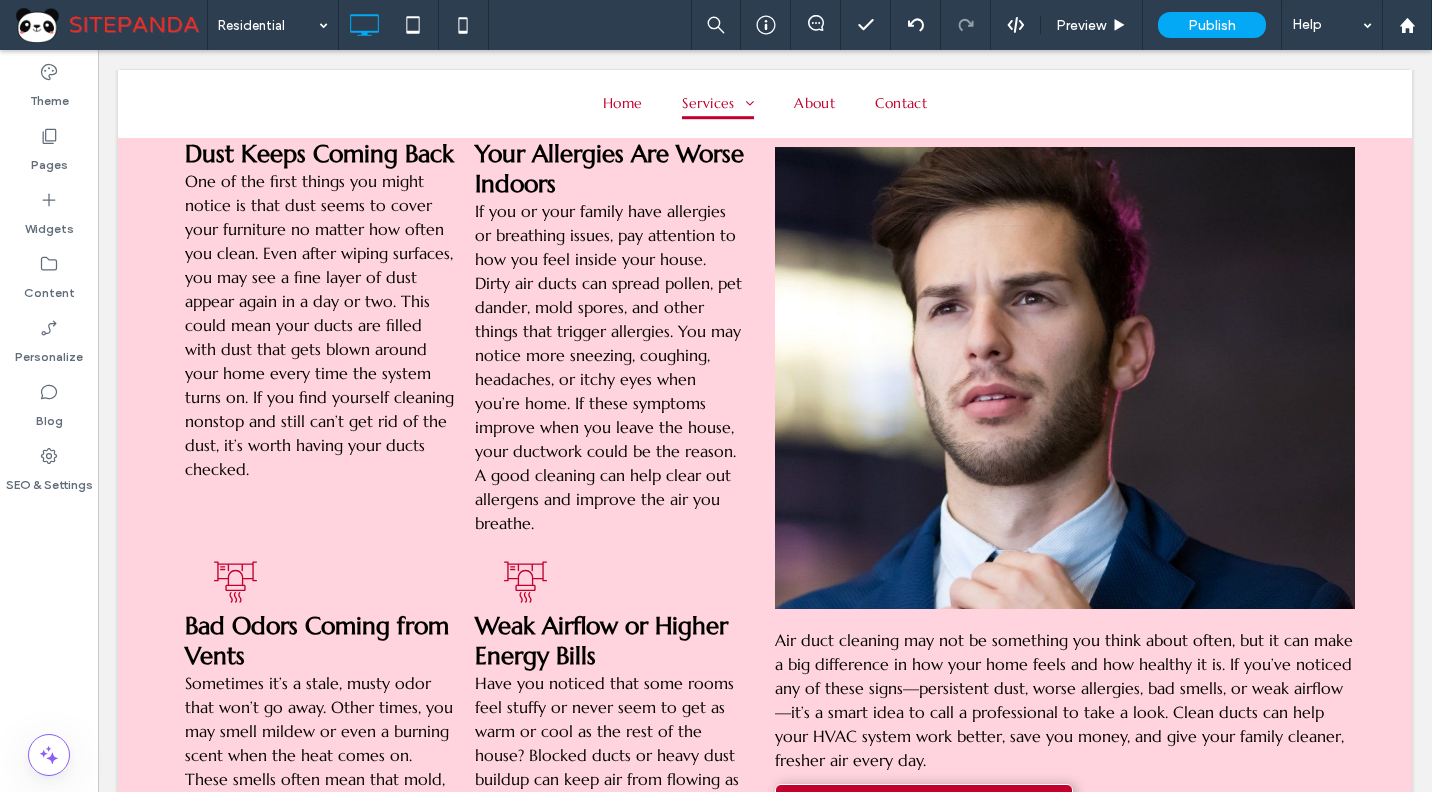 scroll, scrollTop: 2300, scrollLeft: 0, axis: vertical 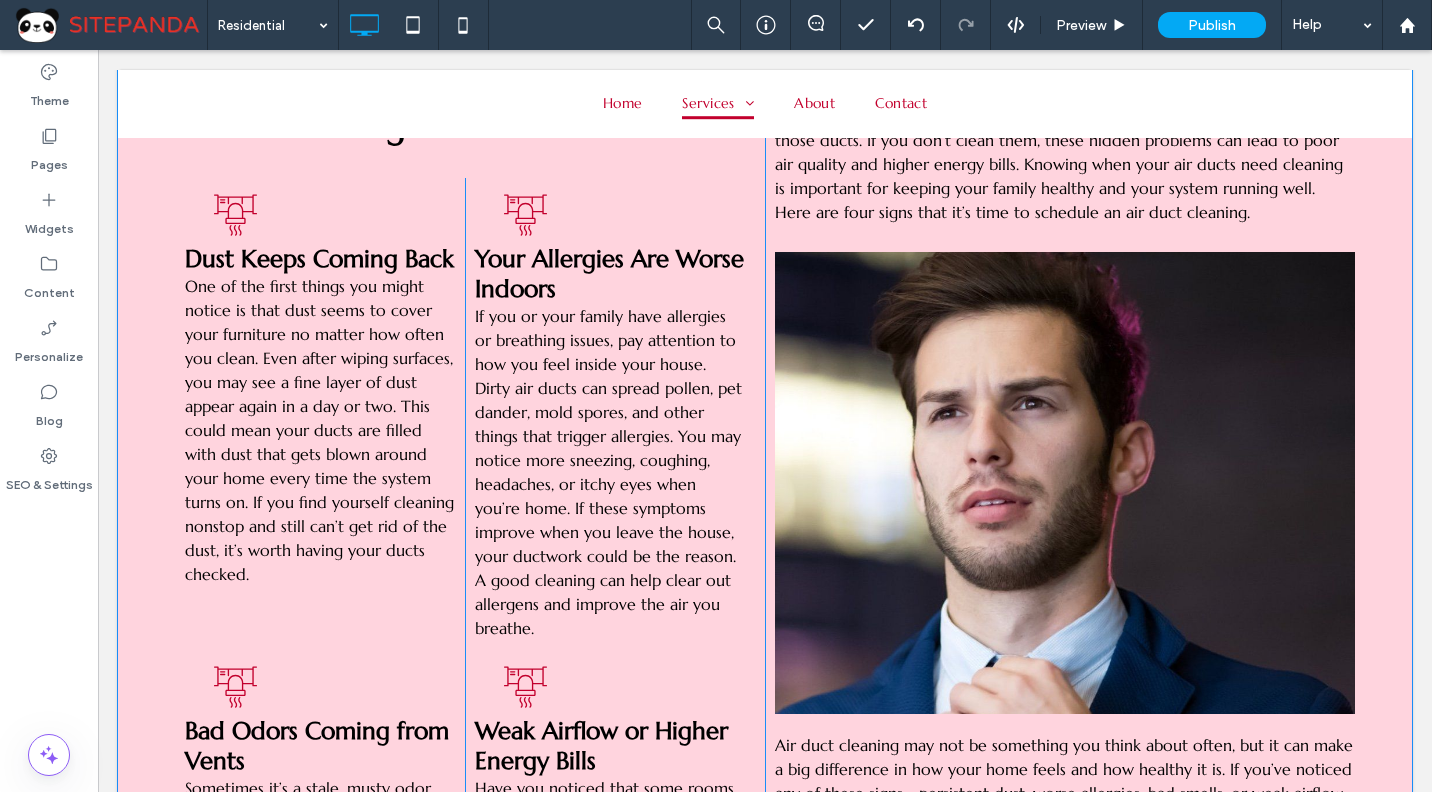 click on "Top Signs Your Home Needs Air Duct Cleaning
Dust Keeps Coming Back
One of the first things you might notice is that dust seems to cover your furniture no matter how often you clean. Even after wiping surfaces, you may see a fine layer of dust appear again in a day or two. This could mean your ducts are filled with dust that gets blown around your home every time the system turns on. If you find yourself cleaning nonstop and still can’t get rid of the dust, it’s worth having your ducts checked. ﻿ Click To Paste
Your Allergies Are Worse Indoors
﻿ Click To Paste
Bad Odors Coming from Vents
Click To Paste
Weak Airflow or Higher Energy Bills
﻿ Click To Paste
Click To Paste
Button" at bounding box center (765, 574) 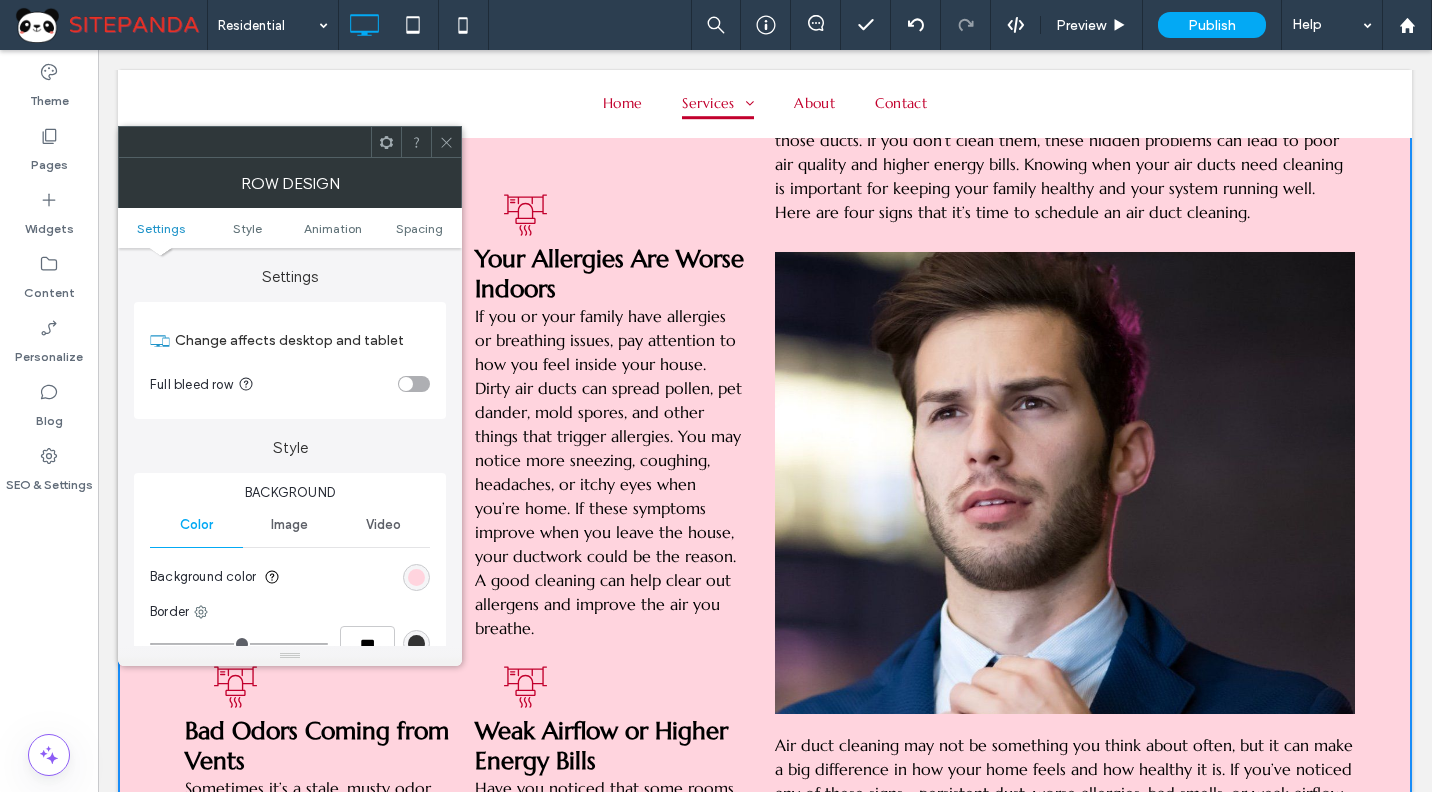 scroll, scrollTop: 2800, scrollLeft: 0, axis: vertical 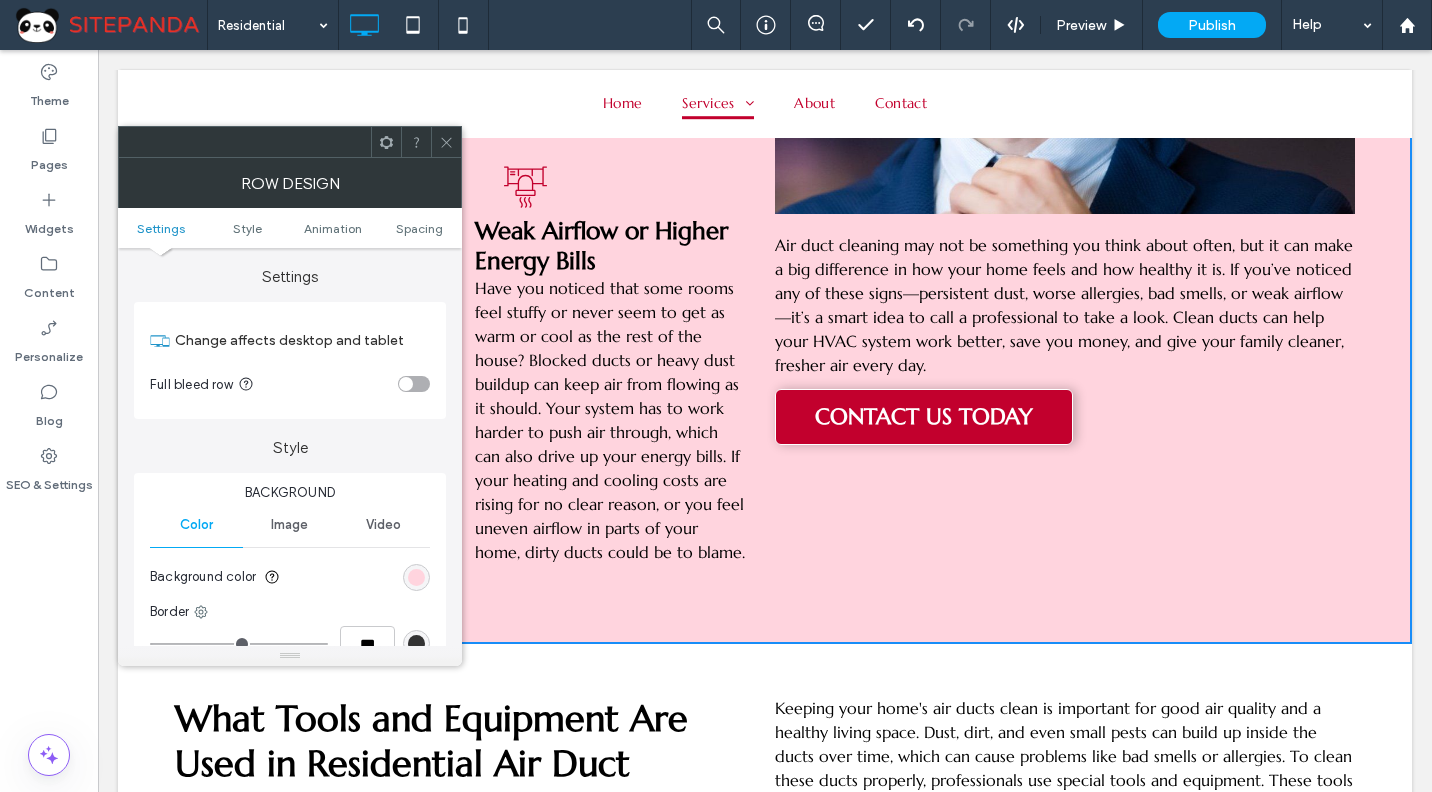 click 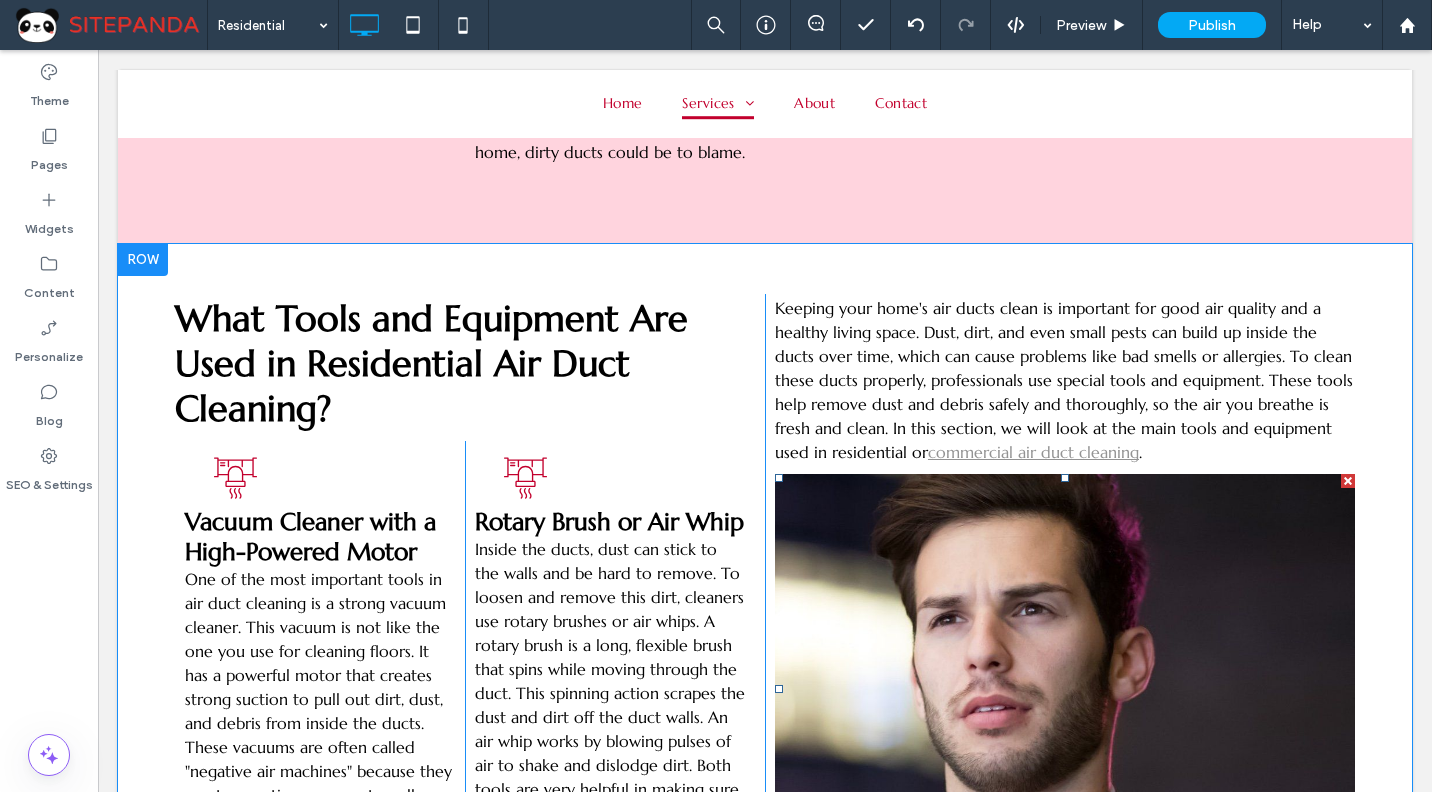 scroll, scrollTop: 2600, scrollLeft: 0, axis: vertical 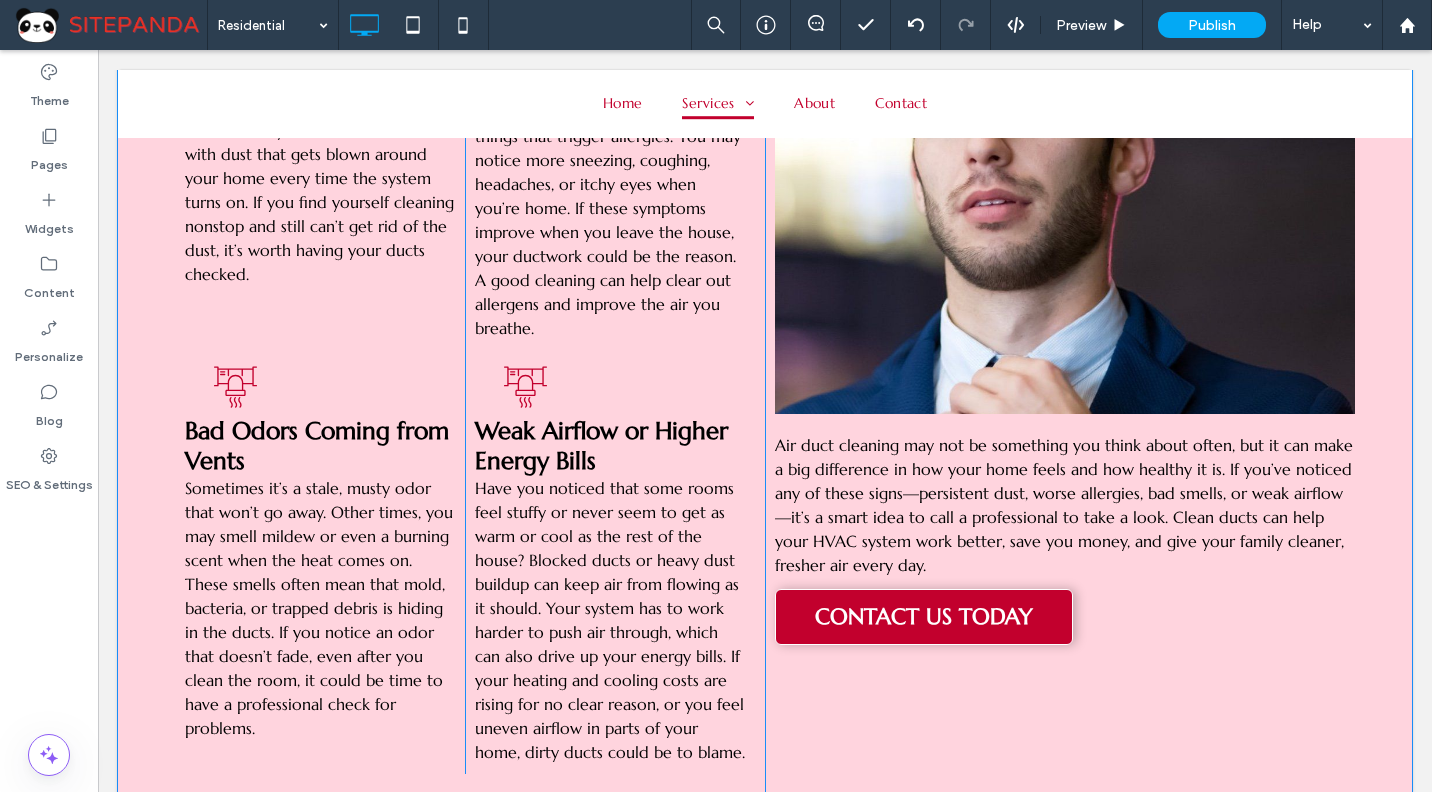 click on "Air ducts play a big part in keeping your home comfortable. They move warm or cool air through your rooms and help your heating and cooling system work the way it should. But over time, dust, dirt, and other things can build up inside those ducts. If you don’t clean them, these hidden problems can lead to poor air quality and higher energy bills. Knowing when your air ducts need cleaning is important for keeping your family healthy and your system running well. Here are four signs that it’s time to schedule an air duct cleaning.
Button
CONTACT US TODAY
Click To Paste" at bounding box center [1065, 274] 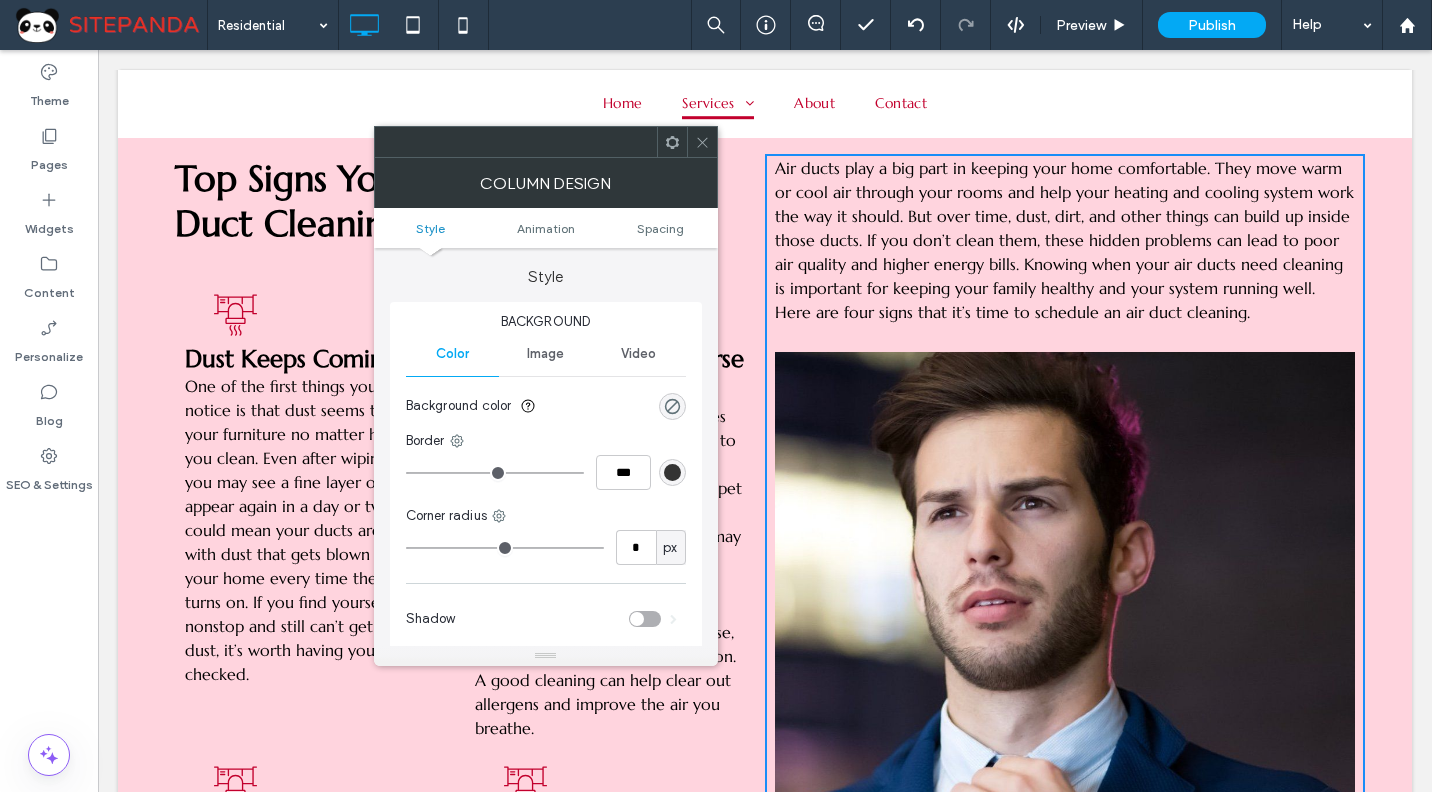 scroll, scrollTop: 1700, scrollLeft: 0, axis: vertical 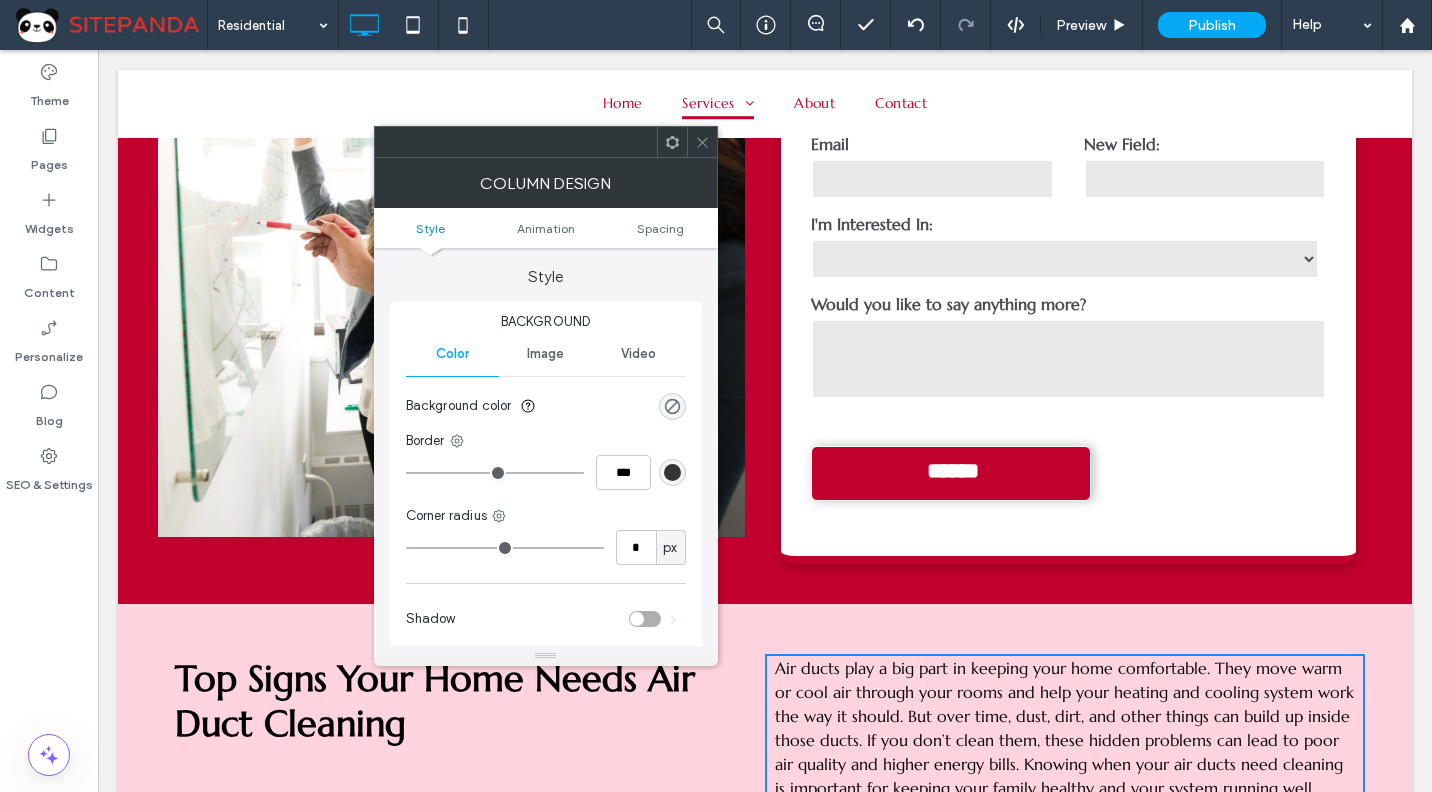 click 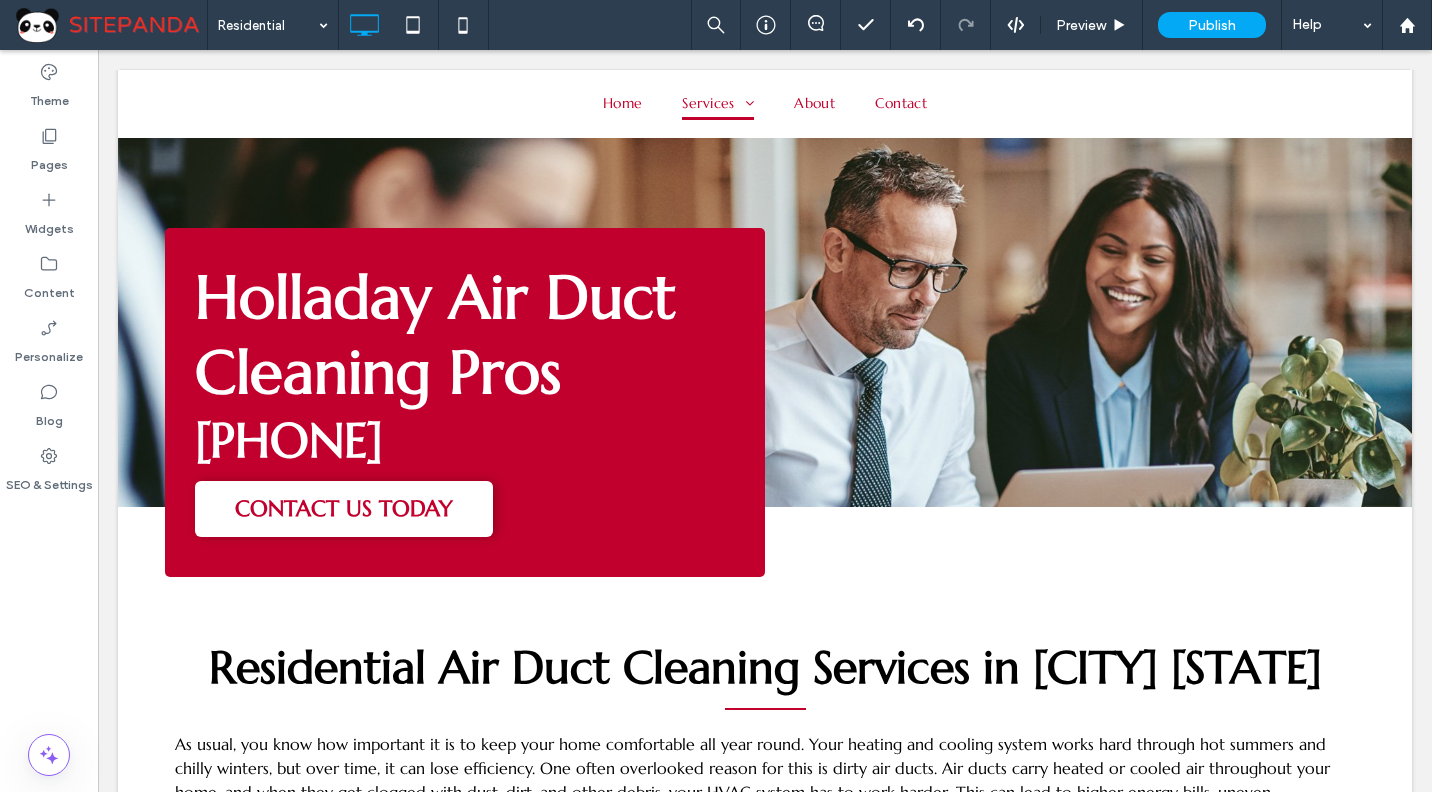 scroll, scrollTop: 0, scrollLeft: 0, axis: both 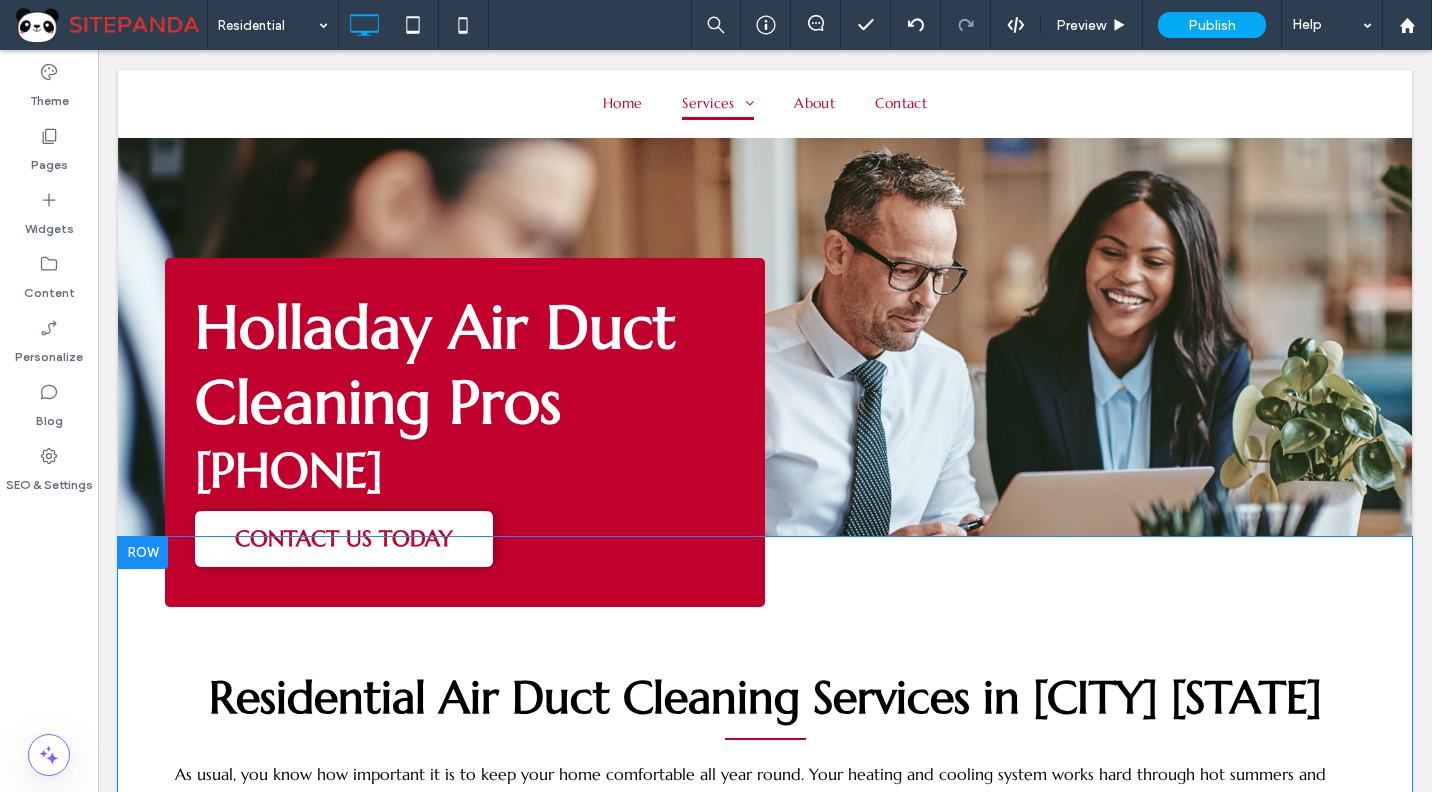 click on "Residential Air Duct Cleaning Services in Holladay UT
As usual, you know how important it is to keep your home comfortable all year round. Your heating and cooling system works hard through hot summers and chilly winters, but over time, it can lose efficiency. One often overlooked reason for this is dirty air ducts. Air ducts carry heated or cooled air throughout your home, and when they get clogged with dust, dirt, and other debris, your HVAC system has to work harder. This can lead to higher energy bills, uneven temperatures, and even system breakdowns. Let’s take a closer look at four ways  residential air duct cleaning in Holladay, UT  can help improve HVAC efficiency in your home. Improves Airflow Reduces Strain on the System Boosts Energy Efficiency Improves Air Quality and Comfort
CONTACT US TODAY
Click To Paste
Row + Add Section" at bounding box center (765, 1073) 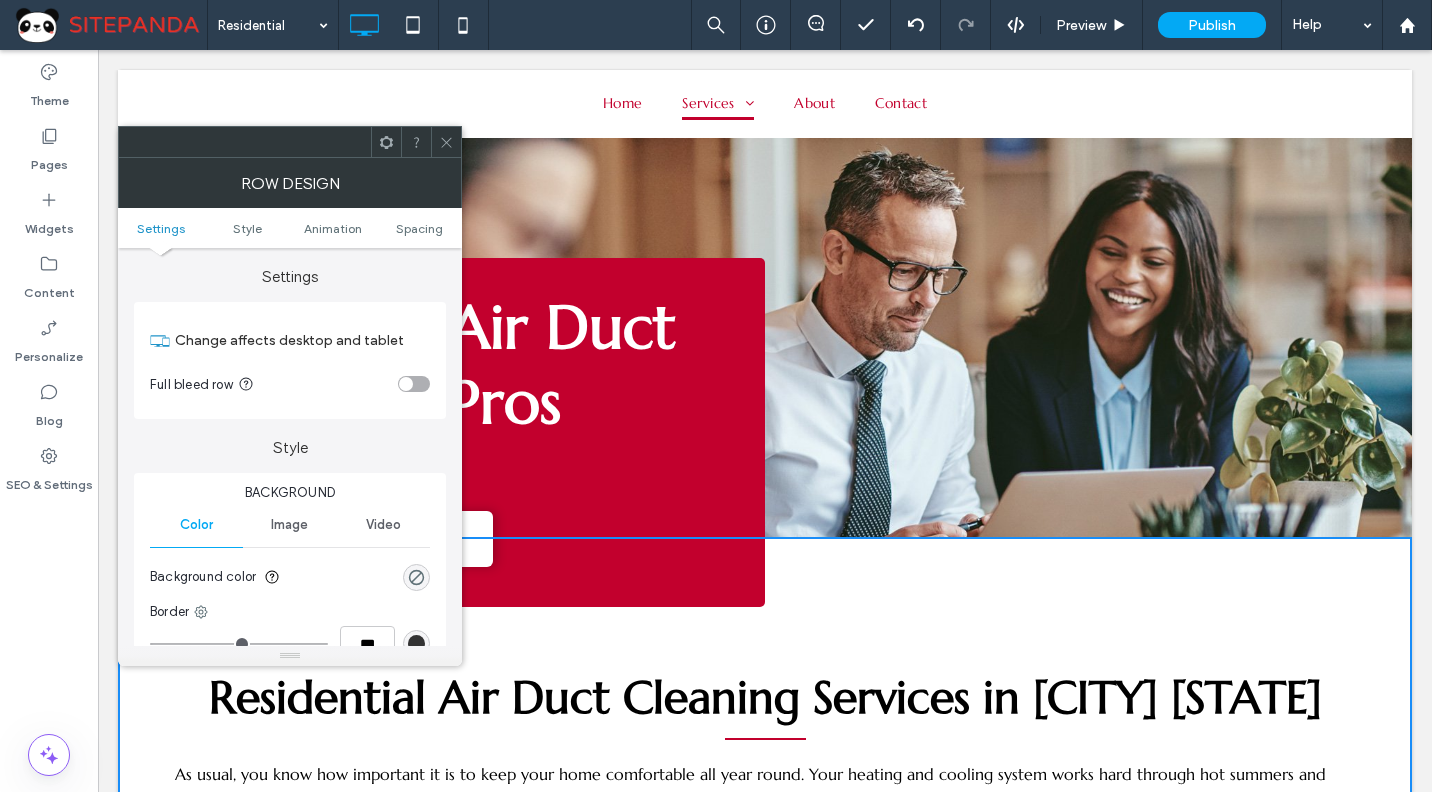 scroll, scrollTop: 500, scrollLeft: 0, axis: vertical 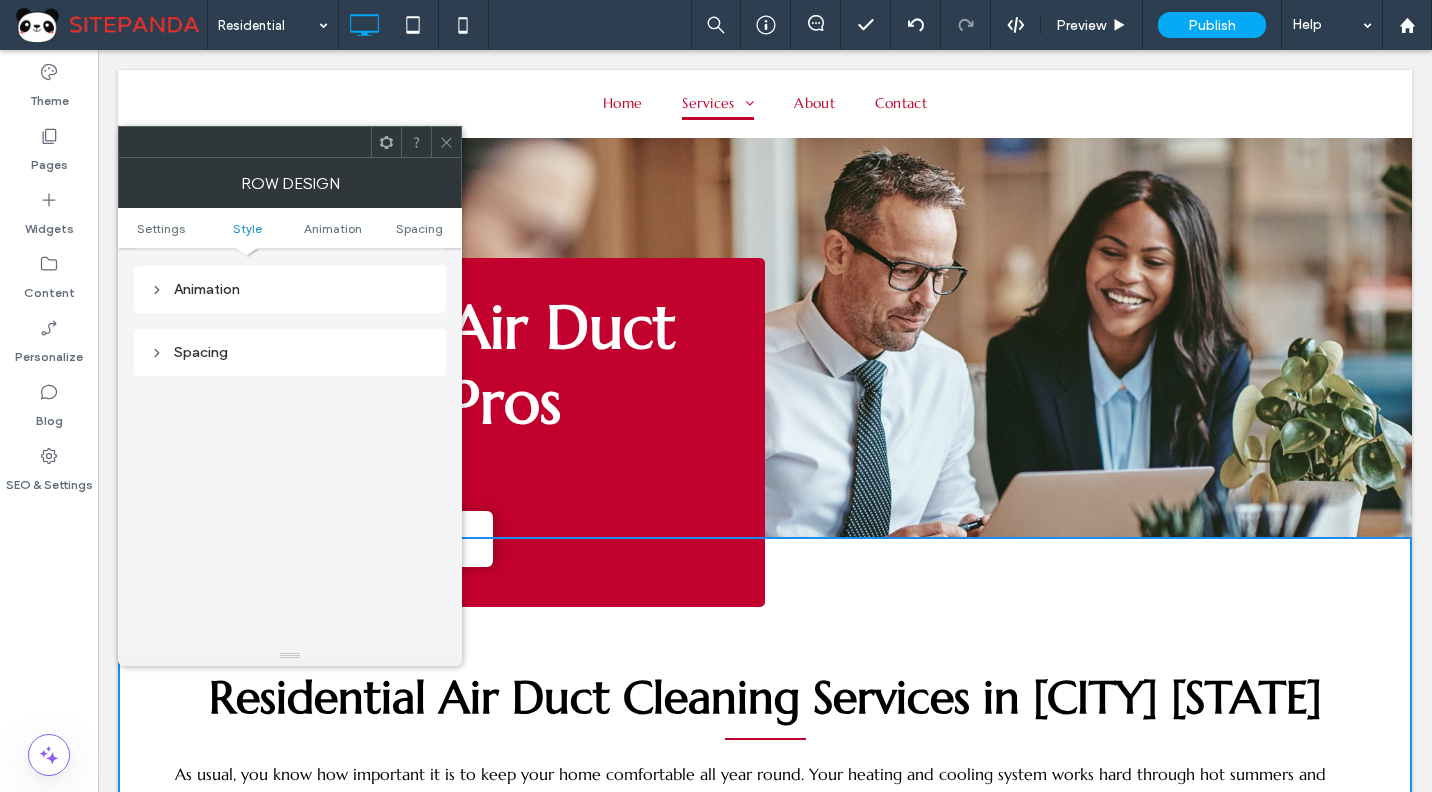 click at bounding box center [446, 142] 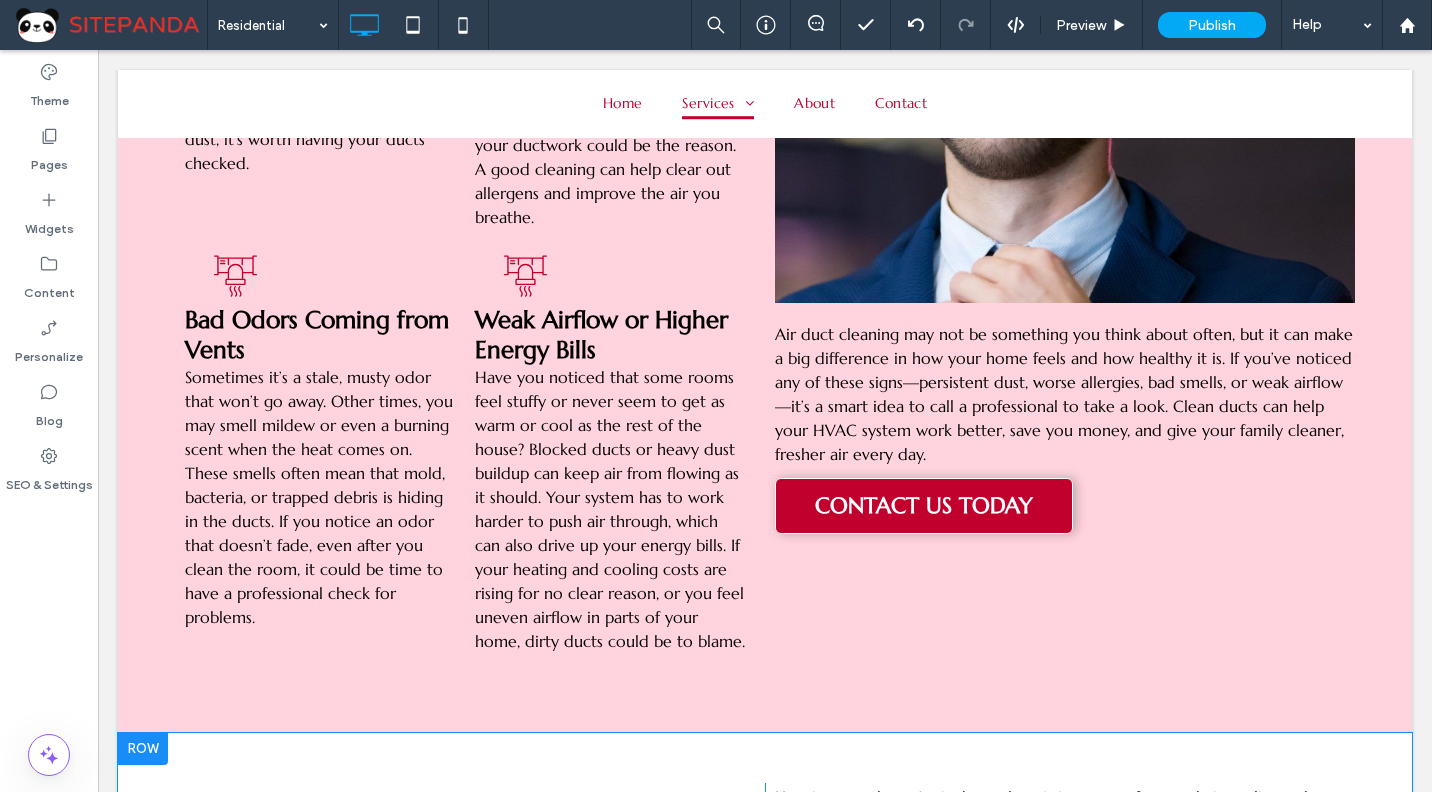 scroll, scrollTop: 2700, scrollLeft: 0, axis: vertical 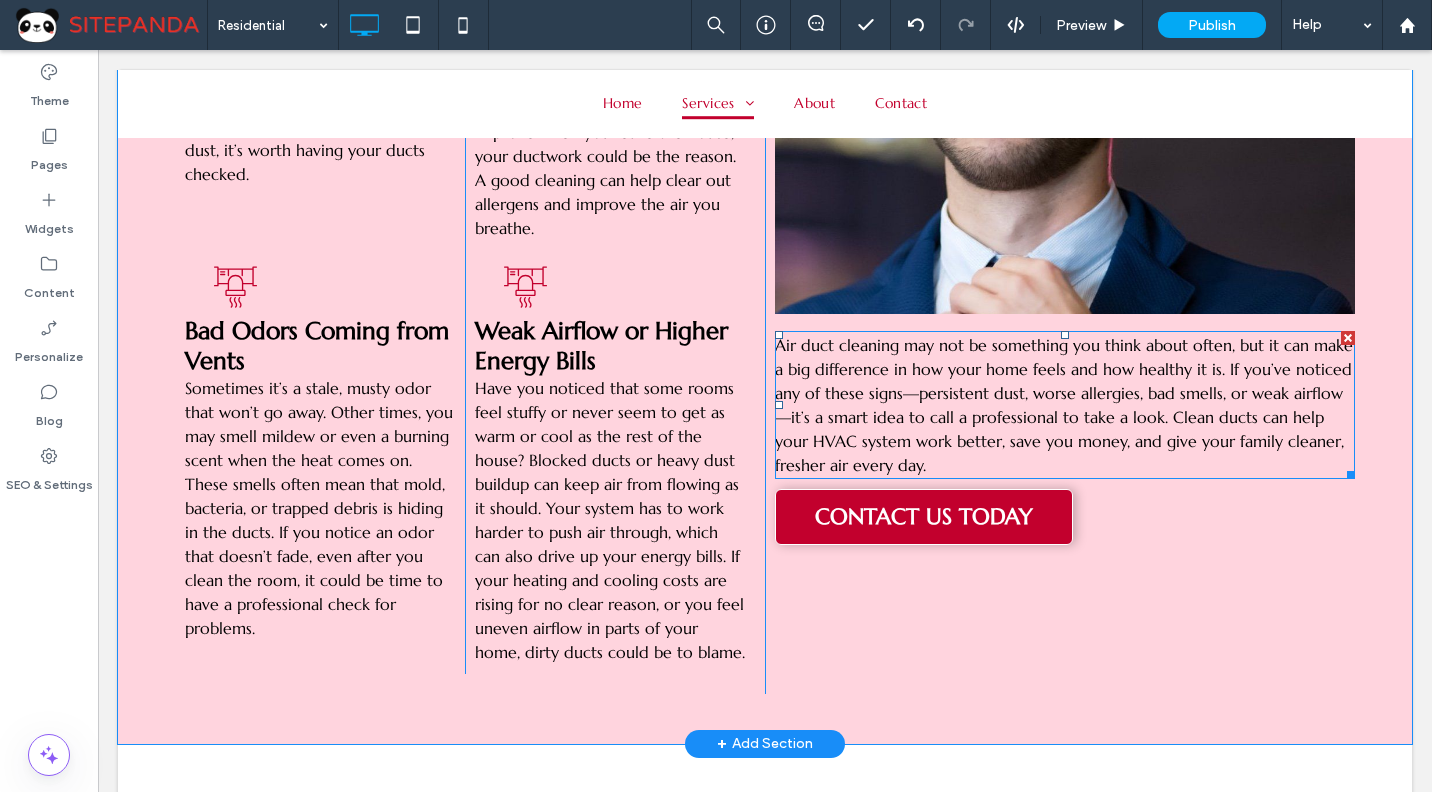 click on "Air duct cleaning may not be something you think about often, but it can make a big difference in how your home feels and how healthy it is. If you’ve noticed any of these signs—persistent dust, worse allergies, bad smells, or weak airflow—it’s a smart idea to call a professional to take a look. Clean ducts can help your HVAC system work better, save you money, and give your family cleaner, fresher air every day." at bounding box center (1064, 405) 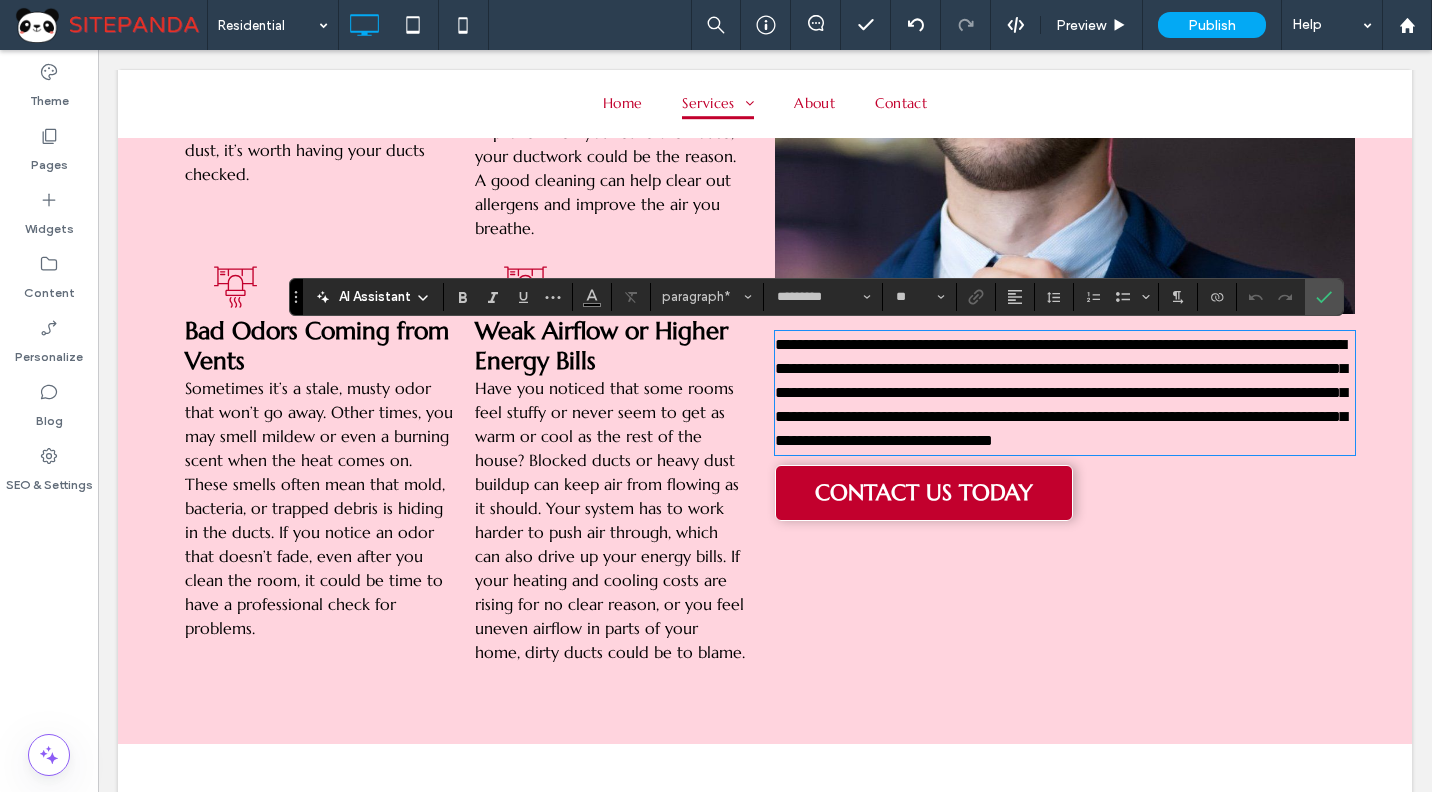 click on "**********" at bounding box center (1061, 392) 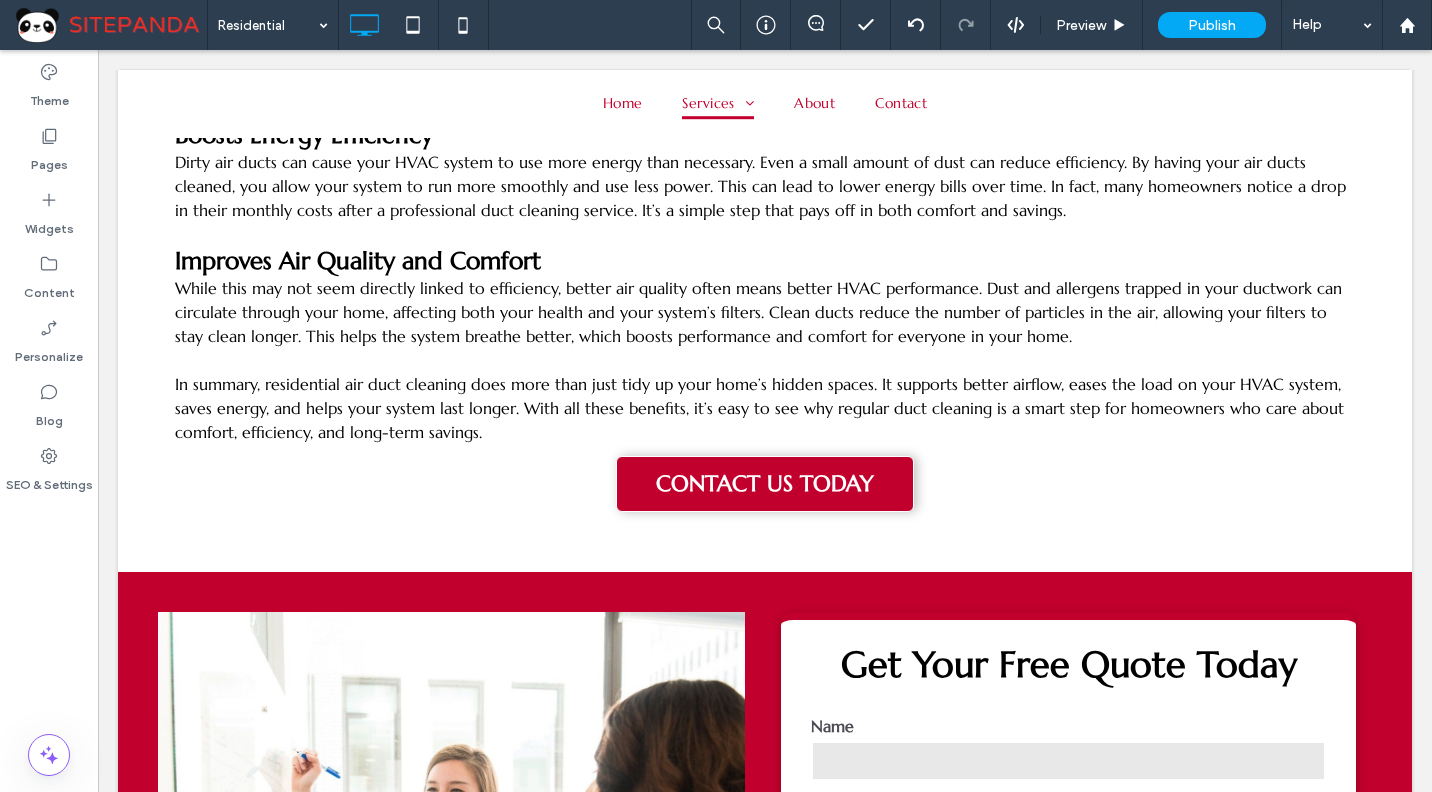 scroll, scrollTop: 900, scrollLeft: 0, axis: vertical 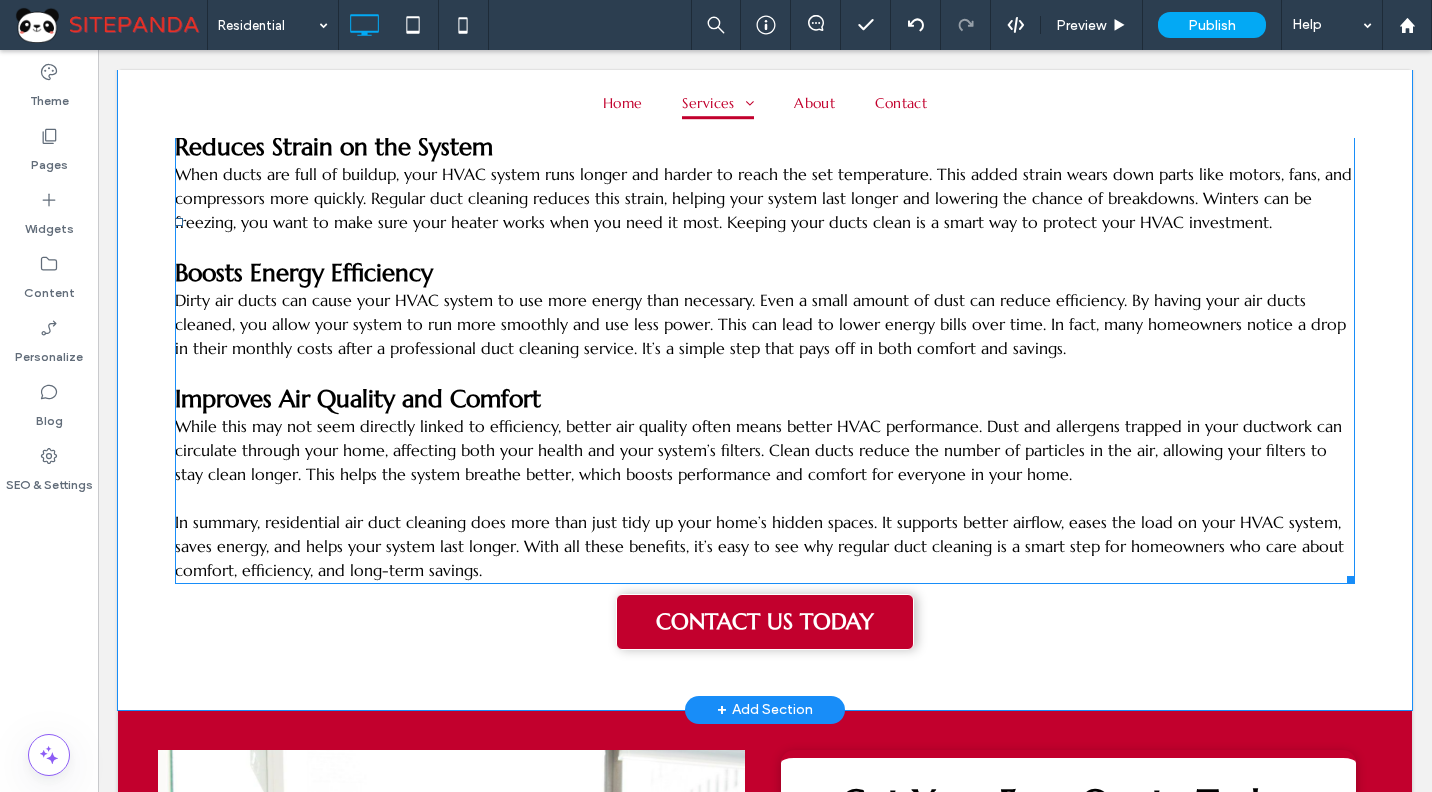 click on "In summary, residential air duct cleaning does more than just tidy up your home’s hidden spaces. It supports better airflow, eases the load on your HVAC system, saves energy, and helps your system last longer. With all these benefits, it’s easy to see why regular duct cleaning is a smart step for homeowners who care about comfort, efficiency, and long-term savings." at bounding box center [759, 546] 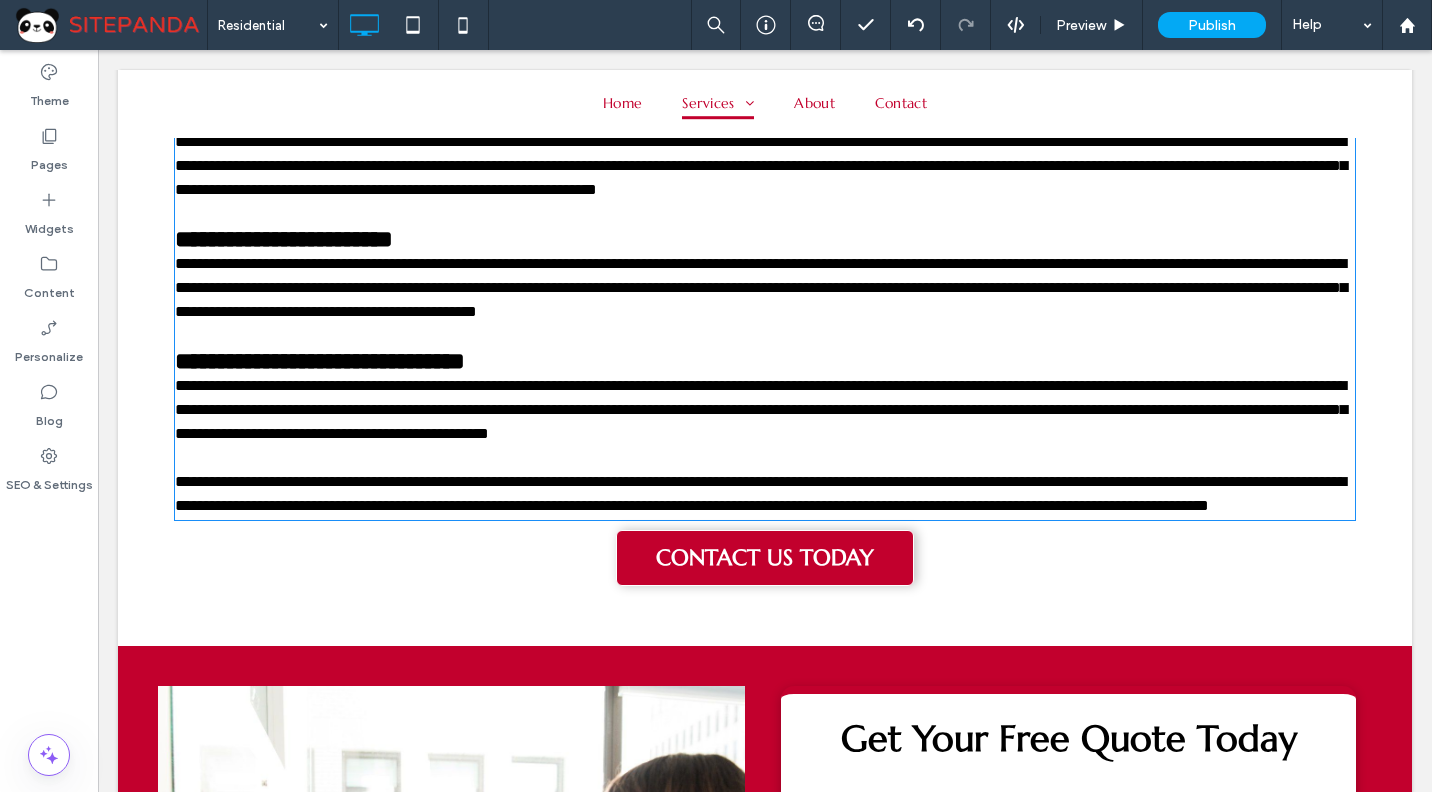 type on "*********" 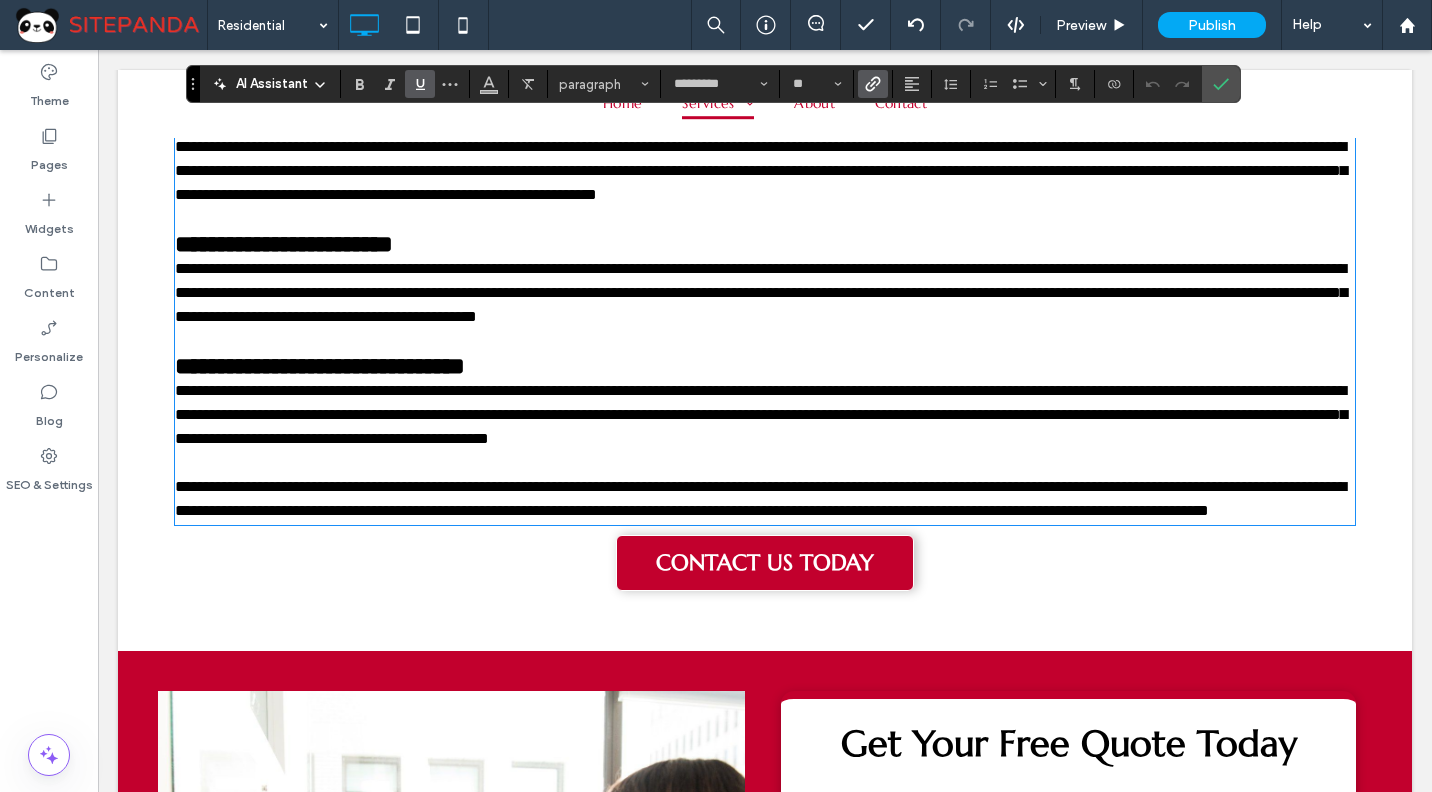 scroll, scrollTop: 901, scrollLeft: 0, axis: vertical 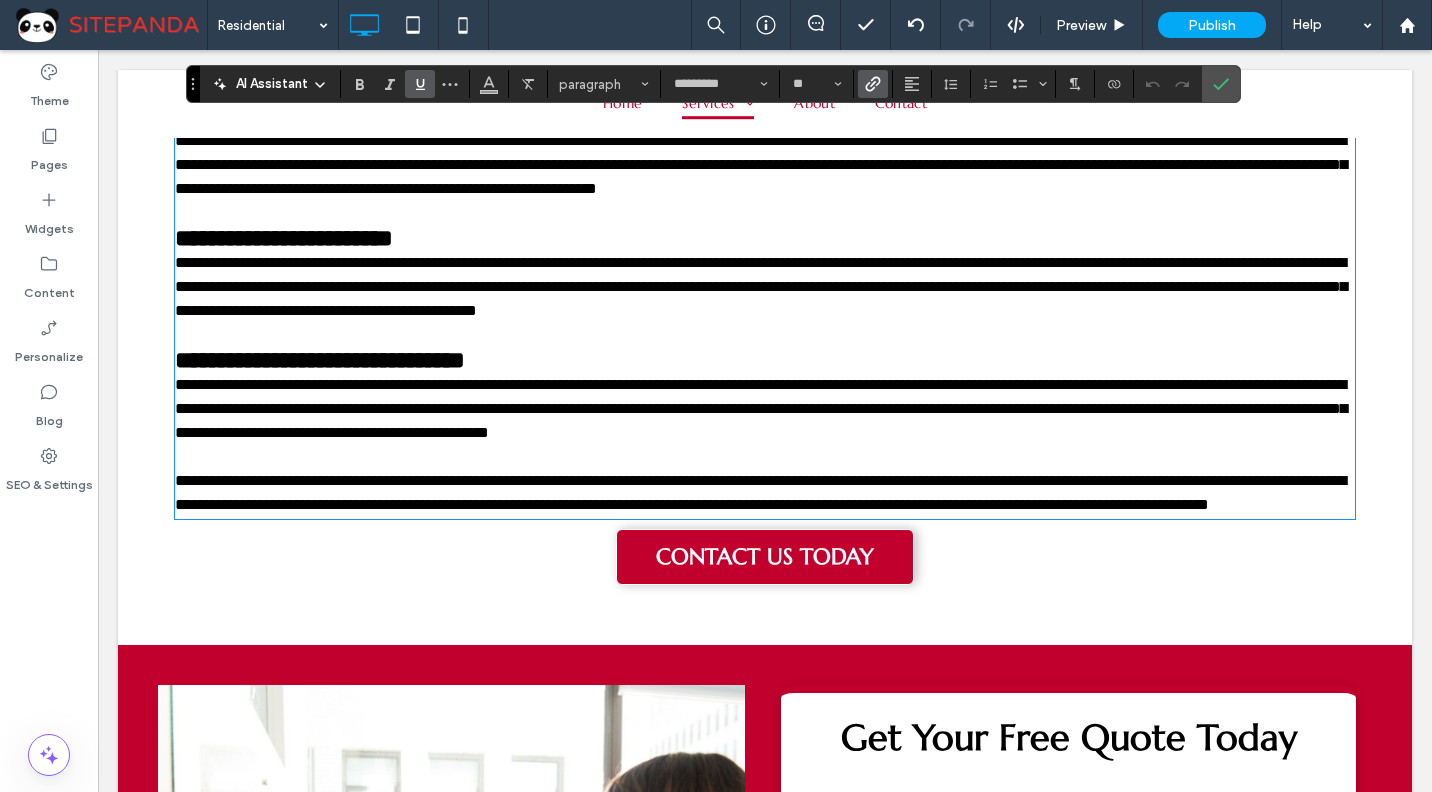click on "**********" at bounding box center (760, 492) 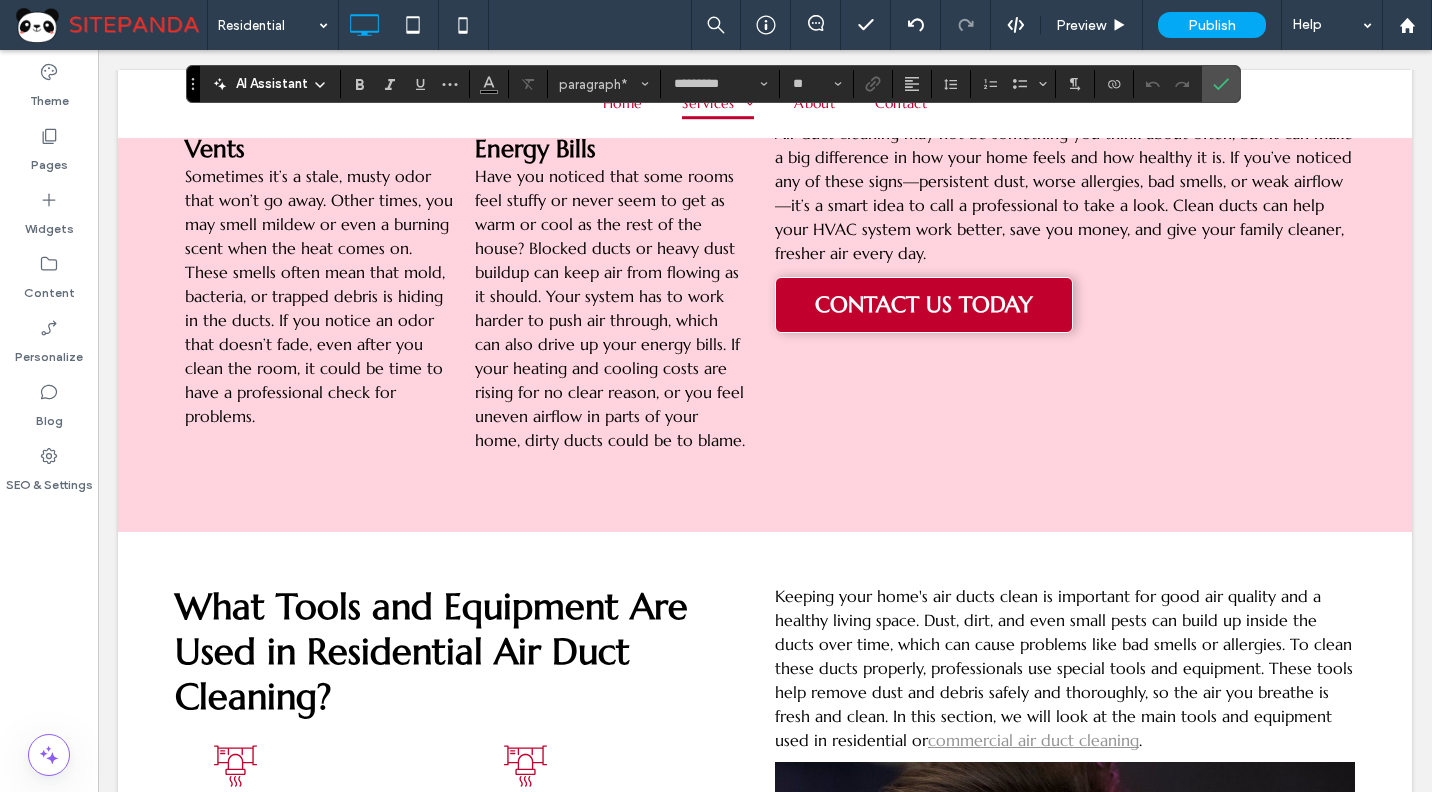 scroll, scrollTop: 2753, scrollLeft: 0, axis: vertical 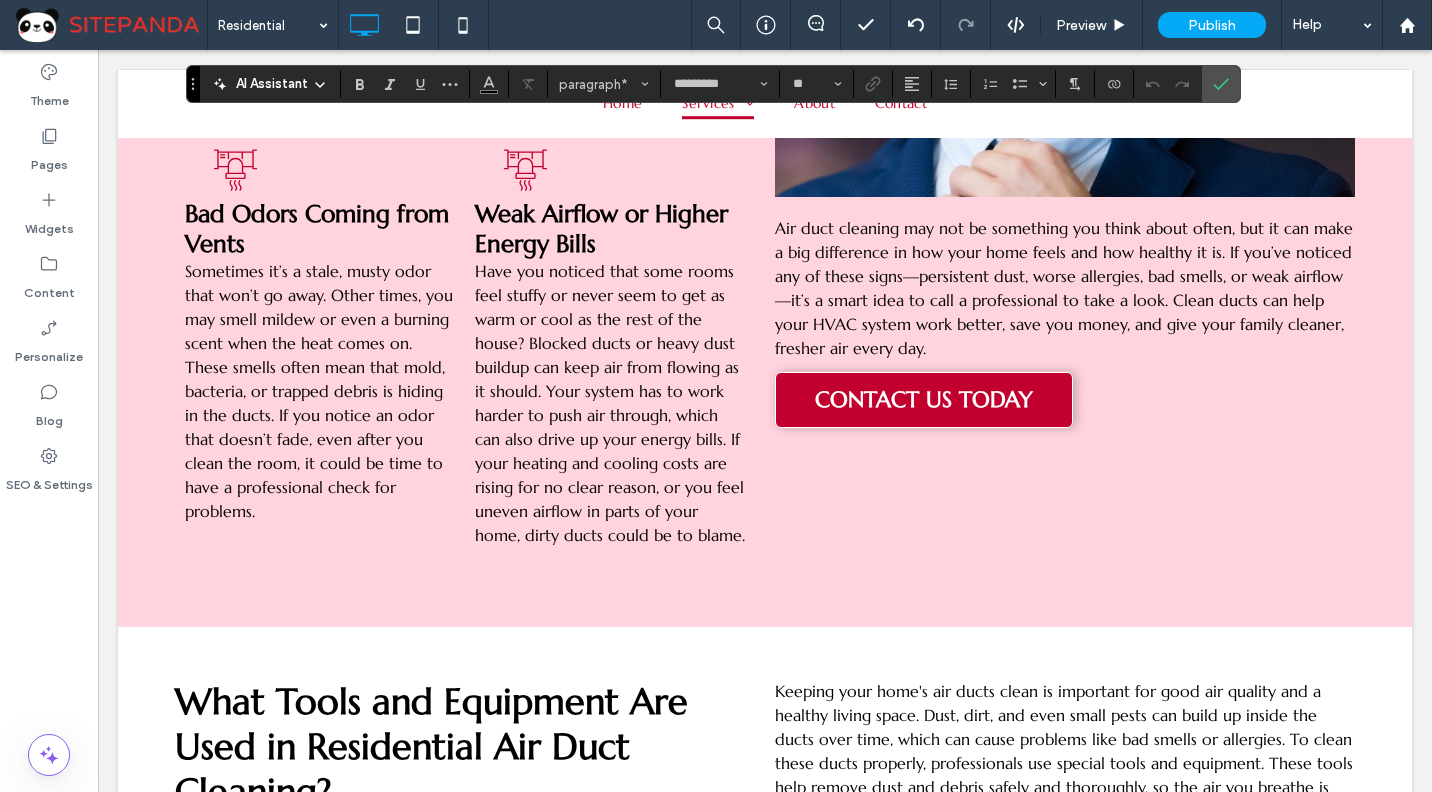 click on "Sometimes it’s a stale, musty odor that won’t go away. Other times, you may smell mildew or even a burning scent when the heat comes on. These smells often mean that mold, bacteria, or trapped debris is hiding in the ducts. If you notice an odor that doesn’t fade, even after you clean the room, it could be time to have a professional check for problems." at bounding box center (319, 391) 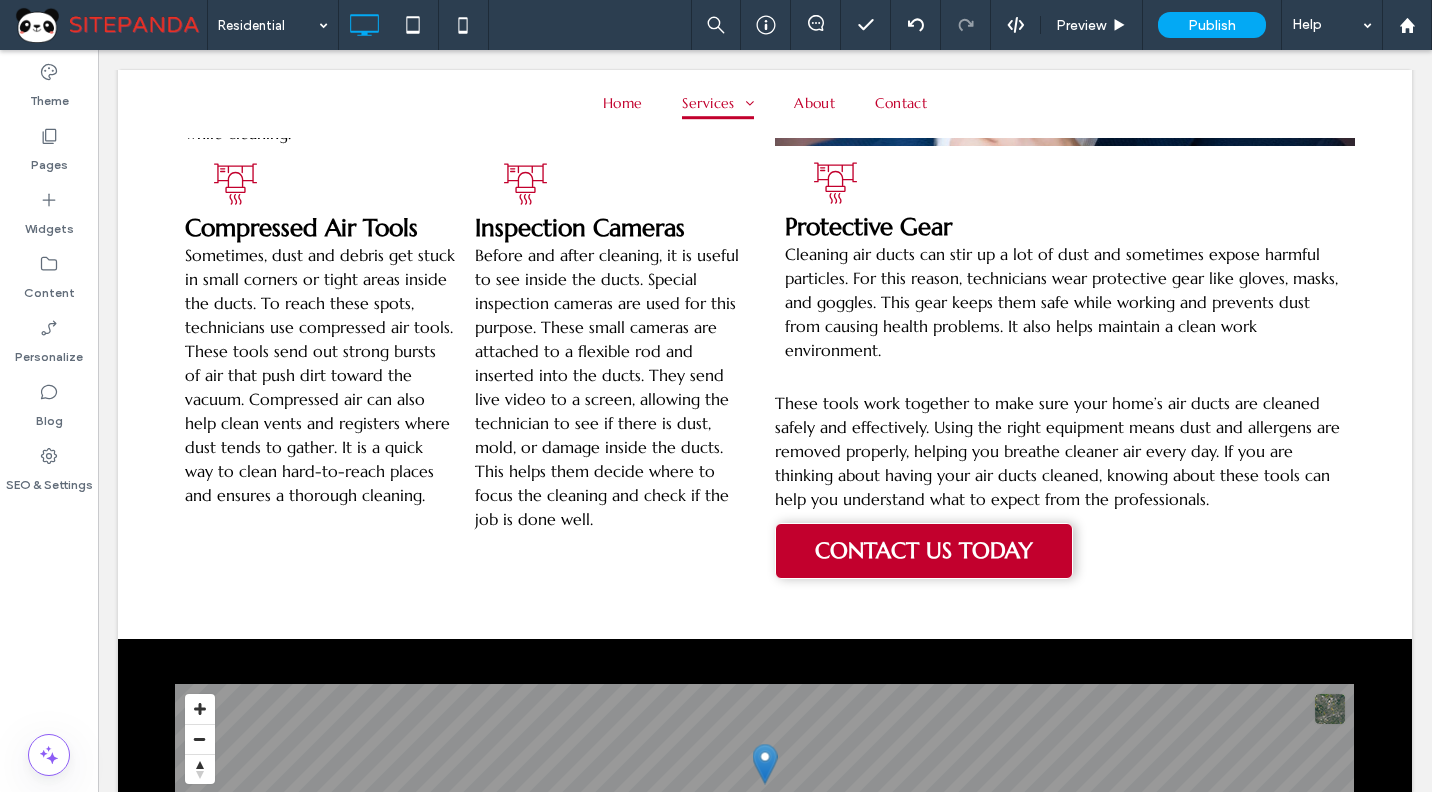 scroll, scrollTop: 4053, scrollLeft: 0, axis: vertical 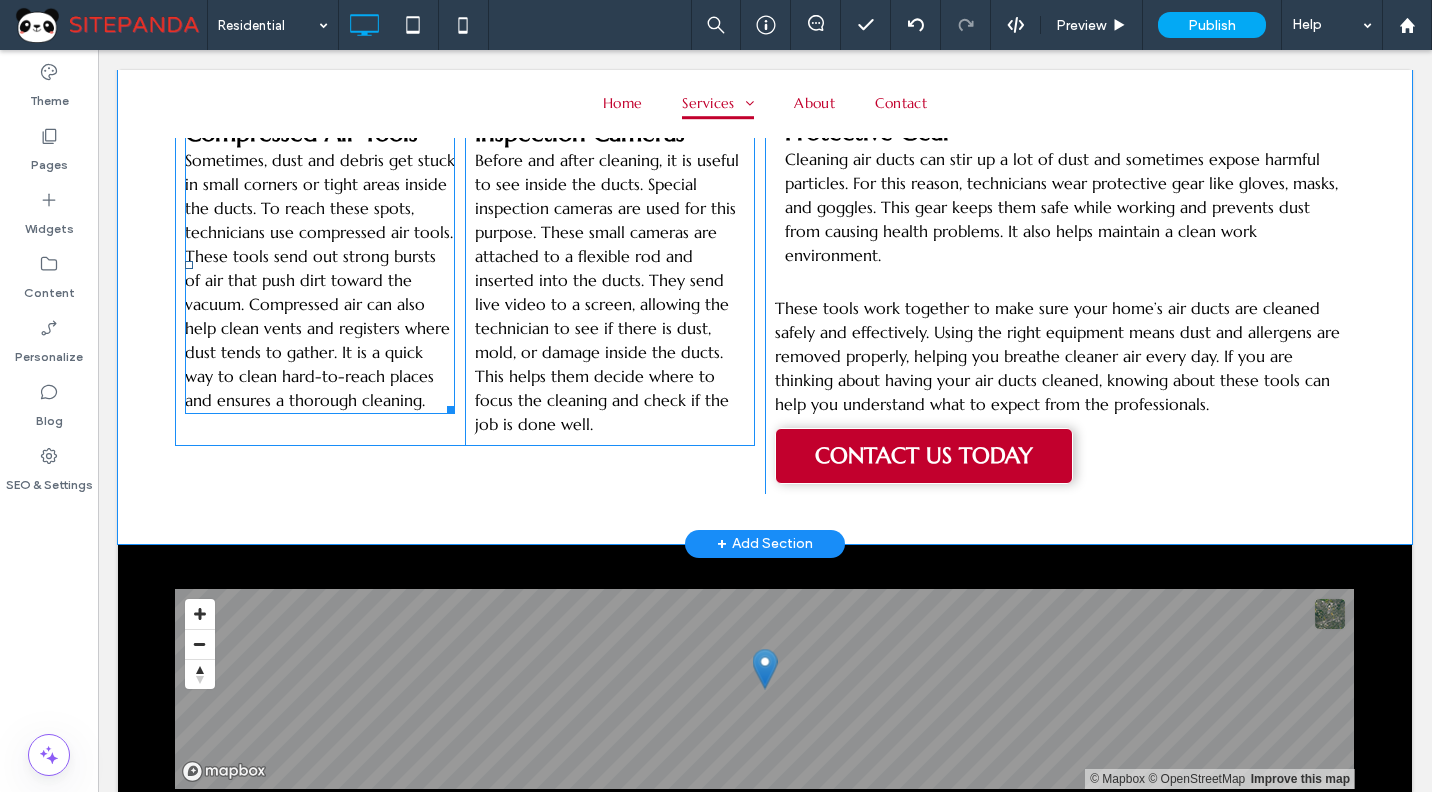 click on "Sometimes, dust and debris get stuck in small corners or tight areas inside the ducts. To reach these spots, technicians use compressed air tools. These tools send out strong bursts of air that push dirt toward the vacuum. Compressed air can also help clean vents and registers where dust tends to gather. It is a quick way to clean hard-to-reach places and ensures a thorough cleaning. ﻿" at bounding box center (320, 280) 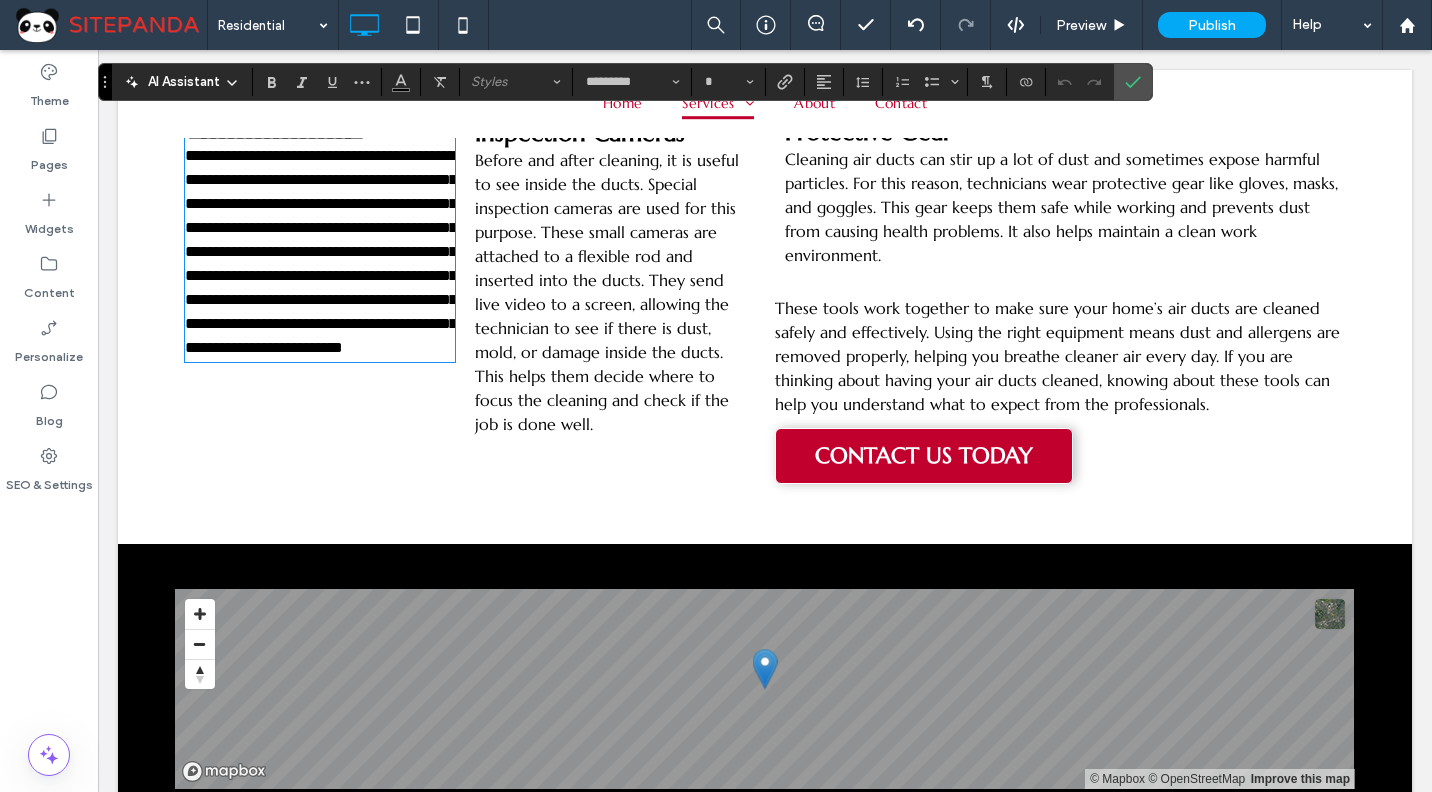 click on "**********" at bounding box center [320, 252] 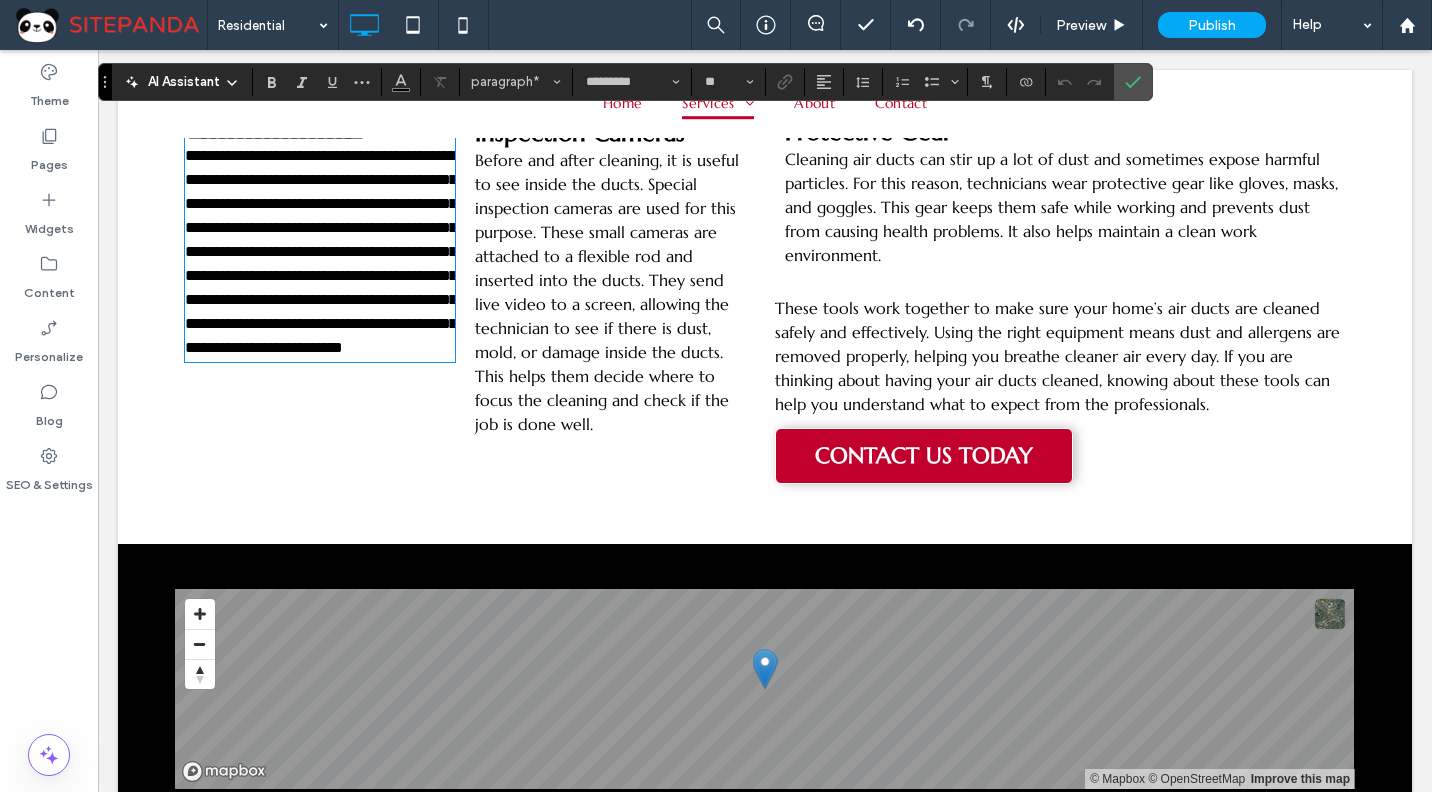click on "**********" at bounding box center (321, 251) 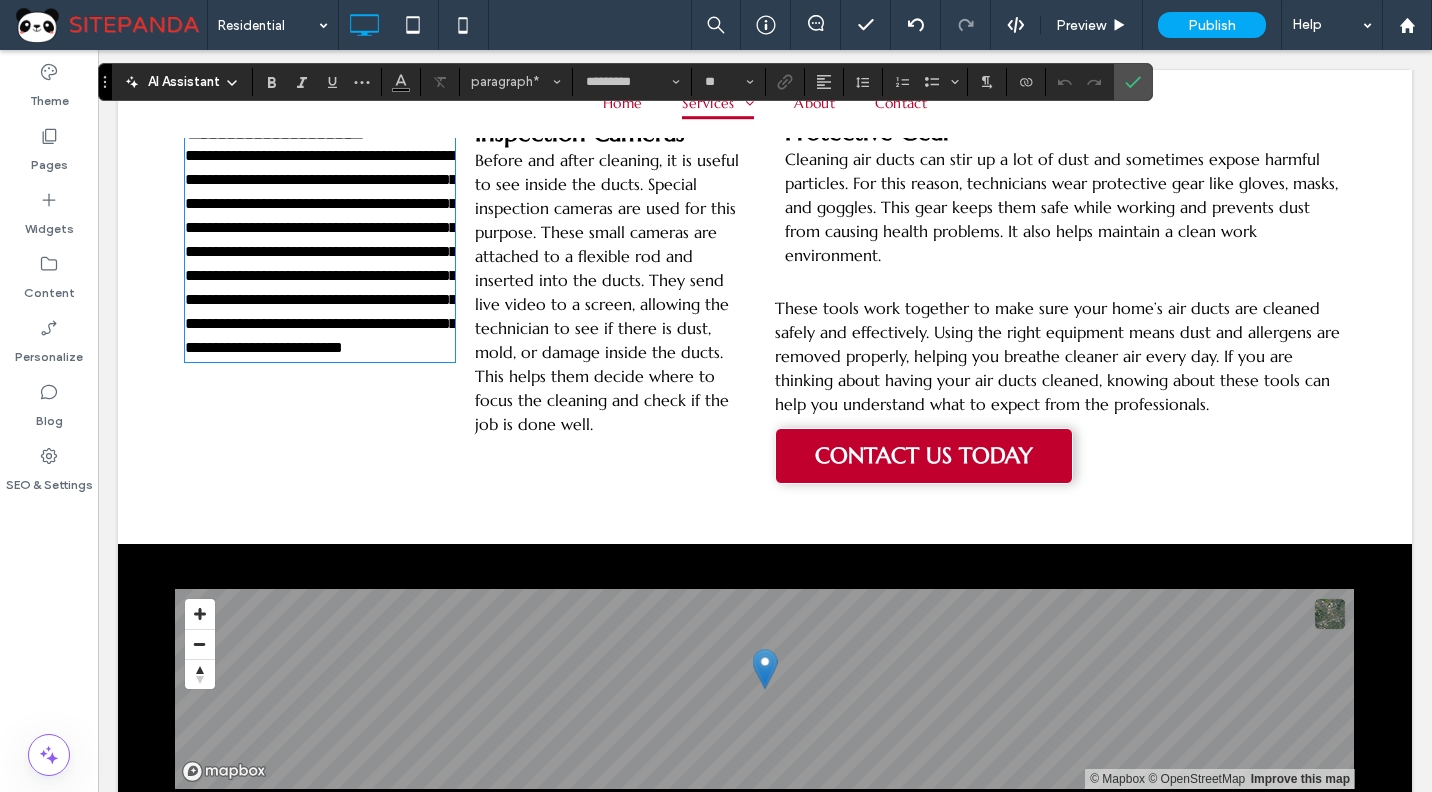 type 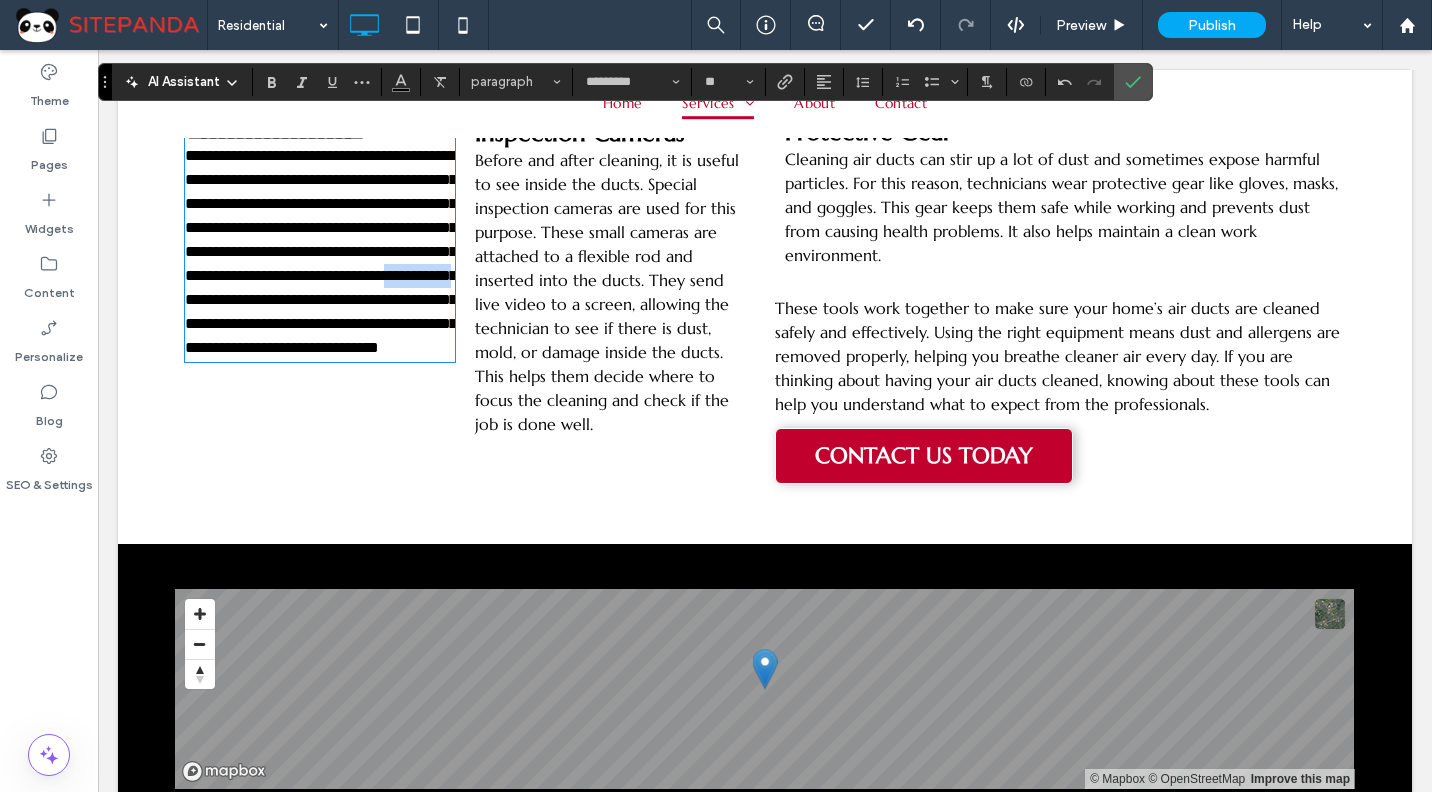 drag, startPoint x: 335, startPoint y: 331, endPoint x: 259, endPoint y: 330, distance: 76.00658 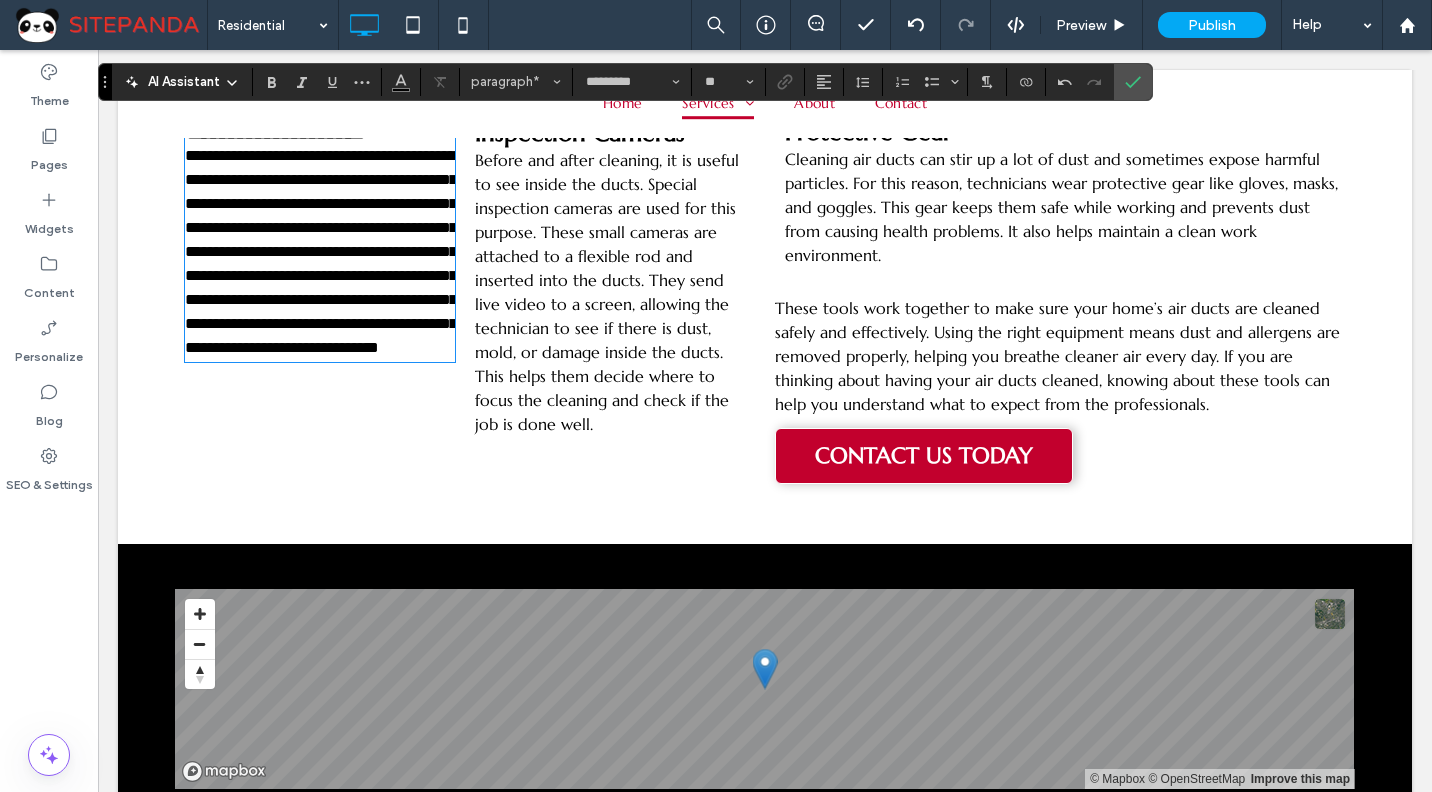 click on "**********" at bounding box center (321, 251) 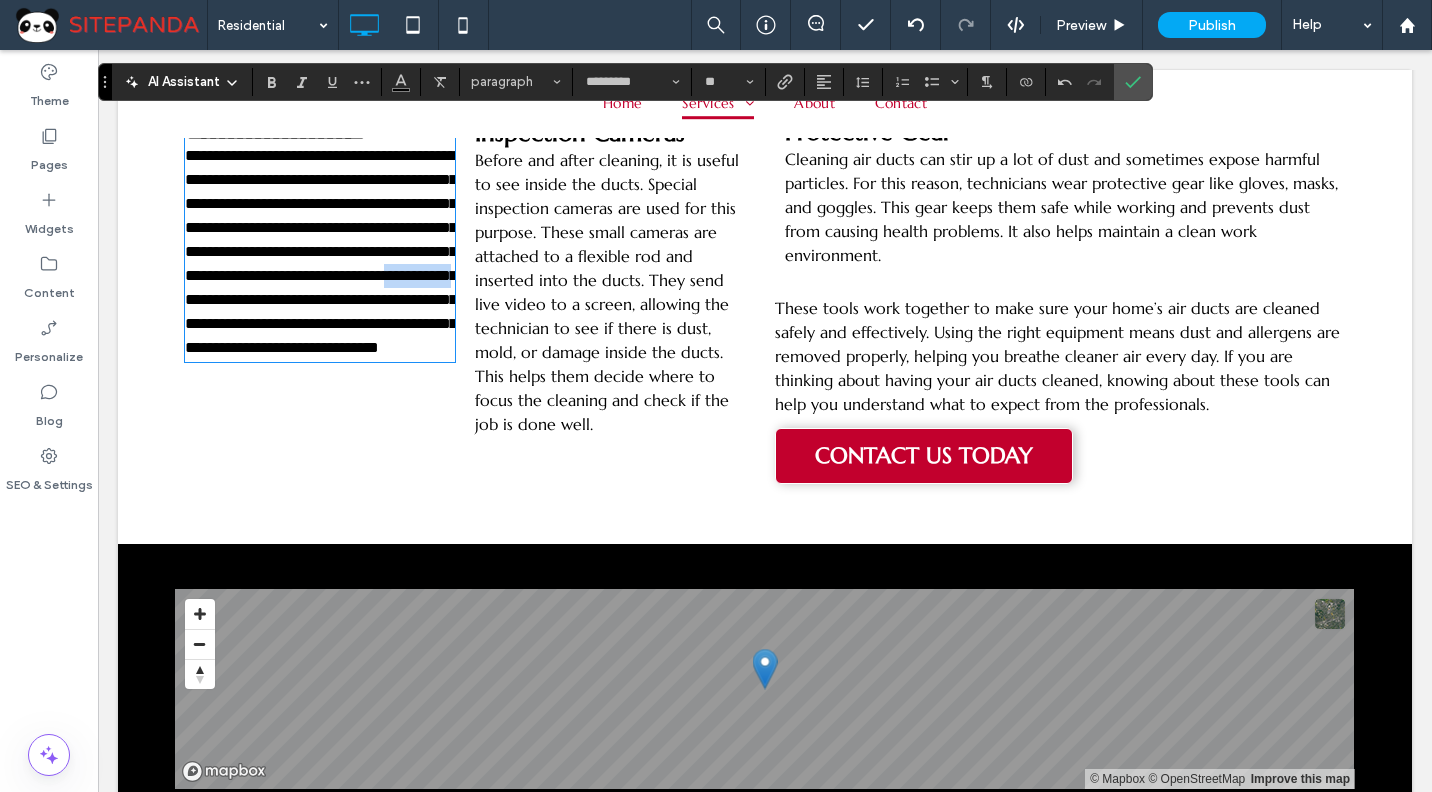 drag, startPoint x: 336, startPoint y: 324, endPoint x: 260, endPoint y: 324, distance: 76 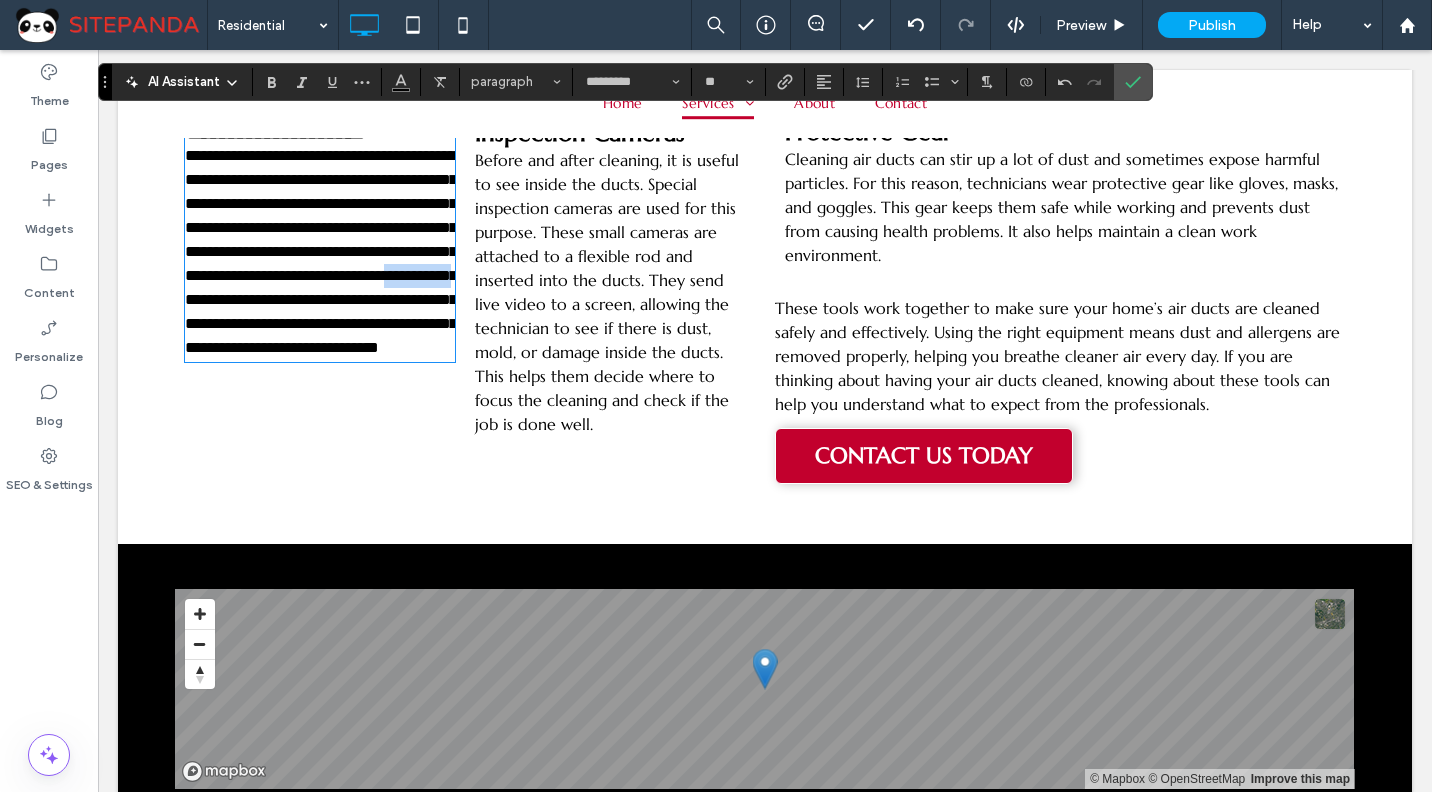 click on "**********" at bounding box center (321, 251) 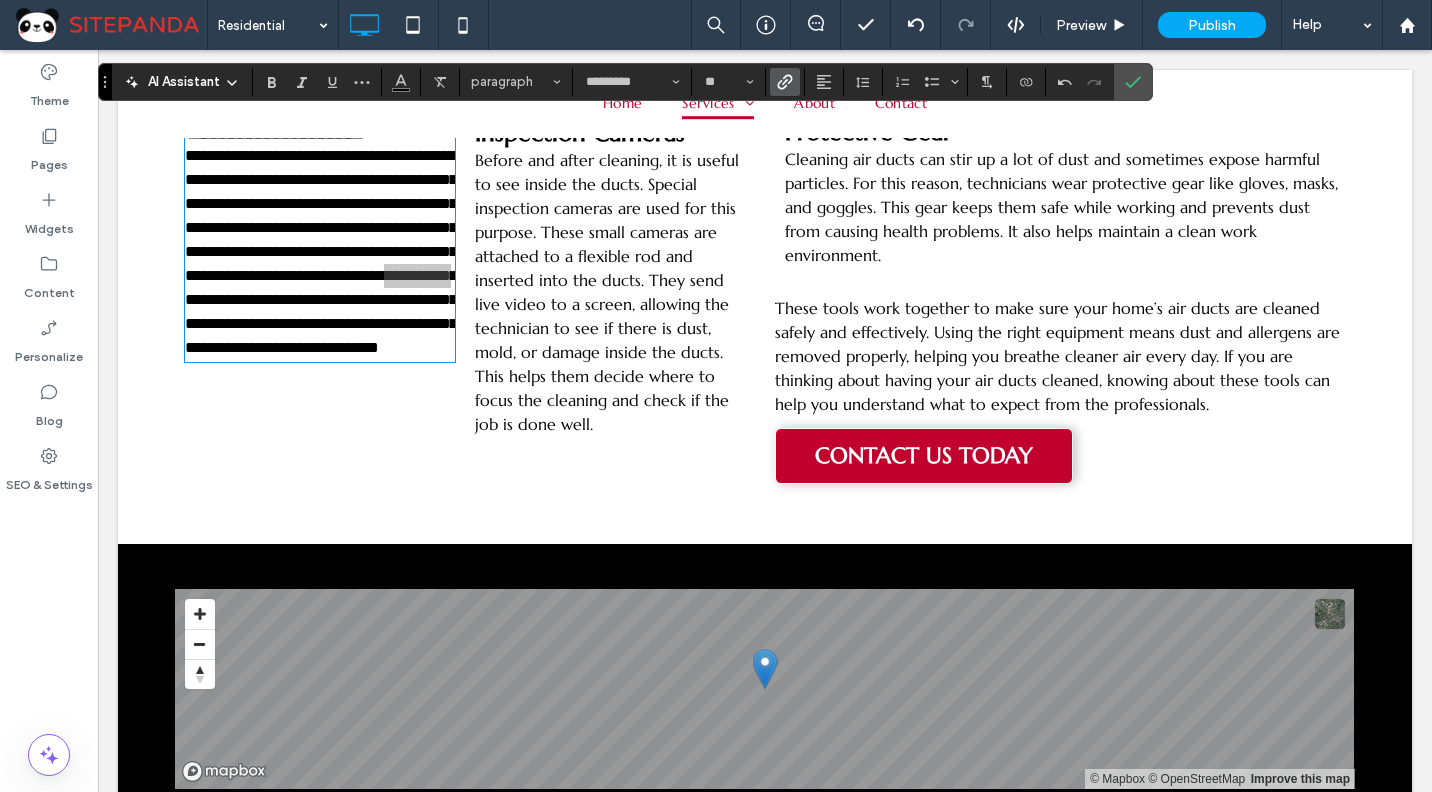 click 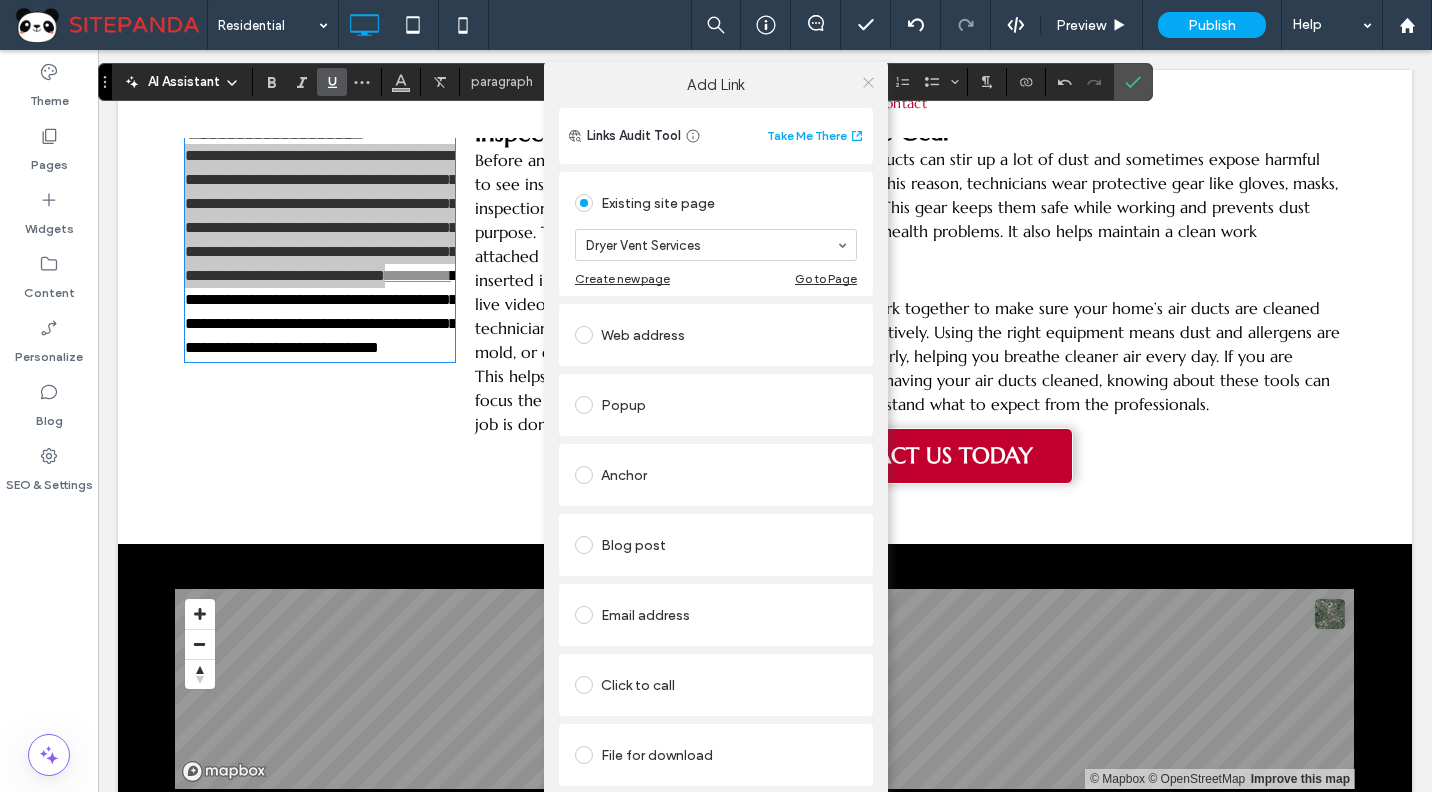 click 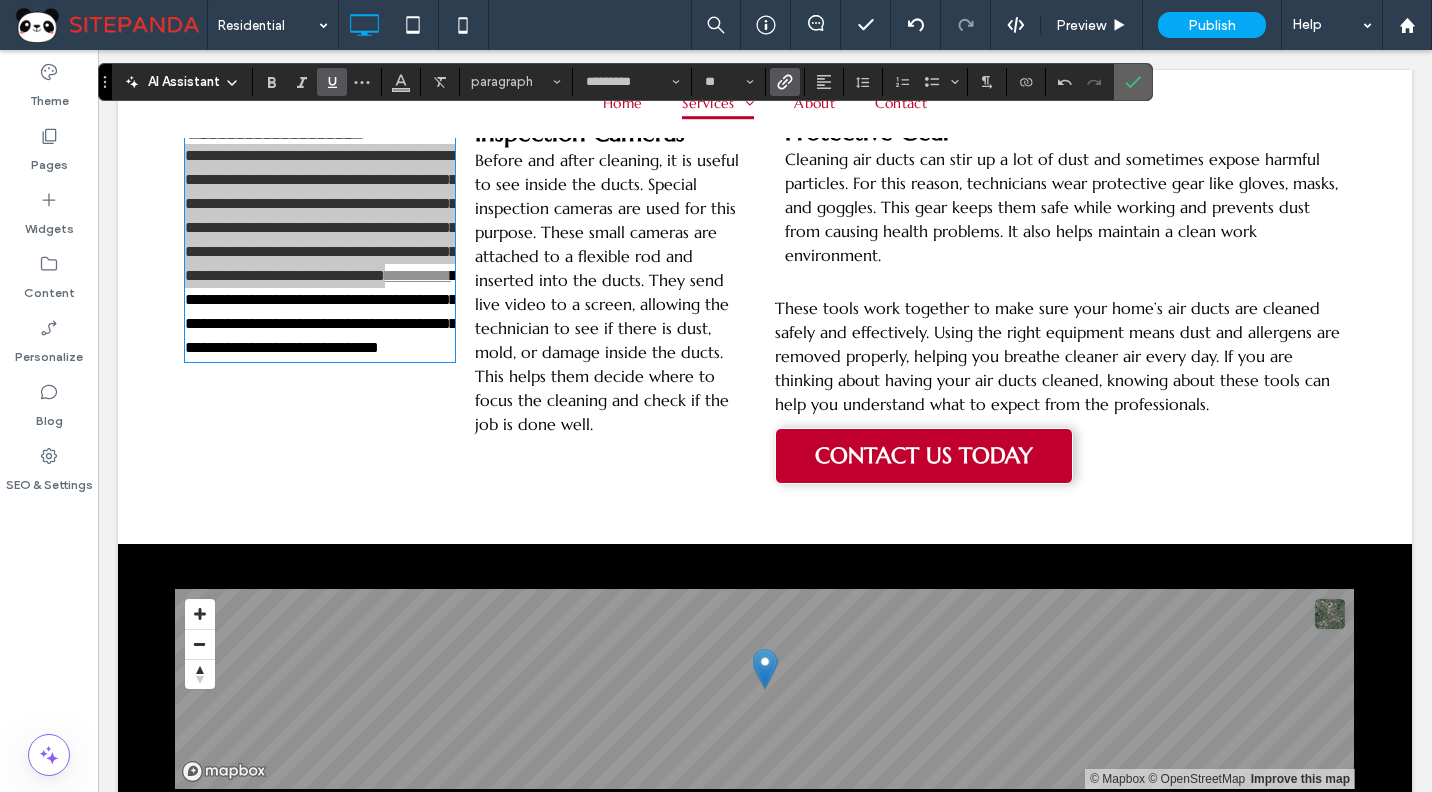 click 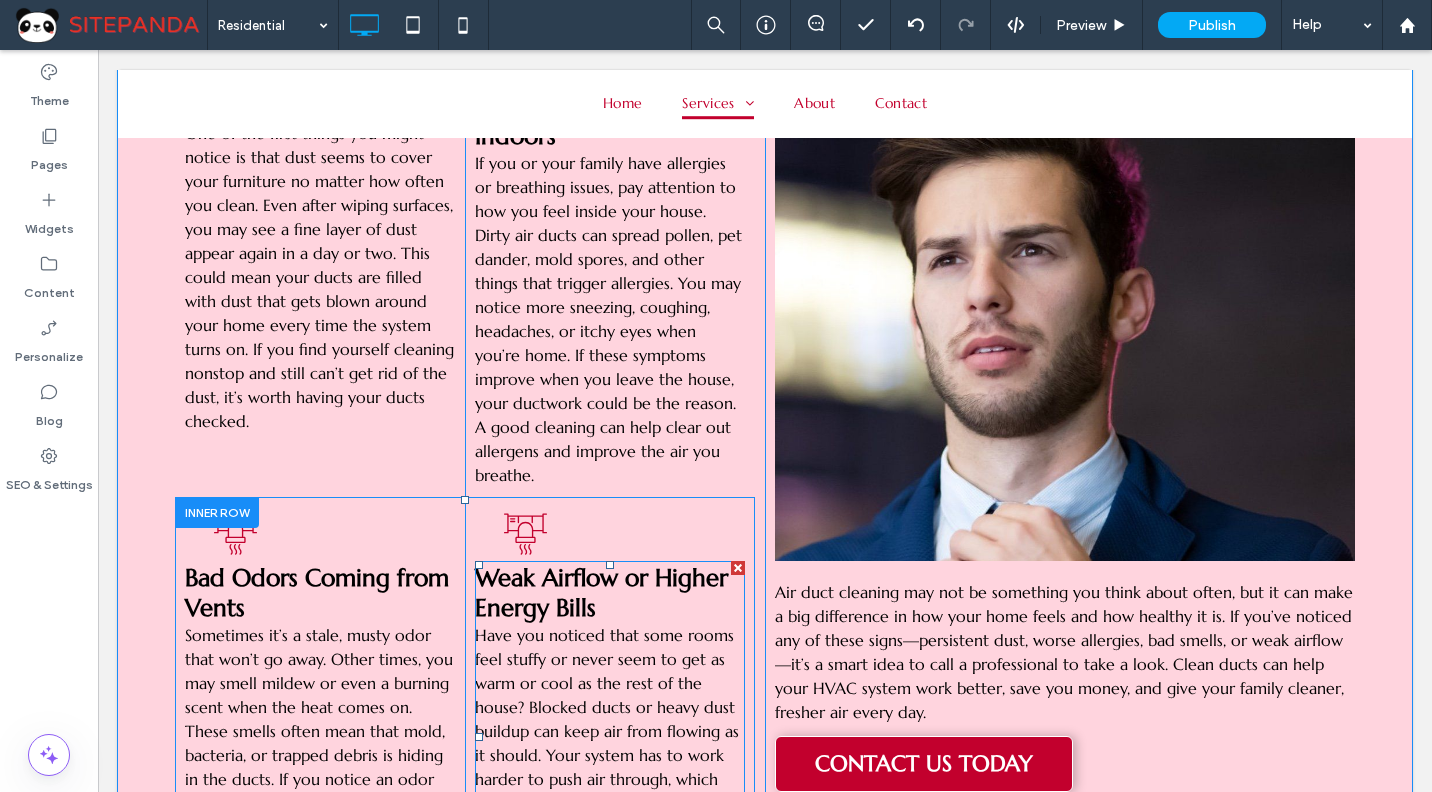 scroll, scrollTop: 2053, scrollLeft: 0, axis: vertical 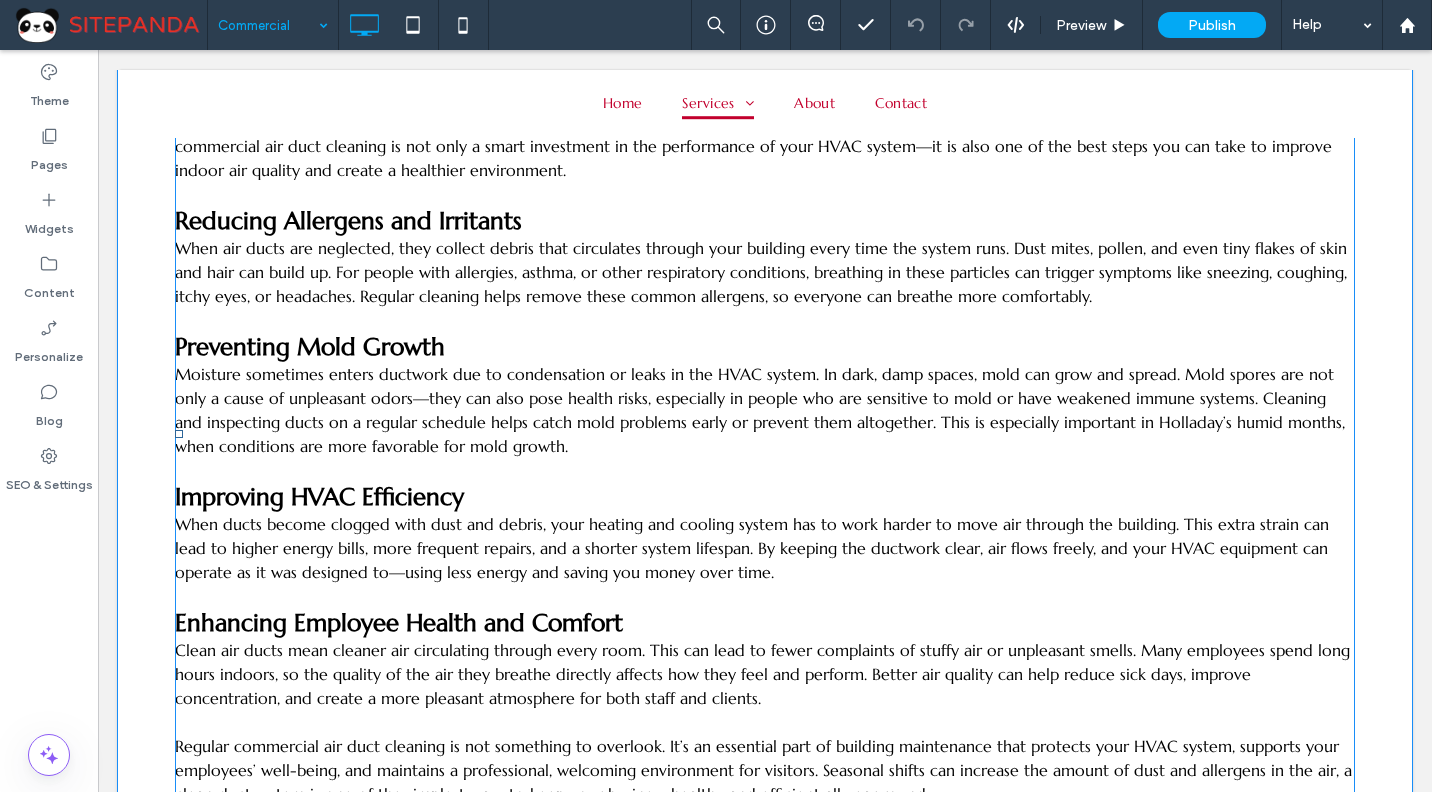 click on "Moisture sometimes enters ductwork due to condensation or leaks in the HVAC system. In dark, damp spaces, mold can grow and spread. Mold spores are not only a cause of unpleasant odors—they can also pose health risks, especially in people who are sensitive to mold or have weakened immune systems. Cleaning and inspecting ducts on a regular schedule helps catch mold problems early or prevent them altogether. This is especially important in Holladay’s humid months, when conditions are more favorable for mold growth." at bounding box center [765, 410] 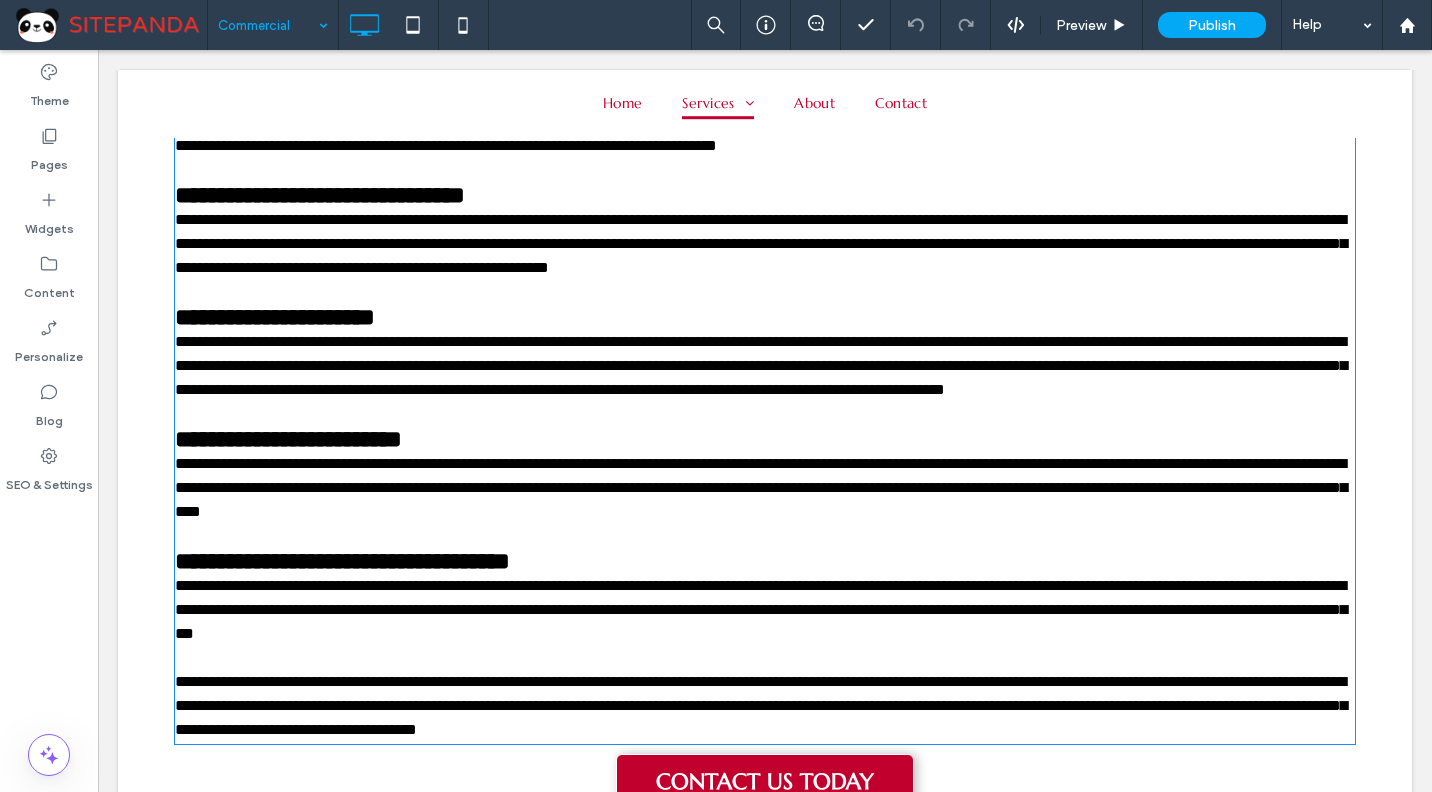 type on "*********" 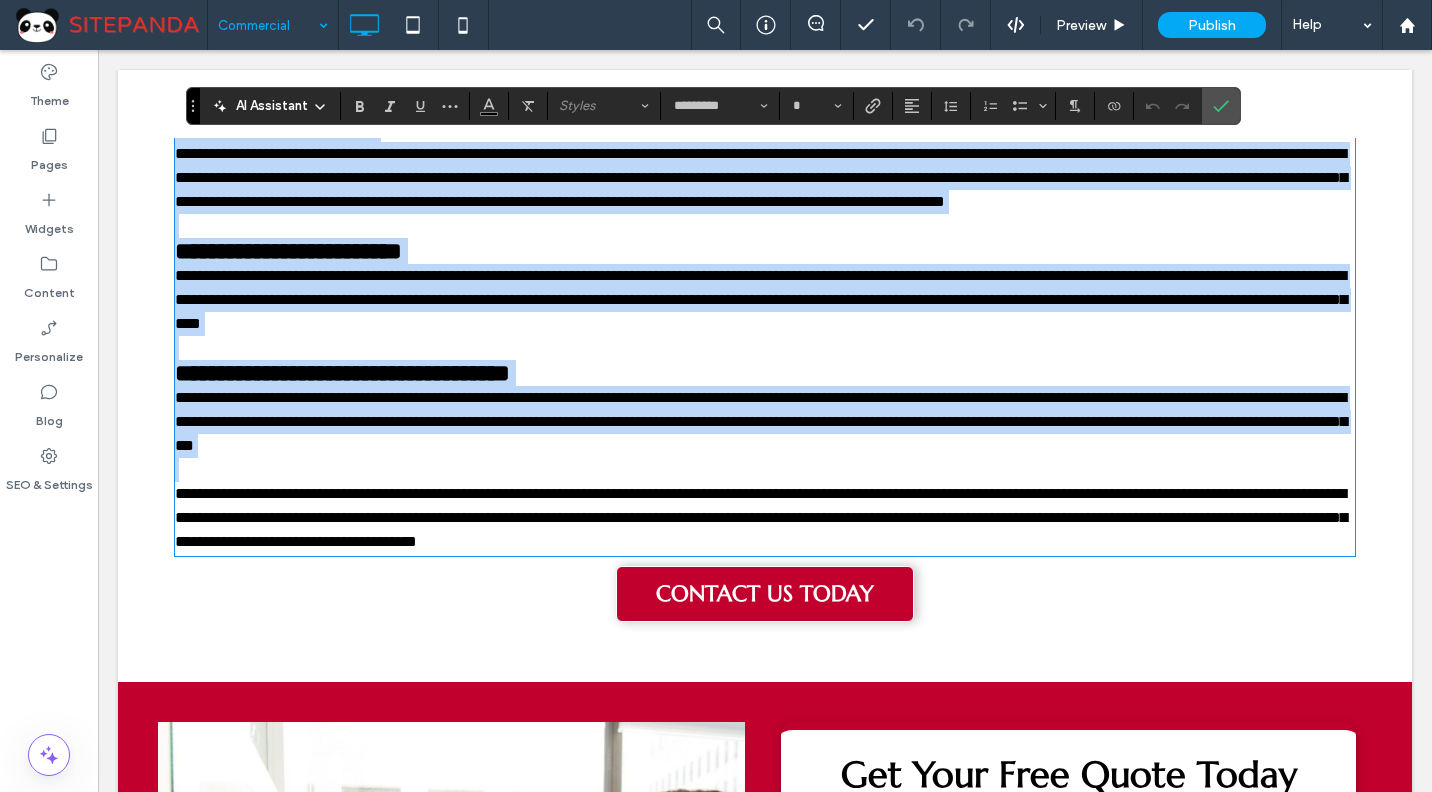 scroll, scrollTop: 900, scrollLeft: 0, axis: vertical 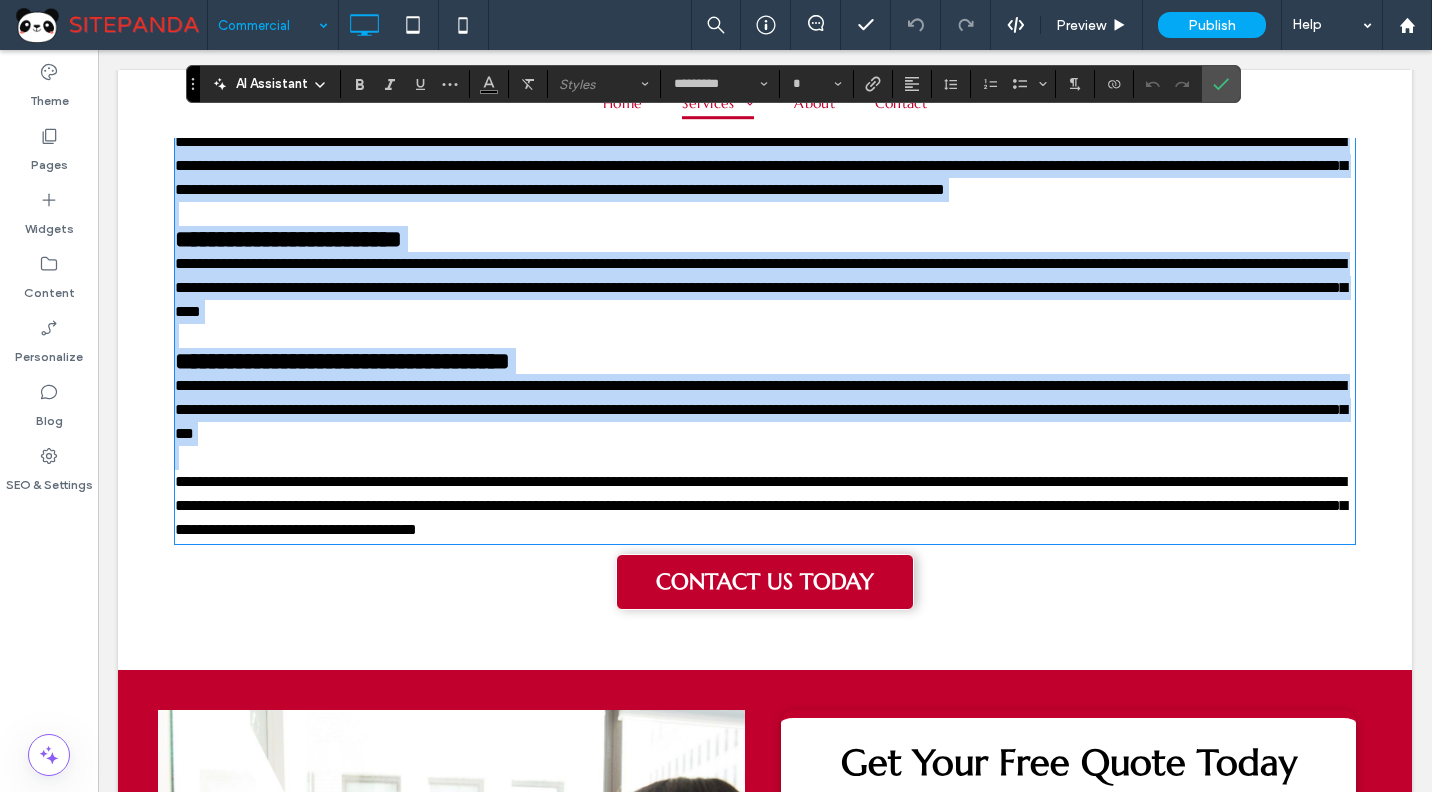click on "**********" at bounding box center [765, 361] 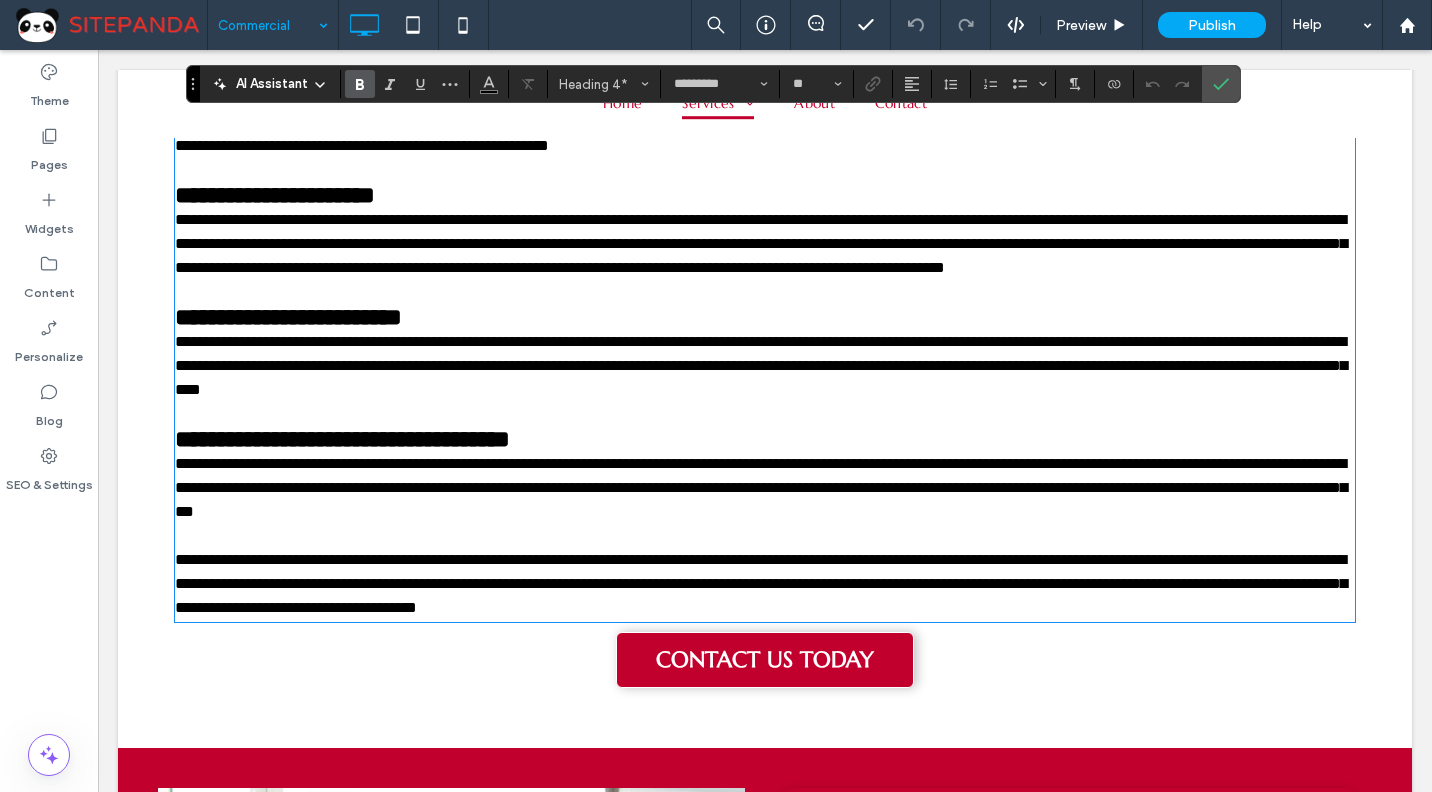 scroll, scrollTop: 853, scrollLeft: 0, axis: vertical 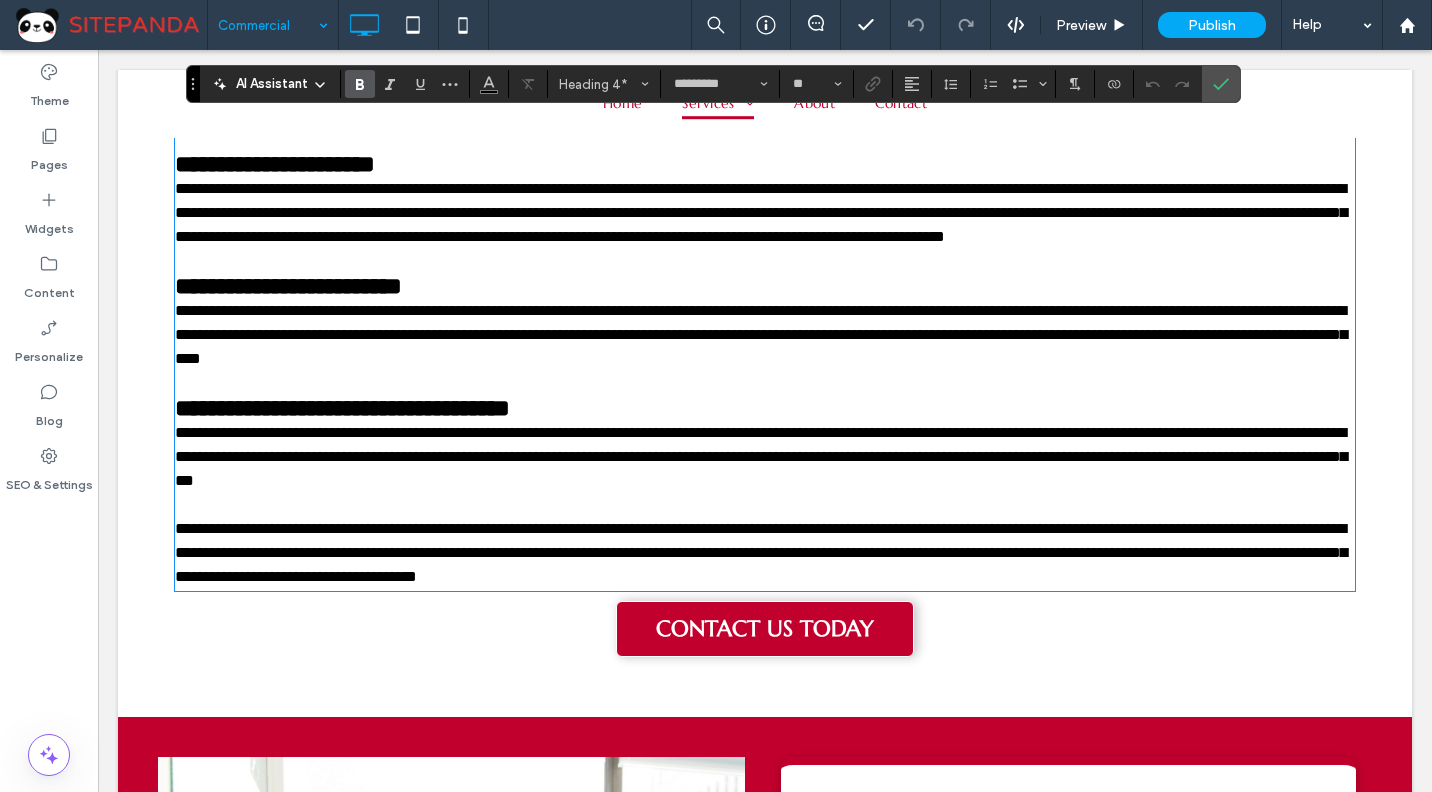 type on "**" 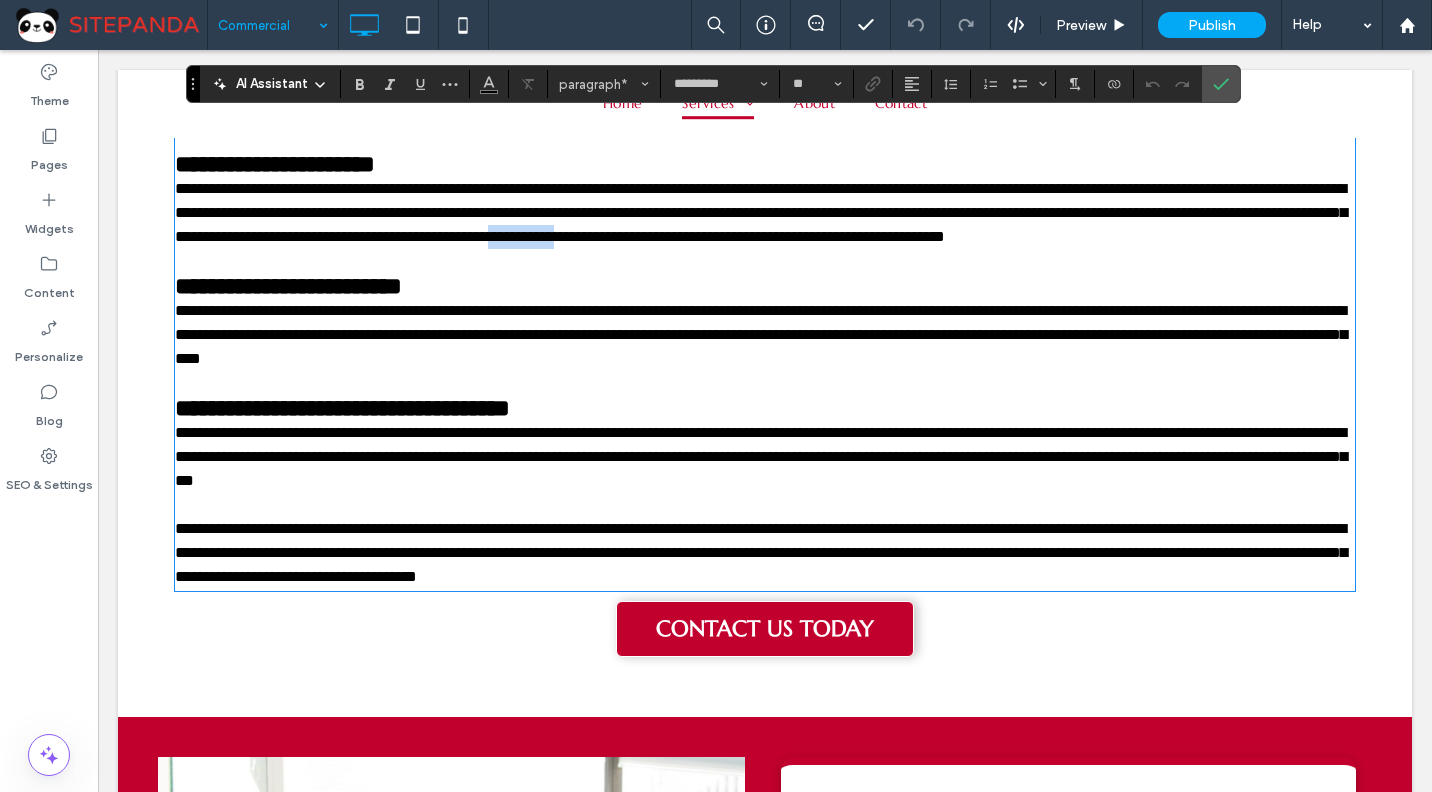 click on "**********" at bounding box center [761, 212] 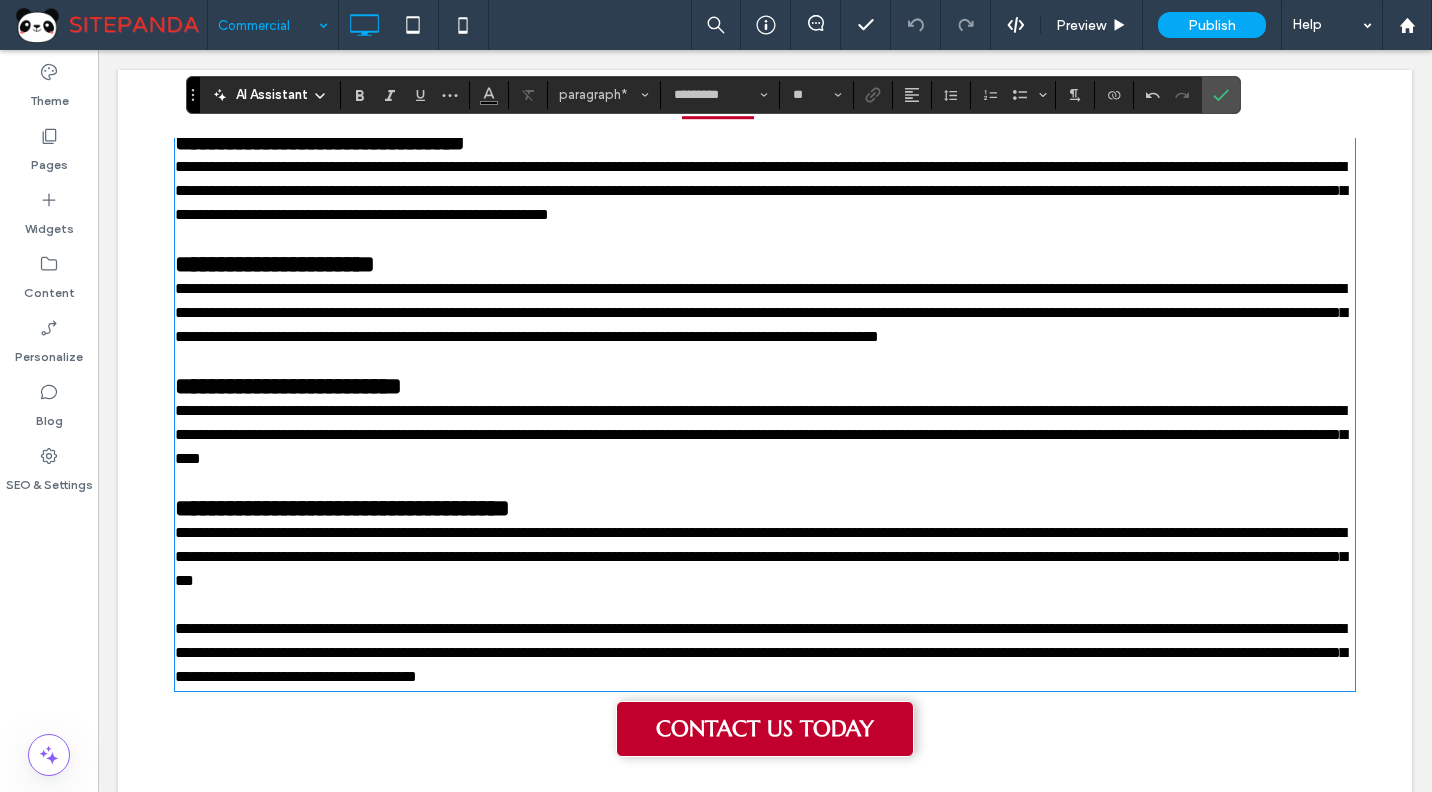 scroll, scrollTop: 253, scrollLeft: 0, axis: vertical 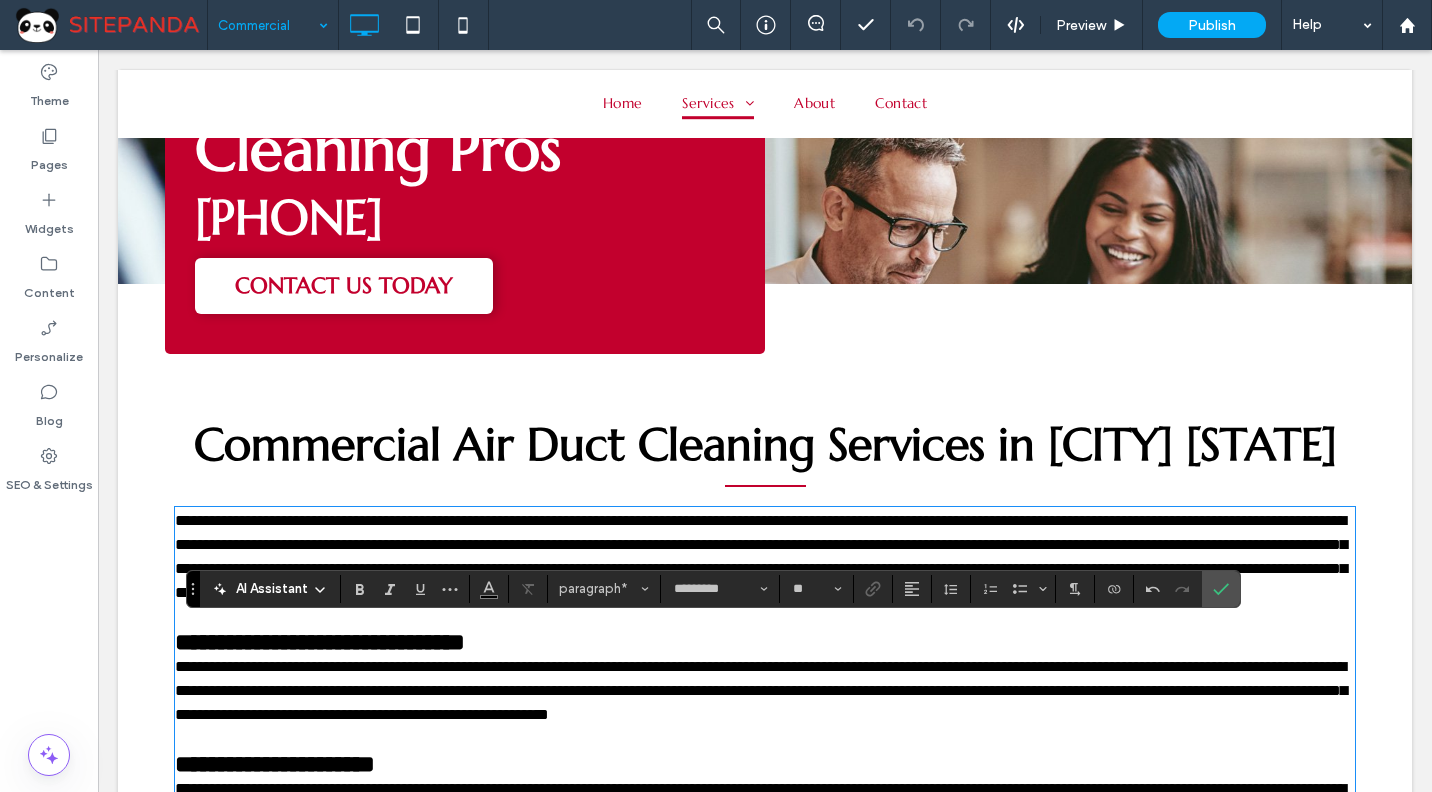 click on "**********" at bounding box center (761, 556) 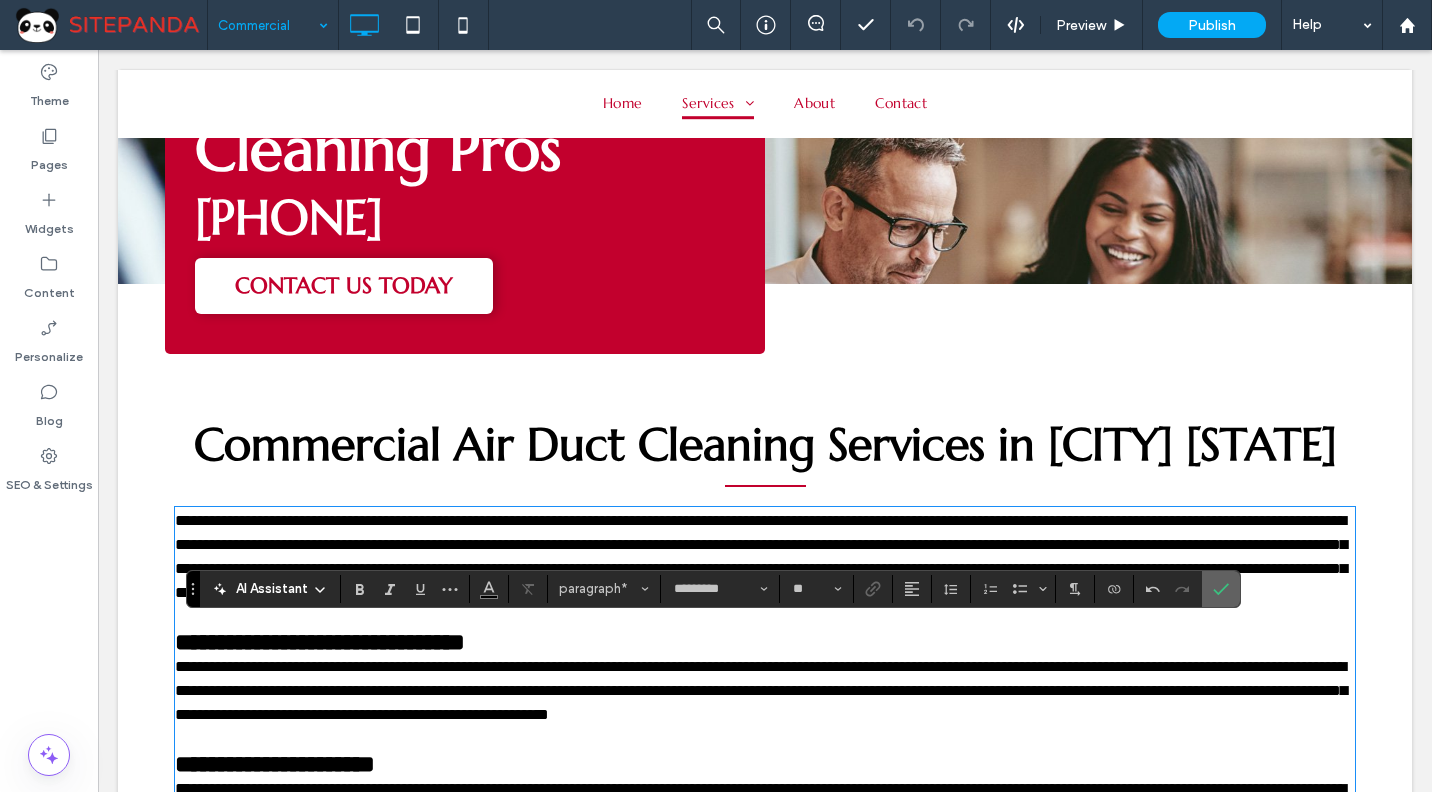 click 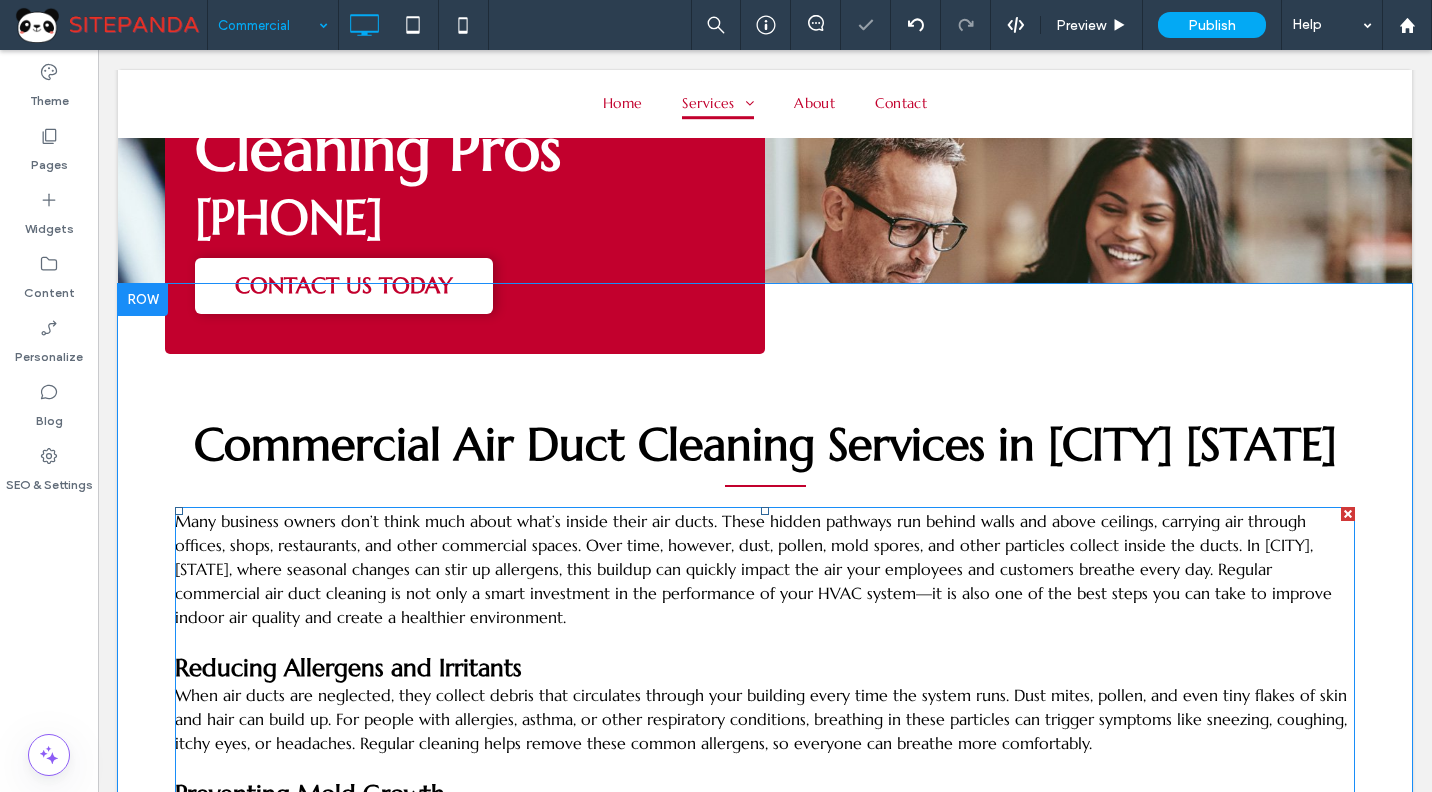 click on "Many business owners don’t think much about what’s inside their air ducts. These hidden pathways run behind walls and above ceilings, carrying air through offices, shops, restaurants, and other commercial spaces. Over time, however, dust, pollen, mold spores, and other particles collect inside the ducts. In Holladay, UT, where seasonal changes can stir up allergens, this buildup can quickly impact the air your employees and customers breathe every day. Regular commercial air duct cleaning is not only a smart investment in the performance of your HVAC system—it is also one of the best steps you can take to improve indoor air quality and create a healthier environment." at bounding box center (753, 569) 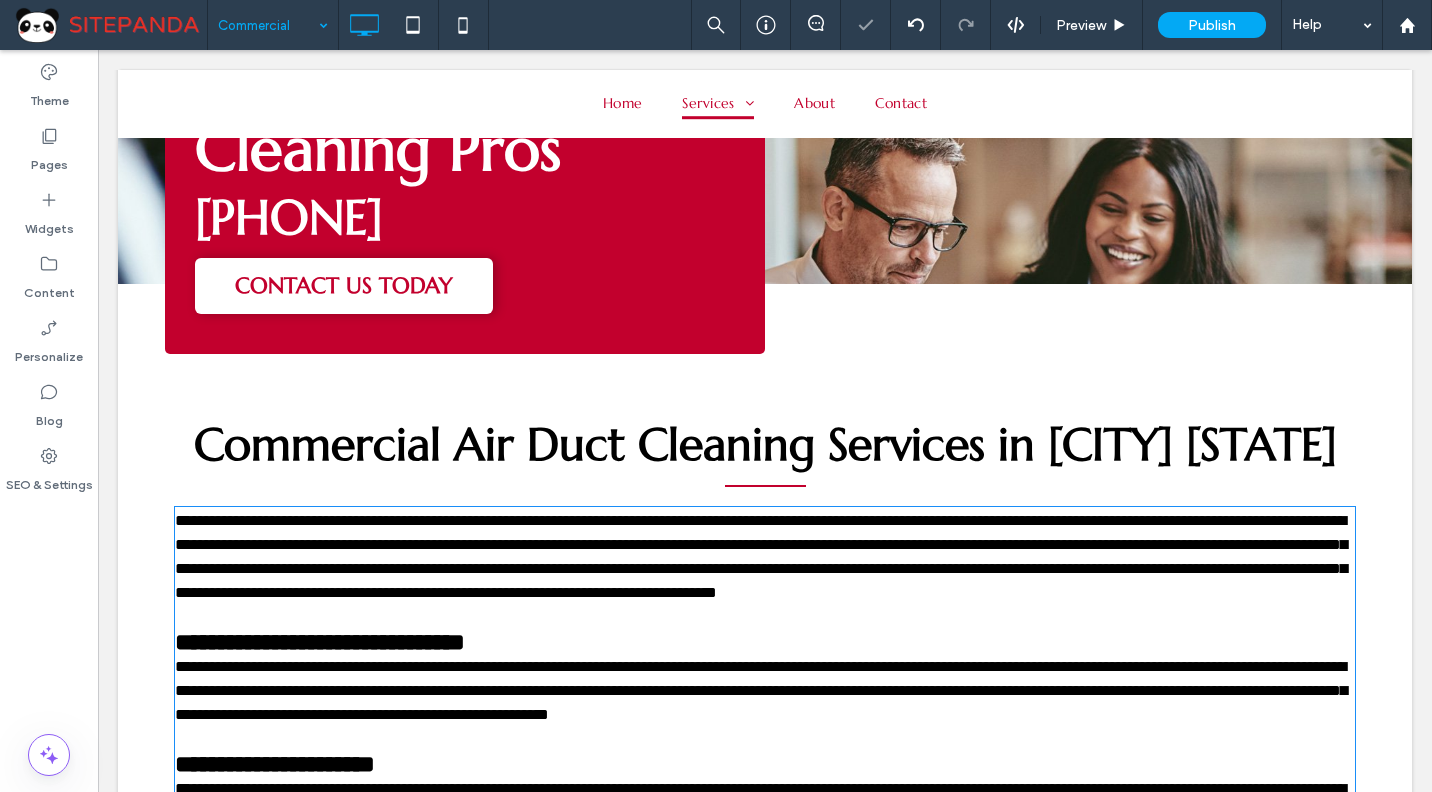 type on "*********" 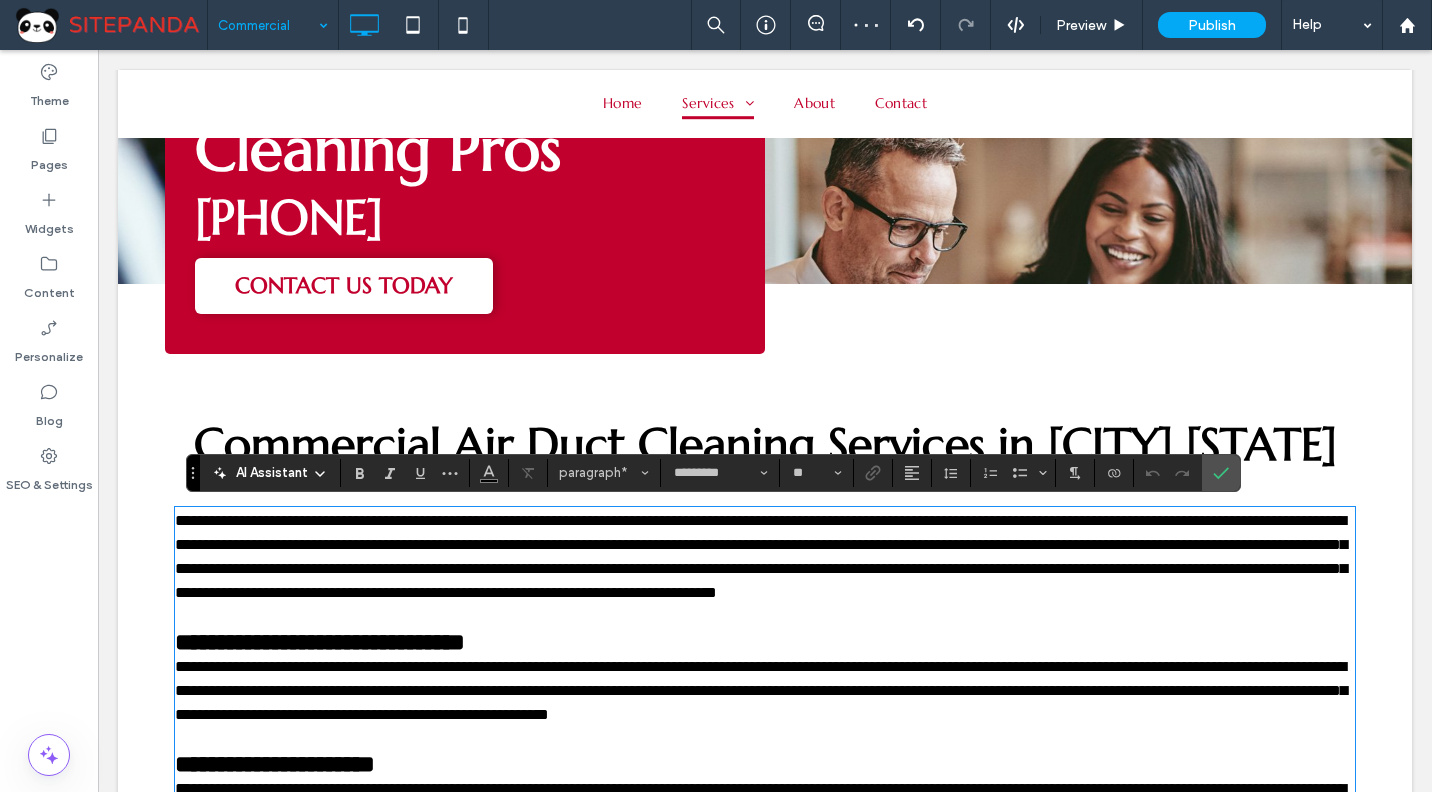 click on "**********" at bounding box center (765, 557) 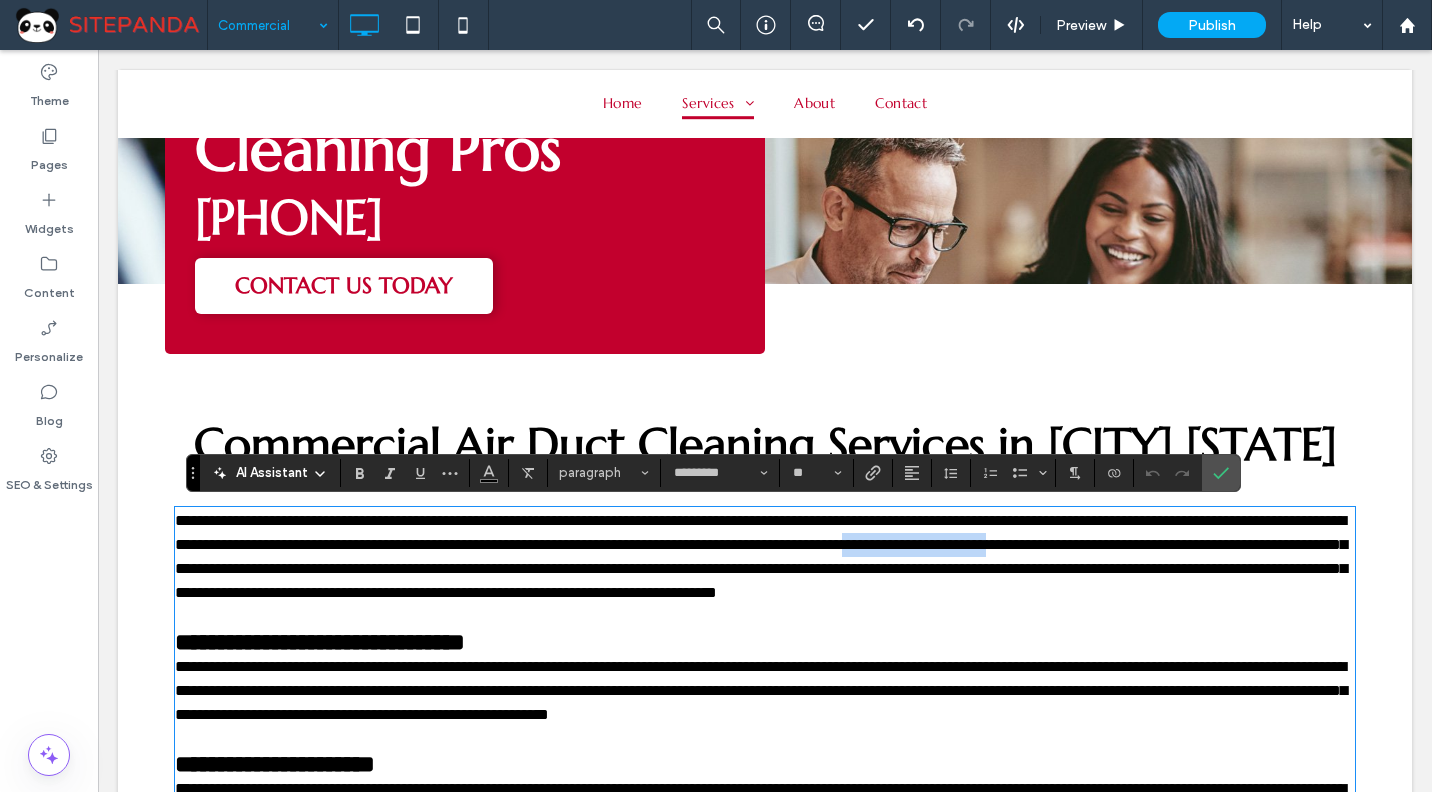 drag, startPoint x: 173, startPoint y: 574, endPoint x: 1175, endPoint y: 554, distance: 1002.1996 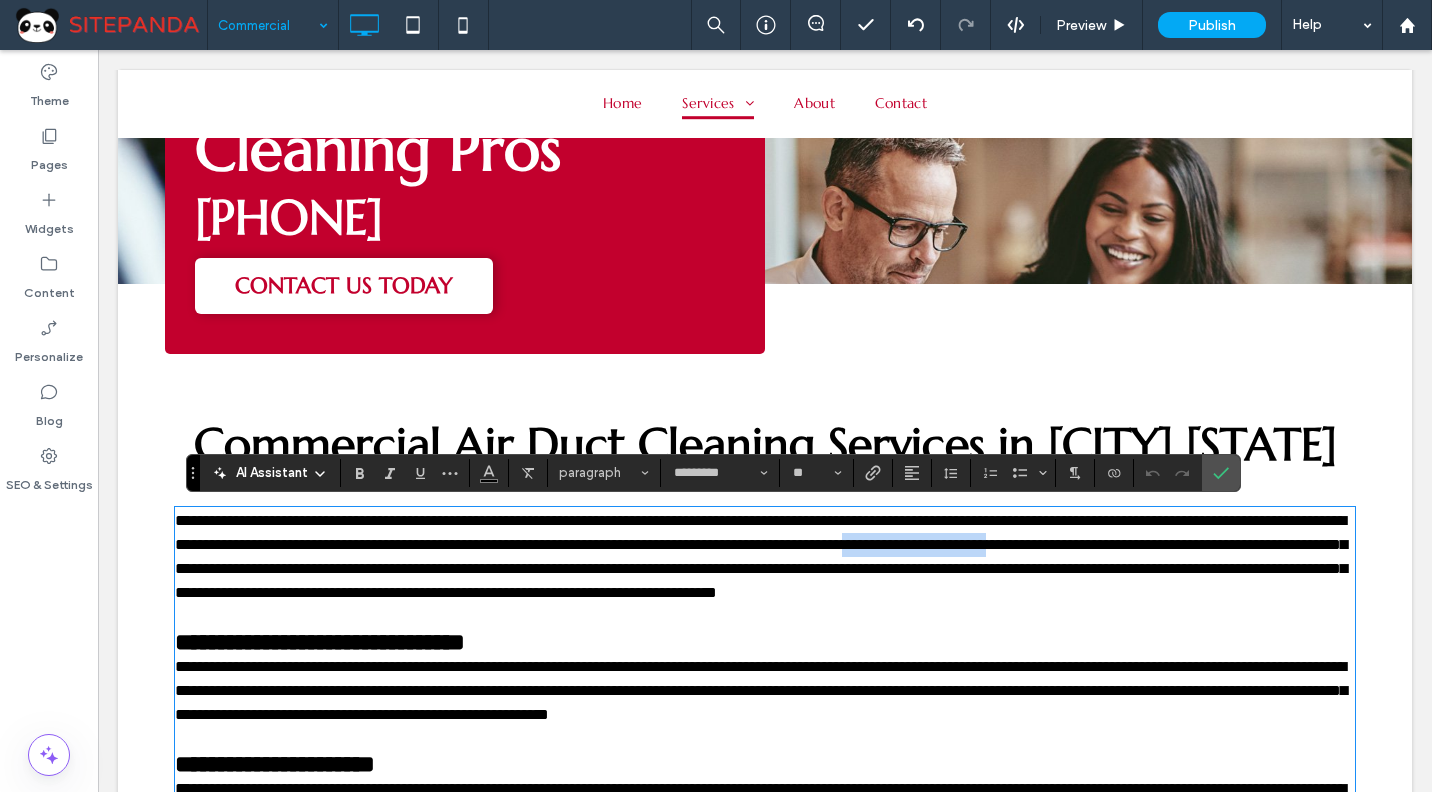 click on "**********" at bounding box center [761, 556] 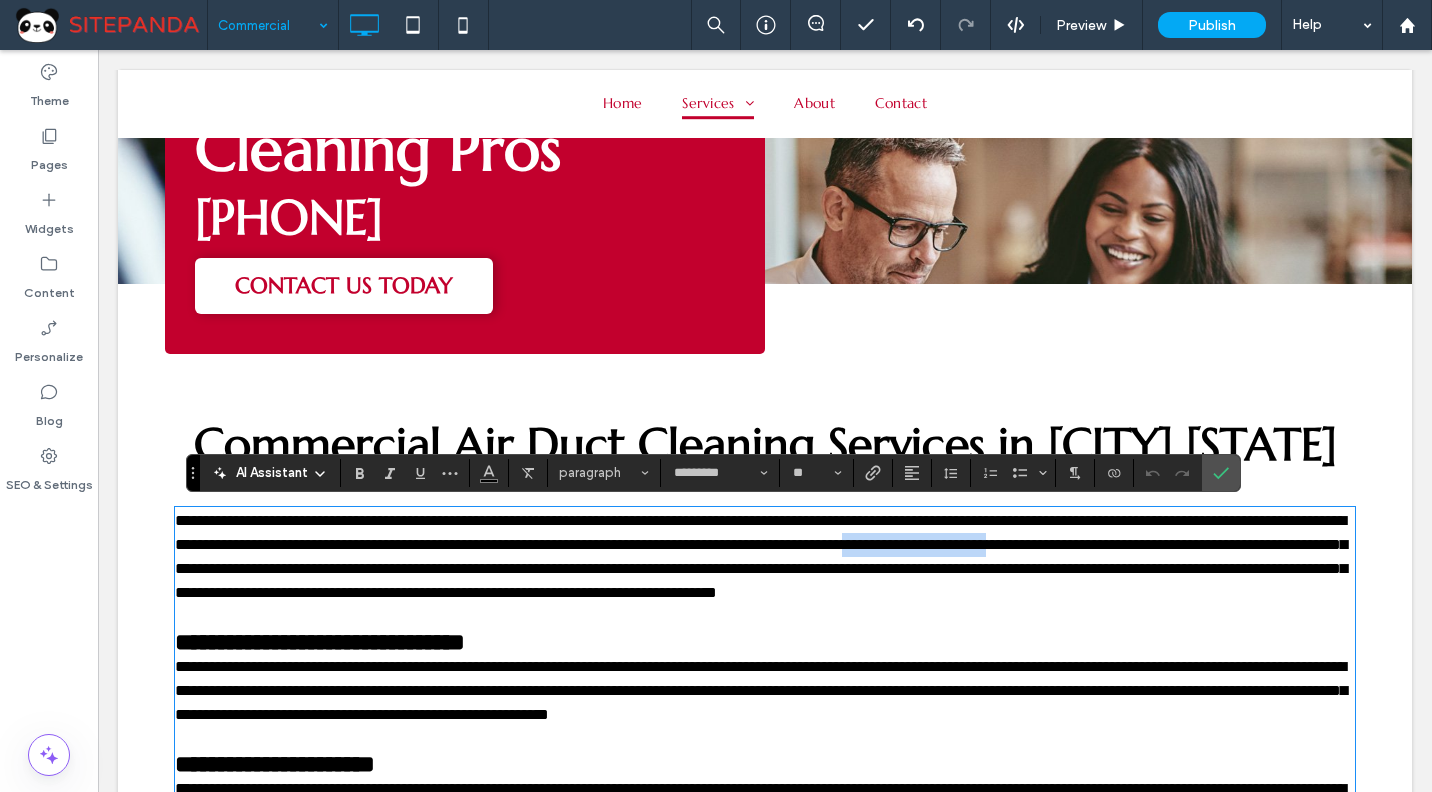 type 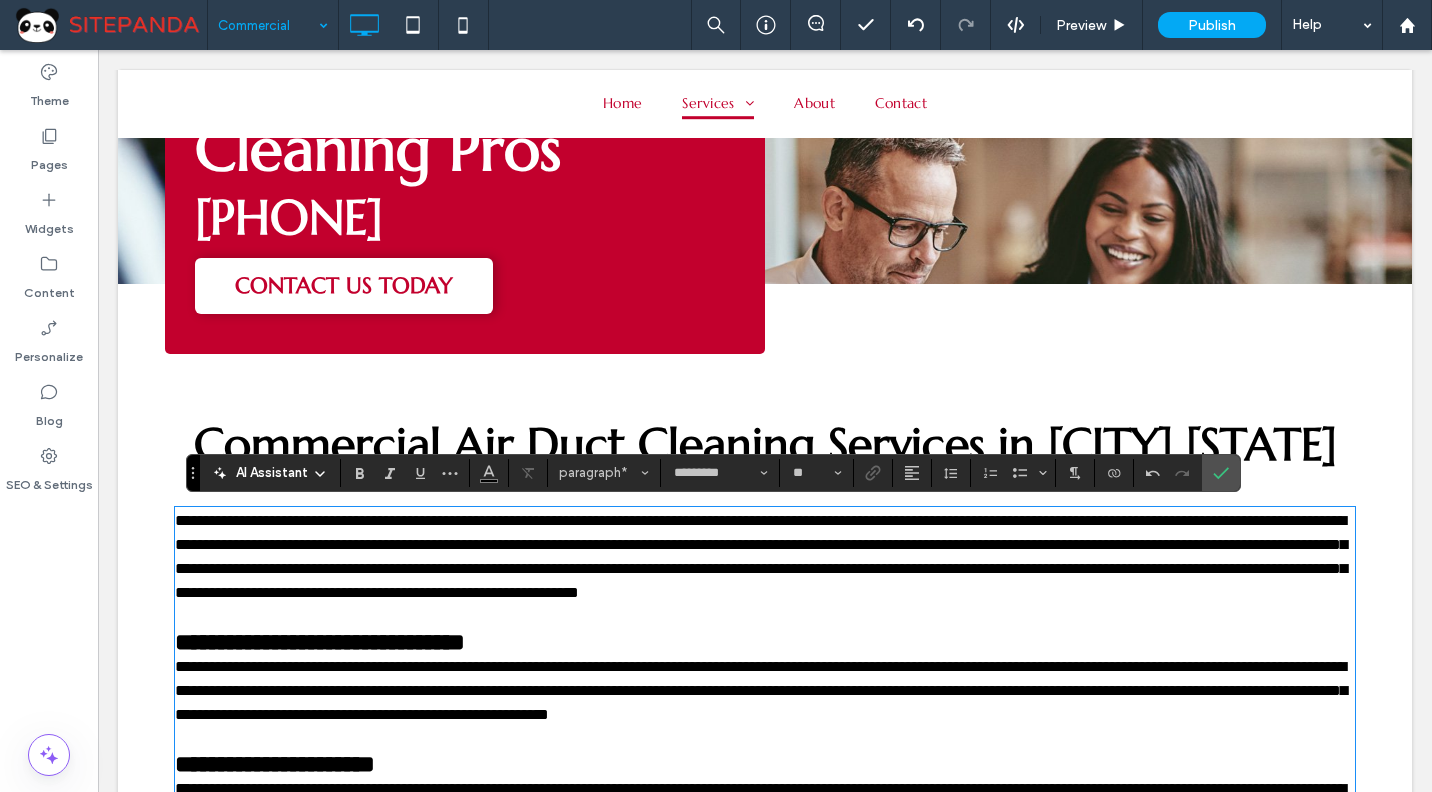 click on "**********" at bounding box center (761, 556) 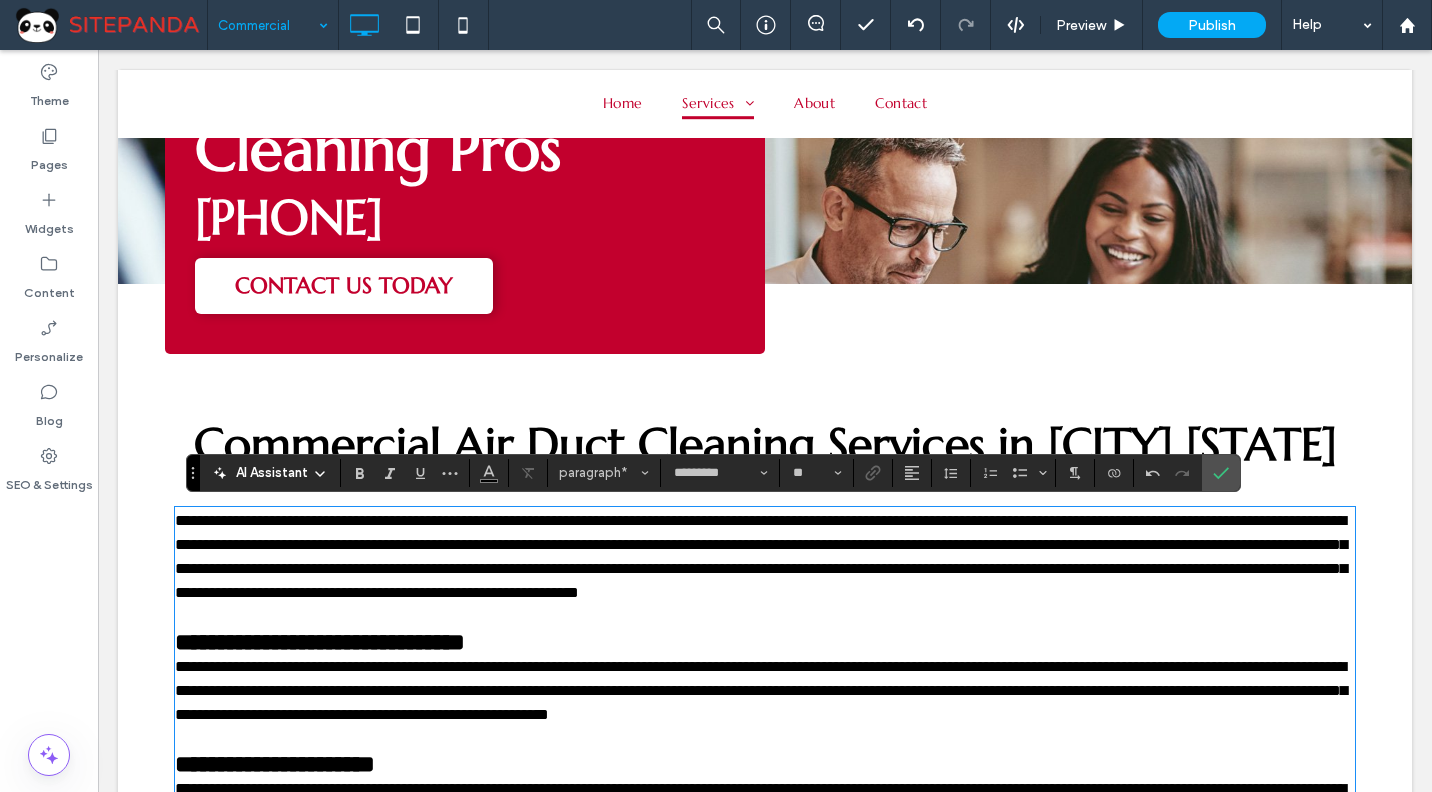 click on "**********" at bounding box center [761, 556] 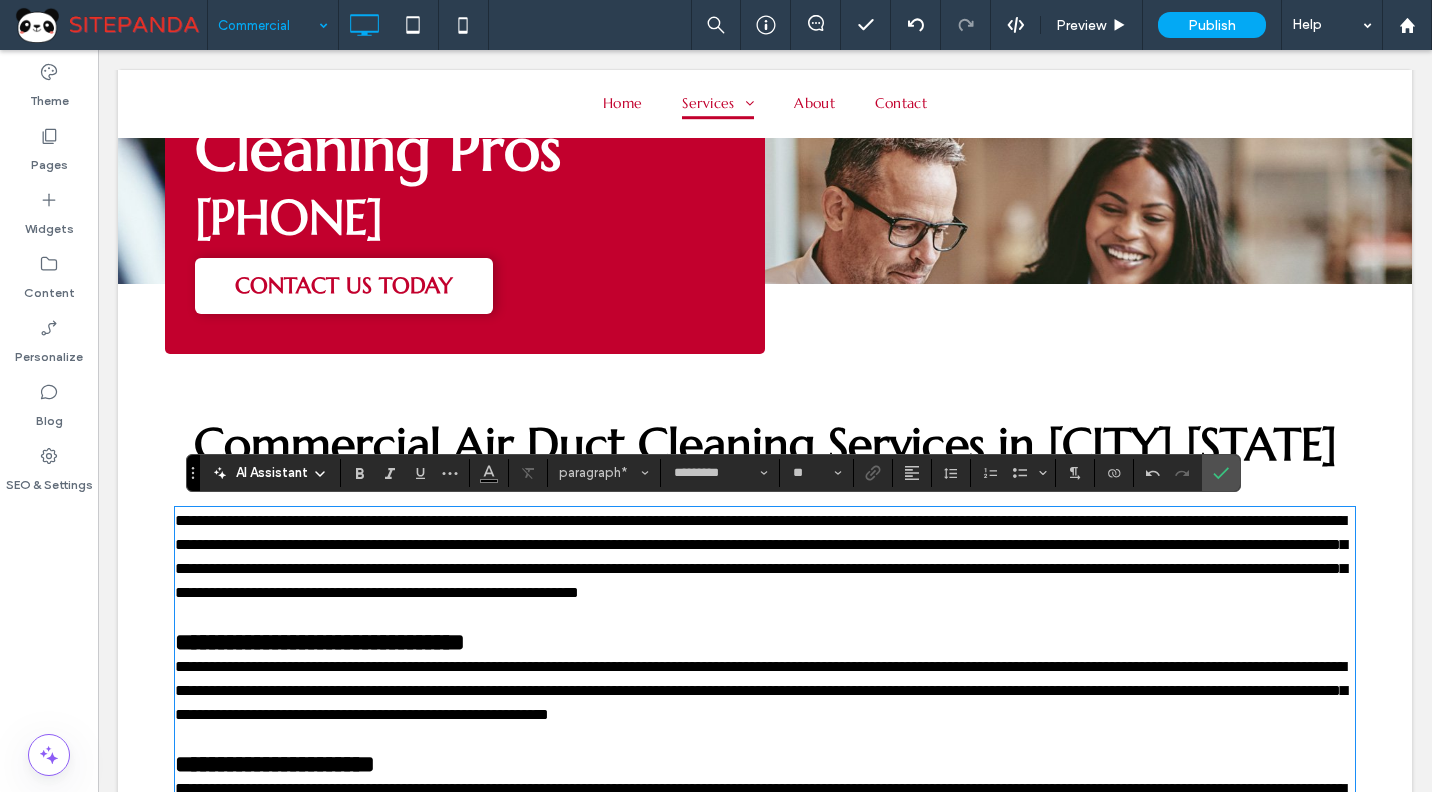 click on "**********" at bounding box center (761, 556) 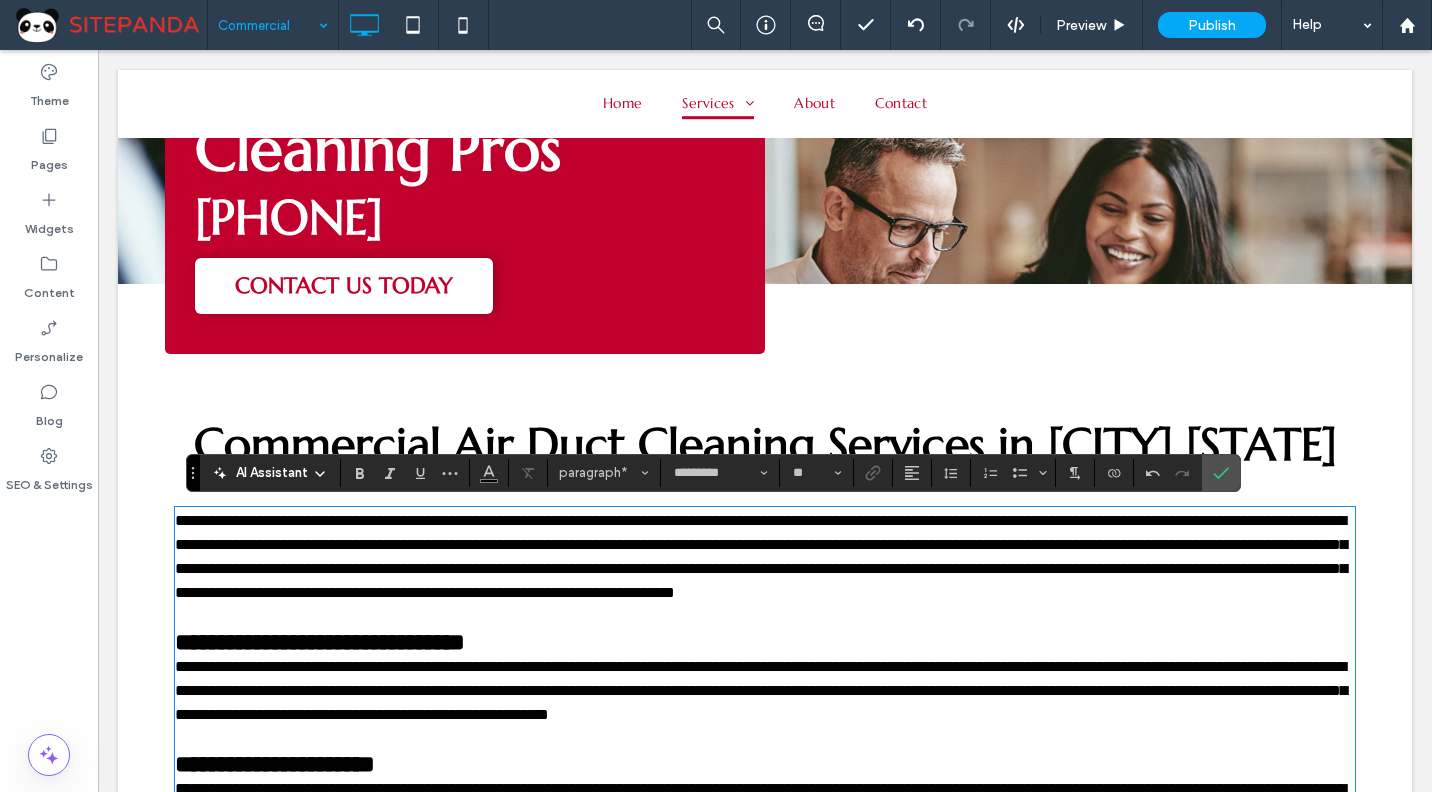 scroll, scrollTop: 699, scrollLeft: 0, axis: vertical 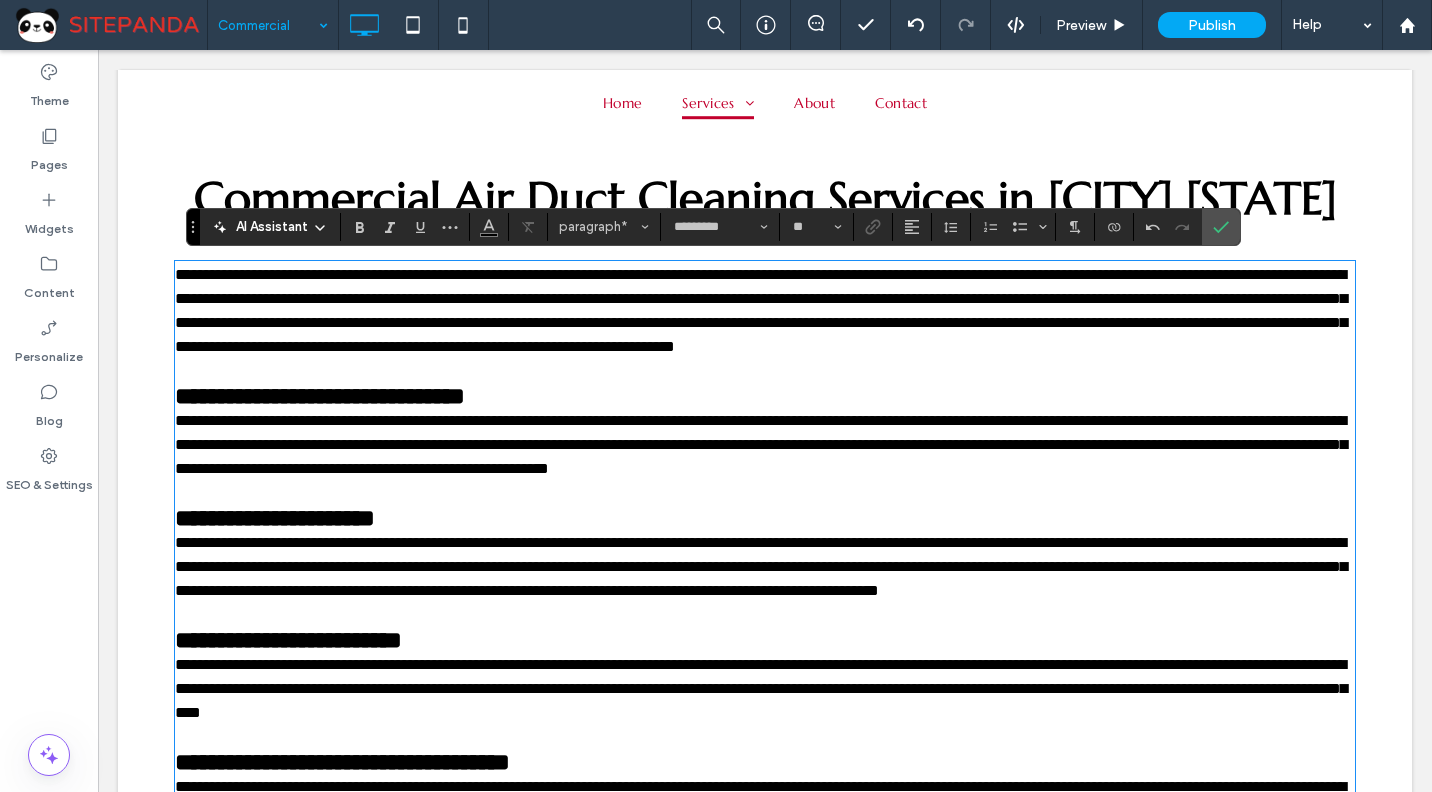 click on "**********" at bounding box center (761, 310) 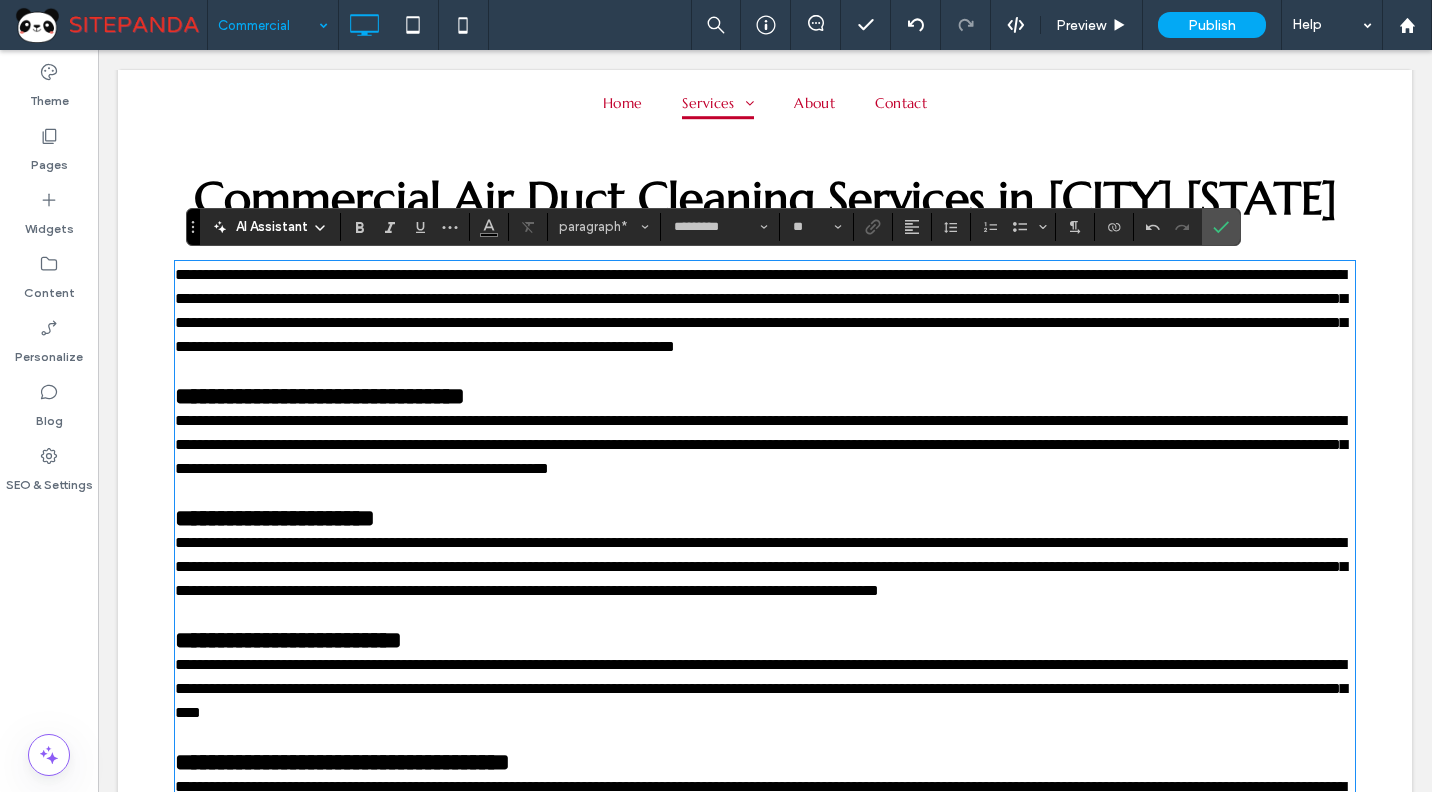 click on "**********" at bounding box center (761, 310) 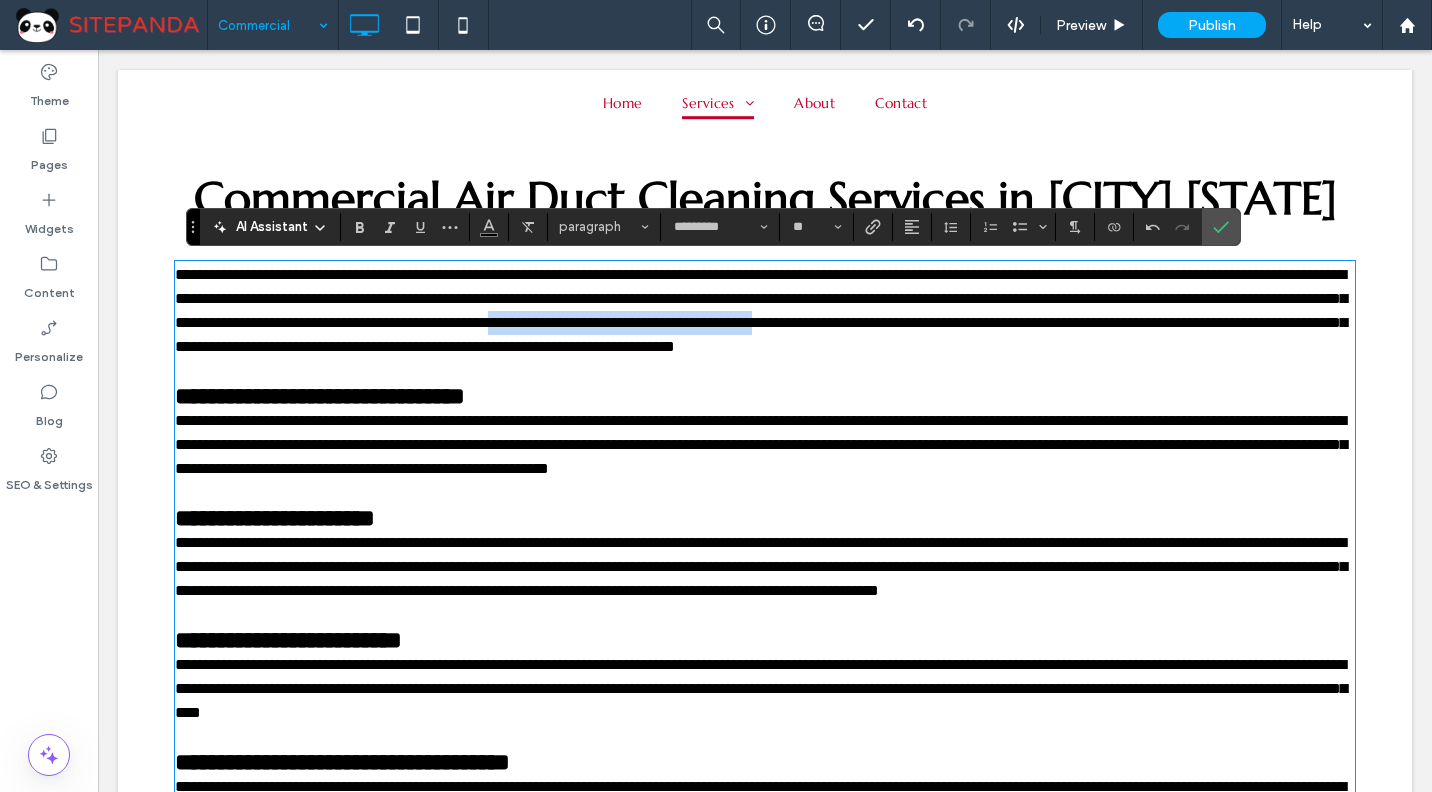 drag, startPoint x: 1320, startPoint y: 319, endPoint x: 1000, endPoint y: 319, distance: 320 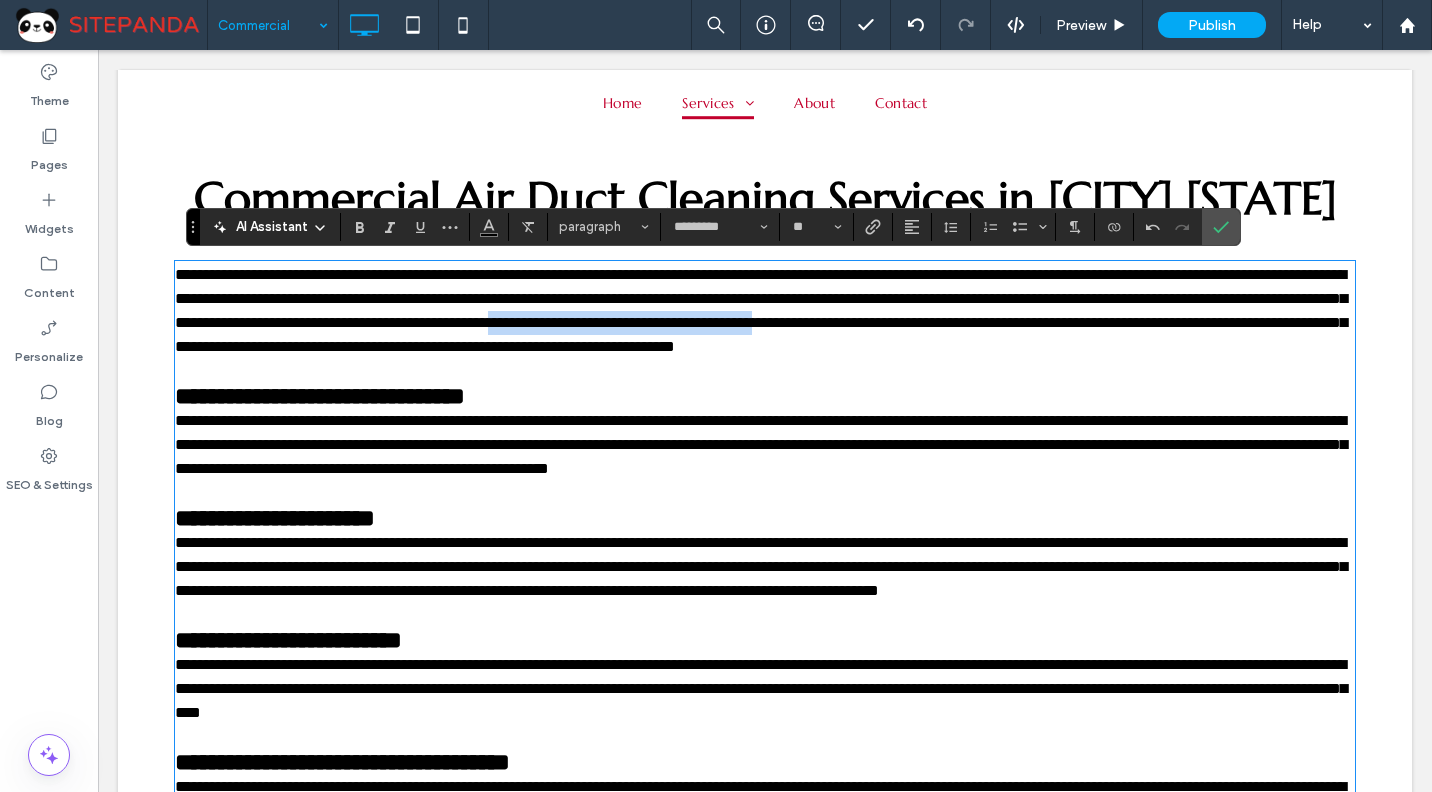 click on "**********" at bounding box center (761, 310) 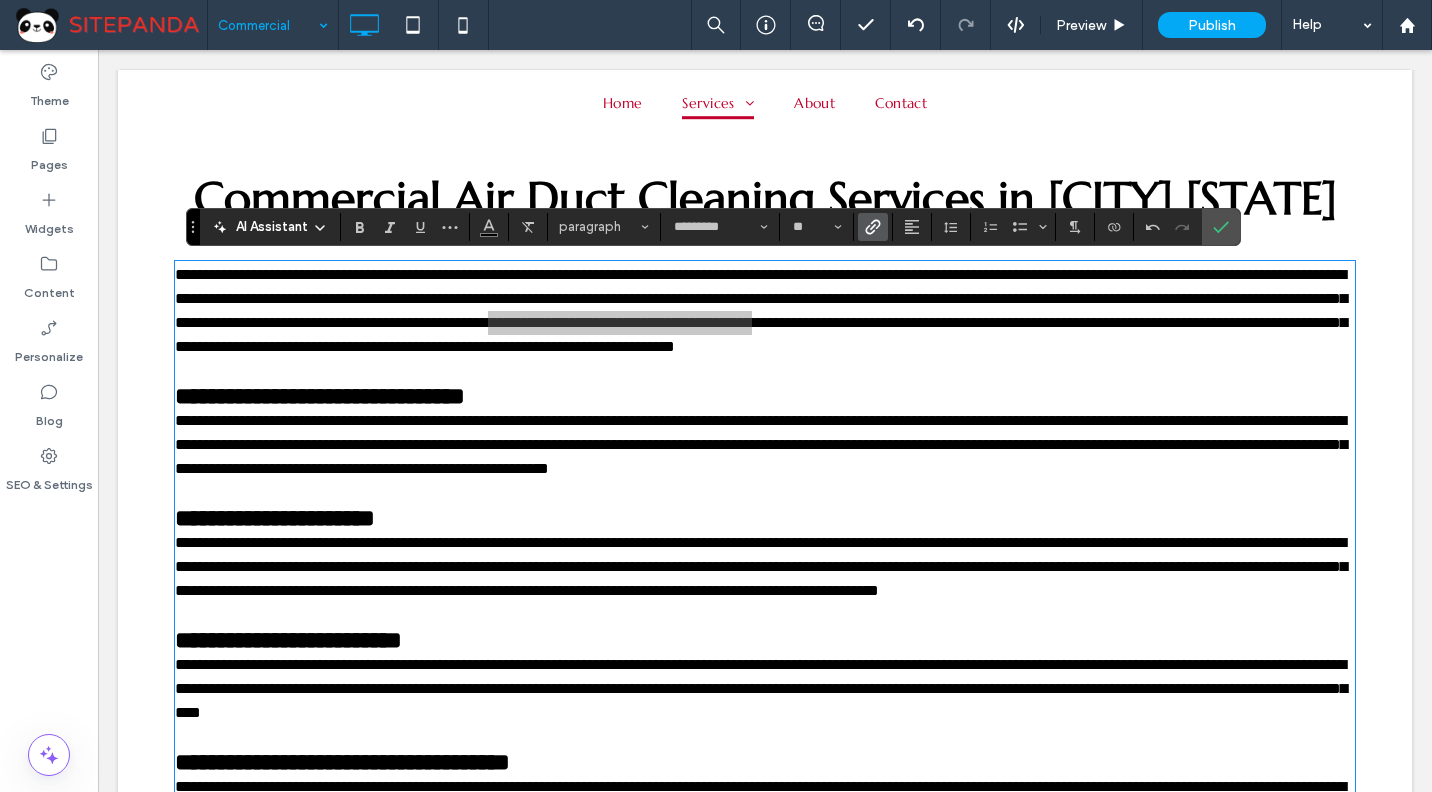 click at bounding box center (873, 227) 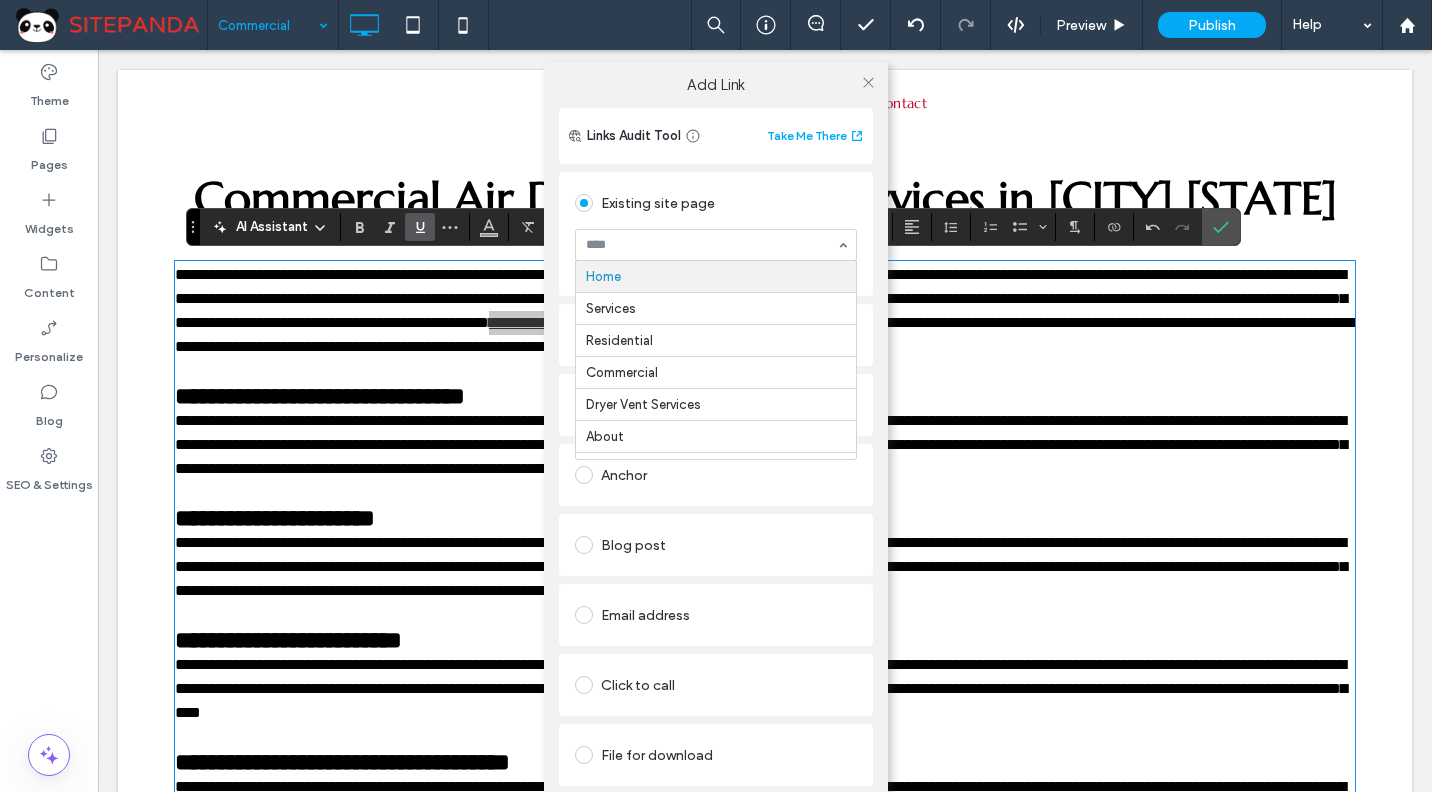 click on "Add Link" at bounding box center [716, 85] 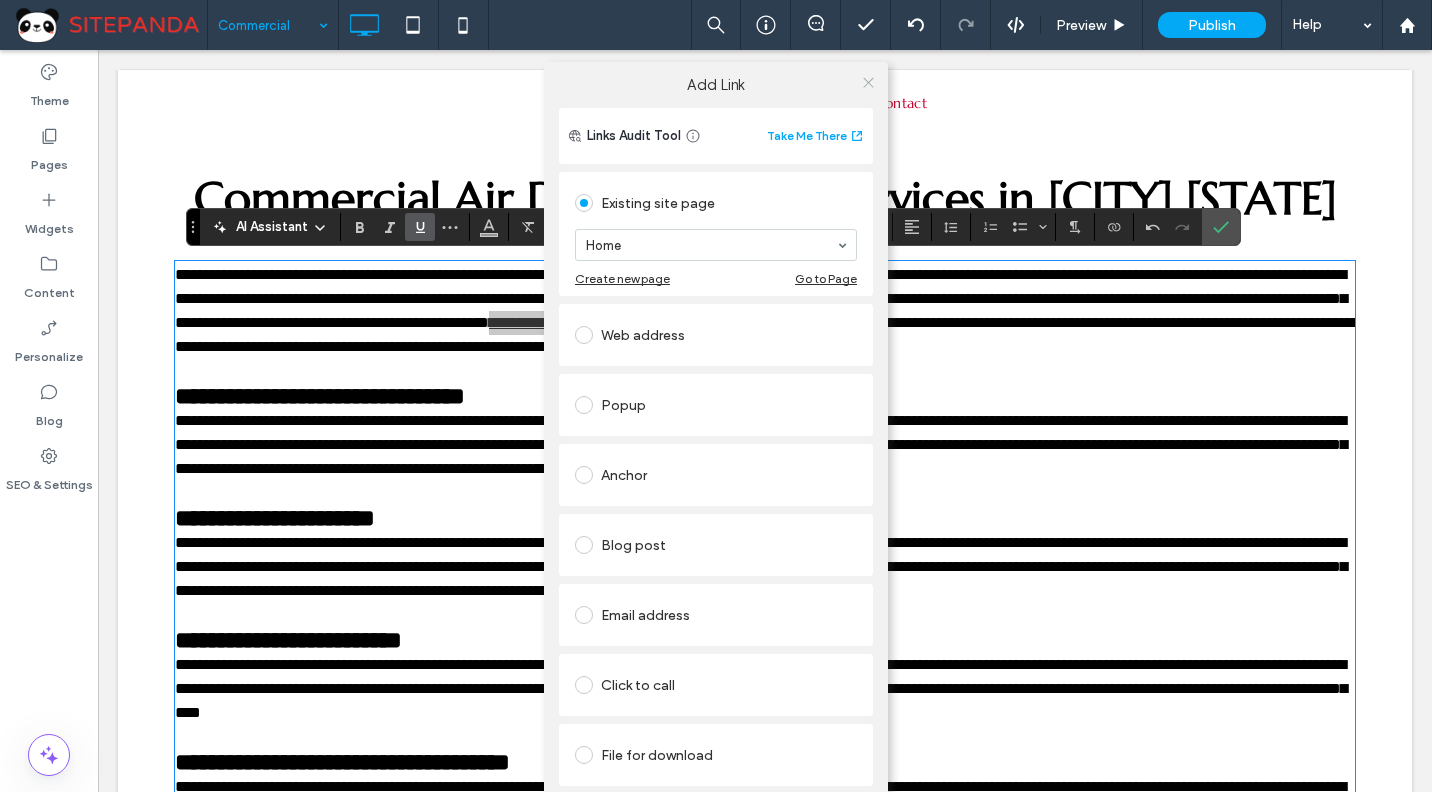 click 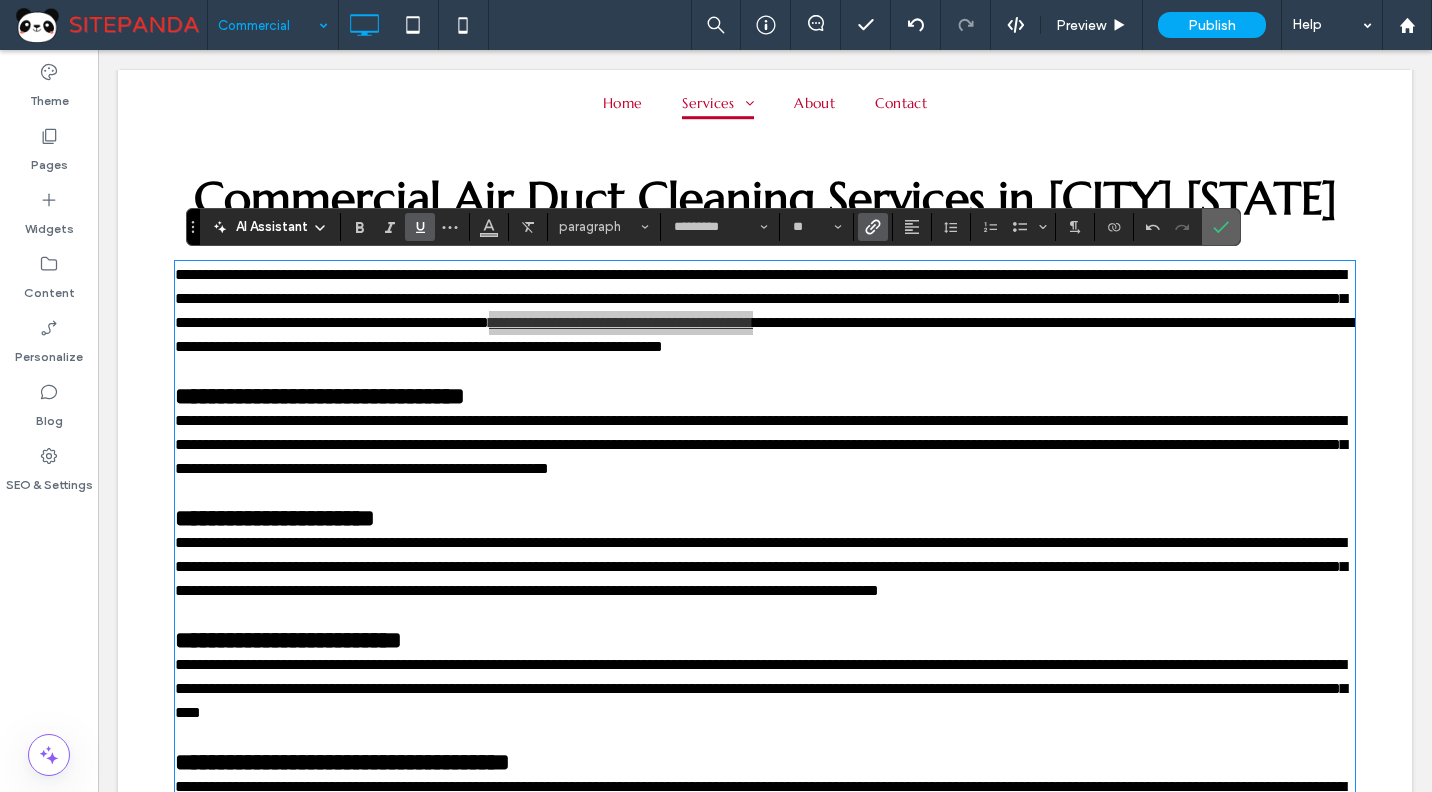 click 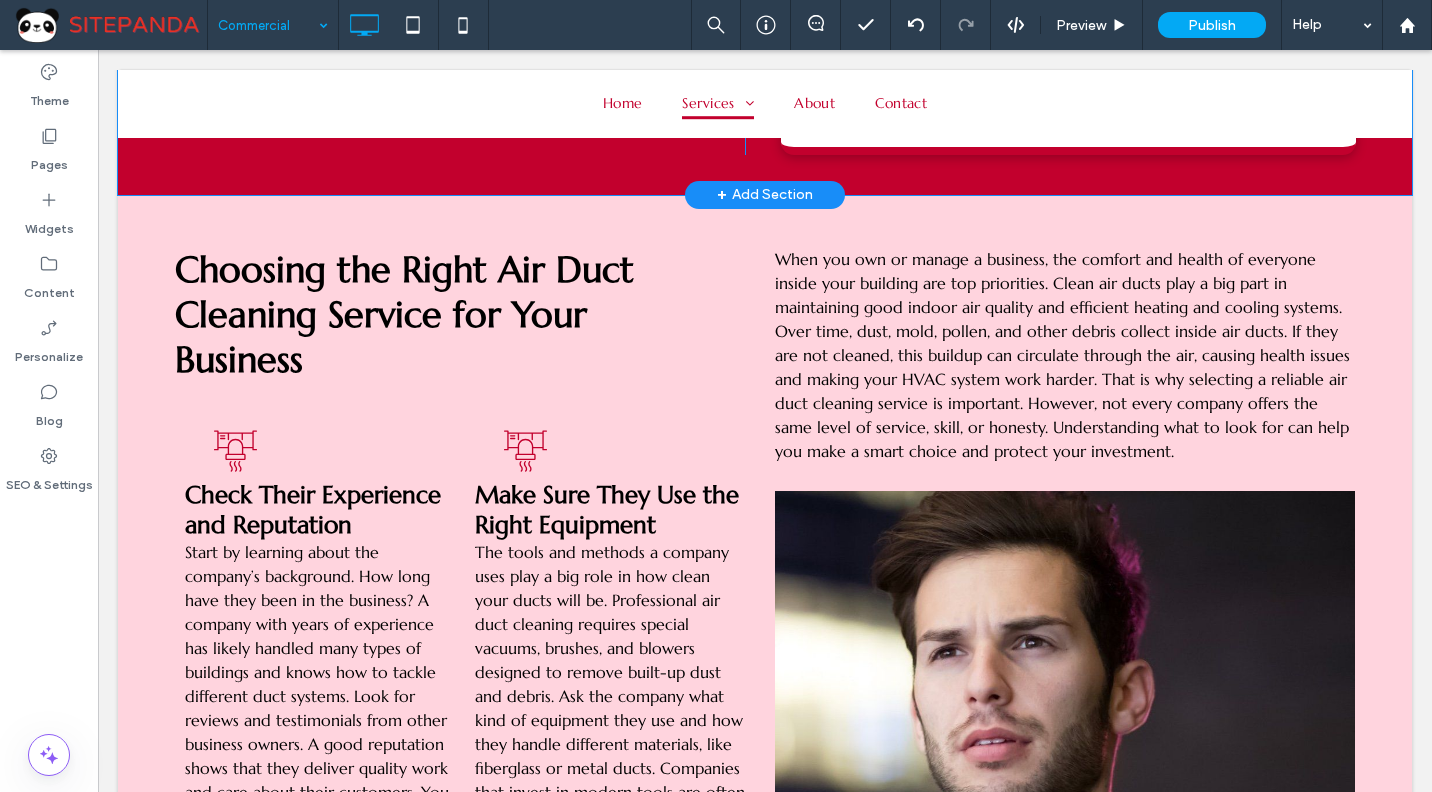 scroll, scrollTop: 2128, scrollLeft: 0, axis: vertical 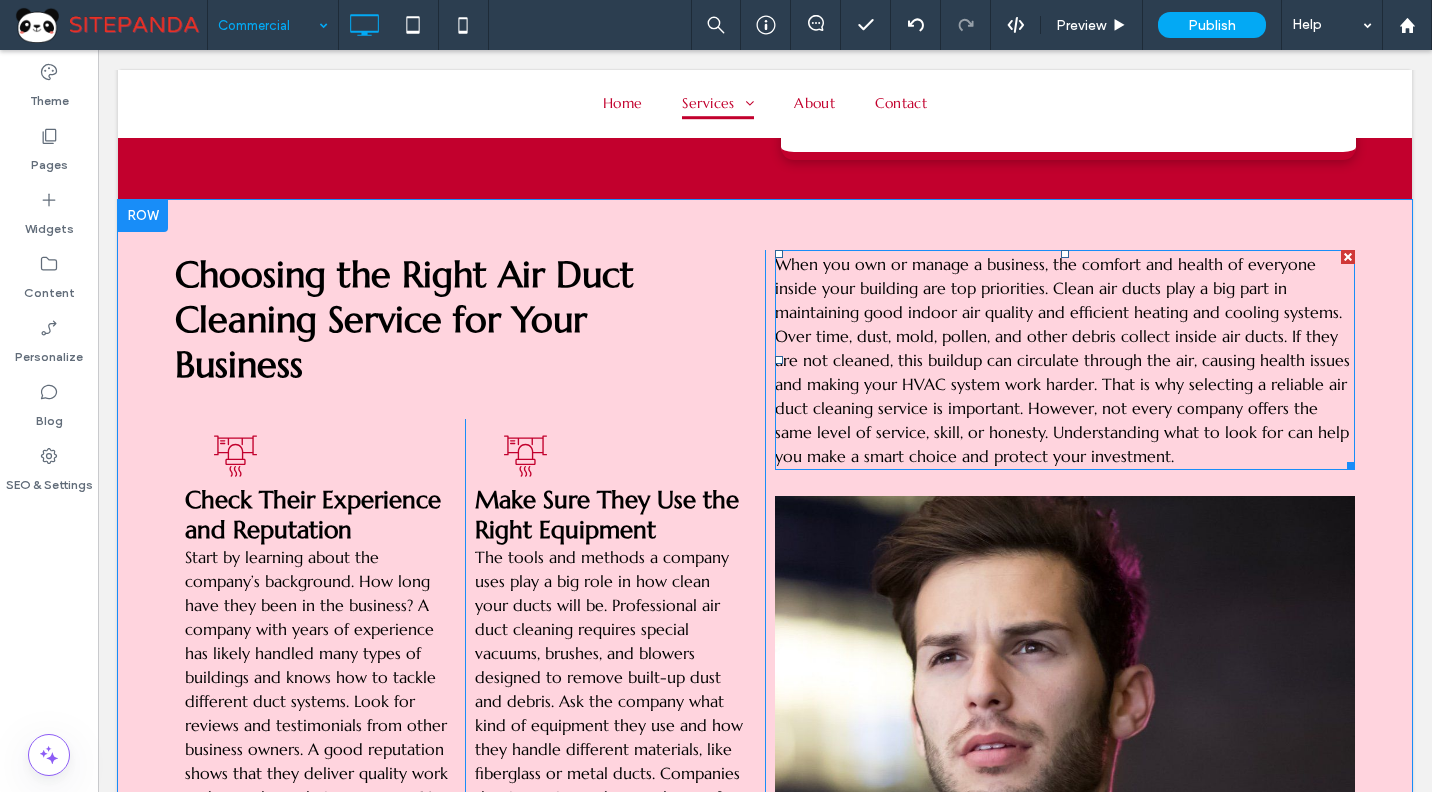 click on "When you own or manage a business, the comfort and health of everyone inside your building are top priorities. Clean air ducts play a big part in maintaining good indoor air quality and efficient heating and cooling systems. Over time, dust, mold, pollen, and other debris collect inside air ducts. If they are not cleaned, this buildup can circulate through the air, causing health issues and making your HVAC system work harder. That is why selecting a reliable air duct cleaning service is important. However, not every company offers the same level of service, skill, or honesty. Understanding what to look for can help you make a smart choice and protect your investment." at bounding box center (1062, 360) 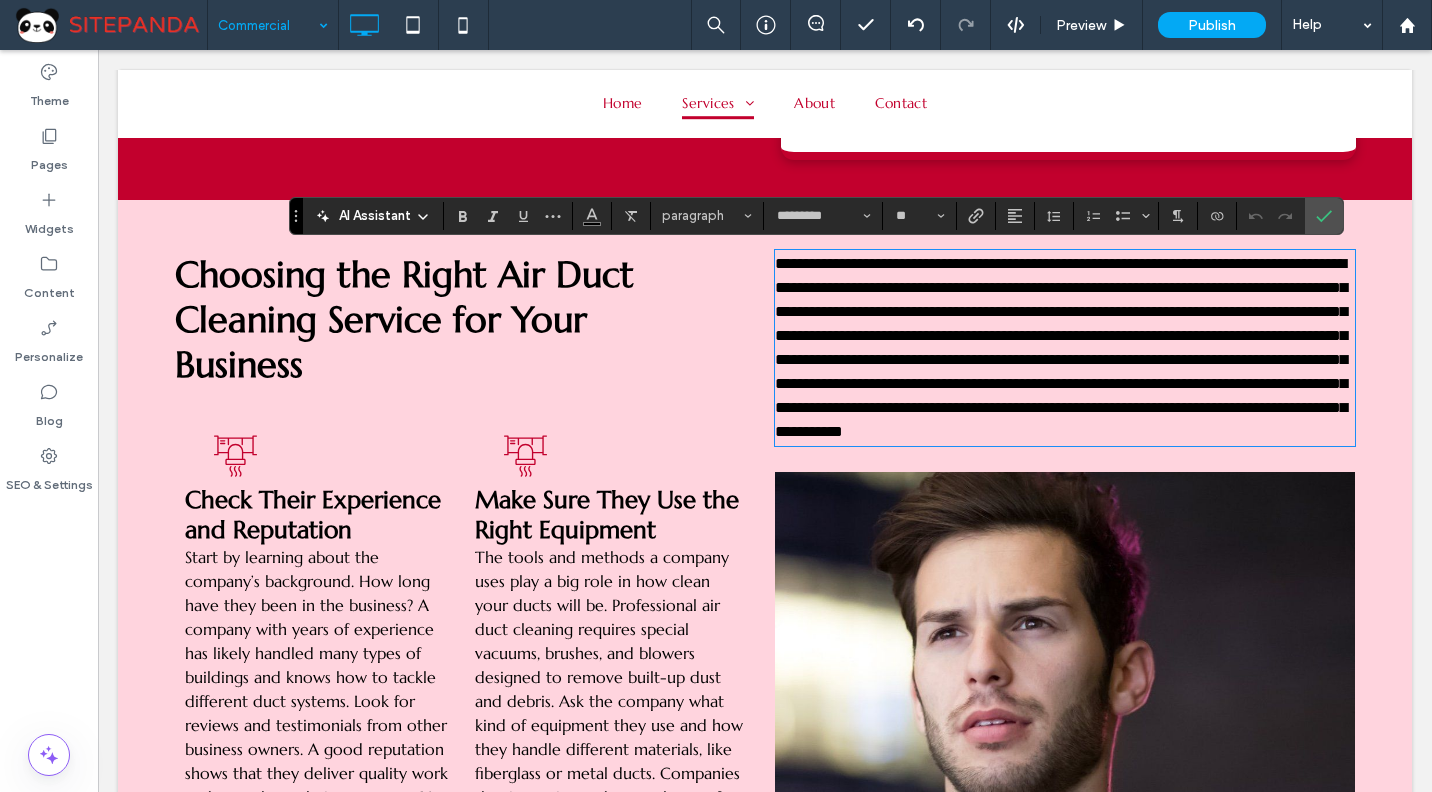 click on "**********" at bounding box center [1061, 347] 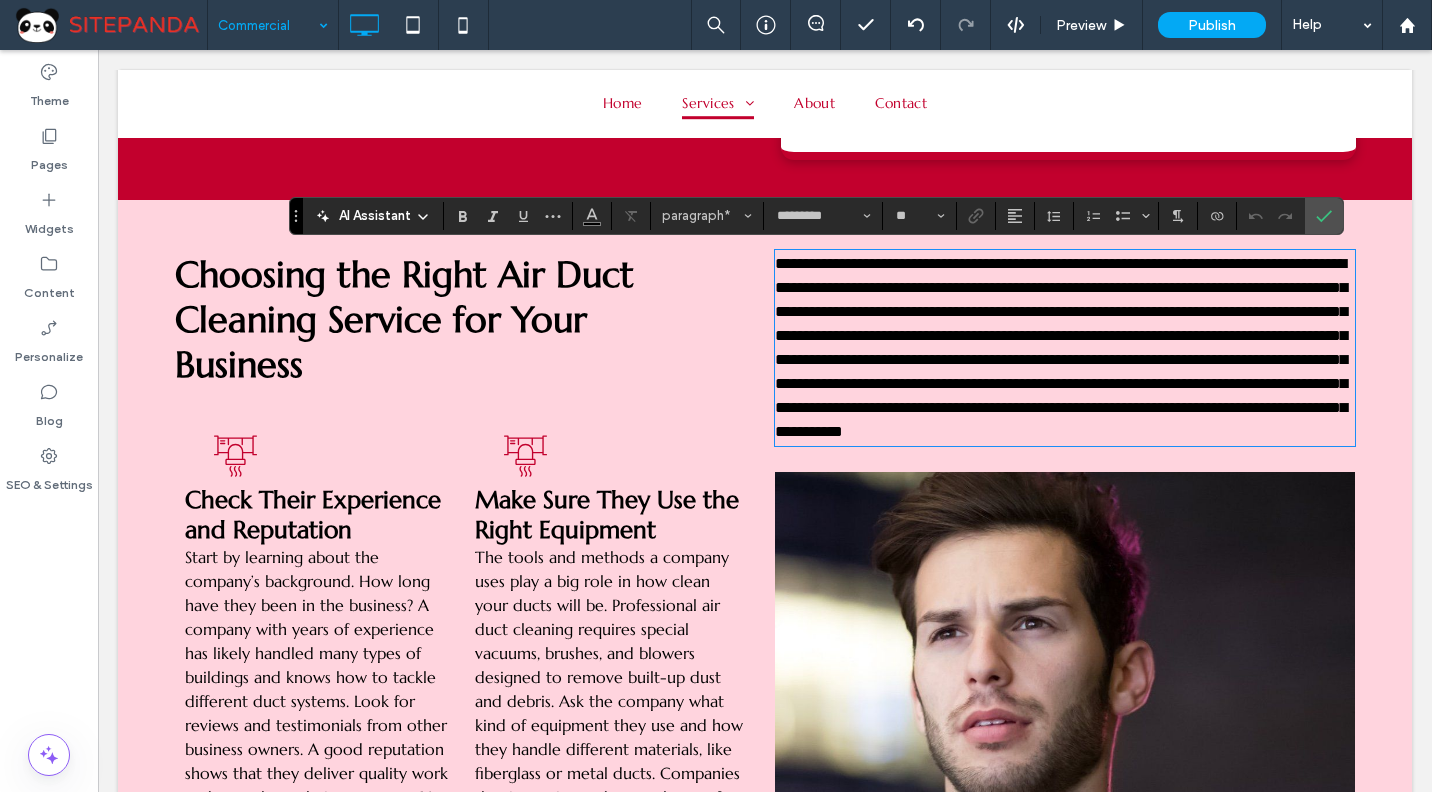 click on "**********" at bounding box center (1061, 347) 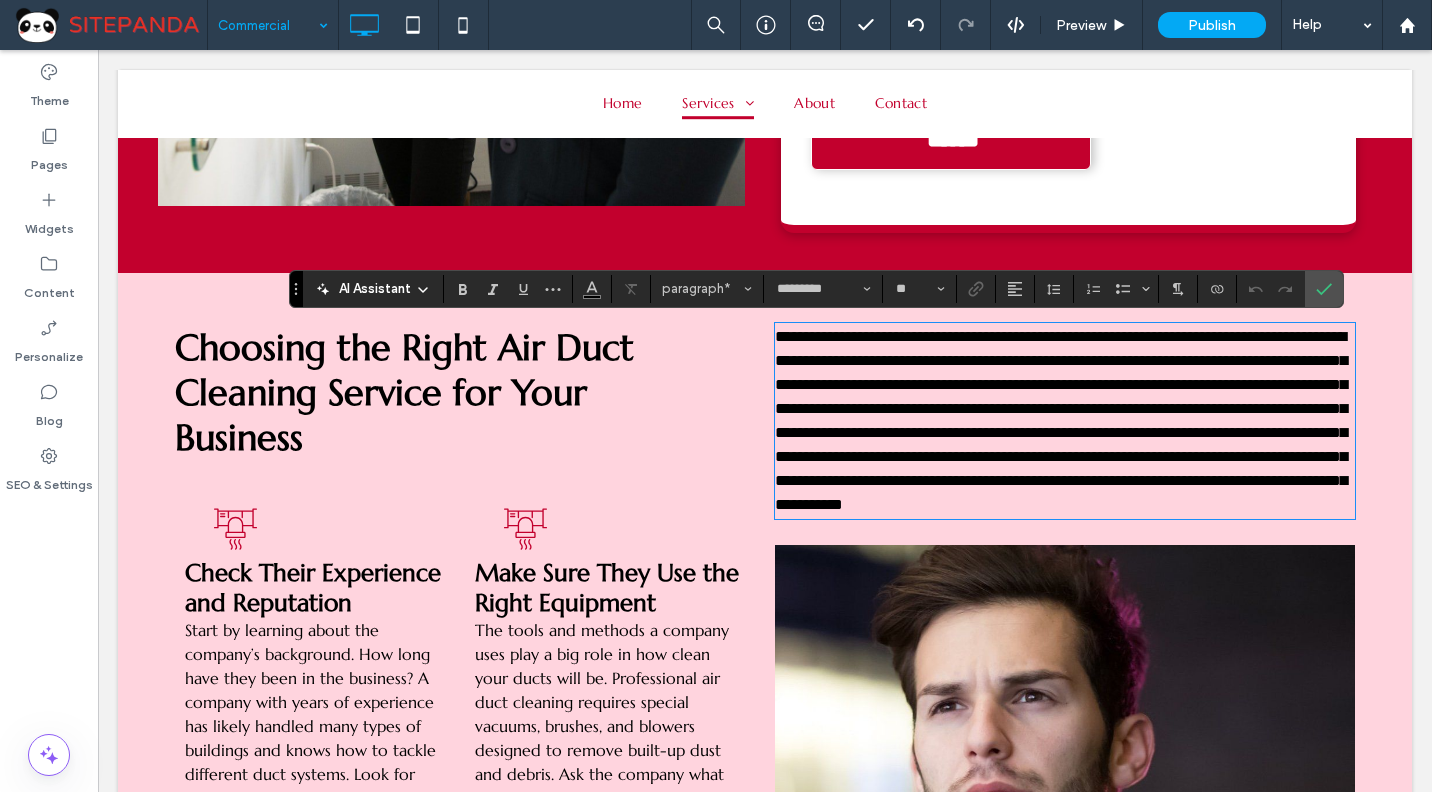 scroll, scrollTop: 2128, scrollLeft: 0, axis: vertical 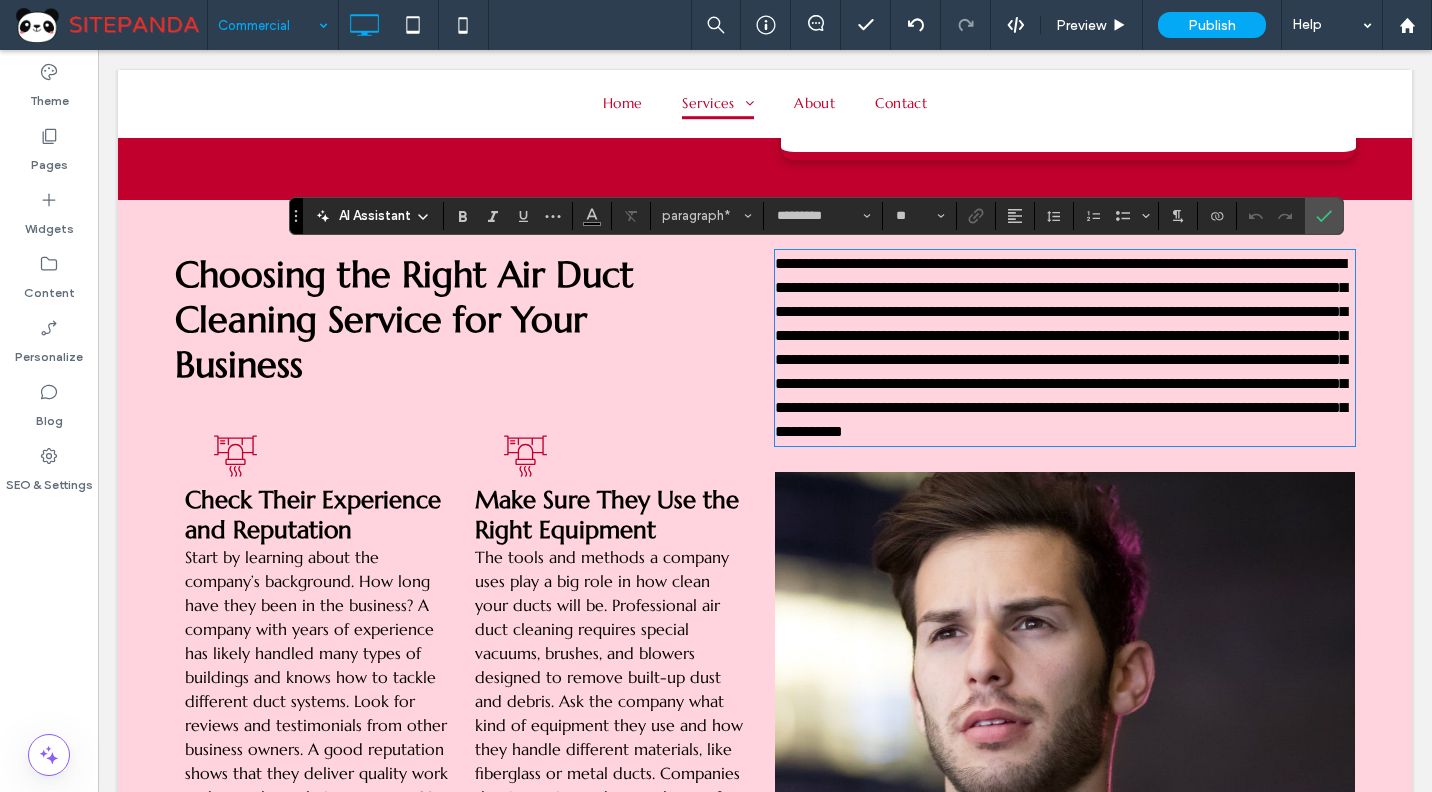 click on "**********" at bounding box center (1061, 347) 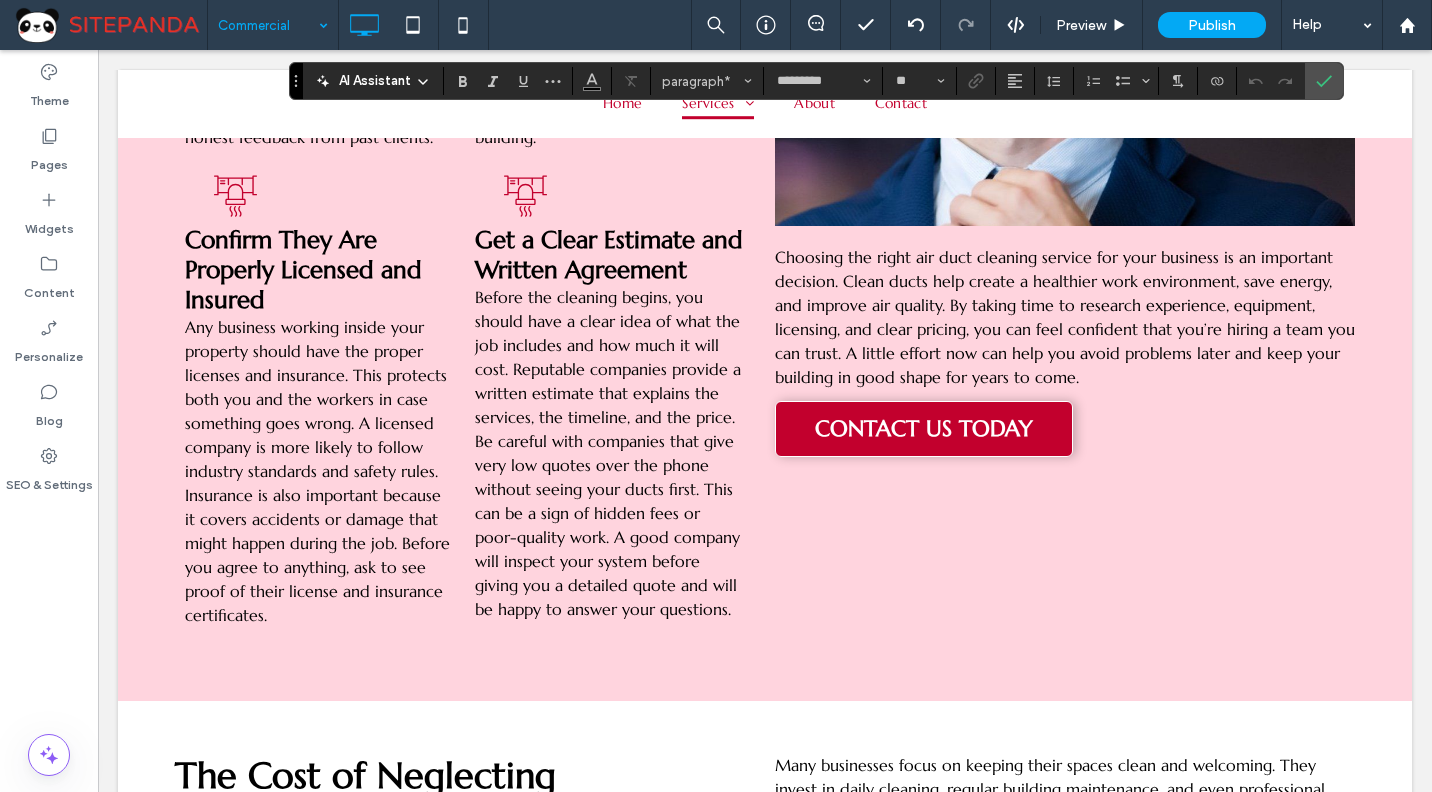 scroll, scrollTop: 2828, scrollLeft: 0, axis: vertical 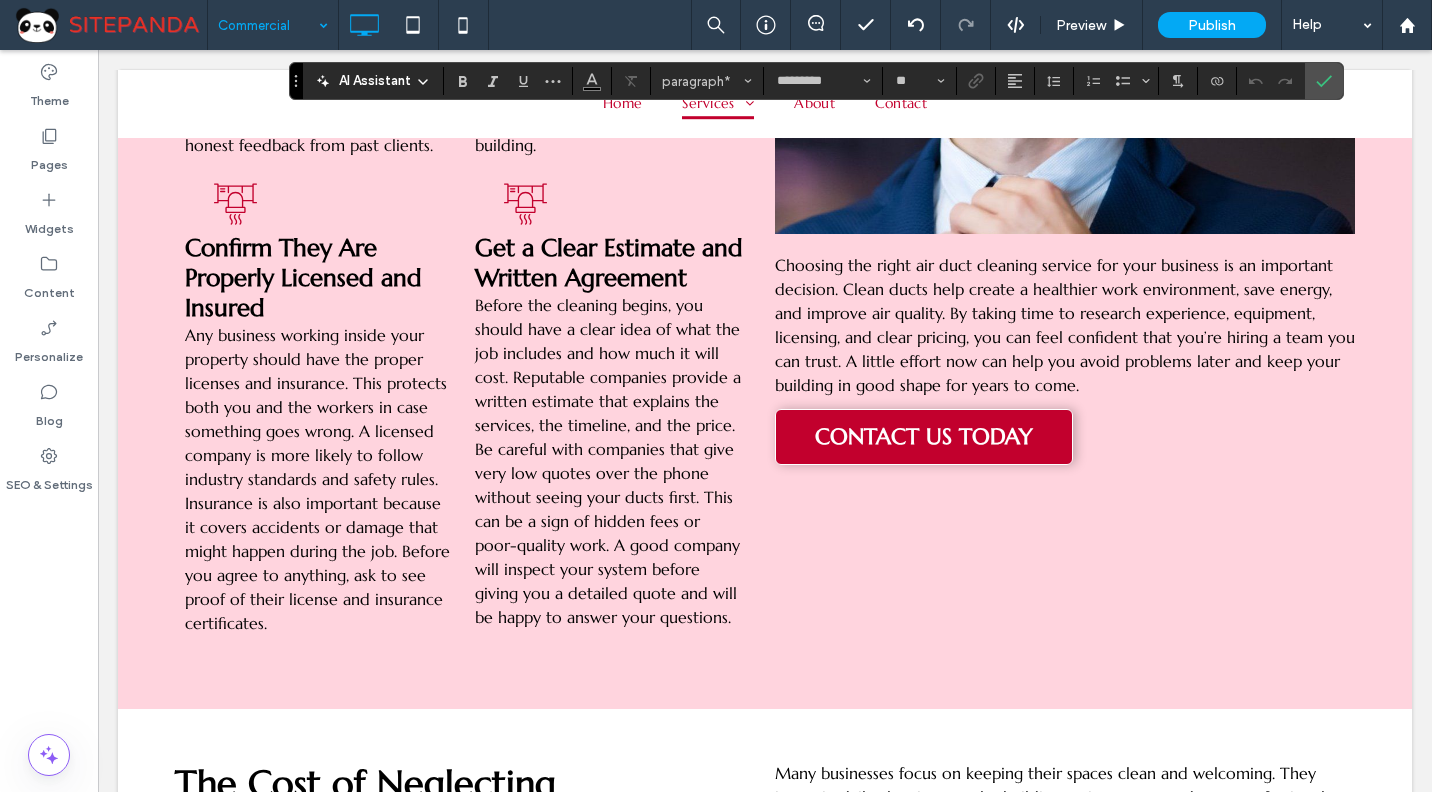 click on "Choosing the right air duct cleaning service for your business is an important decision. Clean ducts help create a healthier work environment, save energy, and improve air quality. By taking time to research experience, equipment, licensing, and clear pricing, you can feel confident that you’re hiring a team you can trust. A little effort now can help you avoid problems later and keep your building in good shape for years to come." at bounding box center (1065, 325) 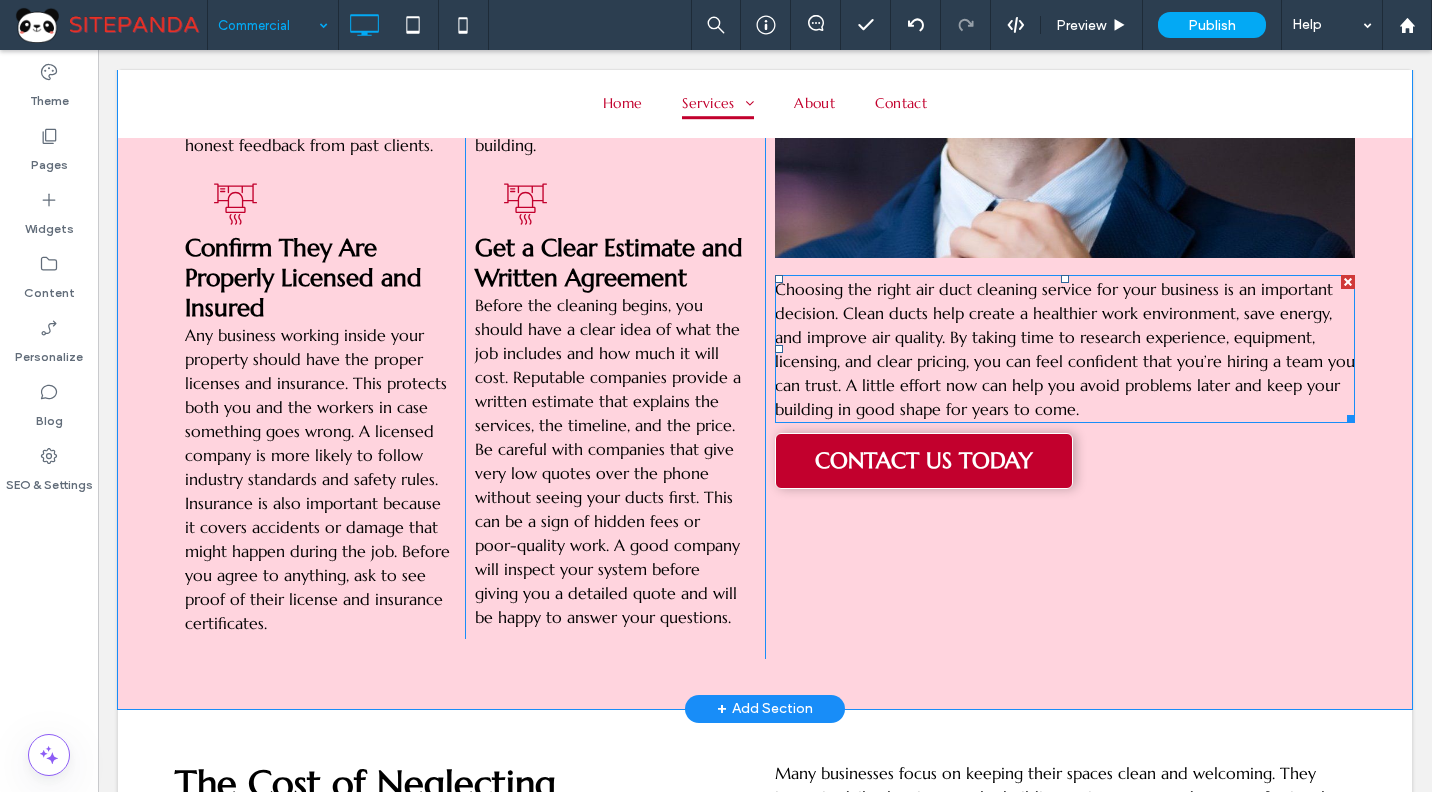 click on "Choosing the right air duct cleaning service for your business is an important decision. Clean ducts help create a healthier work environment, save energy, and improve air quality. By taking time to research experience, equipment, licensing, and clear pricing, you can feel confident that you’re hiring a team you can trust. A little effort now can help you avoid problems later and keep your building in good shape for years to come." at bounding box center (1065, 349) 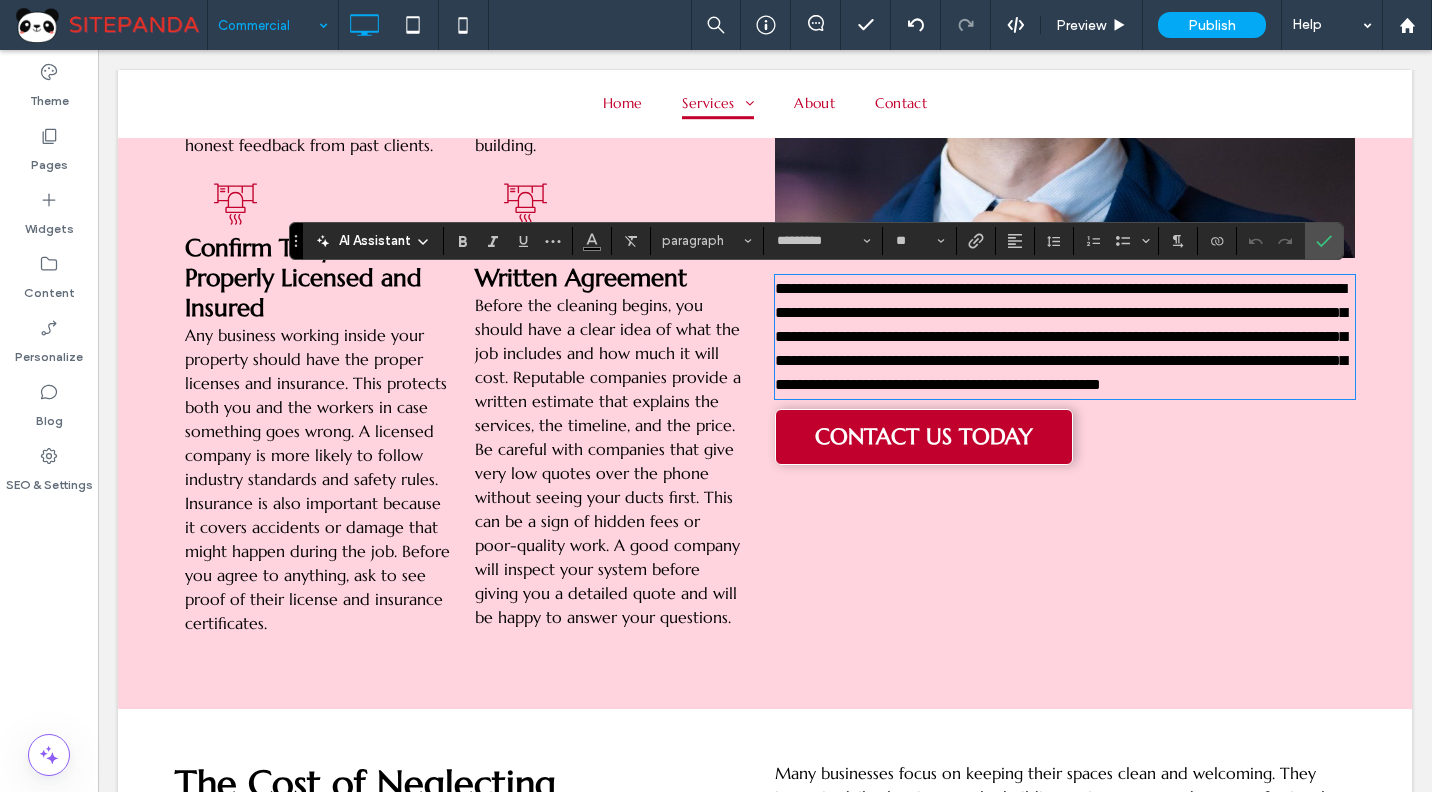 click on "**********" at bounding box center [1061, 336] 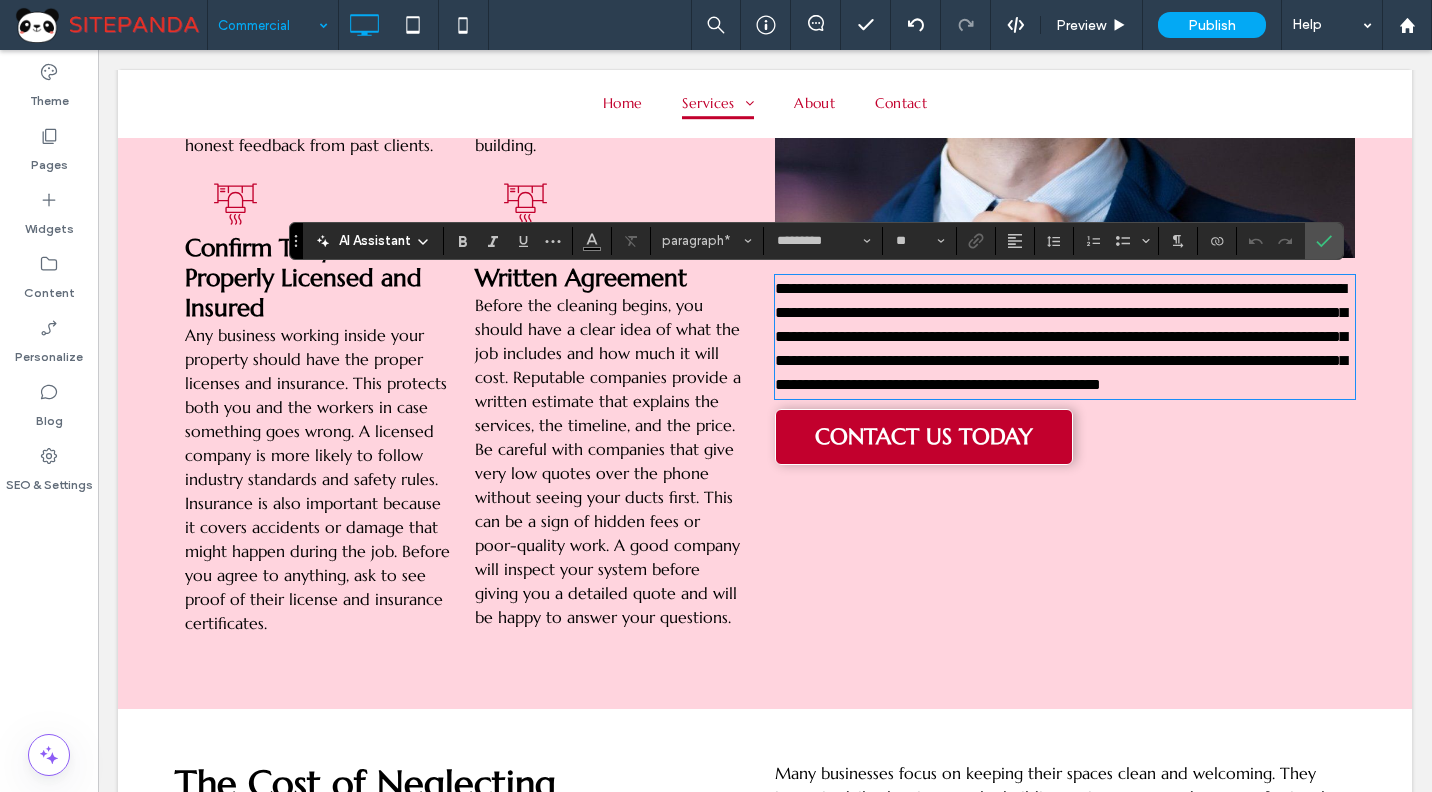 click on "**********" at bounding box center [1061, 336] 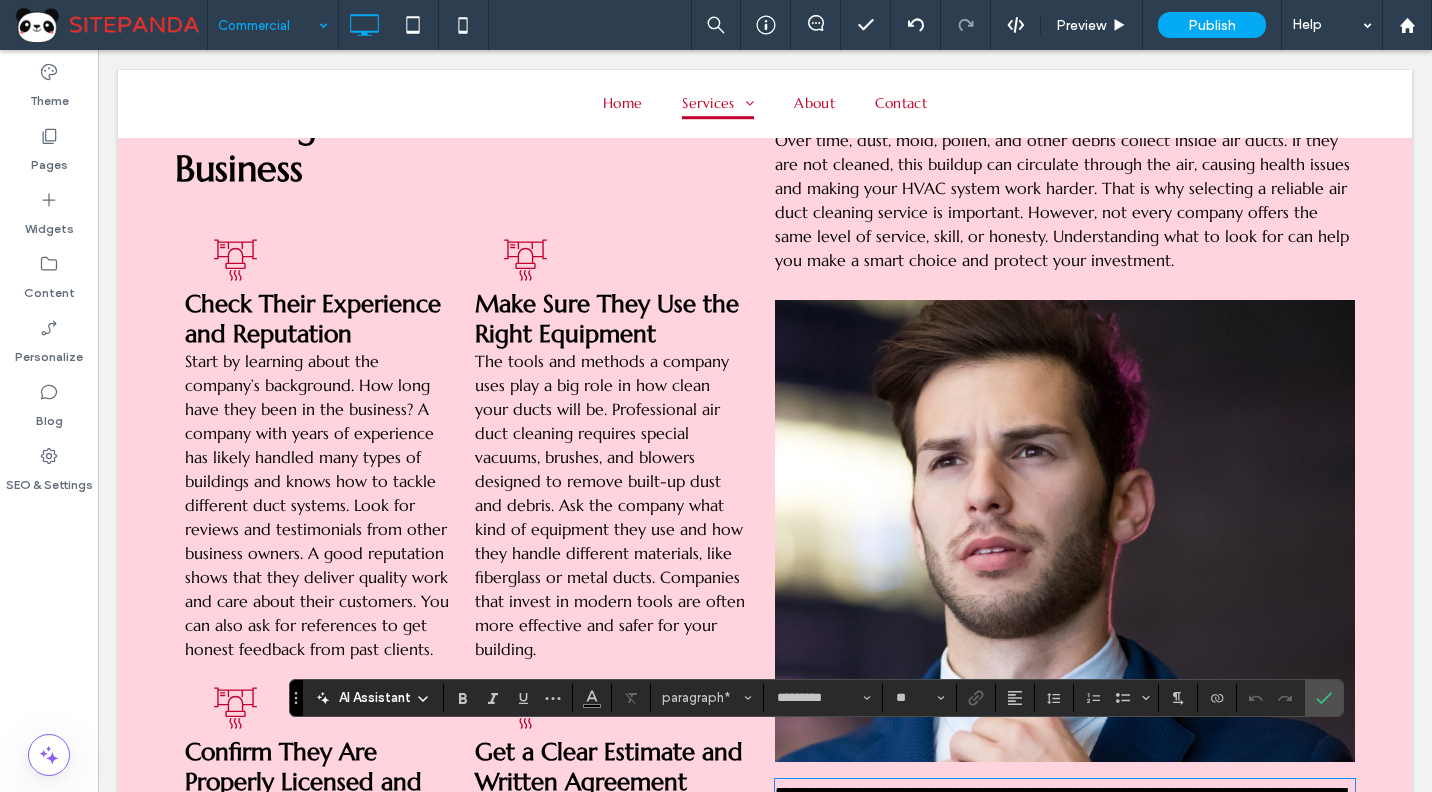 scroll, scrollTop: 2228, scrollLeft: 0, axis: vertical 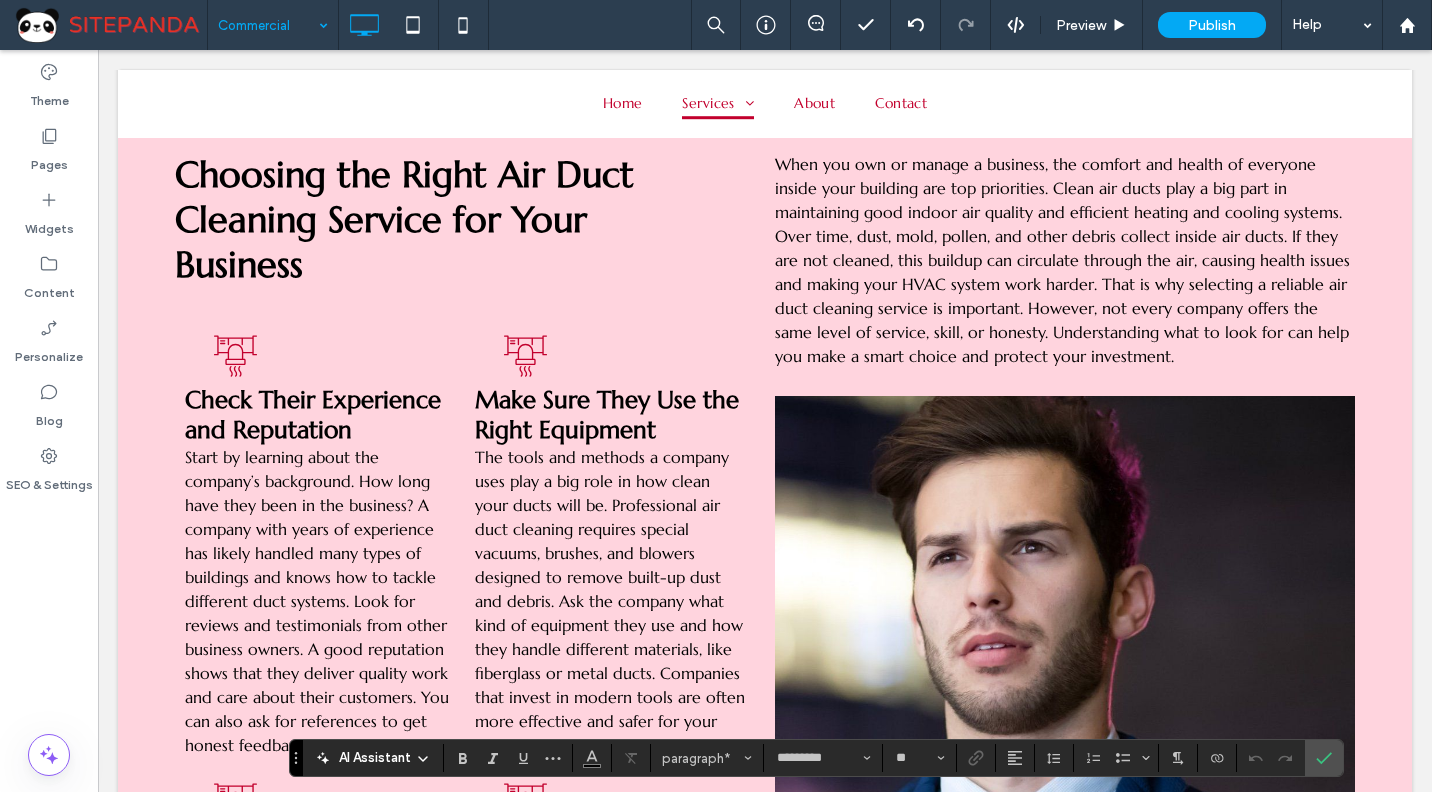 click on "When you own or manage a business, the comfort and health of everyone inside your building are top priorities. Clean air ducts play a big part in maintaining good indoor air quality and efficient heating and cooling systems. Over time, dust, mold, pollen, and other debris collect inside air ducts. If they are not cleaned, this buildup can circulate through the air, causing health issues and making your HVAC system work harder. That is why selecting a reliable air duct cleaning service is important. However, not every company offers the same level of service, skill, or honesty. Understanding what to look for can help you make a smart choice and protect your investment." at bounding box center [1062, 260] 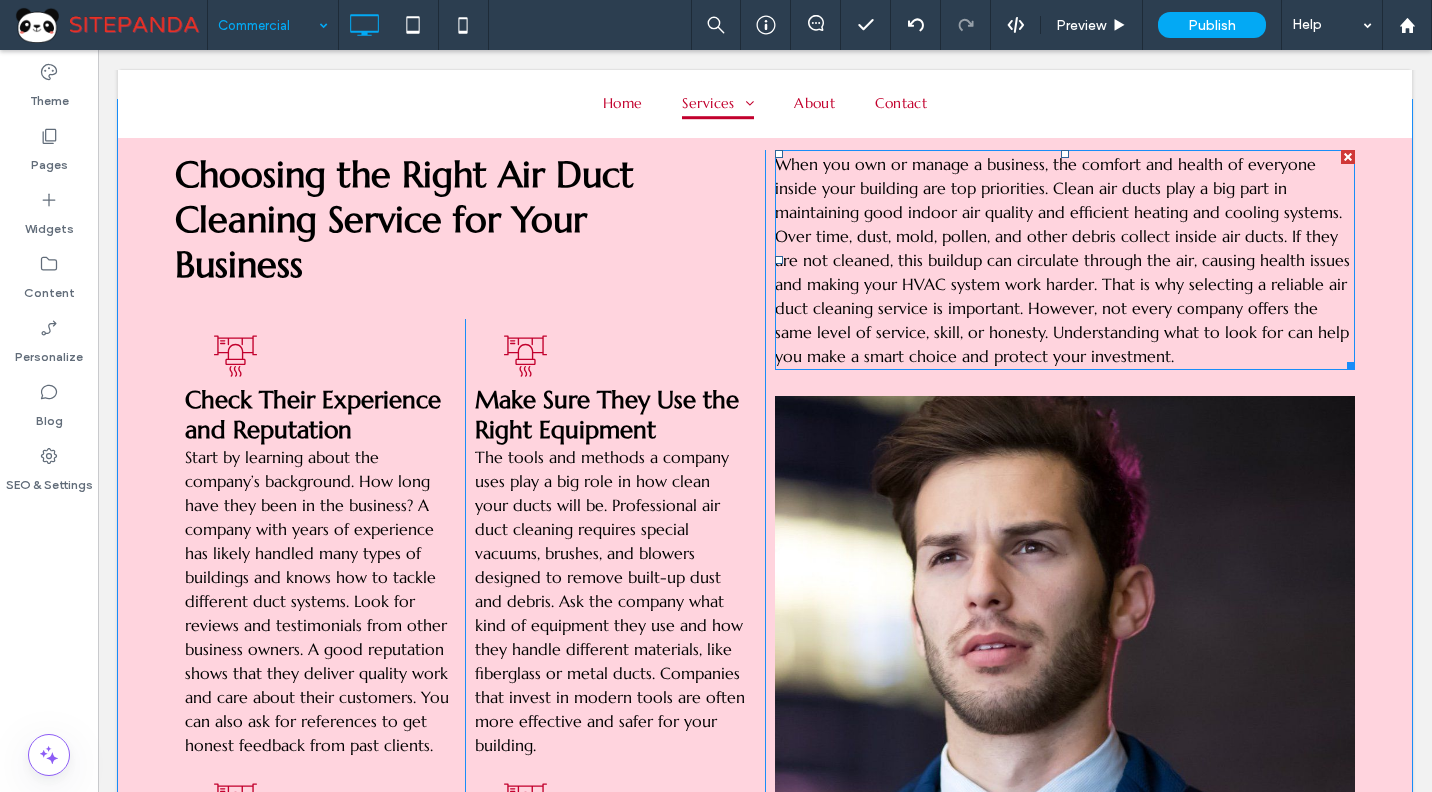 click on "When you own or manage a business, the comfort and health of everyone inside your building are top priorities. Clean air ducts play a big part in maintaining good indoor air quality and efficient heating and cooling systems. Over time, dust, mold, pollen, and other debris collect inside air ducts. If they are not cleaned, this buildup can circulate through the air, causing health issues and making your HVAC system work harder. That is why selecting a reliable air duct cleaning service is important. However, not every company offers the same level of service, skill, or honesty. Understanding what to look for can help you make a smart choice and protect your investment." at bounding box center (1062, 260) 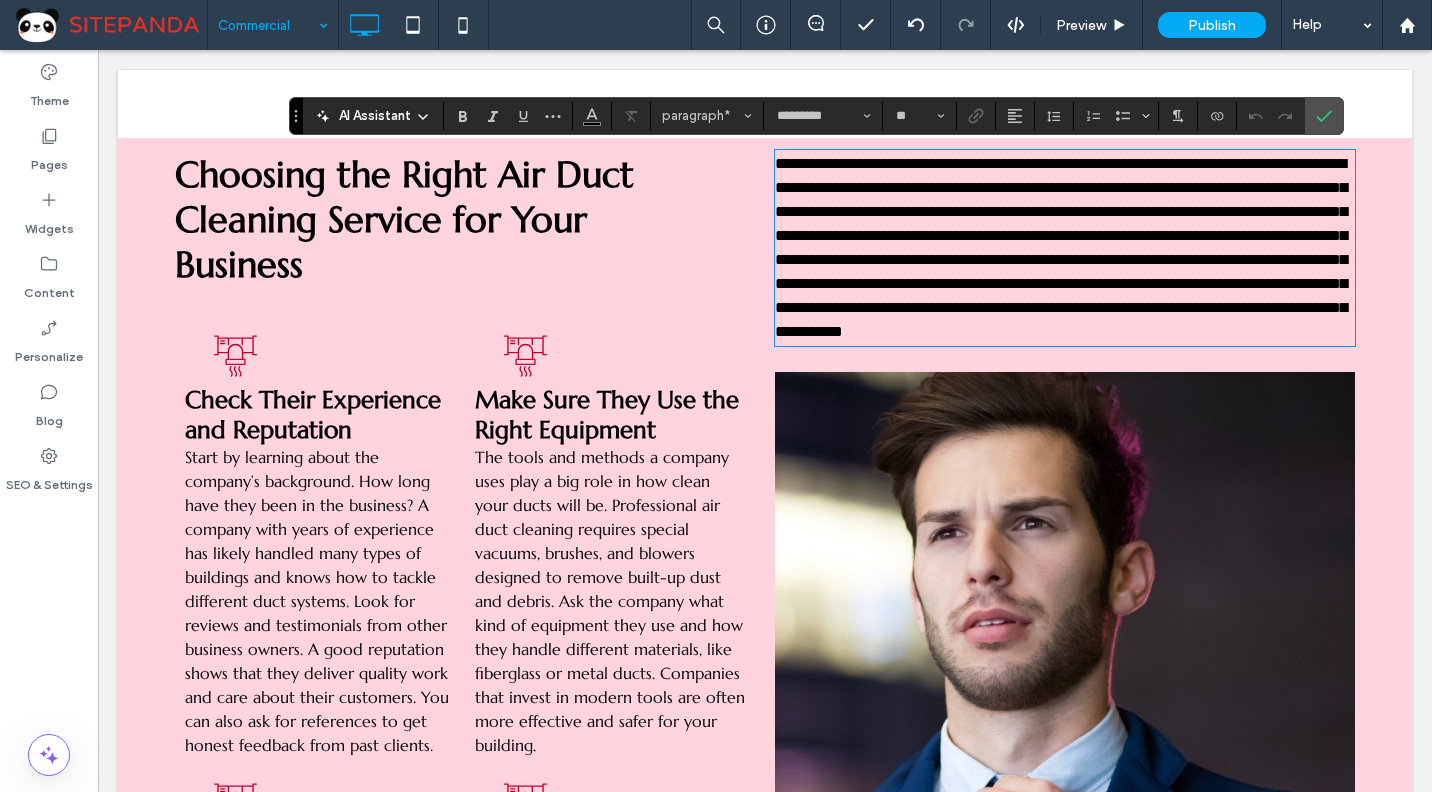 click on "**********" at bounding box center [1061, 247] 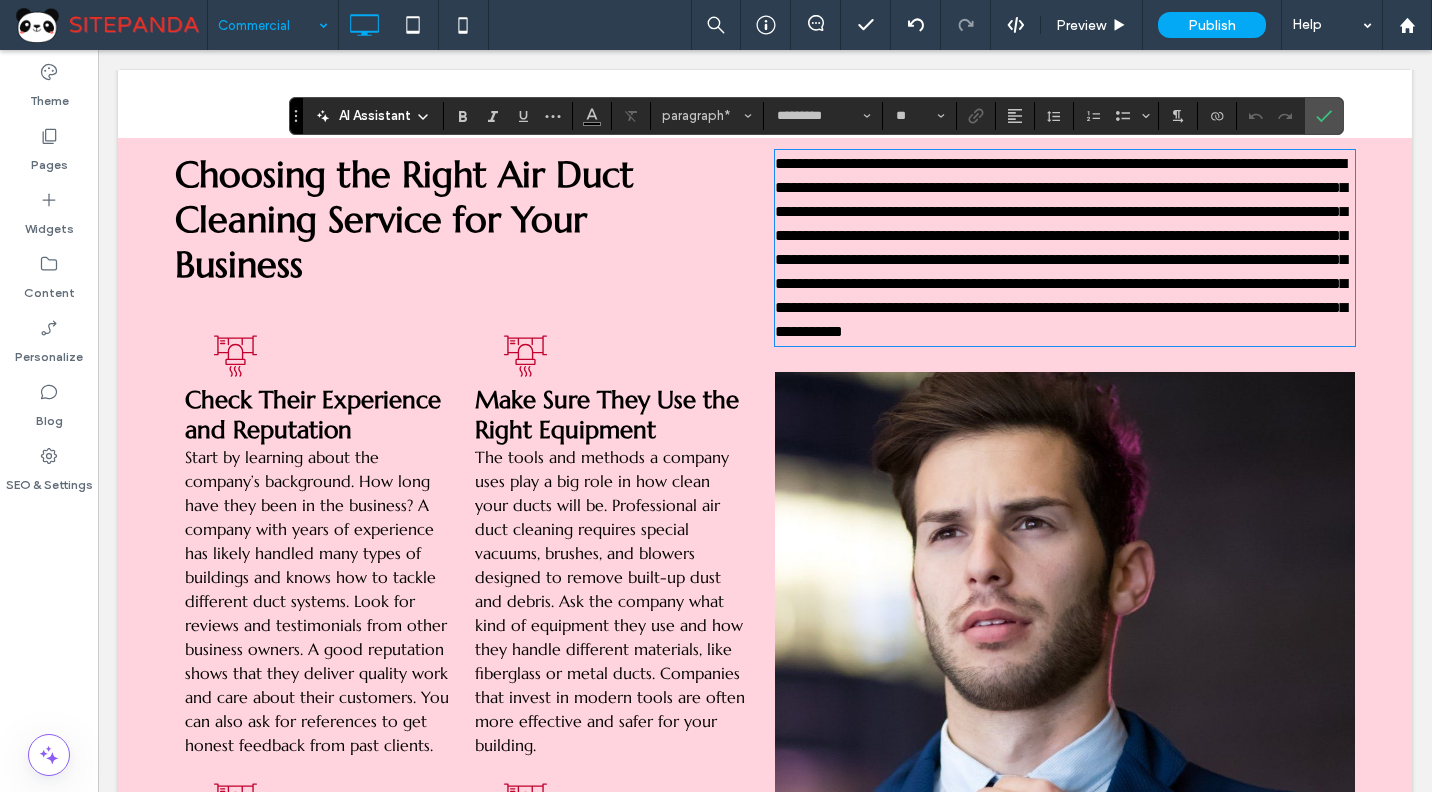 click on "**********" at bounding box center (1061, 247) 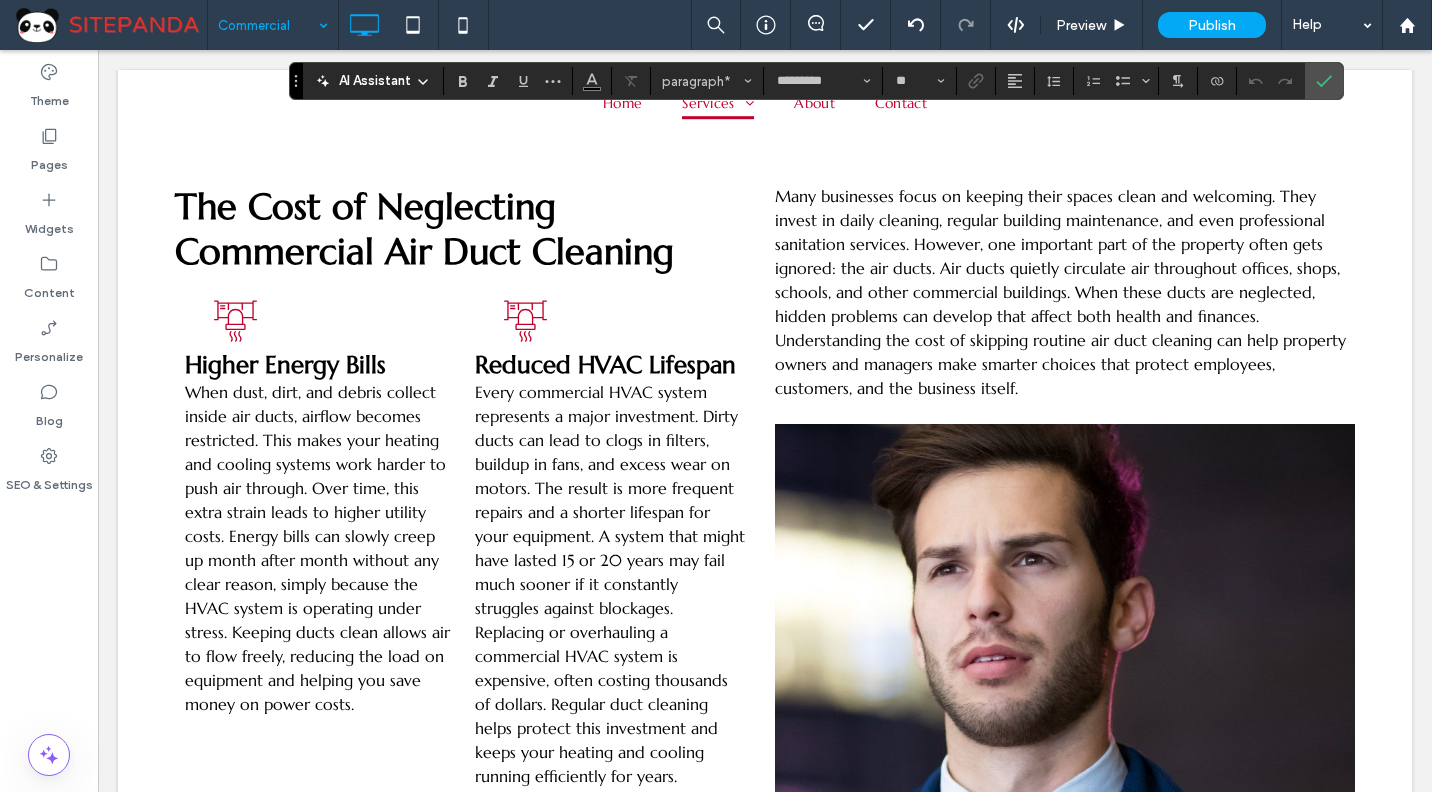 scroll, scrollTop: 3328, scrollLeft: 0, axis: vertical 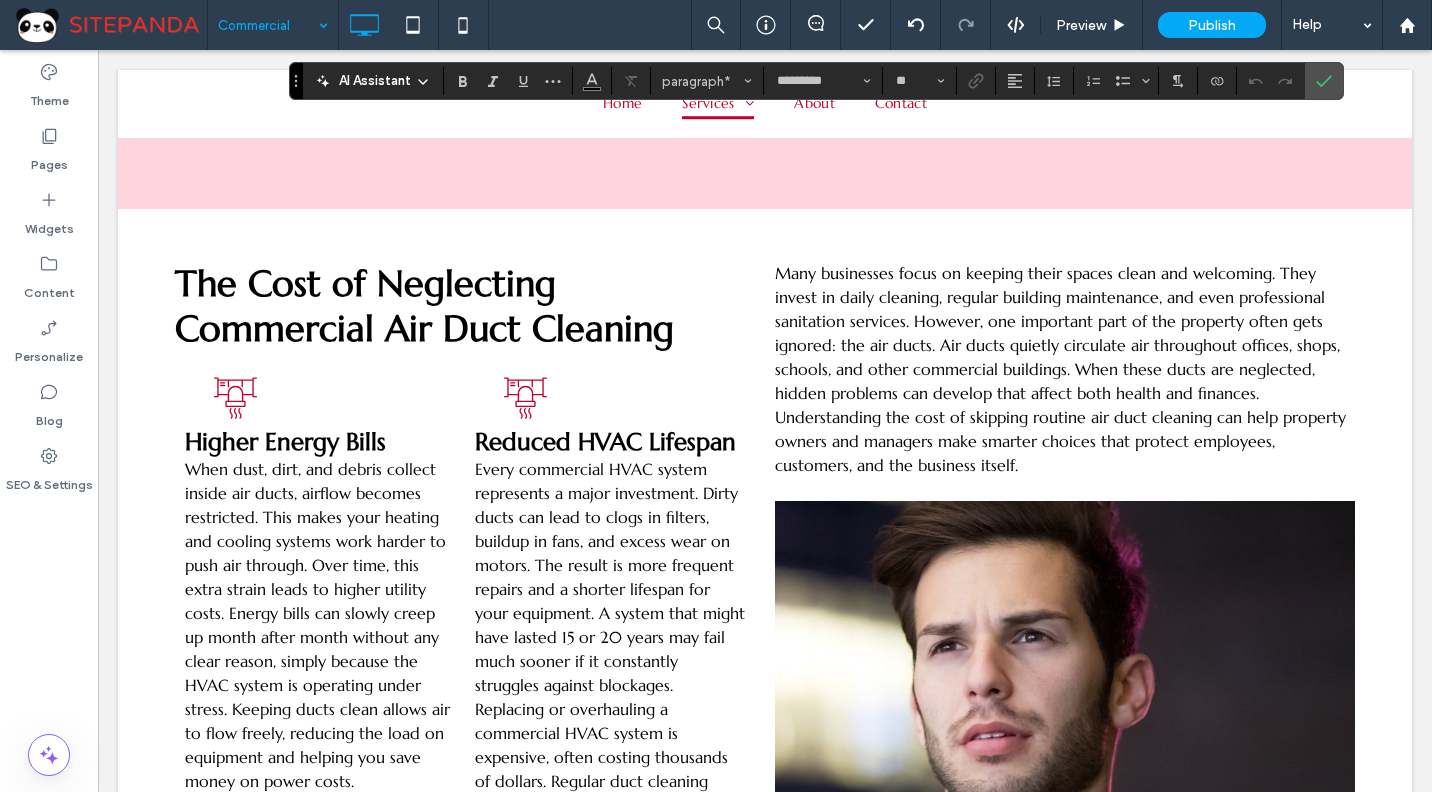 click on "Many businesses focus on keeping their spaces clean and welcoming. They invest in daily cleaning, regular building maintenance, and even professional sanitation services. However, one important part of the property often gets ignored: the air ducts. Air ducts quietly circulate air throughout offices, shops, schools, and other commercial buildings. When these ducts are neglected, hidden problems can develop that affect both health and finances. Understanding the cost of skipping routine air duct cleaning can help property owners and managers make smarter choices that protect employees, customers, and the business itself." at bounding box center (1060, 369) 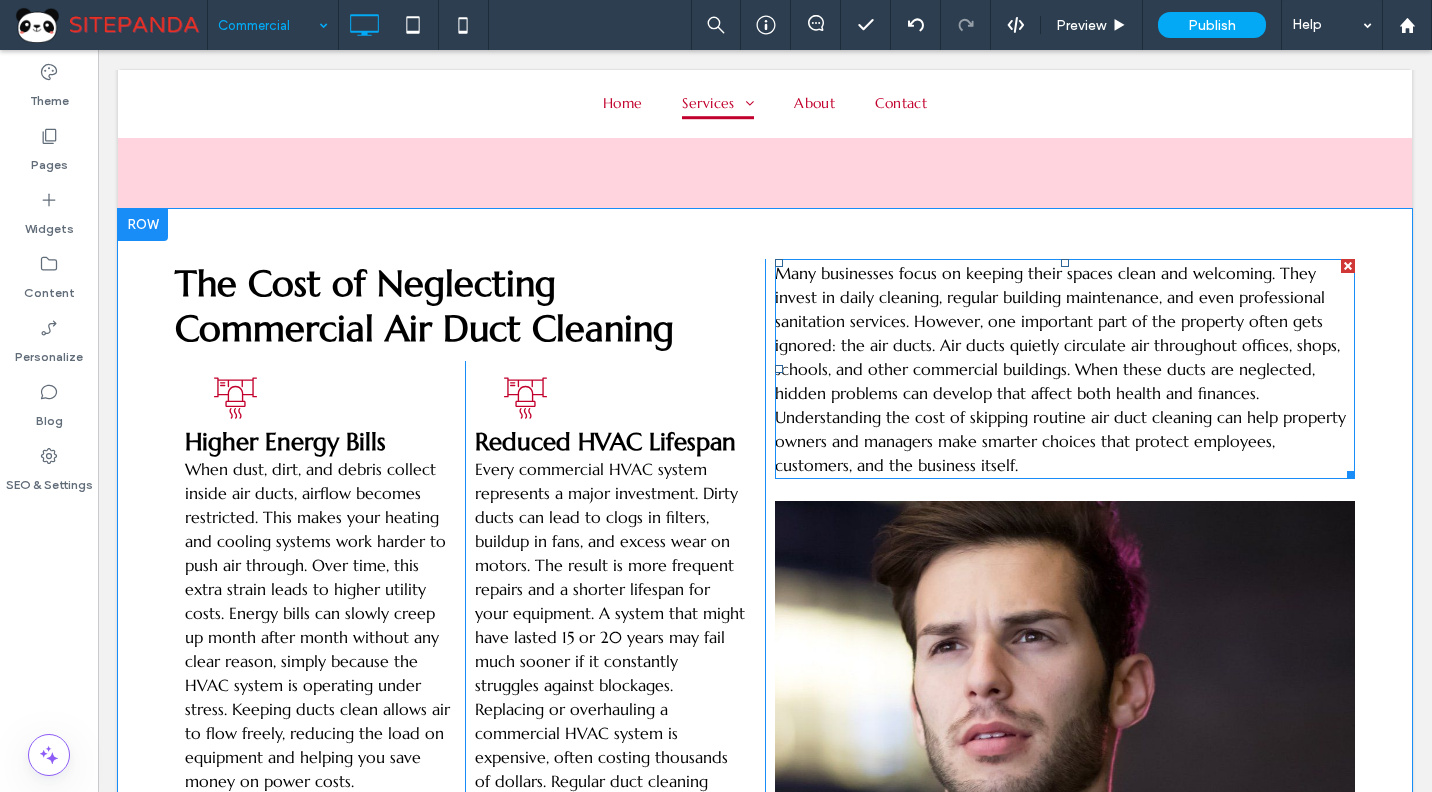 click on "Many businesses focus on keeping their spaces clean and welcoming. They invest in daily cleaning, regular building maintenance, and even professional sanitation services. However, one important part of the property often gets ignored: the air ducts. Air ducts quietly circulate air throughout offices, shops, schools, and other commercial buildings. When these ducts are neglected, hidden problems can develop that affect both health and finances. Understanding the cost of skipping routine air duct cleaning can help property owners and managers make smarter choices that protect employees, customers, and the business itself." at bounding box center [1060, 369] 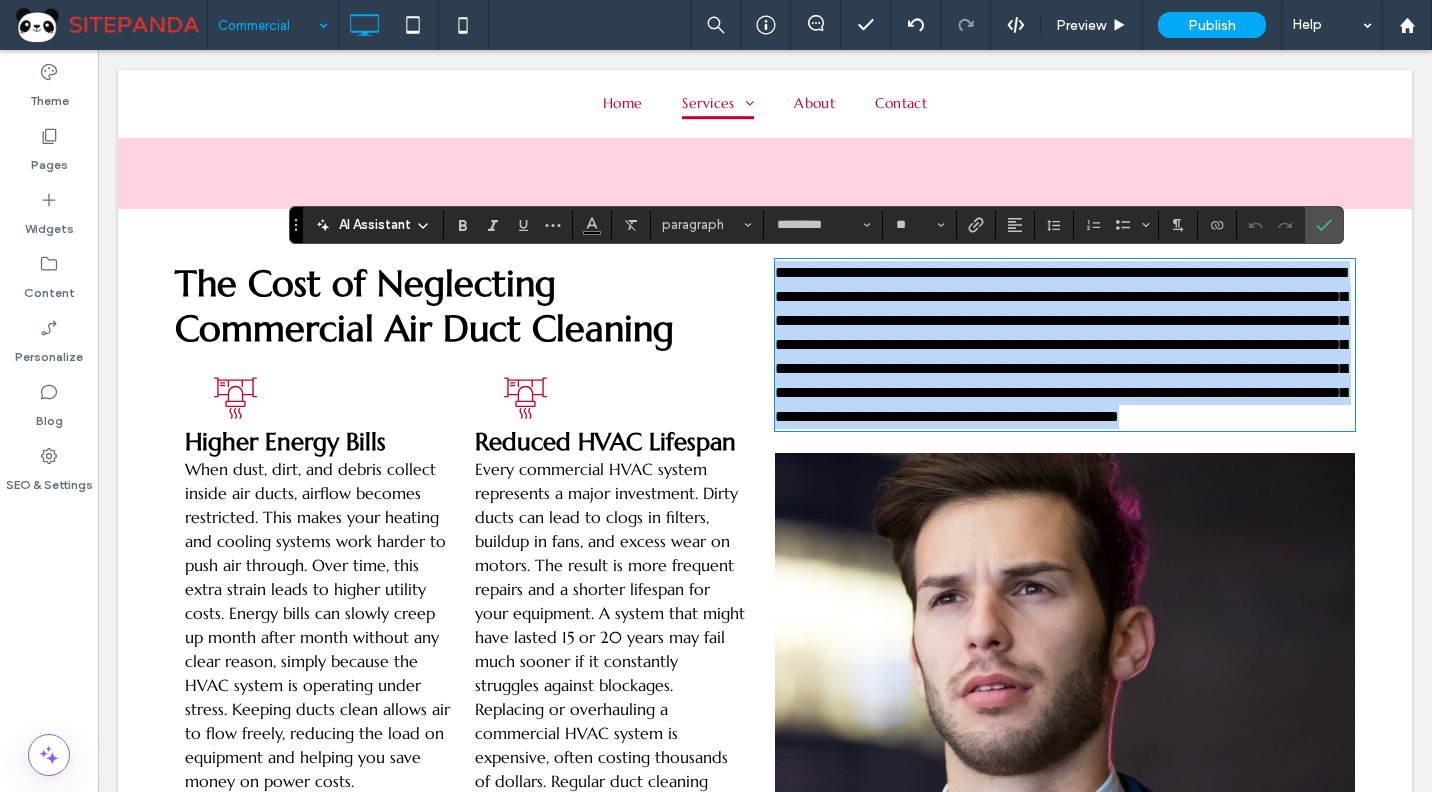 click on "**********" at bounding box center (1061, 344) 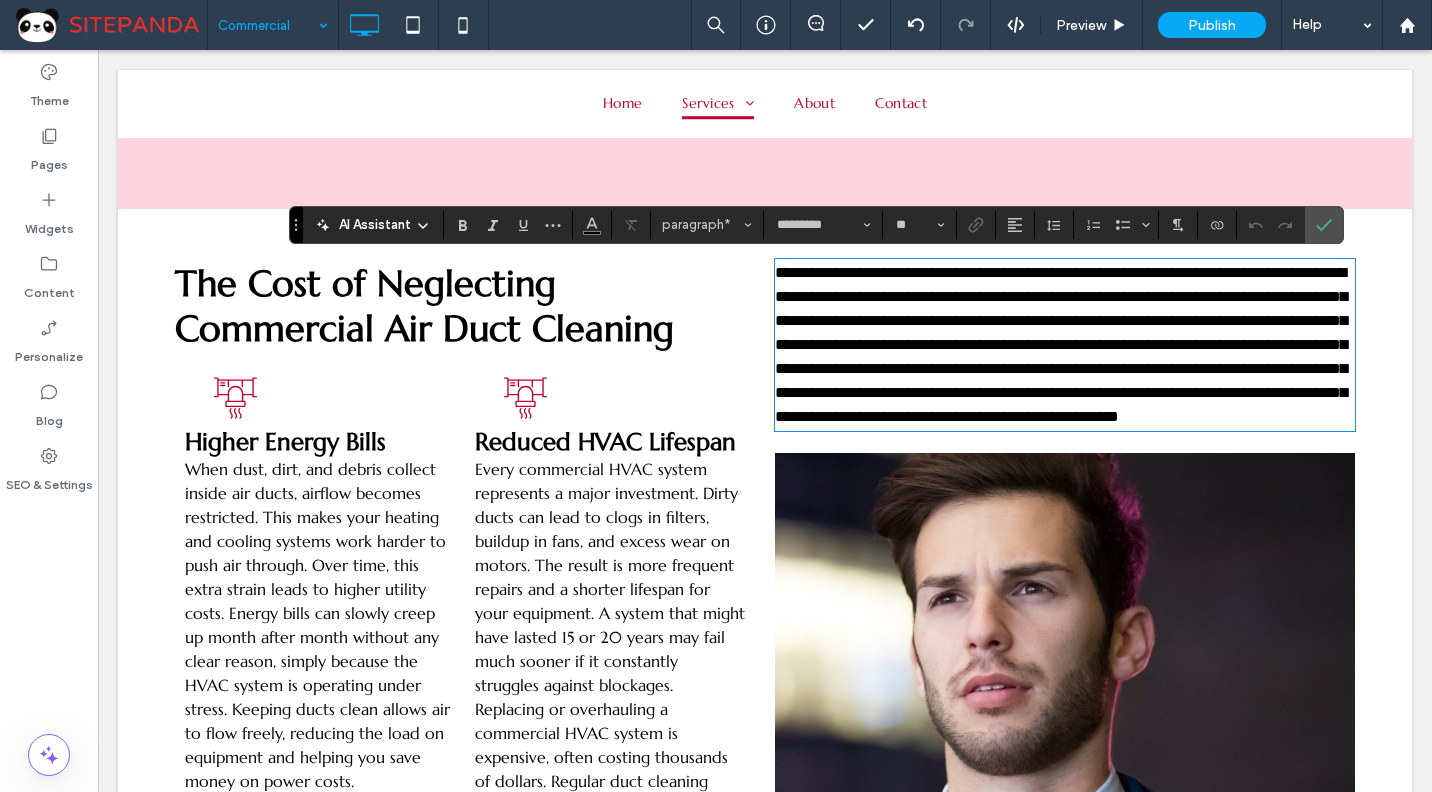 click on "**********" at bounding box center (1061, 344) 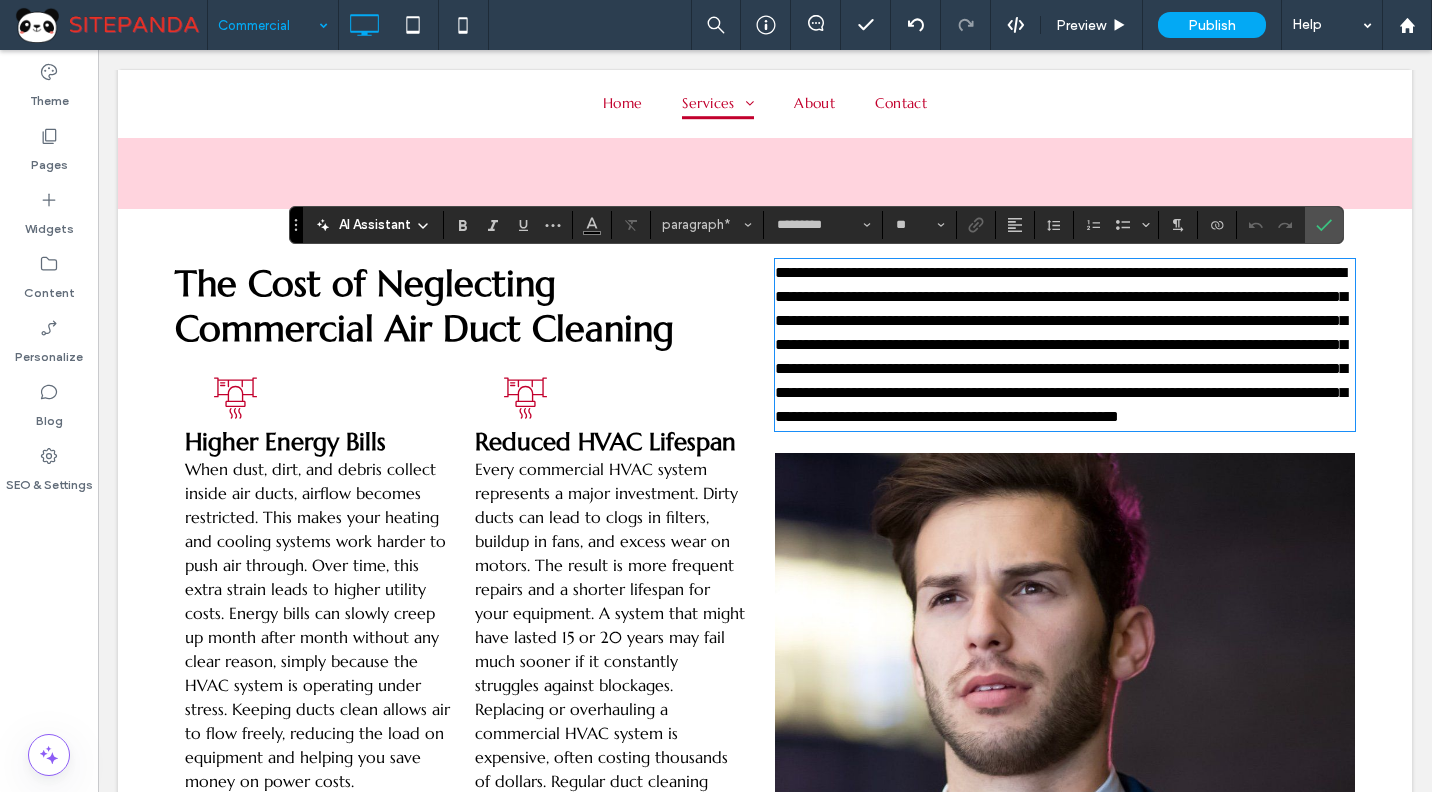 click on "**********" at bounding box center (1061, 344) 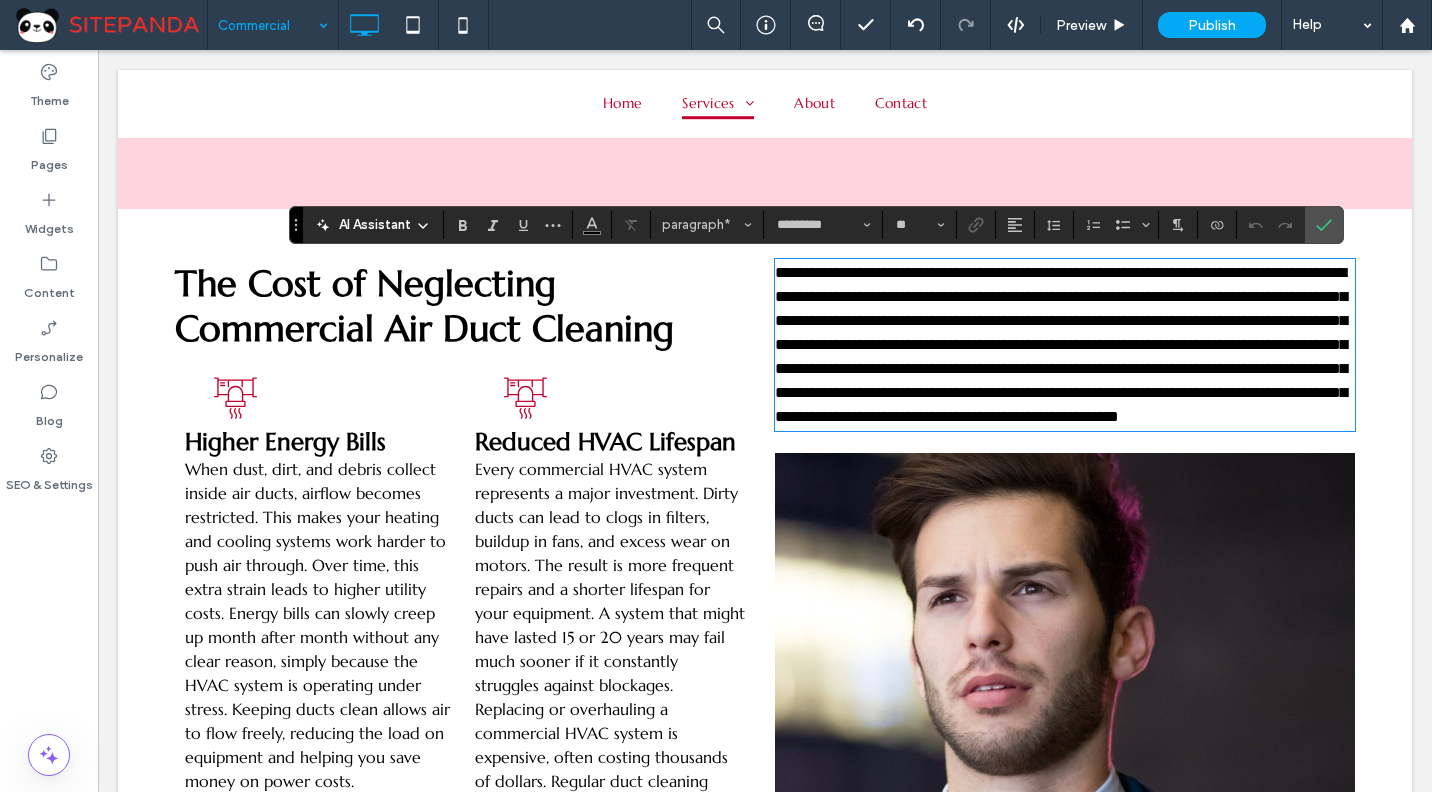 click on "**********" at bounding box center (1061, 344) 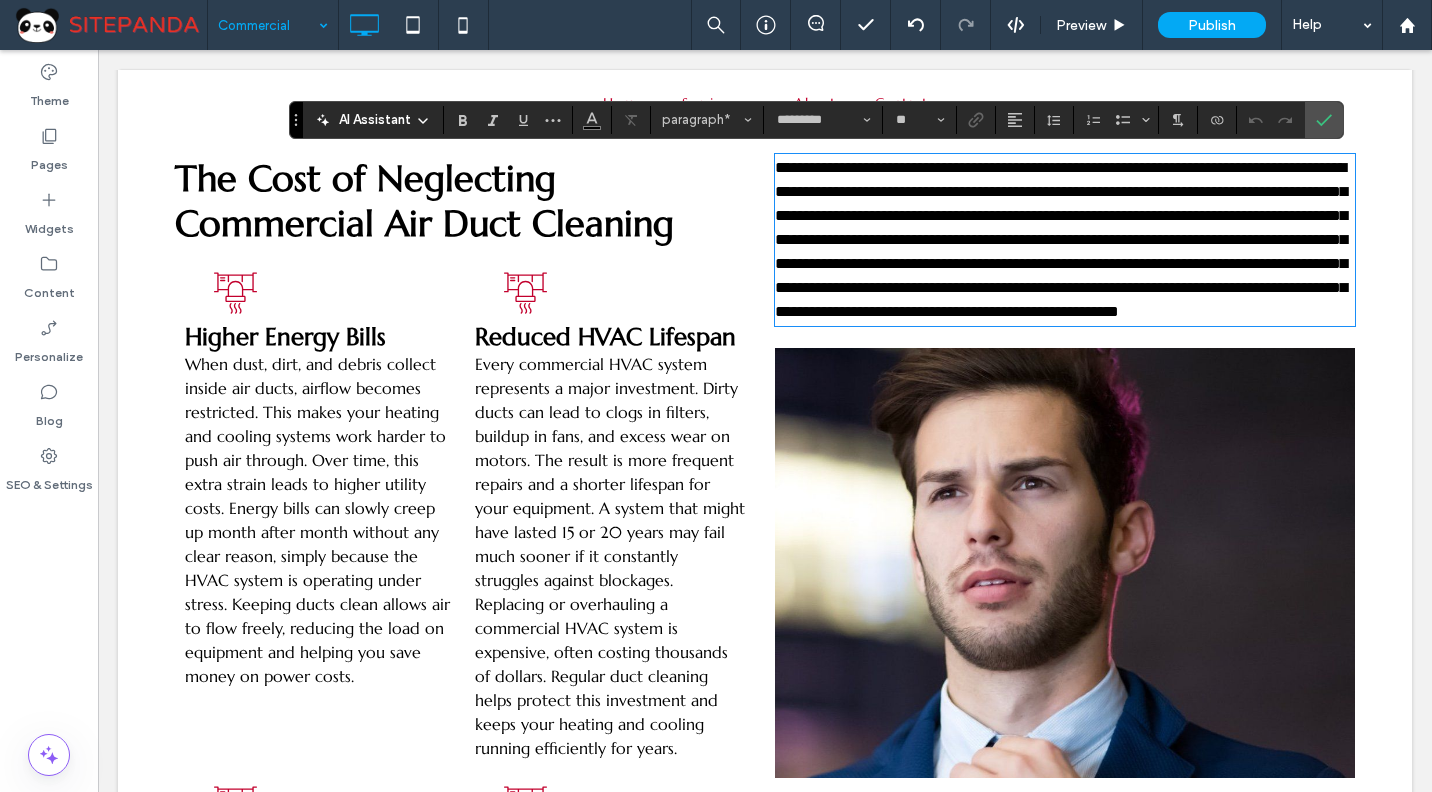 scroll, scrollTop: 3528, scrollLeft: 0, axis: vertical 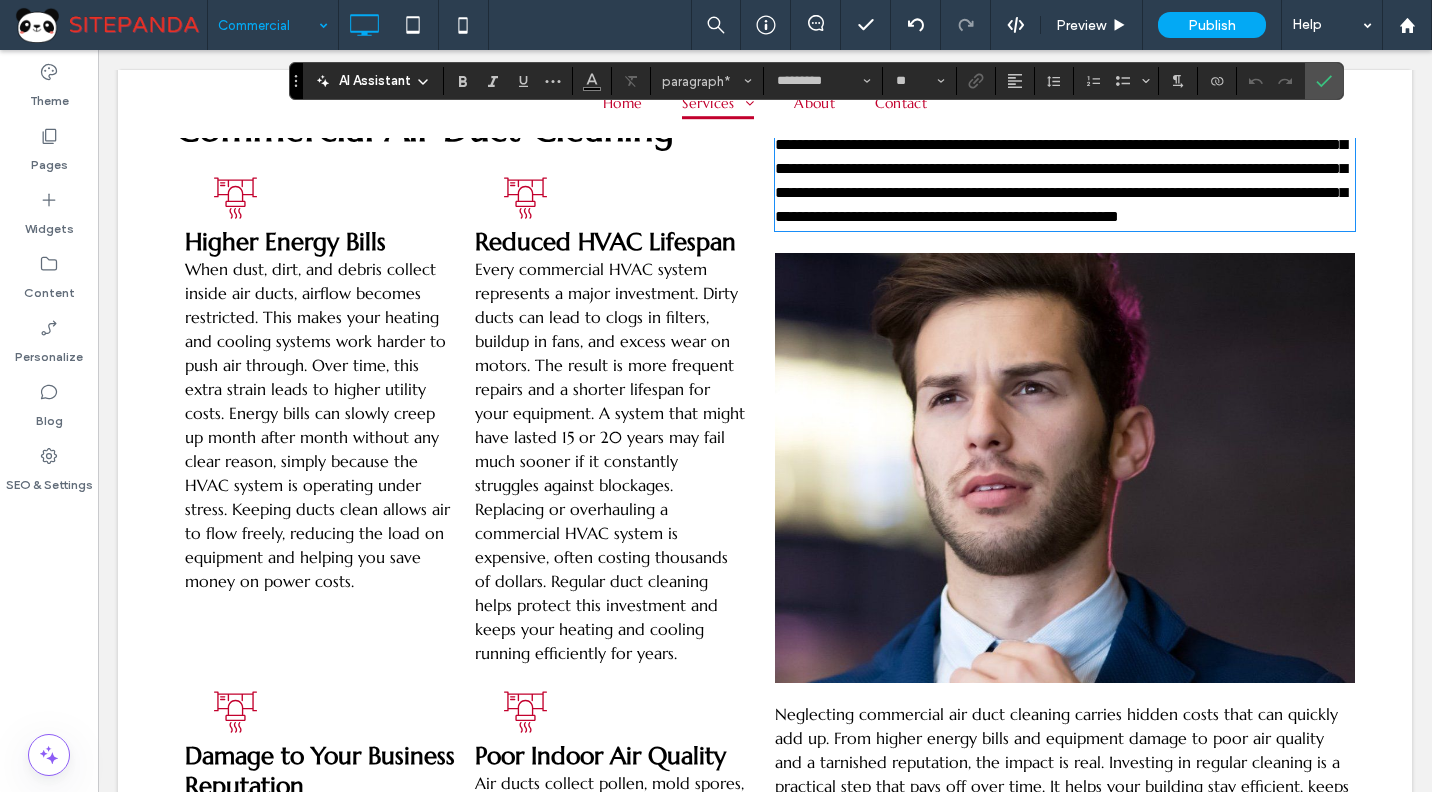 click on "Every commercial HVAC system represents a major investment. Dirty ducts can lead to clogs in filters, buildup in fans, and excess wear on motors. The result is more frequent repairs and a shorter lifespan for your equipment. A system that might have lasted 15 or 20 years may fail much sooner if it constantly struggles against blockages. Replacing or overhauling a commercial HVAC system is expensive, often costing thousands of dollars. Regular duct cleaning helps protect this investment and keeps your heating and cooling running efficiently for years. ﻿" at bounding box center [610, 461] 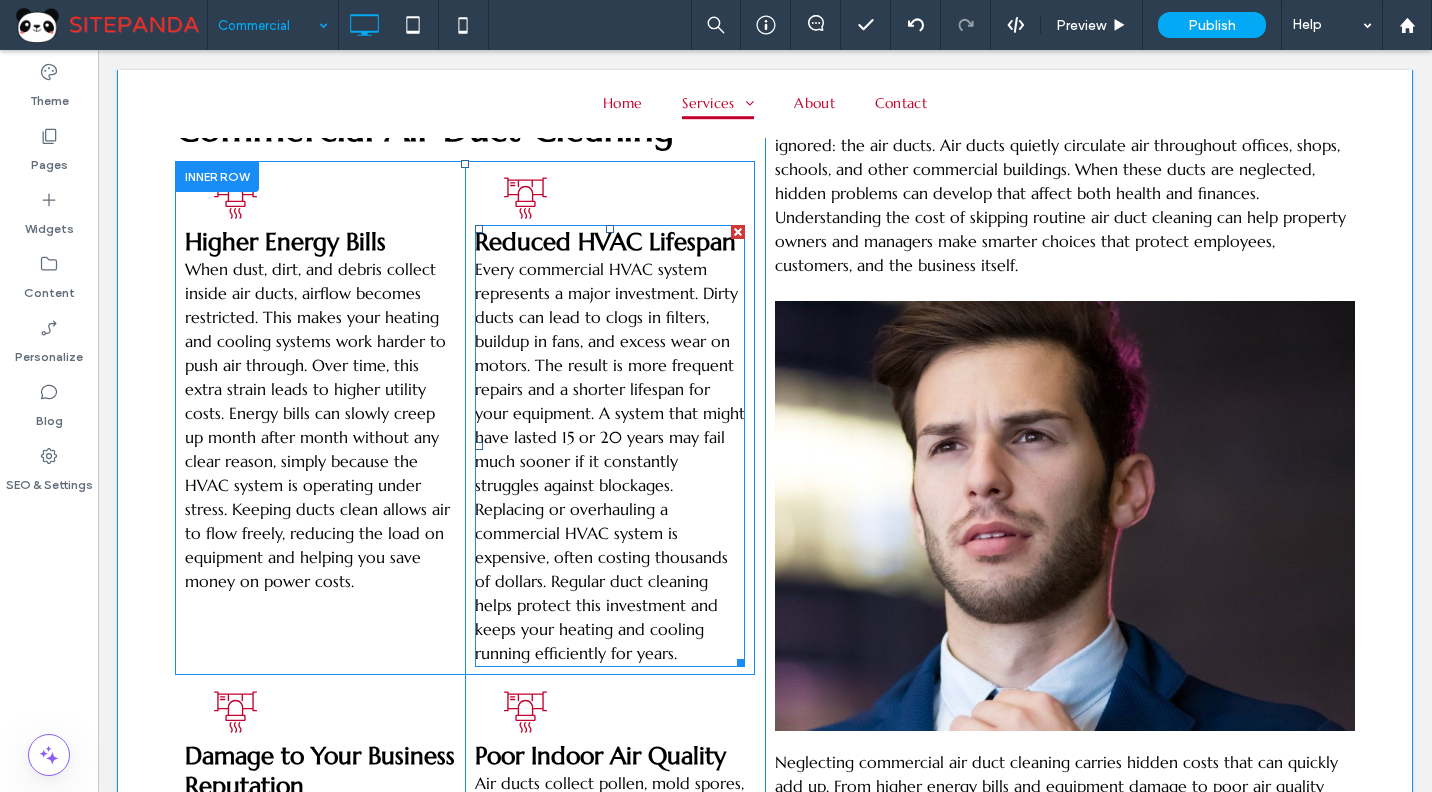 click on "Every commercial HVAC system represents a major investment. Dirty ducts can lead to clogs in filters, buildup in fans, and excess wear on motors. The result is more frequent repairs and a shorter lifespan for your equipment. A system that might have lasted 15 or 20 years may fail much sooner if it constantly struggles against blockages. Replacing or overhauling a commercial HVAC system is expensive, often costing thousands of dollars. Regular duct cleaning helps protect this investment and keeps your heating and cooling running efficiently for years. ﻿" at bounding box center (610, 461) 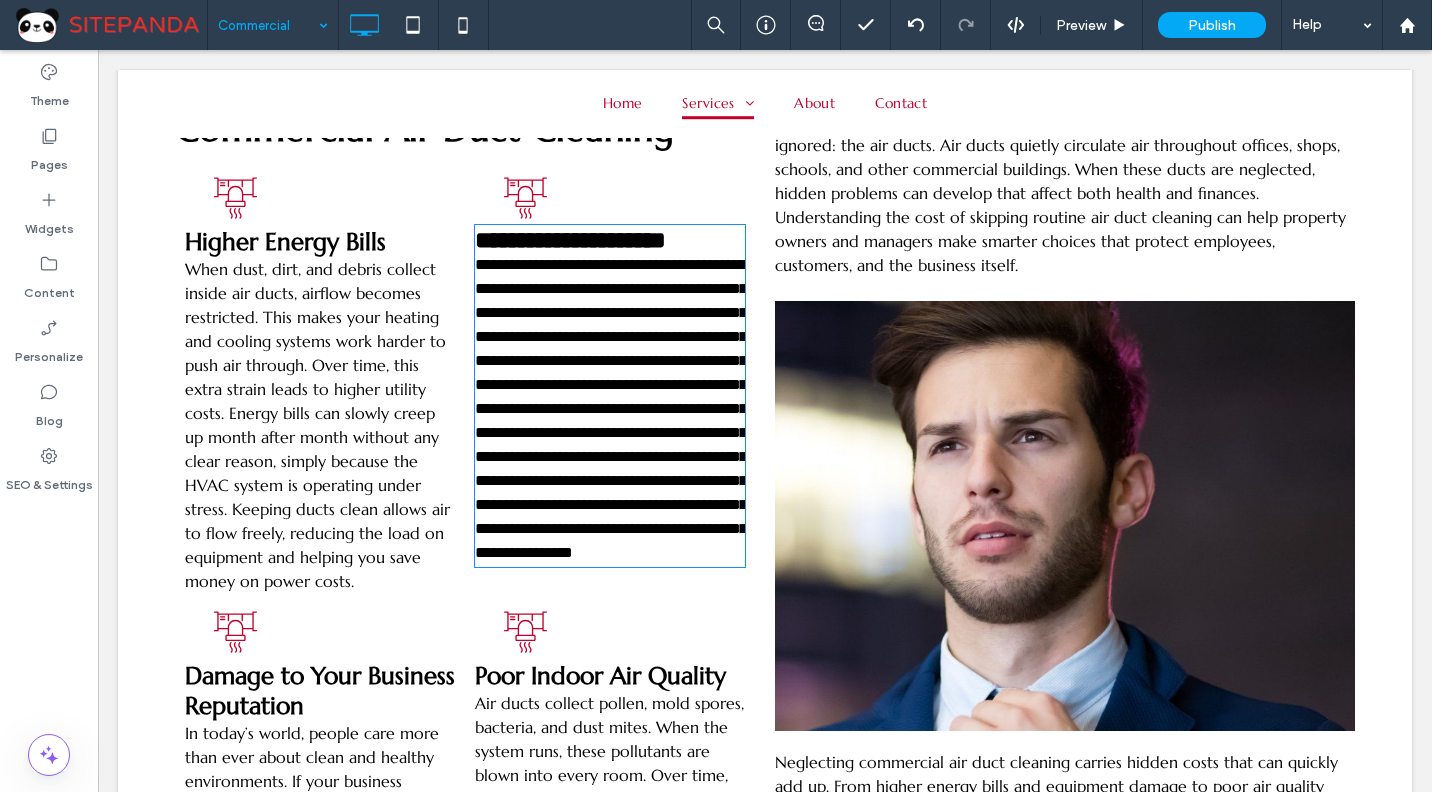 type on "*********" 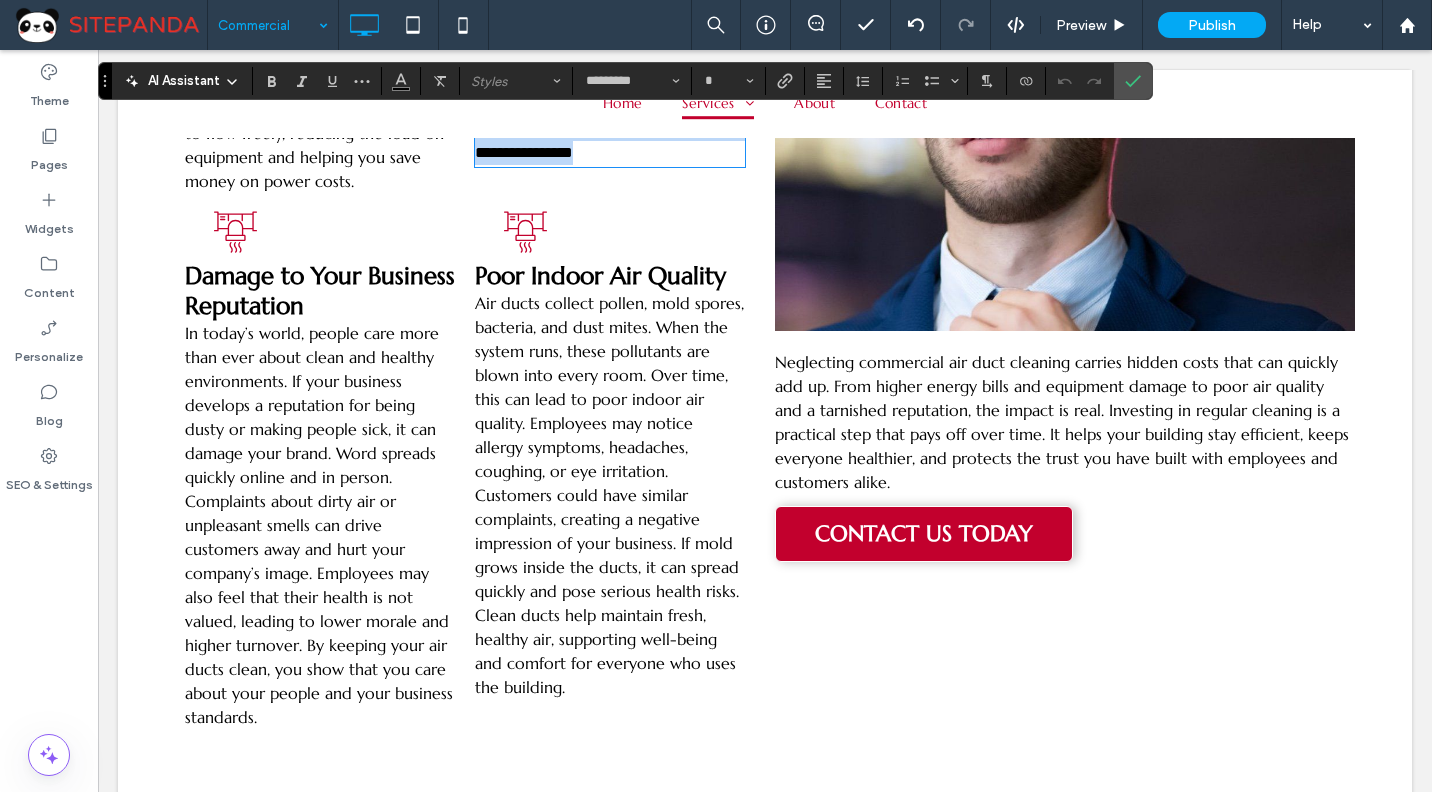 scroll, scrollTop: 4128, scrollLeft: 0, axis: vertical 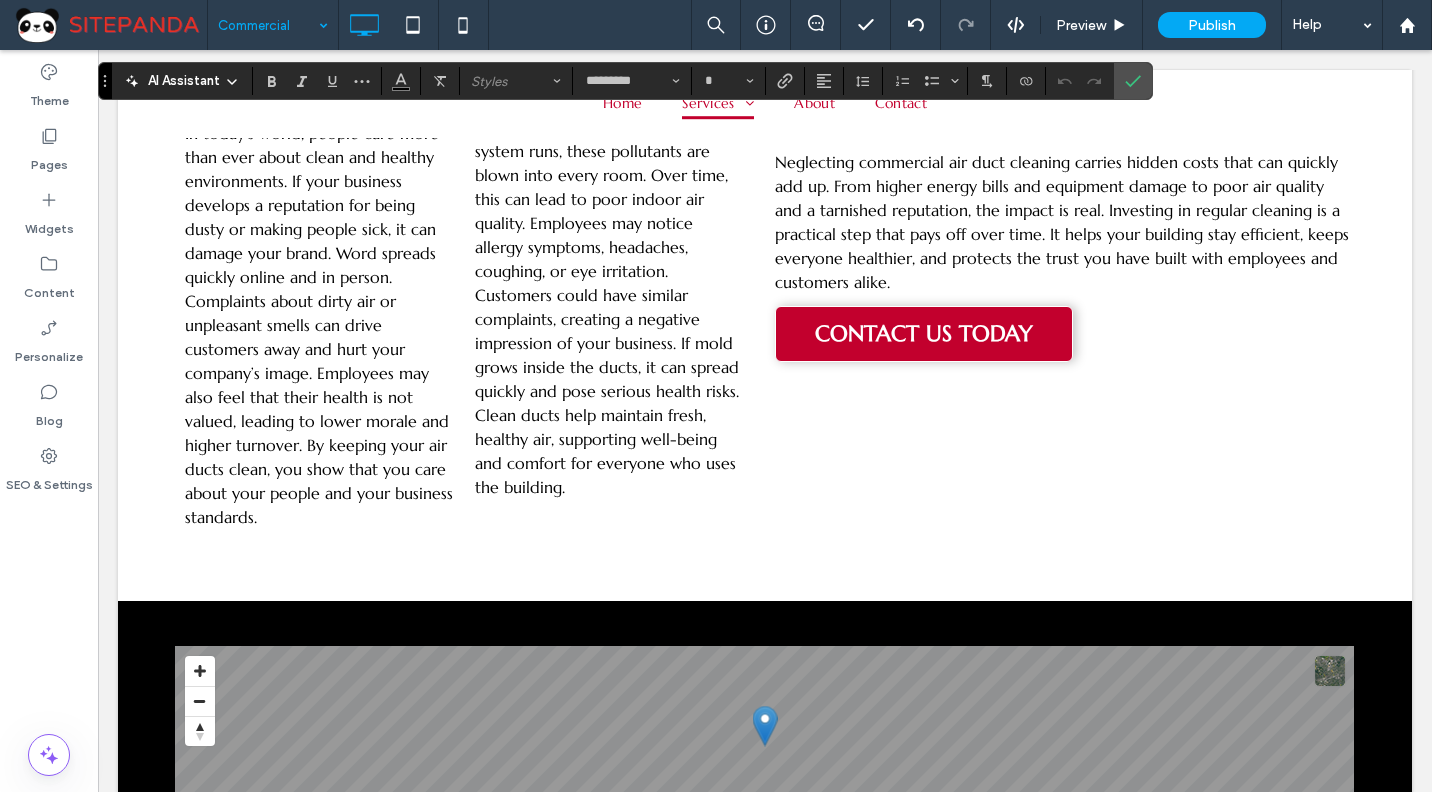 click on "Neglecting commercial air duct cleaning carries hidden costs that can quickly add up. From higher energy bills and equipment damage to poor air quality and a tarnished reputation, the impact is real. Investing in regular cleaning is a practical step that pays off over time. It helps your building stay efficient, keeps everyone healthier, and protects the trust you have built with employees and customers alike." at bounding box center (1062, 222) 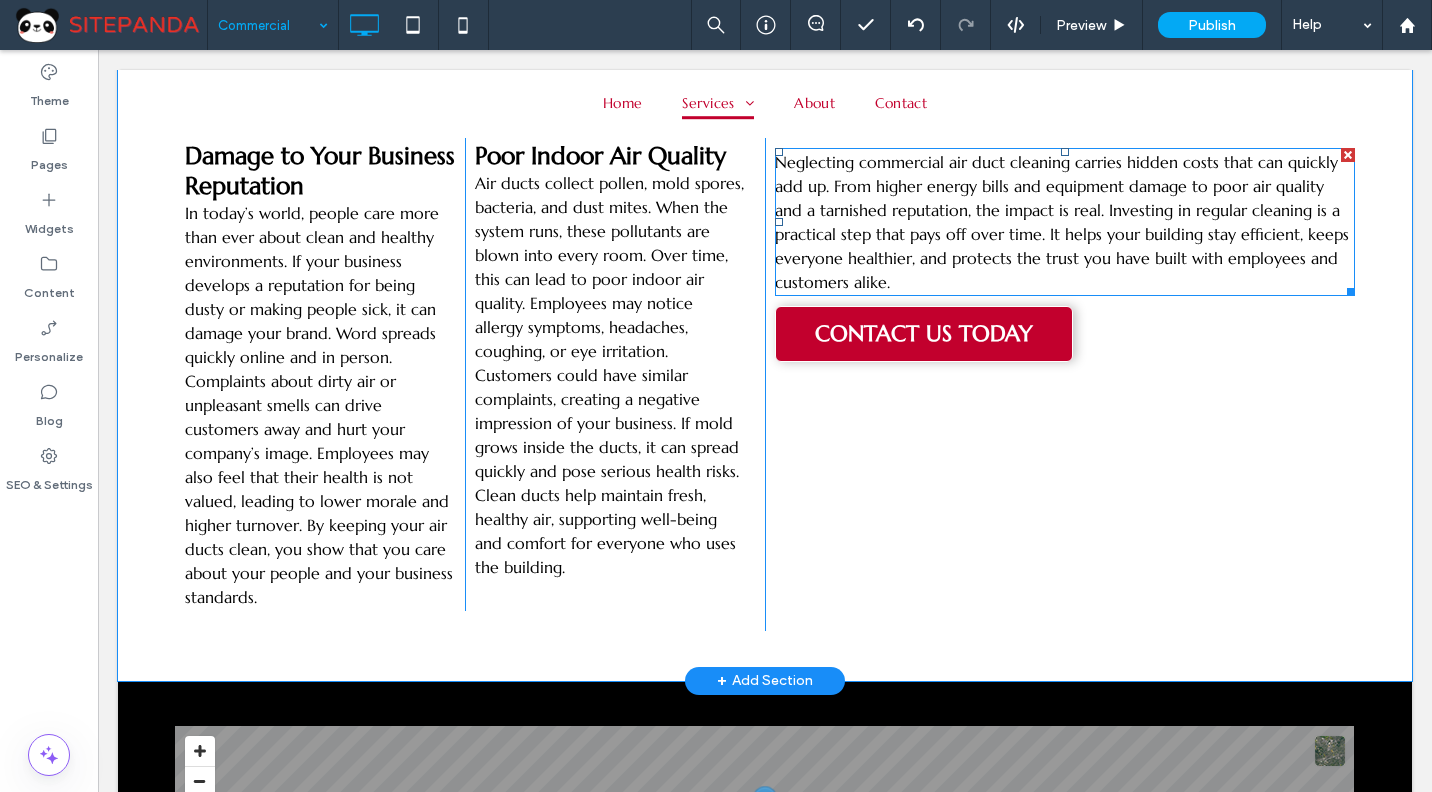 click on "Neglecting commercial air duct cleaning carries hidden costs that can quickly add up. From higher energy bills and equipment damage to poor air quality and a tarnished reputation, the impact is real. Investing in regular cleaning is a practical step that pays off over time. It helps your building stay efficient, keeps everyone healthier, and protects the trust you have built with employees and customers alike." at bounding box center [1062, 222] 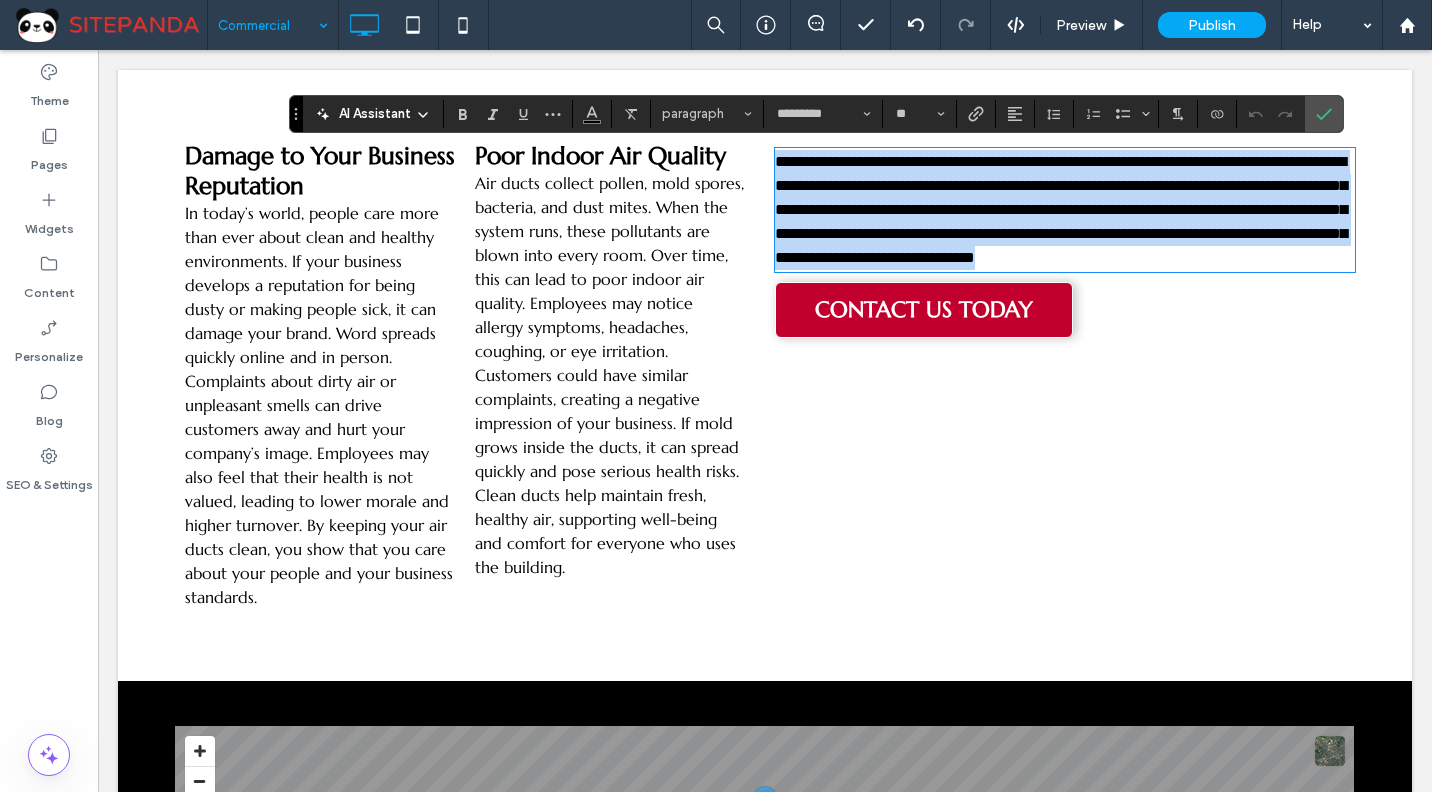 click on "**********" at bounding box center [1061, 209] 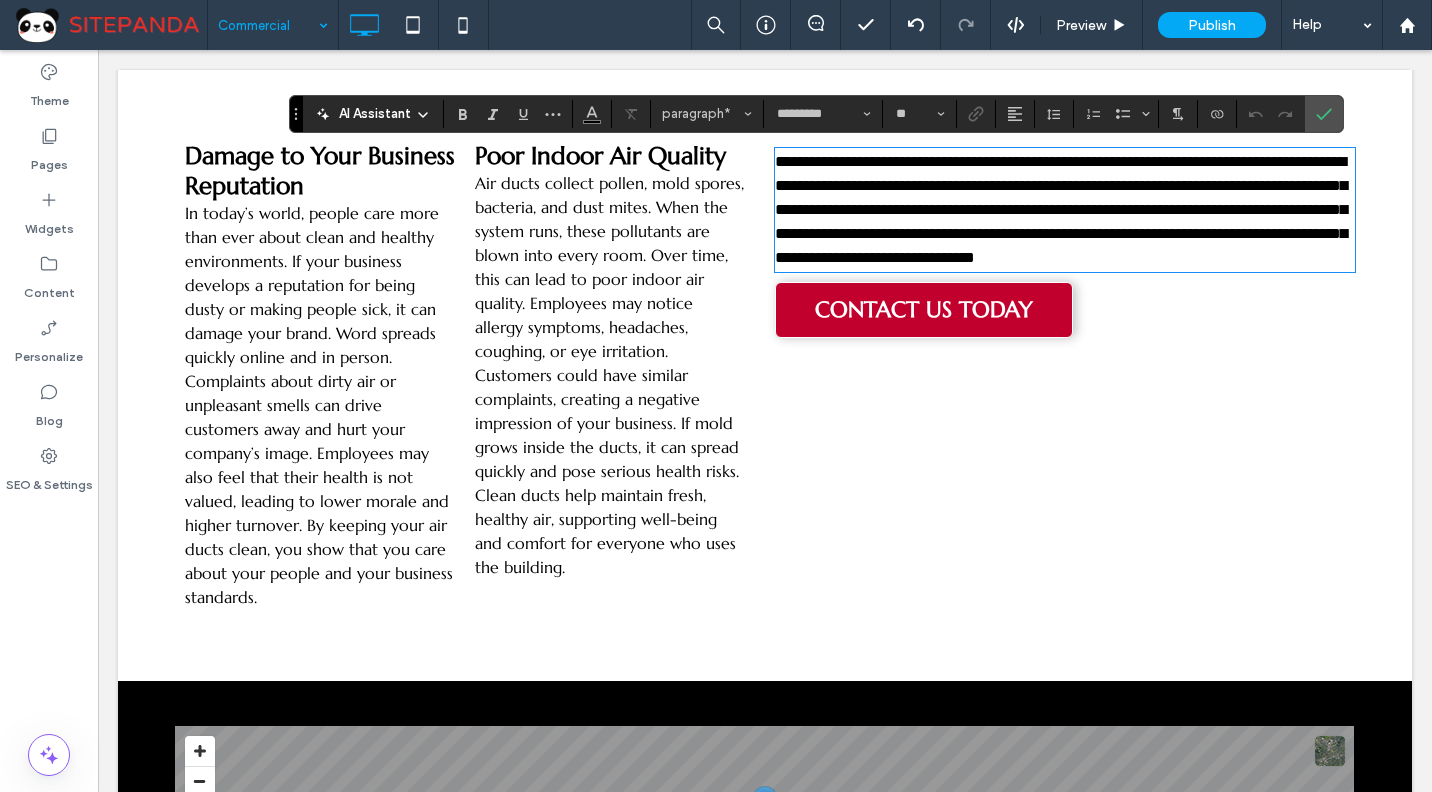 click on "**********" at bounding box center (1061, 209) 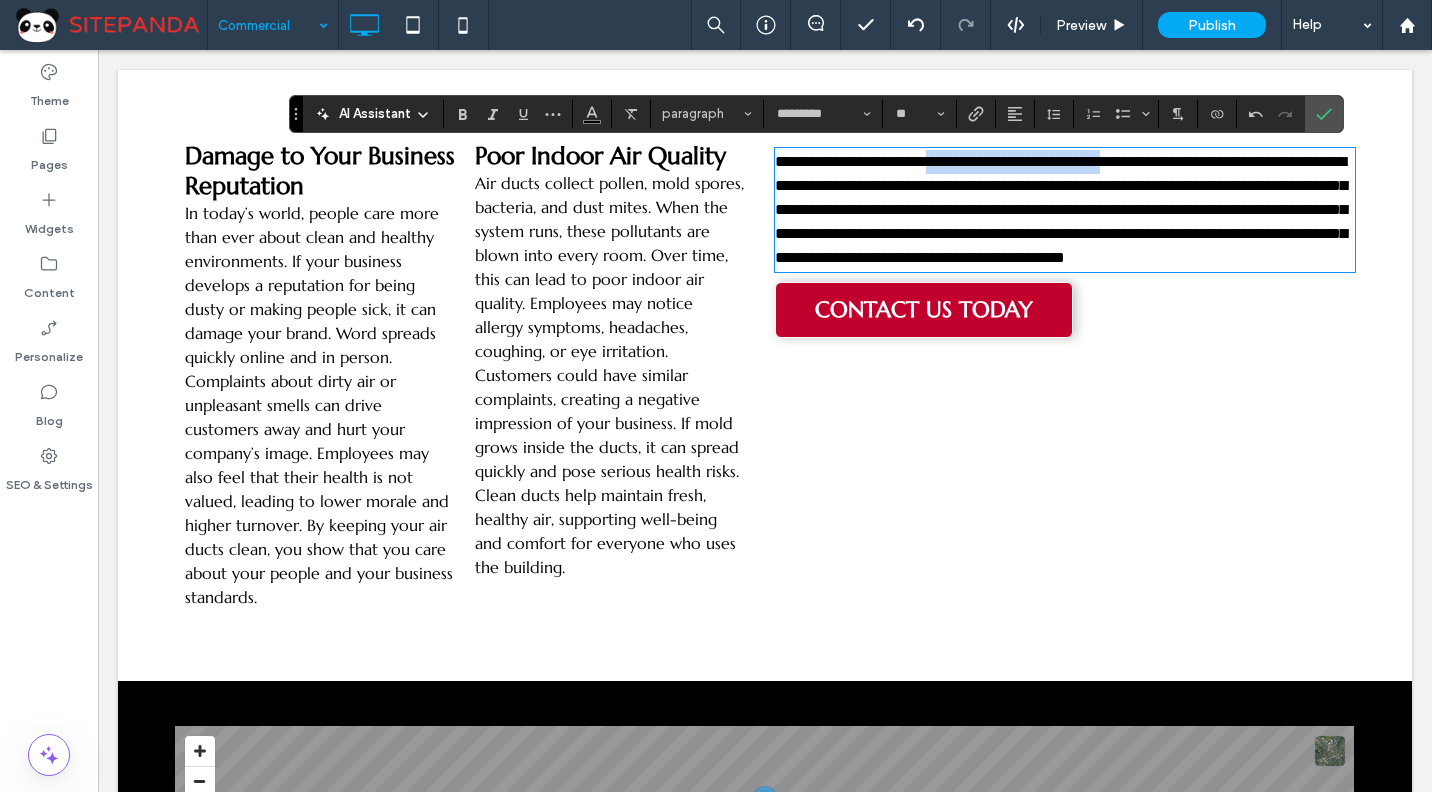 drag, startPoint x: 1159, startPoint y: 164, endPoint x: 964, endPoint y: 150, distance: 195.50192 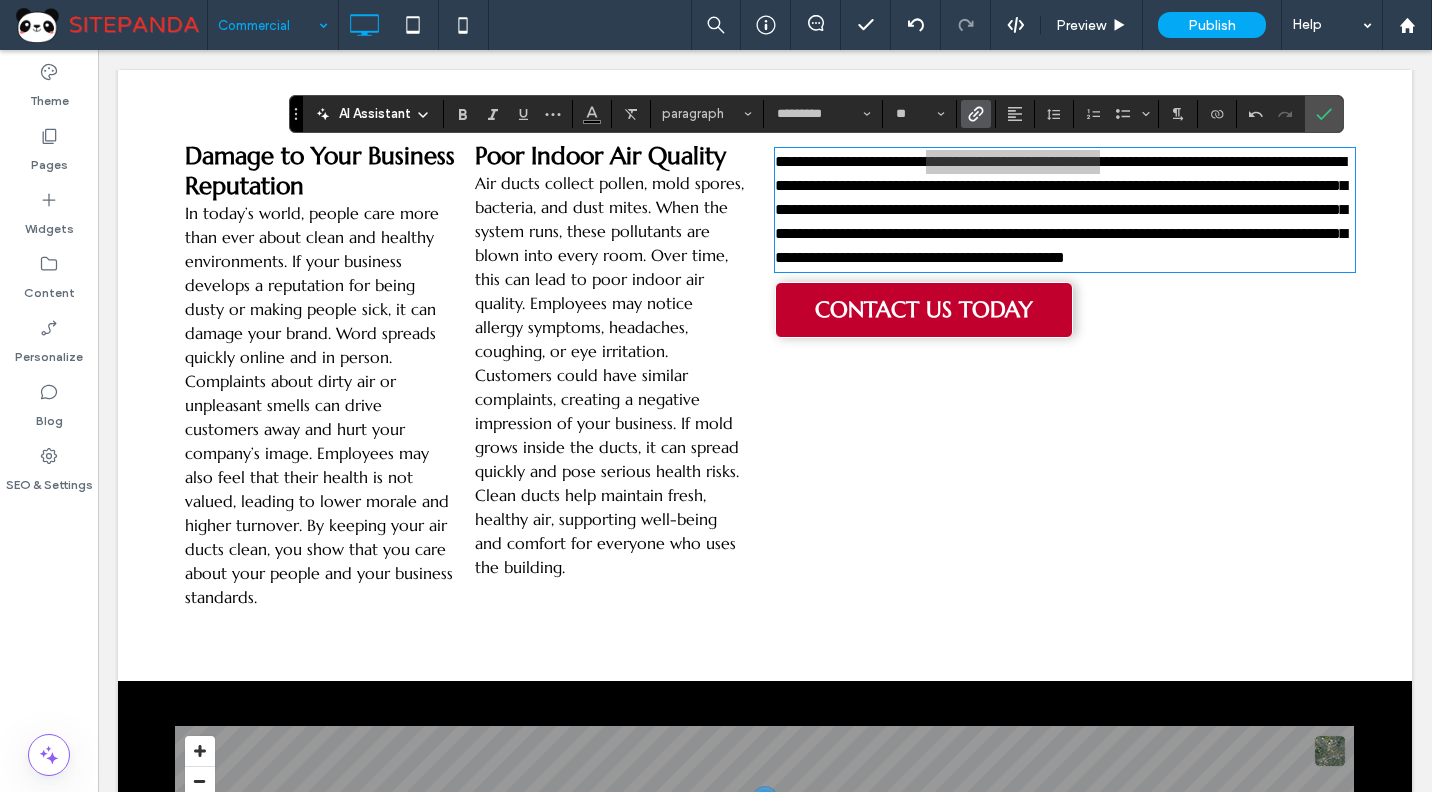 click 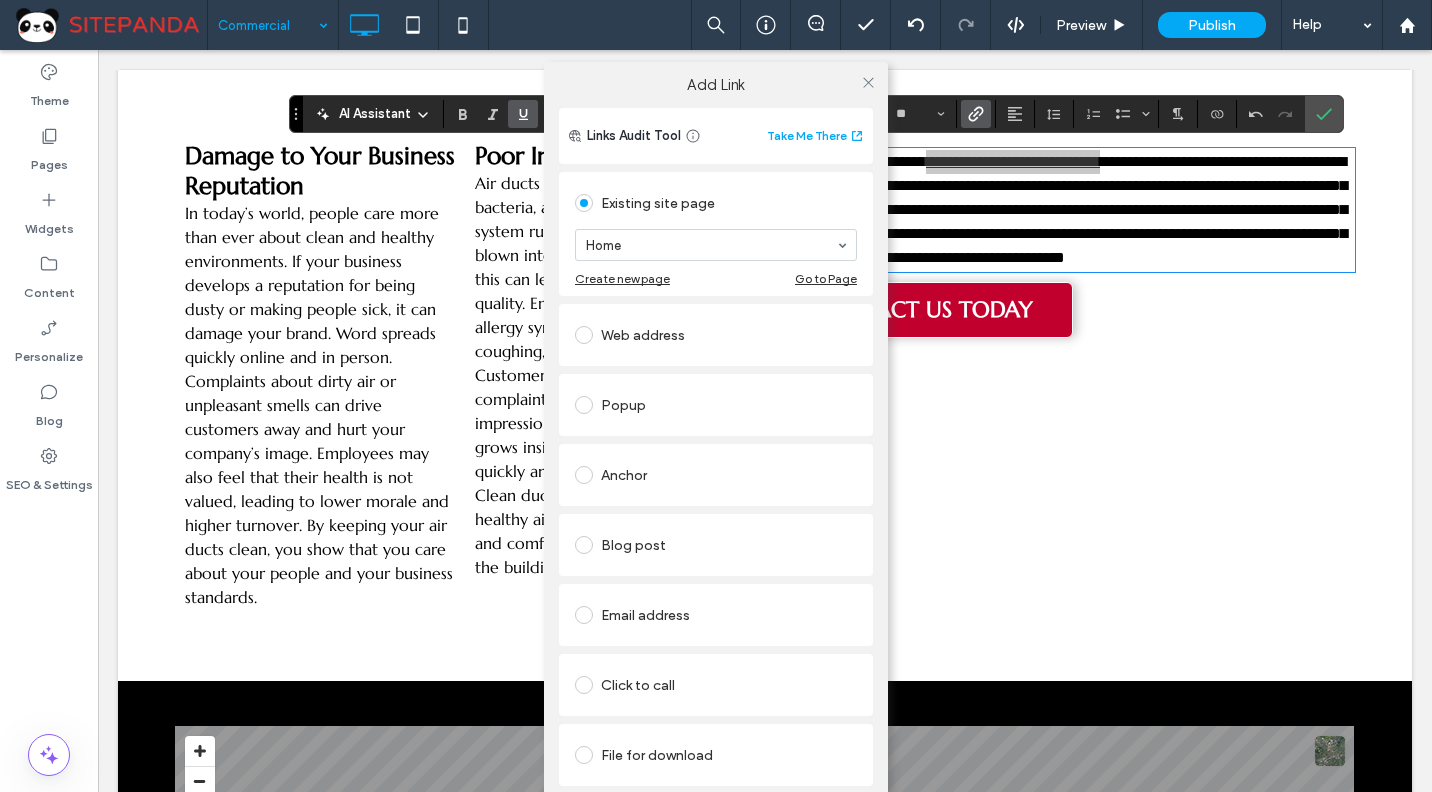 click on "Home" at bounding box center [716, 245] 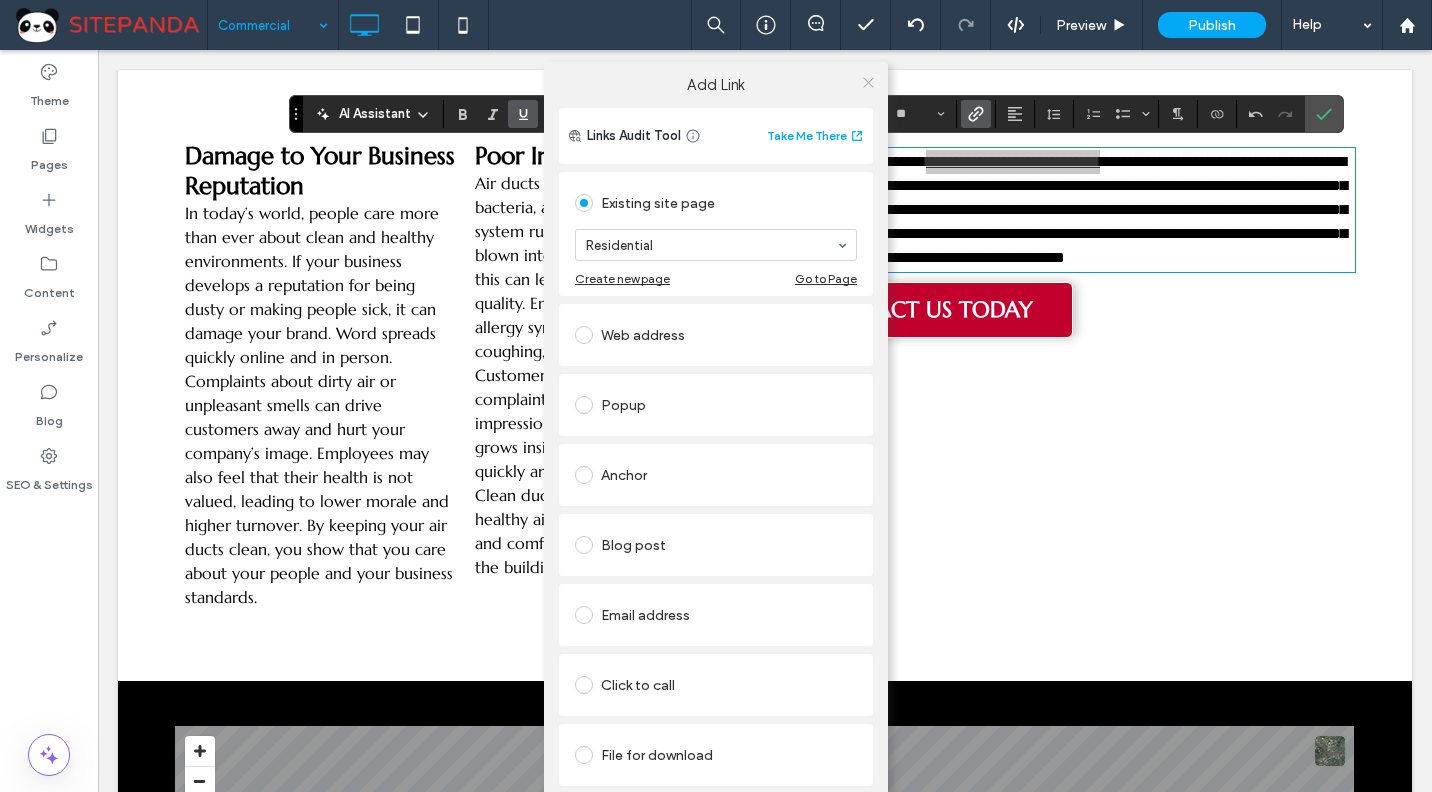 click at bounding box center [868, 82] 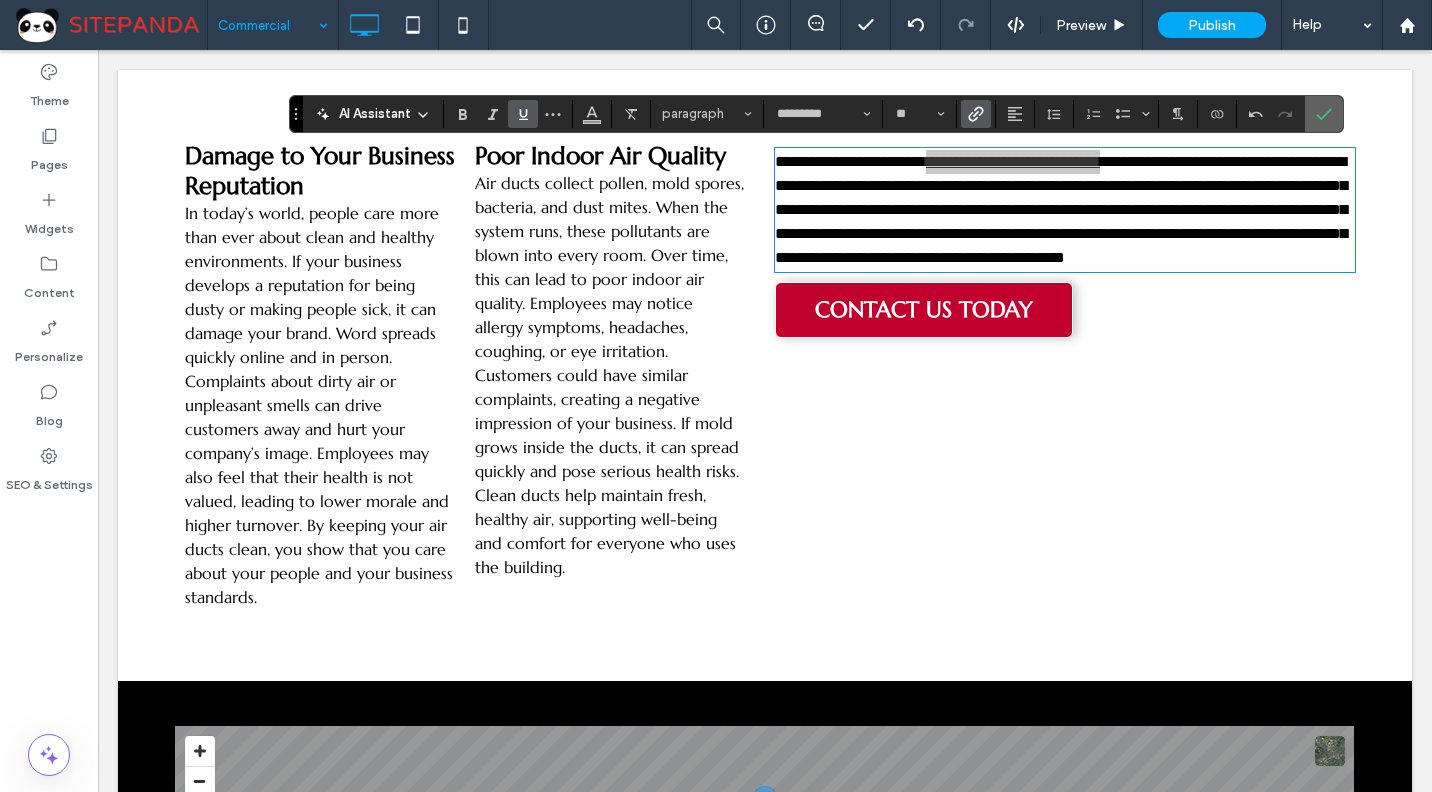click 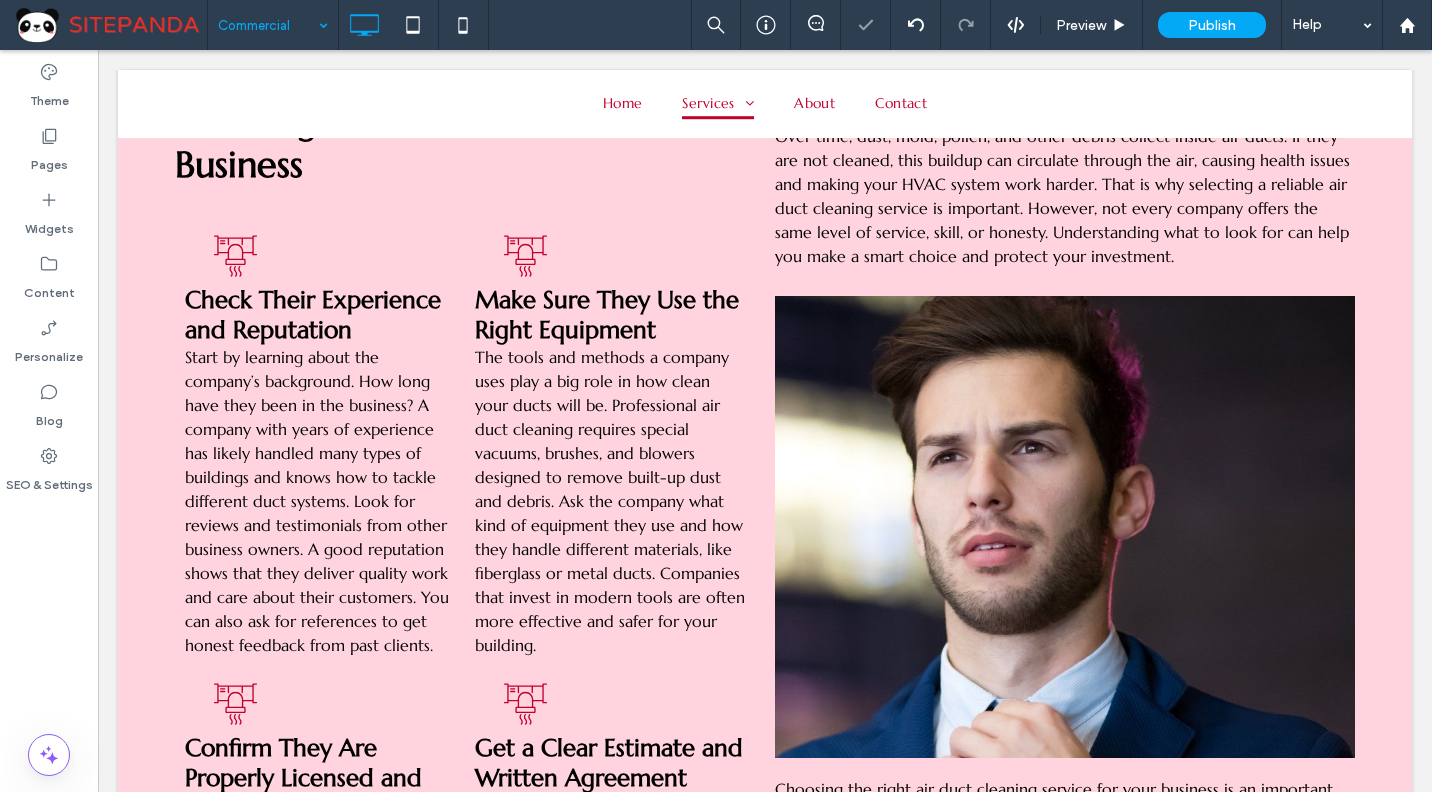 scroll, scrollTop: 2228, scrollLeft: 0, axis: vertical 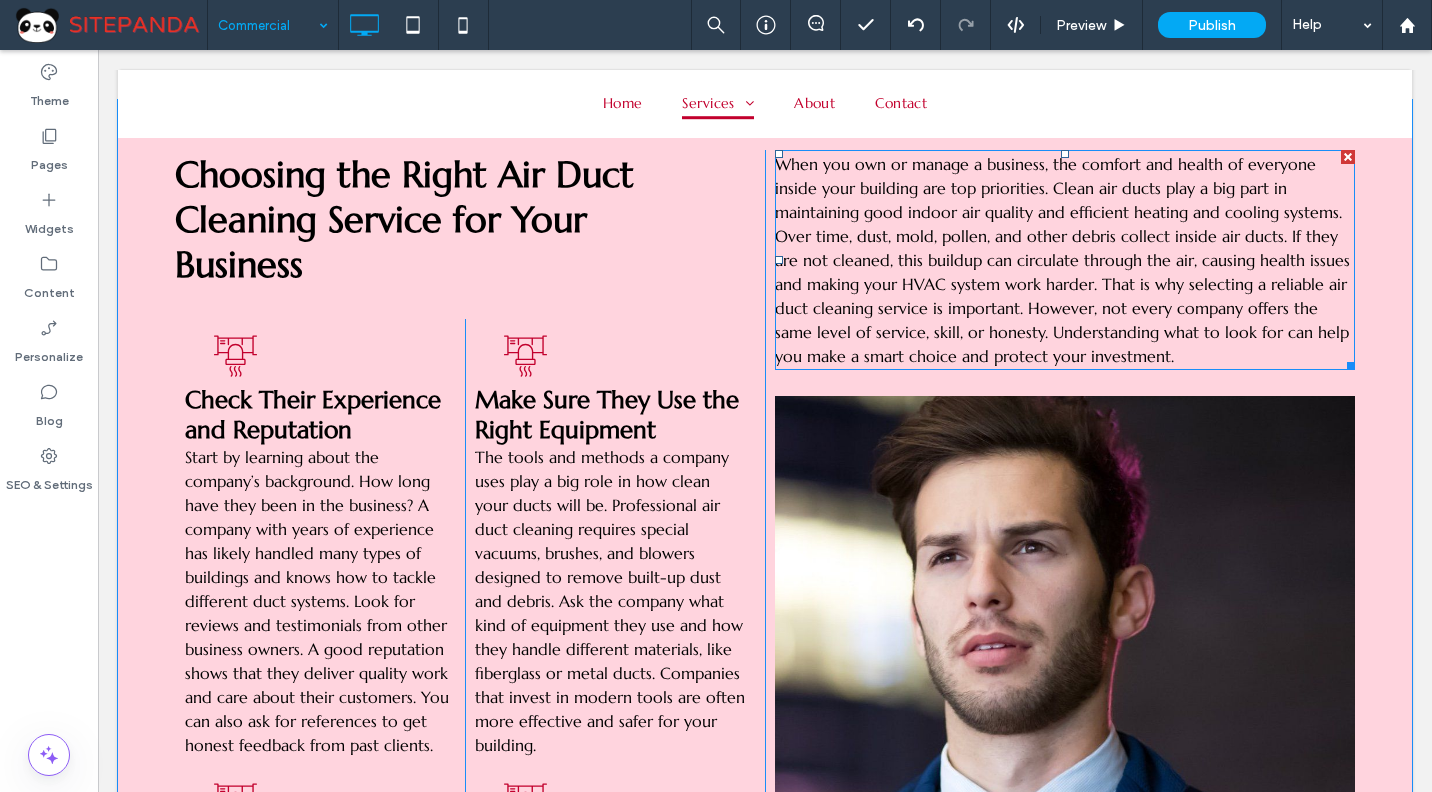 click on "When you own or manage a business, the comfort and health of everyone inside your building are top priorities. Clean air ducts play a big part in maintaining good indoor air quality and efficient heating and cooling systems. Over time, dust, mold, pollen, and other debris collect inside air ducts. If they are not cleaned, this buildup can circulate through the air, causing health issues and making your HVAC system work harder. That is why selecting a reliable air duct cleaning service is important. However, not every company offers the same level of service, skill, or honesty. Understanding what to look for can help you make a smart choice and protect your investment." at bounding box center (1062, 260) 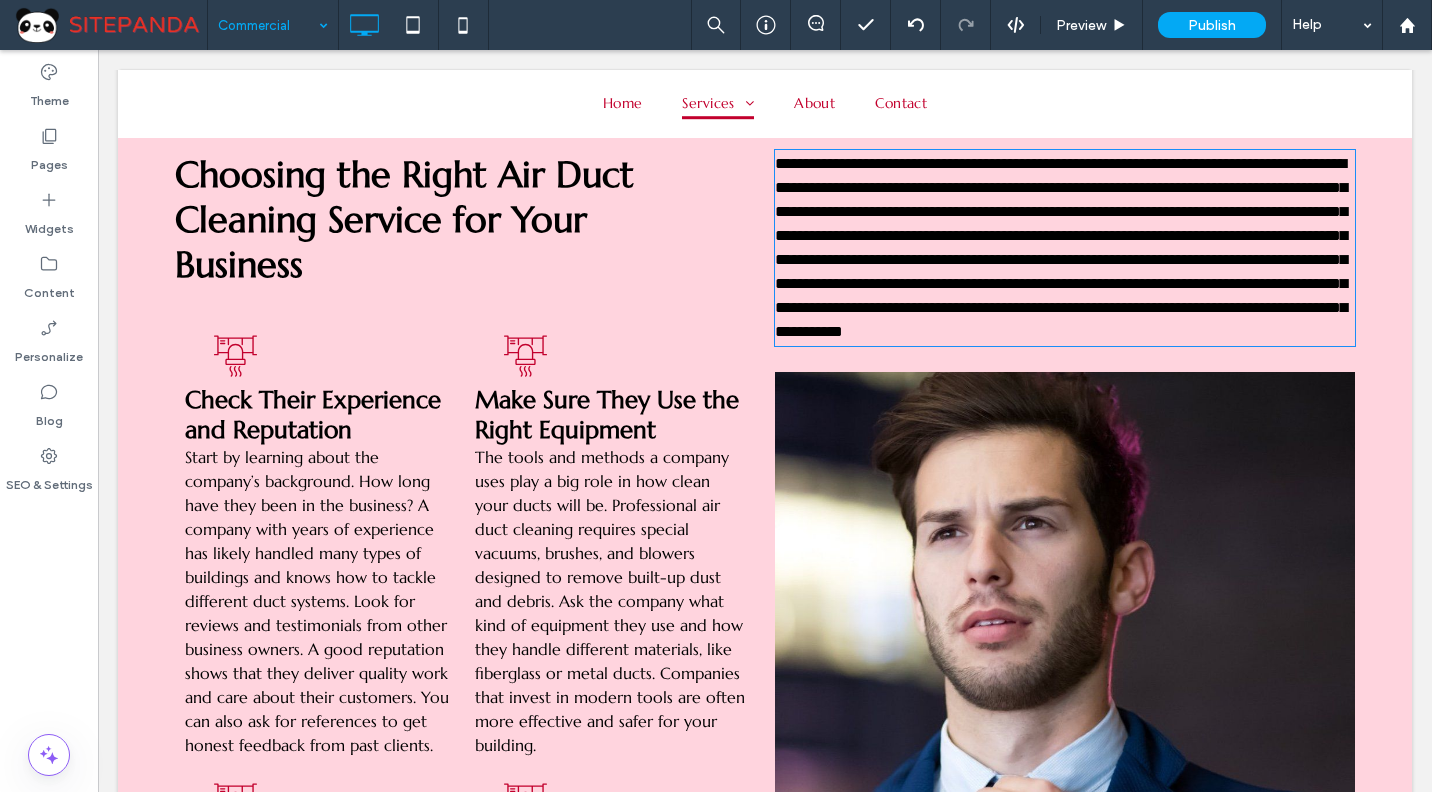 type on "*********" 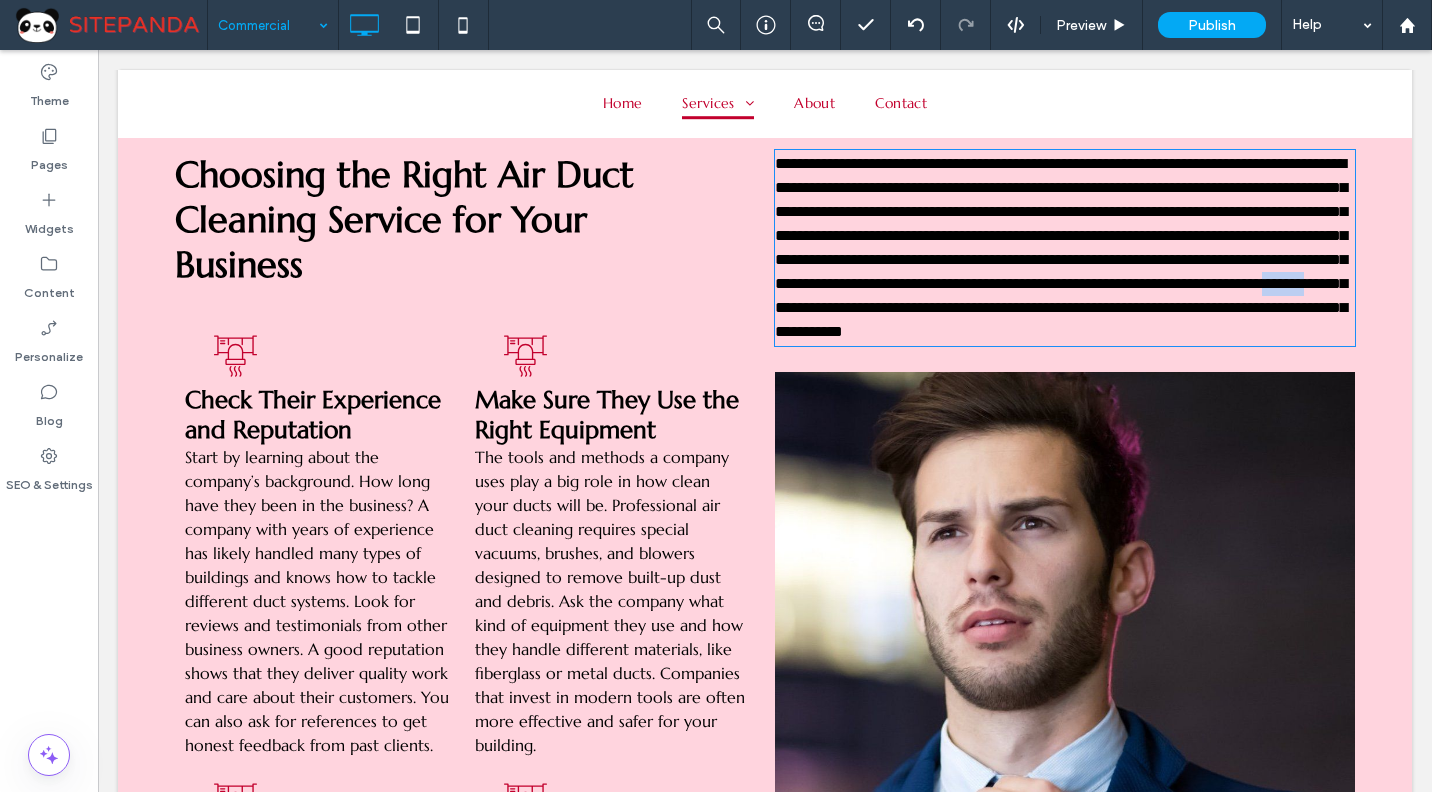 click on "**********" at bounding box center (1061, 247) 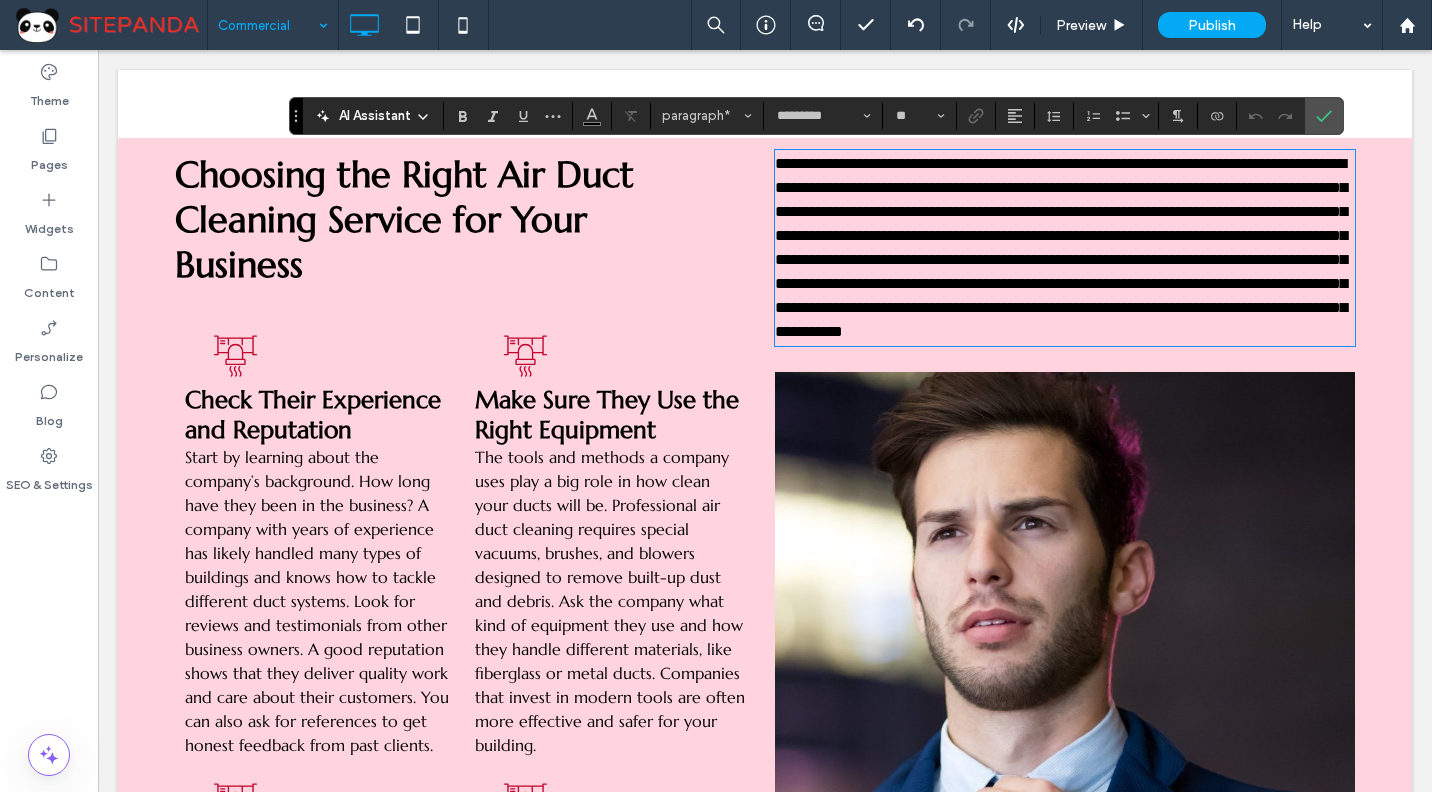 click on "**********" at bounding box center [1061, 247] 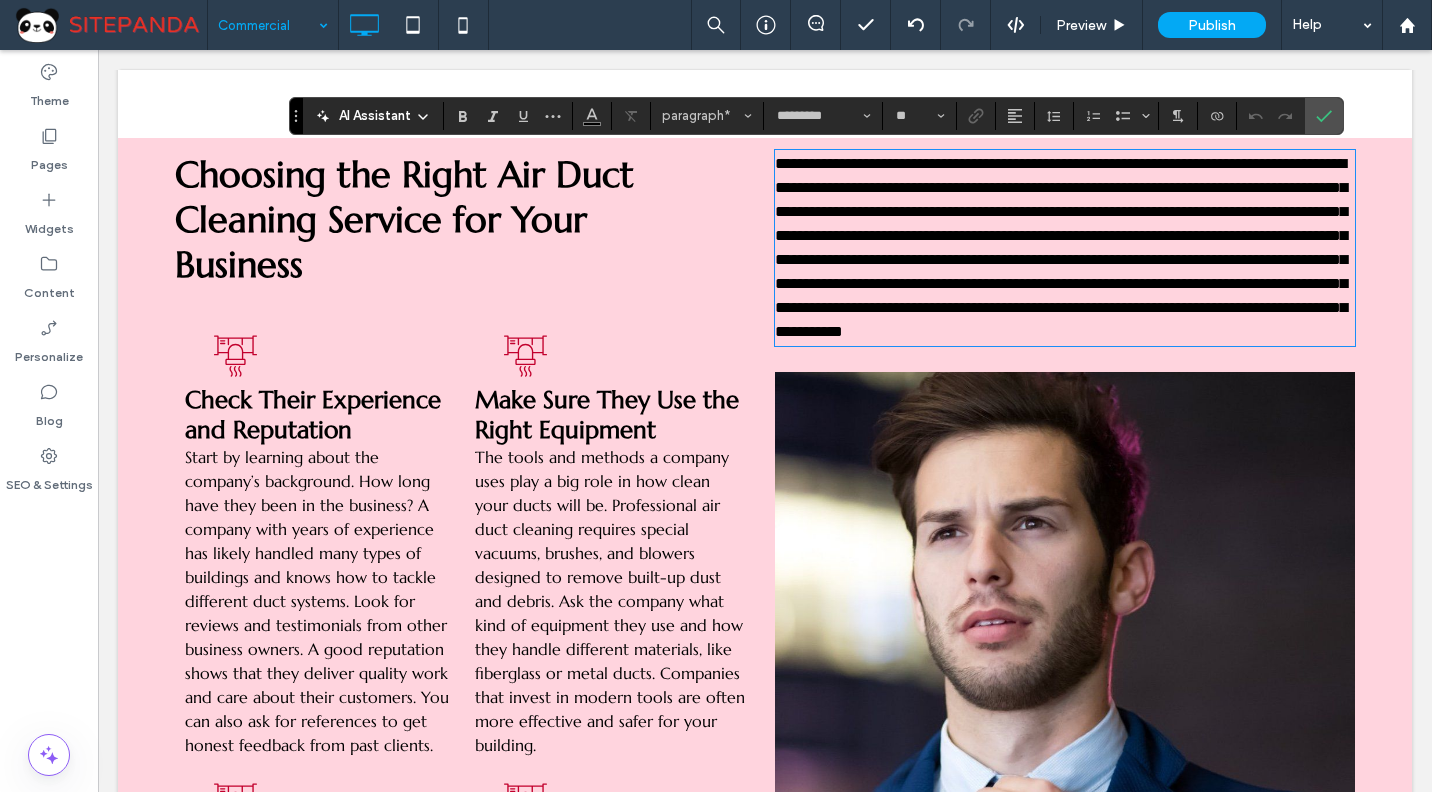click on "**********" at bounding box center (1061, 247) 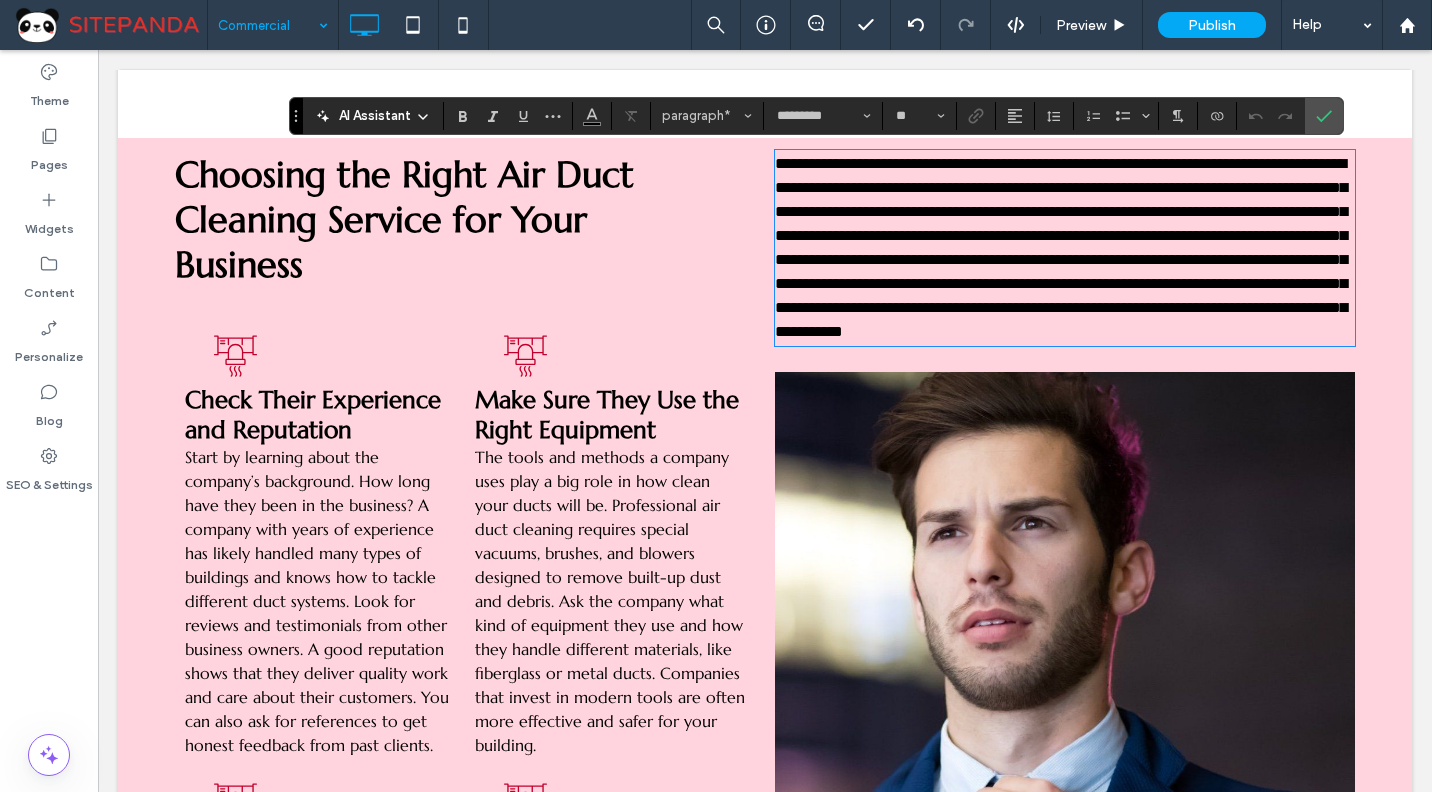 type 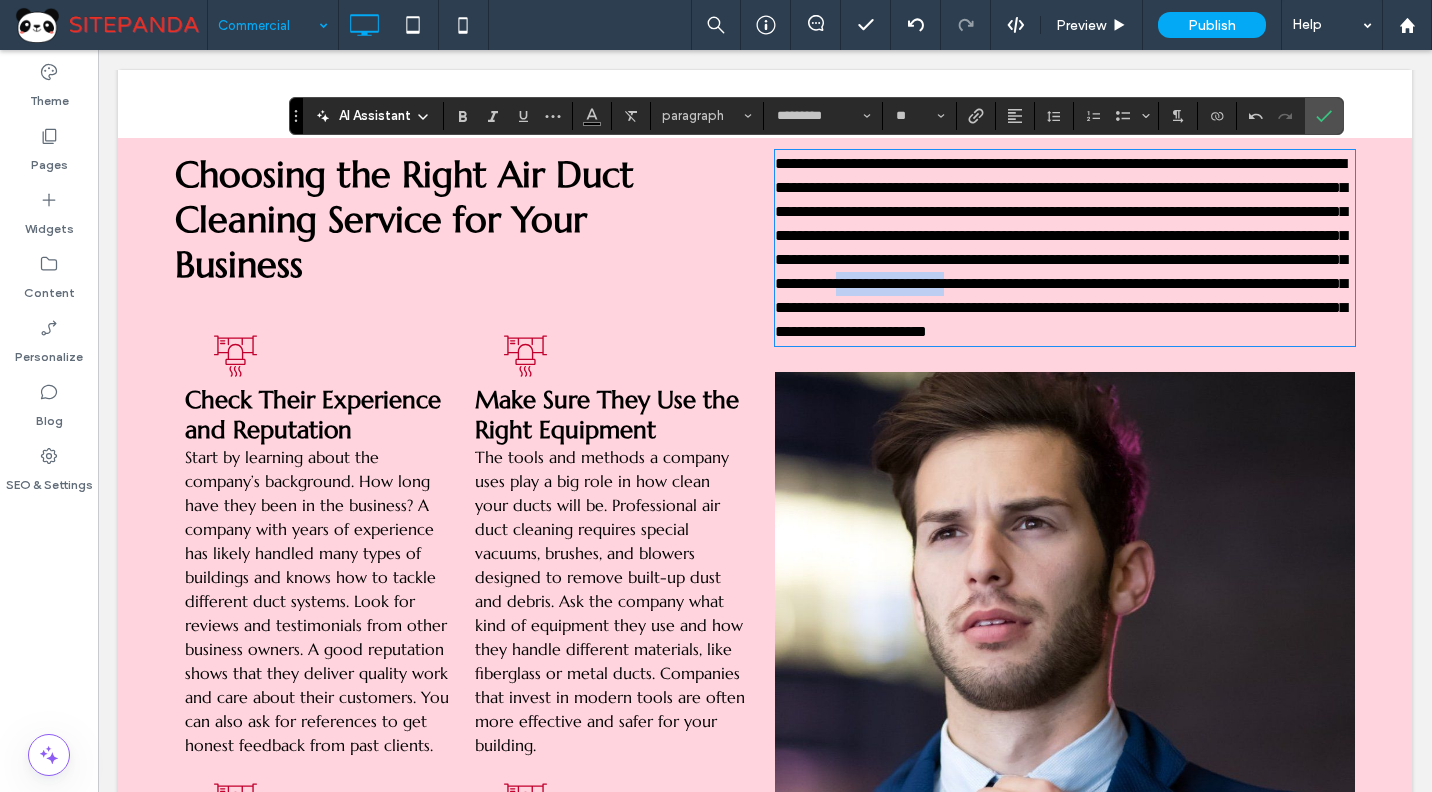 drag, startPoint x: 1020, startPoint y: 310, endPoint x: 895, endPoint y: 319, distance: 125.32358 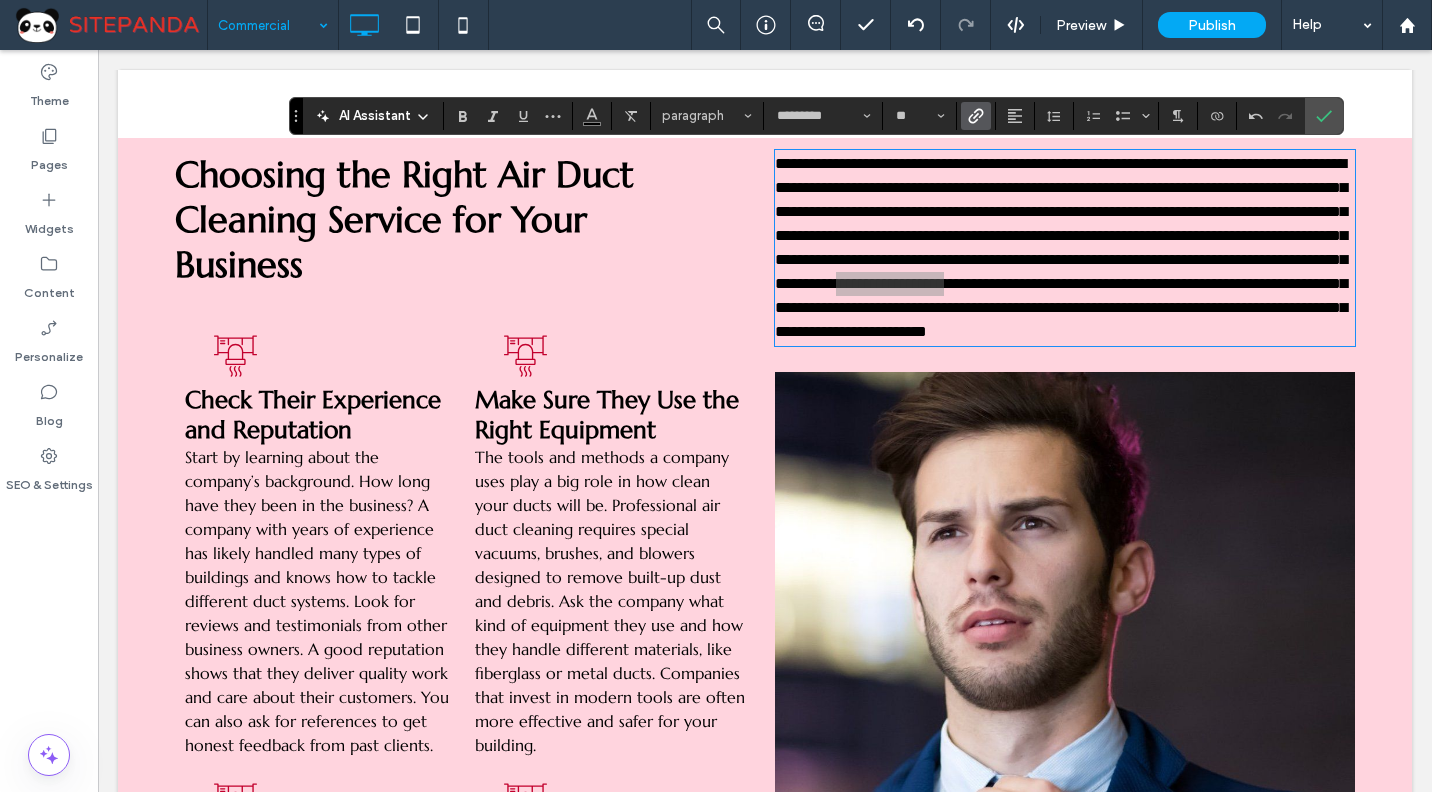 click 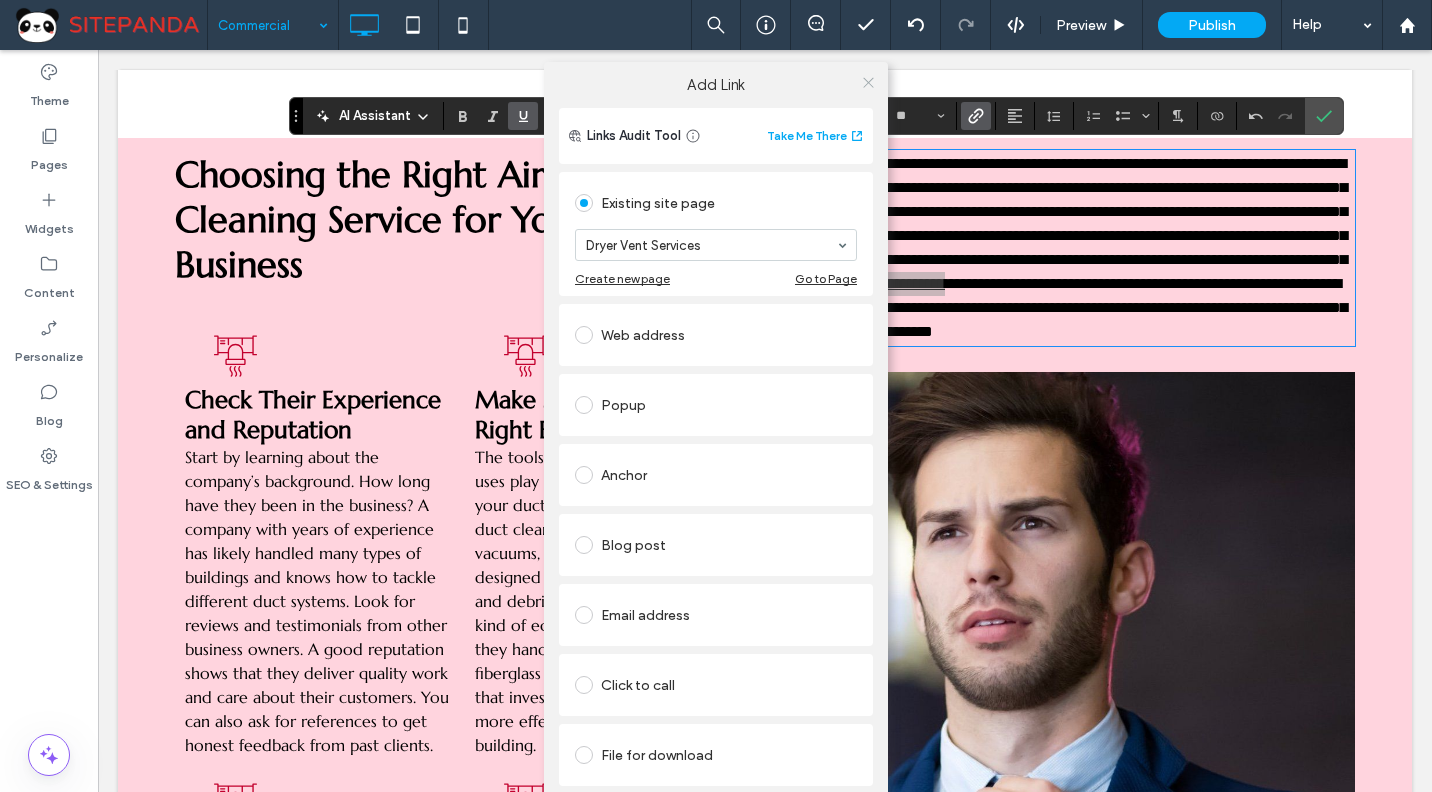 click 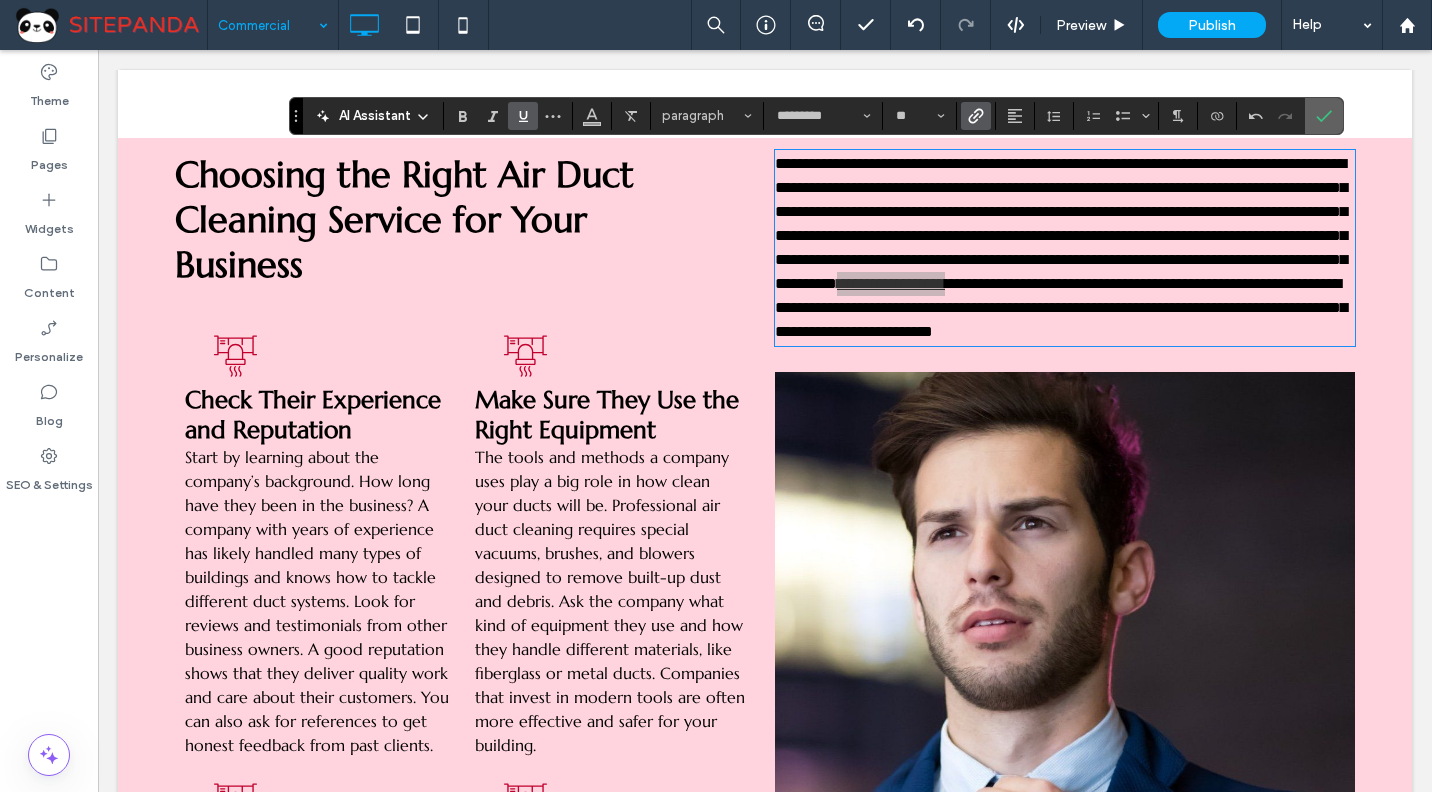 click 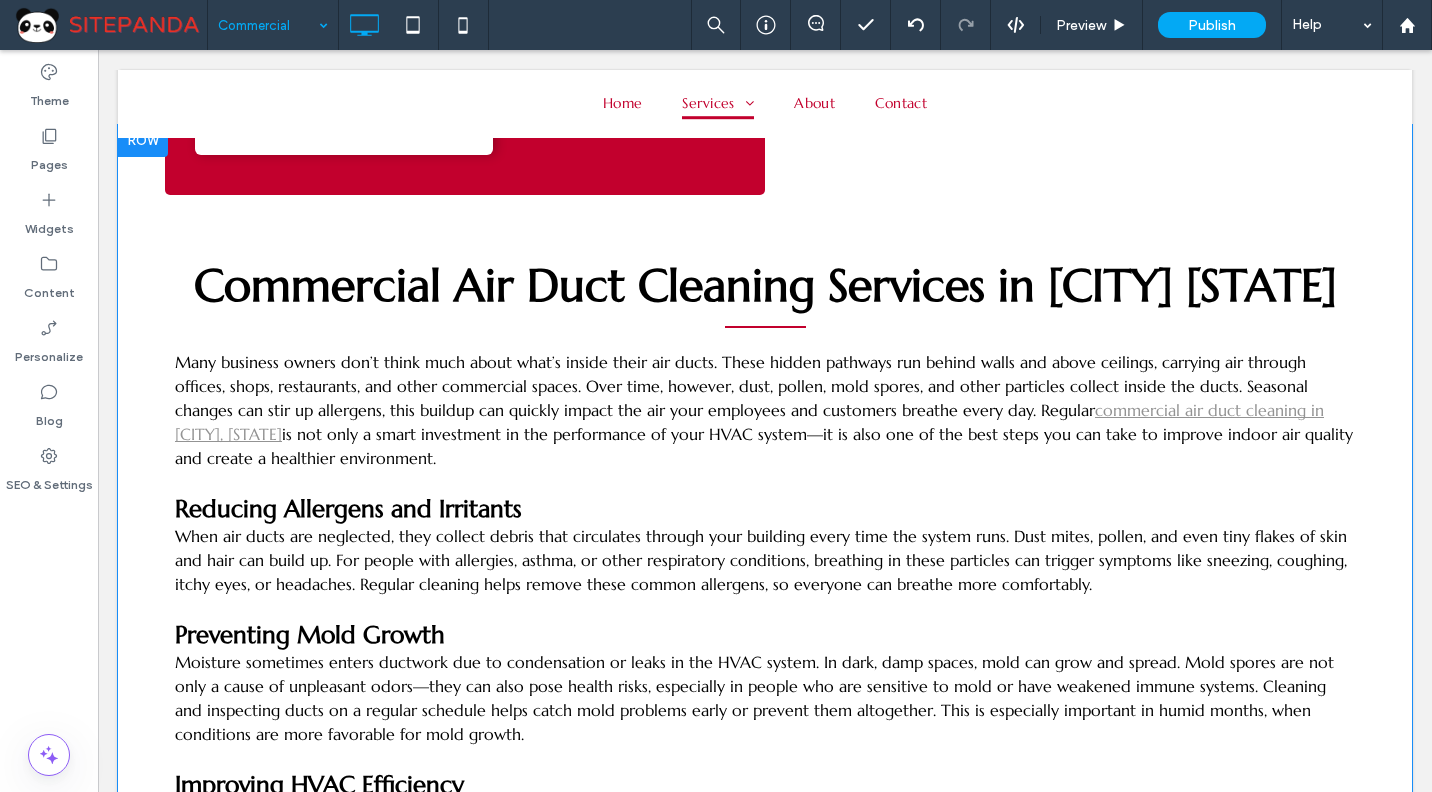 scroll, scrollTop: 428, scrollLeft: 0, axis: vertical 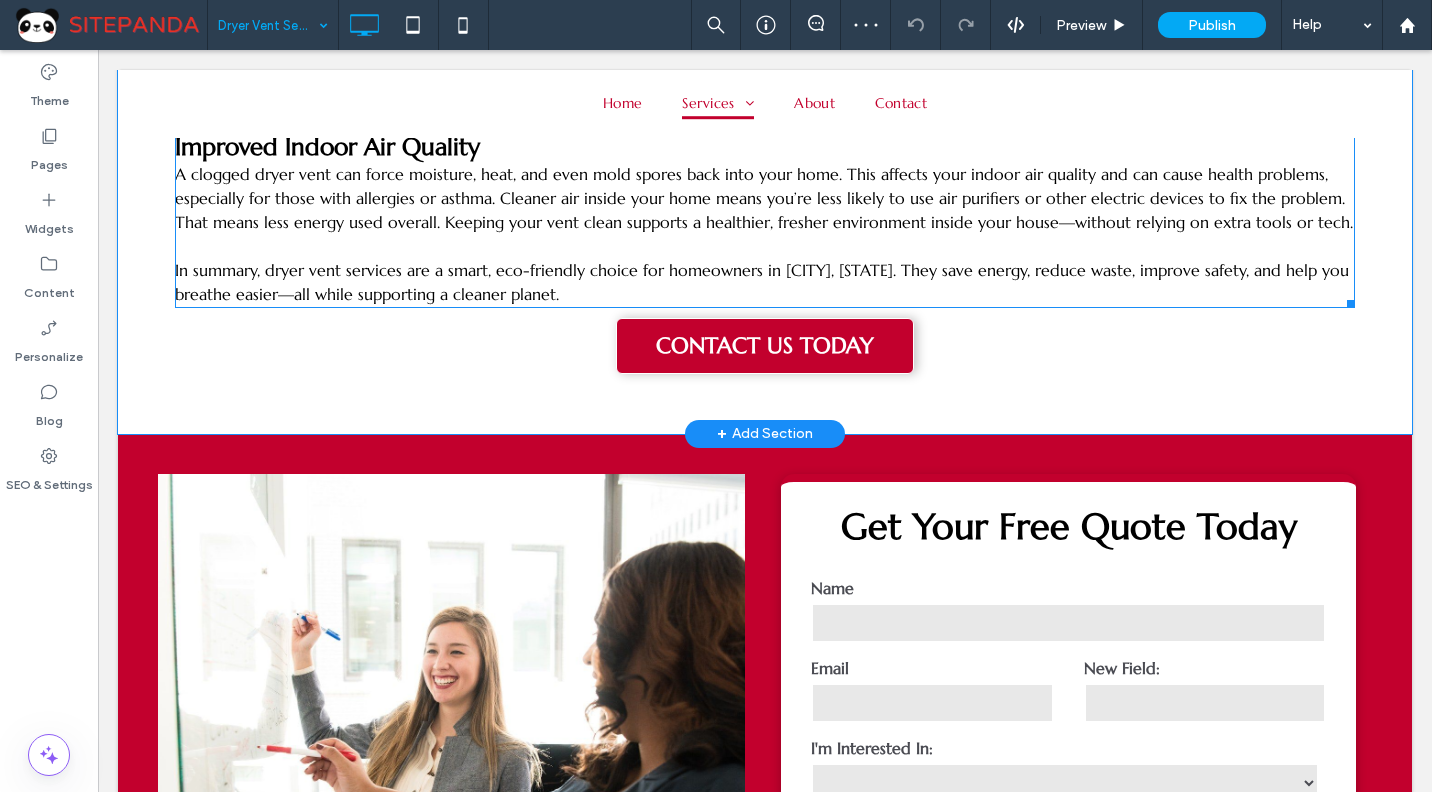 click on "In summary, dryer vent services are a smart, eco-friendly choice for homeowners in Holladay, UT. They save energy, reduce waste, improve safety, and help you breathe easier—all while supporting a cleaner planet. ﻿" at bounding box center [762, 282] 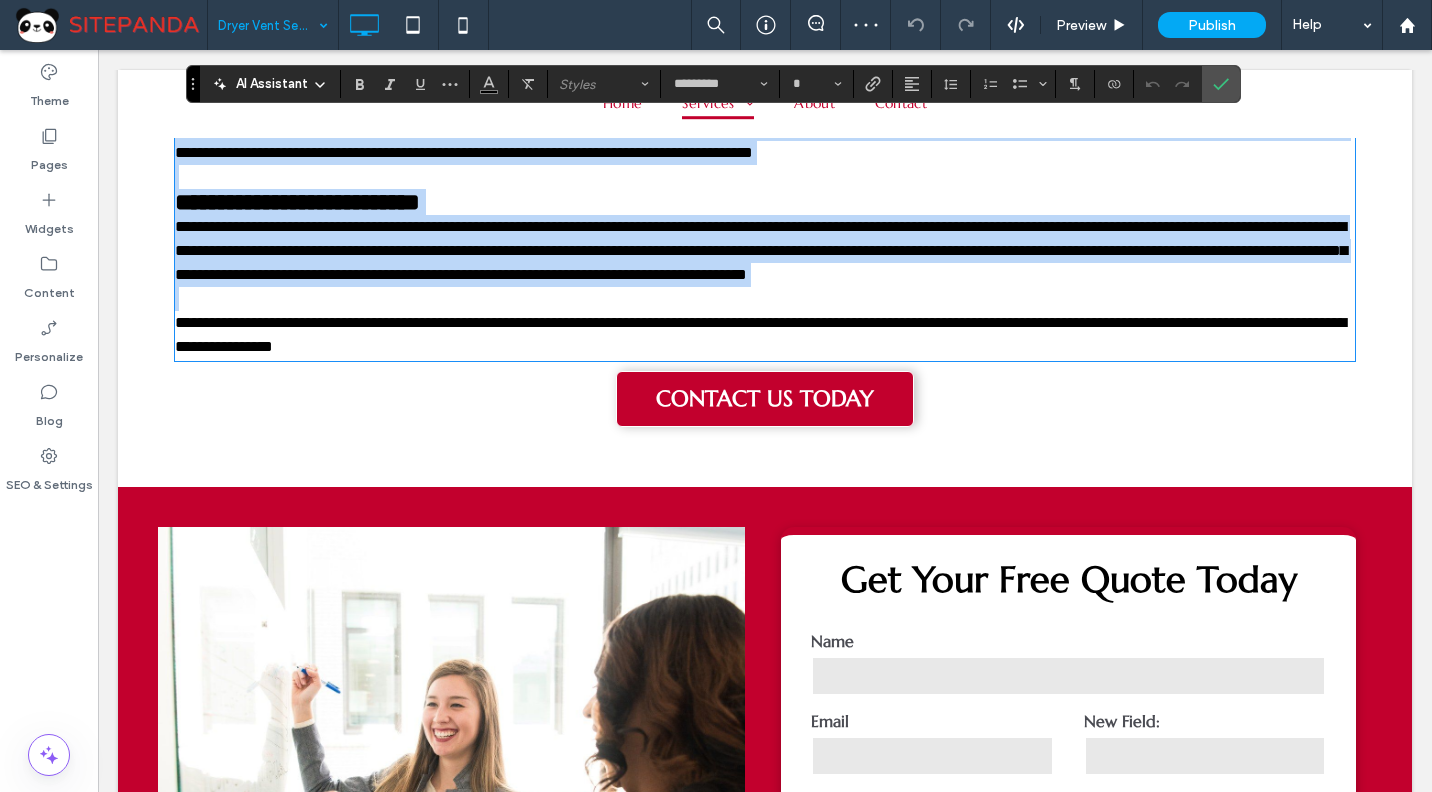 scroll, scrollTop: 1053, scrollLeft: 0, axis: vertical 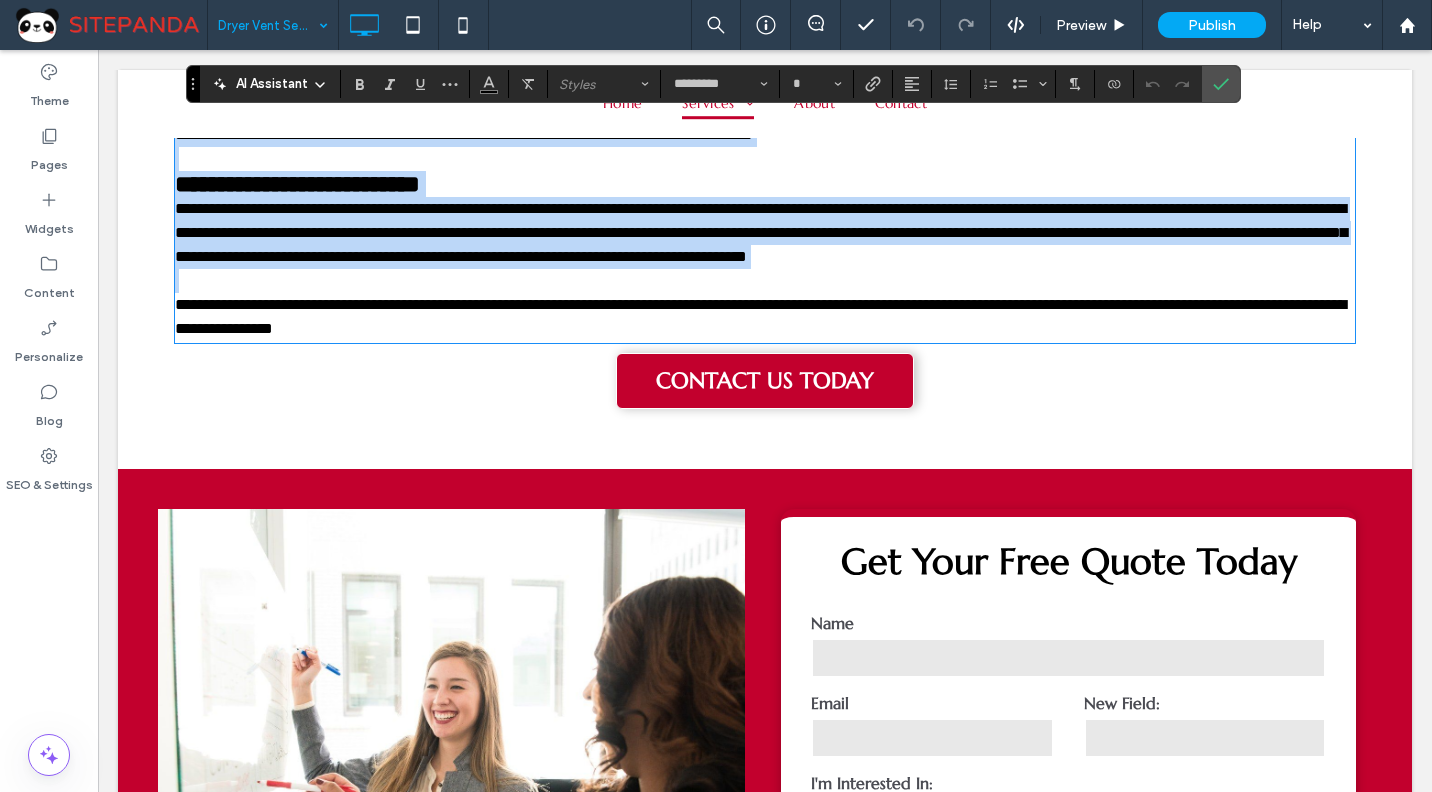 click on "**********" at bounding box center (760, 316) 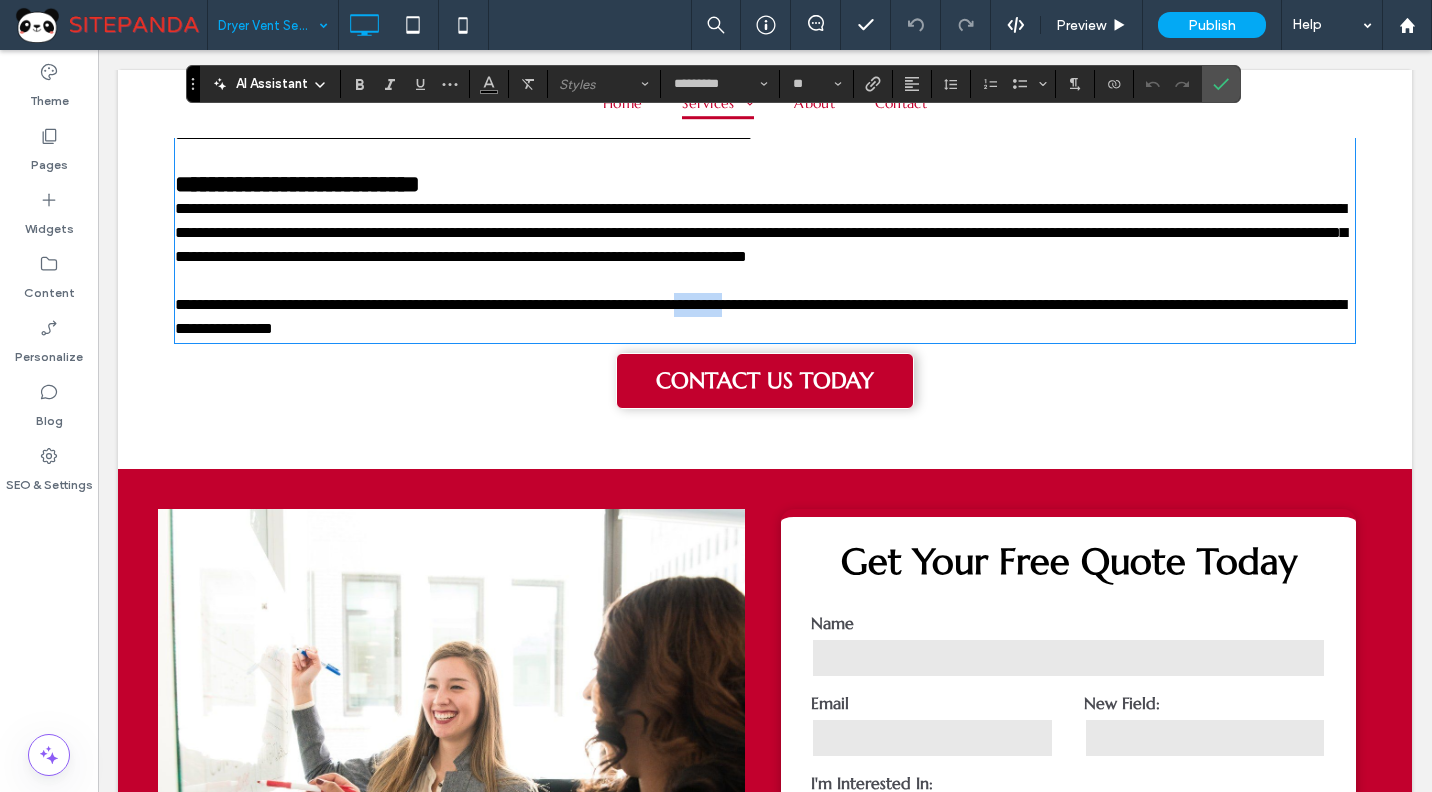 click on "**********" at bounding box center (760, 316) 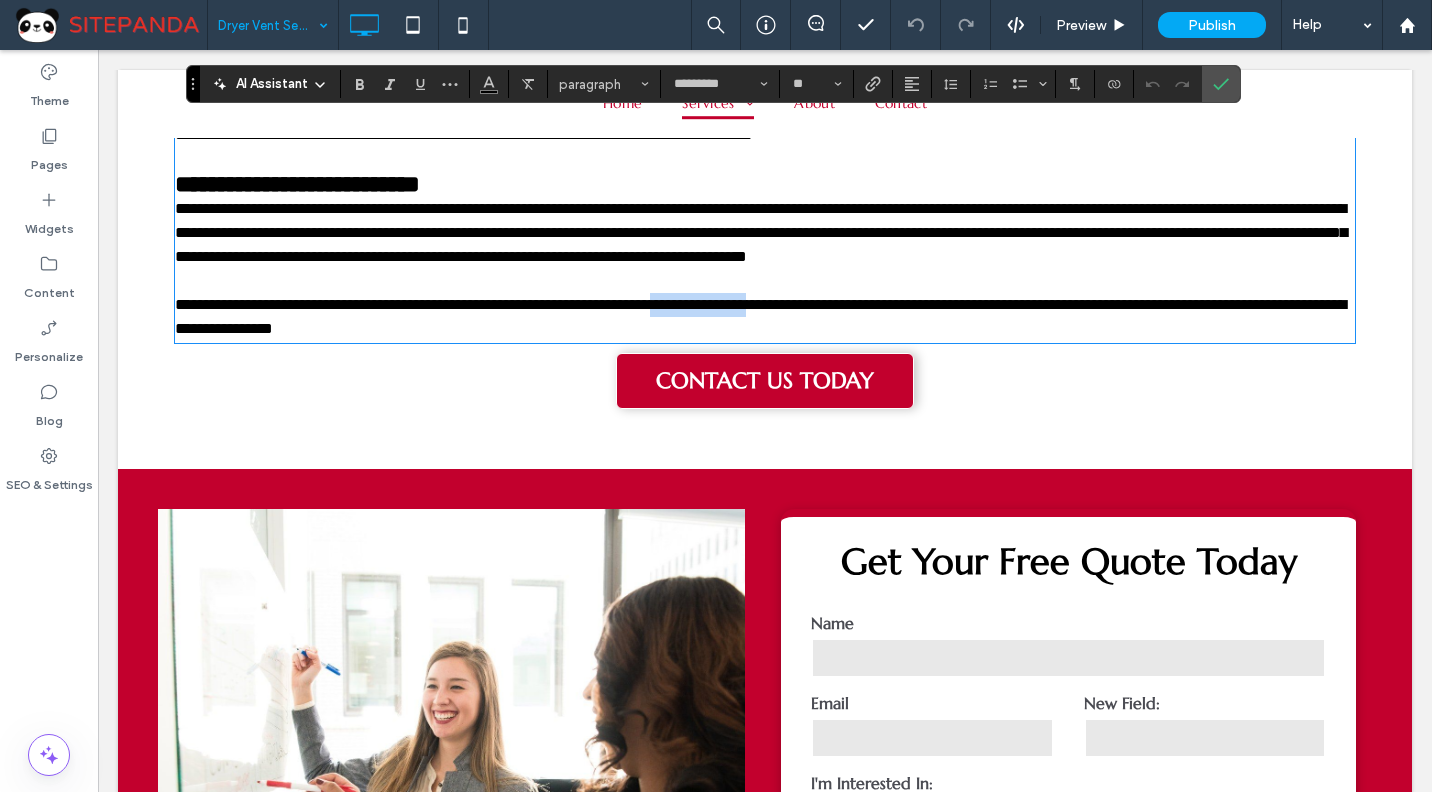 drag, startPoint x: 862, startPoint y: 410, endPoint x: 750, endPoint y: 413, distance: 112.04017 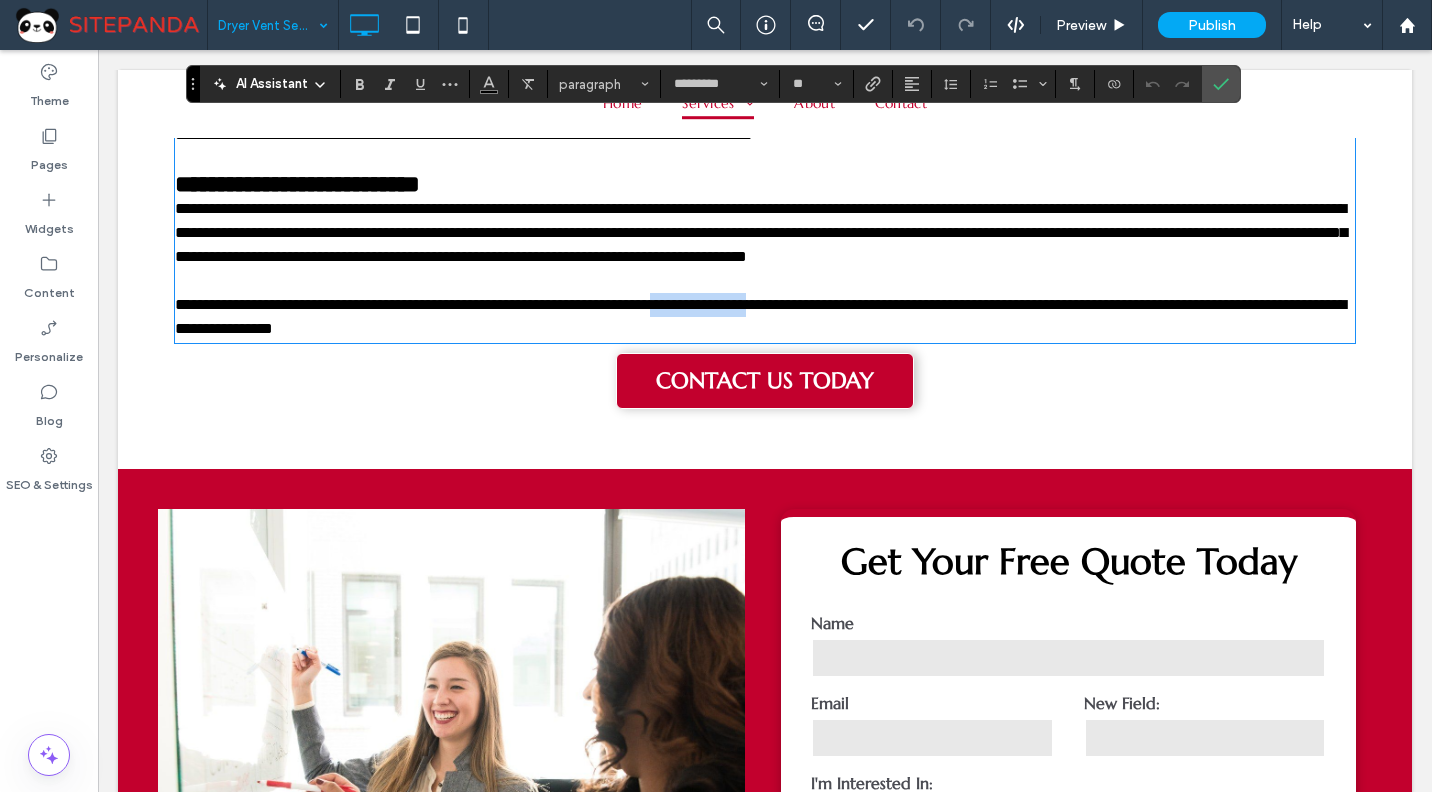 click on "**********" at bounding box center (760, 316) 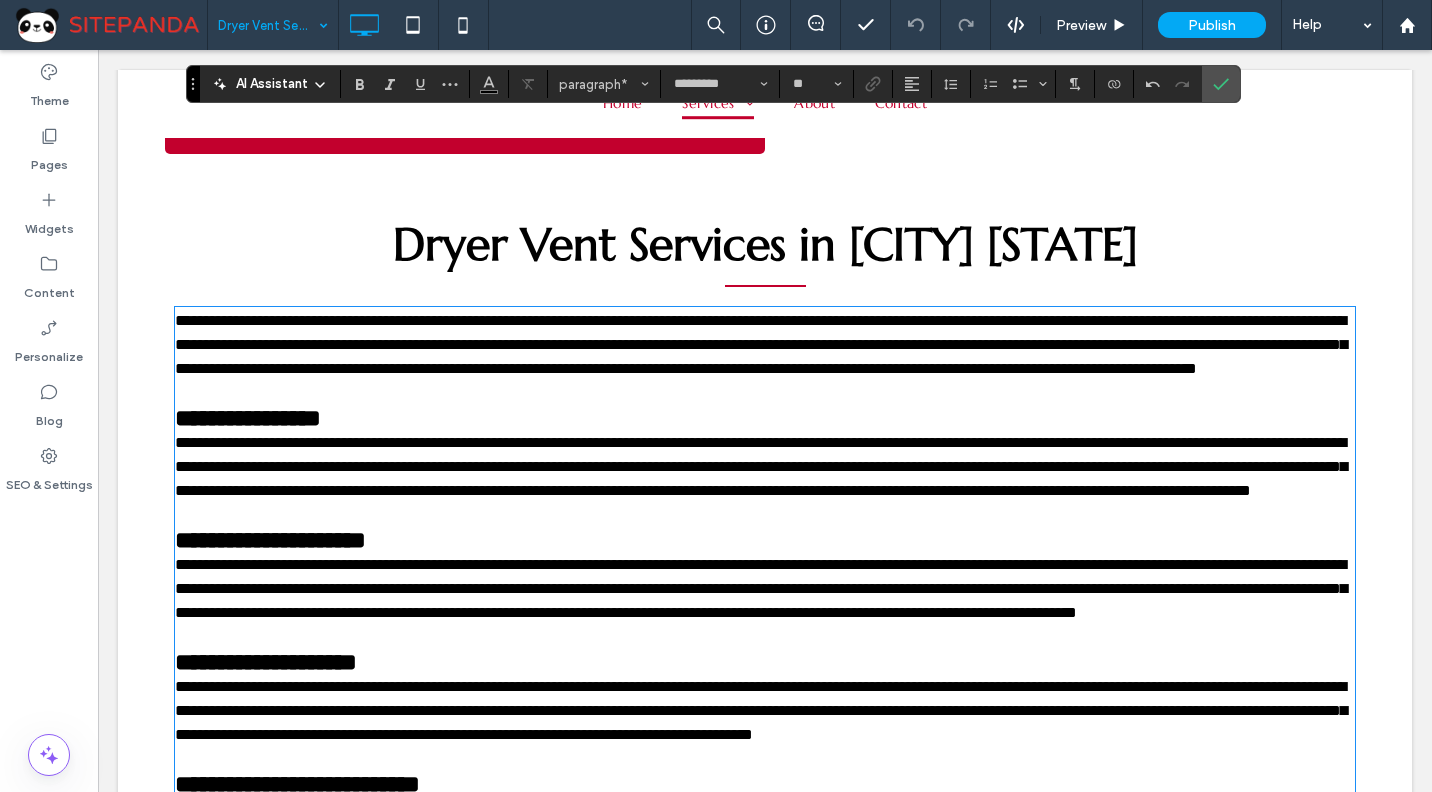scroll, scrollTop: 353, scrollLeft: 0, axis: vertical 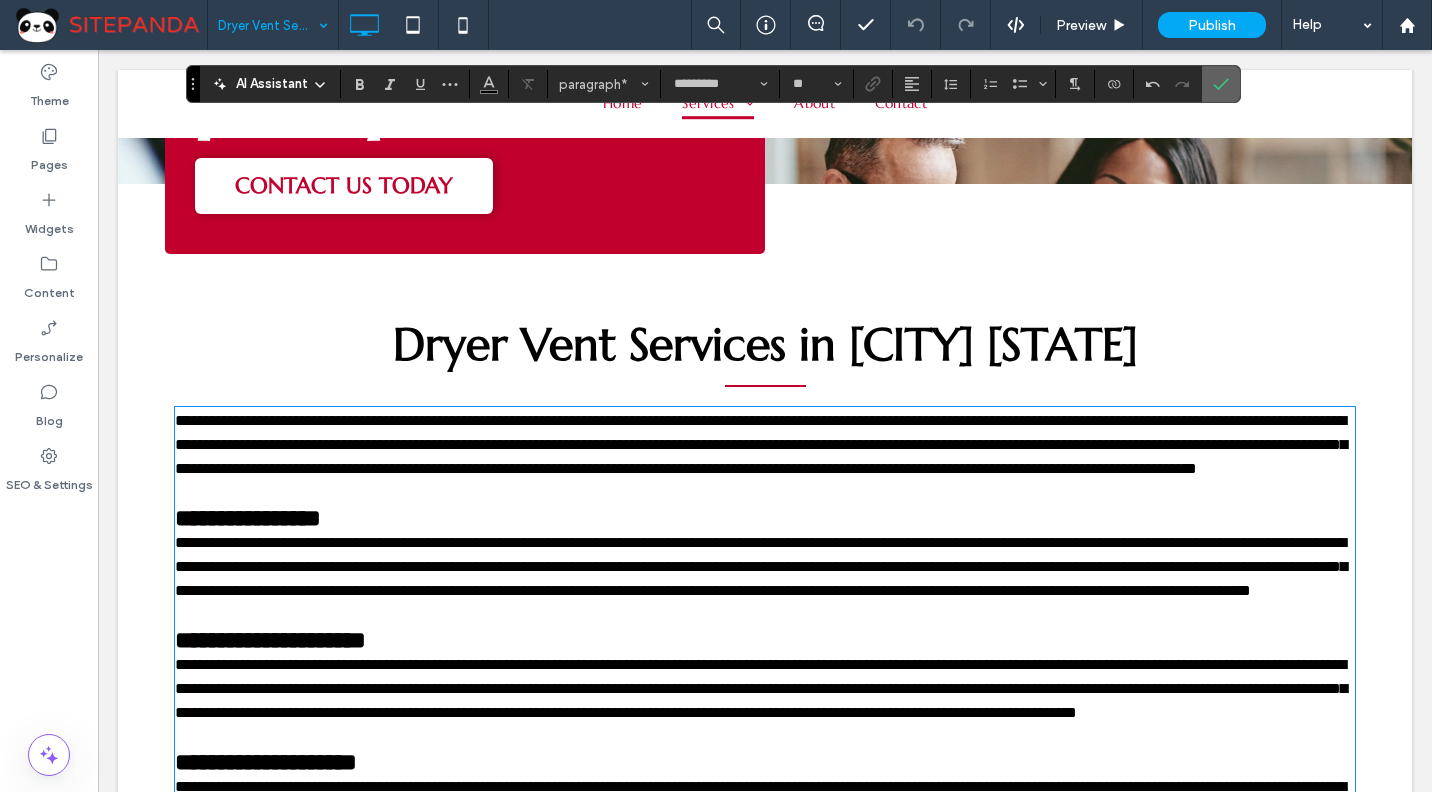 click at bounding box center (1221, 84) 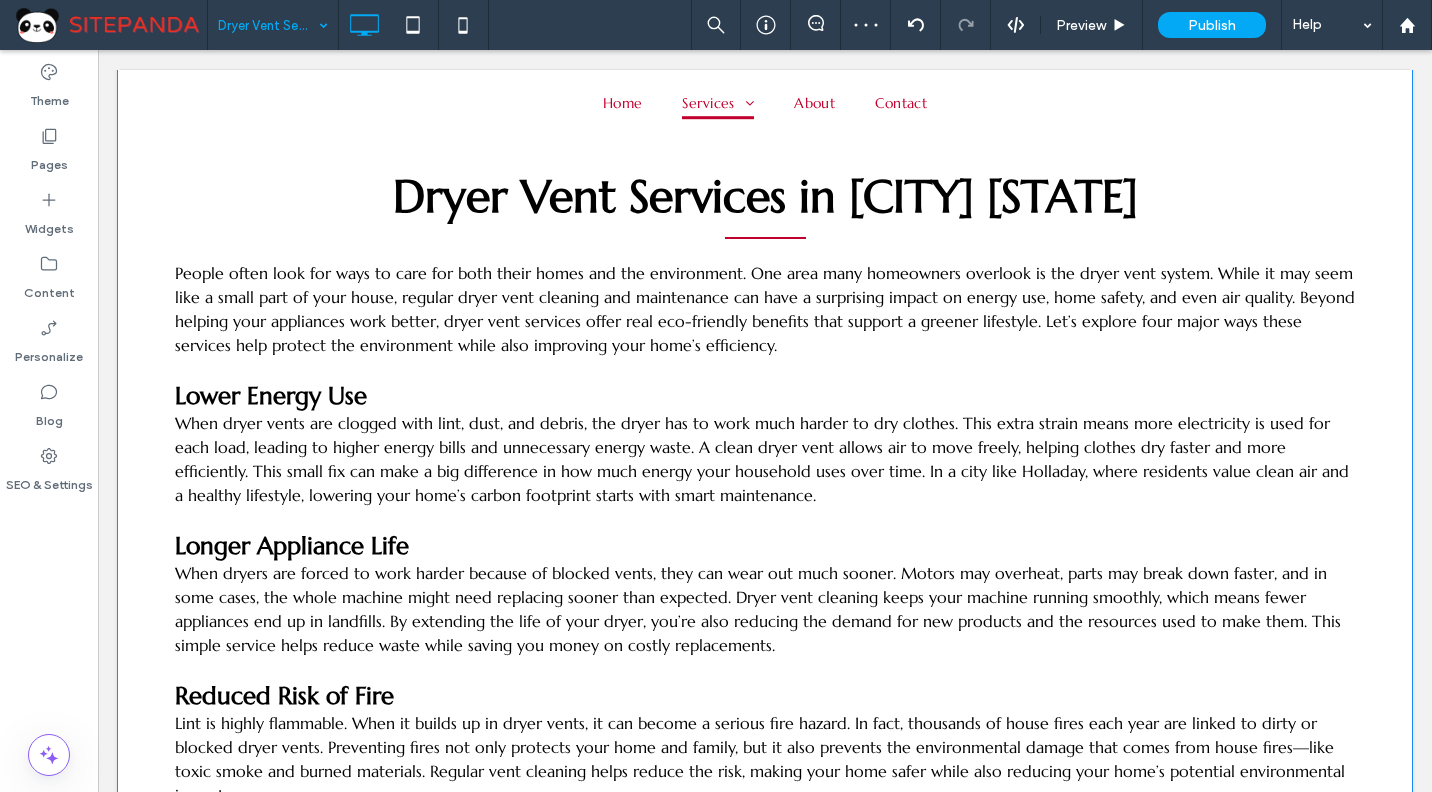 scroll, scrollTop: 500, scrollLeft: 0, axis: vertical 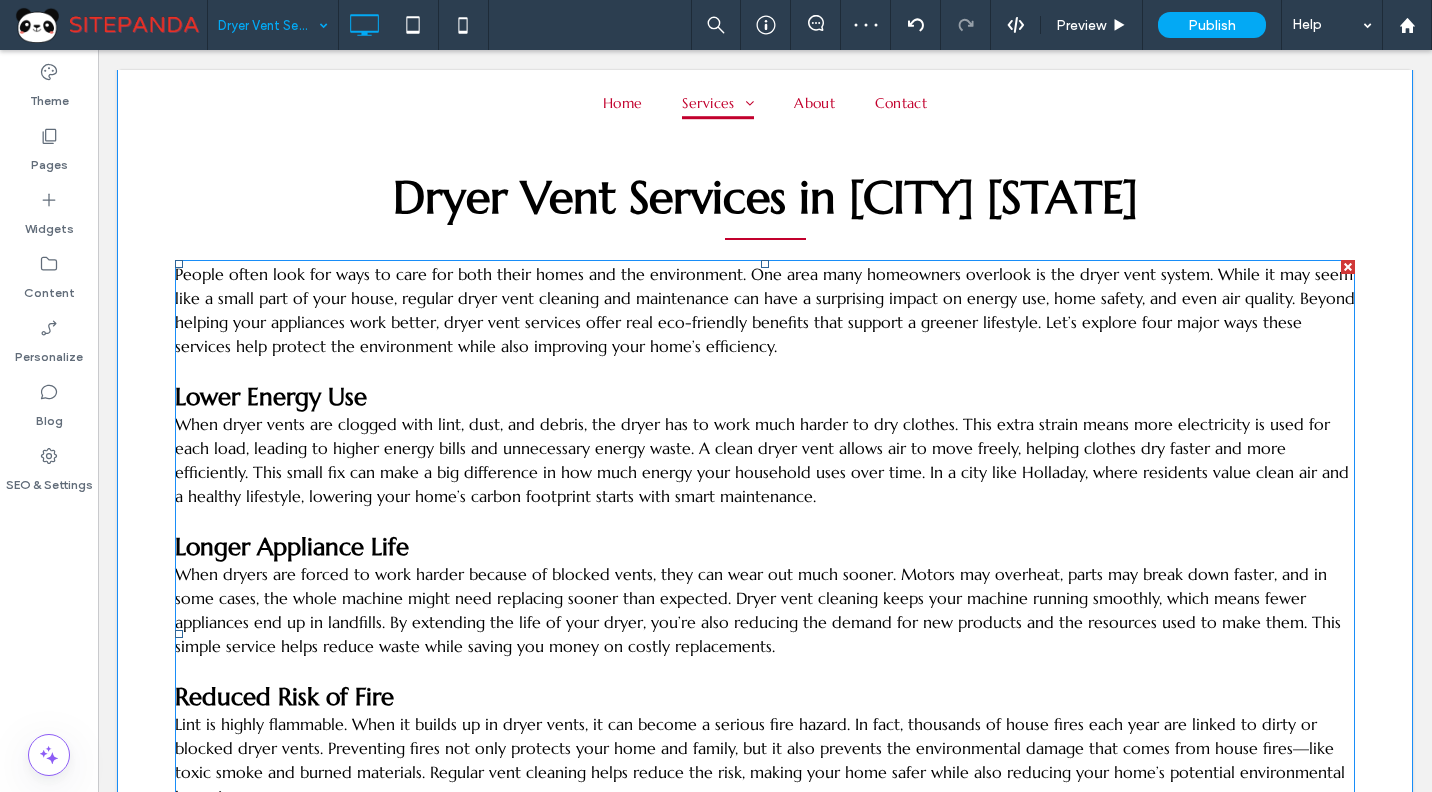 click at bounding box center (765, 520) 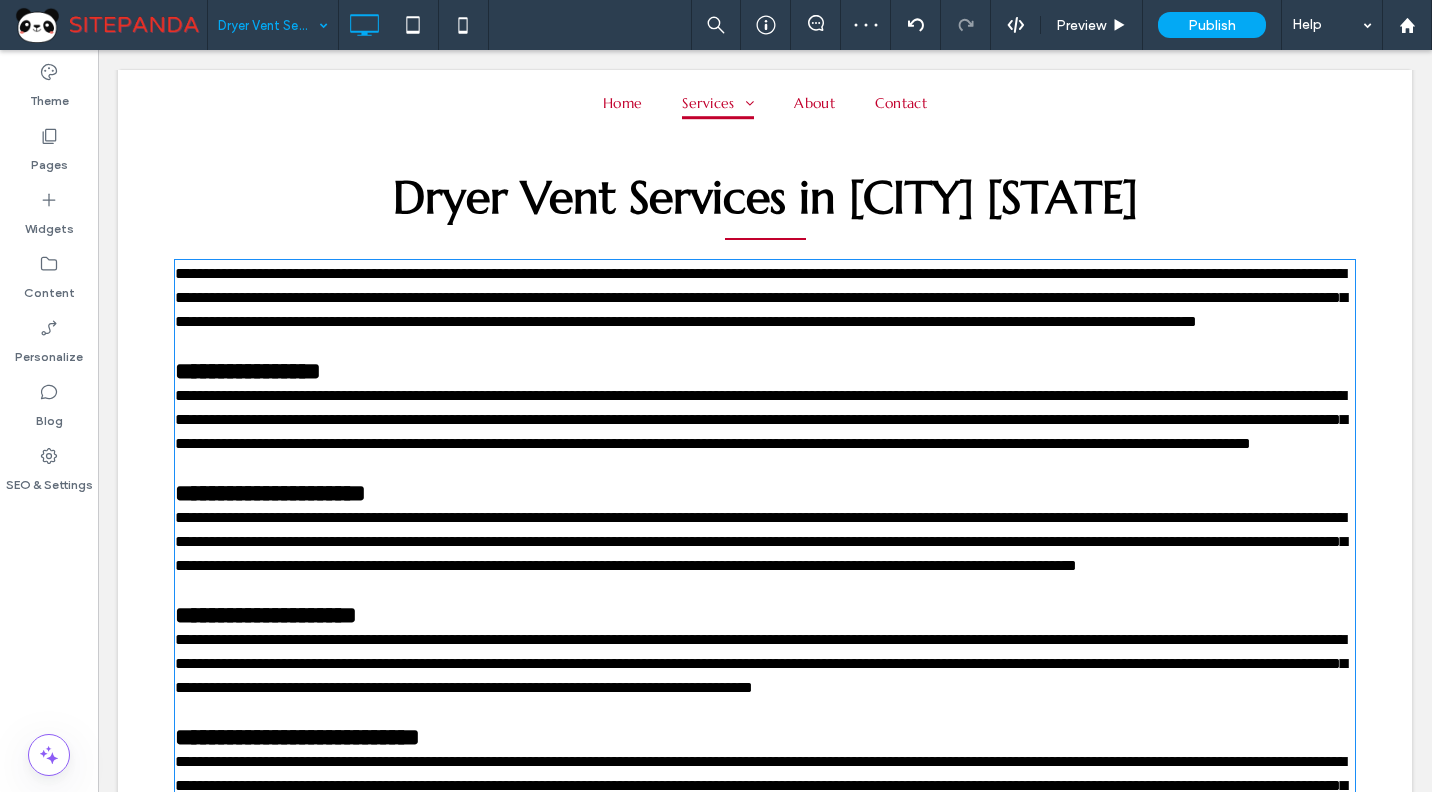 type on "*********" 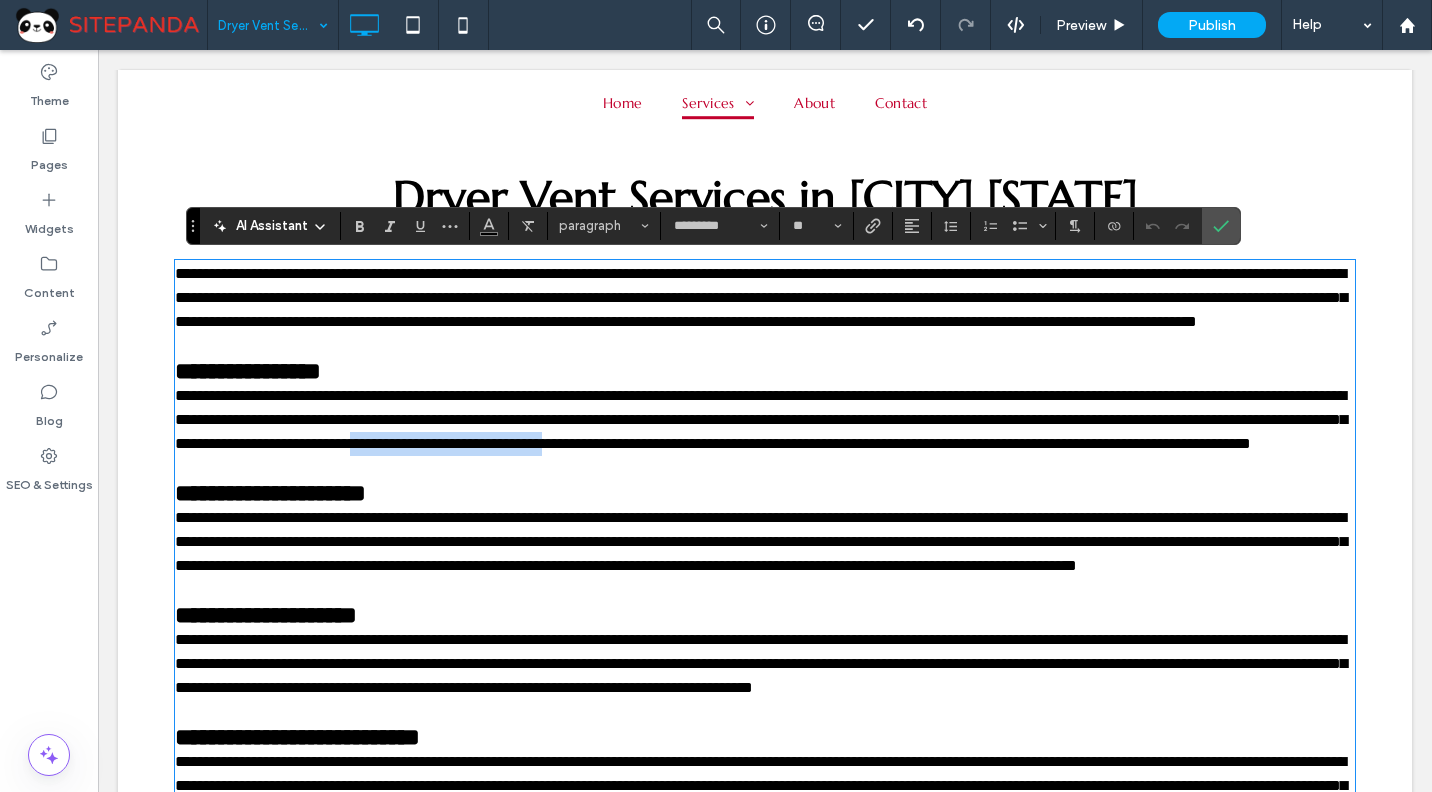 drag, startPoint x: 1132, startPoint y: 474, endPoint x: 917, endPoint y: 478, distance: 215.0372 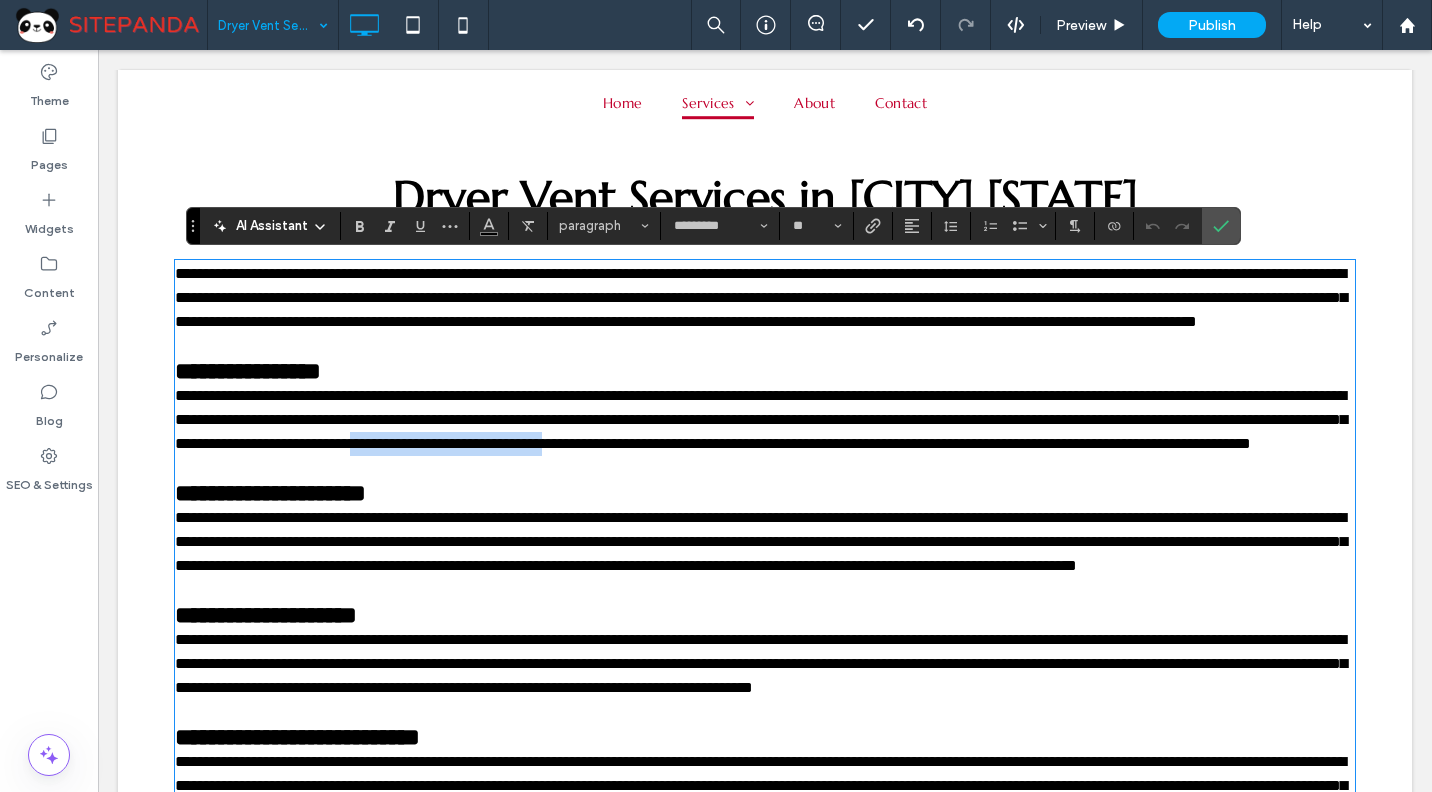 type 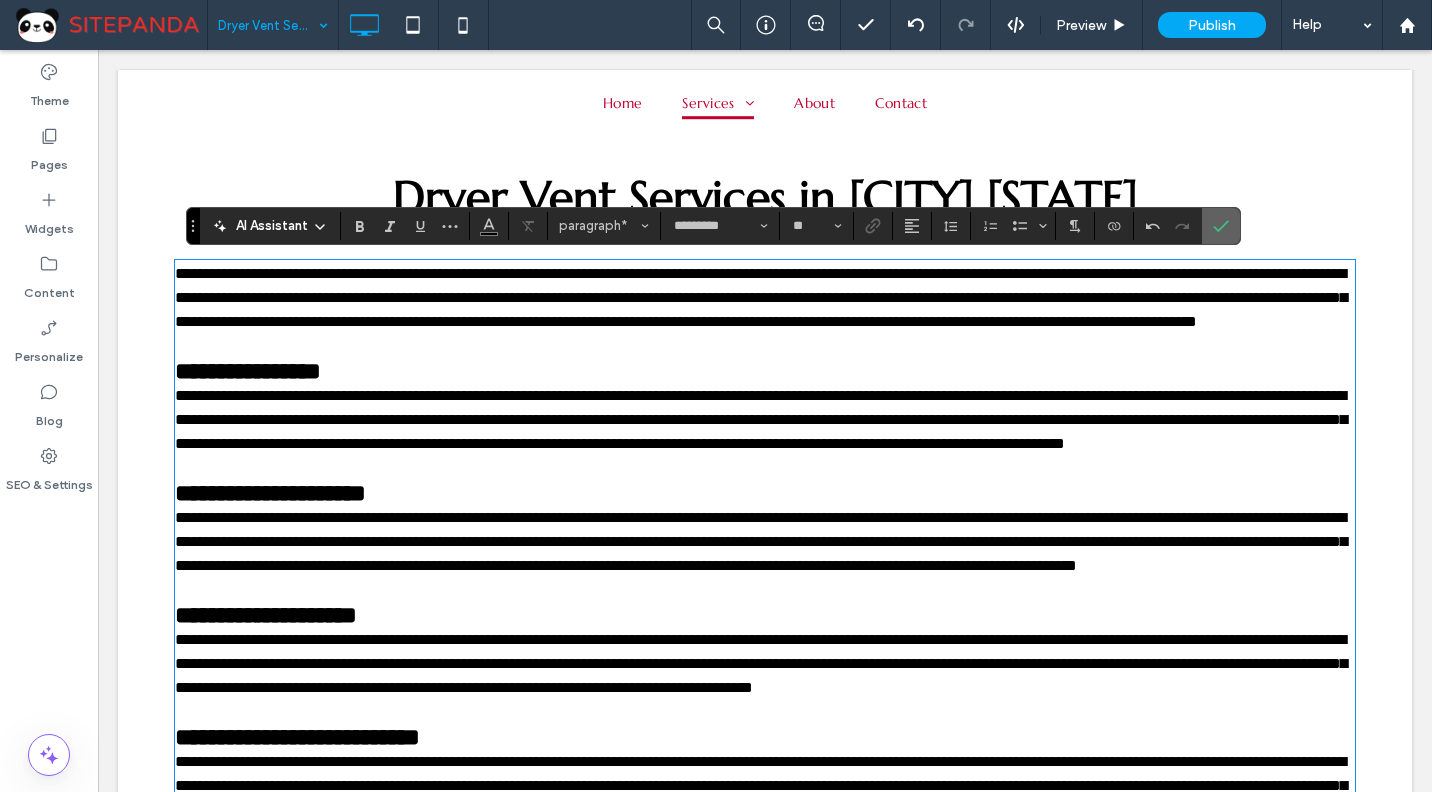 click at bounding box center [1217, 226] 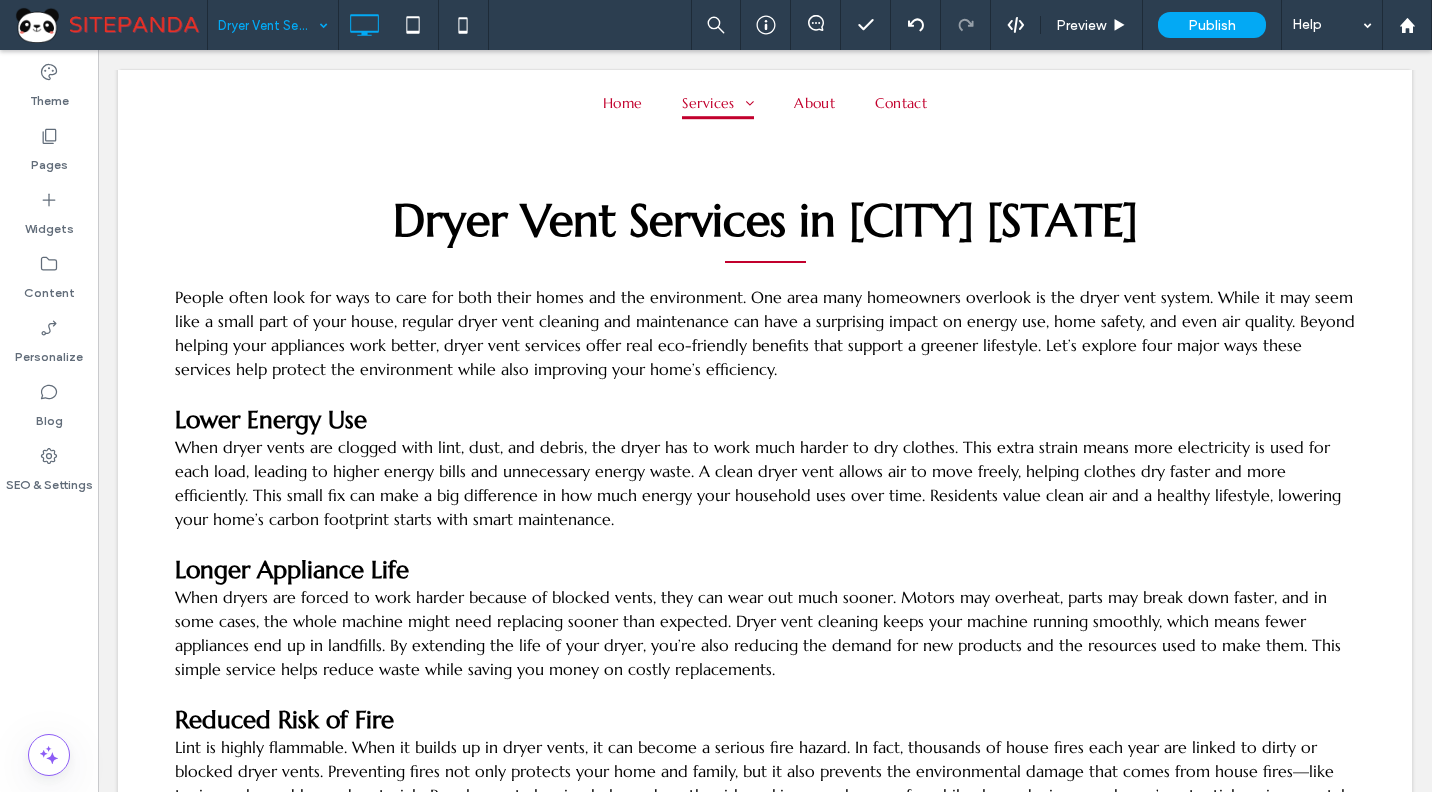 scroll, scrollTop: 500, scrollLeft: 0, axis: vertical 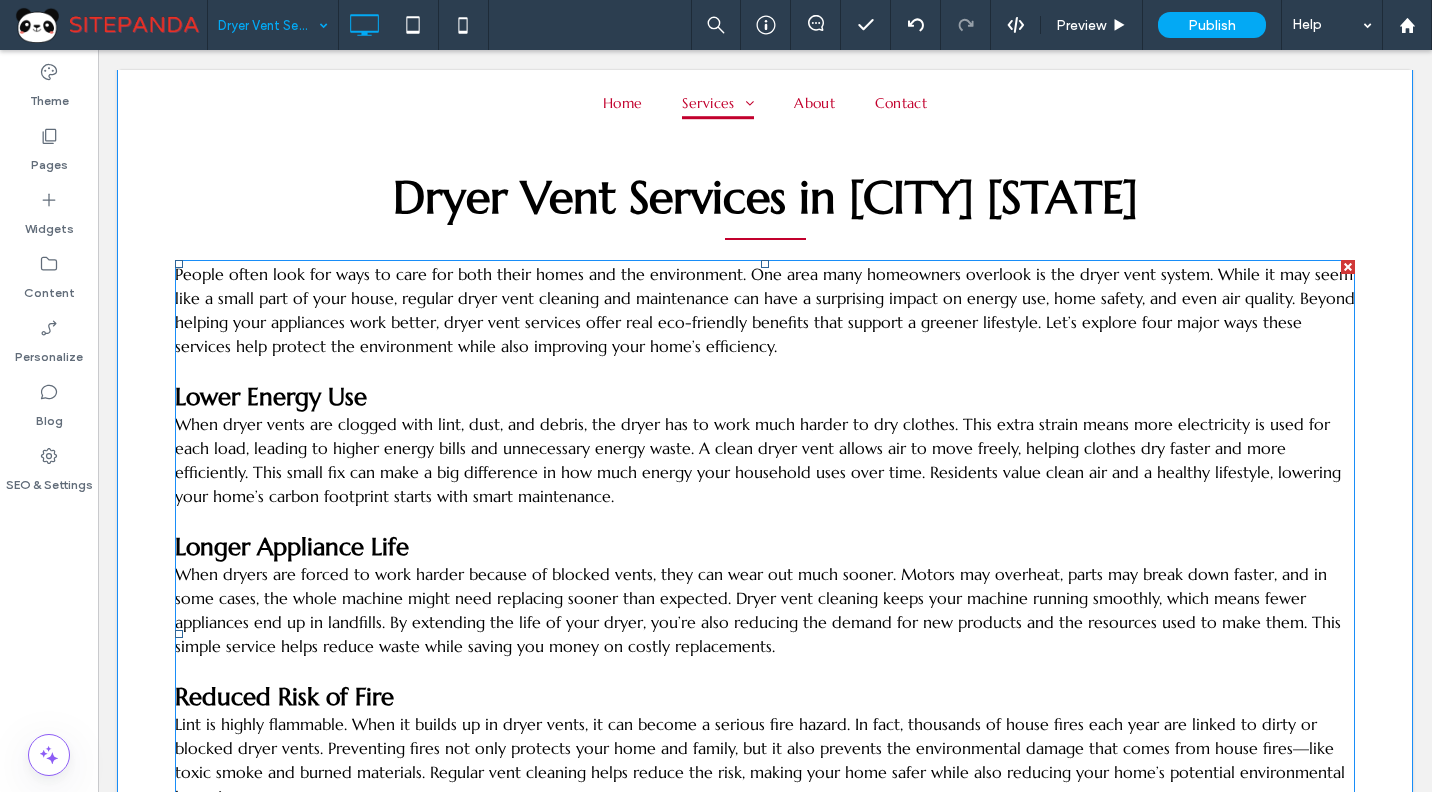 click on "People often look for ways to care for both their homes and the environment. One area many homeowners overlook is the dryer vent system. While it may seem like a small part of your house, regular dryer vent cleaning and maintenance can have a surprising impact on energy use, home safety, and even air quality. Beyond helping your appliances work better, dryer vent services offer real eco-friendly benefits that support a greener lifestyle. Let’s explore four major ways these services help protect the environment while also improving your home’s efficiency." at bounding box center [765, 310] 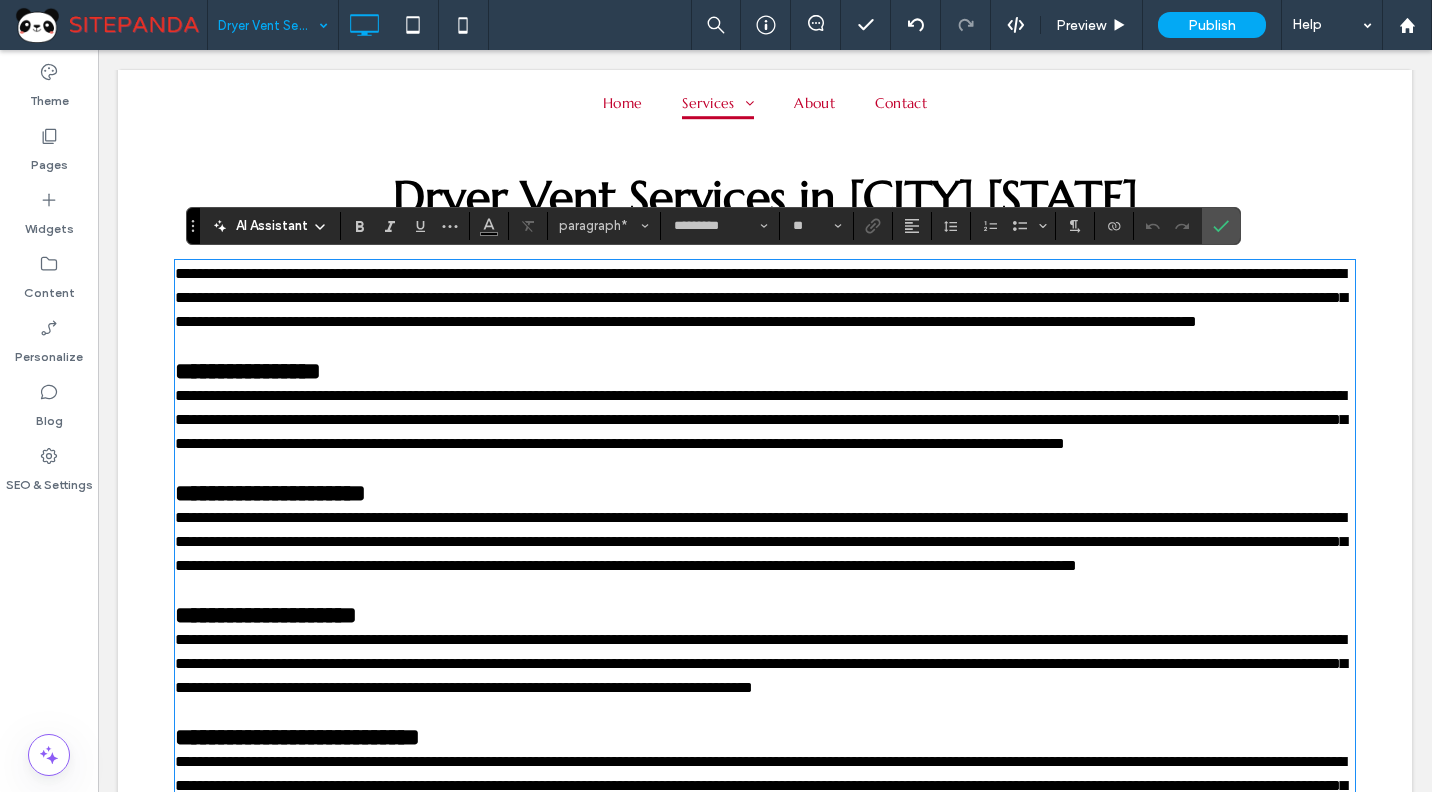 click on "**********" at bounding box center [761, 297] 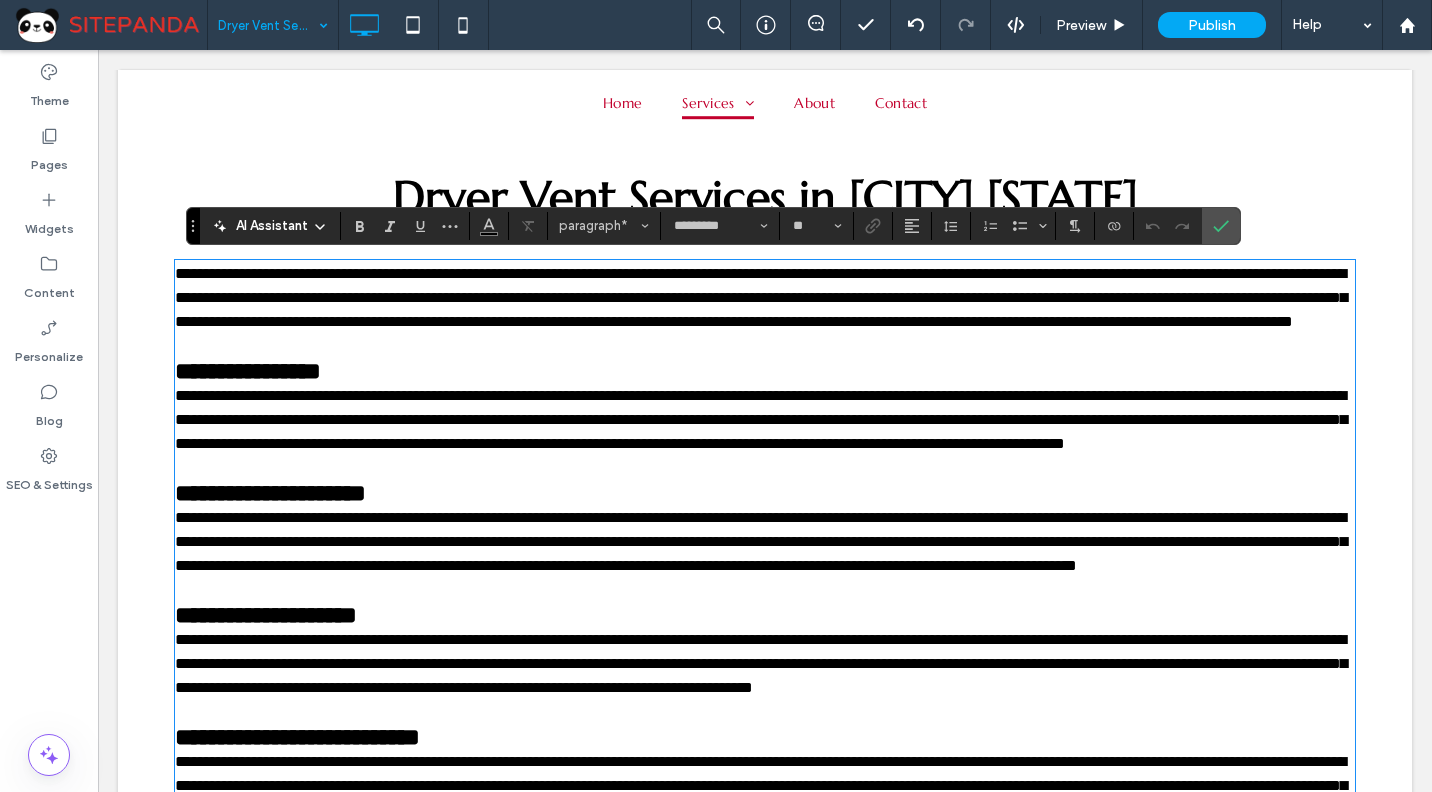 scroll, scrollTop: 0, scrollLeft: 0, axis: both 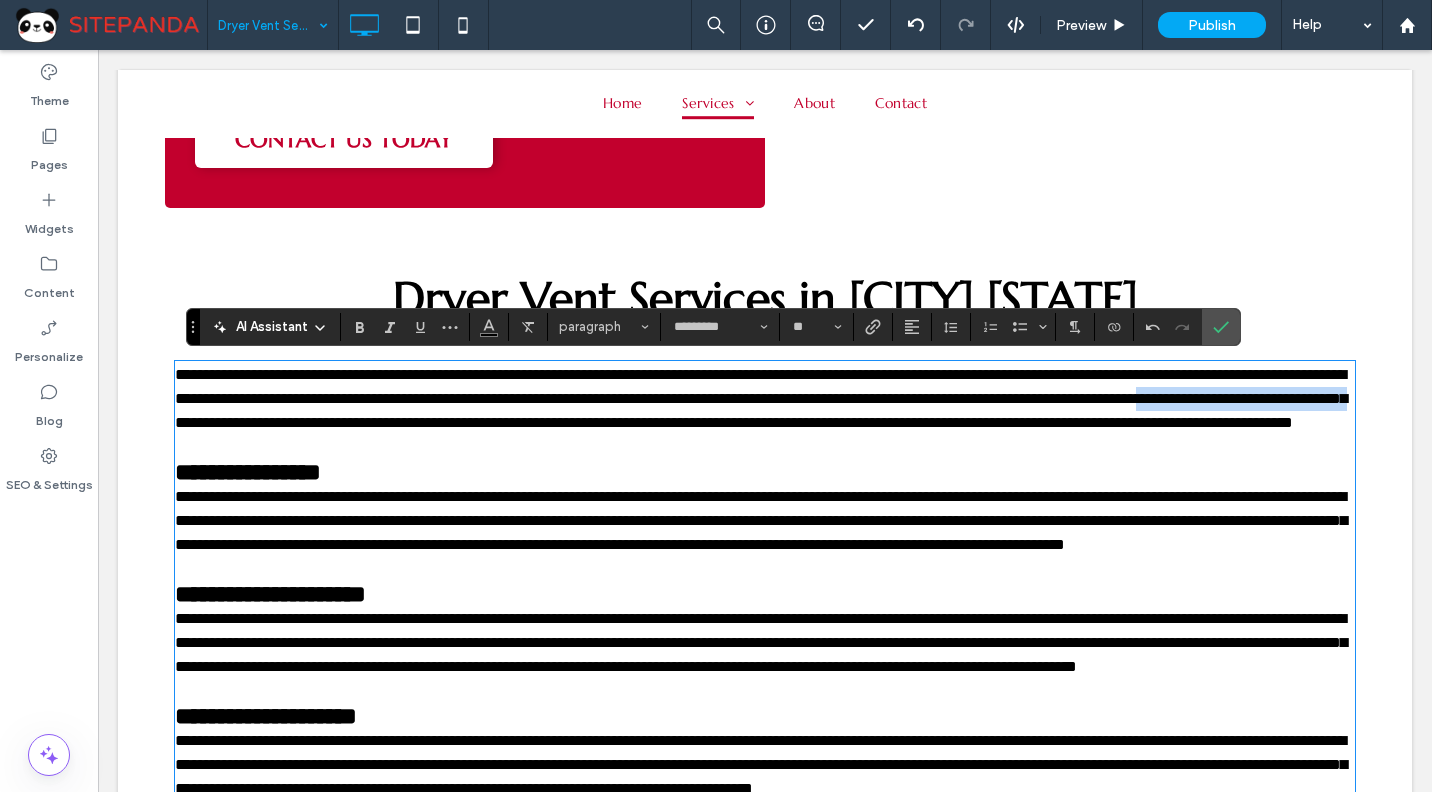 drag, startPoint x: 682, startPoint y: 424, endPoint x: 440, endPoint y: 424, distance: 242 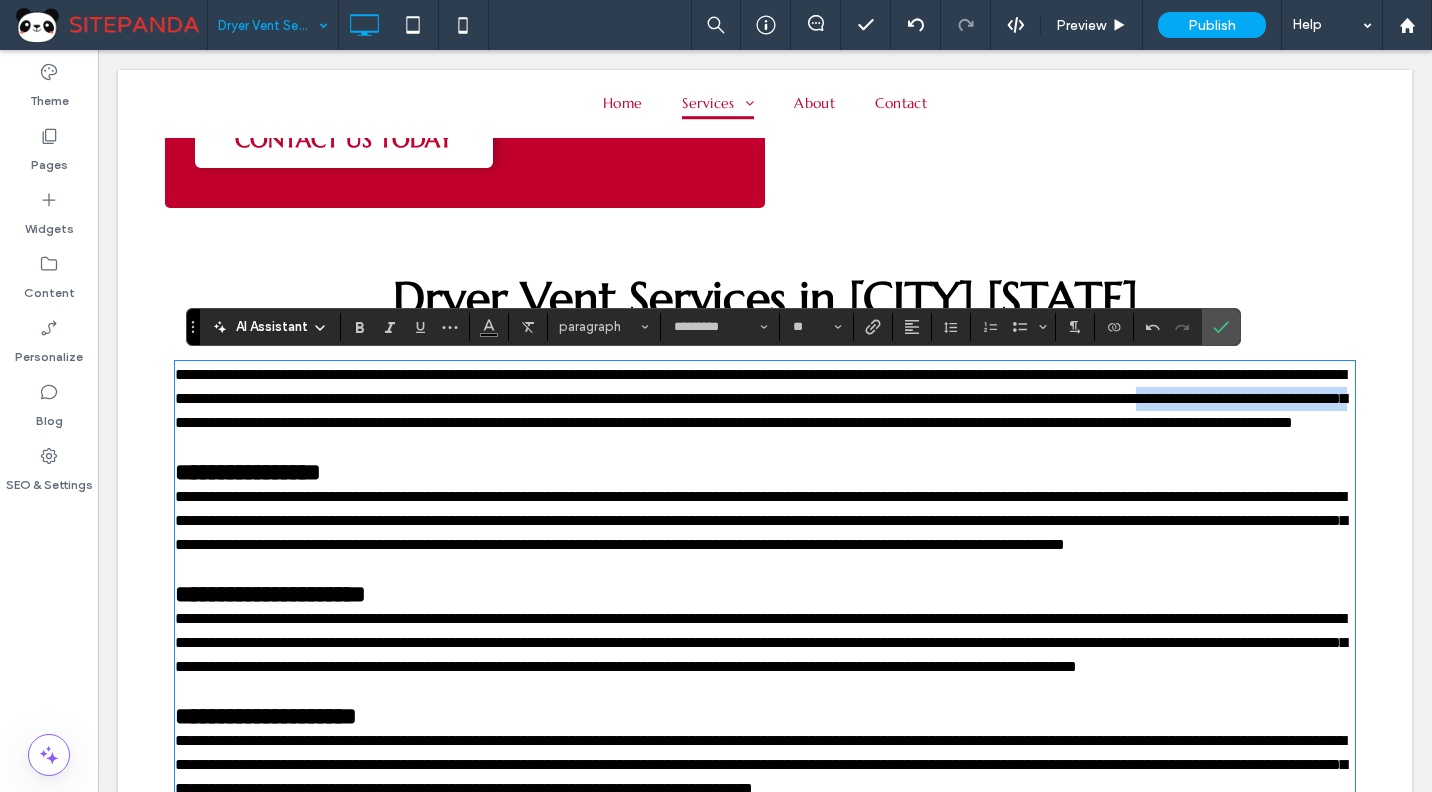 click on "**********" at bounding box center [761, 398] 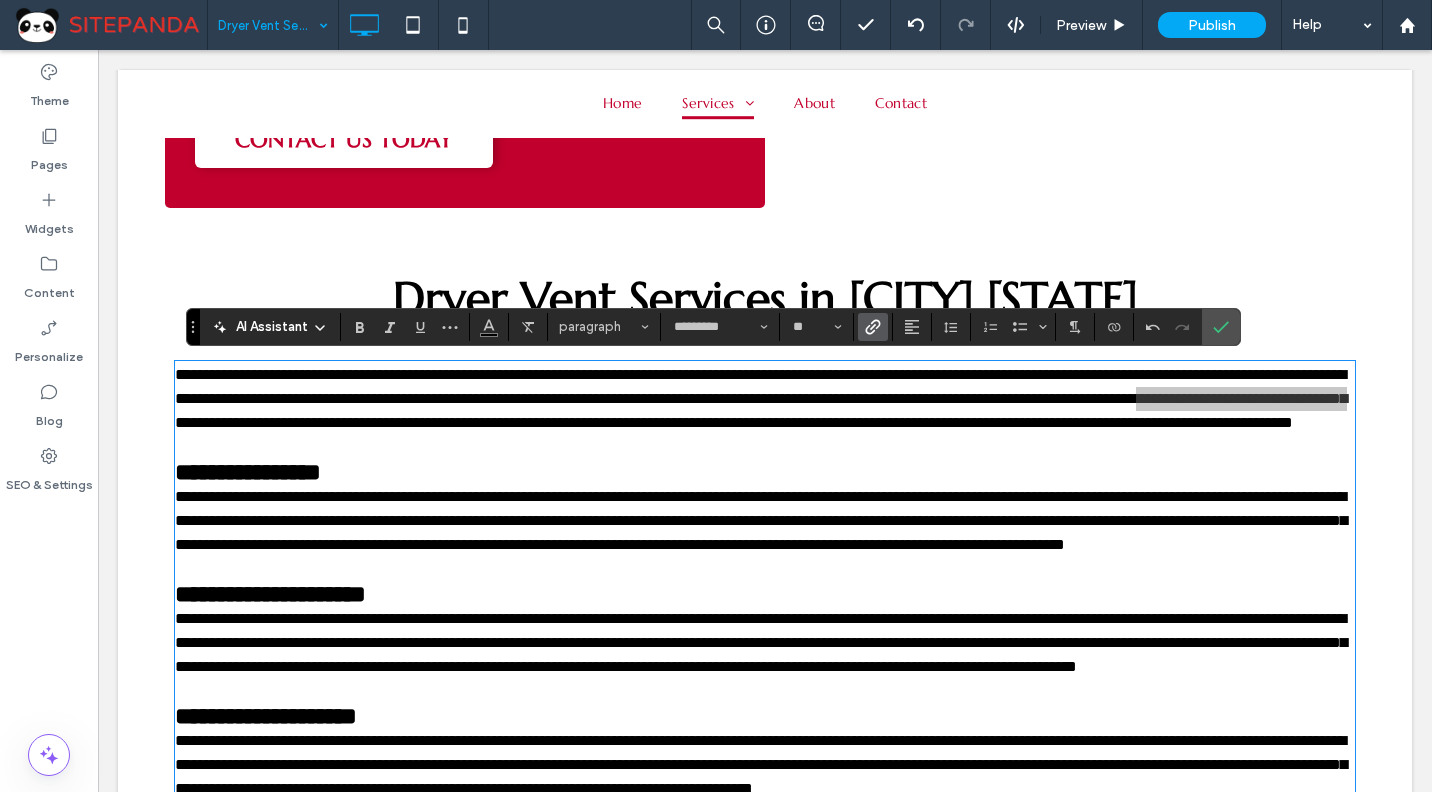 click 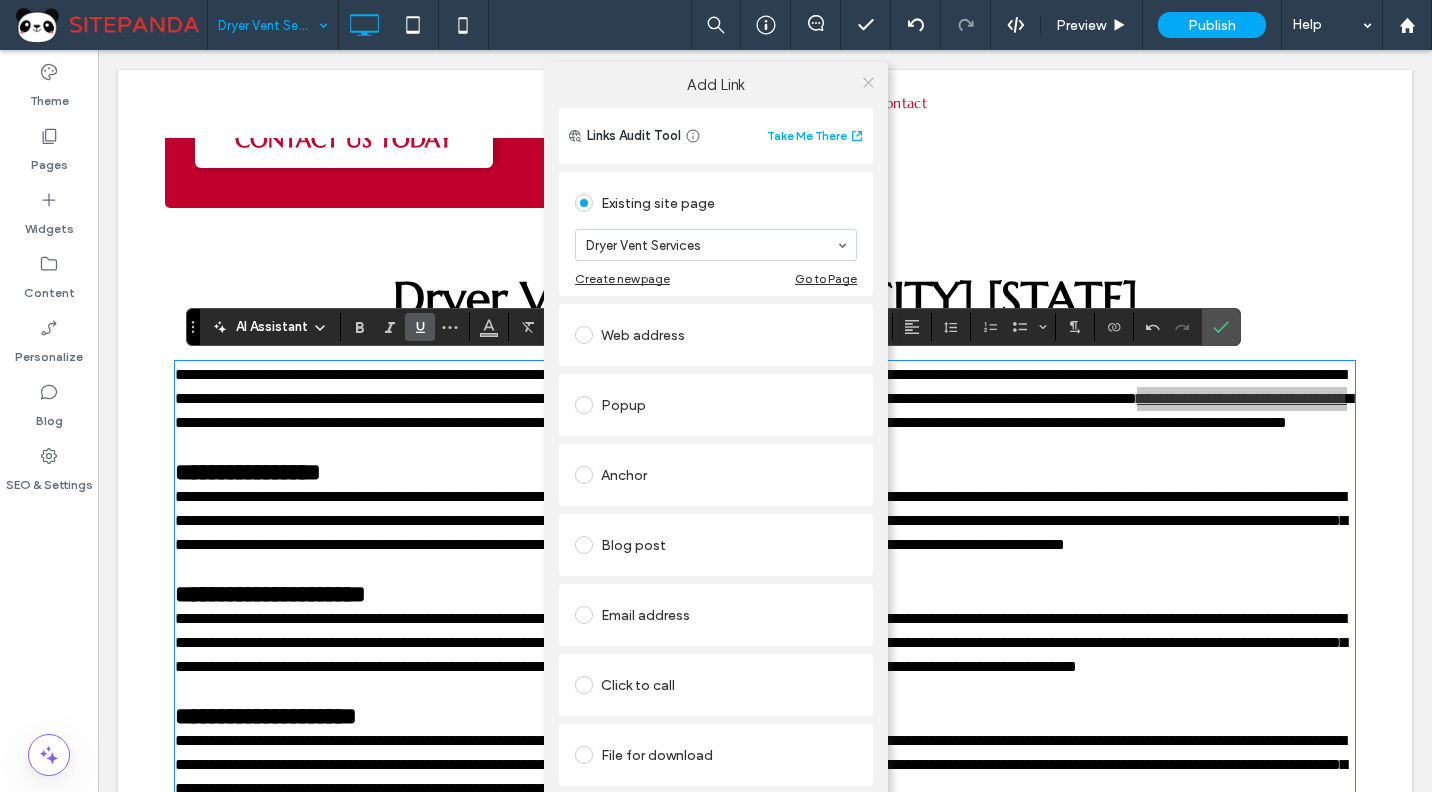 click 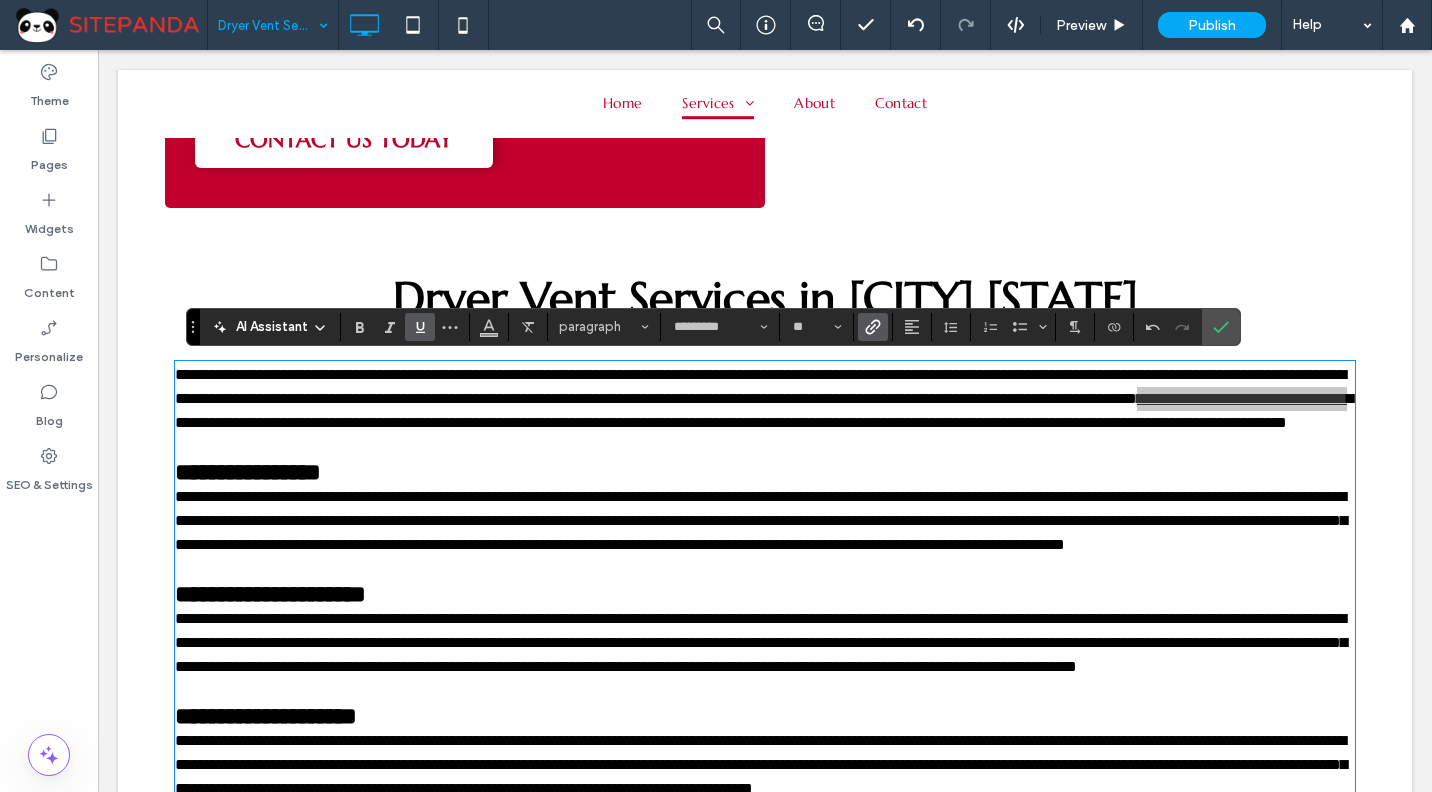 click 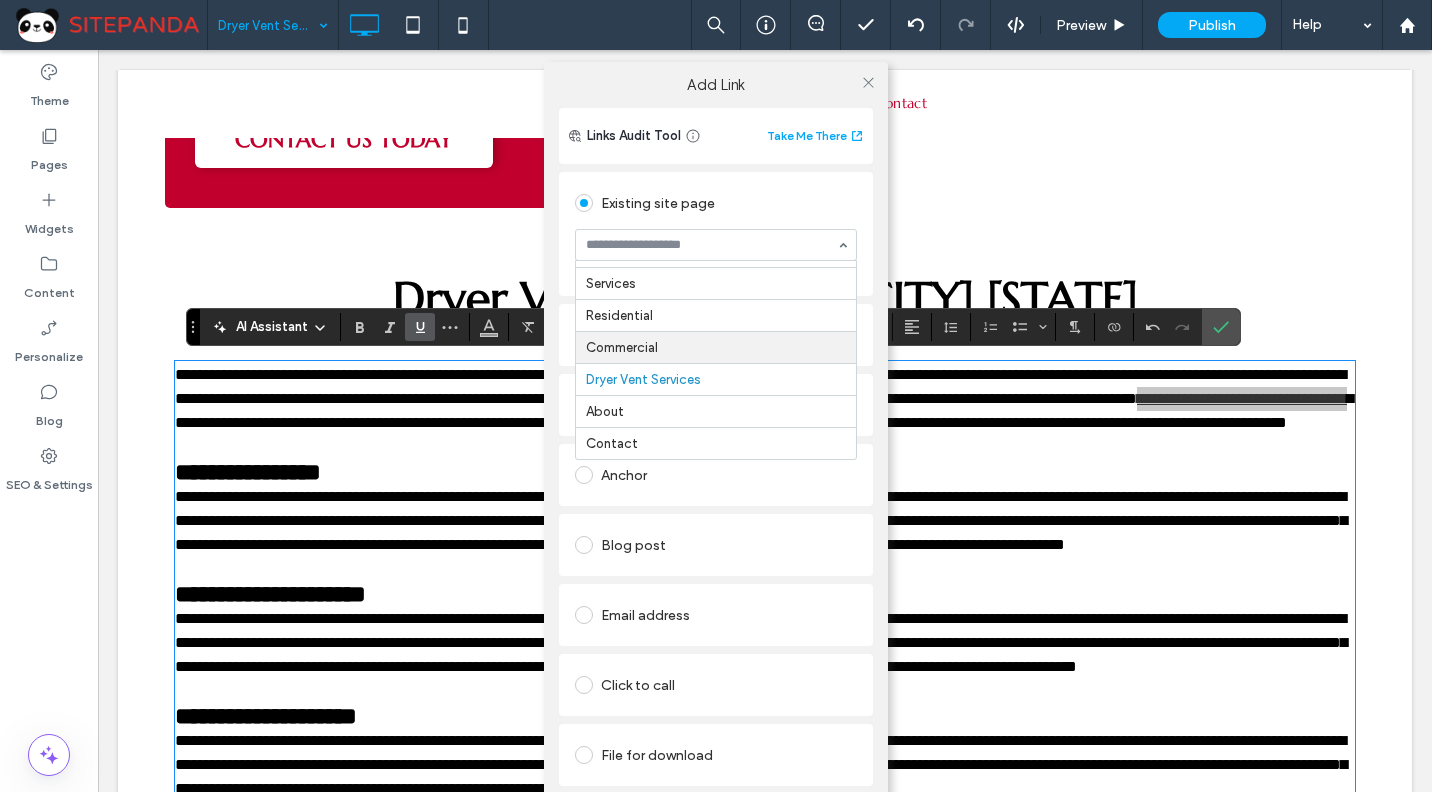 scroll, scrollTop: 0, scrollLeft: 0, axis: both 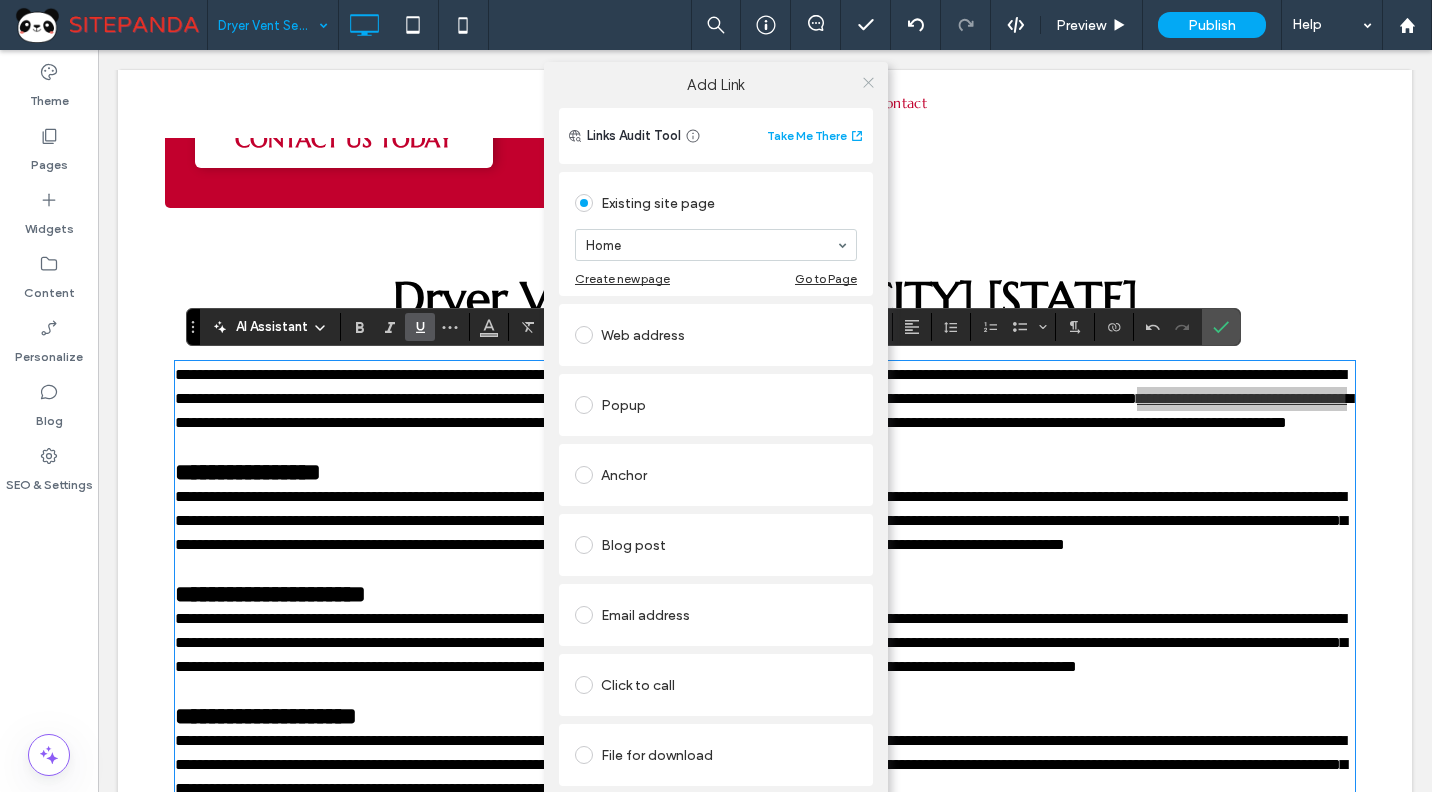 click 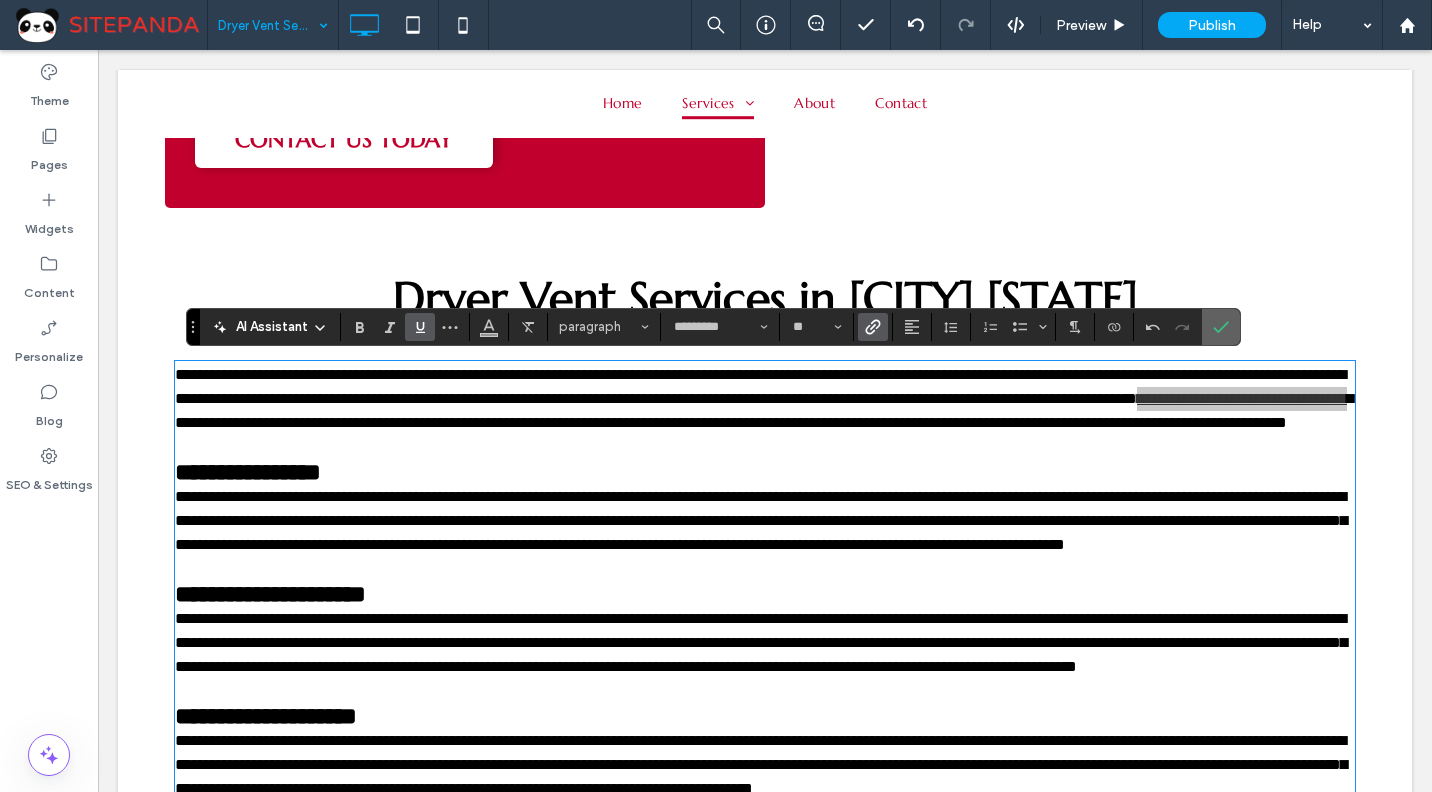 click at bounding box center [1221, 327] 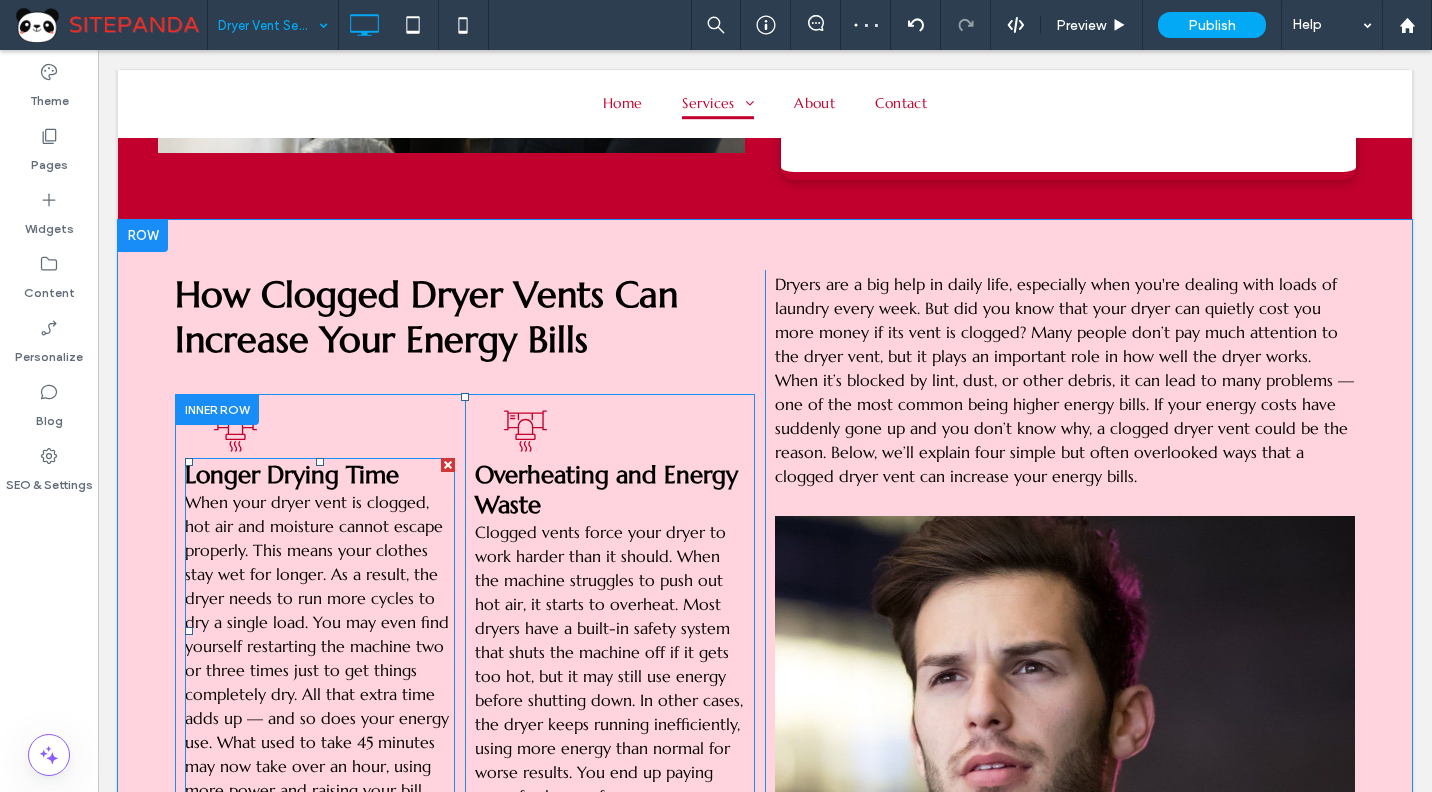scroll, scrollTop: 1899, scrollLeft: 0, axis: vertical 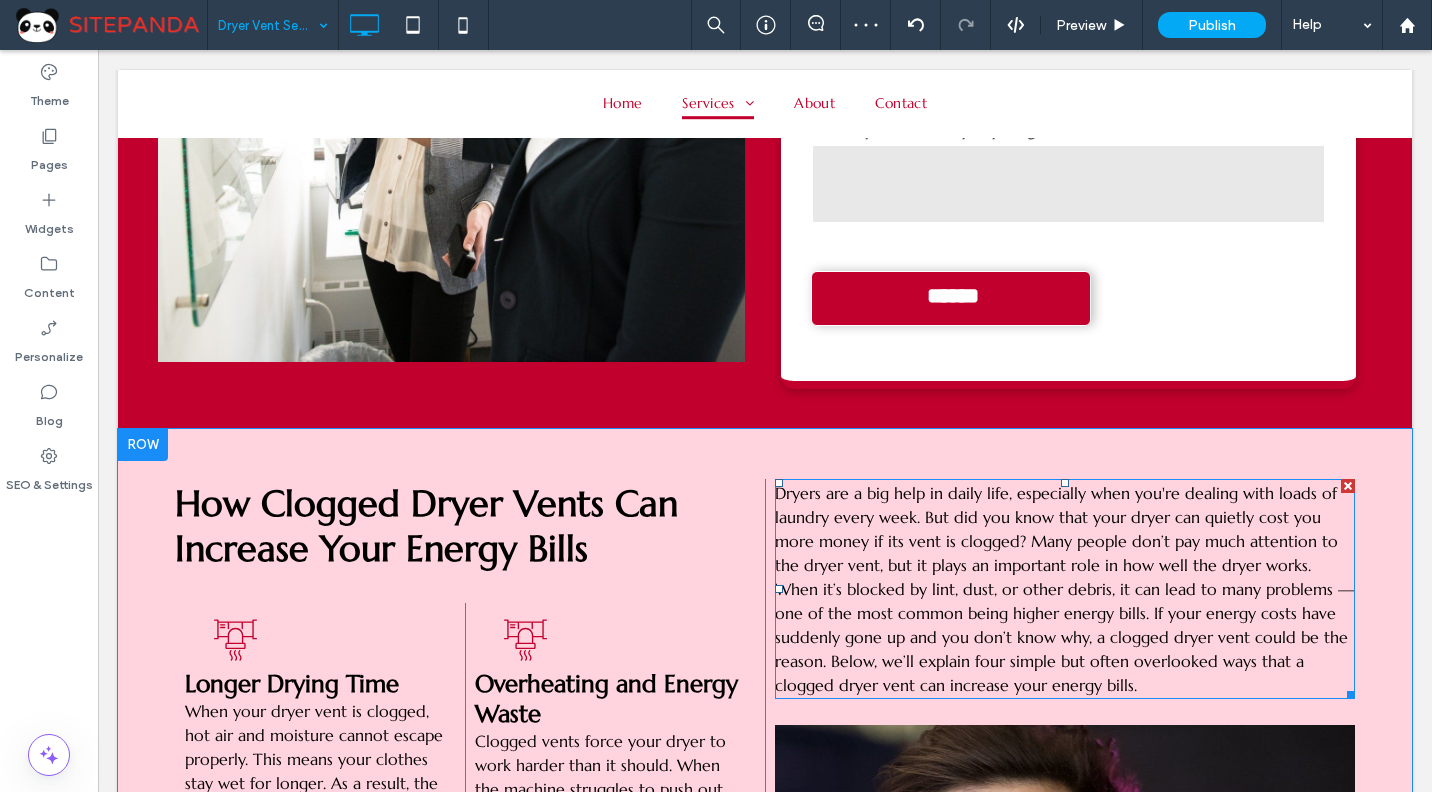 click on "Dryers are a big help in daily life, especially when you're dealing with loads of laundry every week. But did you know that your dryer can quietly cost you more money if its vent is clogged? Many people don’t pay much attention to the dryer vent, but it plays an important role in how well the dryer works. When it’s blocked by lint, dust, or other debris, it can lead to many problems — one of the most common being higher energy bills. If your energy costs have suddenly gone up and you don’t know why, a clogged dryer vent could be the reason. Below, we’ll explain four simple but often overlooked ways that a clogged dryer vent can increase your energy bills. ﻿" at bounding box center (1064, 589) 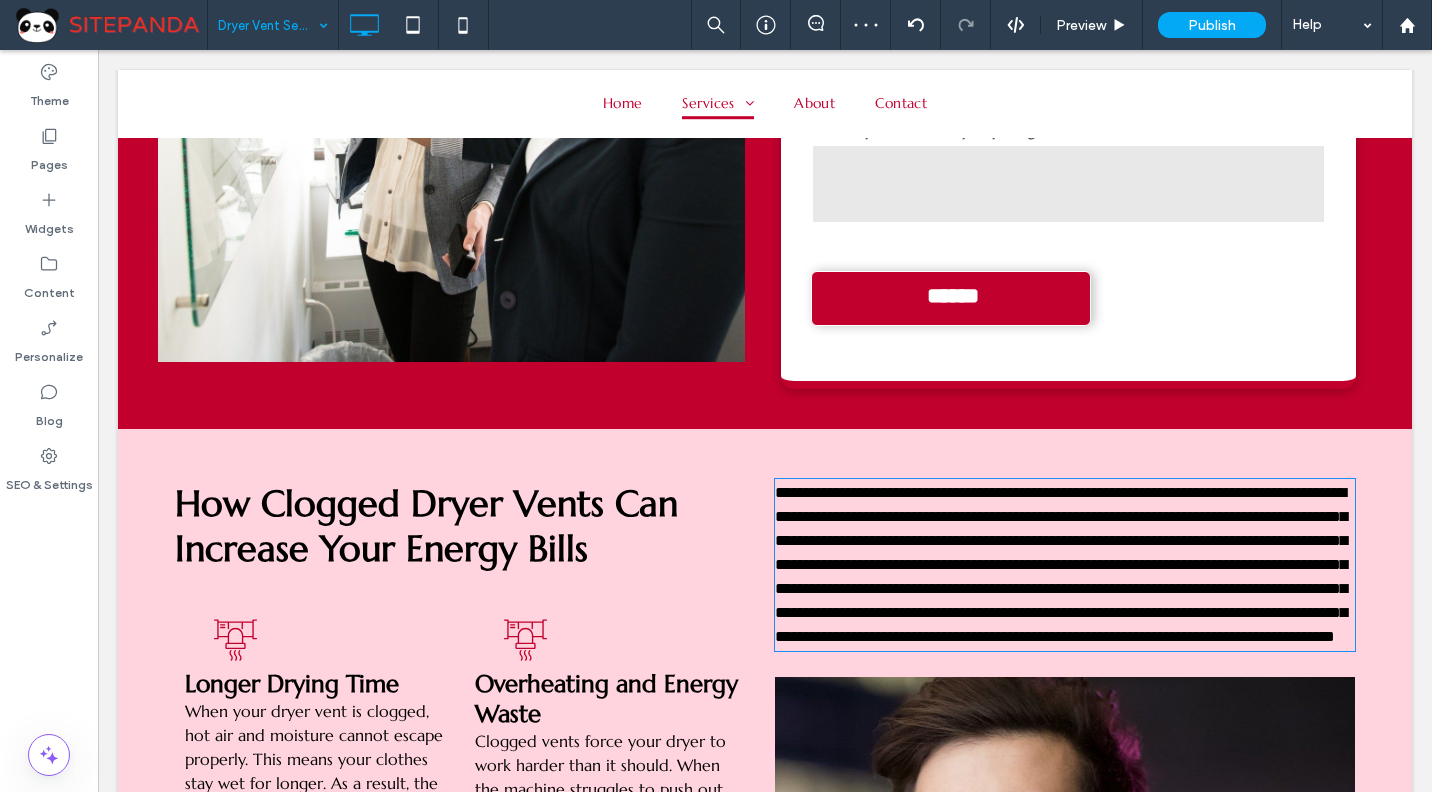 type on "*********" 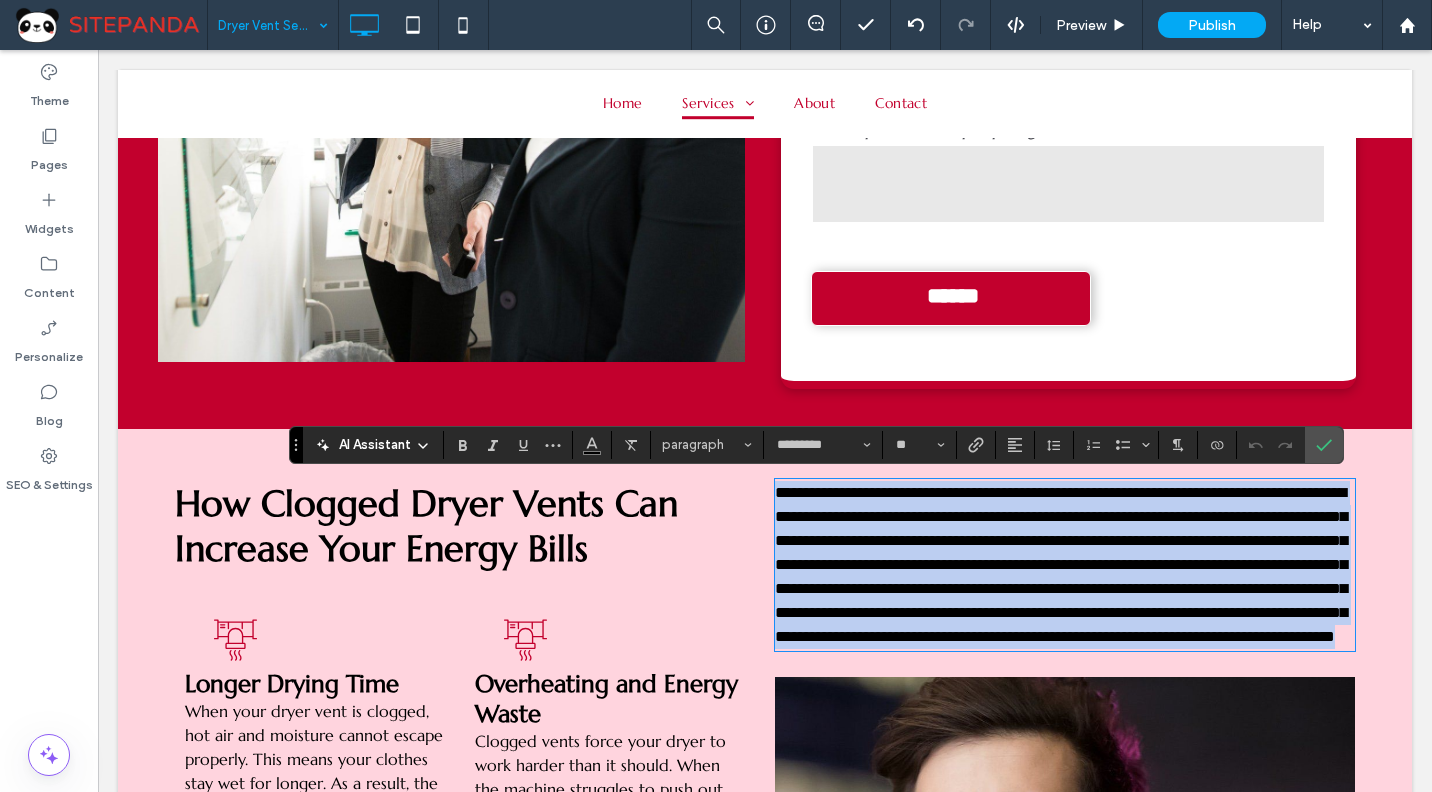 click on "**********" at bounding box center [1061, 564] 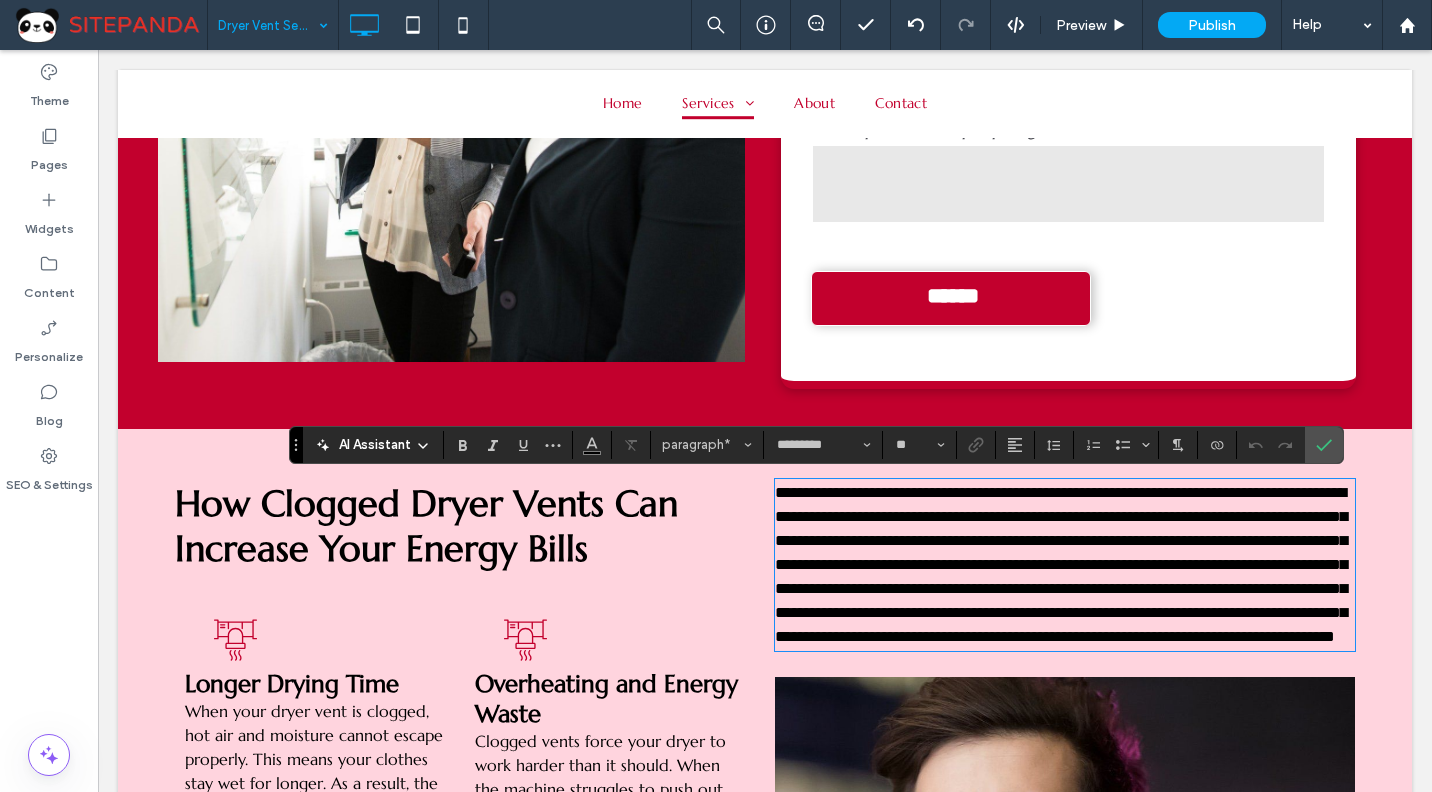 click on "**********" at bounding box center [1061, 564] 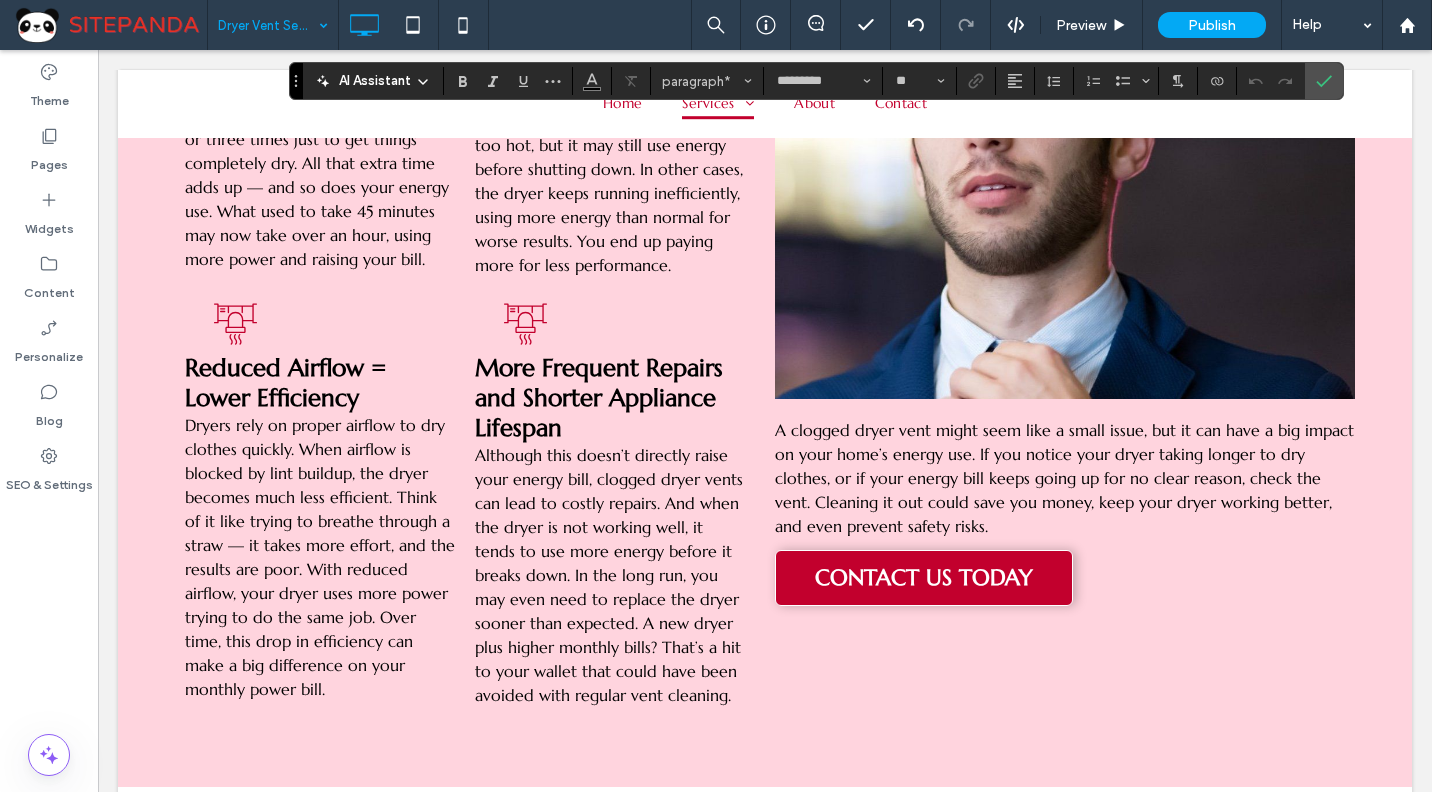scroll, scrollTop: 2799, scrollLeft: 0, axis: vertical 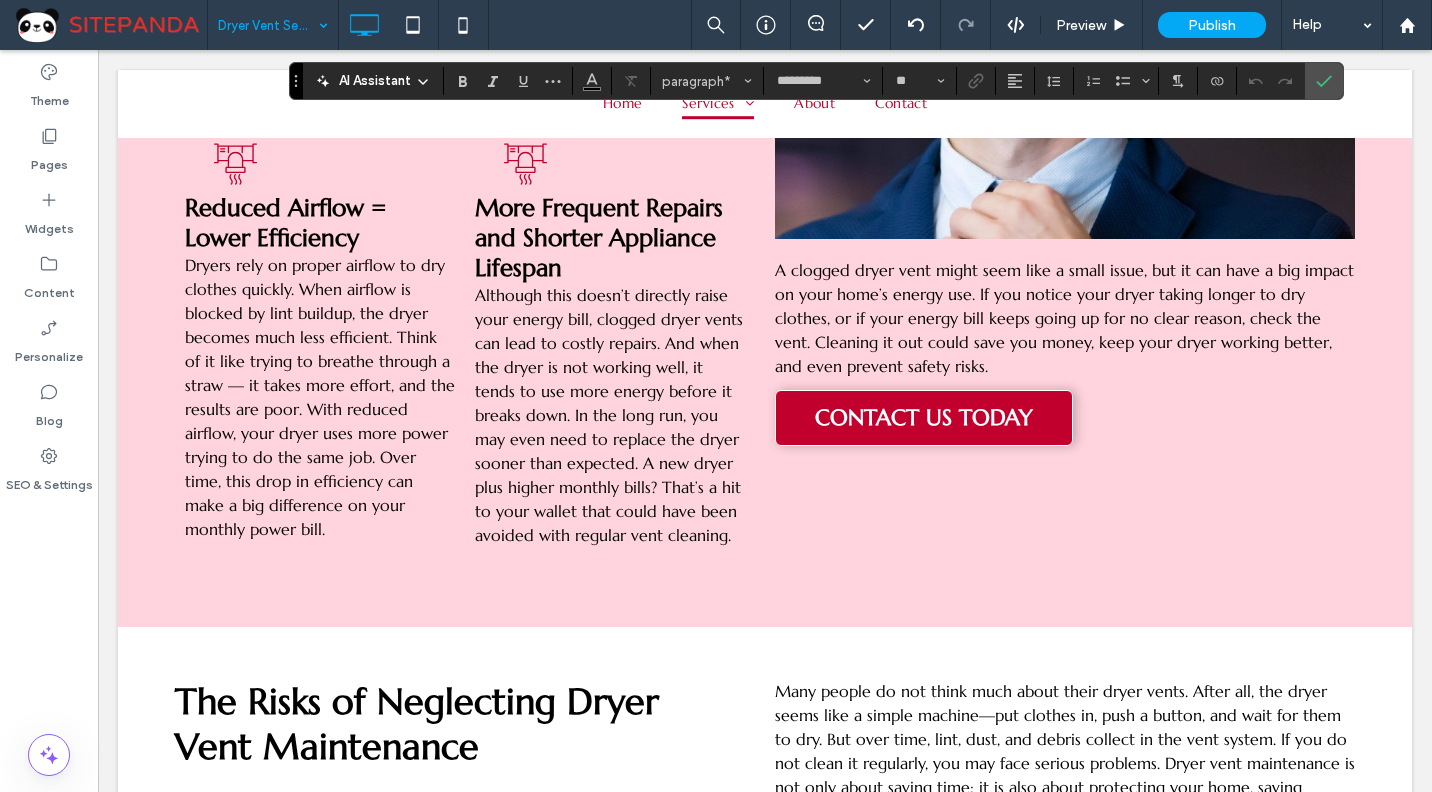 click on "A clogged dryer vent might seem like a small issue, but it can have a big impact on your home’s energy use. If you notice your dryer taking longer to dry clothes, or if your energy bill keeps going up for no clear reason, check the vent. Cleaning it out could save you money, keep your dryer working better, and even prevent safety risks." at bounding box center (1064, 318) 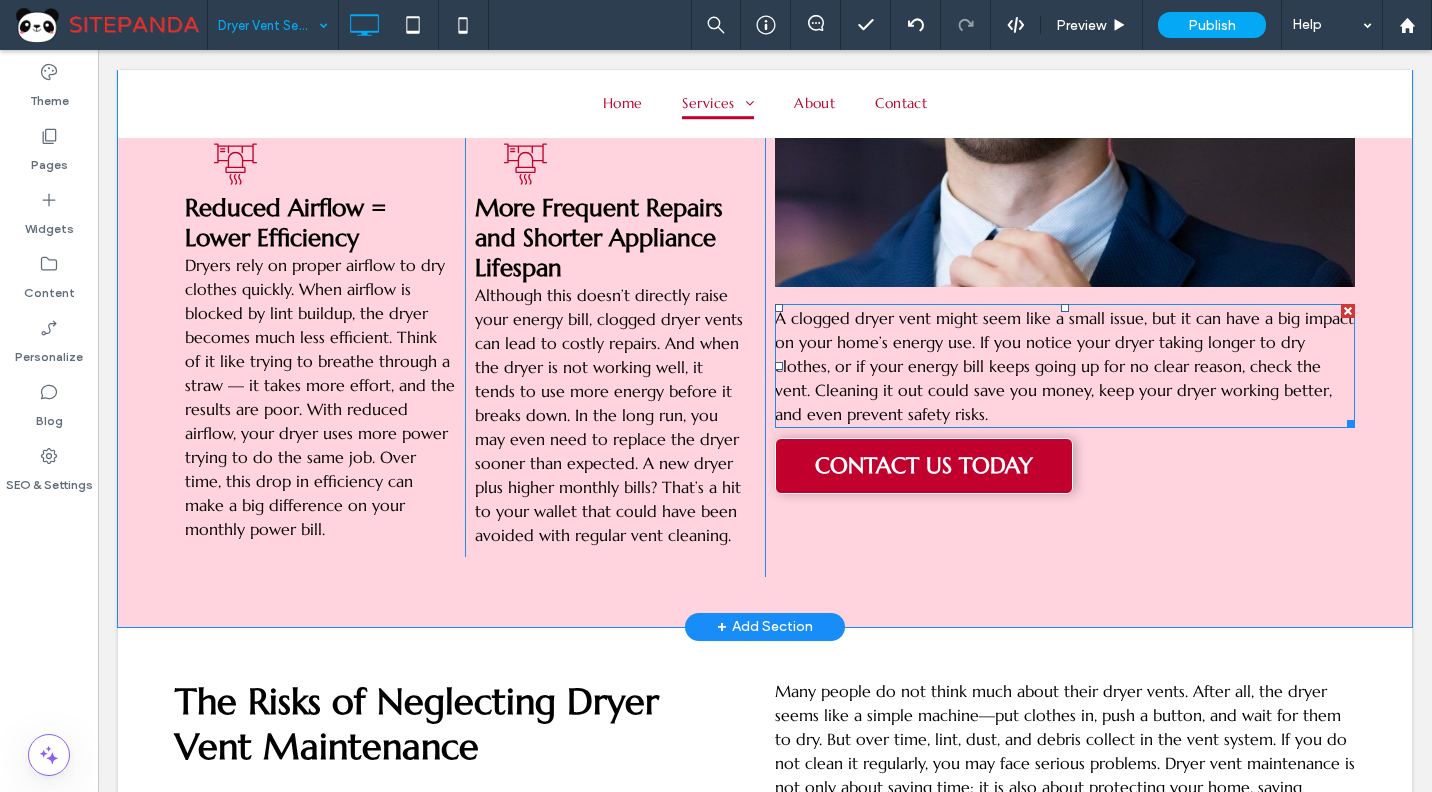 click on "A clogged dryer vent might seem like a small issue, but it can have a big impact on your home’s energy use. If you notice your dryer taking longer to dry clothes, or if your energy bill keeps going up for no clear reason, check the vent. Cleaning it out could save you money, keep your dryer working better, and even prevent safety risks." at bounding box center (1064, 366) 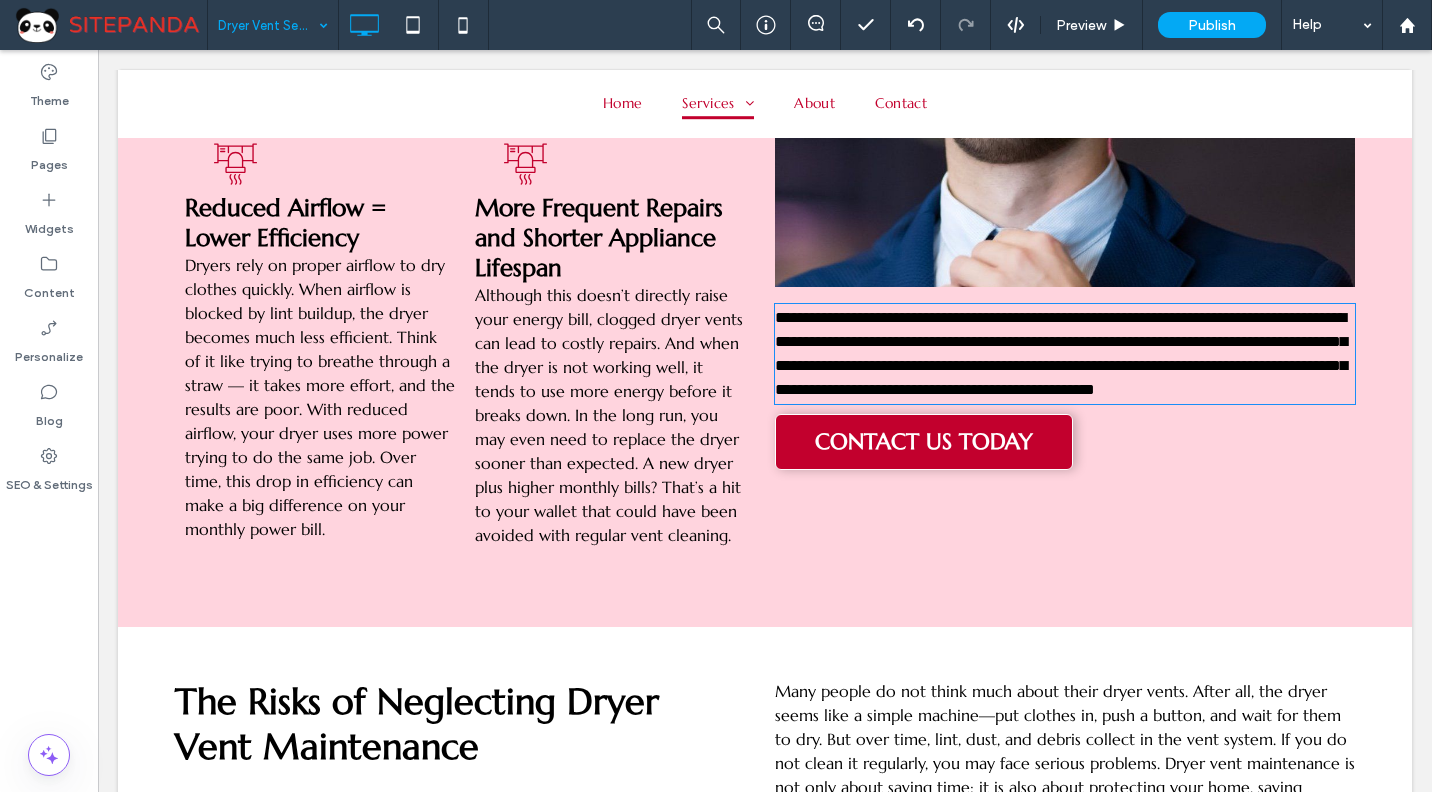type on "*********" 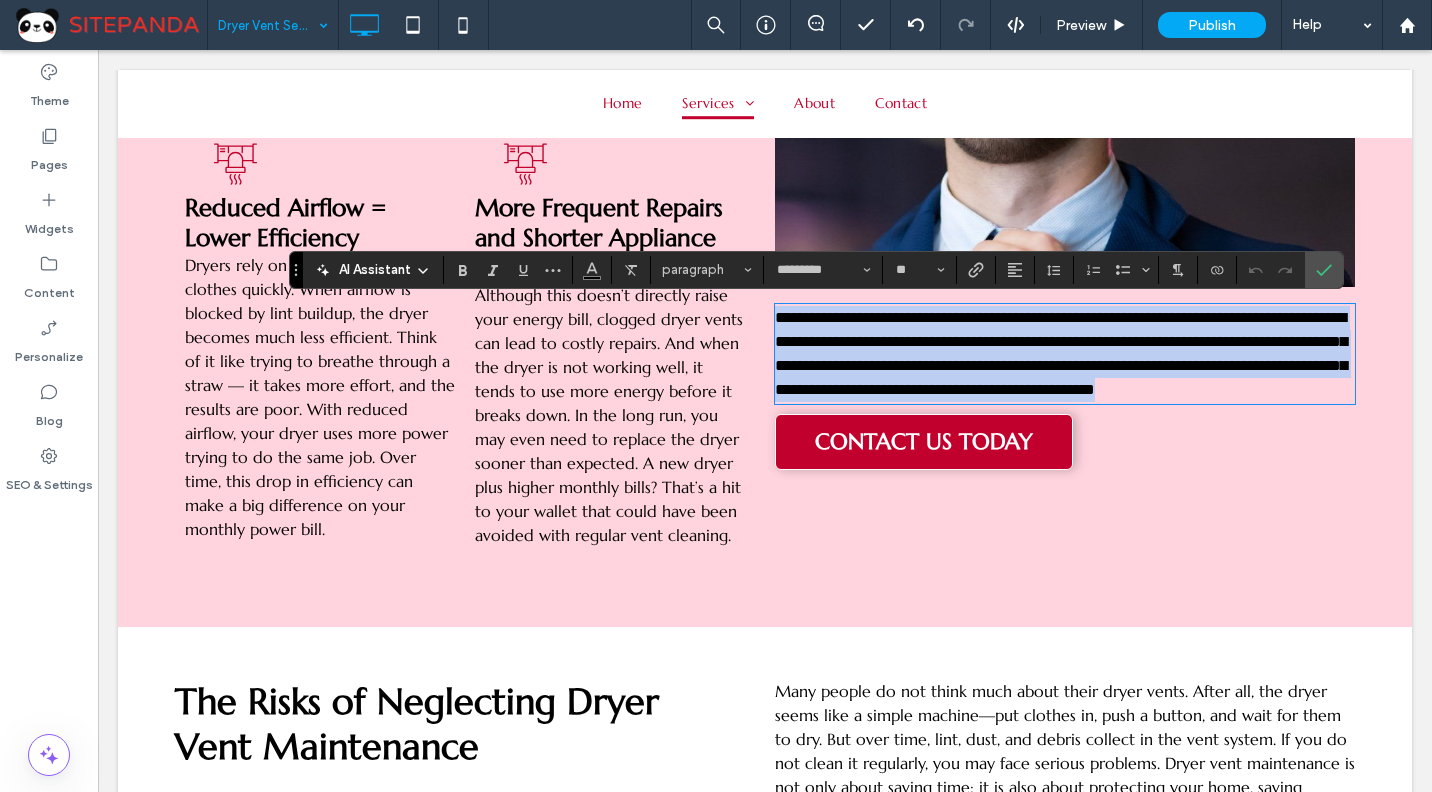 click on "**********" at bounding box center [1061, 353] 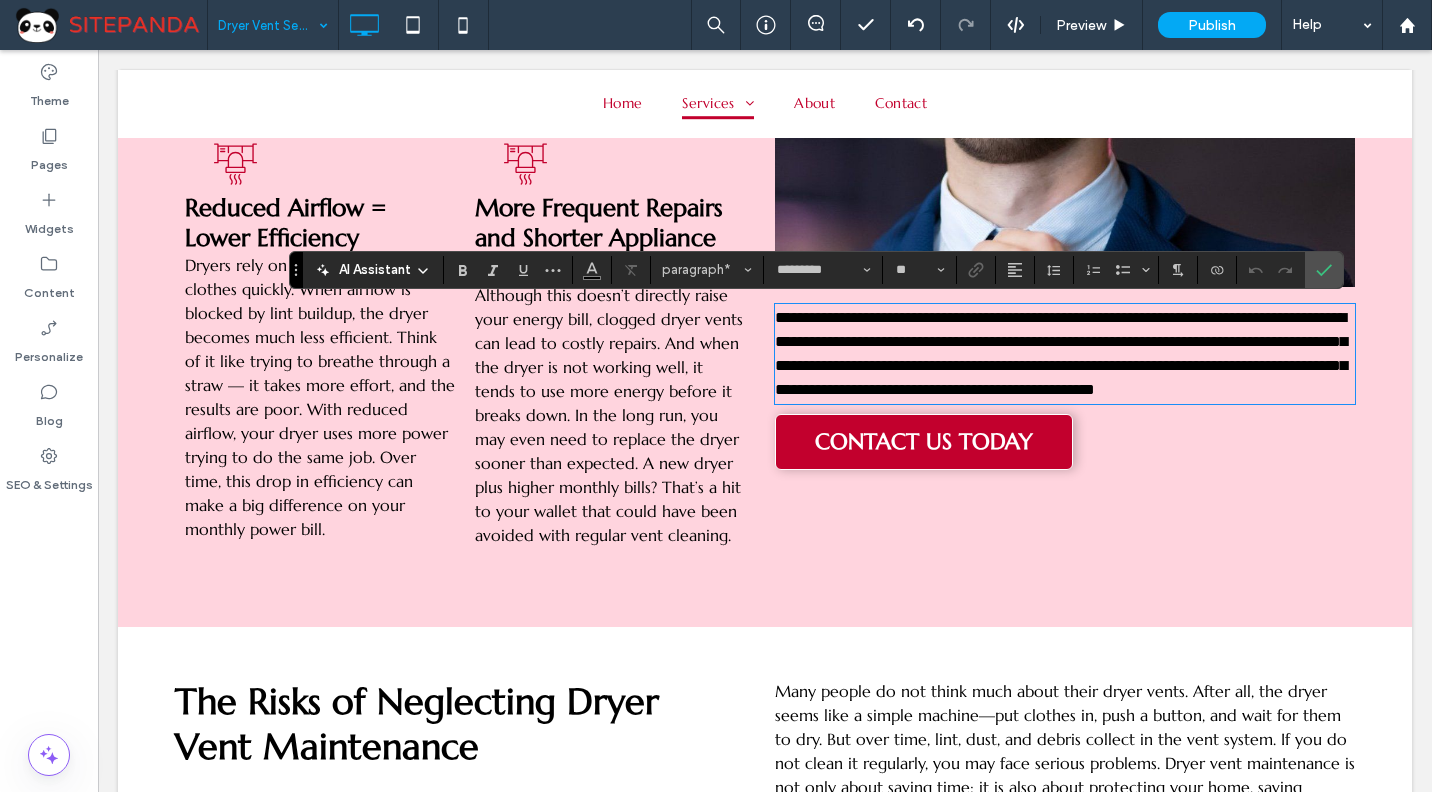 click on "**********" at bounding box center [1061, 353] 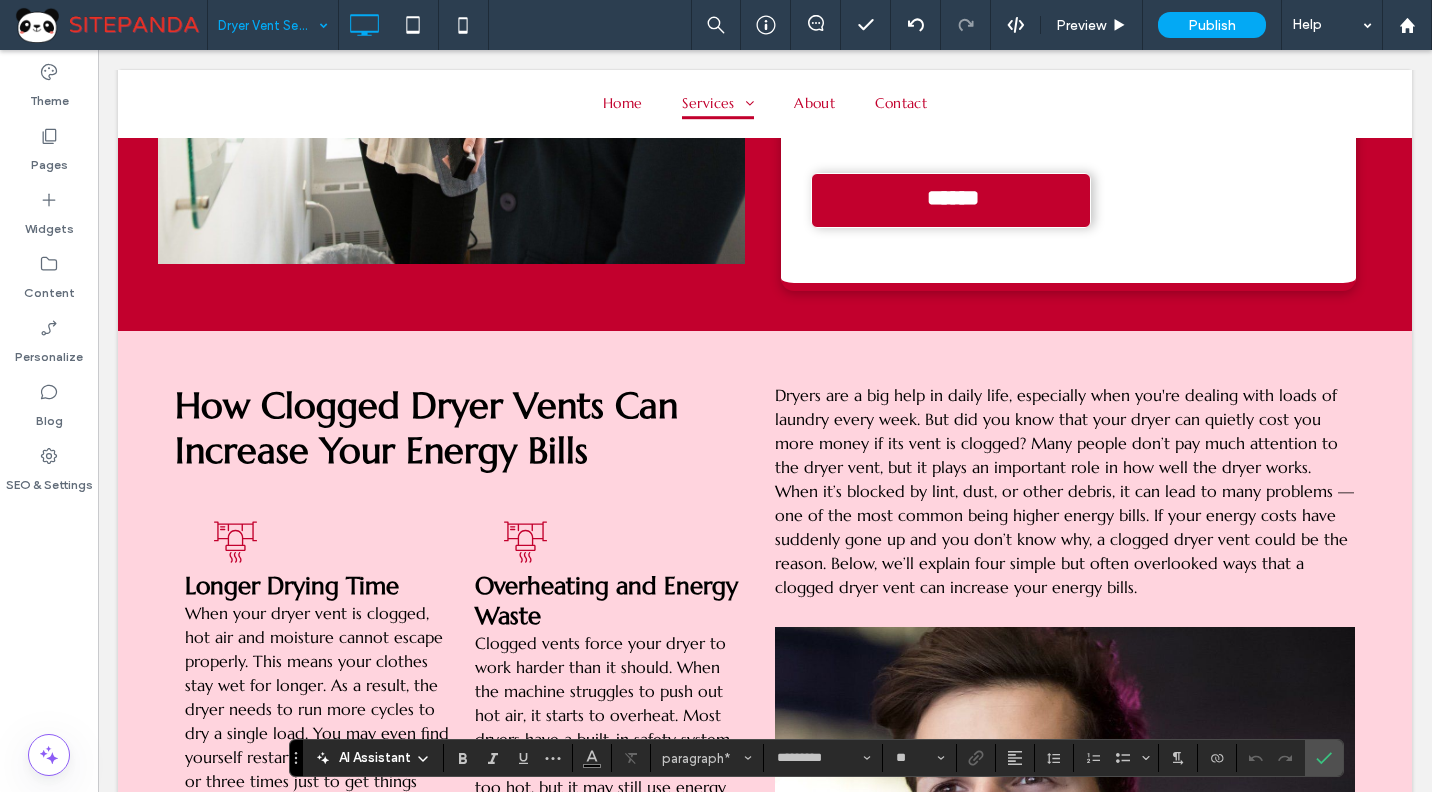 scroll, scrollTop: 1999, scrollLeft: 0, axis: vertical 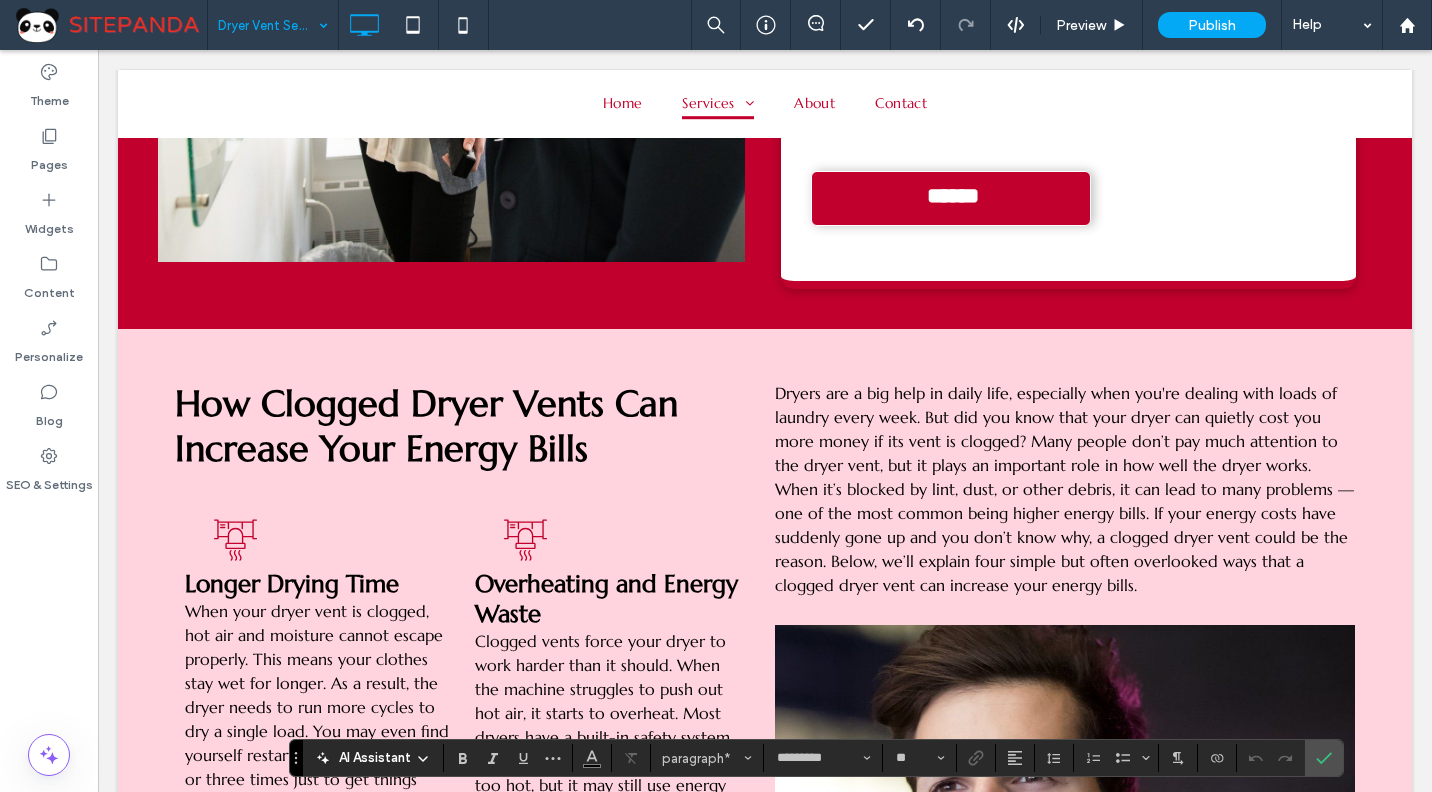 click on "Dryers are a big help in daily life, especially when you're dealing with loads of laundry every week. But did you know that your dryer can quietly cost you more money if its vent is clogged? Many people don’t pay much attention to the dryer vent, but it plays an important role in how well the dryer works. When it’s blocked by lint, dust, or other debris, it can lead to many problems — one of the most common being higher energy bills. If your energy costs have suddenly gone up and you don’t know why, a clogged dryer vent could be the reason. Below, we’ll explain four simple but often overlooked ways that a clogged dryer vent can increase your energy bills." at bounding box center [1064, 489] 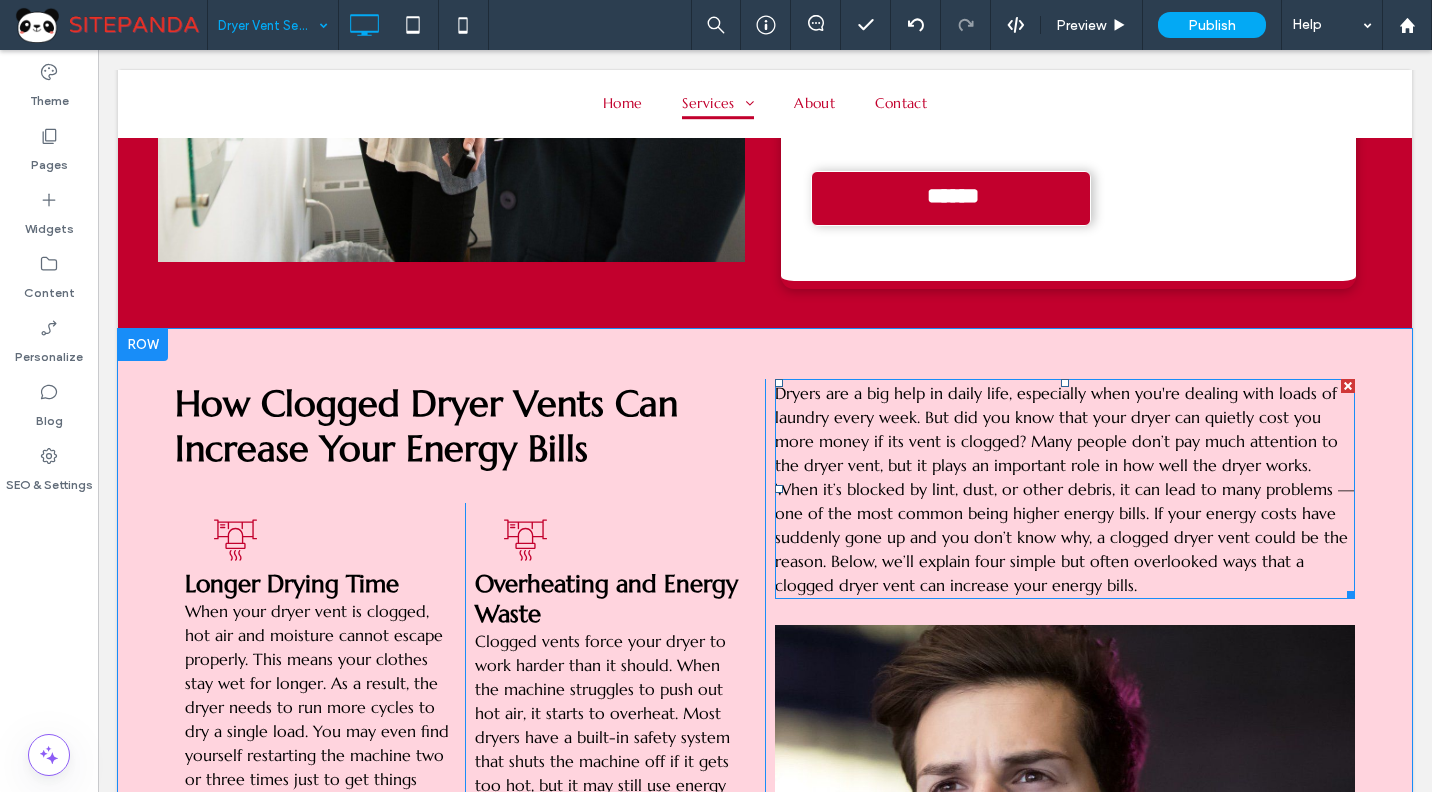 click on "Dryers are a big help in daily life, especially when you're dealing with loads of laundry every week. But did you know that your dryer can quietly cost you more money if its vent is clogged? Many people don’t pay much attention to the dryer vent, but it plays an important role in how well the dryer works. When it’s blocked by lint, dust, or other debris, it can lead to many problems — one of the most common being higher energy bills. If your energy costs have suddenly gone up and you don’t know why, a clogged dryer vent could be the reason. Below, we’ll explain four simple but often overlooked ways that a clogged dryer vent can increase your energy bills." at bounding box center (1064, 489) 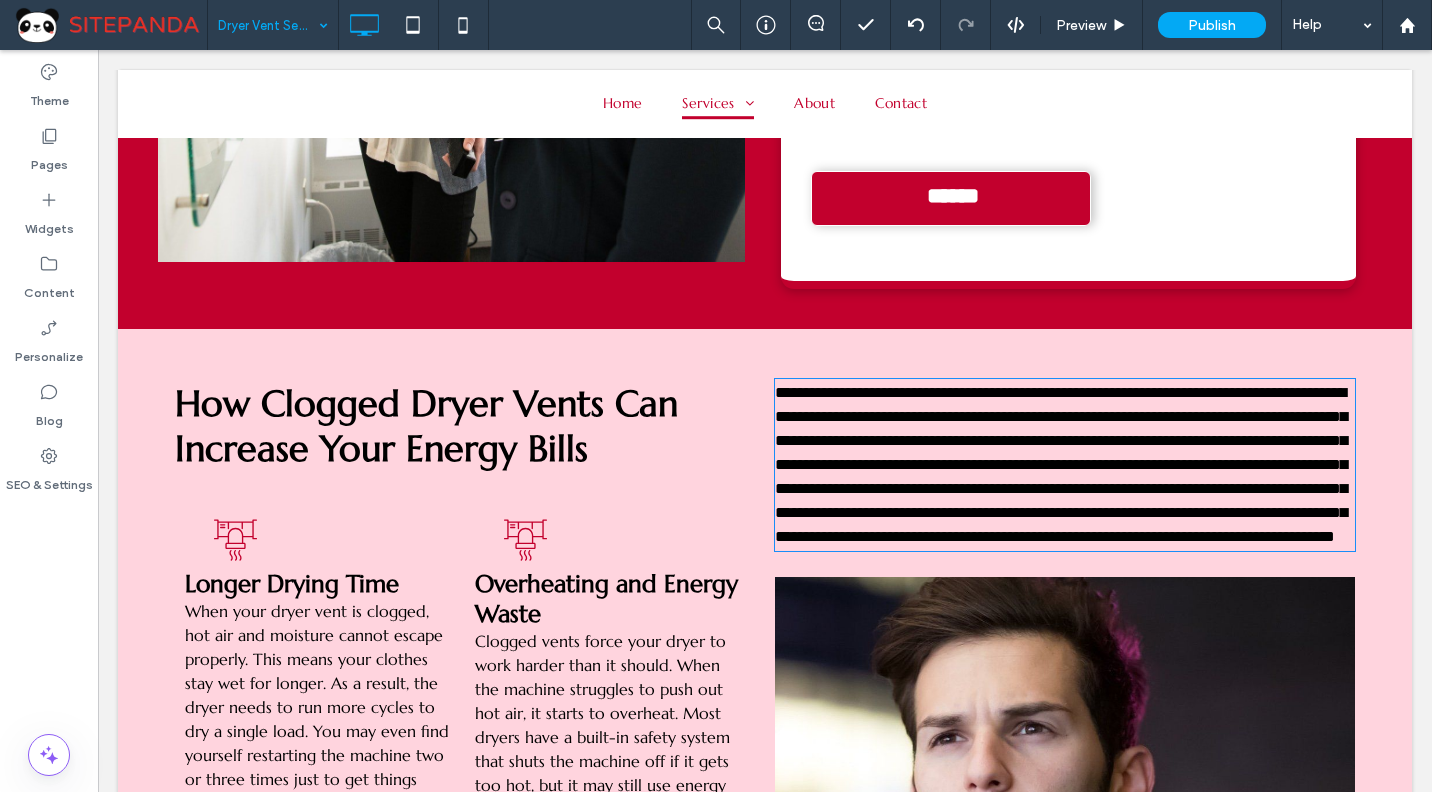 type on "*********" 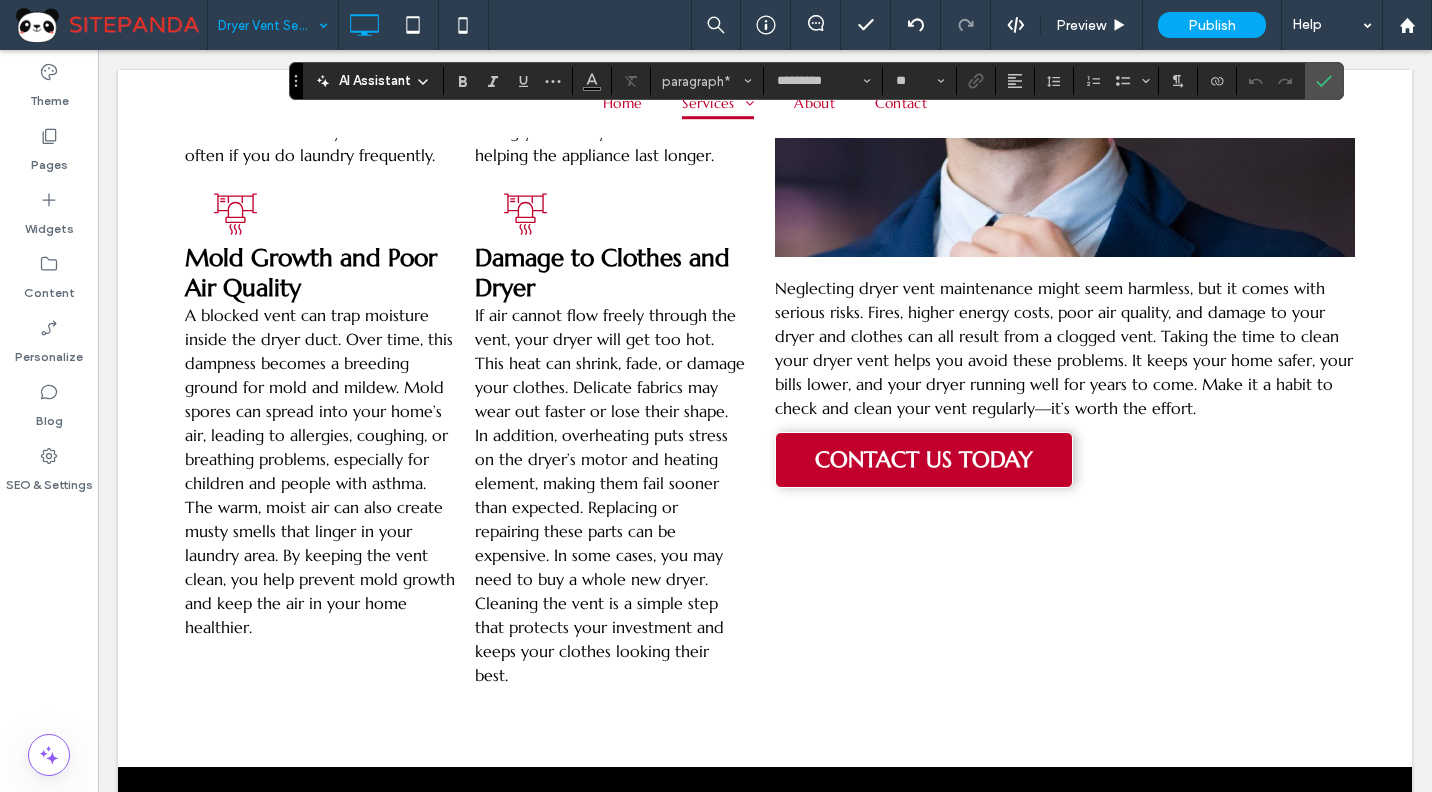 scroll, scrollTop: 3699, scrollLeft: 0, axis: vertical 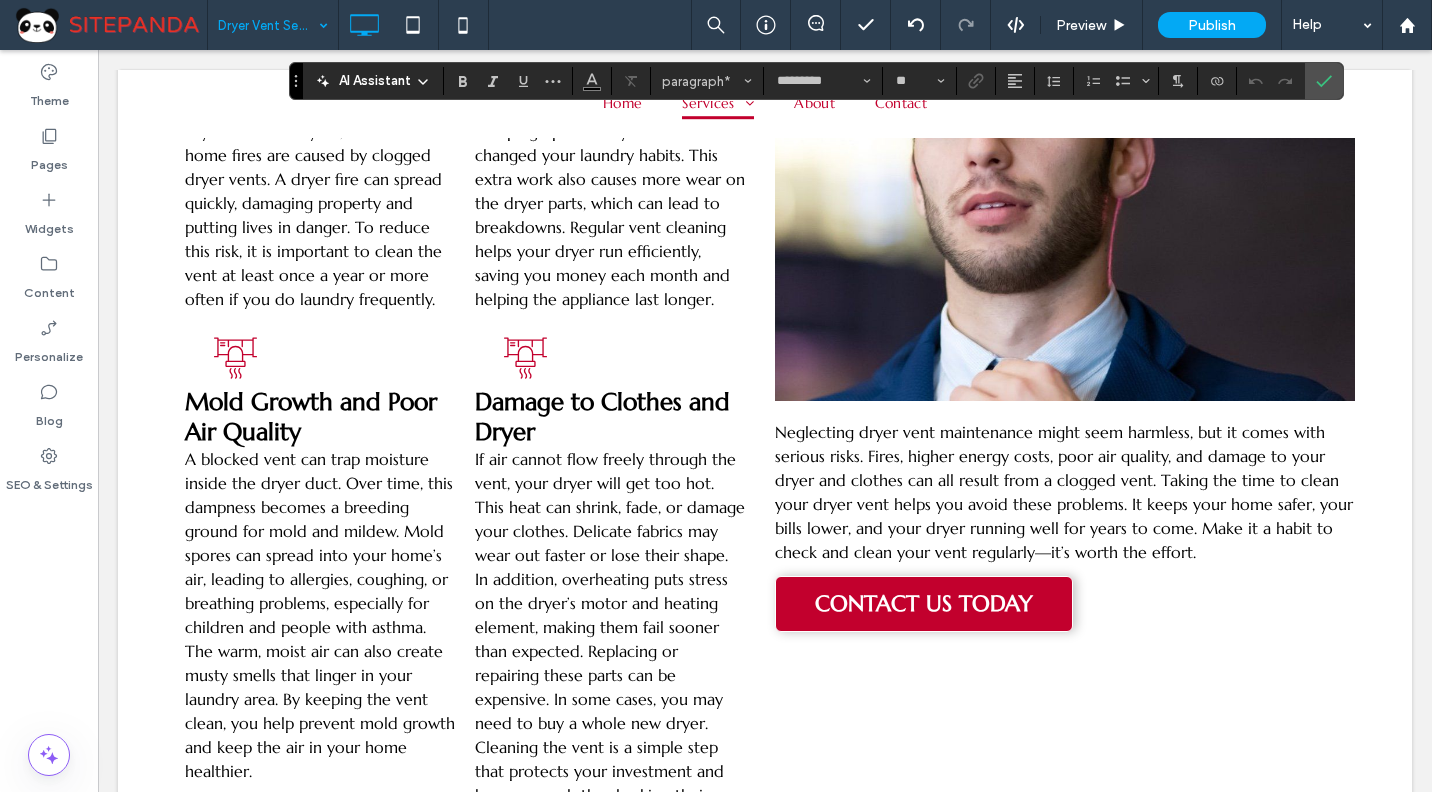 click on "Neglecting dryer vent maintenance might seem harmless, but it comes with serious risks. Fires, higher energy costs, poor air quality, and damage to your dryer and clothes can all result from a clogged vent. Taking the time to clean your dryer vent helps you avoid these problems. It keeps your home safer, your bills lower, and your dryer running well for years to come. Make it a habit to check and clean your vent regularly—it’s worth the effort." at bounding box center (1064, 492) 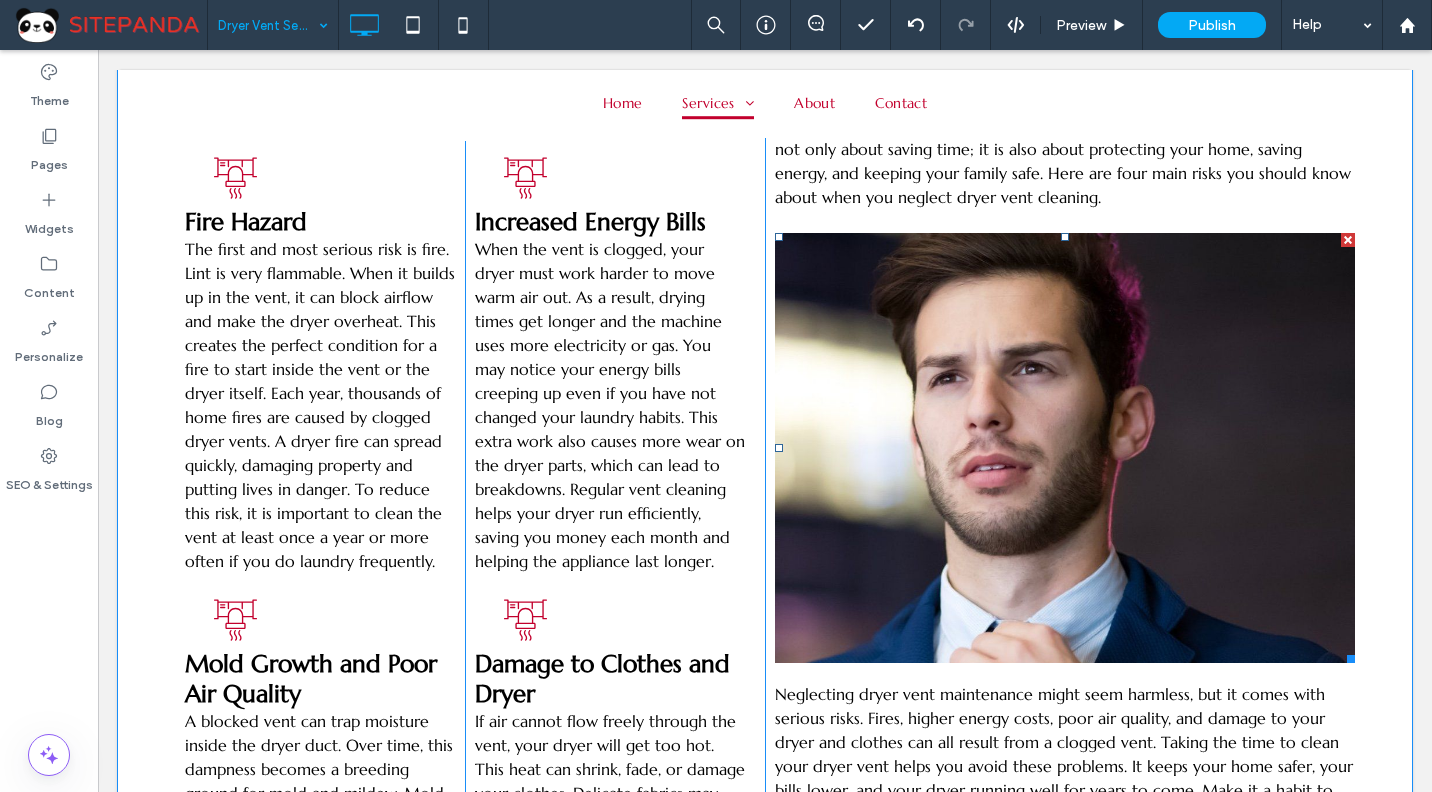 scroll, scrollTop: 3799, scrollLeft: 0, axis: vertical 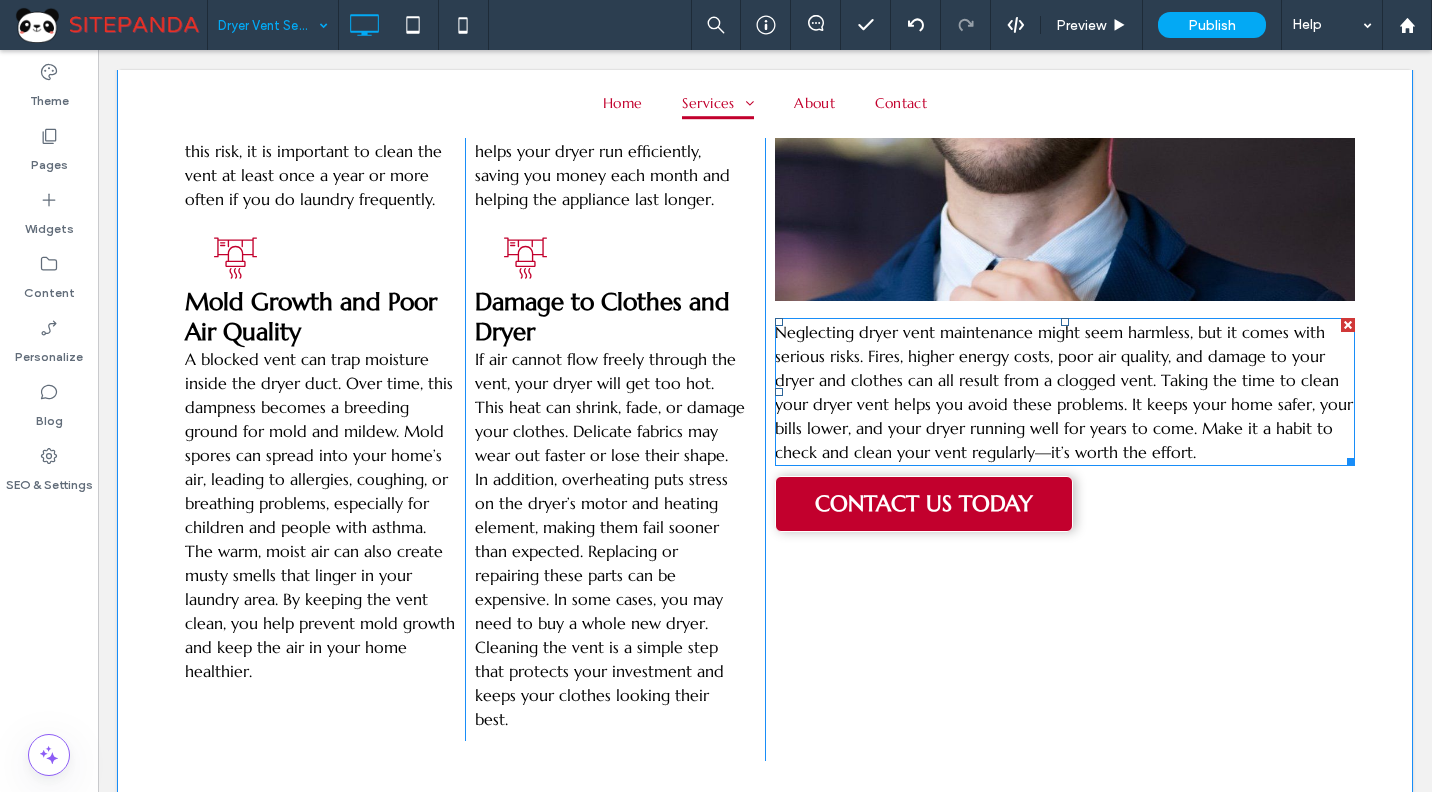 click on "Neglecting dryer vent maintenance might seem harmless, but it comes with serious risks. Fires, higher energy costs, poor air quality, and damage to your dryer and clothes can all result from a clogged vent. Taking the time to clean your dryer vent helps you avoid these problems. It keeps your home safer, your bills lower, and your dryer running well for years to come. Make it a habit to check and clean your vent regularly—it’s worth the effort." at bounding box center (1064, 392) 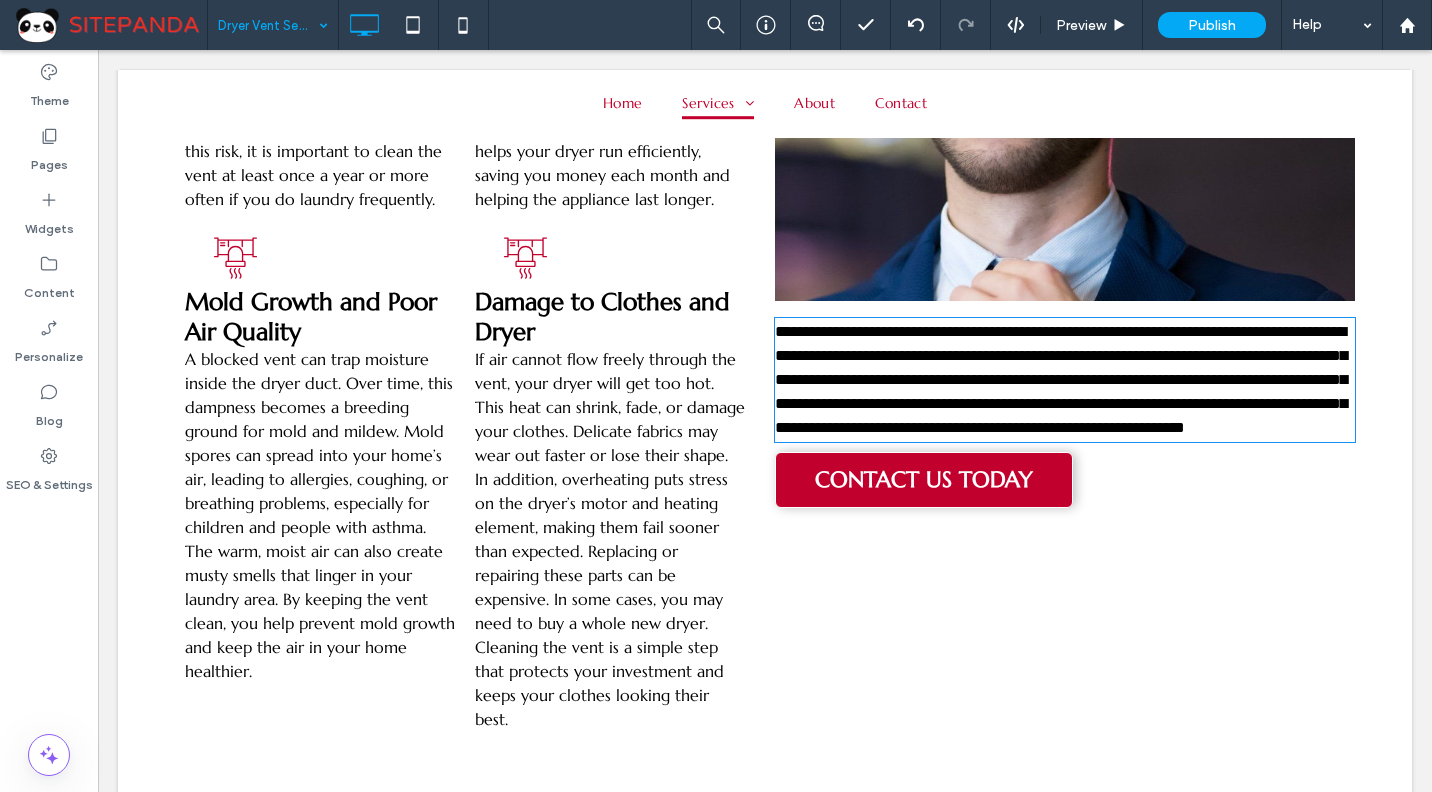 type on "*********" 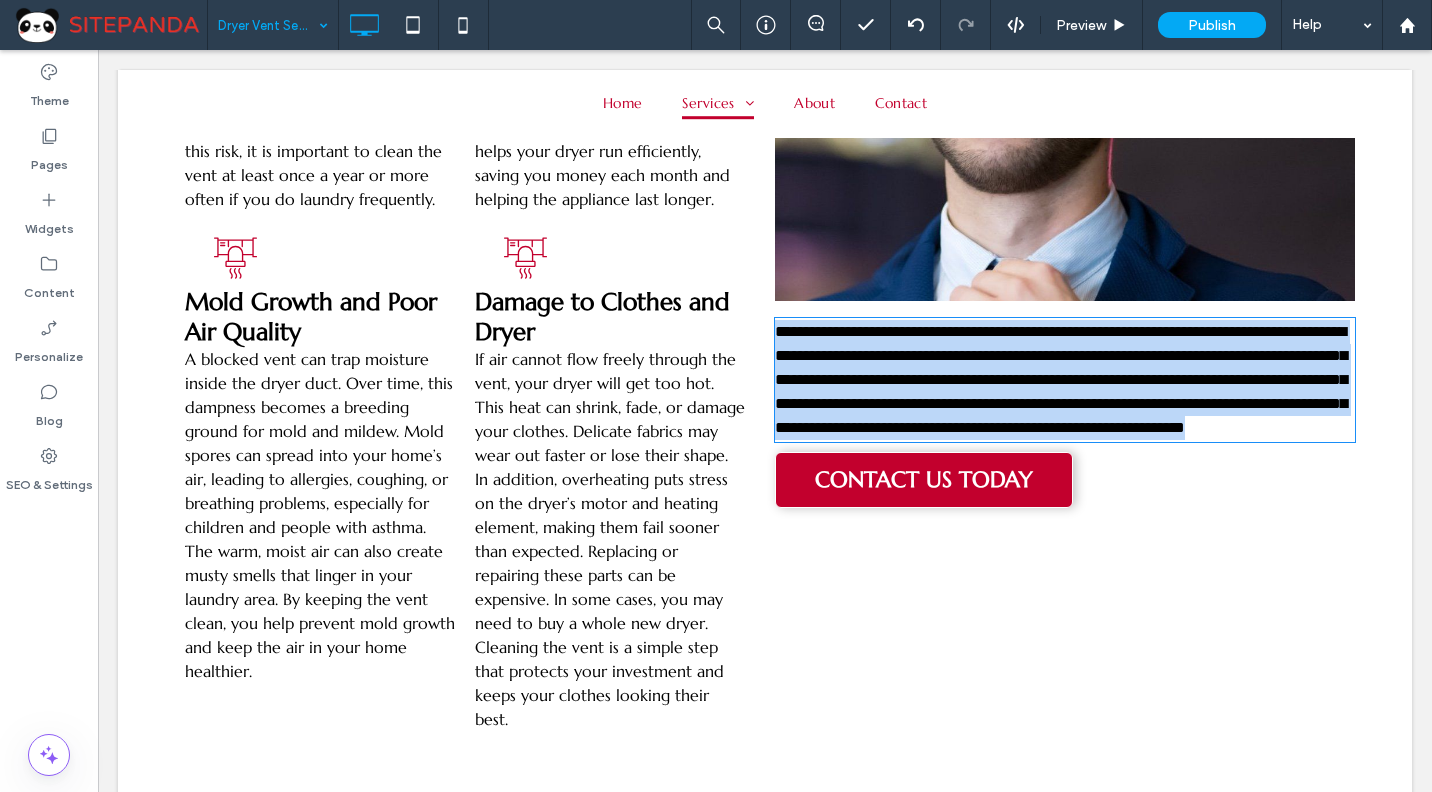click on "**********" at bounding box center (1061, 379) 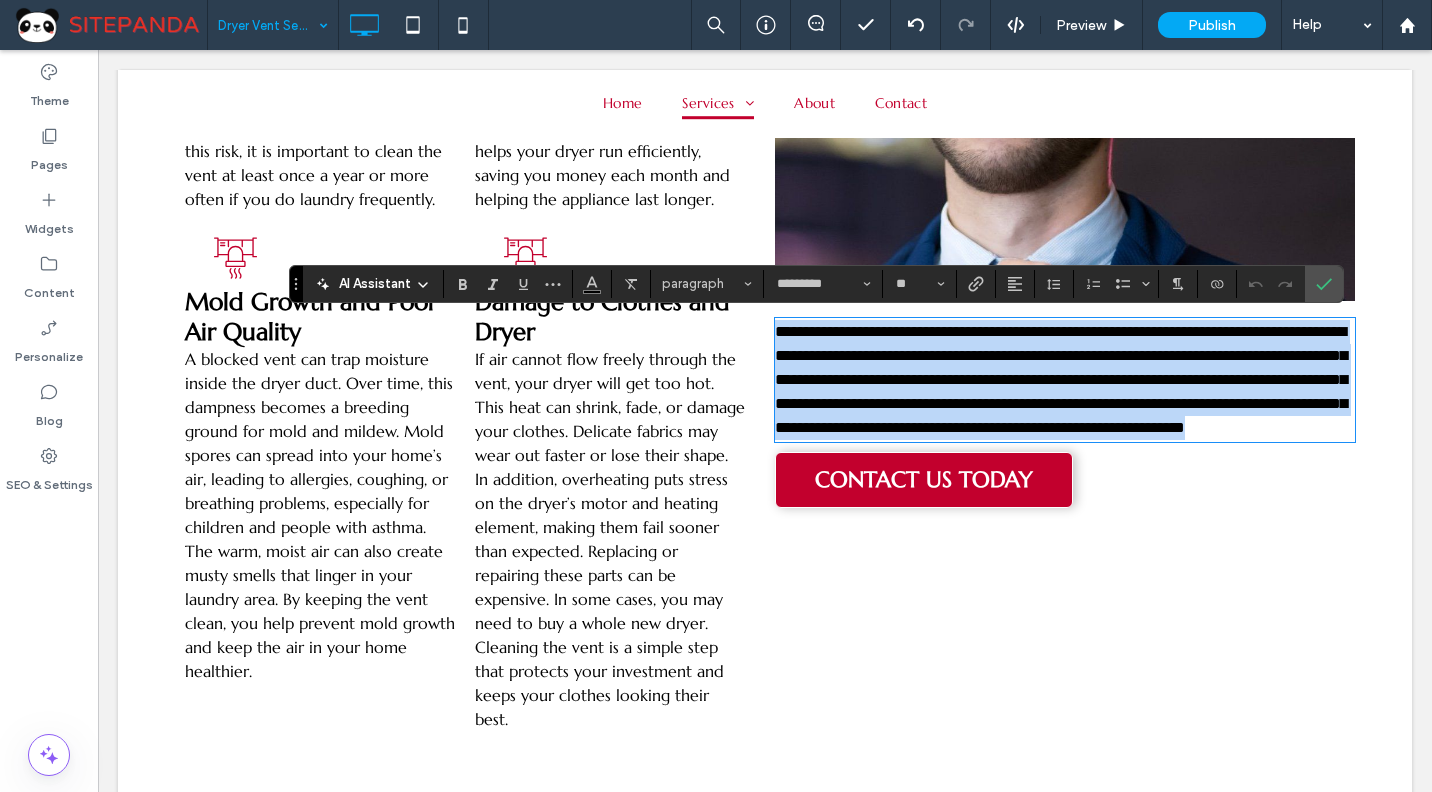 click on "**********" at bounding box center (1061, 379) 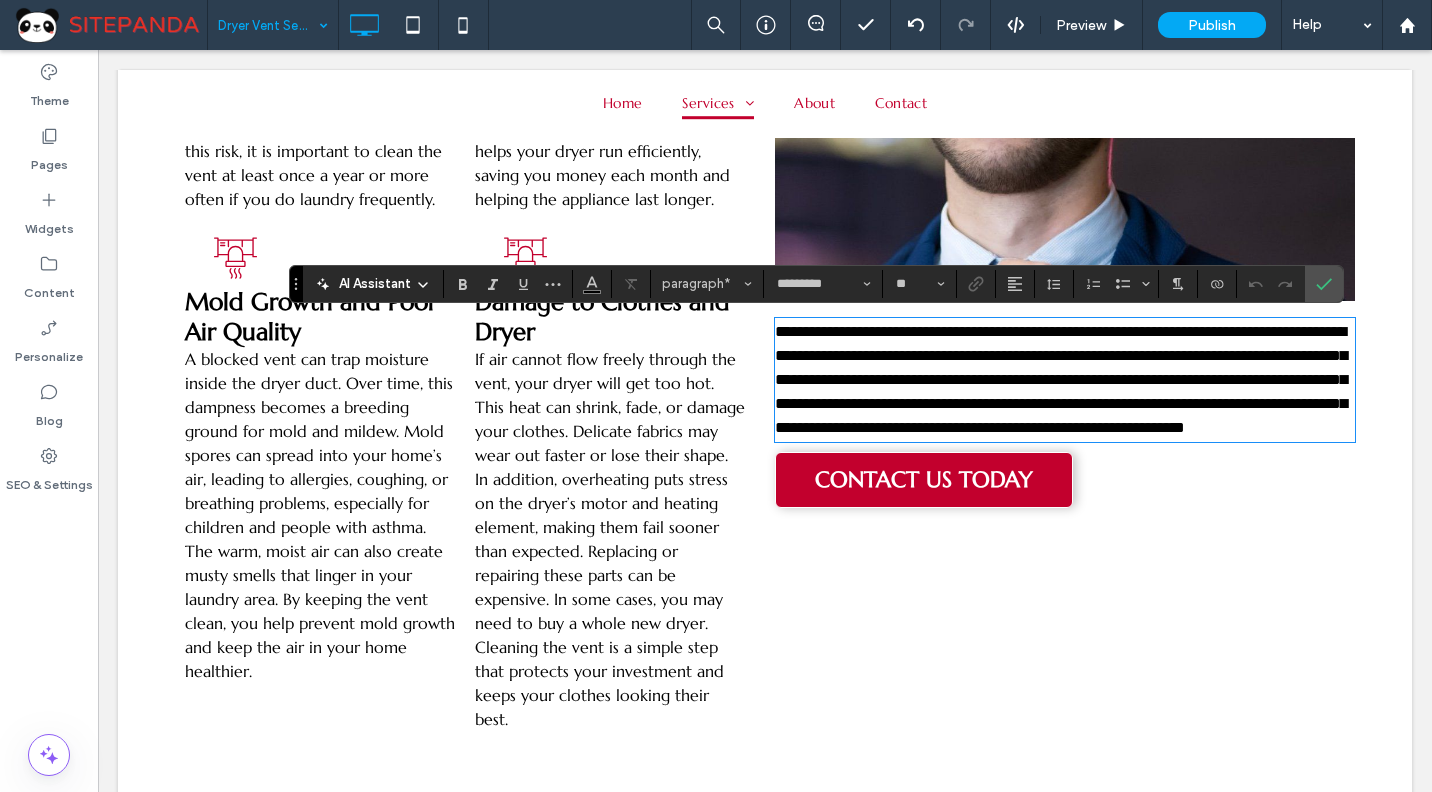 click on "**********" at bounding box center [1061, 379] 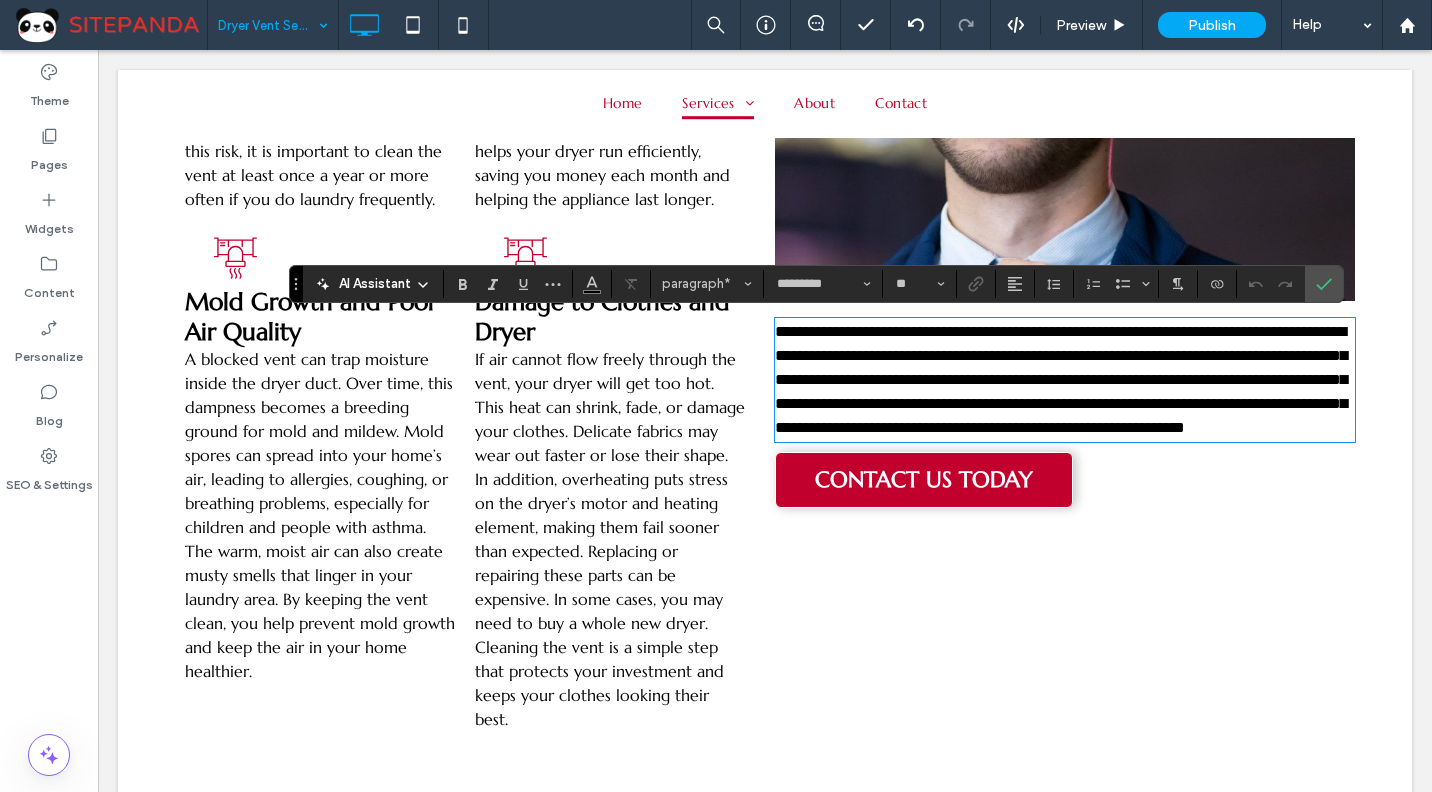 click on "**********" at bounding box center (1061, 379) 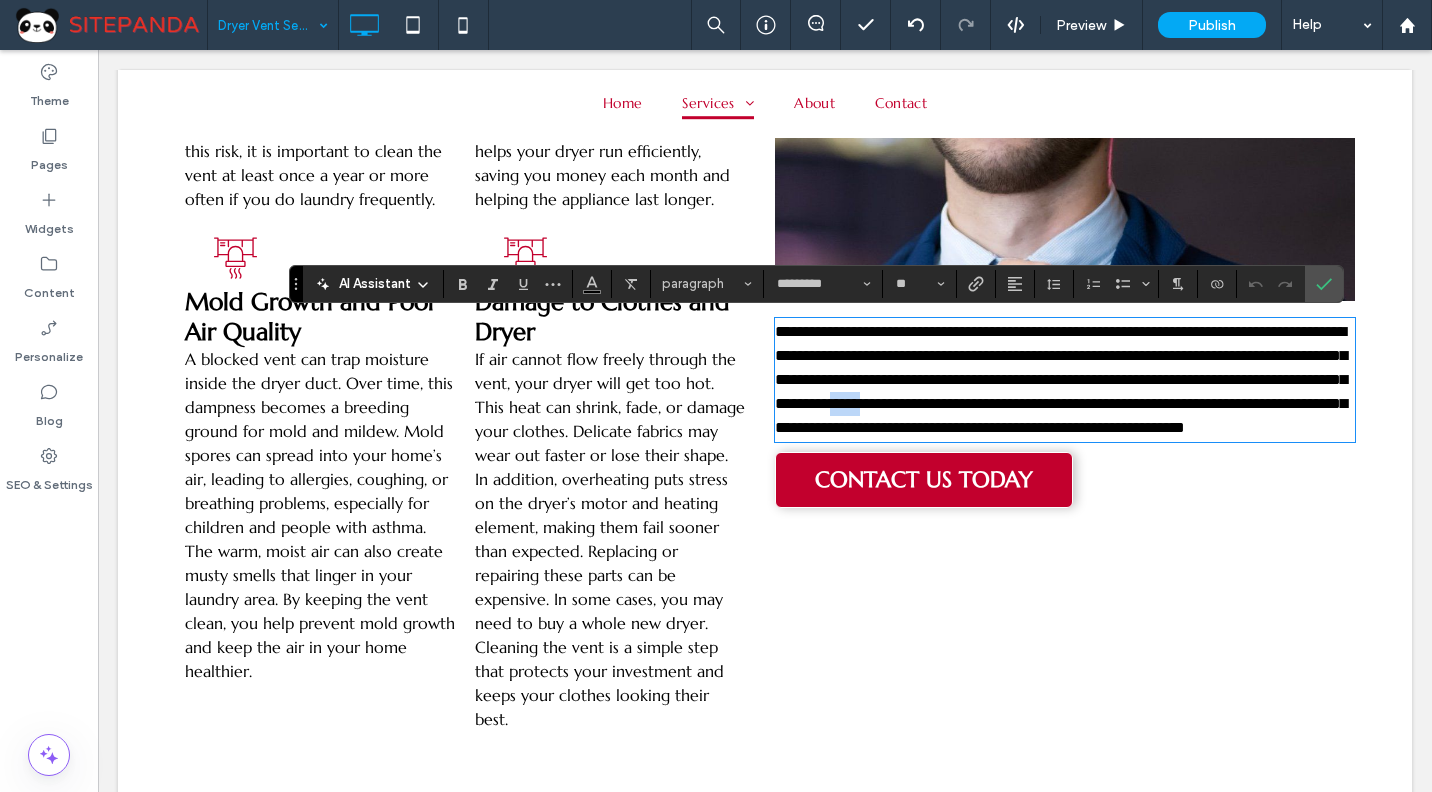 click on "**********" at bounding box center (1061, 379) 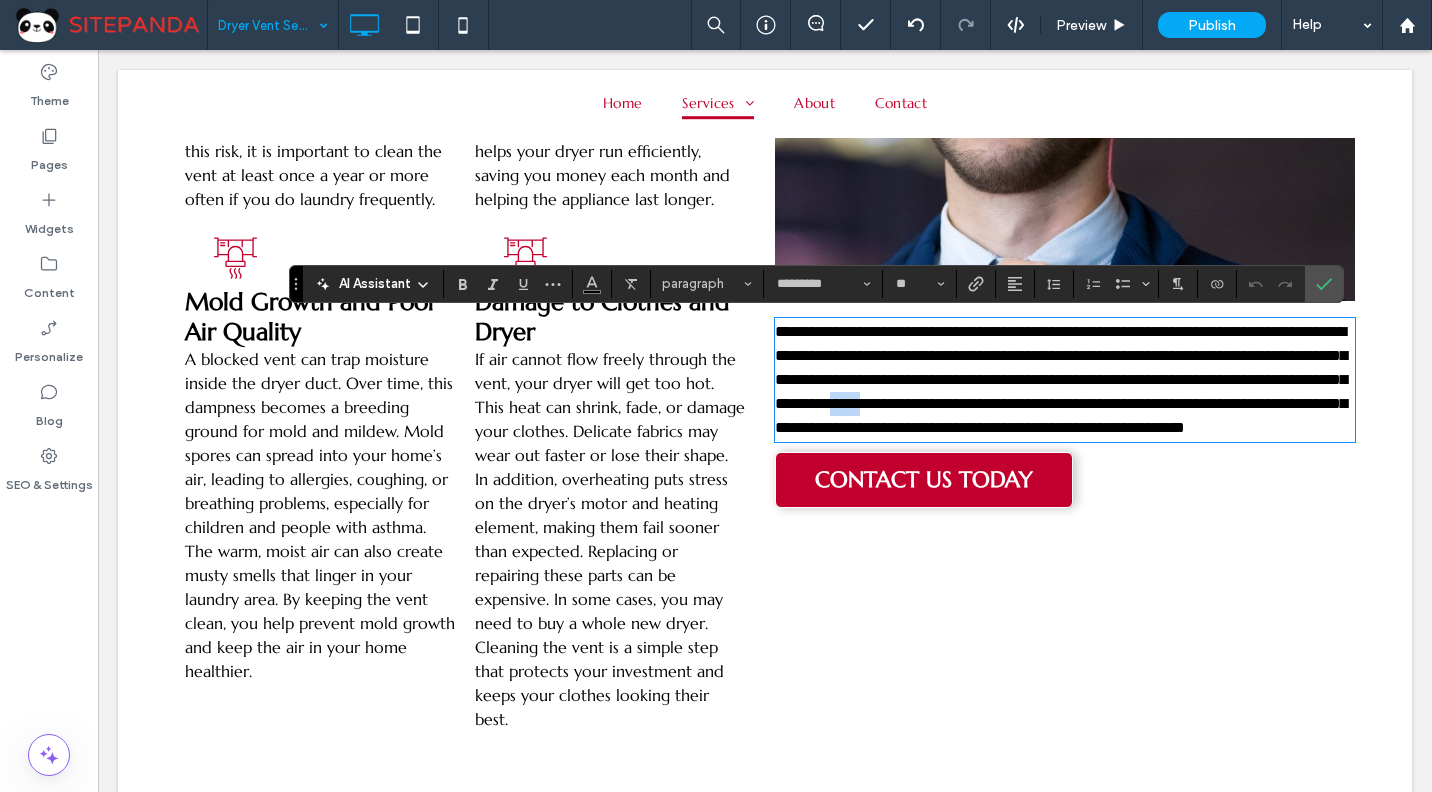 type 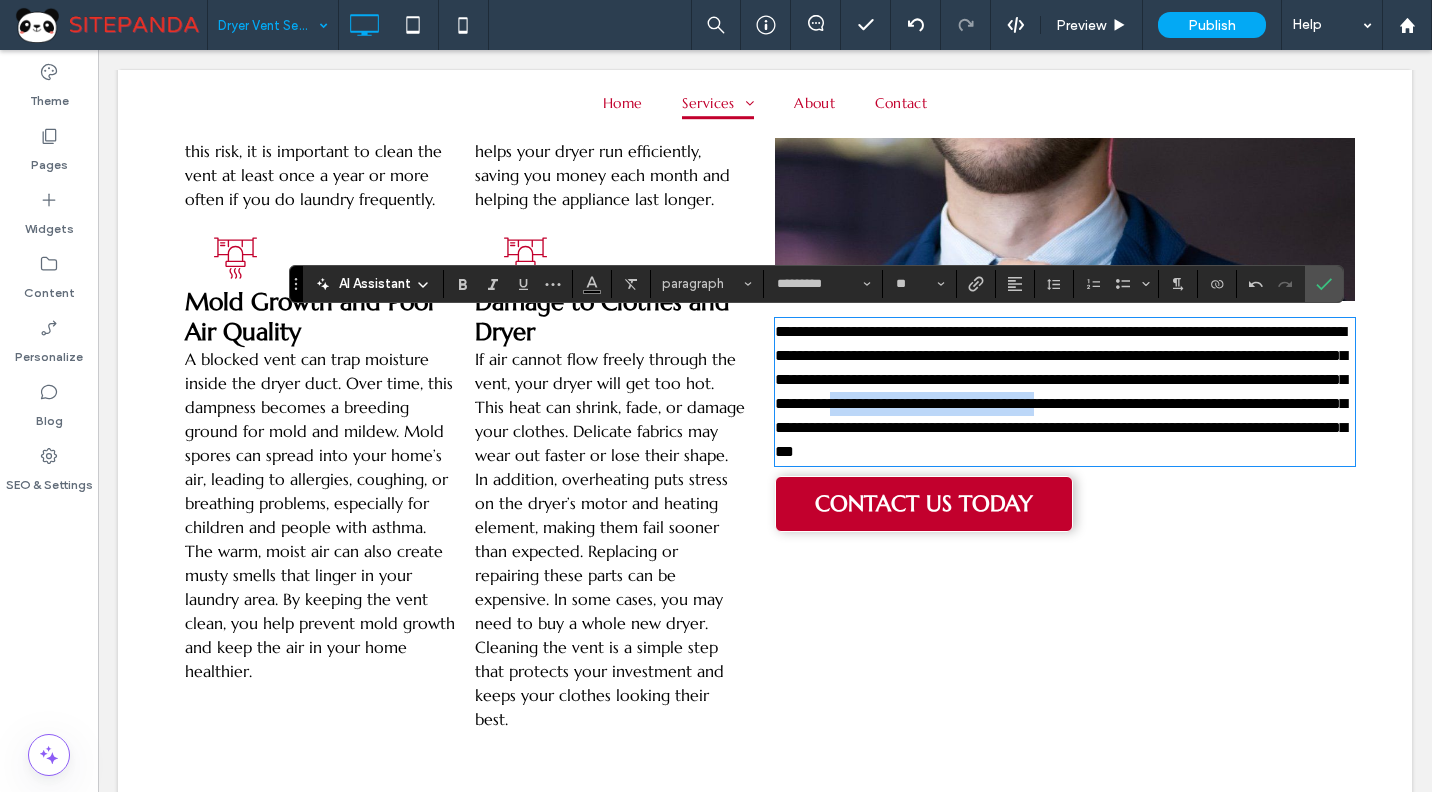 drag, startPoint x: 912, startPoint y: 426, endPoint x: 1219, endPoint y: 412, distance: 307.31906 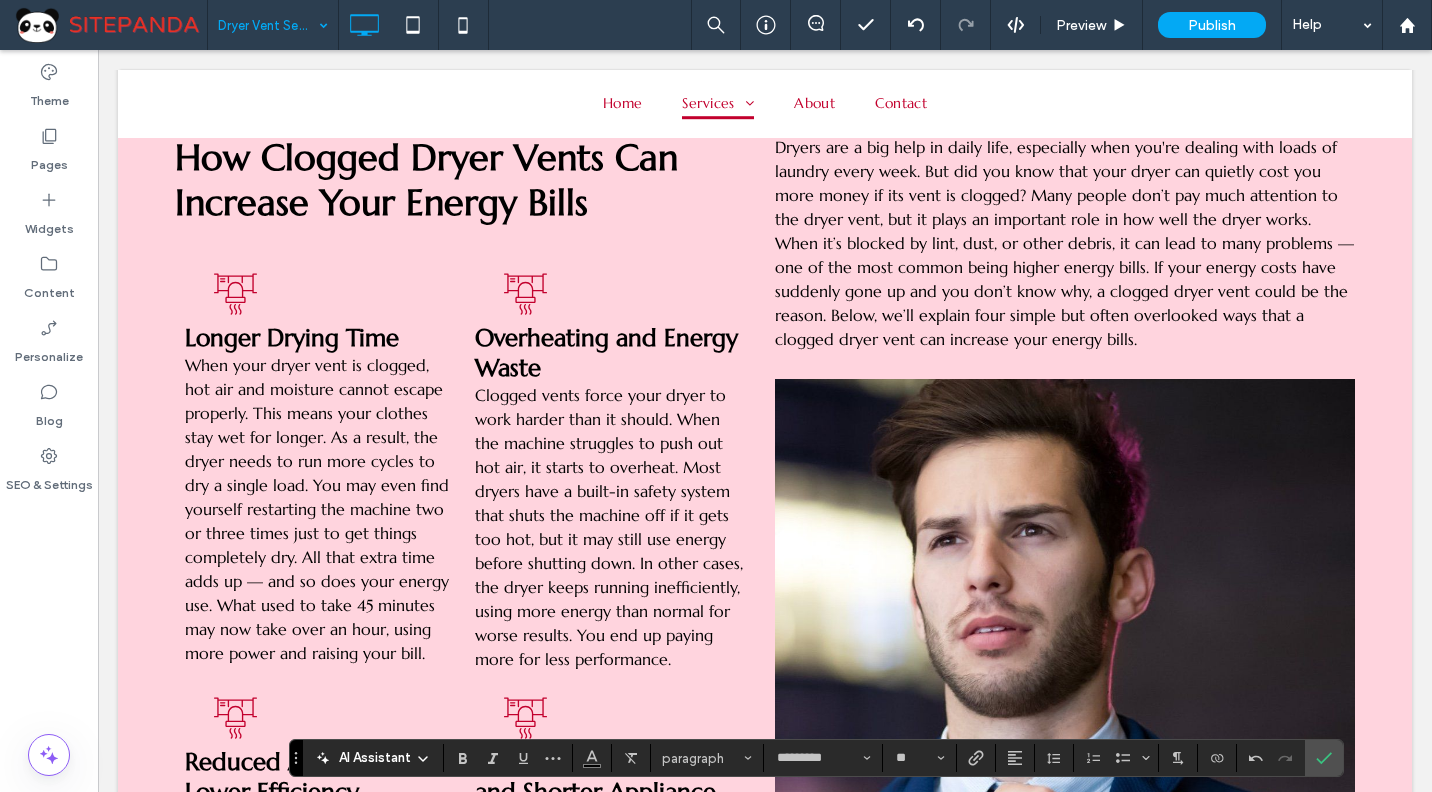 scroll, scrollTop: 2199, scrollLeft: 0, axis: vertical 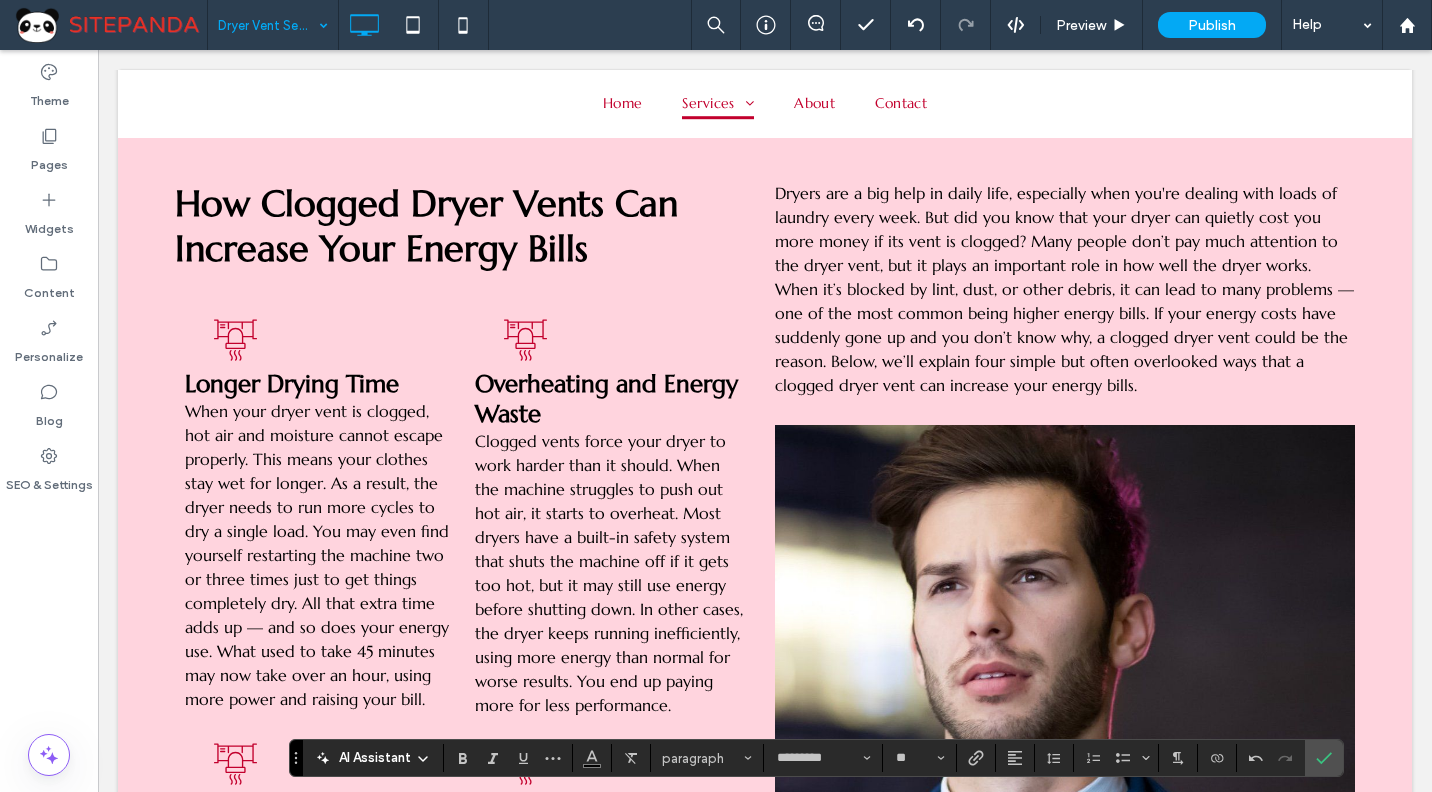 click on "Dryers are a big help in daily life, especially when you're dealing with loads of laundry every week. But did you know that your dryer can quietly cost you more money if its vent is clogged? Many people don’t pay much attention to the dryer vent, but it plays an important role in how well the dryer works. When it’s blocked by lint, dust, or other debris, it can lead to many problems — one of the most common being higher energy bills. If your energy costs have suddenly gone up and you don’t know why, a clogged dryer vent could be the reason. Below, we’ll explain four simple but often overlooked ways that a clogged dryer vent can increase your energy bills." at bounding box center [1064, 289] 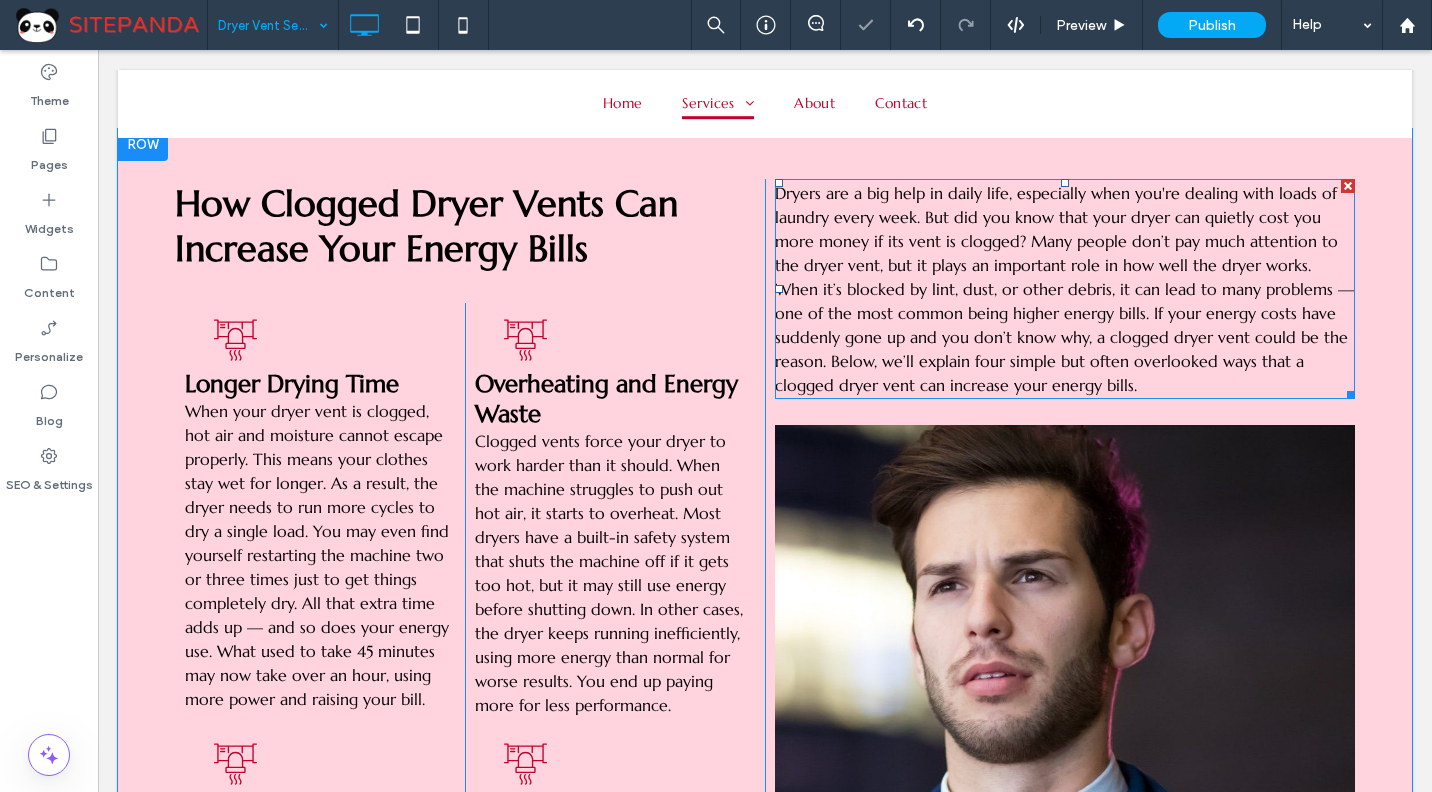 click on "Dryers are a big help in daily life, especially when you're dealing with loads of laundry every week. But did you know that your dryer can quietly cost you more money if its vent is clogged? Many people don’t pay much attention to the dryer vent, but it plays an important role in how well the dryer works. When it’s blocked by lint, dust, or other debris, it can lead to many problems — one of the most common being higher energy bills. If your energy costs have suddenly gone up and you don’t know why, a clogged dryer vent could be the reason. Below, we’ll explain four simple but often overlooked ways that a clogged dryer vent can increase your energy bills." at bounding box center [1064, 289] 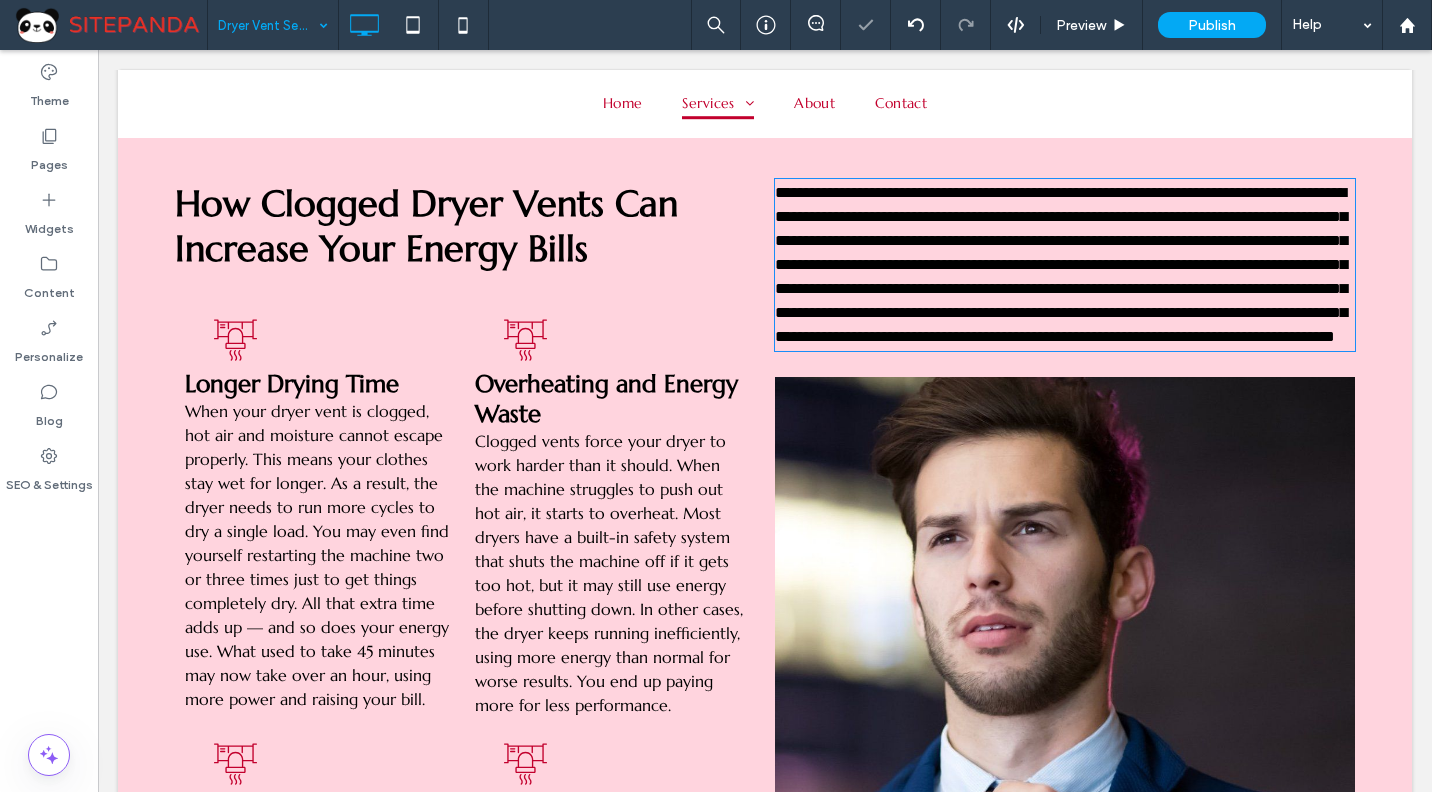type on "*********" 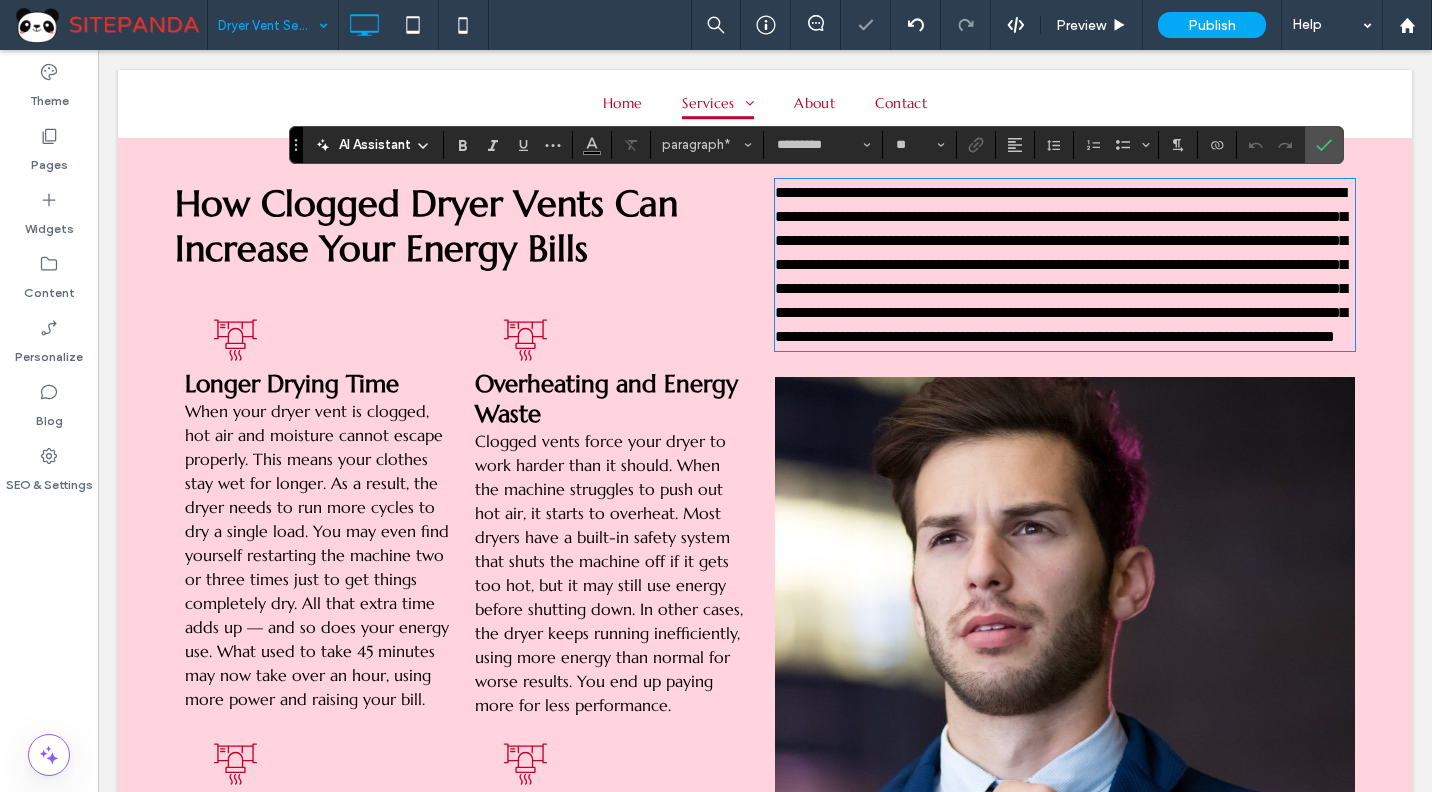 click on "**********" at bounding box center [1061, 264] 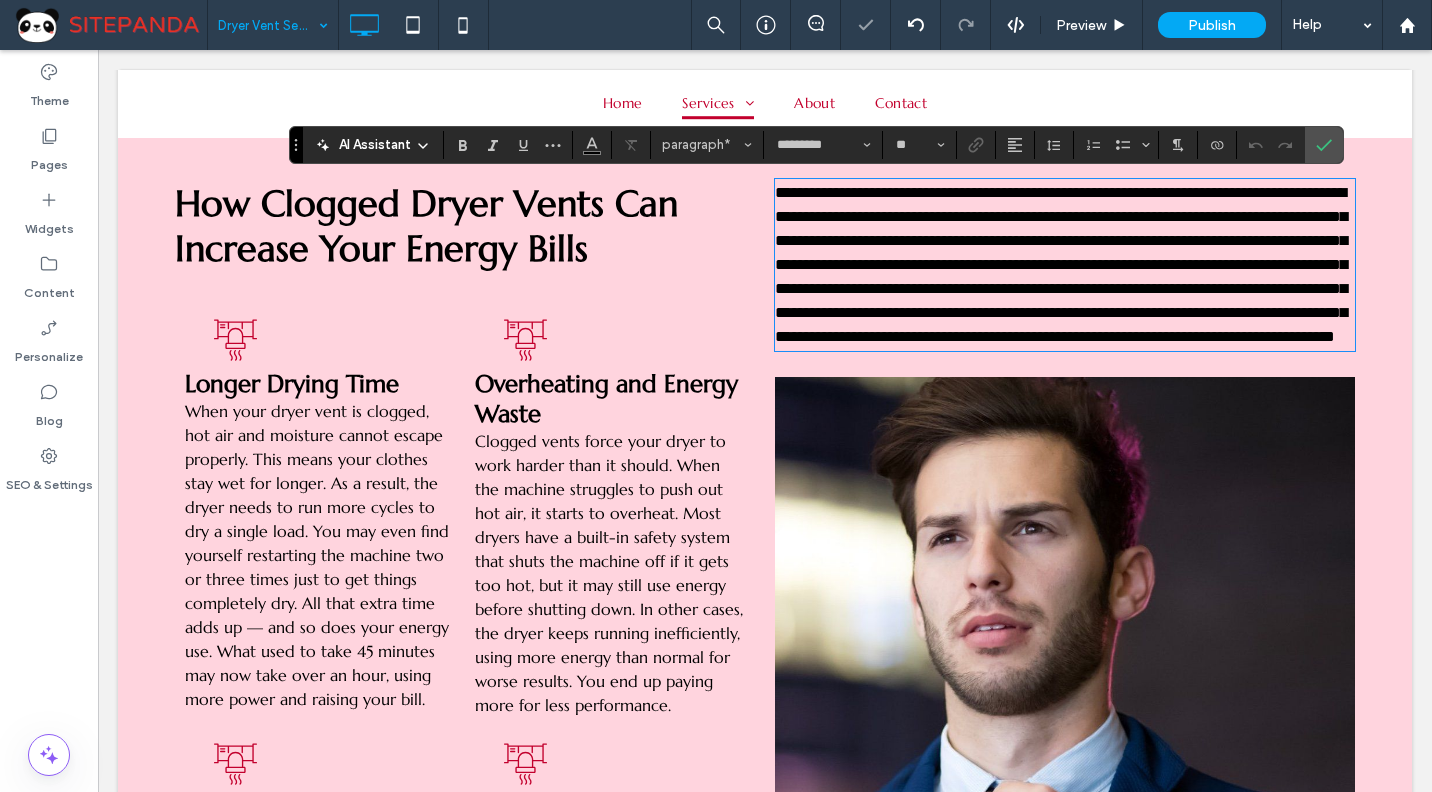 click on "**********" at bounding box center (1061, 264) 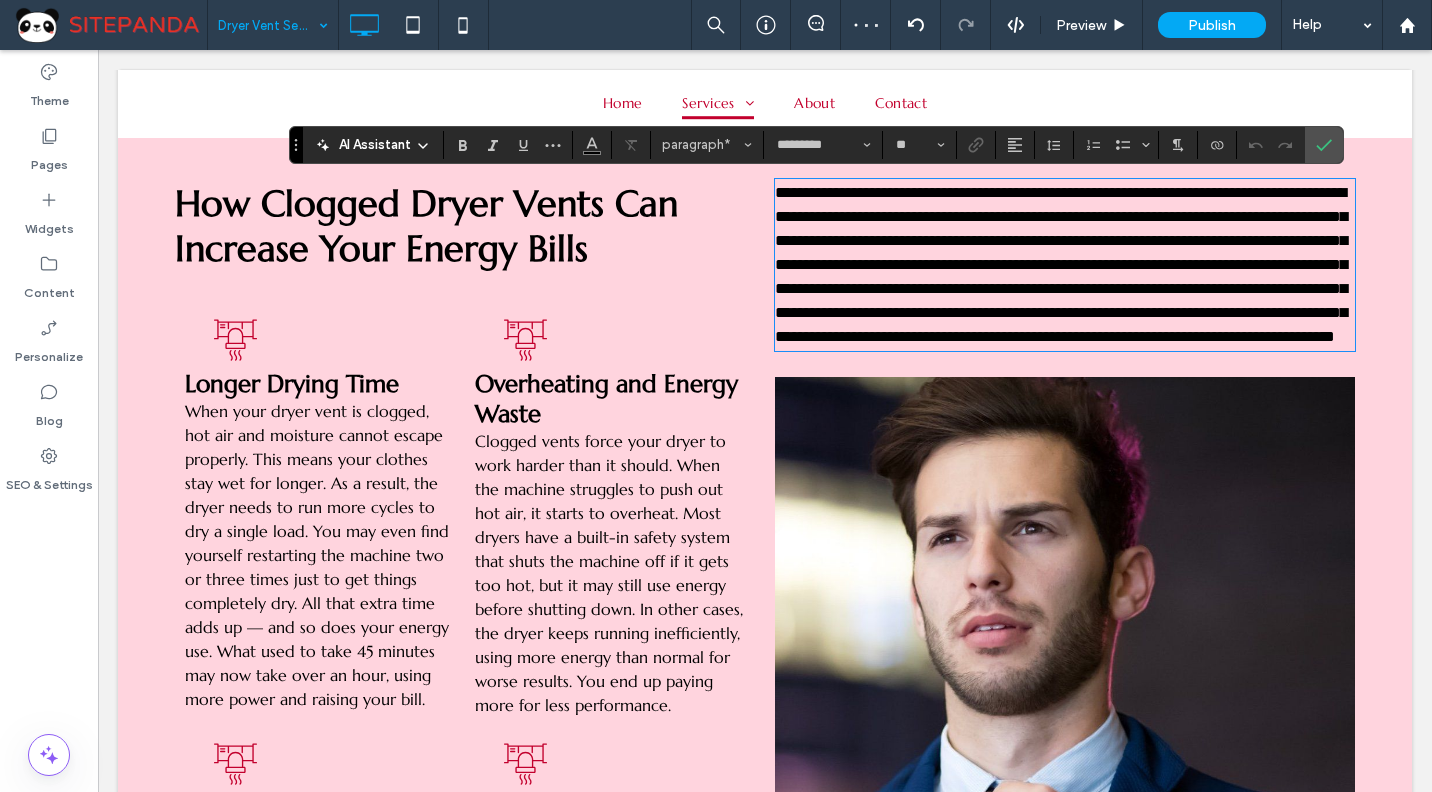 click on "**********" at bounding box center [1061, 264] 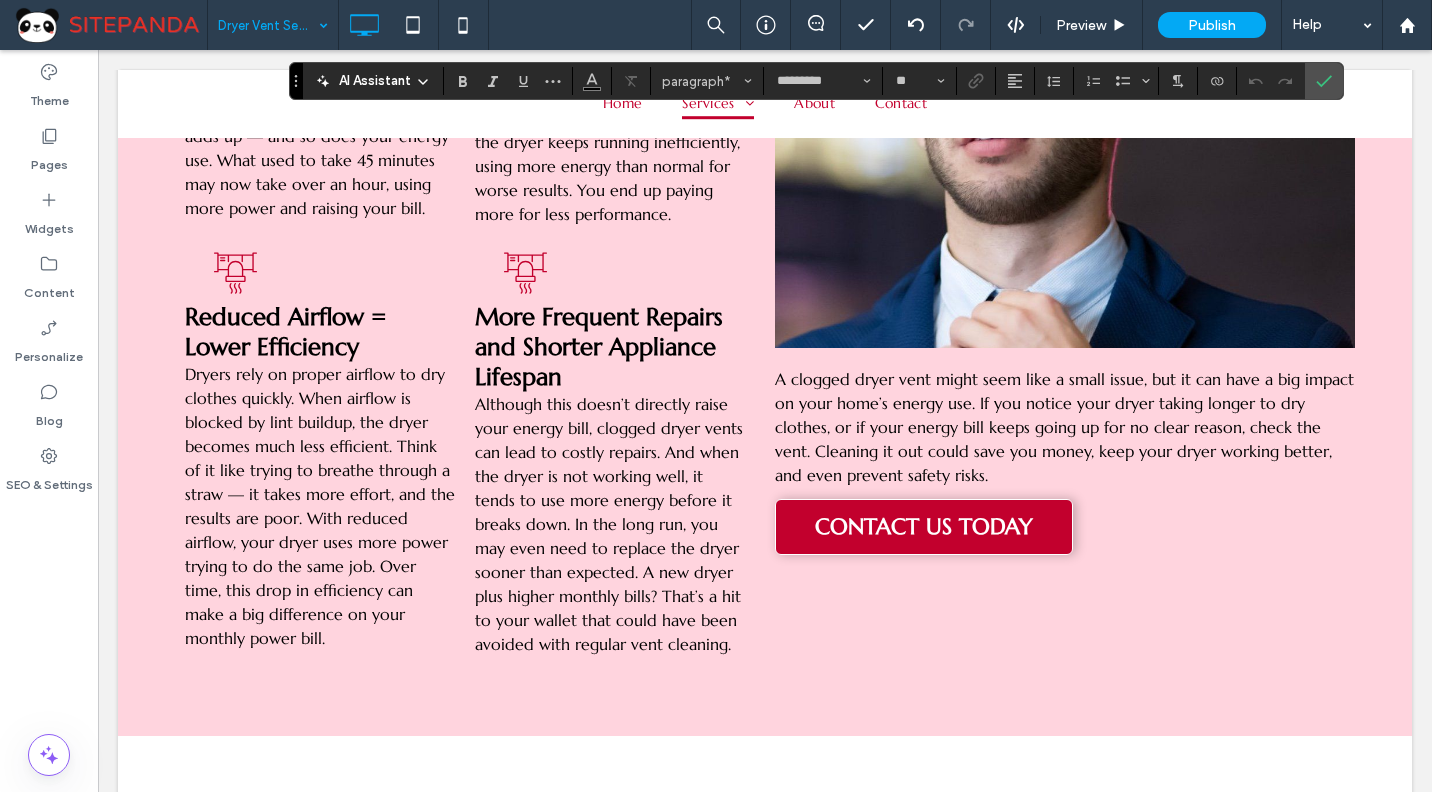 scroll, scrollTop: 2699, scrollLeft: 0, axis: vertical 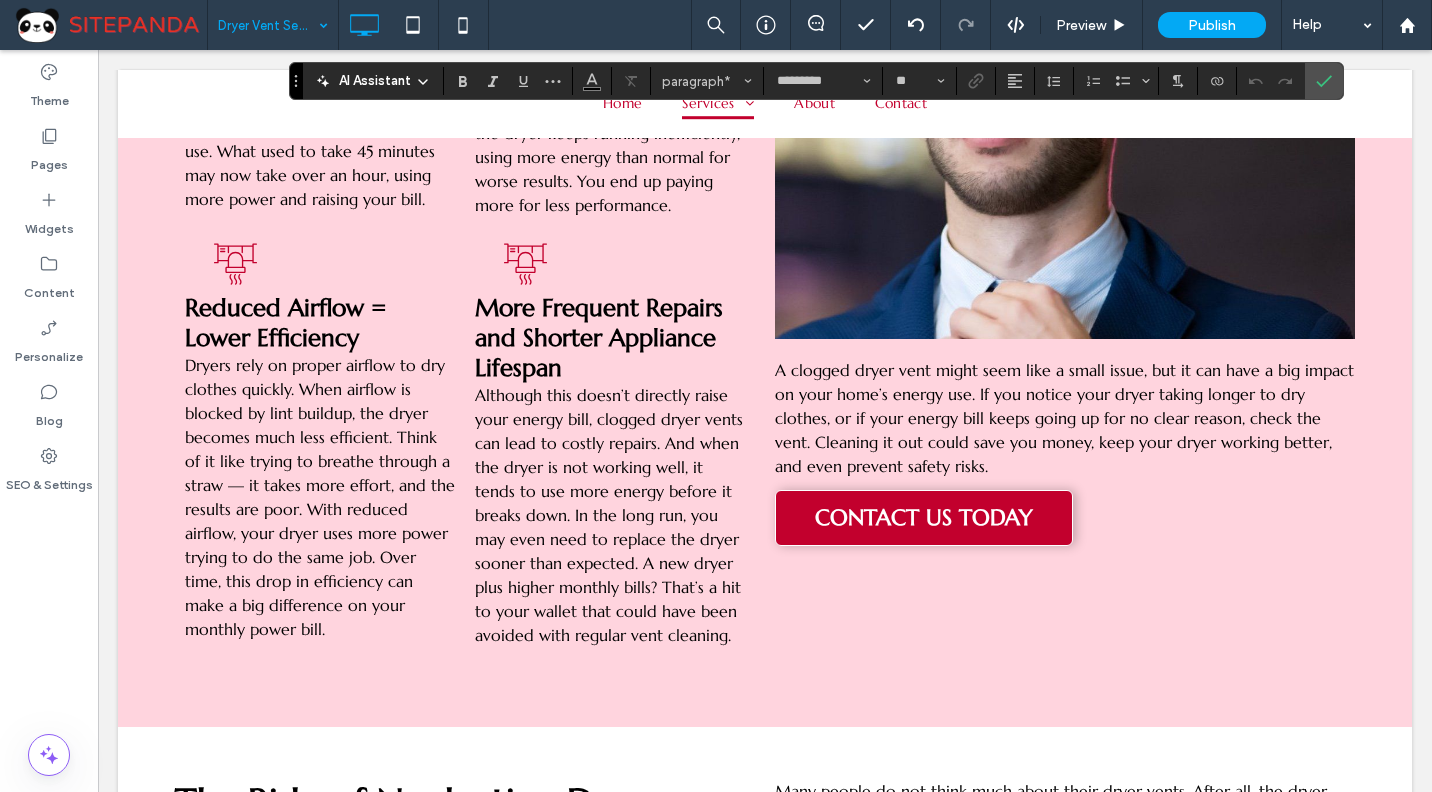 click on "A clogged dryer vent might seem like a small issue, but it can have a big impact on your home’s energy use. If you notice your dryer taking longer to dry clothes, or if your energy bill keeps going up for no clear reason, check the vent. Cleaning it out could save you money, keep your dryer working better, and even prevent safety risks." at bounding box center (1064, 418) 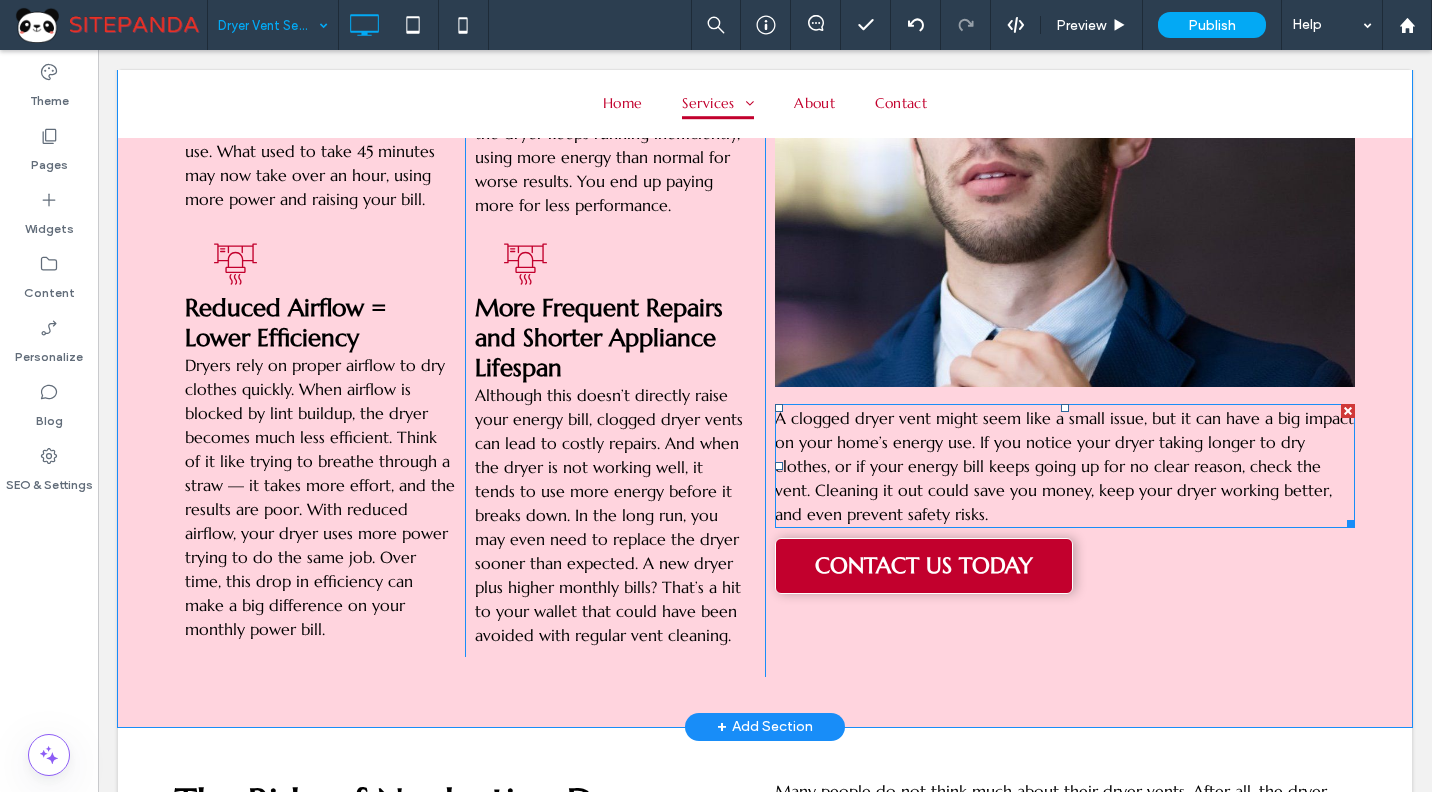 click on "A clogged dryer vent might seem like a small issue, but it can have a big impact on your home’s energy use. If you notice your dryer taking longer to dry clothes, or if your energy bill keeps going up for no clear reason, check the vent. Cleaning it out could save you money, keep your dryer working better, and even prevent safety risks." at bounding box center [1064, 466] 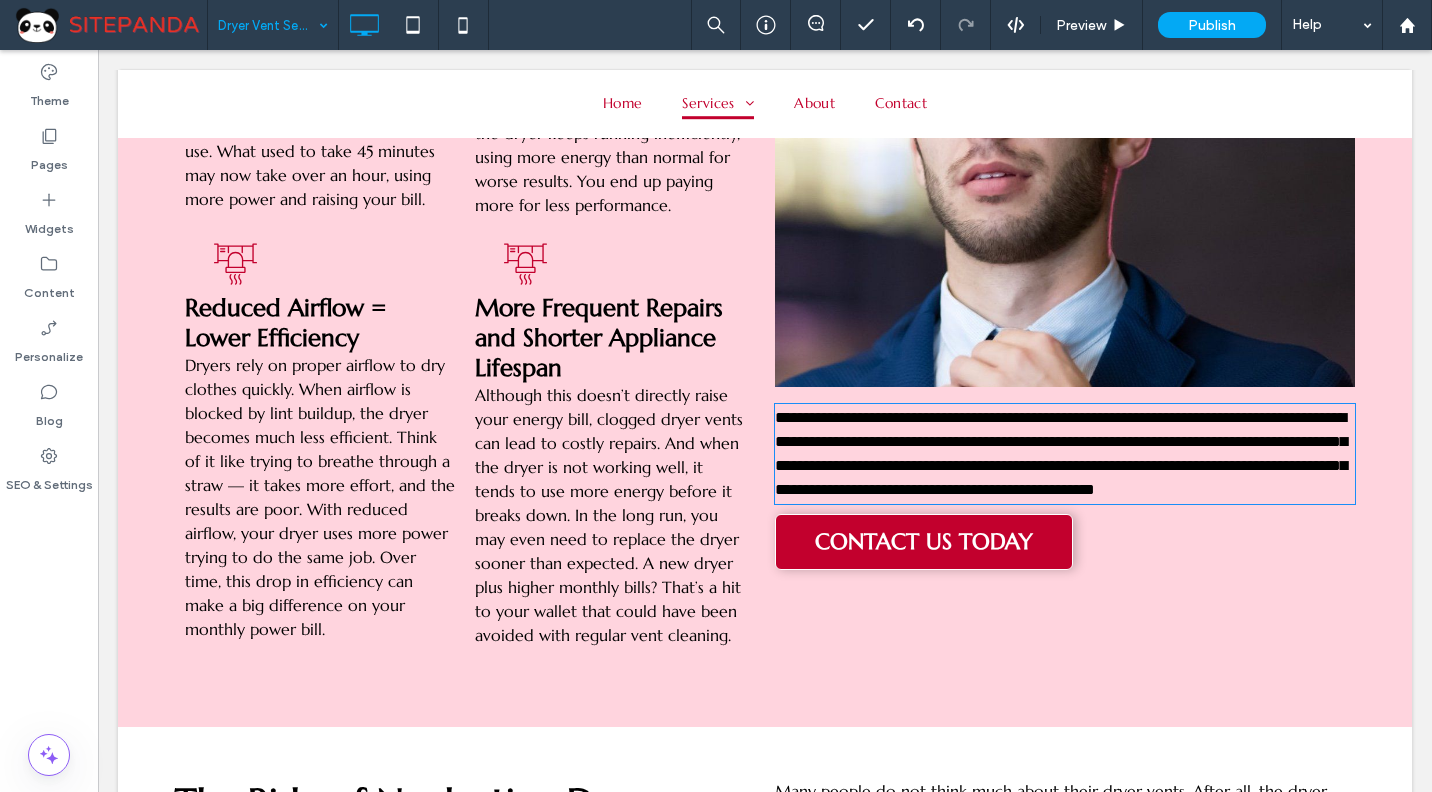 type on "*********" 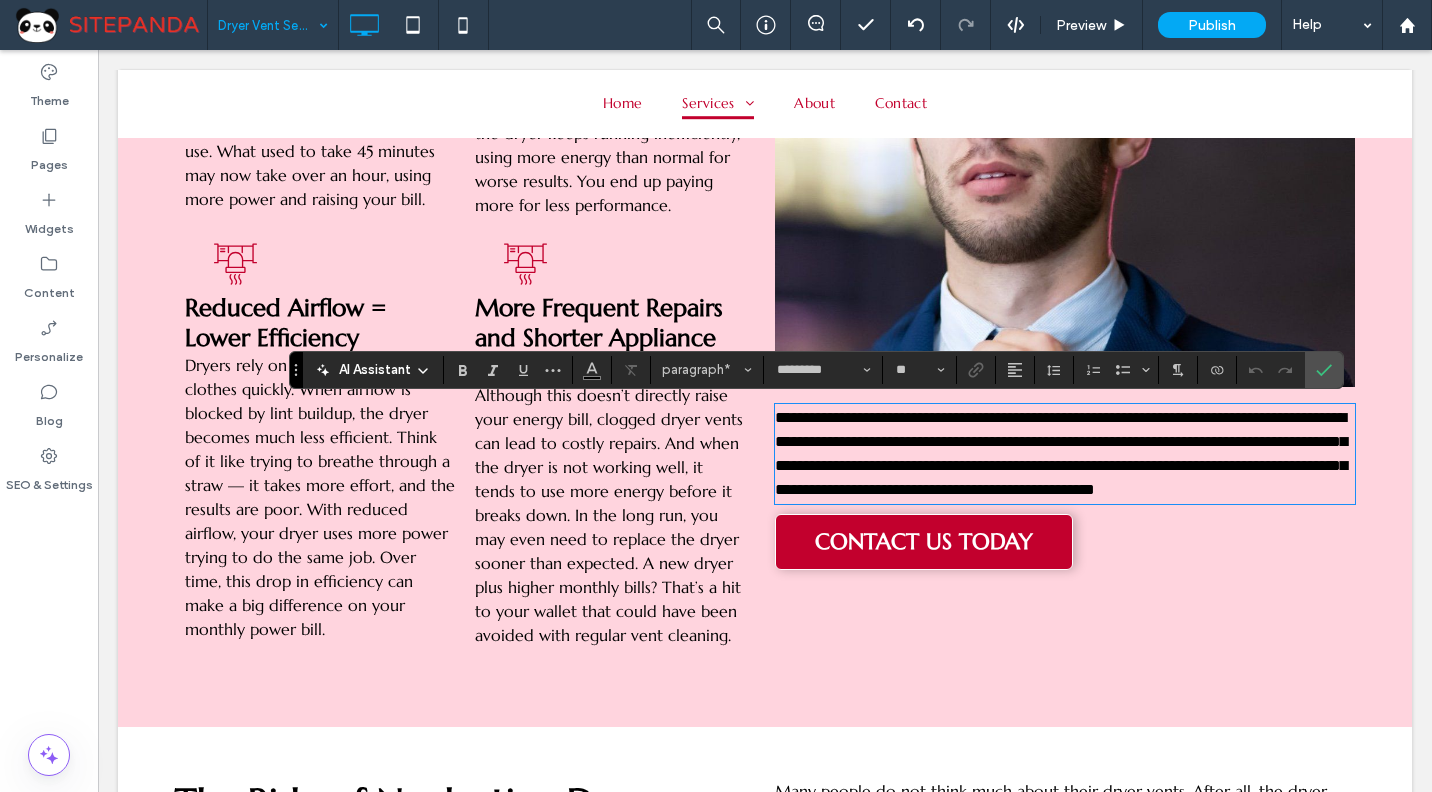 click on "**********" at bounding box center (1065, 454) 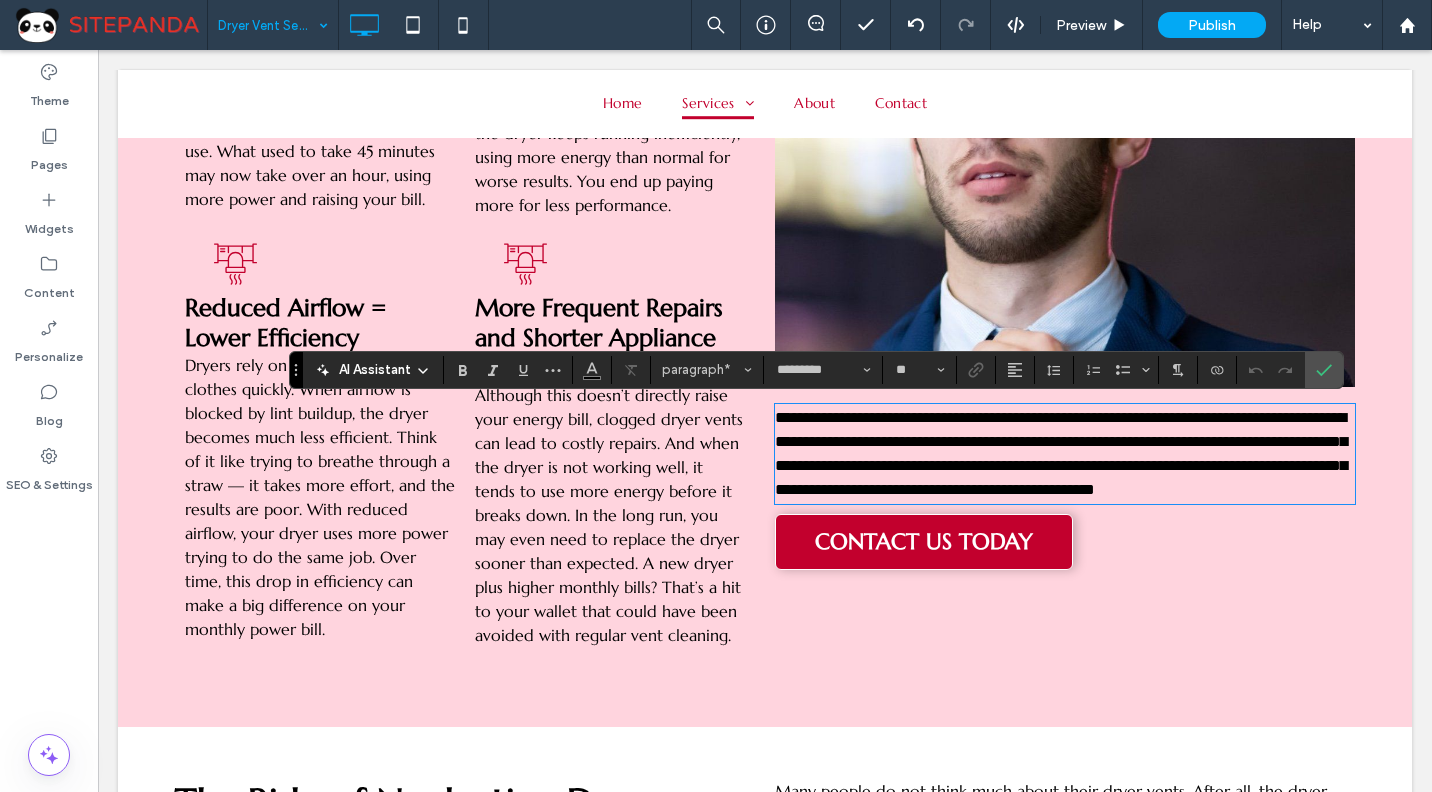 click on "**********" at bounding box center [1061, 453] 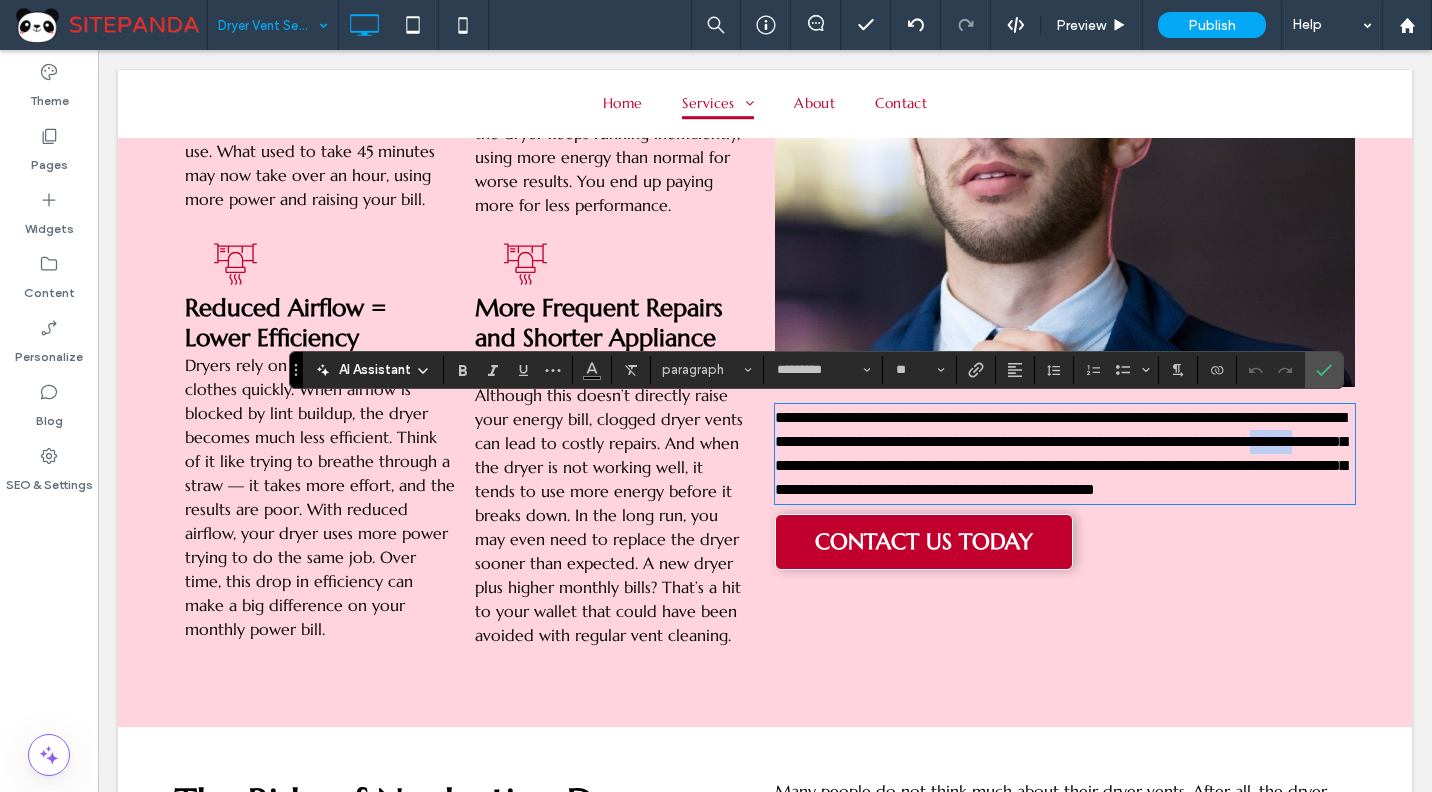 click on "**********" at bounding box center (1061, 453) 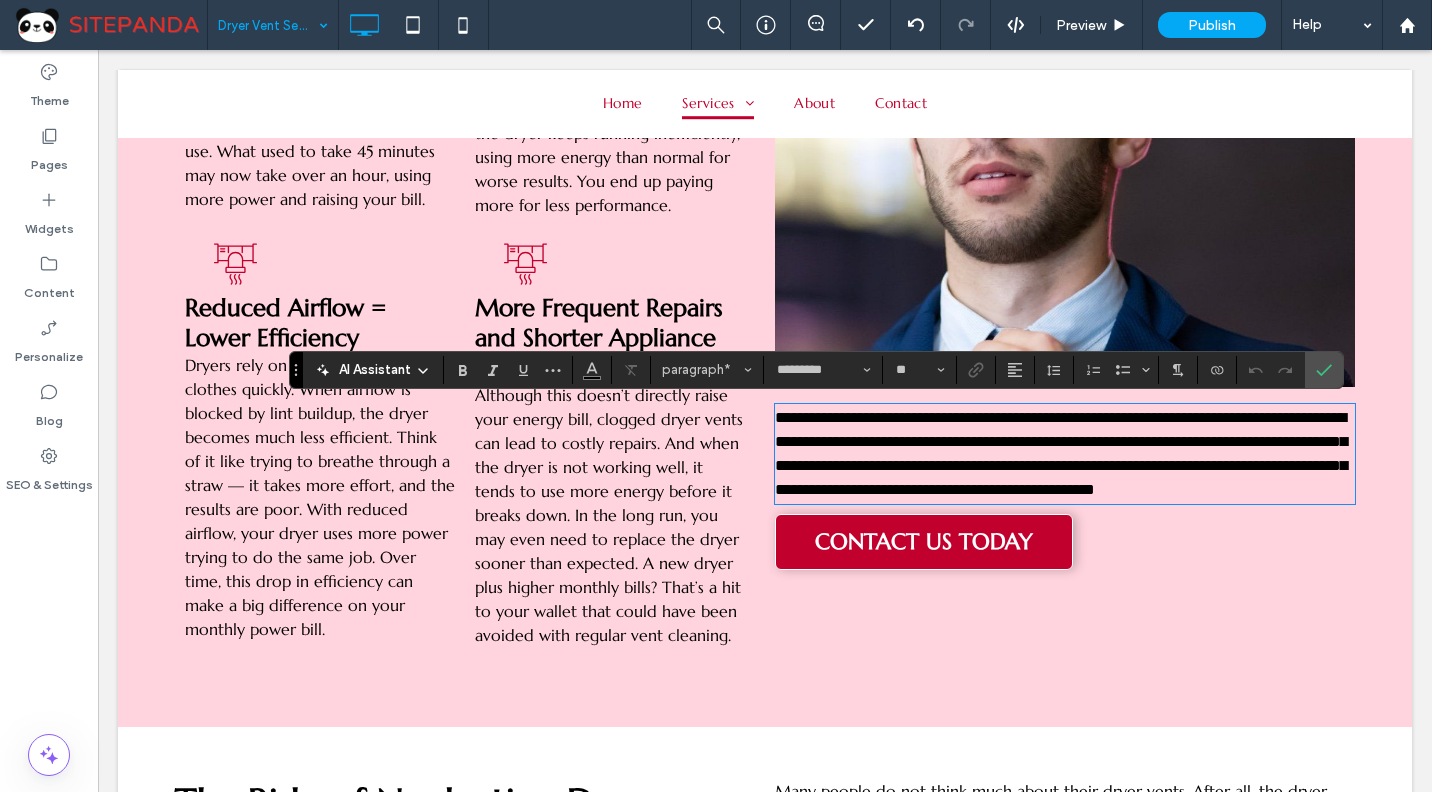 click on "**********" at bounding box center (1061, 453) 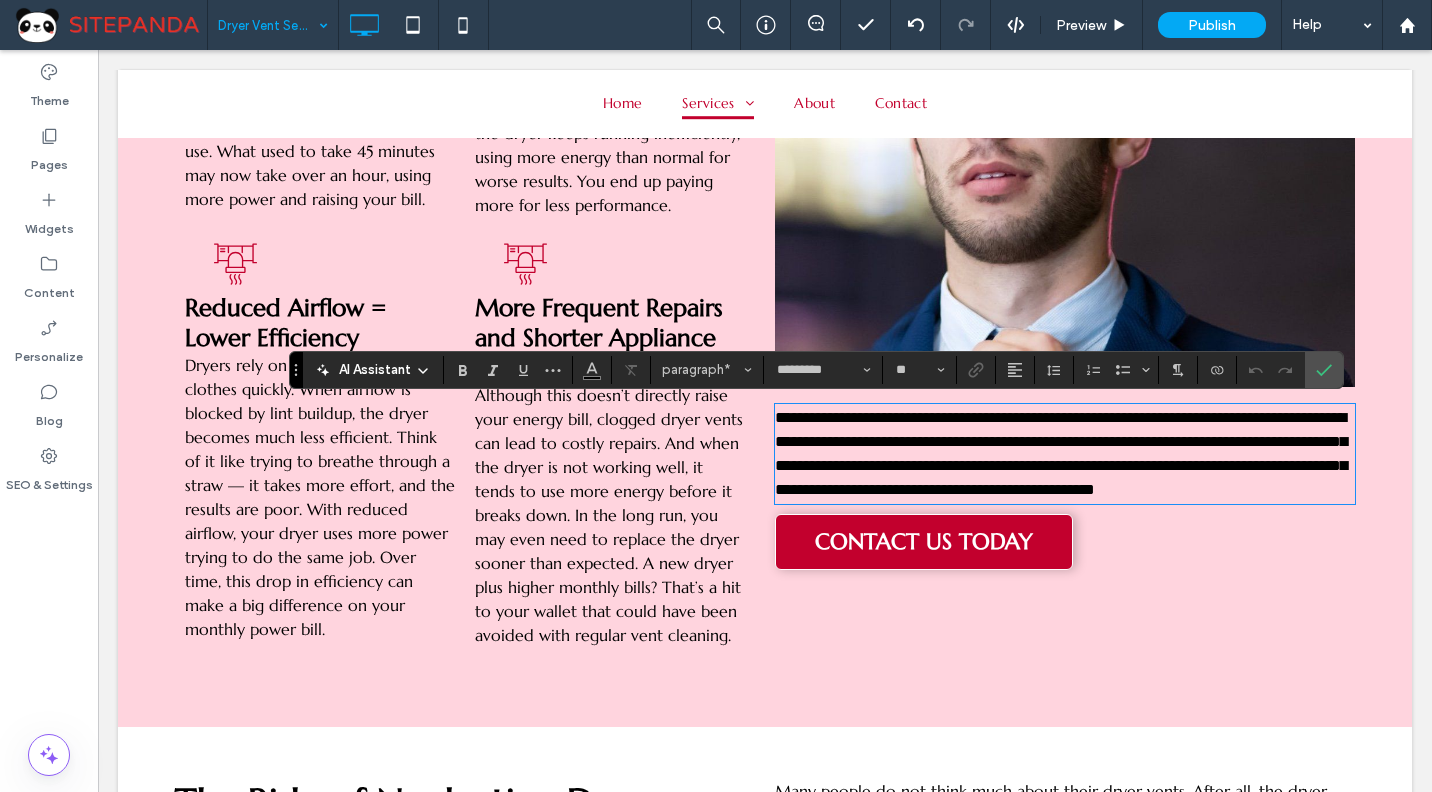 click on "**********" at bounding box center [1065, 454] 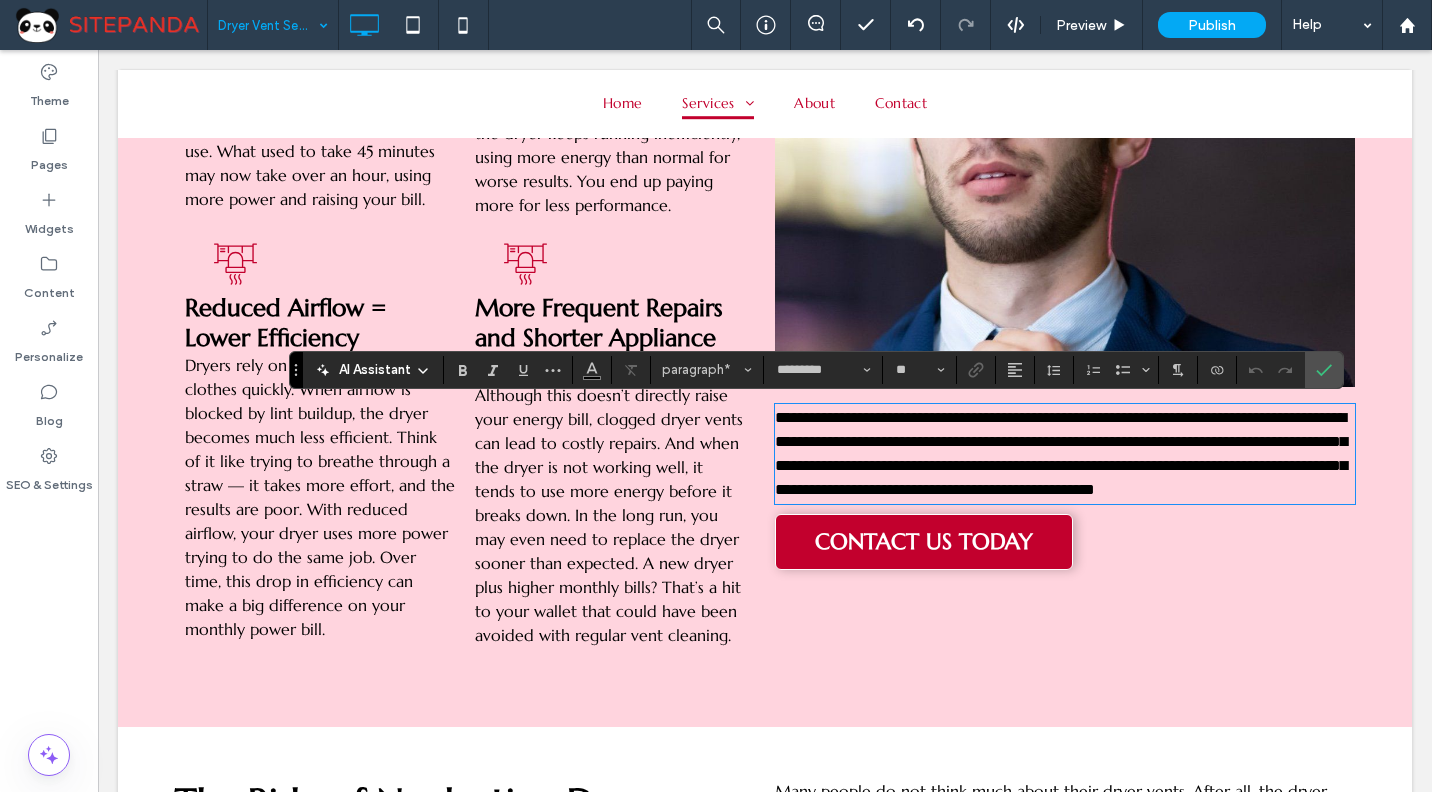 click on "**********" at bounding box center (1061, 453) 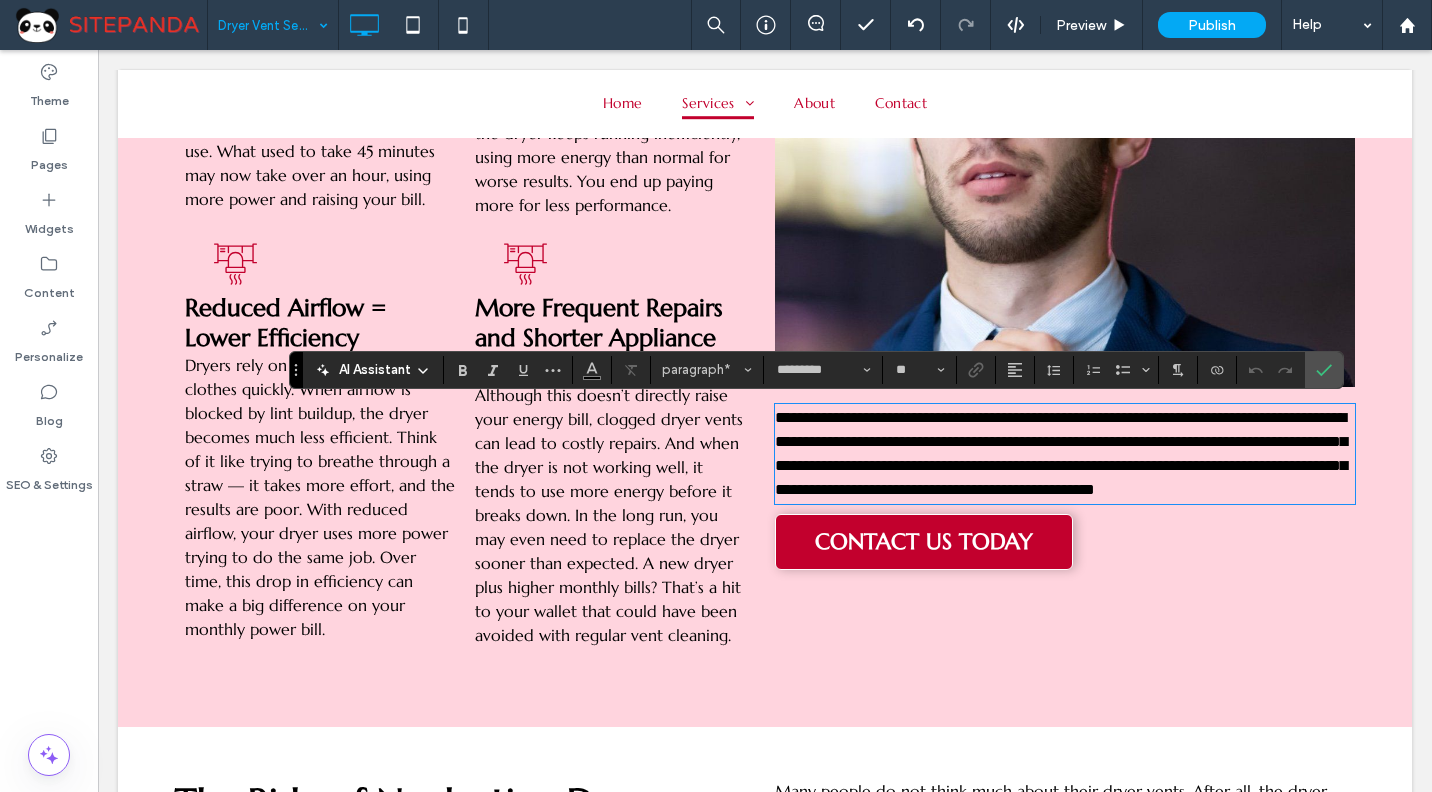 click on "**********" at bounding box center [1061, 453] 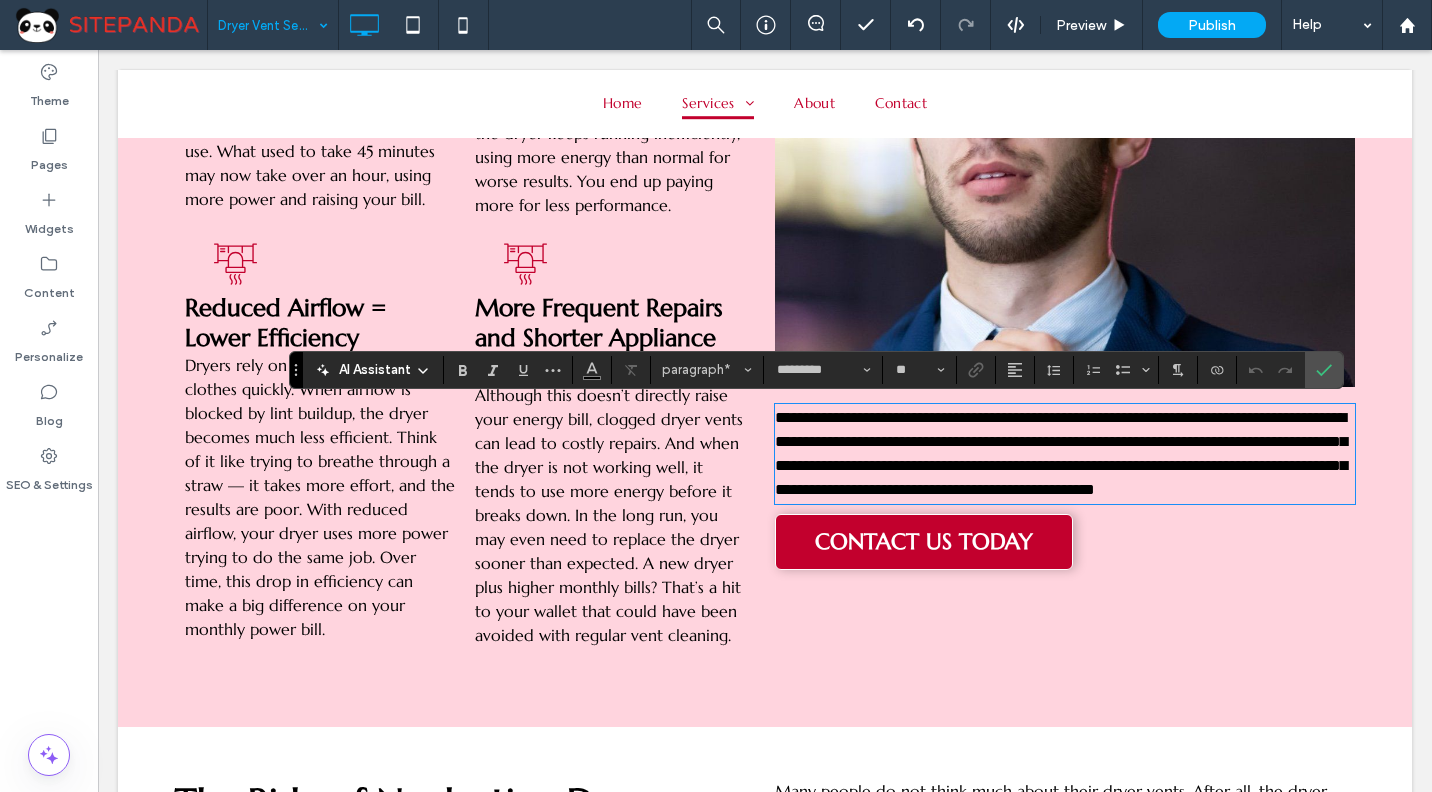 click on "**********" at bounding box center (1061, 453) 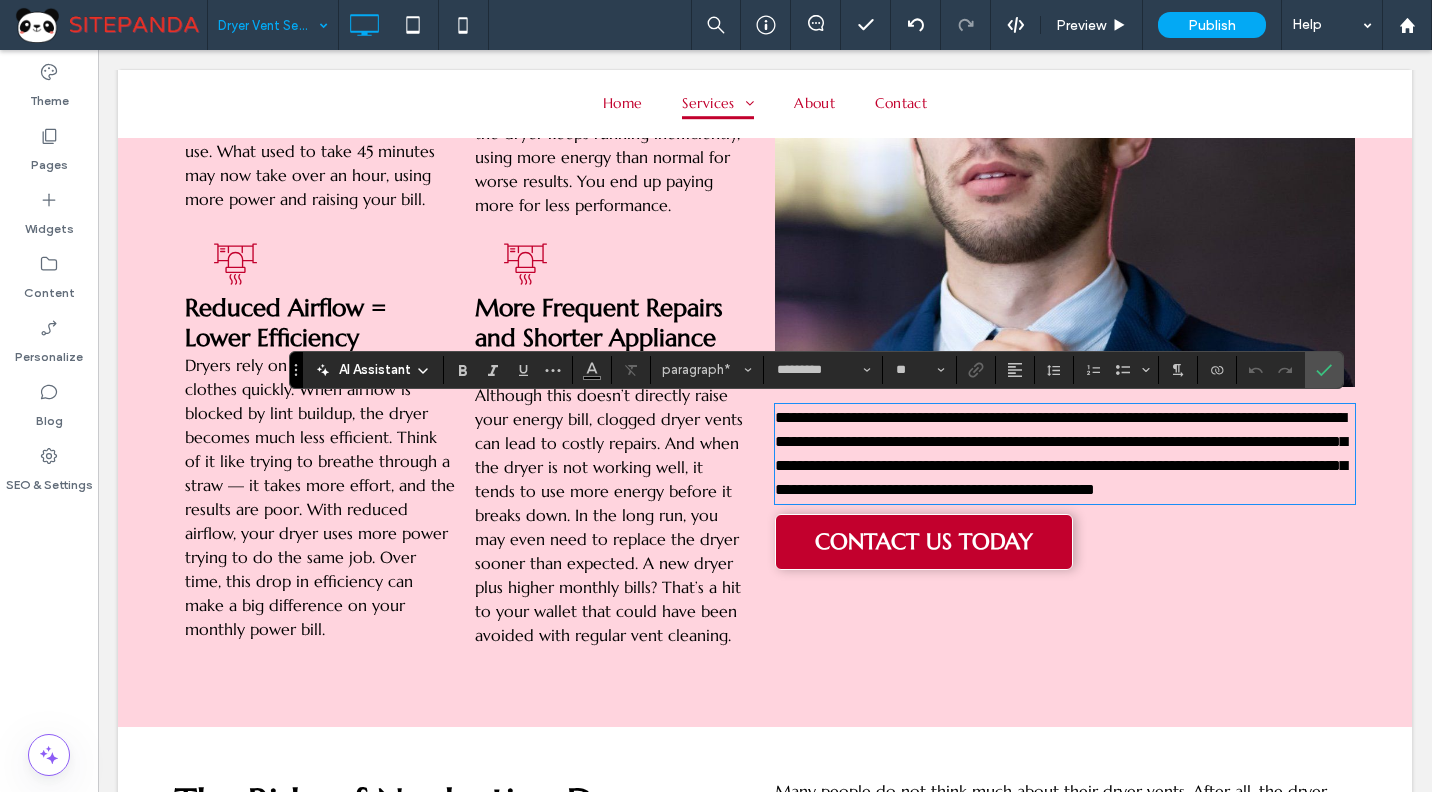 click on "**********" at bounding box center (1061, 453) 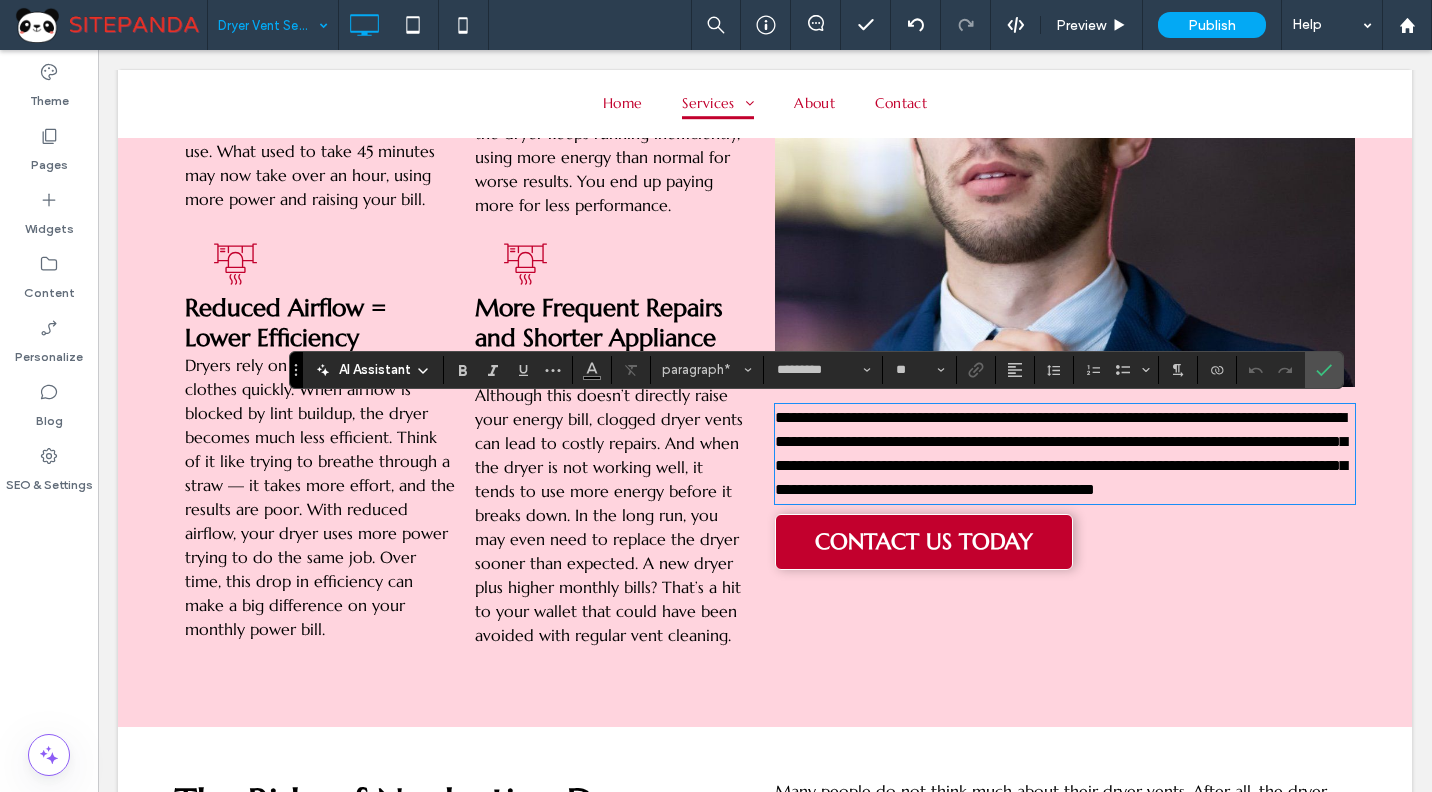 click at bounding box center [1065, 156] 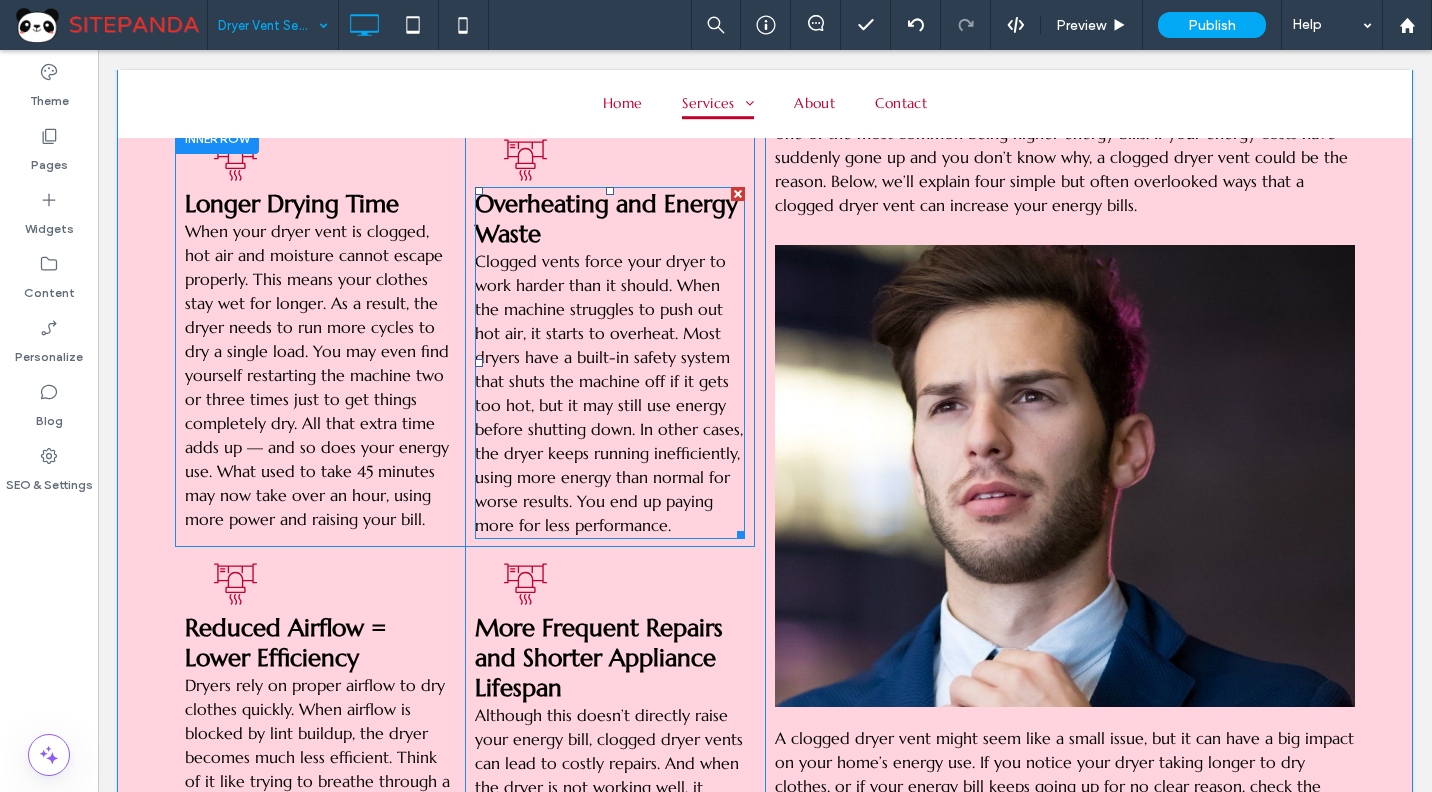 scroll, scrollTop: 2099, scrollLeft: 0, axis: vertical 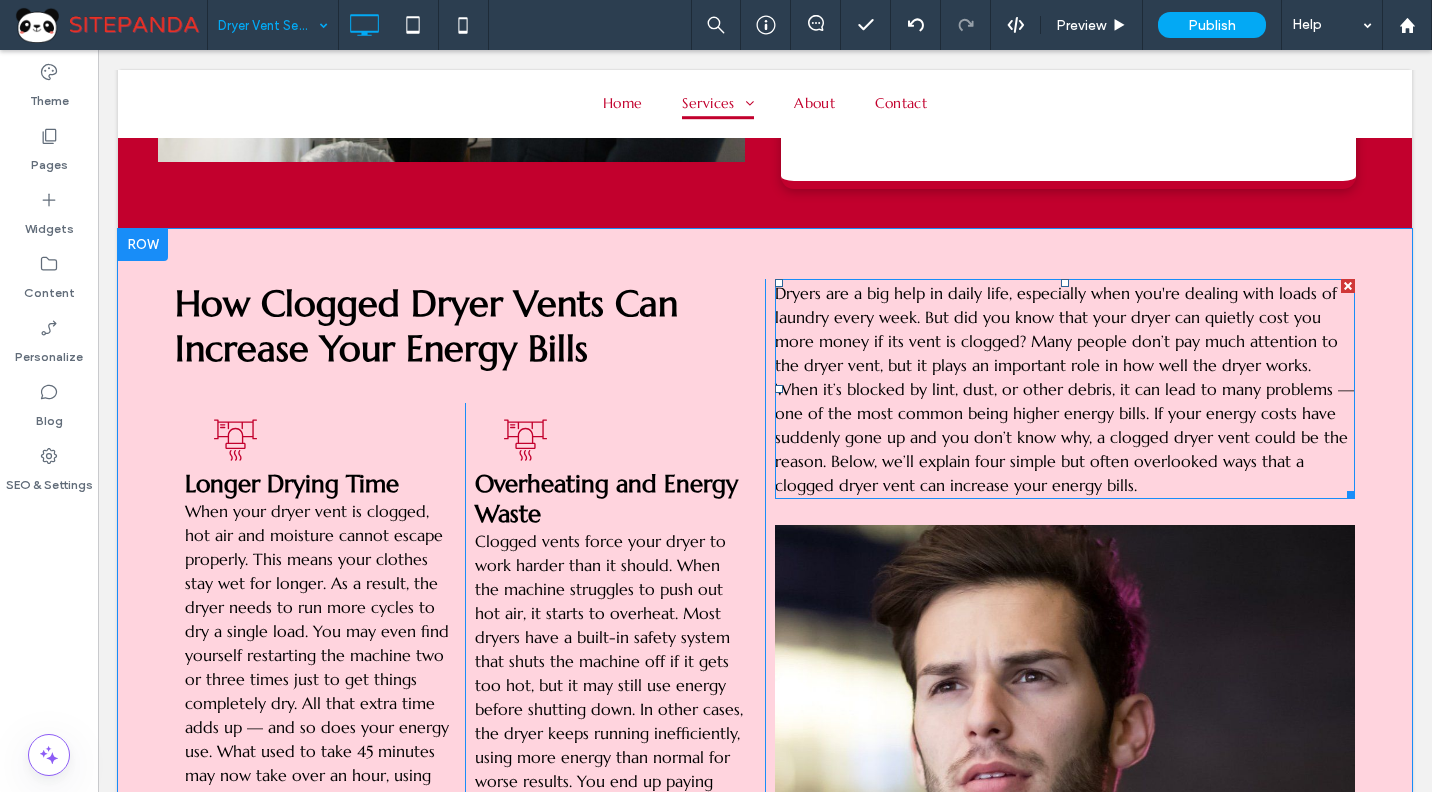 click on "Dryers are a big help in daily life, especially when you're dealing with loads of laundry every week. But did you know that your dryer can quietly cost you more money if its vent is clogged? Many people don’t pay much attention to the dryer vent, but it plays an important role in how well the dryer works. When it’s blocked by lint, dust, or other debris, it can lead to many problems — one of the most common being higher energy bills. If your energy costs have suddenly gone up and you don’t know why, a clogged dryer vent could be the reason. Below, we’ll explain four simple but often overlooked ways that a clogged dryer vent can increase your energy bills." at bounding box center [1064, 389] 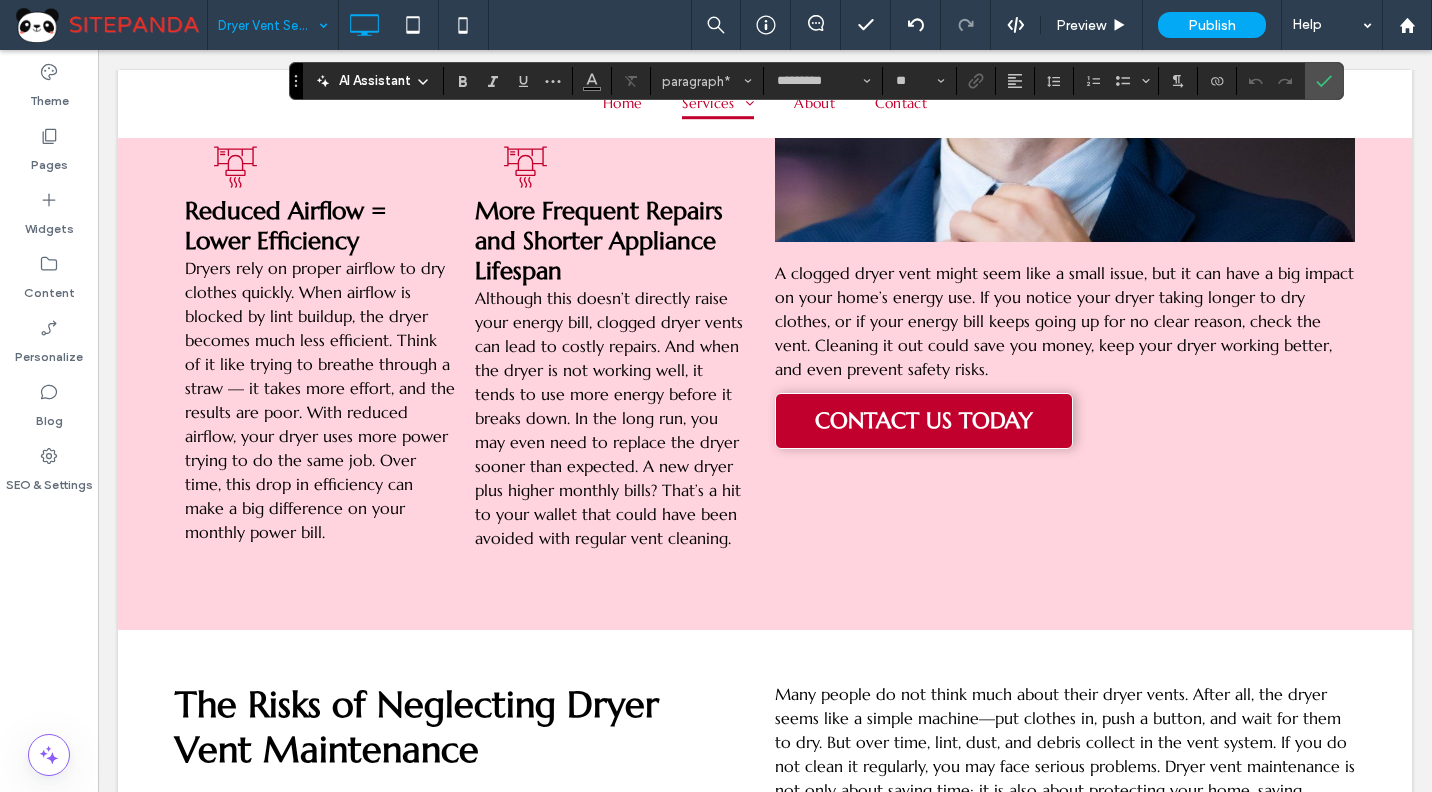 scroll, scrollTop: 2799, scrollLeft: 0, axis: vertical 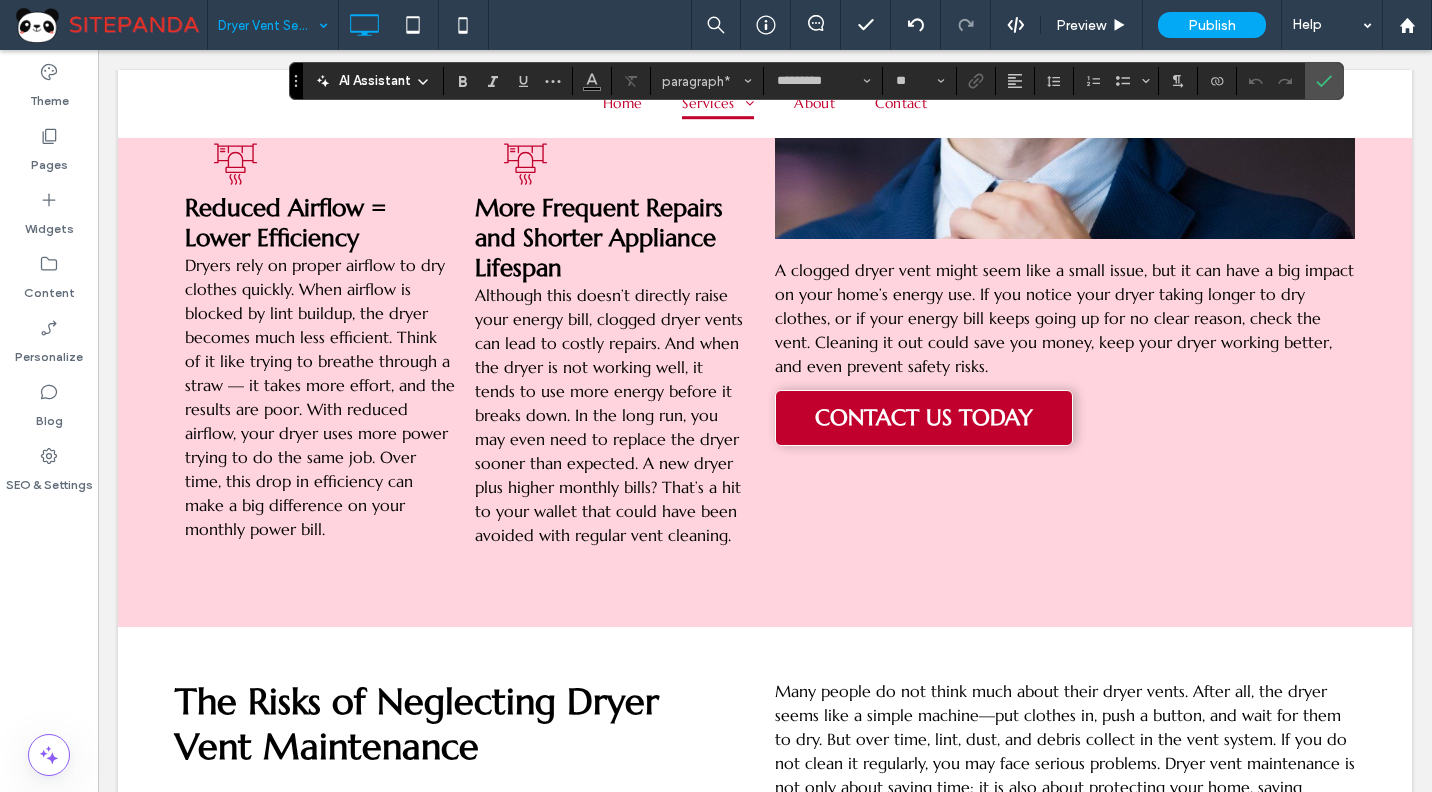 click on "A clogged dryer vent might seem like a small issue, but it can have a big impact on your home’s energy use. If you notice your dryer taking longer to dry clothes, or if your energy bill keeps going up for no clear reason, check the vent. Cleaning it out could save you money, keep your dryer working better, and even prevent safety risks." at bounding box center (1064, 318) 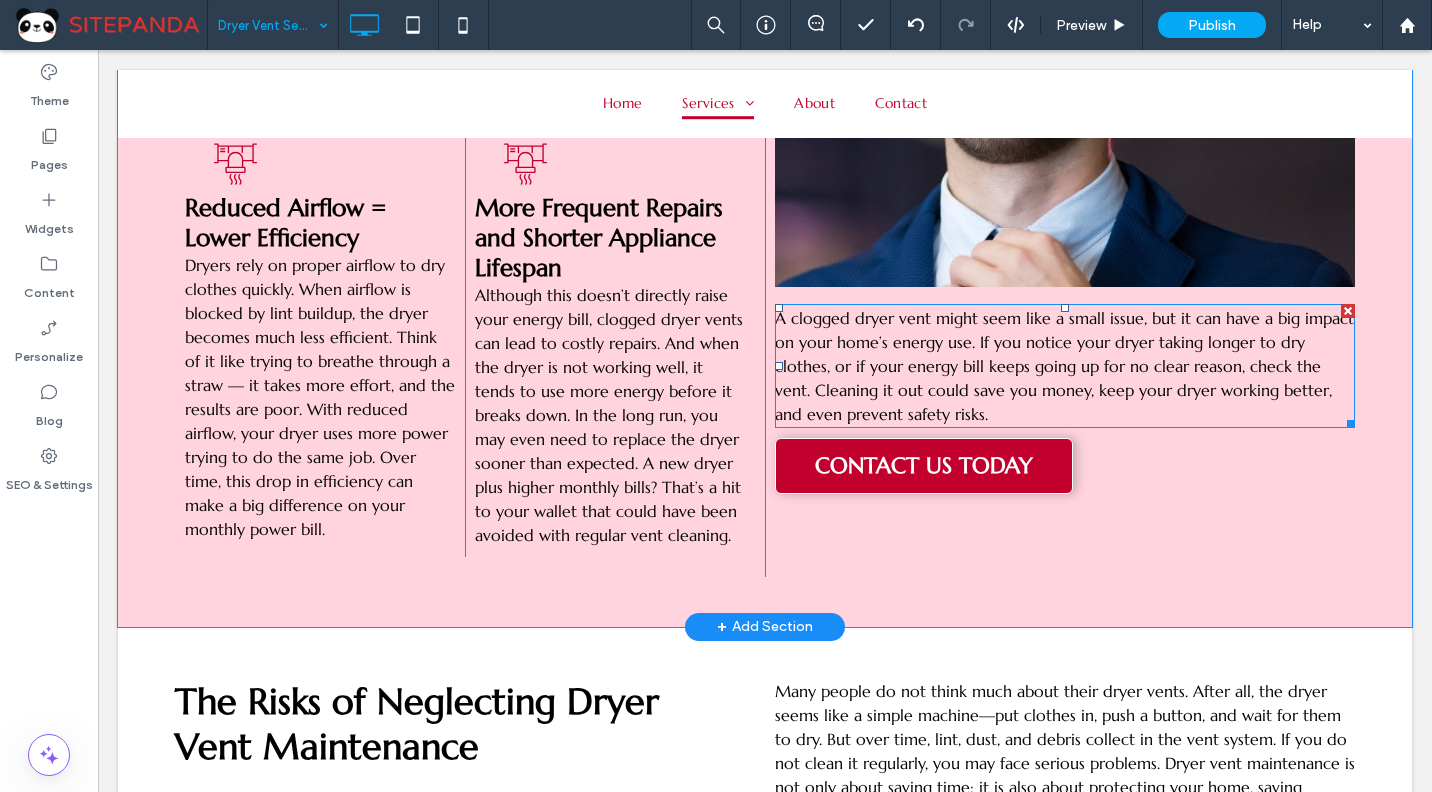click on "A clogged dryer vent might seem like a small issue, but it can have a big impact on your home’s energy use. If you notice your dryer taking longer to dry clothes, or if your energy bill keeps going up for no clear reason, check the vent. Cleaning it out could save you money, keep your dryer working better, and even prevent safety risks." at bounding box center [1064, 366] 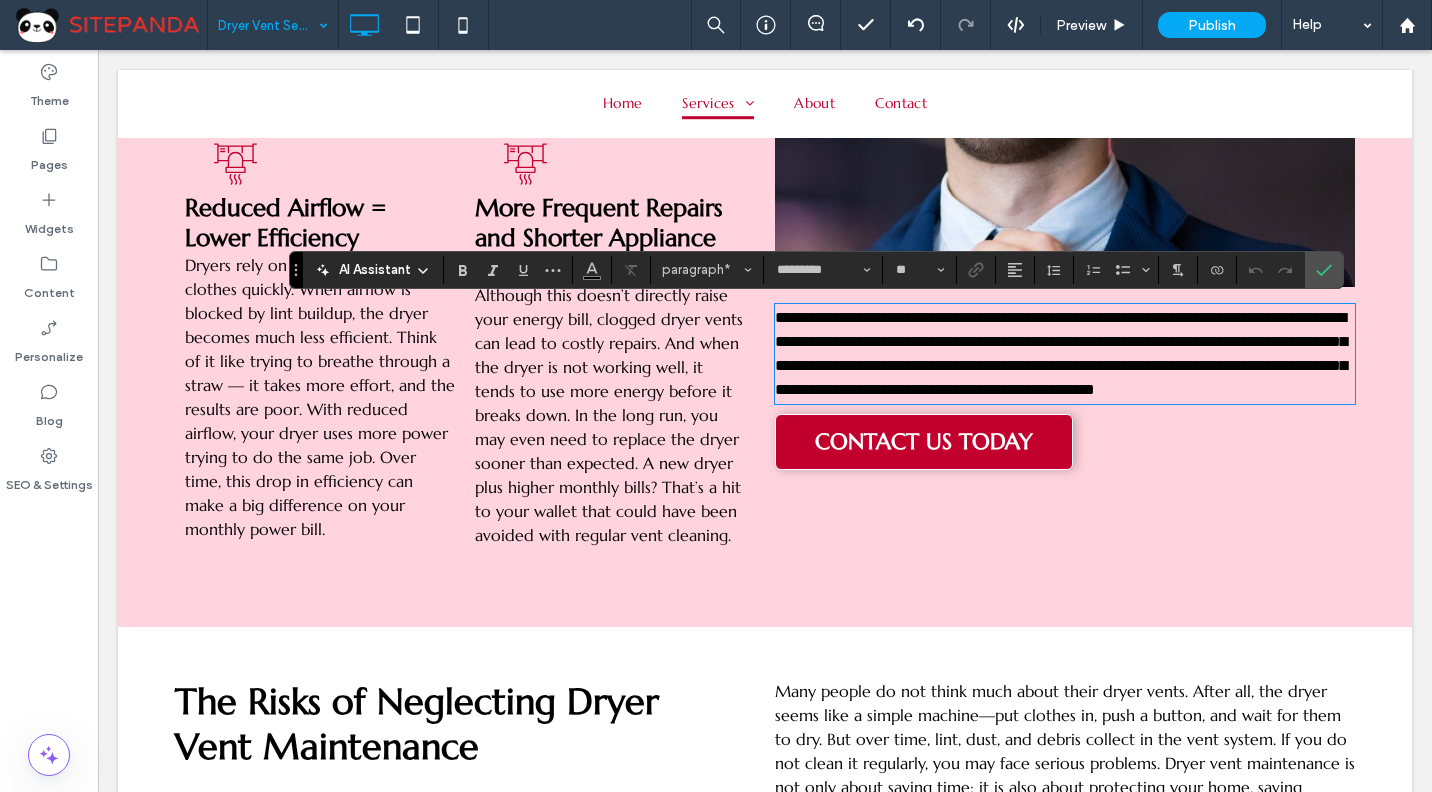 click on "**********" at bounding box center (1065, 354) 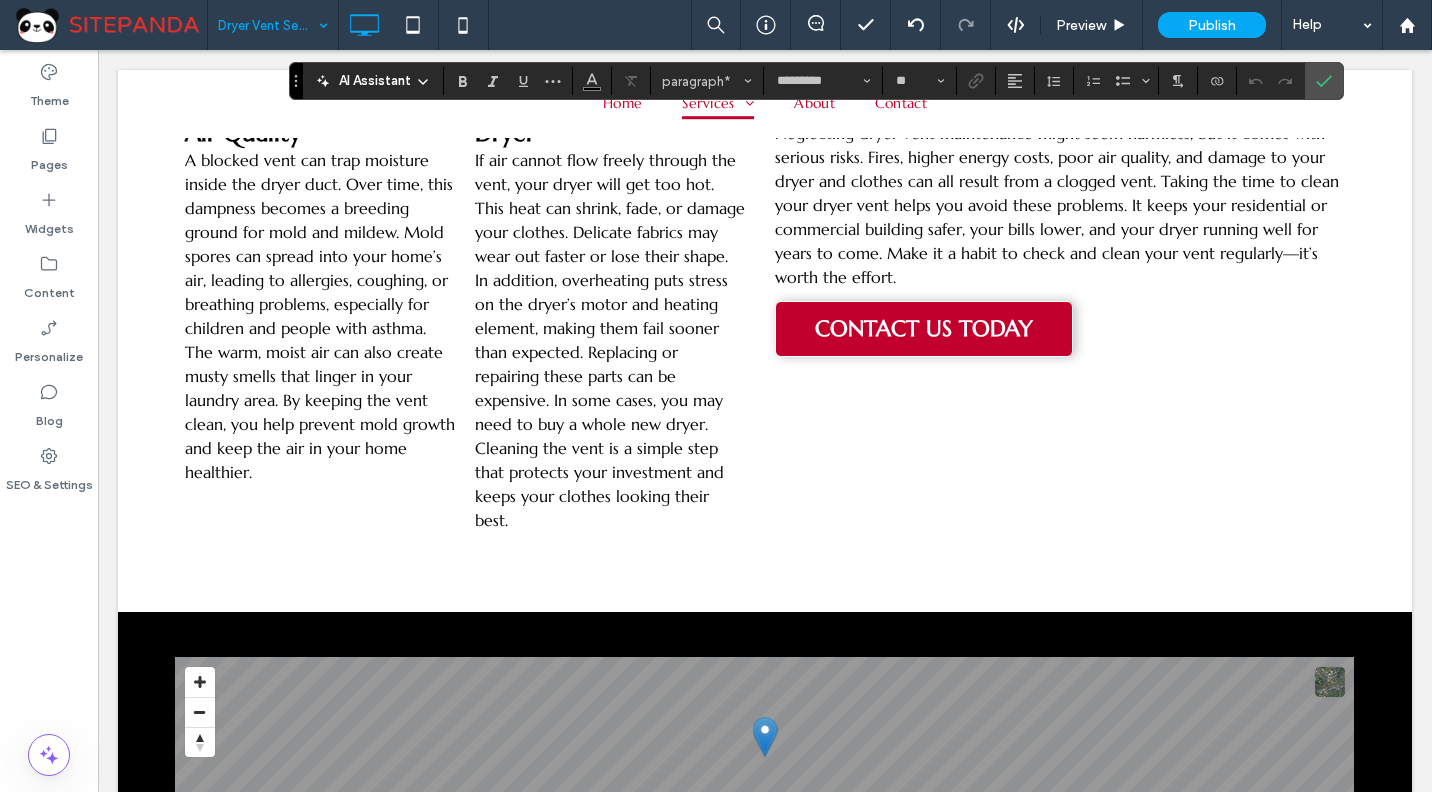 scroll, scrollTop: 3999, scrollLeft: 0, axis: vertical 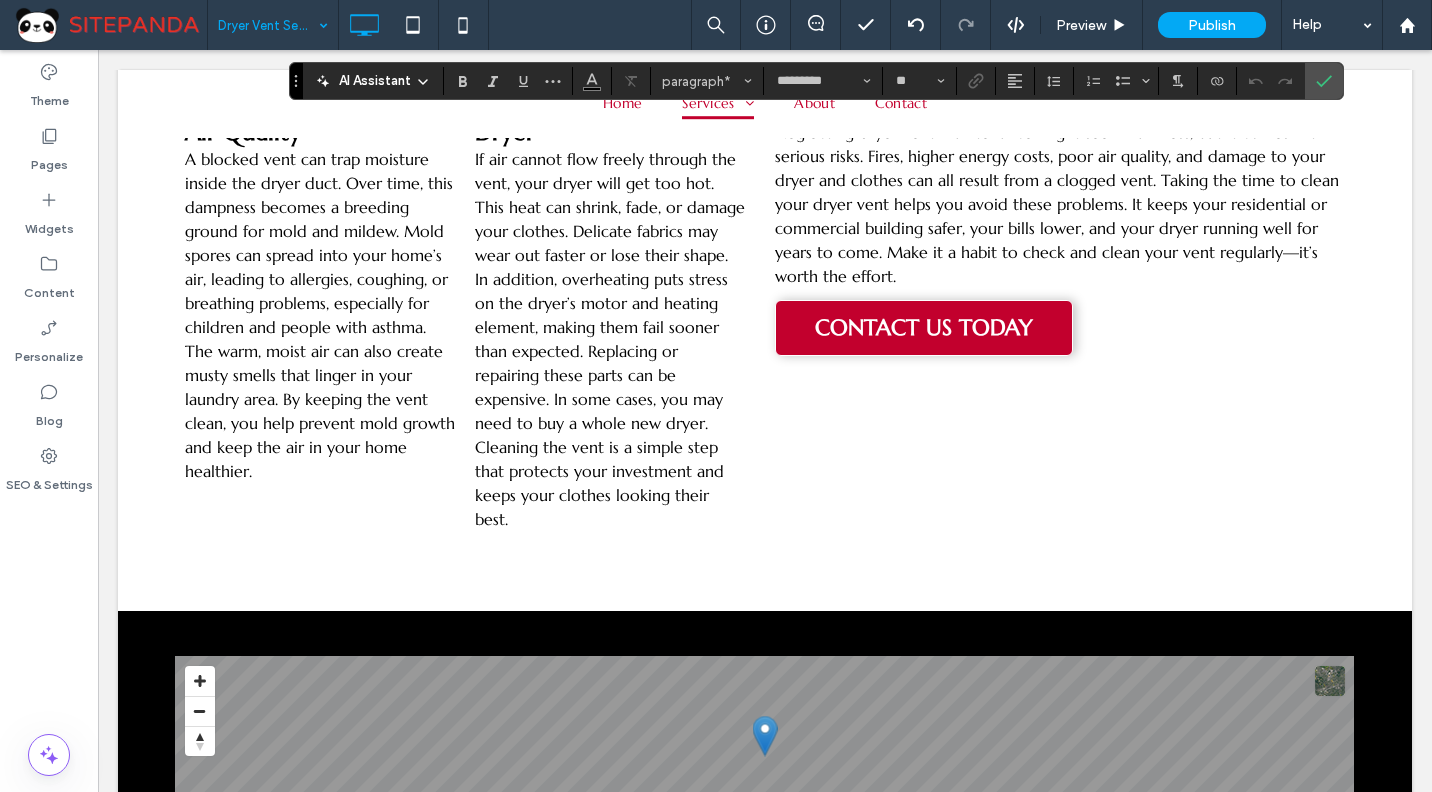 click on "Neglecting dryer vent maintenance might seem harmless, but it comes with serious risks. Fires, higher energy costs, poor air quality, and damage to your dryer and clothes can all result from a clogged vent. Taking the time to clean your dryer vent helps you avoid these problems. It keeps your residential or commercial building safer, your bills lower, and your dryer running well for years to come. Make it a habit to check and clean your vent regularly—it’s worth the effort." at bounding box center [1057, 204] 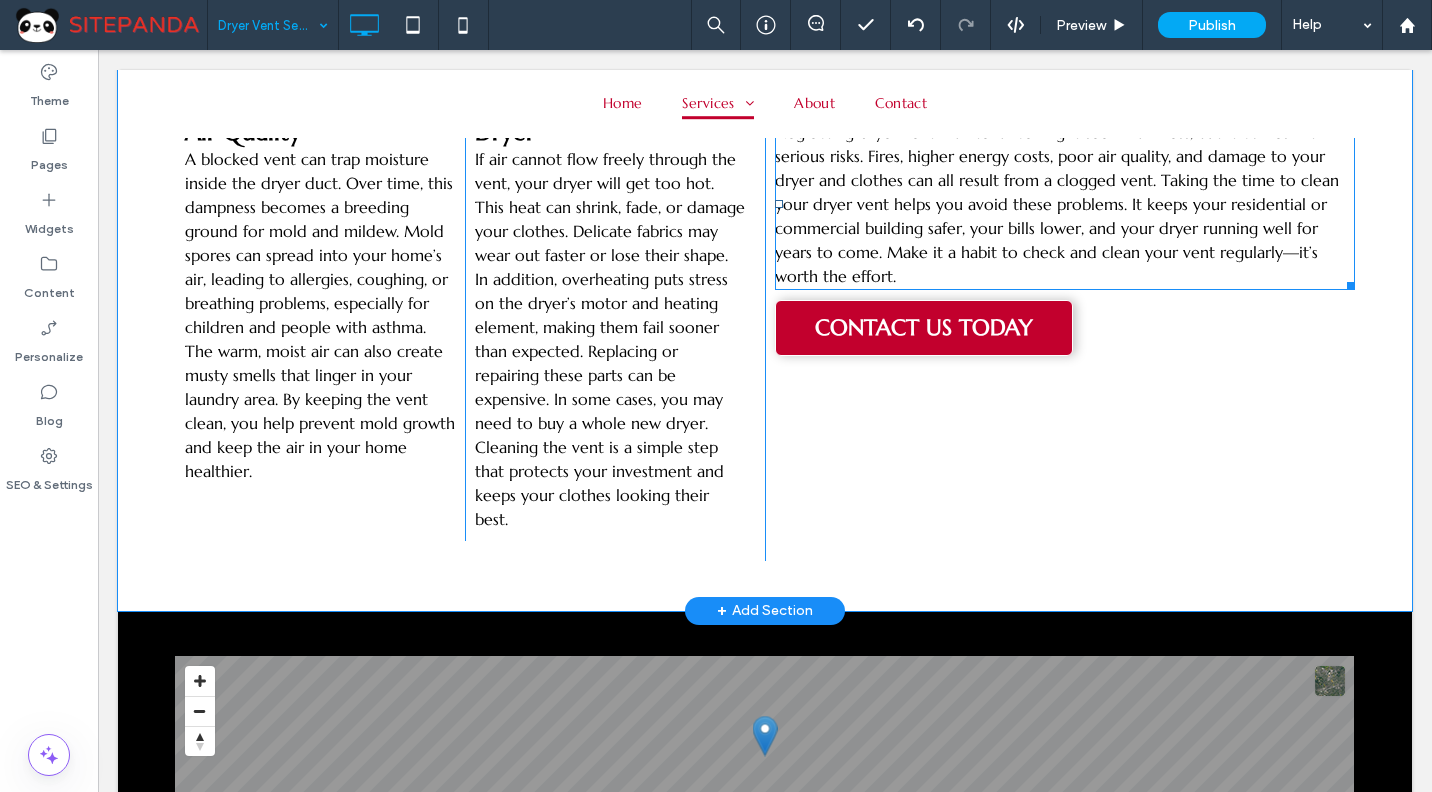 click on "Neglecting dryer vent maintenance might seem harmless, but it comes with serious risks. Fires, higher energy costs, poor air quality, and damage to your dryer and clothes can all result from a clogged vent. Taking the time to clean your dryer vent helps you avoid these problems. It keeps your residential or commercial building safer, your bills lower, and your dryer running well for years to come. Make it a habit to check and clean your vent regularly—it’s worth the effort." at bounding box center (1057, 204) 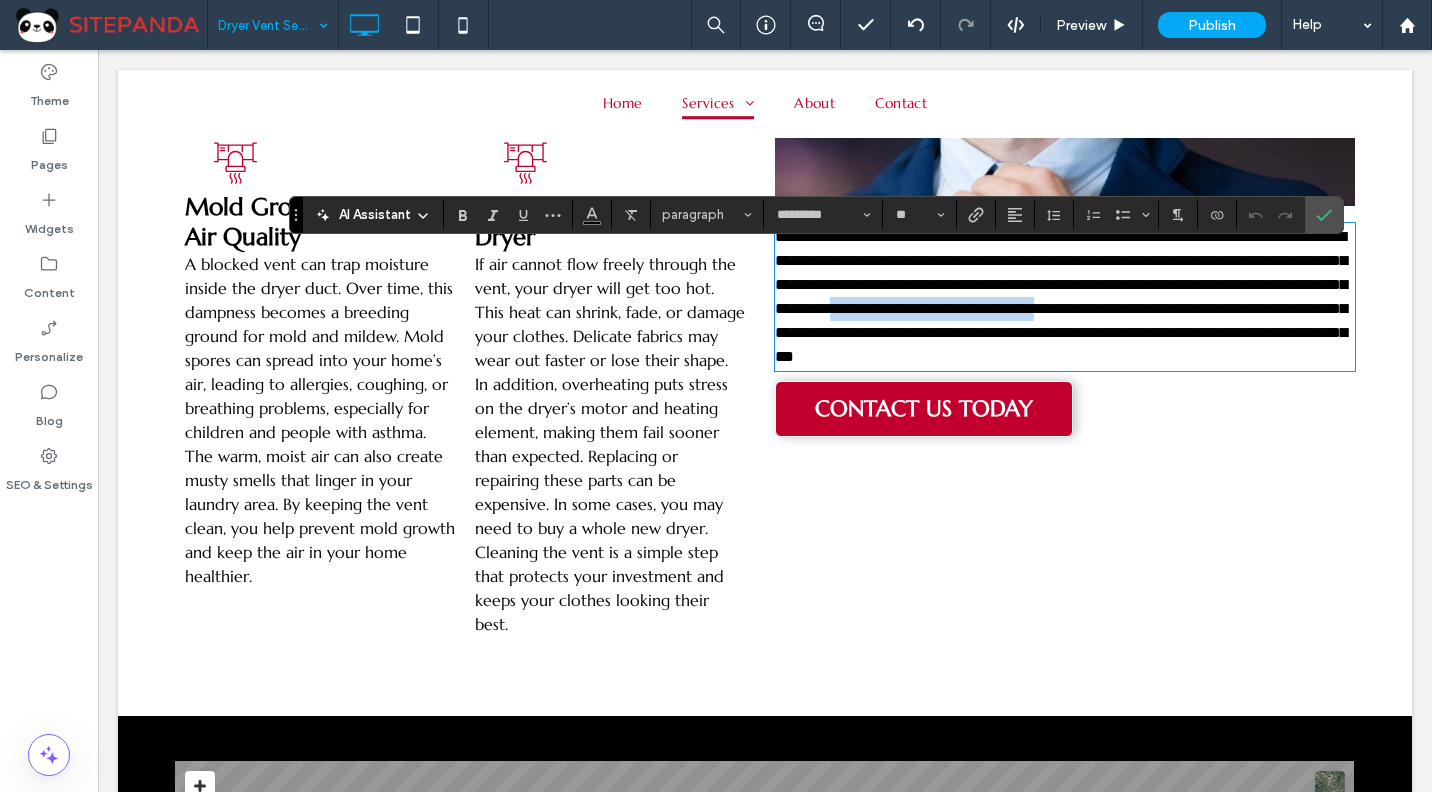 scroll, scrollTop: 3799, scrollLeft: 0, axis: vertical 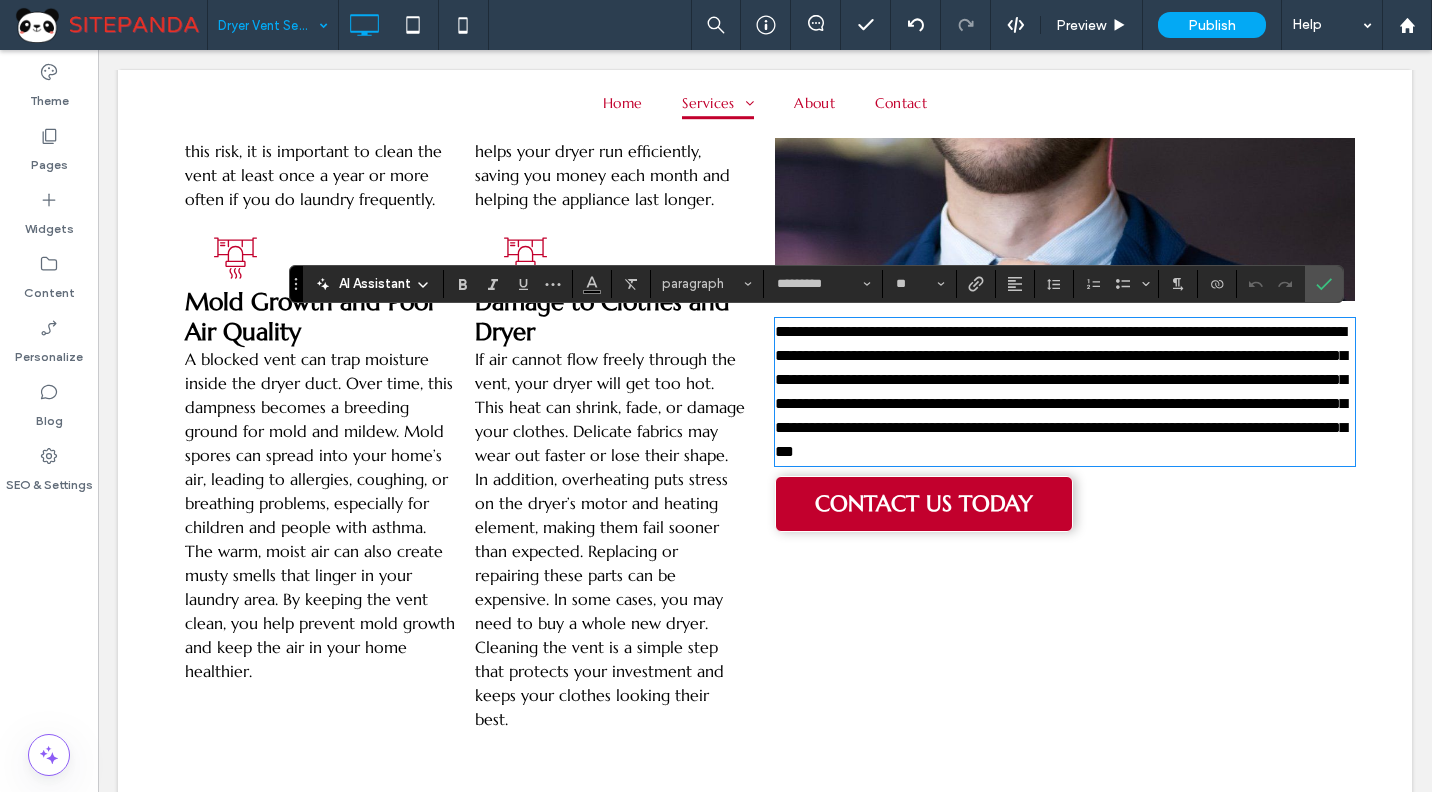 click on "**********" at bounding box center (1061, 391) 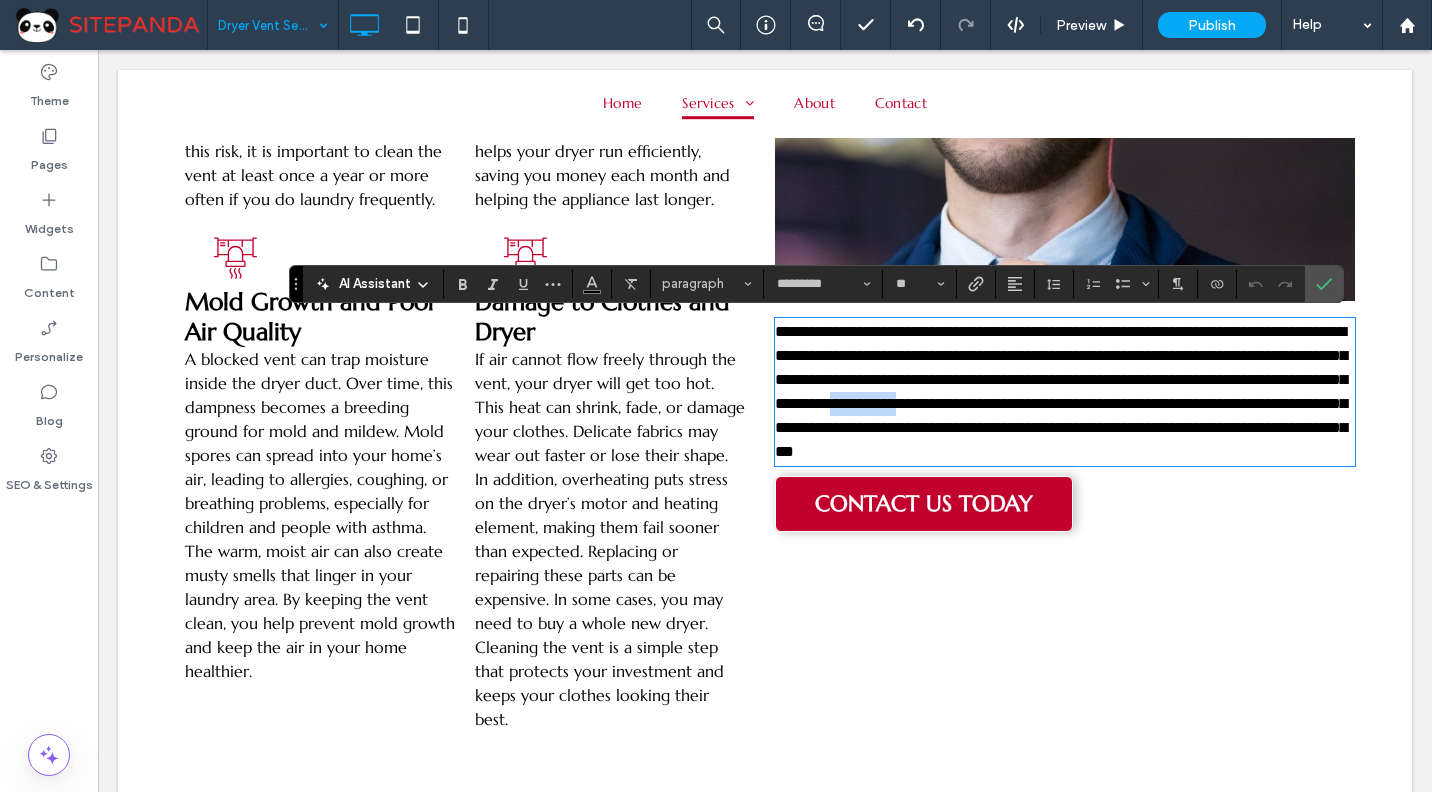 drag, startPoint x: 1294, startPoint y: 403, endPoint x: 1220, endPoint y: 403, distance: 74 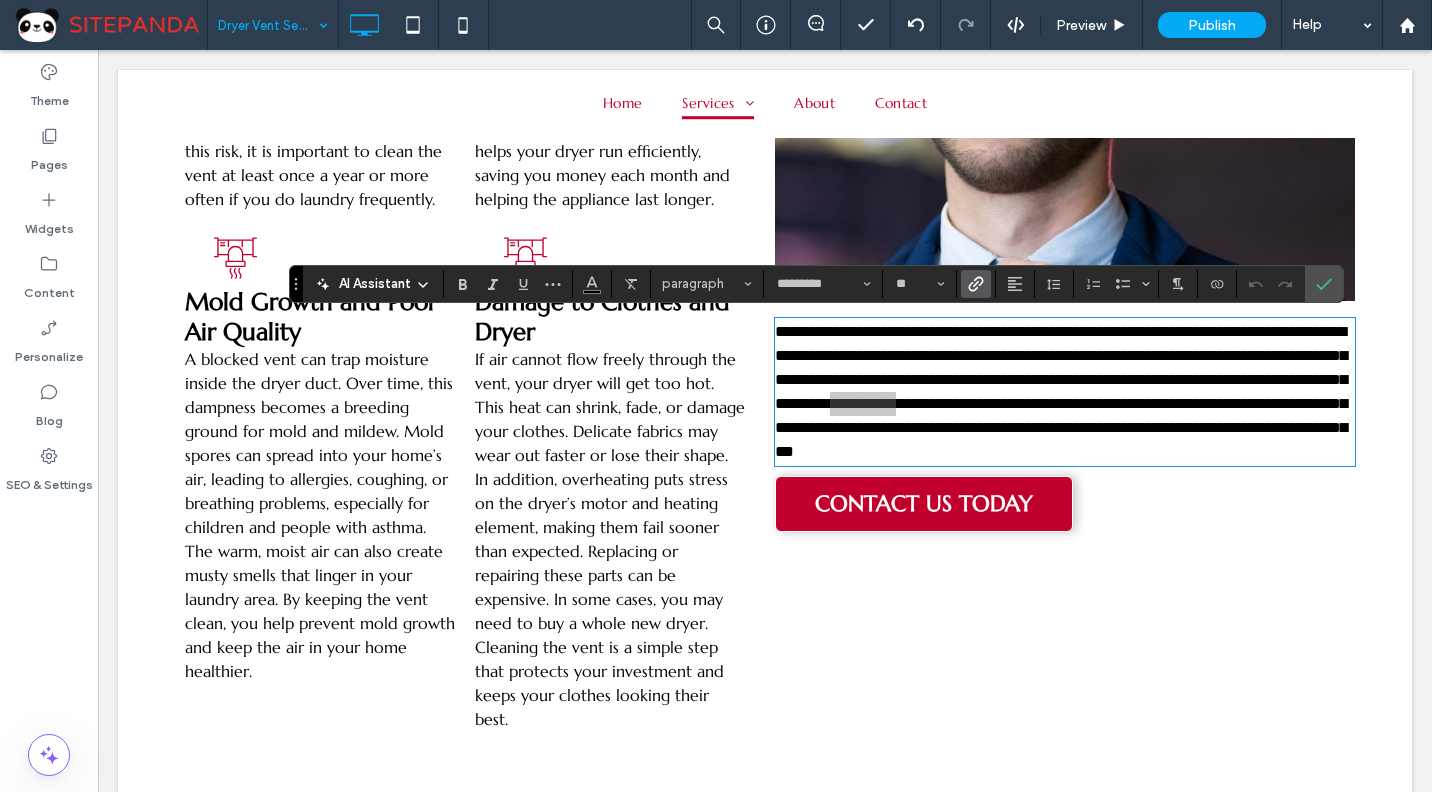 click 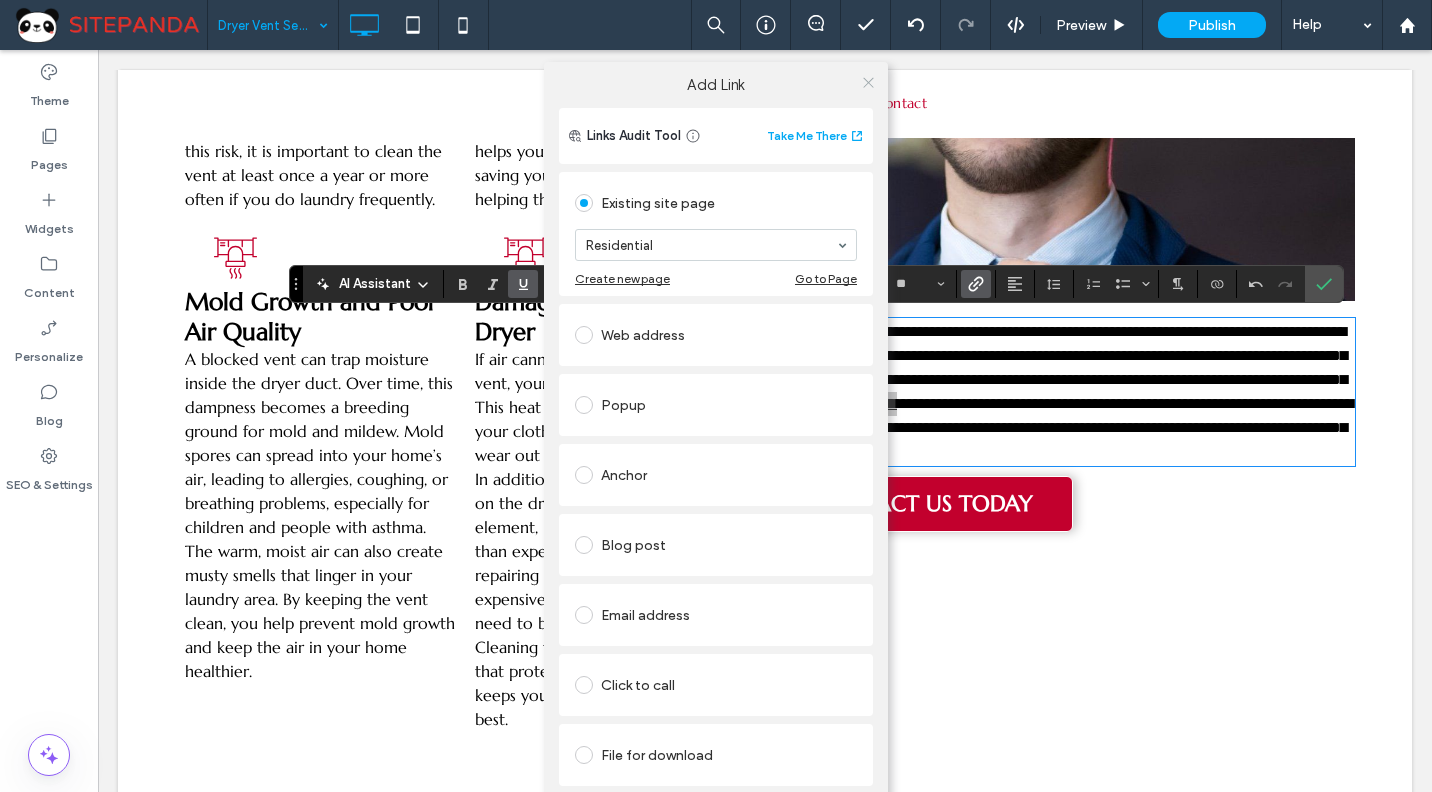 click 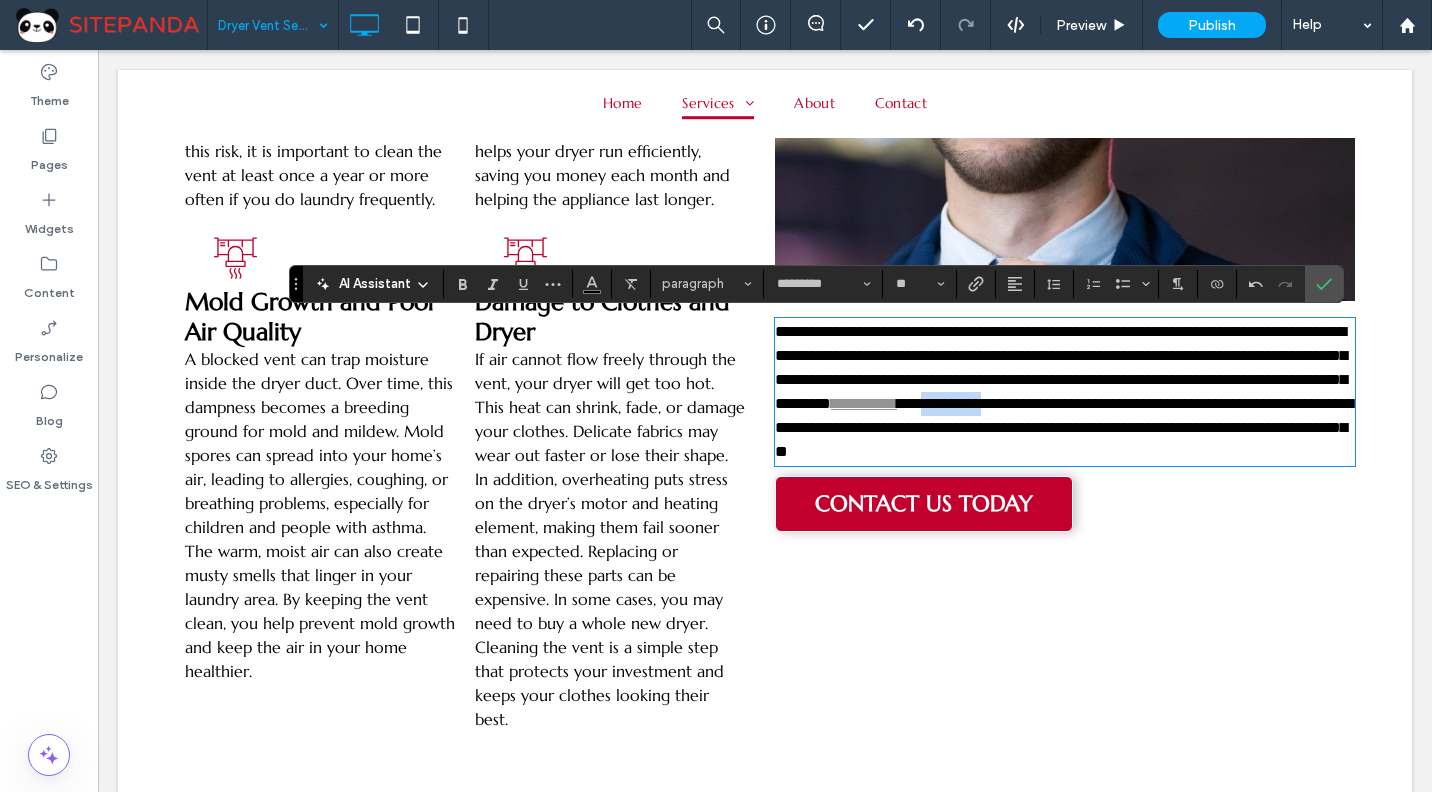 drag, startPoint x: 853, startPoint y: 424, endPoint x: 760, endPoint y: 424, distance: 93 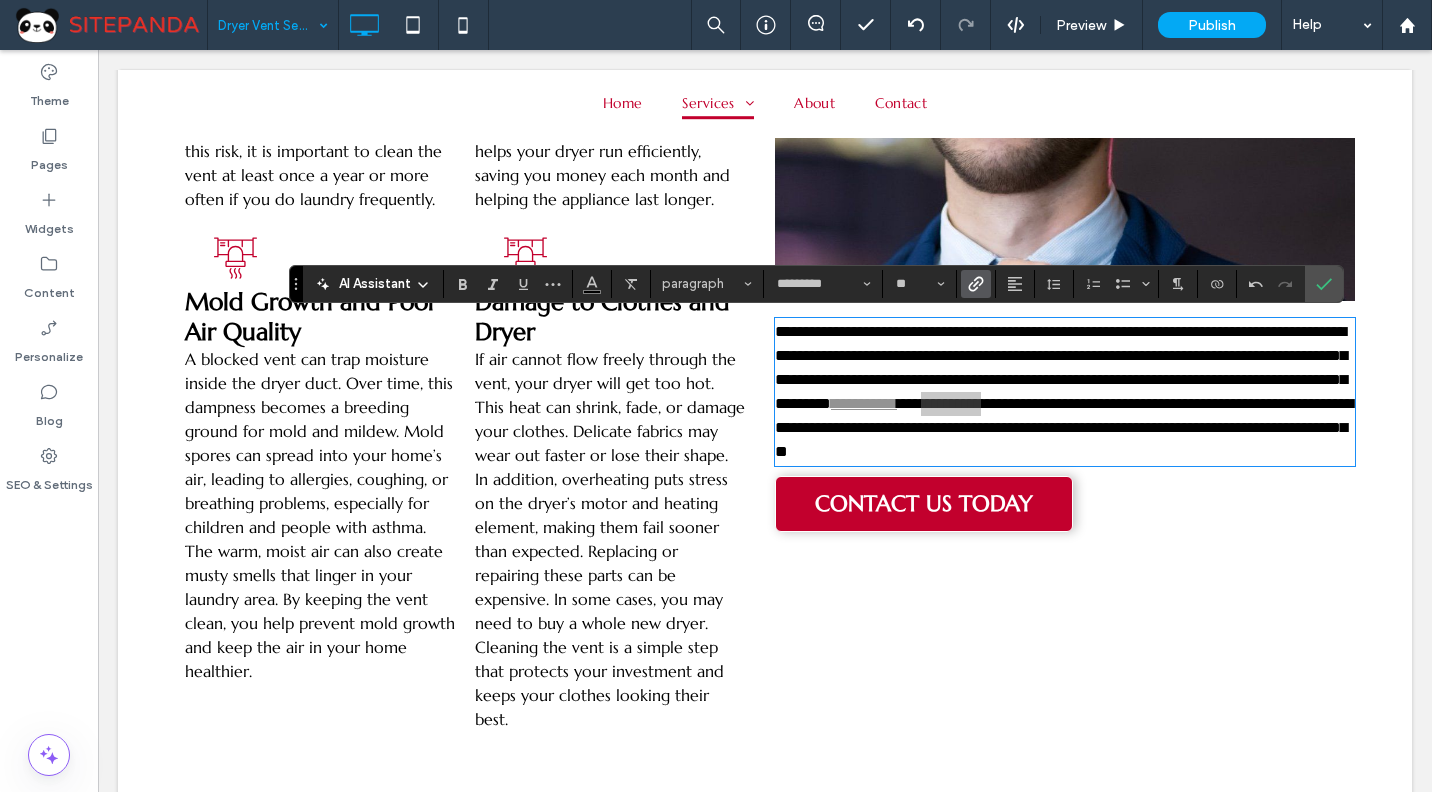 click 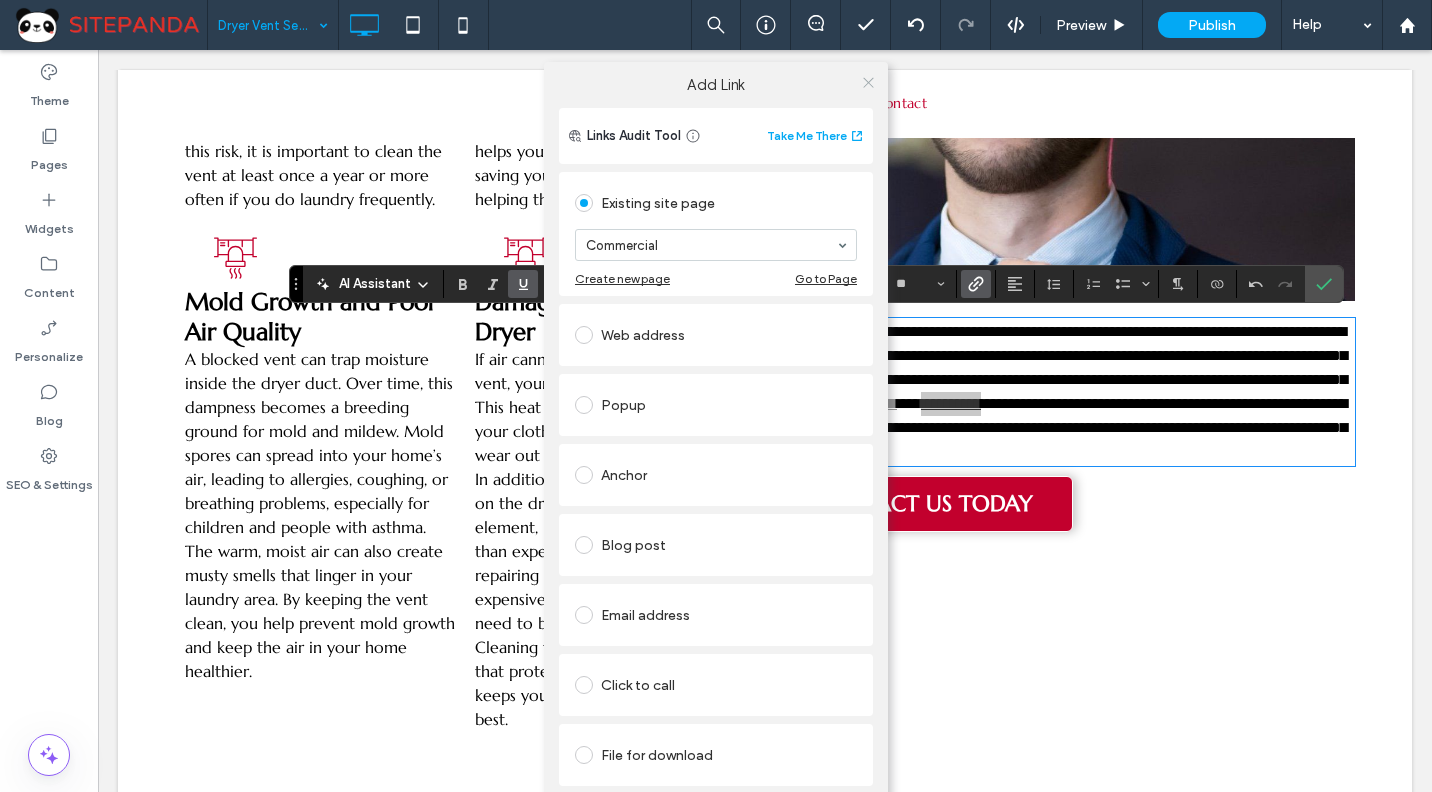 click 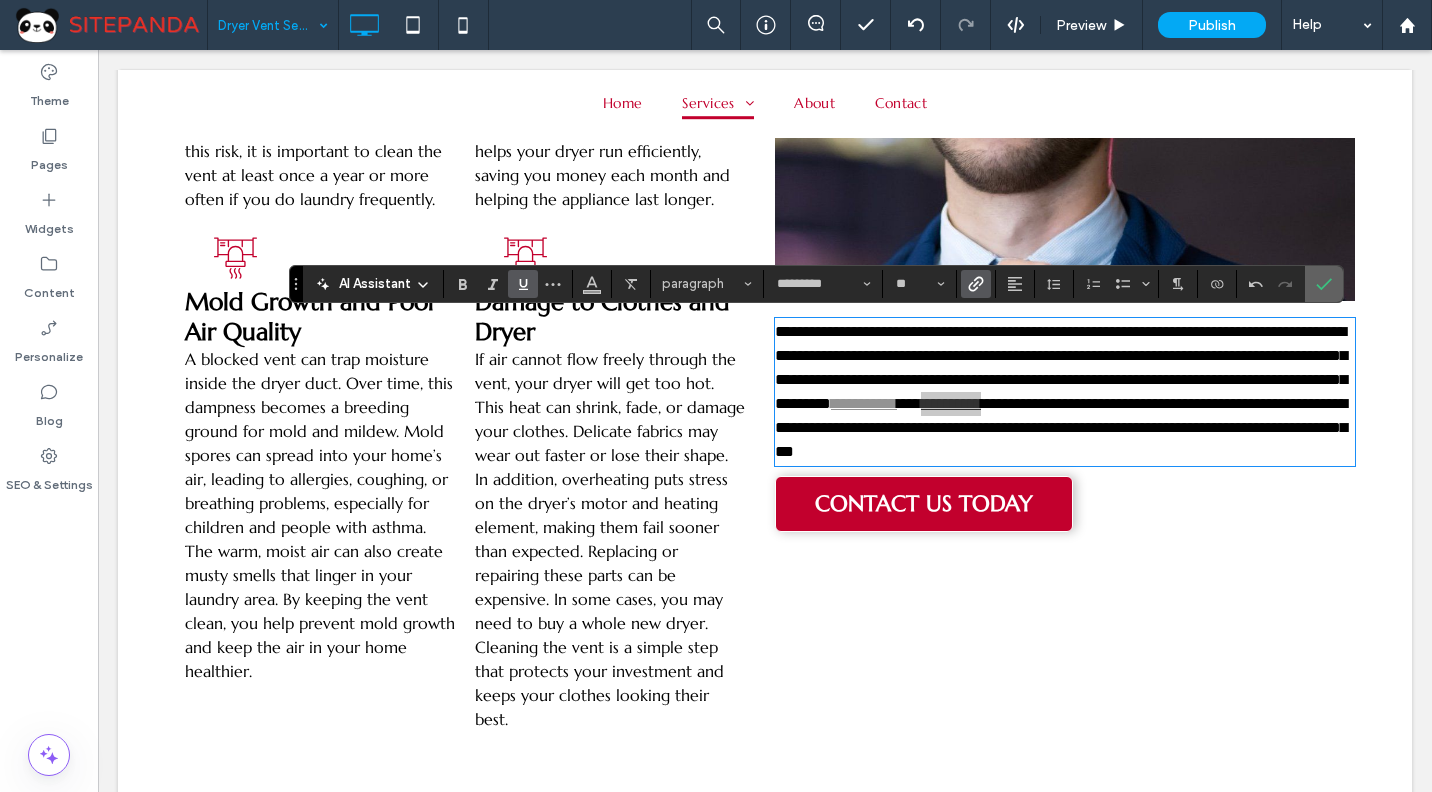 click 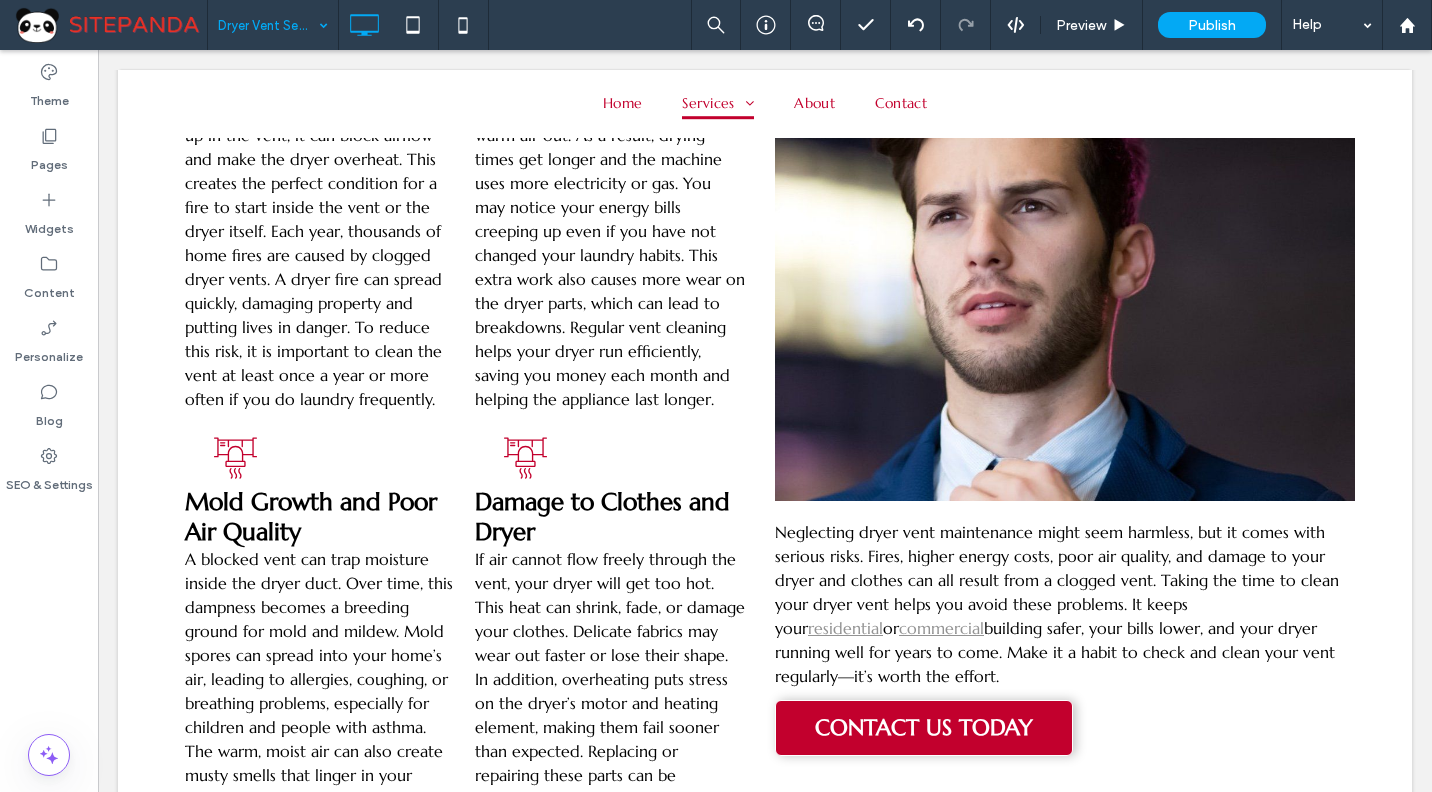 scroll, scrollTop: 3999, scrollLeft: 0, axis: vertical 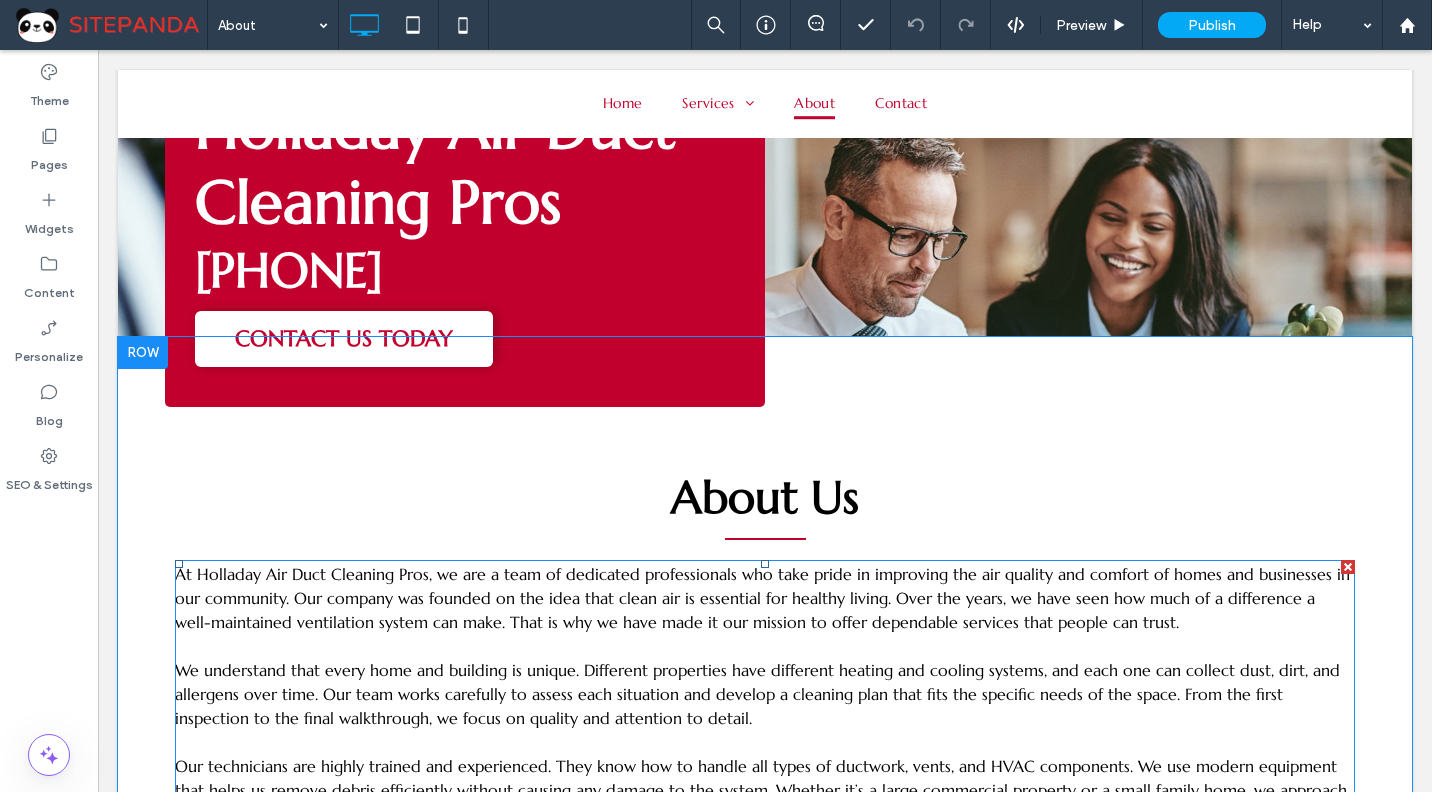 click at bounding box center (765, 646) 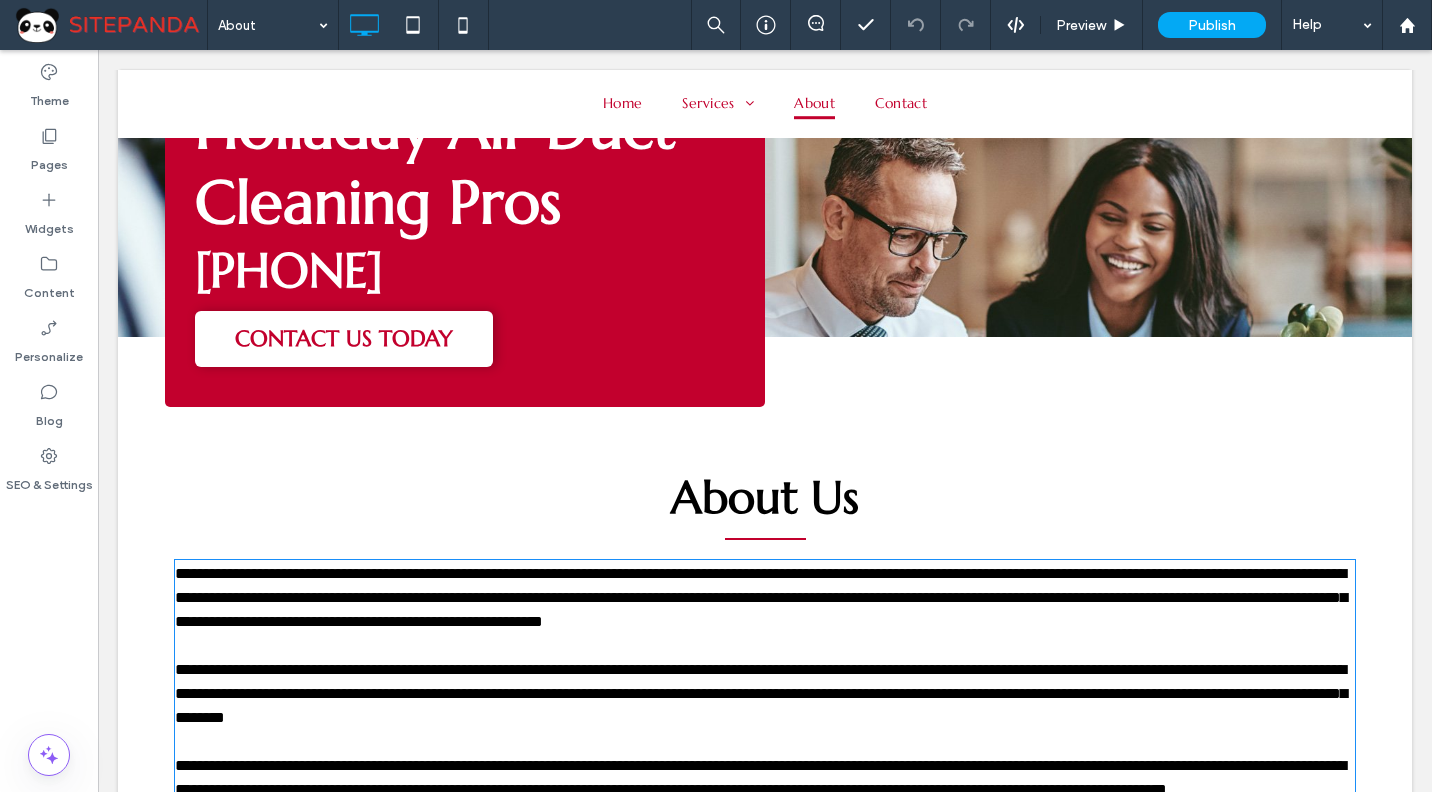 type on "*********" 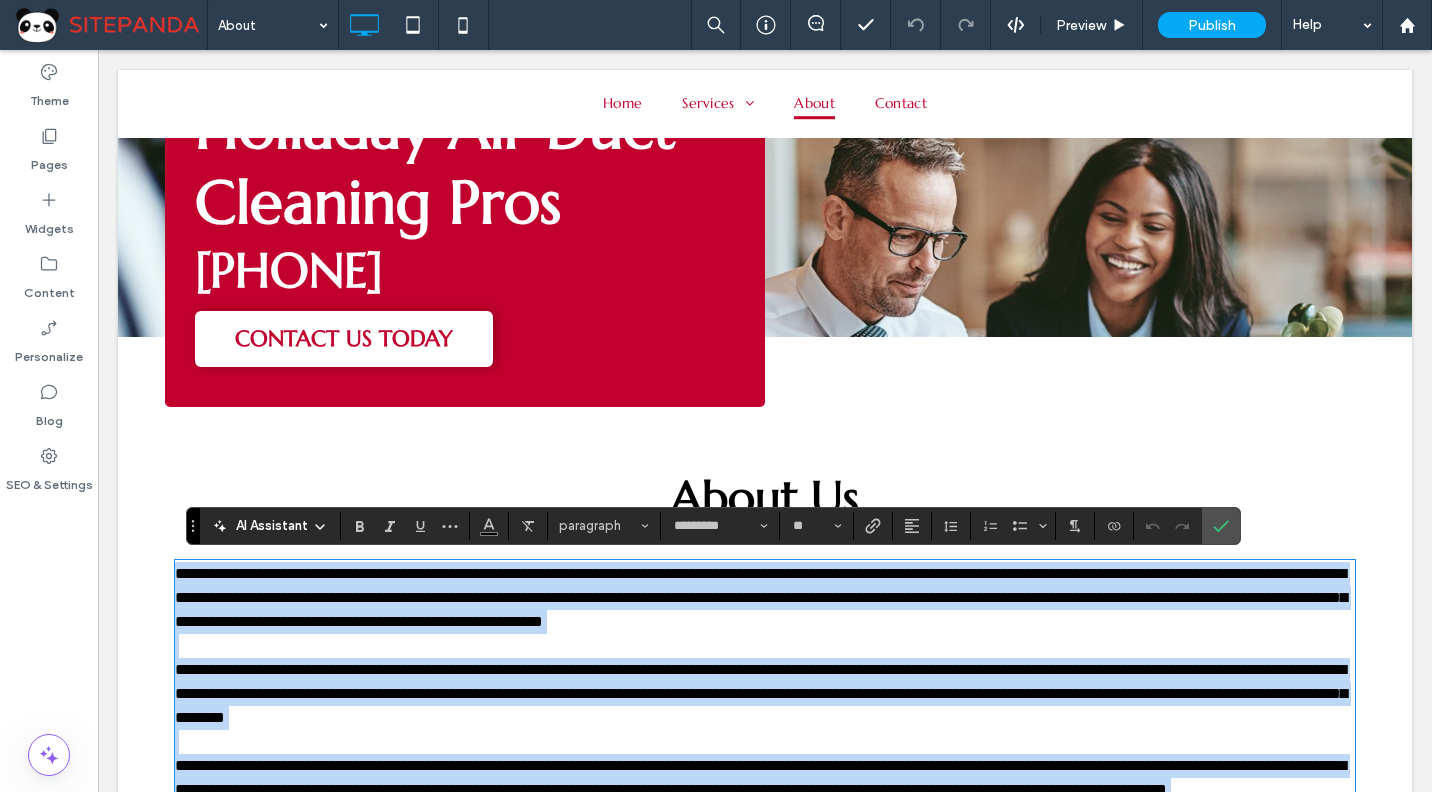 click on "**********" at bounding box center [761, 597] 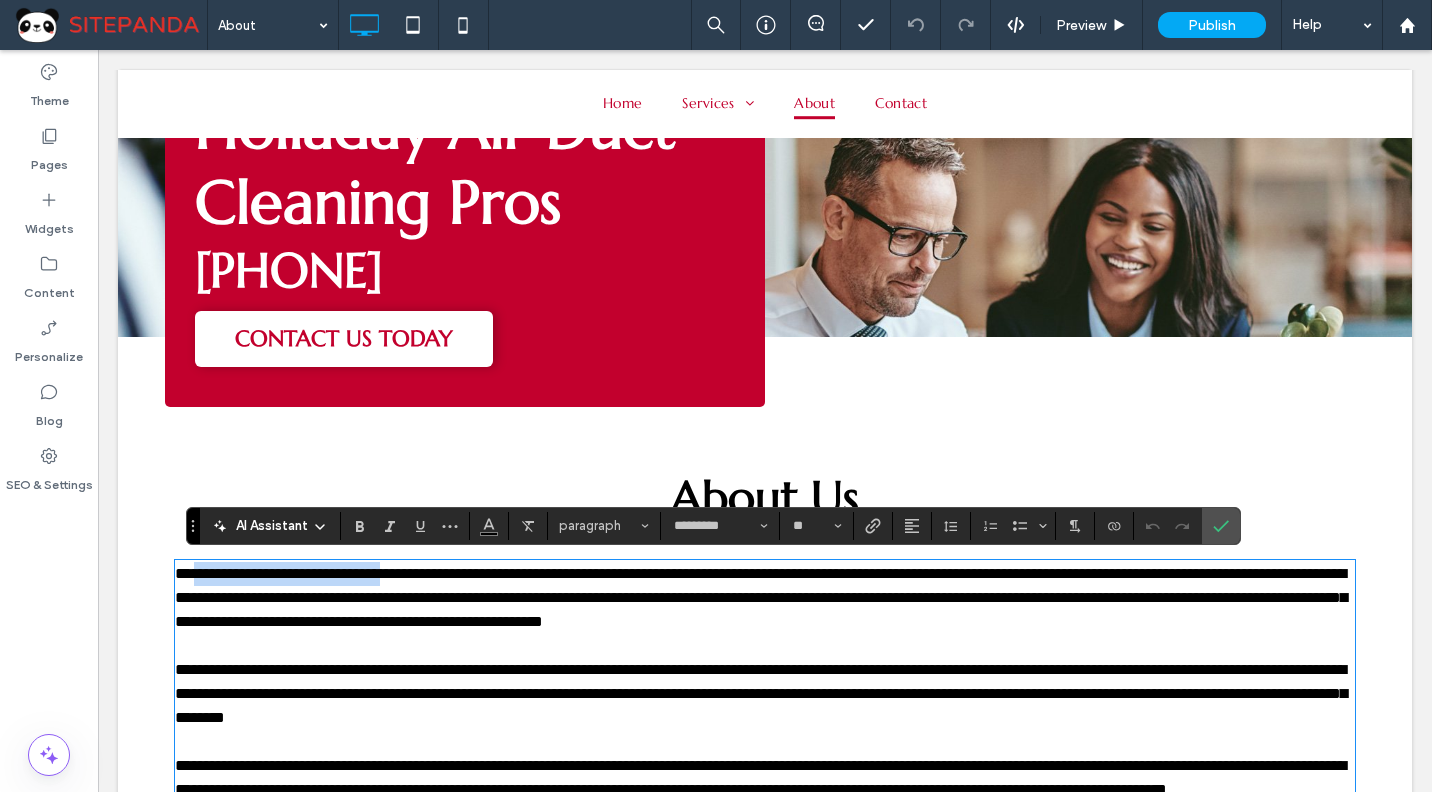 drag, startPoint x: 422, startPoint y: 573, endPoint x: 197, endPoint y: 561, distance: 225.31978 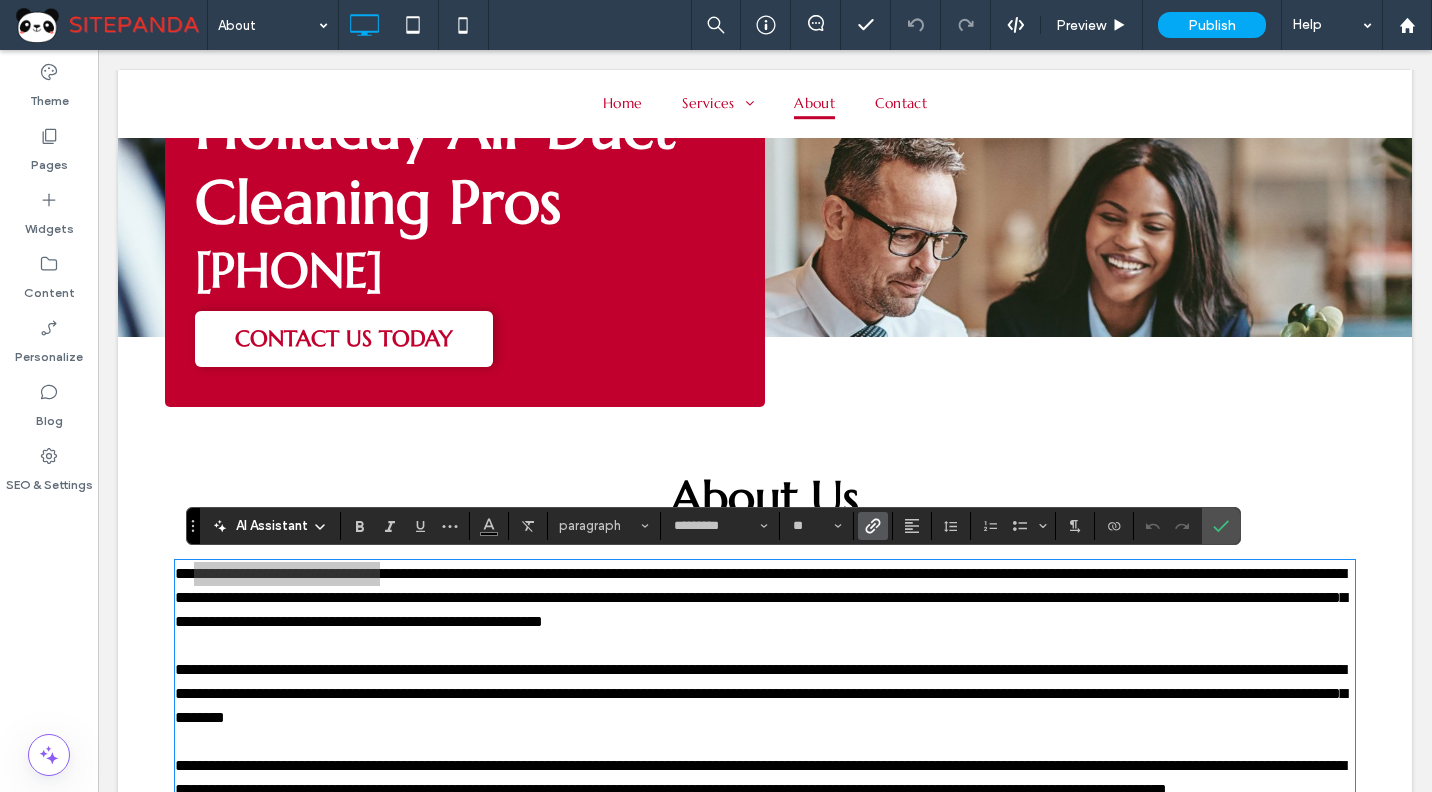 click 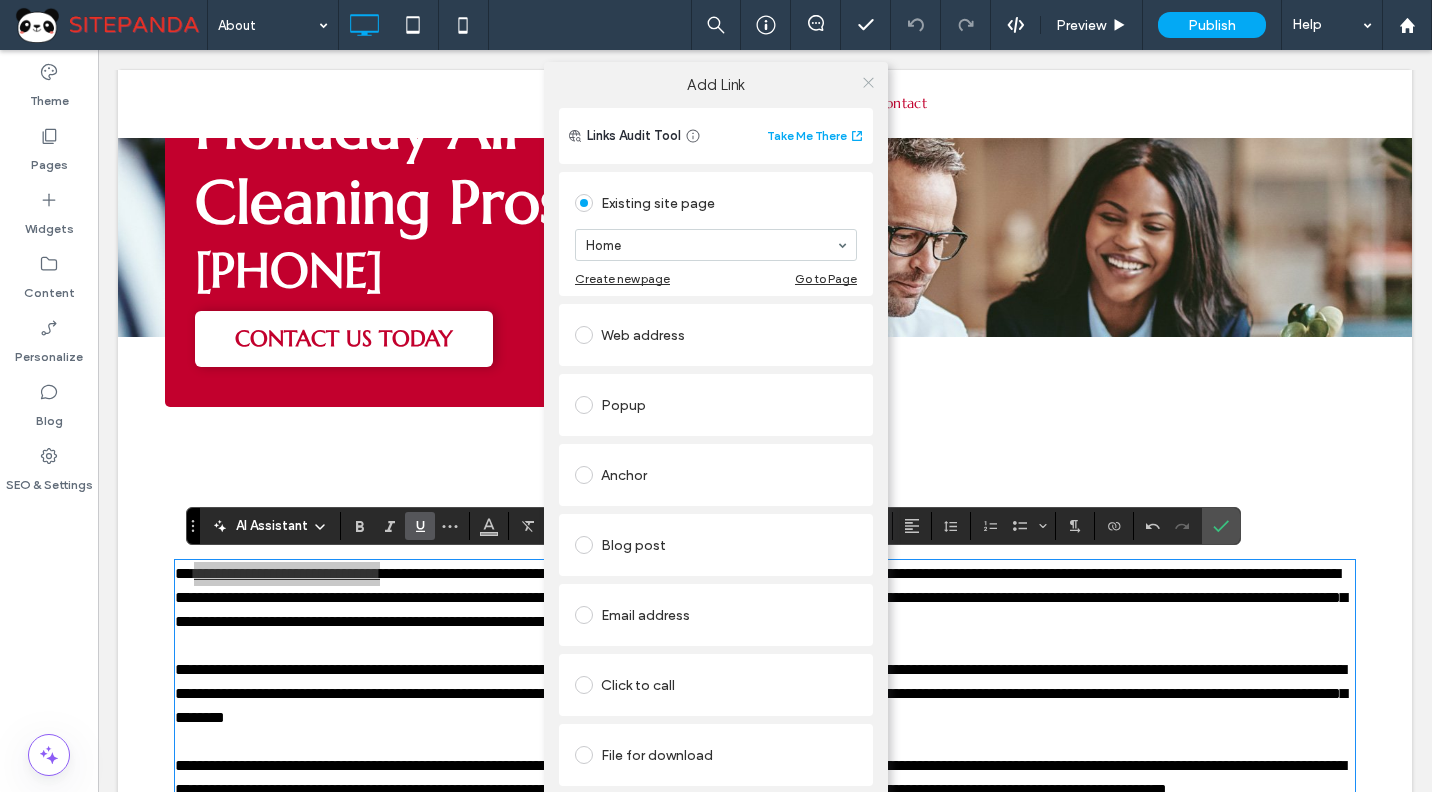 click 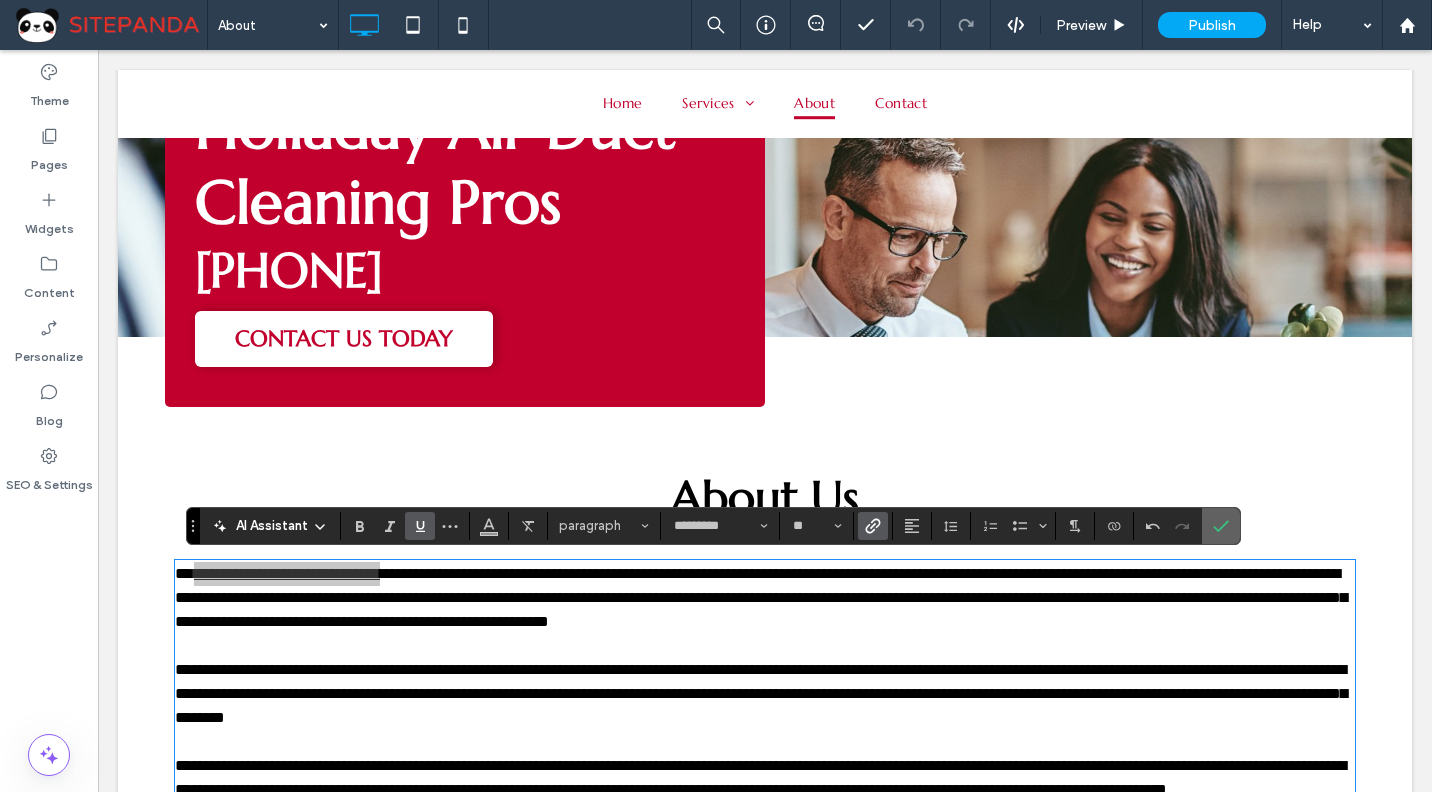 click 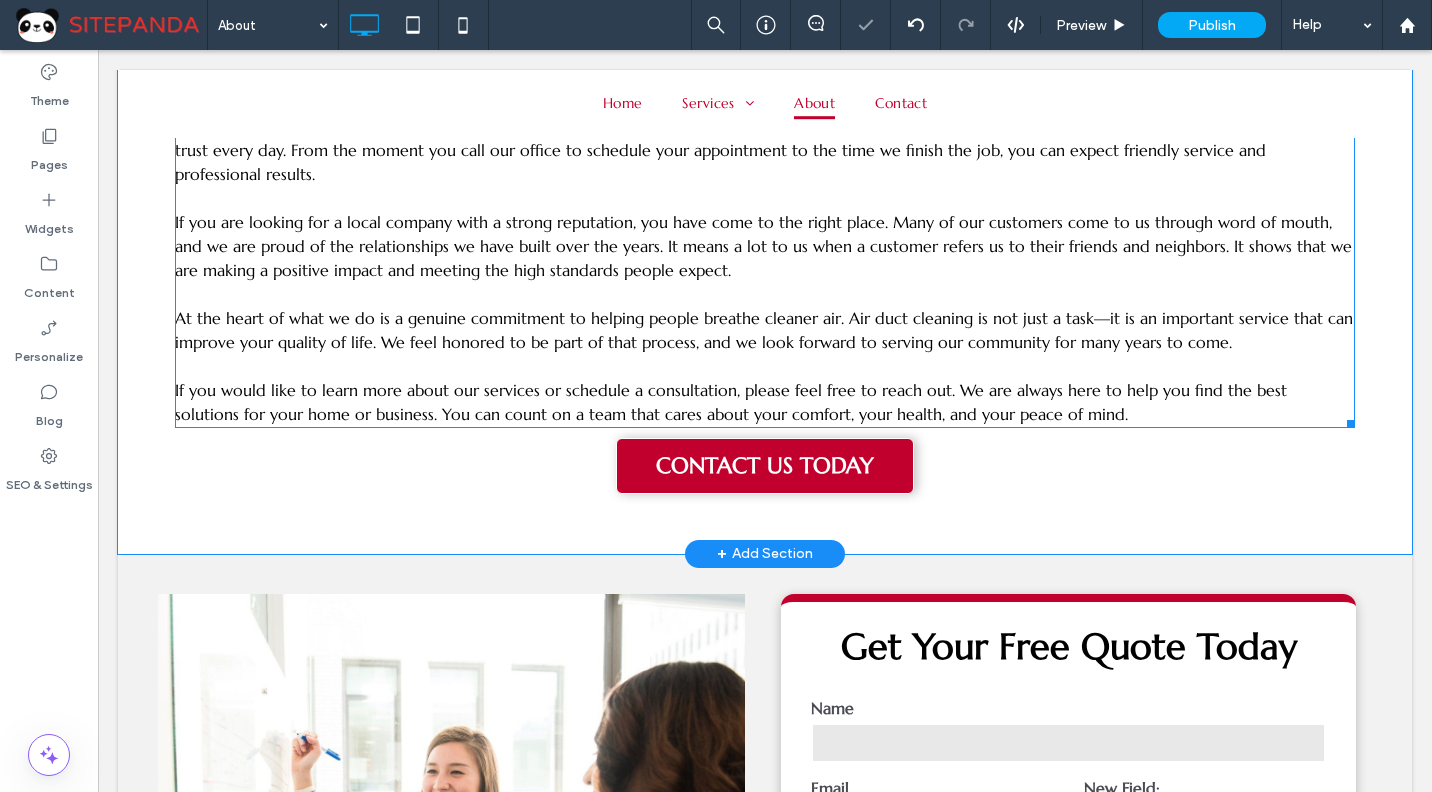 click on "If you would like to learn more about our services or schedule a consultation, please feel free to reach out. We are always here to help you find the best solutions for your home or business. You can count on a team that cares about your comfort, your health, and your peace of mind." at bounding box center (731, 402) 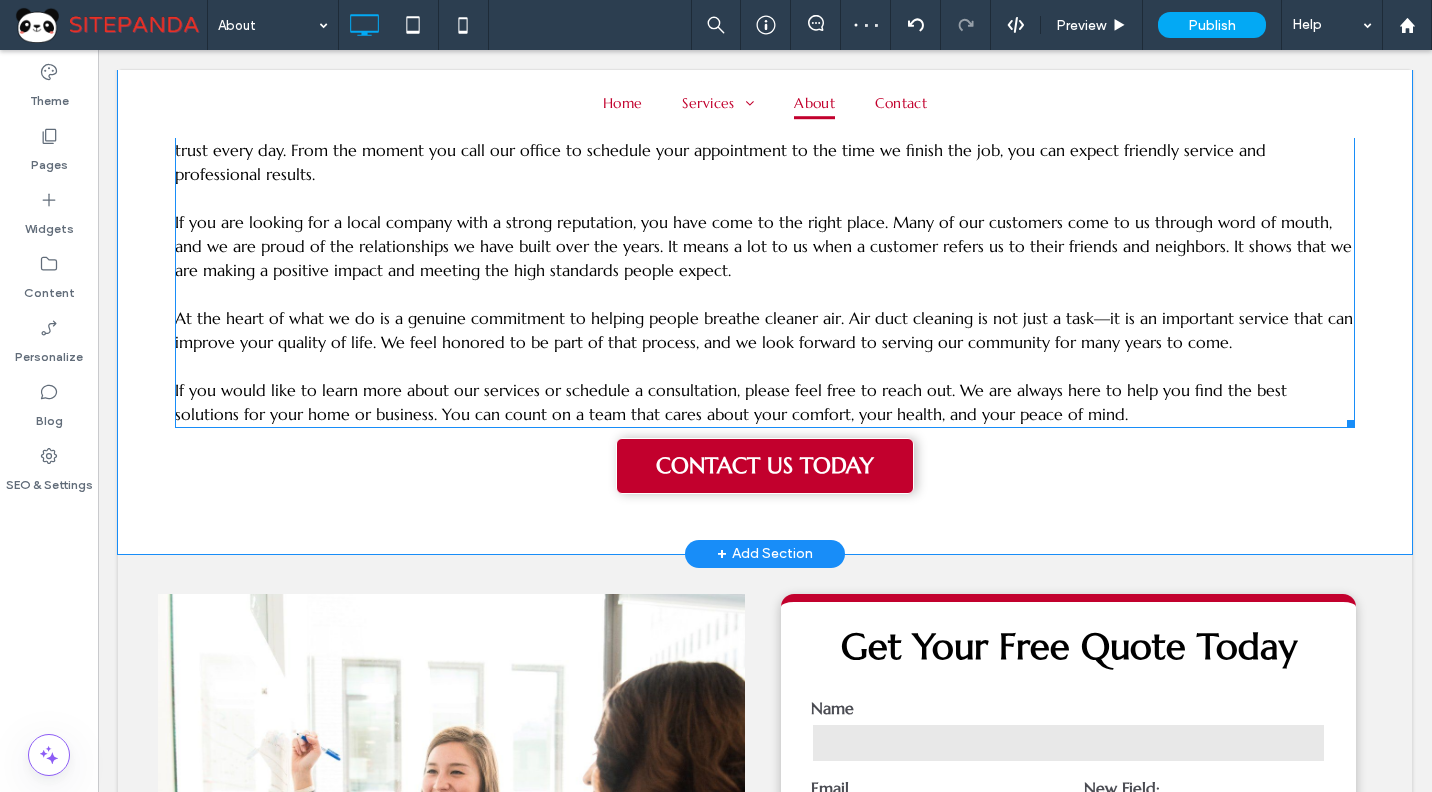 type on "*********" 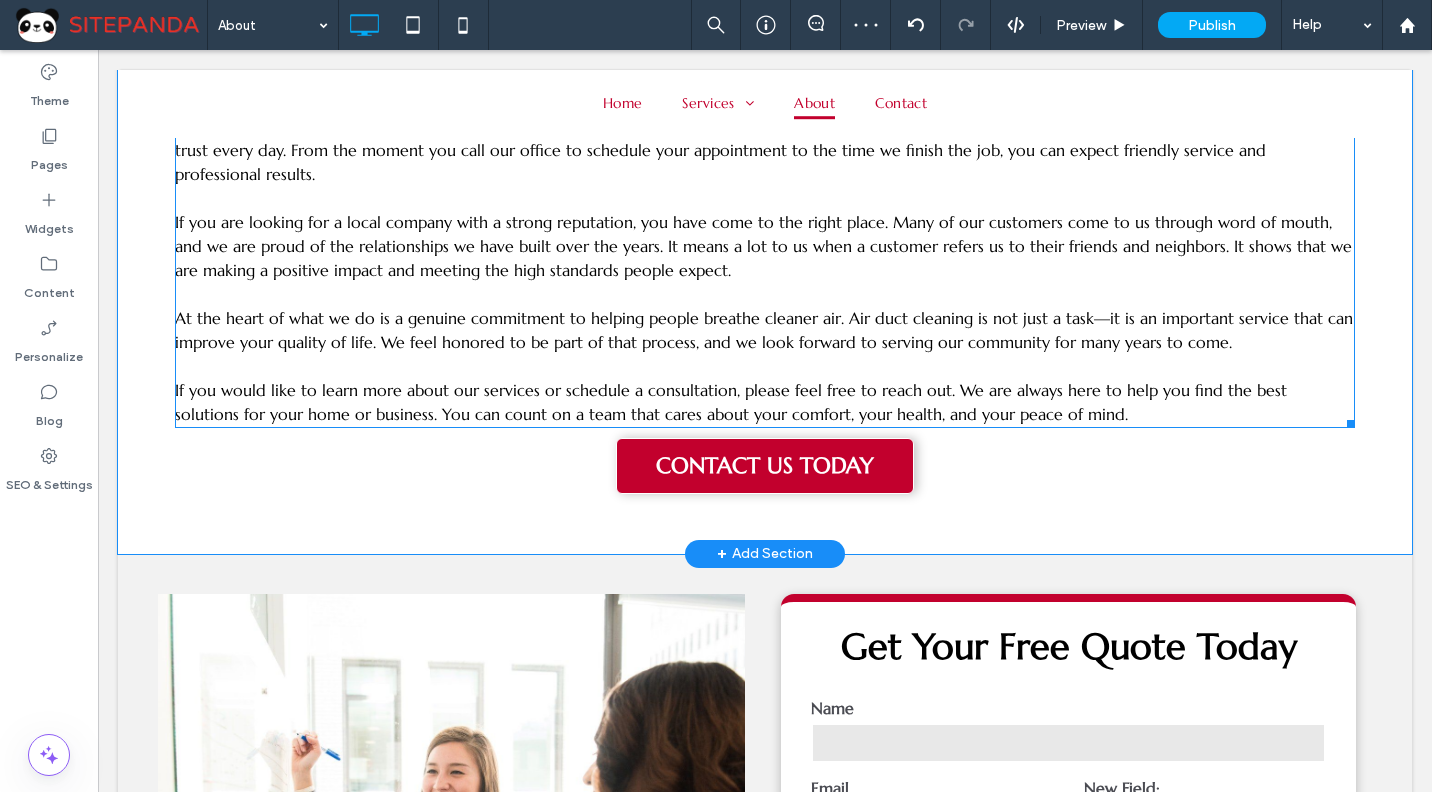 type on "**" 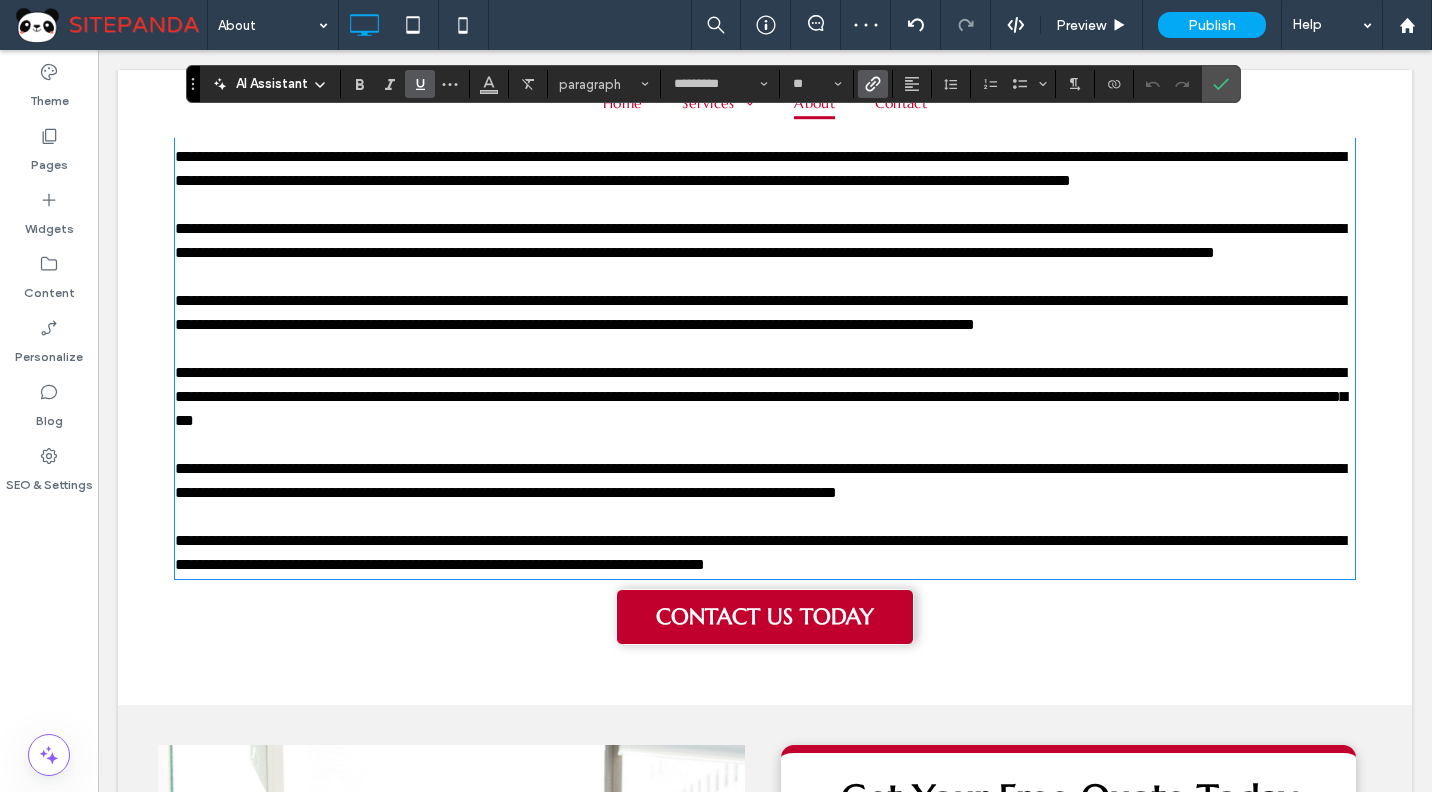scroll, scrollTop: 1253, scrollLeft: 0, axis: vertical 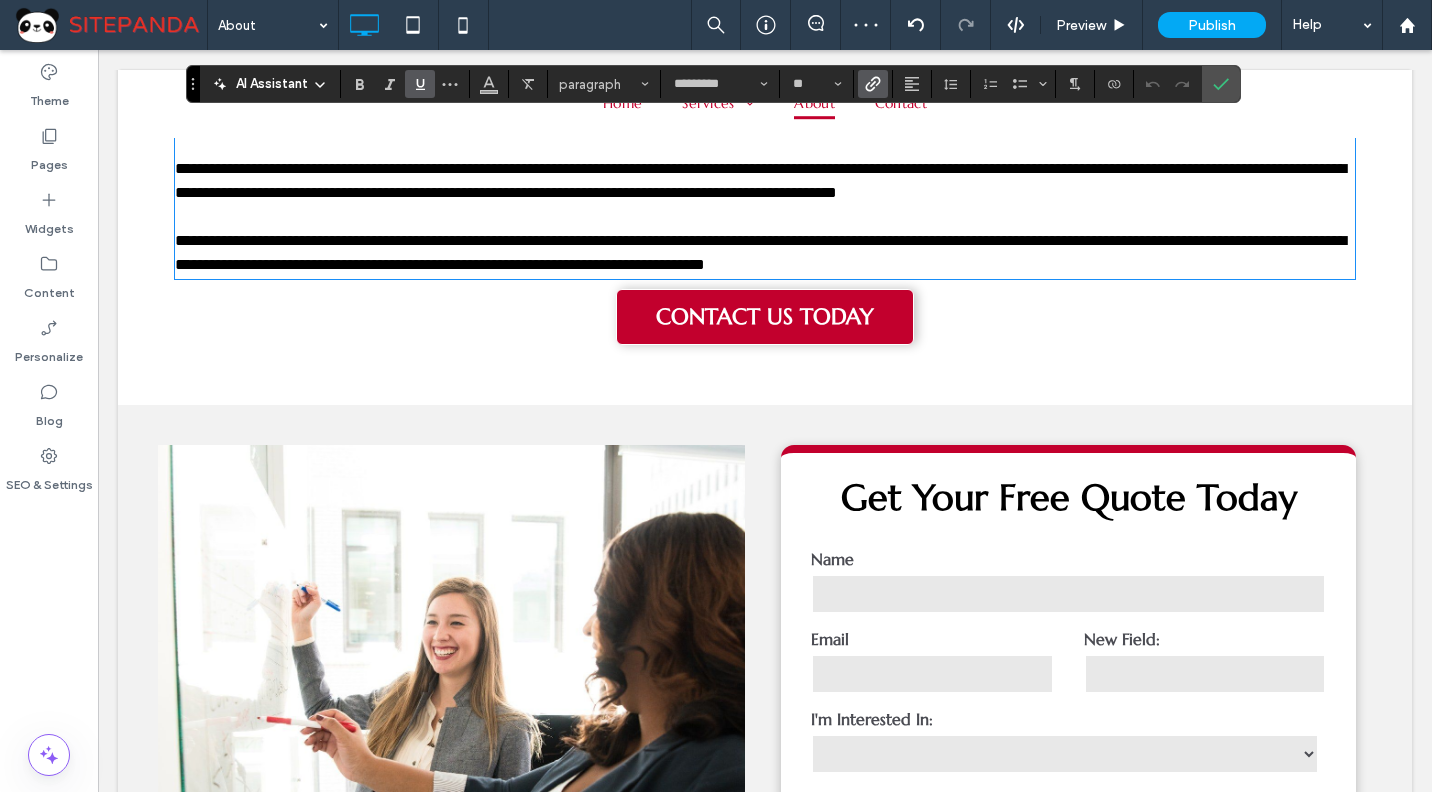 click on "**********" at bounding box center [760, 252] 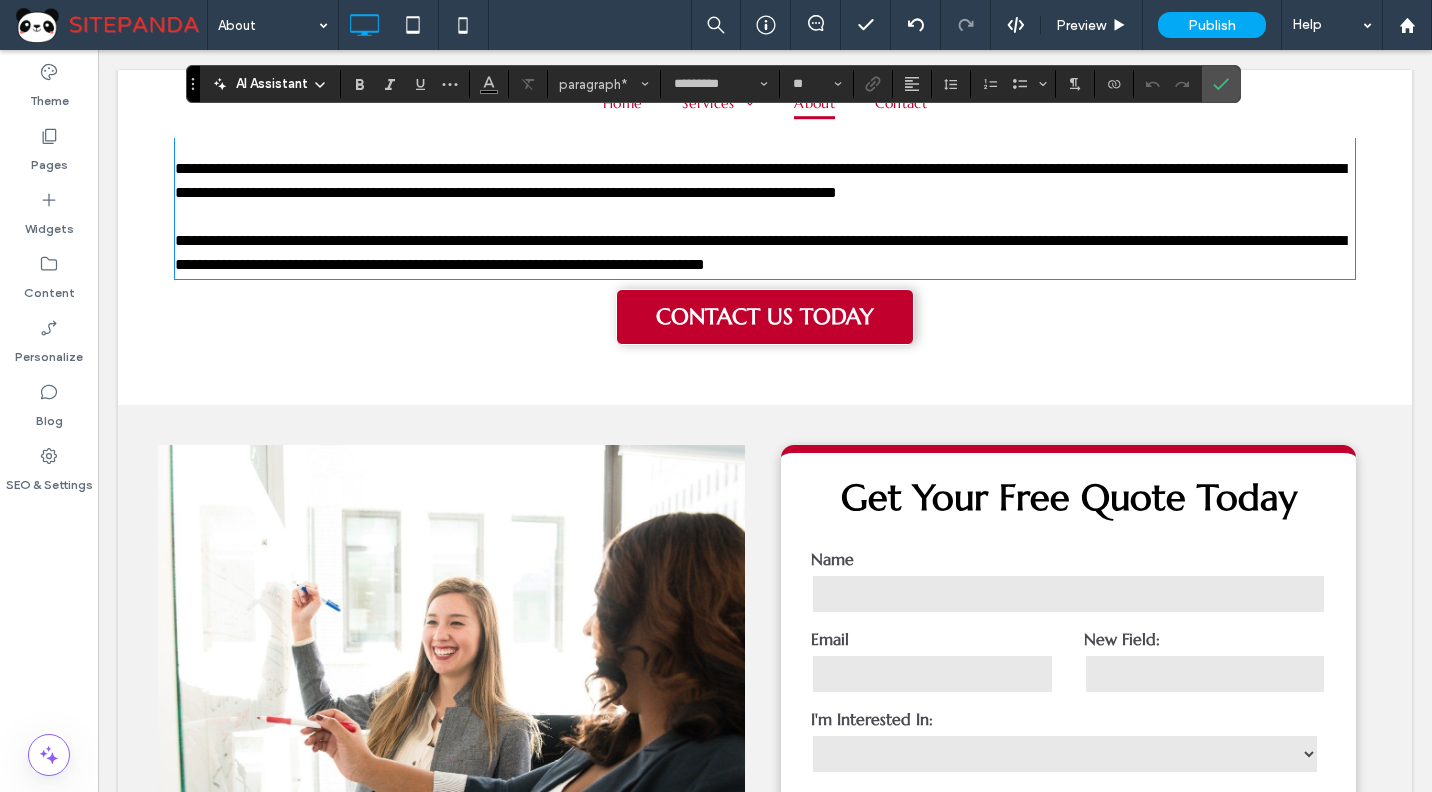 click on "**********" at bounding box center [760, 252] 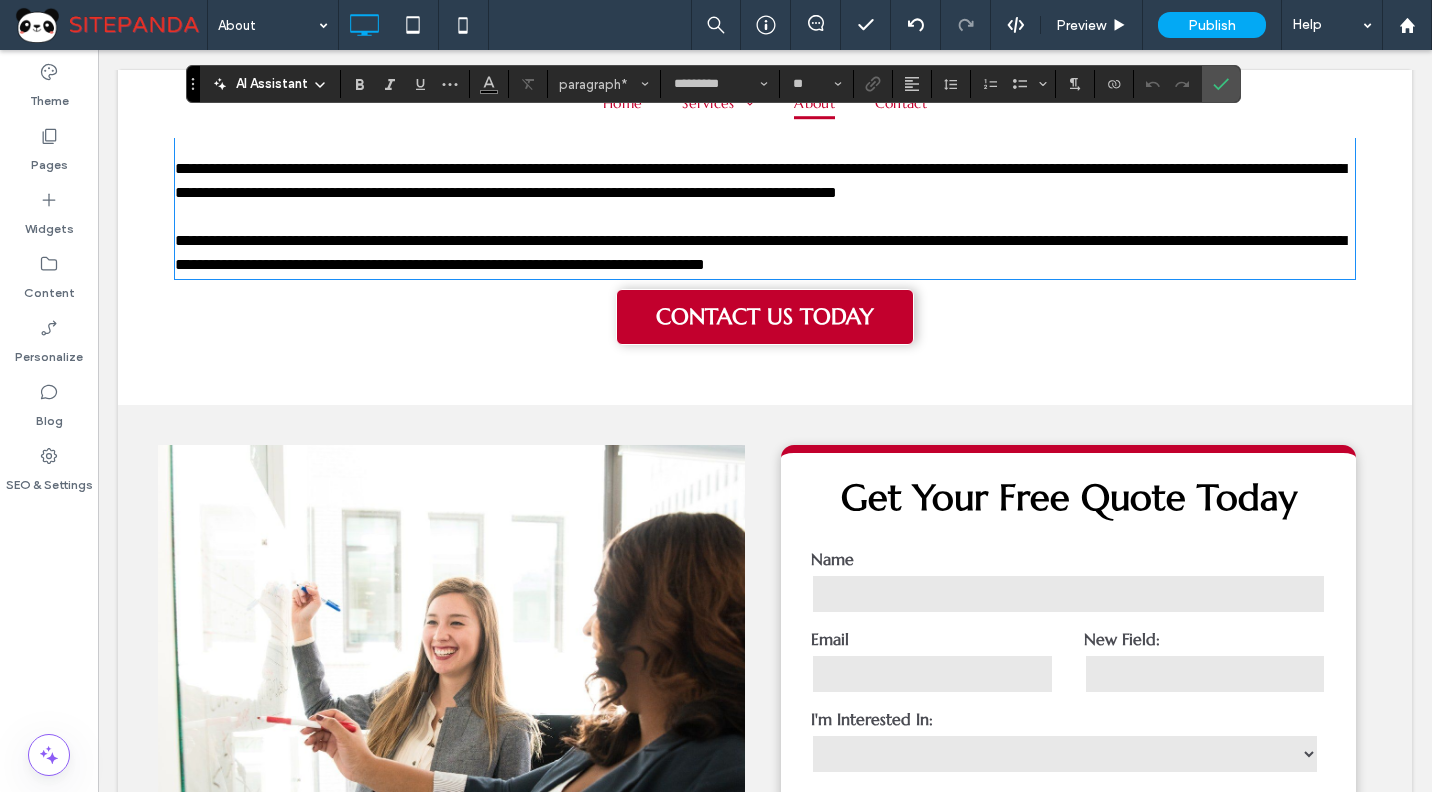 type 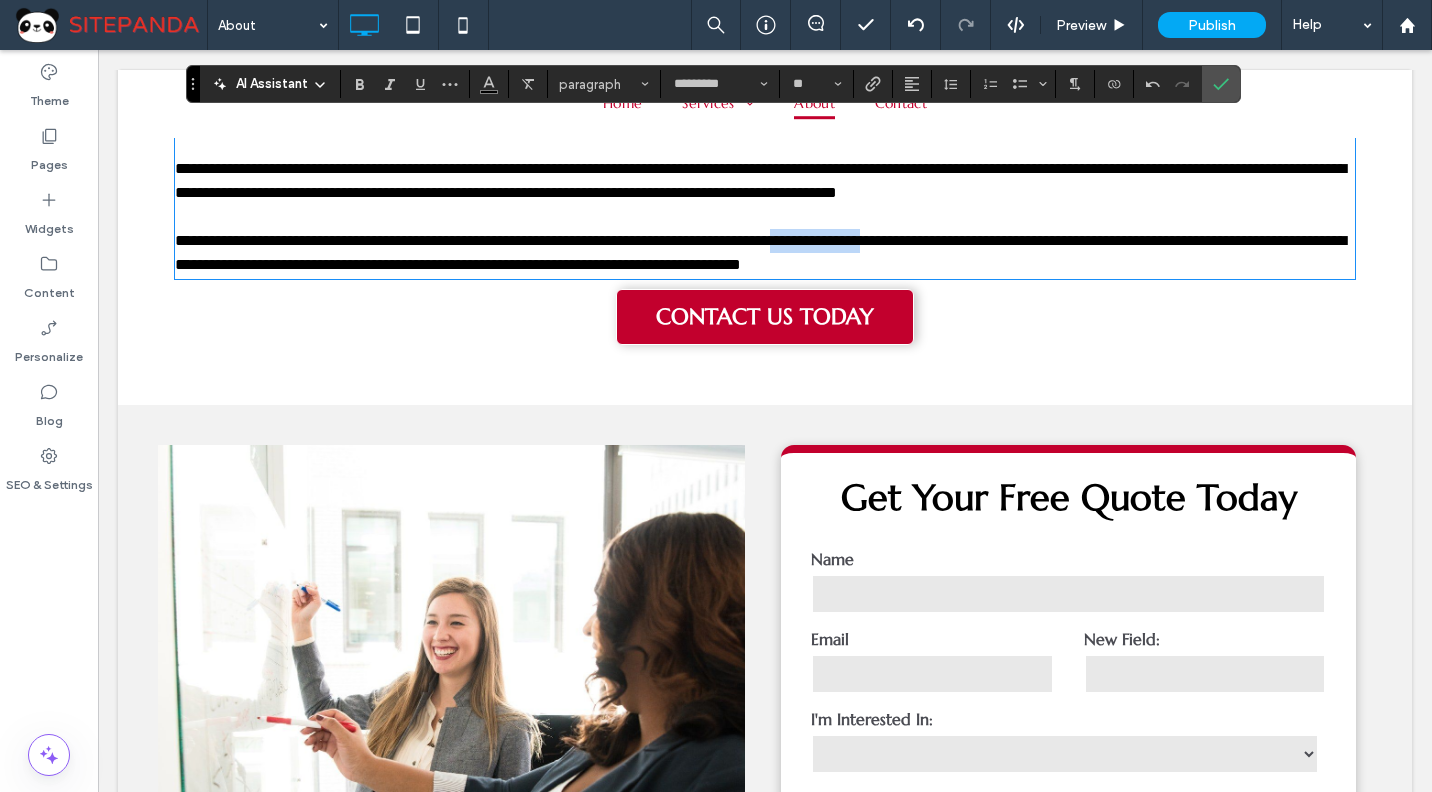 drag, startPoint x: 866, startPoint y: 334, endPoint x: 974, endPoint y: 334, distance: 108 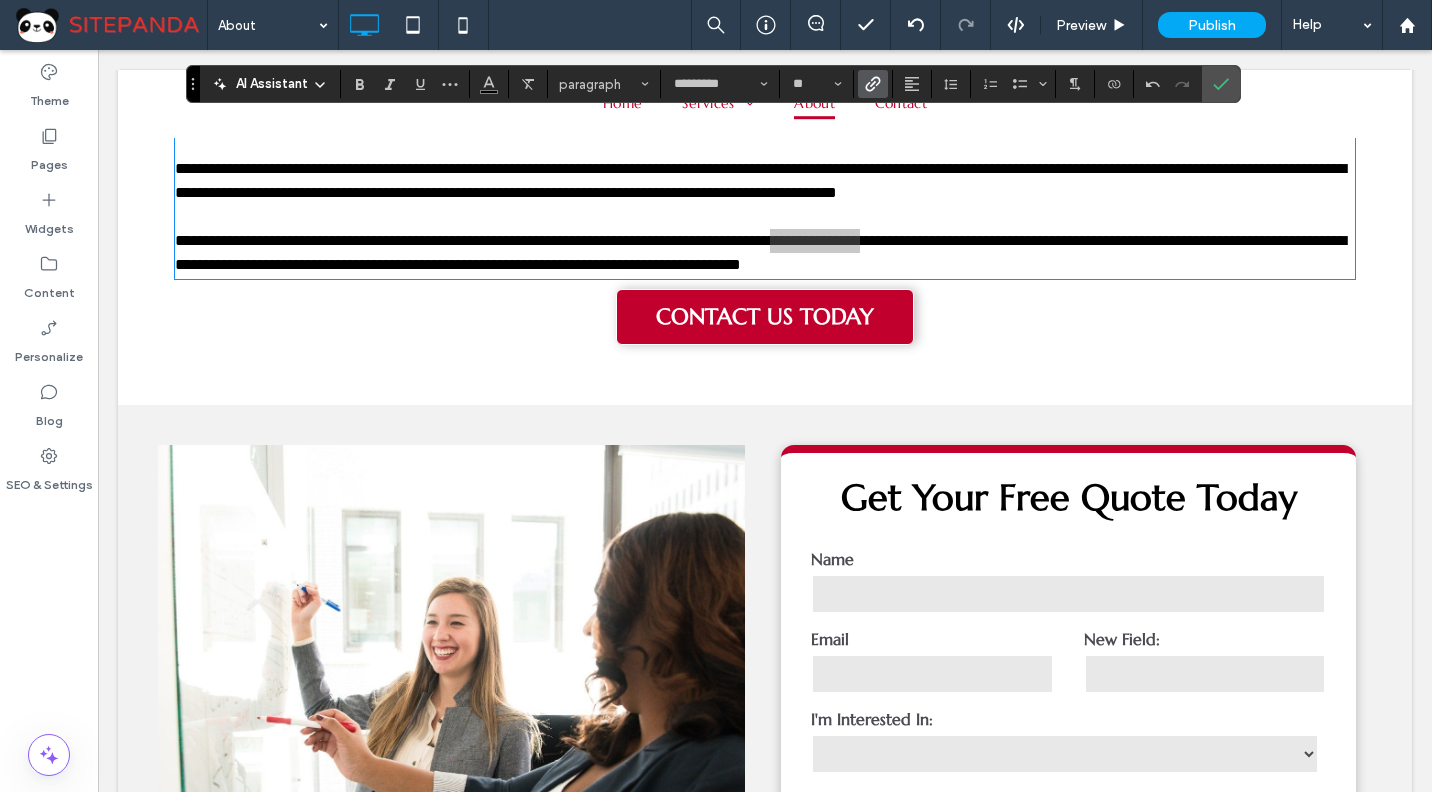 click 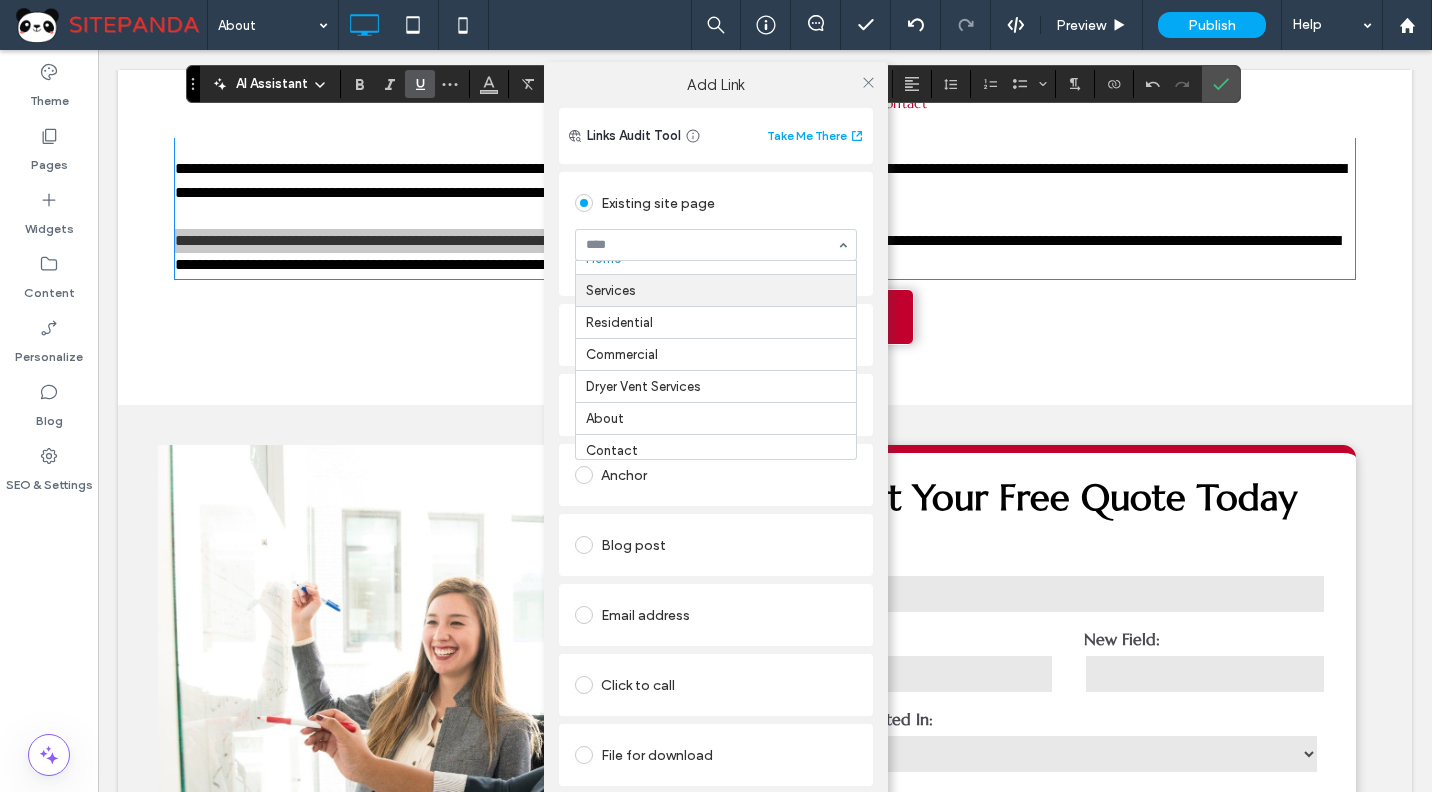 scroll, scrollTop: 25, scrollLeft: 0, axis: vertical 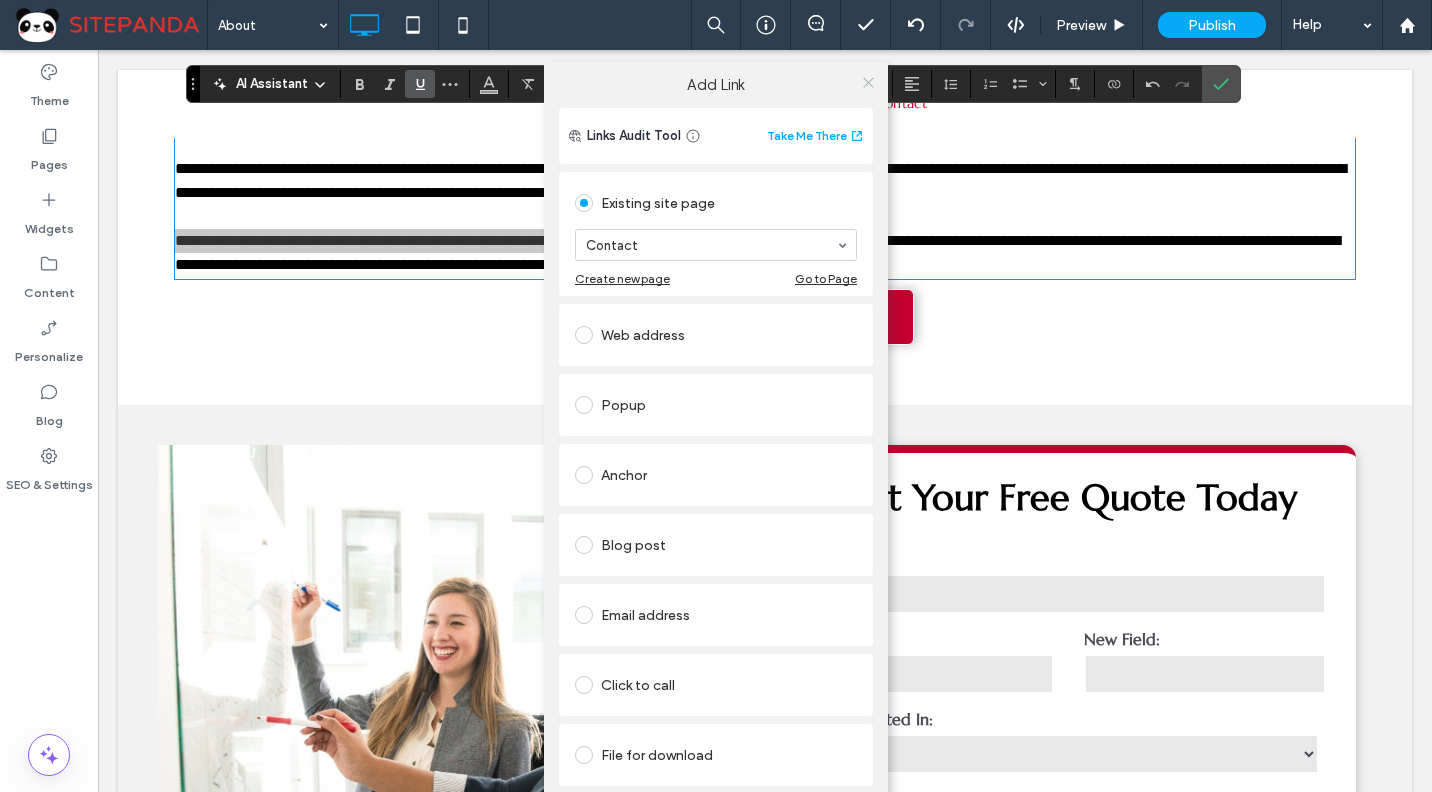 click 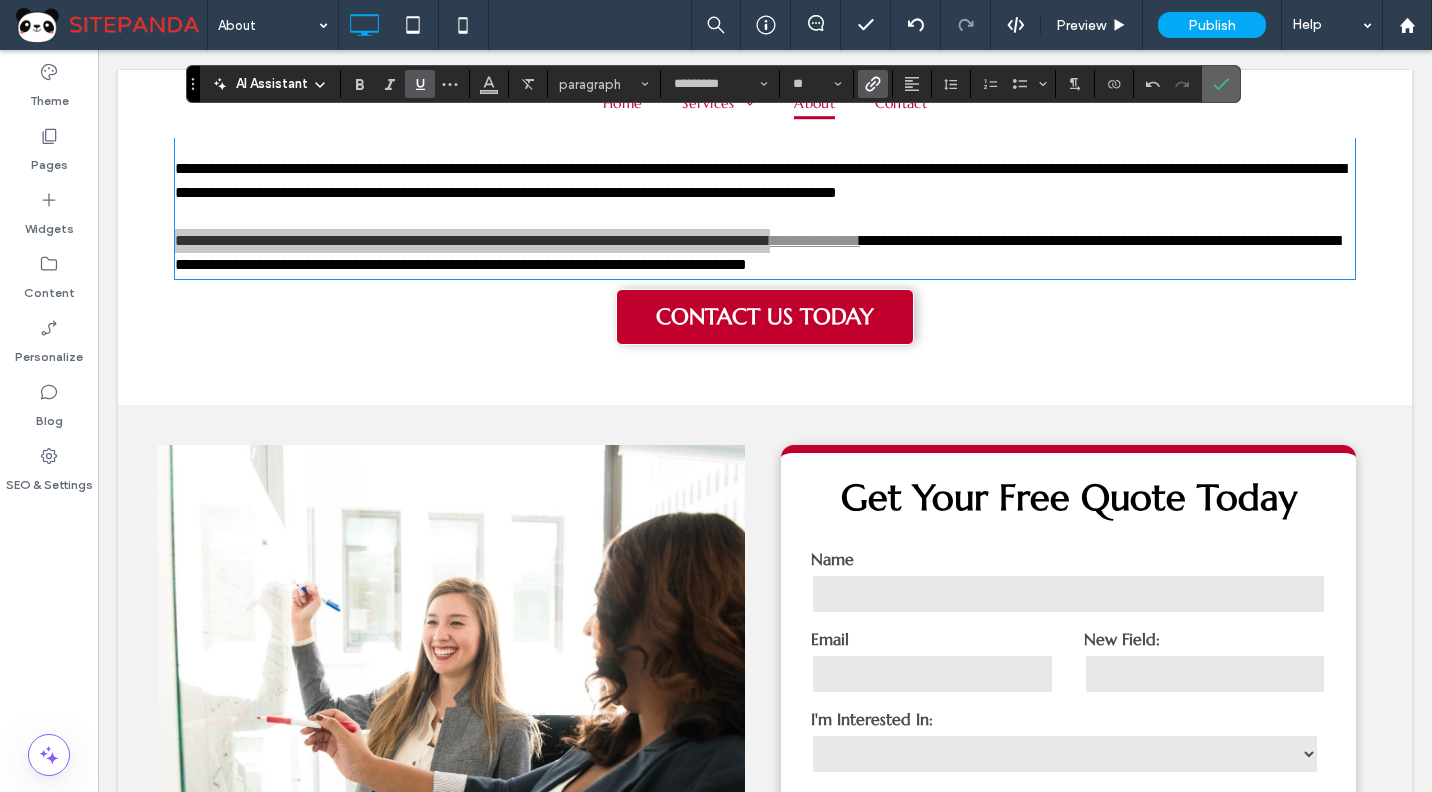 click 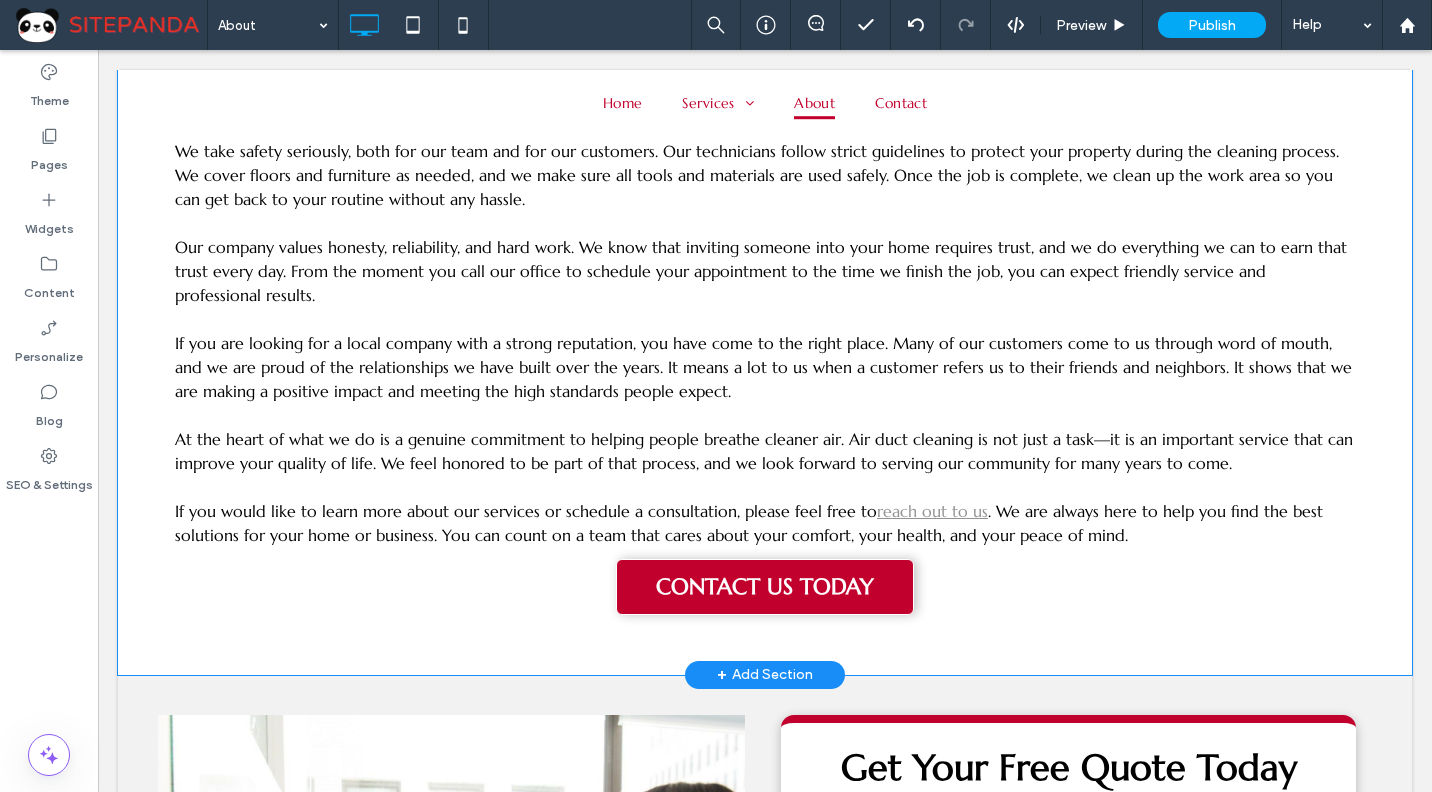 scroll, scrollTop: 1100, scrollLeft: 0, axis: vertical 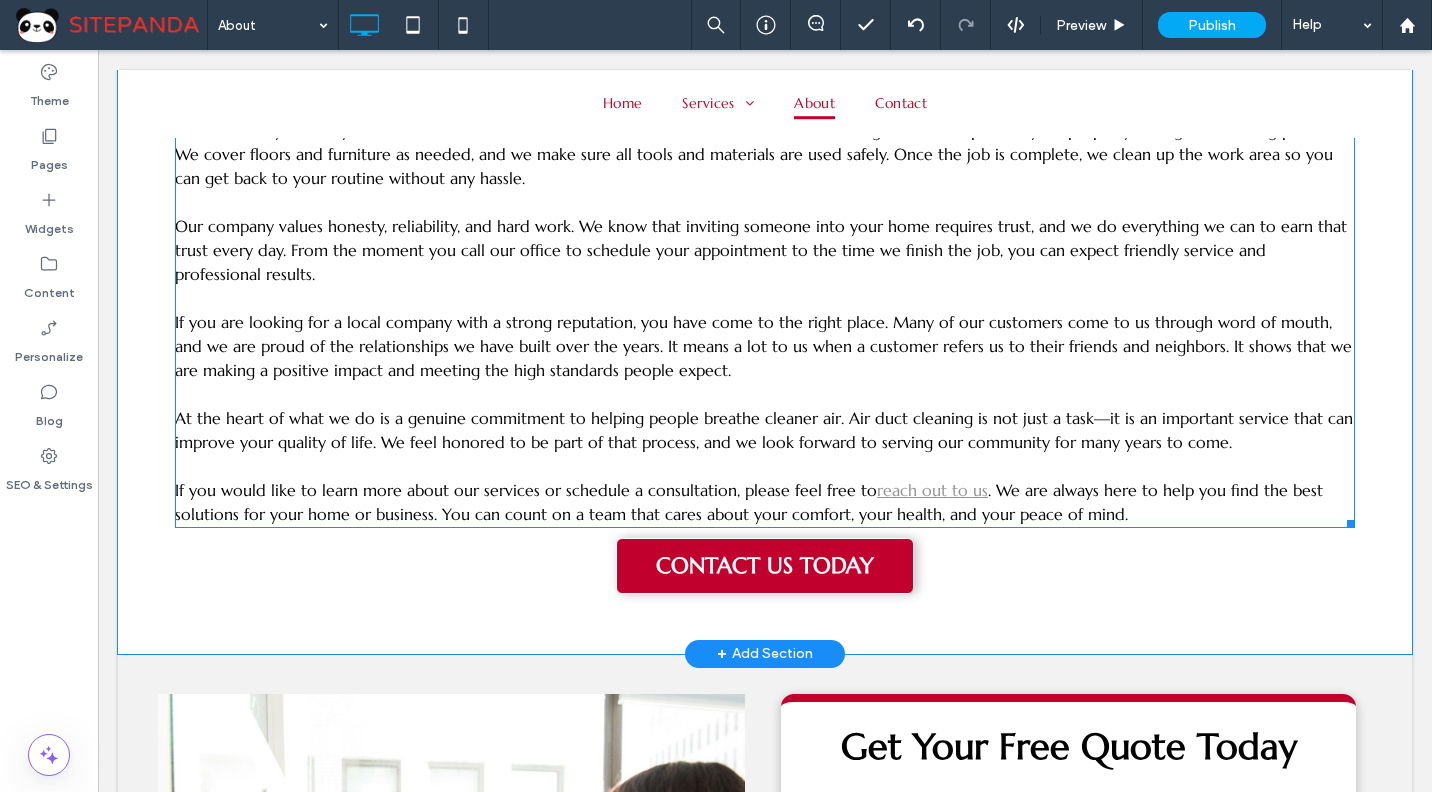 click at bounding box center (765, 394) 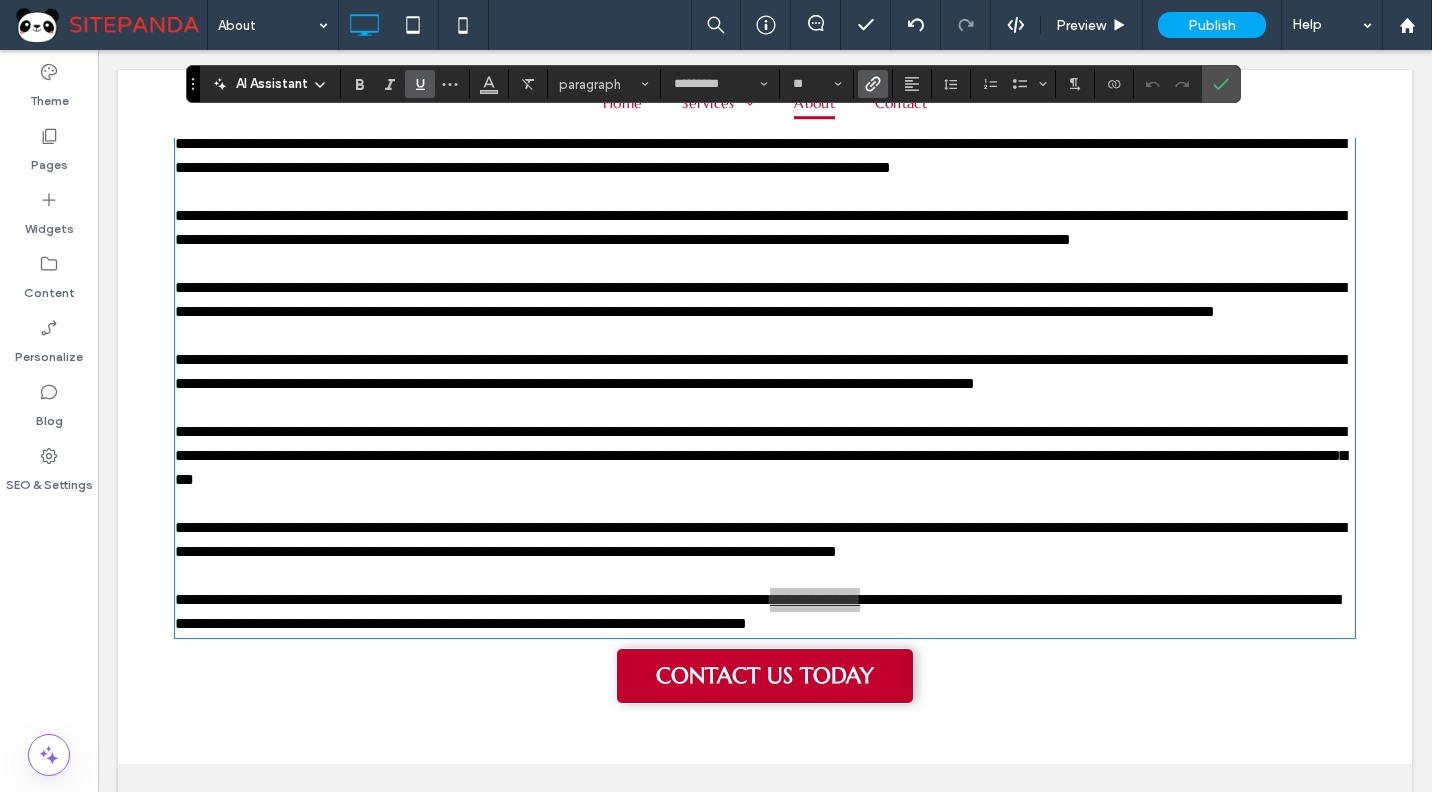 scroll, scrollTop: 1094, scrollLeft: 0, axis: vertical 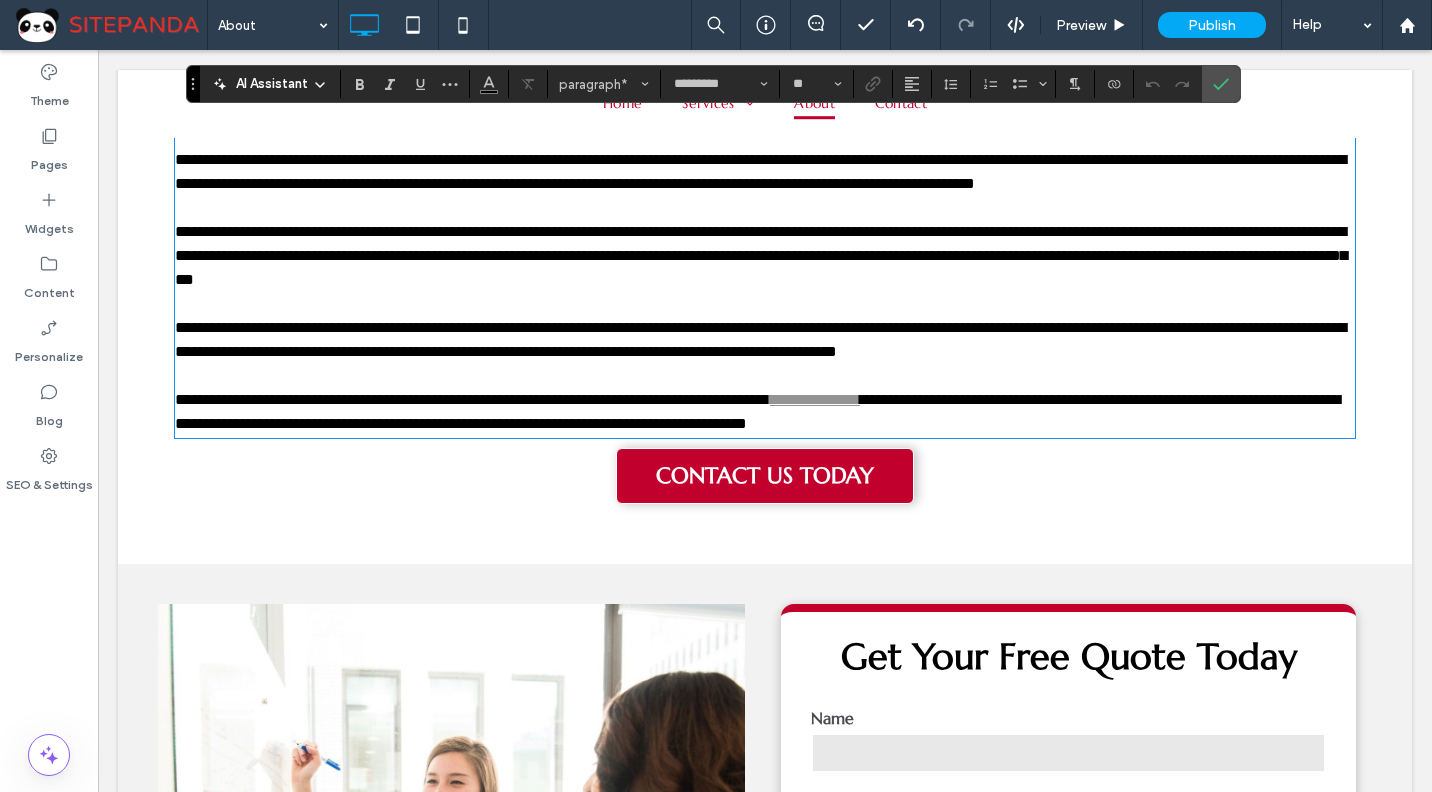 click on "**********" at bounding box center (761, 255) 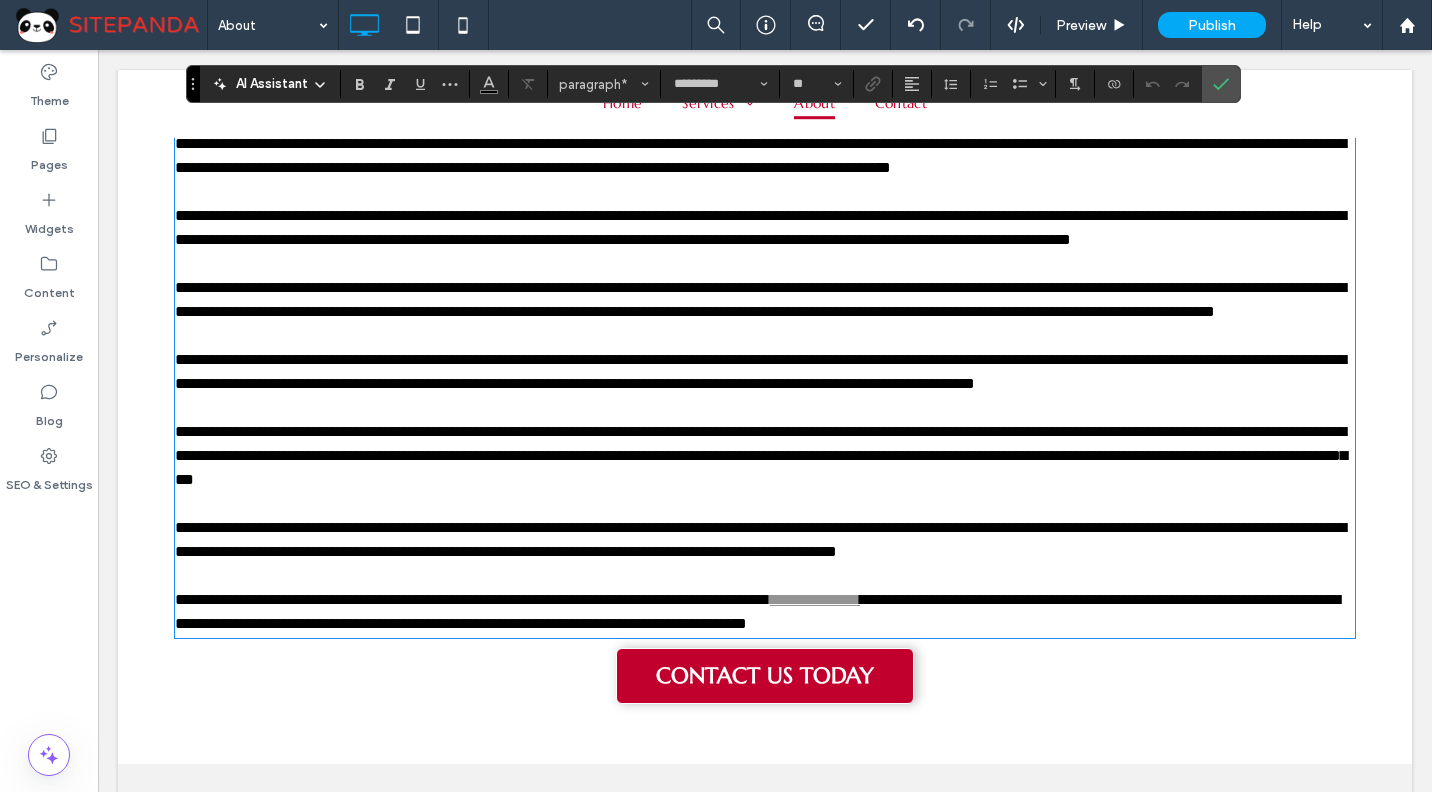 scroll, scrollTop: 394, scrollLeft: 0, axis: vertical 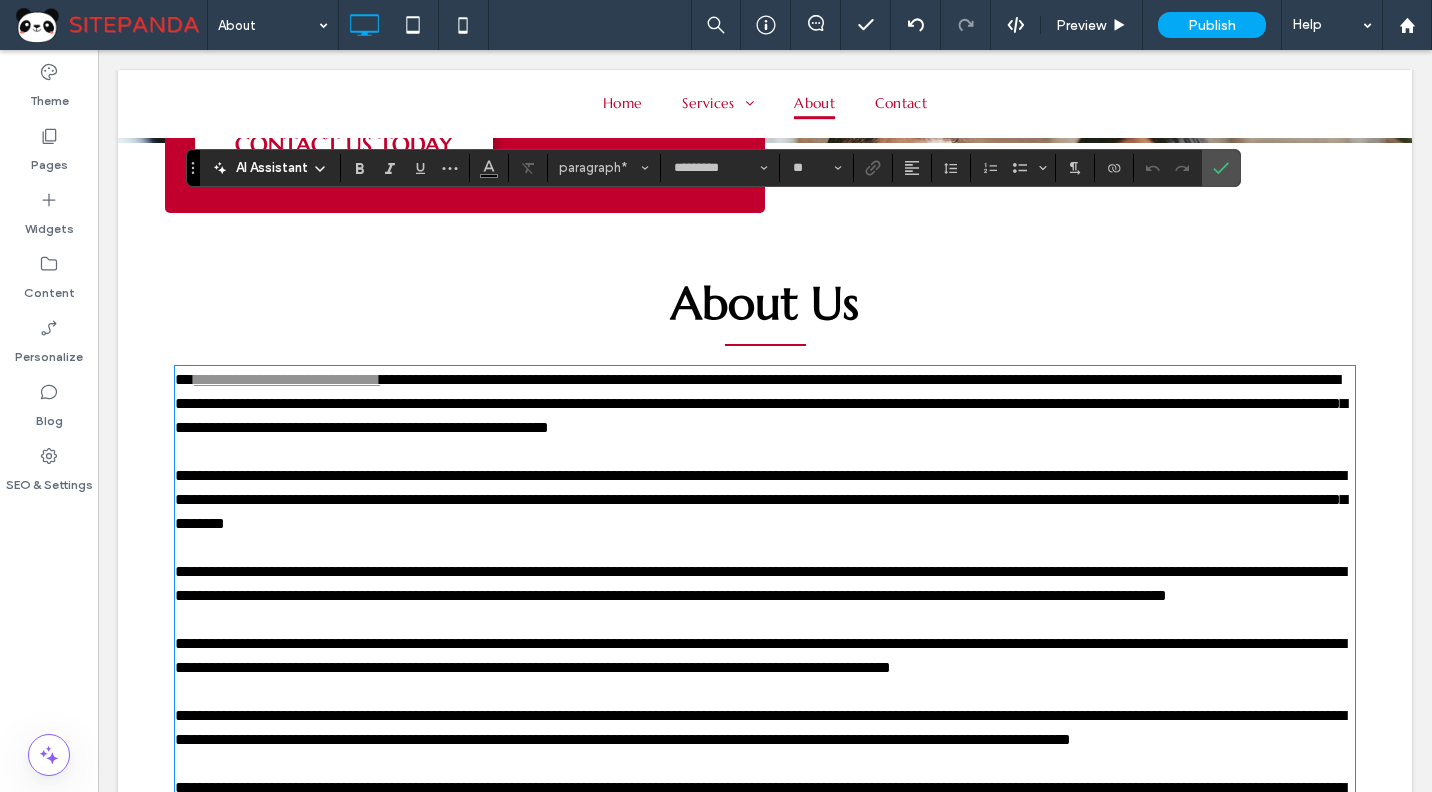 click on "**********" at bounding box center (765, 404) 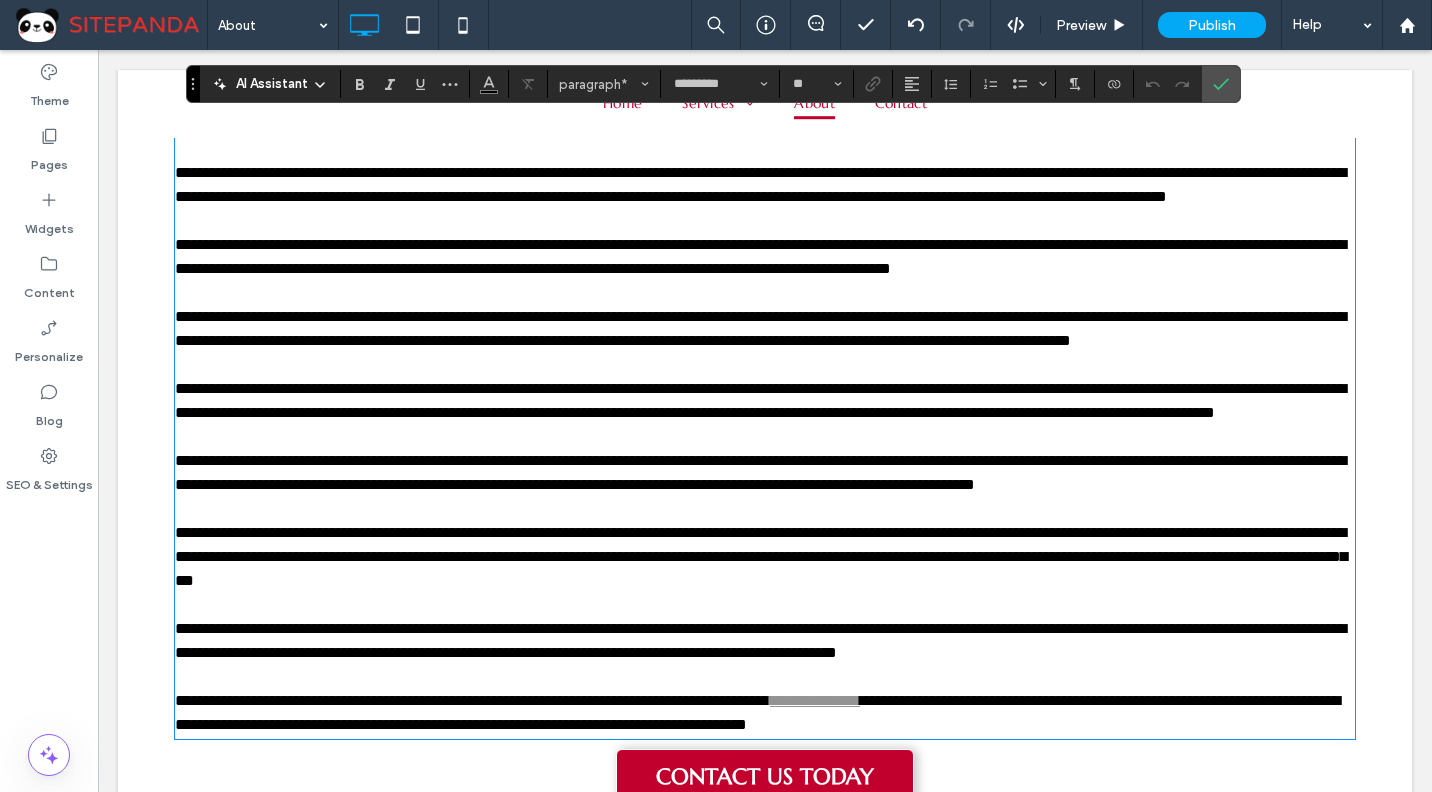 scroll, scrollTop: 294, scrollLeft: 0, axis: vertical 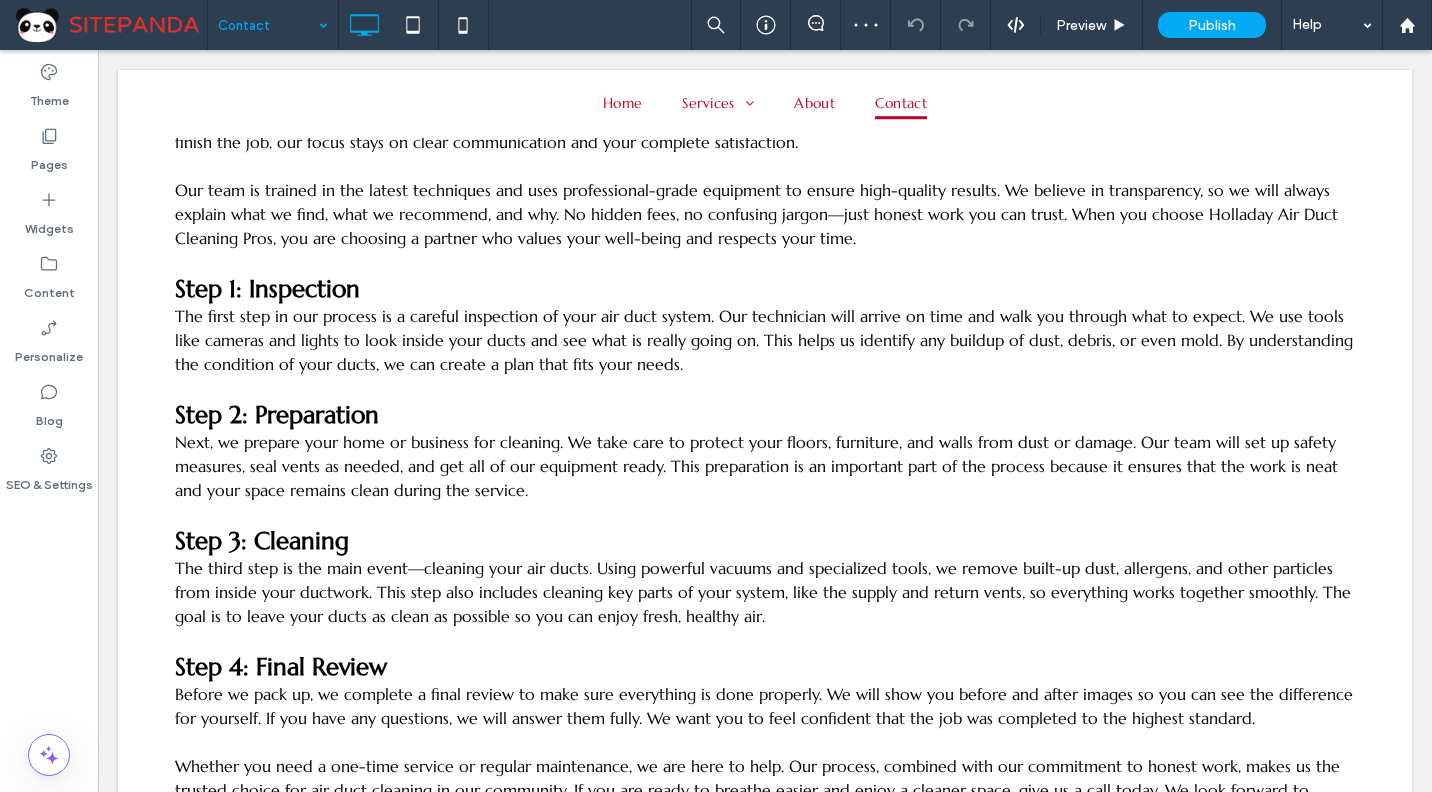 click at bounding box center (268, 25) 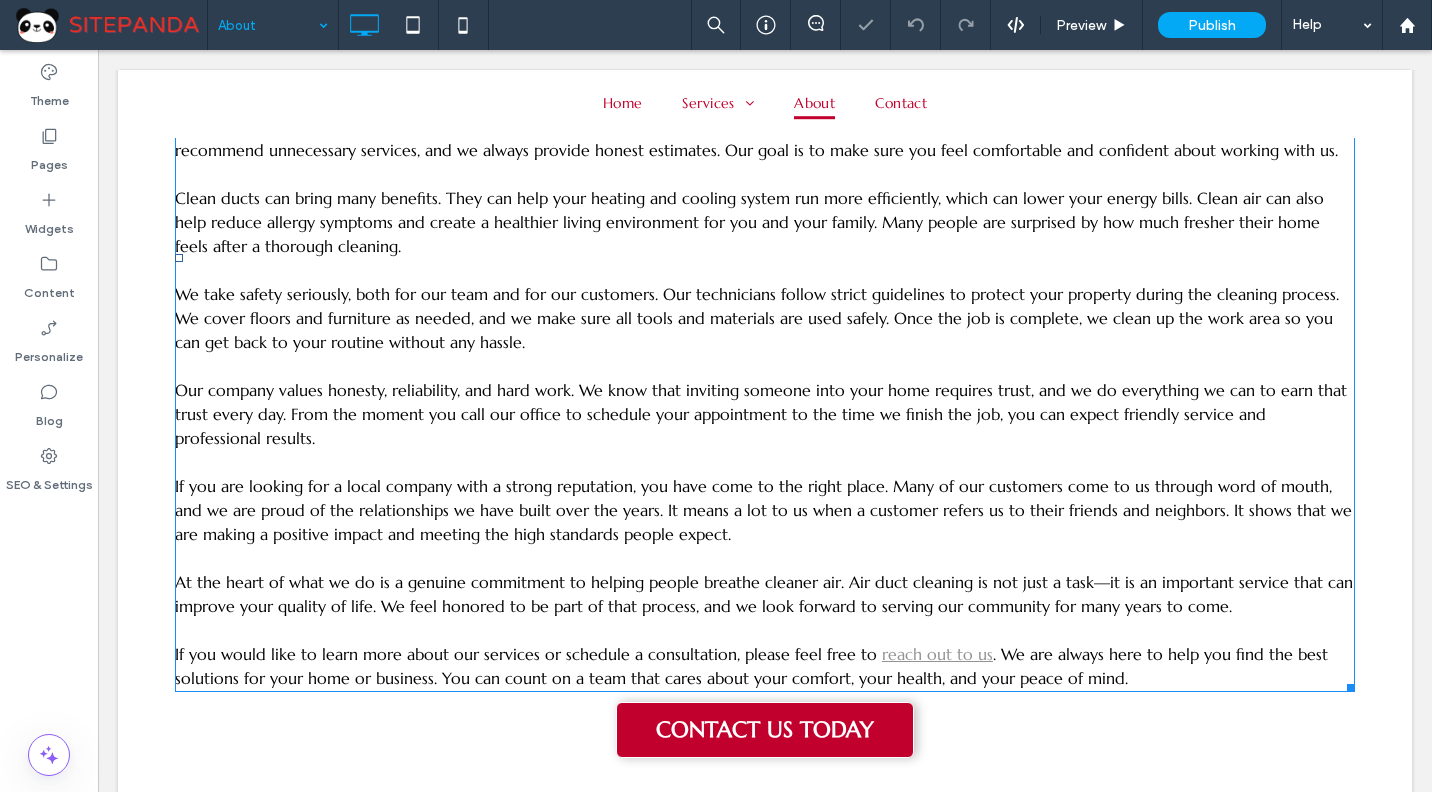 scroll, scrollTop: 1000, scrollLeft: 0, axis: vertical 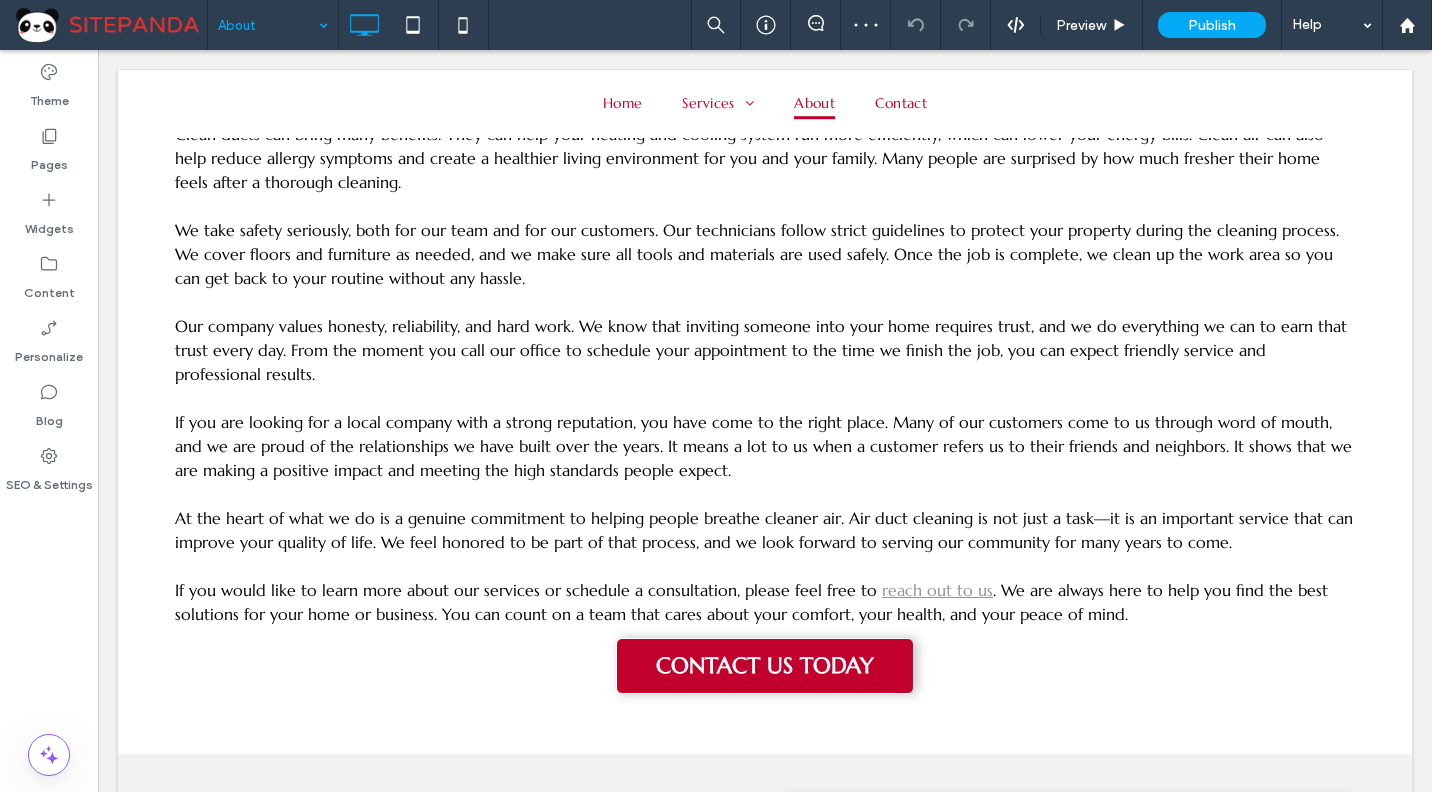 click at bounding box center (268, 25) 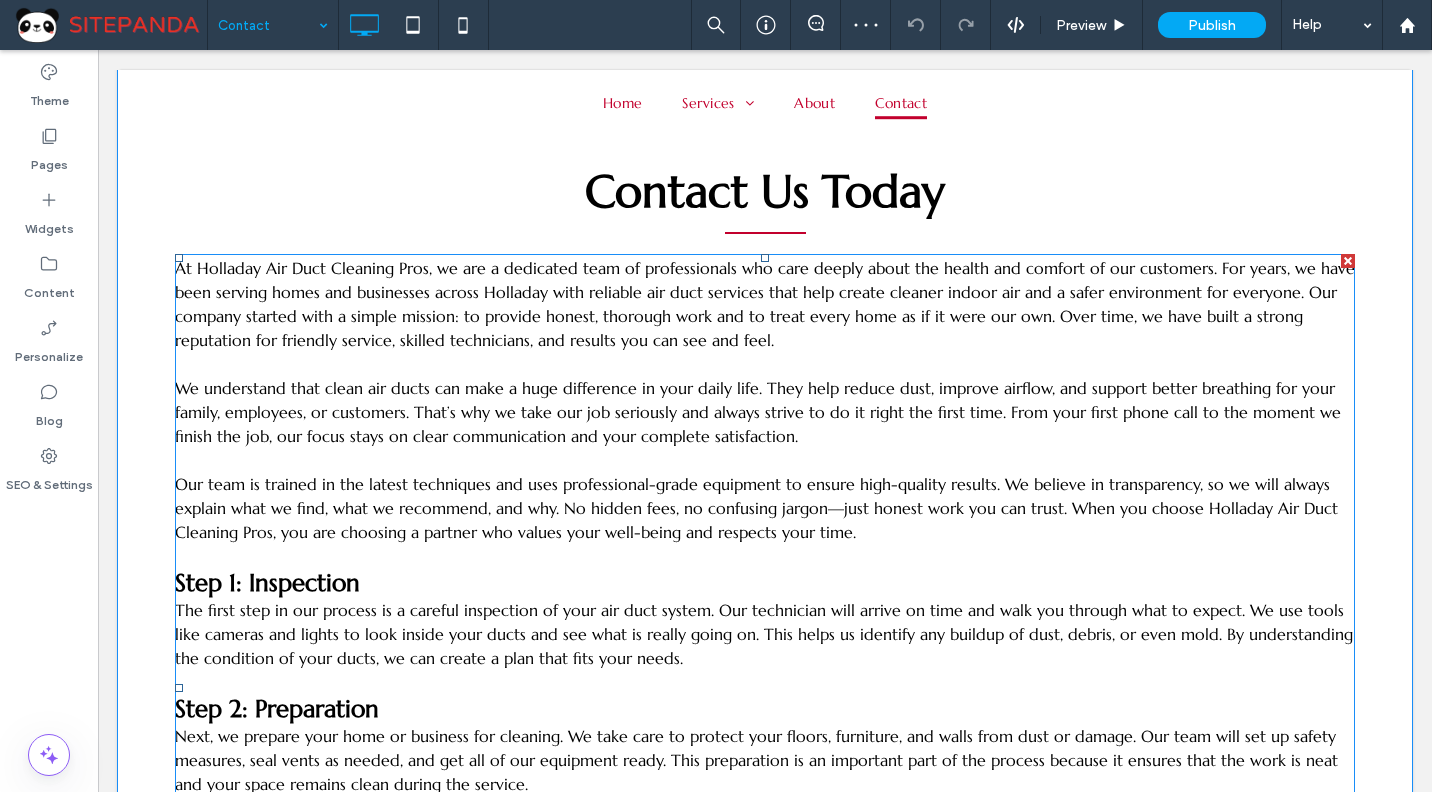 scroll, scrollTop: 700, scrollLeft: 0, axis: vertical 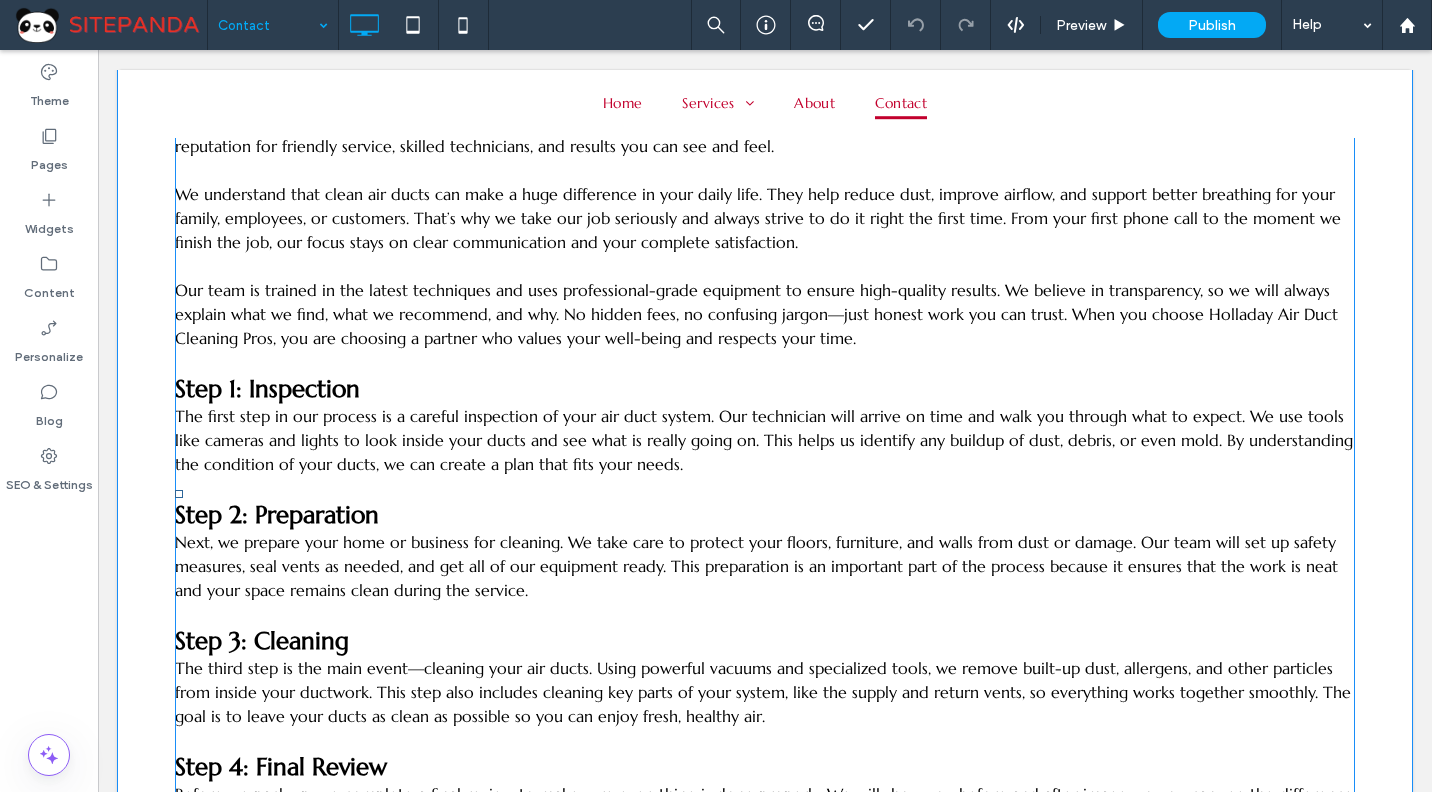 click on "Our team is trained in the latest techniques and uses professional-grade equipment to ensure high-quality results. We believe in transparency, so we will always explain what we find, what we recommend, and why. No hidden fees, no confusing jargon—just honest work you can trust. When you choose Holladay Air Duct Cleaning Pros, you are choosing a partner who values your well-being and respects your time." at bounding box center [756, 314] 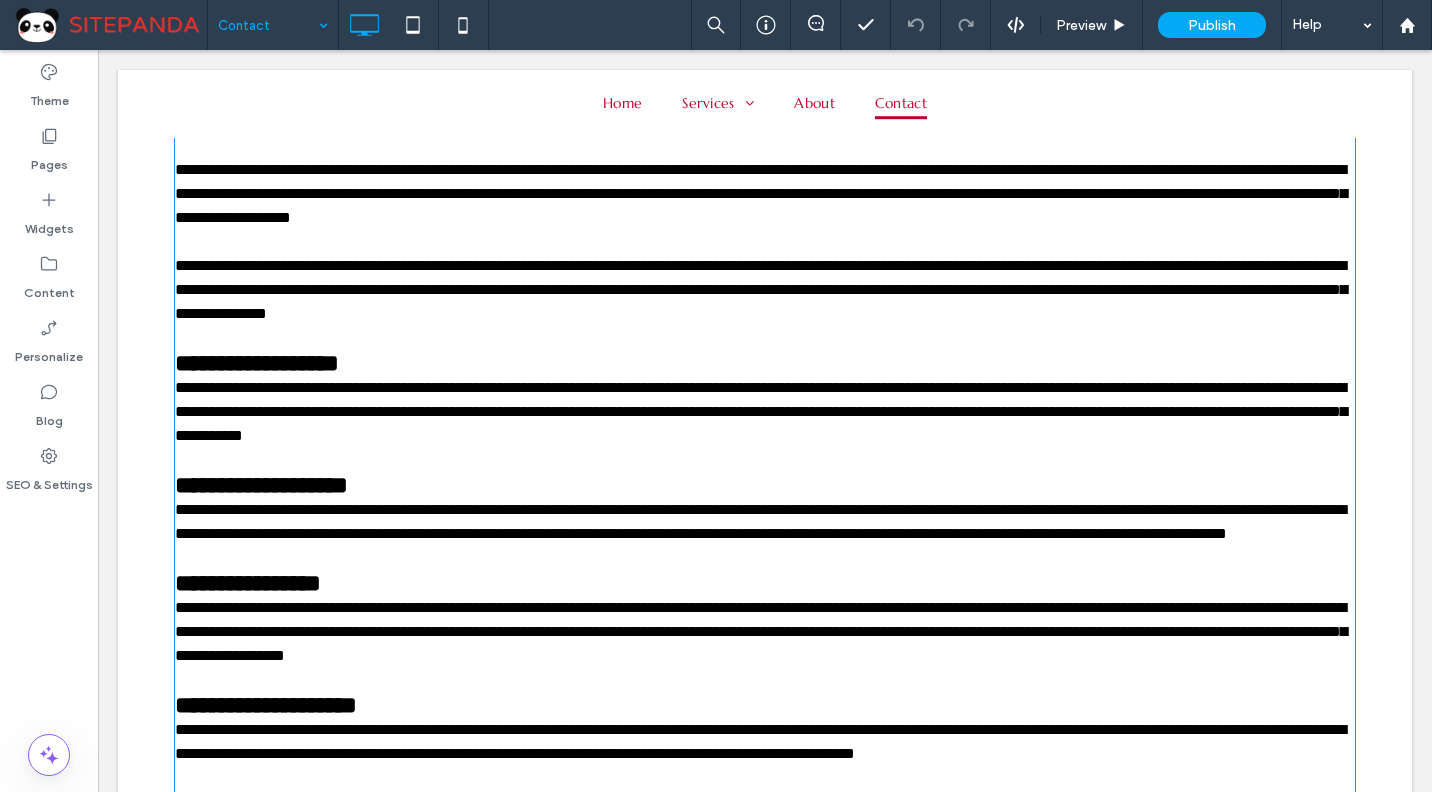 type on "*********" 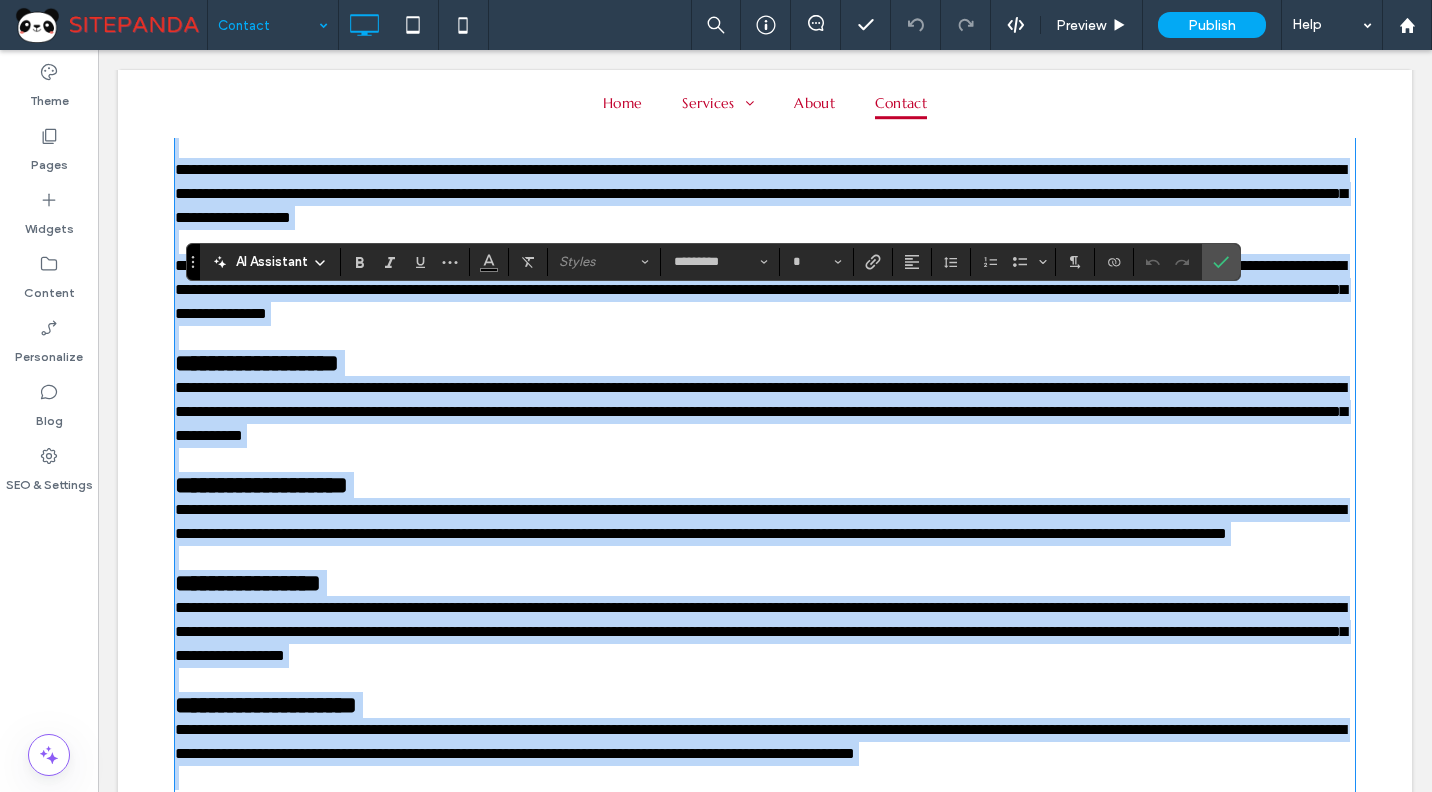click on "**********" at bounding box center [257, 363] 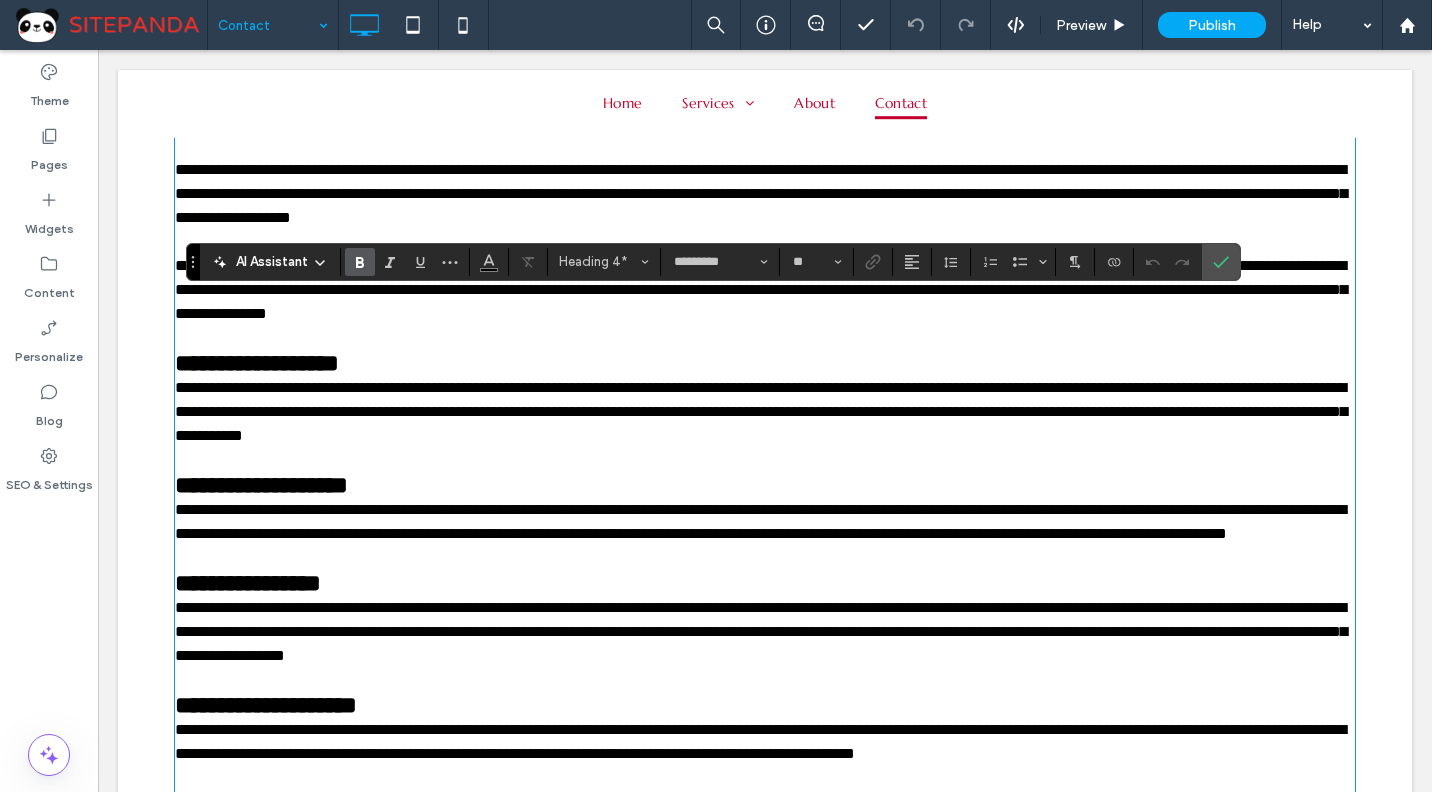 type on "**" 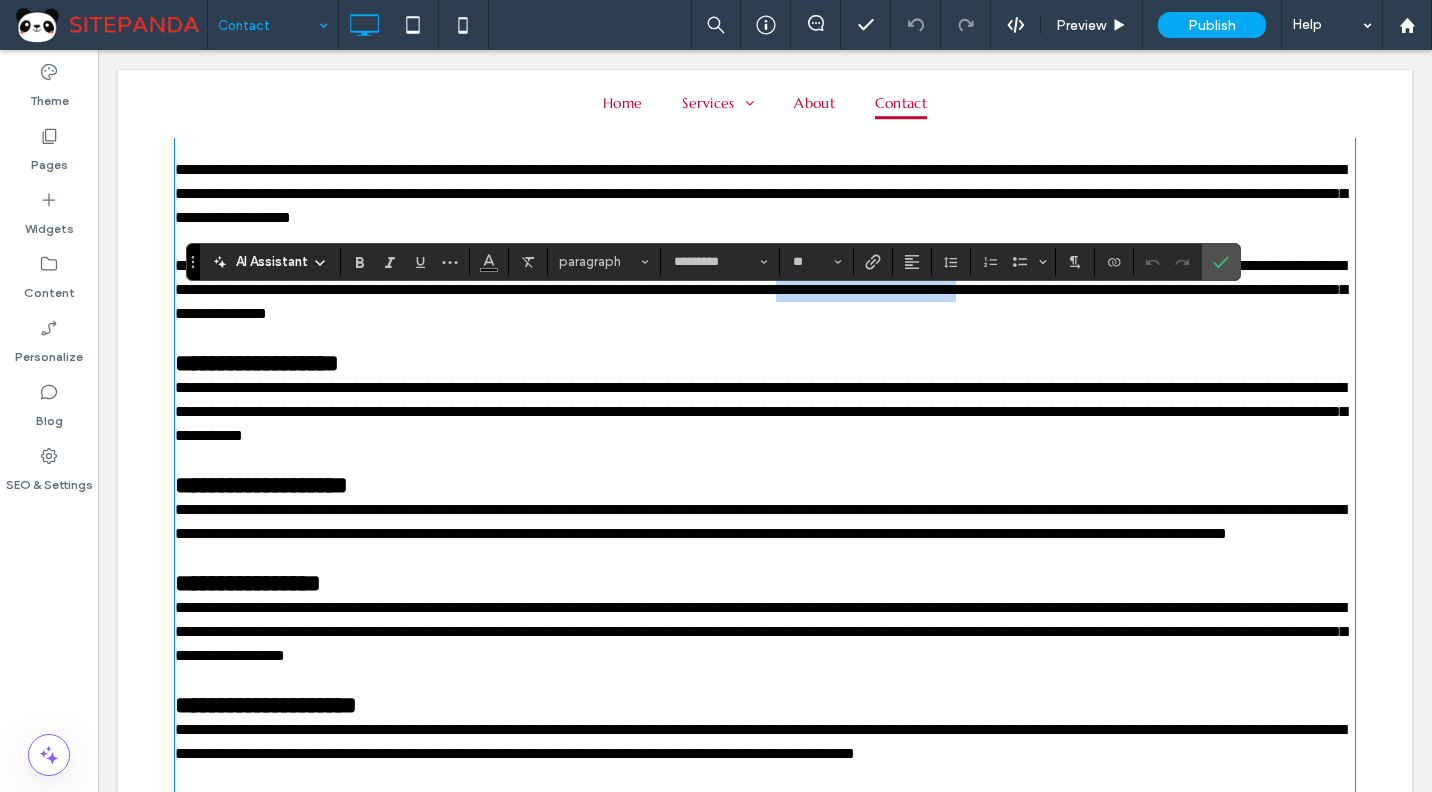 drag, startPoint x: 261, startPoint y: 337, endPoint x: 1195, endPoint y: 311, distance: 934.3618 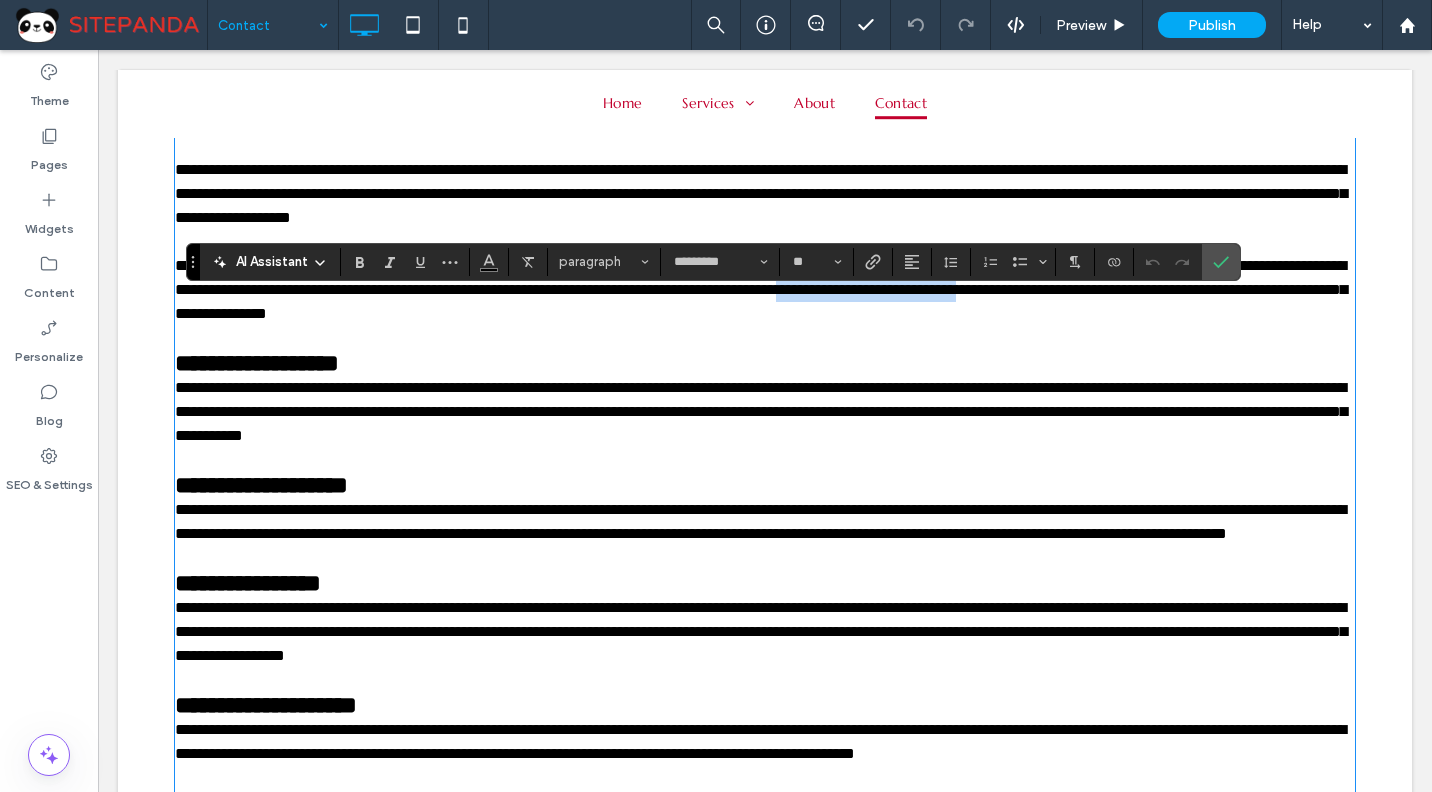 type 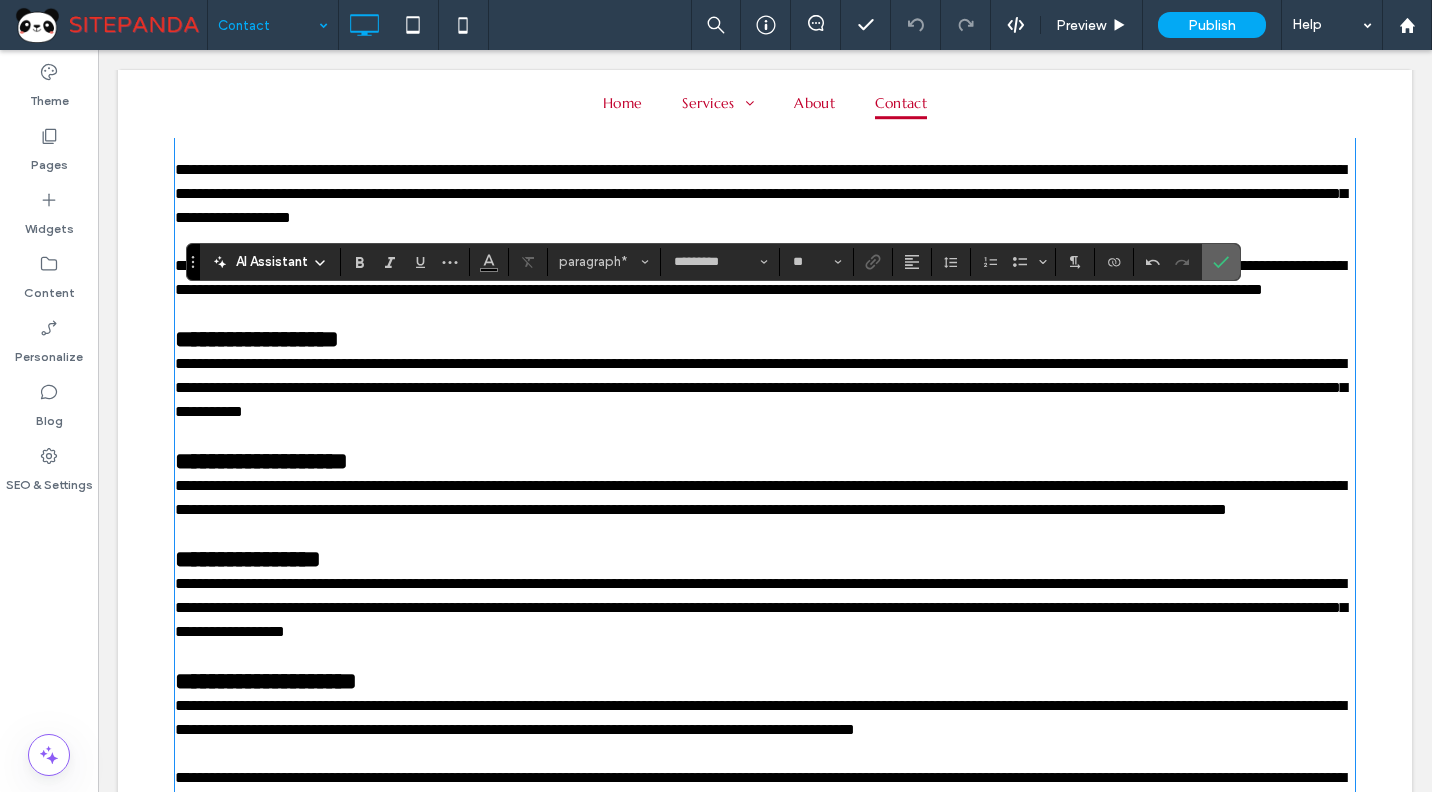 click at bounding box center (1221, 262) 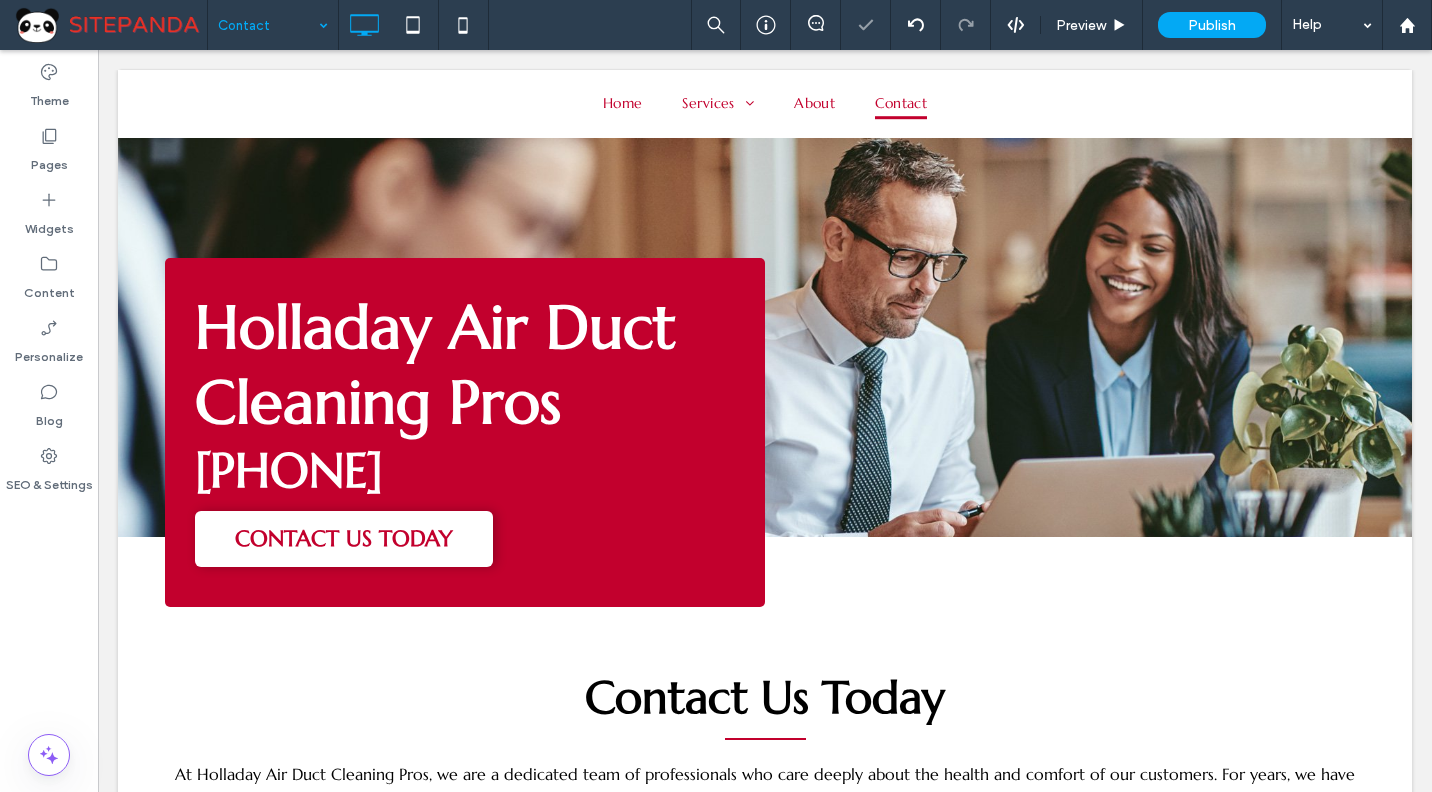 scroll, scrollTop: 500, scrollLeft: 0, axis: vertical 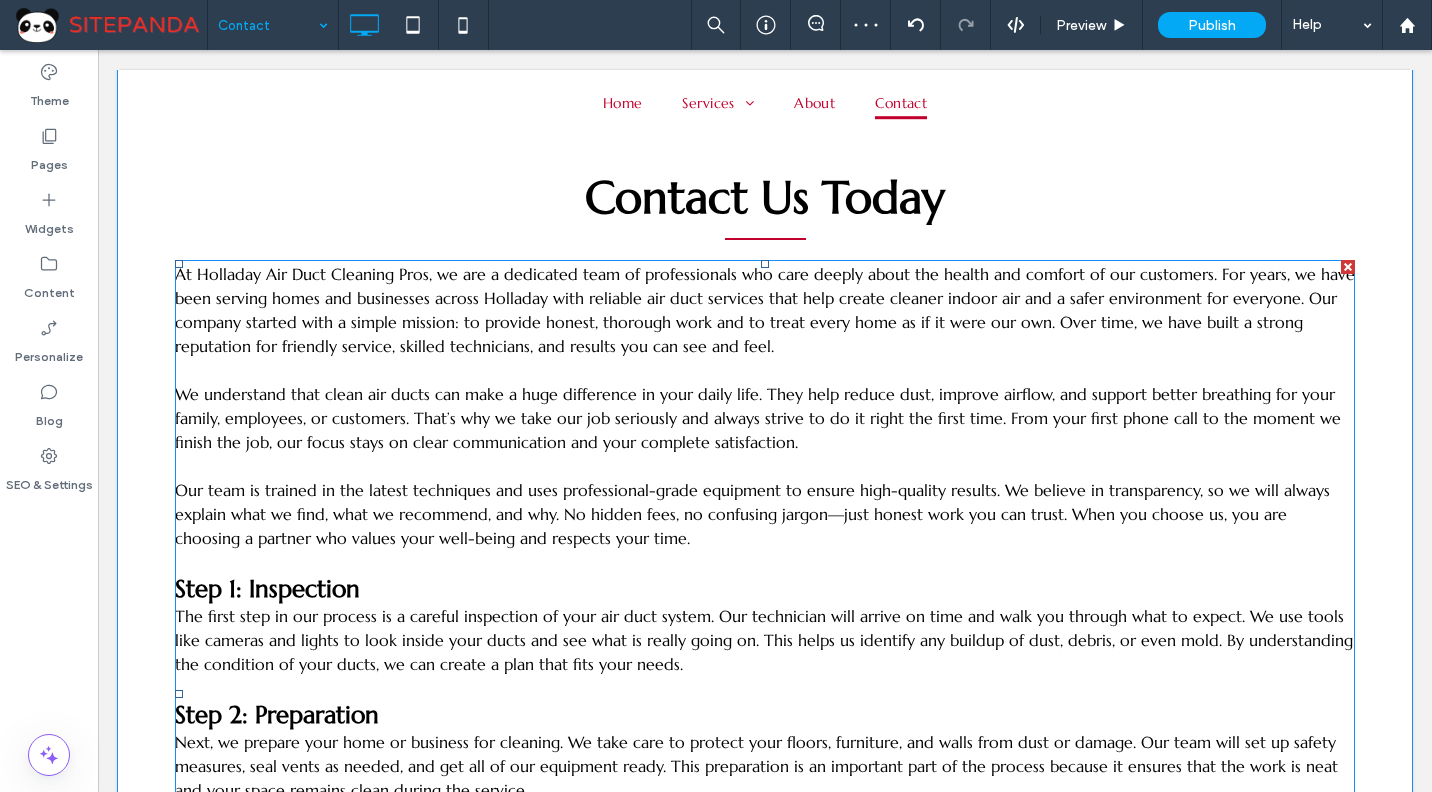 click on "At Holladay Air Duct Cleaning Pros, we are a dedicated team of professionals who care deeply about the health and comfort of our customers. For years, we have been serving homes and businesses across Holladay with reliable air duct services that help create cleaner indoor air and a safer environment for everyone. Our company started with a simple mission: to provide honest, thorough work and to treat every home as if it were our own. Over time, we have built a strong reputation for friendly service, skilled technicians, and results you can see and feel." at bounding box center (765, 310) 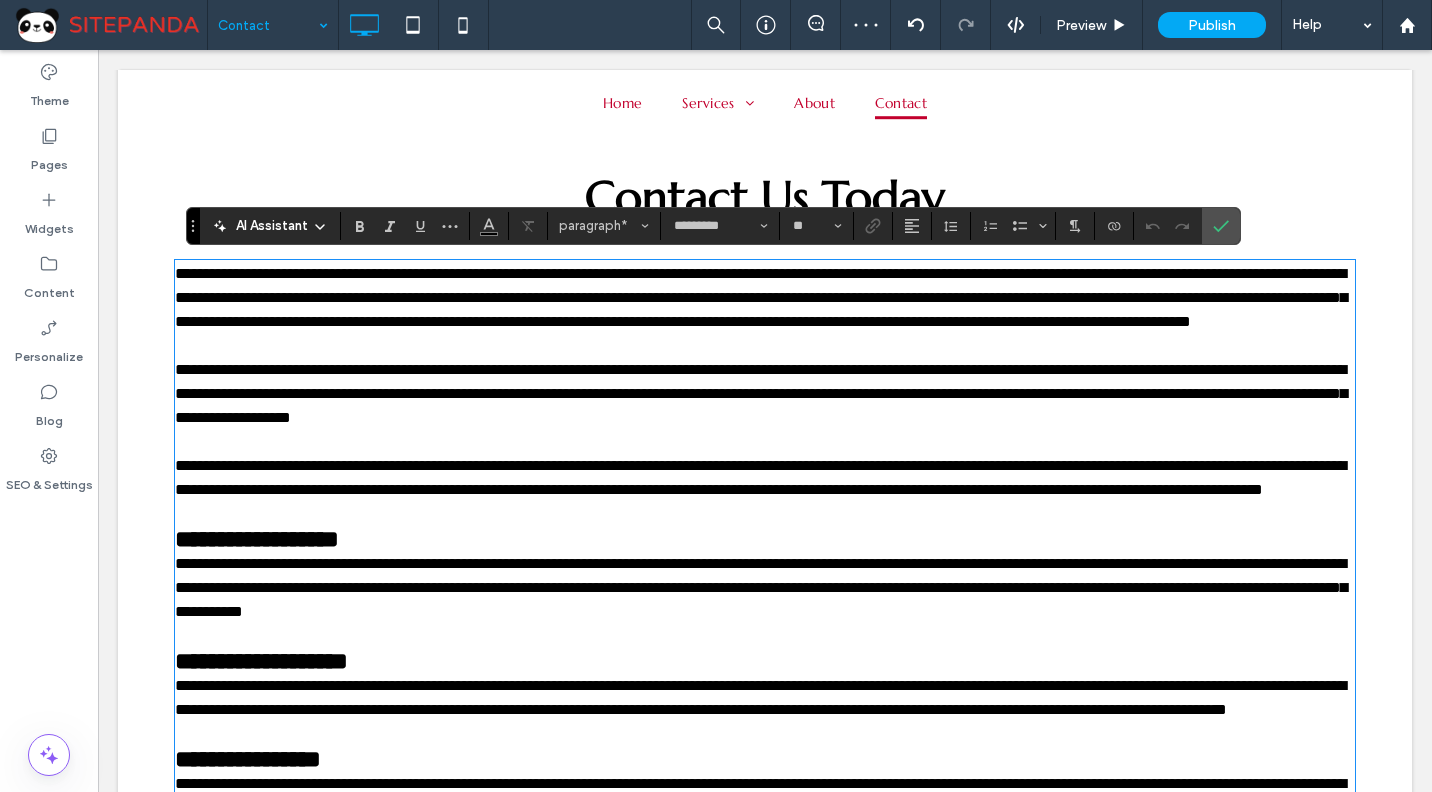 click on "**********" at bounding box center [761, 297] 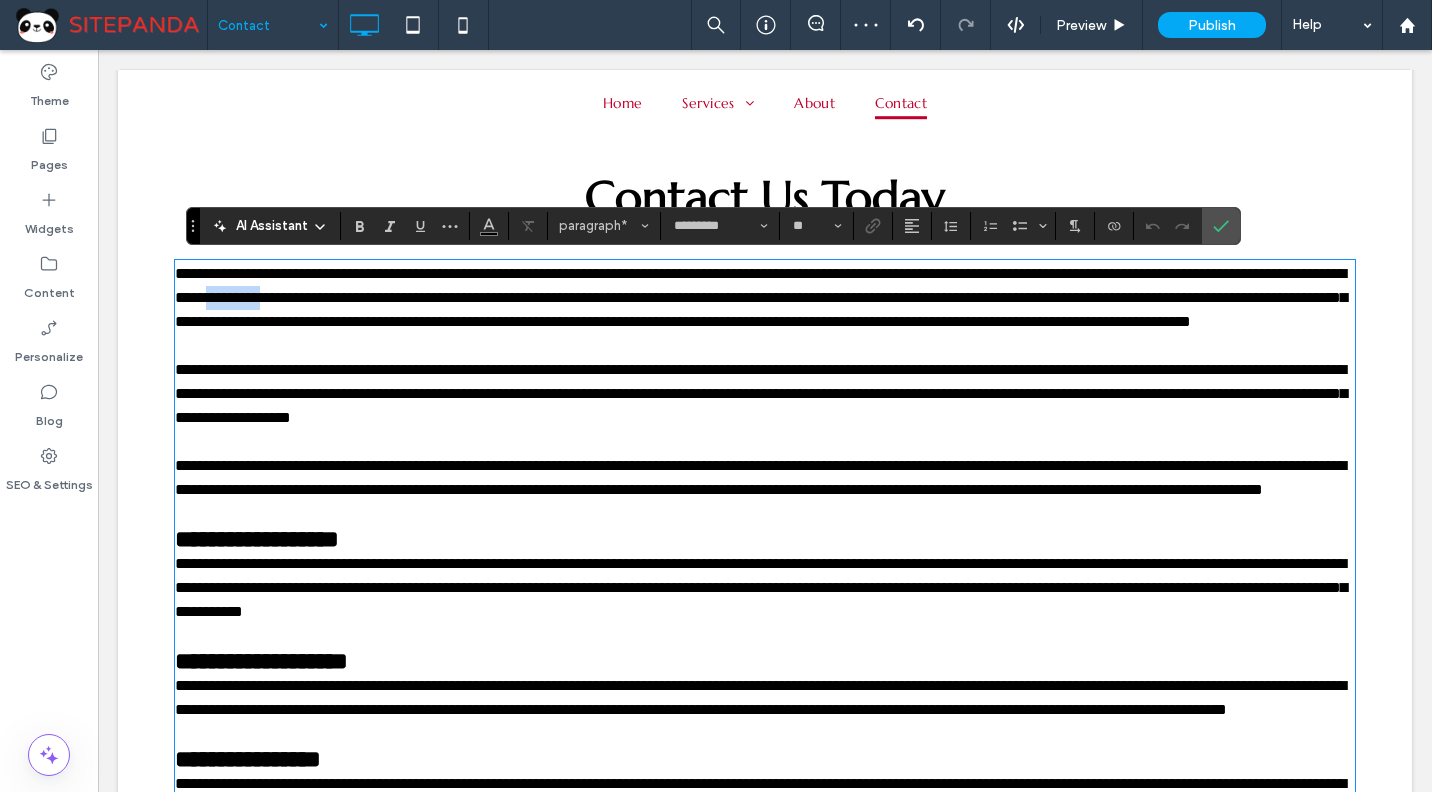 click on "**********" at bounding box center [761, 297] 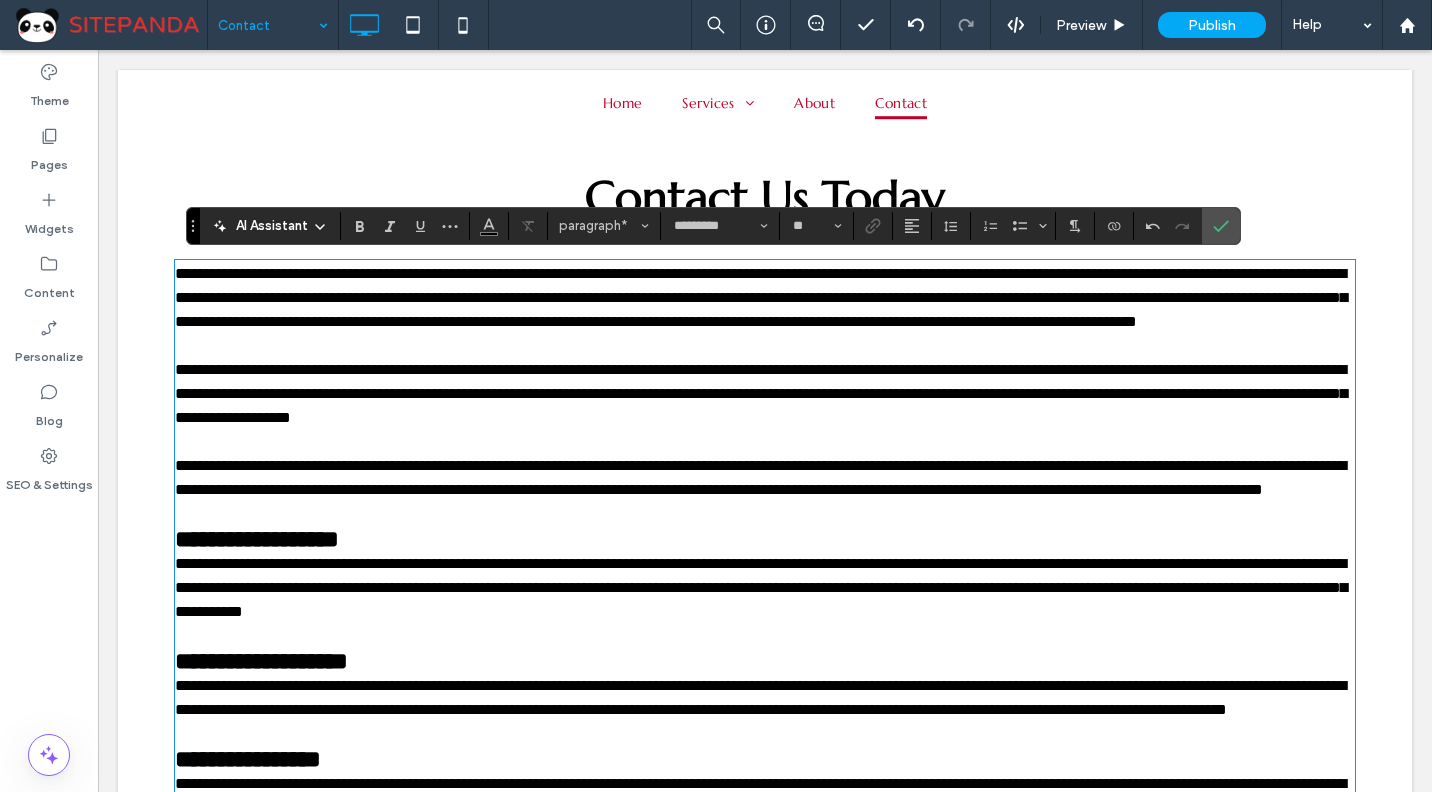 type 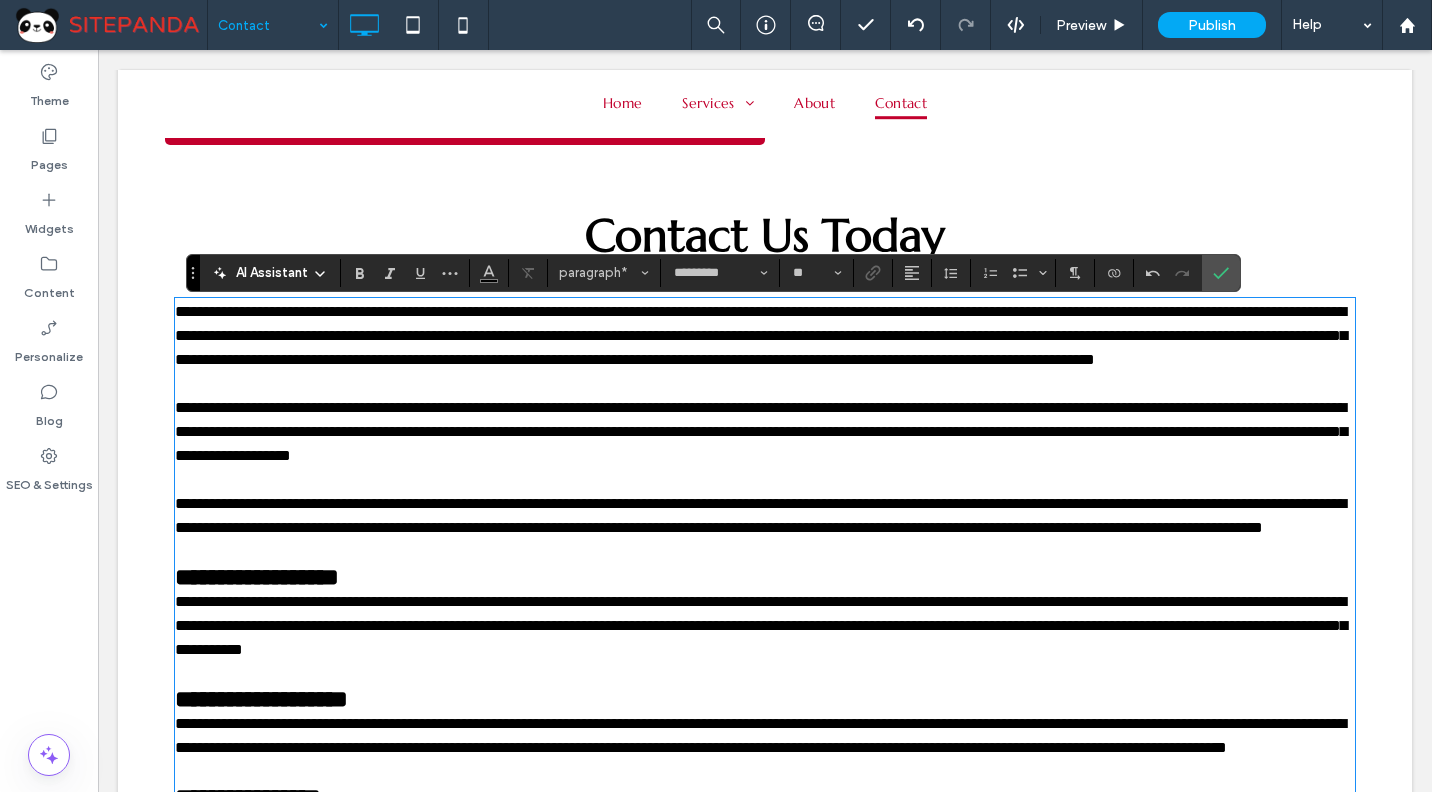 scroll, scrollTop: 453, scrollLeft: 0, axis: vertical 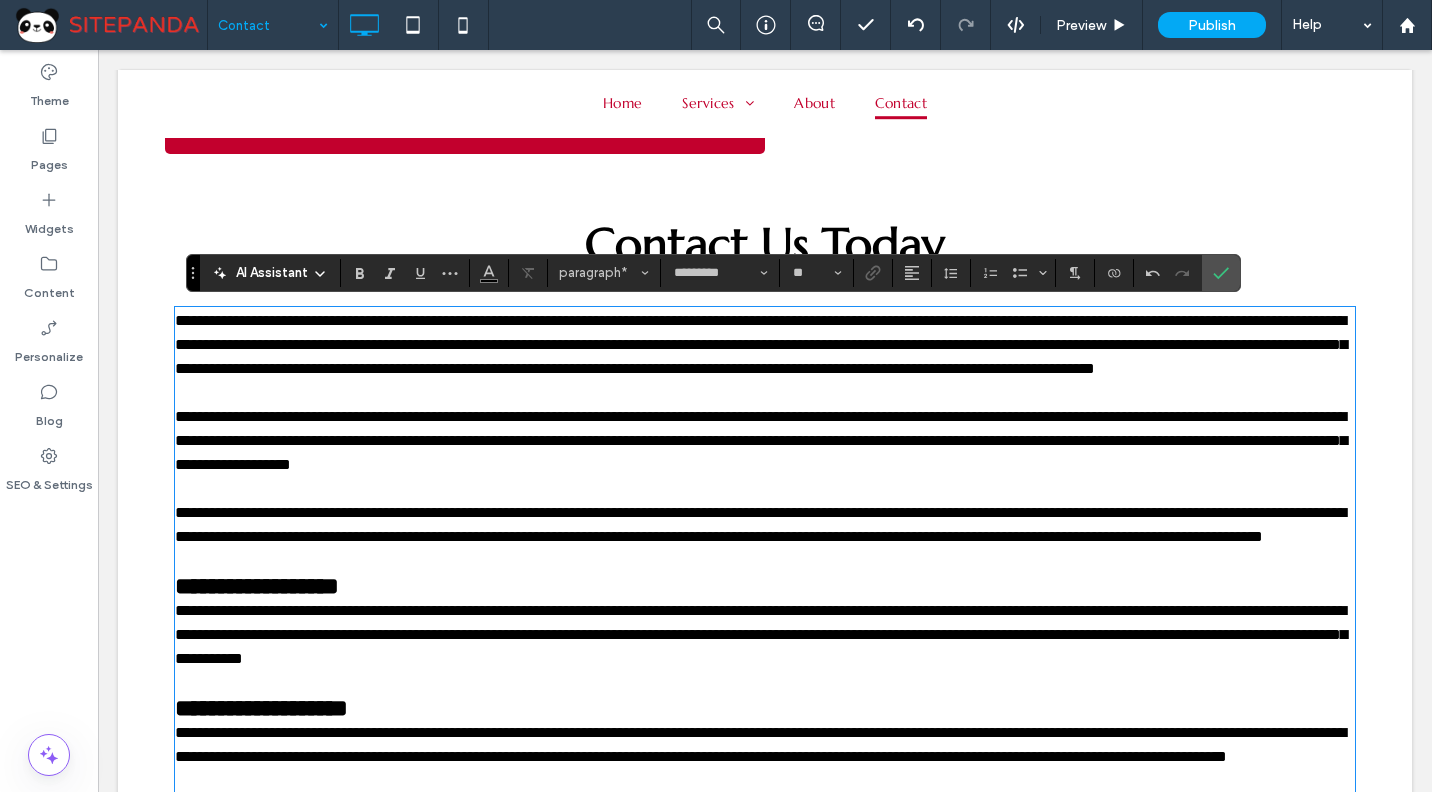 click on "**********" at bounding box center (761, 344) 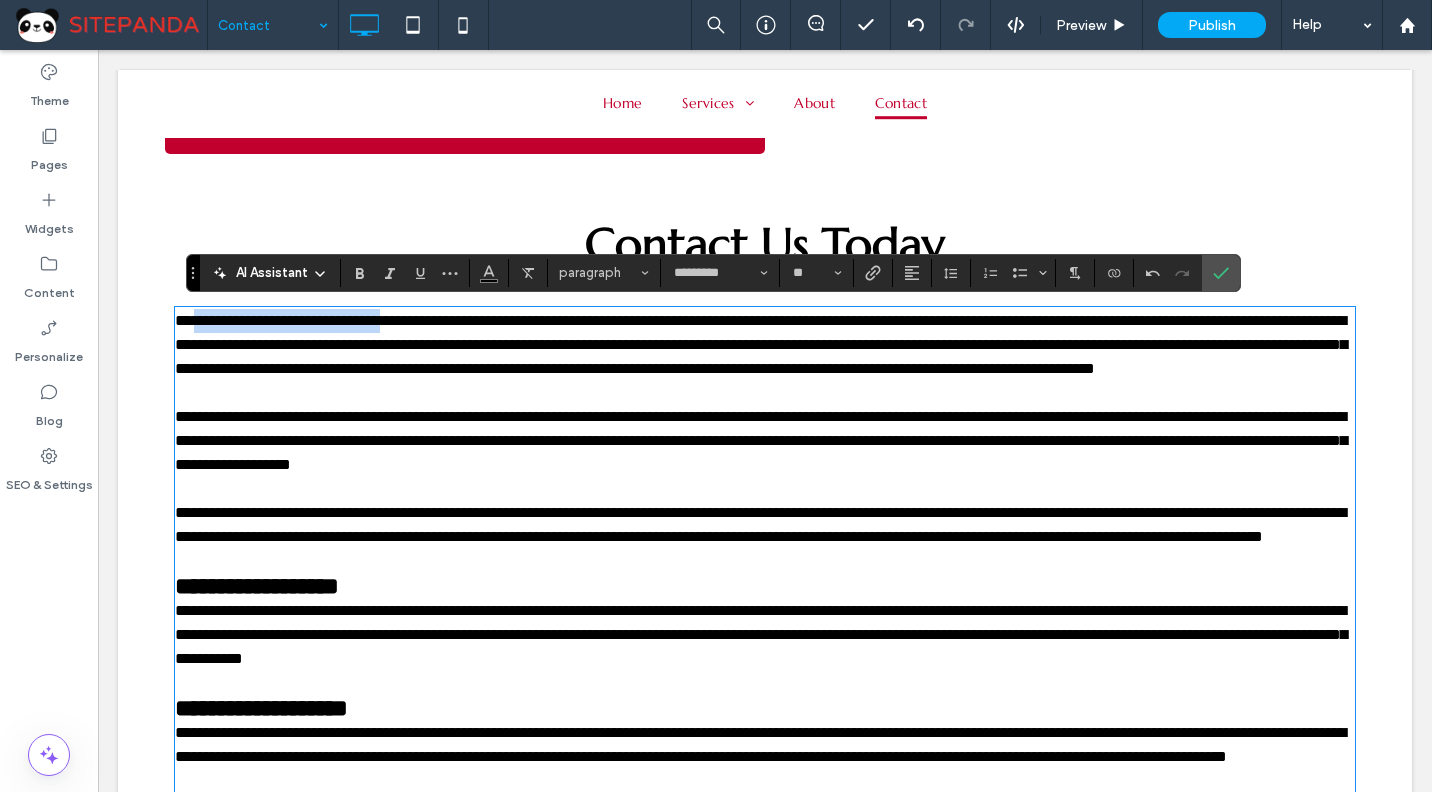 drag, startPoint x: 419, startPoint y: 319, endPoint x: 195, endPoint y: 317, distance: 224.00893 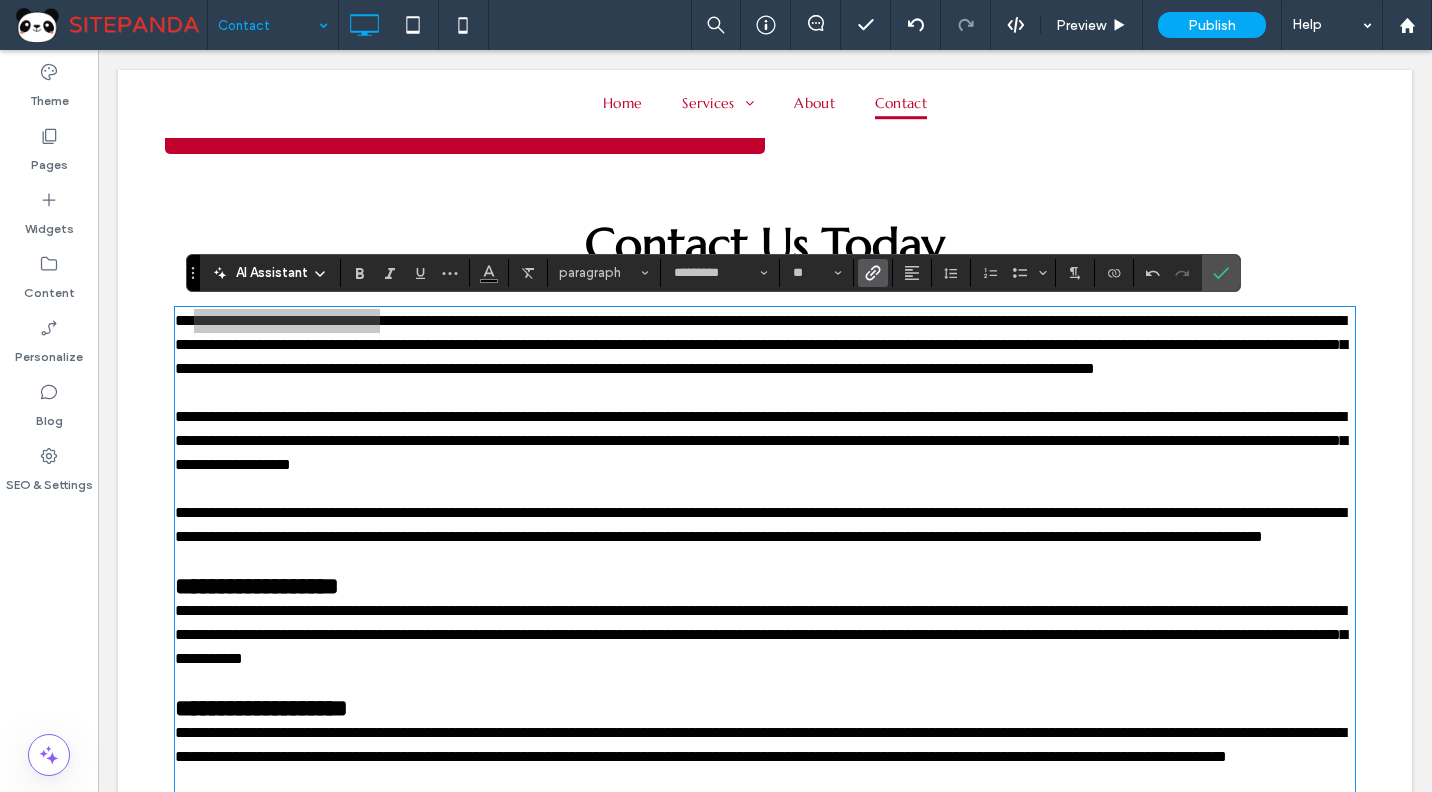 click at bounding box center (873, 273) 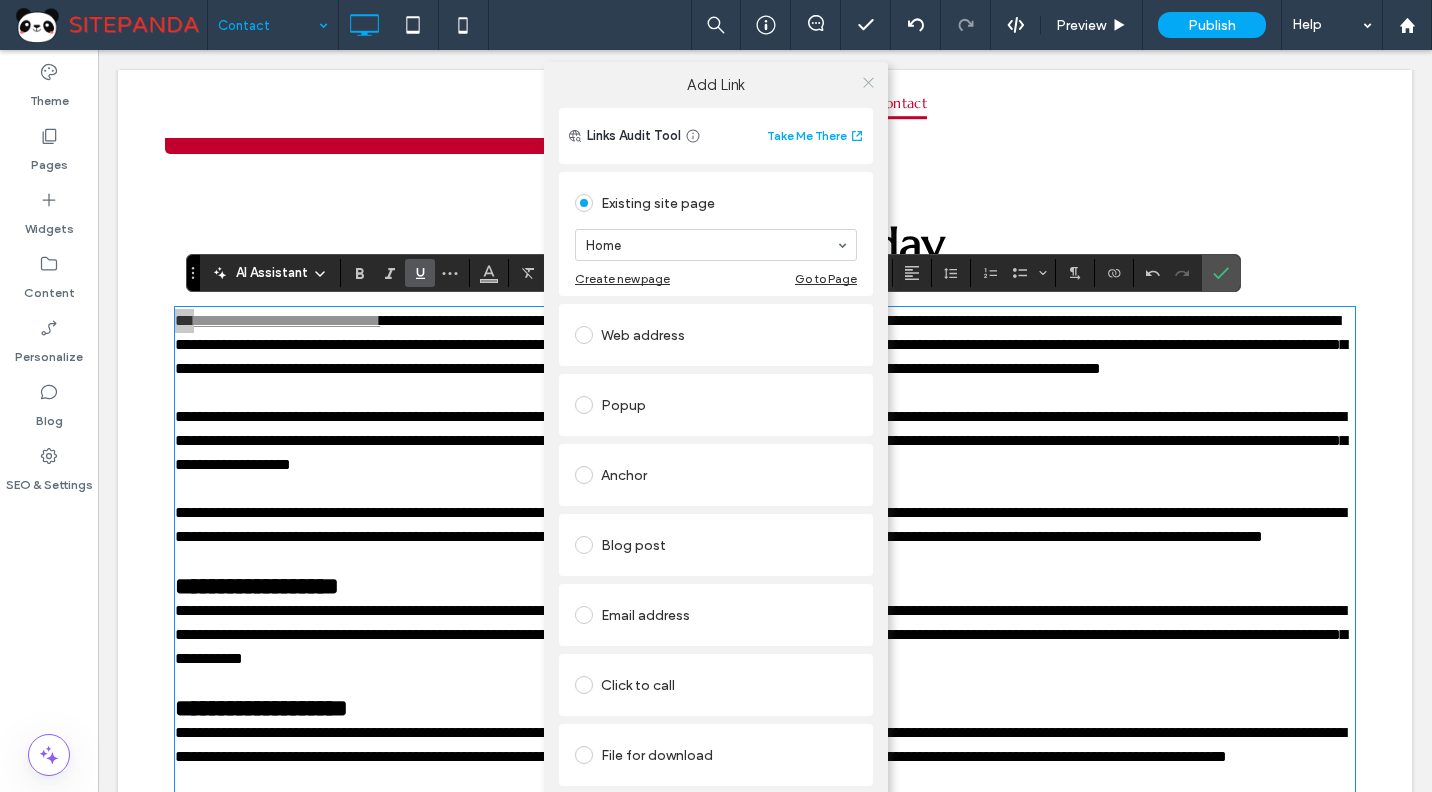 click 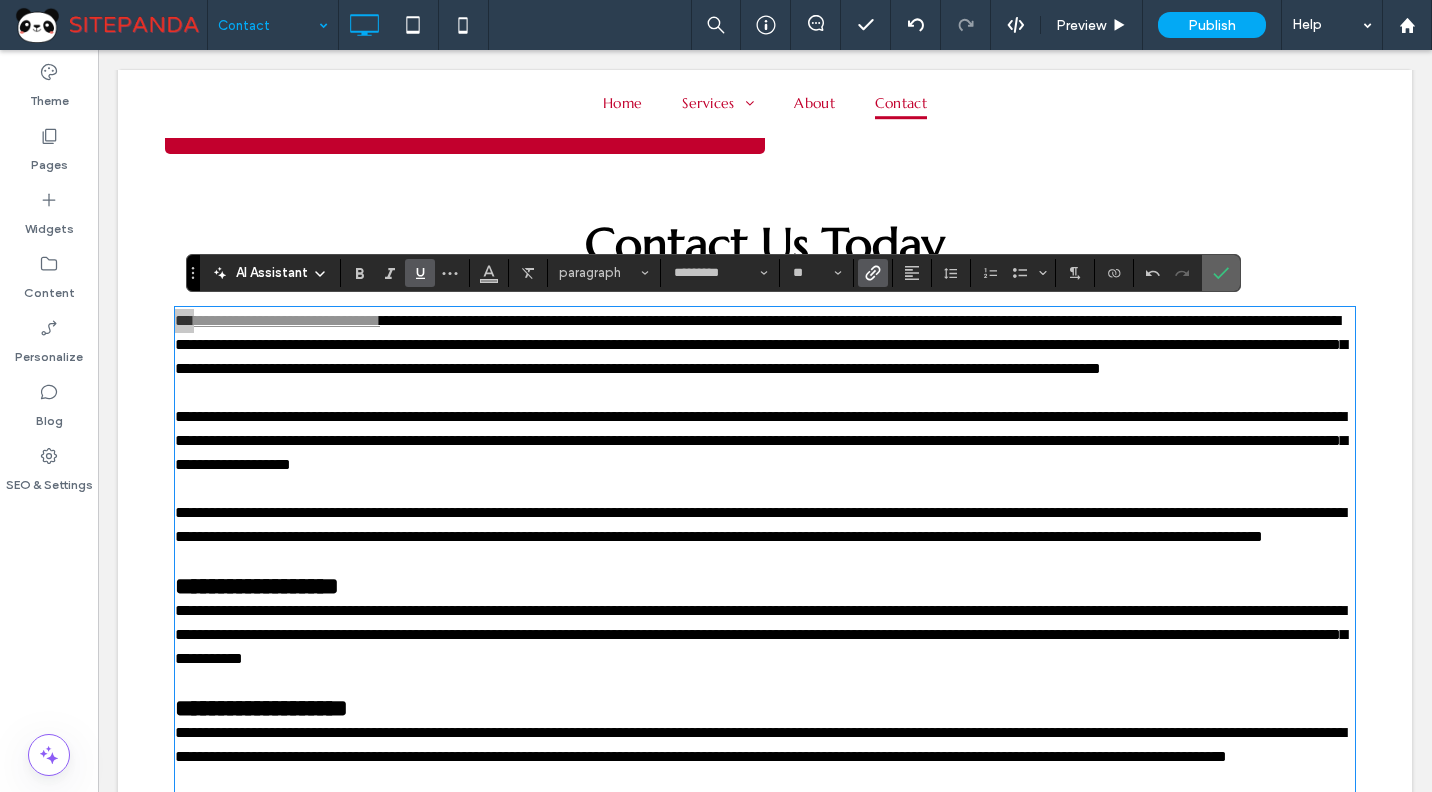 click 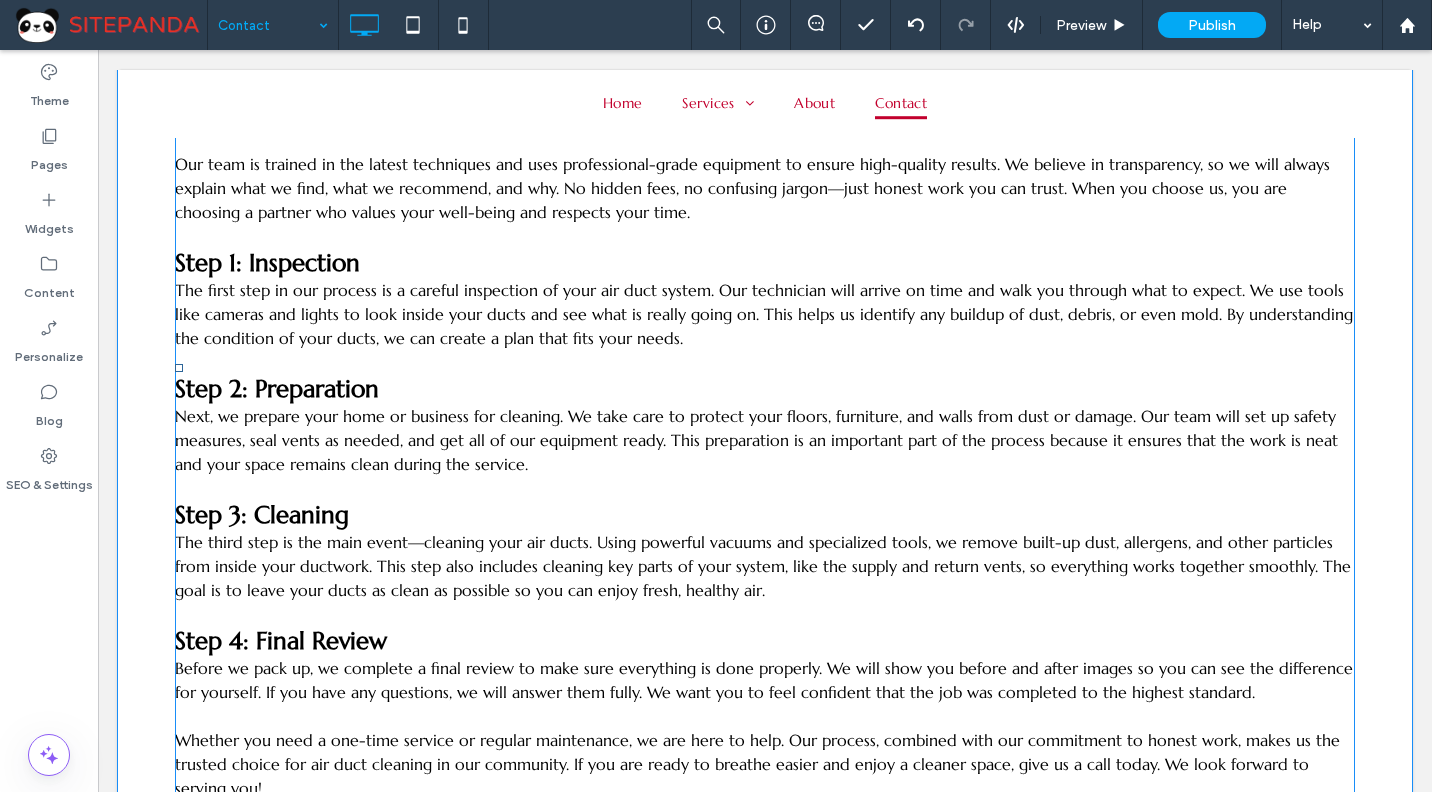 scroll, scrollTop: 1100, scrollLeft: 0, axis: vertical 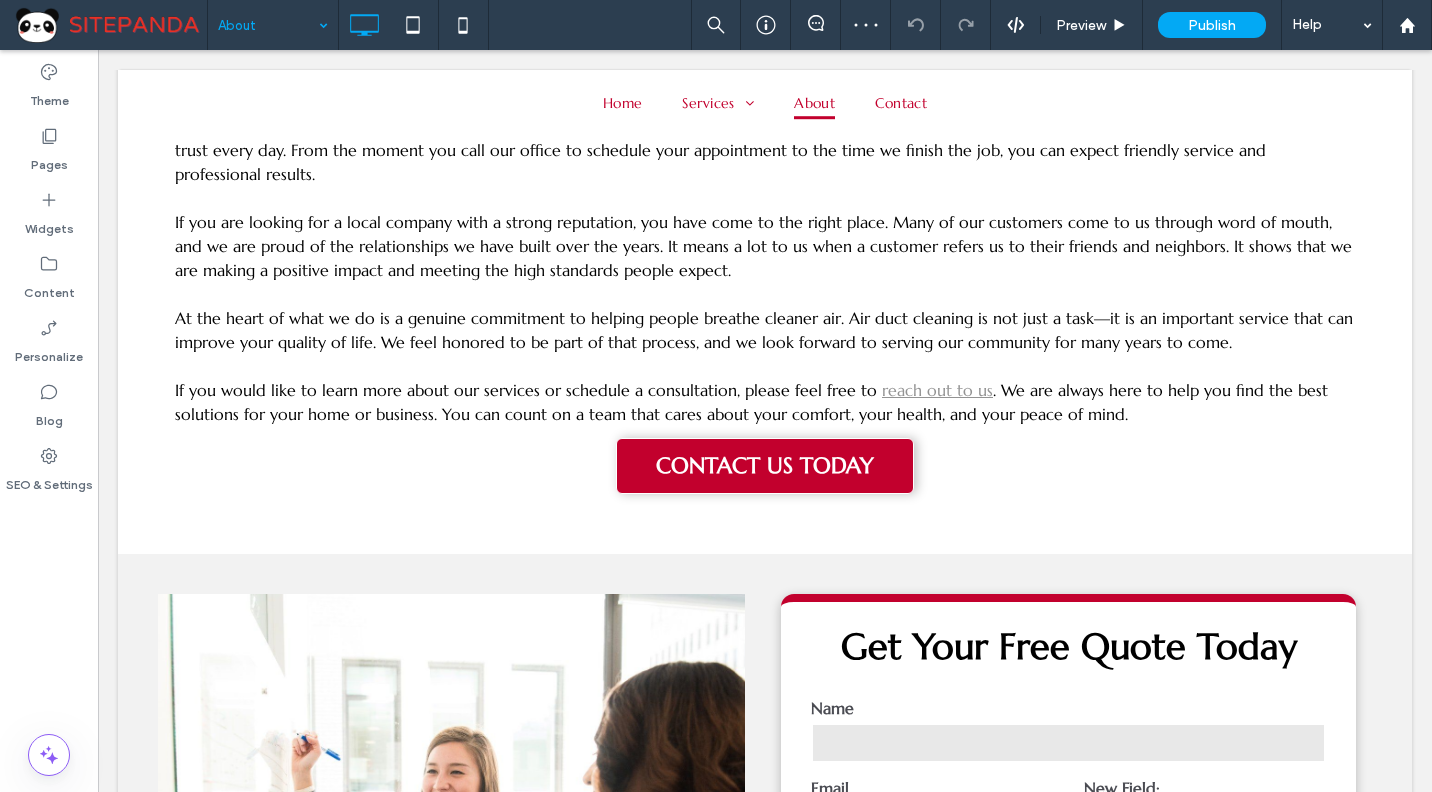 click at bounding box center (268, 25) 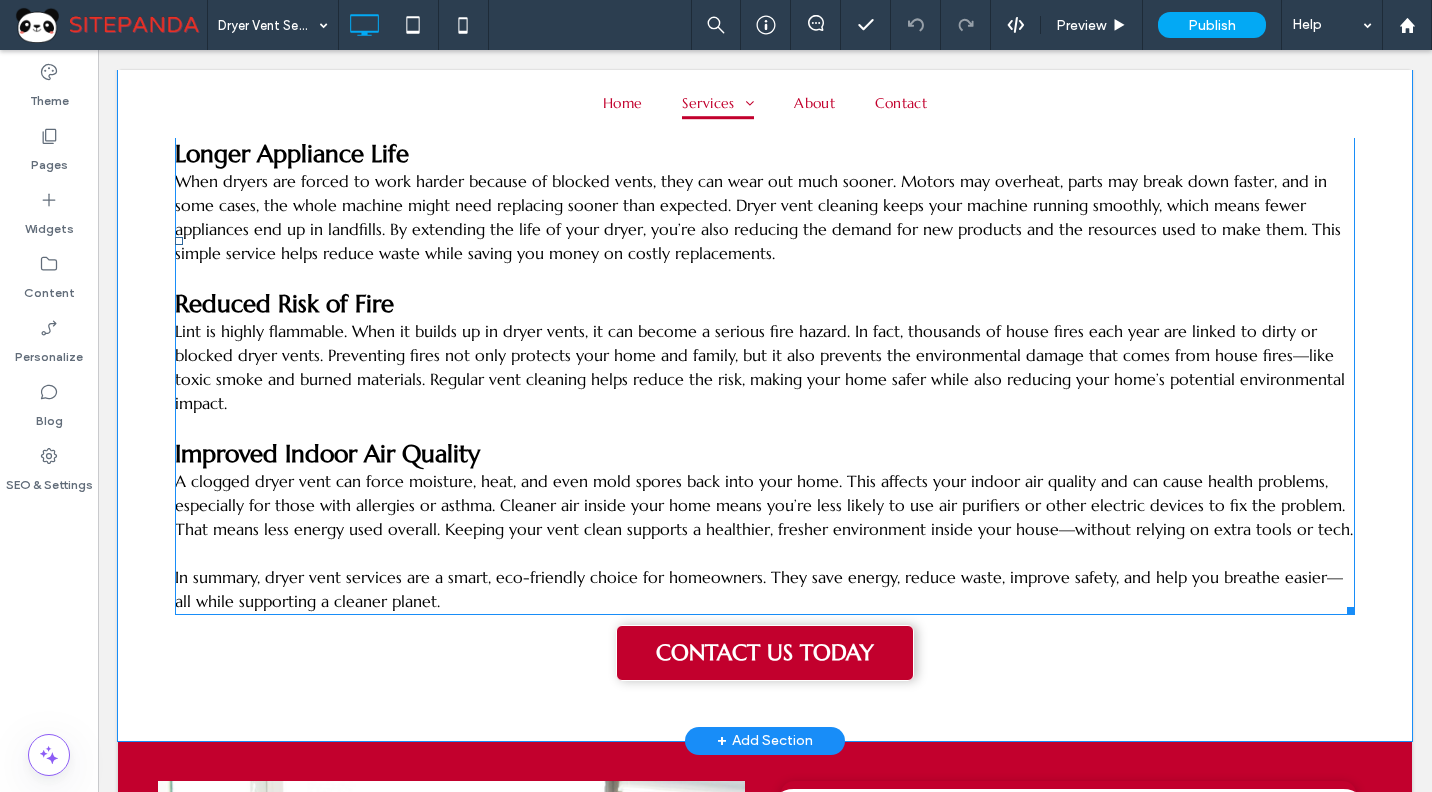 scroll, scrollTop: 900, scrollLeft: 0, axis: vertical 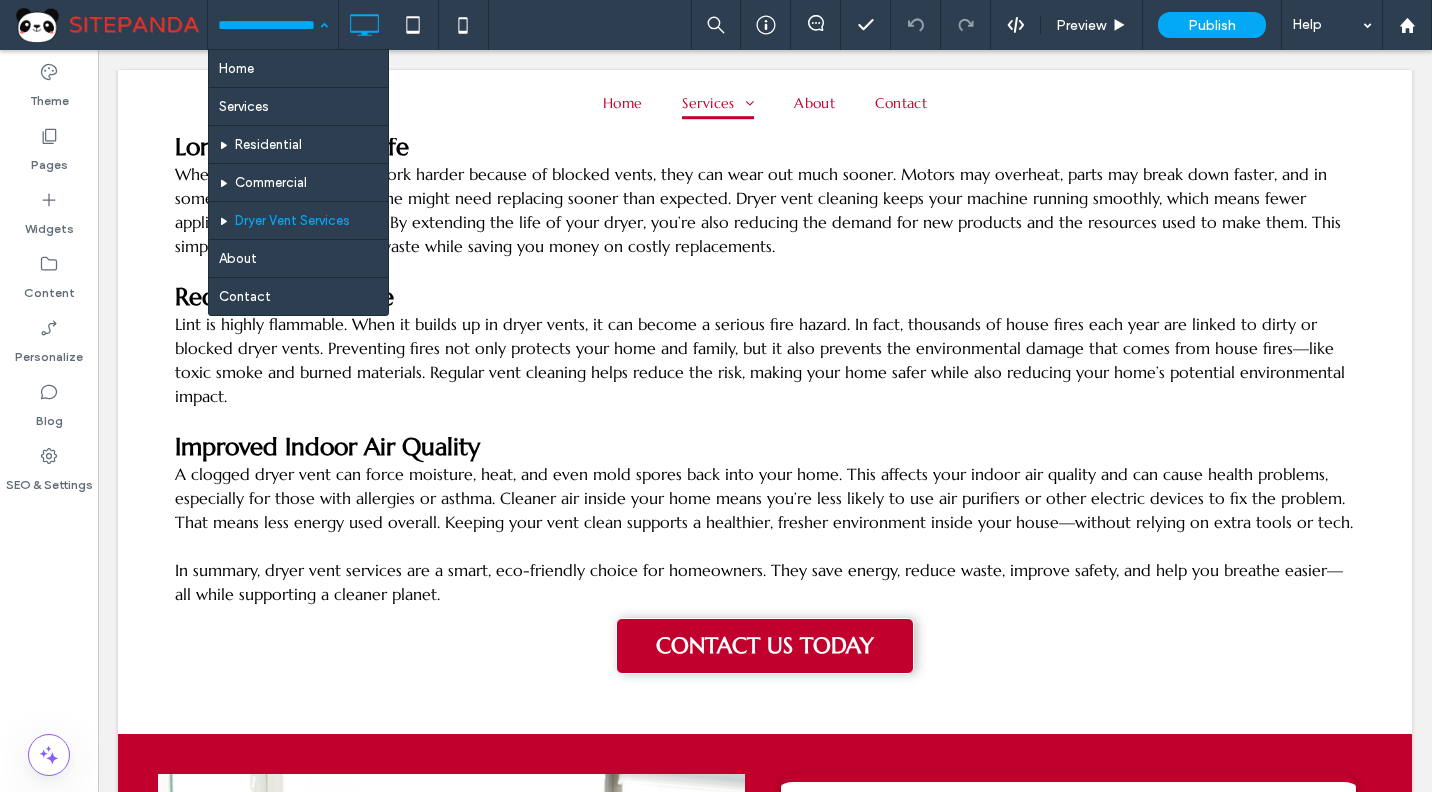 click at bounding box center [268, 25] 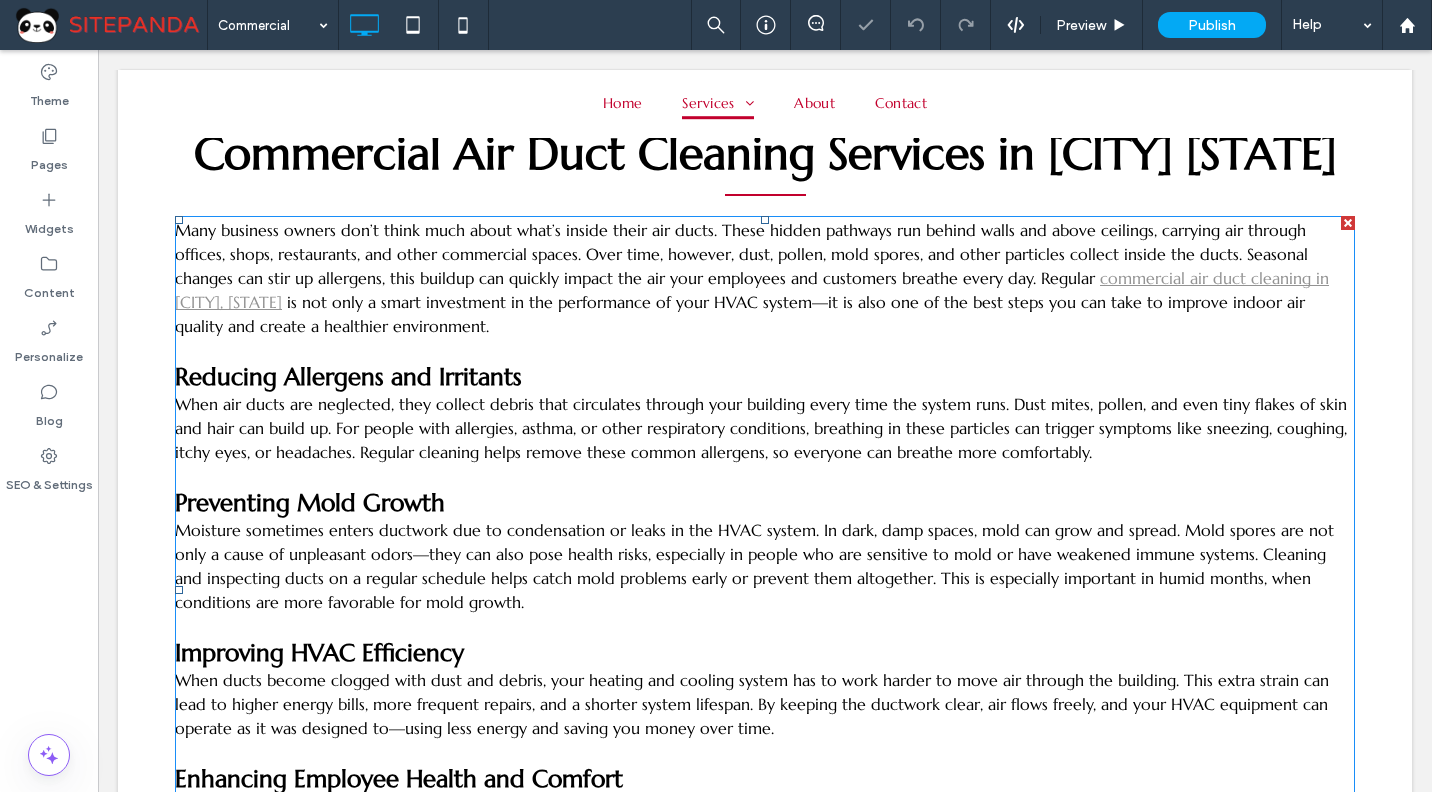 scroll, scrollTop: 500, scrollLeft: 0, axis: vertical 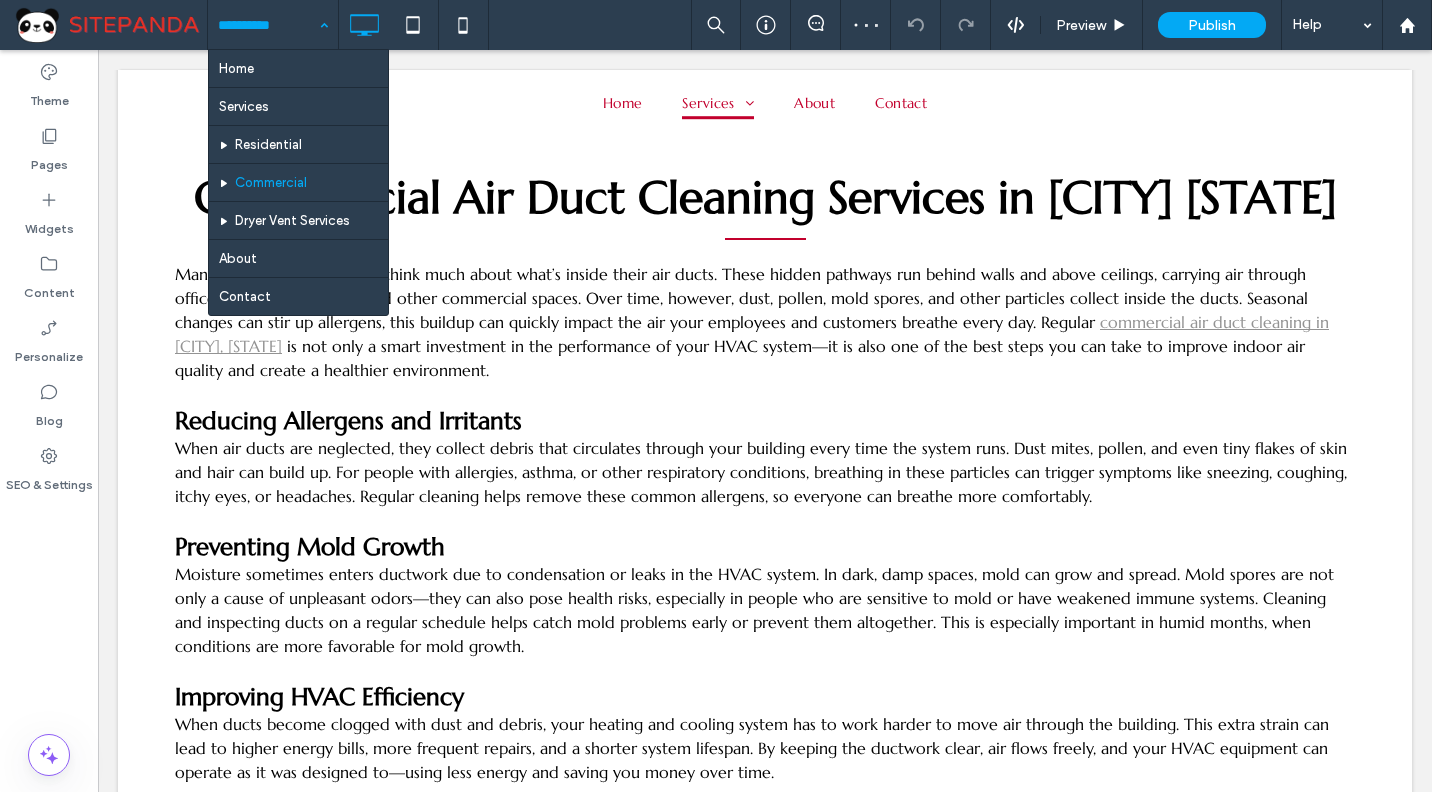 click at bounding box center (268, 25) 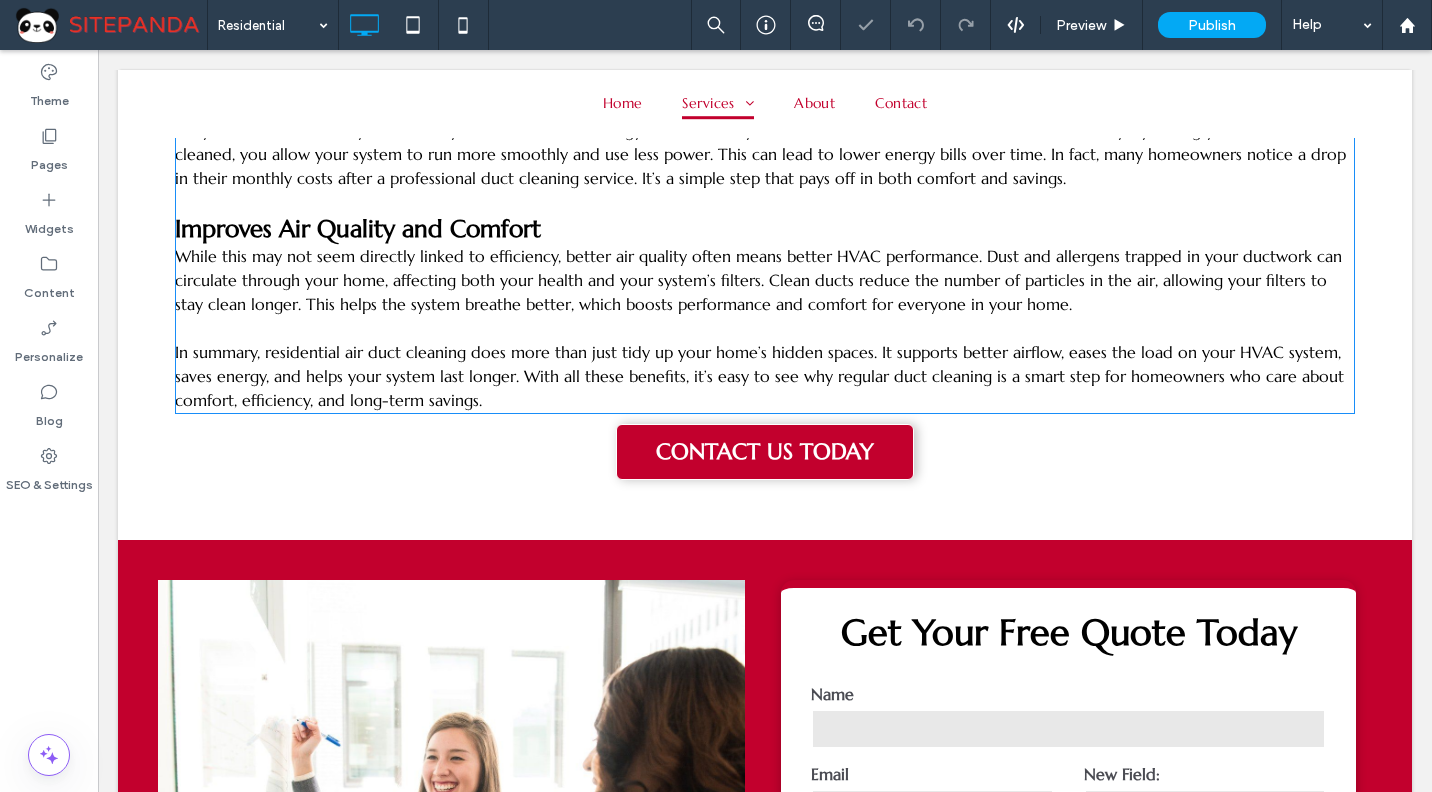 scroll, scrollTop: 1300, scrollLeft: 0, axis: vertical 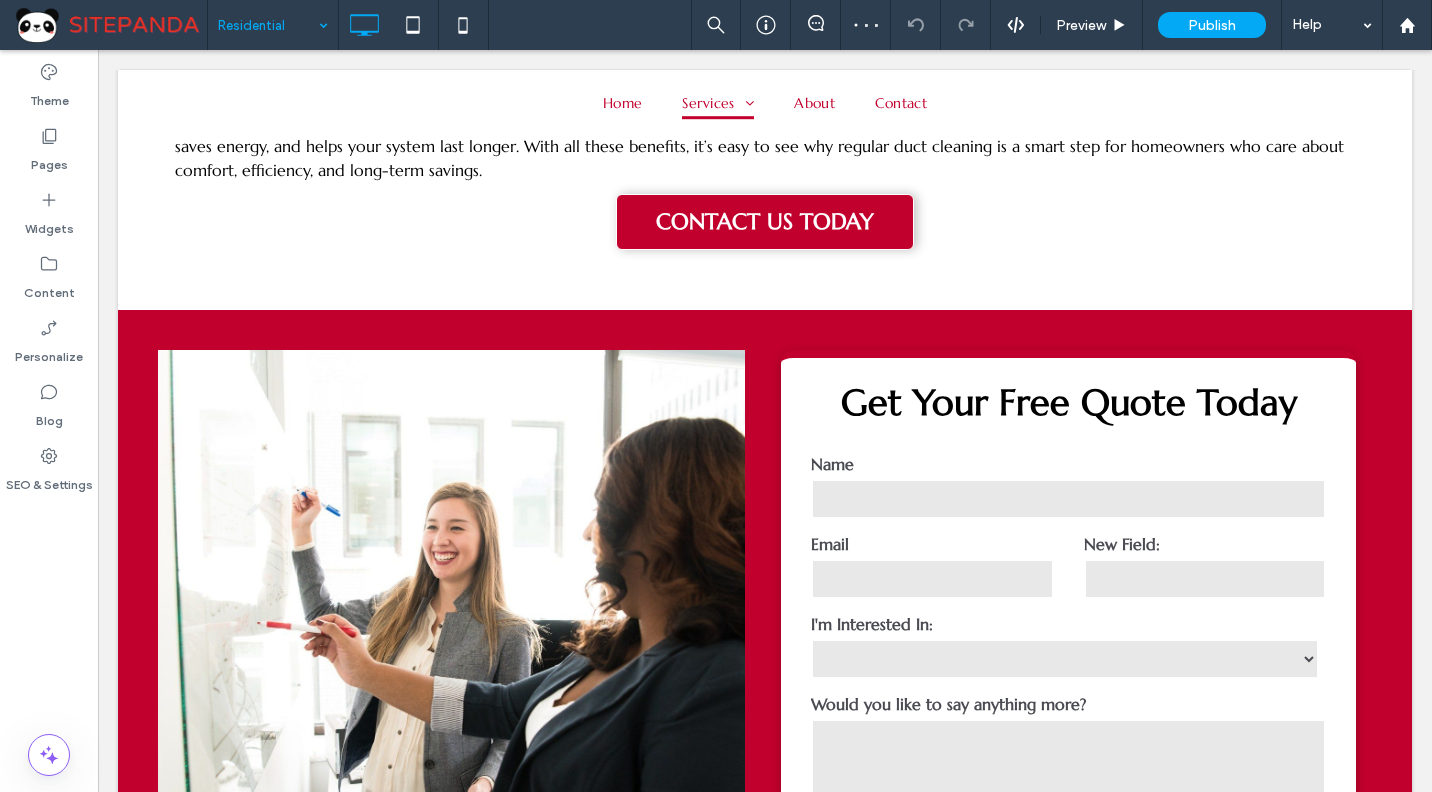 click at bounding box center (268, 25) 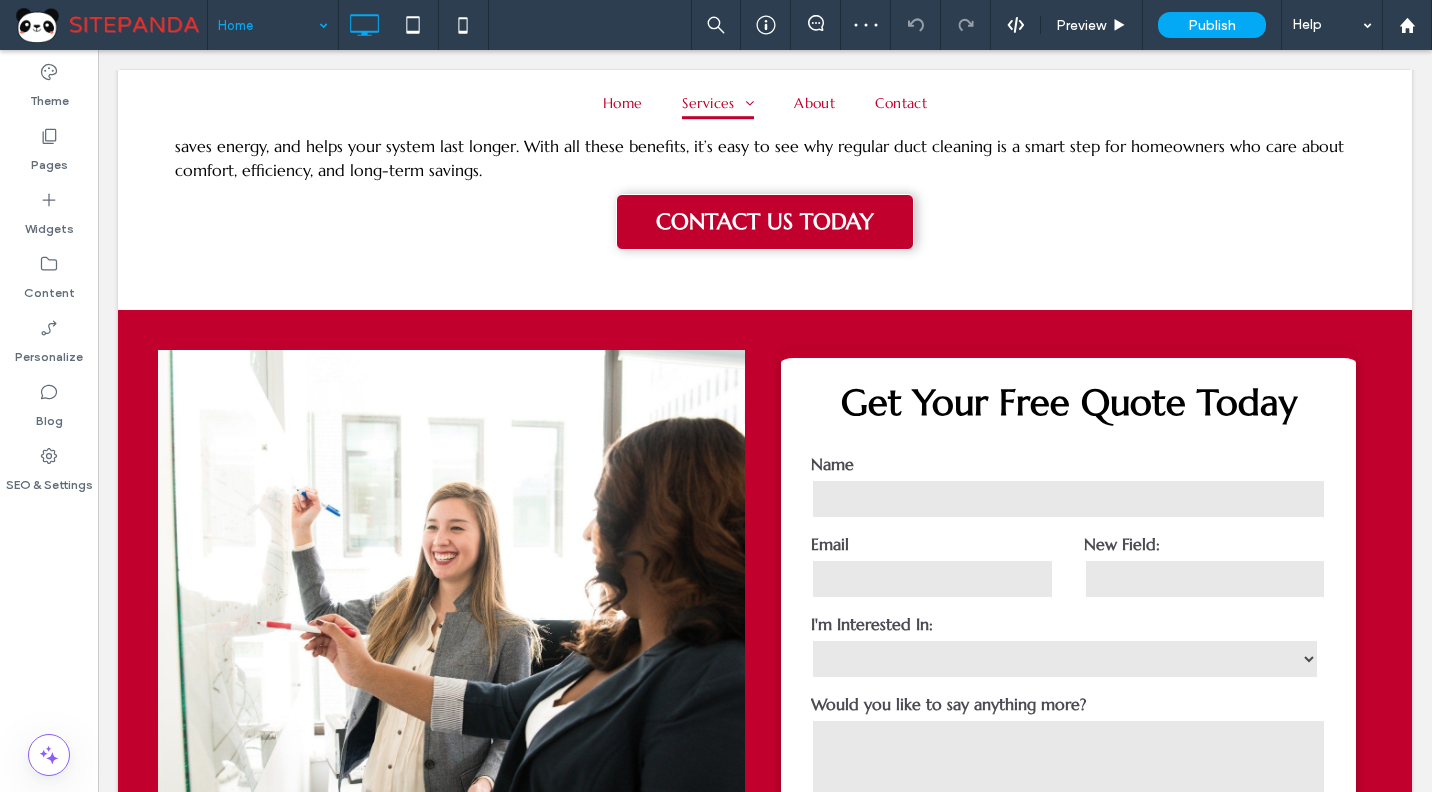 click at bounding box center (268, 25) 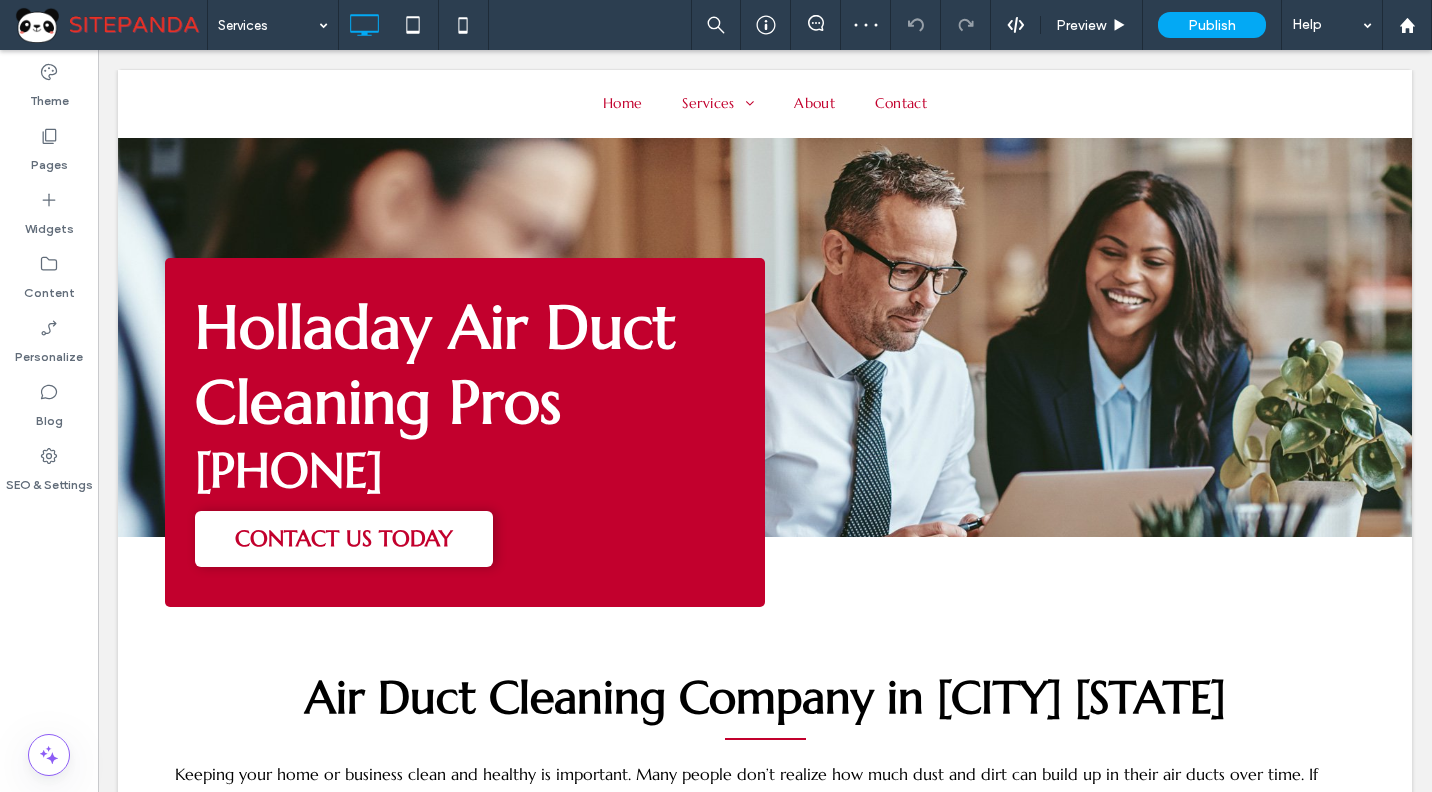 scroll, scrollTop: 0, scrollLeft: 0, axis: both 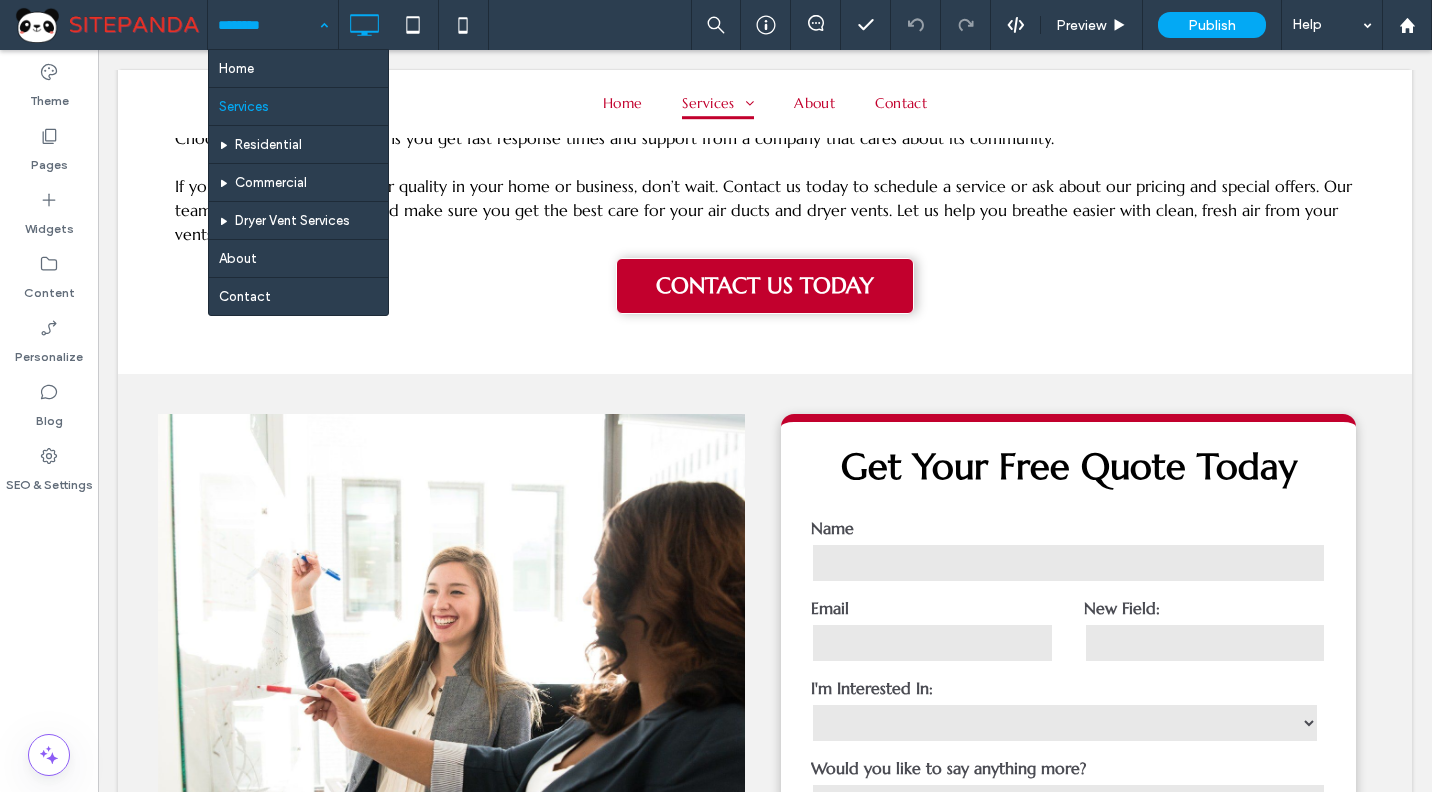 click at bounding box center (268, 25) 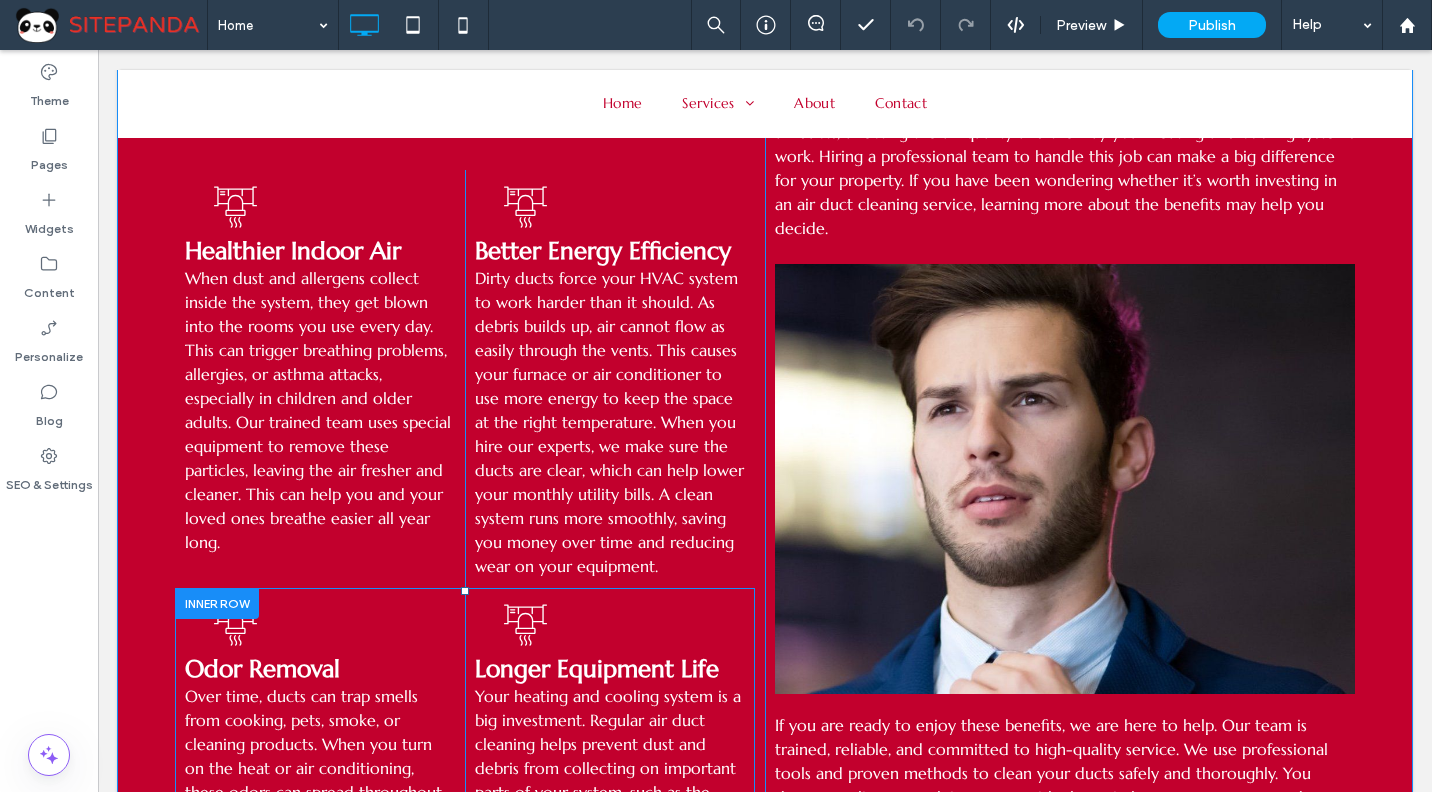 scroll, scrollTop: 3500, scrollLeft: 0, axis: vertical 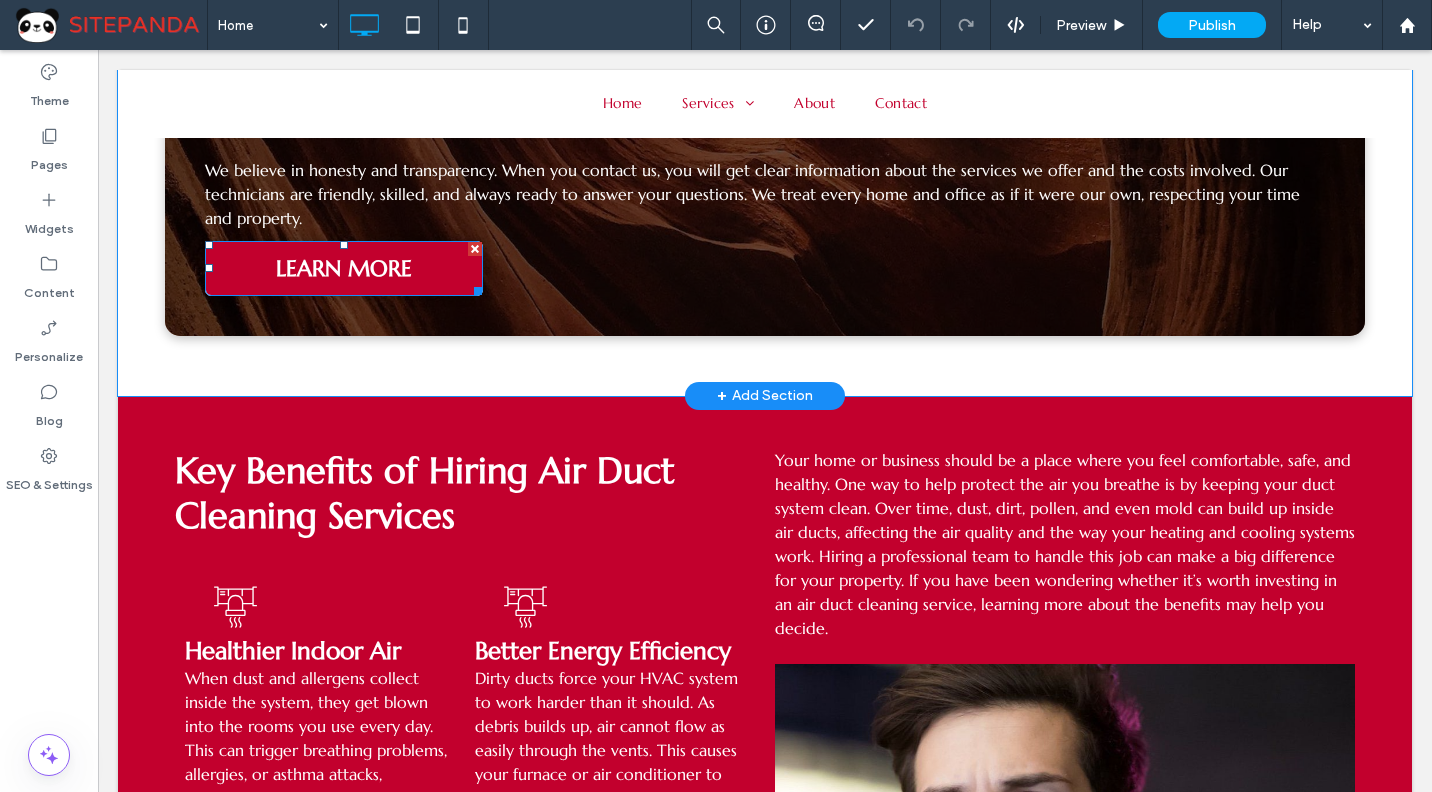 click on "LEARN MORE" at bounding box center (344, 268) 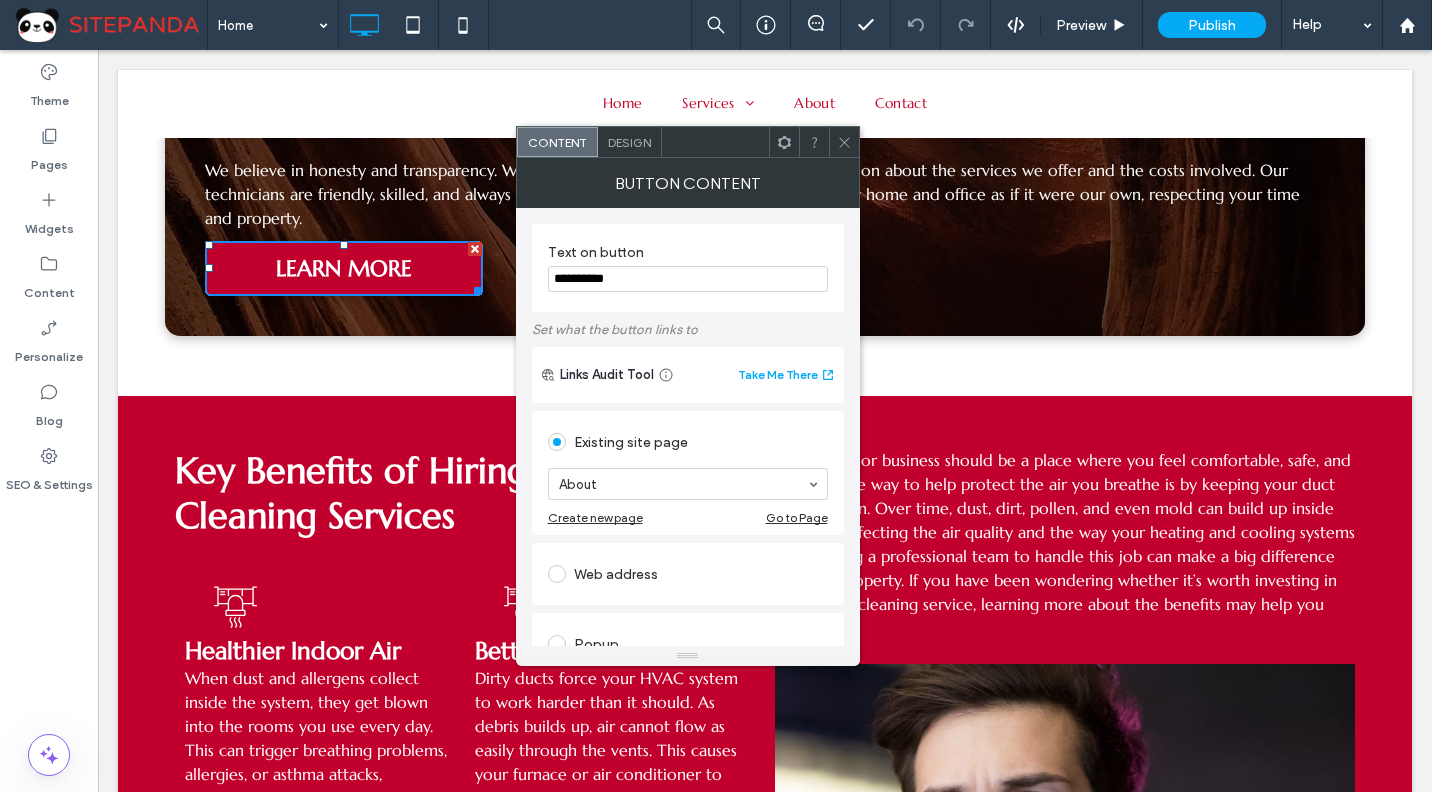 click 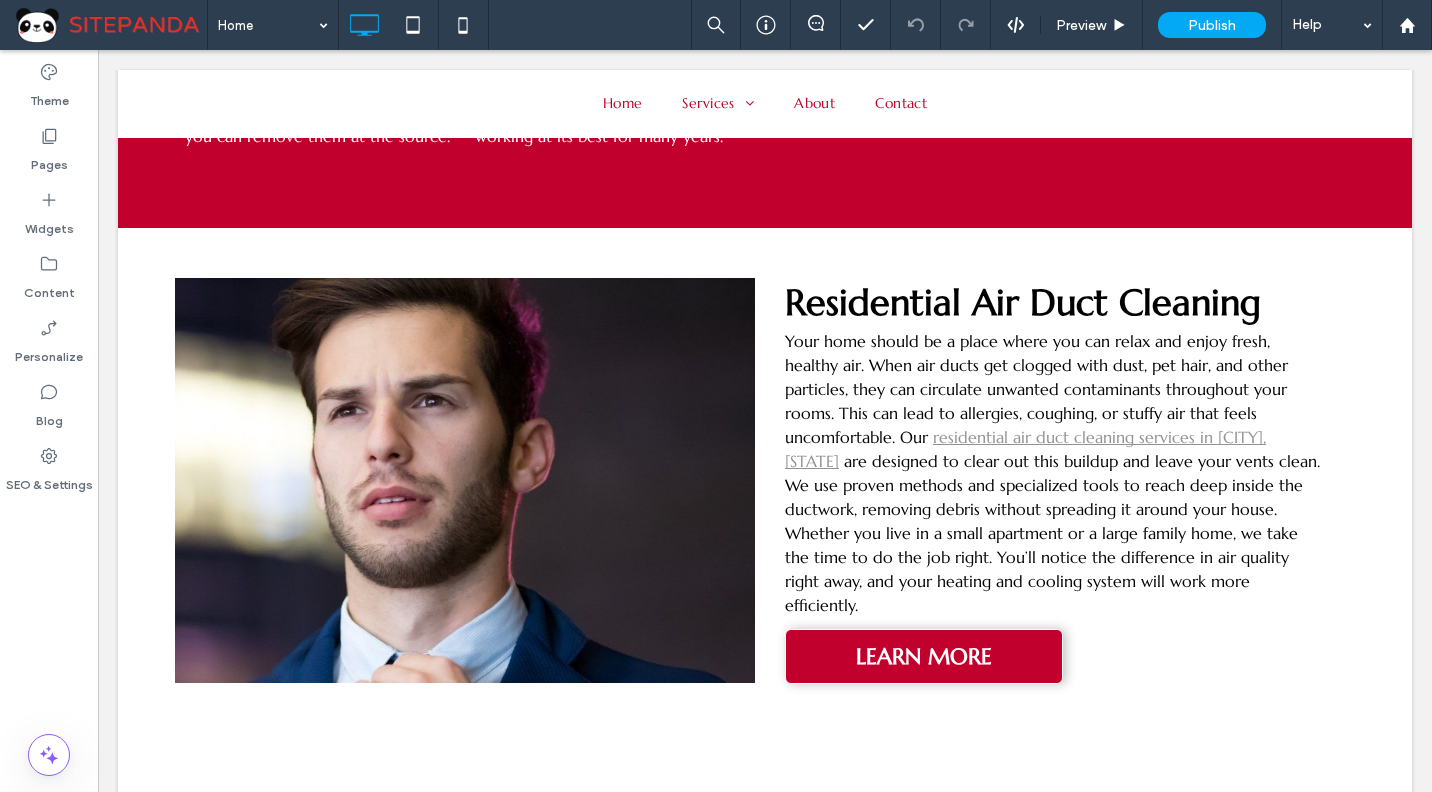 scroll, scrollTop: 0, scrollLeft: 0, axis: both 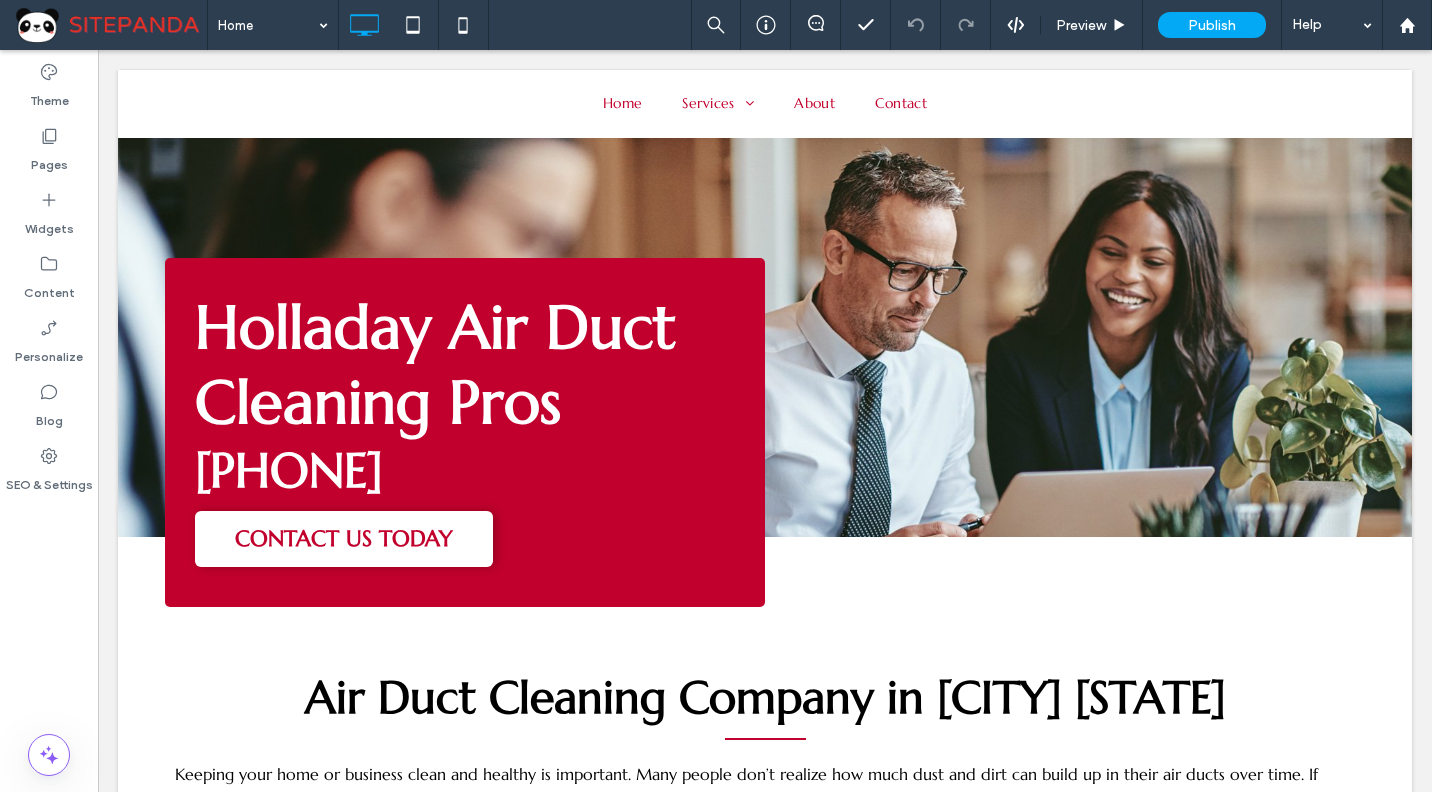 drag, startPoint x: 1418, startPoint y: 439, endPoint x: 1495, endPoint y: 86, distance: 361.3004 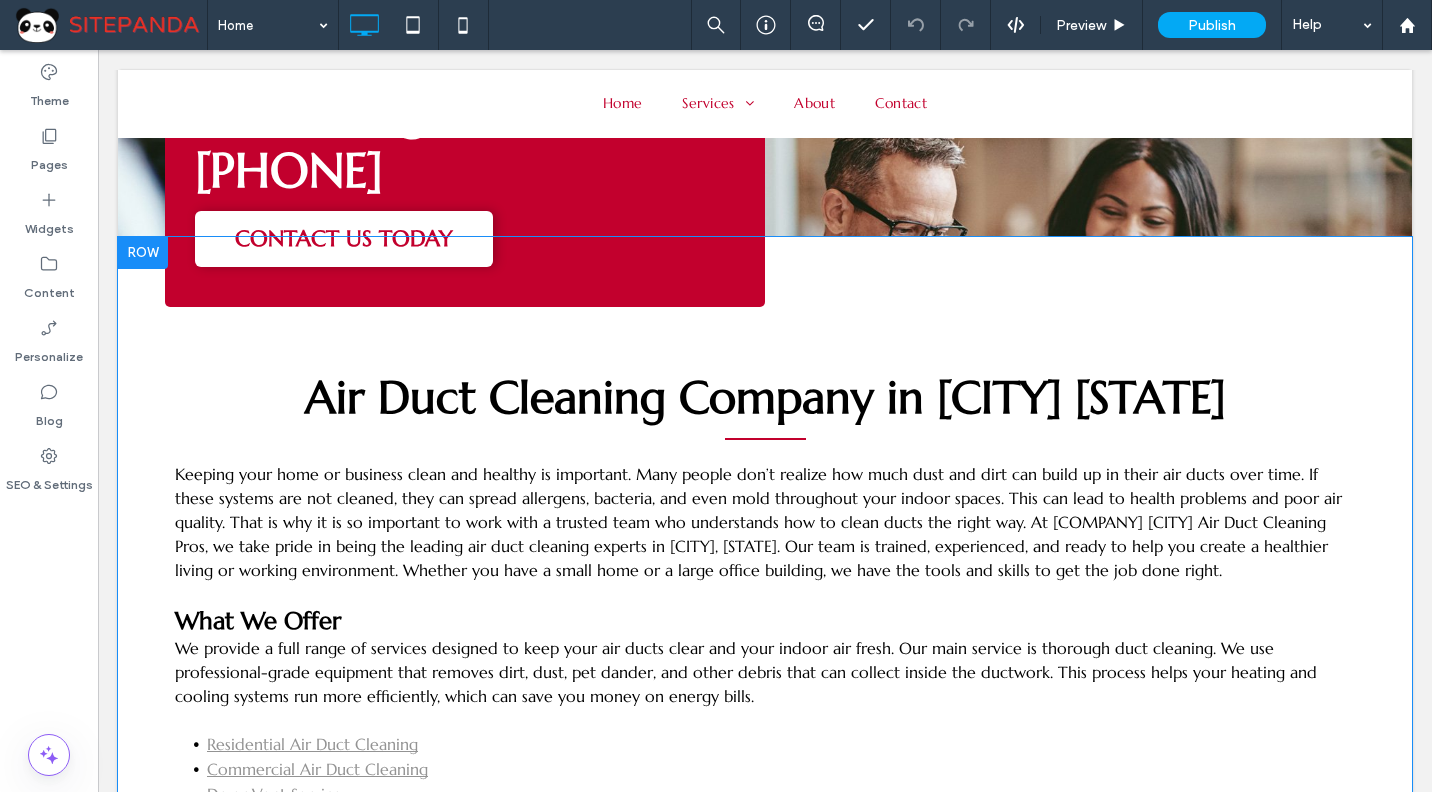 scroll, scrollTop: 0, scrollLeft: 0, axis: both 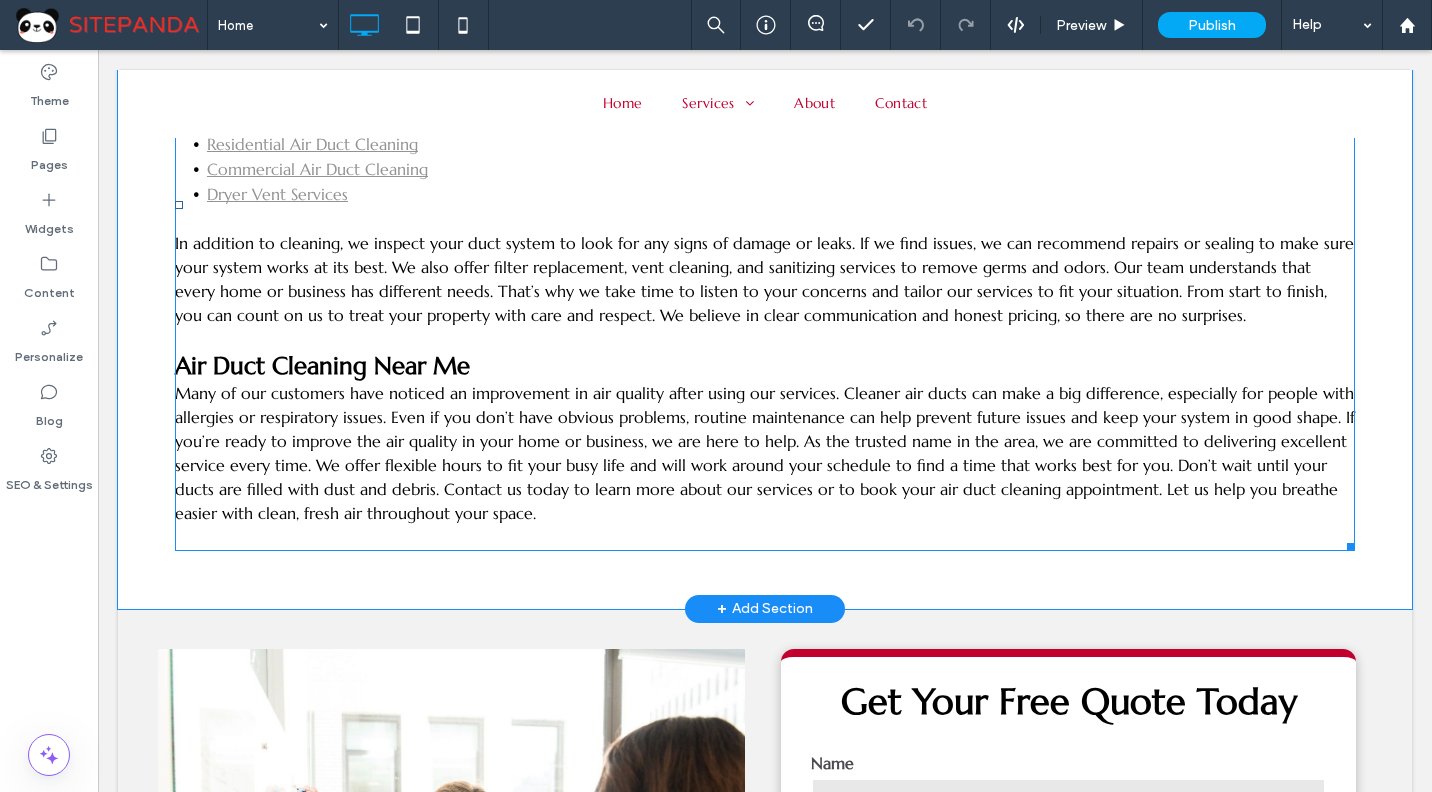 click at bounding box center [765, 537] 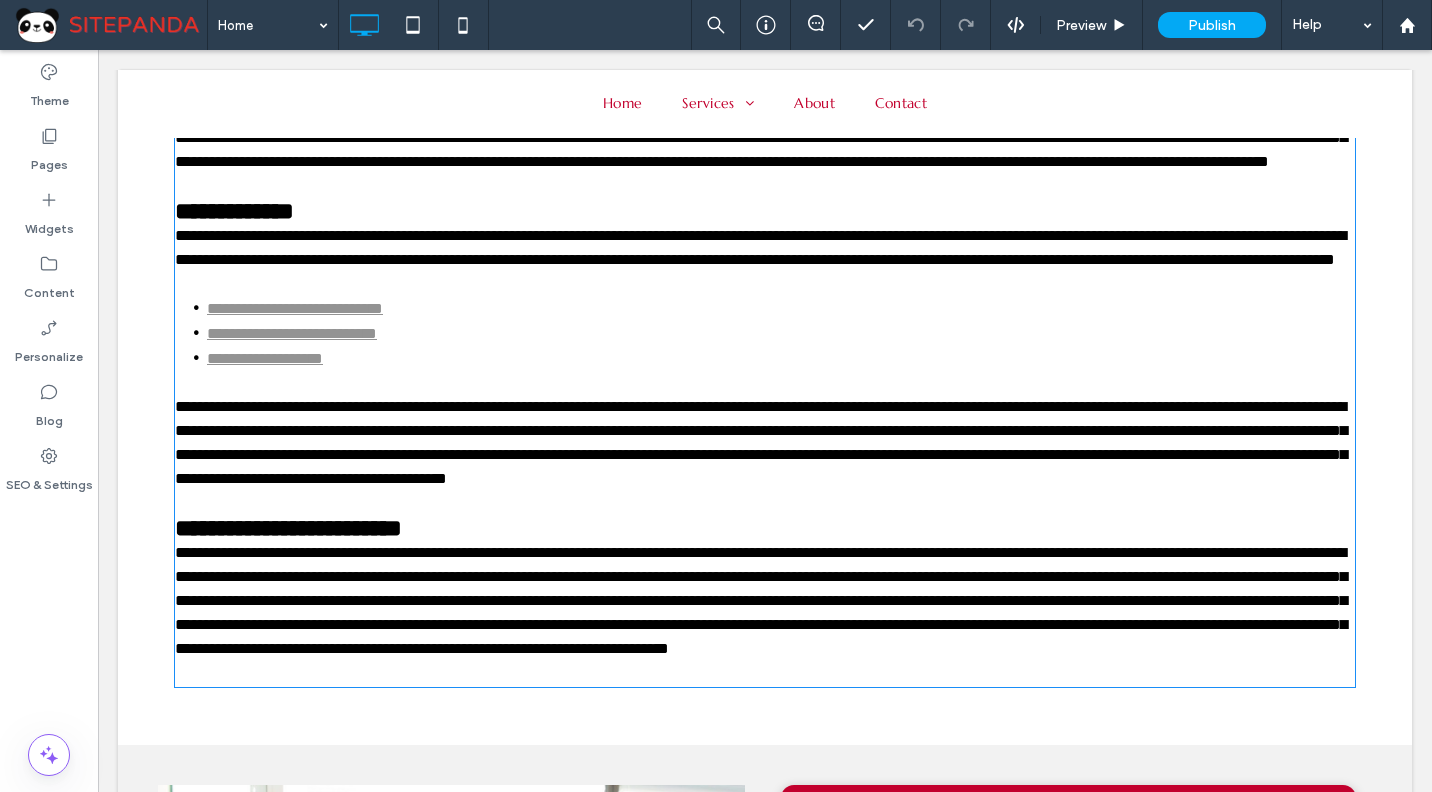 type on "*********" 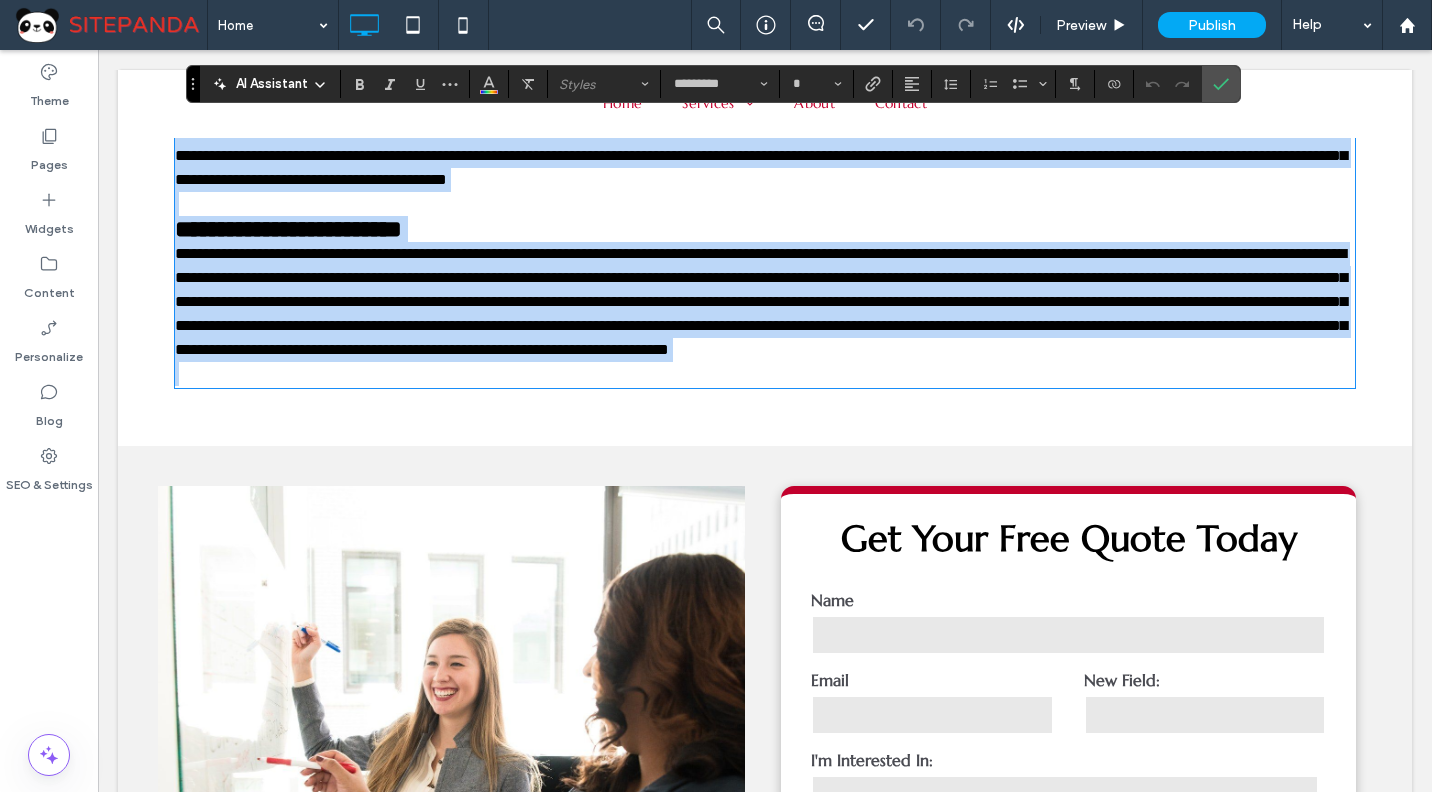 scroll, scrollTop: 984, scrollLeft: 0, axis: vertical 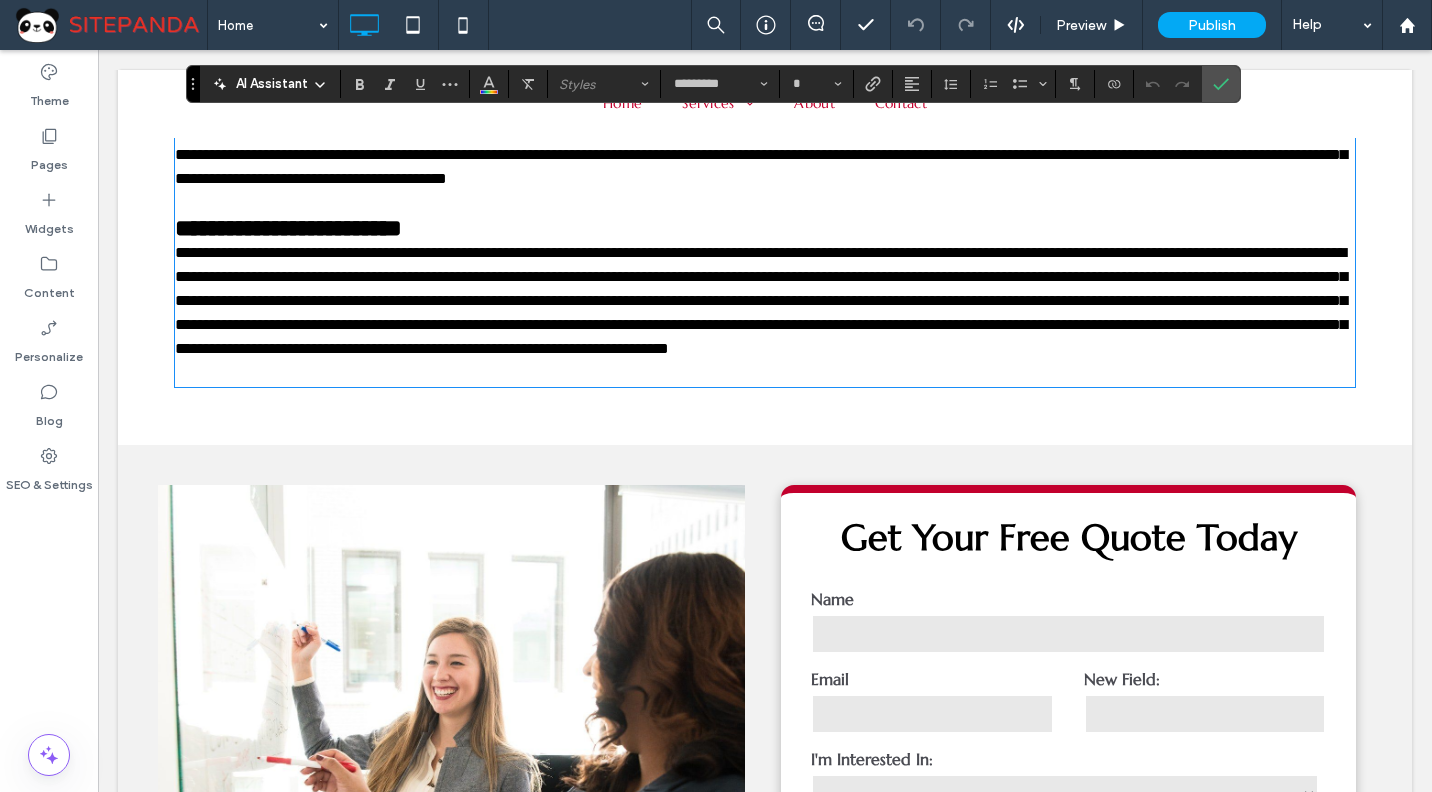 click on "**********" at bounding box center (765, 39) 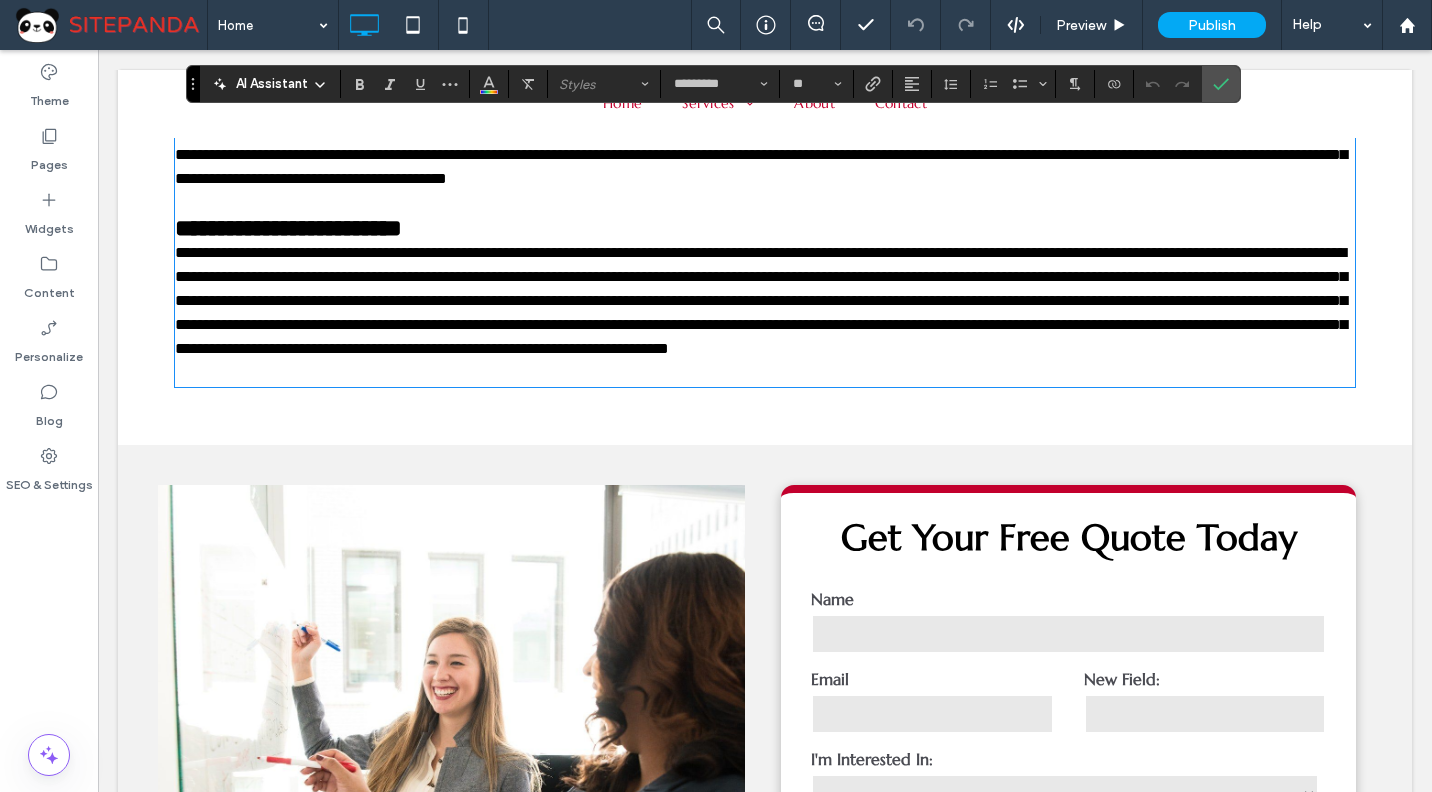 click at bounding box center (765, 373) 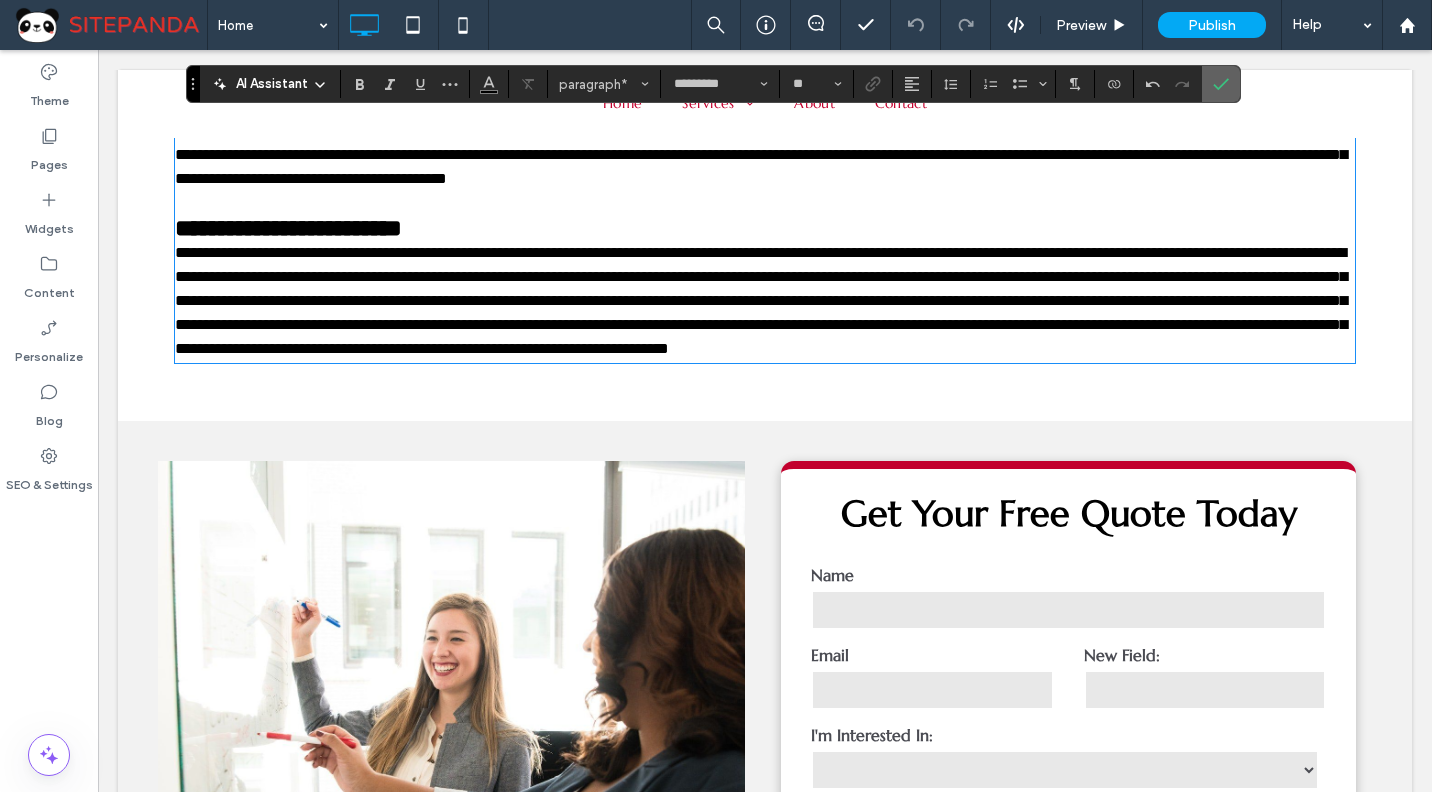 click at bounding box center [1221, 84] 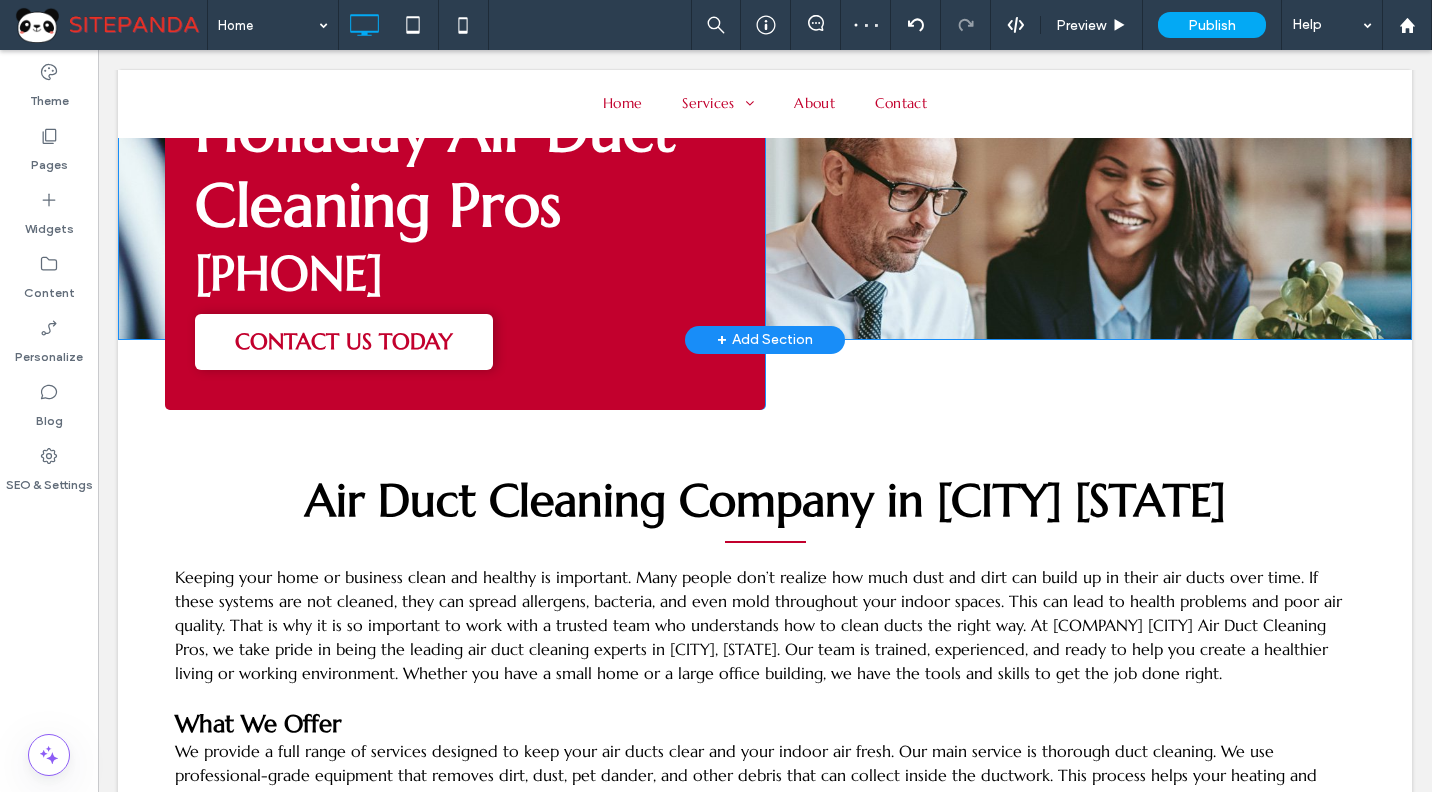 scroll, scrollTop: 0, scrollLeft: 0, axis: both 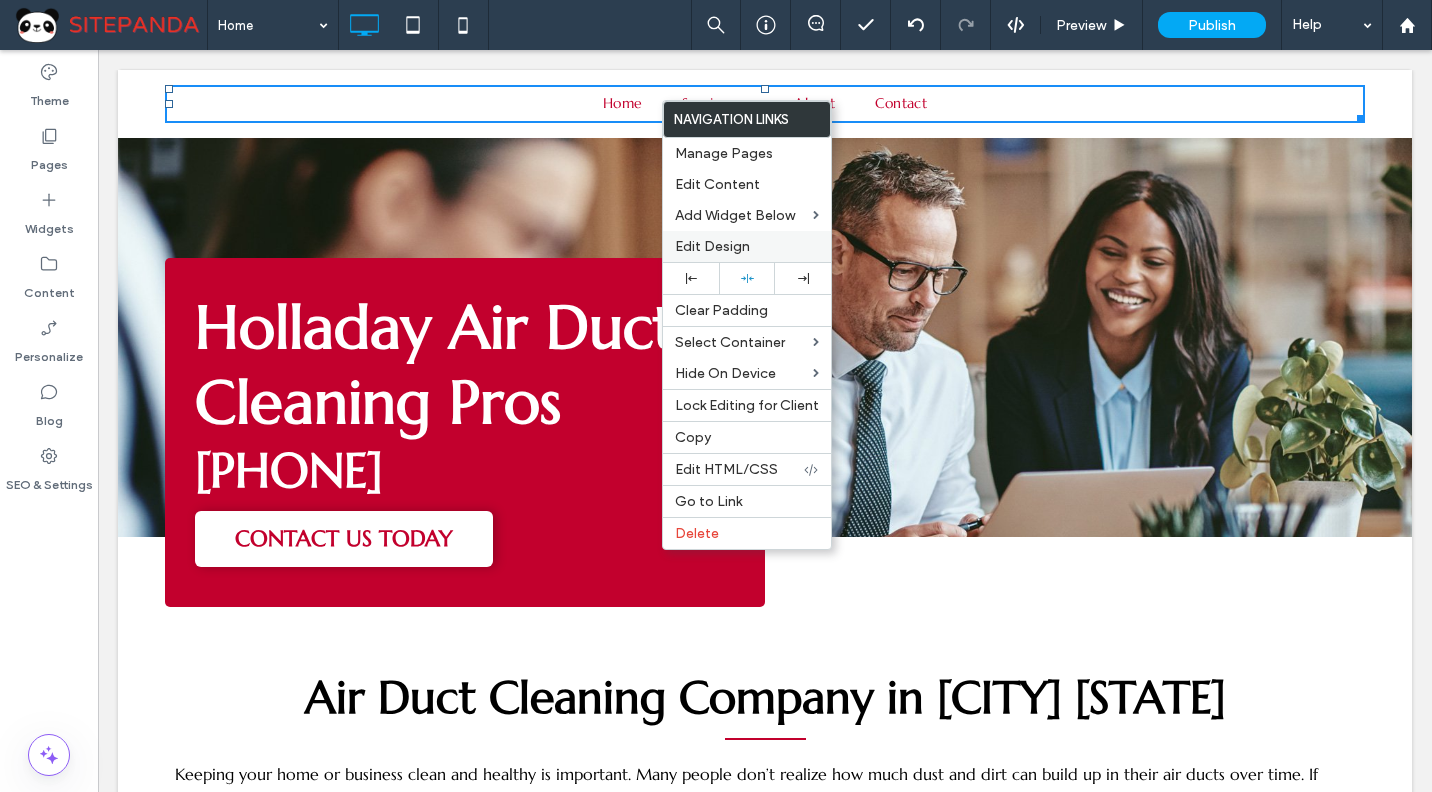 click on "Edit Design" at bounding box center [712, 246] 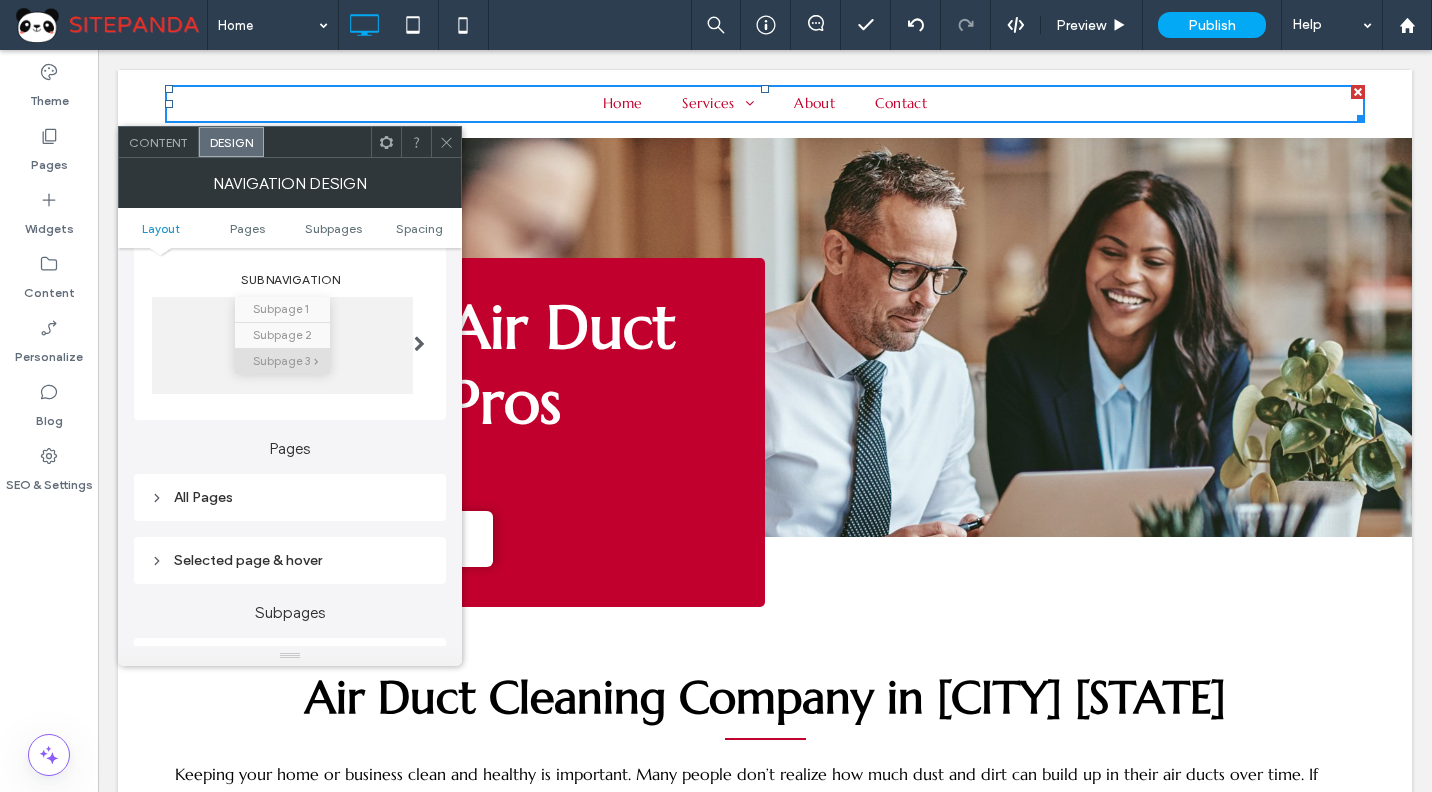 scroll, scrollTop: 400, scrollLeft: 0, axis: vertical 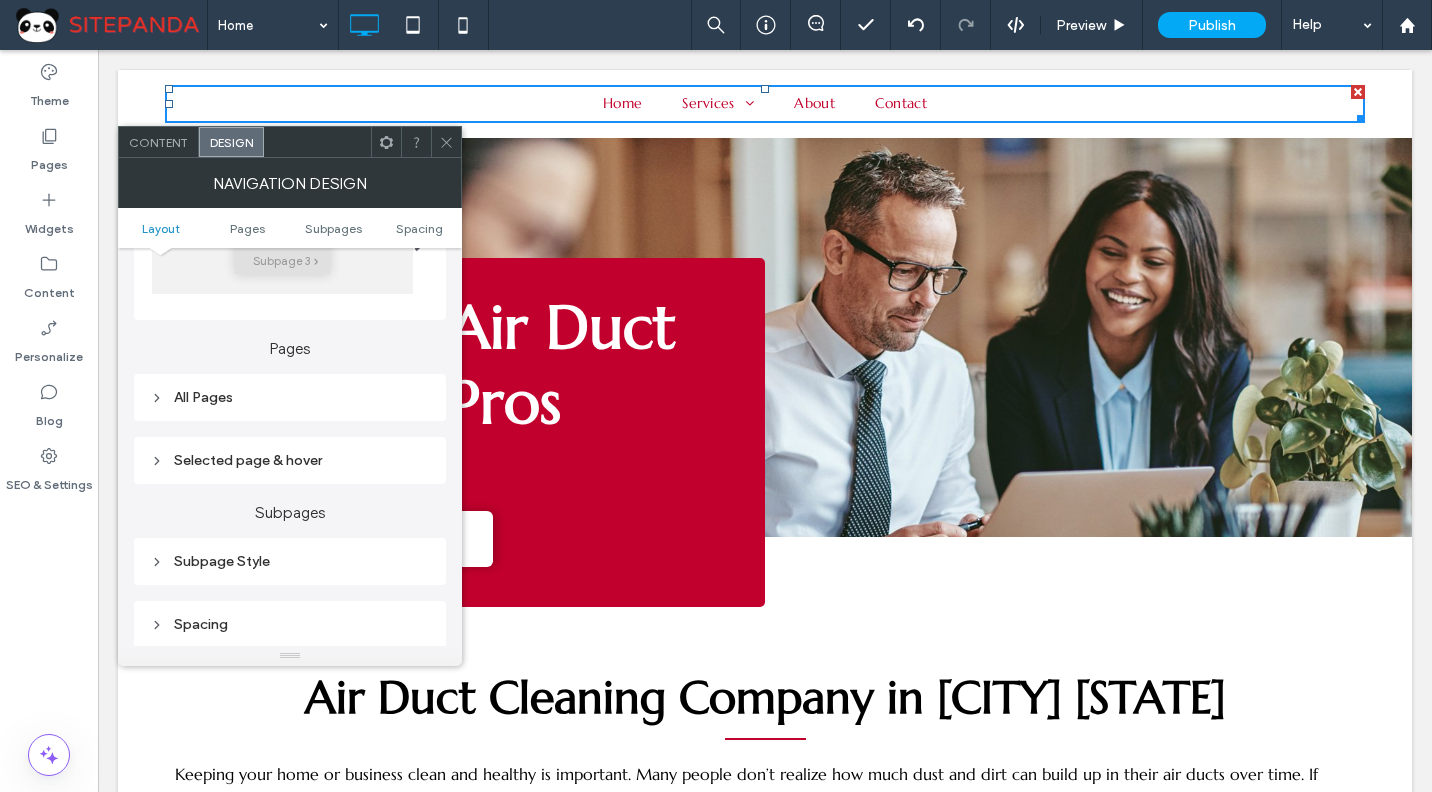 click on "All Pages" at bounding box center [290, 397] 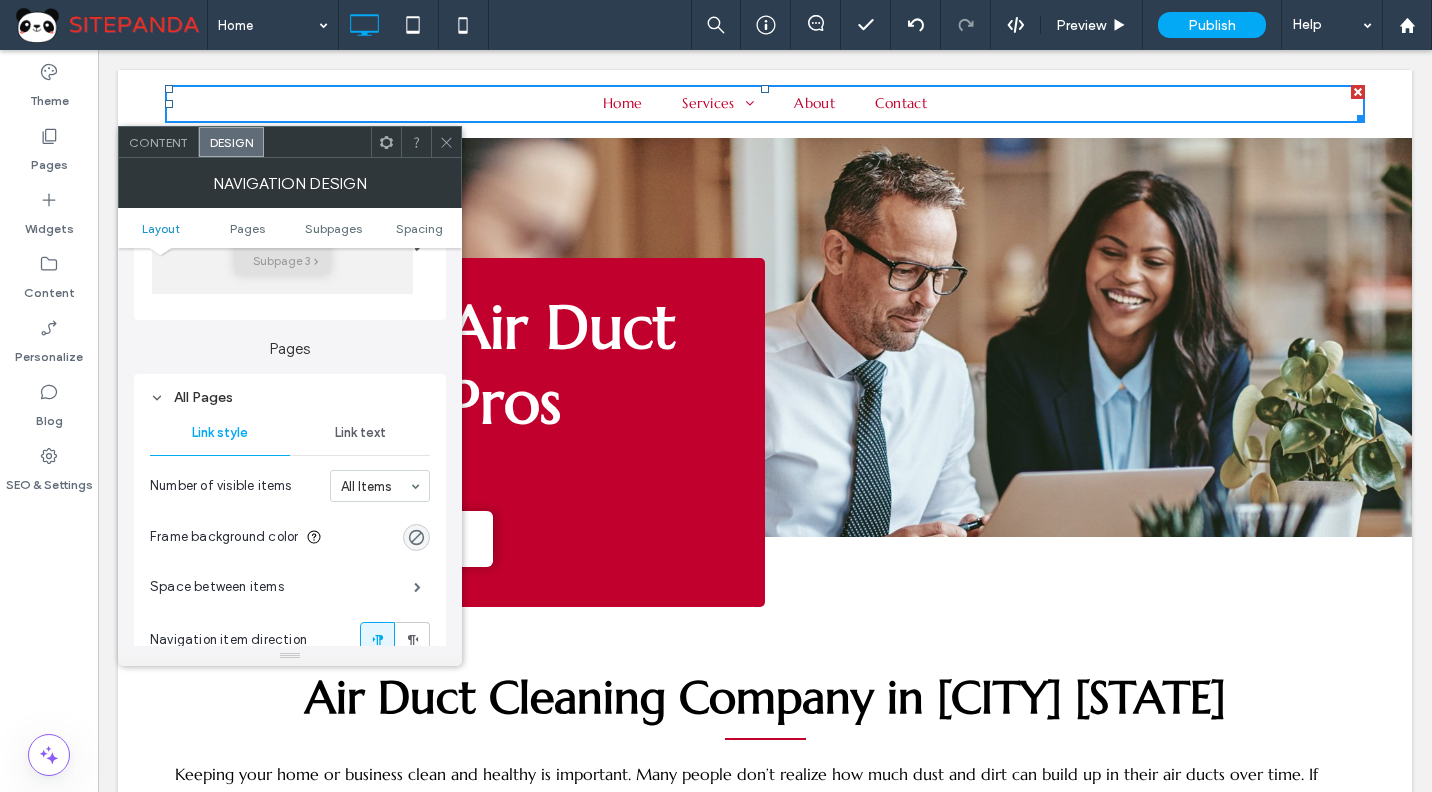 scroll, scrollTop: 500, scrollLeft: 0, axis: vertical 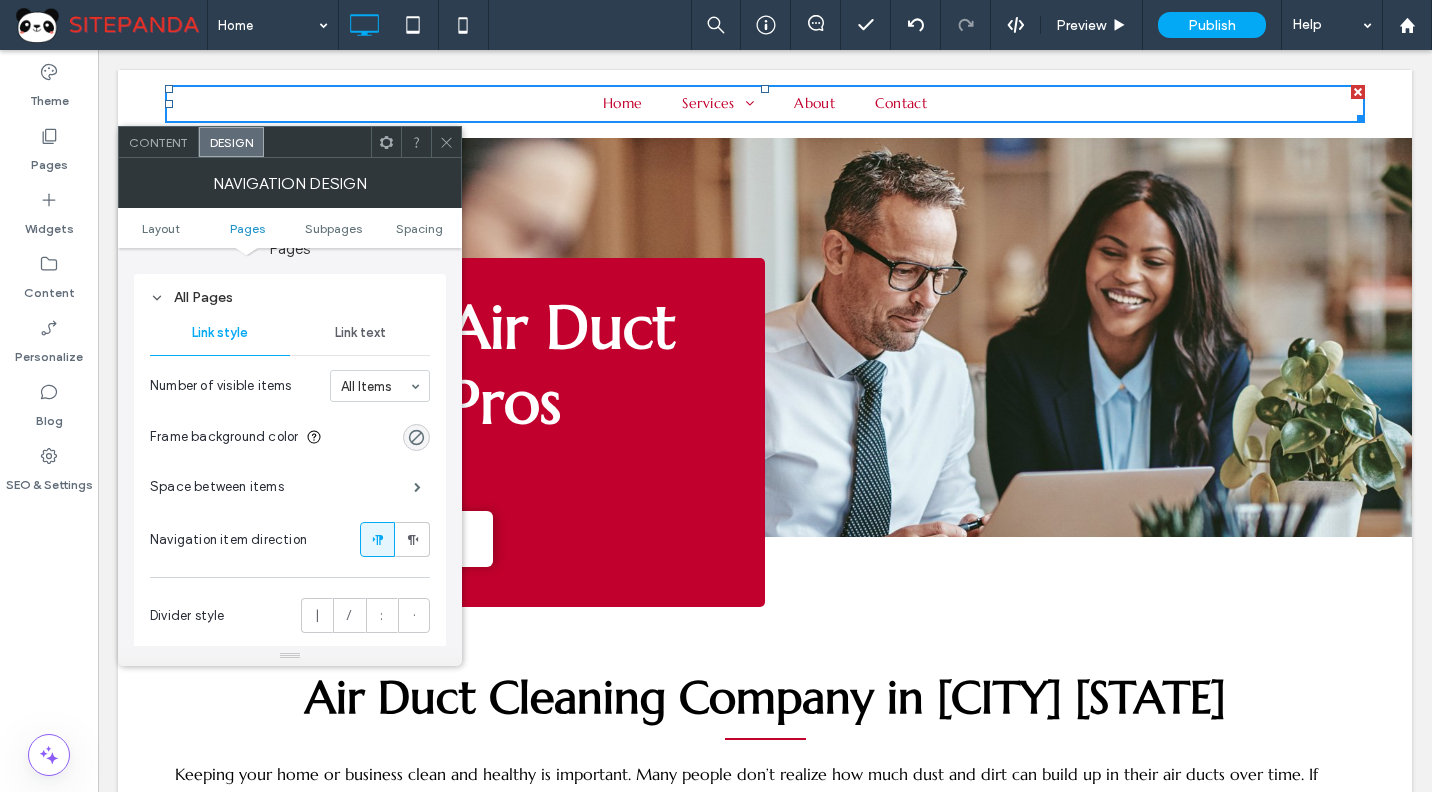click on "Link text" at bounding box center (360, 333) 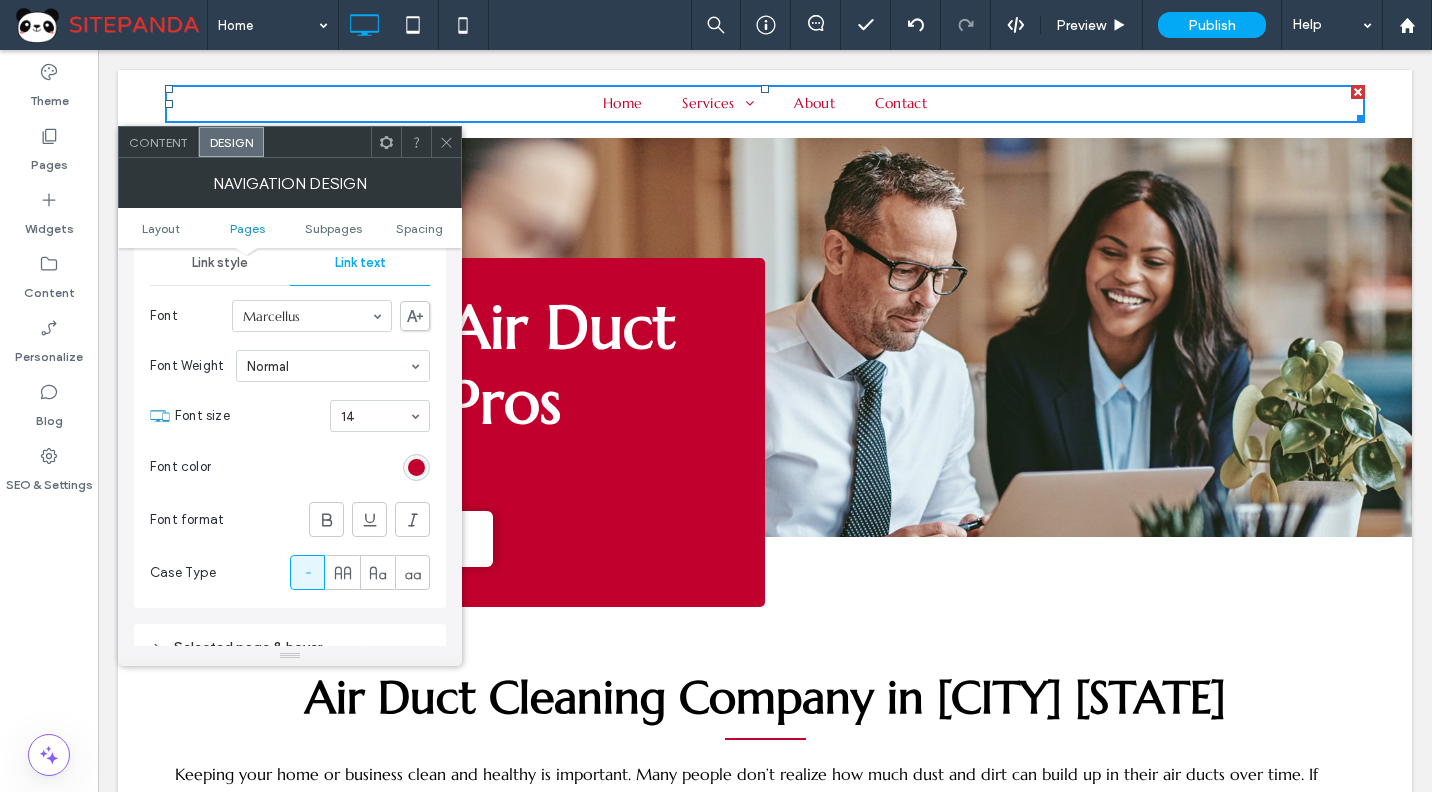 scroll, scrollTop: 600, scrollLeft: 0, axis: vertical 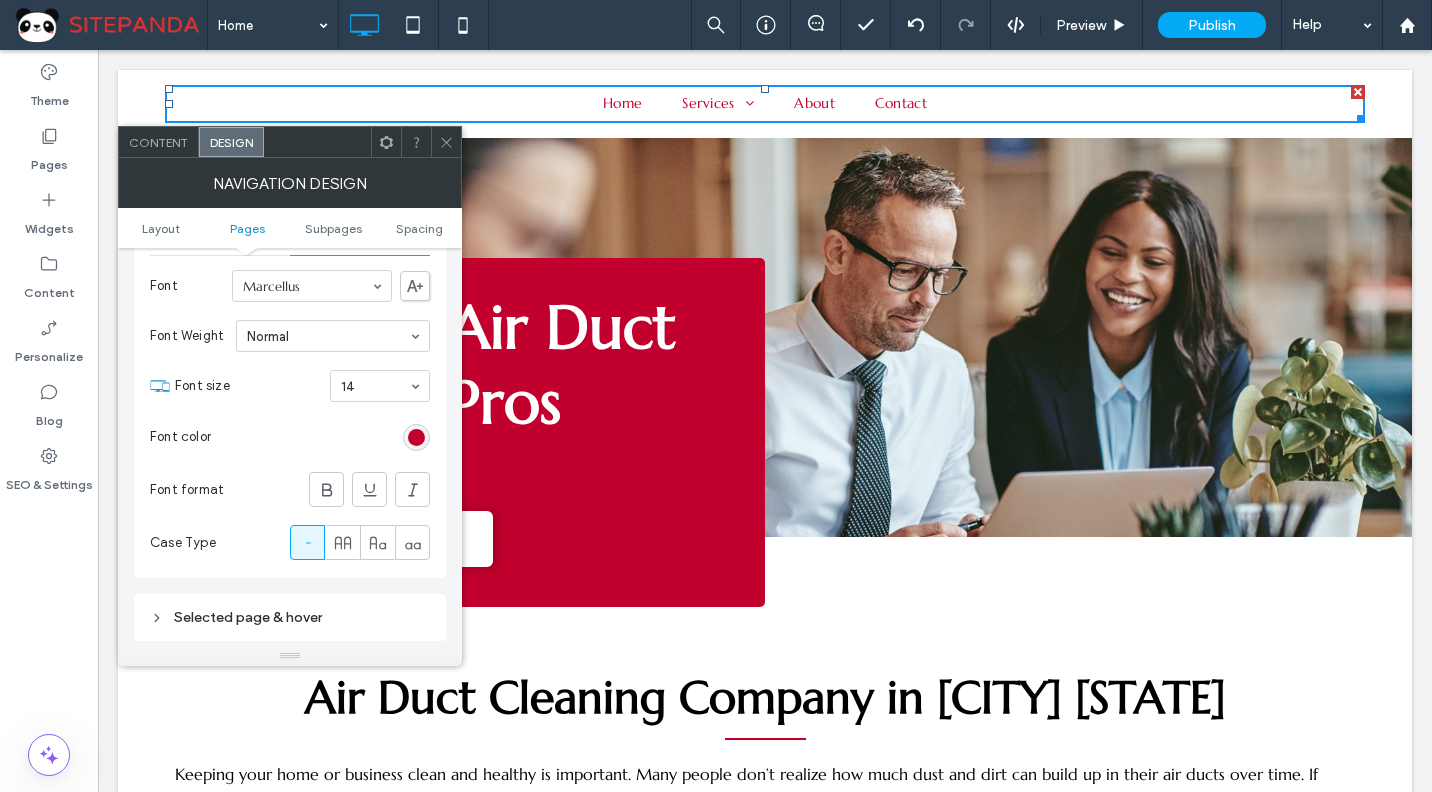 click 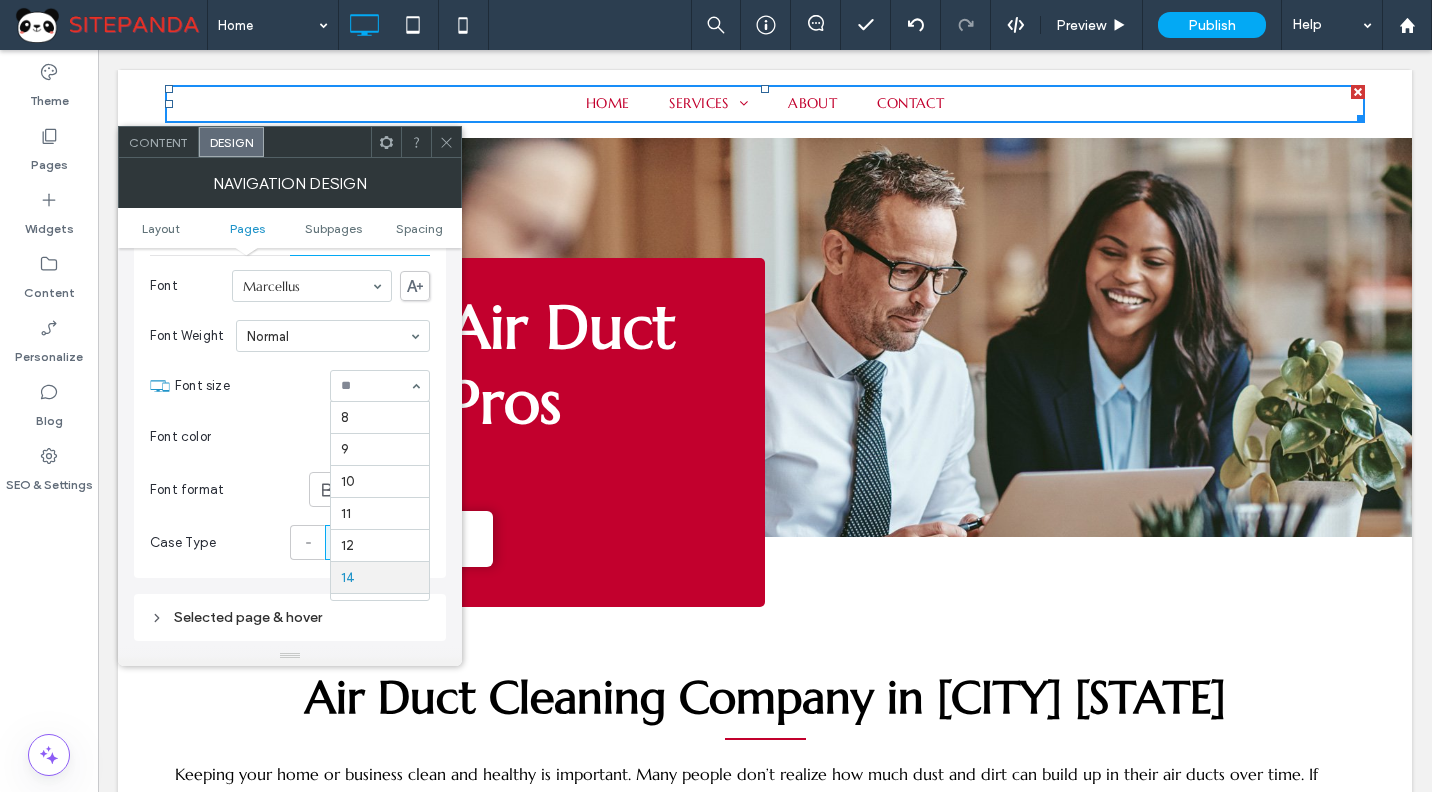 scroll, scrollTop: 160, scrollLeft: 0, axis: vertical 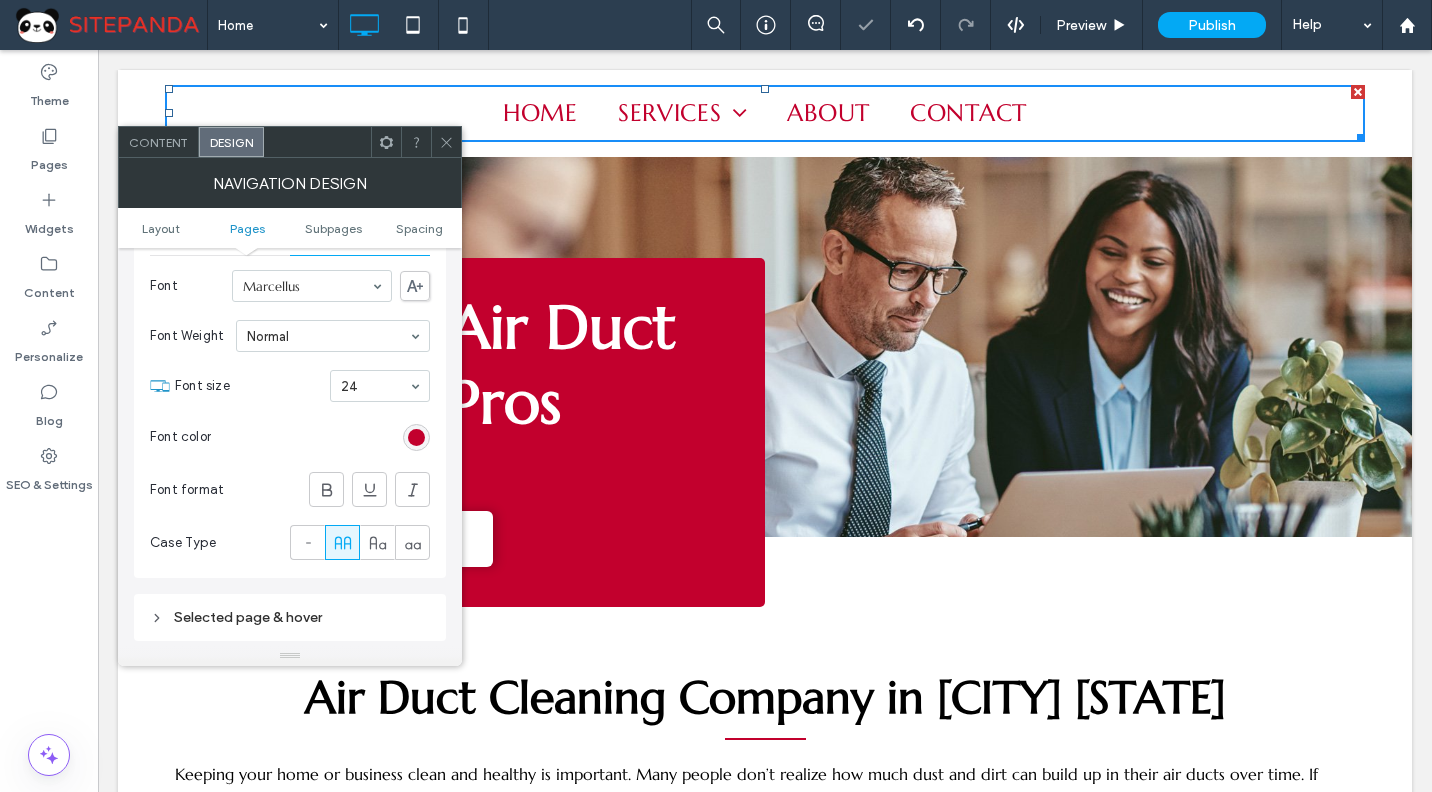 click at bounding box center [375, 386] 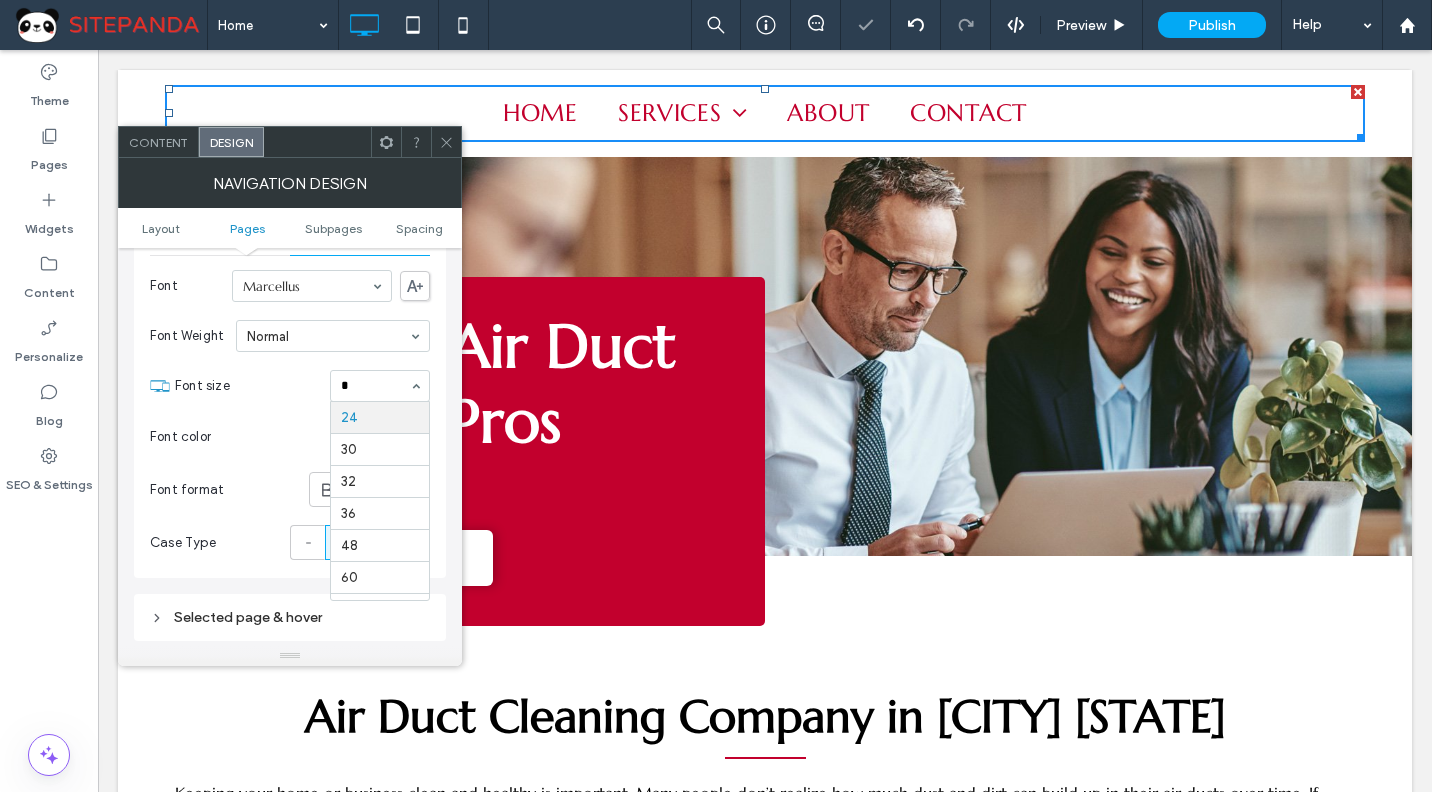 scroll, scrollTop: 0, scrollLeft: 0, axis: both 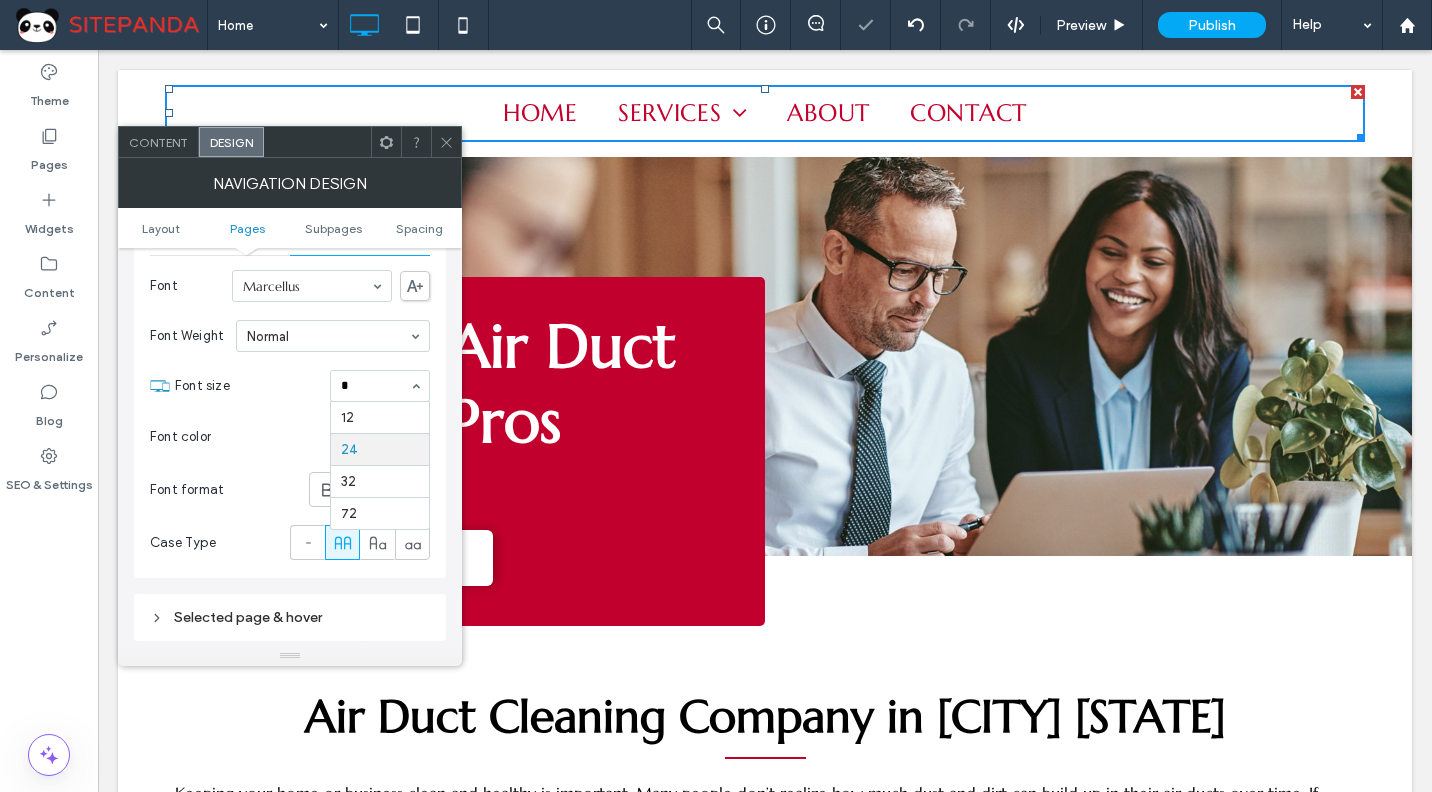 type on "**" 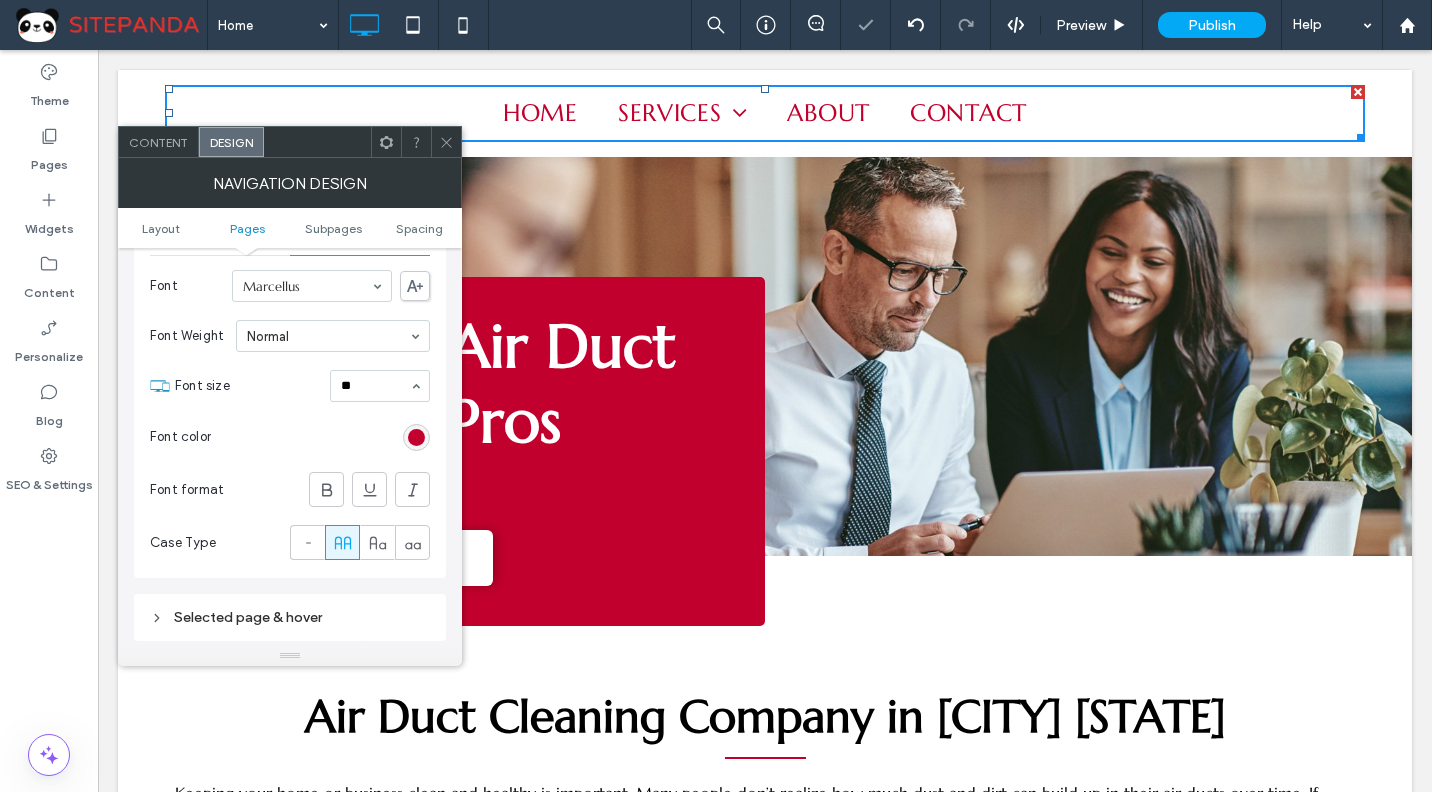 type 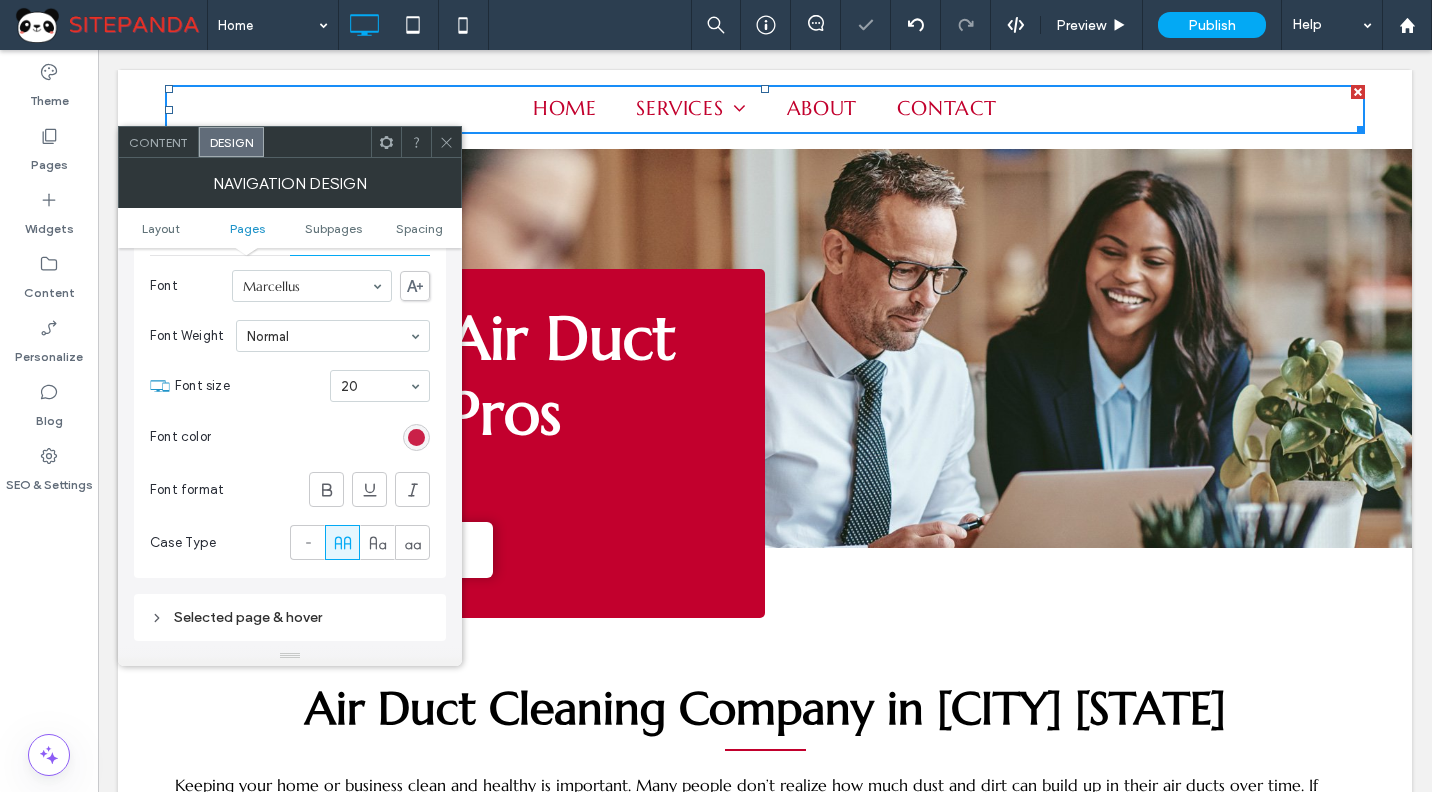 click at bounding box center [416, 437] 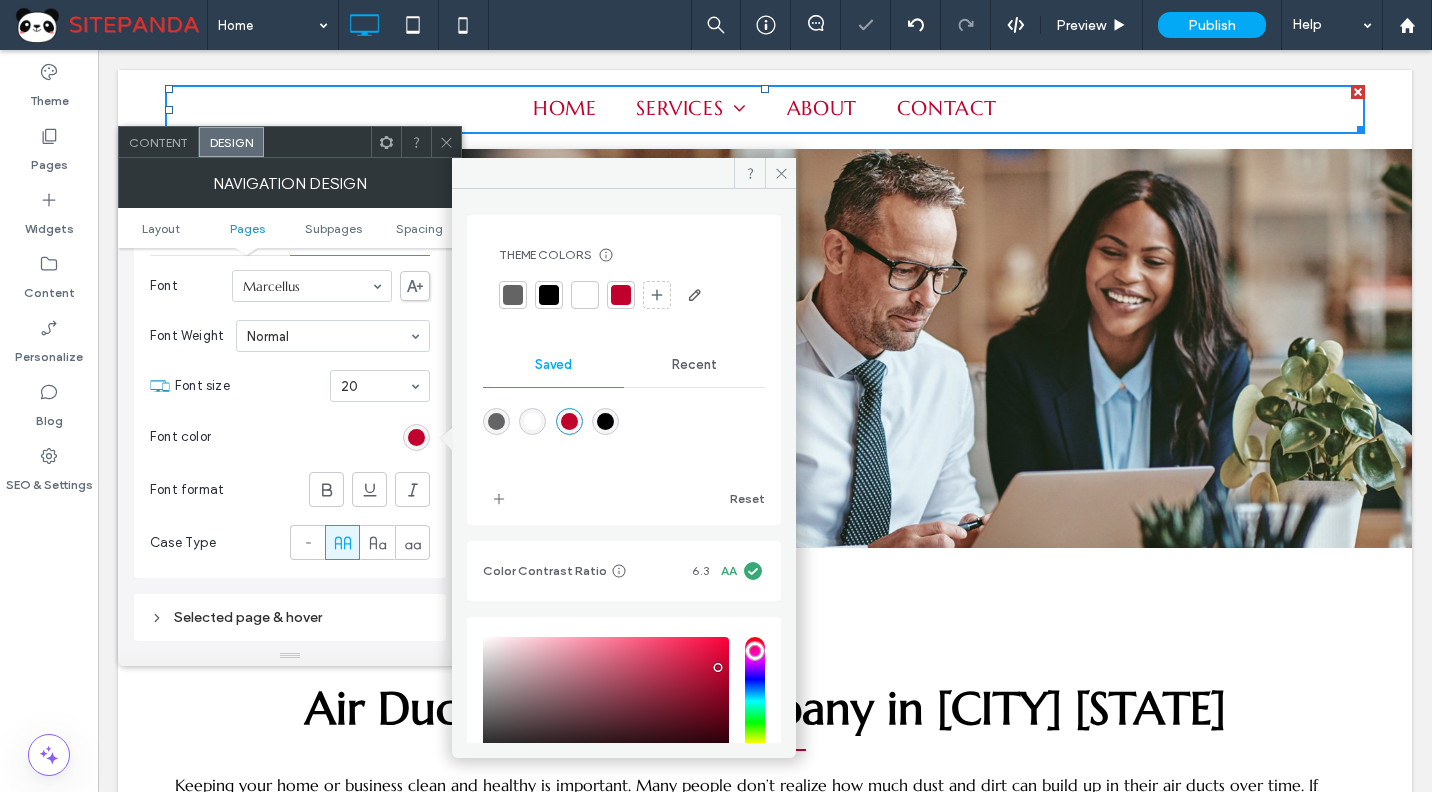 click at bounding box center (605, 421) 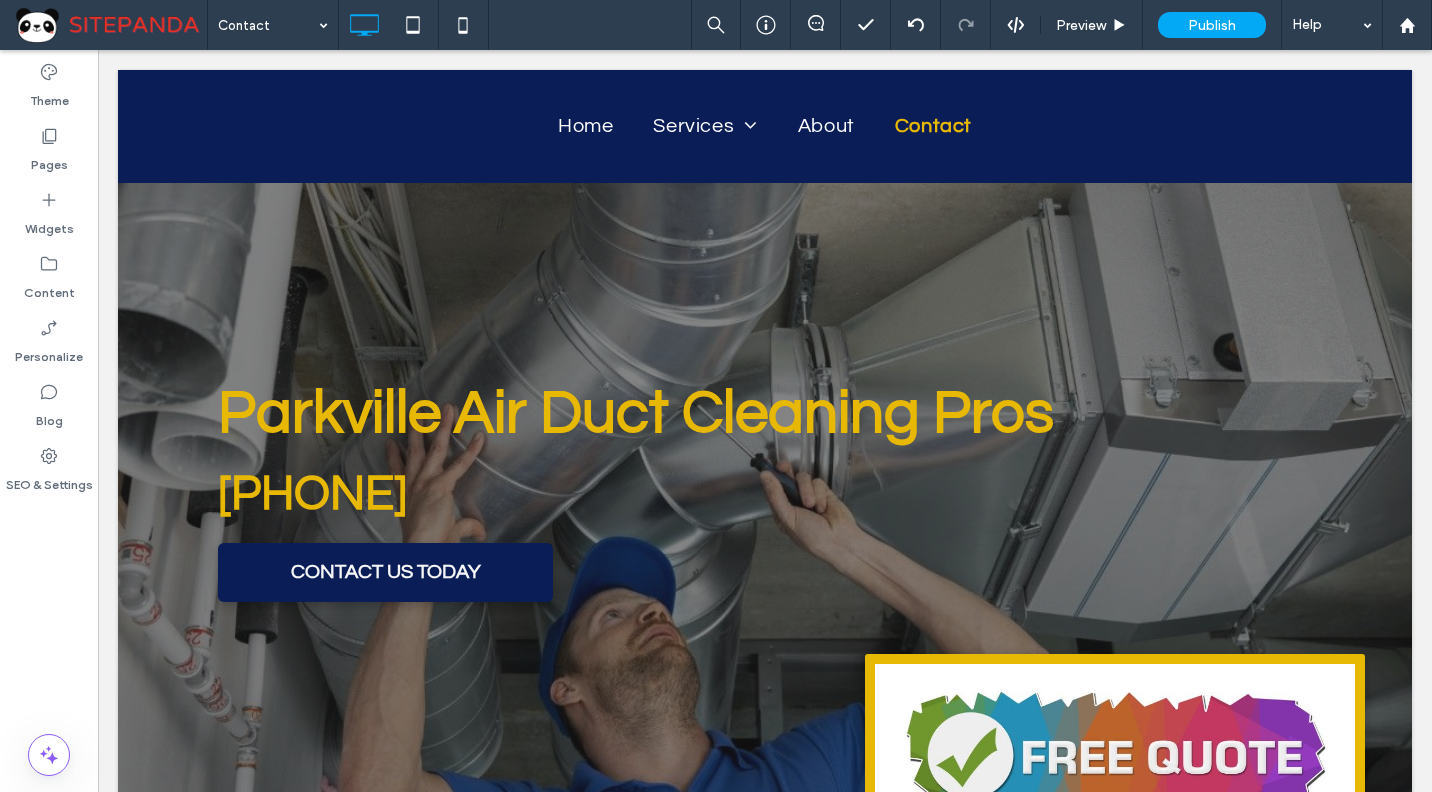 scroll, scrollTop: 1931, scrollLeft: 0, axis: vertical 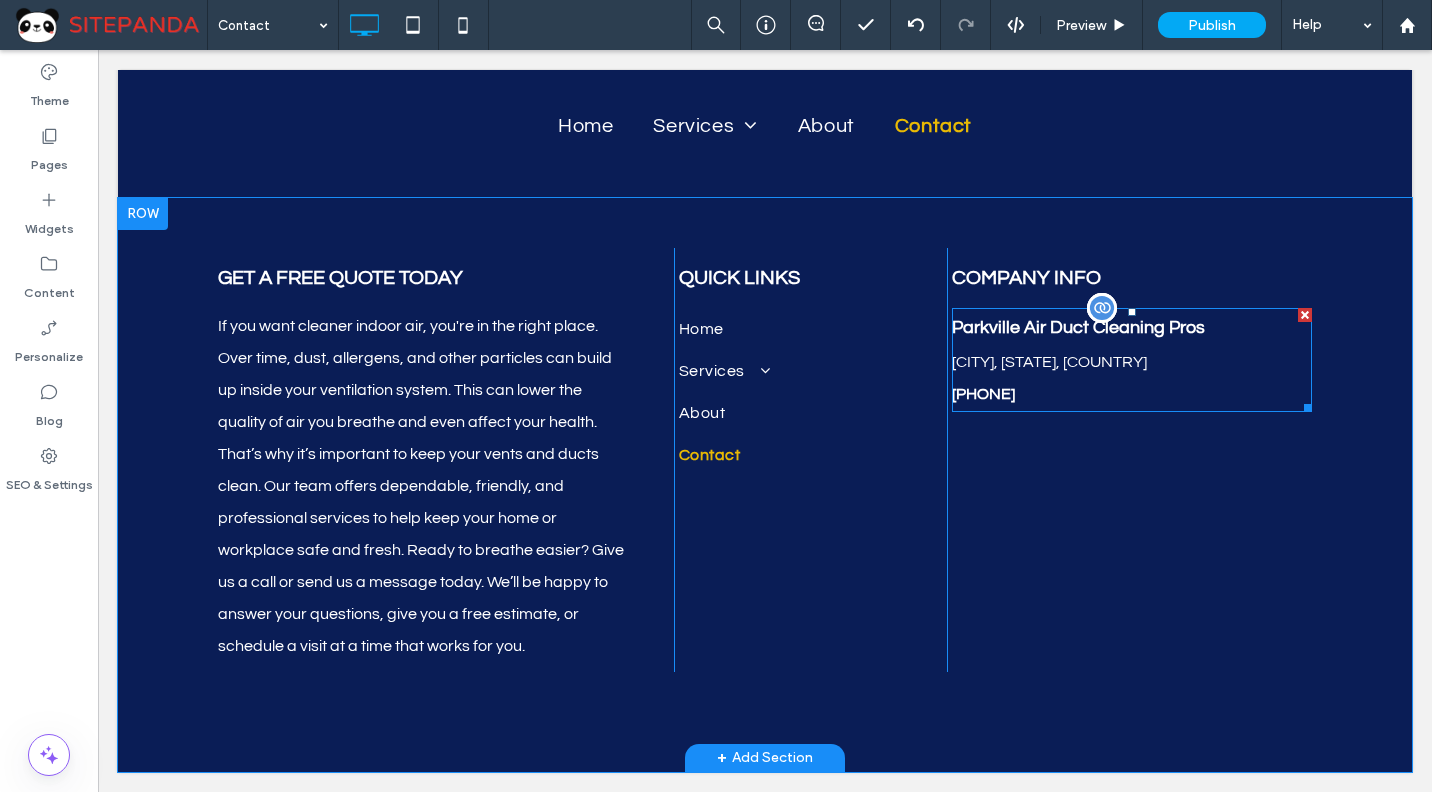 click on "410-824-1018" at bounding box center [1132, 394] 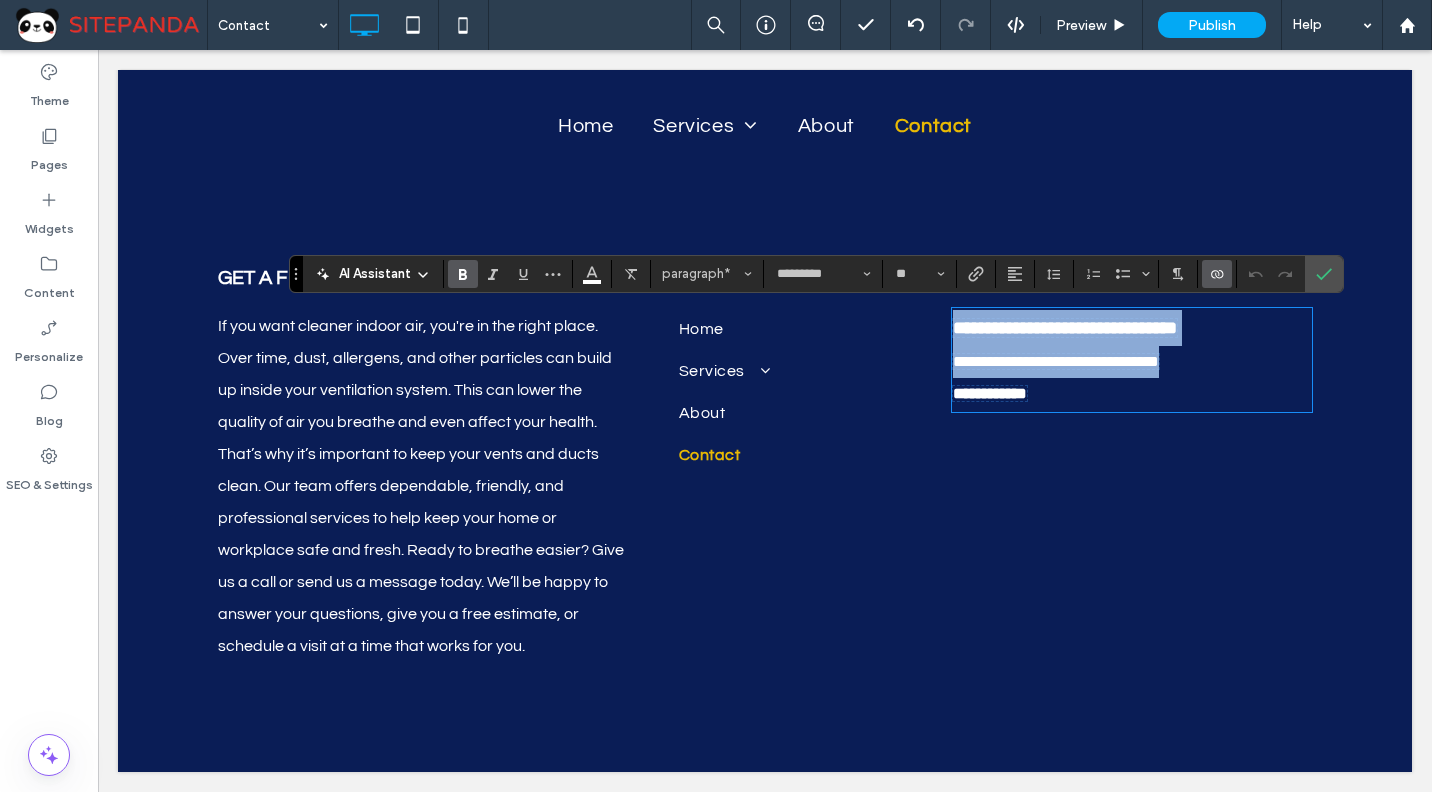 click on "**********" at bounding box center (990, 393) 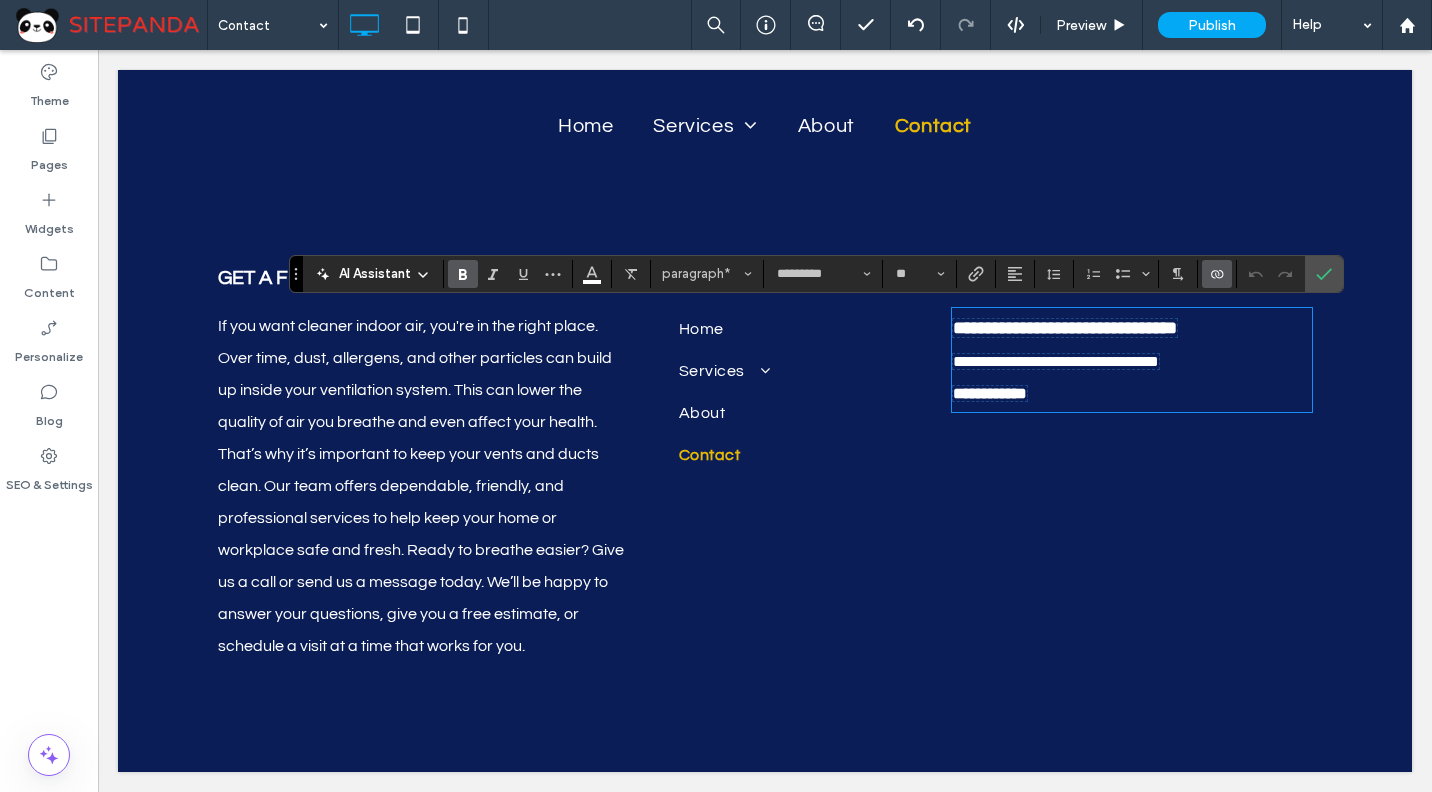 click 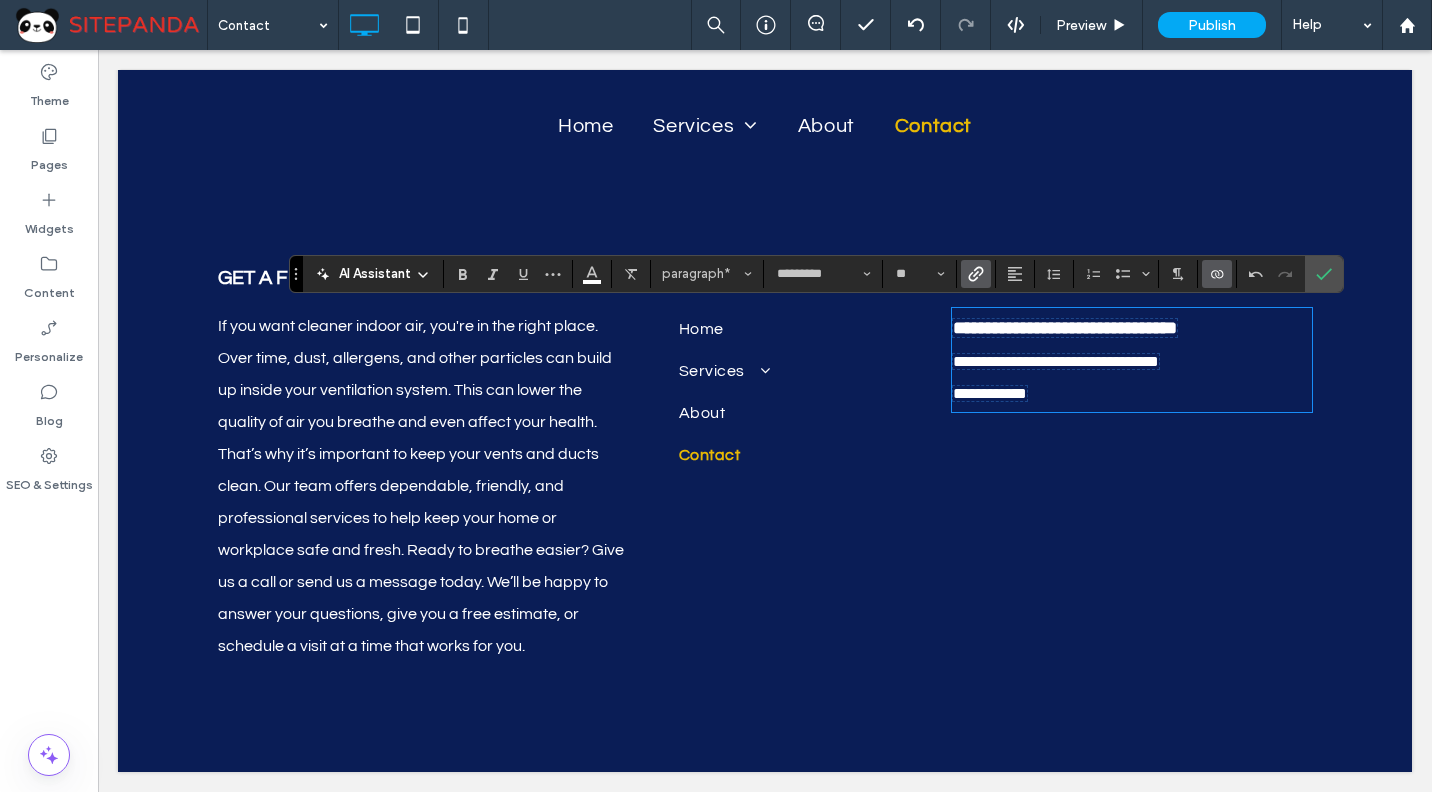 click 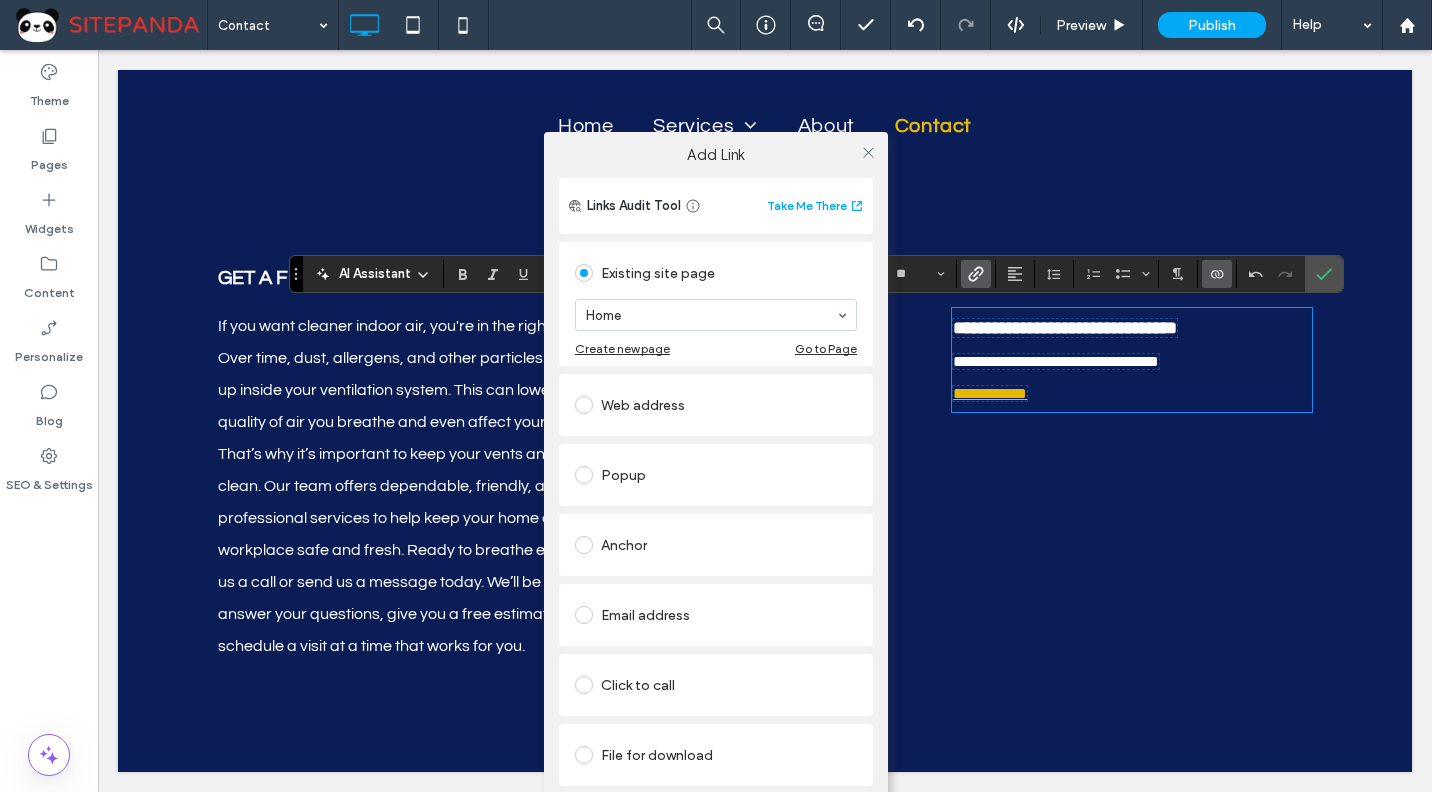 click on "Click to call" at bounding box center (716, 685) 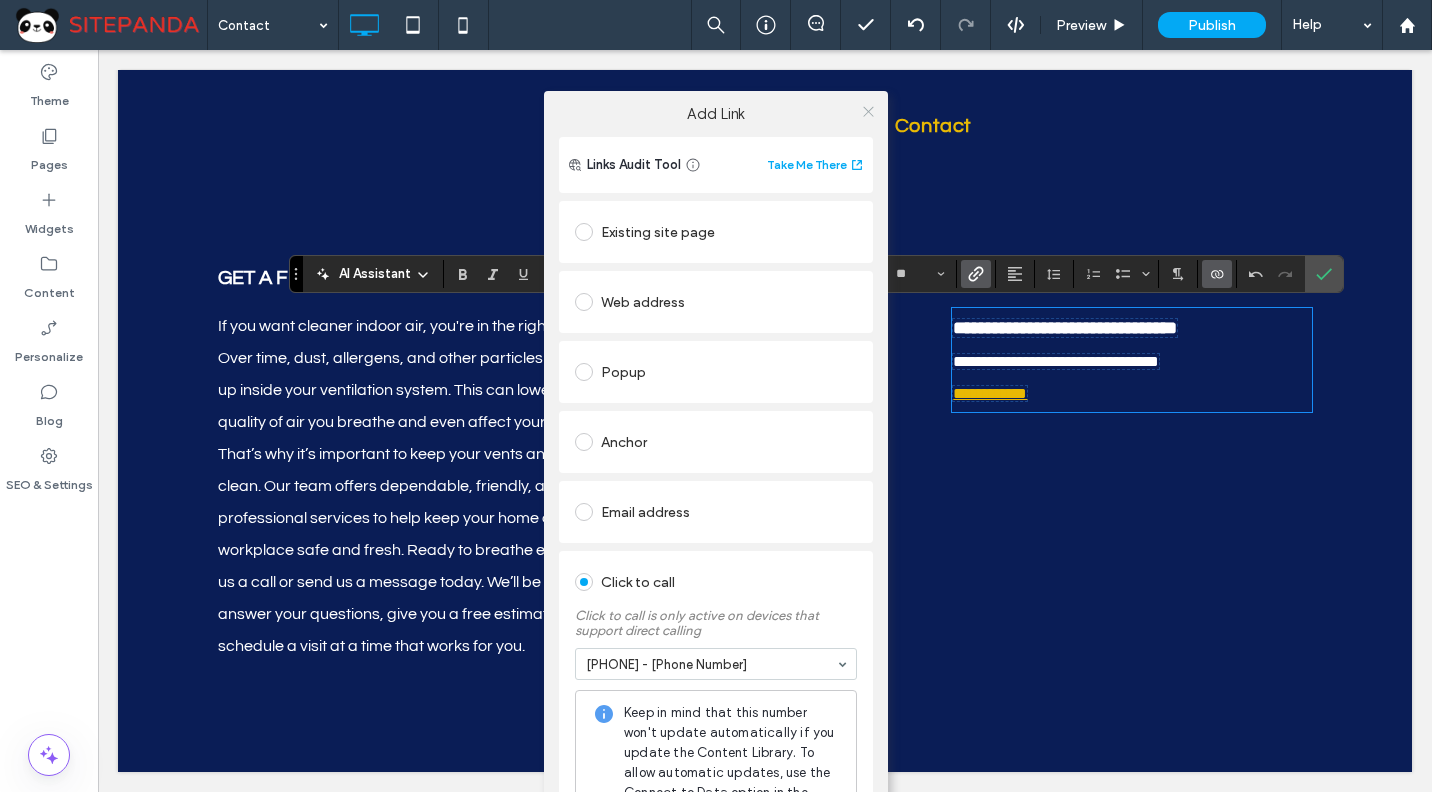 click 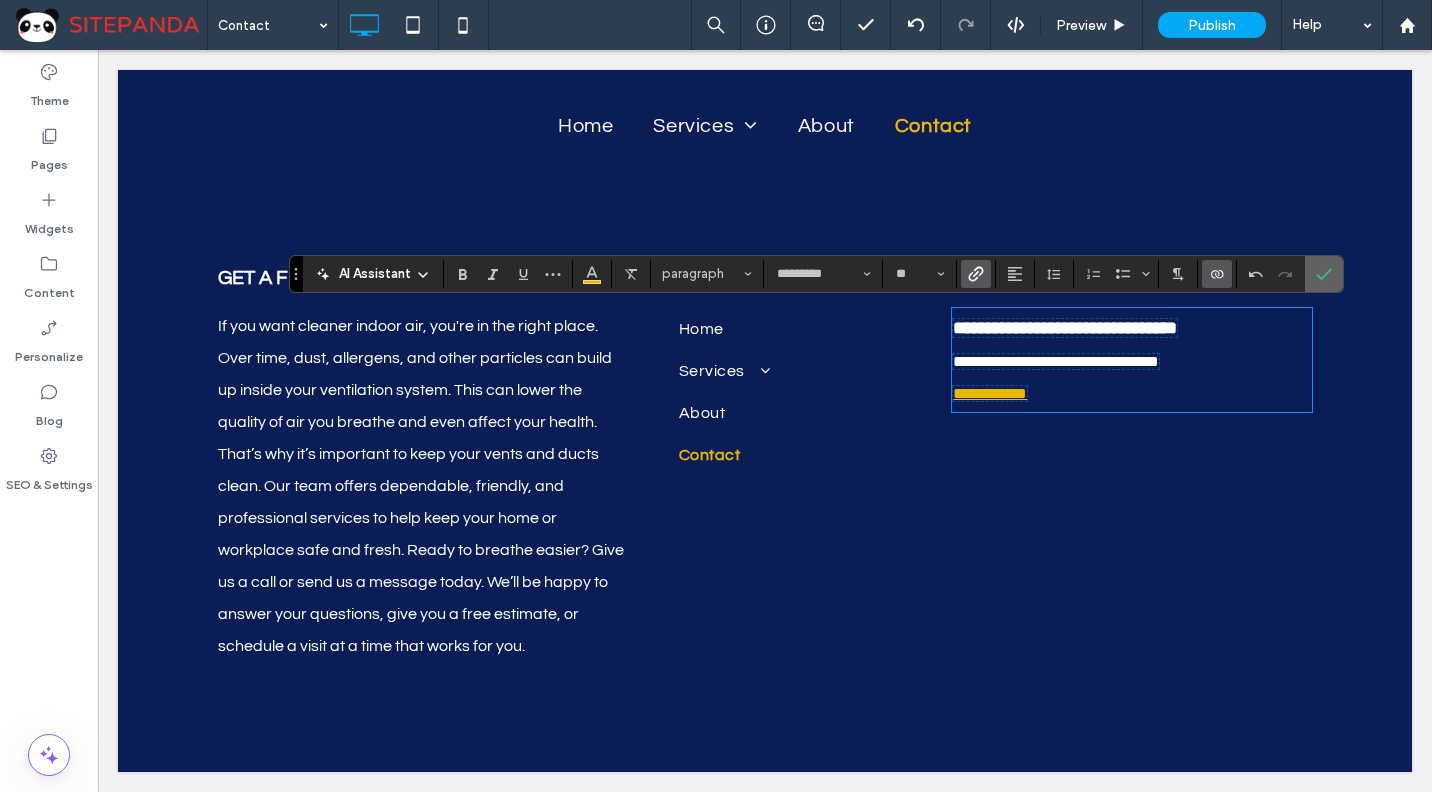click 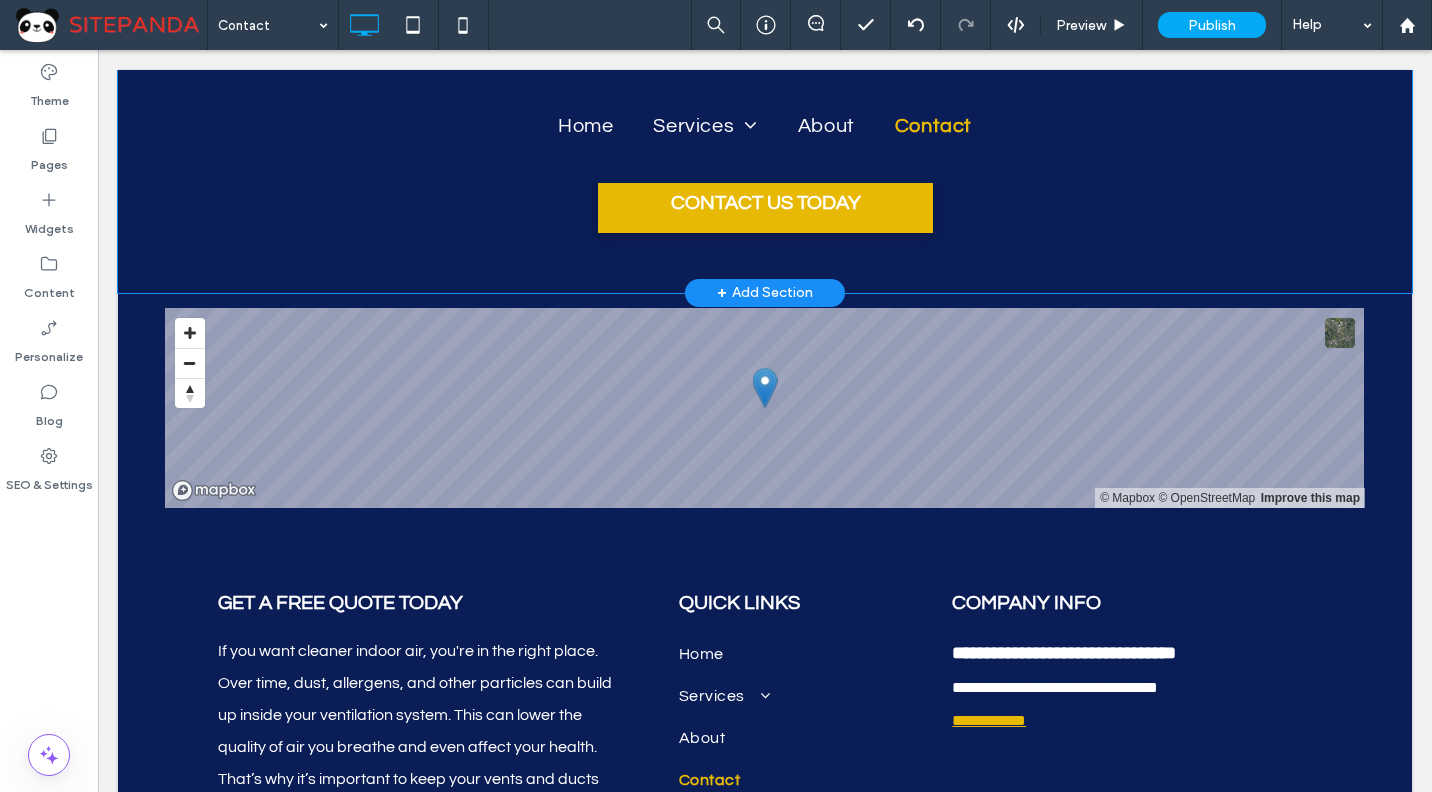 scroll, scrollTop: 2035, scrollLeft: 0, axis: vertical 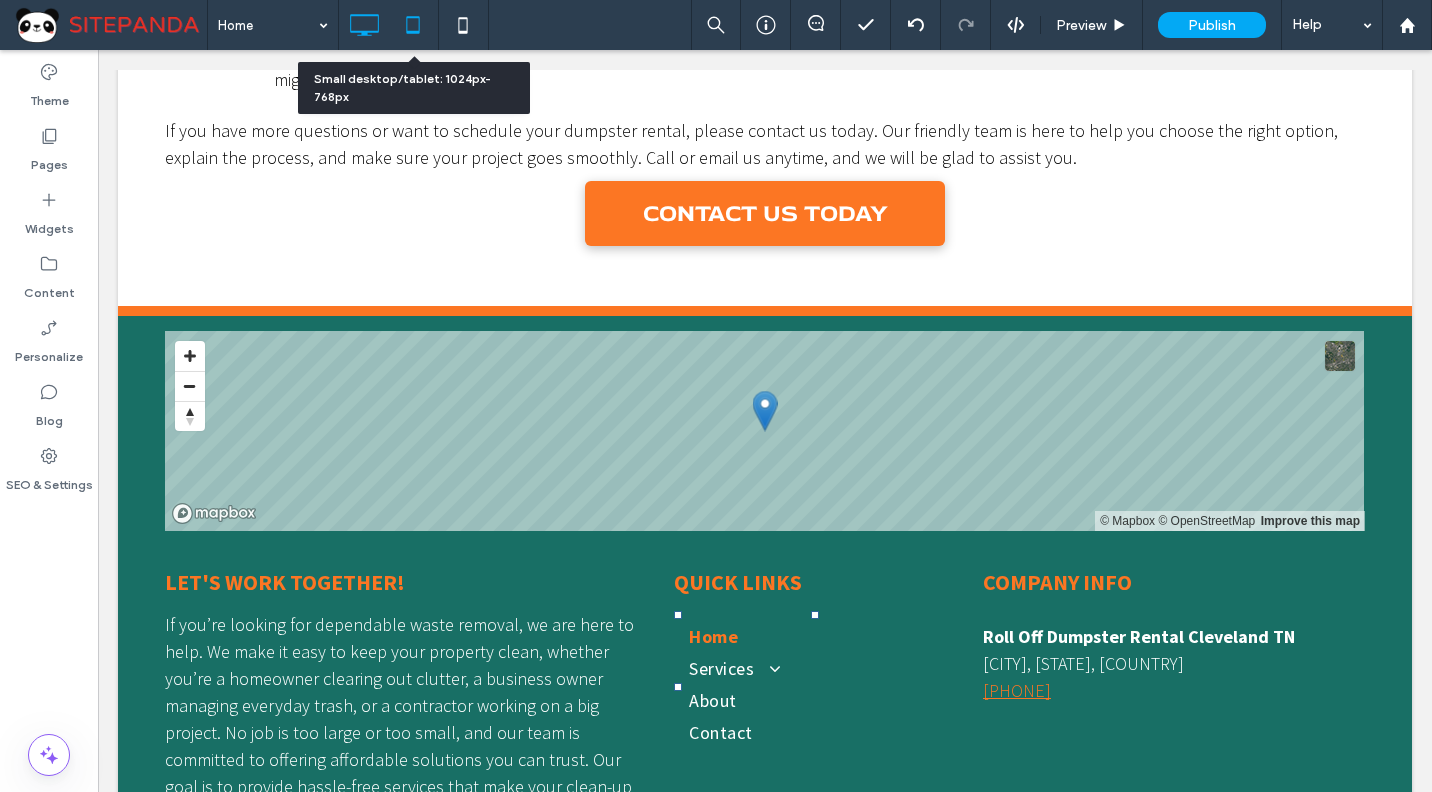 click 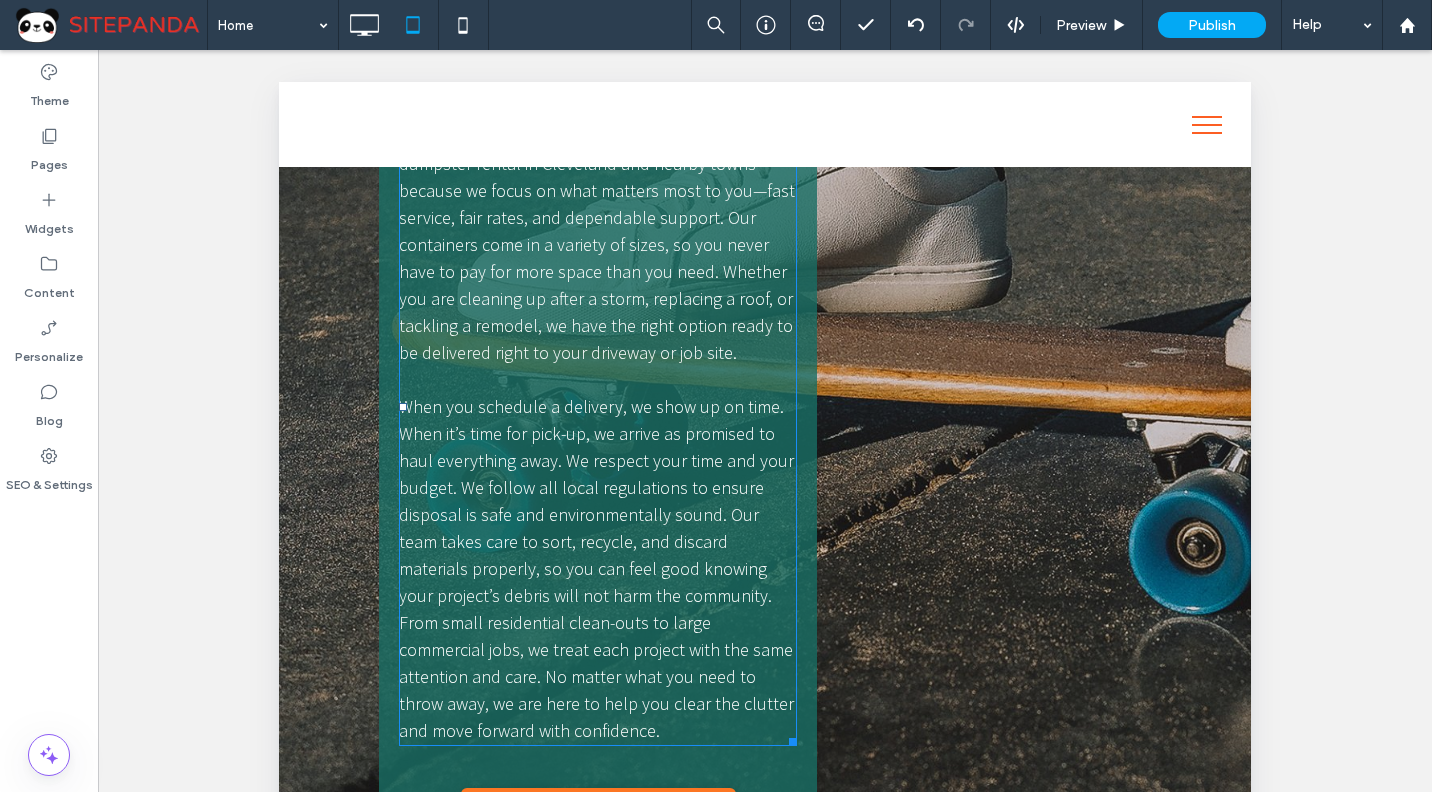 scroll, scrollTop: 7505, scrollLeft: 0, axis: vertical 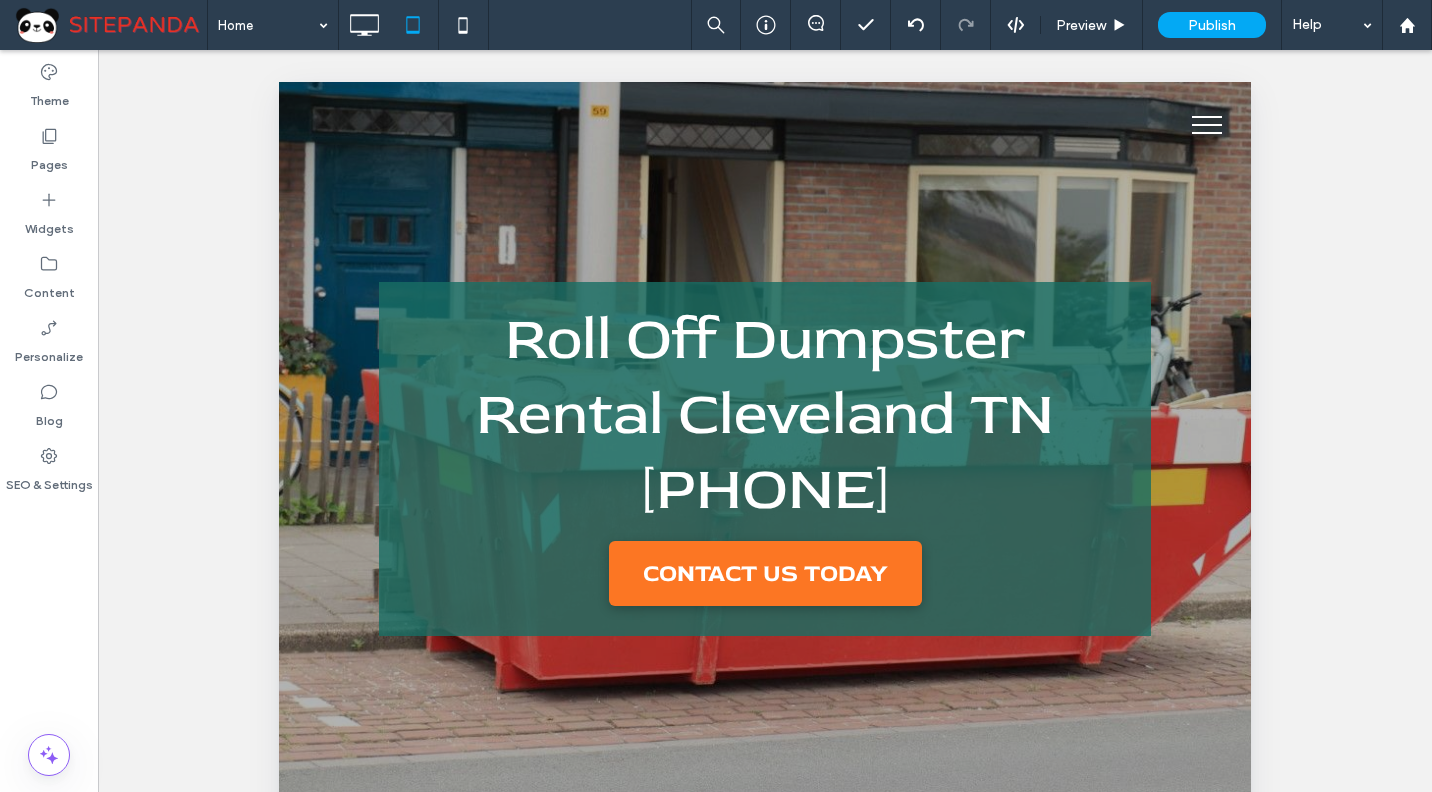 click at bounding box center (1207, 125) 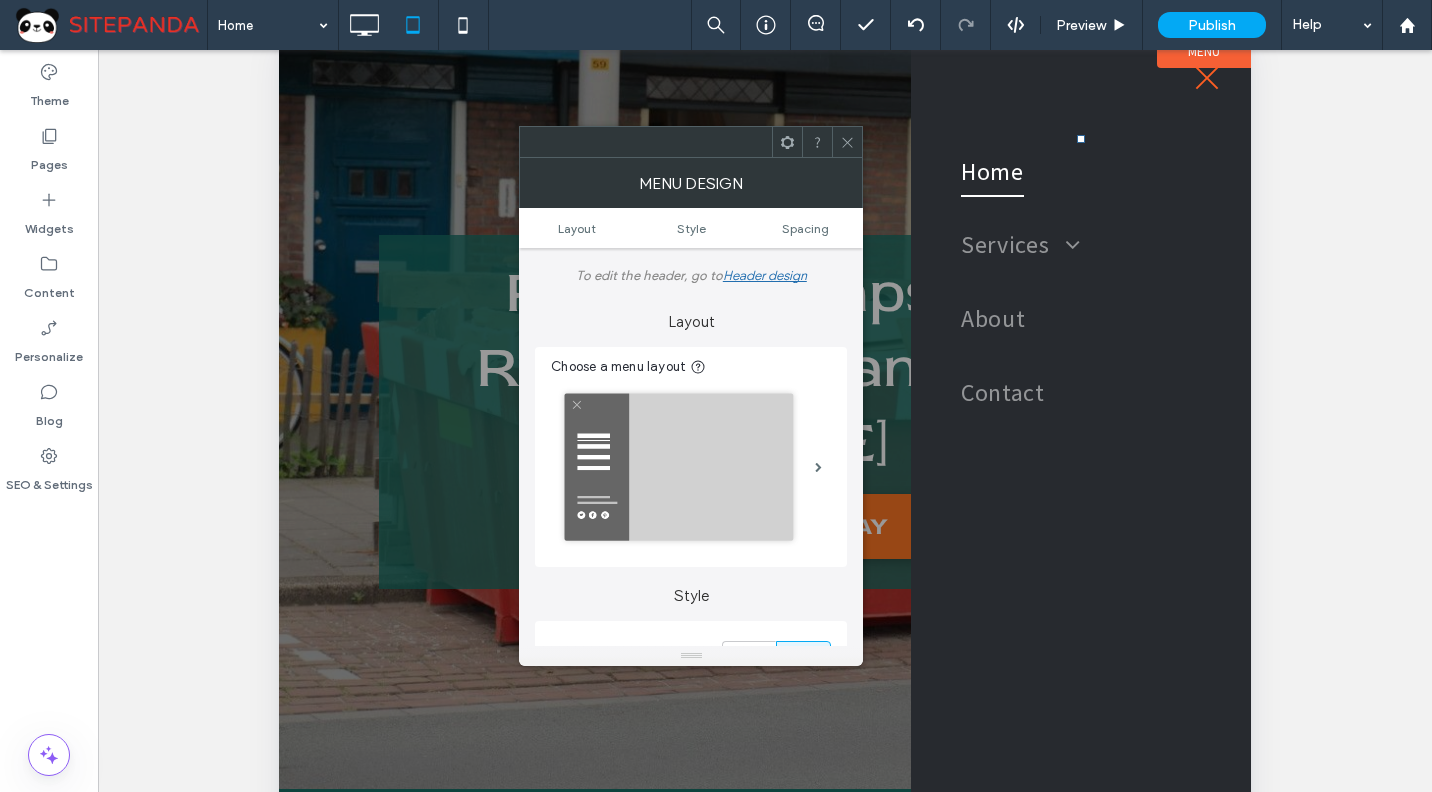 scroll, scrollTop: 0, scrollLeft: 0, axis: both 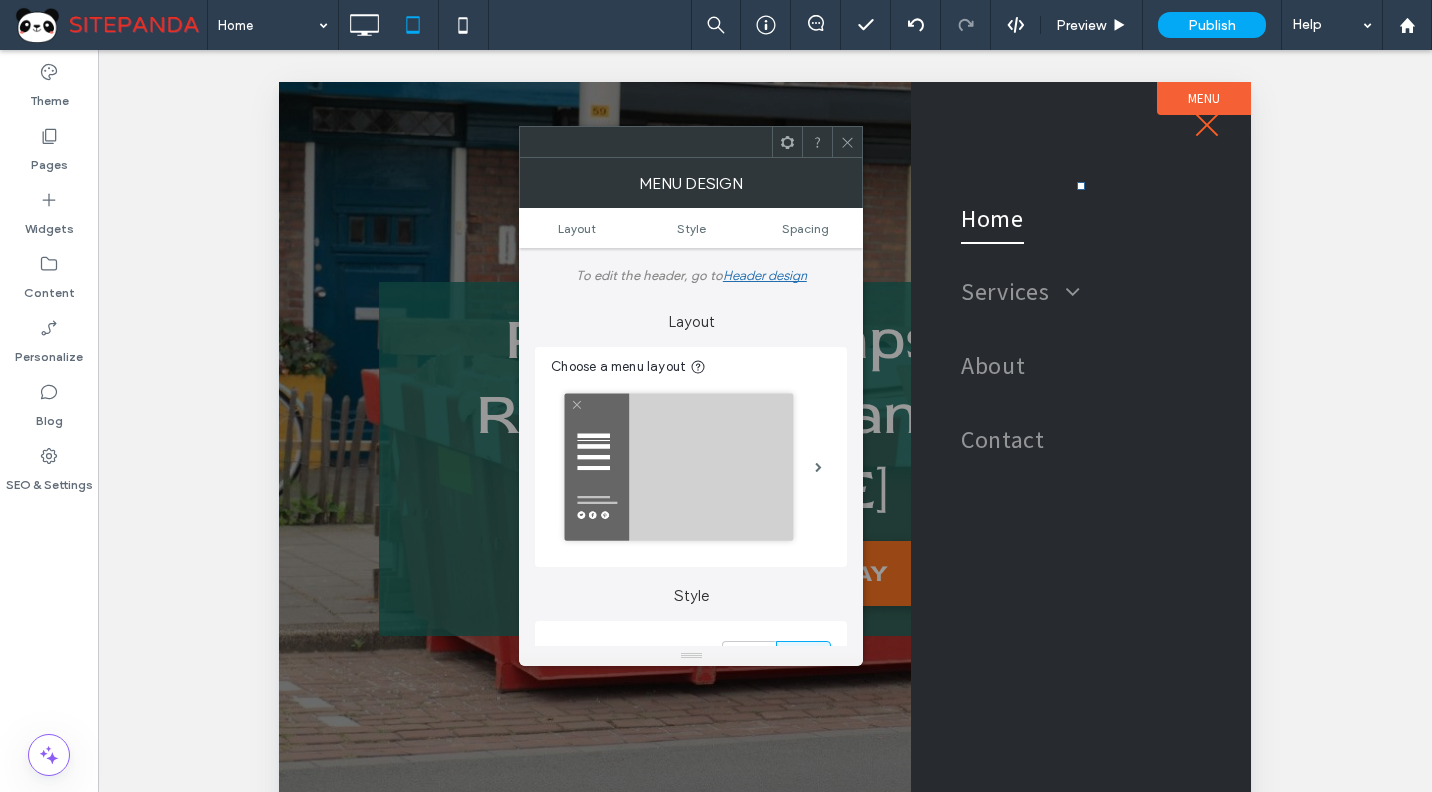 click at bounding box center (1207, 124) 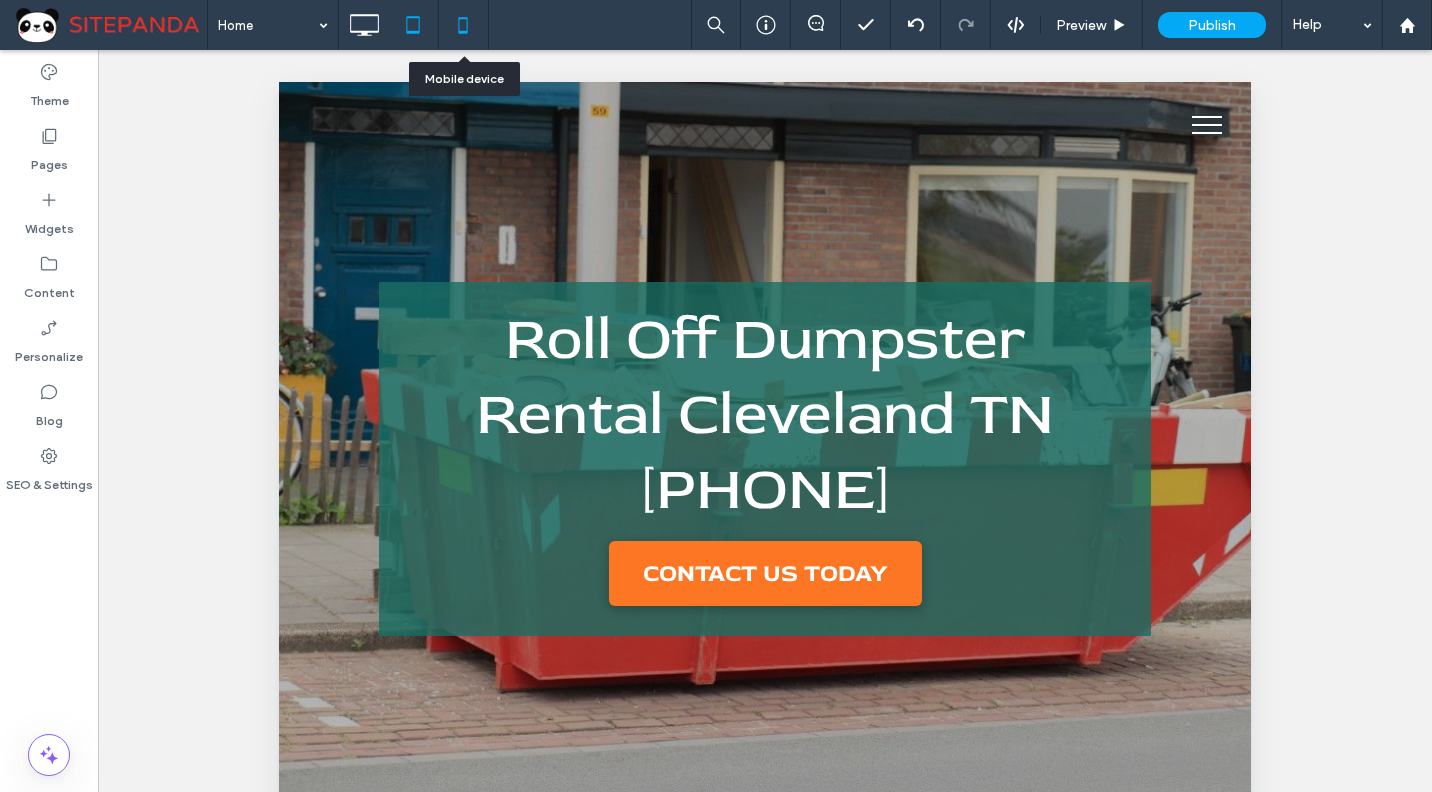 click 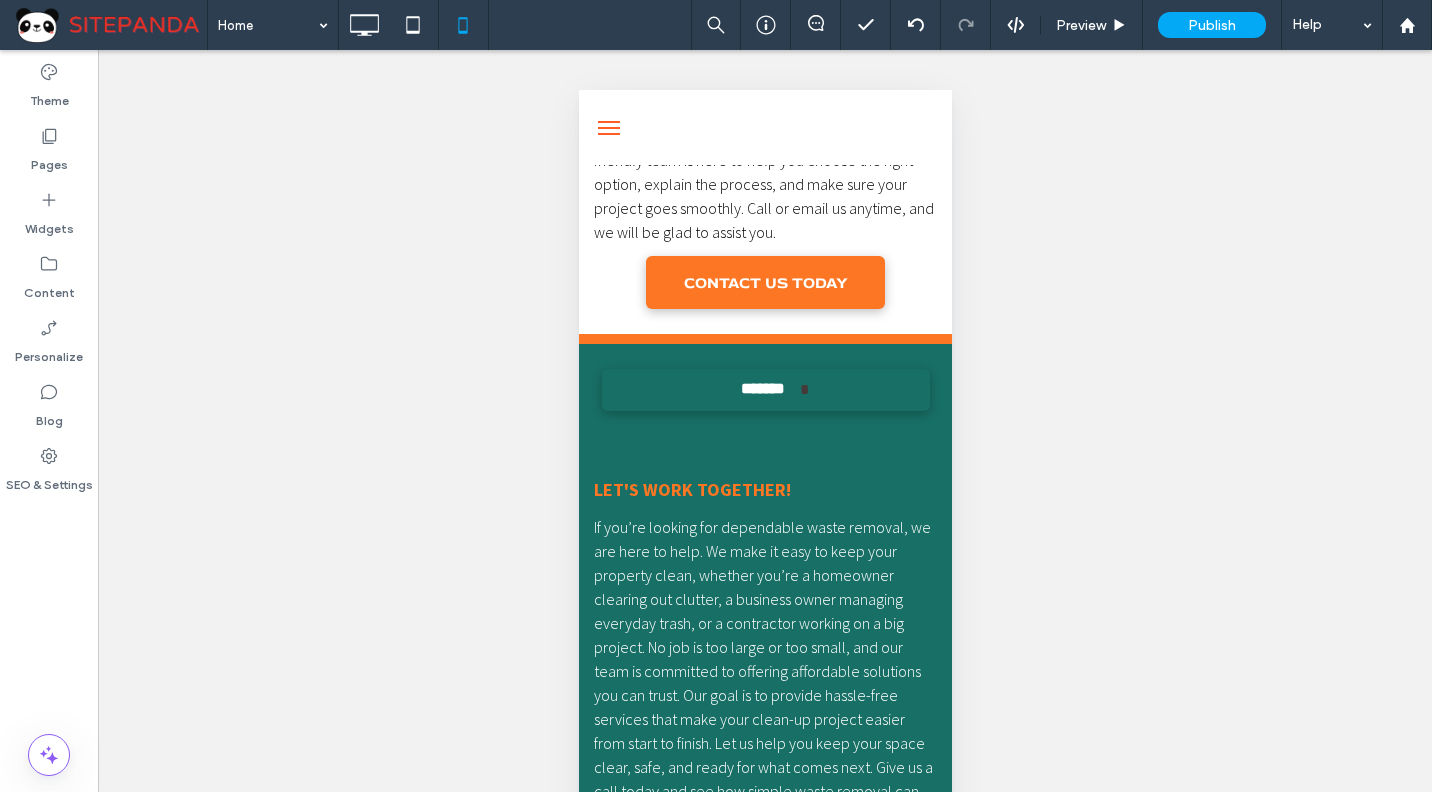 scroll, scrollTop: 17627, scrollLeft: 0, axis: vertical 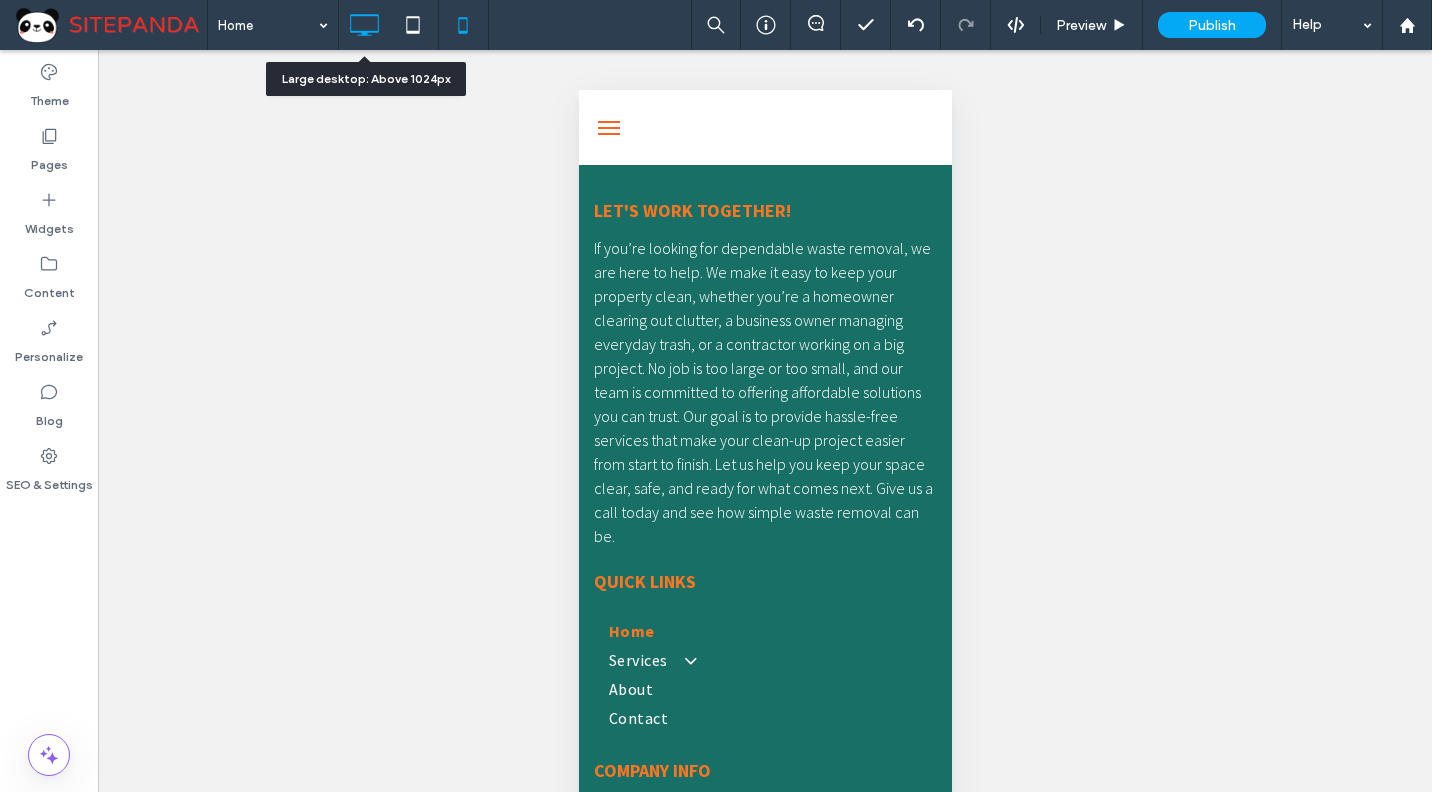 click 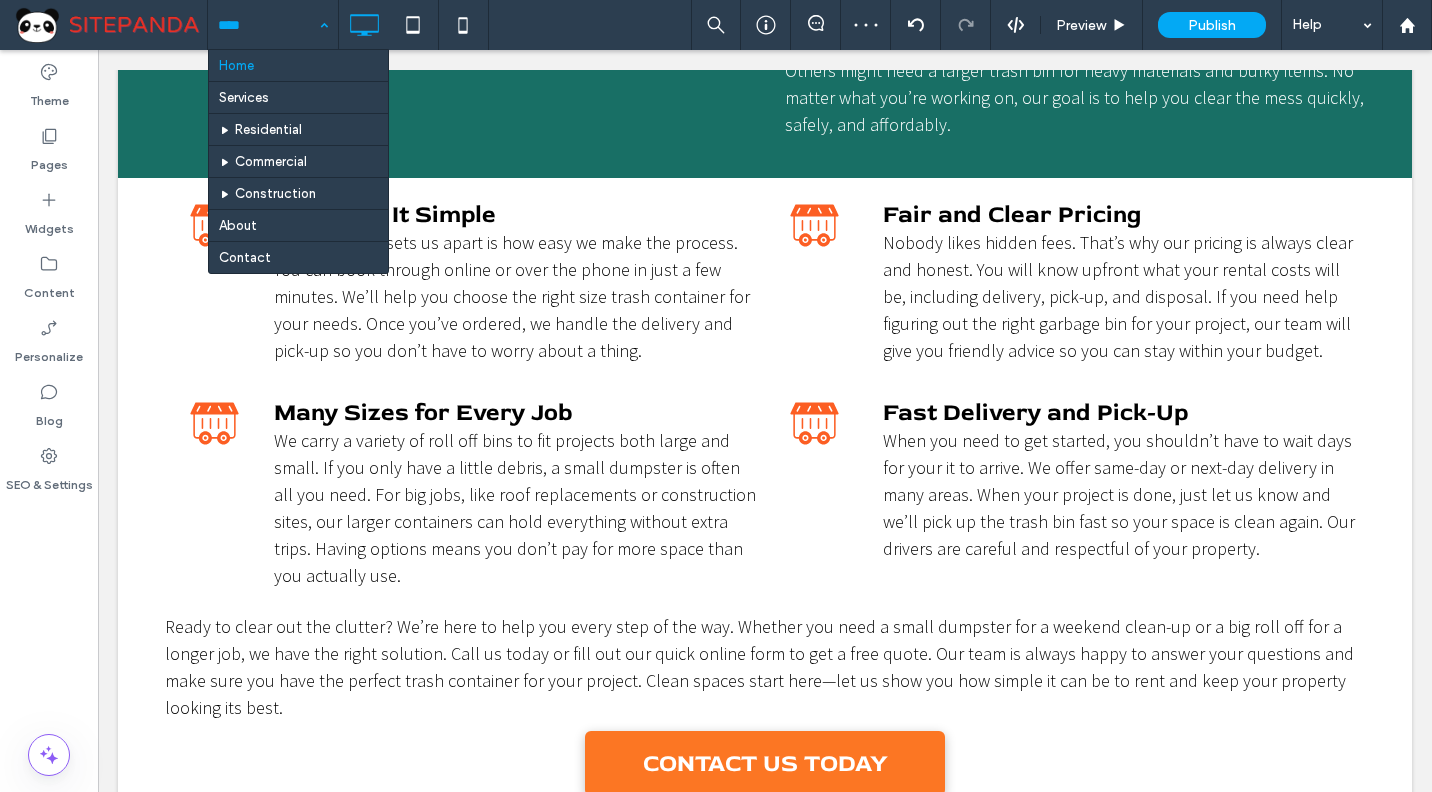 scroll, scrollTop: 2400, scrollLeft: 0, axis: vertical 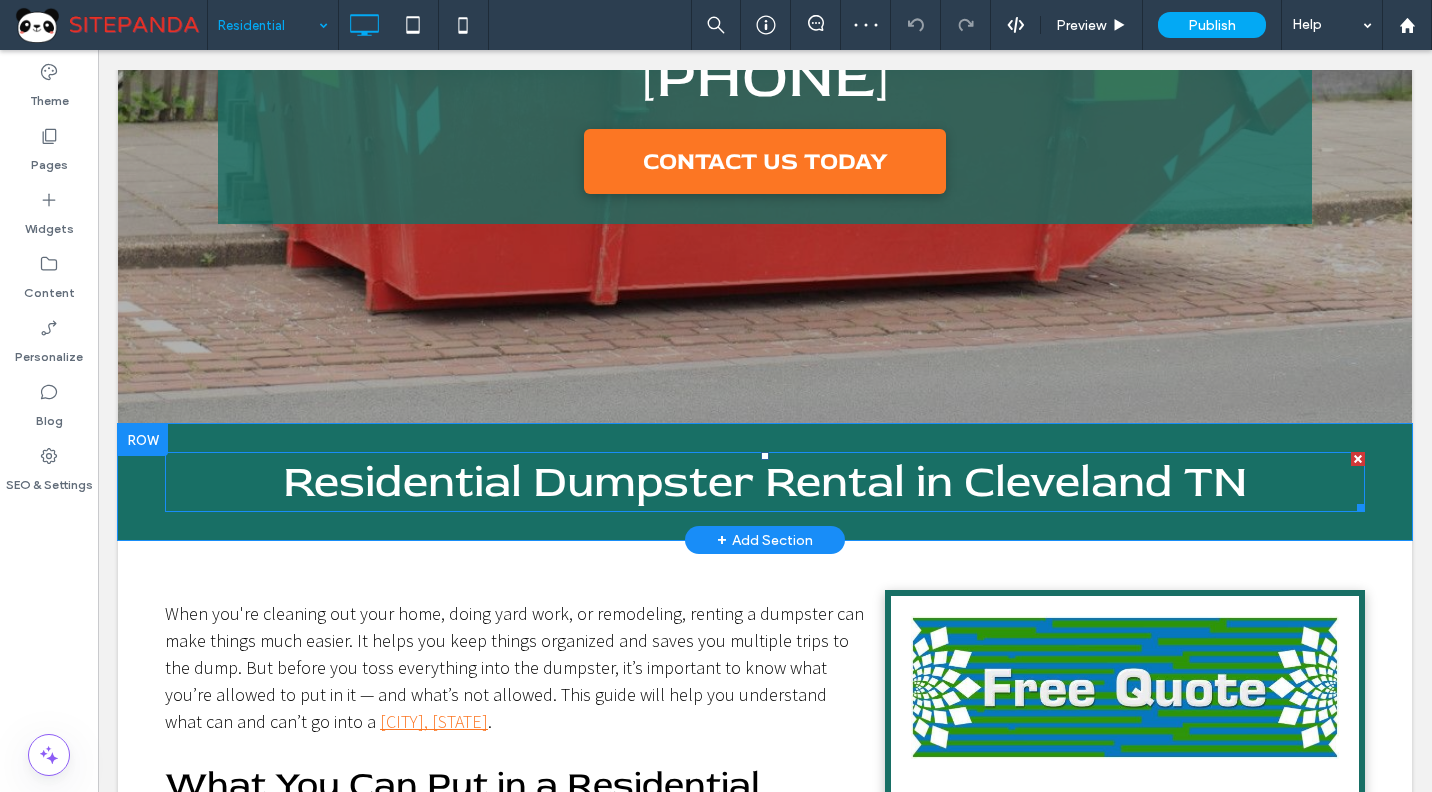 click on "Residential Dumpster Rental in Cleveland TN" at bounding box center (765, 482) 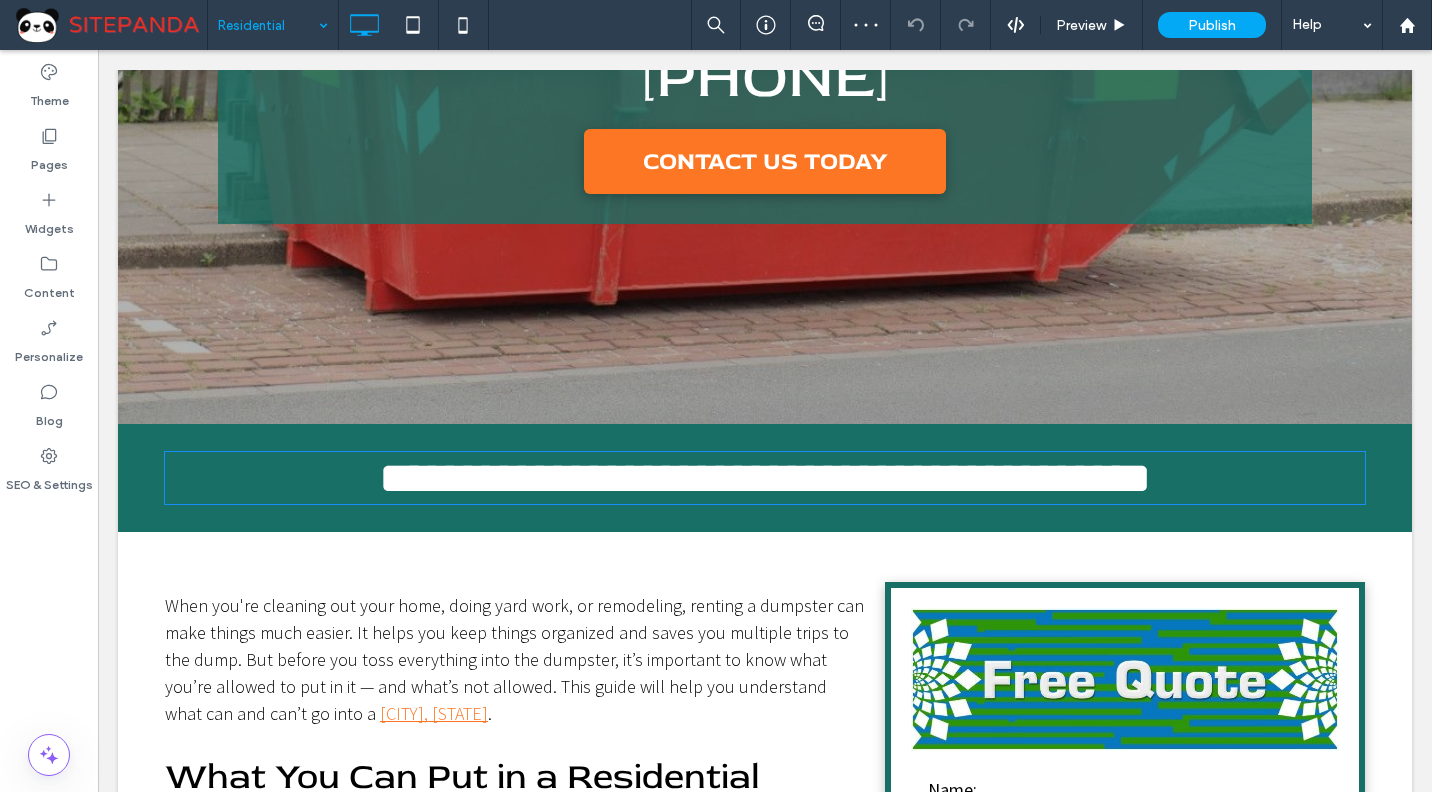 type on "********" 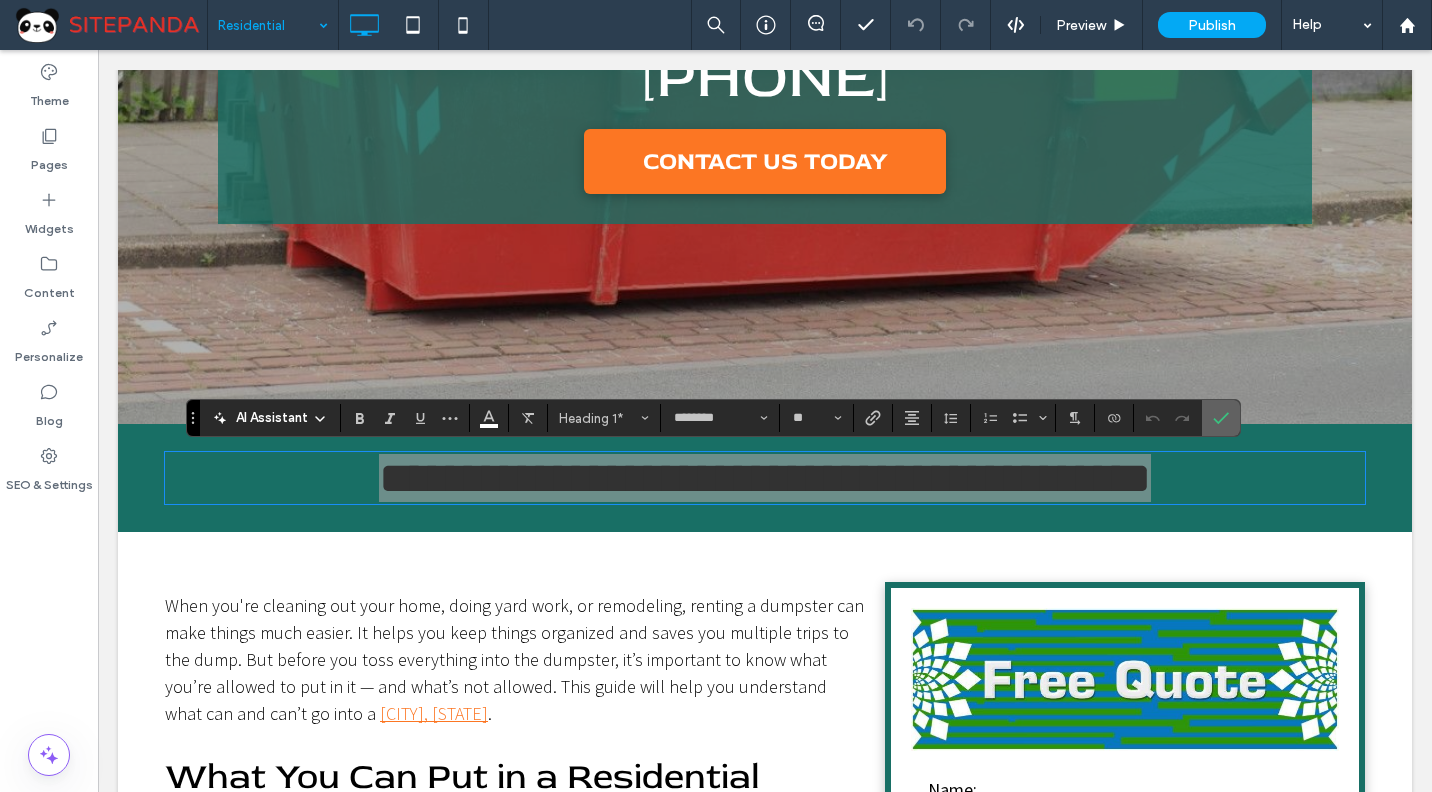 drag, startPoint x: 1208, startPoint y: 417, endPoint x: 1076, endPoint y: 382, distance: 136.56134 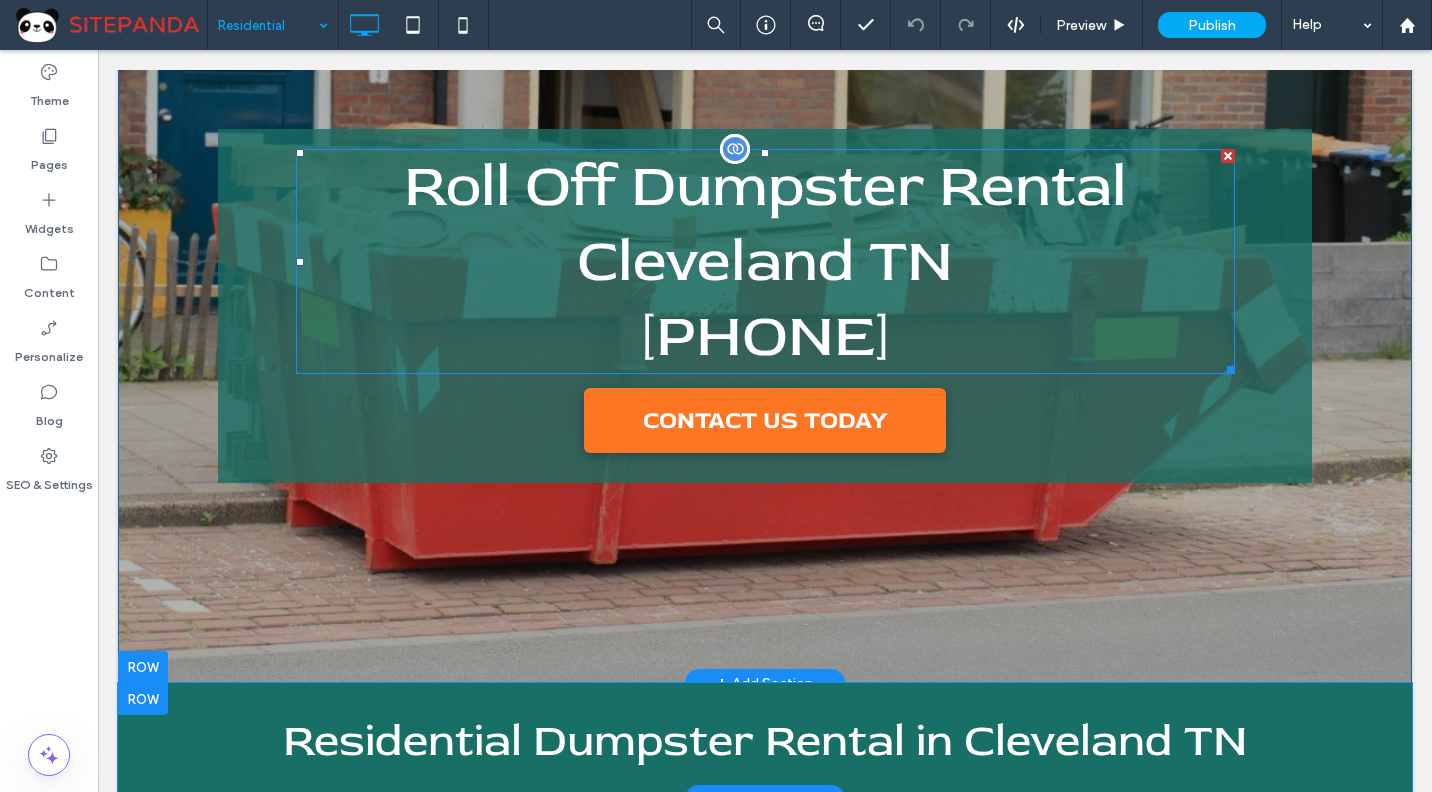 scroll, scrollTop: 0, scrollLeft: 0, axis: both 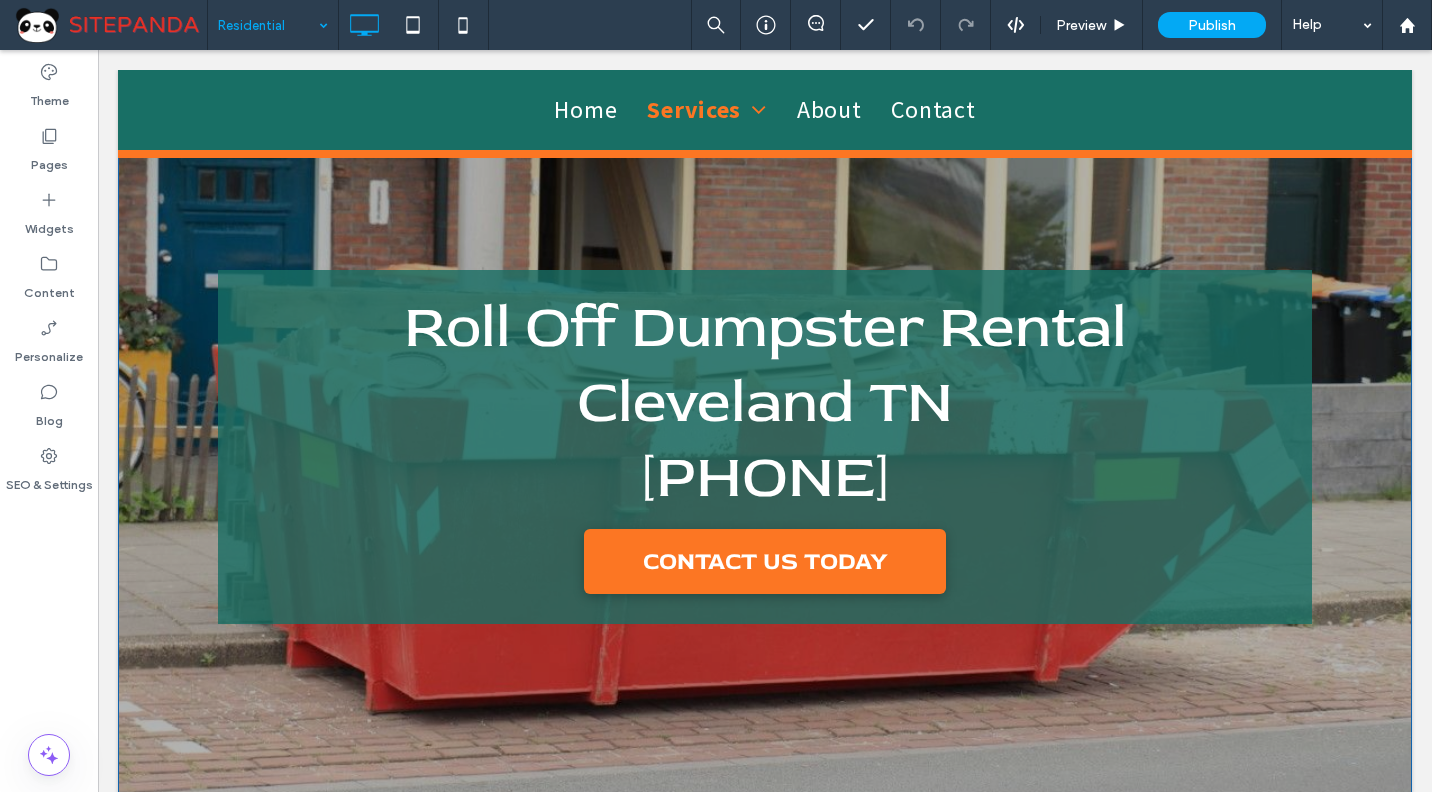 click on "Roll Off Dumpster Rental Cleveland TN
423-556-6668
CONTACT US TODAY
Click To Paste
Row + Add Section" at bounding box center (765, 447) 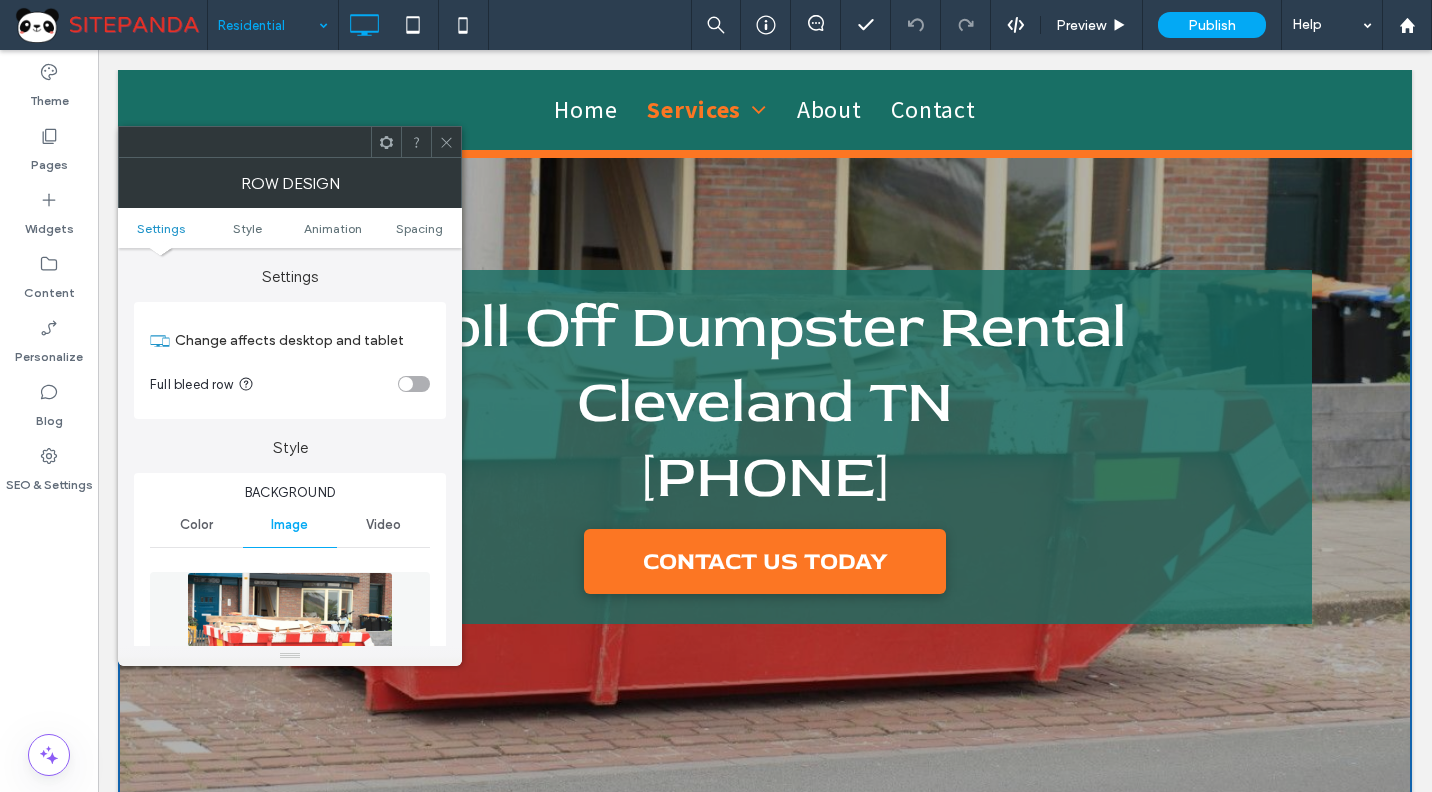 click at bounding box center [290, 641] 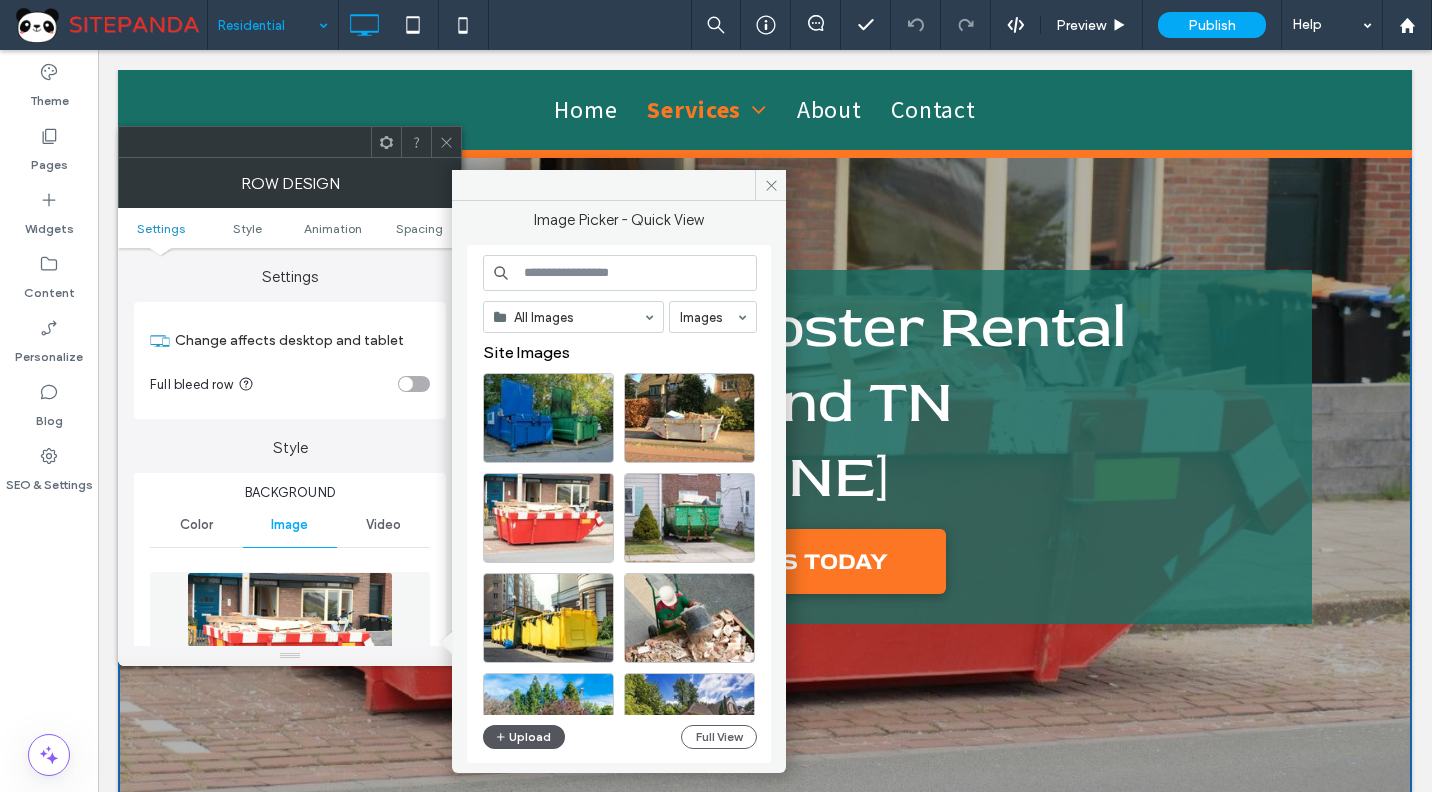 click at bounding box center [502, 737] 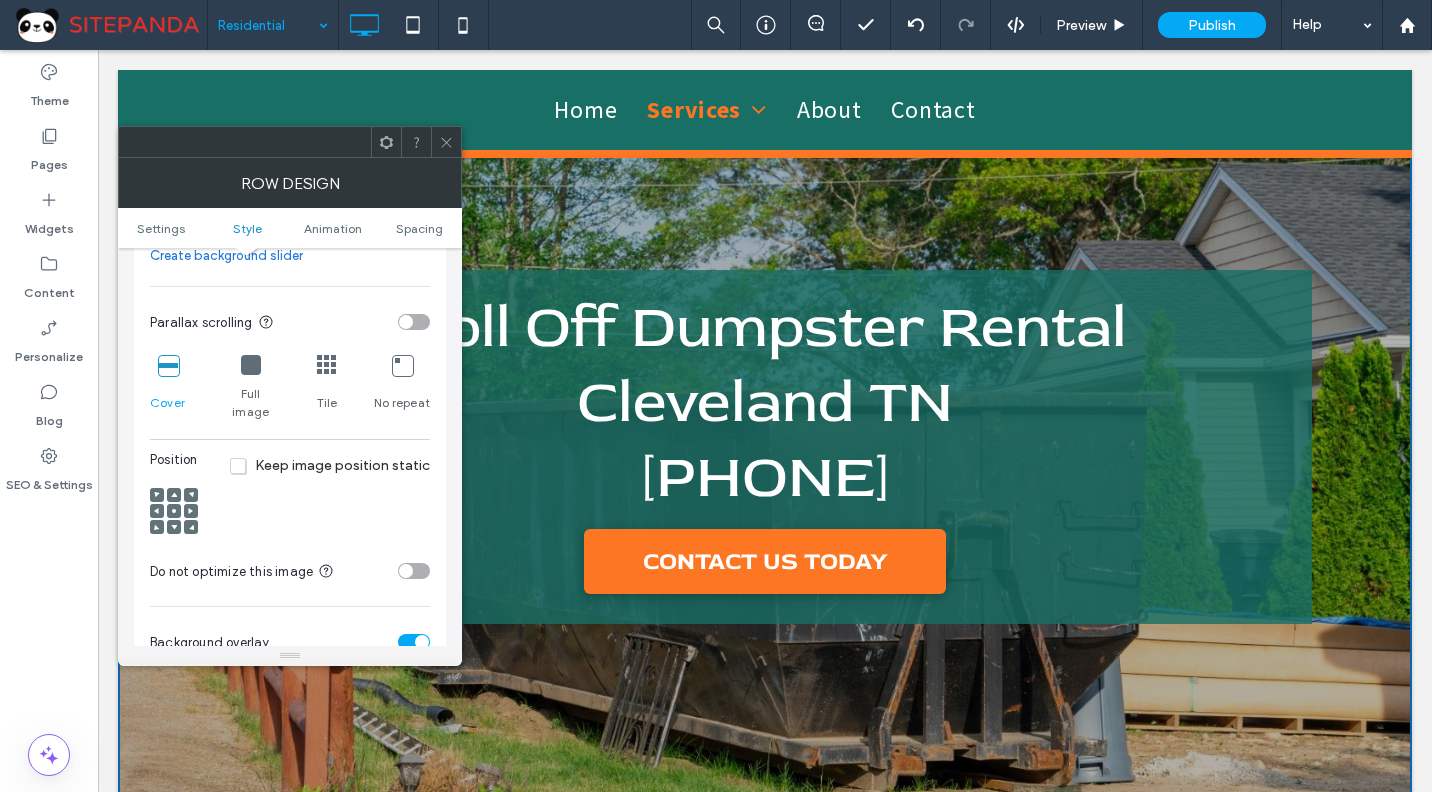 scroll, scrollTop: 700, scrollLeft: 0, axis: vertical 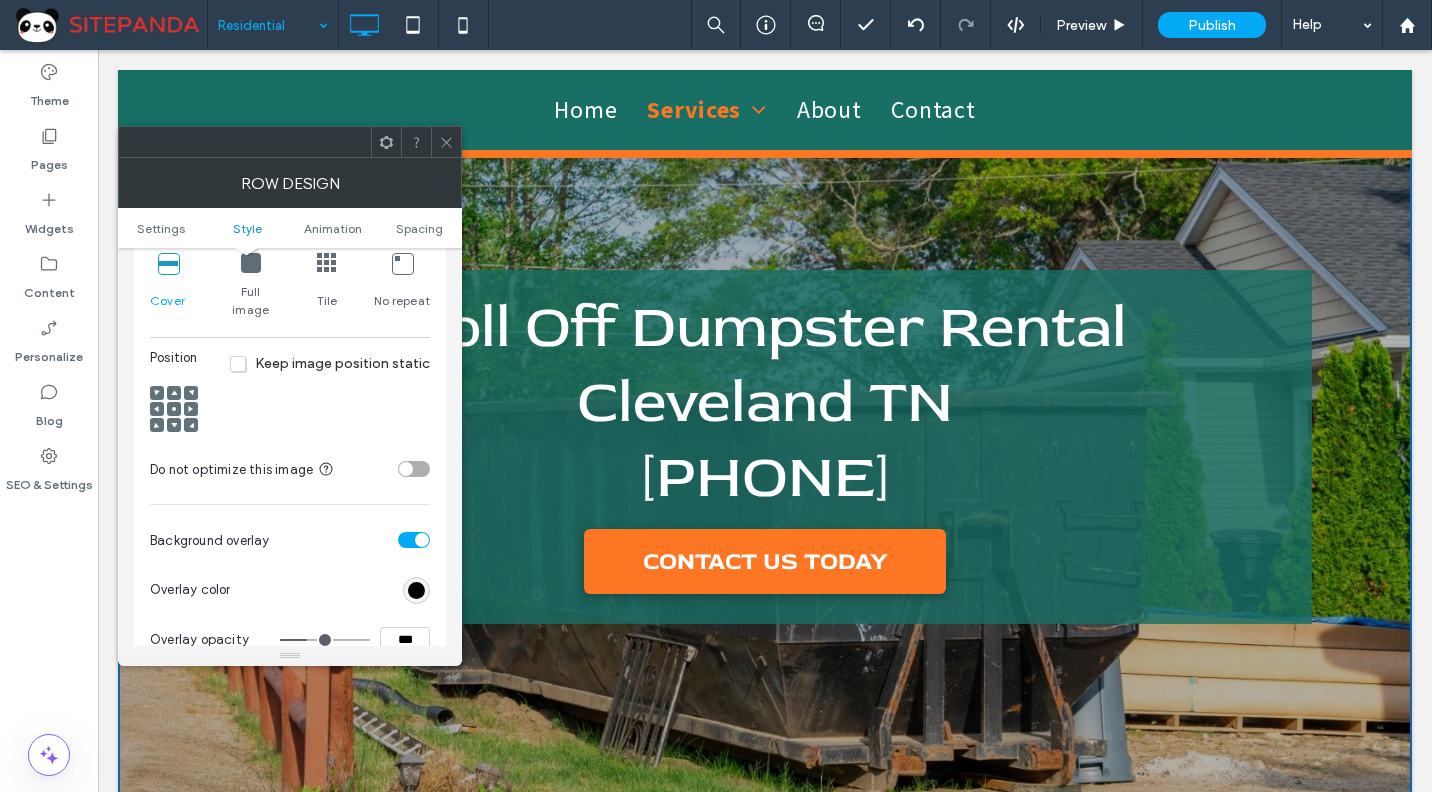 click 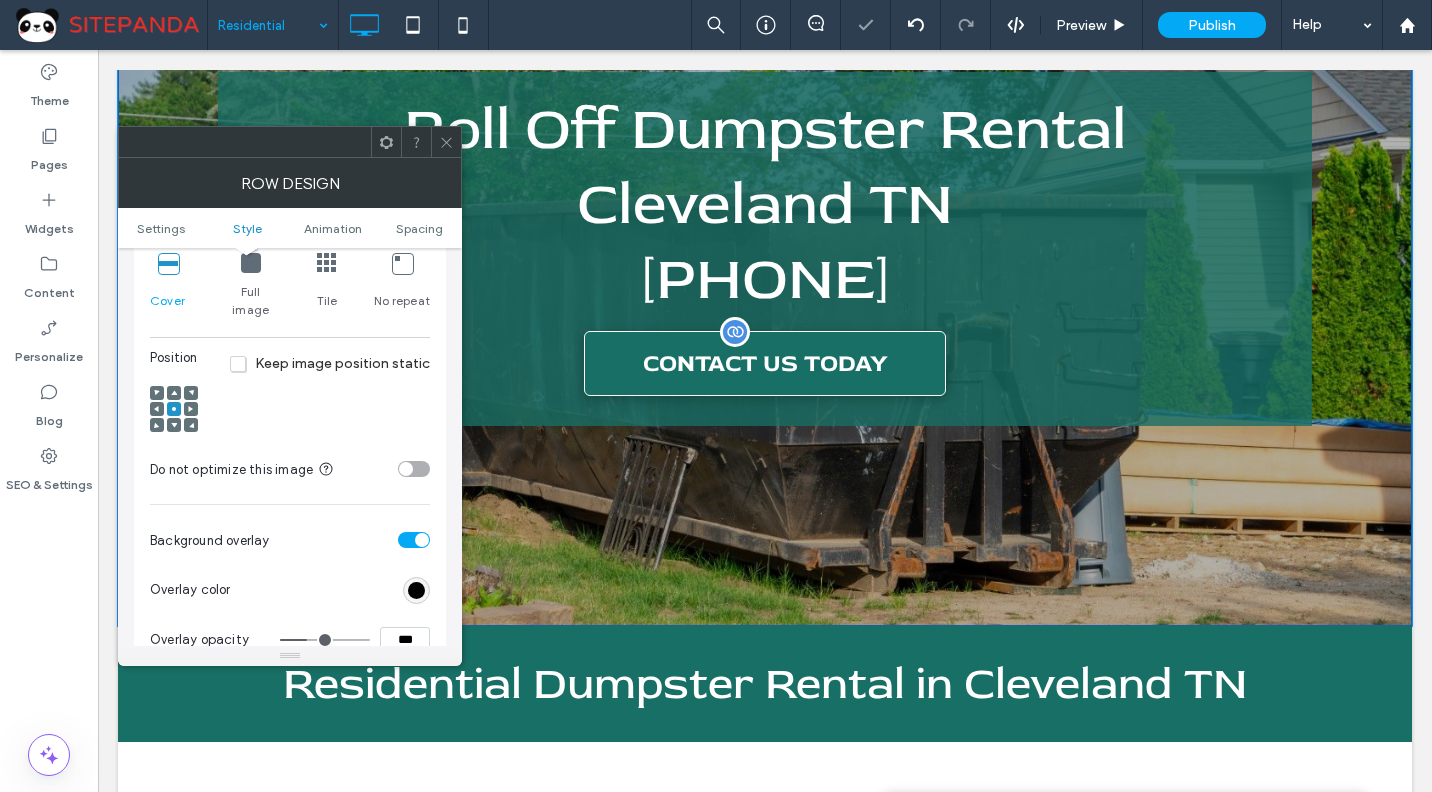 scroll, scrollTop: 200, scrollLeft: 0, axis: vertical 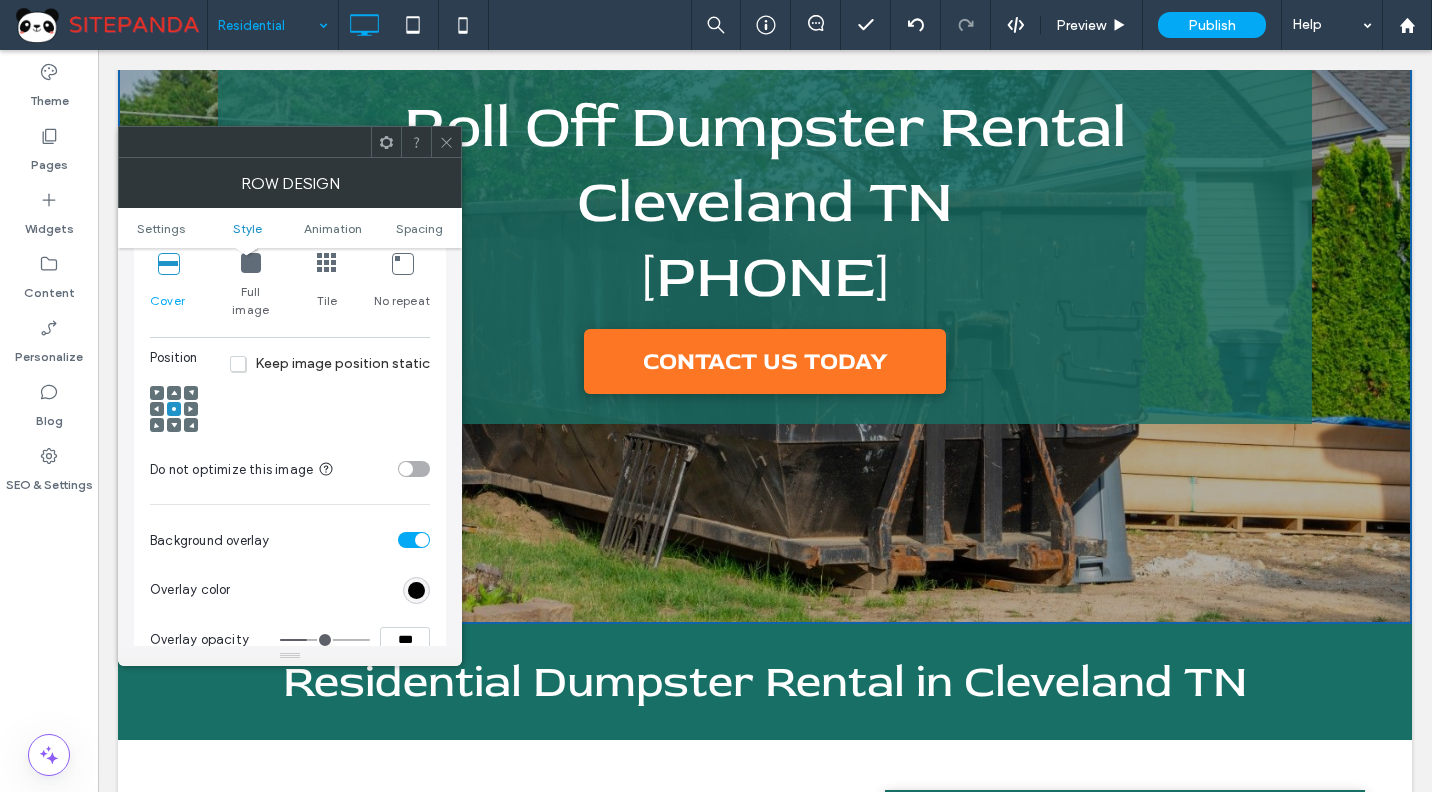 click on "Row Design" at bounding box center [290, 183] 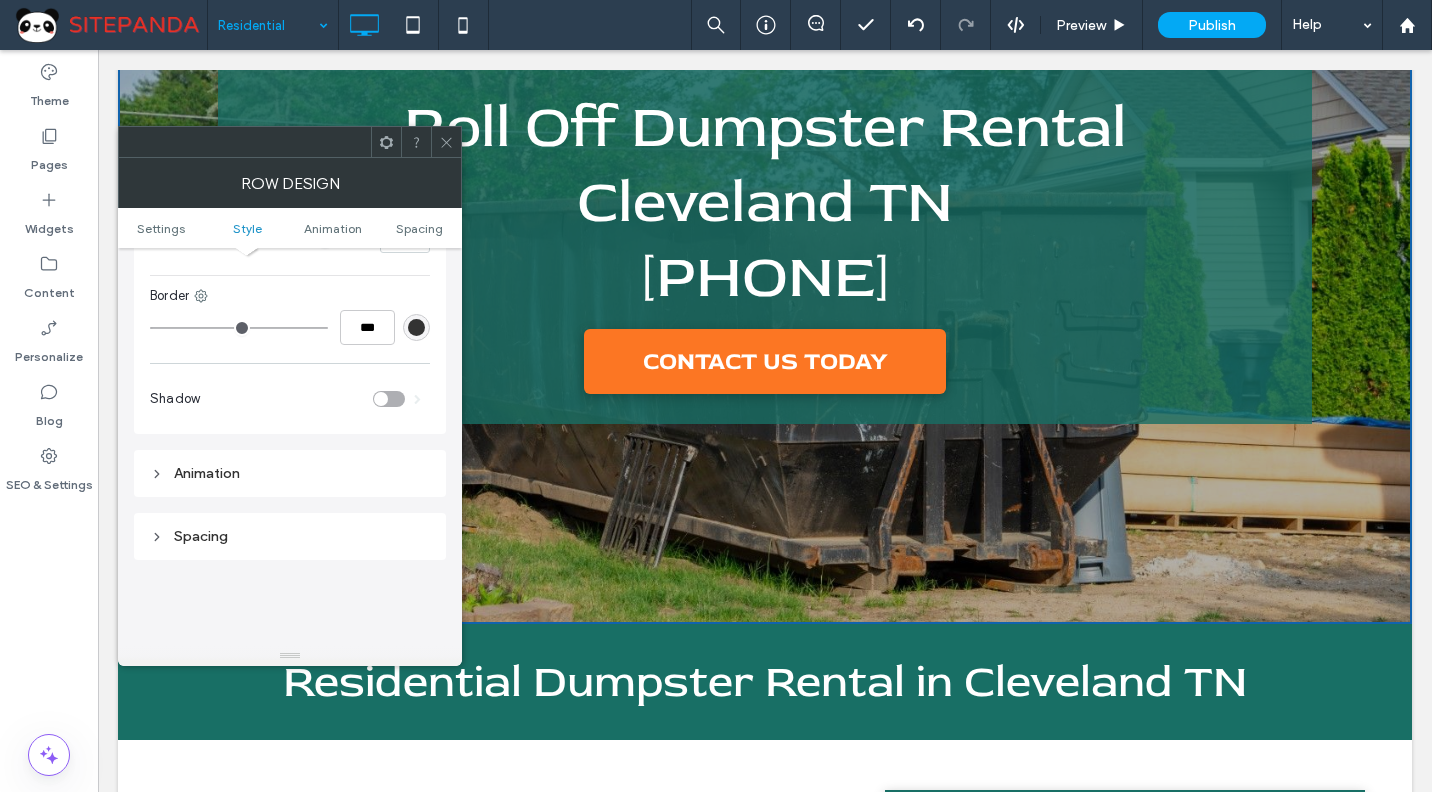 scroll, scrollTop: 800, scrollLeft: 0, axis: vertical 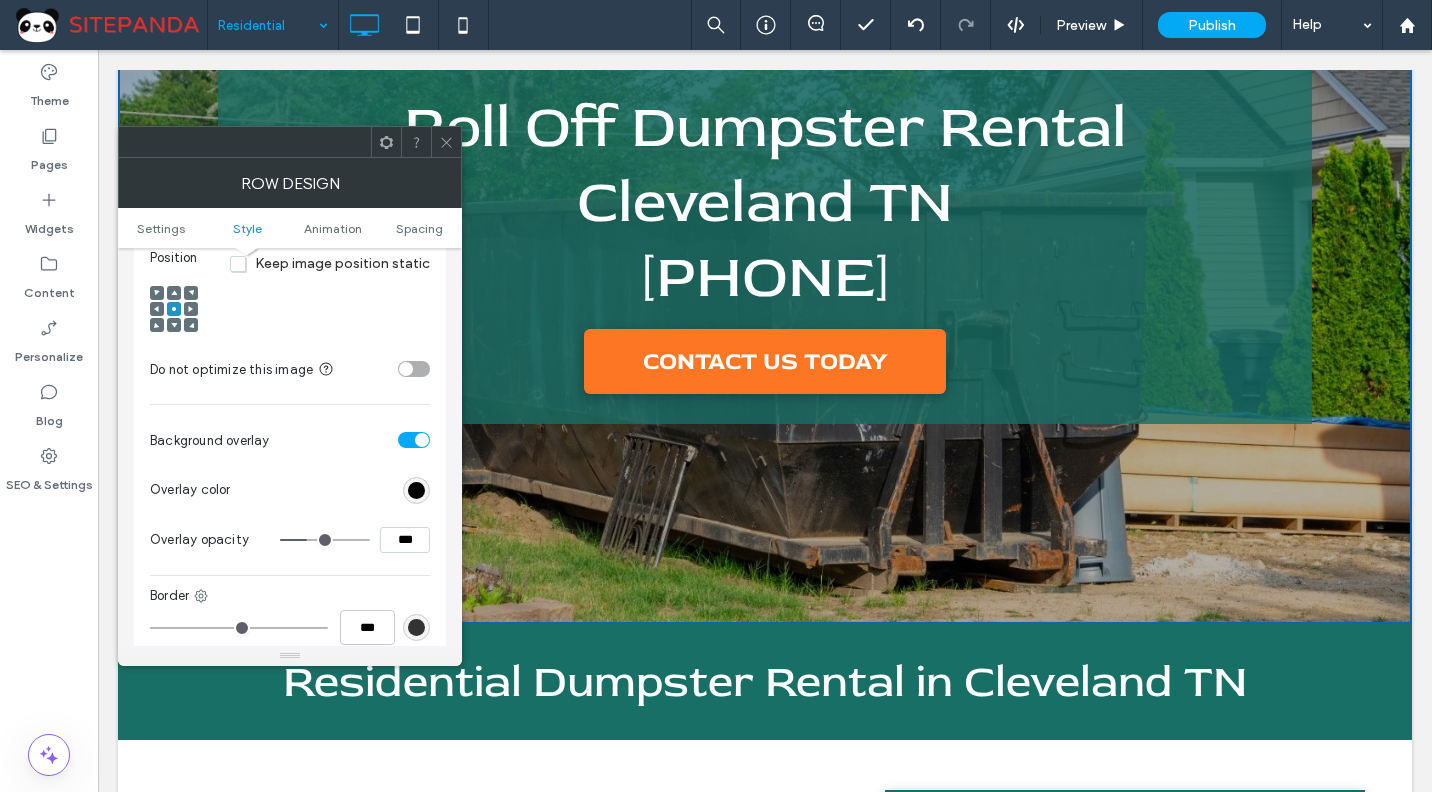 click 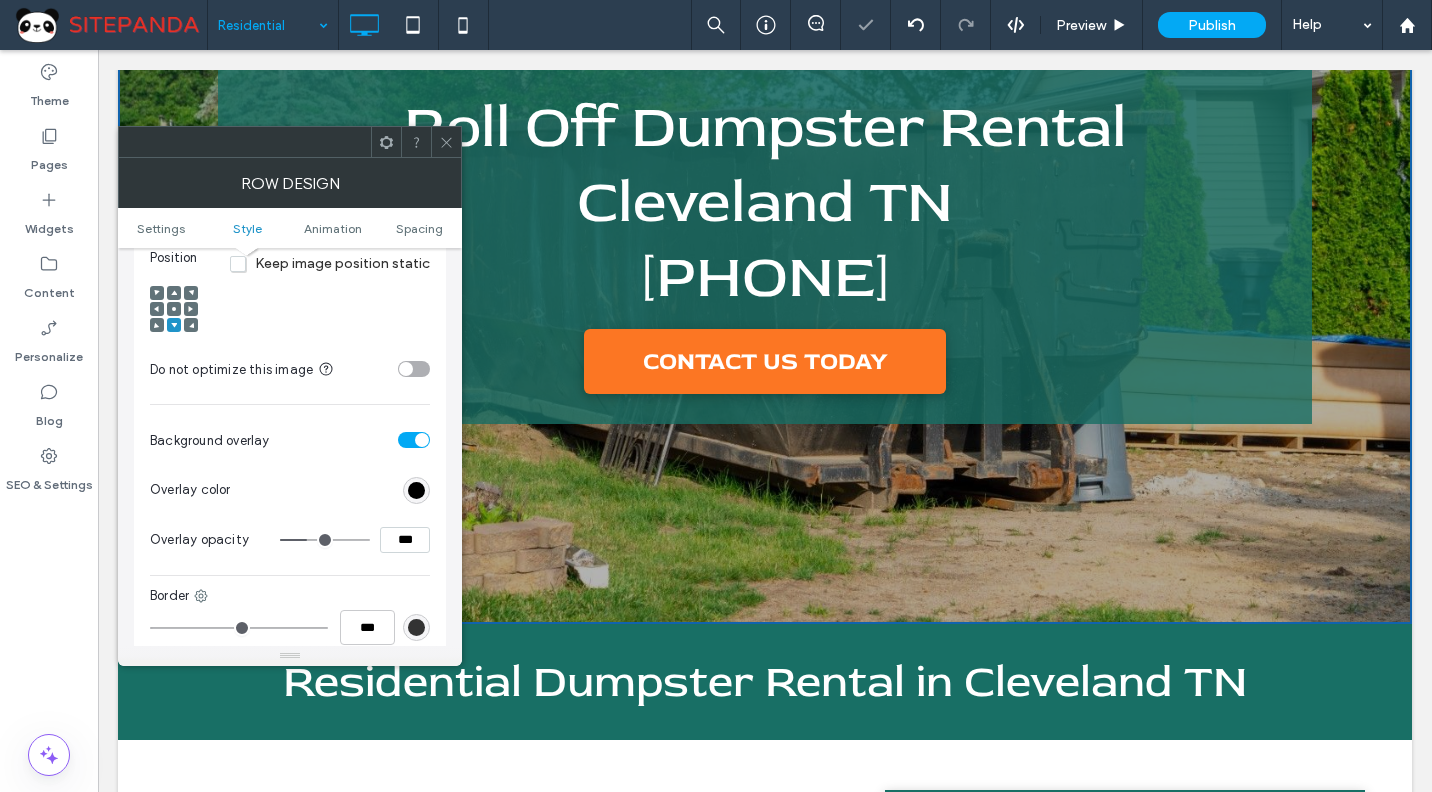 click 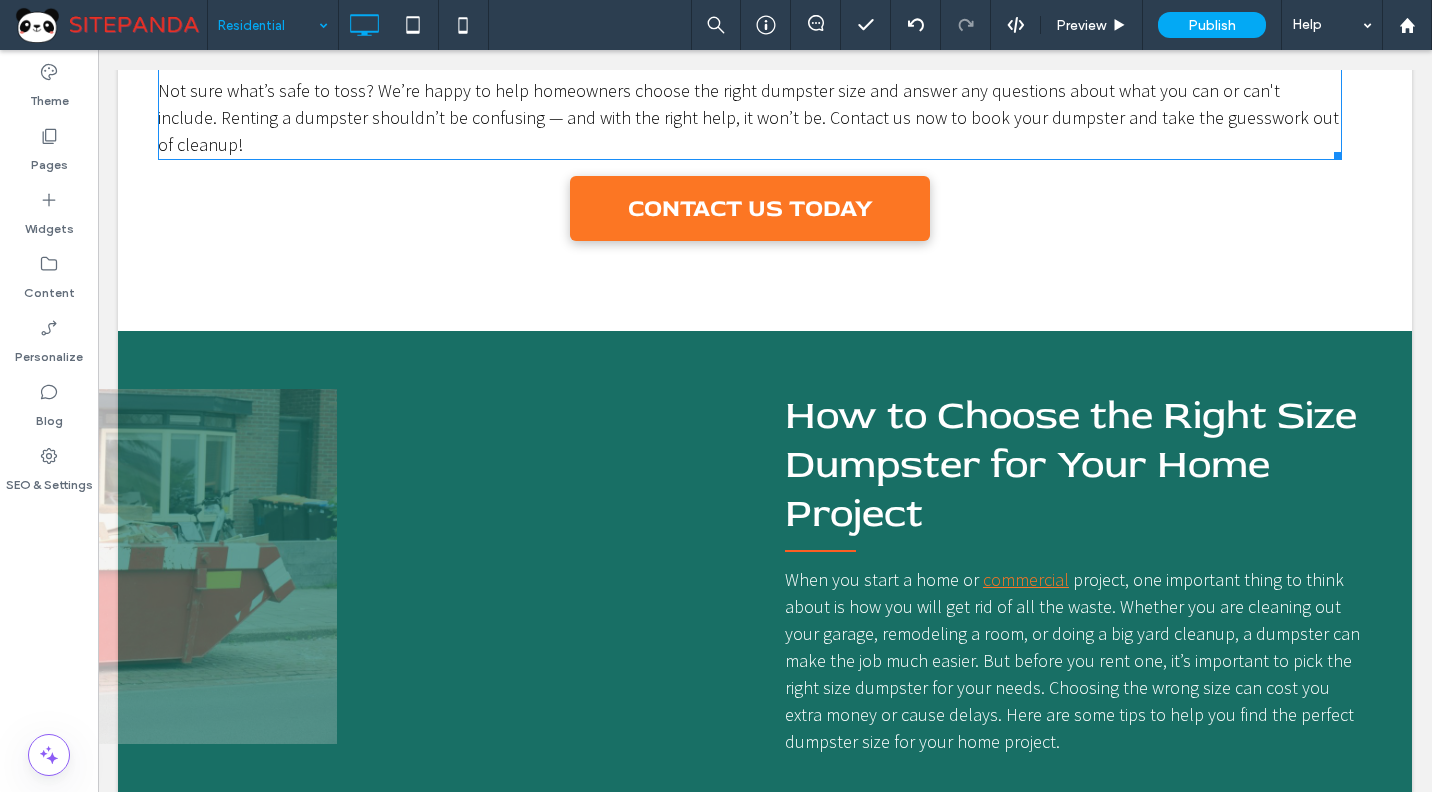scroll, scrollTop: 2100, scrollLeft: 0, axis: vertical 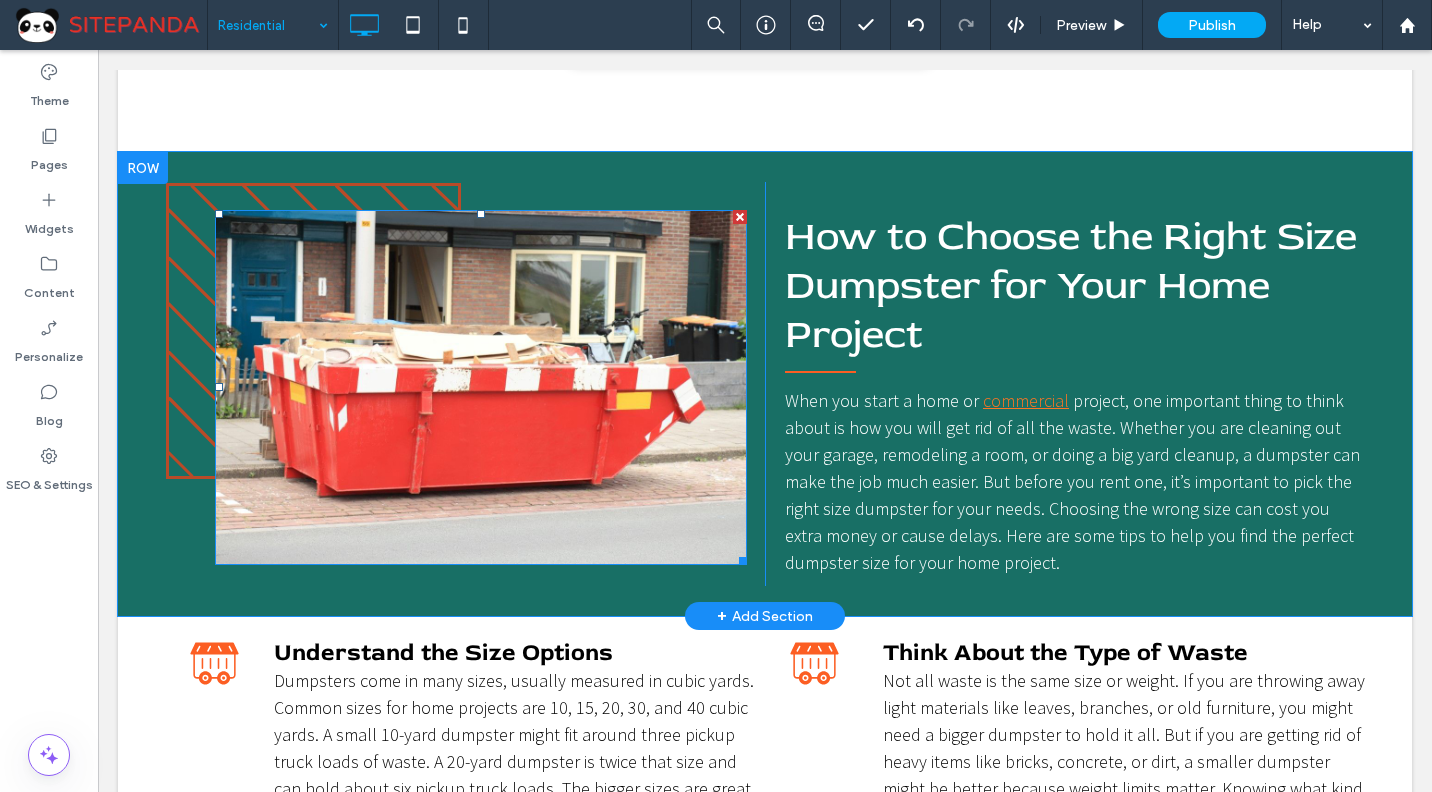 click at bounding box center (481, 387) 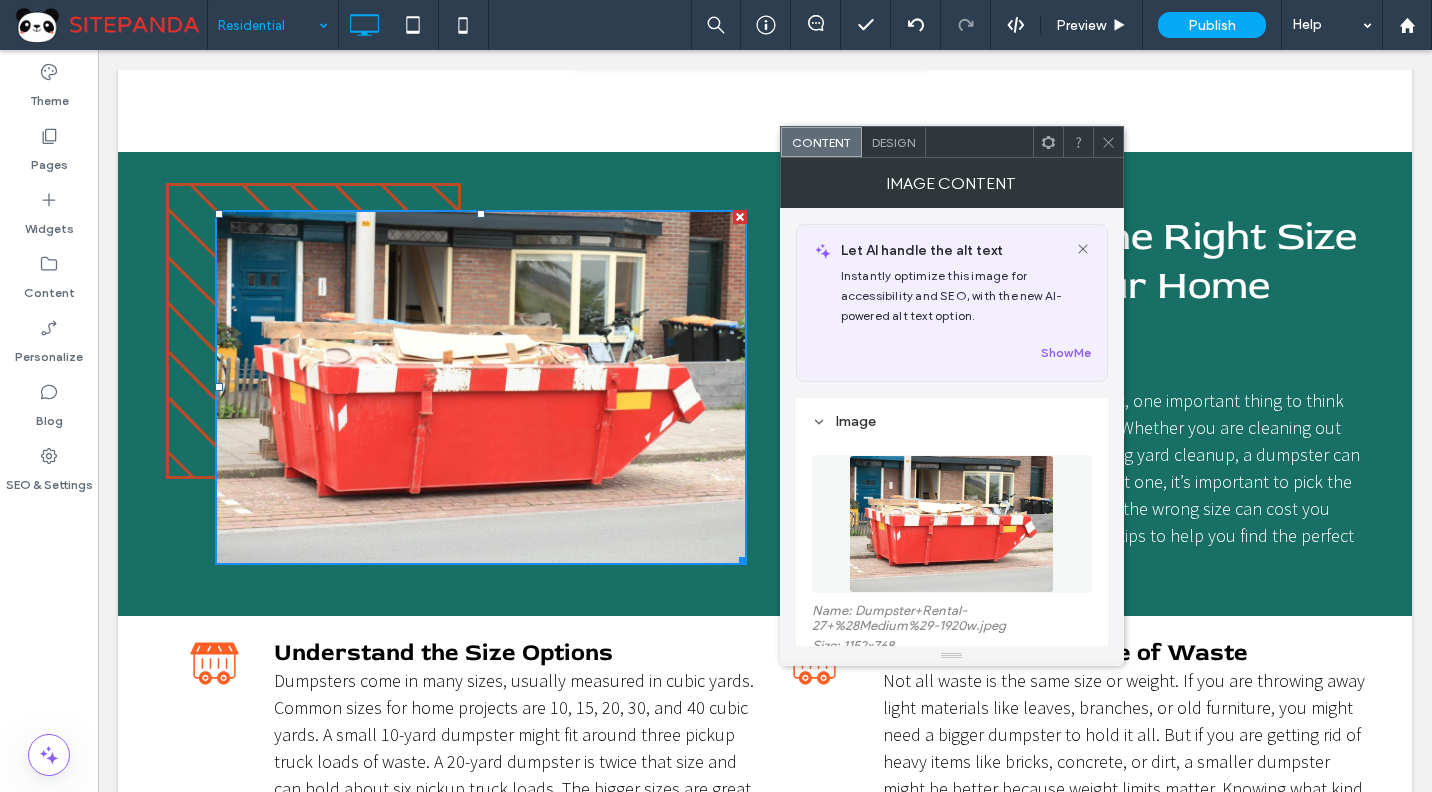 click at bounding box center [952, 524] 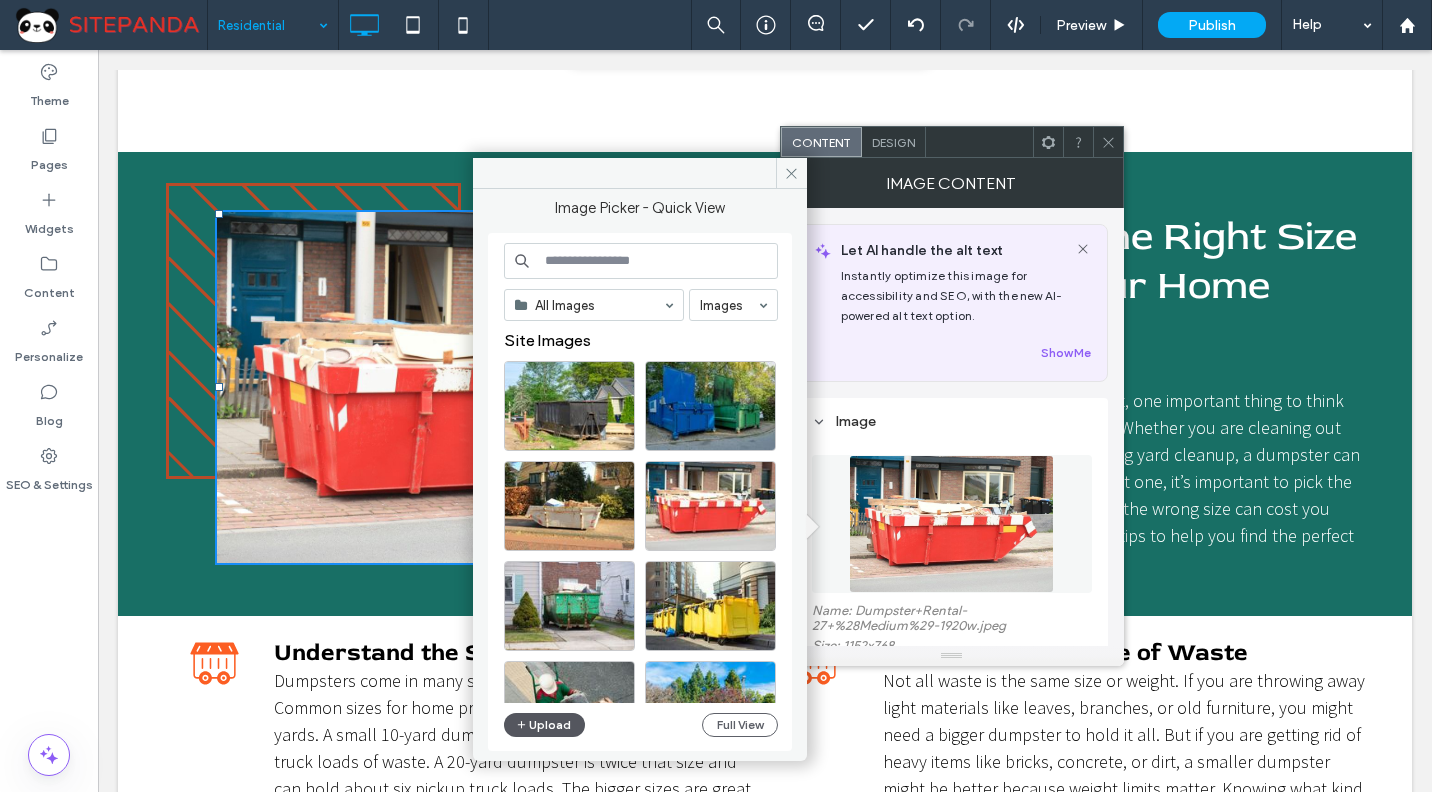 click on "Upload" at bounding box center (545, 725) 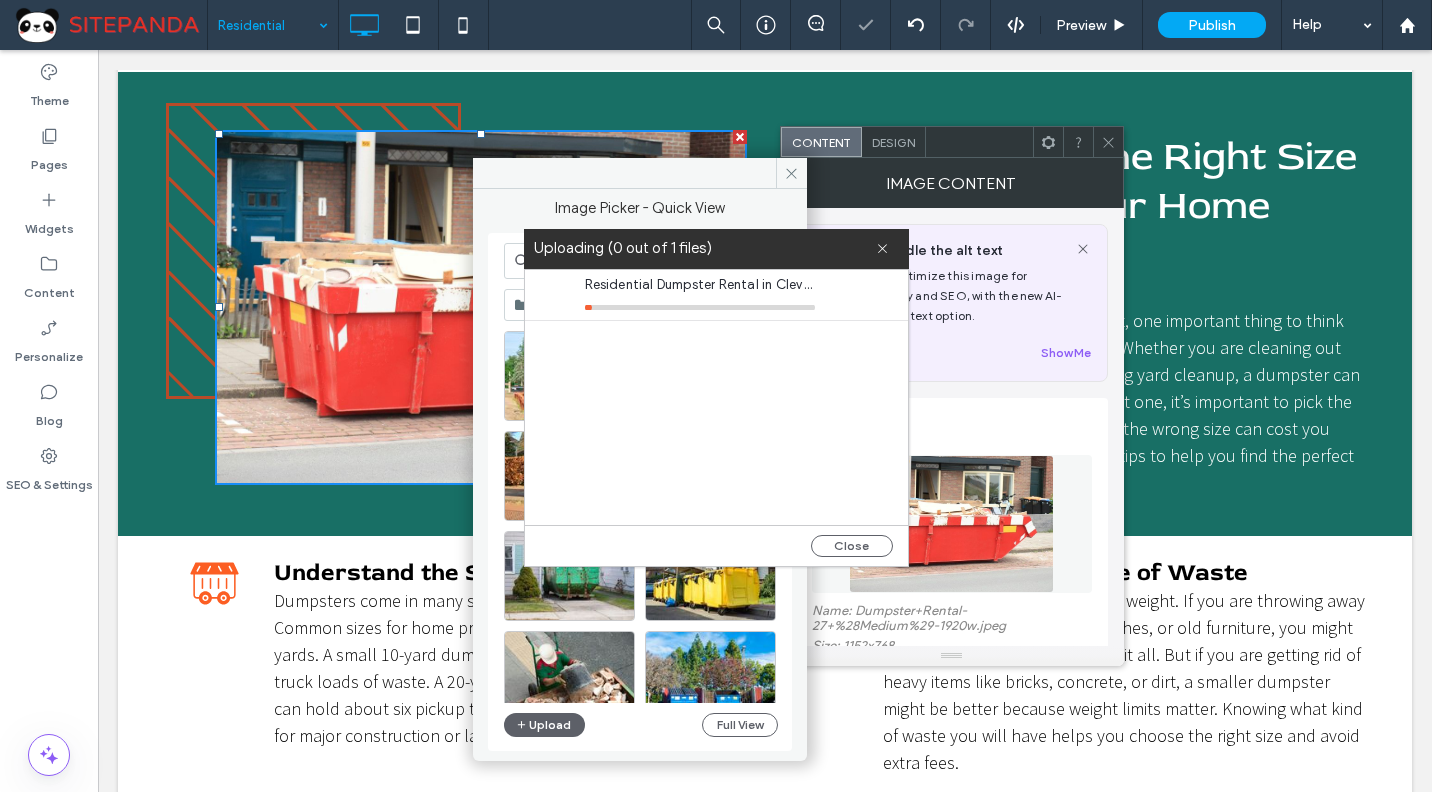 scroll, scrollTop: 2300, scrollLeft: 0, axis: vertical 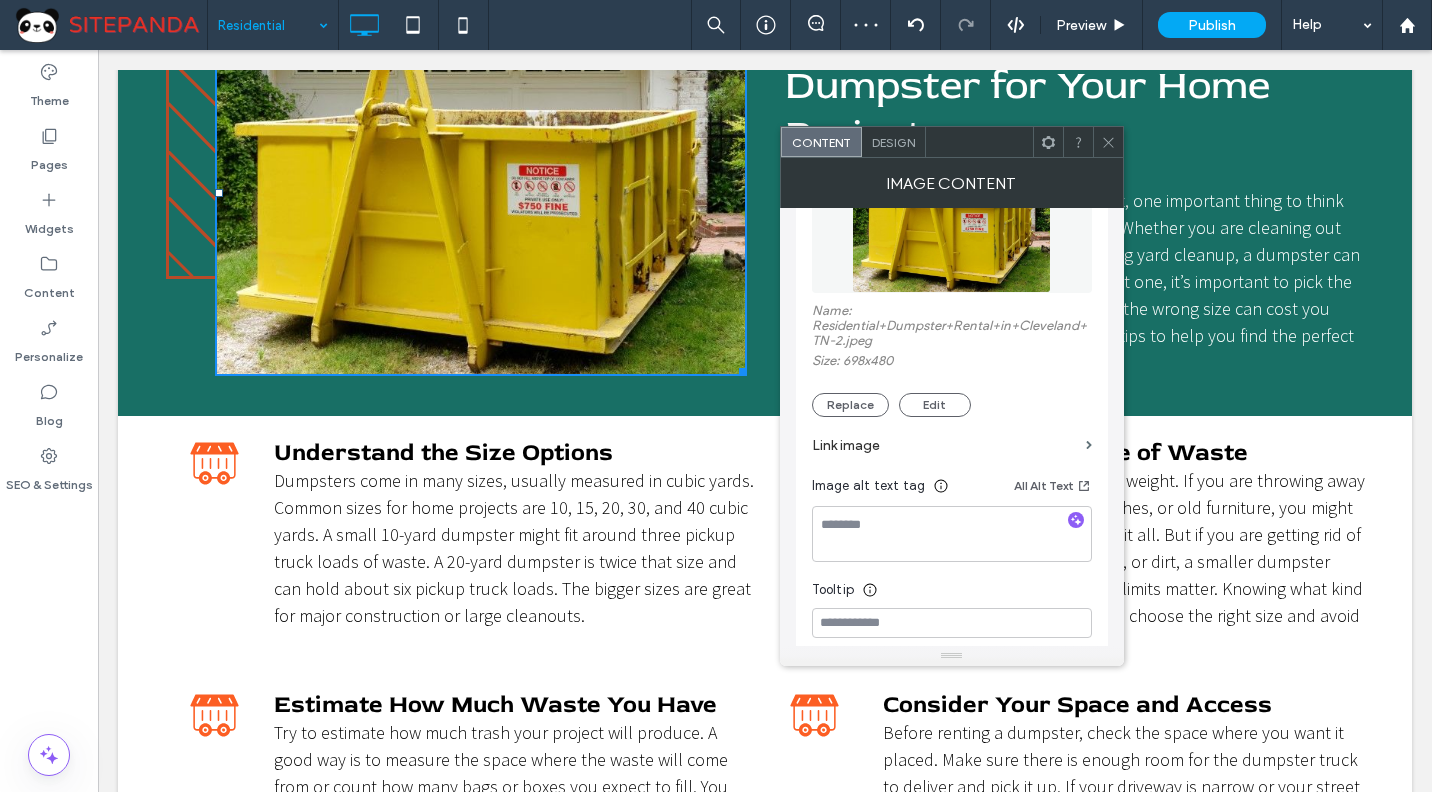 click at bounding box center [1108, 142] 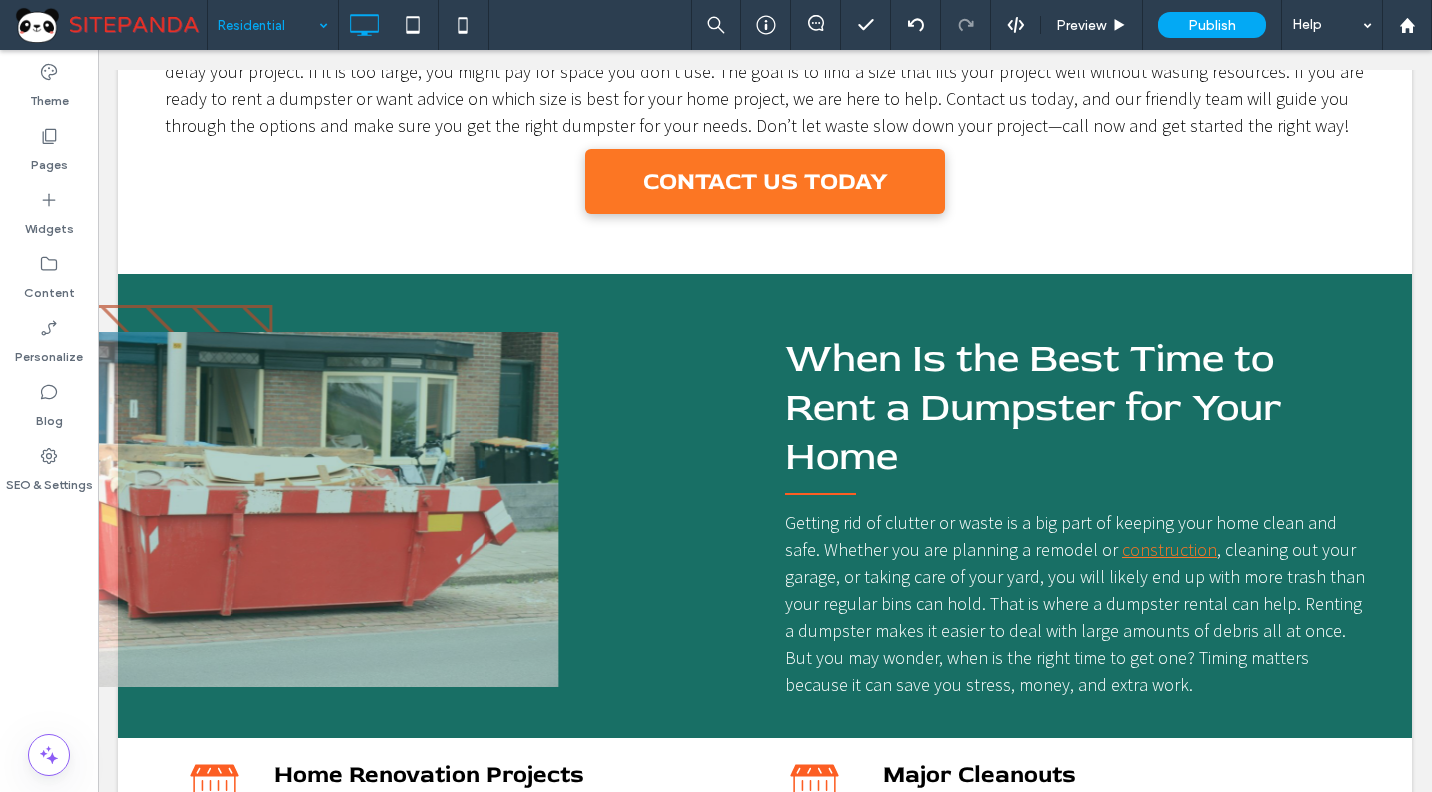 scroll, scrollTop: 3400, scrollLeft: 0, axis: vertical 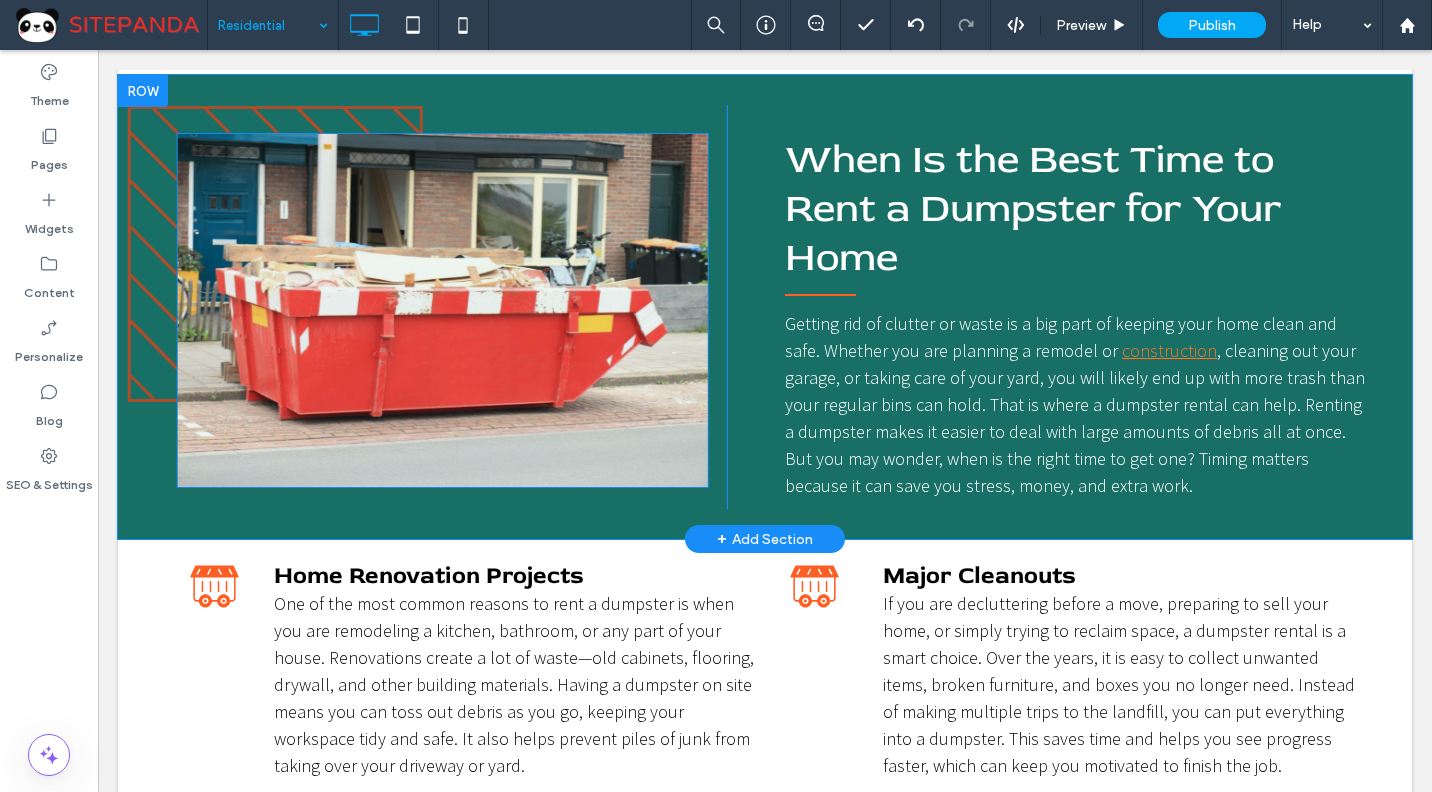 click at bounding box center (443, 310) 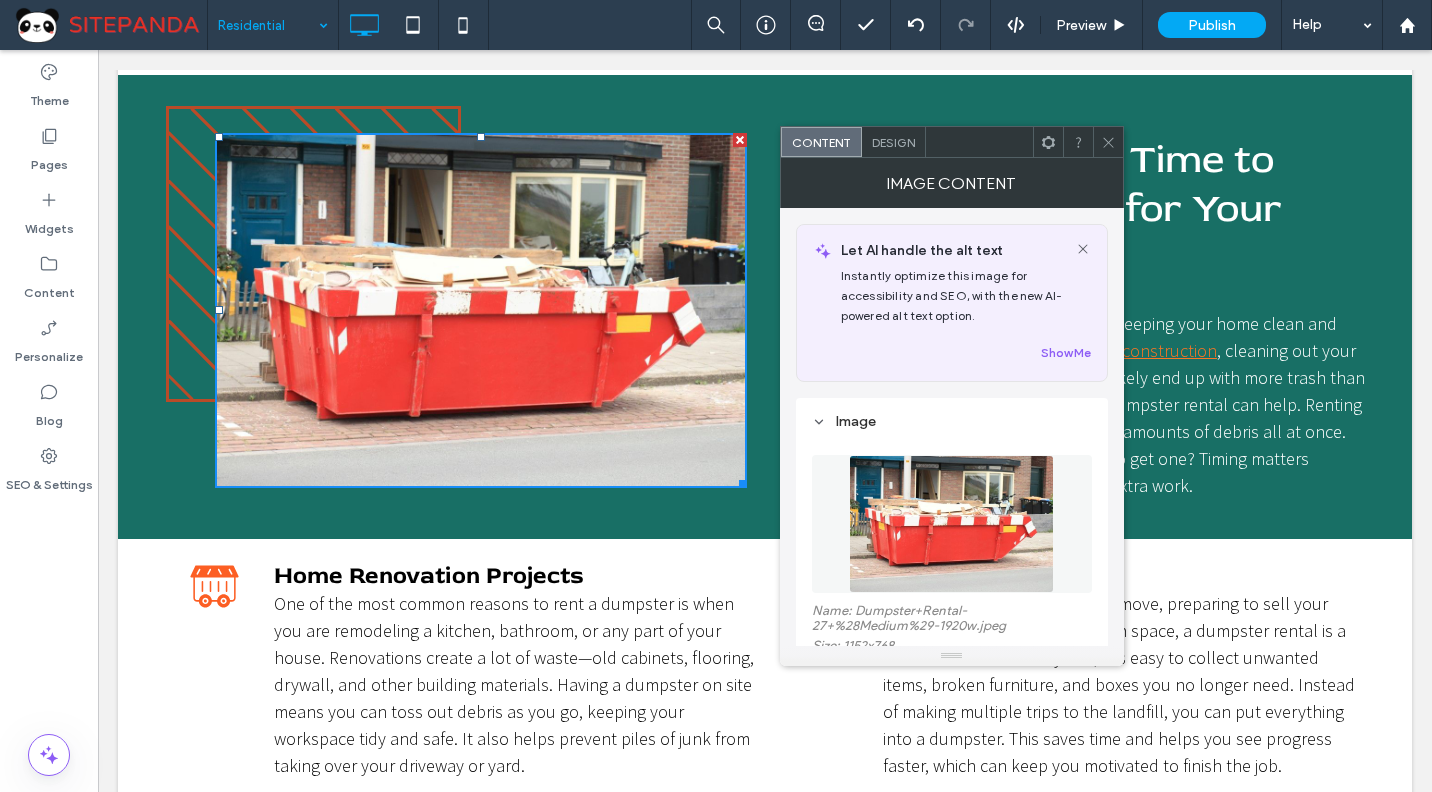 click at bounding box center [952, 524] 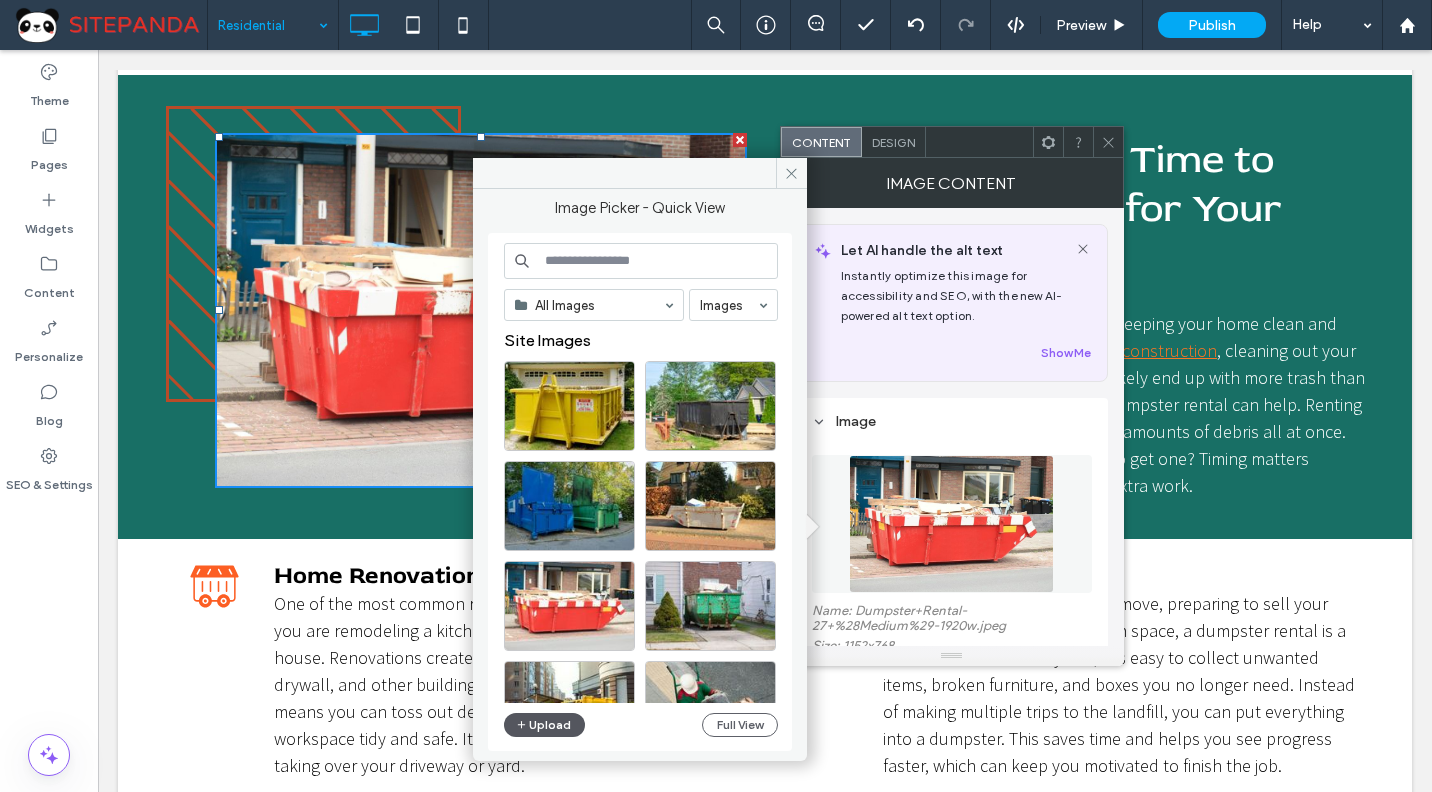 click at bounding box center (523, 725) 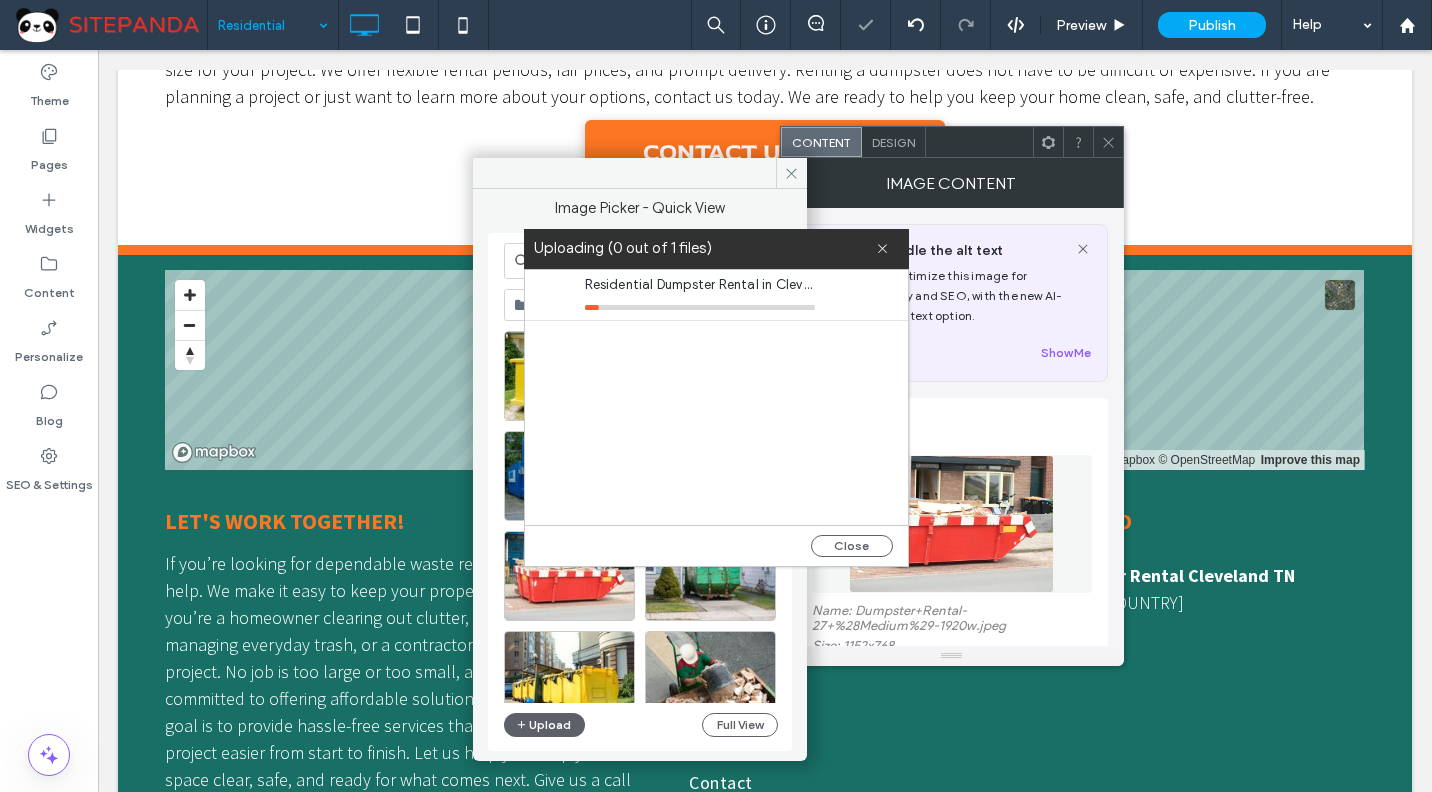 scroll, scrollTop: 4400, scrollLeft: 0, axis: vertical 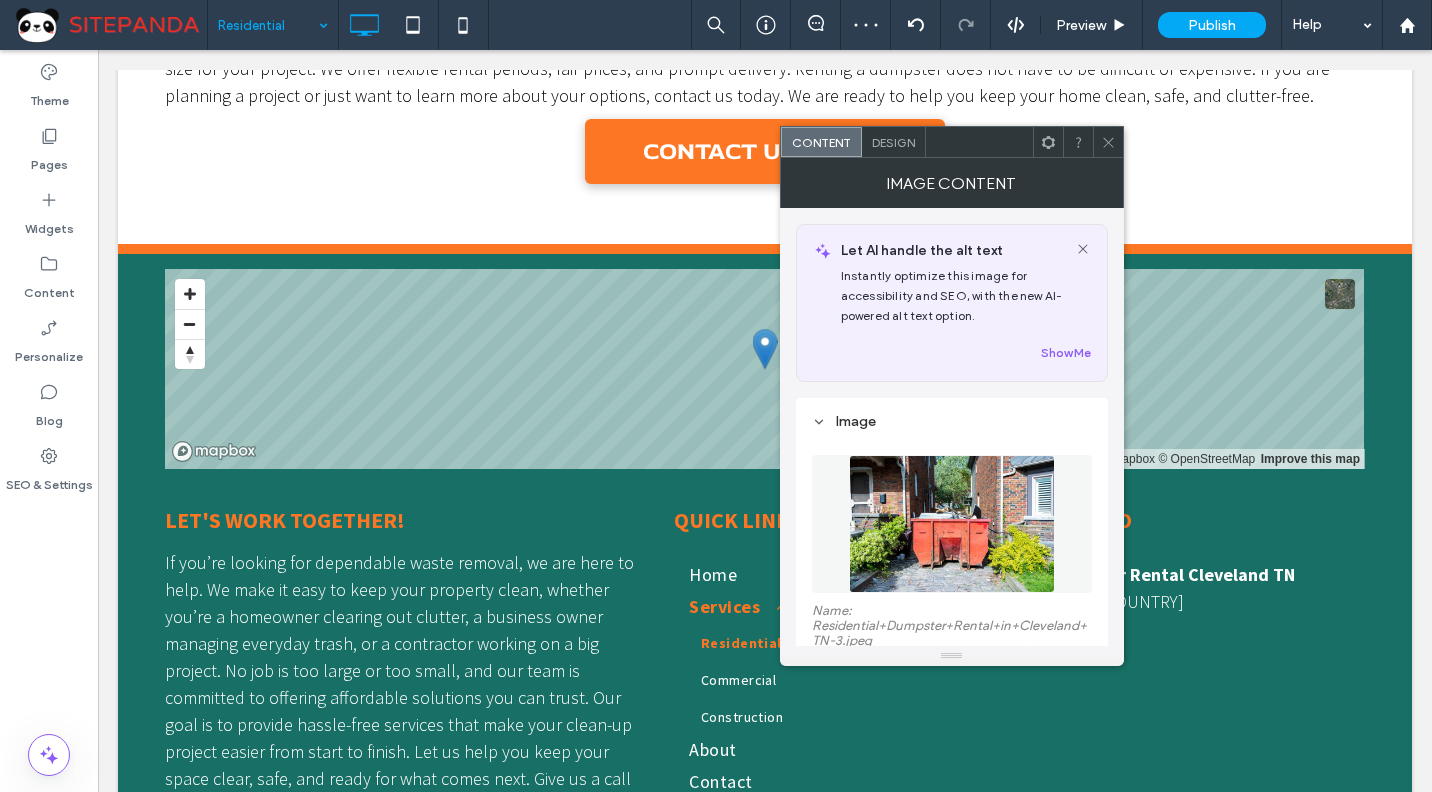 click 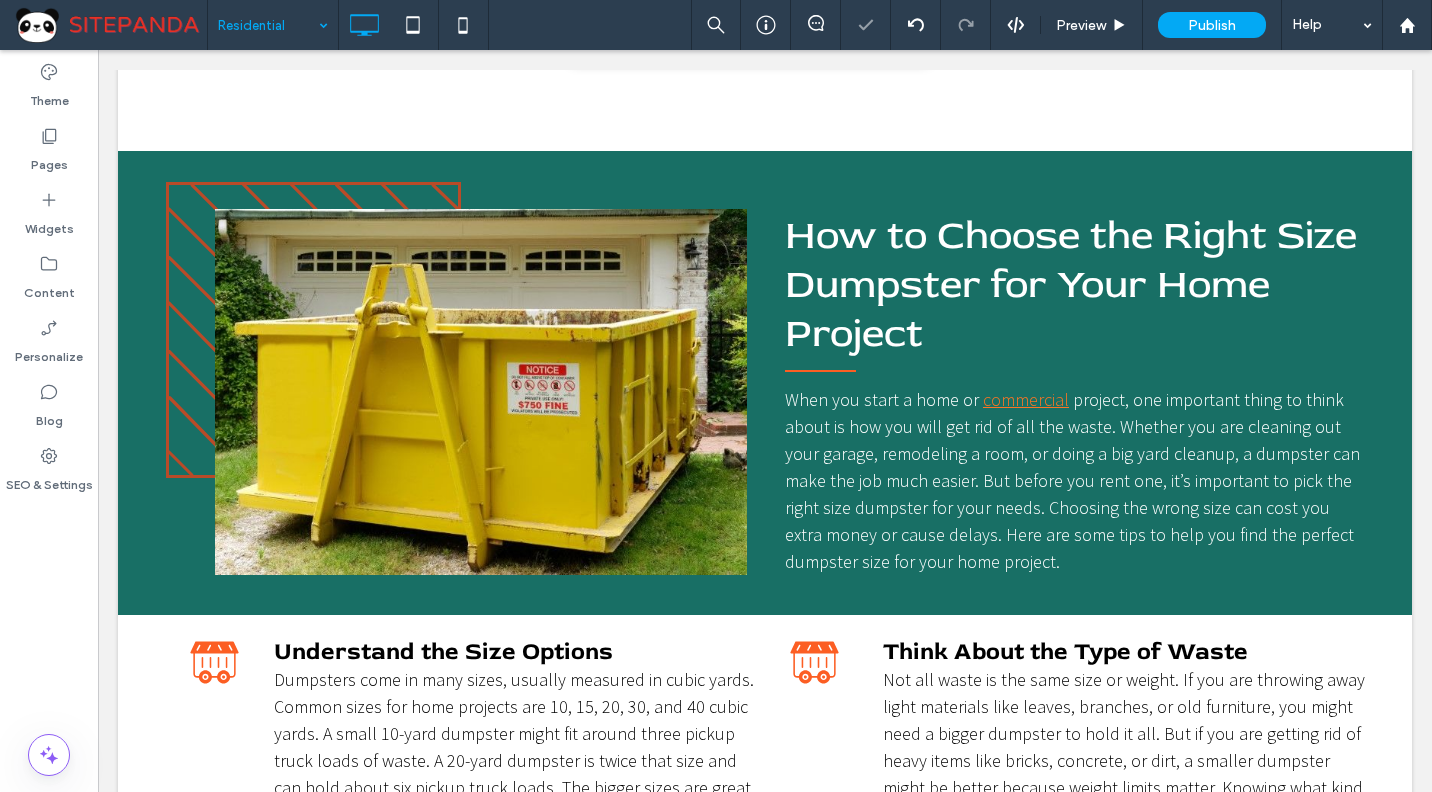 scroll, scrollTop: 2100, scrollLeft: 0, axis: vertical 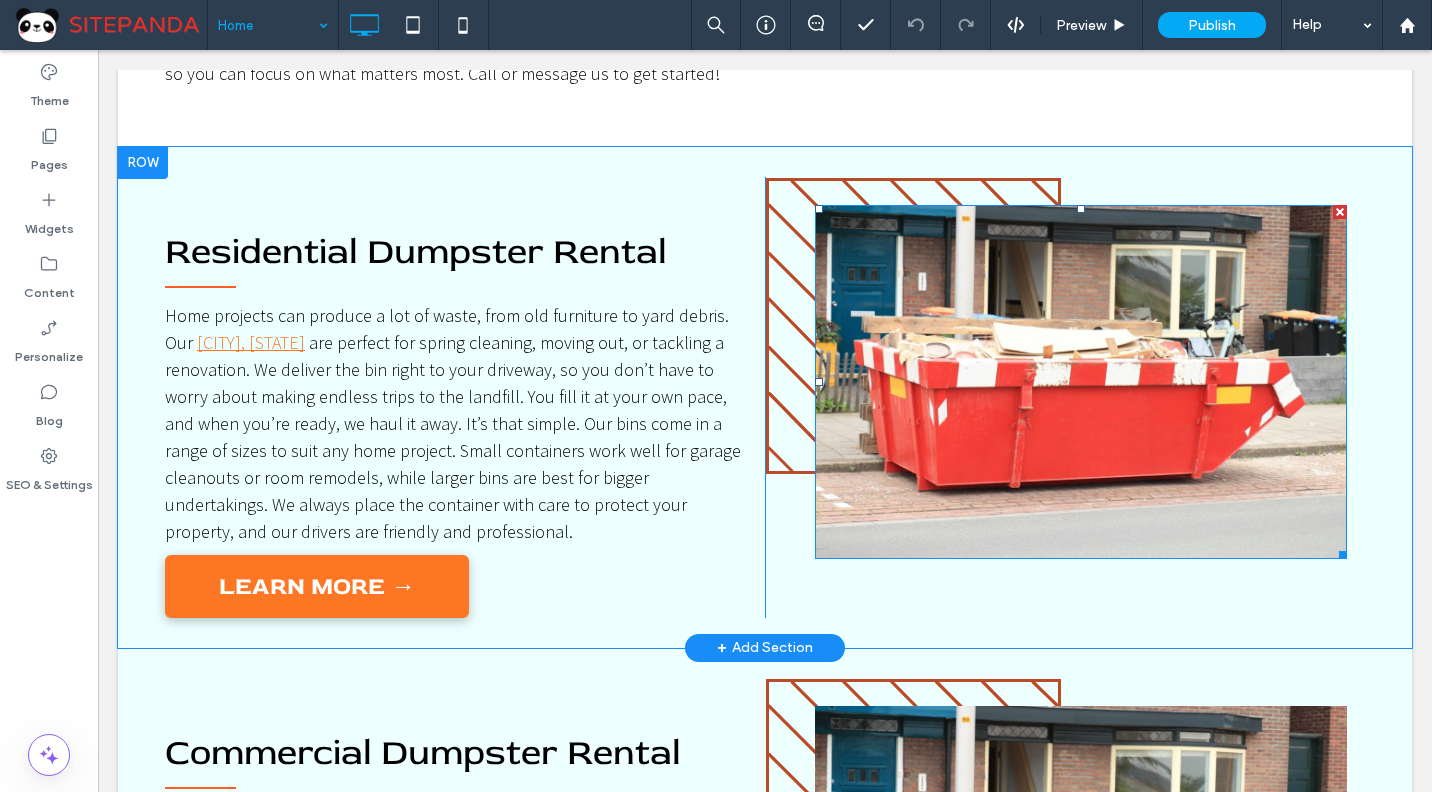 click at bounding box center [1081, 382] 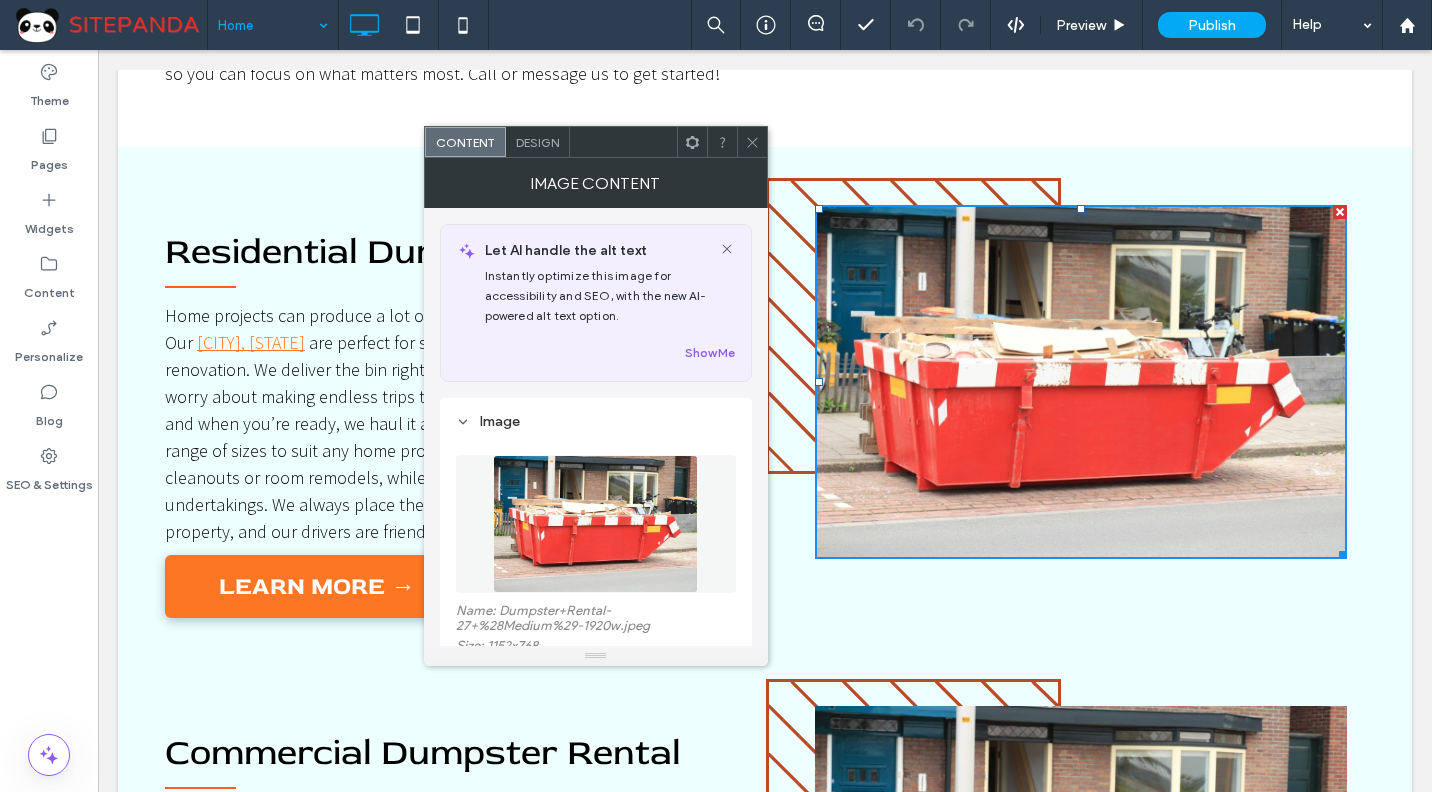 click at bounding box center [596, 524] 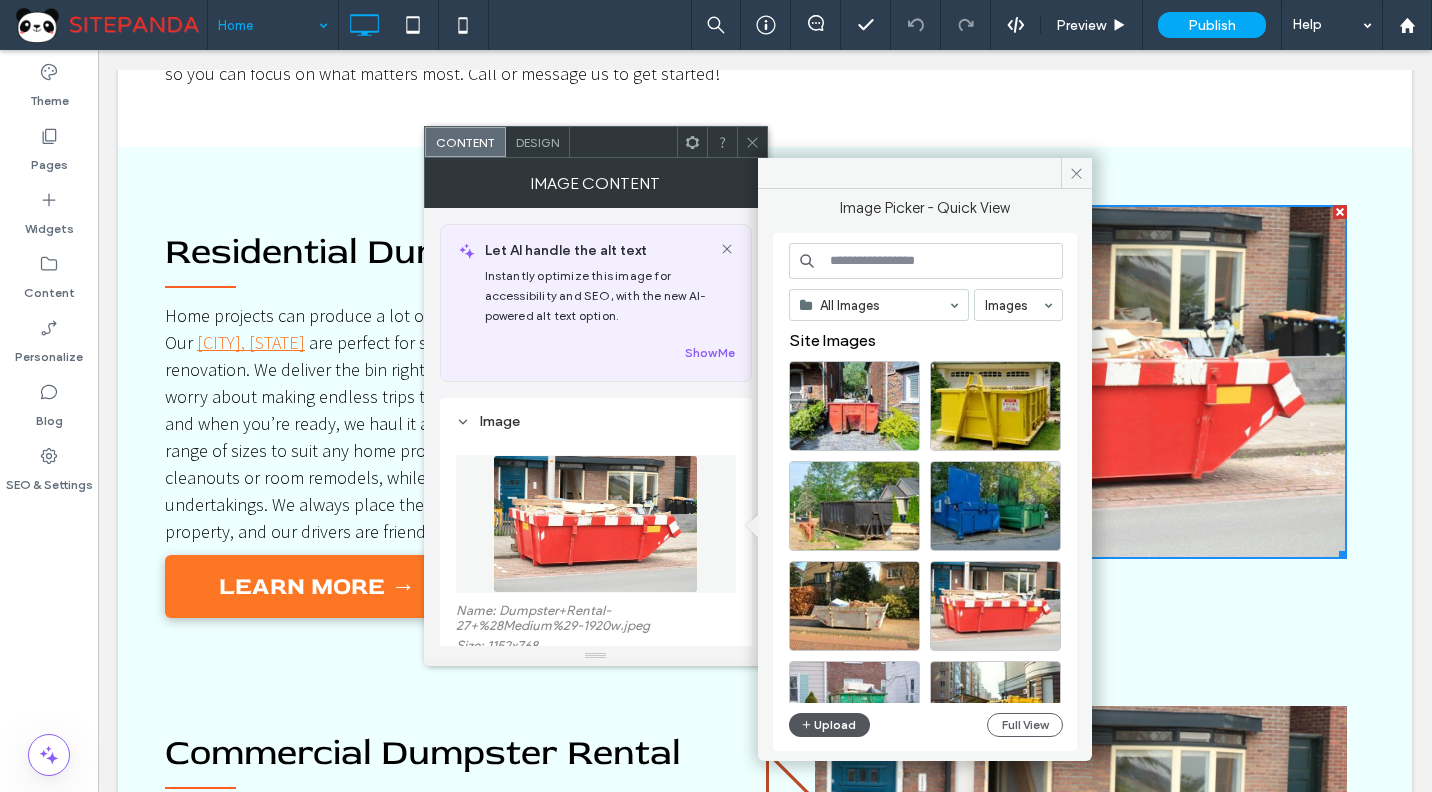 click on "Upload" at bounding box center (830, 725) 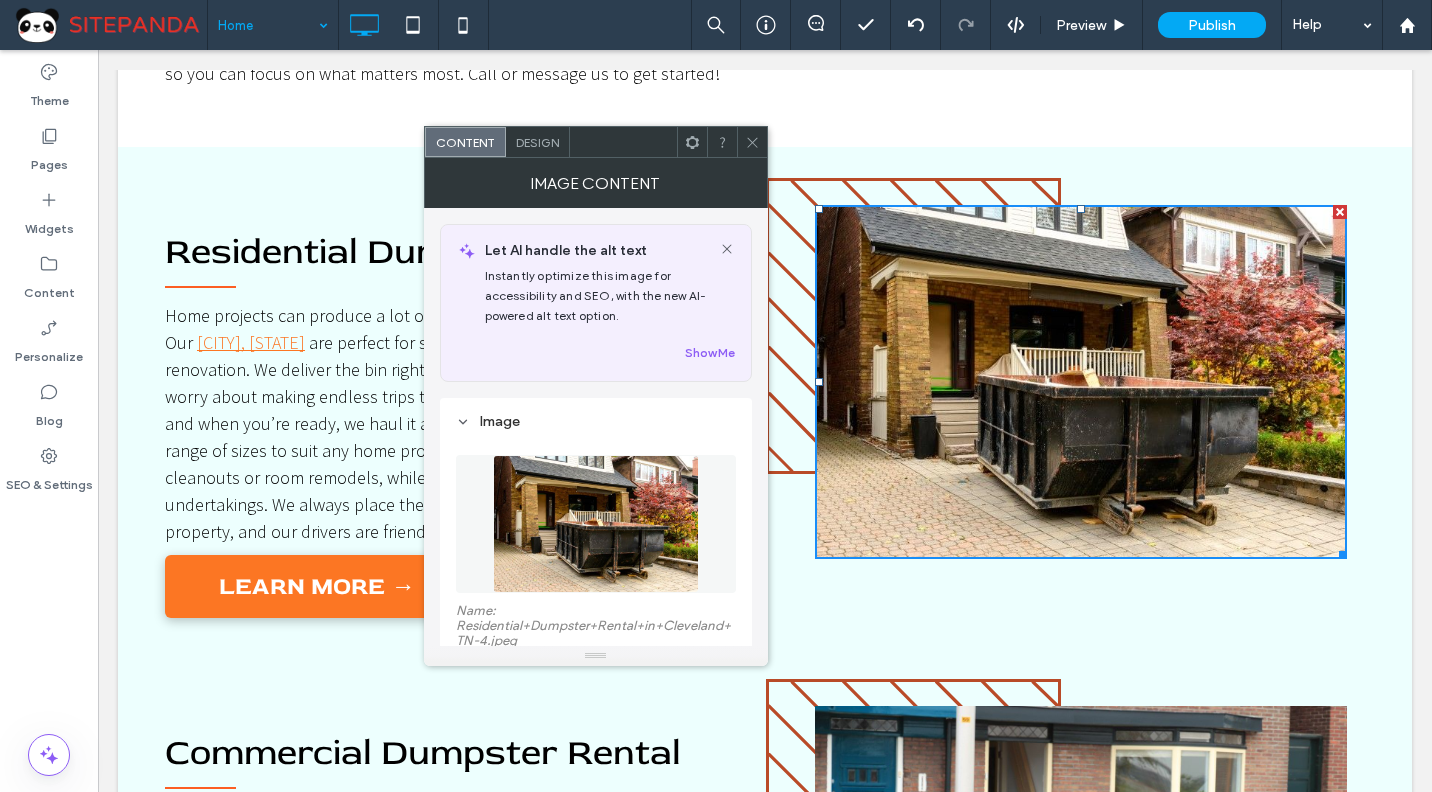 drag, startPoint x: 754, startPoint y: 140, endPoint x: 753, endPoint y: 130, distance: 10.049875 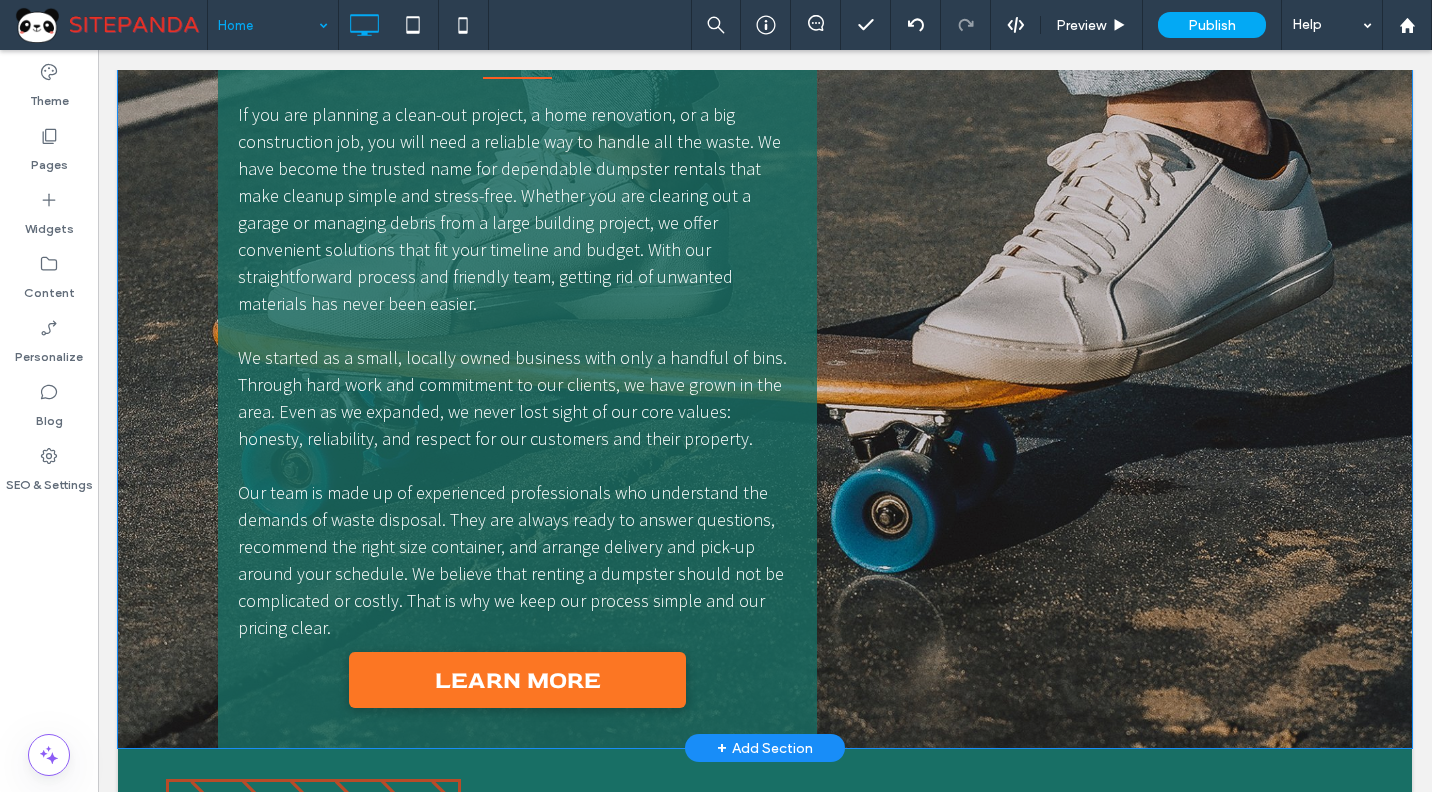 scroll, scrollTop: 3000, scrollLeft: 0, axis: vertical 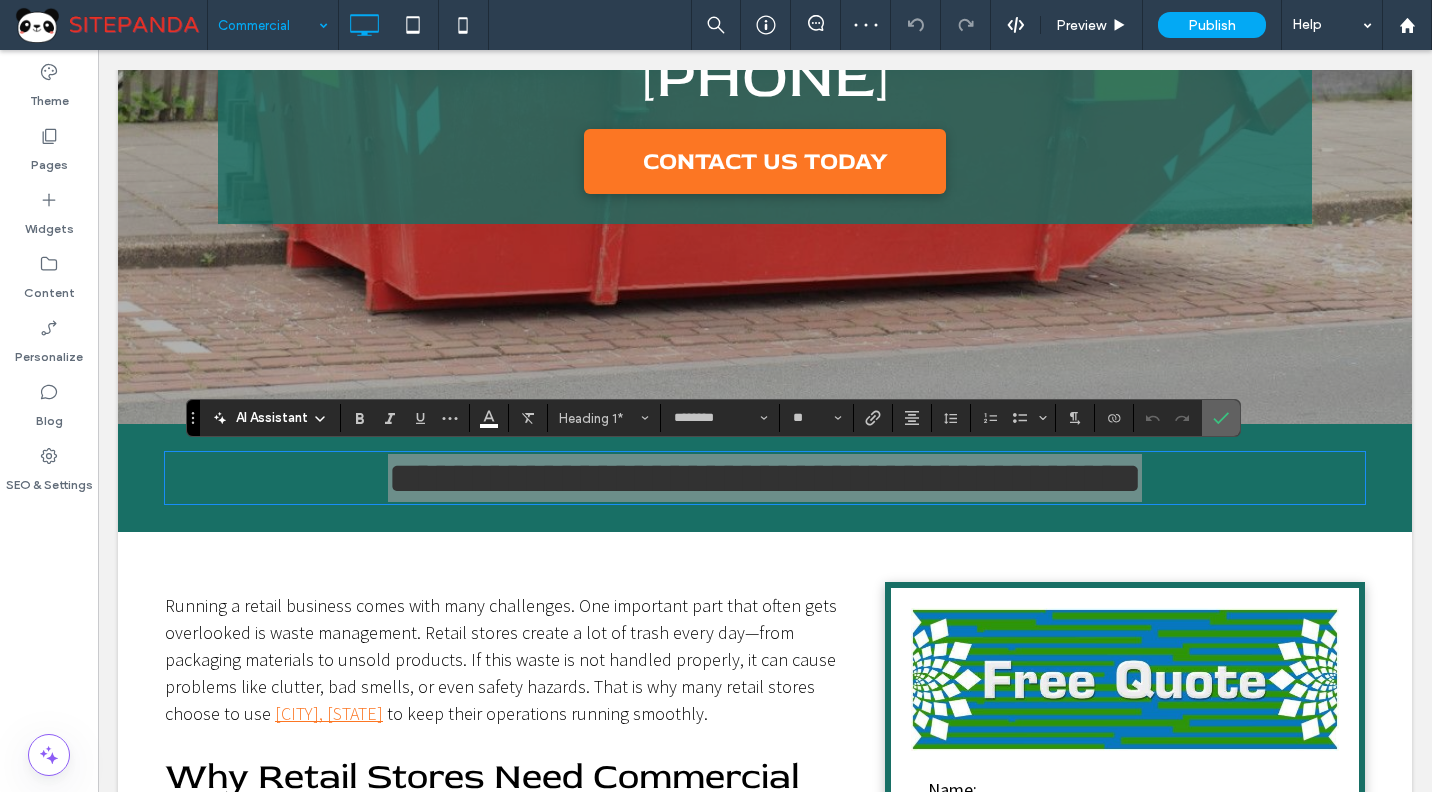 click 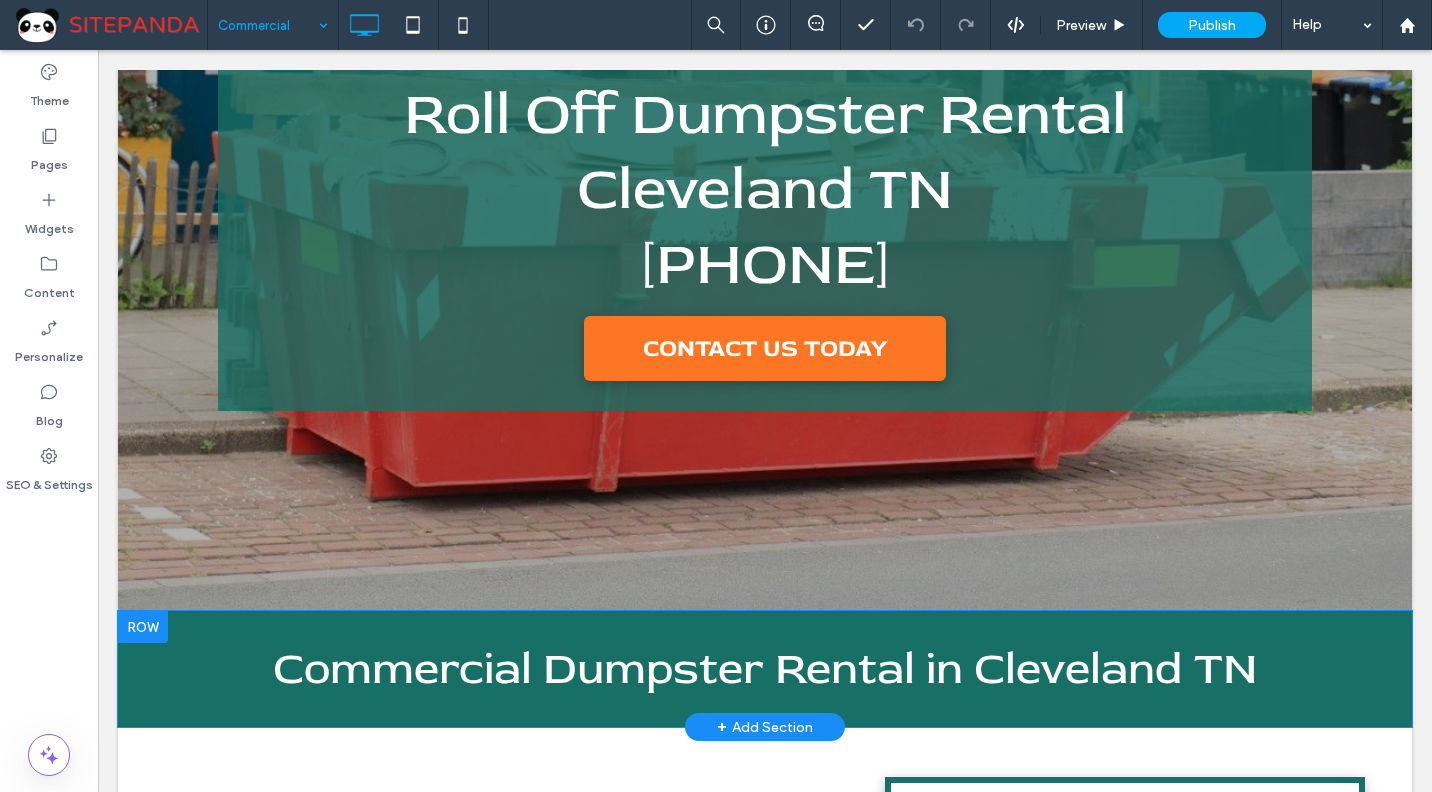 scroll, scrollTop: 0, scrollLeft: 0, axis: both 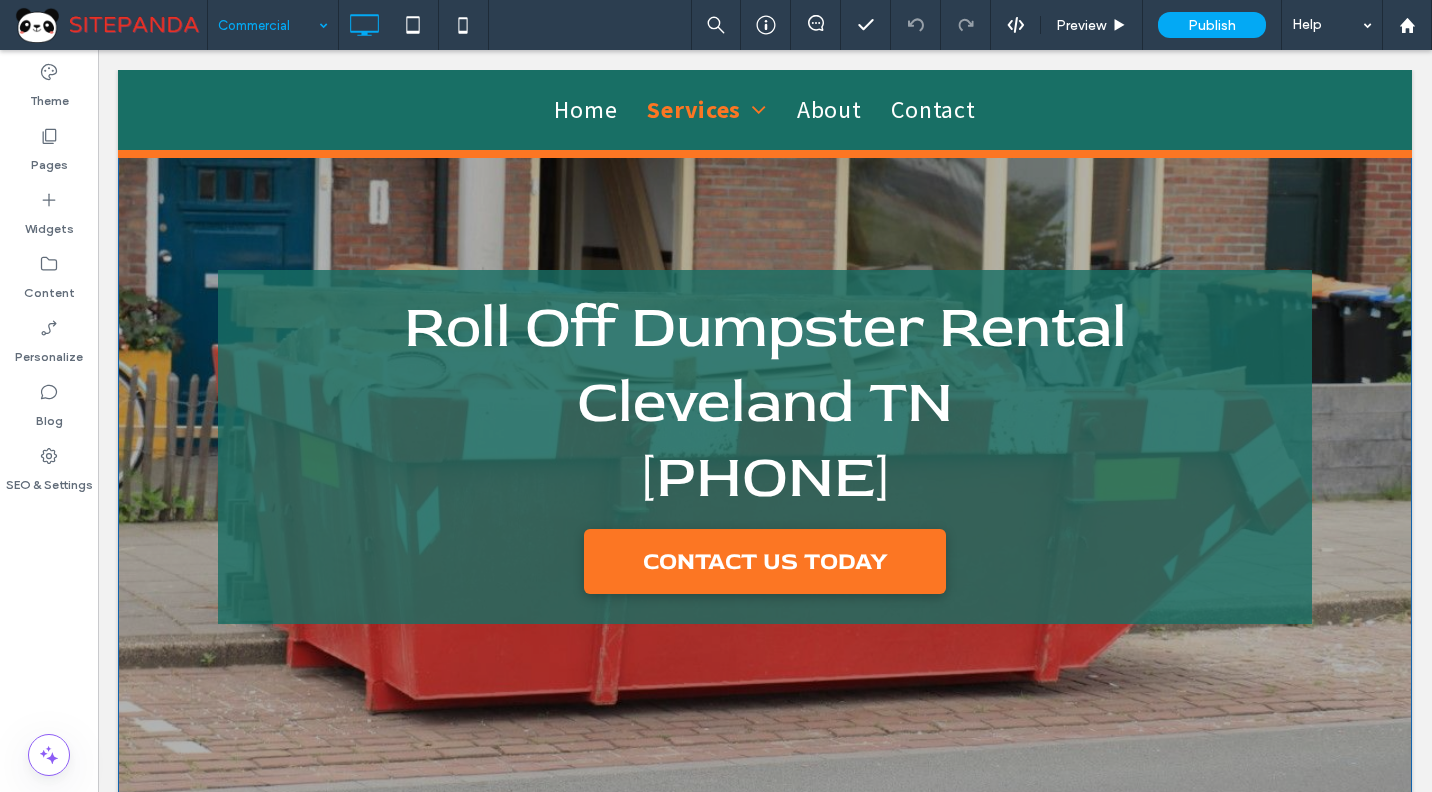 click on "Roll Off Dumpster Rental Cleveland TN
423-556-6668
CONTACT US TODAY
Click To Paste
Row + Add Section" at bounding box center [765, 447] 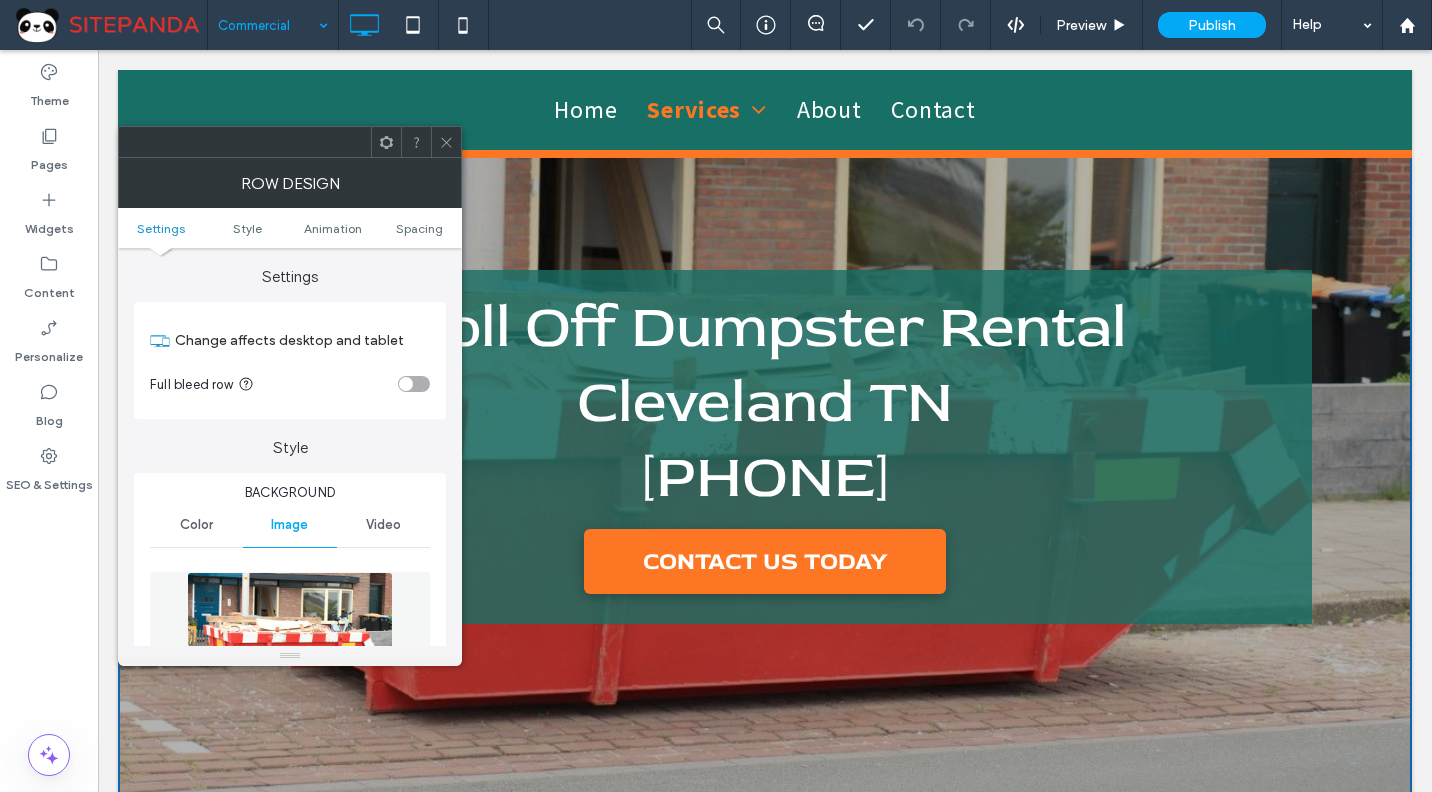 click at bounding box center [290, 641] 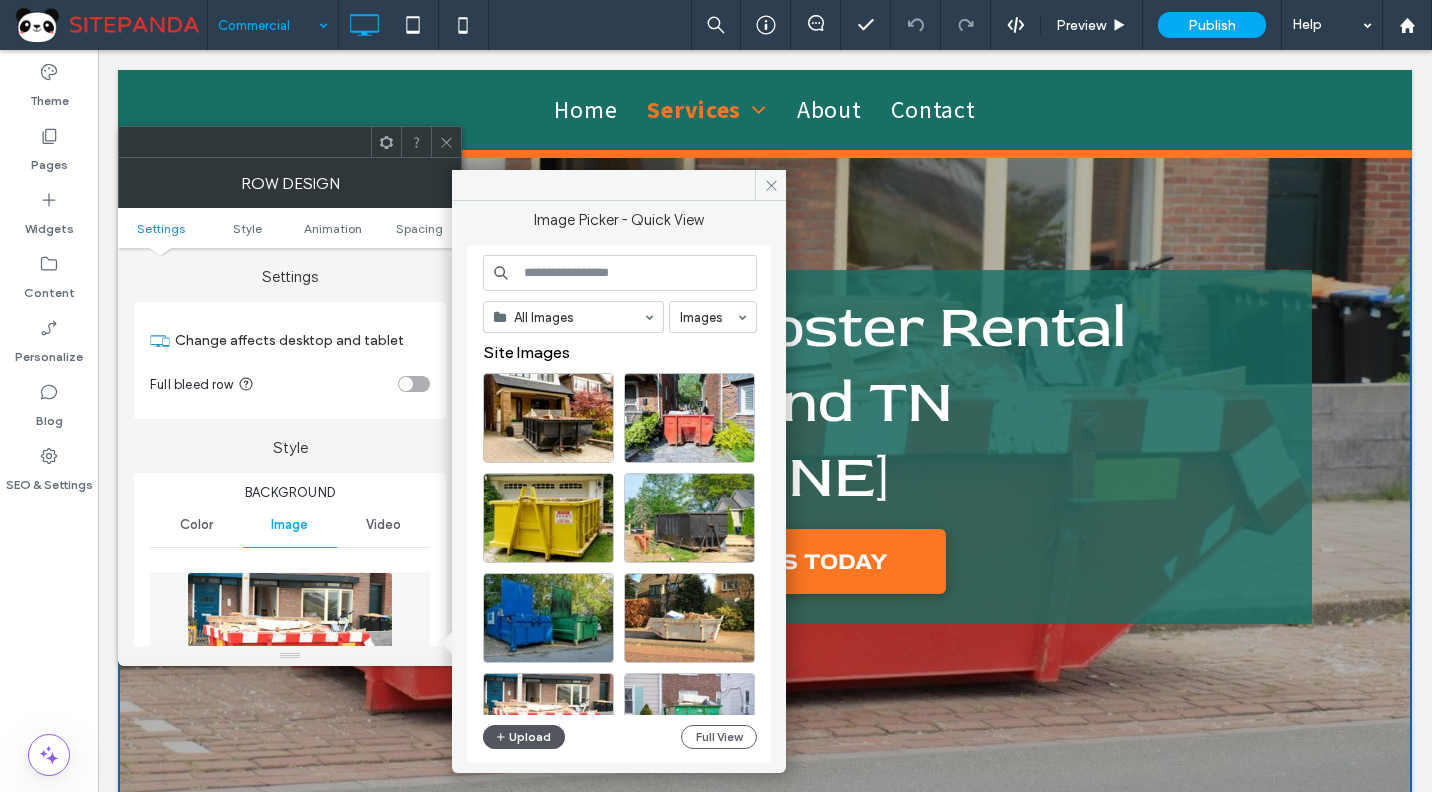 click 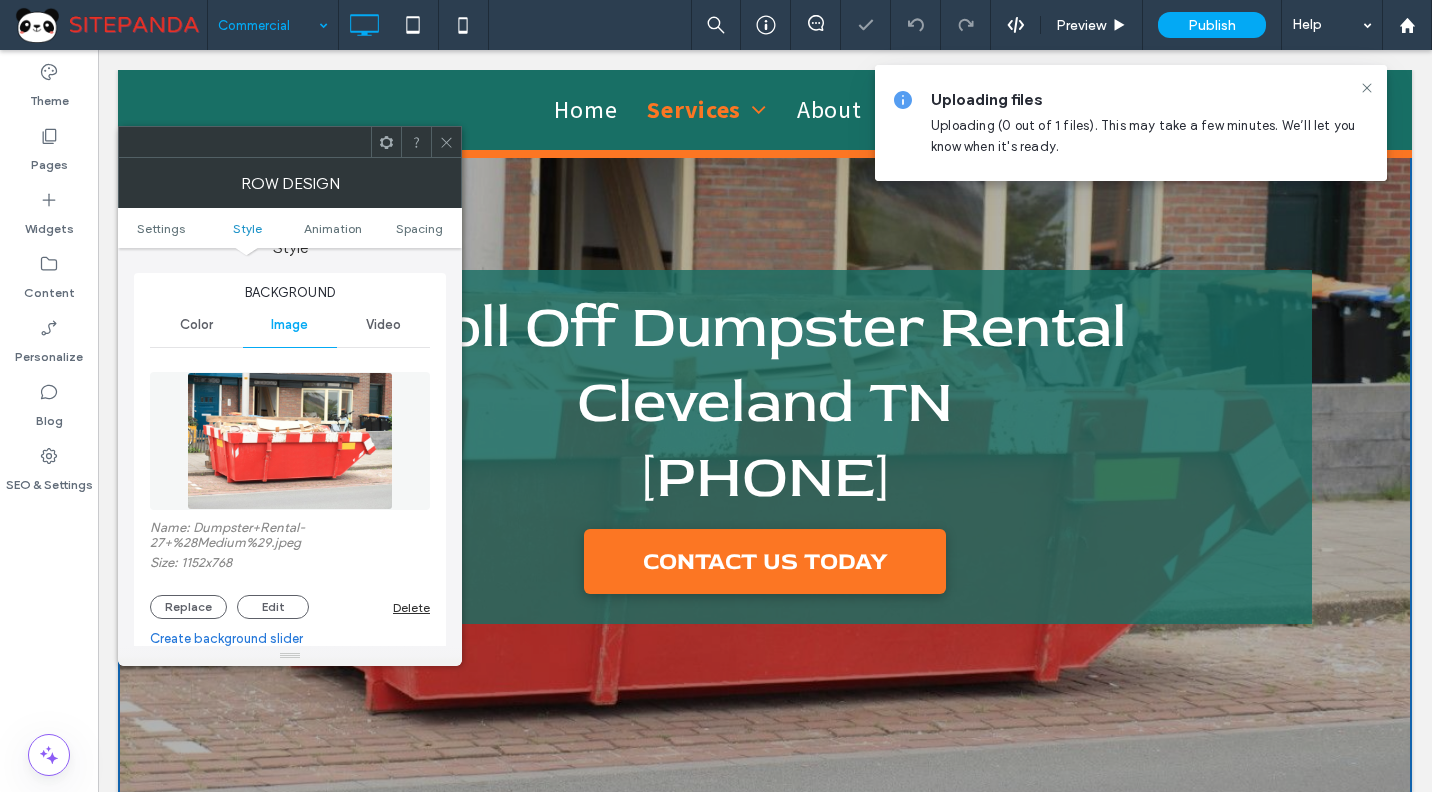 scroll, scrollTop: 500, scrollLeft: 0, axis: vertical 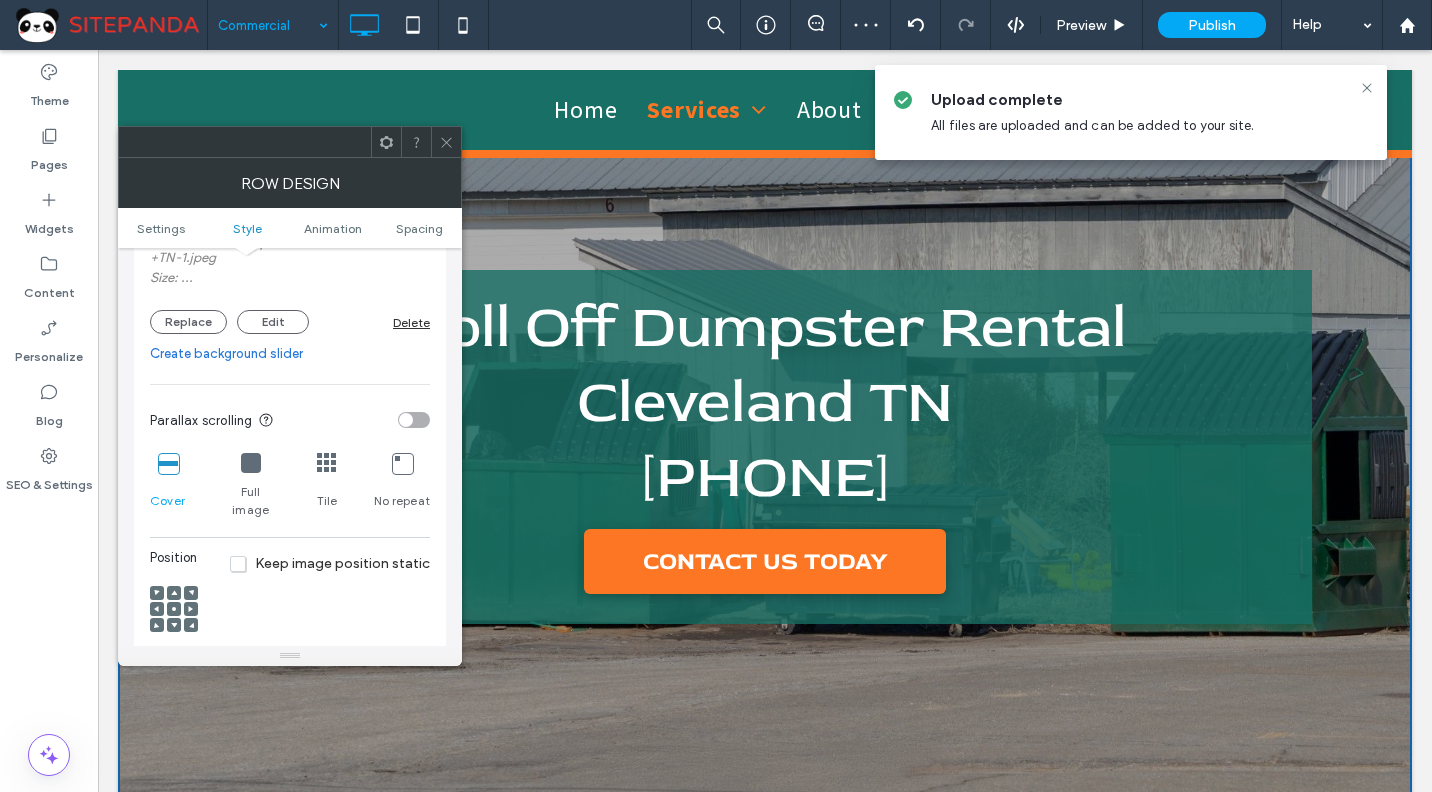 click 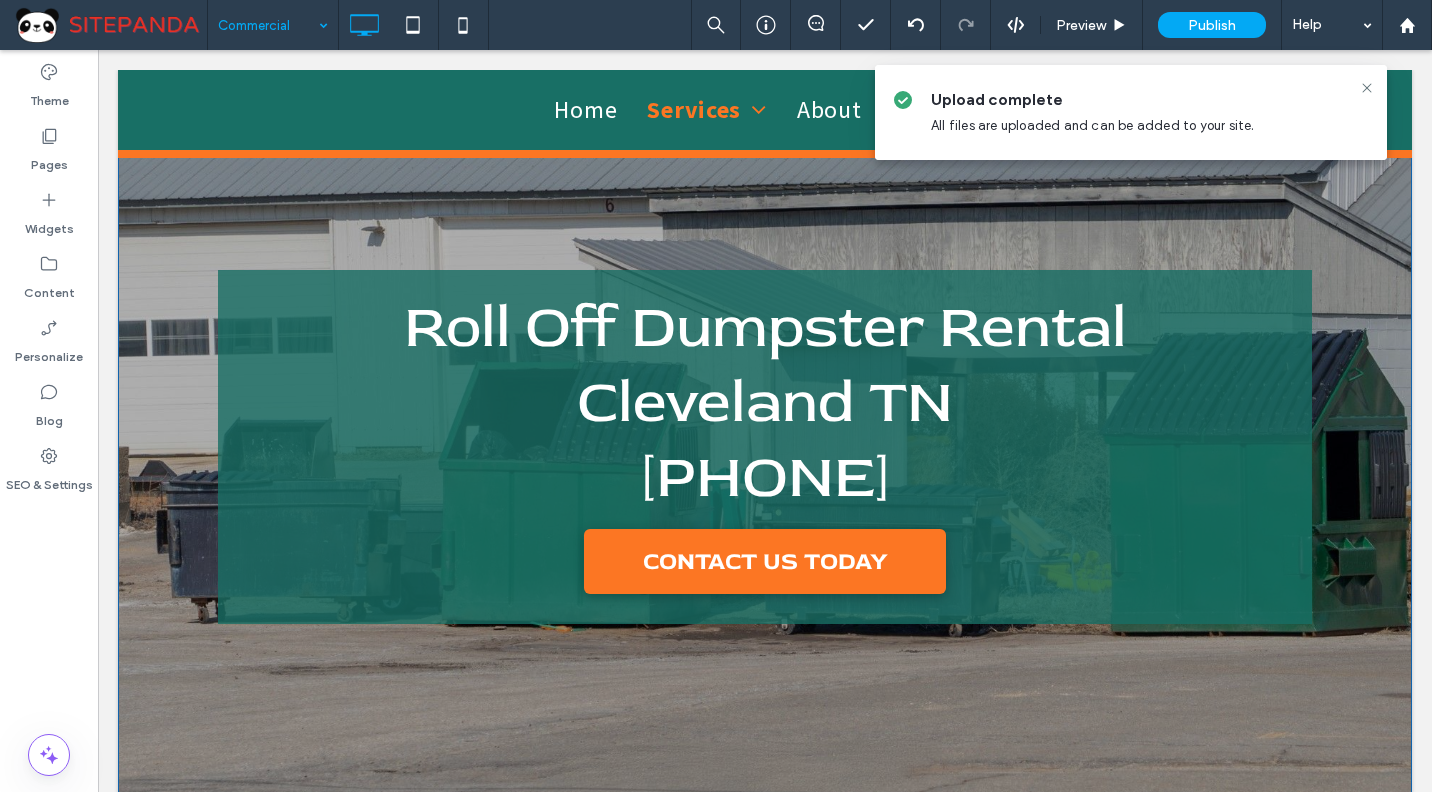 click on "Roll Off Dumpster Rental Cleveland TN
423-556-6668
CONTACT US TODAY
Click To Paste
Row + Add Section" at bounding box center [765, 447] 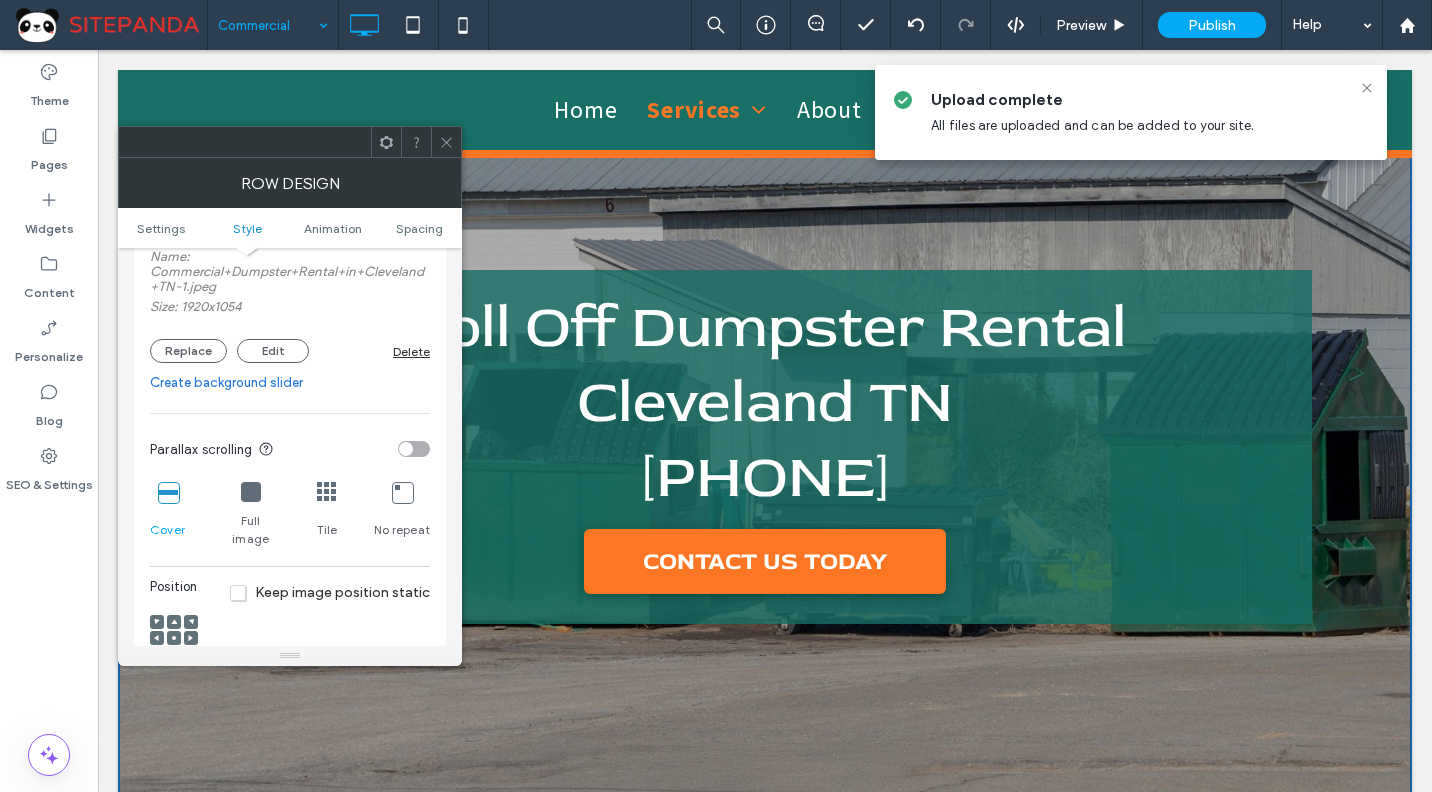 scroll, scrollTop: 500, scrollLeft: 0, axis: vertical 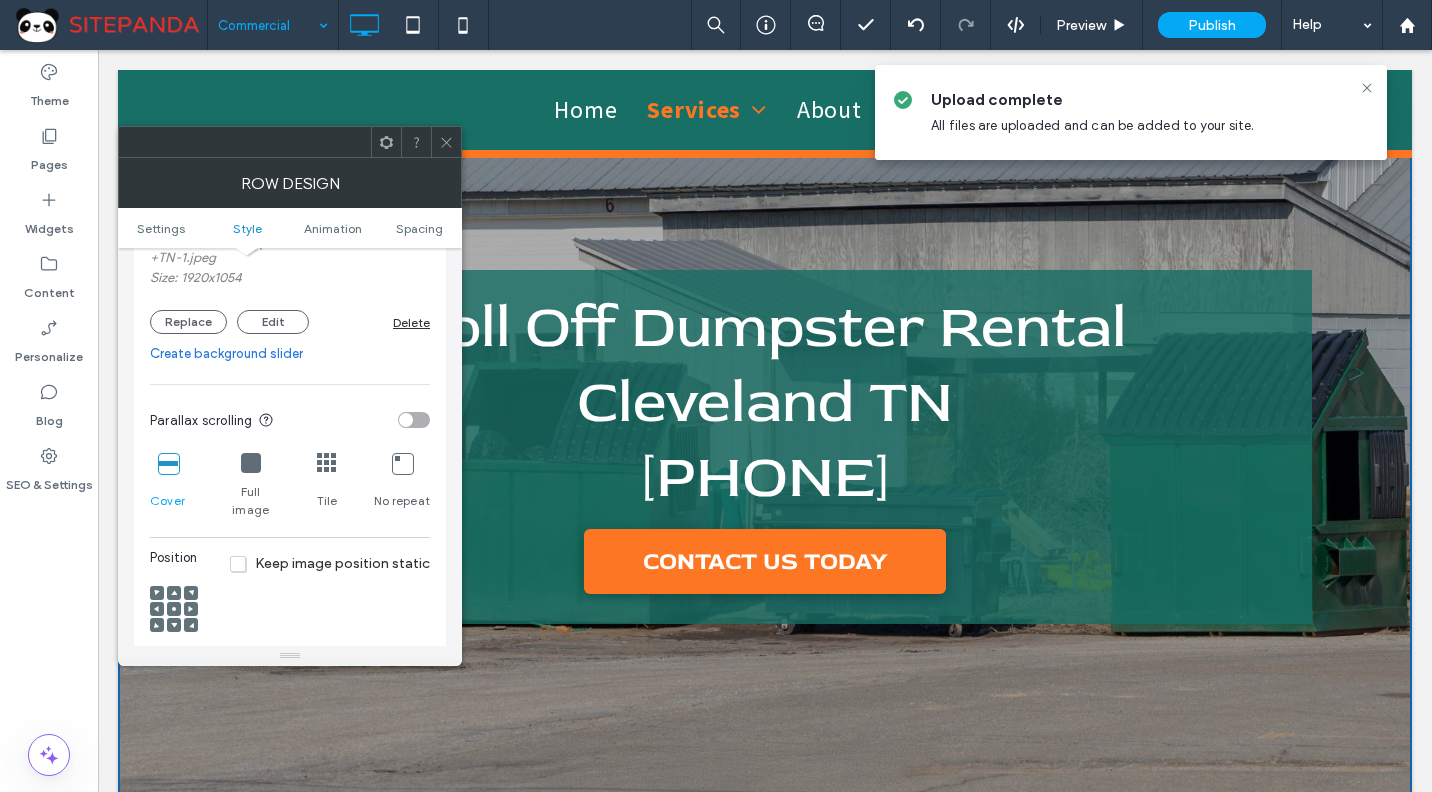 click at bounding box center (174, 609) 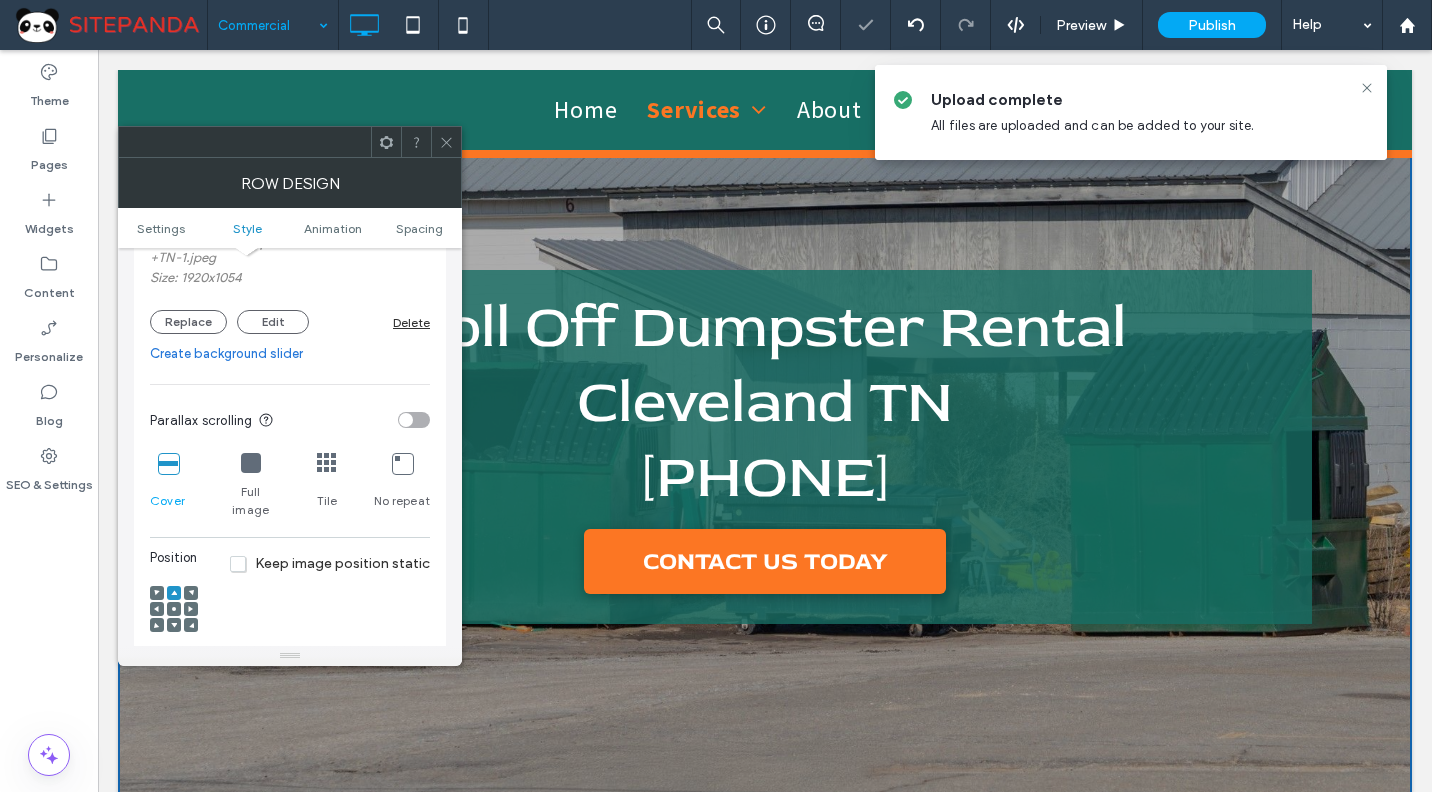 click 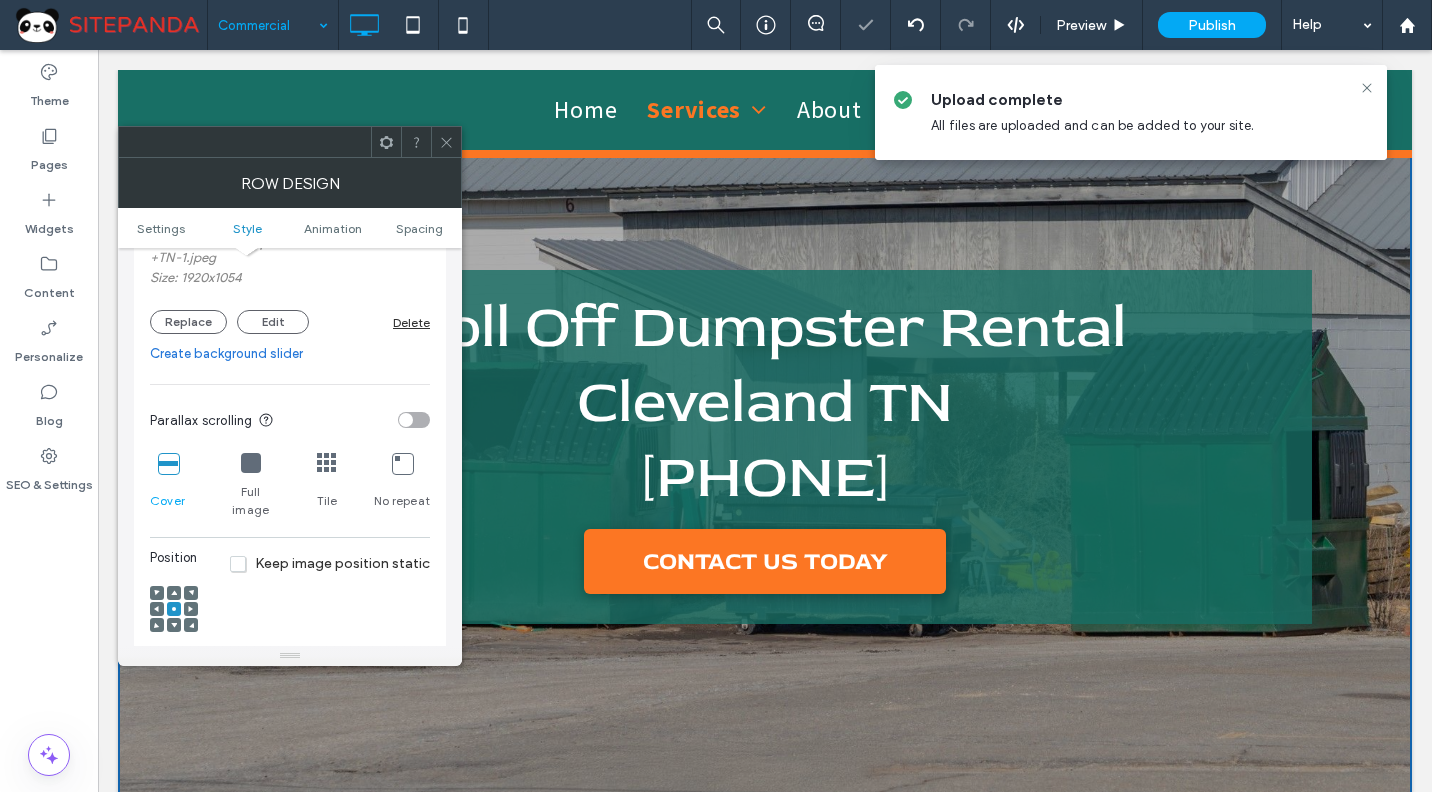 click 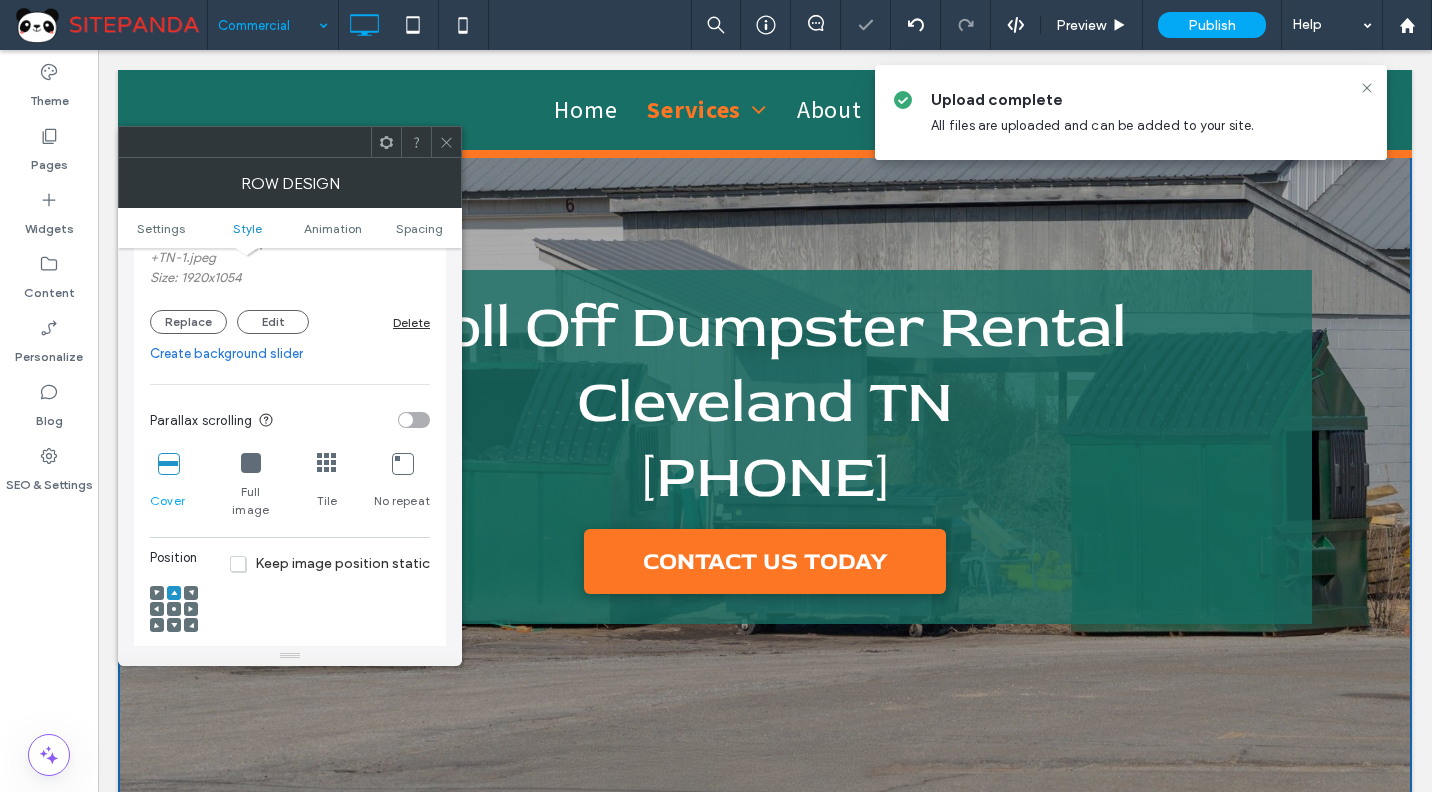 click at bounding box center (446, 142) 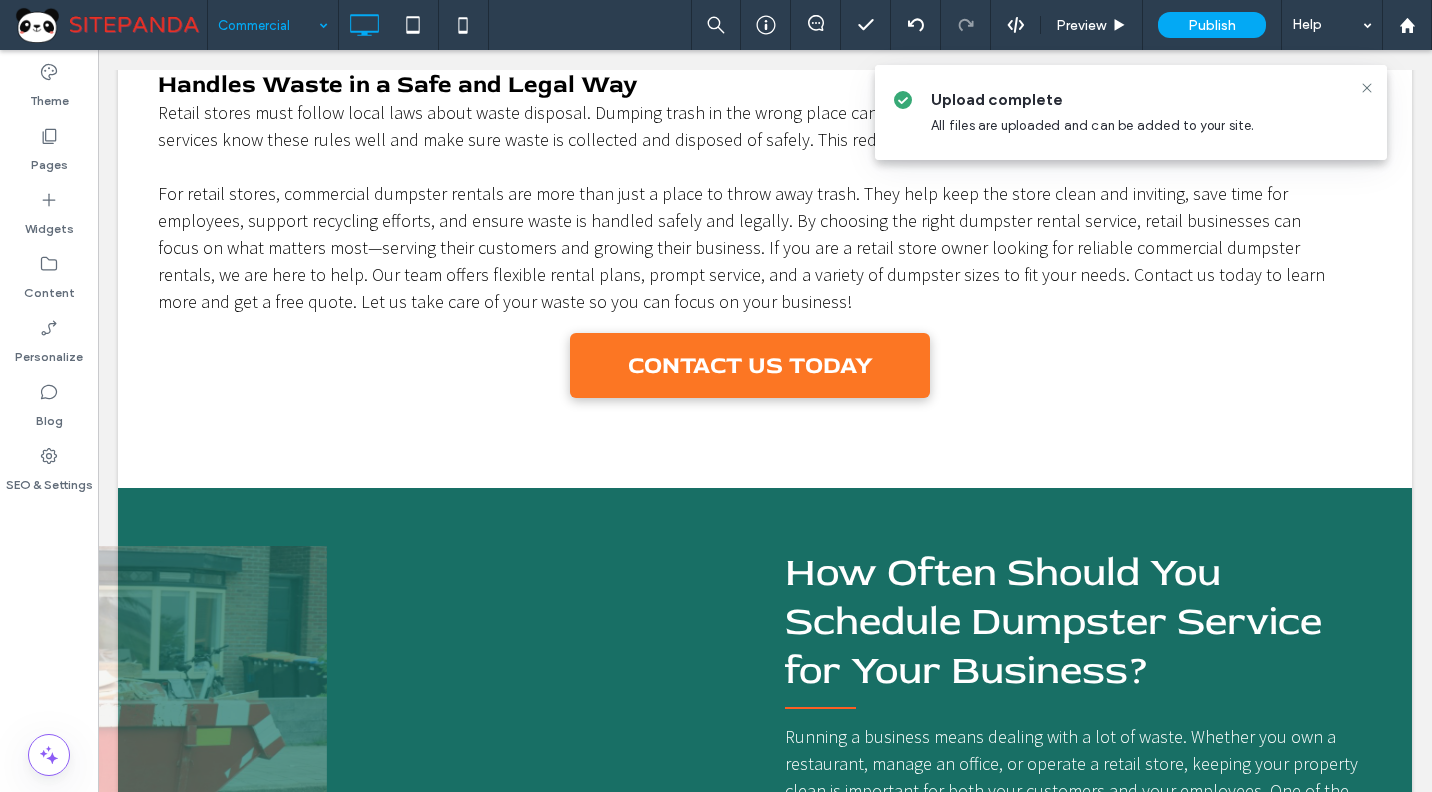 scroll, scrollTop: 2100, scrollLeft: 0, axis: vertical 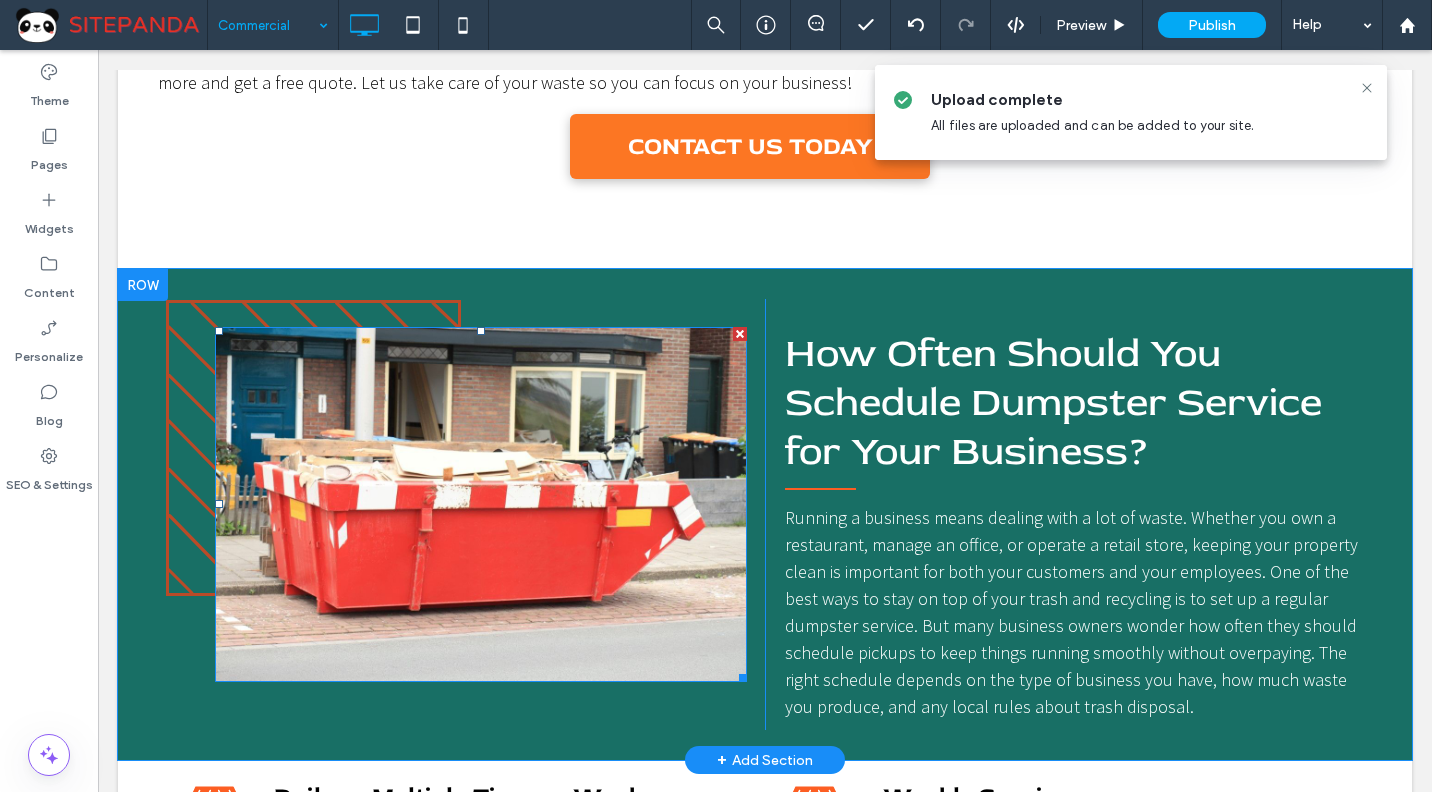 click at bounding box center (481, 504) 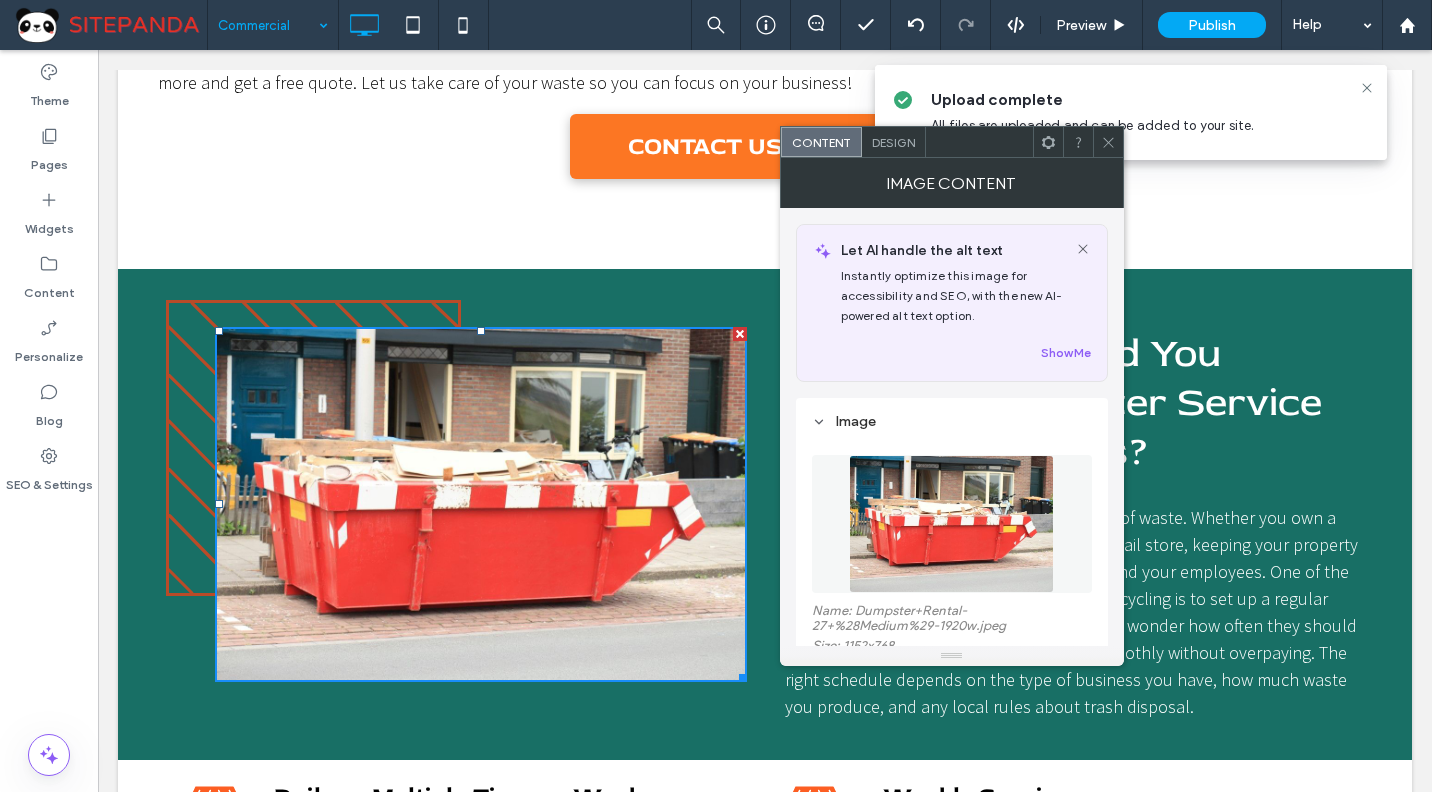 click at bounding box center [952, 524] 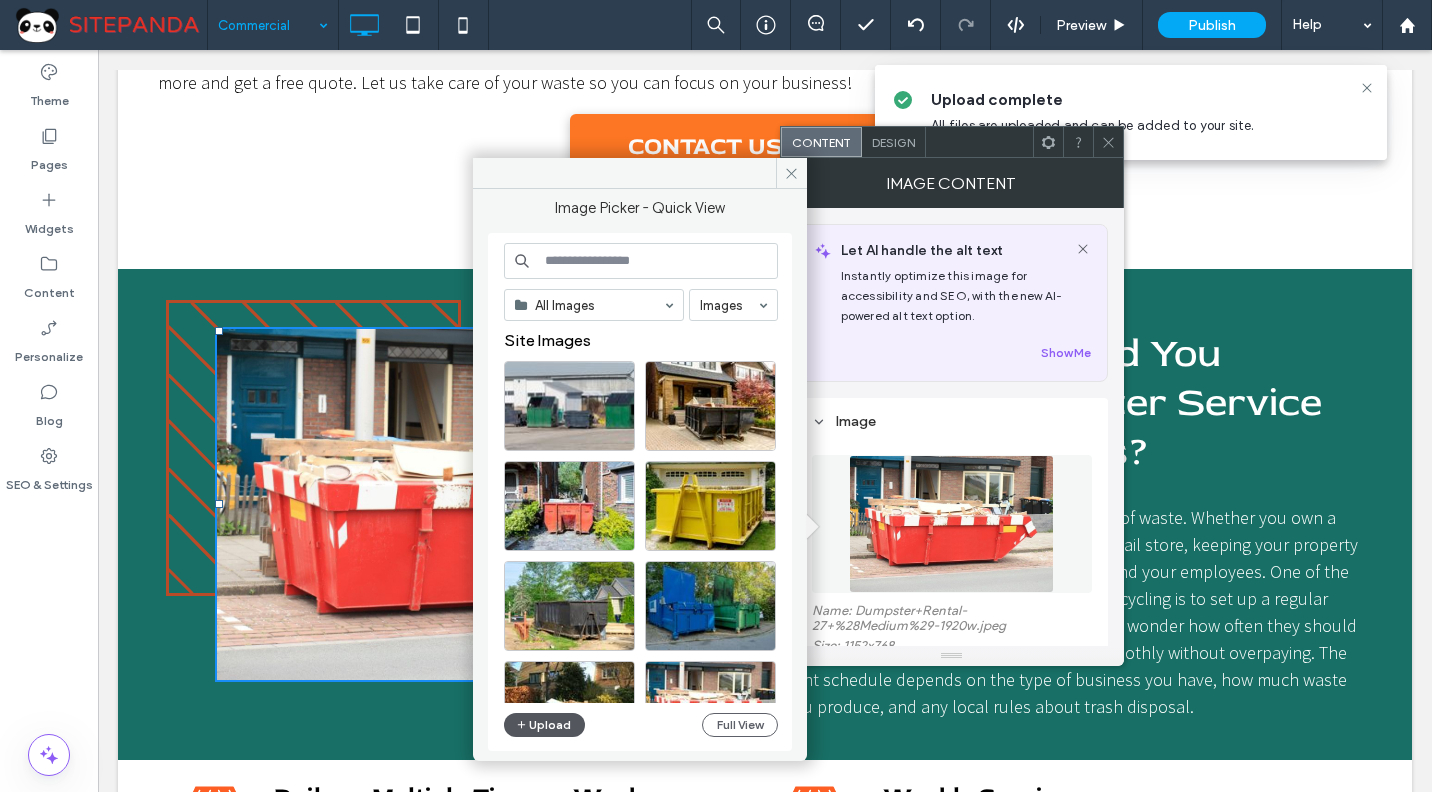 click on "Upload" at bounding box center (545, 725) 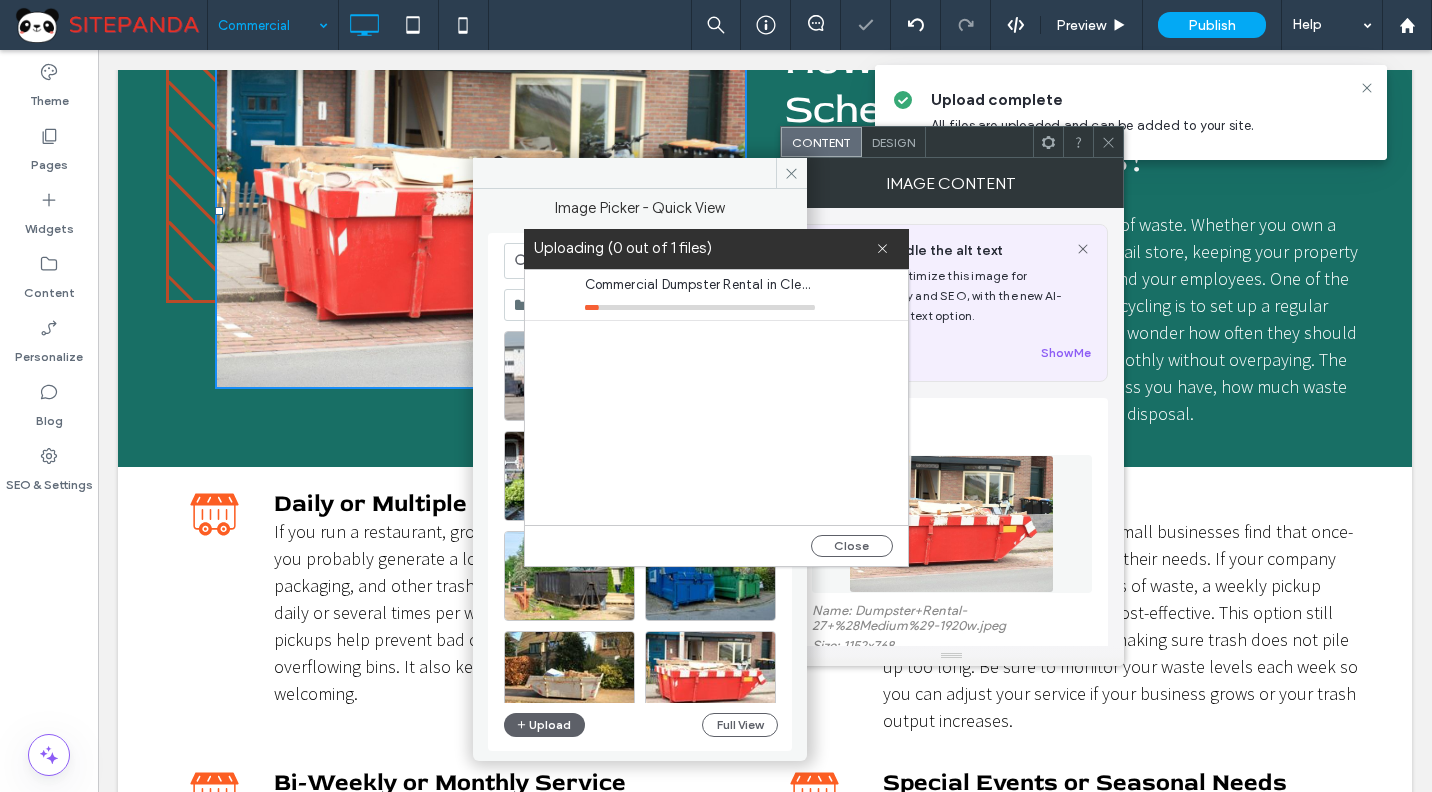 scroll, scrollTop: 2400, scrollLeft: 0, axis: vertical 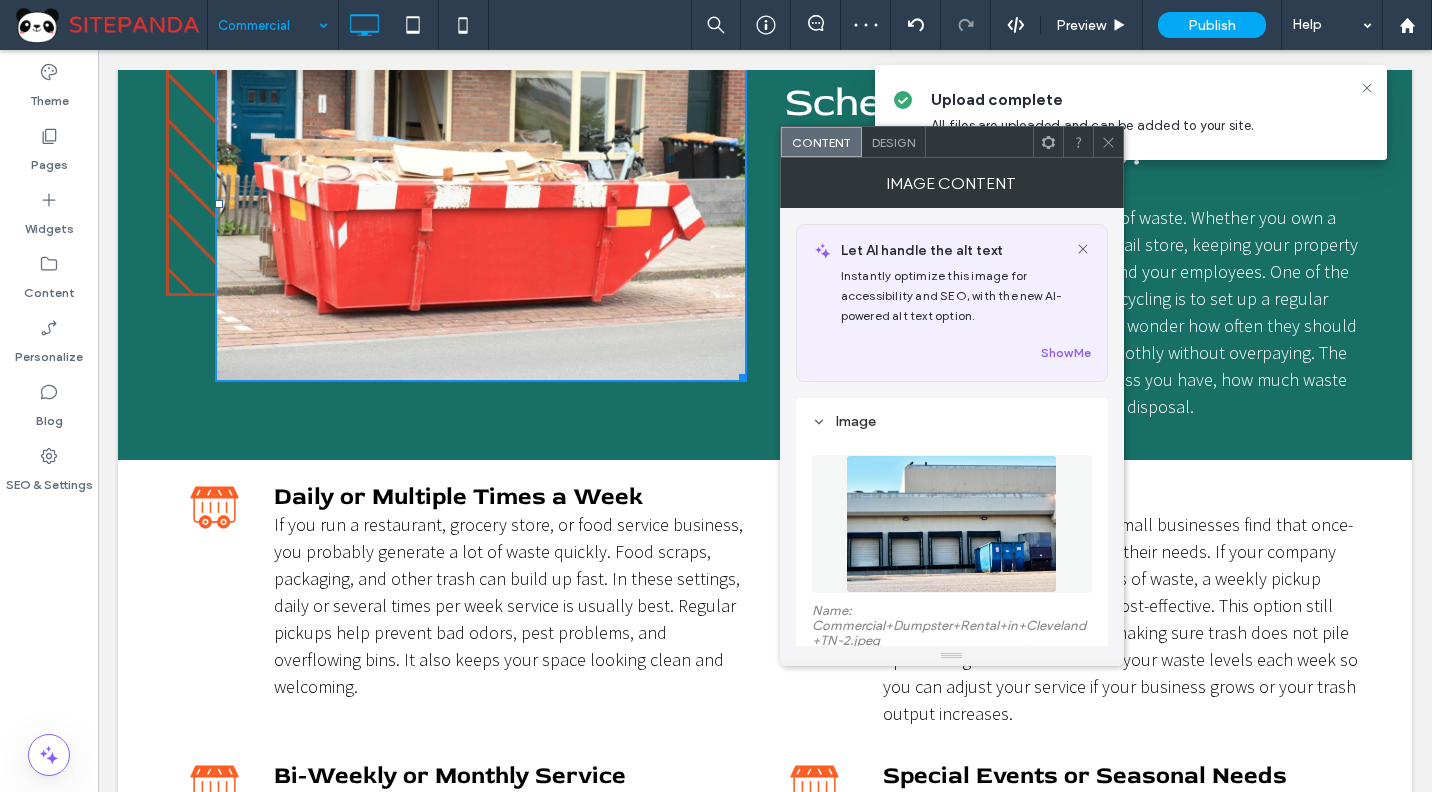 click 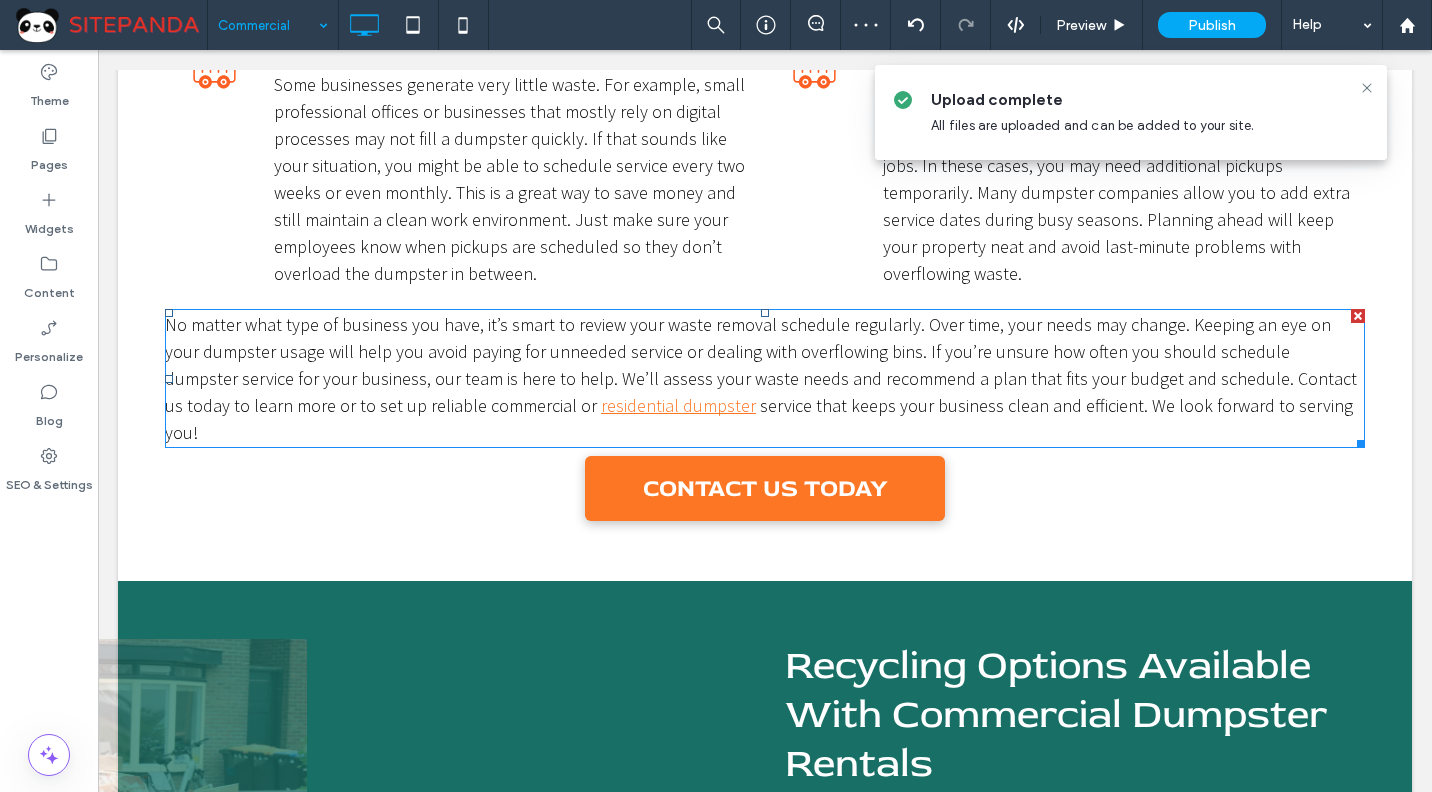 scroll, scrollTop: 3300, scrollLeft: 0, axis: vertical 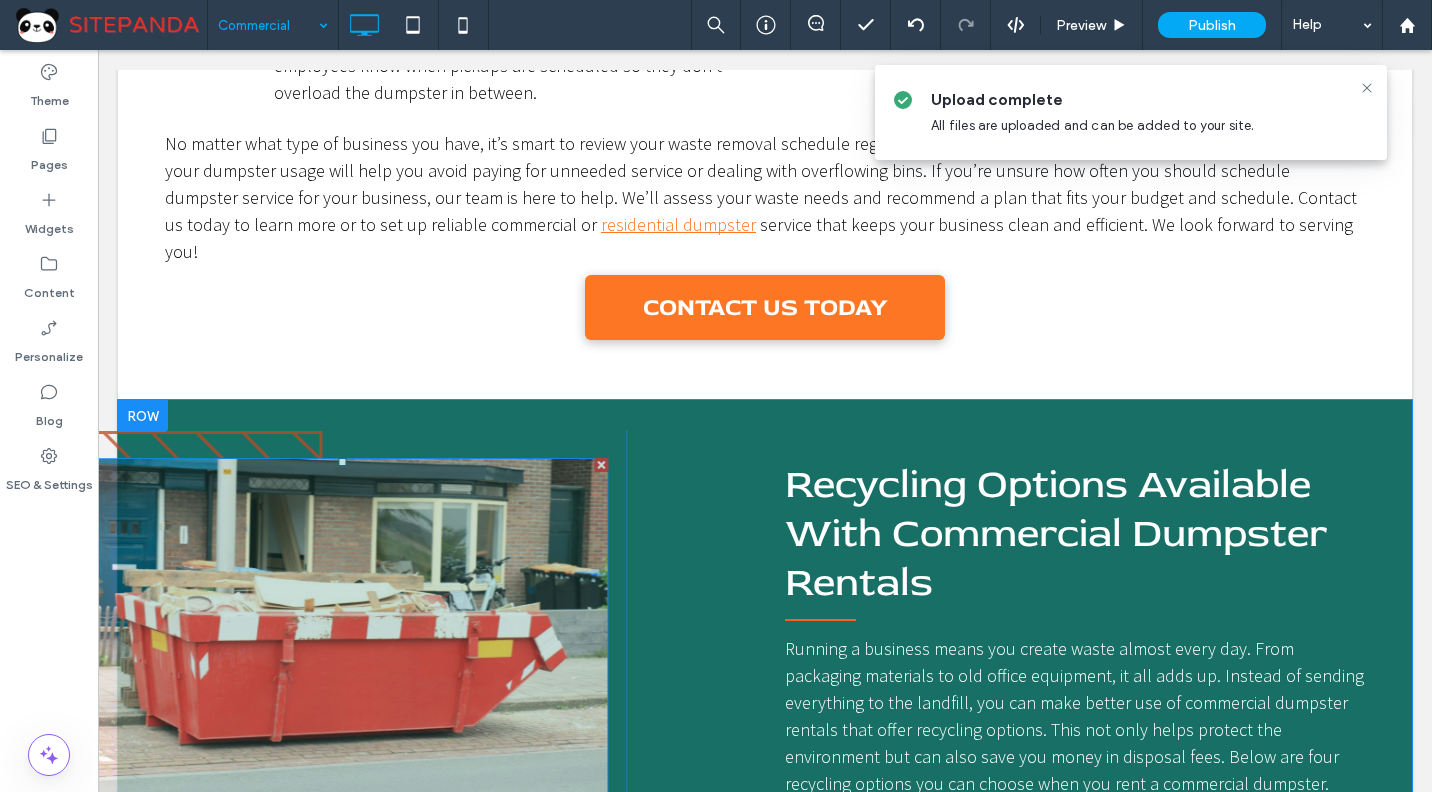 click at bounding box center [342, 635] 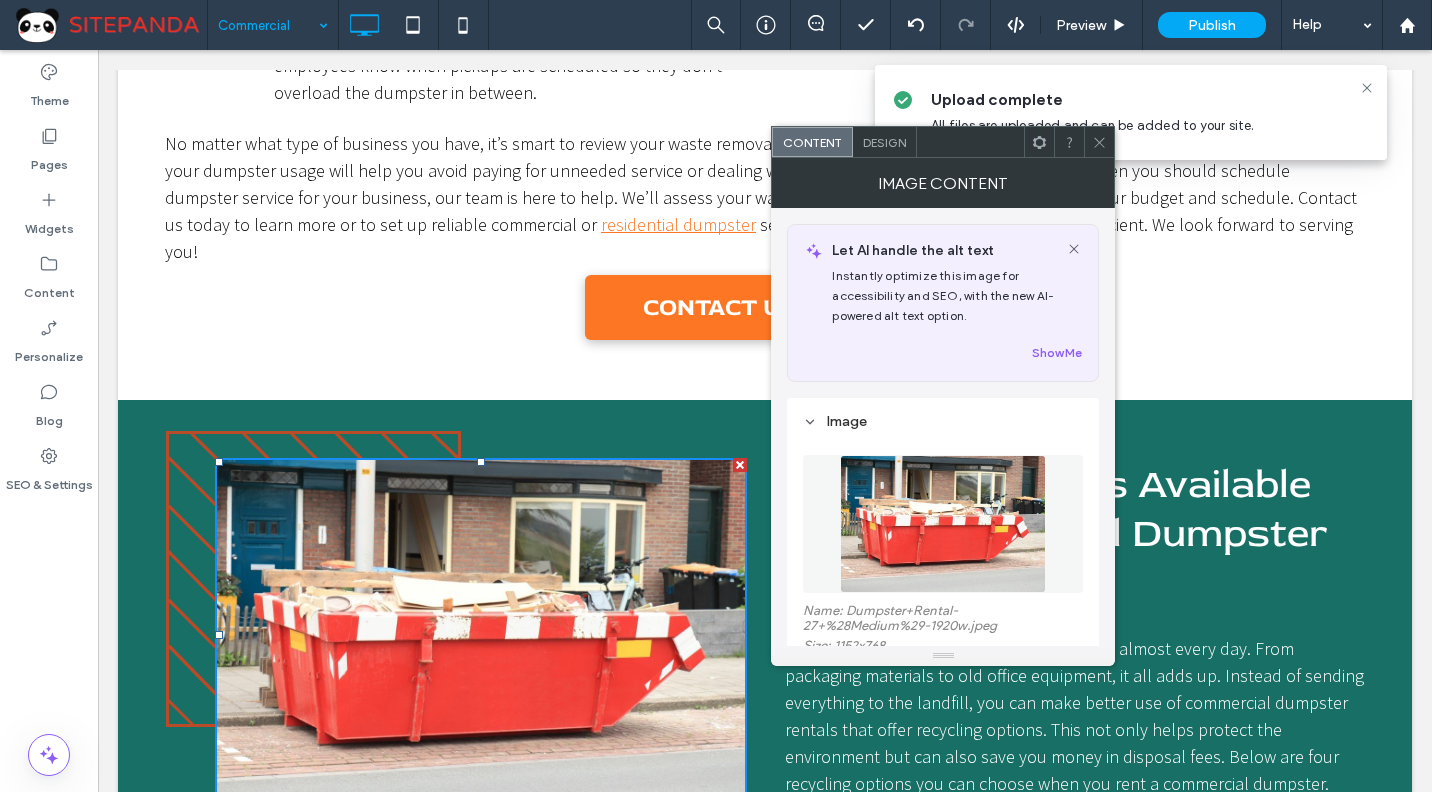 click at bounding box center [943, 524] 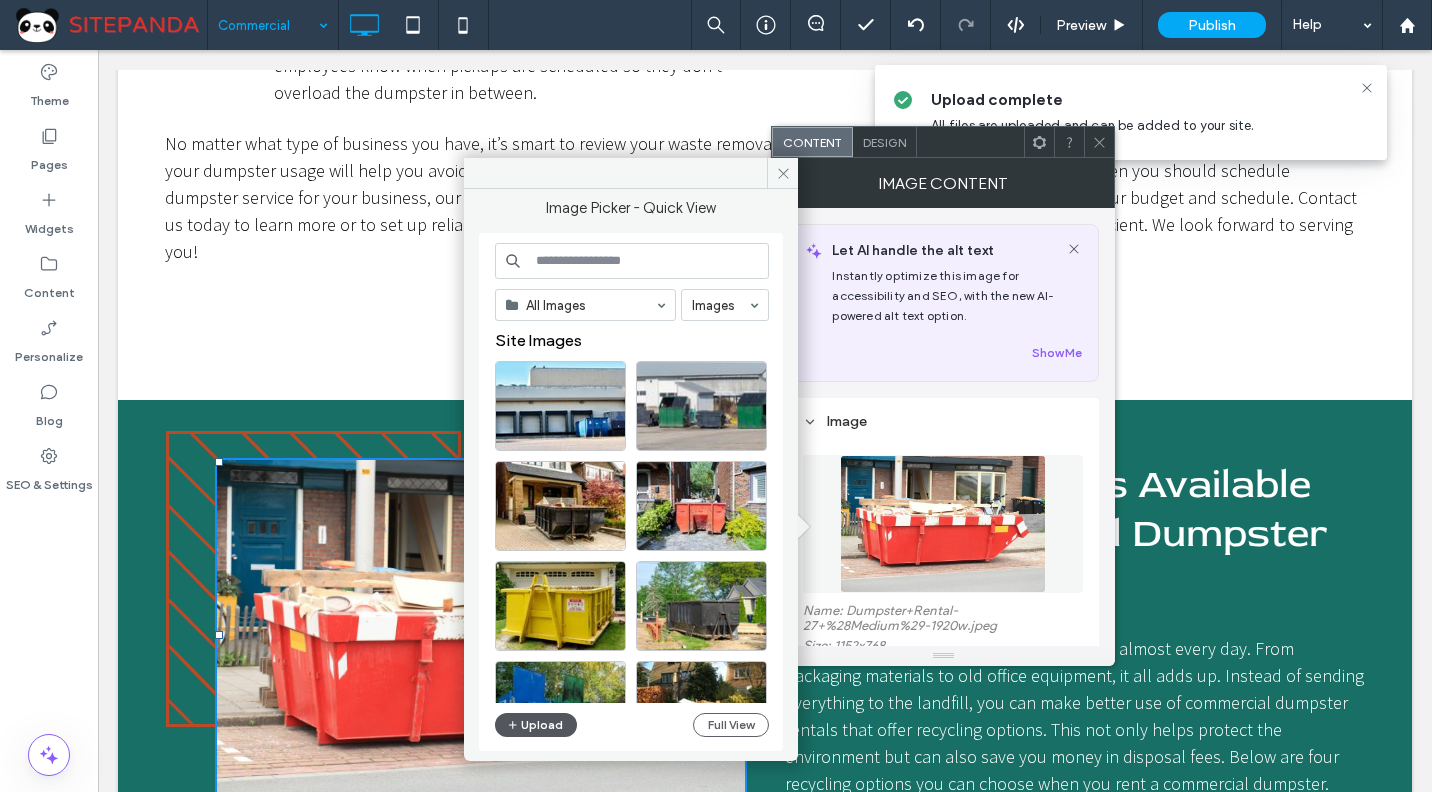 click on "Upload" at bounding box center (536, 725) 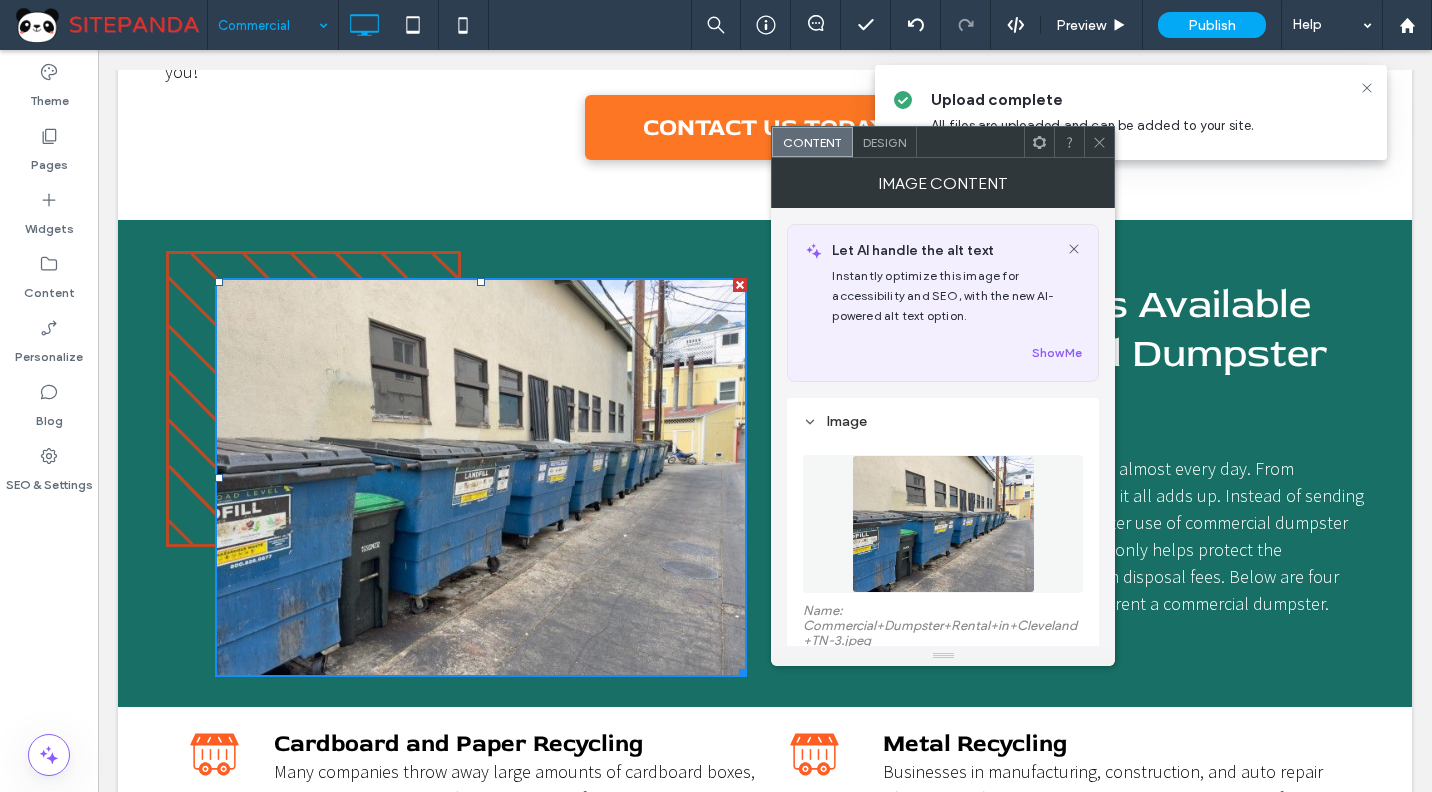 scroll, scrollTop: 3600, scrollLeft: 0, axis: vertical 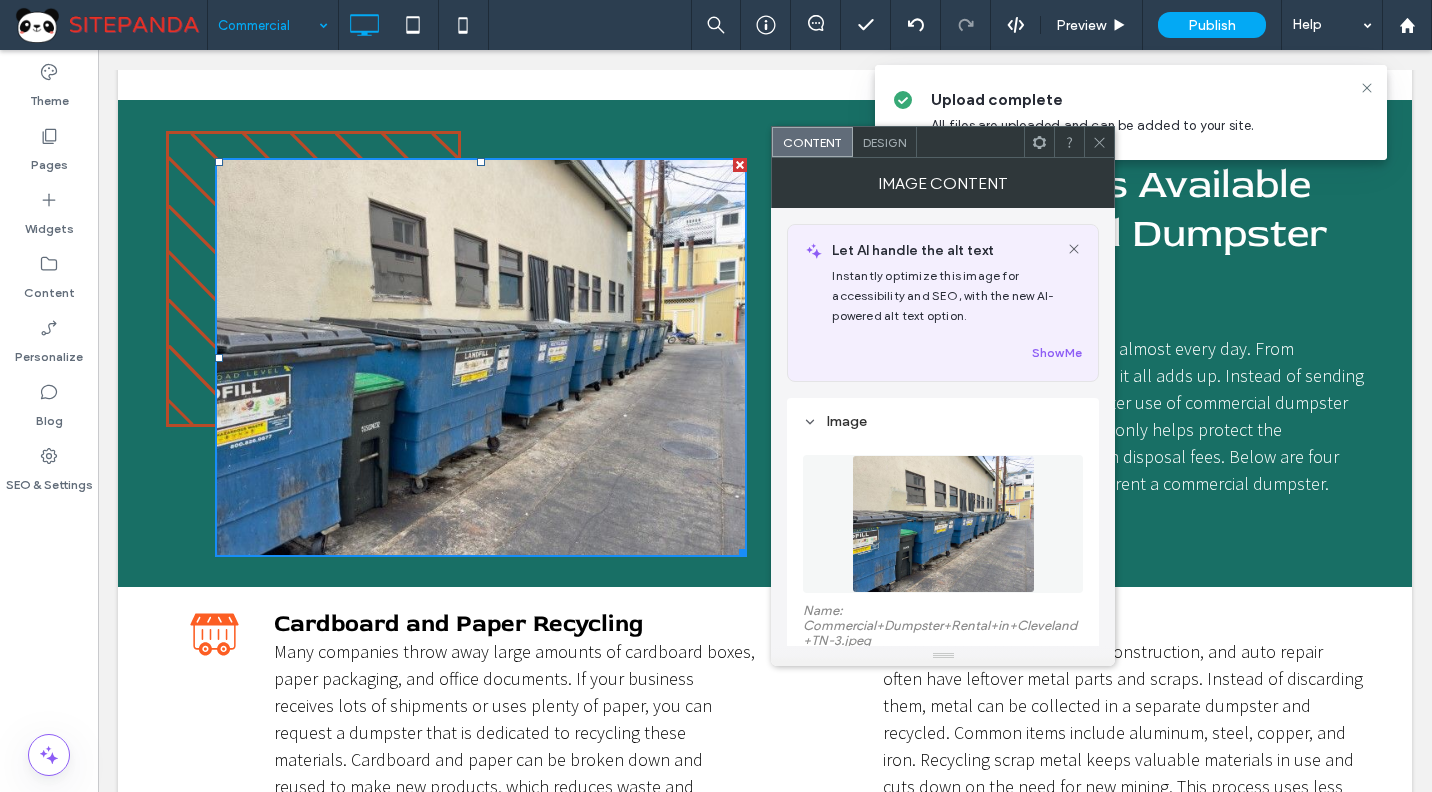 click 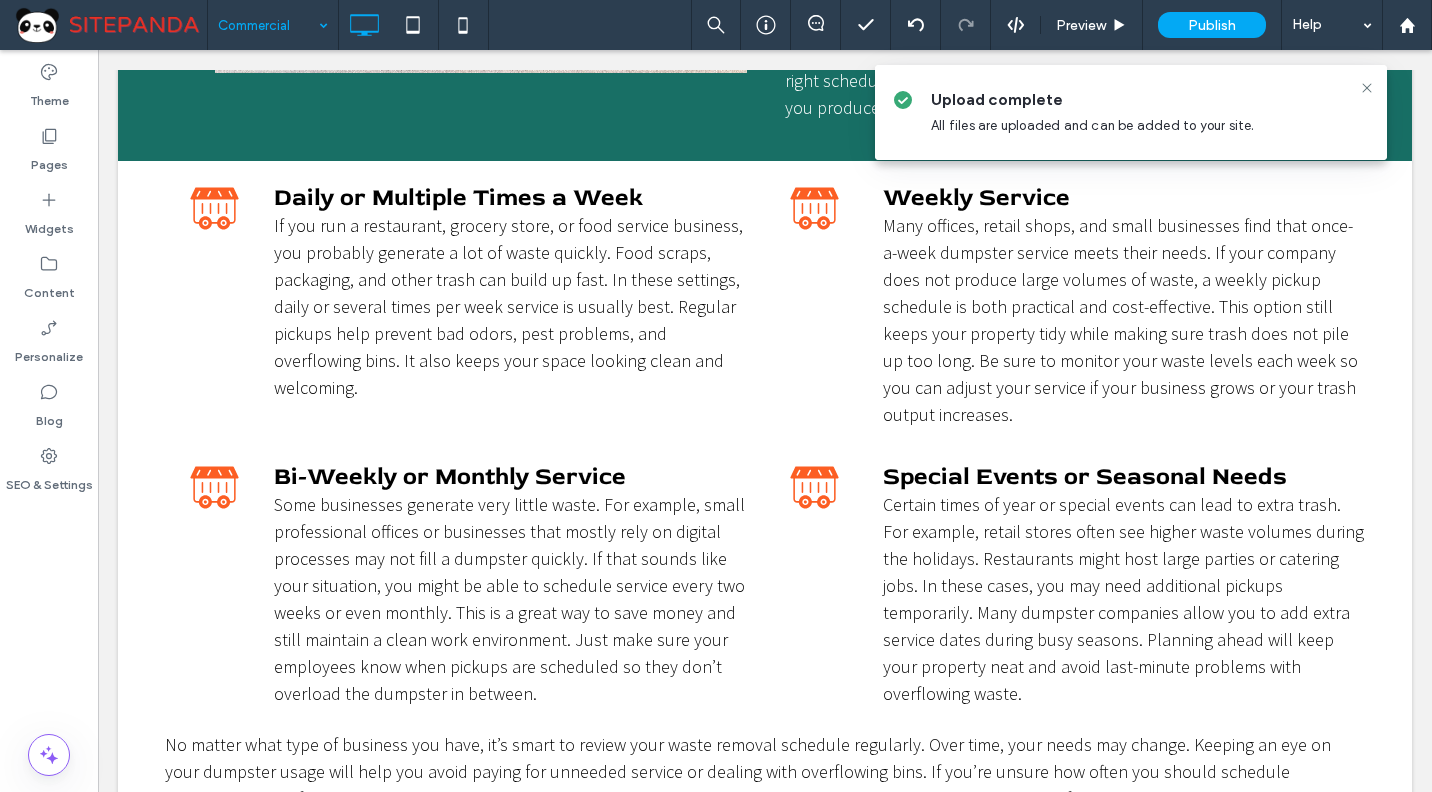 scroll, scrollTop: 2200, scrollLeft: 0, axis: vertical 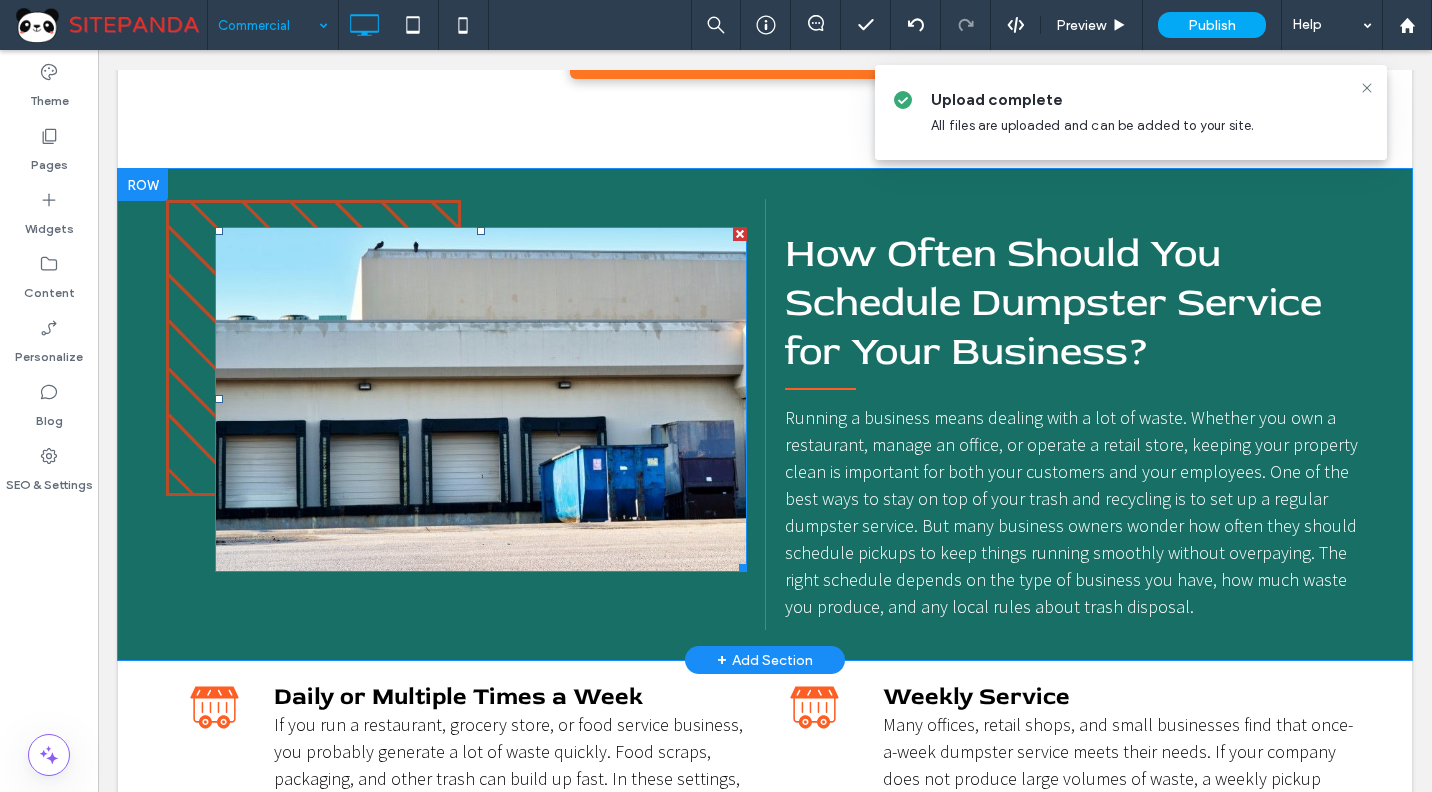 click at bounding box center [481, 399] 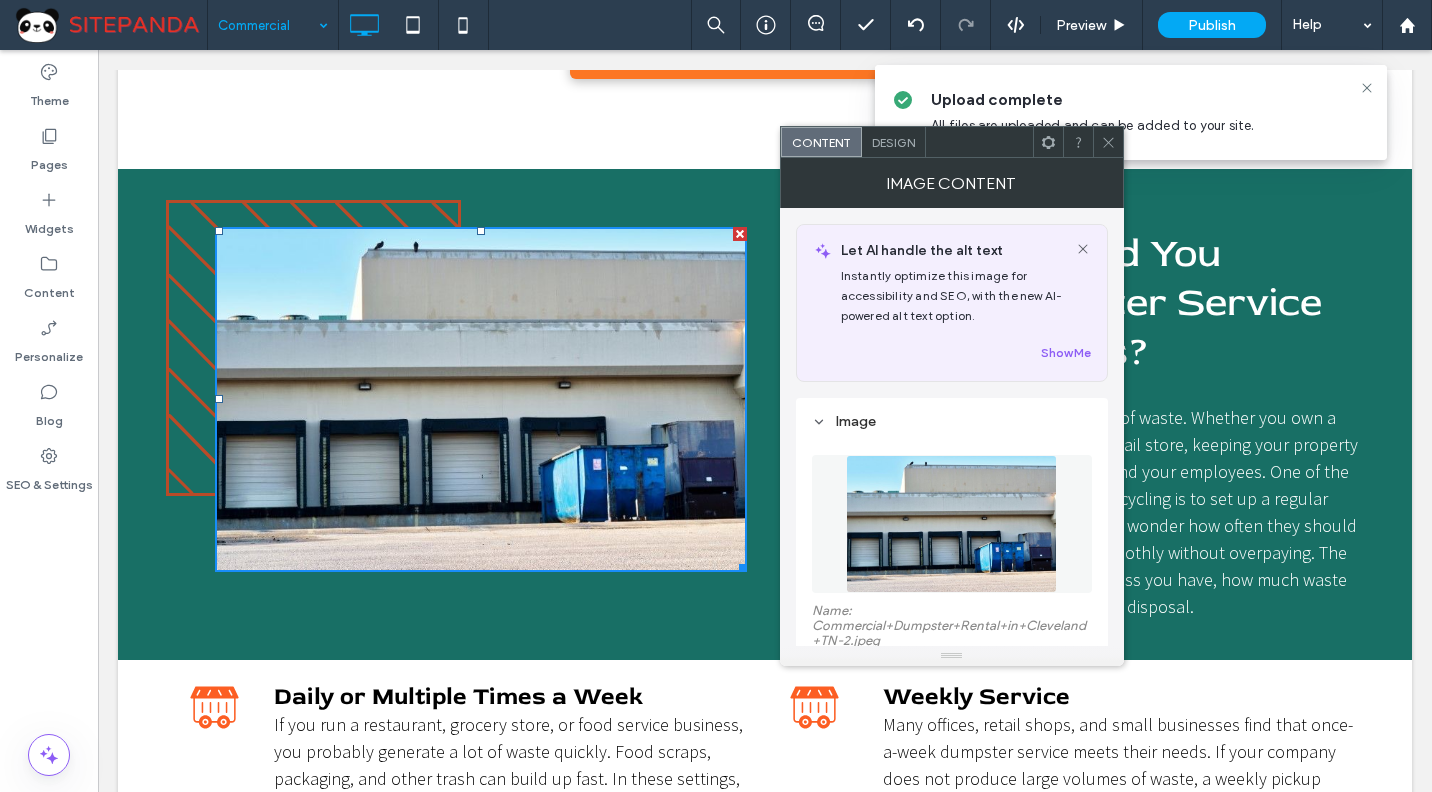 click at bounding box center [952, 524] 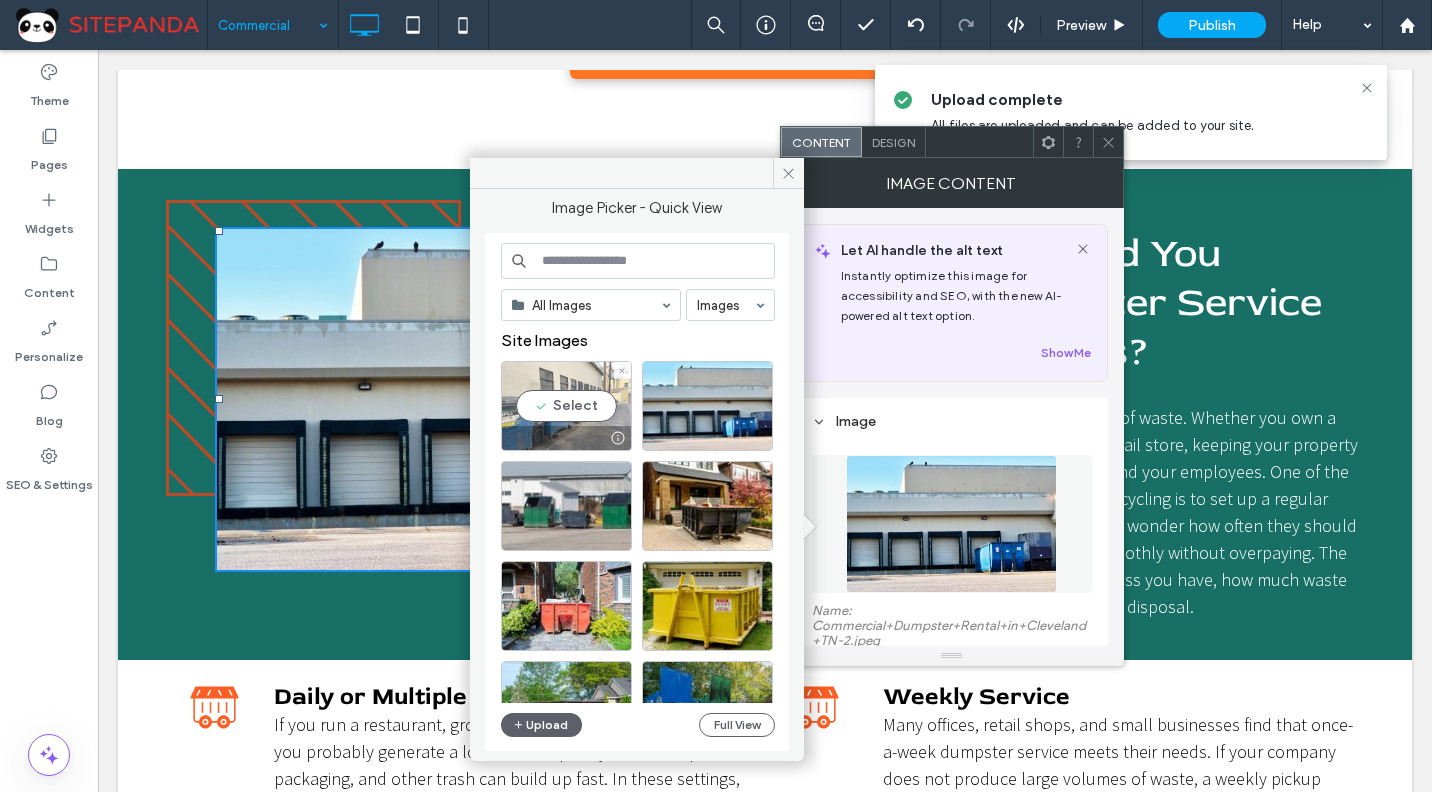 click on "Select" at bounding box center [566, 406] 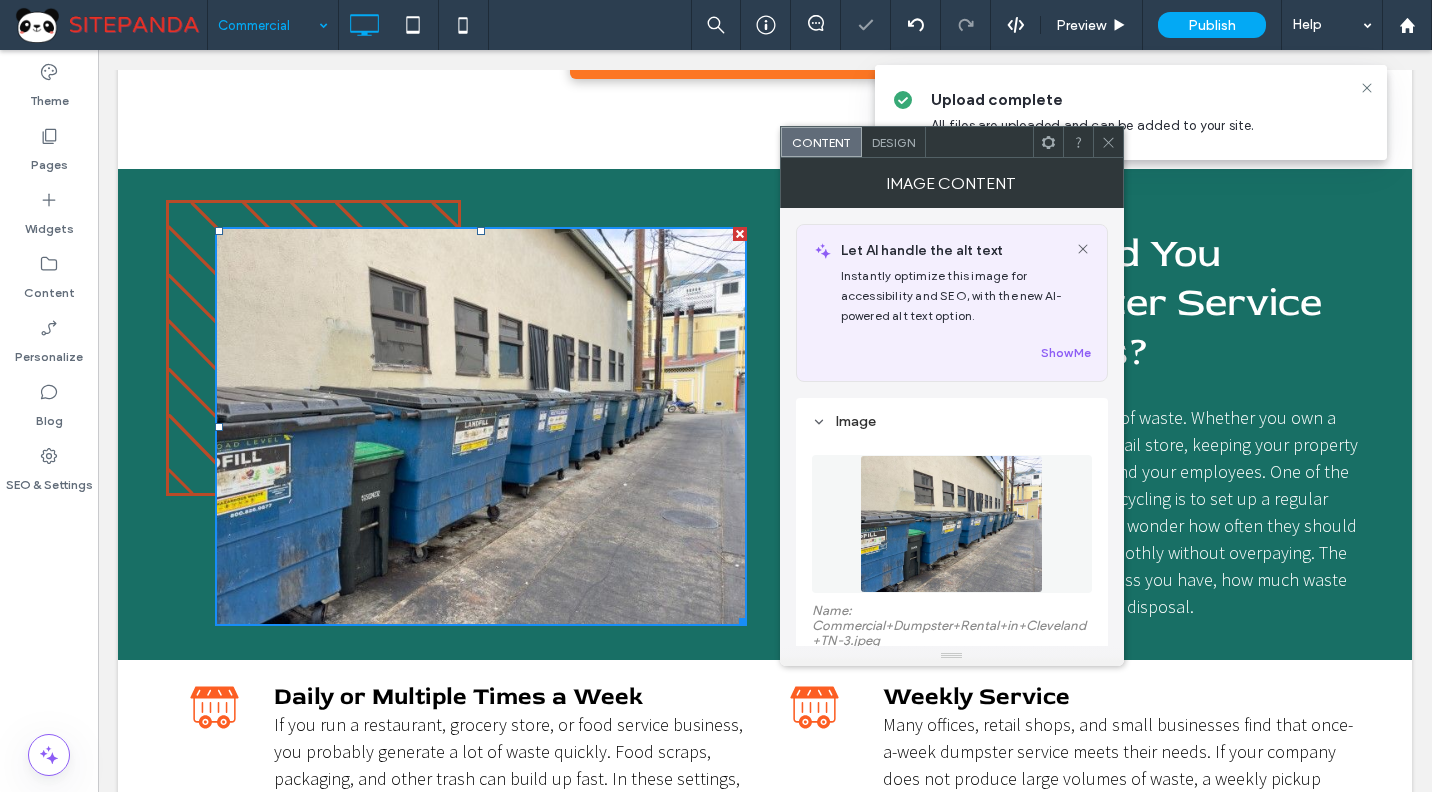 click 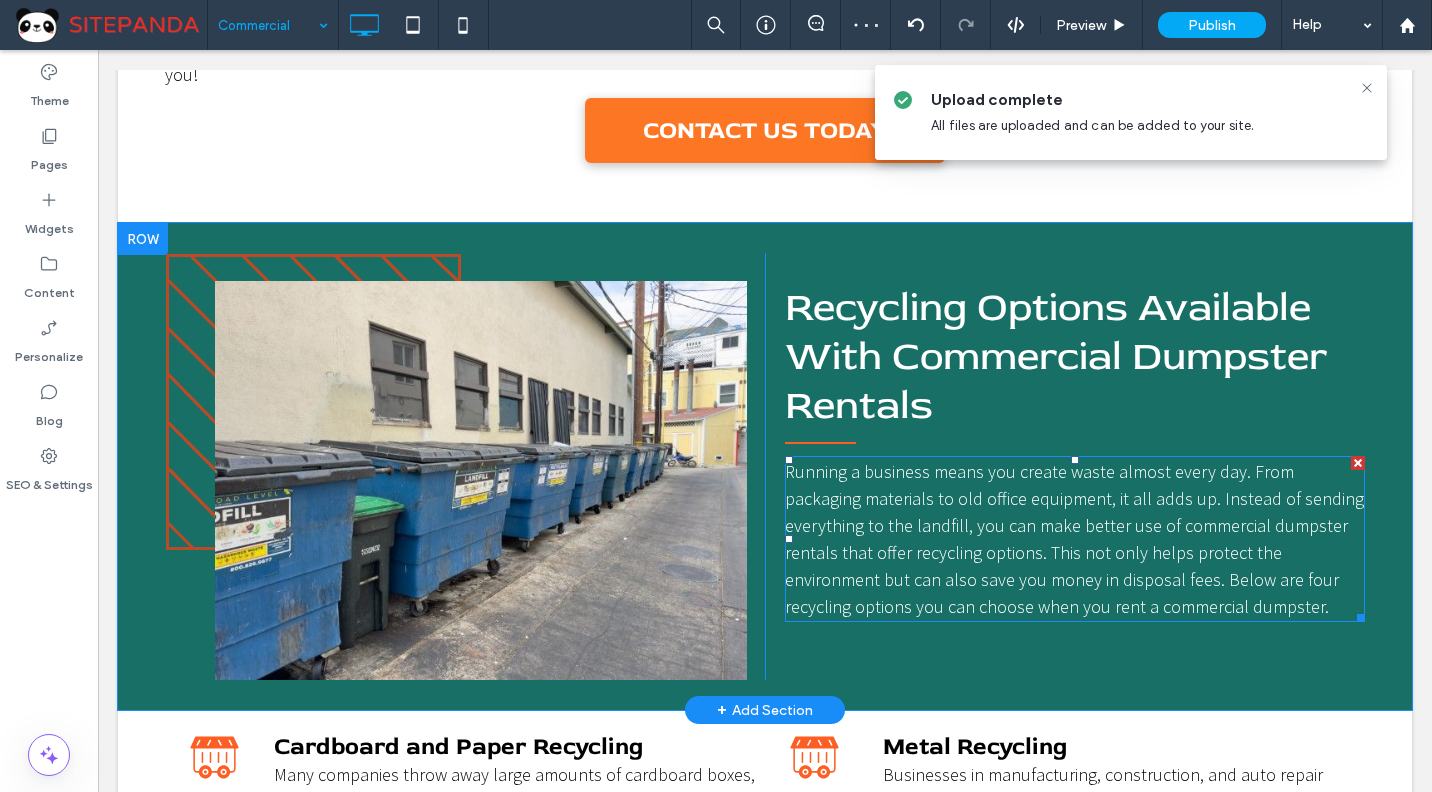 scroll, scrollTop: 3500, scrollLeft: 0, axis: vertical 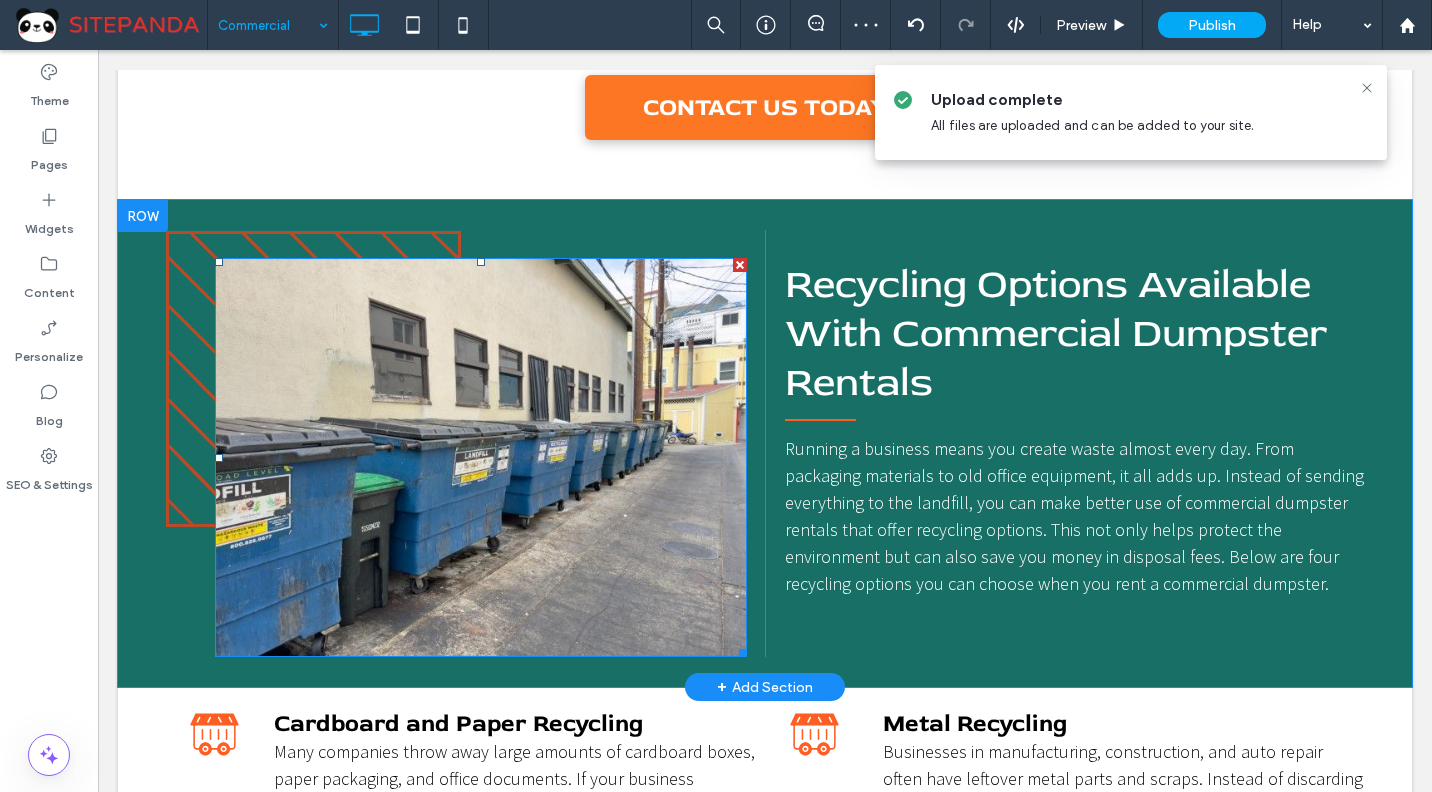 click at bounding box center (481, 457) 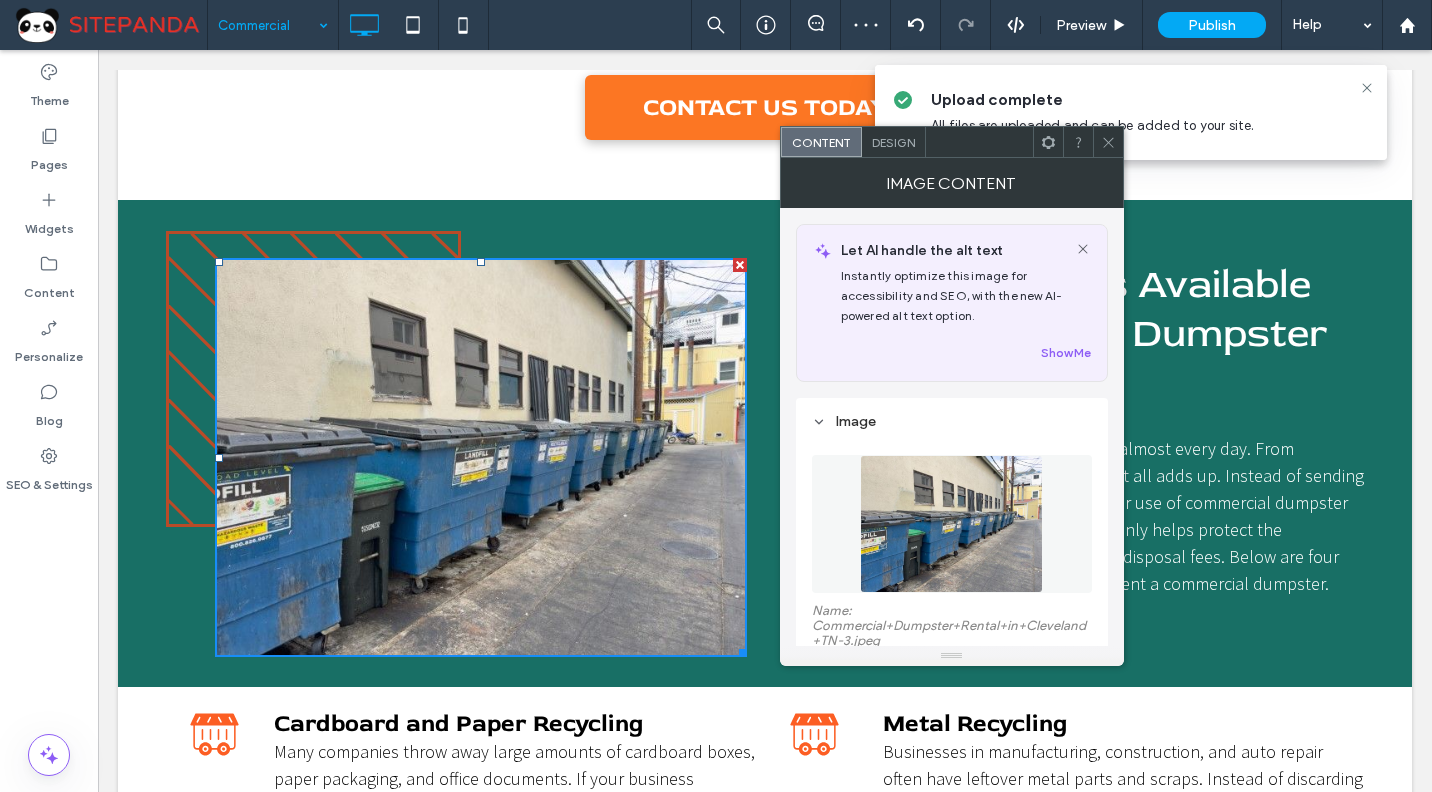 click at bounding box center [951, 524] 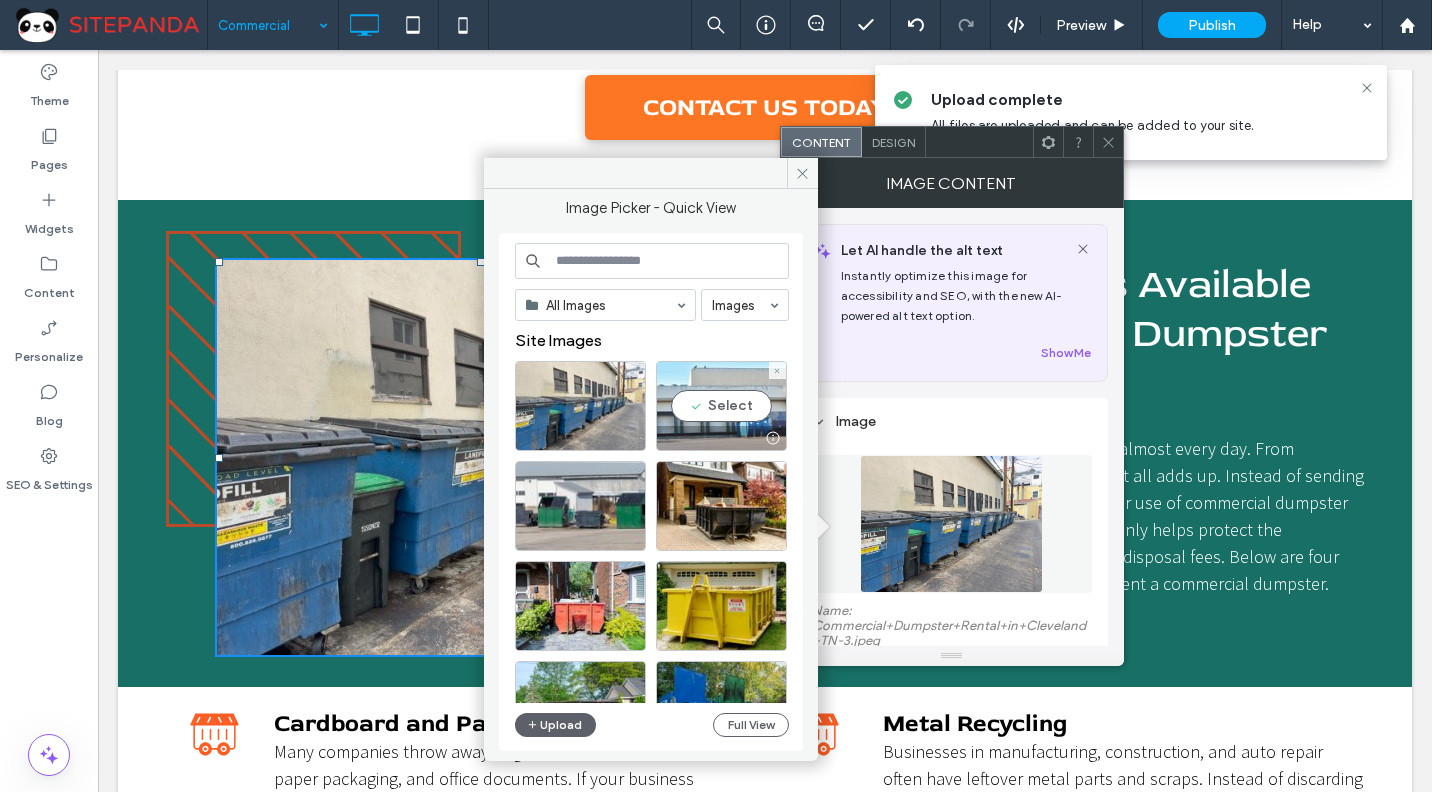 click on "Select" at bounding box center (721, 406) 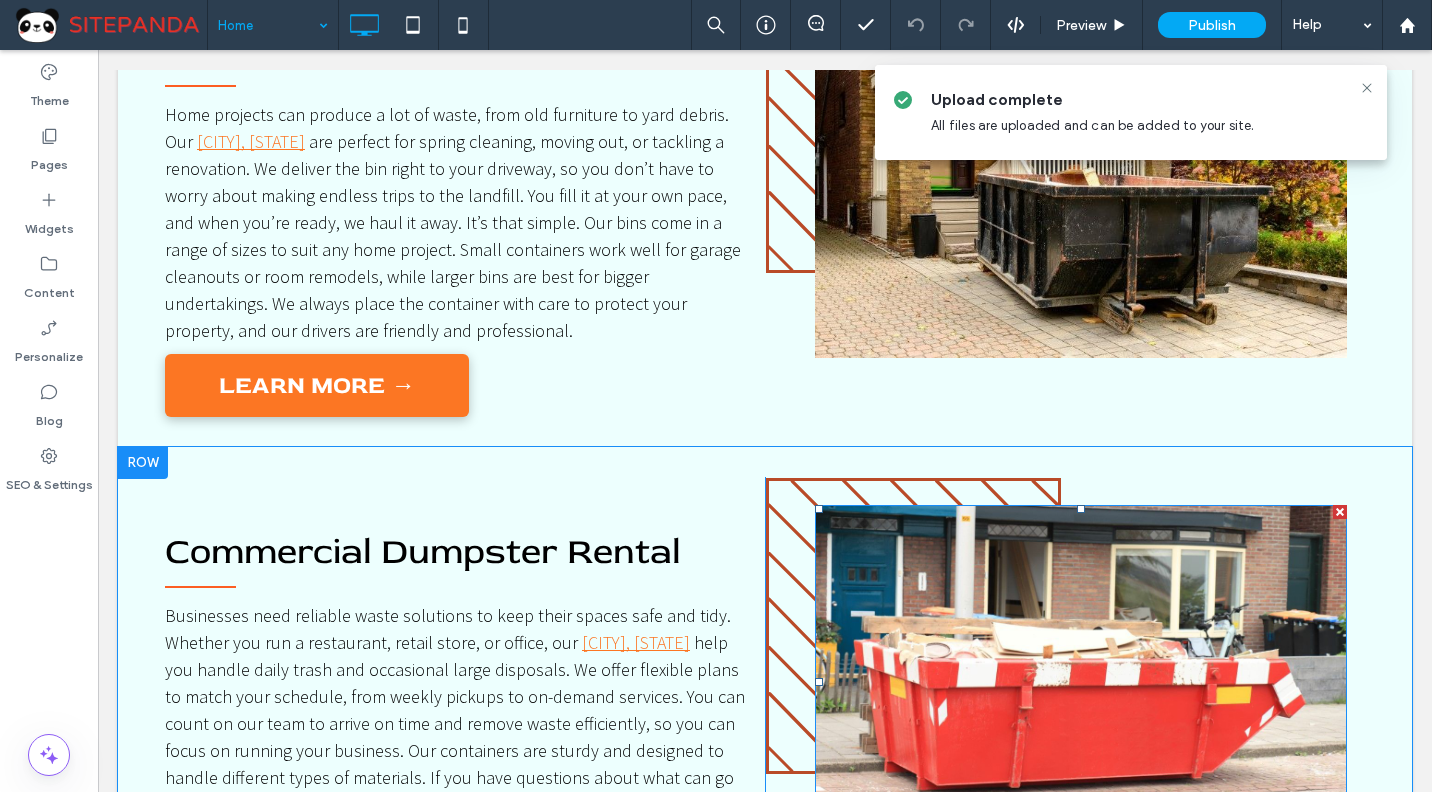 scroll, scrollTop: 5300, scrollLeft: 0, axis: vertical 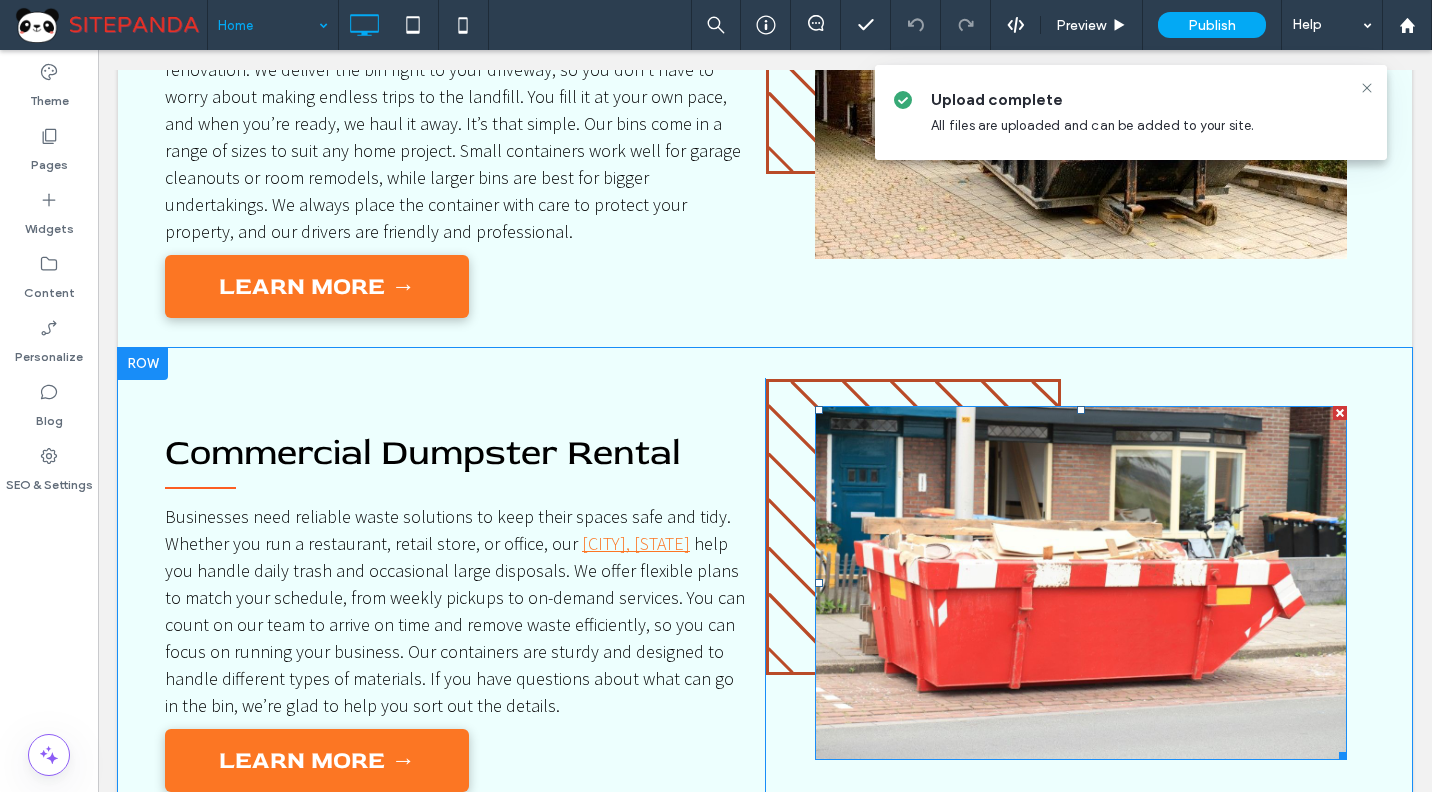 click at bounding box center (1081, 583) 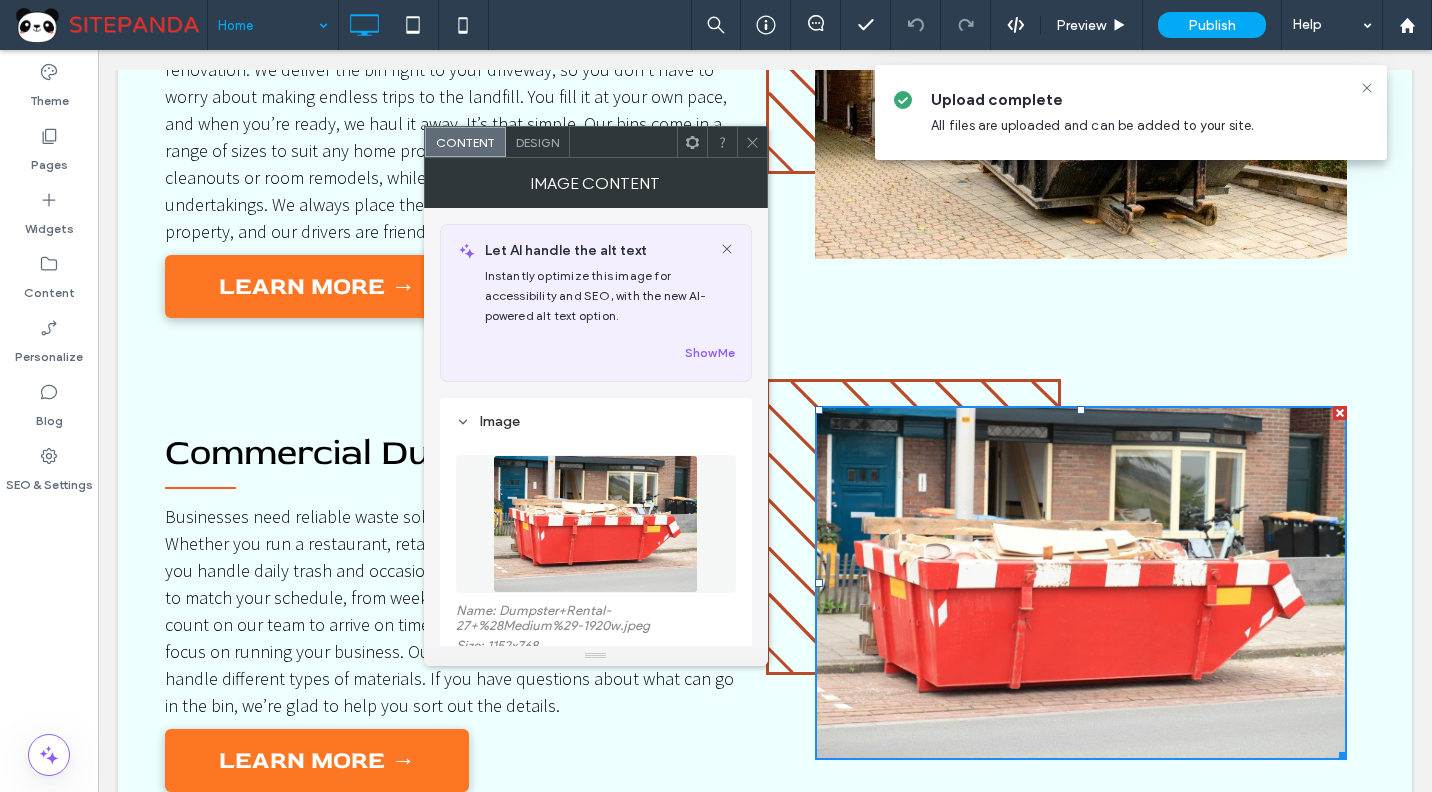 click at bounding box center [596, 524] 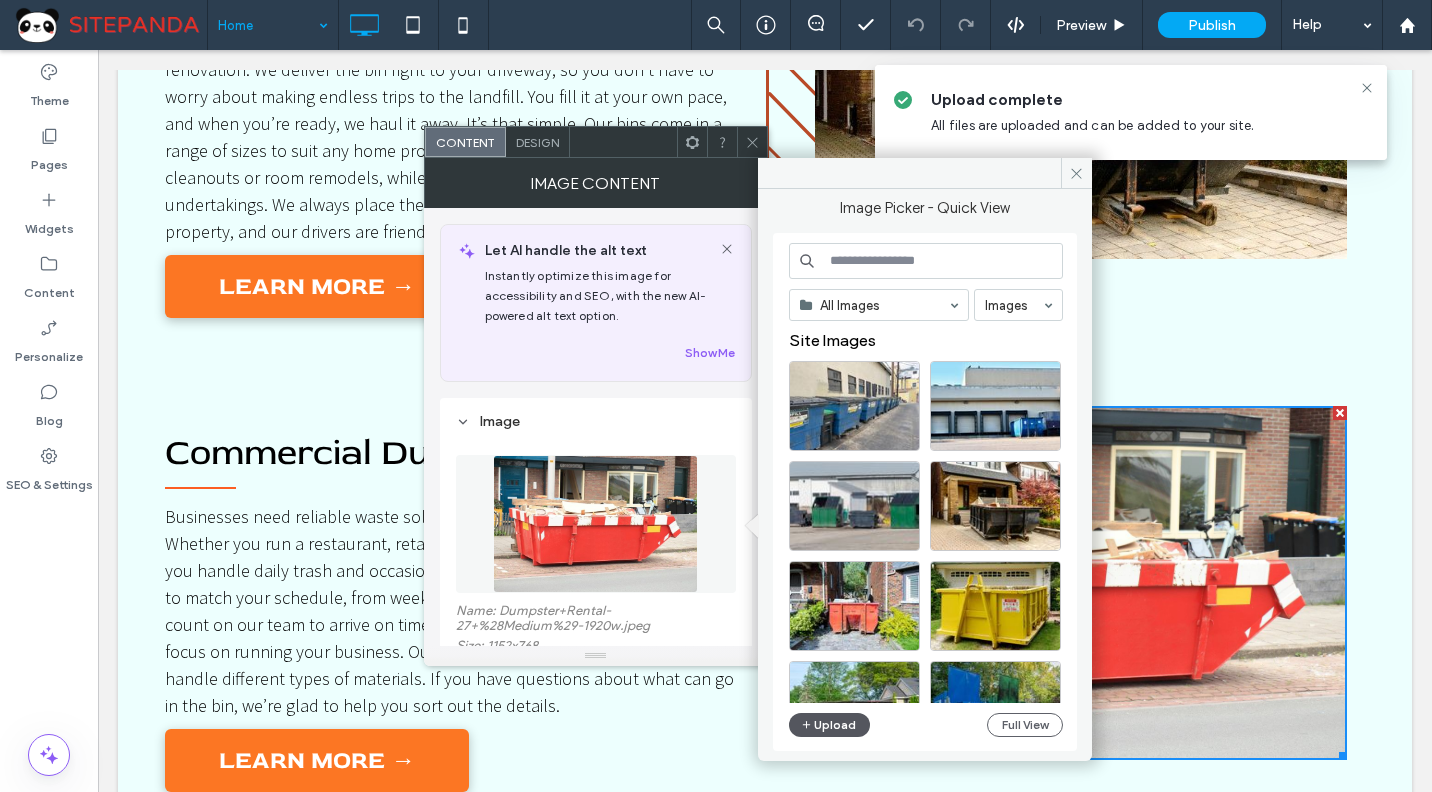 click on "Upload" at bounding box center (830, 725) 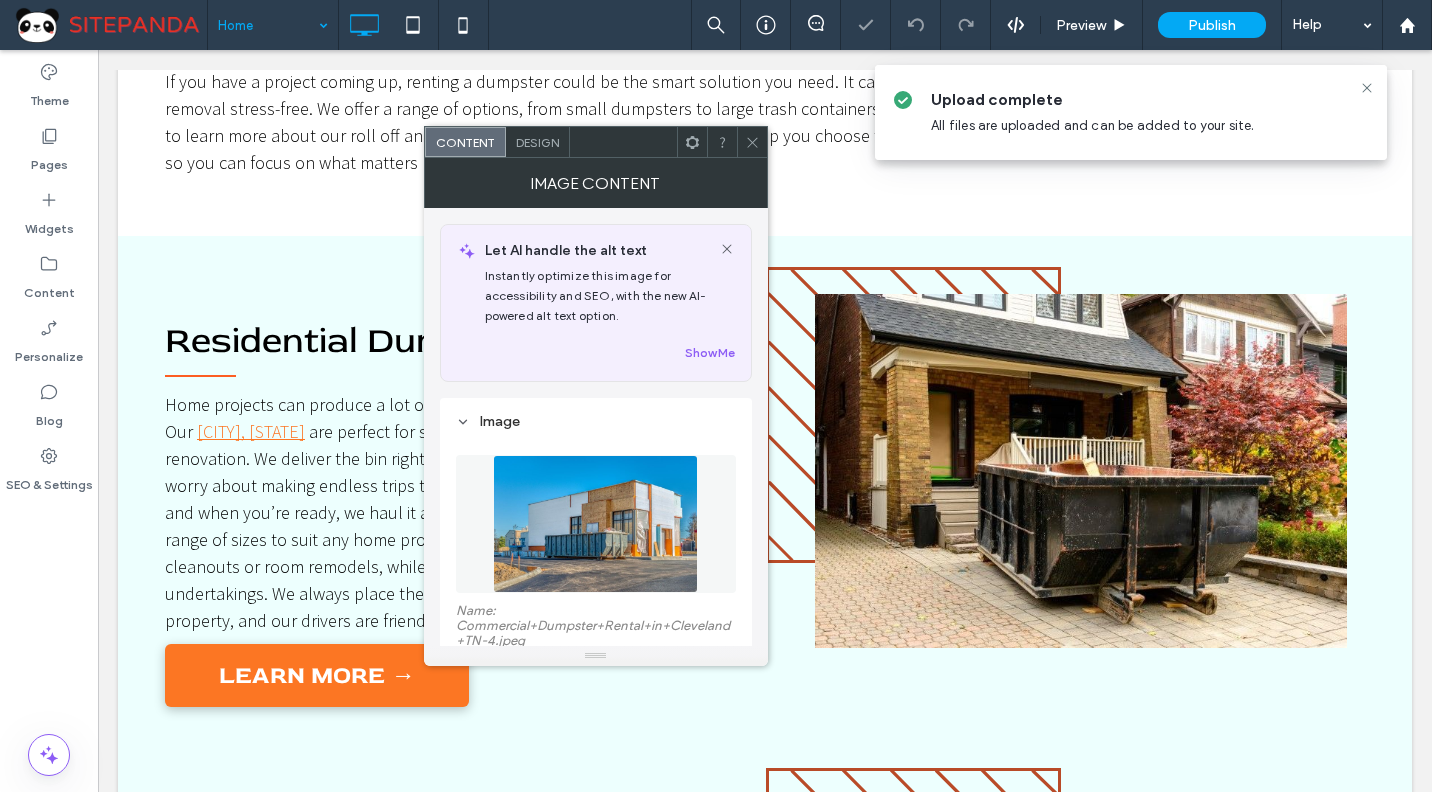 scroll, scrollTop: 4800, scrollLeft: 0, axis: vertical 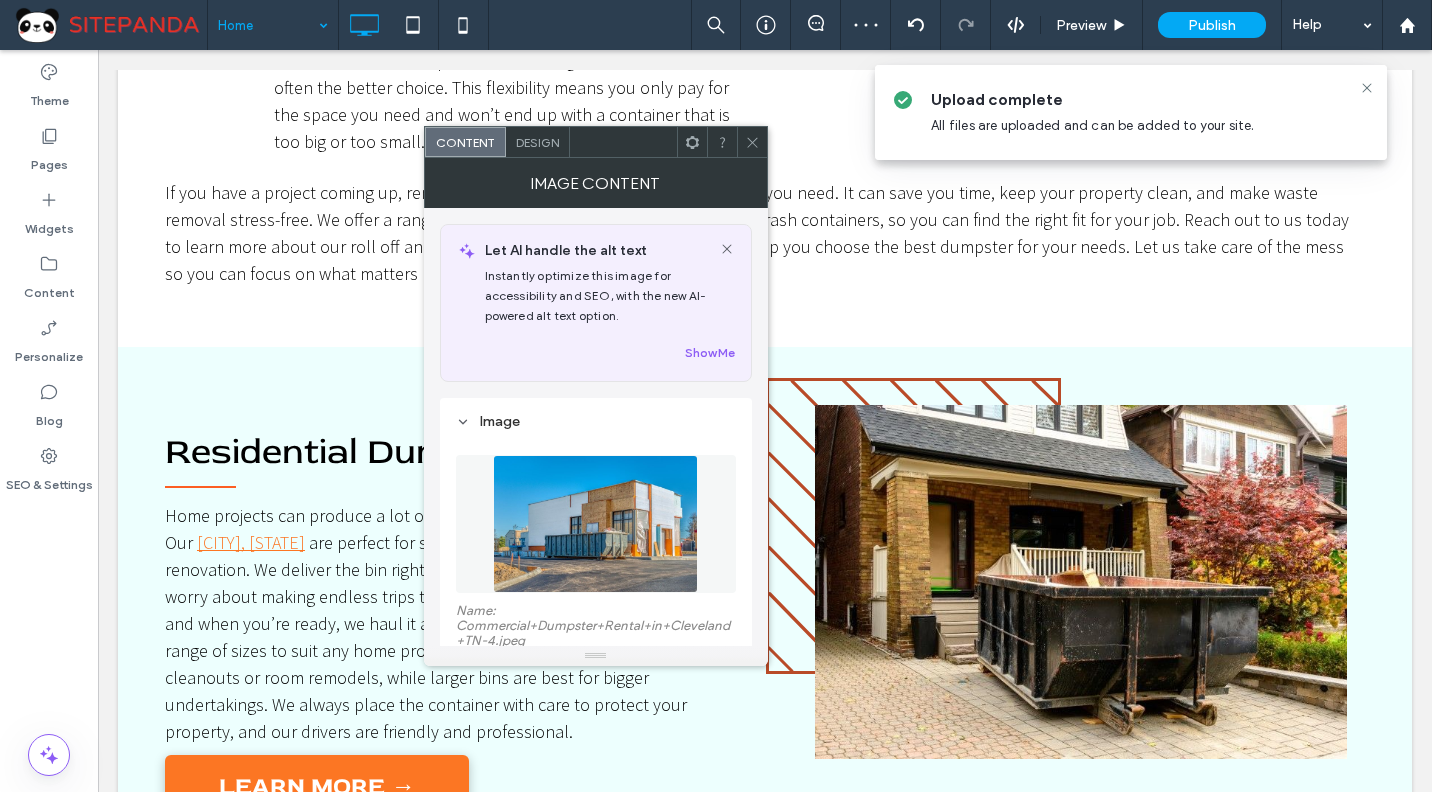 click at bounding box center (752, 142) 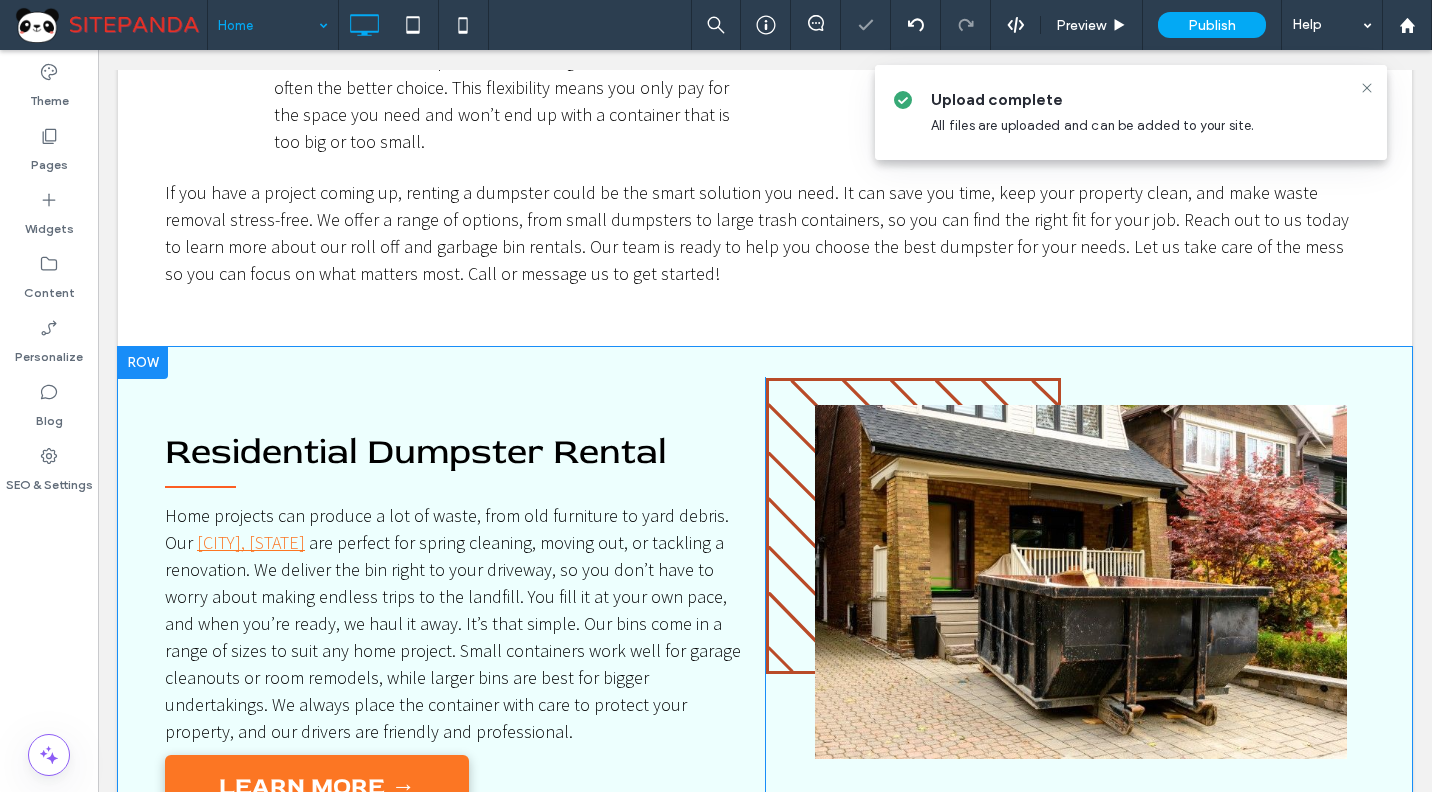click on "Residential Dumpster Rental
Home projects can produce a lot of waste, from old furniture to yard debris. Our
residential dumpster rentals in Cleveland, TN   are perfect for spring cleaning, moving out, or tackling a renovation. We deliver the bin right to your driveway, so you don’t have to worry about making endless trips to the landfill. You fill it at your own pace, and when you’re ready, we haul it away. It’s that simple. Our bins come in a range of sizes to suit any home project. Small containers work well for garage cleanouts or room remodels, while larger bins are best for bigger undertakings. We always place the container with care to protect your property, and our drivers are friendly and professional.
LEARN MORE →
Click To Paste" at bounding box center [465, 597] 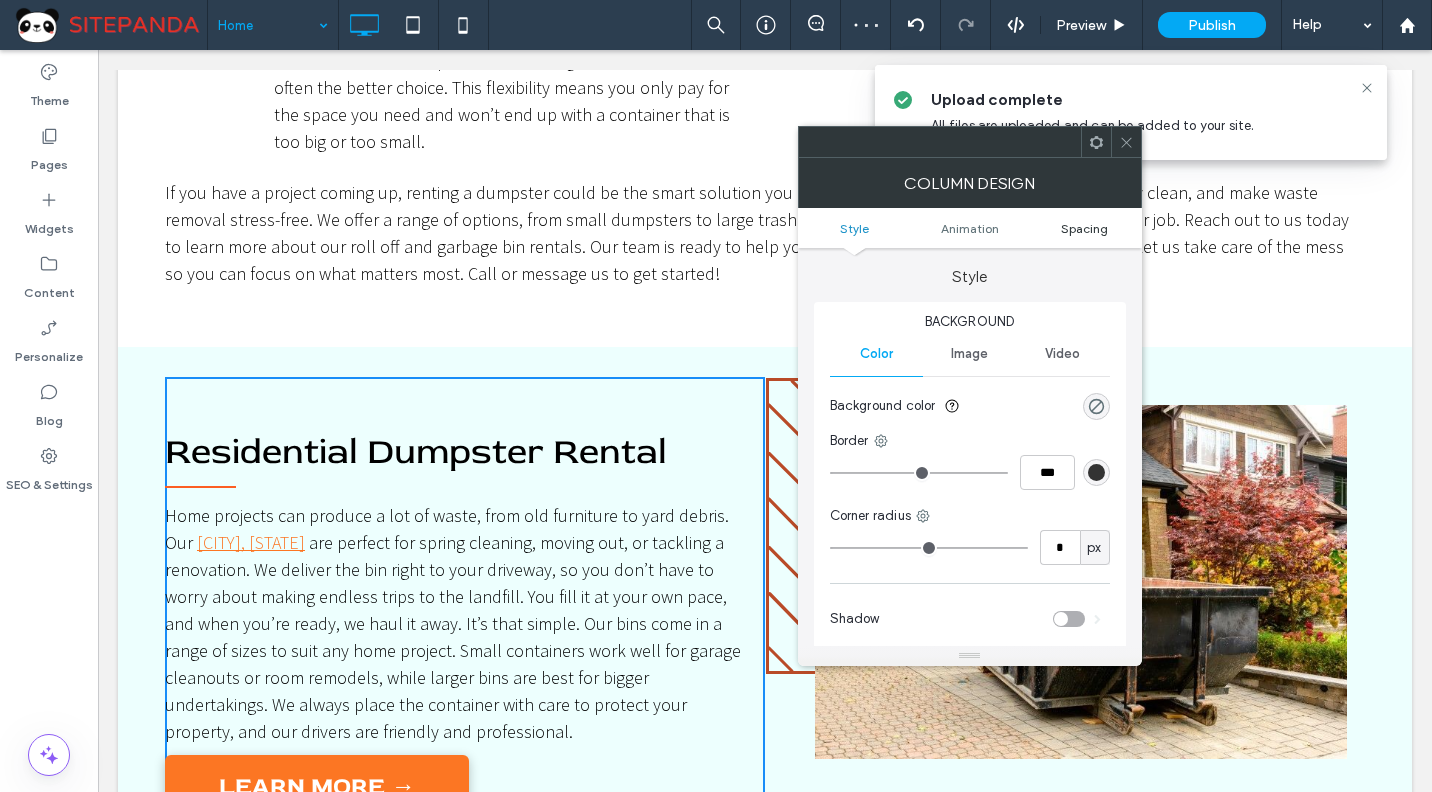 click on "Spacing" at bounding box center (1084, 228) 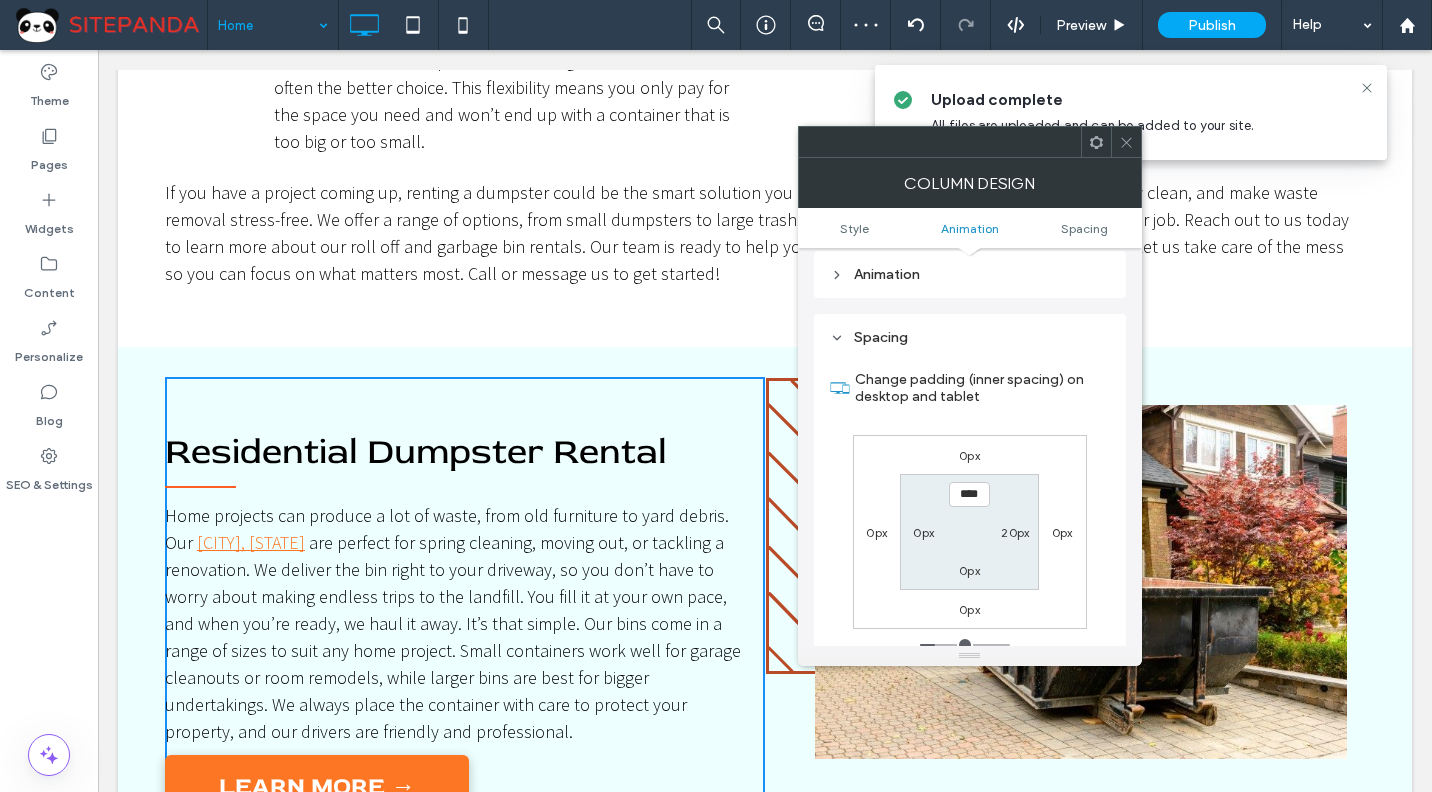 scroll, scrollTop: 469, scrollLeft: 0, axis: vertical 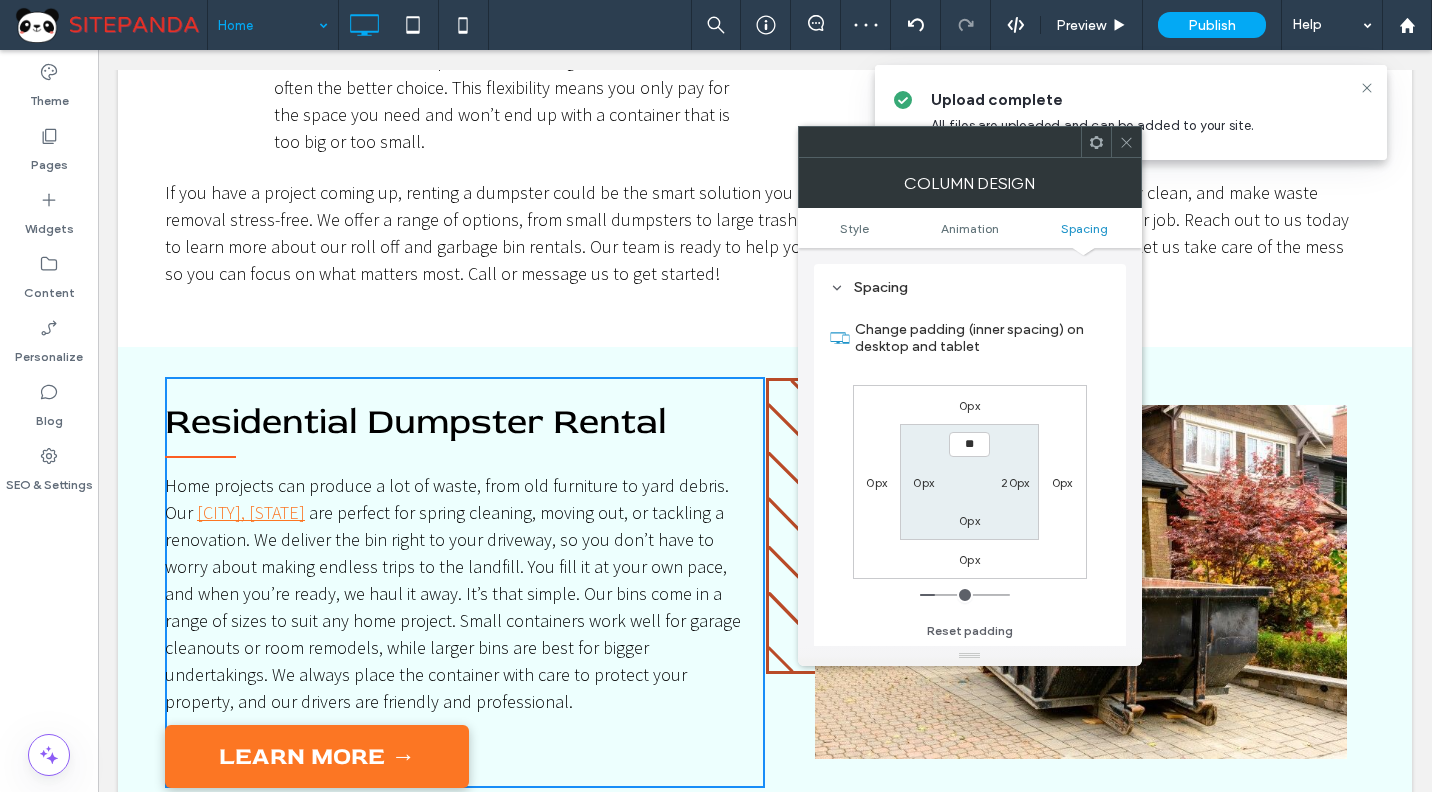 type on "****" 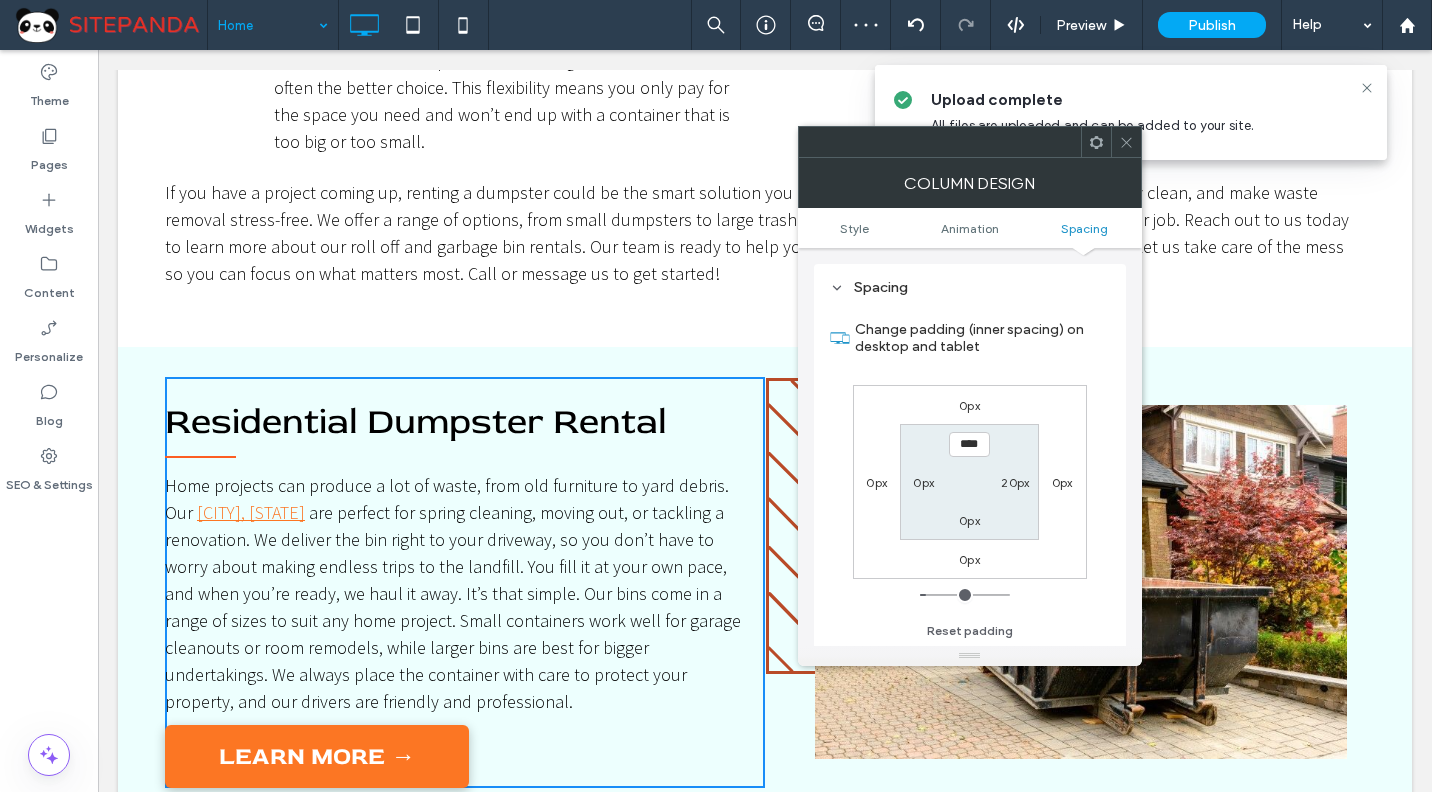 click on "0px" at bounding box center (1062, 482) 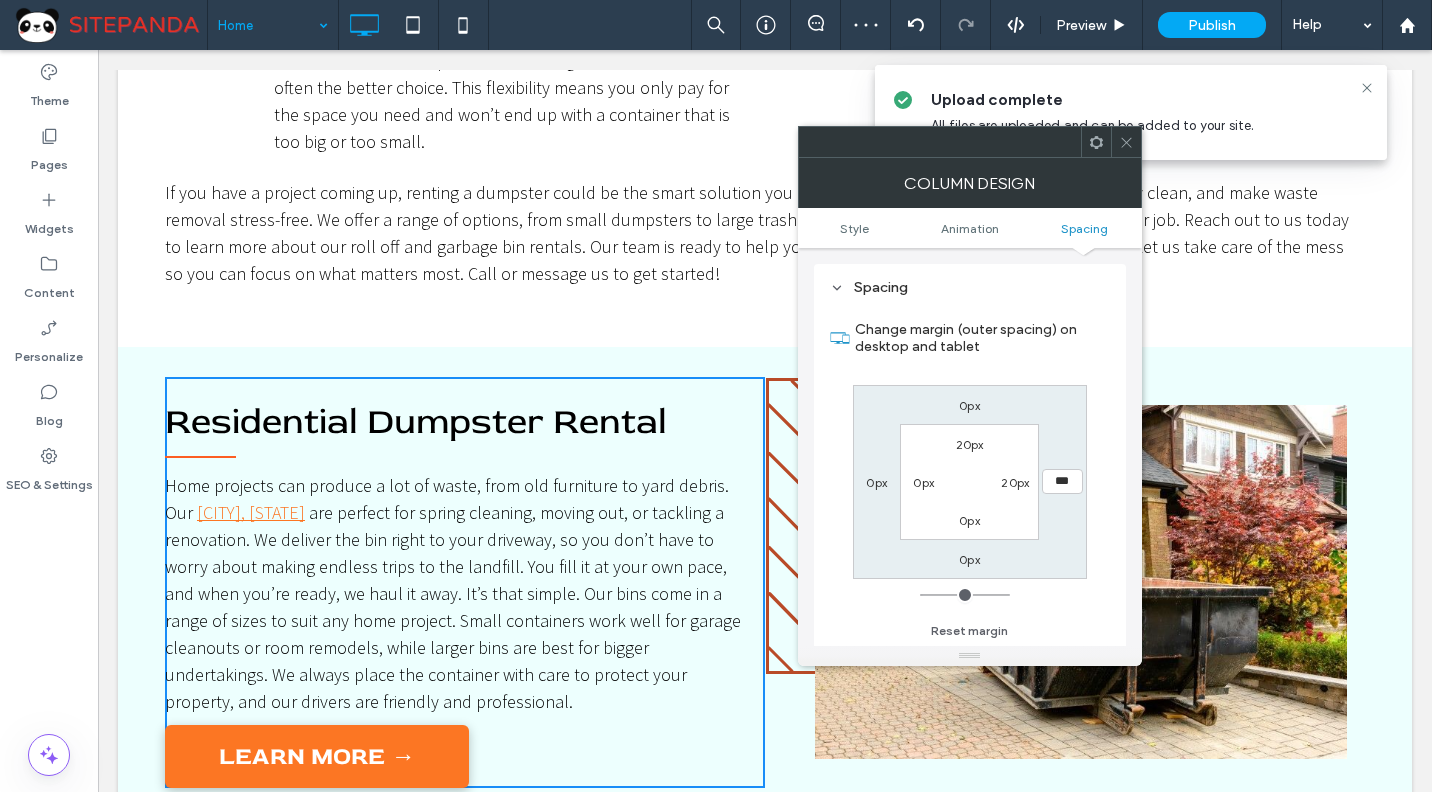 click 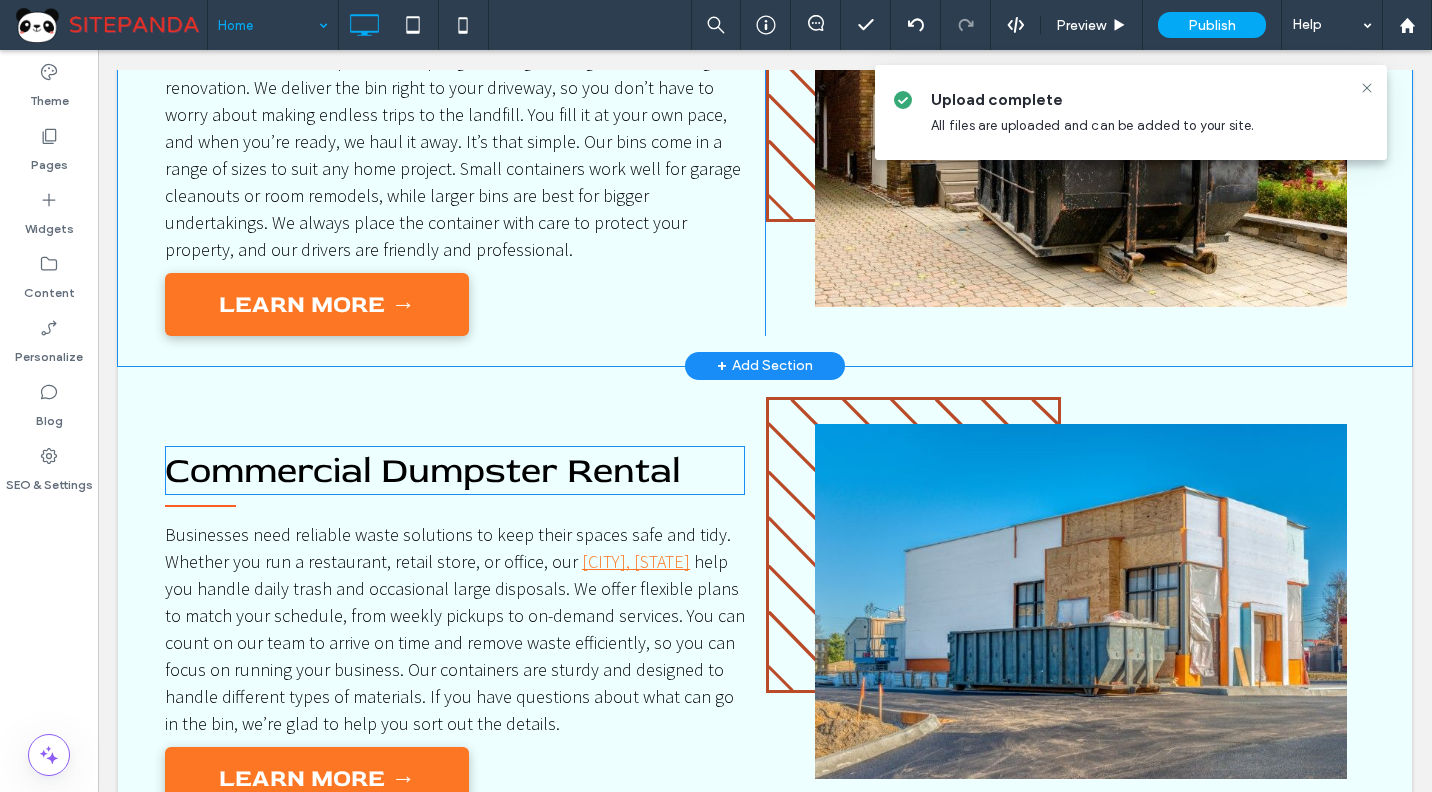 scroll, scrollTop: 5200, scrollLeft: 0, axis: vertical 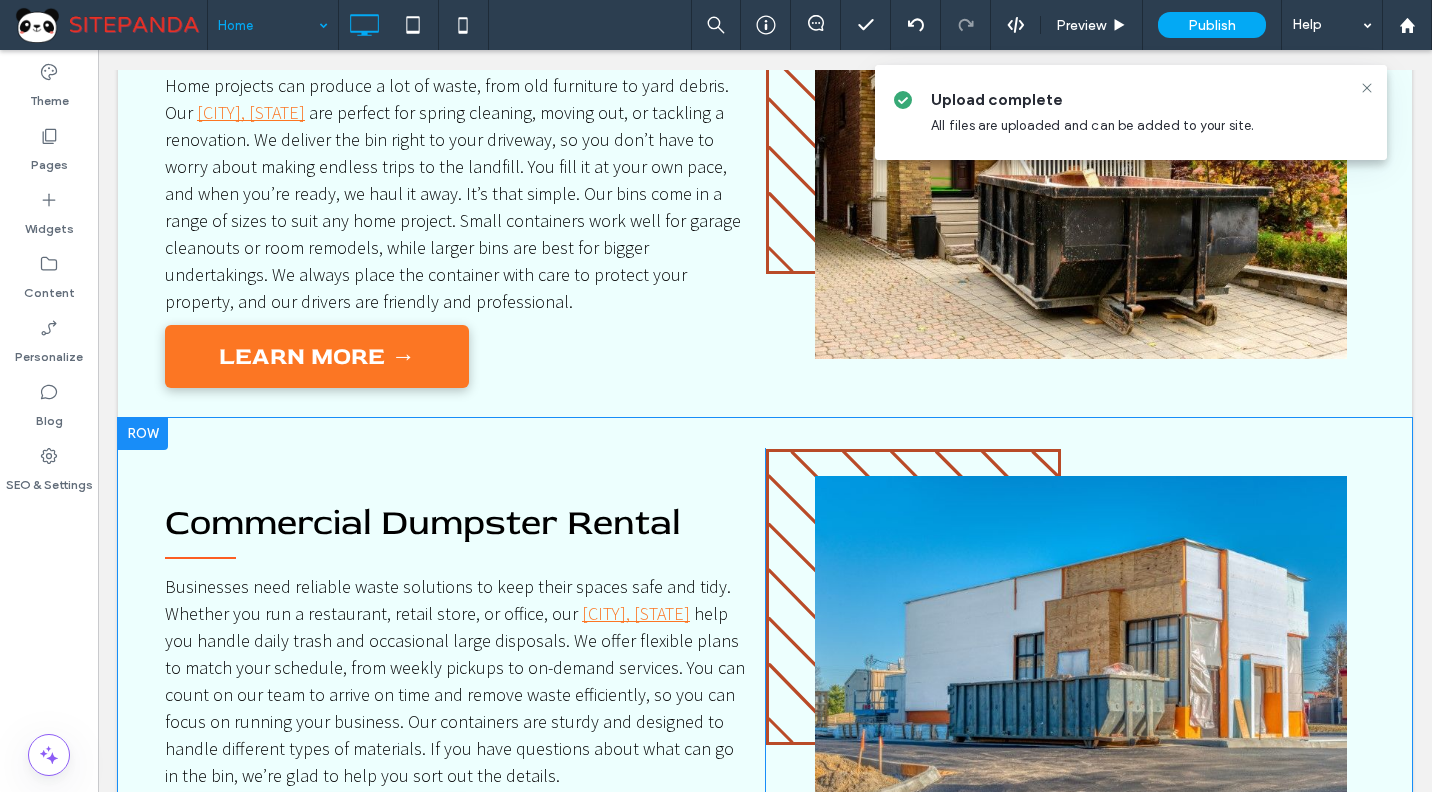 click on "Commercial Dumpster Rental
Businesses need reliable waste solutions to keep their spaces safe and tidy. Whether you run a restaurant, retail store, or office, our
commercial dumpster rentals in Cleveland, TN   help you handle daily trash and occasional large disposals. We offer flexible plans to match your schedule, from weekly pickups to on-demand services. You can count on our team to arrive on time and remove waste efficiently, so you can focus on running your business. Our containers are sturdy and designed to handle different types of materials. If you have questions about what can go in the bin, we’re glad to help you sort out the details.
LEARN MORE →
Click To Paste" at bounding box center [465, 655] 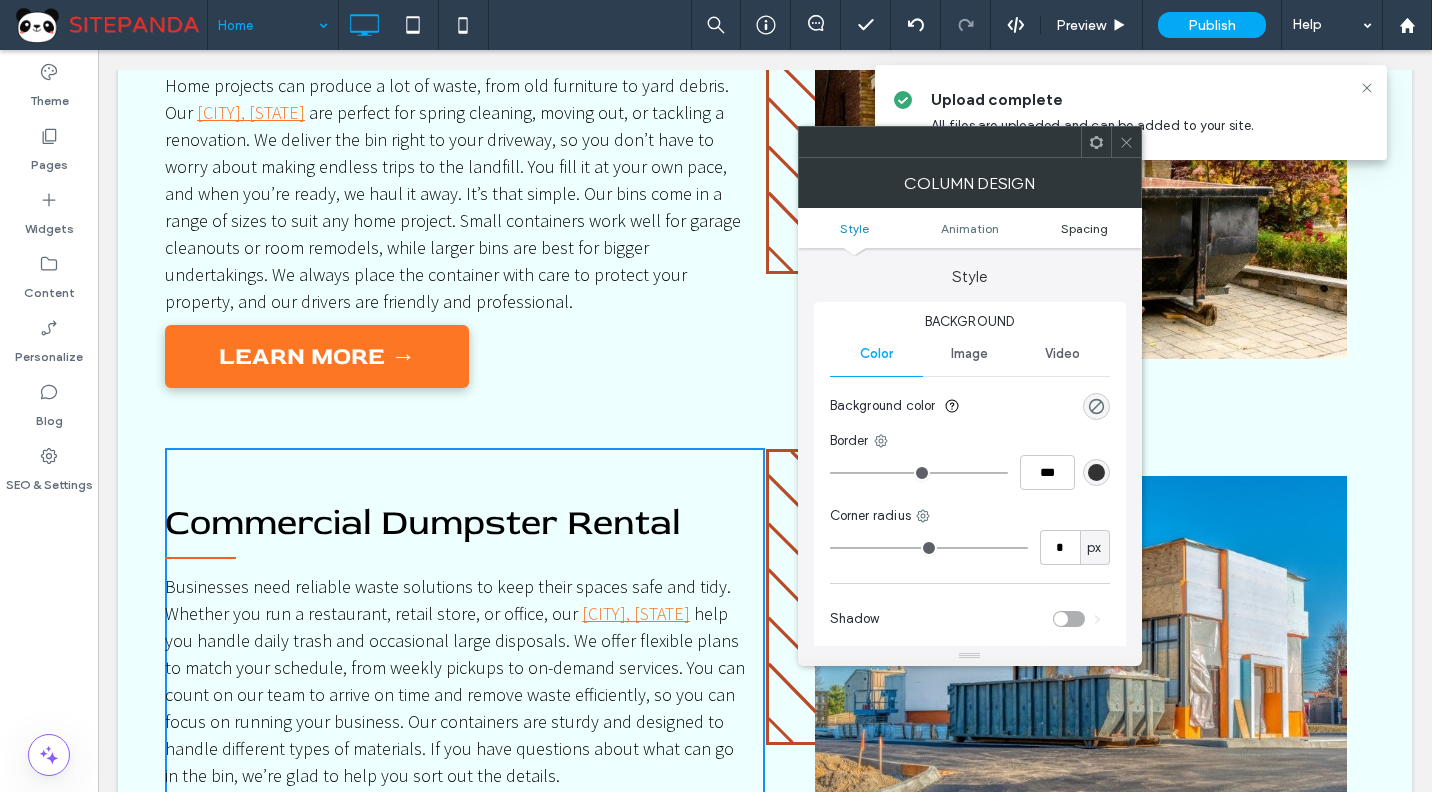 click on "Spacing" at bounding box center [1084, 228] 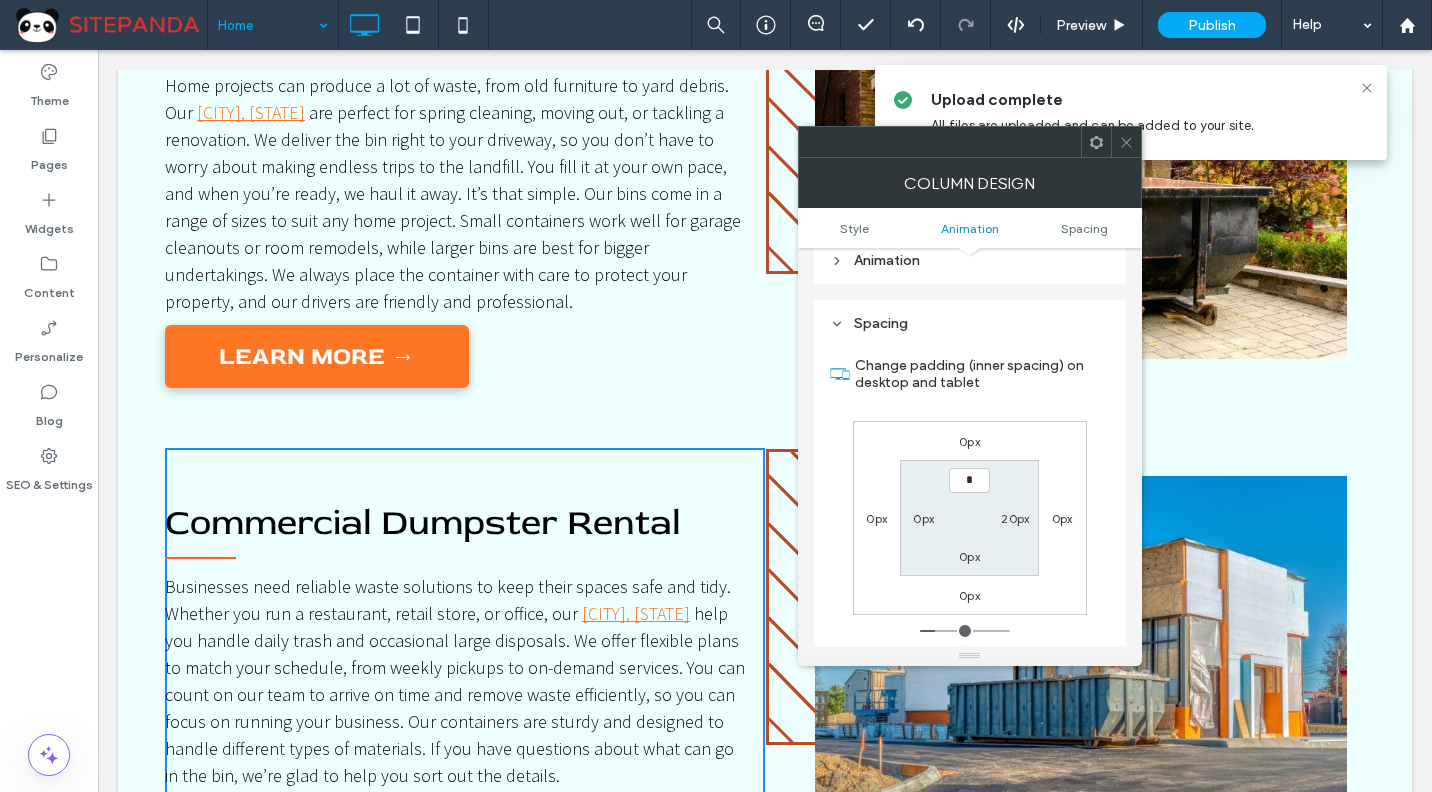 scroll, scrollTop: 453, scrollLeft: 0, axis: vertical 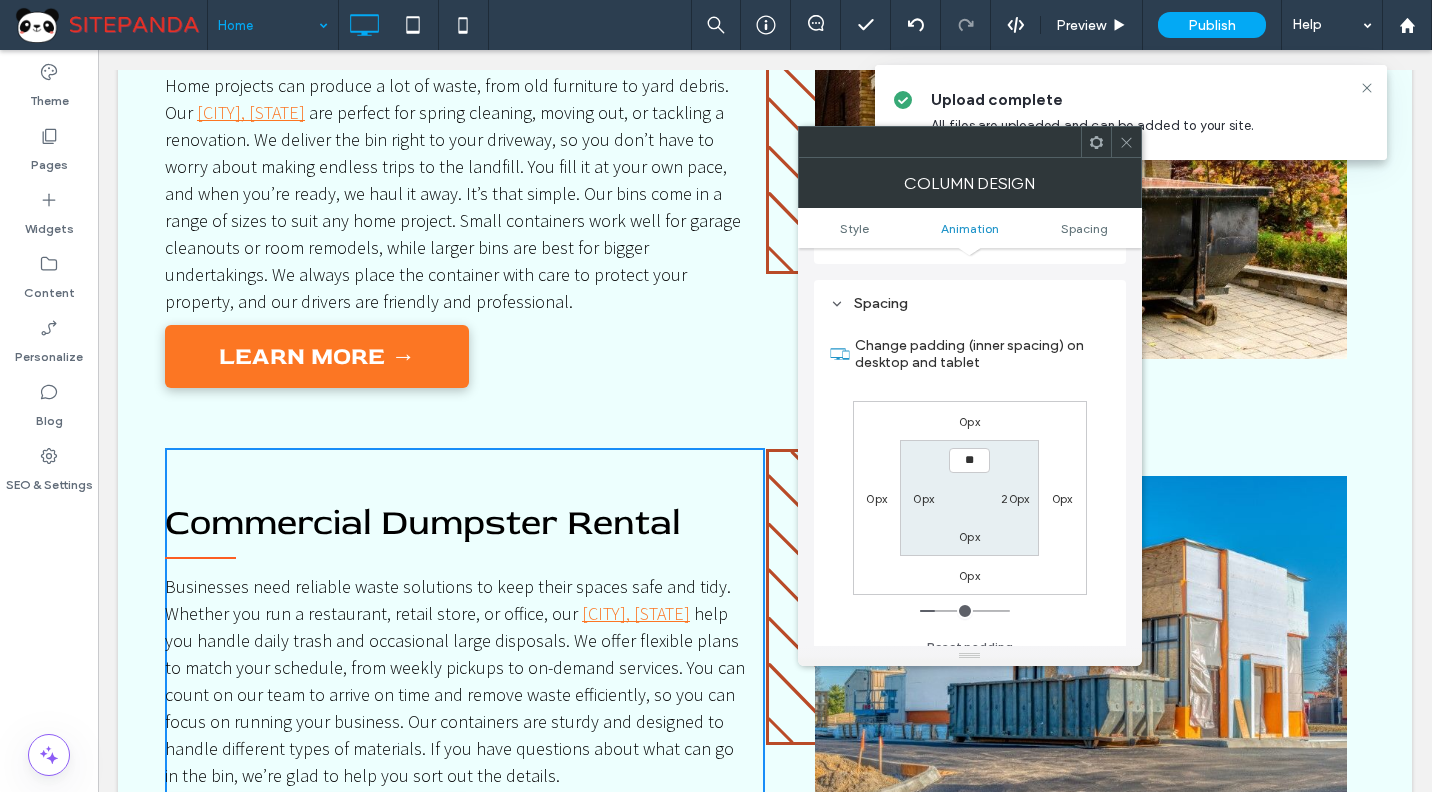 type on "****" 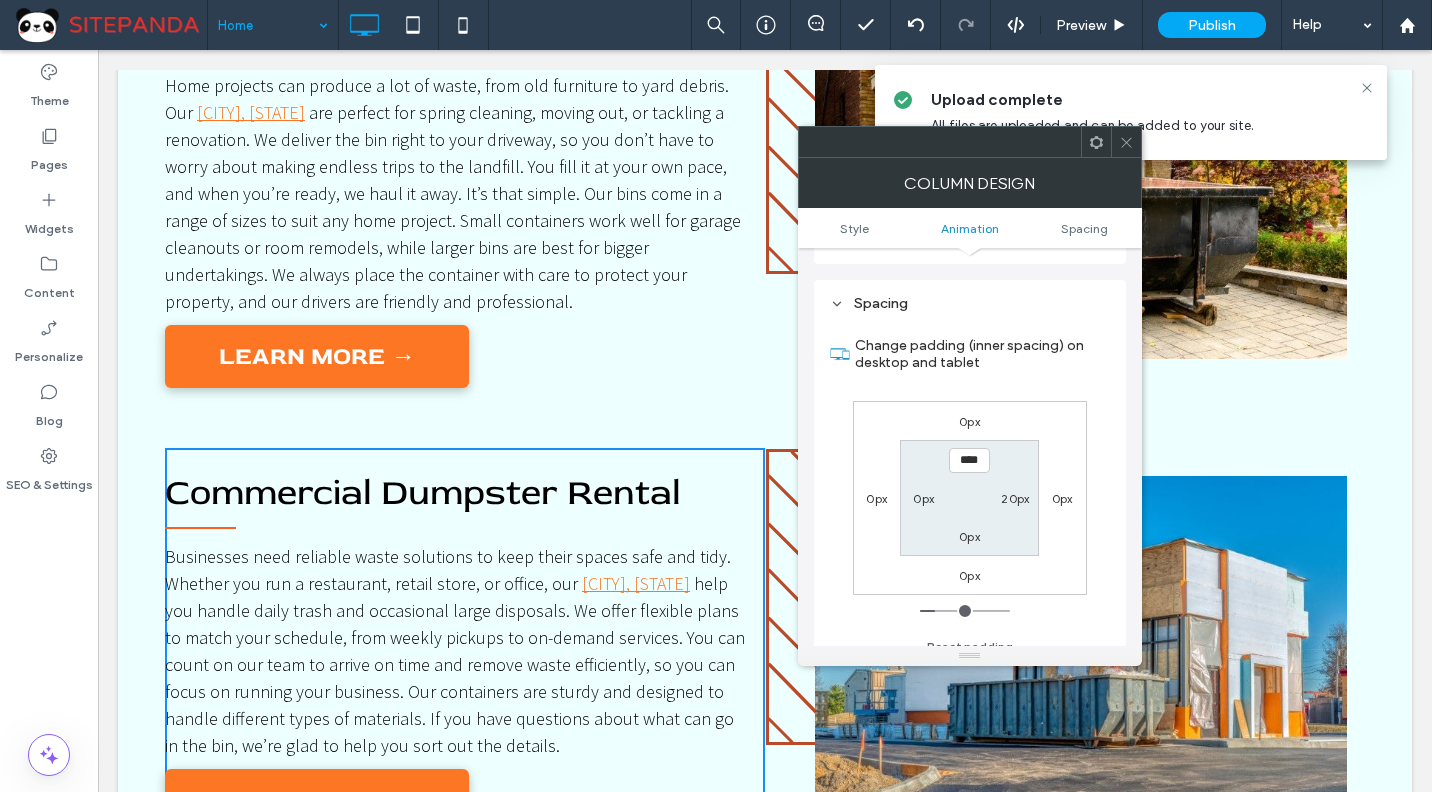 click on "0px" at bounding box center (1062, 498) 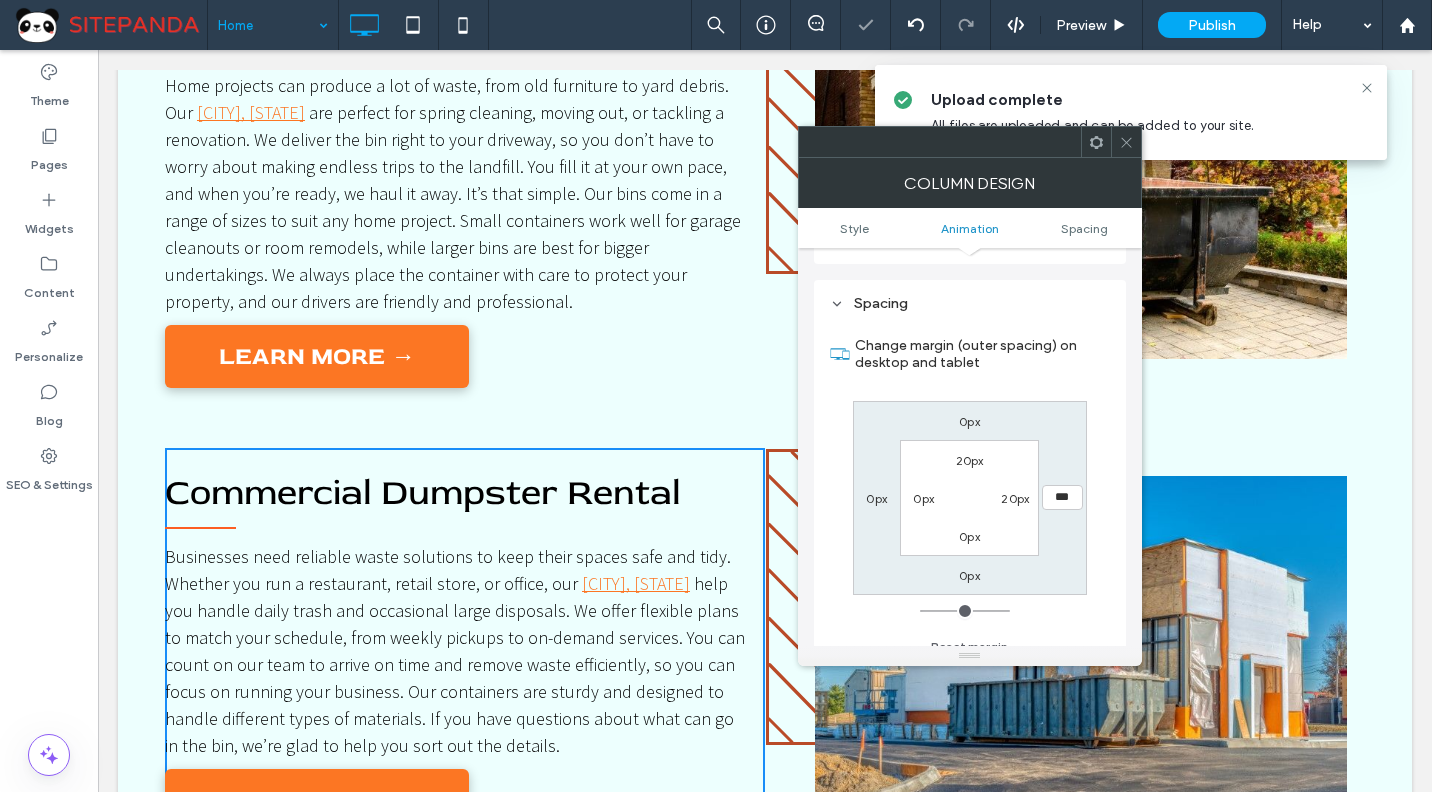 click 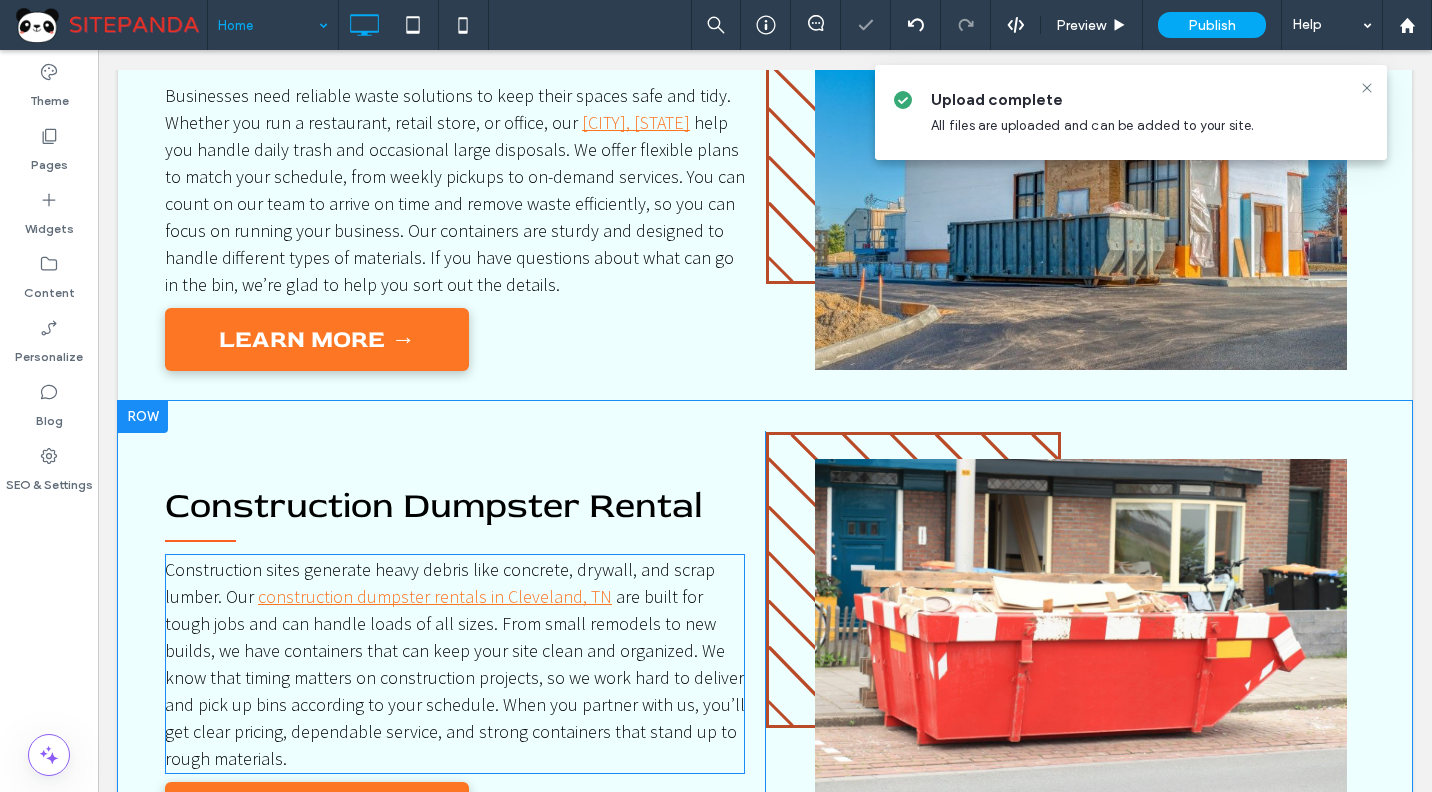 scroll, scrollTop: 5700, scrollLeft: 0, axis: vertical 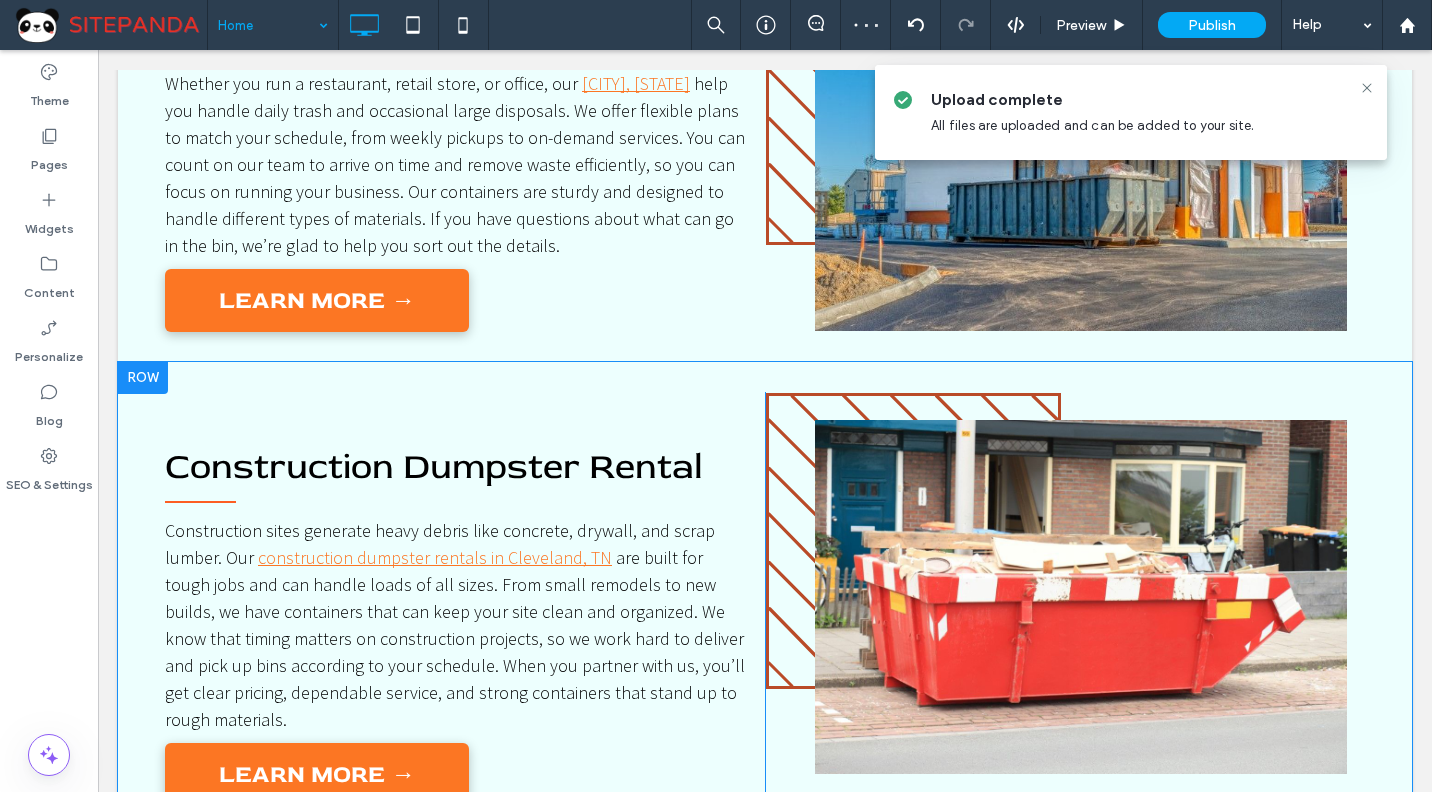 click on "Construction Dumpster Rental
Construction sites generate heavy debris like concrete, drywall, and scrap lumber. Our
construction dumpster rentals in Cleveland, TN   are built for tough jobs and can handle loads of all sizes. From small remodels to new builds, we have containers that can keep your site clean and organized. We know that timing matters on construction projects, so we work hard to deliver and pick up bins according to your schedule. When you partner with us, you’ll get clear pricing, dependable service, and strong containers that stand up to rough materials.
LEARN MORE →
Click To Paste" at bounding box center [465, 599] 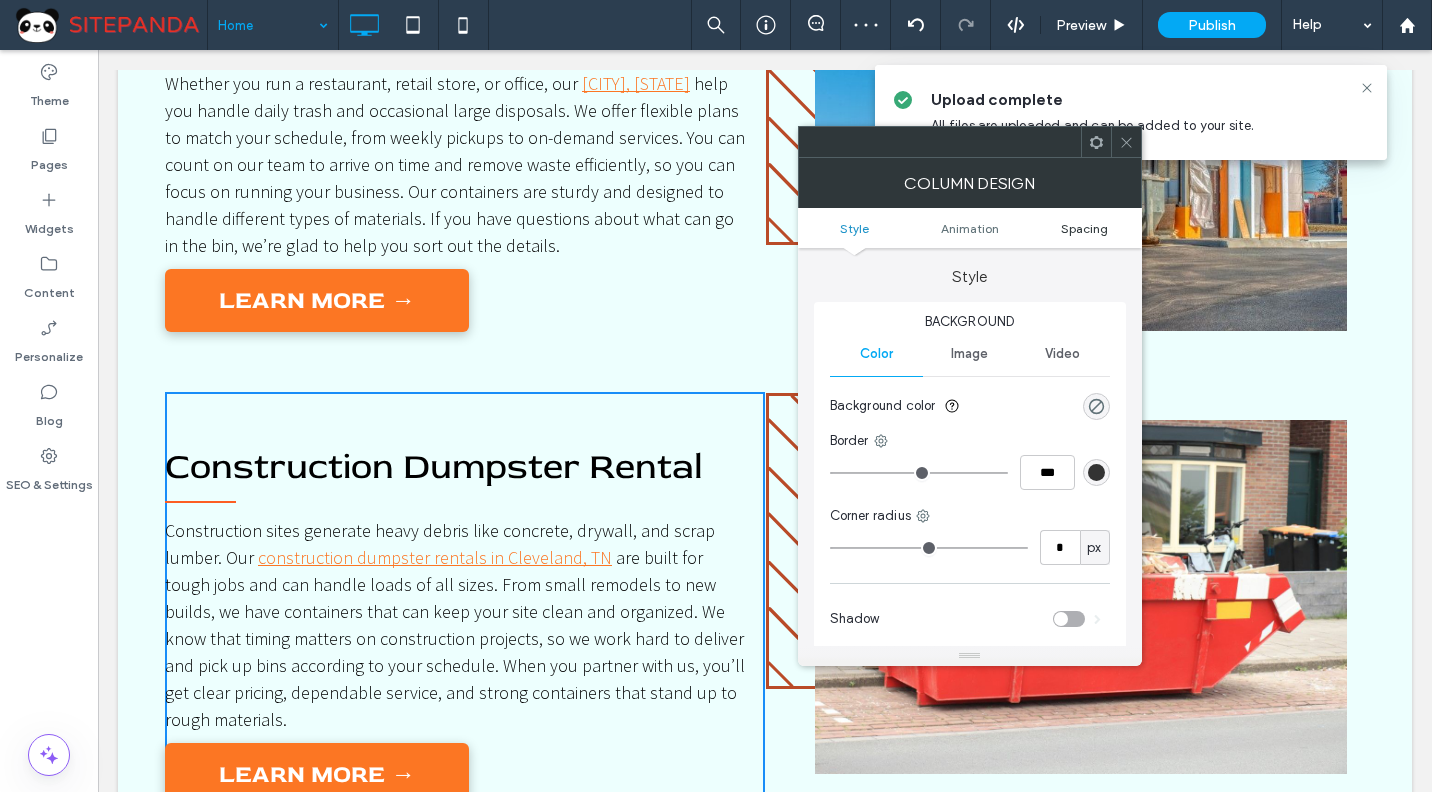 click on "Spacing" at bounding box center [1084, 228] 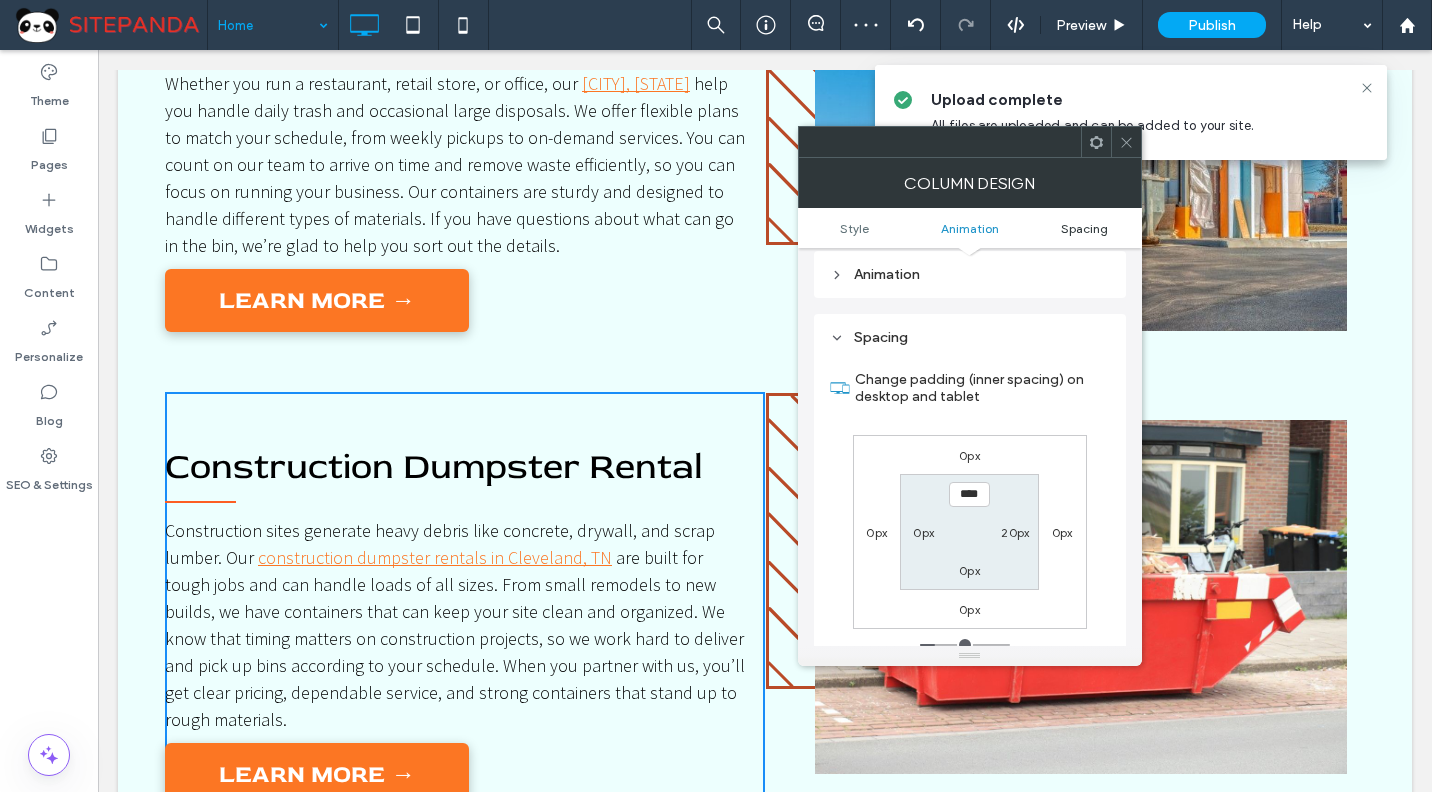 scroll, scrollTop: 469, scrollLeft: 0, axis: vertical 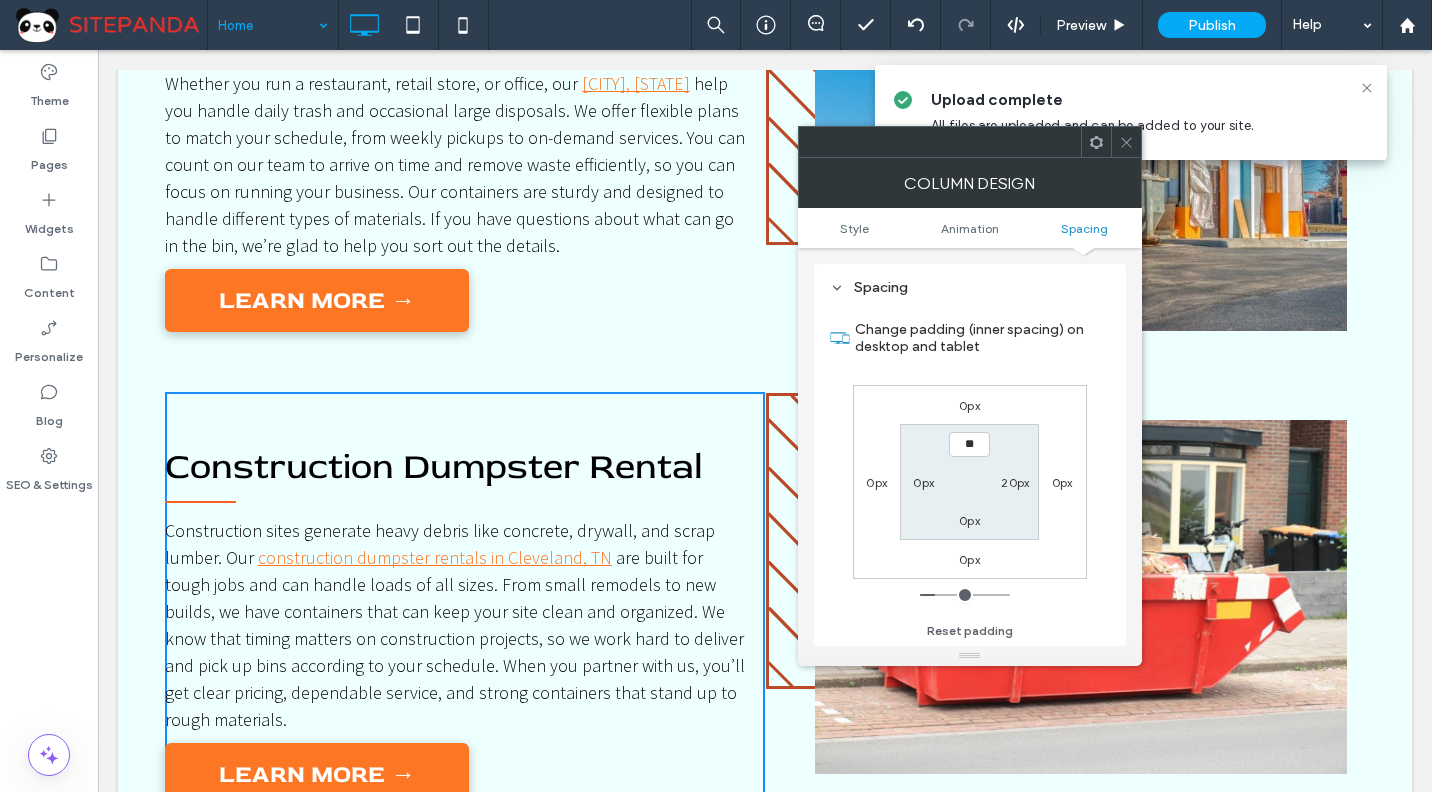 type on "****" 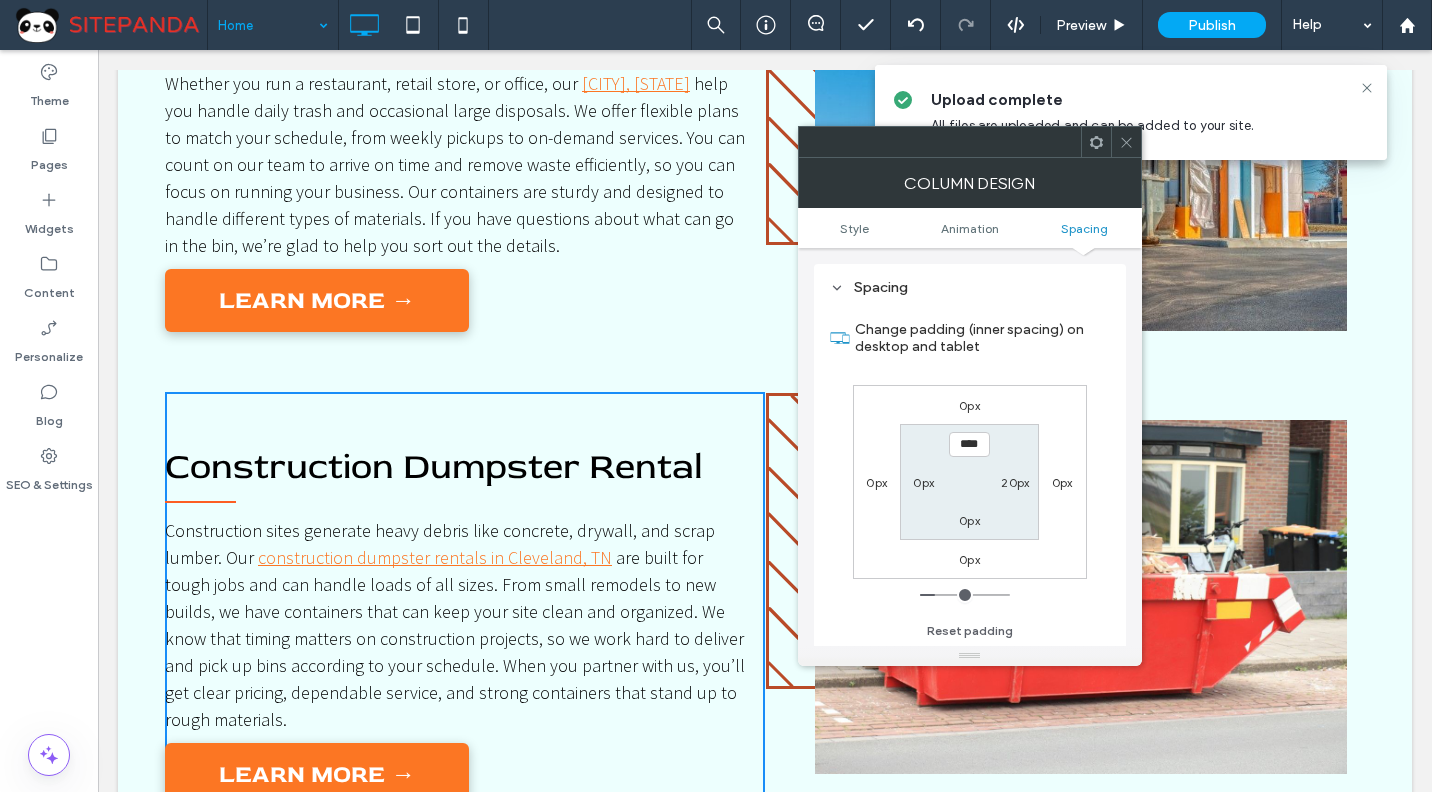 click on "0px" at bounding box center [969, 405] 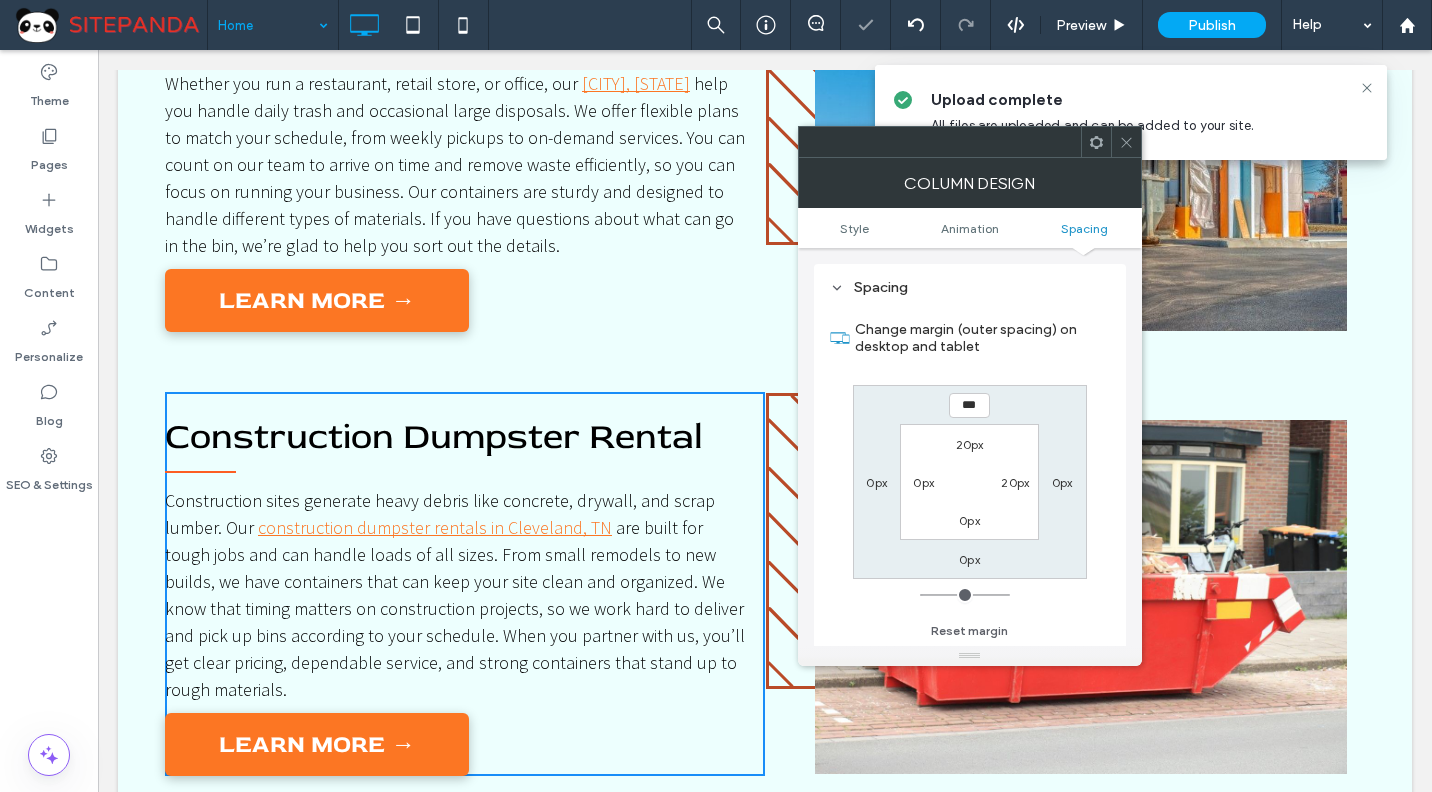 click 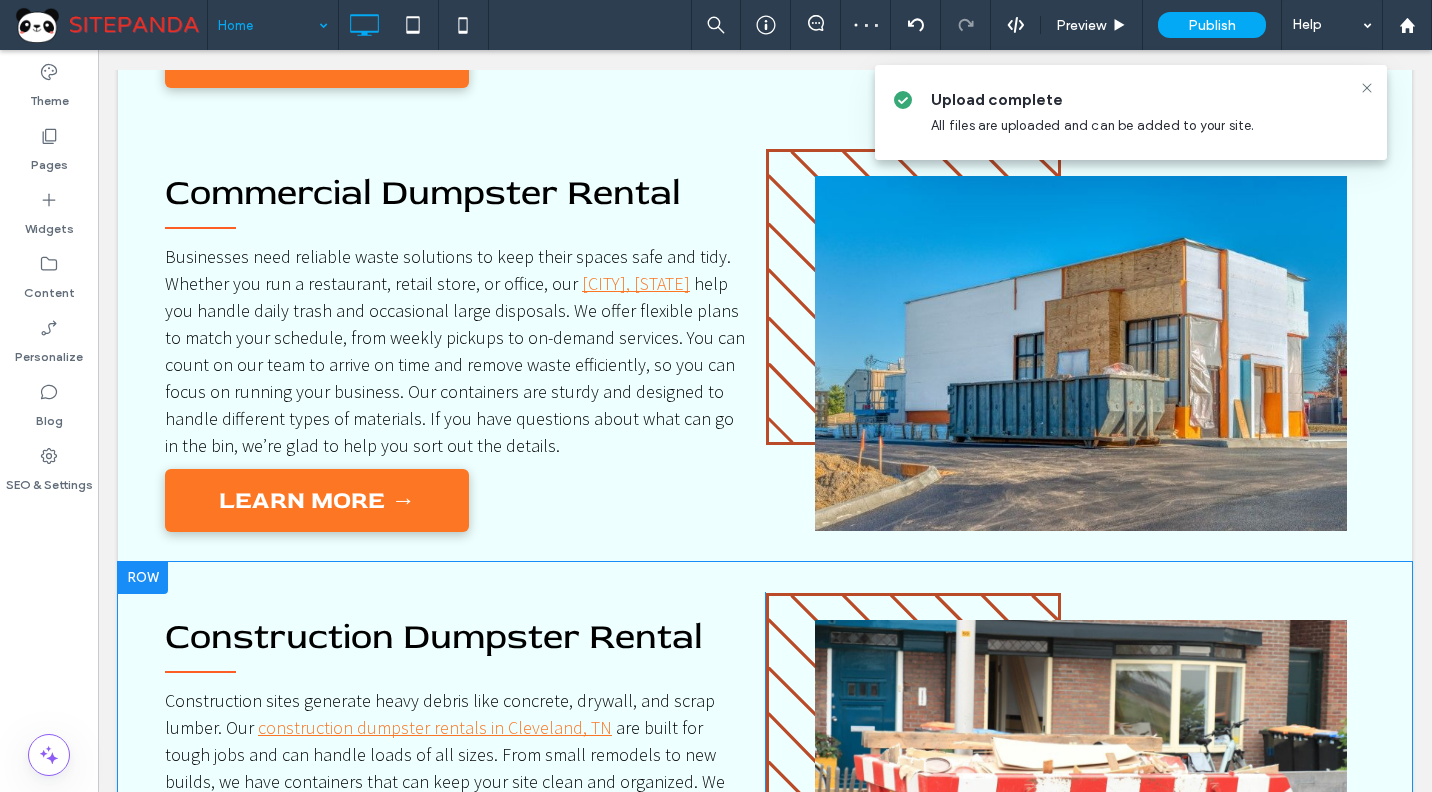 scroll, scrollTop: 5700, scrollLeft: 0, axis: vertical 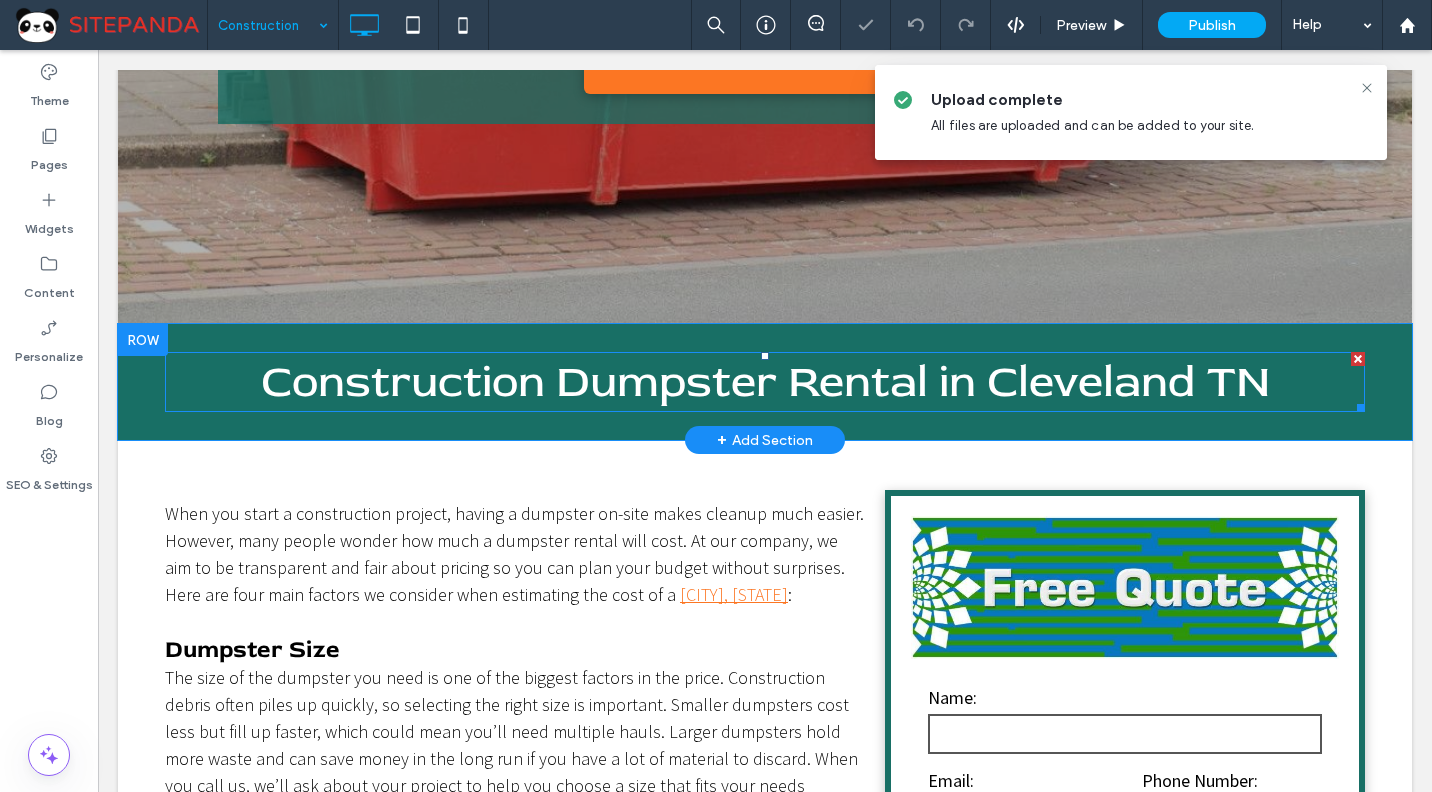 click on "Construction Dumpster Rental in Cleveland TN" at bounding box center (765, 382) 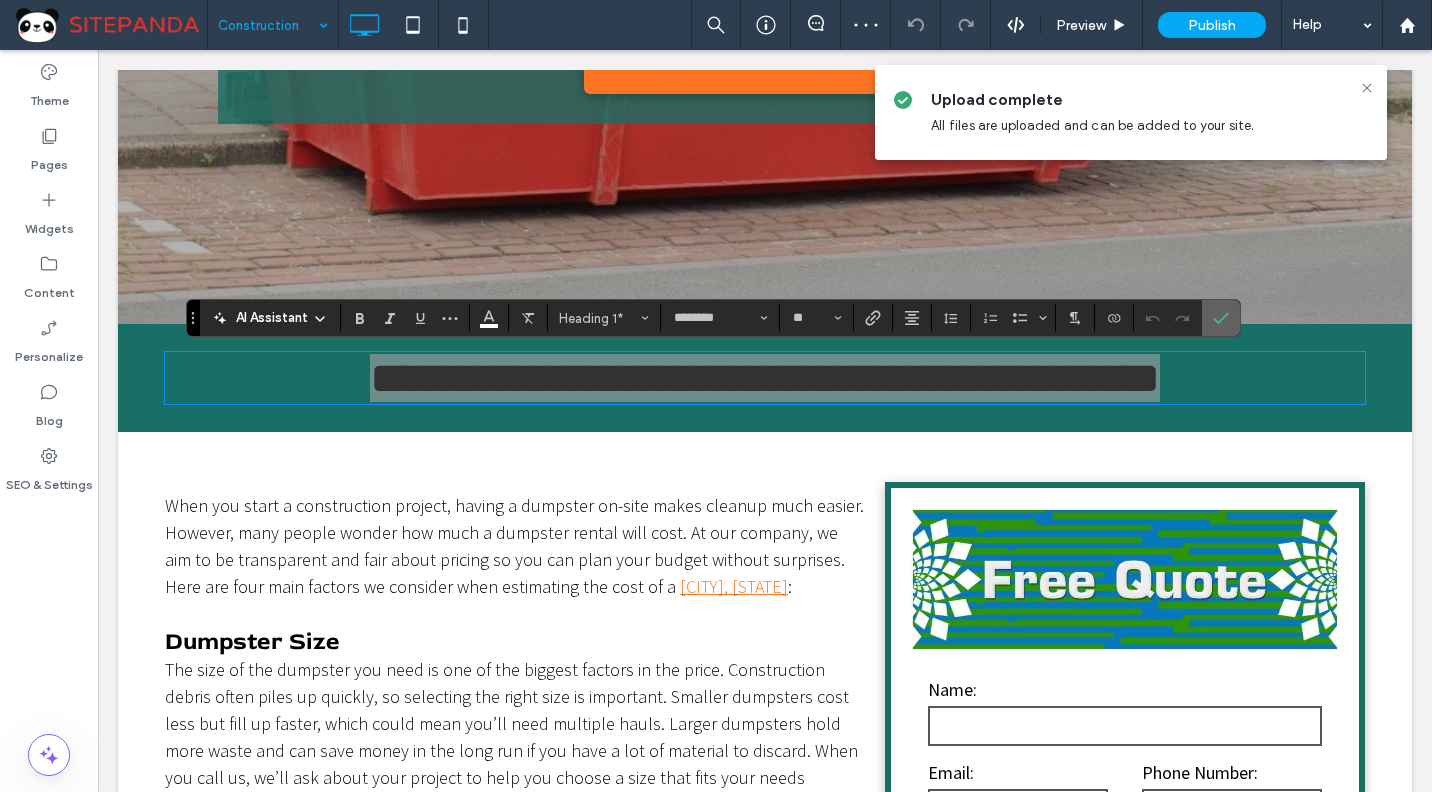 click at bounding box center [1217, 318] 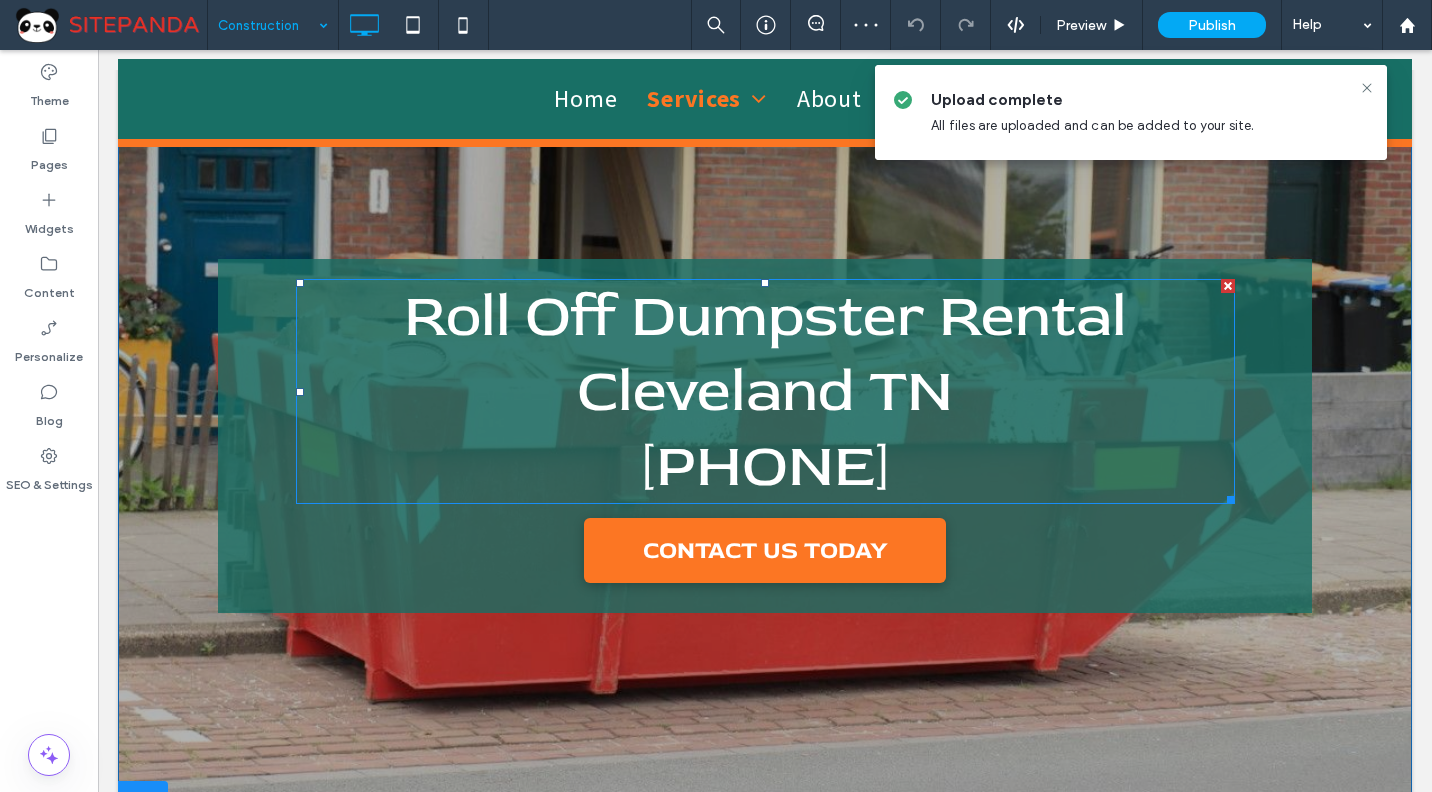 scroll, scrollTop: 0, scrollLeft: 0, axis: both 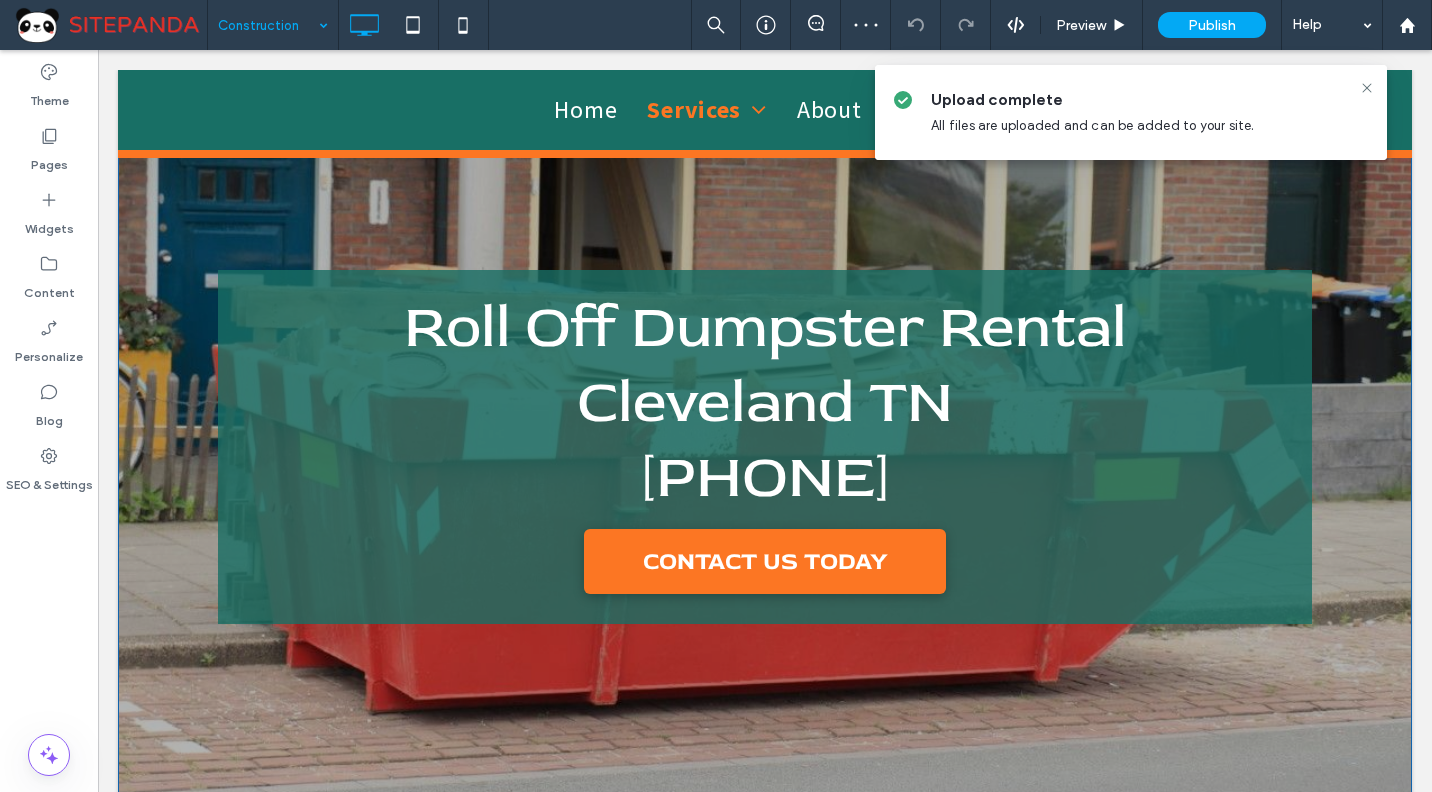 click on "Roll Off Dumpster Rental Cleveland TN
423-556-6668
CONTACT US TODAY
Click To Paste
Row + Add Section" at bounding box center (765, 447) 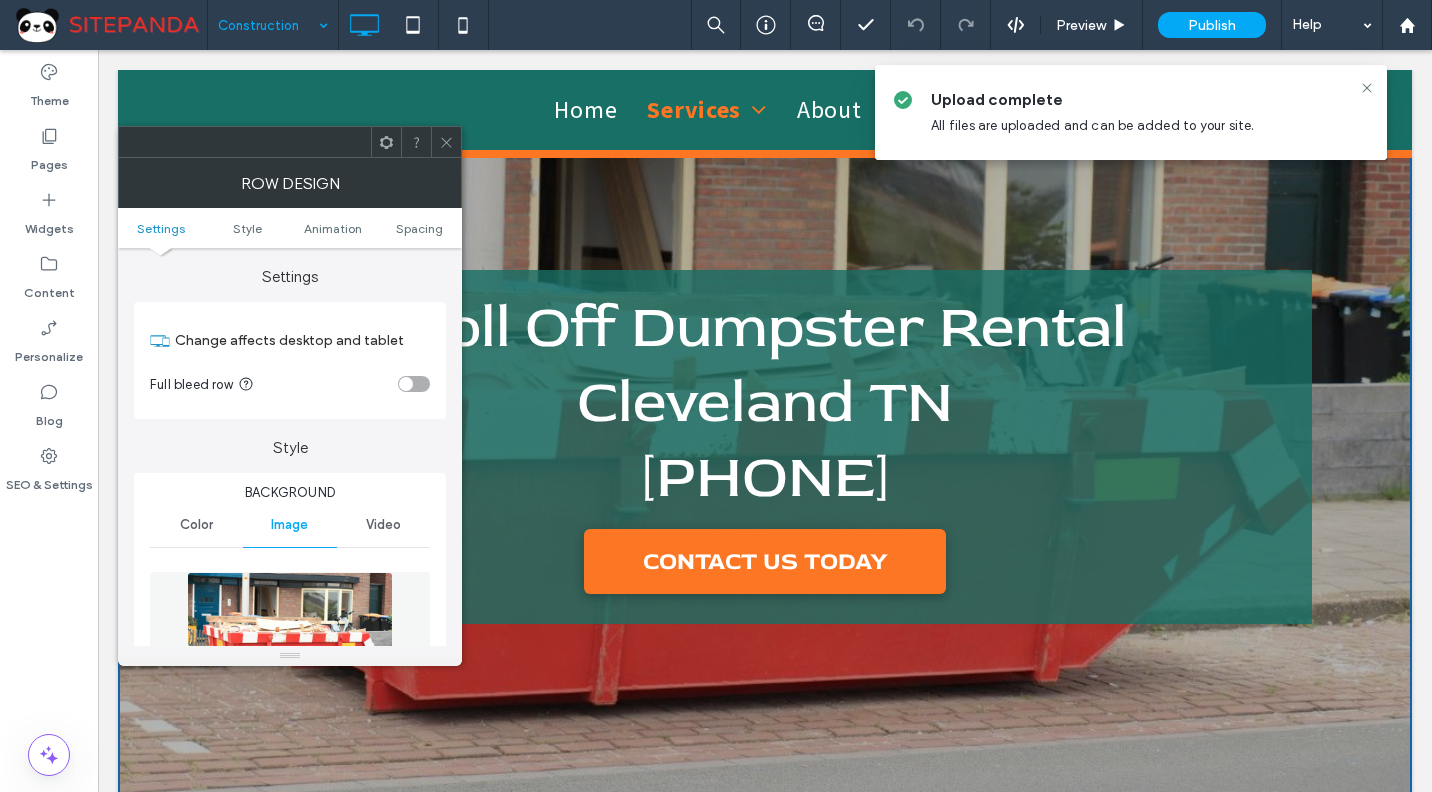 click at bounding box center (446, 142) 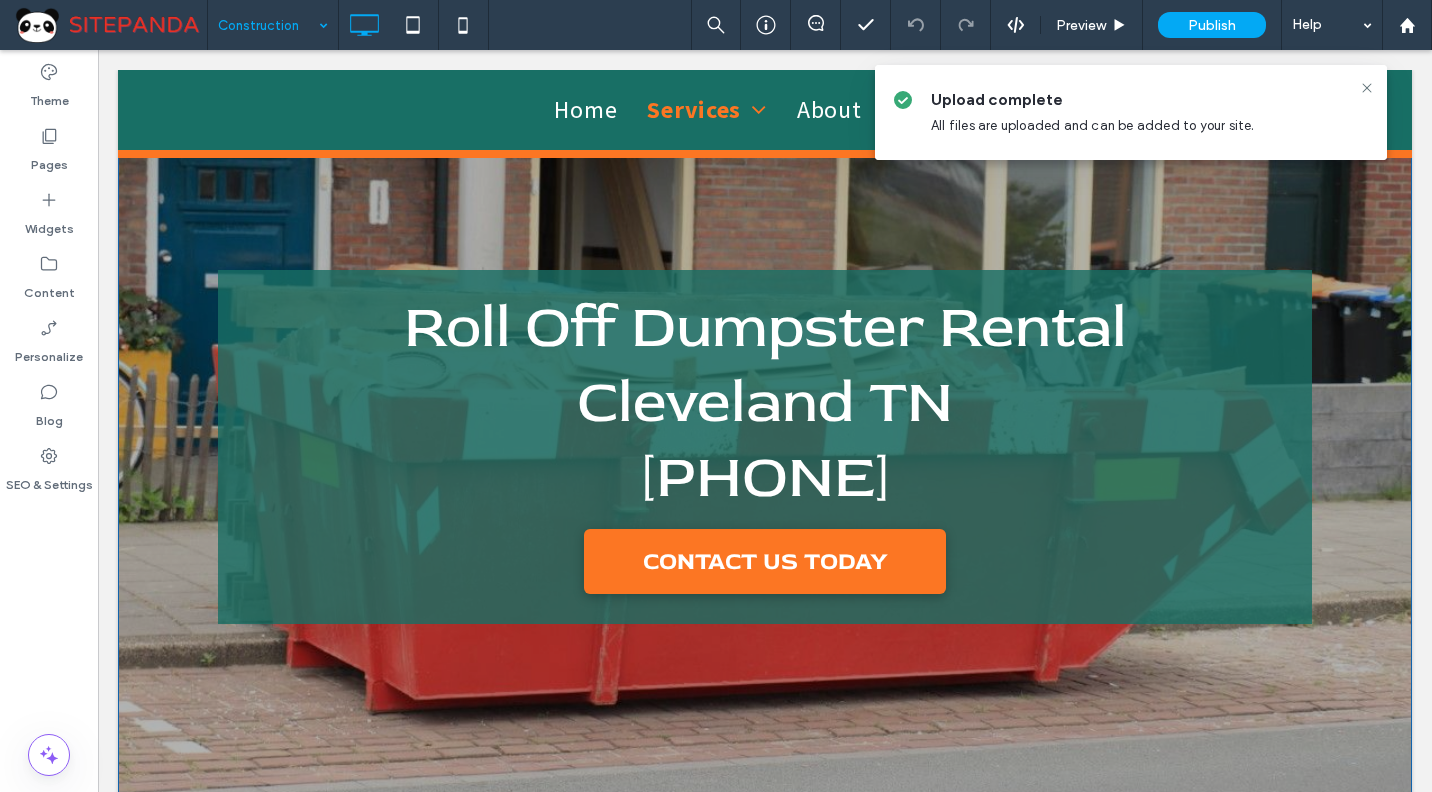 click on "Roll Off Dumpster Rental Cleveland TN
423-556-6668
CONTACT US TODAY
Click To Paste
Row + Add Section" at bounding box center [765, 447] 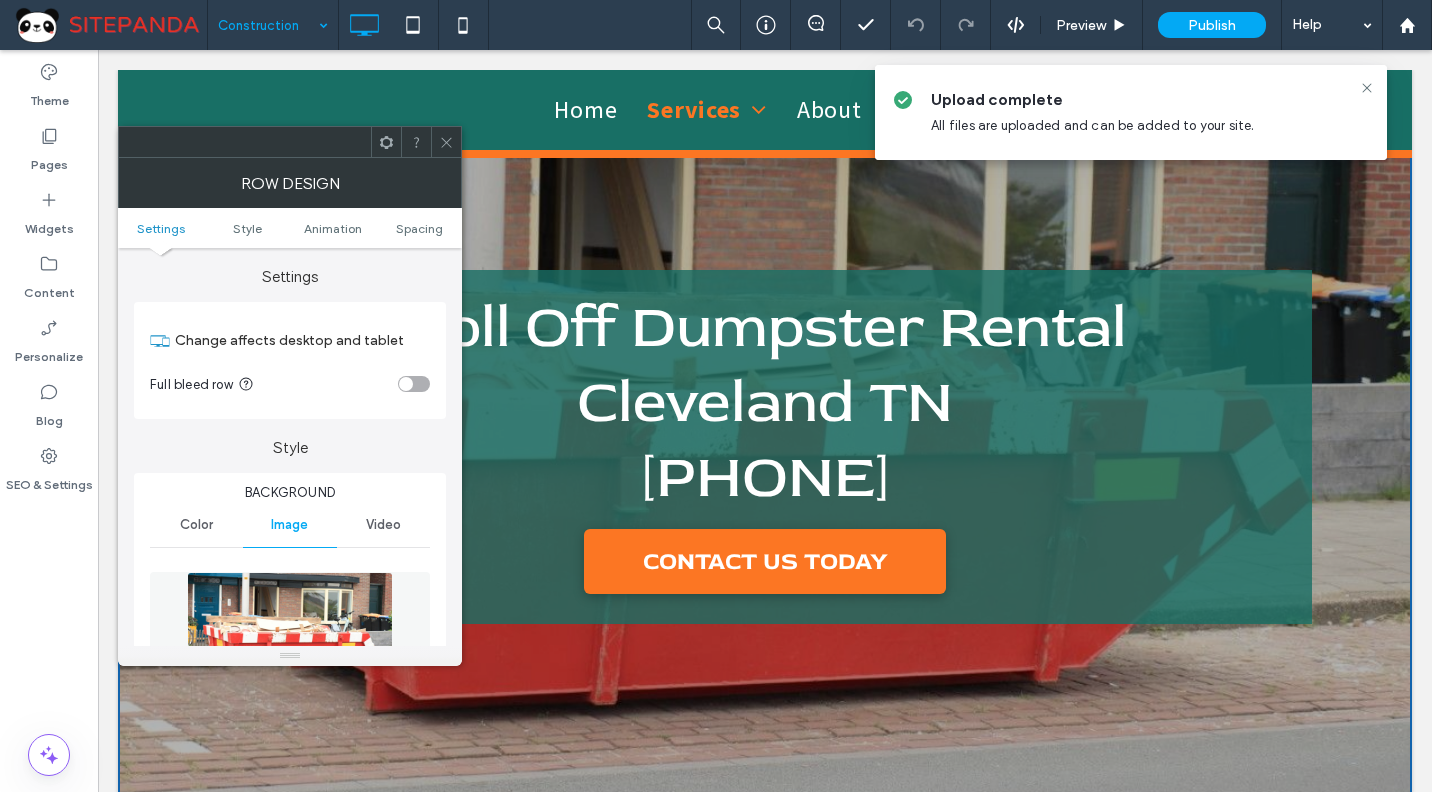 click at bounding box center (290, 641) 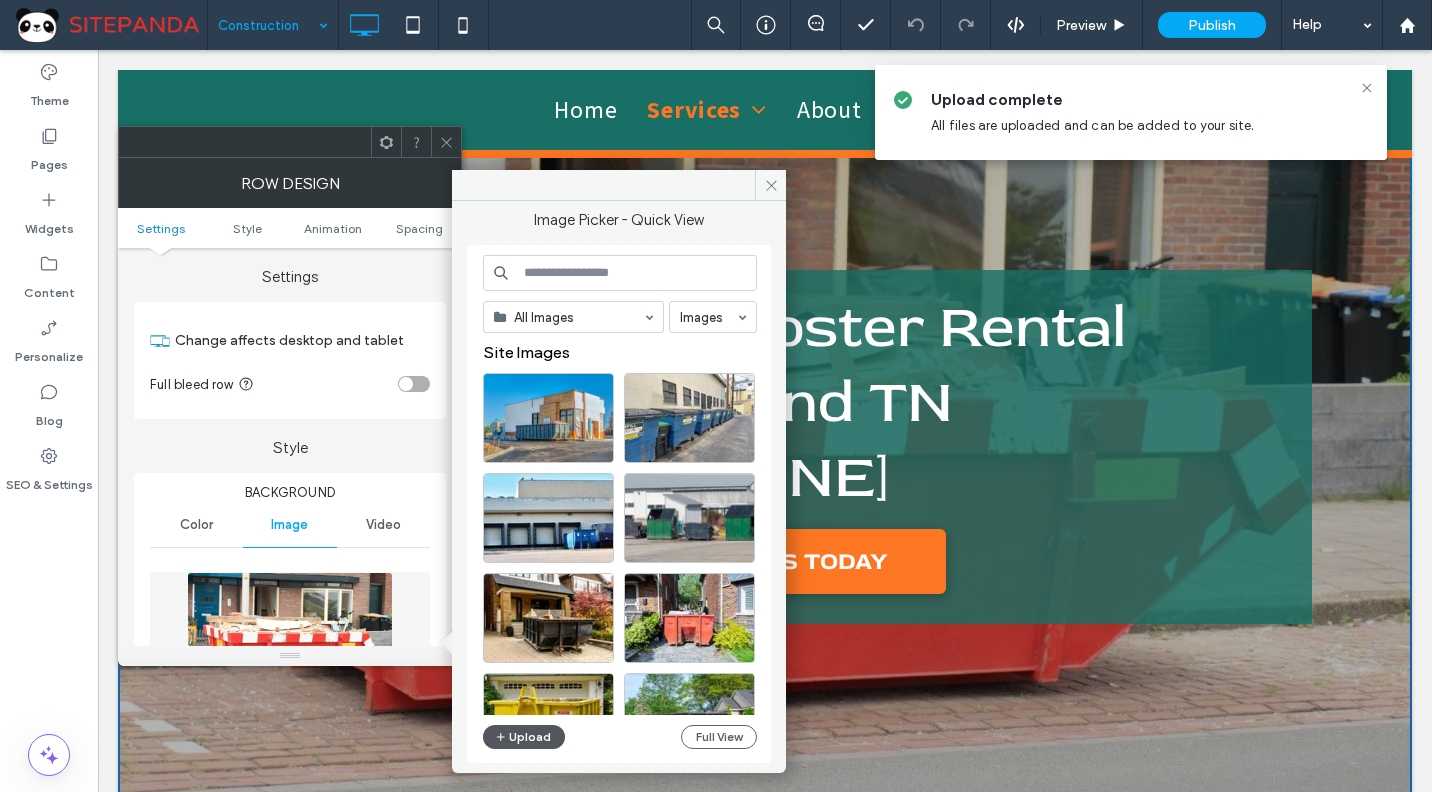 click on "Upload" at bounding box center [524, 737] 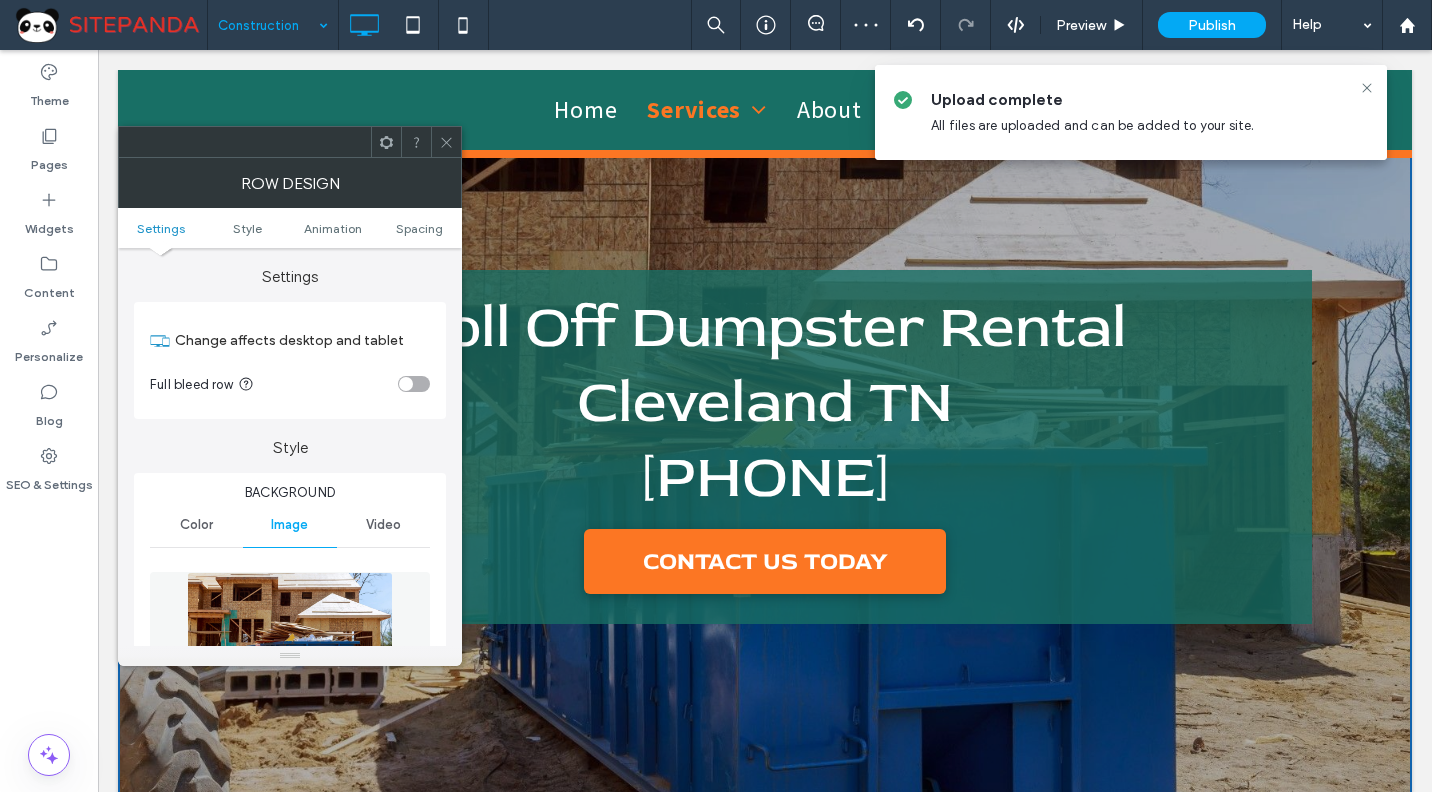 click 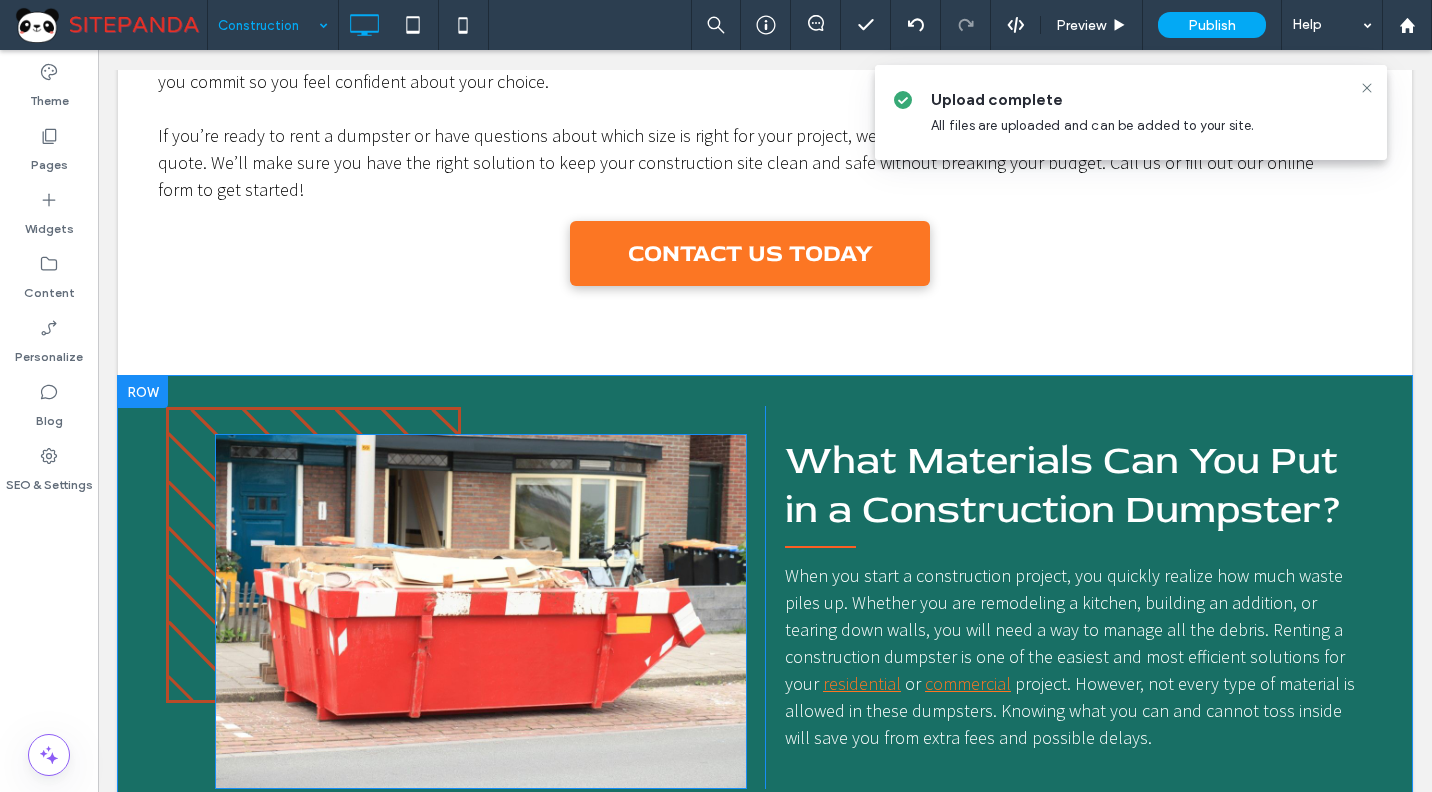 scroll, scrollTop: 2000, scrollLeft: 0, axis: vertical 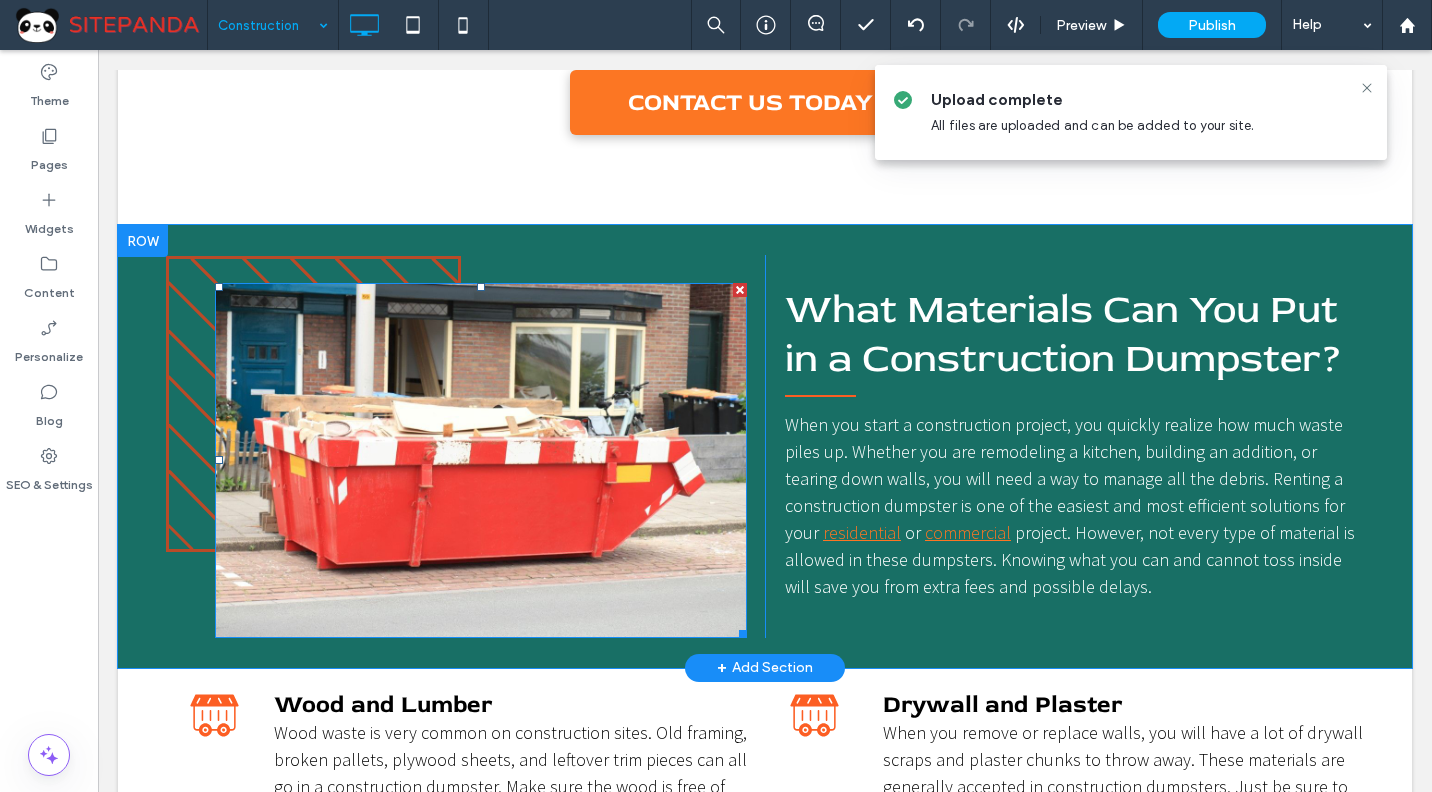 drag, startPoint x: 569, startPoint y: 424, endPoint x: 639, endPoint y: 459, distance: 78.26238 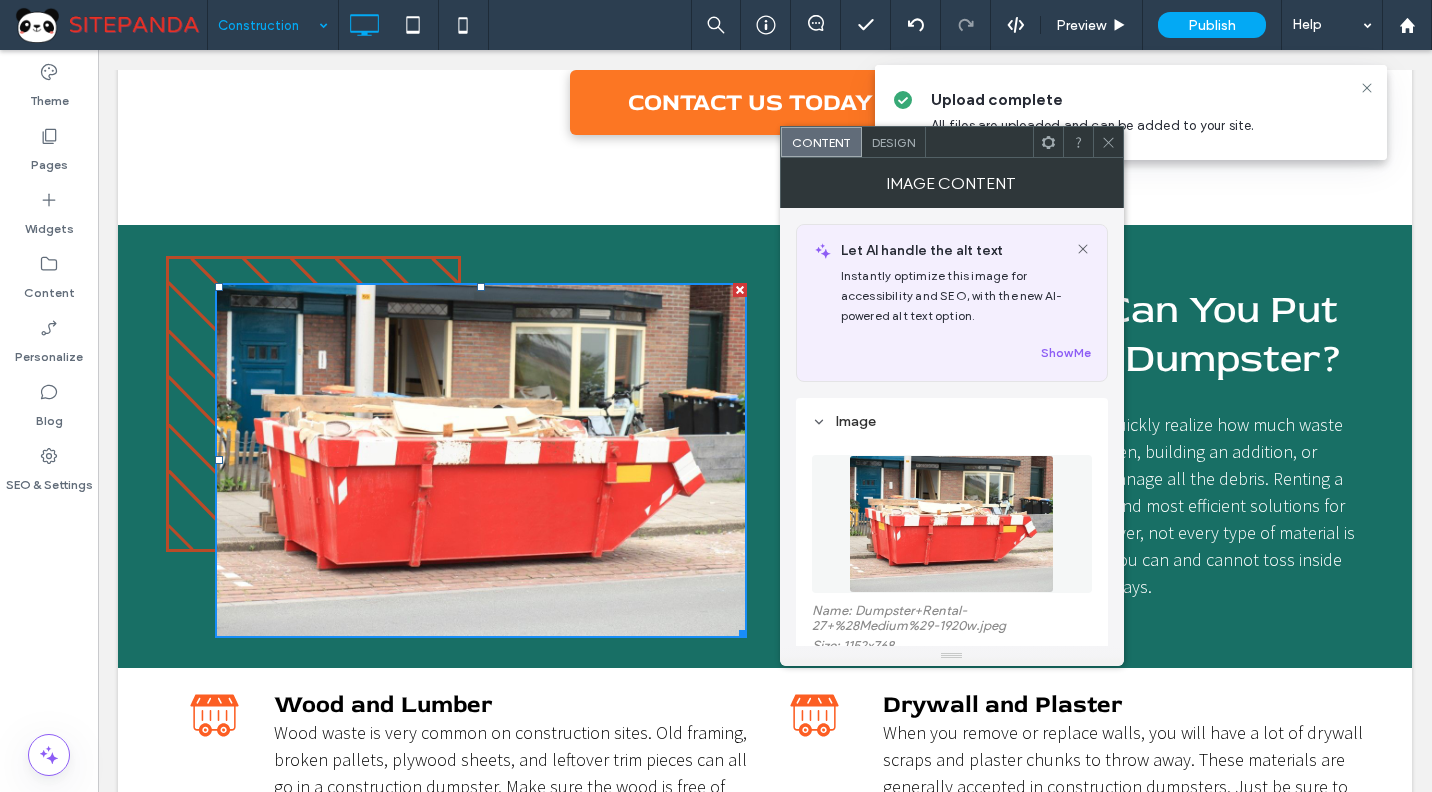 click at bounding box center [952, 524] 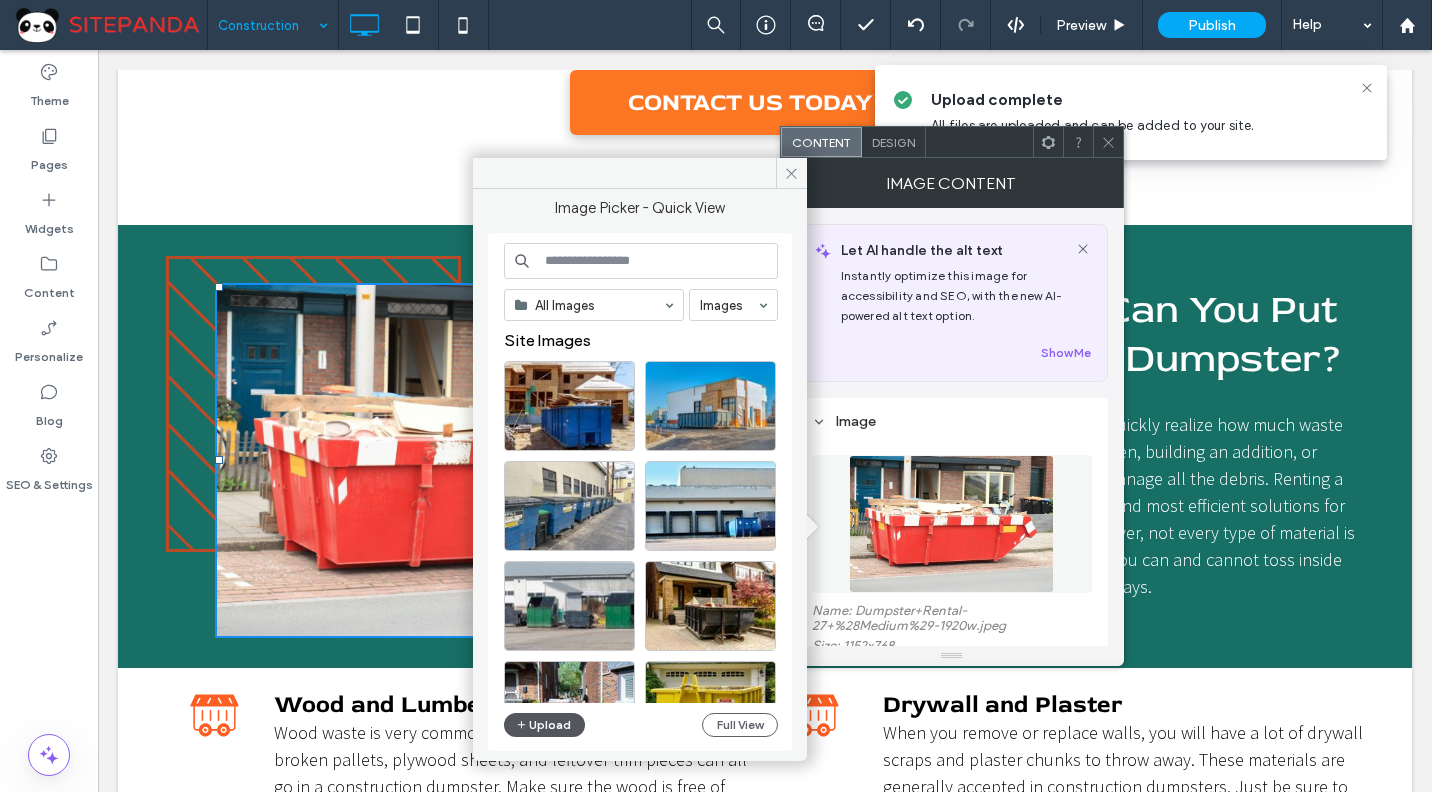 click on "Upload" at bounding box center (545, 725) 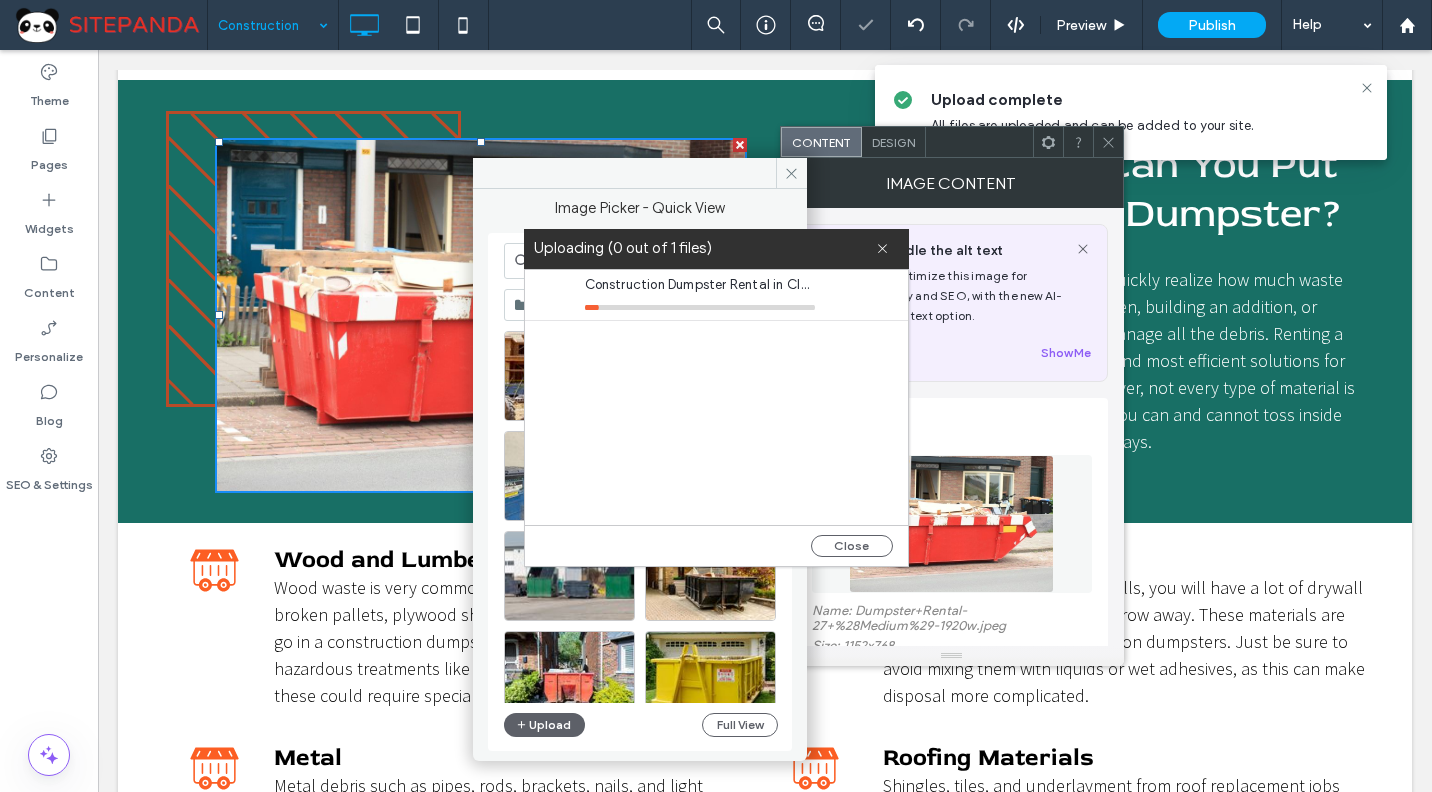 scroll, scrollTop: 2300, scrollLeft: 0, axis: vertical 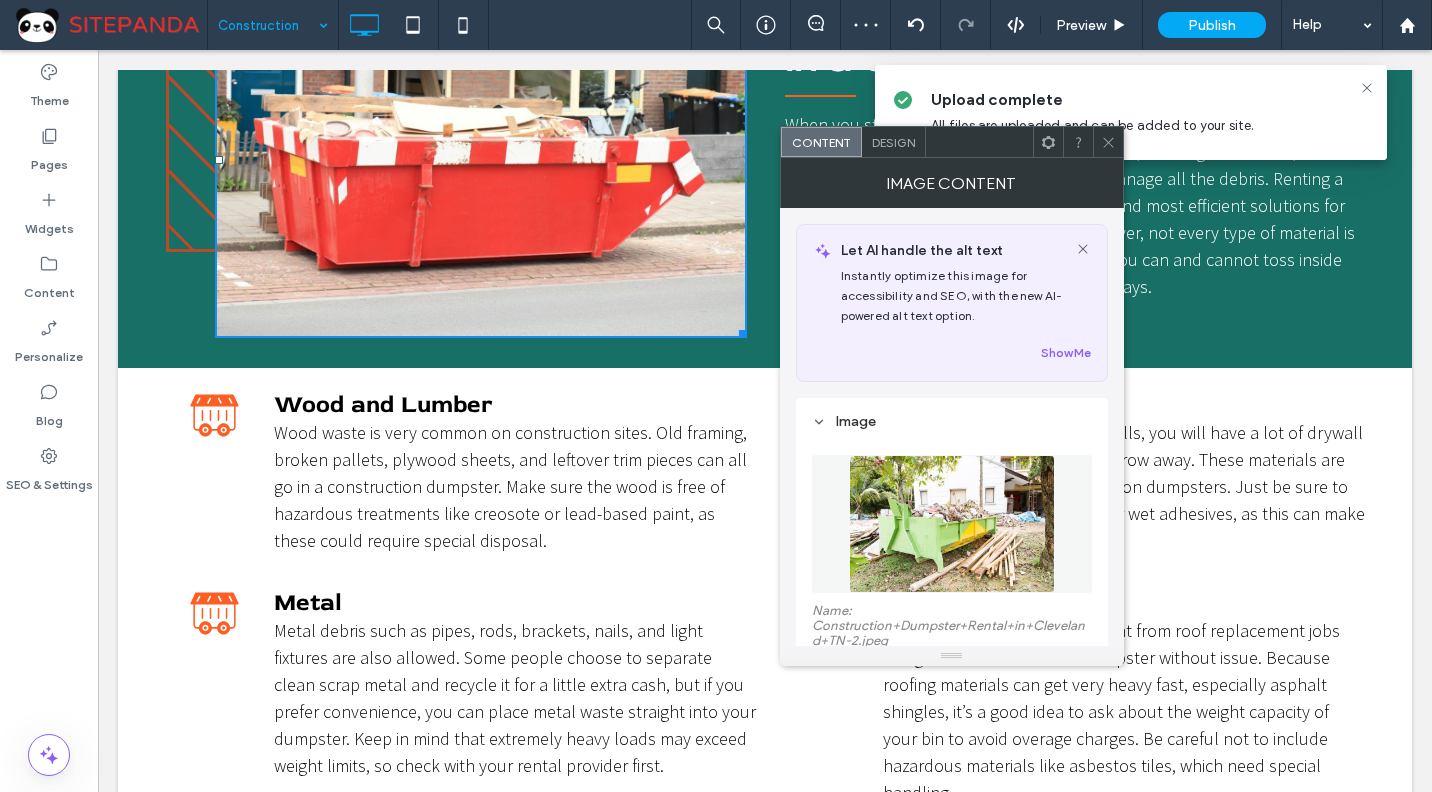 click at bounding box center [1108, 142] 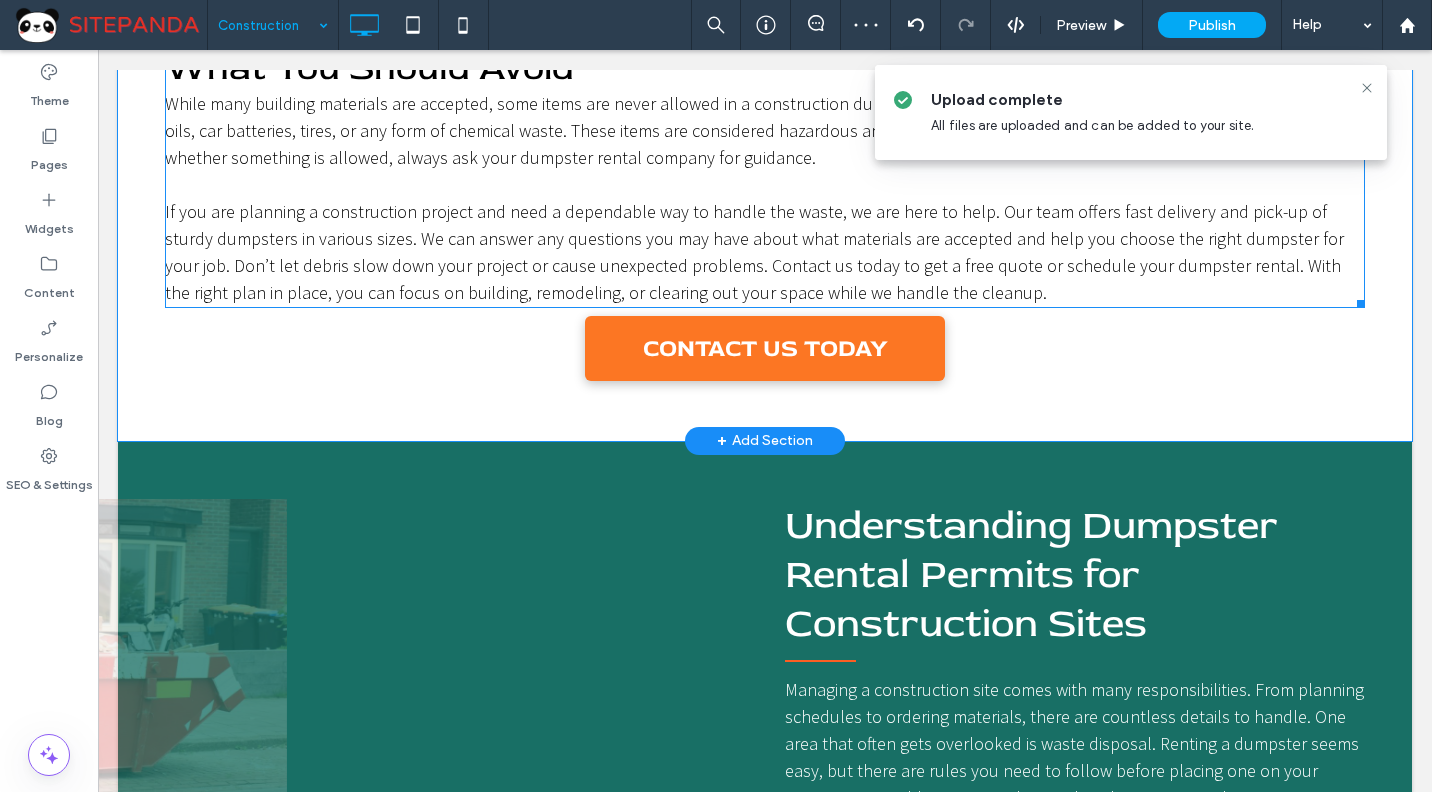 scroll, scrollTop: 3300, scrollLeft: 0, axis: vertical 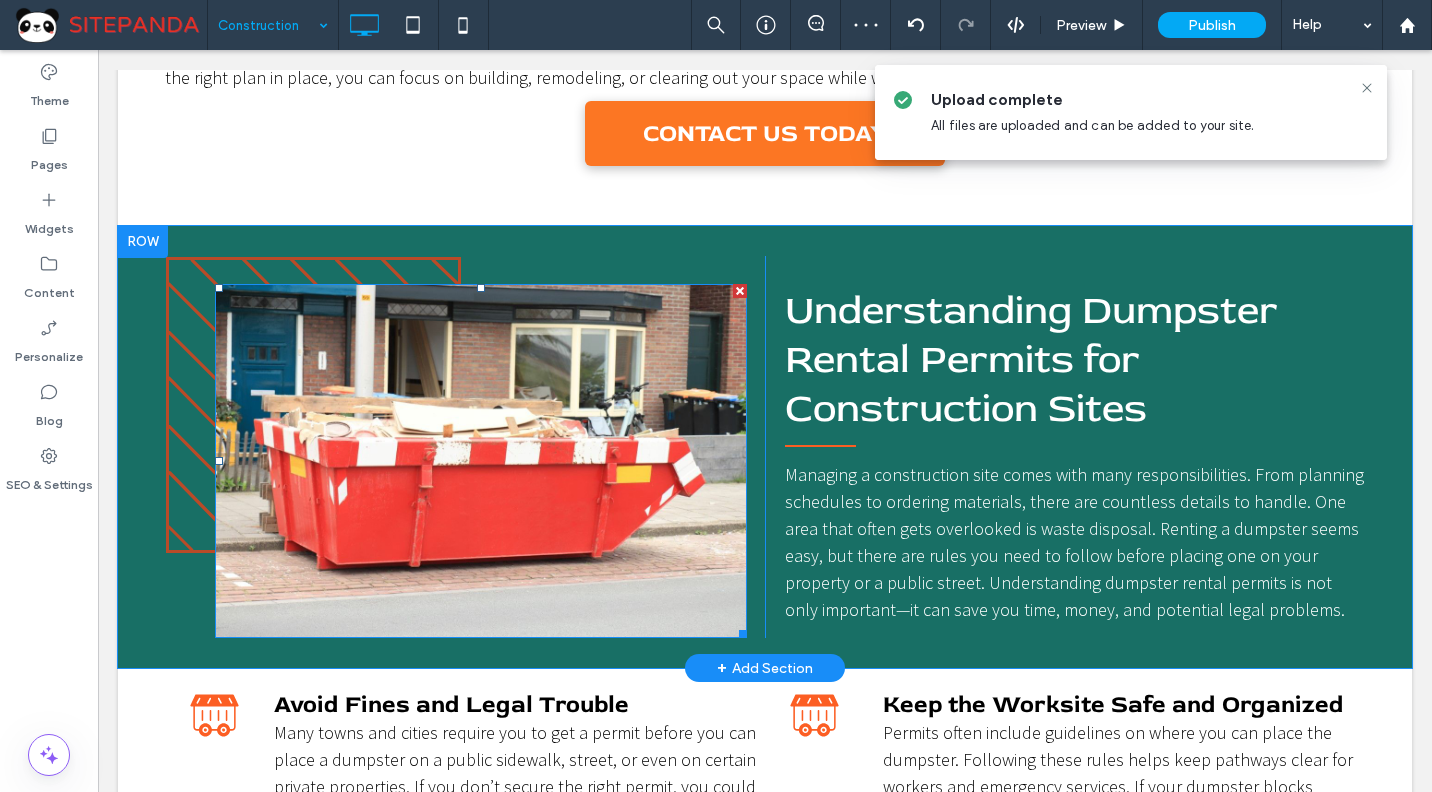 click at bounding box center [481, 461] 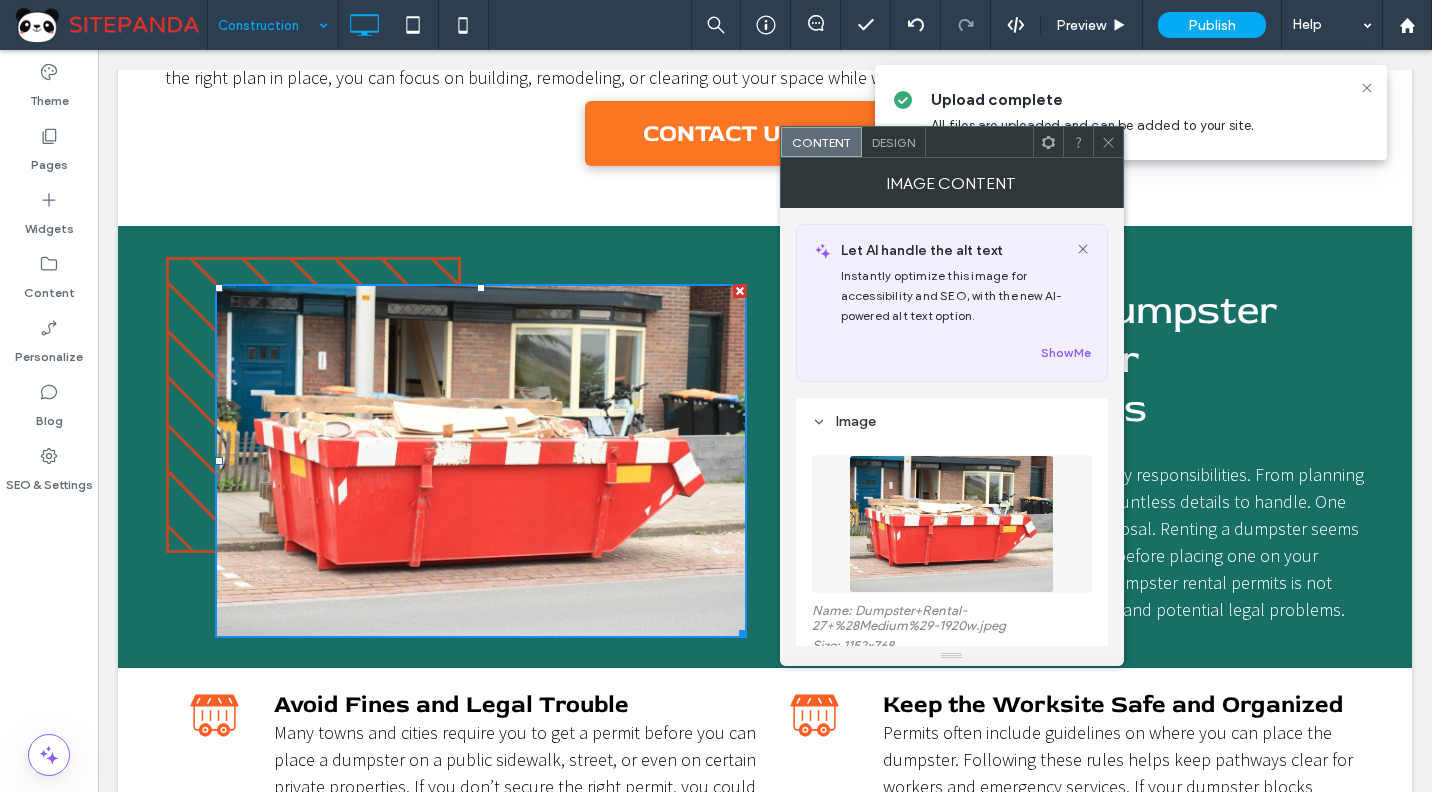 click at bounding box center (952, 524) 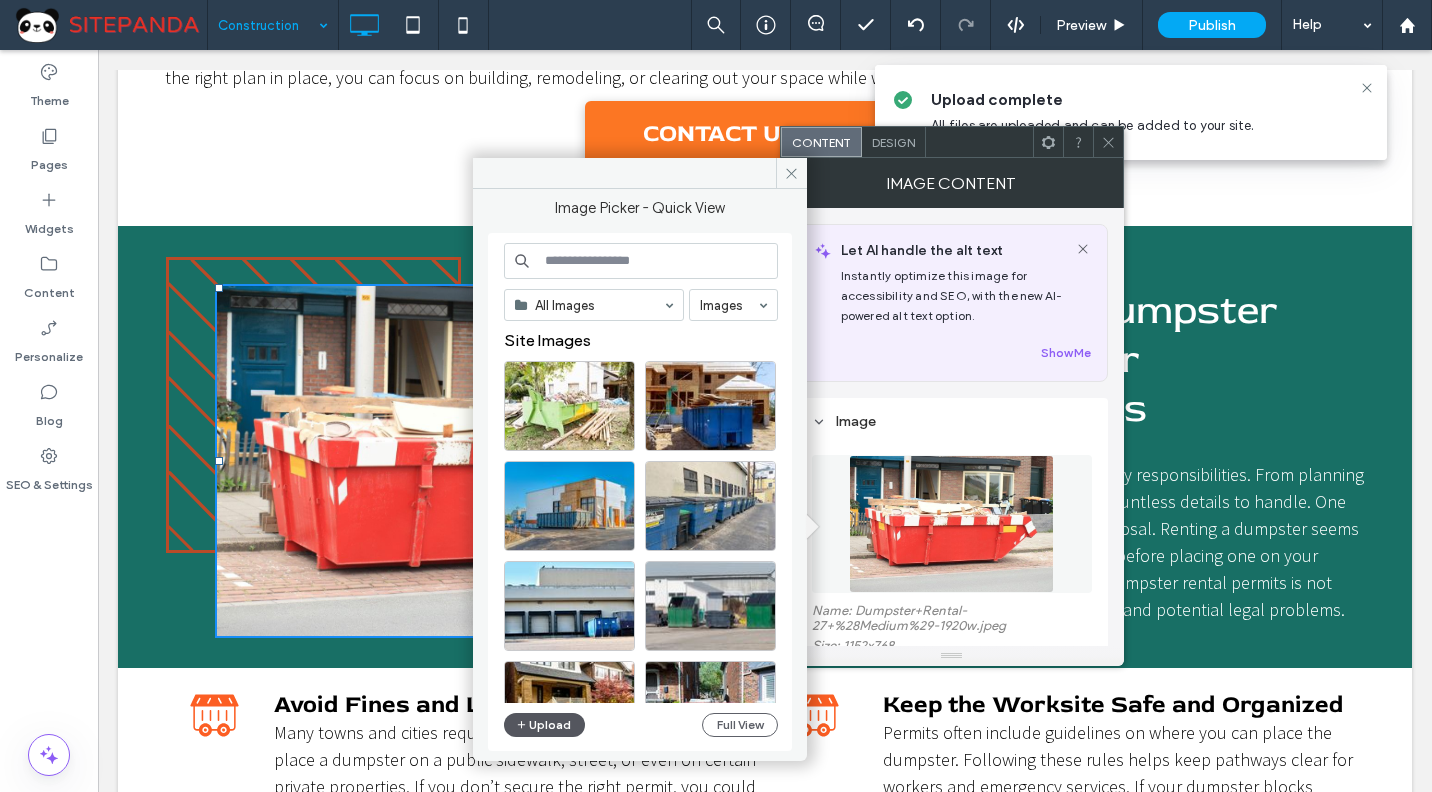click on "Upload" at bounding box center [545, 725] 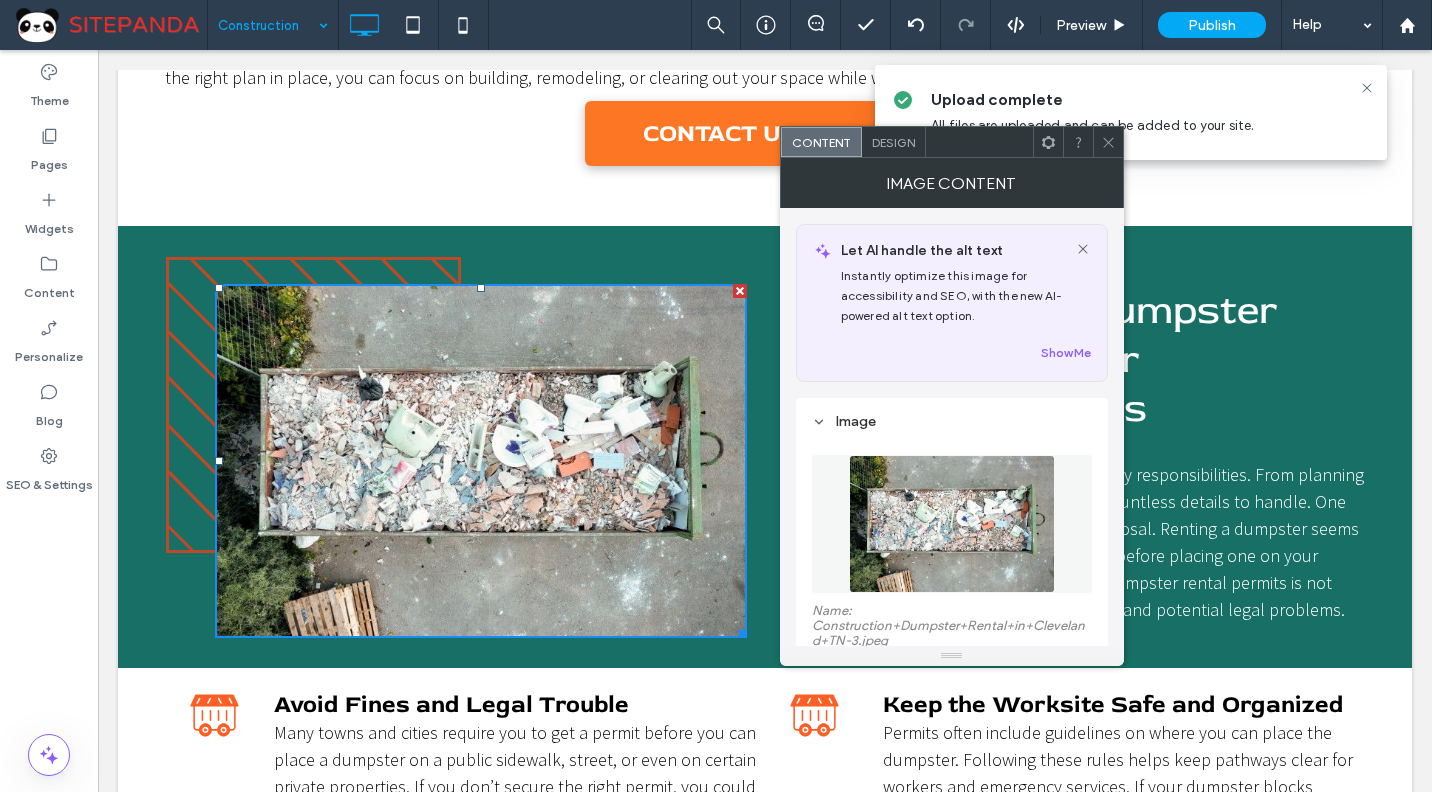 click 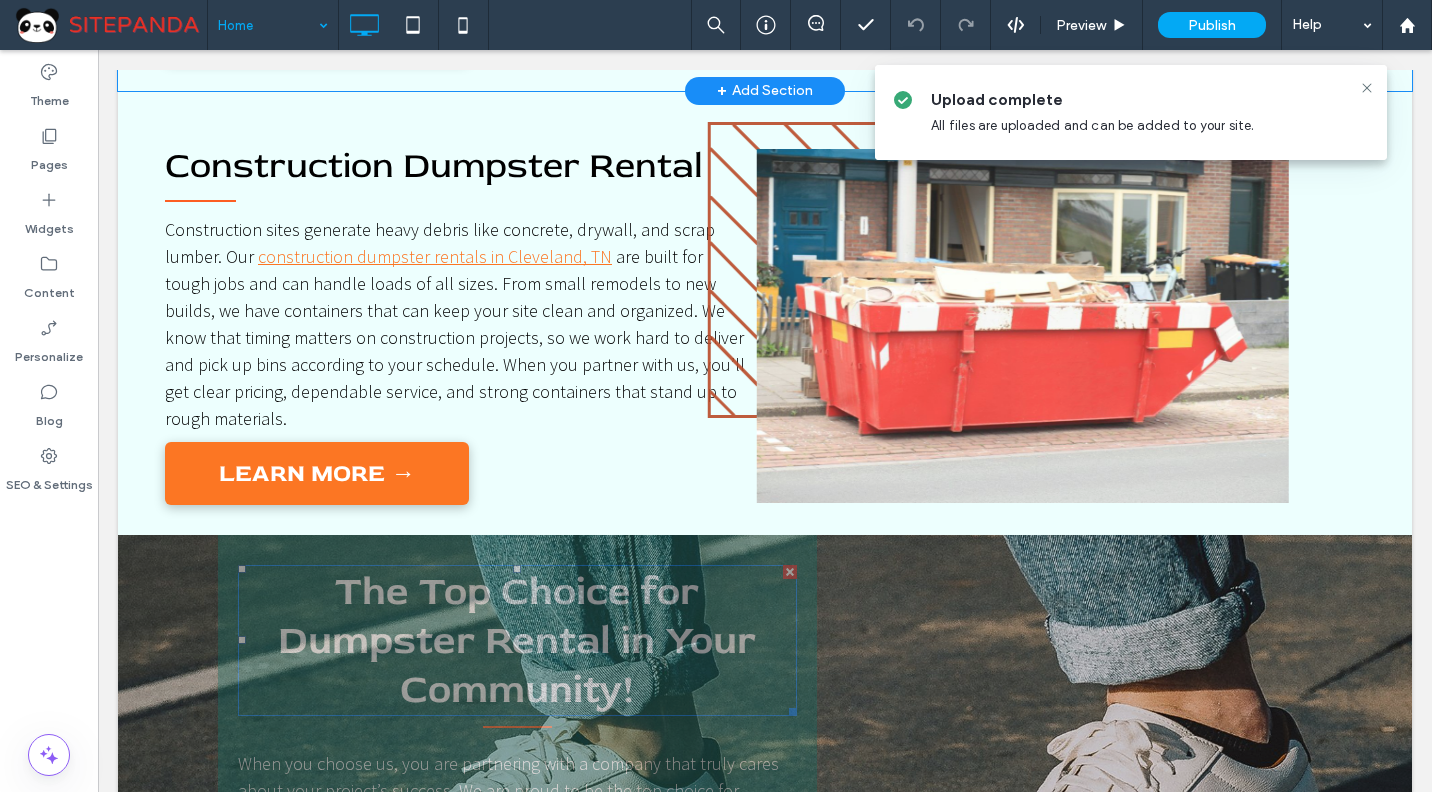 scroll, scrollTop: 5700, scrollLeft: 0, axis: vertical 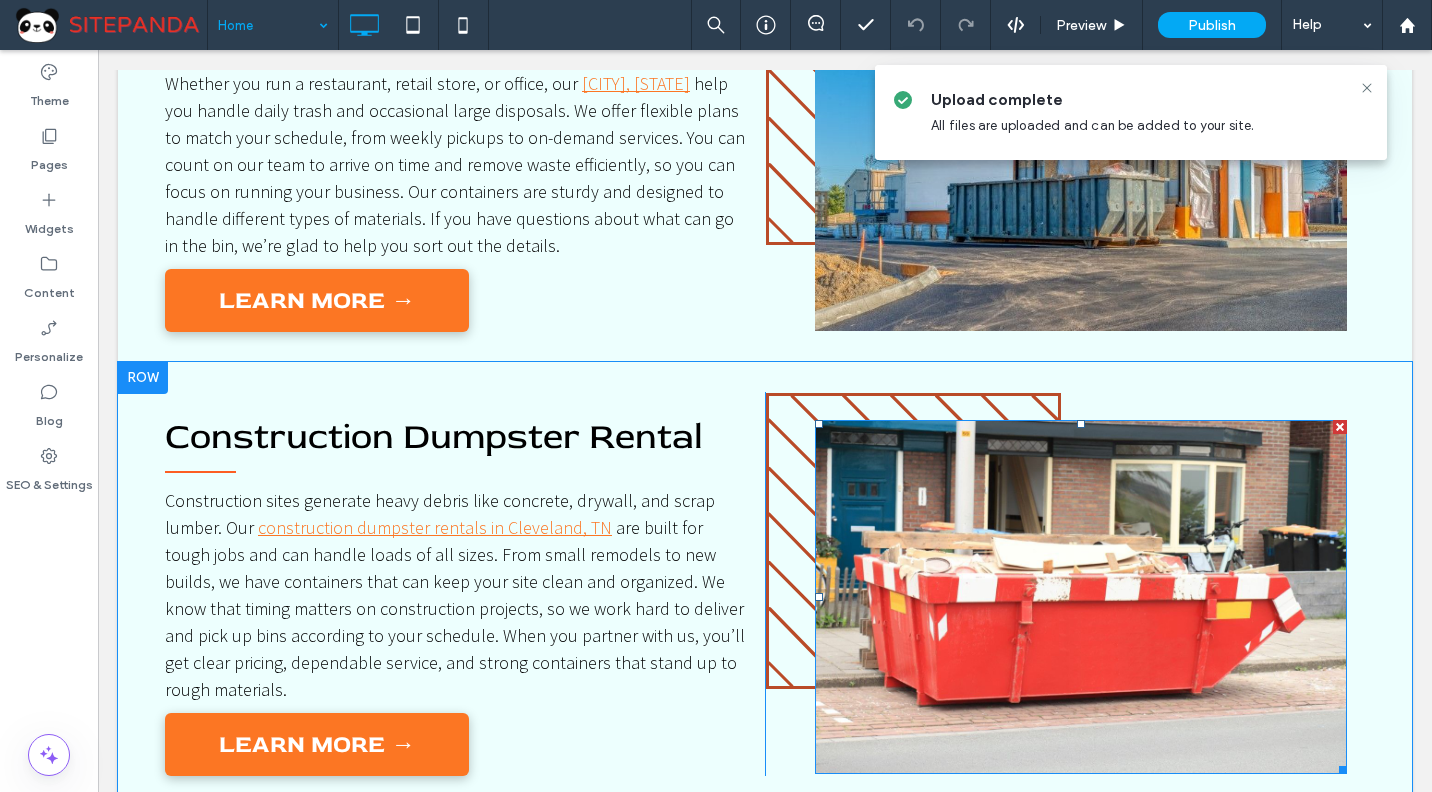 click at bounding box center [1081, 597] 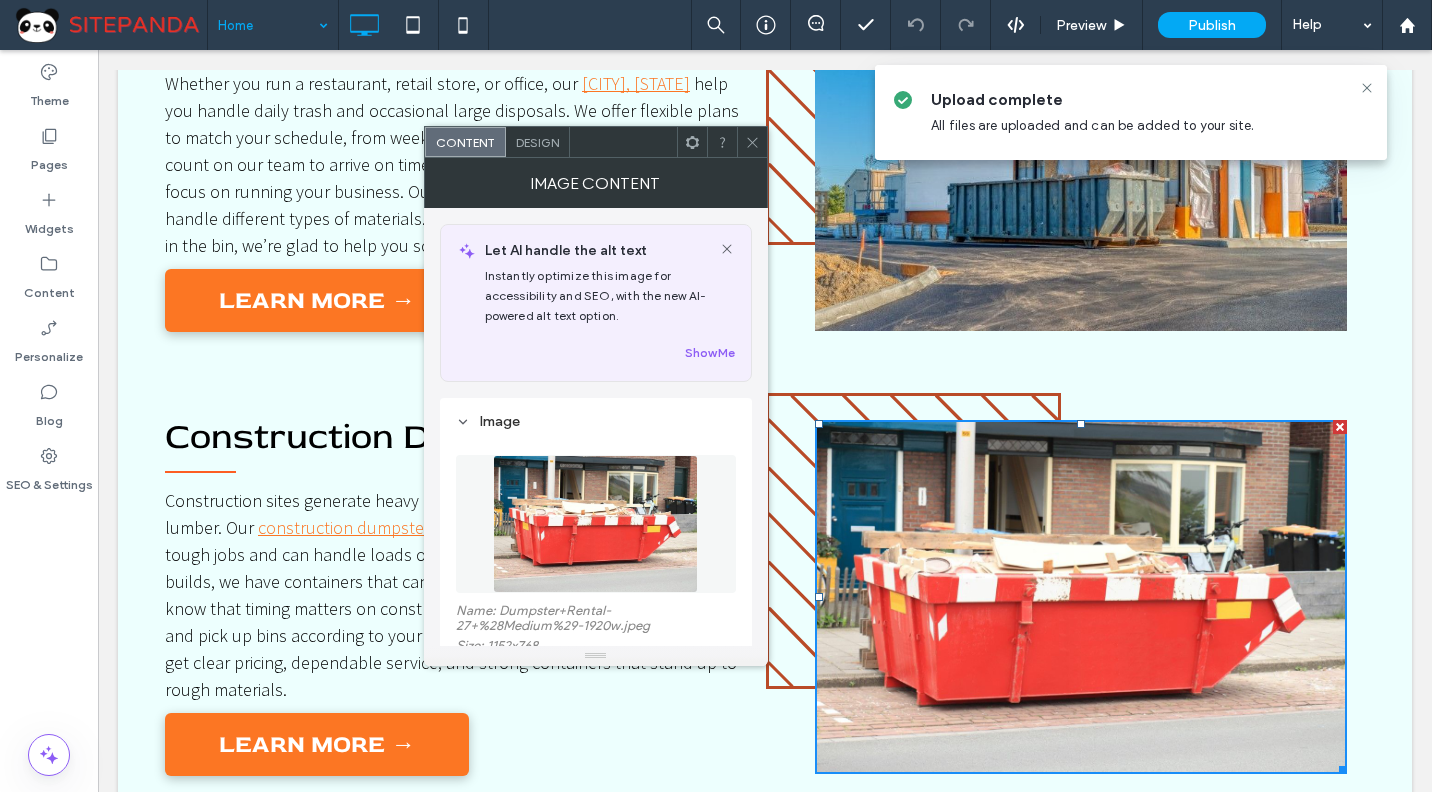 click at bounding box center (596, 524) 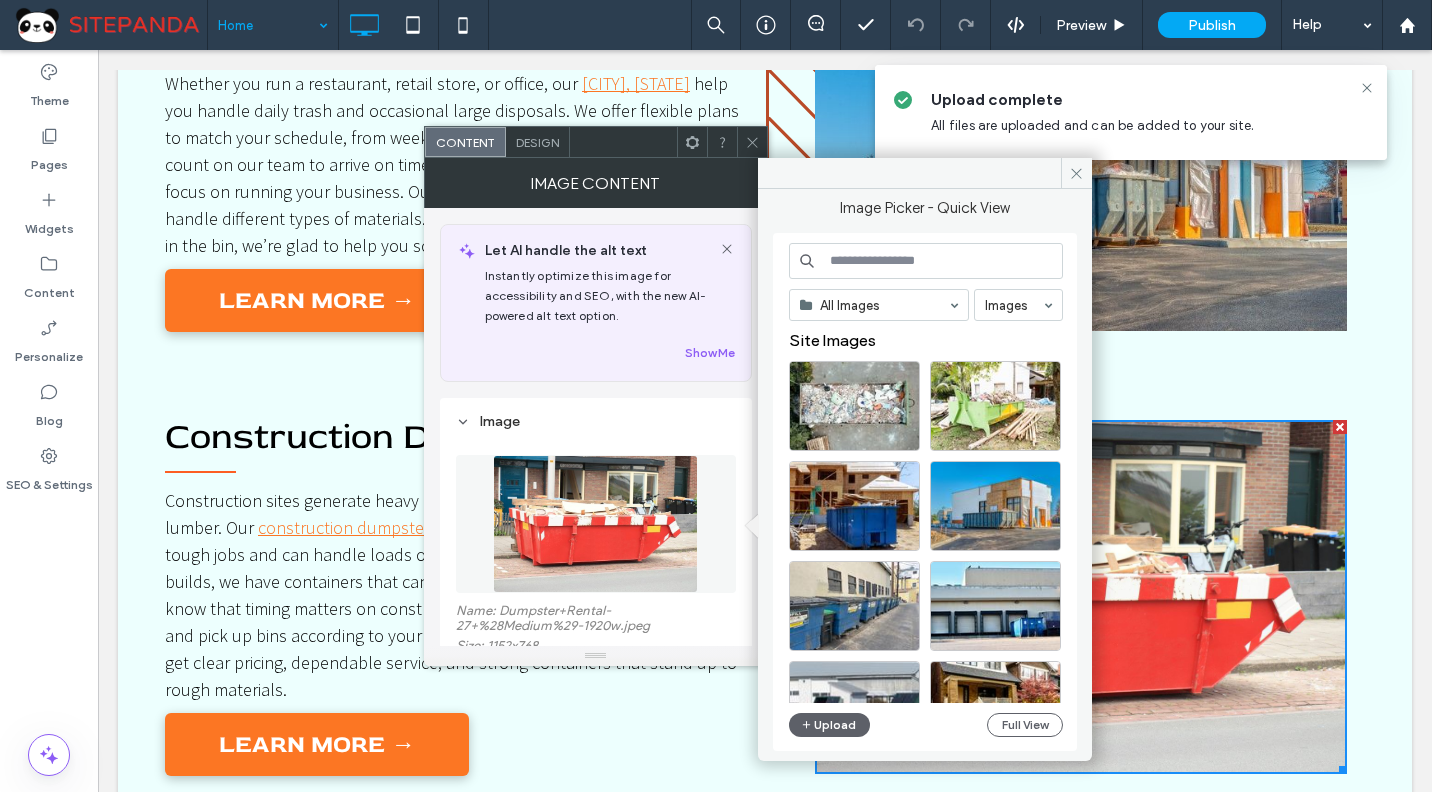 click on "All Images Images Site Images Upload Full View" at bounding box center [926, 492] 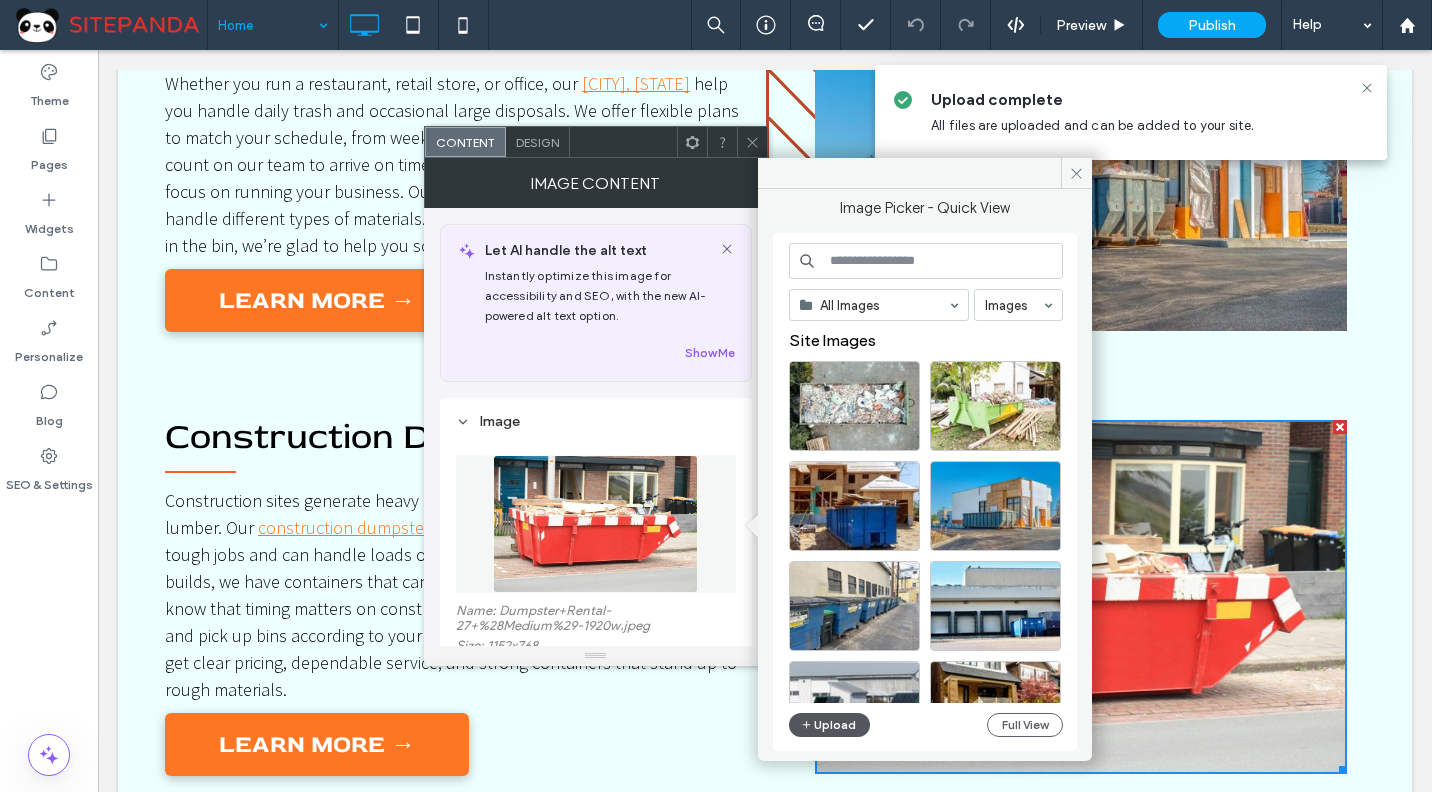 click on "Upload" at bounding box center [830, 725] 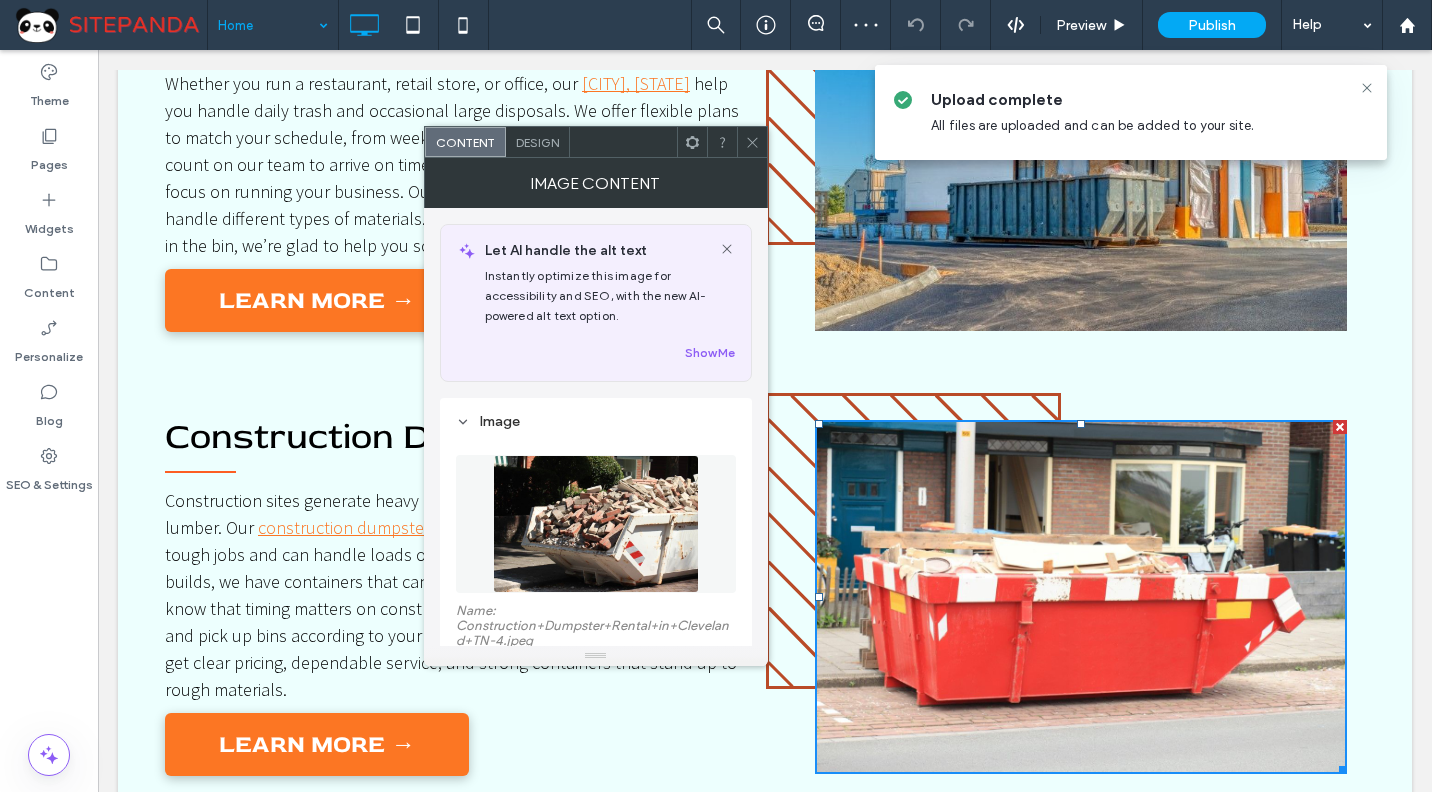 click 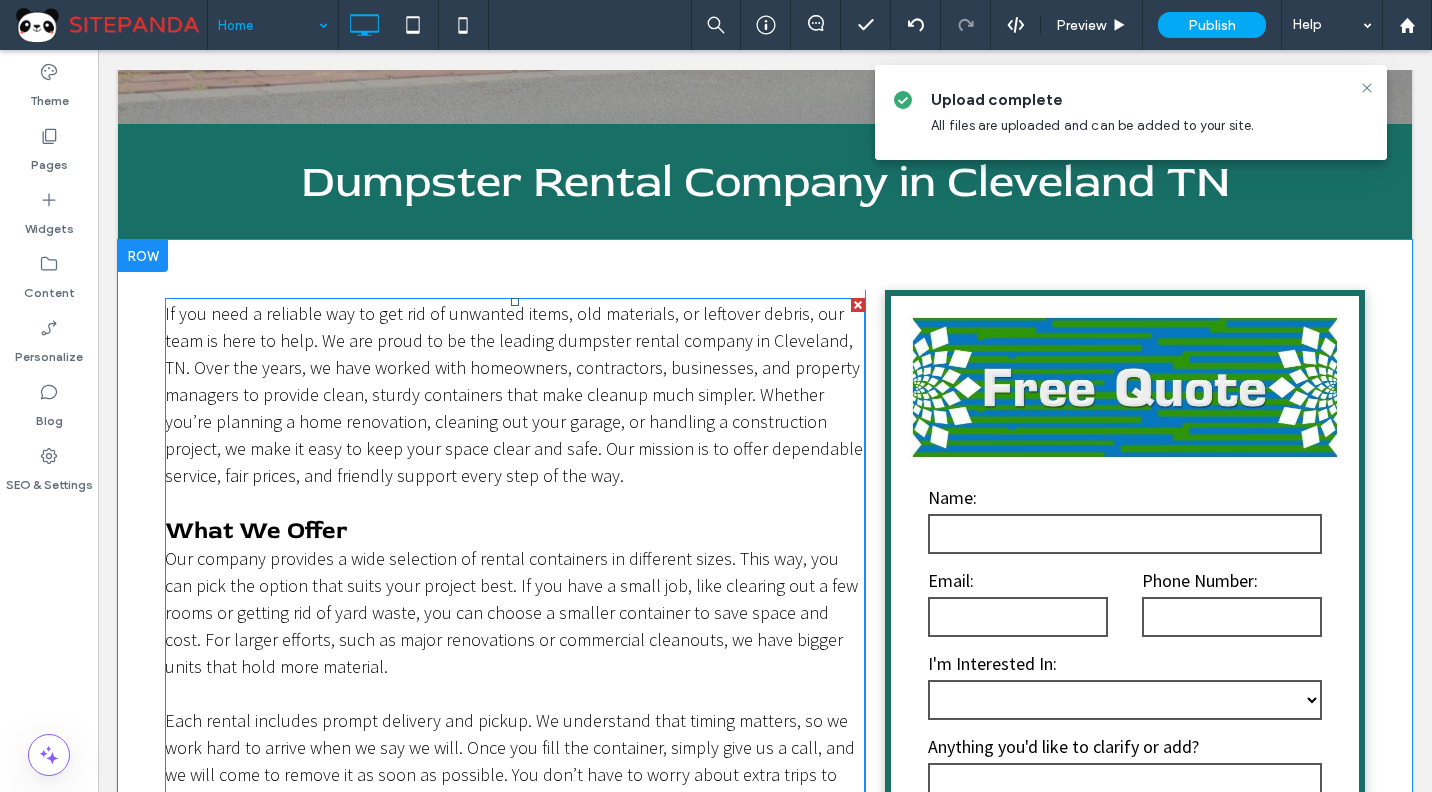 scroll, scrollTop: 400, scrollLeft: 0, axis: vertical 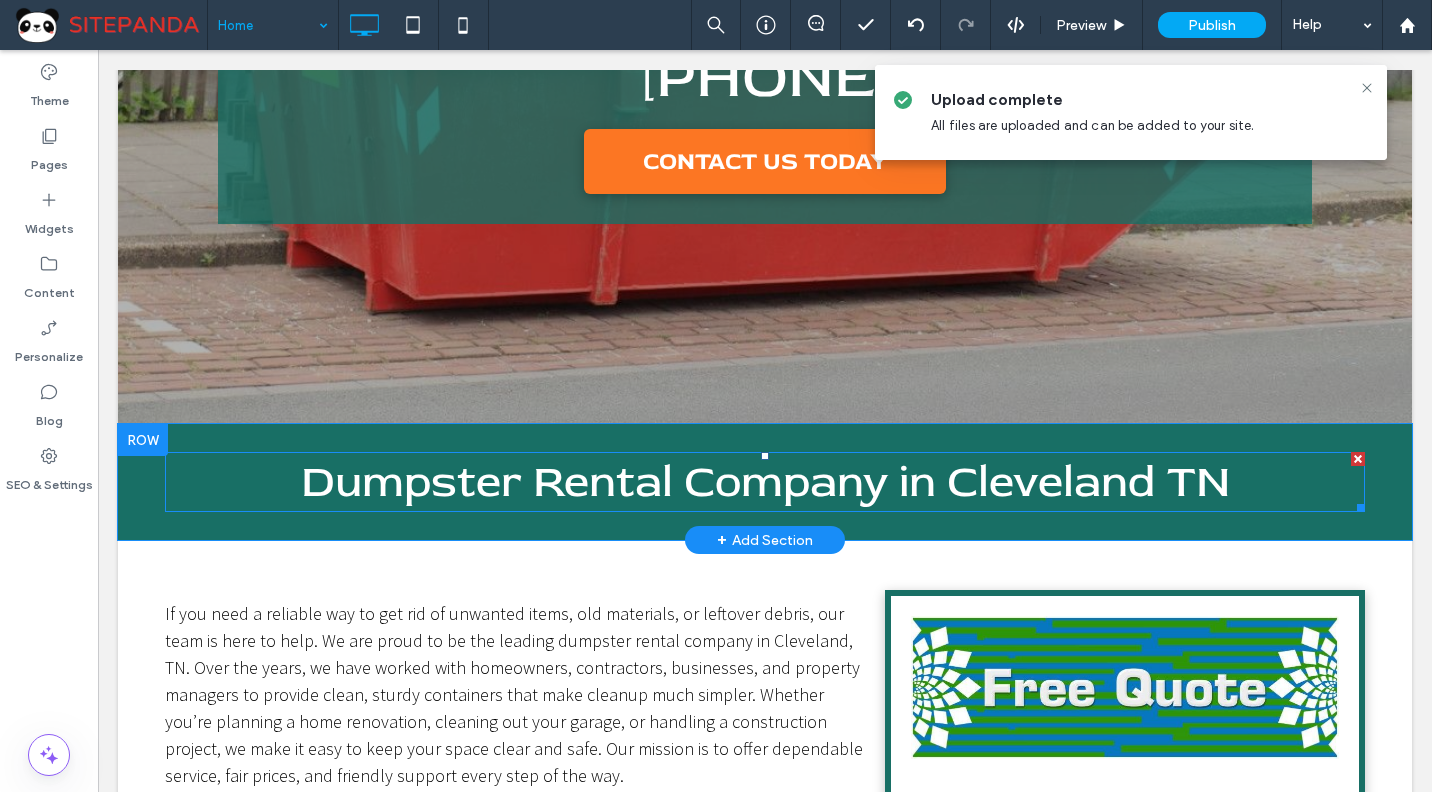 click on "Dumpster Rental Company in Cleveland TN" at bounding box center [765, 482] 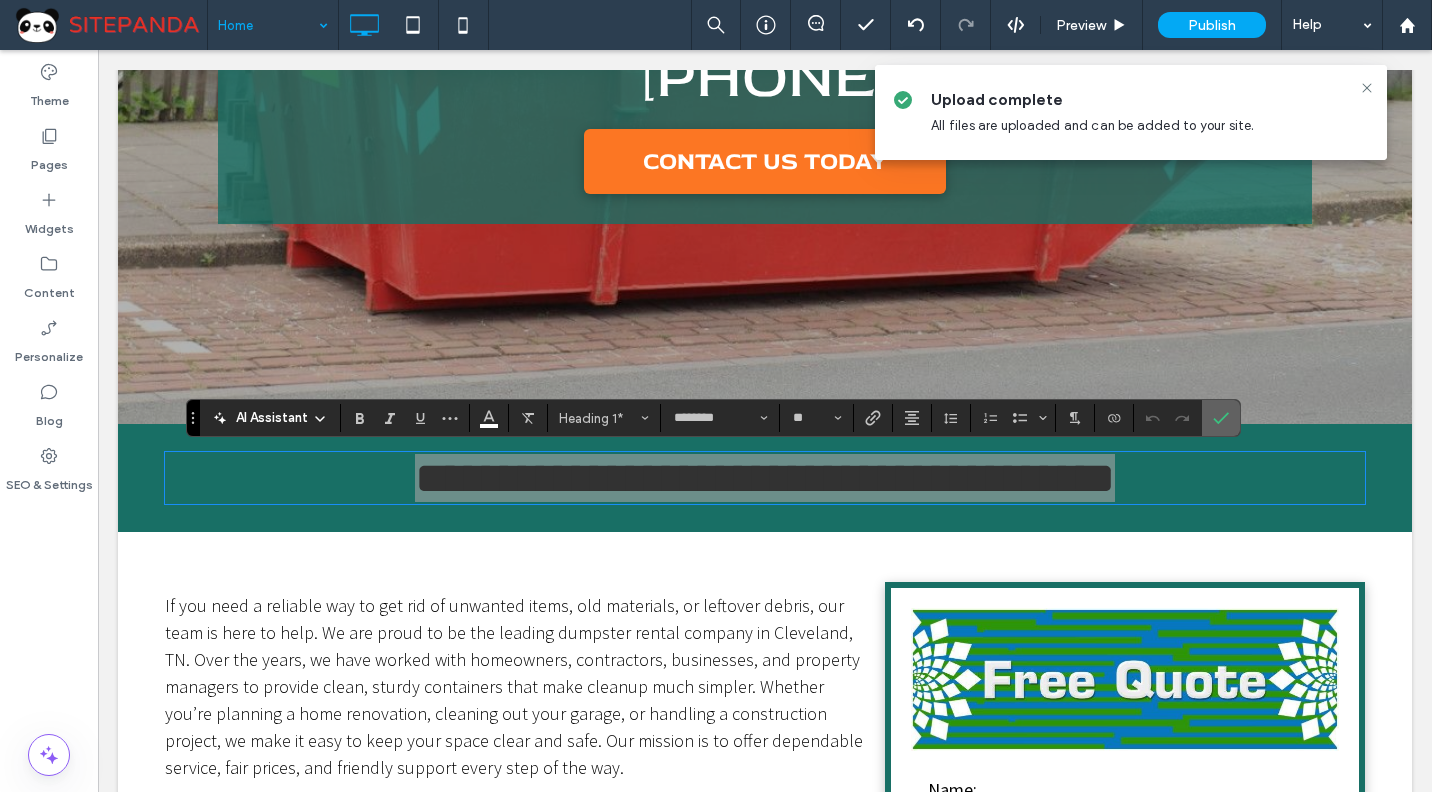 click at bounding box center (1221, 418) 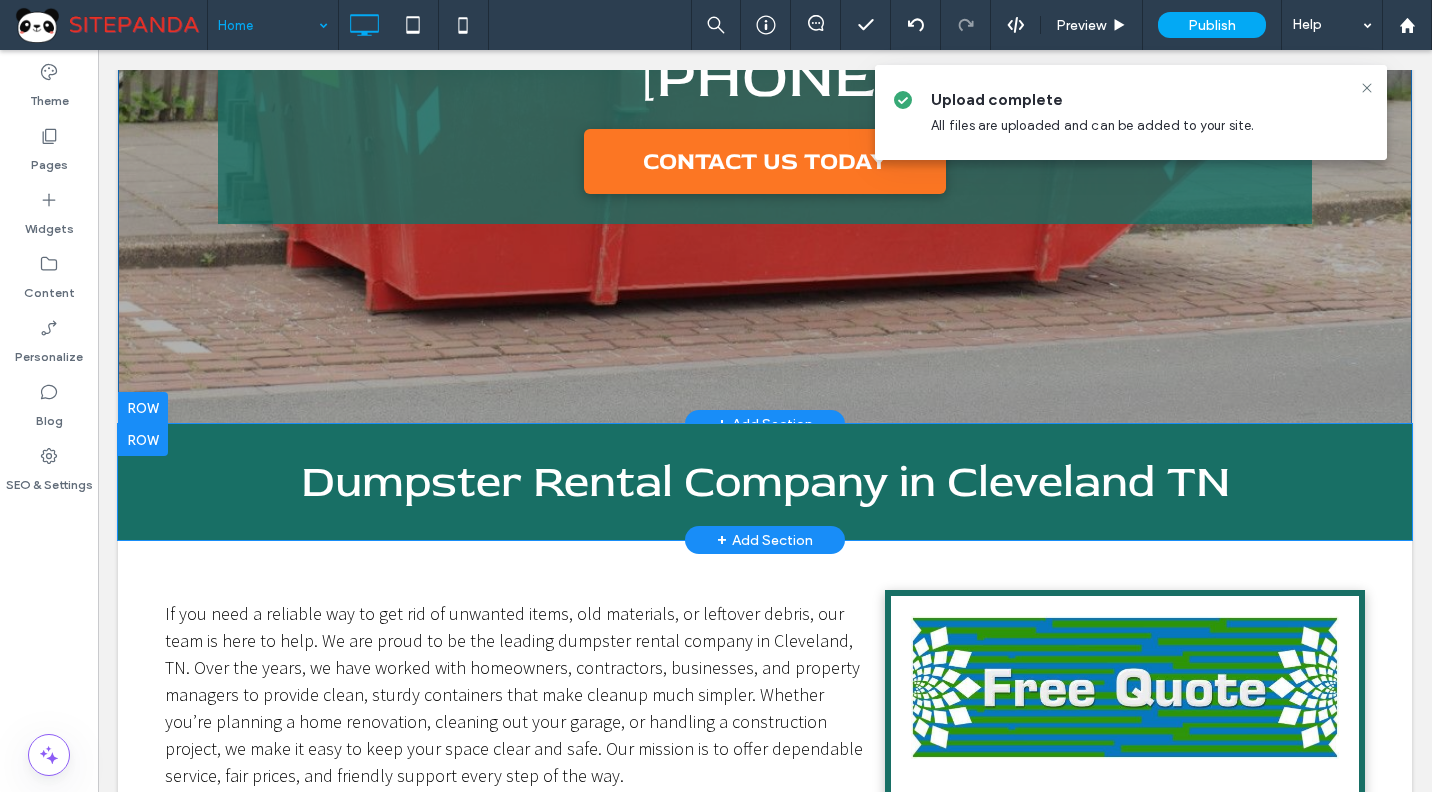 click on "Roll Off Dumpster Rental Cleveland TN
423-556-6668
CONTACT US TODAY
Click To Paste
Row + Add Section" at bounding box center (765, 47) 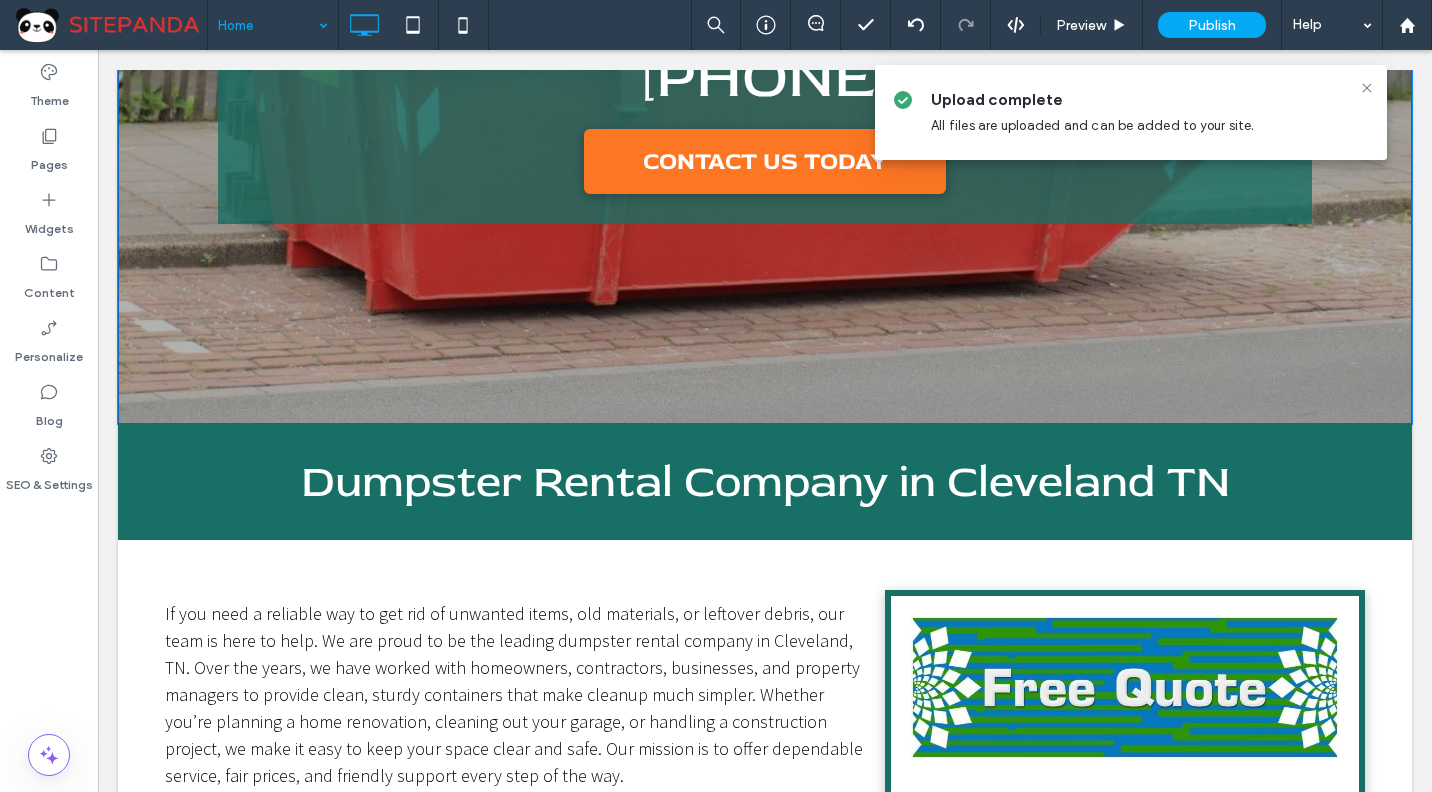 scroll, scrollTop: 0, scrollLeft: 0, axis: both 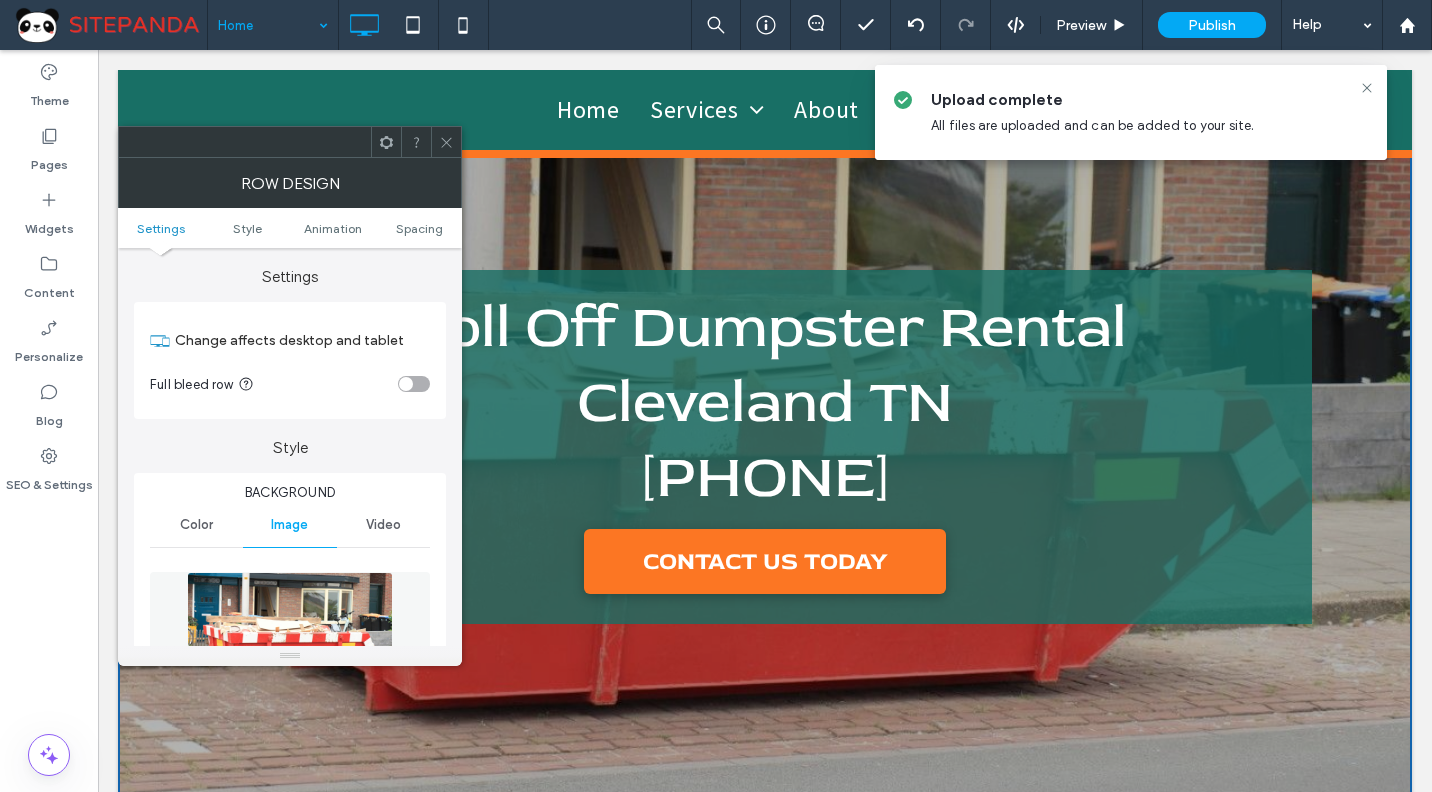 click at bounding box center (290, 641) 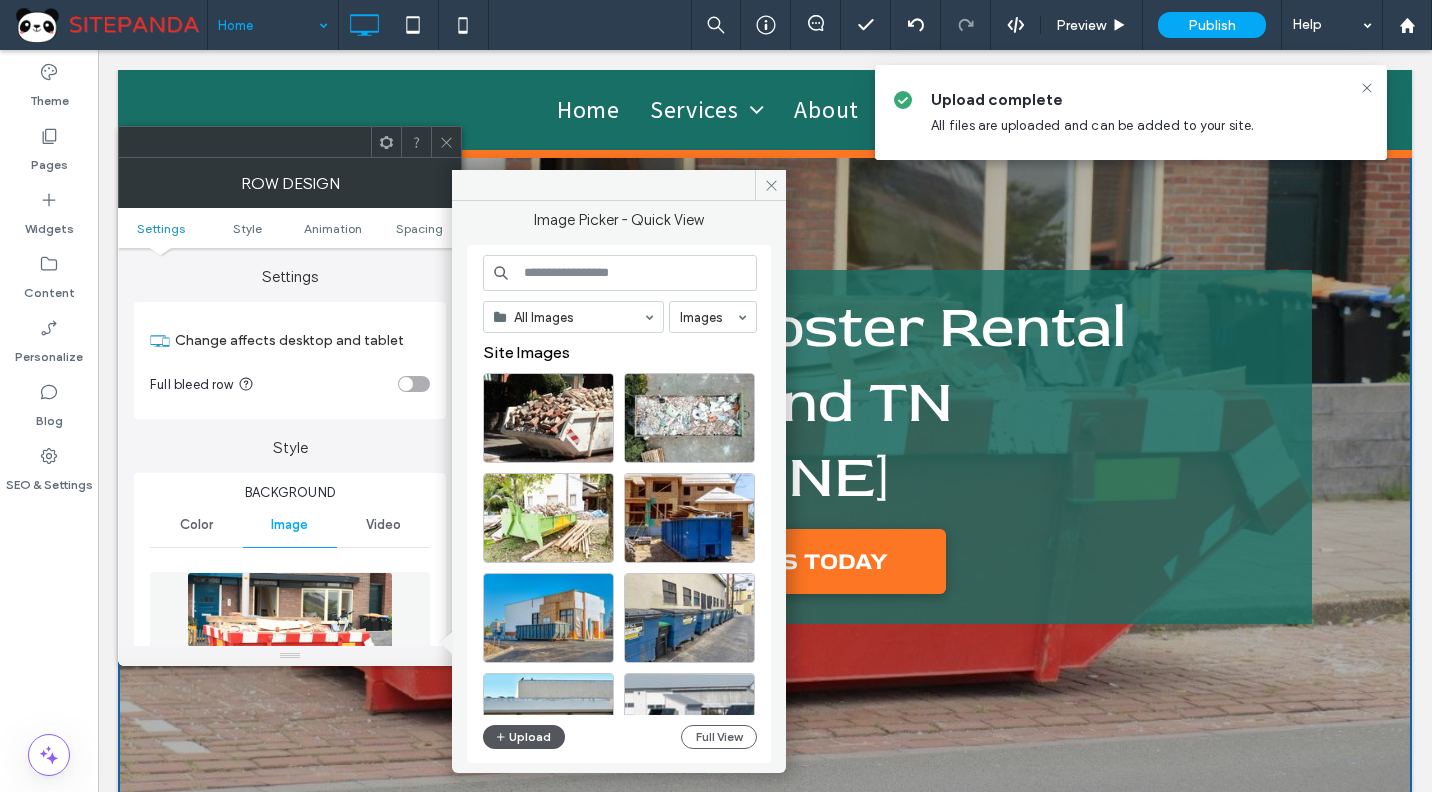 click 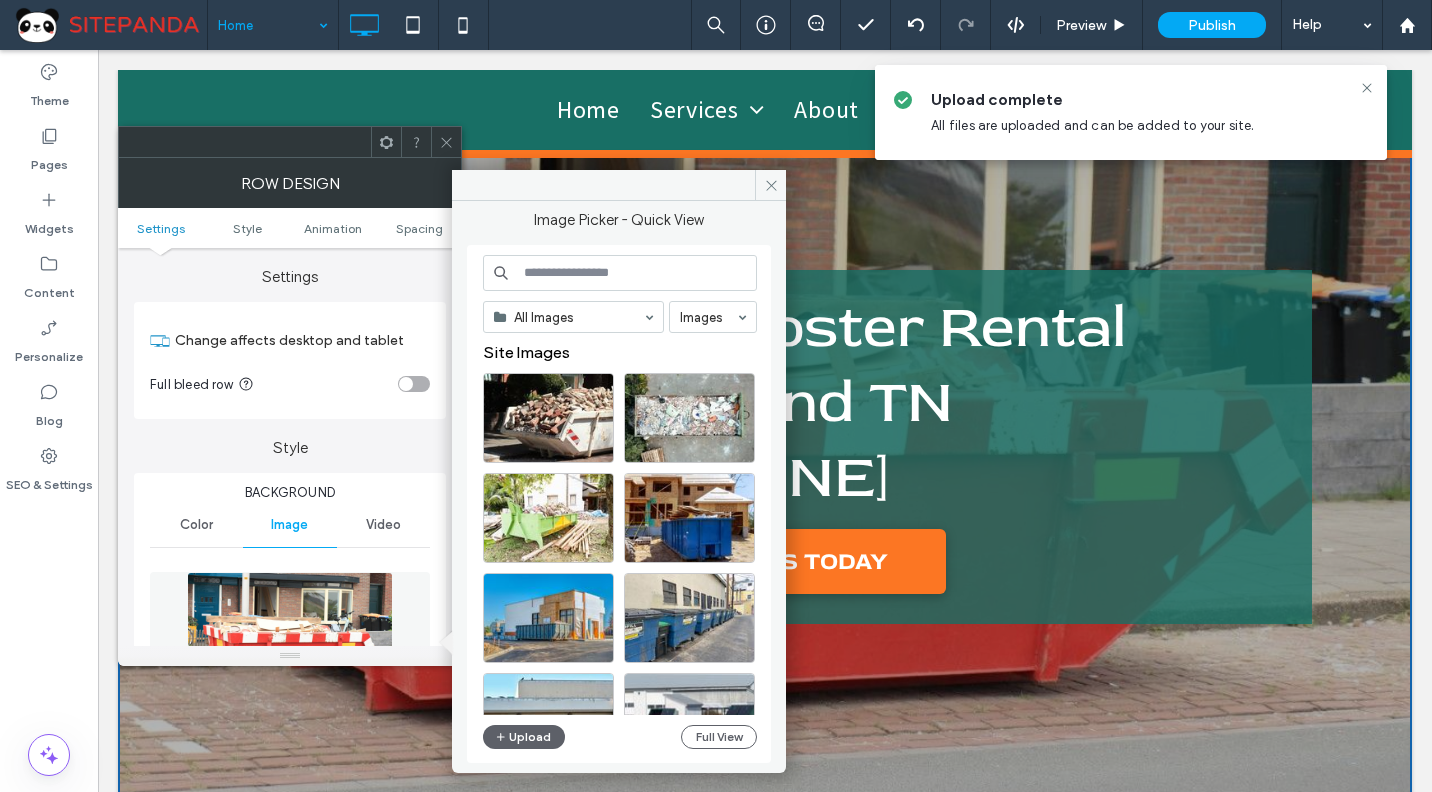 click at bounding box center [446, 142] 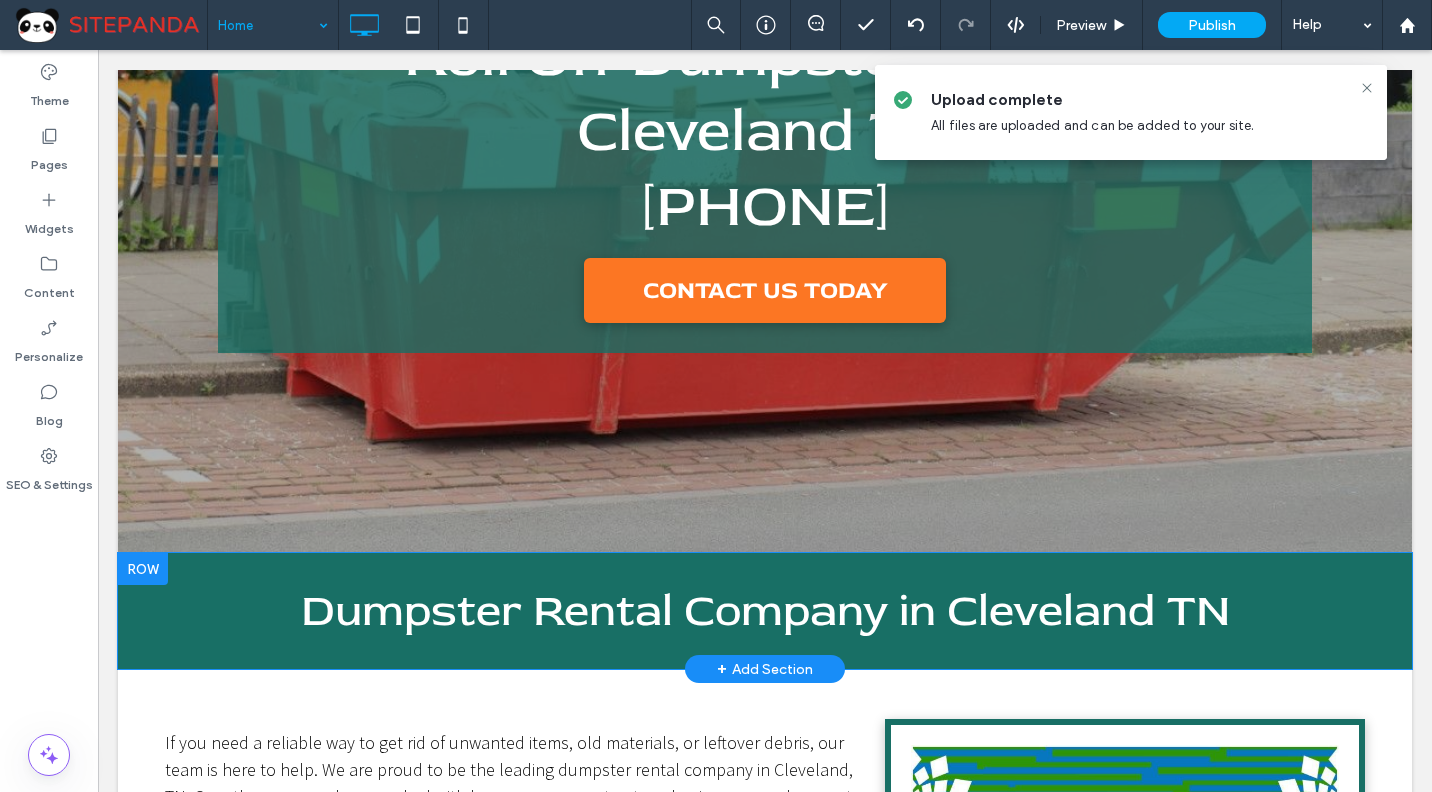 scroll, scrollTop: 400, scrollLeft: 0, axis: vertical 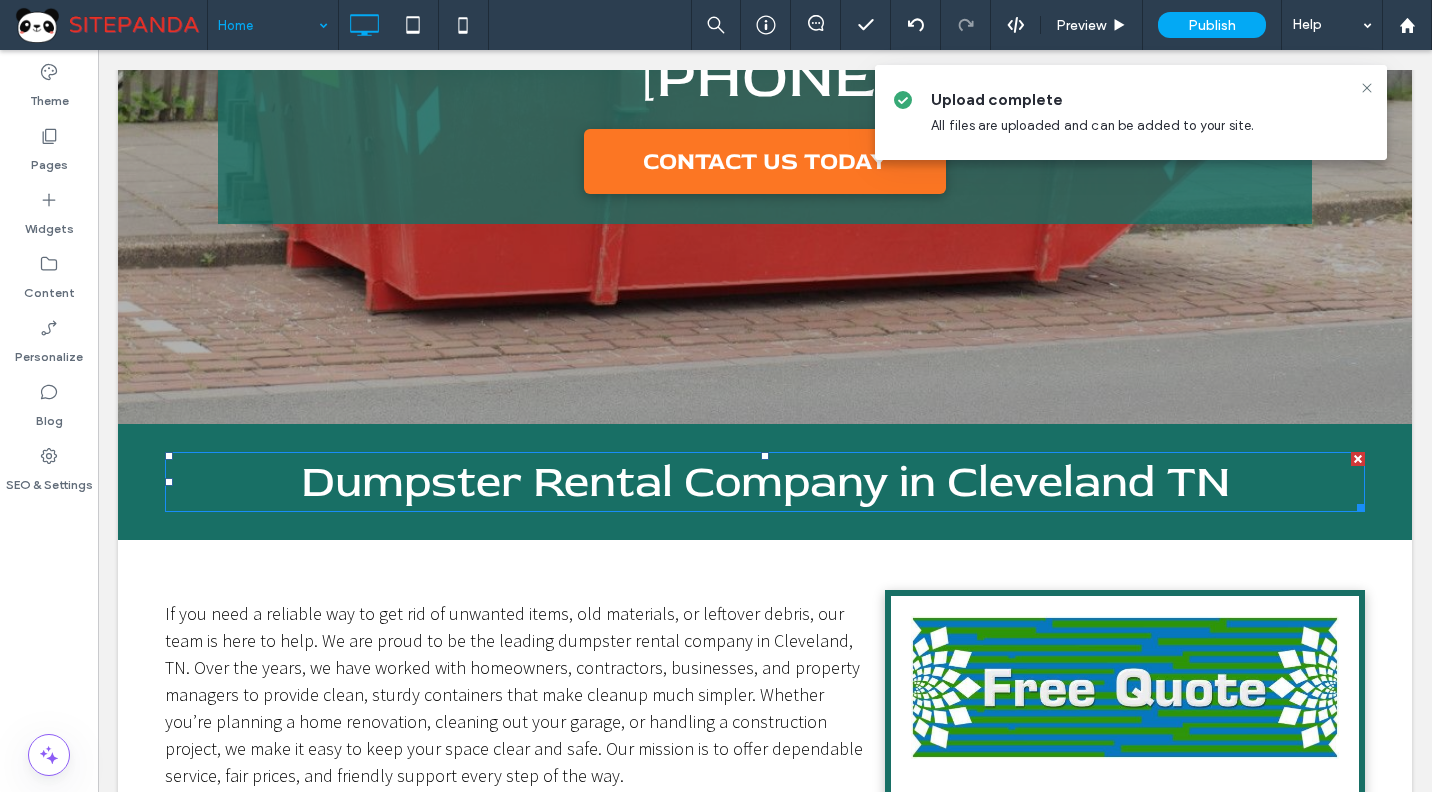 click on "Dumpster Rental Company in Cleveland TN" at bounding box center [765, 482] 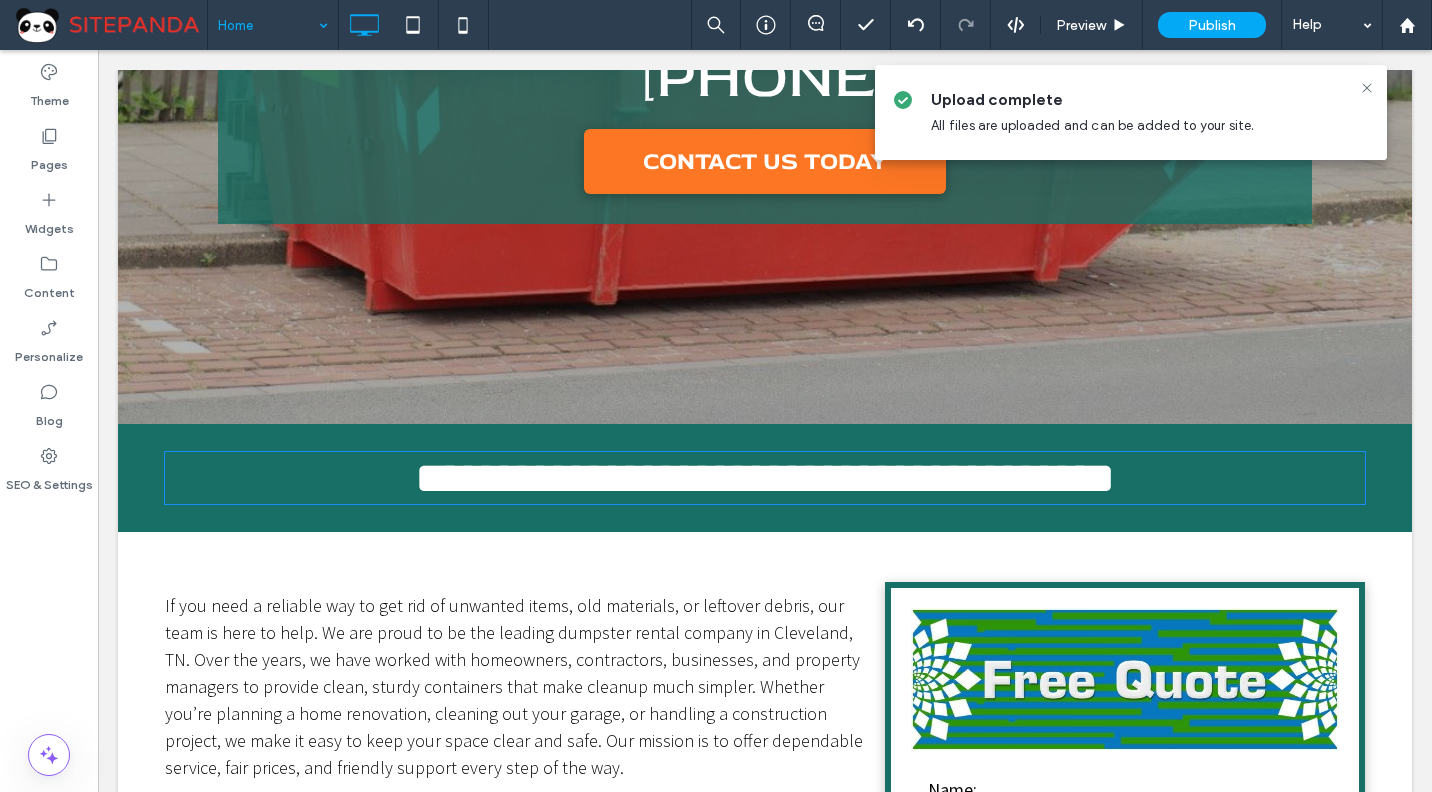 type on "********" 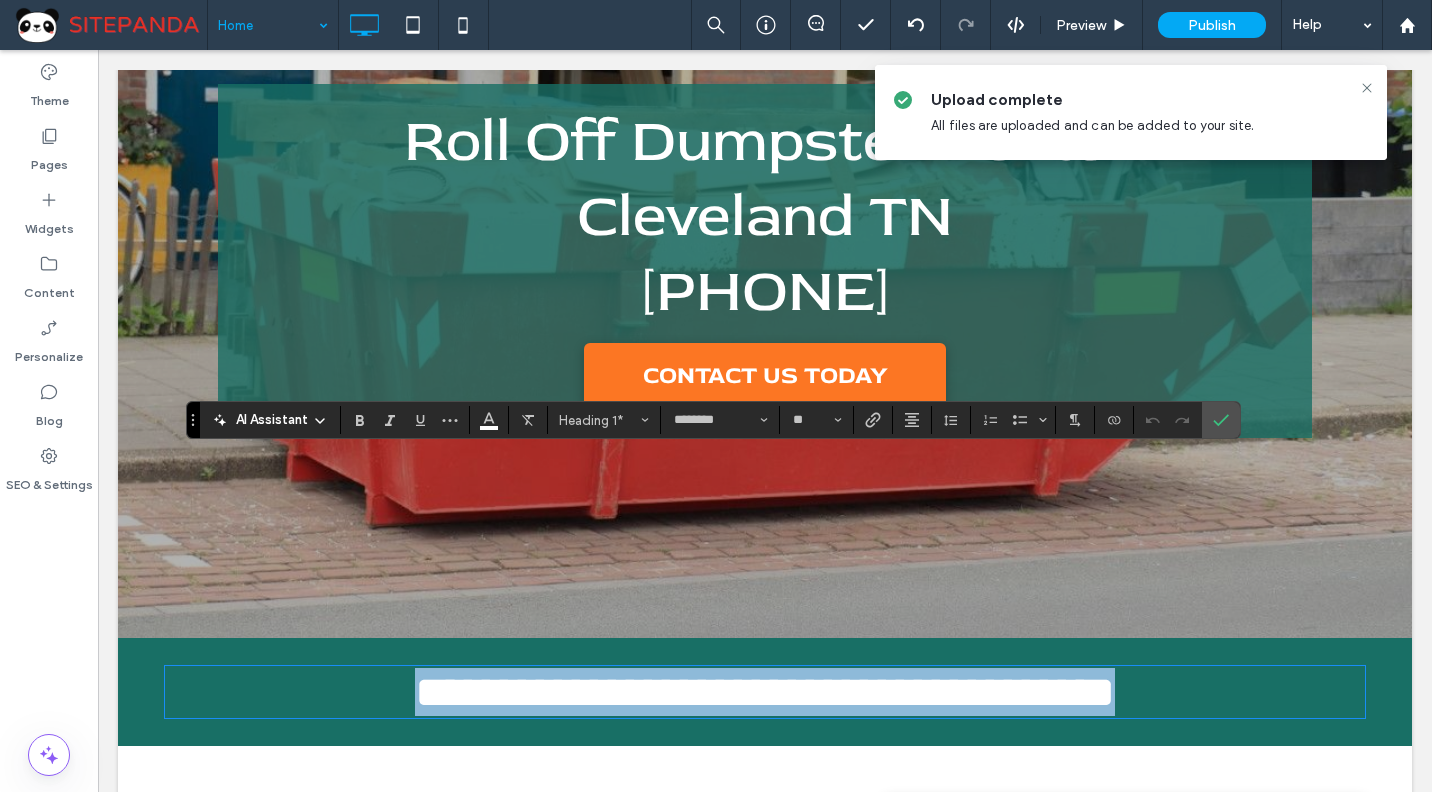 scroll, scrollTop: 100, scrollLeft: 0, axis: vertical 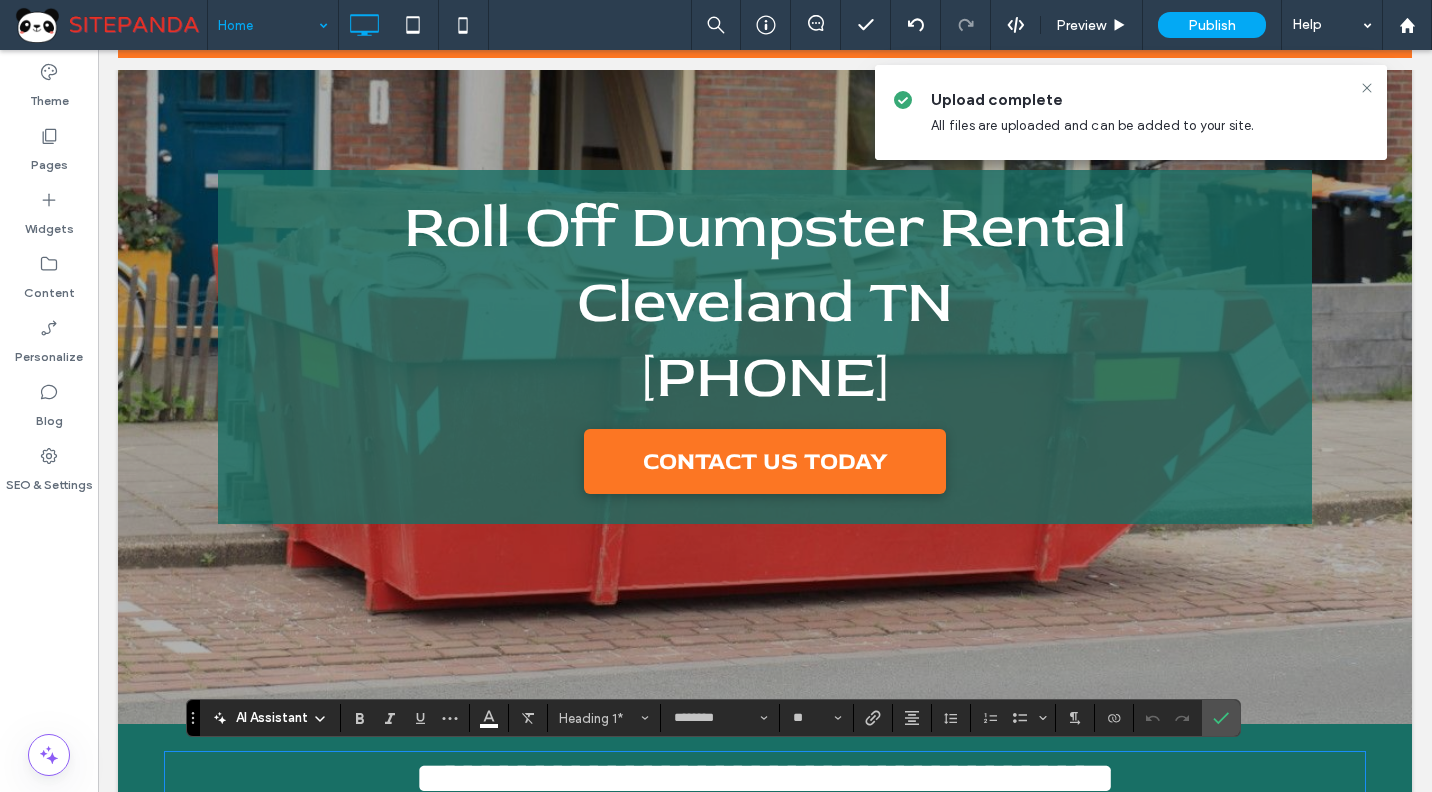 click on "Roll Off Dumpster Rental Cleveland TN
423-556-6668
CONTACT US TODAY
Click To Paste
Row + Add Section" at bounding box center [765, 347] 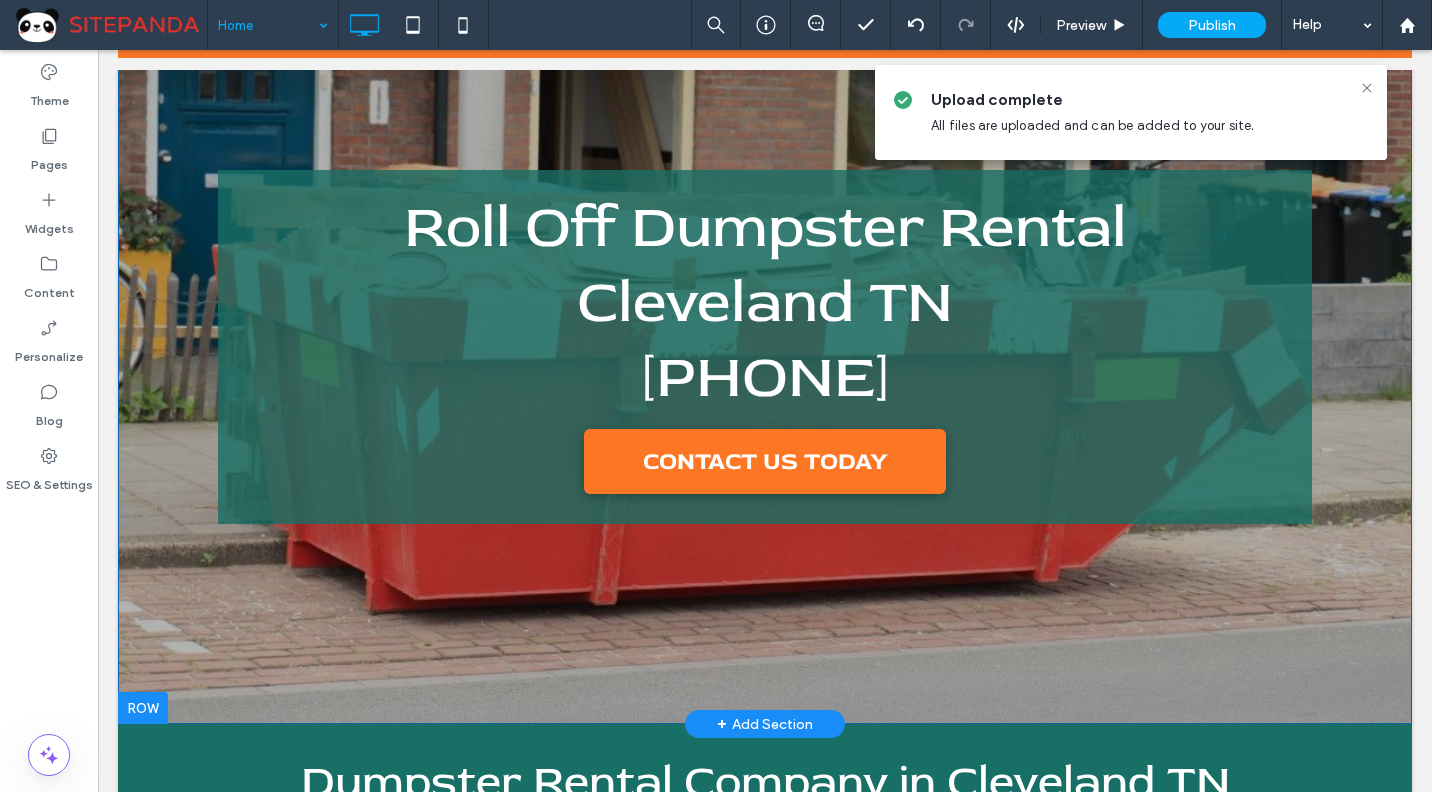 click on "Roll Off Dumpster Rental Cleveland TN
423-556-6668
CONTACT US TODAY
Click To Paste
Row + Add Section" at bounding box center [765, 347] 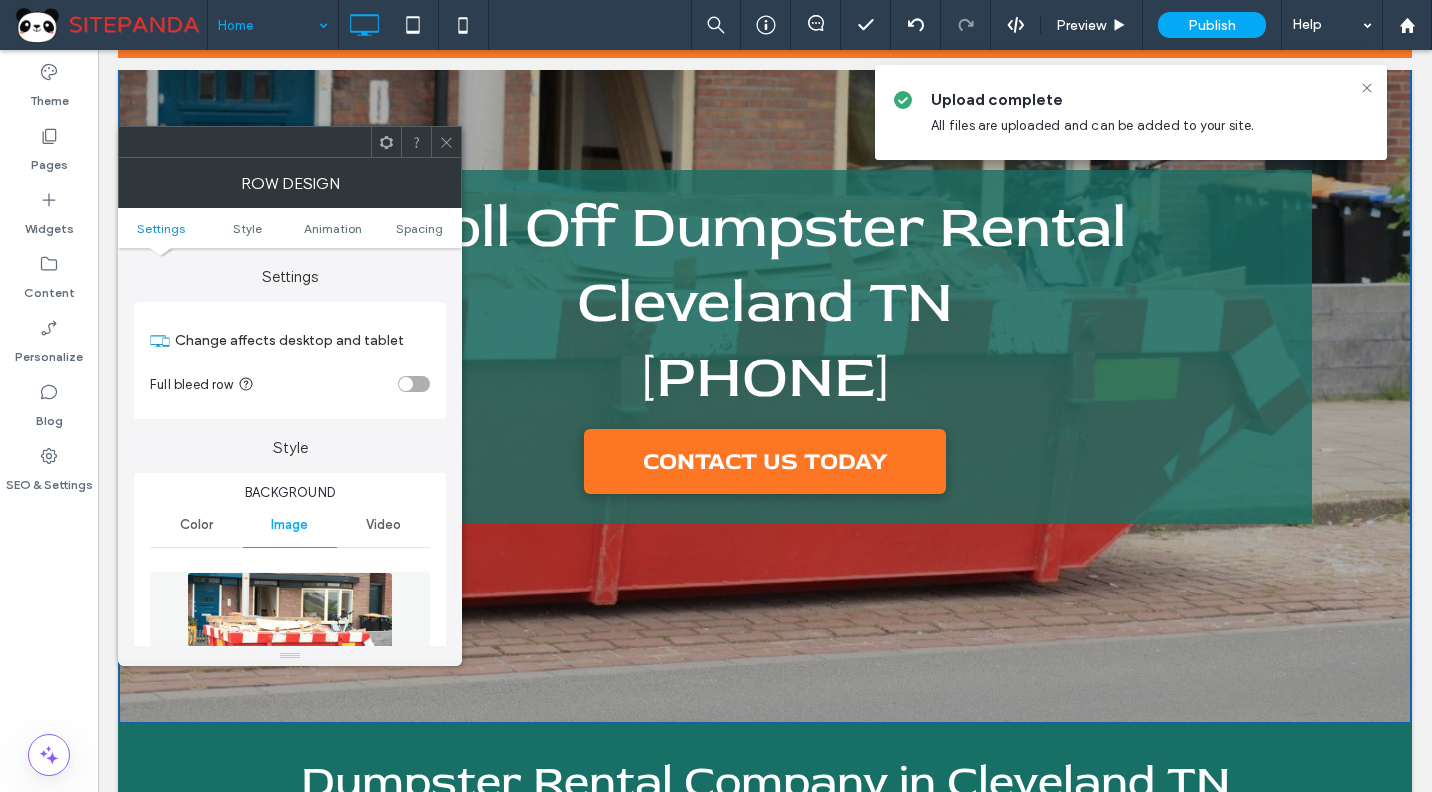 drag, startPoint x: 278, startPoint y: 613, endPoint x: 344, endPoint y: 638, distance: 70.5762 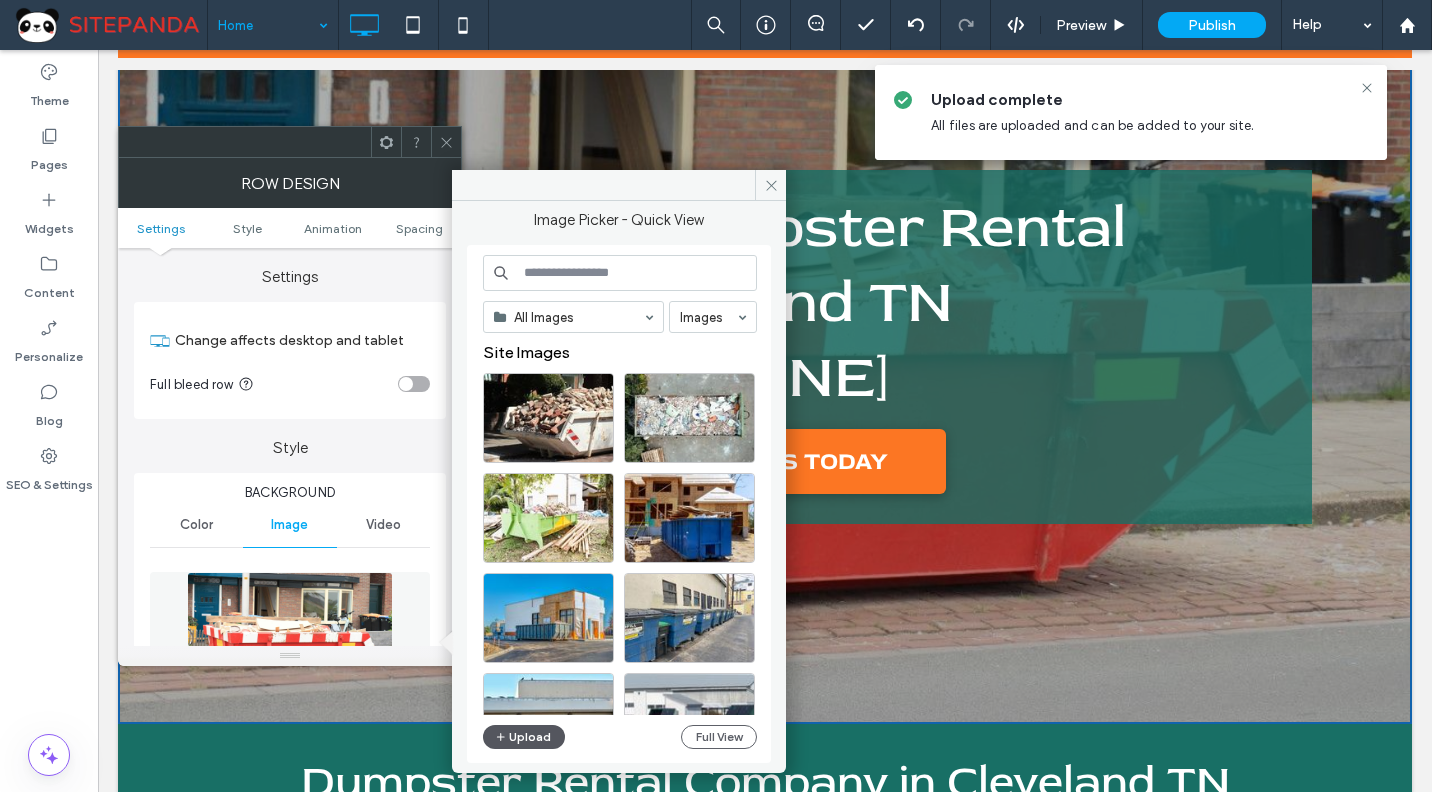 click 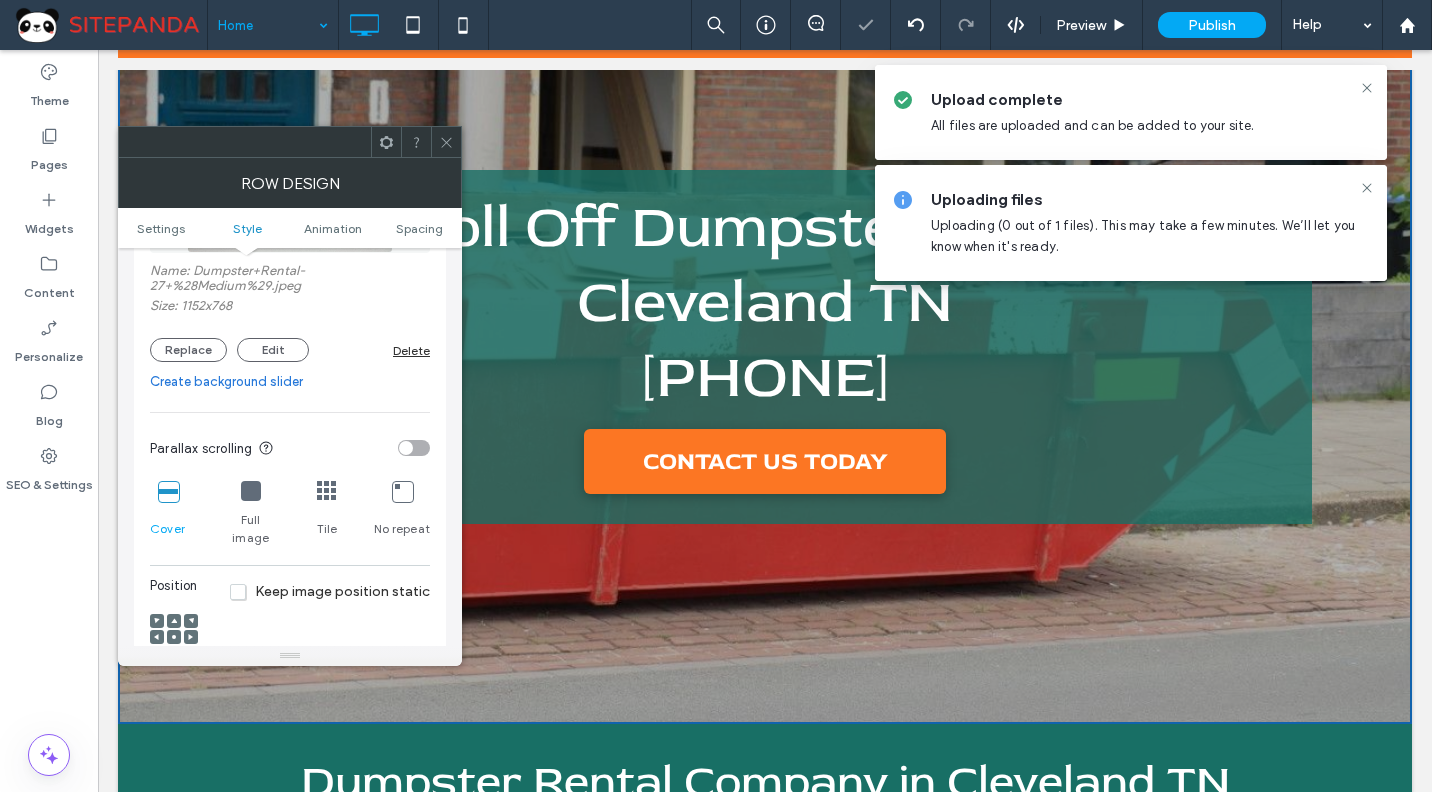 scroll, scrollTop: 600, scrollLeft: 0, axis: vertical 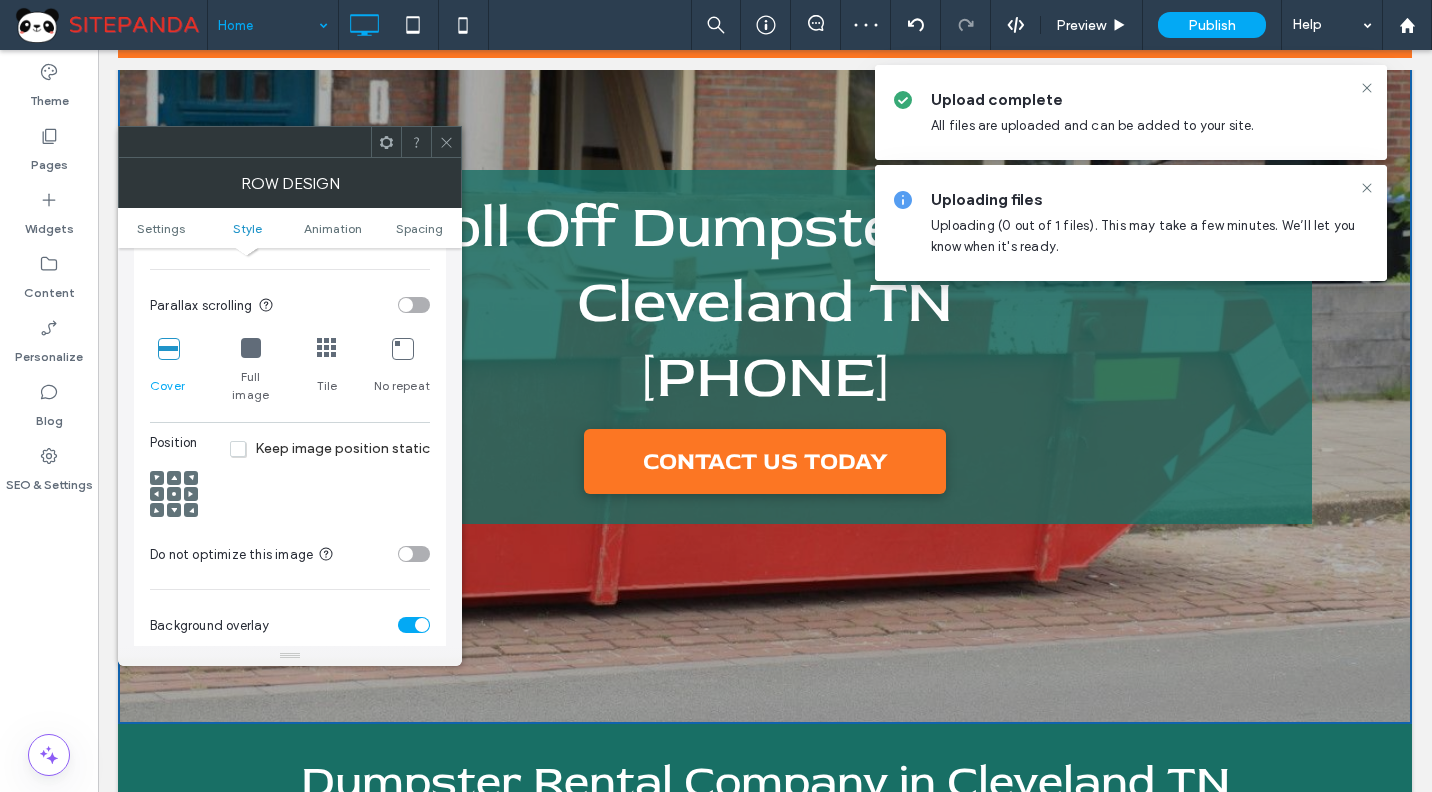 click 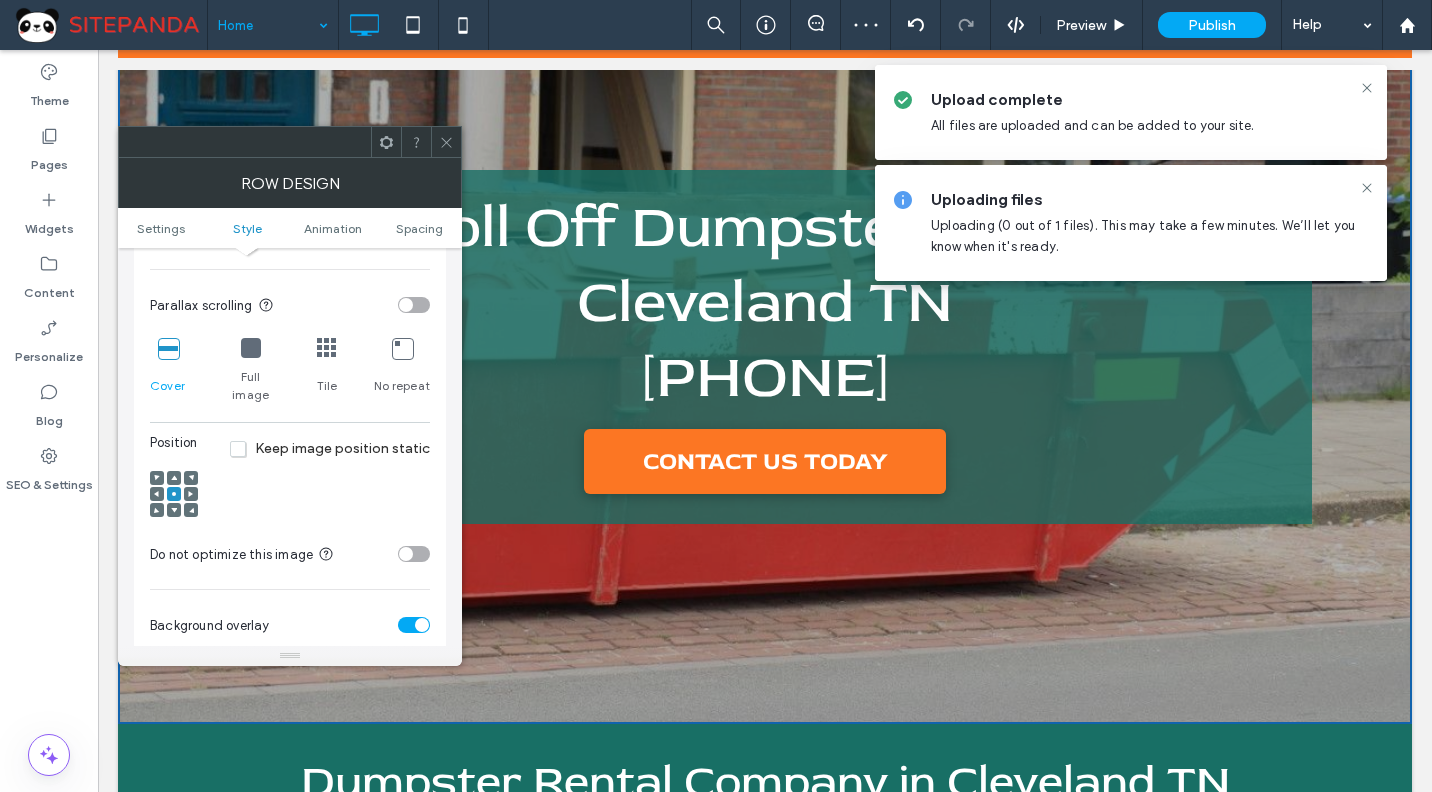 scroll, scrollTop: 615, scrollLeft: 0, axis: vertical 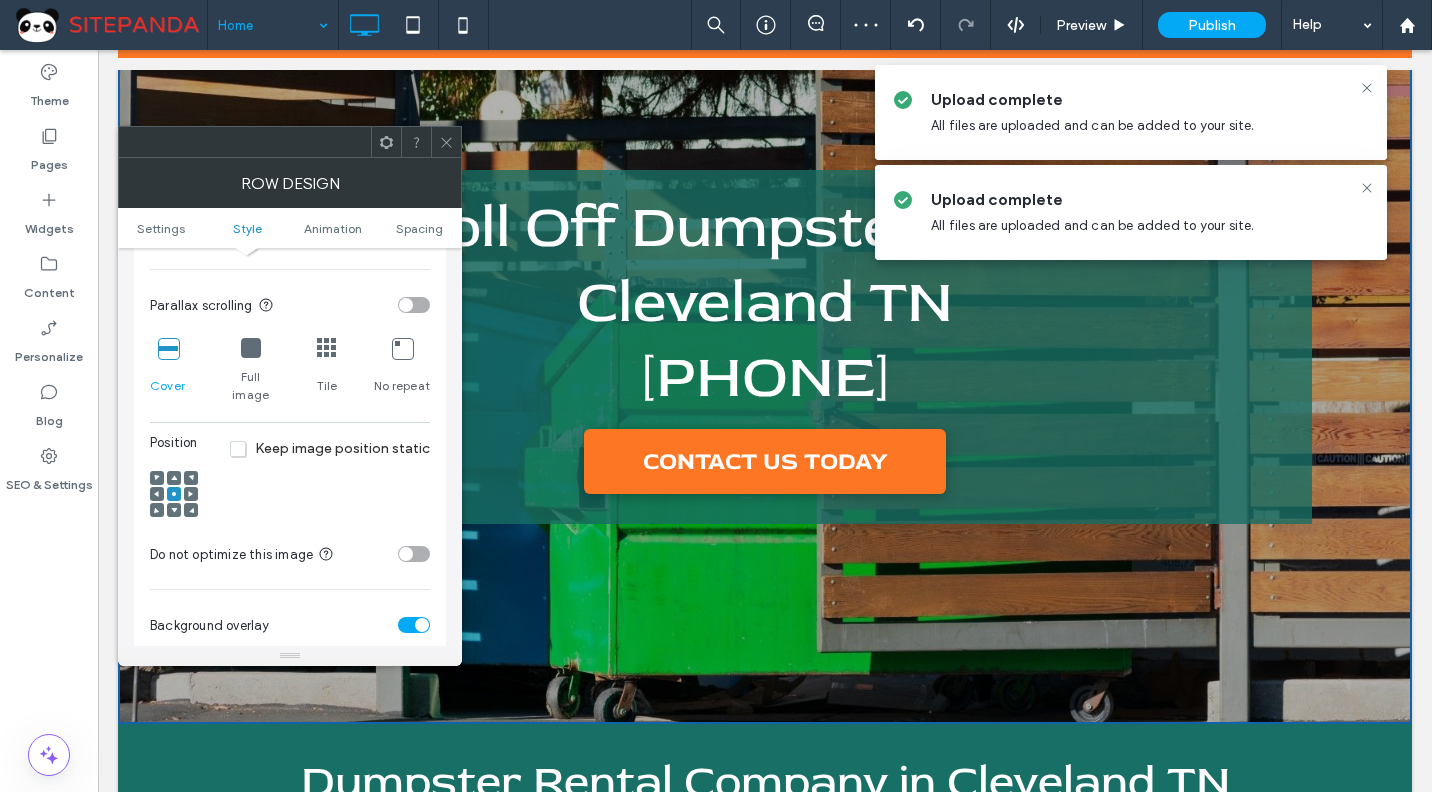 click 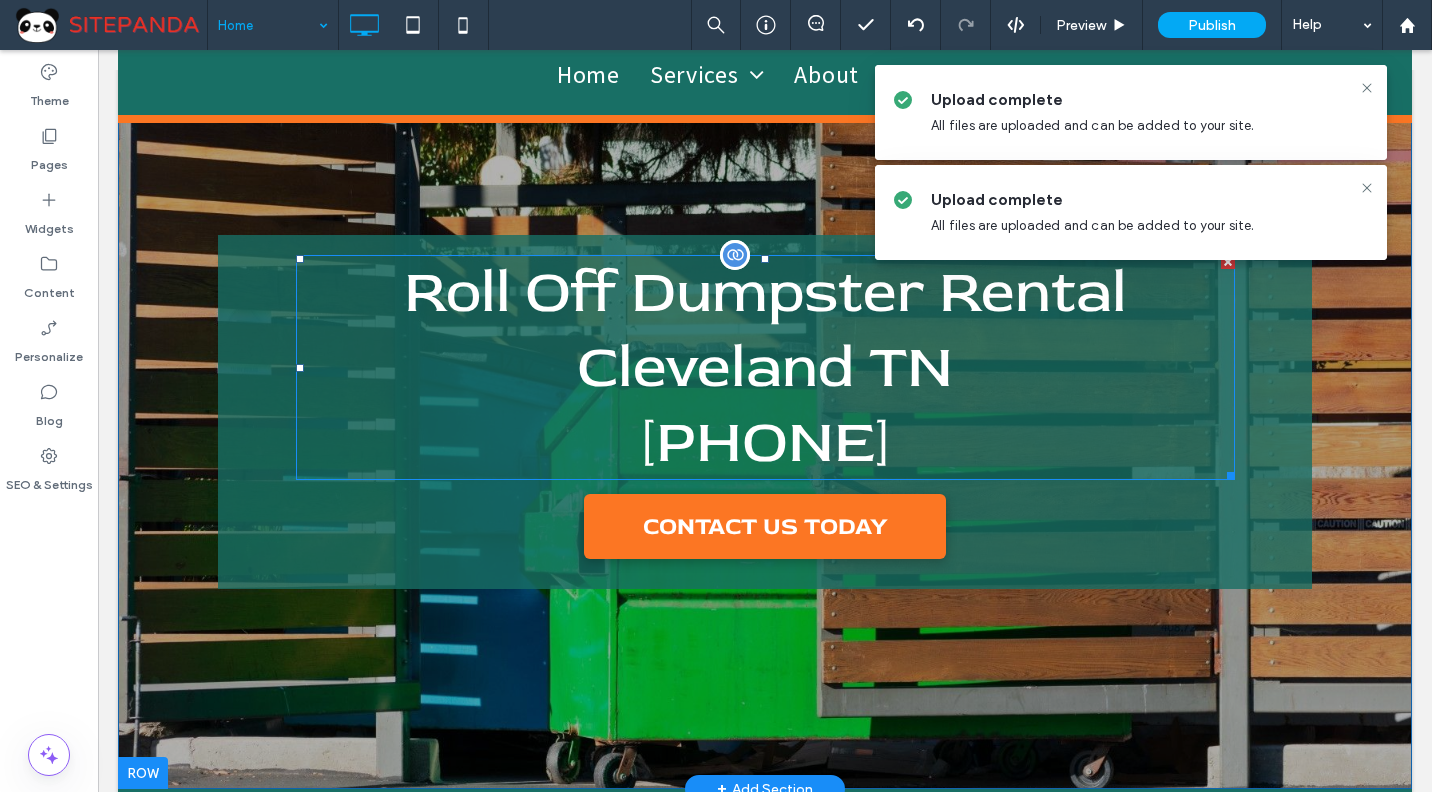 scroll, scrollTop: 0, scrollLeft: 0, axis: both 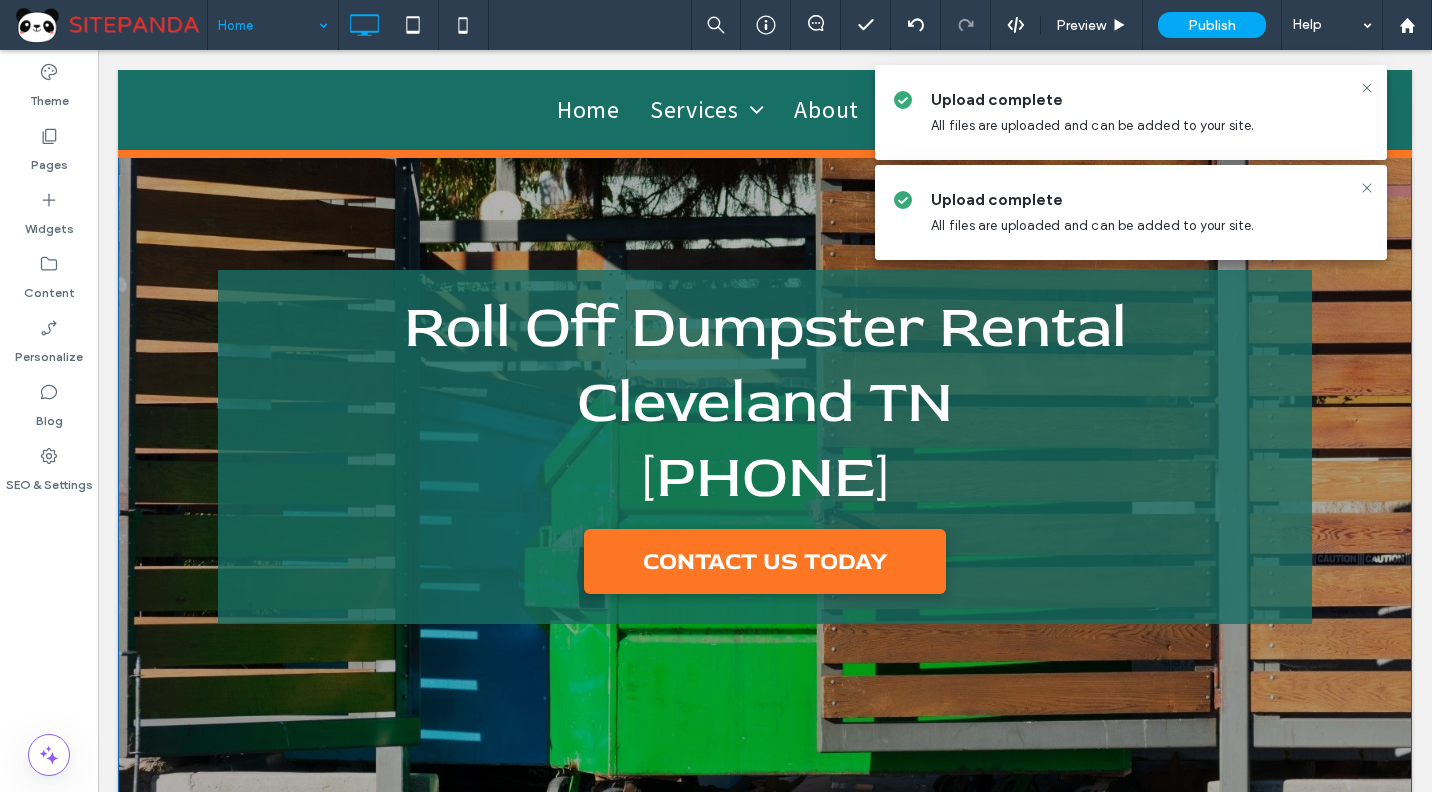 click on "Roll Off Dumpster Rental Cleveland TN
423-556-6668
CONTACT US TODAY
Click To Paste
Row + Add Section" at bounding box center [765, 447] 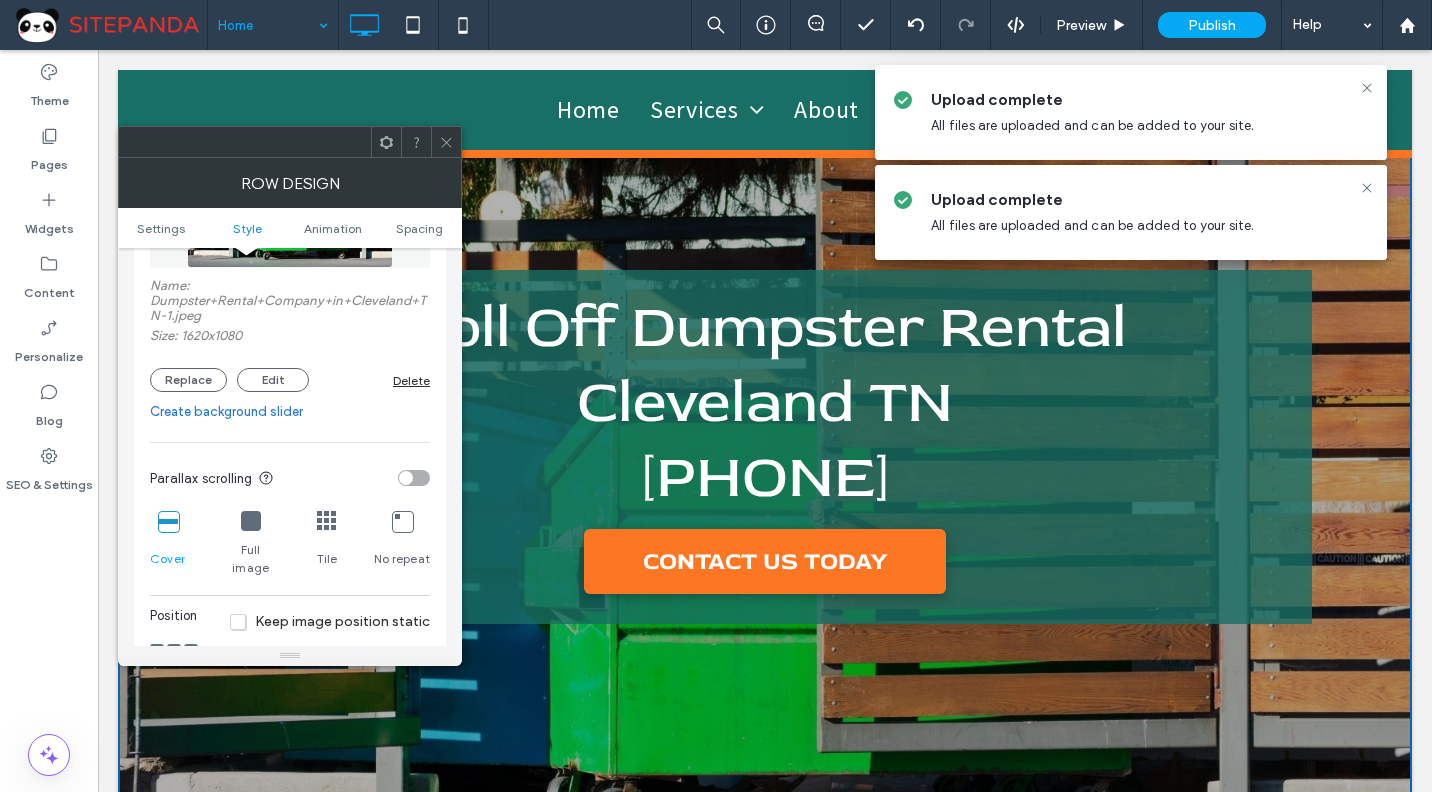 scroll, scrollTop: 500, scrollLeft: 0, axis: vertical 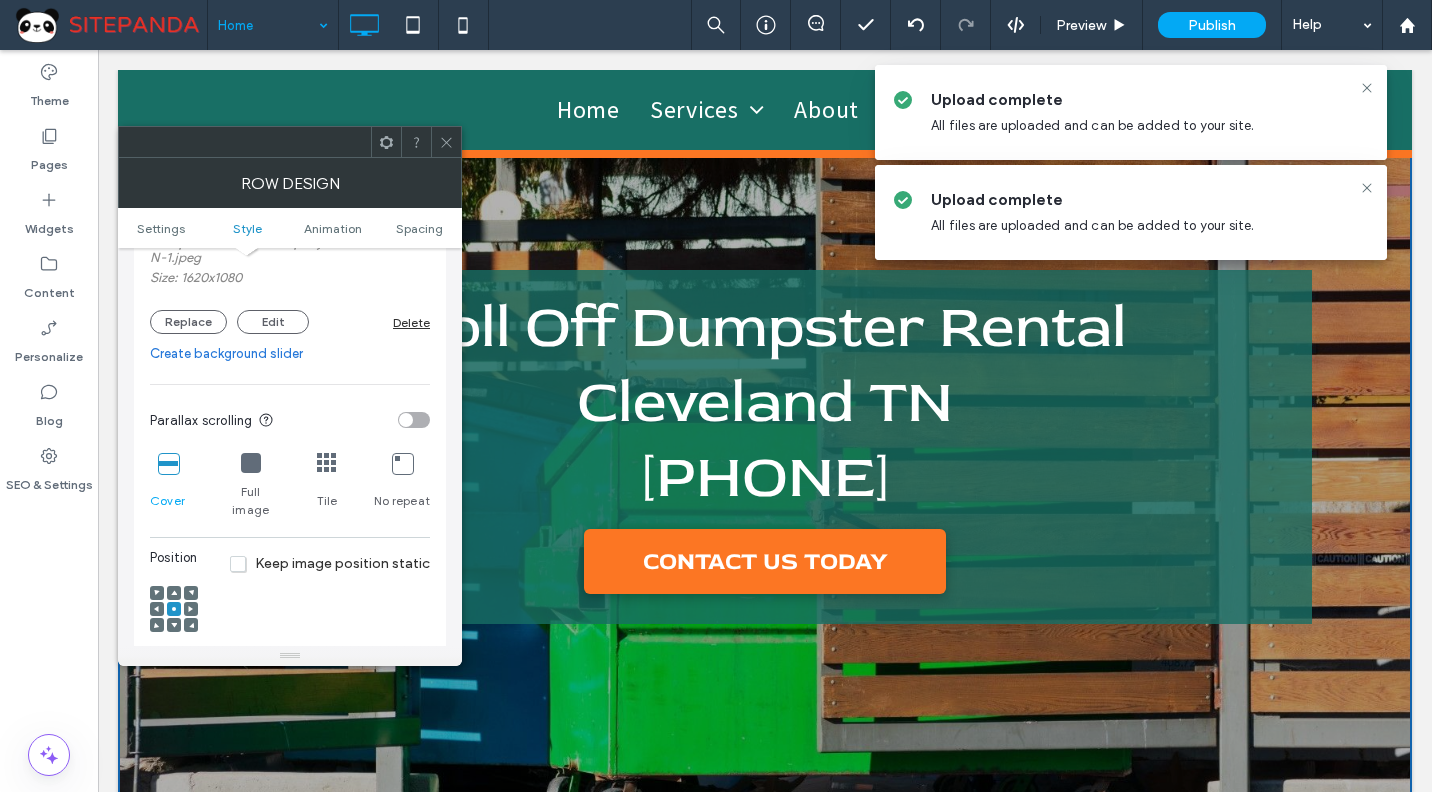 click 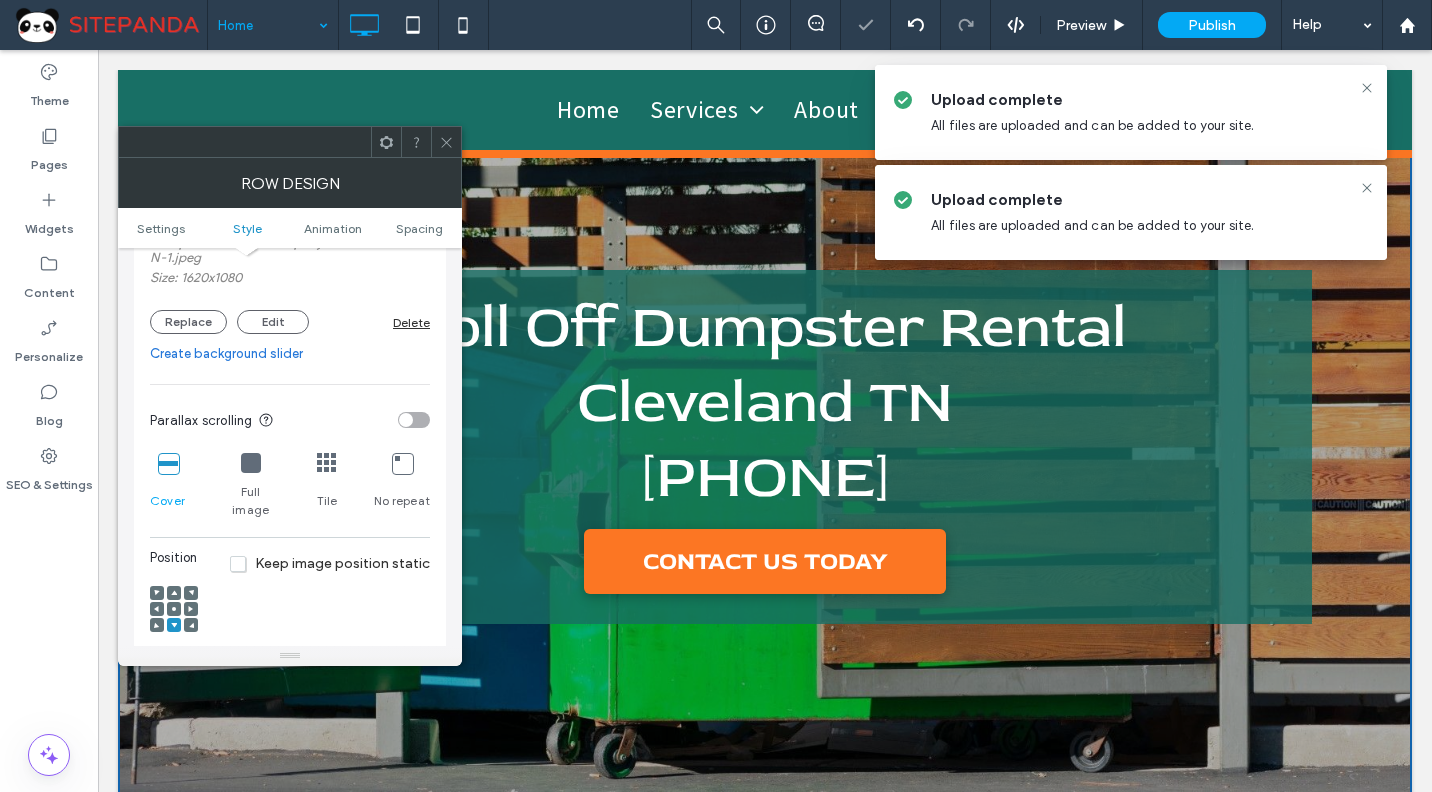 click 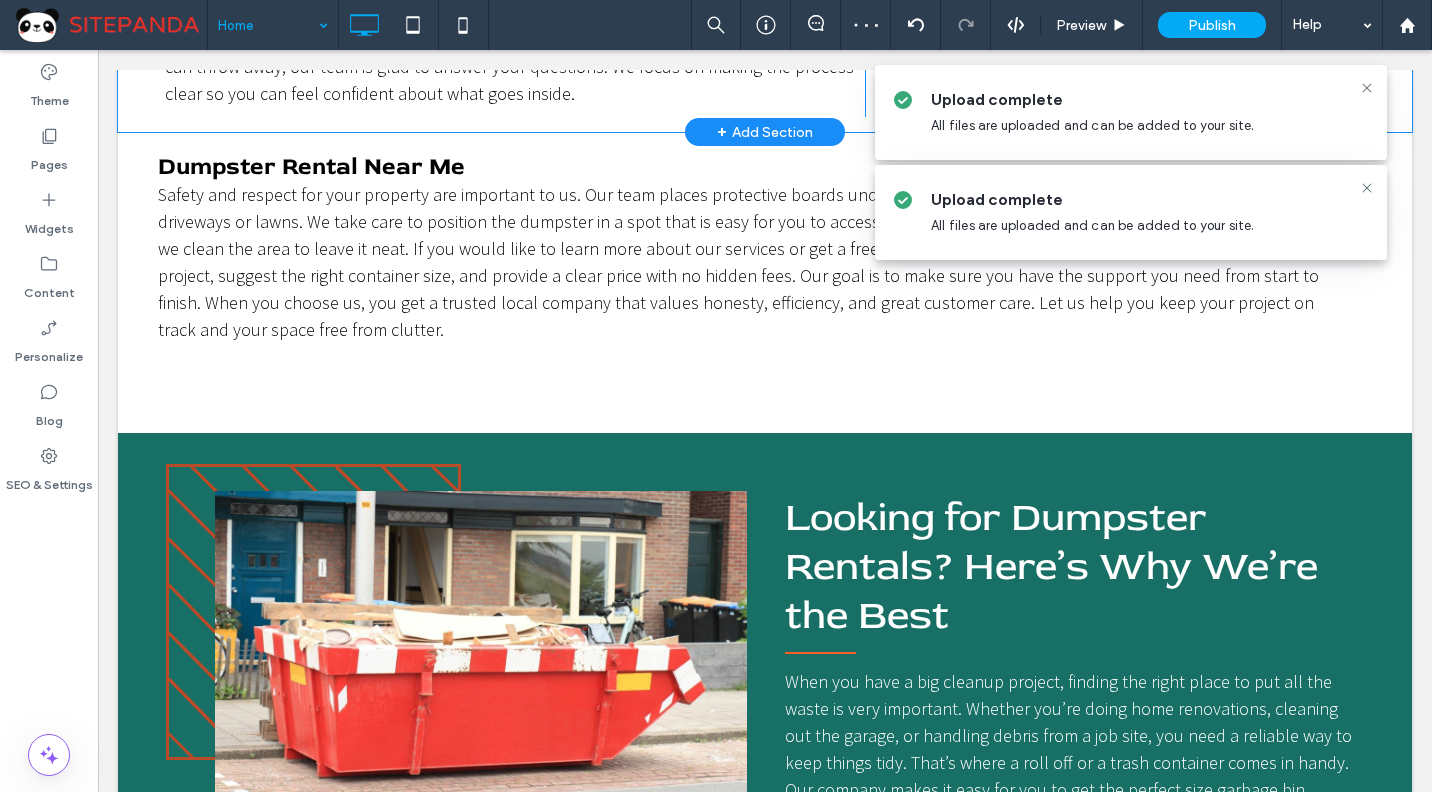 scroll, scrollTop: 2100, scrollLeft: 0, axis: vertical 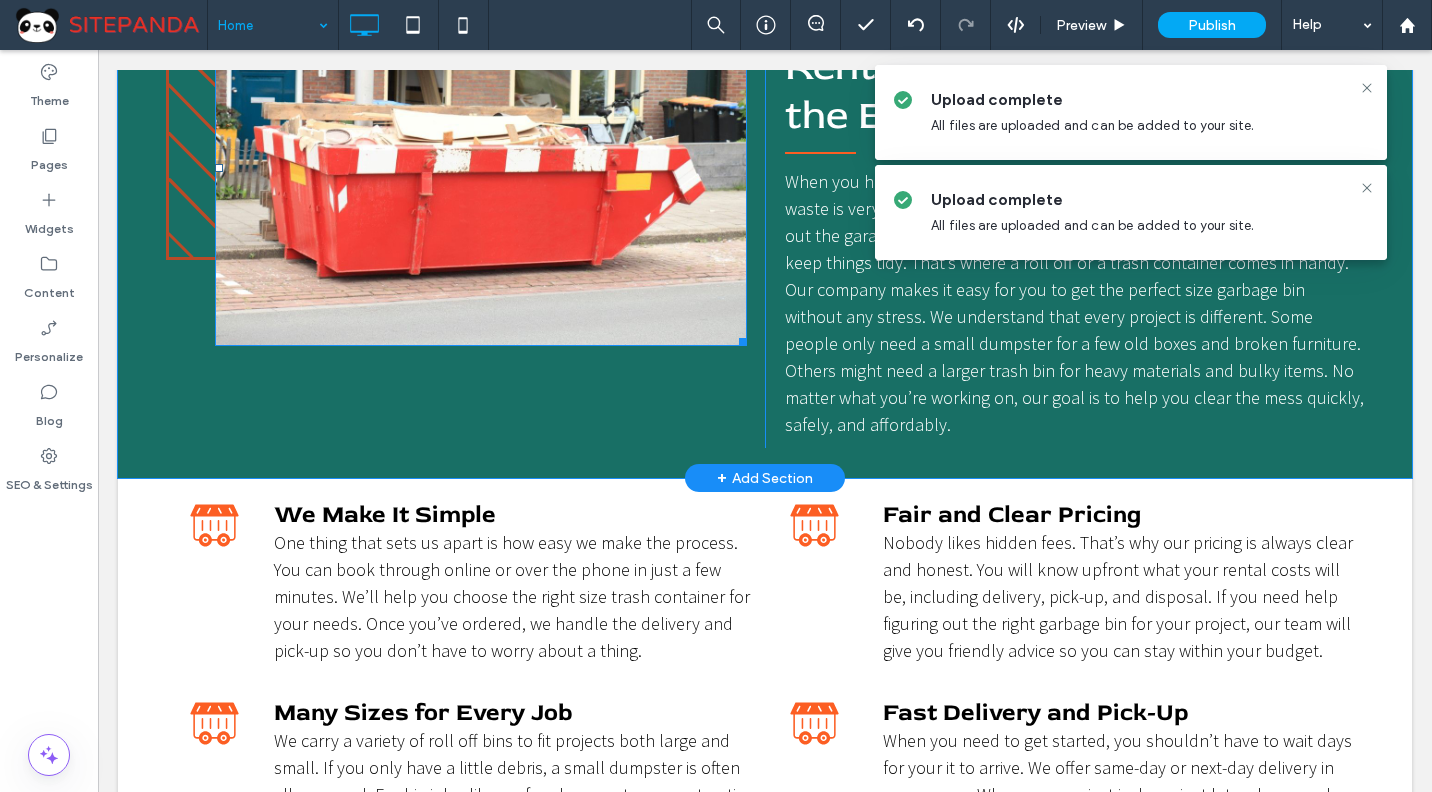 click at bounding box center (481, 168) 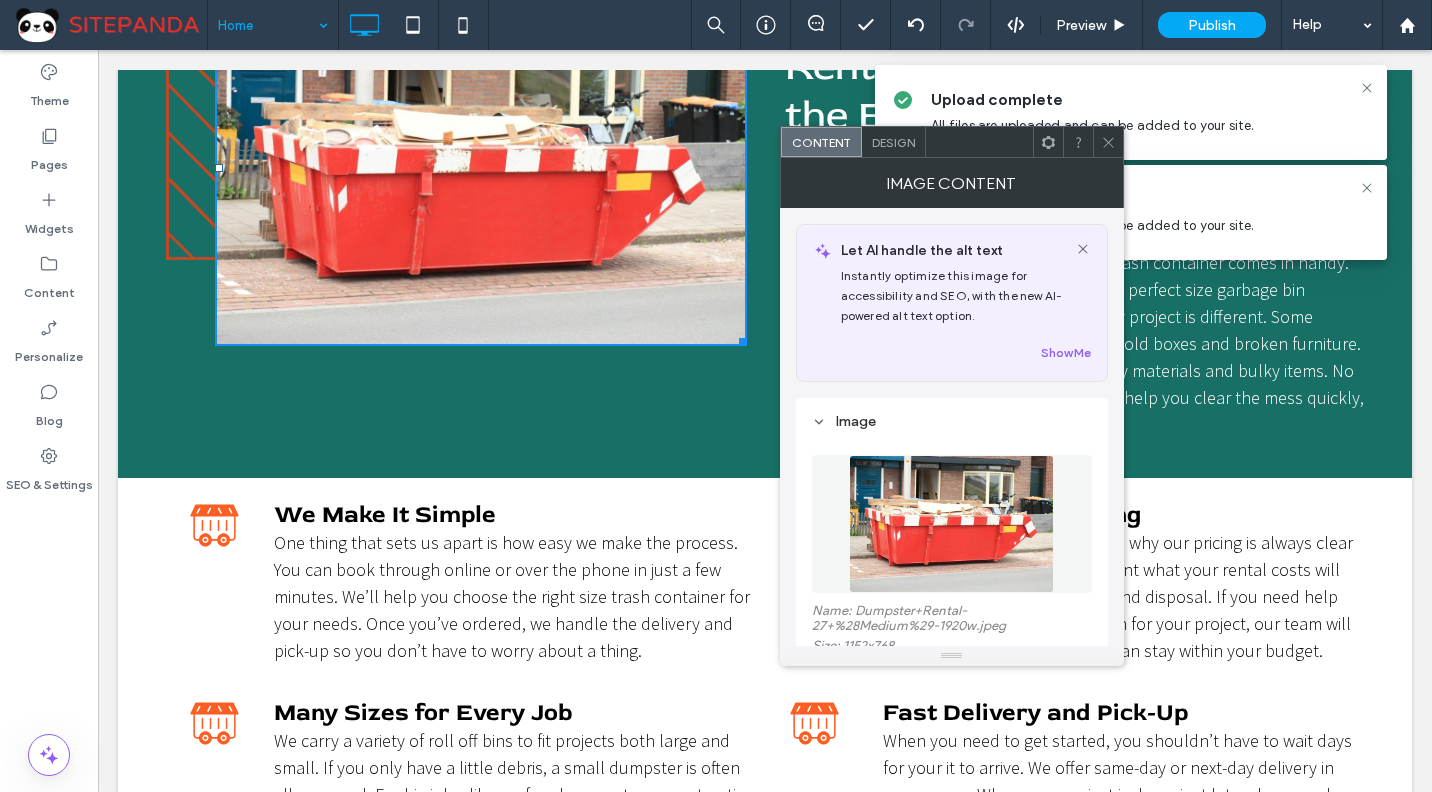click at bounding box center [952, 524] 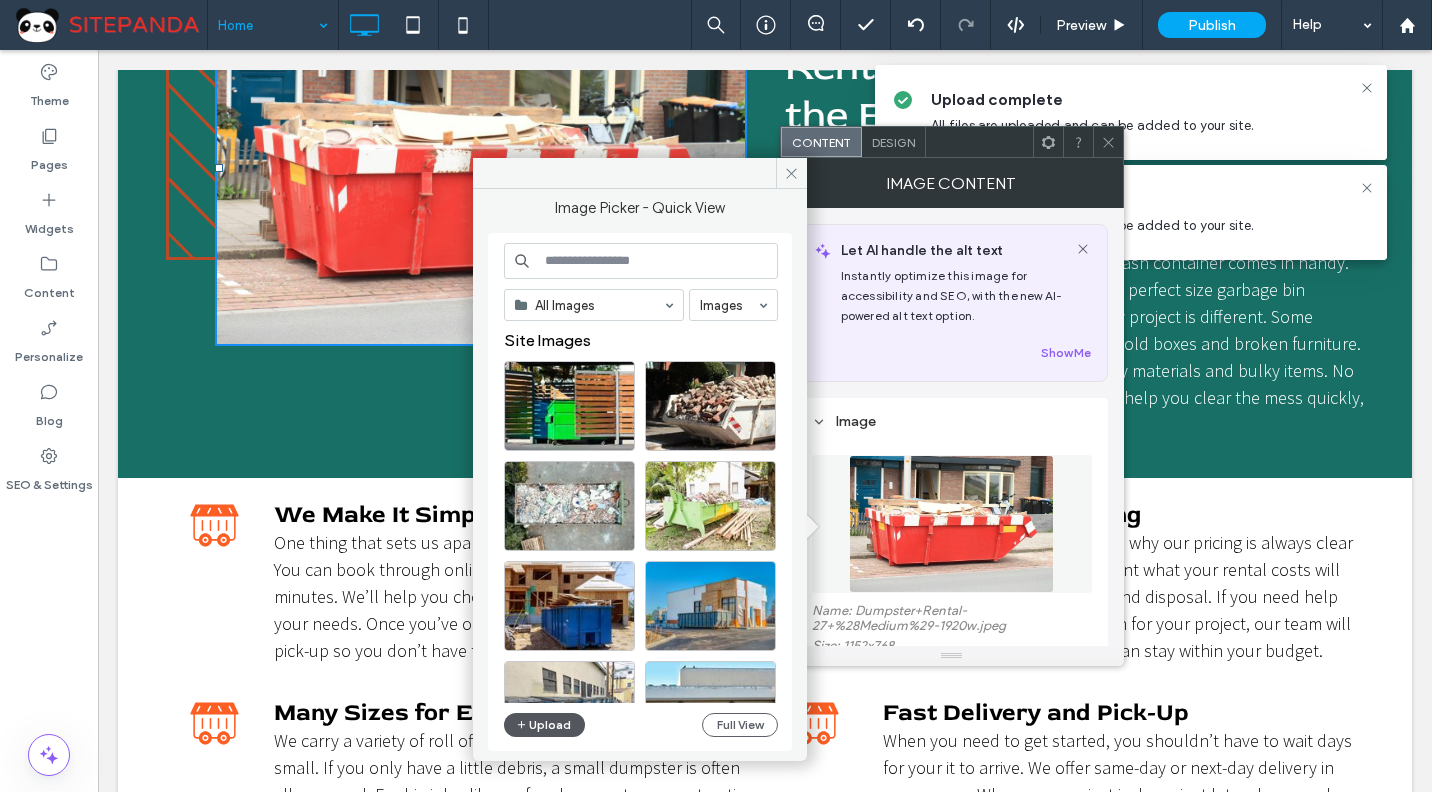 click on "Upload" at bounding box center (545, 725) 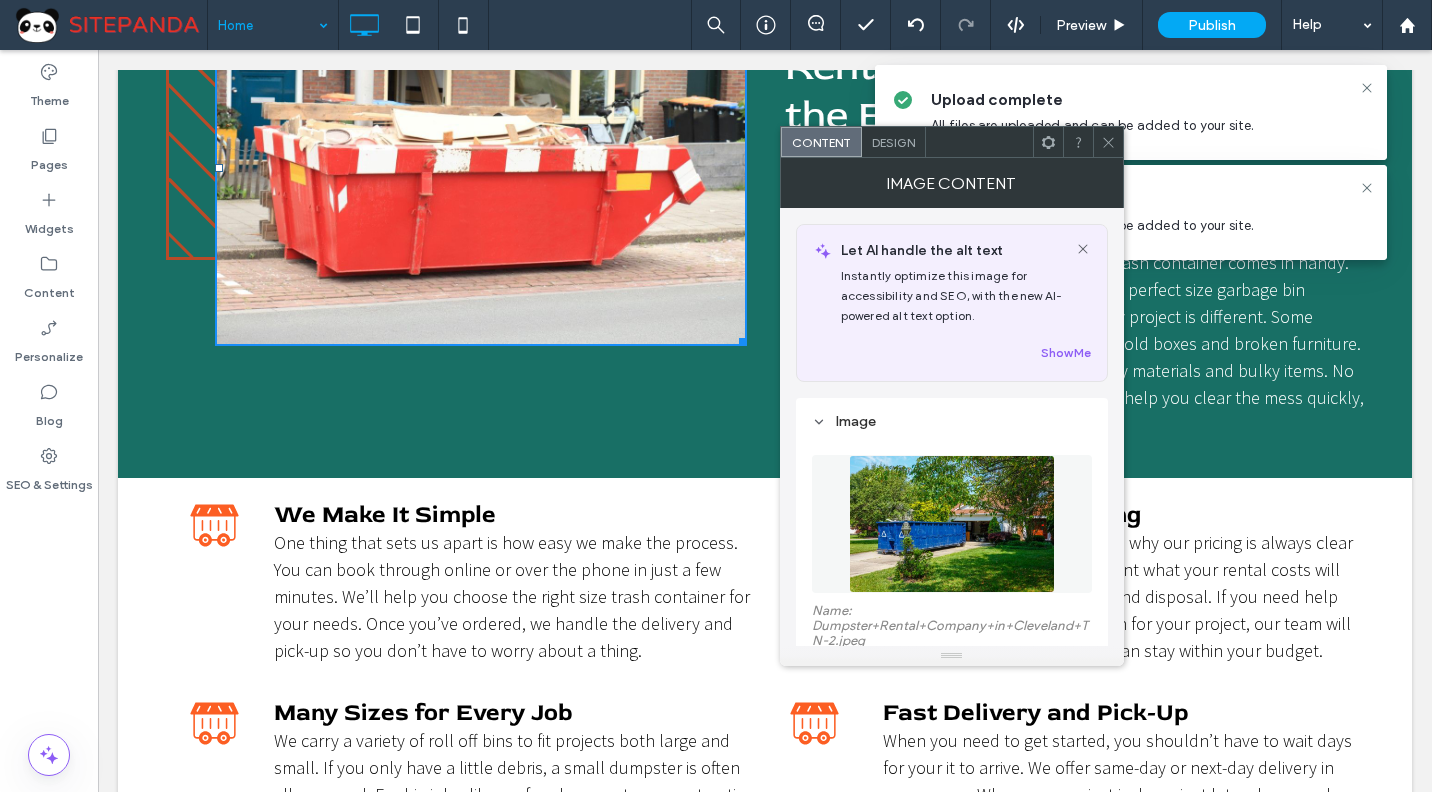 click at bounding box center (1108, 142) 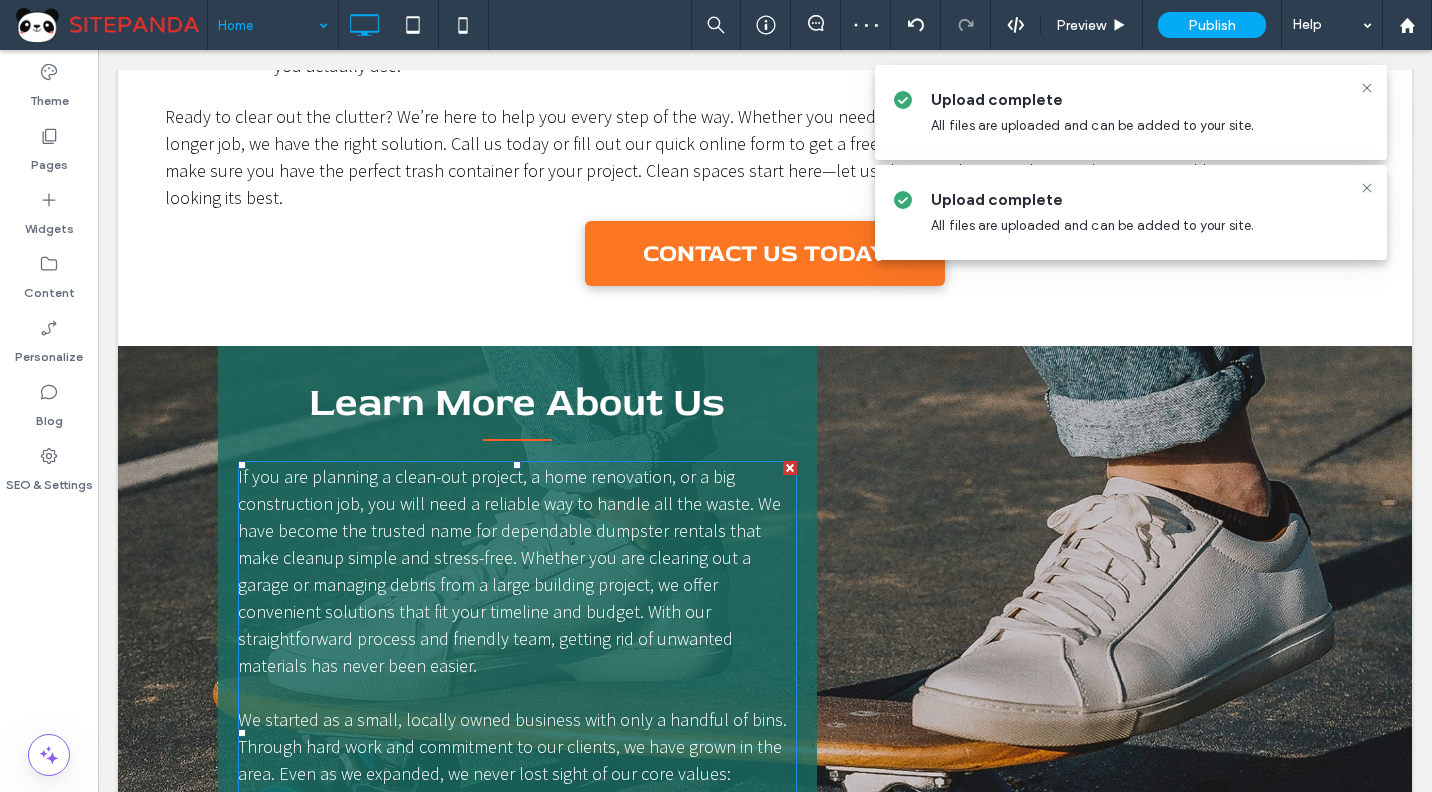 scroll, scrollTop: 3200, scrollLeft: 0, axis: vertical 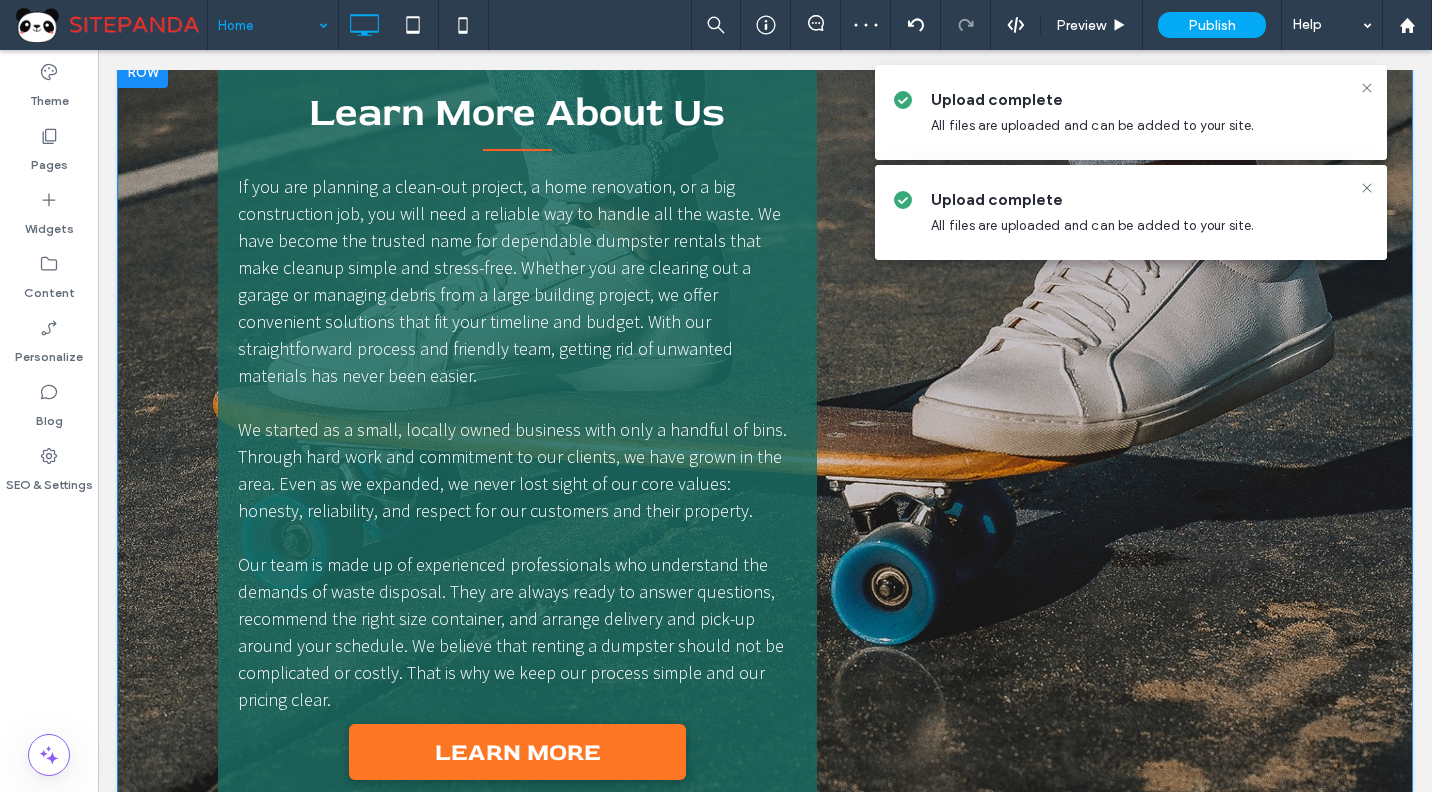 click on "Learn More About Us
If you are planning a clean-out project, a home renovation, or a big construction job, you will need a reliable way to handle all the waste. We have become the trusted name for dependable dumpster rentals that make cleanup simple and stress-free. Whether you are clearing out a garage or managing debris from a large building project, we offer convenient solutions that fit your timeline and budget. With our straightforward process and friendly team, getting rid of unwanted materials has never been easier.
We started as a small, locally owned business with only a handful of bins. Through hard work and commitment to our clients, we have grown in the area. Even as we expanded, we never lost sight of our core values: honesty, reliability, and respect for our customers and their property.
LEARN MORE
Click To Paste
Click To Paste" at bounding box center (765, 438) 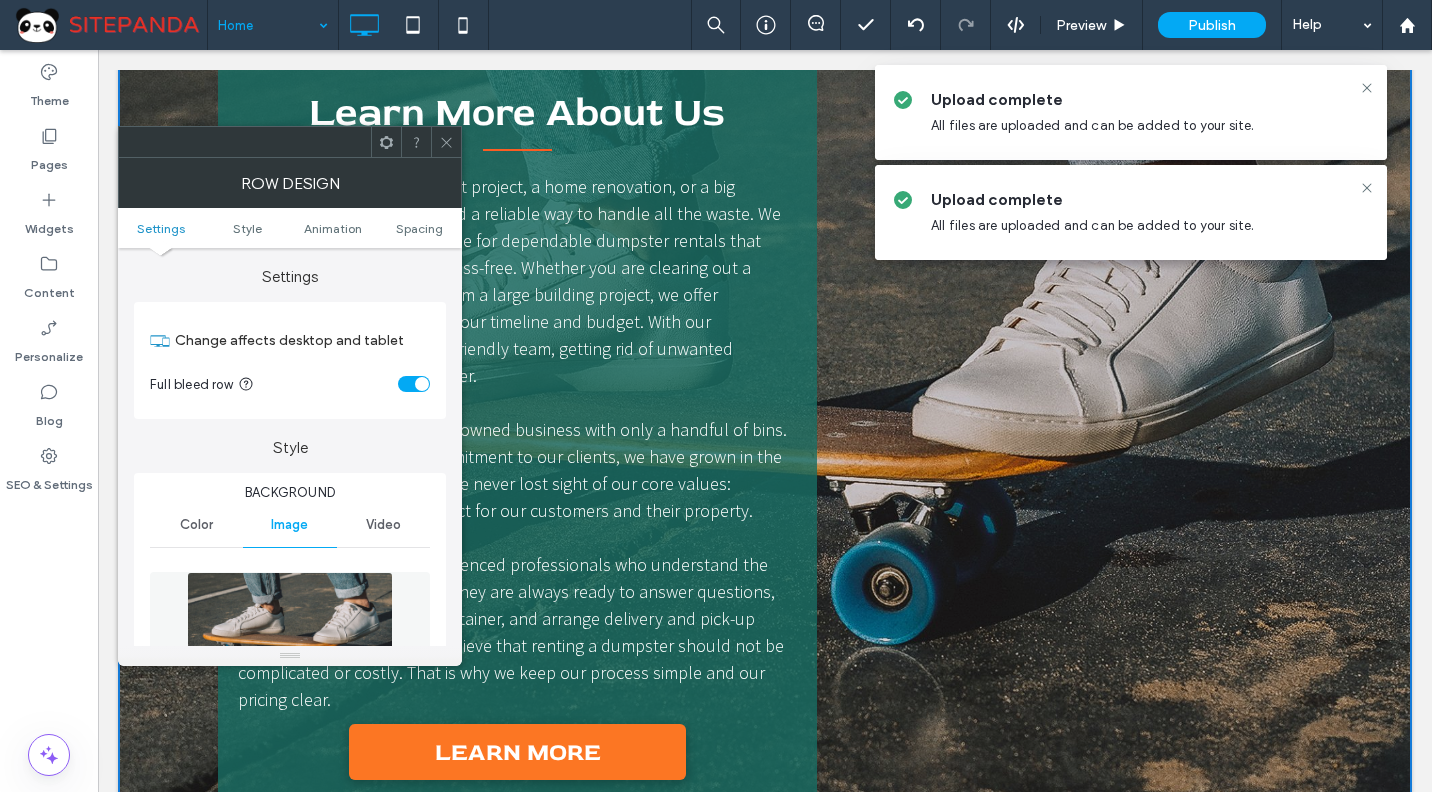 click at bounding box center (290, 641) 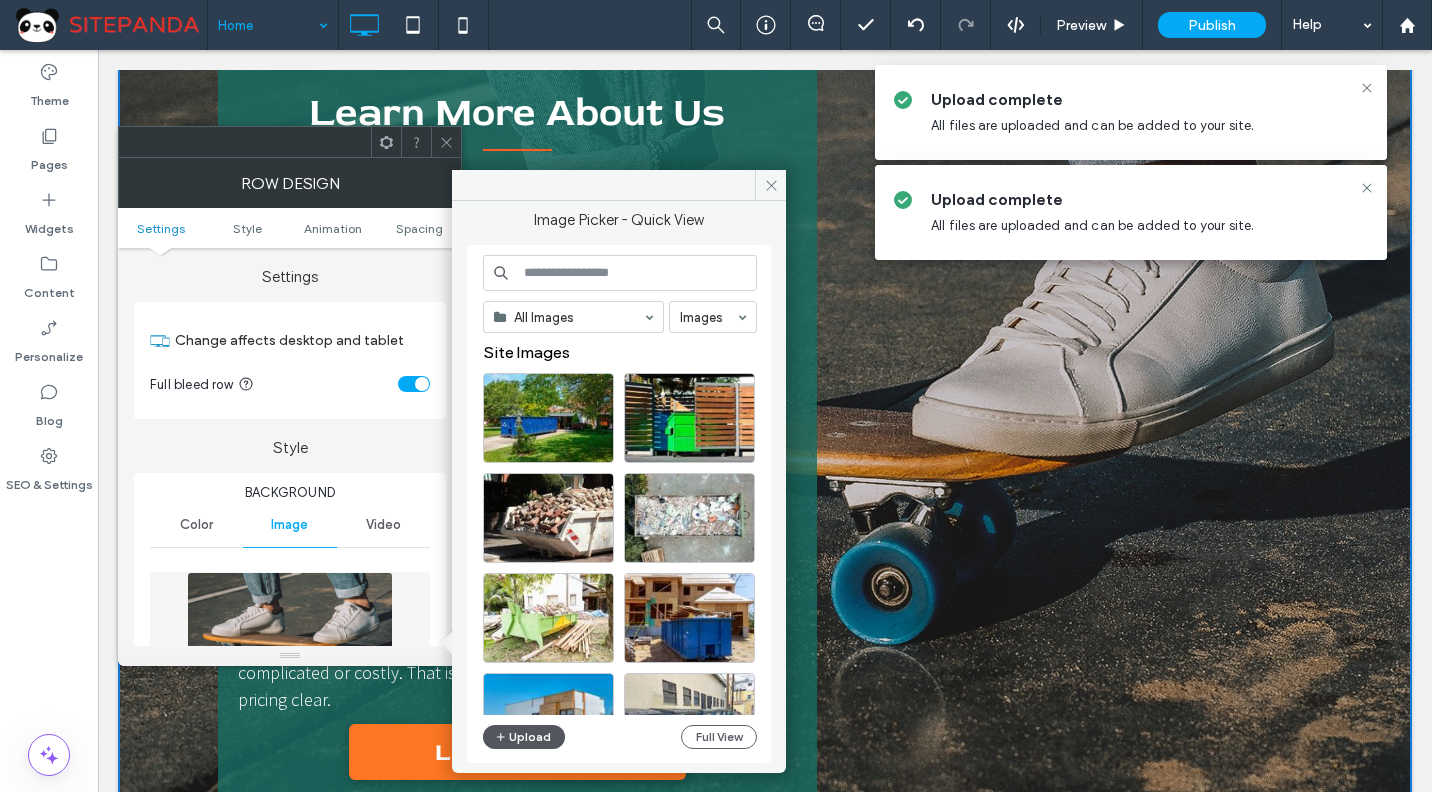 click 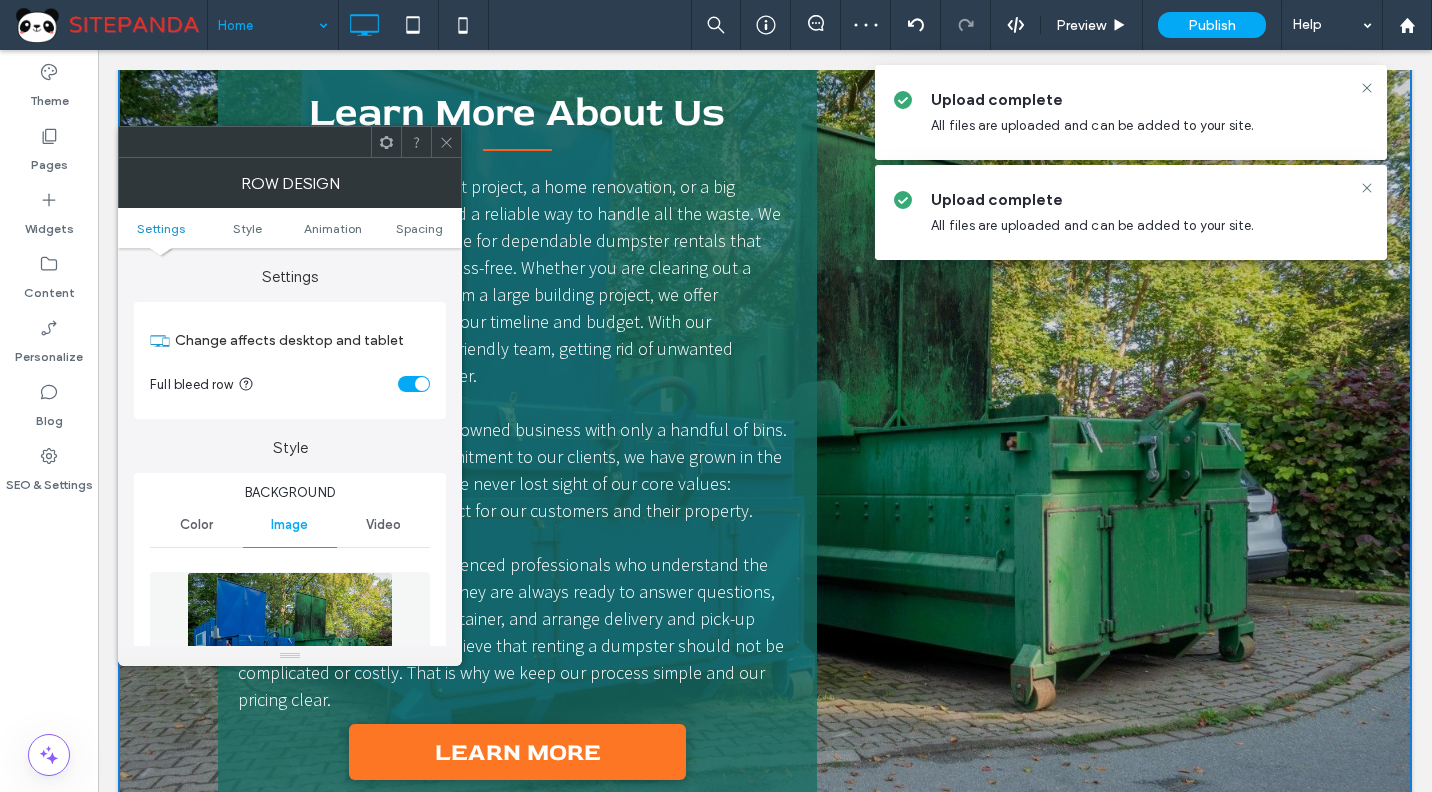 click at bounding box center [446, 142] 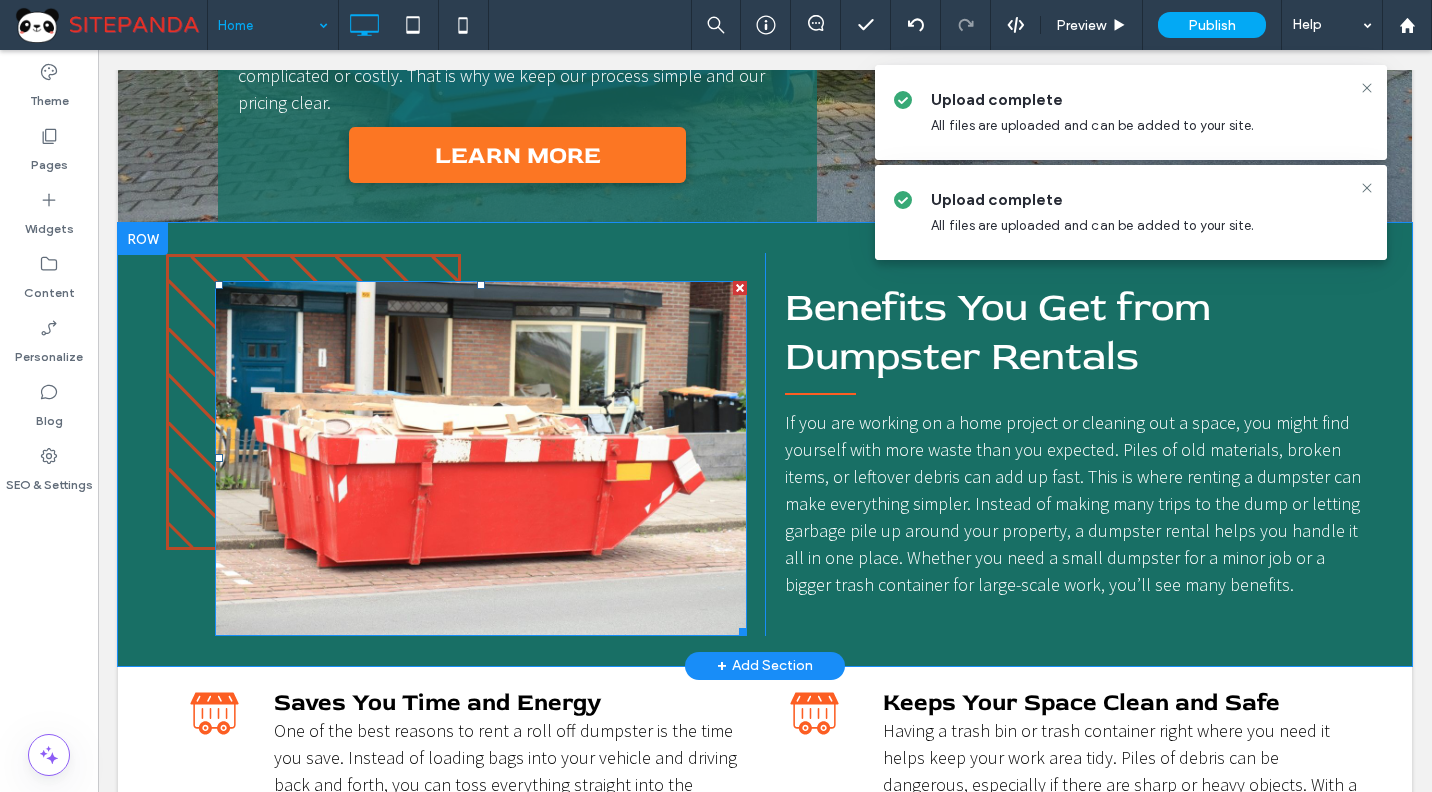 scroll, scrollTop: 3800, scrollLeft: 0, axis: vertical 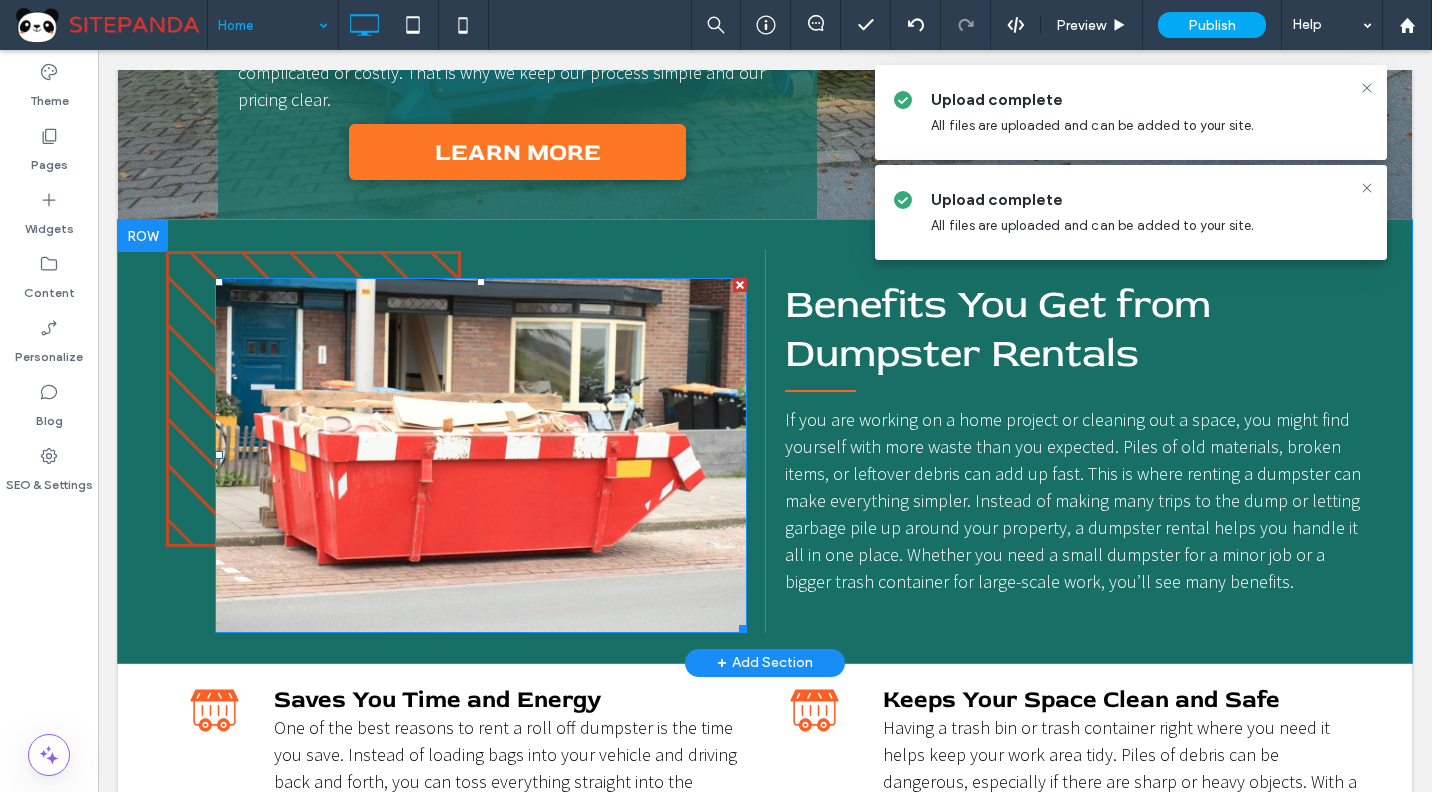 click at bounding box center (481, 455) 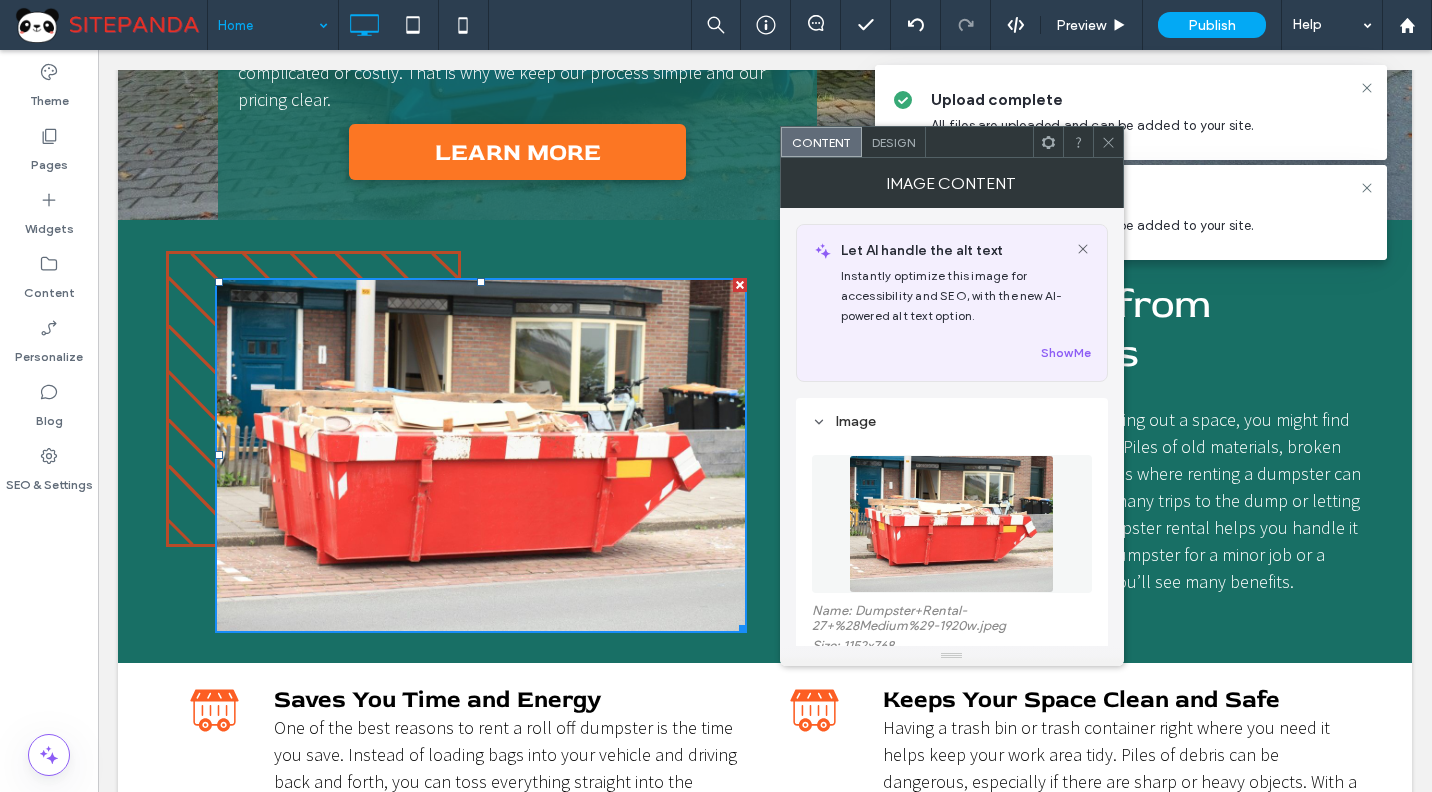click at bounding box center (952, 524) 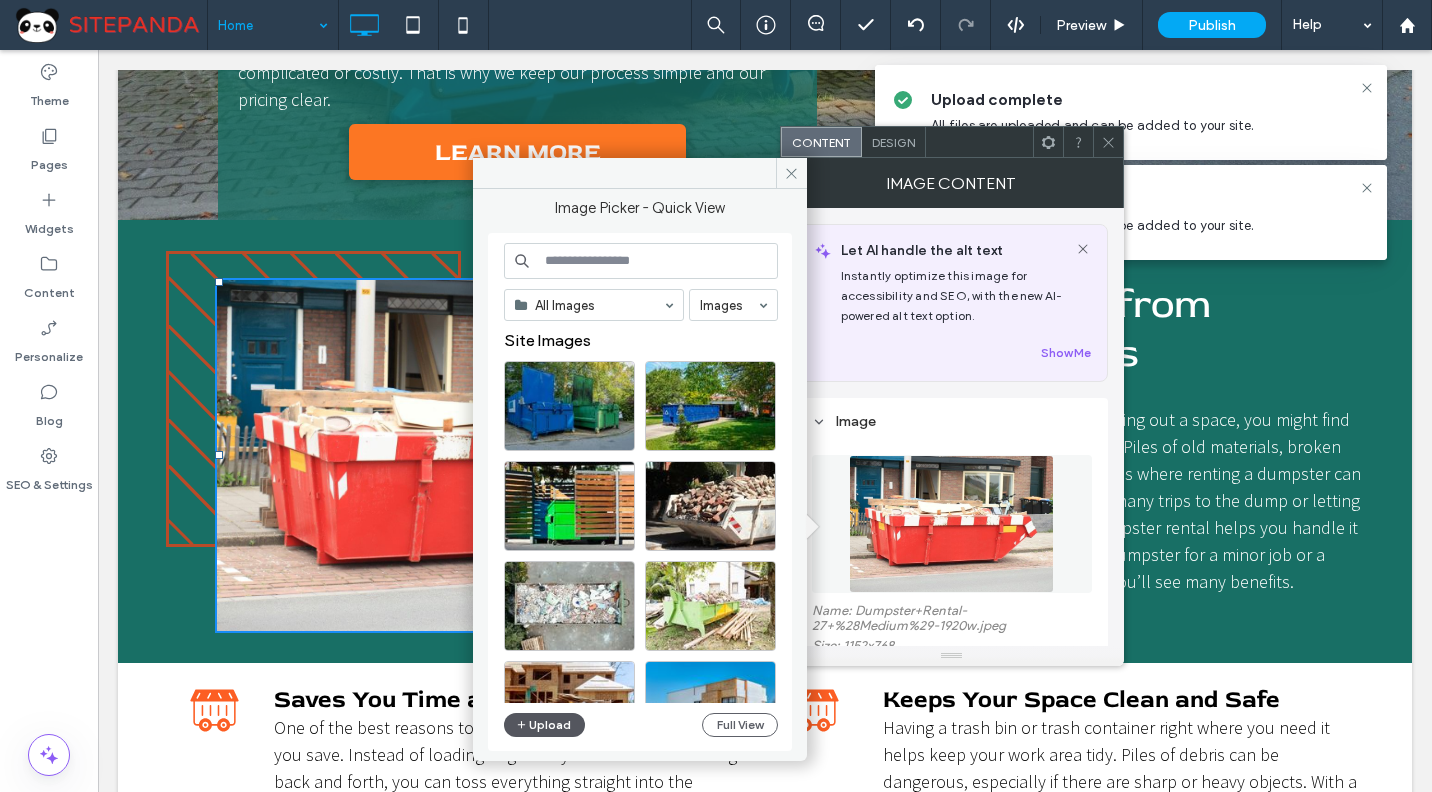 click on "Upload" at bounding box center (545, 725) 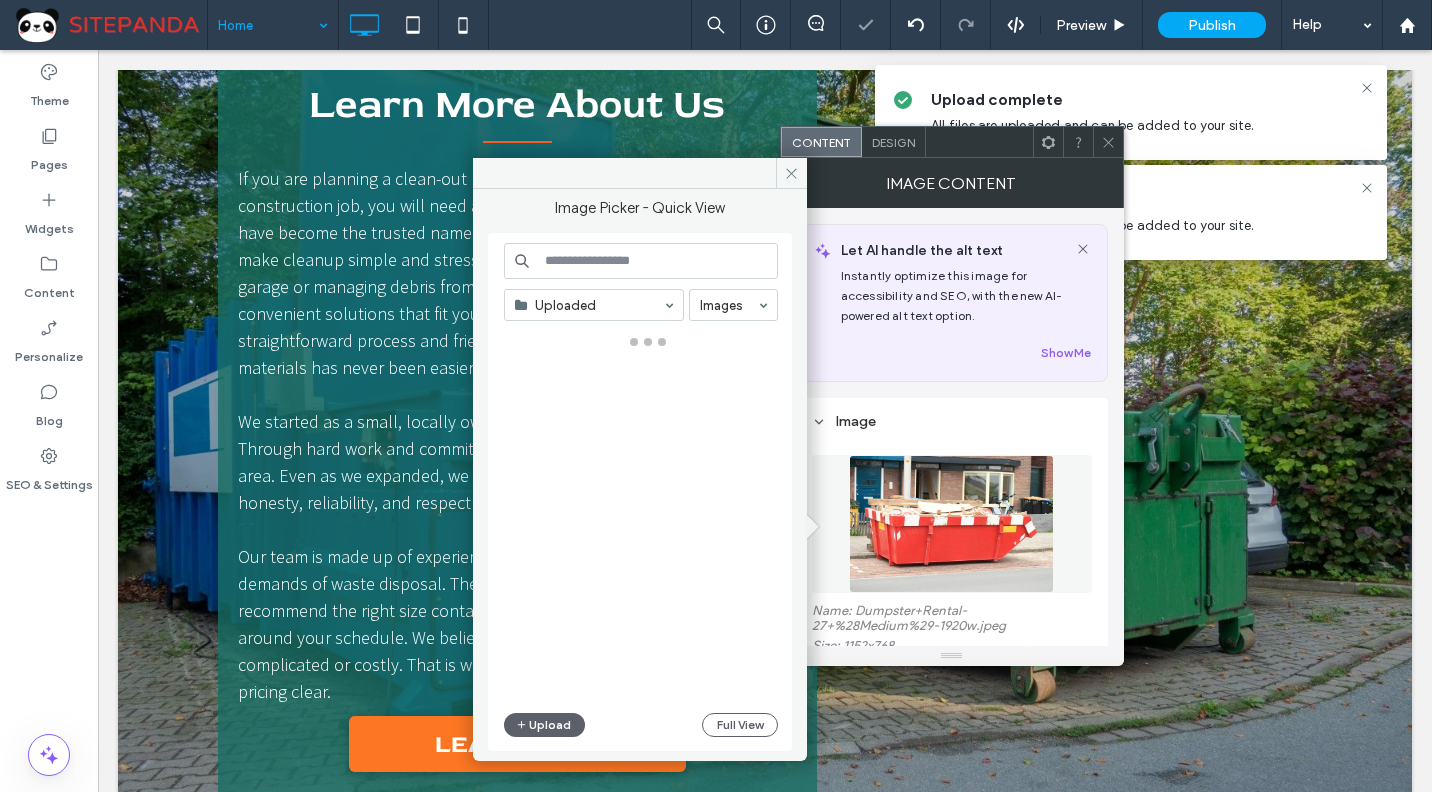 scroll, scrollTop: 3200, scrollLeft: 0, axis: vertical 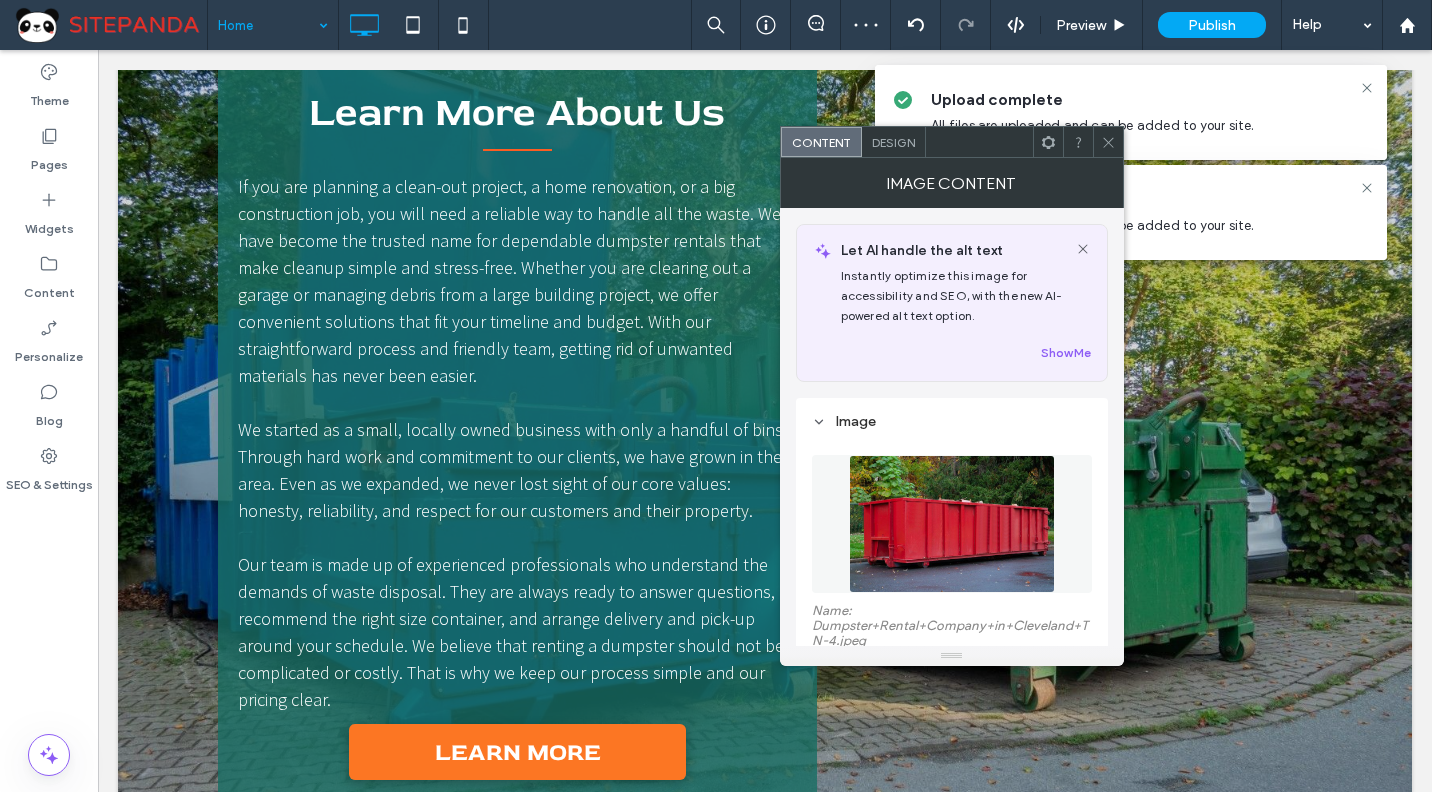 click 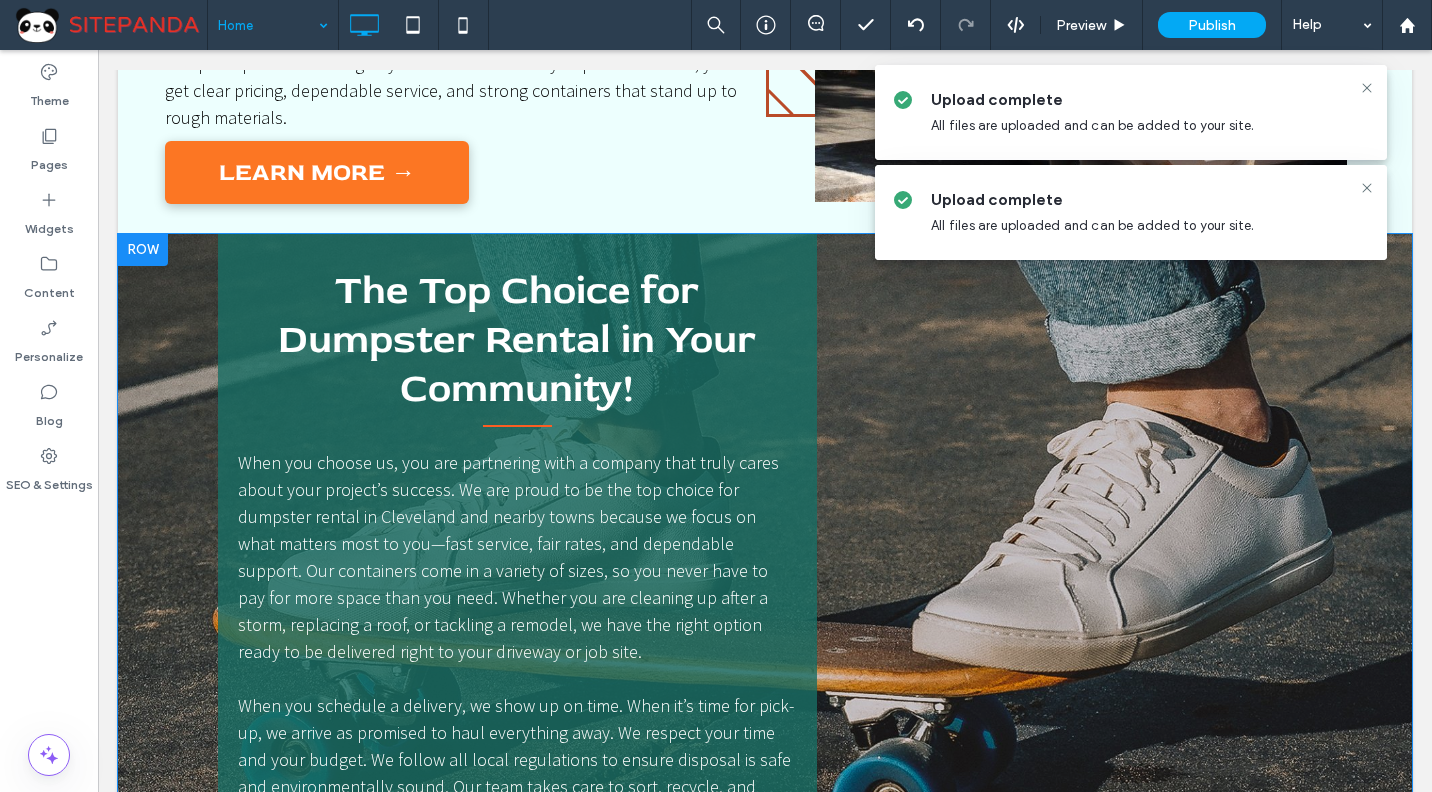 scroll, scrollTop: 6100, scrollLeft: 0, axis: vertical 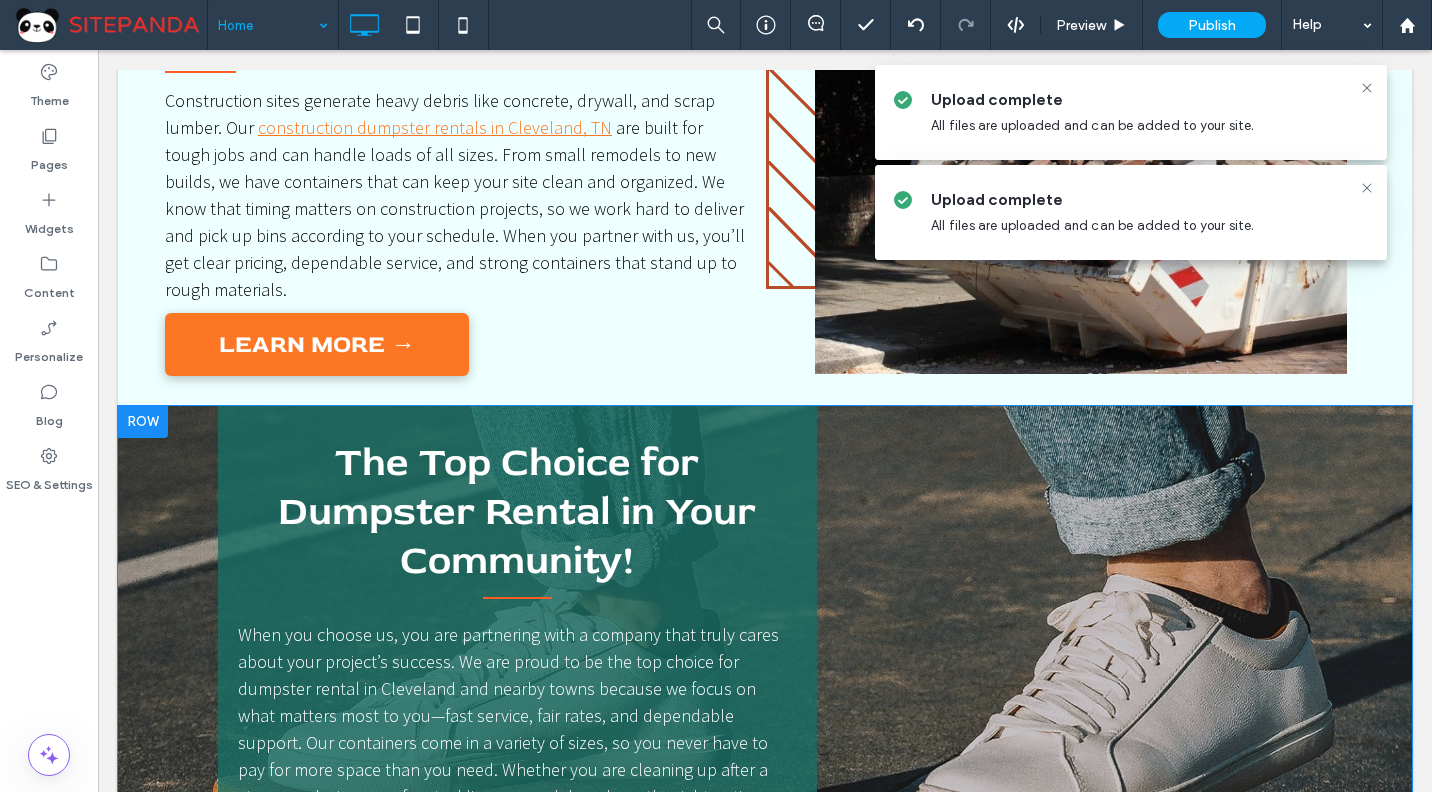 click on "The Top Choice for Dumpster Rental in Your Community!
When you choose us, you are partnering with a company that truly cares about your project’s success. We are proud to be the top choice for dumpster rental in Cleveland and nearby towns because we focus on what matters most to you—fast service, fair rates, and dependable support. Our containers come in a variety of sizes, so you never have to pay for more space than you need. Whether you are cleaning up after a storm, replacing a roof, or tackling a remodel, we have the right option ready to be delivered right to your driveway or job site.
CONTACT US TODAY
Click To Paste
Click To Paste" at bounding box center (765, 825) 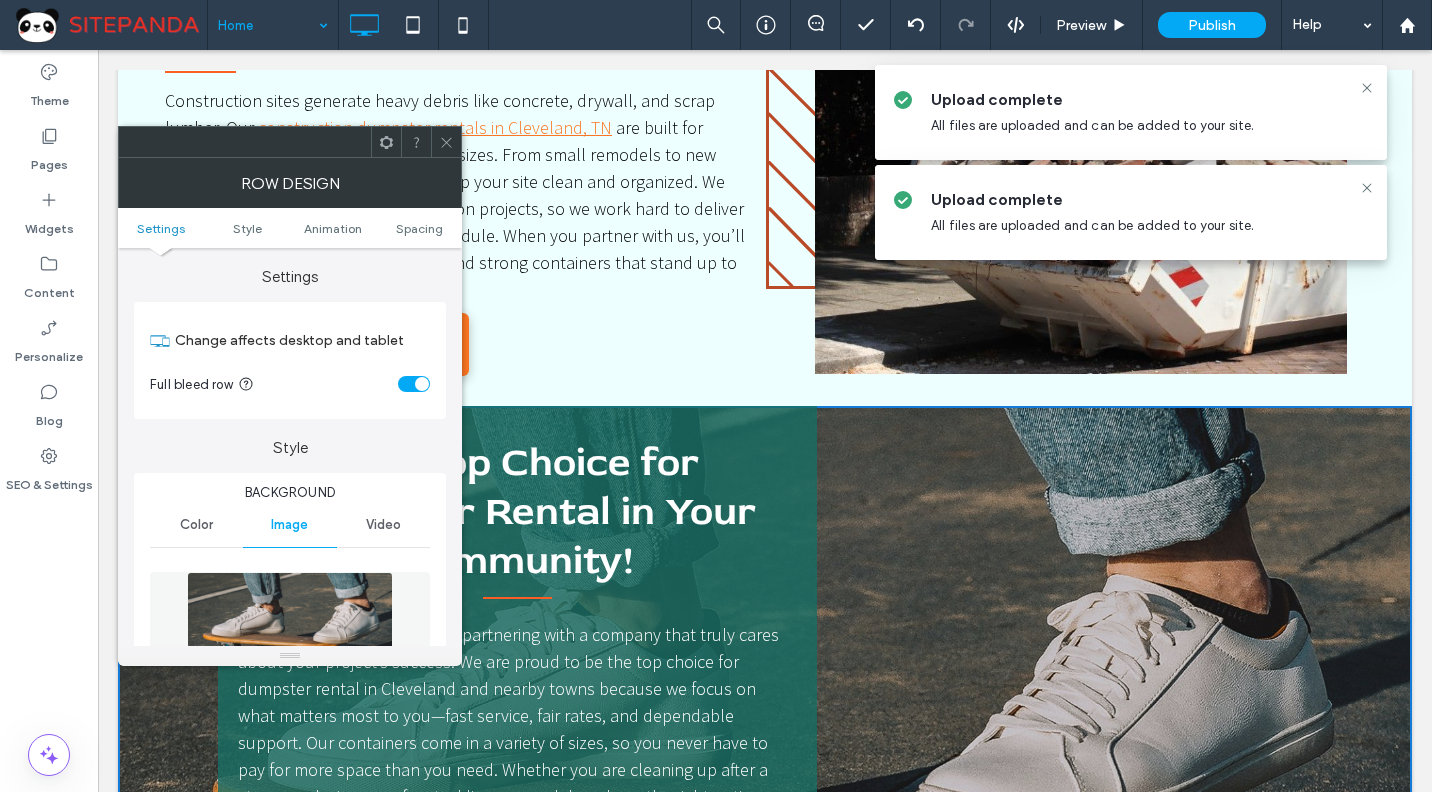 click at bounding box center (290, 641) 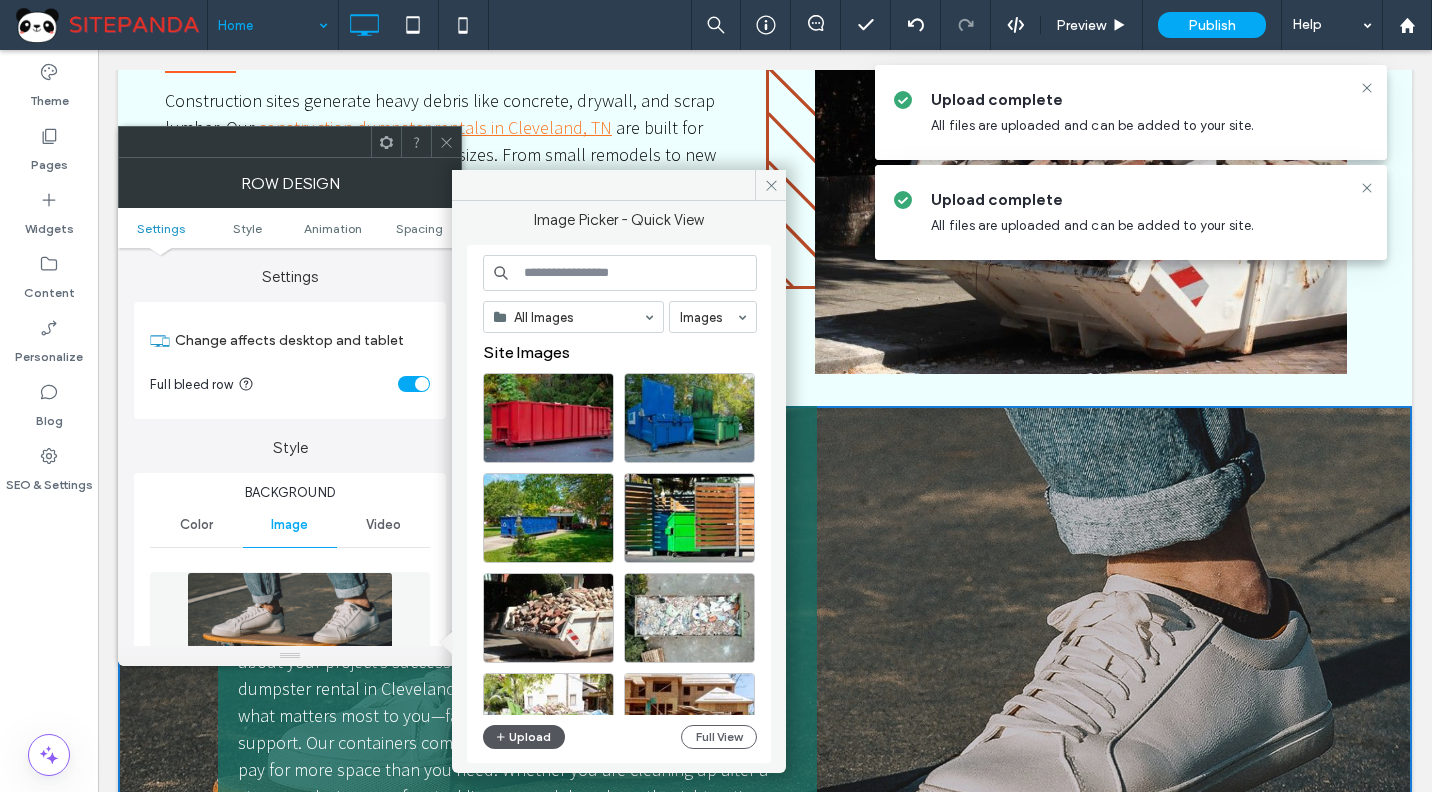 click on "Upload" at bounding box center [524, 737] 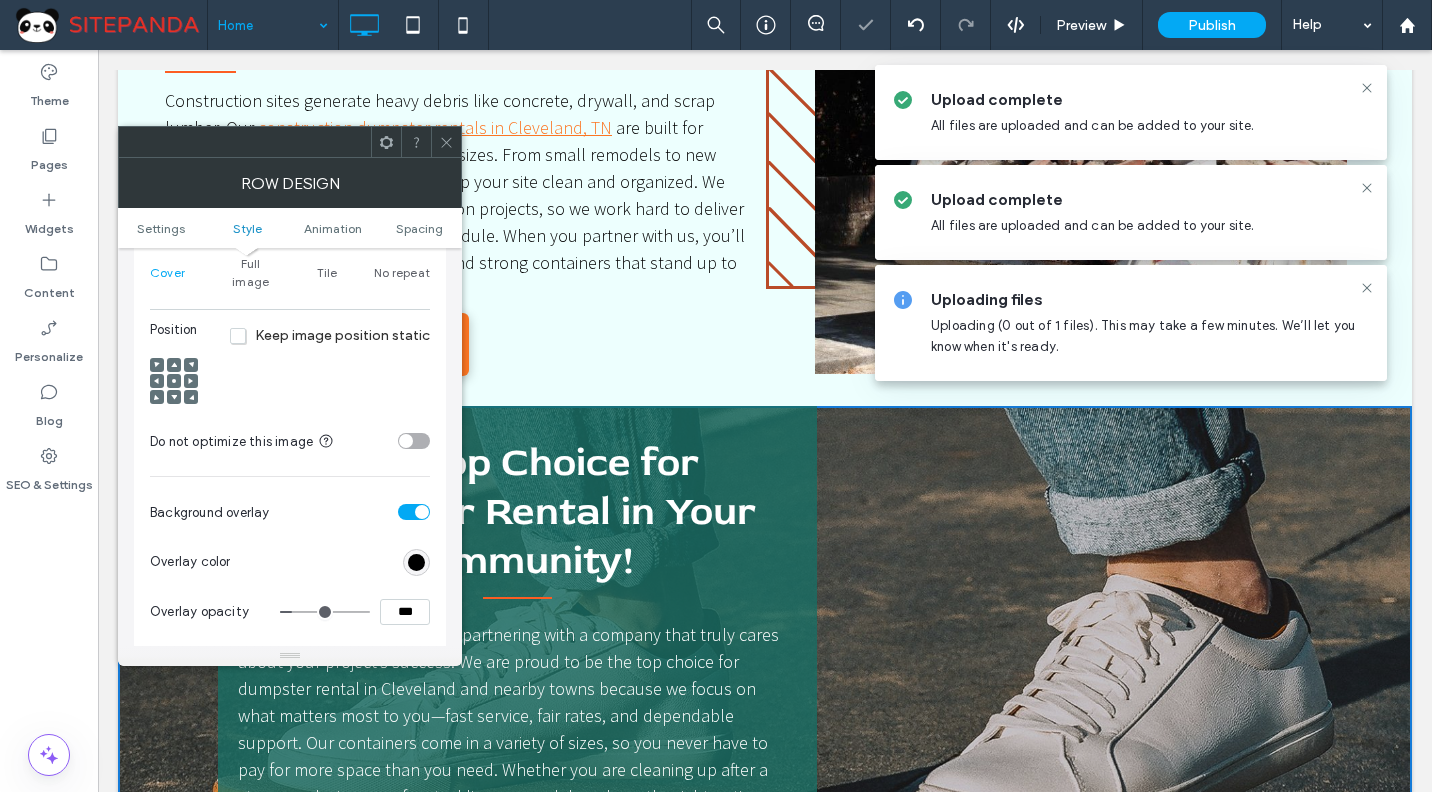 scroll, scrollTop: 700, scrollLeft: 0, axis: vertical 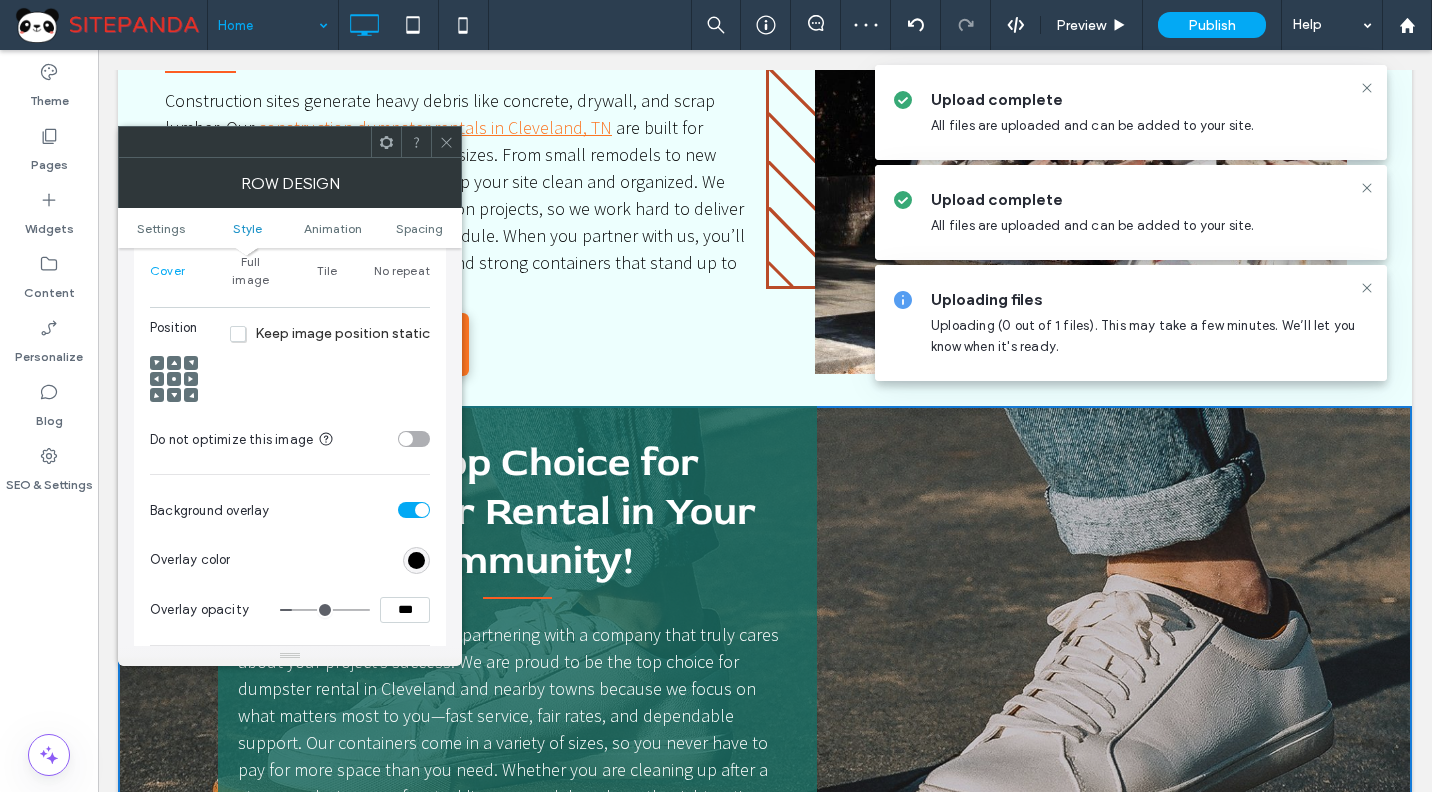 click 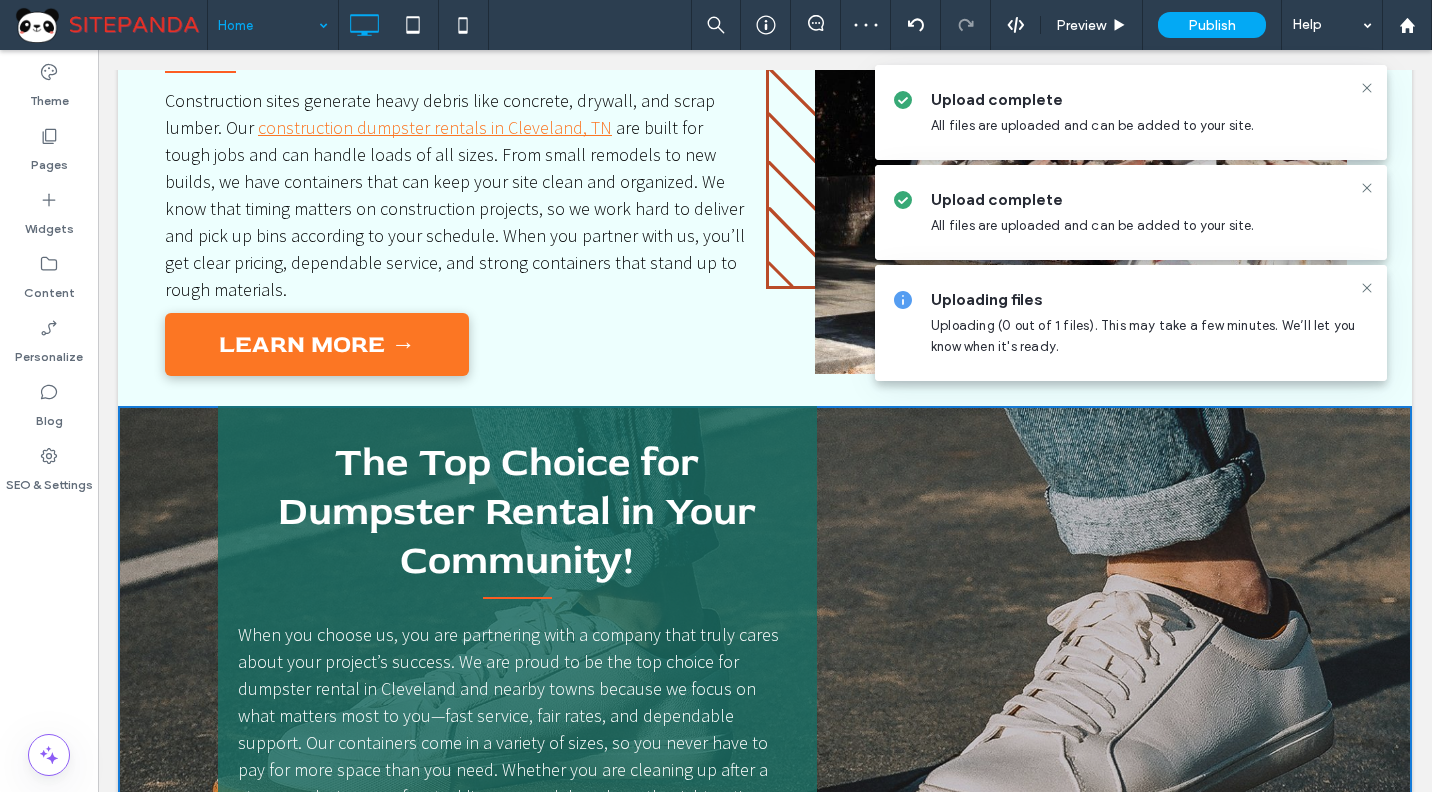 scroll, scrollTop: 730, scrollLeft: 0, axis: vertical 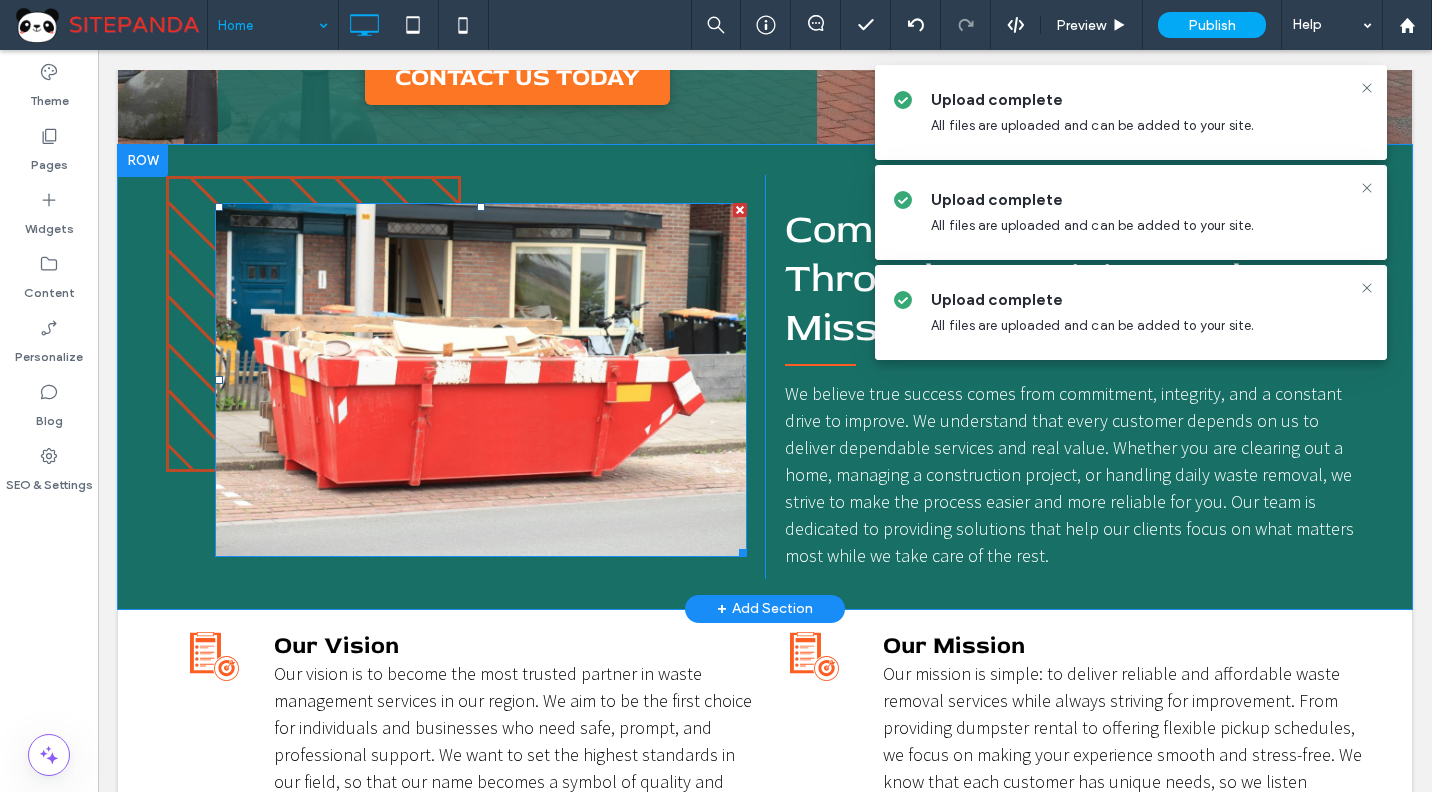 click at bounding box center [481, 380] 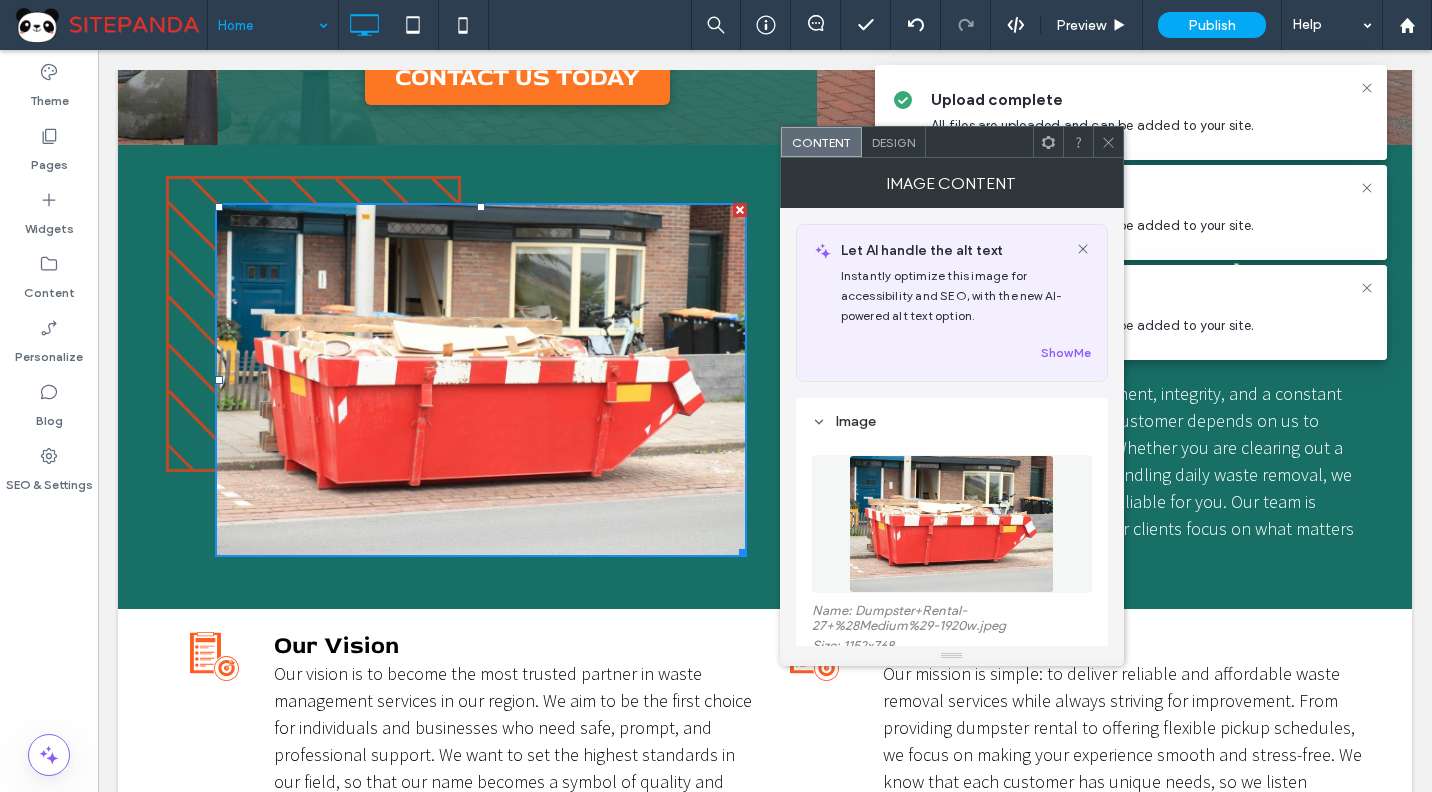 click at bounding box center [952, 524] 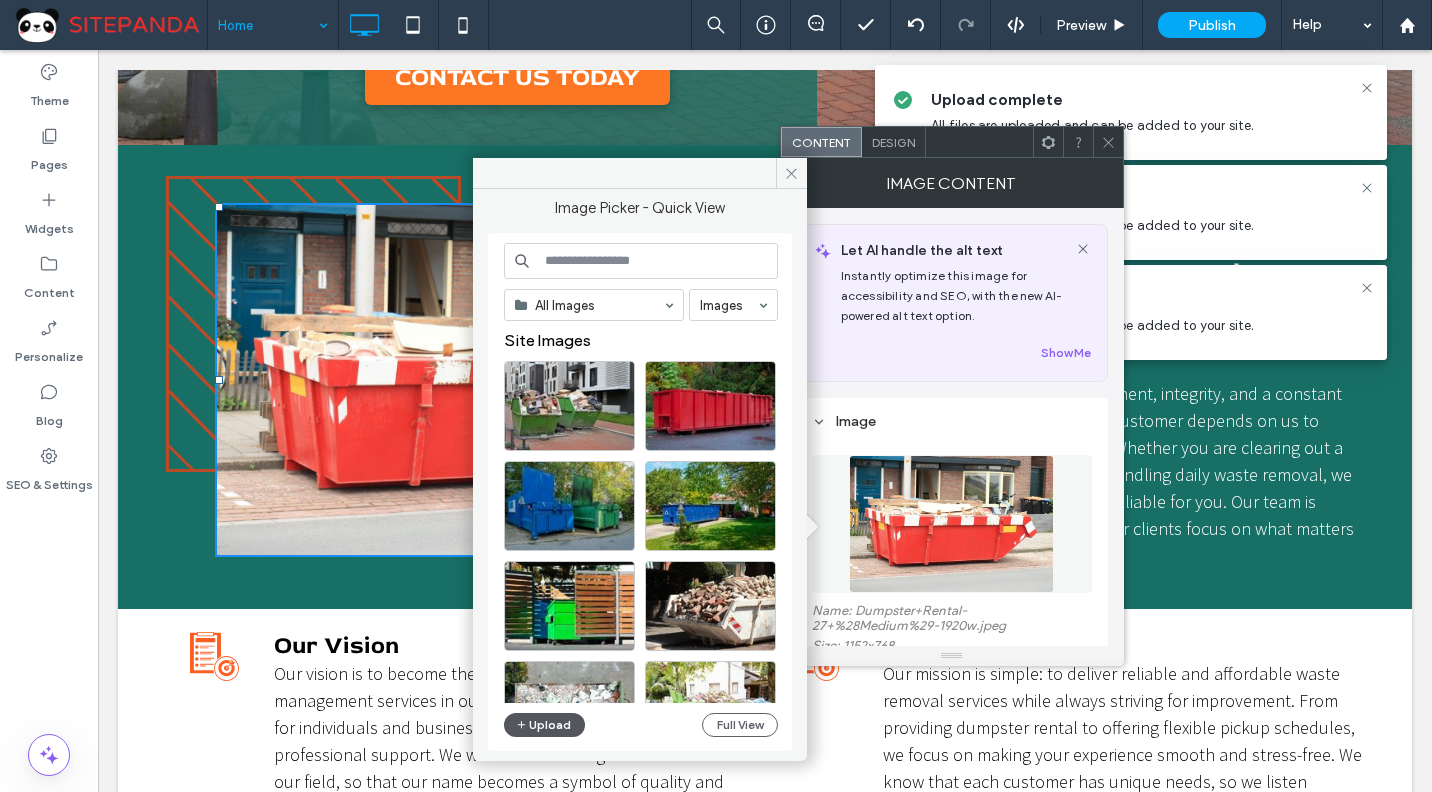 click on "Upload" at bounding box center [545, 725] 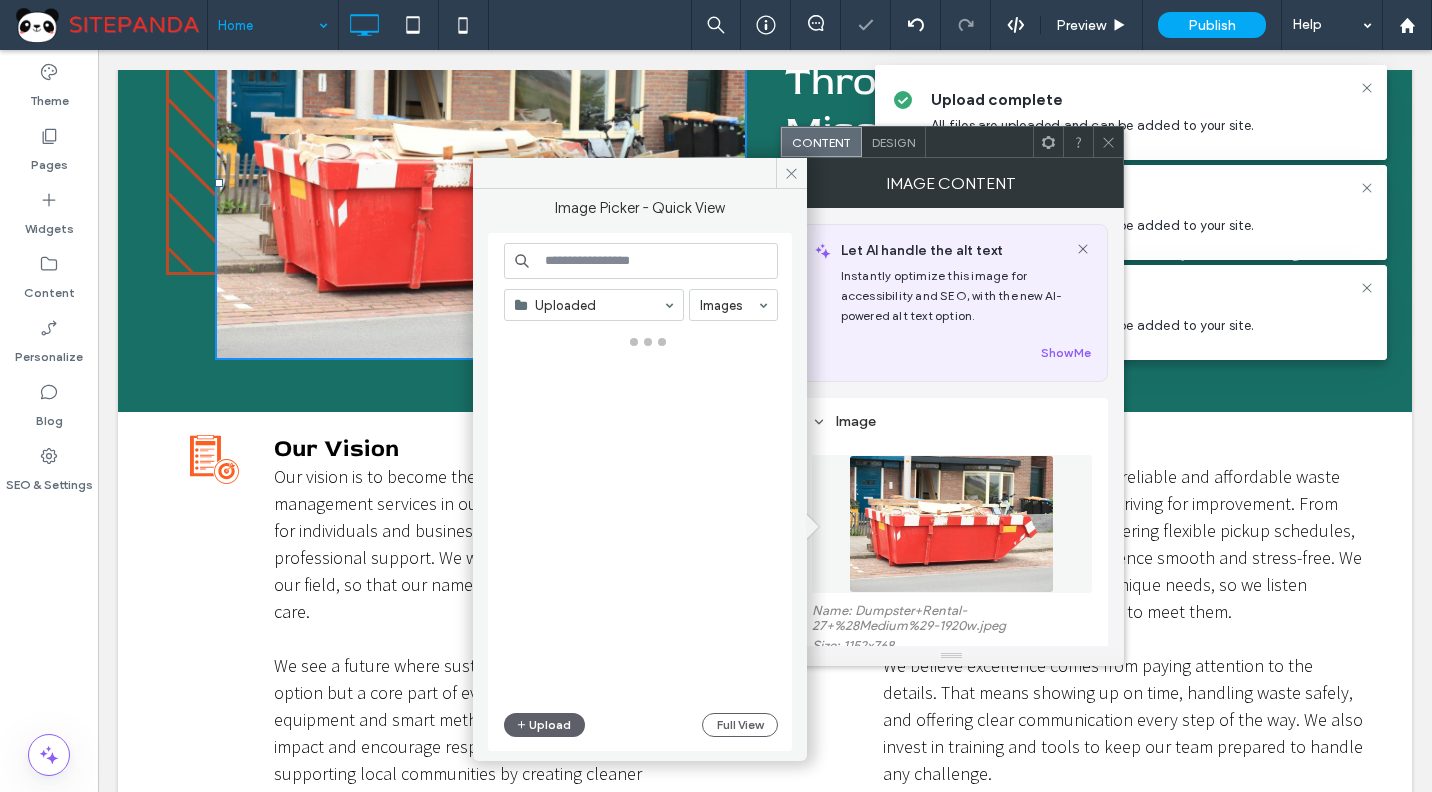 scroll, scrollTop: 7400, scrollLeft: 0, axis: vertical 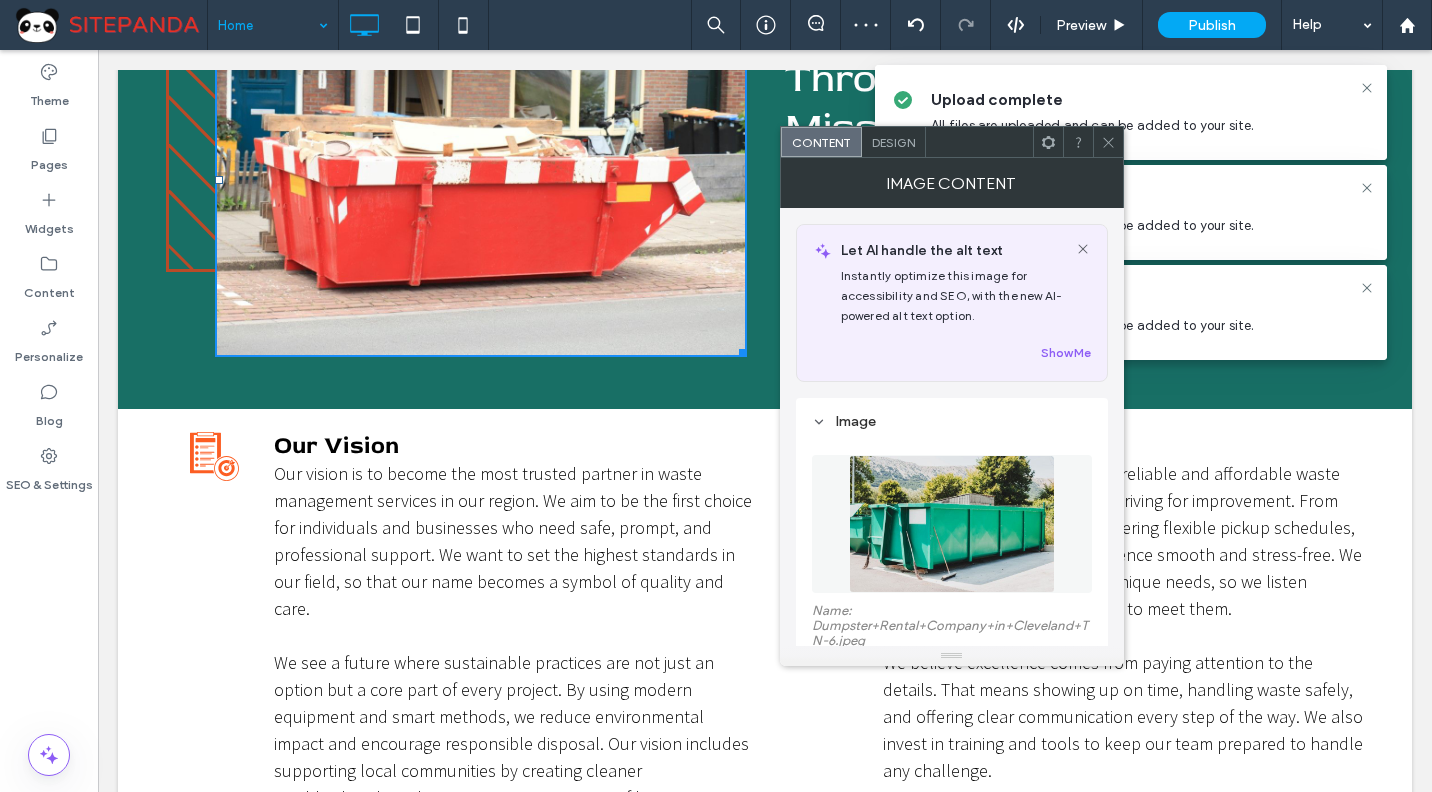 click 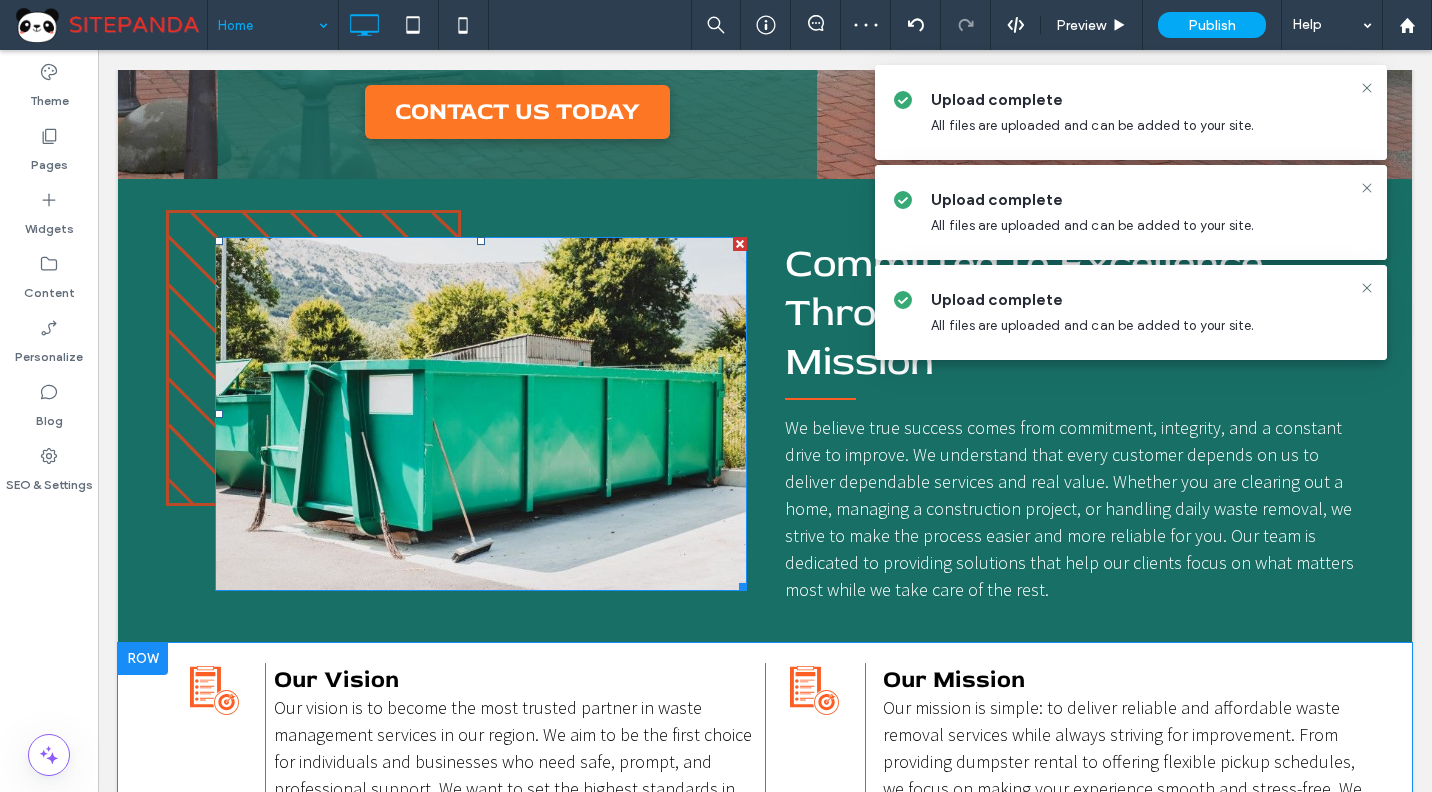 scroll, scrollTop: 7000, scrollLeft: 0, axis: vertical 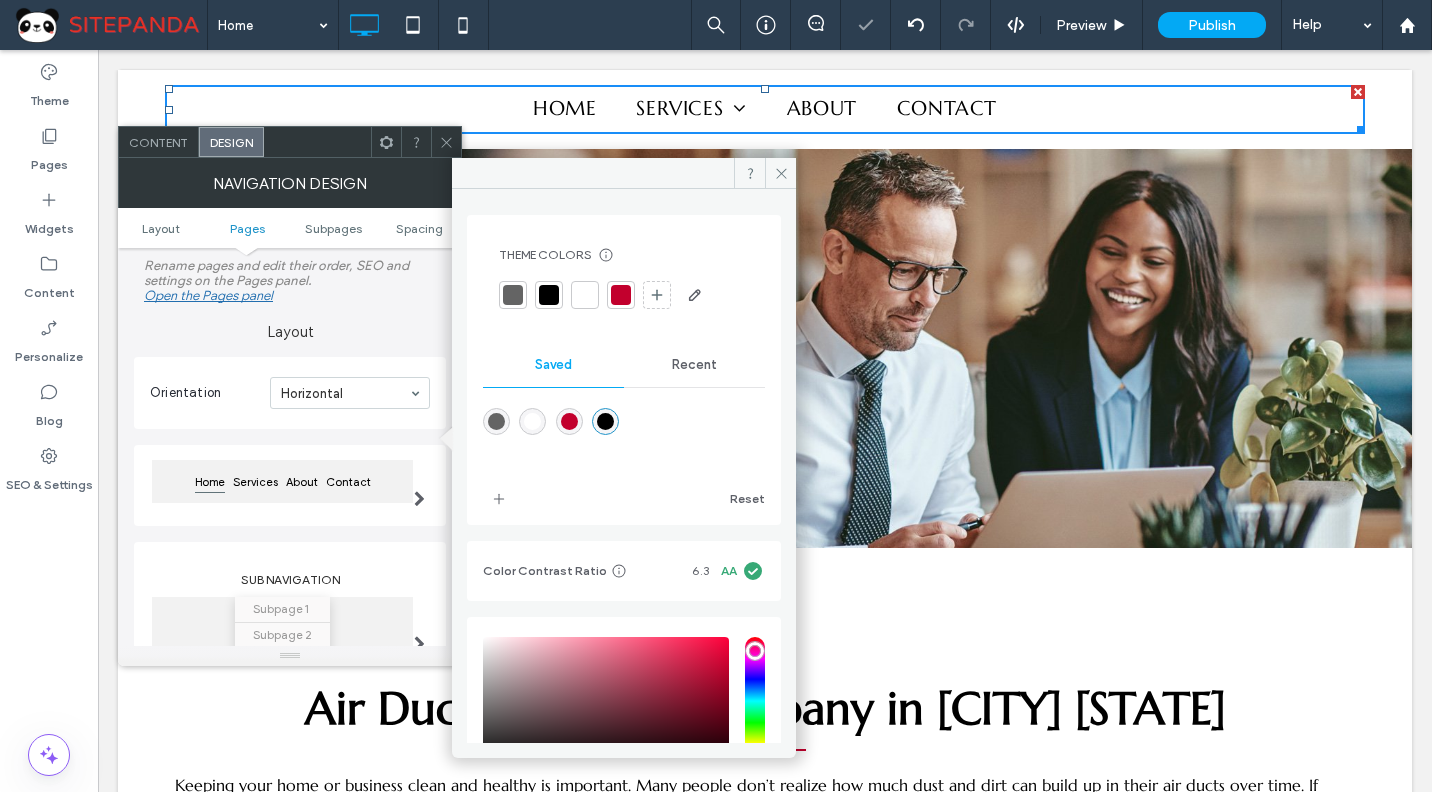 click at bounding box center [549, 295] 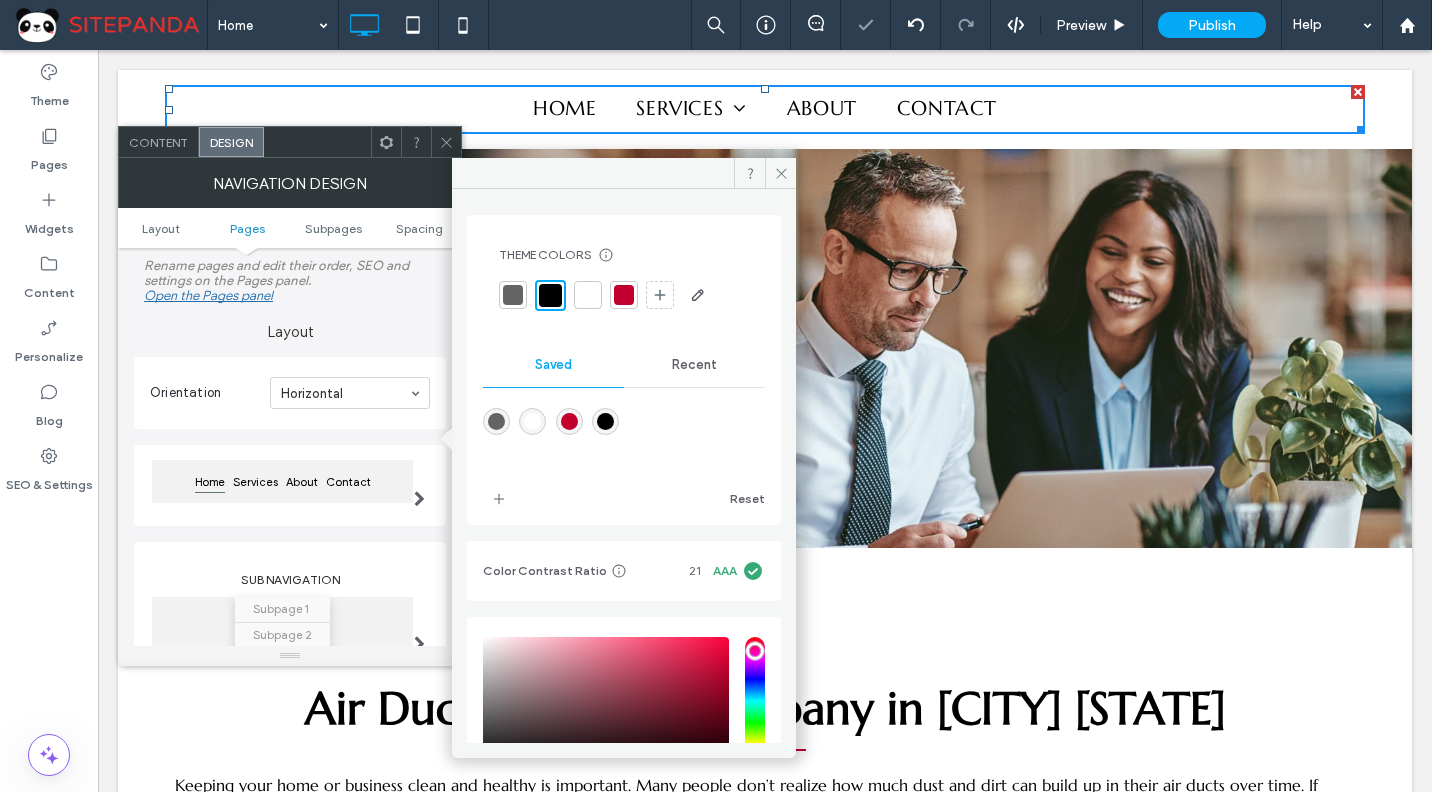 scroll, scrollTop: 600, scrollLeft: 0, axis: vertical 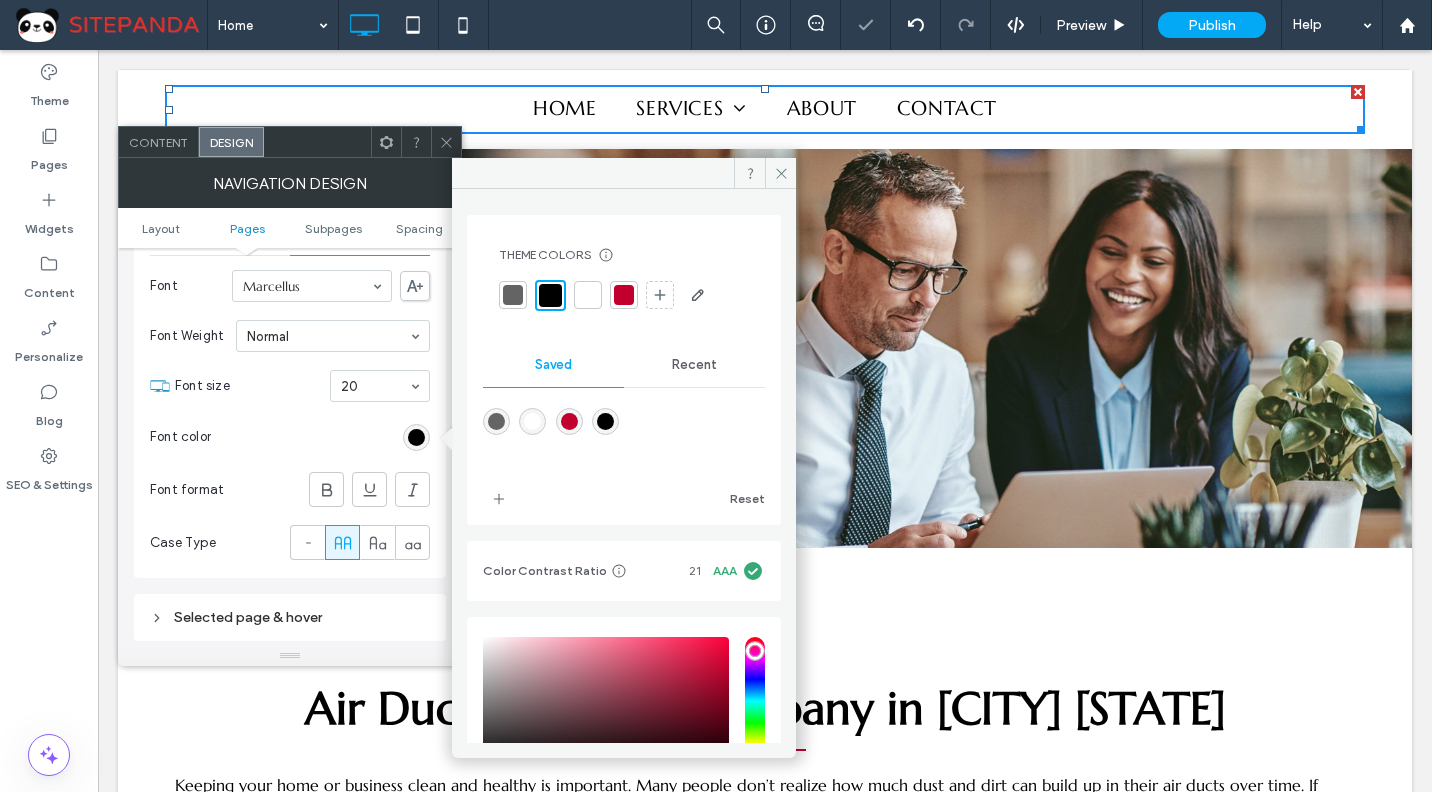 click at bounding box center [326, 489] 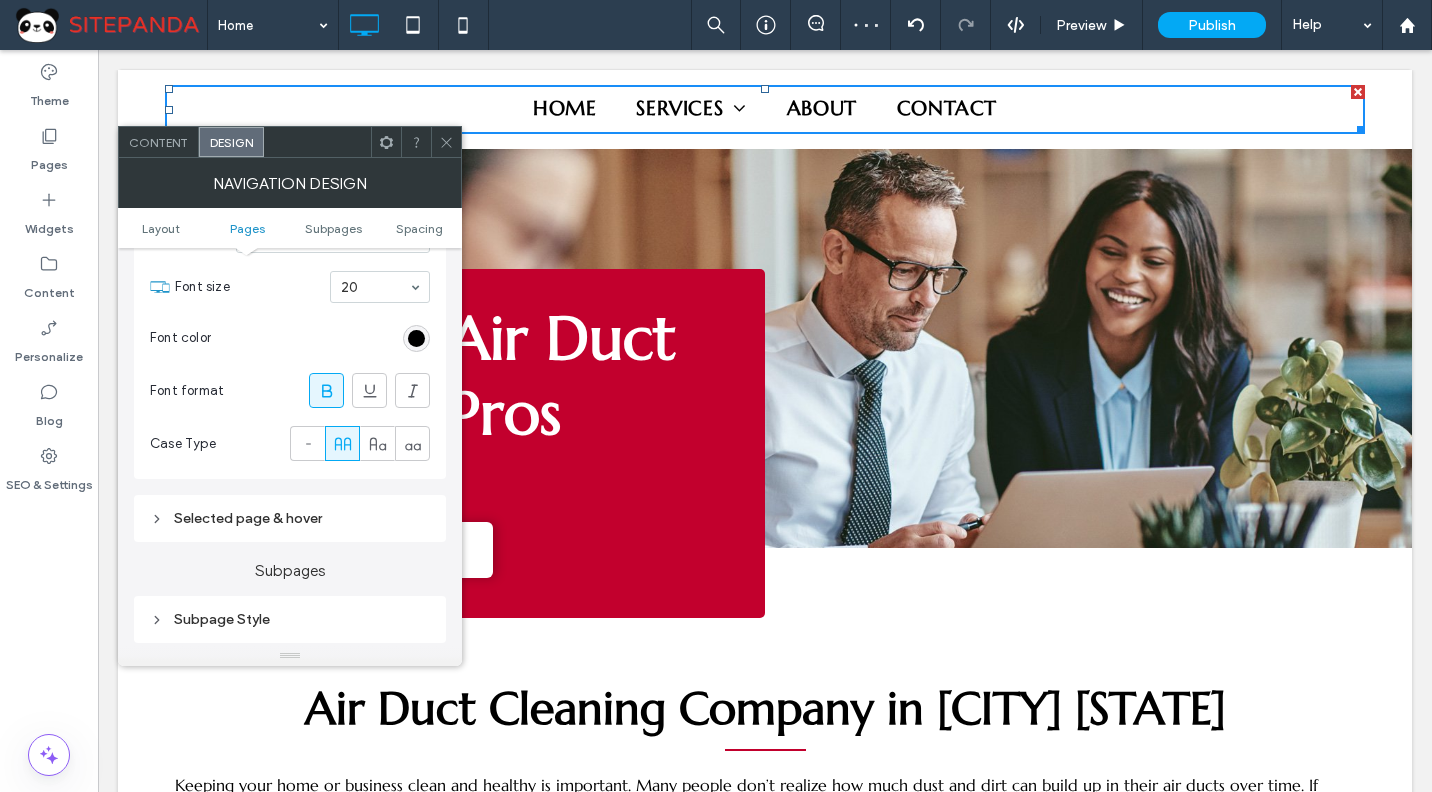 scroll, scrollTop: 700, scrollLeft: 0, axis: vertical 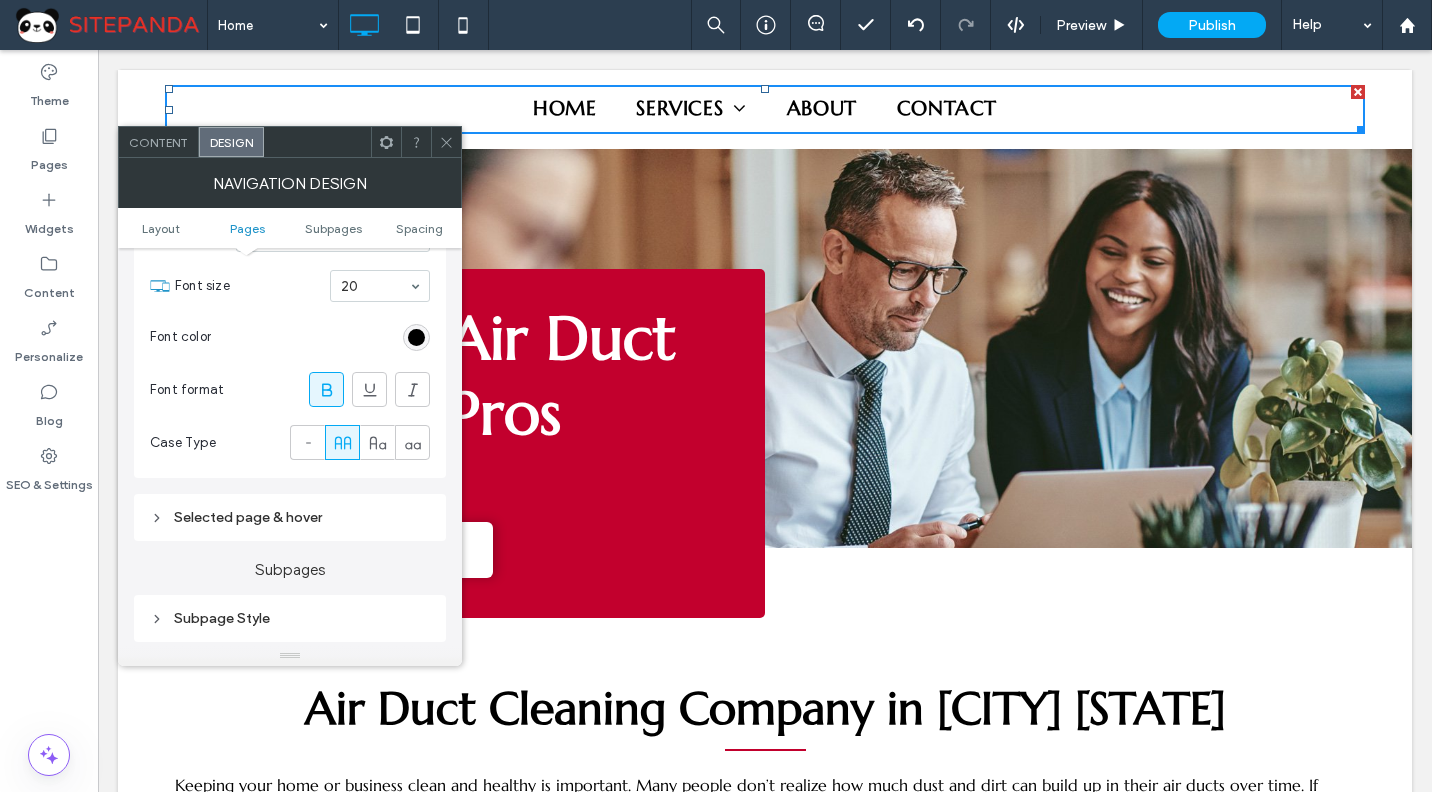 click on "Selected page & hover" at bounding box center [290, 517] 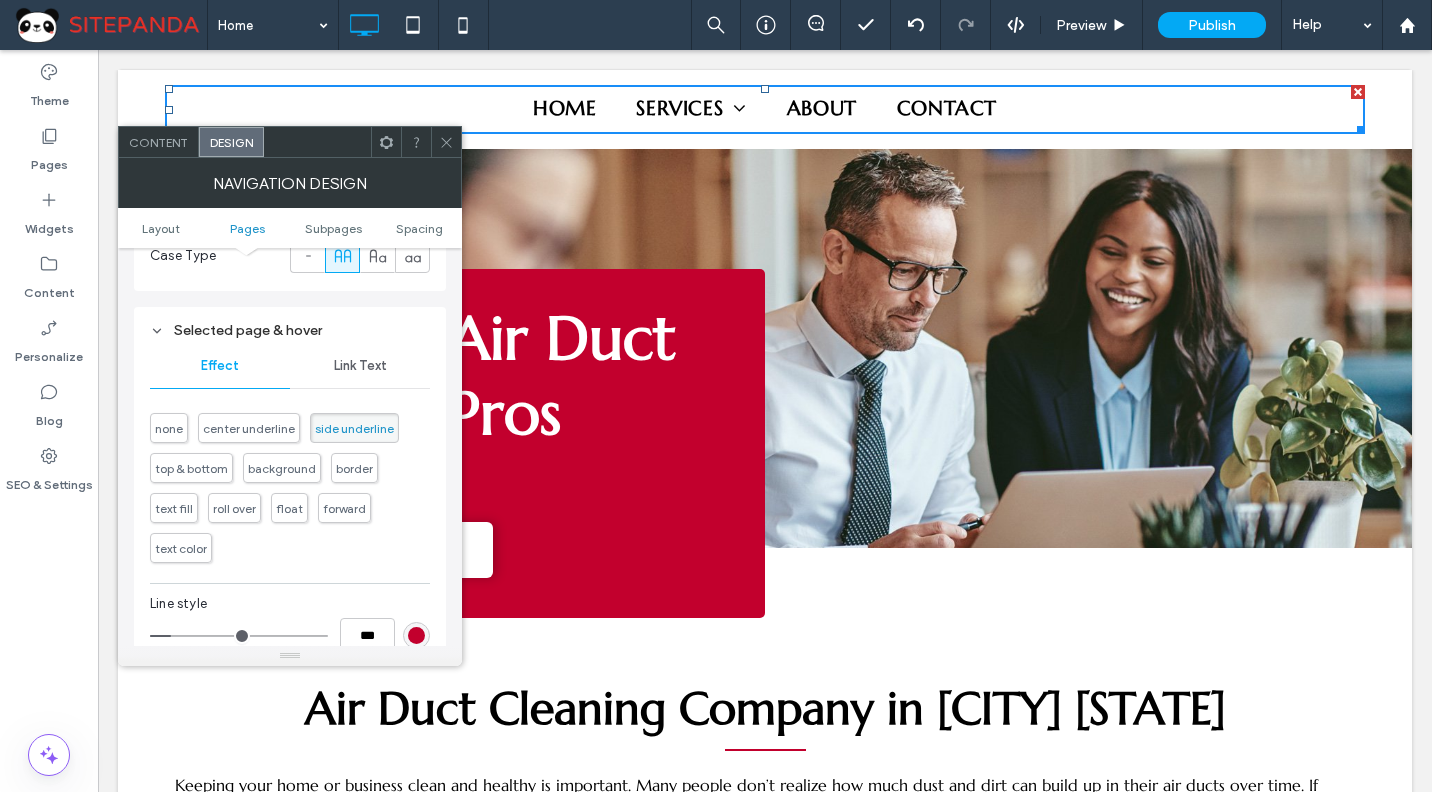 scroll, scrollTop: 900, scrollLeft: 0, axis: vertical 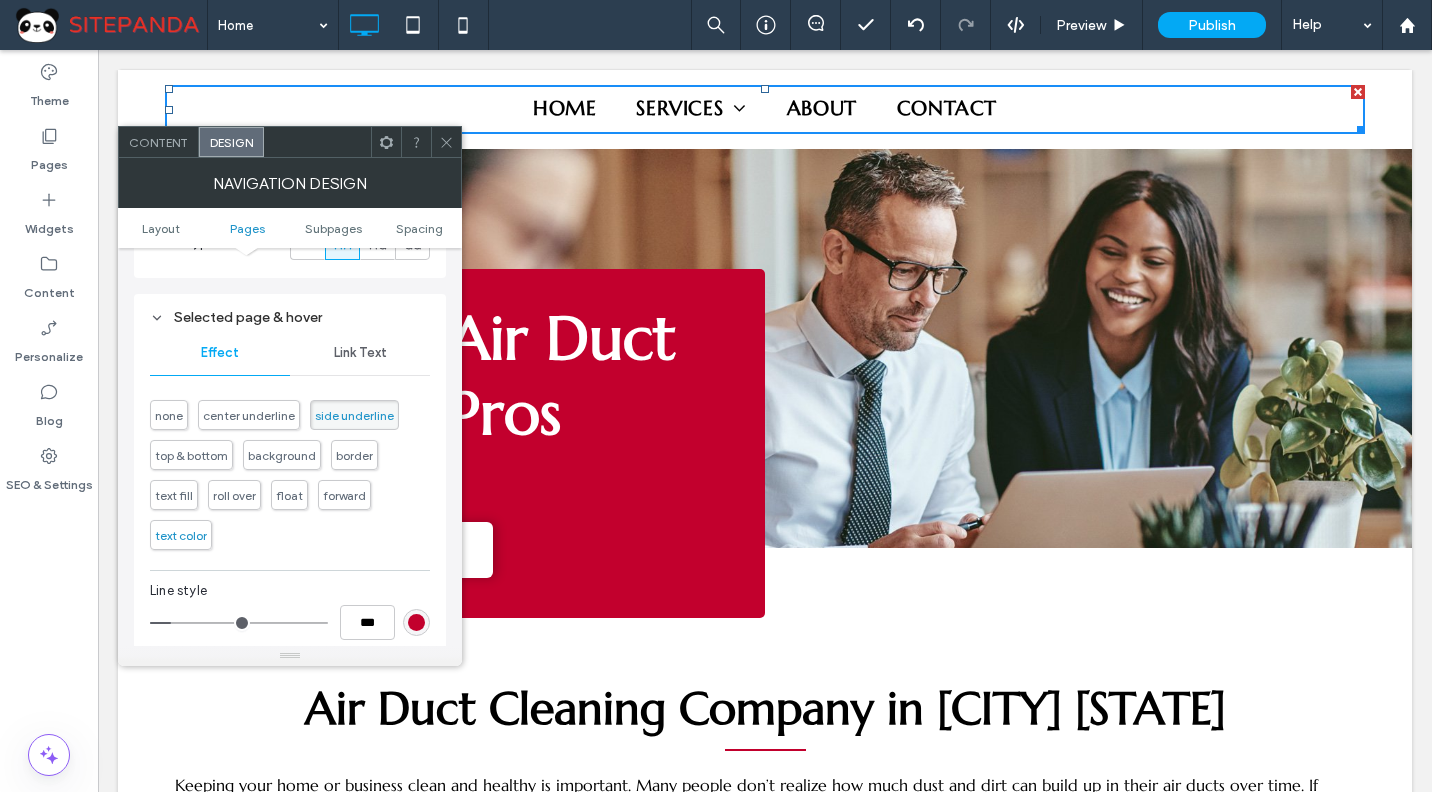 click on "text color" at bounding box center (181, 535) 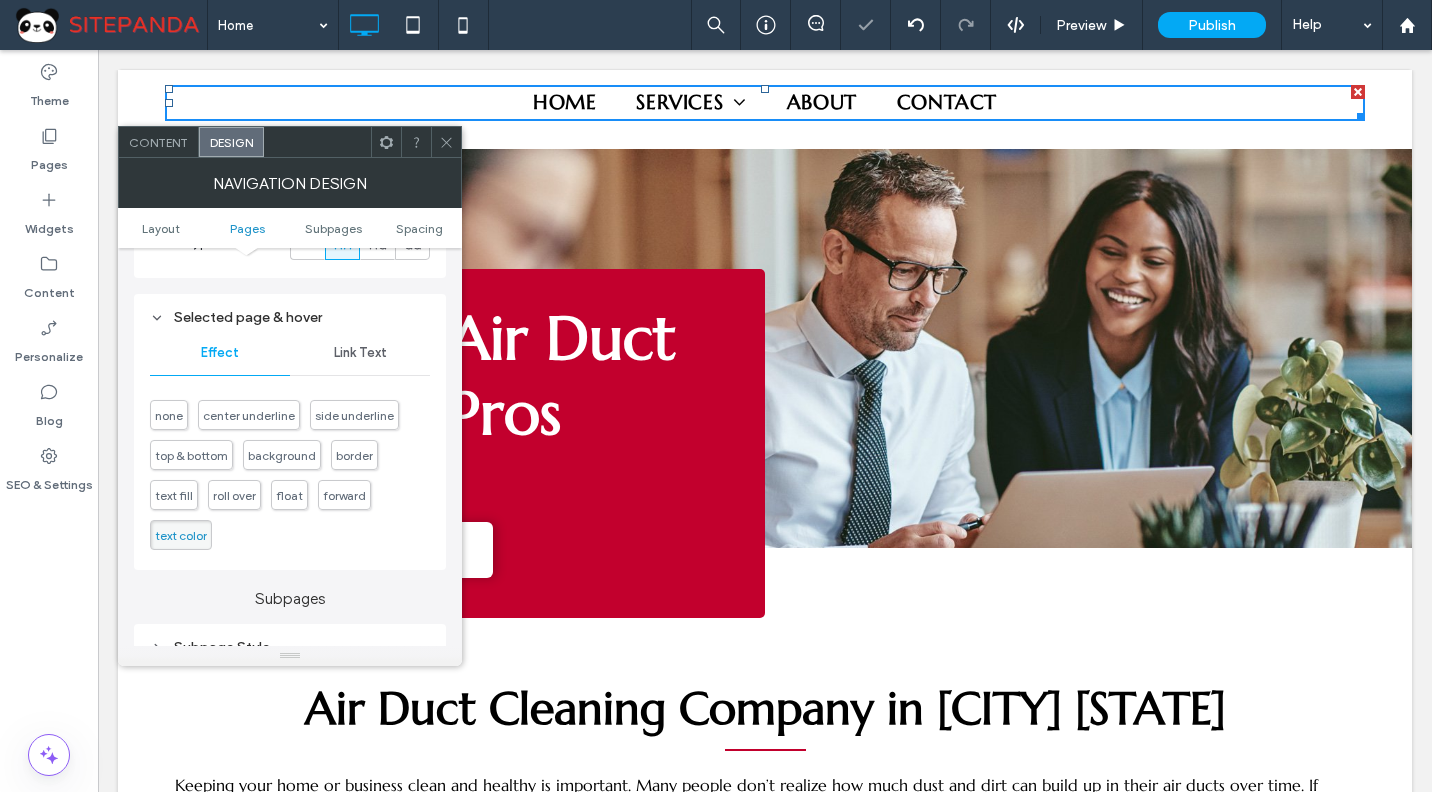 click on "Link Text" at bounding box center [360, 353] 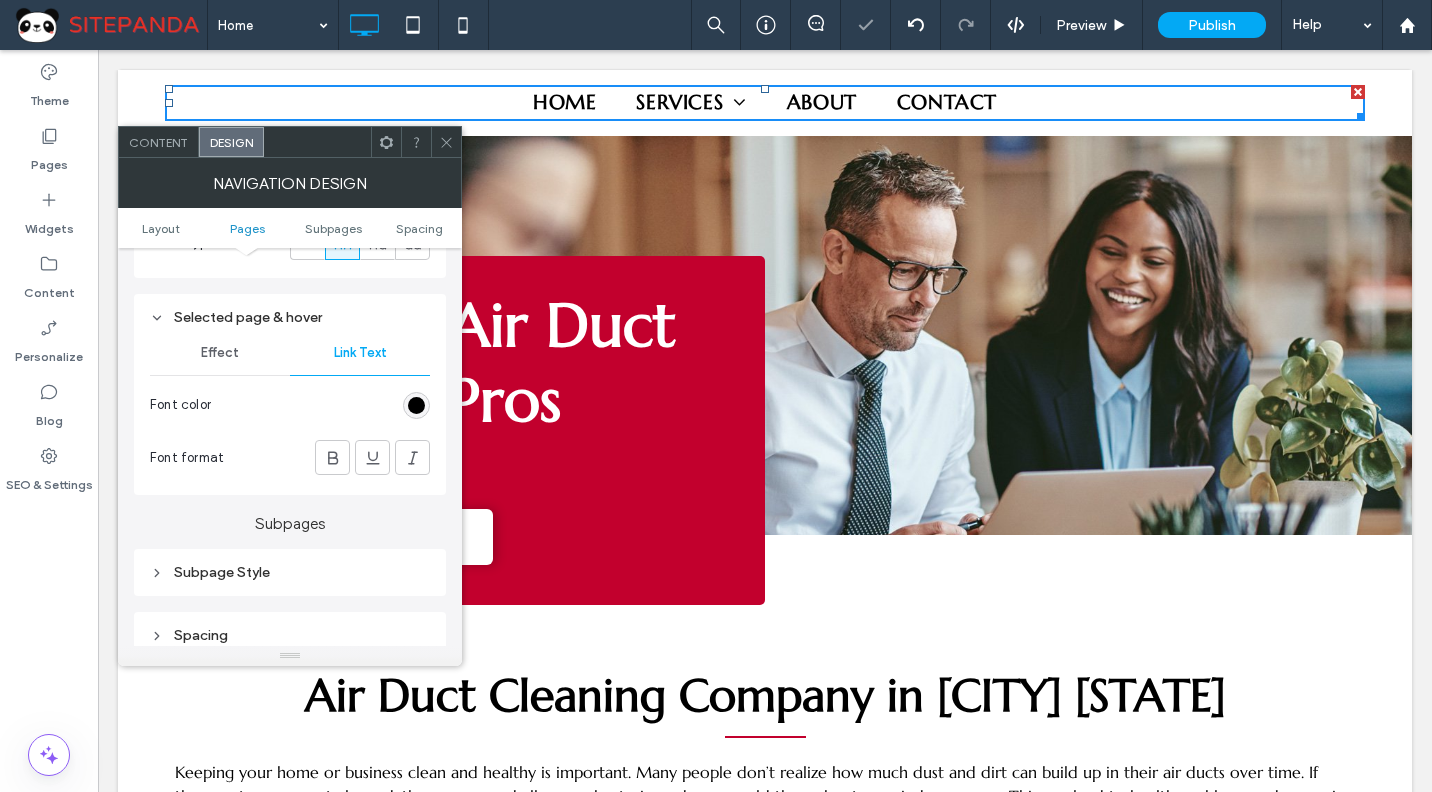 click at bounding box center [416, 405] 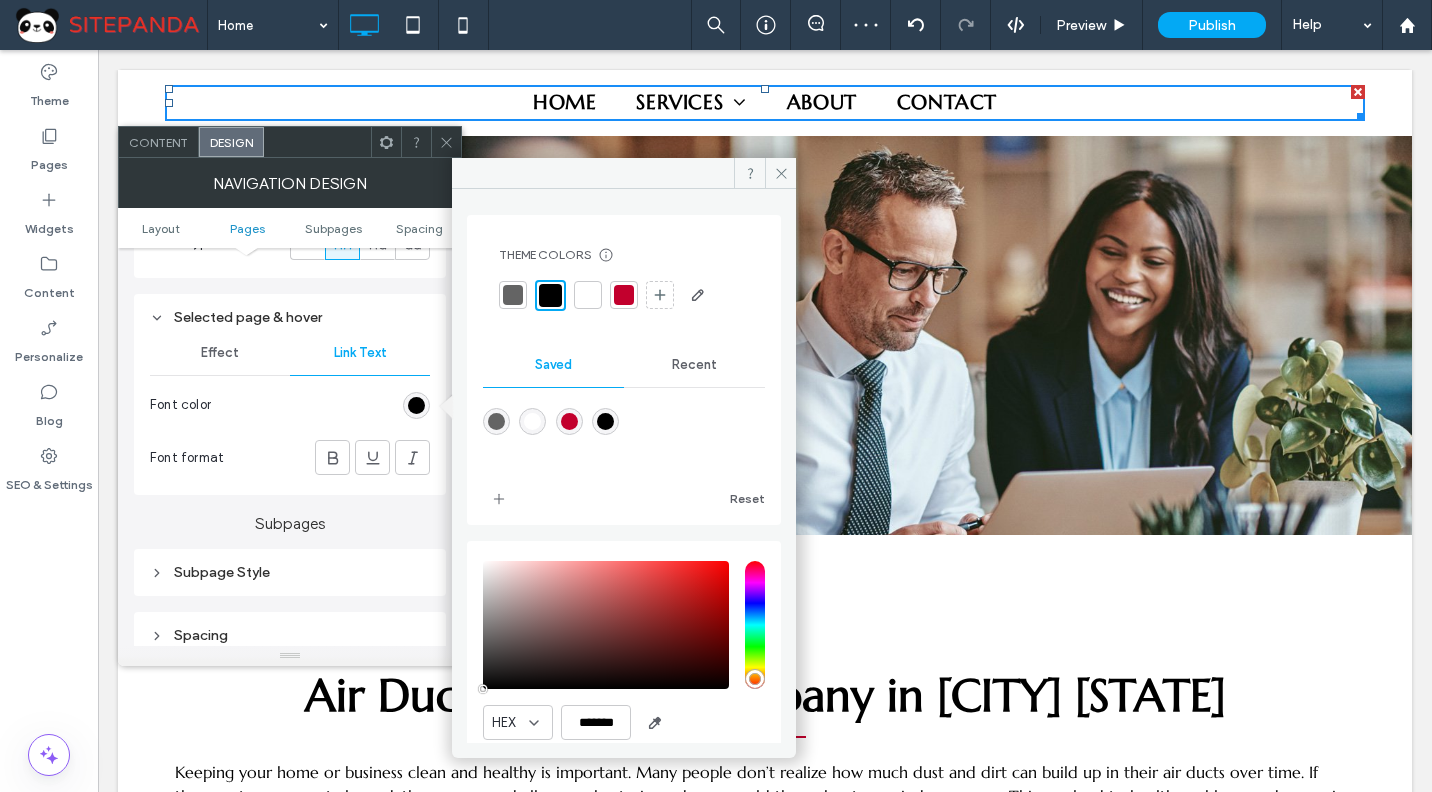 click at bounding box center (624, 295) 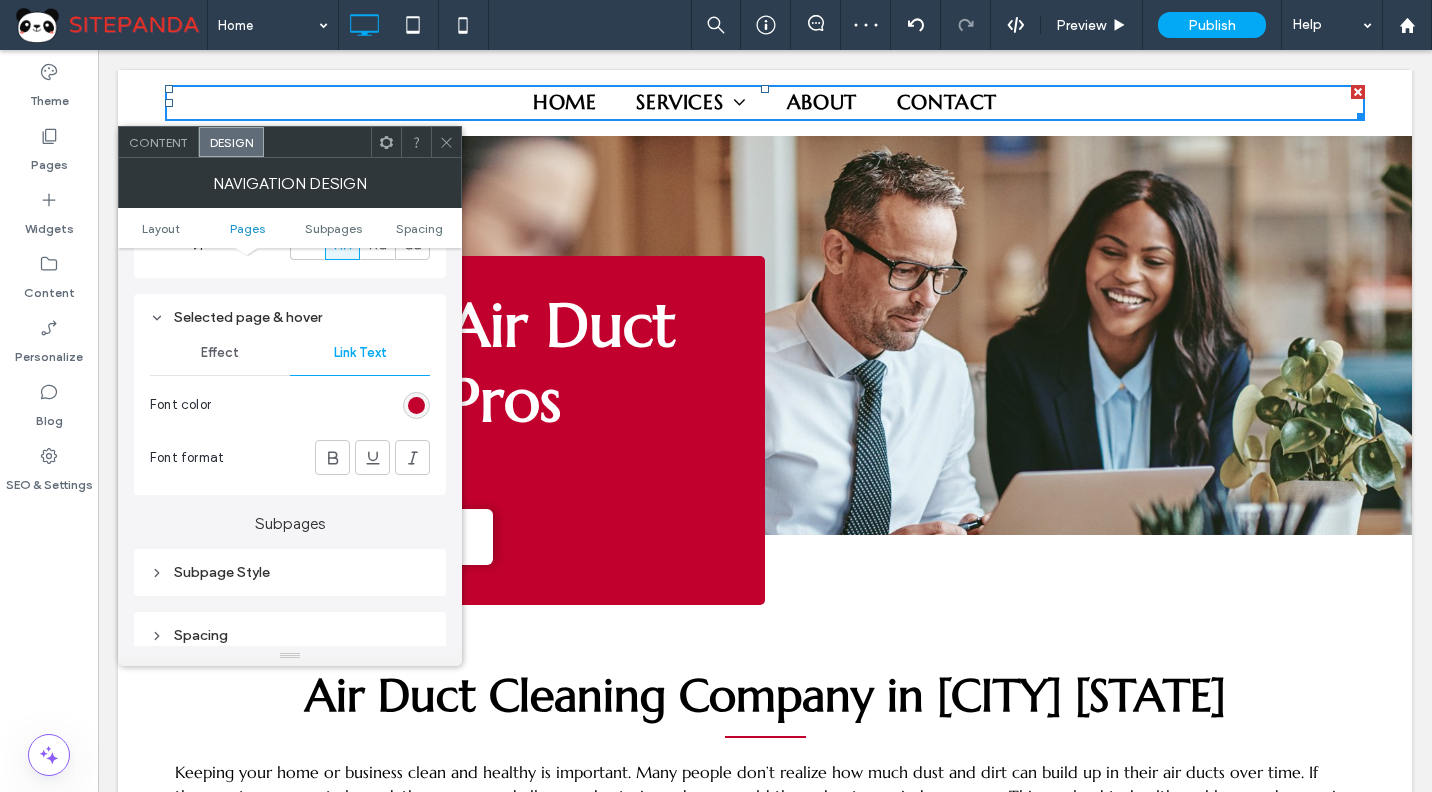 scroll, scrollTop: 1100, scrollLeft: 0, axis: vertical 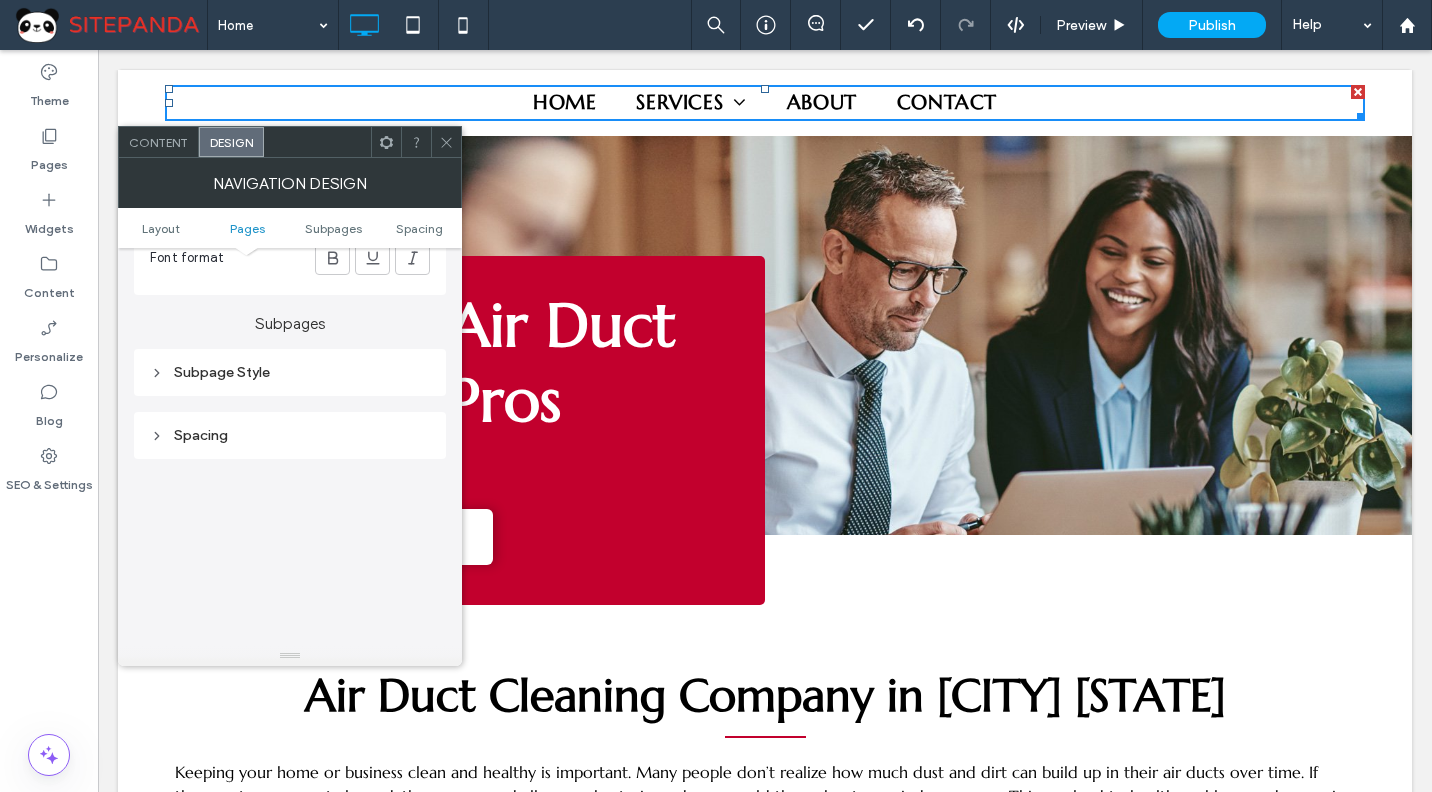 click on "Subpage Style" at bounding box center (290, 372) 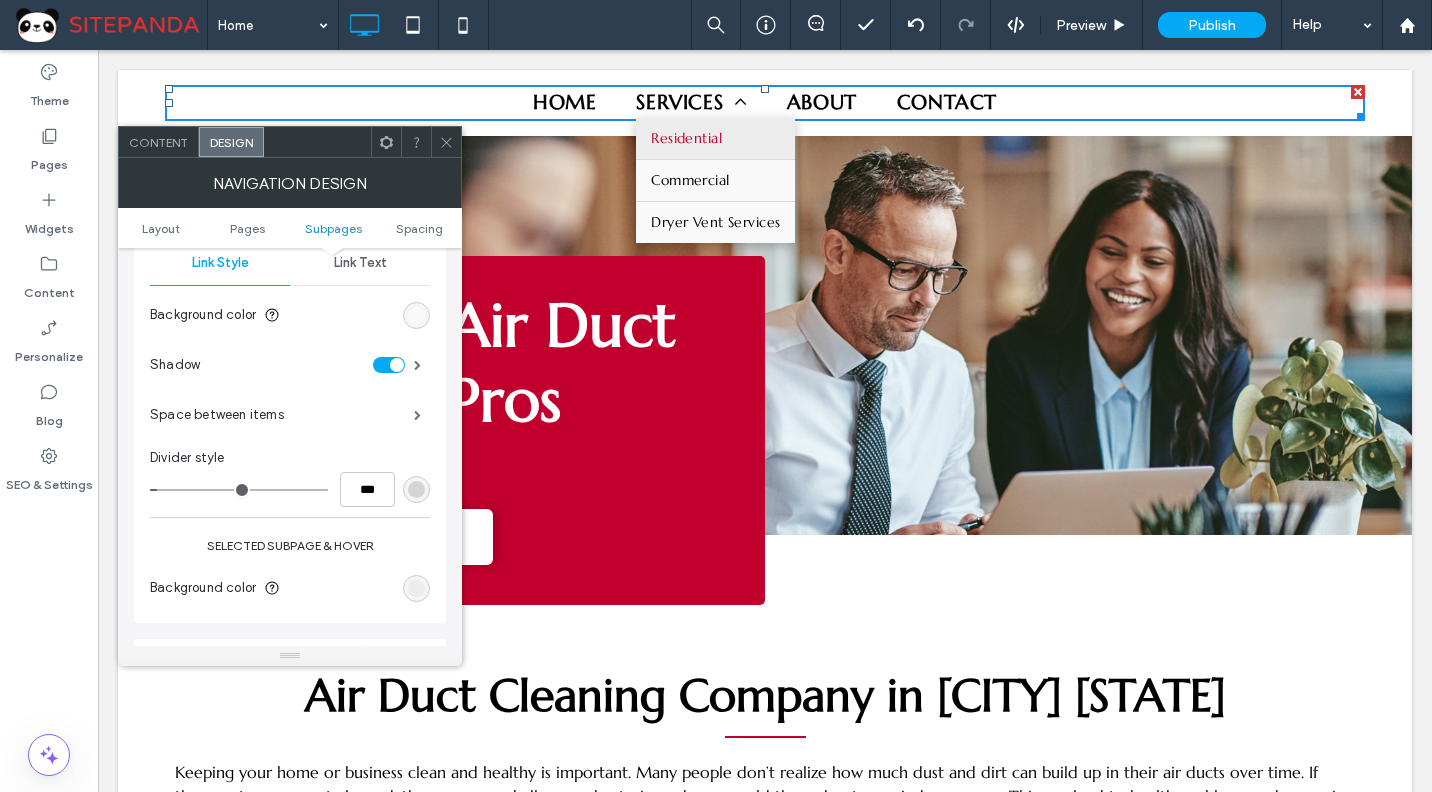 scroll, scrollTop: 1200, scrollLeft: 0, axis: vertical 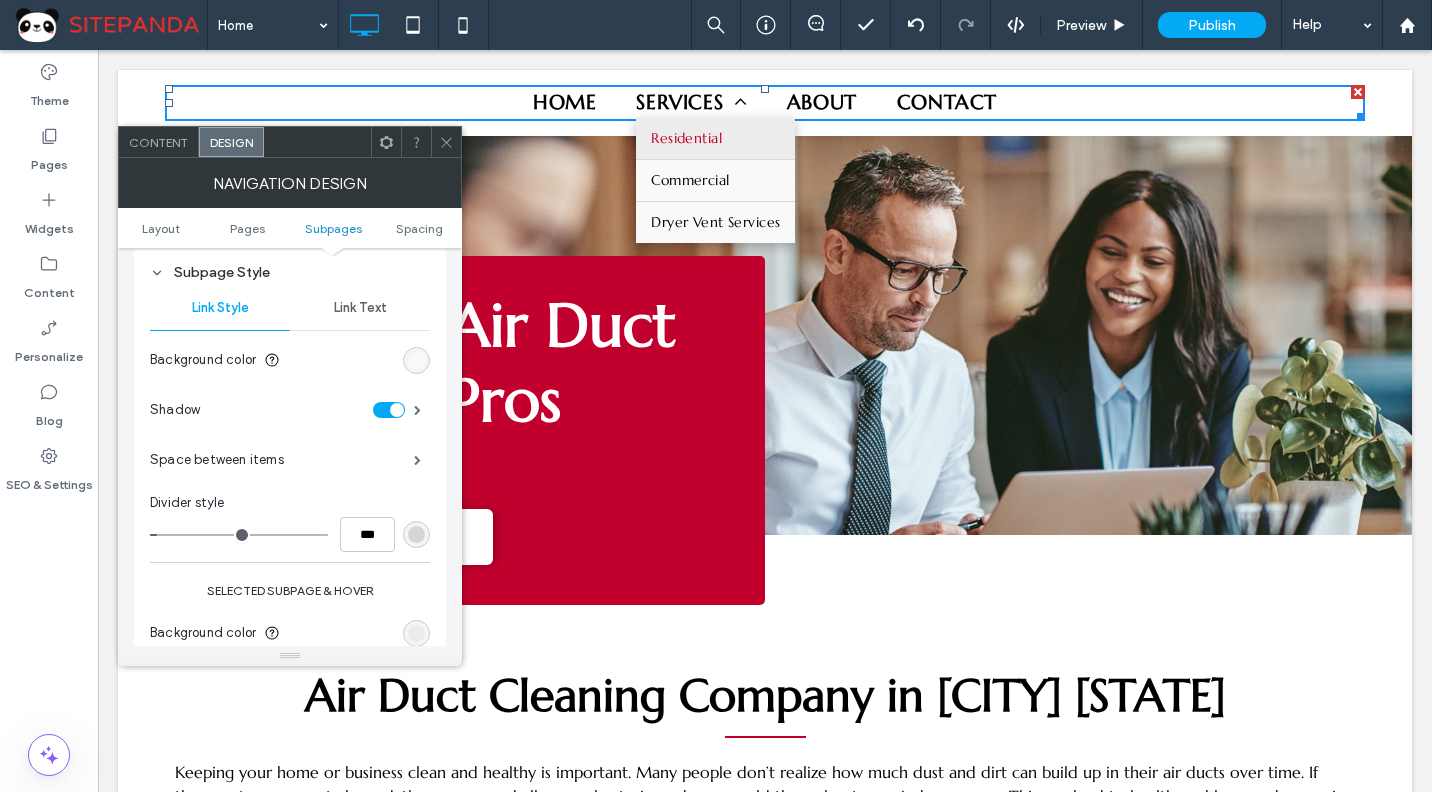 click on "Link Text" at bounding box center [360, 308] 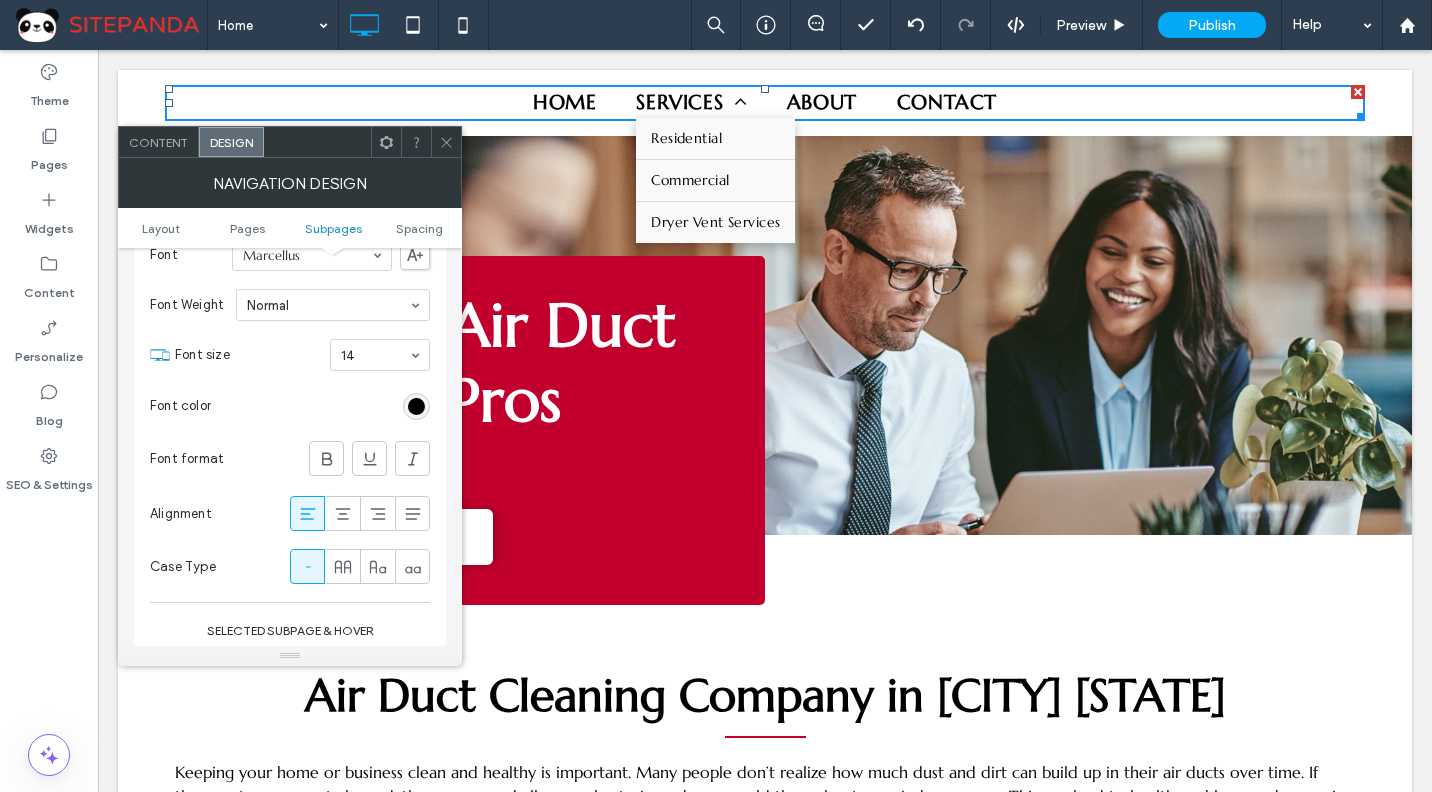 scroll, scrollTop: 1400, scrollLeft: 0, axis: vertical 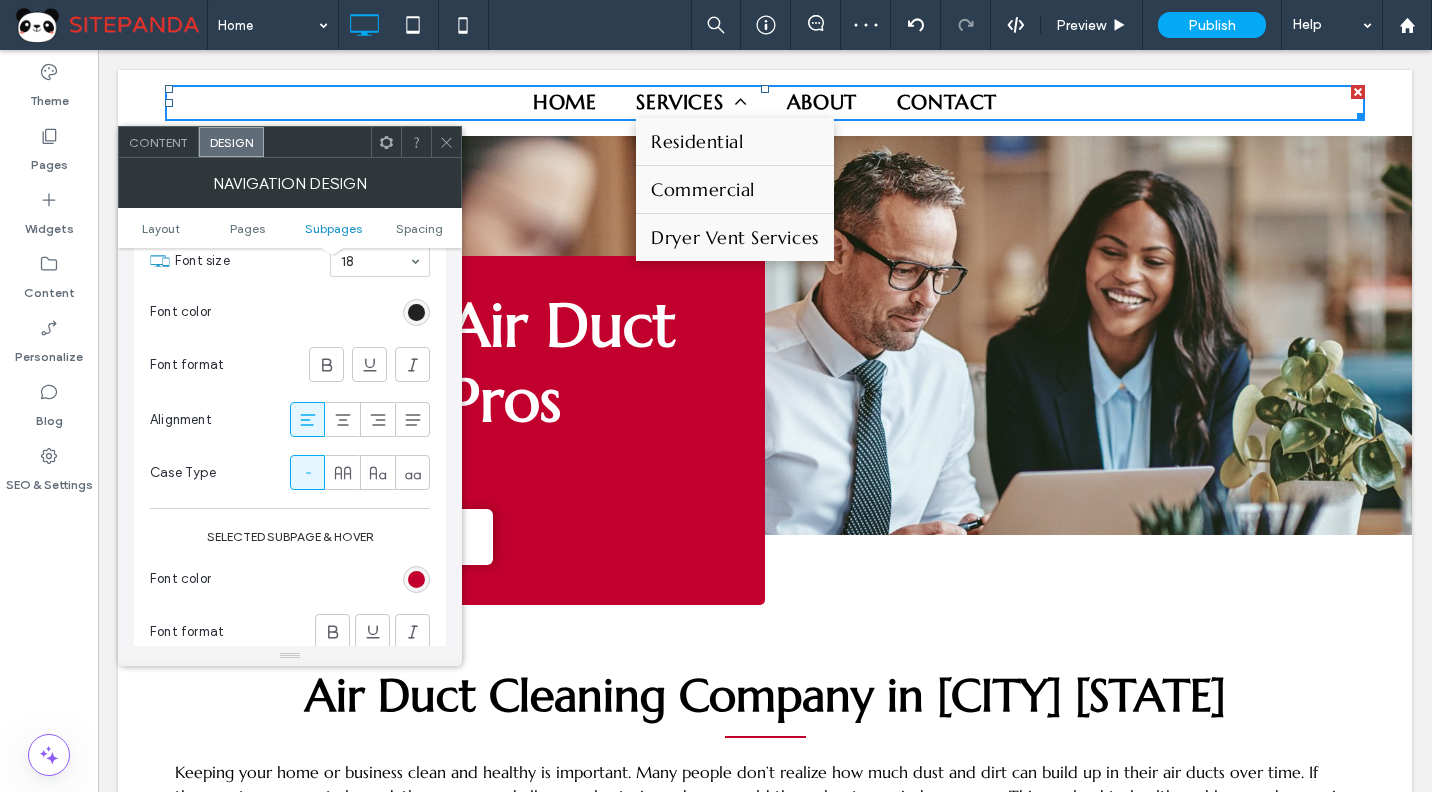 click at bounding box center [416, 312] 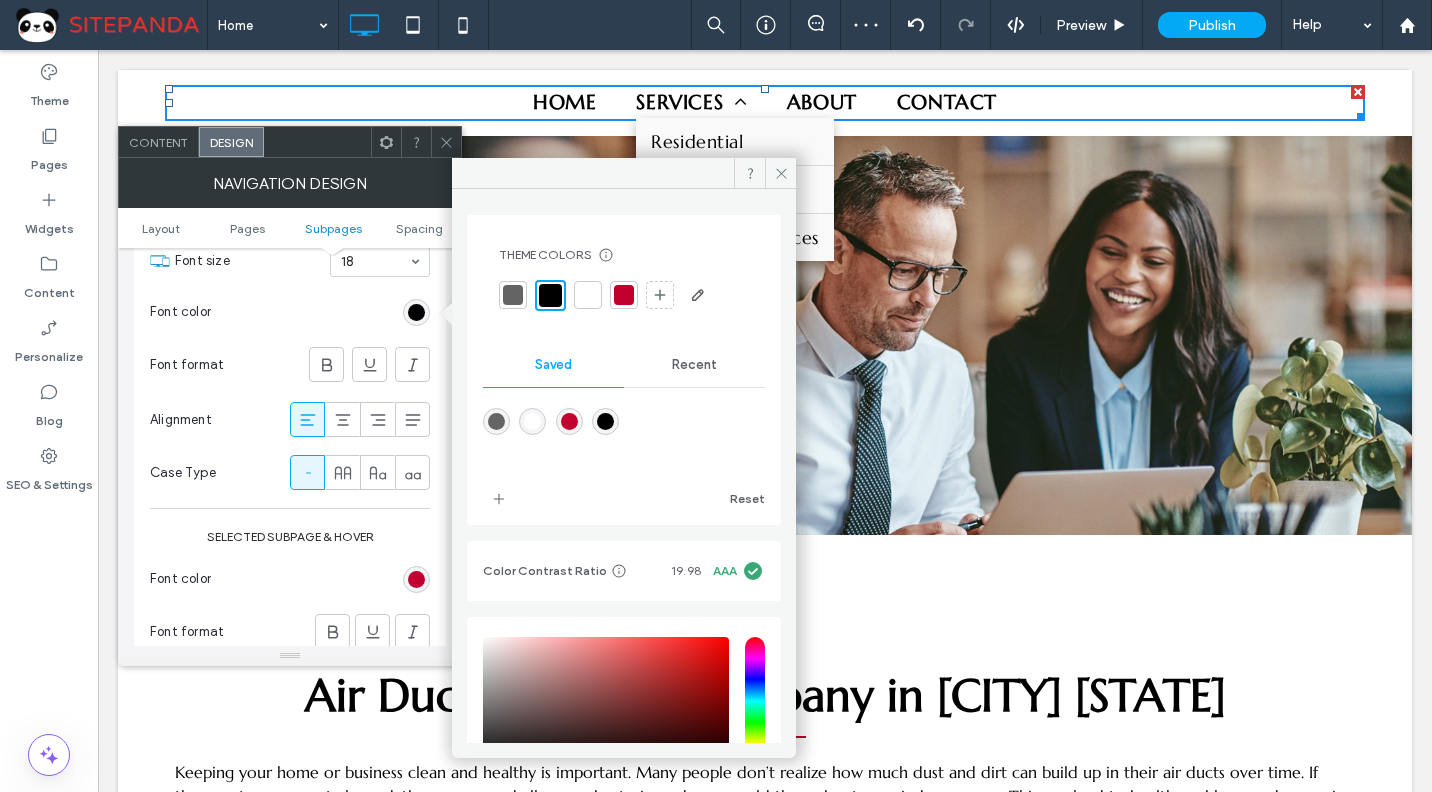 click at bounding box center [550, 295] 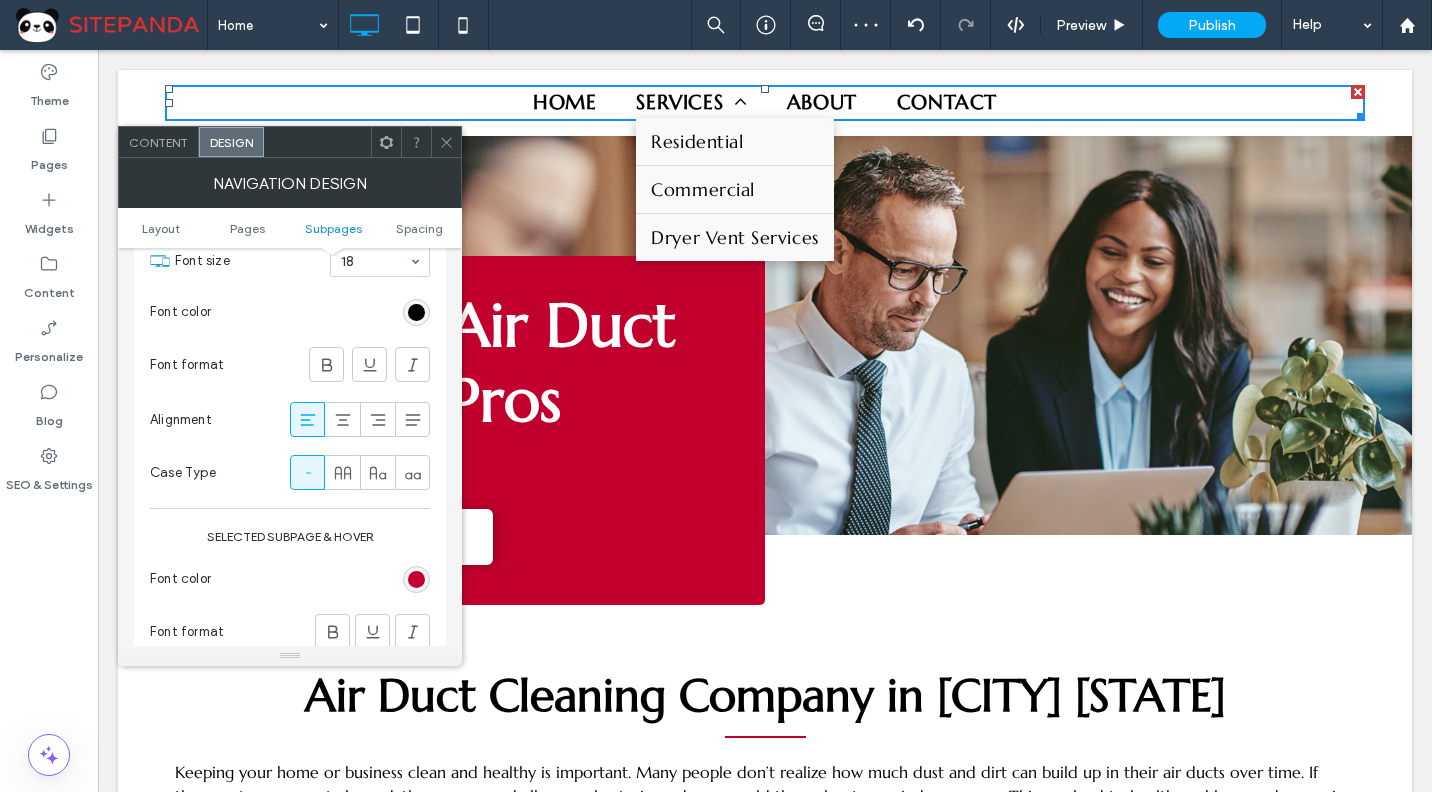 scroll, scrollTop: 1500, scrollLeft: 0, axis: vertical 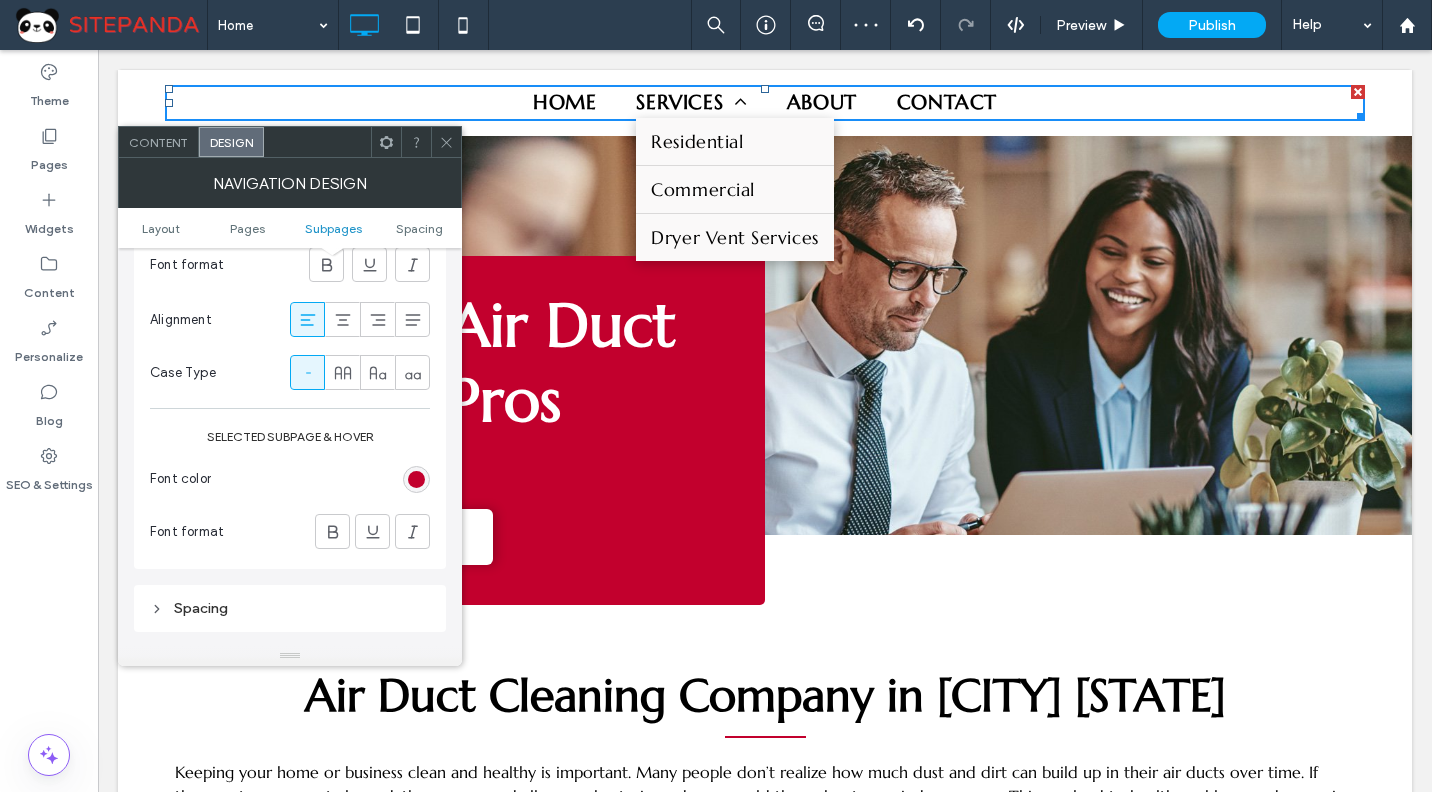 click 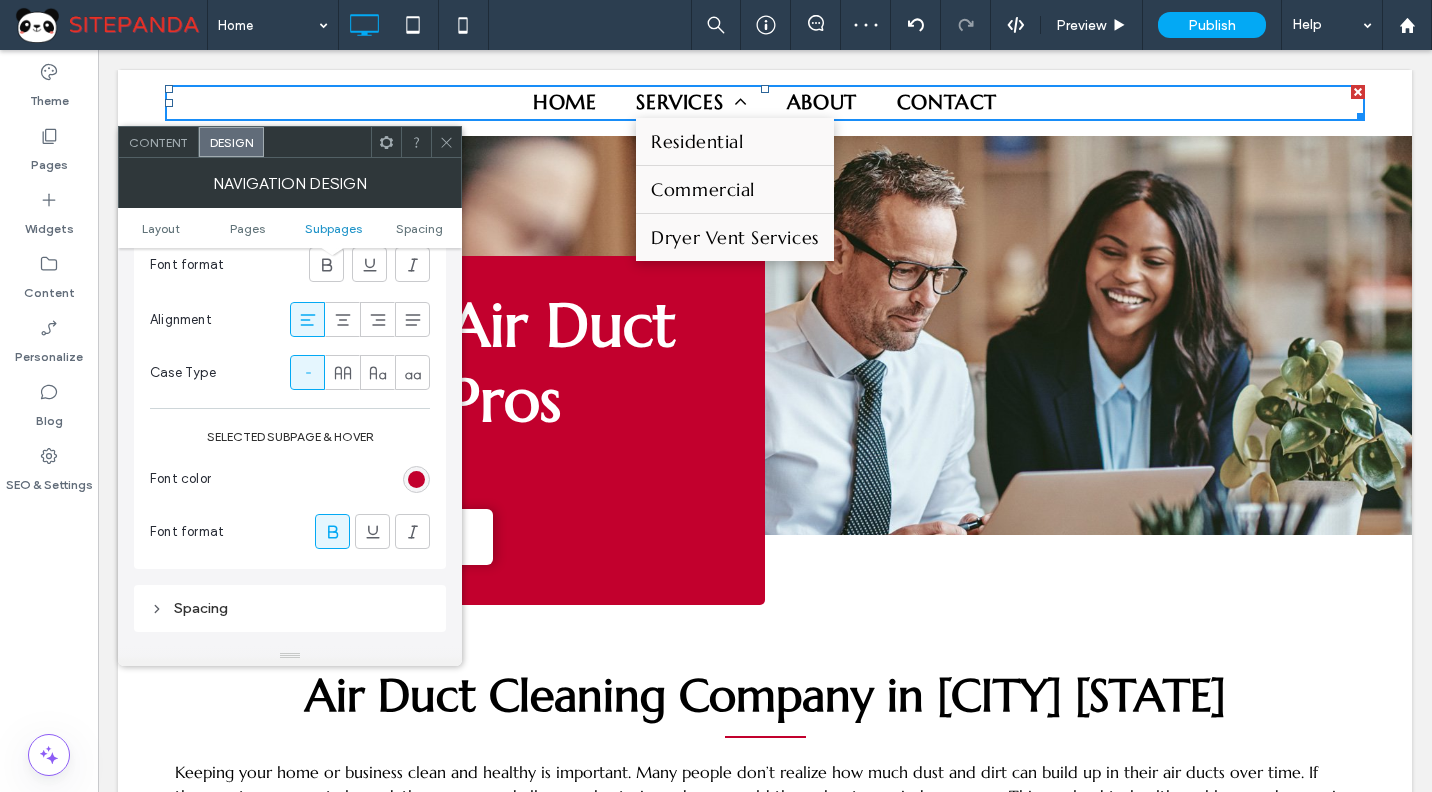 click at bounding box center [446, 142] 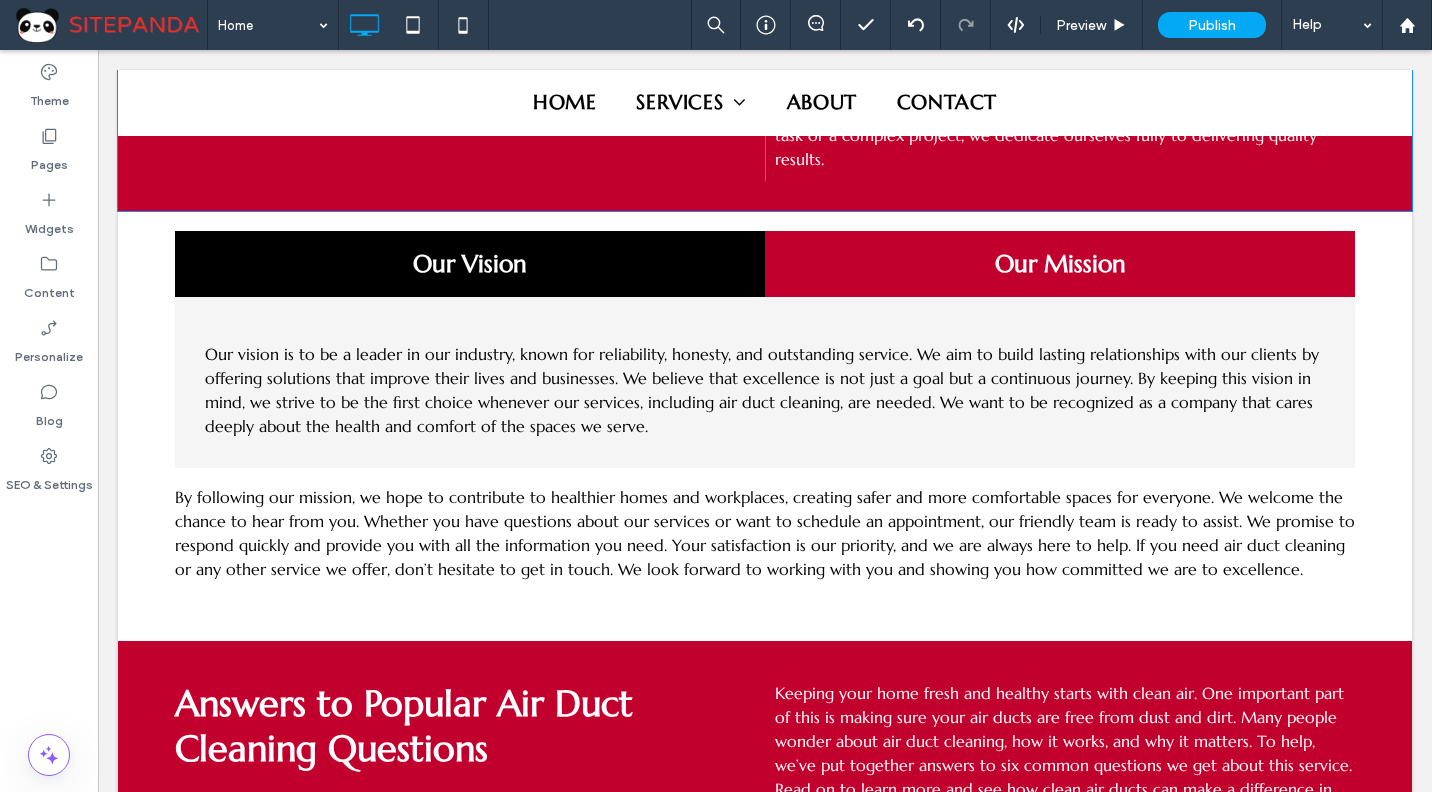 scroll, scrollTop: 6800, scrollLeft: 0, axis: vertical 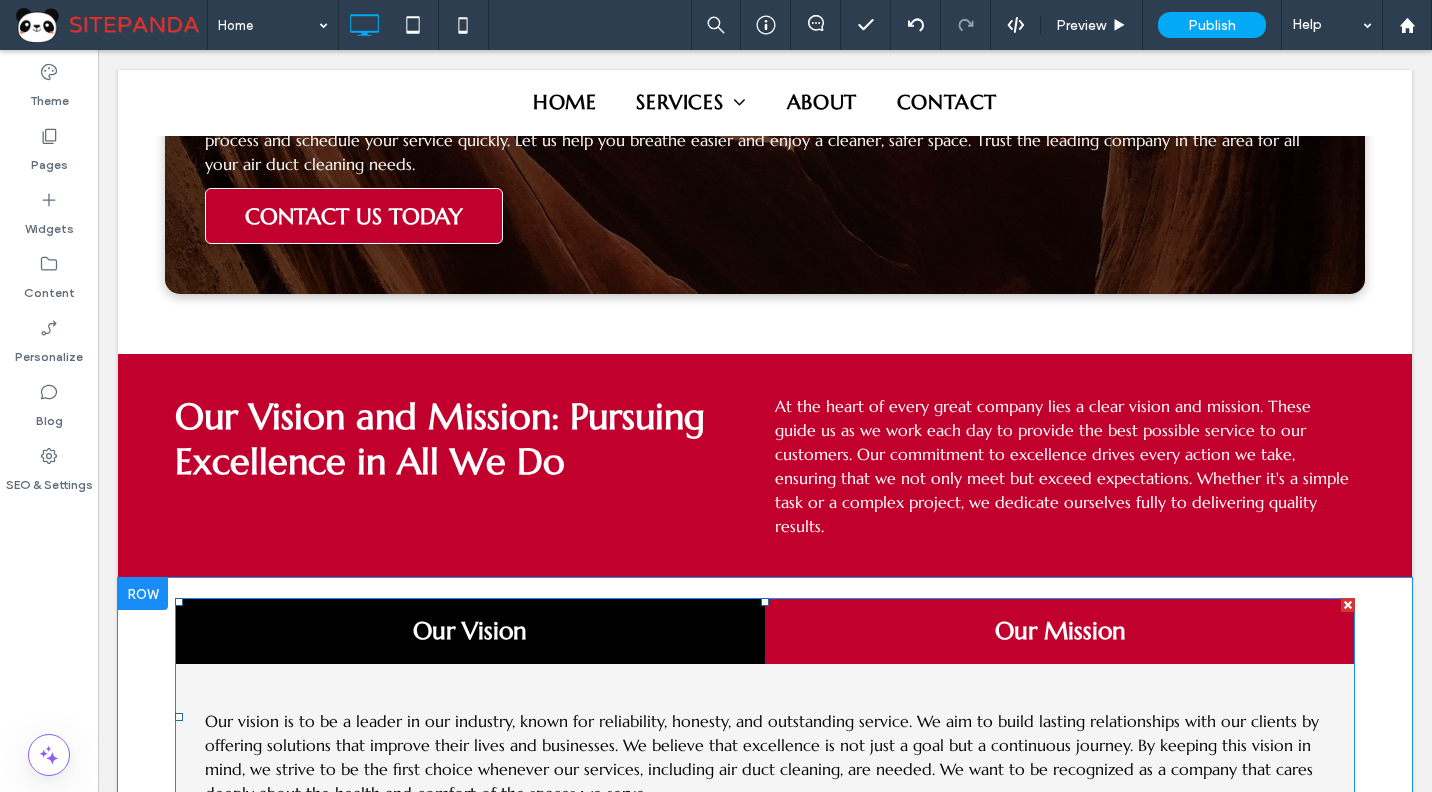 click at bounding box center [765, 716] 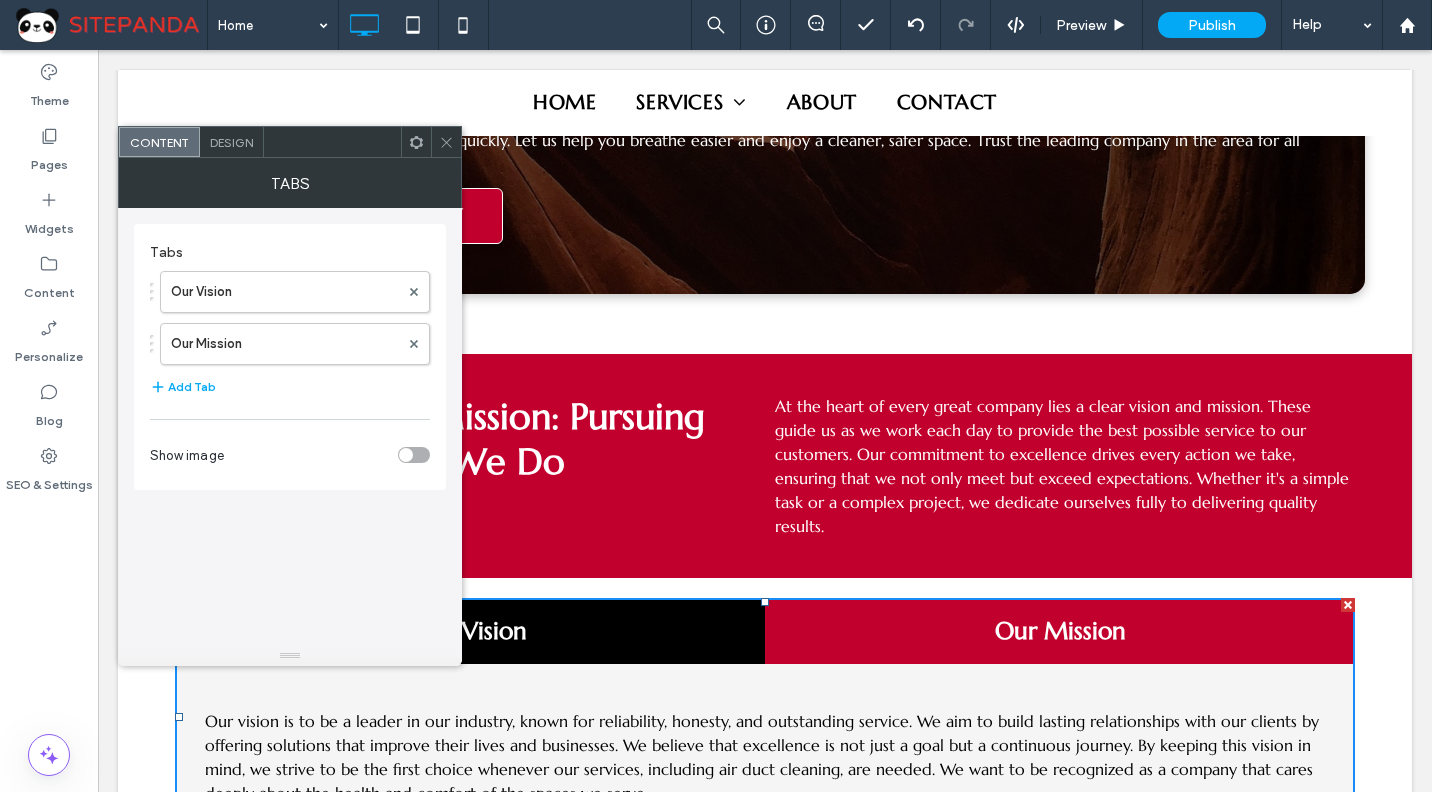 click on "Our Vision" at bounding box center [470, 631] 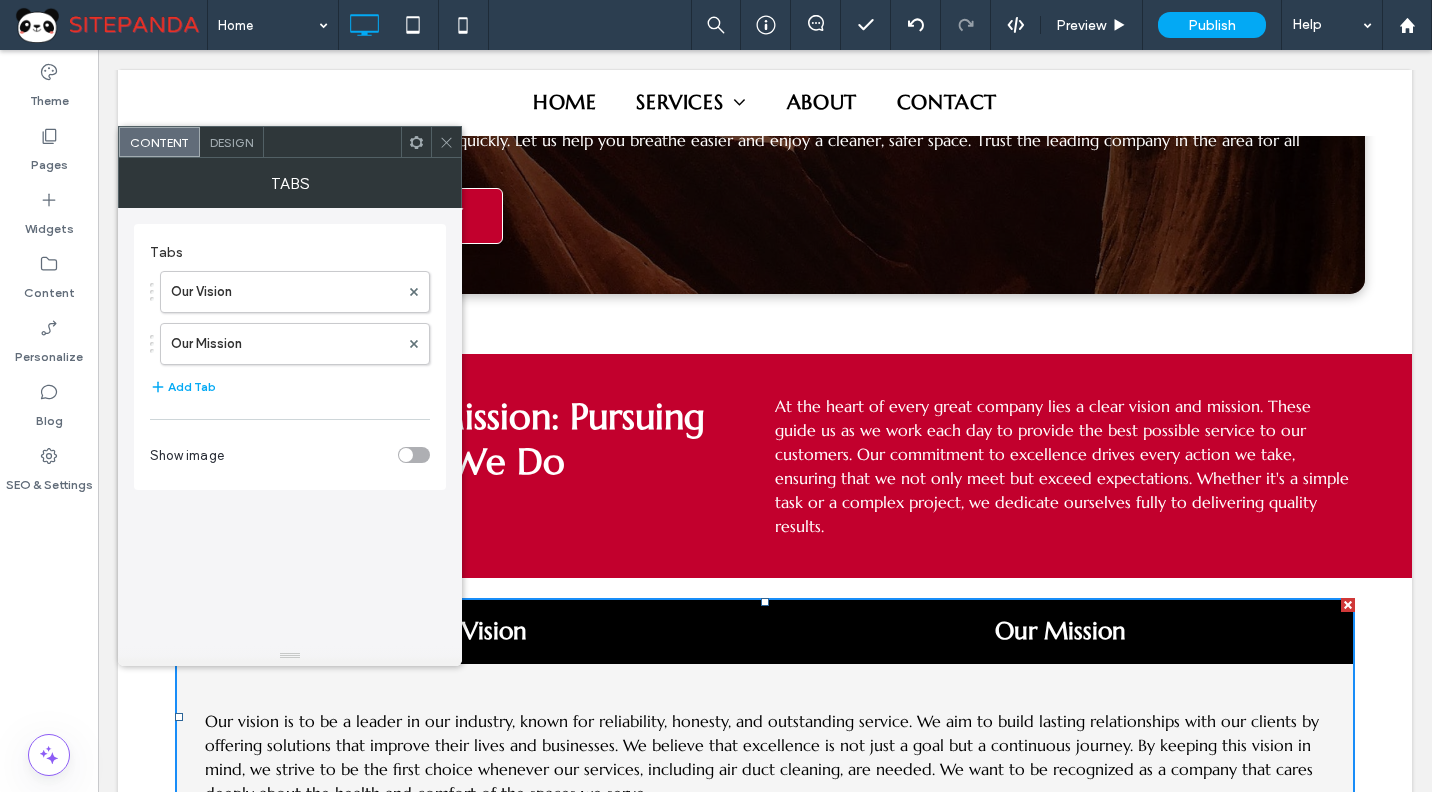 click on "Our Mission" at bounding box center (1060, 631) 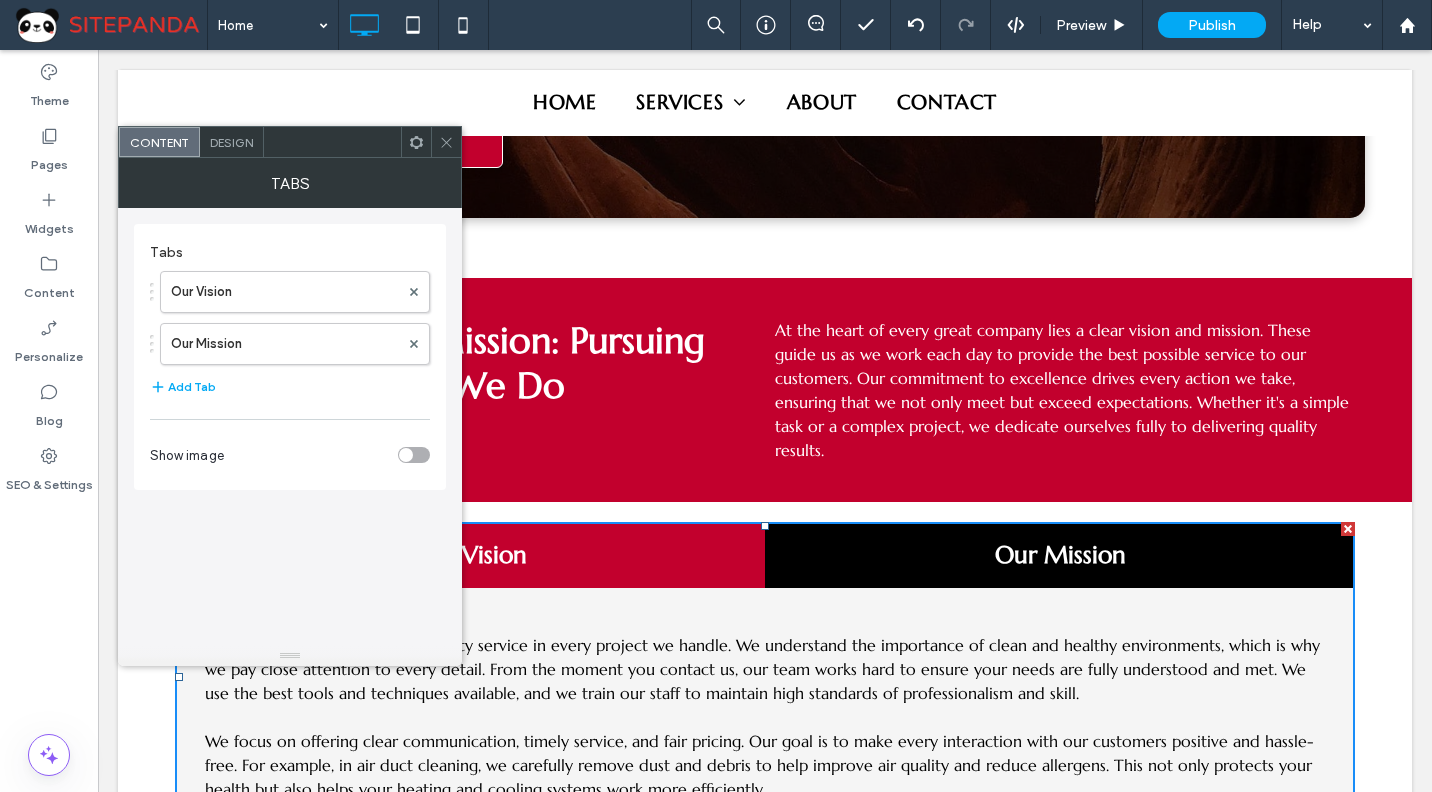 scroll, scrollTop: 7000, scrollLeft: 0, axis: vertical 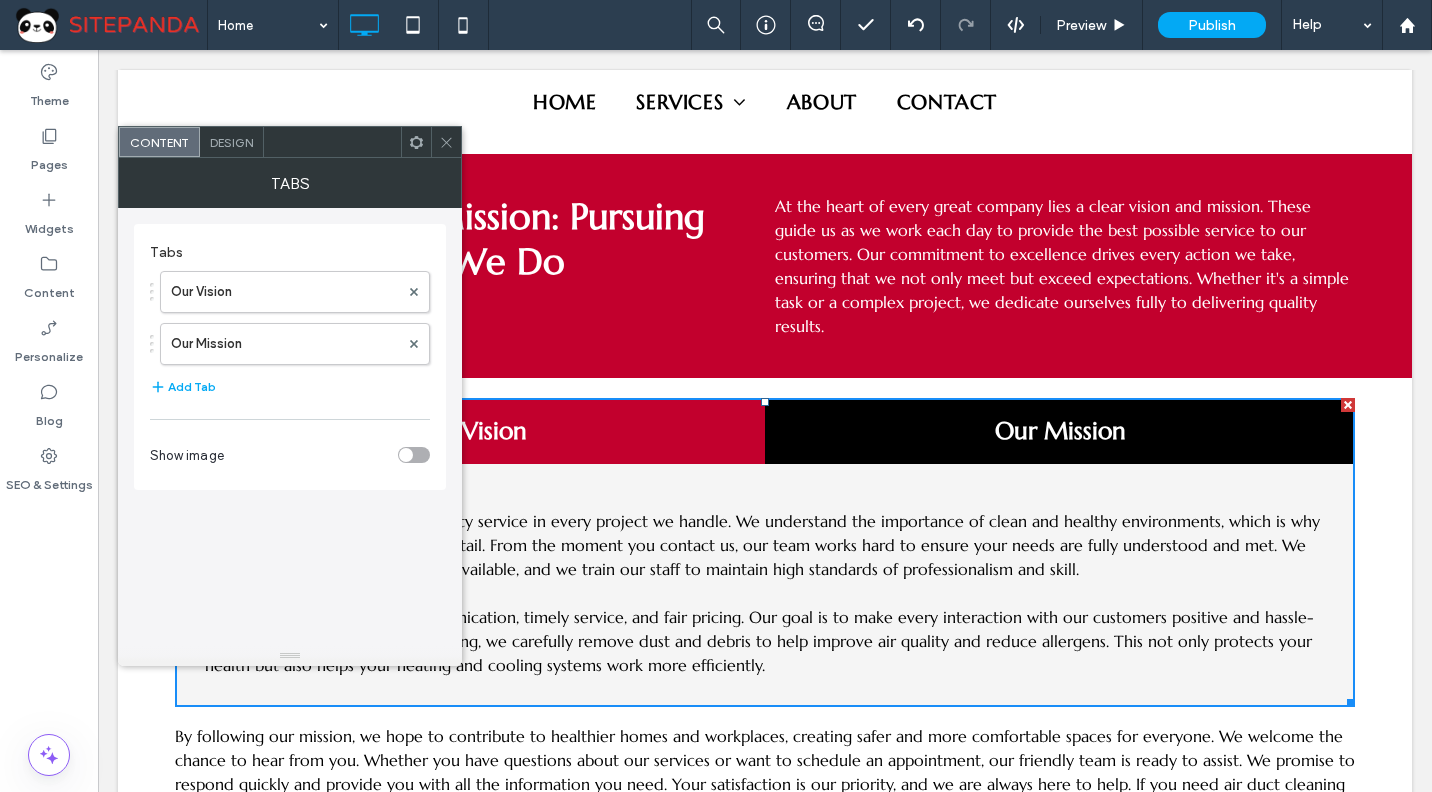 click at bounding box center [446, 142] 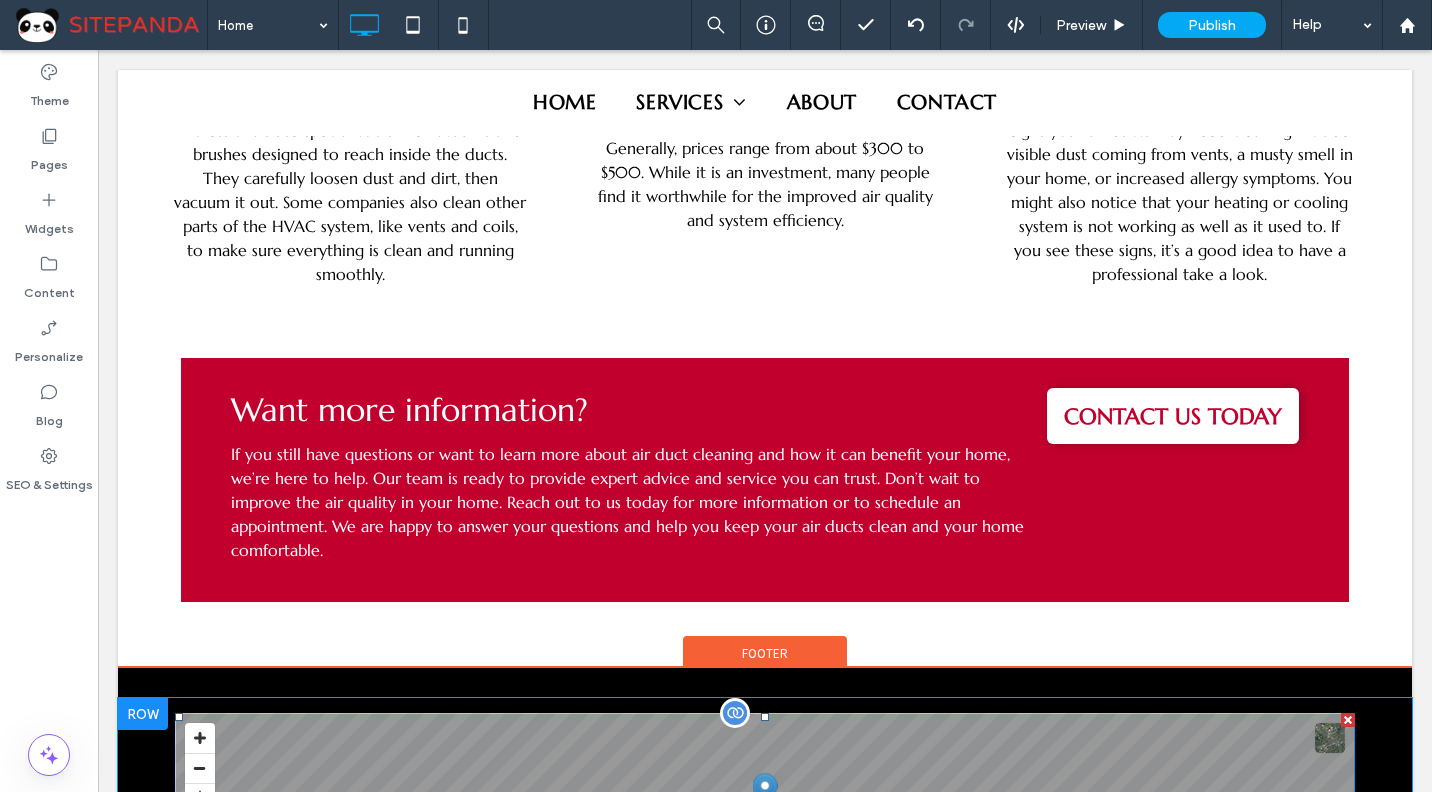scroll, scrollTop: 9055, scrollLeft: 0, axis: vertical 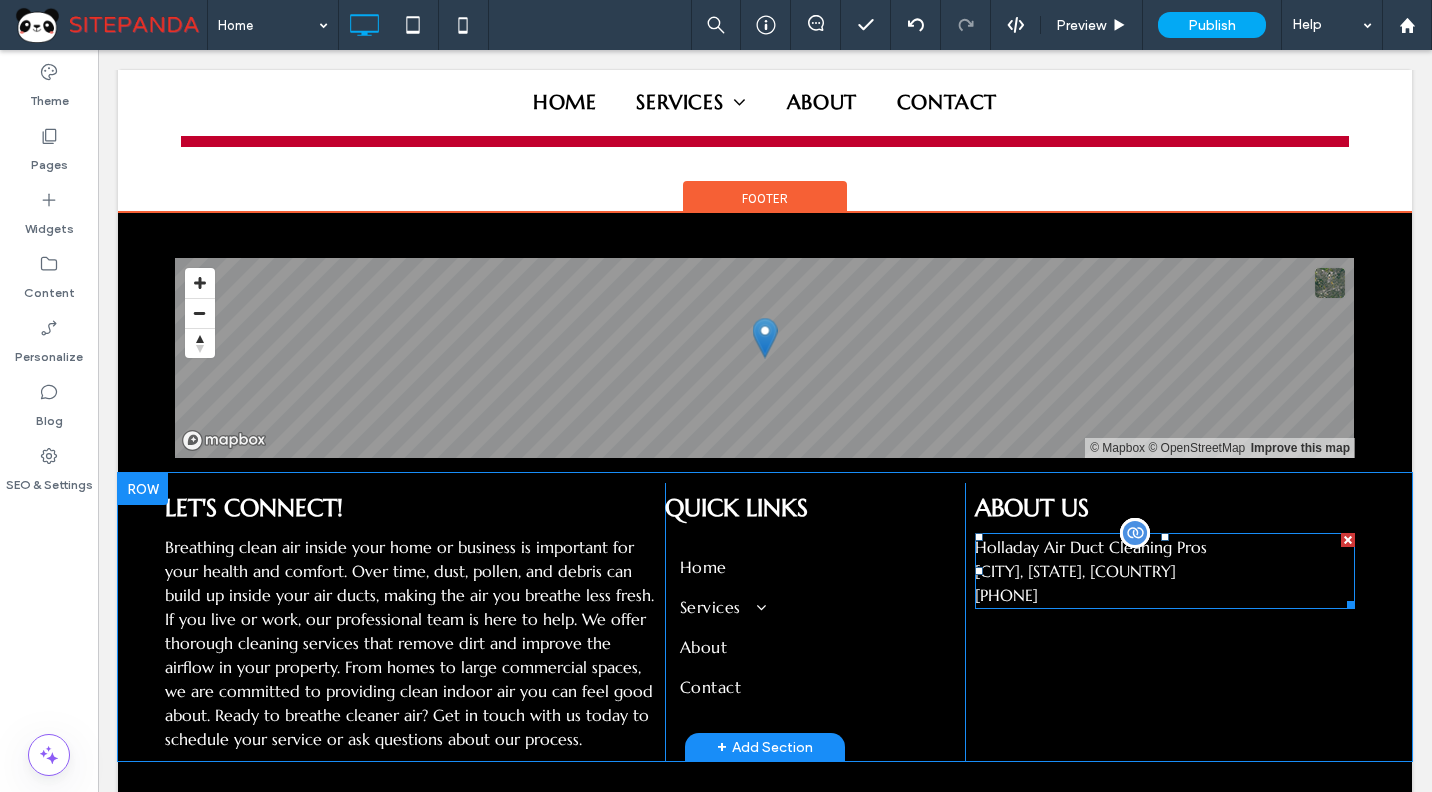 click on "385-462-1038" at bounding box center [1006, 595] 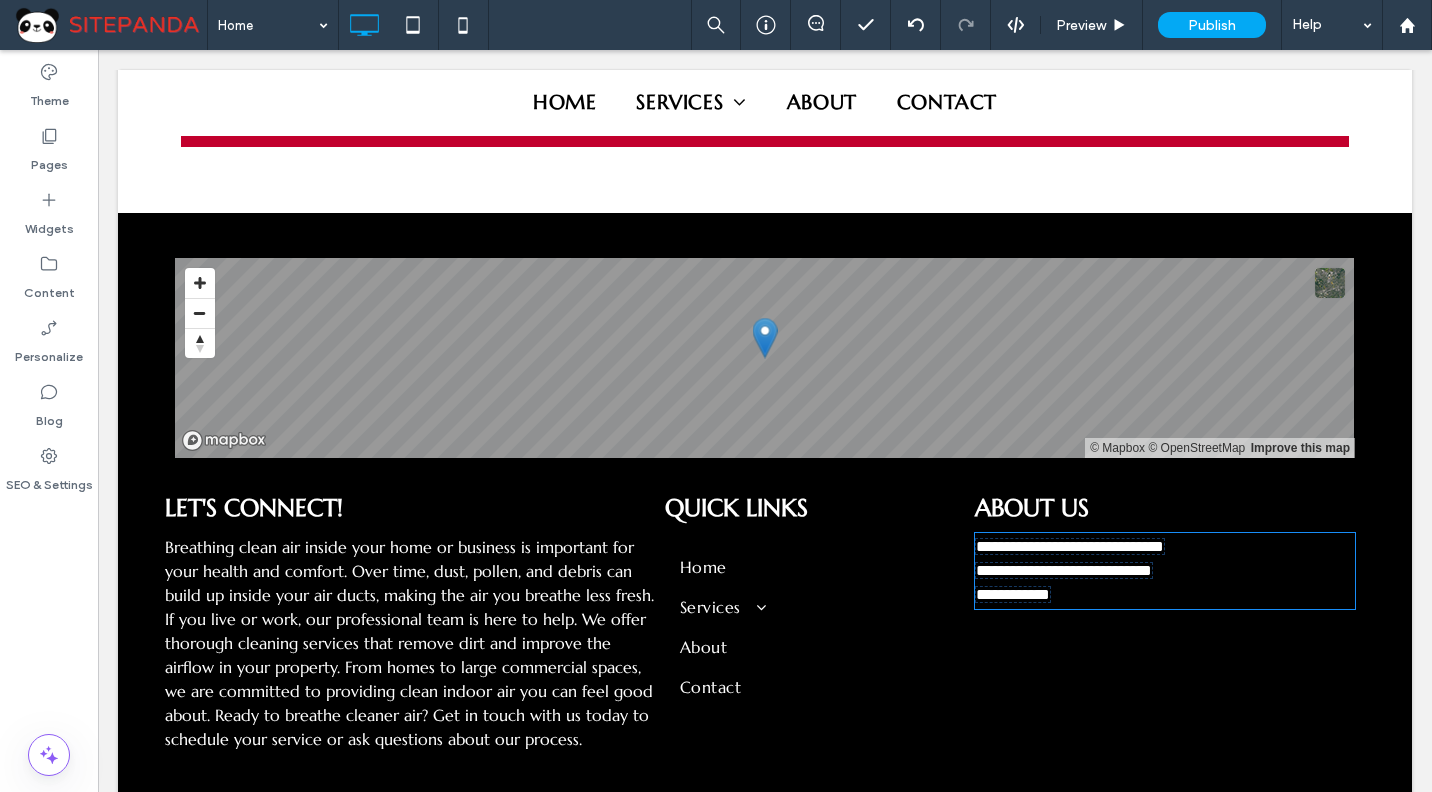 type on "*********" 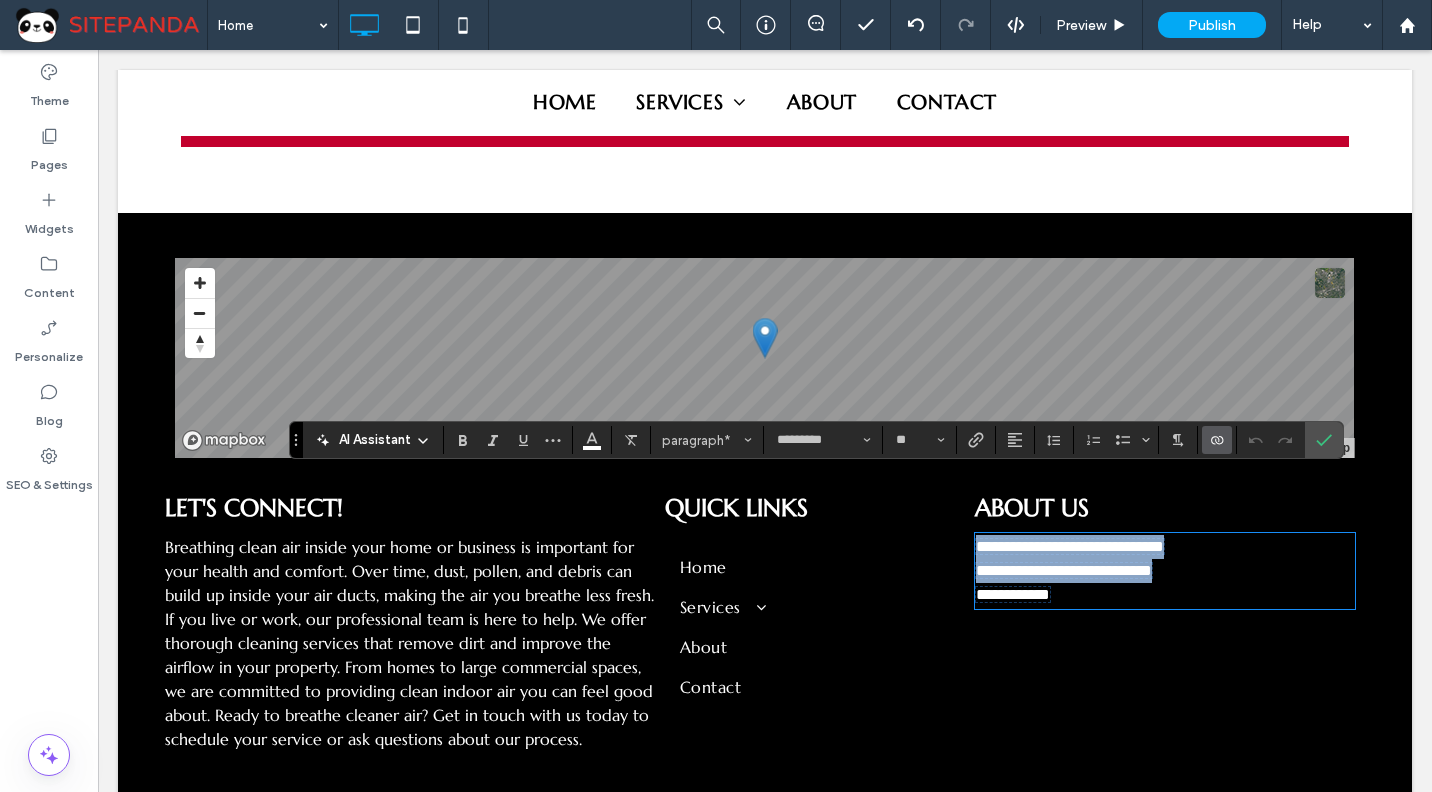 click on "**********" at bounding box center [1013, 594] 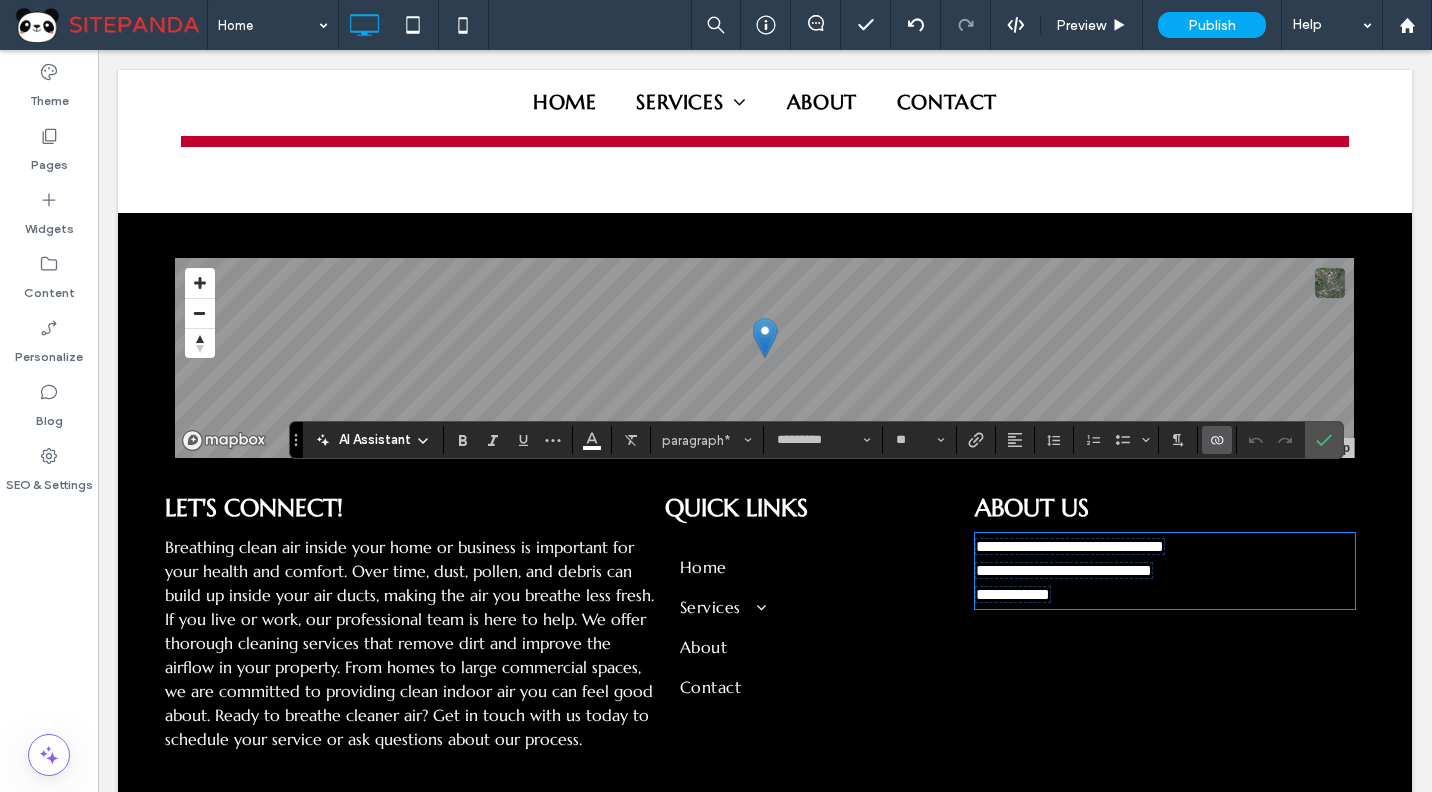 click on "AI Assistant paragraph* ********* **" at bounding box center [816, 440] 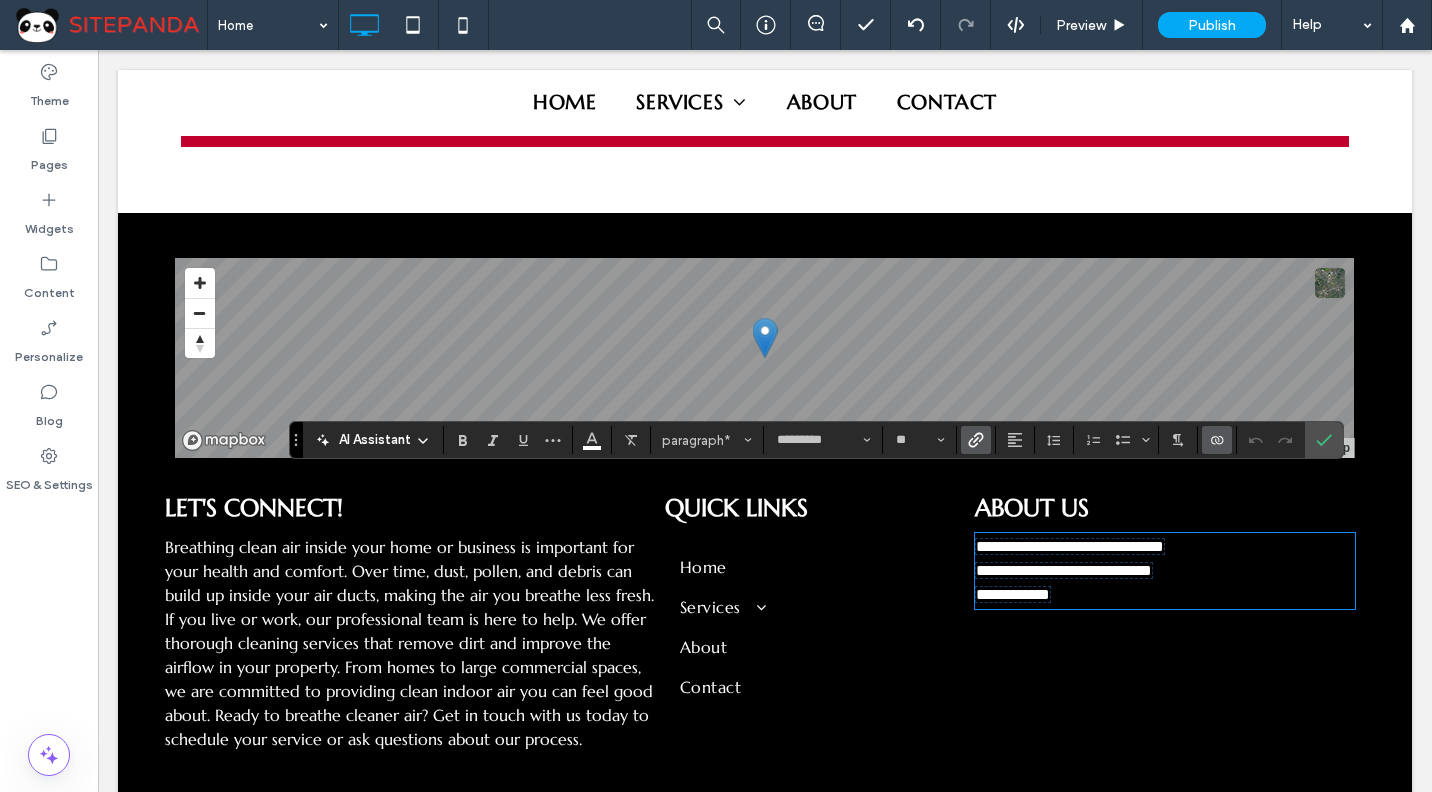 click 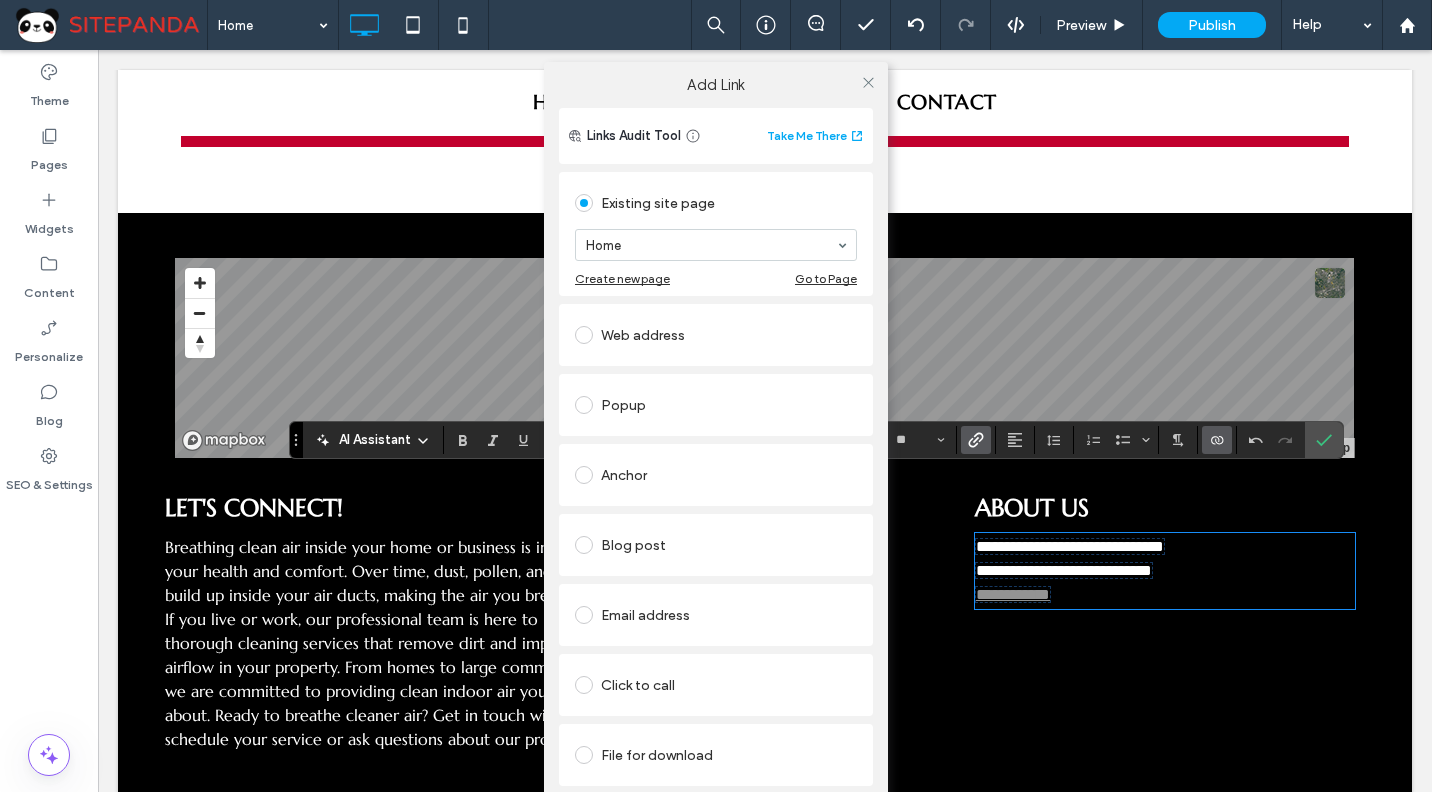 click on "Click to call" at bounding box center [716, 685] 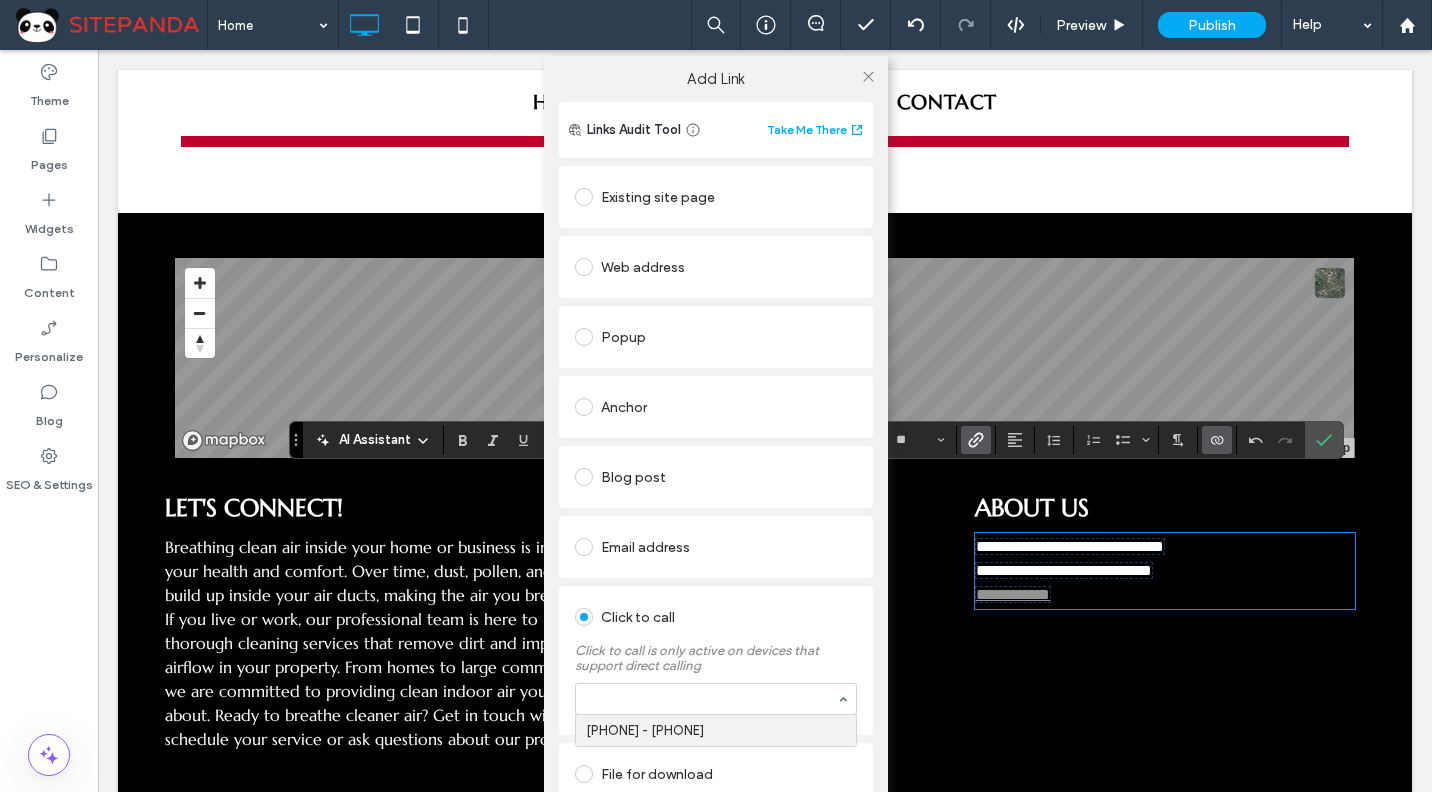 drag, startPoint x: 660, startPoint y: 688, endPoint x: 655, endPoint y: 709, distance: 21.587032 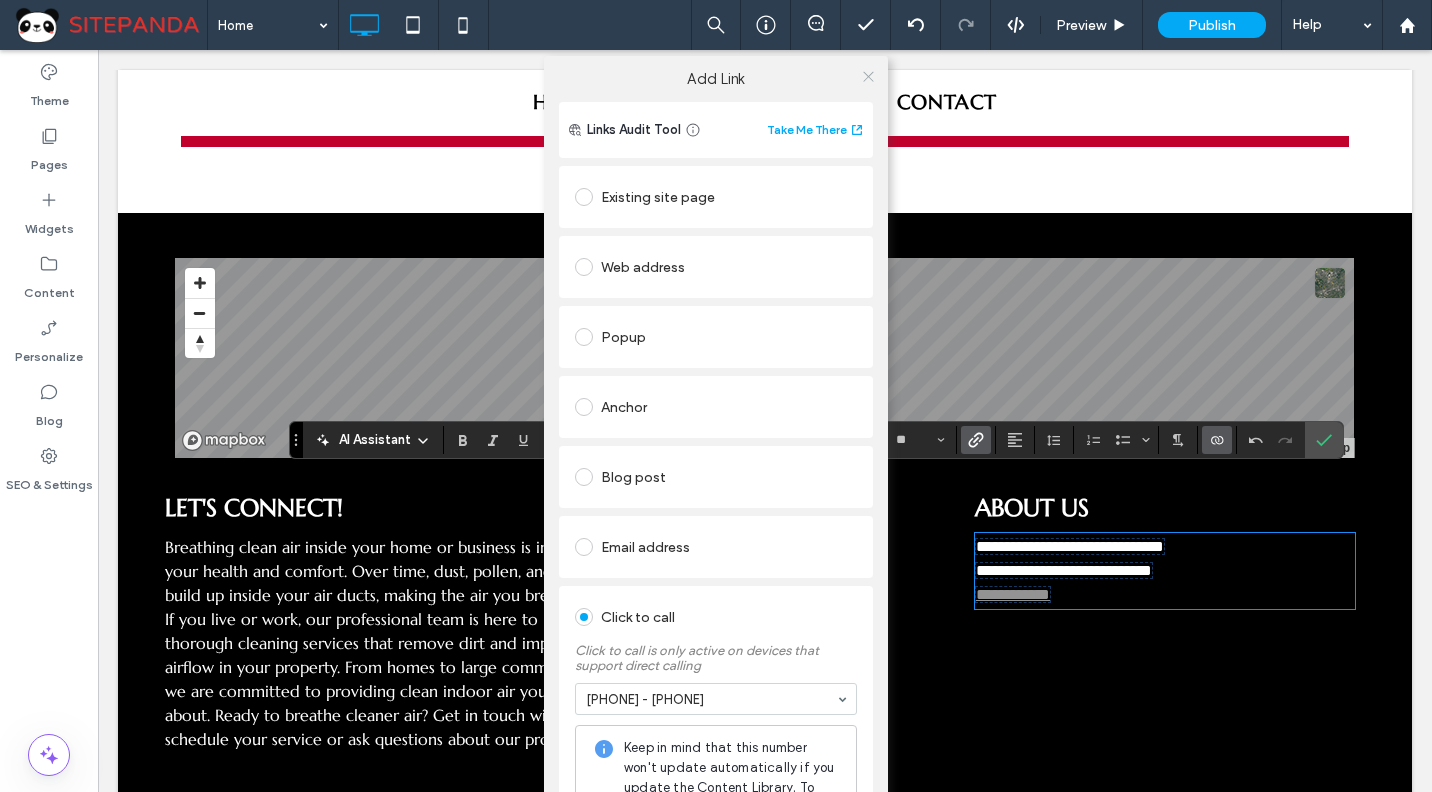 click 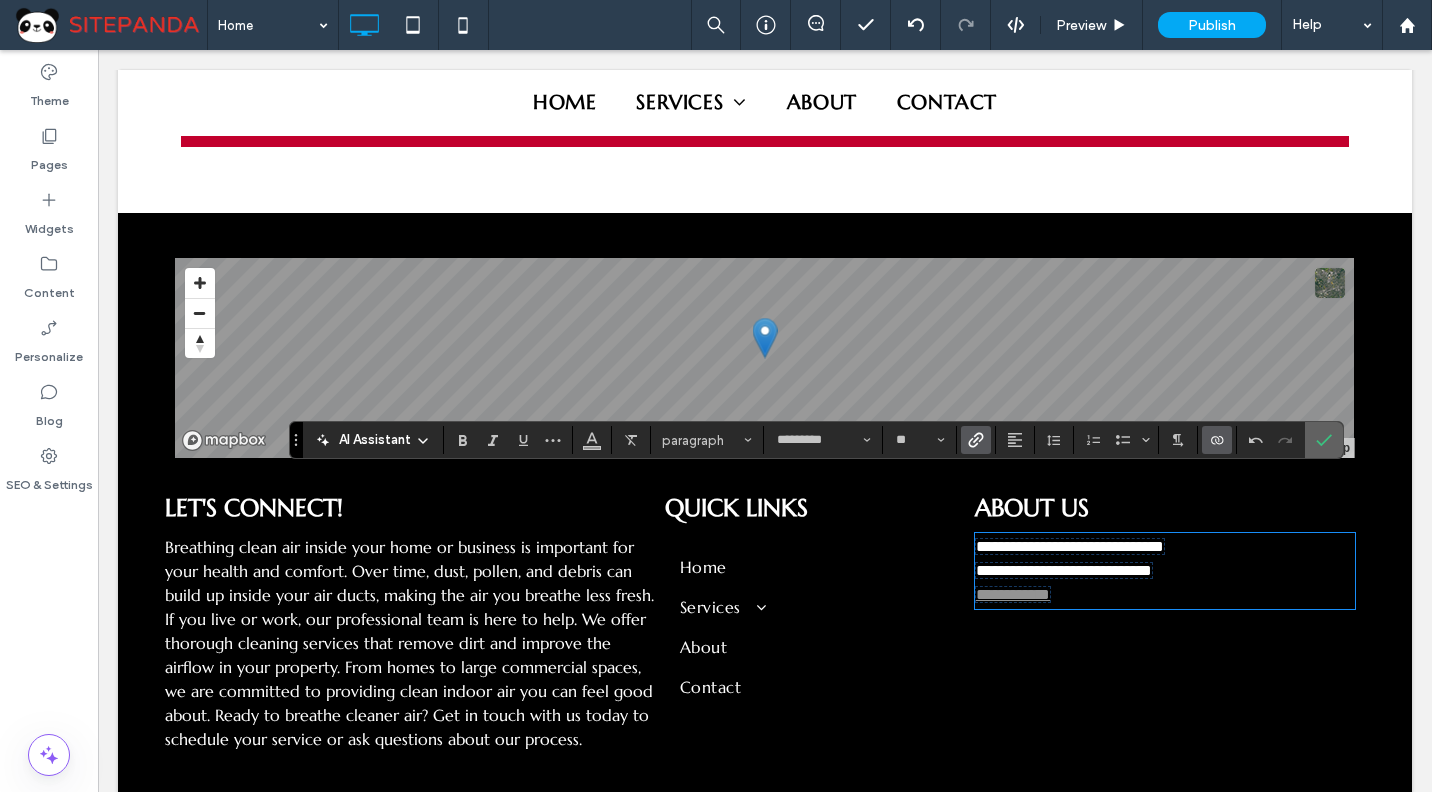click 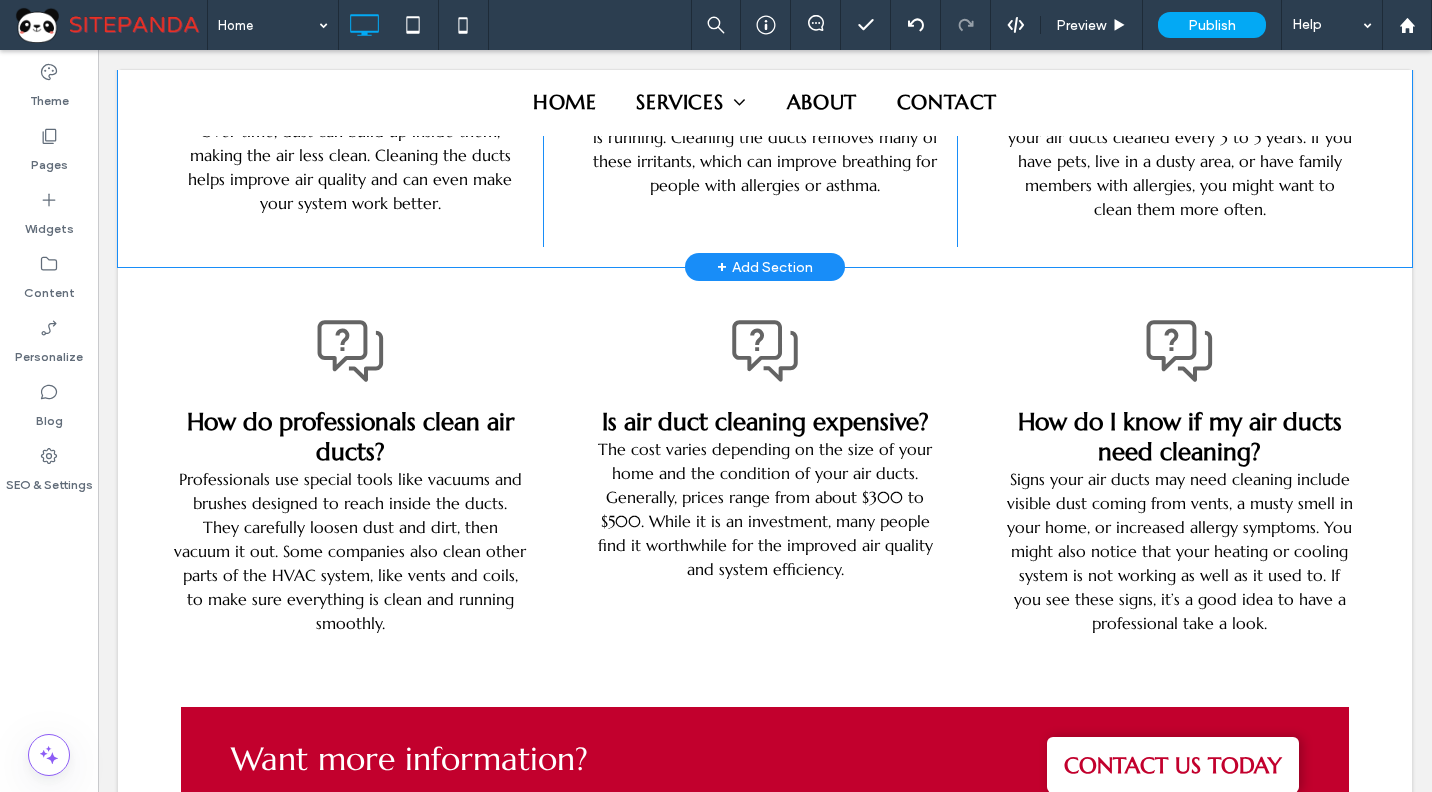 scroll, scrollTop: 7955, scrollLeft: 0, axis: vertical 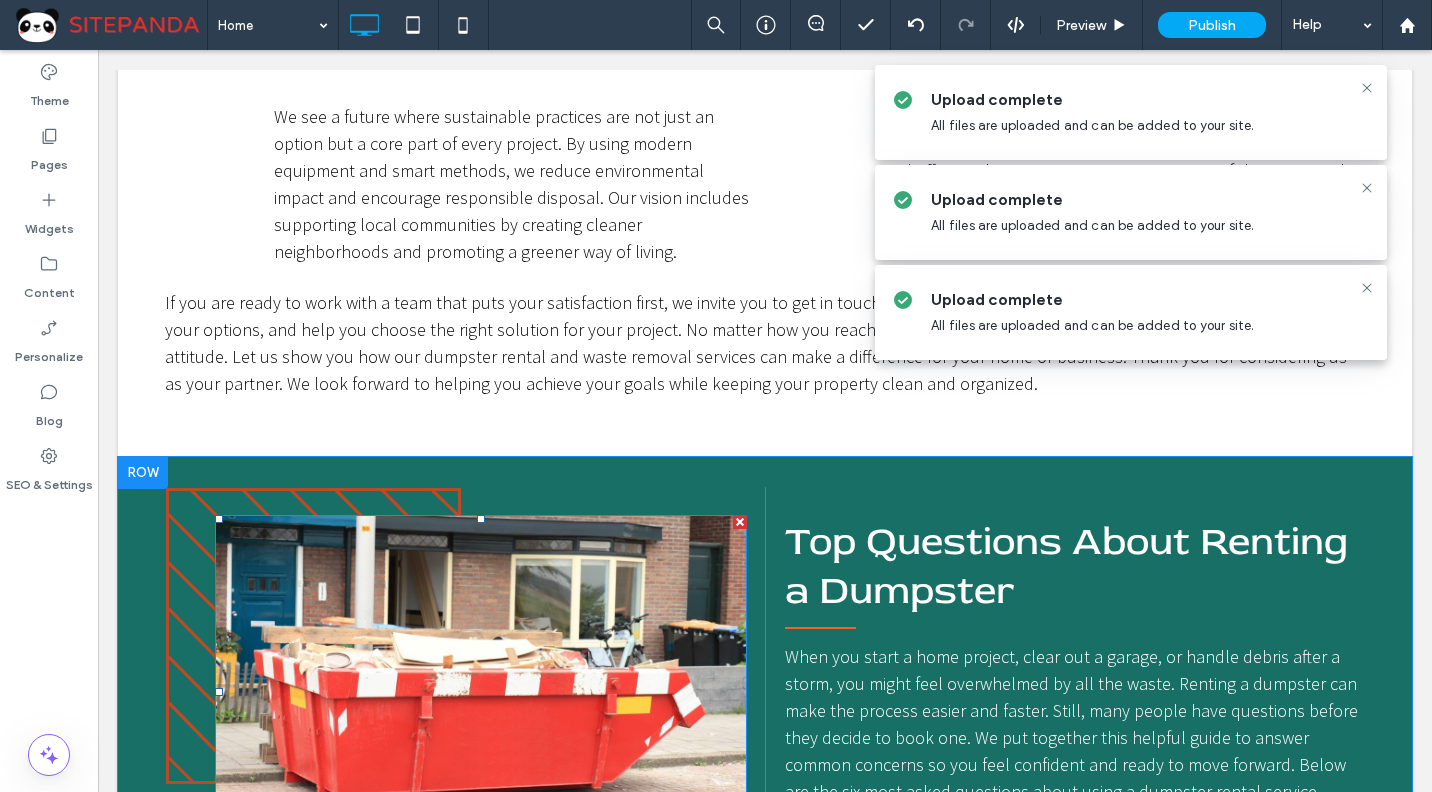 click at bounding box center [481, 692] 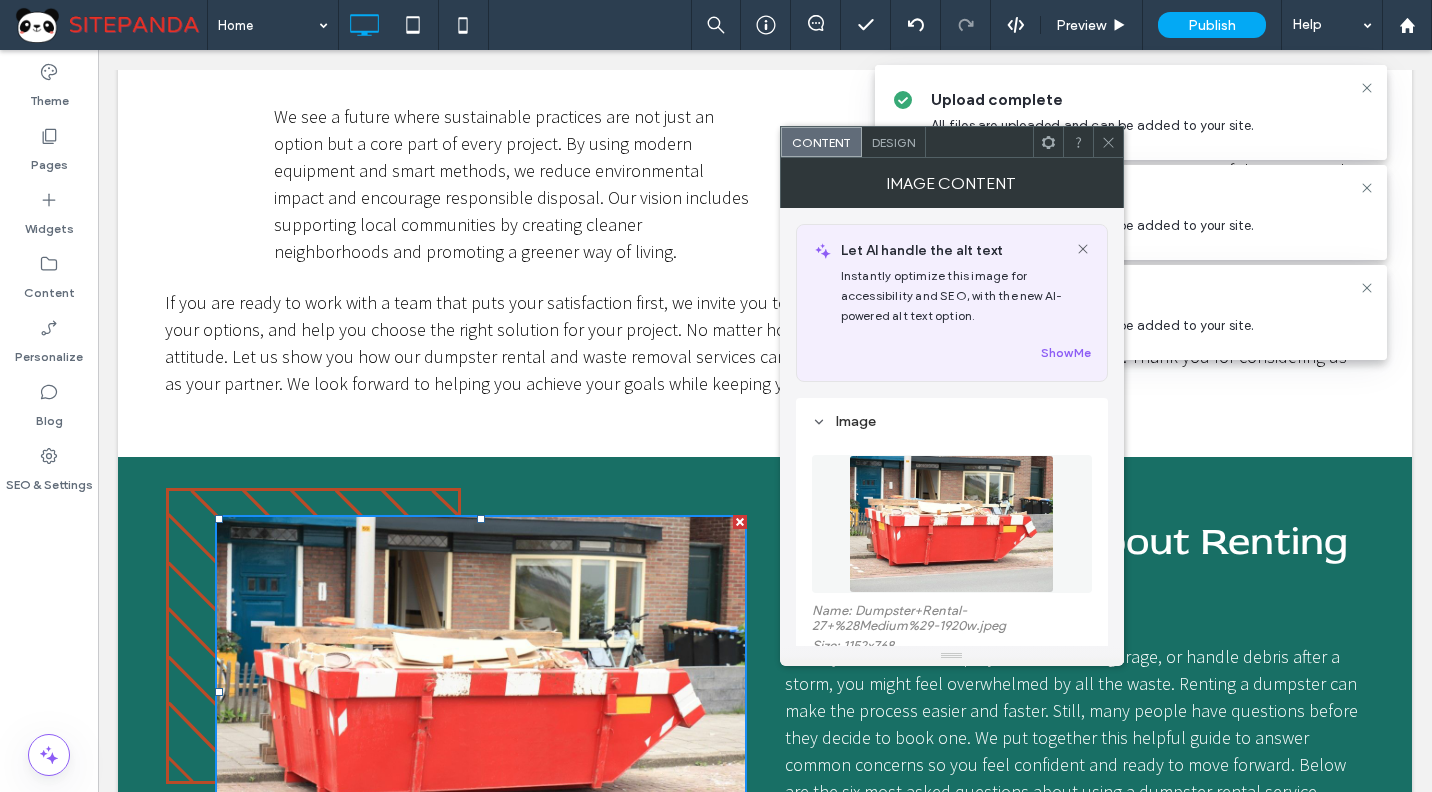 click at bounding box center (952, 524) 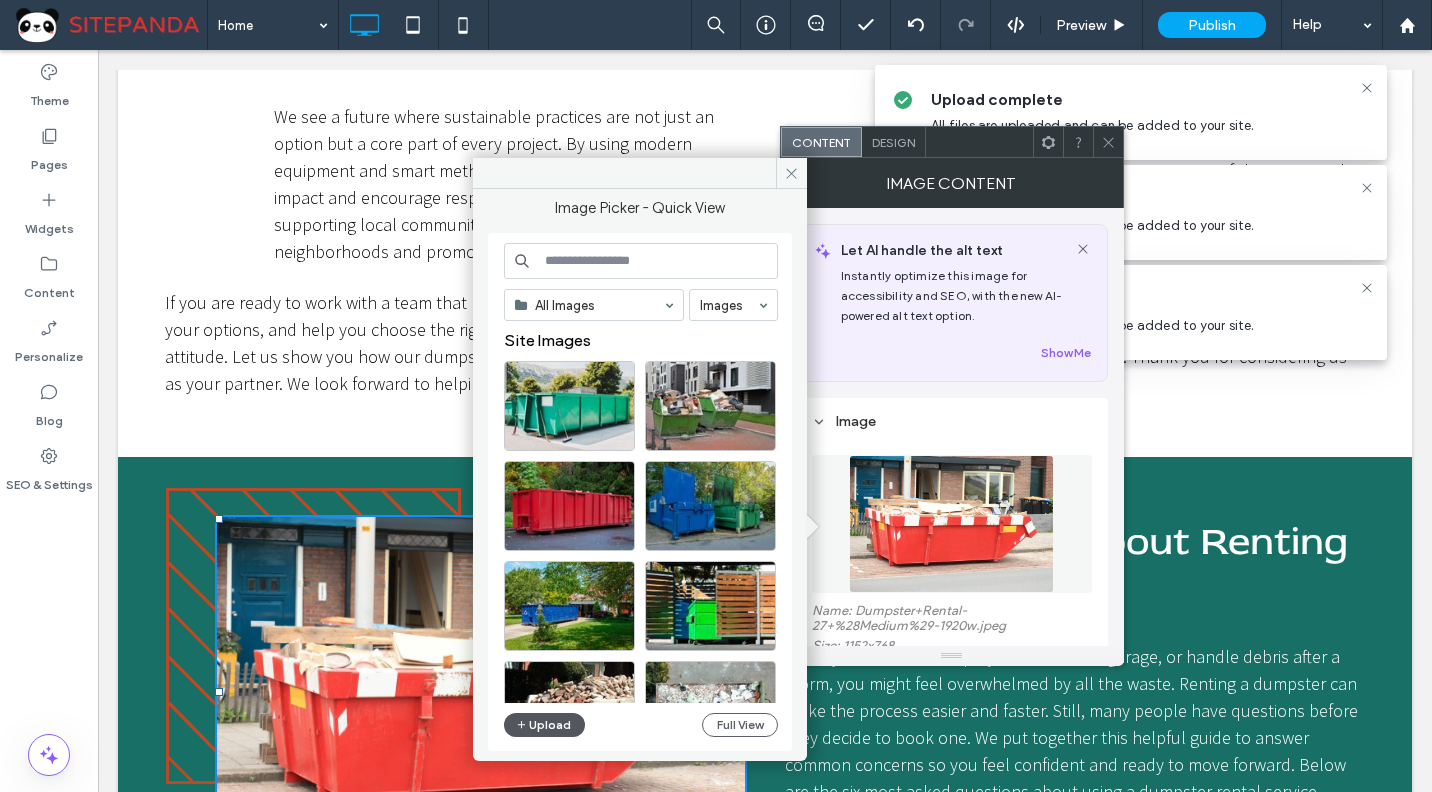 click on "Upload" at bounding box center [545, 725] 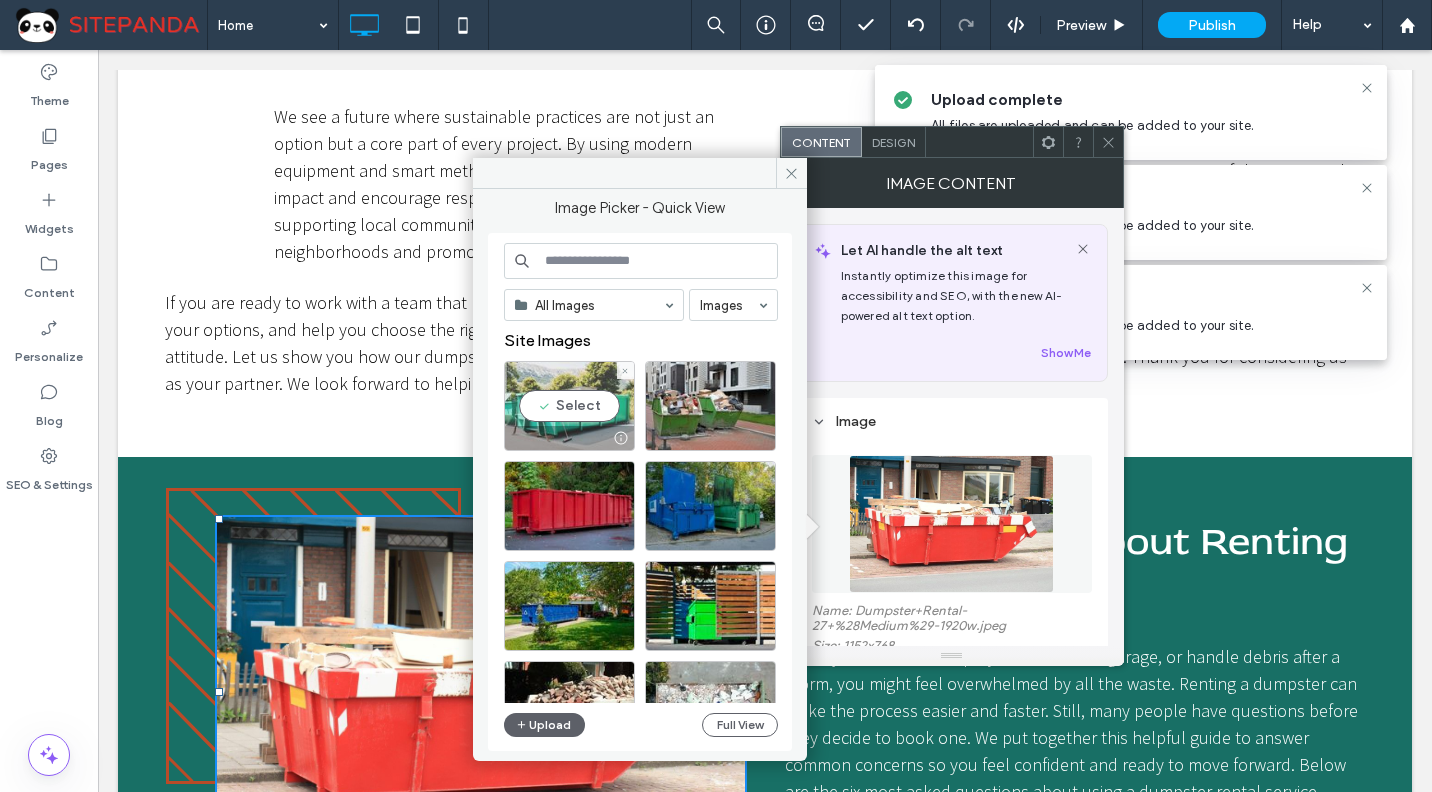 click on "Select" at bounding box center [569, 406] 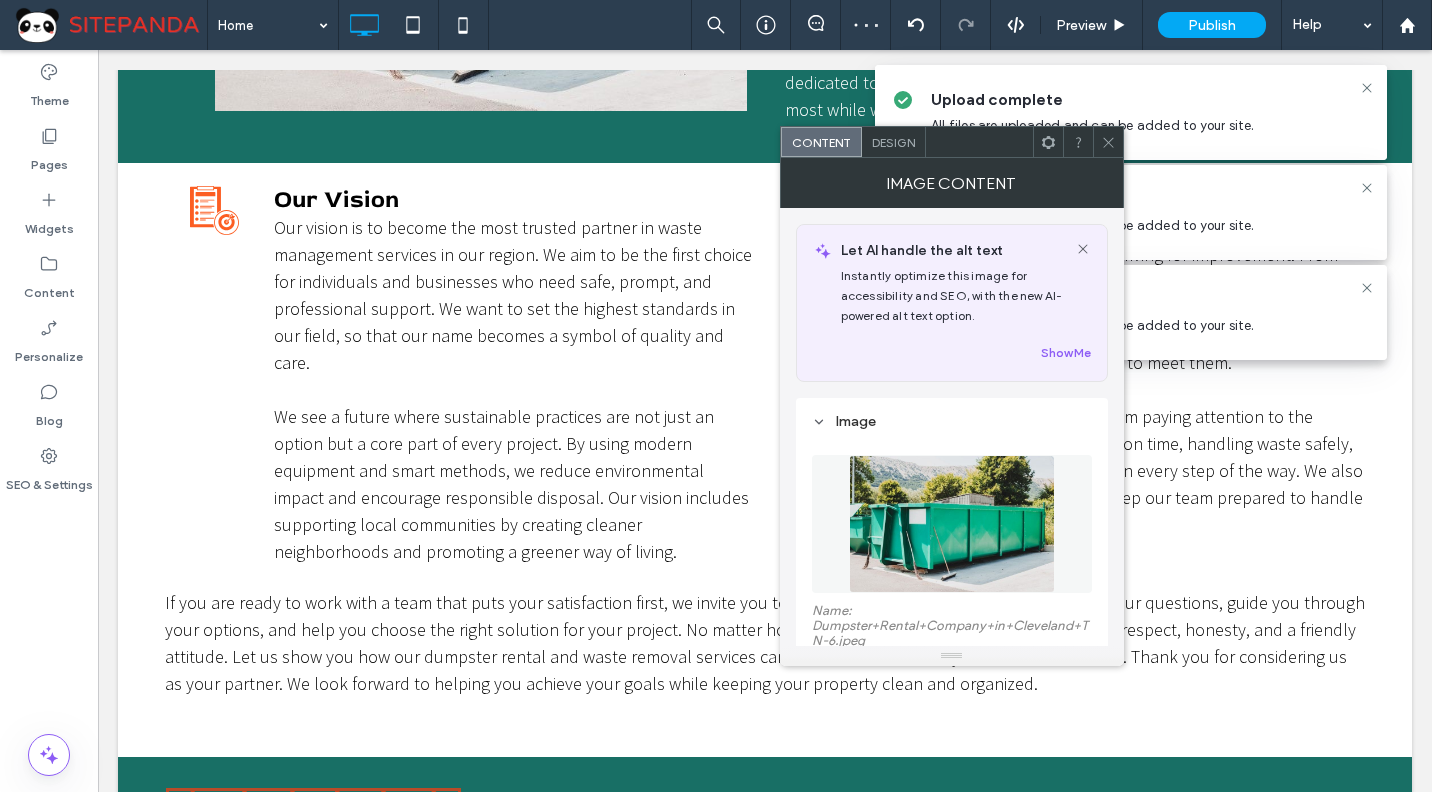 scroll, scrollTop: 8100, scrollLeft: 0, axis: vertical 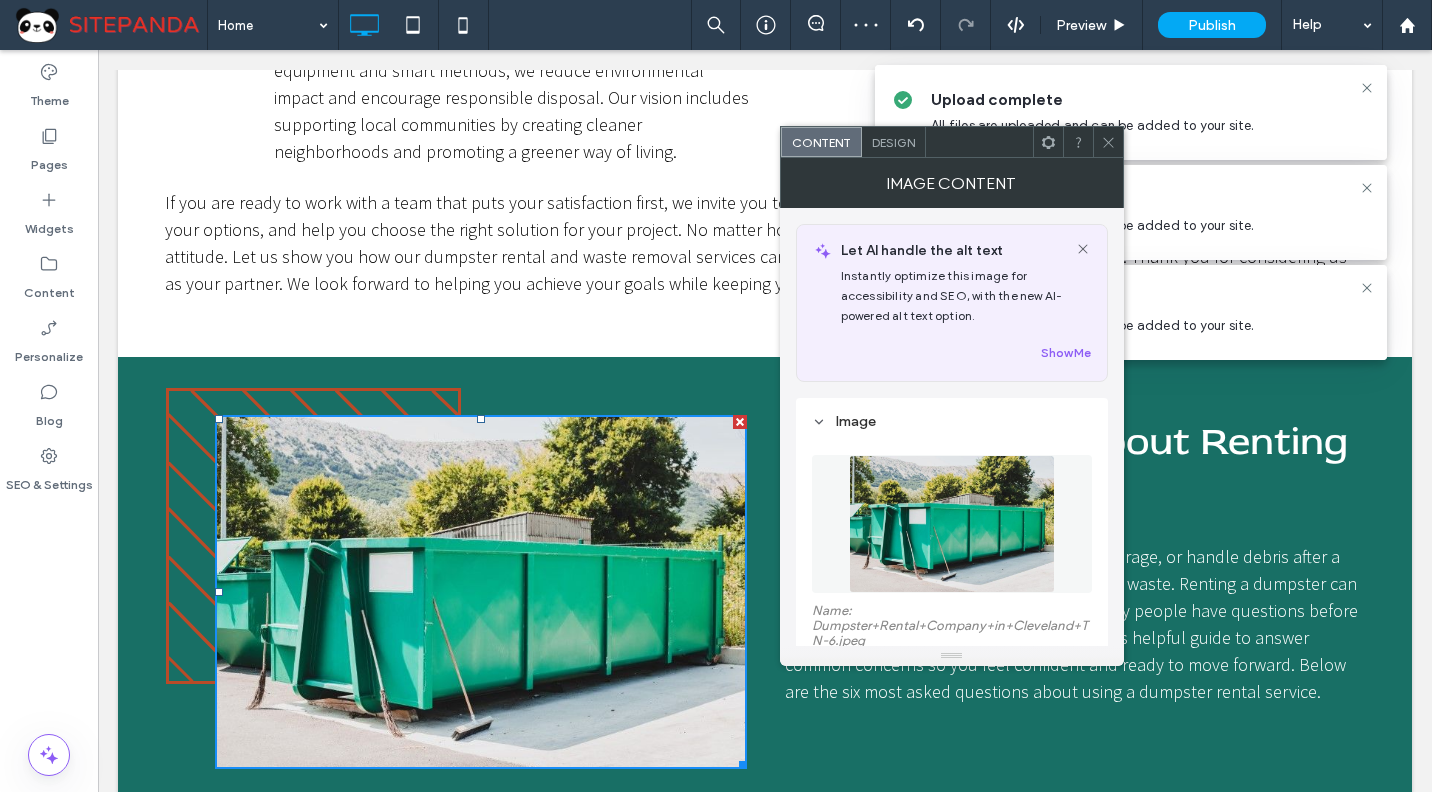 click at bounding box center (952, 524) 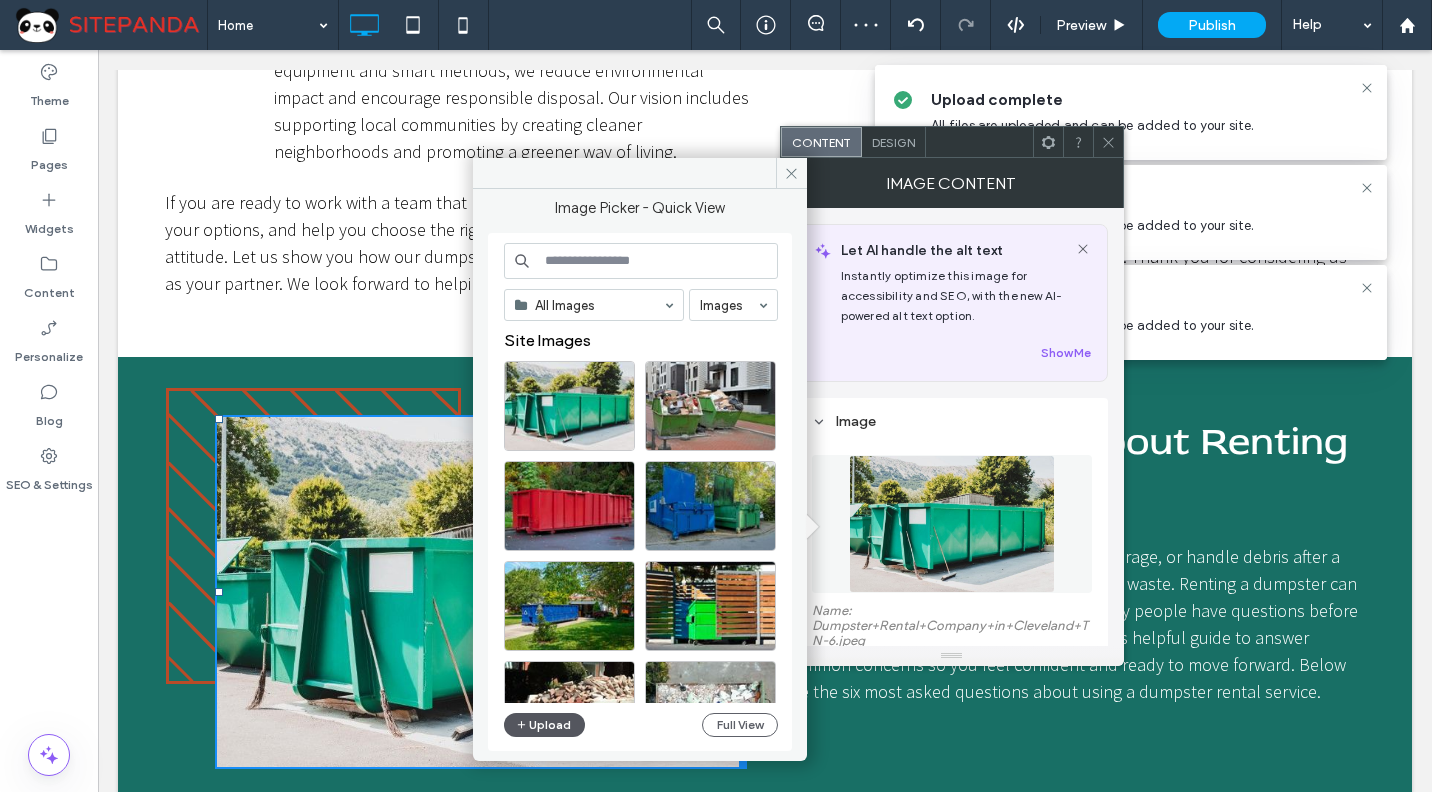 click on "Upload" at bounding box center [545, 725] 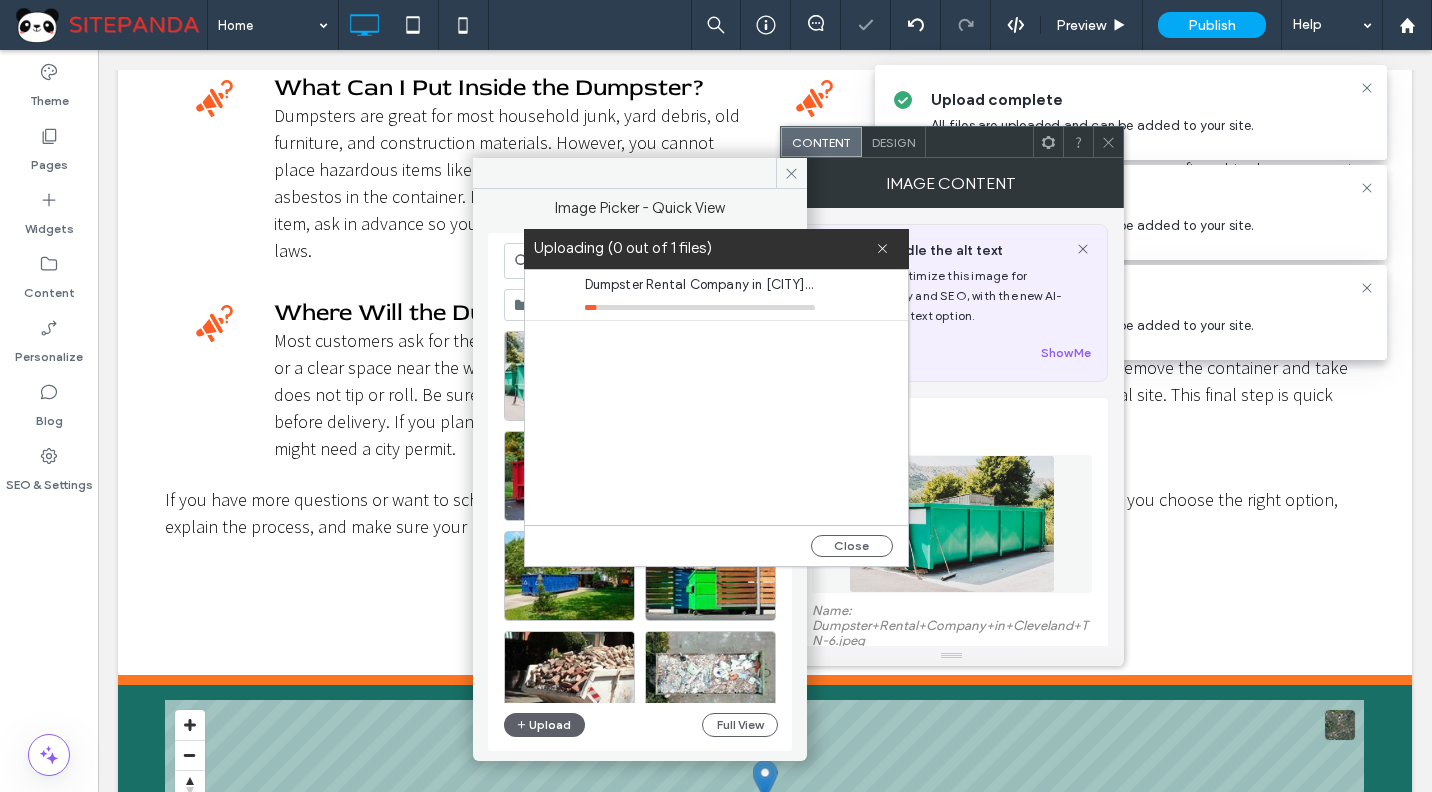 scroll, scrollTop: 9415, scrollLeft: 0, axis: vertical 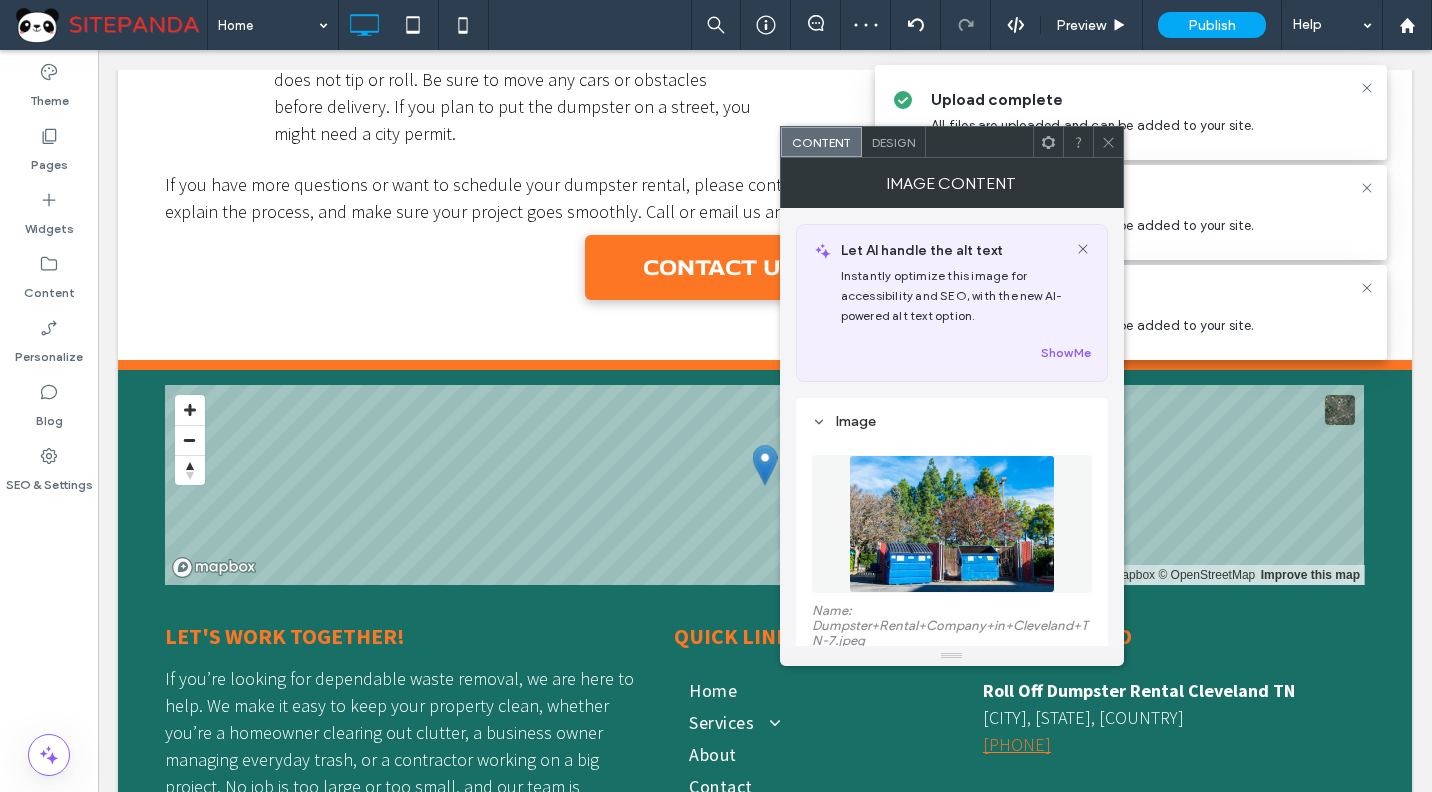 click 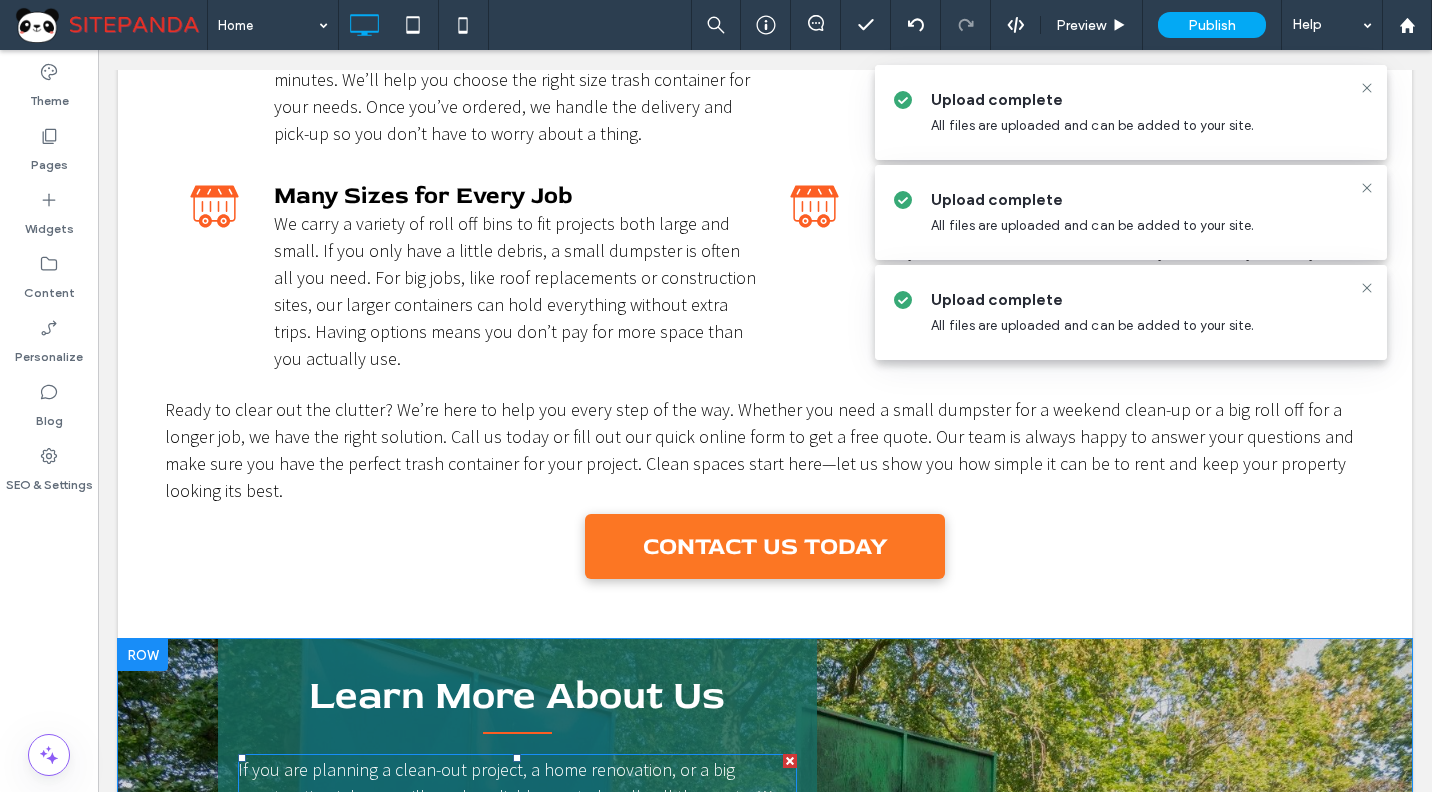 scroll, scrollTop: 2615, scrollLeft: 0, axis: vertical 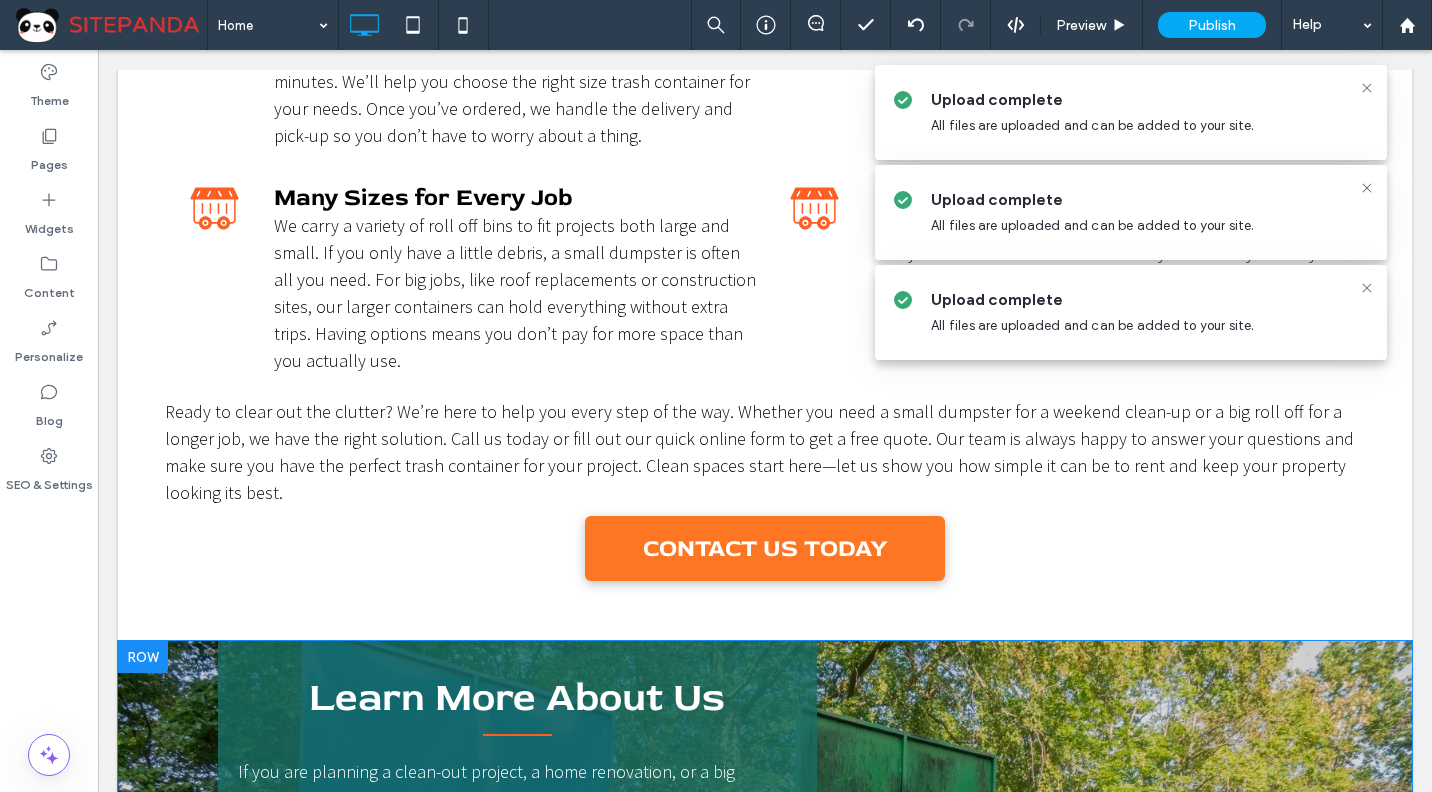 click on "Learn More About Us
If you are planning a clean-out project, a home renovation, or a big construction job, you will need a reliable way to handle all the waste. We have become the trusted name for dependable dumpster rentals that make cleanup simple and stress-free. Whether you are clearing out a garage or managing debris from a large building project, we offer convenient solutions that fit your timeline and budget. With our straightforward process and friendly team, getting rid of unwanted materials has never been easier.
We started as a small, locally owned business with only a handful of bins. Through hard work and commitment to our clients, we have grown in the area. Even as we expanded, we never lost sight of our core values: honesty, reliability, and respect for our customers and their property.
LEARN MORE
Click To Paste
Click To Paste" at bounding box center (765, 1023) 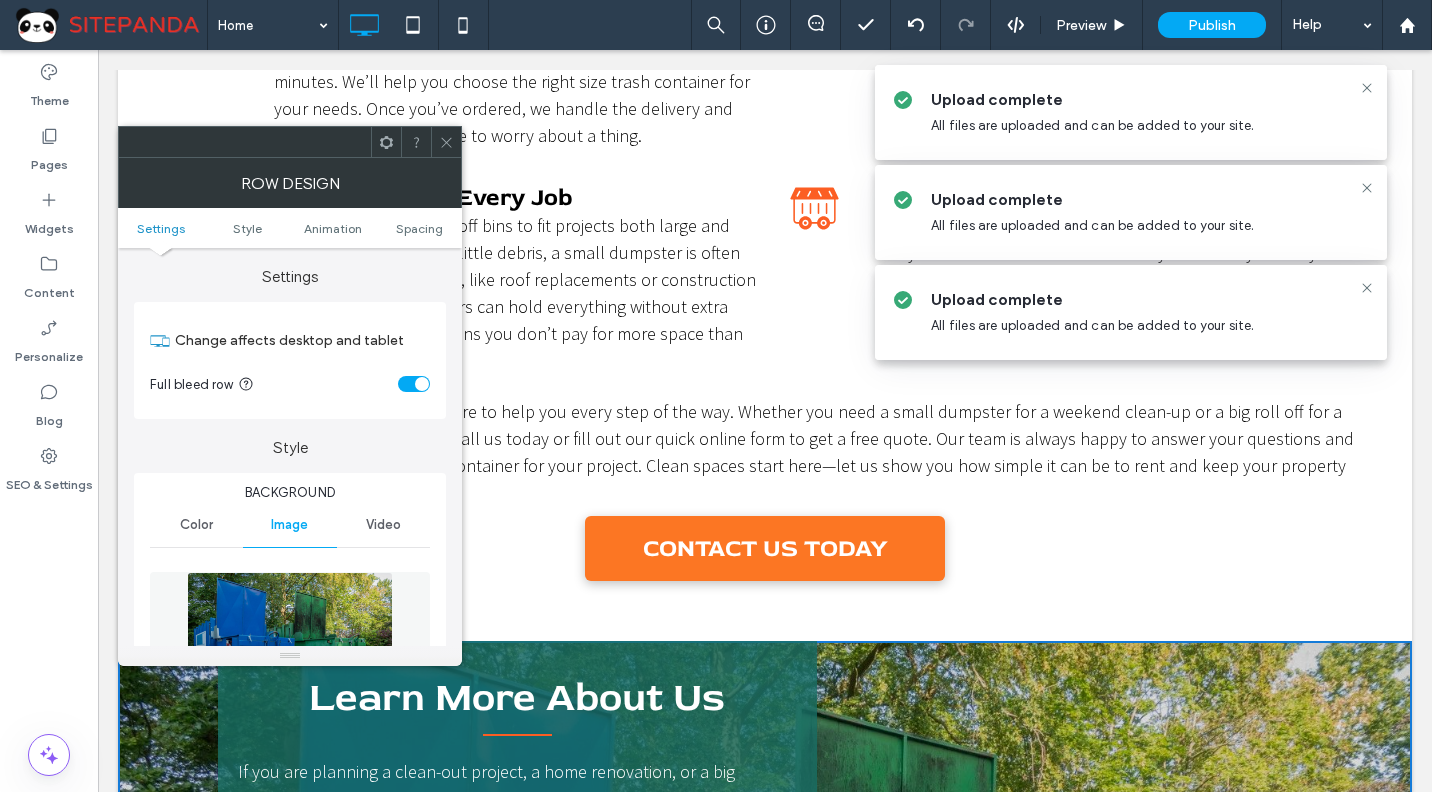 click at bounding box center [290, 641] 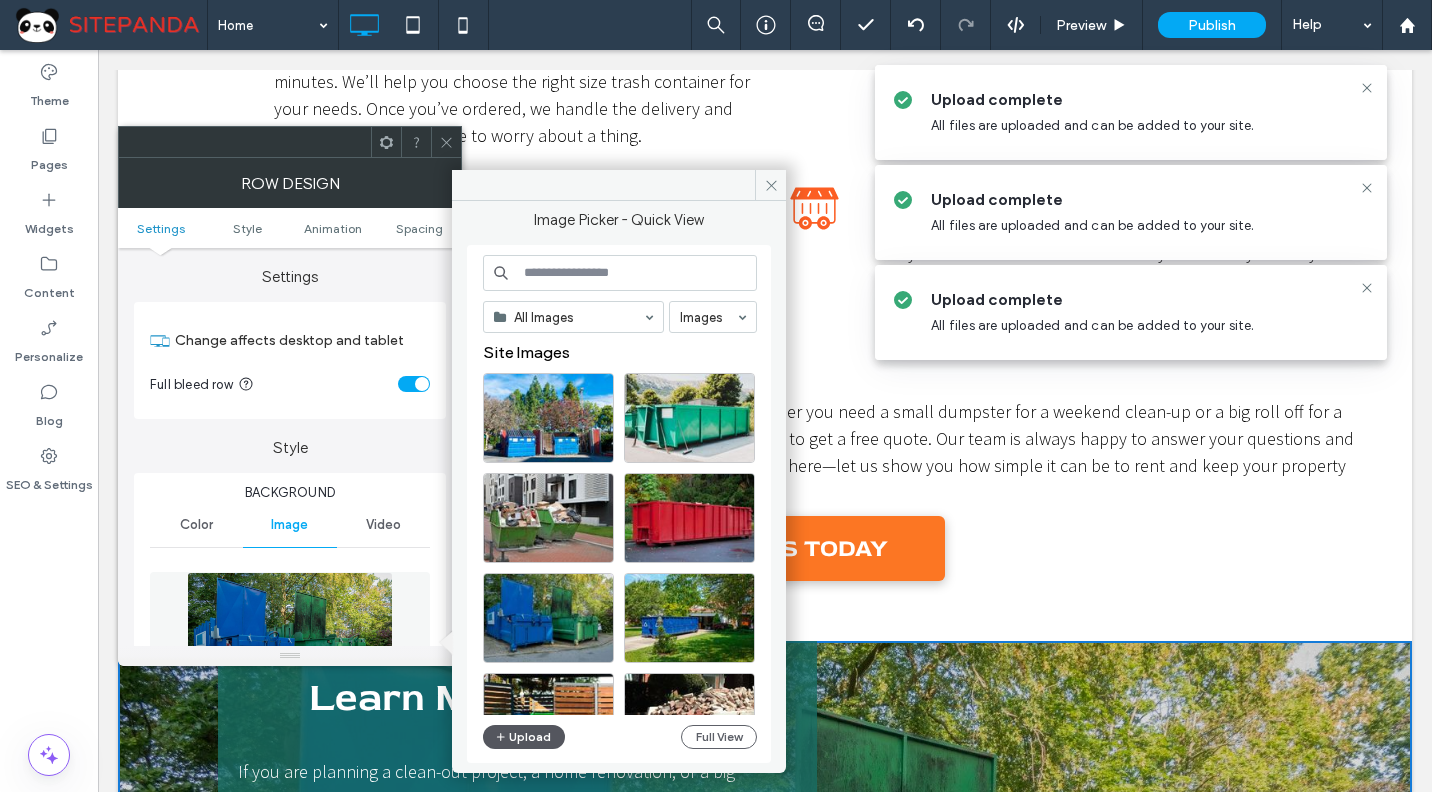 click on "Upload" at bounding box center (524, 737) 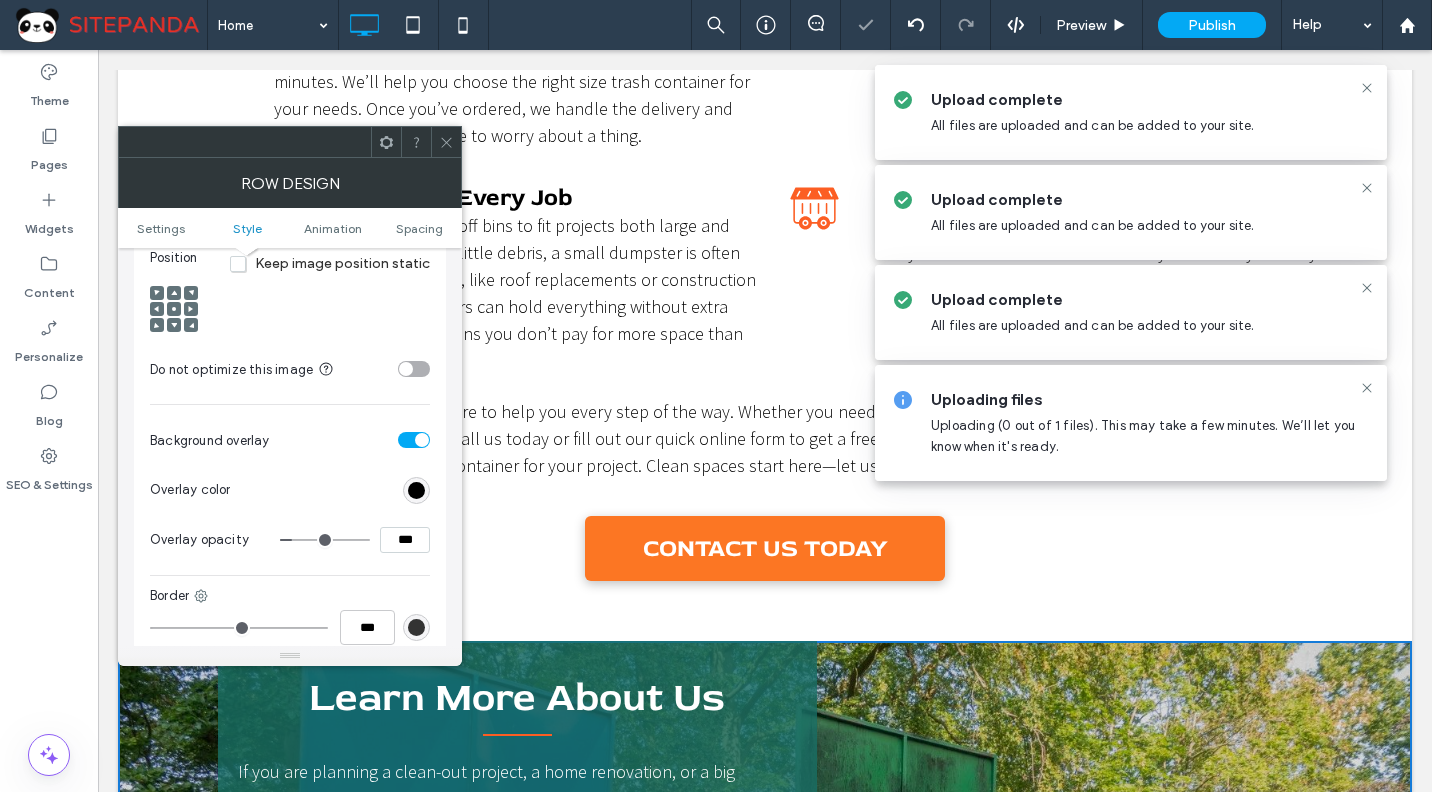 scroll, scrollTop: 1100, scrollLeft: 0, axis: vertical 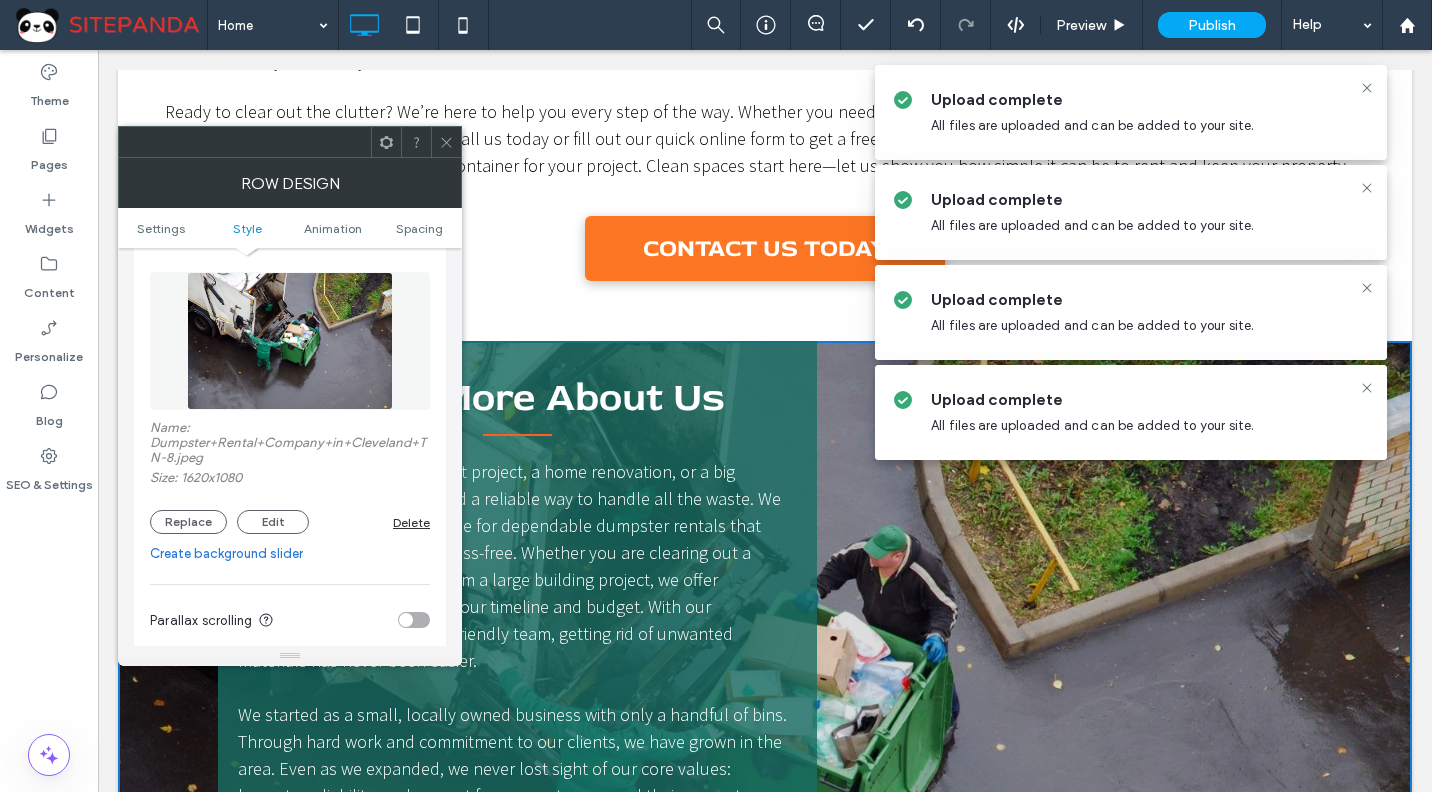 click at bounding box center [446, 142] 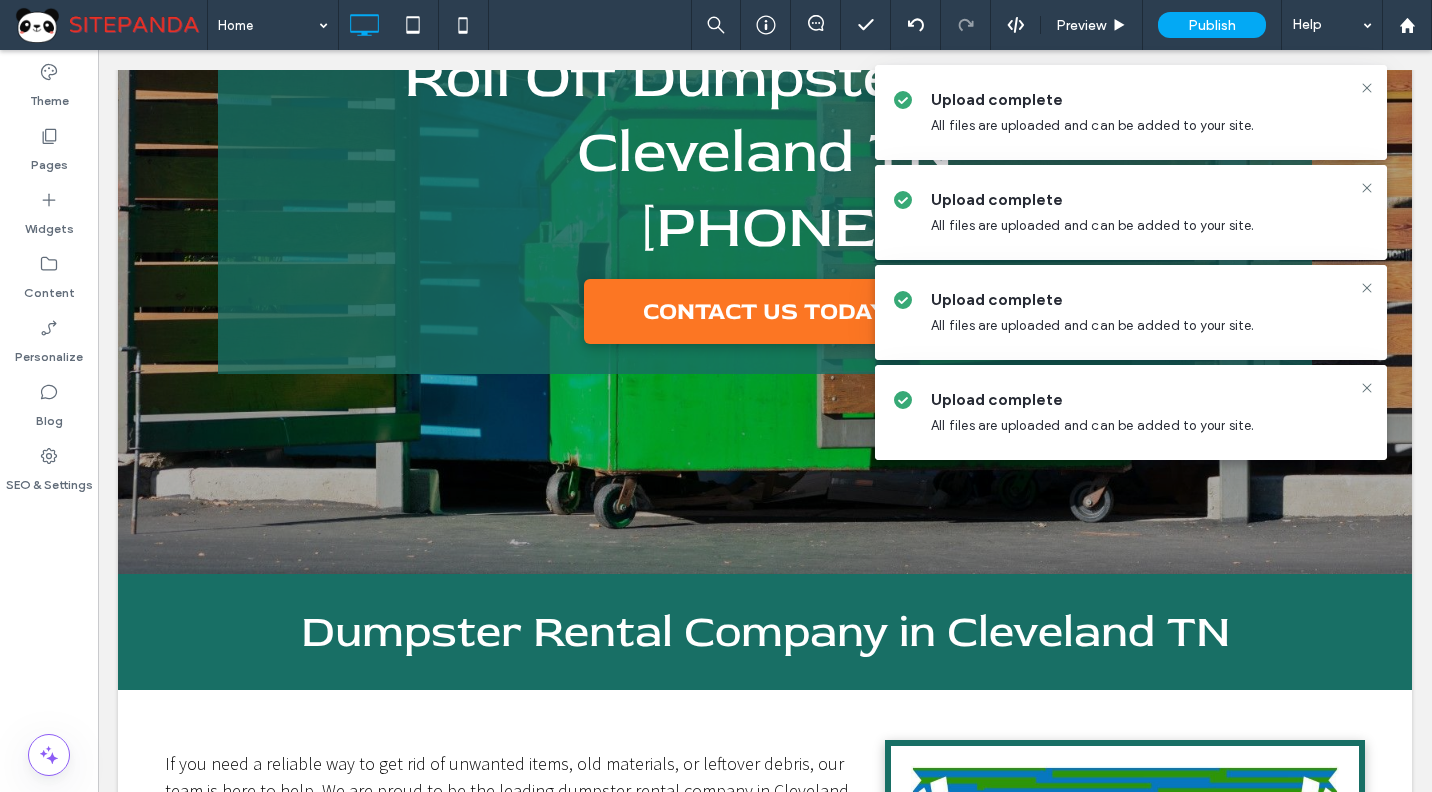 scroll, scrollTop: 0, scrollLeft: 0, axis: both 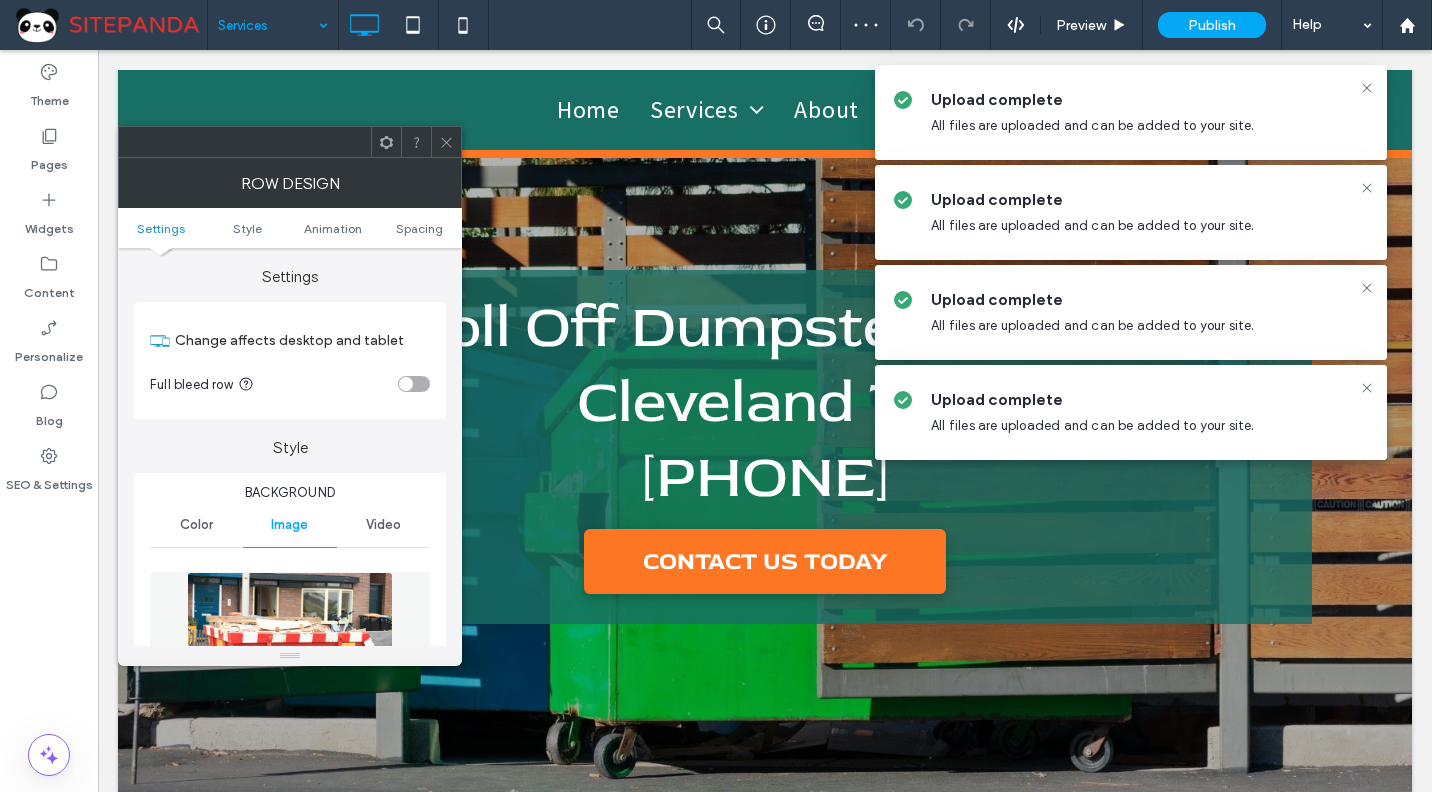 click at bounding box center [290, 641] 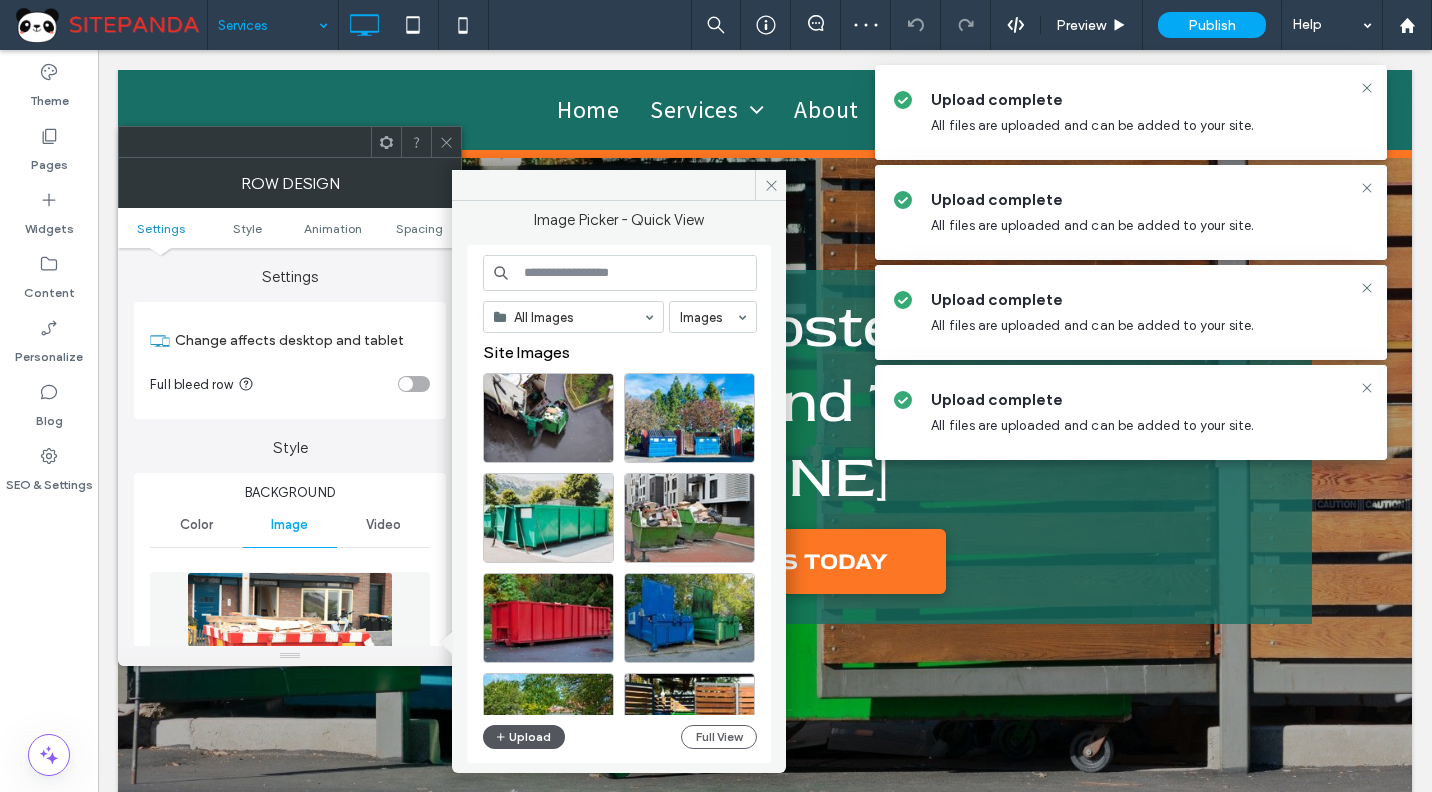 click on "Upload" at bounding box center (524, 737) 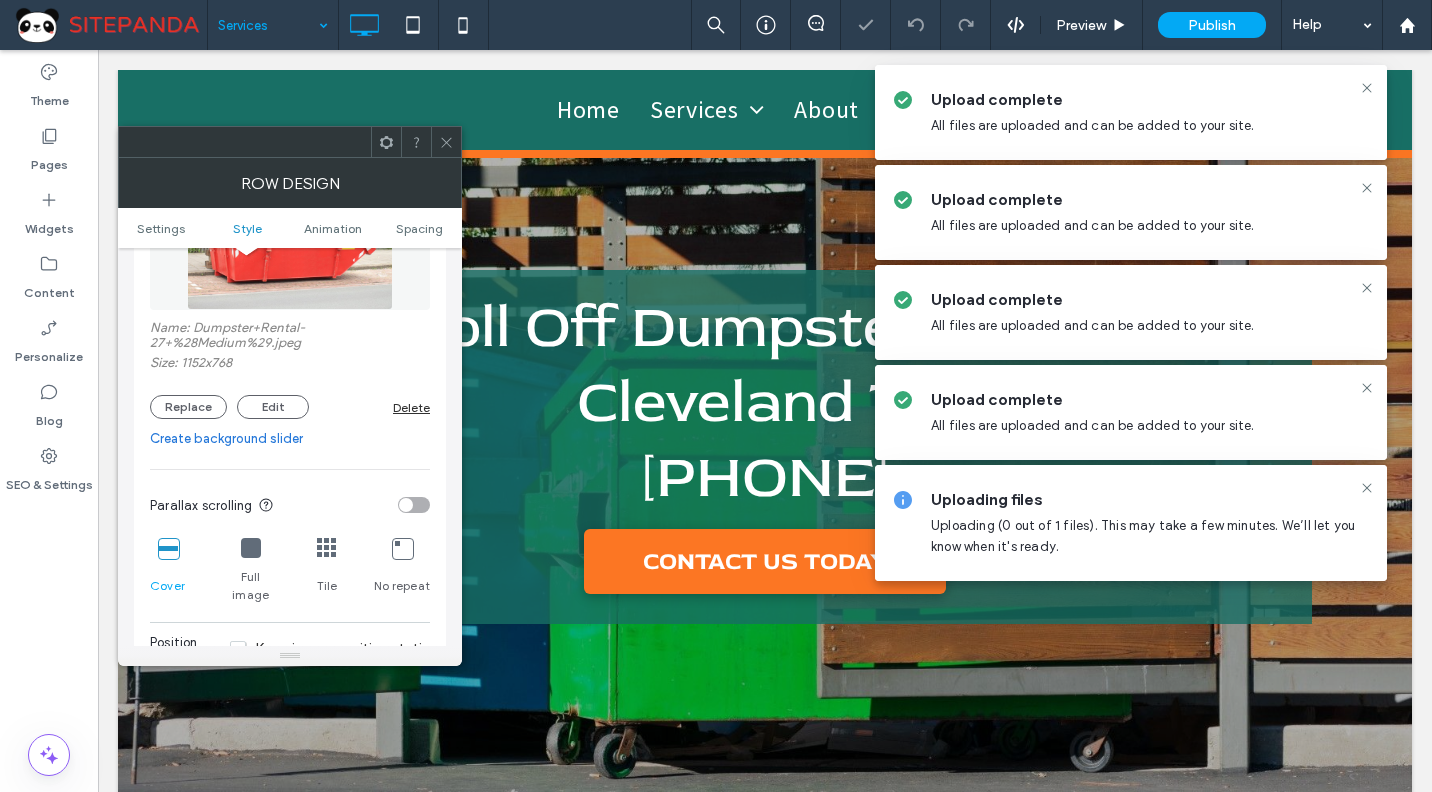 scroll, scrollTop: 700, scrollLeft: 0, axis: vertical 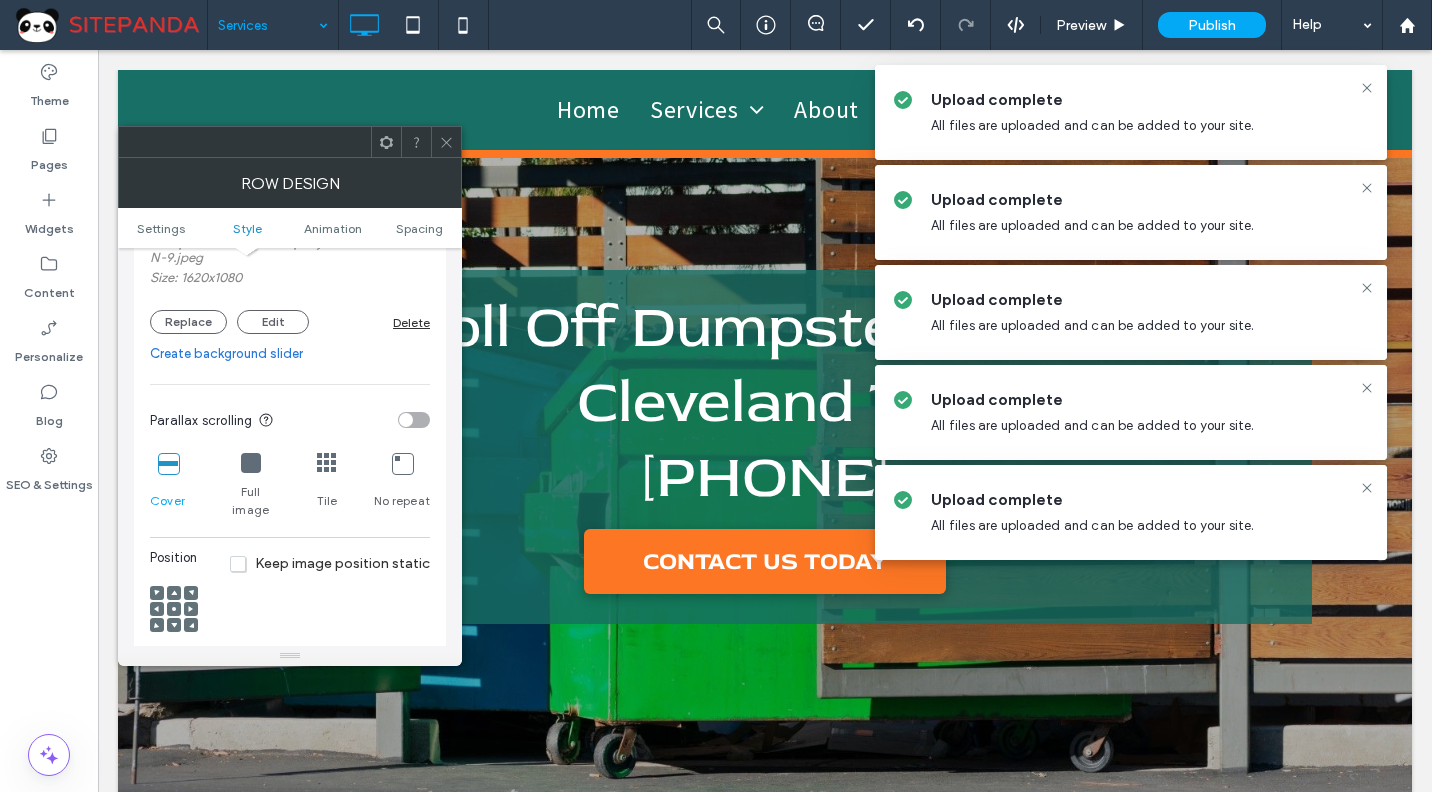 click 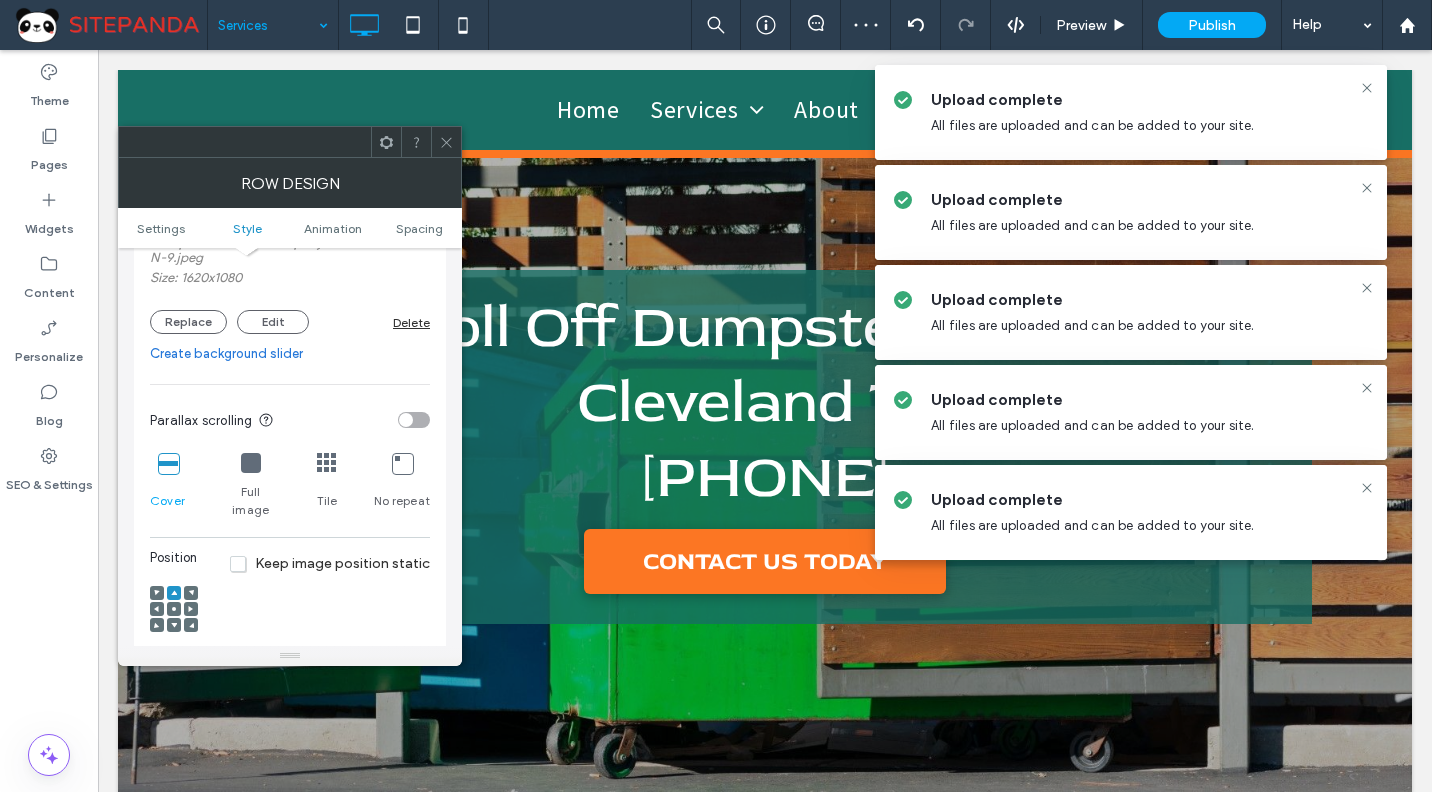 click at bounding box center (446, 142) 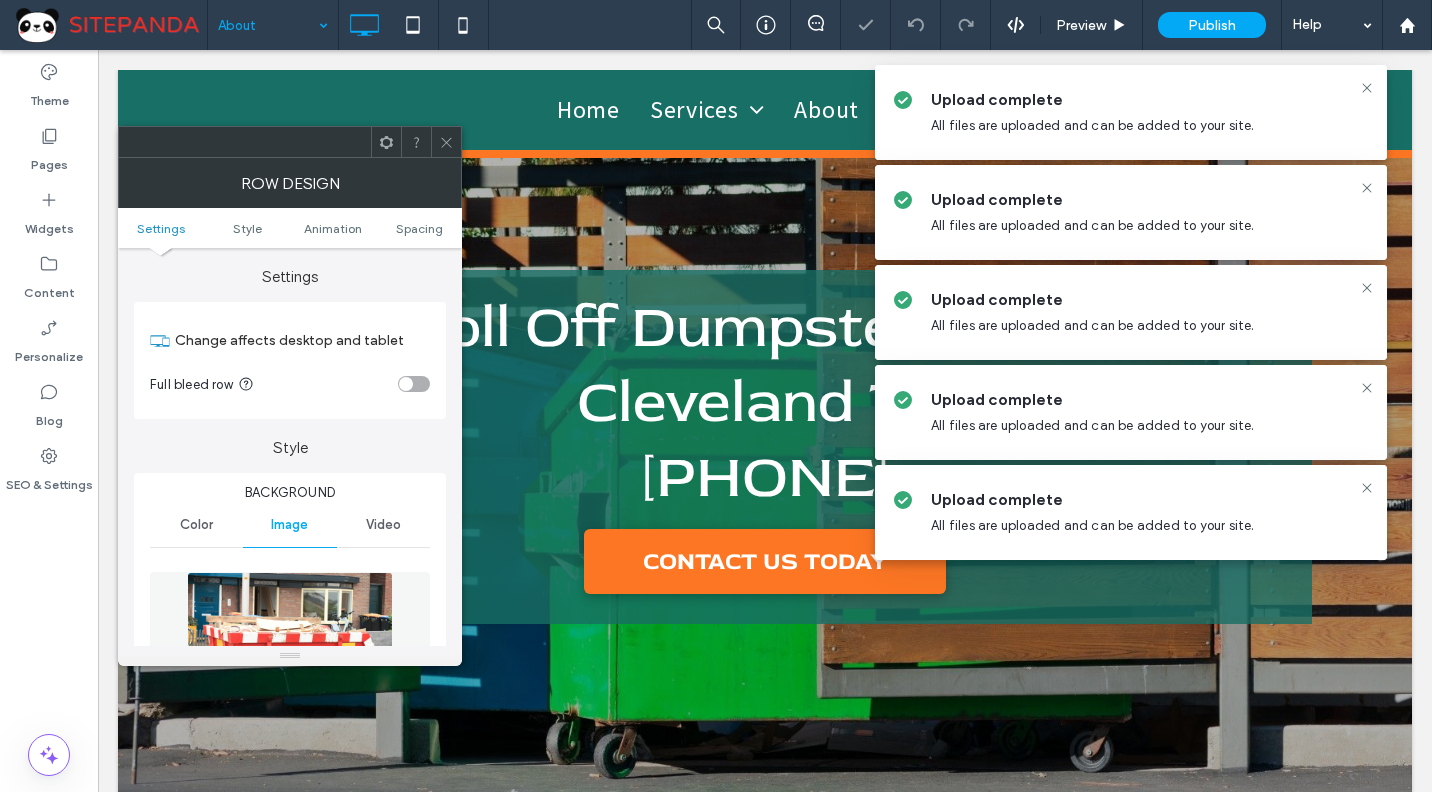 click at bounding box center (290, 641) 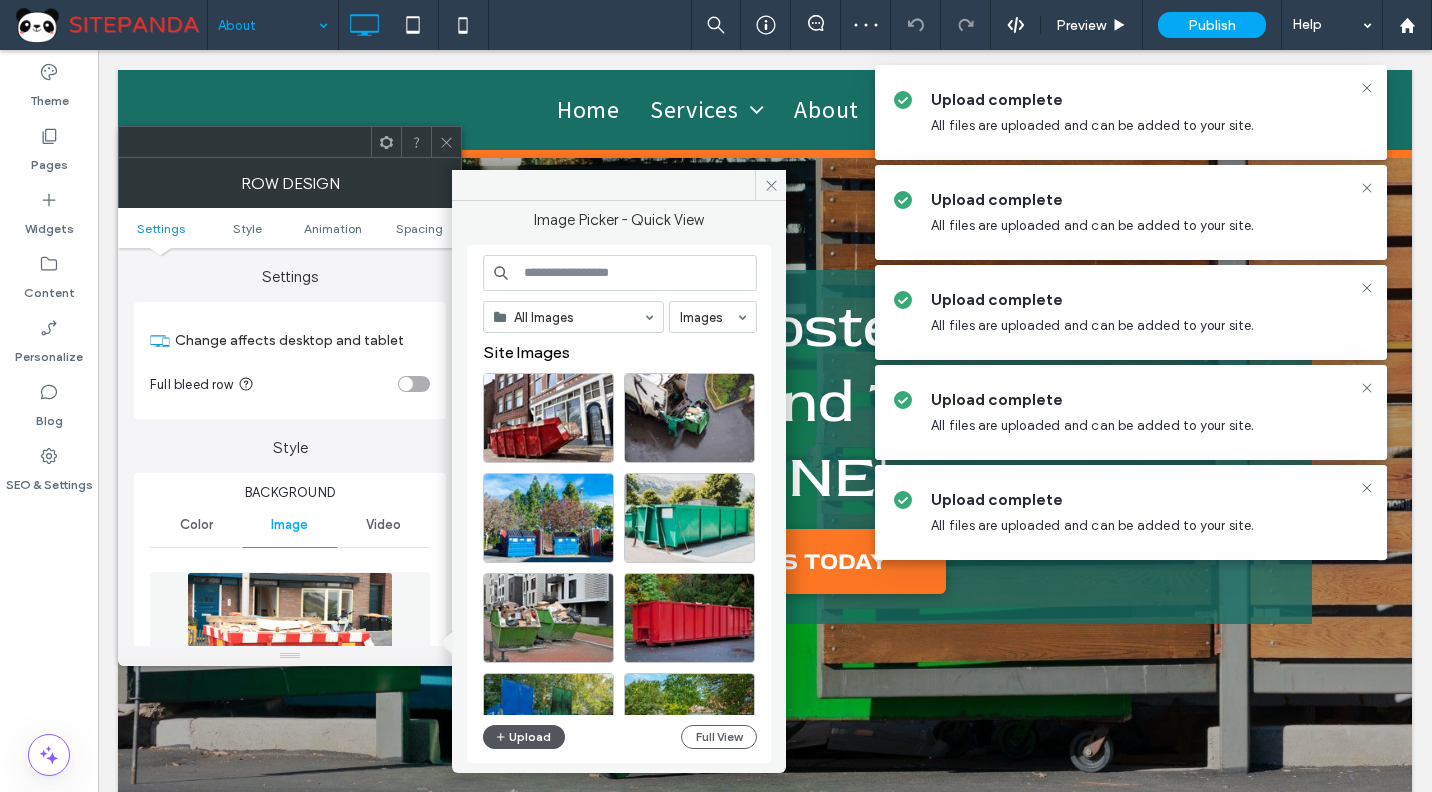 click at bounding box center [502, 737] 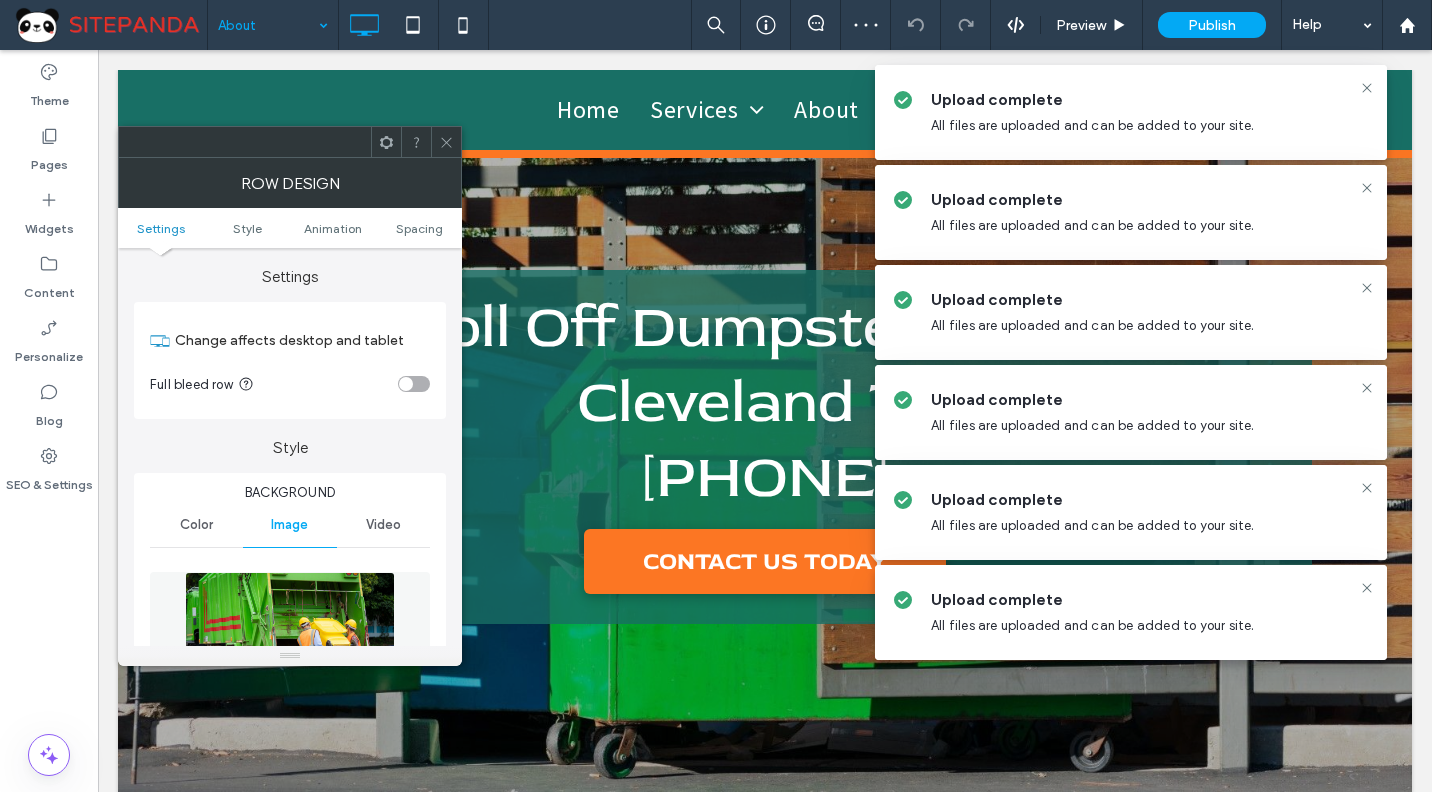 click 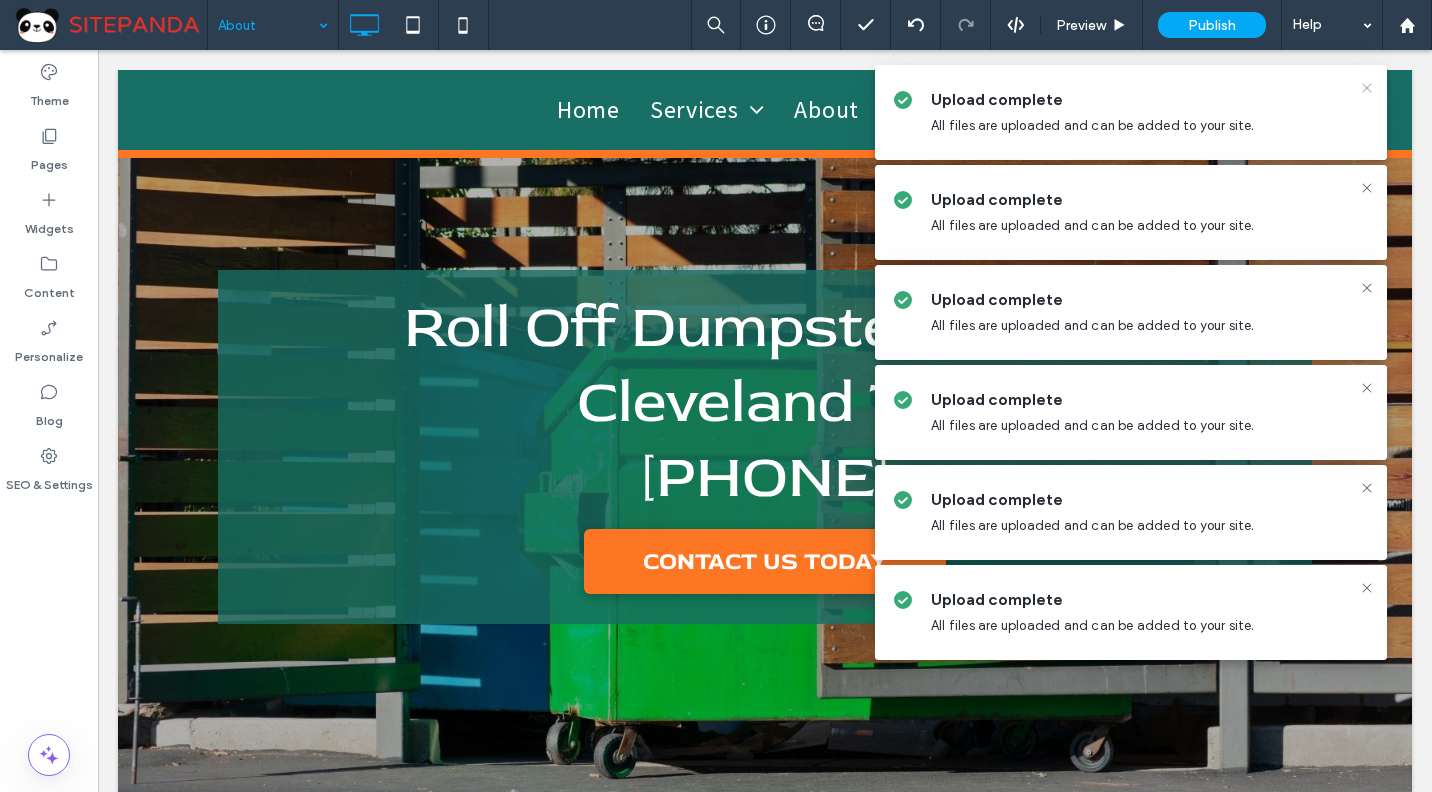 click 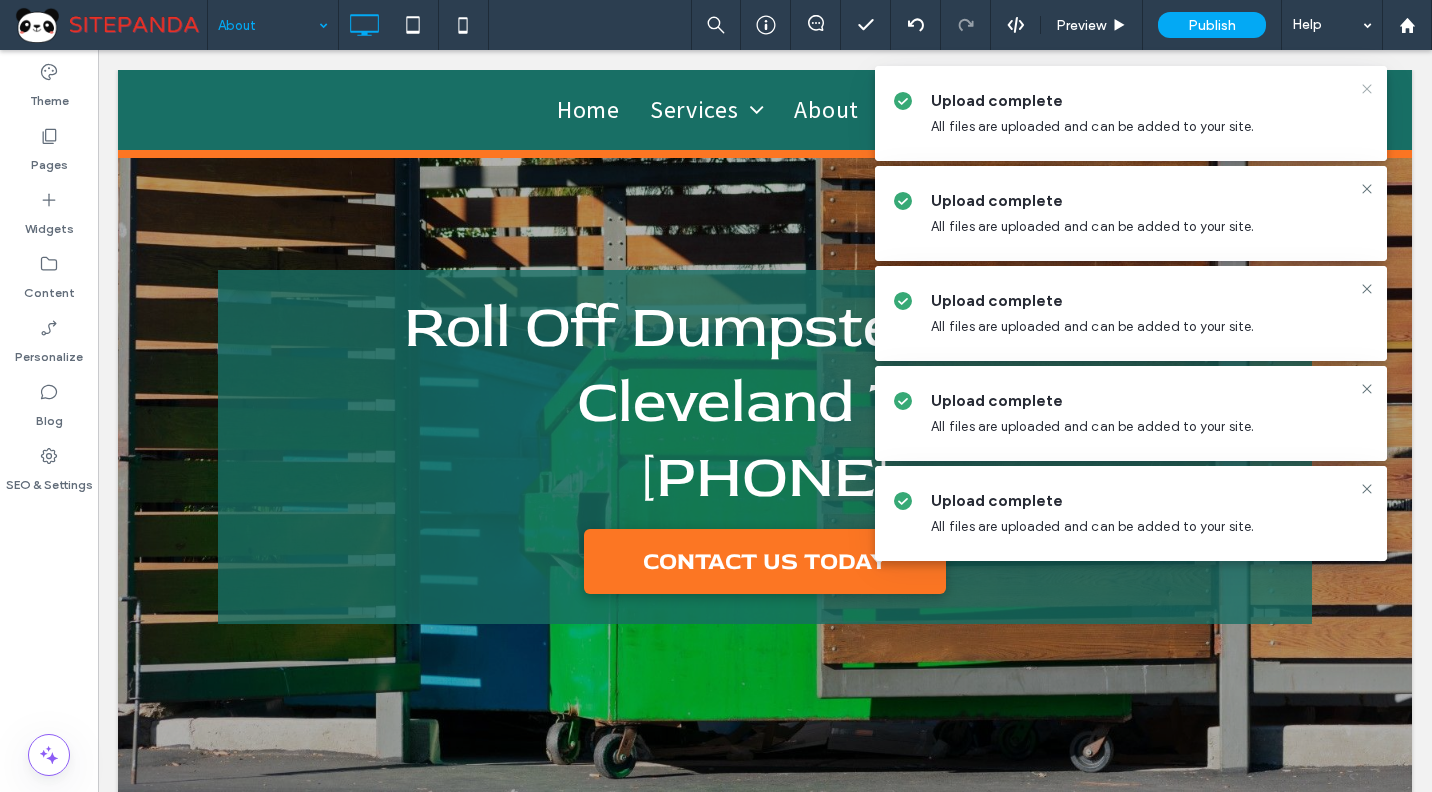 click 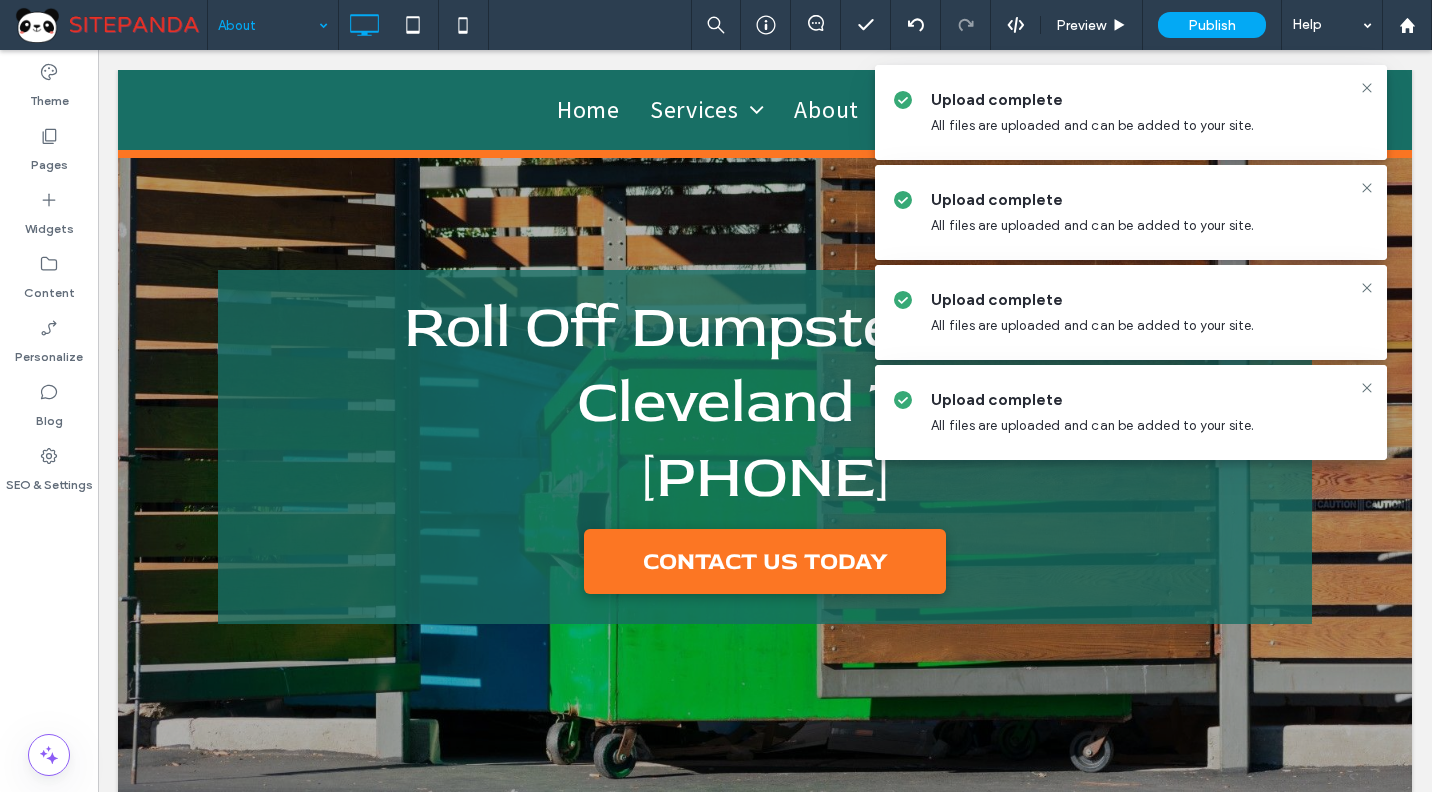 click 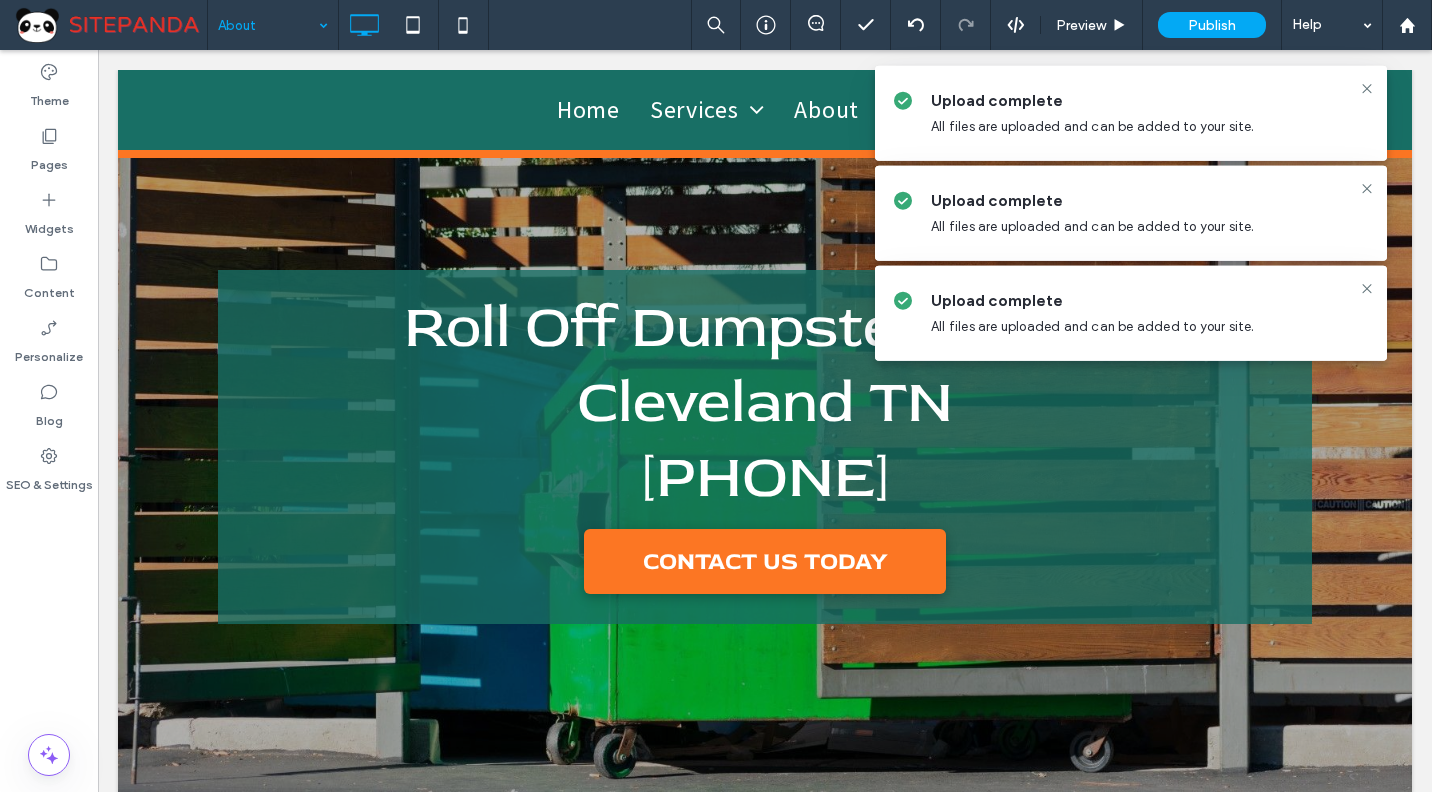 click 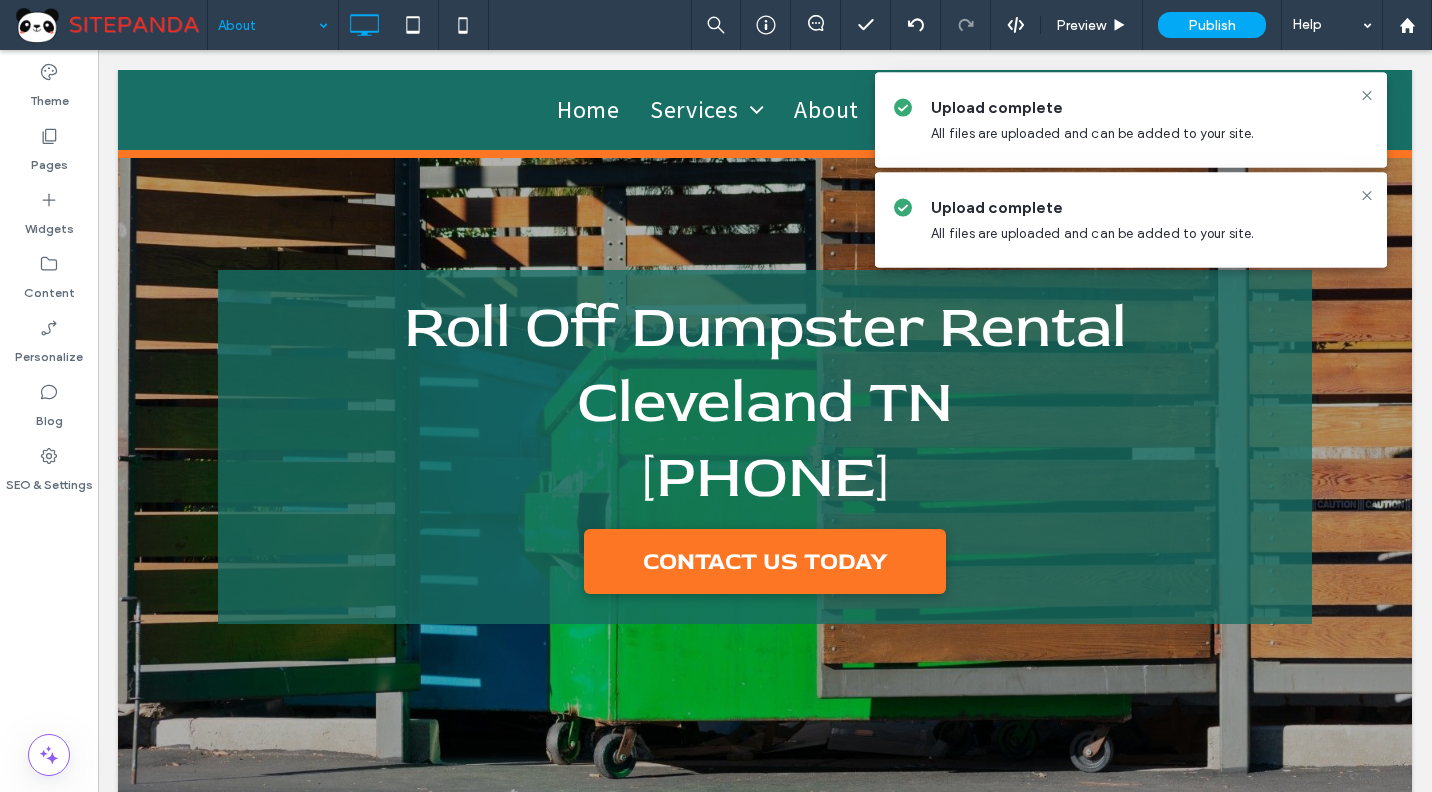 click 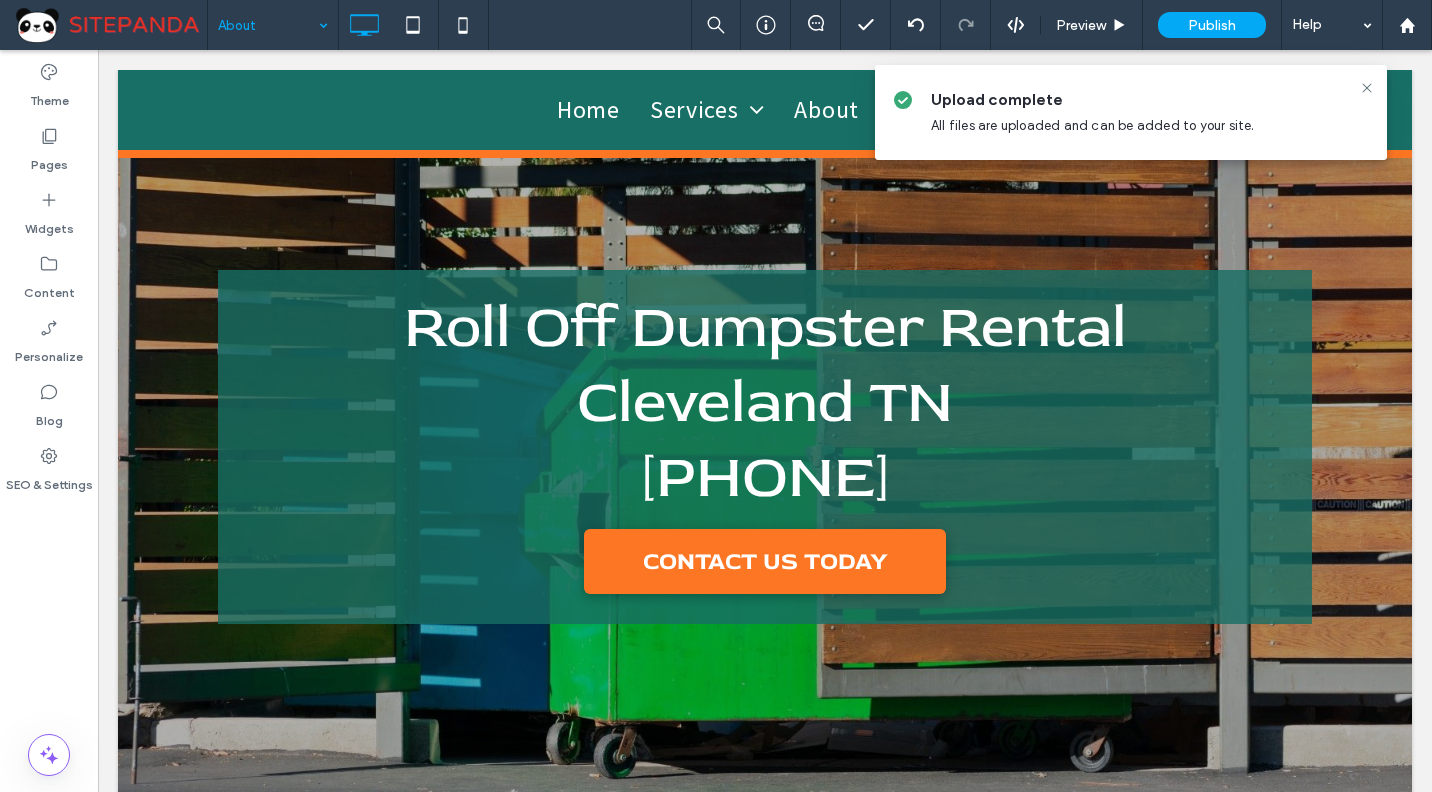 click 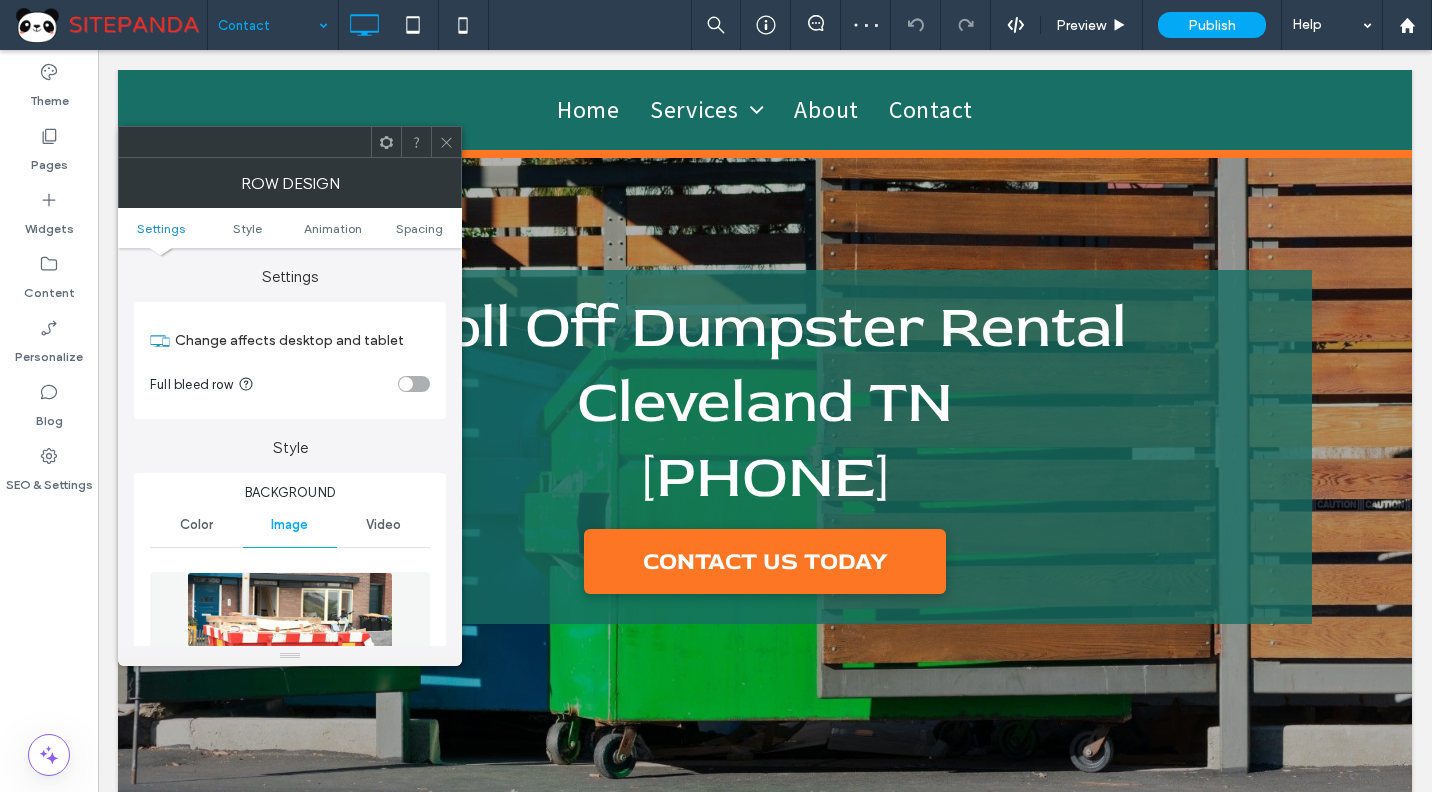 click at bounding box center [290, 641] 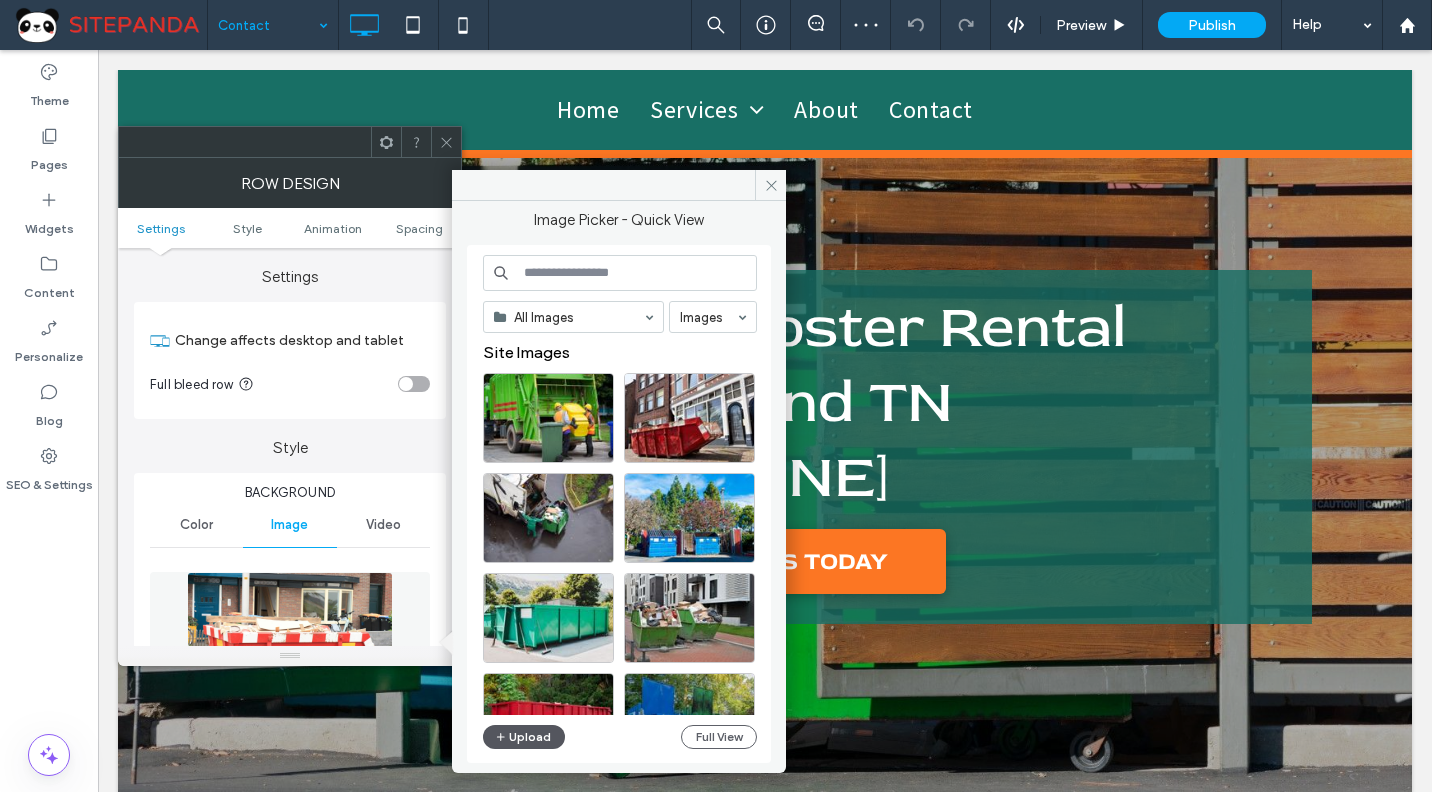 click on "Upload" at bounding box center (524, 737) 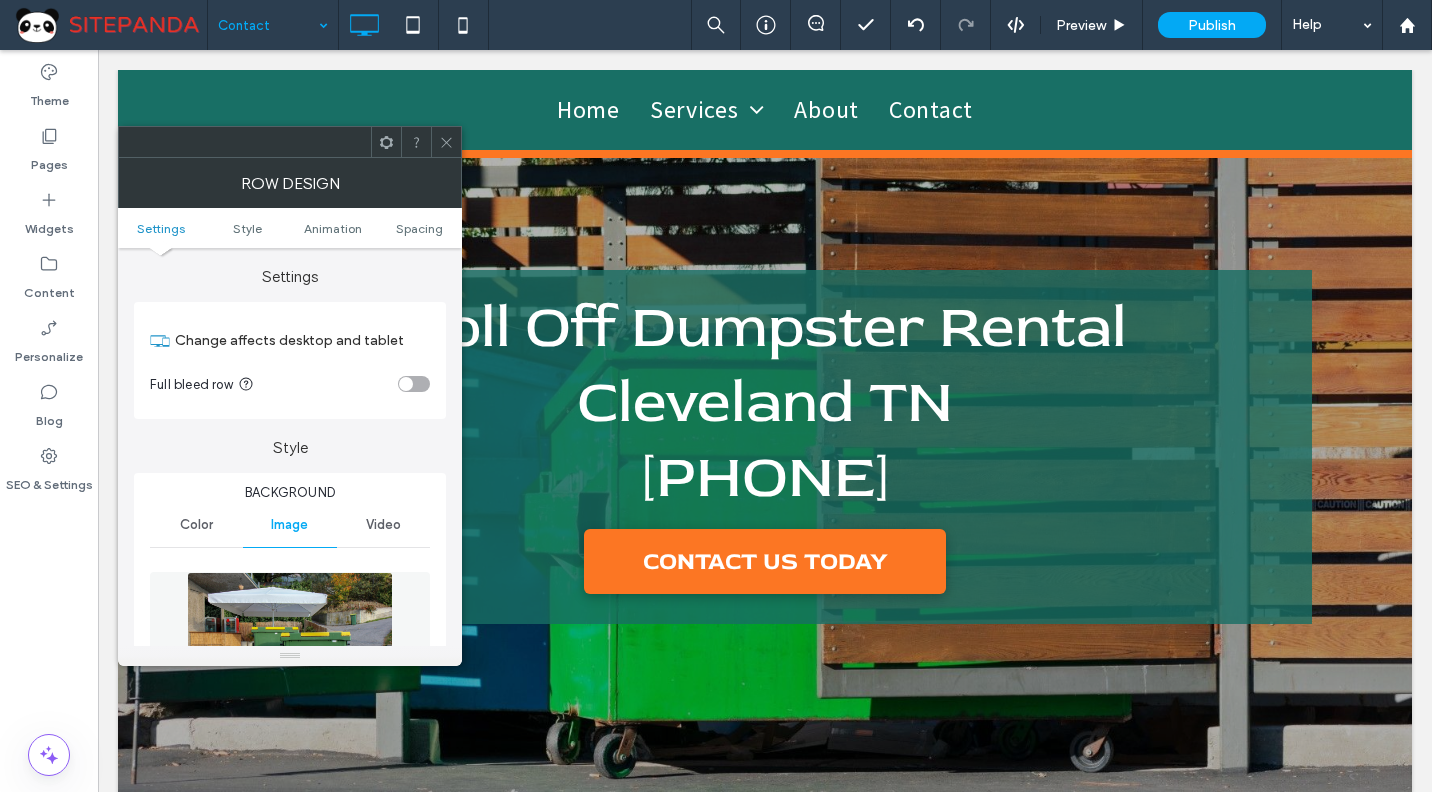 click at bounding box center [446, 142] 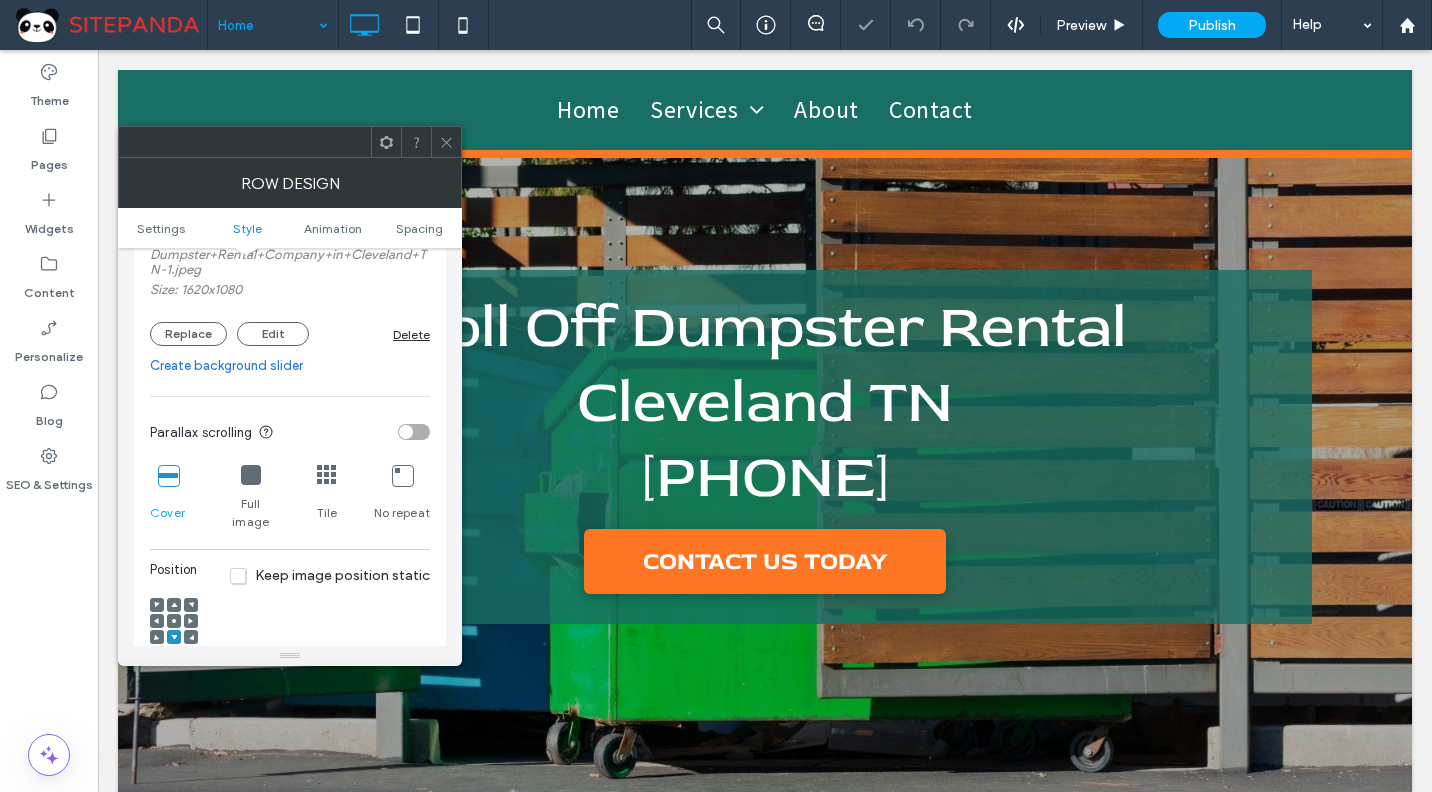 scroll, scrollTop: 500, scrollLeft: 0, axis: vertical 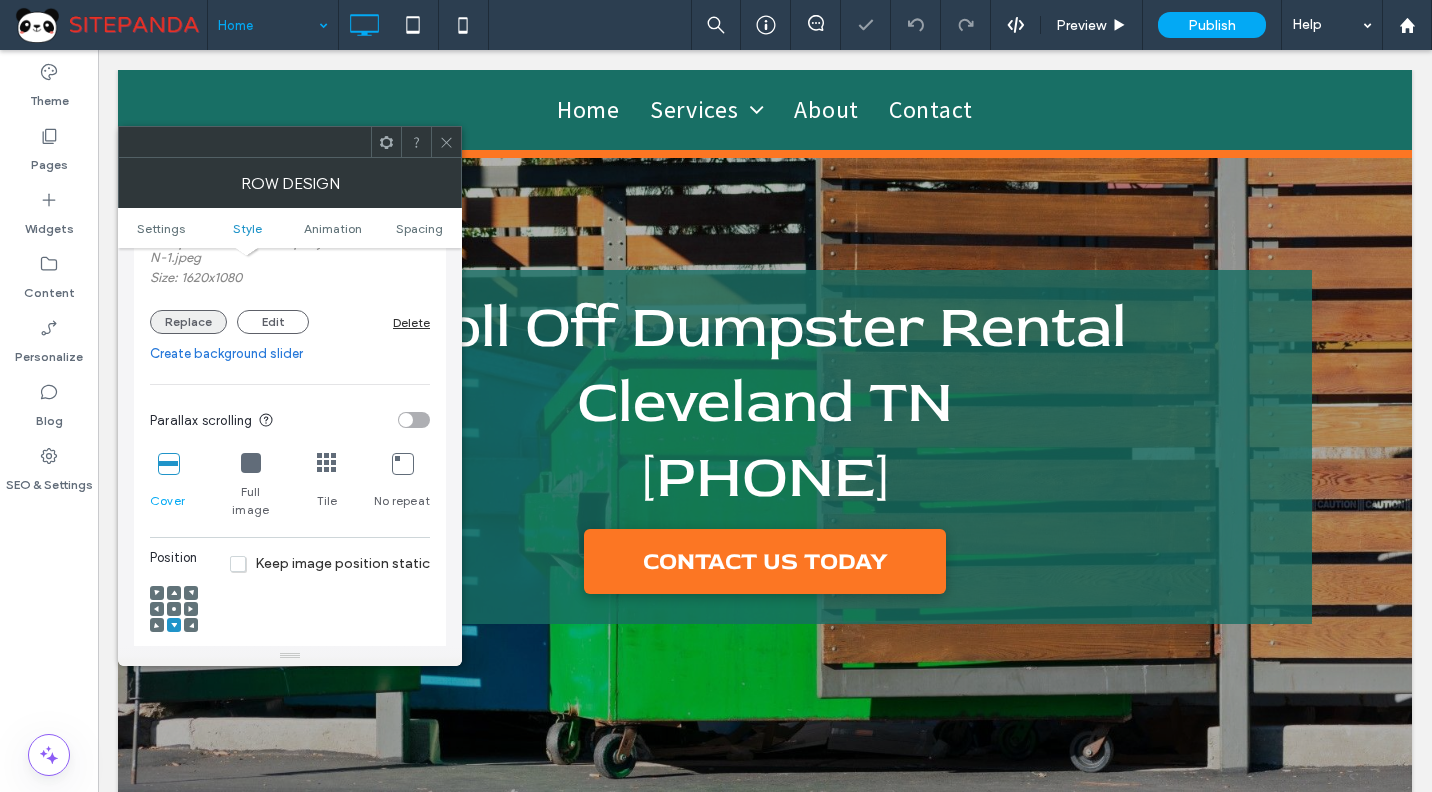 click on "Name: Dumpster+Rental+Company+in+Cleveland+TN-1.jpeg Size: 1620x1080 Replace Edit Delete" at bounding box center (290, 198) 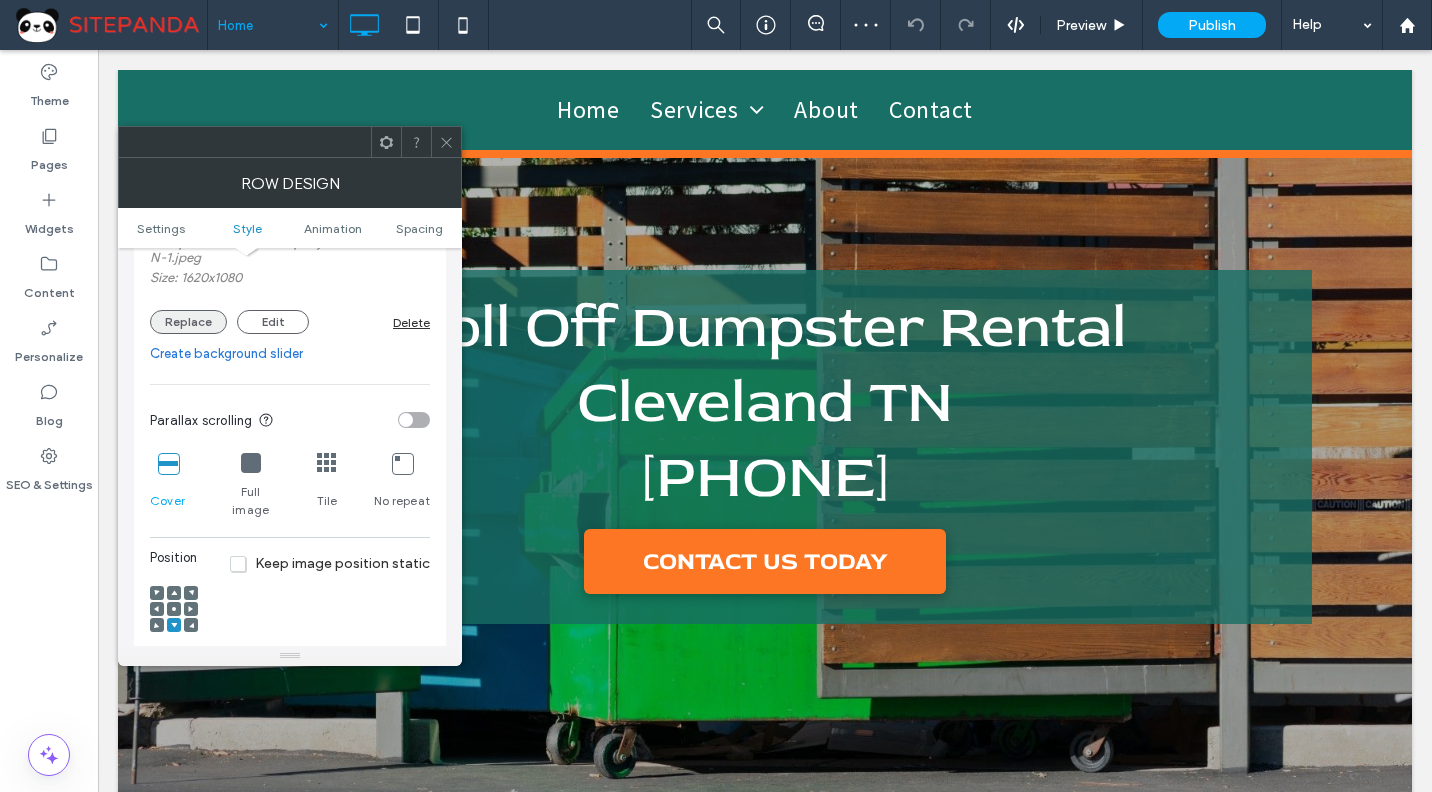click on "Replace" at bounding box center (188, 322) 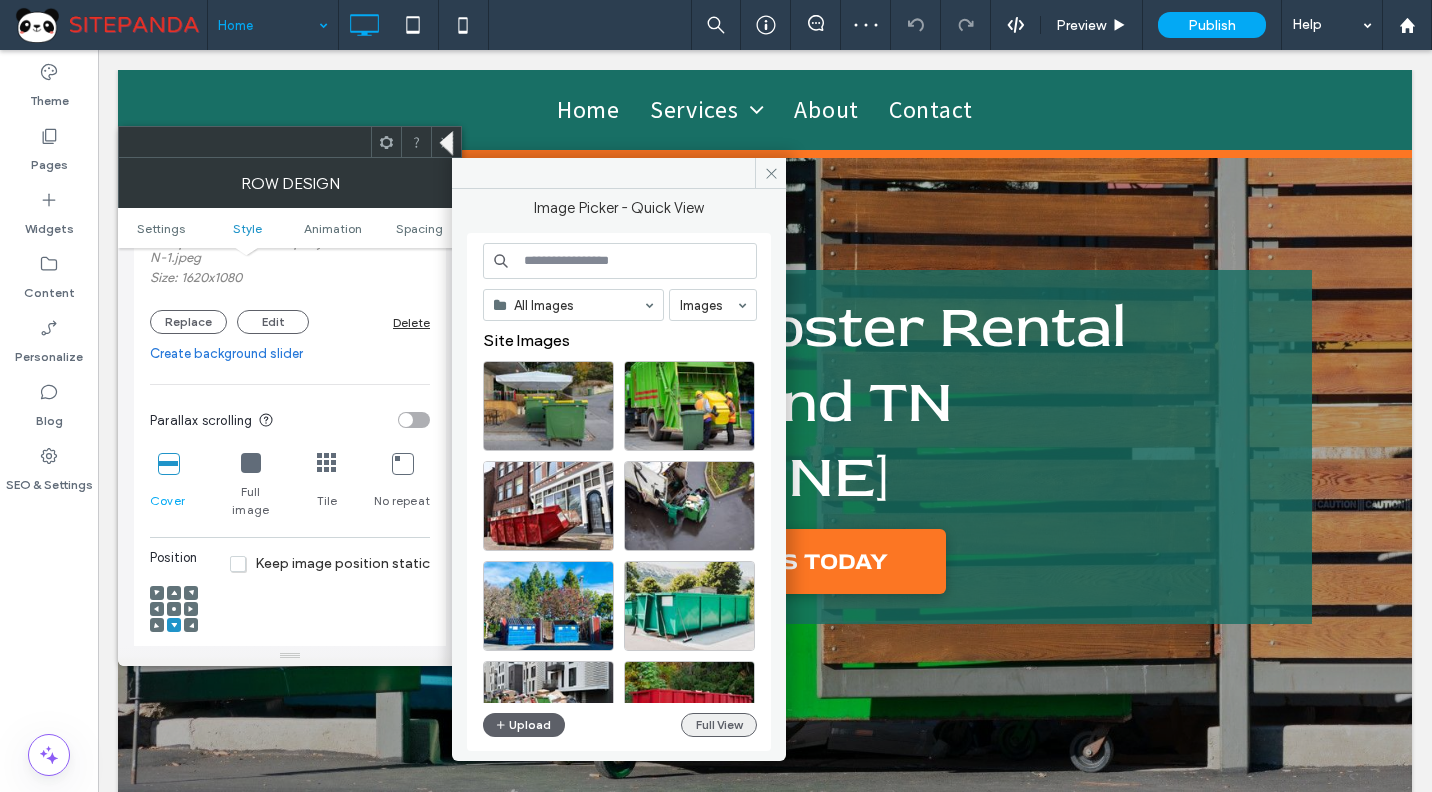 click on "Full View" at bounding box center [719, 725] 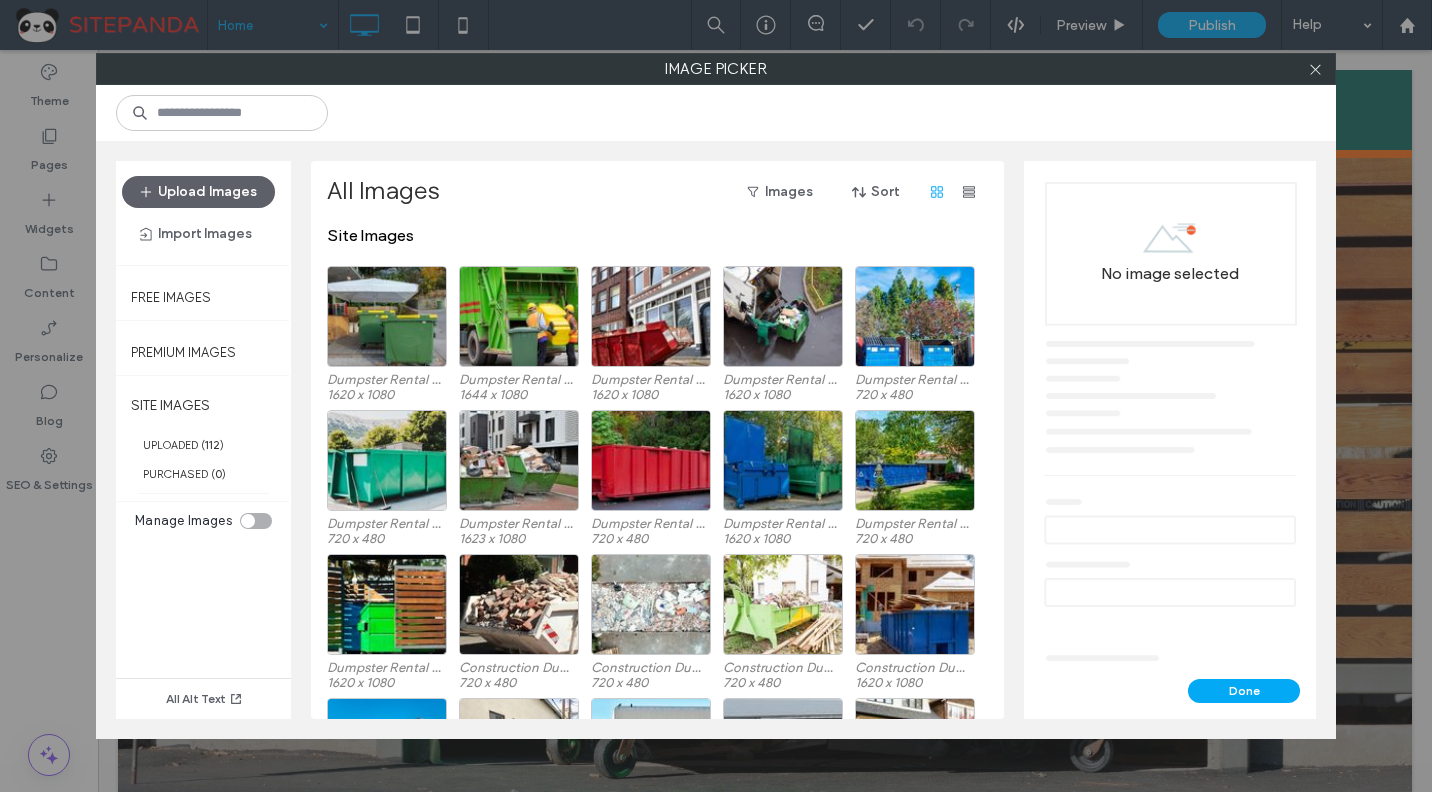 click at bounding box center (248, 521) 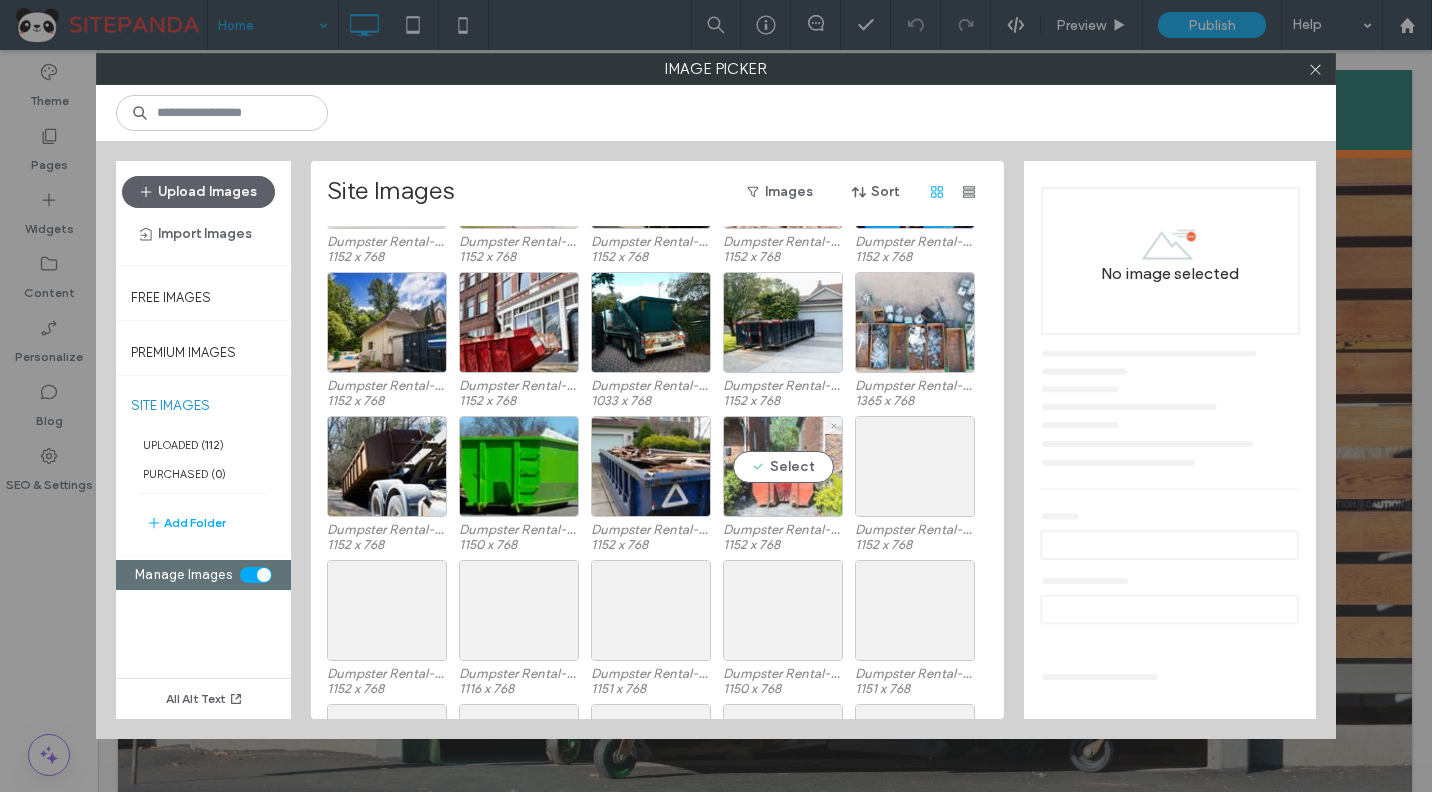scroll, scrollTop: 822, scrollLeft: 0, axis: vertical 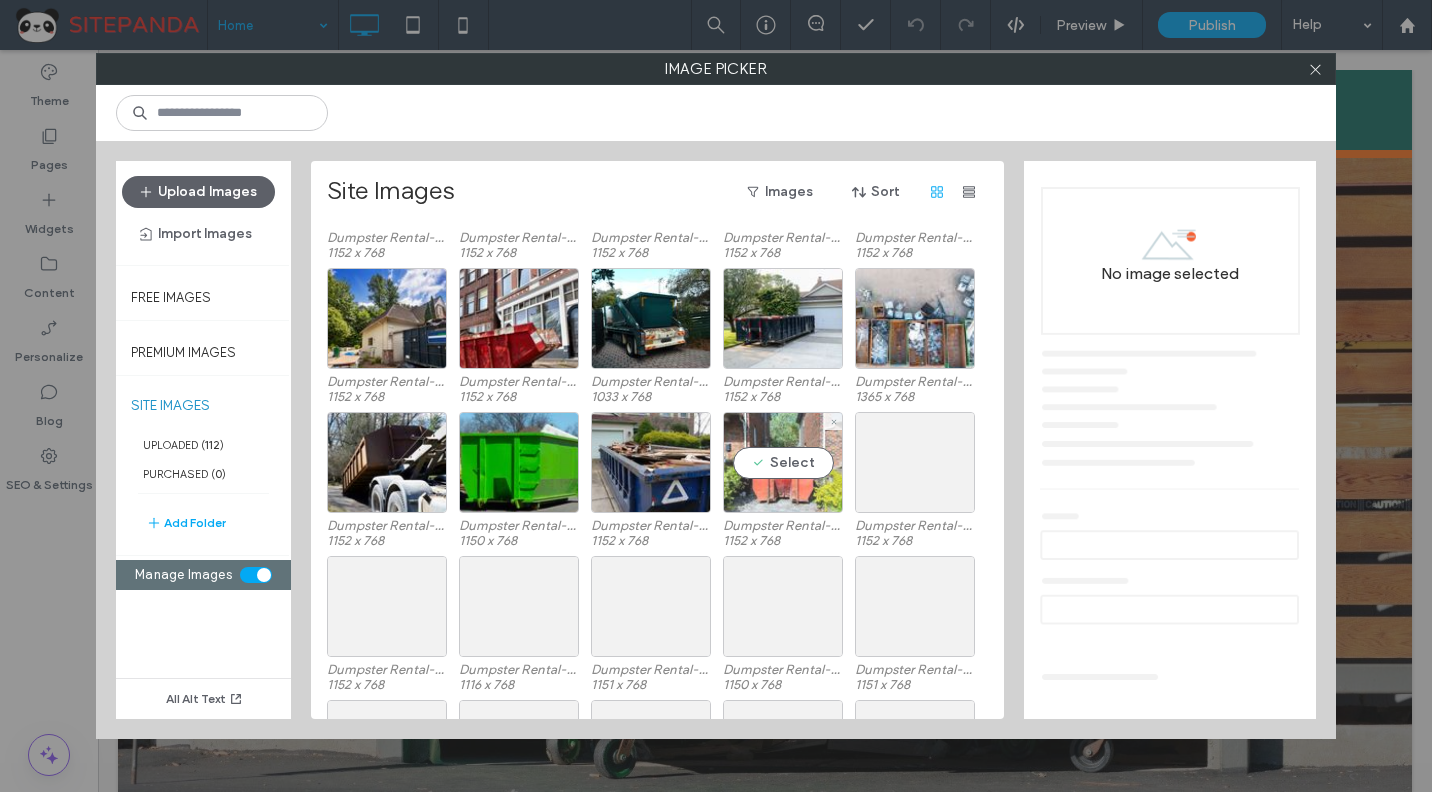 click on "Select" at bounding box center (783, 462) 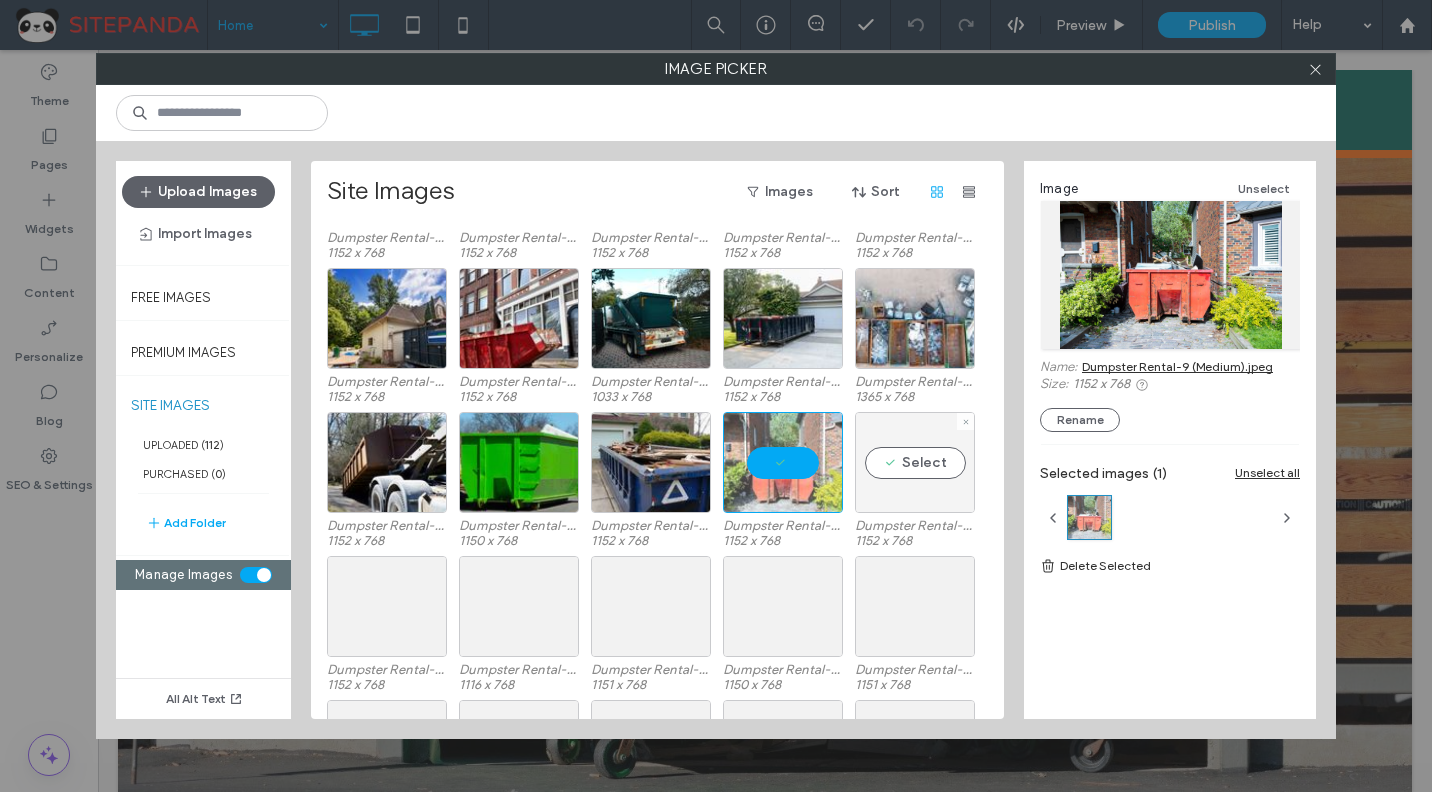 click on "Select" at bounding box center (915, 462) 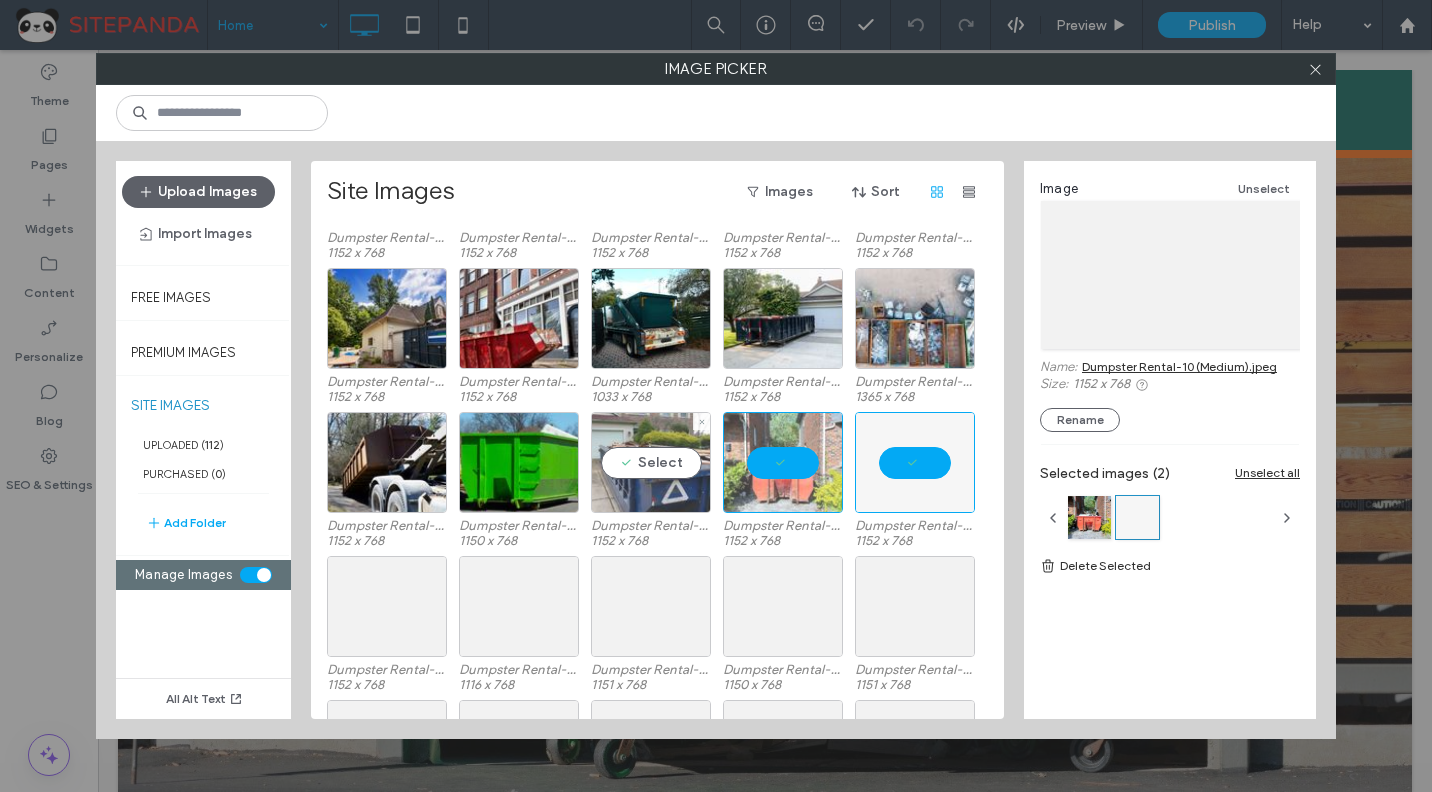 click on "Select" at bounding box center [651, 462] 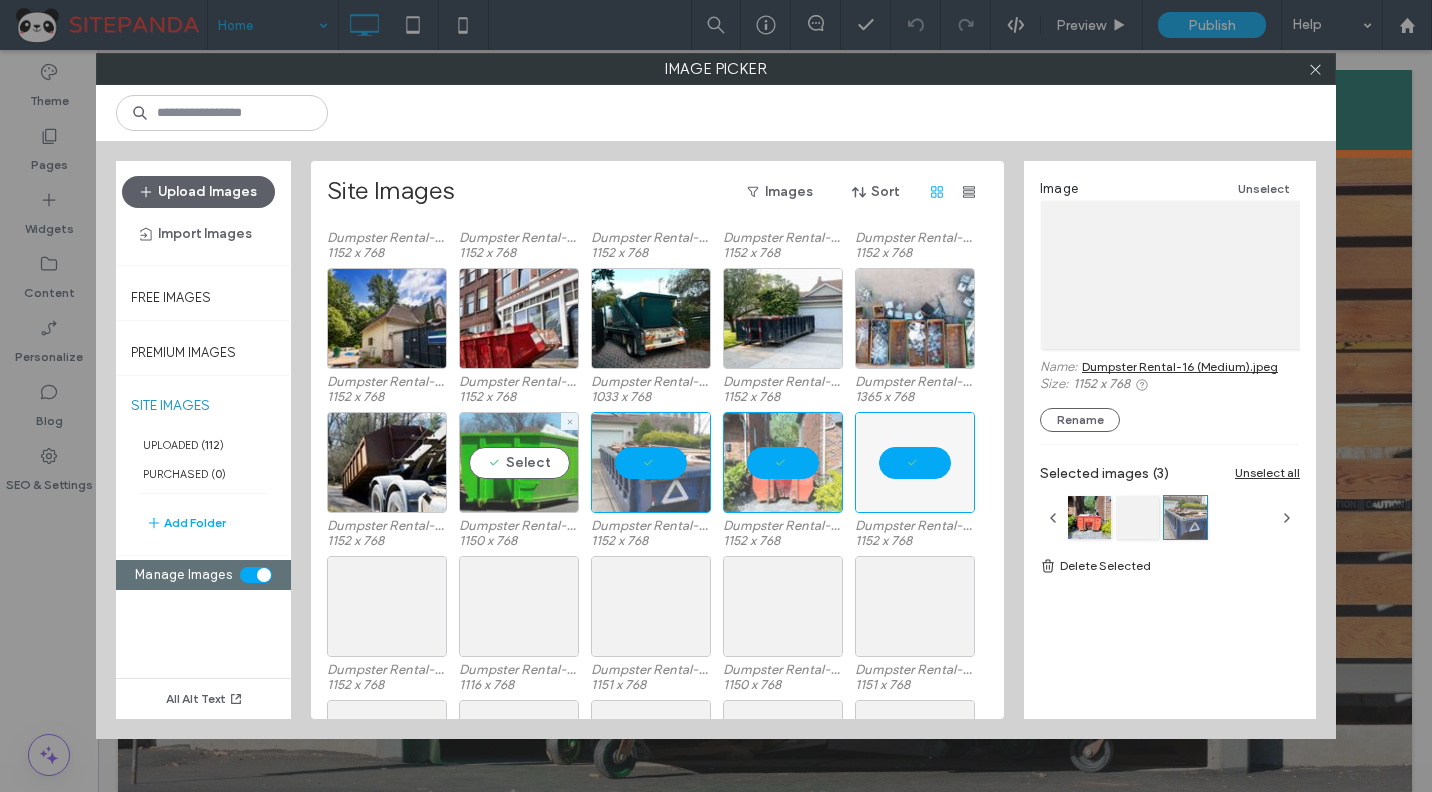 drag, startPoint x: 550, startPoint y: 473, endPoint x: 524, endPoint y: 474, distance: 26.019224 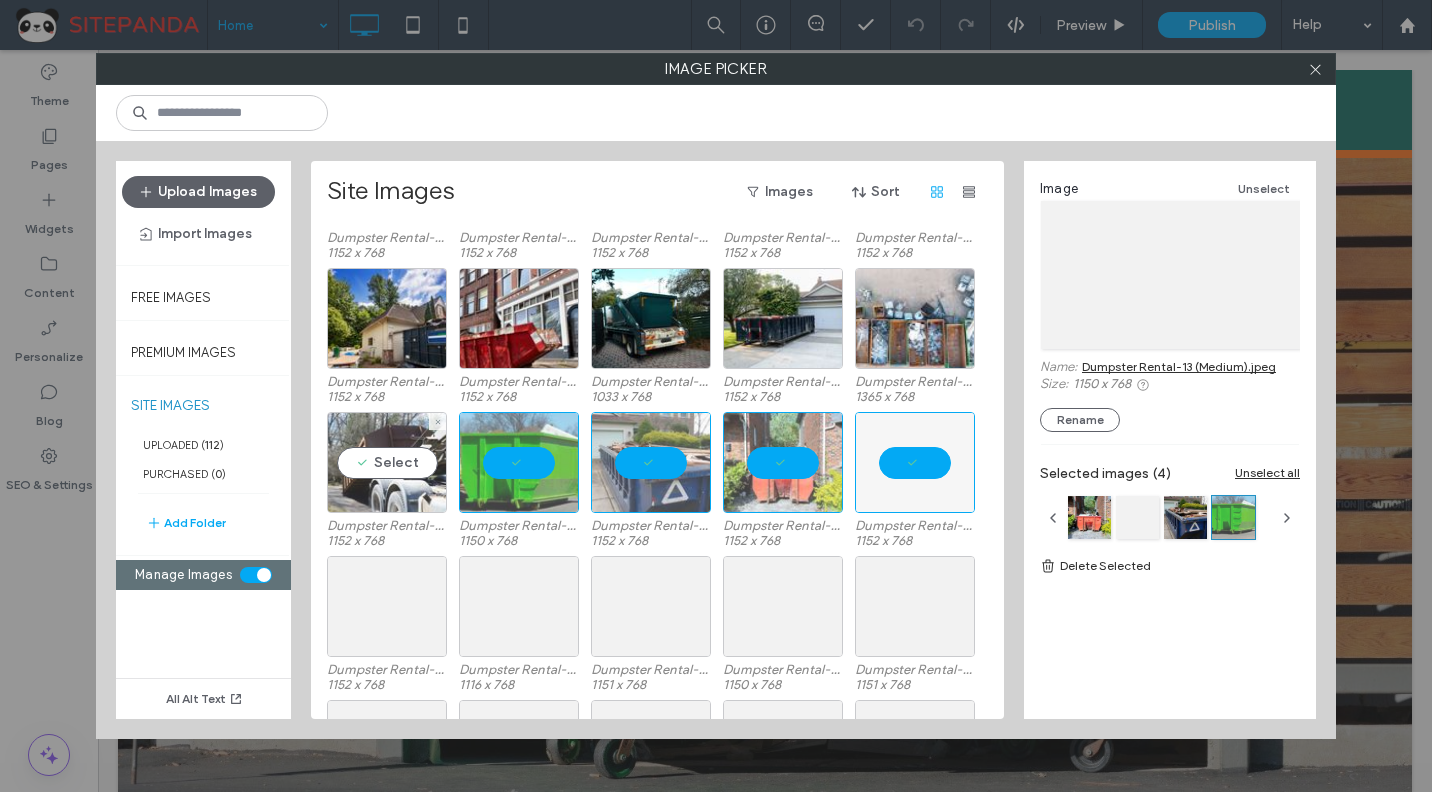 click on "Select" at bounding box center (387, 462) 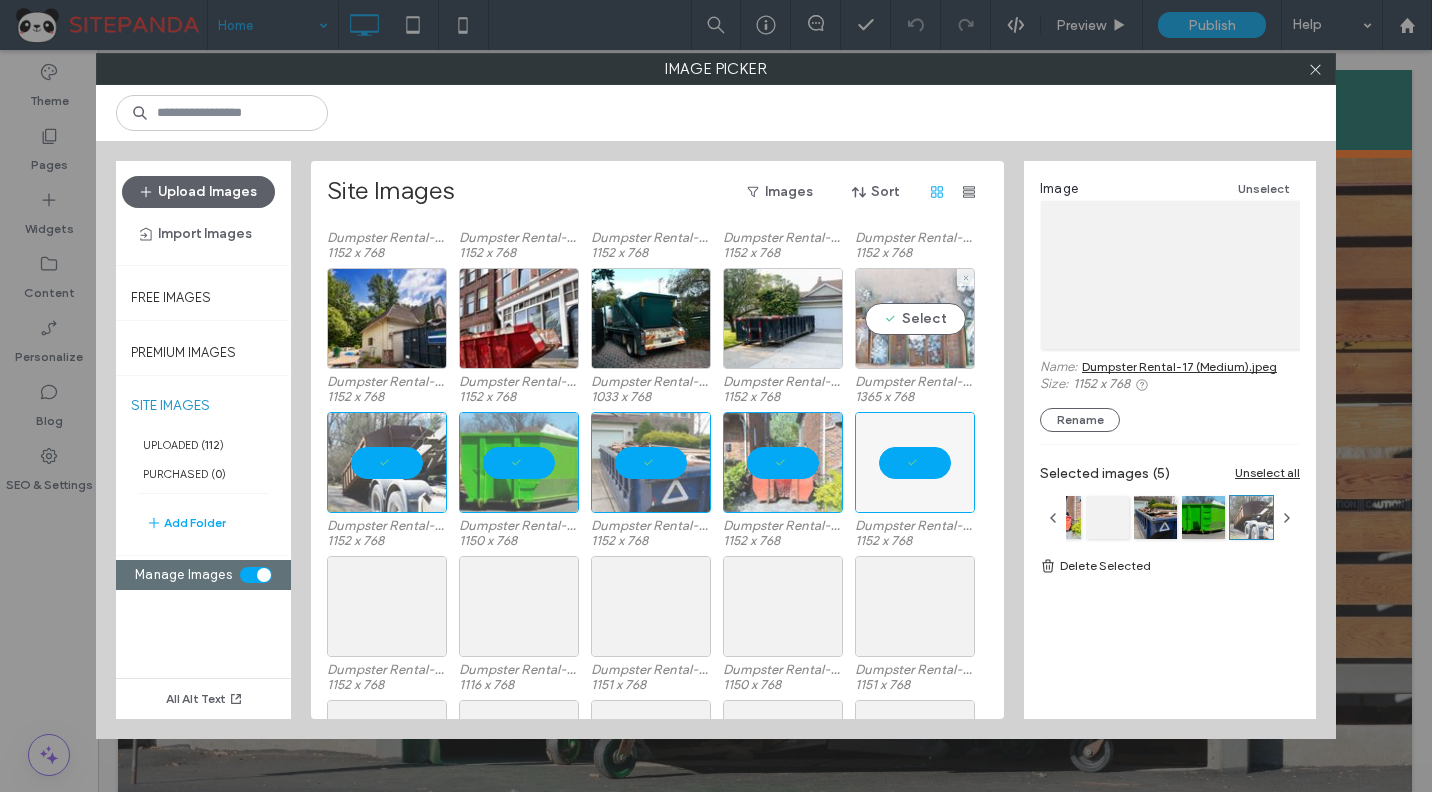 click on "Select" at bounding box center [915, 318] 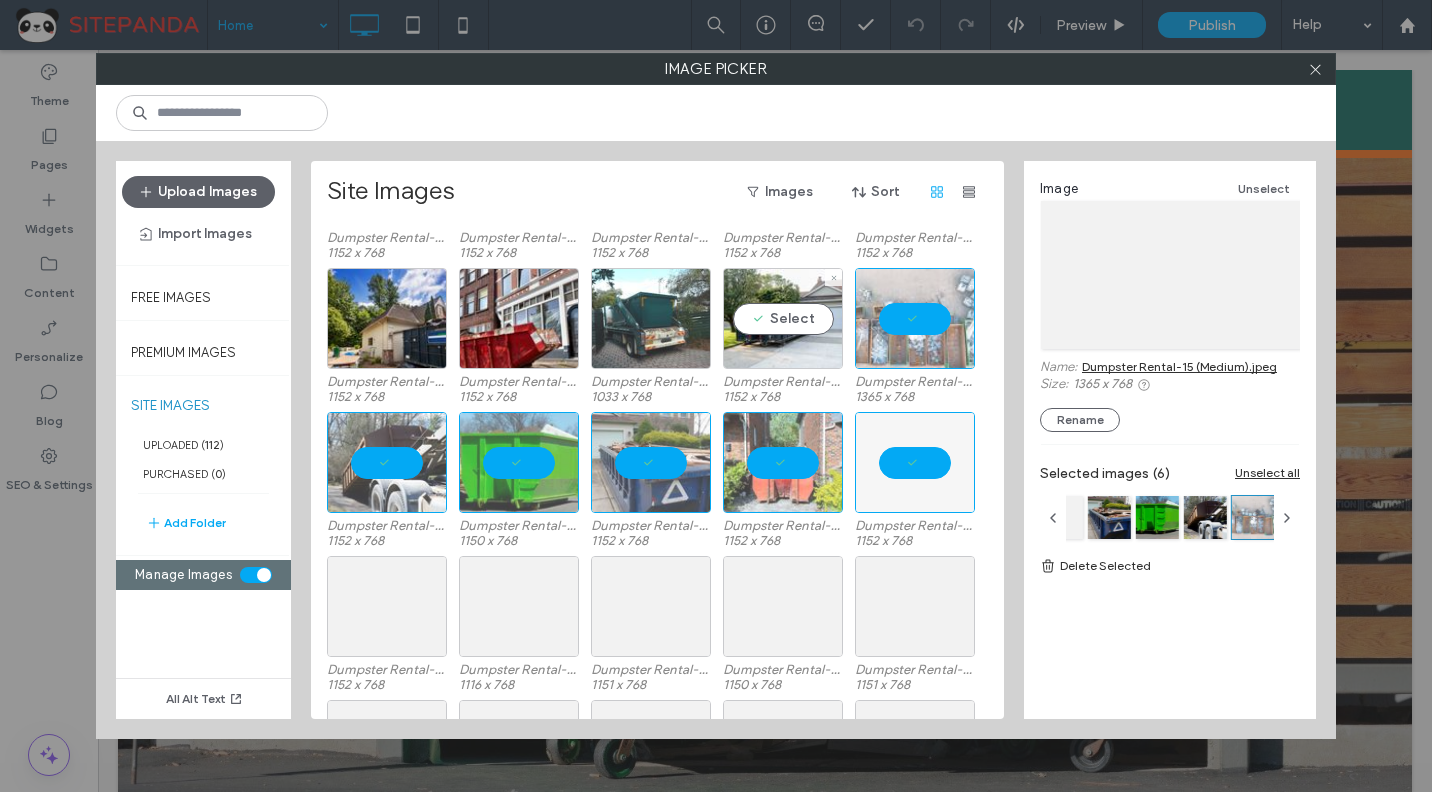 drag, startPoint x: 785, startPoint y: 318, endPoint x: 697, endPoint y: 318, distance: 88 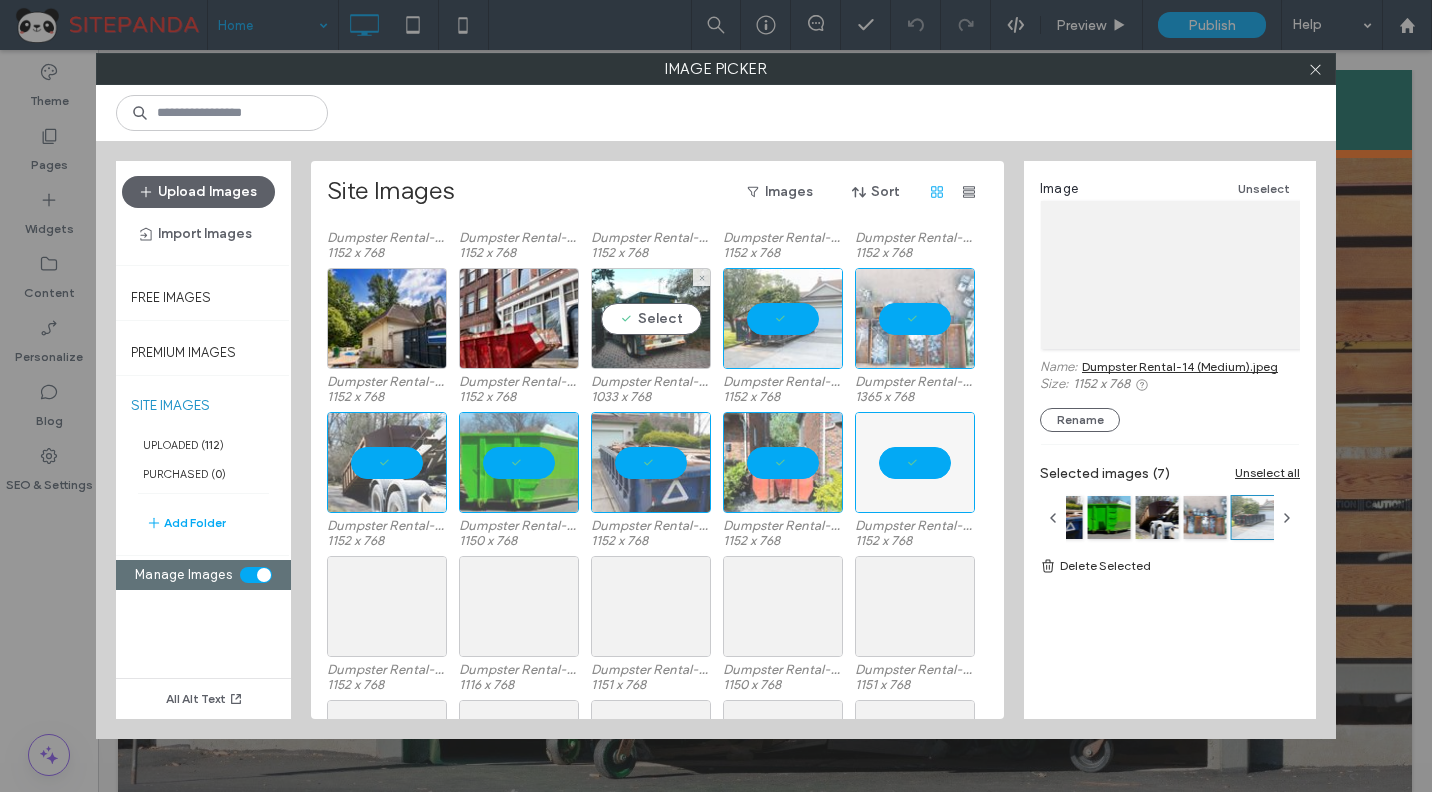 click on "Select" at bounding box center [651, 318] 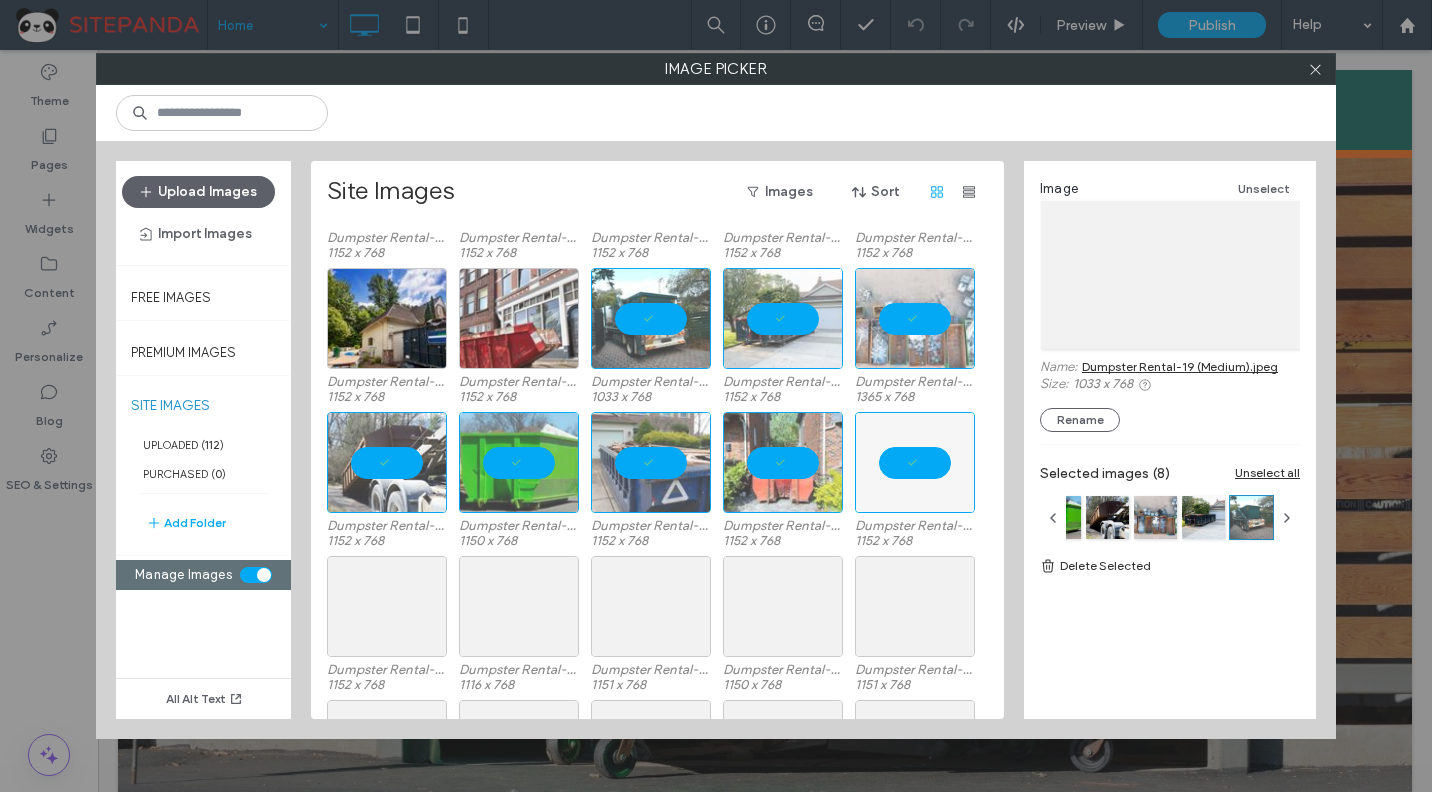 drag, startPoint x: 582, startPoint y: 325, endPoint x: 499, endPoint y: 325, distance: 83 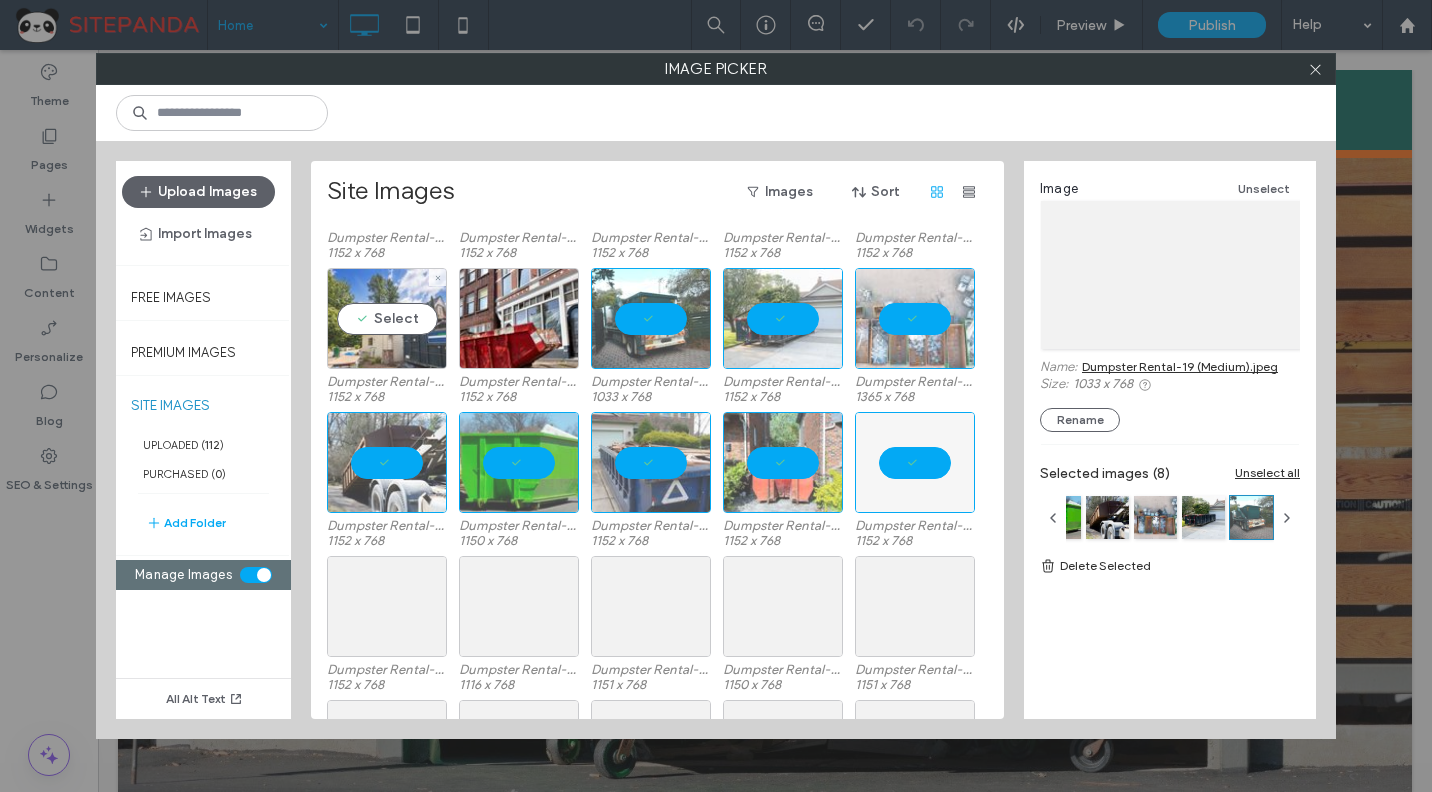 click on "Select" at bounding box center (387, 318) 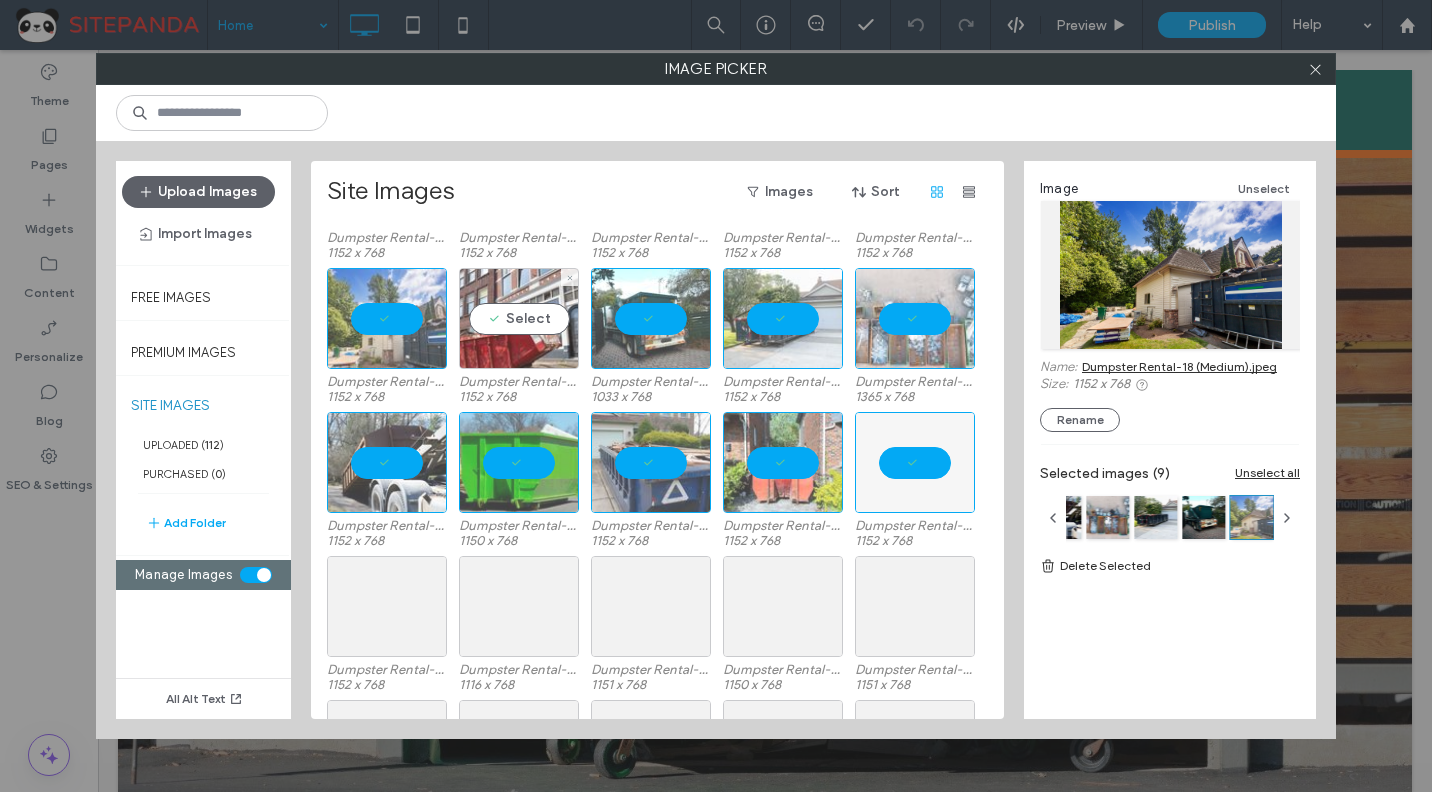 click on "Select" at bounding box center [519, 318] 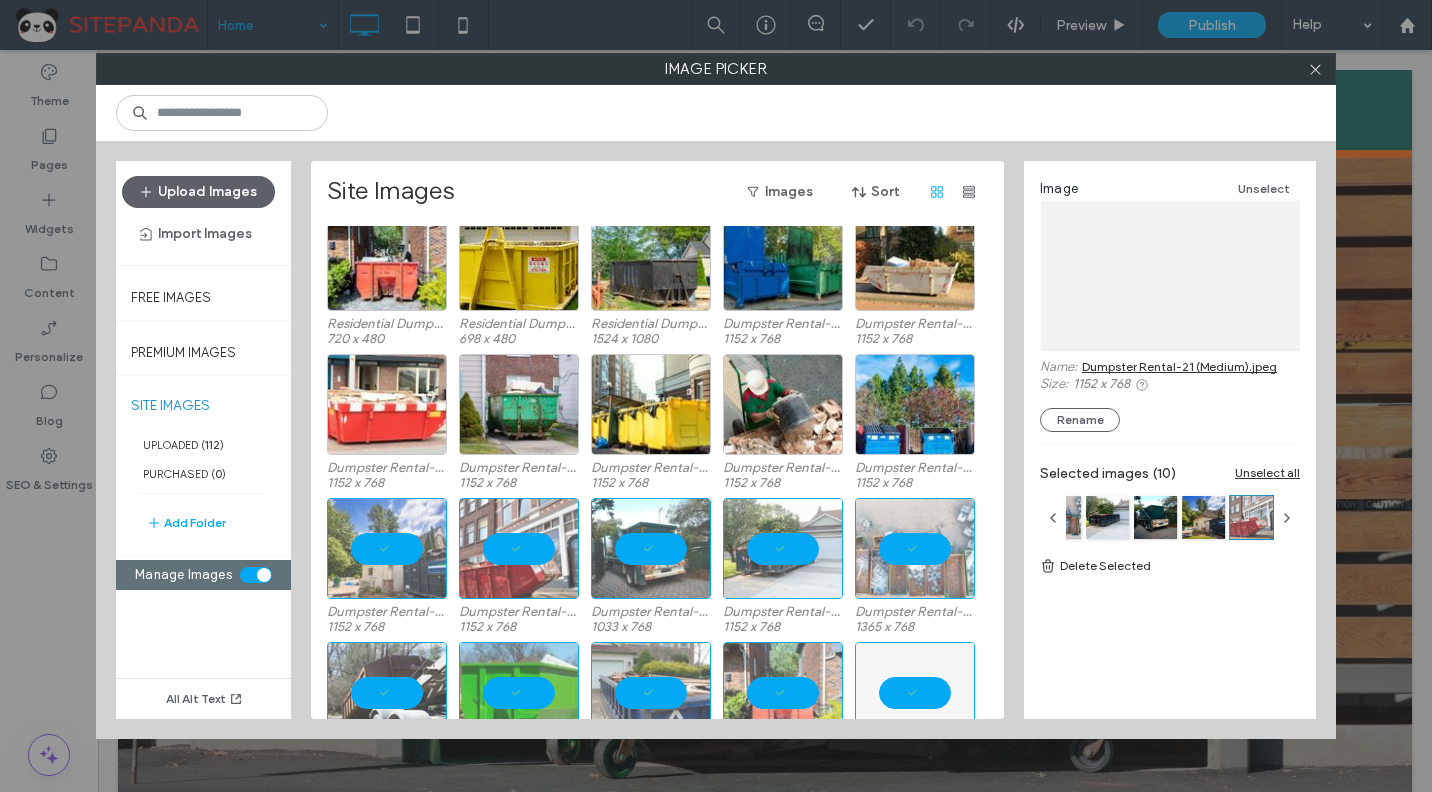 scroll, scrollTop: 522, scrollLeft: 0, axis: vertical 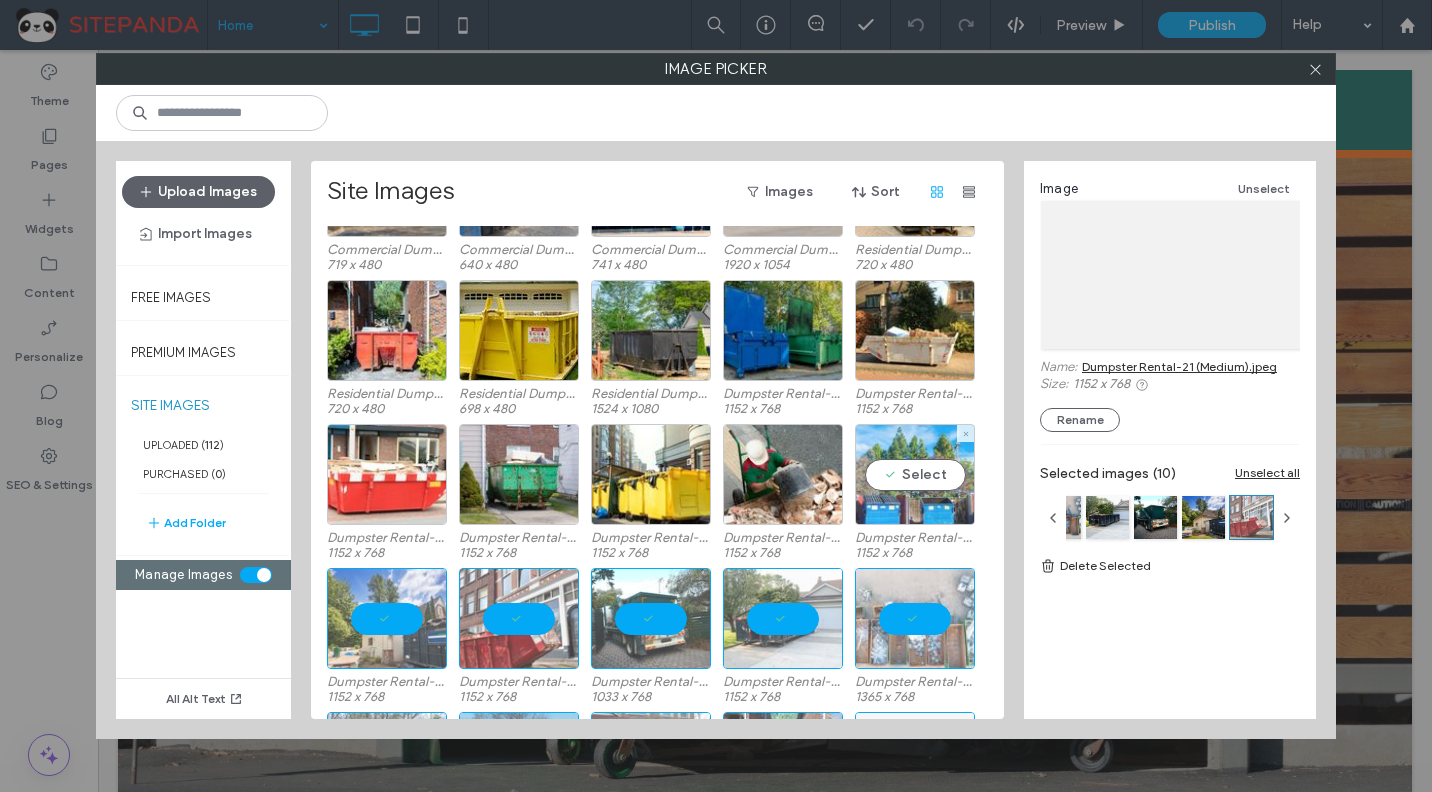 click on "Select" at bounding box center [915, 474] 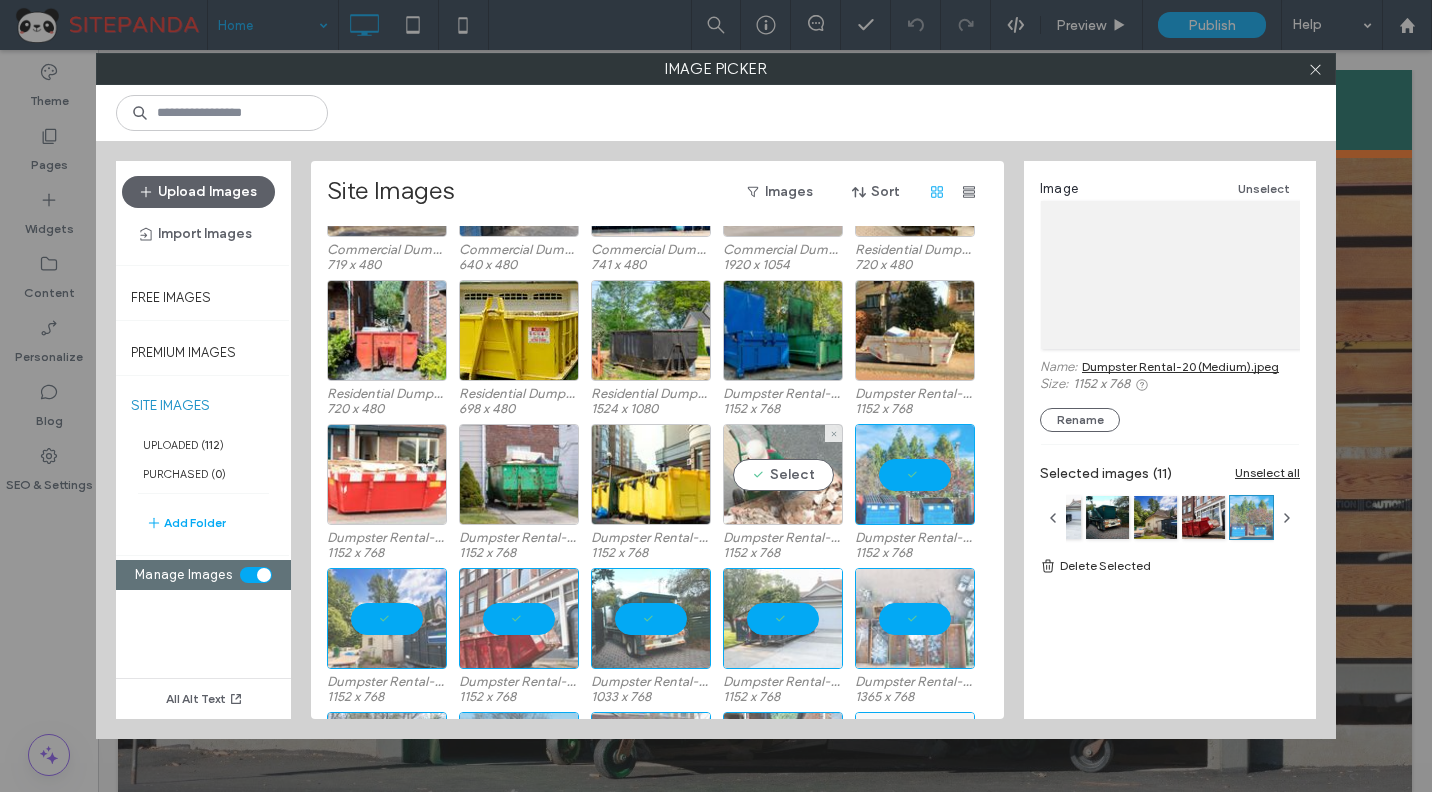 click on "Select" at bounding box center [783, 474] 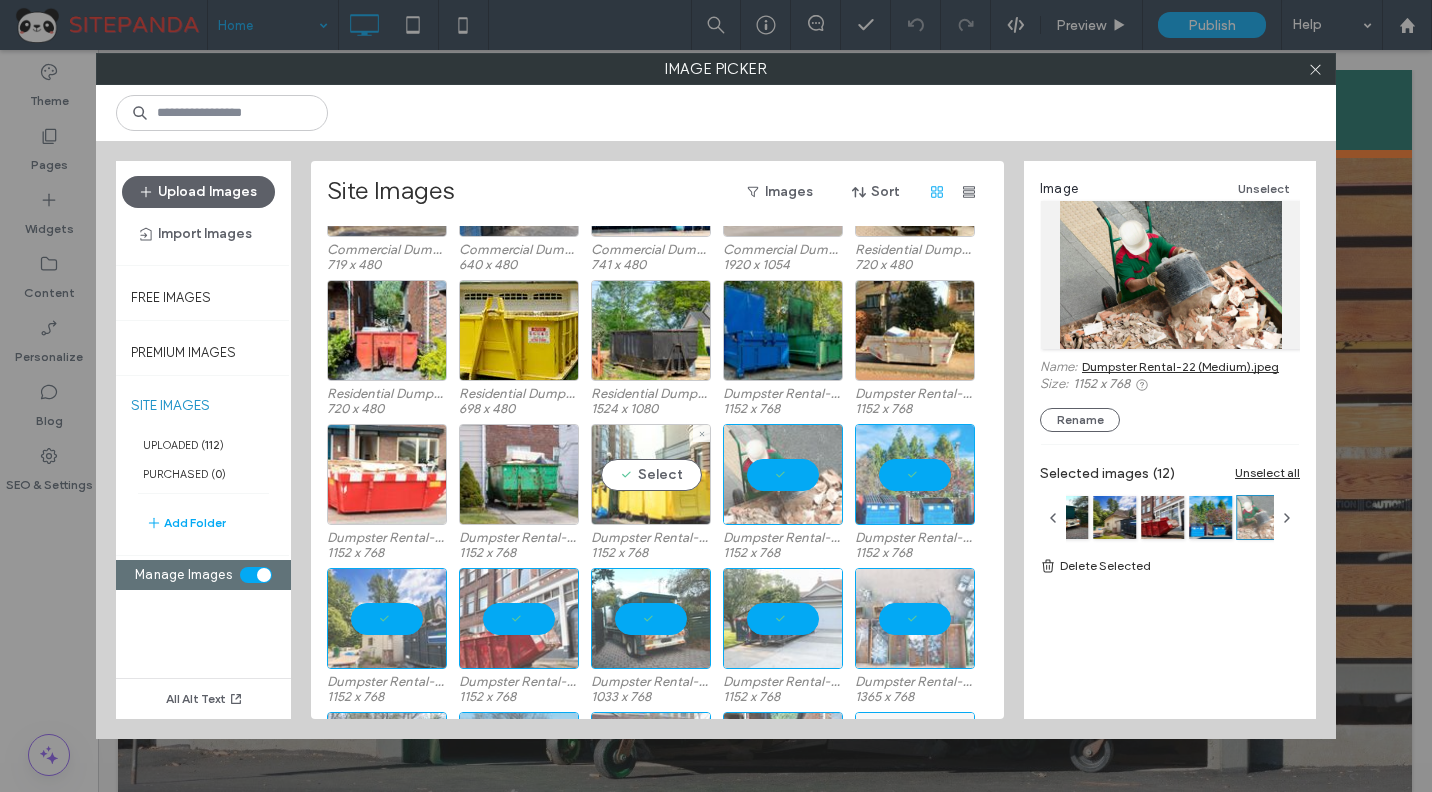 click on "Select" at bounding box center [651, 474] 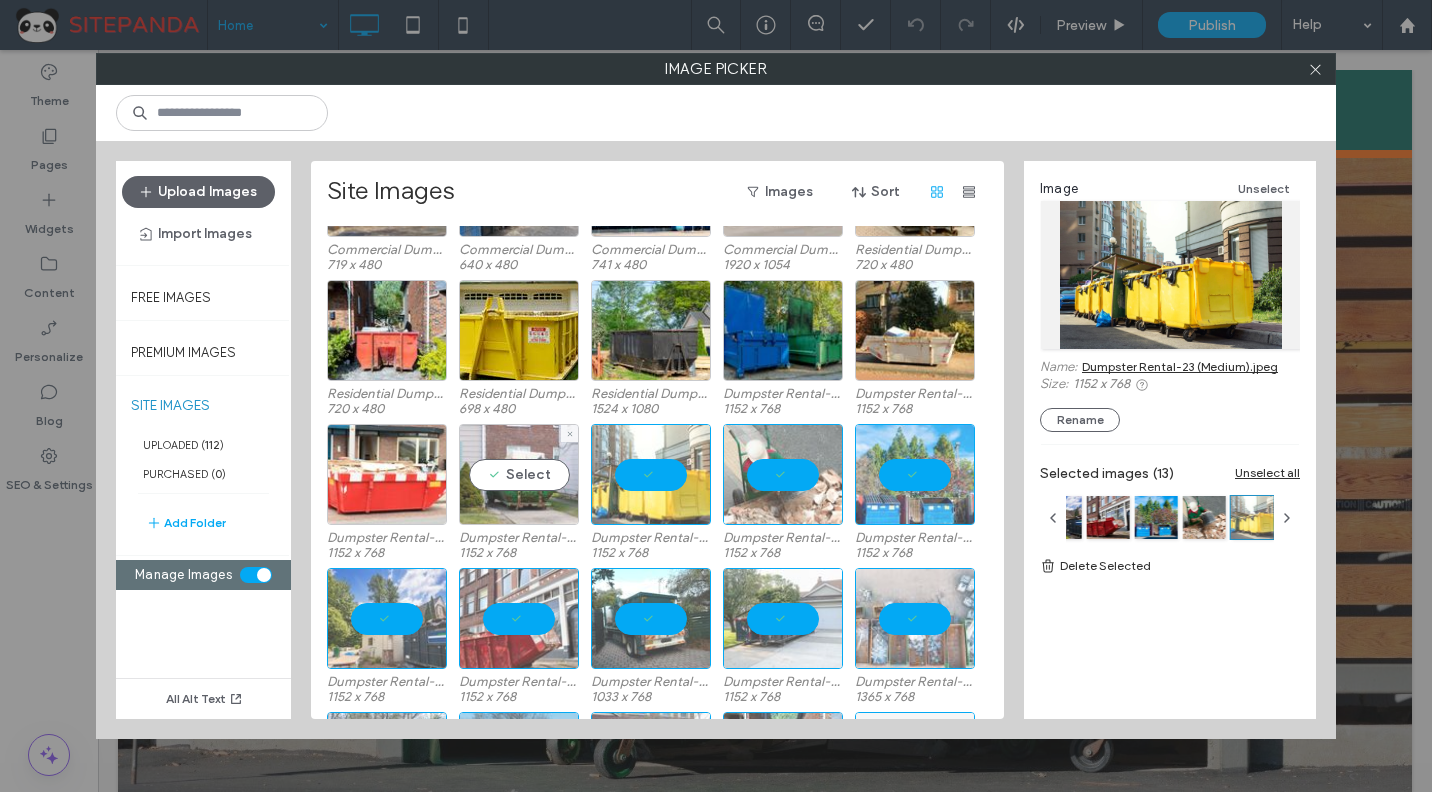 click on "Select" at bounding box center [519, 474] 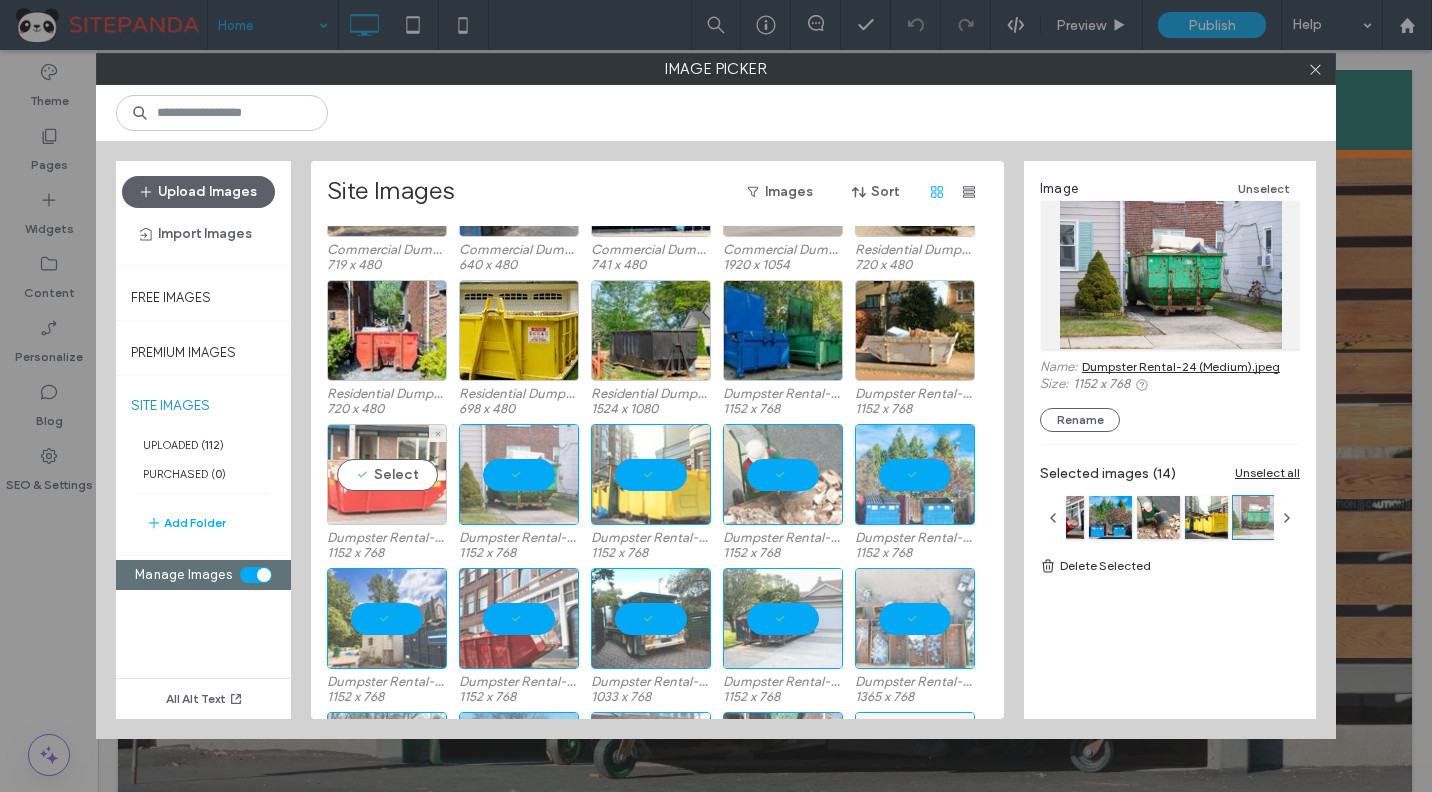 click on "Select" at bounding box center [387, 474] 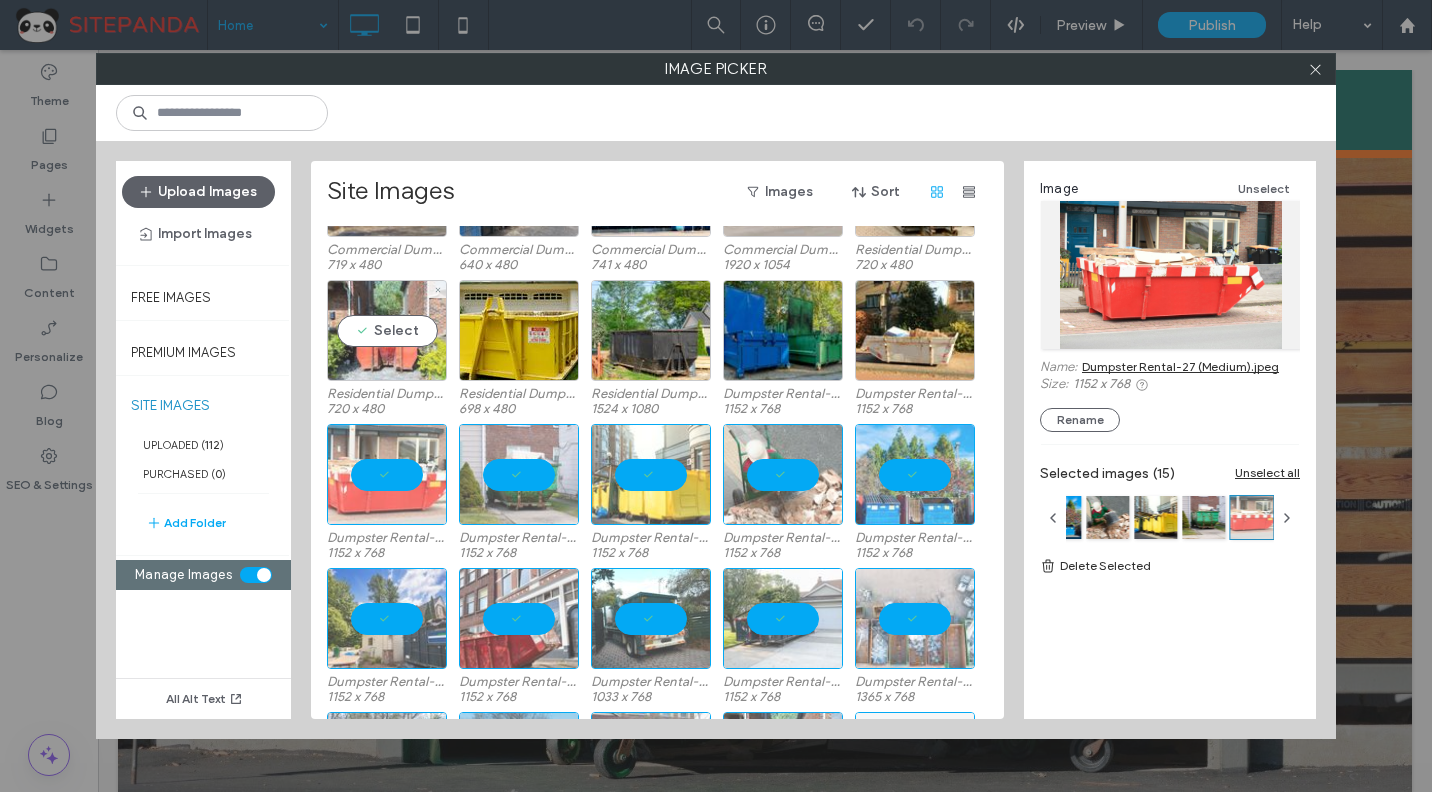 click on "Select" at bounding box center (387, 330) 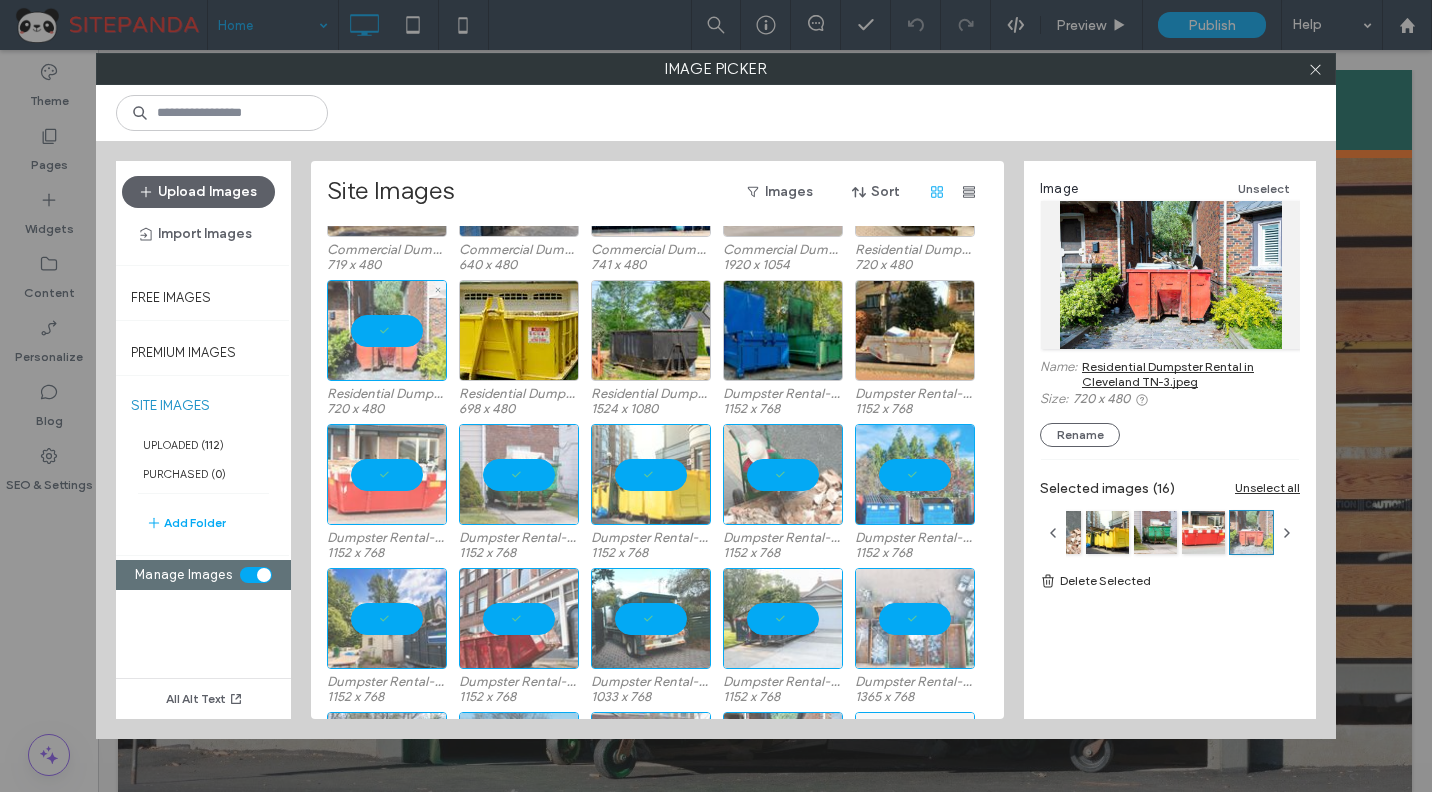 click at bounding box center (387, 330) 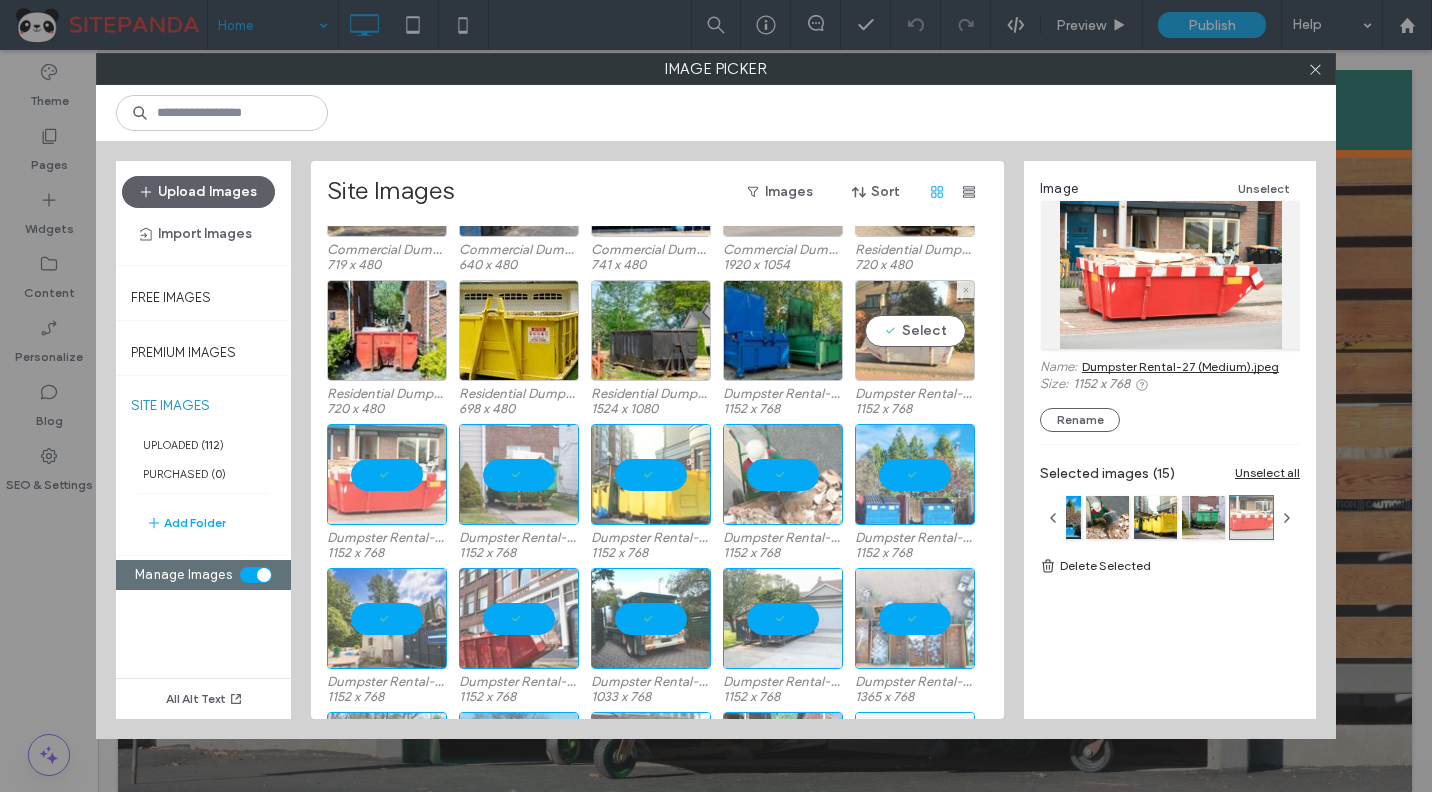 click on "Select" at bounding box center [915, 330] 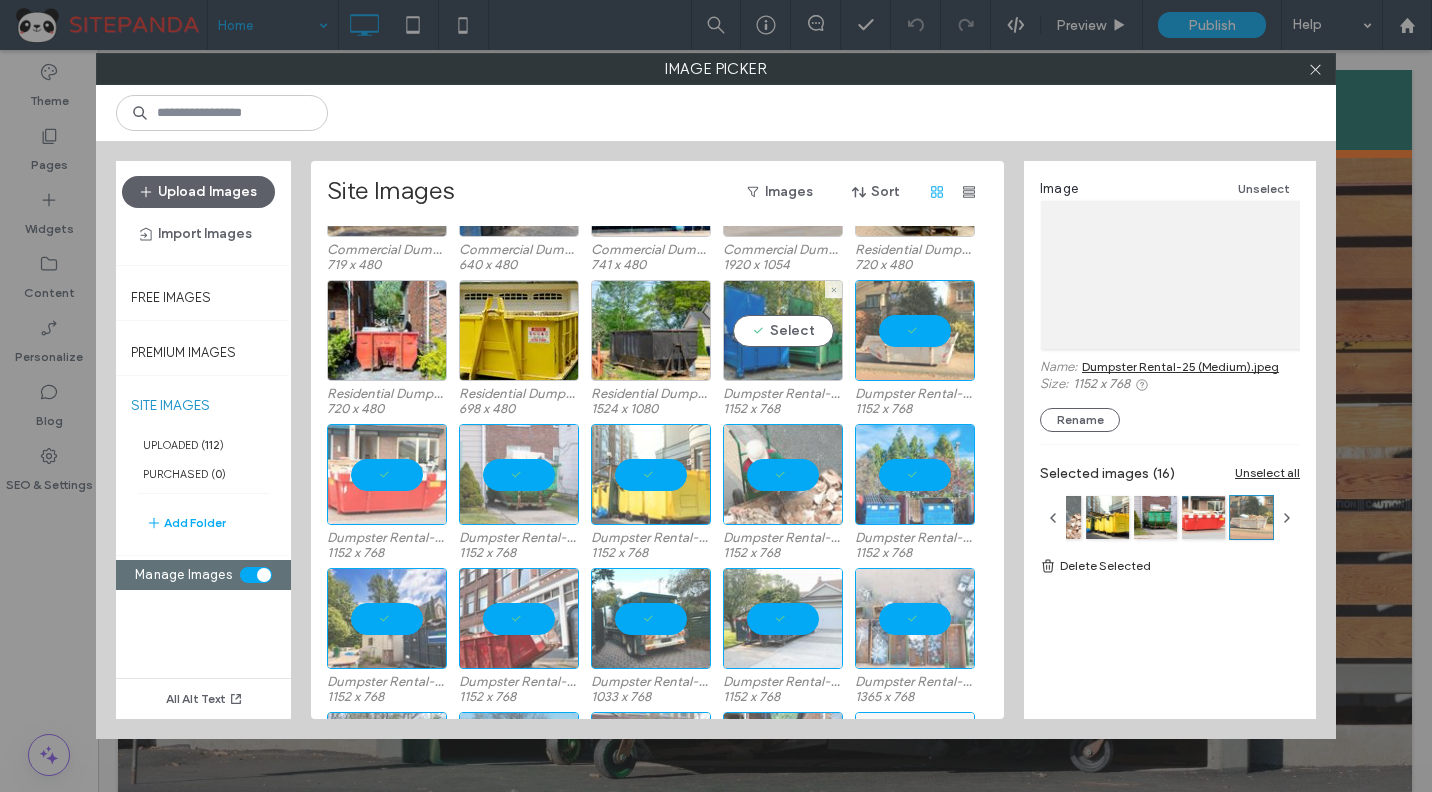 click on "Select" at bounding box center (783, 330) 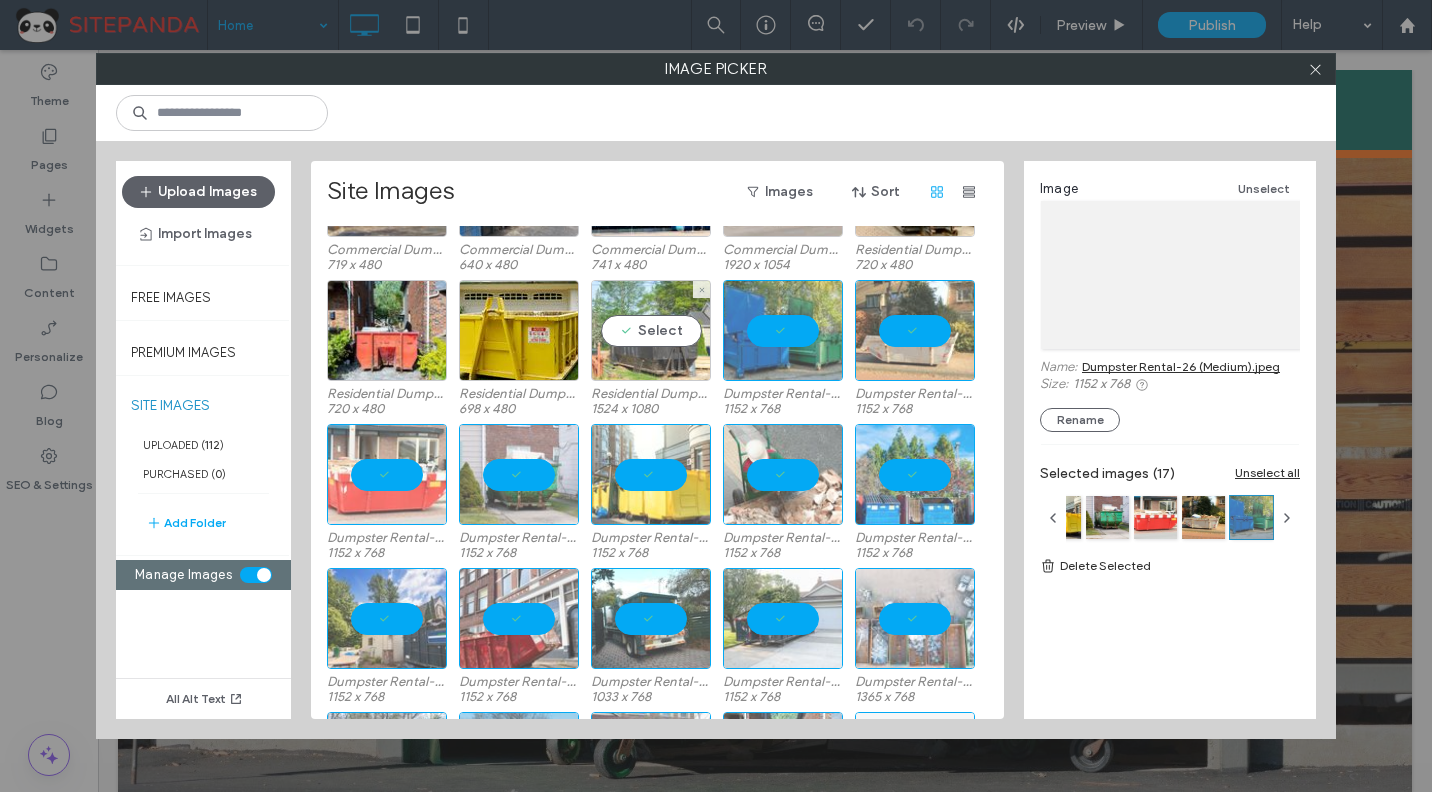 click on "Select" at bounding box center [651, 330] 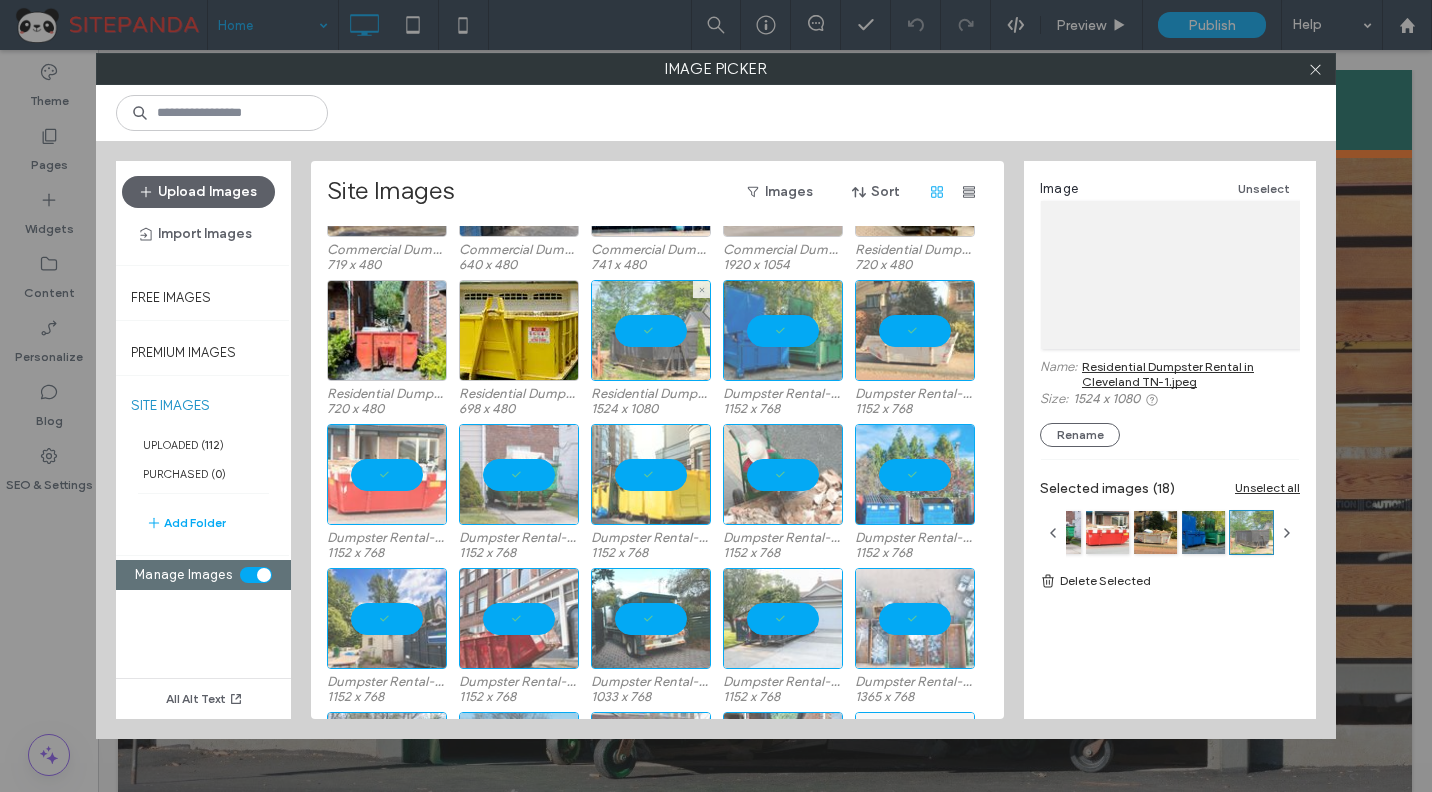 click at bounding box center (651, 330) 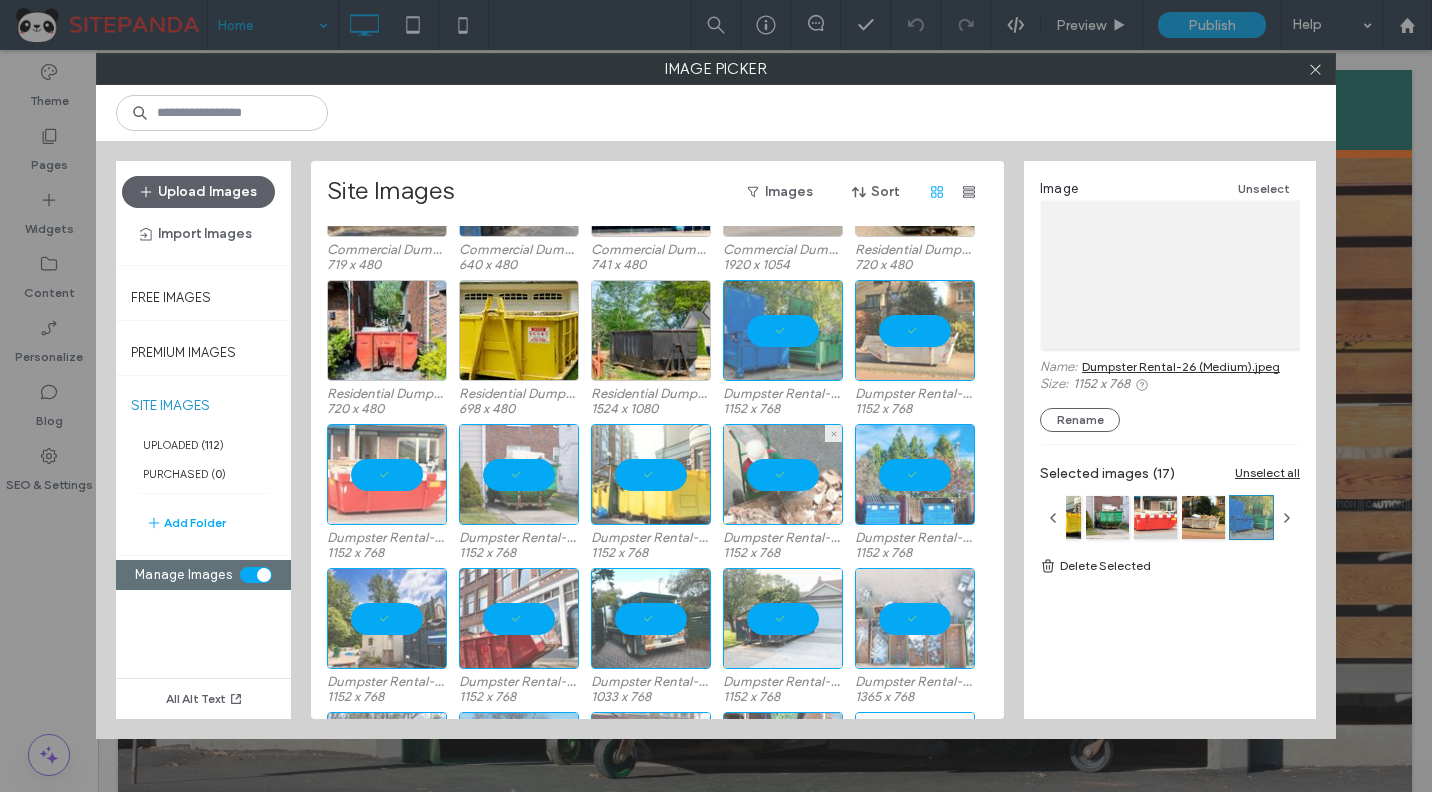 scroll, scrollTop: 822, scrollLeft: 0, axis: vertical 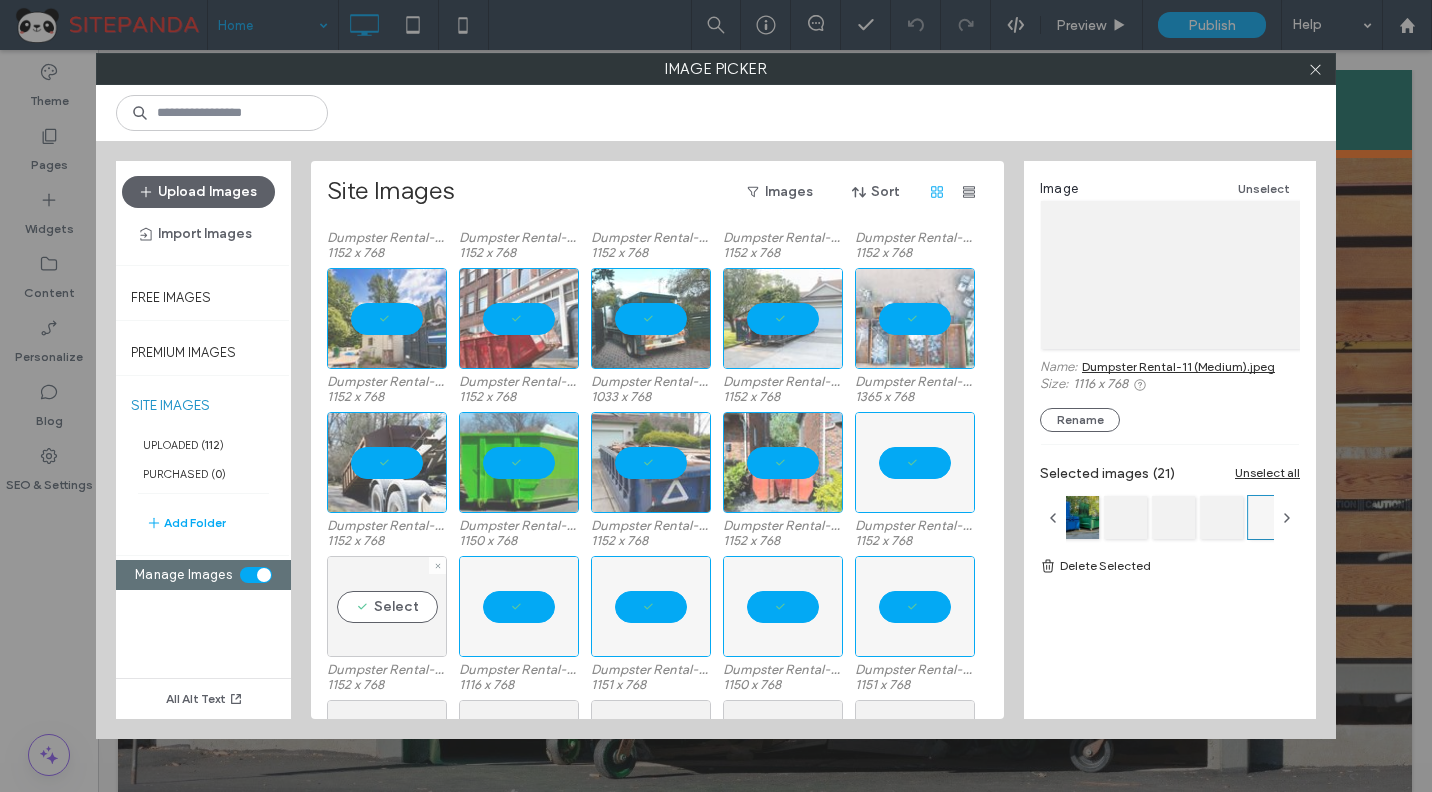 click on "Select" at bounding box center (387, 606) 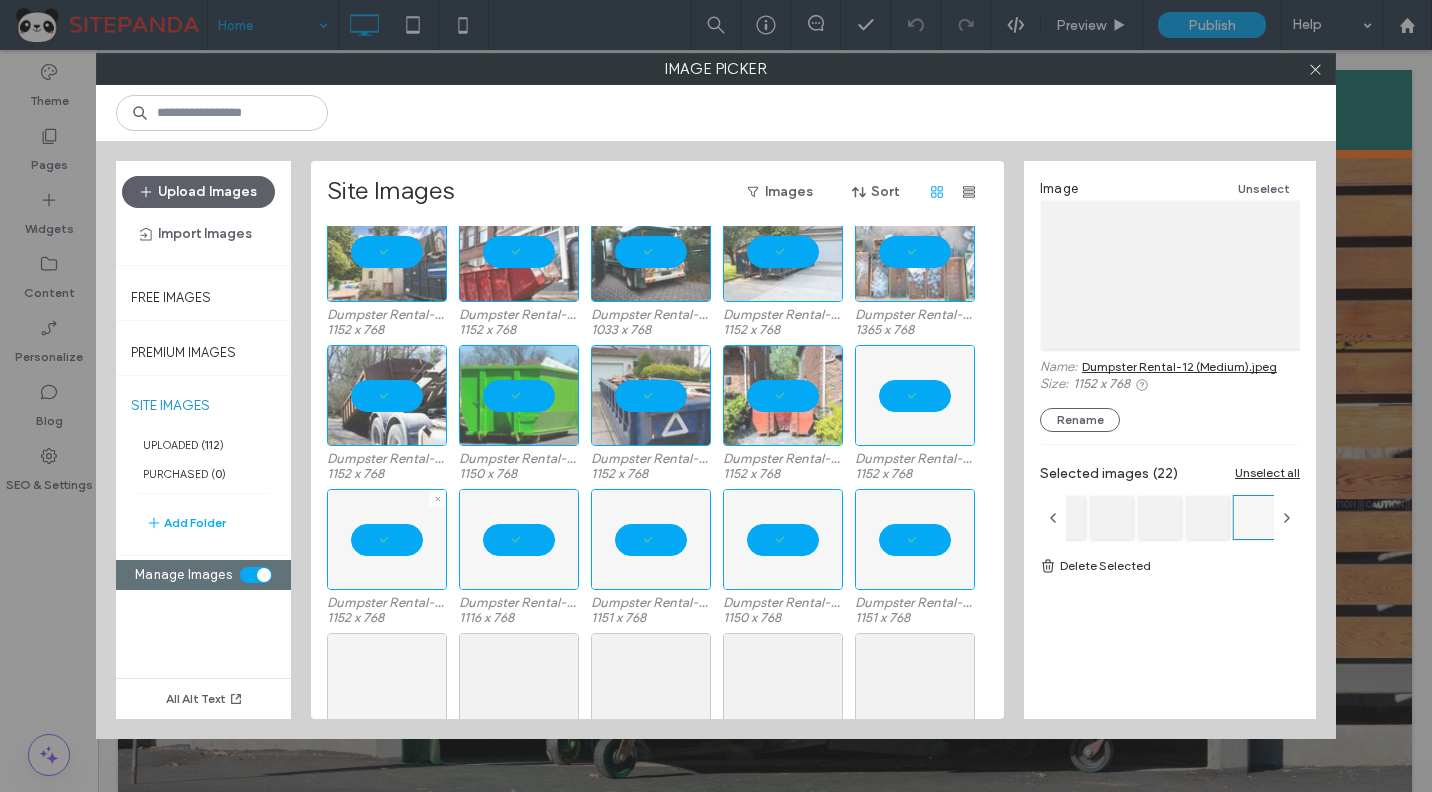 scroll, scrollTop: 1022, scrollLeft: 0, axis: vertical 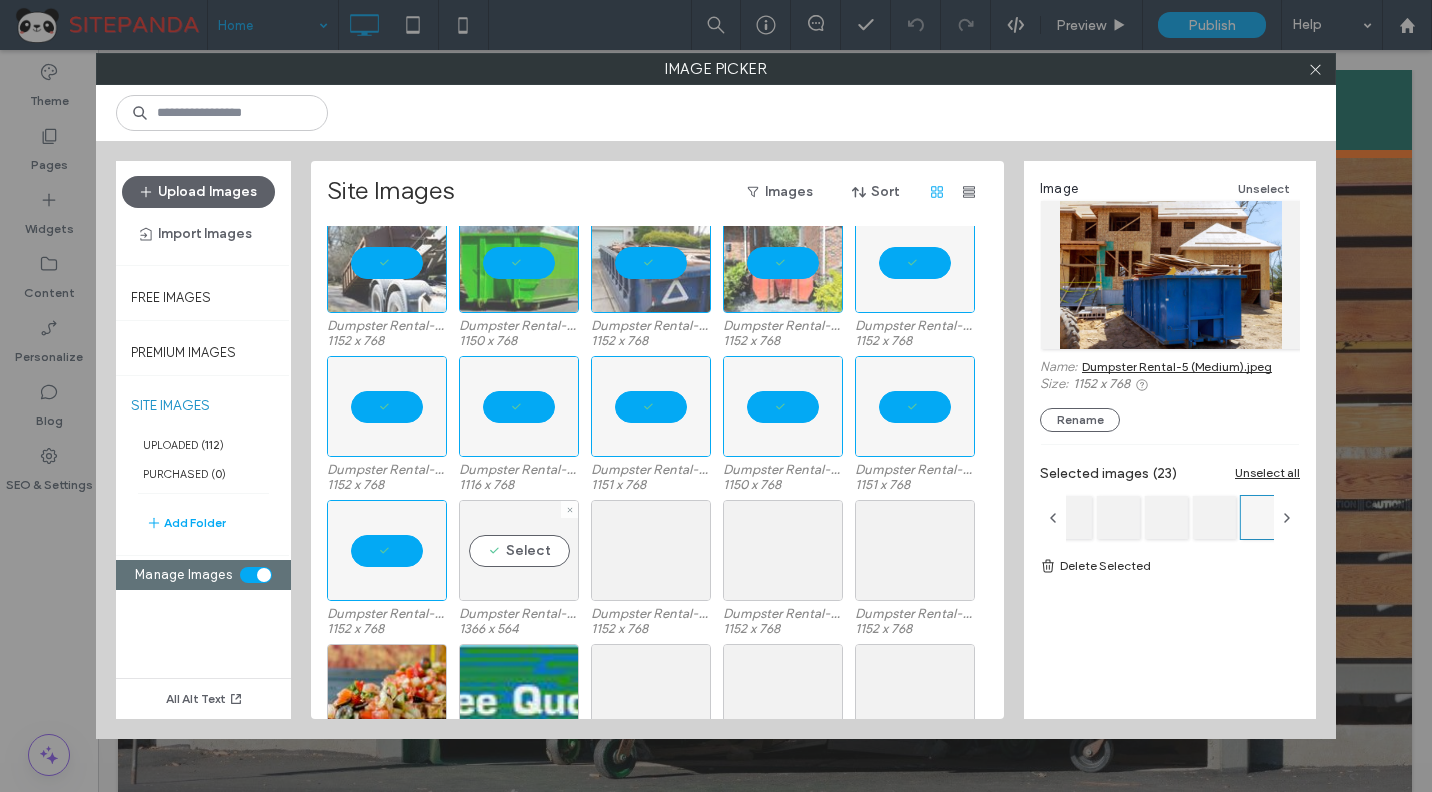 drag, startPoint x: 507, startPoint y: 561, endPoint x: 562, endPoint y: 555, distance: 55.326305 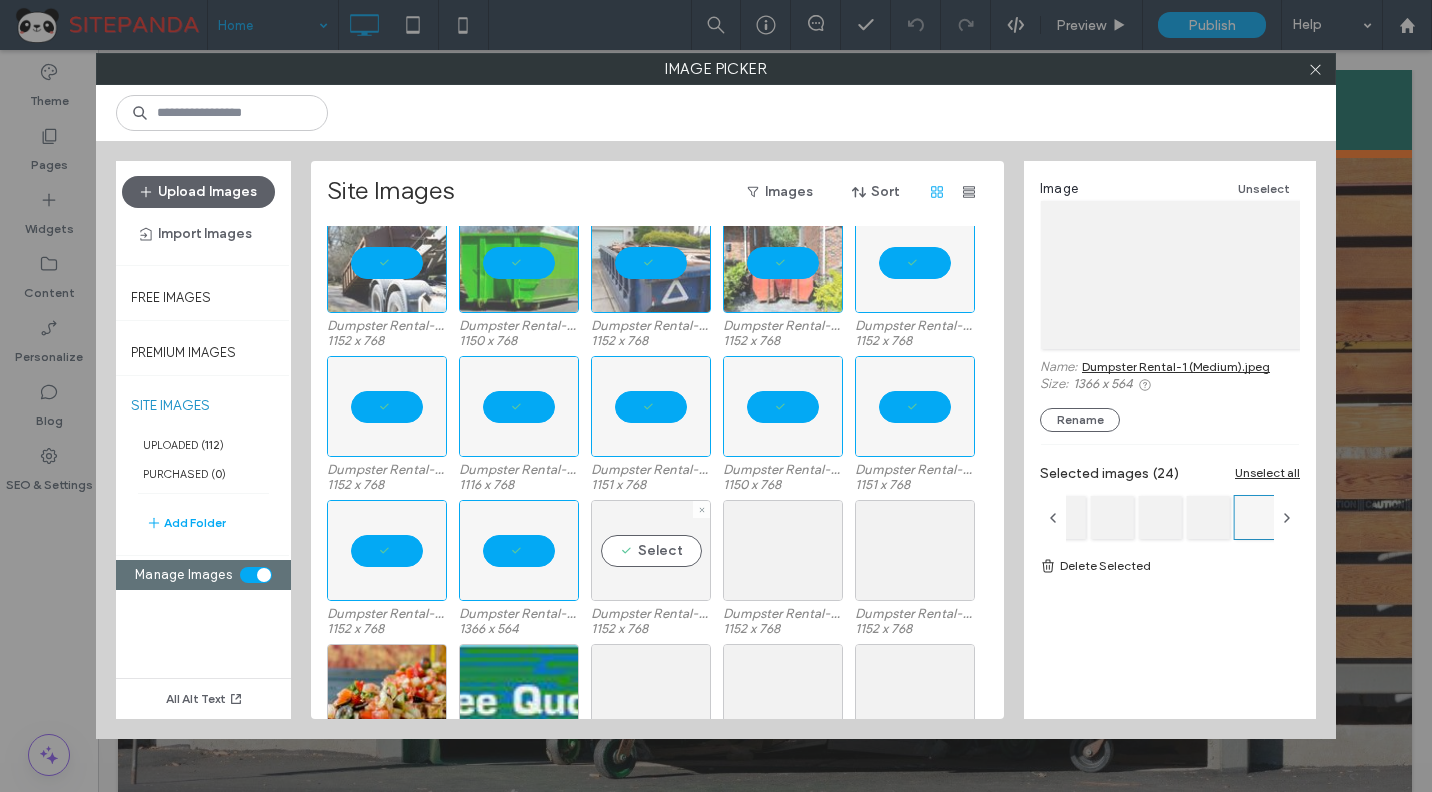 click on "Select" at bounding box center (651, 550) 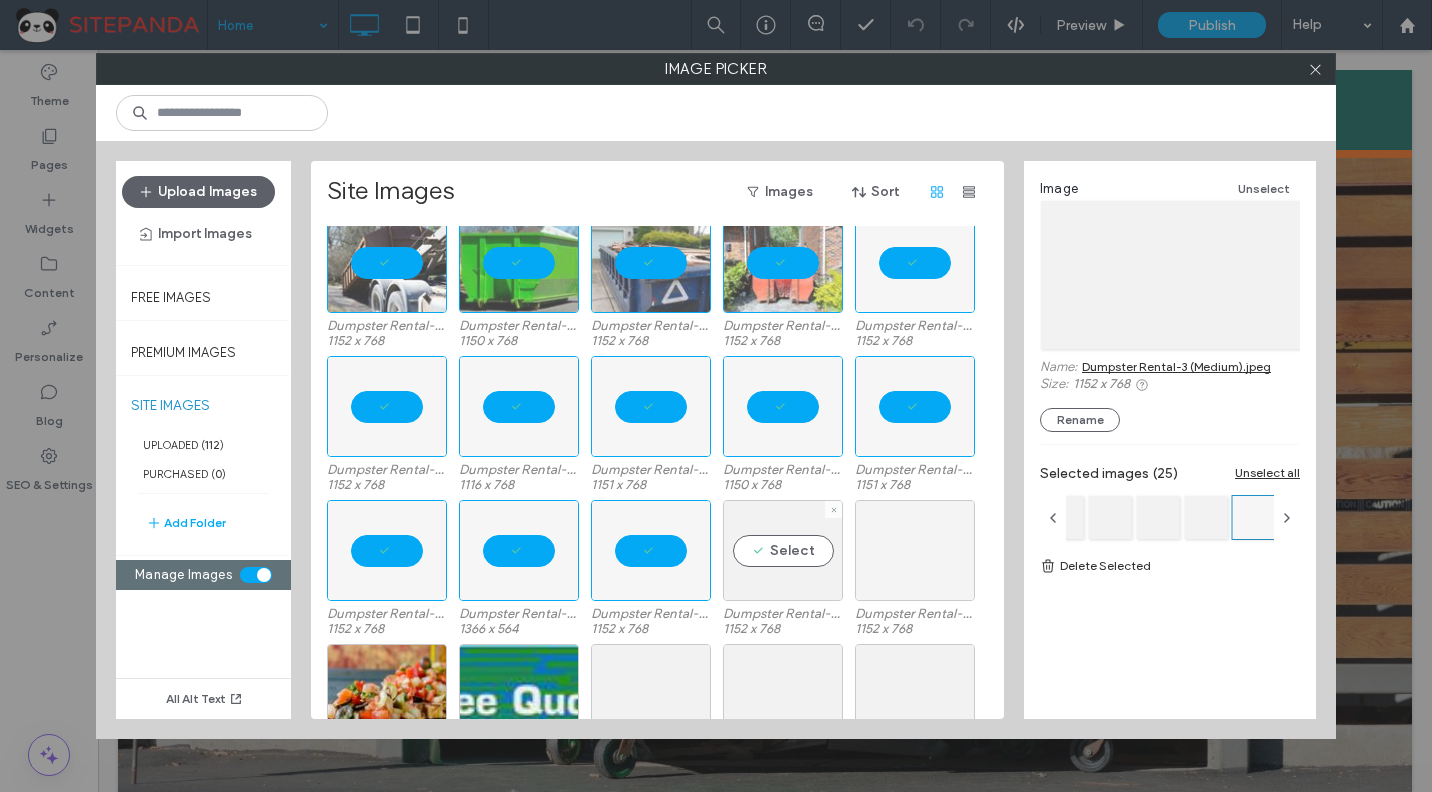 drag, startPoint x: 813, startPoint y: 552, endPoint x: 929, endPoint y: 549, distance: 116.03879 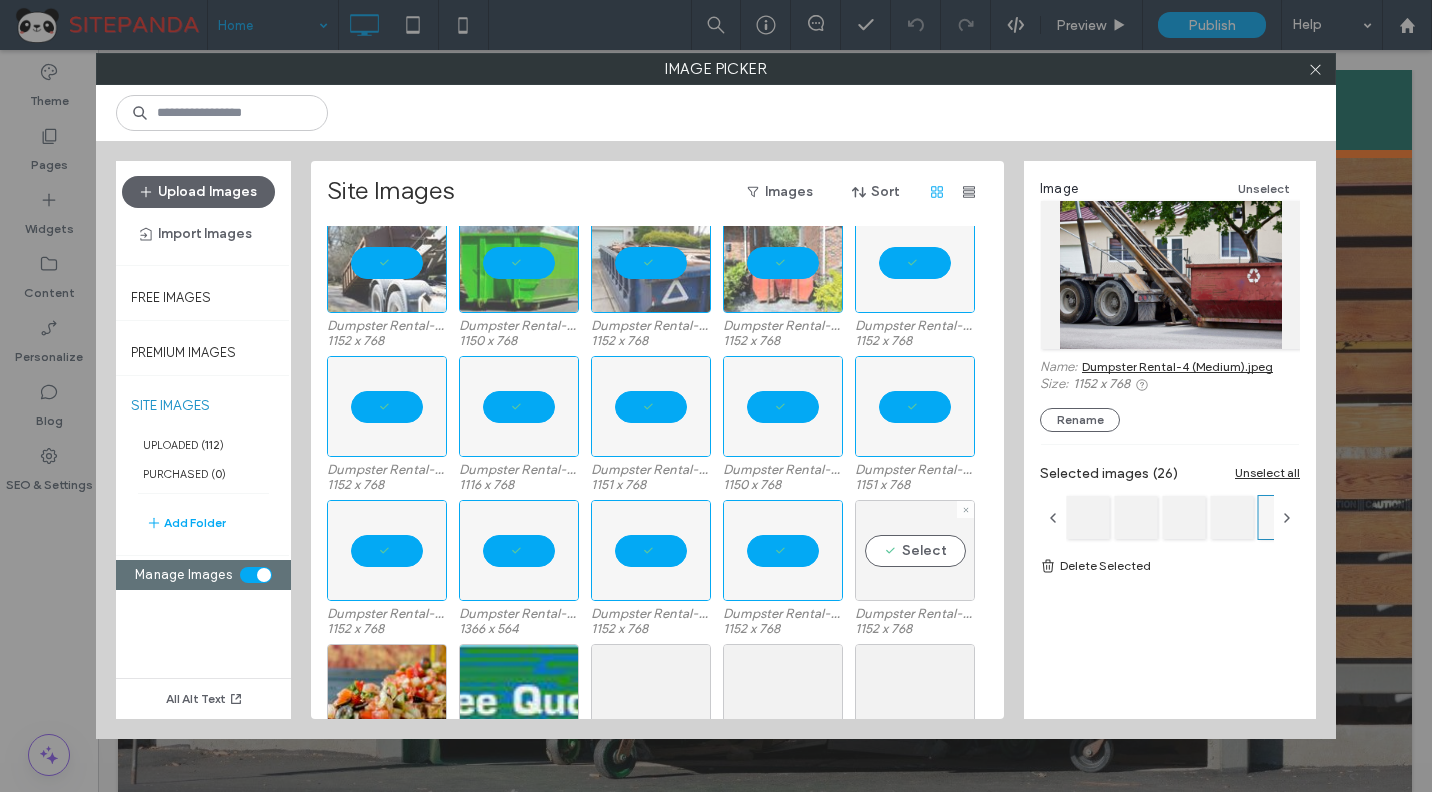 click on "Select" at bounding box center (915, 550) 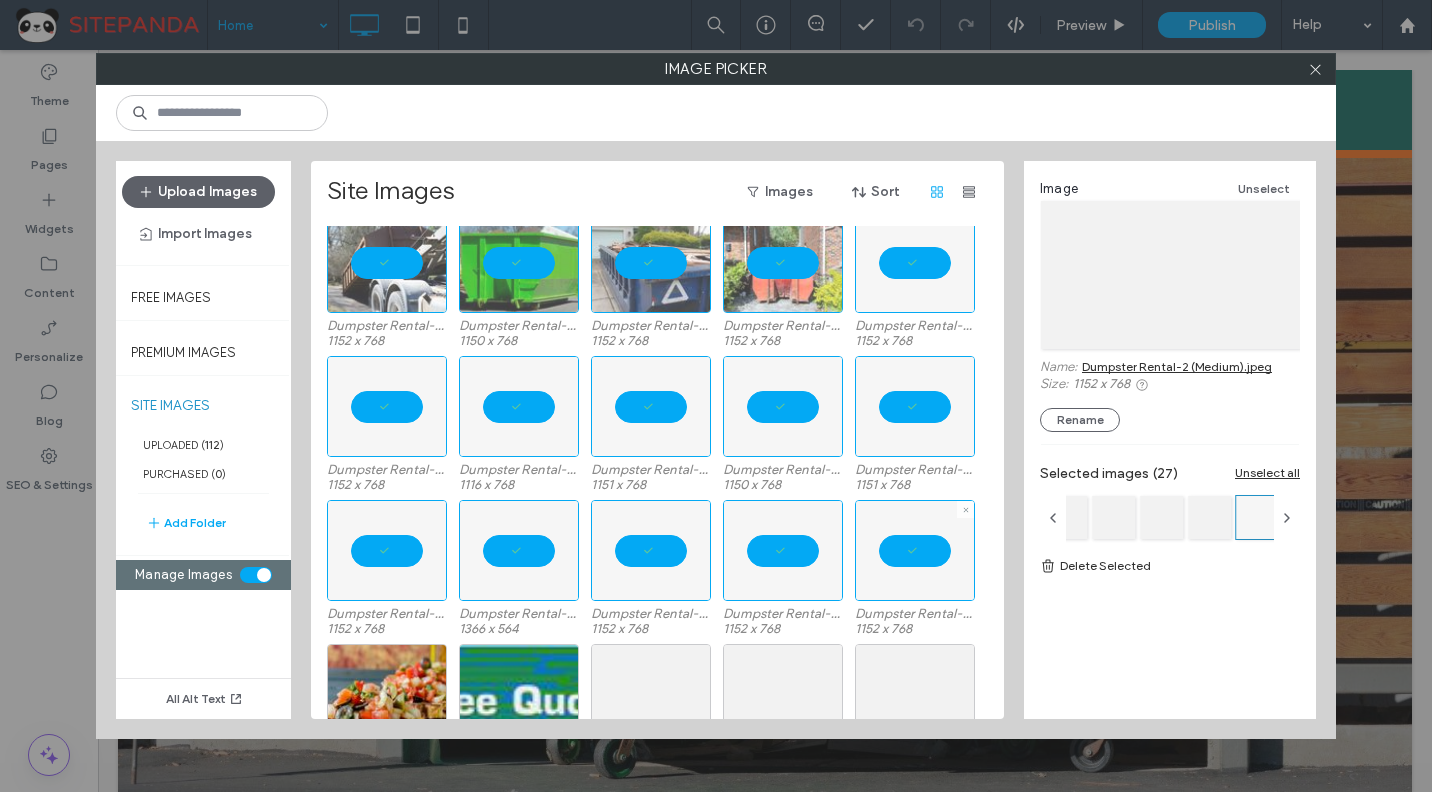 scroll, scrollTop: 1322, scrollLeft: 0, axis: vertical 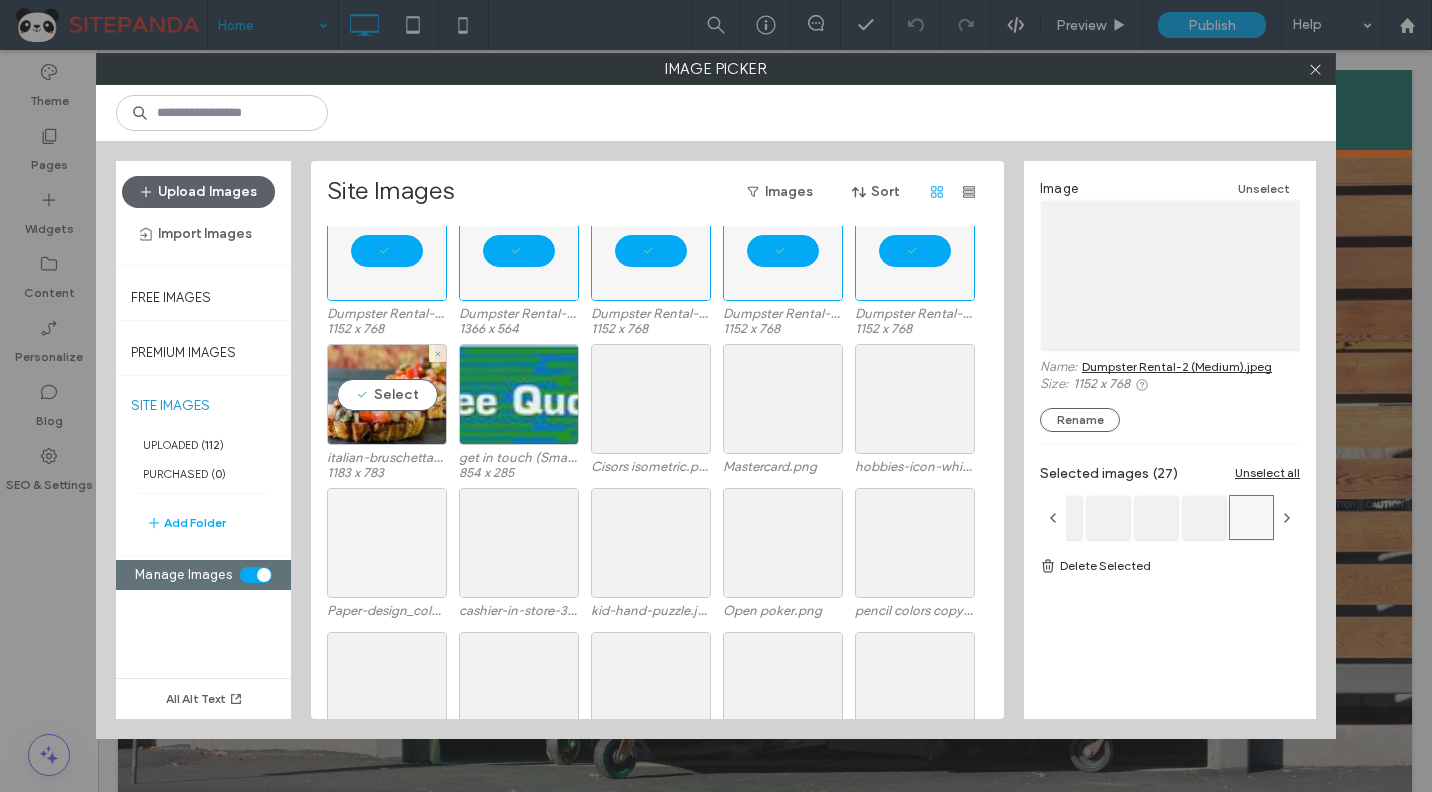 drag, startPoint x: 378, startPoint y: 410, endPoint x: 392, endPoint y: 557, distance: 147.66516 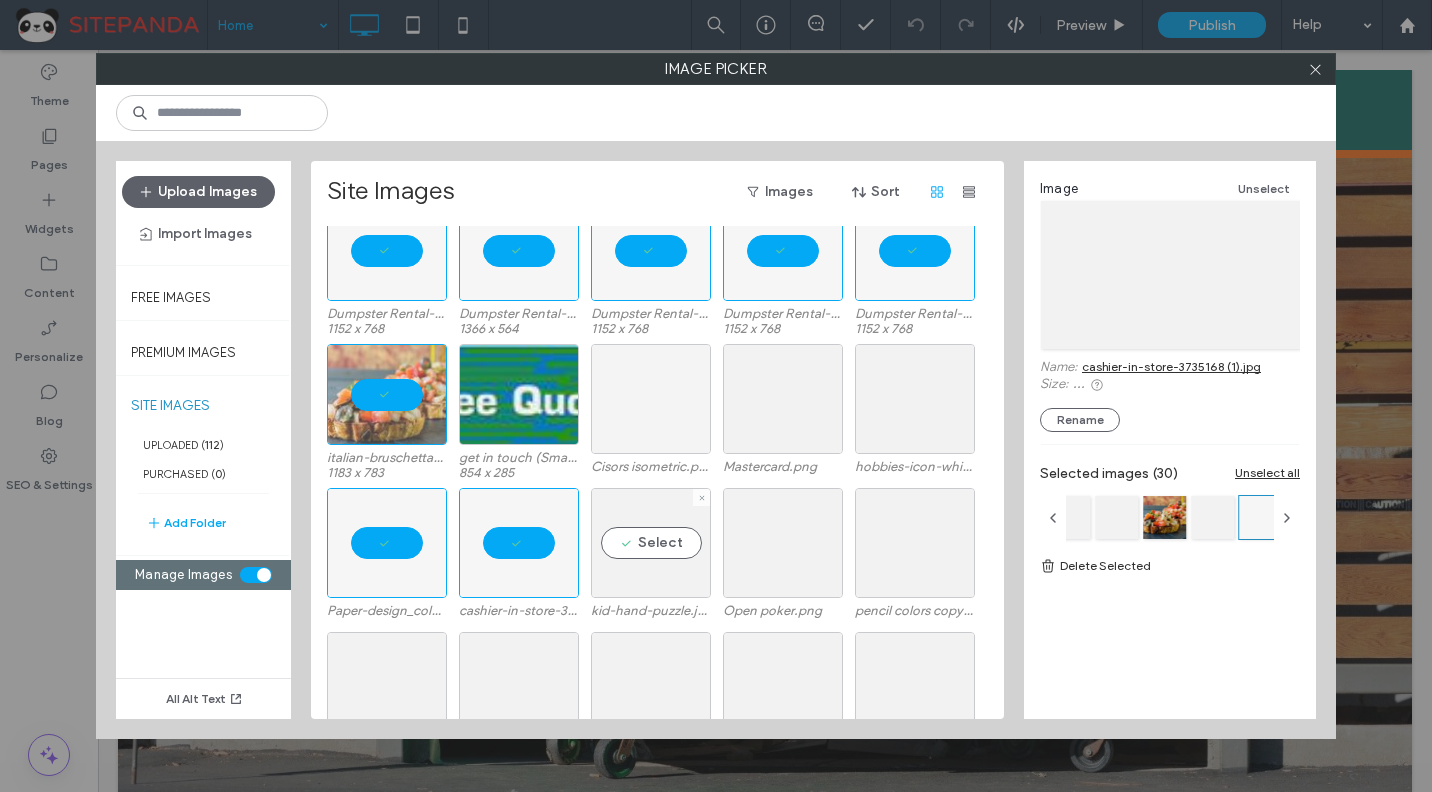 drag, startPoint x: 644, startPoint y: 544, endPoint x: 663, endPoint y: 439, distance: 106.7052 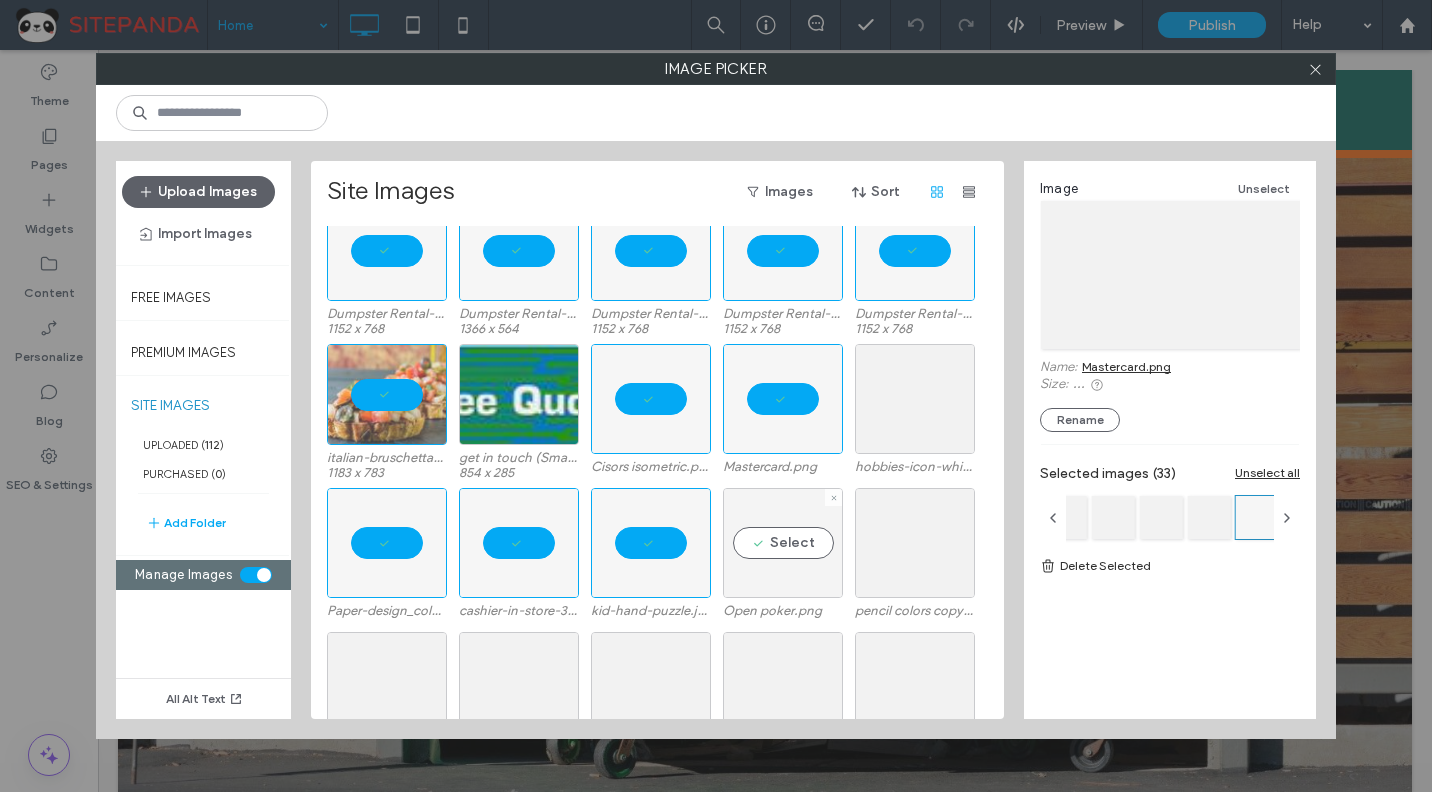 click on "Select" at bounding box center (783, 543) 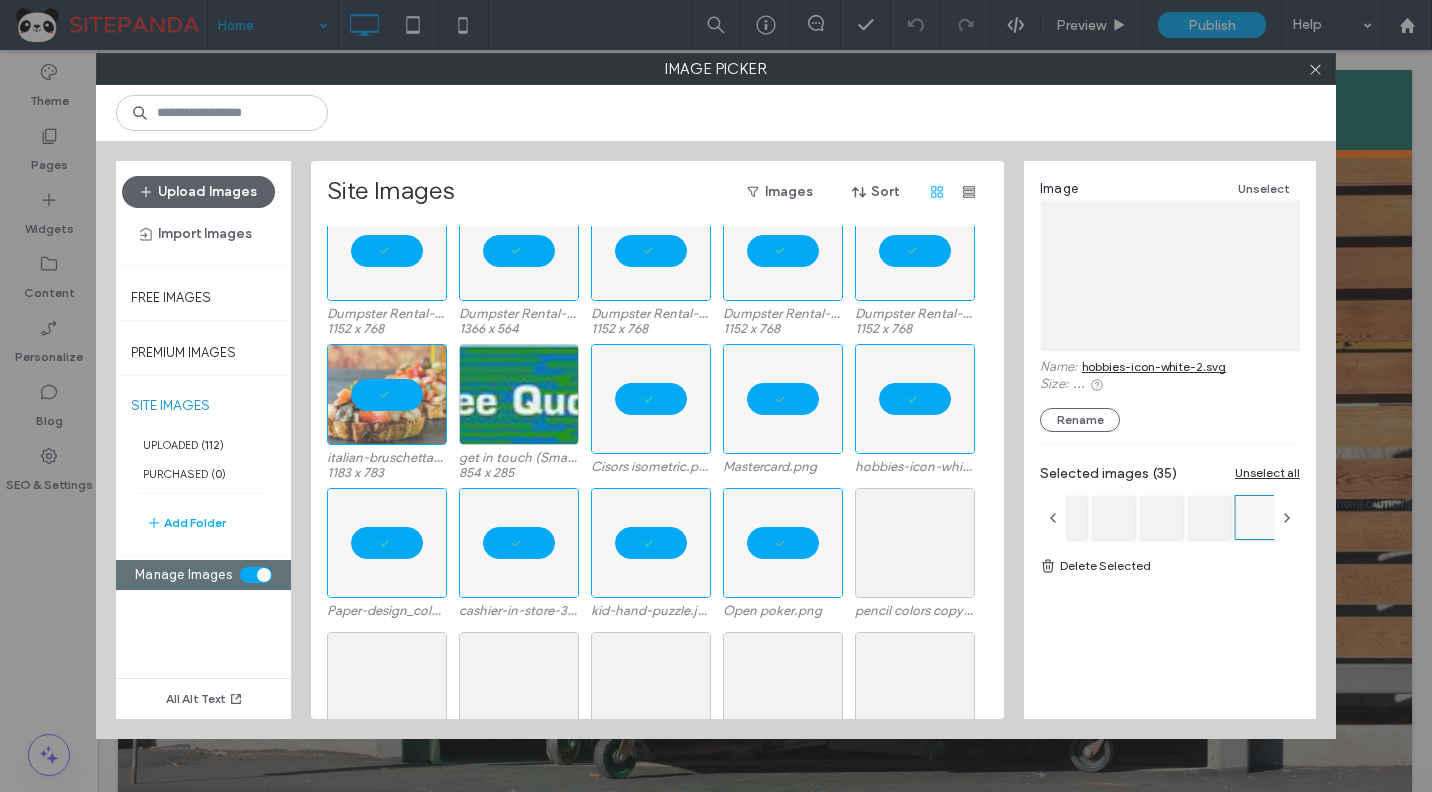 click on "italian-bruschetta-food-tomato.jpg 1183 x 783 get in touch (Small).jpeg 854 x 285 Cisors isometric.png Mastercard.png hobbies-icon-white-2.svg" at bounding box center (663, 416) 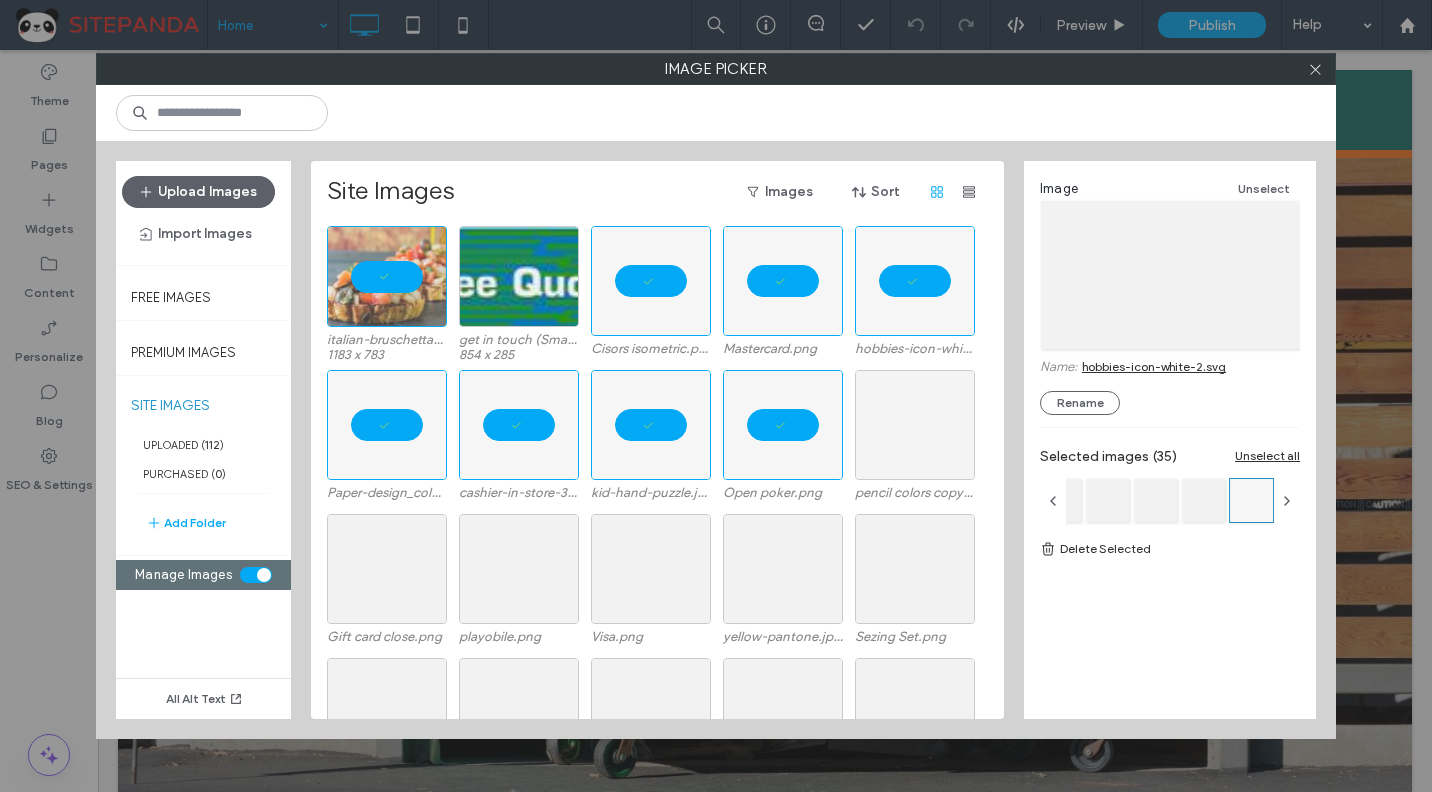 scroll, scrollTop: 1523, scrollLeft: 0, axis: vertical 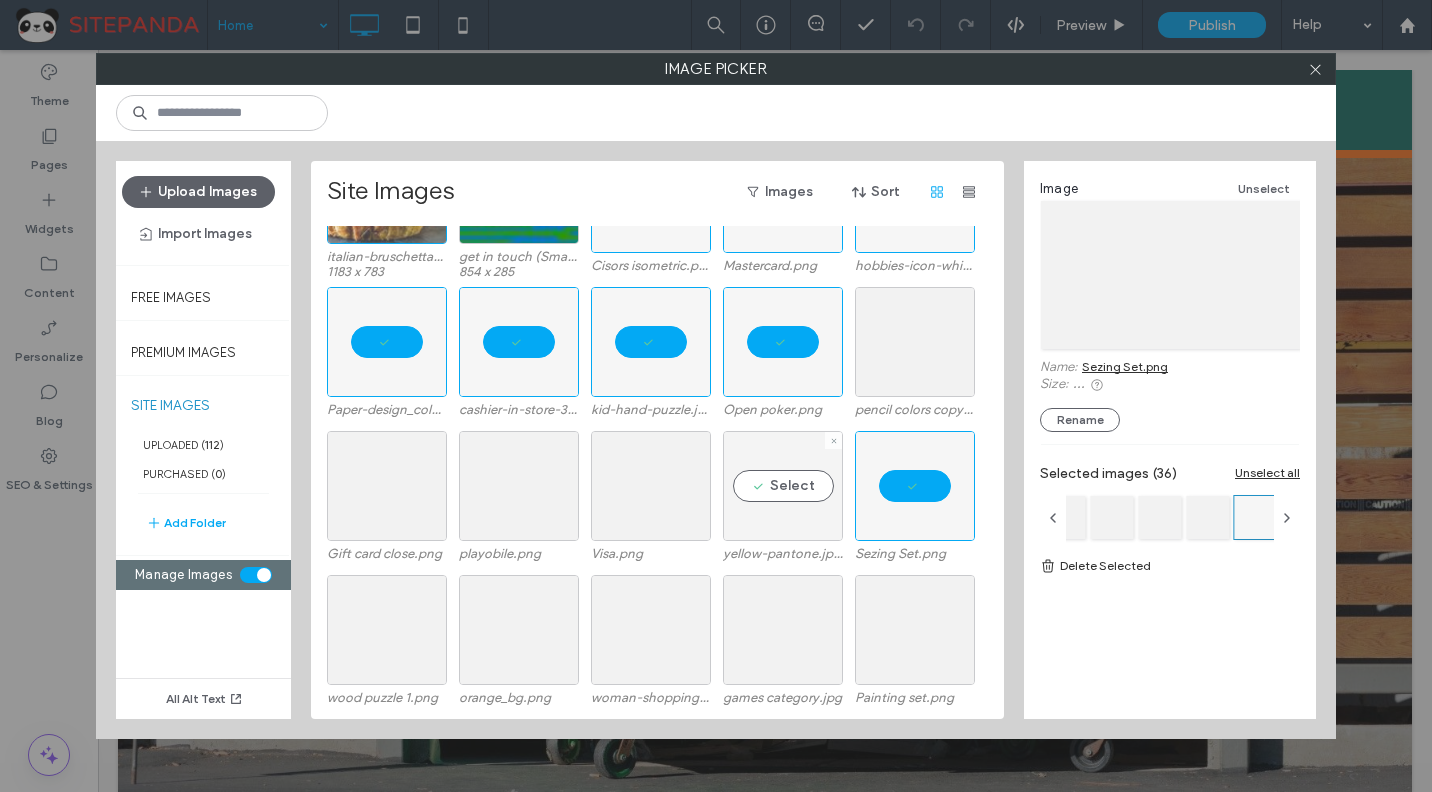 click on "Select" at bounding box center [783, 486] 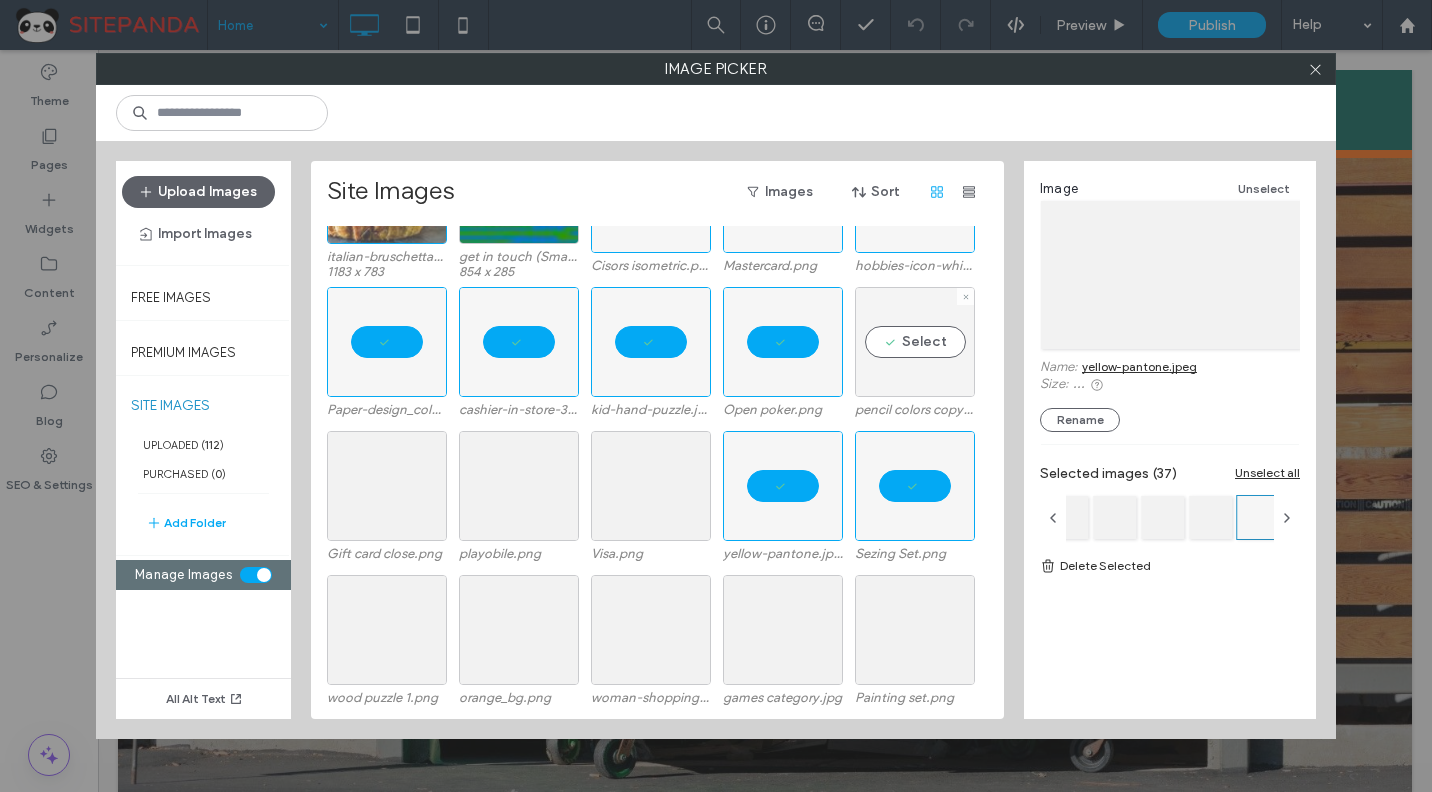 click on "Select" at bounding box center (915, 342) 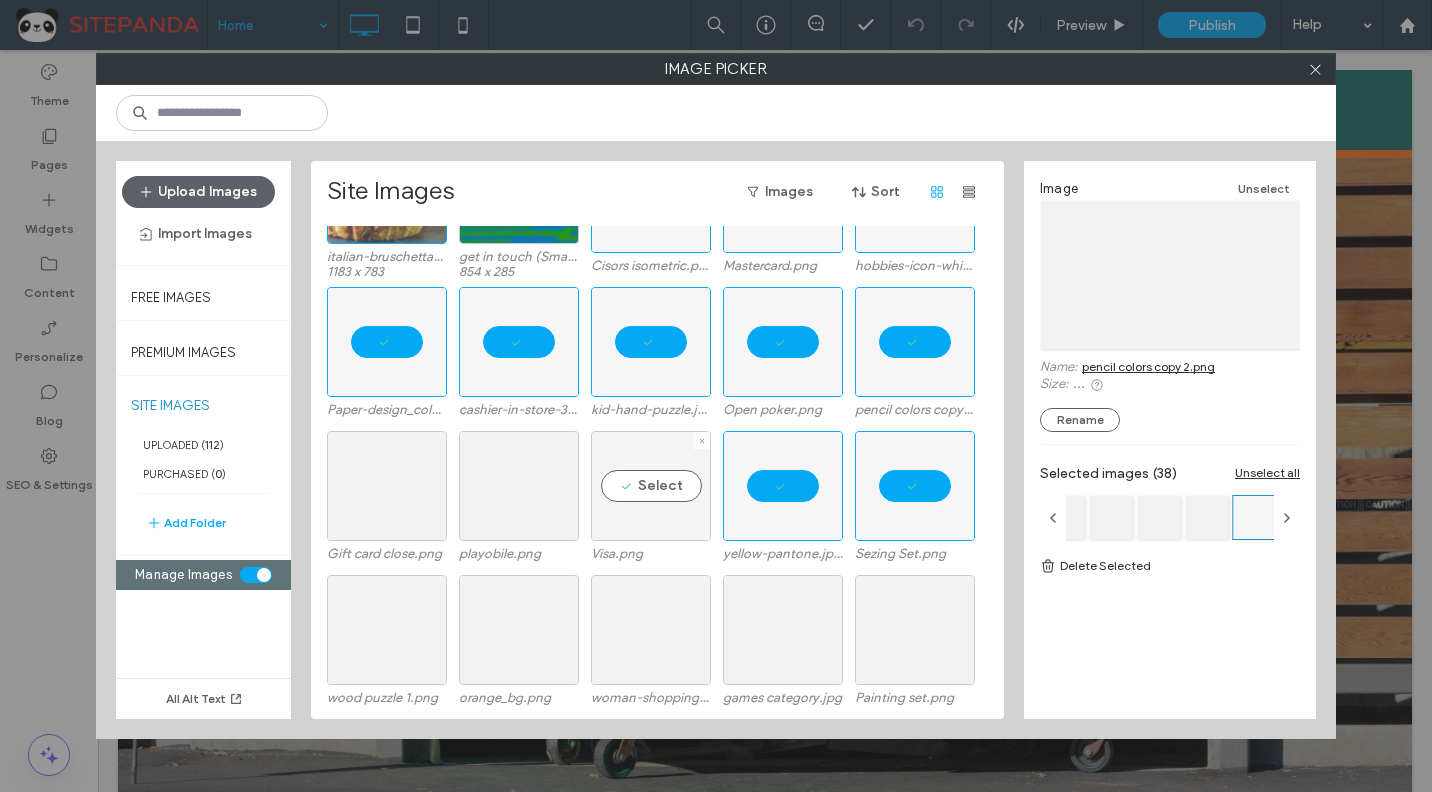 drag, startPoint x: 623, startPoint y: 511, endPoint x: 600, endPoint y: 508, distance: 23.194826 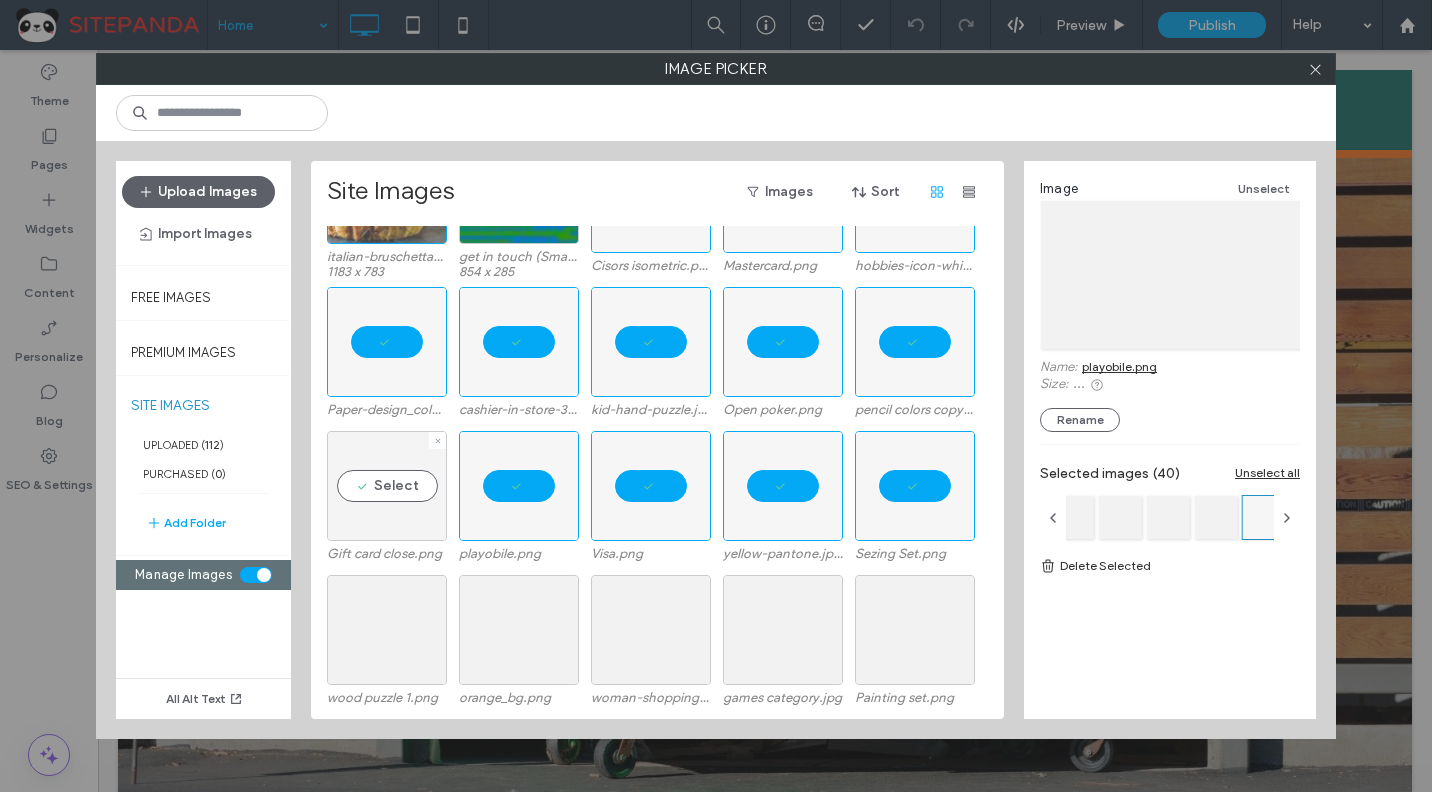 drag, startPoint x: 393, startPoint y: 503, endPoint x: 393, endPoint y: 603, distance: 100 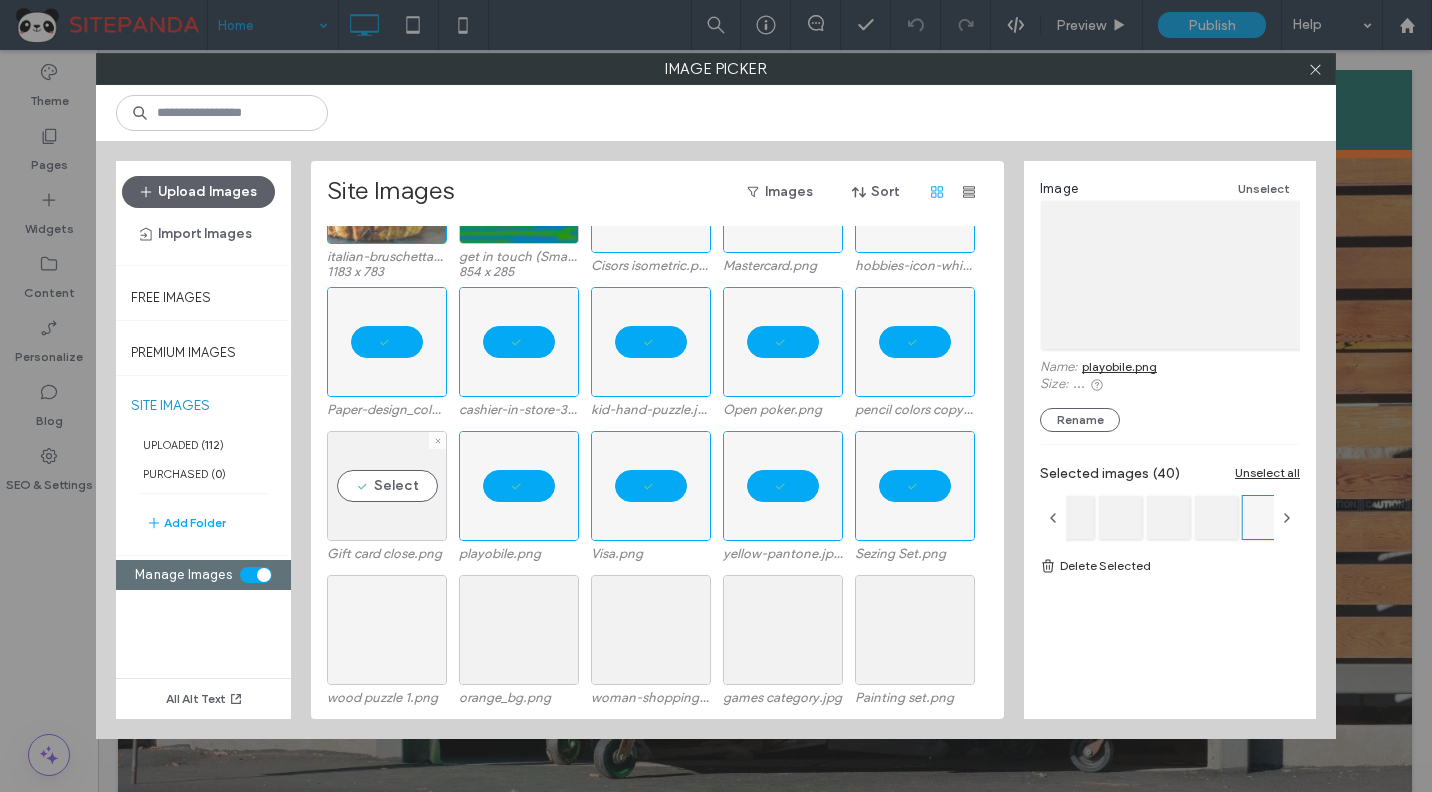 click on "Select" at bounding box center [387, 486] 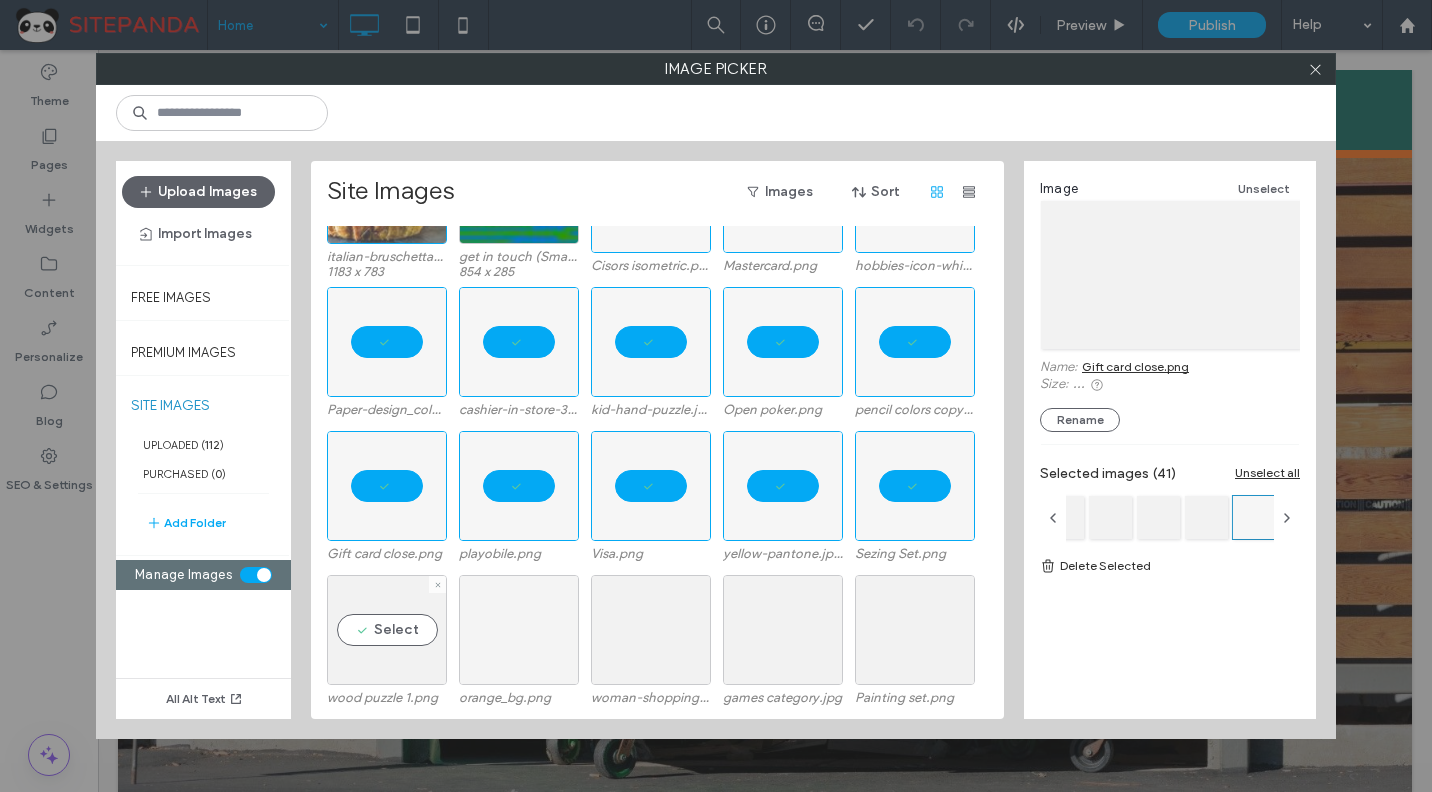 drag, startPoint x: 393, startPoint y: 621, endPoint x: 488, endPoint y: 628, distance: 95.257545 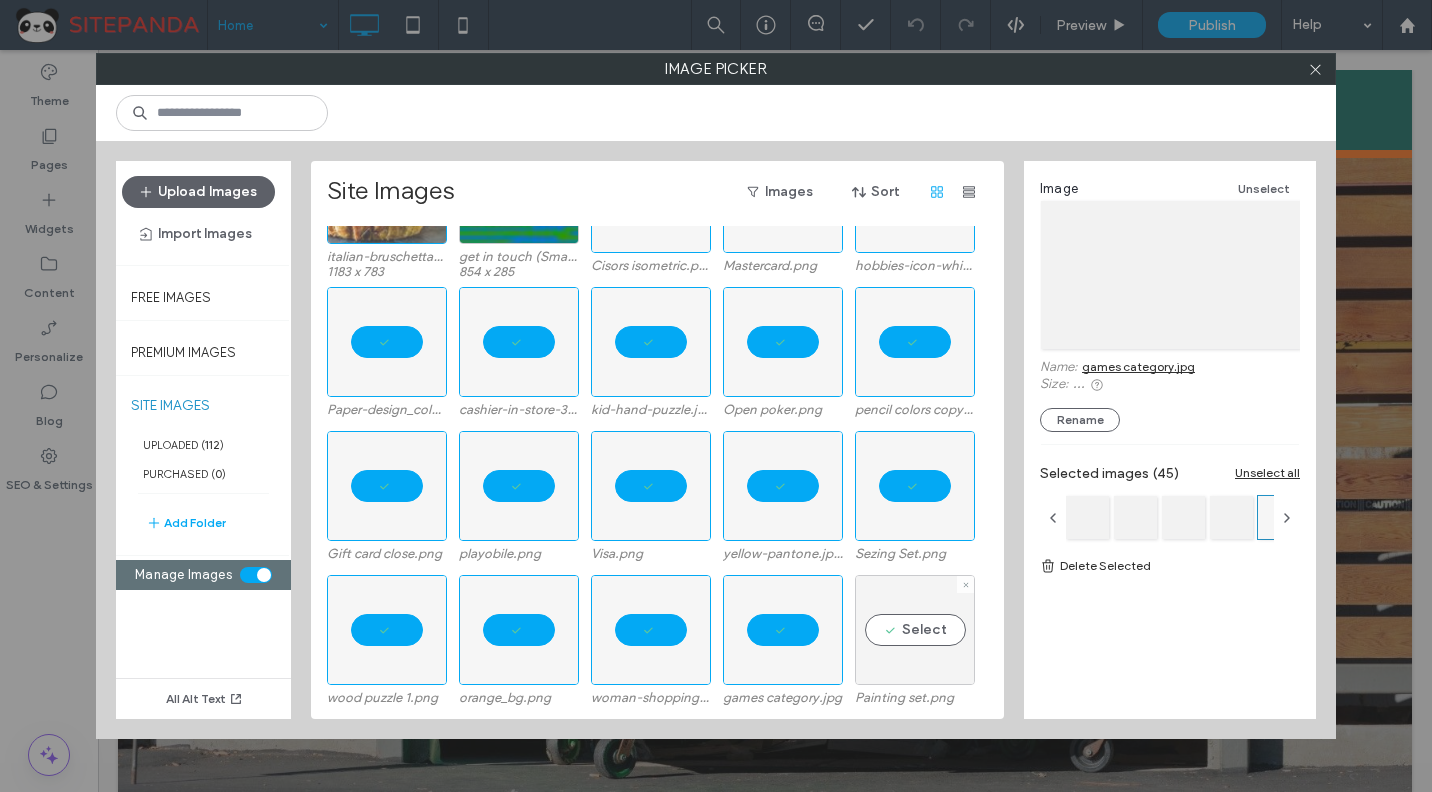 click on "Select" at bounding box center (915, 630) 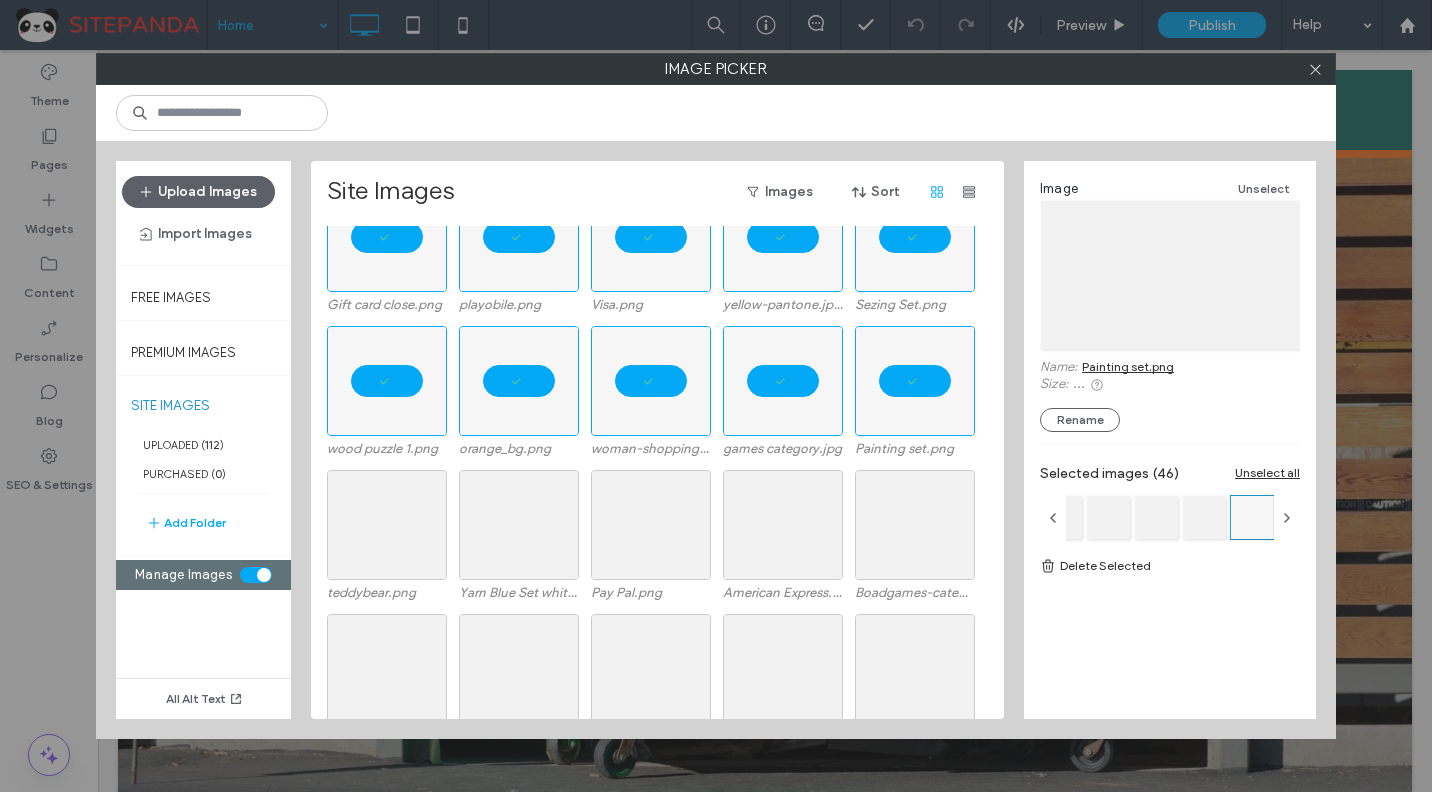 scroll, scrollTop: 1823, scrollLeft: 0, axis: vertical 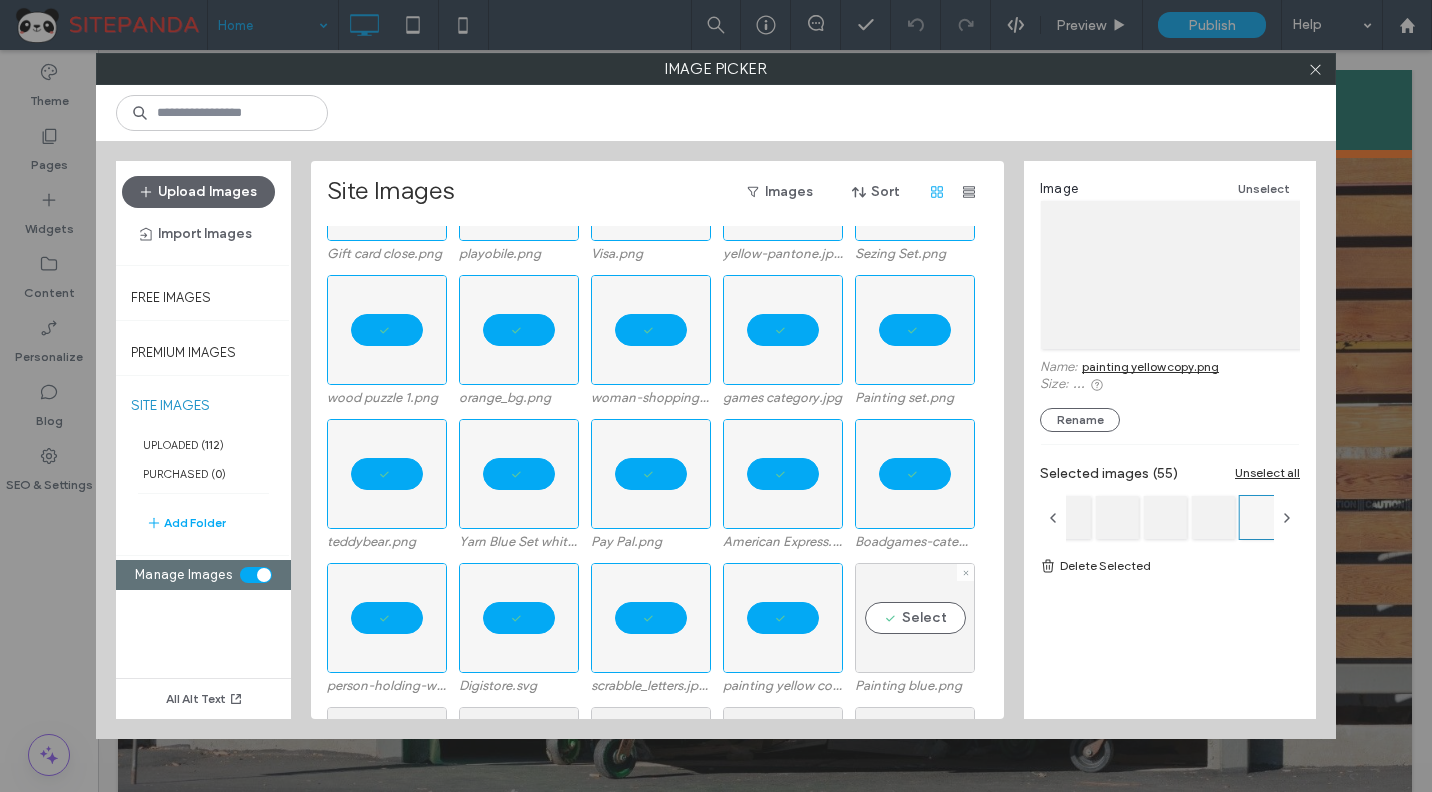 click on "Select" at bounding box center (915, 618) 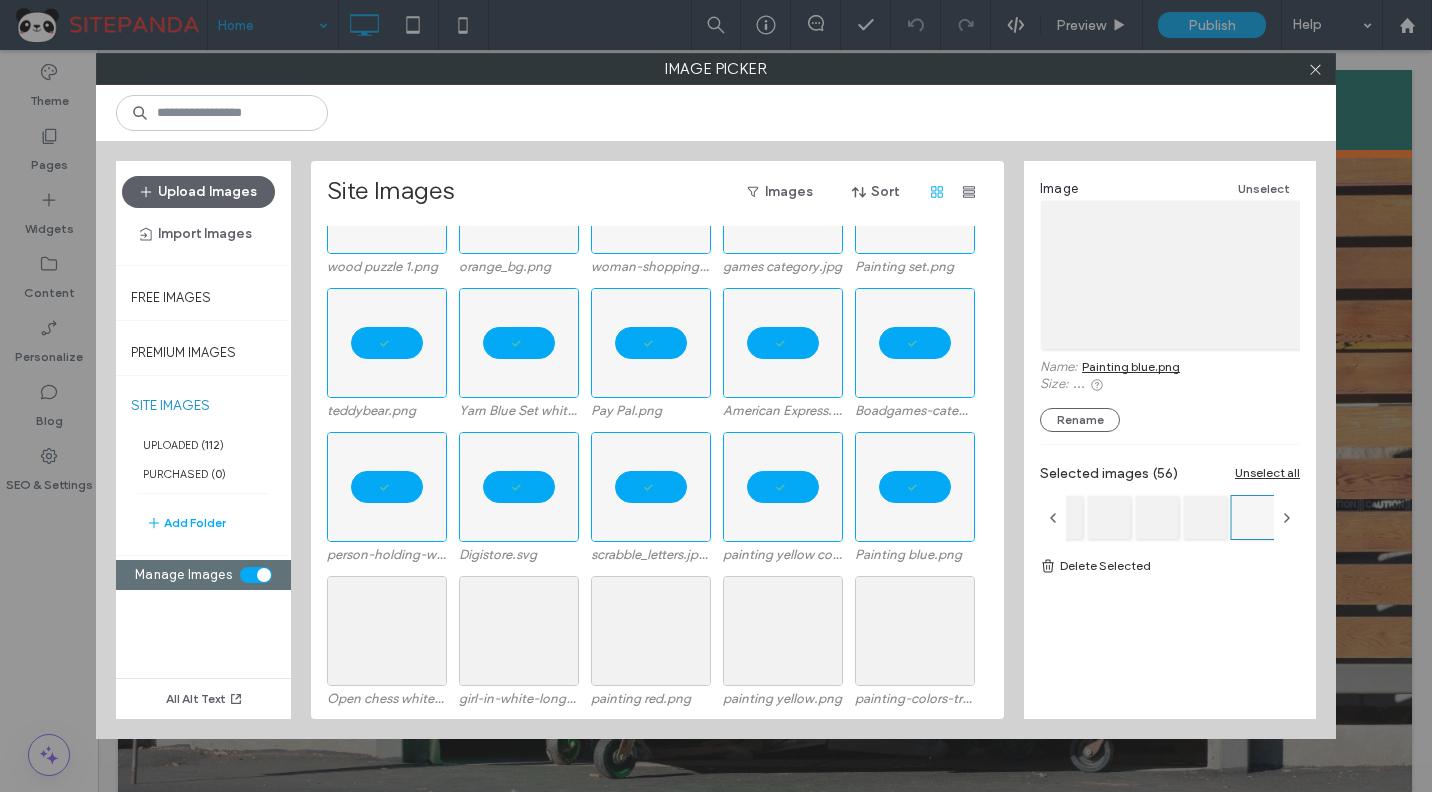 scroll, scrollTop: 2123, scrollLeft: 0, axis: vertical 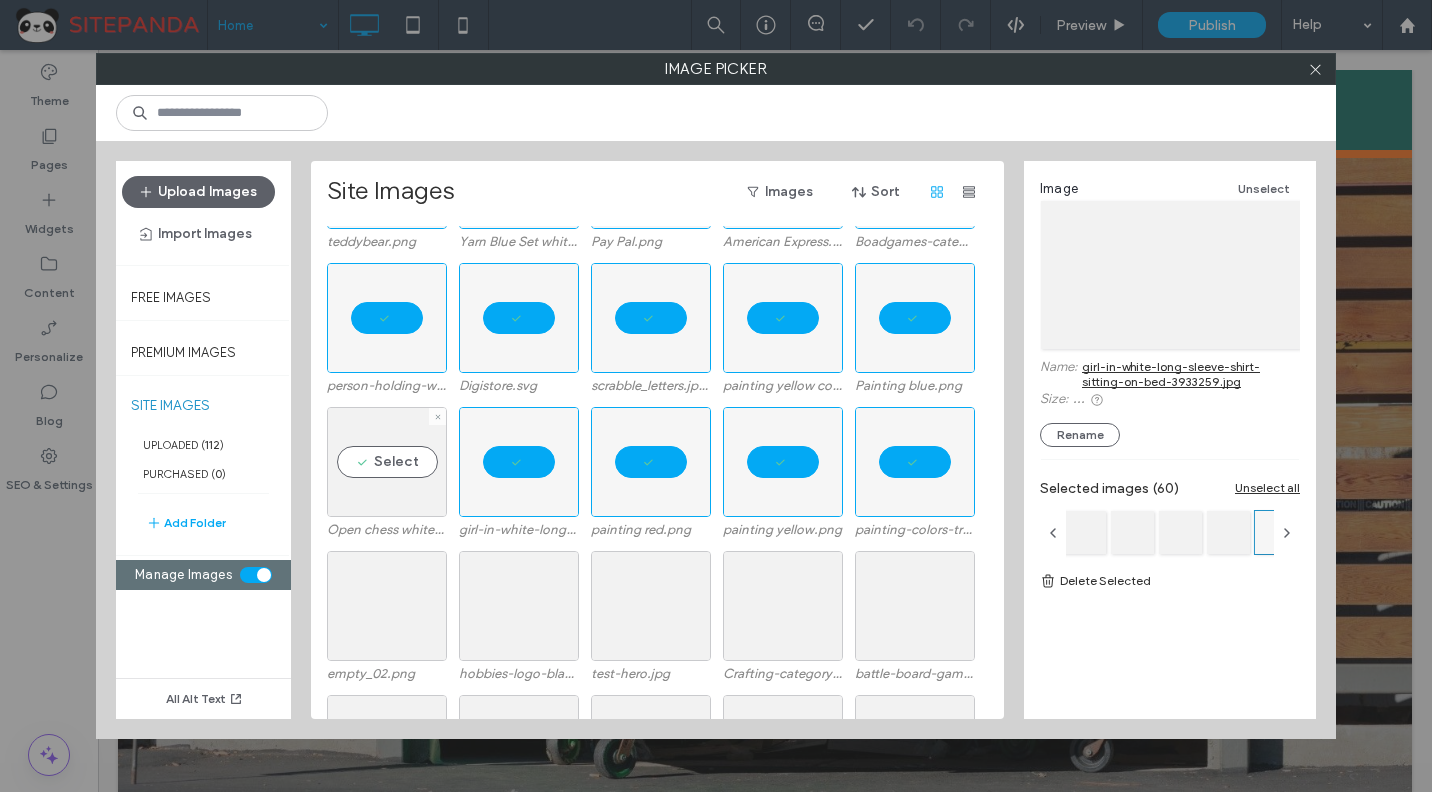 drag, startPoint x: 344, startPoint y: 495, endPoint x: 344, endPoint y: 525, distance: 30 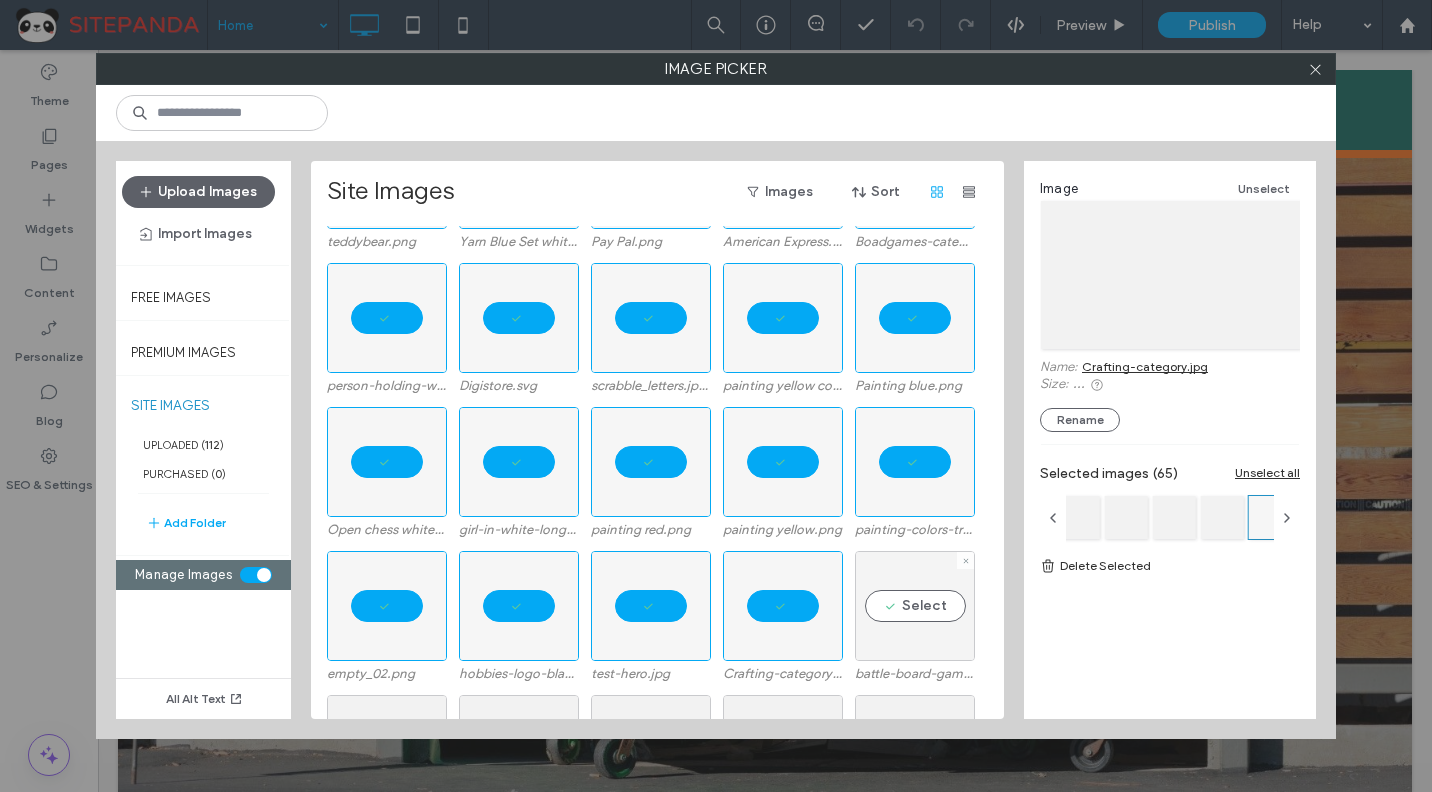 click on "Select" at bounding box center (915, 606) 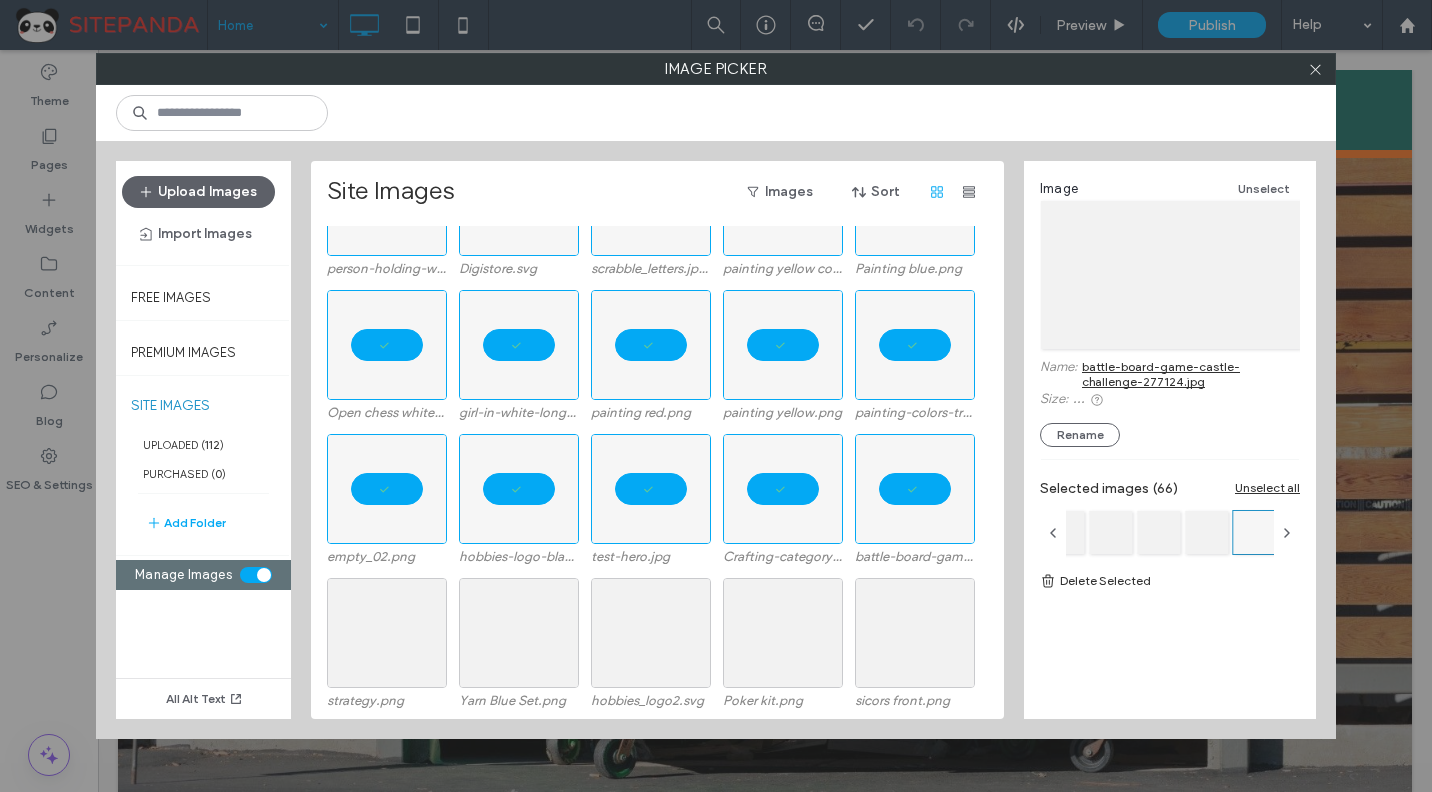 scroll, scrollTop: 2243, scrollLeft: 0, axis: vertical 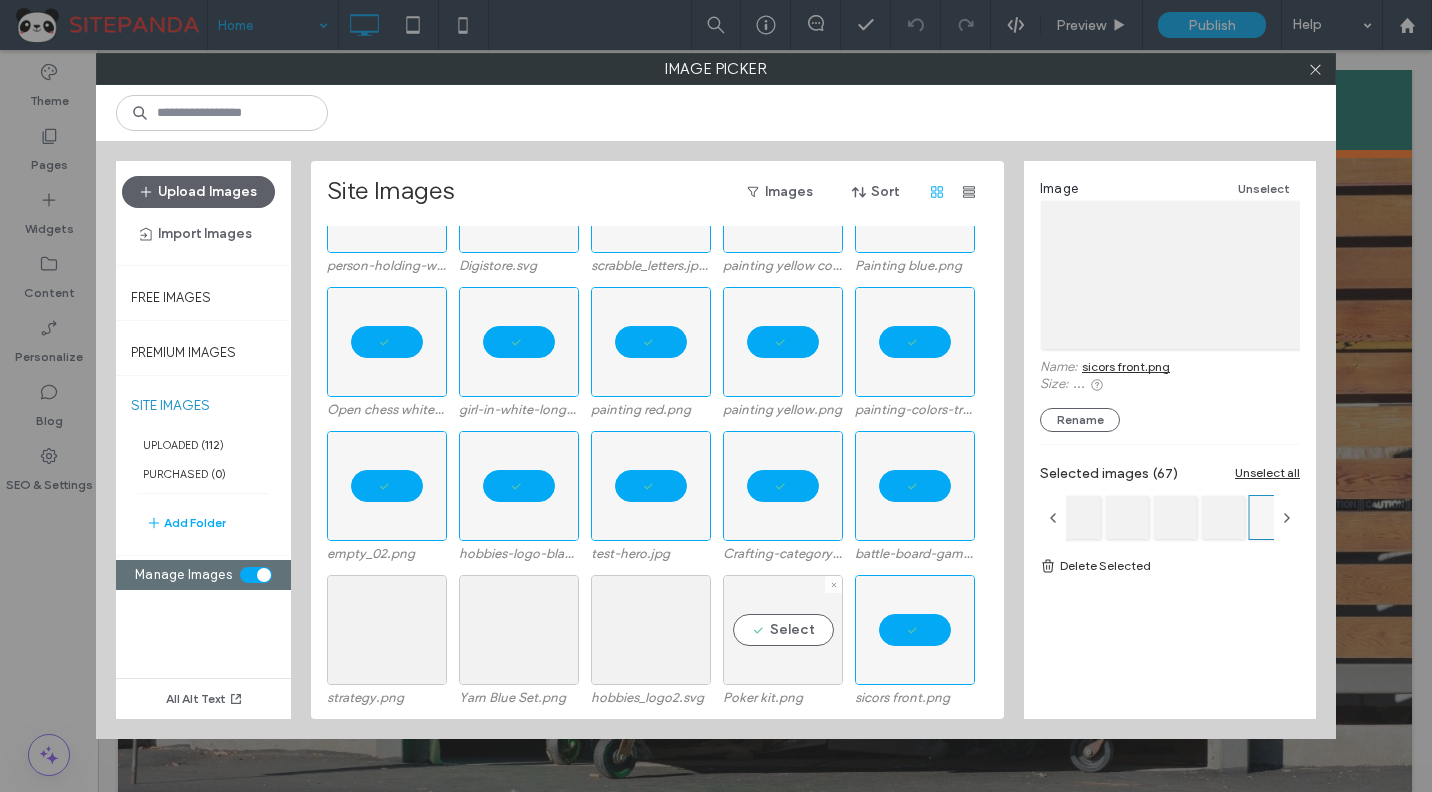 drag, startPoint x: 789, startPoint y: 626, endPoint x: 739, endPoint y: 626, distance: 50 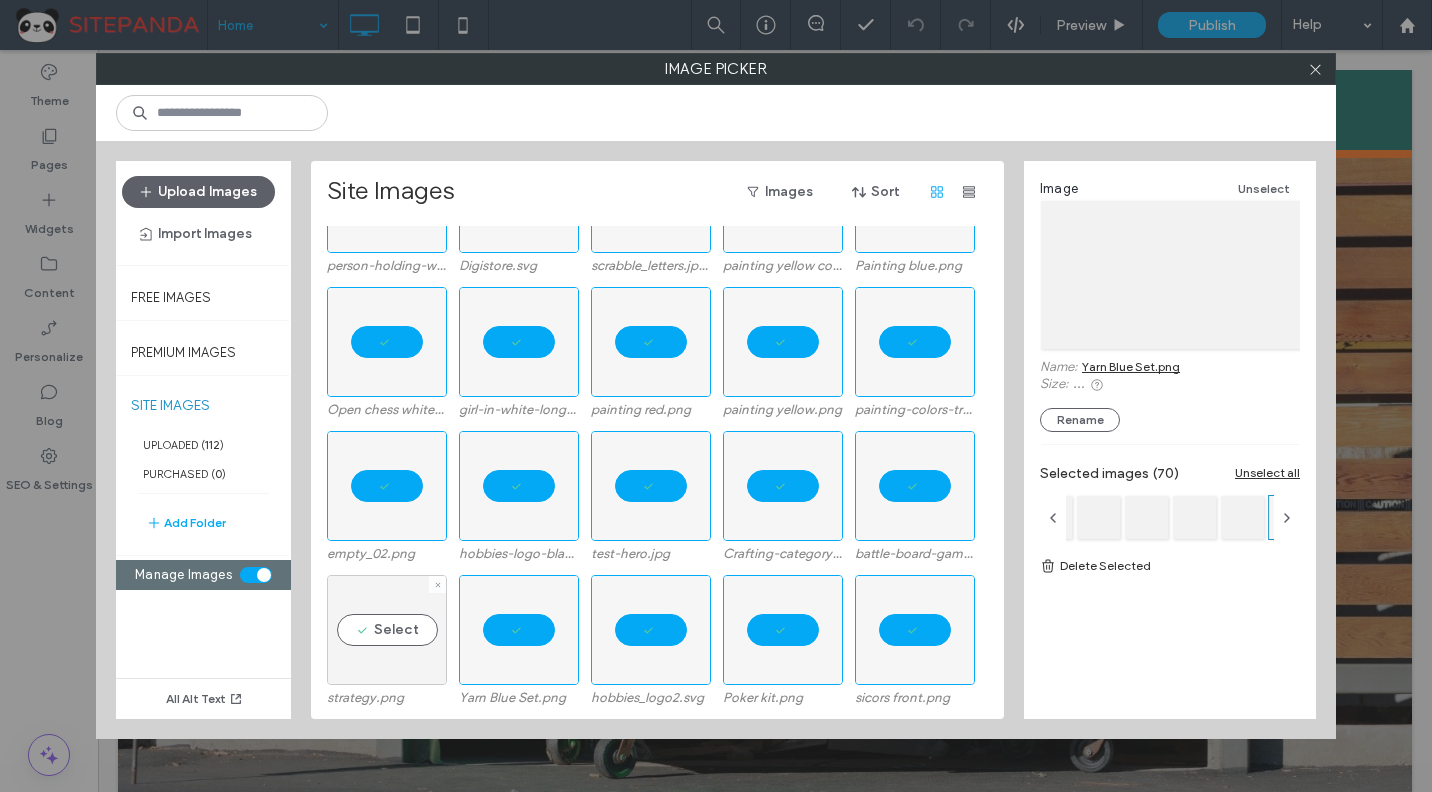 click on "Select" at bounding box center (387, 630) 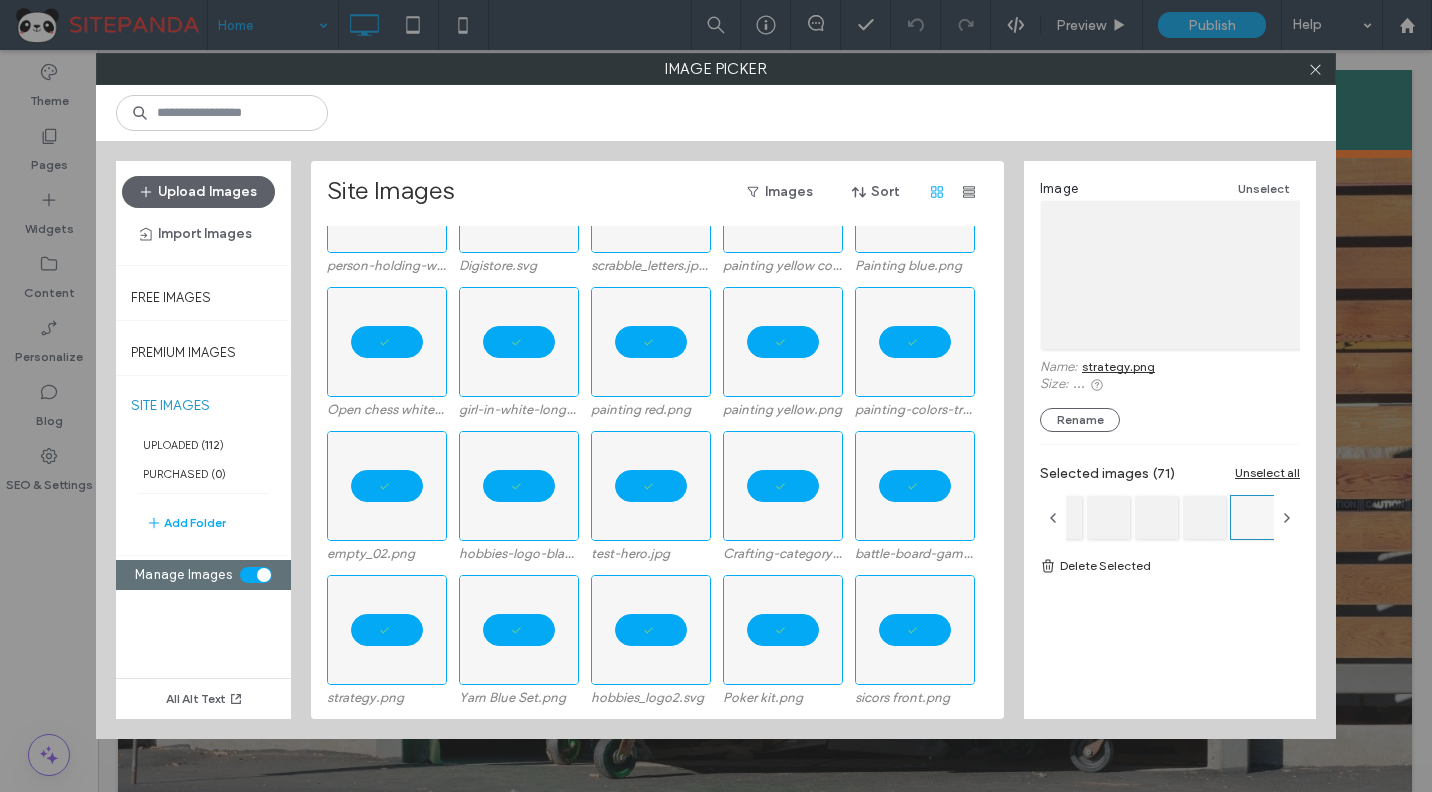 scroll, scrollTop: 2443, scrollLeft: 0, axis: vertical 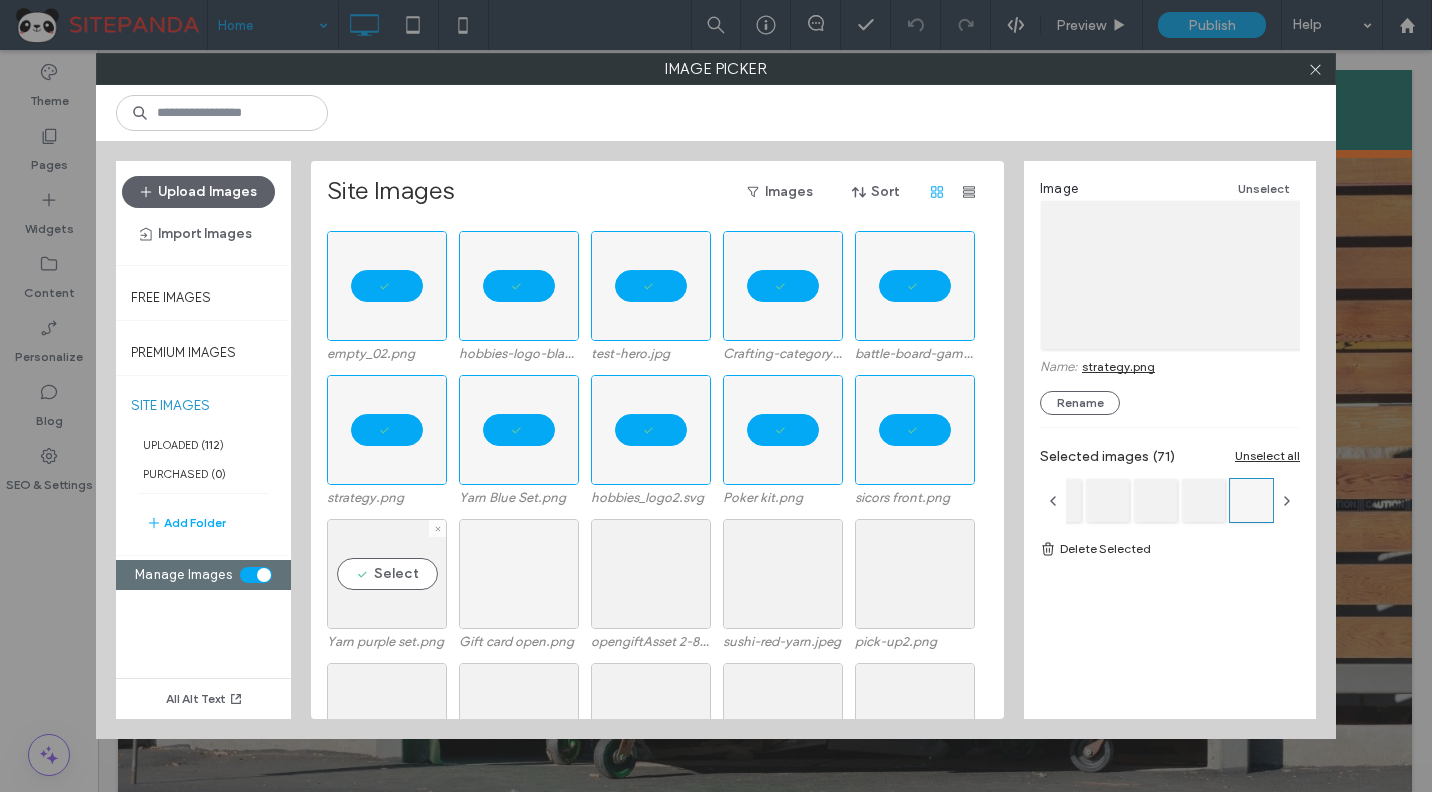 drag, startPoint x: 399, startPoint y: 589, endPoint x: 549, endPoint y: 584, distance: 150.08331 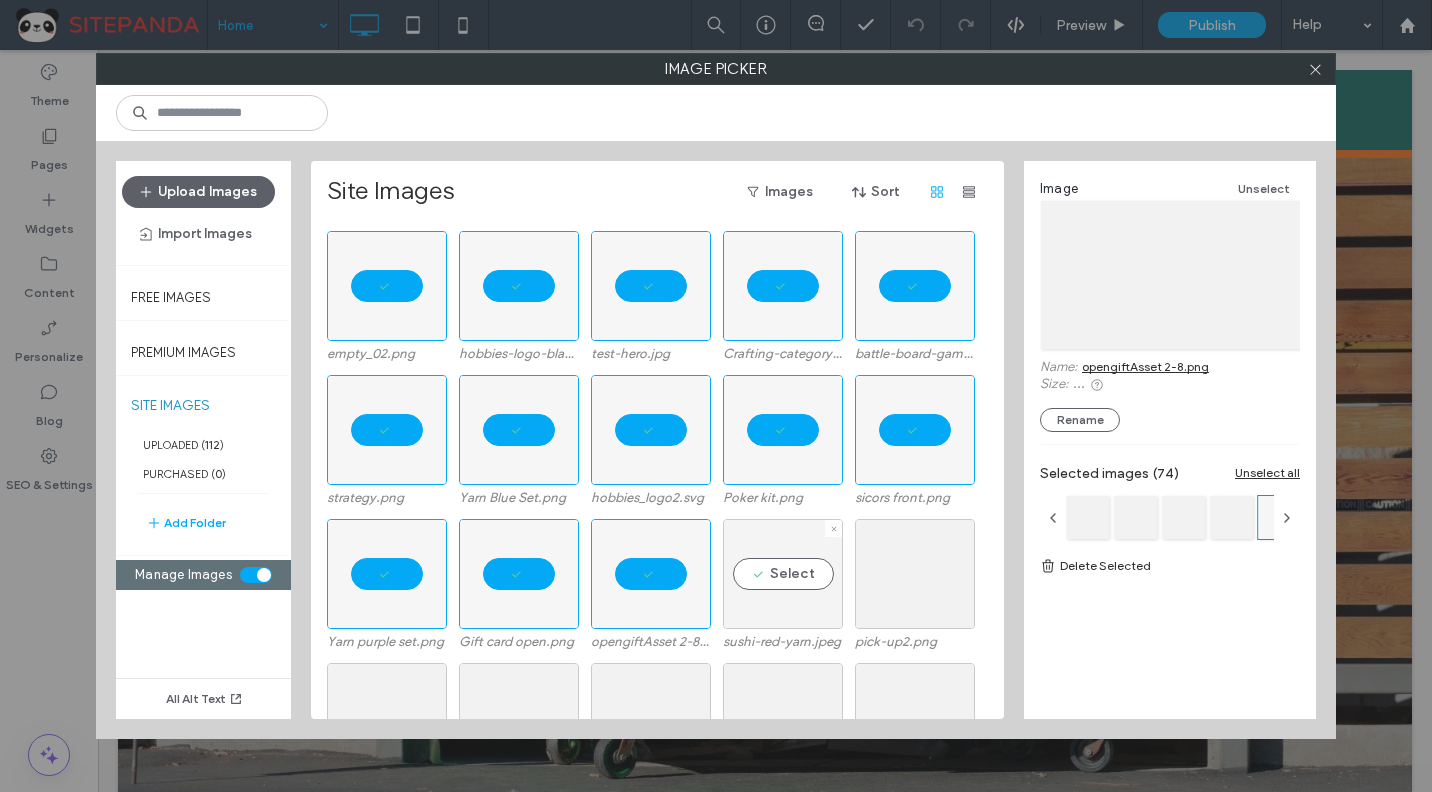 click on "Select" at bounding box center [783, 574] 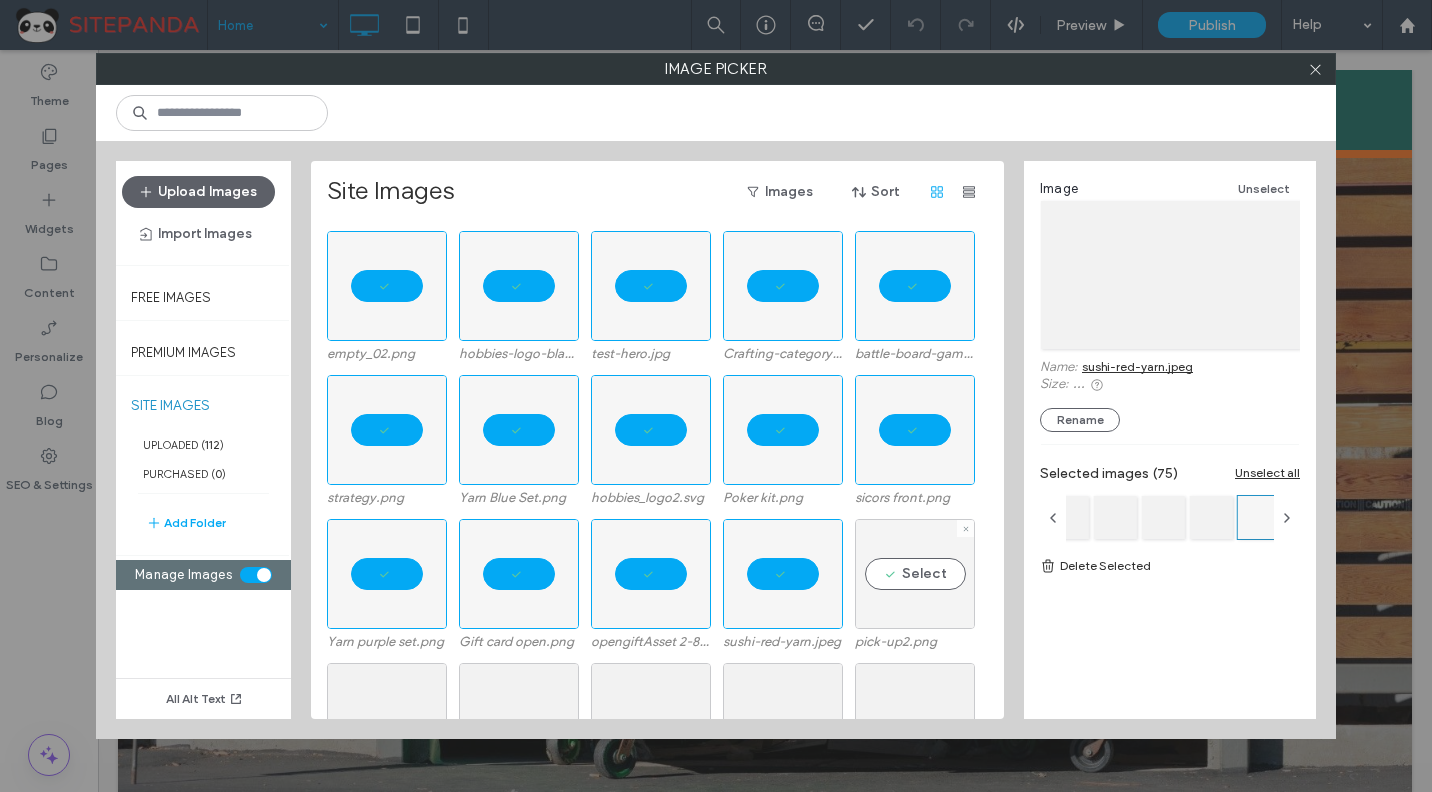 click on "Select" at bounding box center [915, 574] 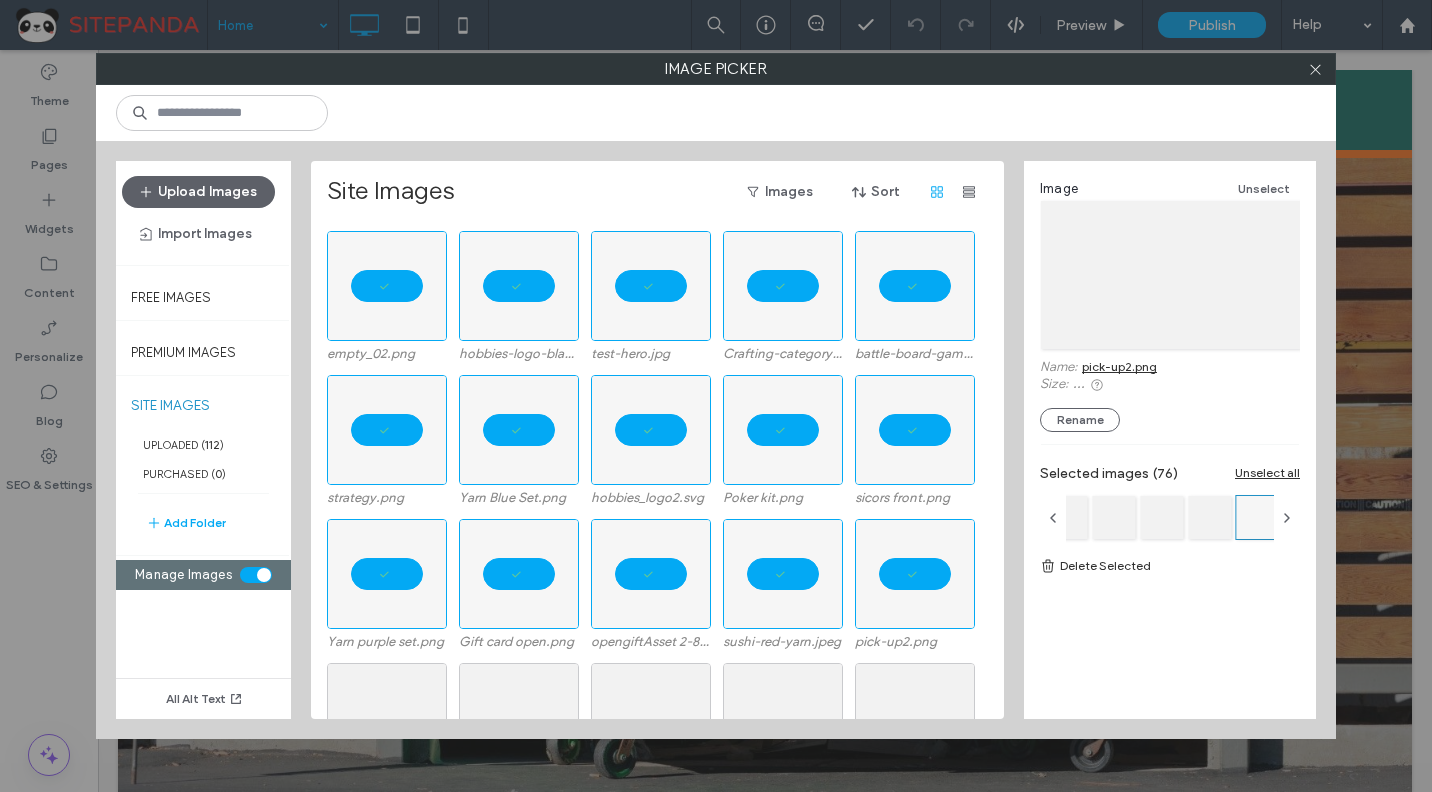 scroll, scrollTop: 2643, scrollLeft: 0, axis: vertical 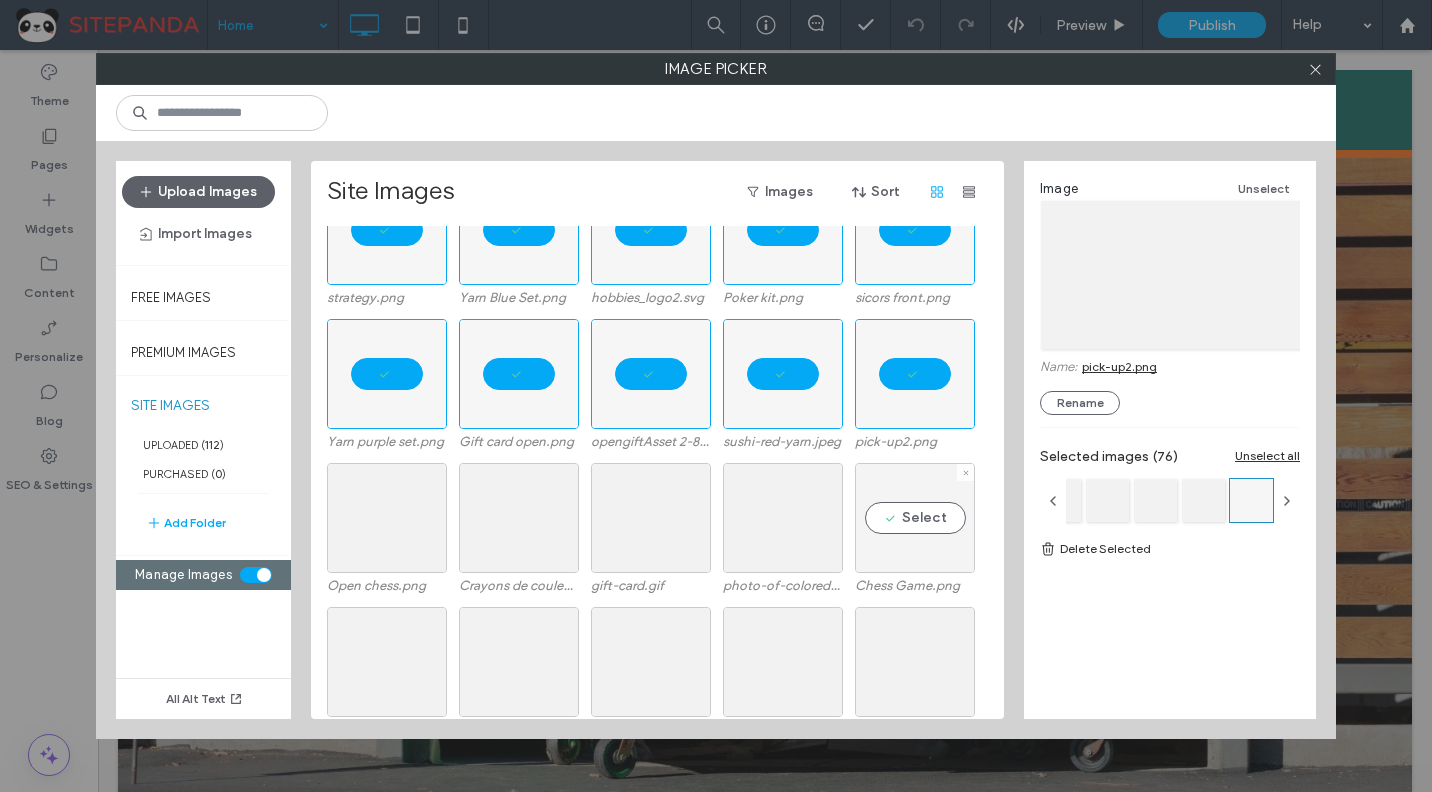 drag, startPoint x: 927, startPoint y: 518, endPoint x: 861, endPoint y: 523, distance: 66.189125 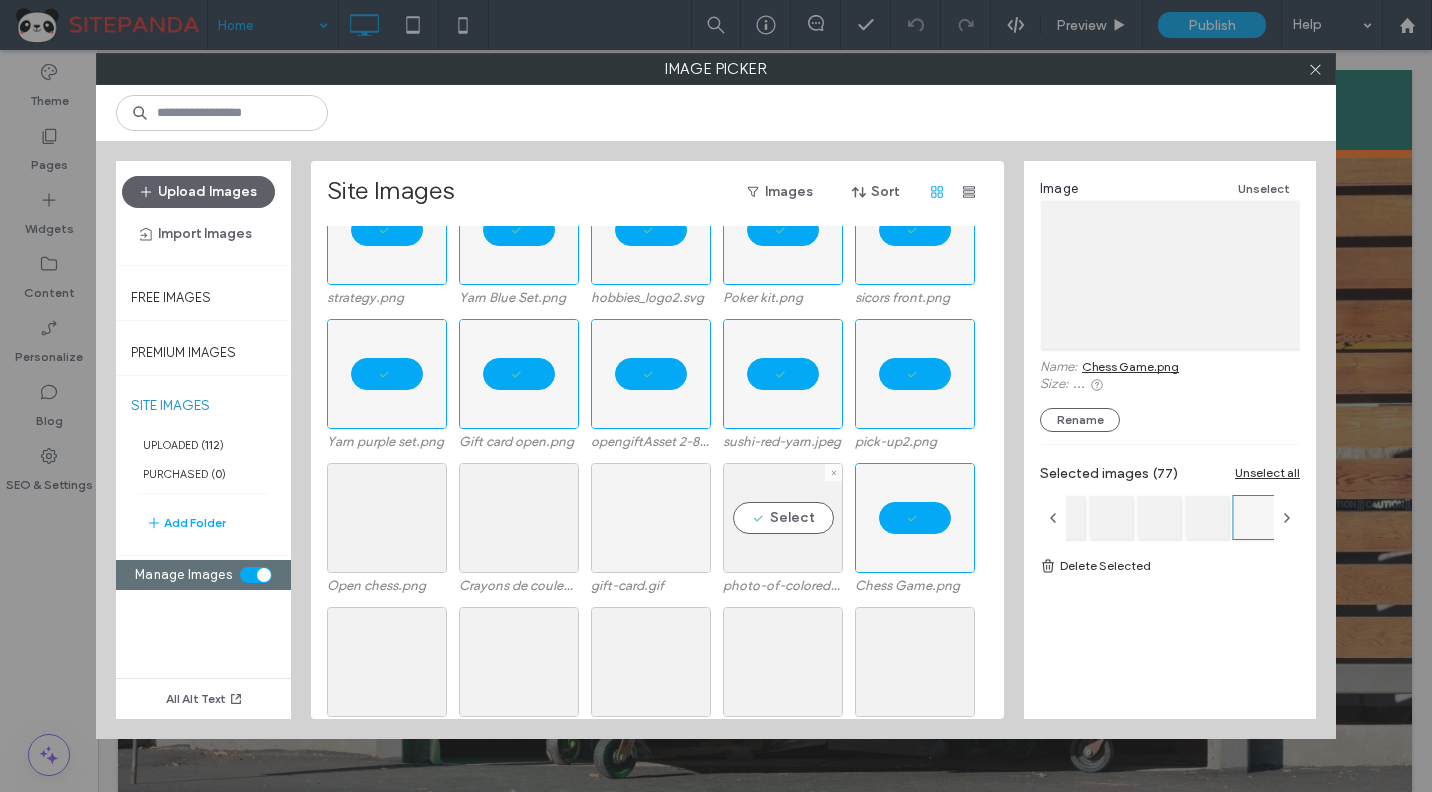 drag, startPoint x: 810, startPoint y: 534, endPoint x: 680, endPoint y: 535, distance: 130.00385 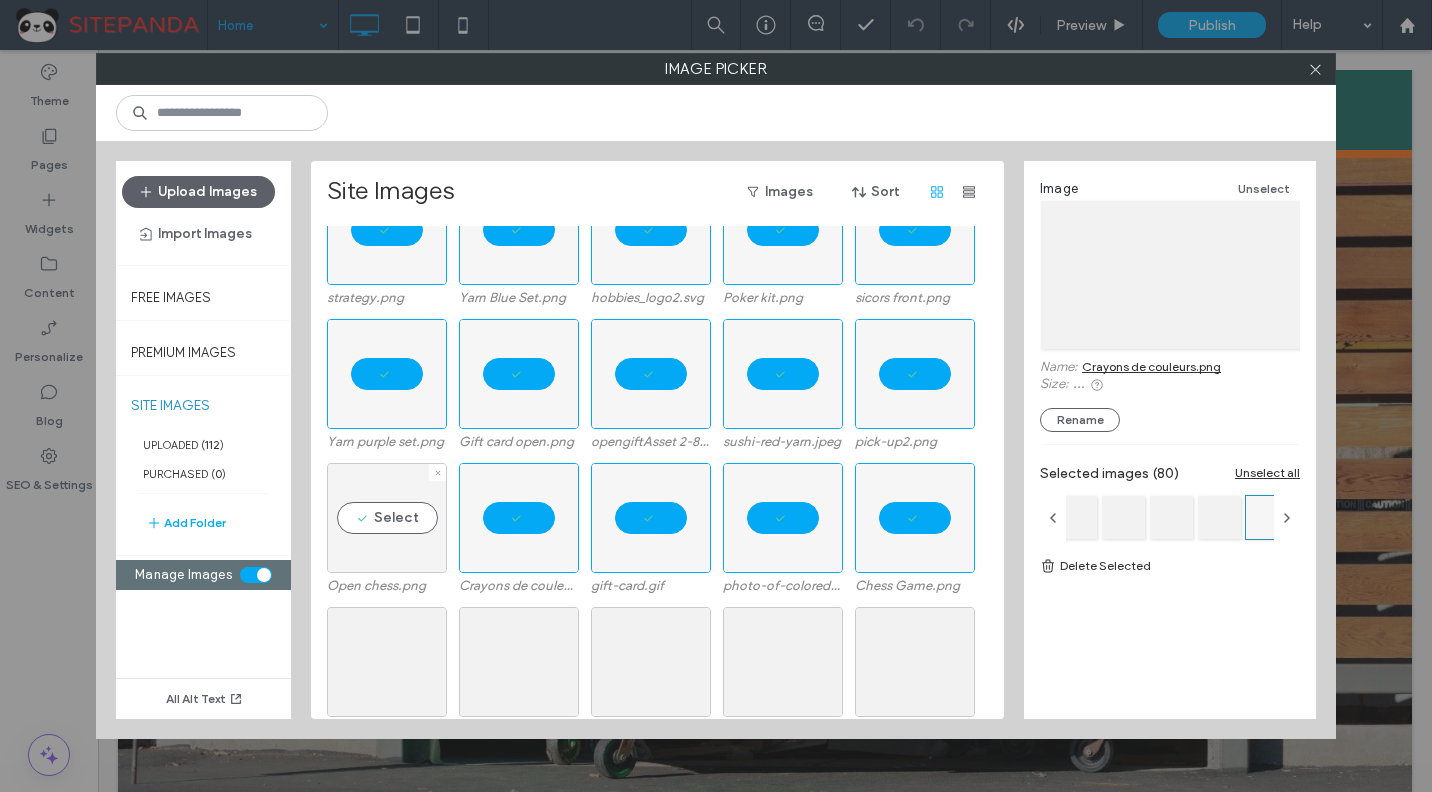 click on "Select" at bounding box center (387, 518) 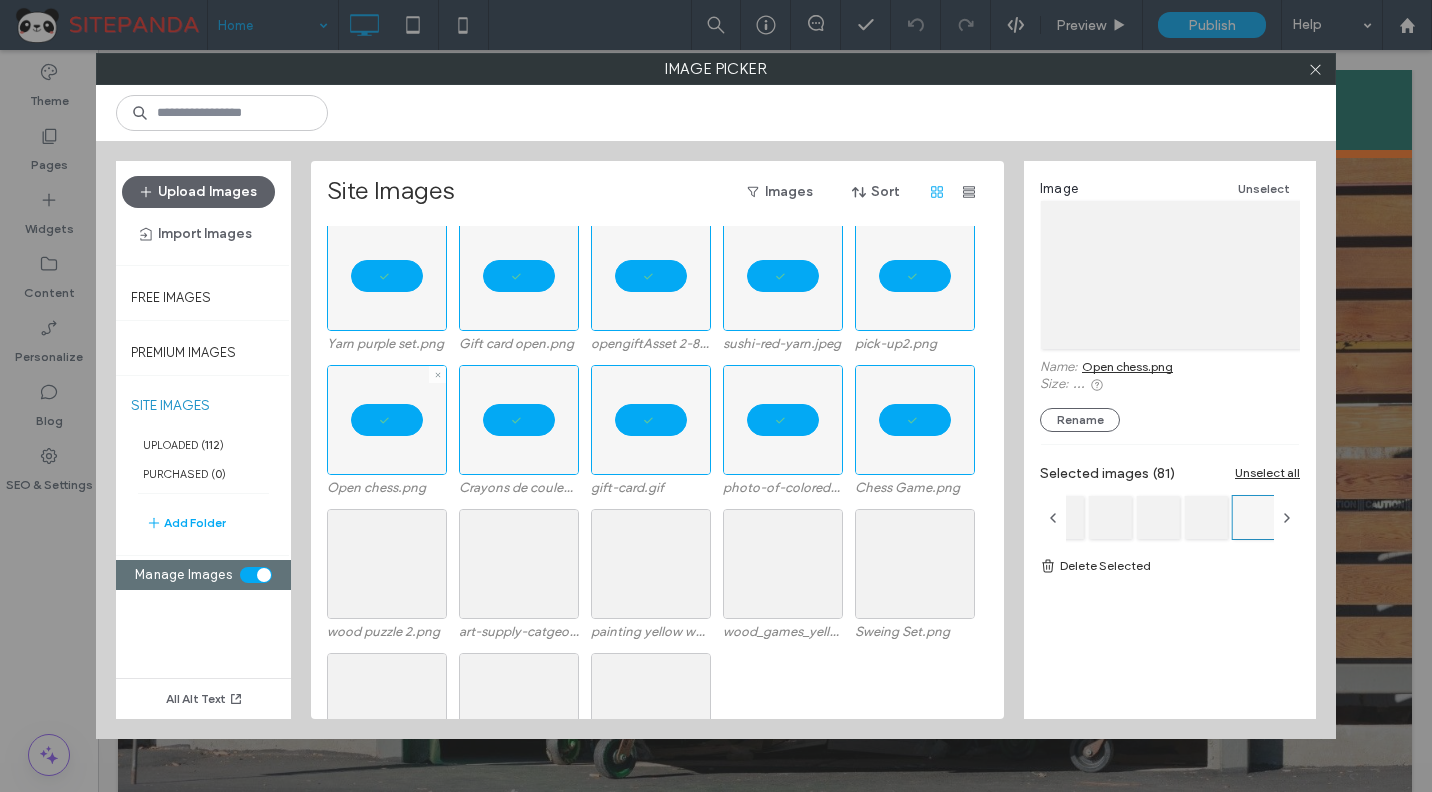 scroll, scrollTop: 2819, scrollLeft: 0, axis: vertical 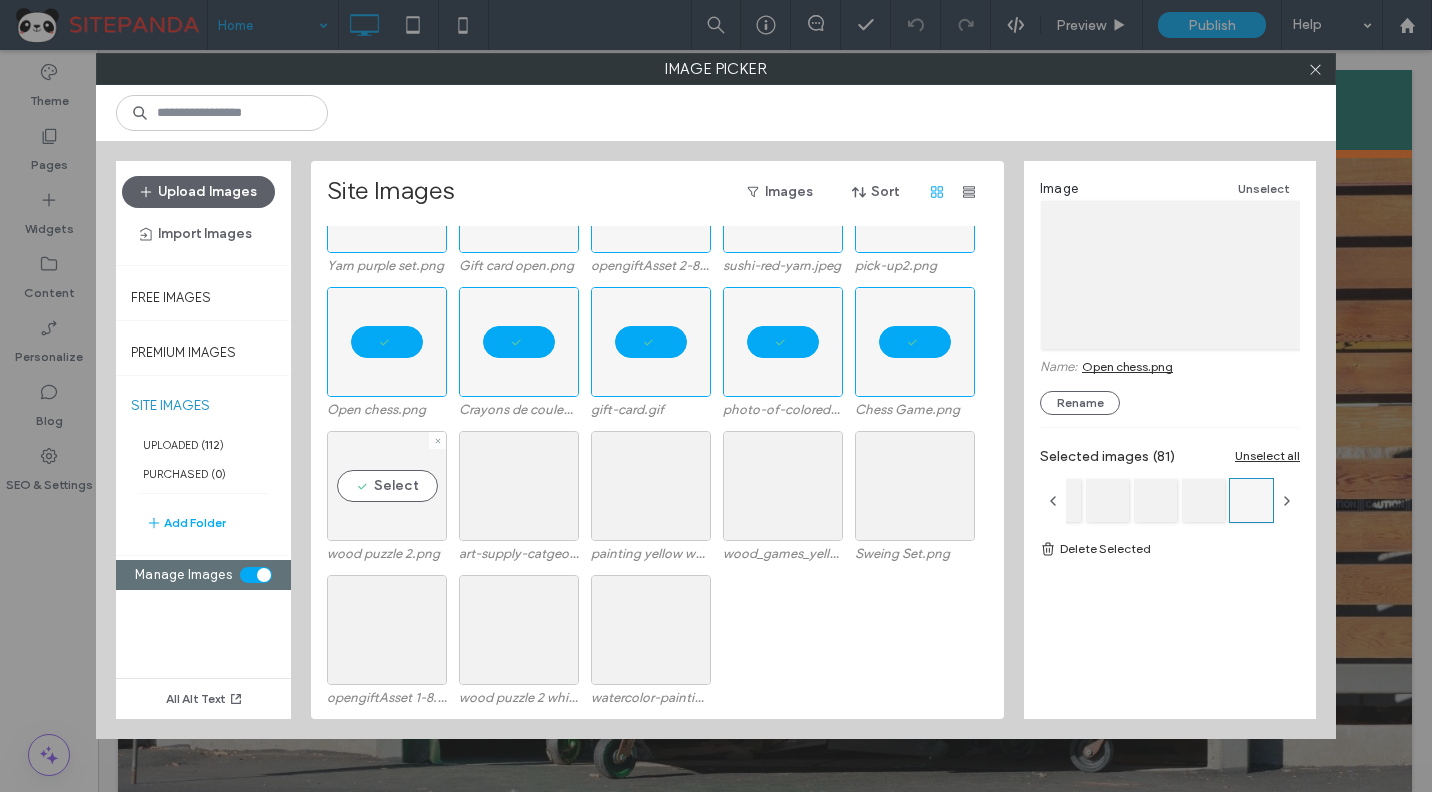 drag, startPoint x: 350, startPoint y: 511, endPoint x: 379, endPoint y: 504, distance: 29.832869 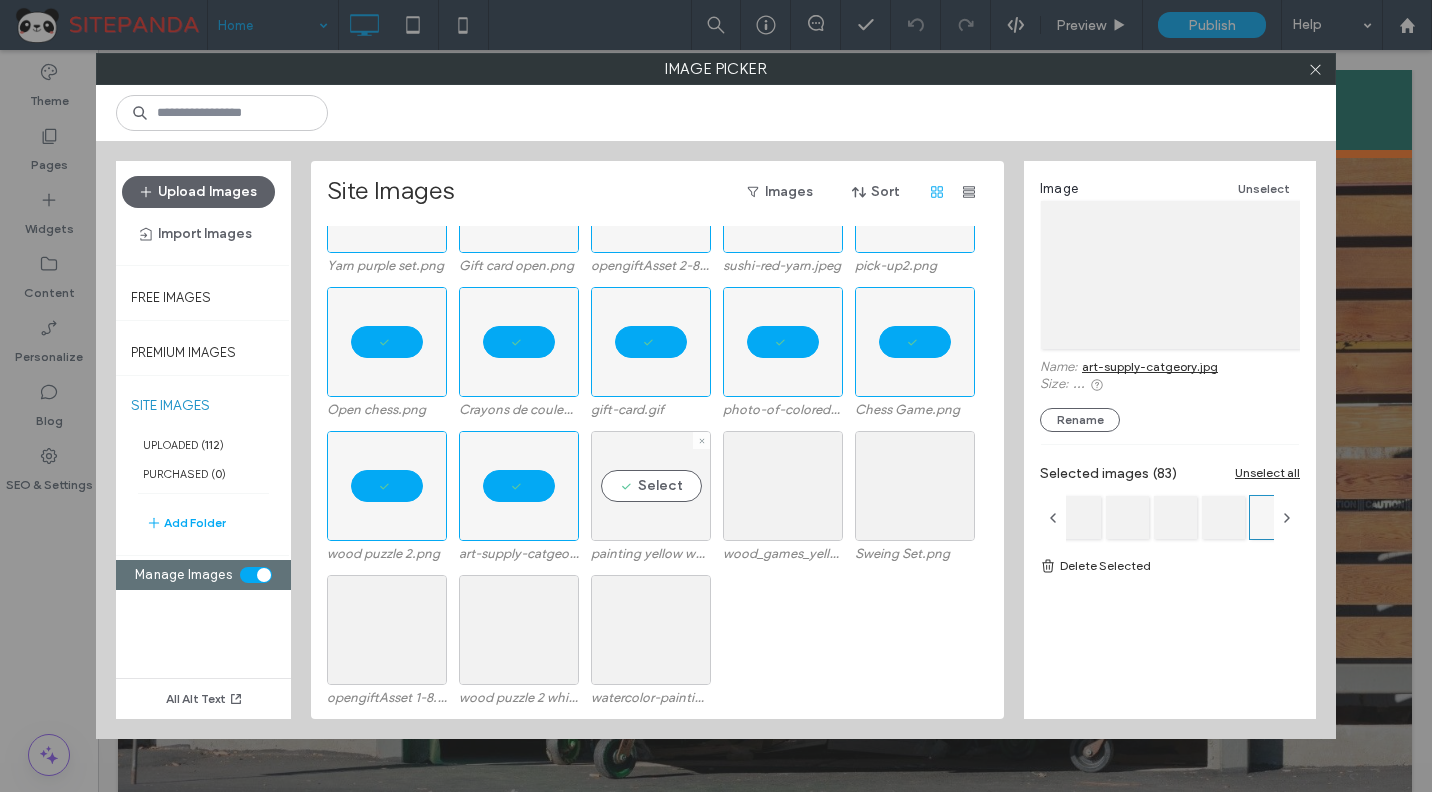 drag, startPoint x: 622, startPoint y: 469, endPoint x: 658, endPoint y: 469, distance: 36 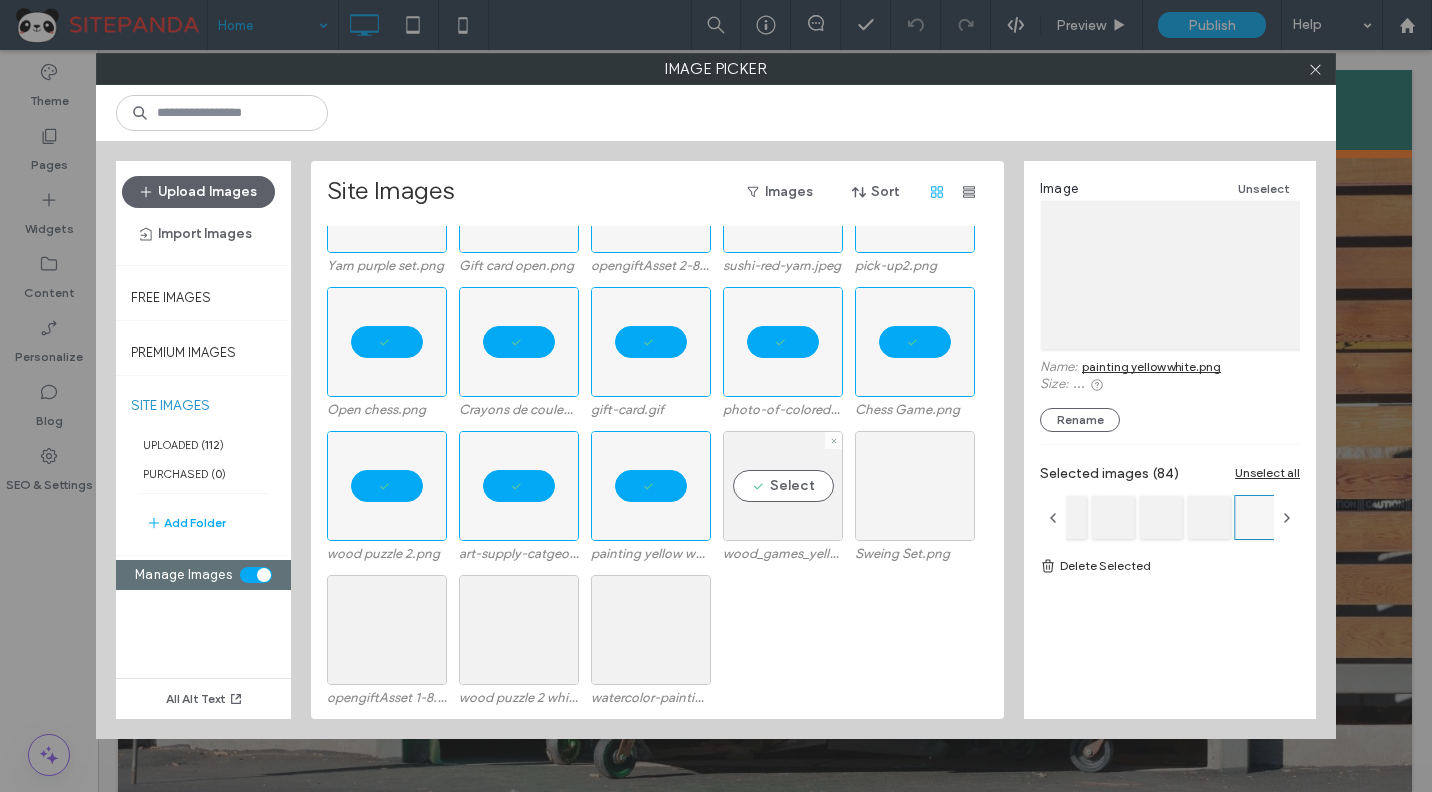 drag, startPoint x: 782, startPoint y: 466, endPoint x: 903, endPoint y: 466, distance: 121 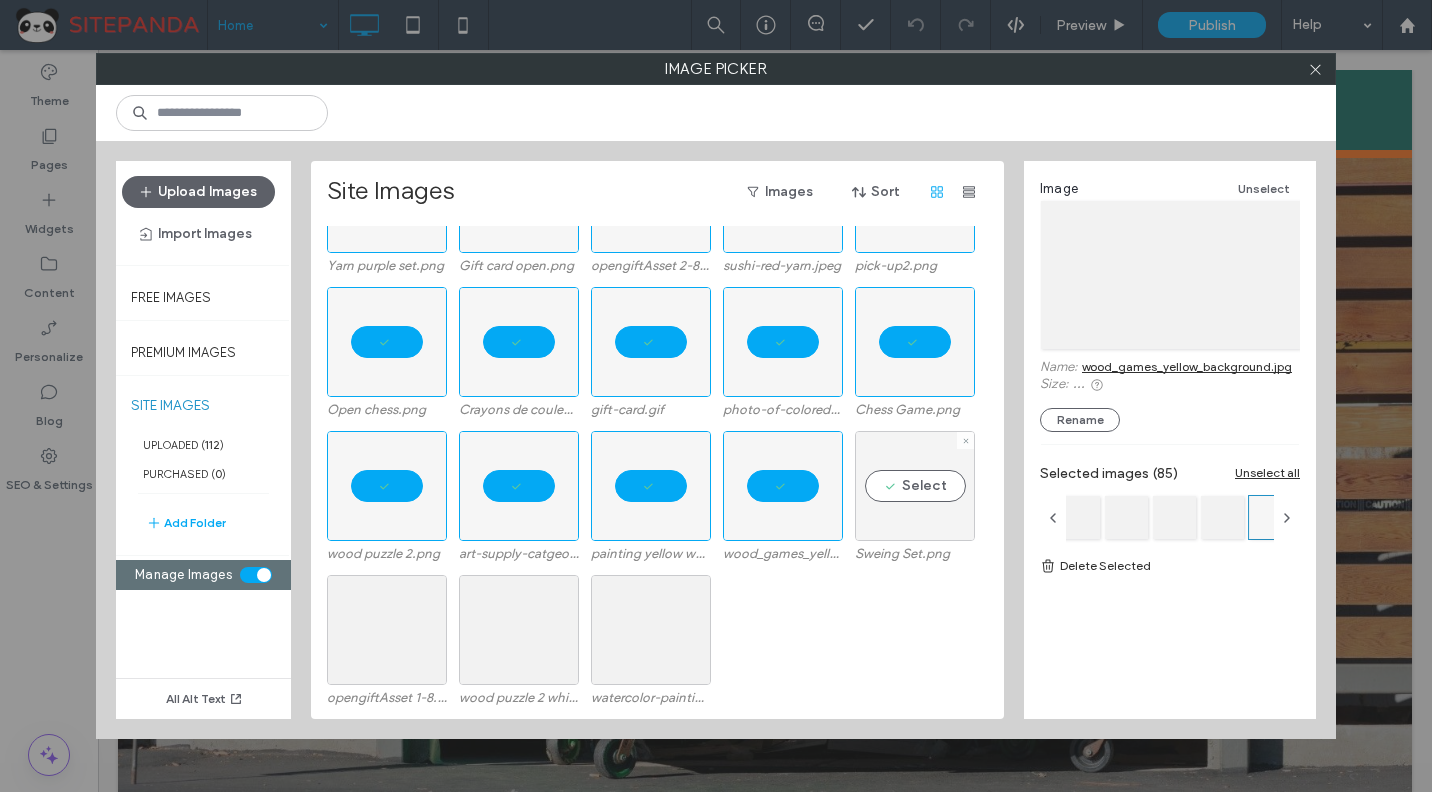 click on "Select" at bounding box center [915, 486] 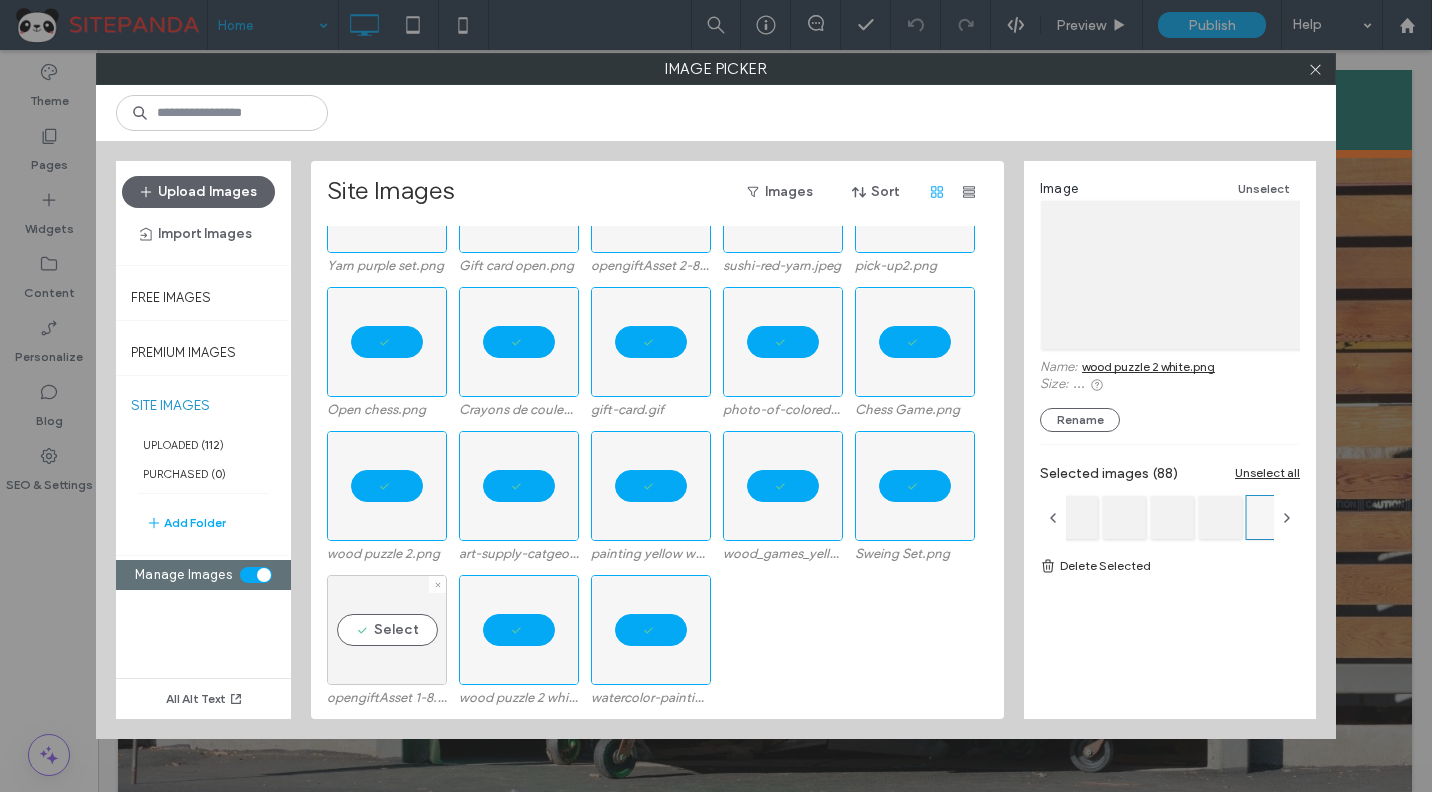click on "Select" at bounding box center [387, 630] 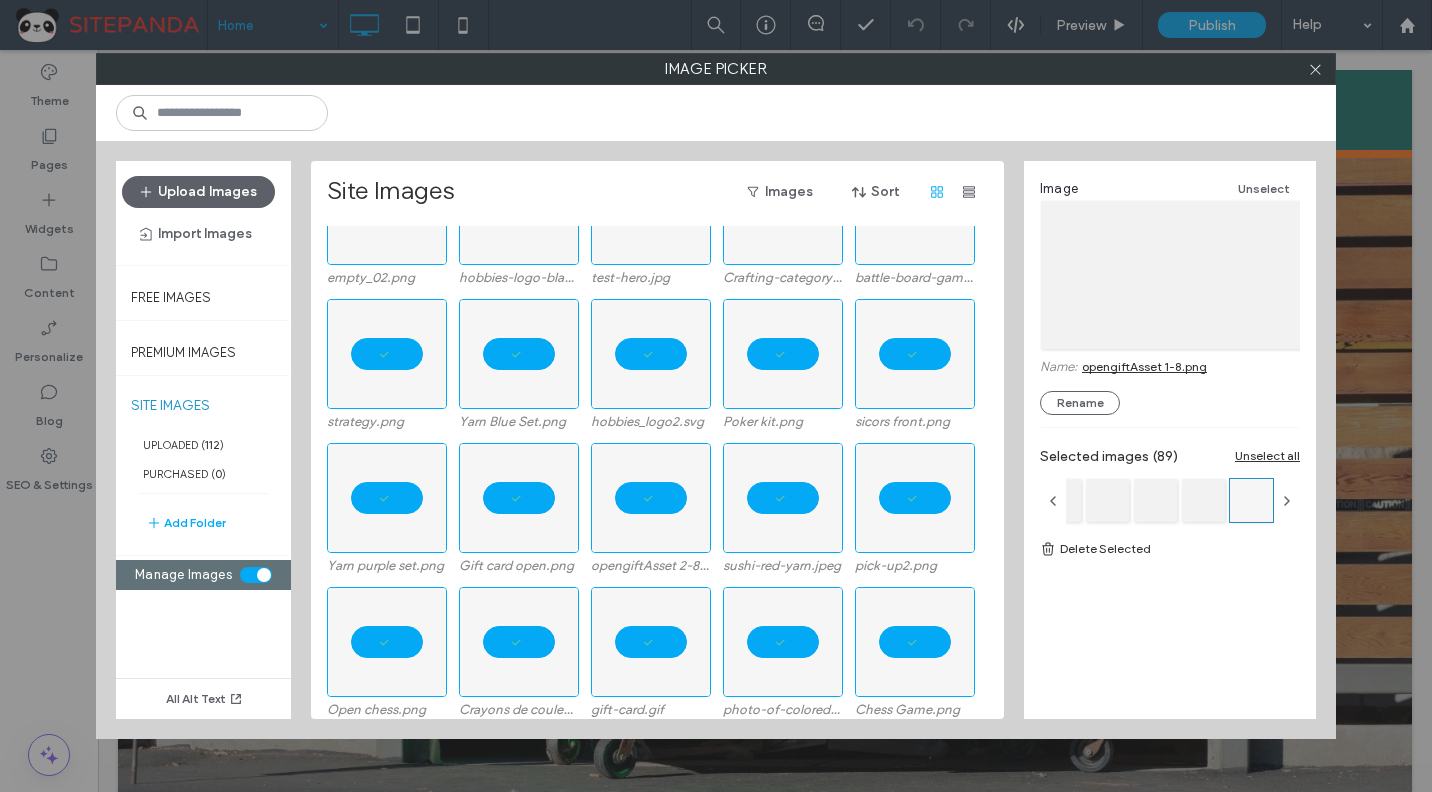 scroll, scrollTop: 2819, scrollLeft: 0, axis: vertical 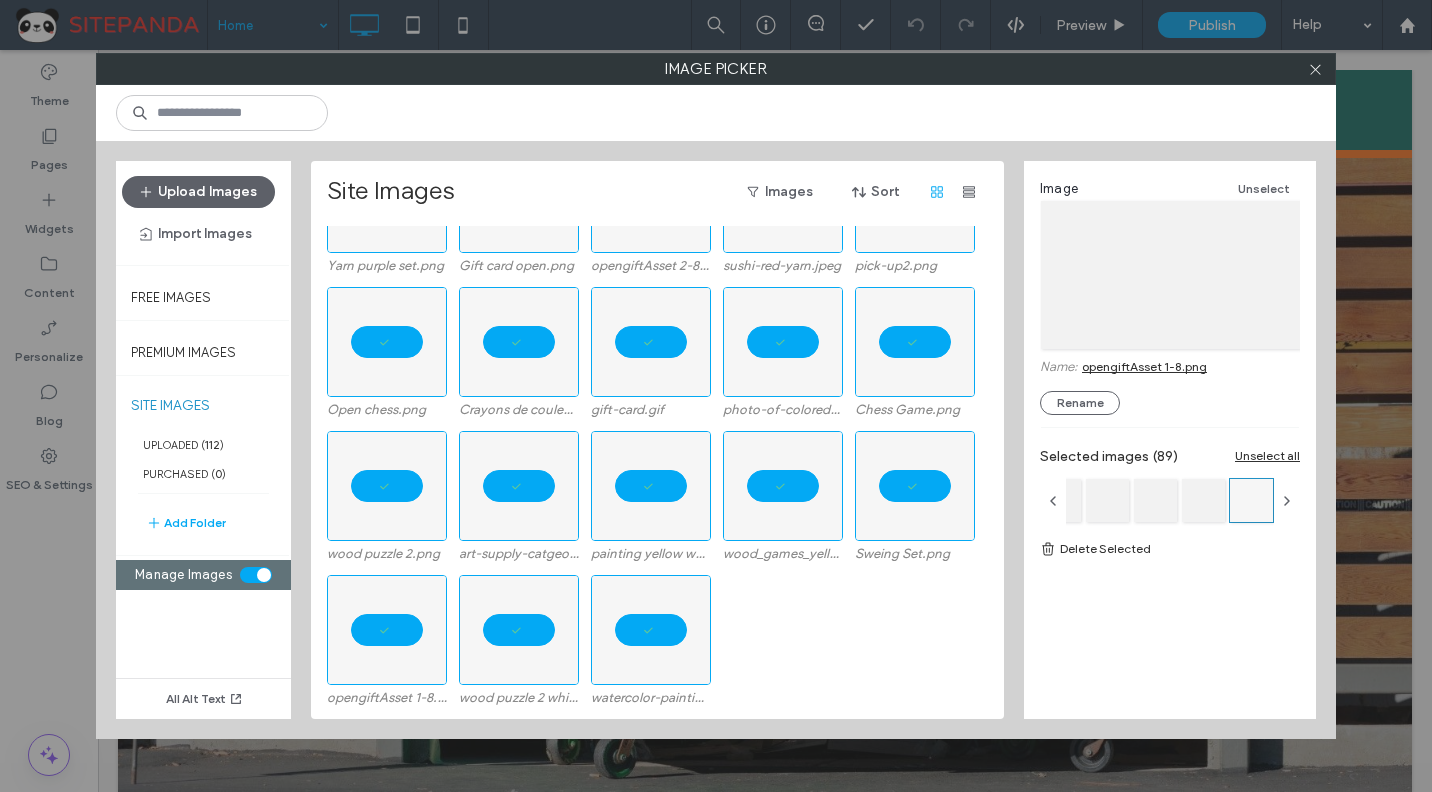 click 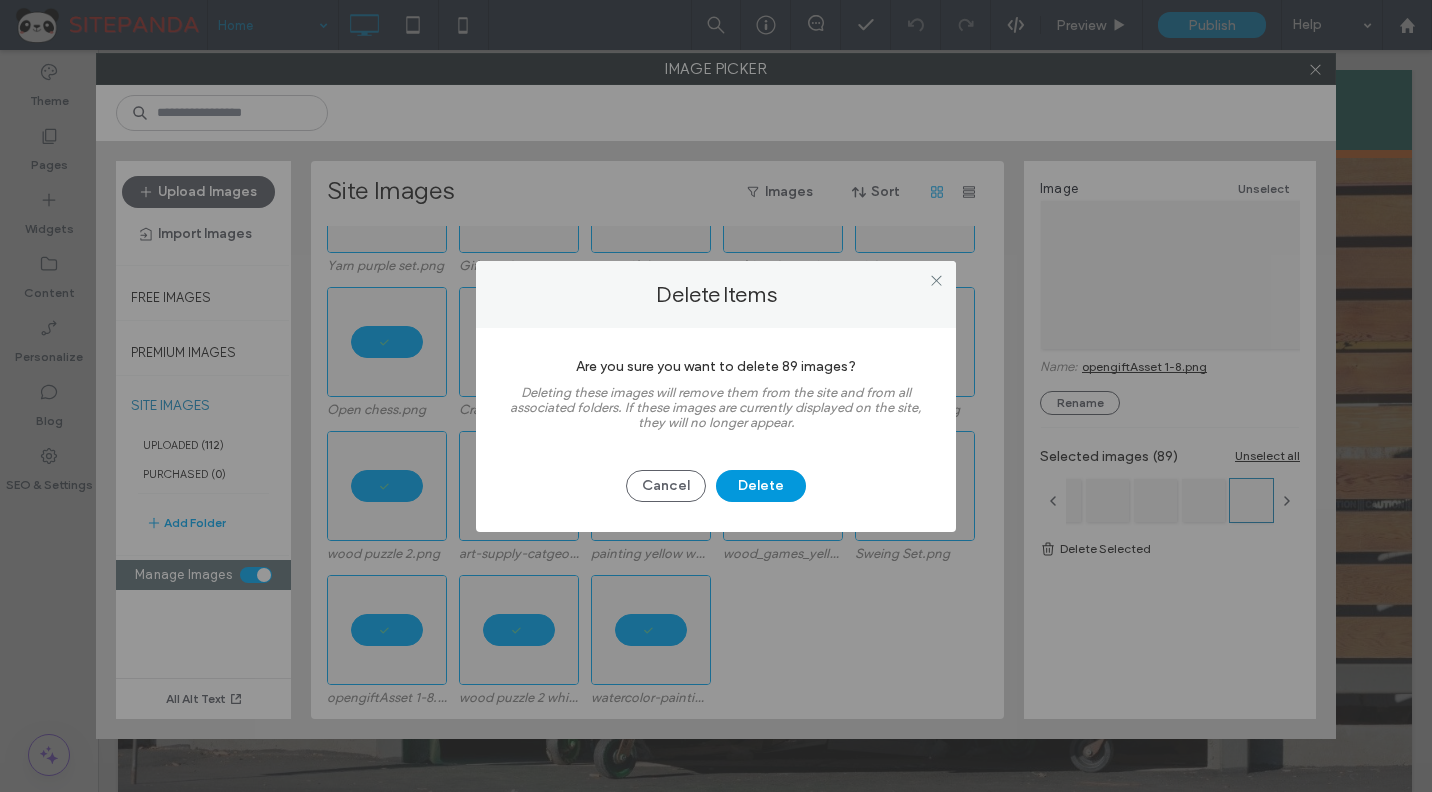 click on "Delete" at bounding box center [761, 486] 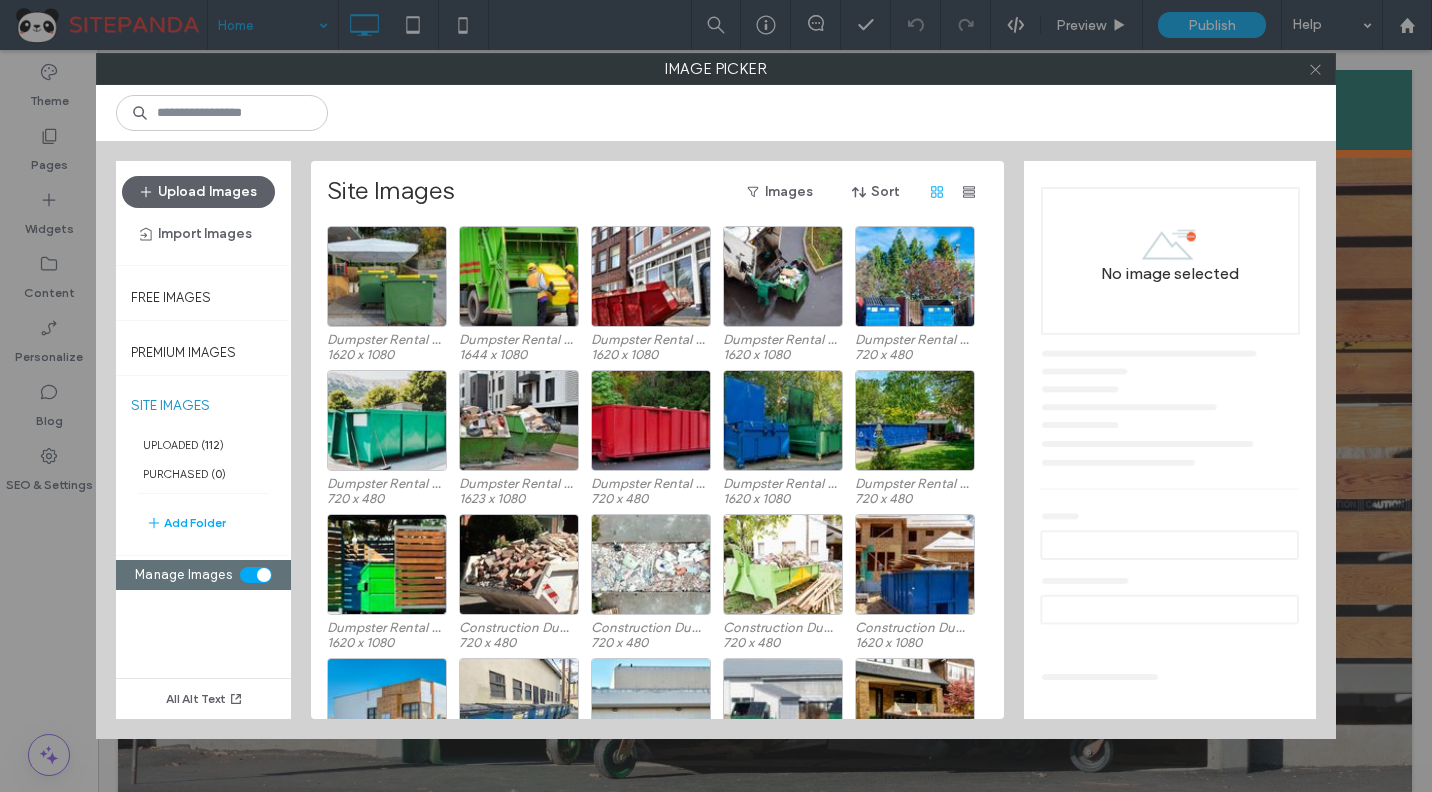 click 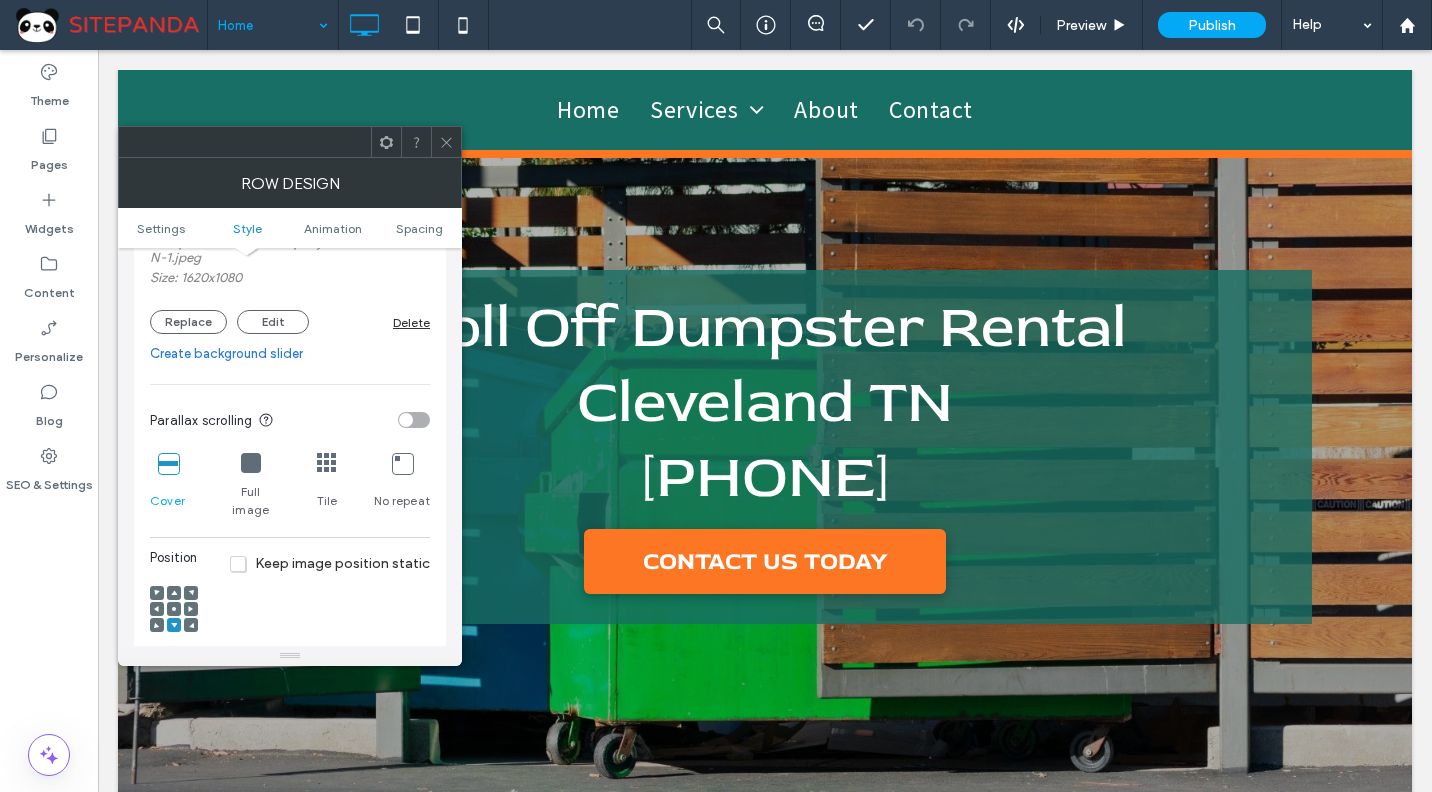 click 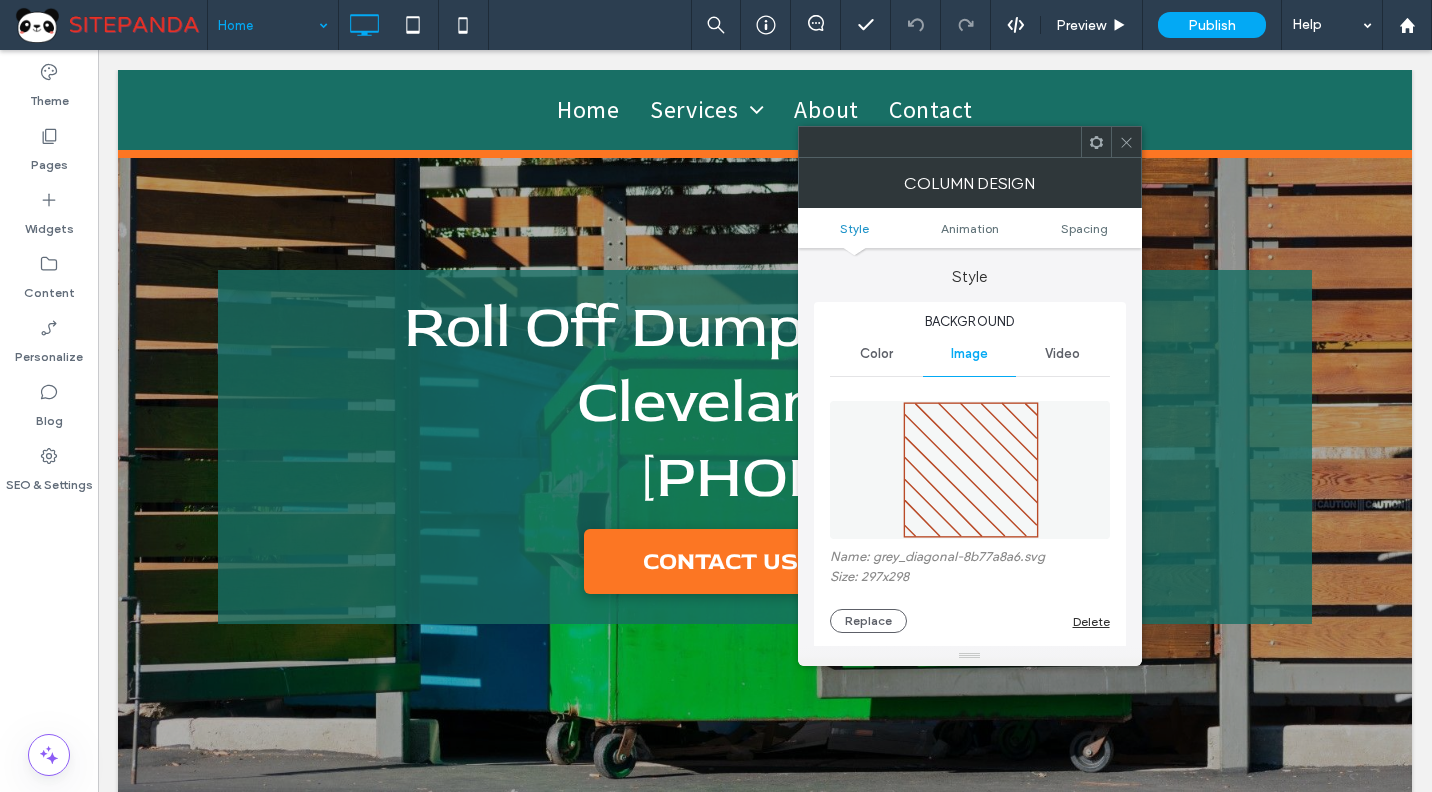 click at bounding box center [971, 470] 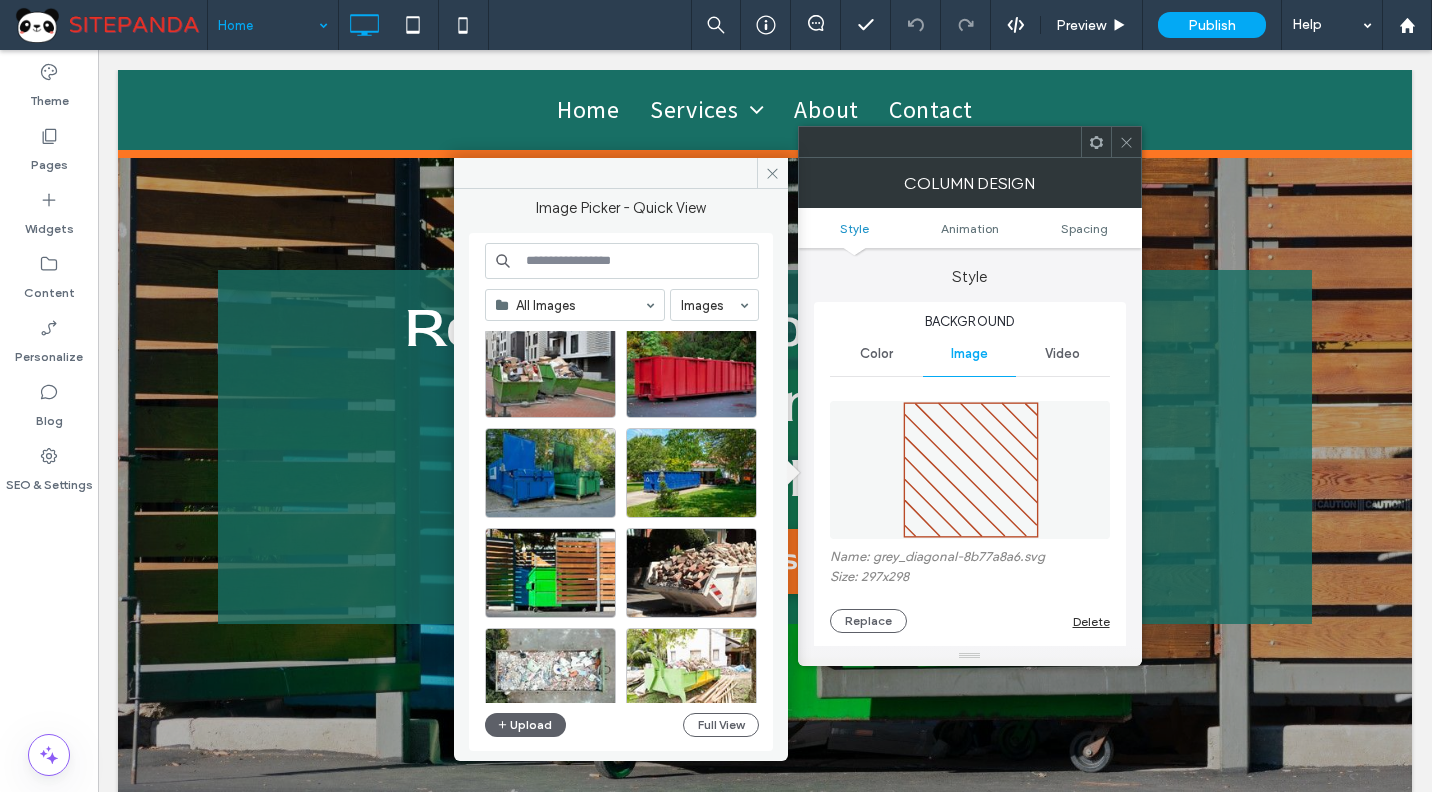 scroll, scrollTop: 400, scrollLeft: 0, axis: vertical 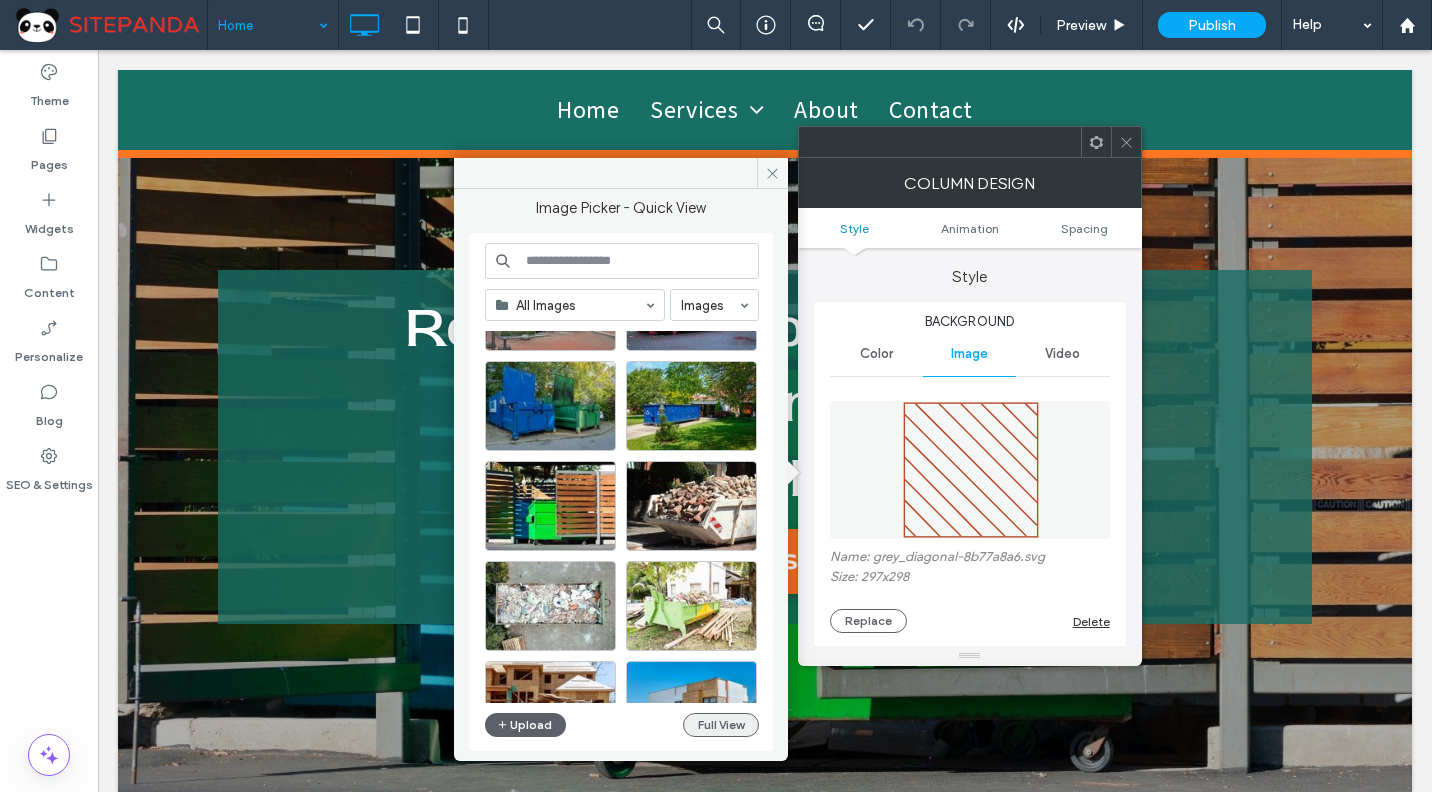click on "Full View" at bounding box center [721, 725] 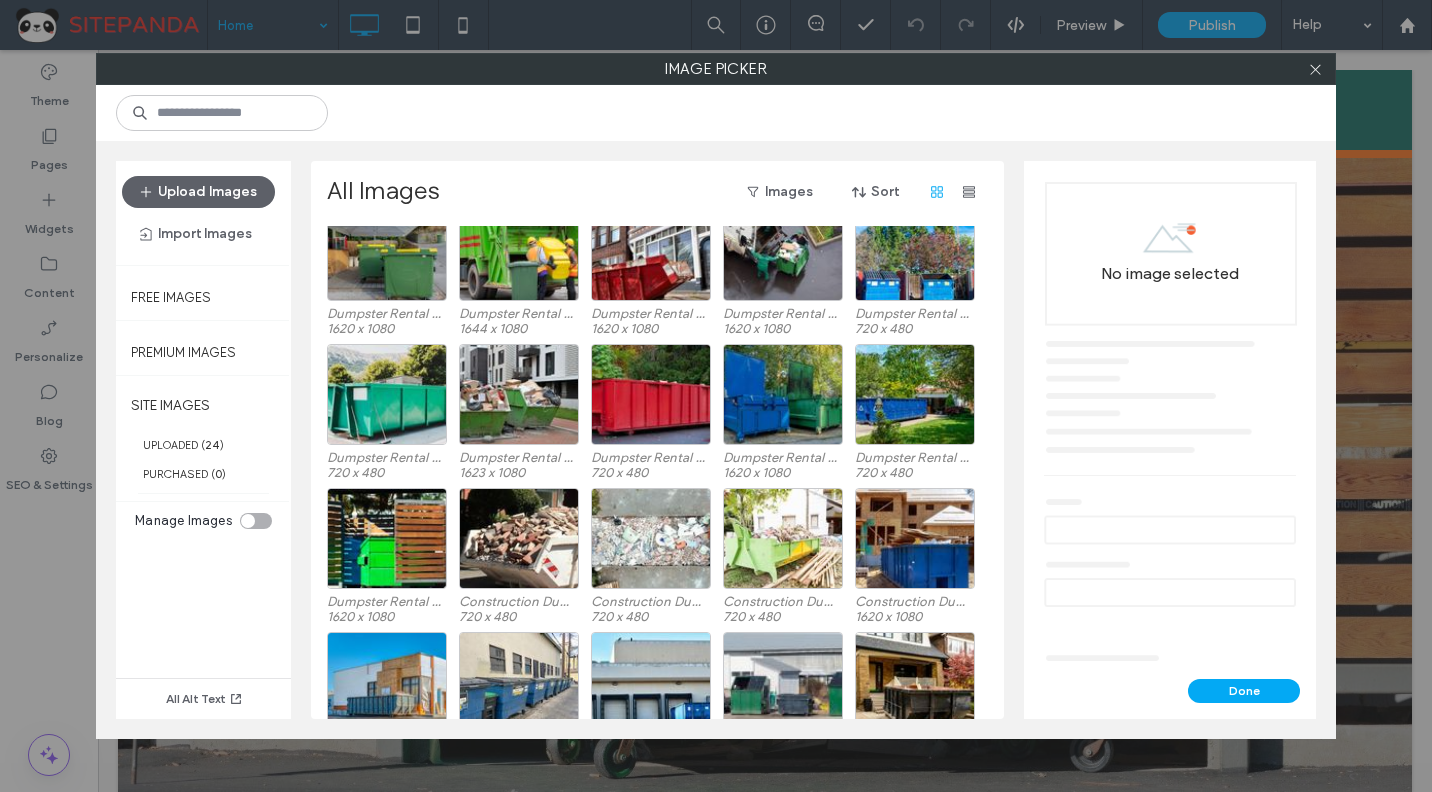 scroll, scrollTop: 0, scrollLeft: 0, axis: both 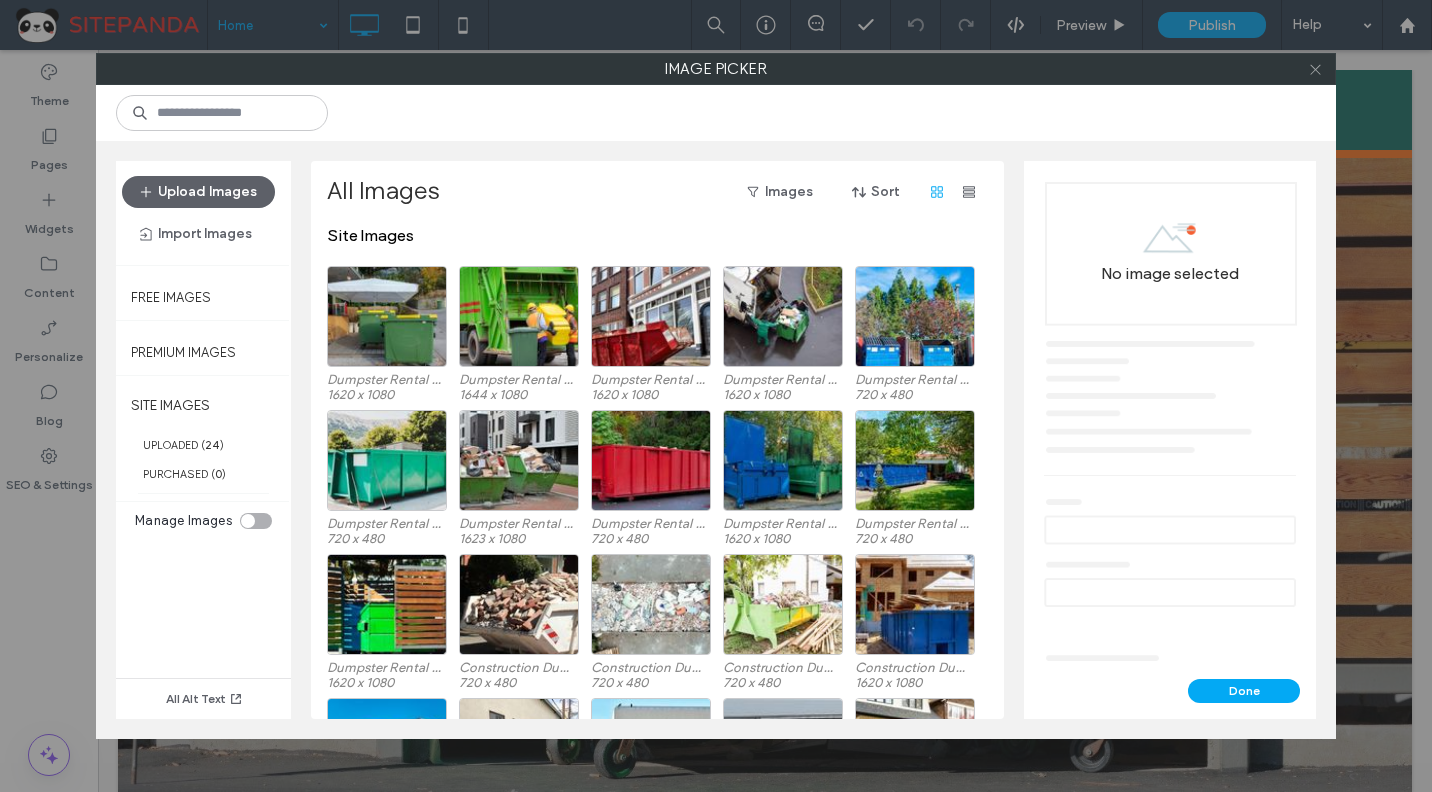 click 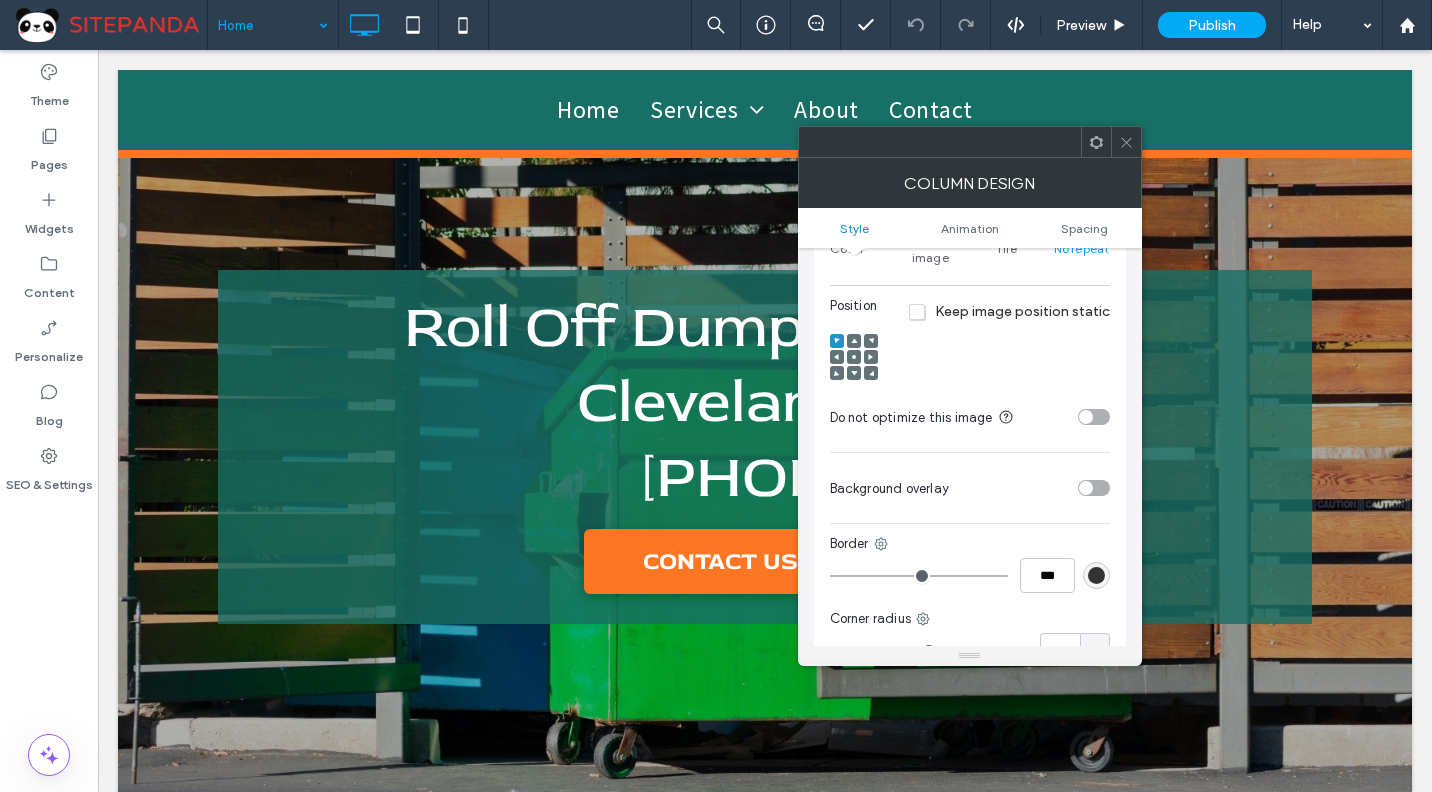 scroll, scrollTop: 500, scrollLeft: 0, axis: vertical 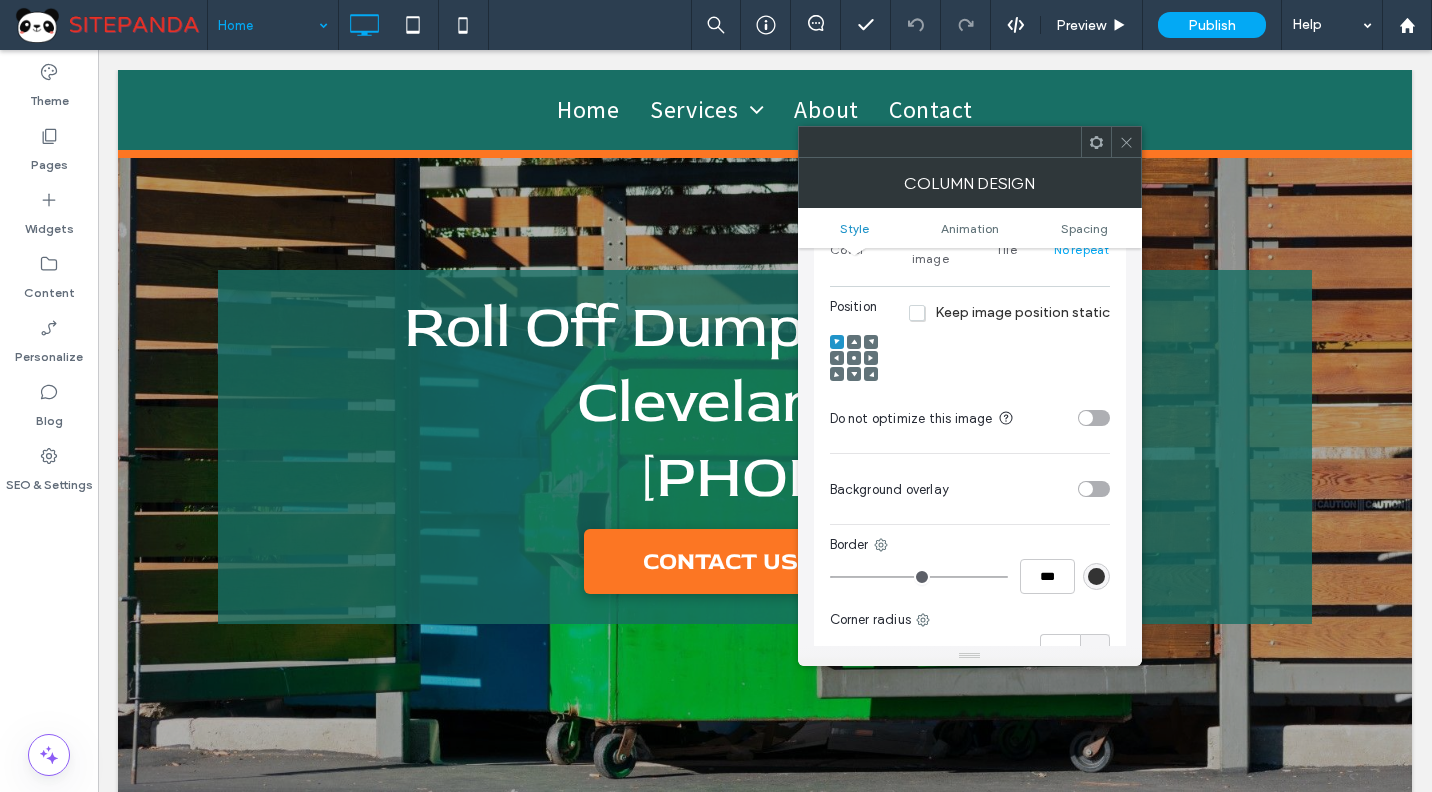 click 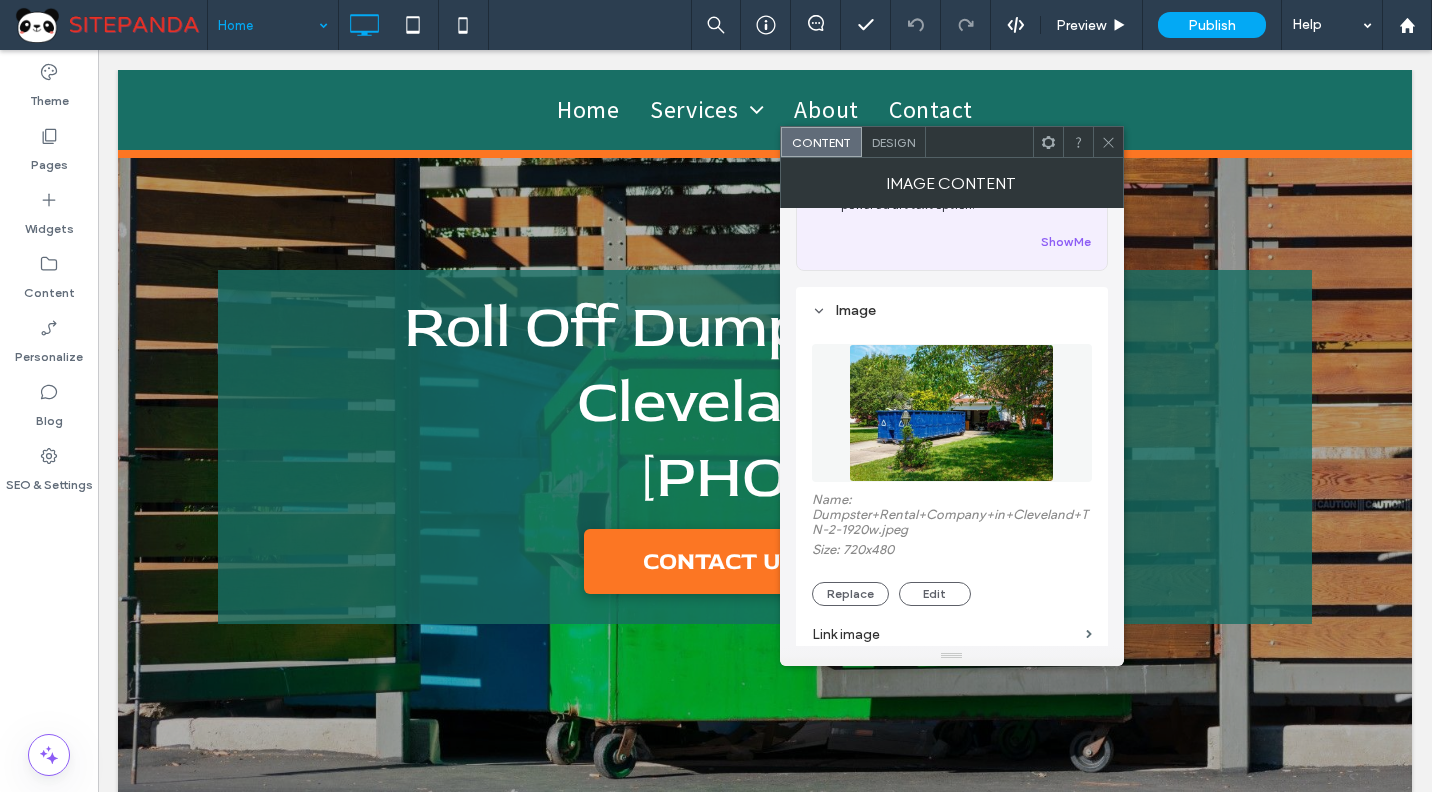 scroll, scrollTop: 400, scrollLeft: 0, axis: vertical 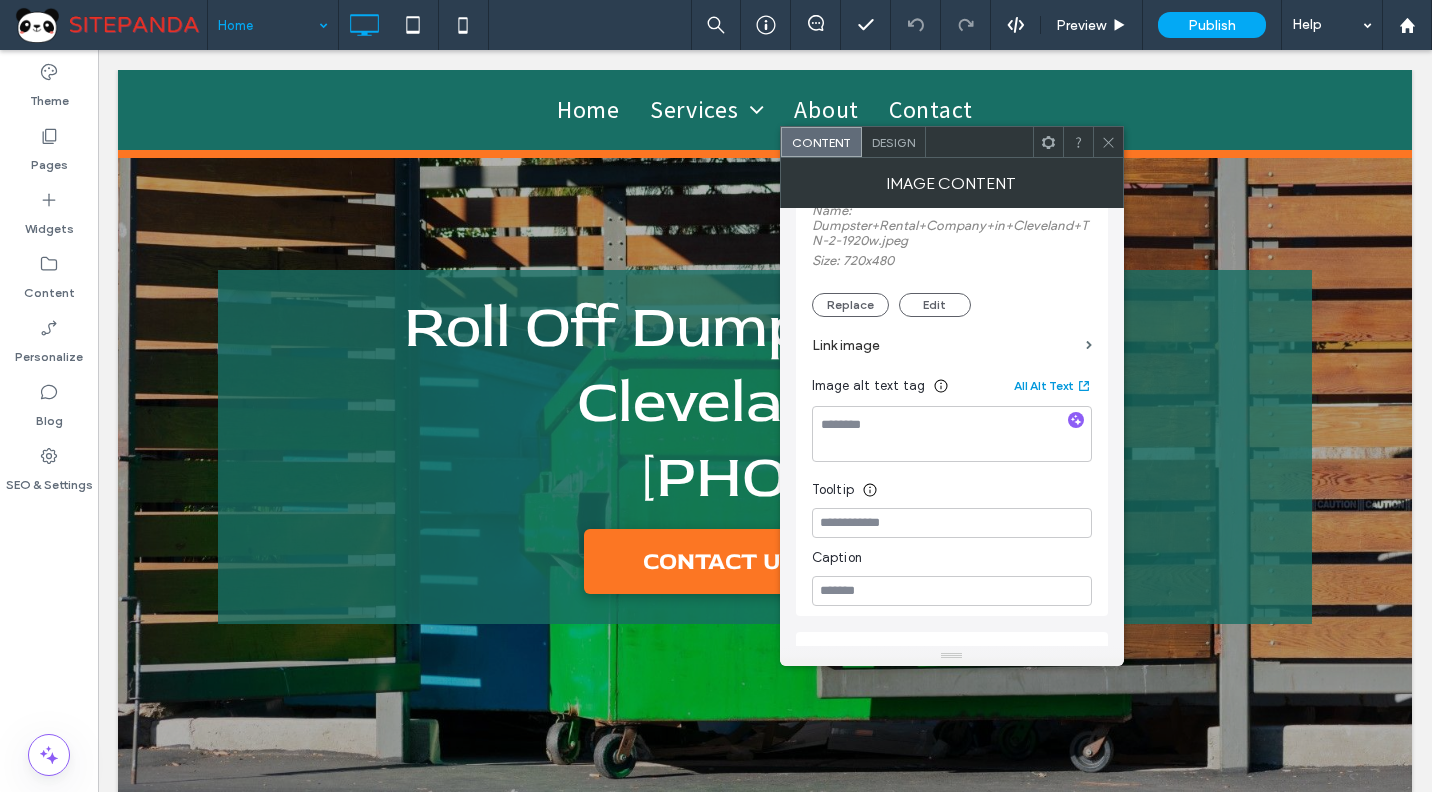click 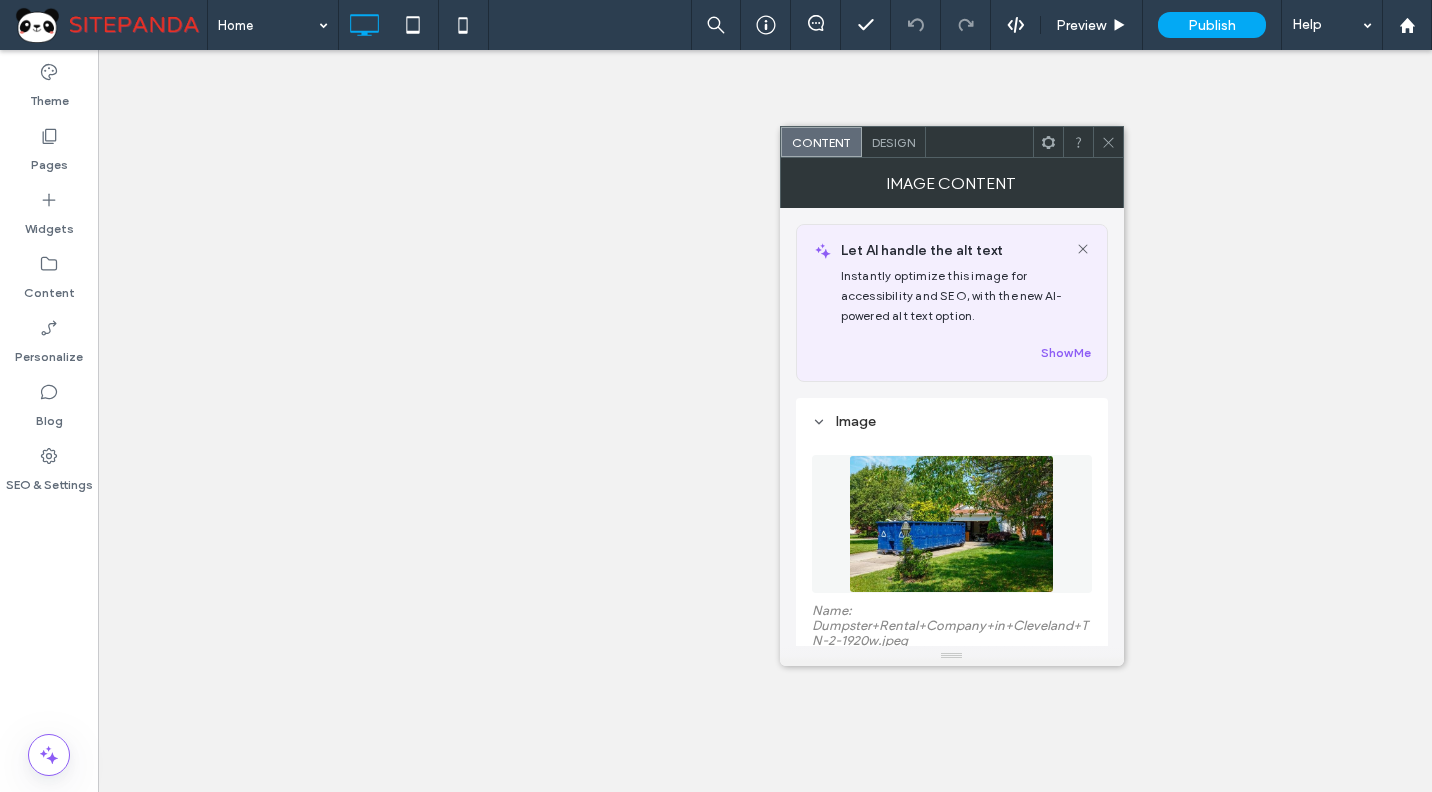 scroll, scrollTop: 0, scrollLeft: 0, axis: both 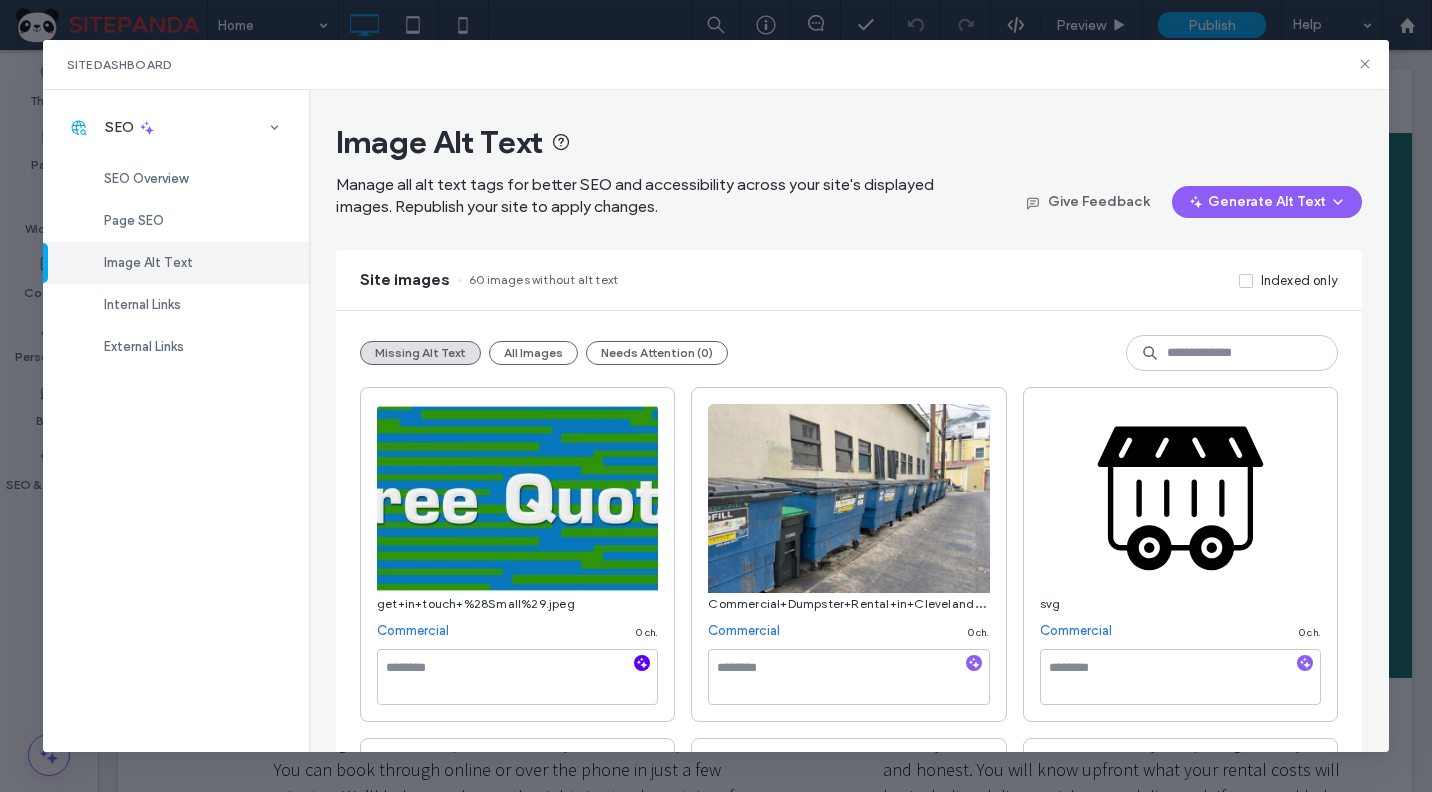 click 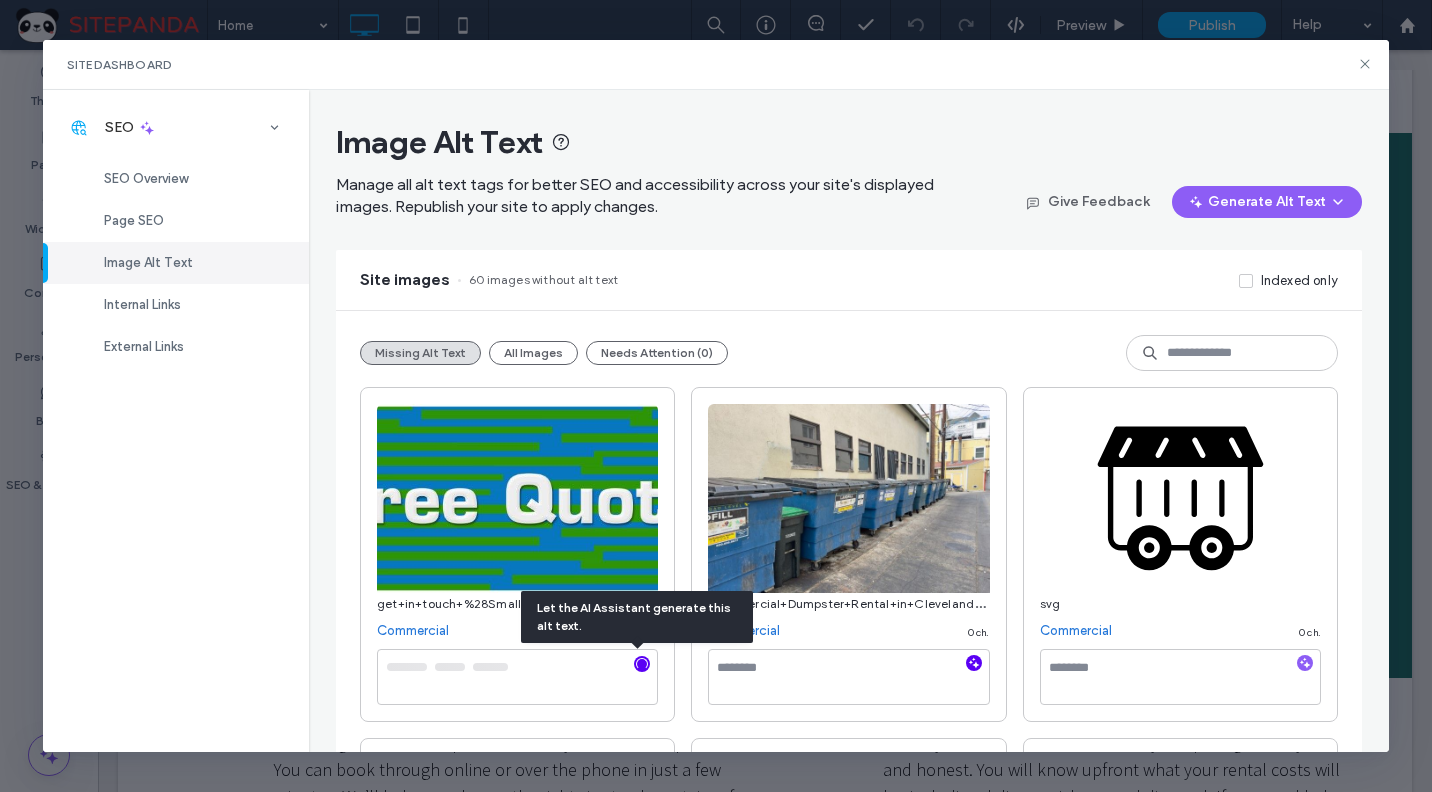 click 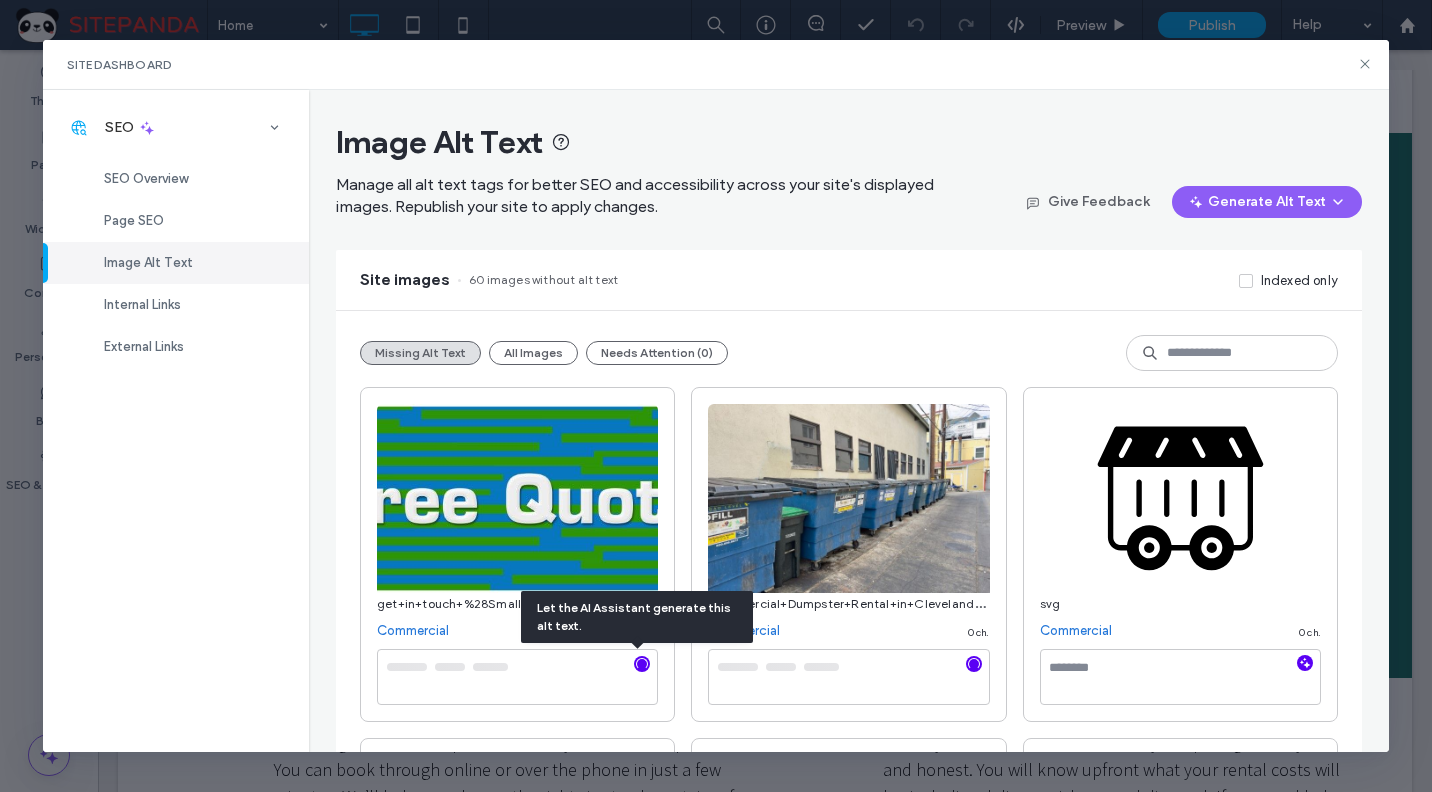click at bounding box center [1305, 663] 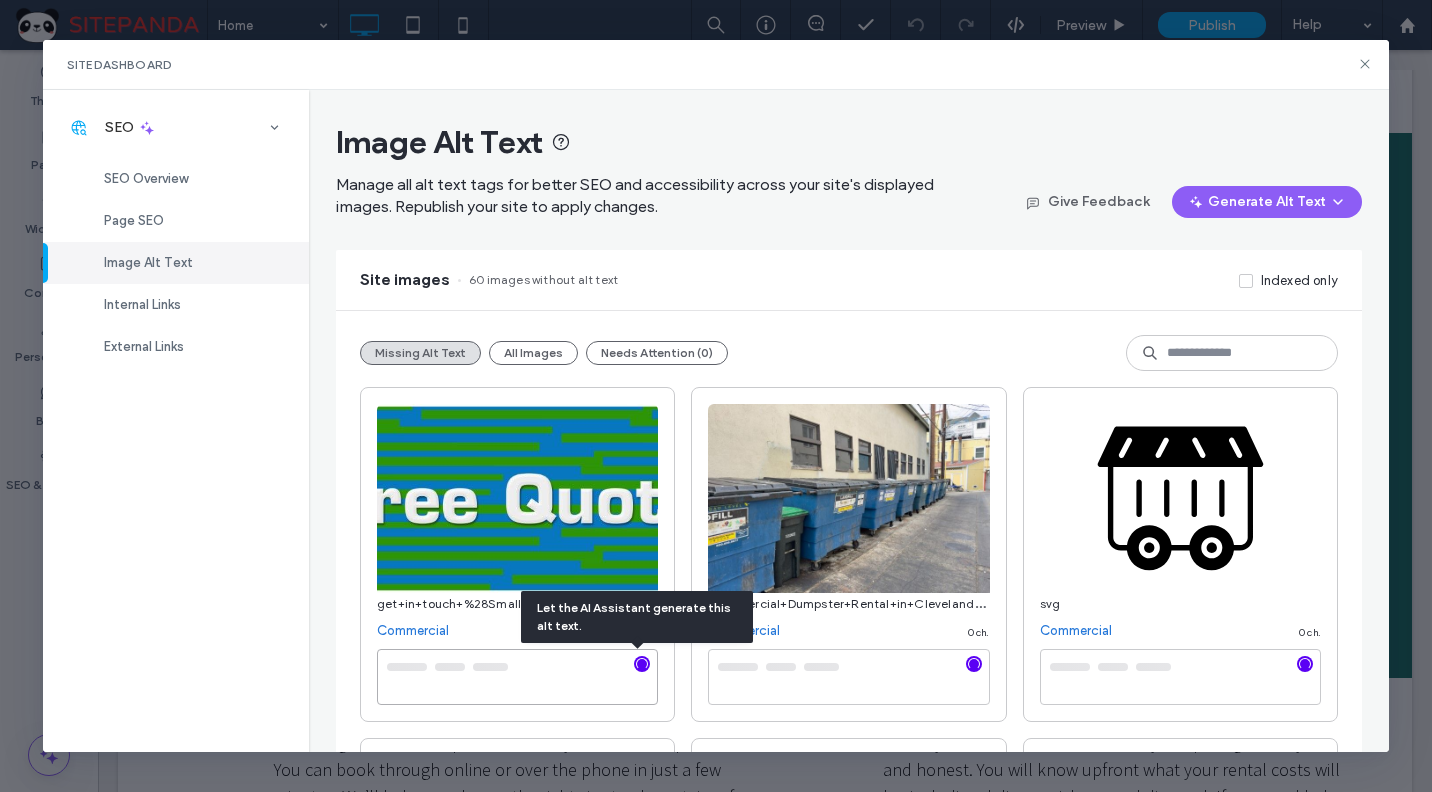 type on "**********" 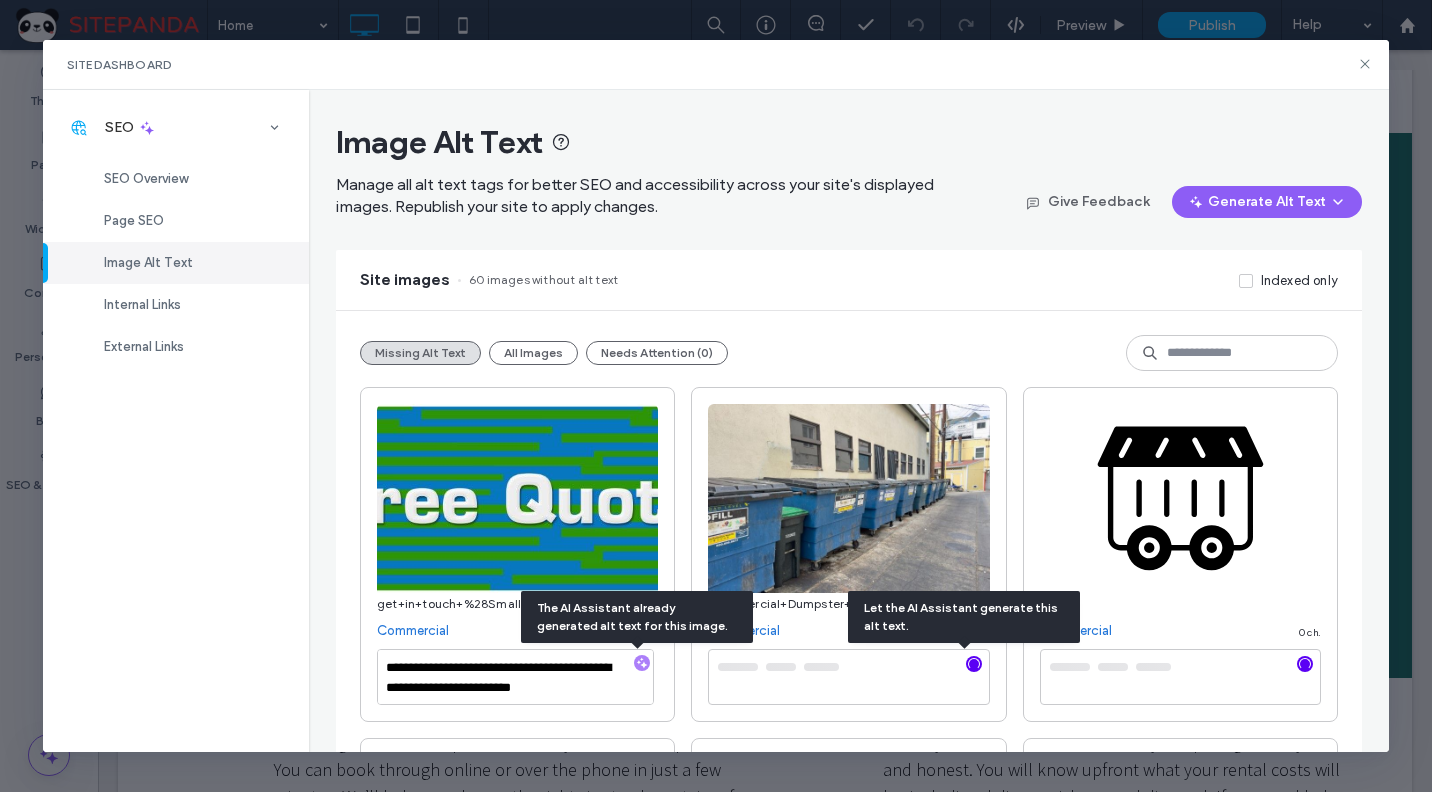click at bounding box center [1305, 664] 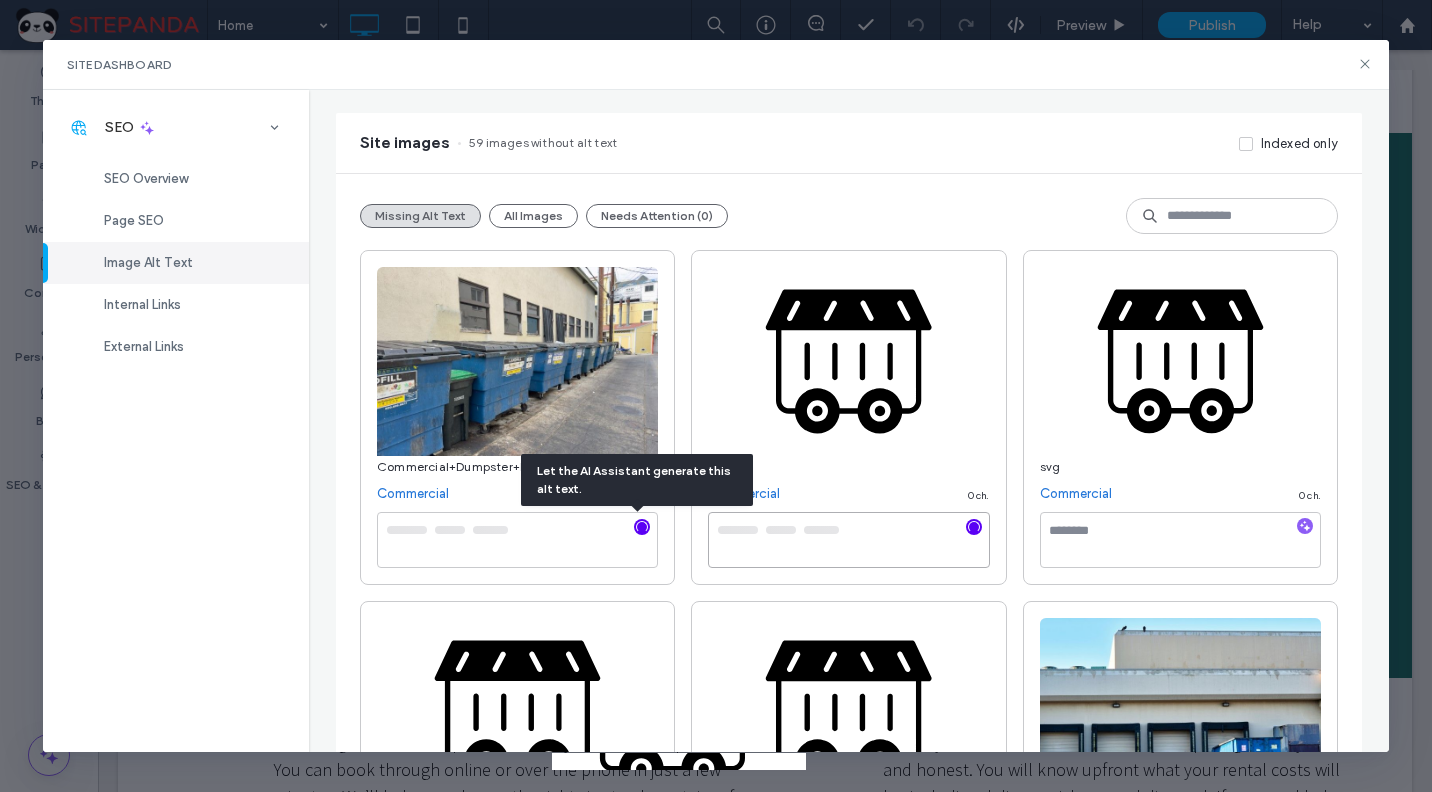 type on "**********" 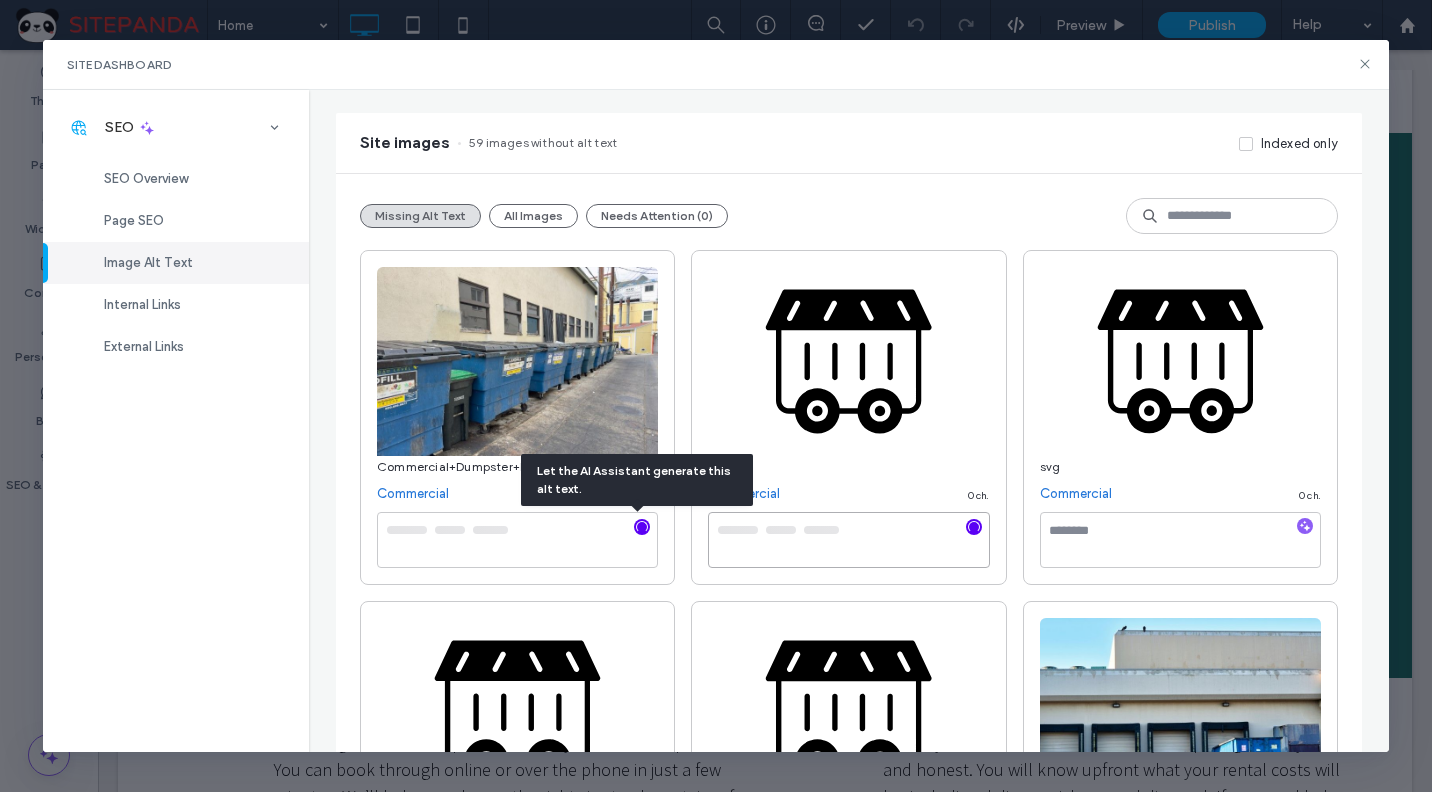 type on "**********" 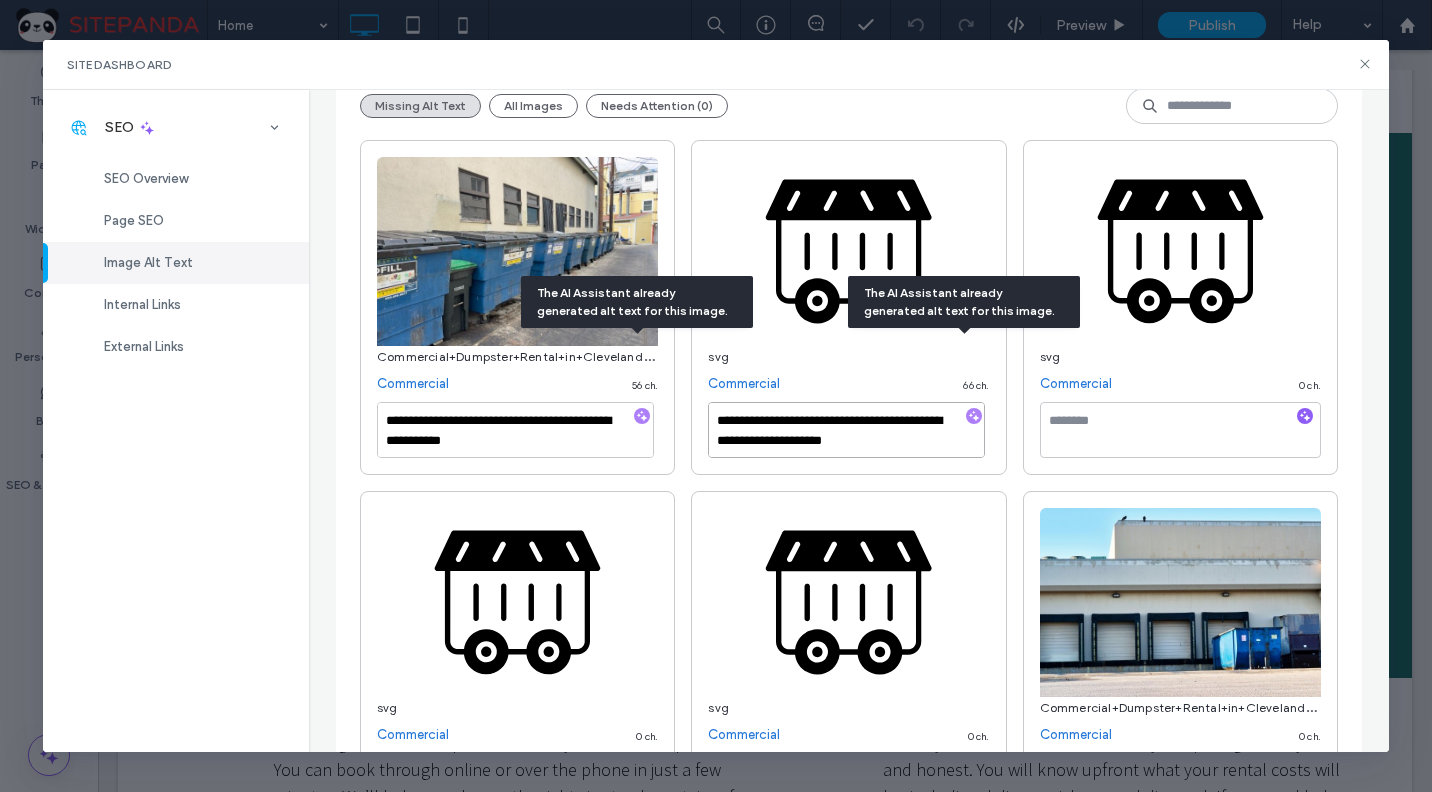 scroll, scrollTop: 447, scrollLeft: 0, axis: vertical 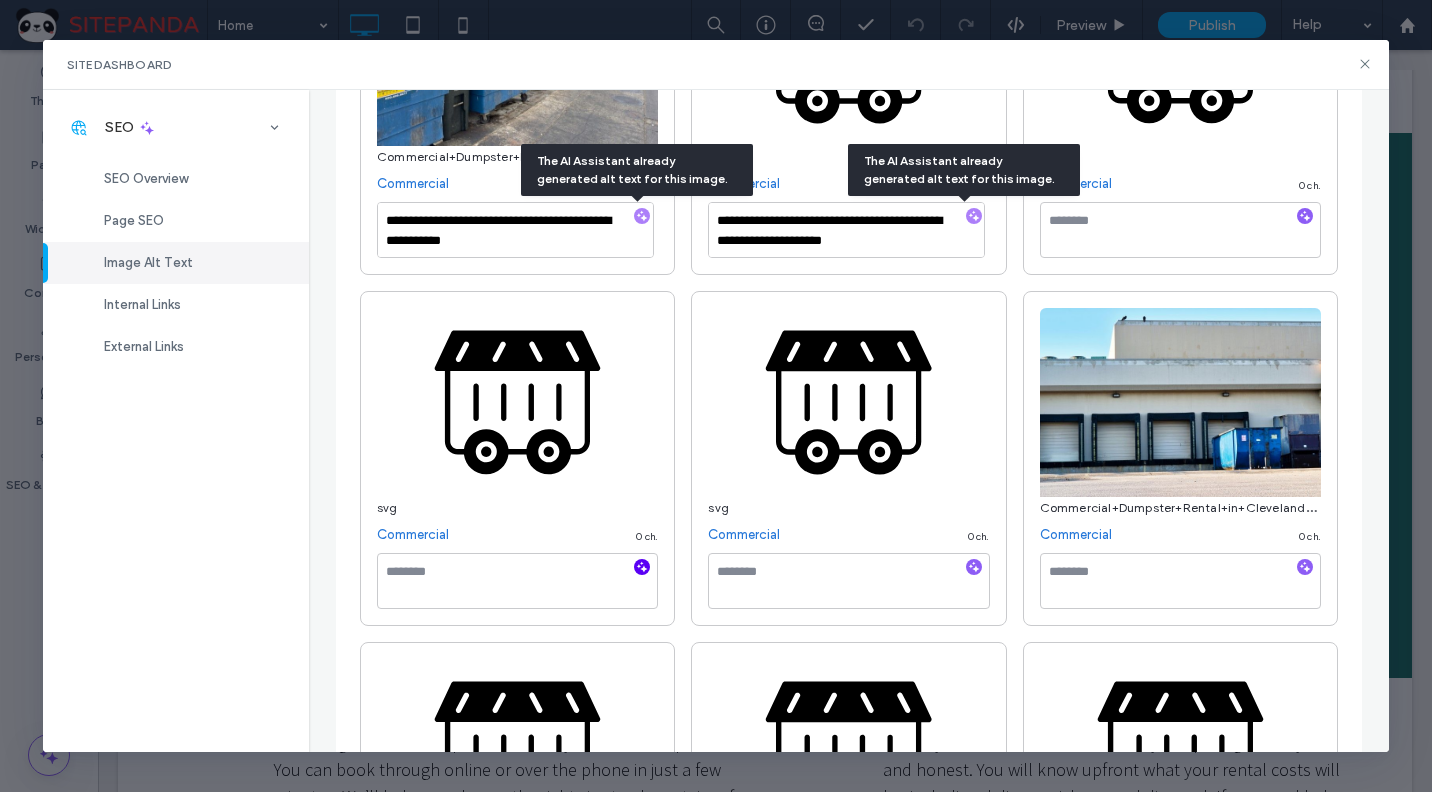 click 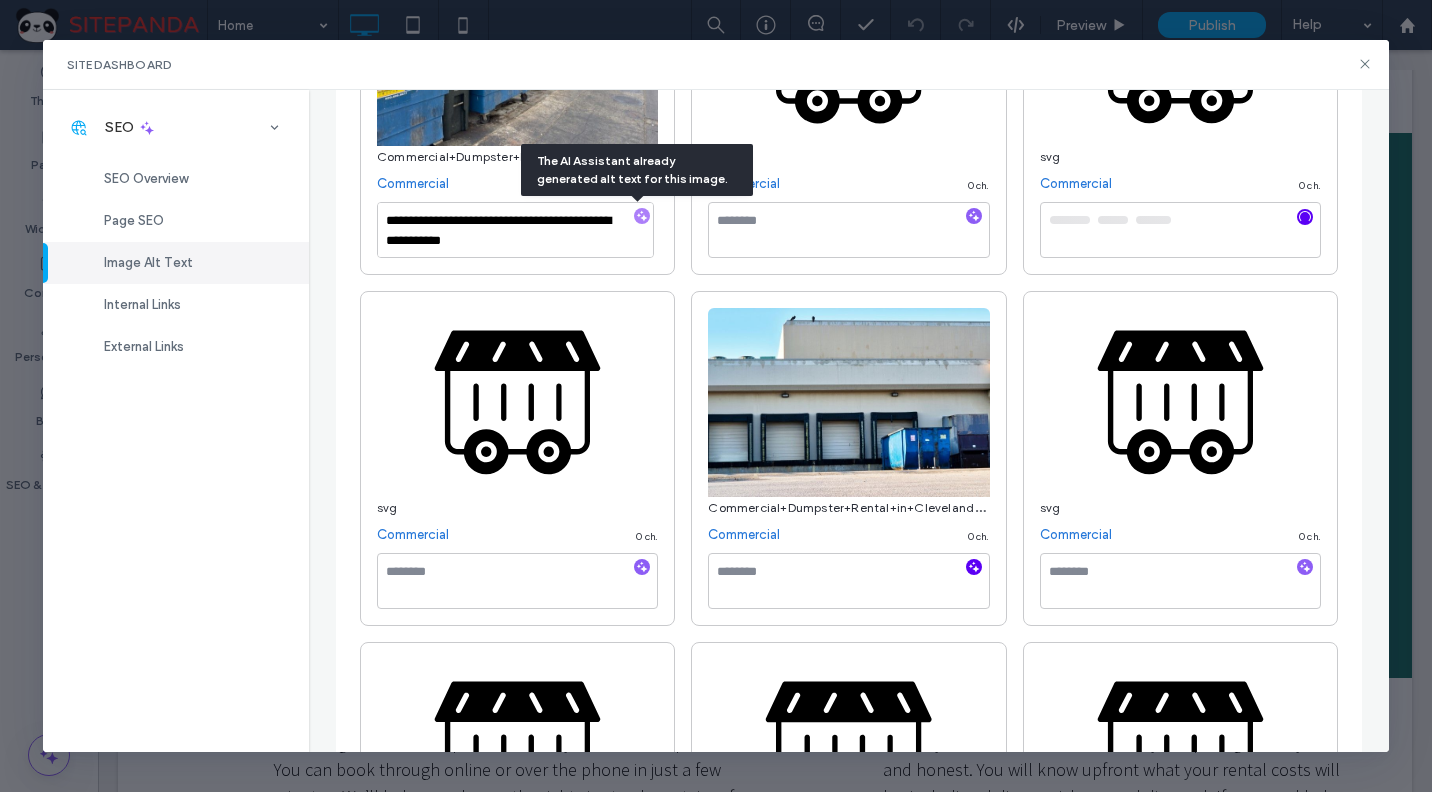 click 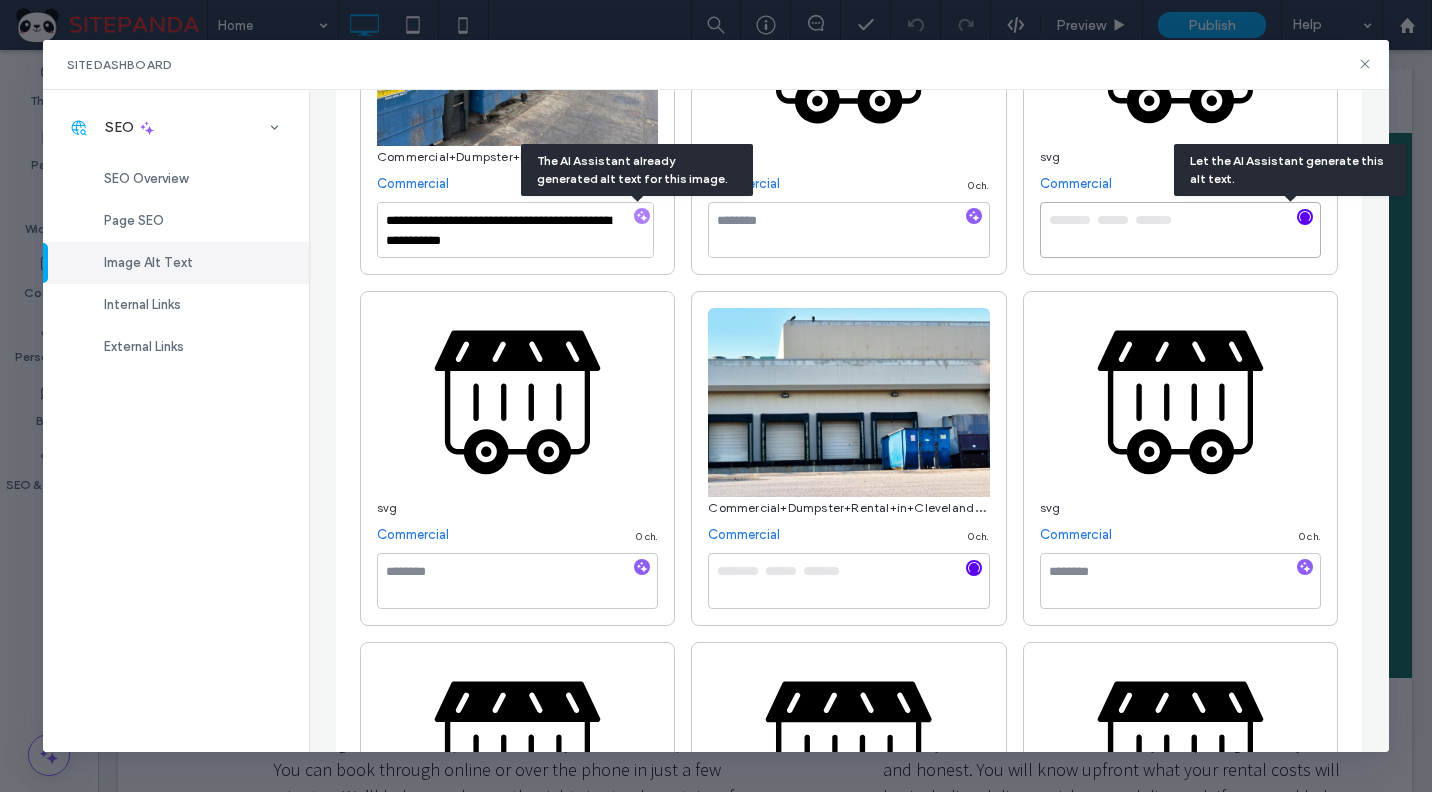 type on "**********" 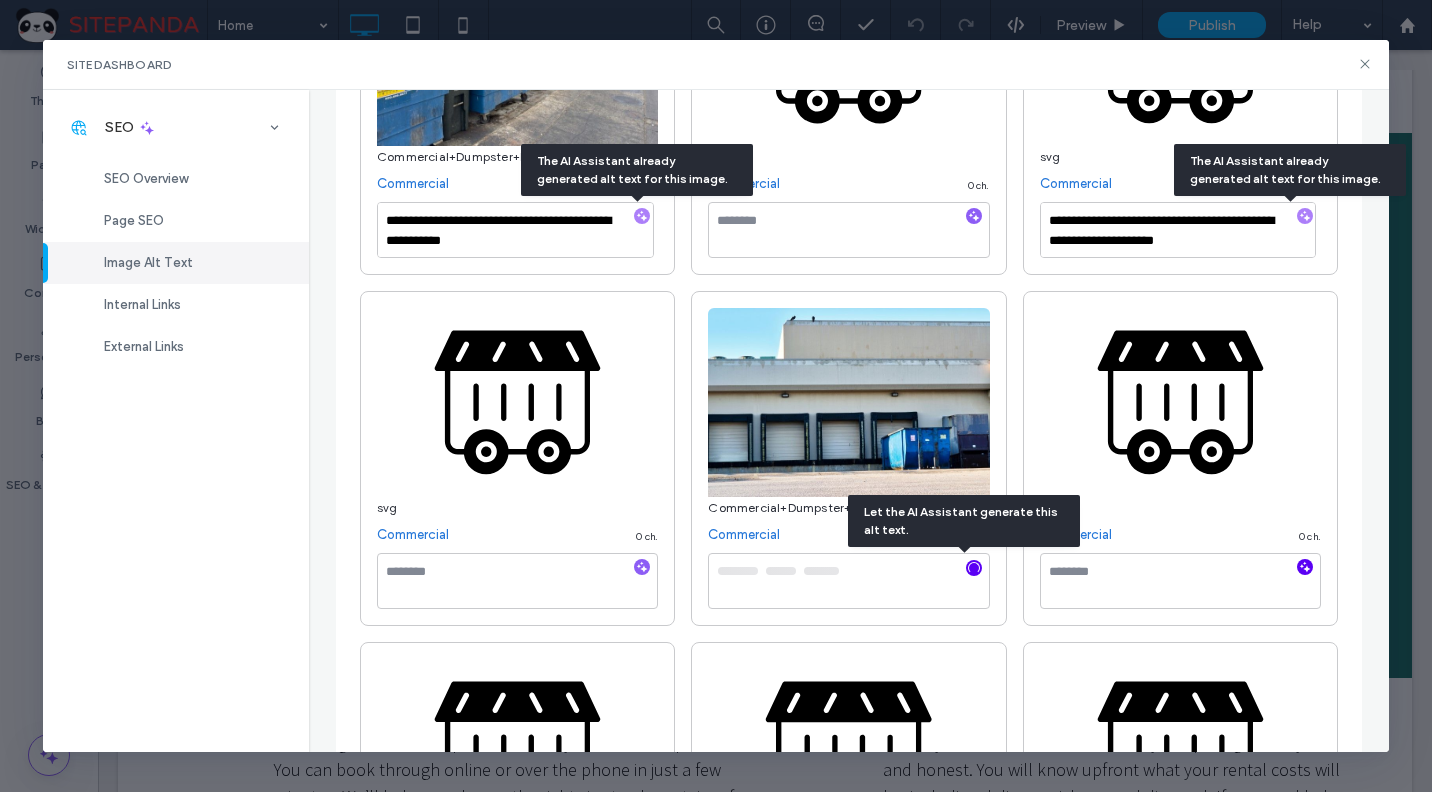 click 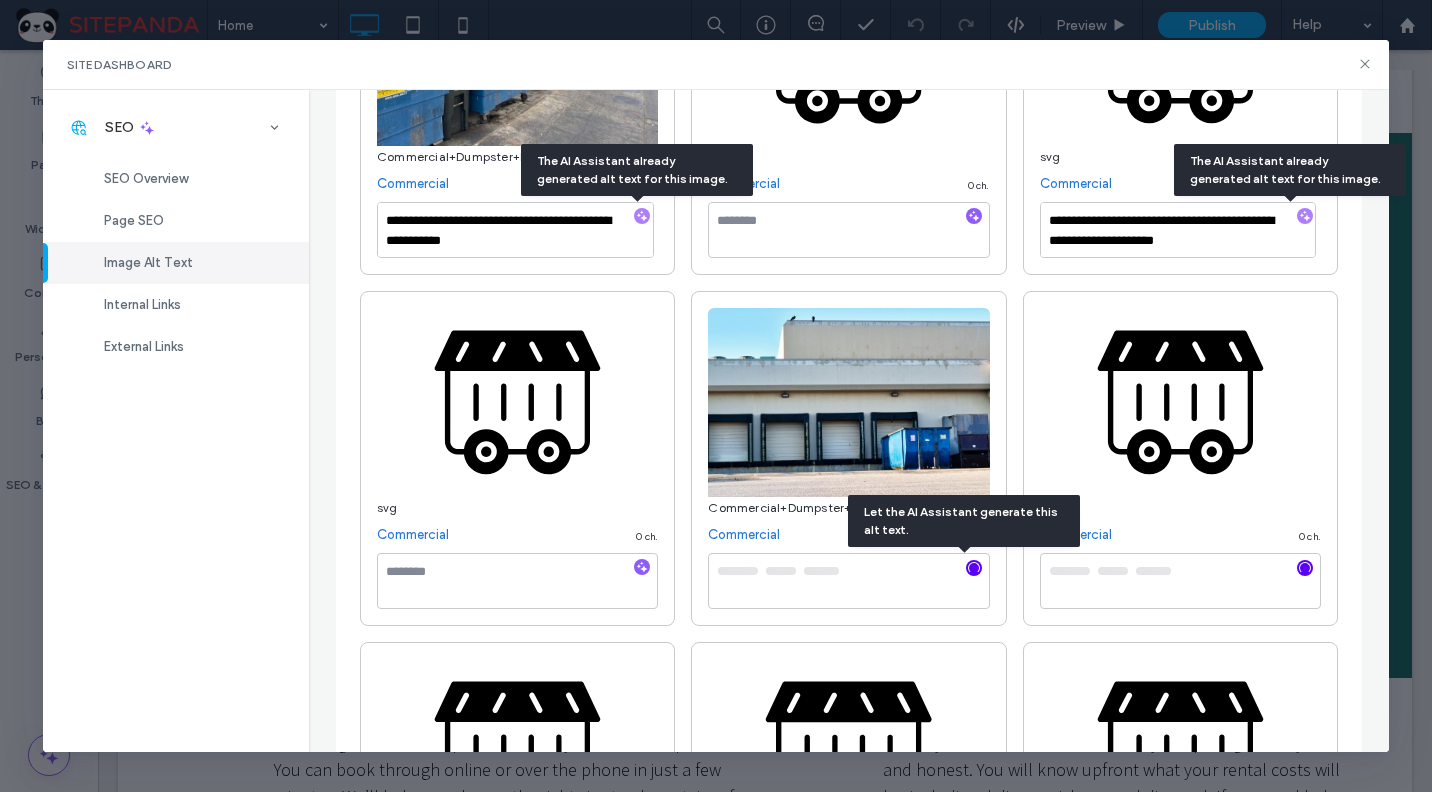 click at bounding box center [974, 216] 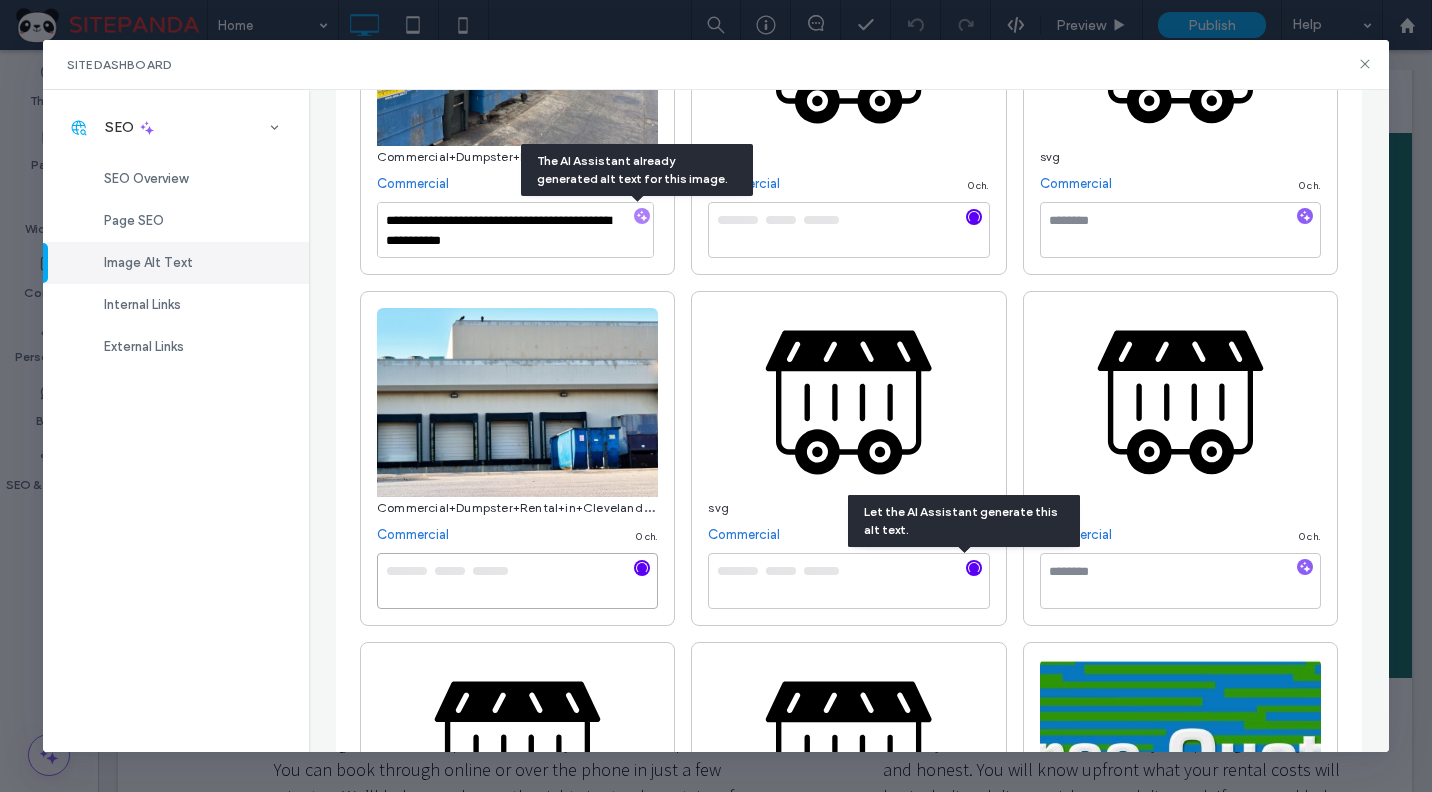type on "**********" 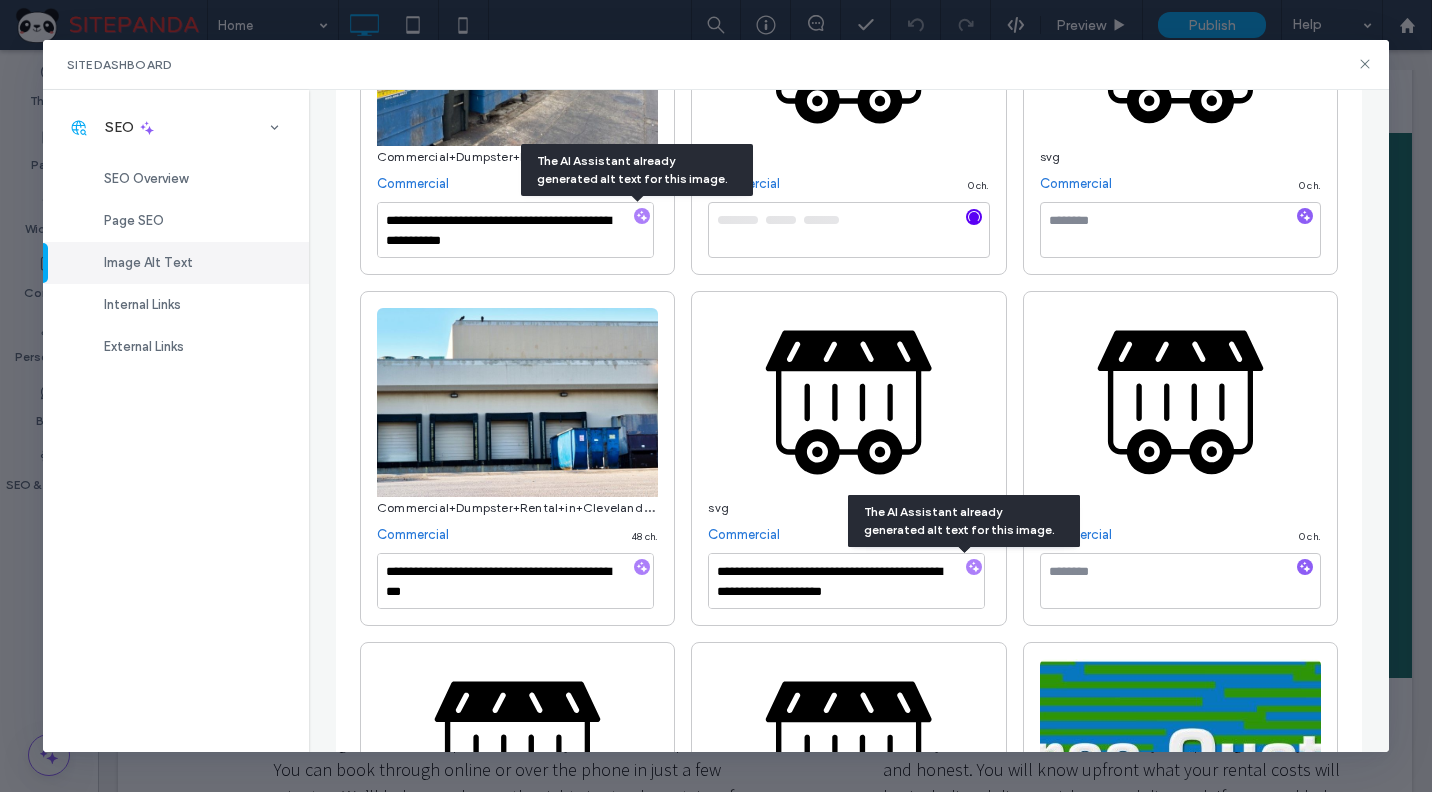 click at bounding box center (974, 217) 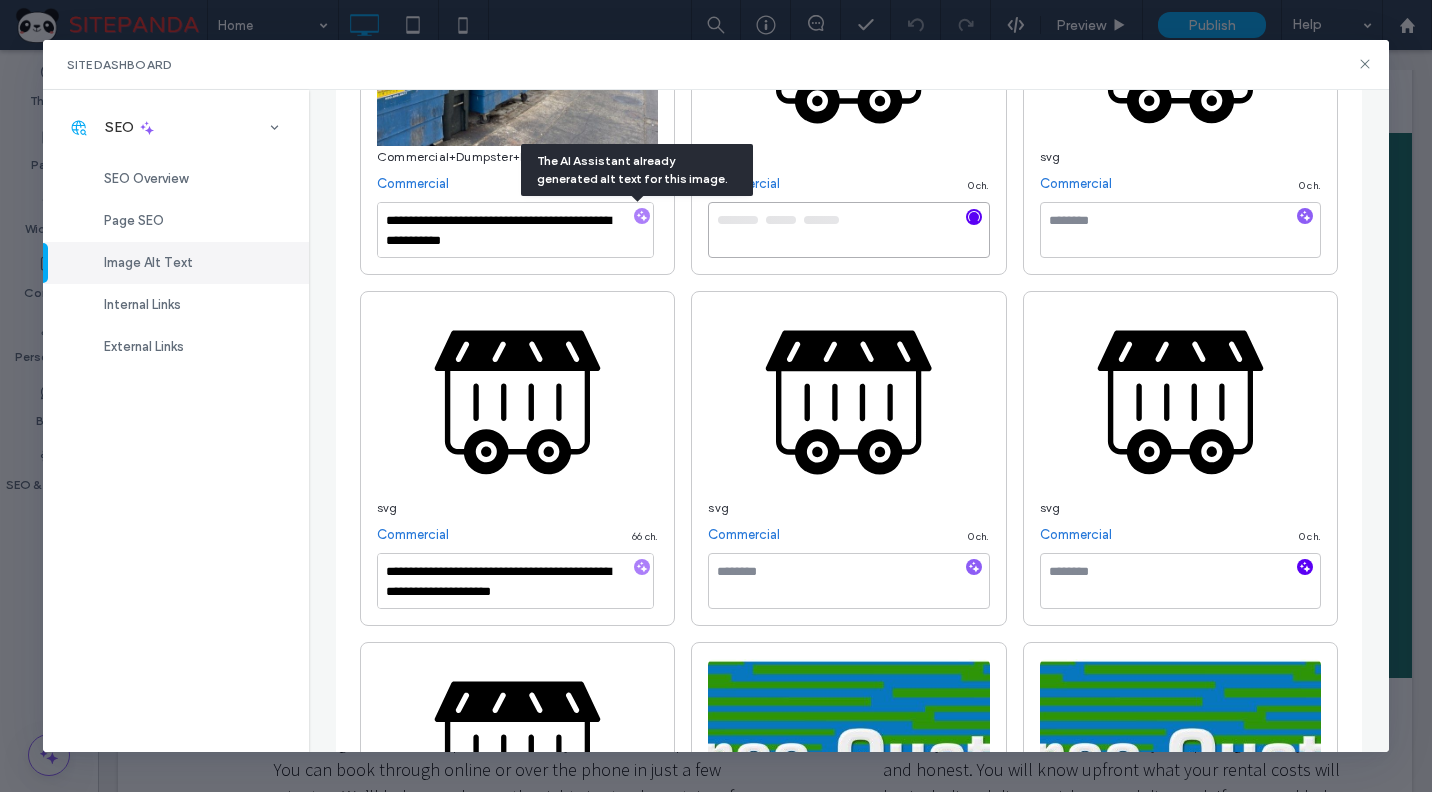 type on "**********" 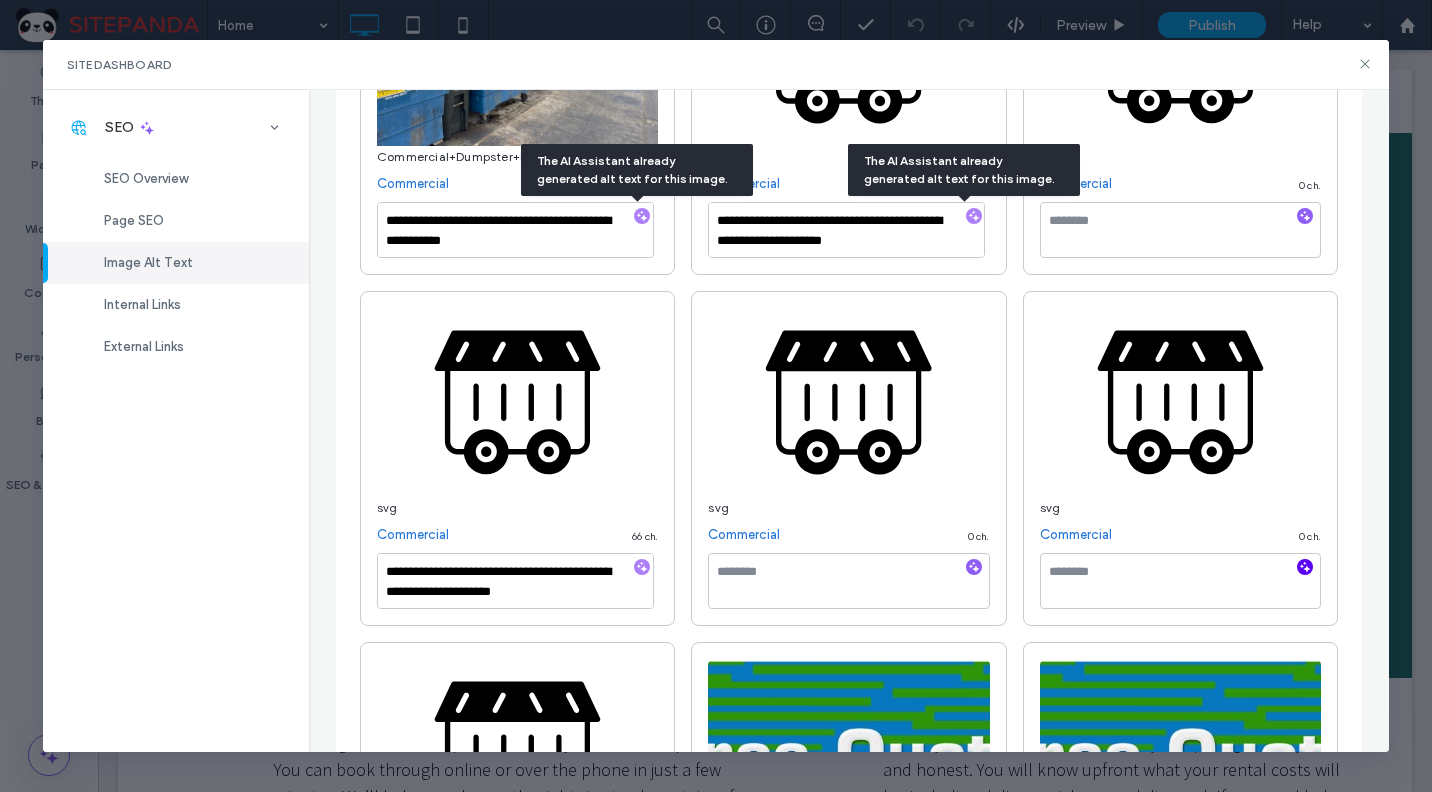 click 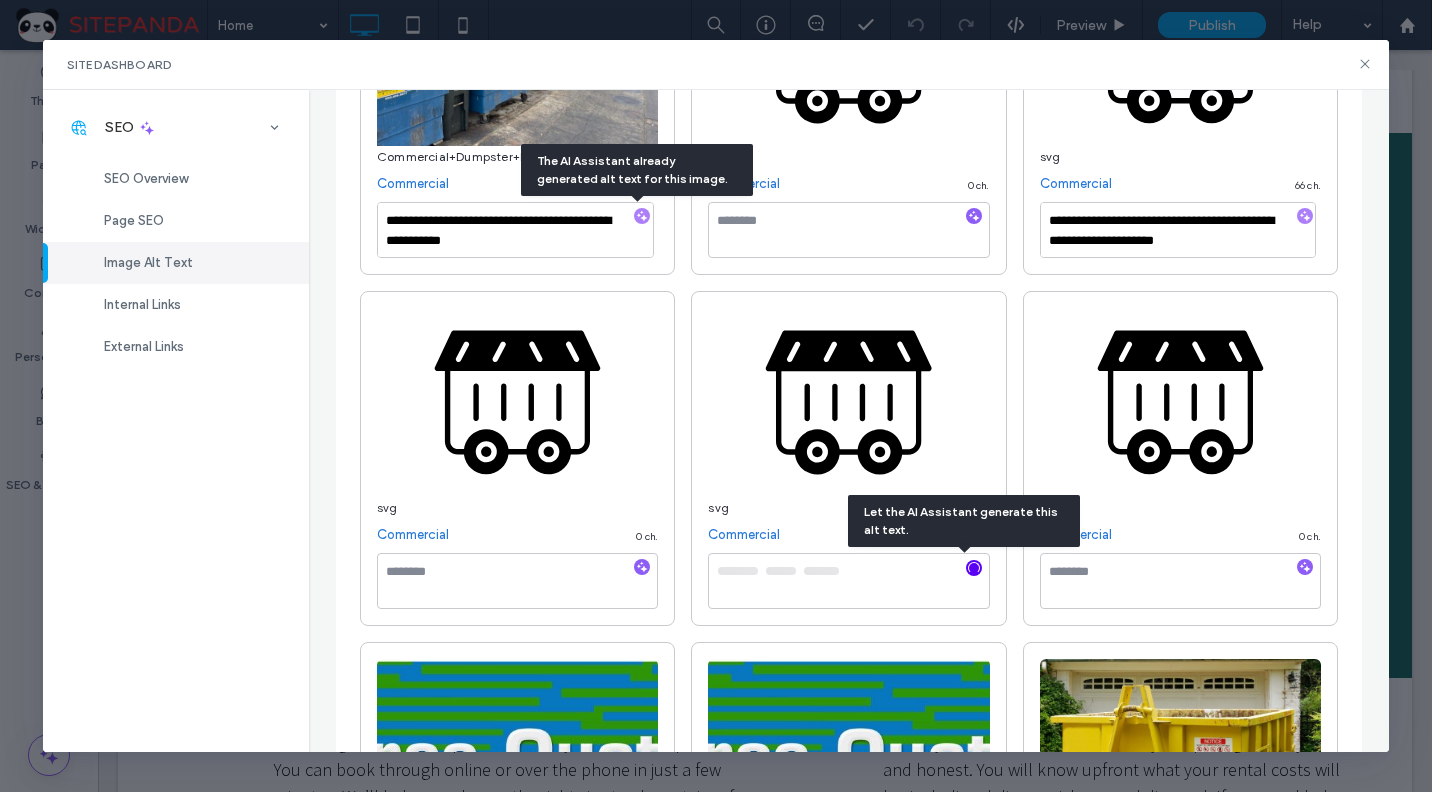 click at bounding box center [1305, 217] 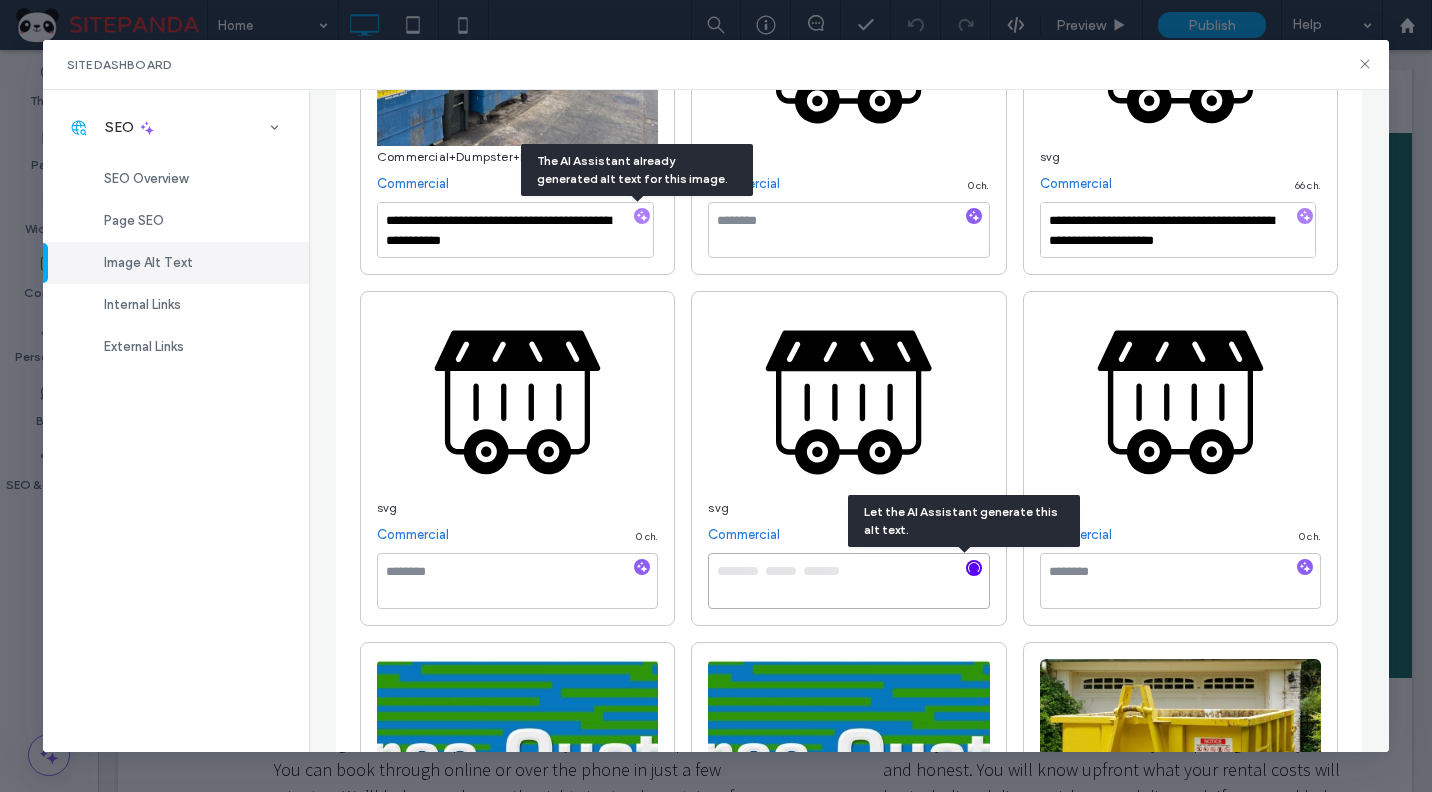 type on "**********" 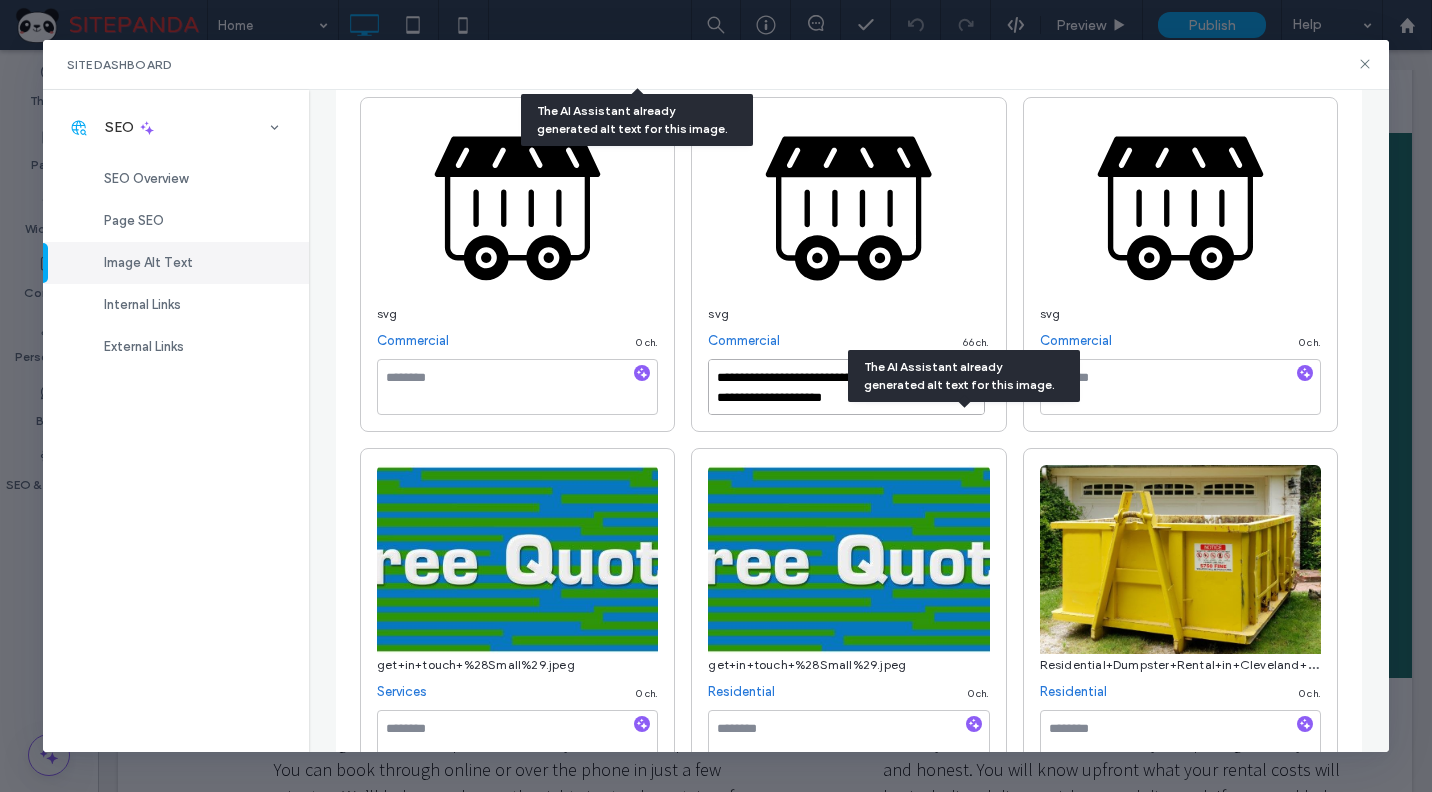 scroll, scrollTop: 647, scrollLeft: 0, axis: vertical 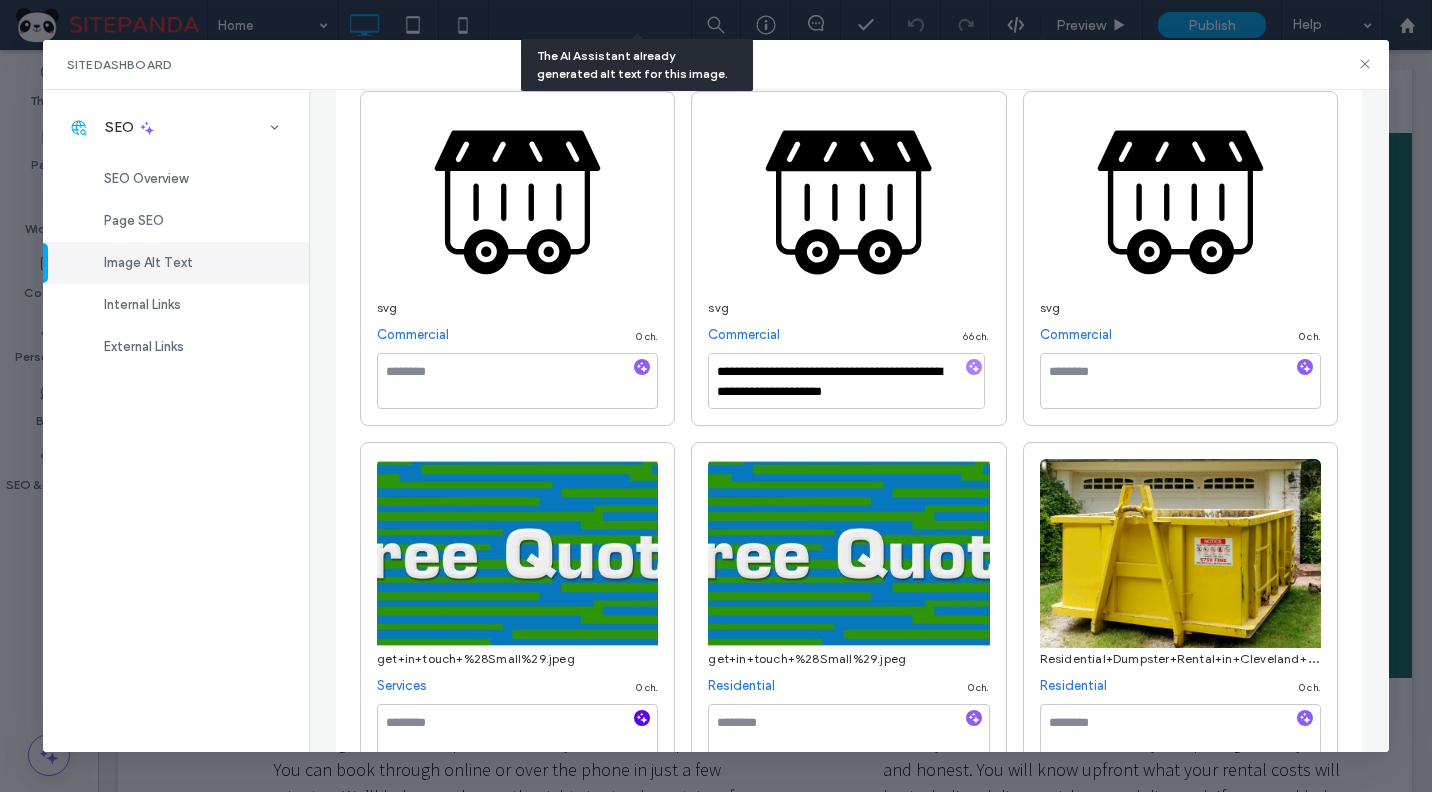 click 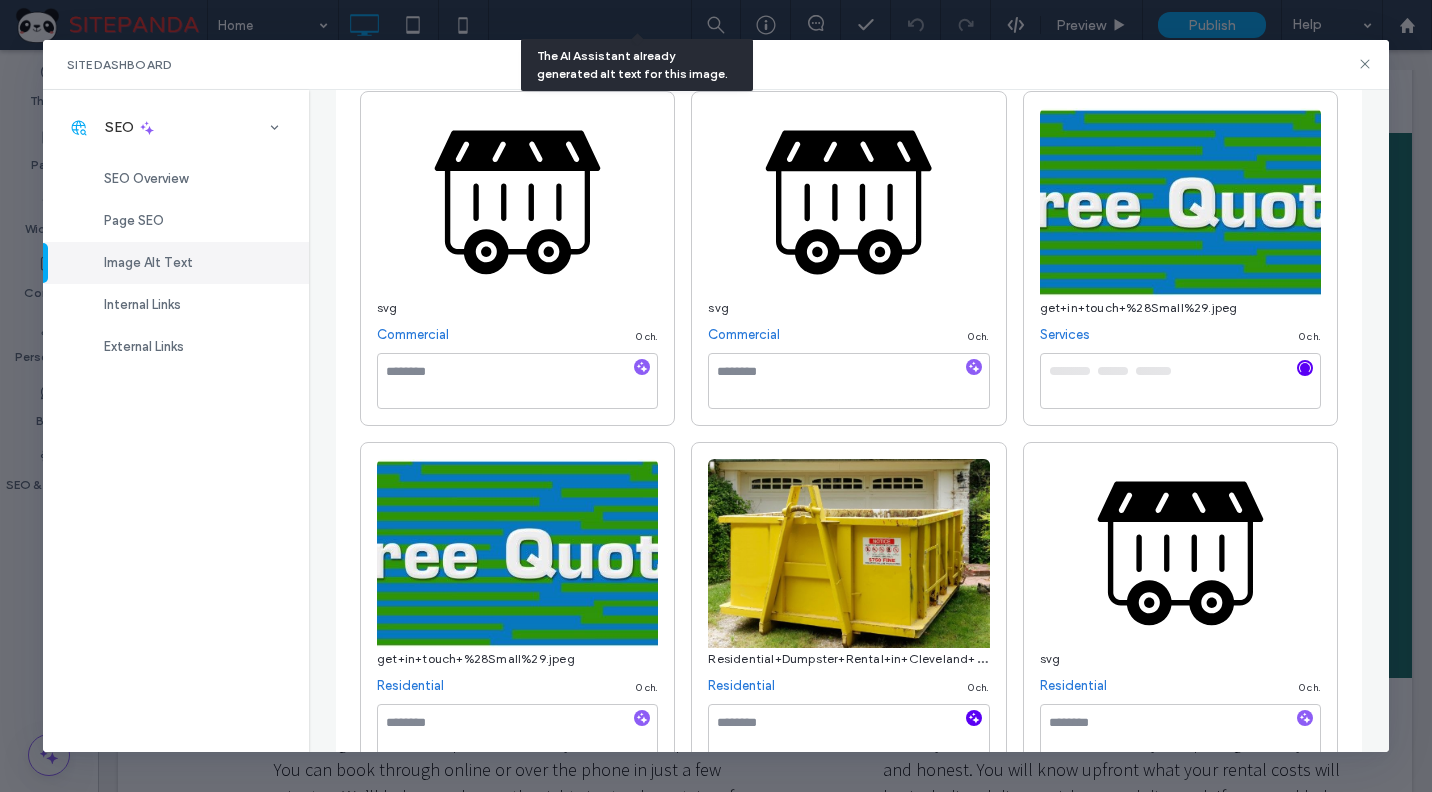 click at bounding box center (974, 718) 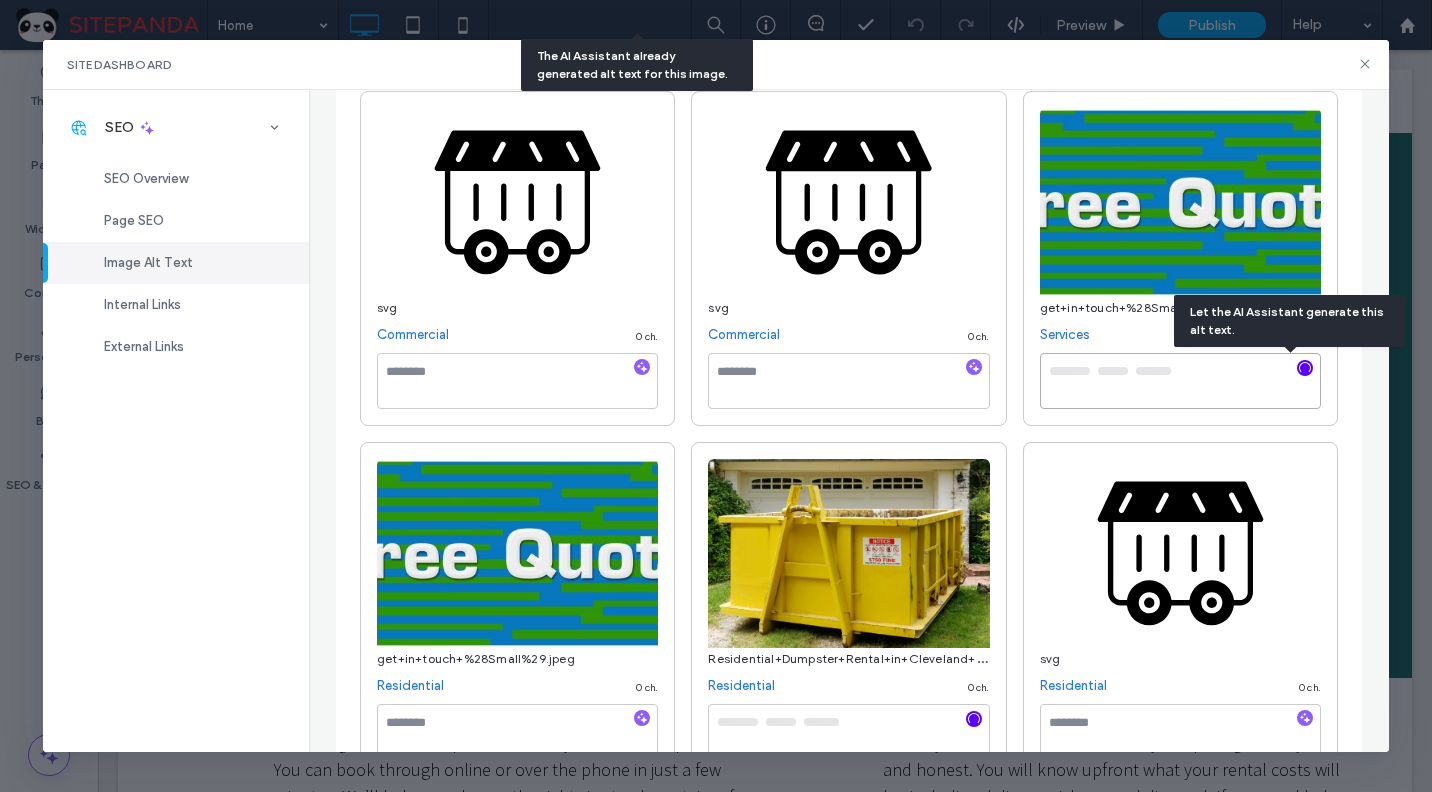 type on "**********" 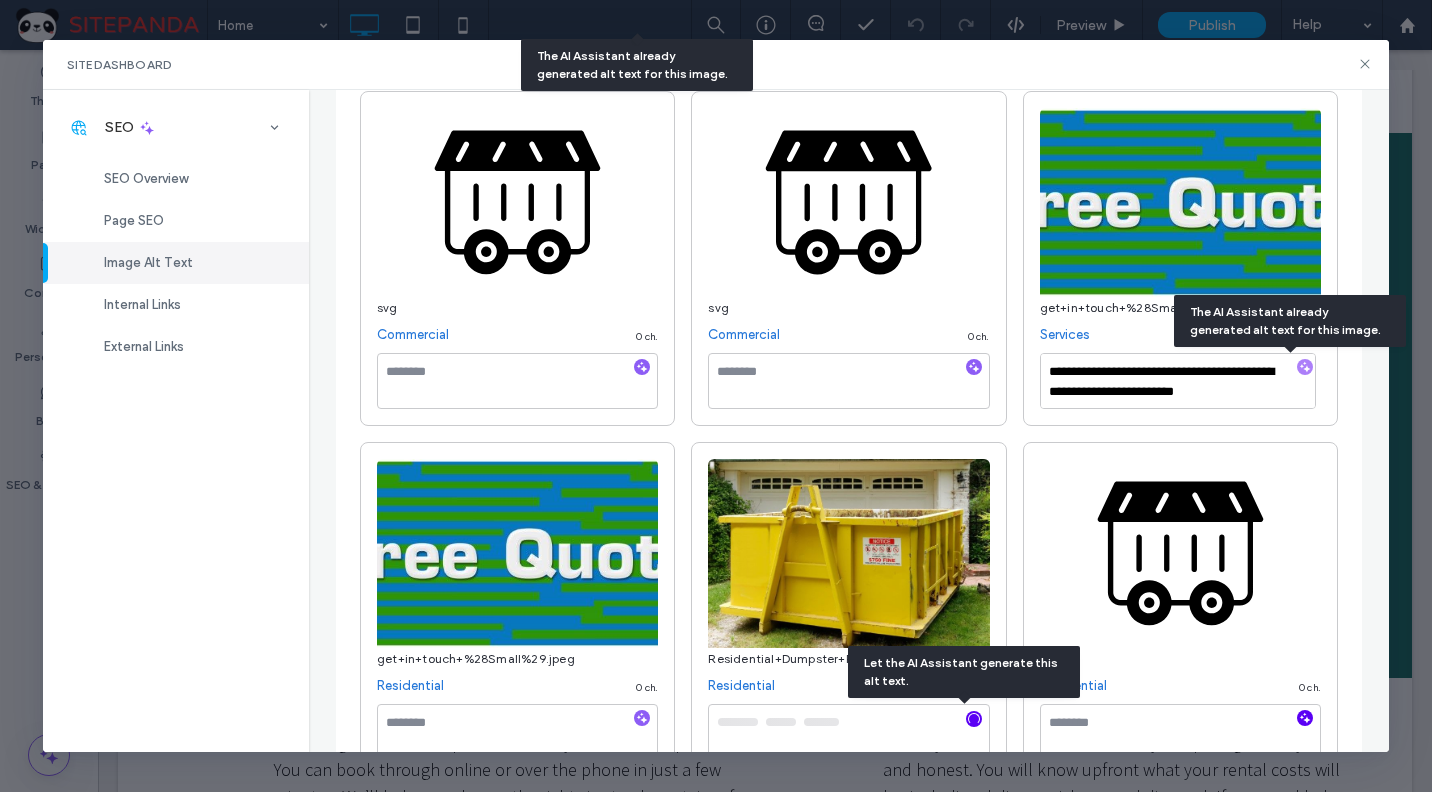 click 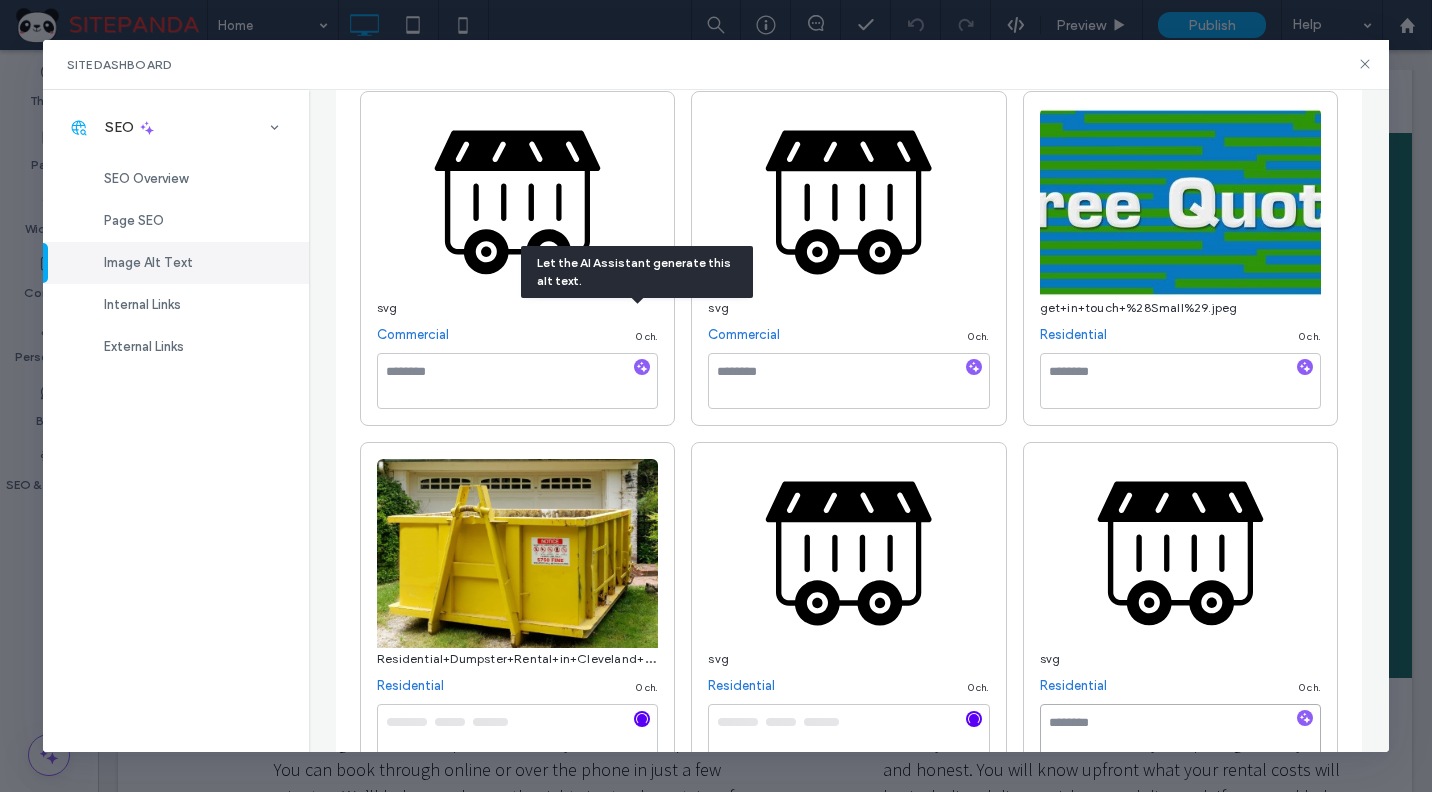 scroll, scrollTop: 1047, scrollLeft: 0, axis: vertical 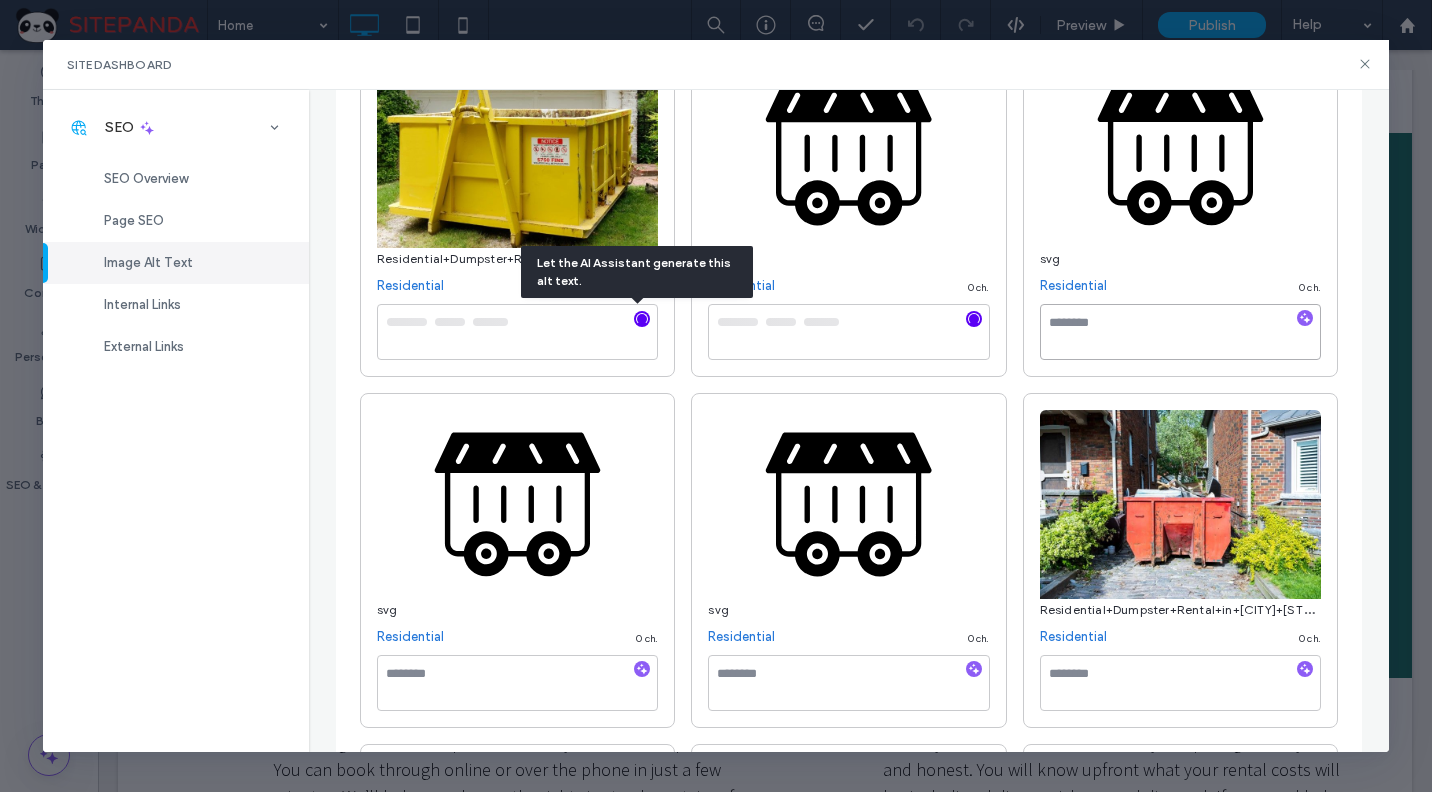 click on "**********" at bounding box center [849, 2491] 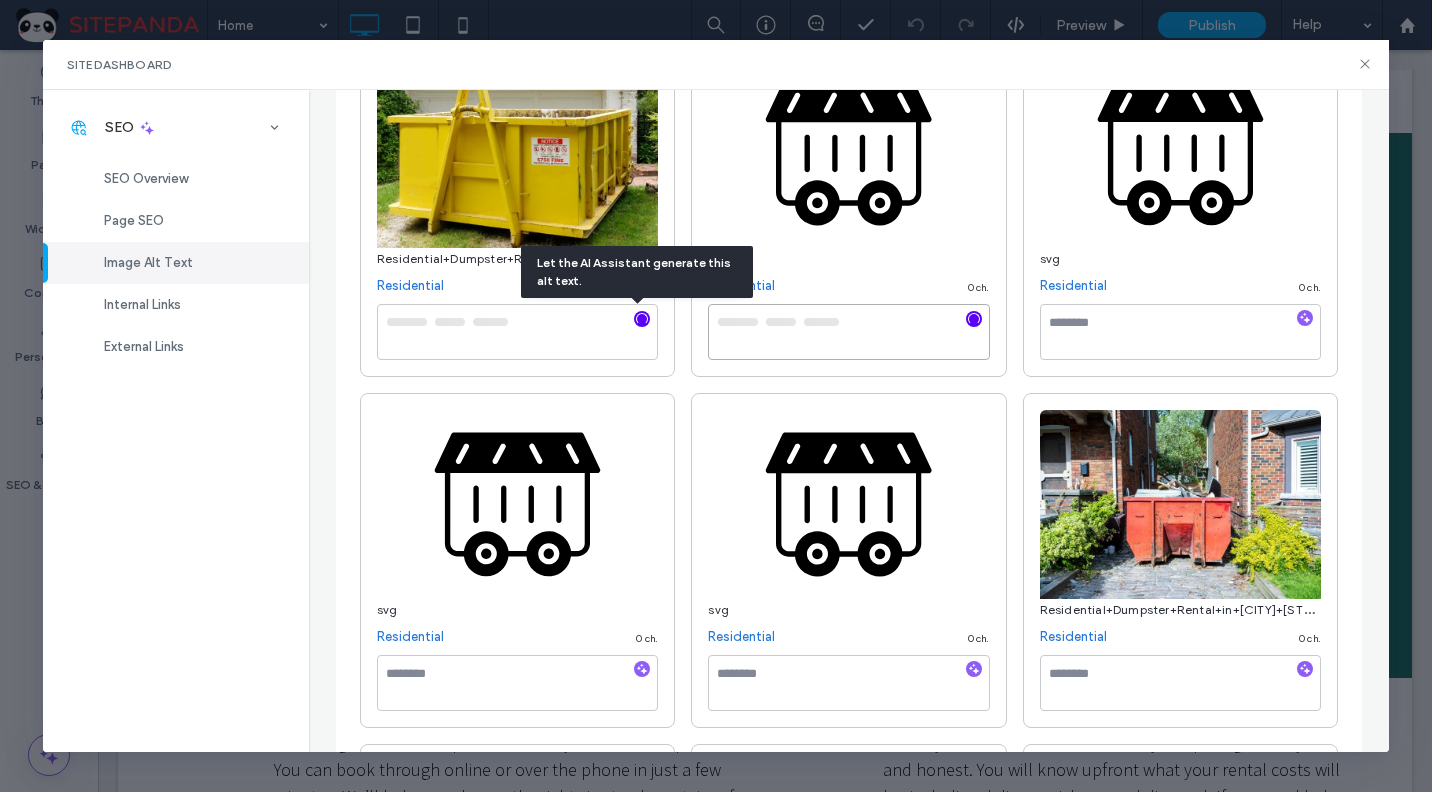type on "**********" 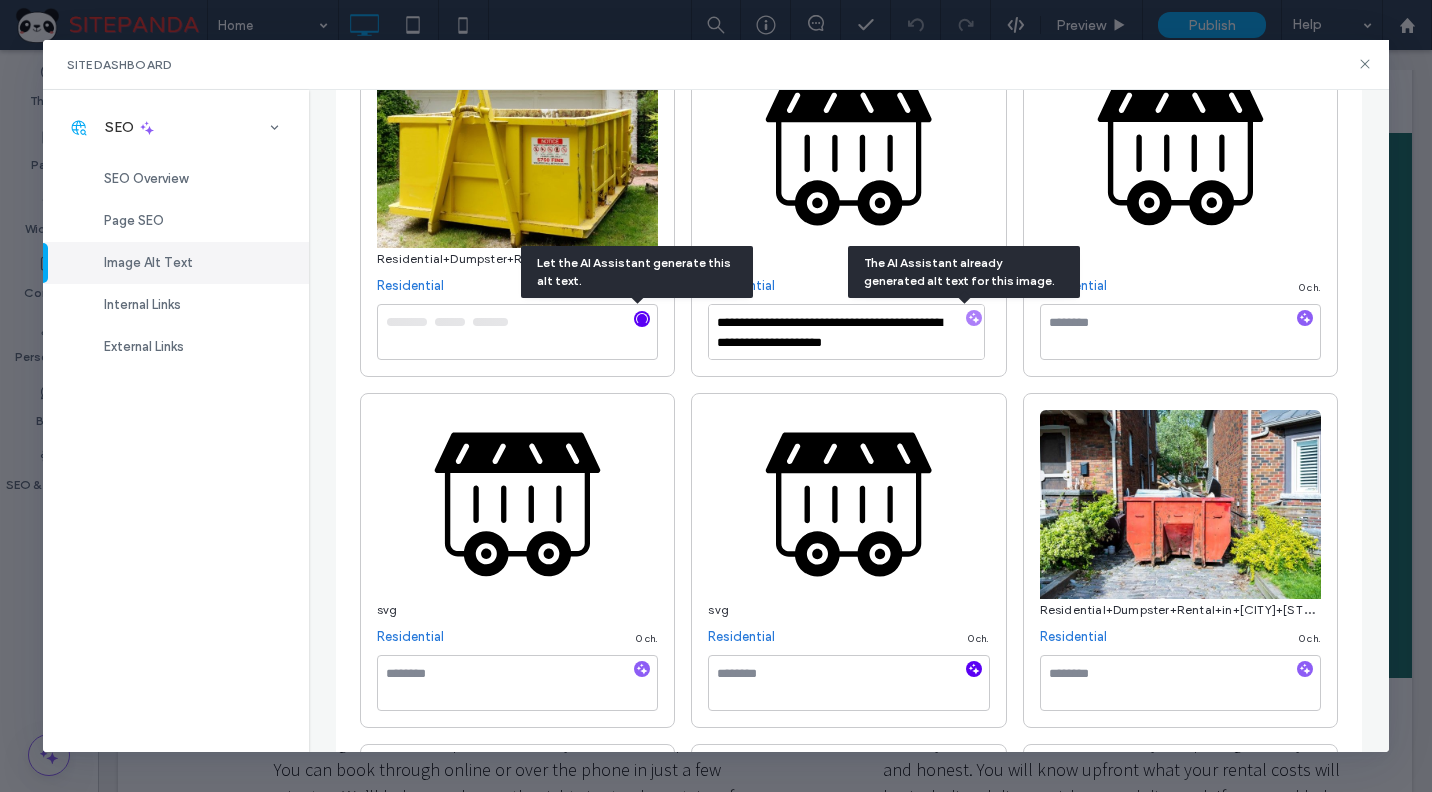 click 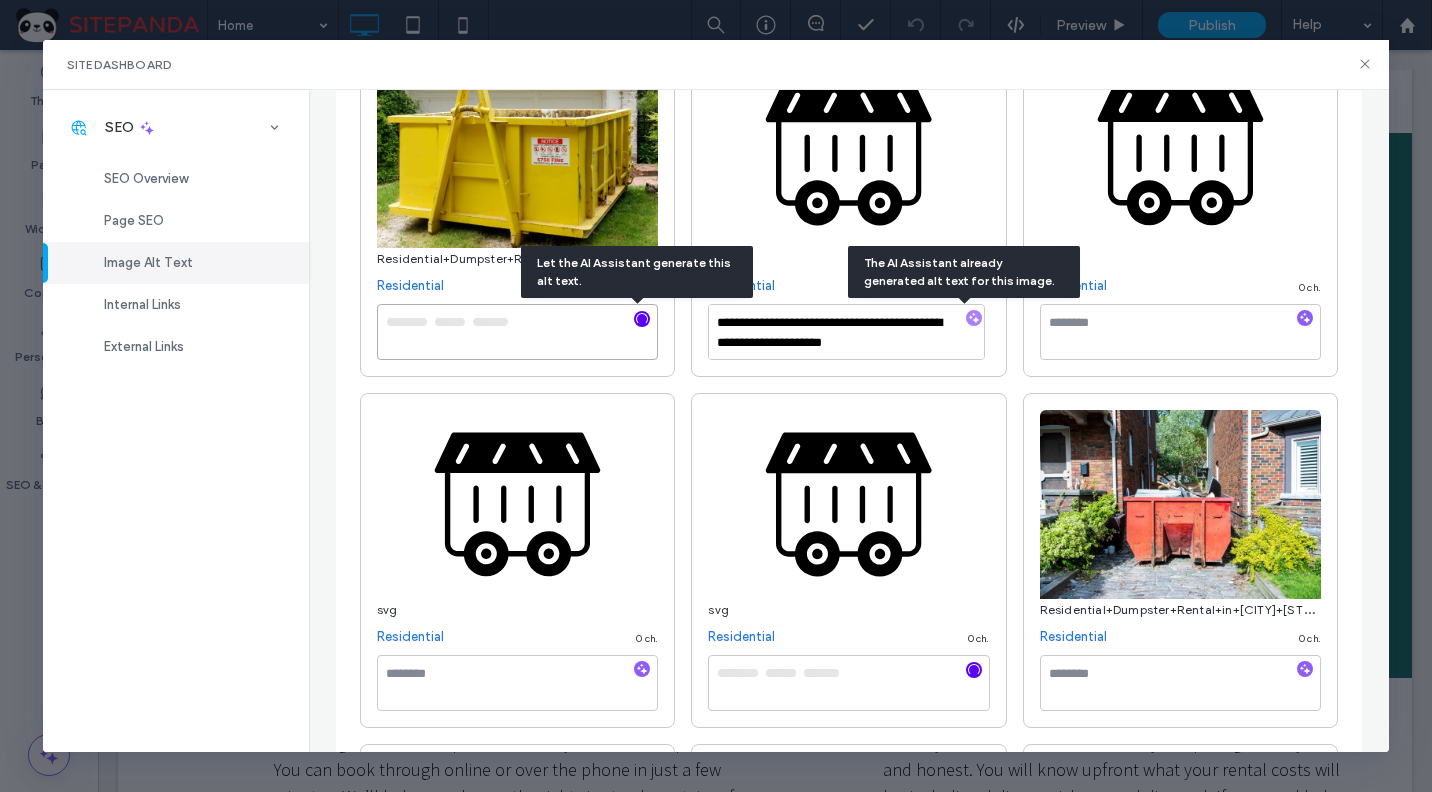 type on "**********" 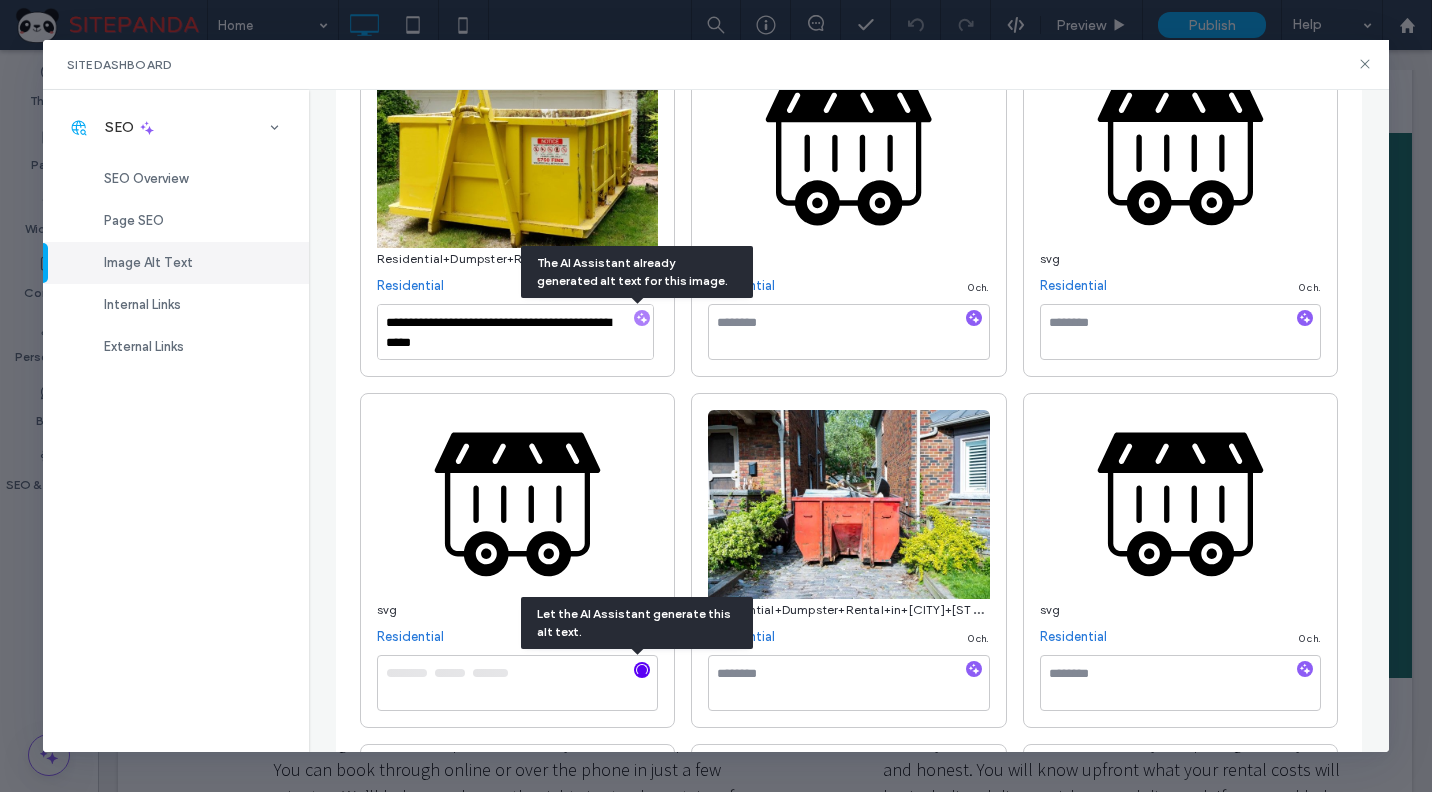 click at bounding box center (642, 670) 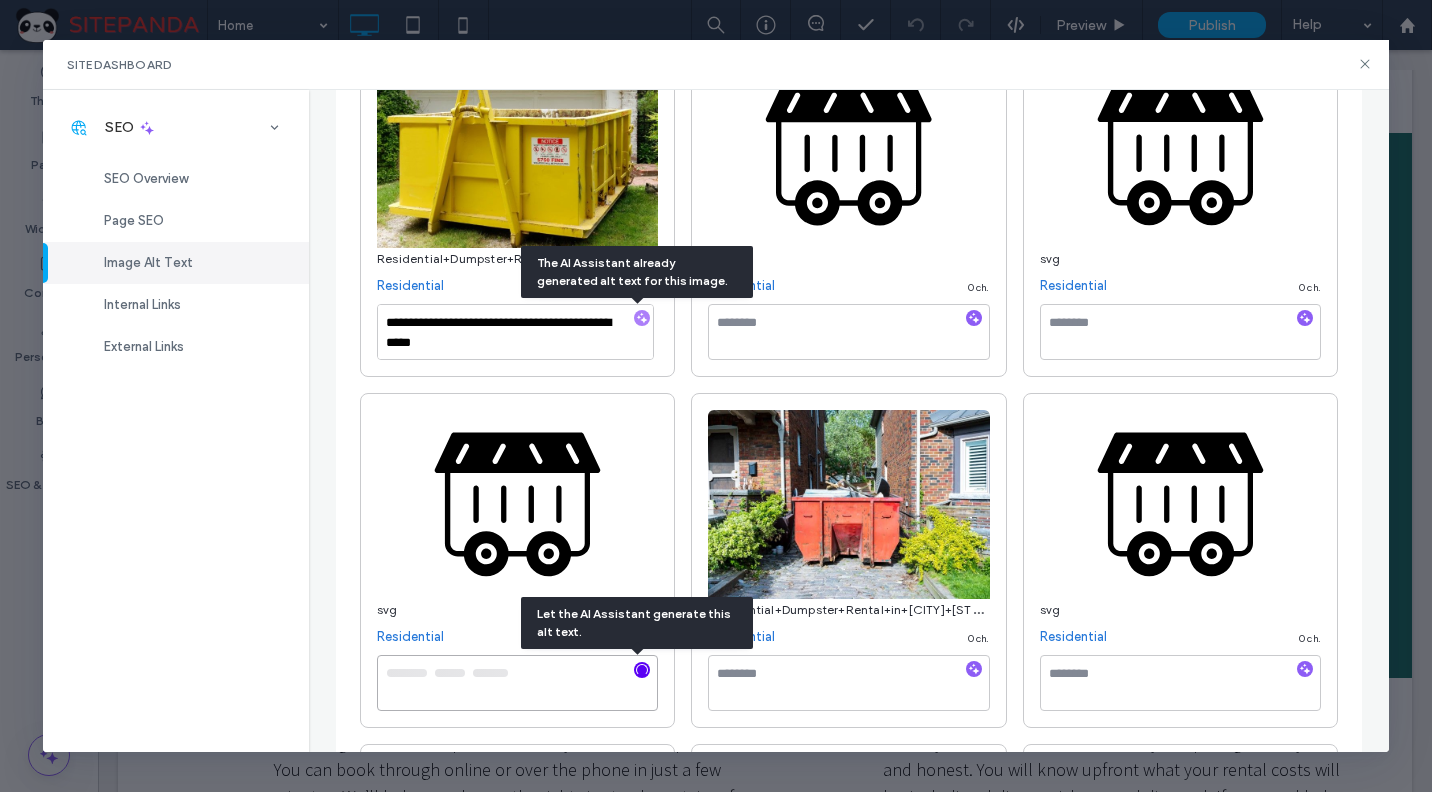 type on "**********" 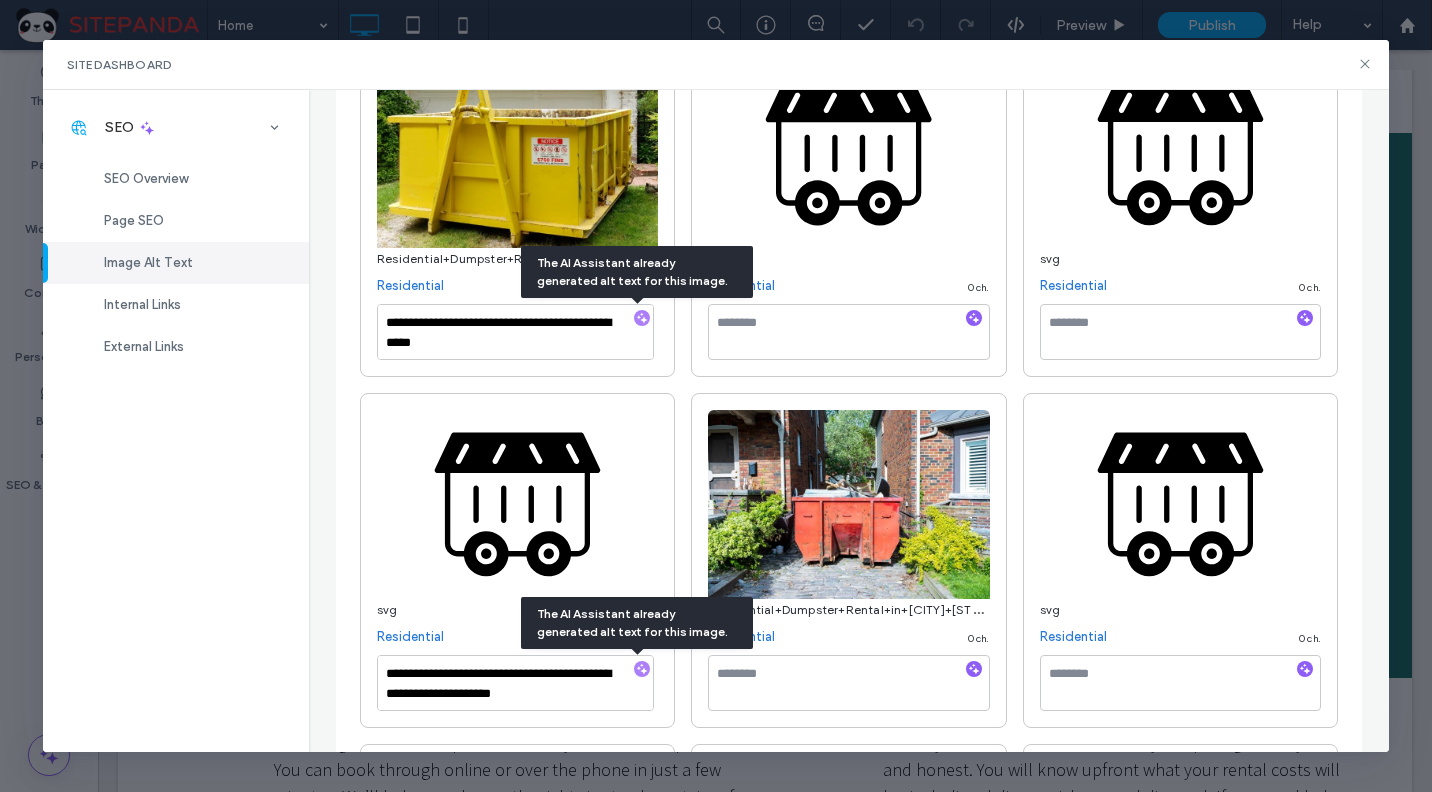 click 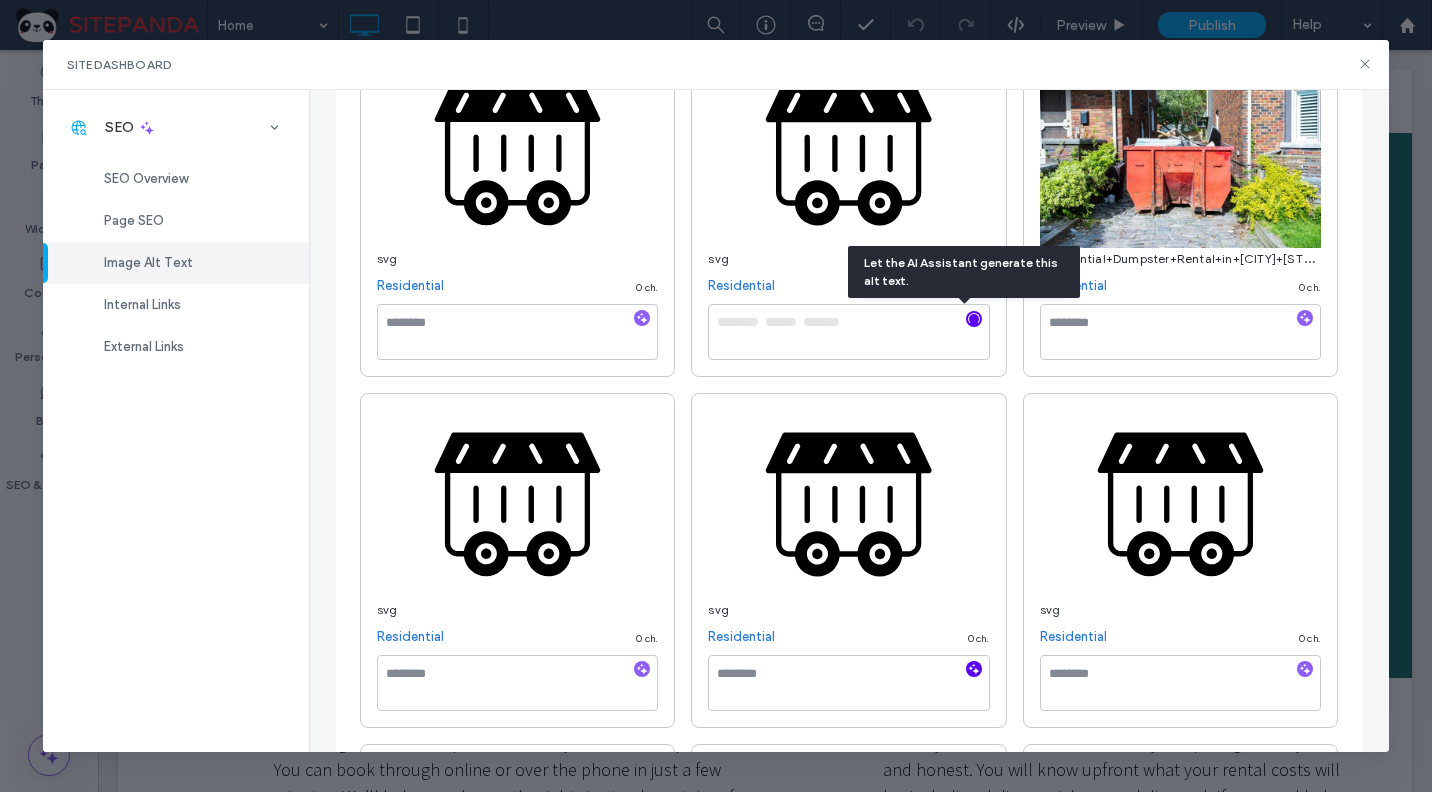click 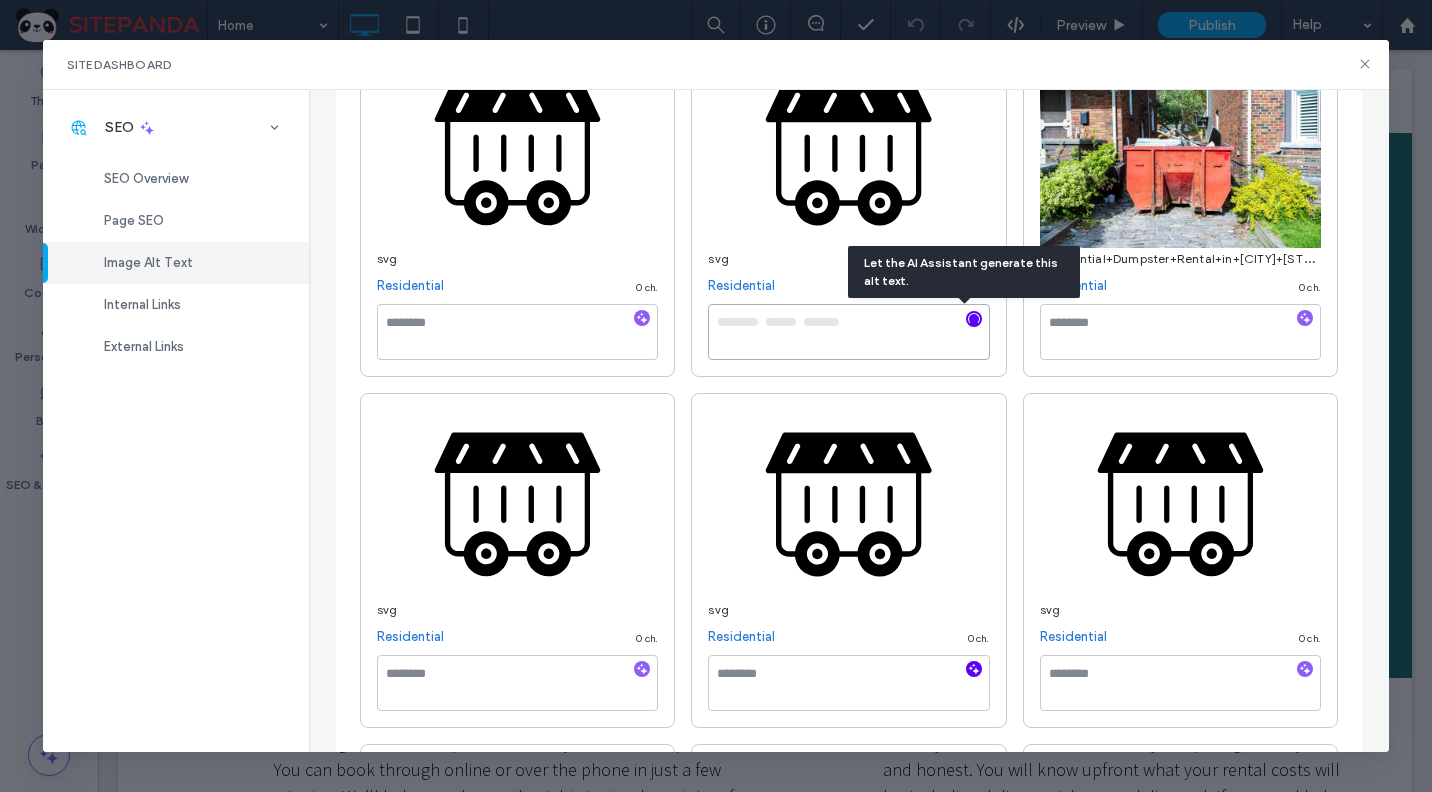 type on "**********" 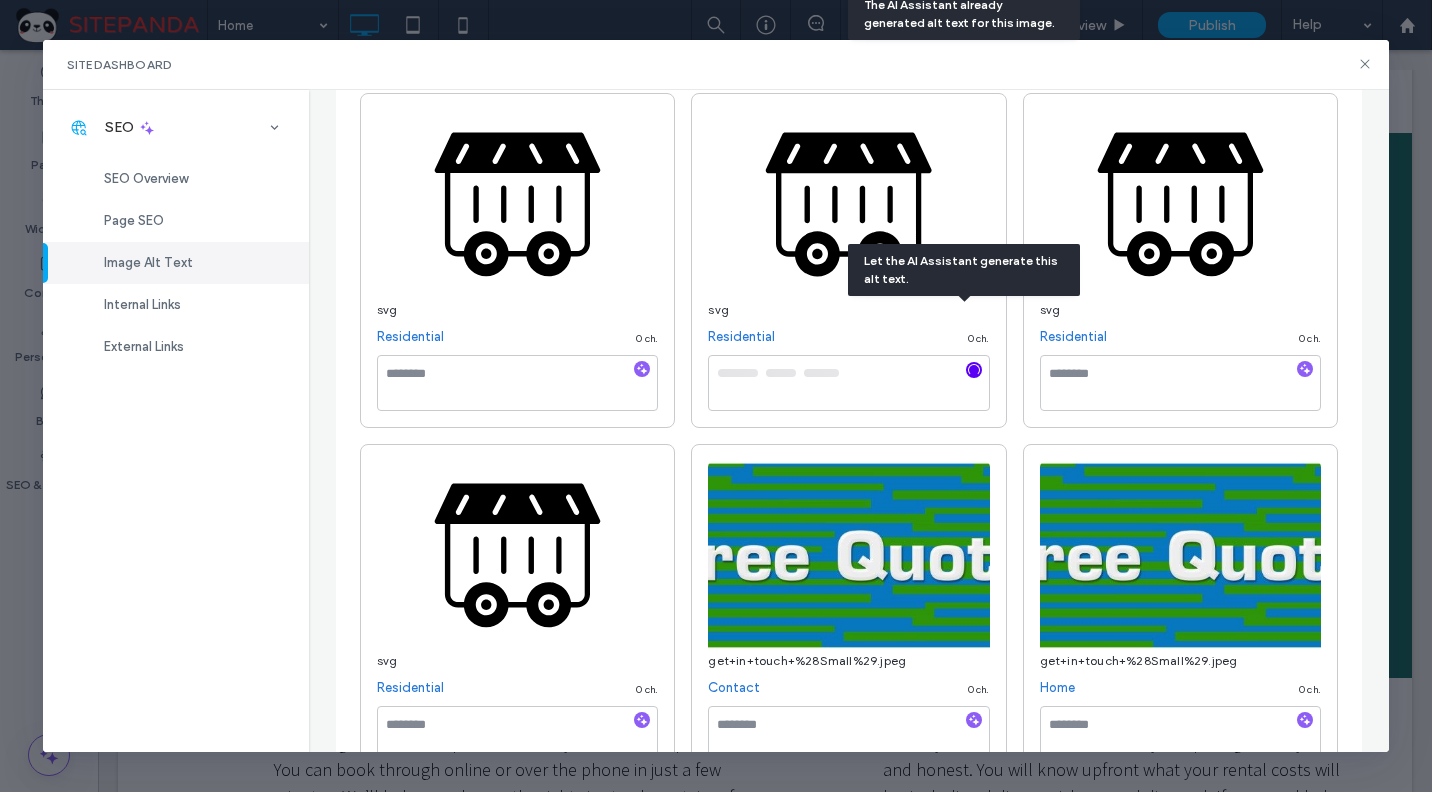 scroll, scrollTop: 1647, scrollLeft: 0, axis: vertical 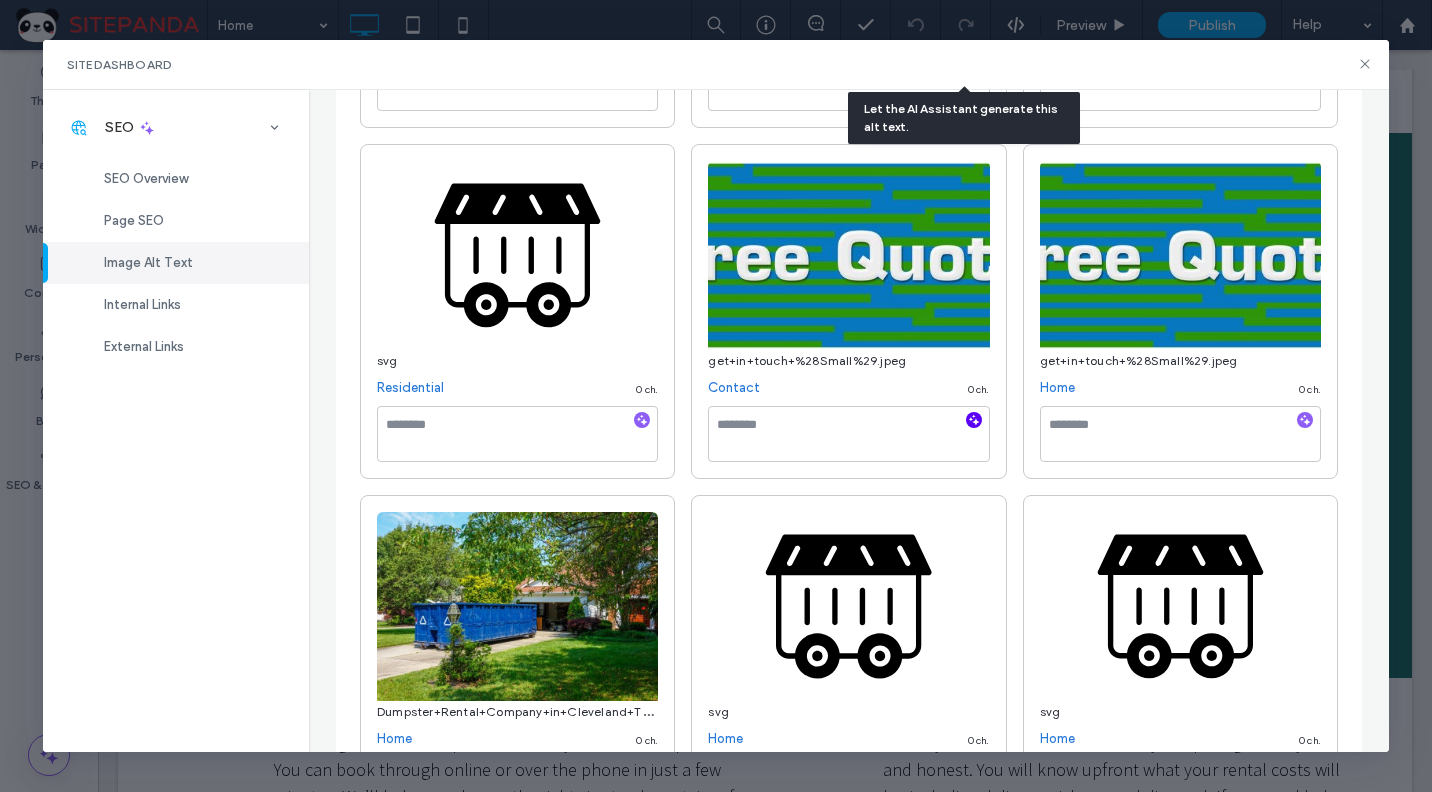 type on "**********" 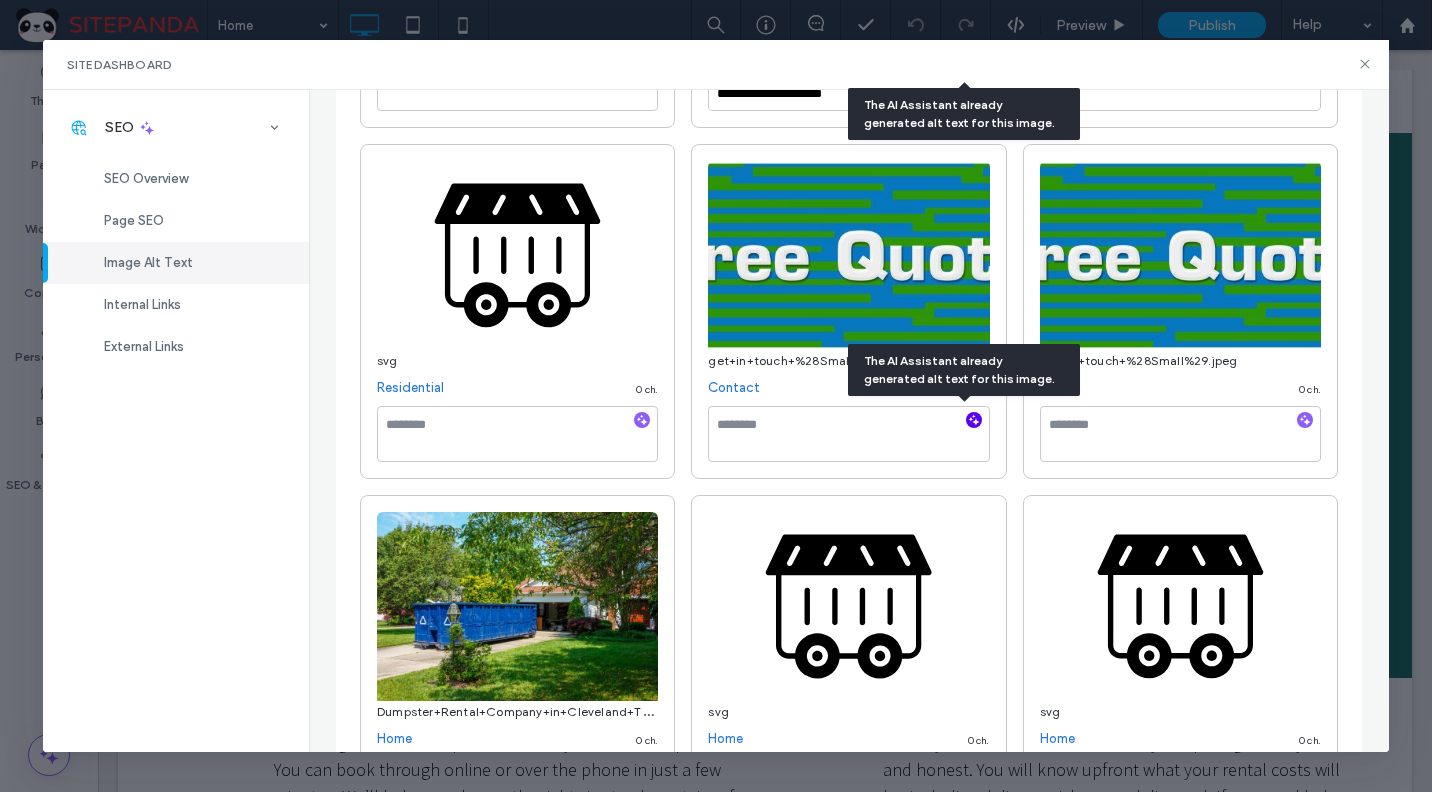 scroll, scrollTop: 1300, scrollLeft: 0, axis: vertical 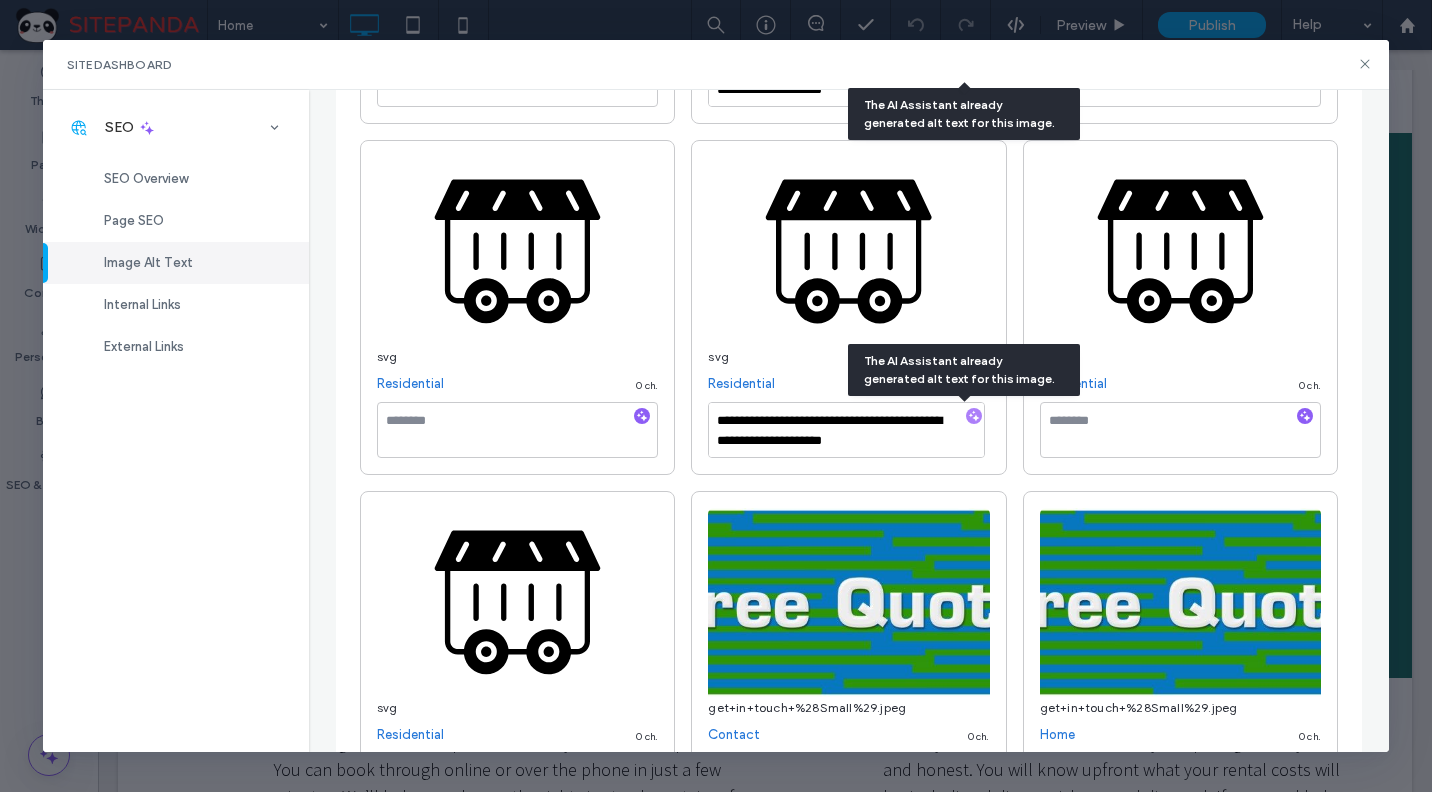 click at bounding box center [974, 417] 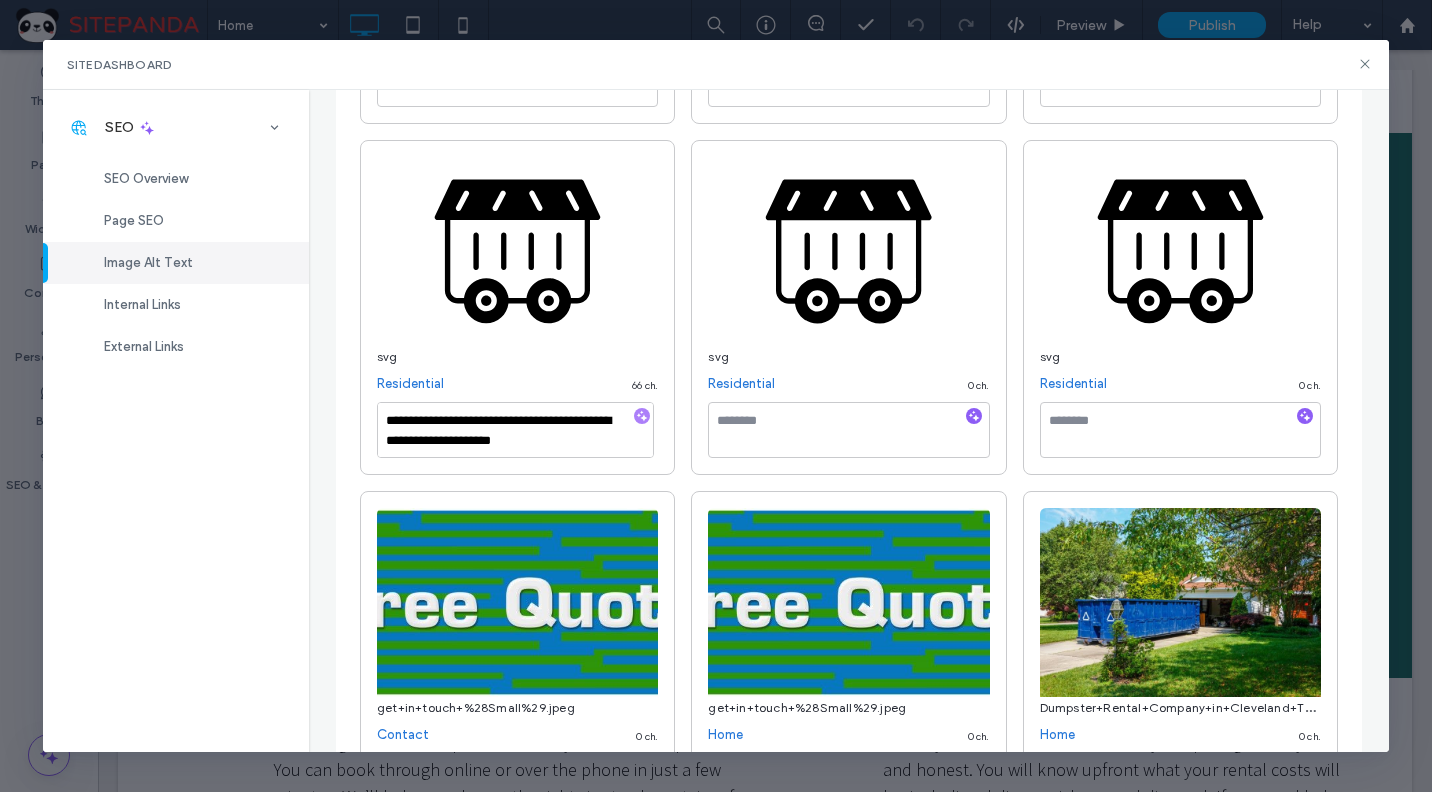 click on "**********" at bounding box center (849, 2062) 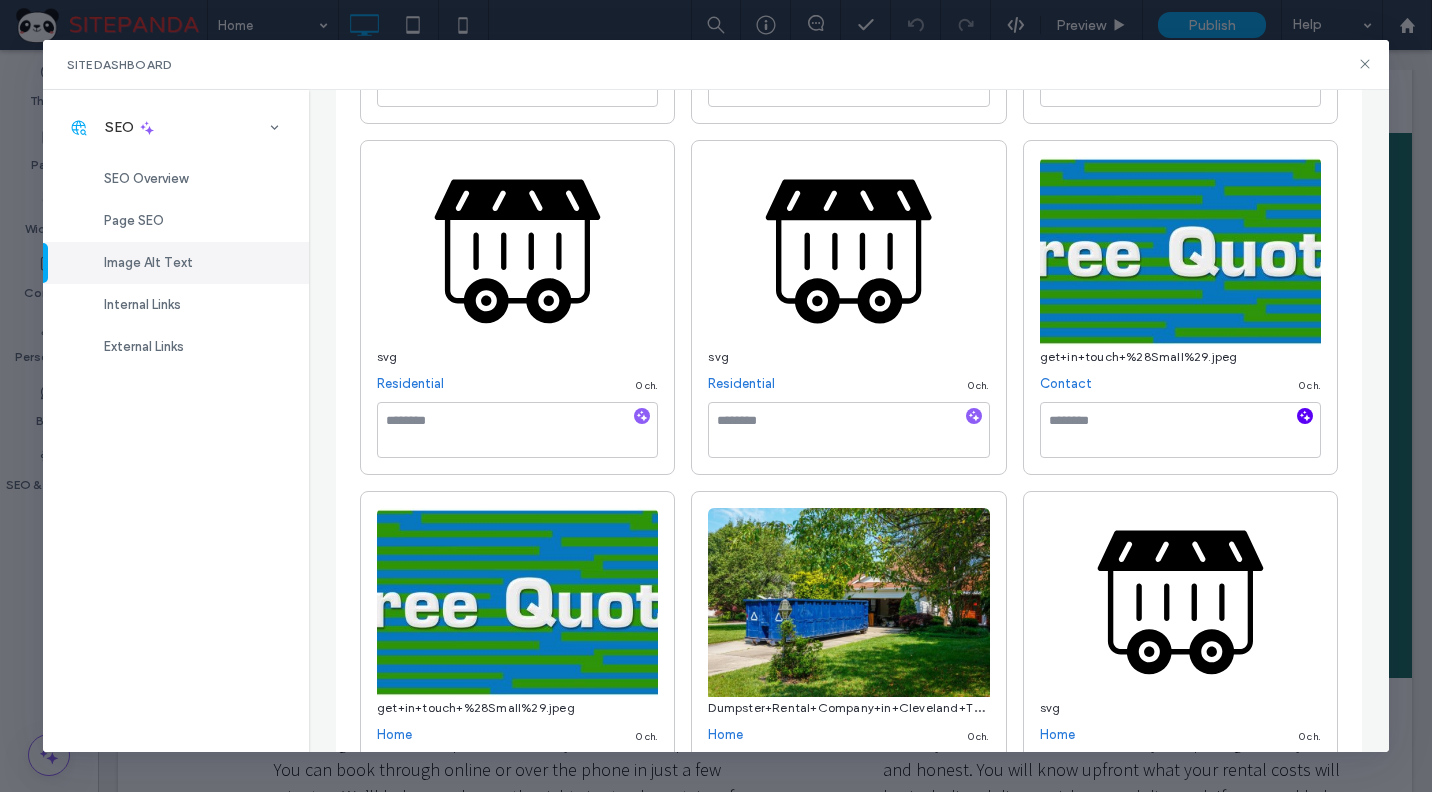 click 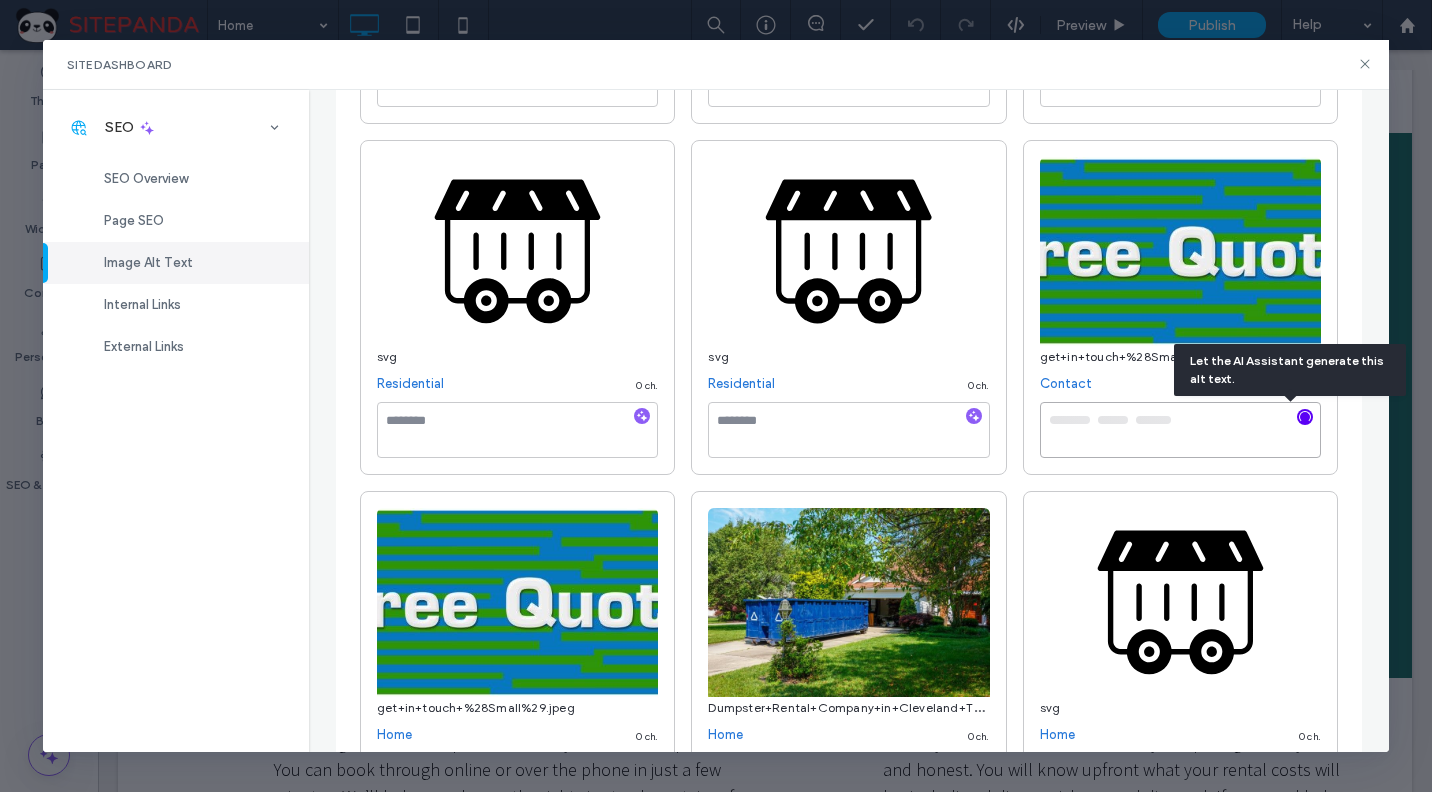 type on "**********" 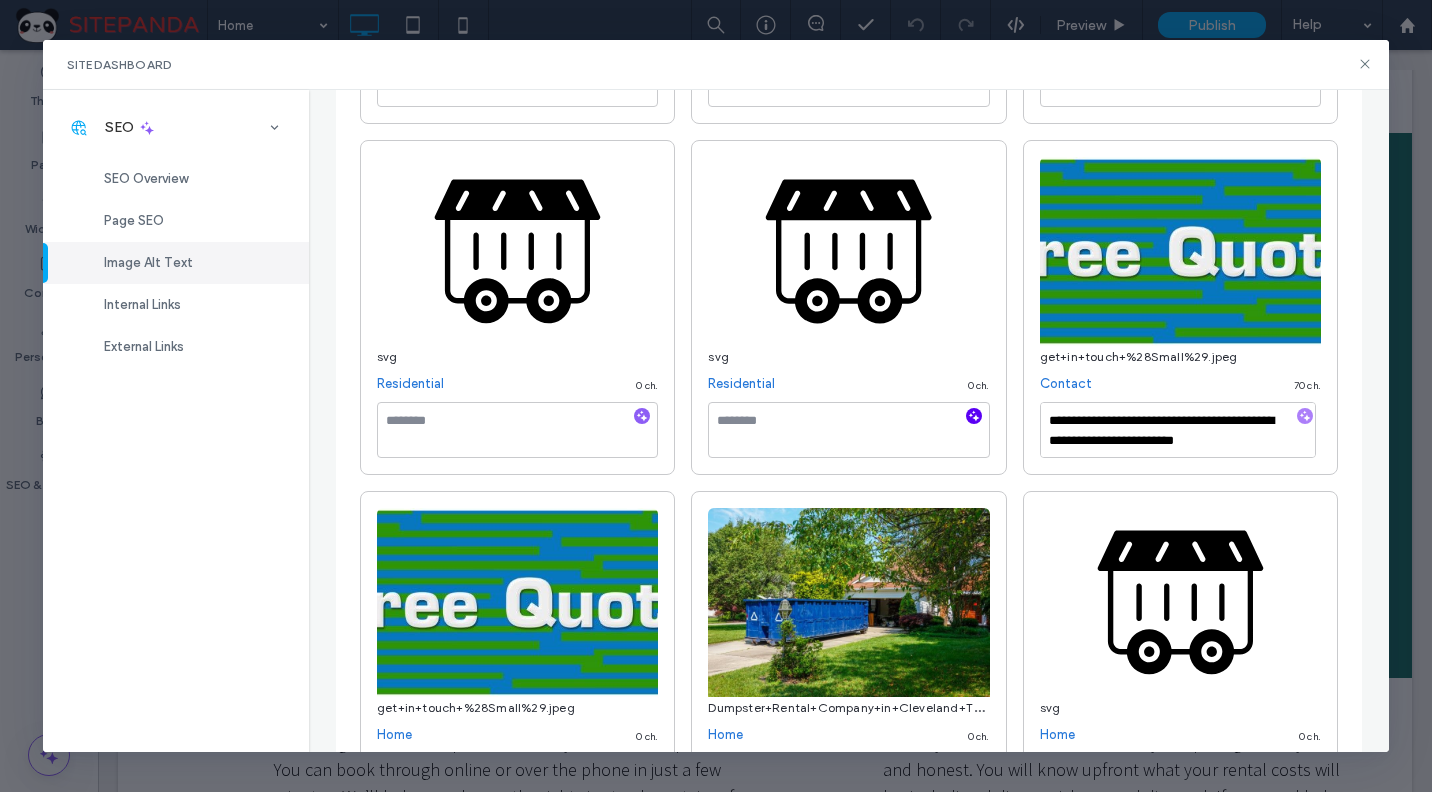 click 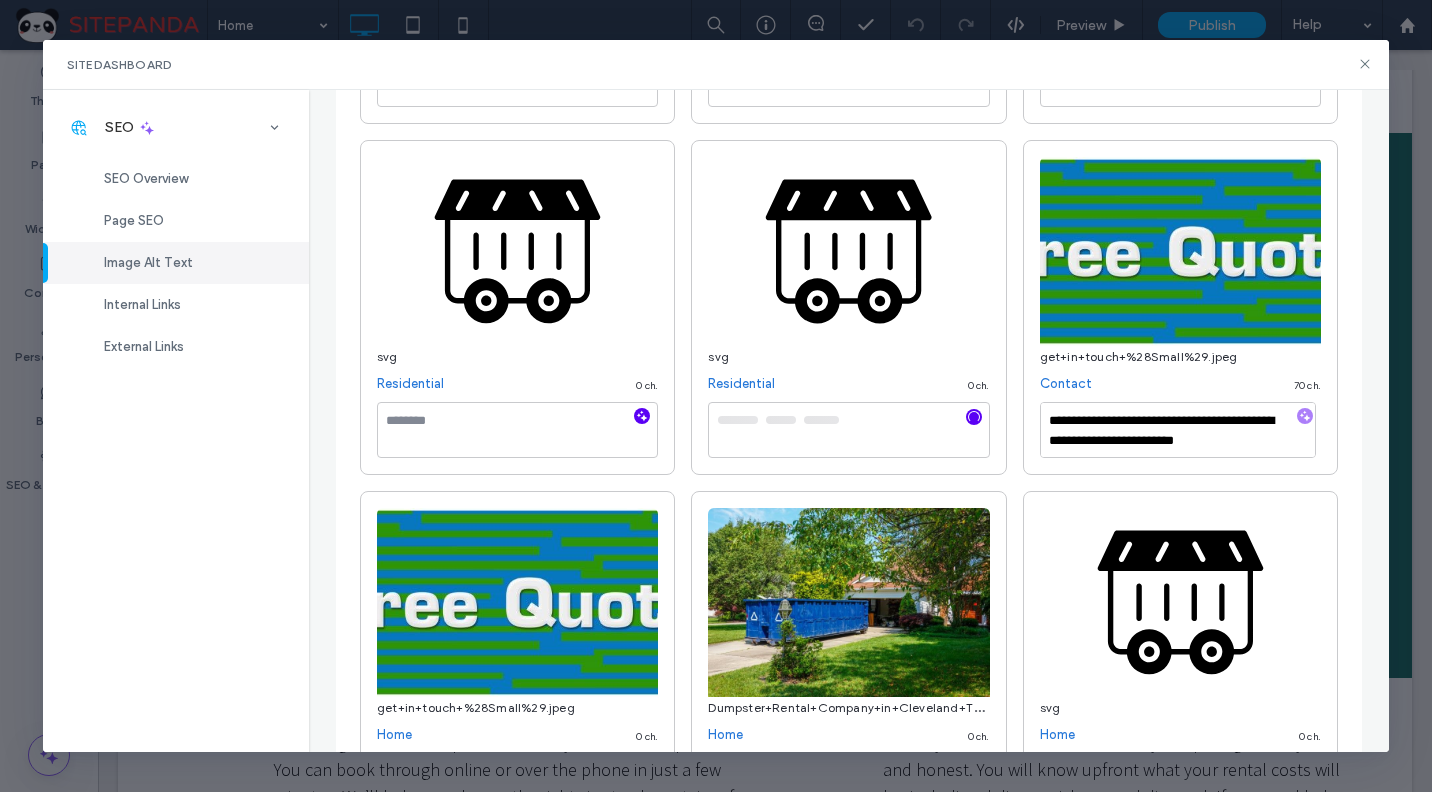 click 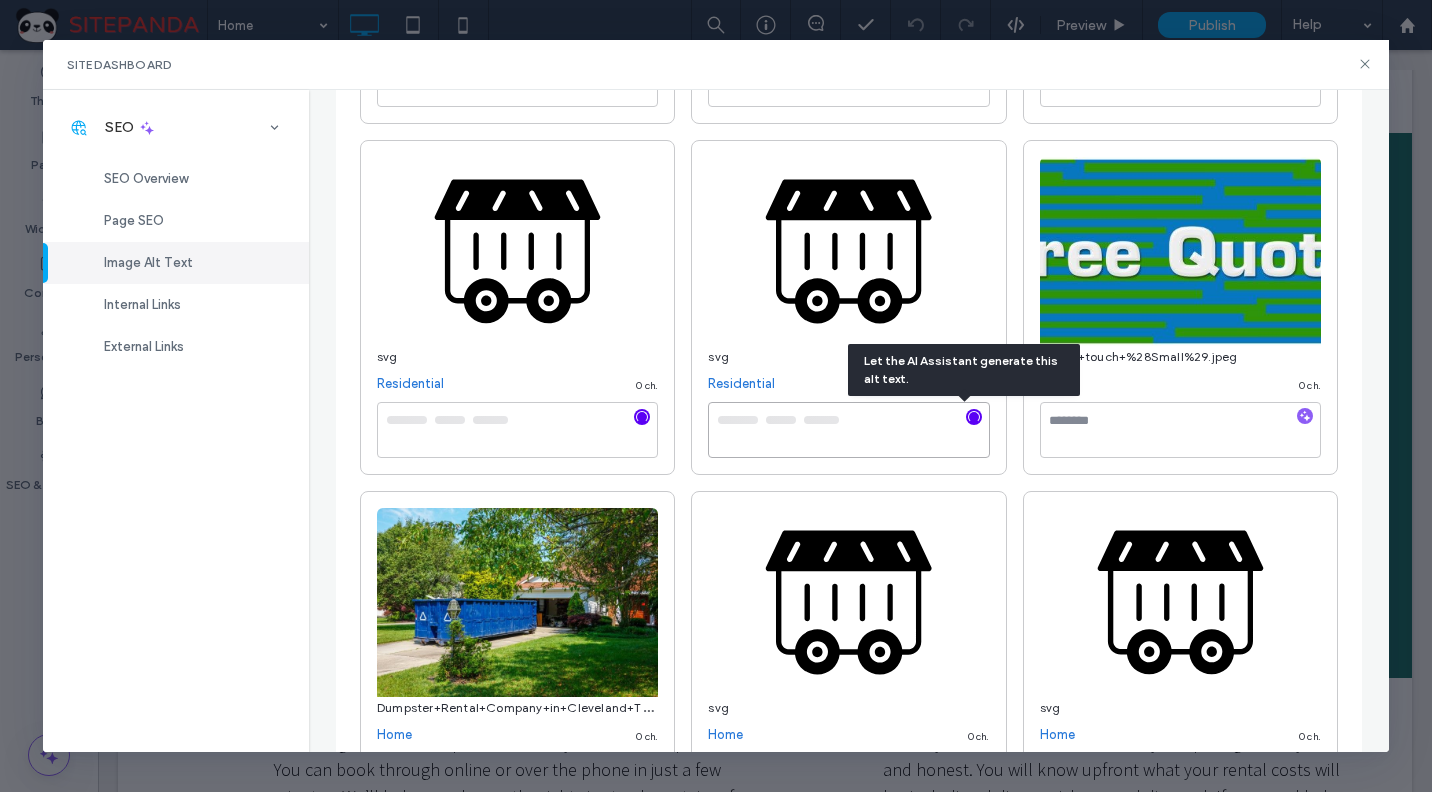 type on "**********" 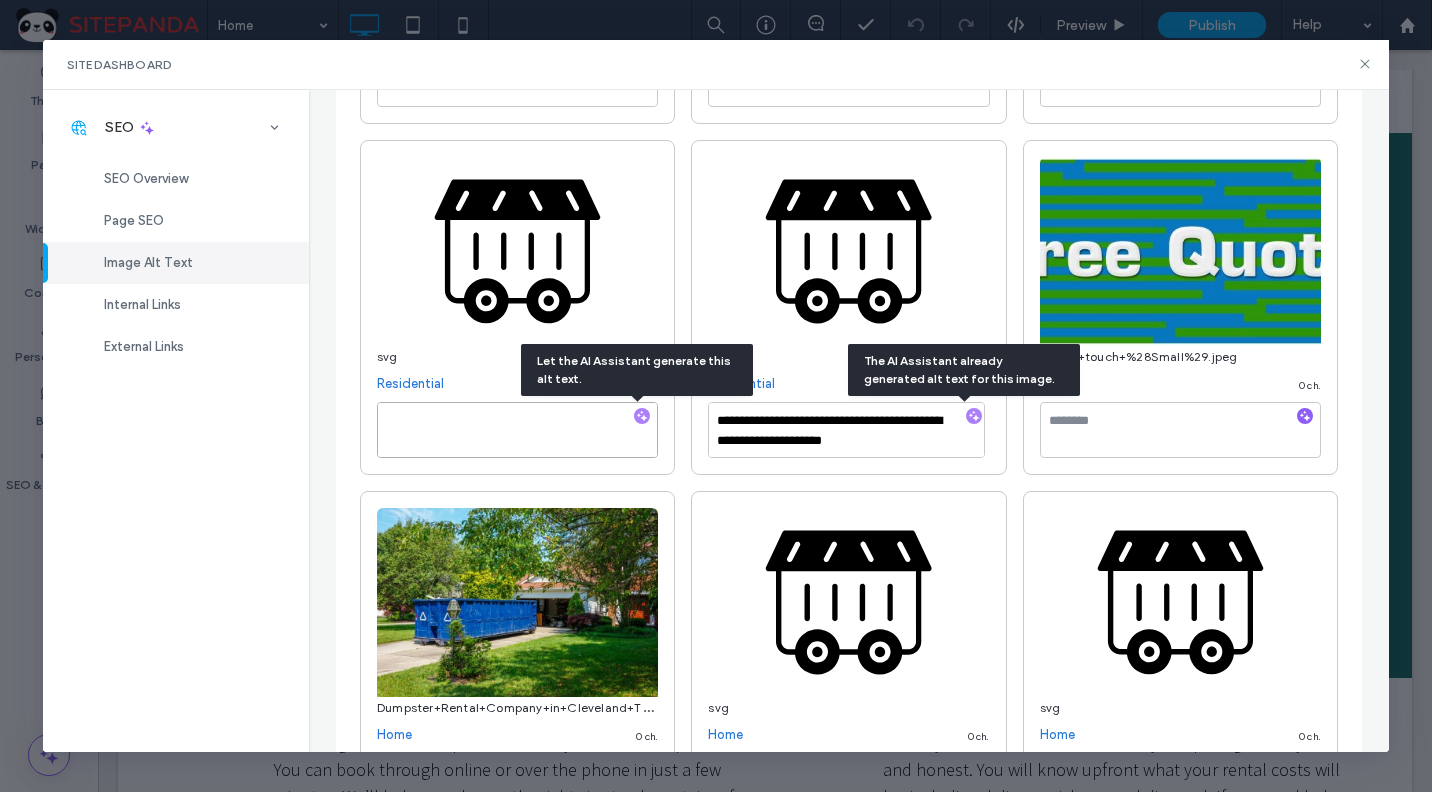 type on "**********" 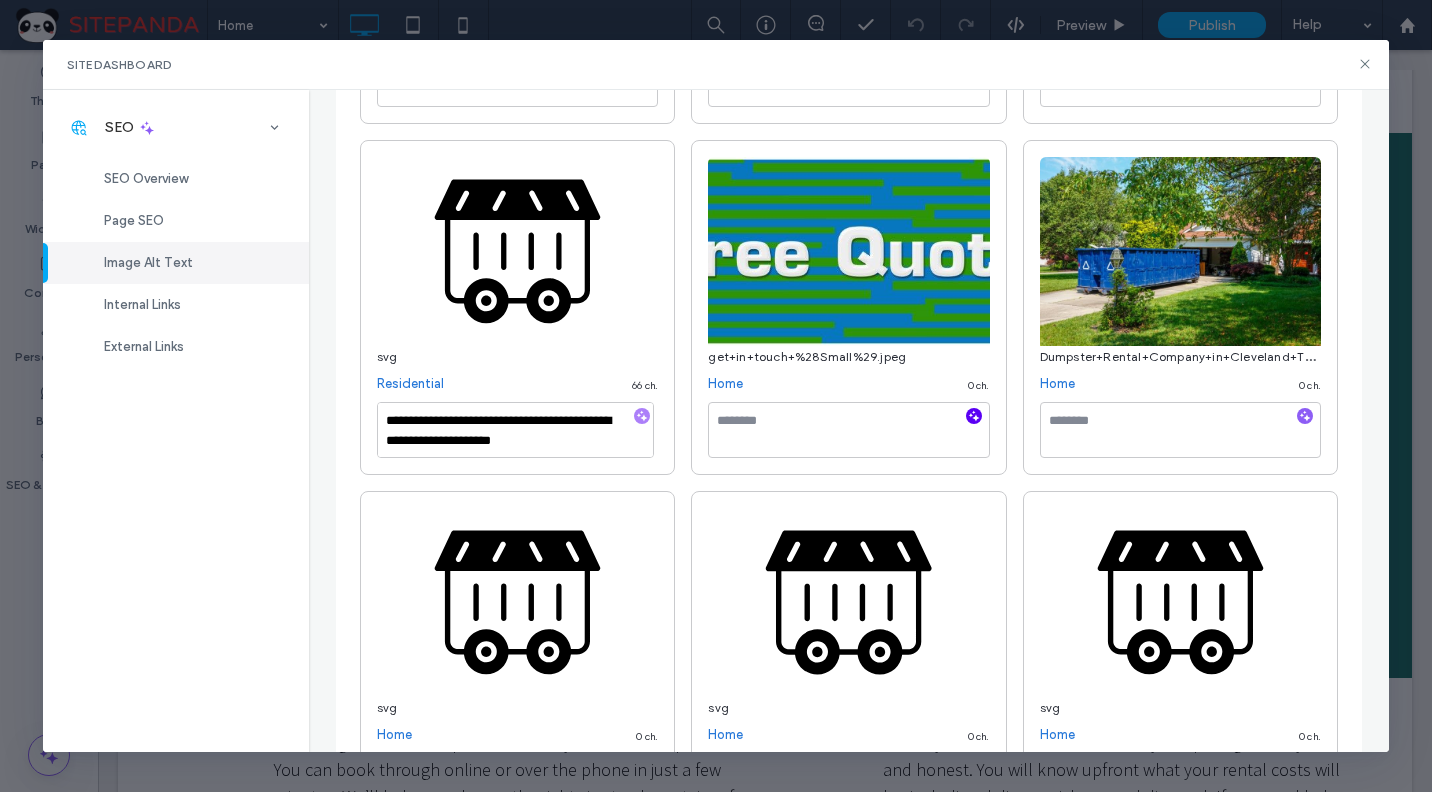 click 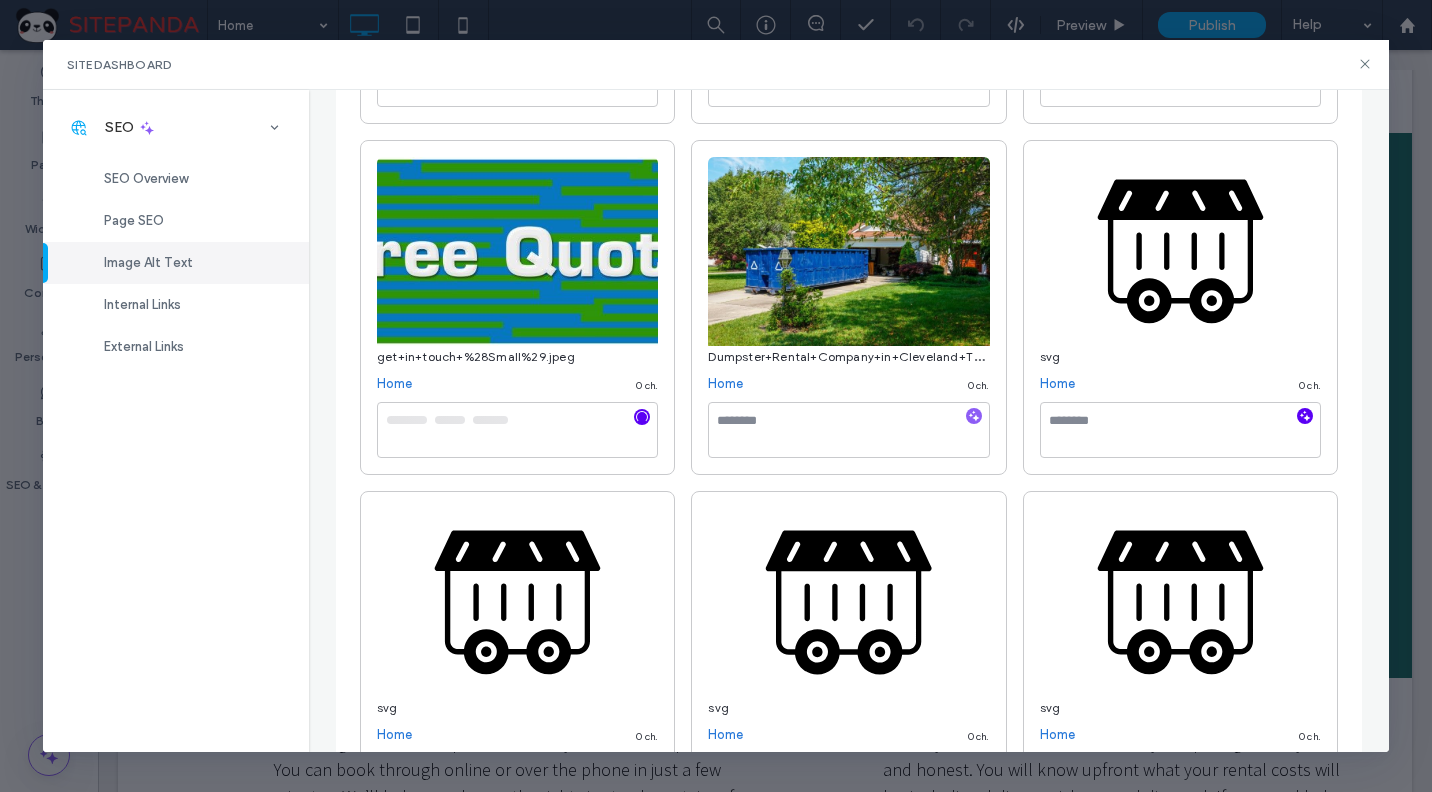 click at bounding box center [1305, 416] 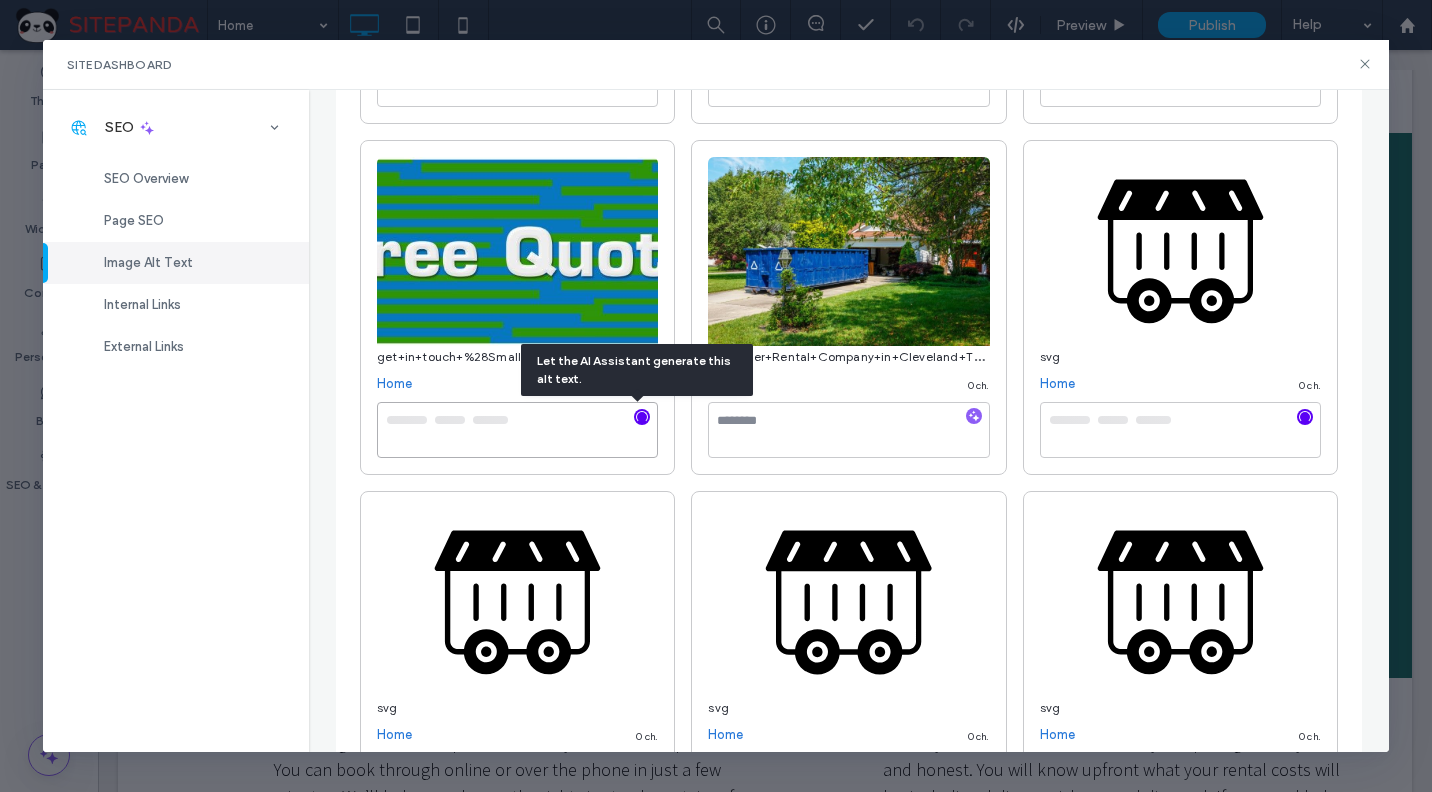 type on "**********" 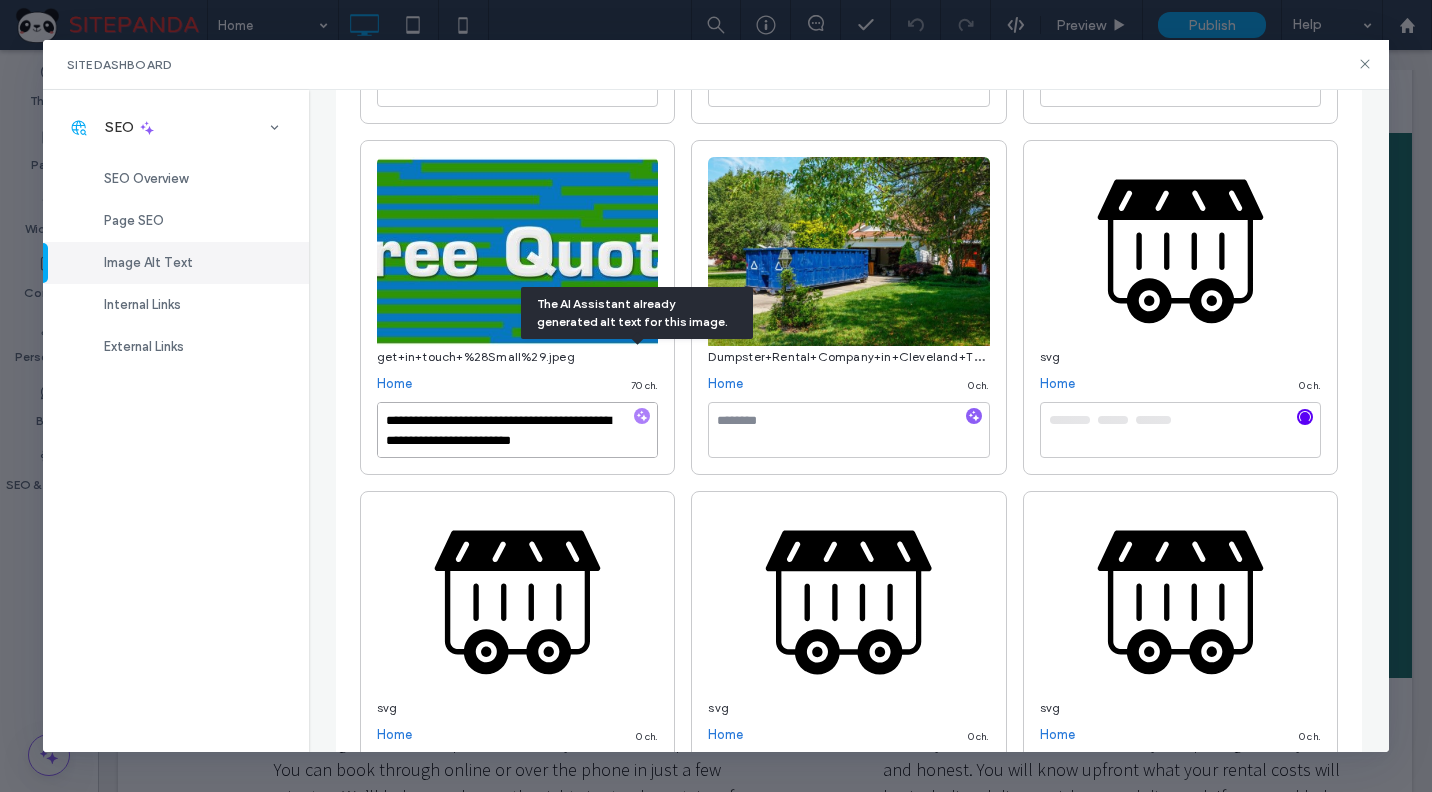scroll, scrollTop: 1600, scrollLeft: 0, axis: vertical 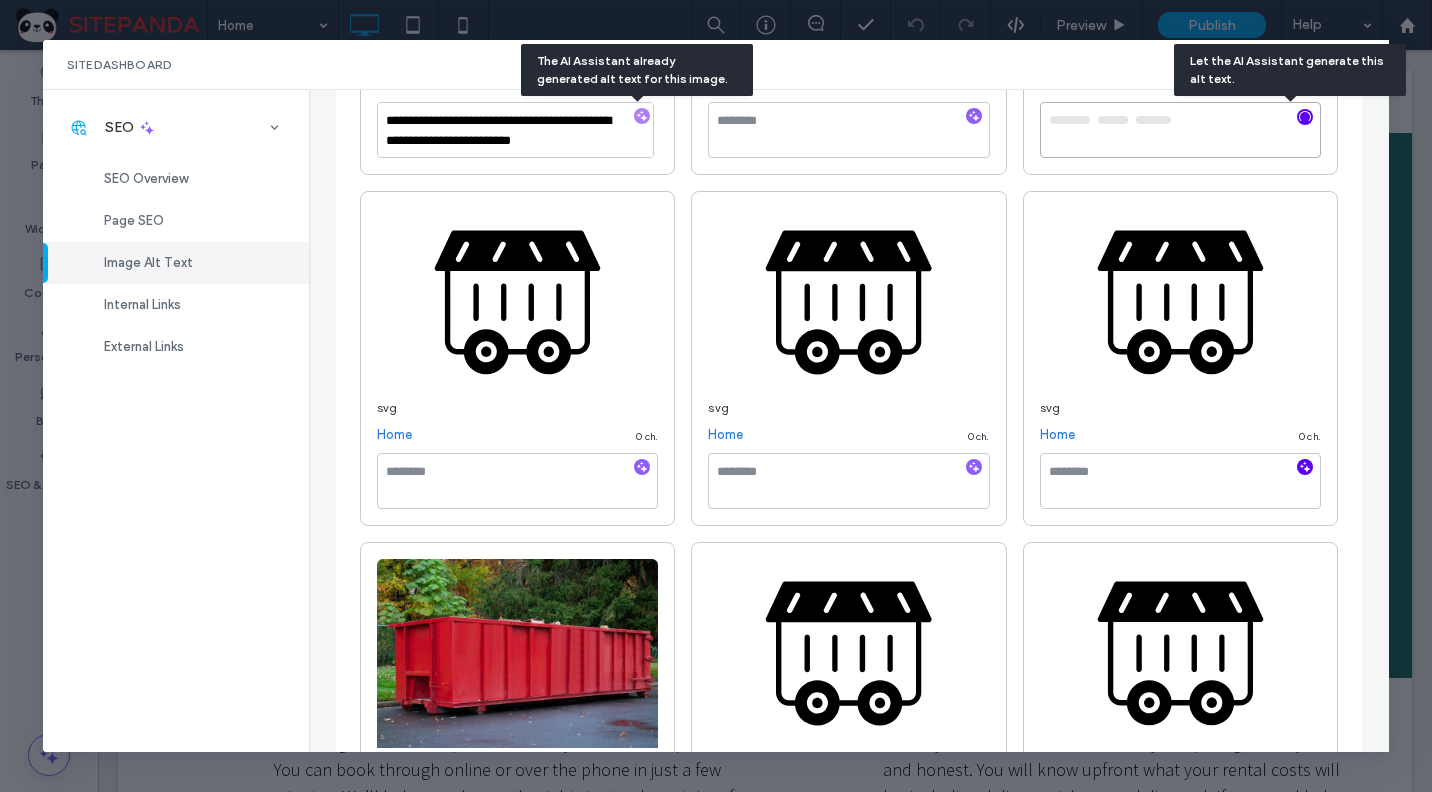 type on "**********" 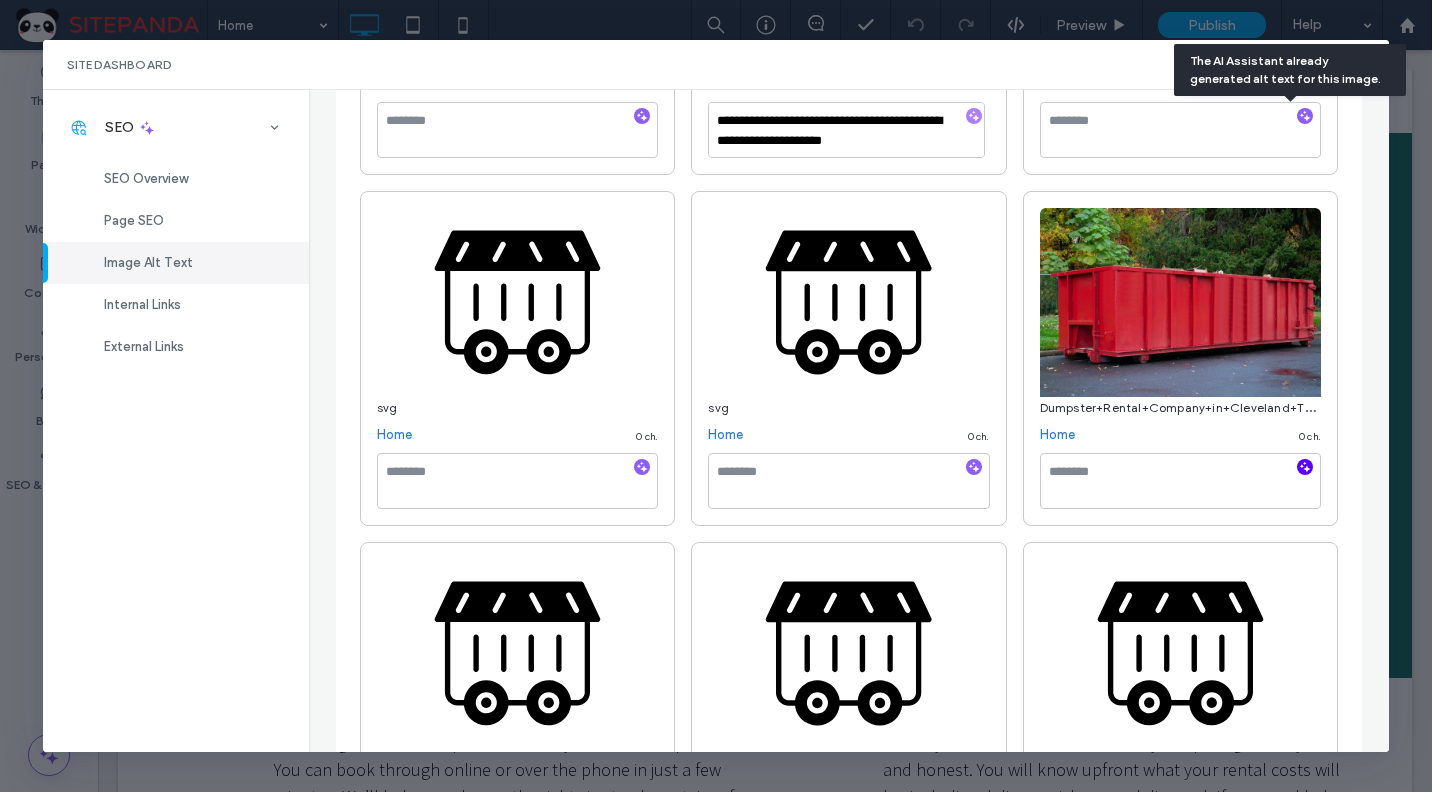 click 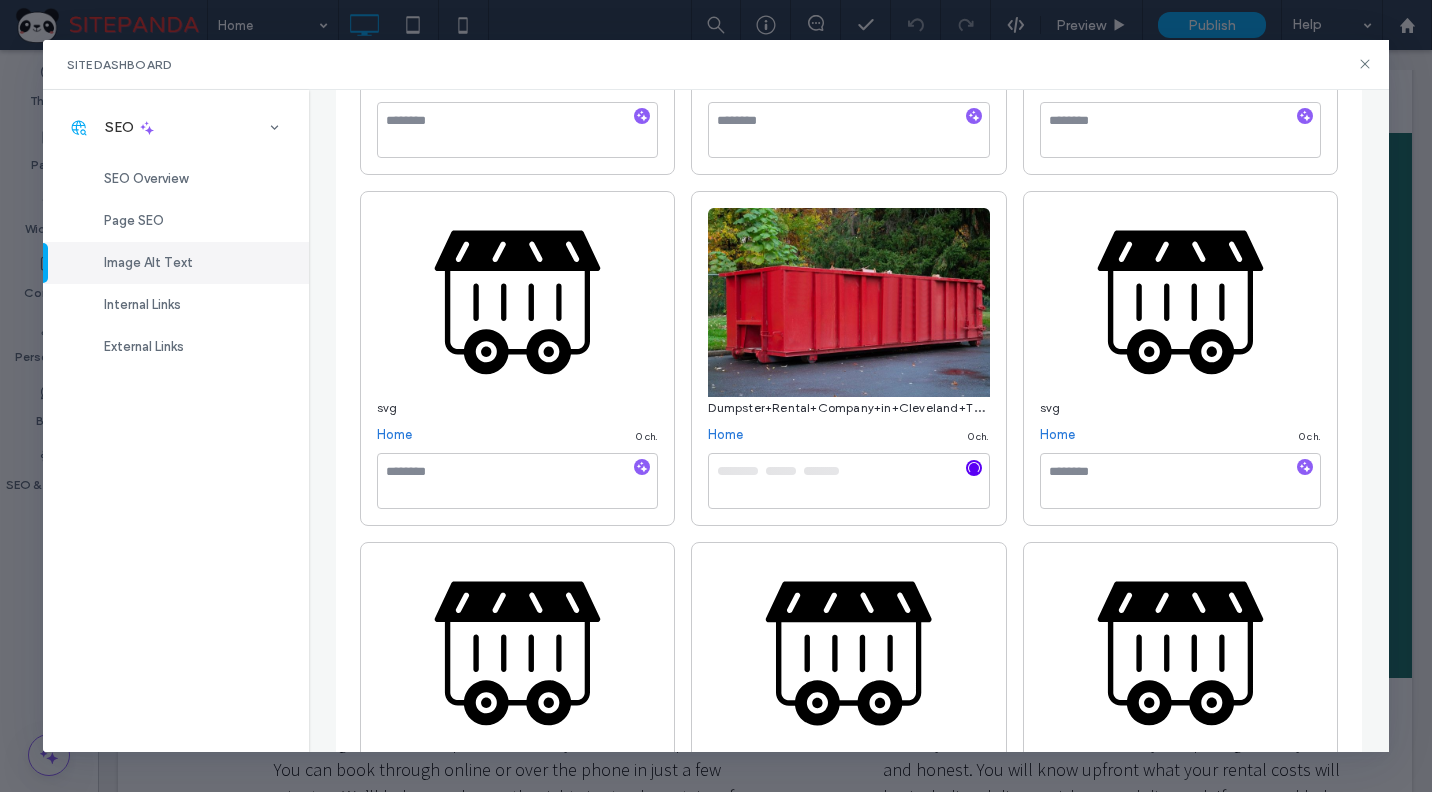scroll, scrollTop: 1900, scrollLeft: 0, axis: vertical 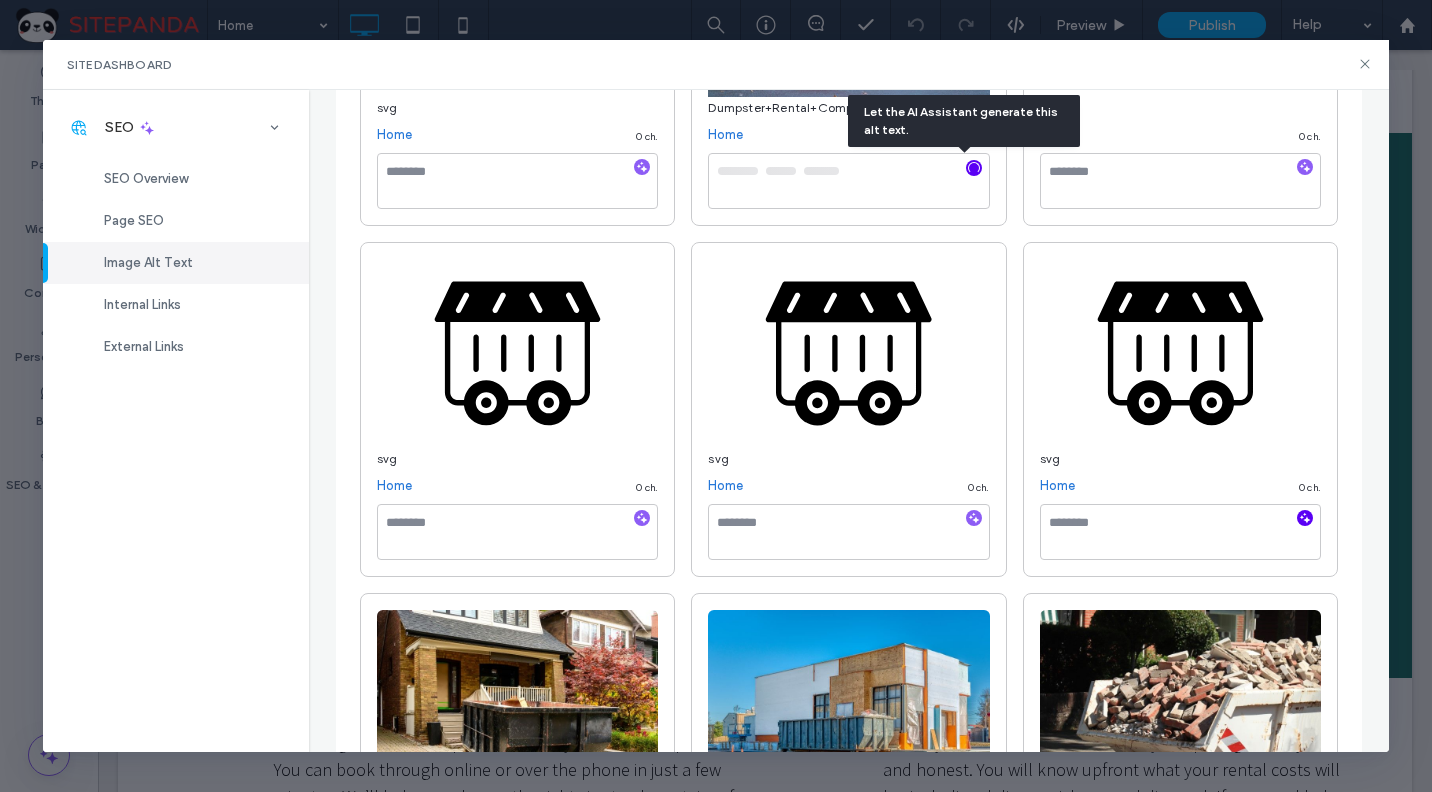 click 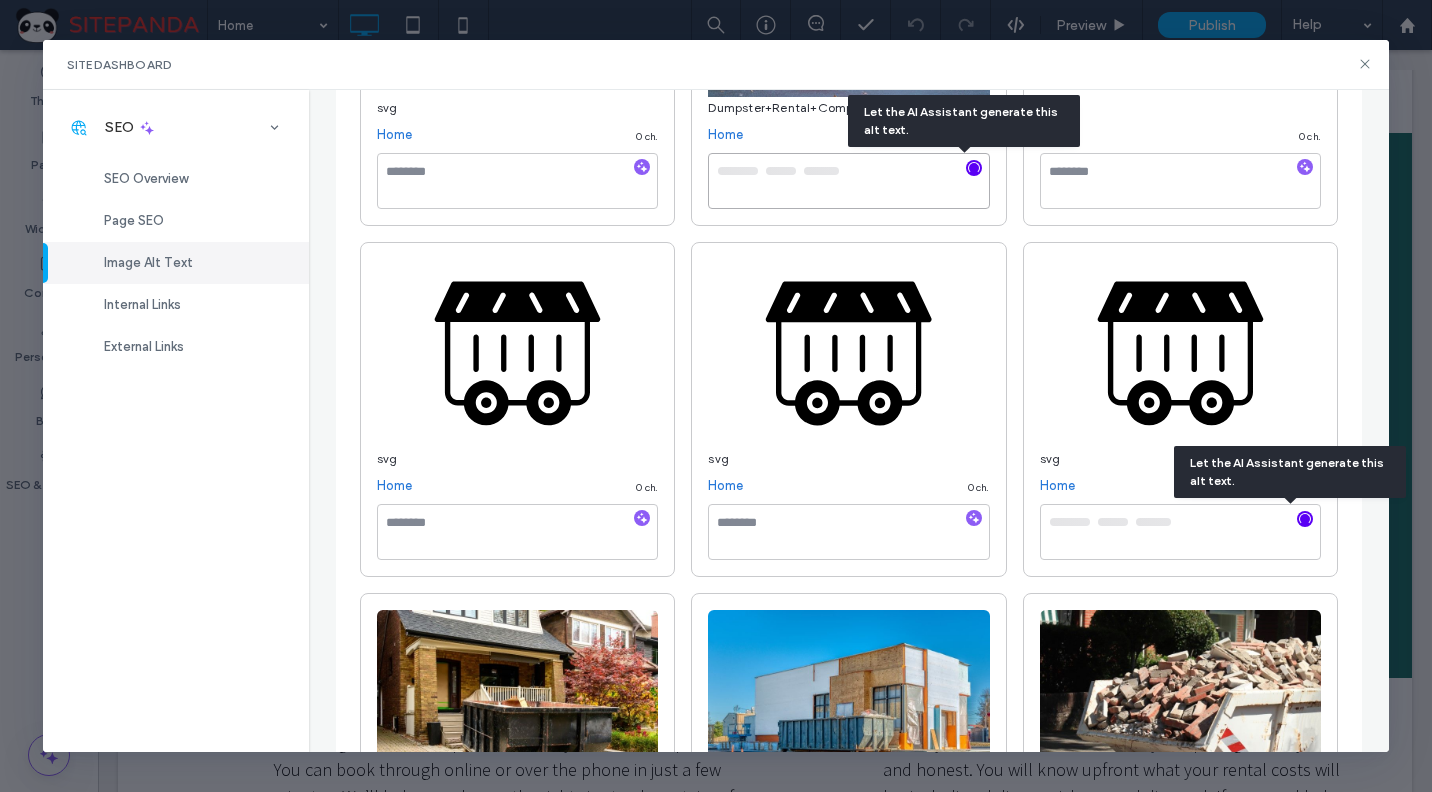 type on "**********" 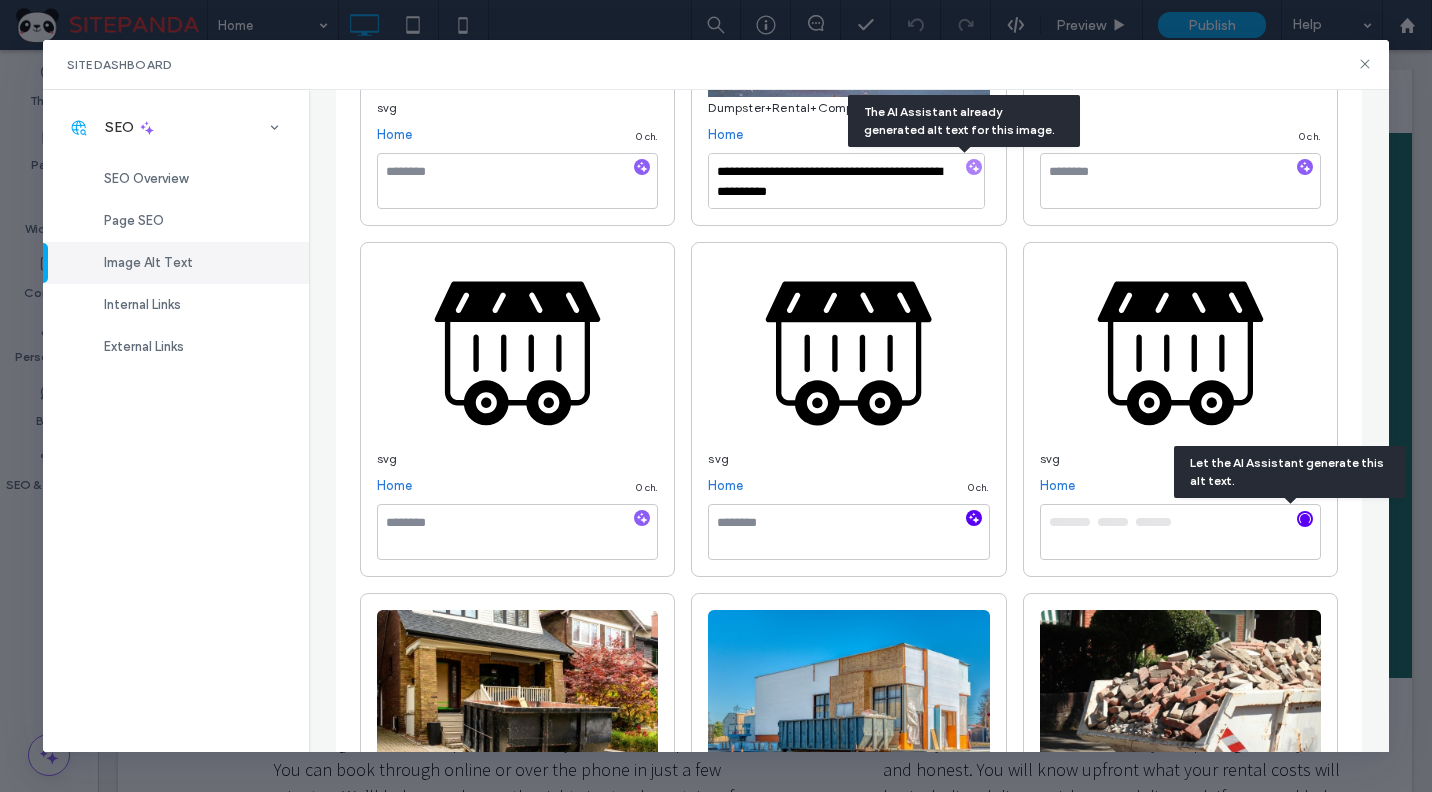 click 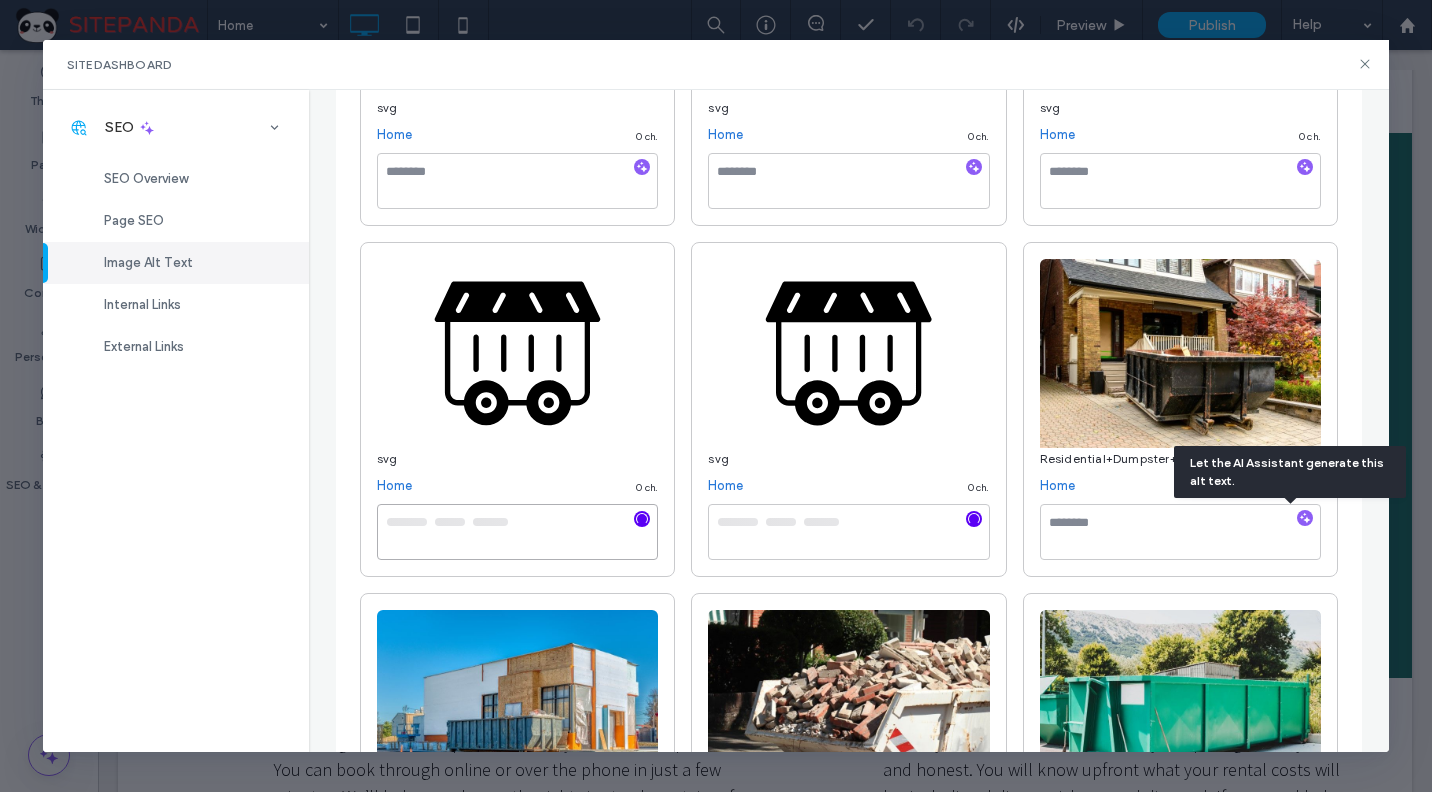 type on "**********" 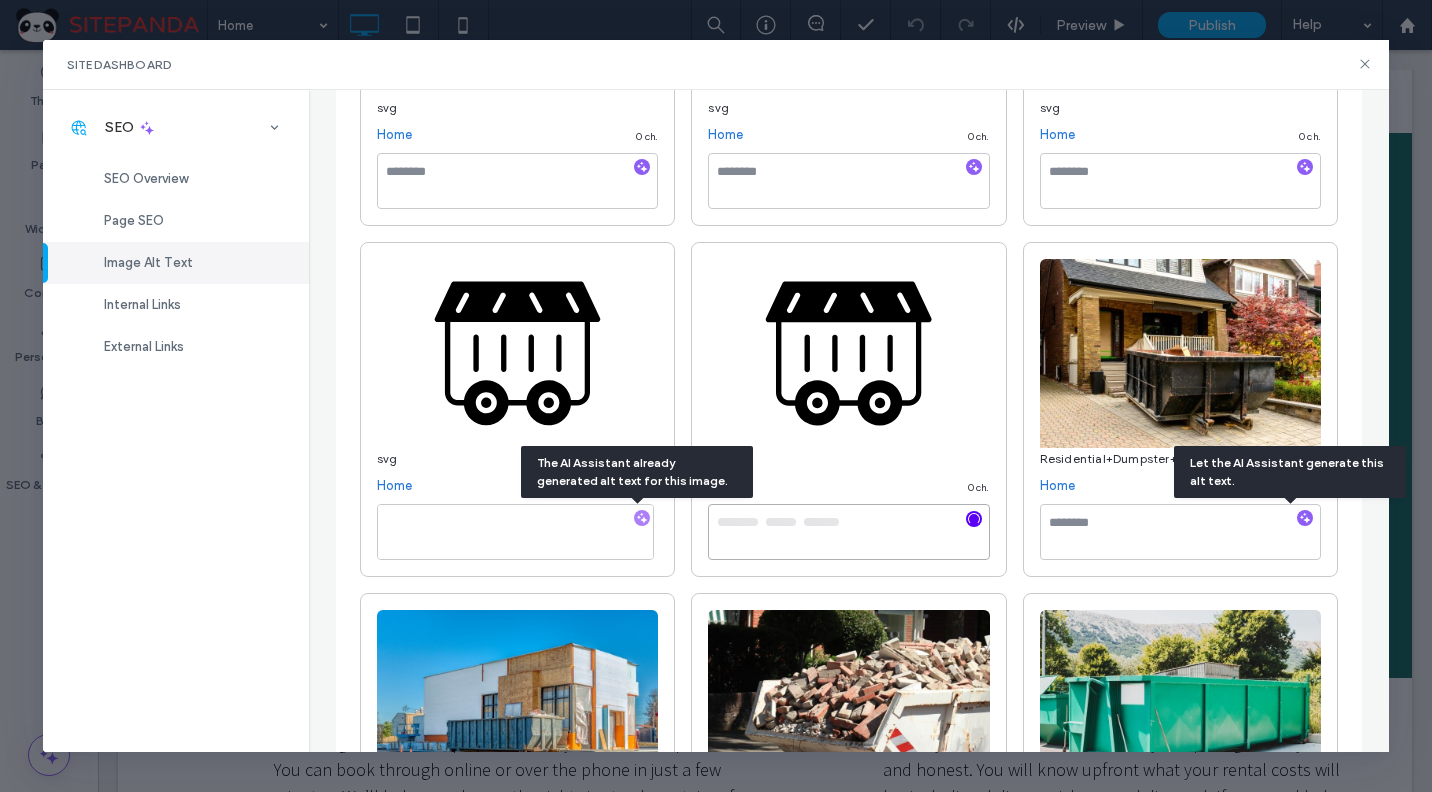 type on "**********" 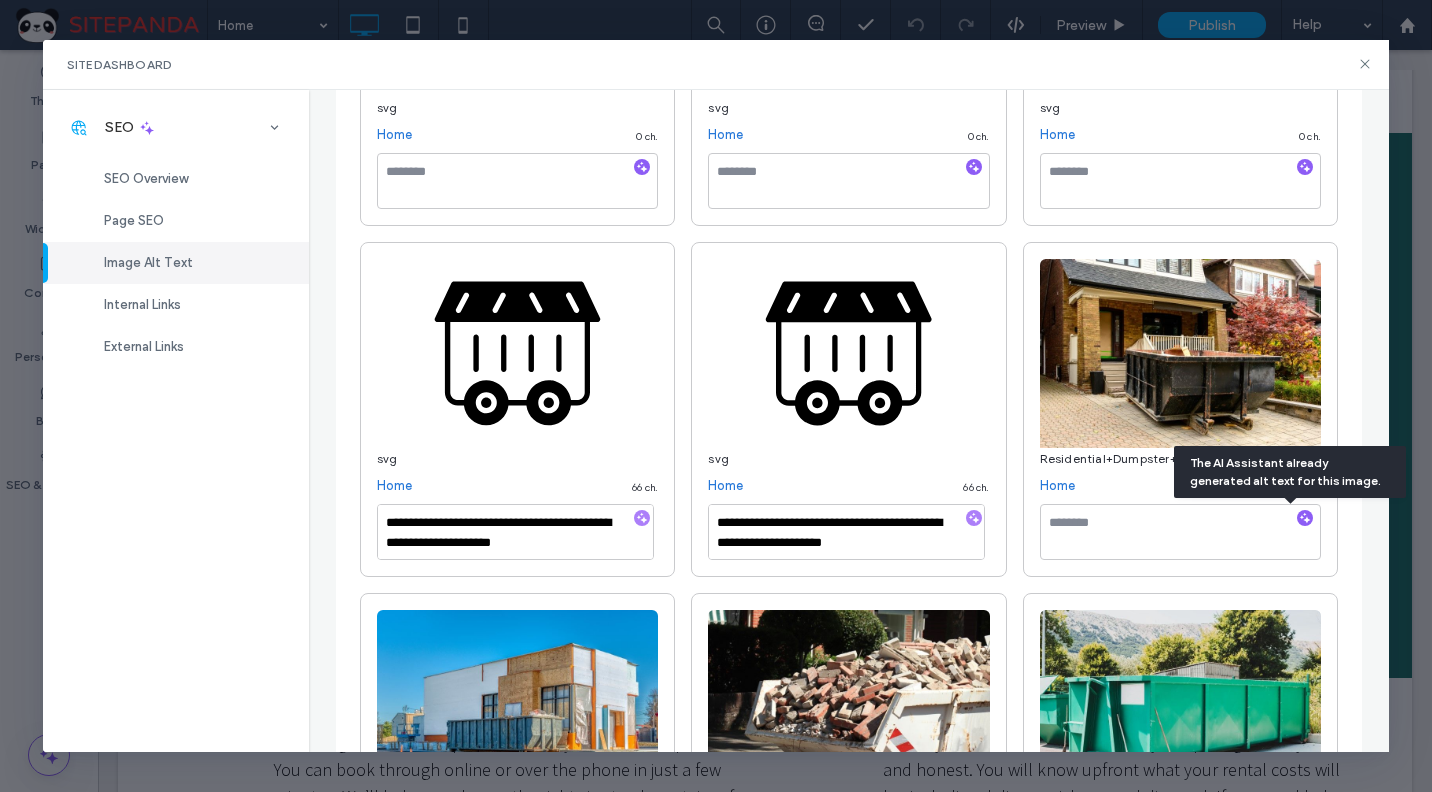 click at bounding box center (642, 519) 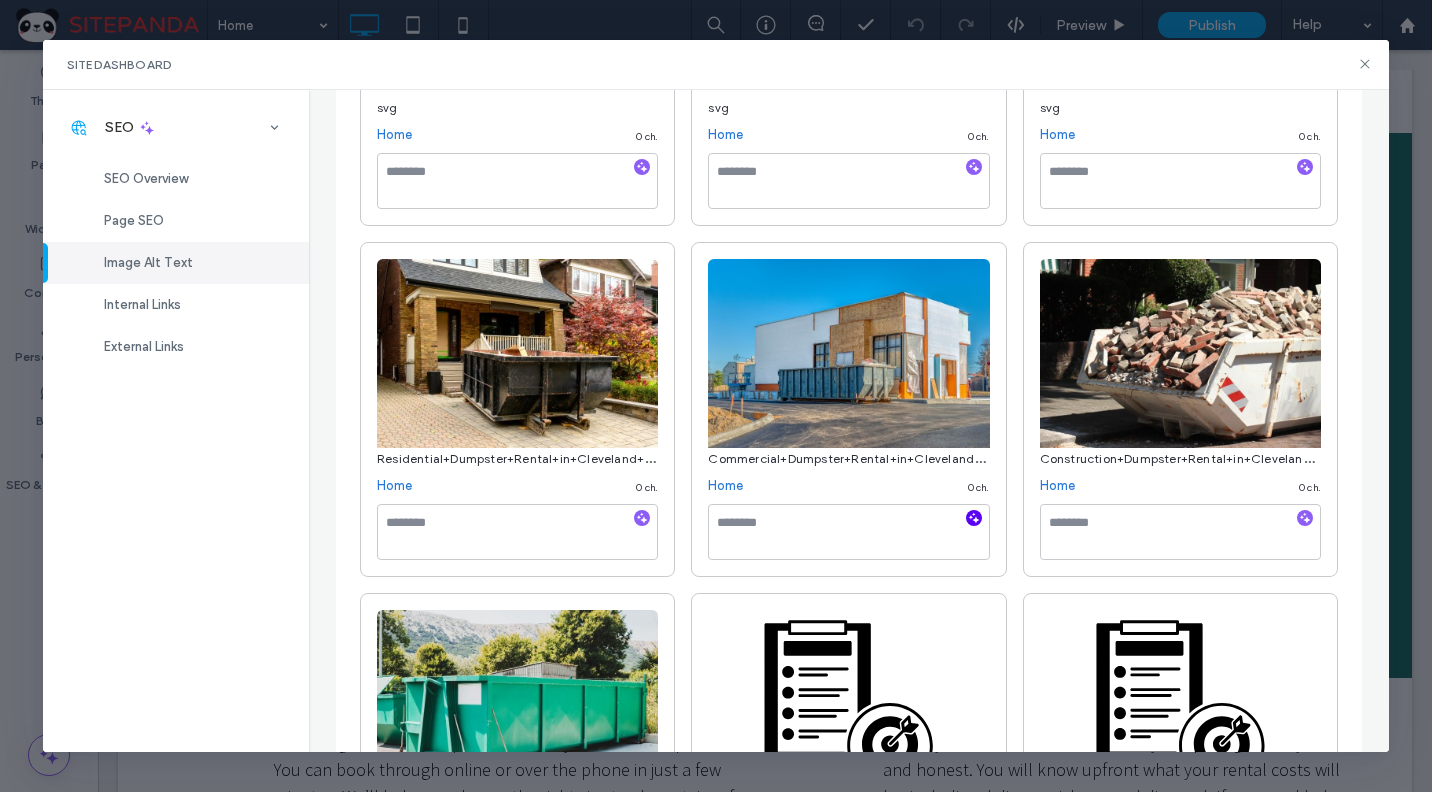 click 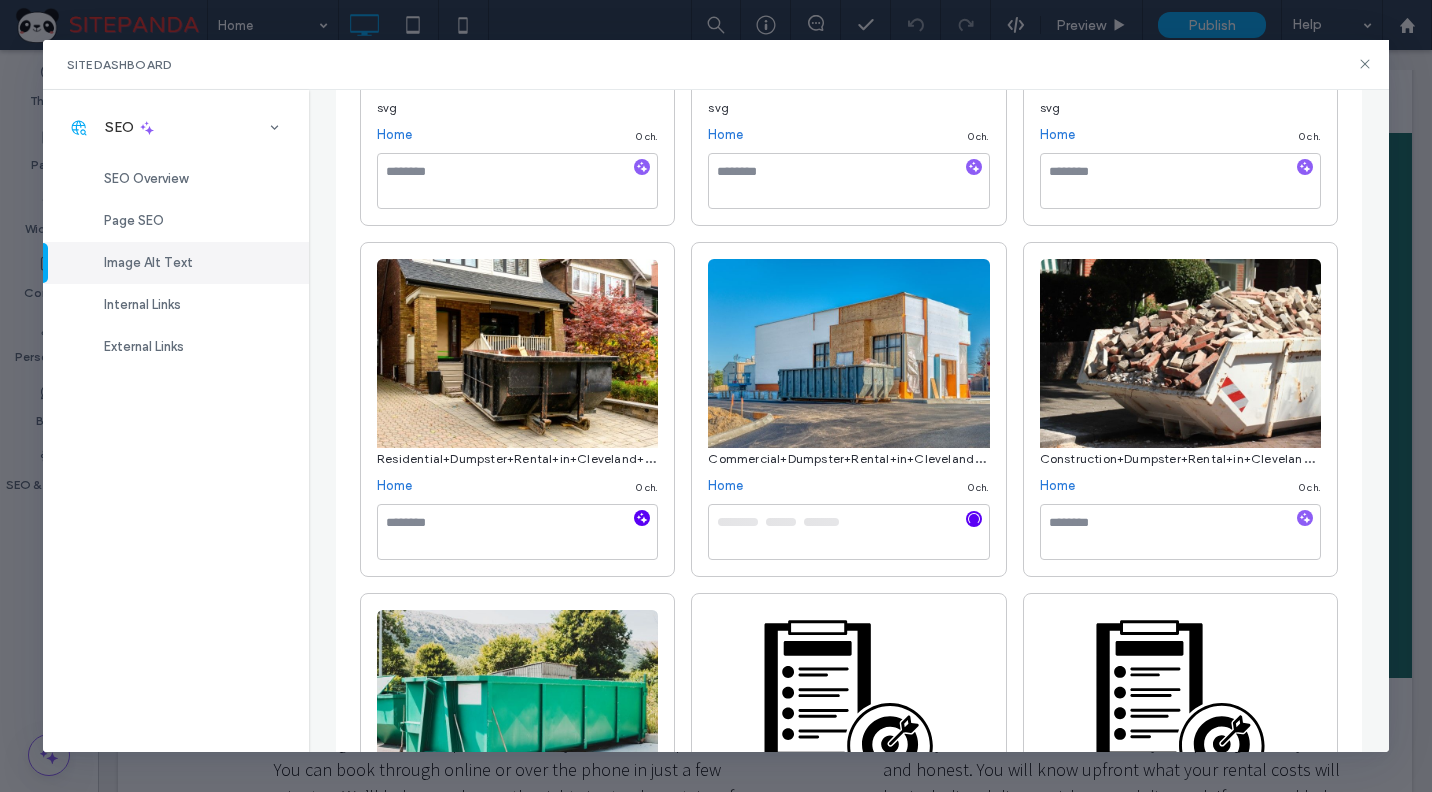 click 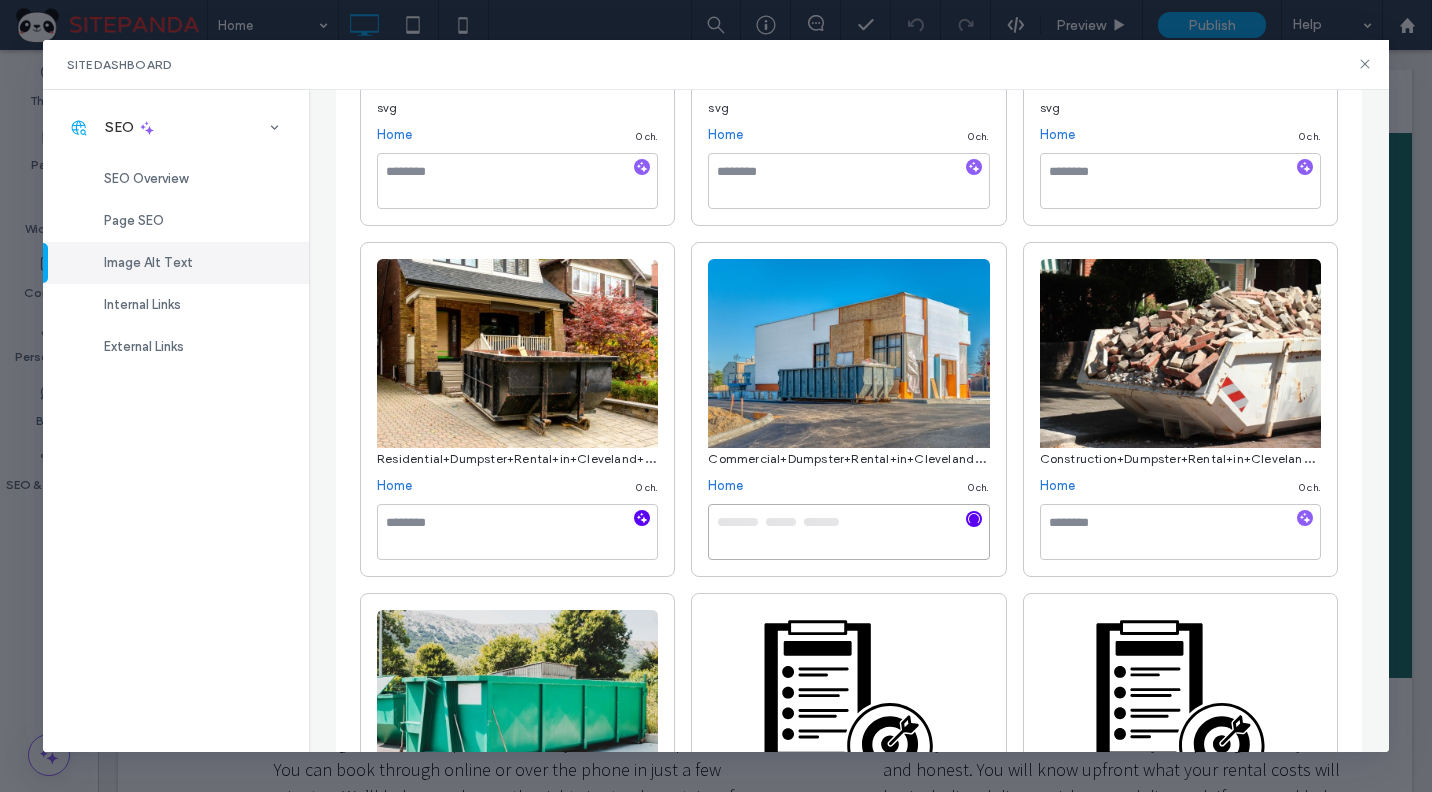 type on "**********" 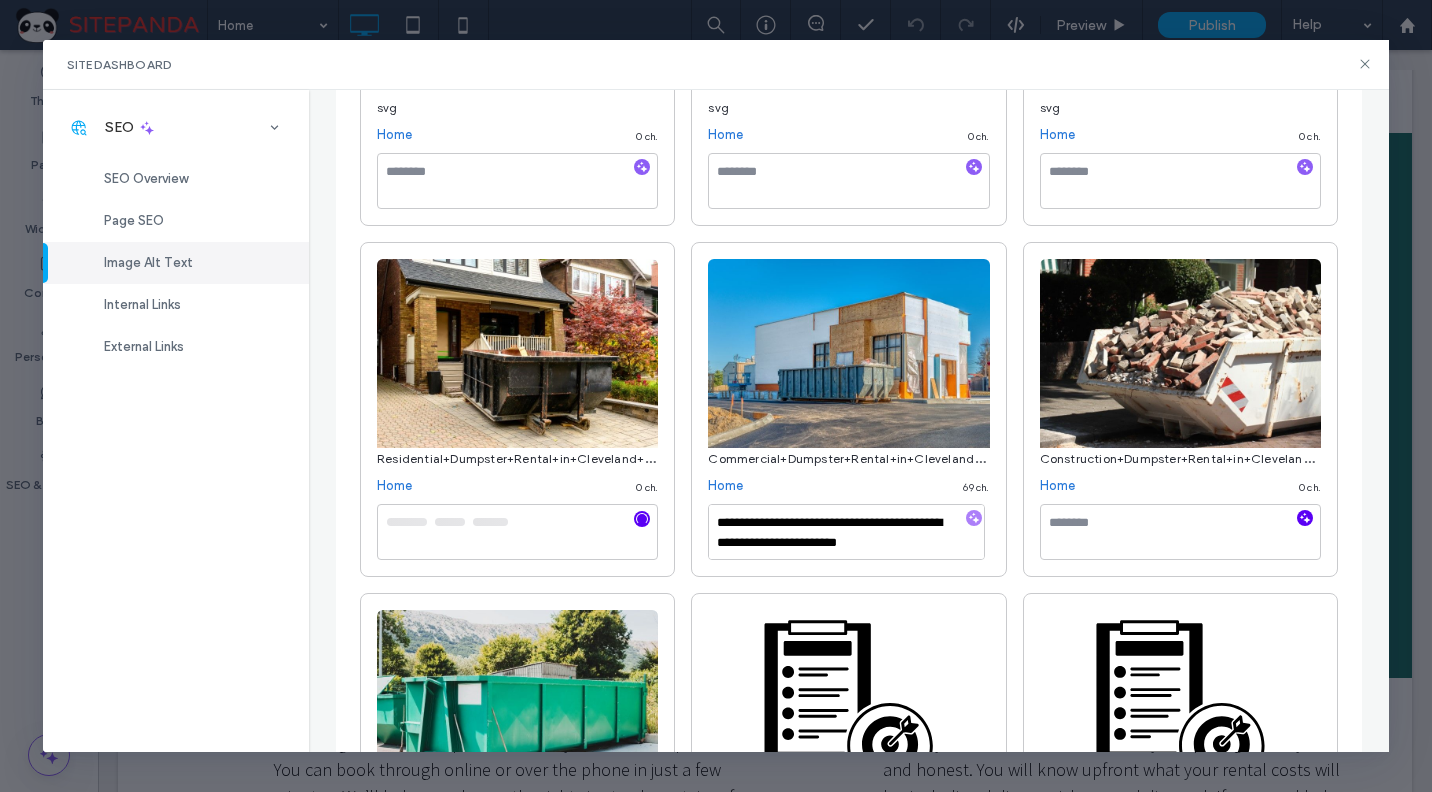 click 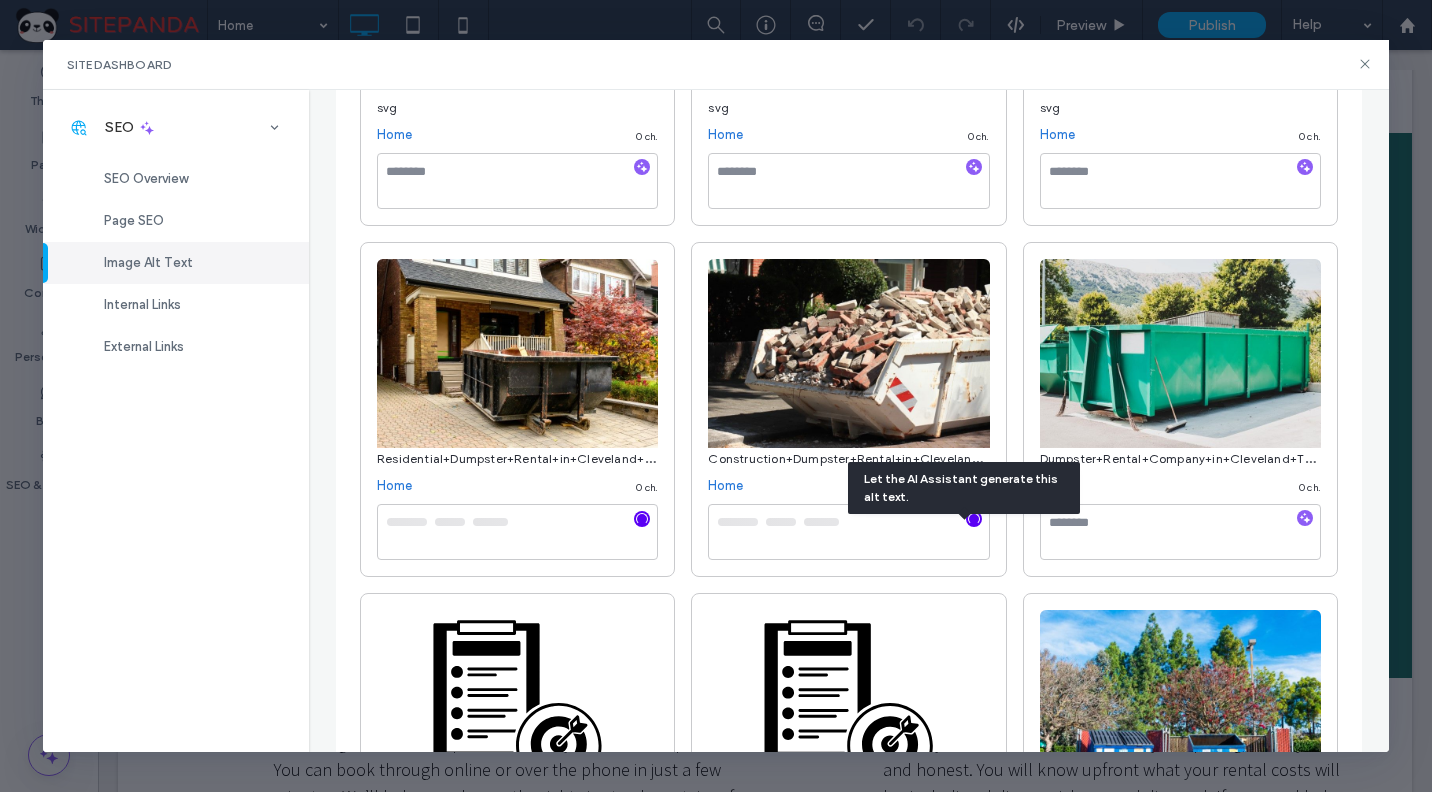 scroll, scrollTop: 1600, scrollLeft: 0, axis: vertical 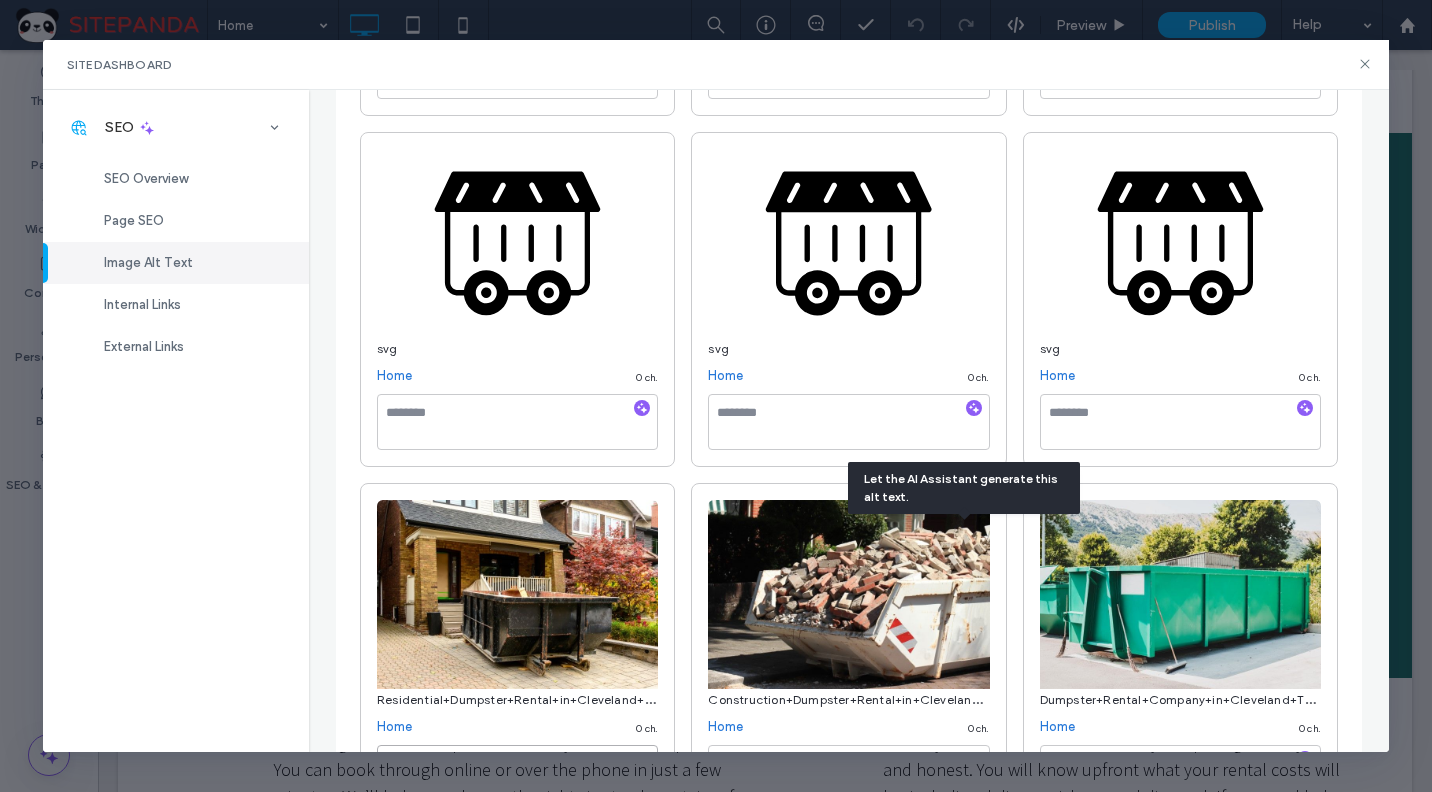 type on "**********" 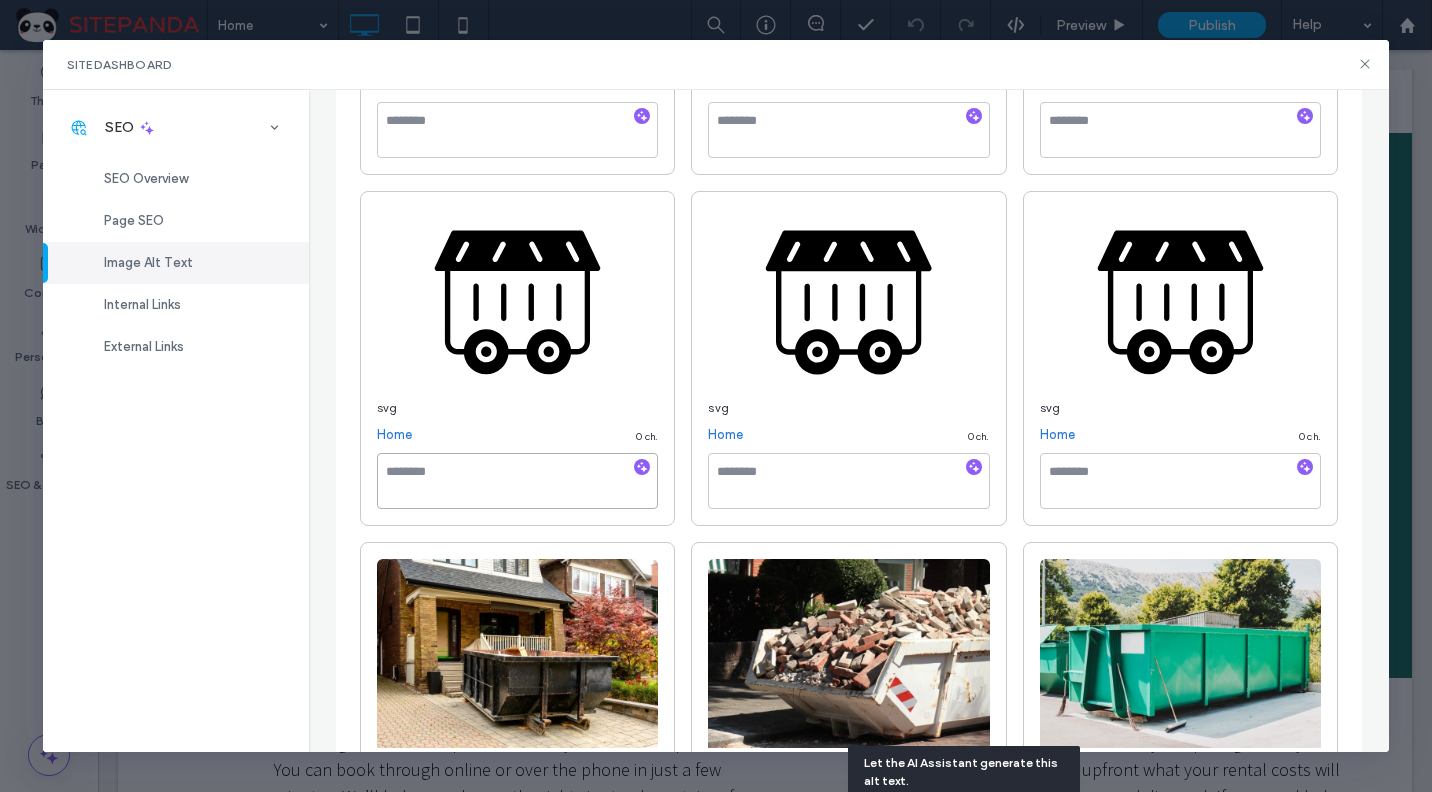 click at bounding box center [517, 481] 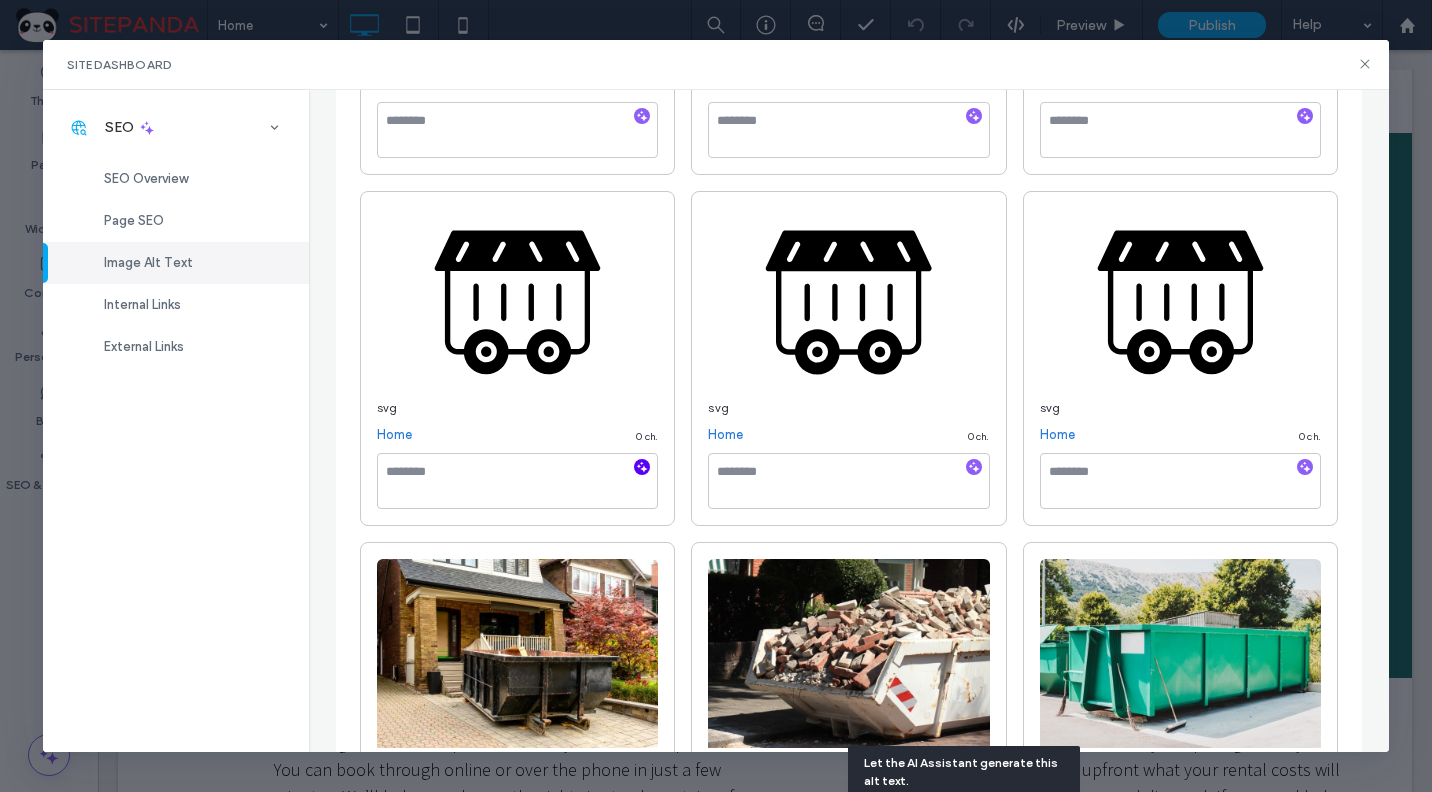 click 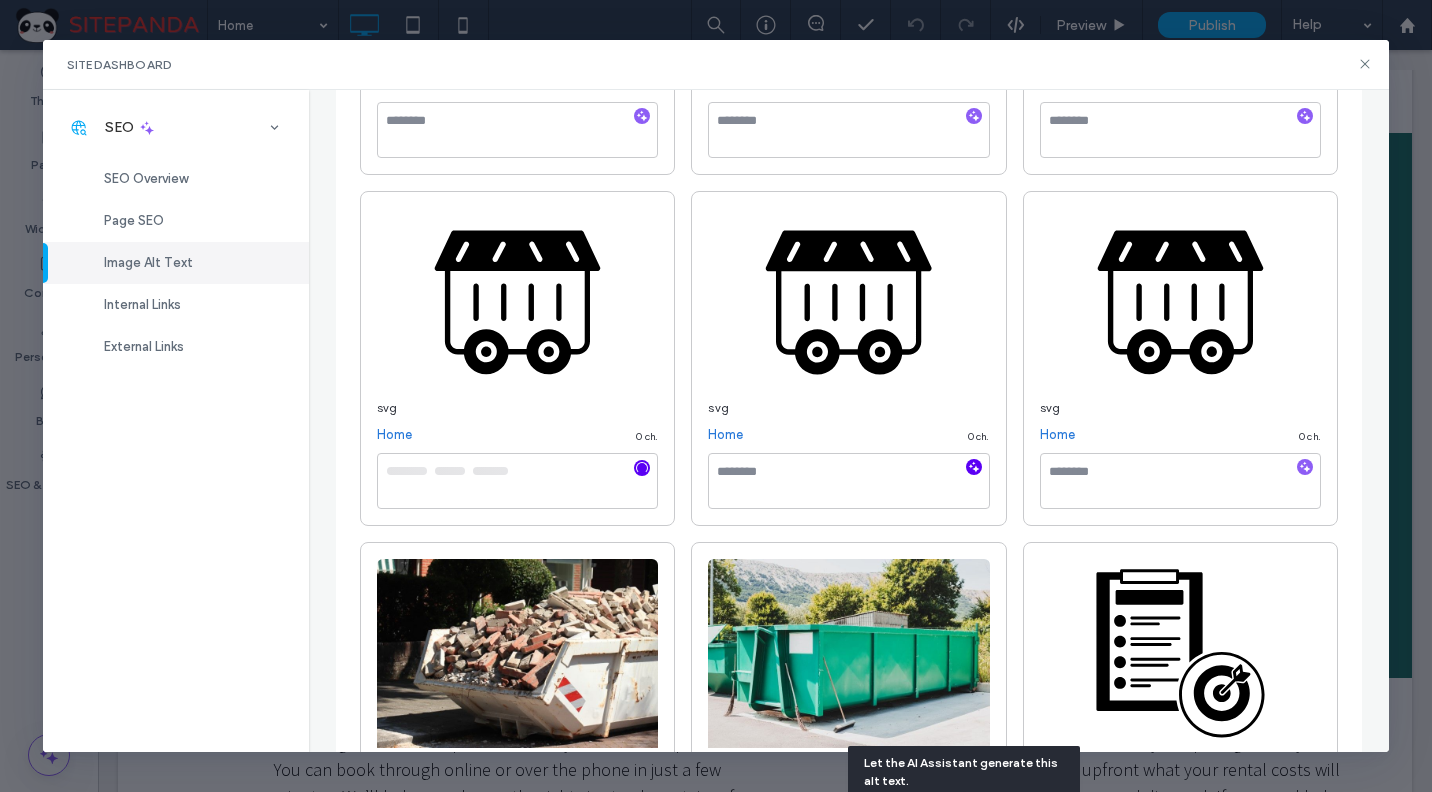 type on "**********" 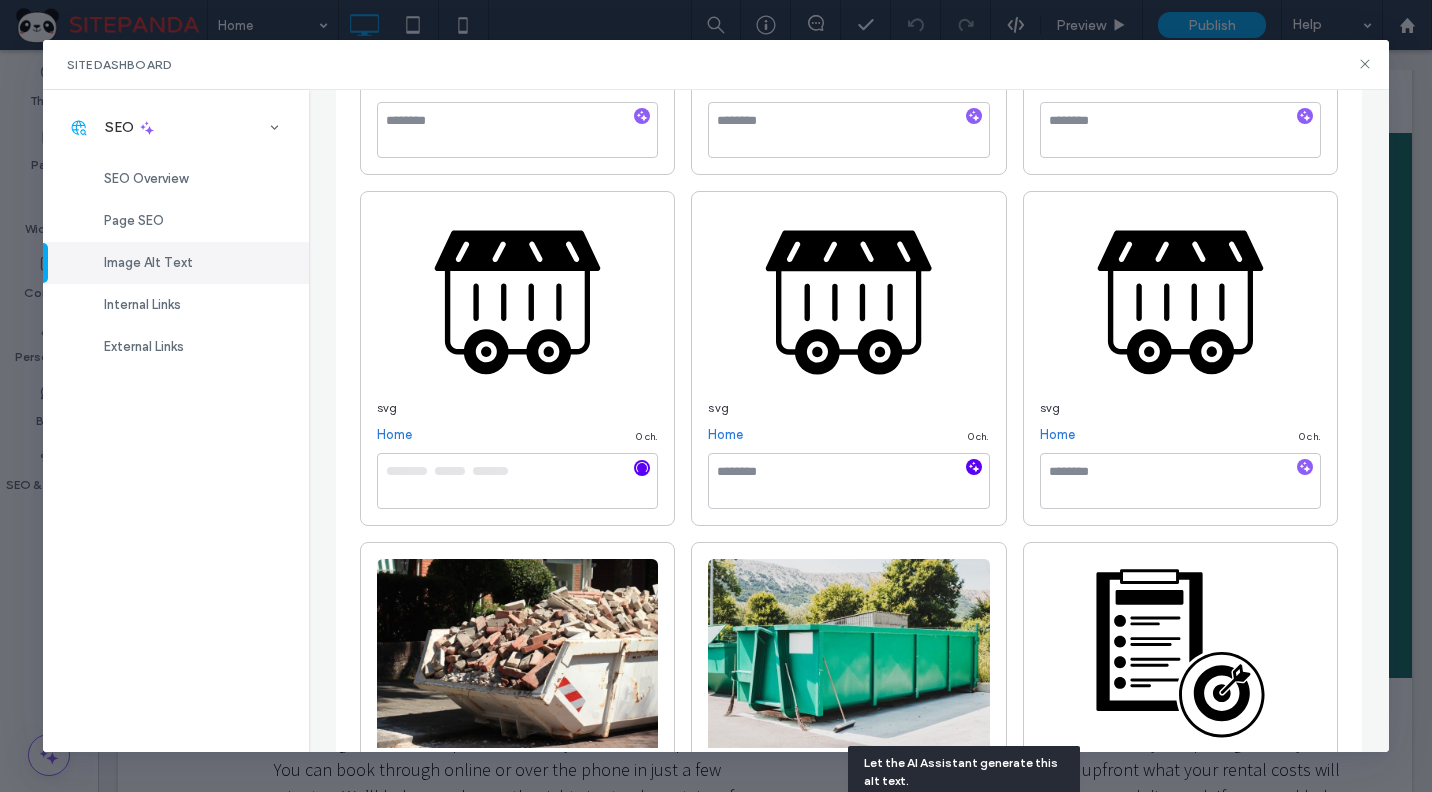 scroll, scrollTop: 2002, scrollLeft: 0, axis: vertical 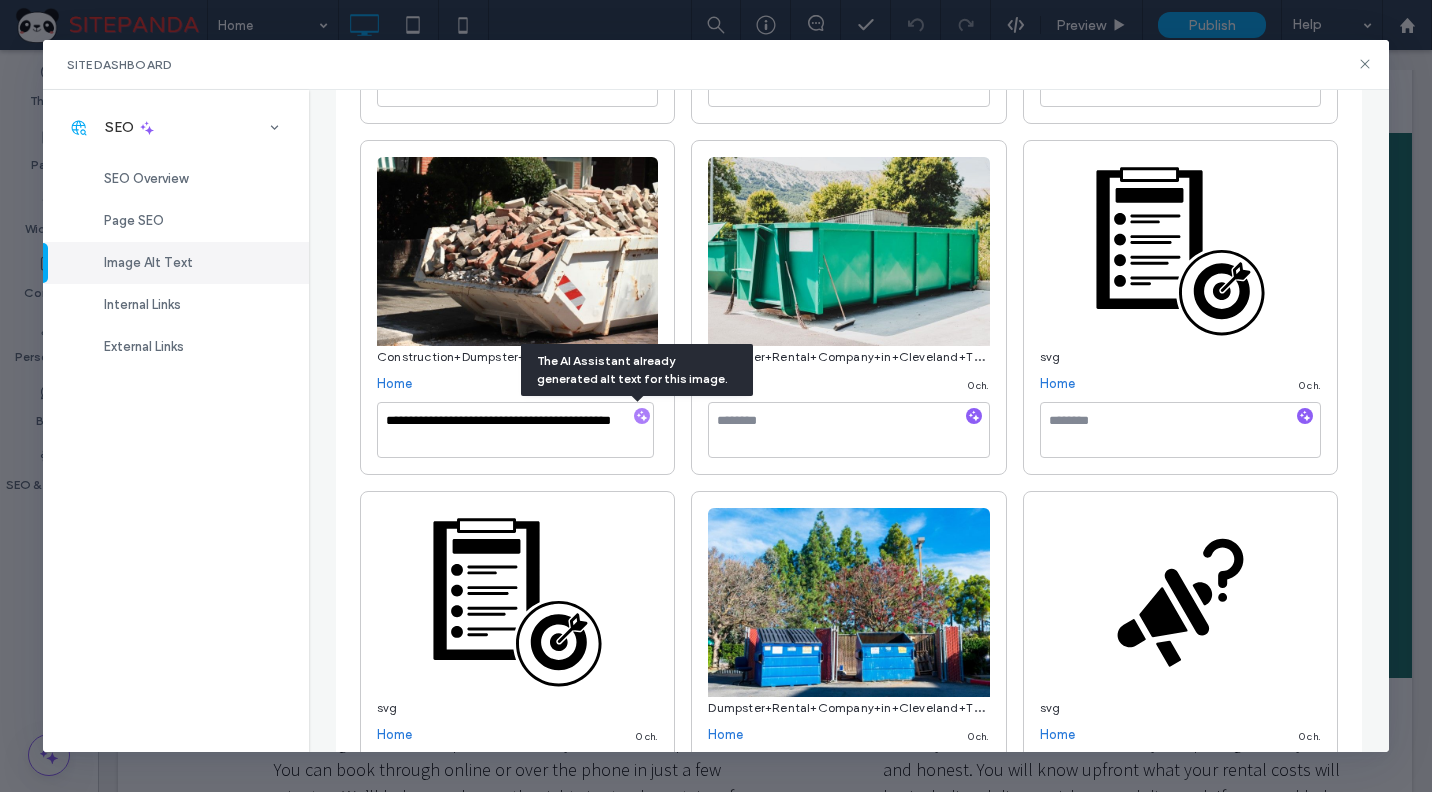 click on "Dumpster+Rental+Company+in+Cleveland+TN-6.jpeg Home 0   ch." at bounding box center [848, 307] 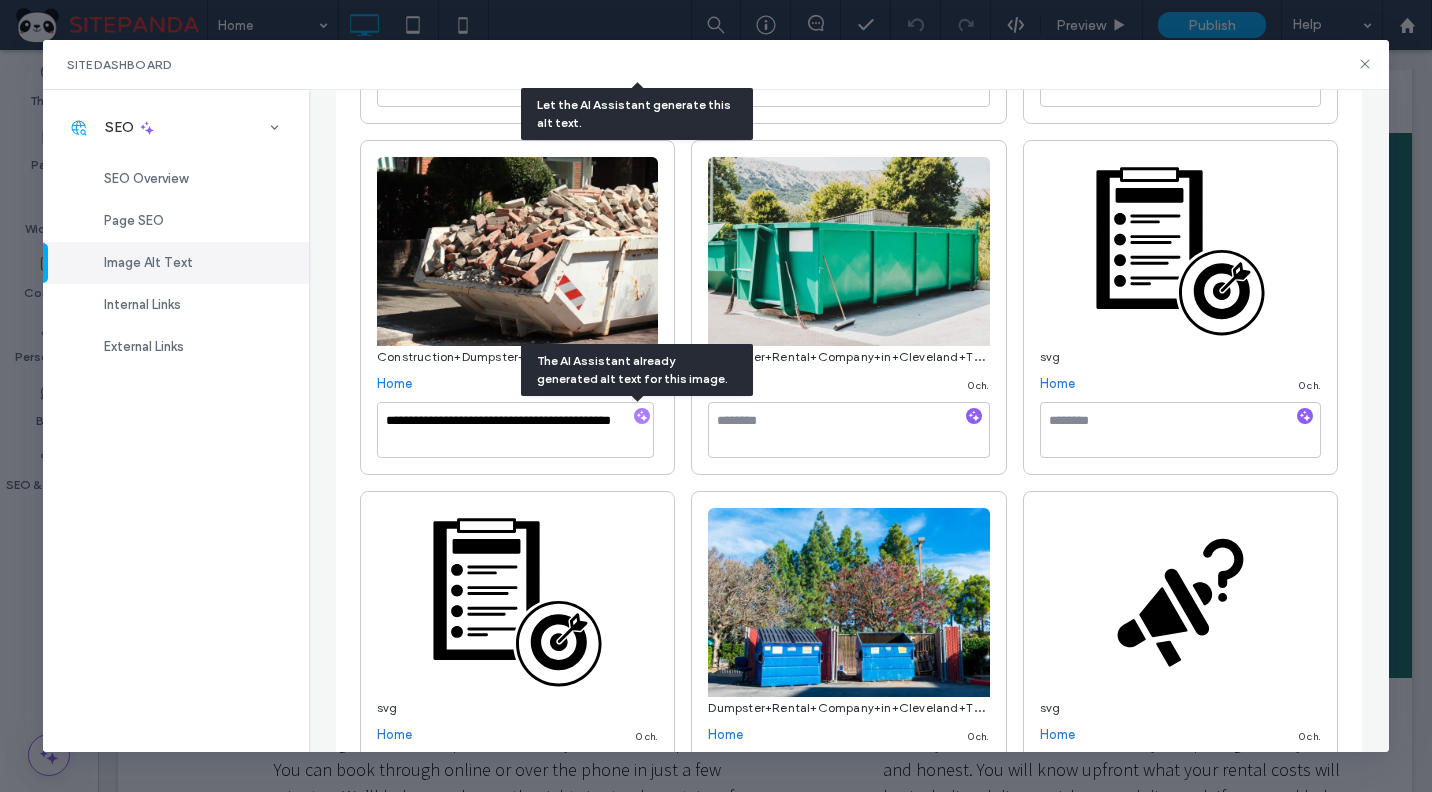 click 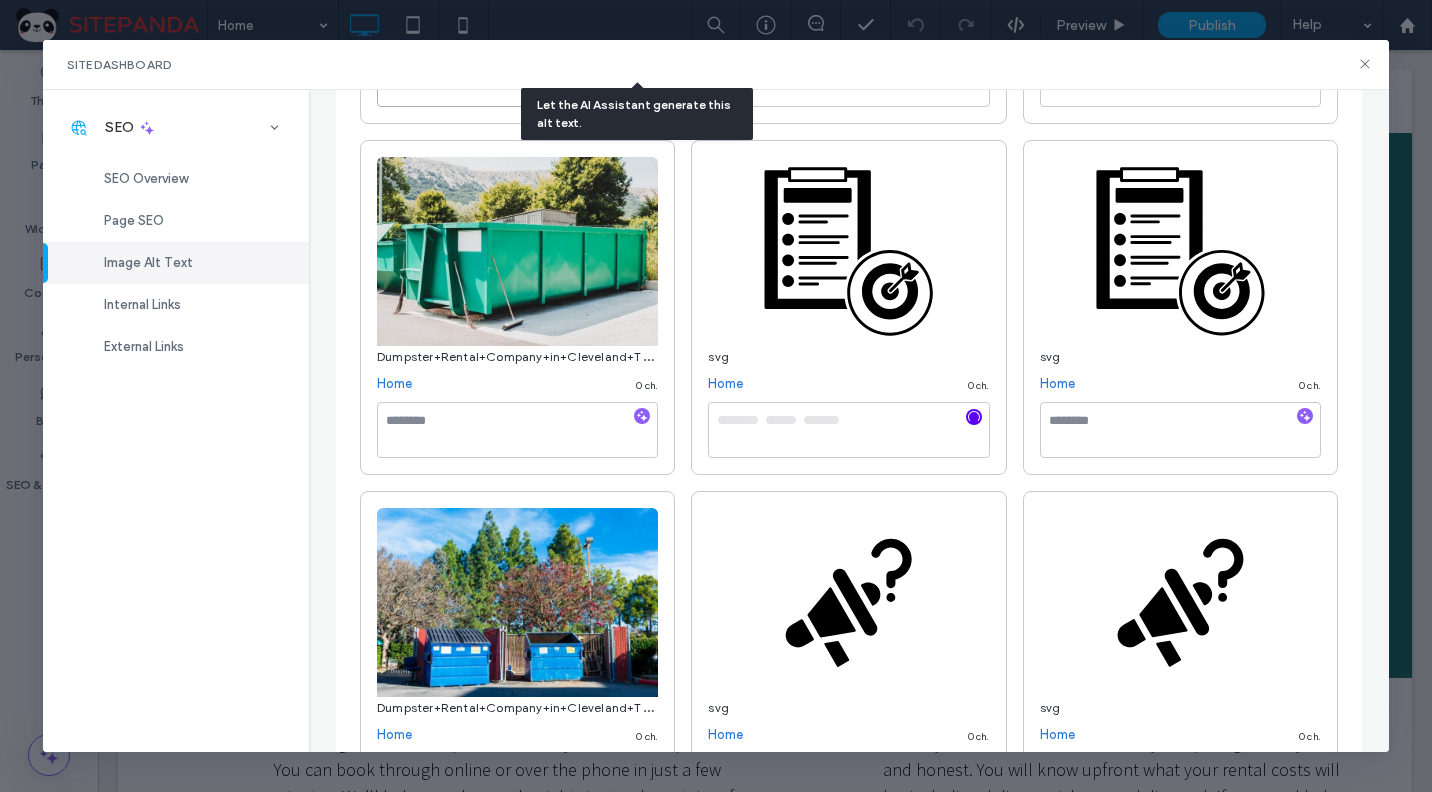 type on "**********" 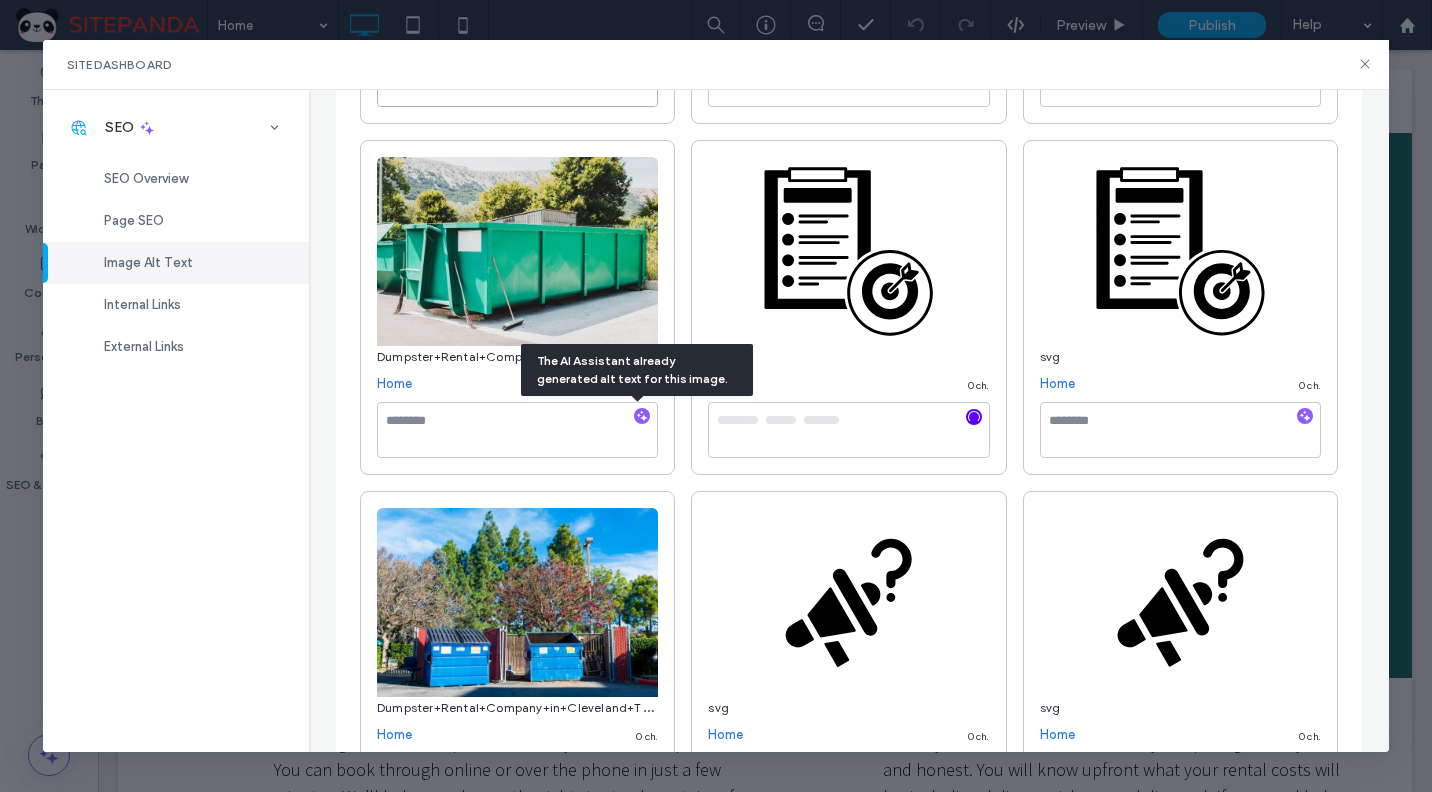 scroll, scrollTop: 1651, scrollLeft: 0, axis: vertical 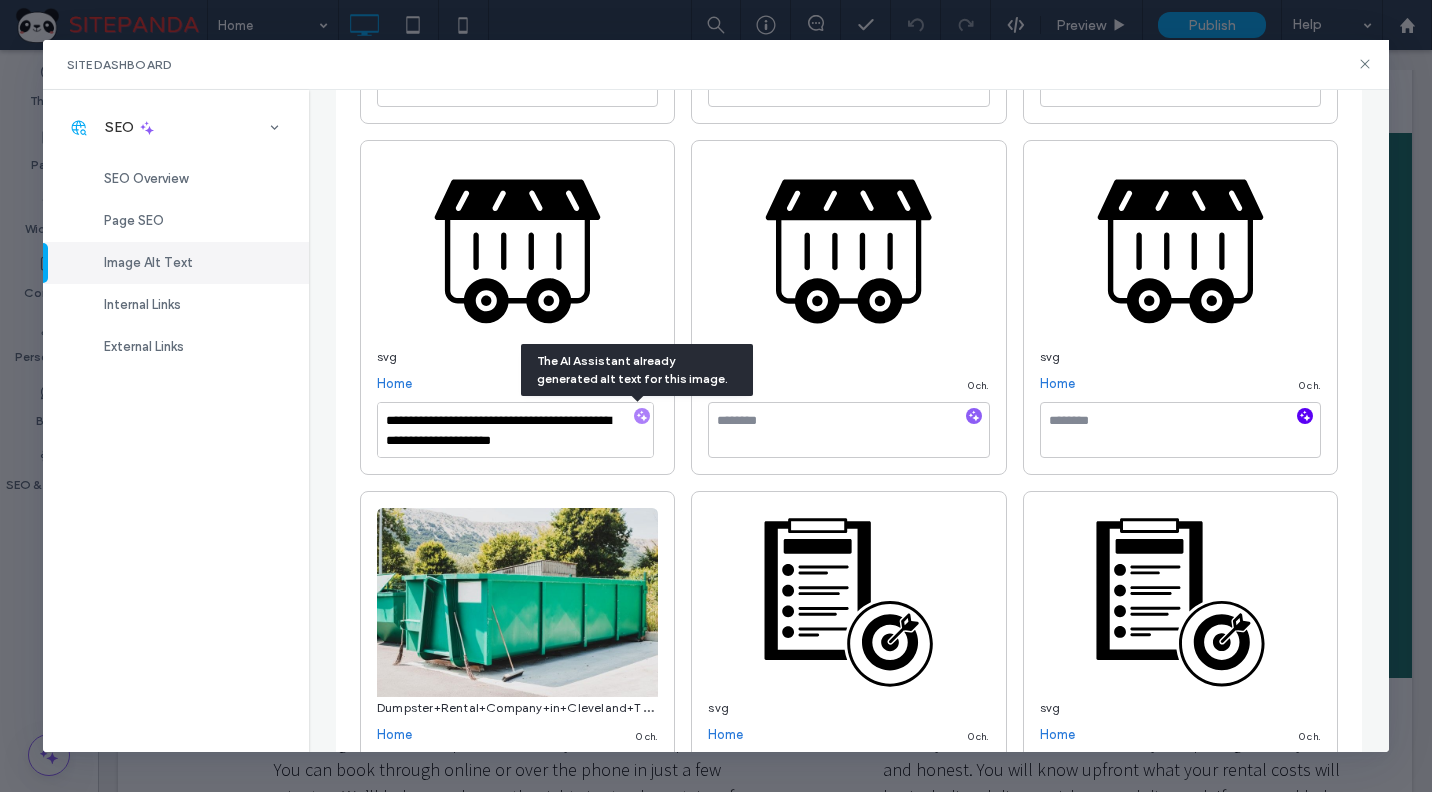 click 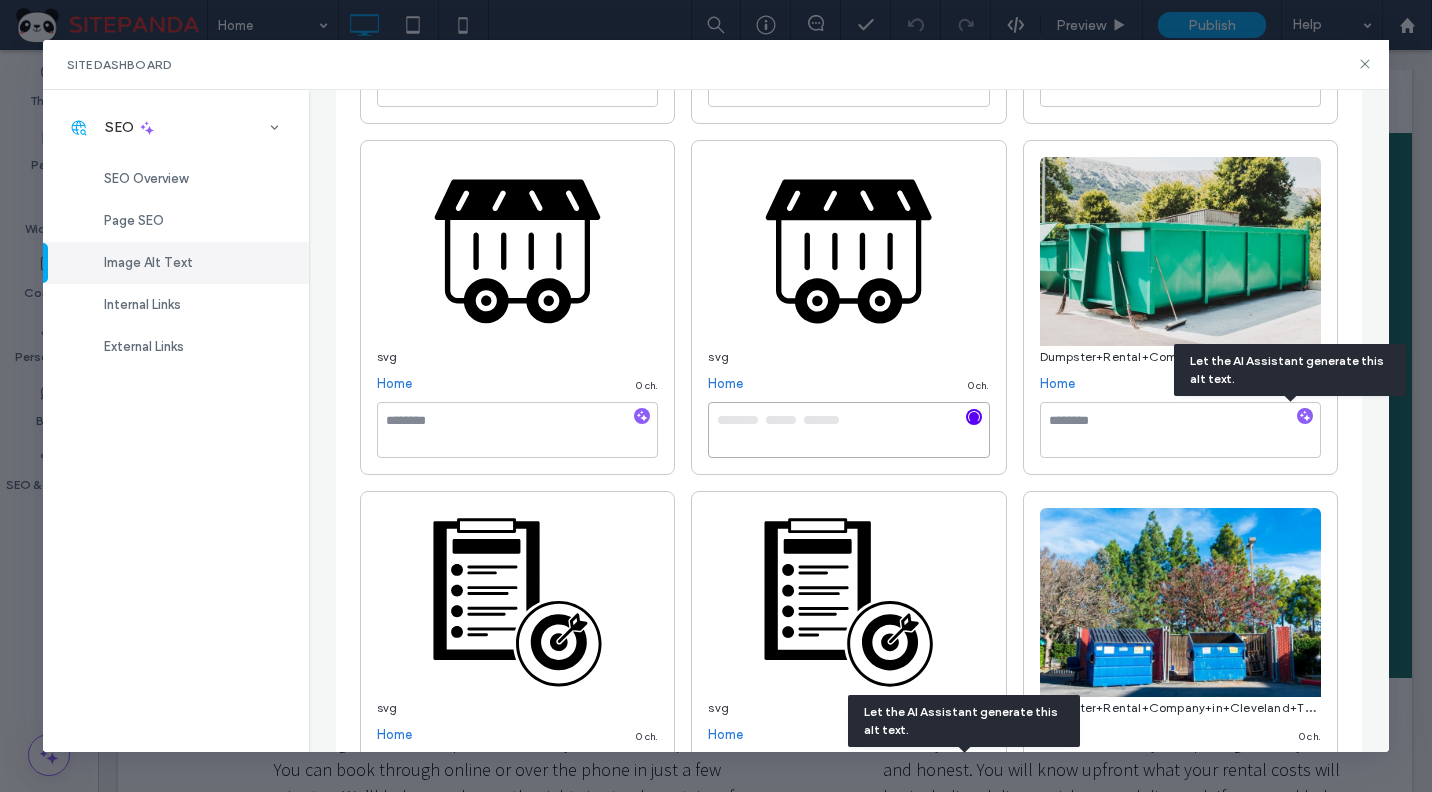 type on "**********" 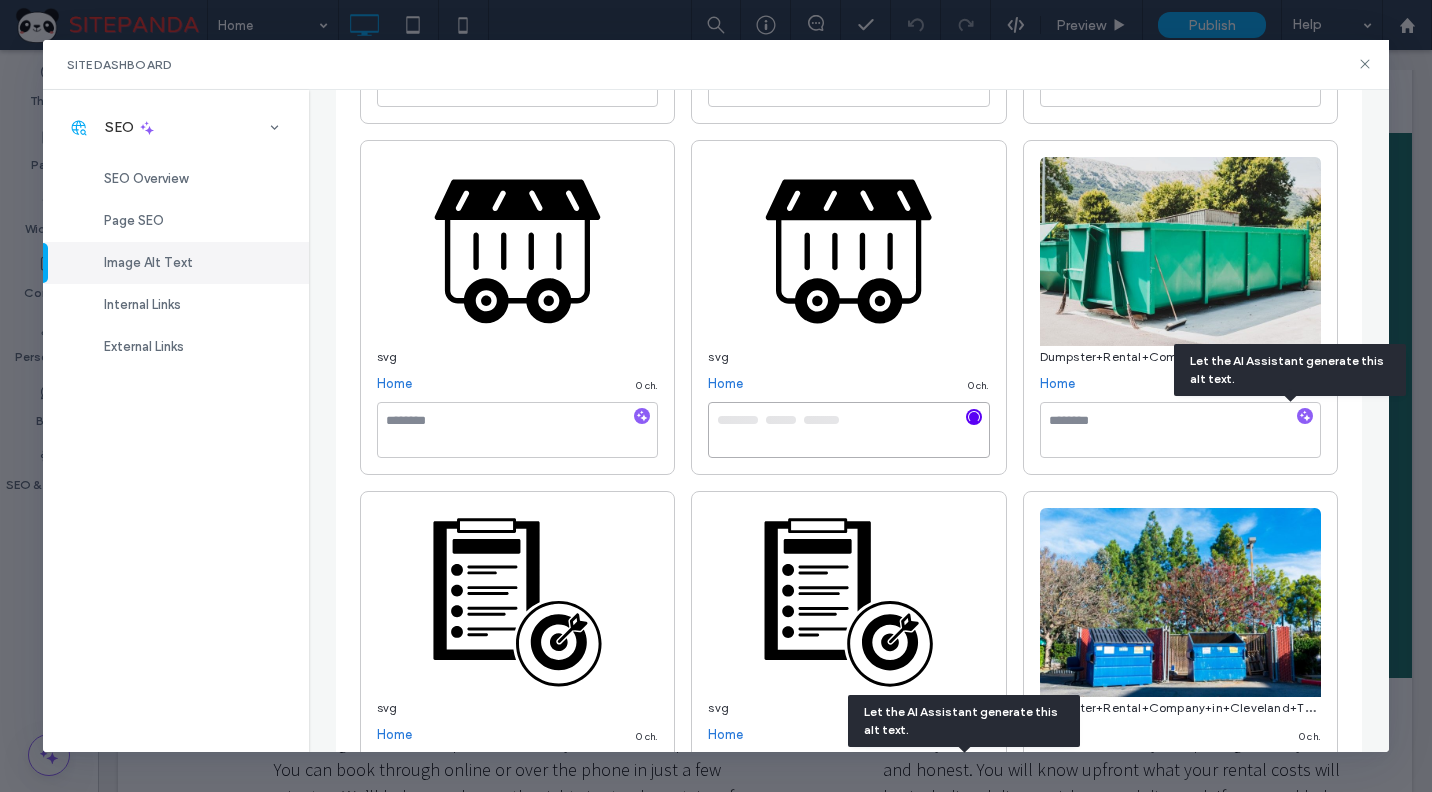 type on "**********" 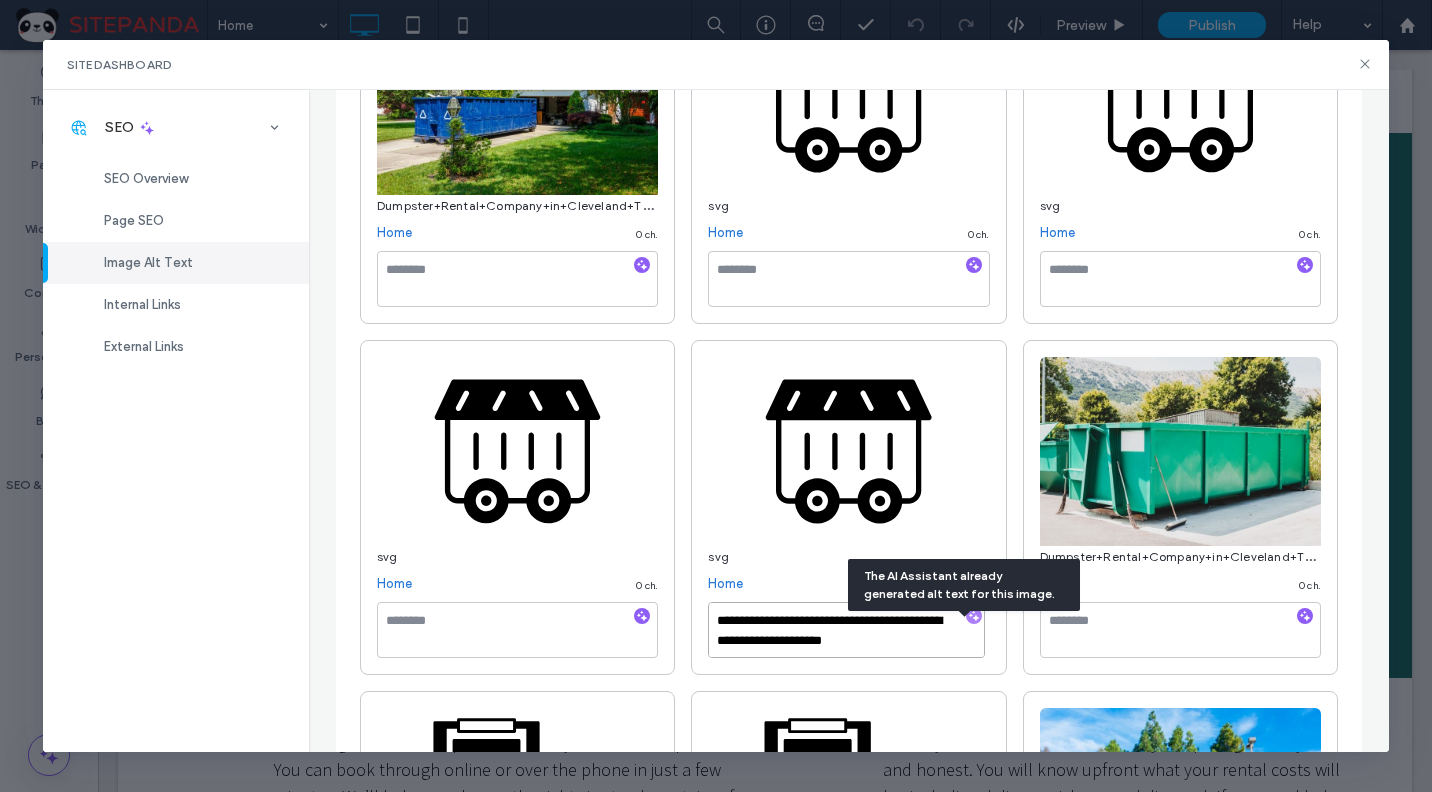 scroll, scrollTop: 1251, scrollLeft: 0, axis: vertical 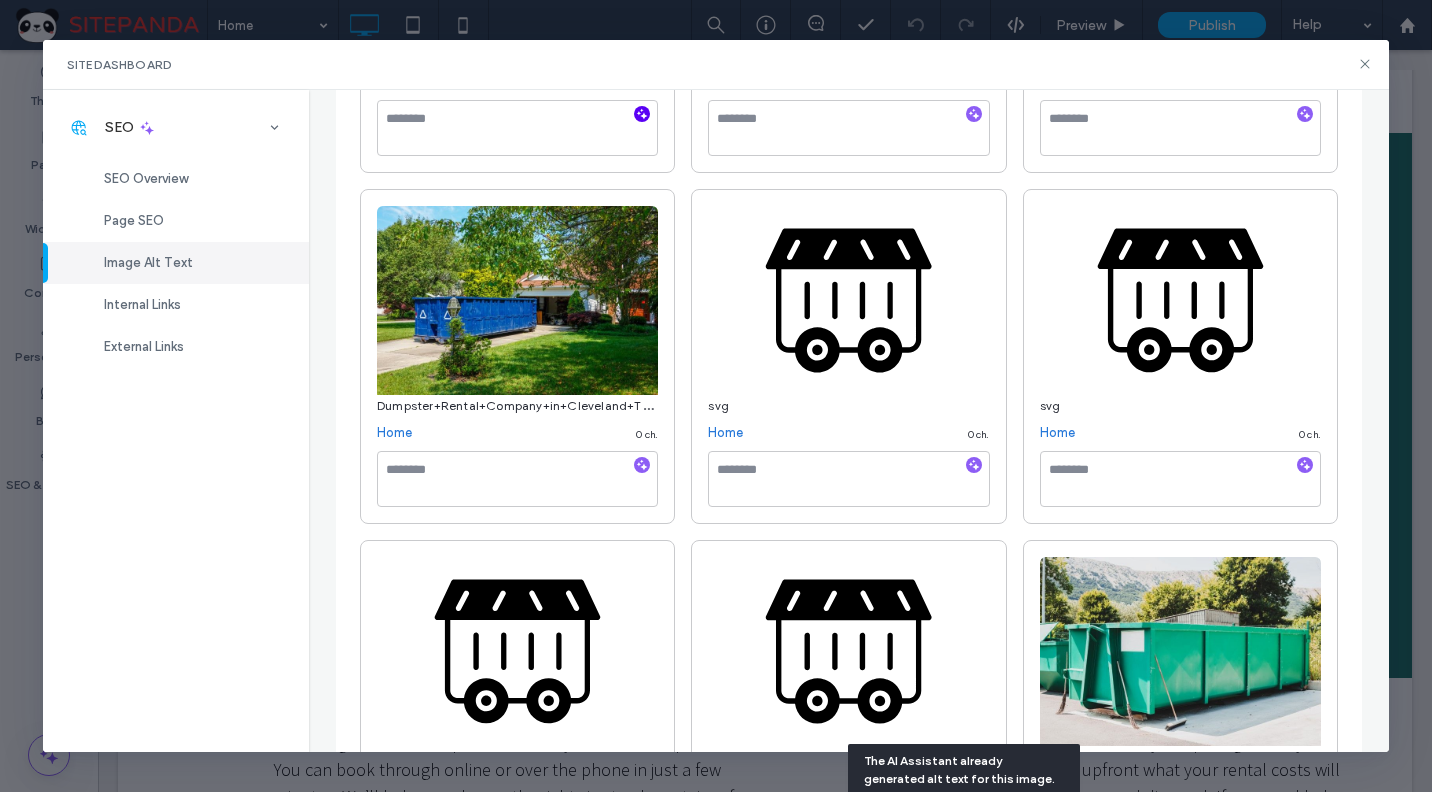 click 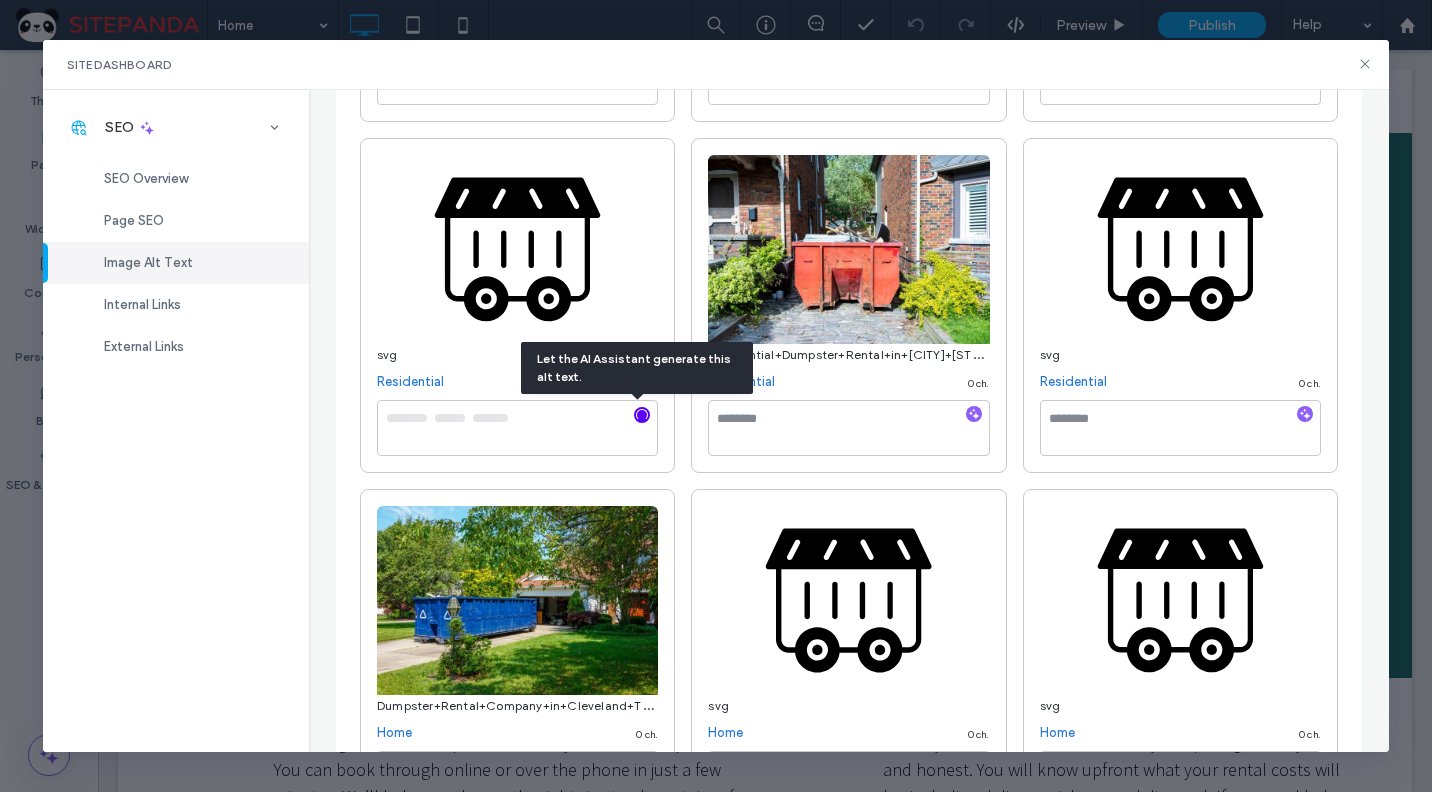 scroll, scrollTop: 651, scrollLeft: 0, axis: vertical 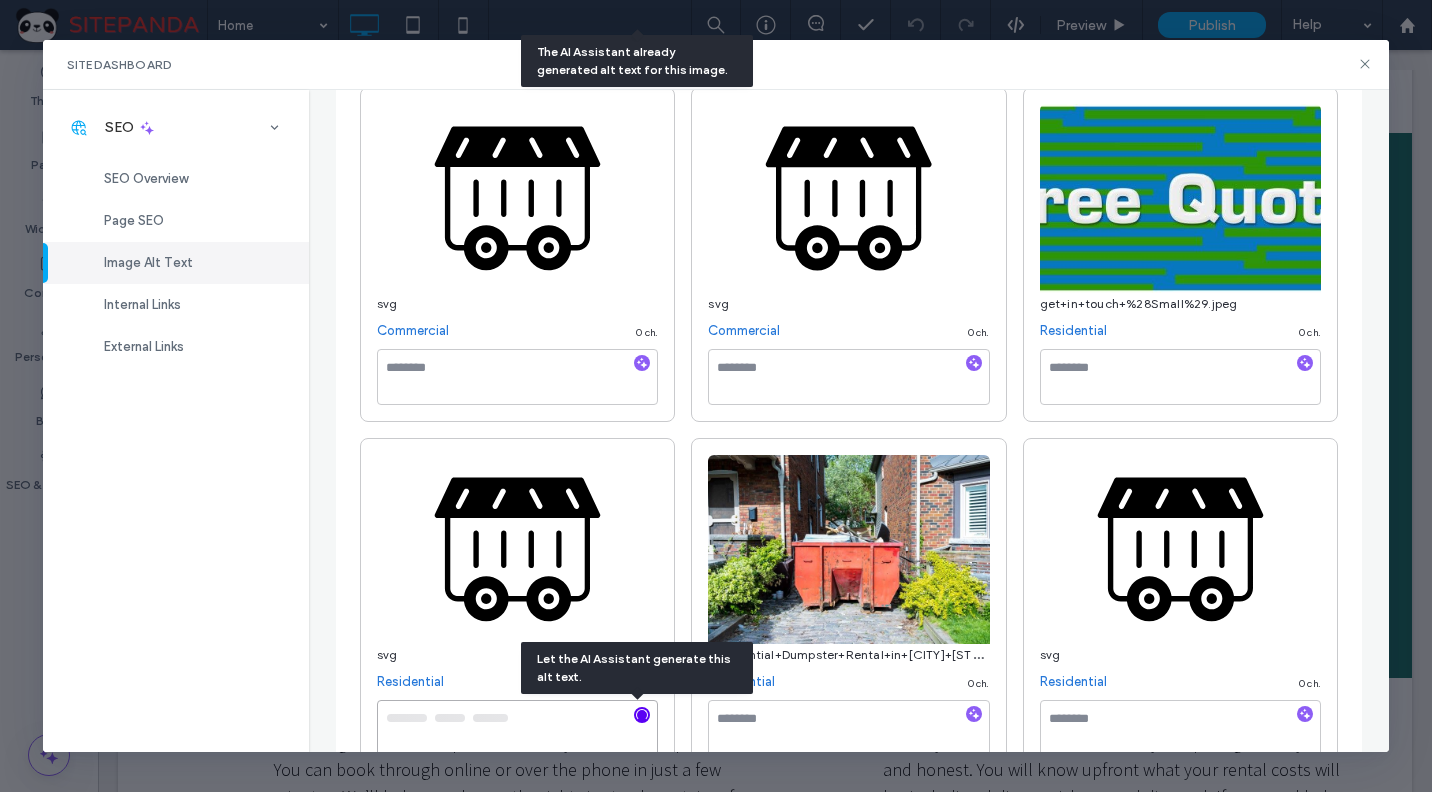 type on "**********" 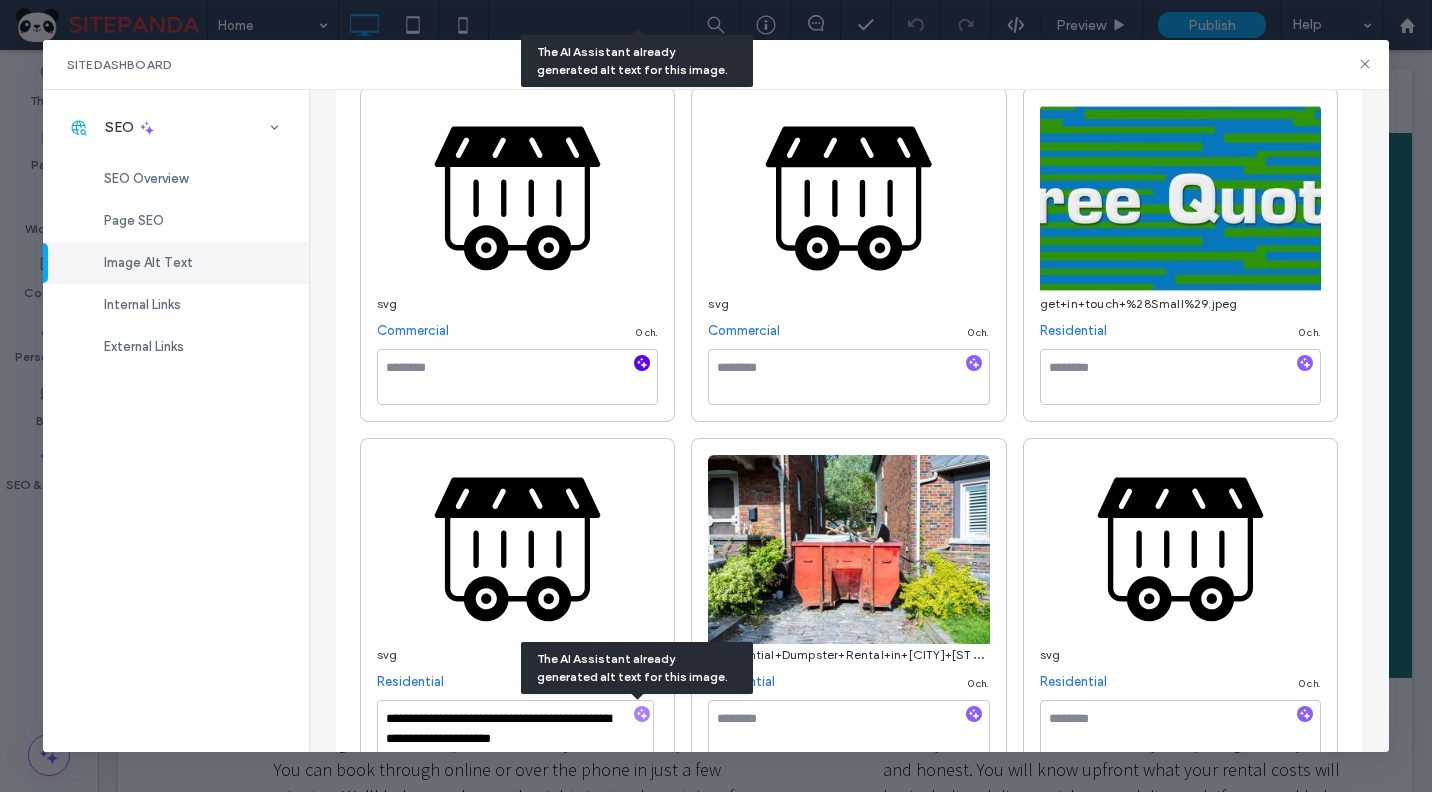 click 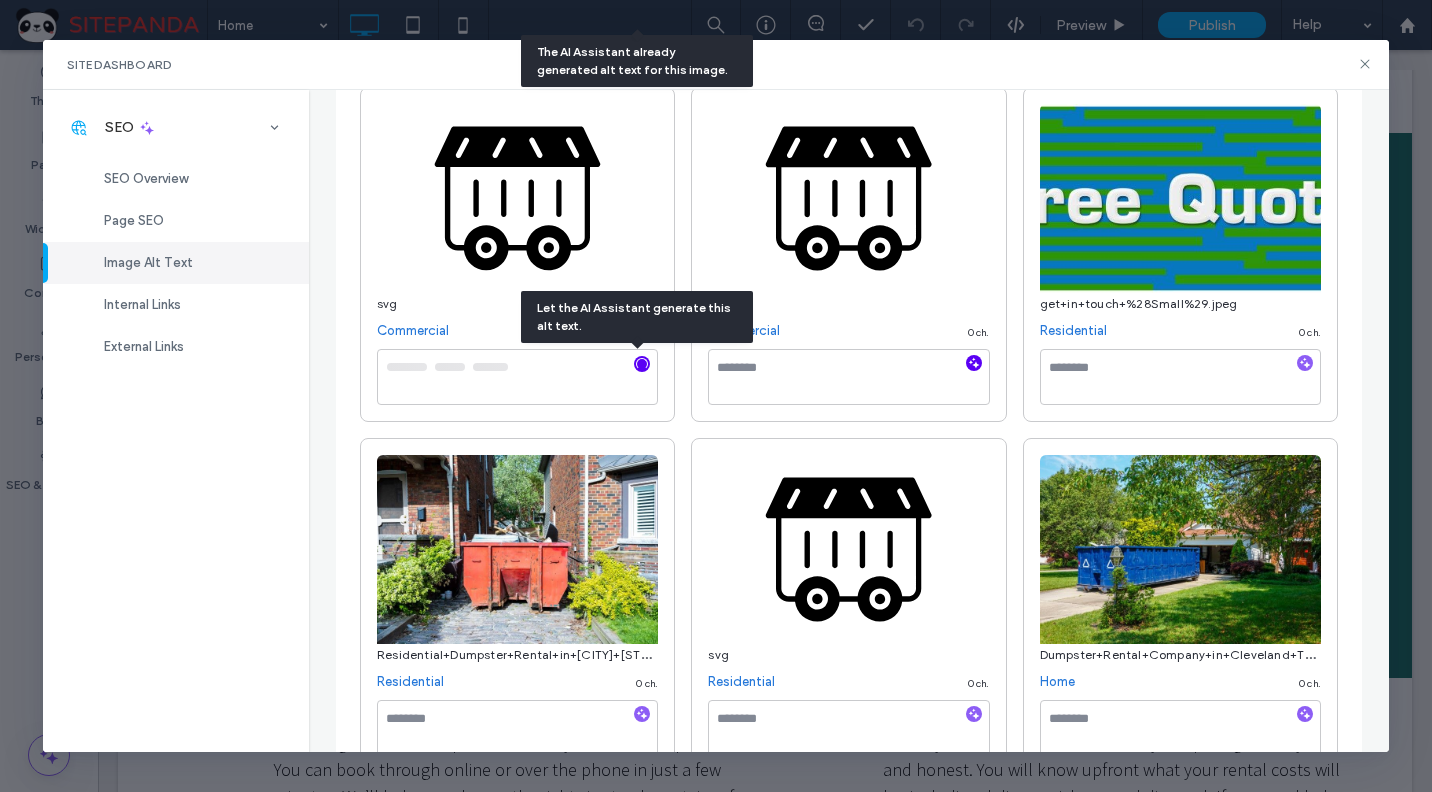 click 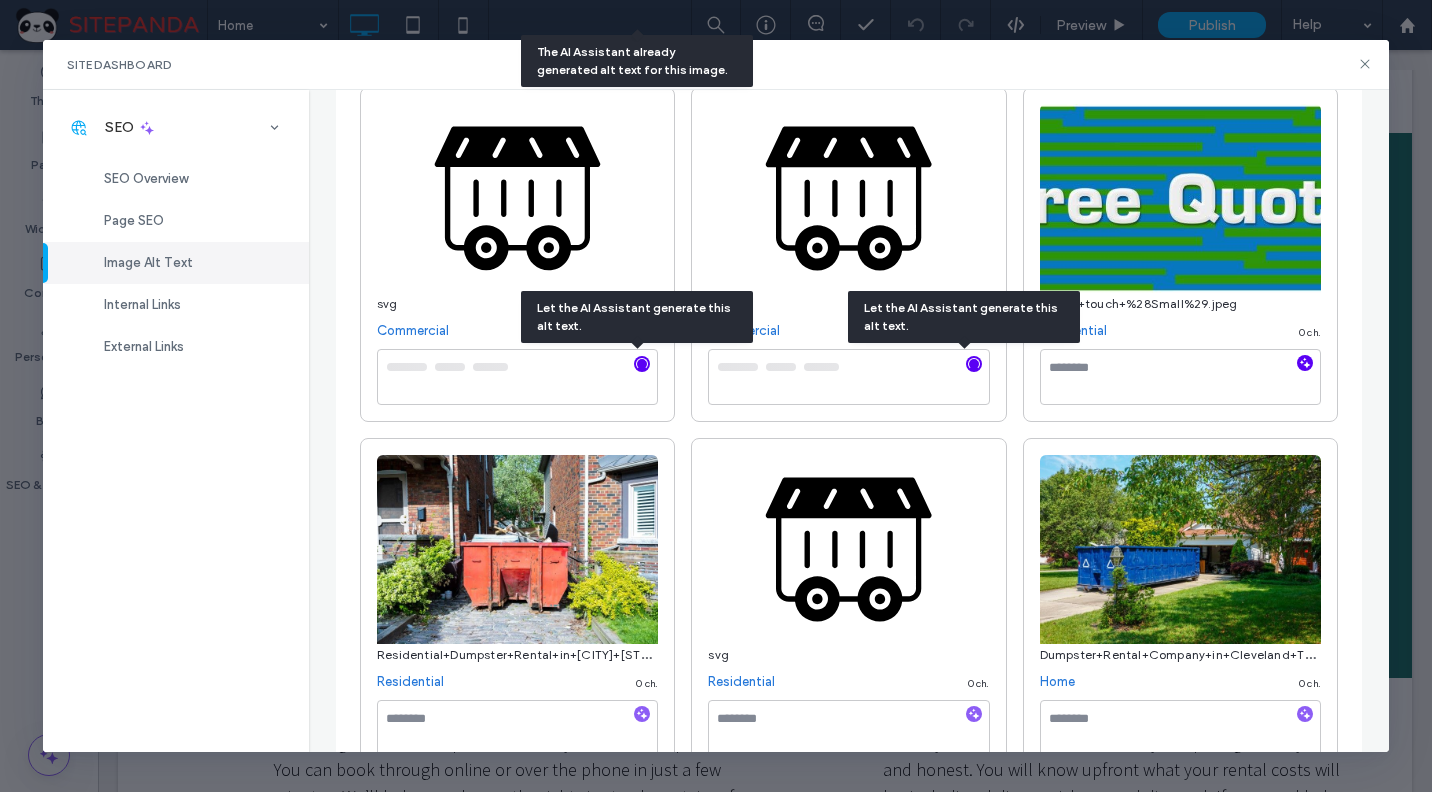 click 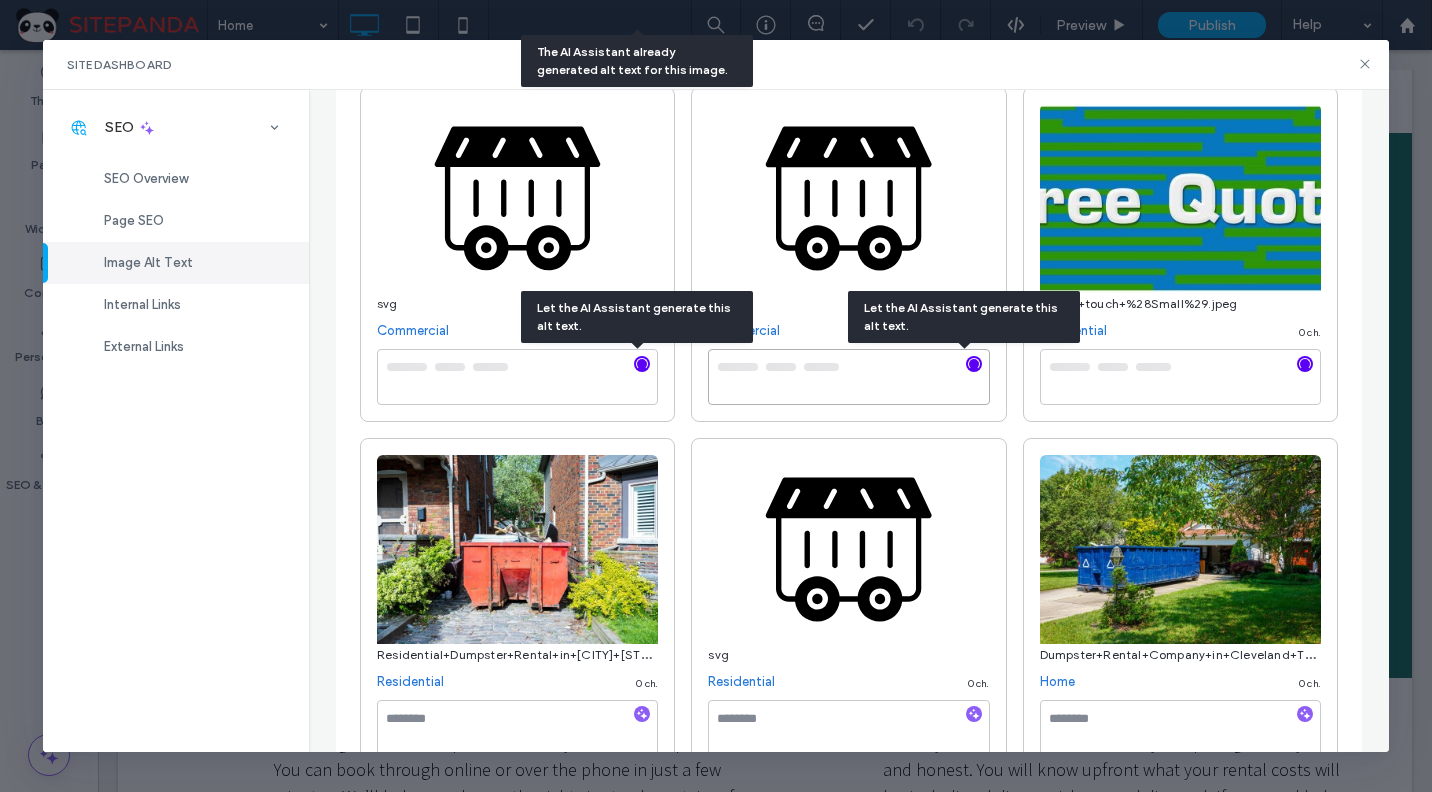 type on "**********" 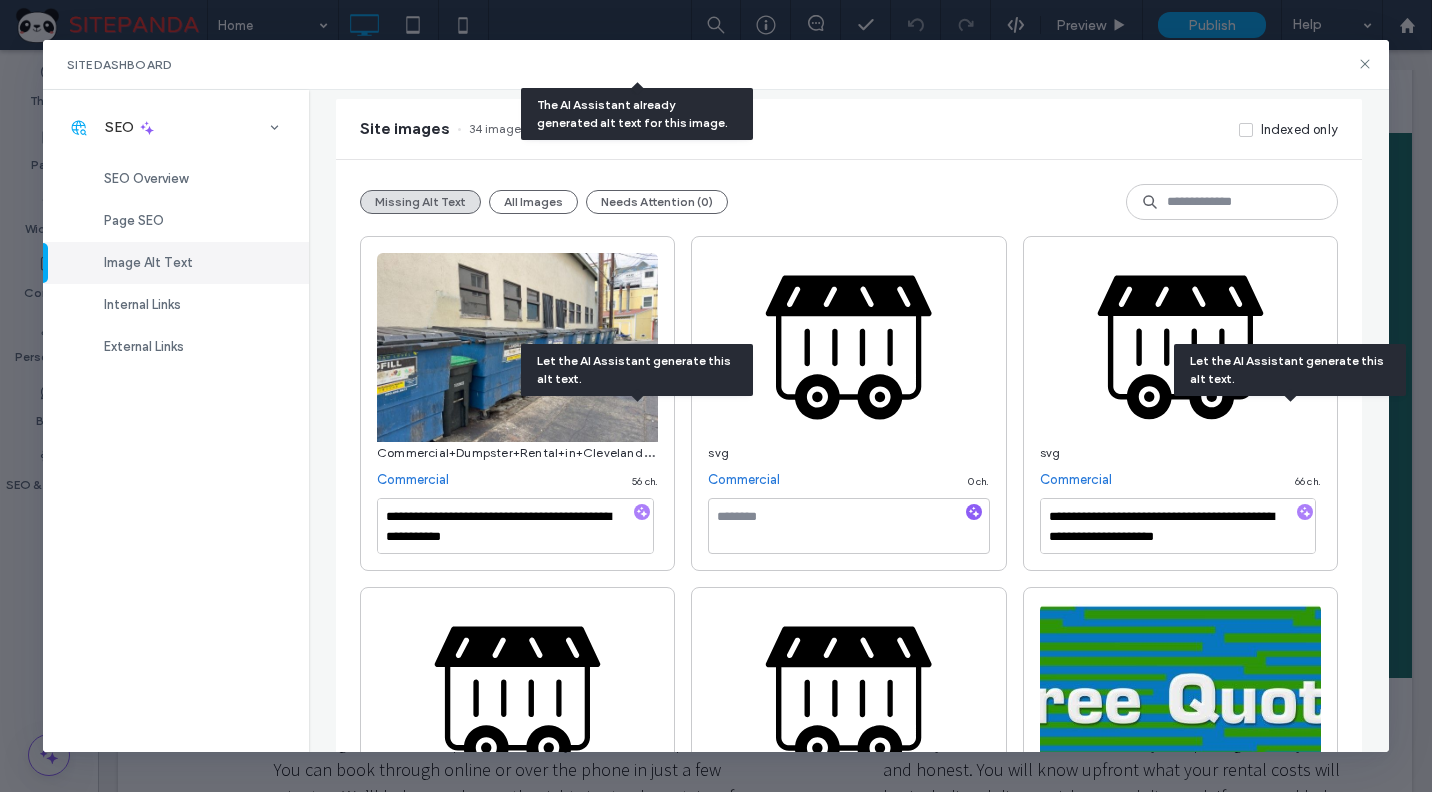 type on "**********" 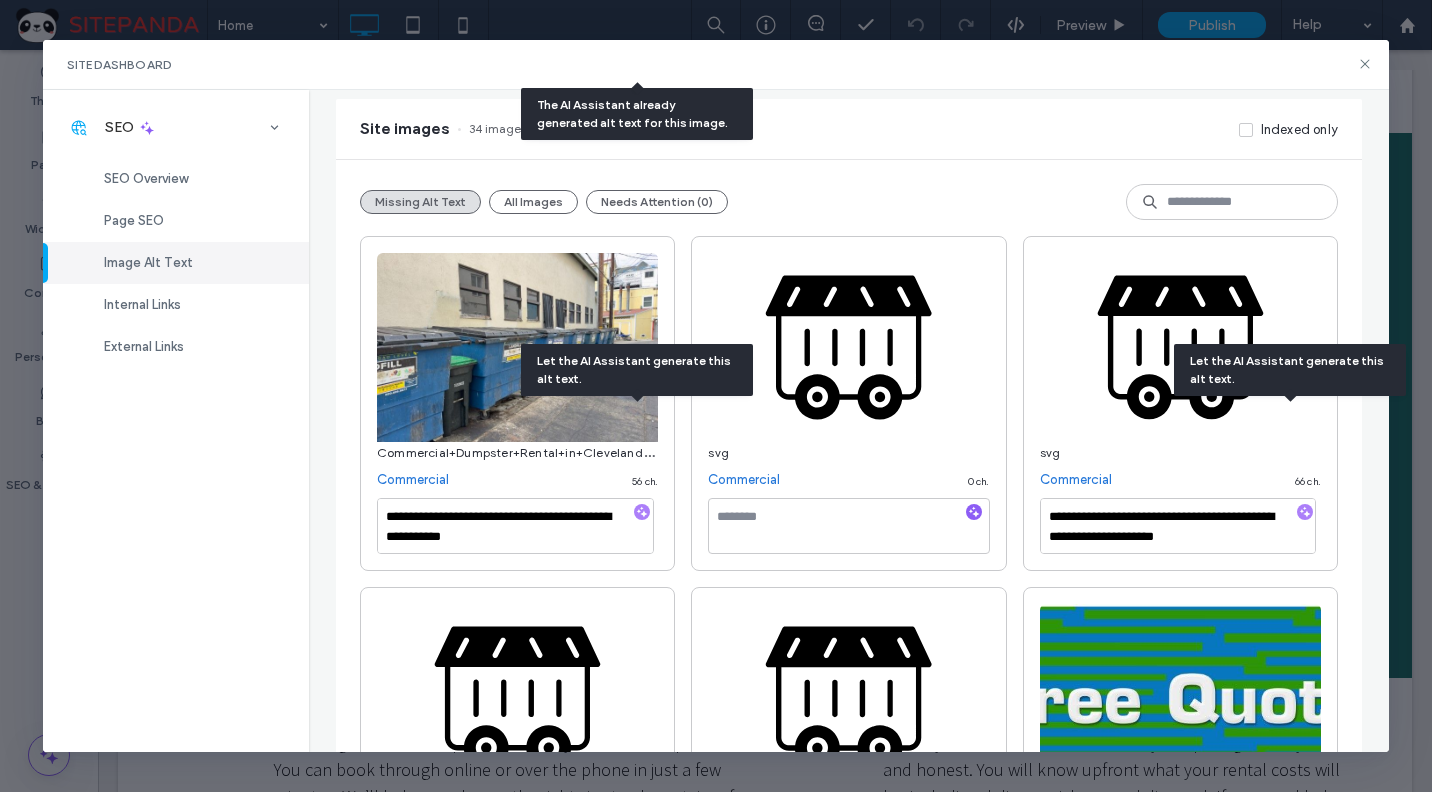 scroll, scrollTop: 598, scrollLeft: 0, axis: vertical 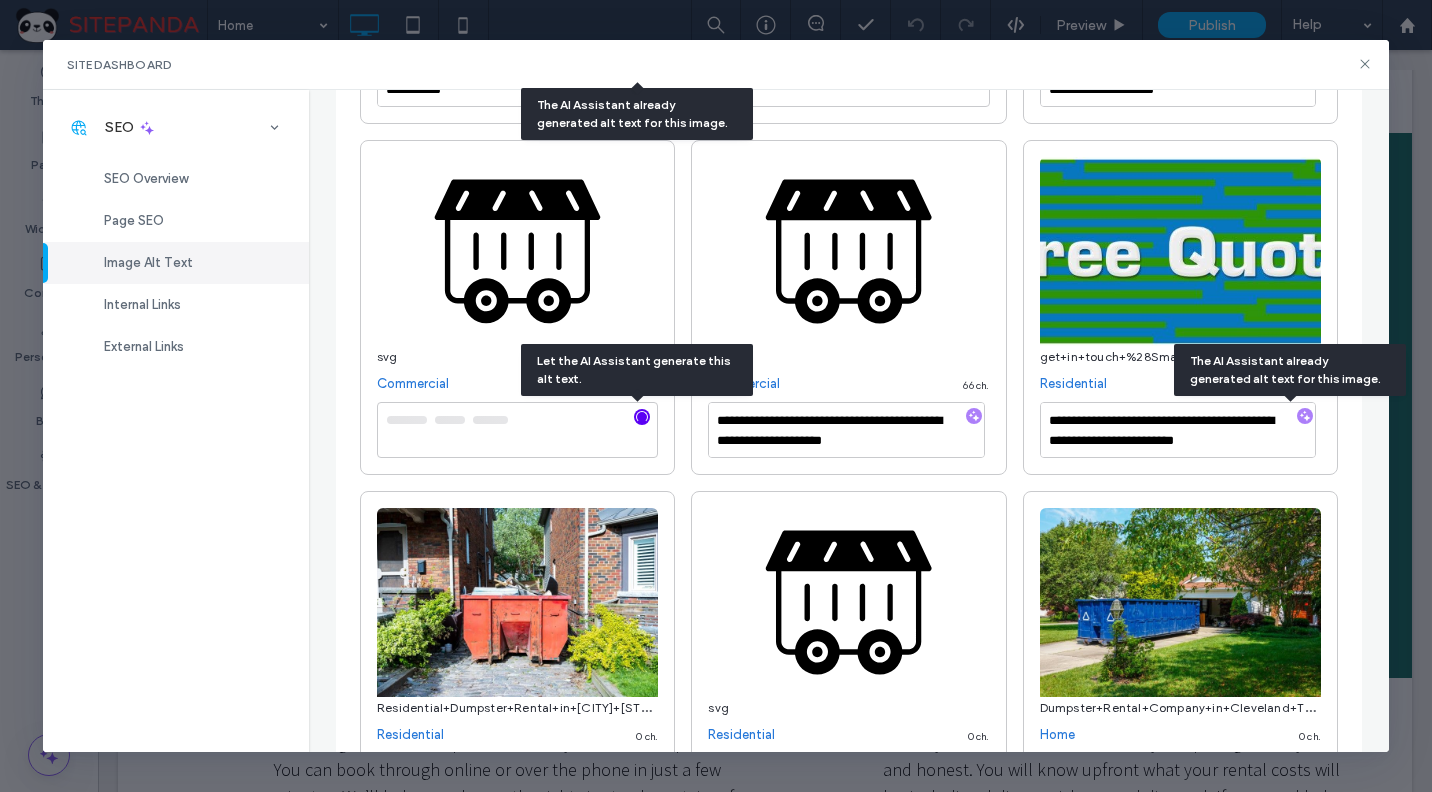 click 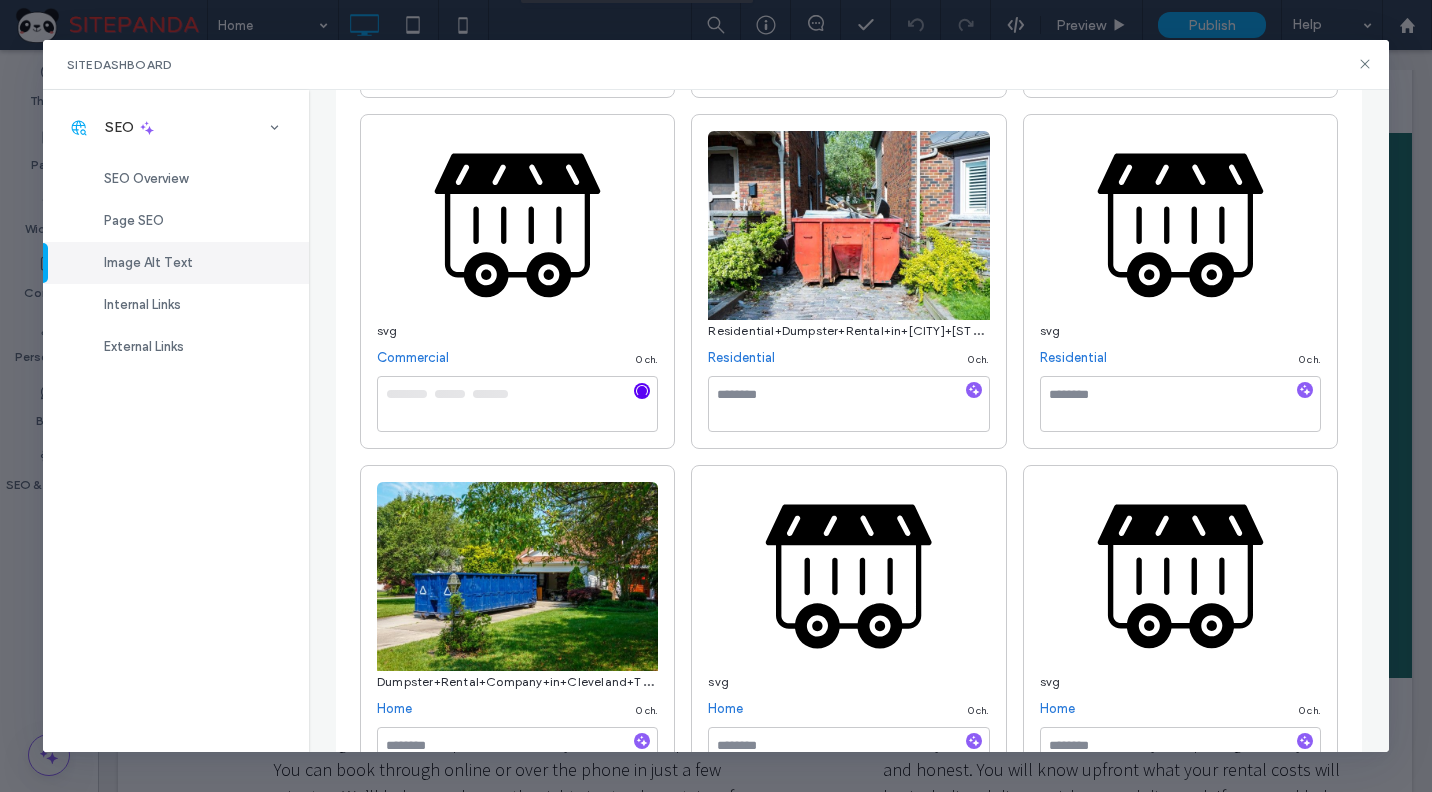 scroll, scrollTop: 598, scrollLeft: 0, axis: vertical 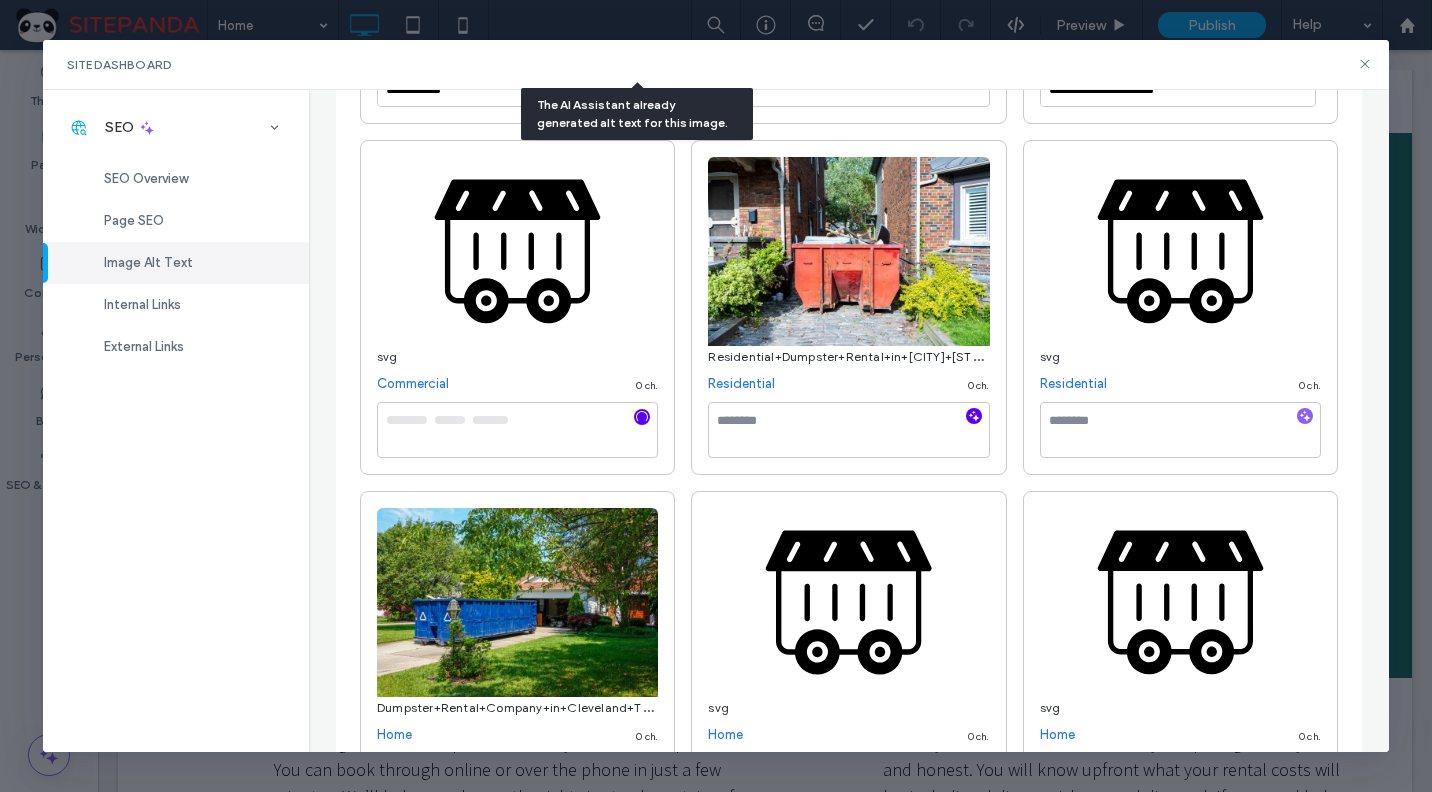 click 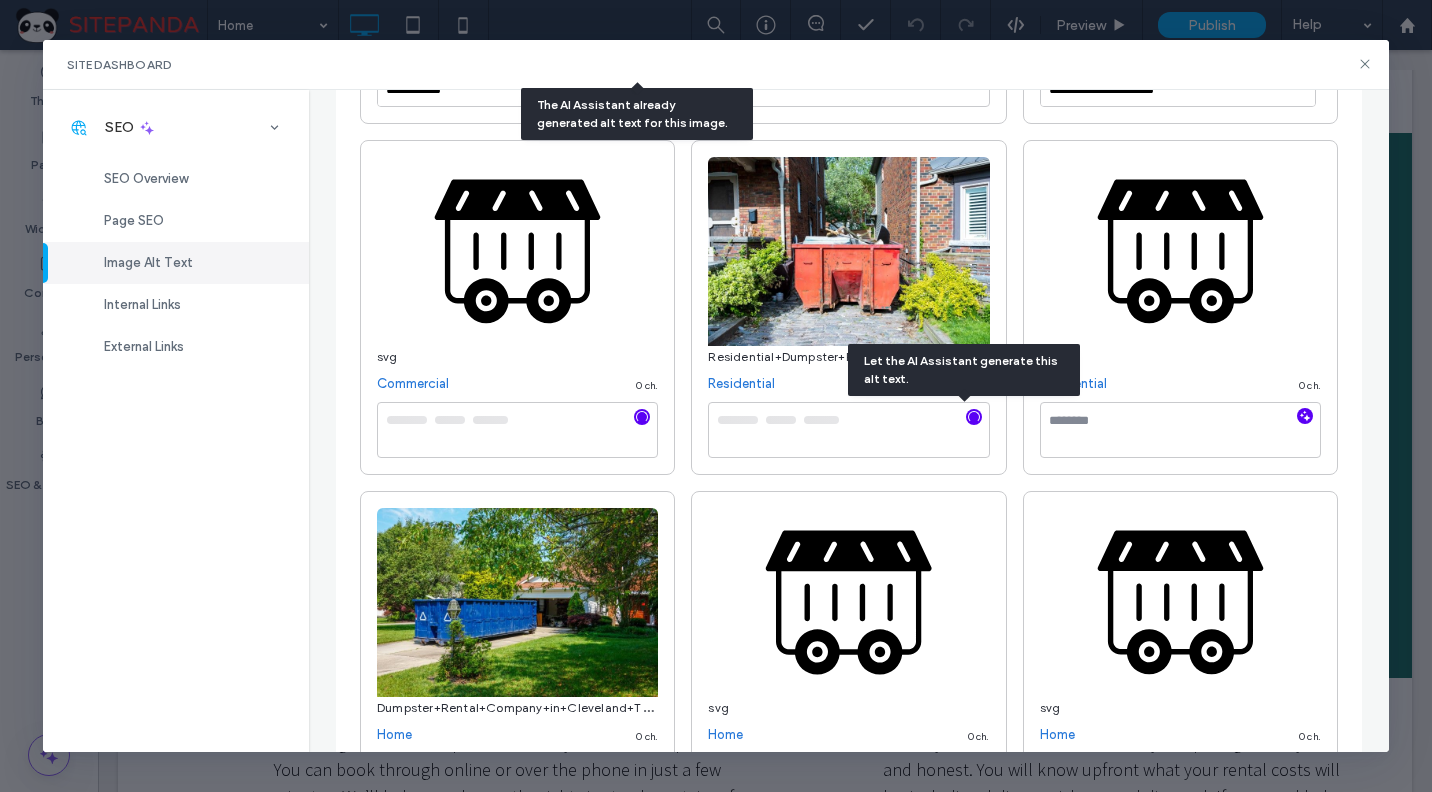 click 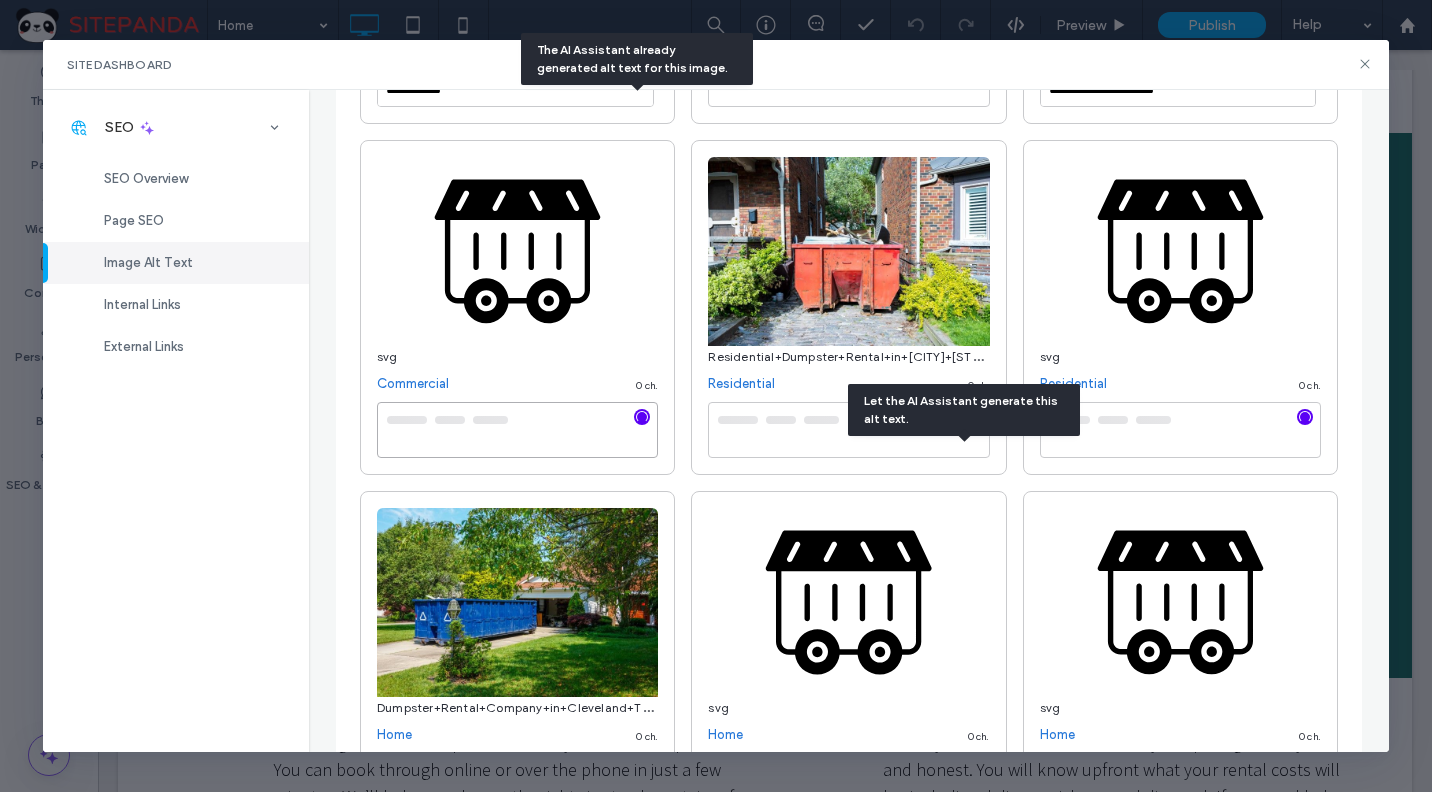 type on "**********" 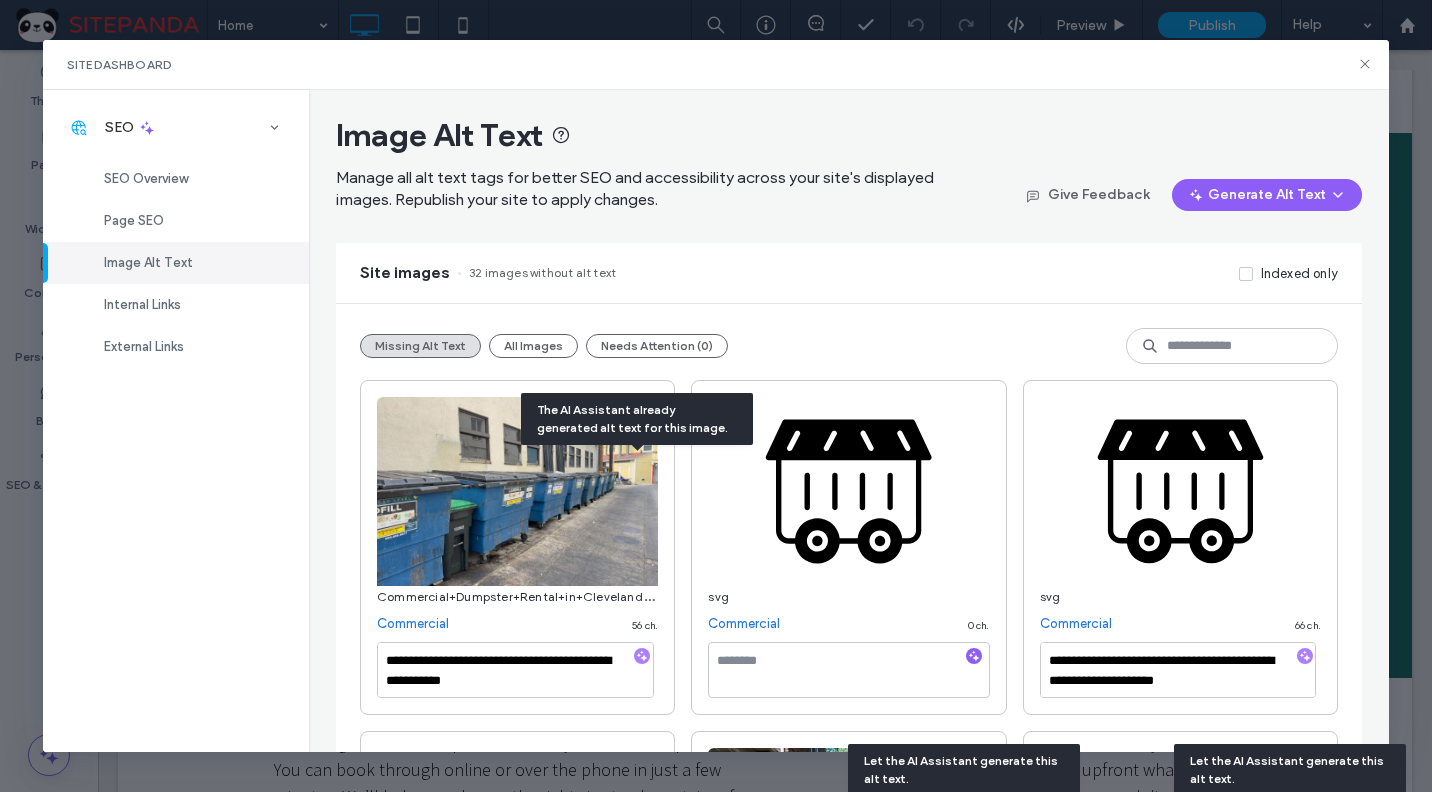 scroll, scrollTop: 0, scrollLeft: 0, axis: both 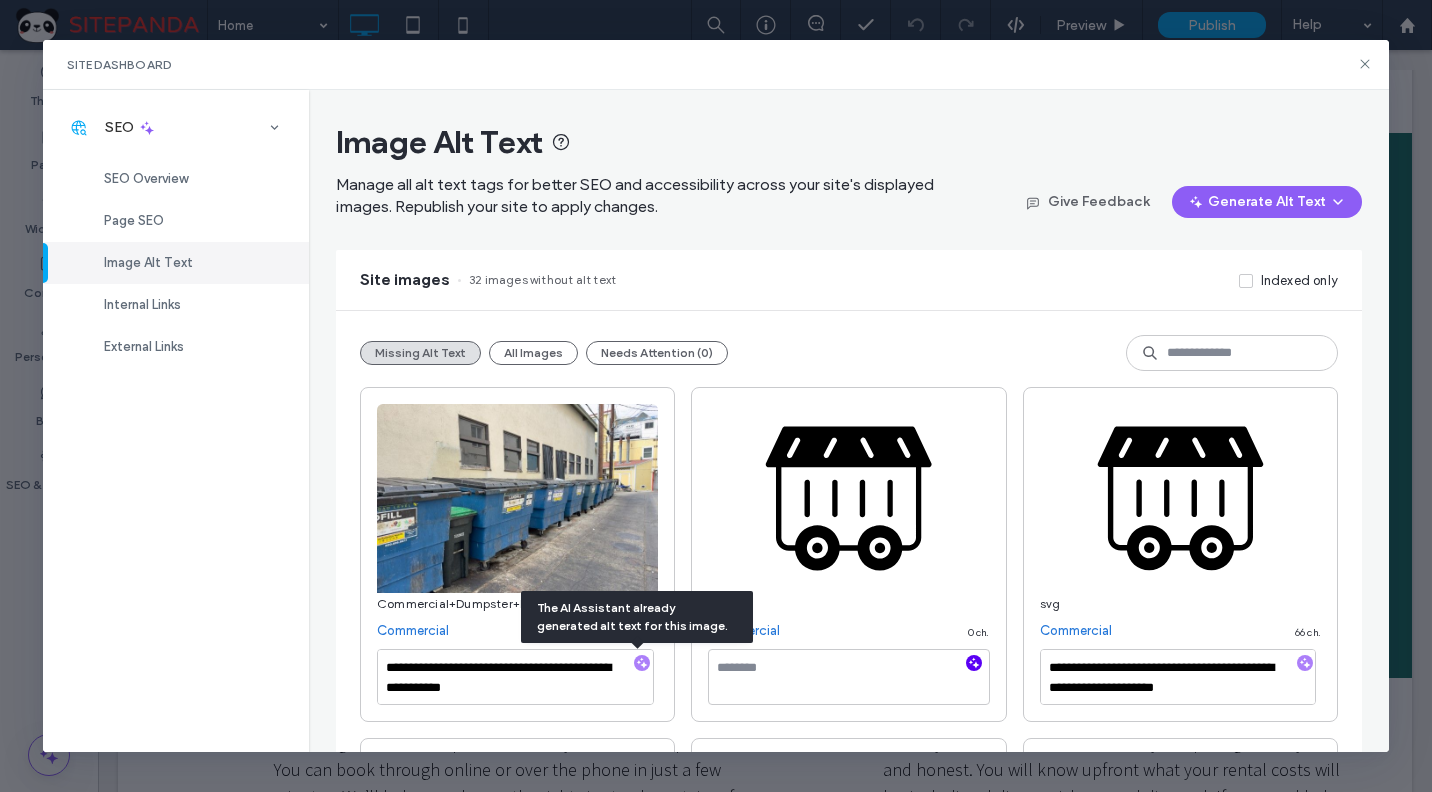 type on "**********" 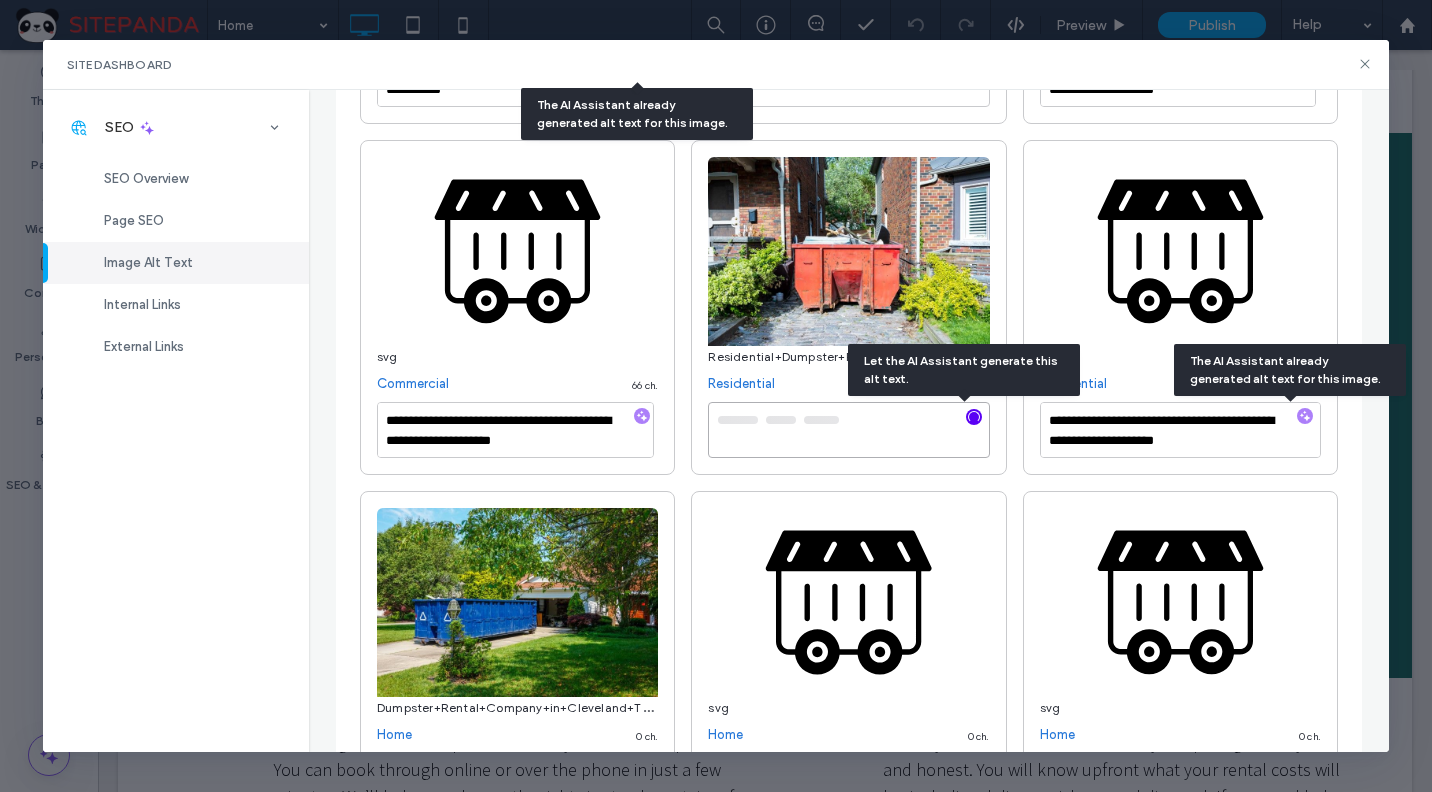 click 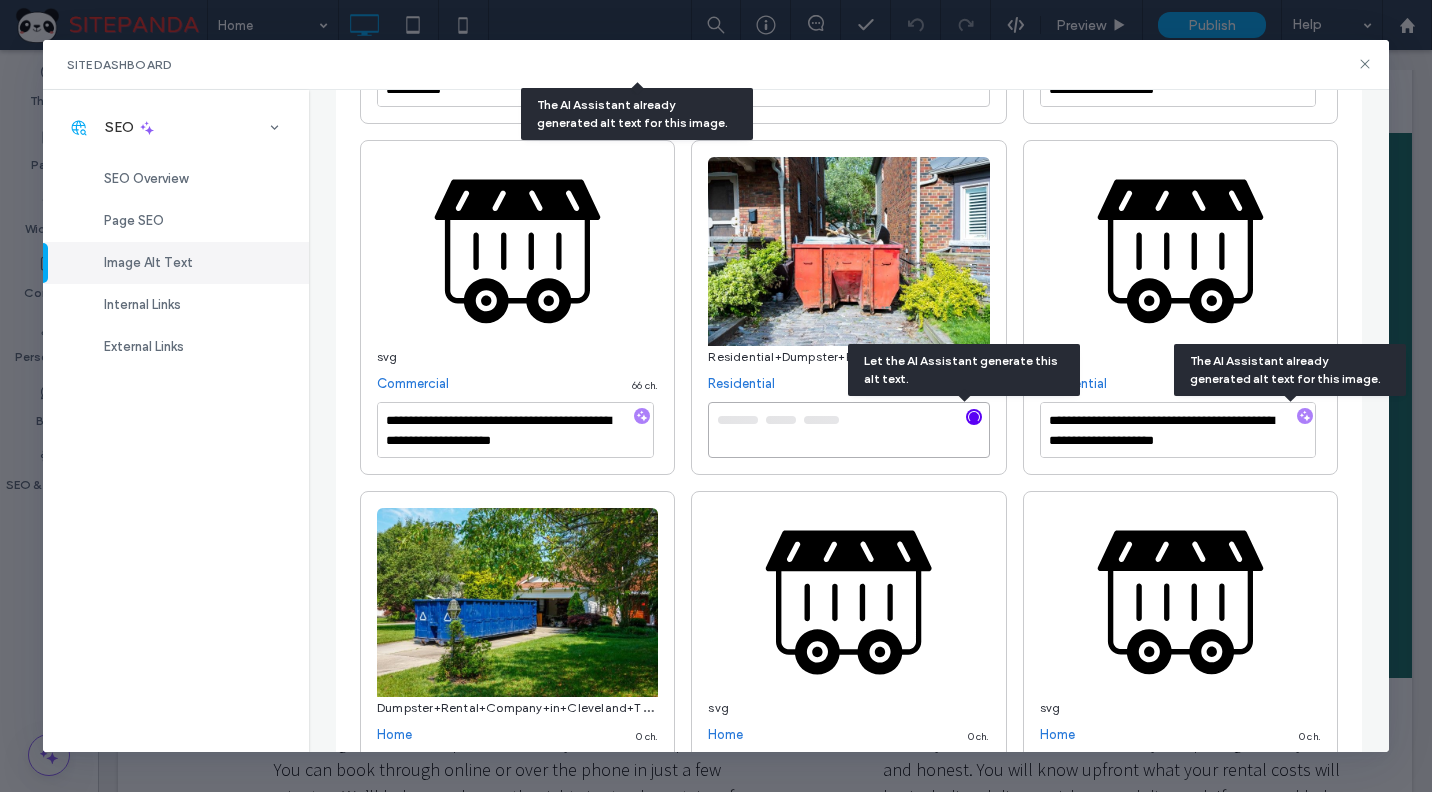 type on "**********" 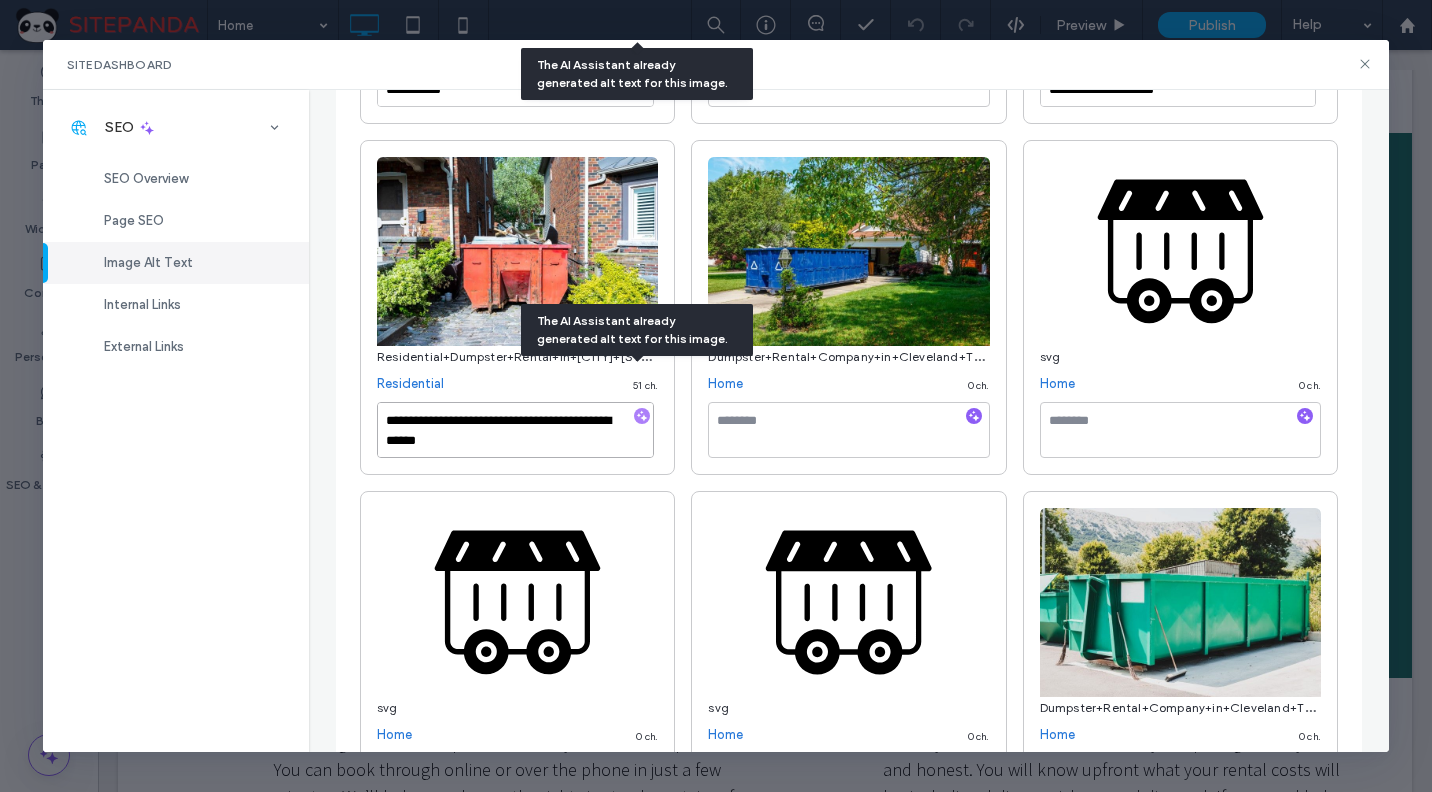 scroll, scrollTop: 898, scrollLeft: 0, axis: vertical 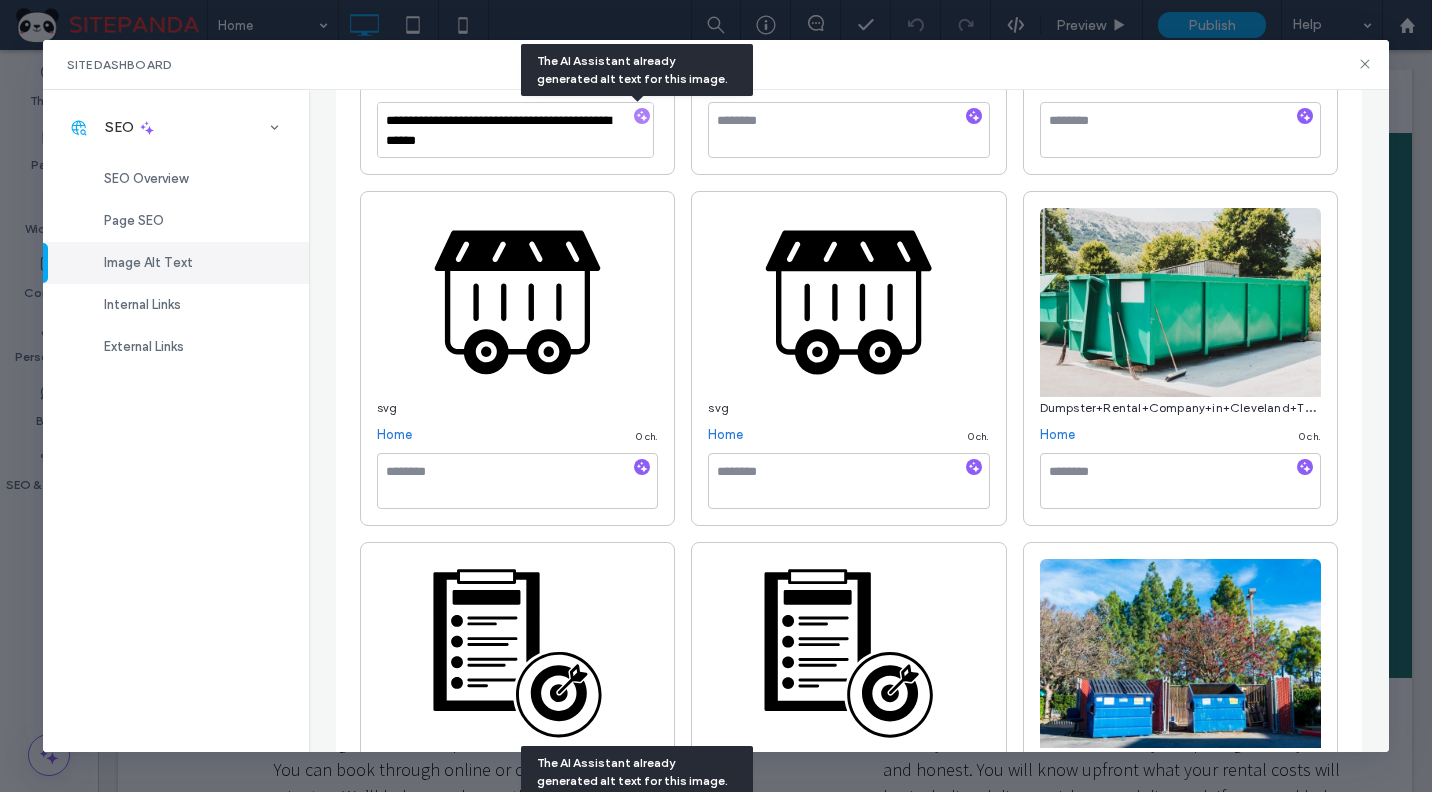 click at bounding box center [974, 468] 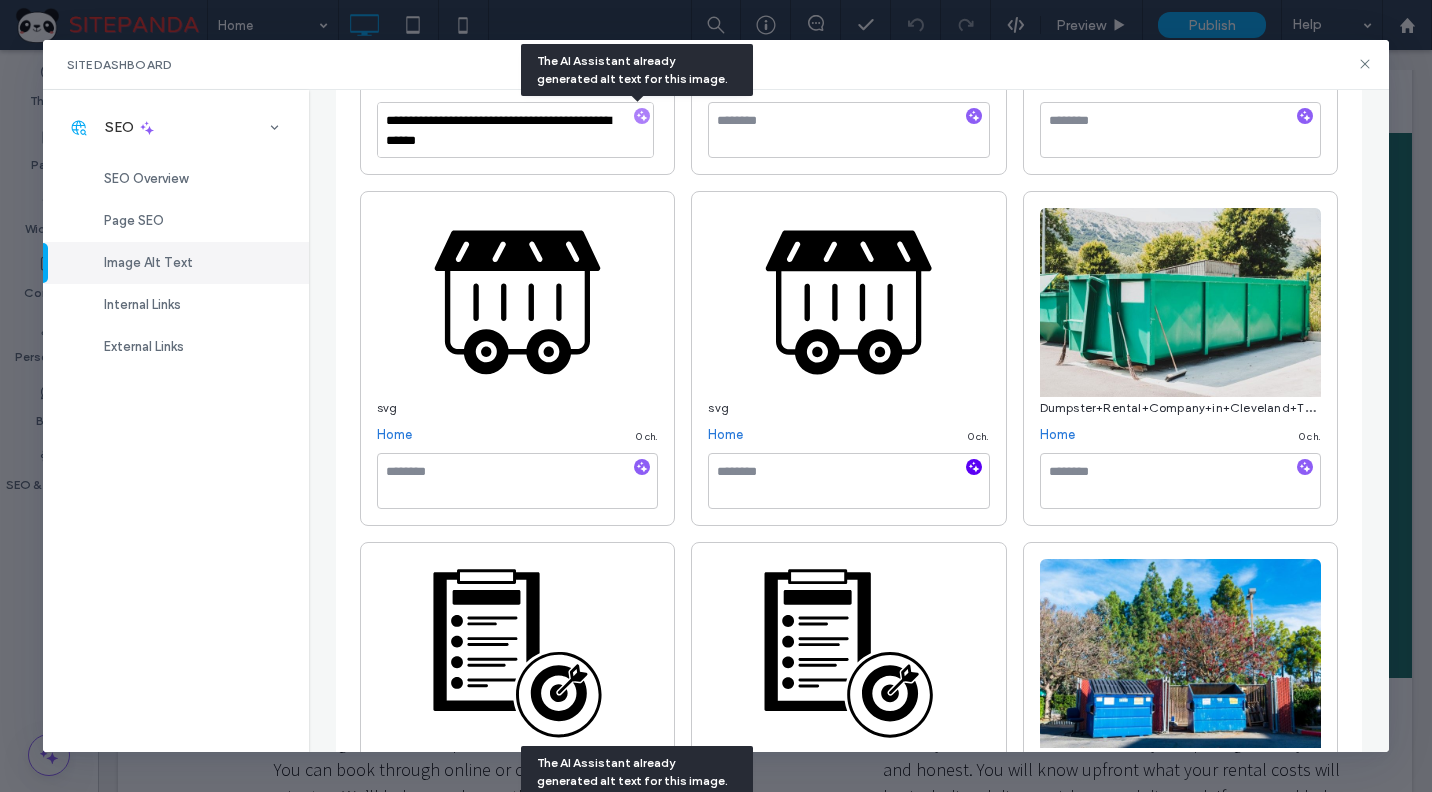 click on "**********" at bounding box center (849, 1236) 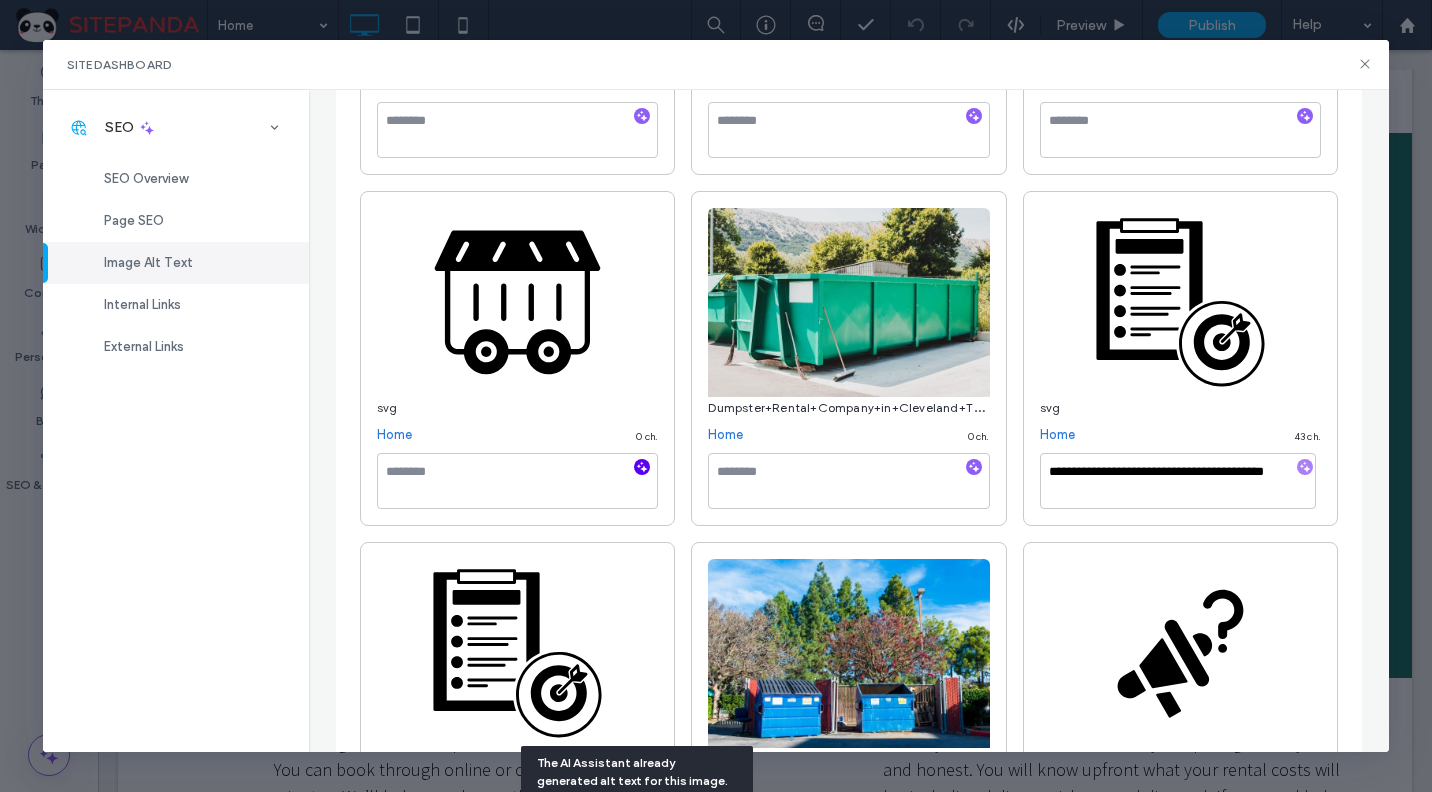 click 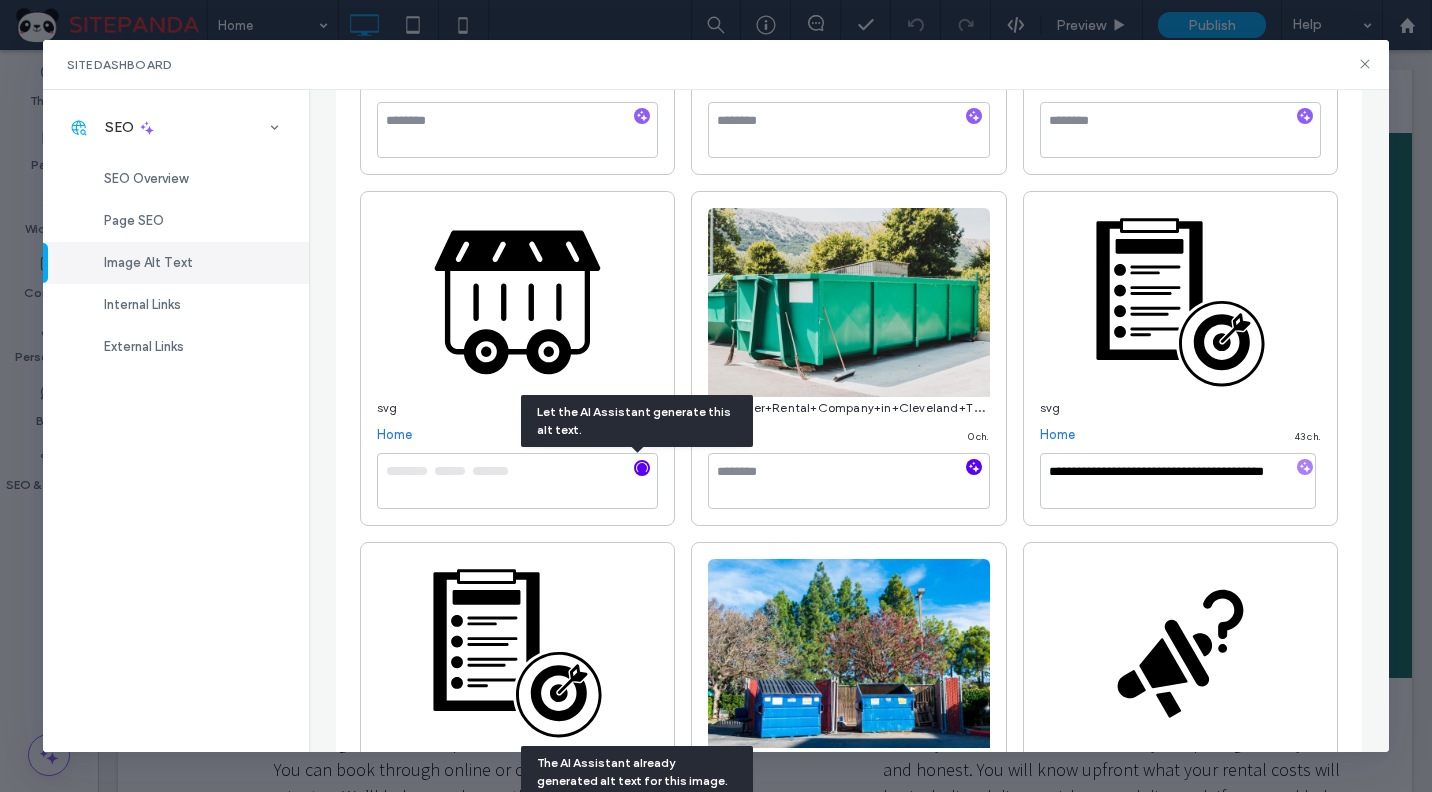 click 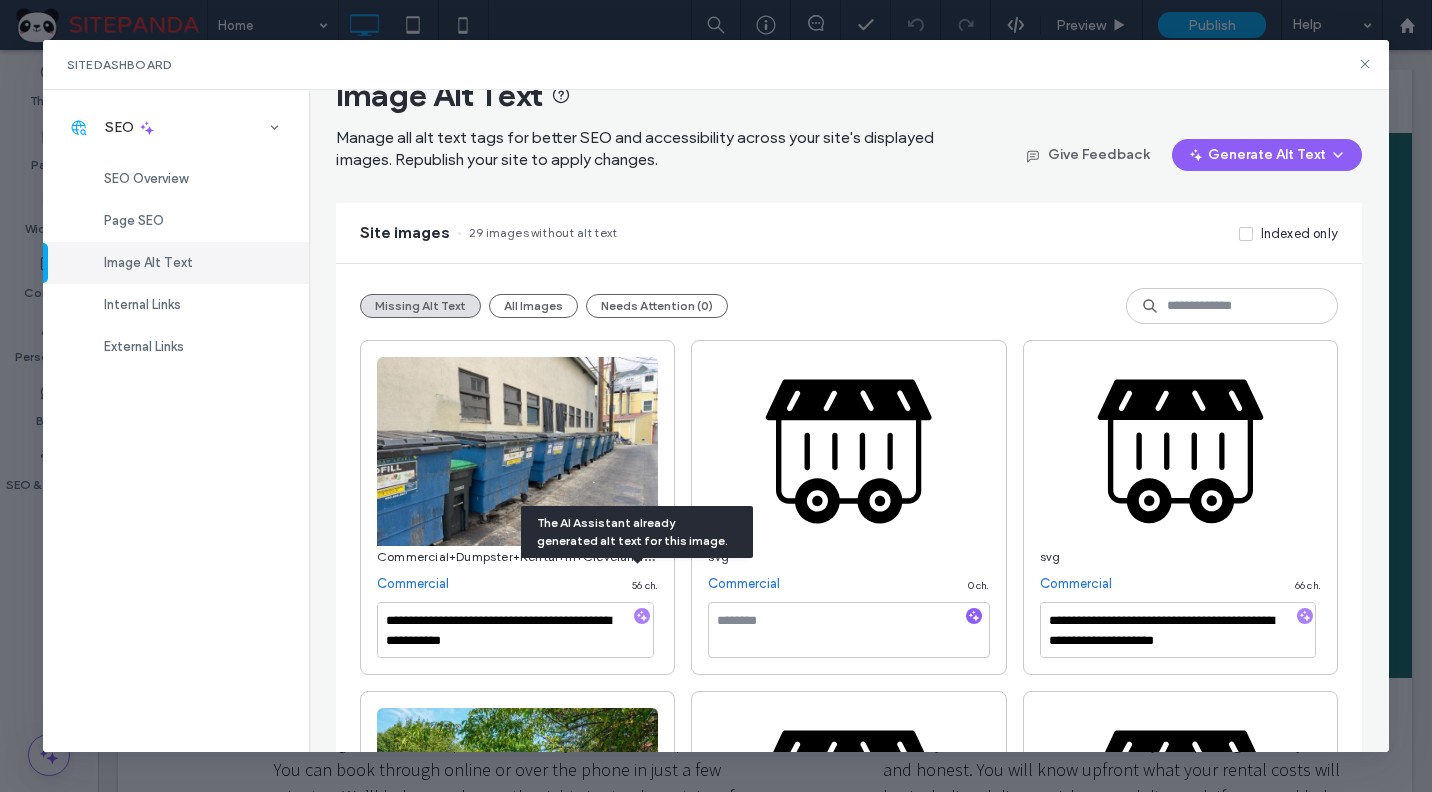 type on "**********" 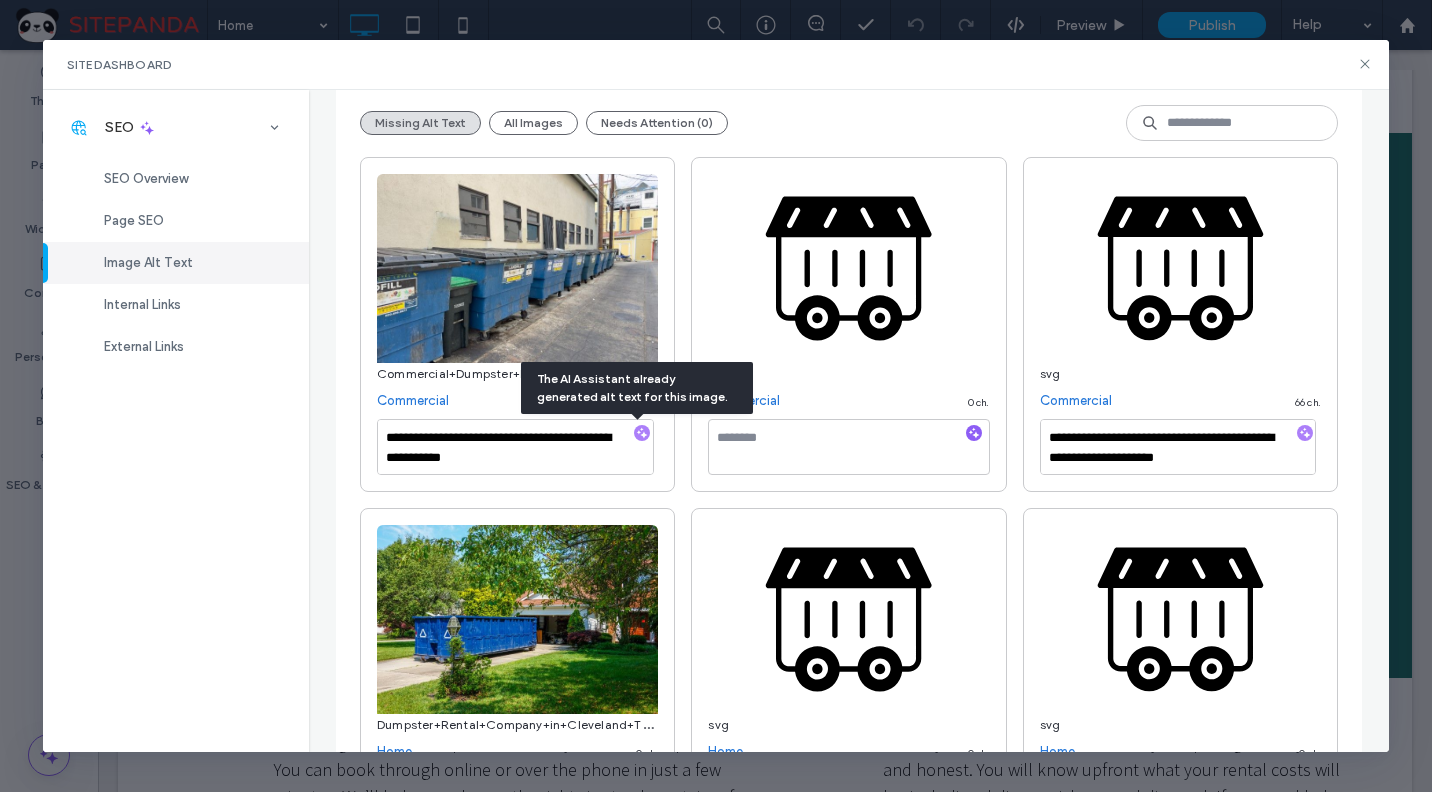 scroll, scrollTop: 229, scrollLeft: 0, axis: vertical 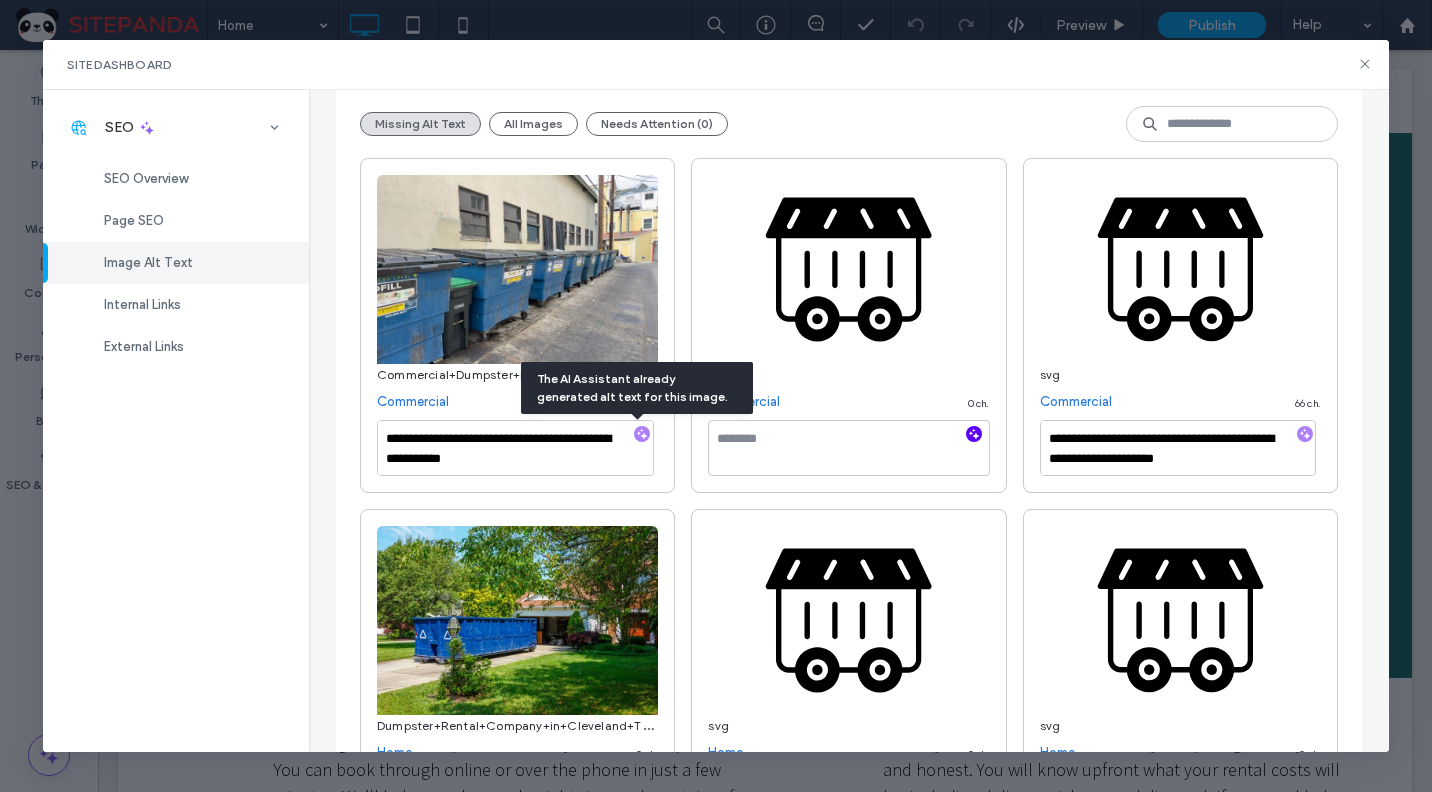 click on "**********" at bounding box center [849, 1905] 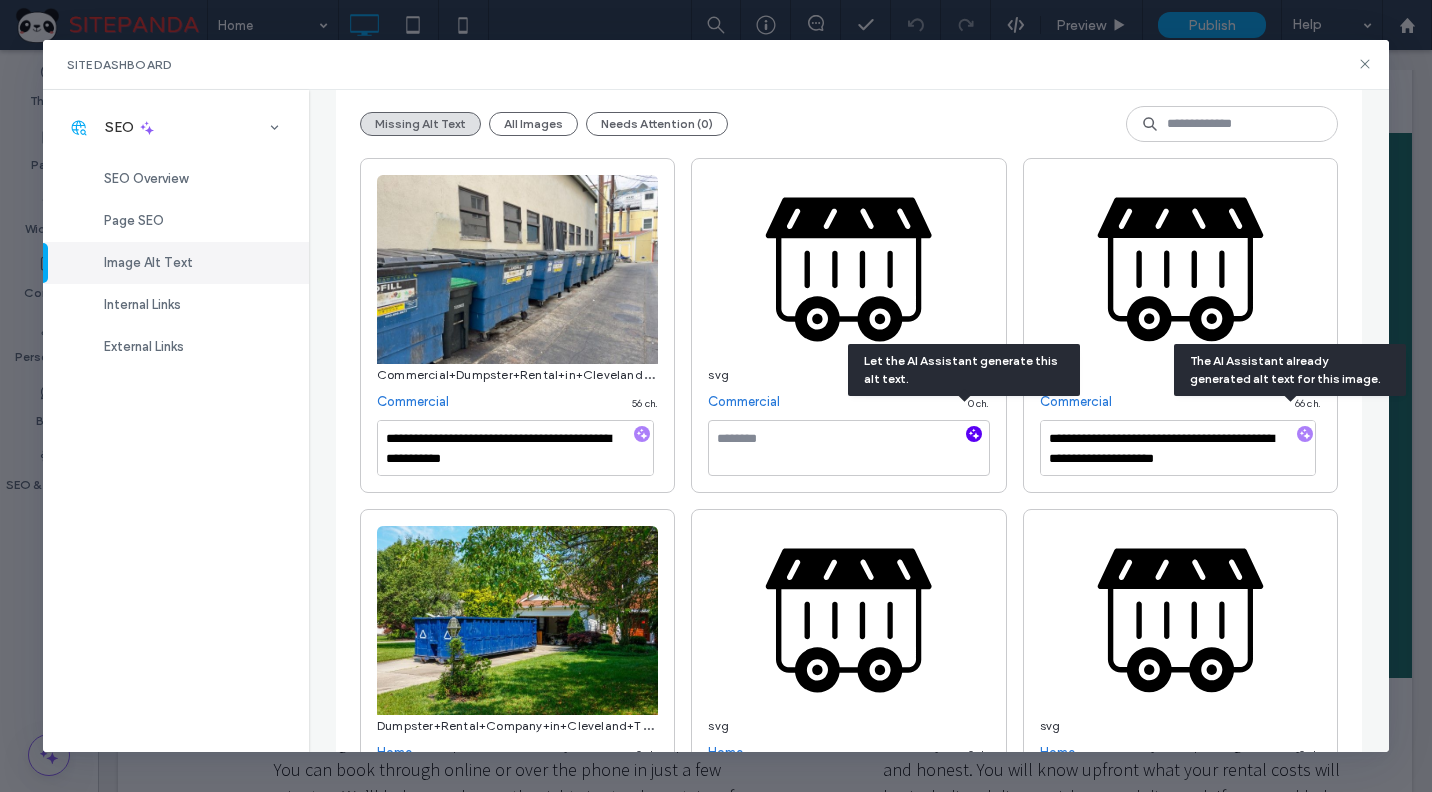 type on "**********" 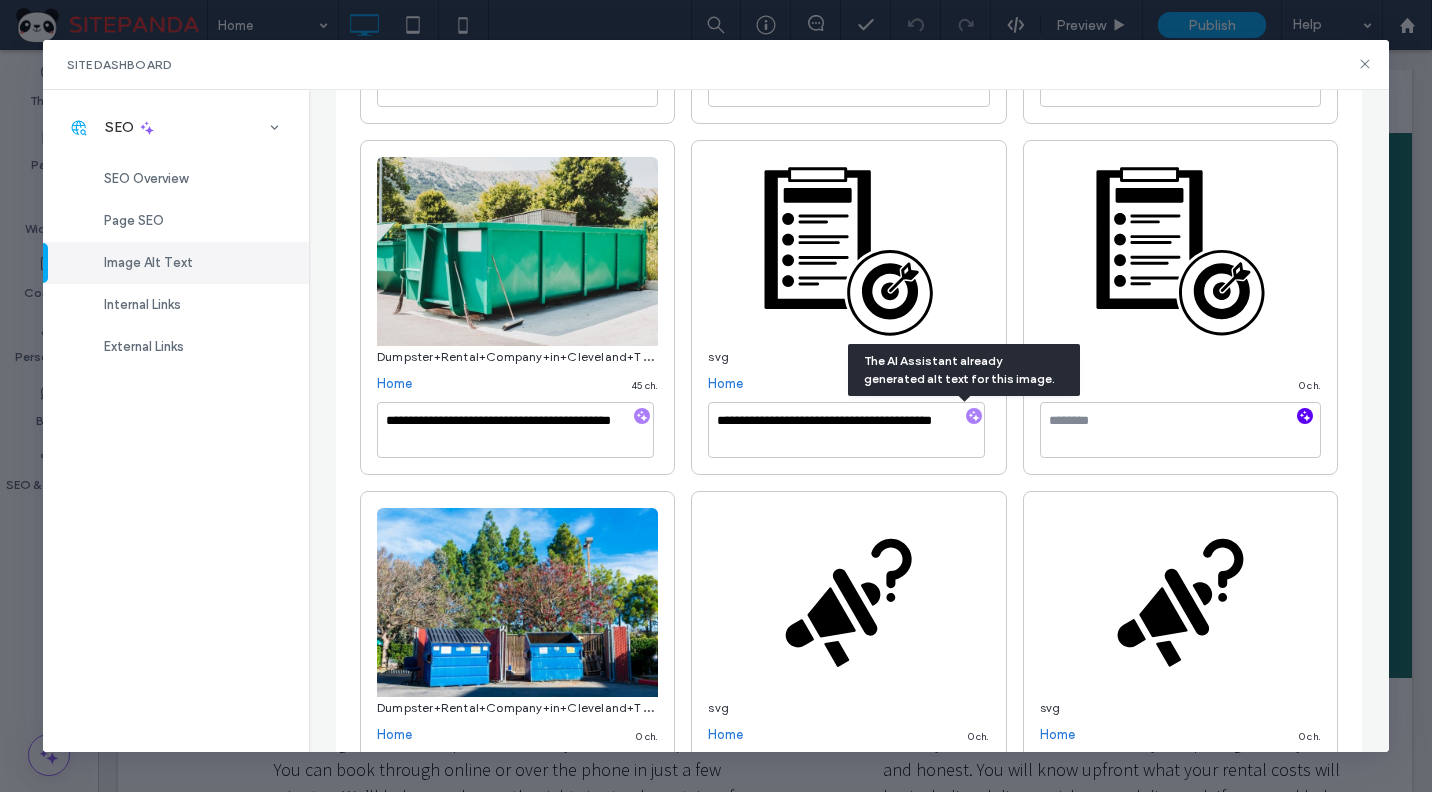 click 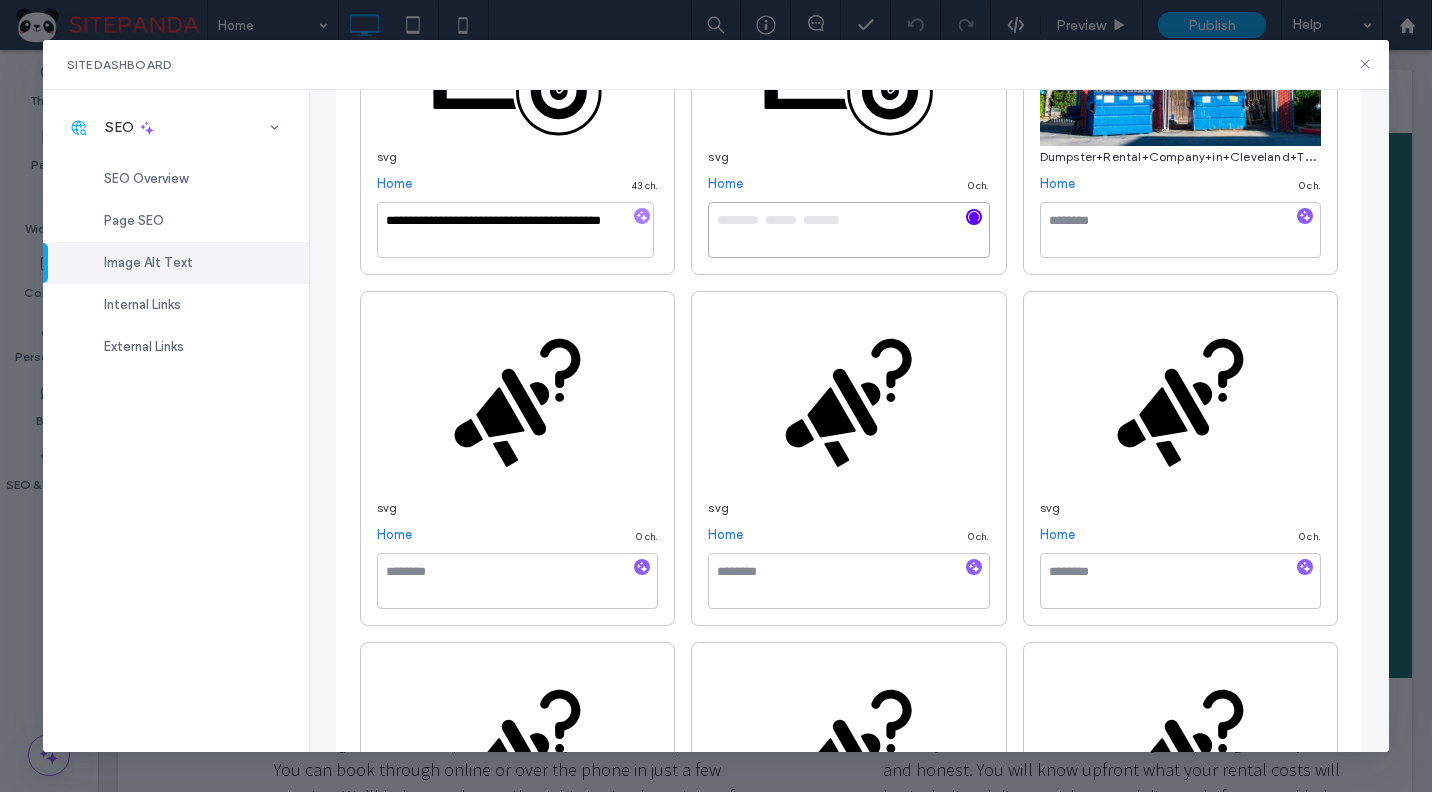 type on "**********" 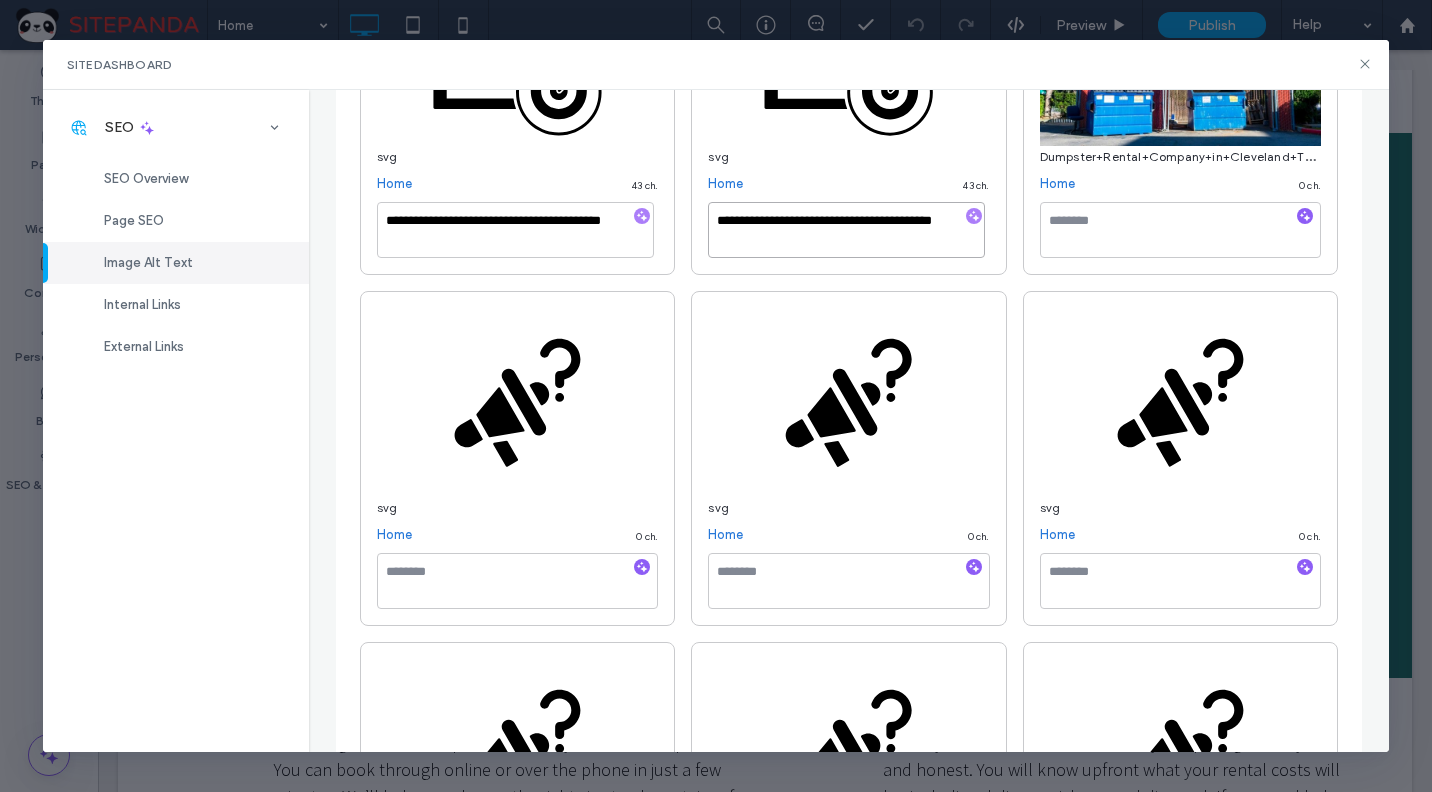 scroll, scrollTop: 849, scrollLeft: 0, axis: vertical 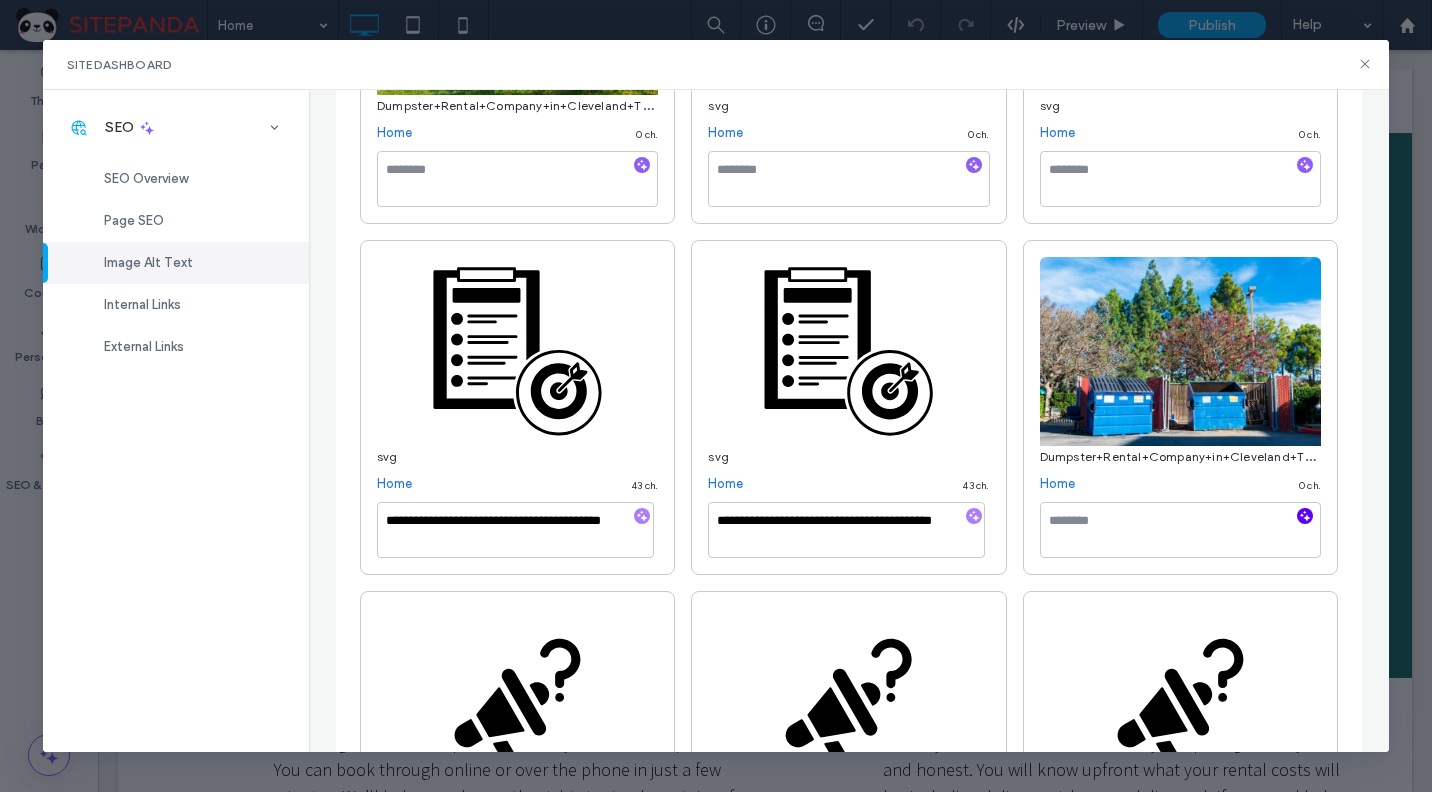 click 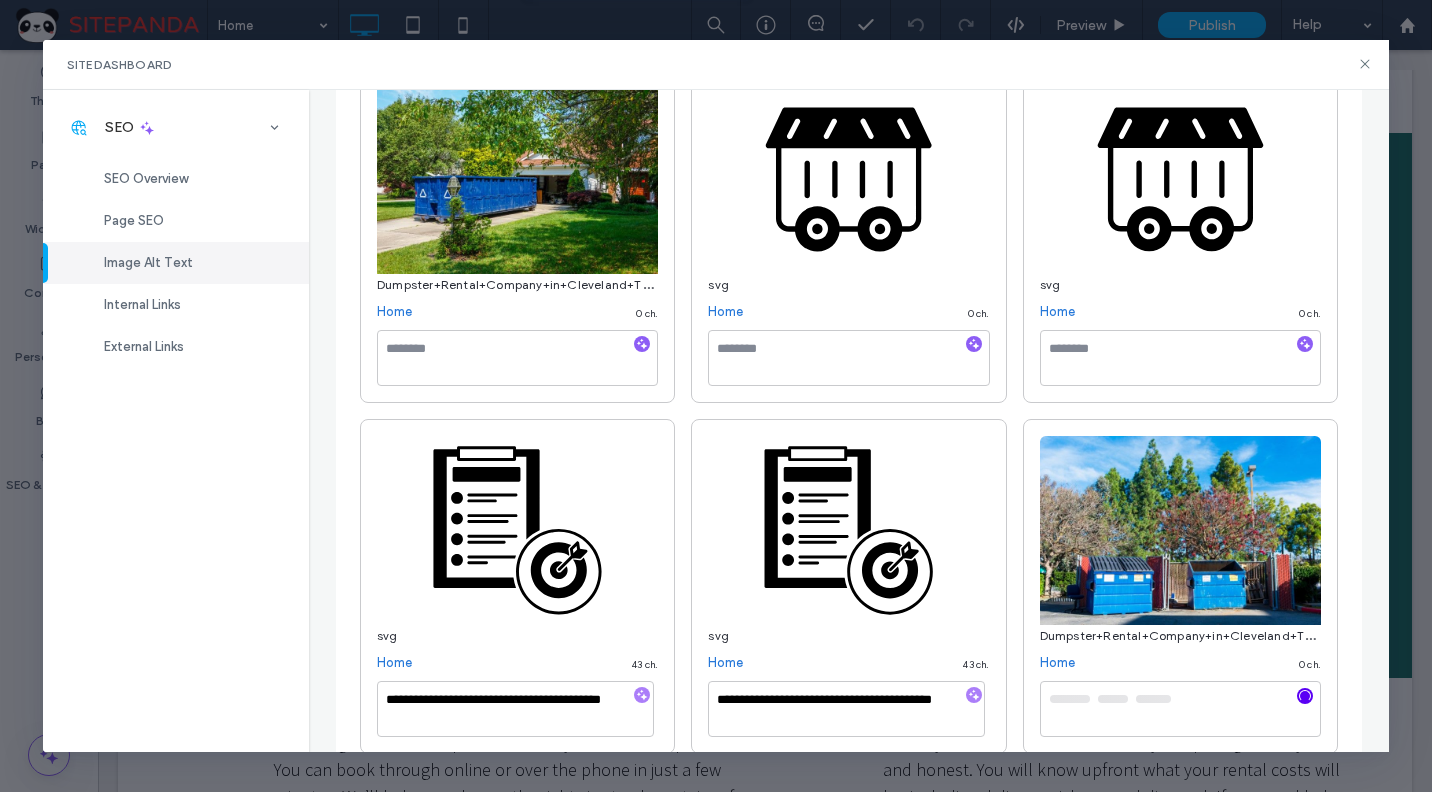 scroll, scrollTop: 649, scrollLeft: 0, axis: vertical 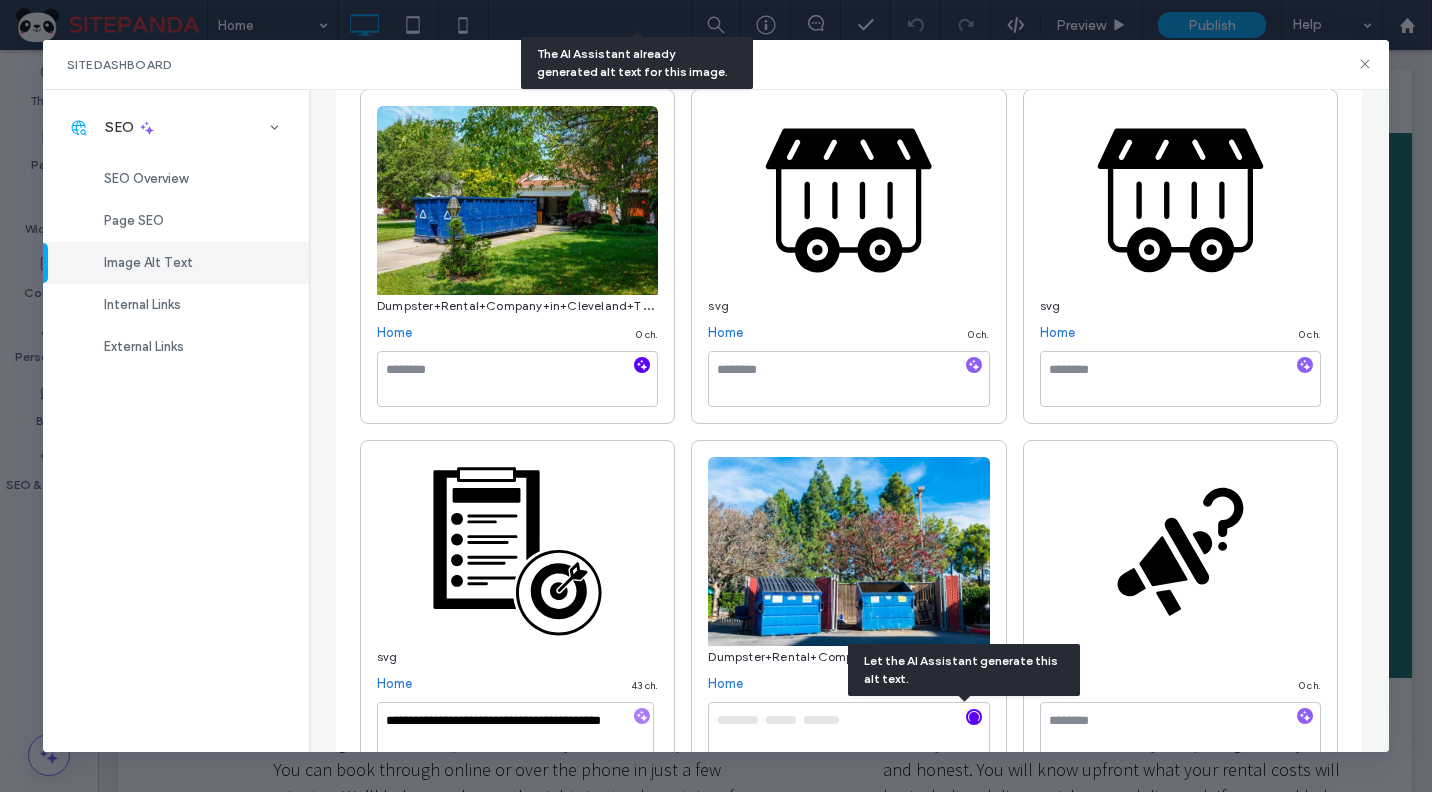 click 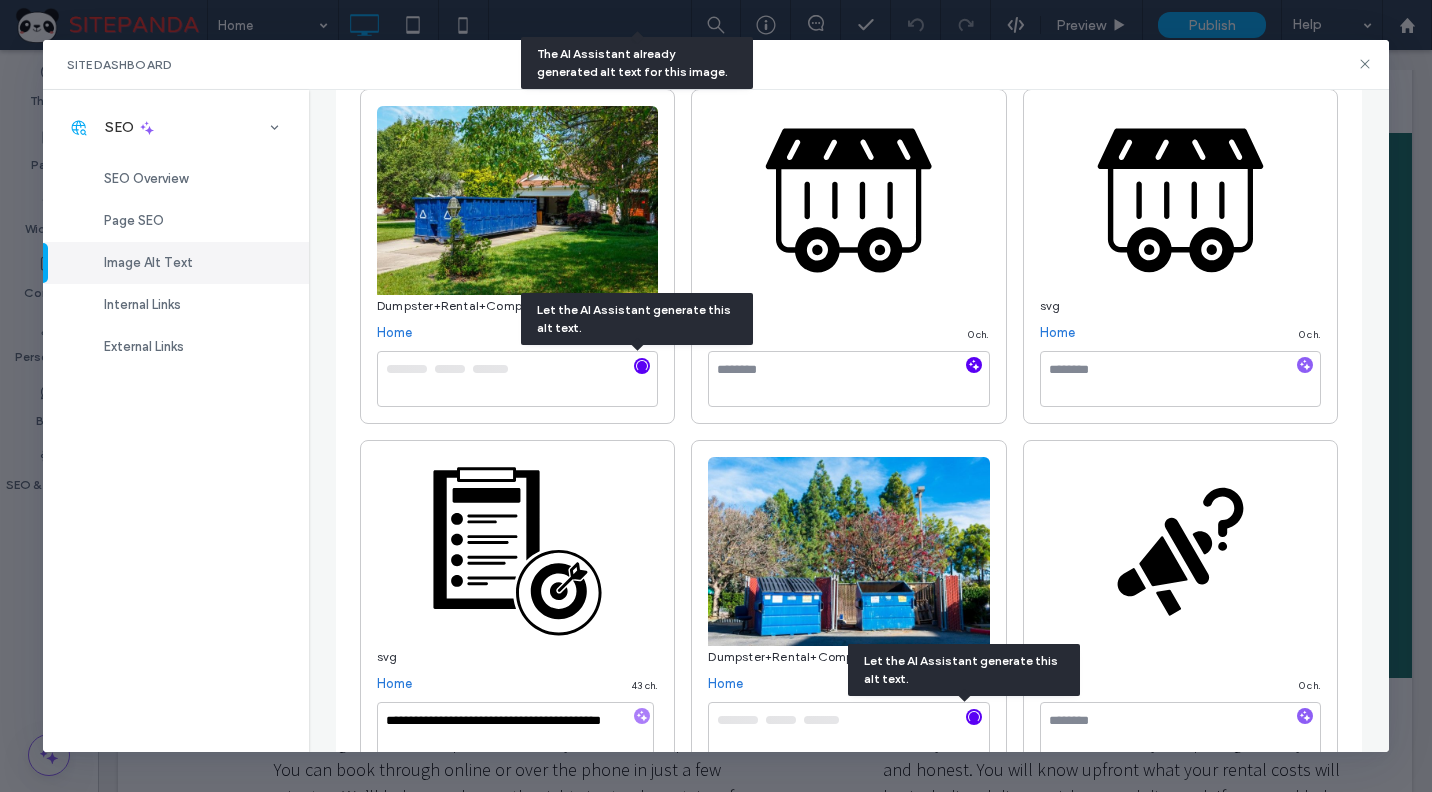 click 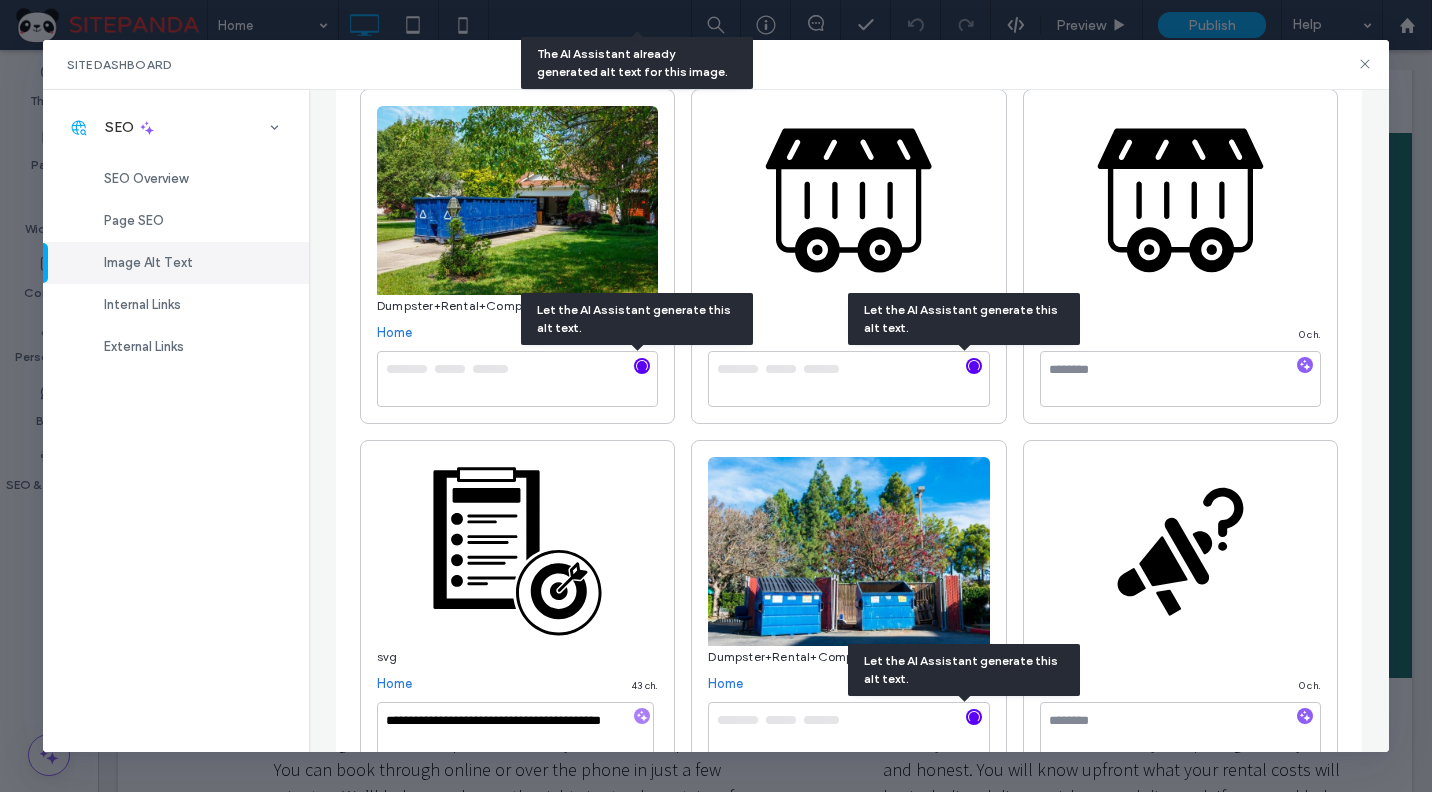 click at bounding box center [1305, 366] 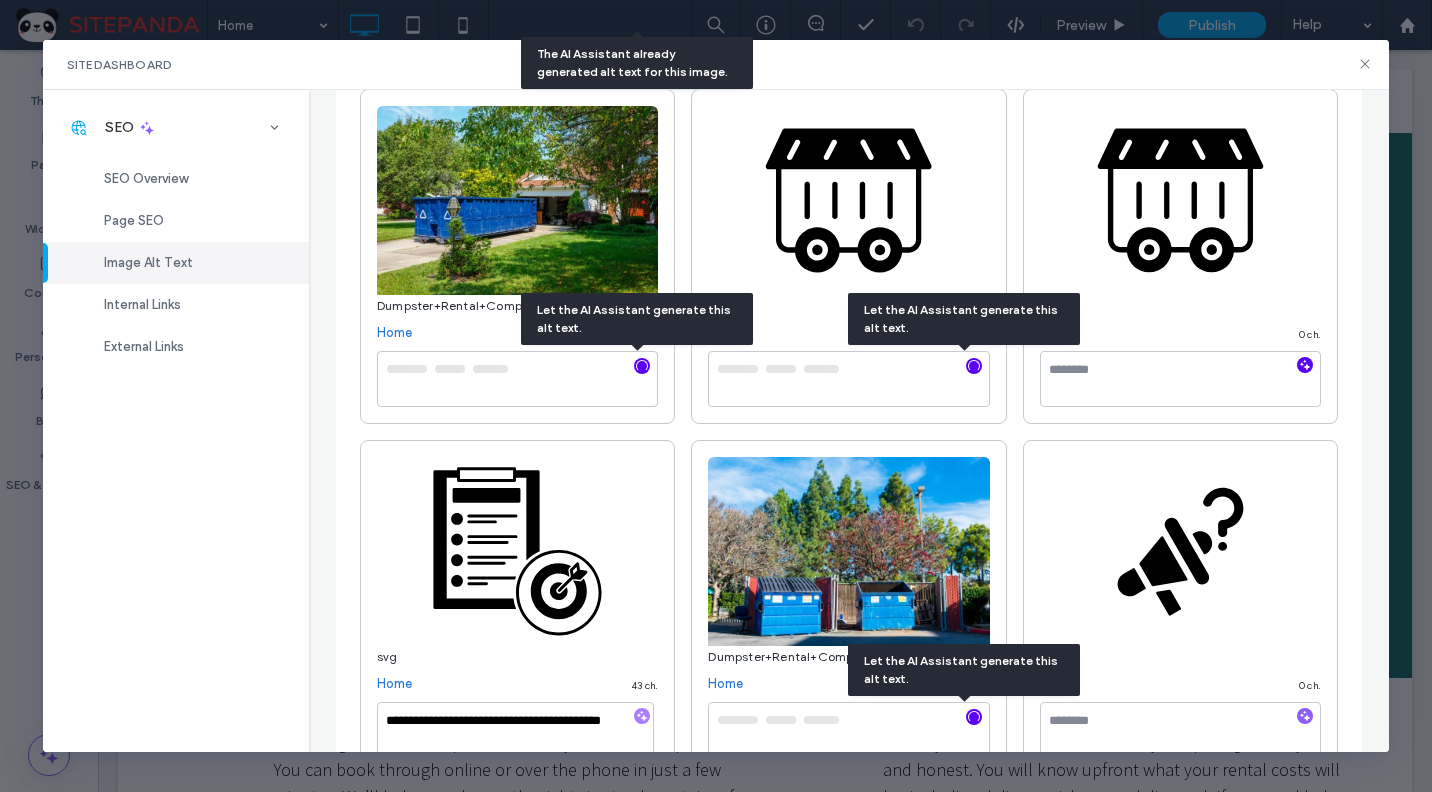 click 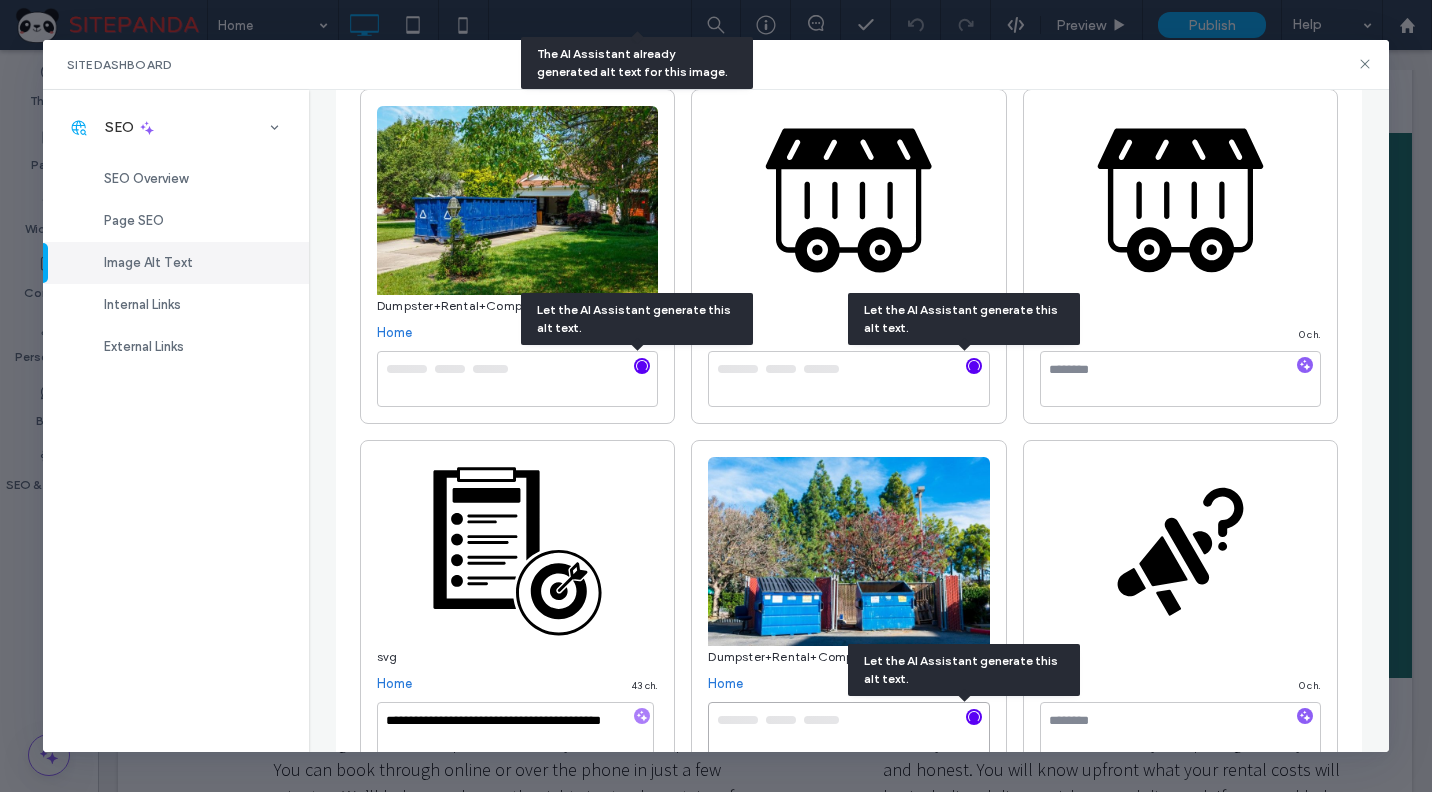 type on "**********" 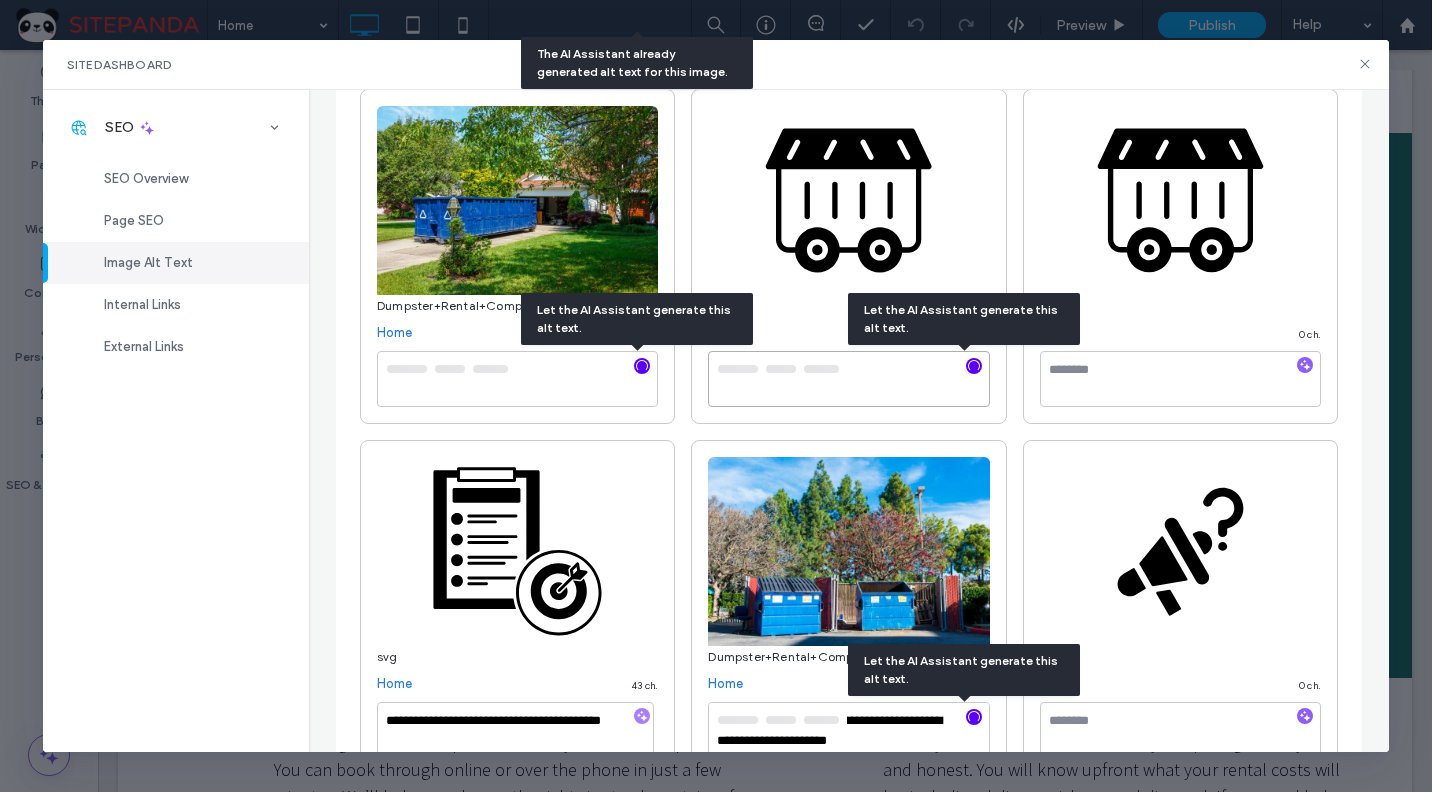 type on "**********" 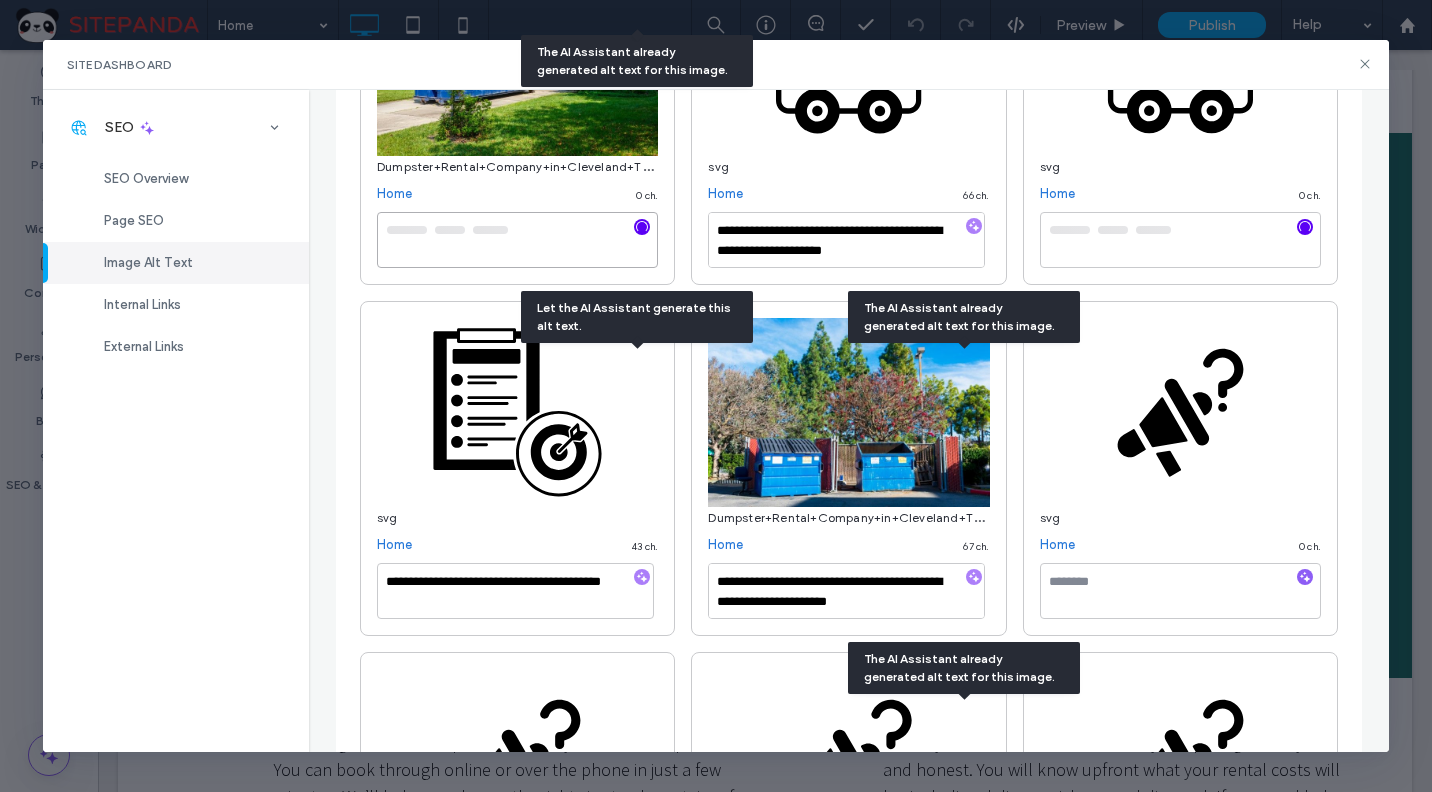 type on "**********" 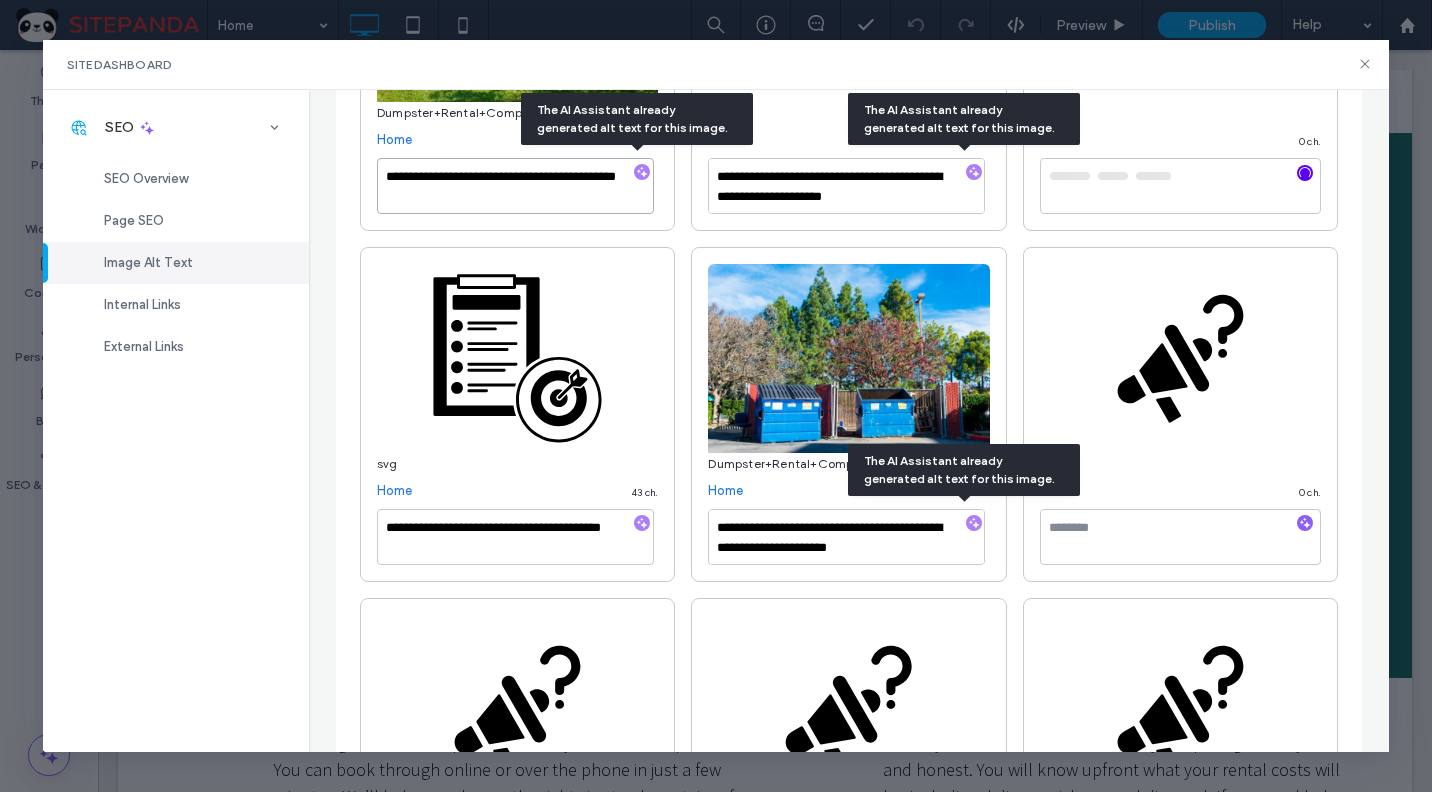 scroll, scrollTop: 849, scrollLeft: 0, axis: vertical 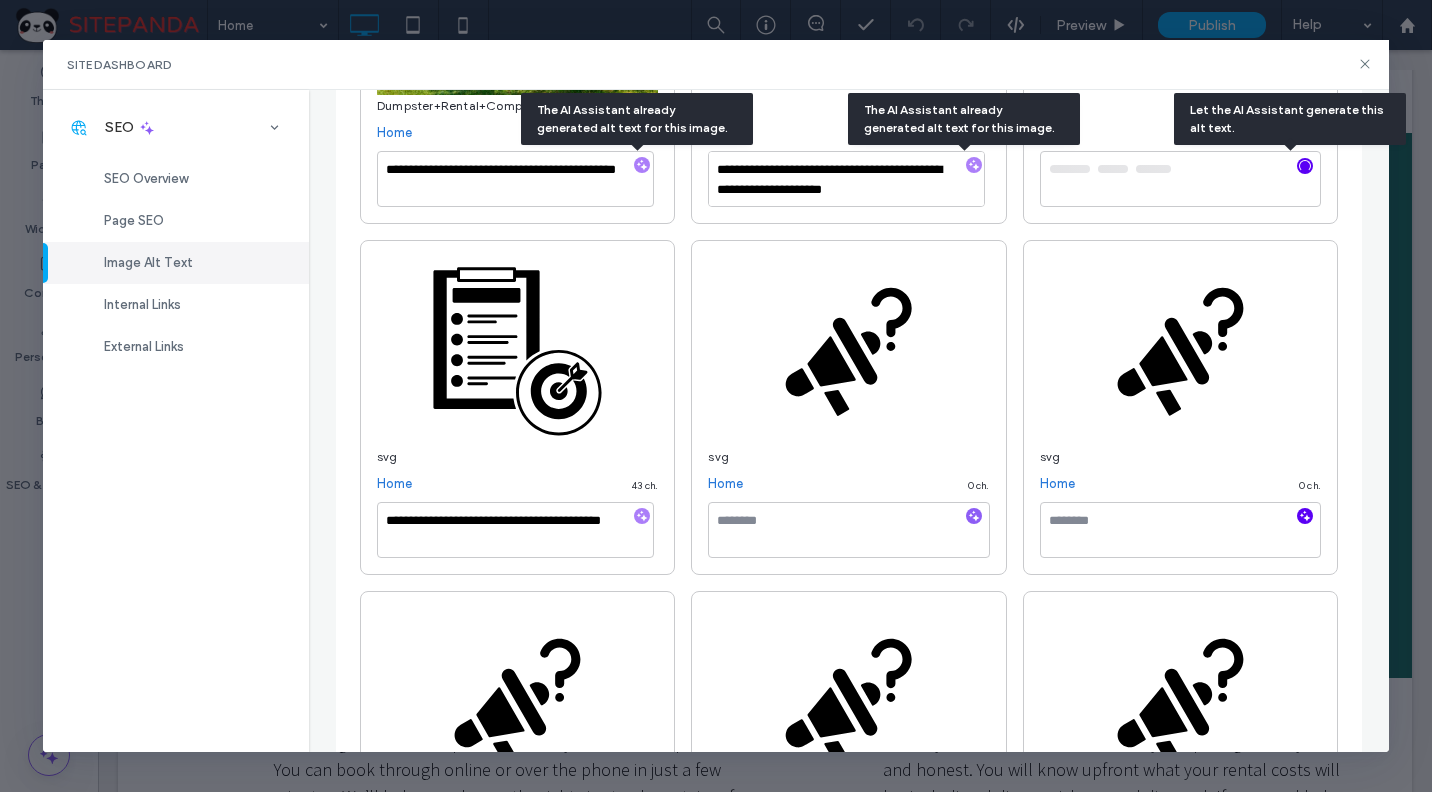 click at bounding box center (642, 867) 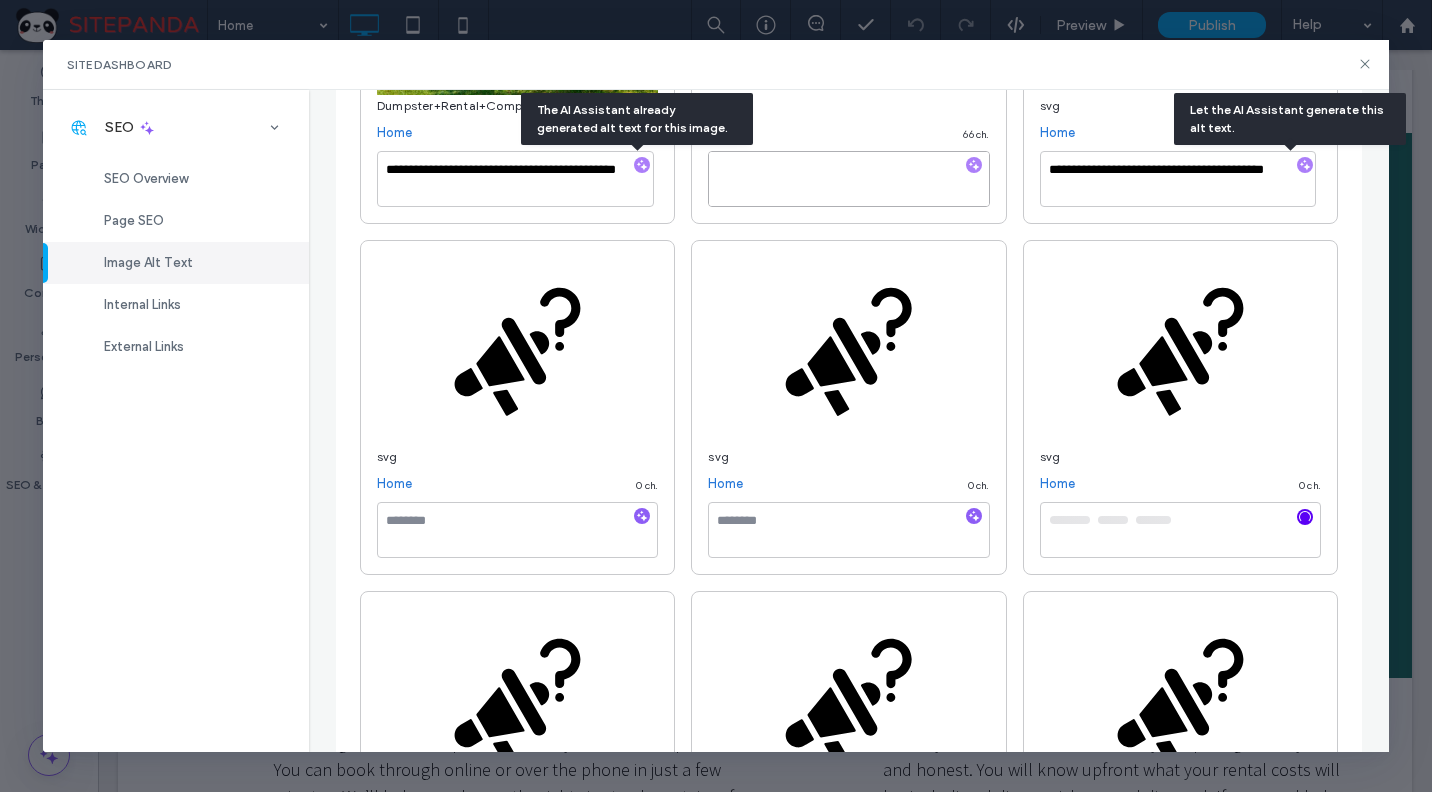 type on "**********" 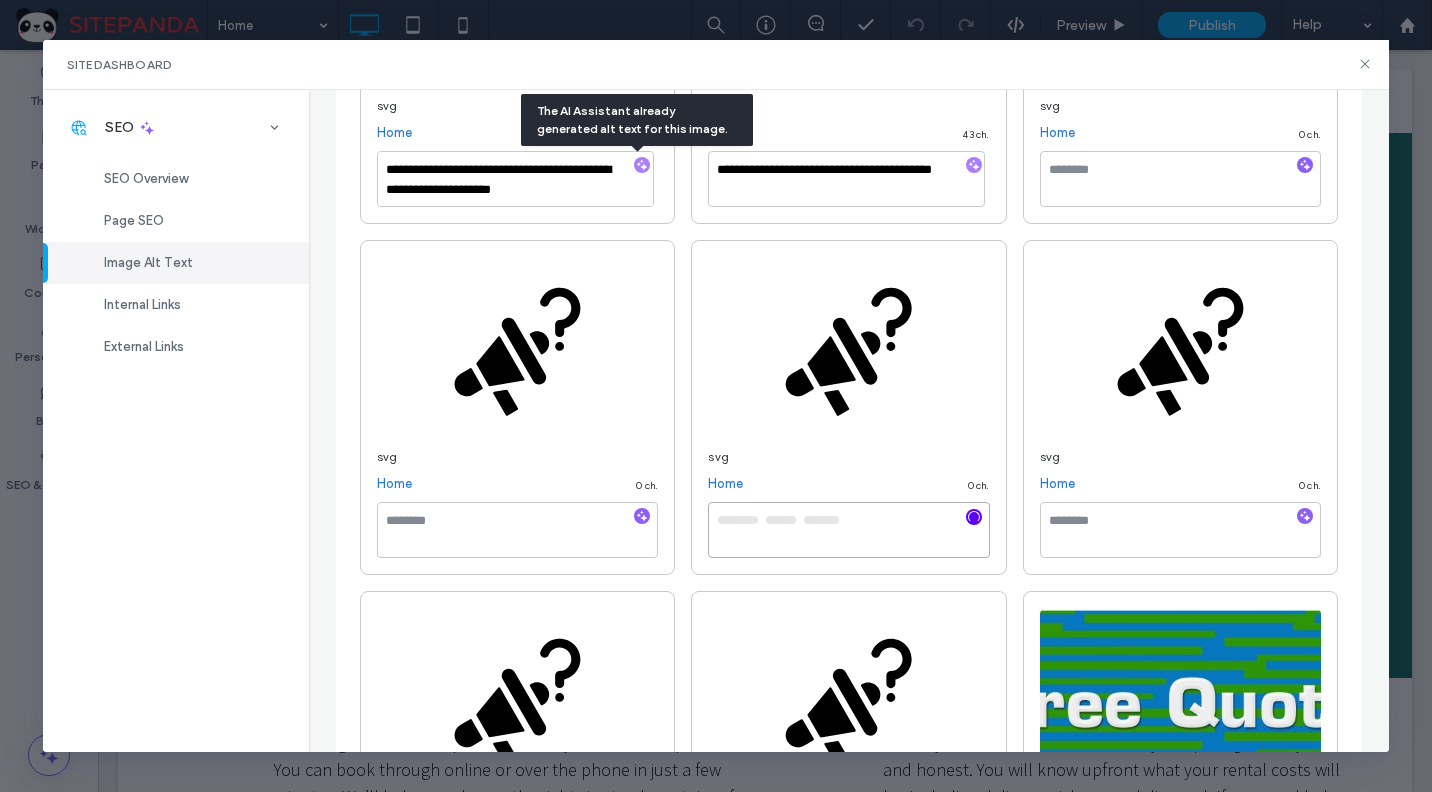 scroll, scrollTop: 949, scrollLeft: 0, axis: vertical 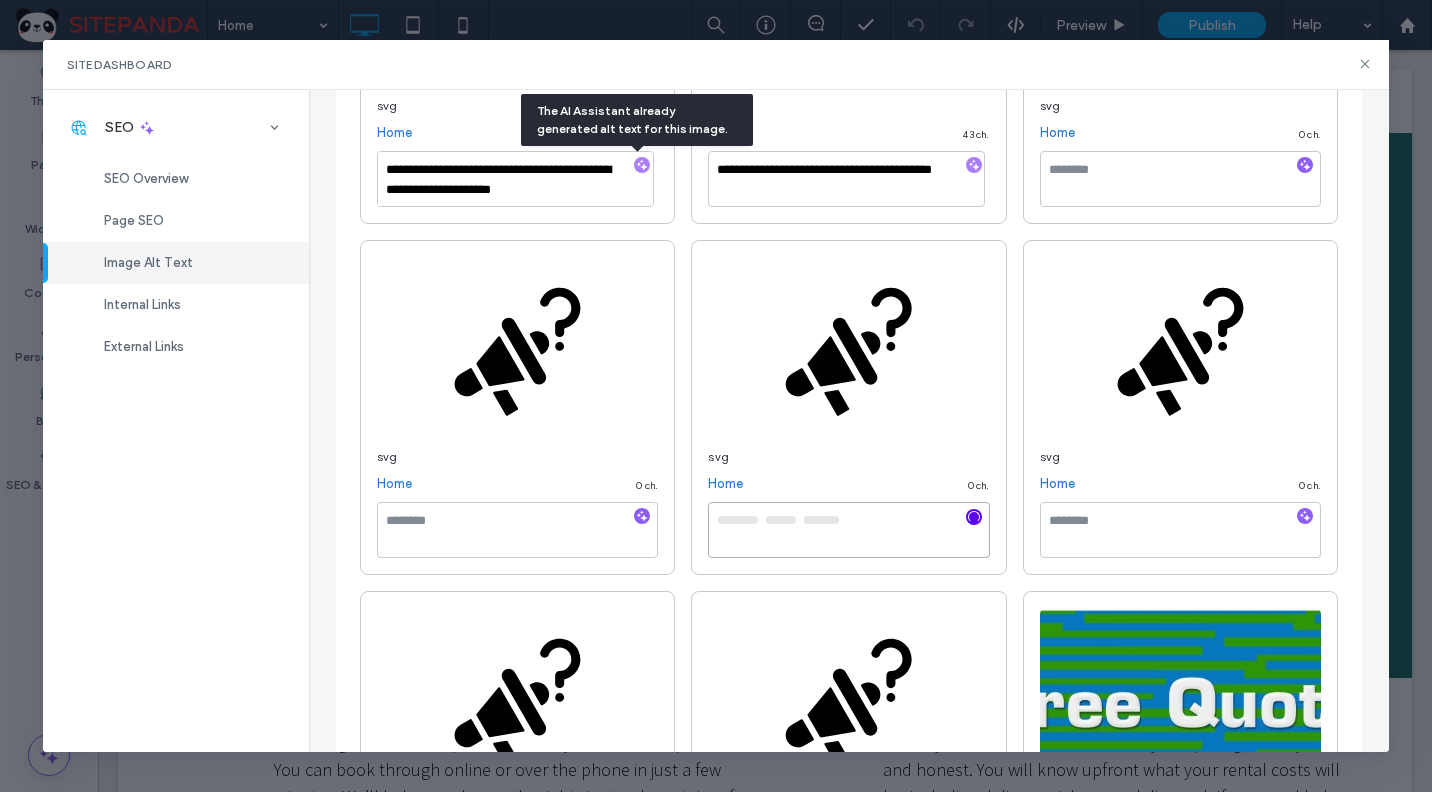 type on "**********" 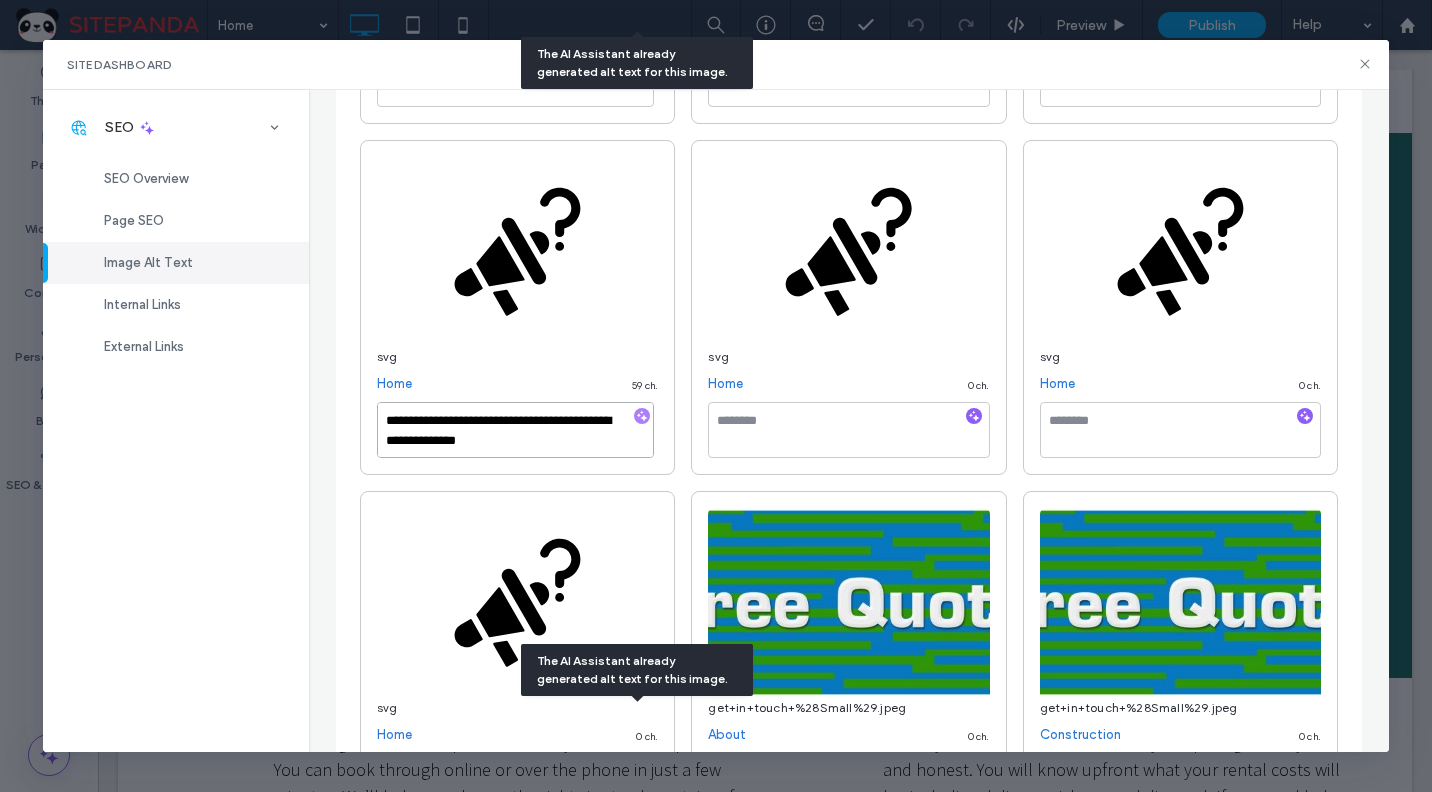 scroll, scrollTop: 649, scrollLeft: 0, axis: vertical 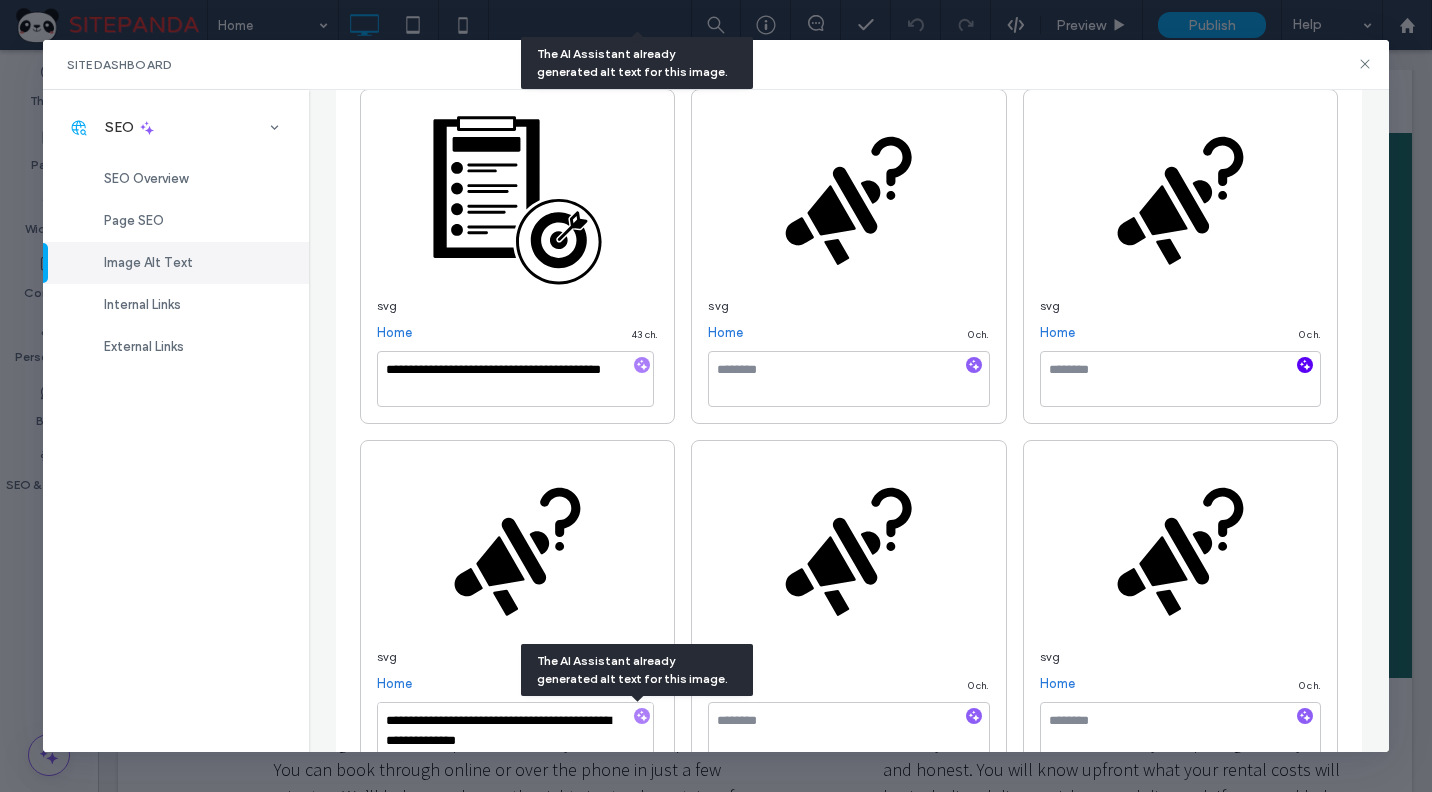 click 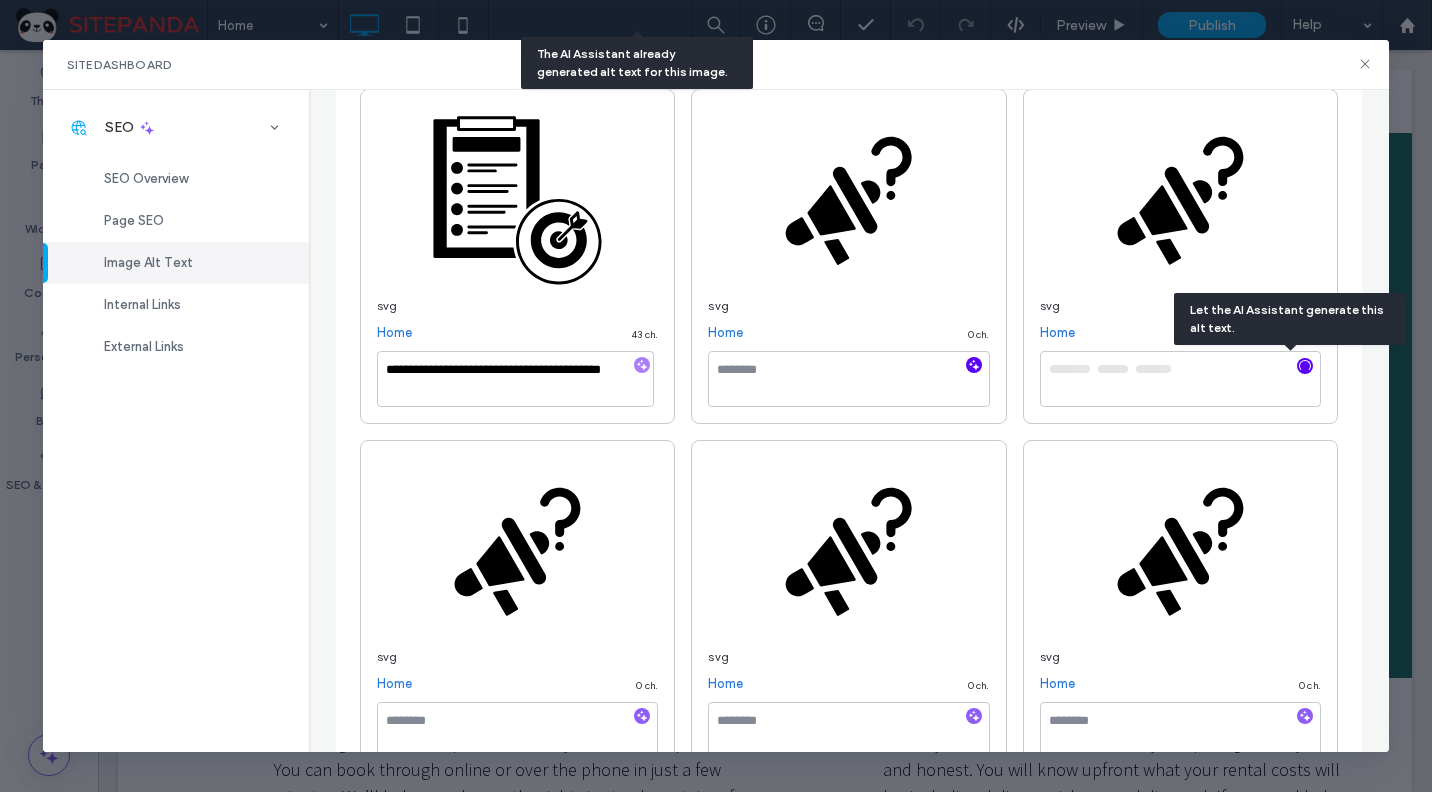 click 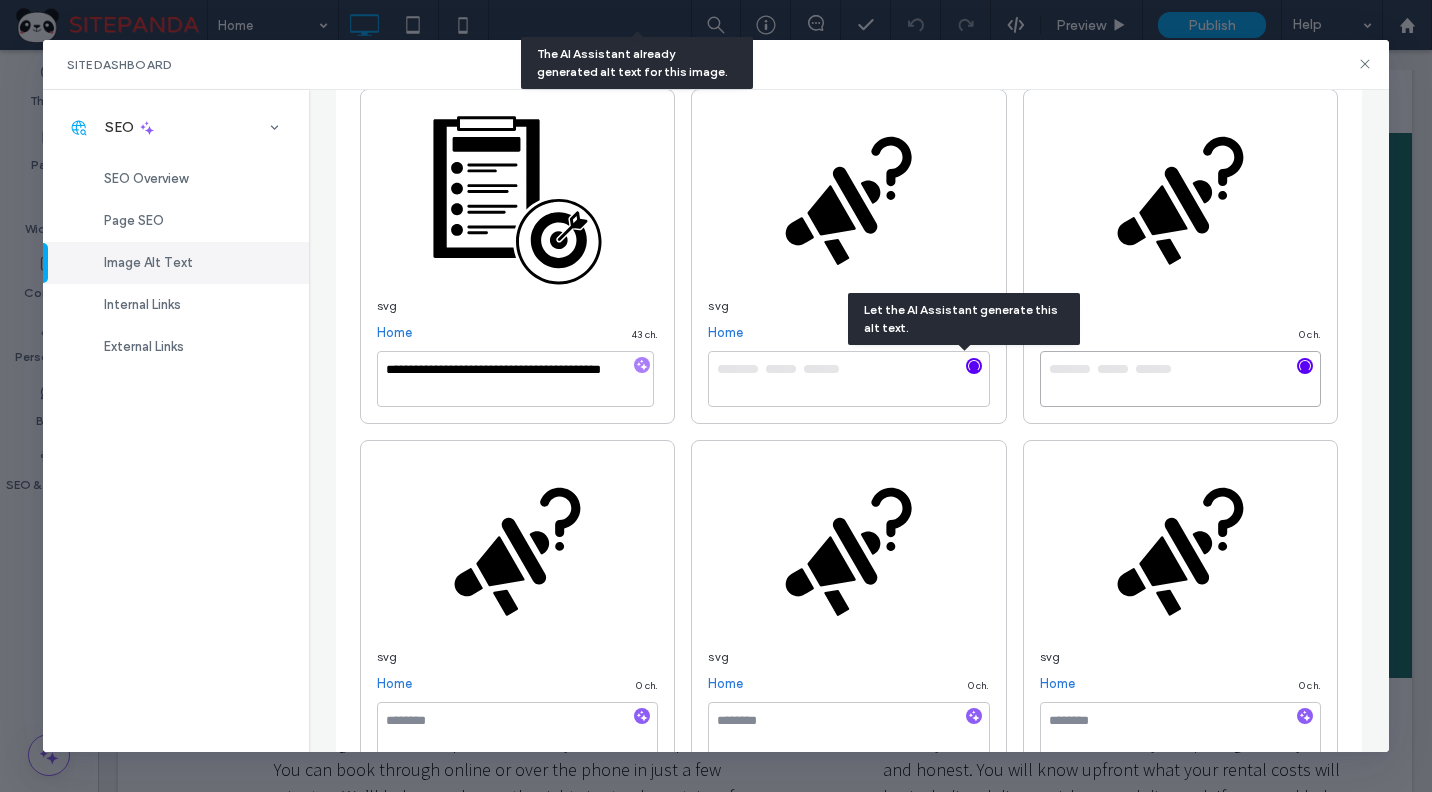 type on "**********" 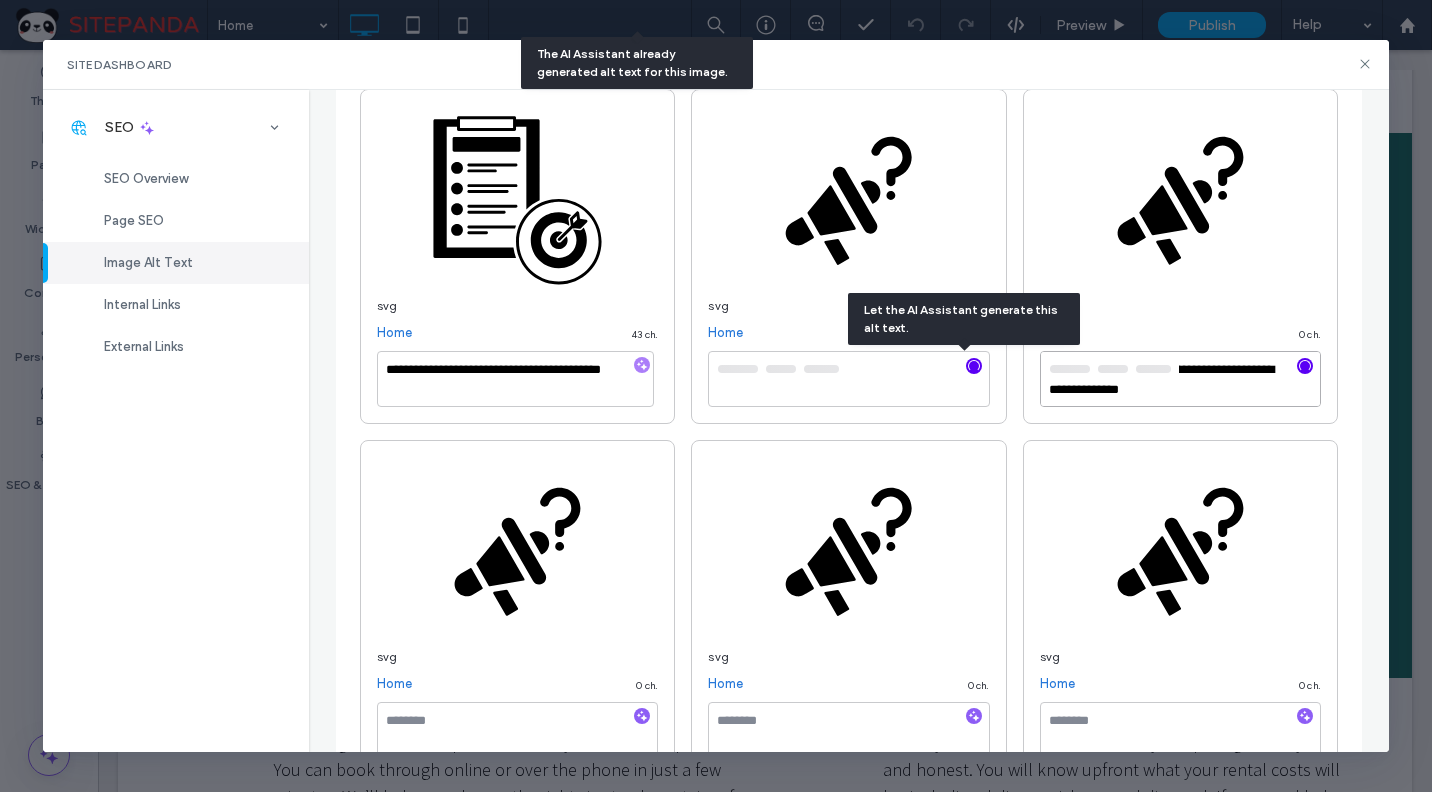 scroll, scrollTop: 2, scrollLeft: 0, axis: vertical 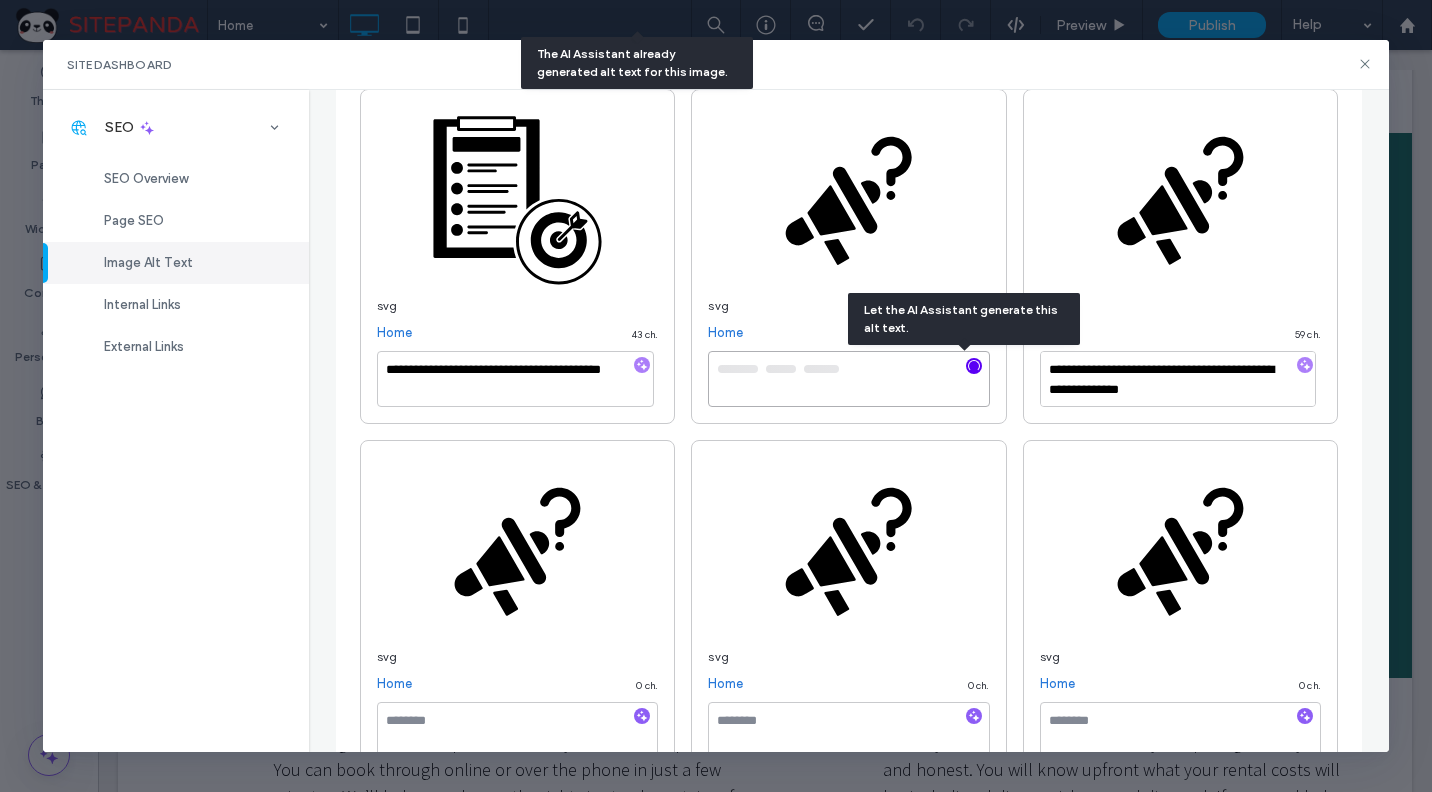 type on "**********" 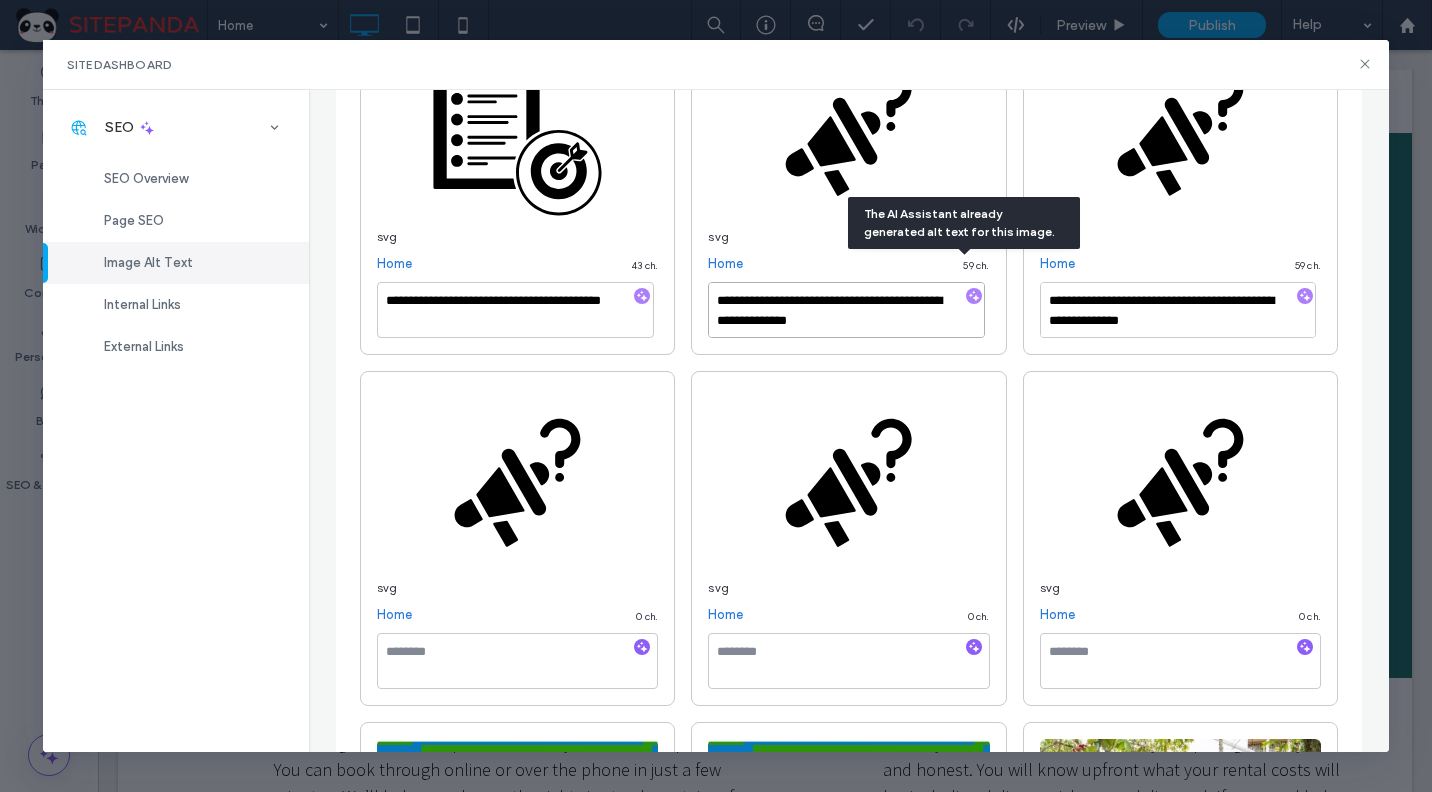 scroll, scrollTop: 849, scrollLeft: 0, axis: vertical 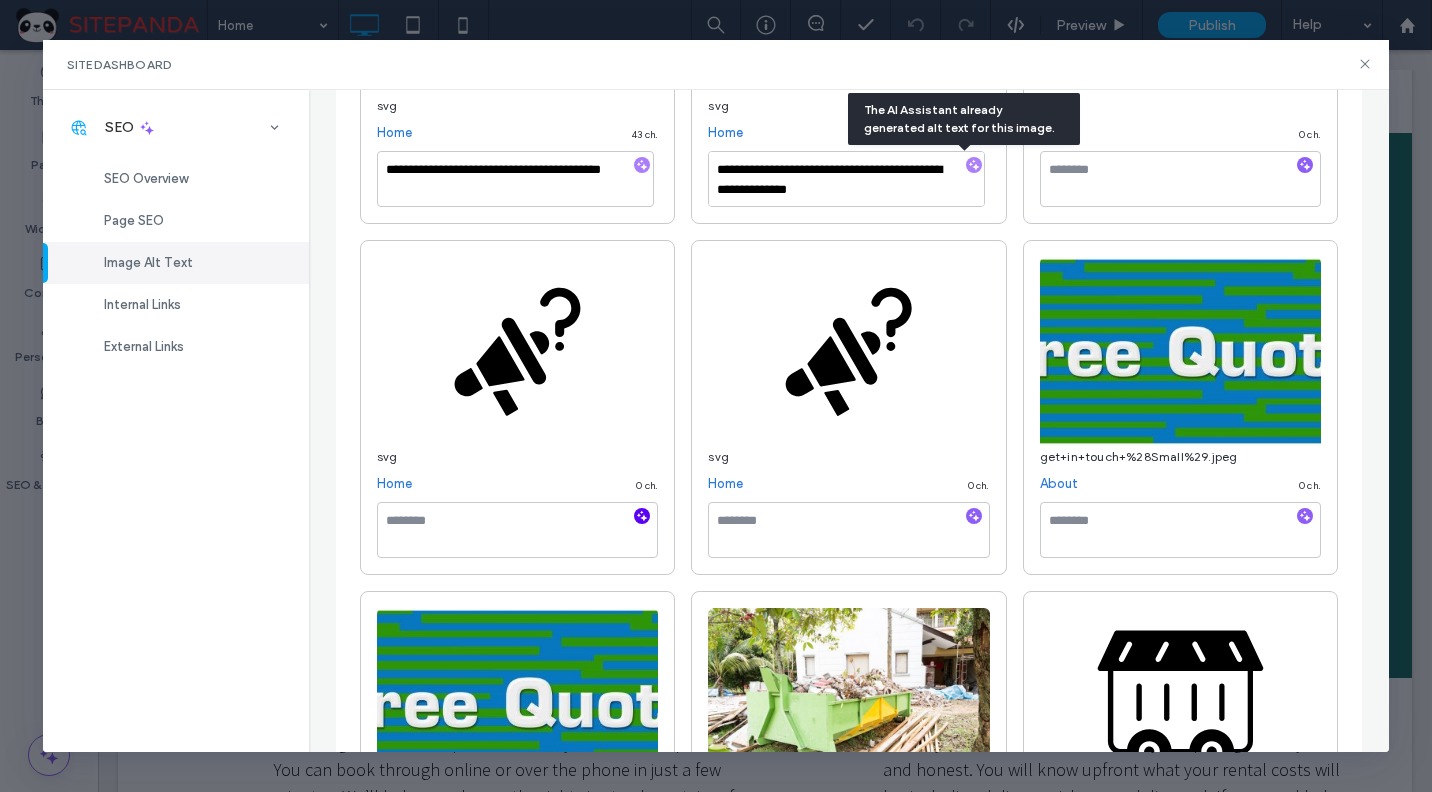click 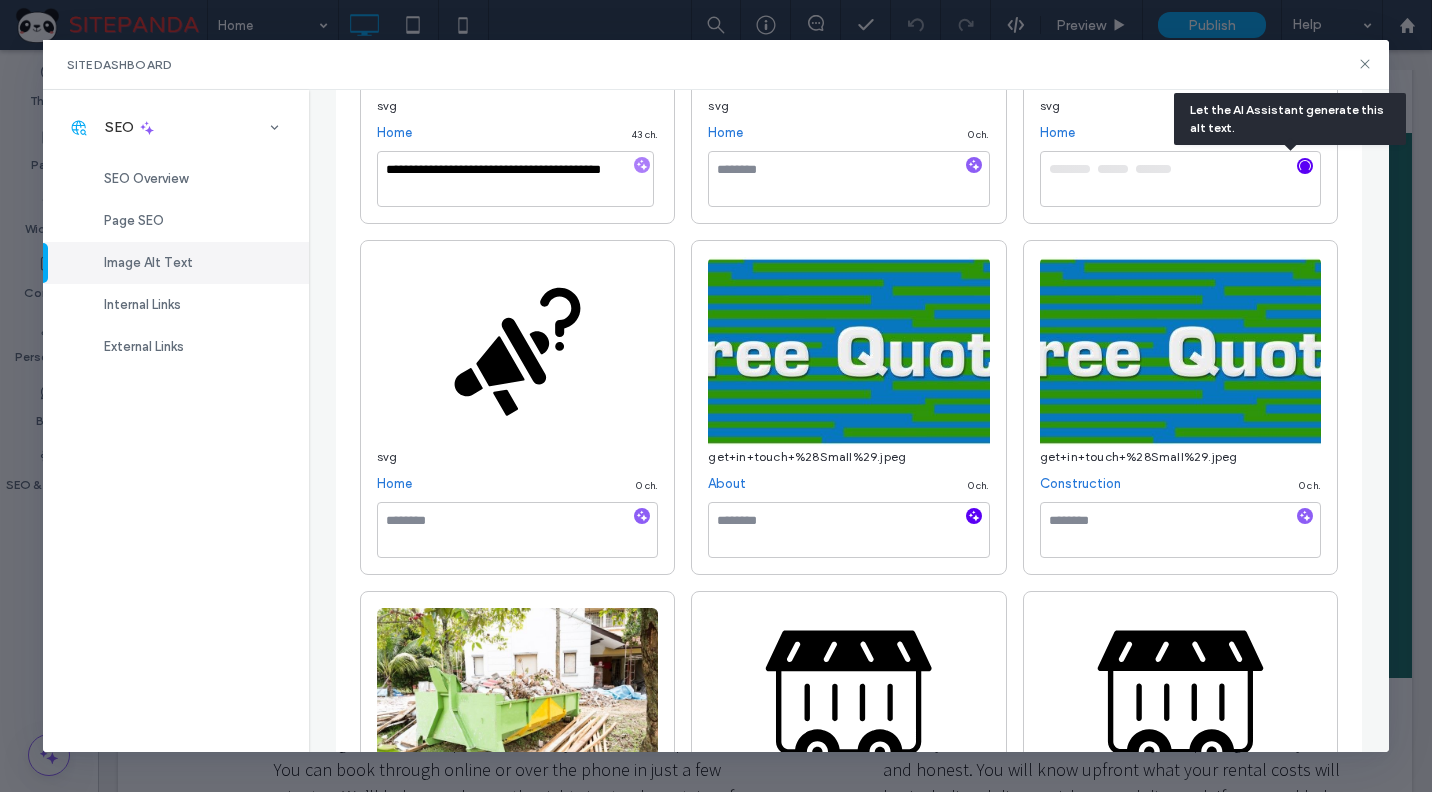 click 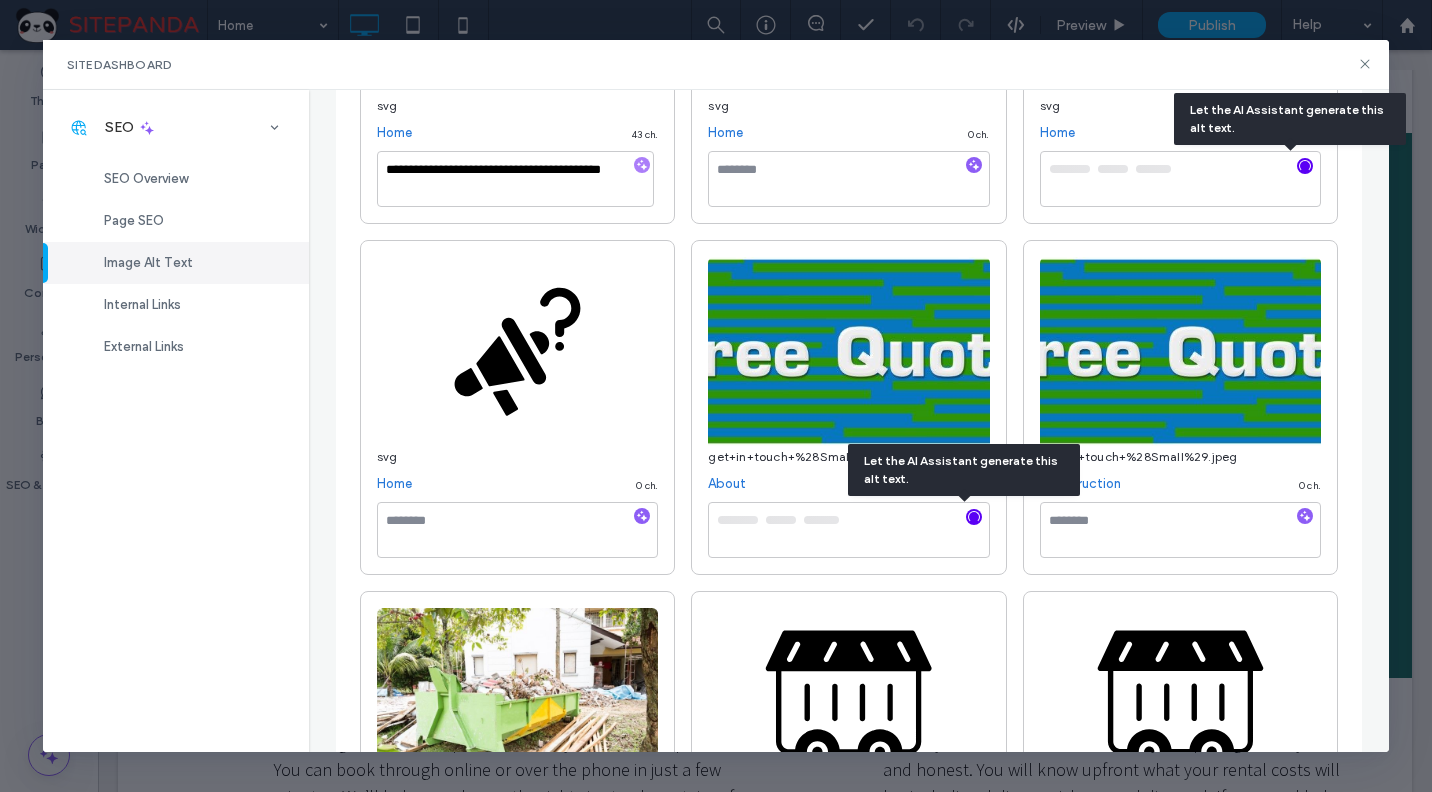 click at bounding box center [1305, 517] 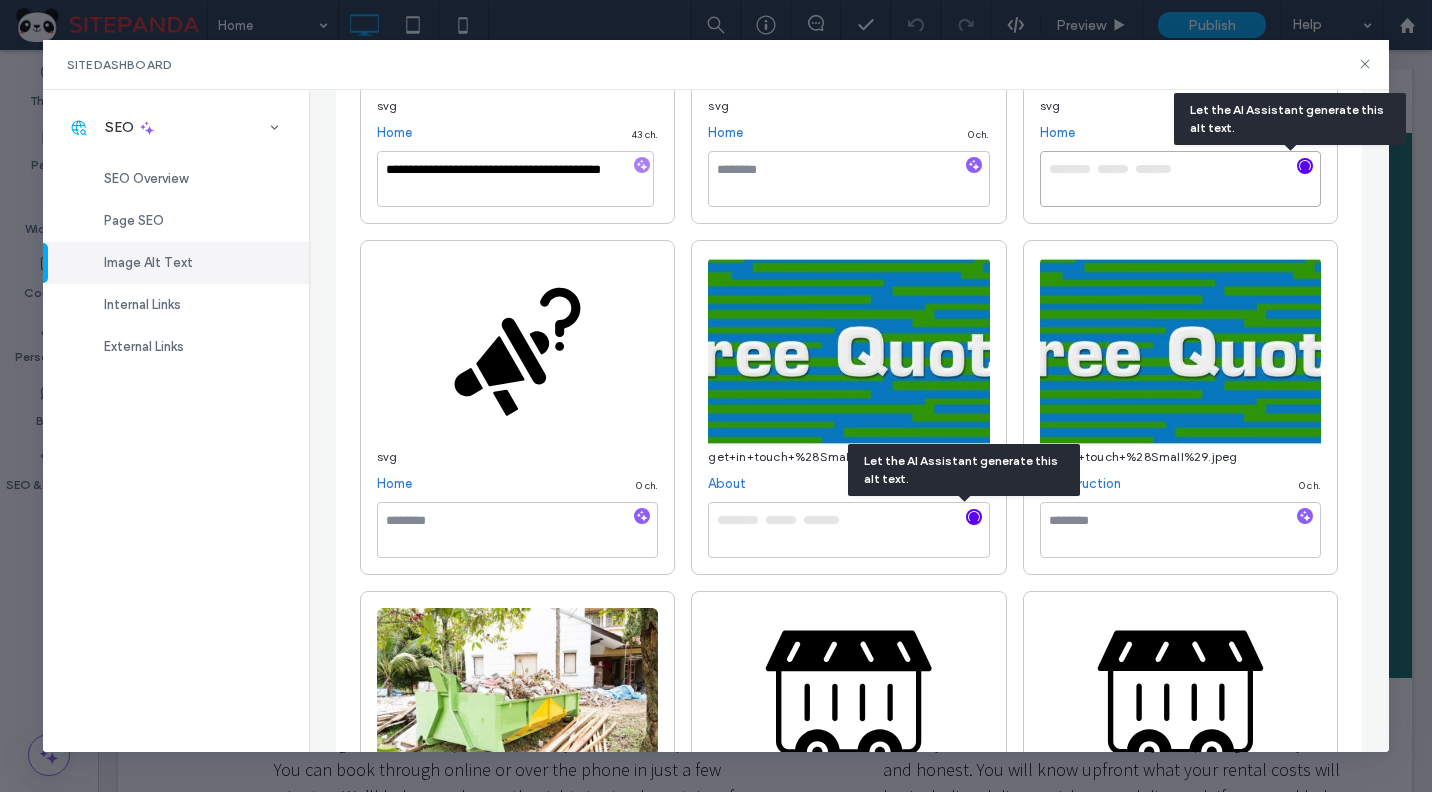 type on "**********" 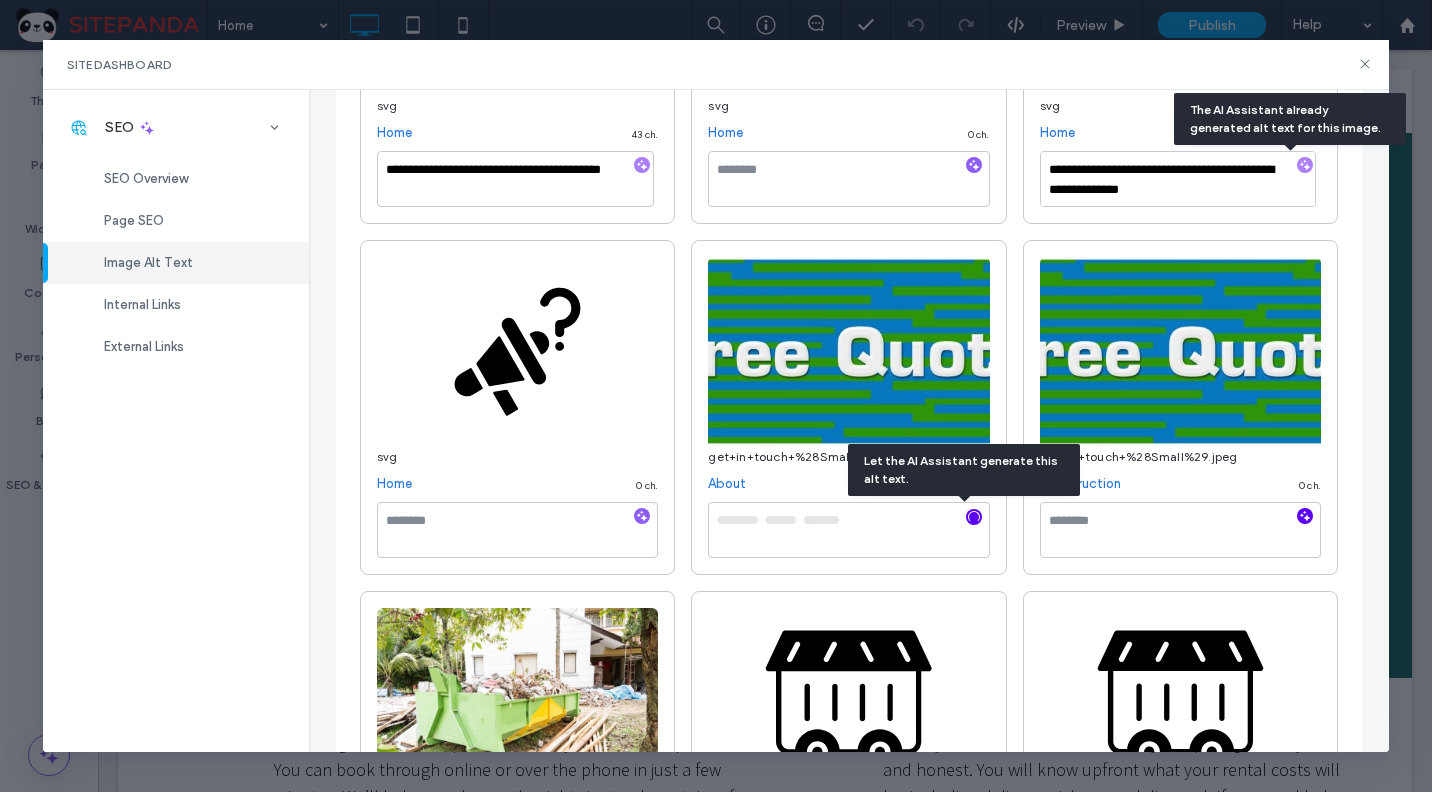 type on "**********" 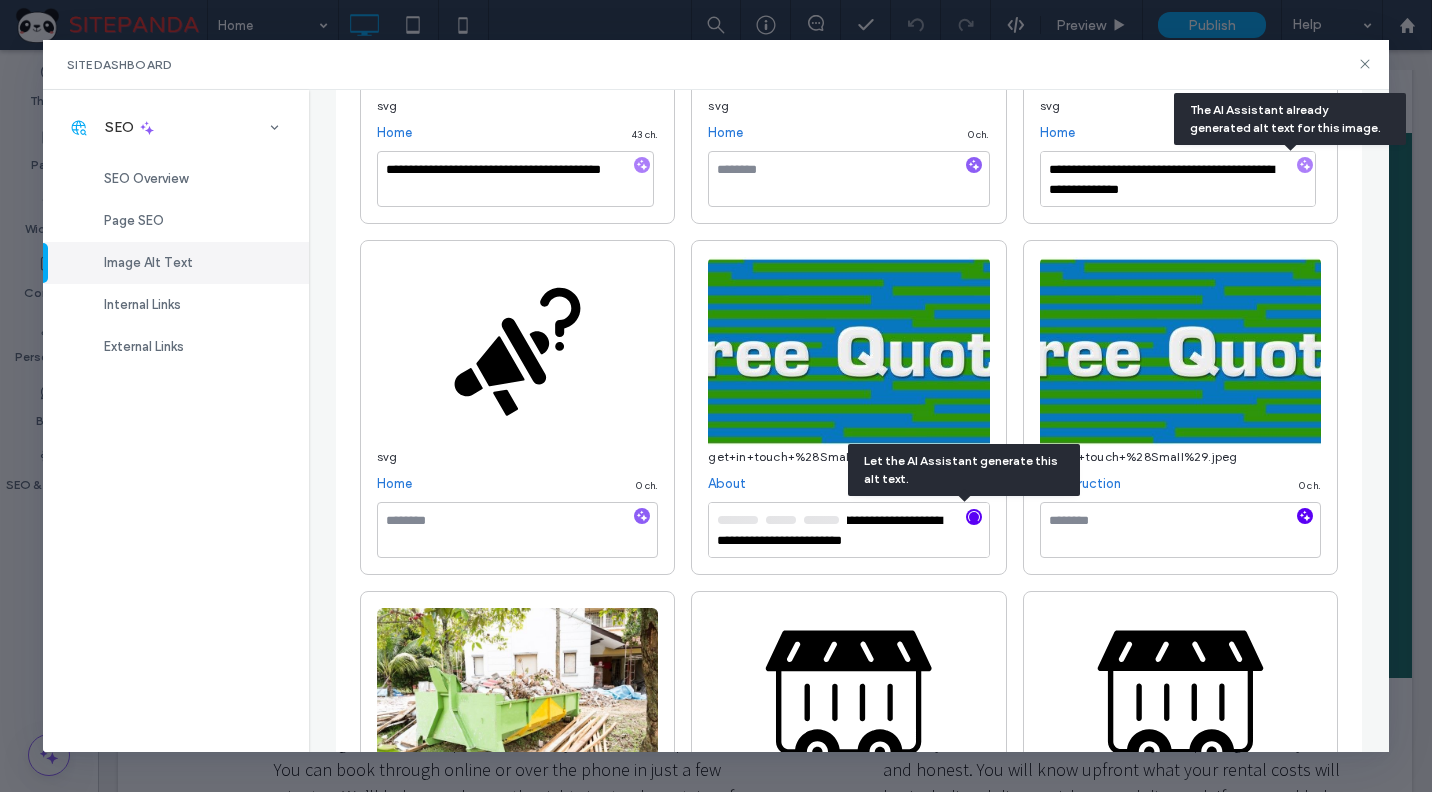 click 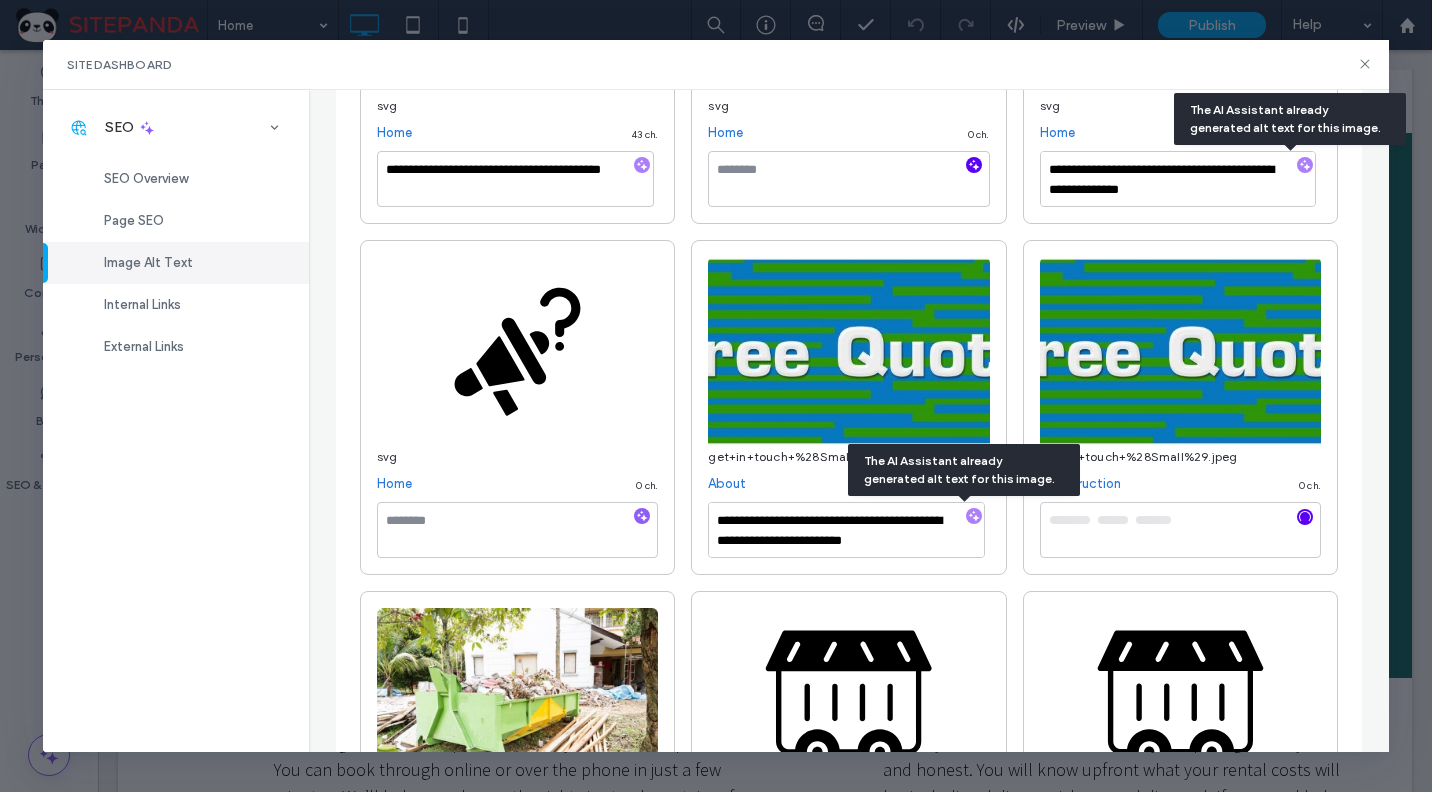 click 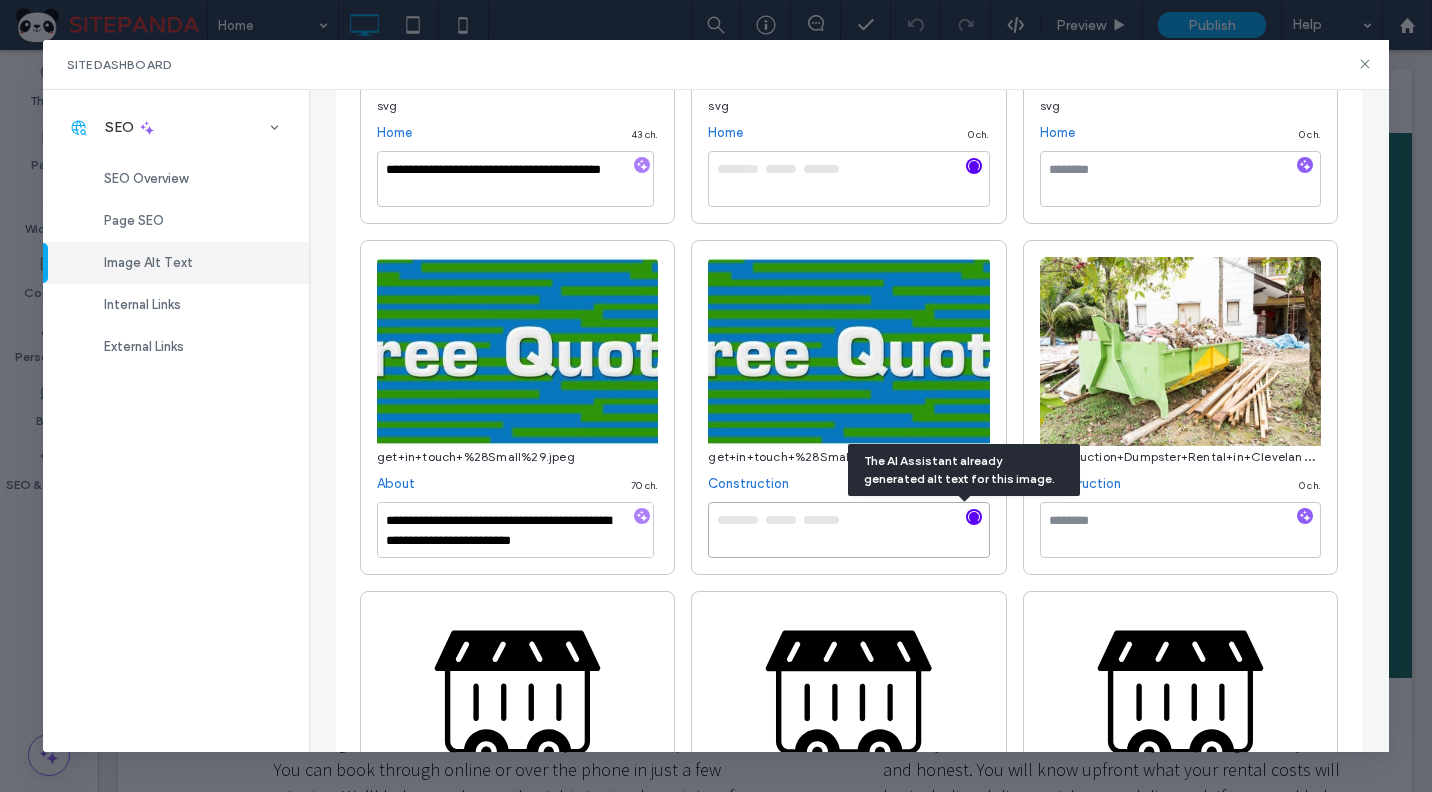 type on "**********" 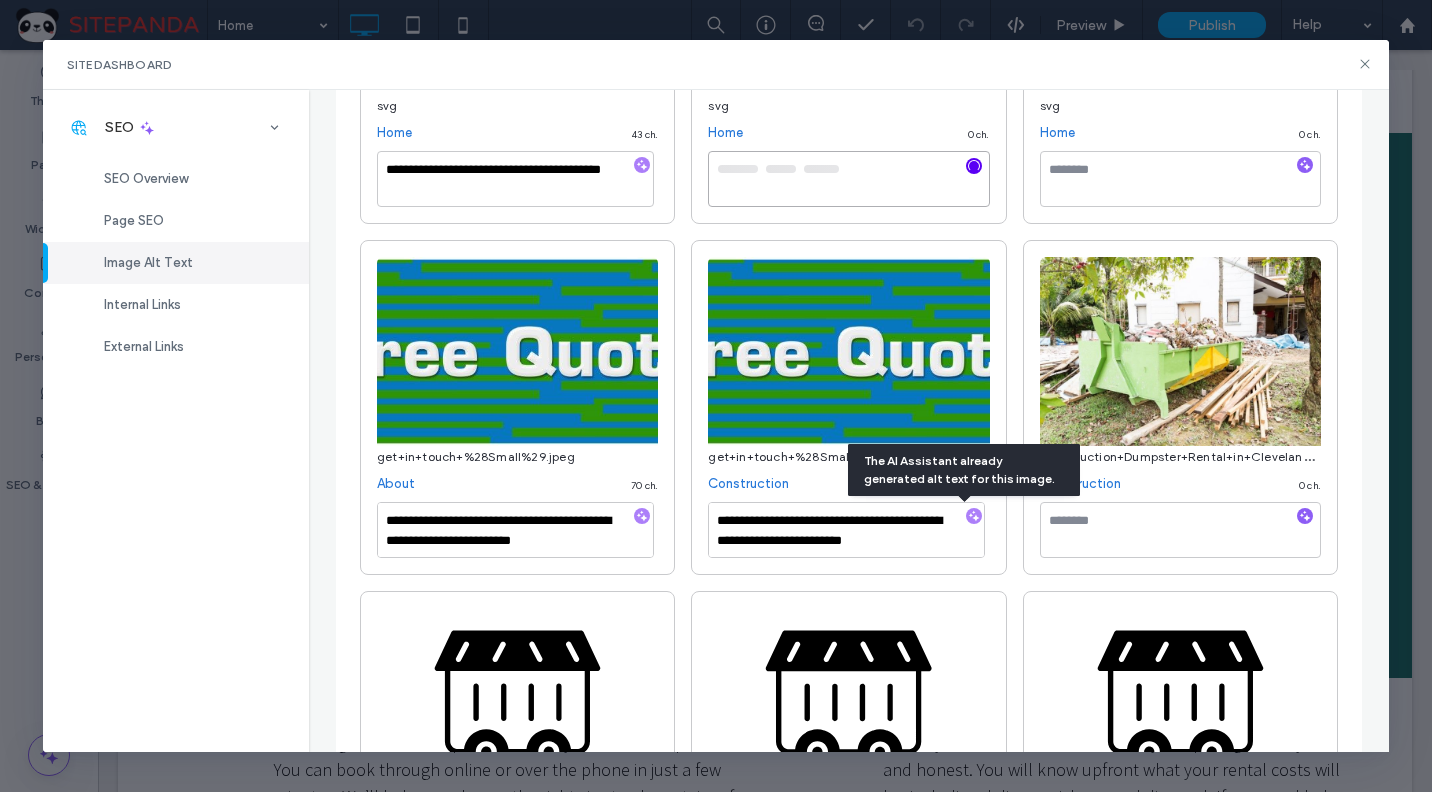 type on "**********" 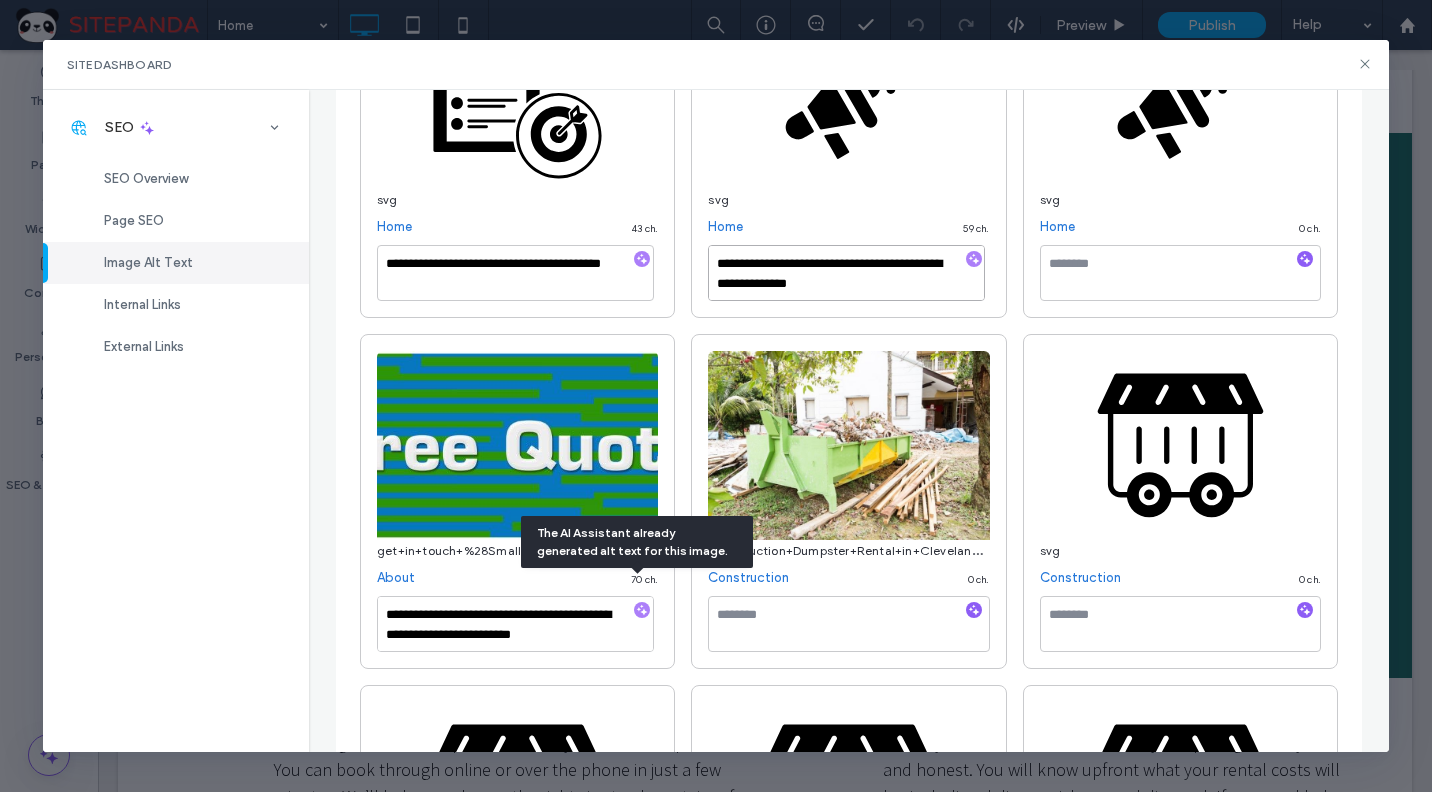 scroll, scrollTop: 749, scrollLeft: 0, axis: vertical 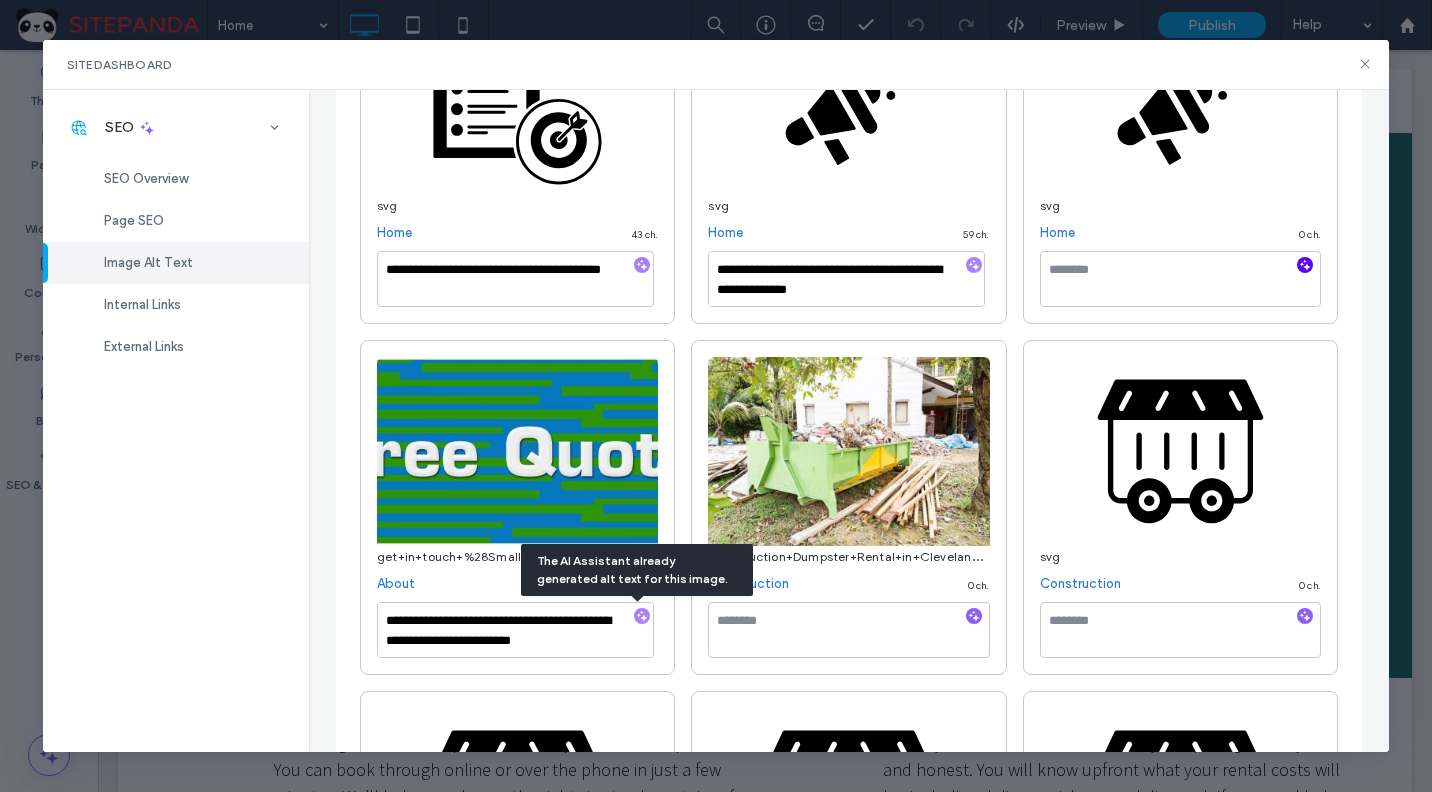 click 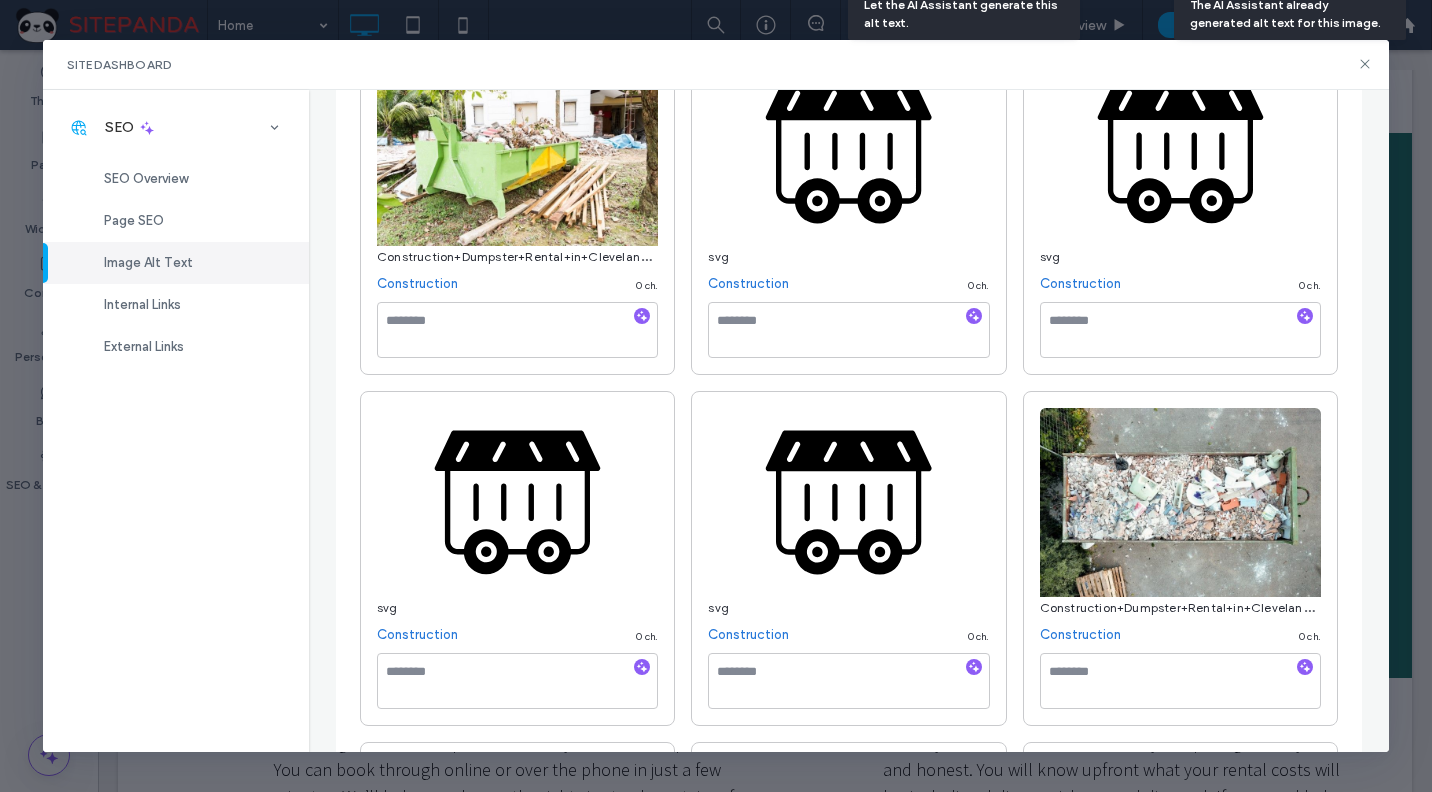 type on "**********" 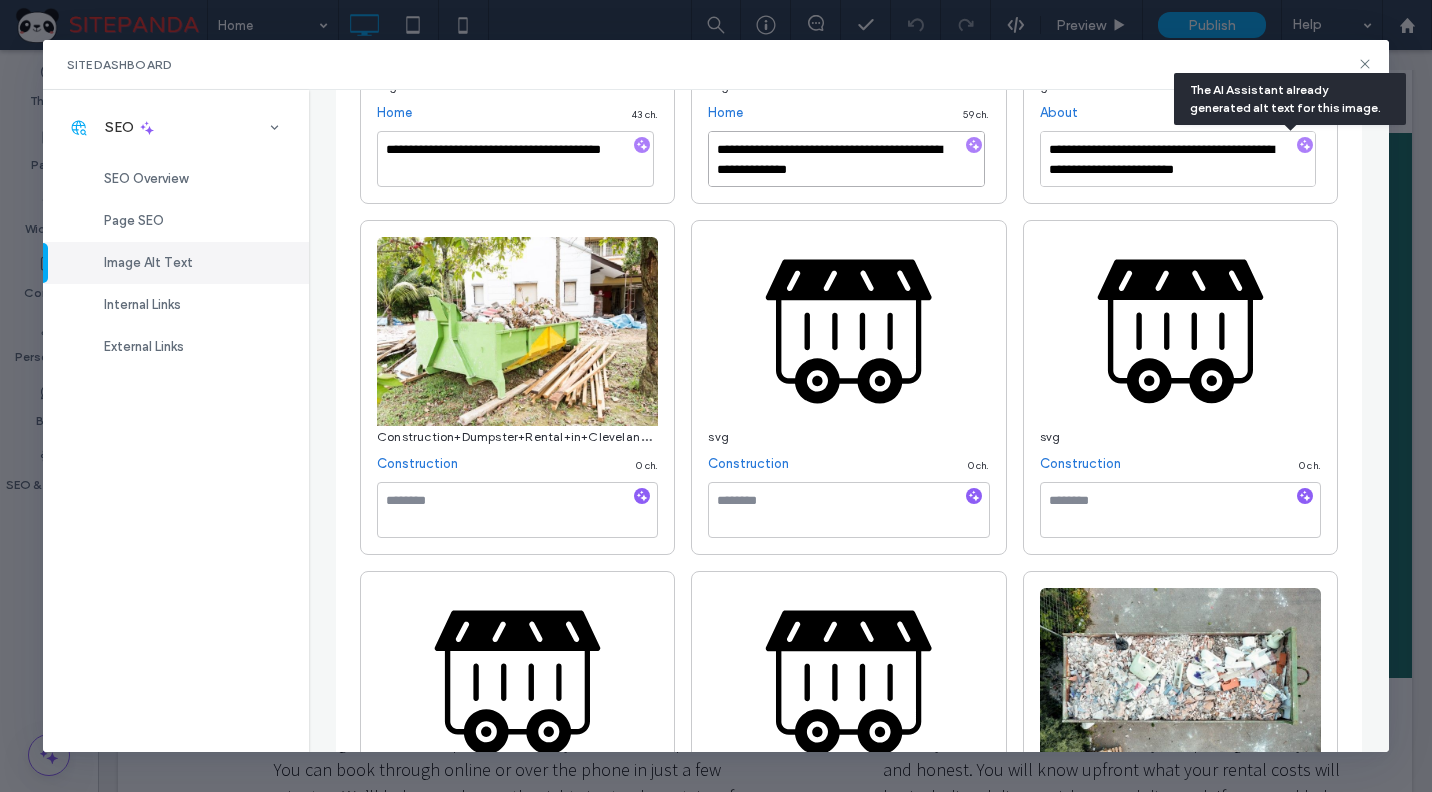 scroll, scrollTop: 898, scrollLeft: 0, axis: vertical 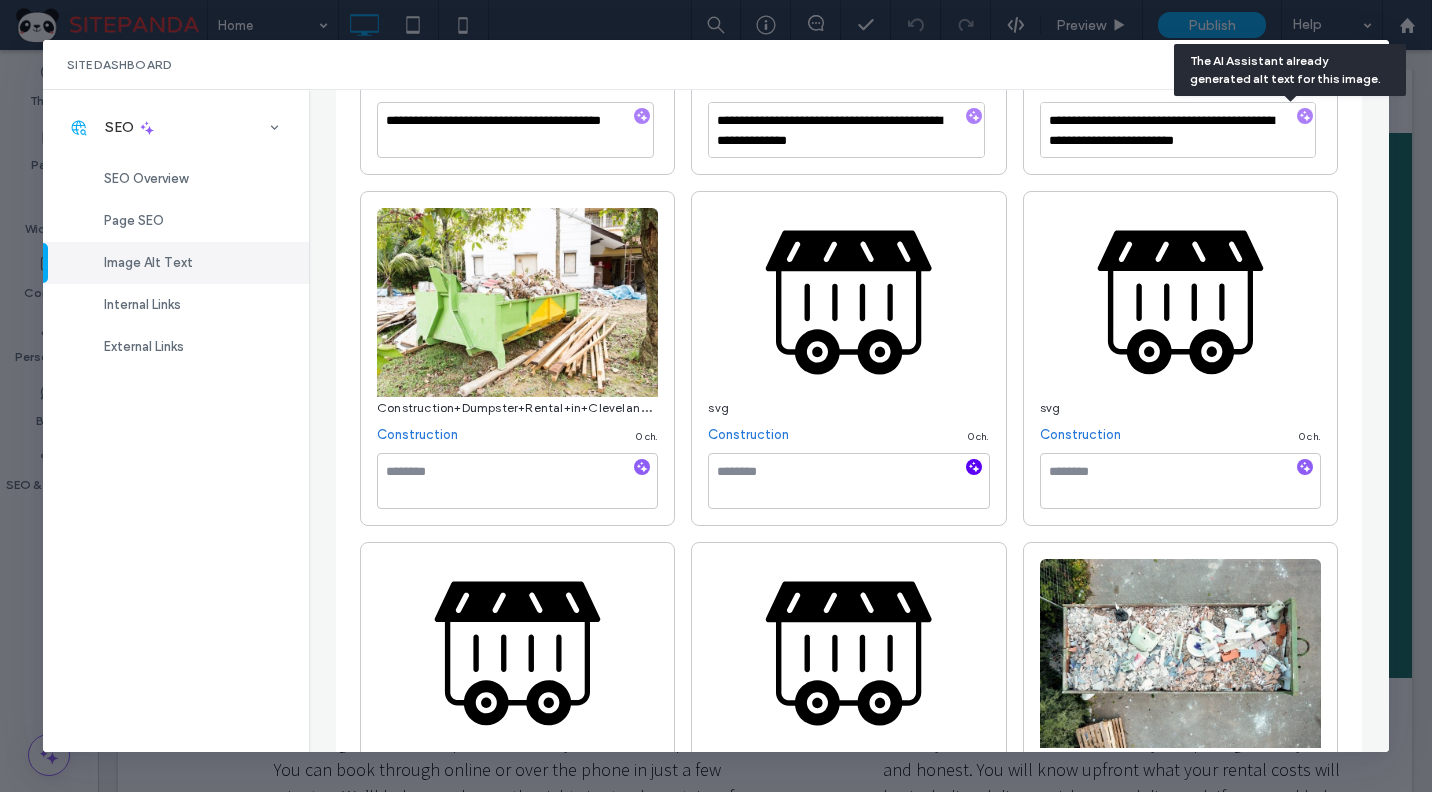 click 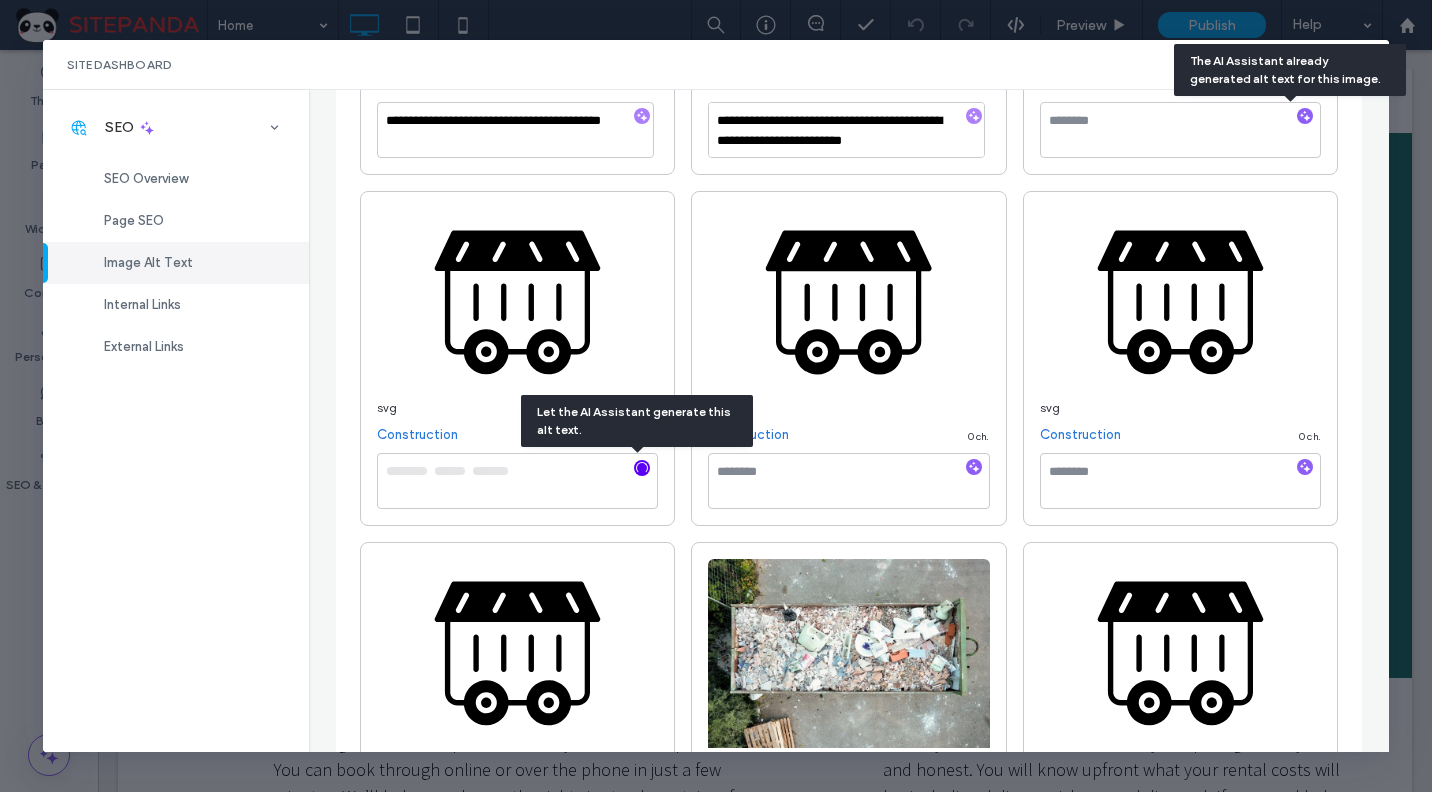 click at bounding box center (642, 468) 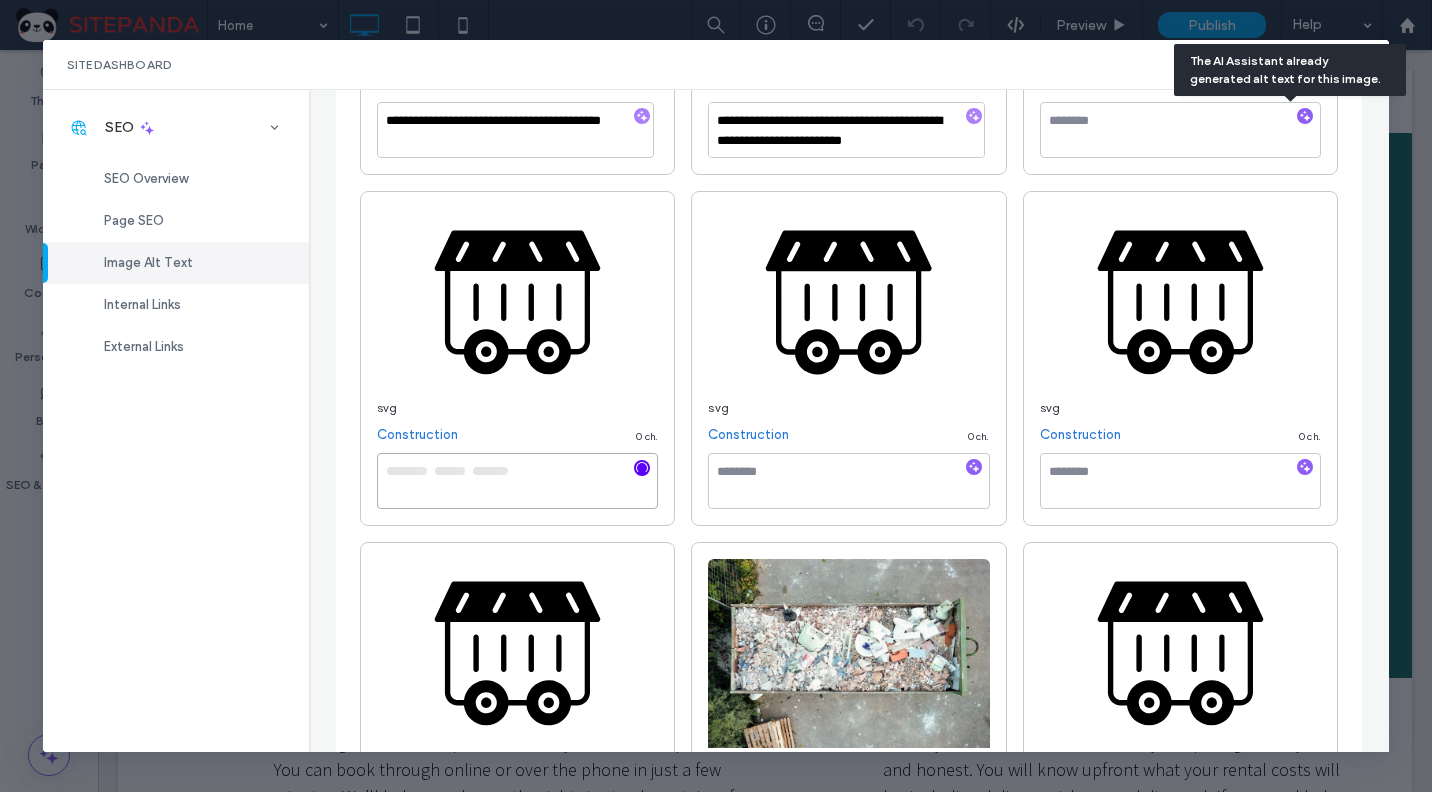 type on "**********" 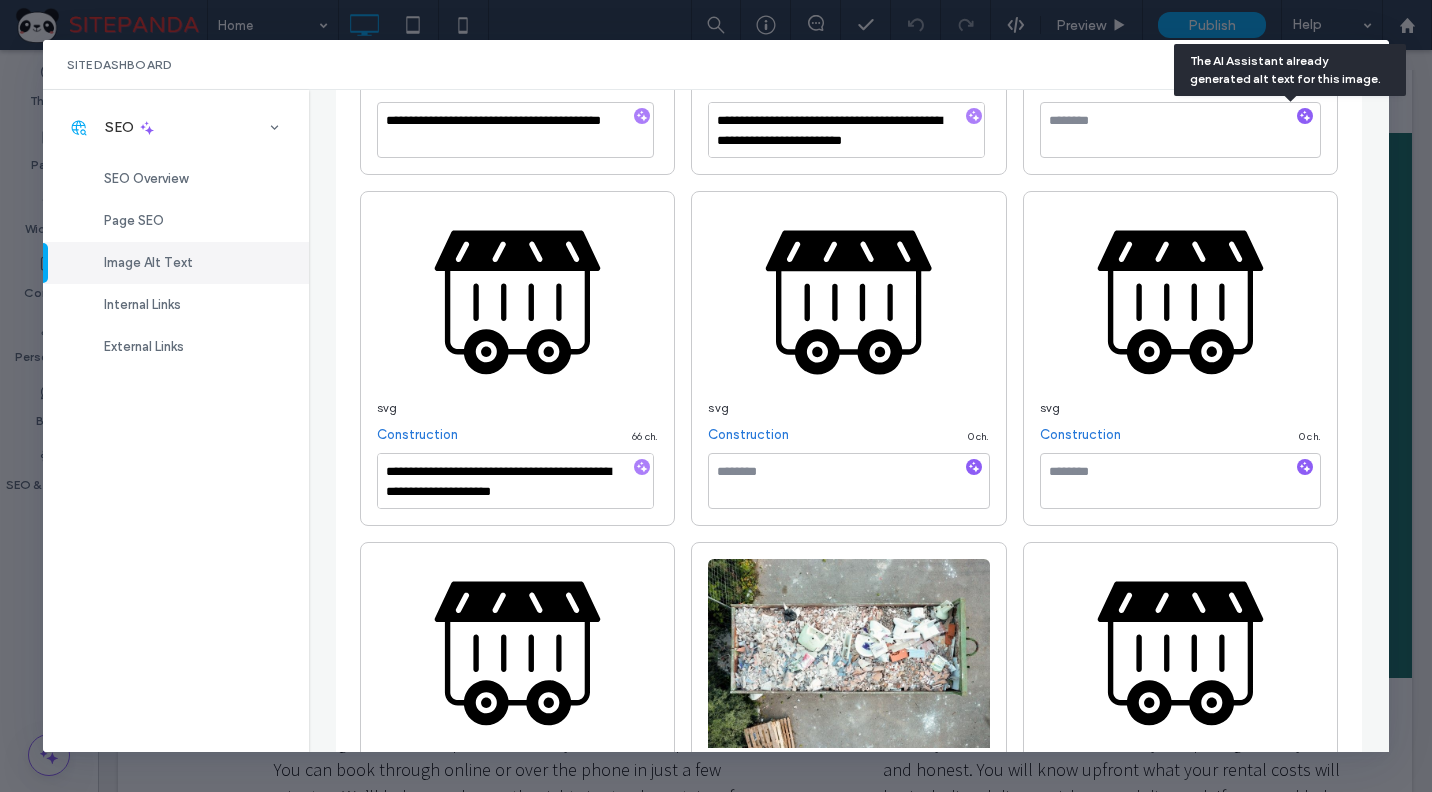click at bounding box center [1305, 468] 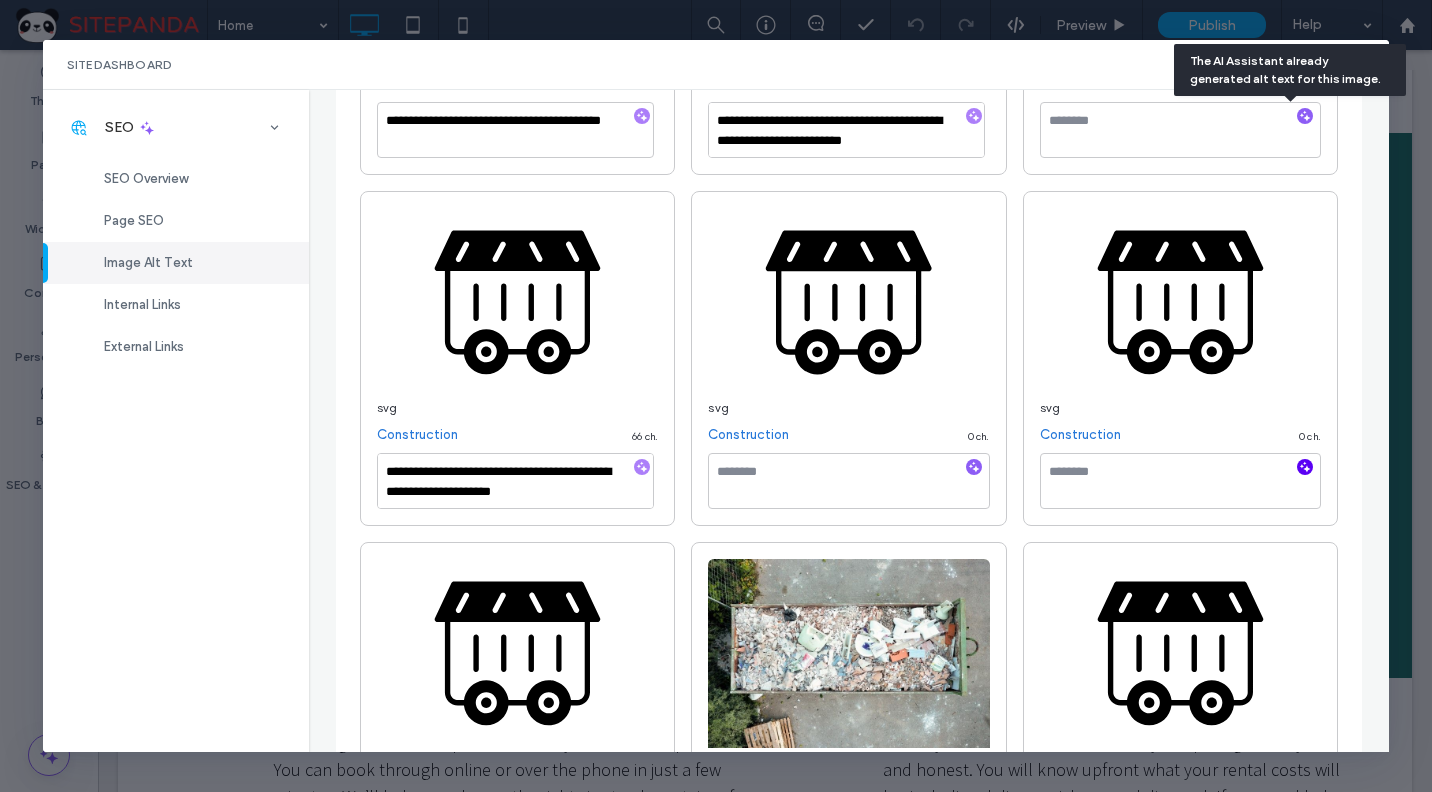 click 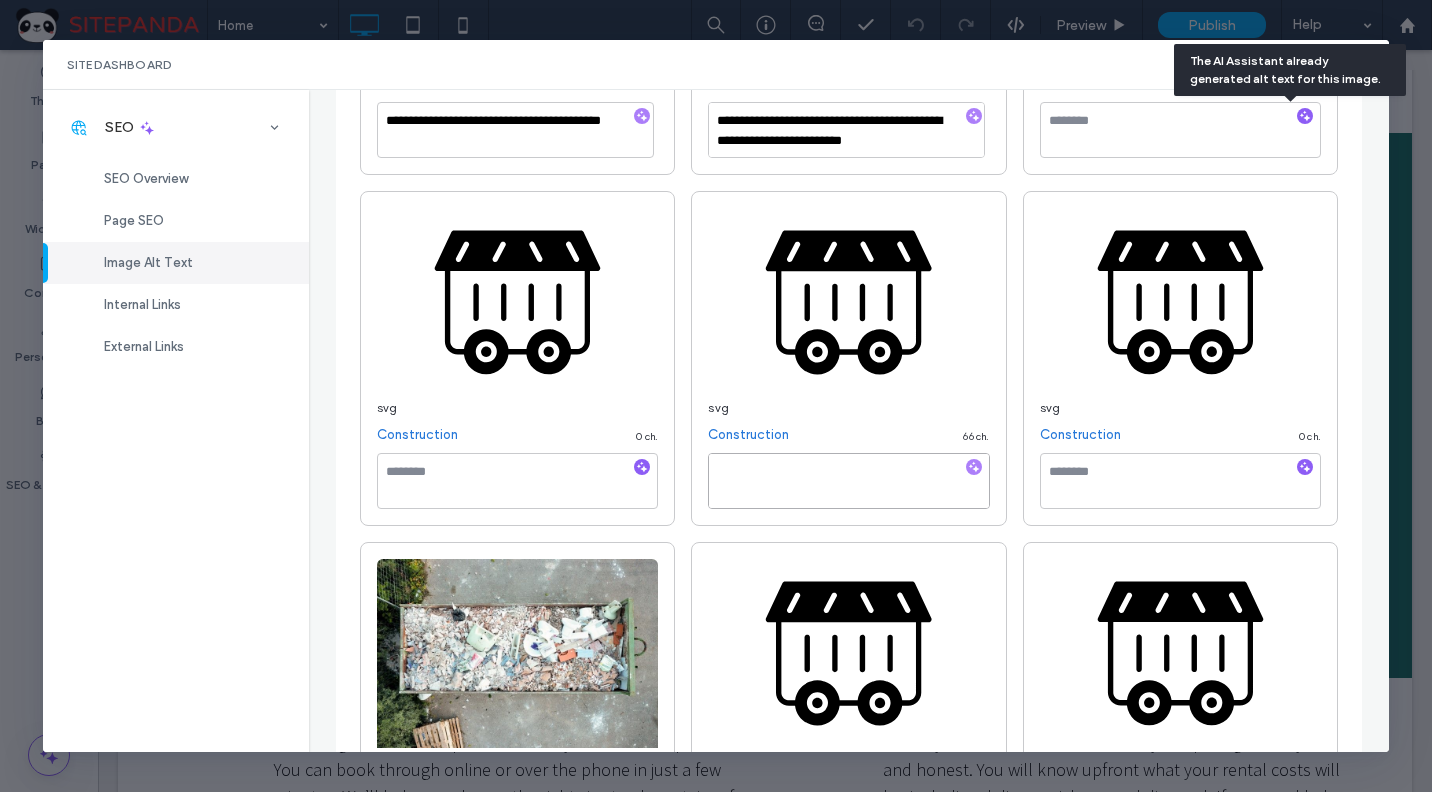 type on "**********" 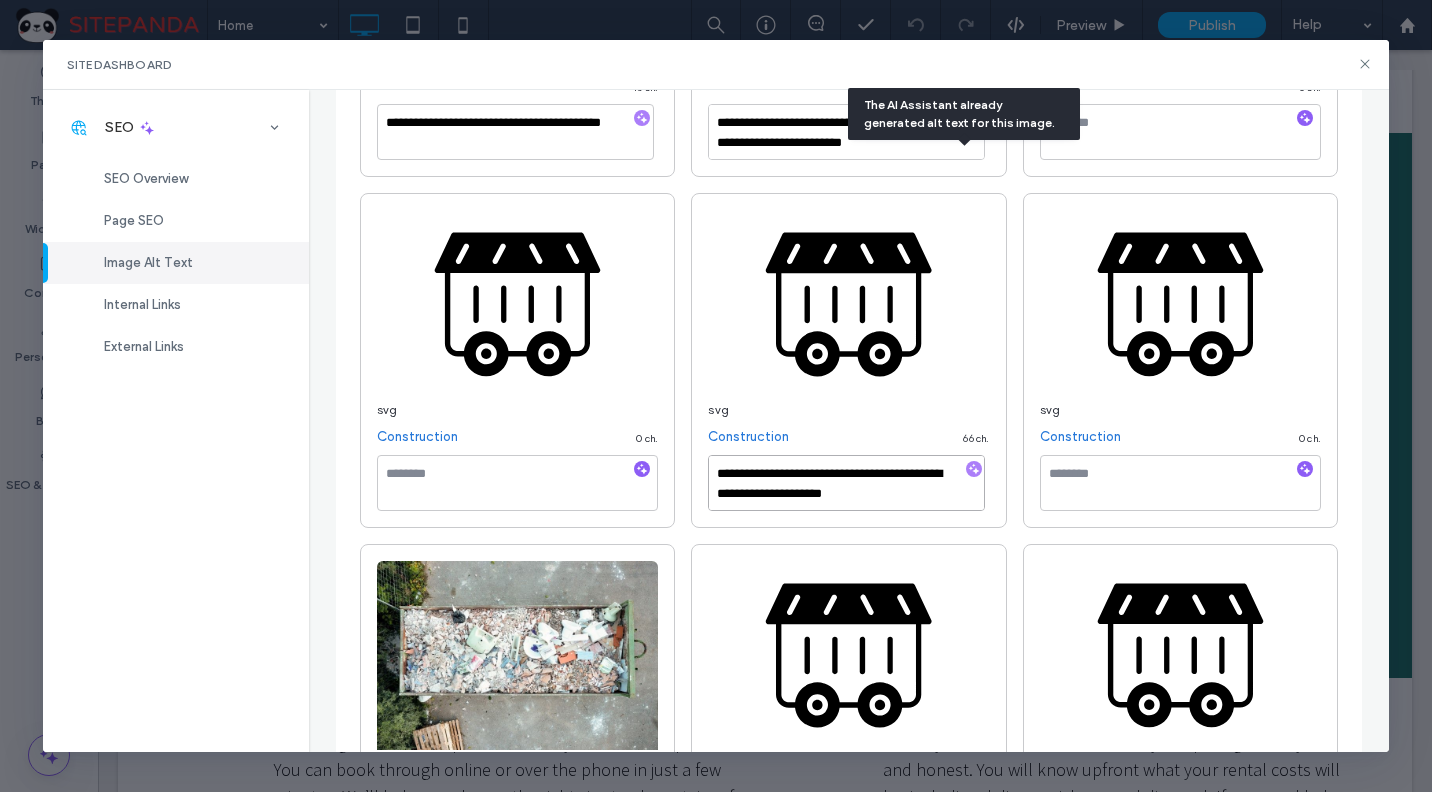 scroll, scrollTop: 898, scrollLeft: 0, axis: vertical 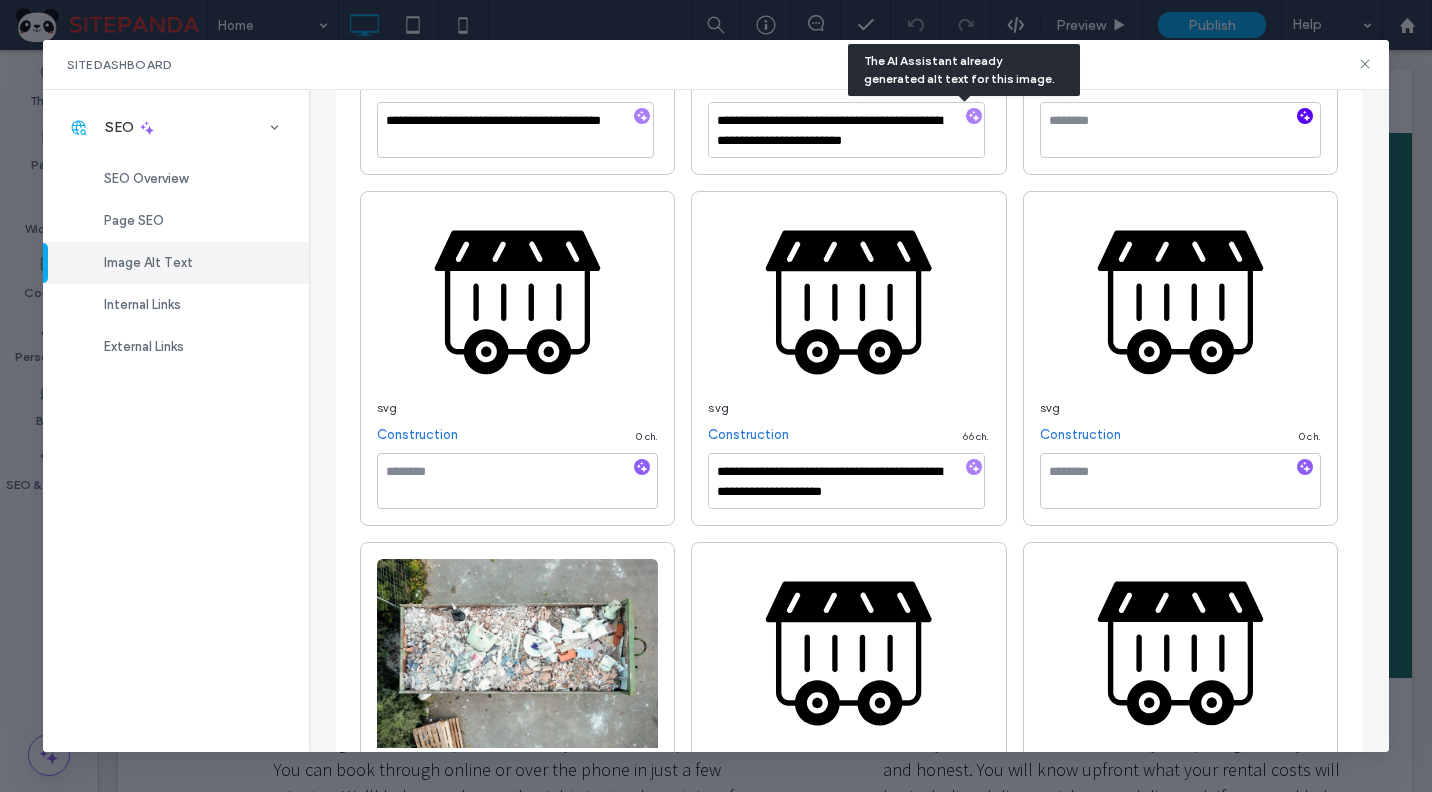 click at bounding box center (1305, 116) 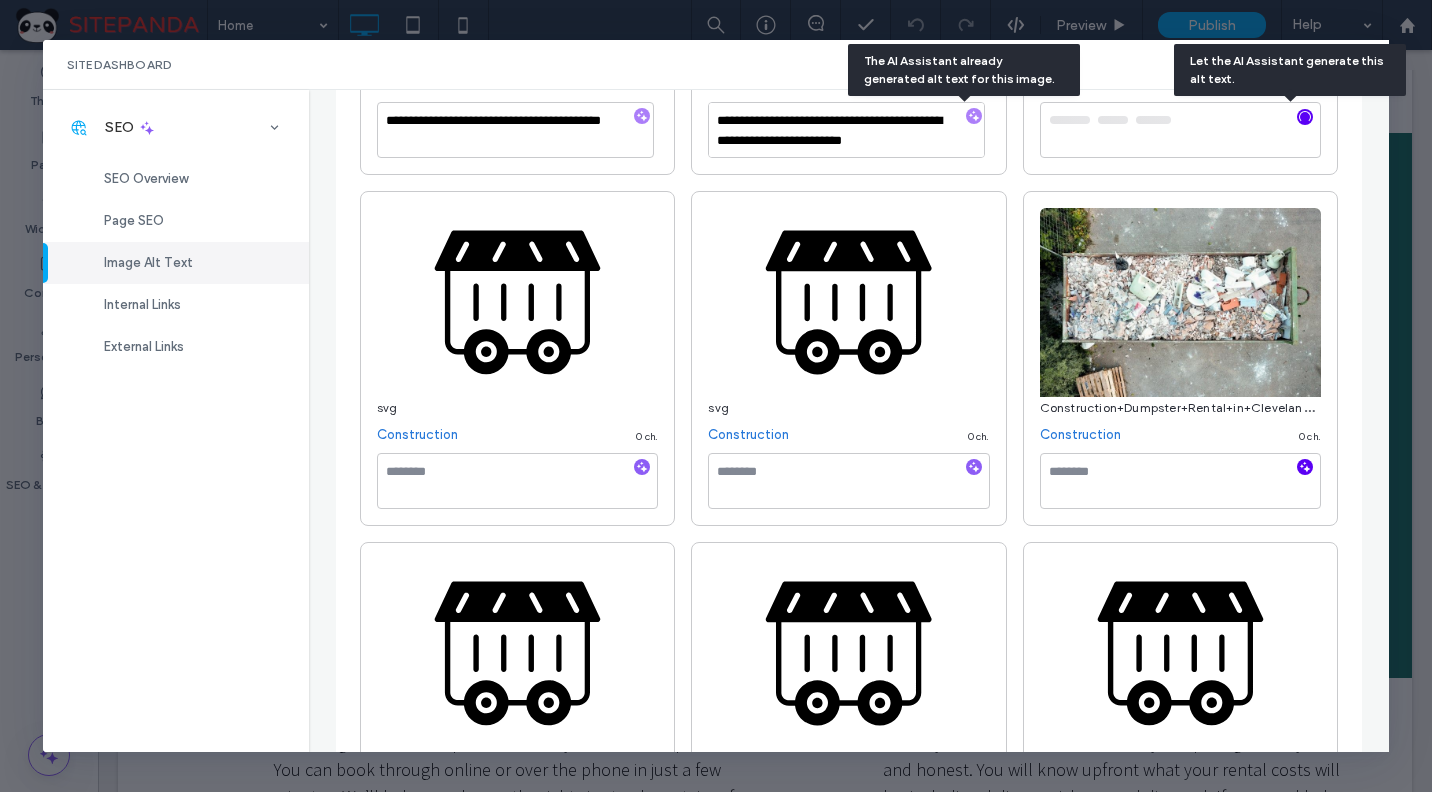 click 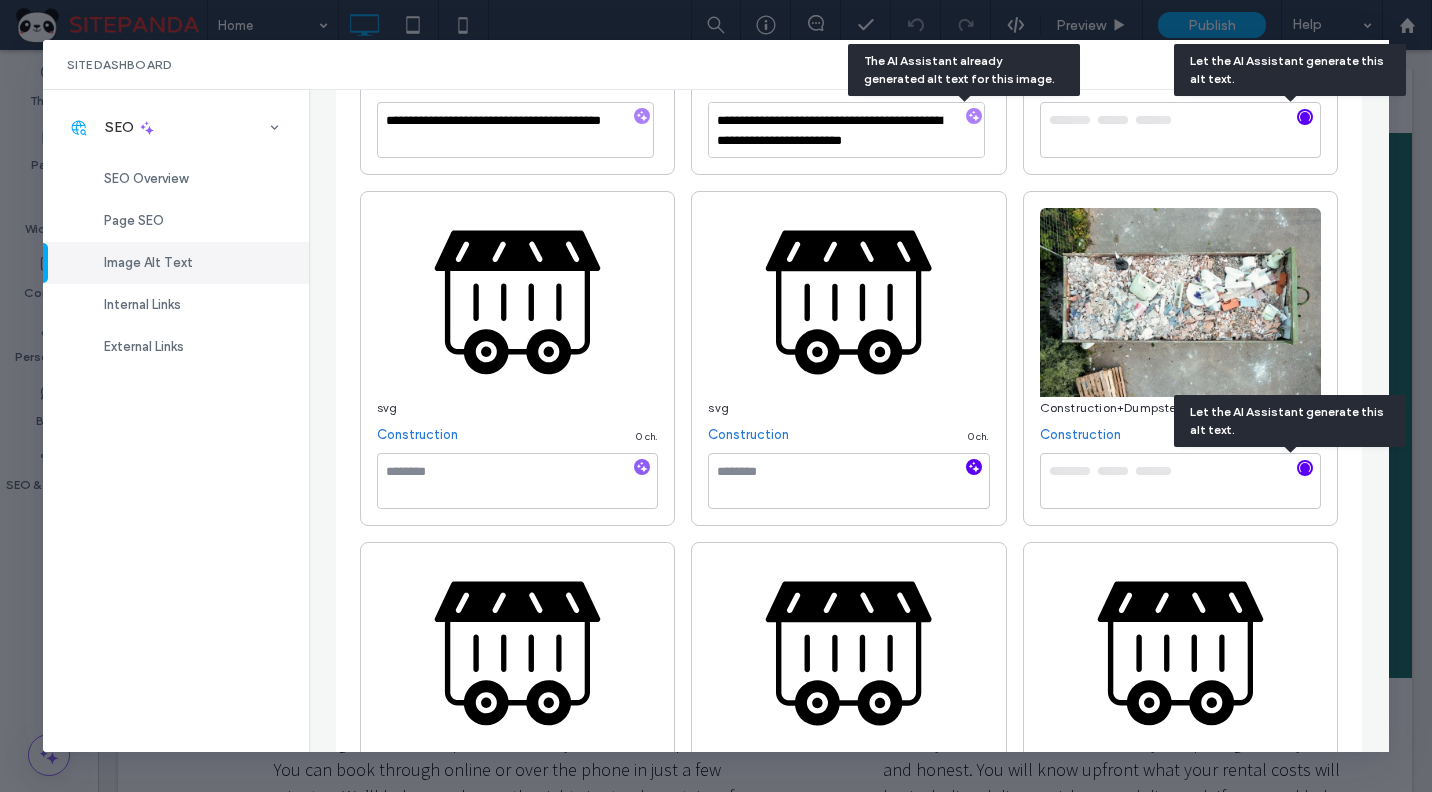 click 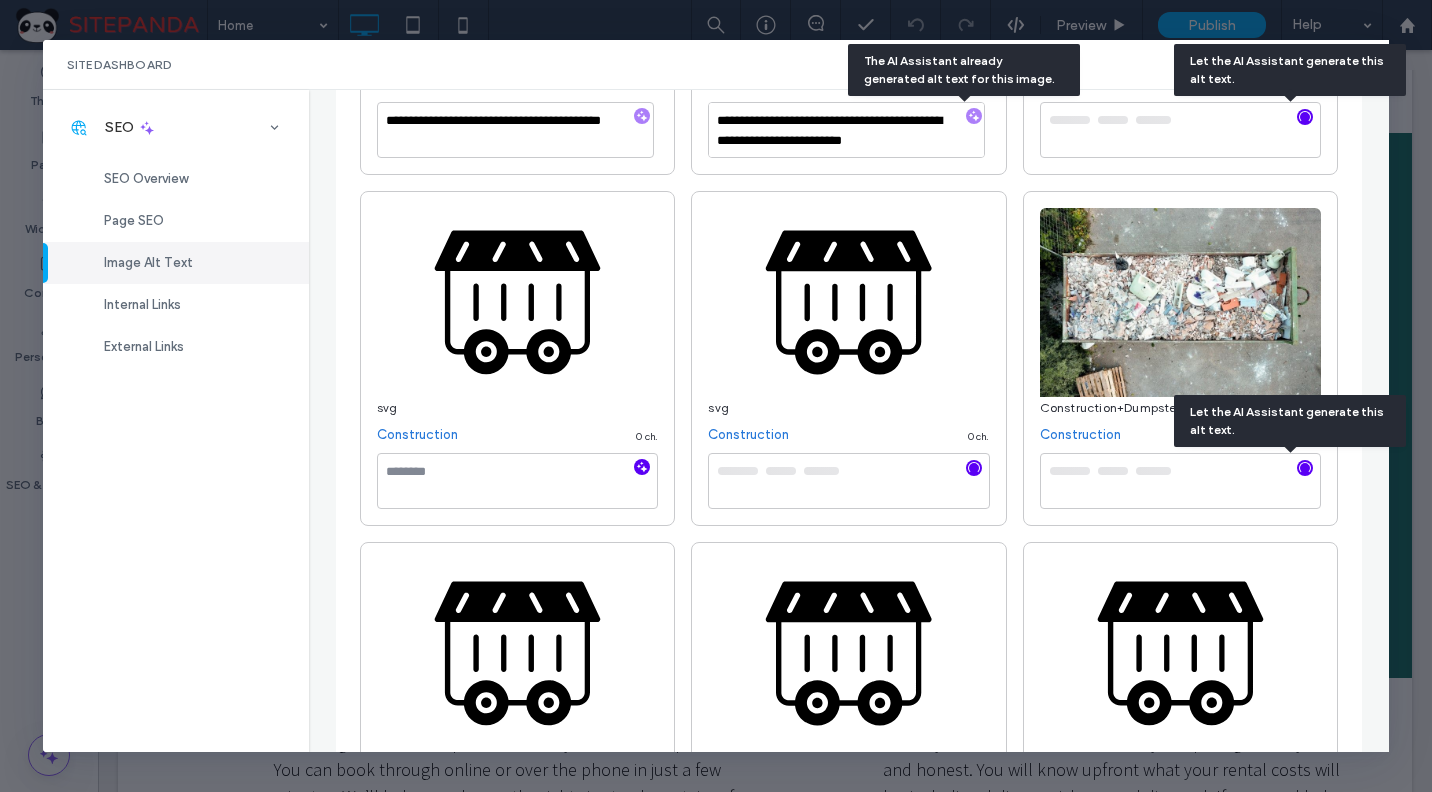 type on "**********" 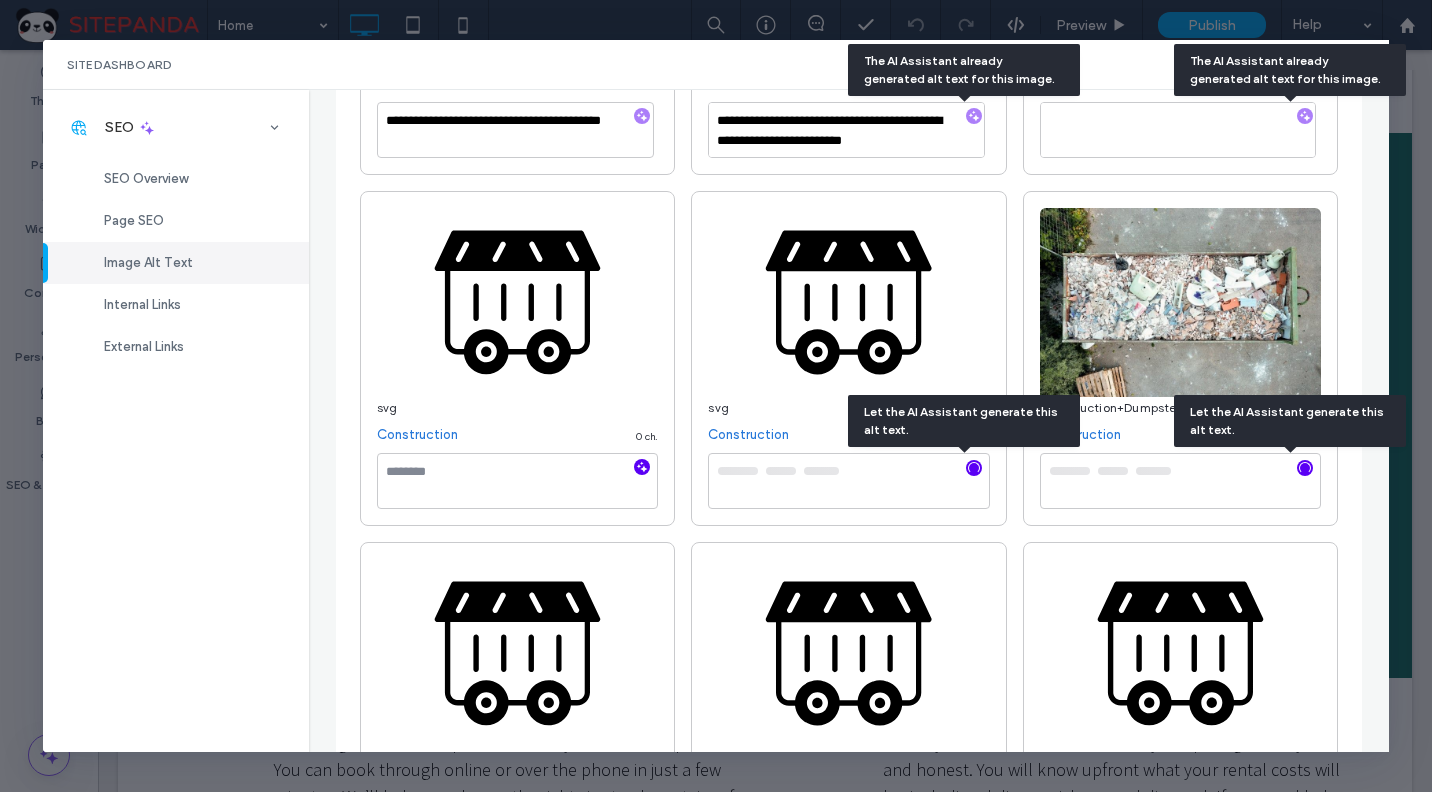 click 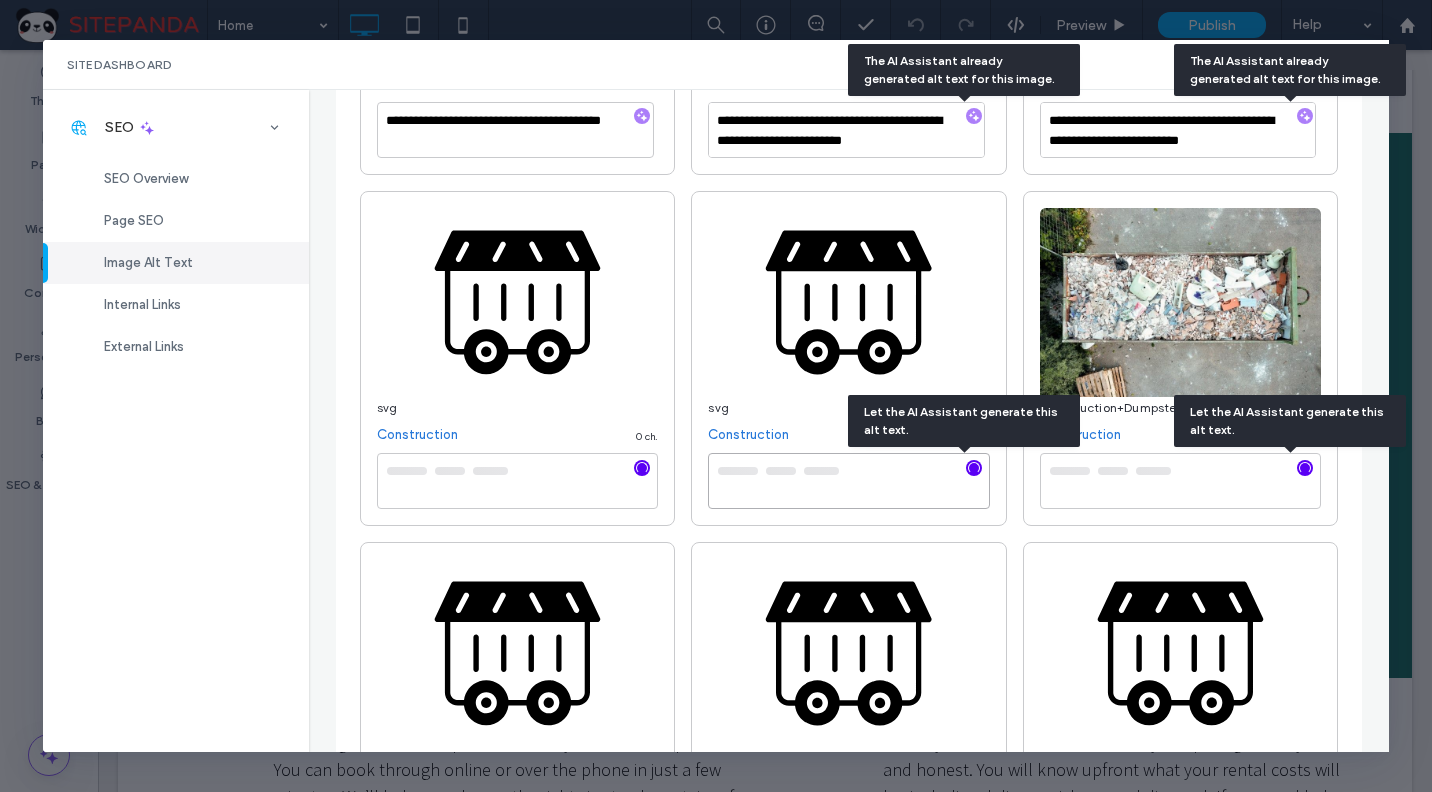 type on "**********" 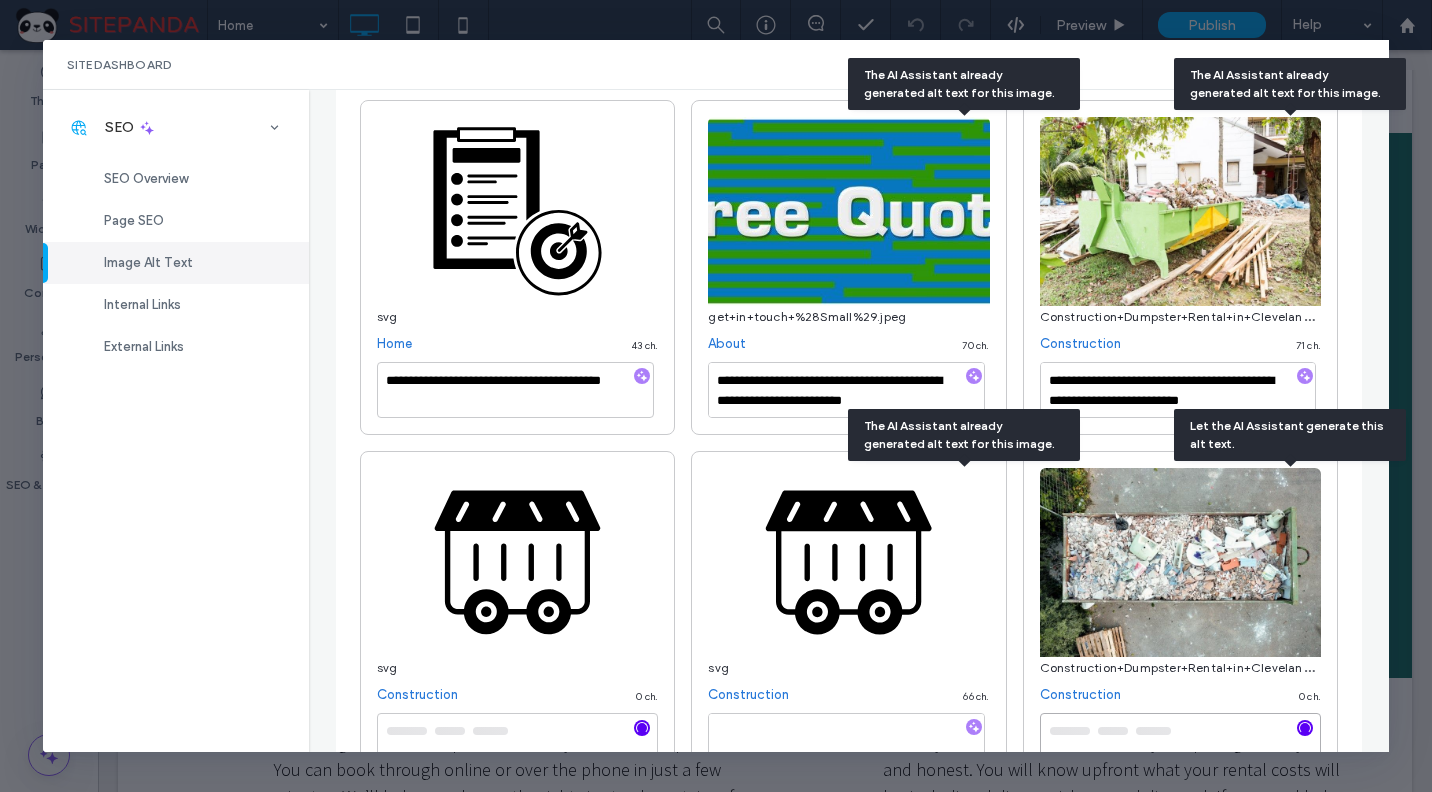 type on "**********" 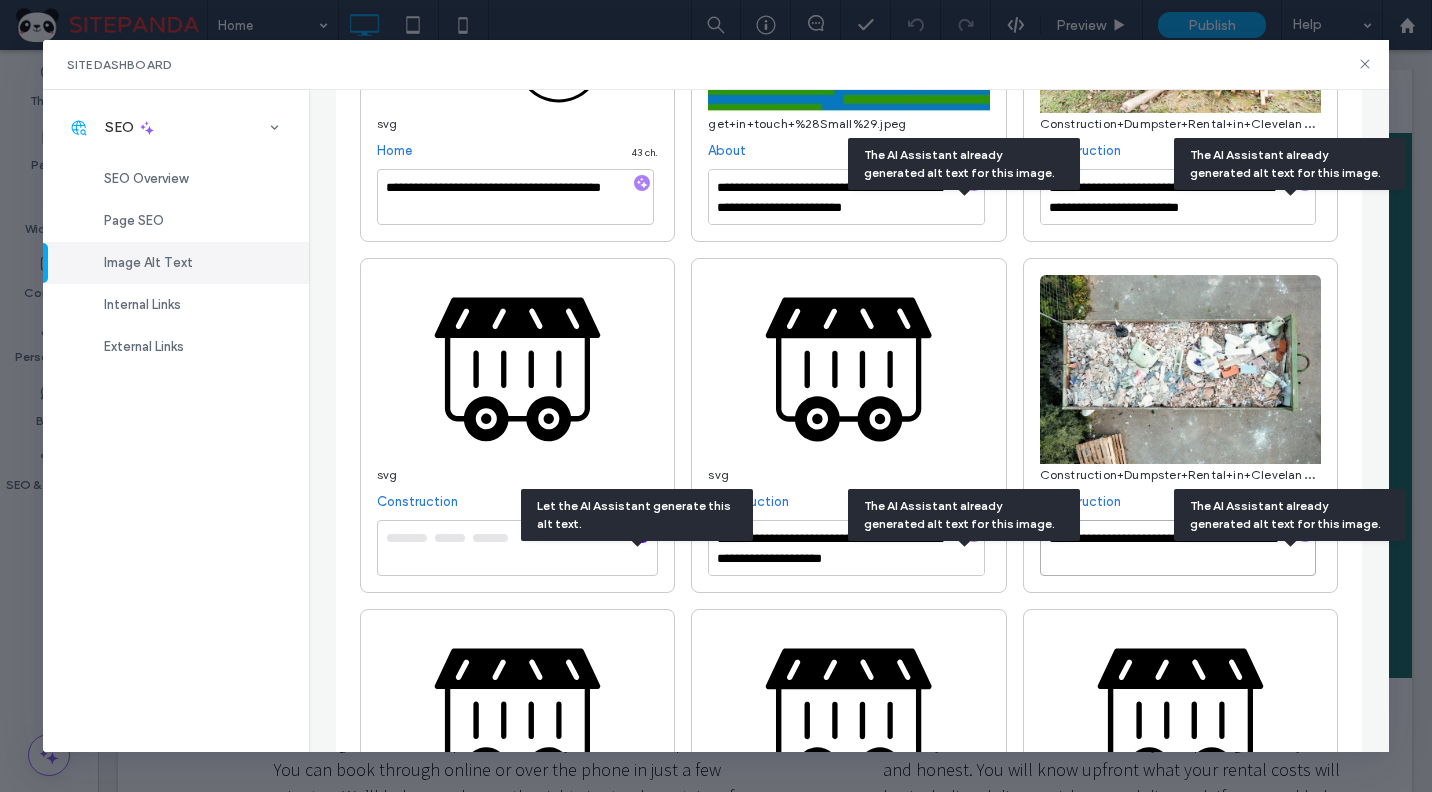 scroll, scrollTop: 749, scrollLeft: 0, axis: vertical 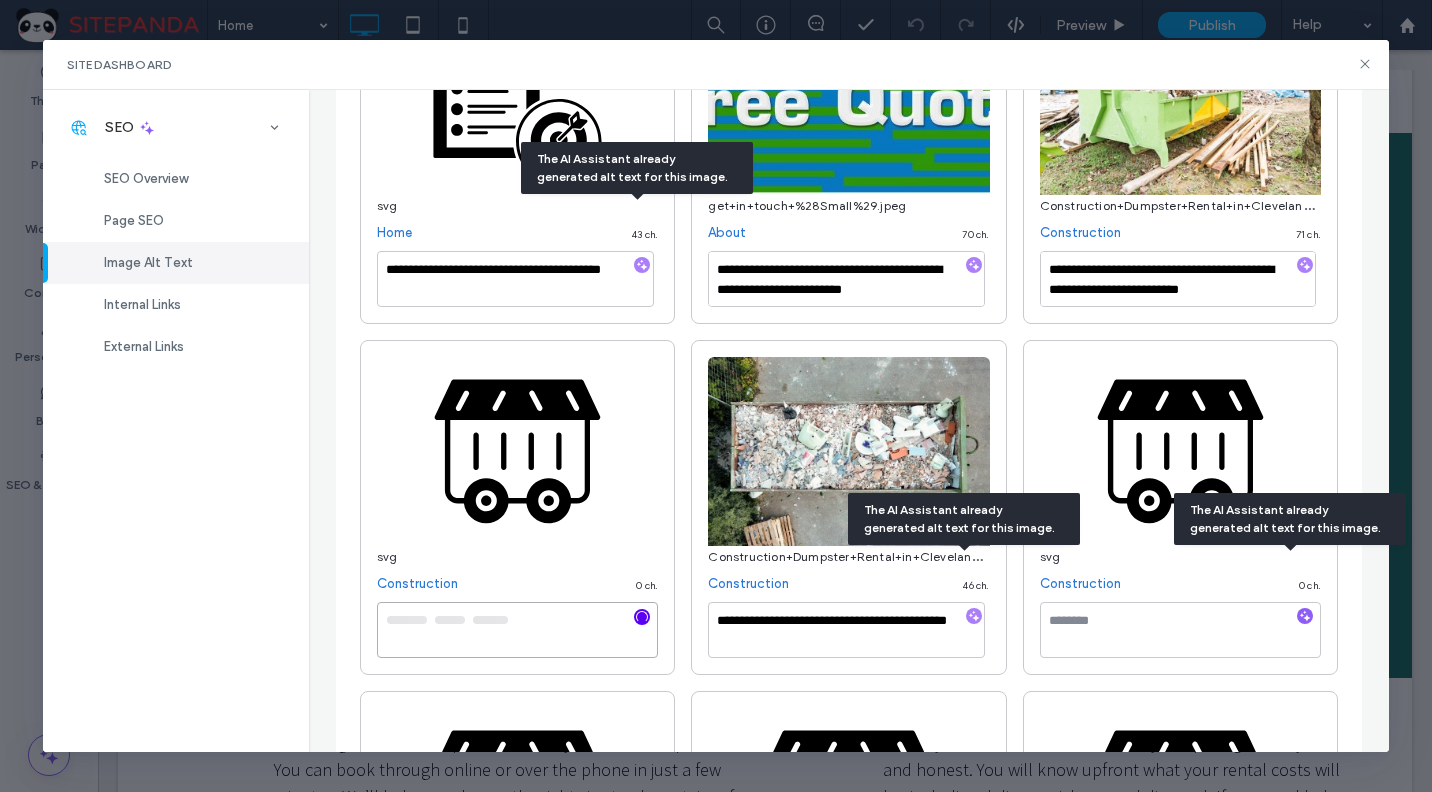 type on "**********" 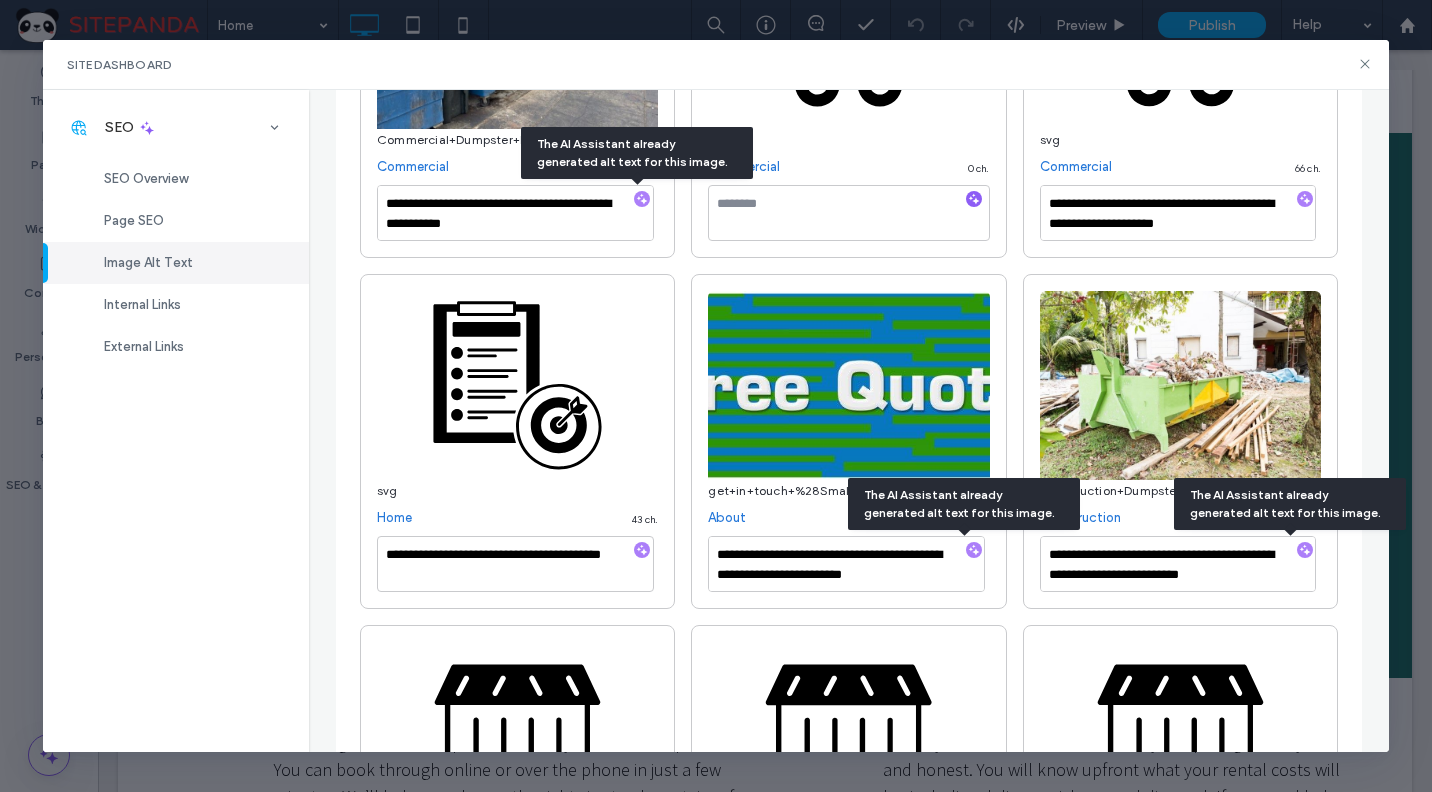 scroll, scrollTop: 349, scrollLeft: 0, axis: vertical 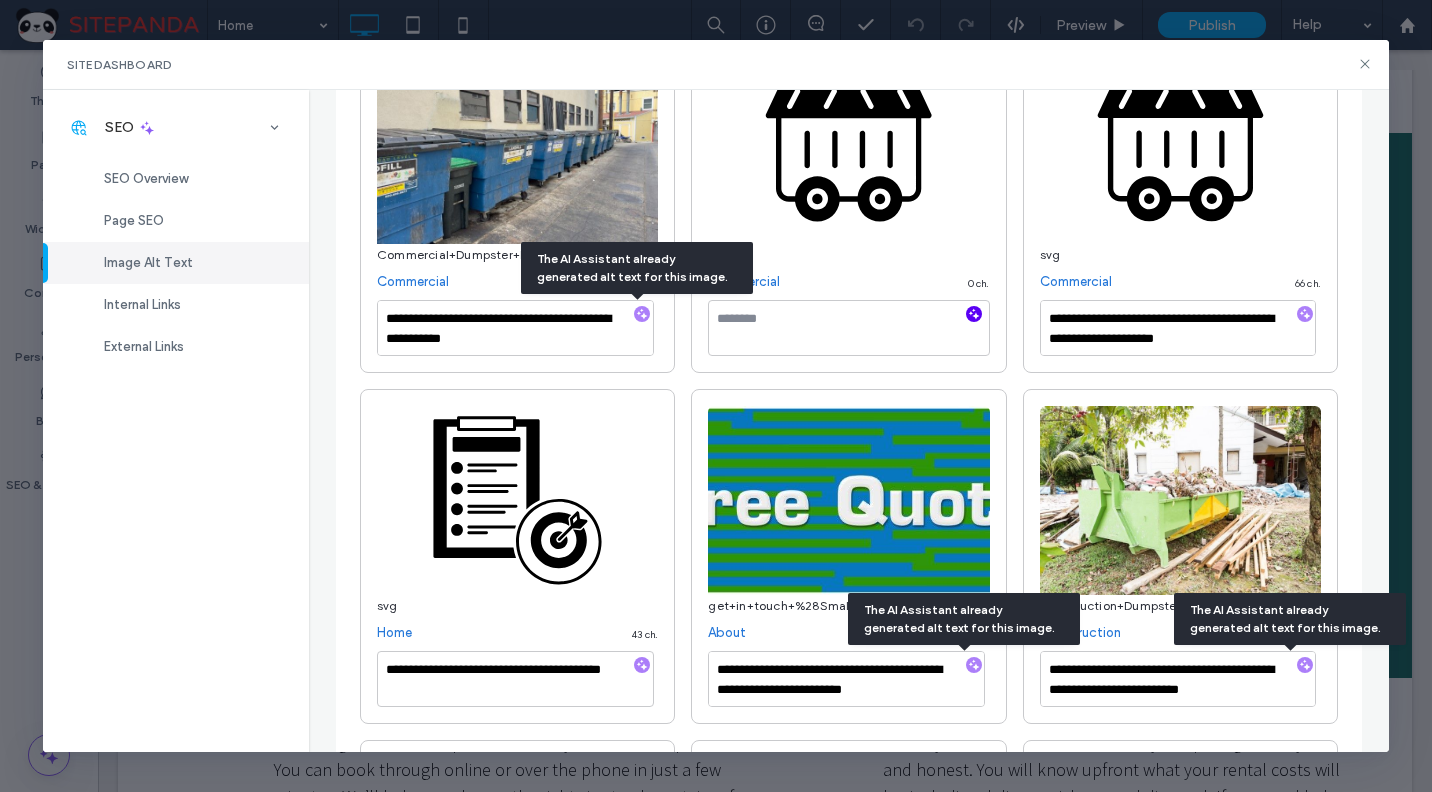 click 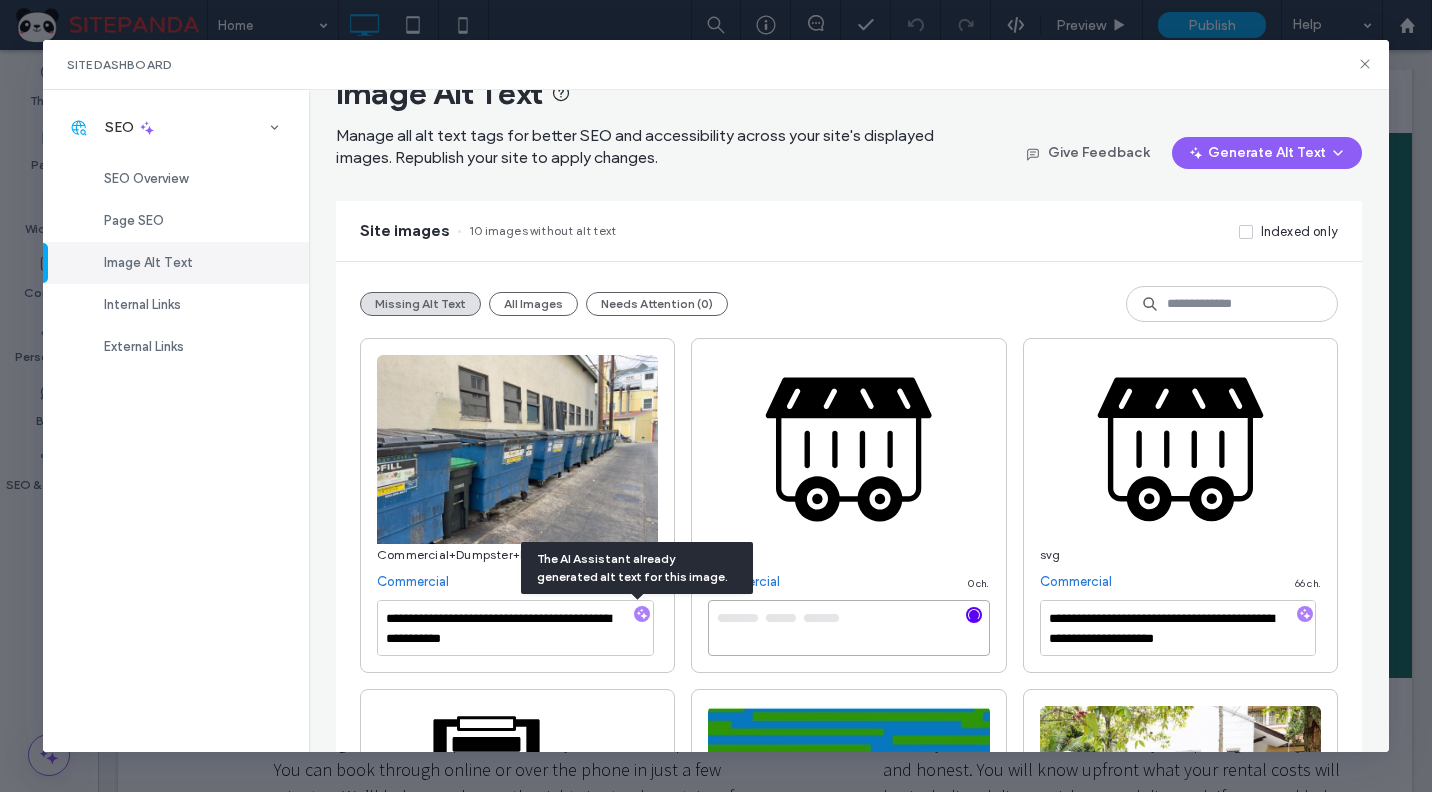 type on "**********" 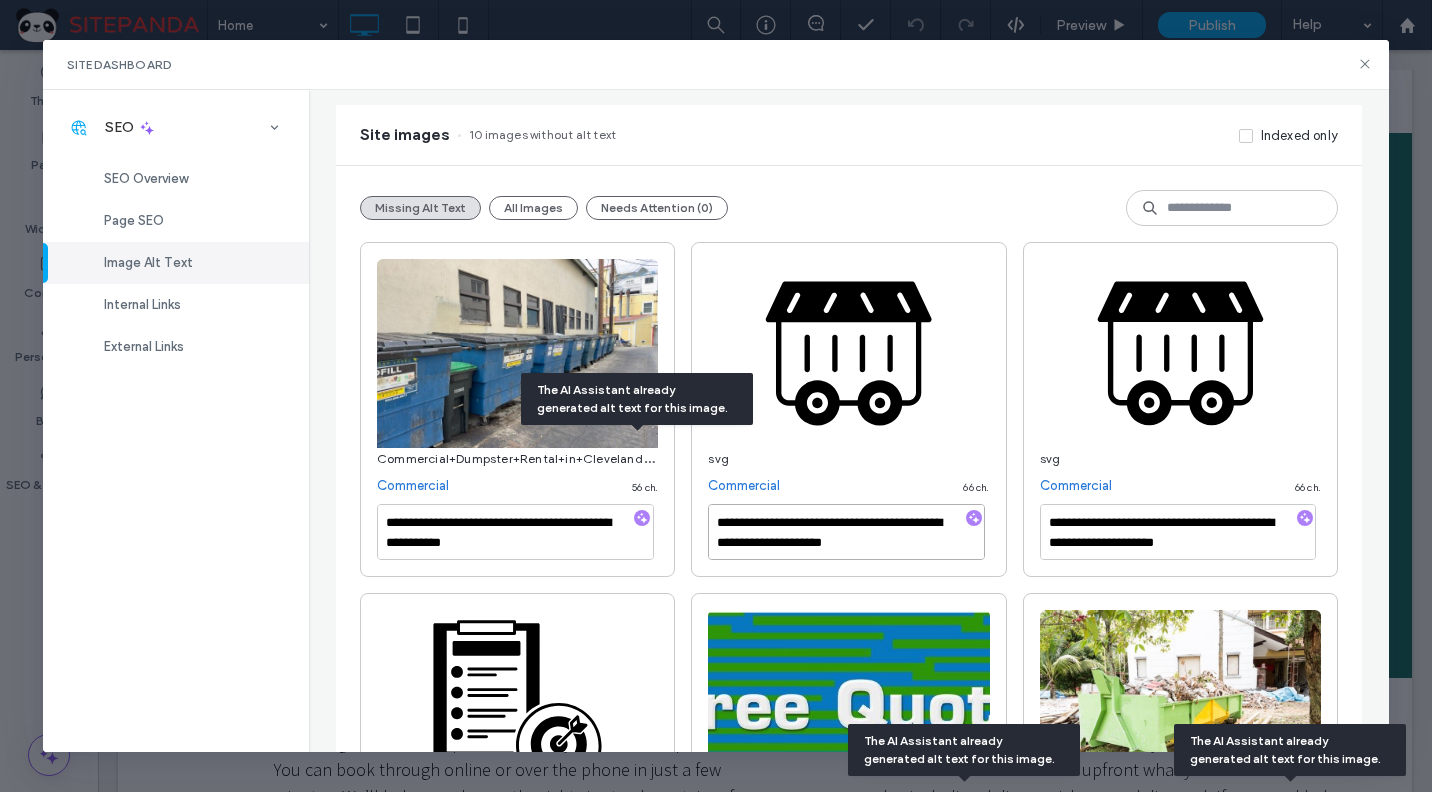 scroll, scrollTop: 249, scrollLeft: 0, axis: vertical 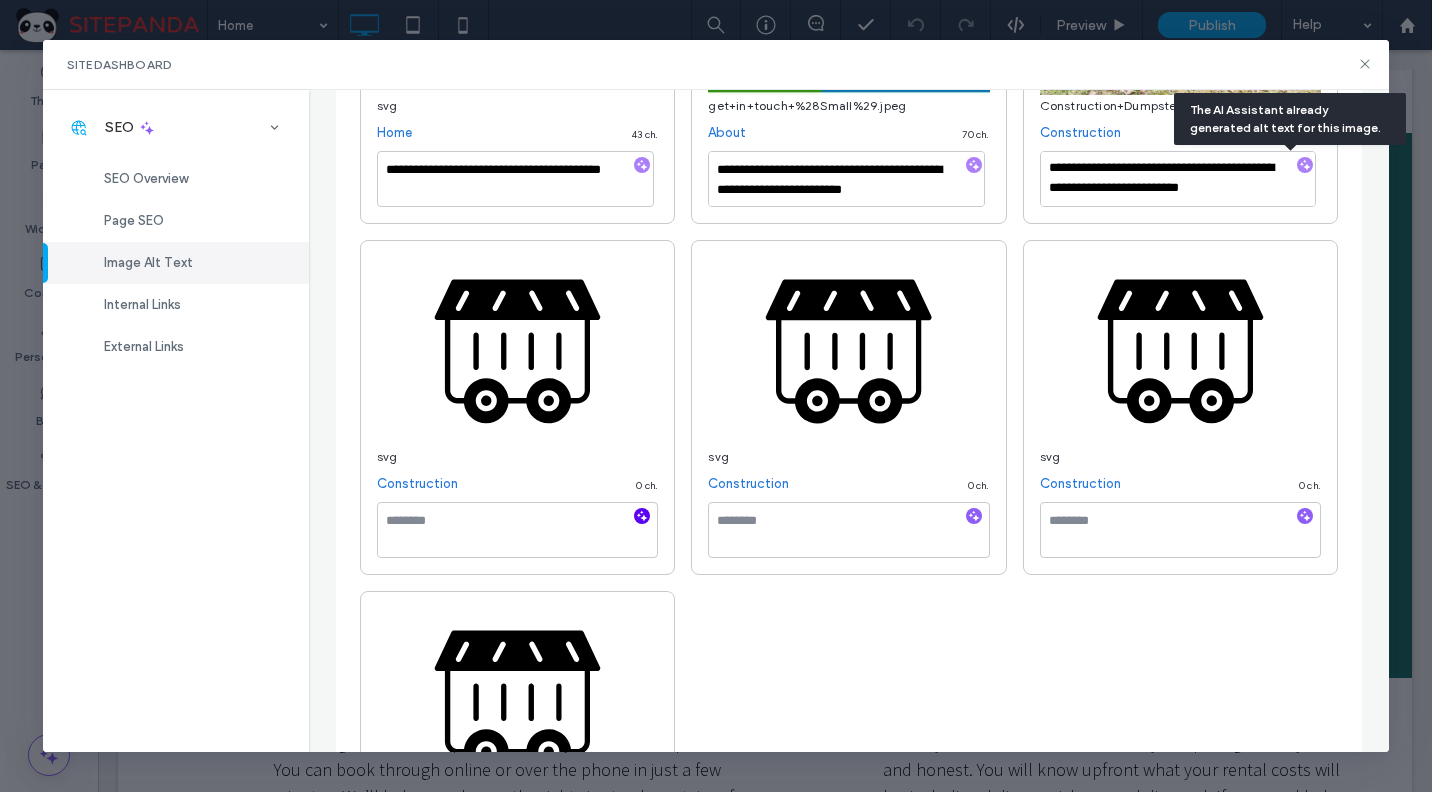 click 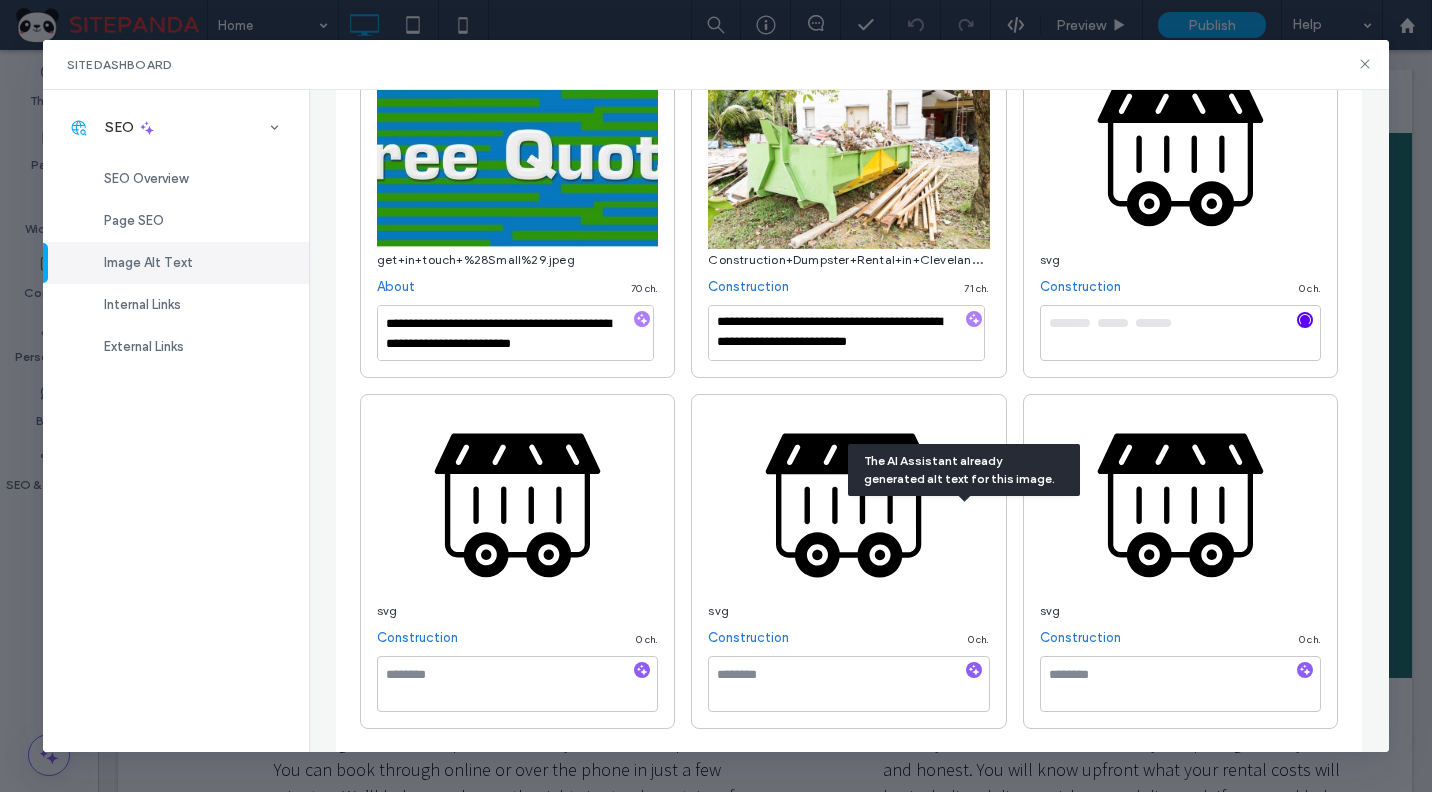 scroll, scrollTop: 498, scrollLeft: 0, axis: vertical 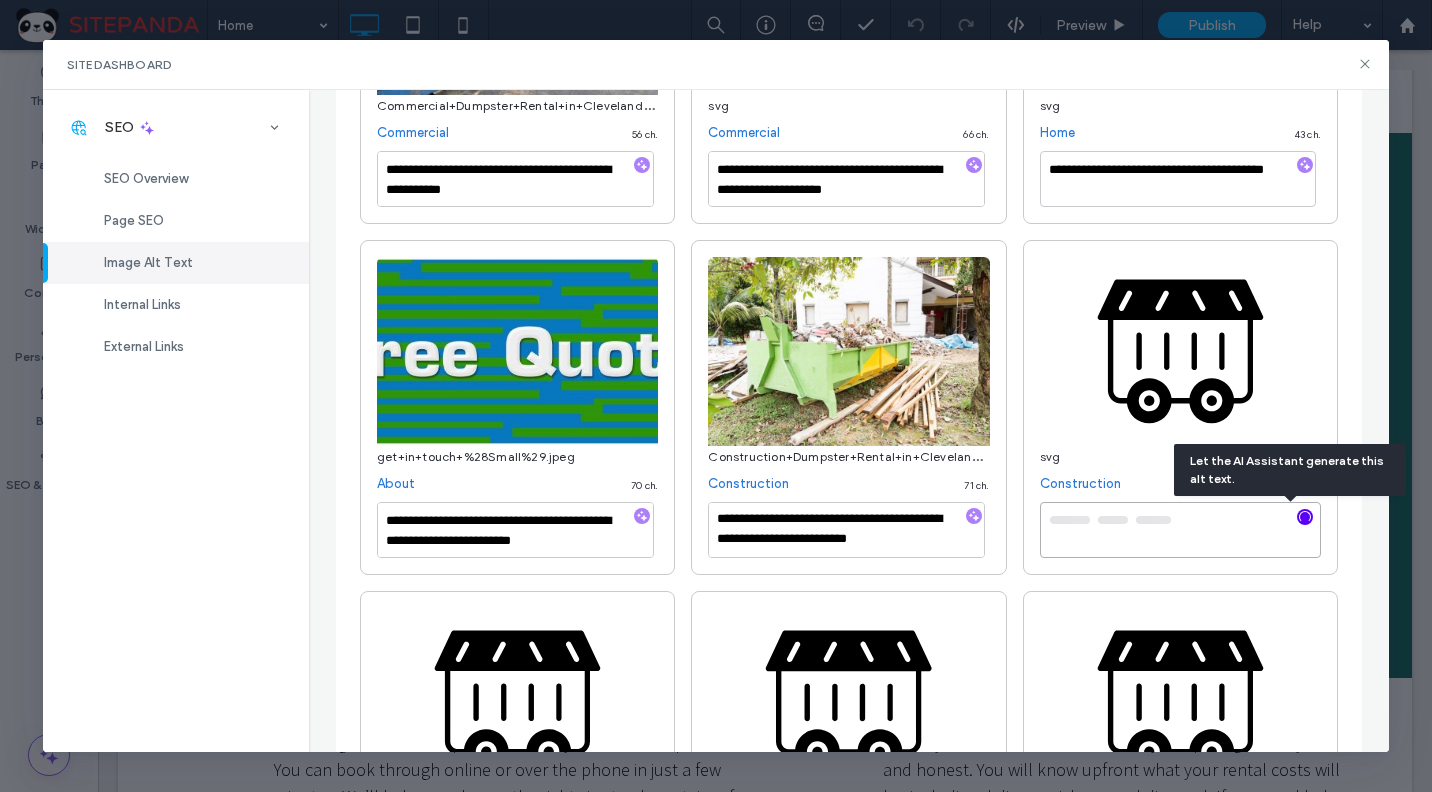 type on "**********" 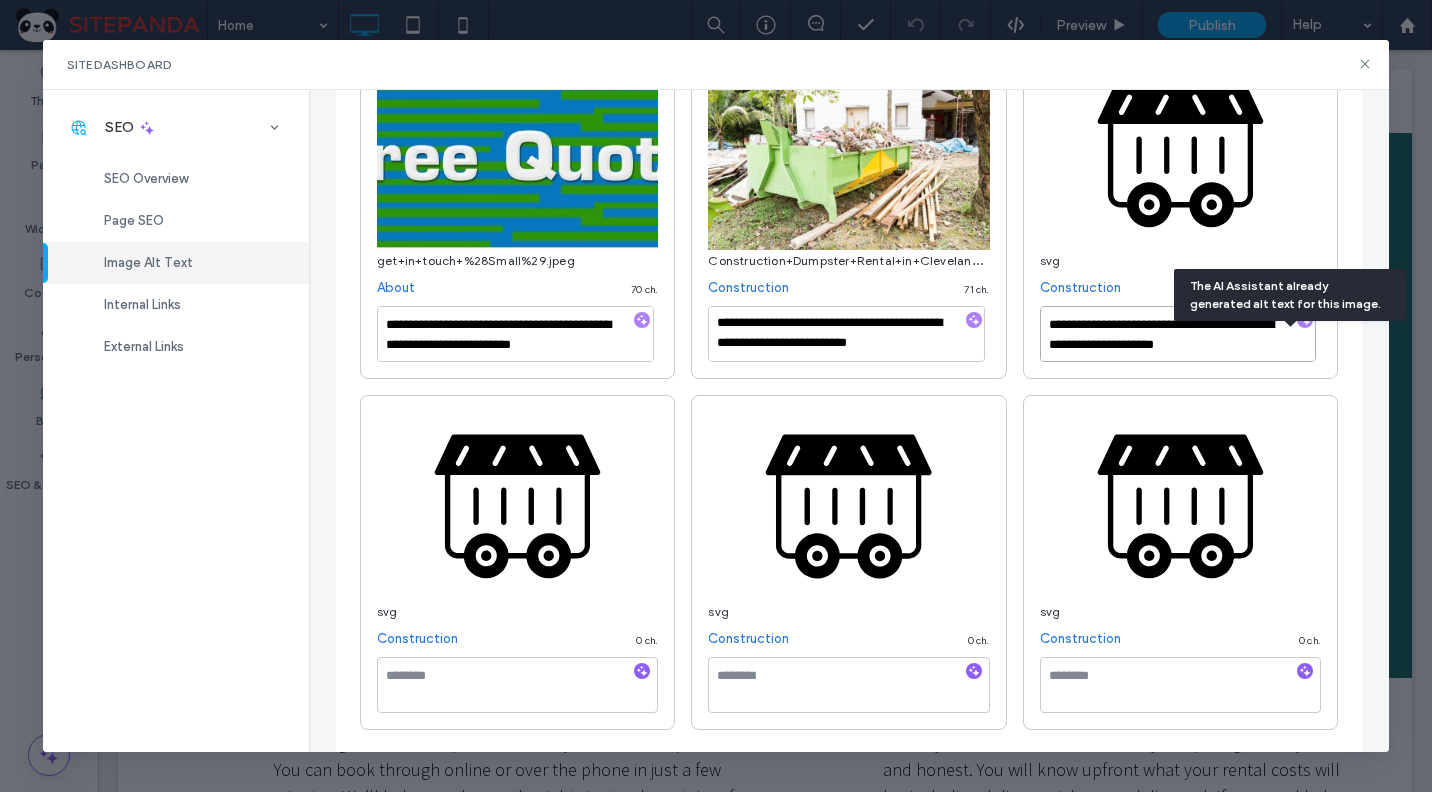 scroll, scrollTop: 695, scrollLeft: 0, axis: vertical 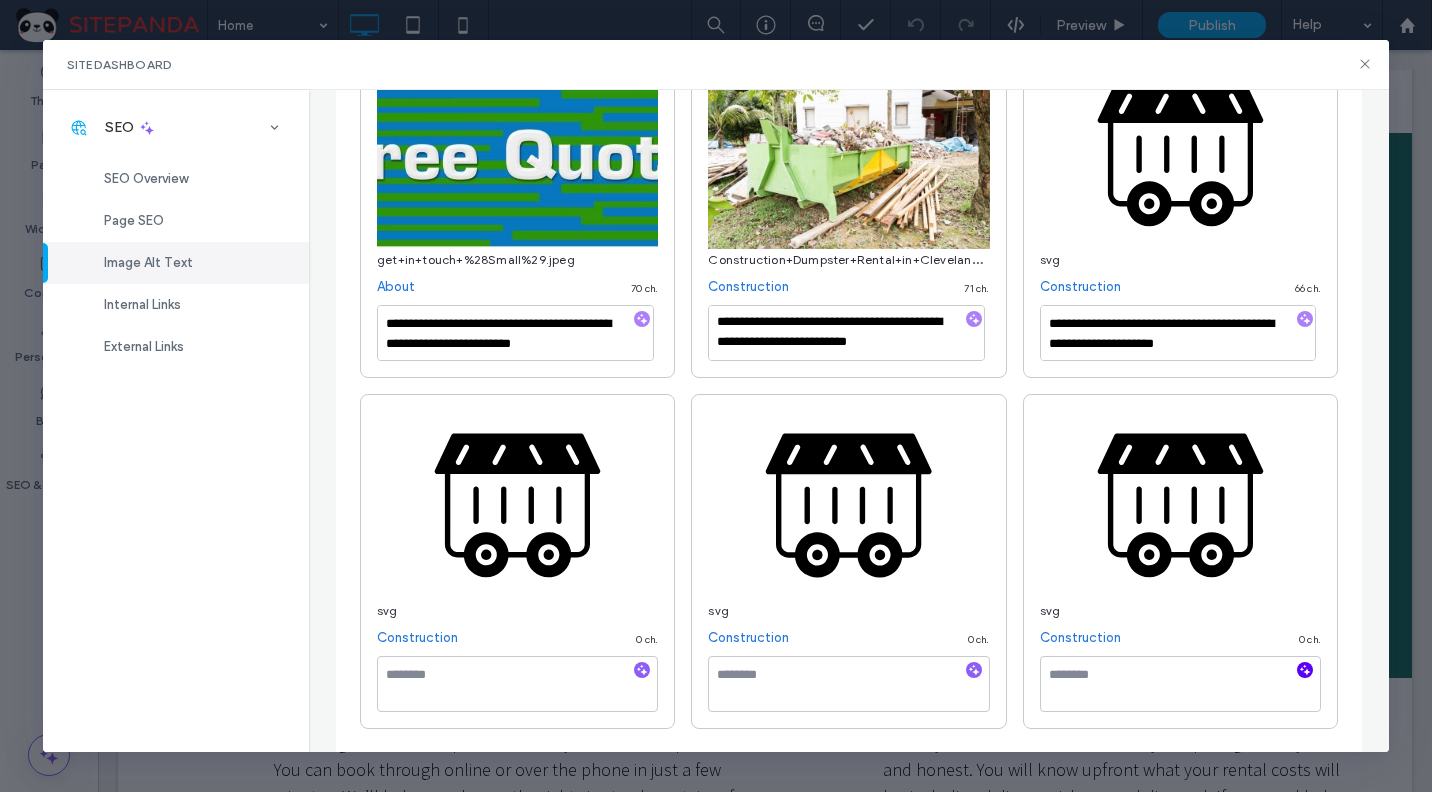 click 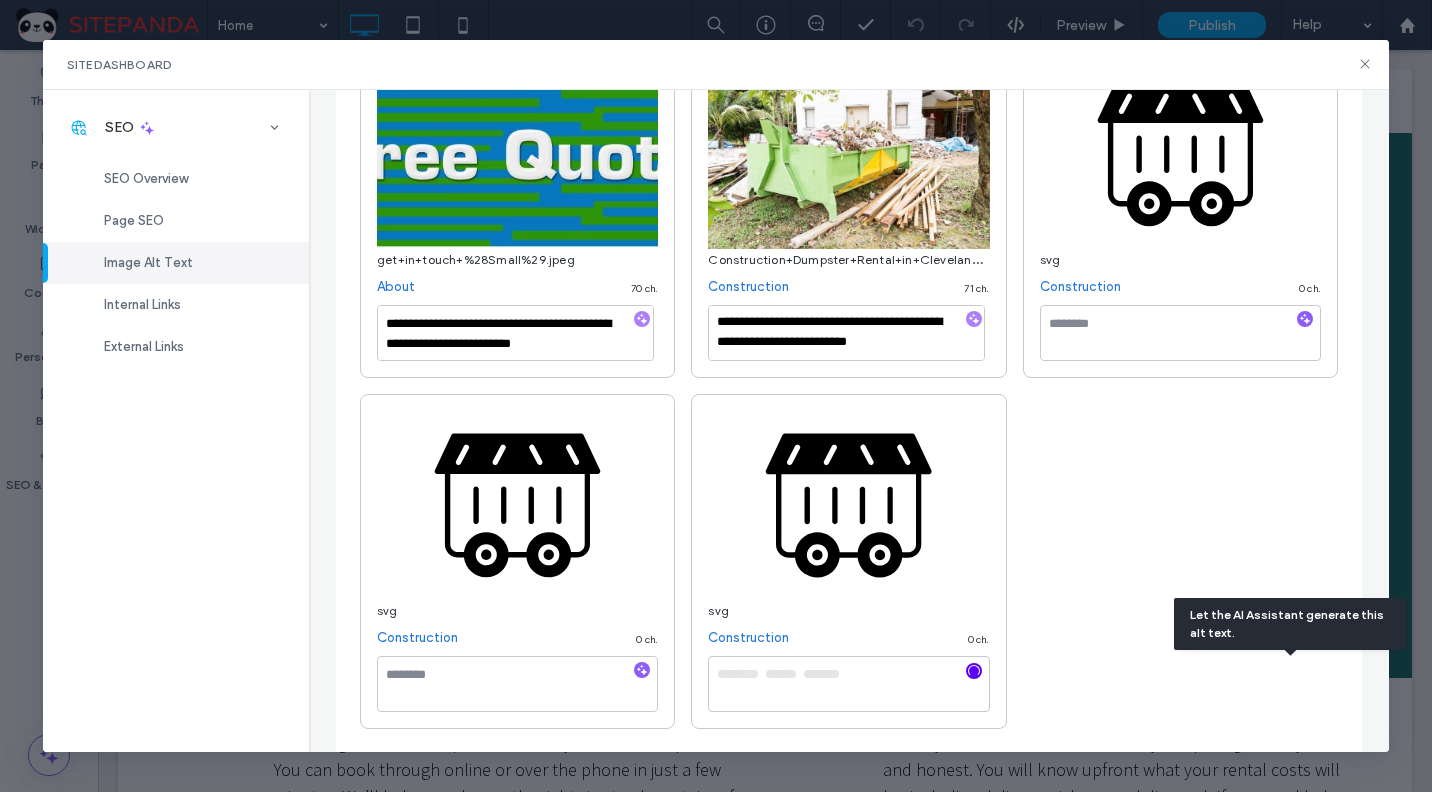 click at bounding box center (974, 671) 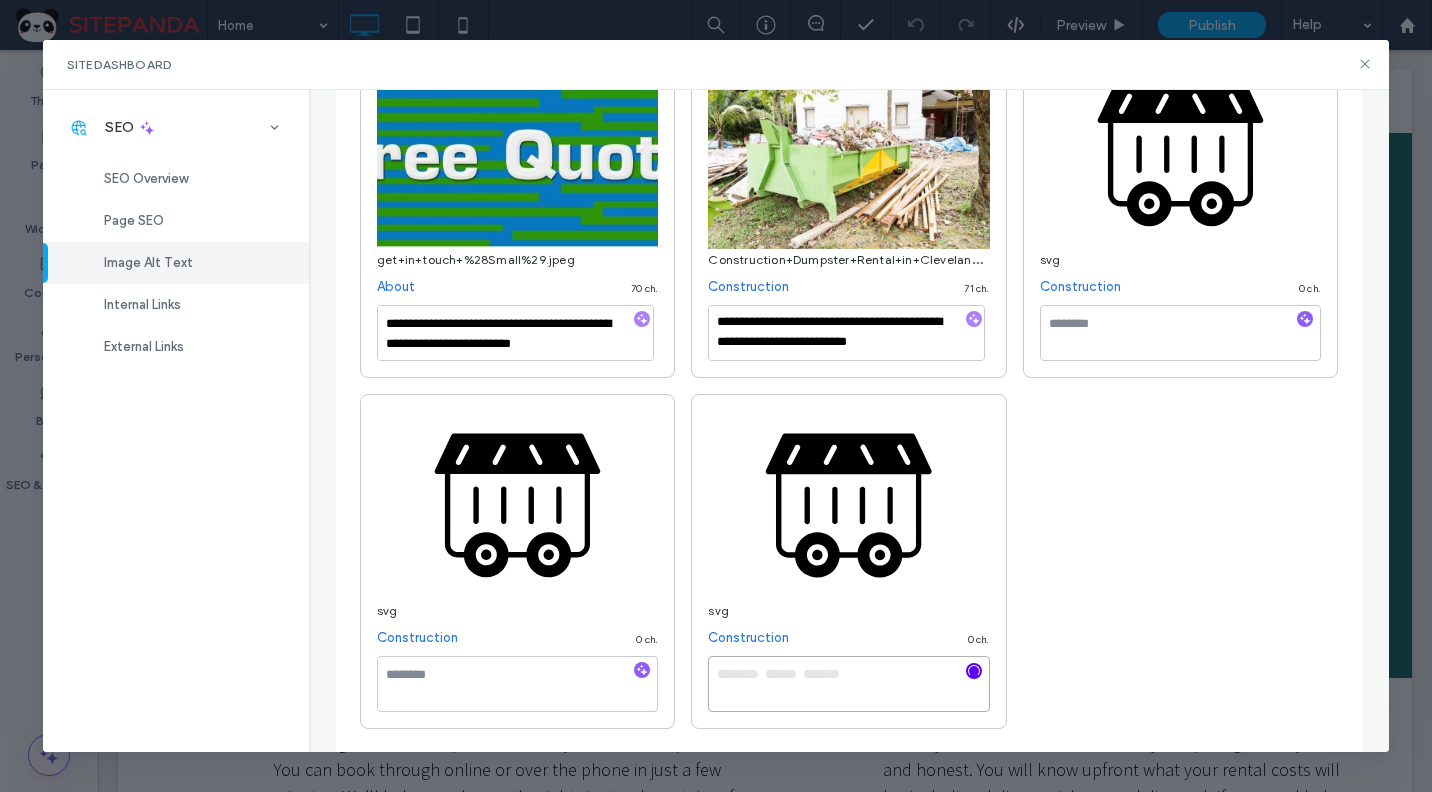 type on "**********" 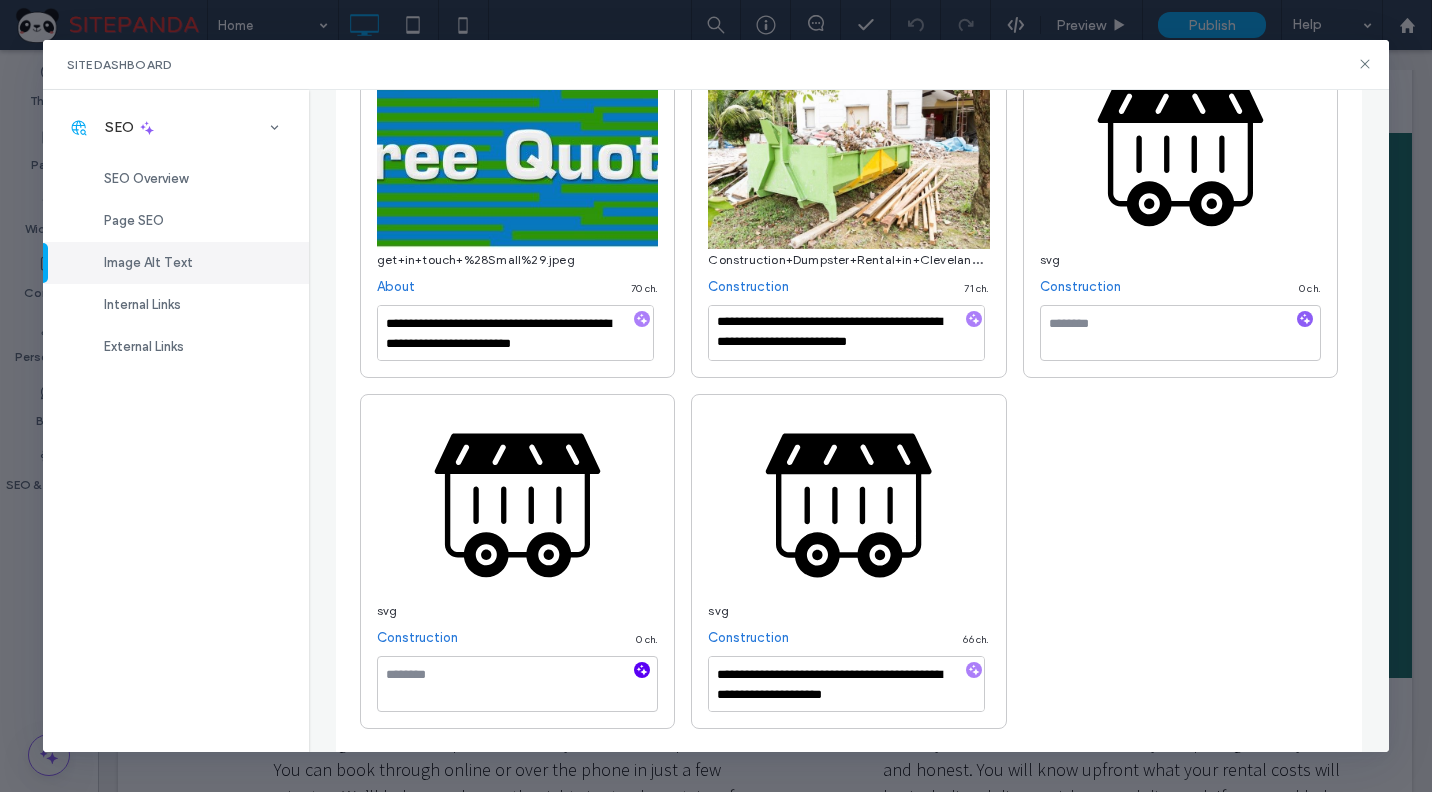 click 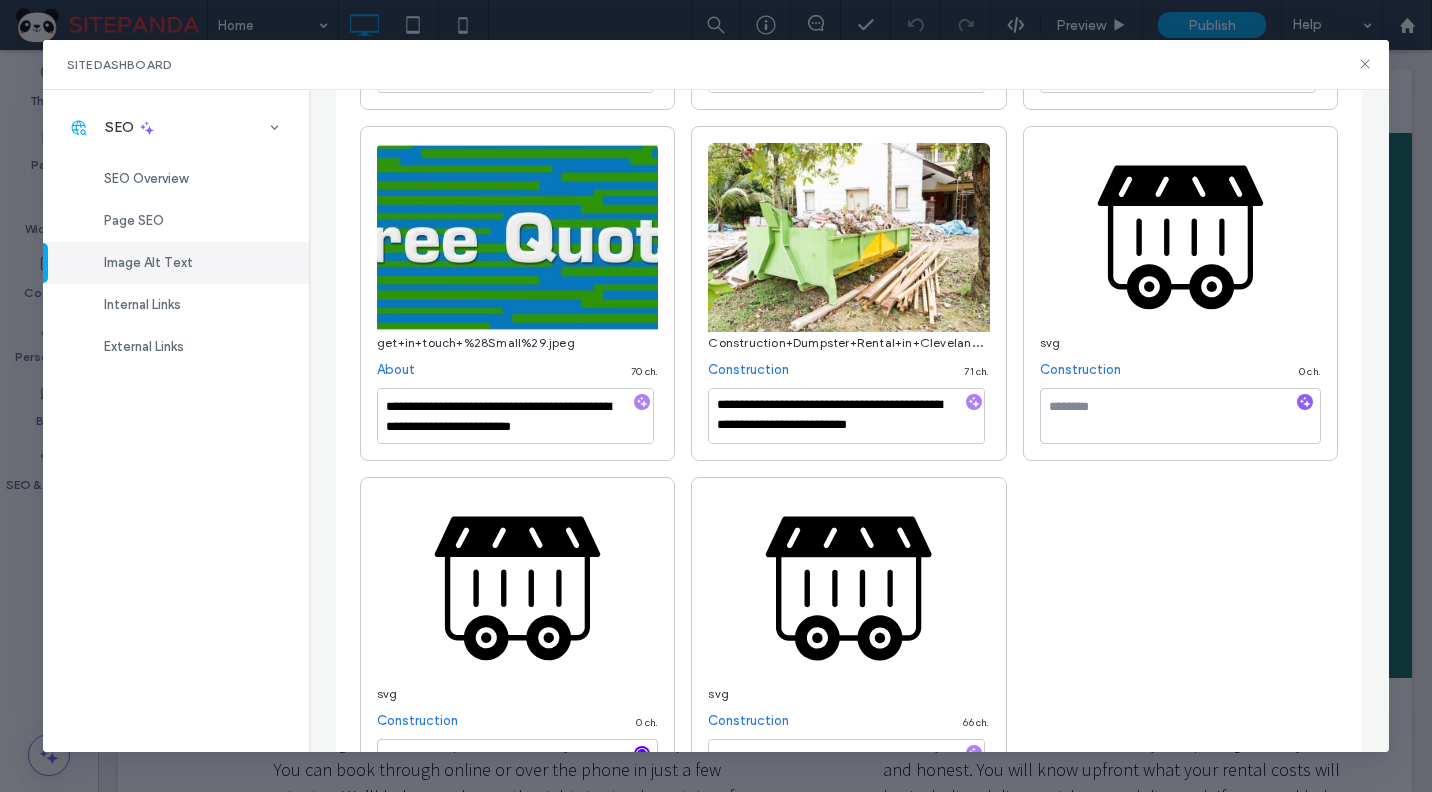 scroll, scrollTop: 395, scrollLeft: 0, axis: vertical 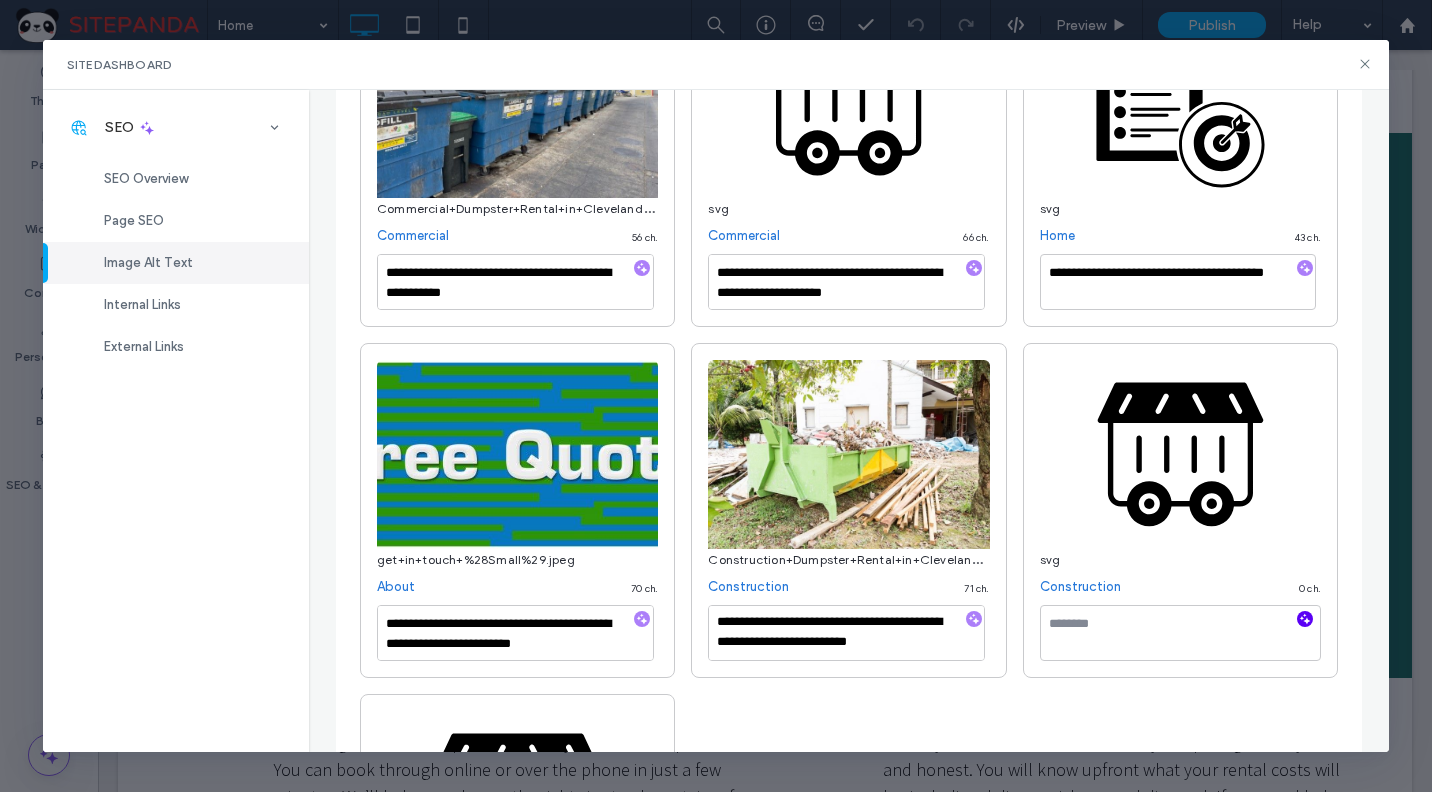 type on "**********" 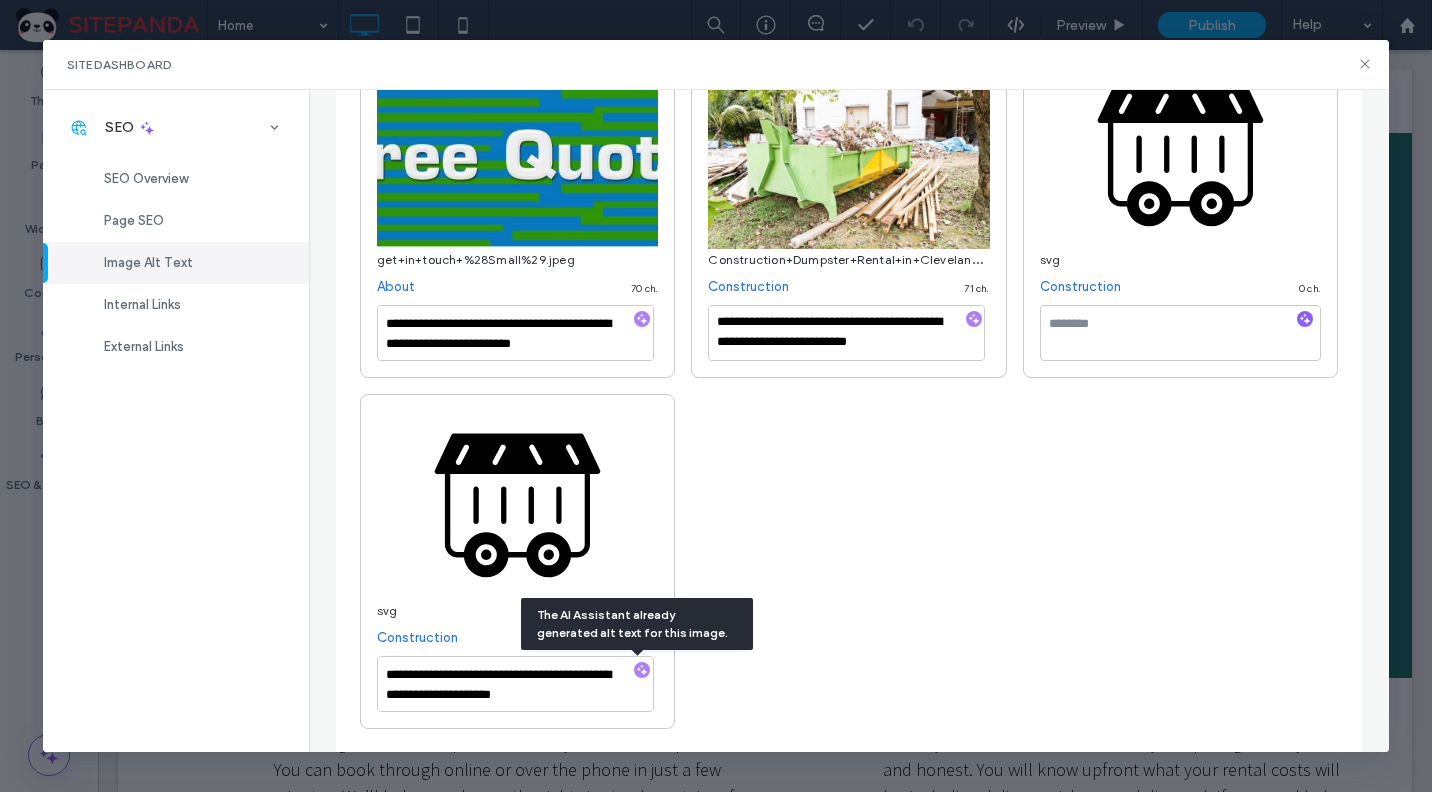 click on "**********" at bounding box center (849, 210) 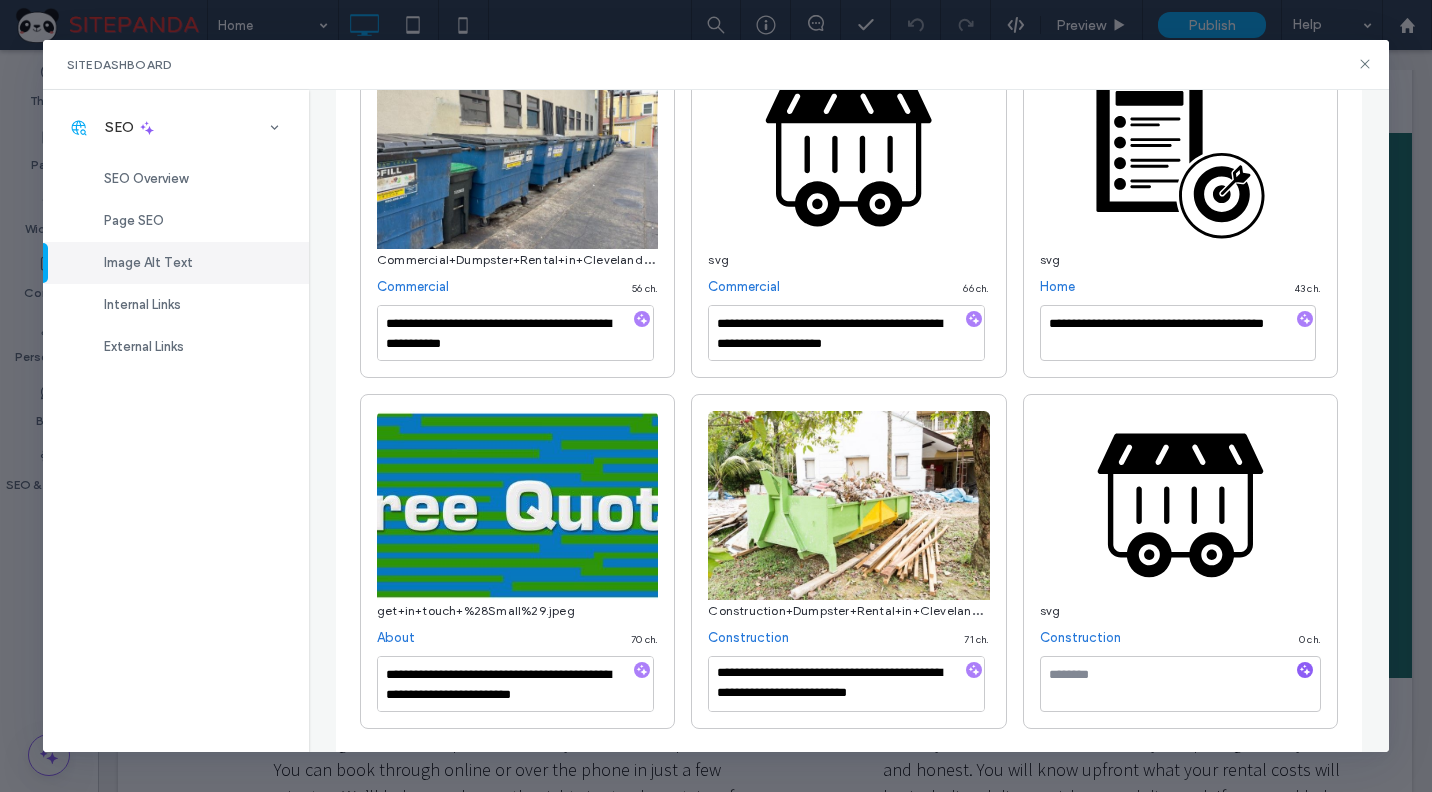 scroll, scrollTop: 344, scrollLeft: 0, axis: vertical 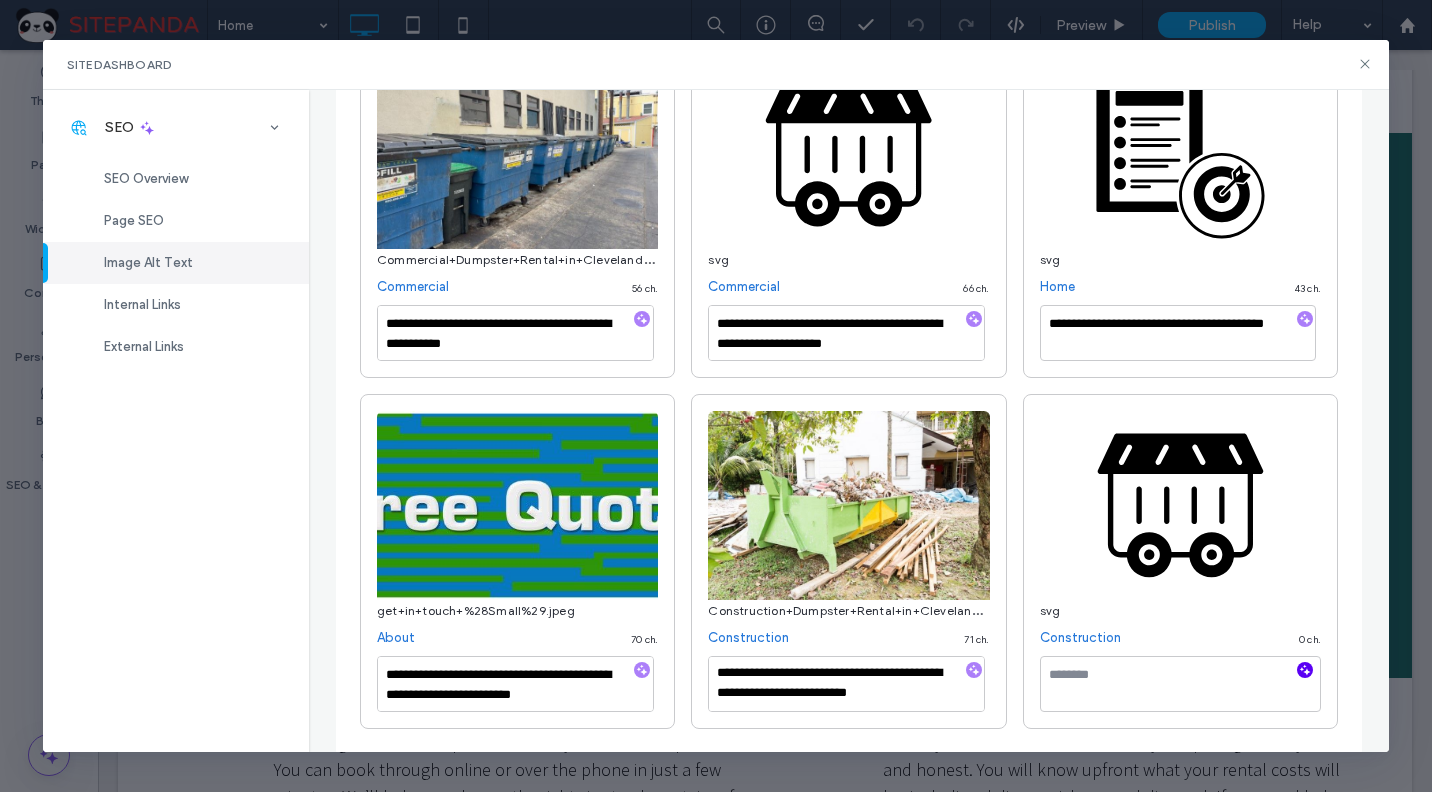 click at bounding box center [1305, 670] 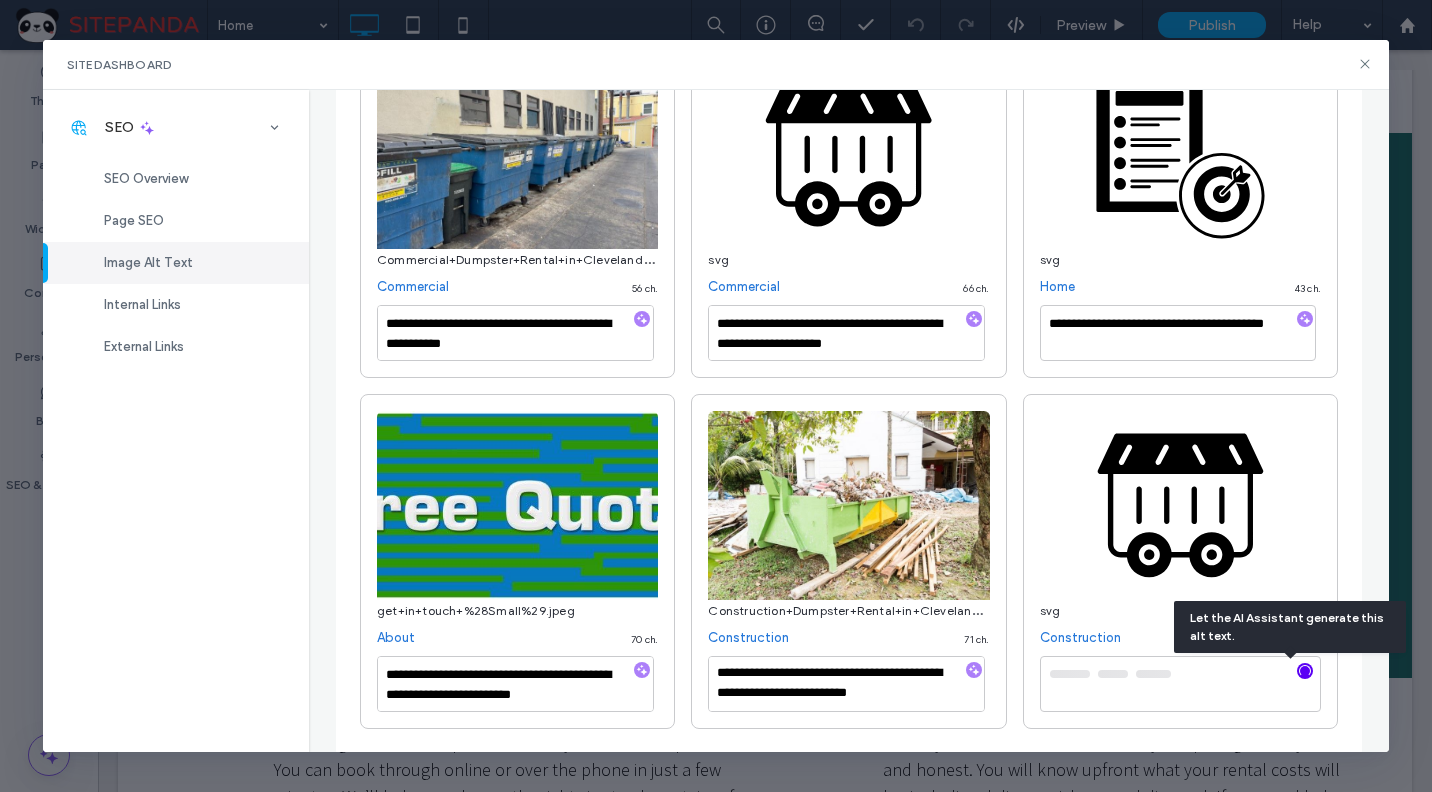 scroll, scrollTop: 0, scrollLeft: 0, axis: both 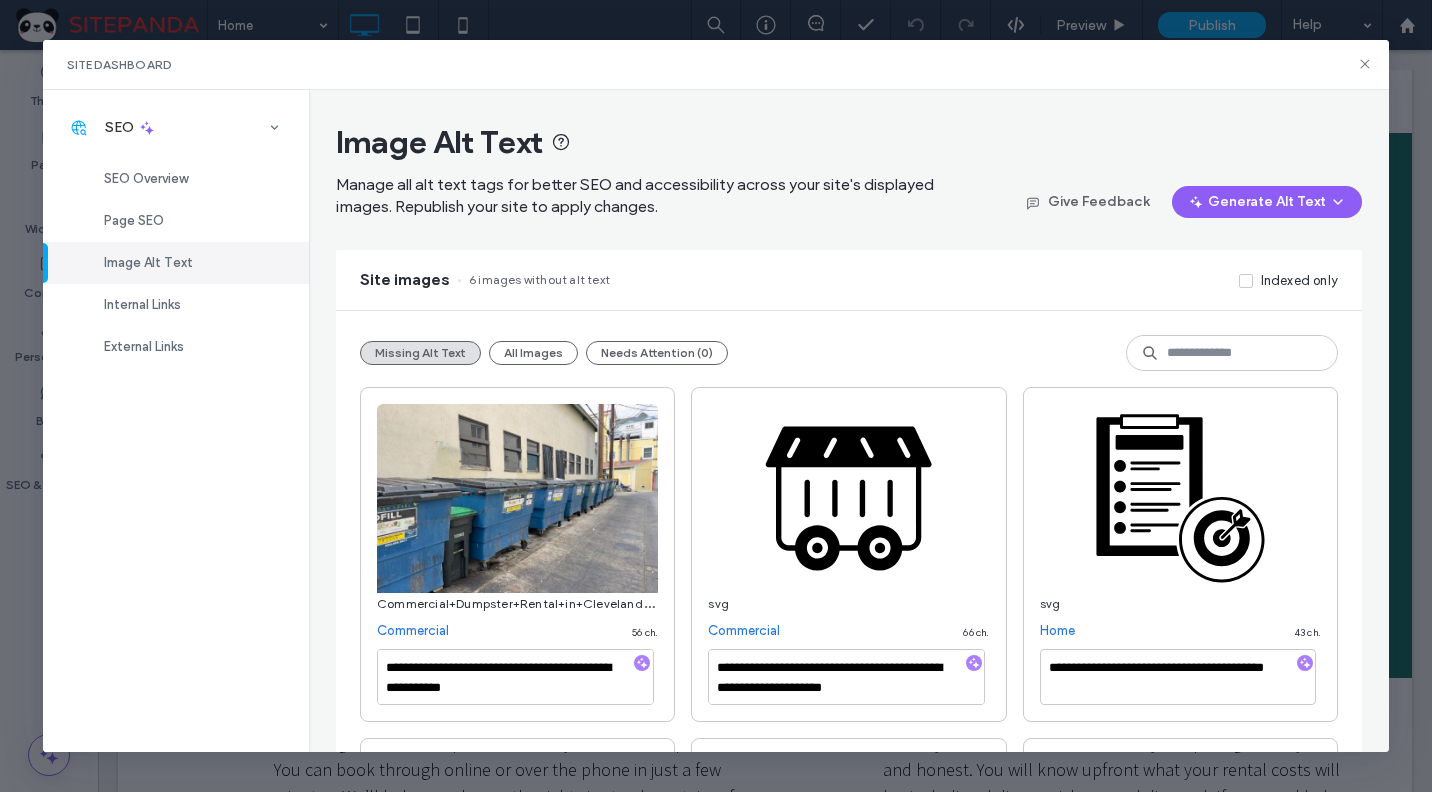 type on "**********" 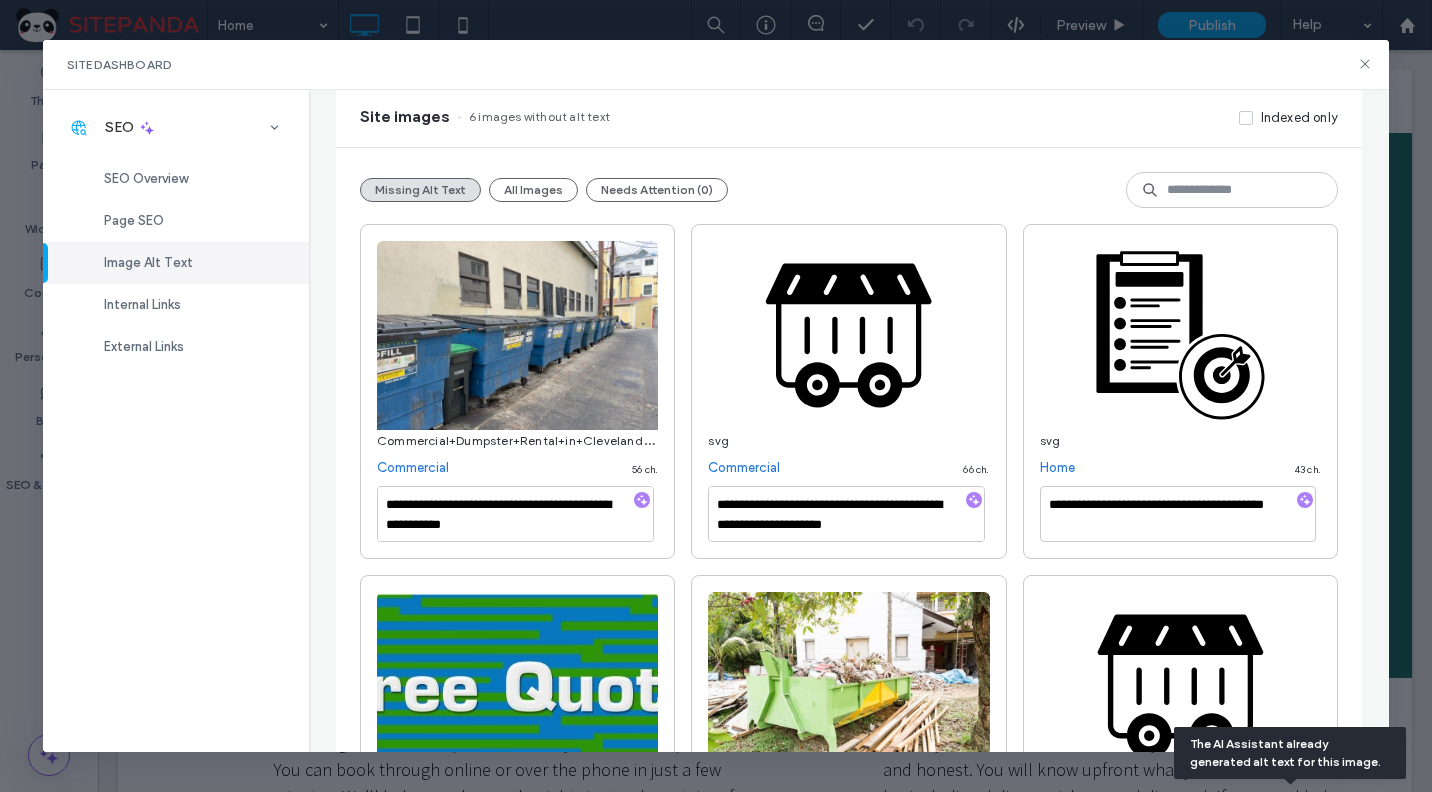 scroll, scrollTop: 0, scrollLeft: 0, axis: both 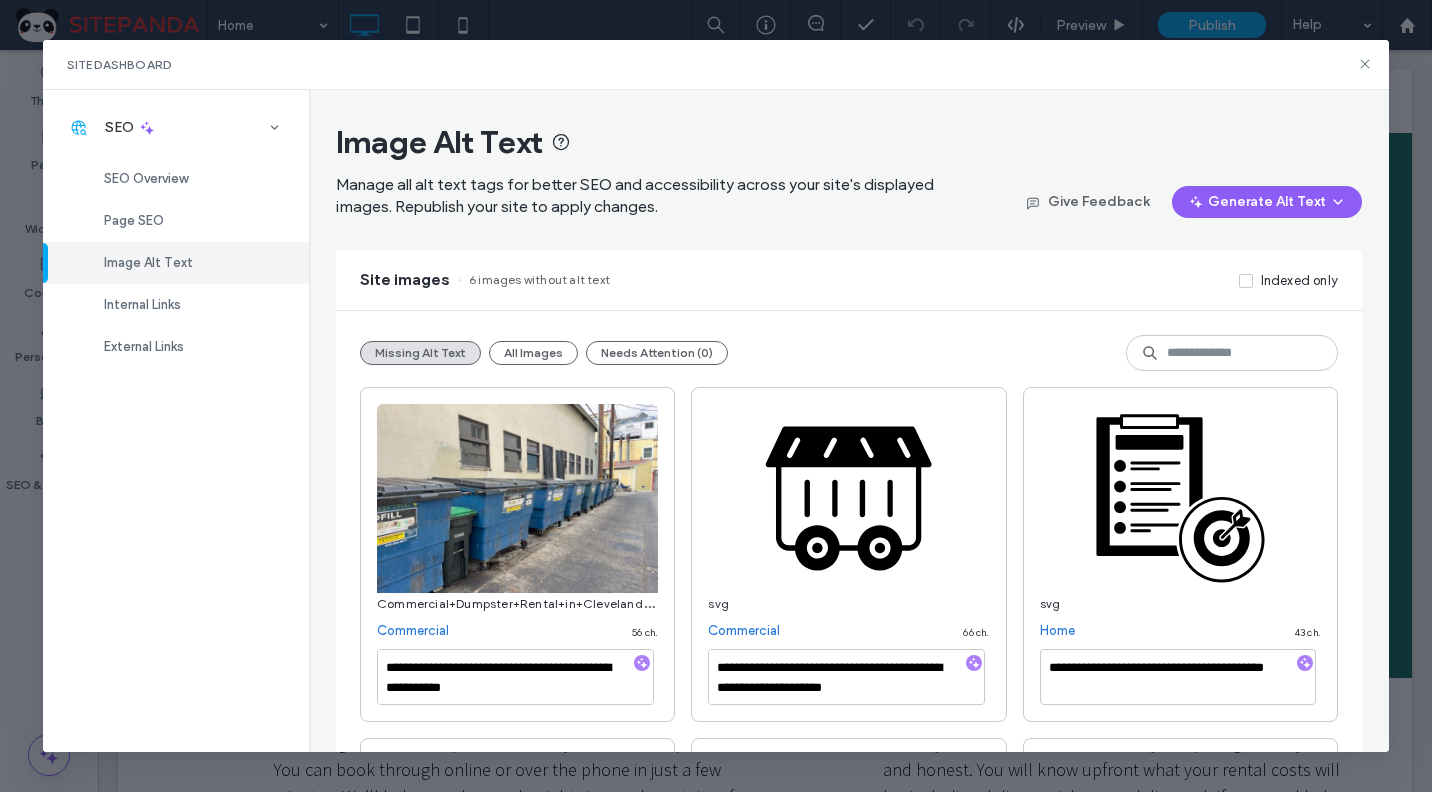 click on "SEO SEO Overview Page SEO Image Alt Text Internal Links External Links" at bounding box center (176, 421) 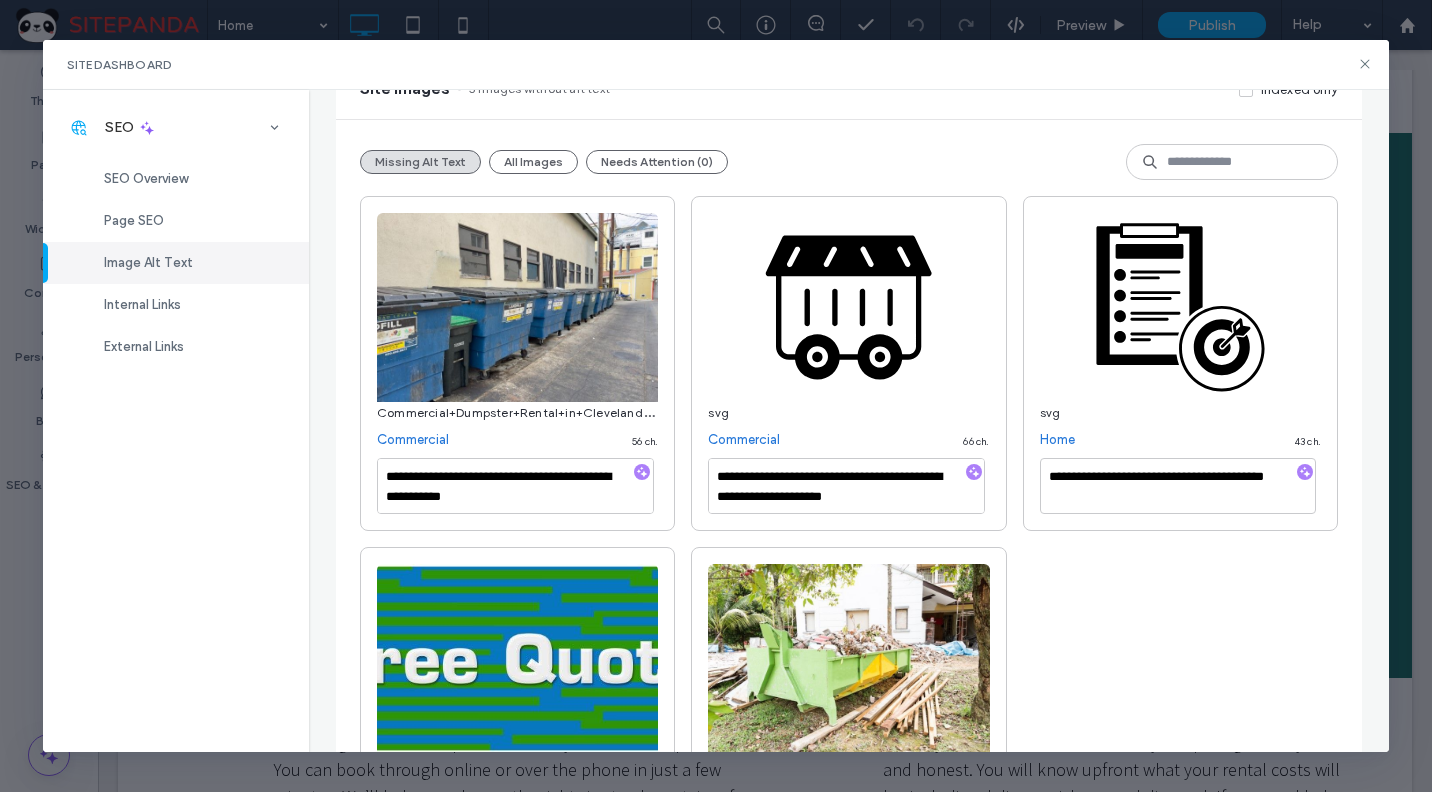 scroll, scrollTop: 344, scrollLeft: 0, axis: vertical 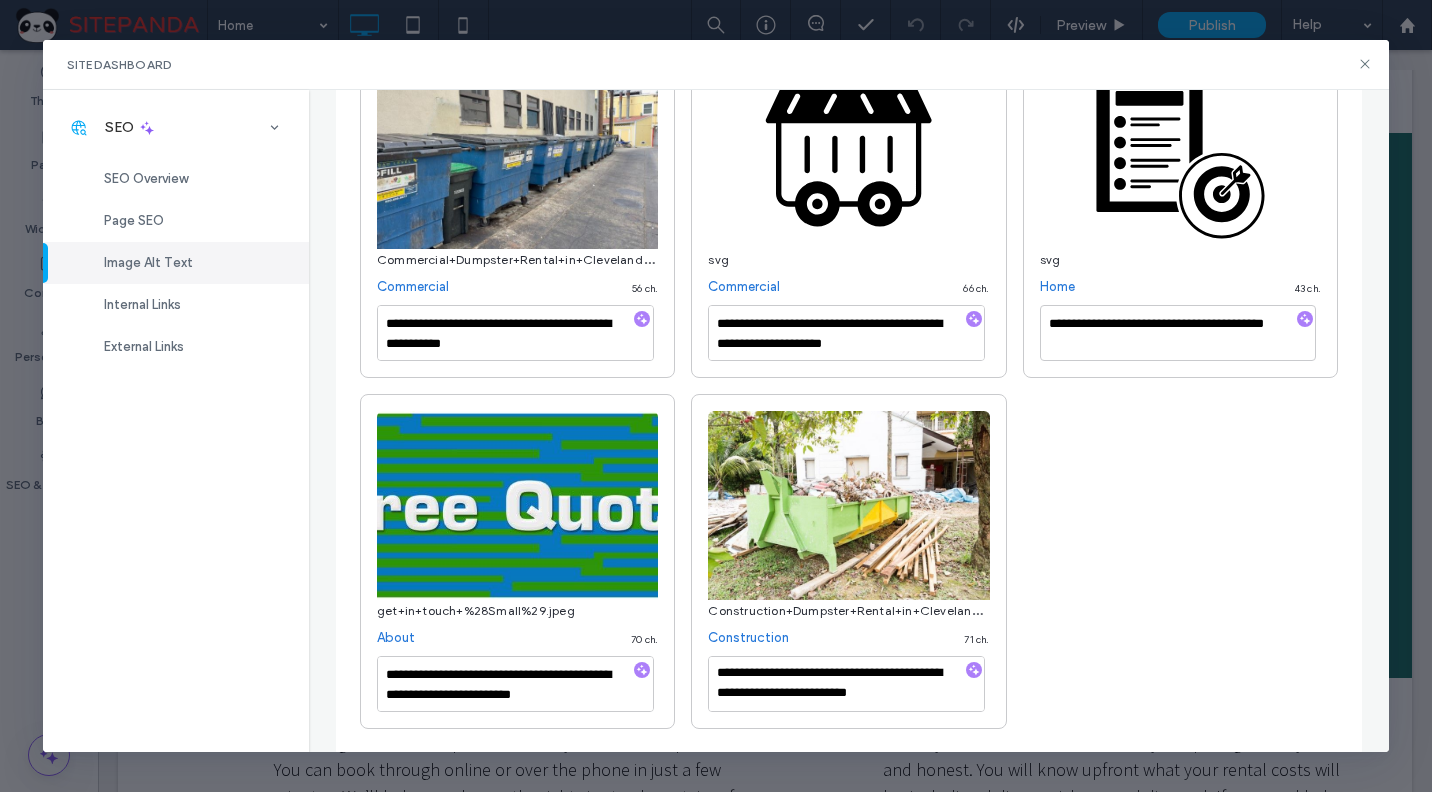 click on "SEO SEO Overview Page SEO Image Alt Text Internal Links External Links" at bounding box center (176, 421) 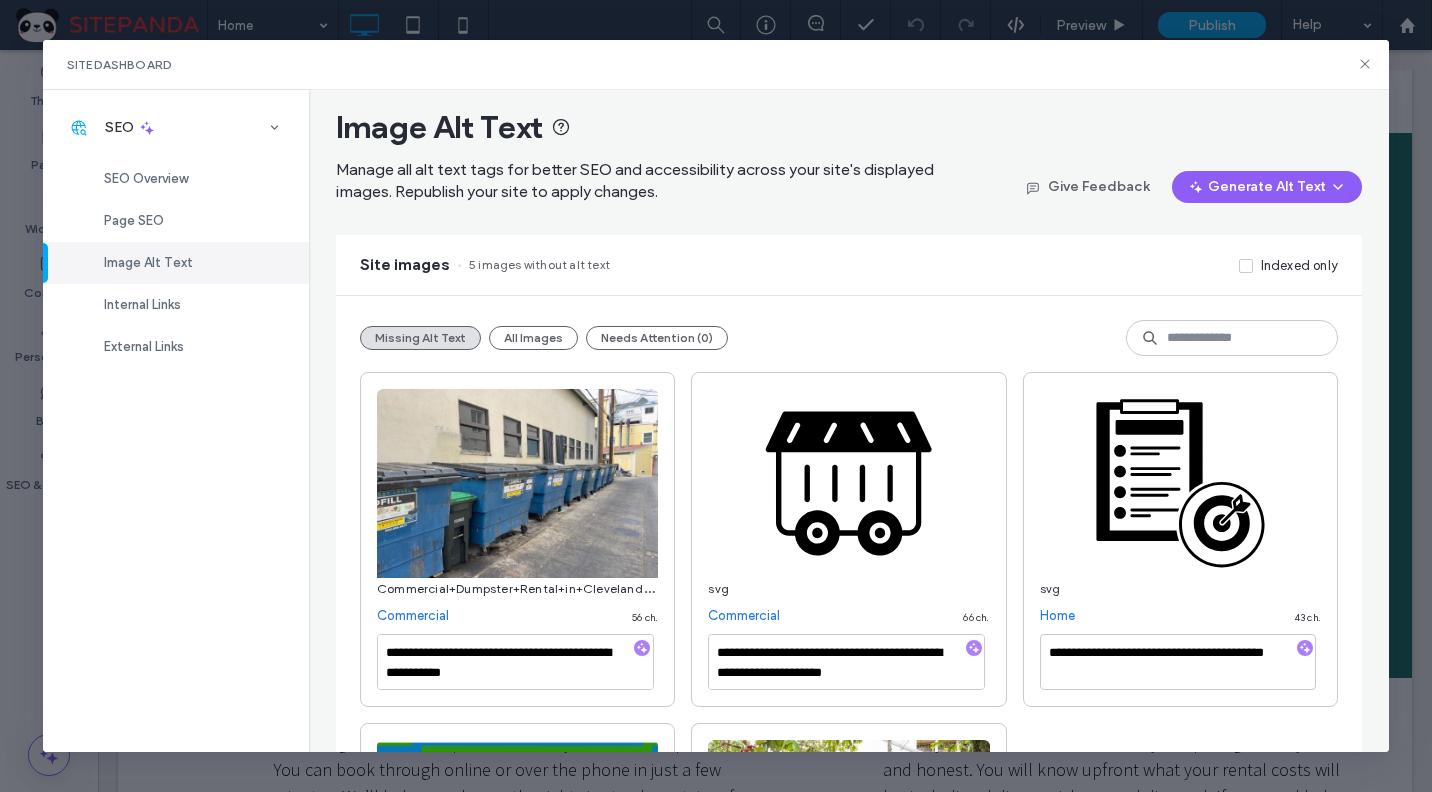 scroll, scrollTop: 0, scrollLeft: 0, axis: both 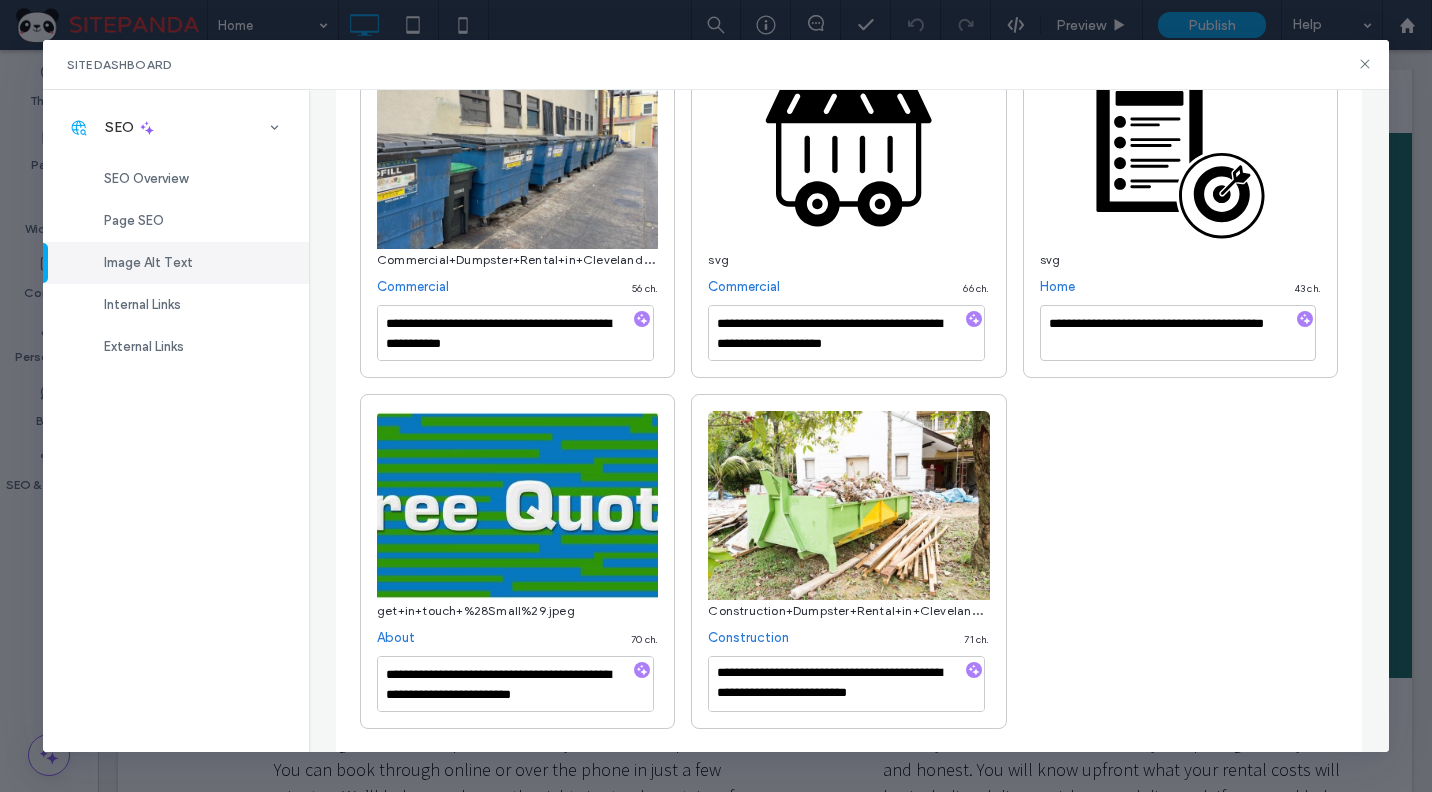 click on "**********" at bounding box center (849, 386) 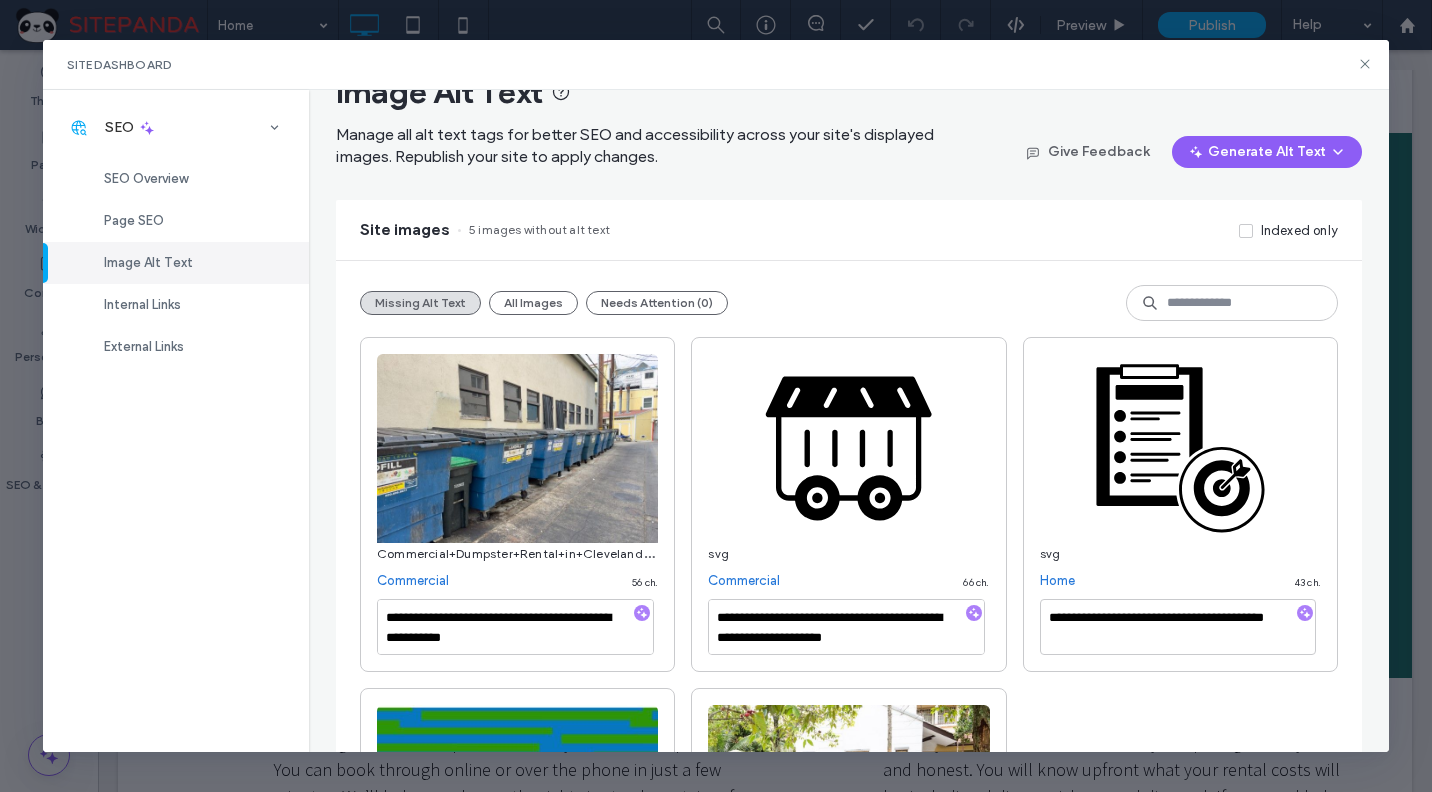 scroll, scrollTop: 45, scrollLeft: 0, axis: vertical 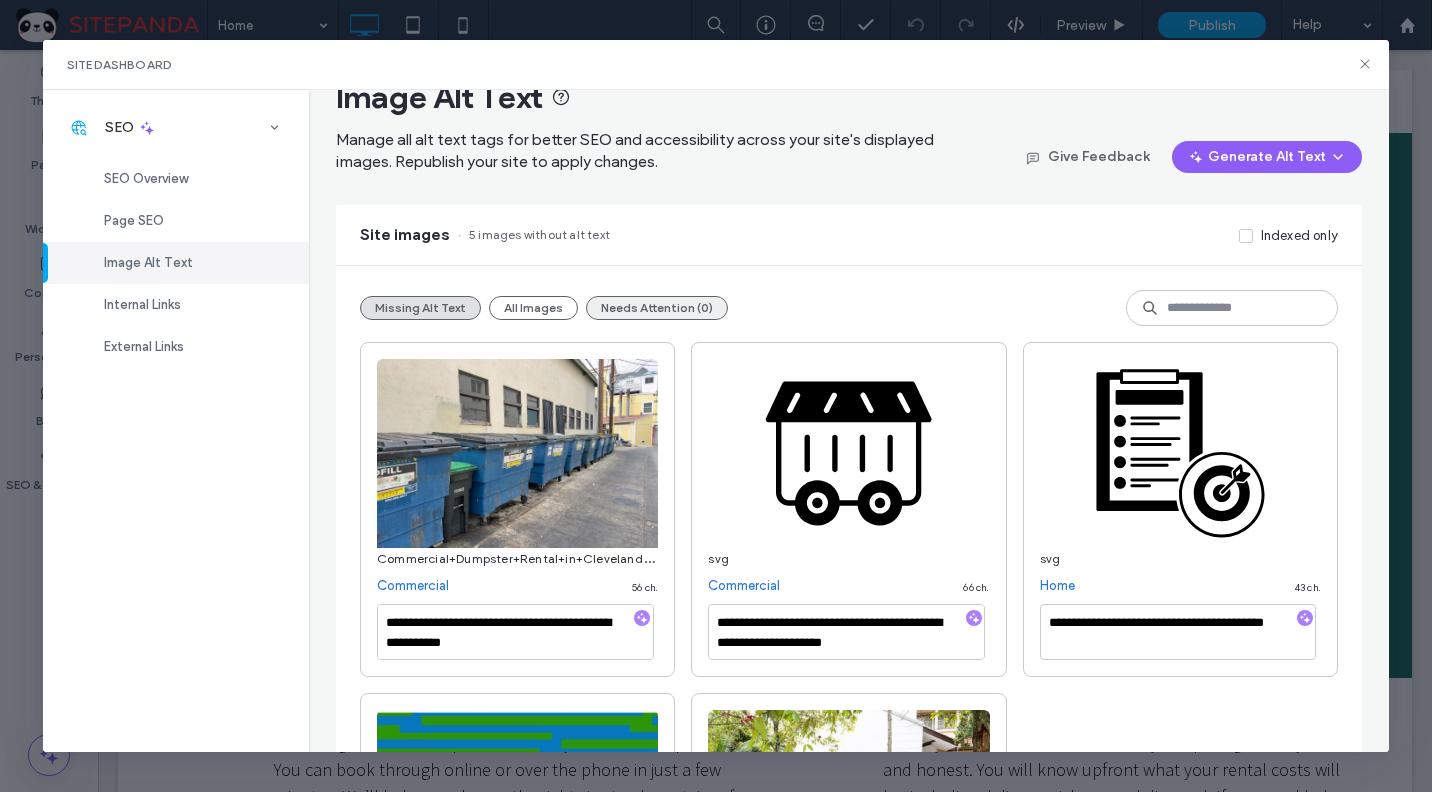 click on "Needs Attention (0)" at bounding box center [657, 308] 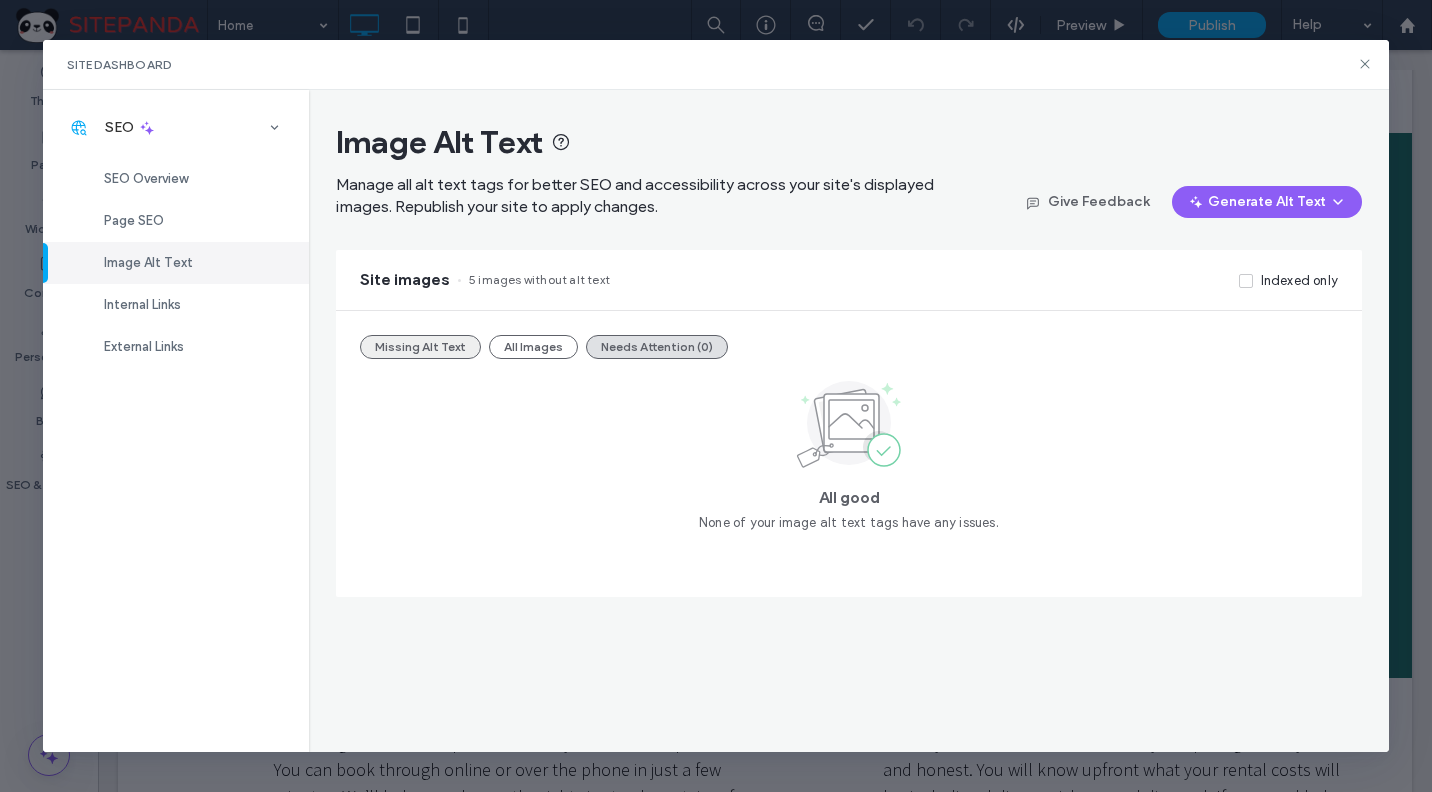click on "Missing Alt Text" at bounding box center (420, 347) 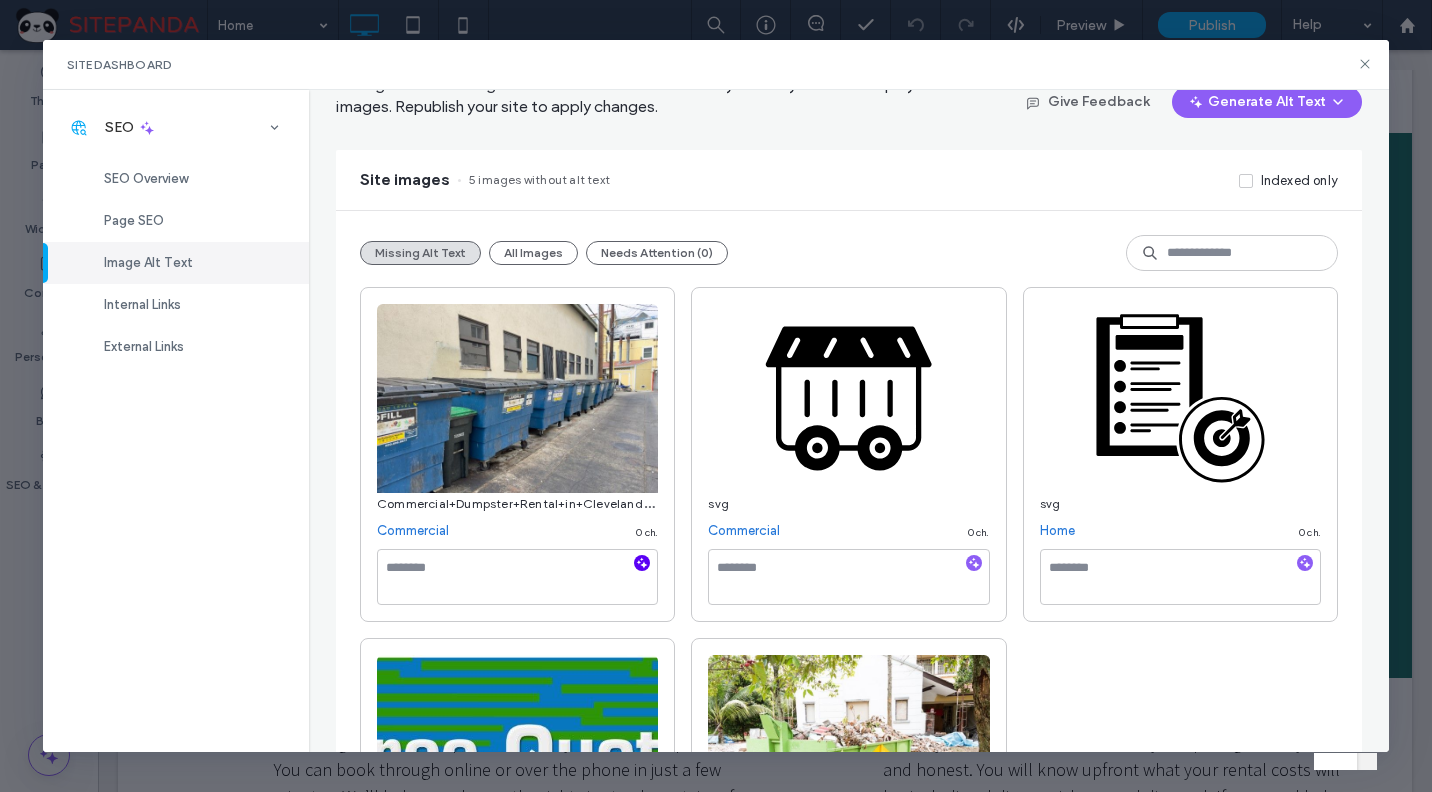 click 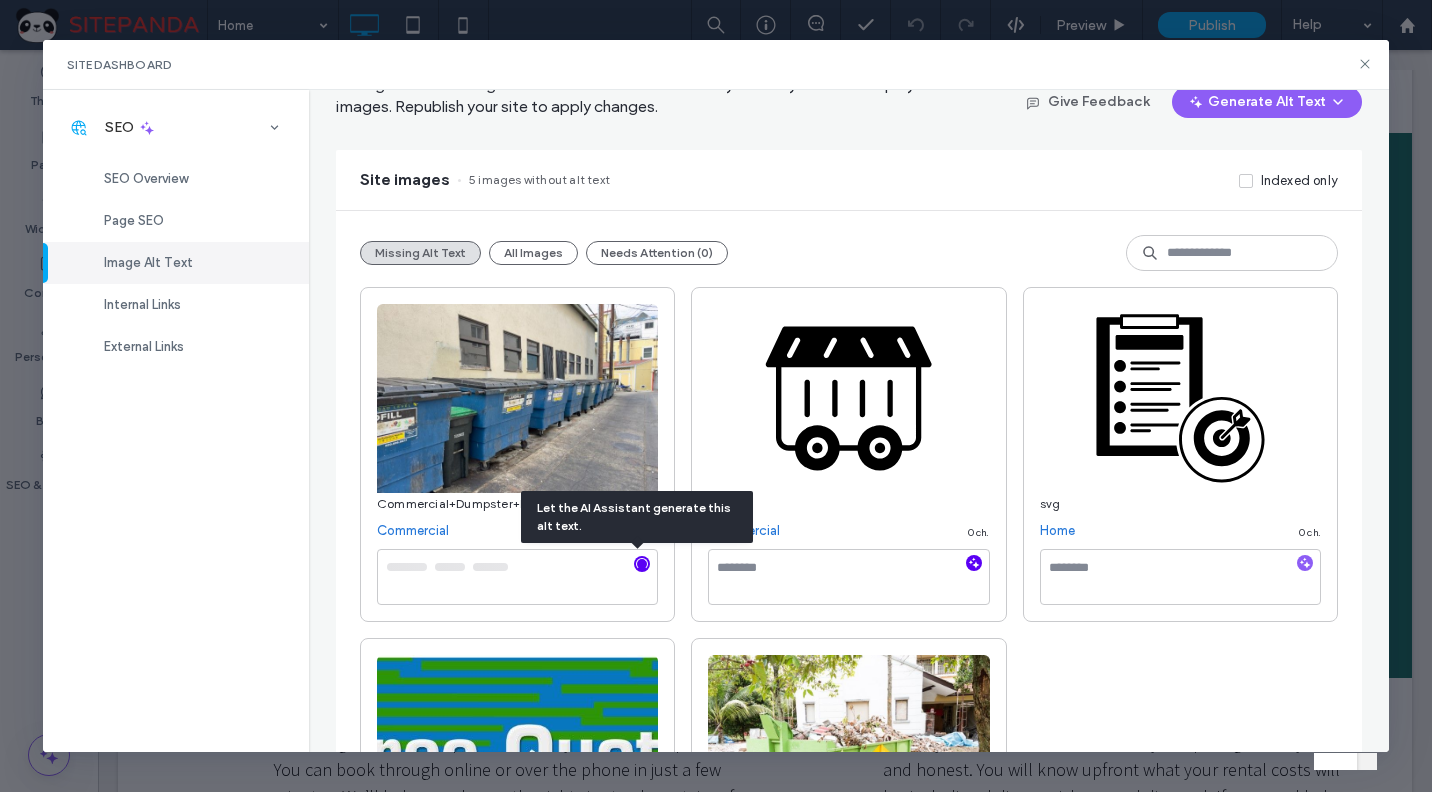 click 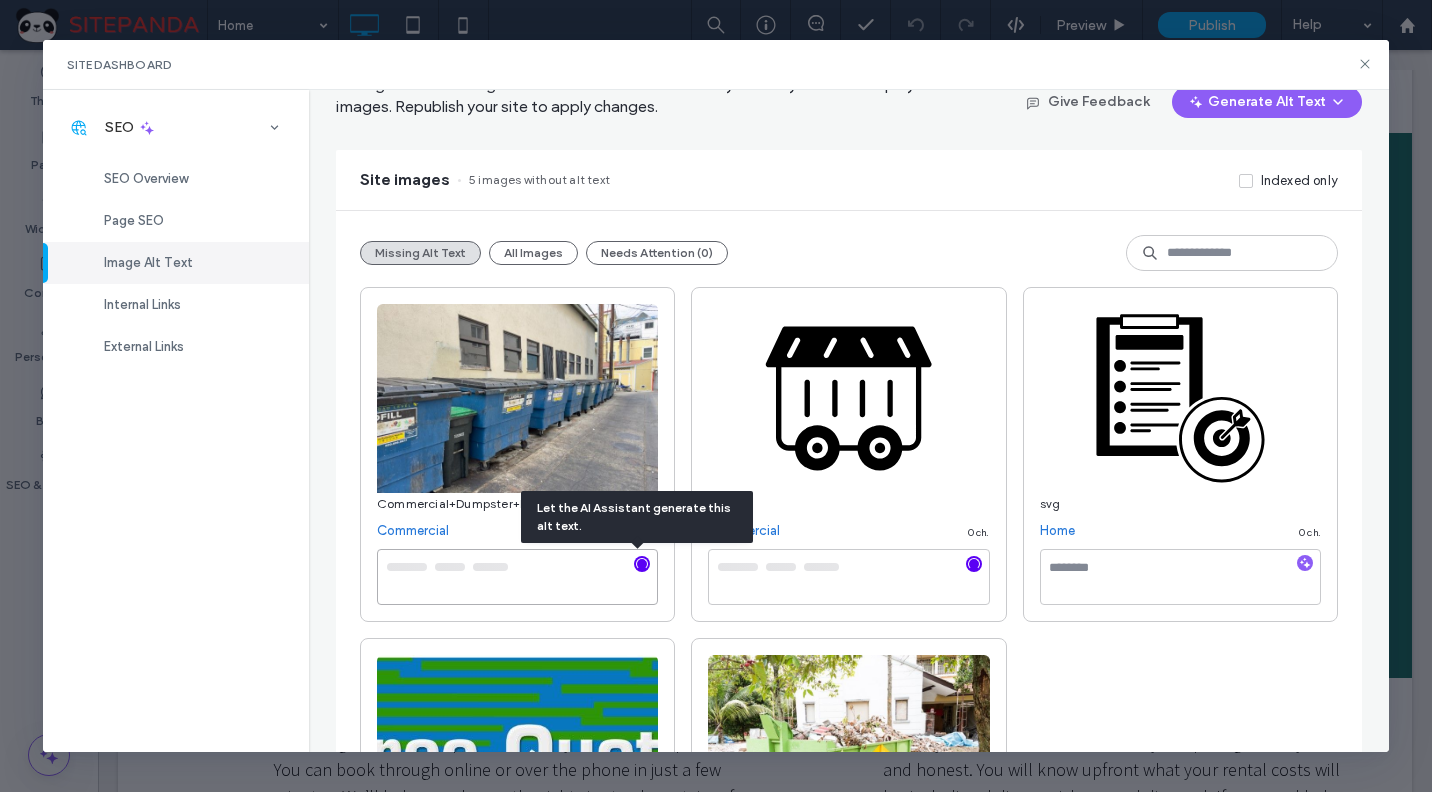 type on "**********" 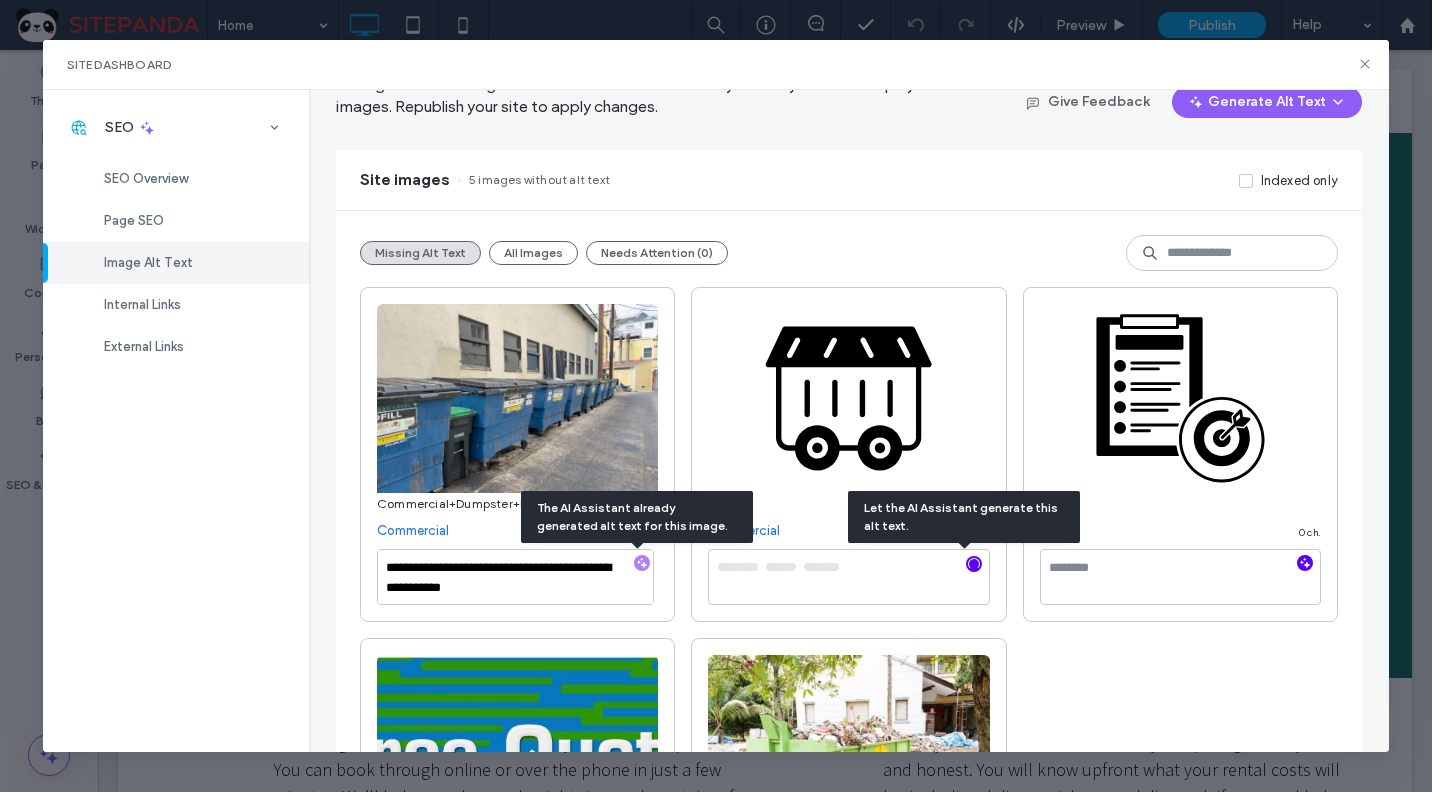 click 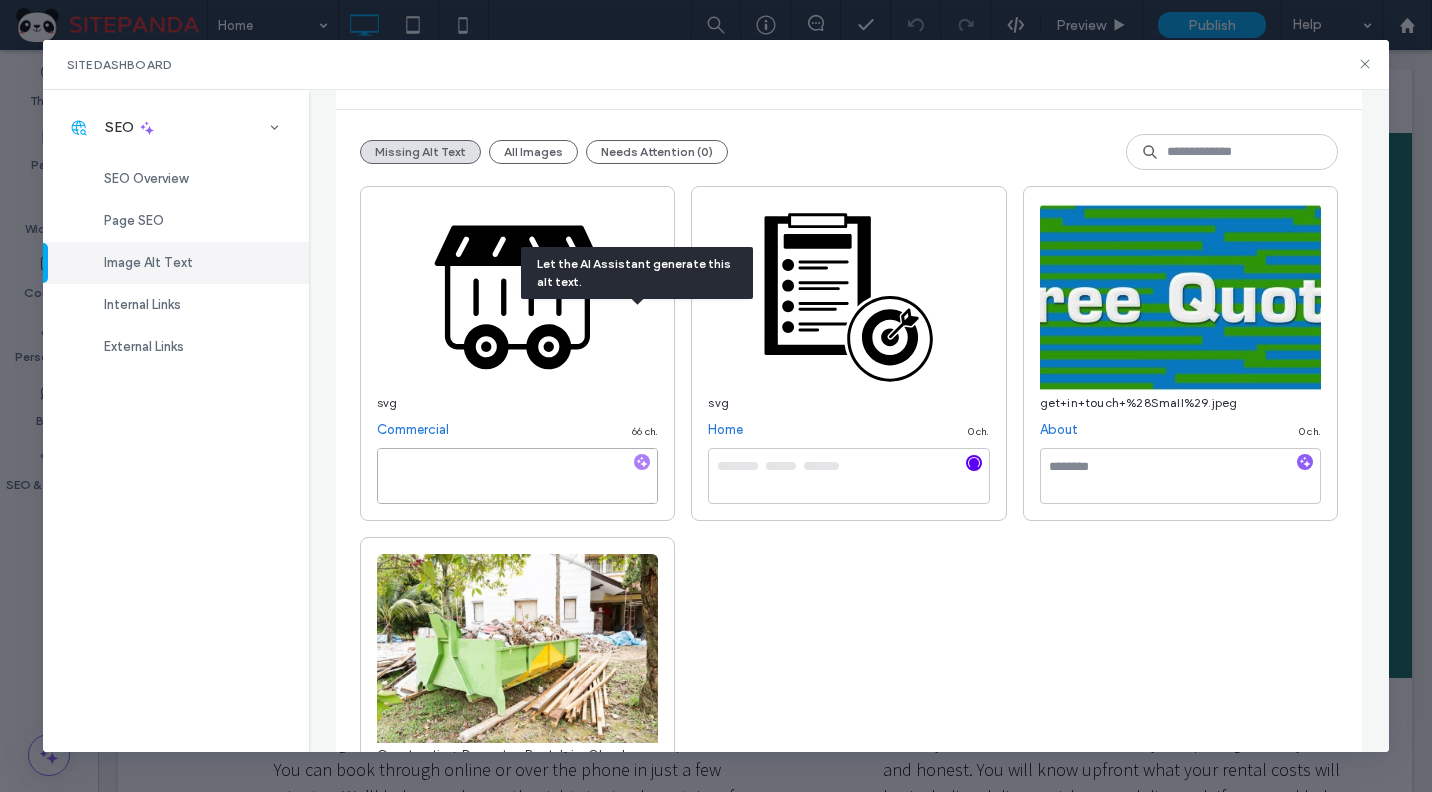 type on "**********" 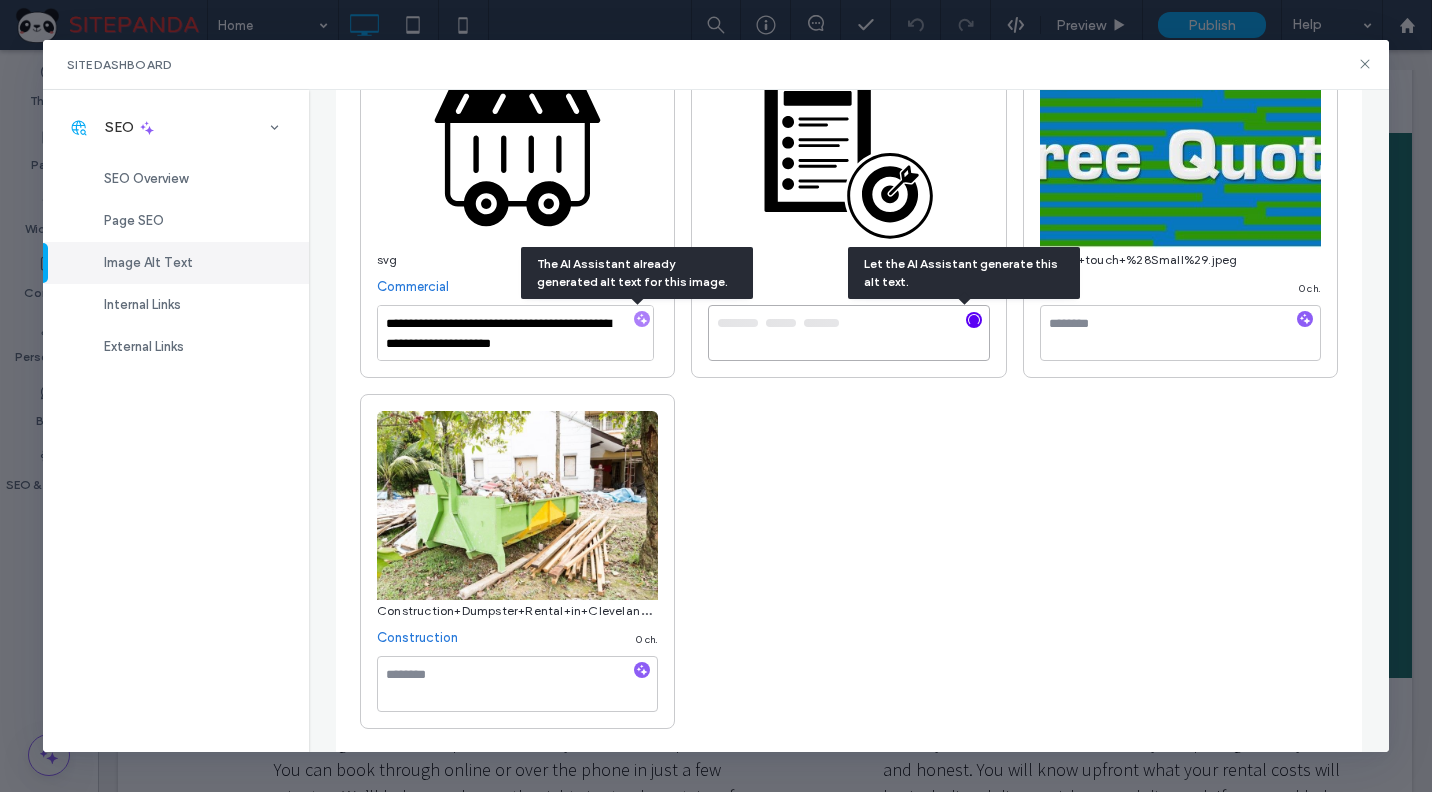 type on "**********" 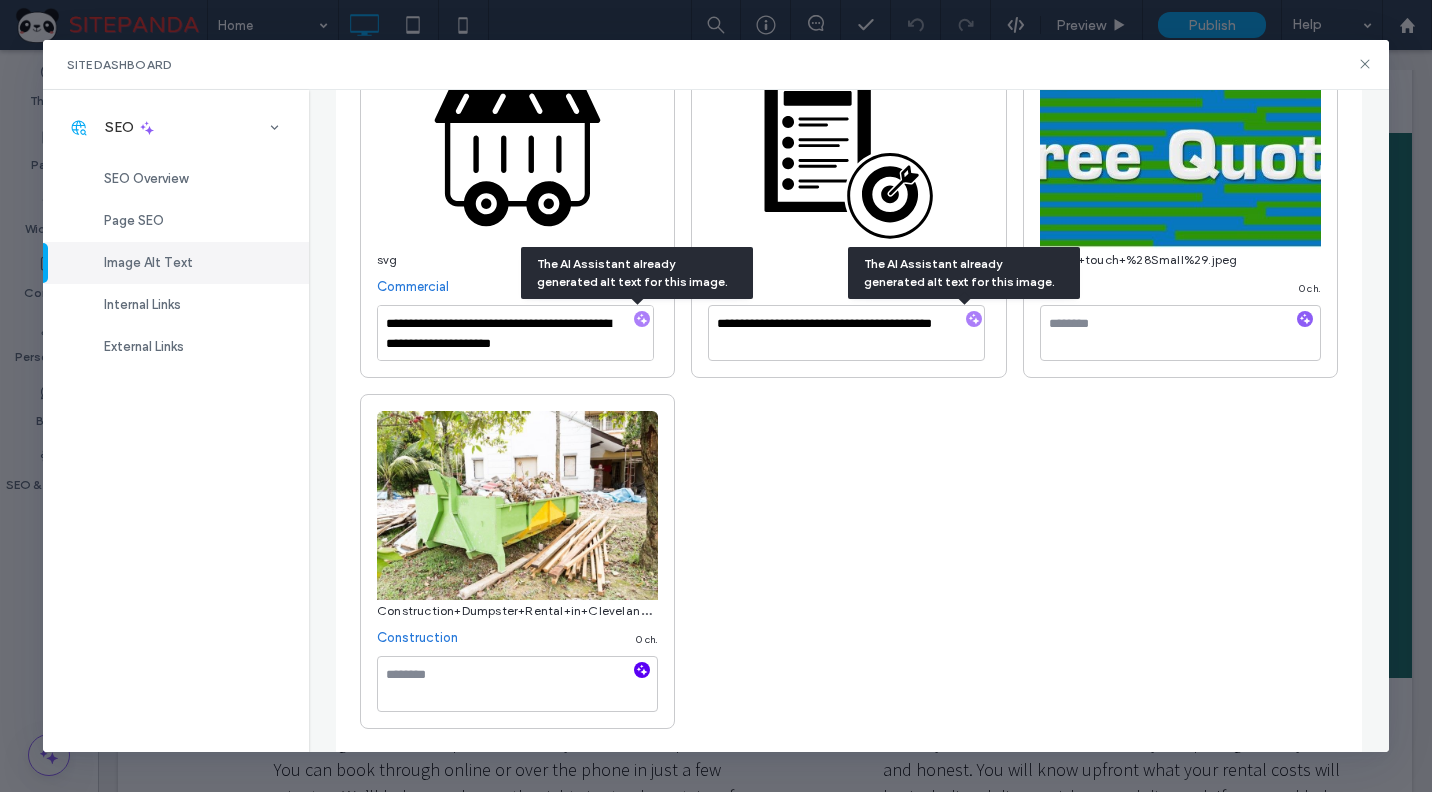 click on "**********" at bounding box center (849, 386) 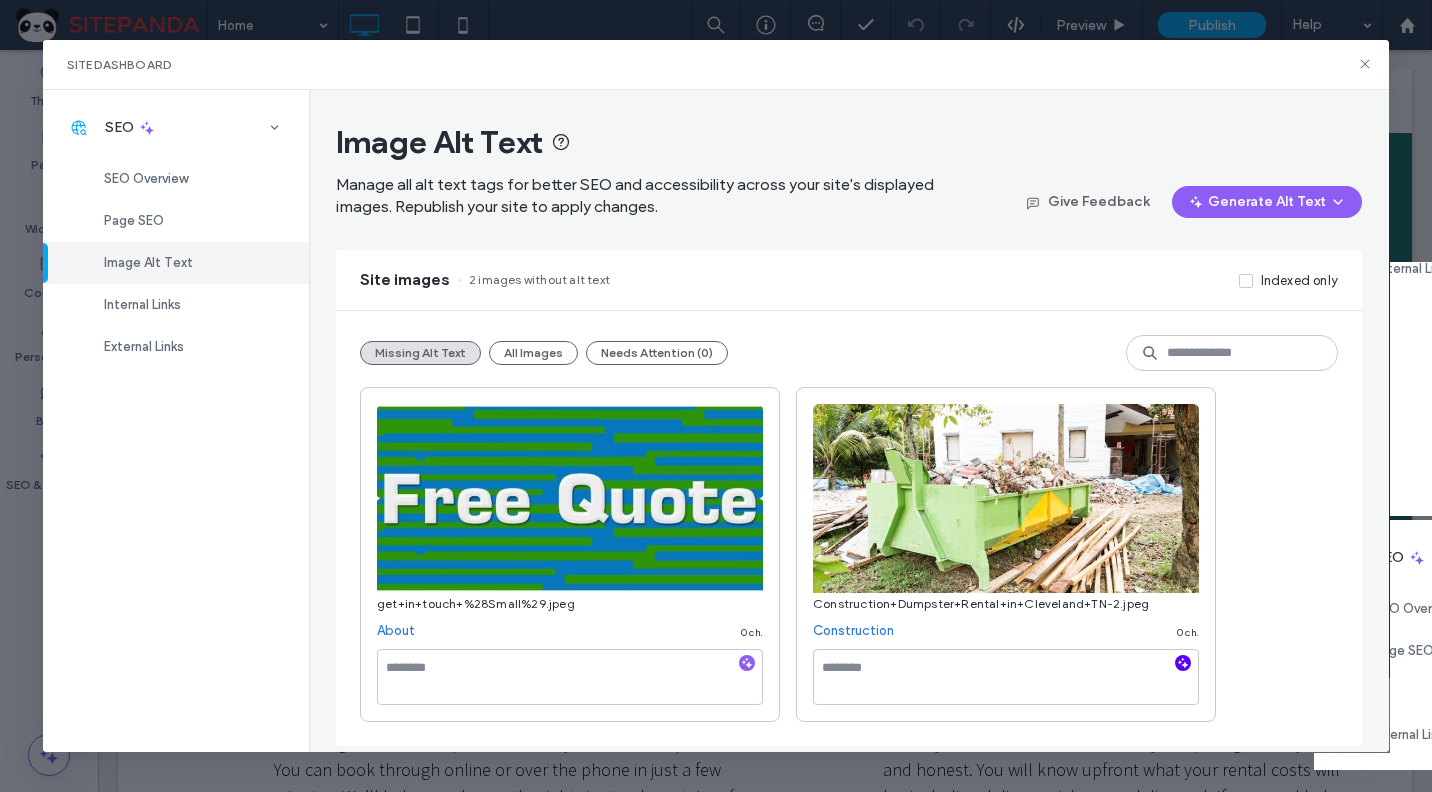 click 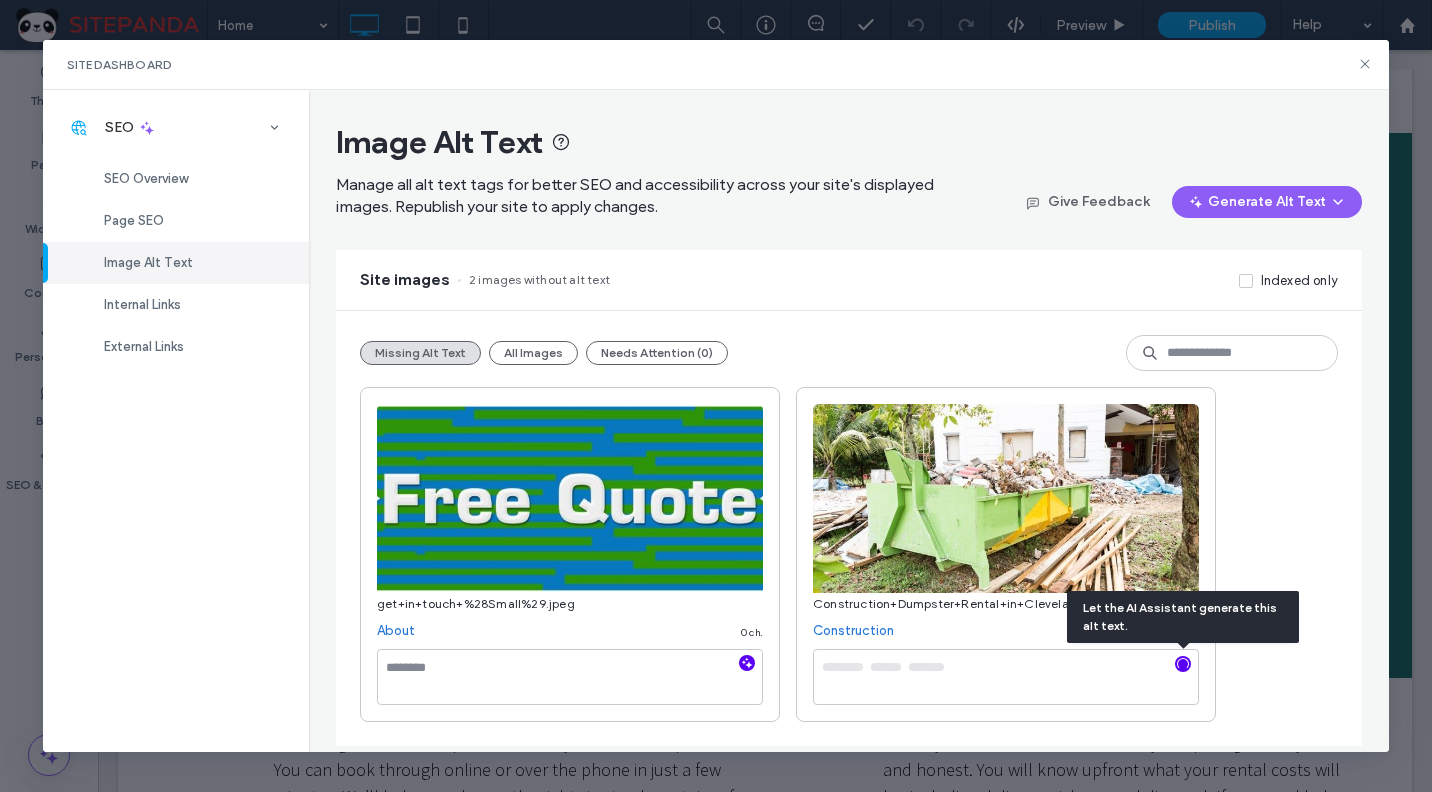 click 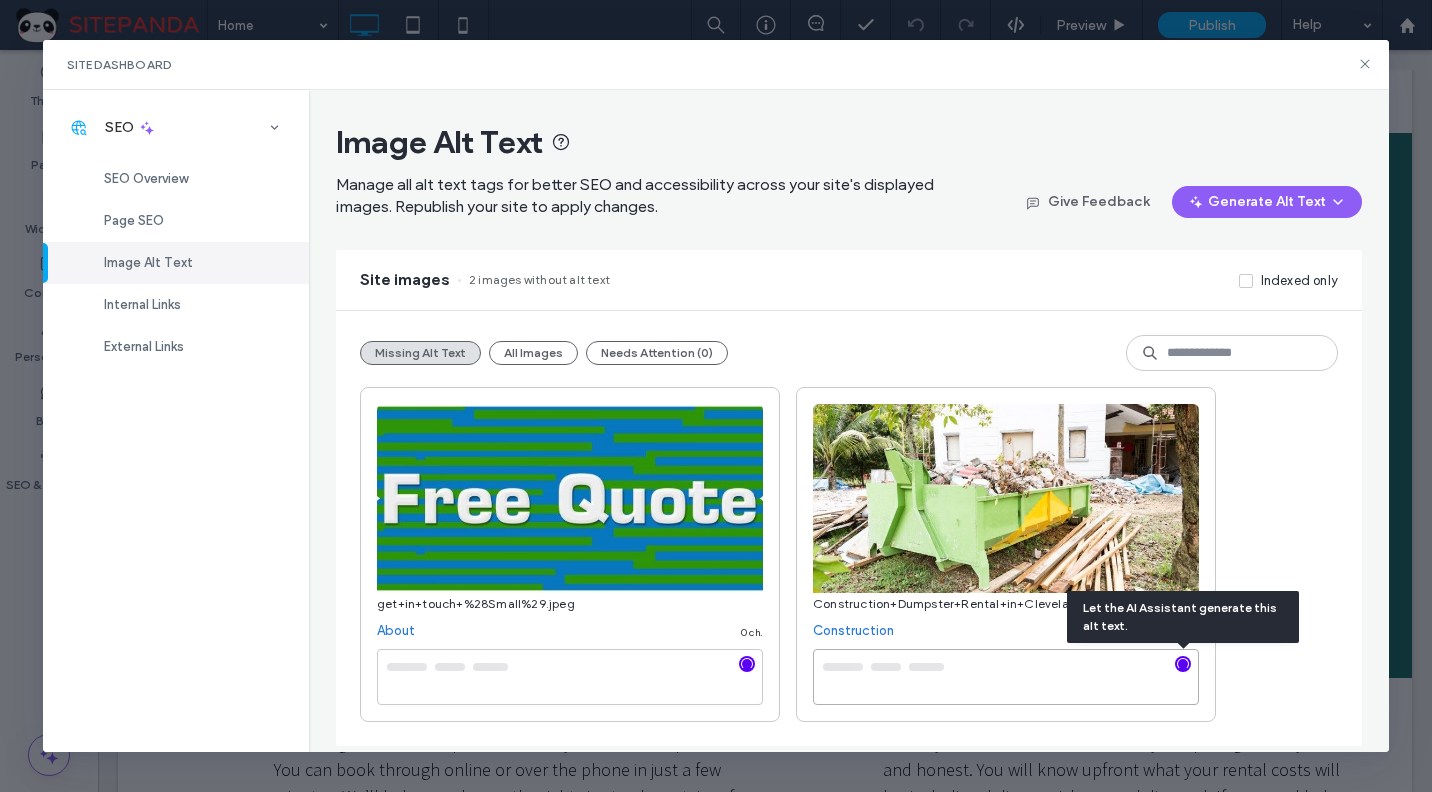 type on "**********" 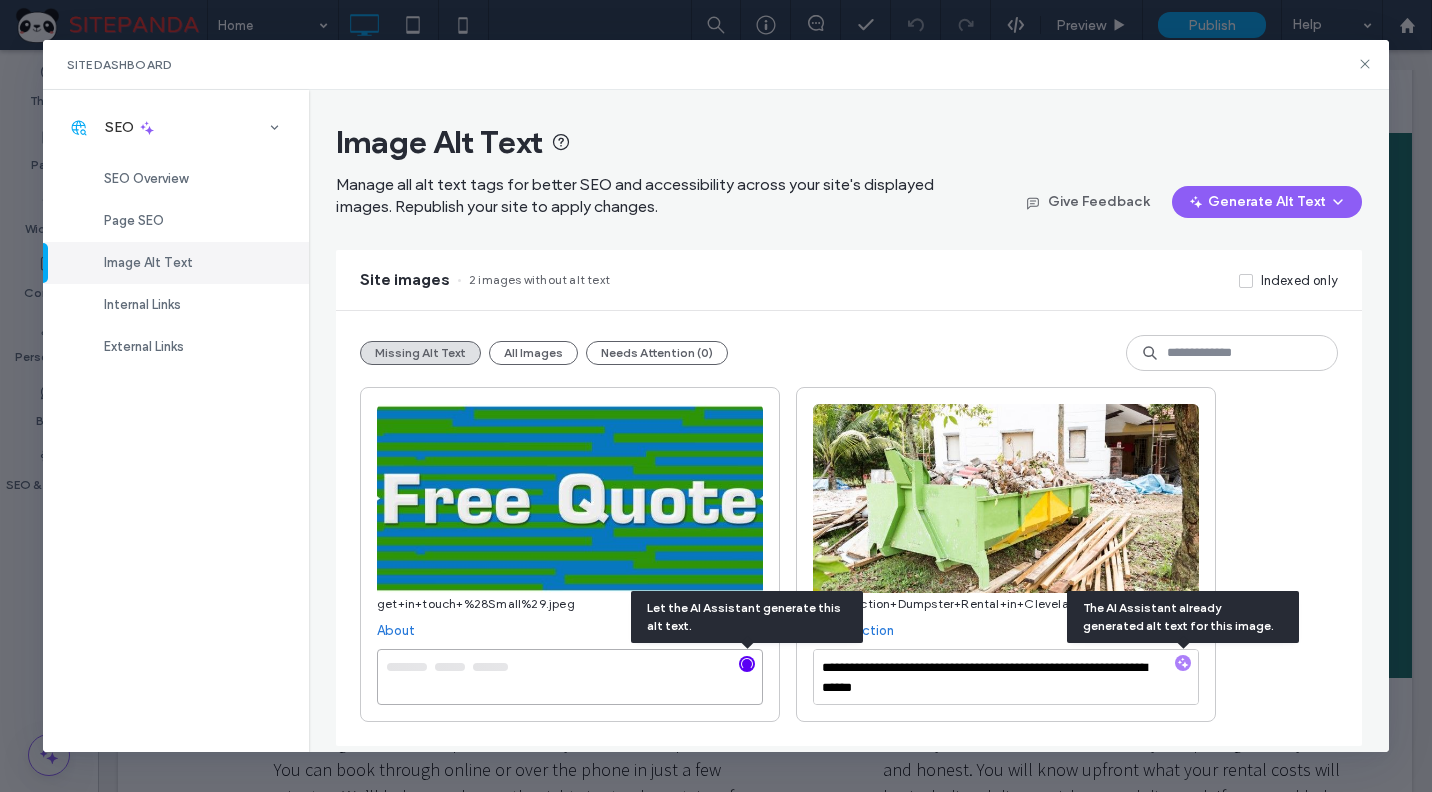 type on "**********" 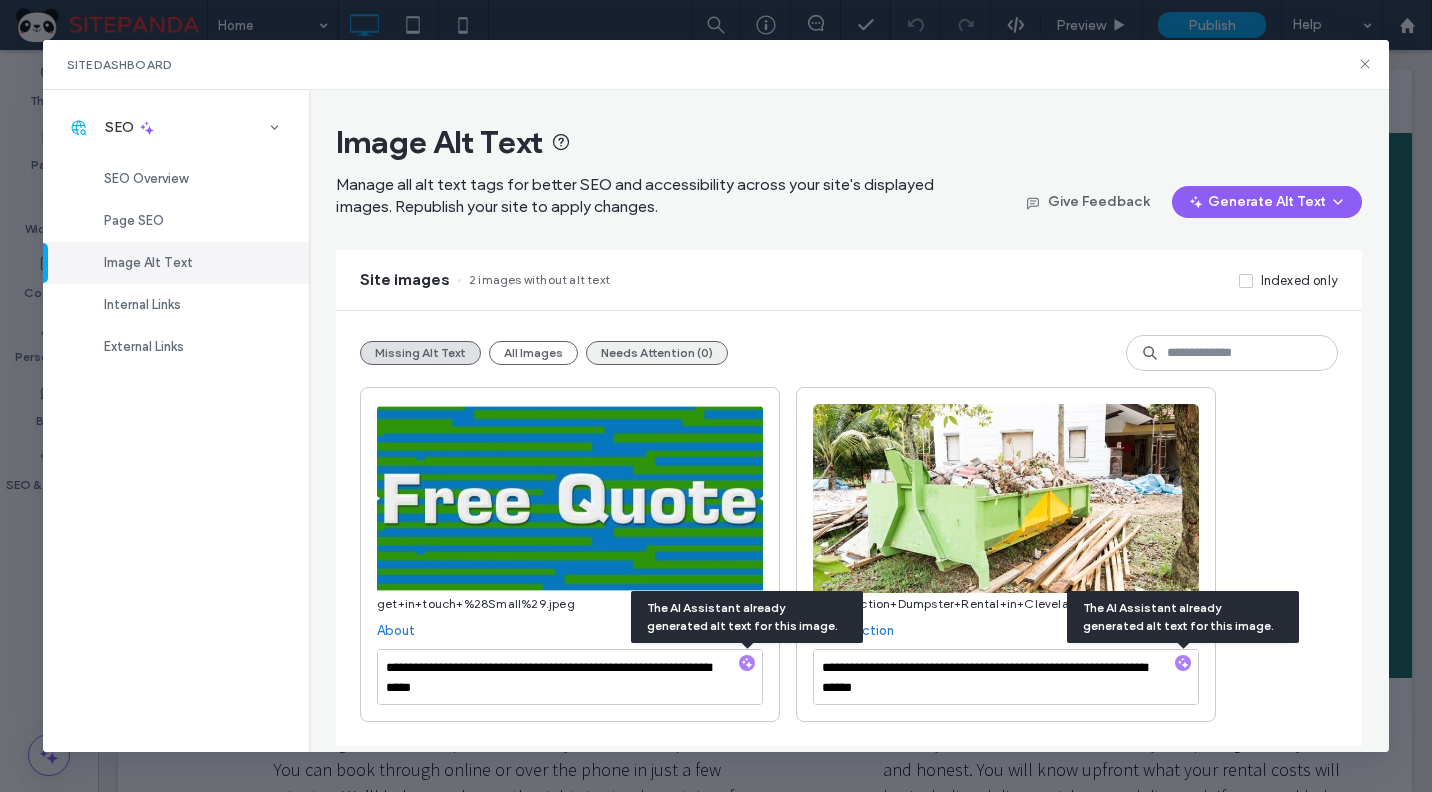 click on "Needs Attention (0)" at bounding box center [657, 353] 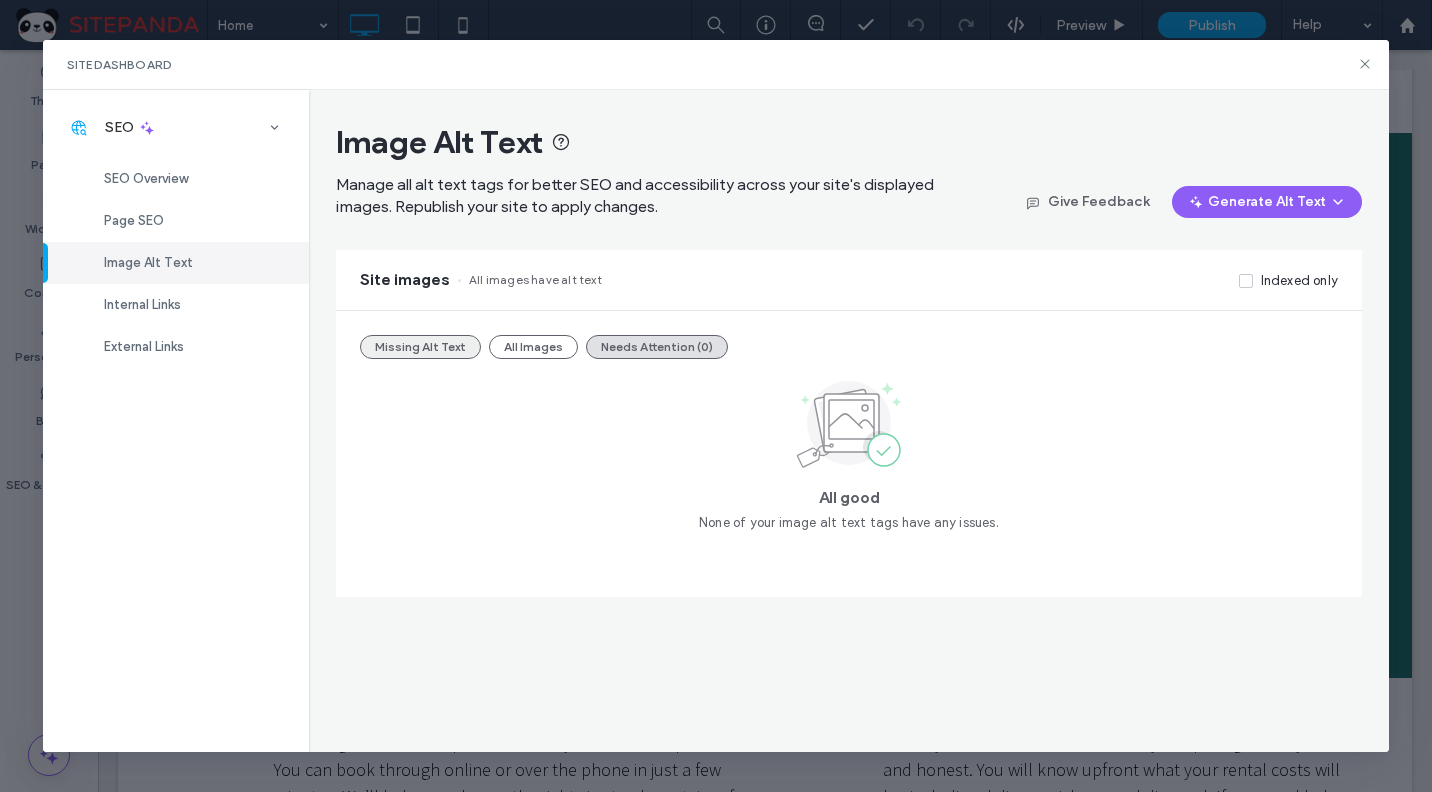 click on "Missing Alt Text" at bounding box center [420, 347] 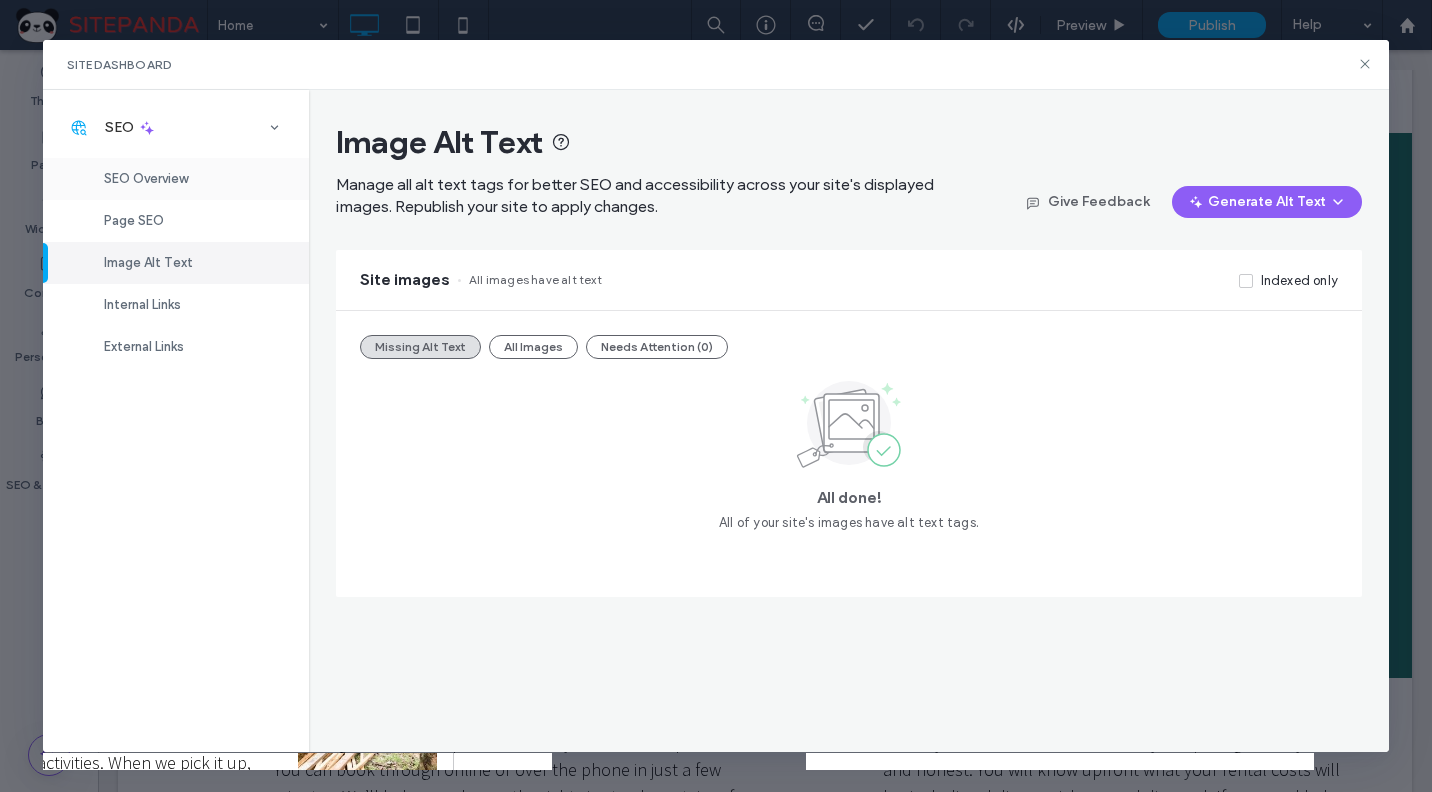 click on "SEO Overview" at bounding box center [146, 178] 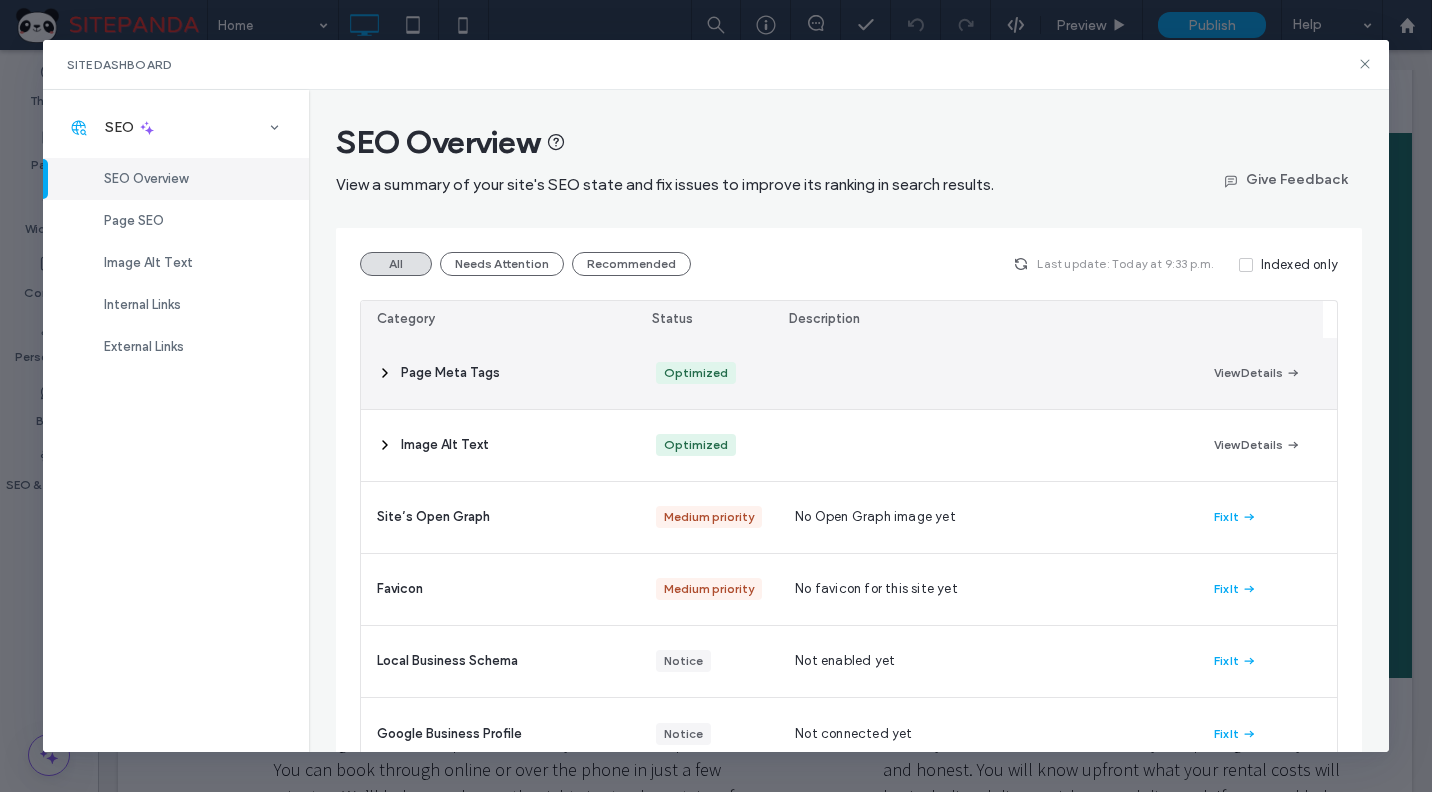 scroll, scrollTop: 42, scrollLeft: 0, axis: vertical 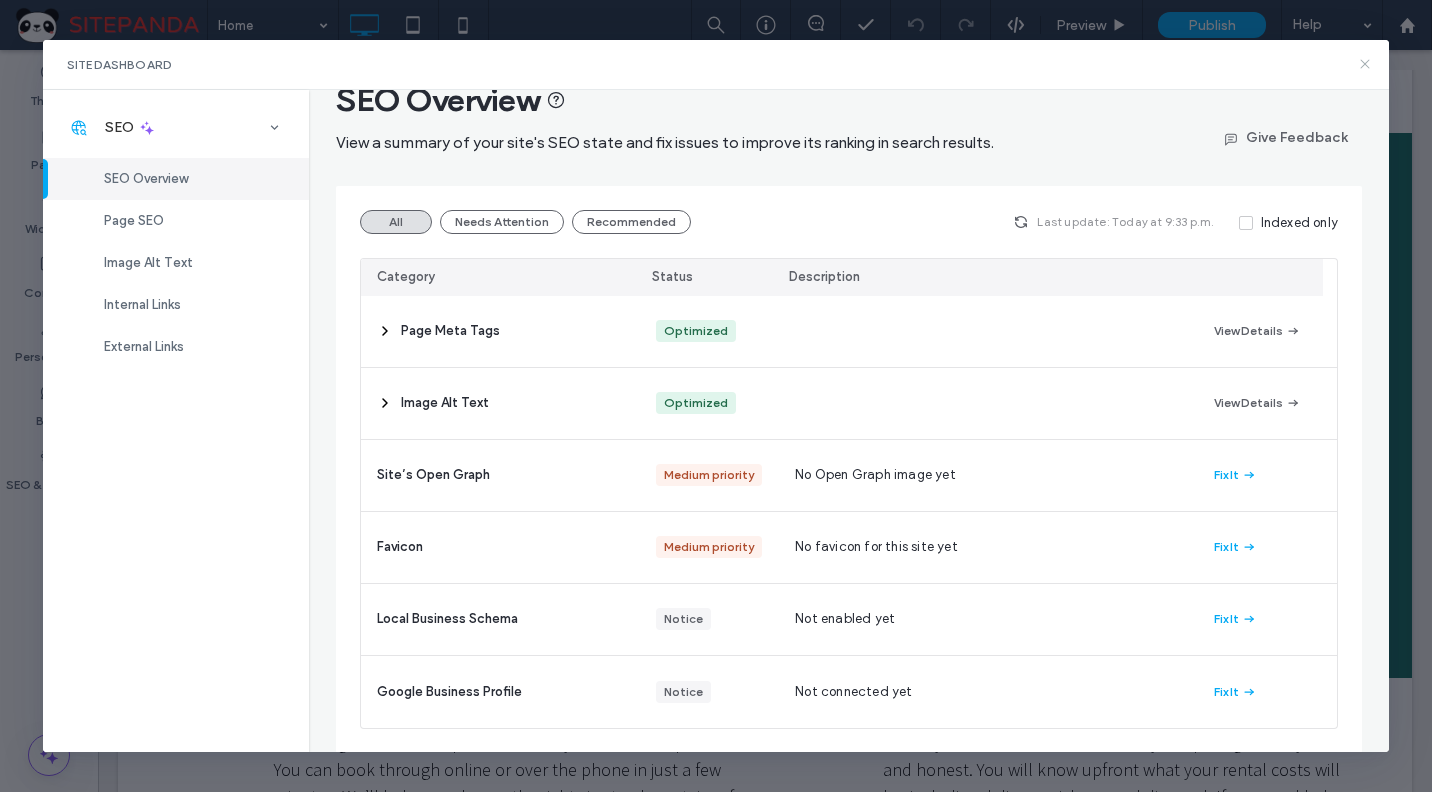 click 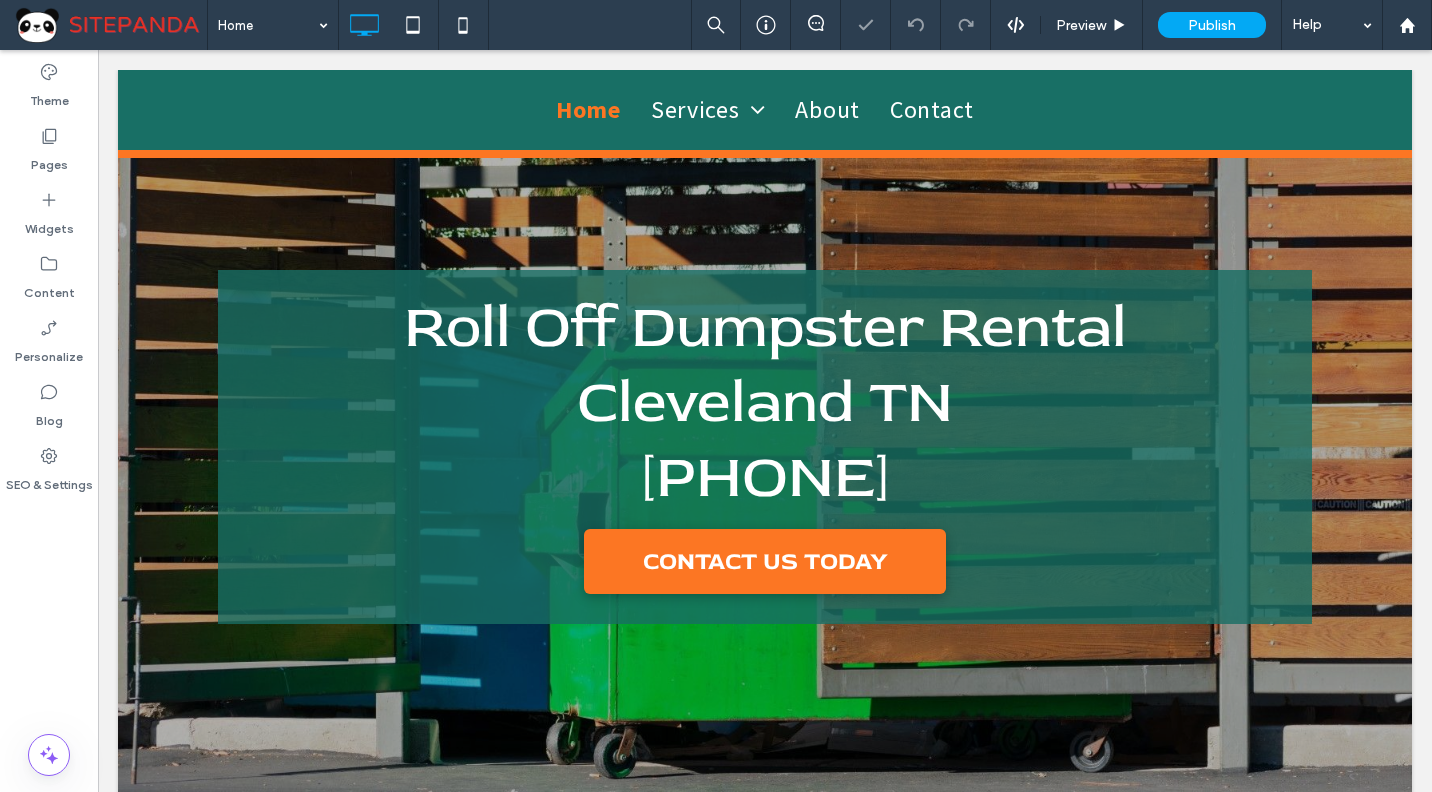 scroll, scrollTop: 600, scrollLeft: 0, axis: vertical 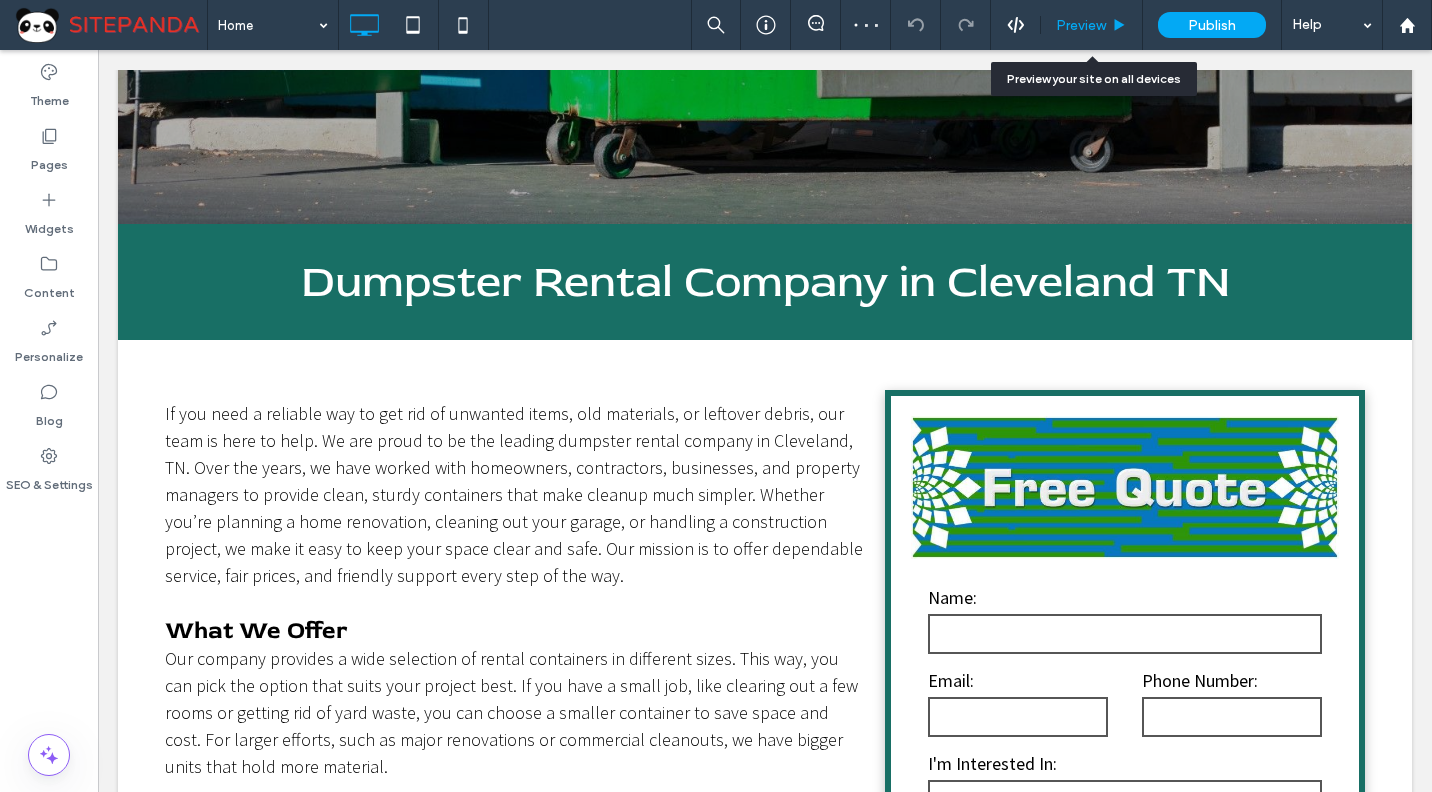 click on "Preview" at bounding box center (1081, 25) 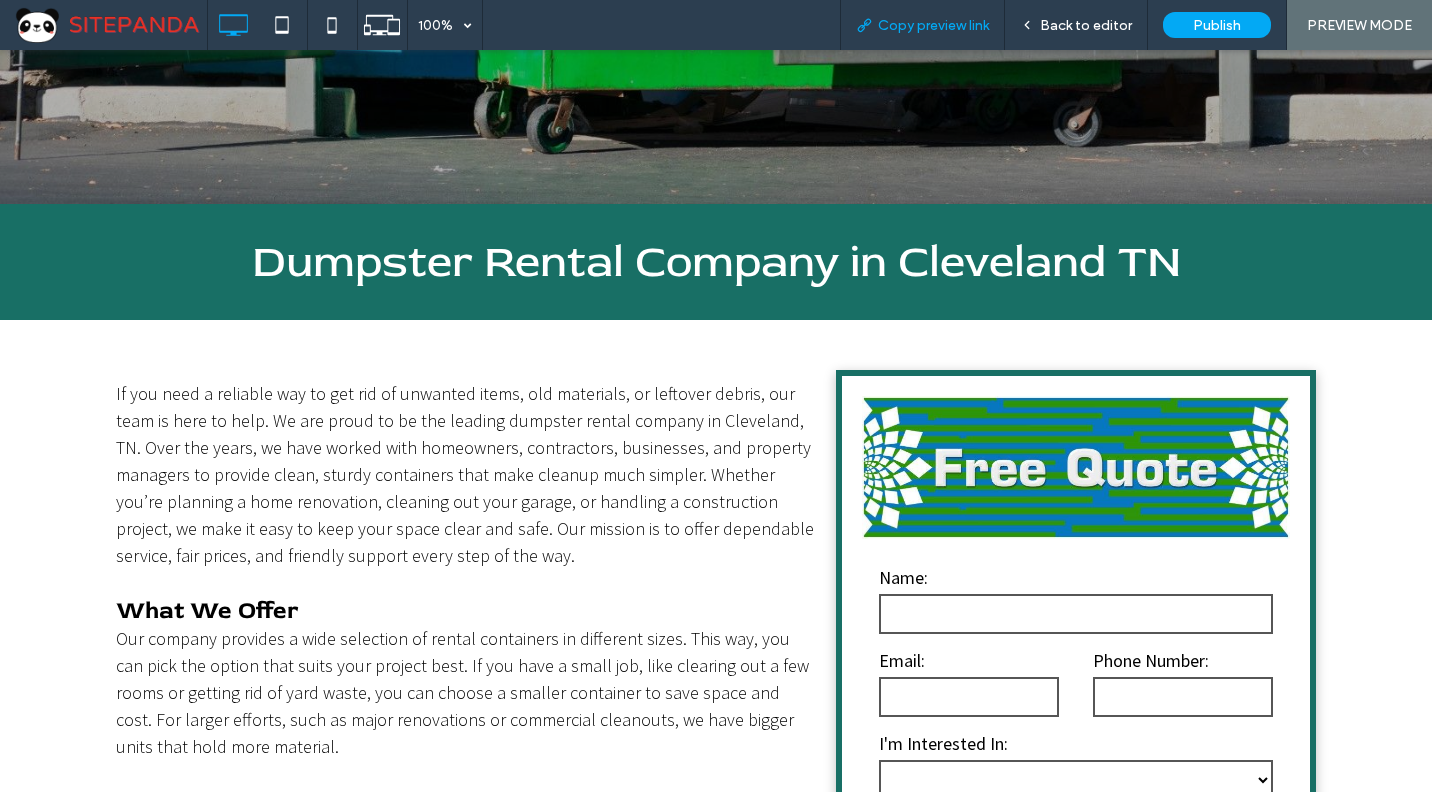 click on "Copy preview link" at bounding box center (933, 25) 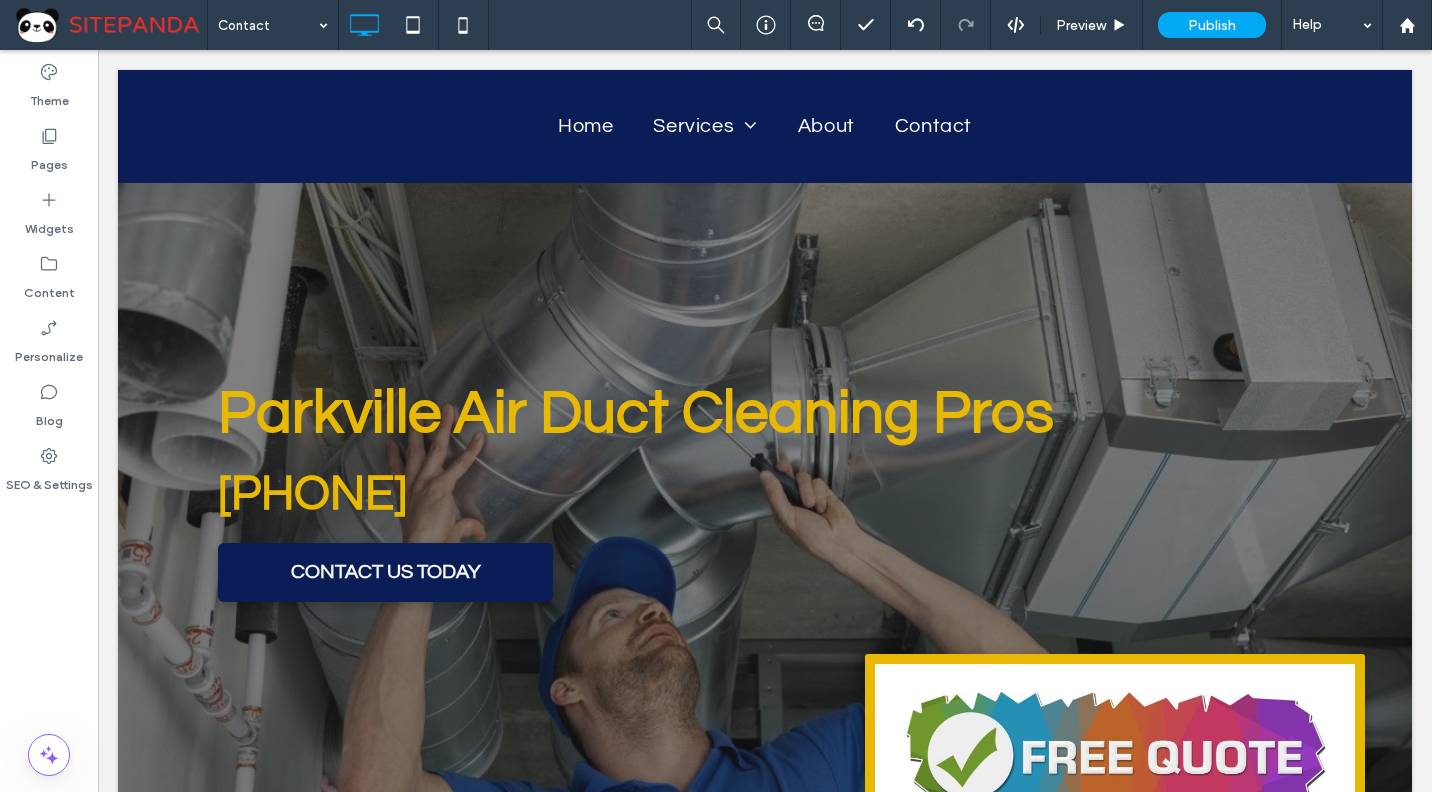 scroll, scrollTop: 535, scrollLeft: 0, axis: vertical 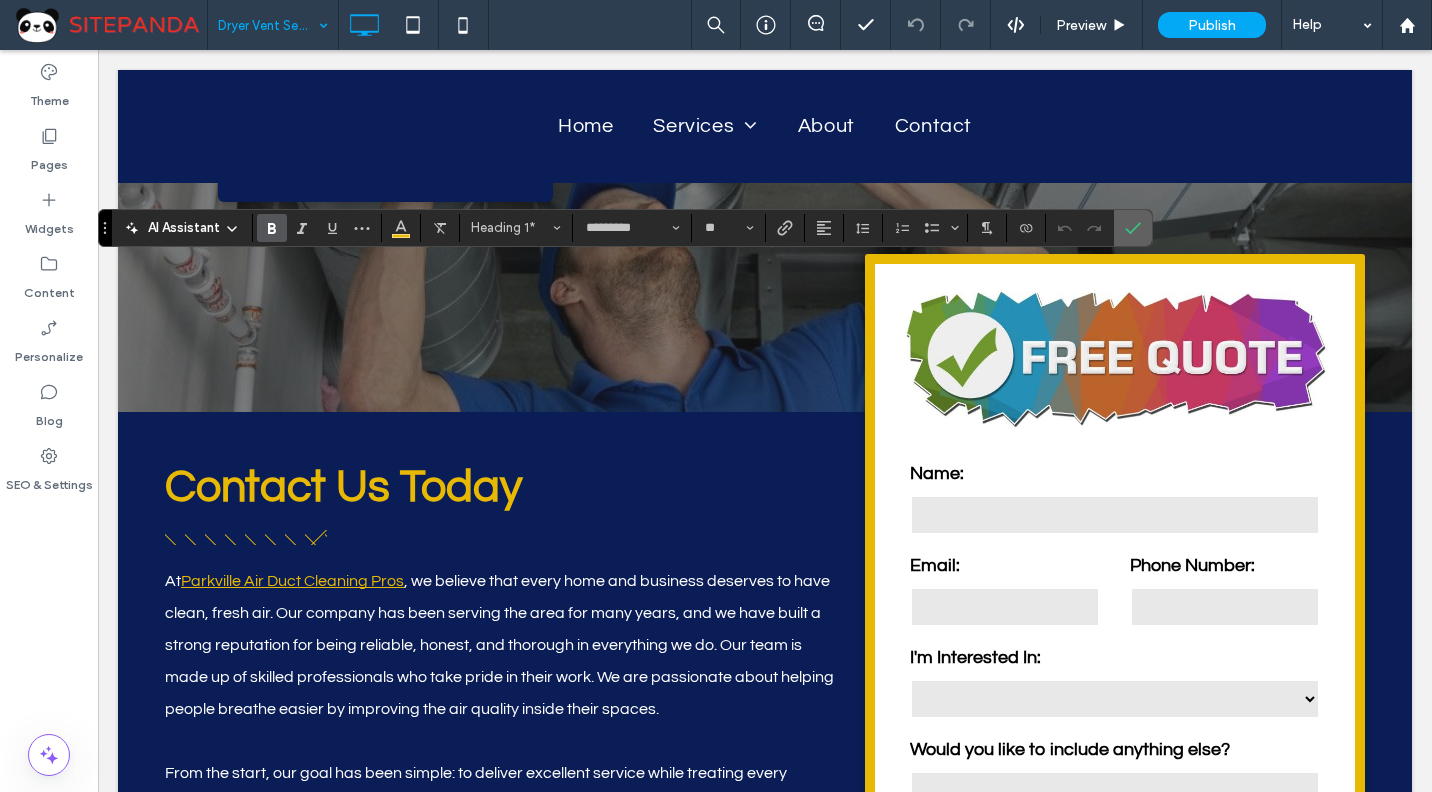 click at bounding box center [1129, 228] 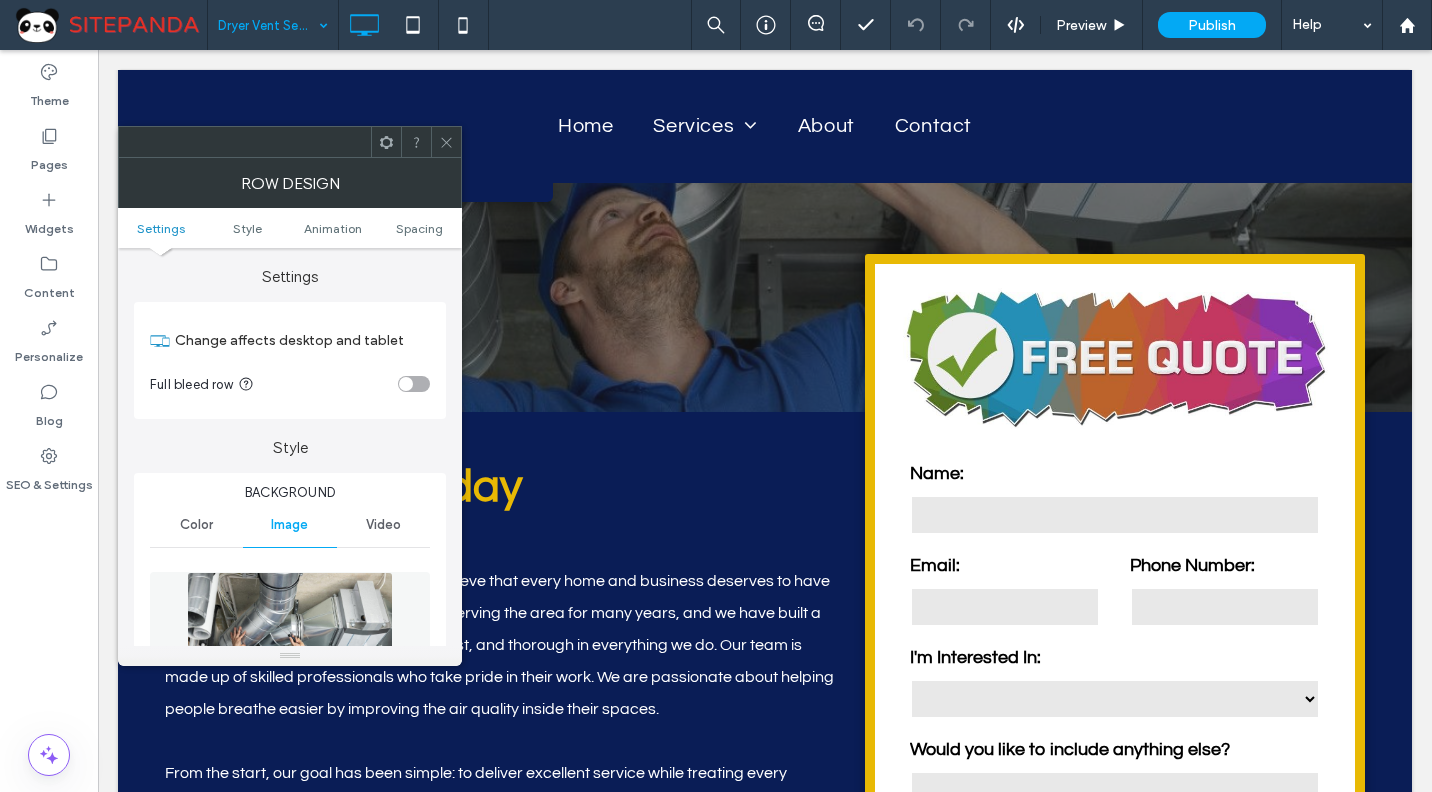 click at bounding box center [290, 641] 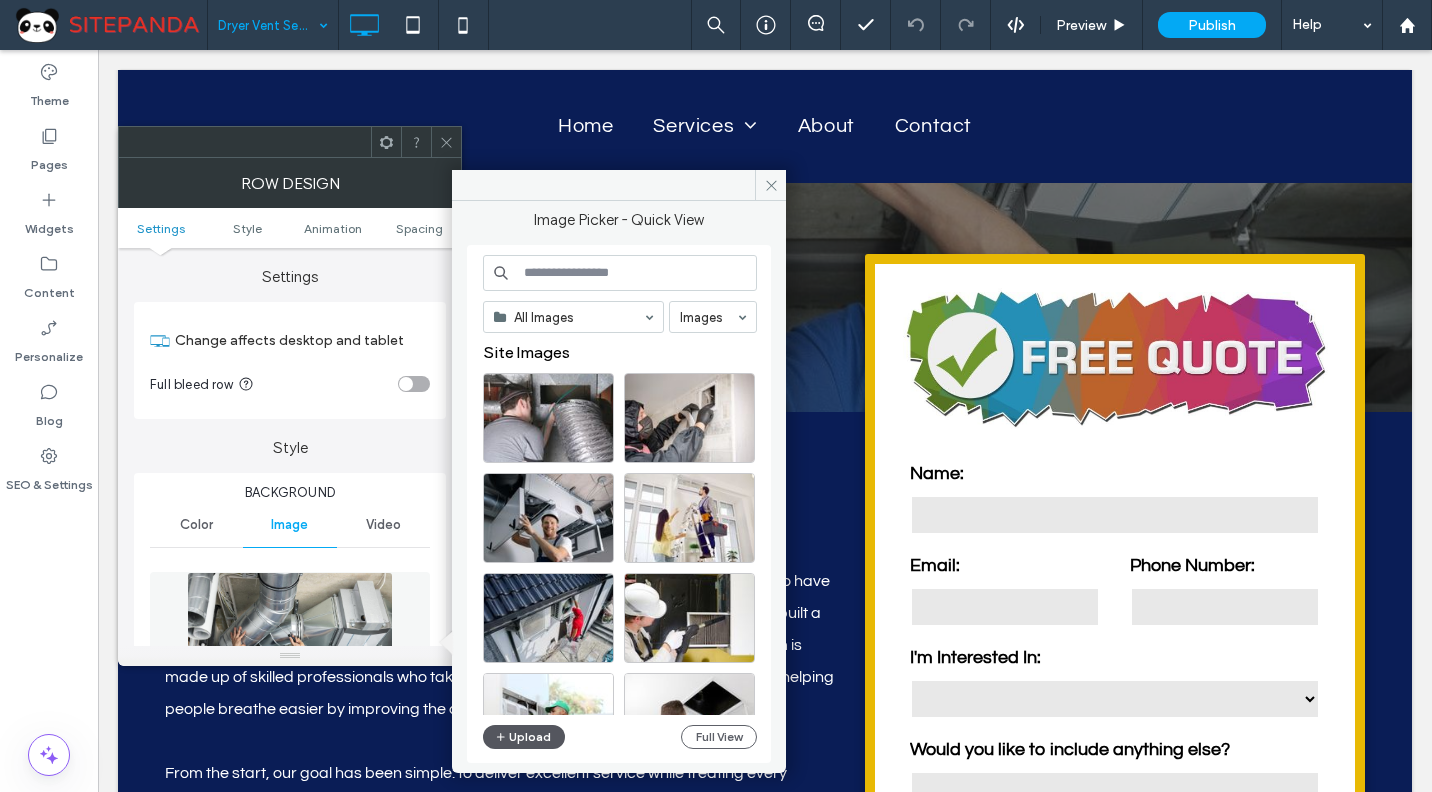 click on "Upload" at bounding box center (524, 737) 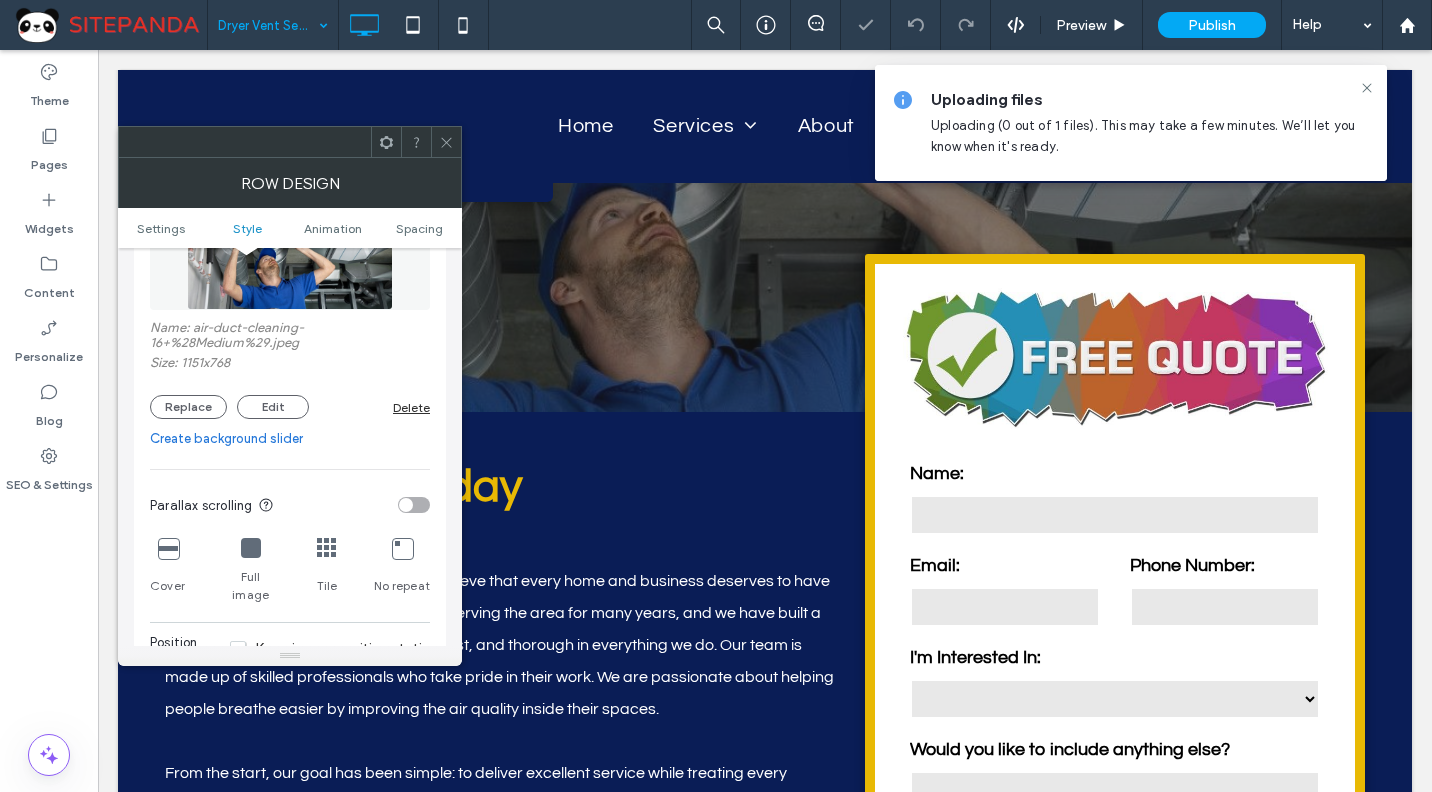 scroll, scrollTop: 600, scrollLeft: 0, axis: vertical 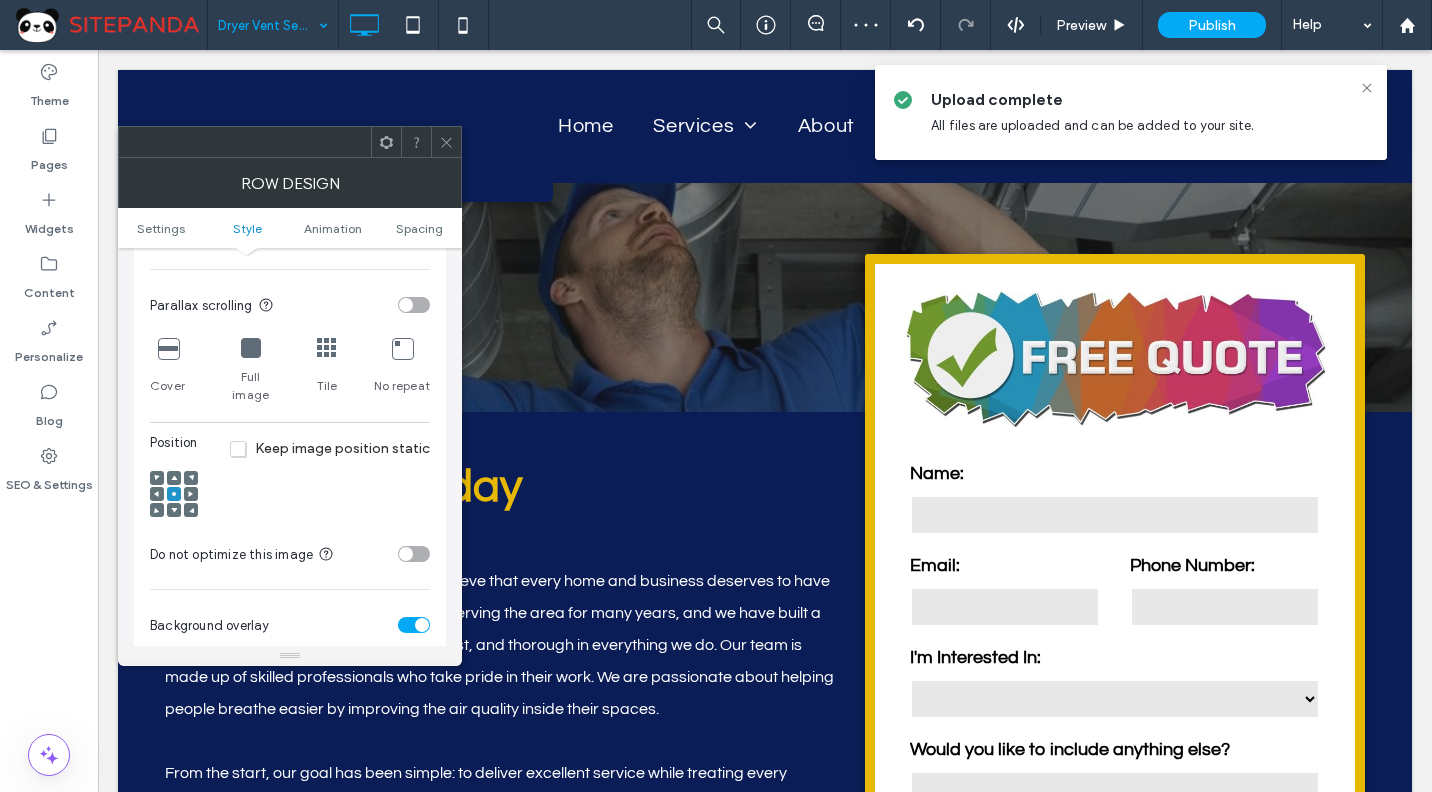 click 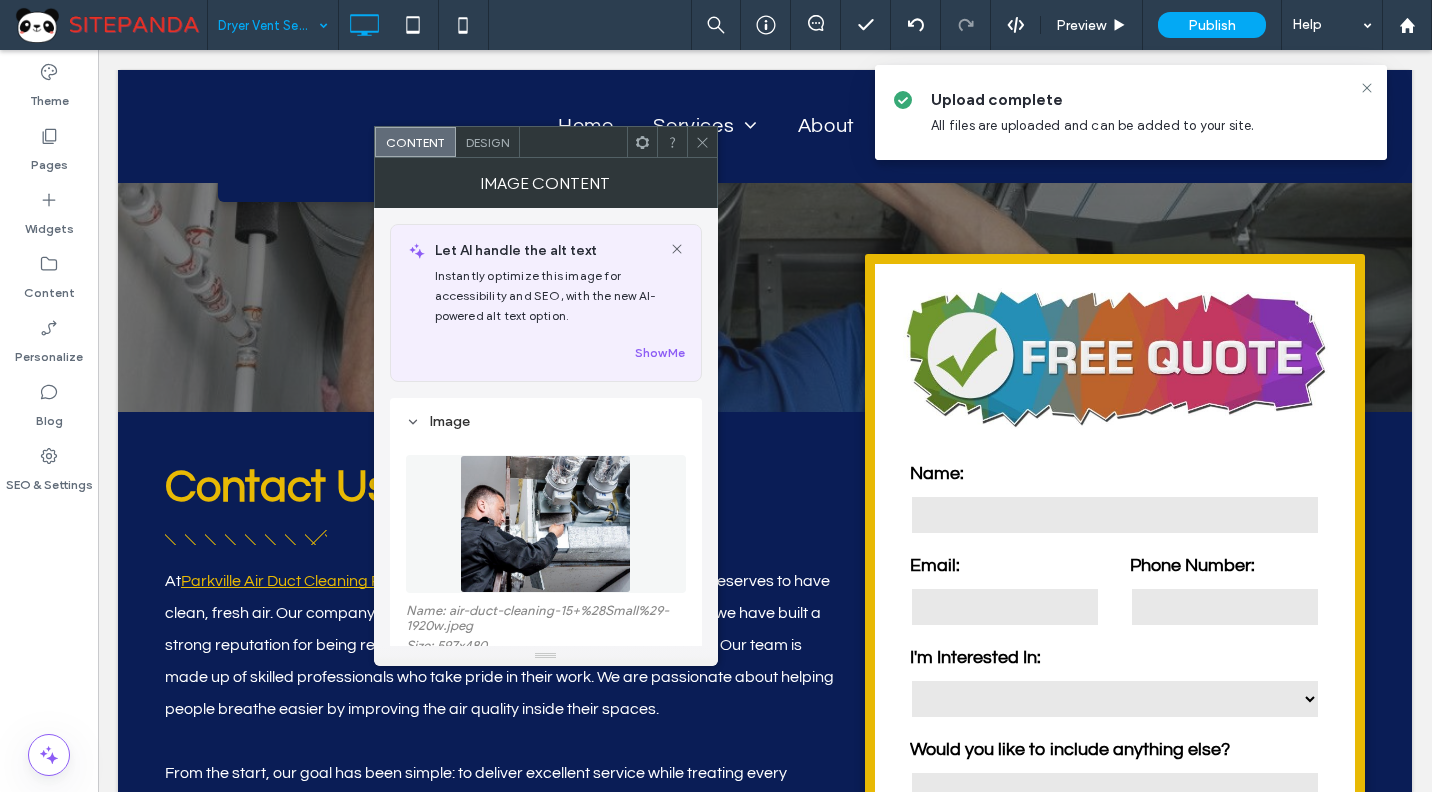 click at bounding box center (546, 524) 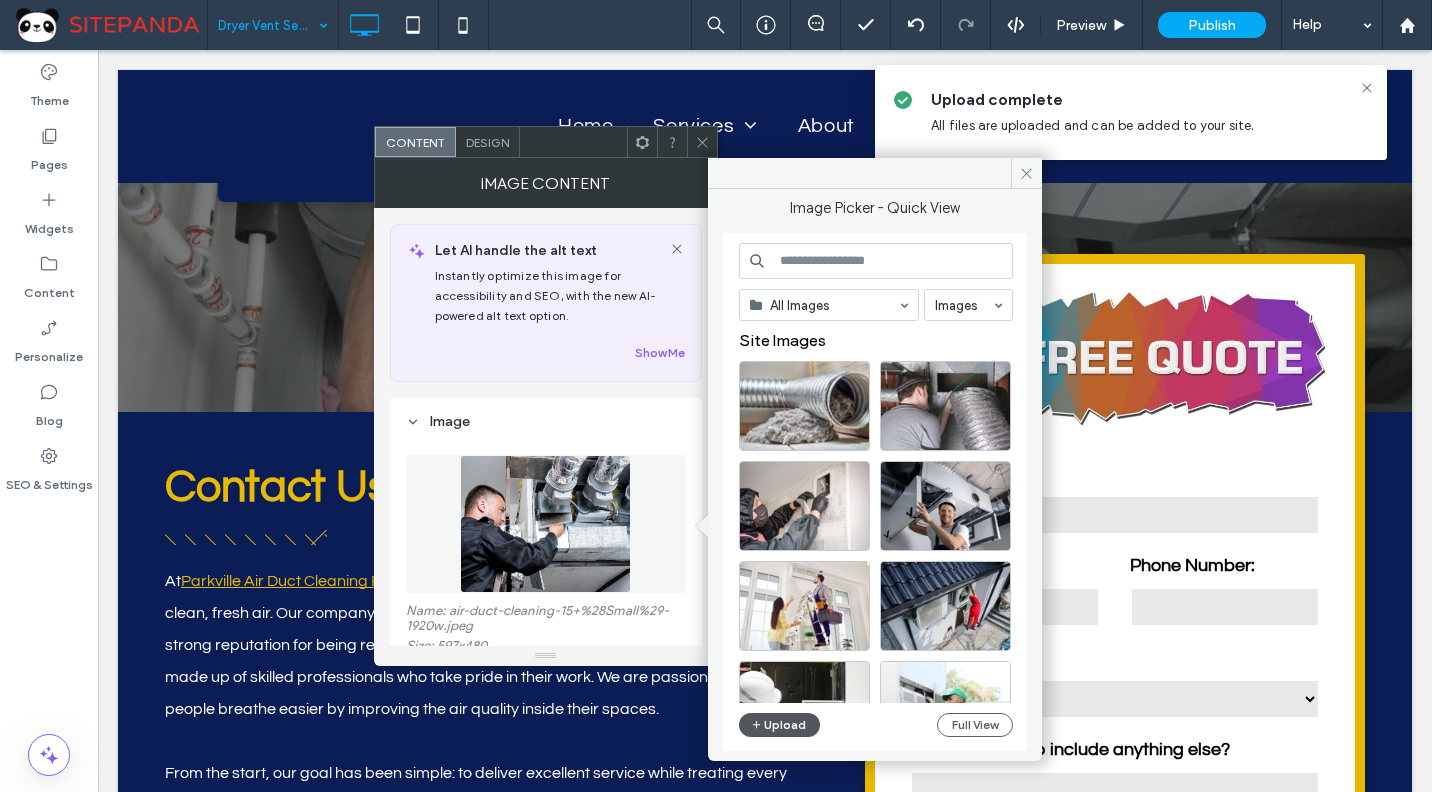 click on "Upload" at bounding box center (780, 725) 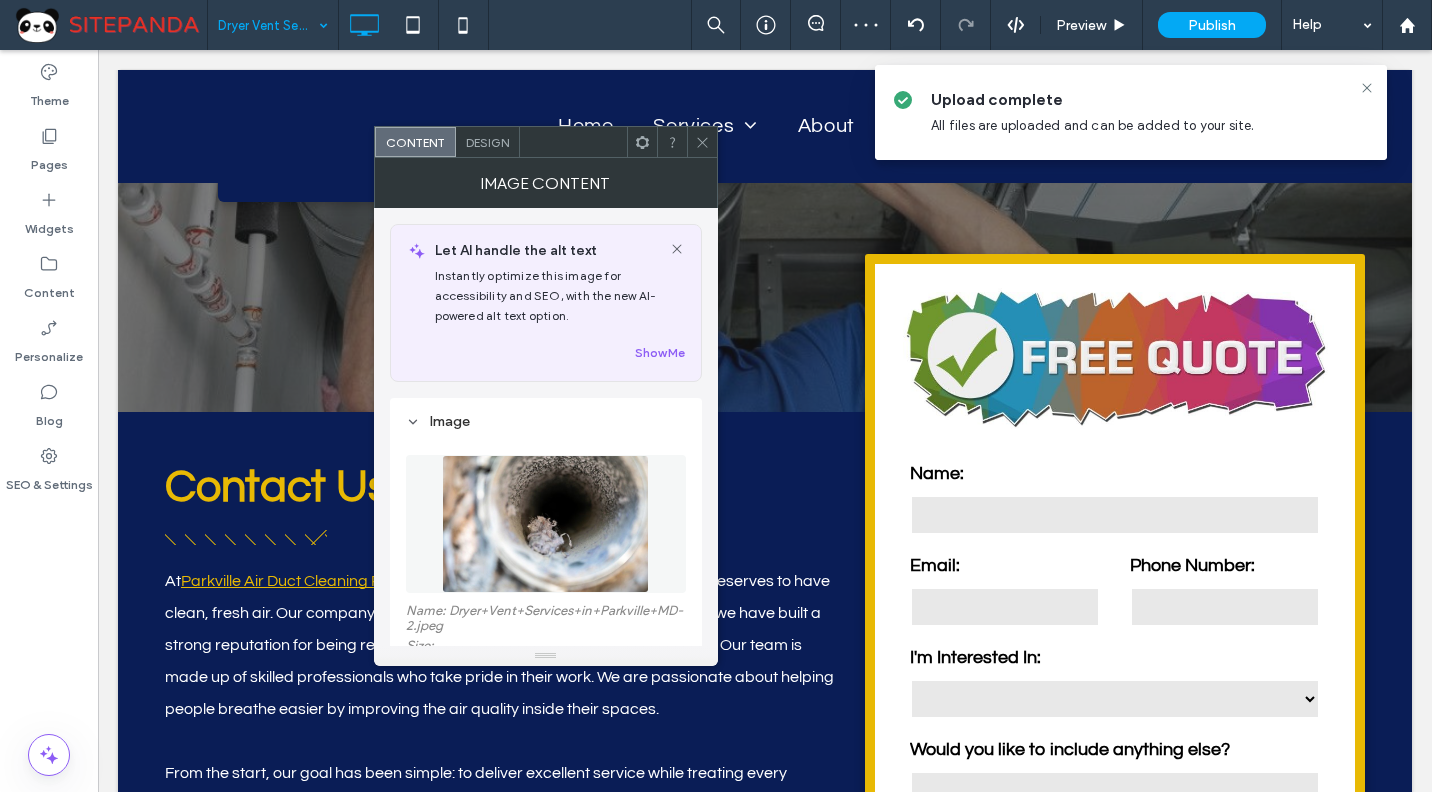 click 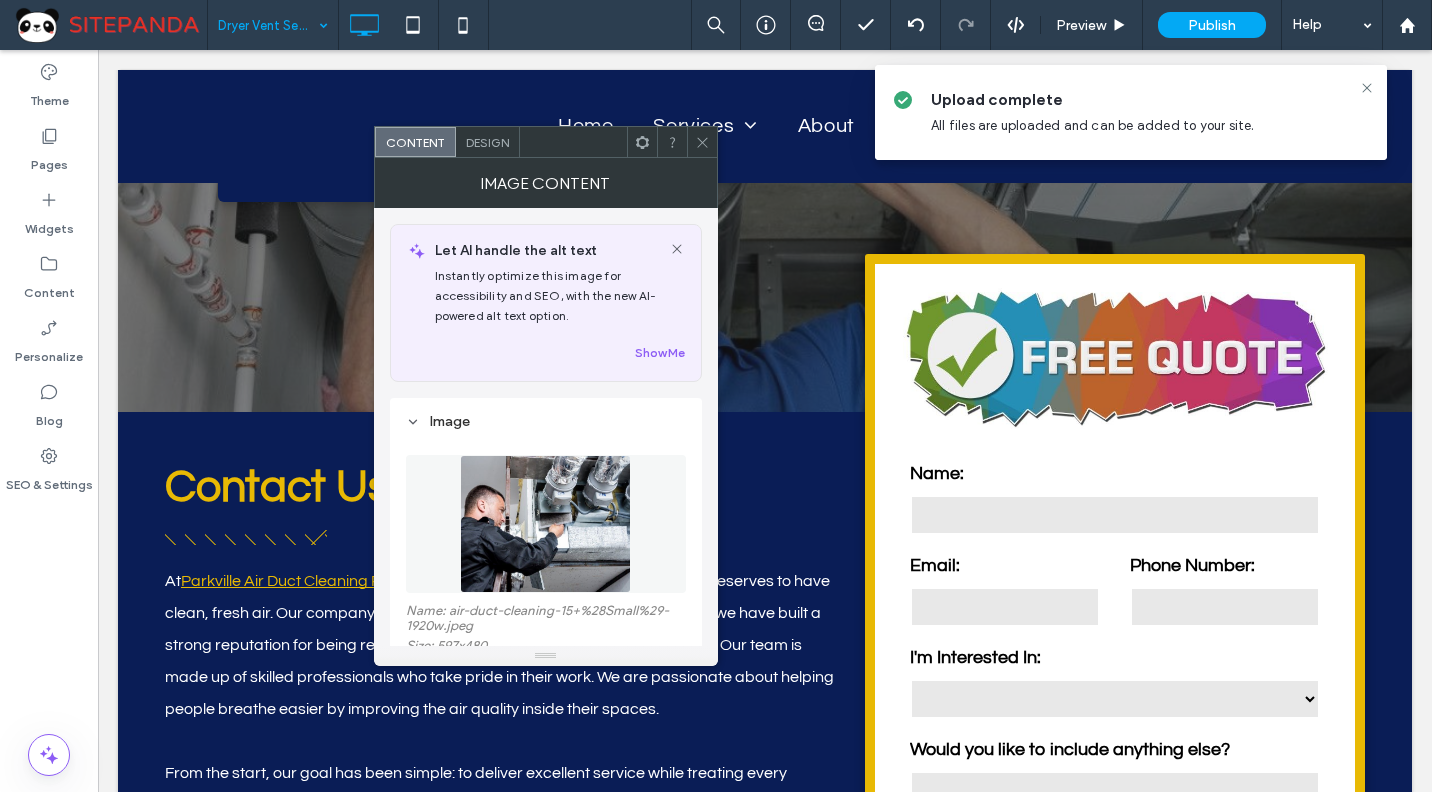 click at bounding box center (545, 524) 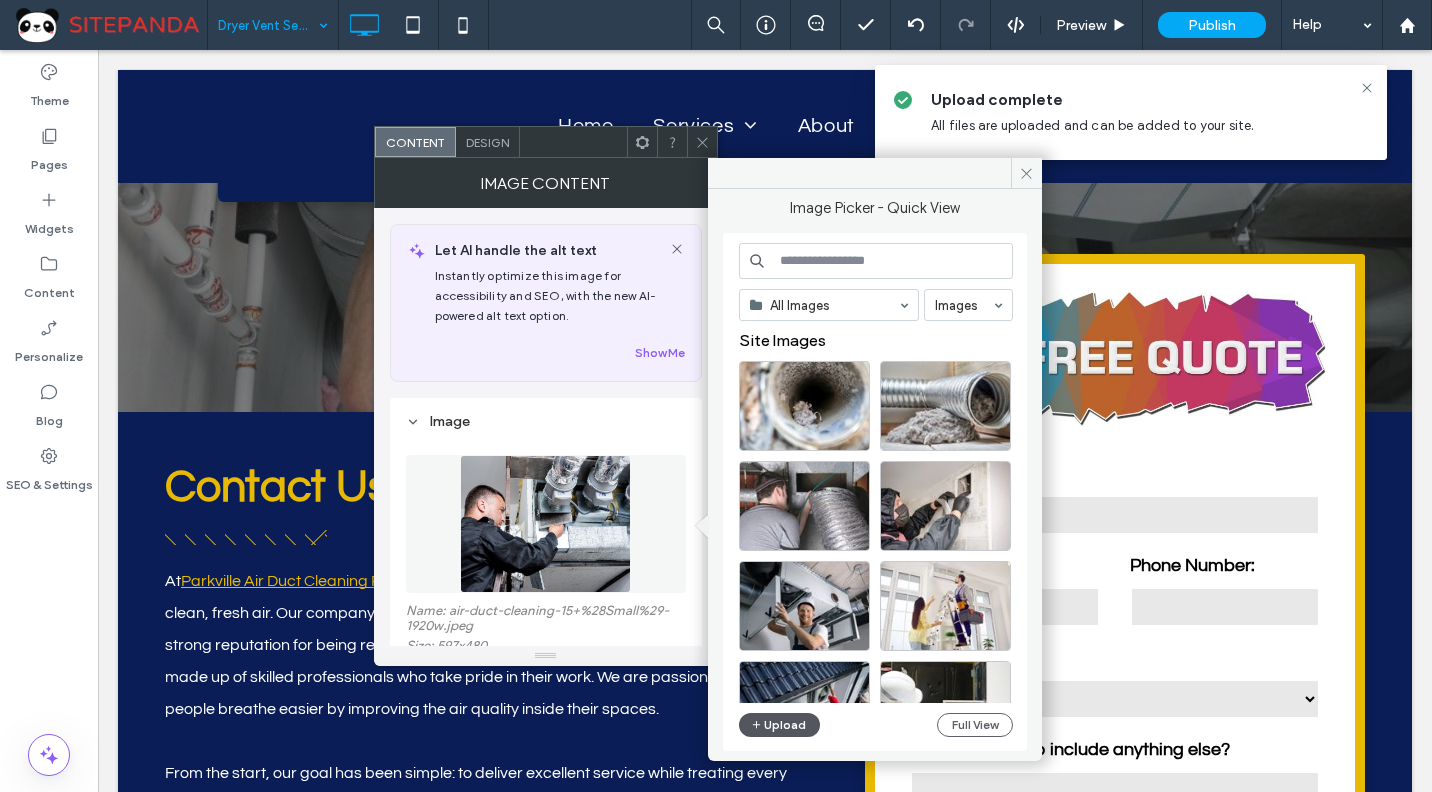 click on "Upload" at bounding box center [780, 725] 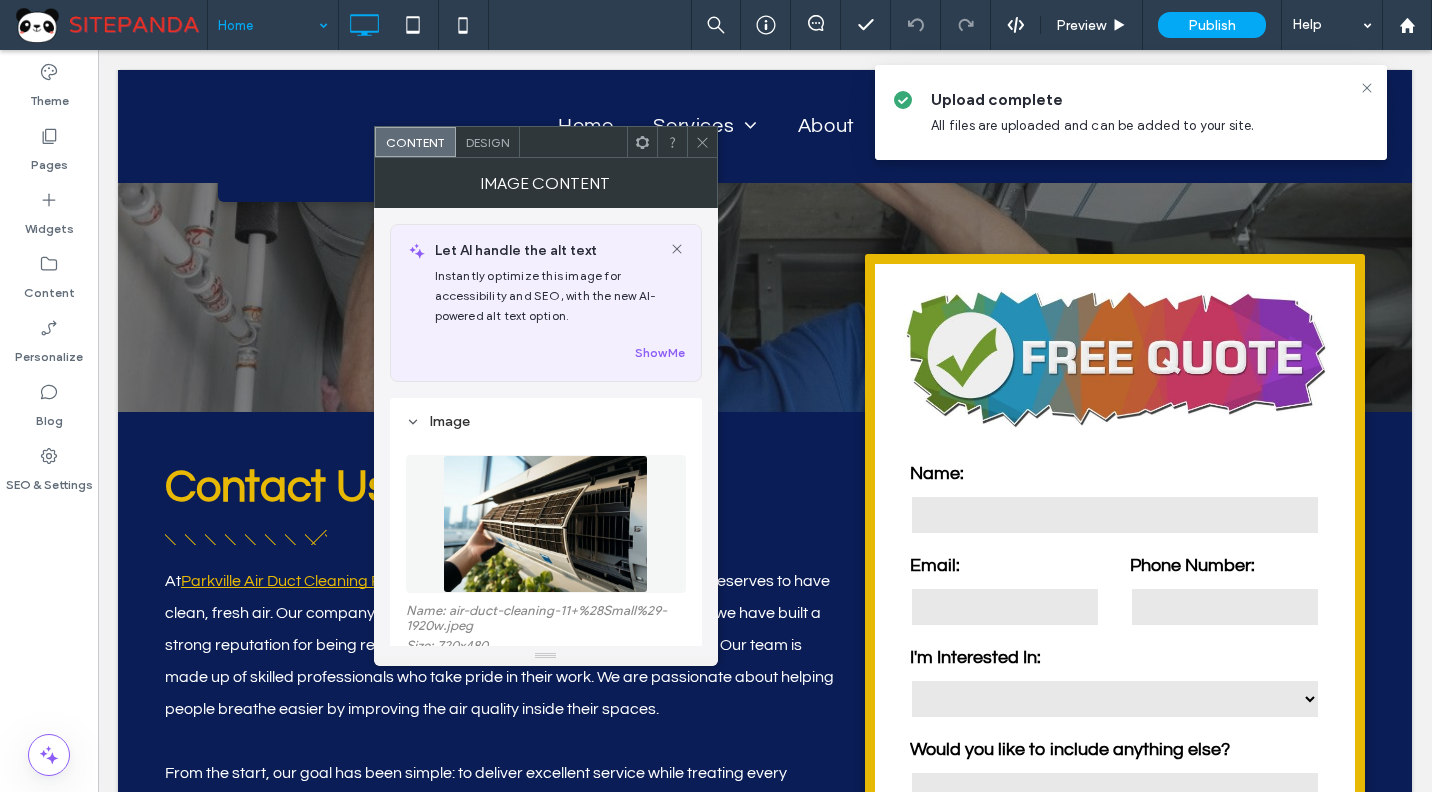 click at bounding box center (546, 524) 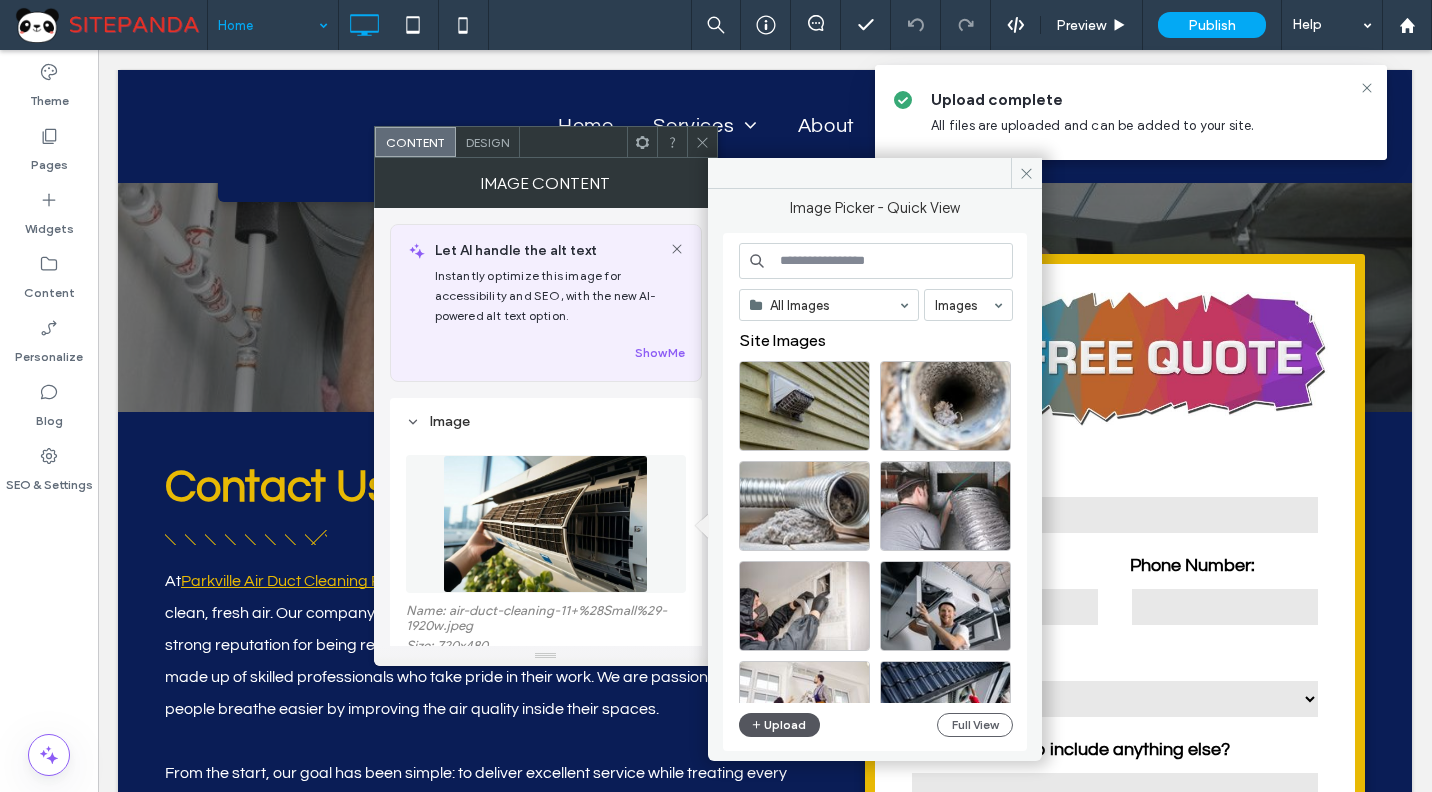 click 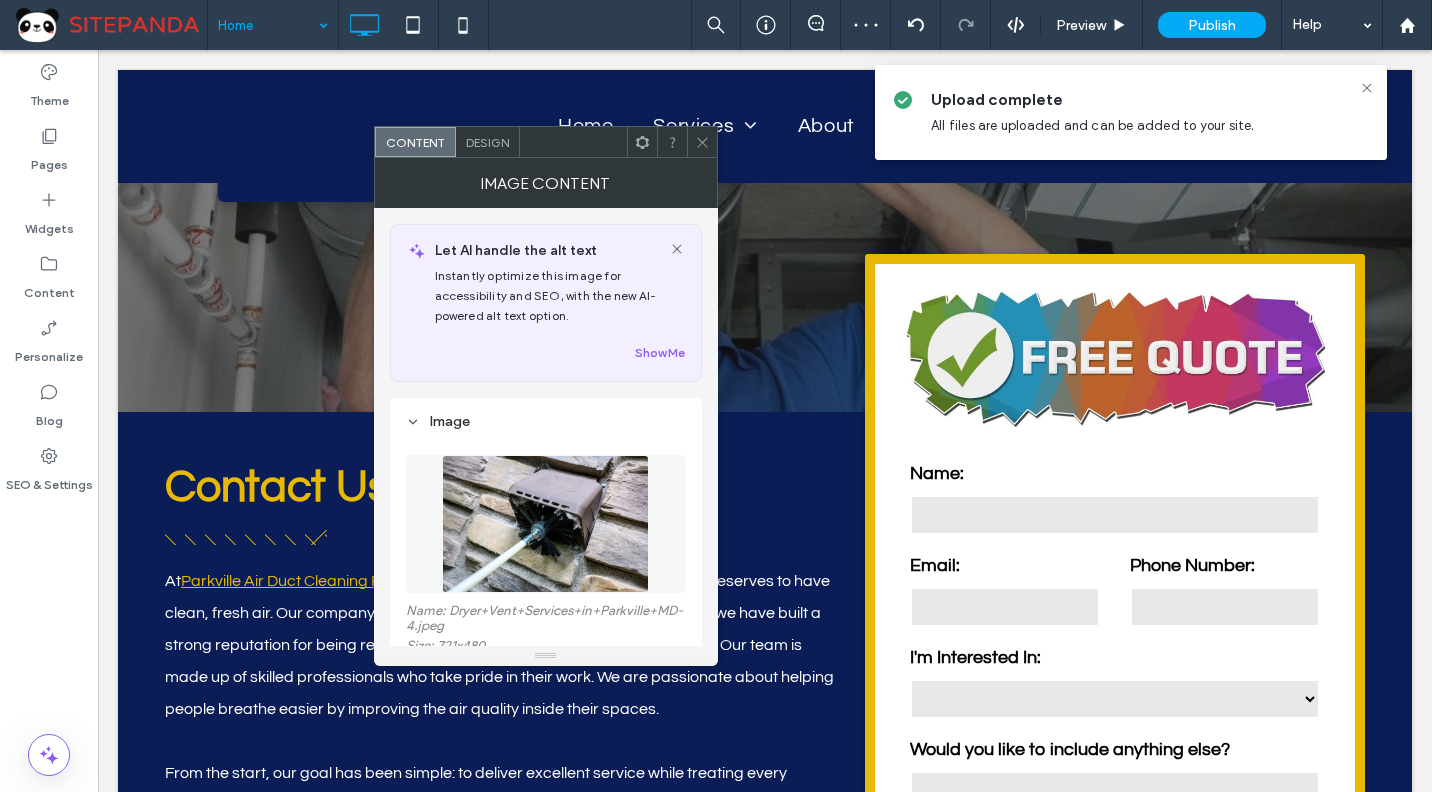 click on "Image Content" at bounding box center [546, 183] 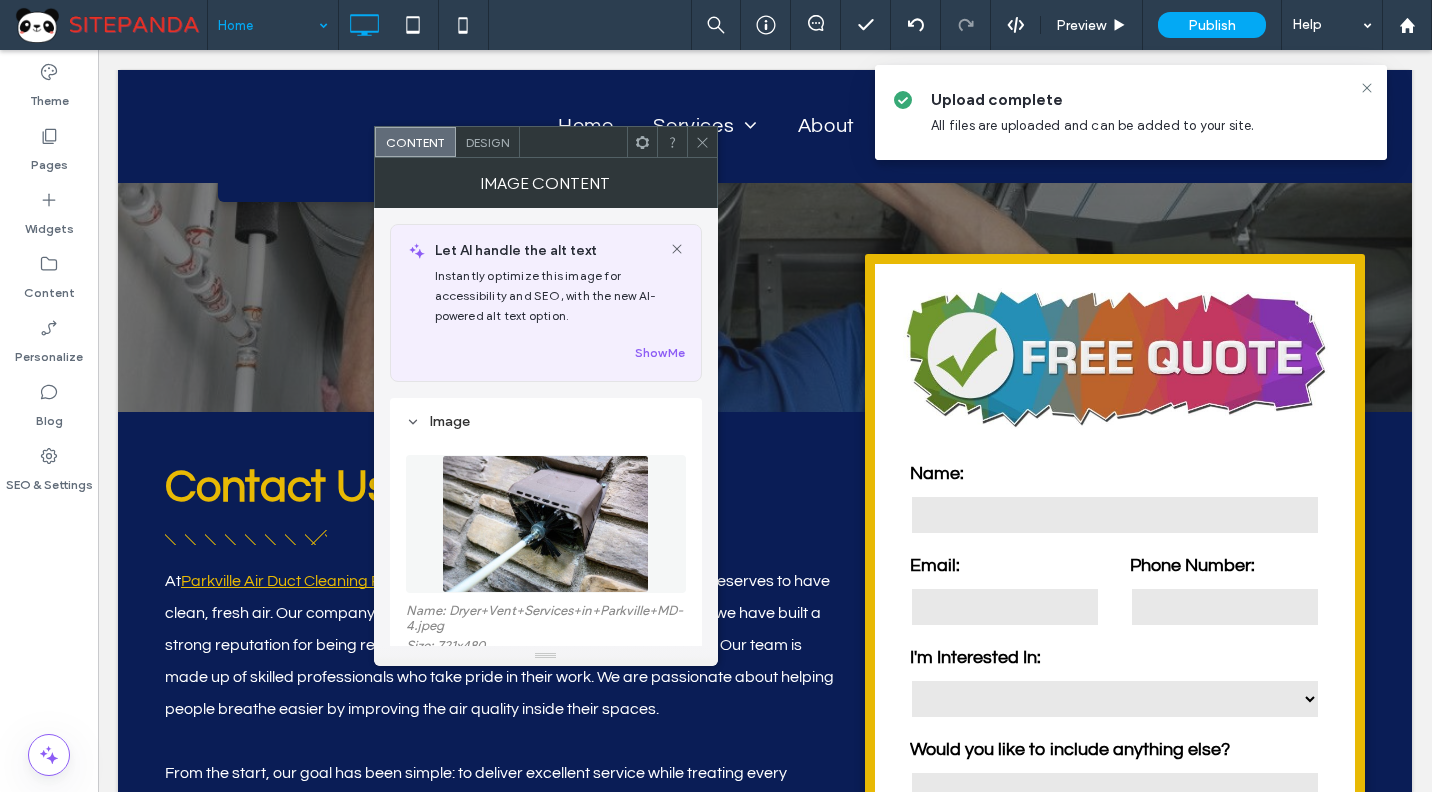 click at bounding box center (702, 142) 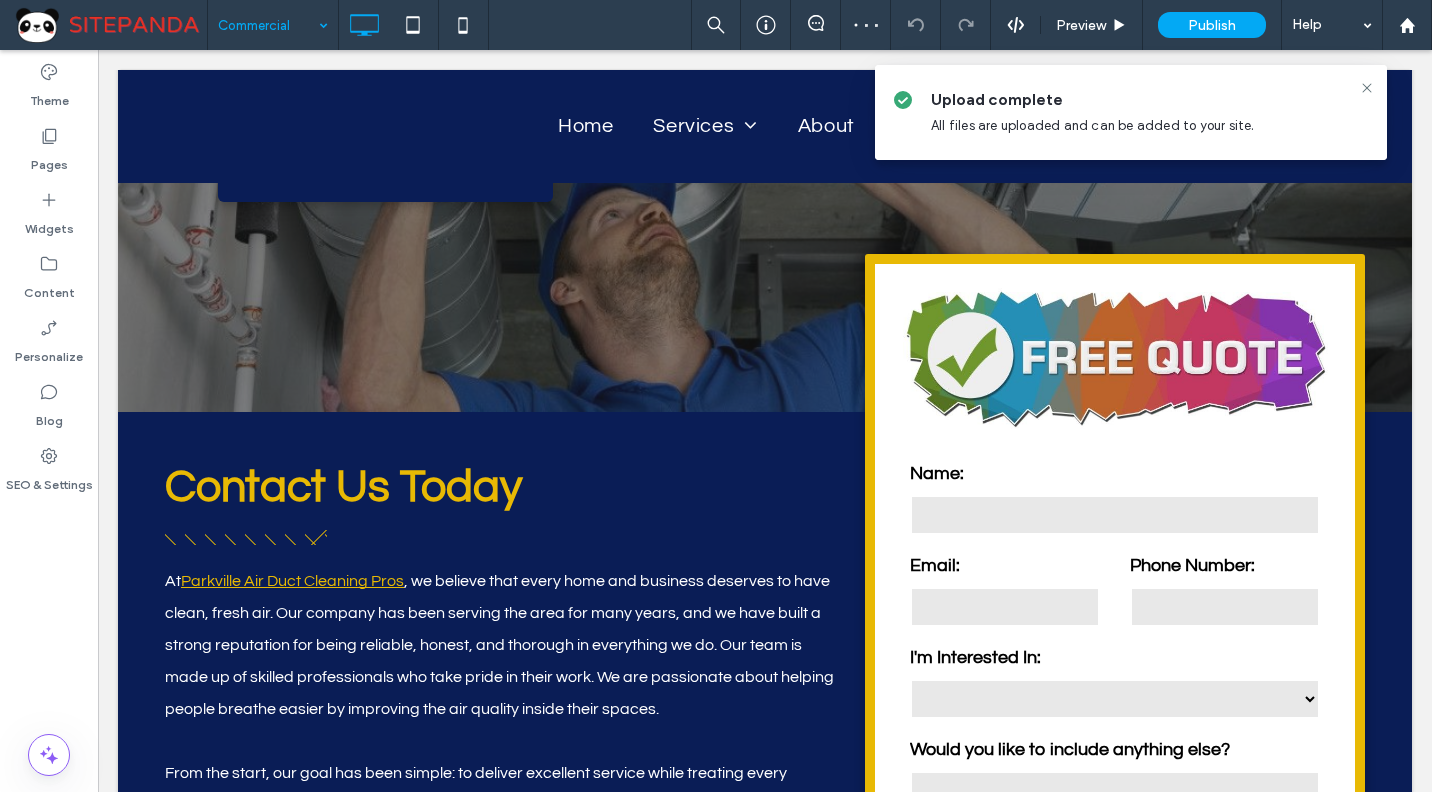 type on "*********" 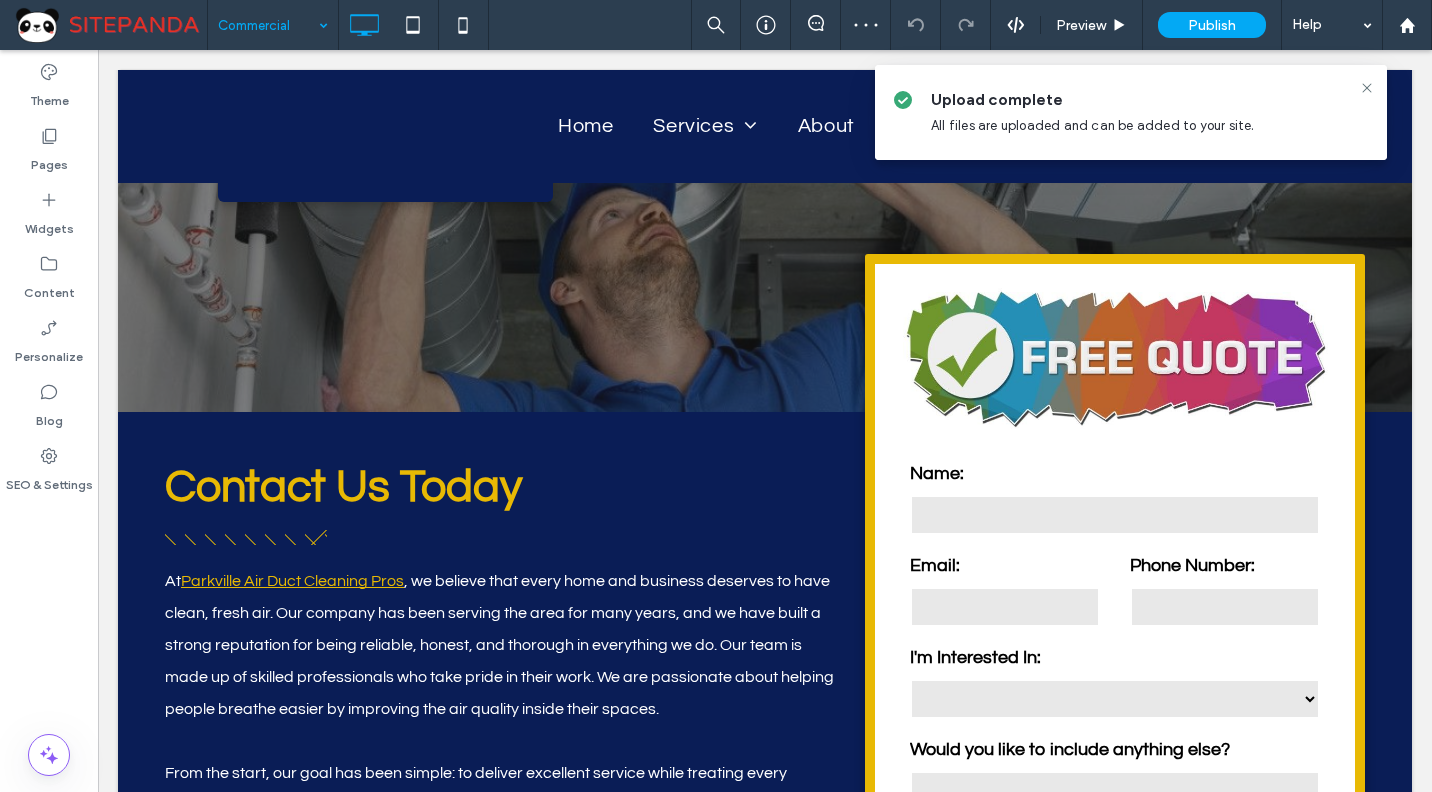 type on "**" 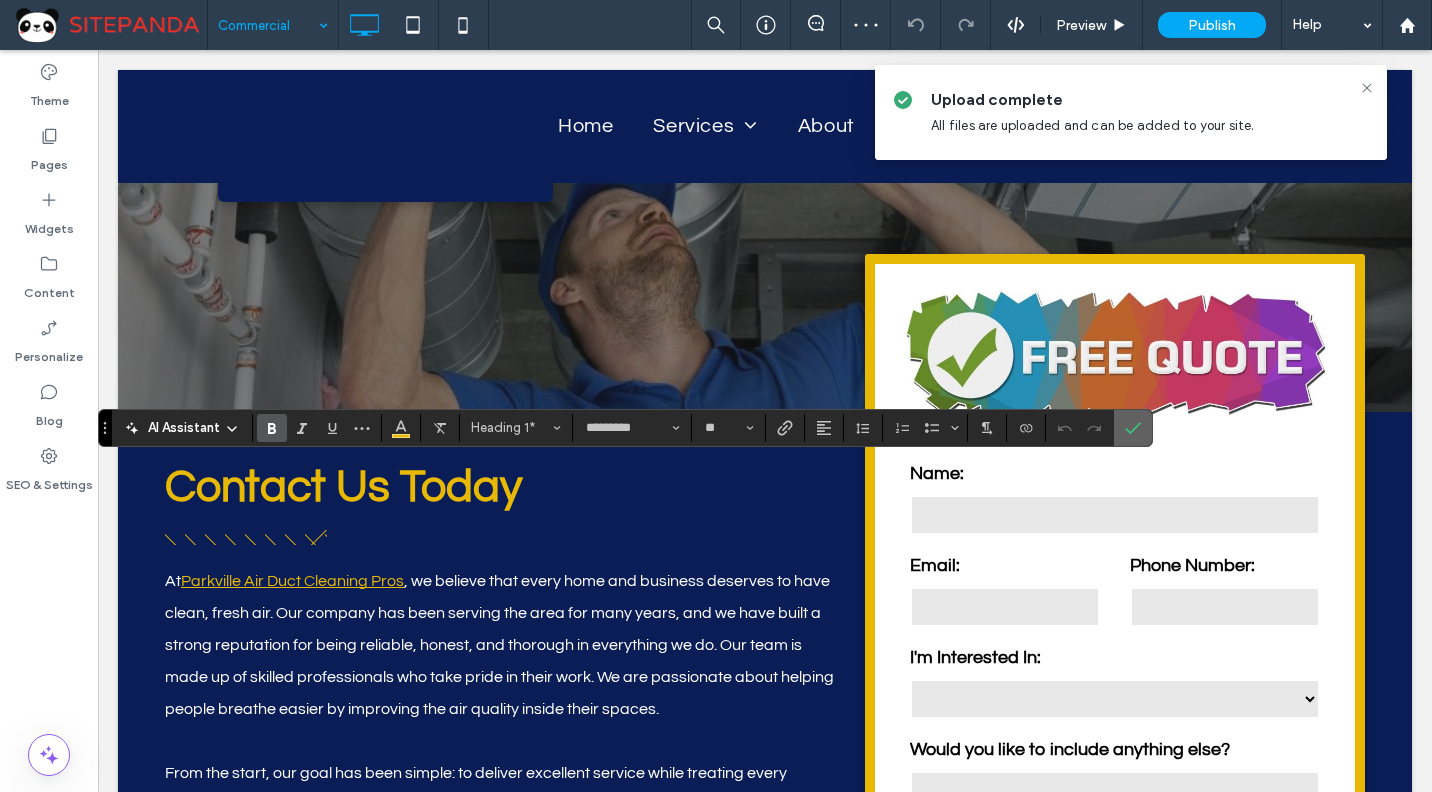 click at bounding box center [1133, 428] 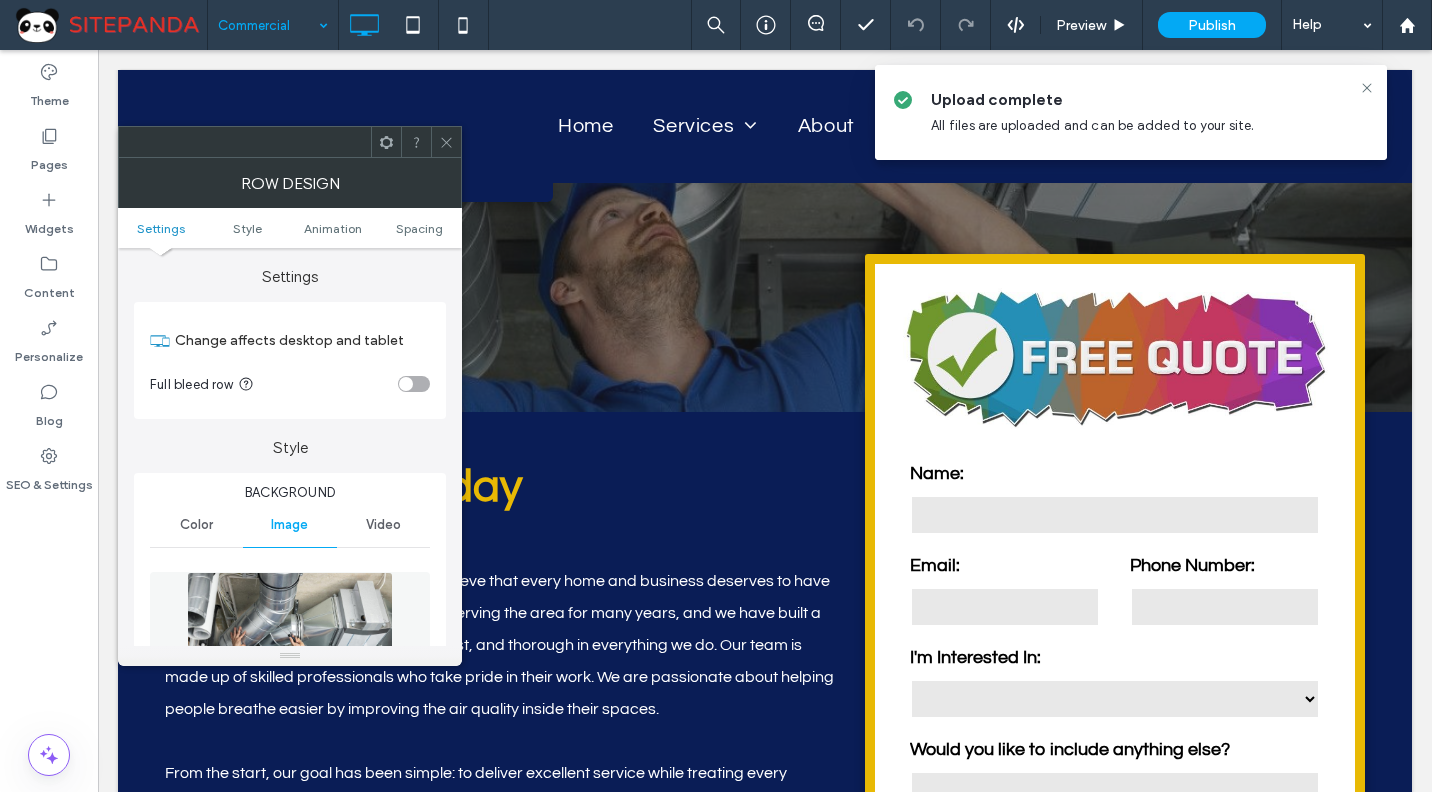 click at bounding box center [290, 641] 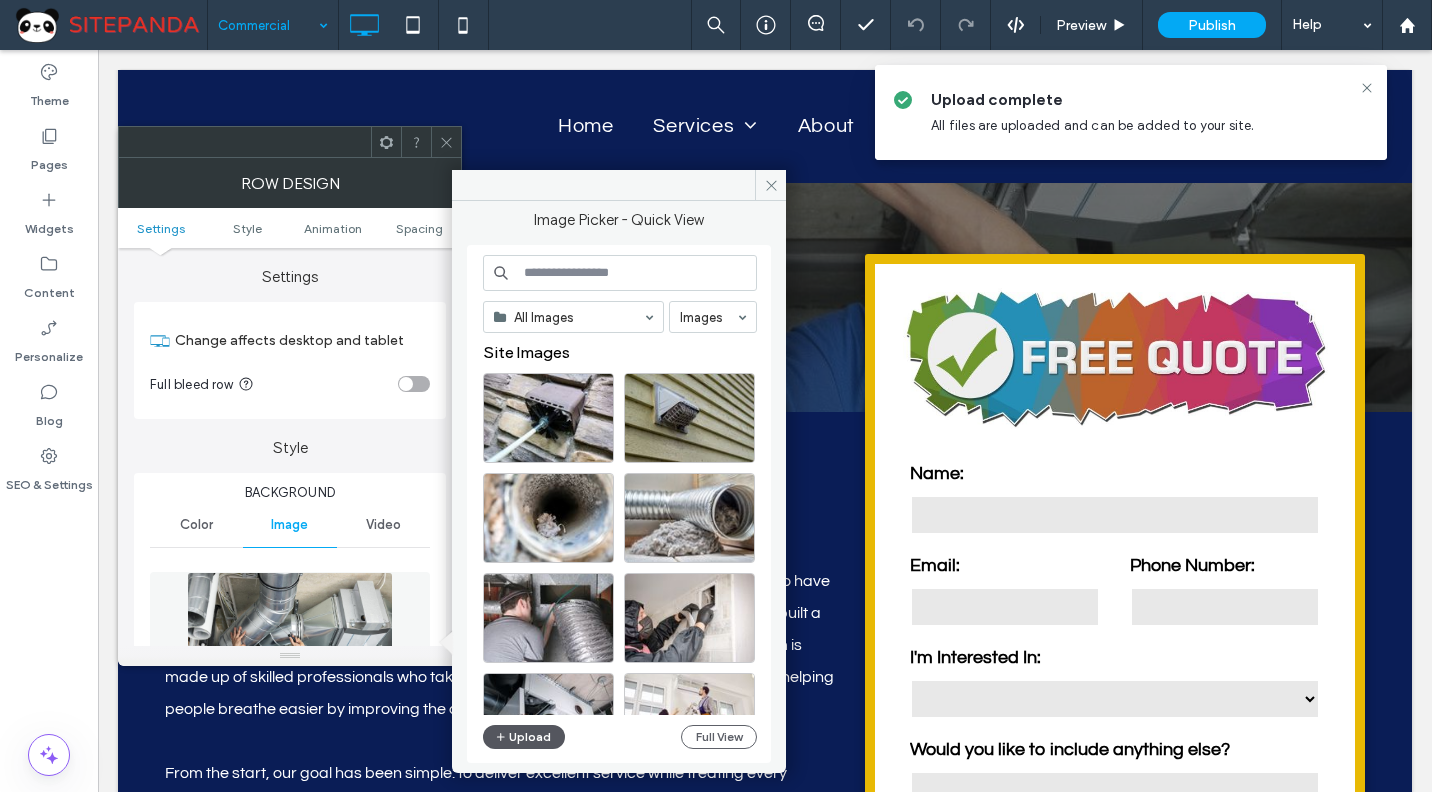 click 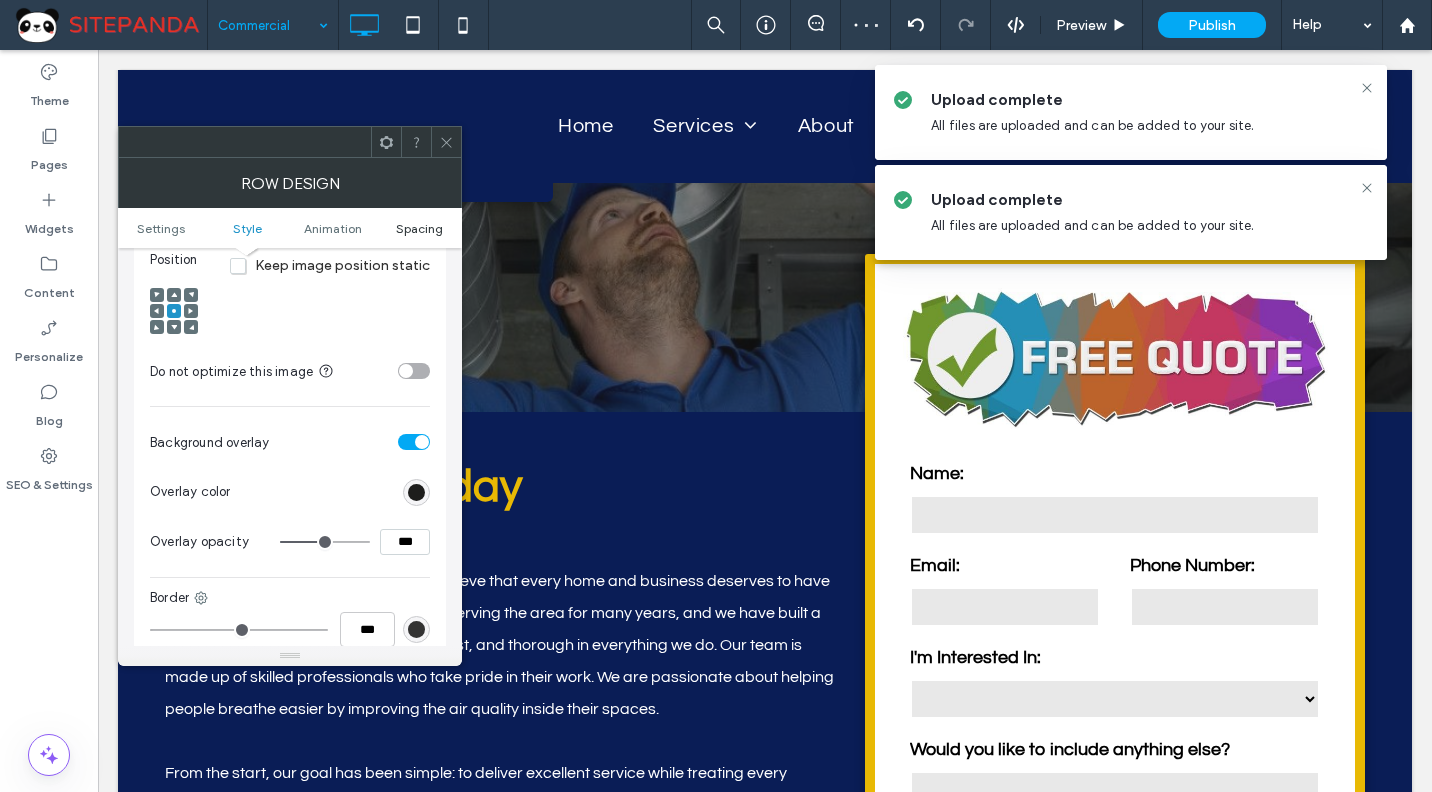 scroll, scrollTop: 800, scrollLeft: 0, axis: vertical 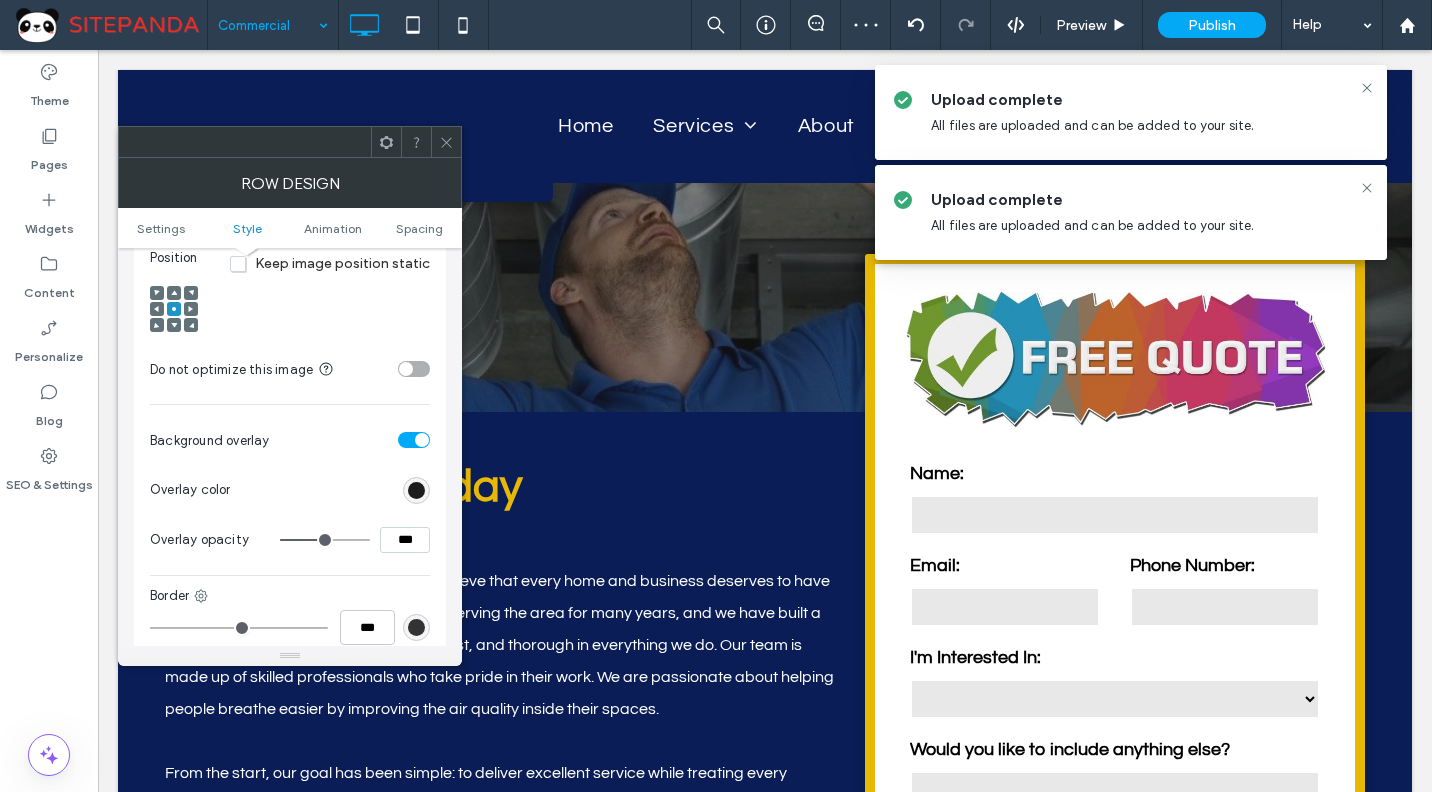 click at bounding box center (446, 142) 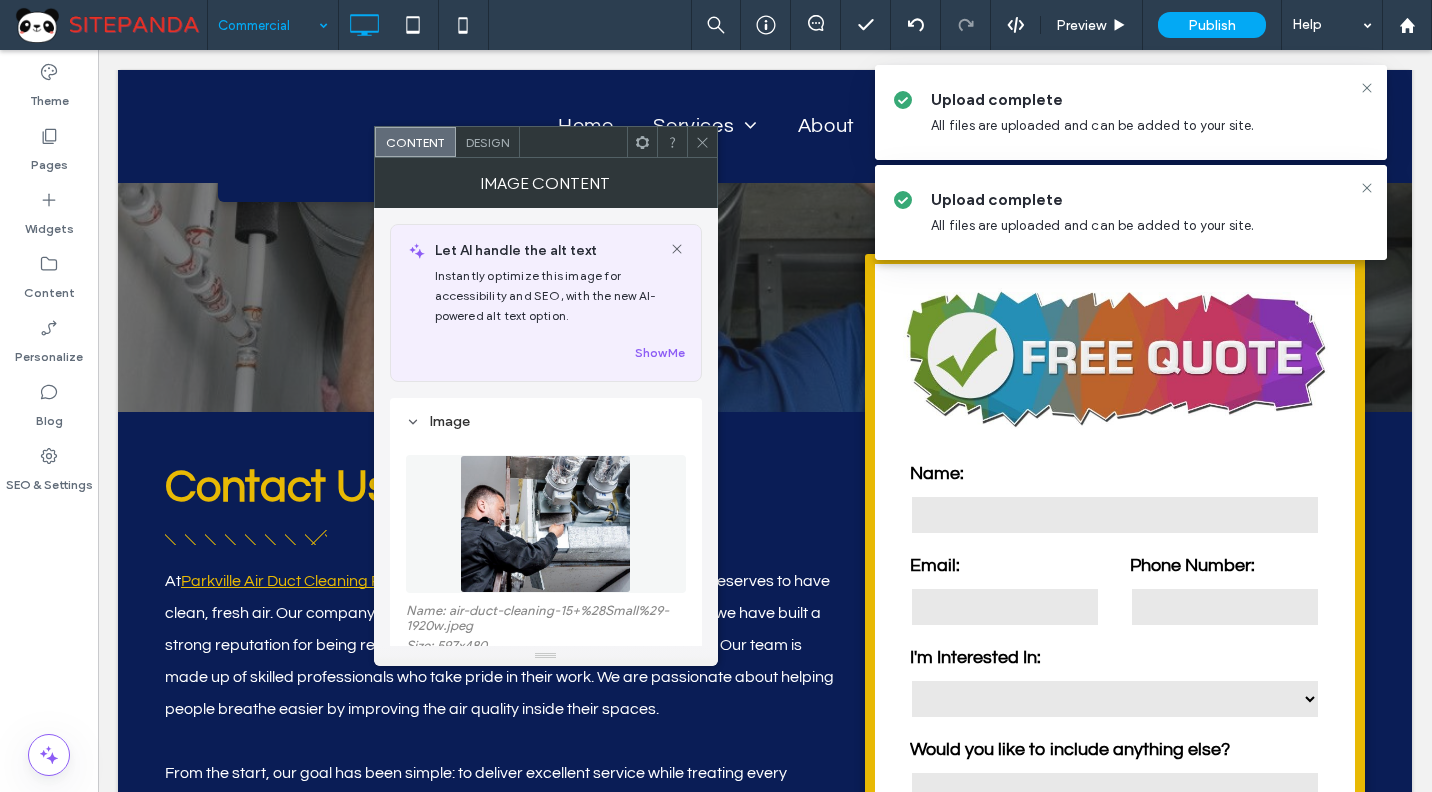 click at bounding box center [545, 524] 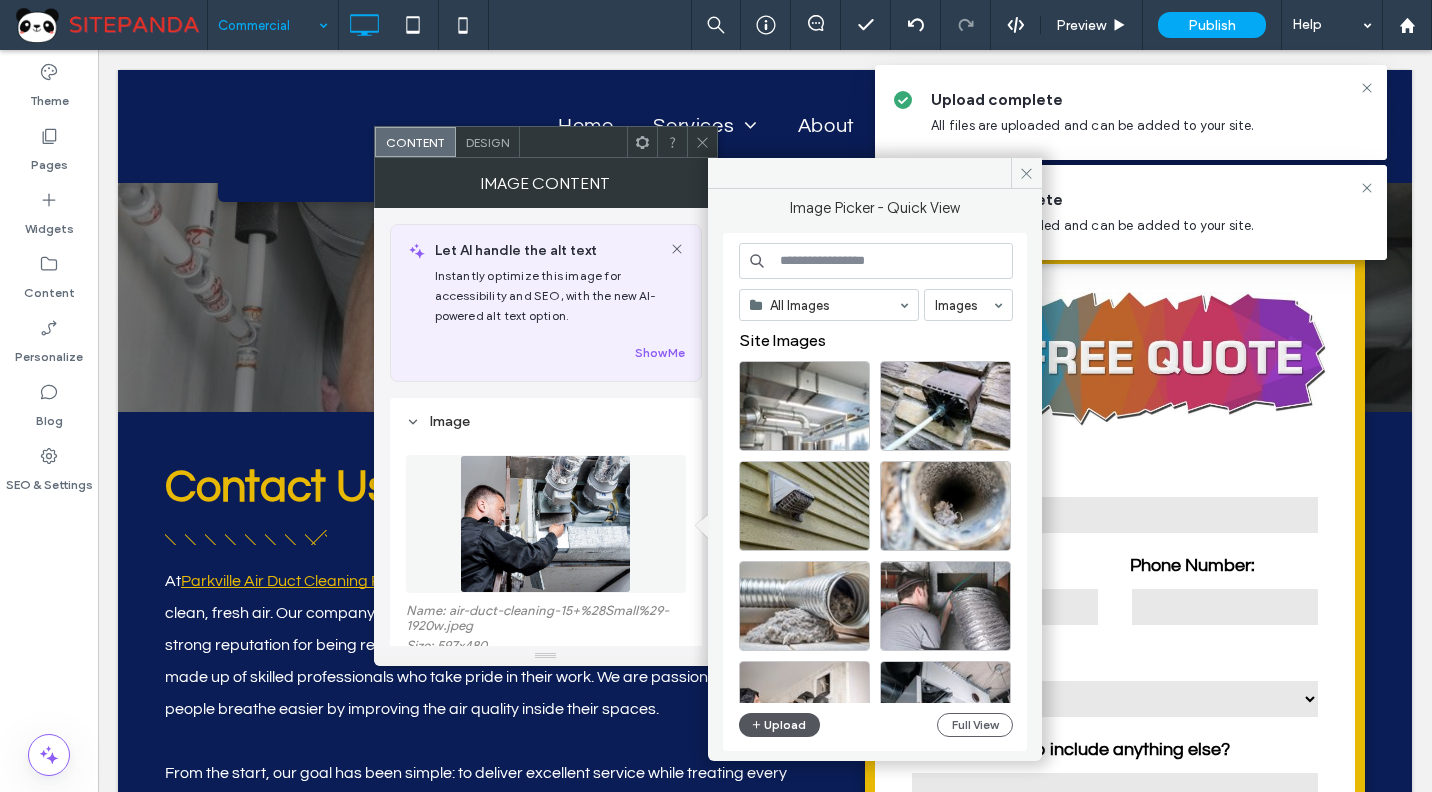 click on "Upload" at bounding box center (780, 725) 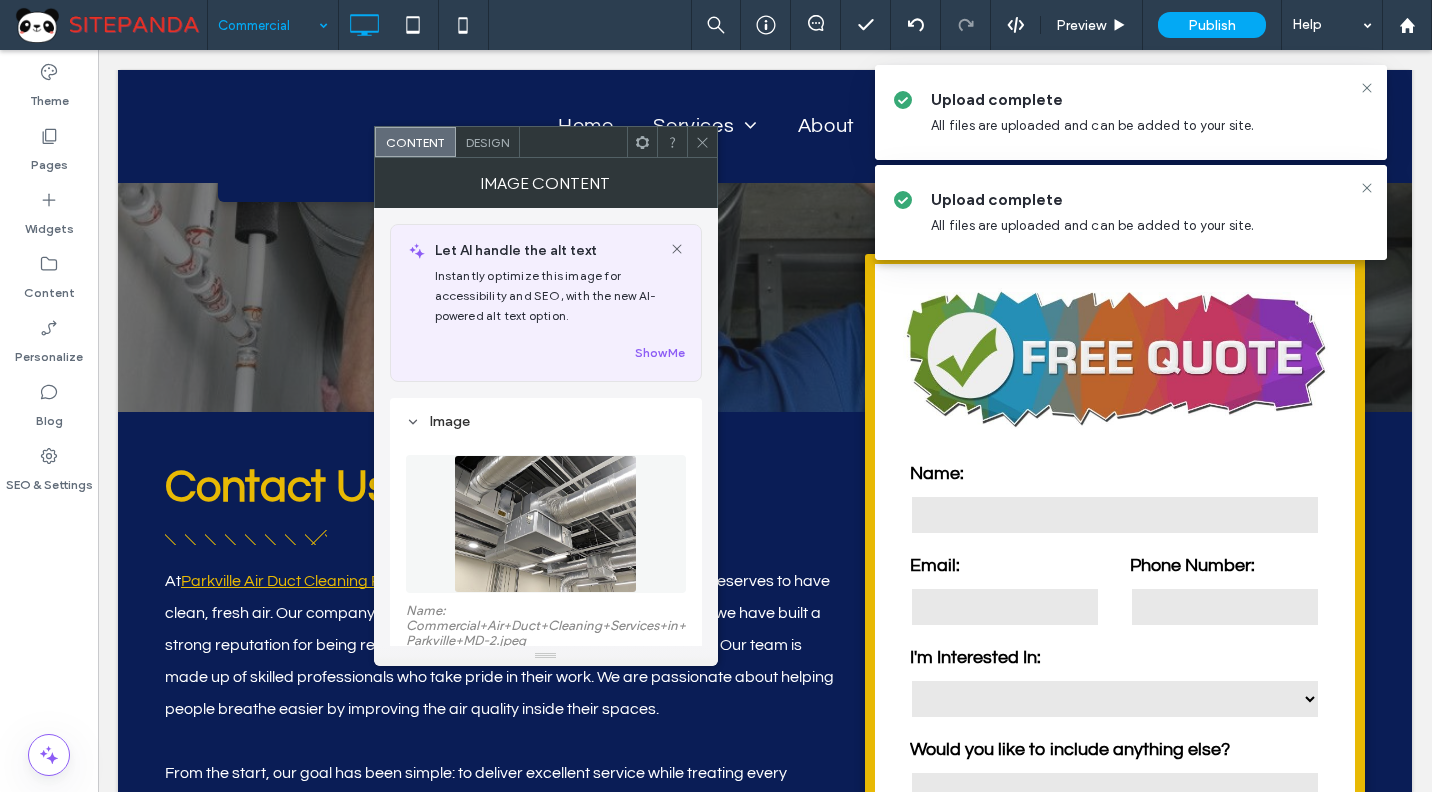 click at bounding box center (702, 142) 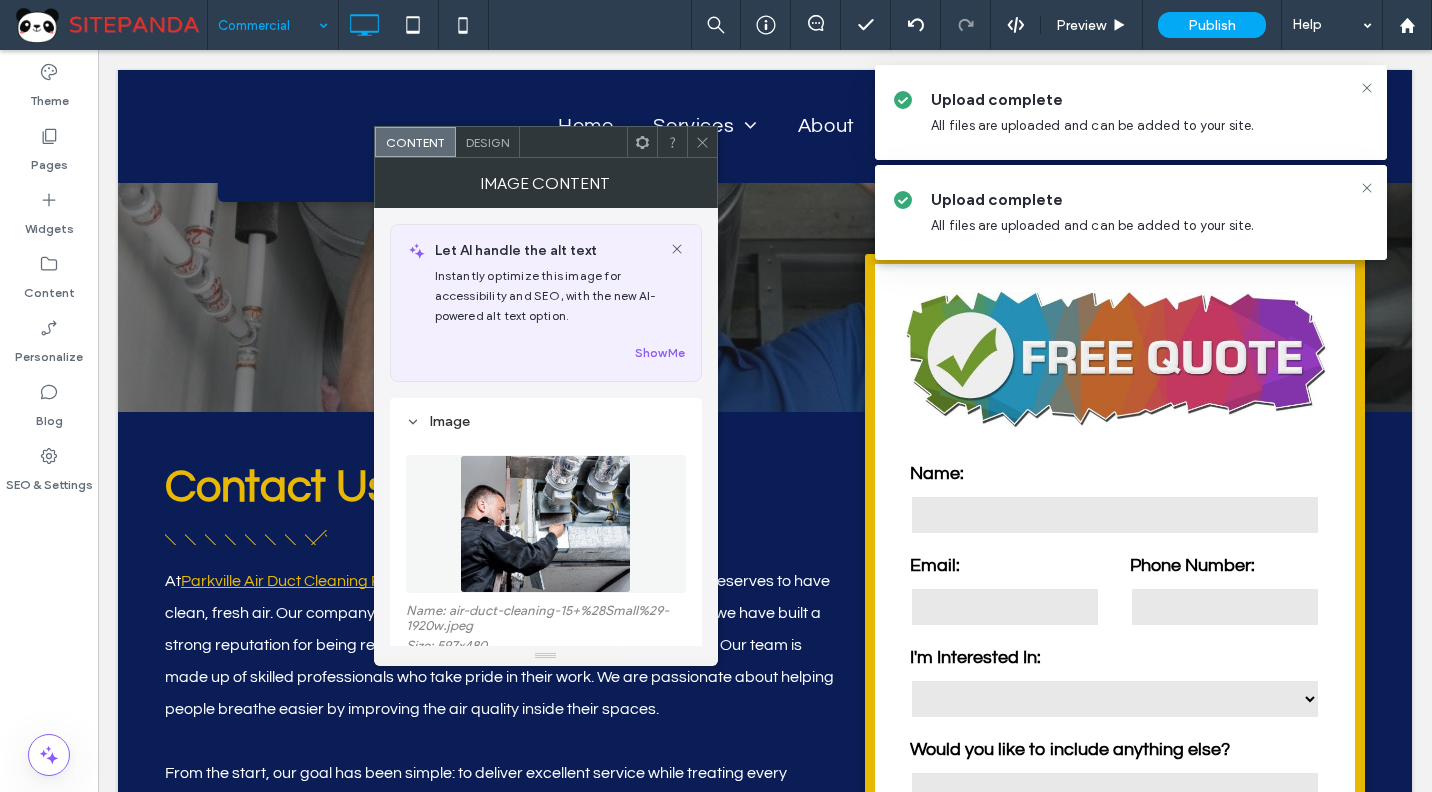 click at bounding box center [545, 524] 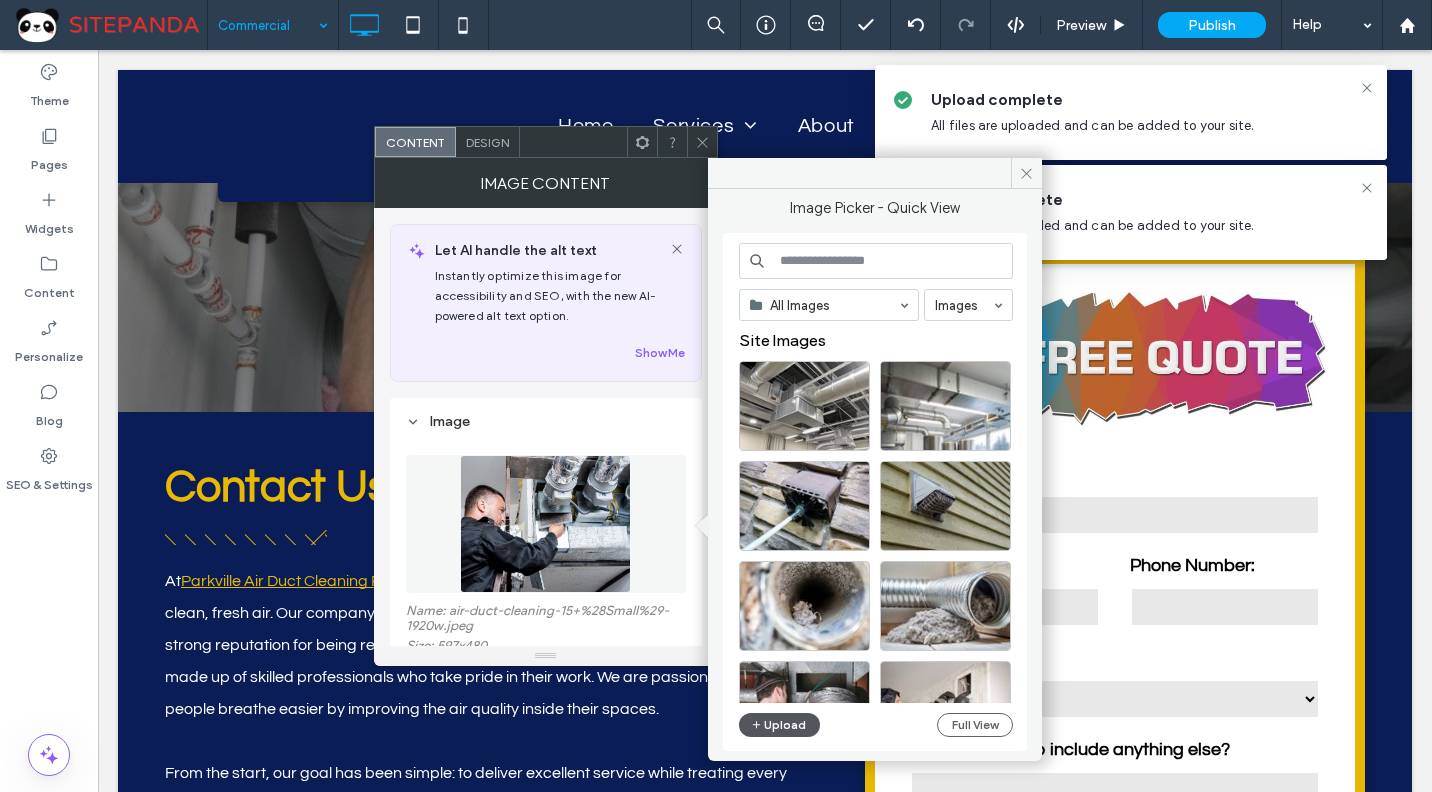 click on "Upload" at bounding box center (780, 725) 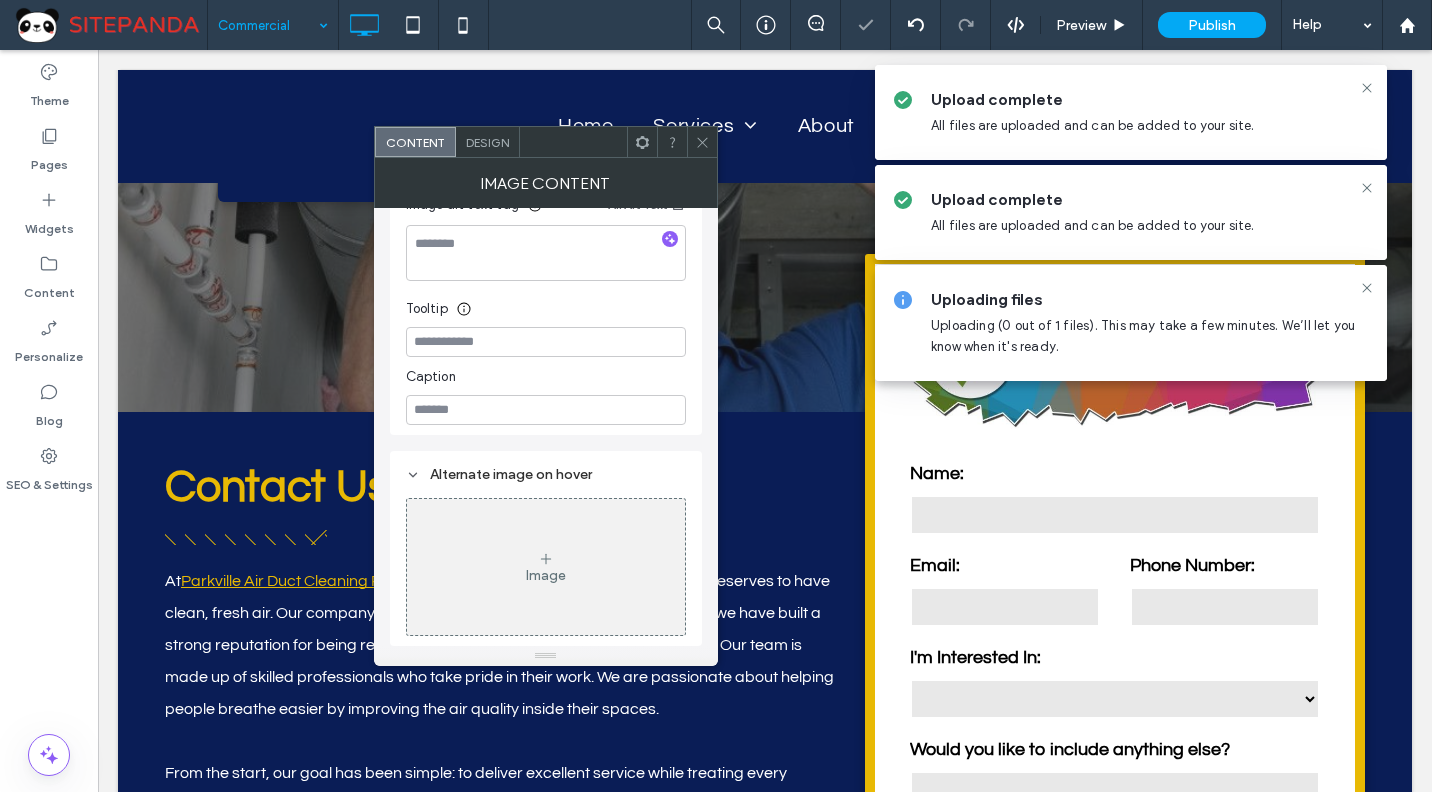 scroll, scrollTop: 366, scrollLeft: 0, axis: vertical 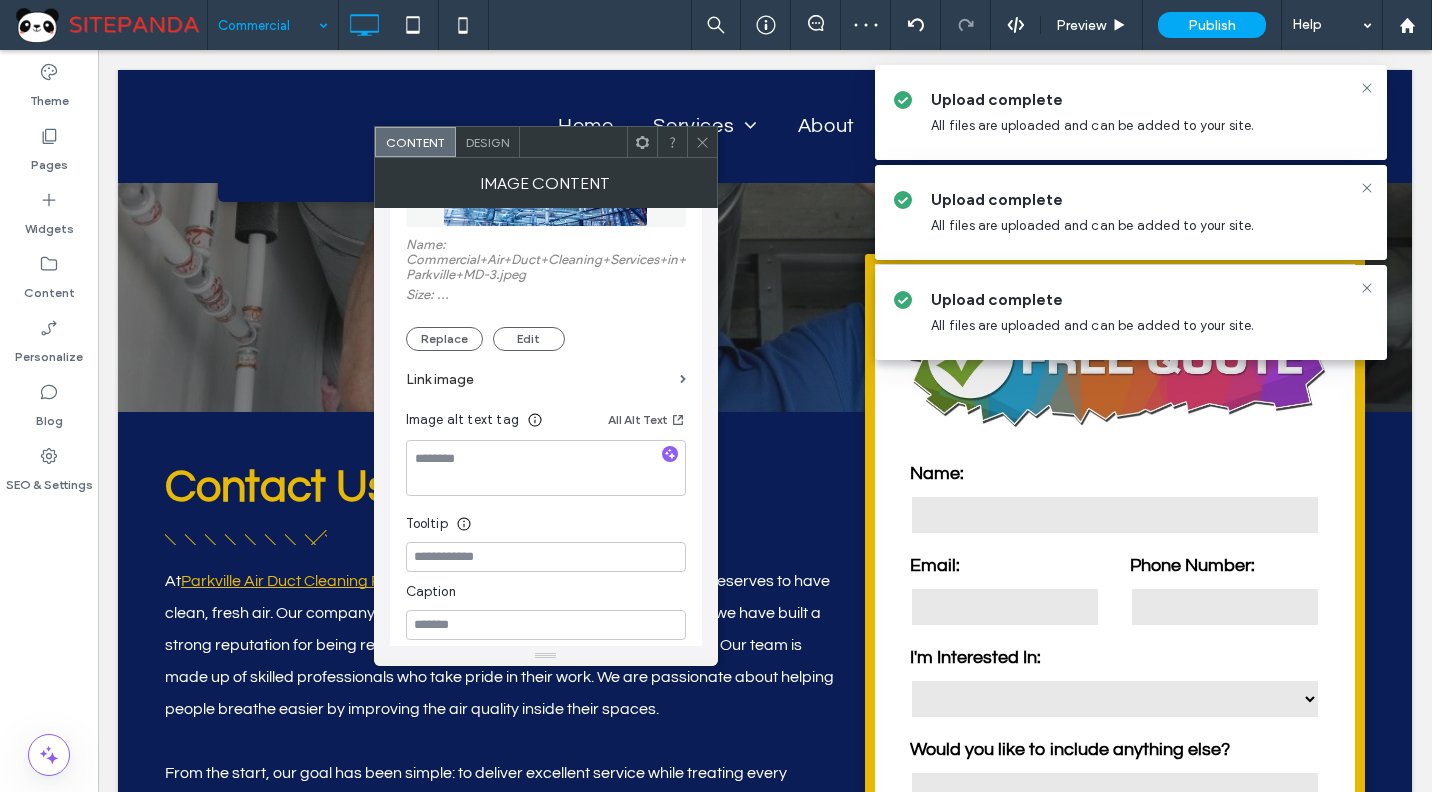 click at bounding box center [702, 142] 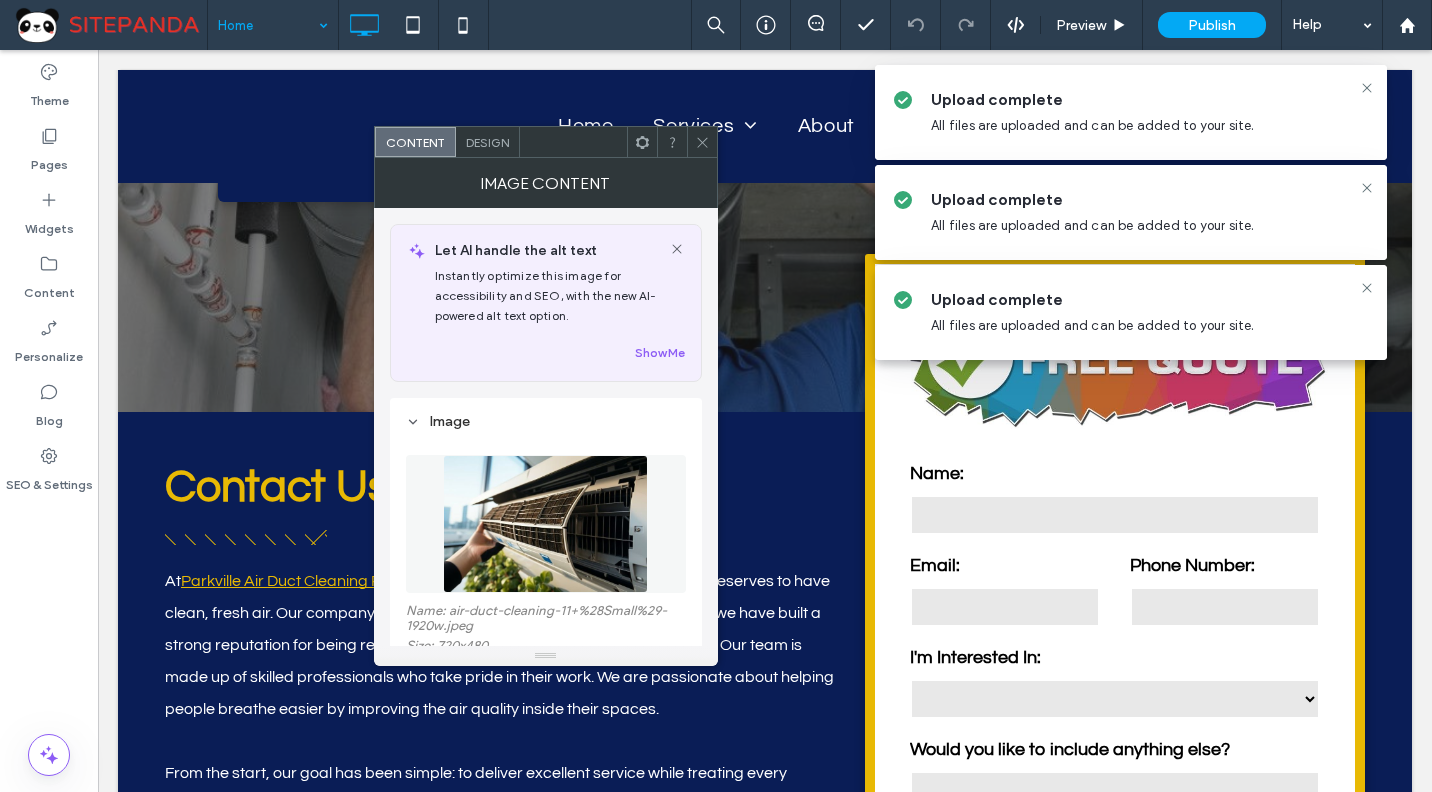 click at bounding box center (546, 524) 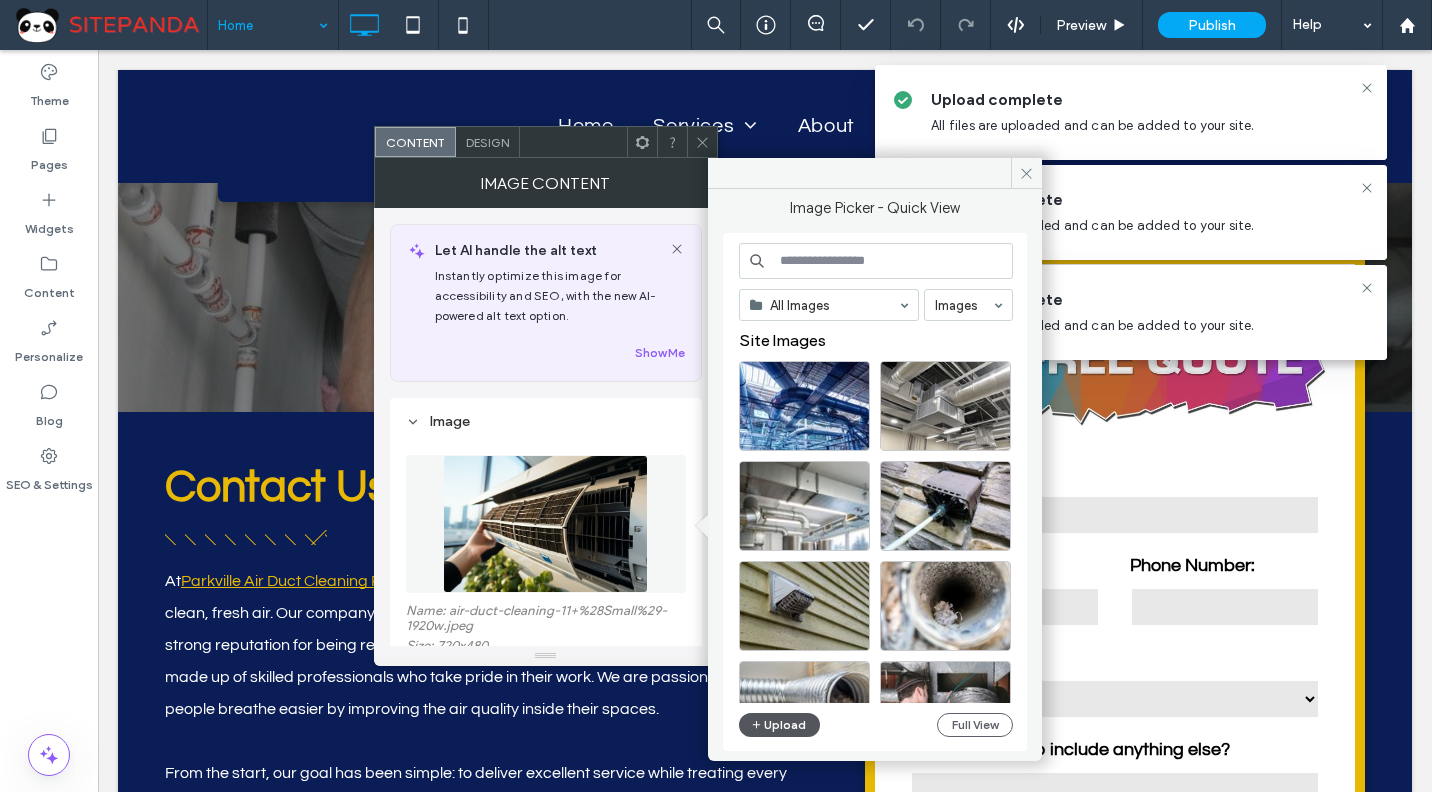 click on "Upload" at bounding box center [780, 725] 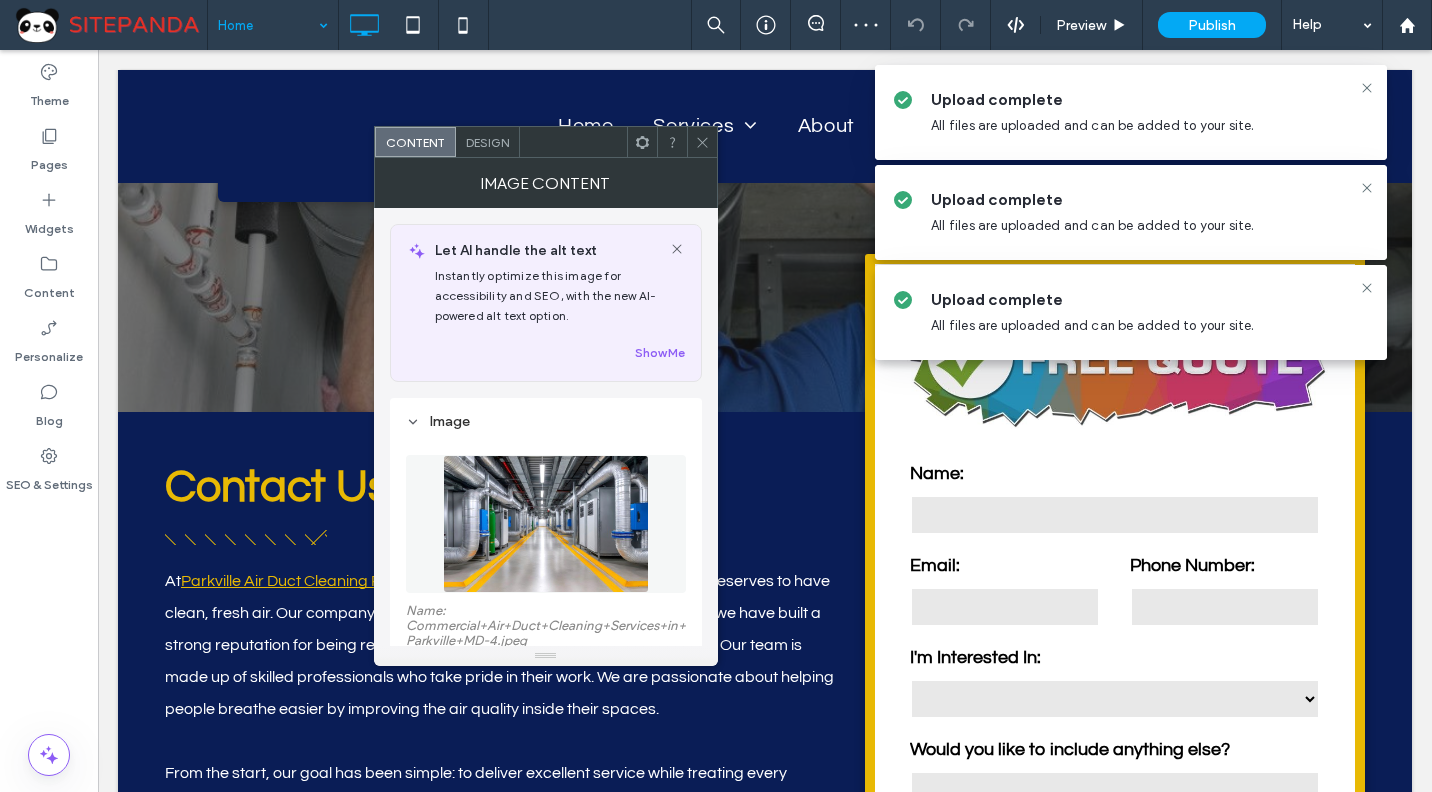 click 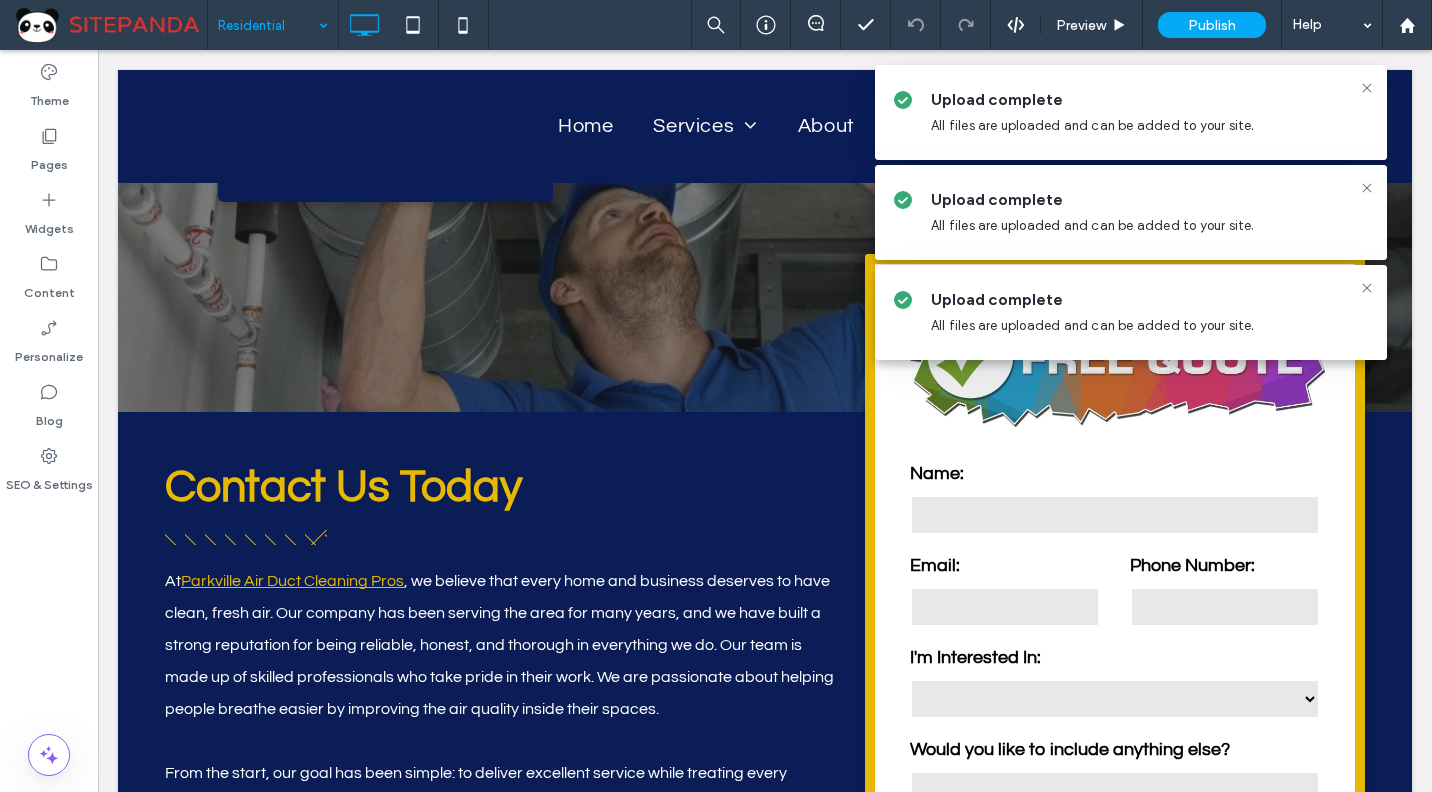 type on "*********" 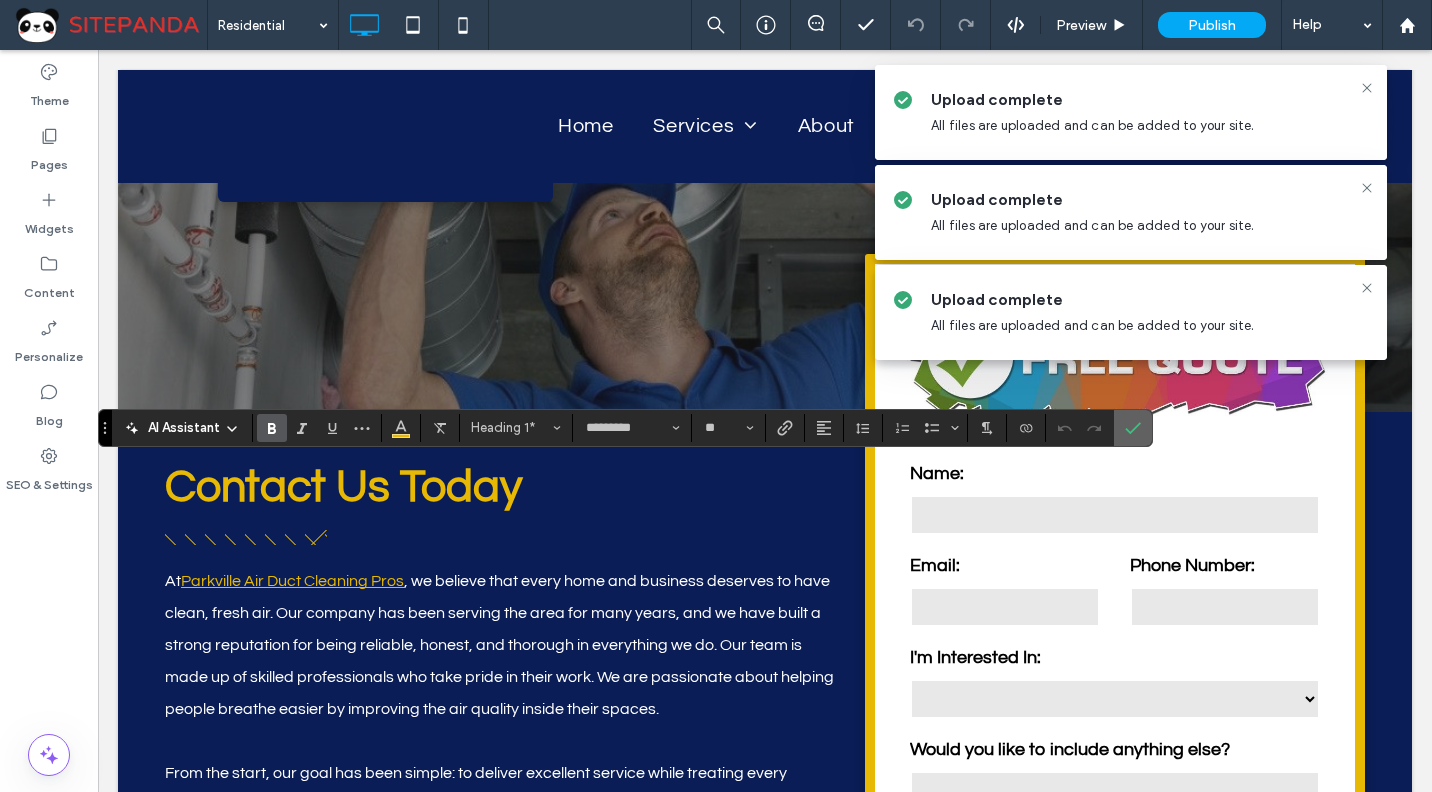 click 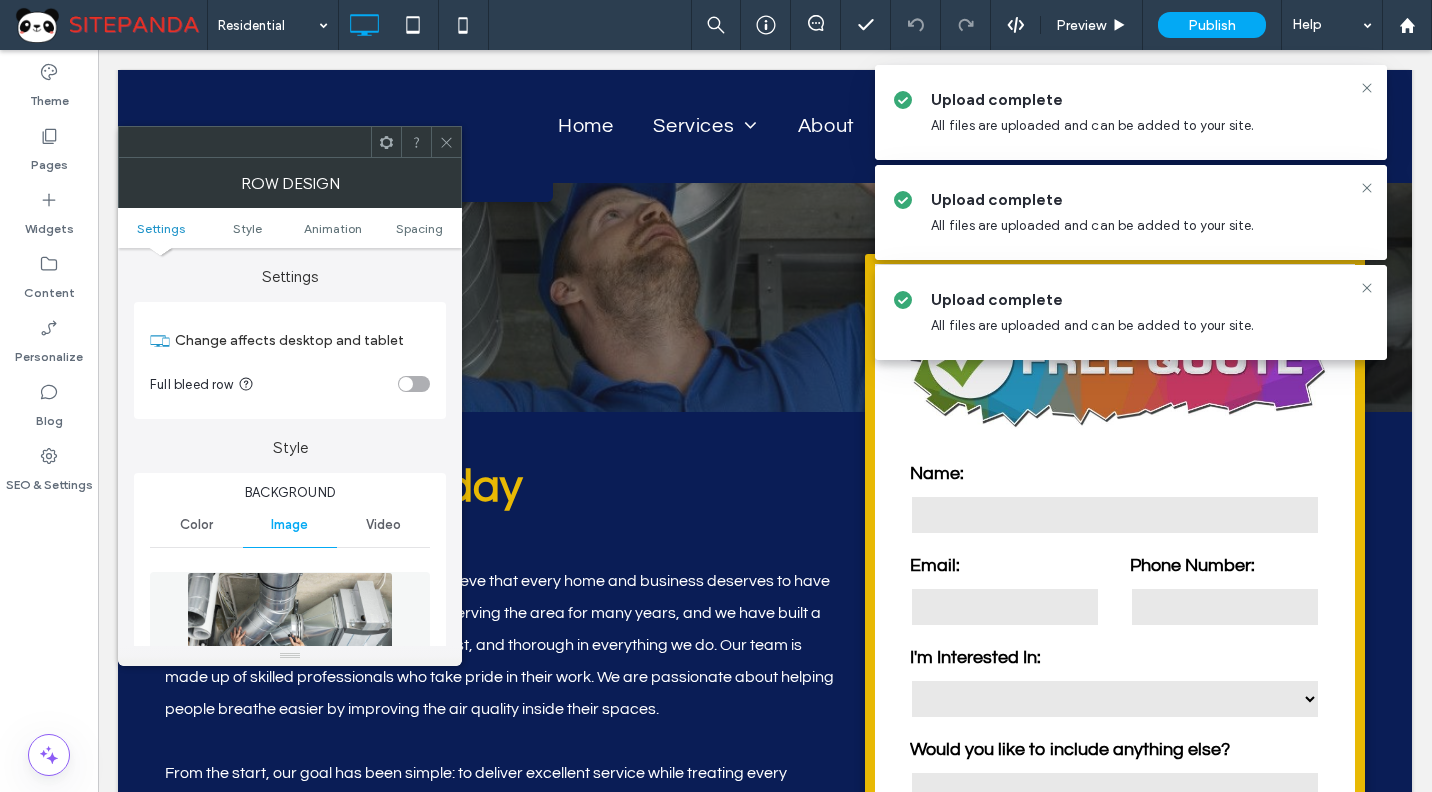 click at bounding box center (290, 641) 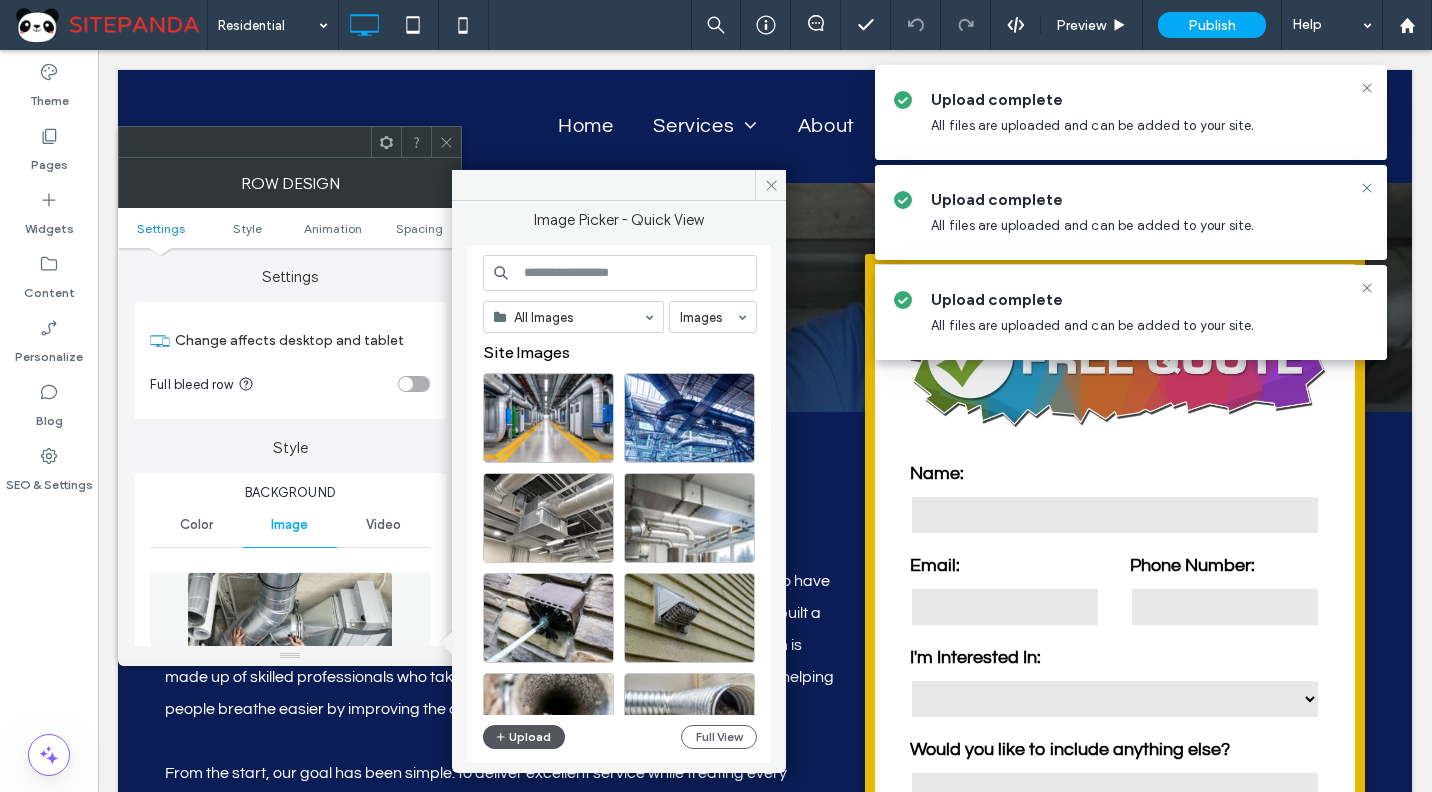 click on "Upload" at bounding box center (524, 737) 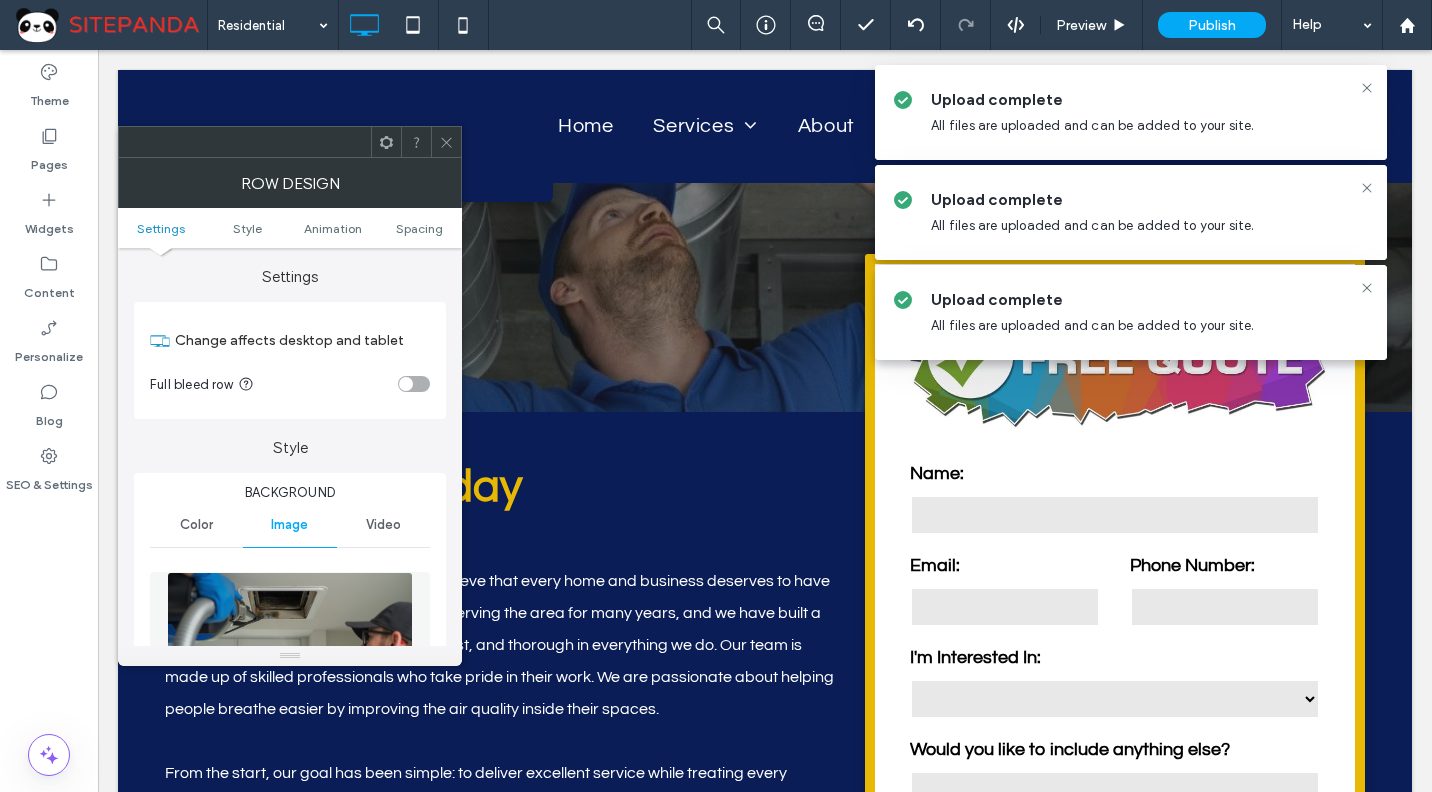 click 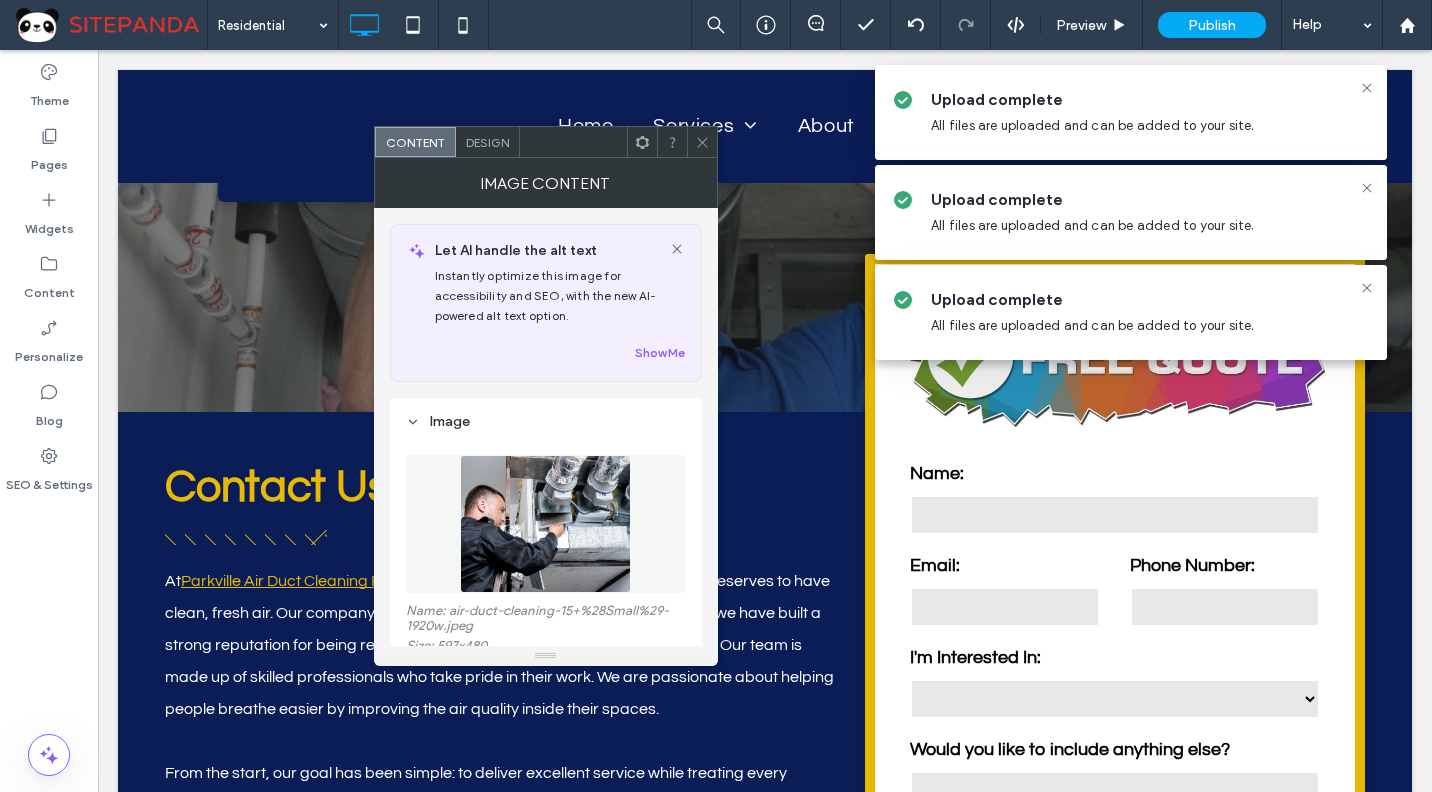 click at bounding box center (545, 524) 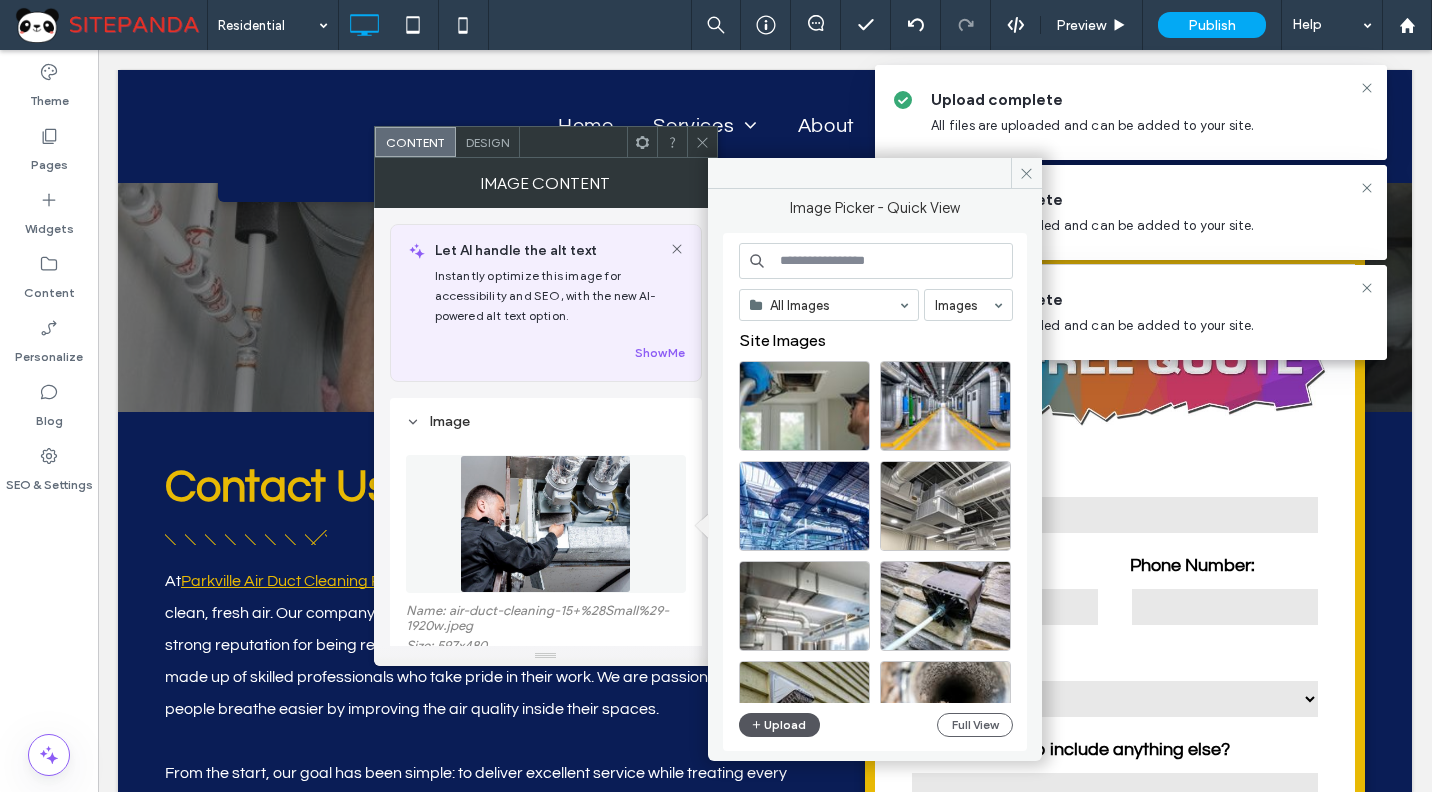 click on "Upload" at bounding box center [780, 725] 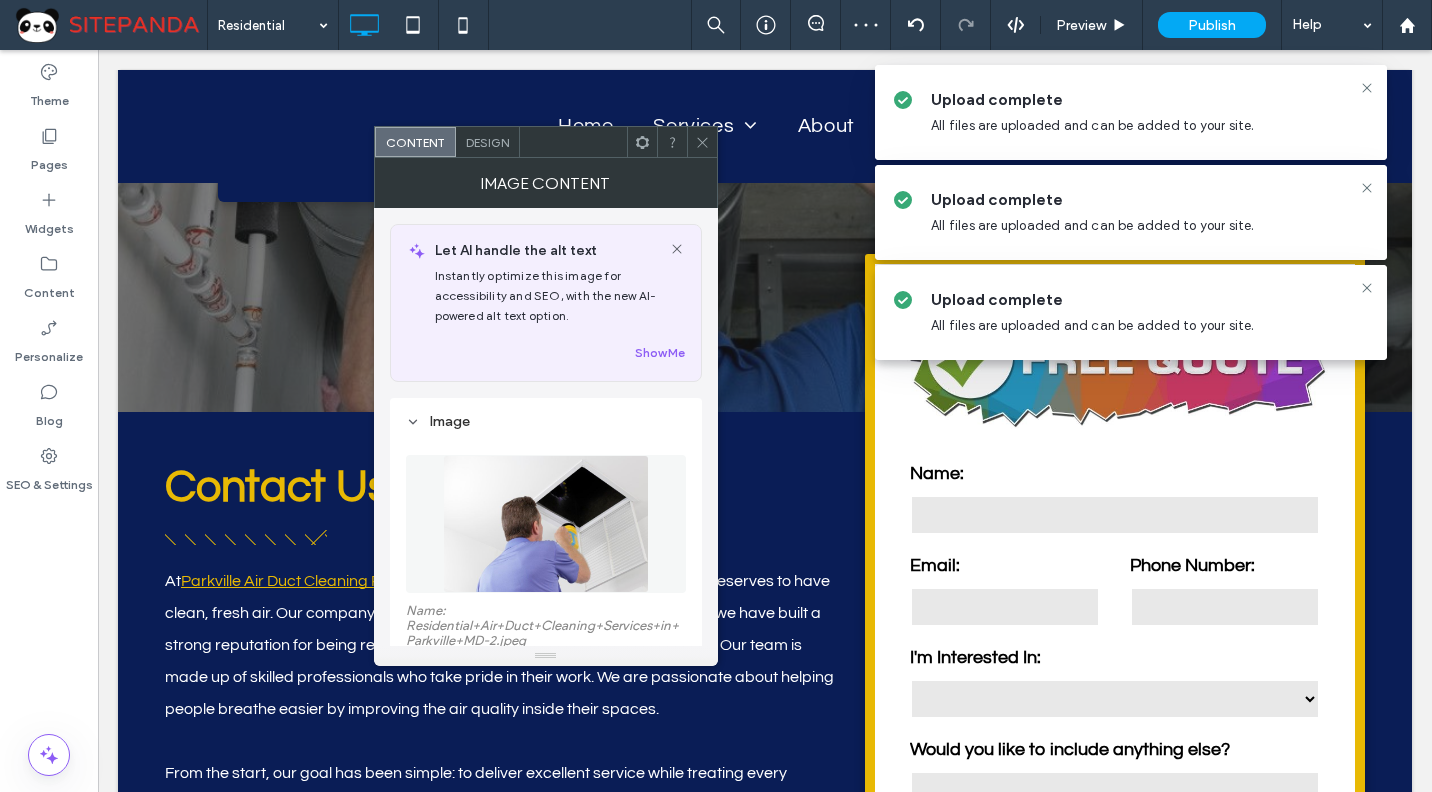 click at bounding box center (702, 142) 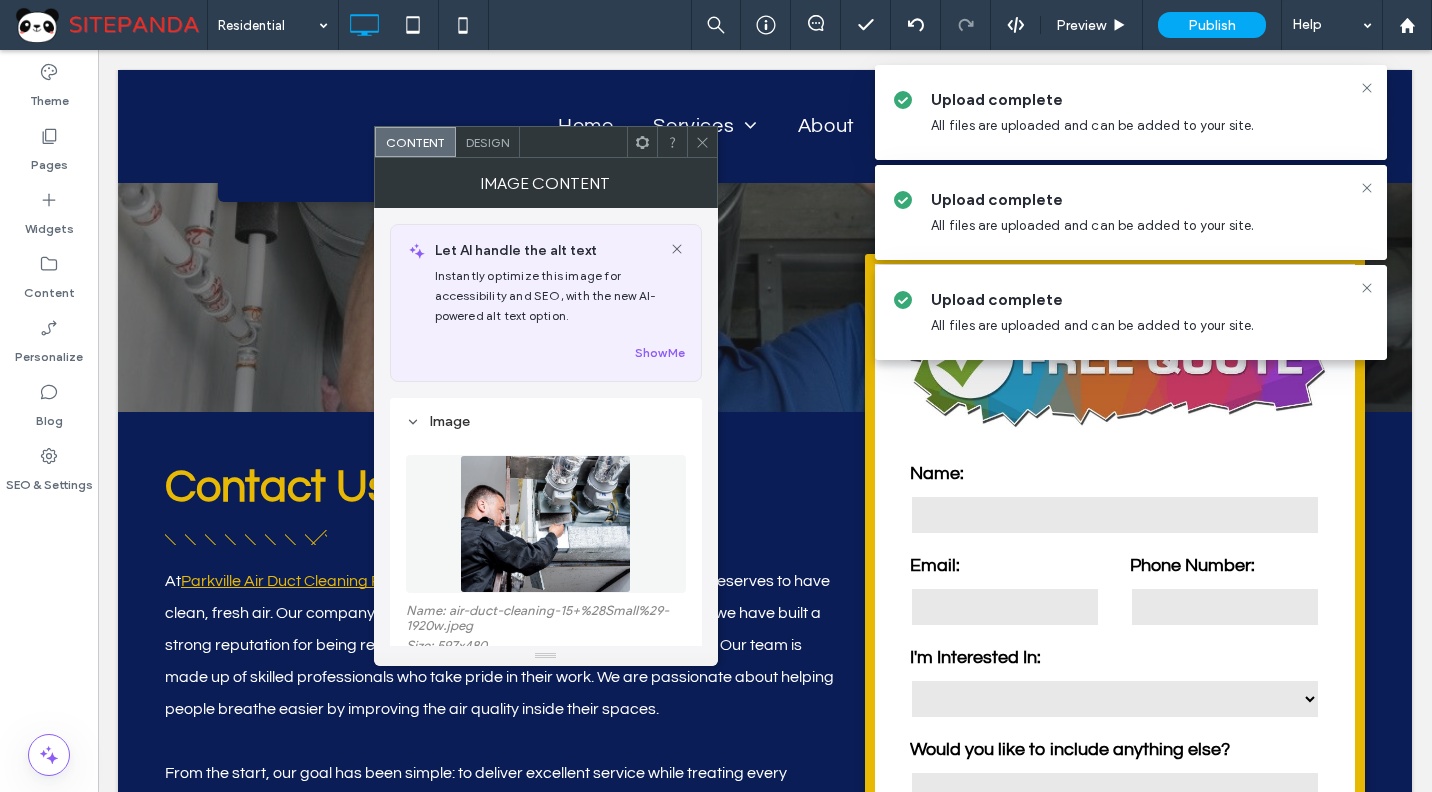 click at bounding box center [545, 524] 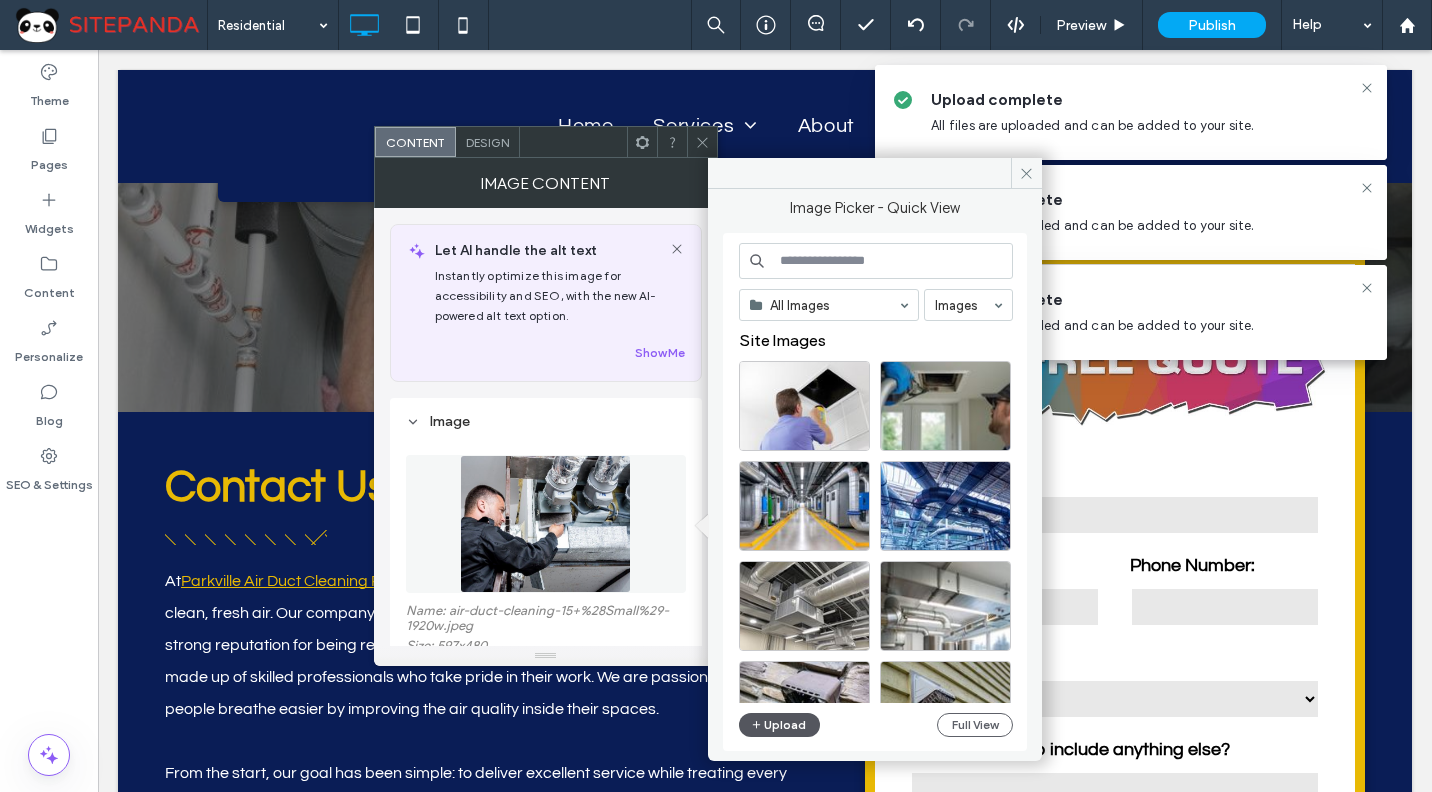 click on "Upload" at bounding box center [780, 725] 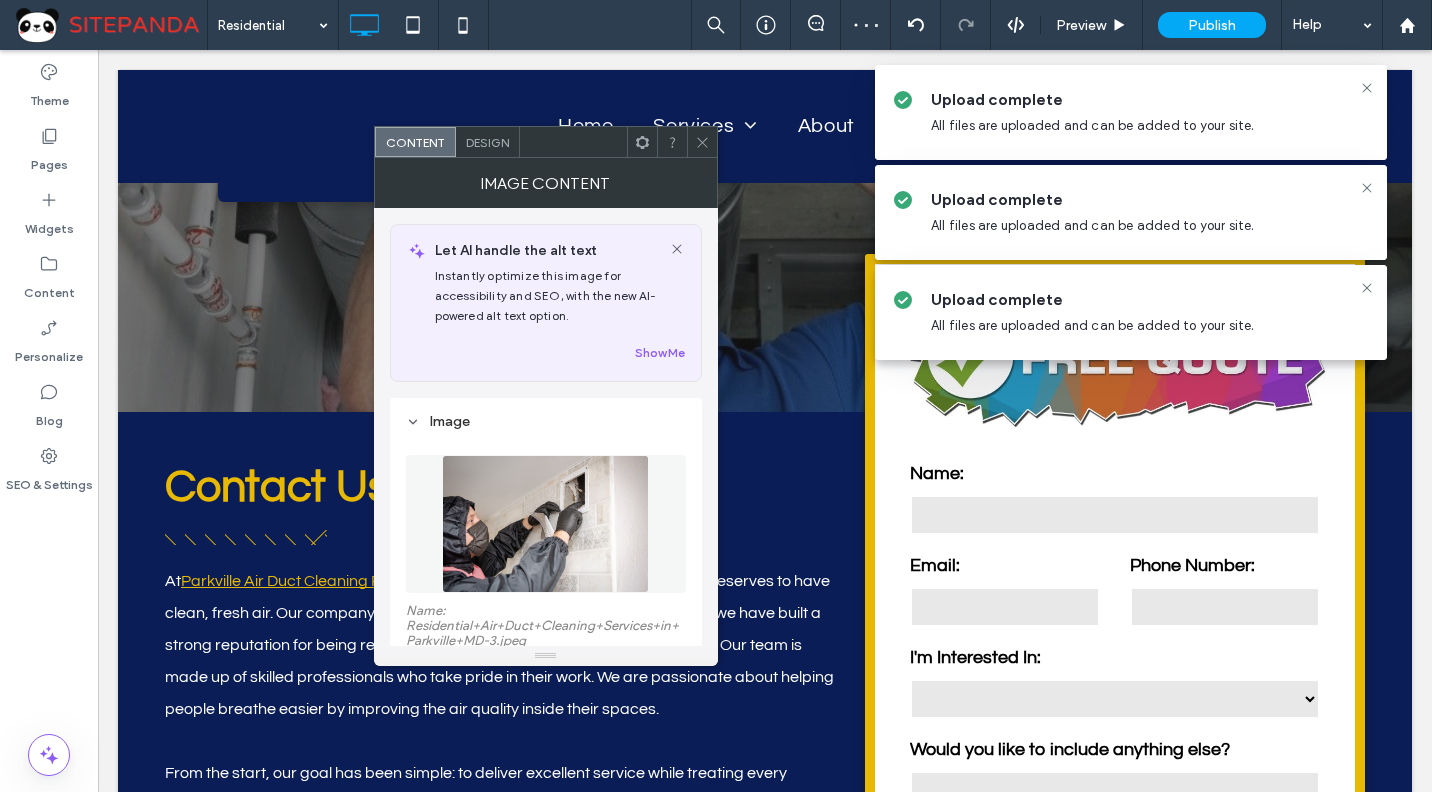 scroll, scrollTop: 100, scrollLeft: 0, axis: vertical 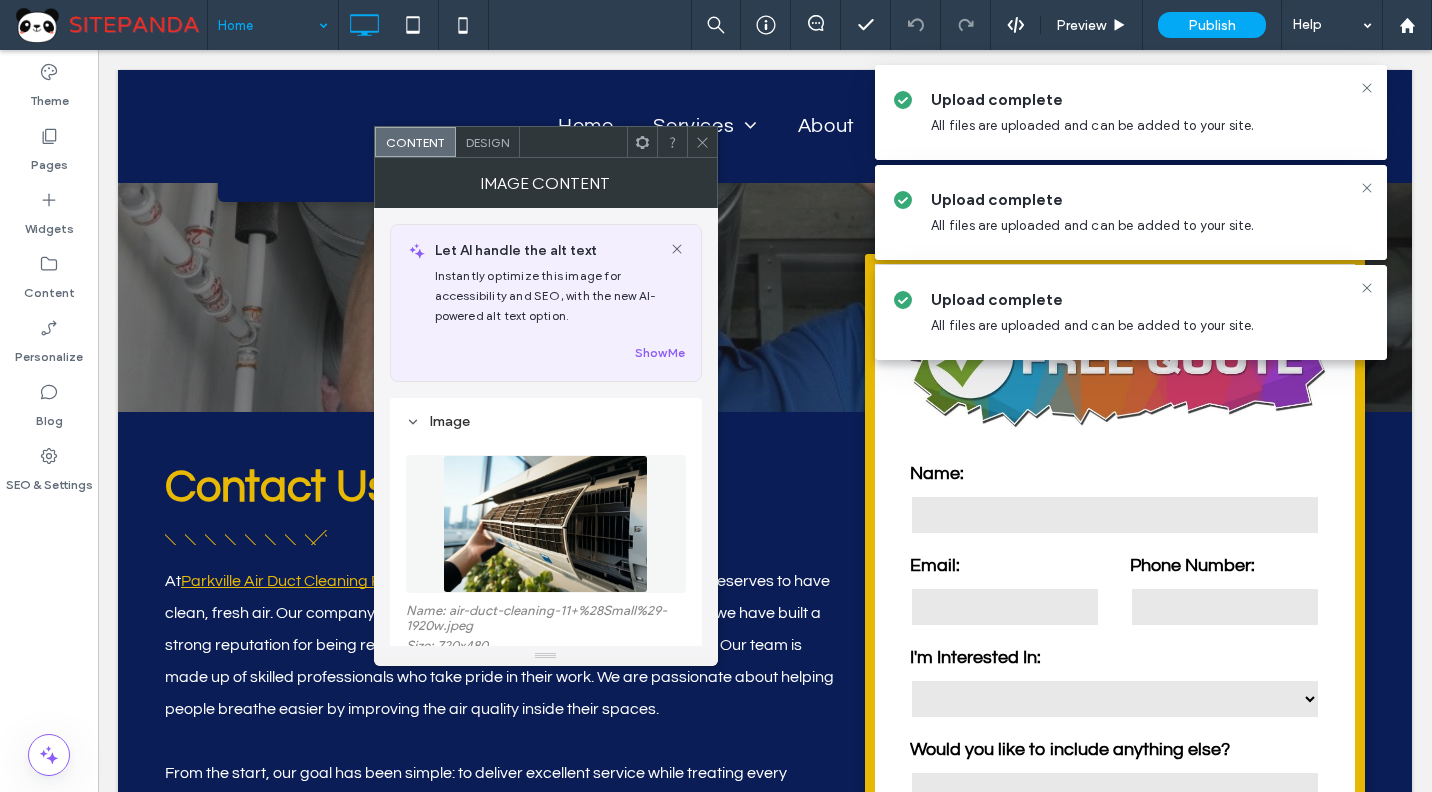 click at bounding box center (546, 524) 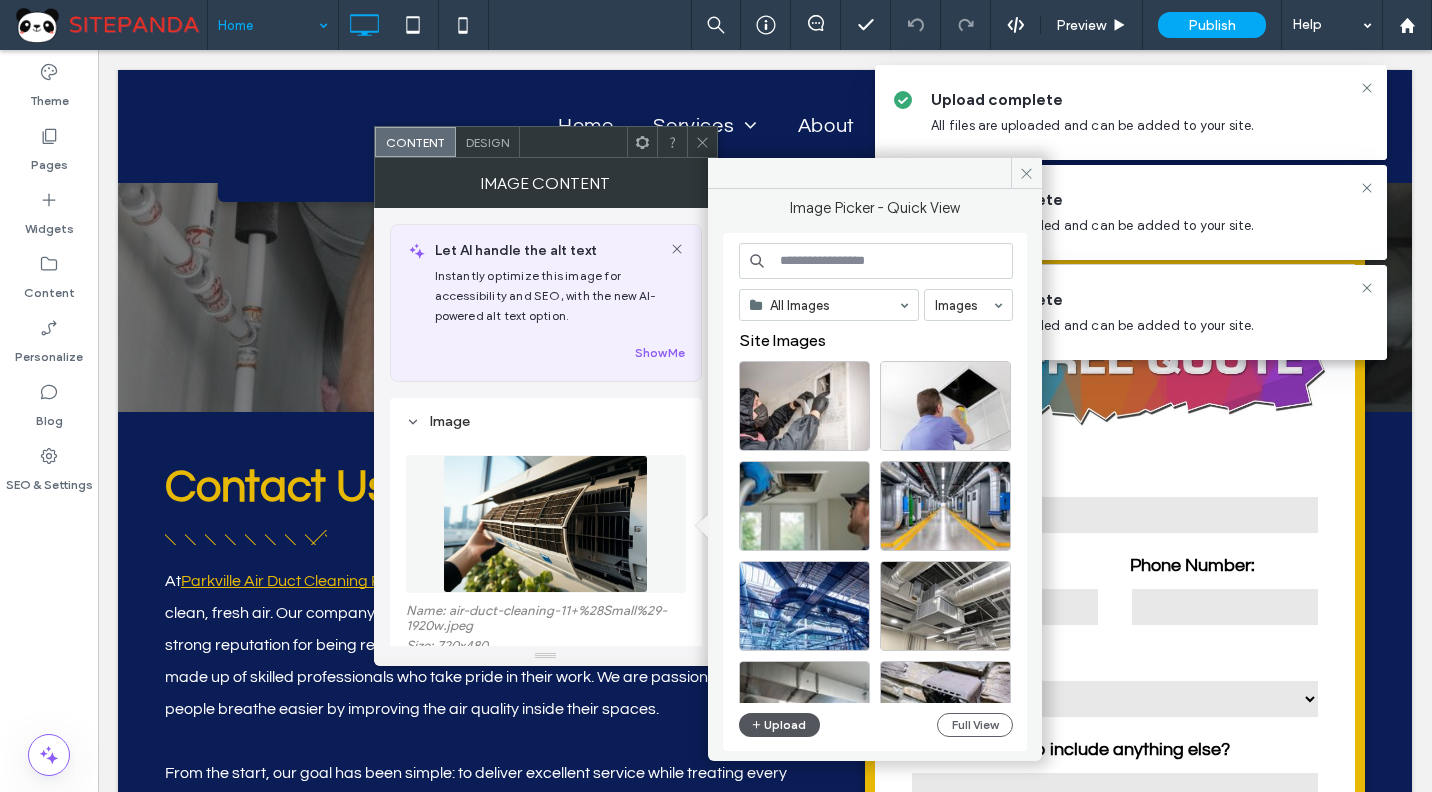 click on "Upload" at bounding box center (780, 725) 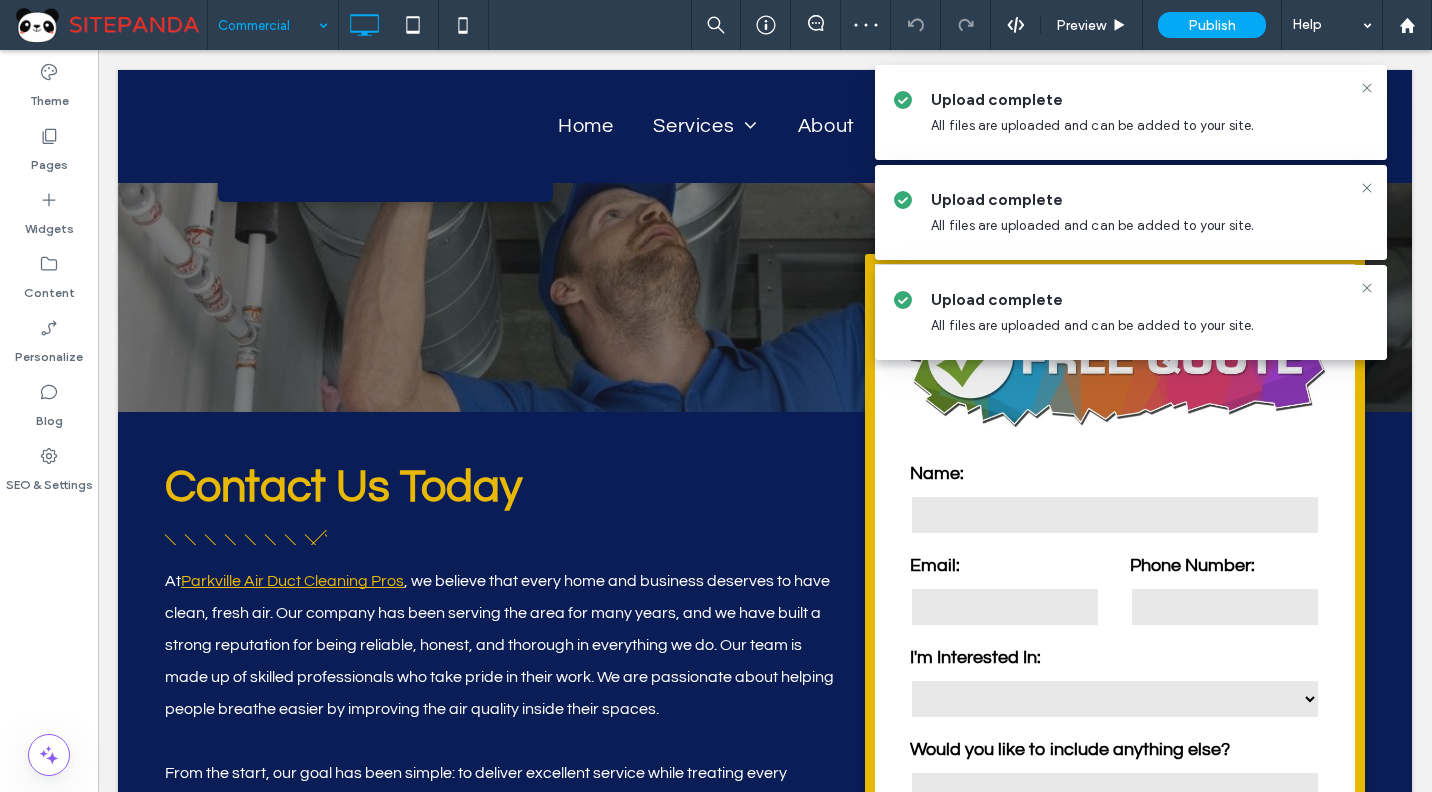 click at bounding box center [268, 25] 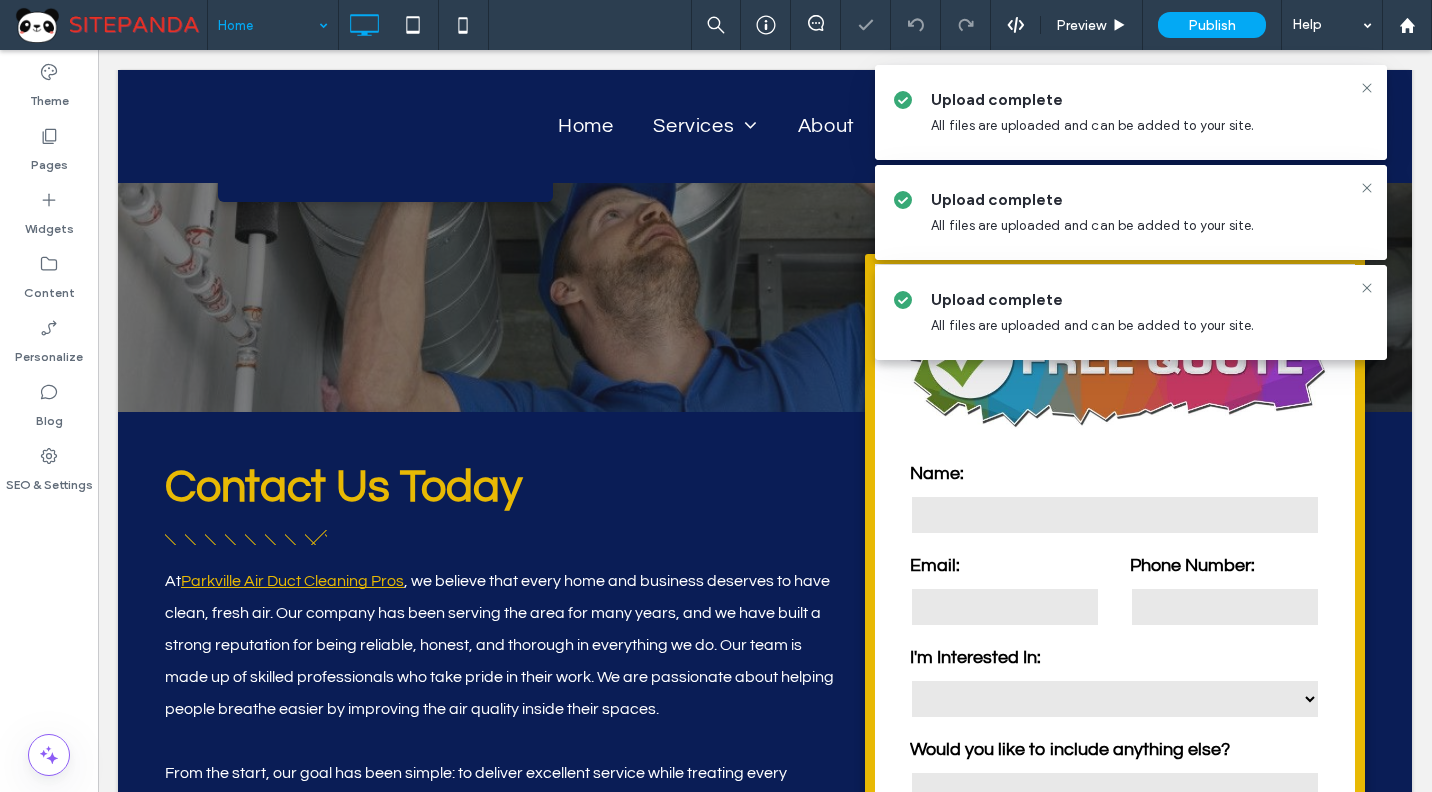 type on "*********" 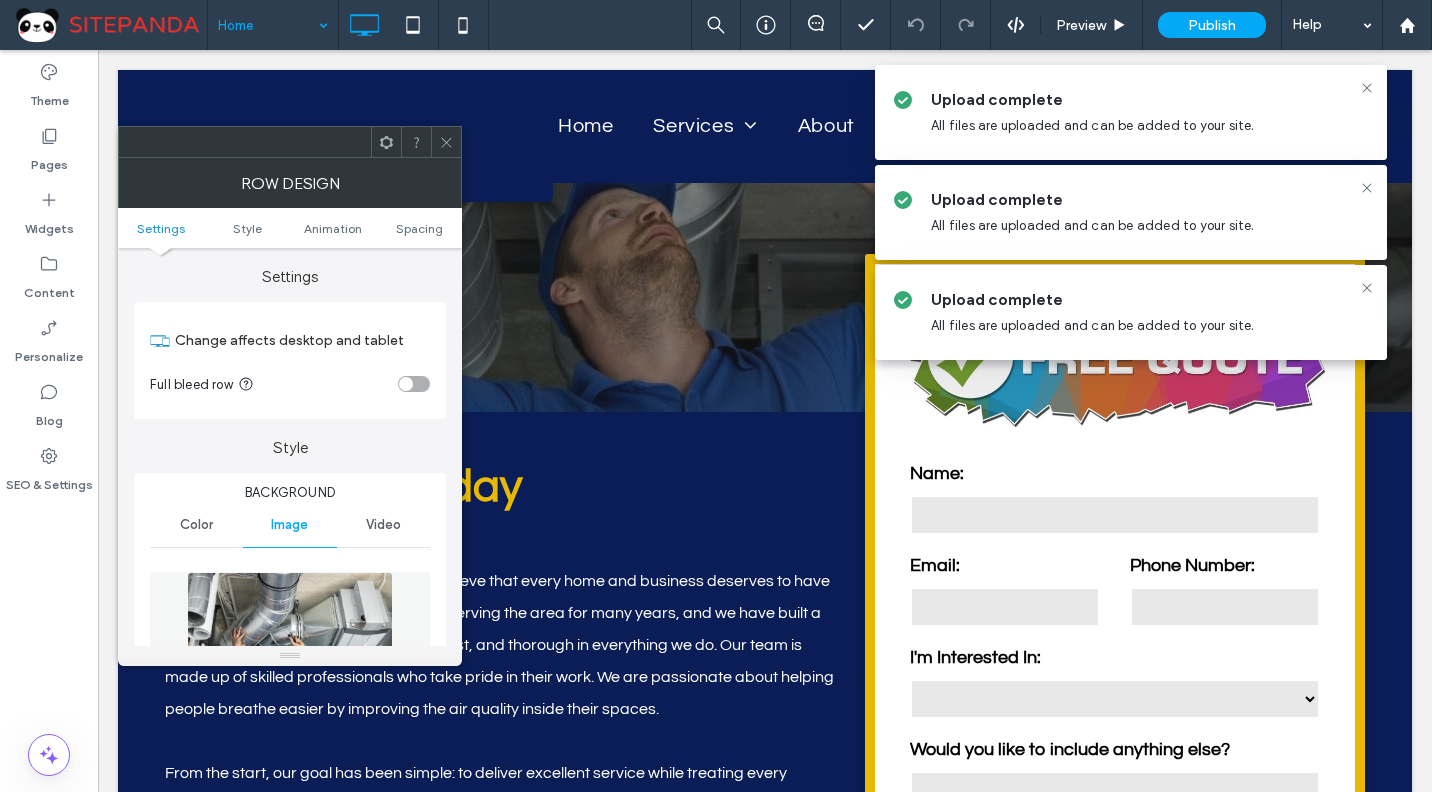 click at bounding box center [290, 641] 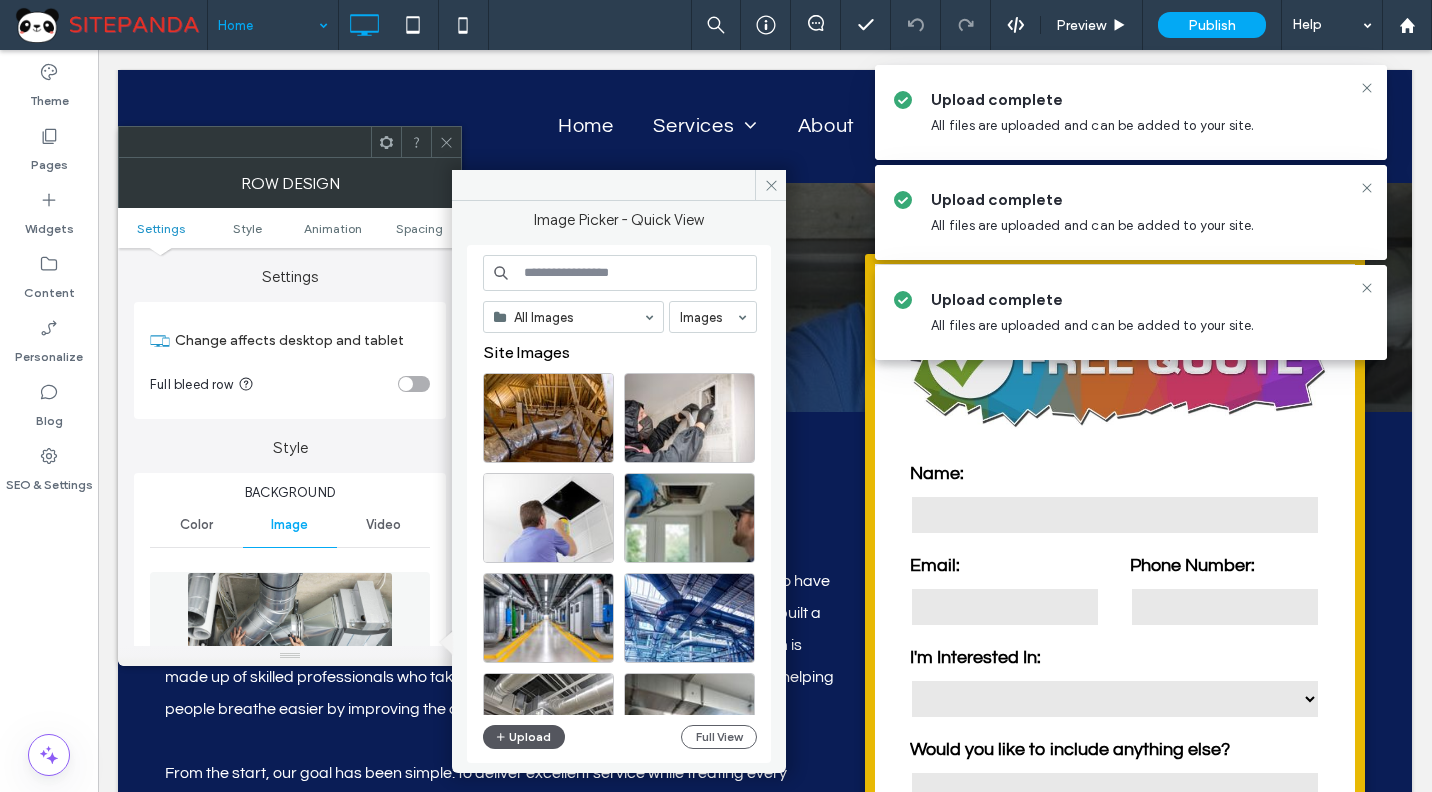 click on "Upload" at bounding box center [524, 737] 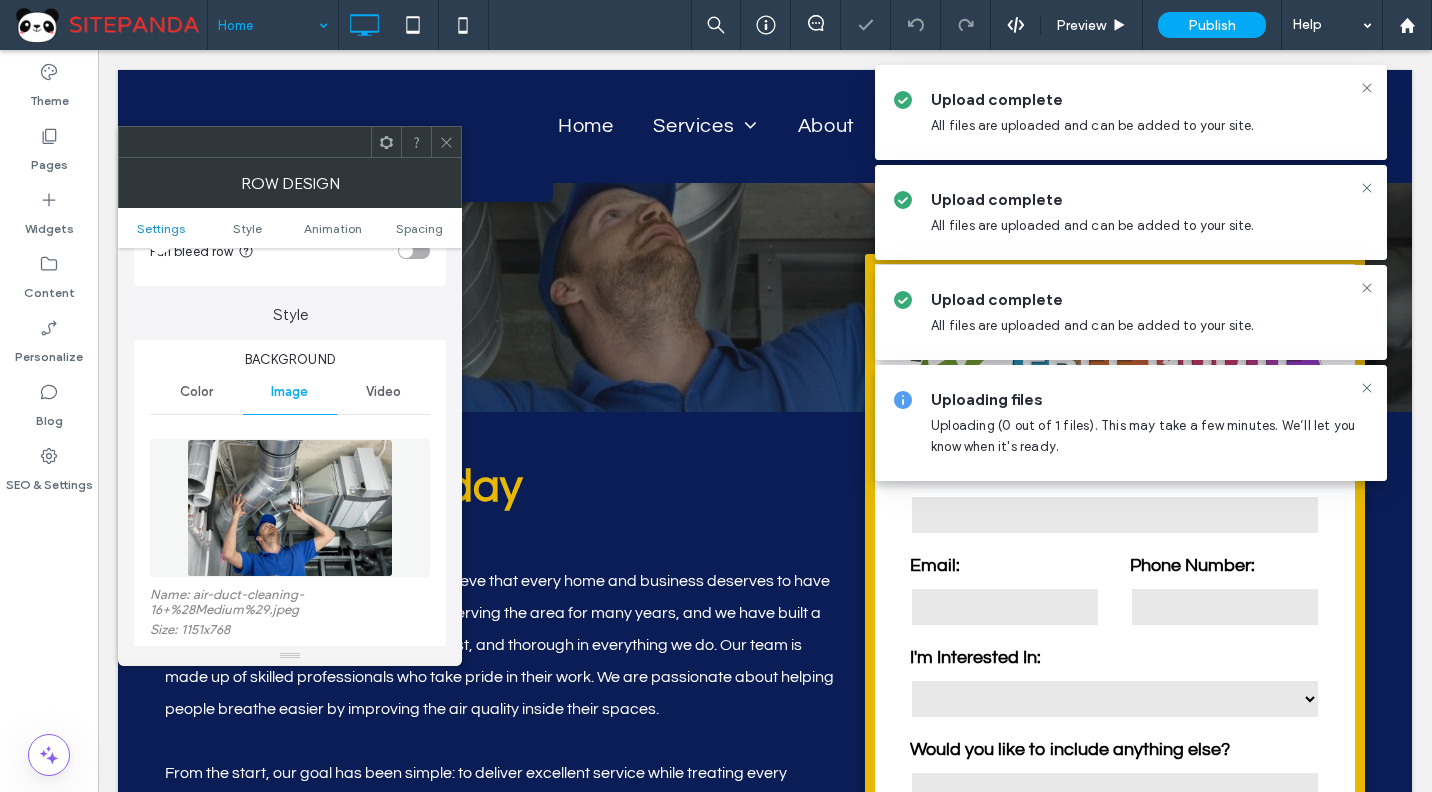 scroll, scrollTop: 200, scrollLeft: 0, axis: vertical 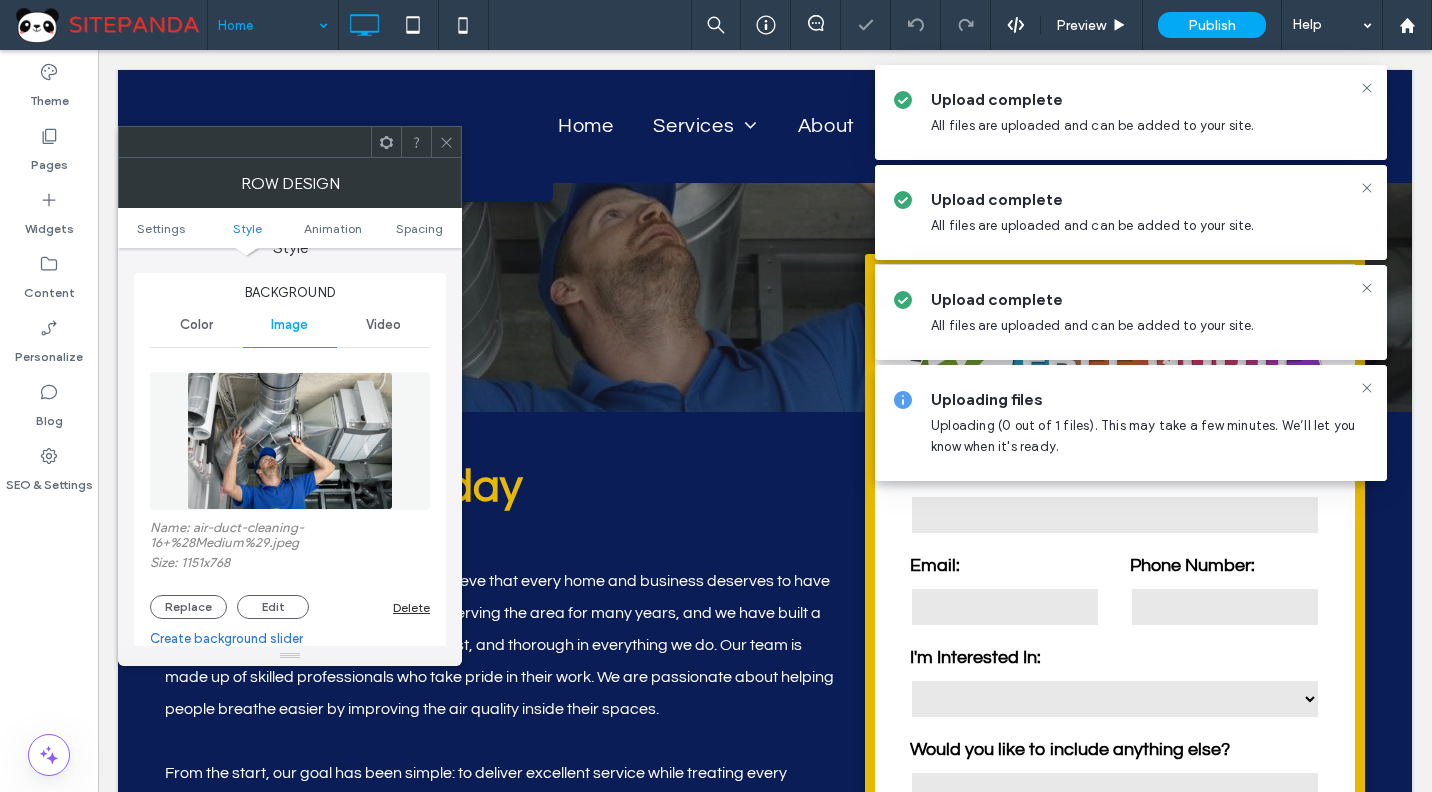 click 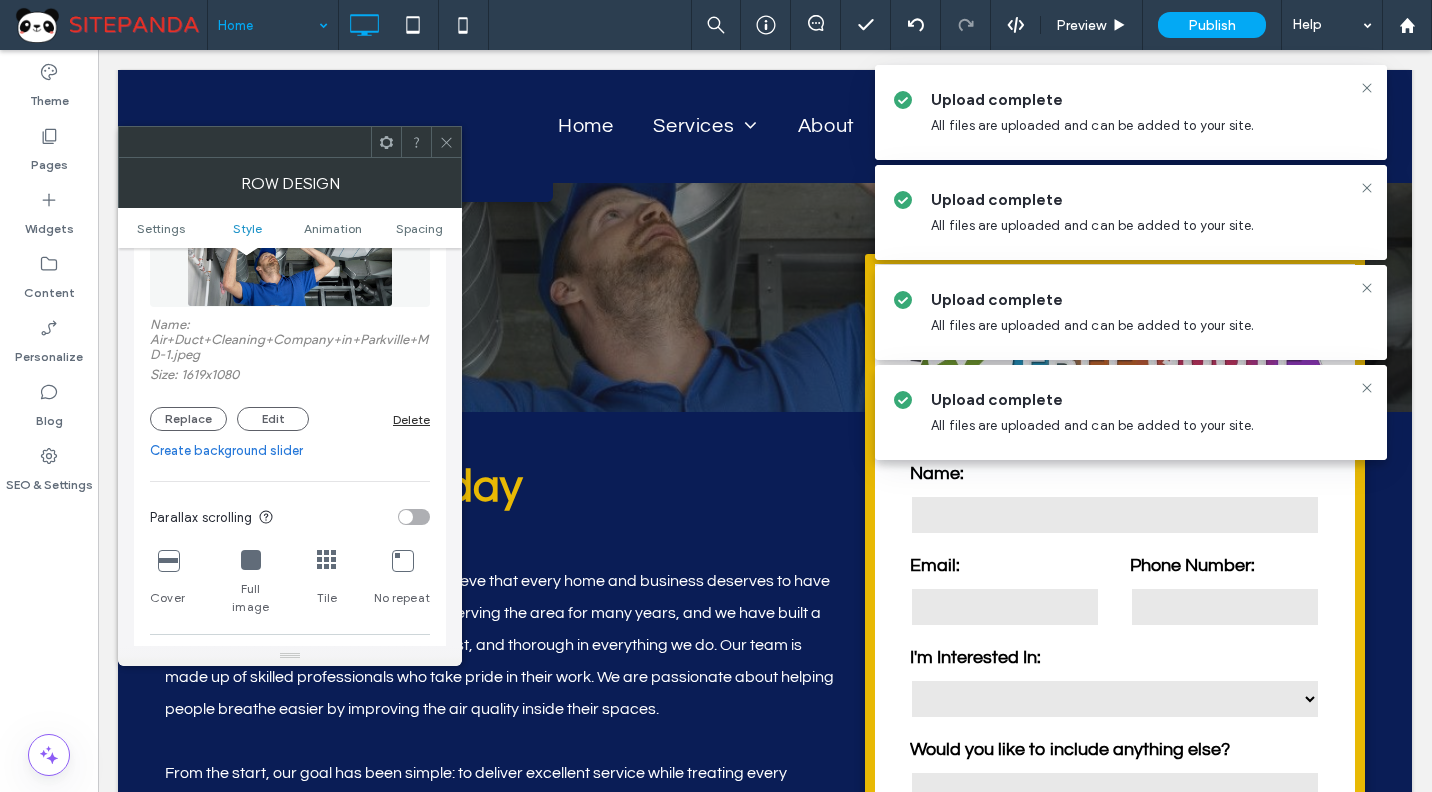 scroll, scrollTop: 600, scrollLeft: 0, axis: vertical 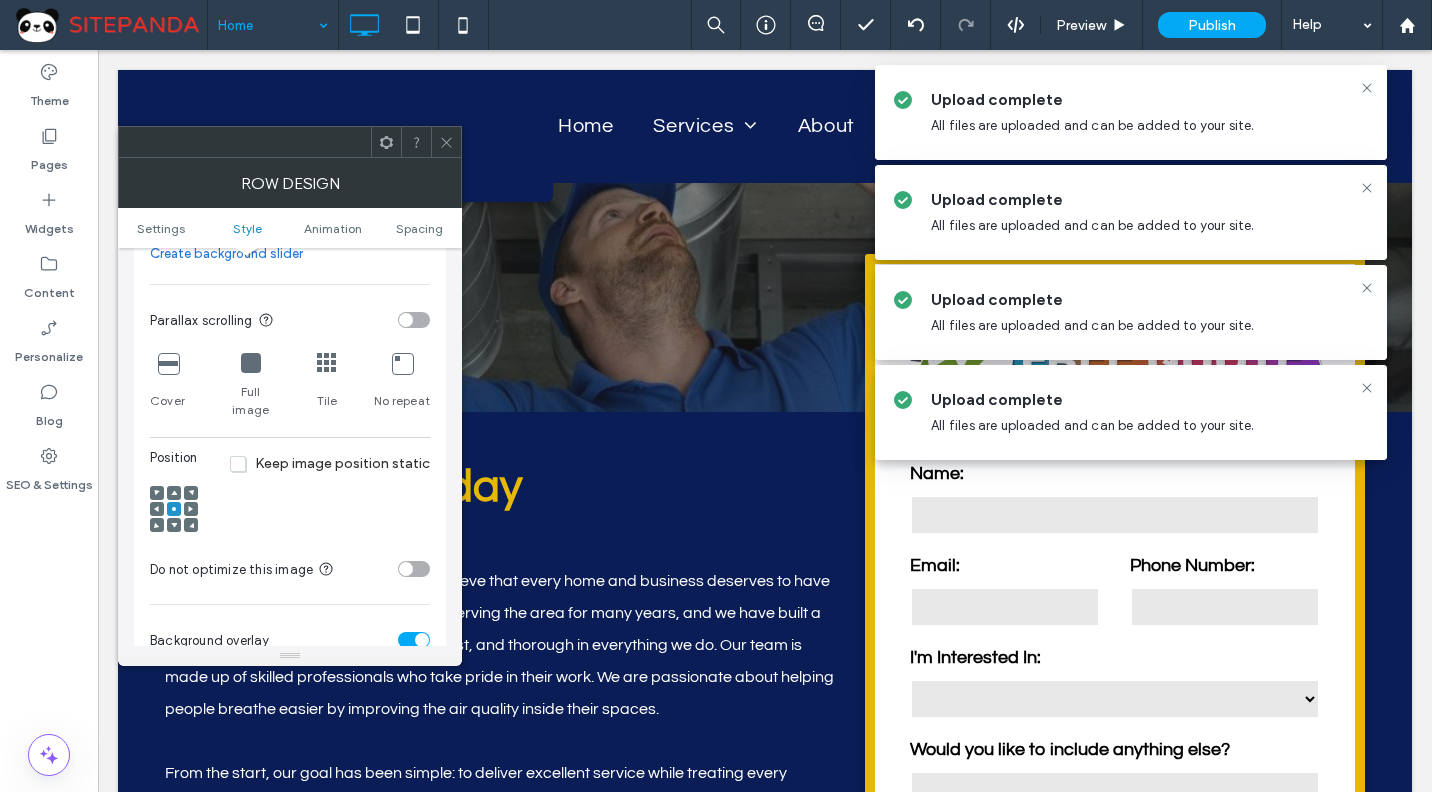 click 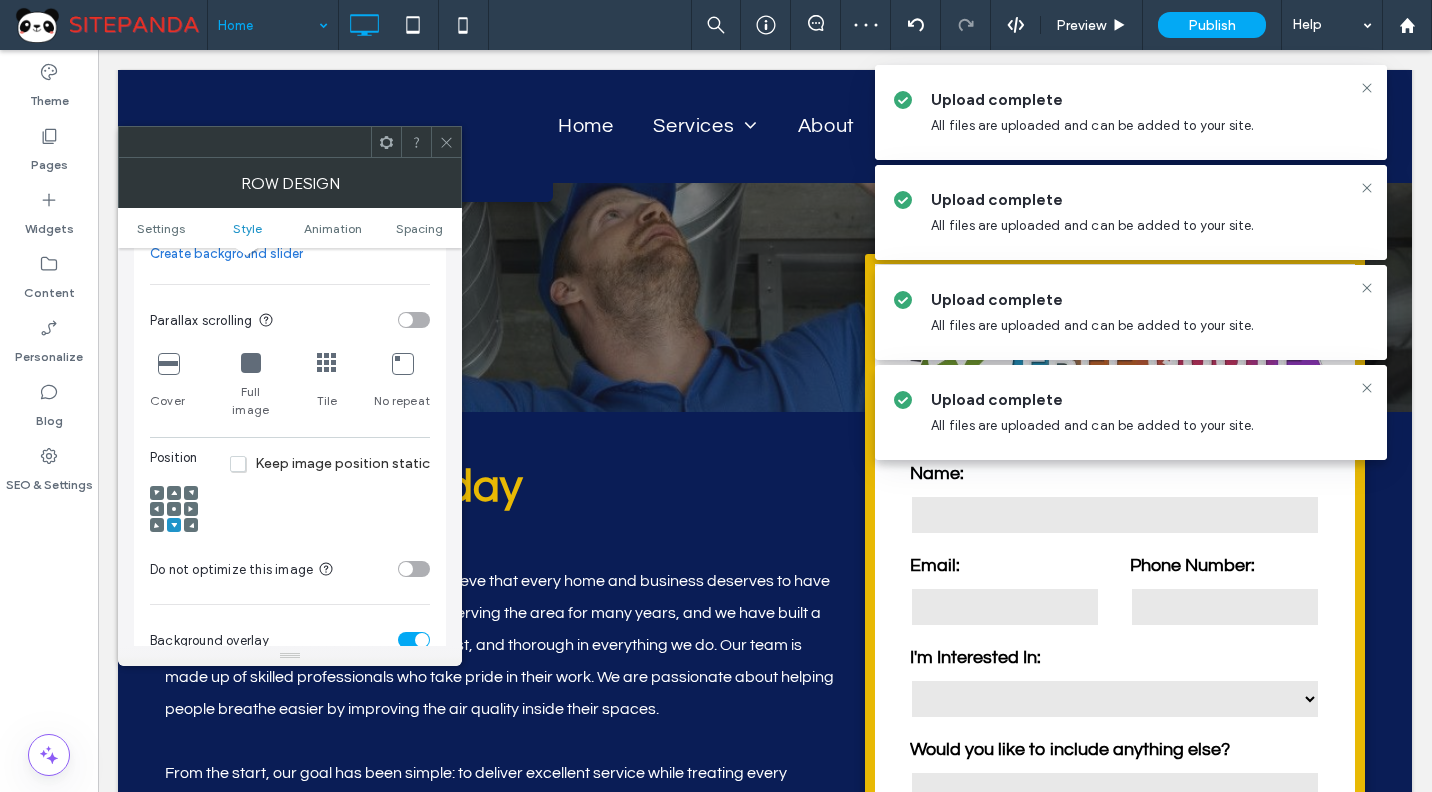 click 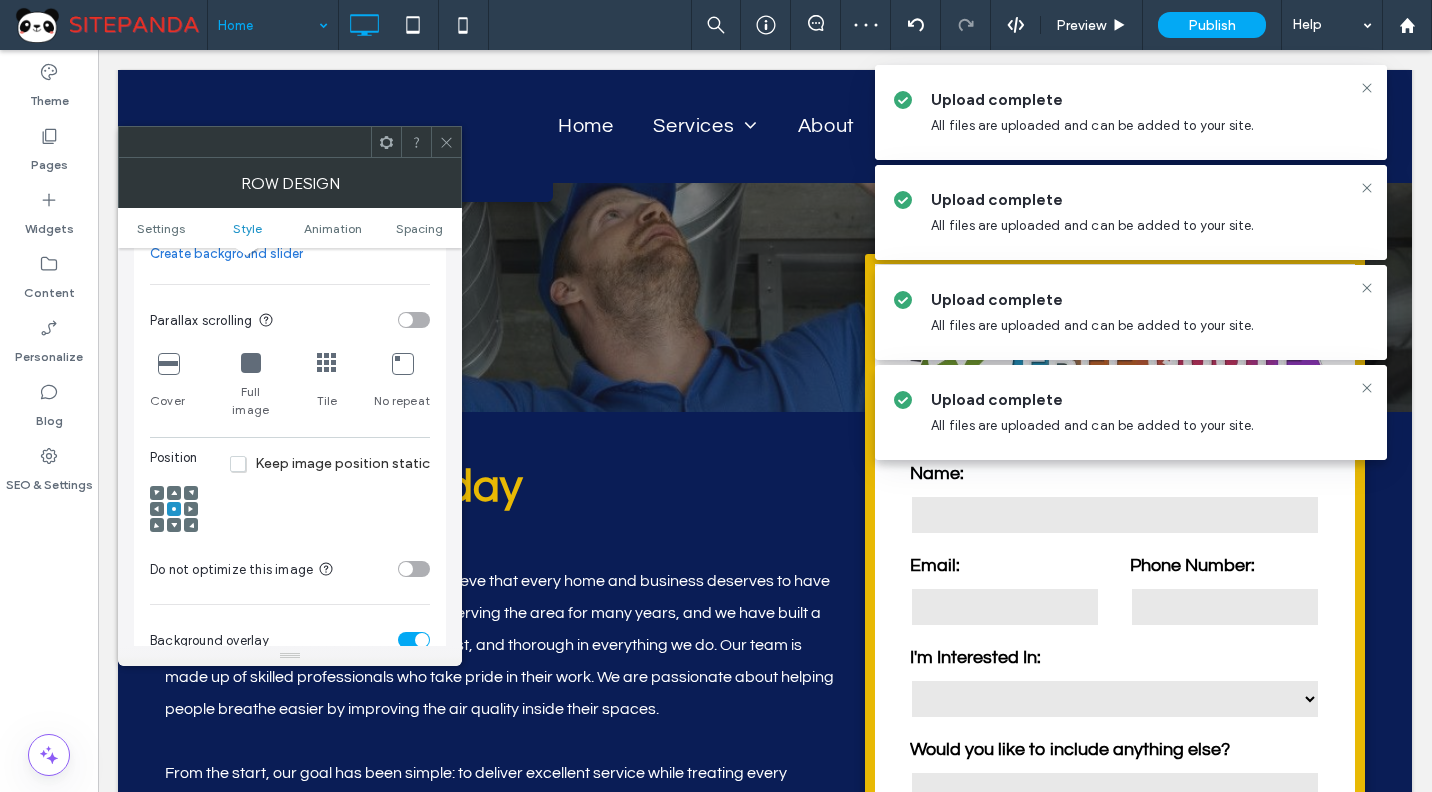 click 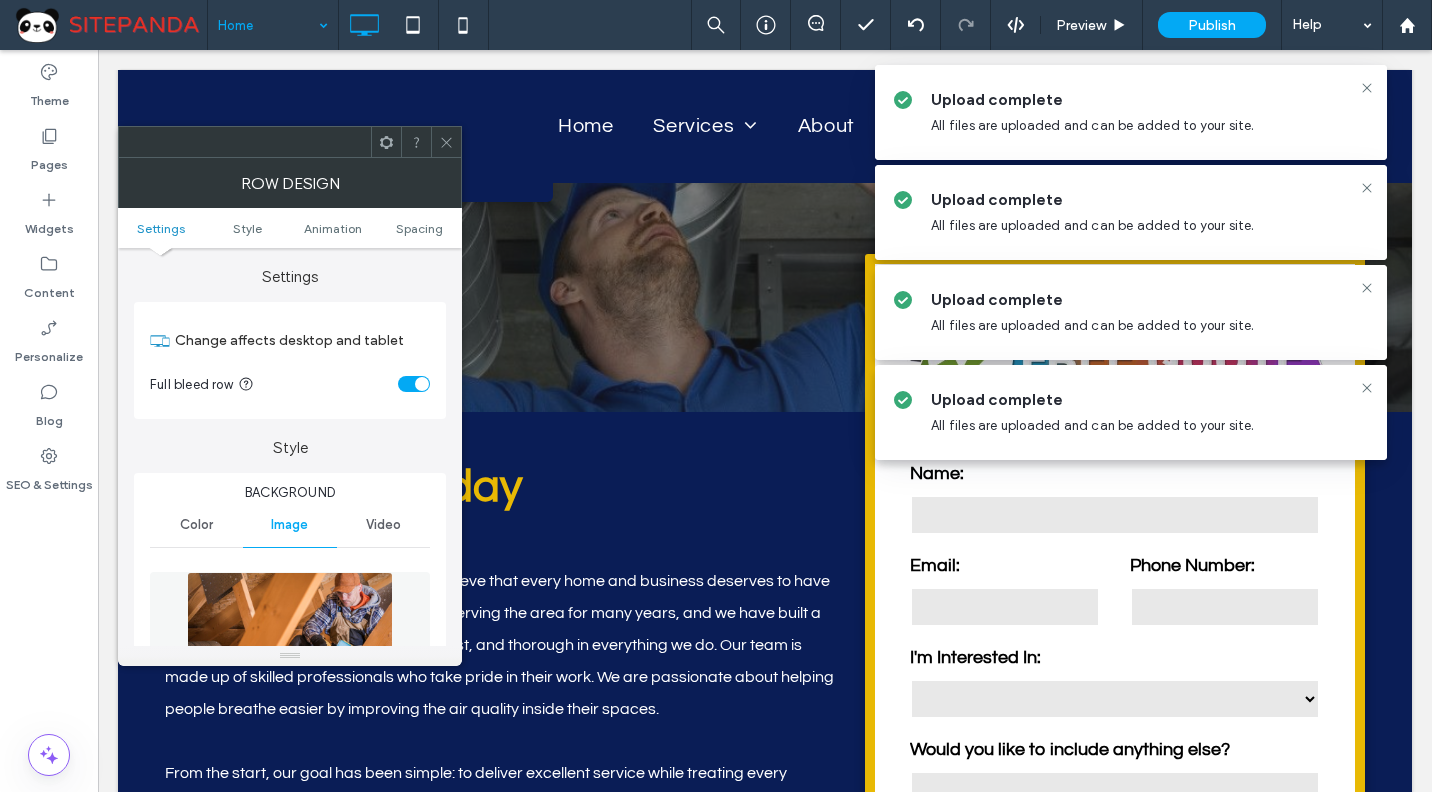 click at bounding box center [290, 641] 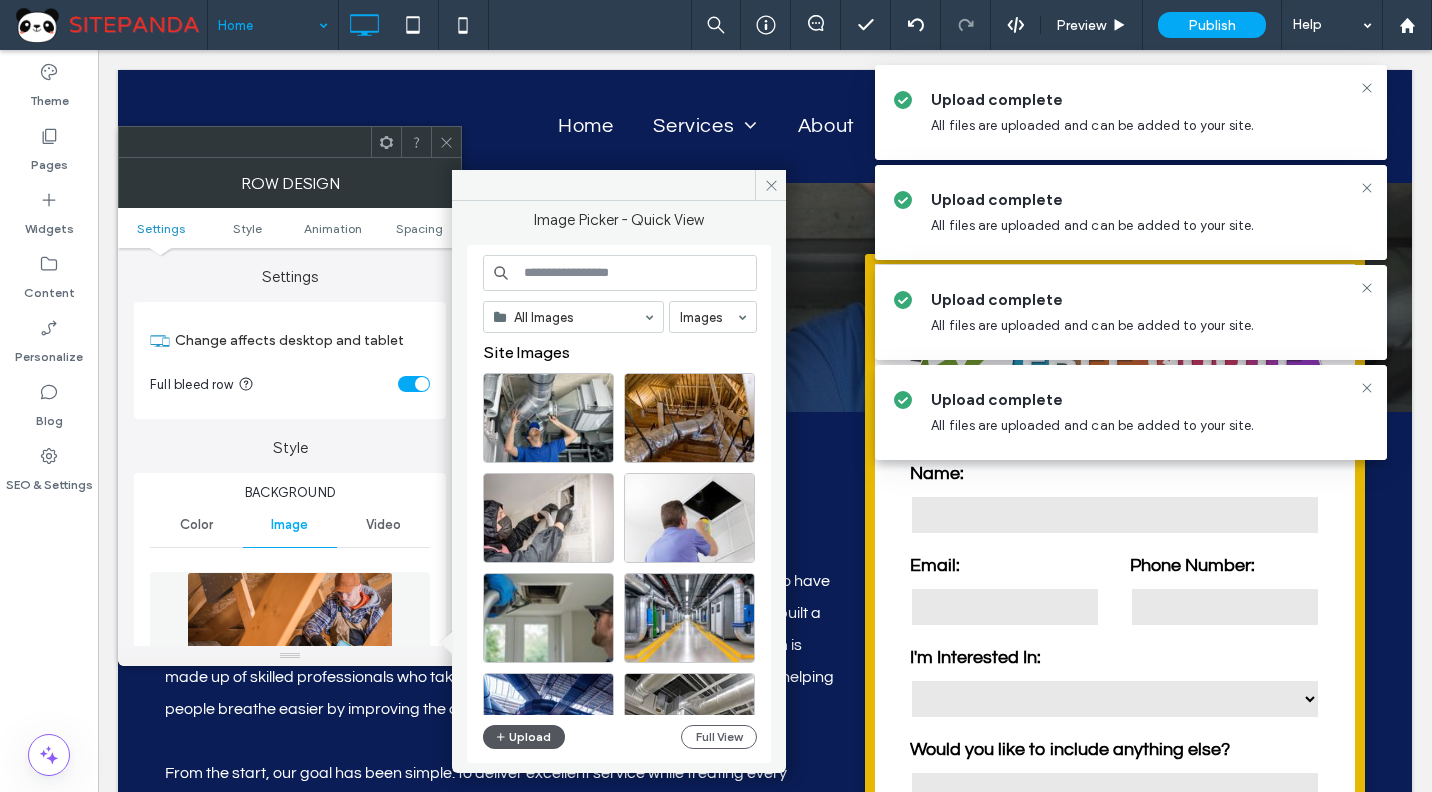 click on "Upload" at bounding box center [524, 737] 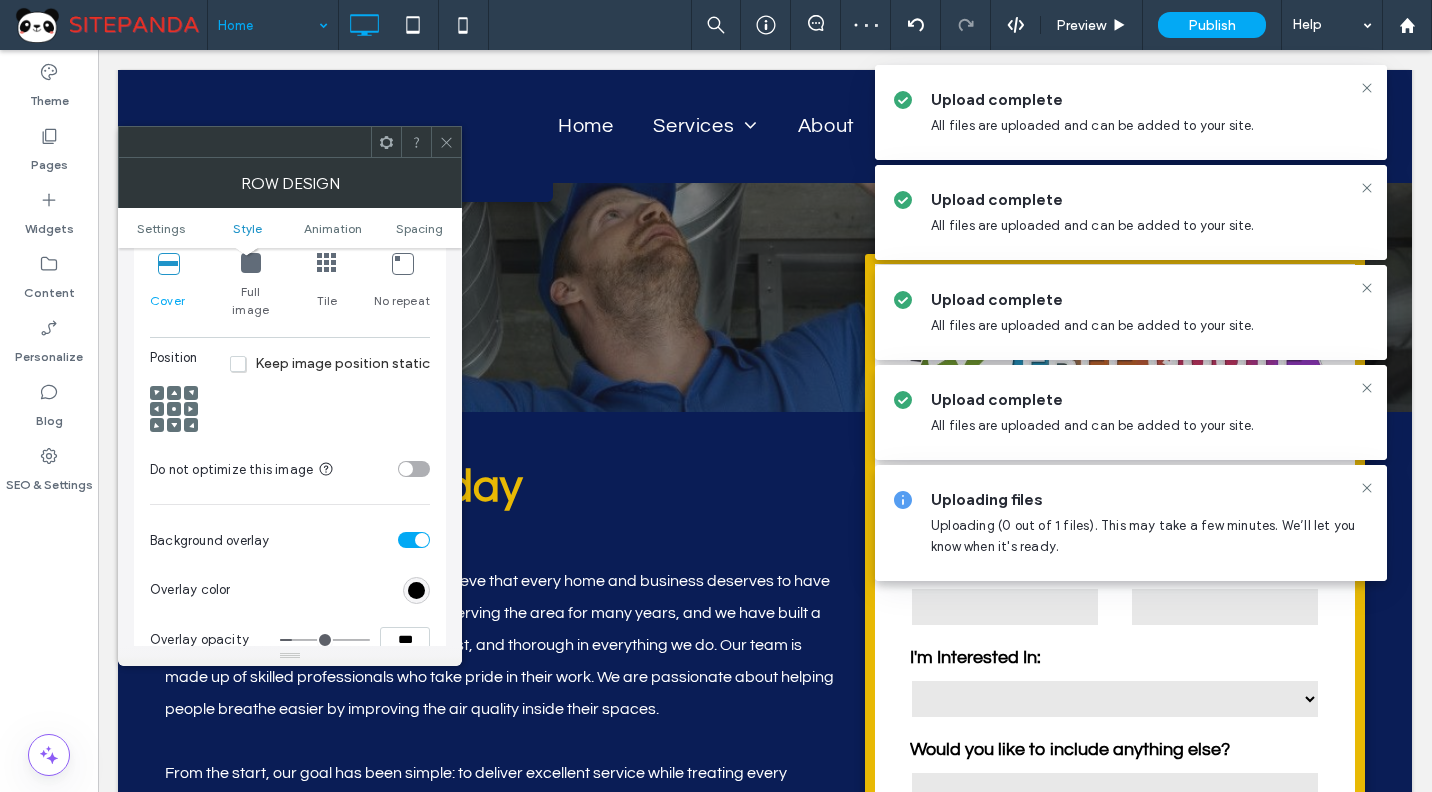 scroll, scrollTop: 715, scrollLeft: 0, axis: vertical 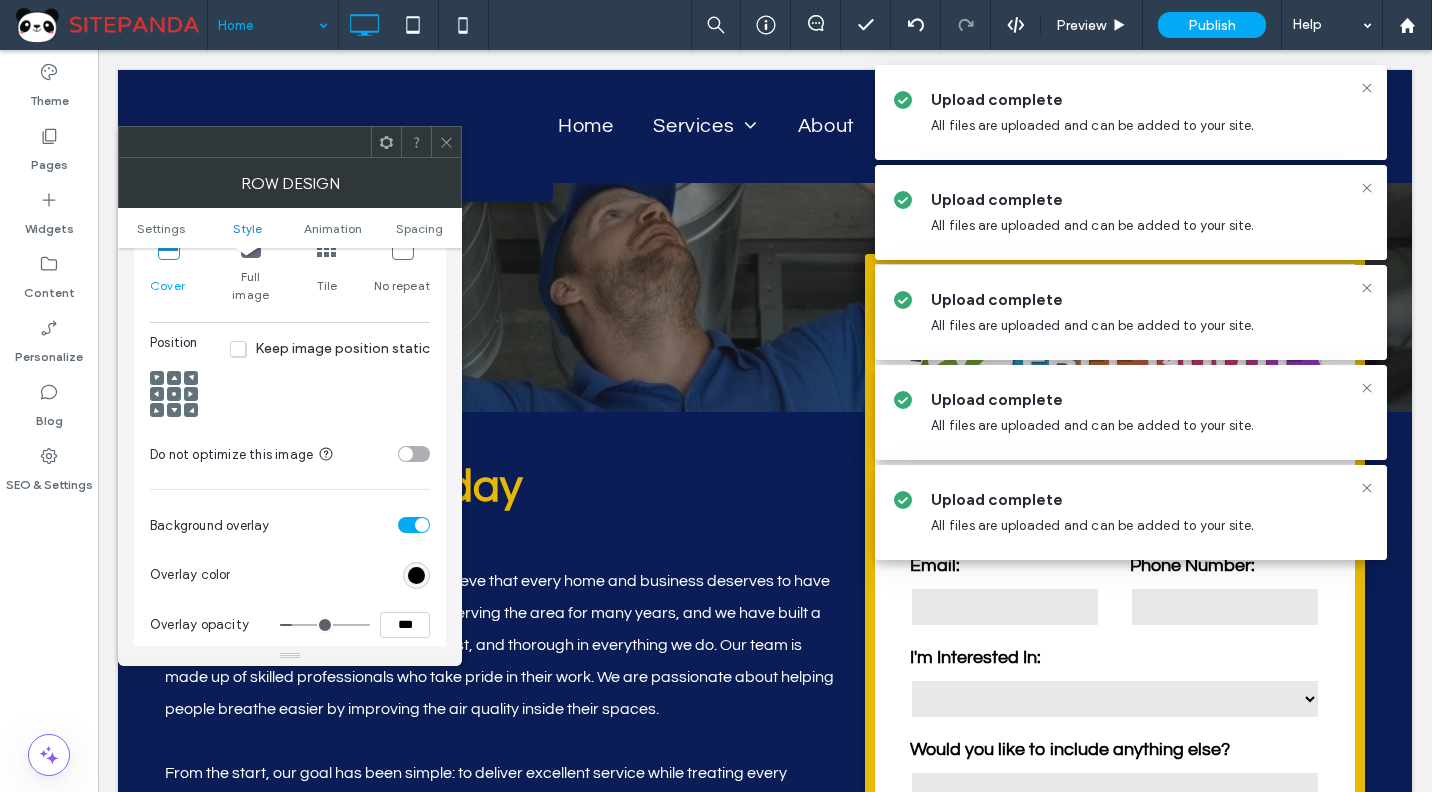 click 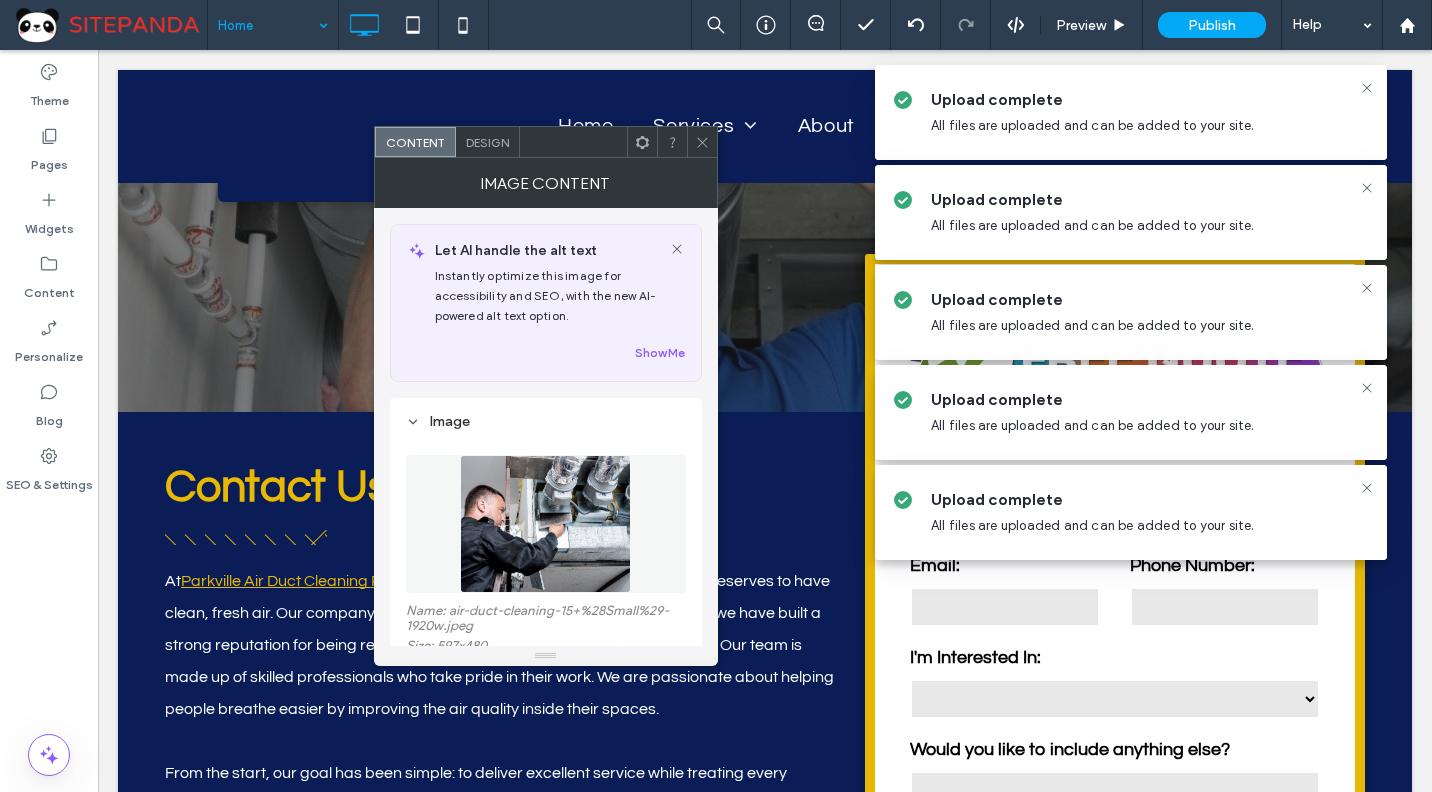 click at bounding box center (545, 524) 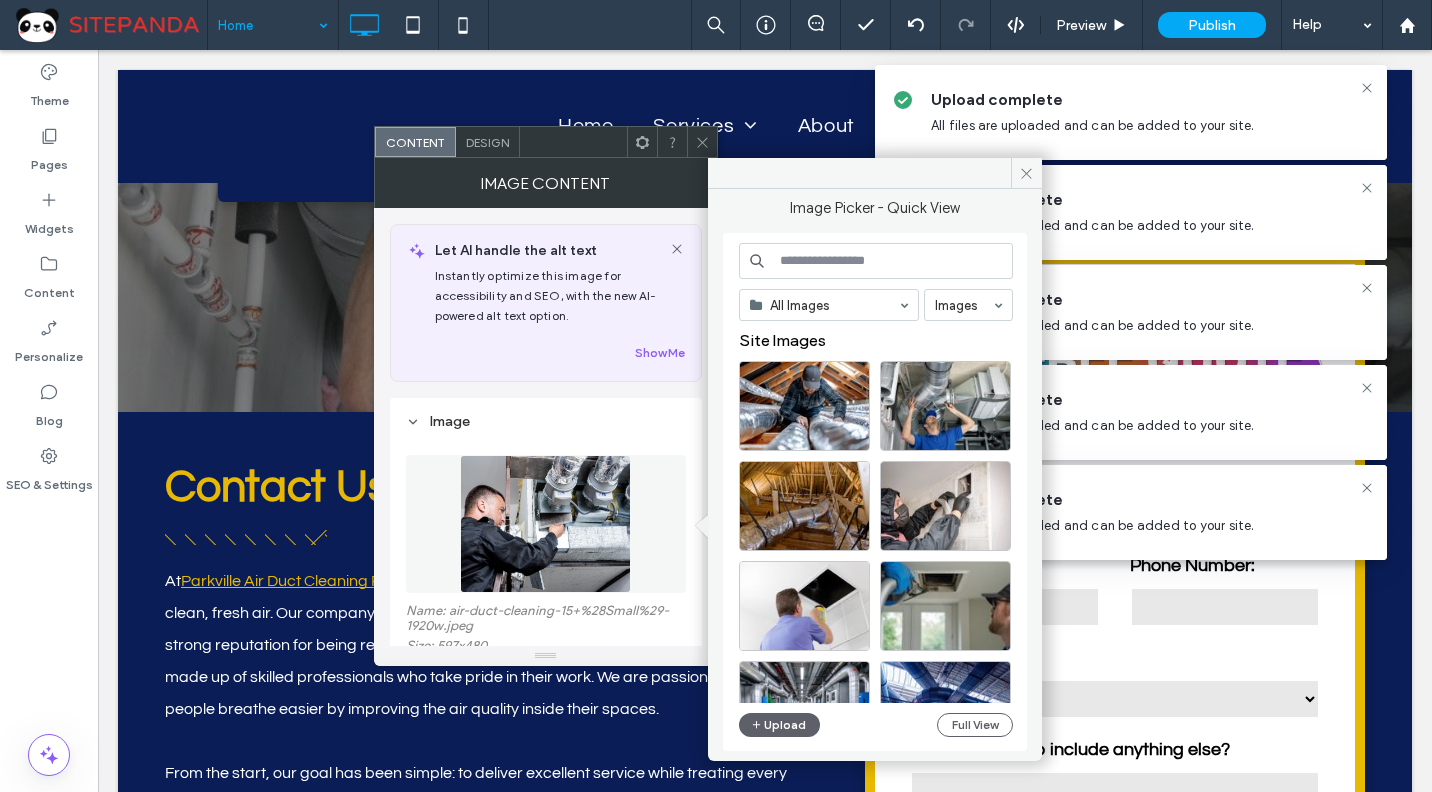 click on "All Images Images Site Images Upload Full View" at bounding box center (876, 492) 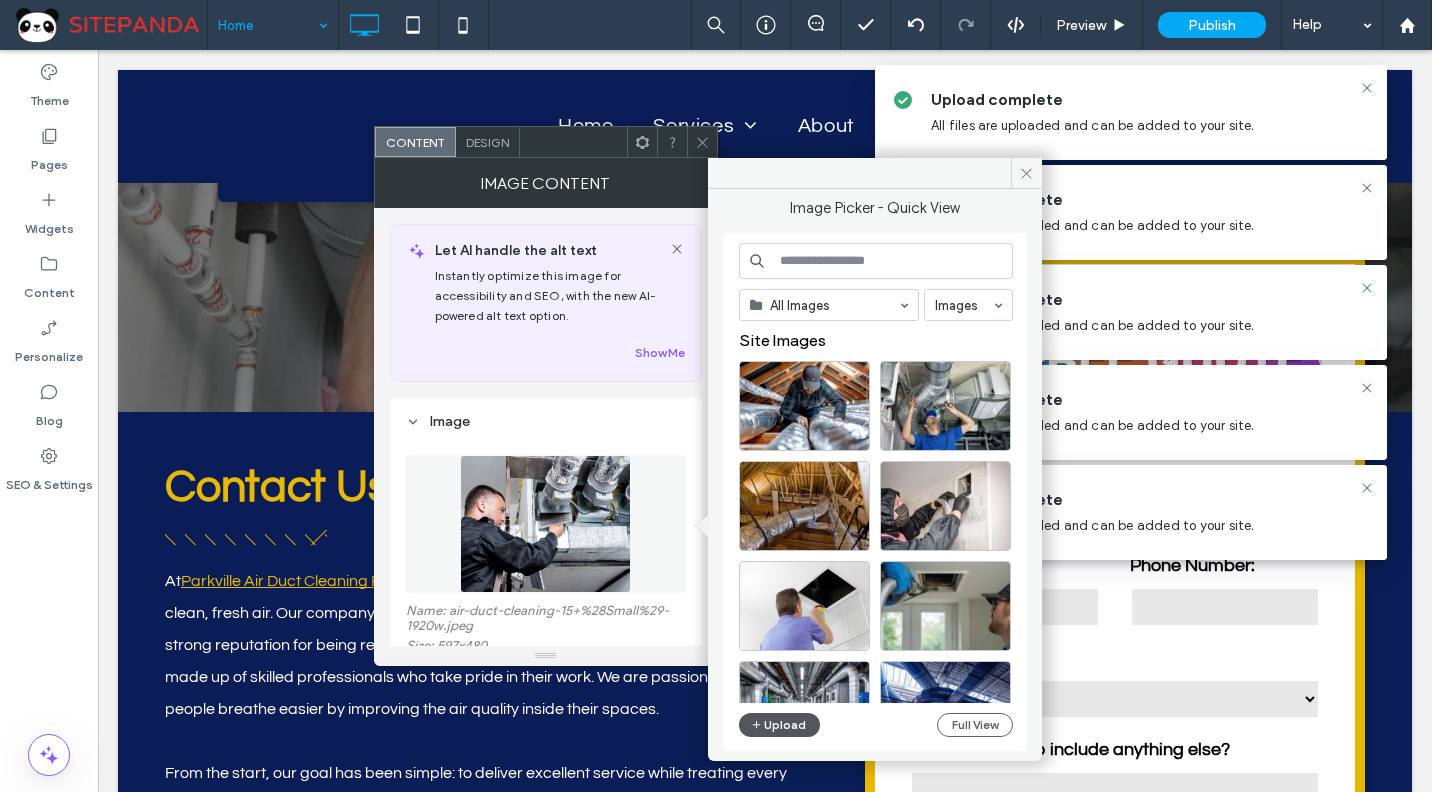click on "Upload" at bounding box center (780, 725) 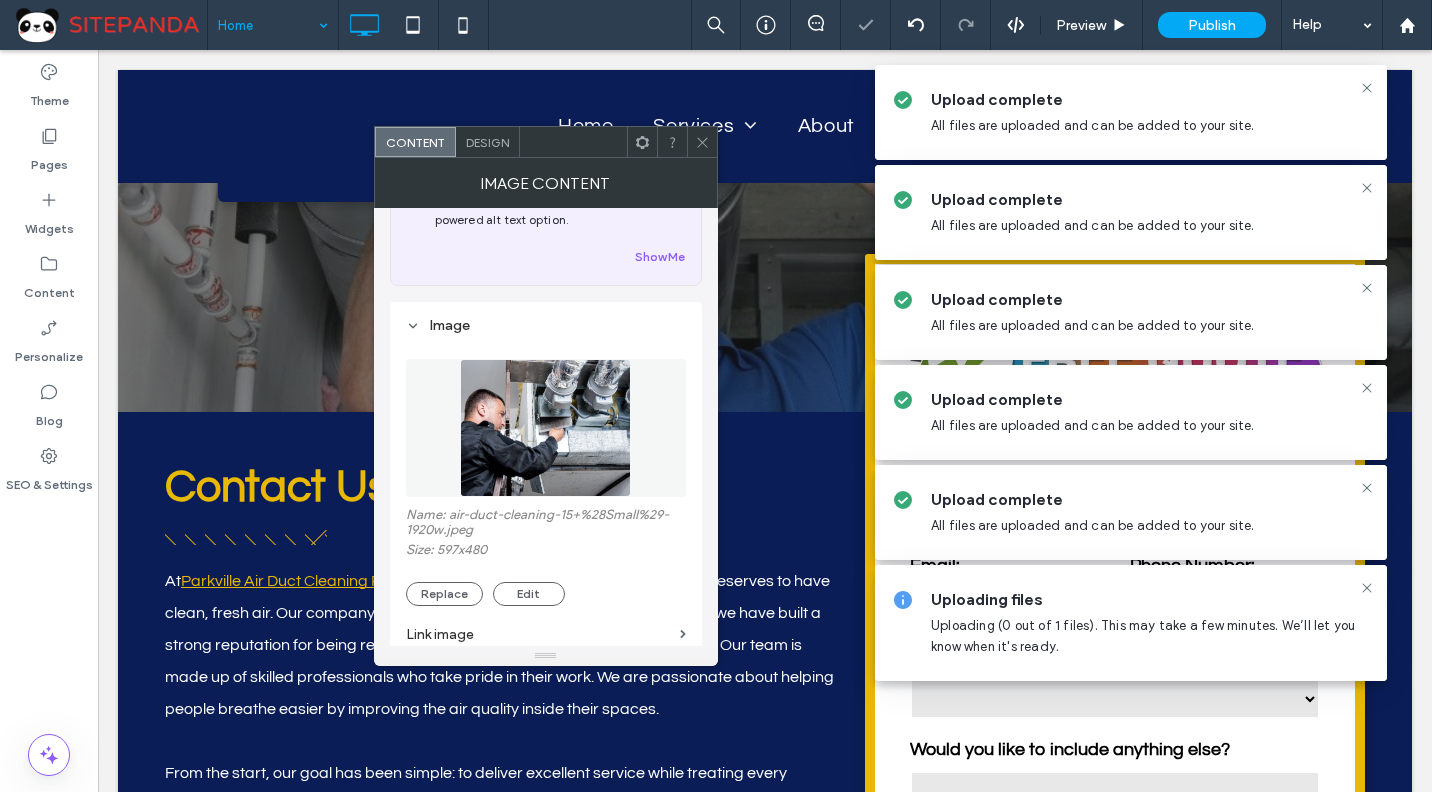 scroll, scrollTop: 200, scrollLeft: 0, axis: vertical 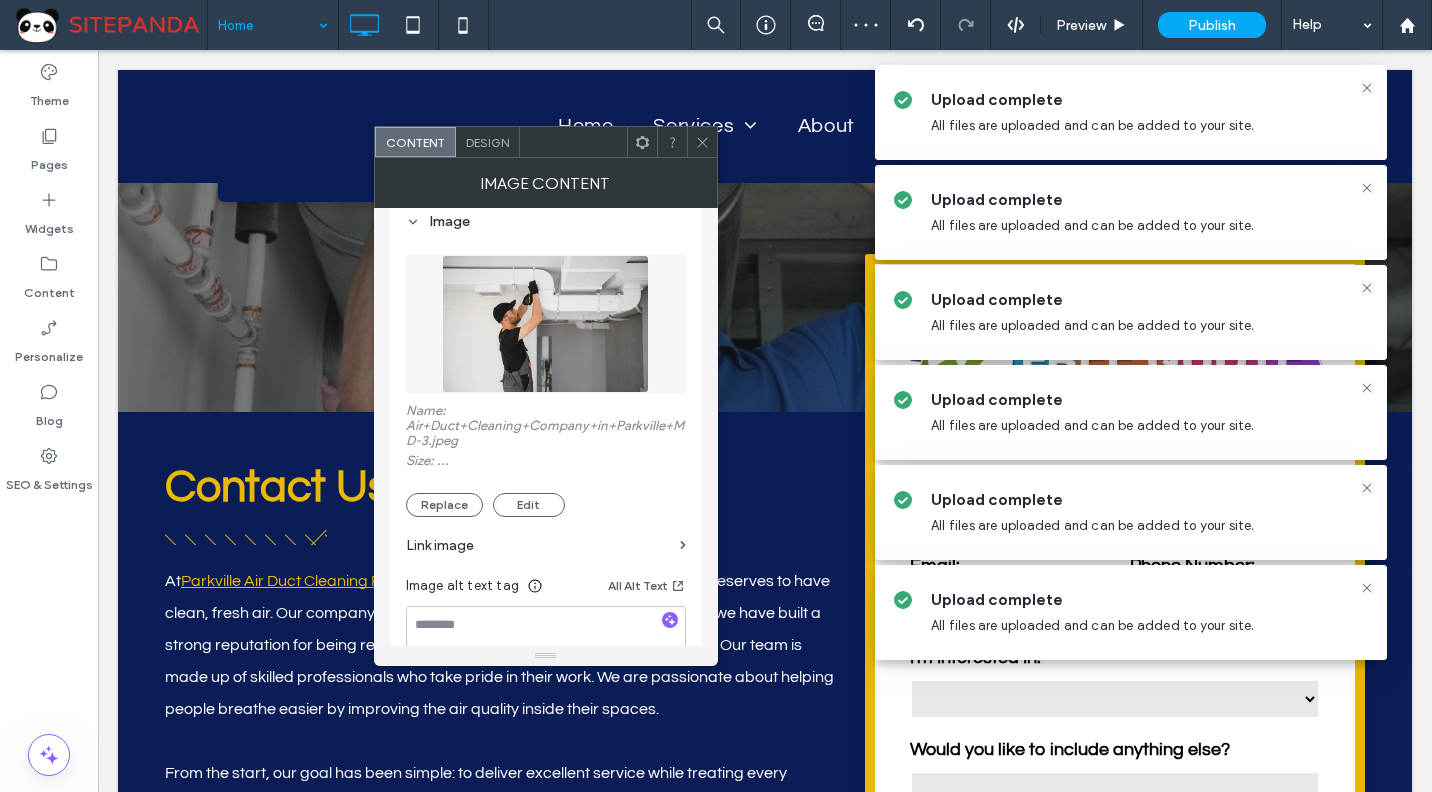 click 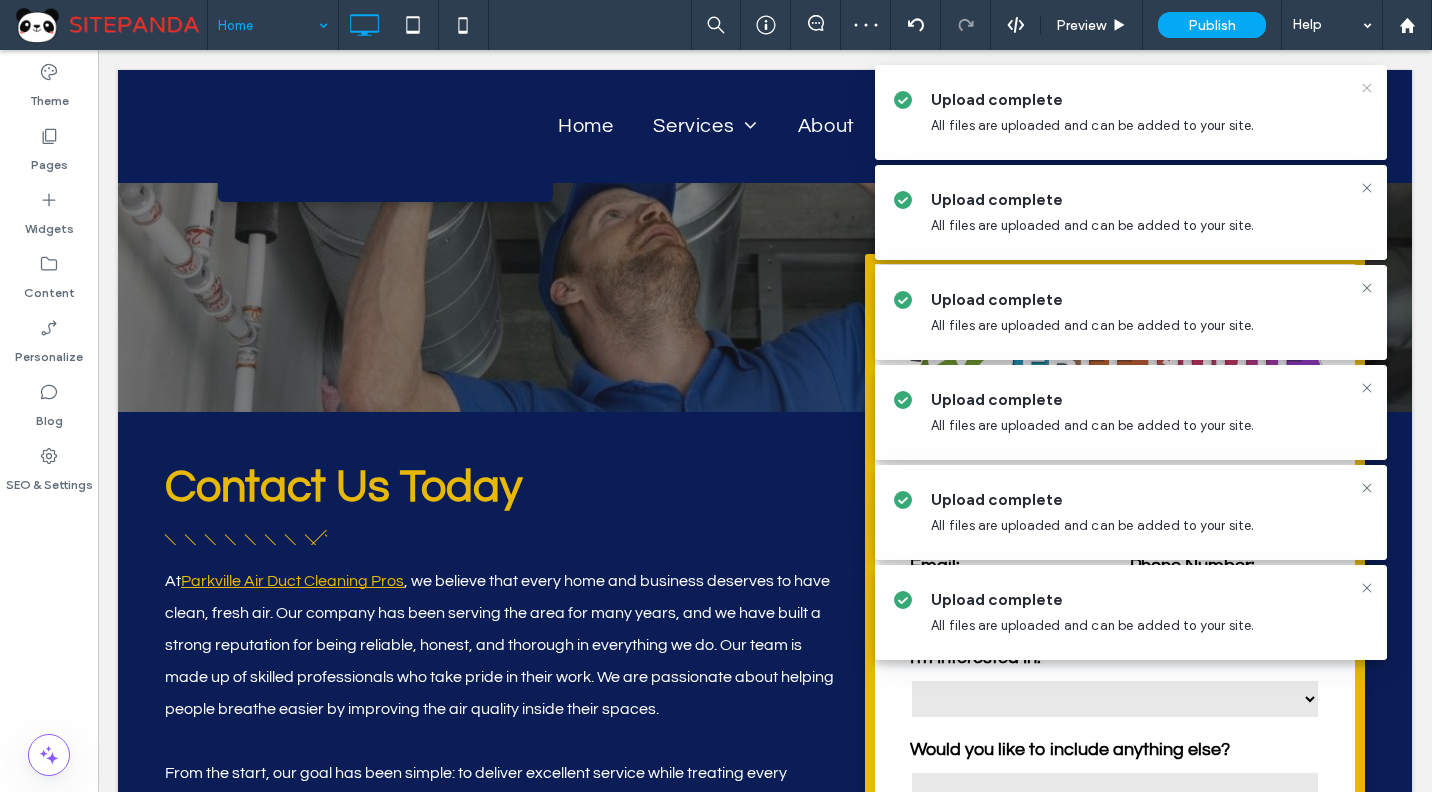 click 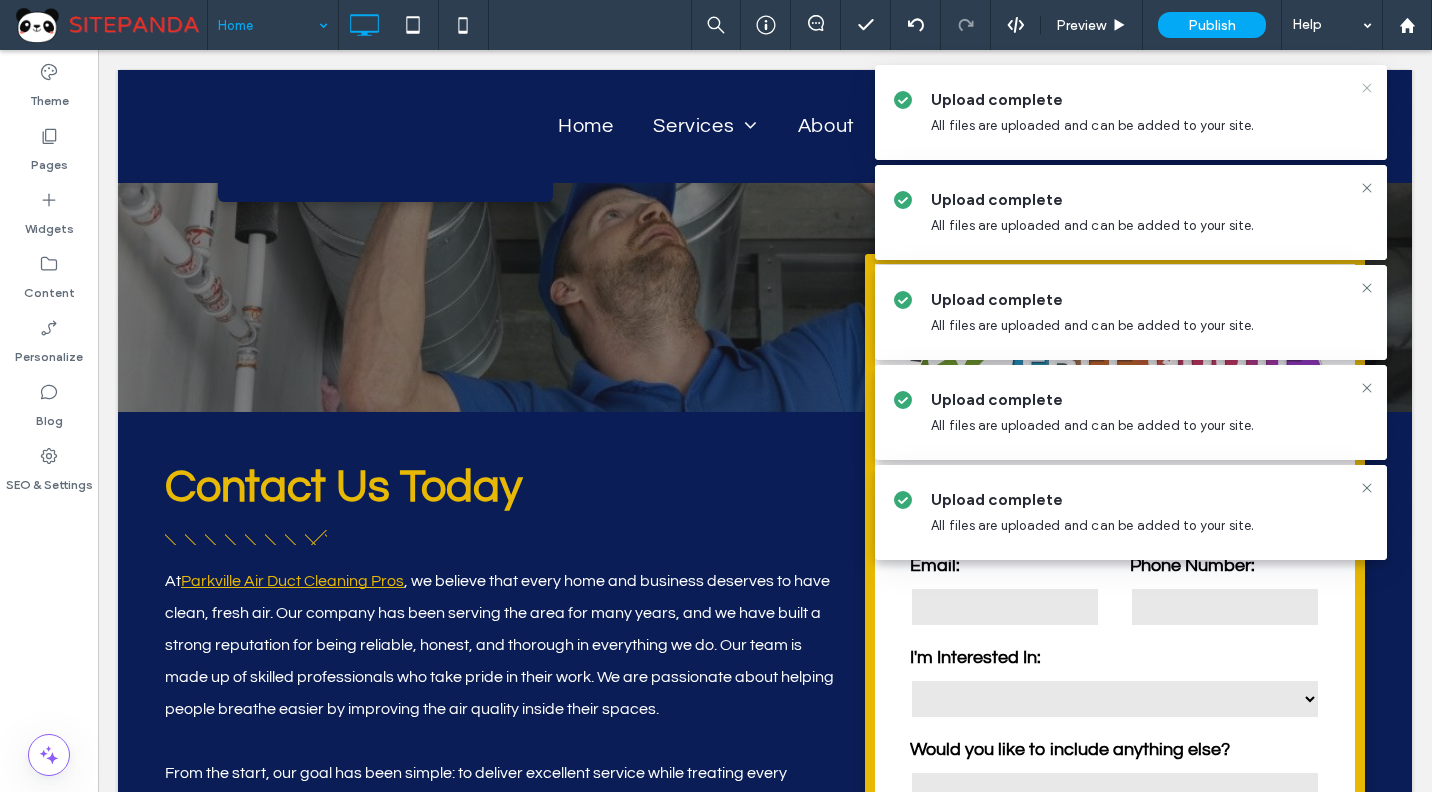 click 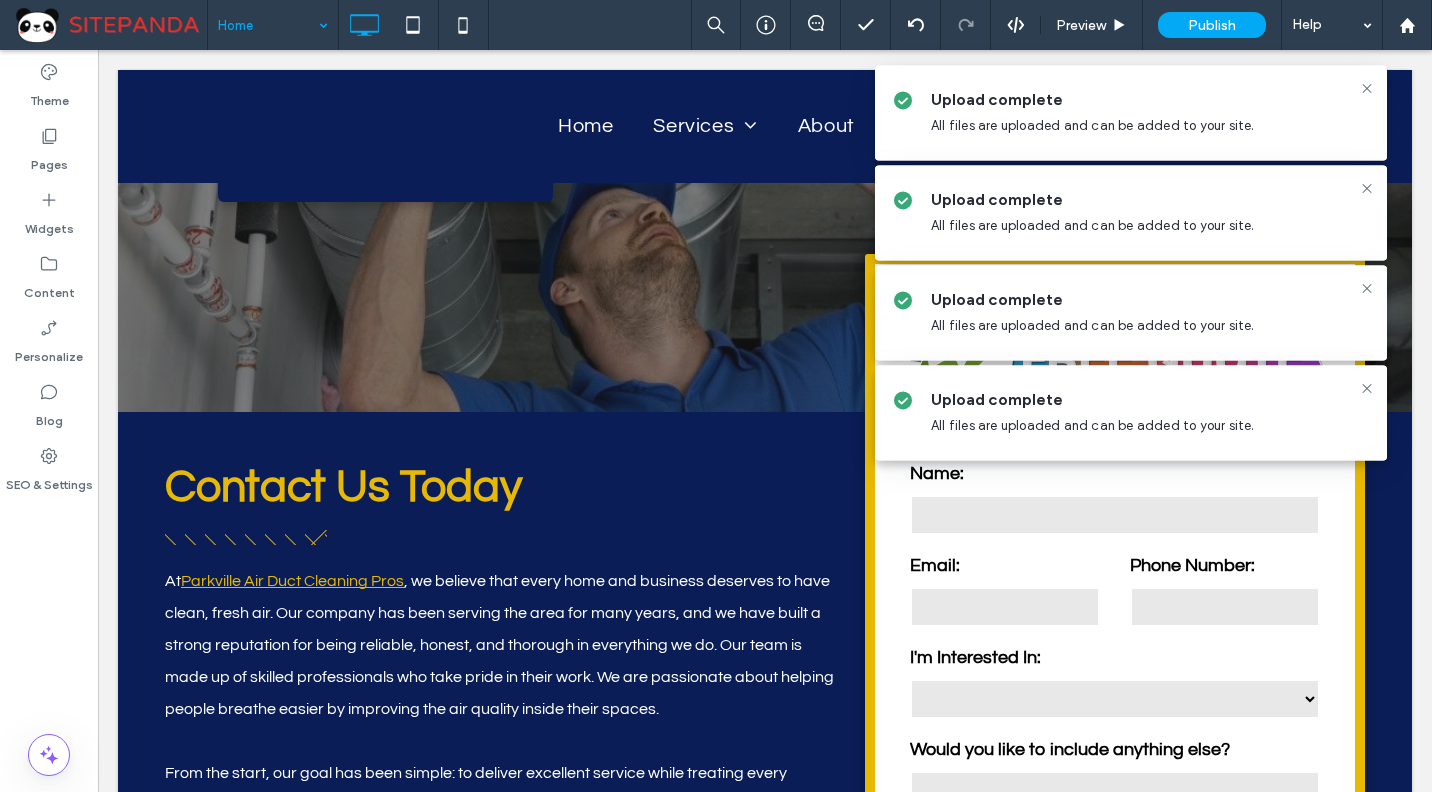click 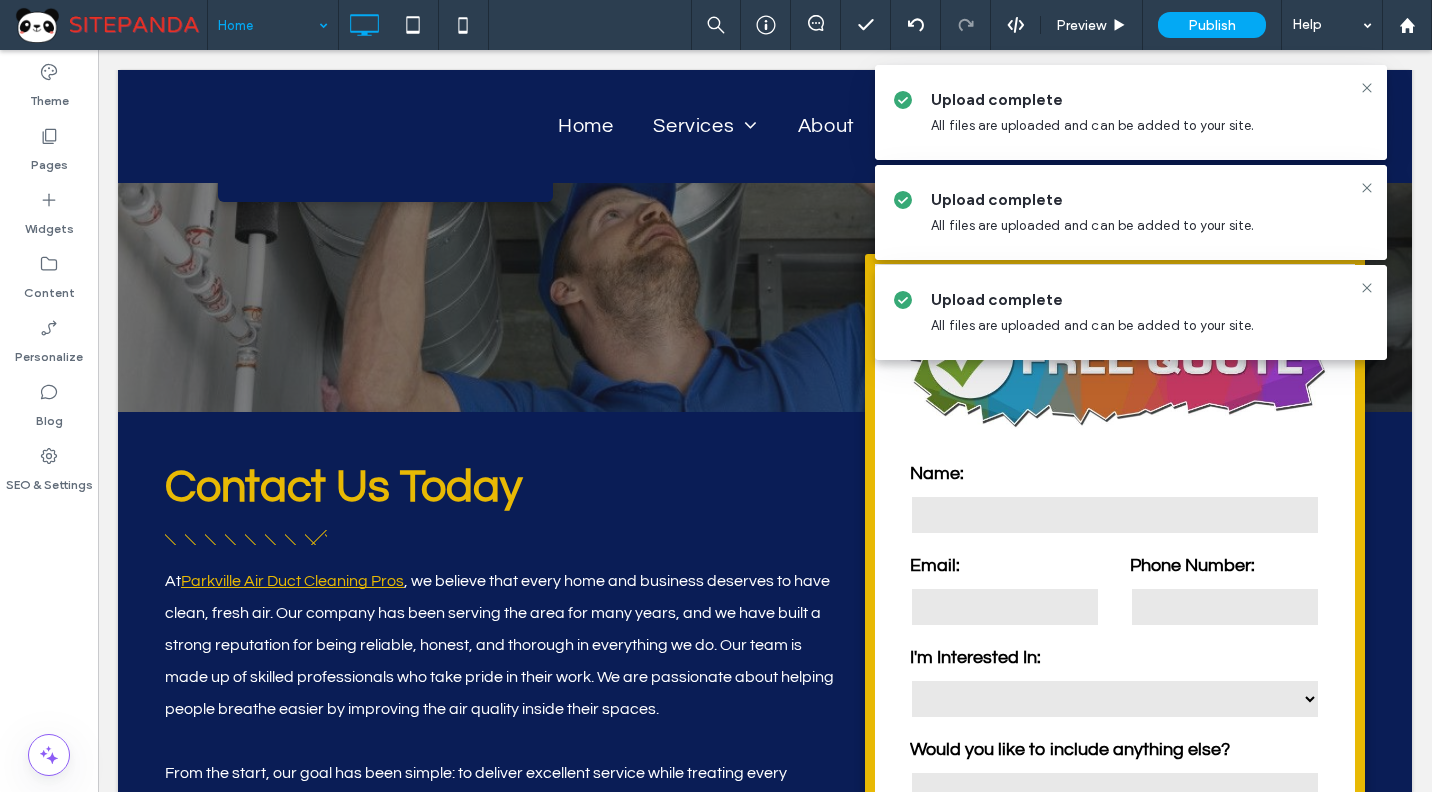 click 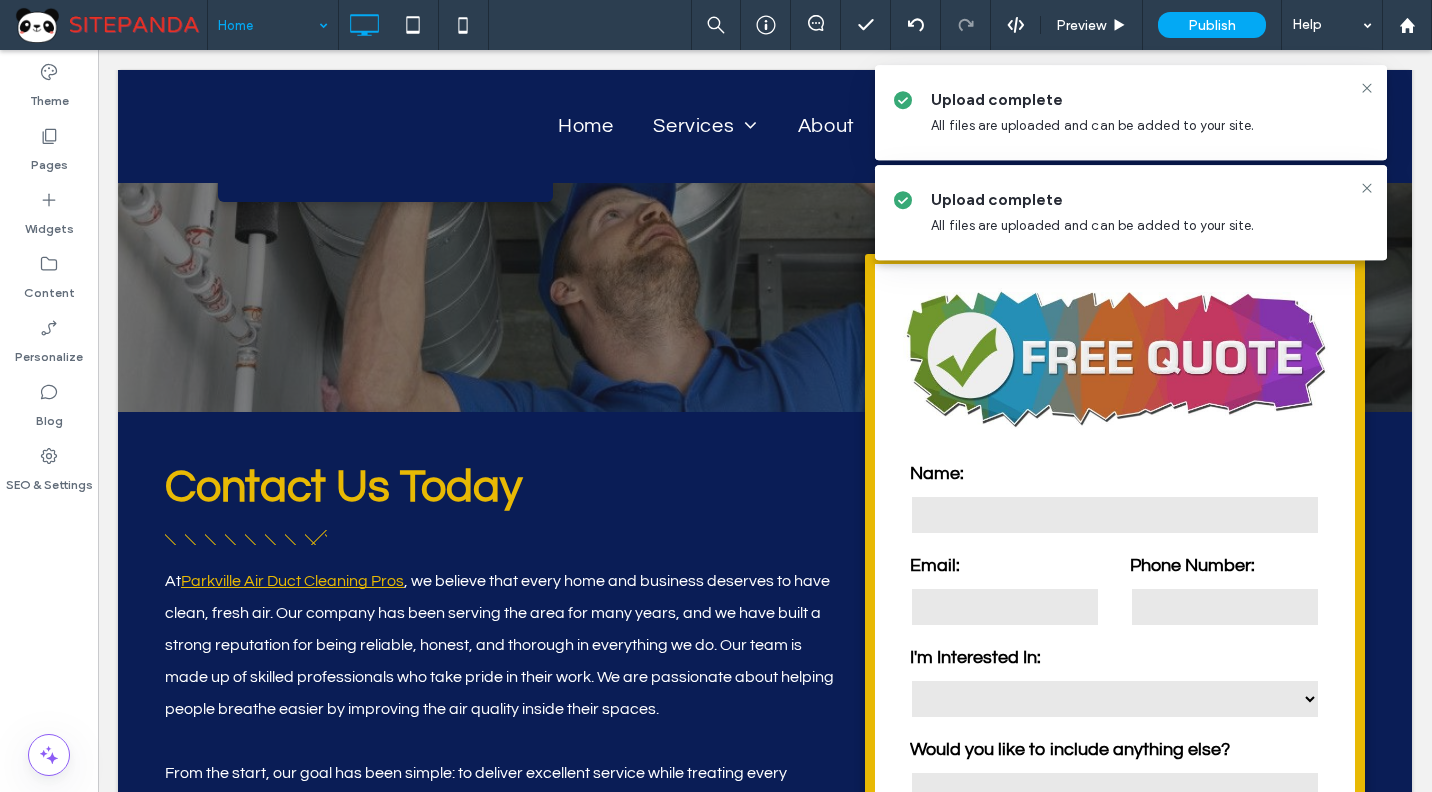 click 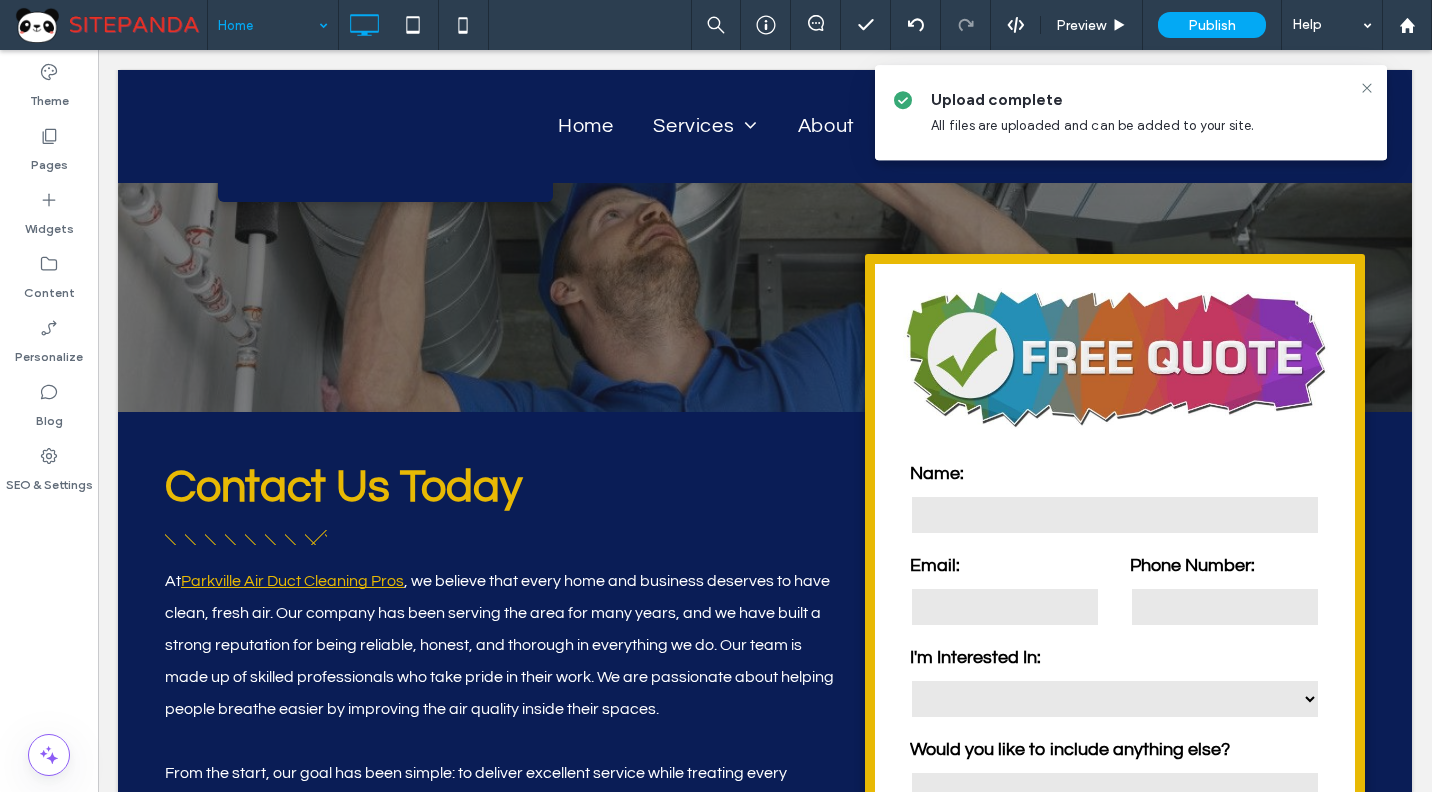 click 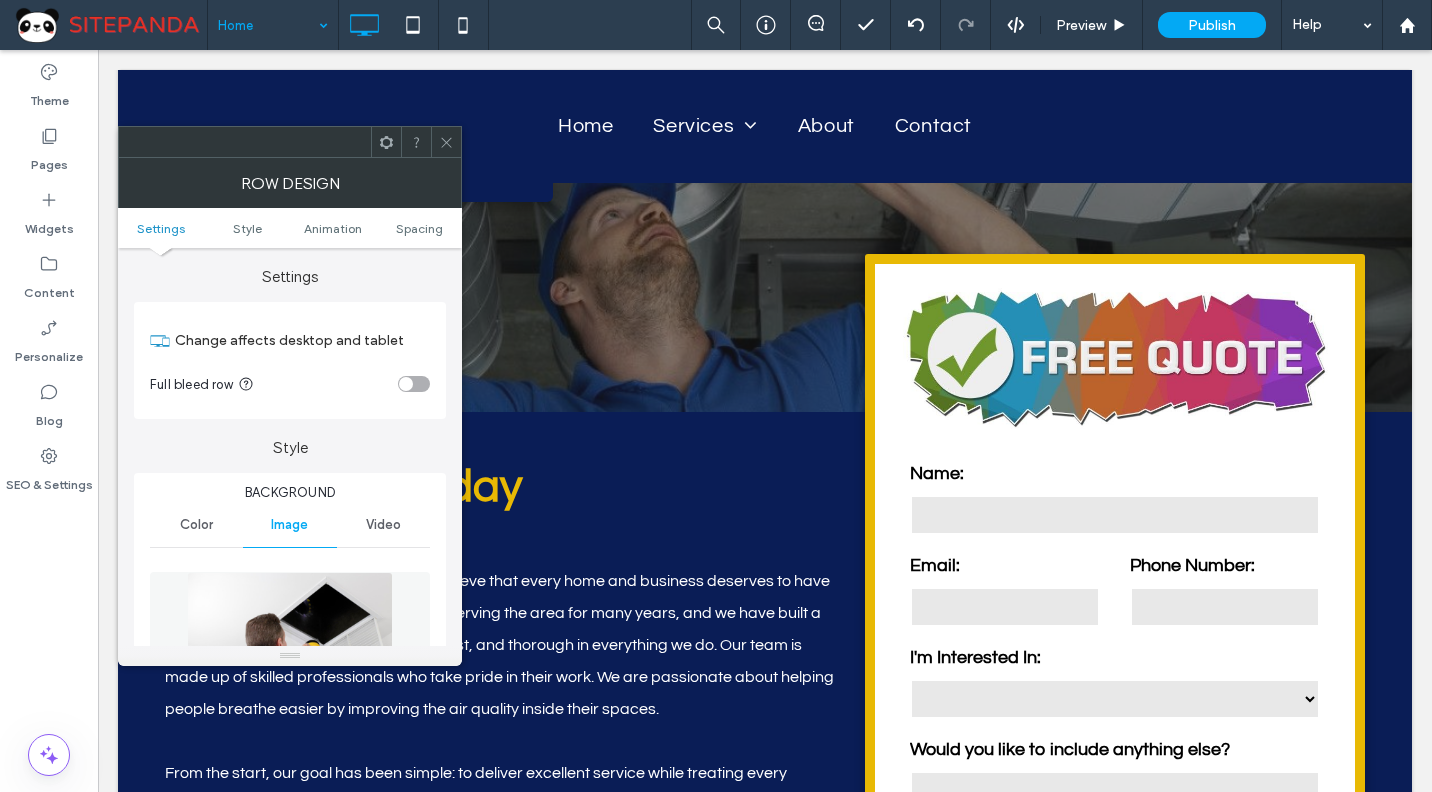 click at bounding box center (290, 641) 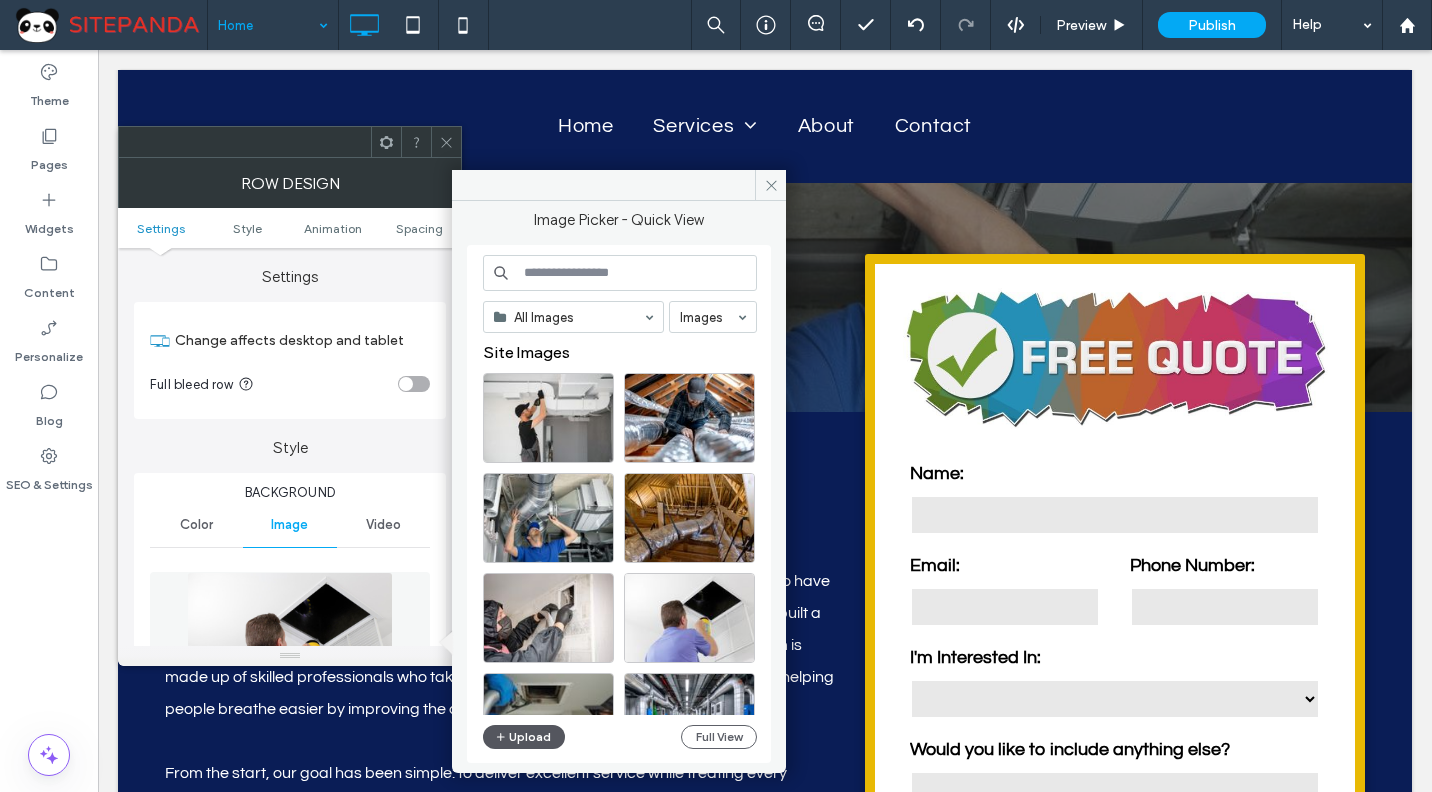 click on "Upload" at bounding box center [524, 737] 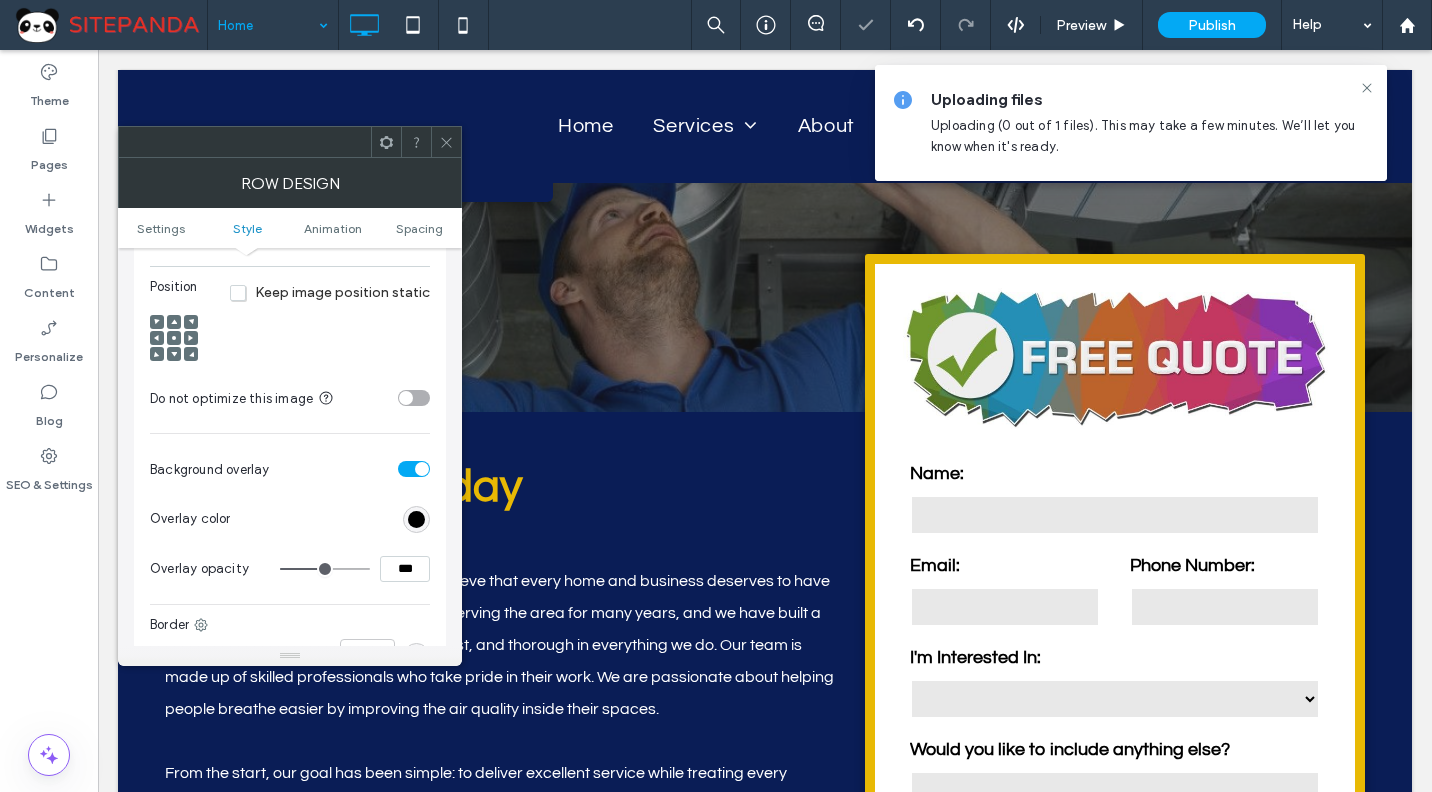 scroll, scrollTop: 800, scrollLeft: 0, axis: vertical 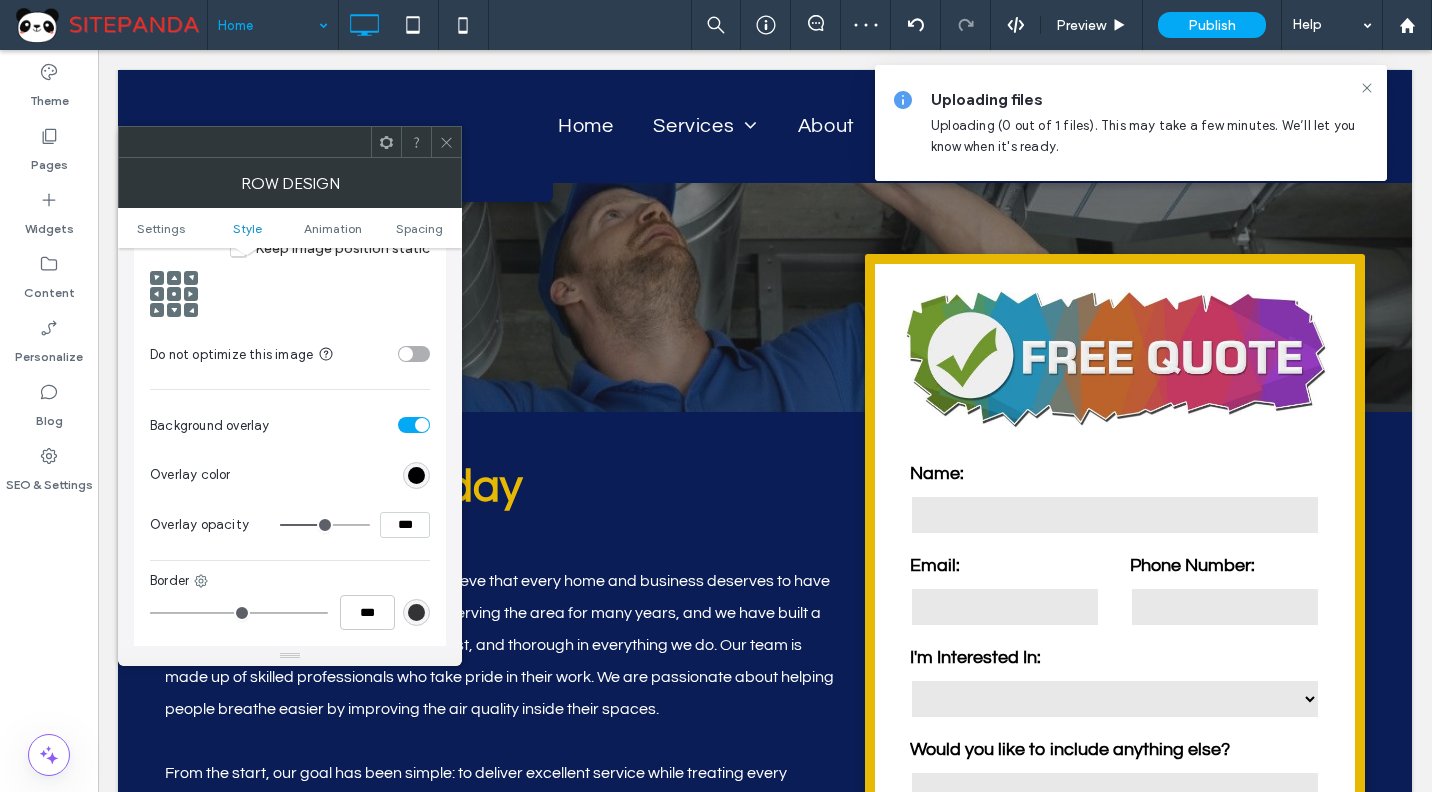 click at bounding box center (446, 142) 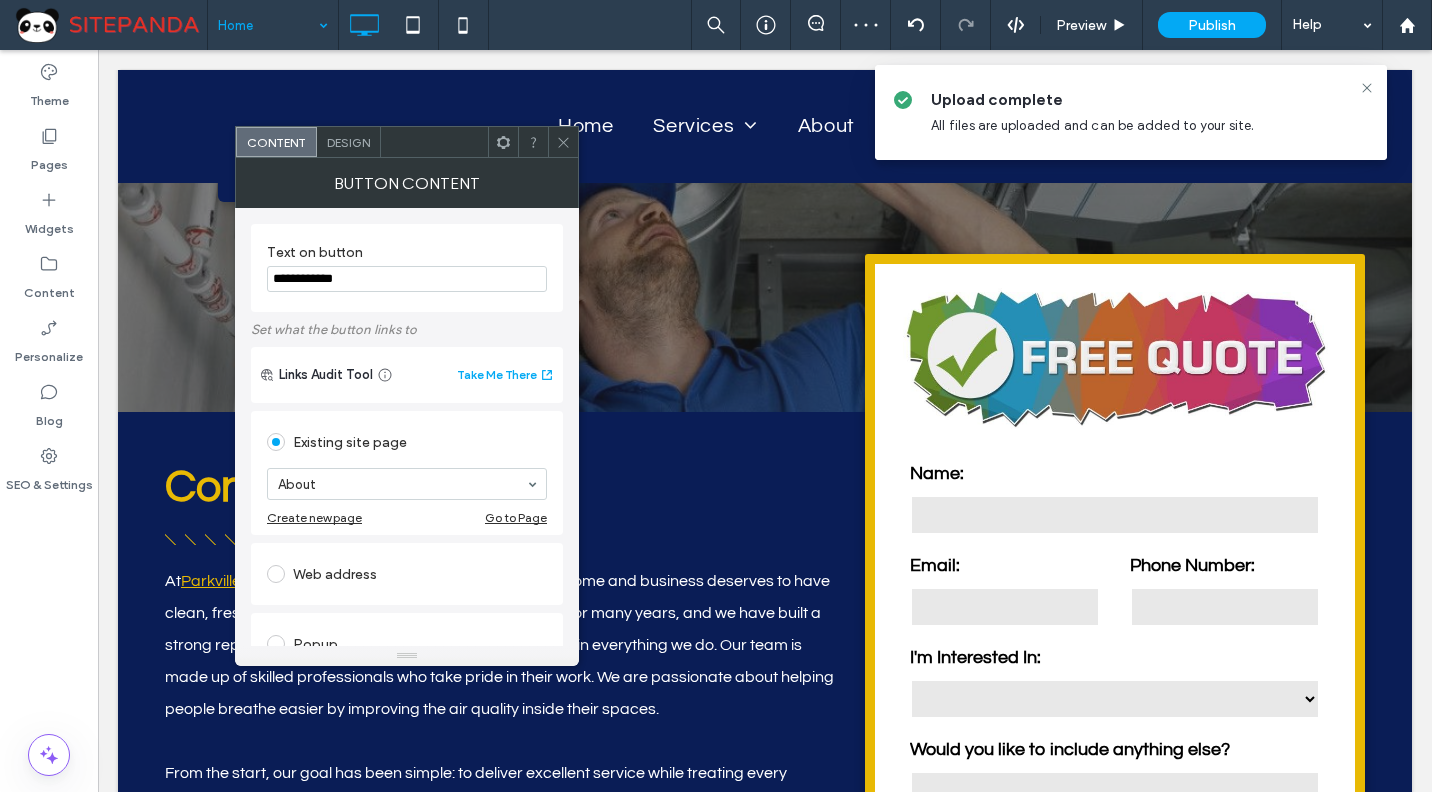 click 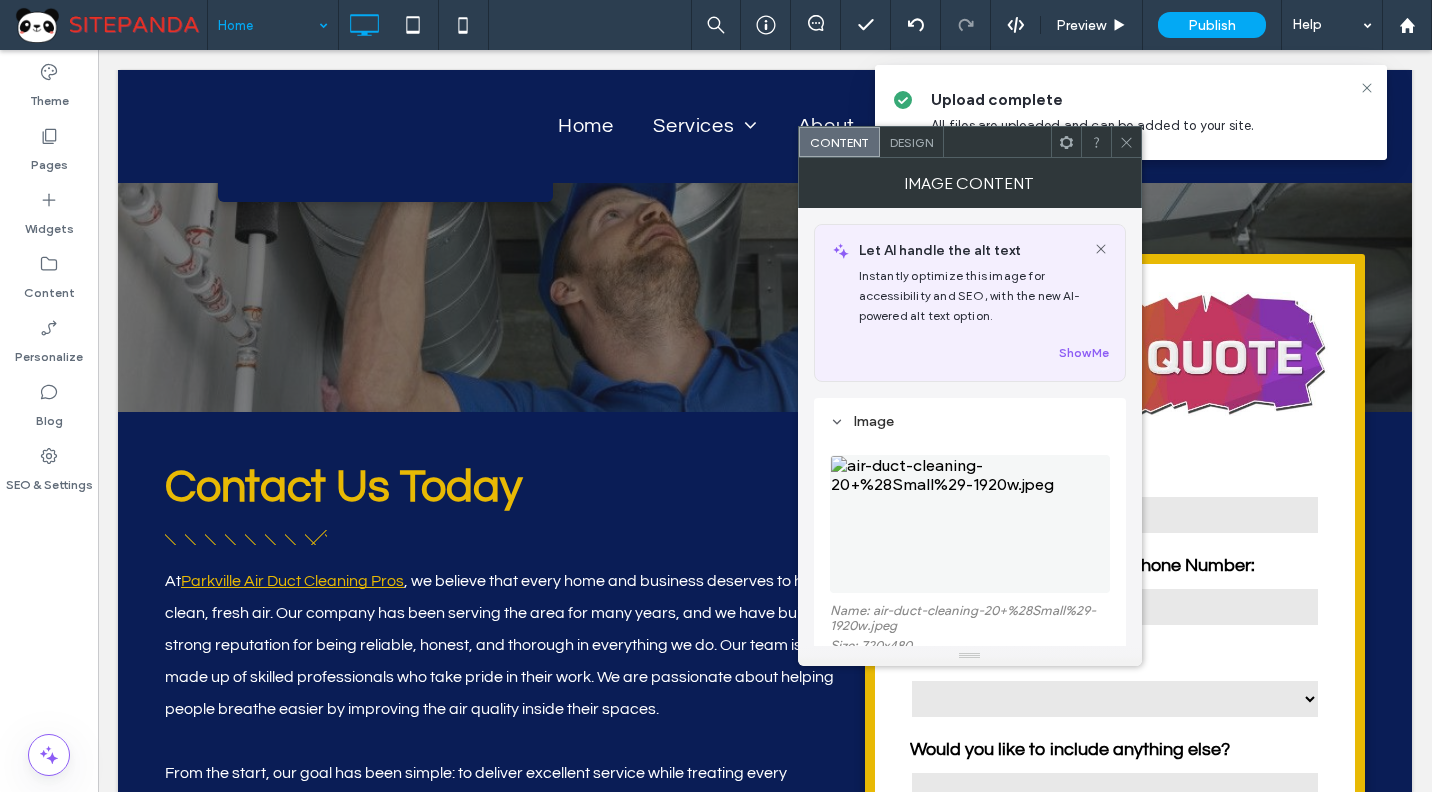 click at bounding box center [970, 524] 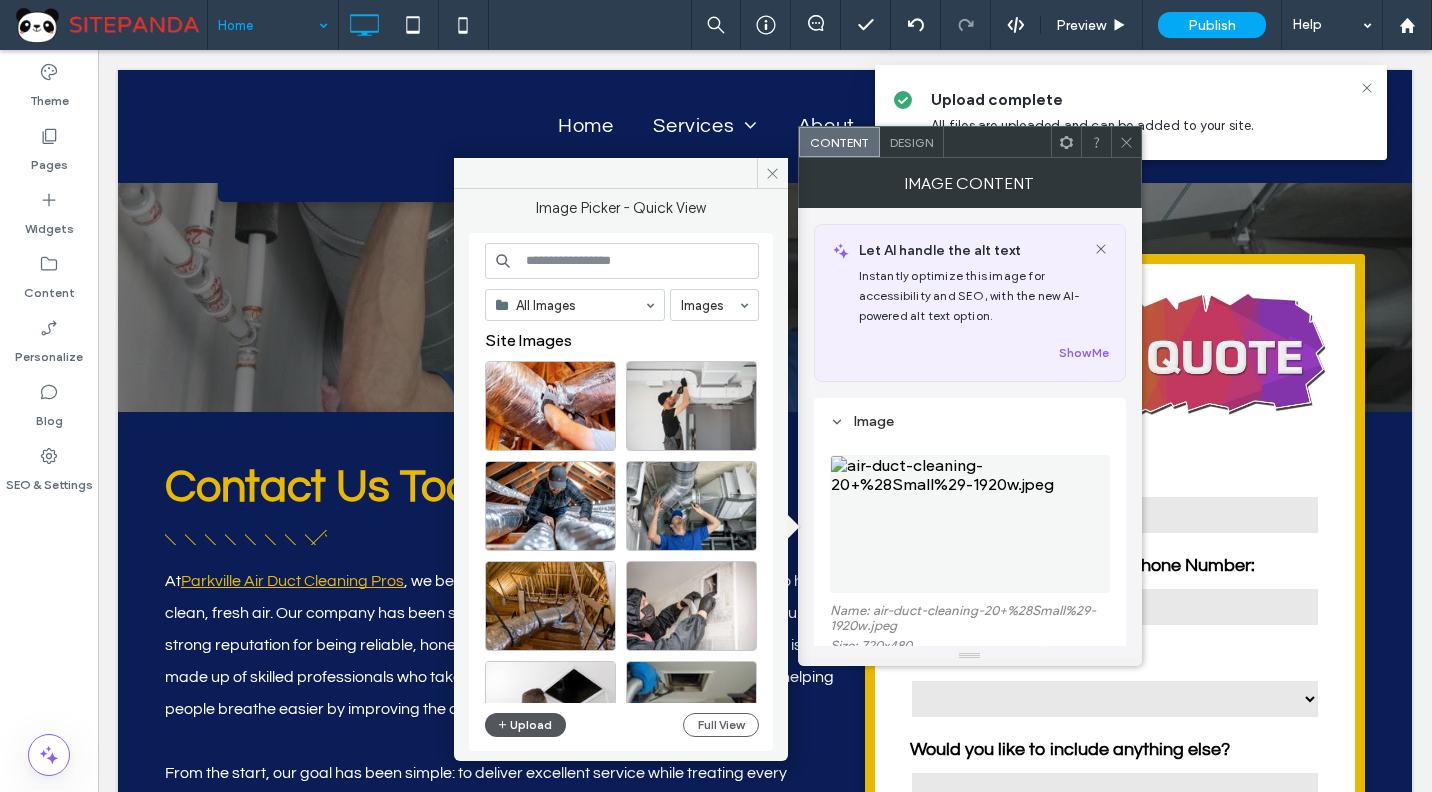 click on "Upload" at bounding box center [526, 725] 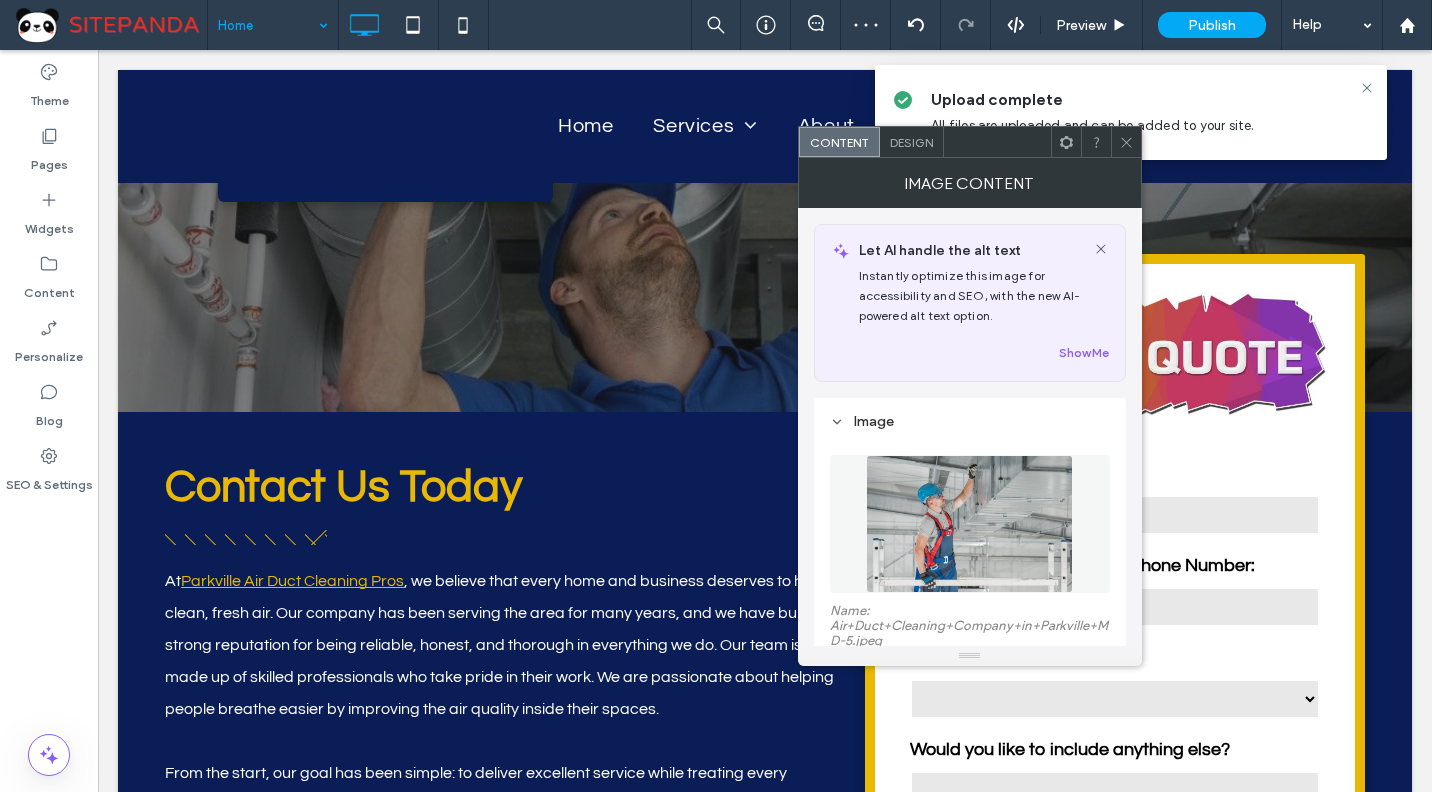 click 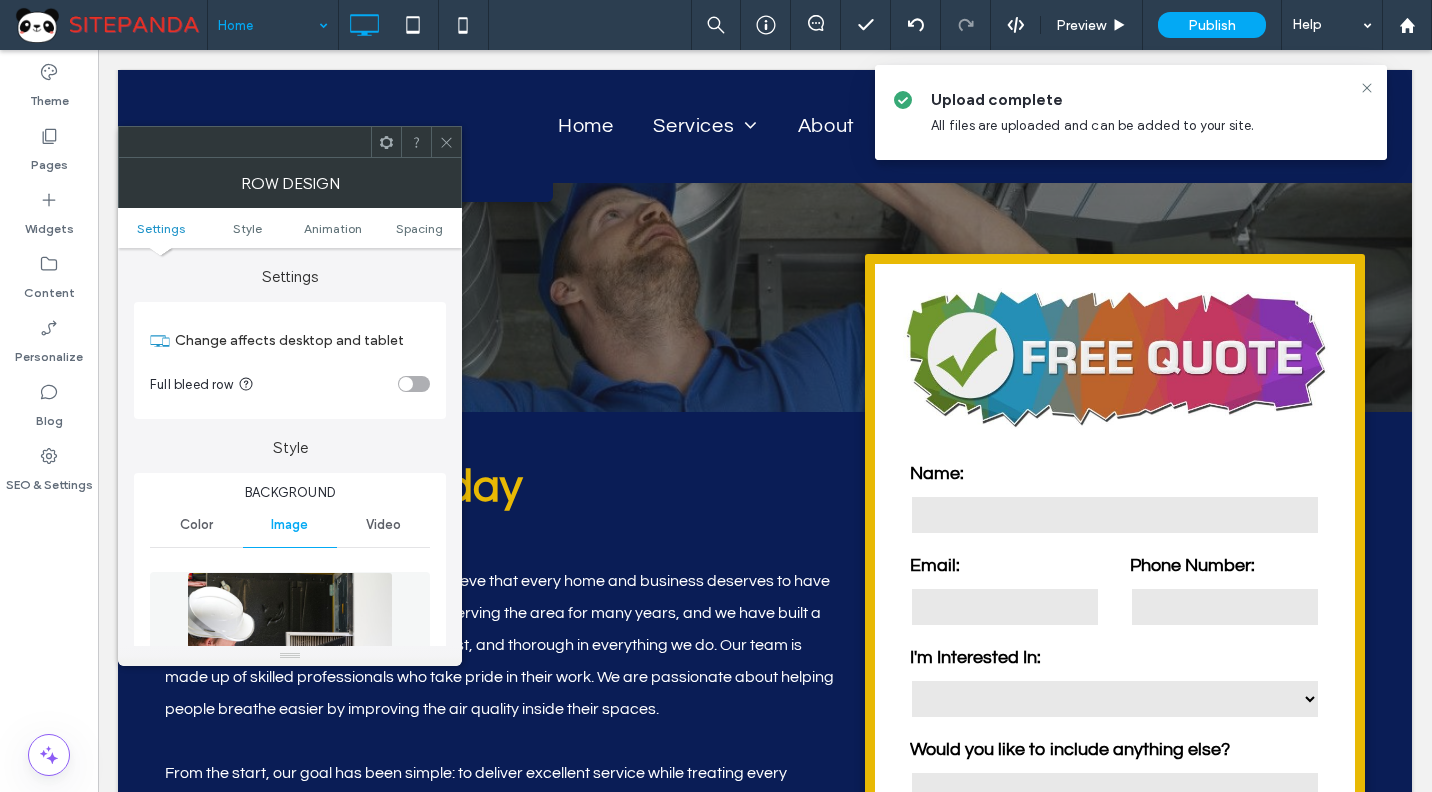 click at bounding box center [290, 641] 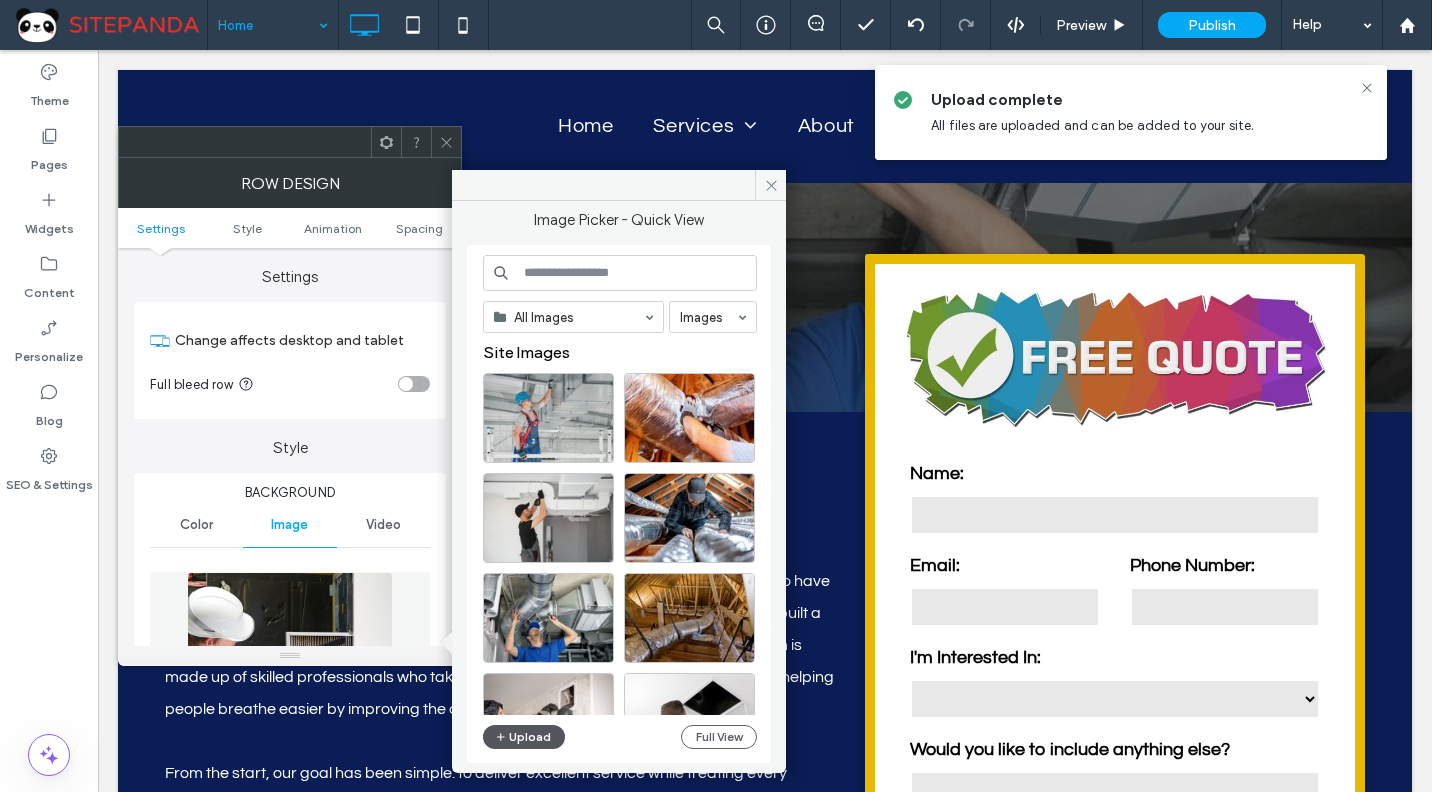 click on "Upload" at bounding box center (524, 737) 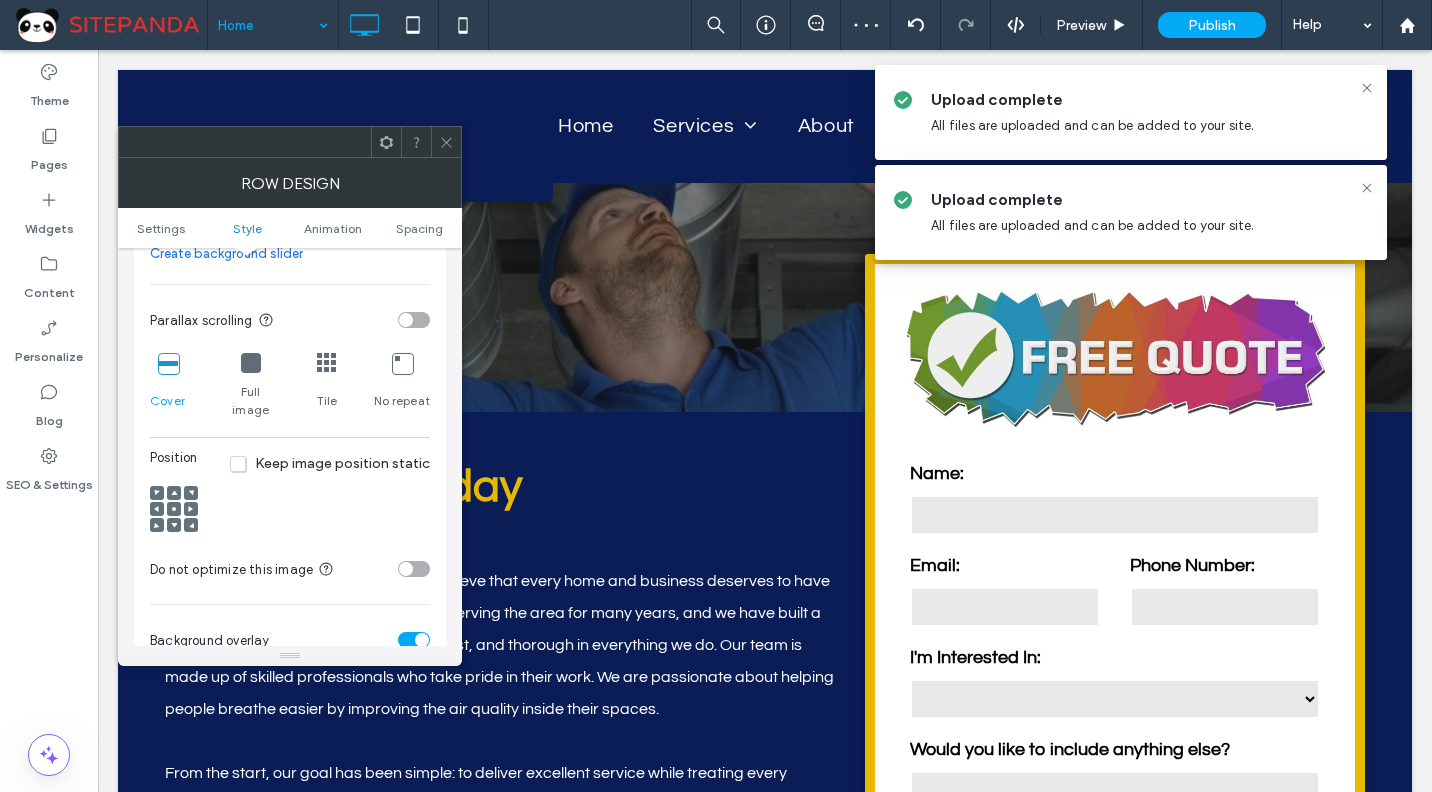 scroll, scrollTop: 615, scrollLeft: 0, axis: vertical 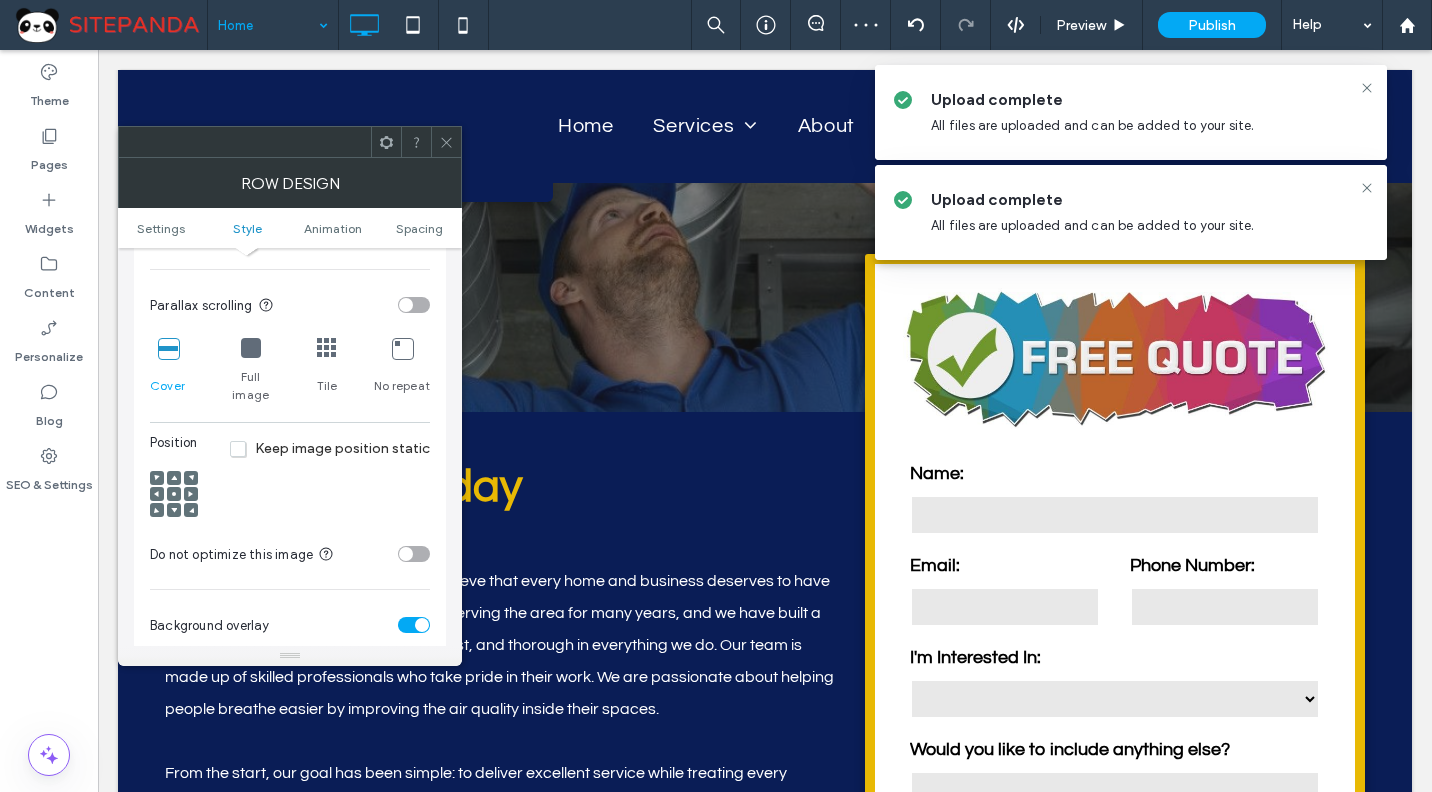 click 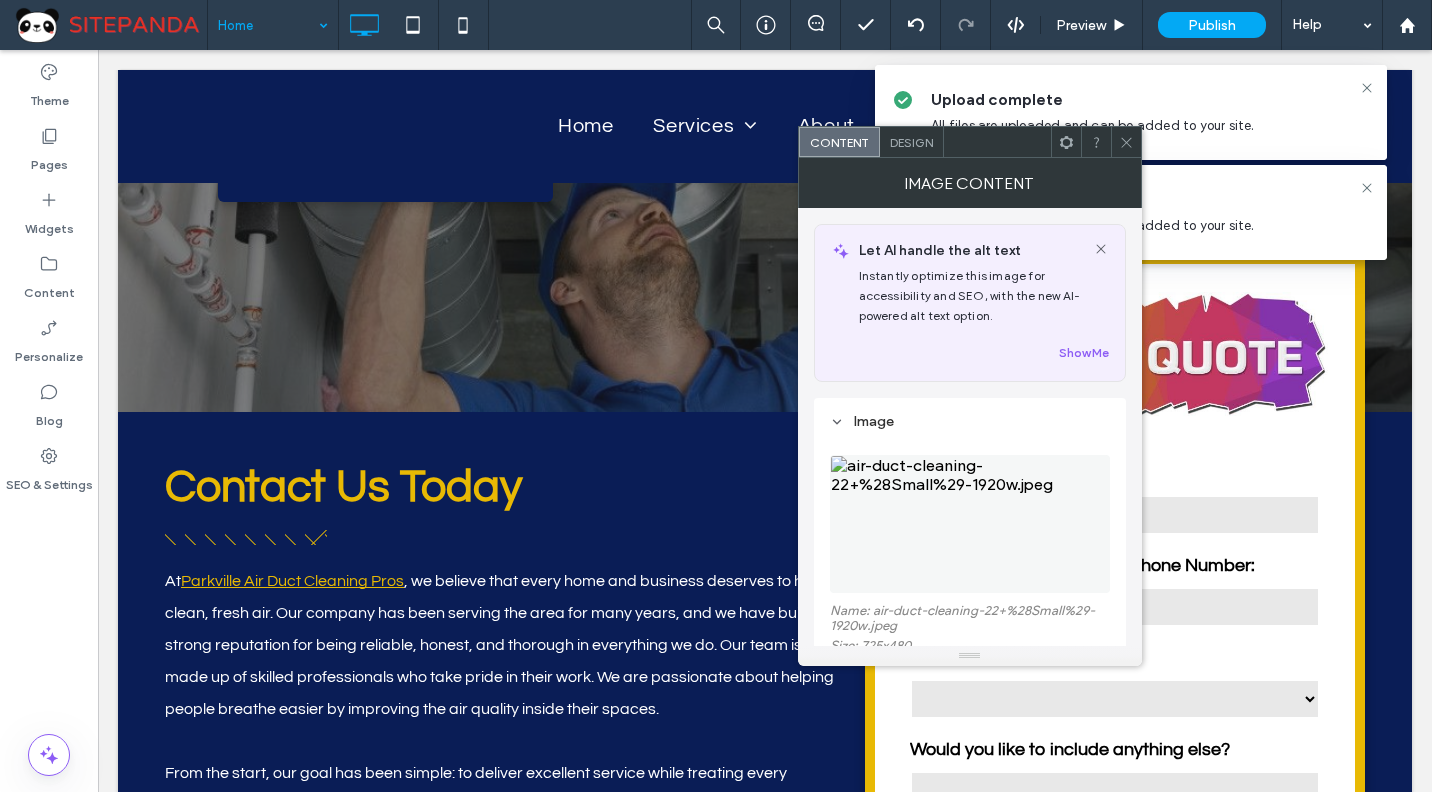 click at bounding box center [970, 524] 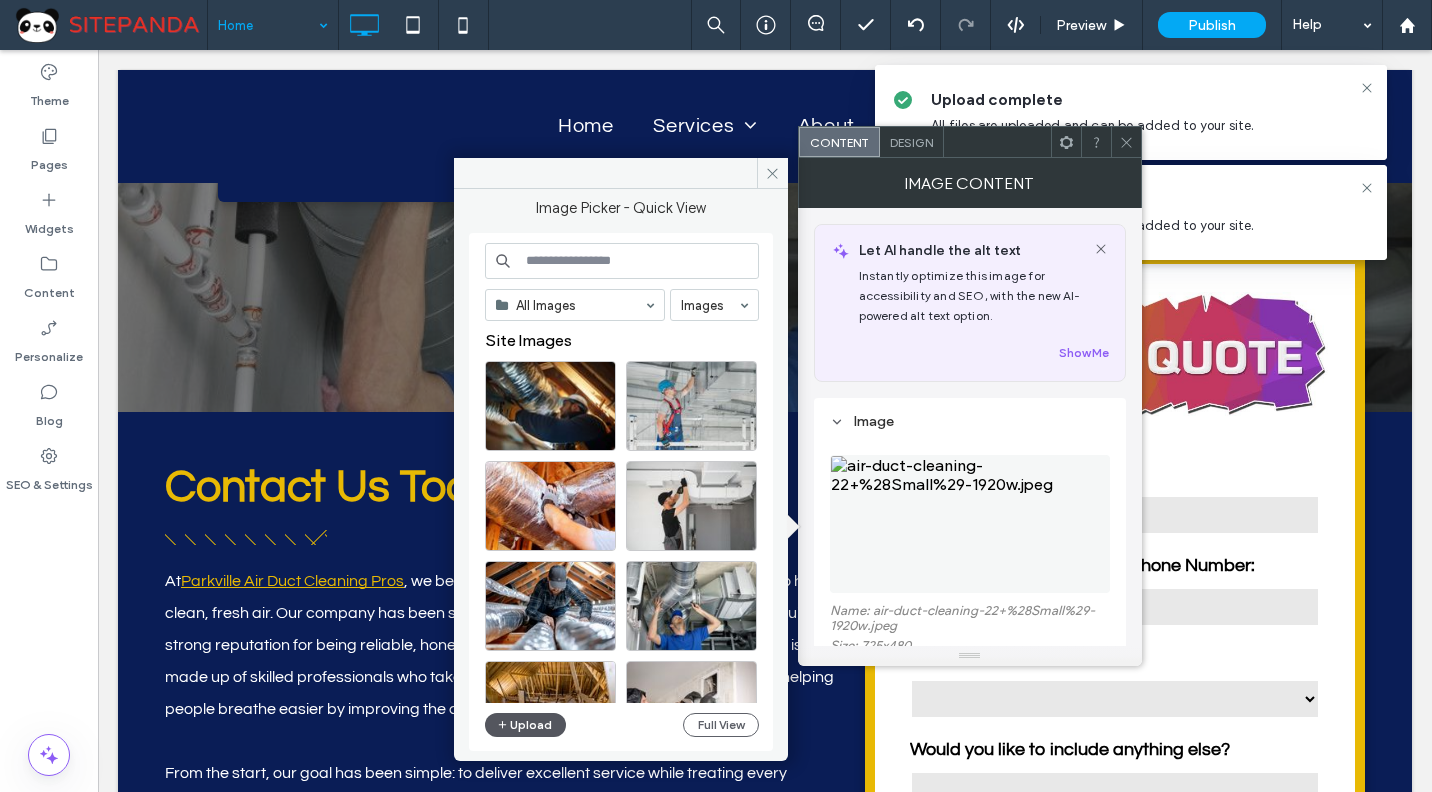 click on "Upload" at bounding box center [526, 725] 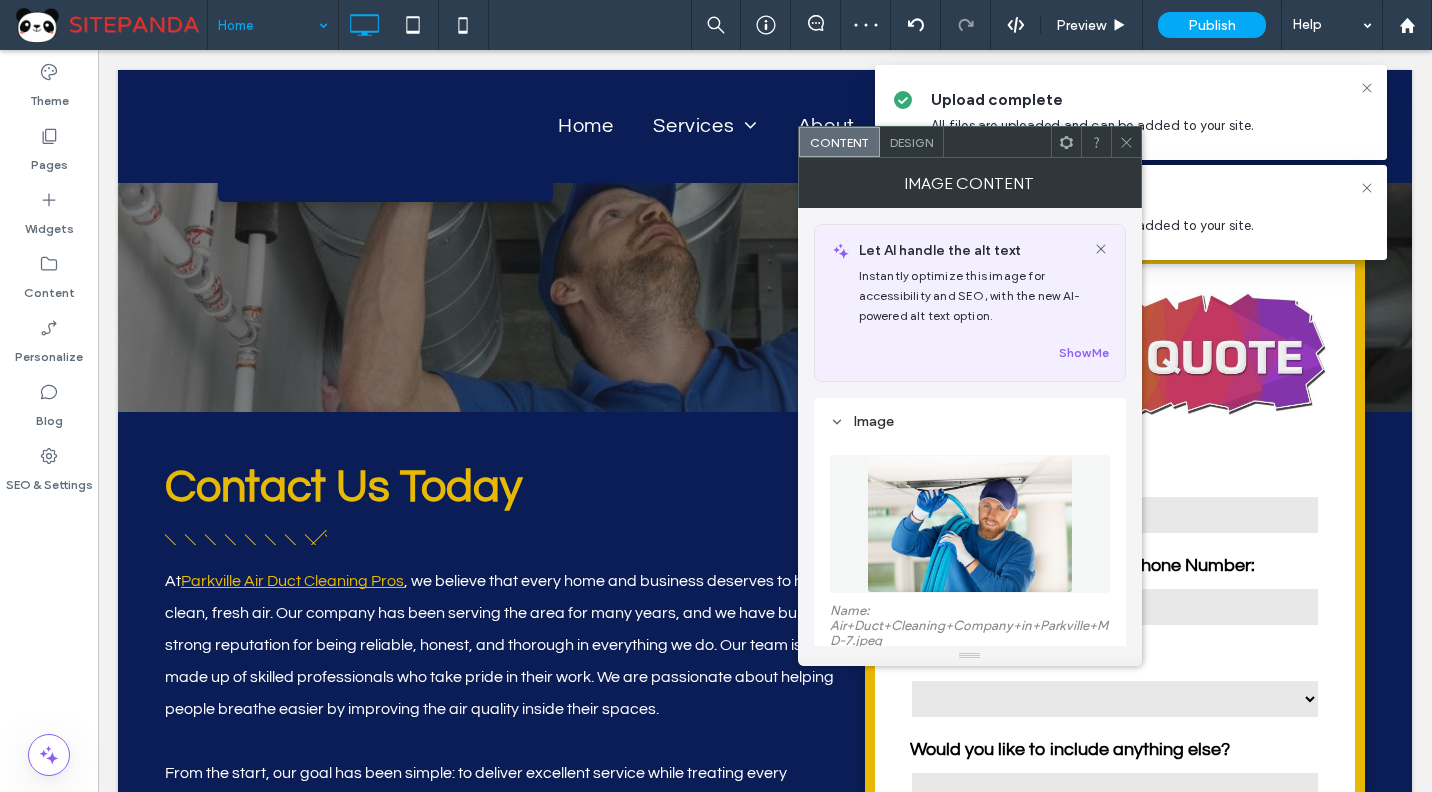 click 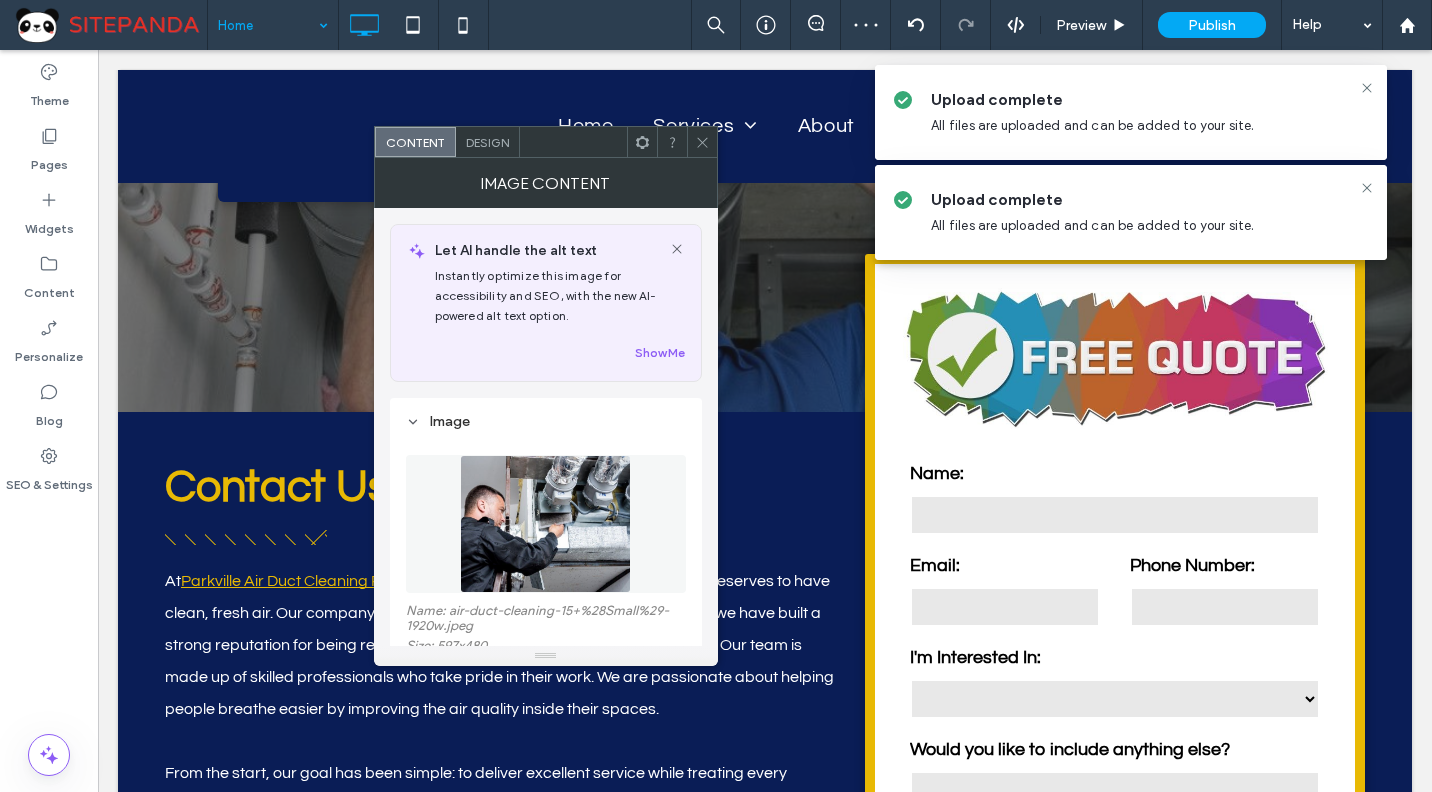 click at bounding box center (545, 524) 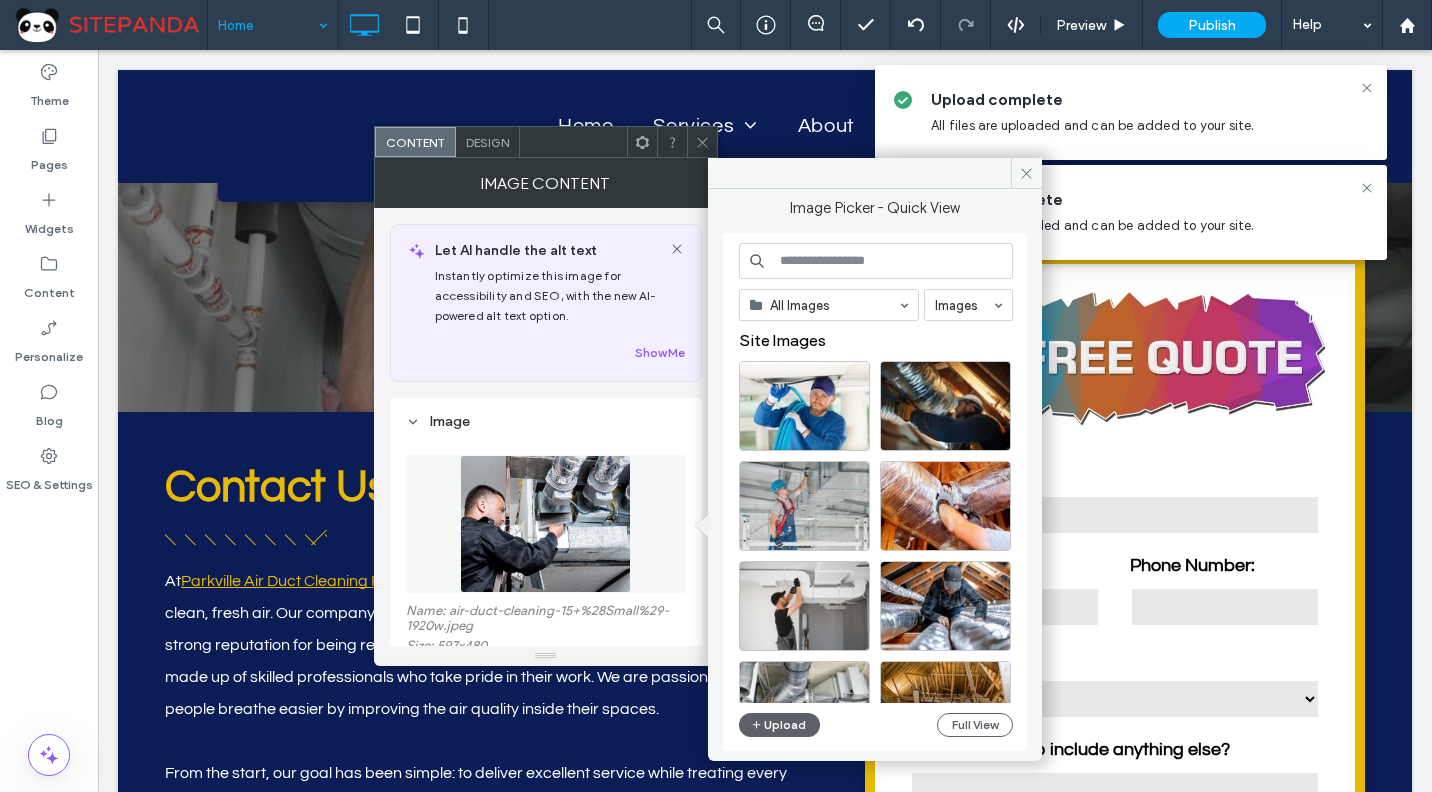 click on "All Images Images Site Images Upload Full View" at bounding box center [876, 492] 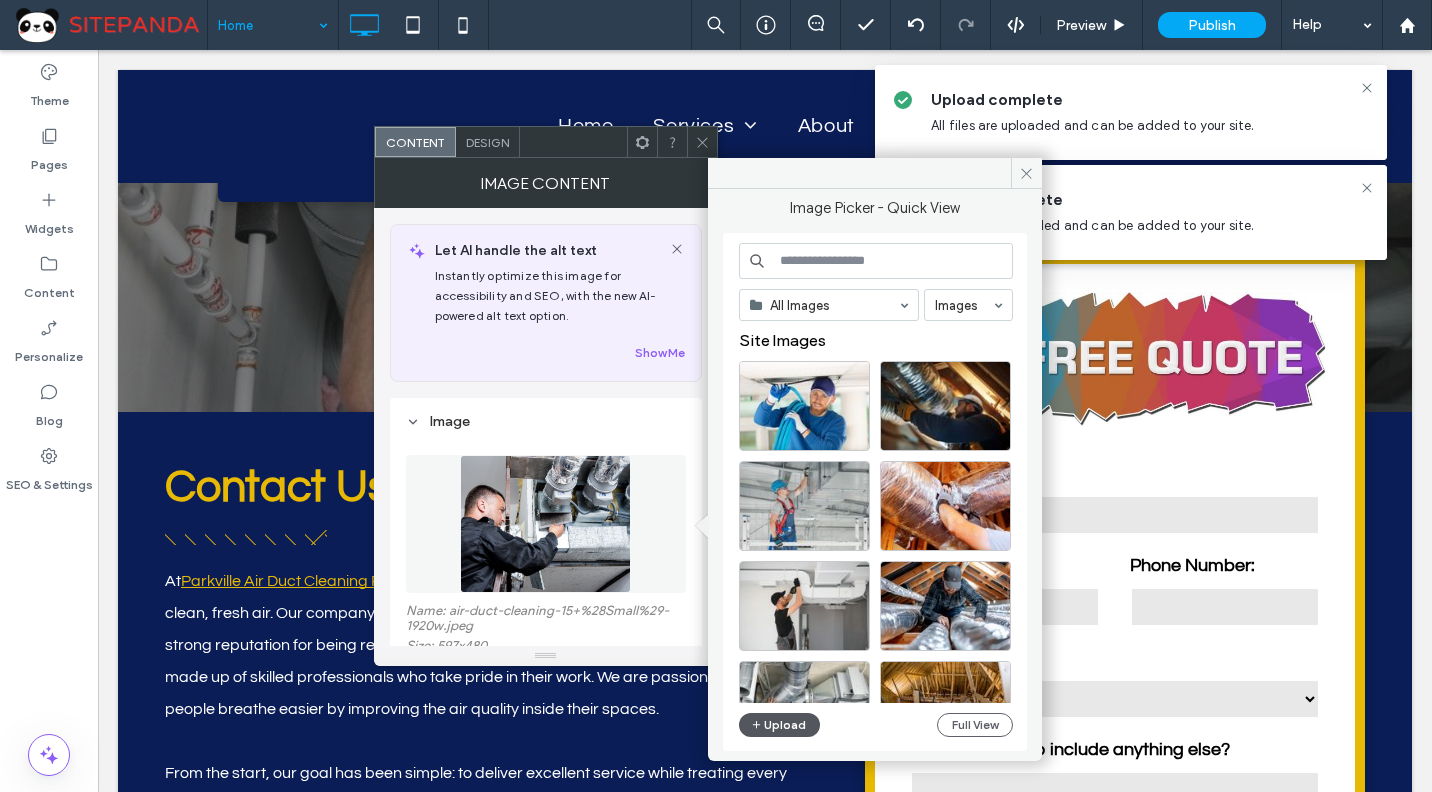 click on "Upload" at bounding box center [780, 725] 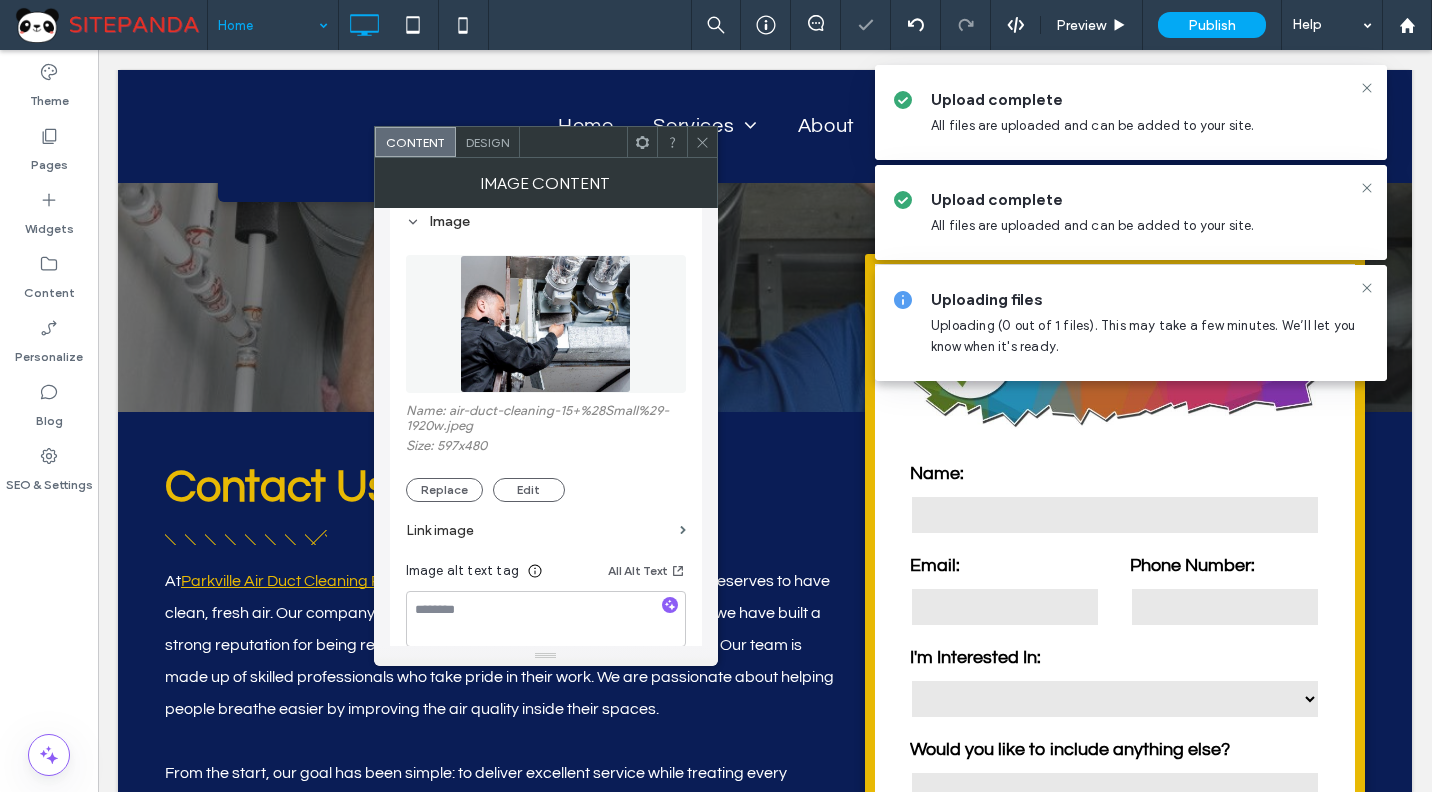 scroll, scrollTop: 300, scrollLeft: 0, axis: vertical 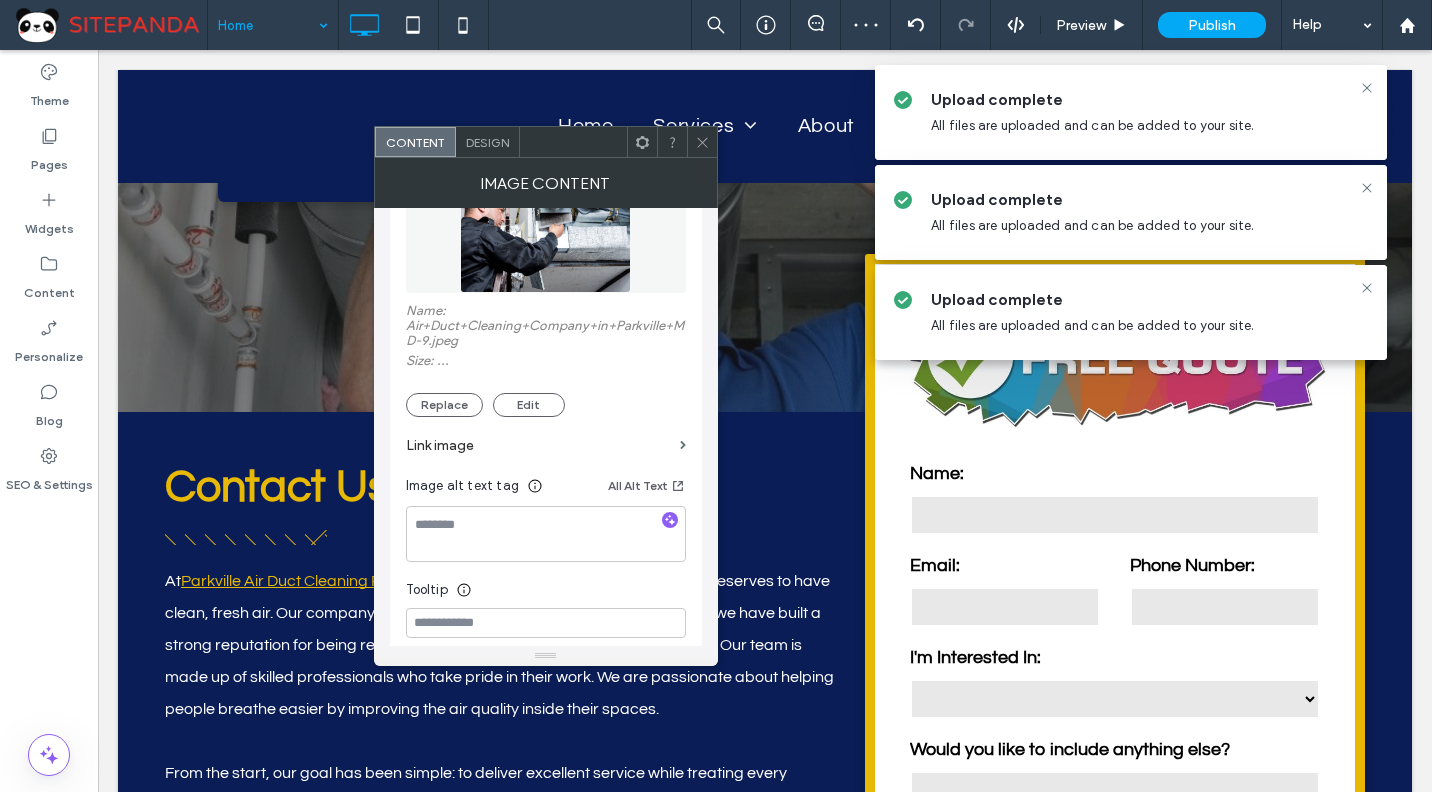 click 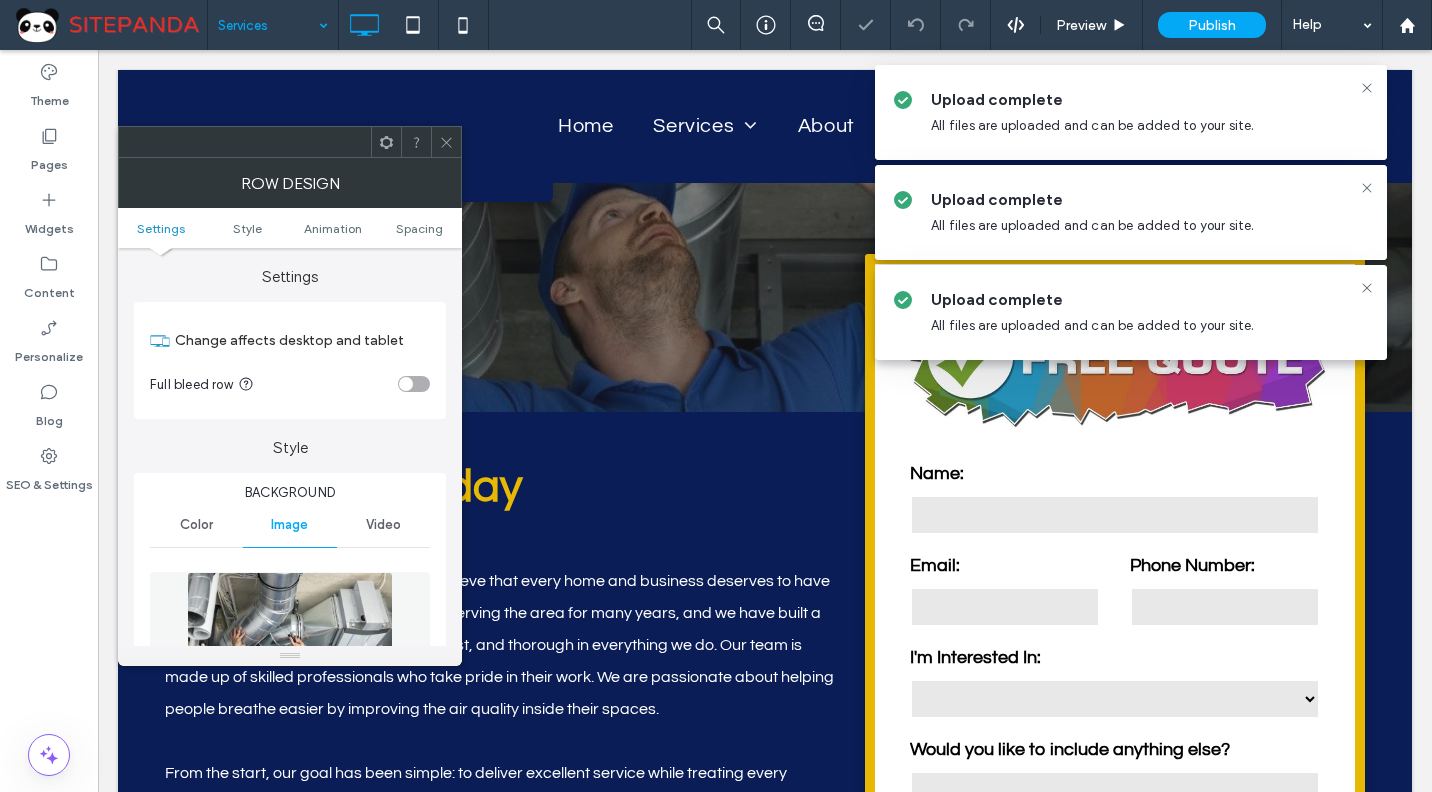 click at bounding box center [290, 641] 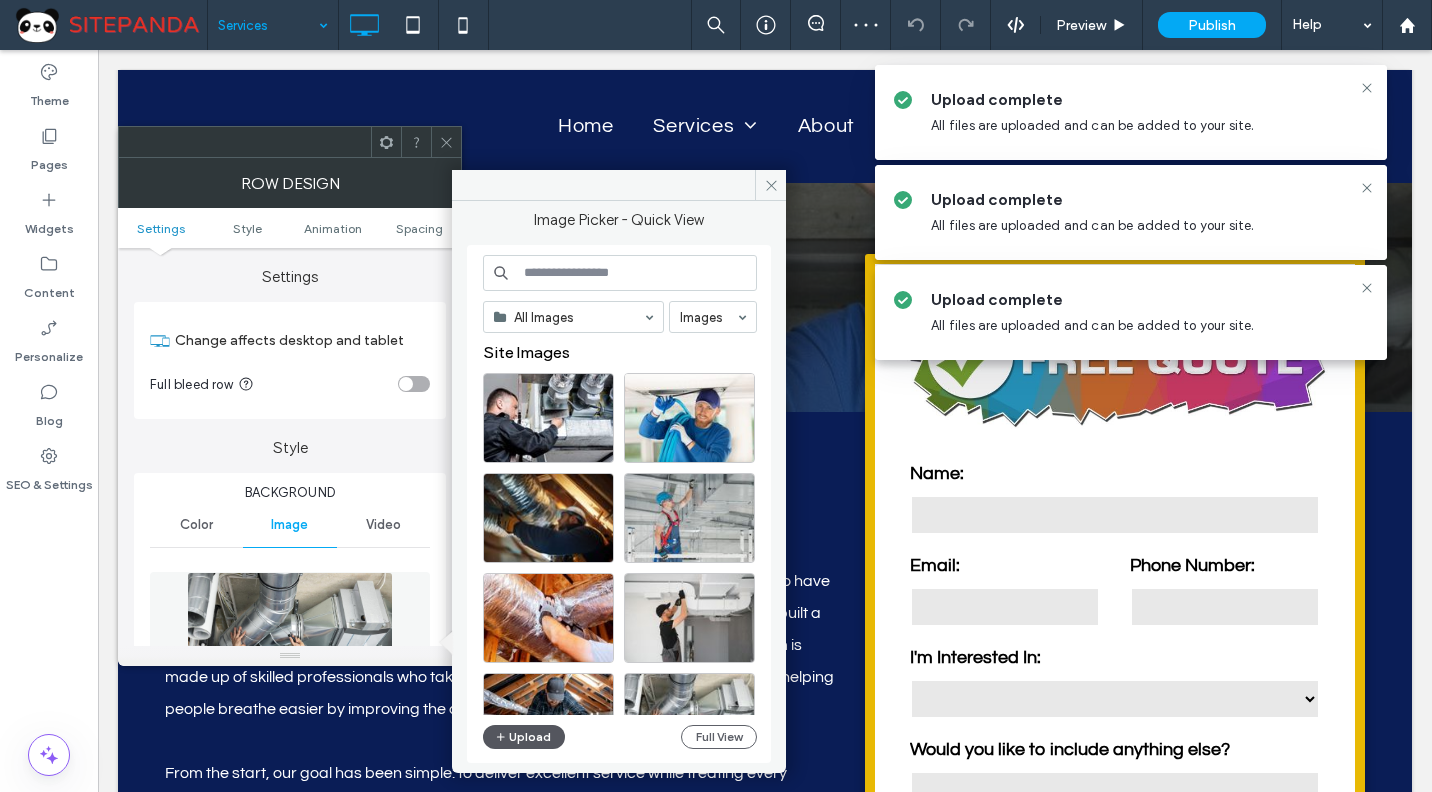 click on "Upload" at bounding box center [524, 737] 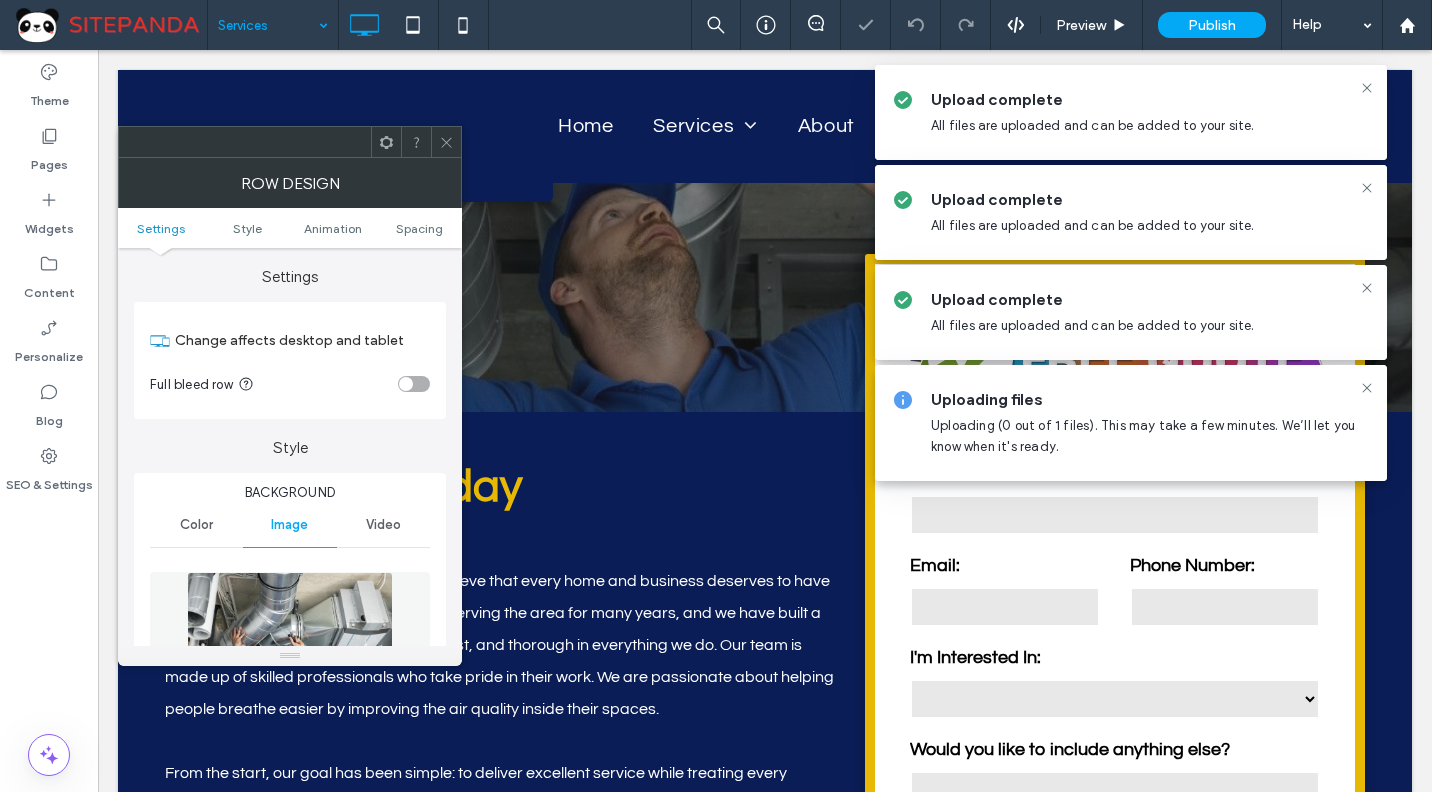 scroll, scrollTop: 300, scrollLeft: 0, axis: vertical 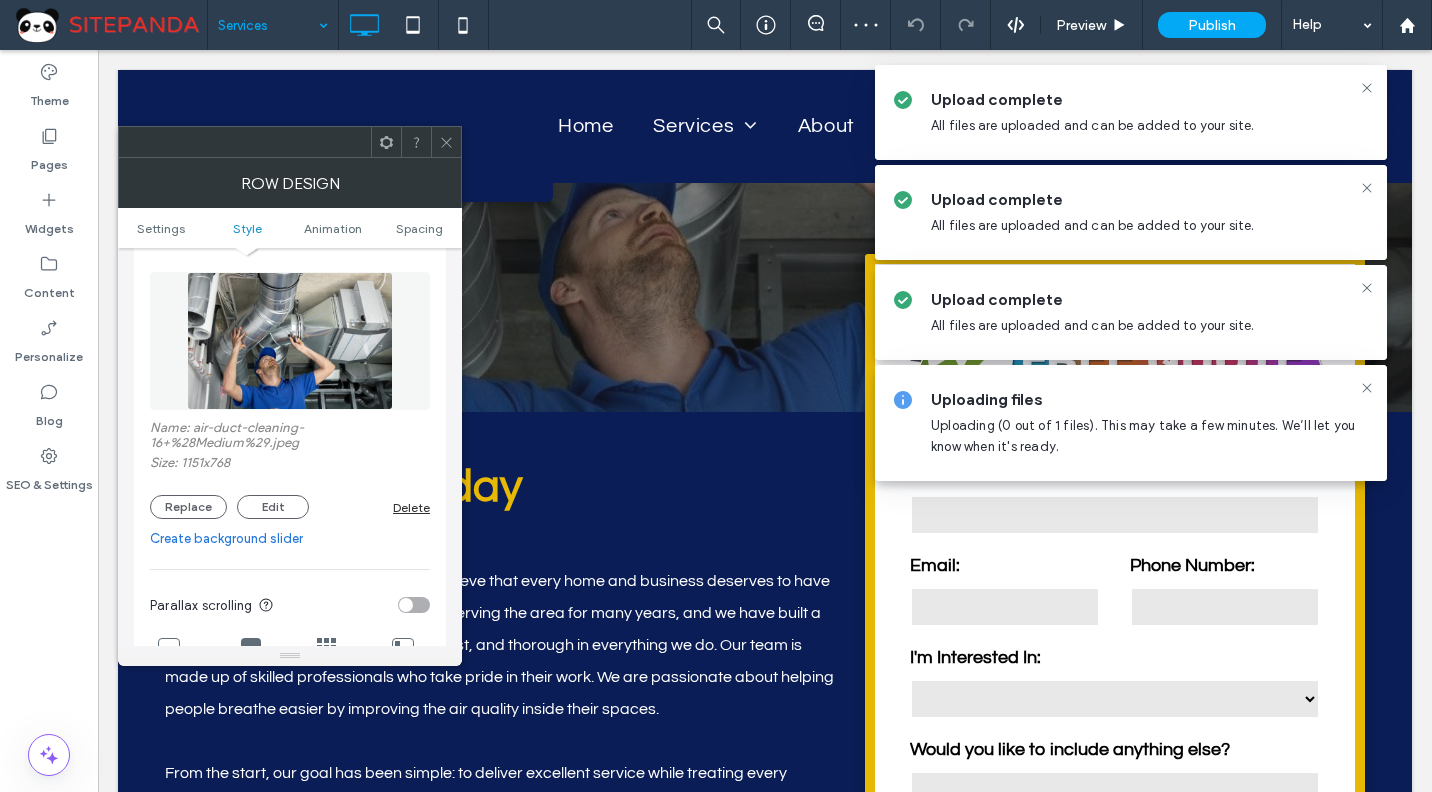 click at bounding box center [446, 142] 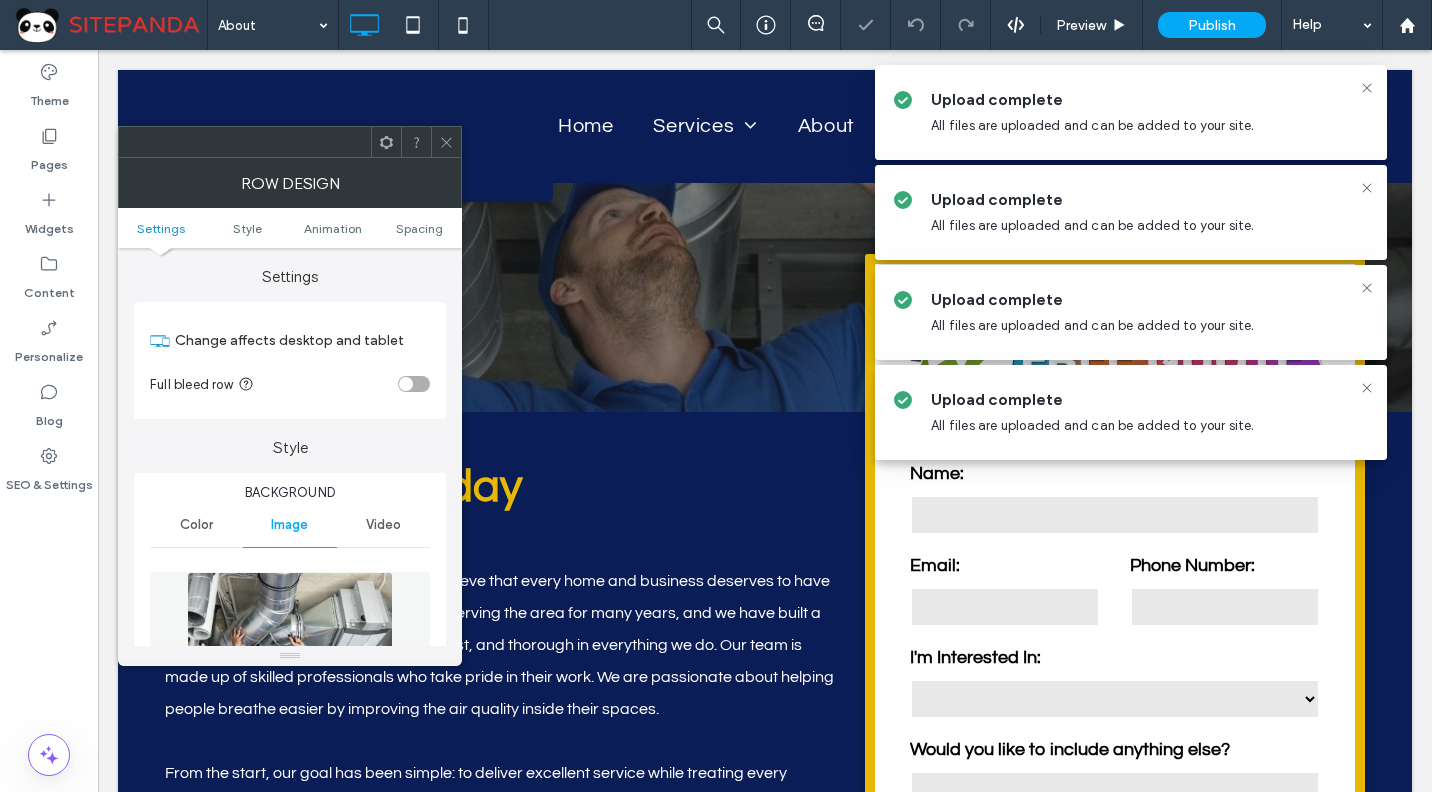 click at bounding box center (290, 641) 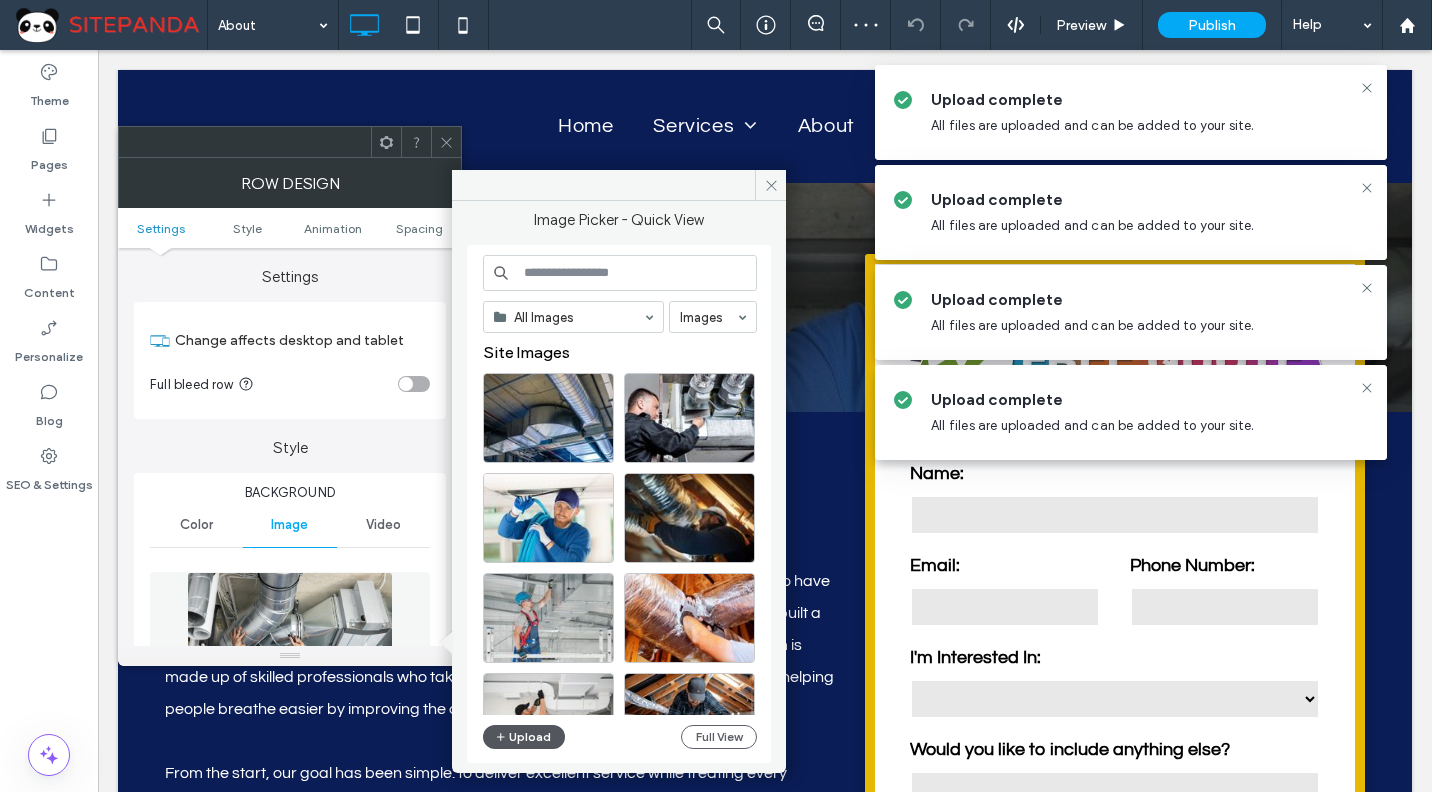 click on "Upload" at bounding box center [524, 737] 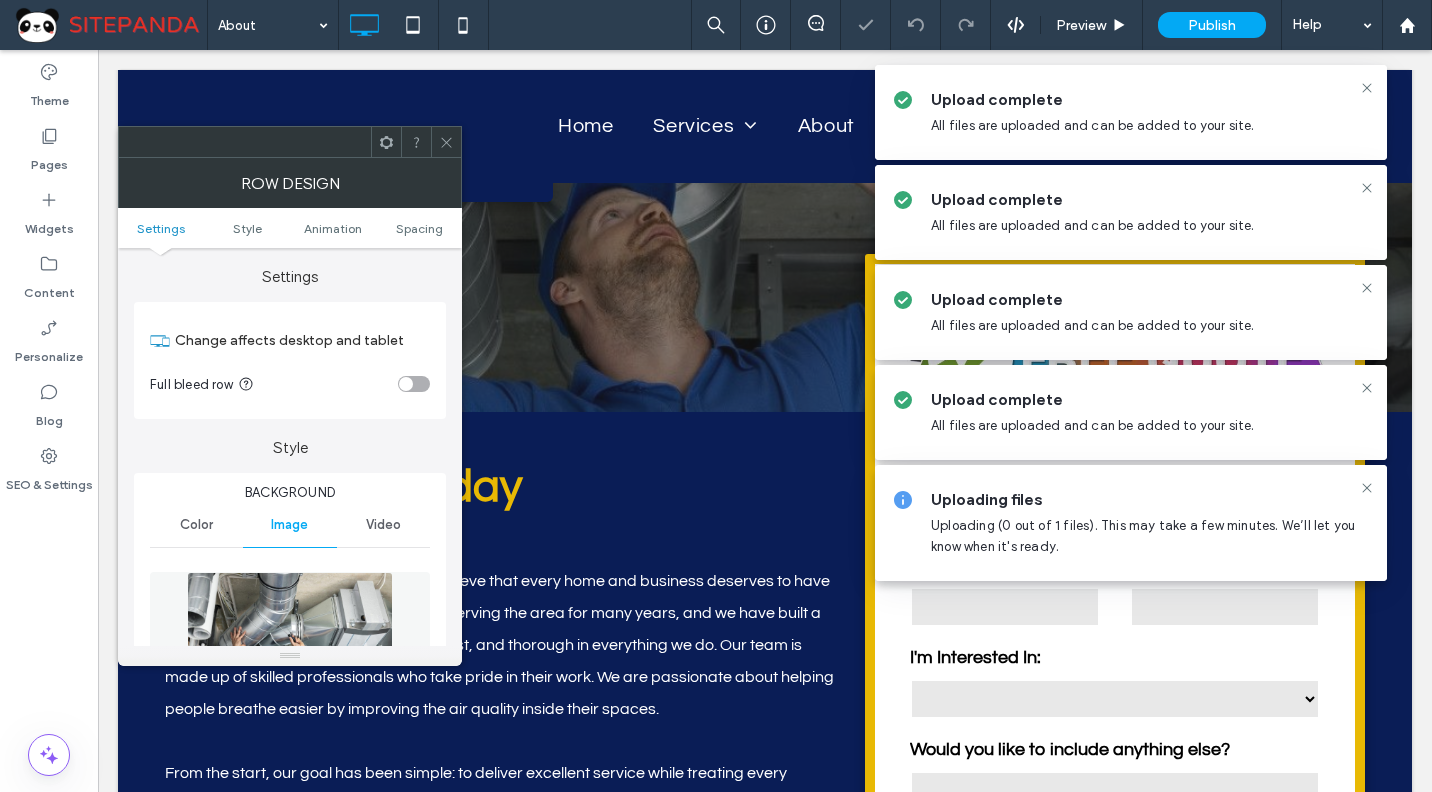scroll, scrollTop: 300, scrollLeft: 0, axis: vertical 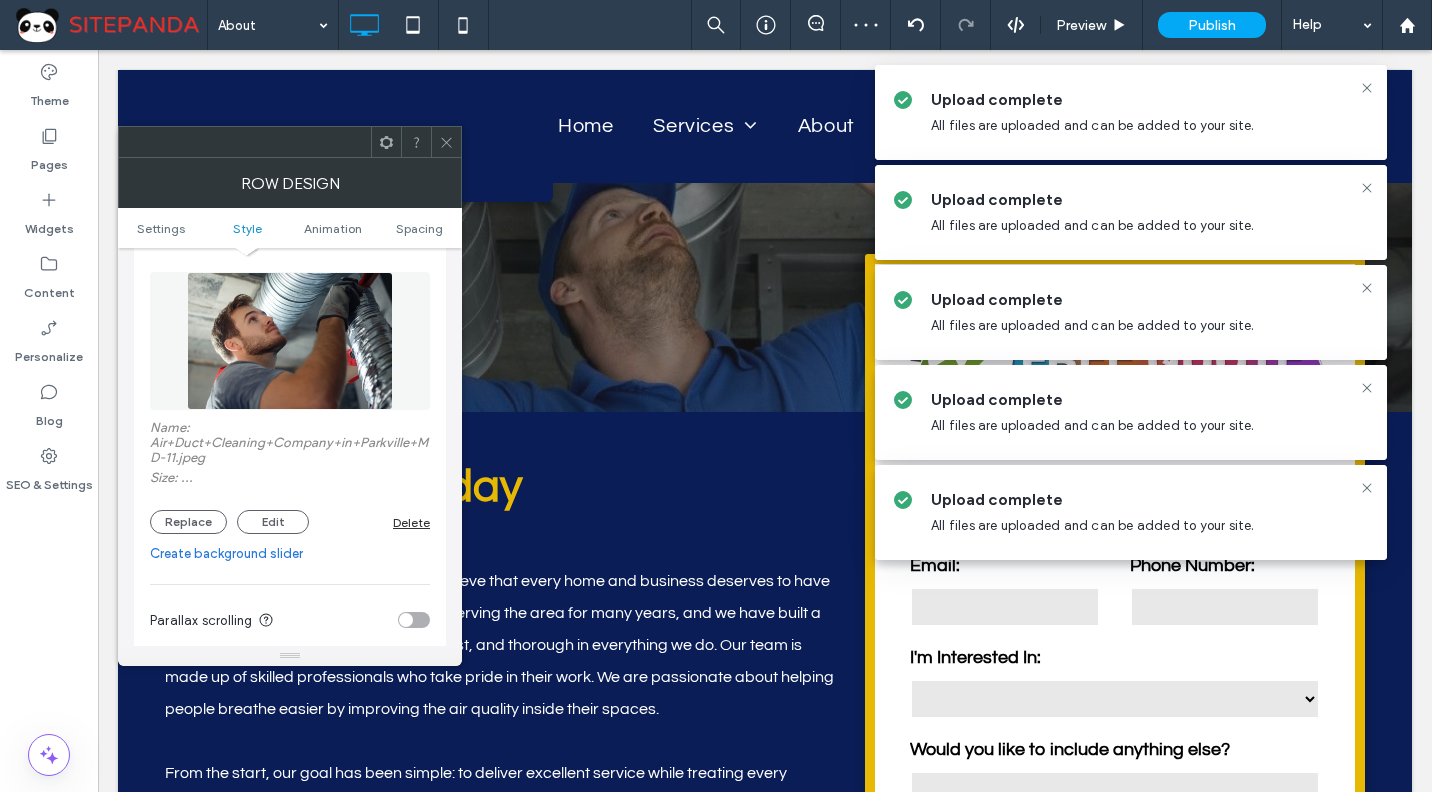 click 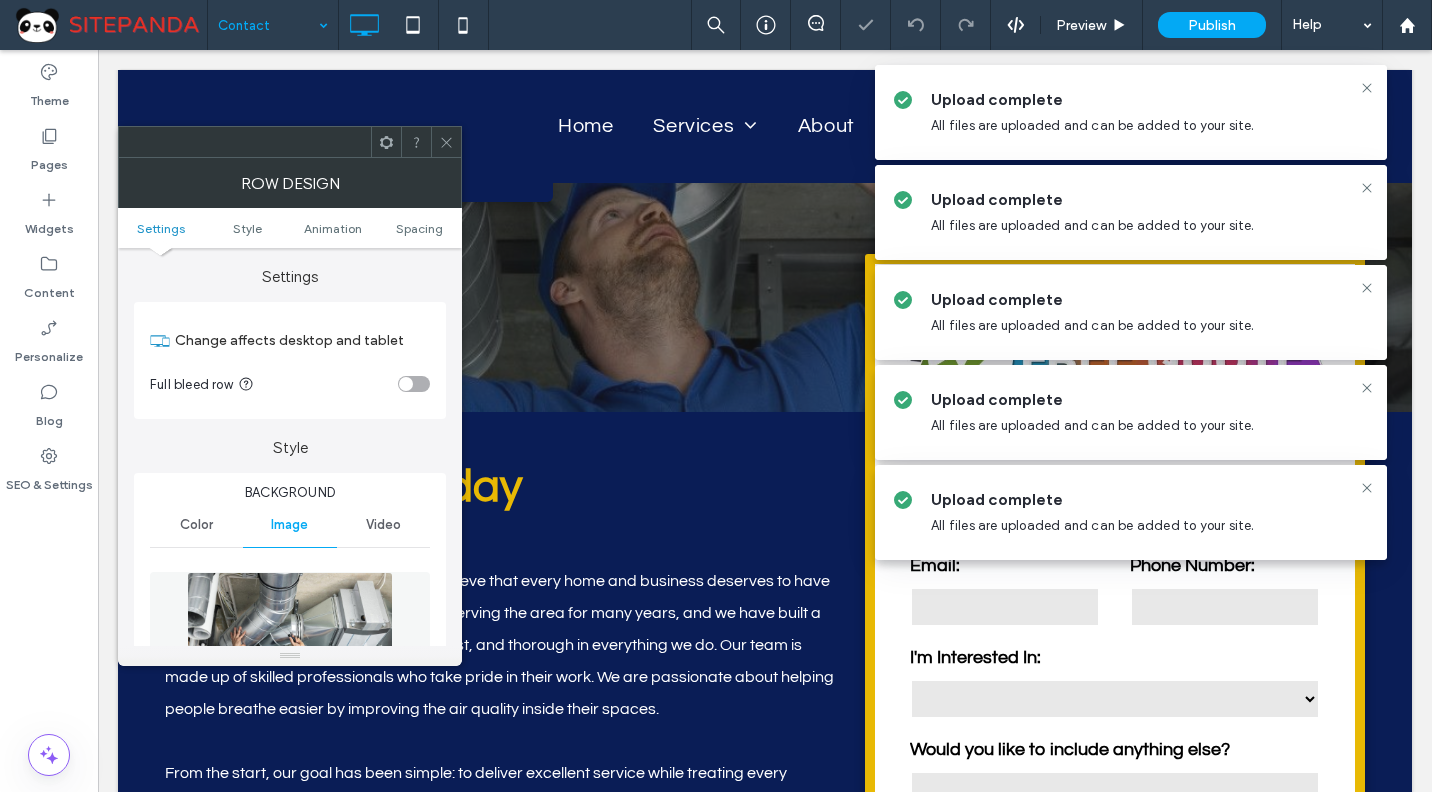 click at bounding box center (290, 641) 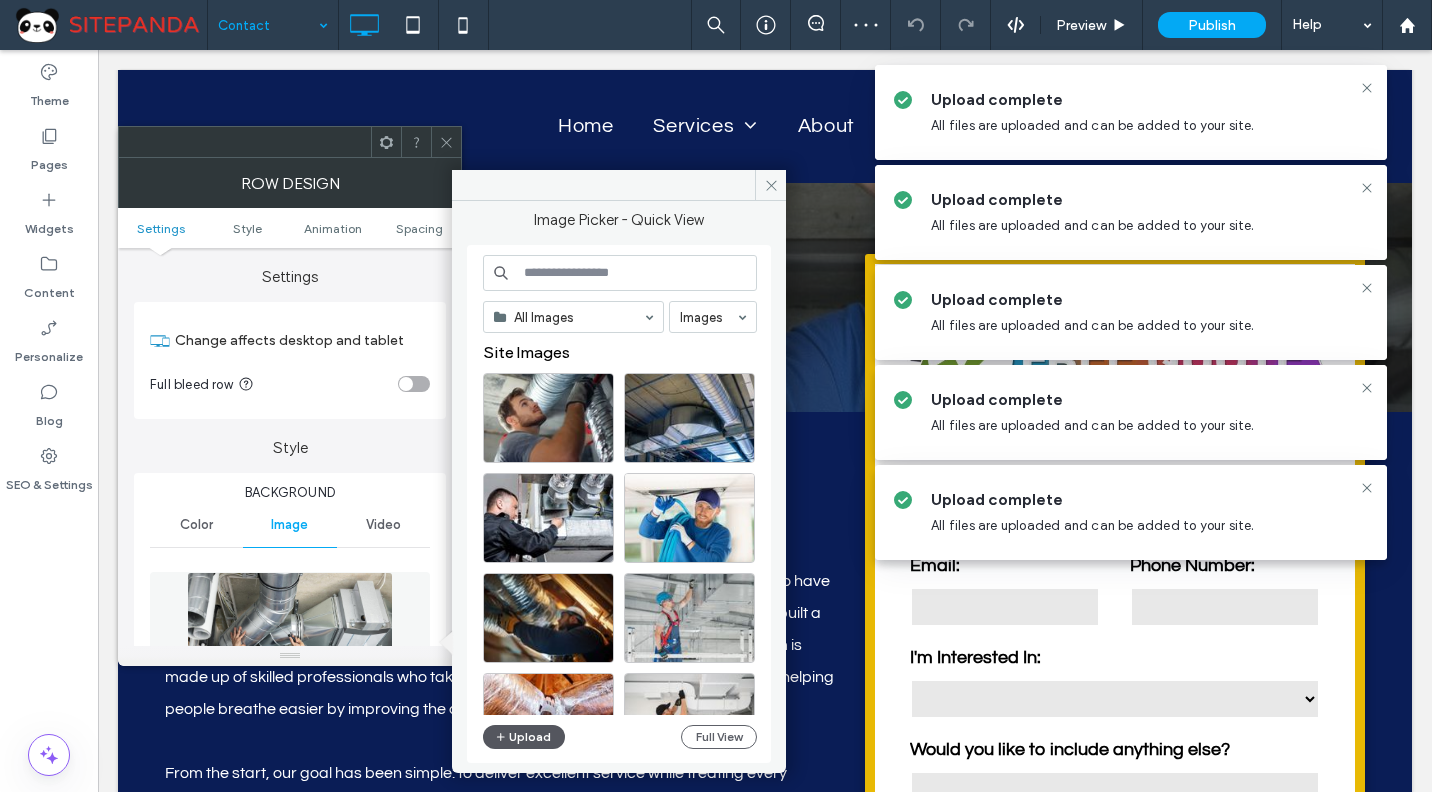 click on "Upload" at bounding box center [524, 737] 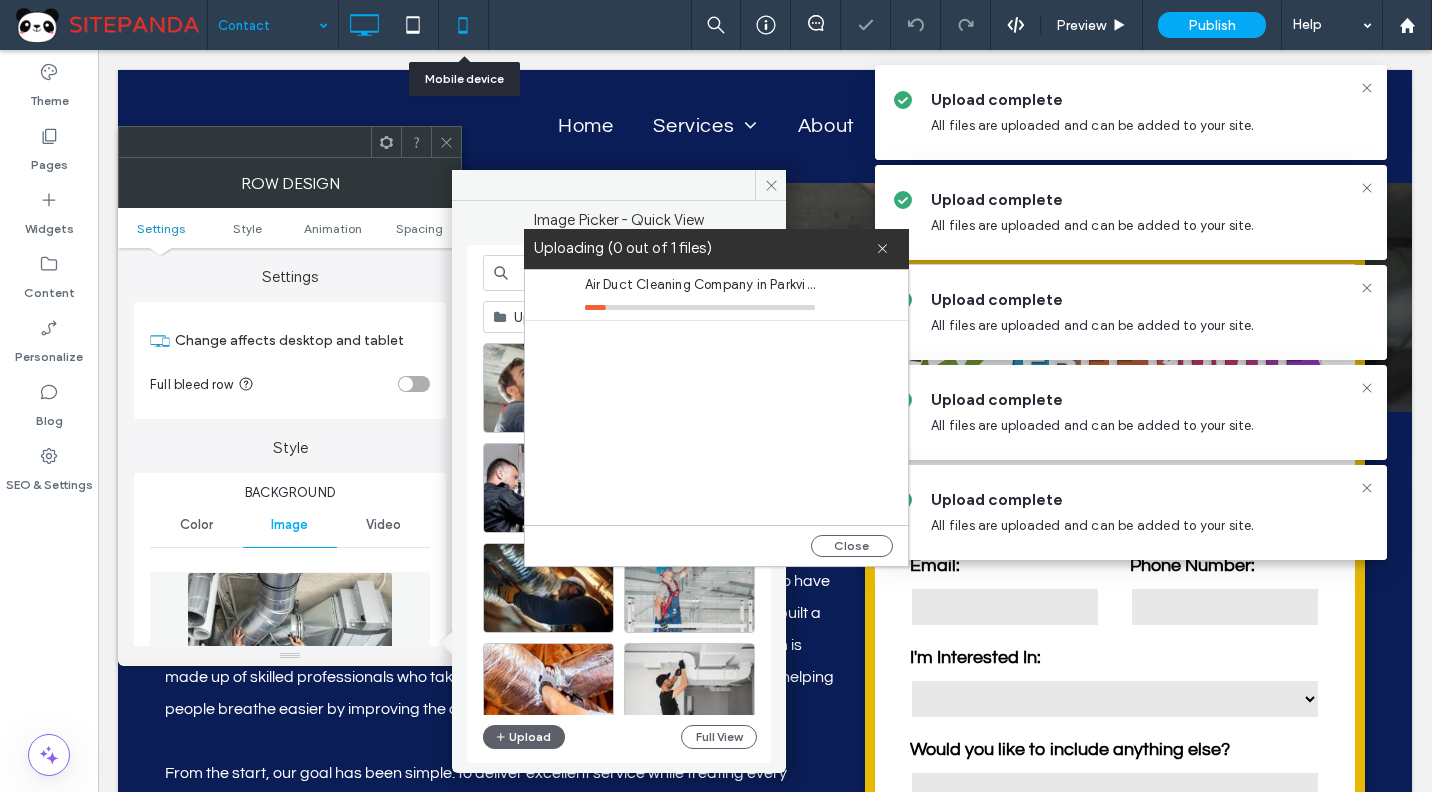 click 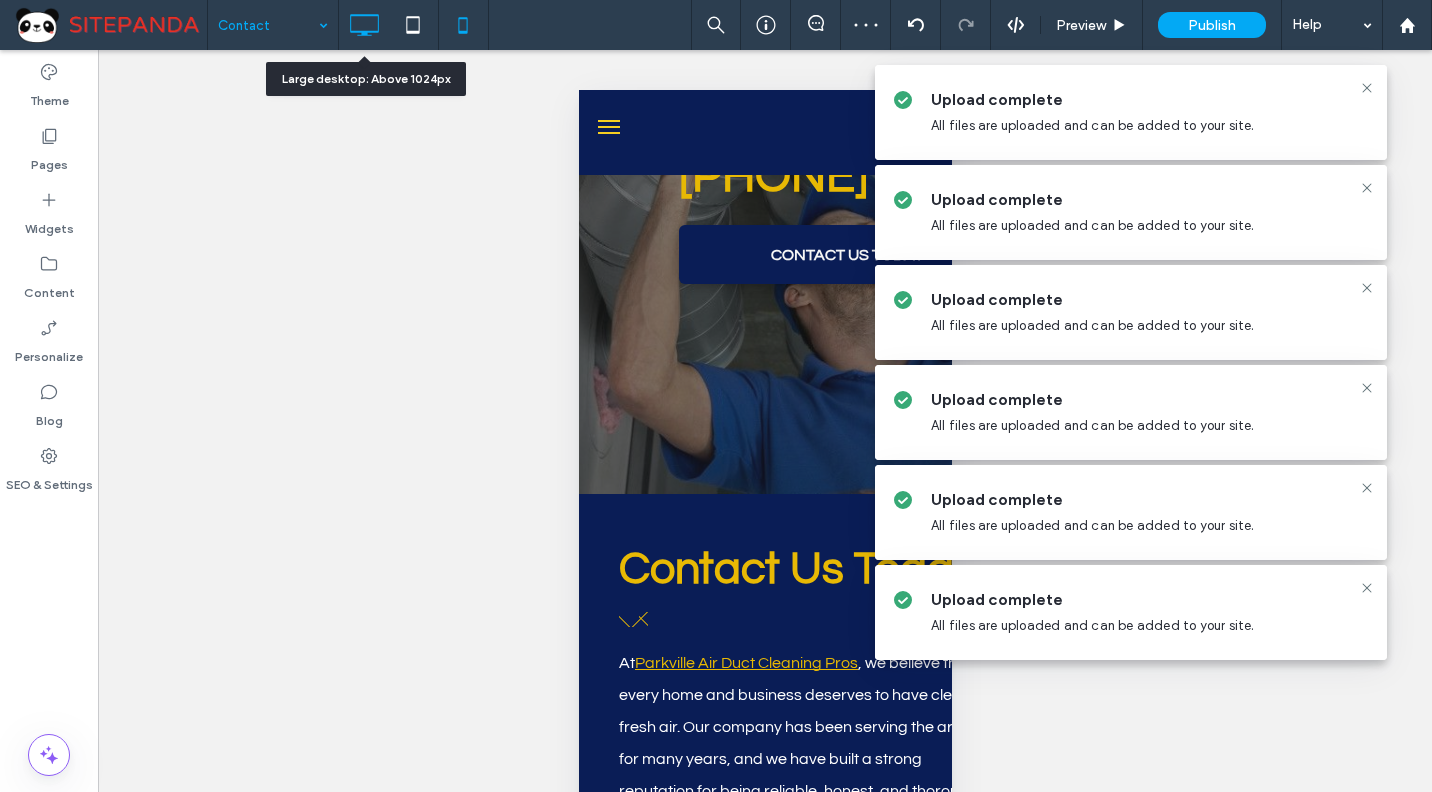 click 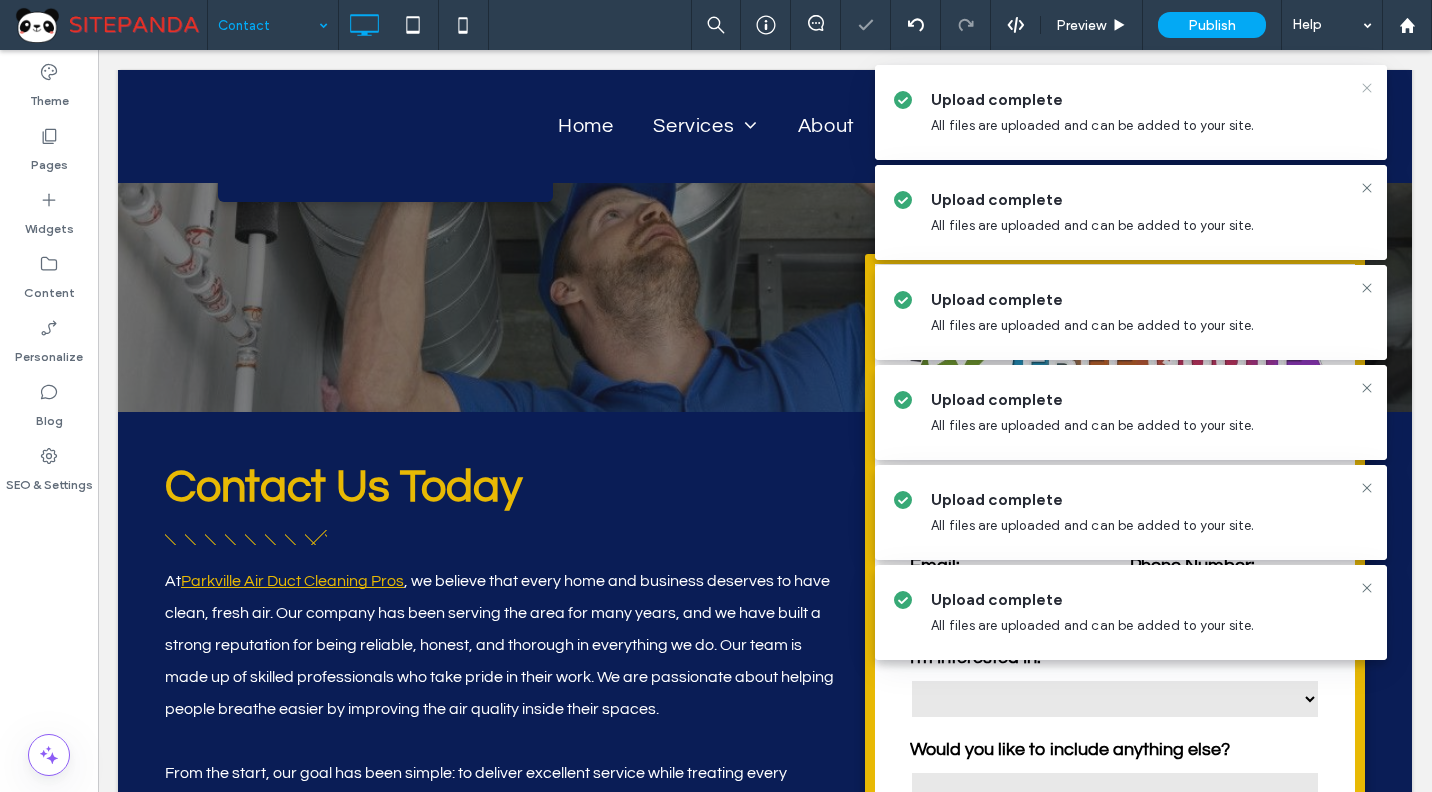 click 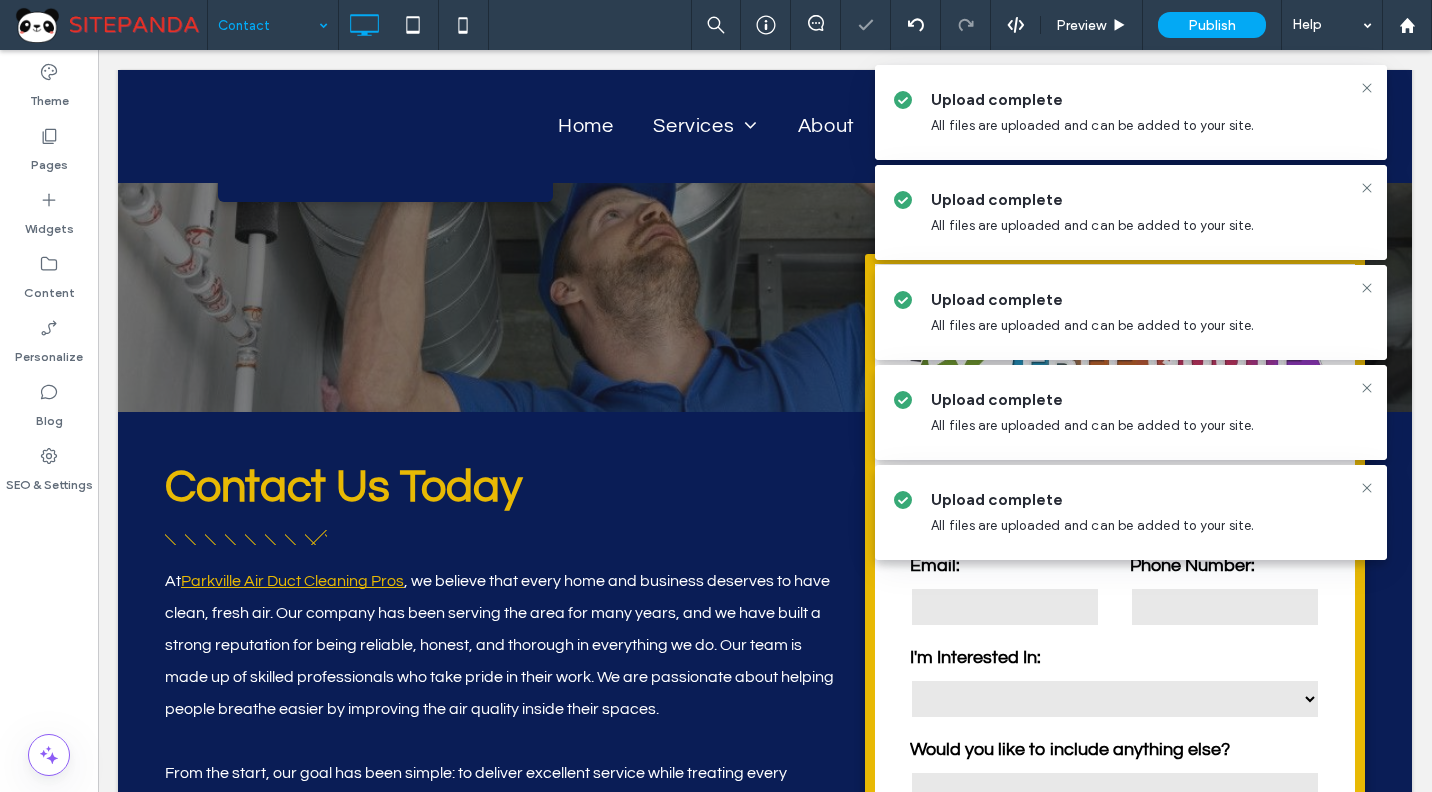 click on "Upload complete" at bounding box center [1151, 100] 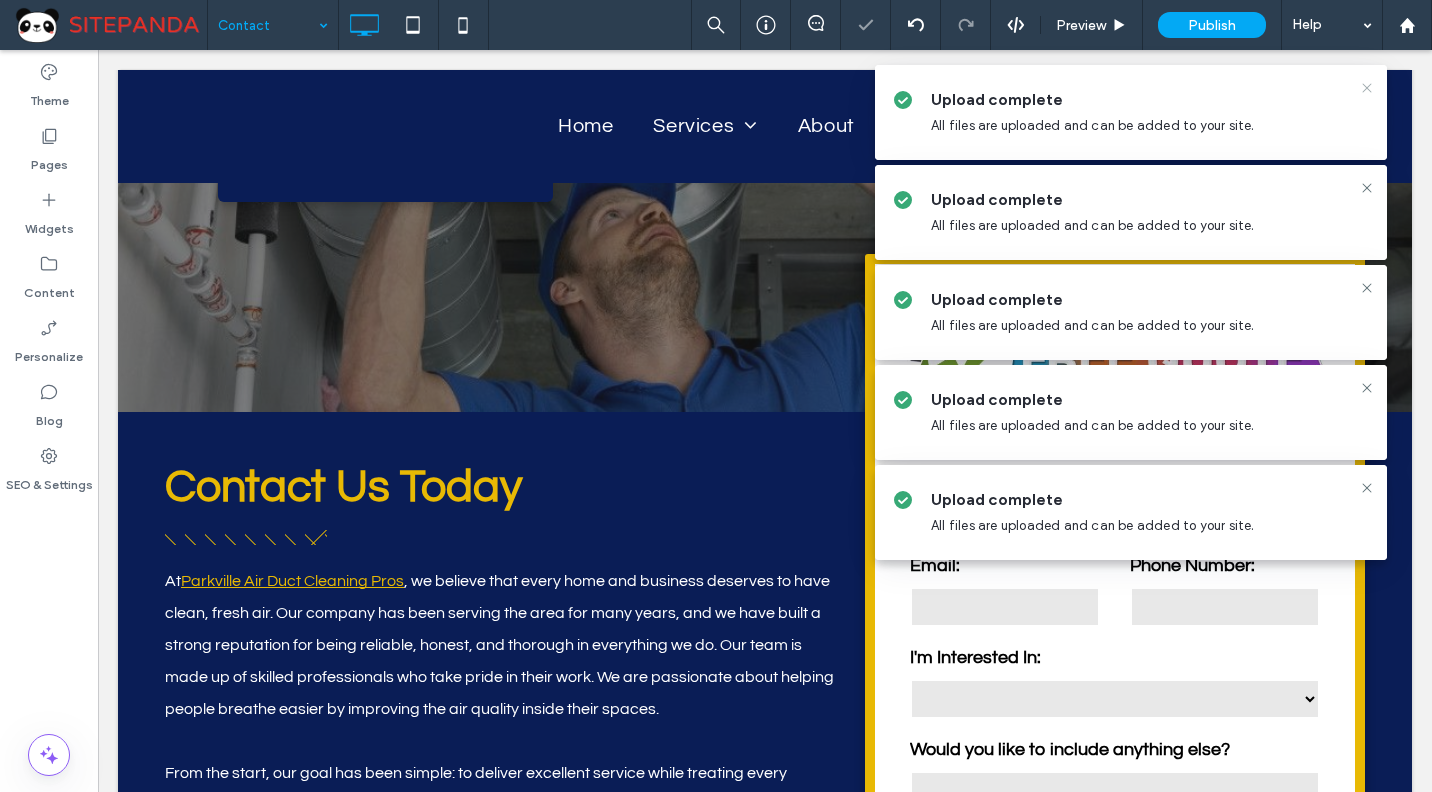 click 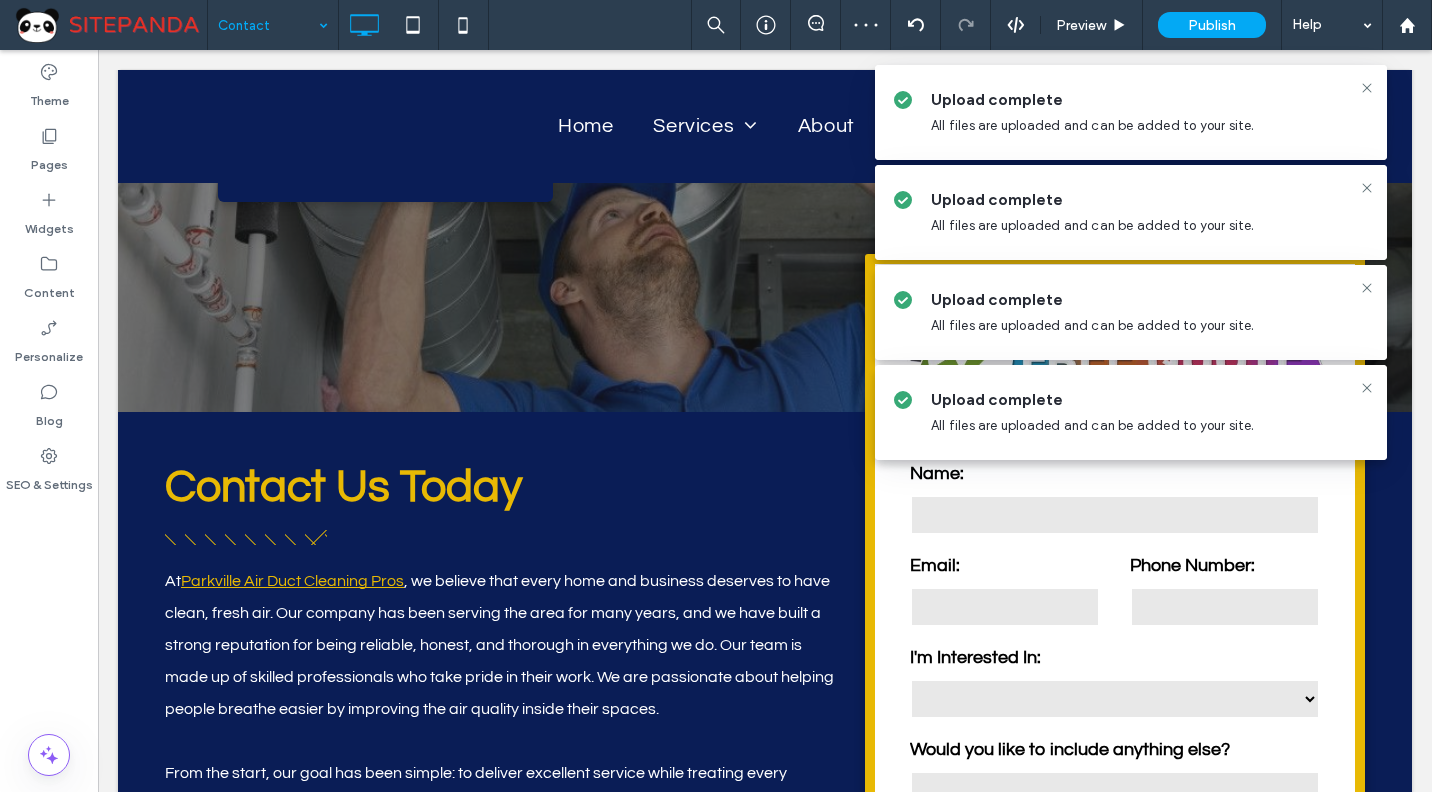 click 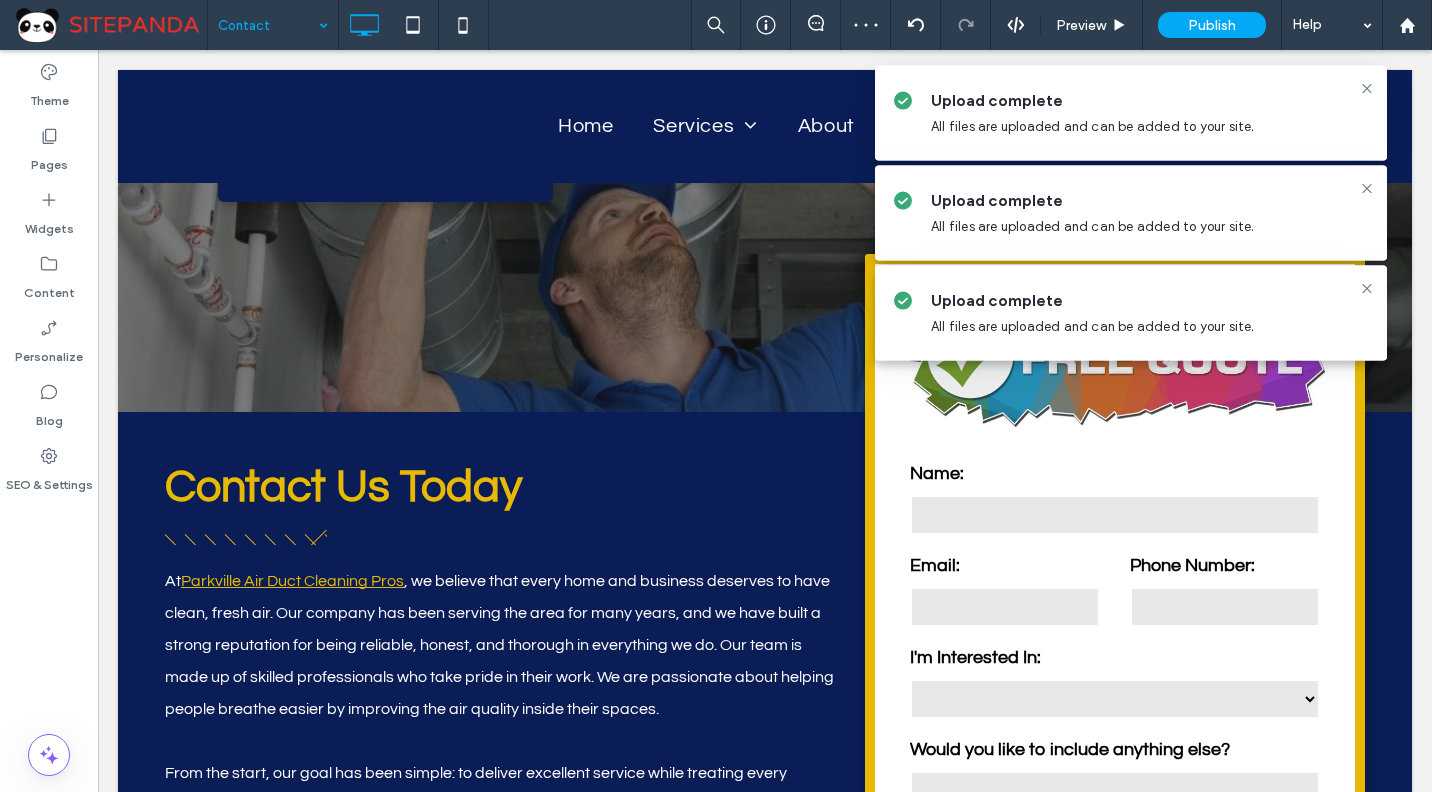 click 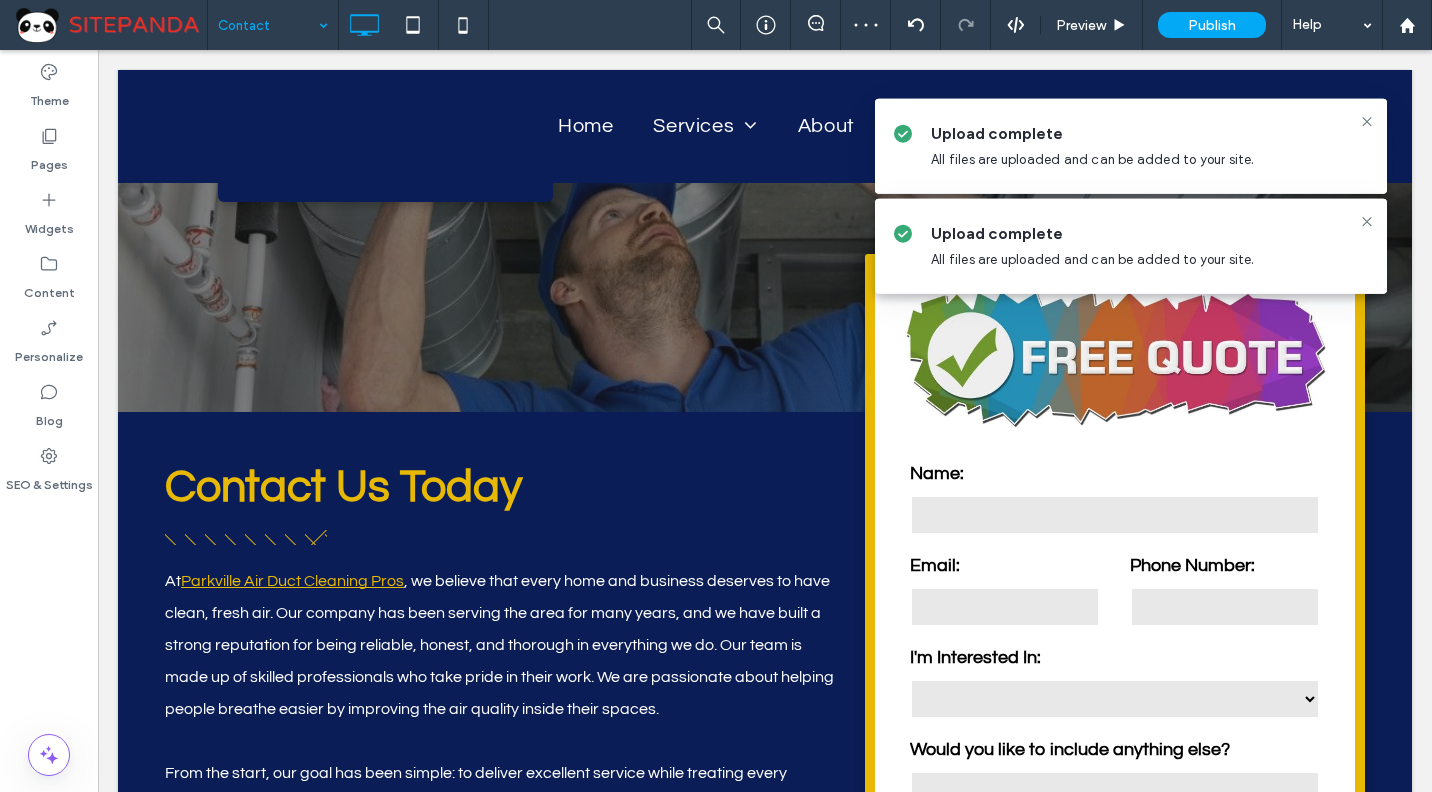 click 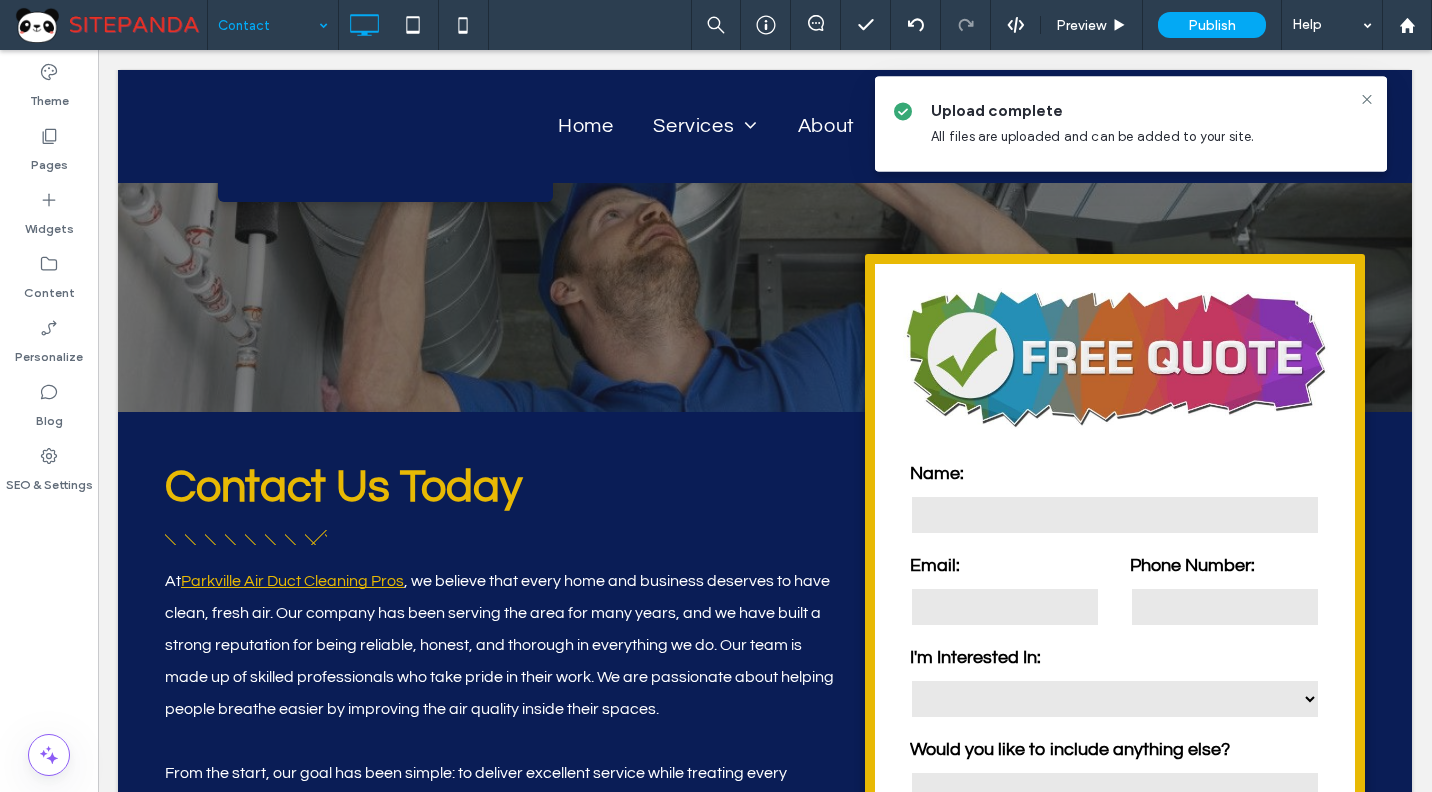 click 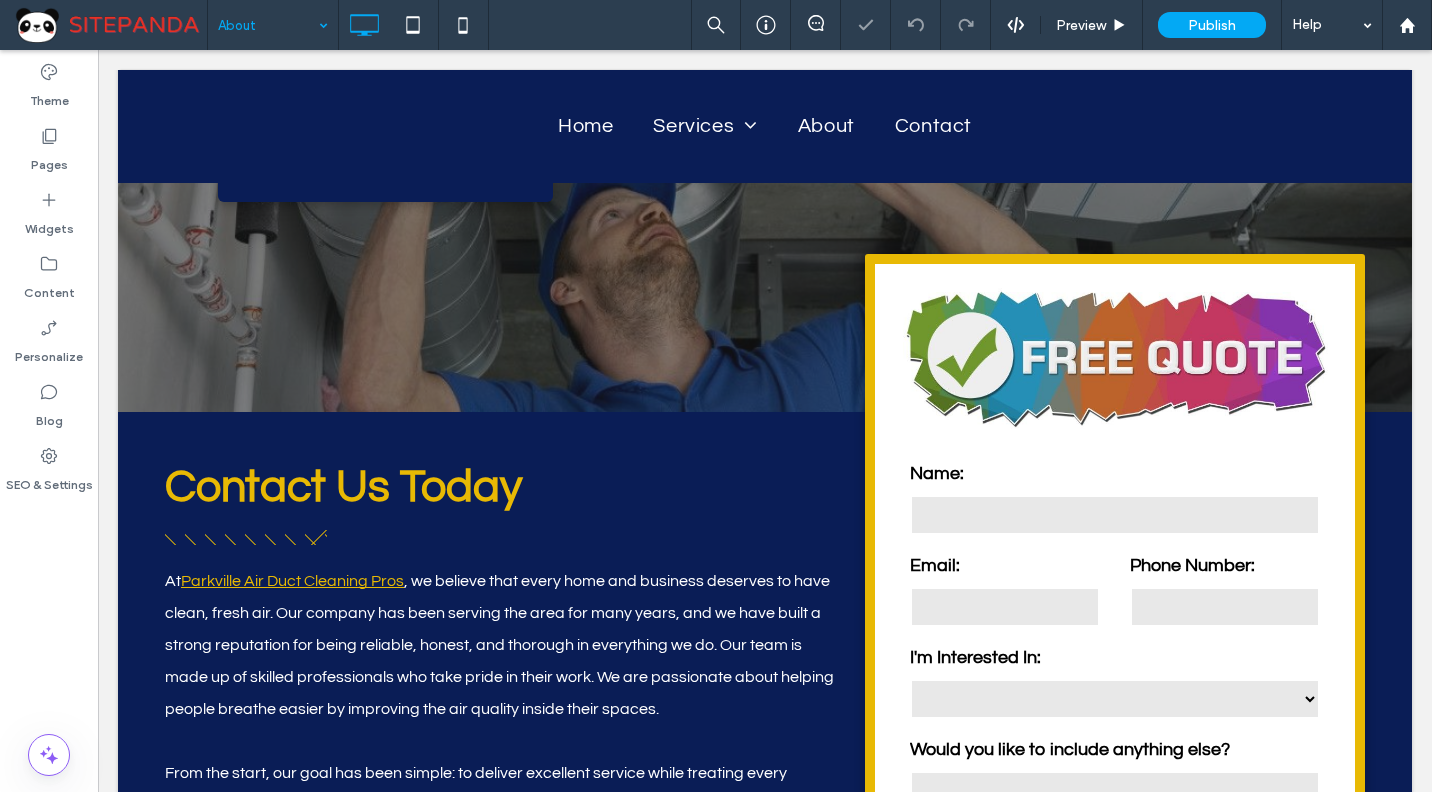 click at bounding box center [268, 25] 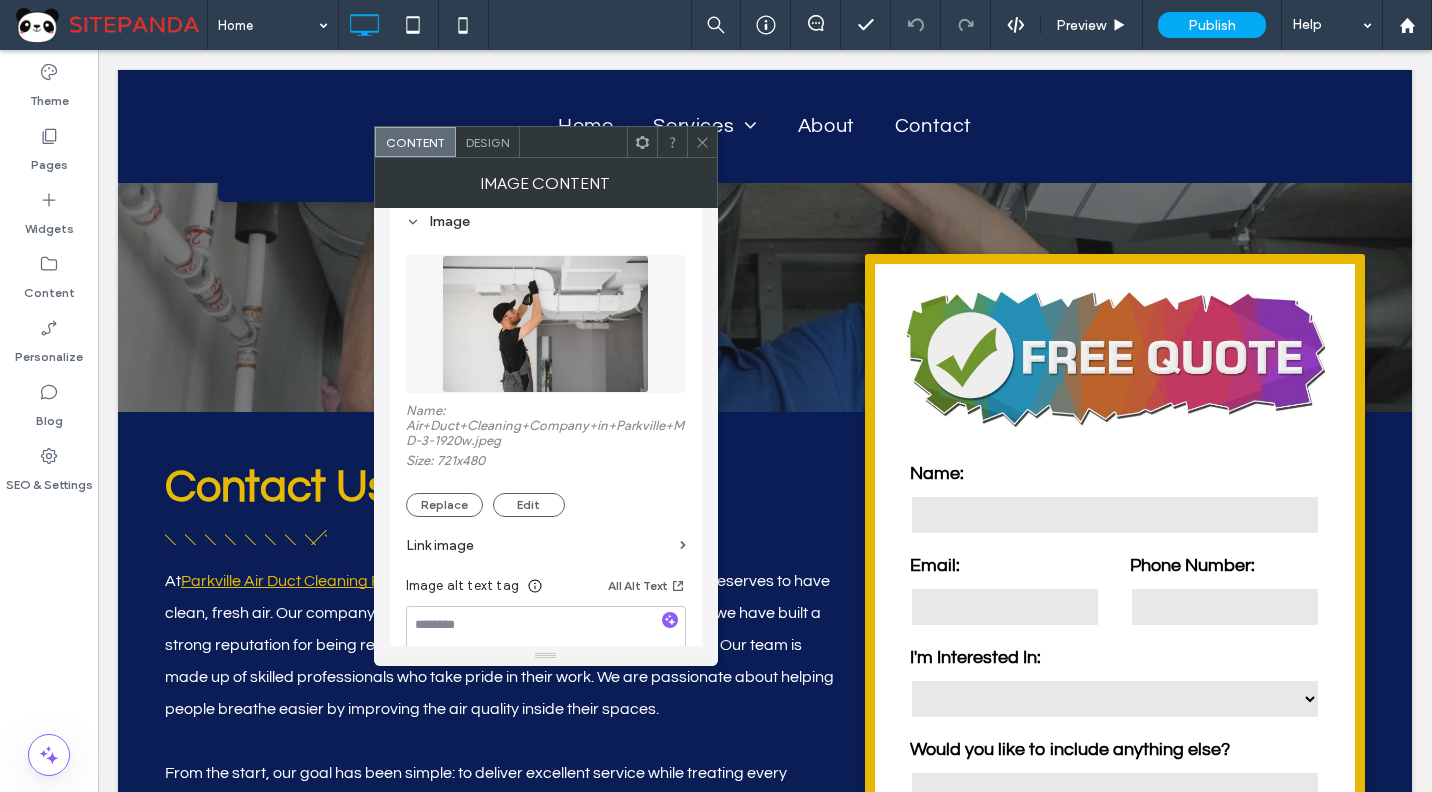 scroll, scrollTop: 400, scrollLeft: 0, axis: vertical 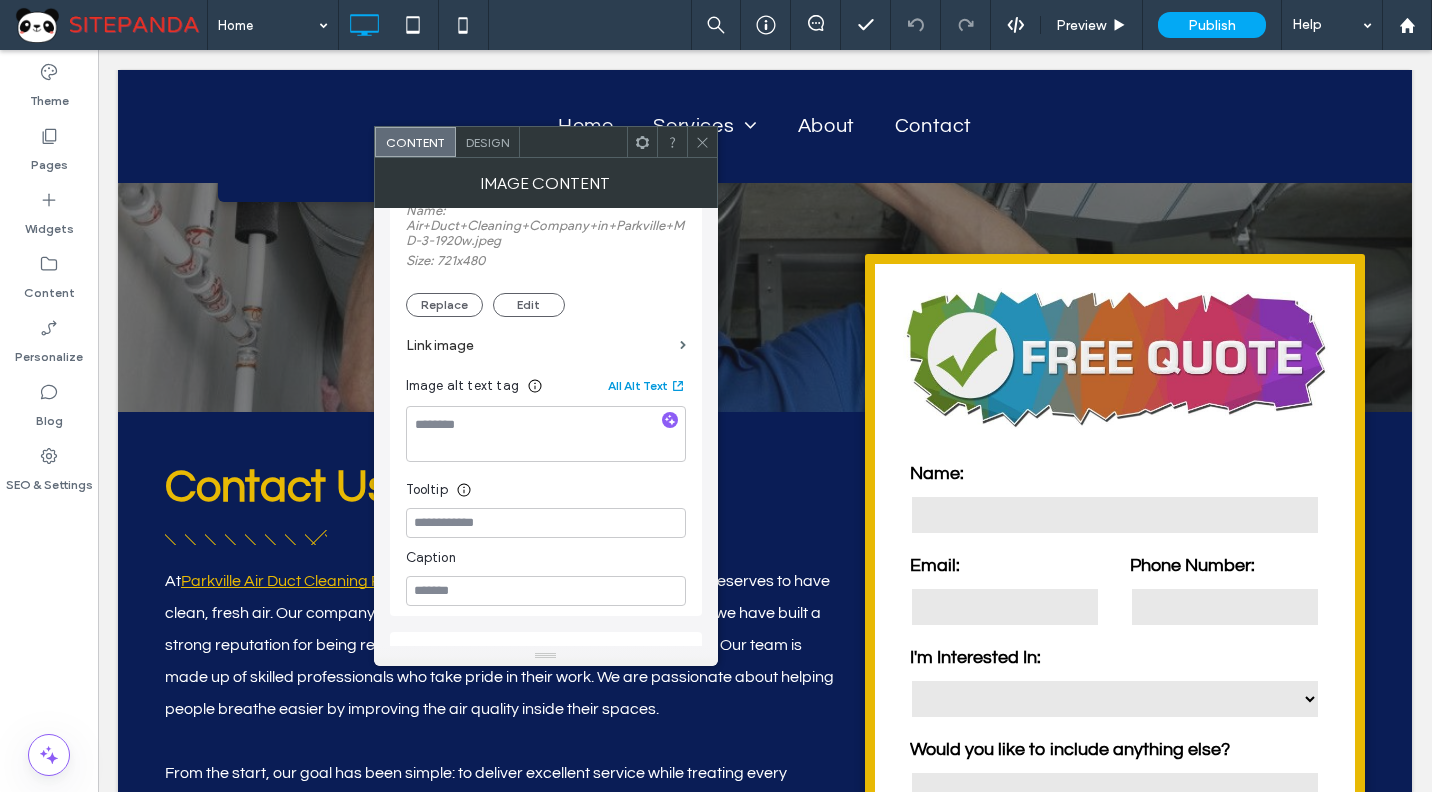 click 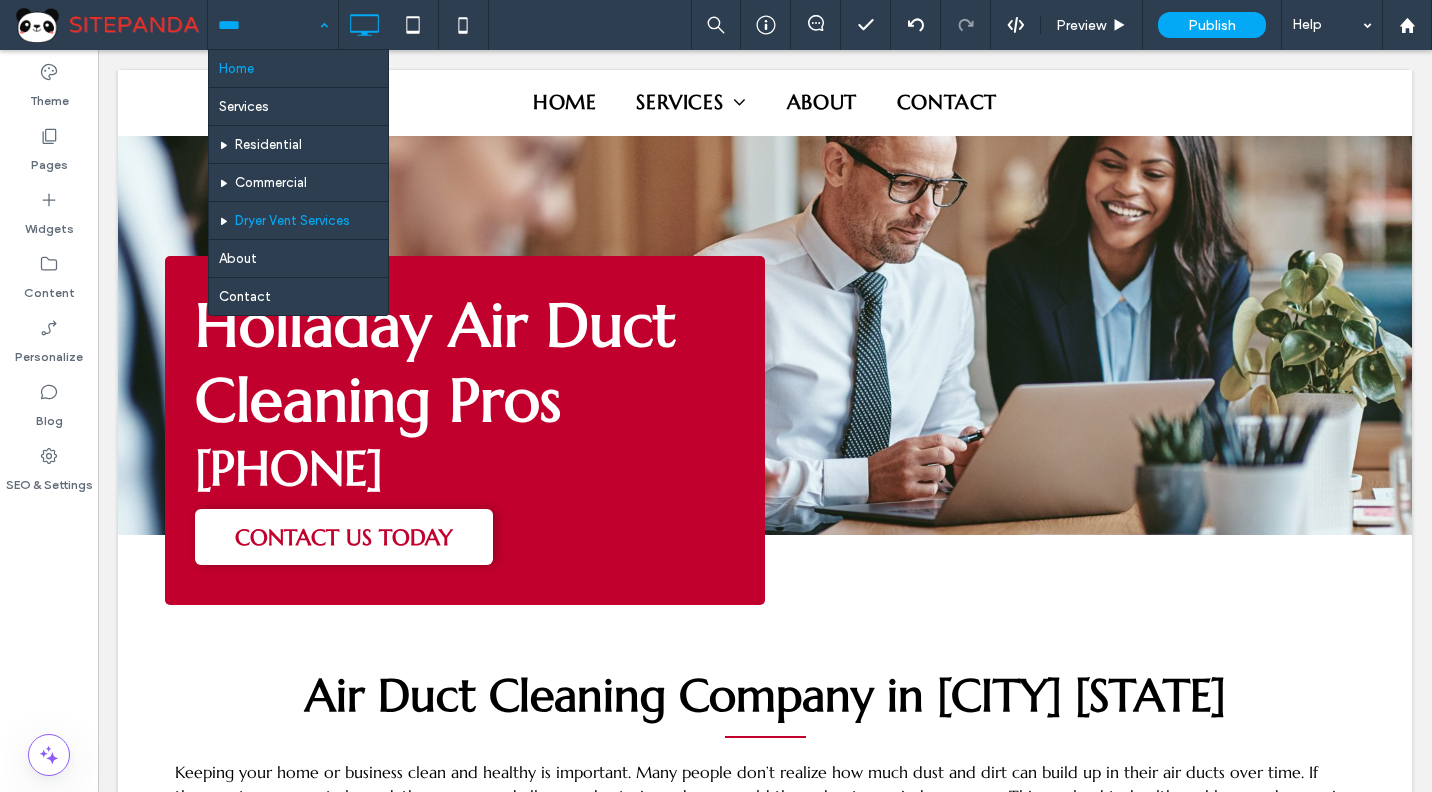 scroll, scrollTop: 7955, scrollLeft: 0, axis: vertical 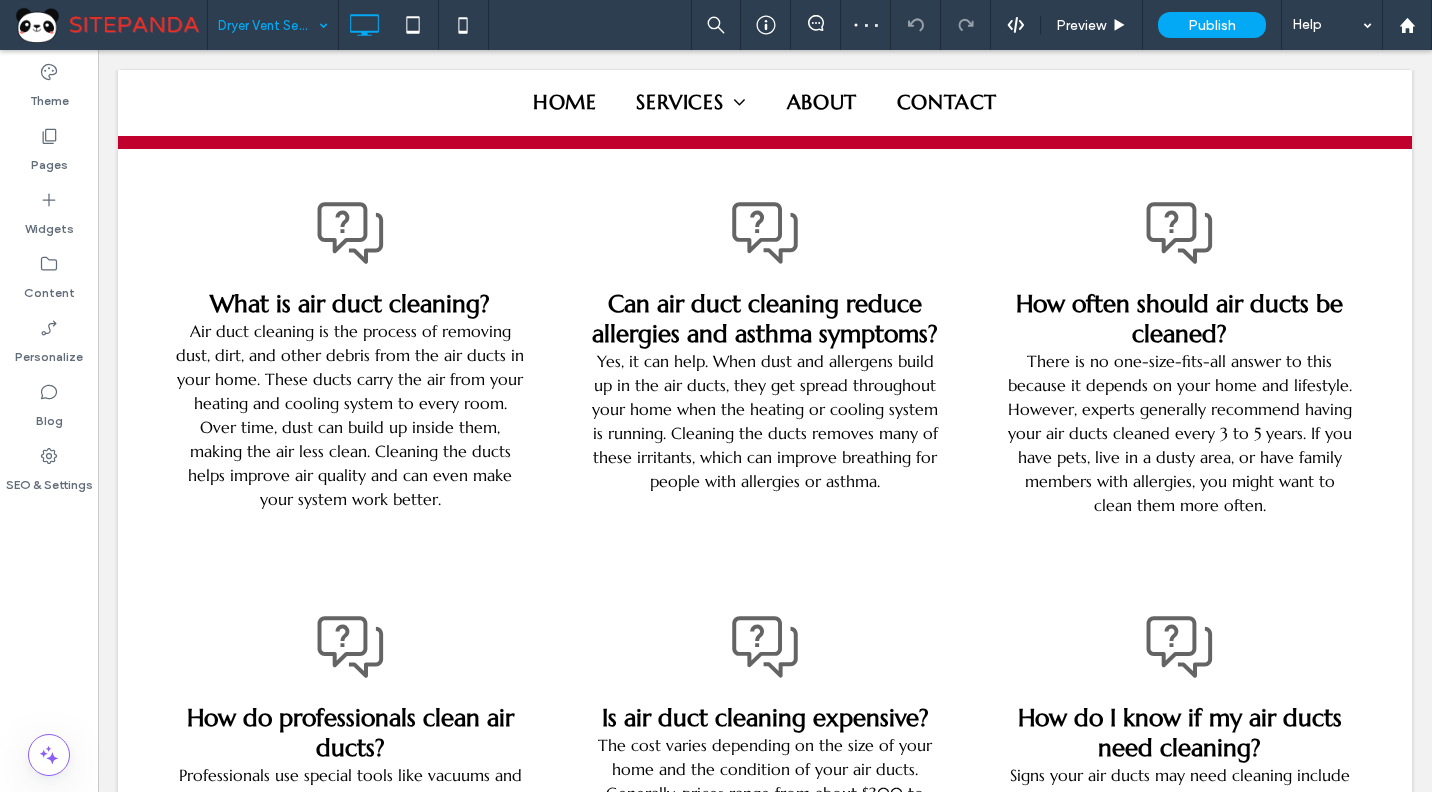 type on "*********" 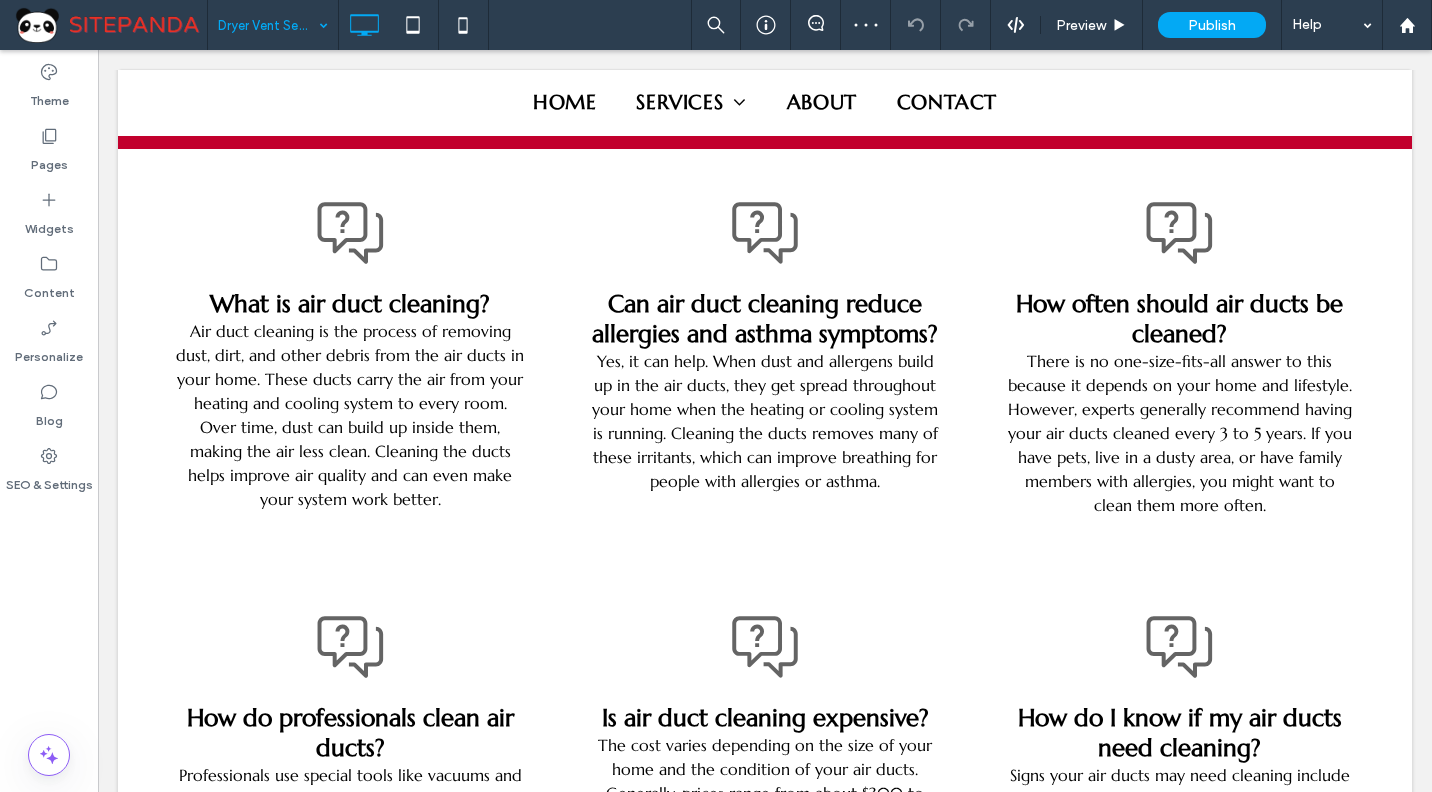 type on "**" 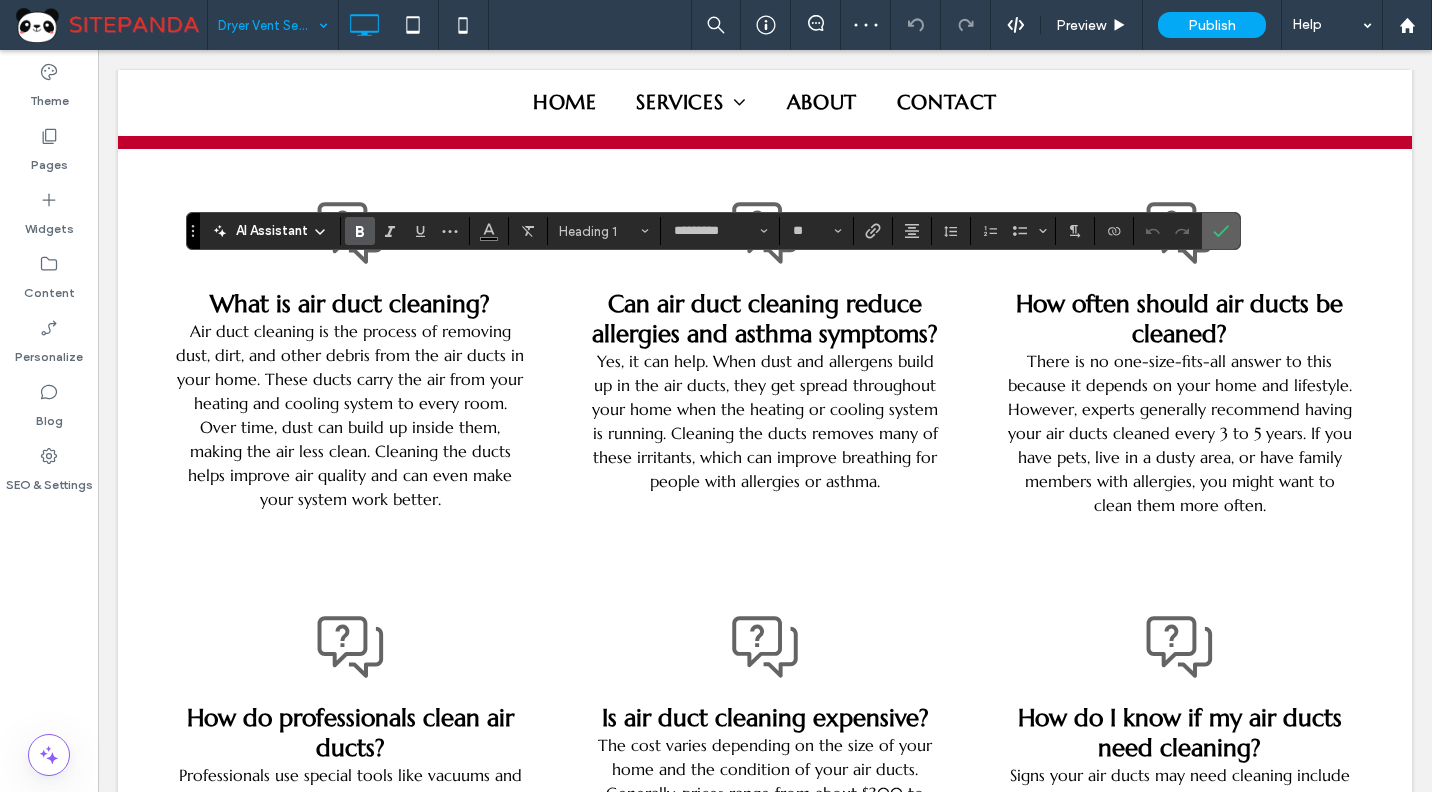 click 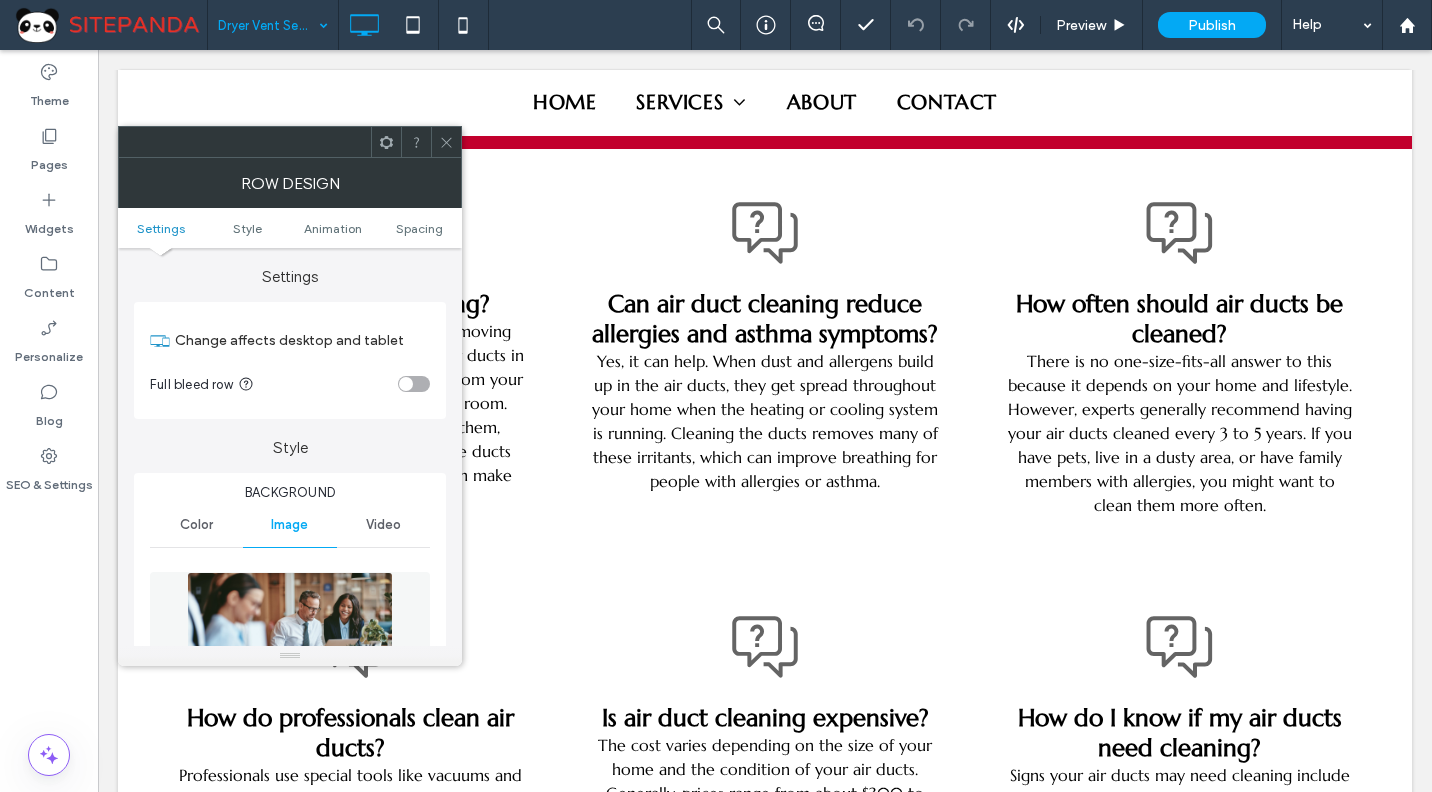 click at bounding box center [290, 641] 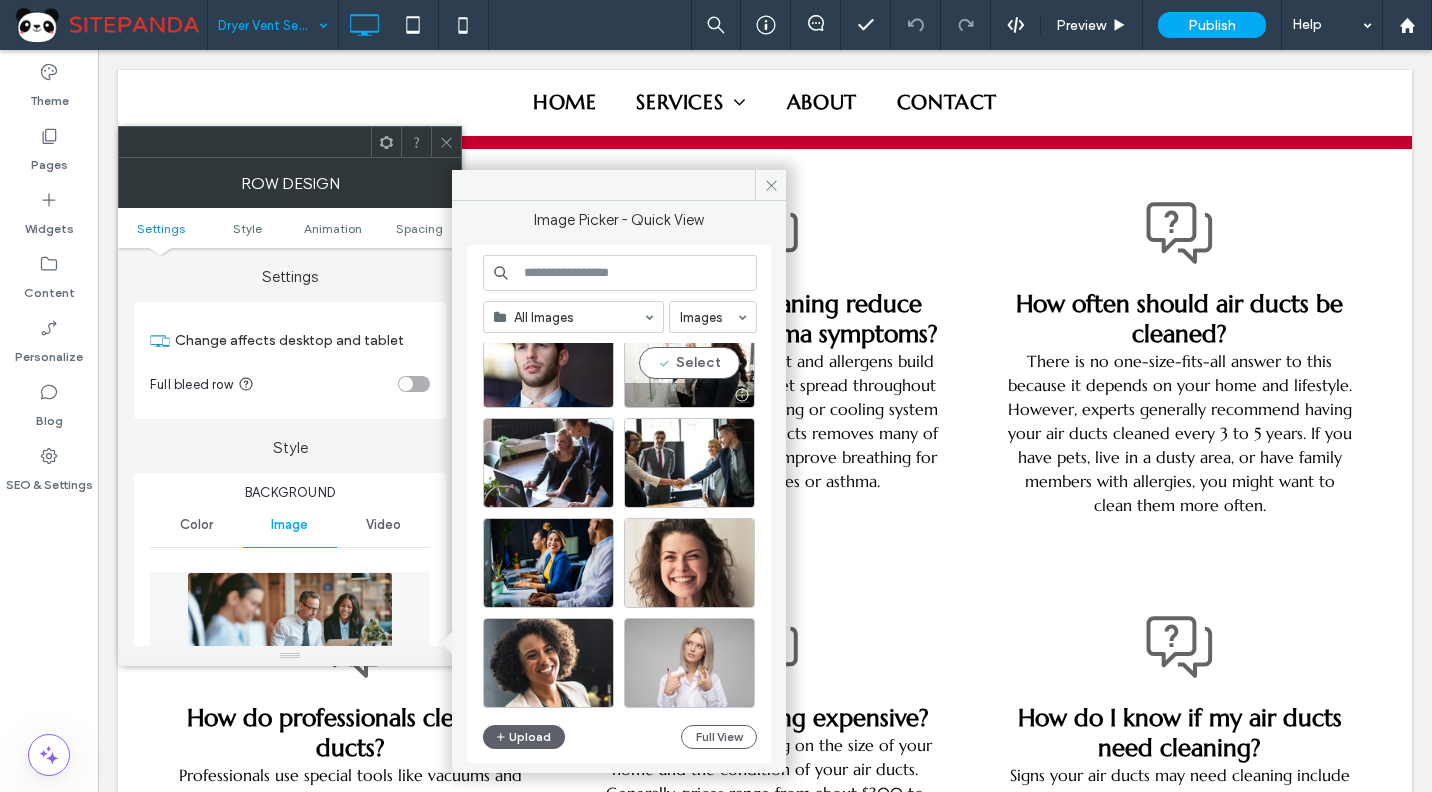 scroll, scrollTop: 100, scrollLeft: 0, axis: vertical 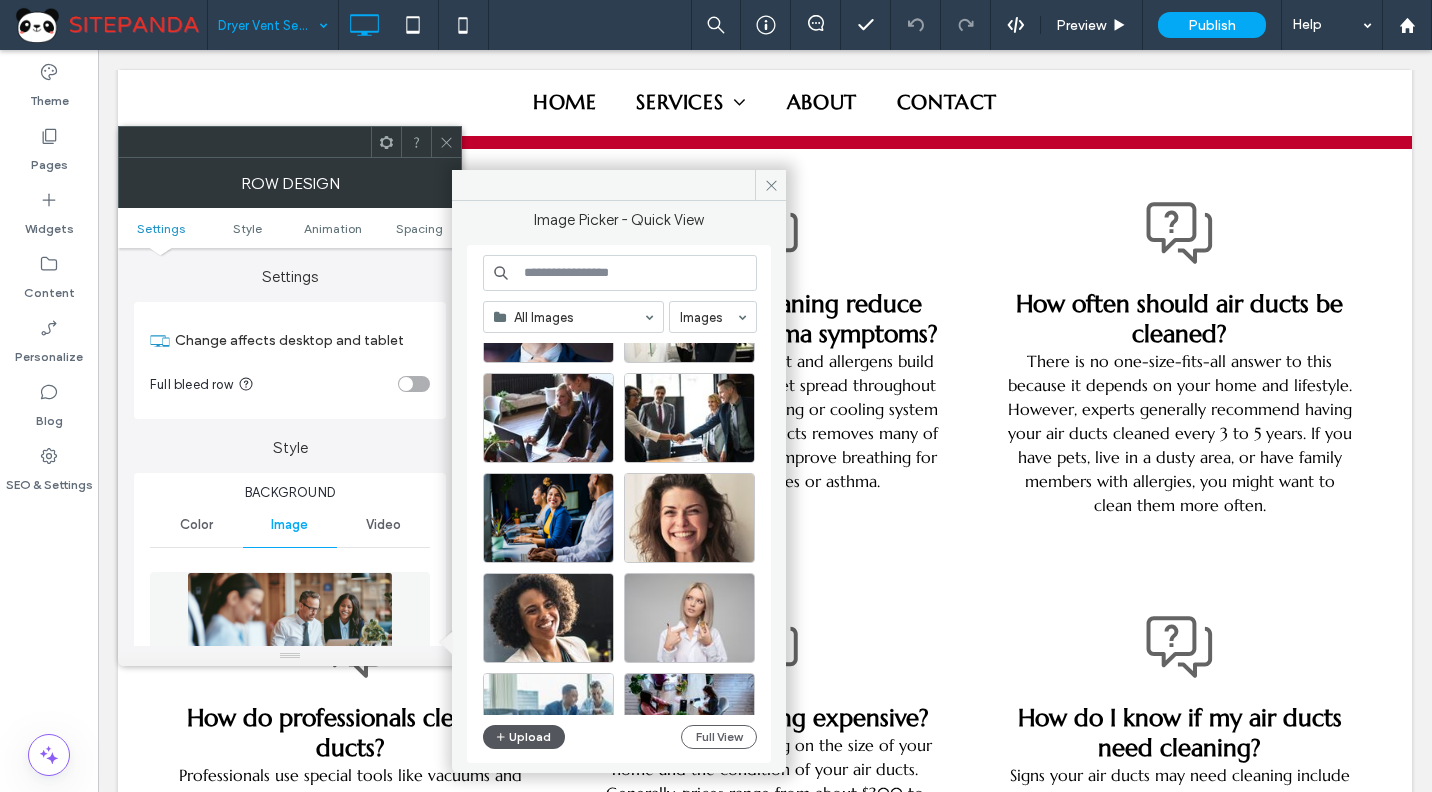 click on "Upload" at bounding box center [524, 737] 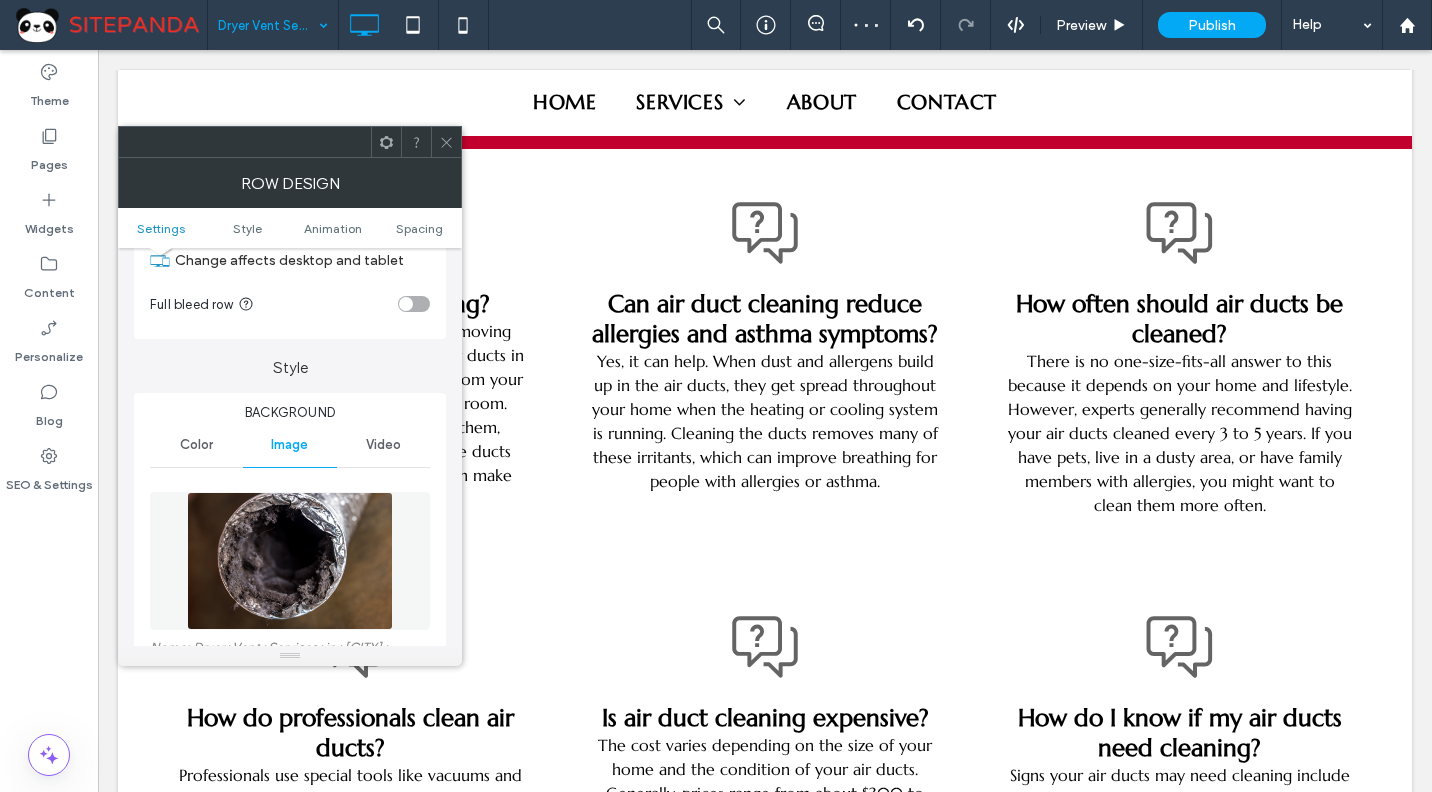 scroll, scrollTop: 200, scrollLeft: 0, axis: vertical 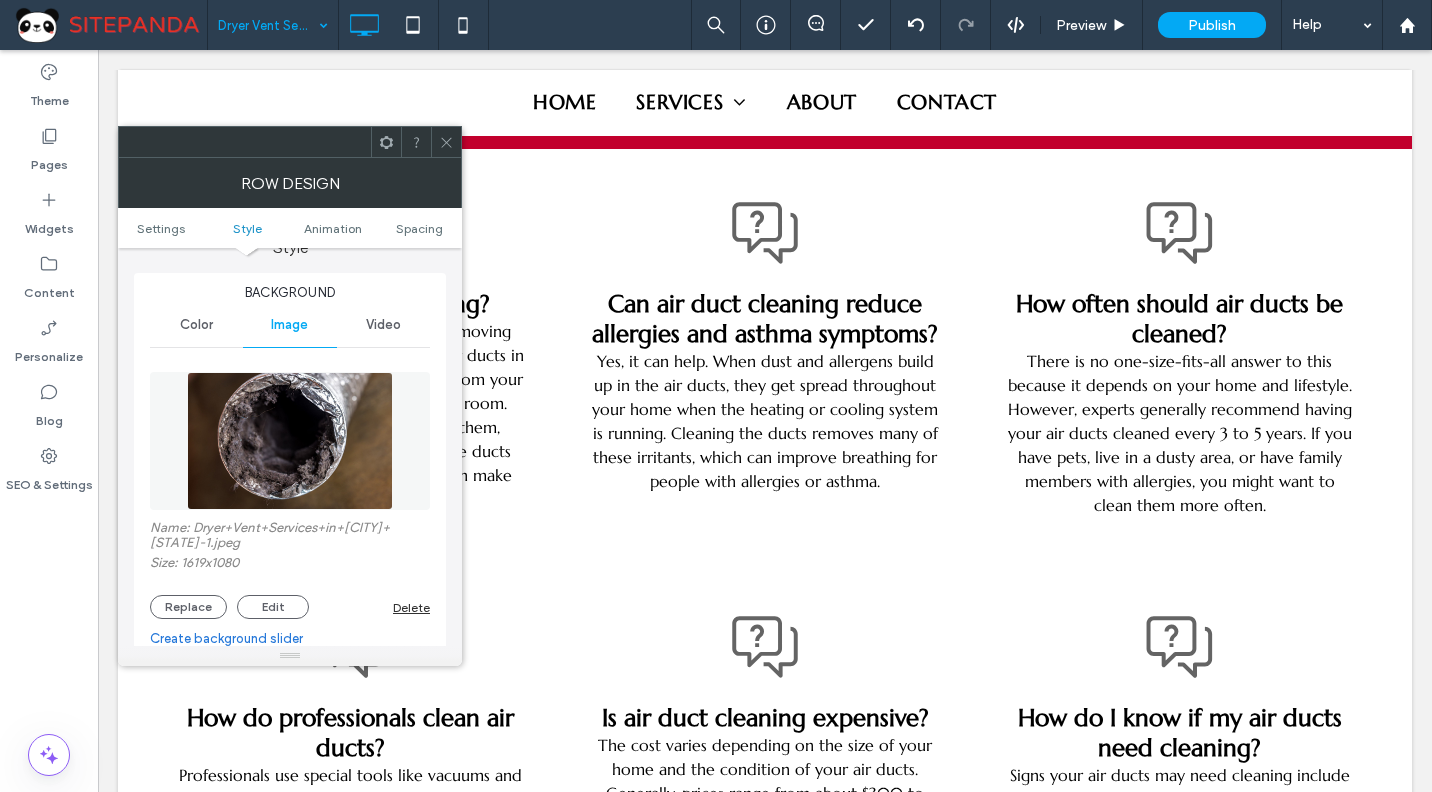 click on "Row Design" at bounding box center (290, 183) 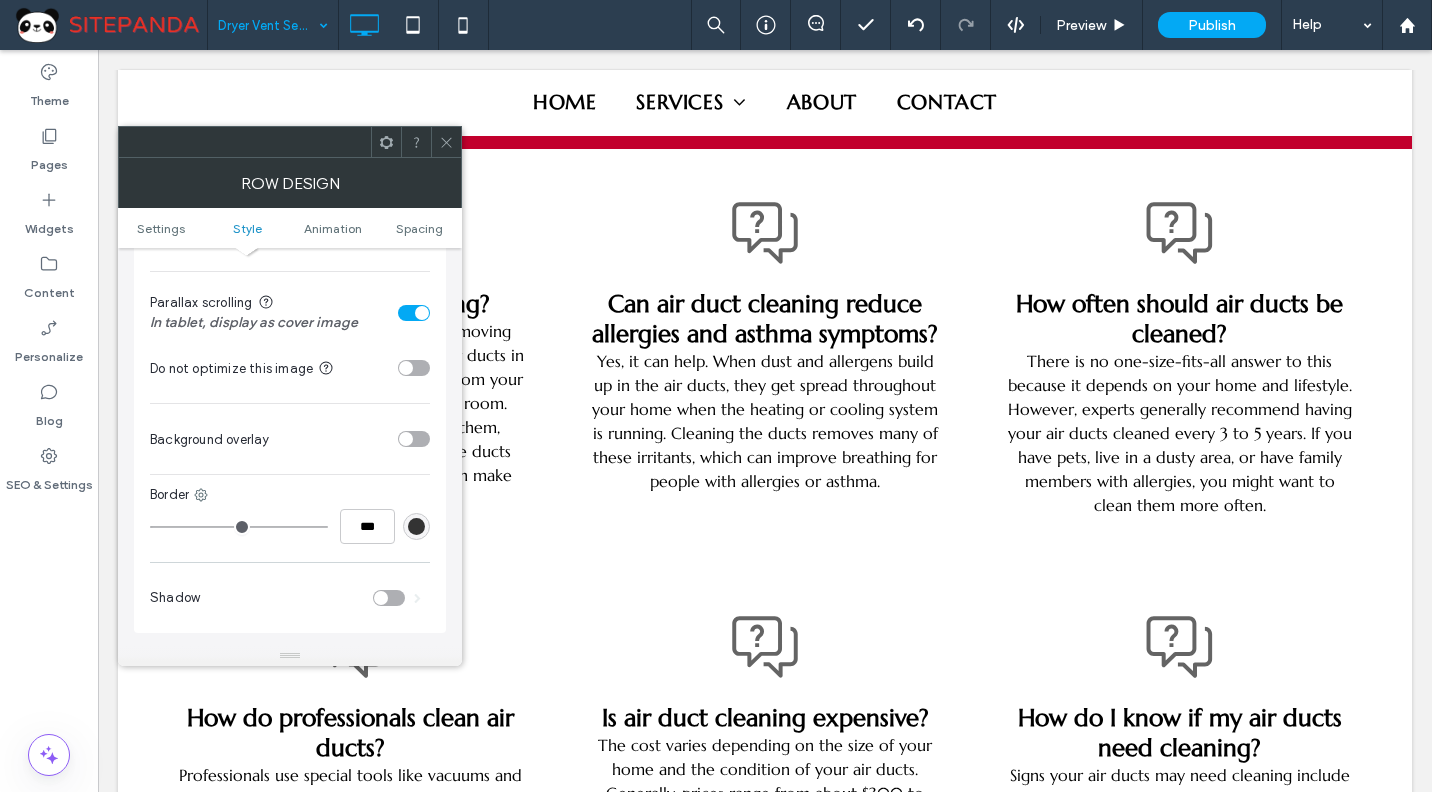 scroll, scrollTop: 600, scrollLeft: 0, axis: vertical 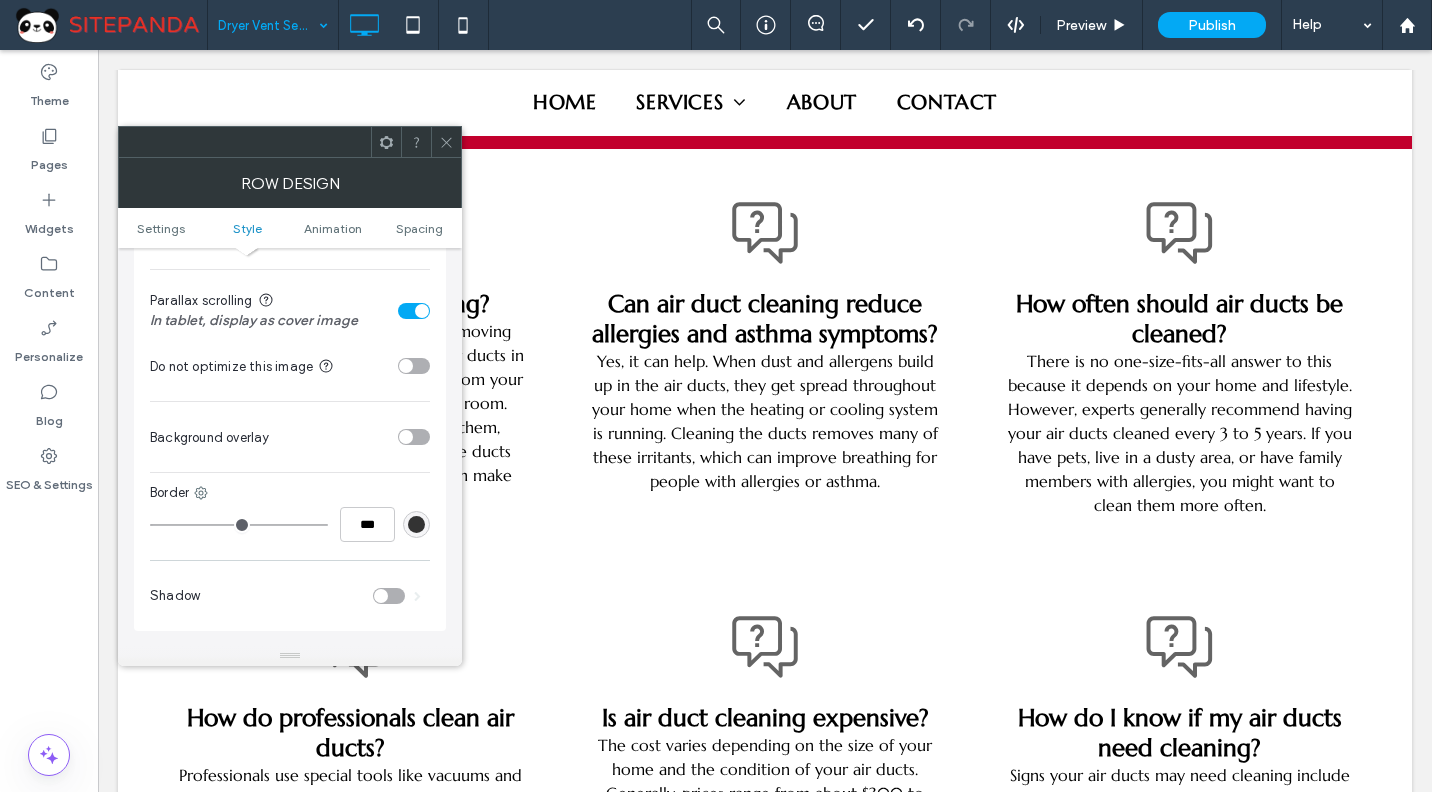 click at bounding box center [446, 142] 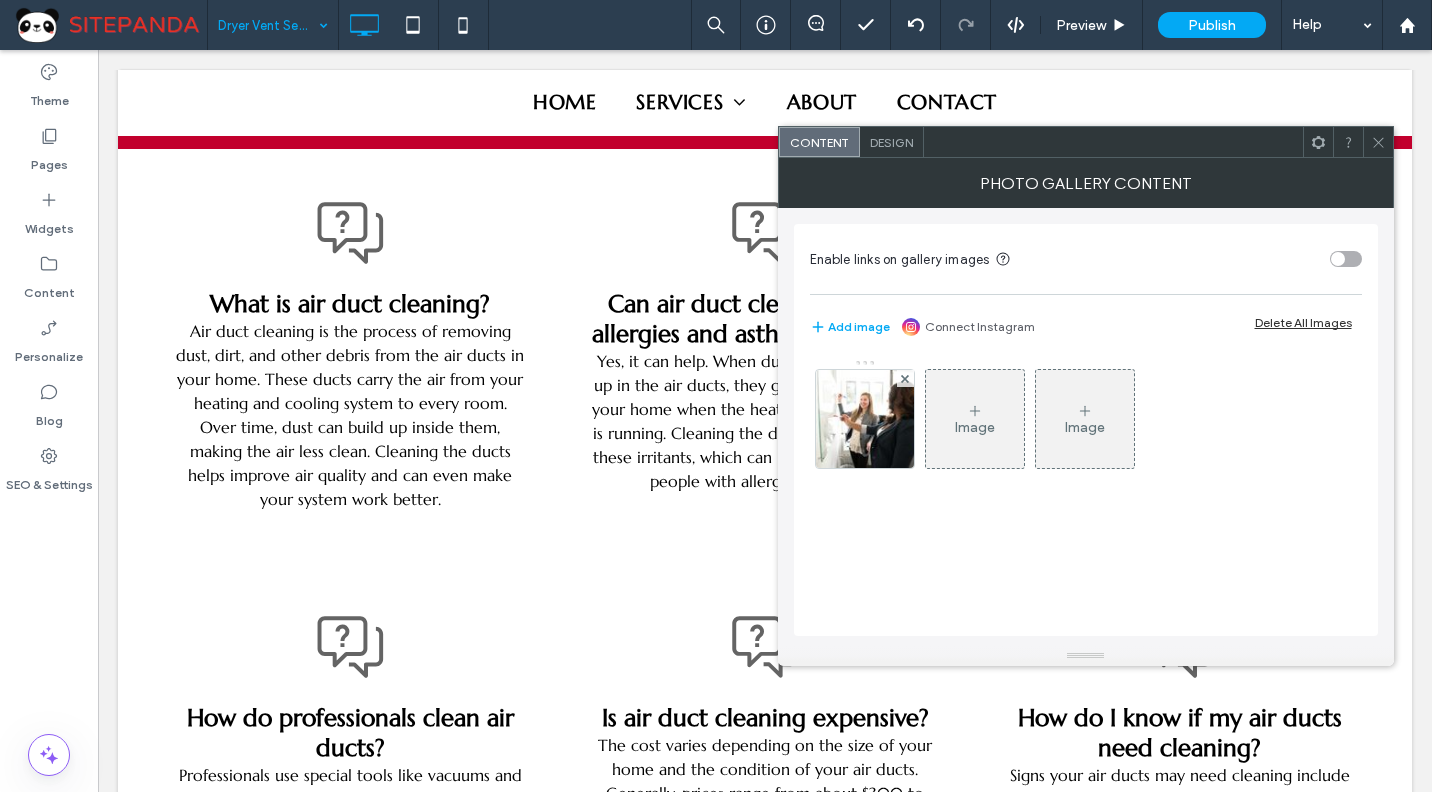 click 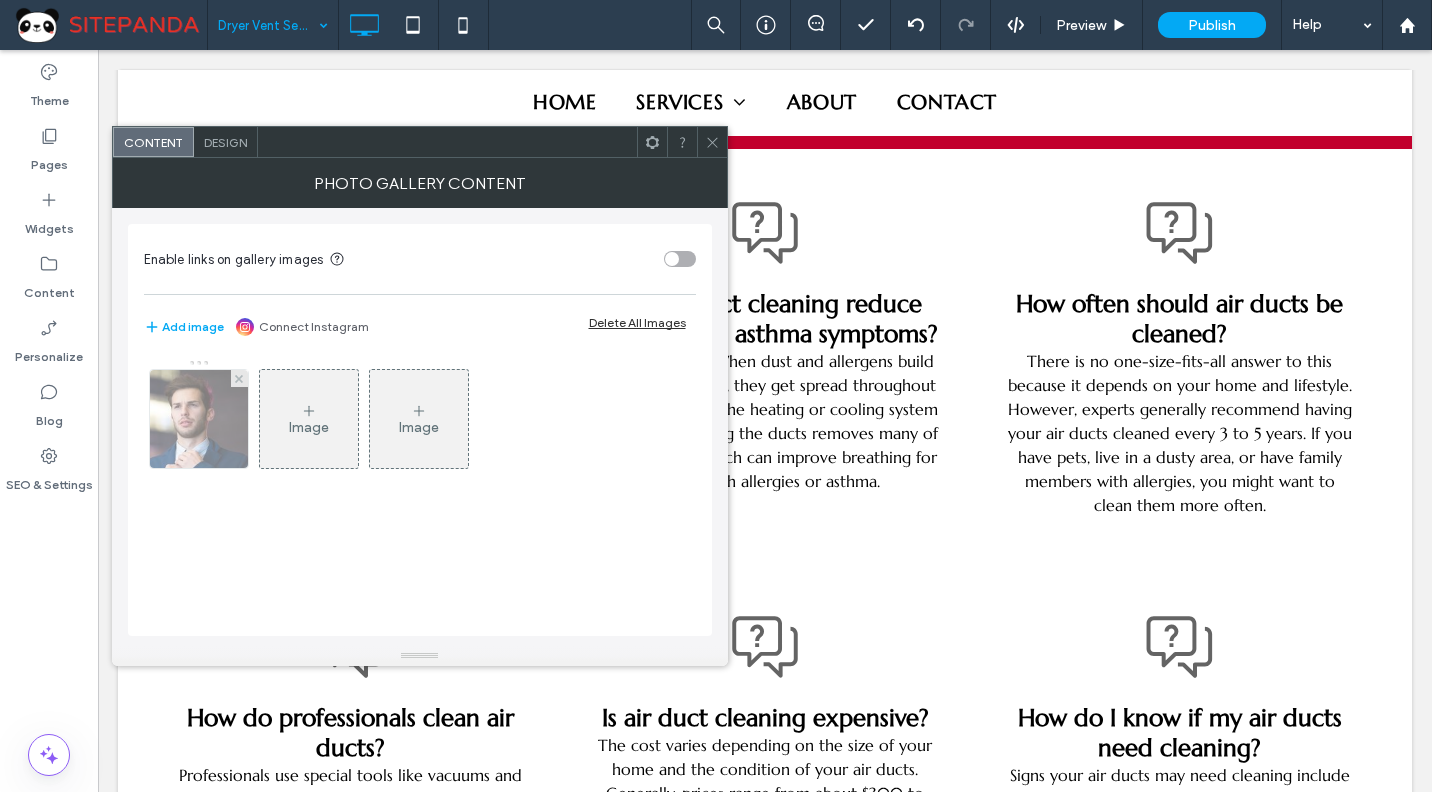 click at bounding box center (198, 419) 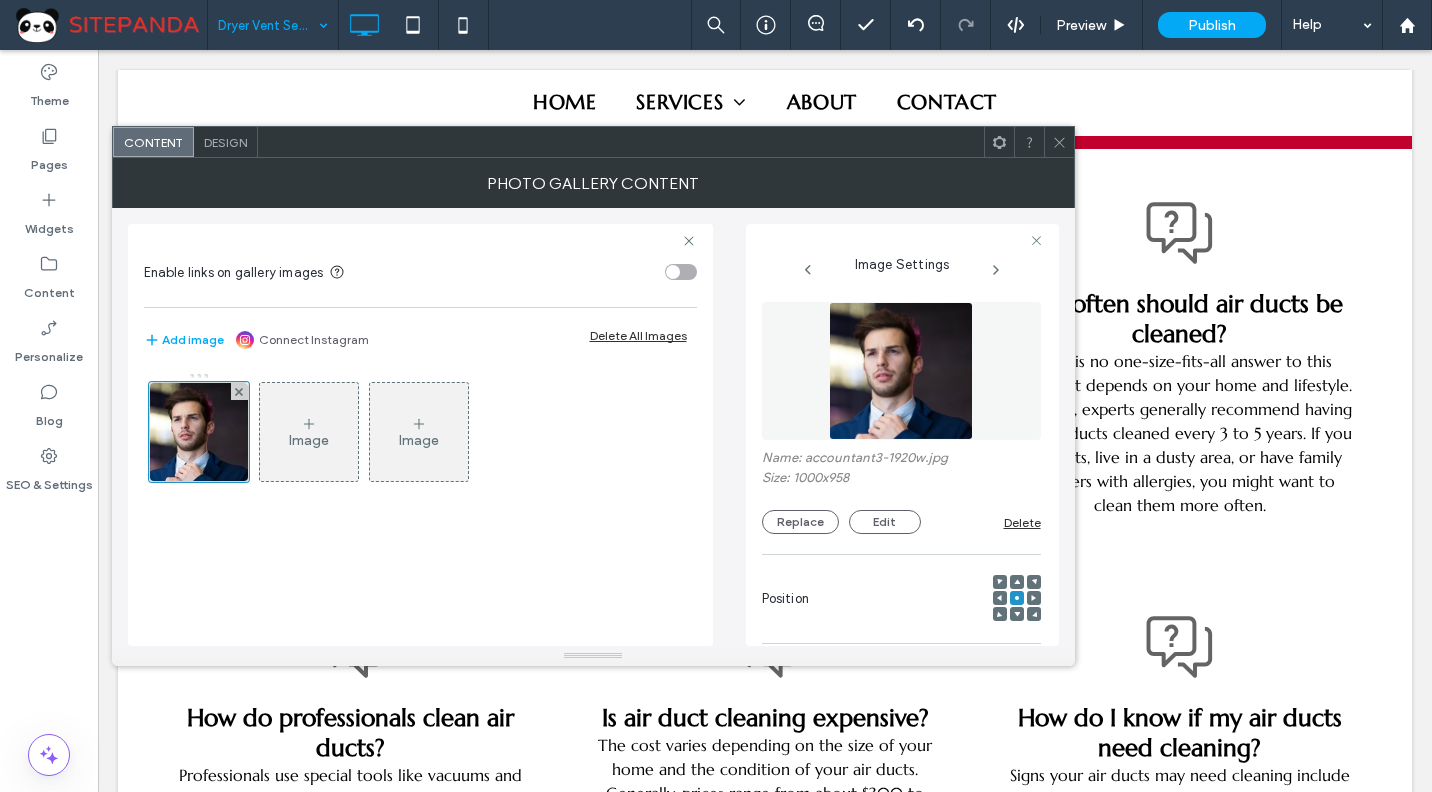 click on "Name: accountant3-1920w.jpg Size: 1000x958 Replace Edit Delete" at bounding box center (901, 492) 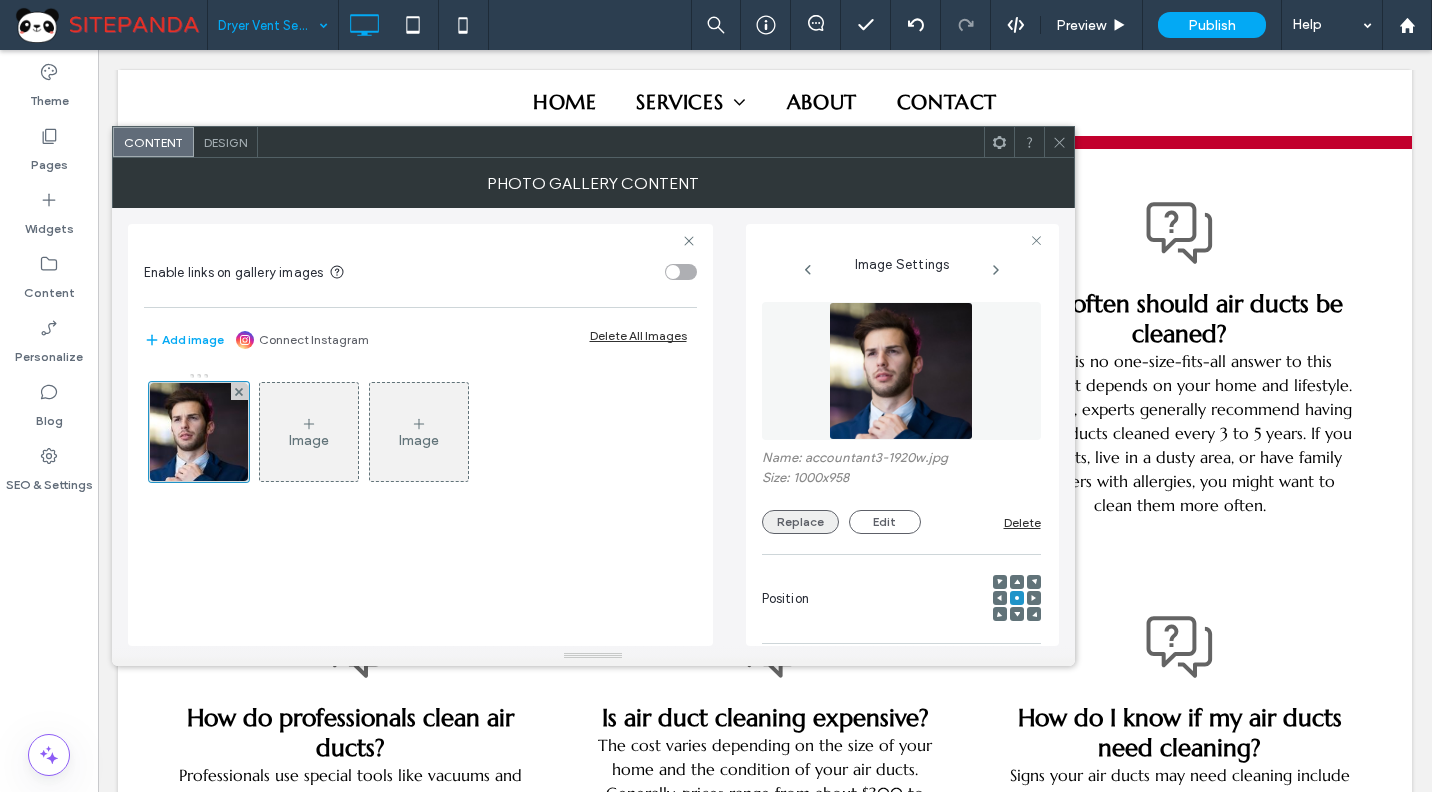 click on "Replace" at bounding box center (800, 522) 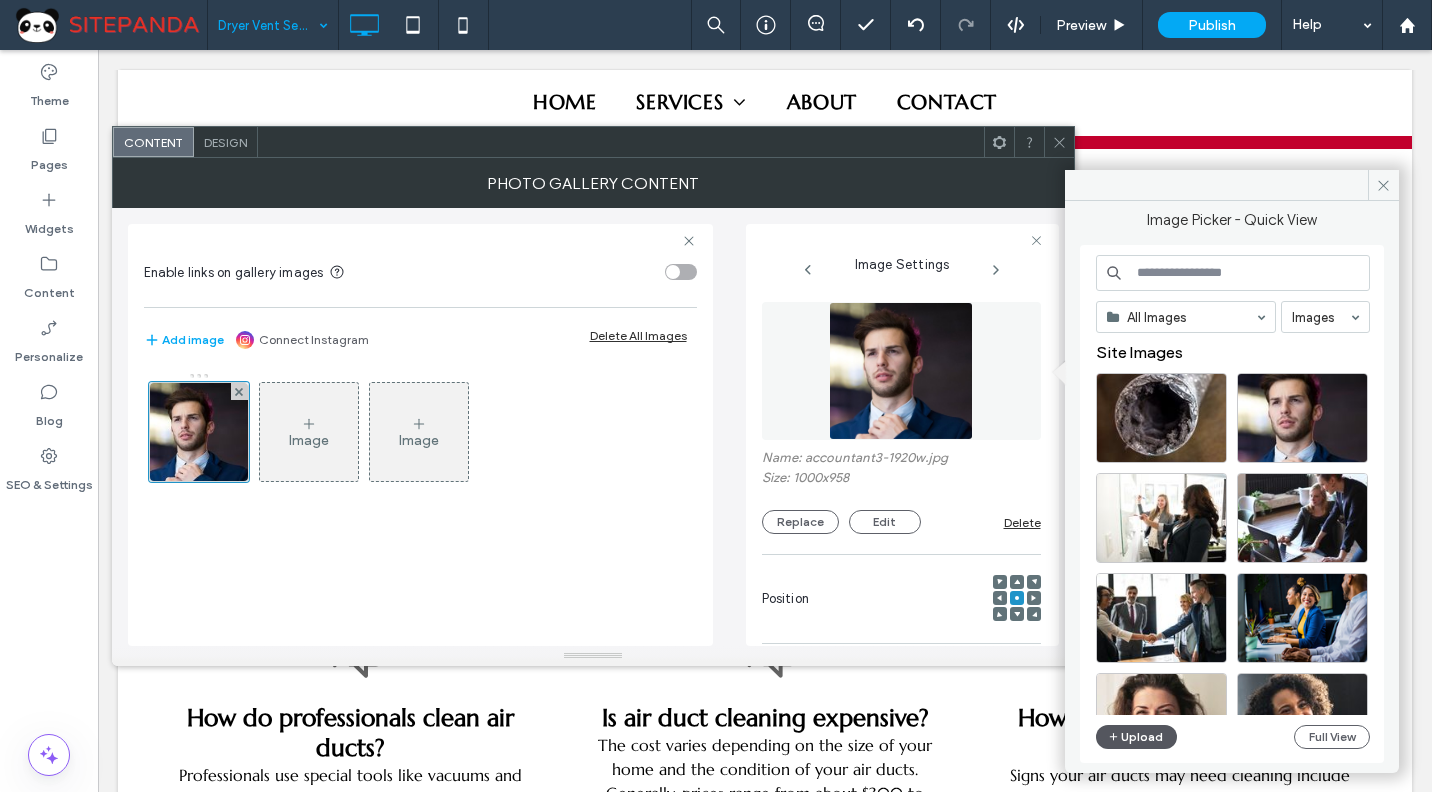 click 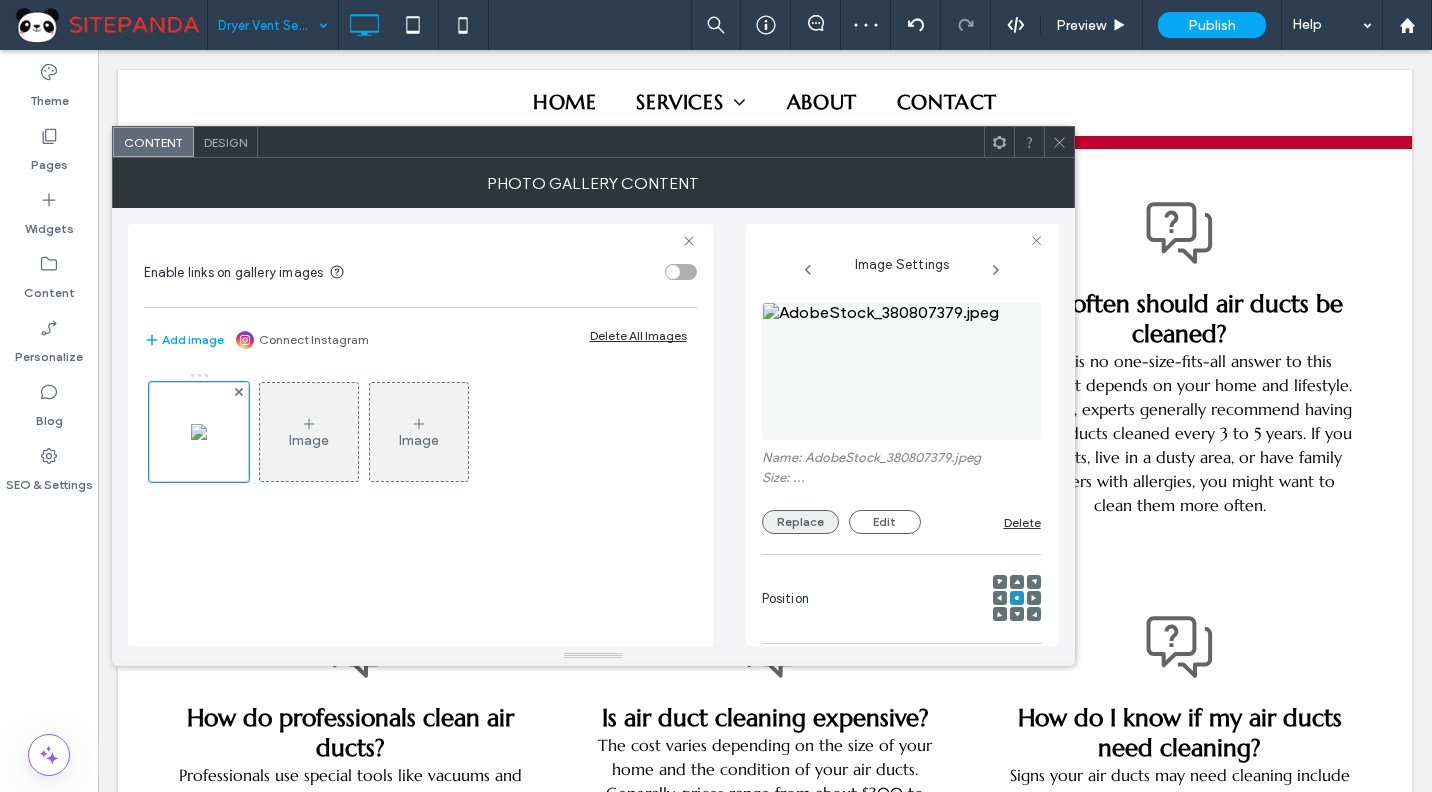 click on "Replace" at bounding box center (800, 522) 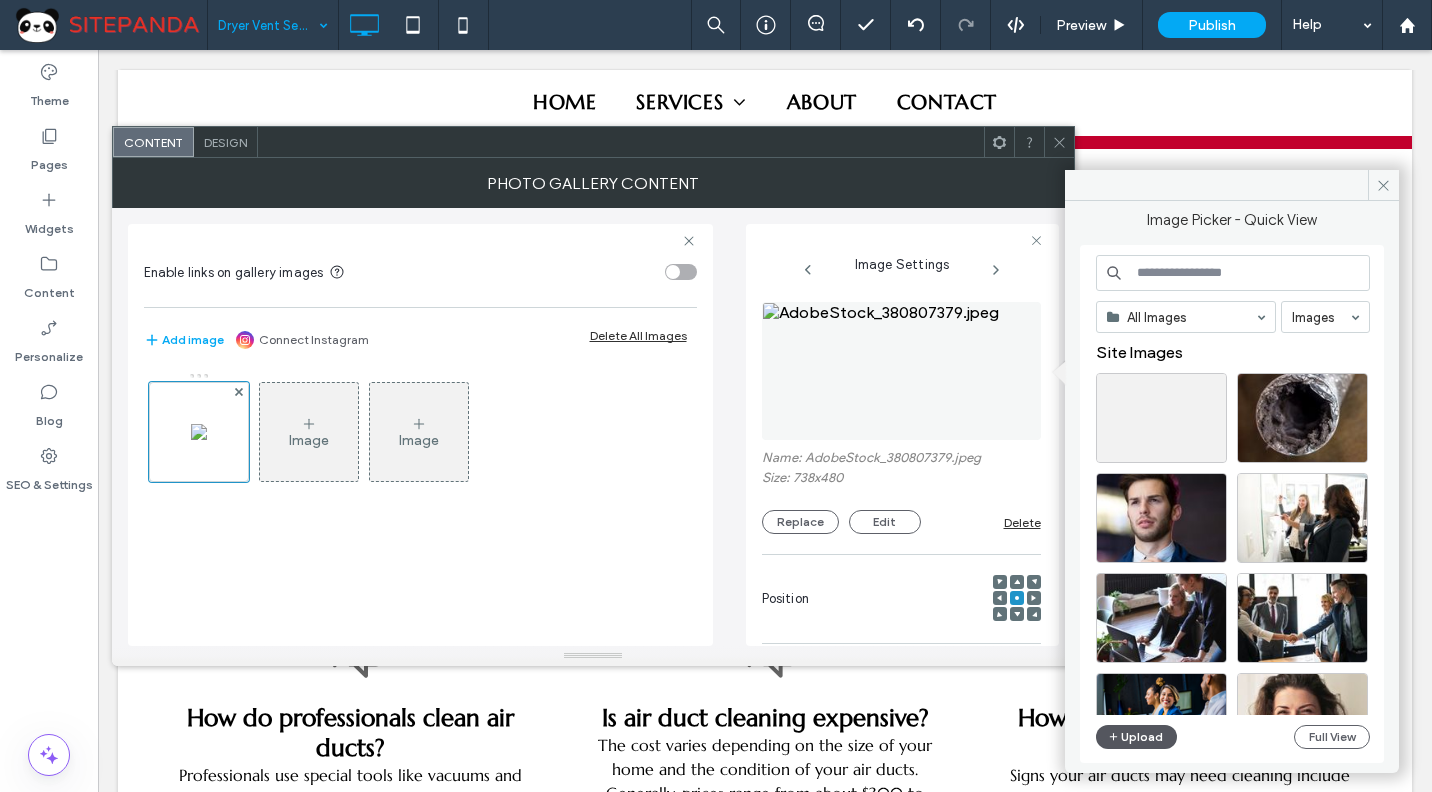 click on "Upload" at bounding box center (1137, 737) 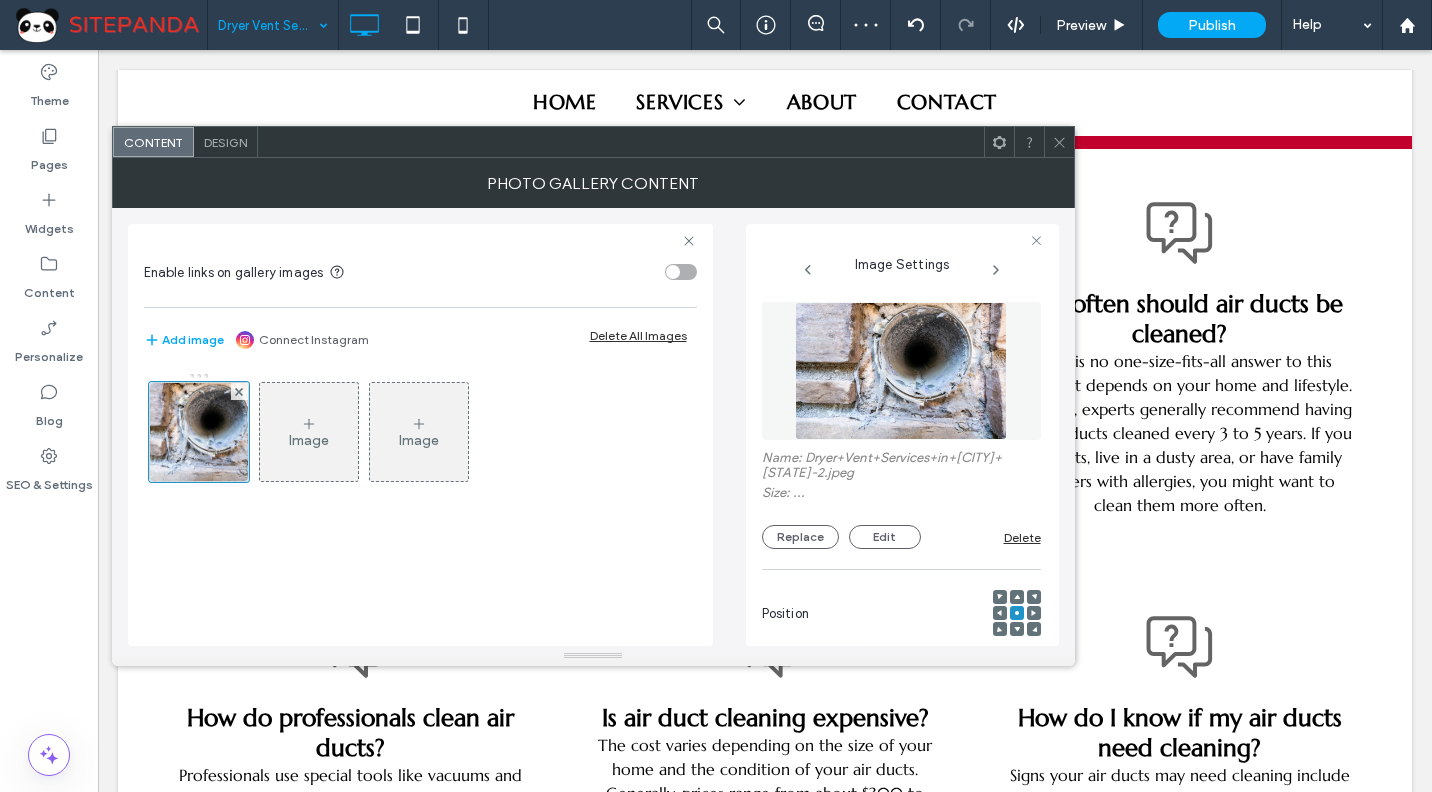 click at bounding box center [900, 371] 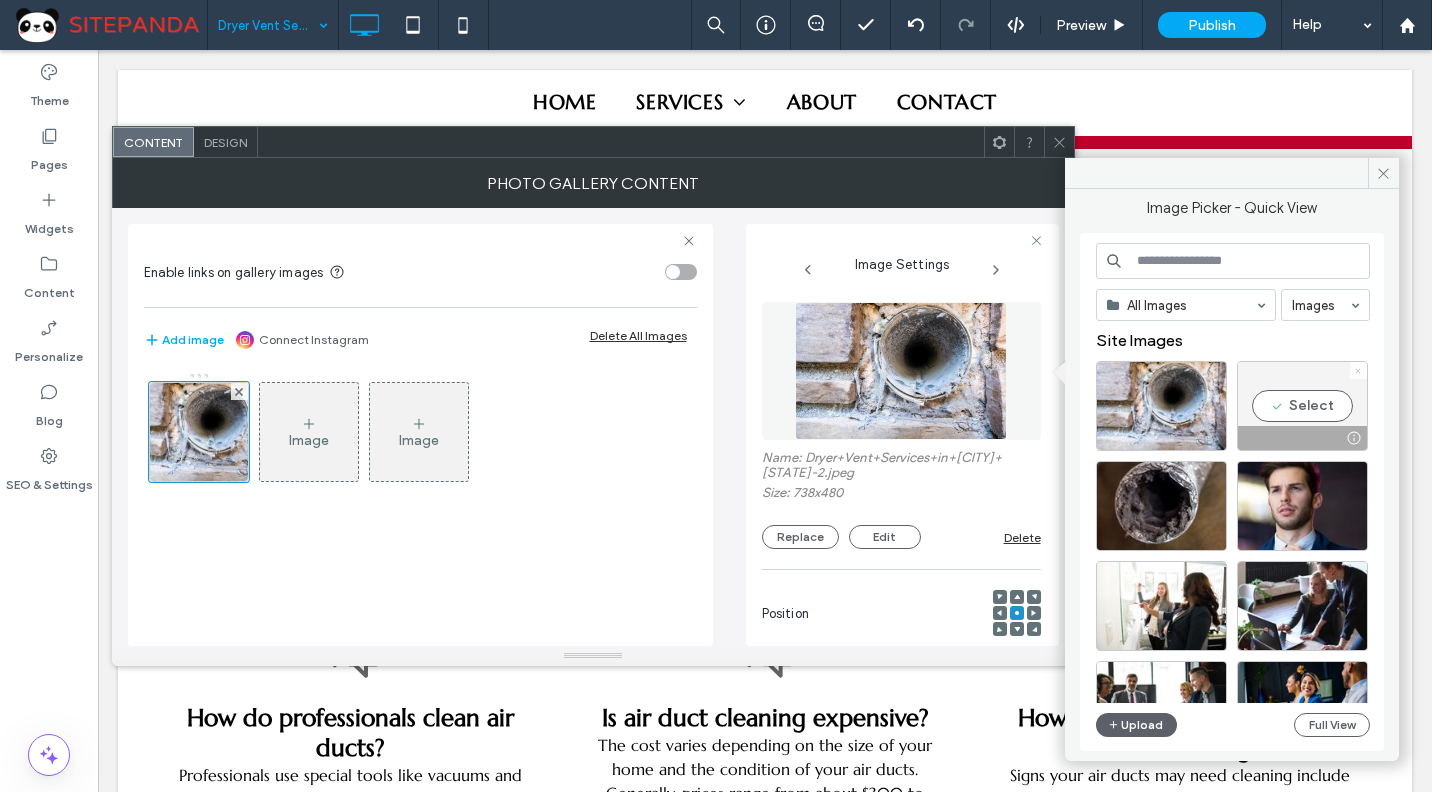click at bounding box center [1358, 370] 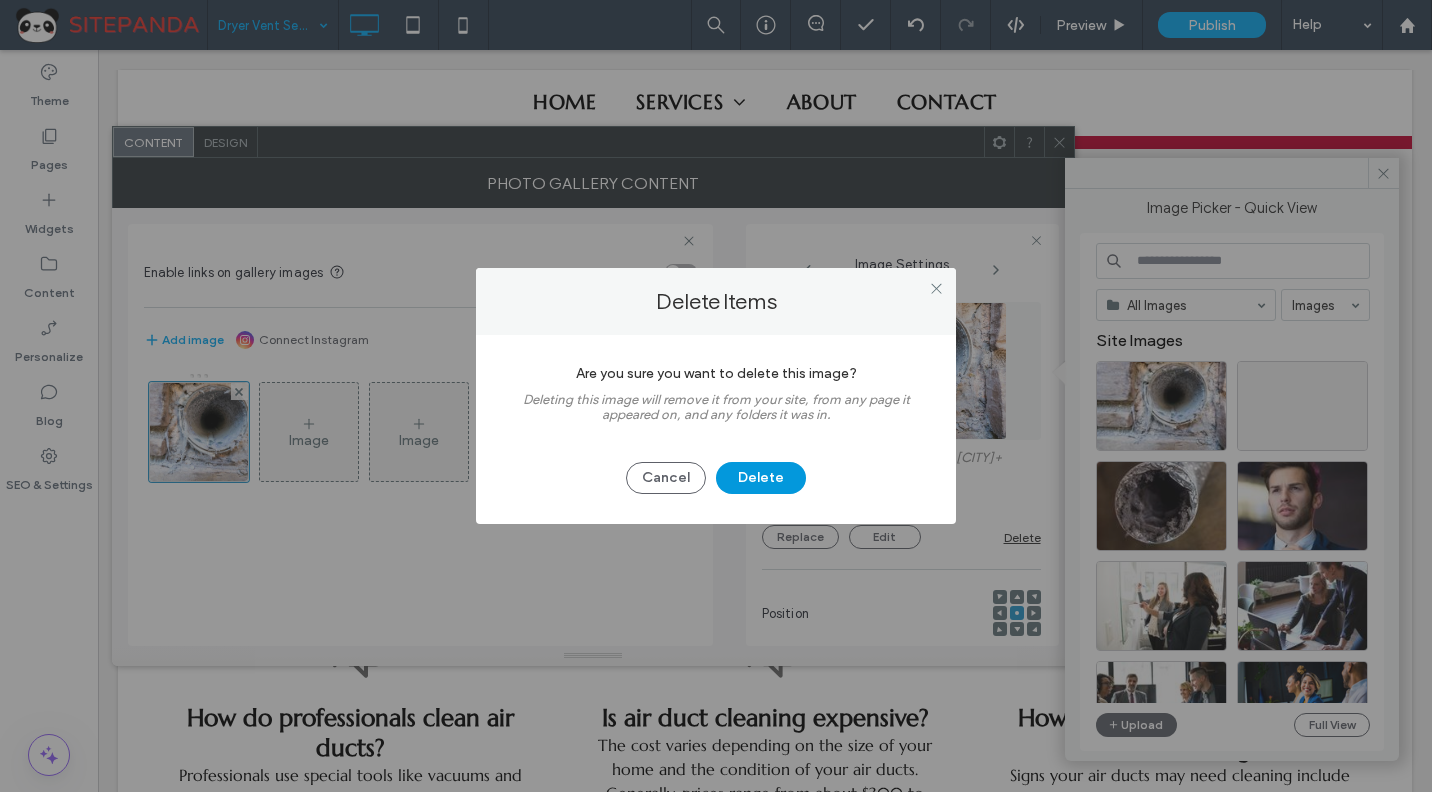 click on "Delete" at bounding box center [761, 478] 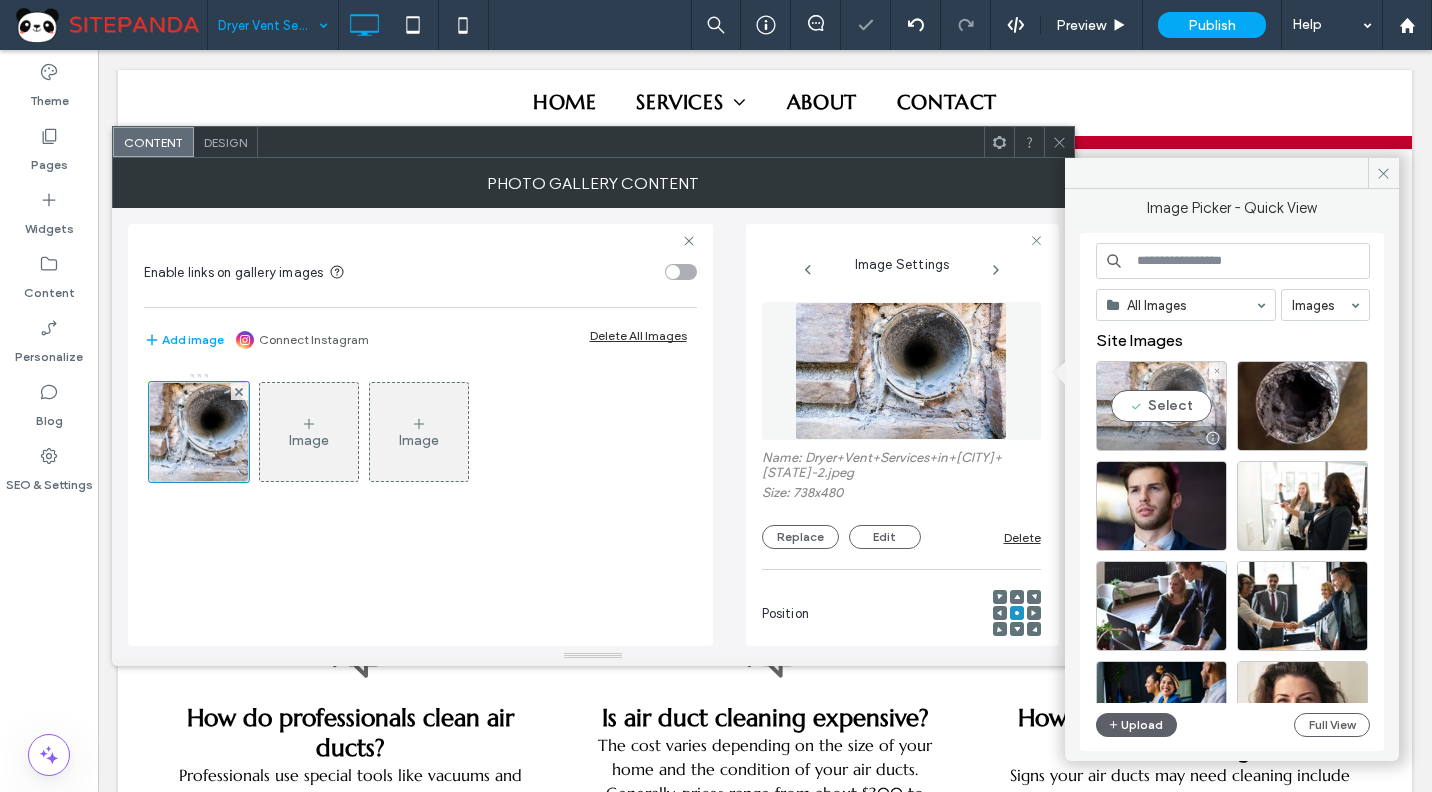 click on "Select" at bounding box center (1161, 406) 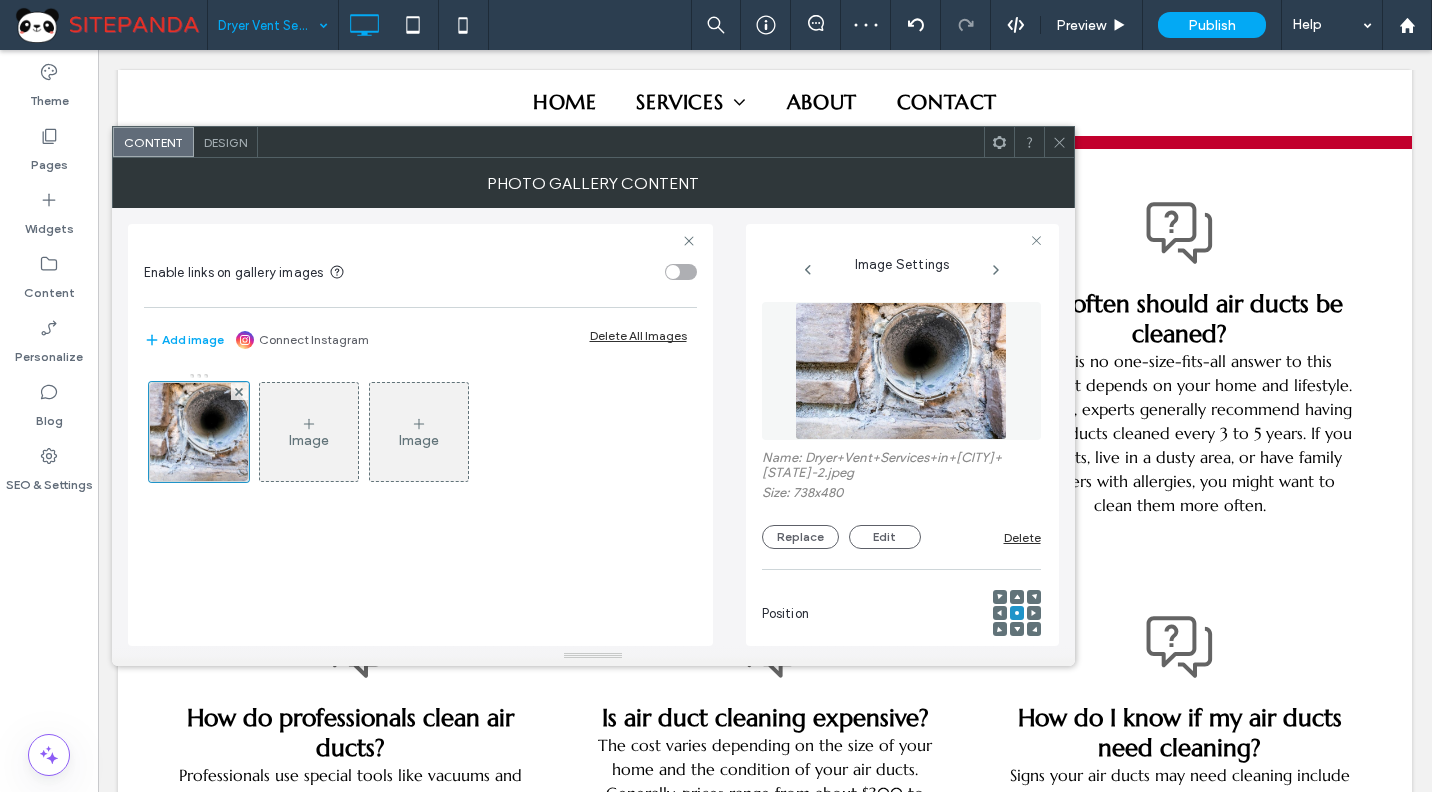 click 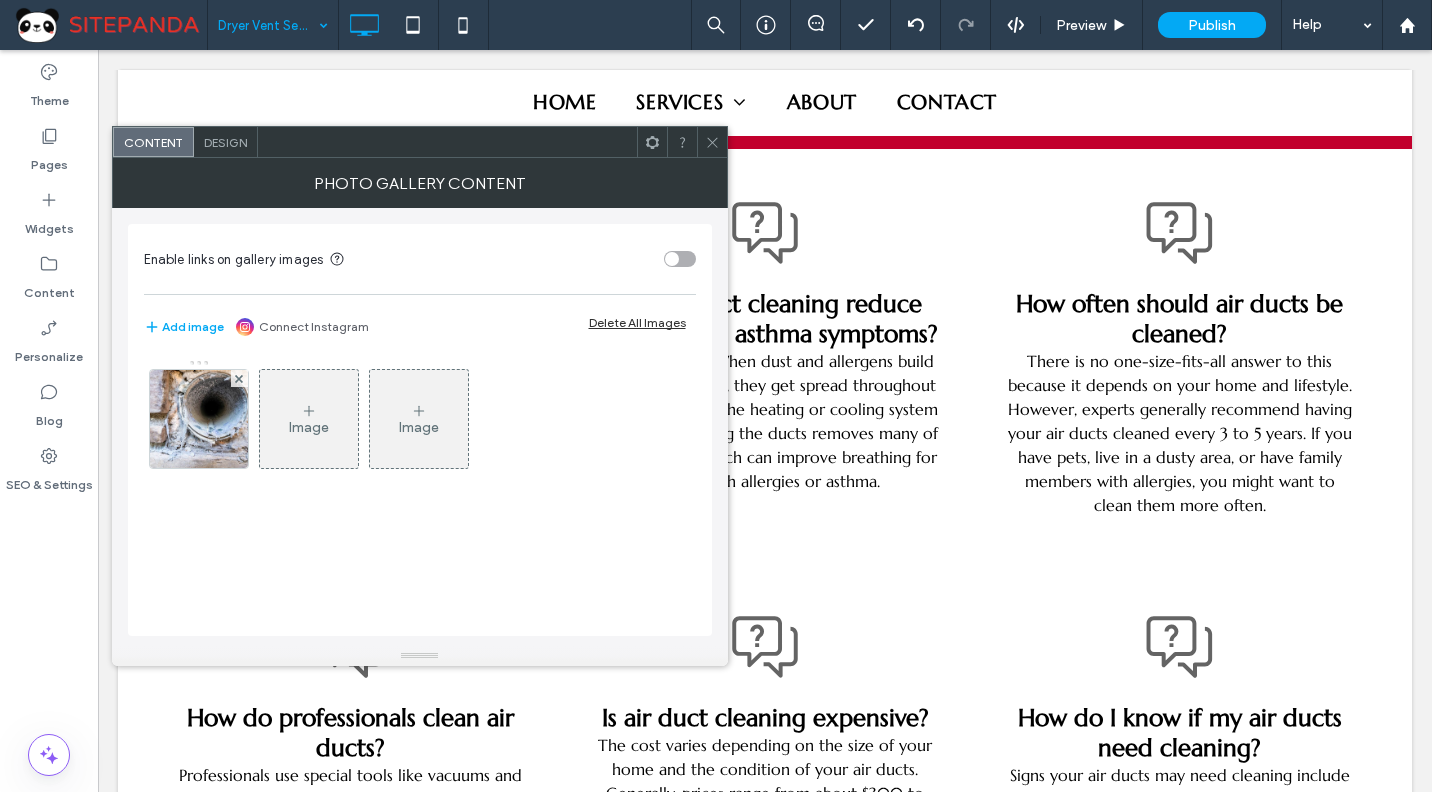 click on "Design" at bounding box center (225, 142) 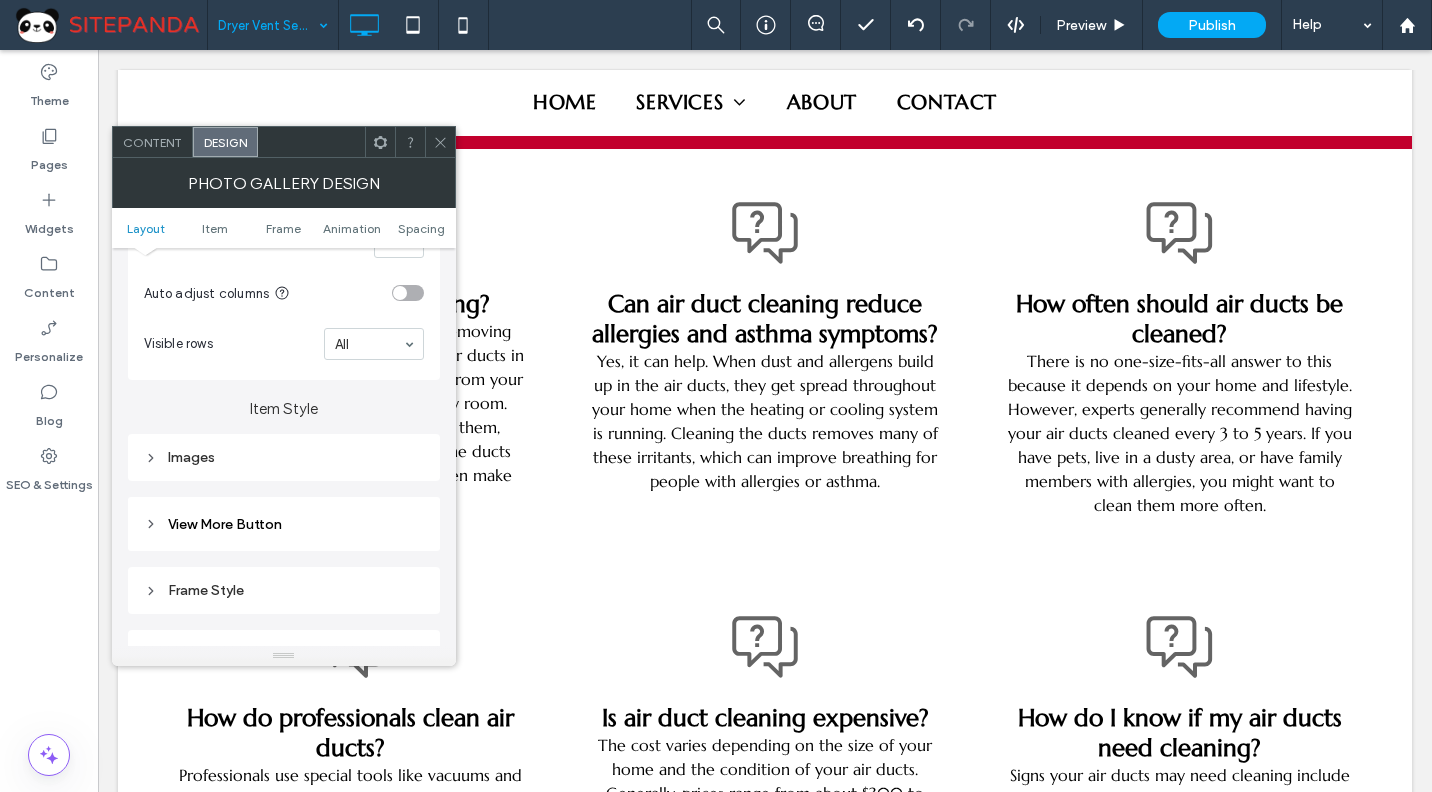 scroll, scrollTop: 700, scrollLeft: 0, axis: vertical 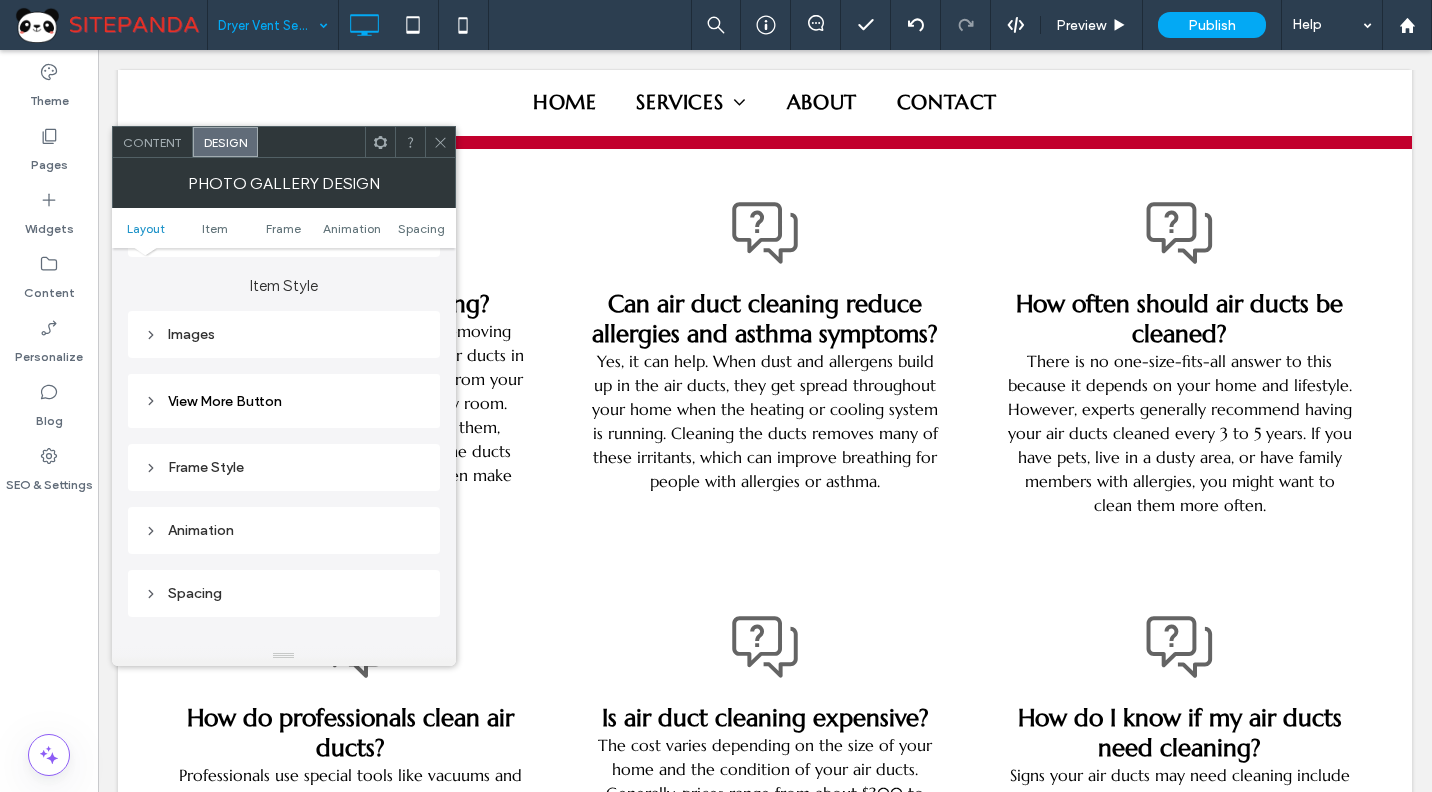 click on "Images" at bounding box center [284, 334] 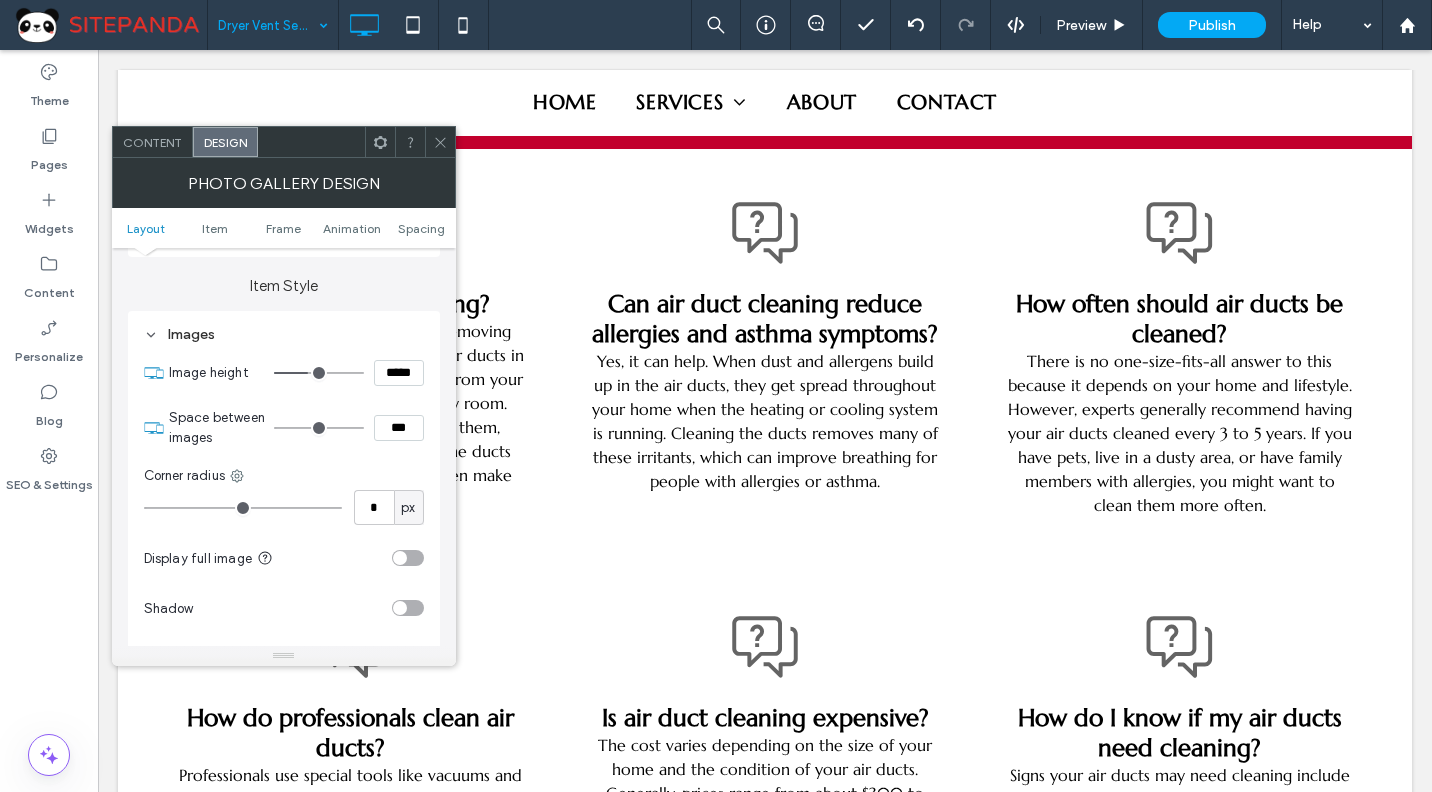 type on "***" 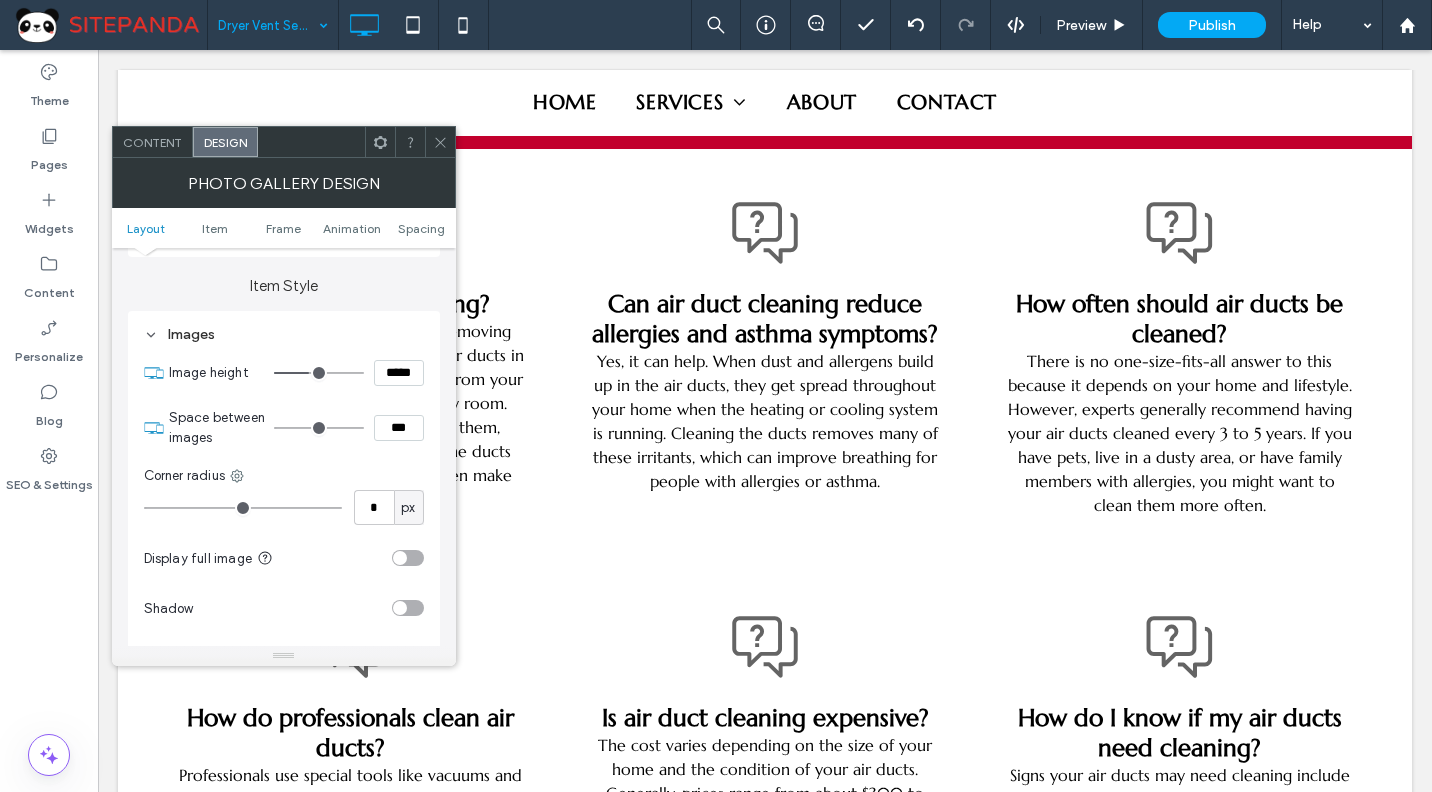 type on "***" 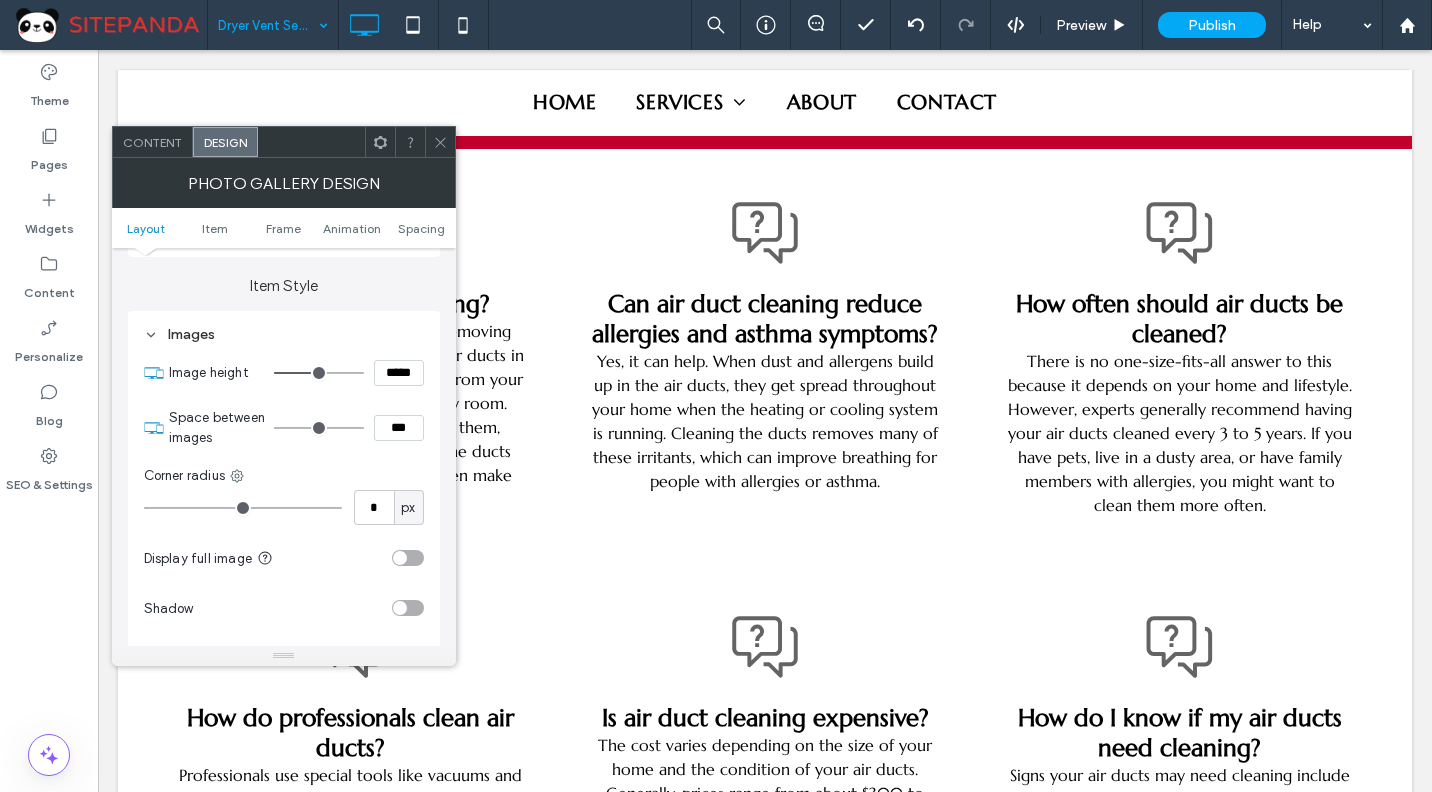 type on "***" 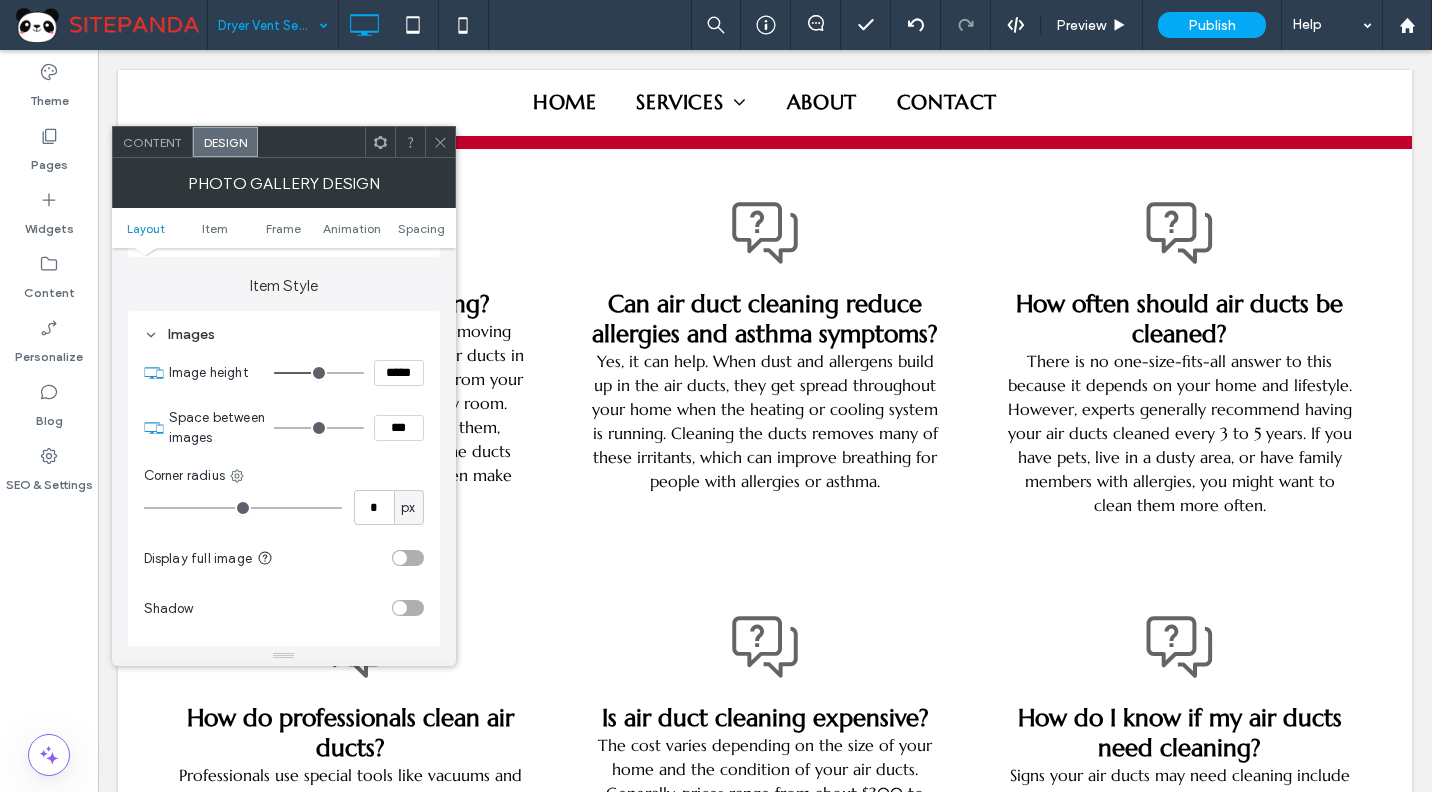 type on "***" 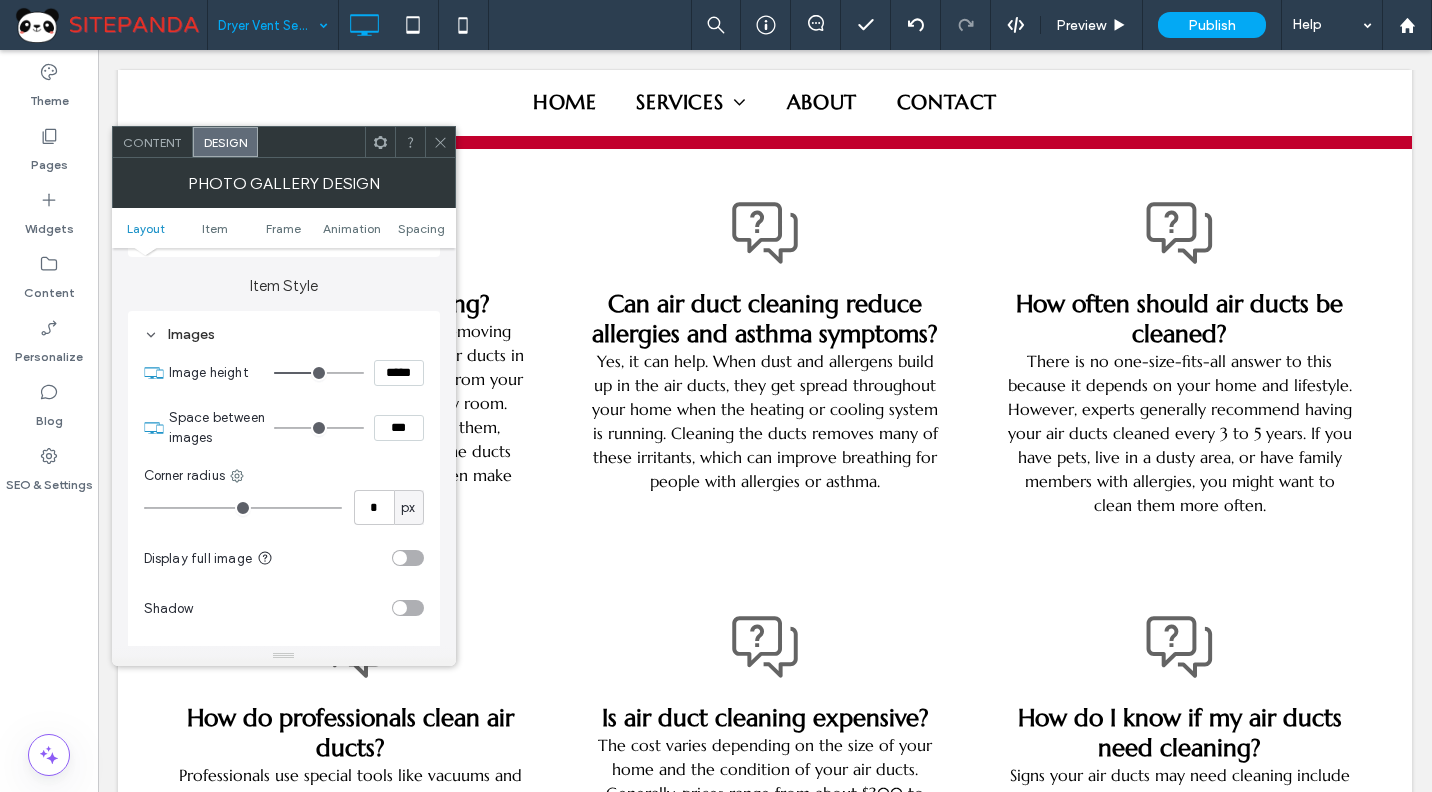 type on "***" 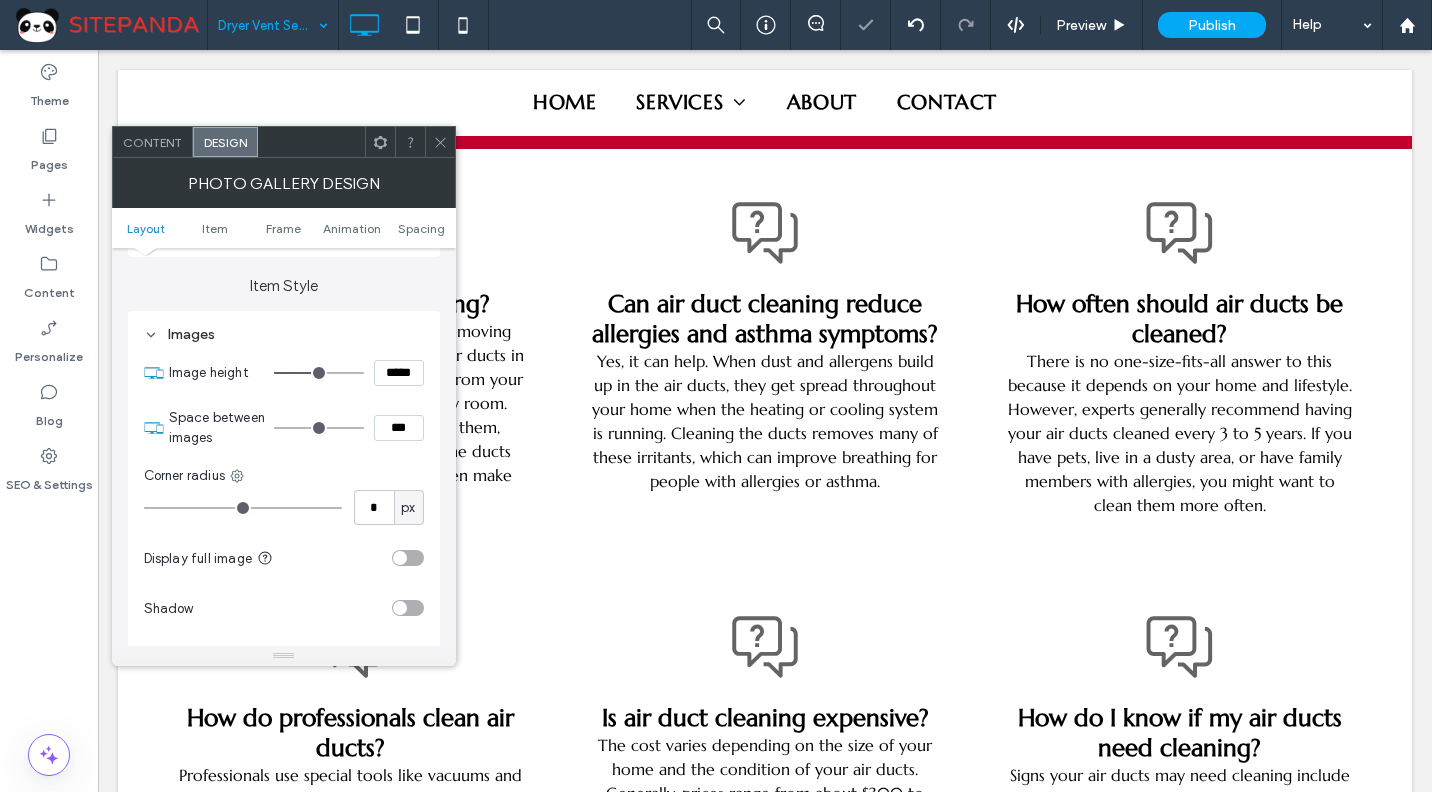 click 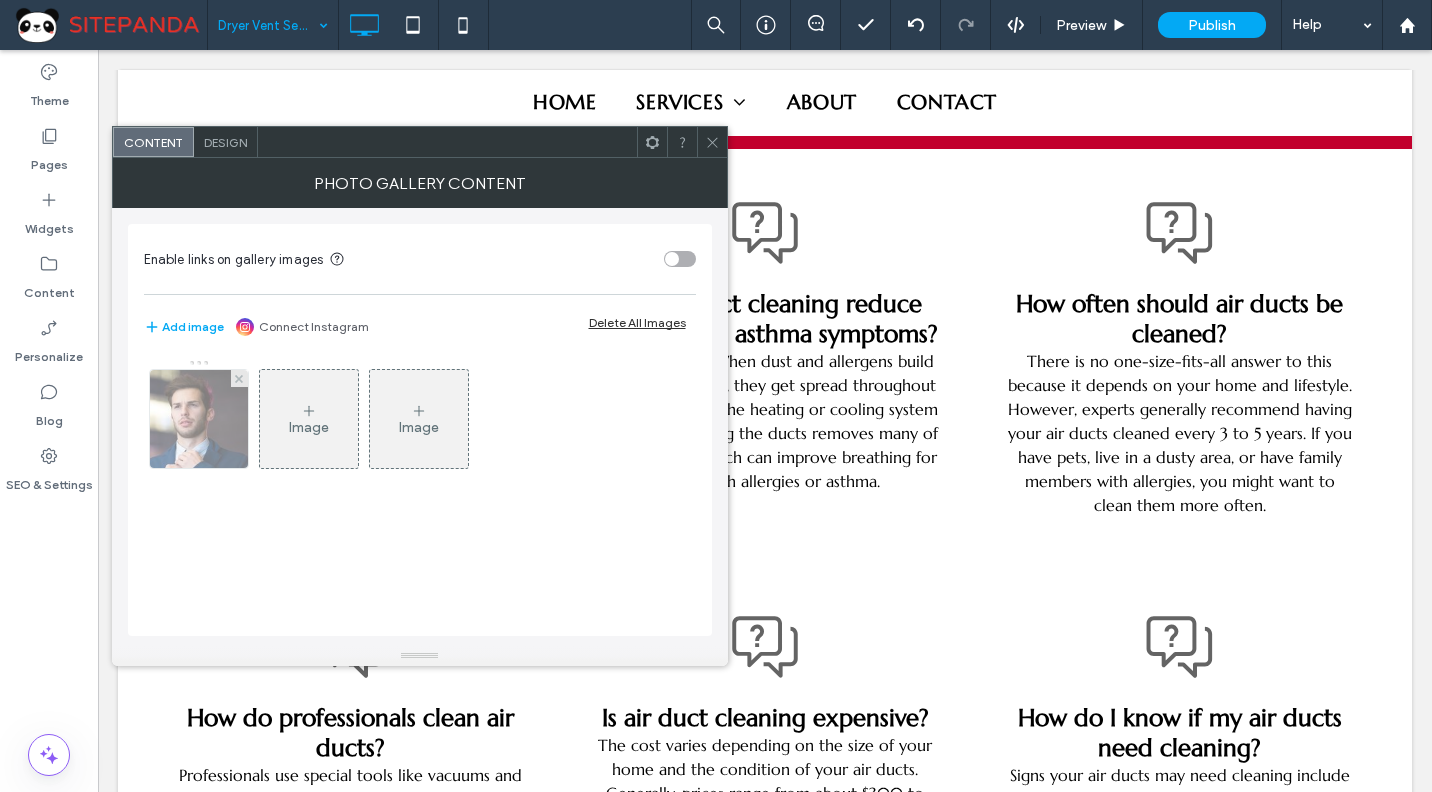 click at bounding box center (198, 419) 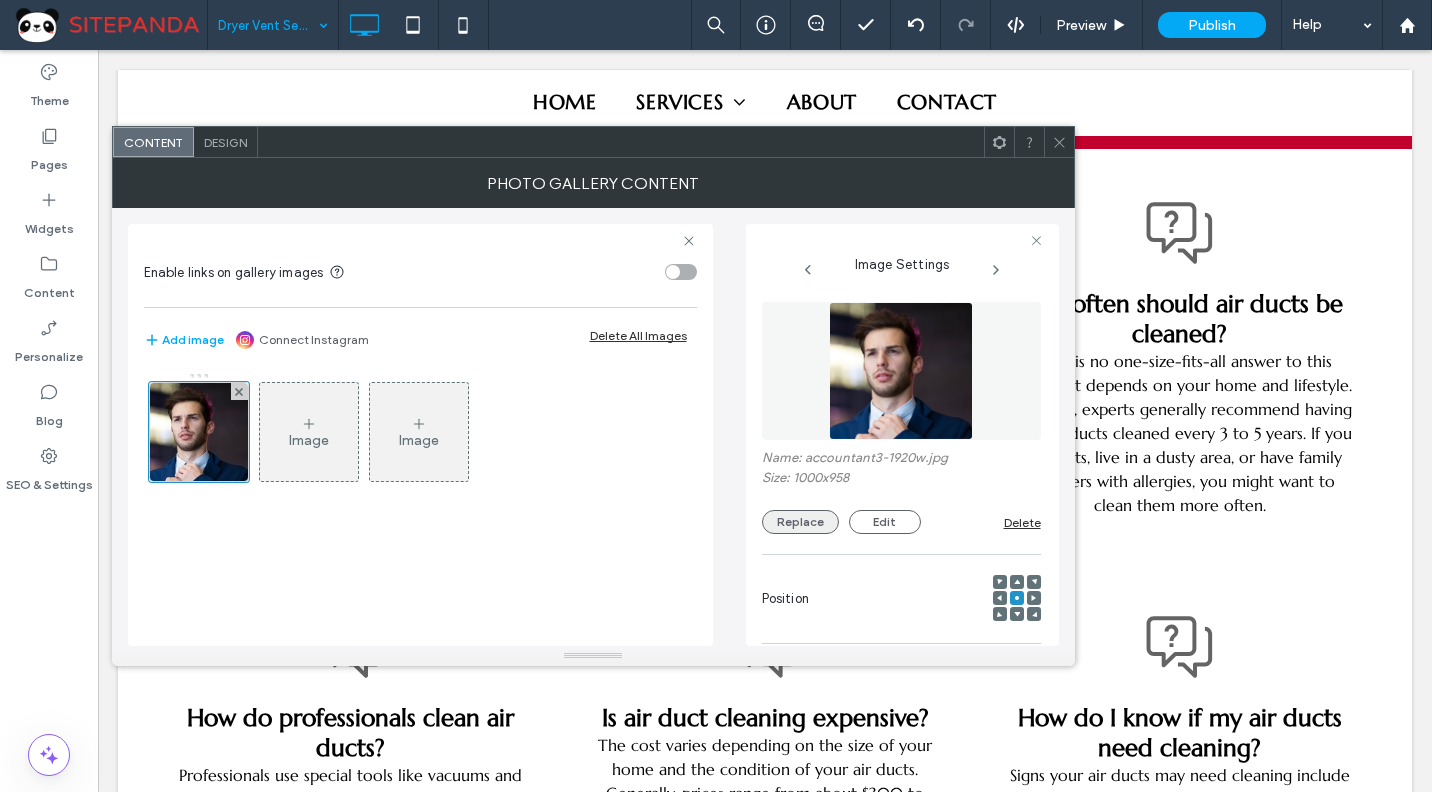 click on "Replace" at bounding box center [800, 522] 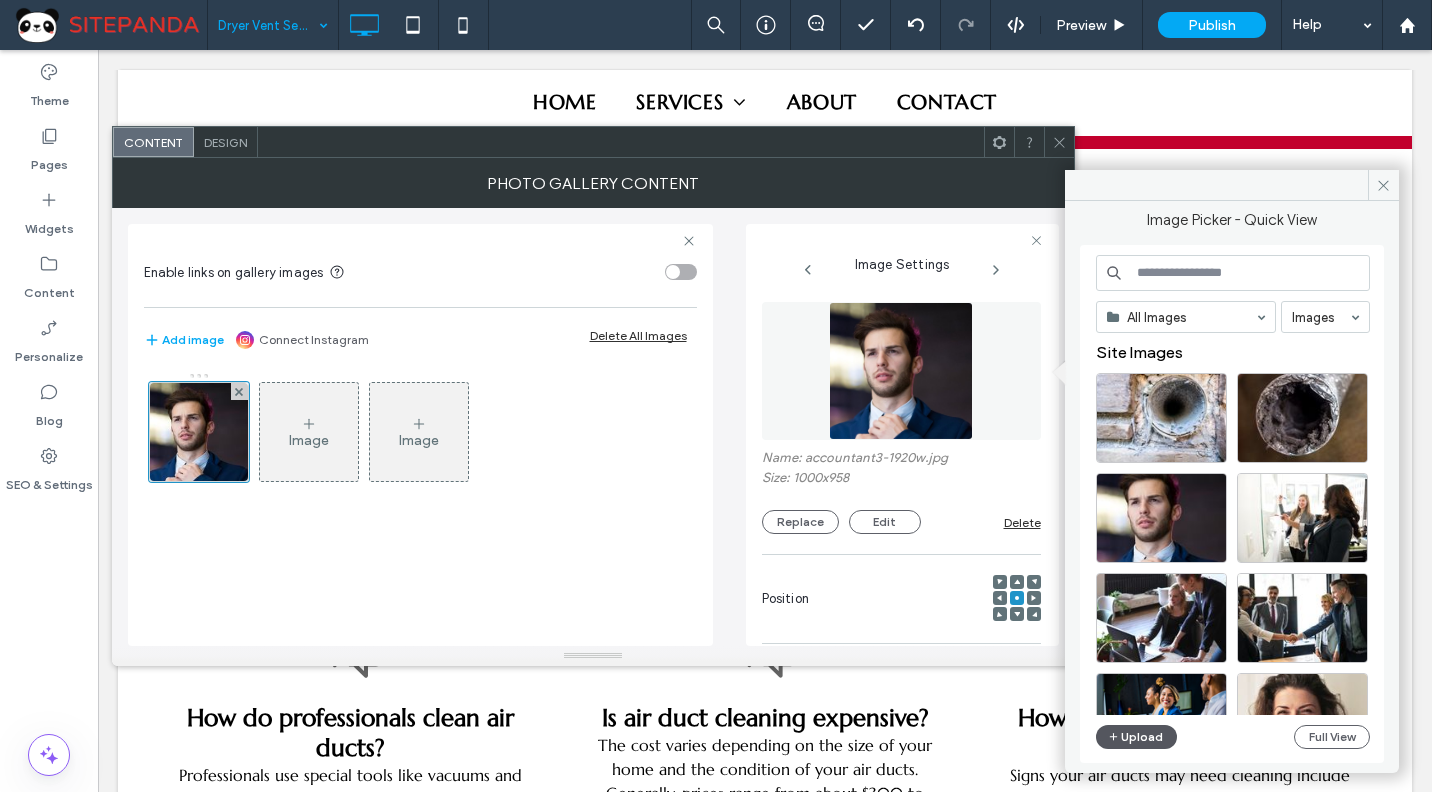 click at bounding box center (1115, 737) 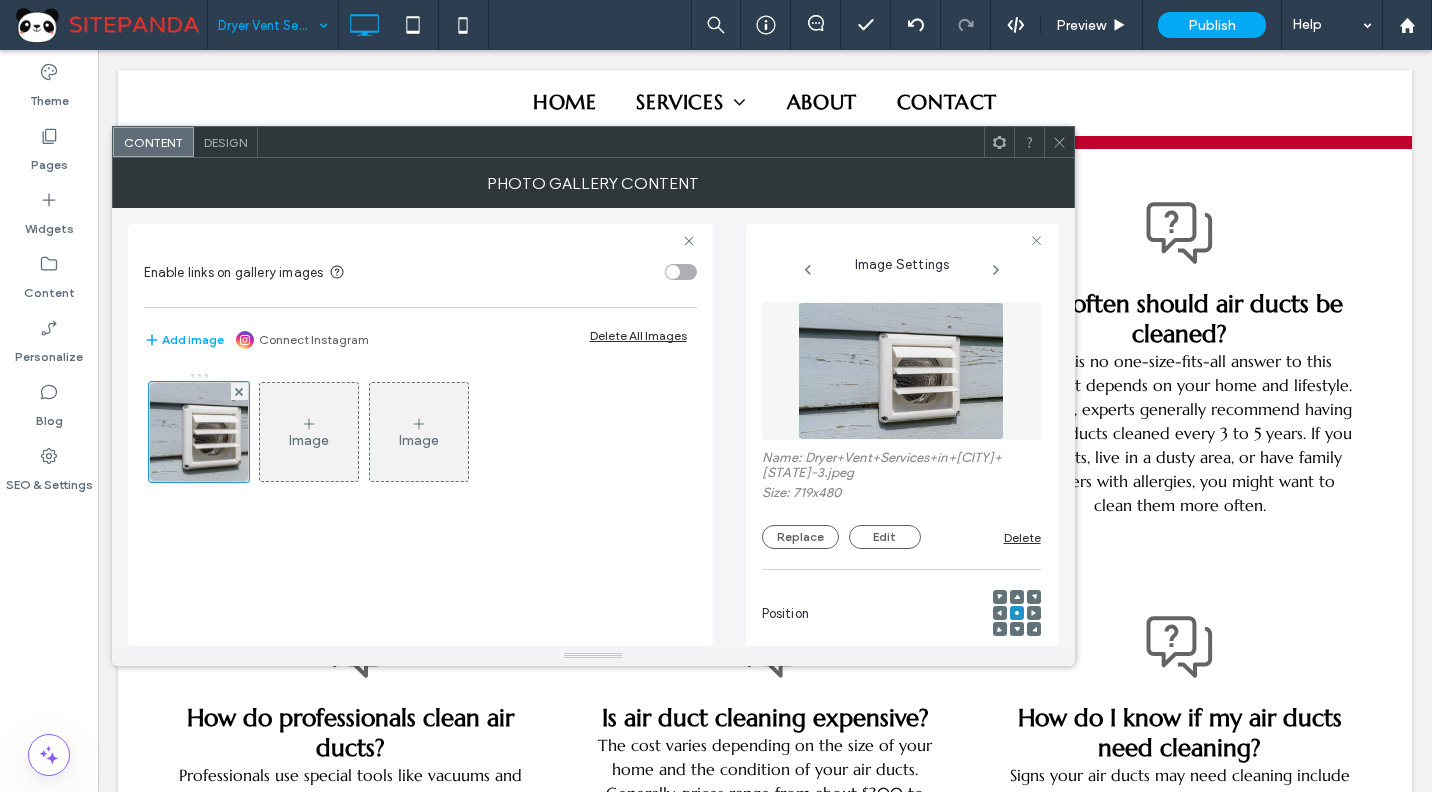 click at bounding box center (1059, 142) 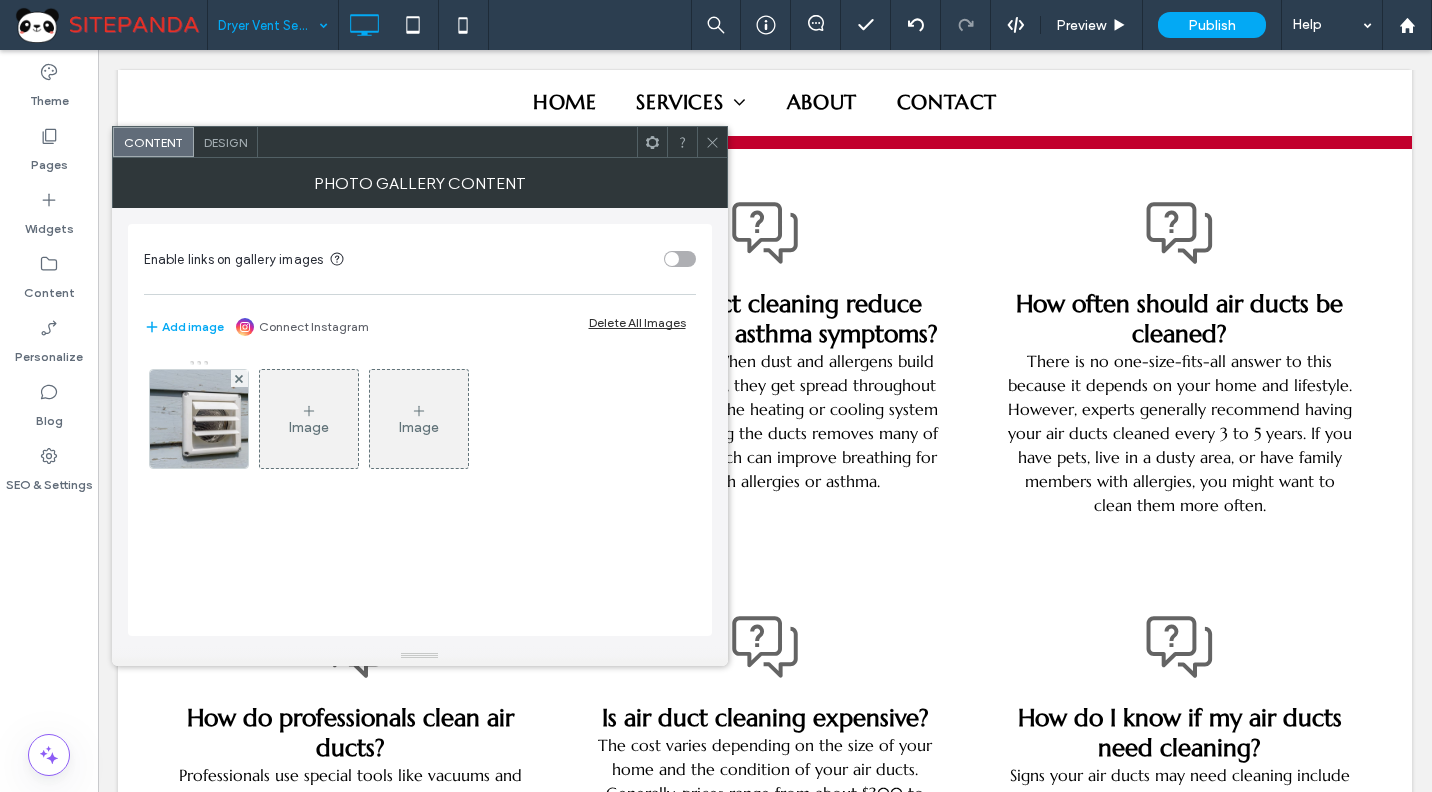click on "Design" at bounding box center (225, 142) 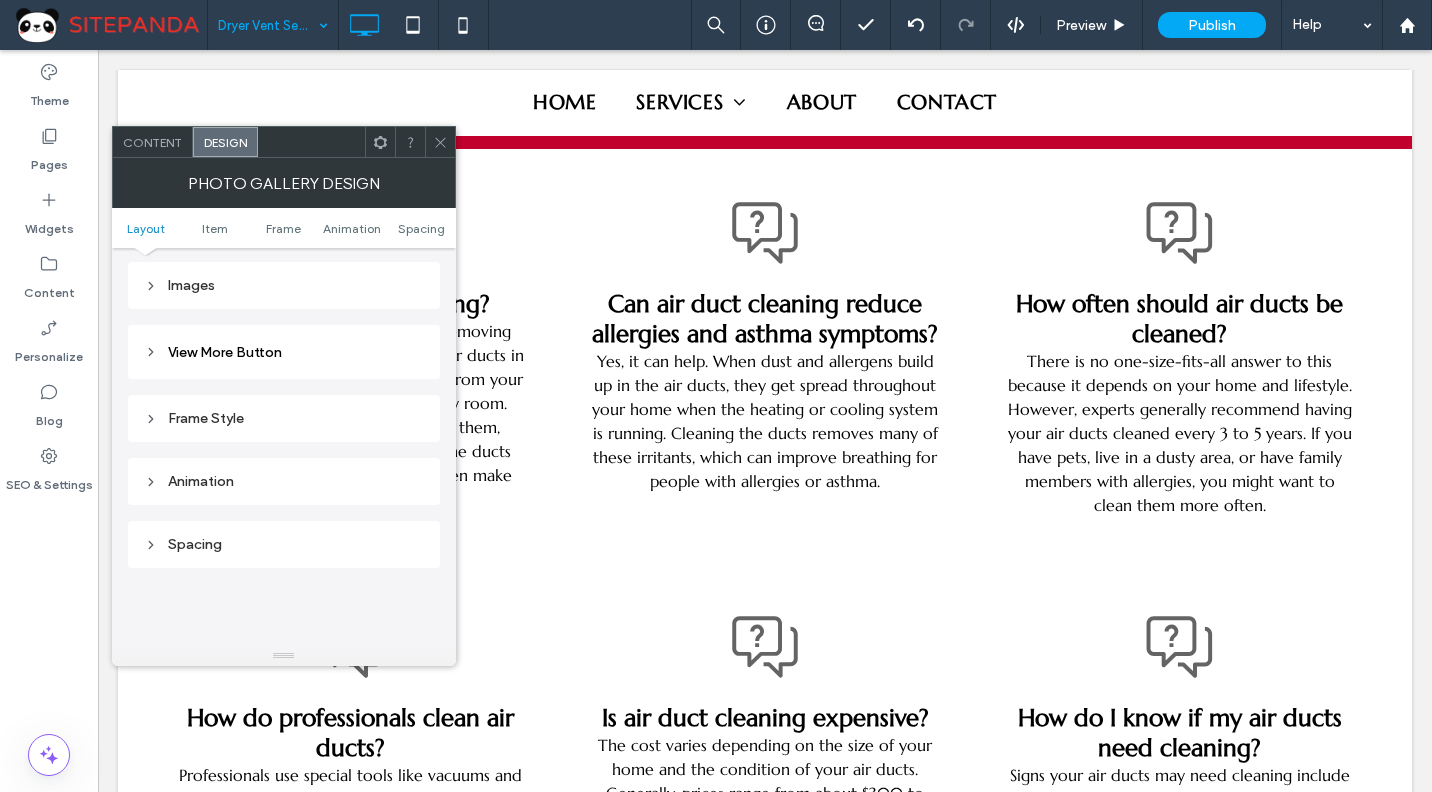 scroll, scrollTop: 700, scrollLeft: 0, axis: vertical 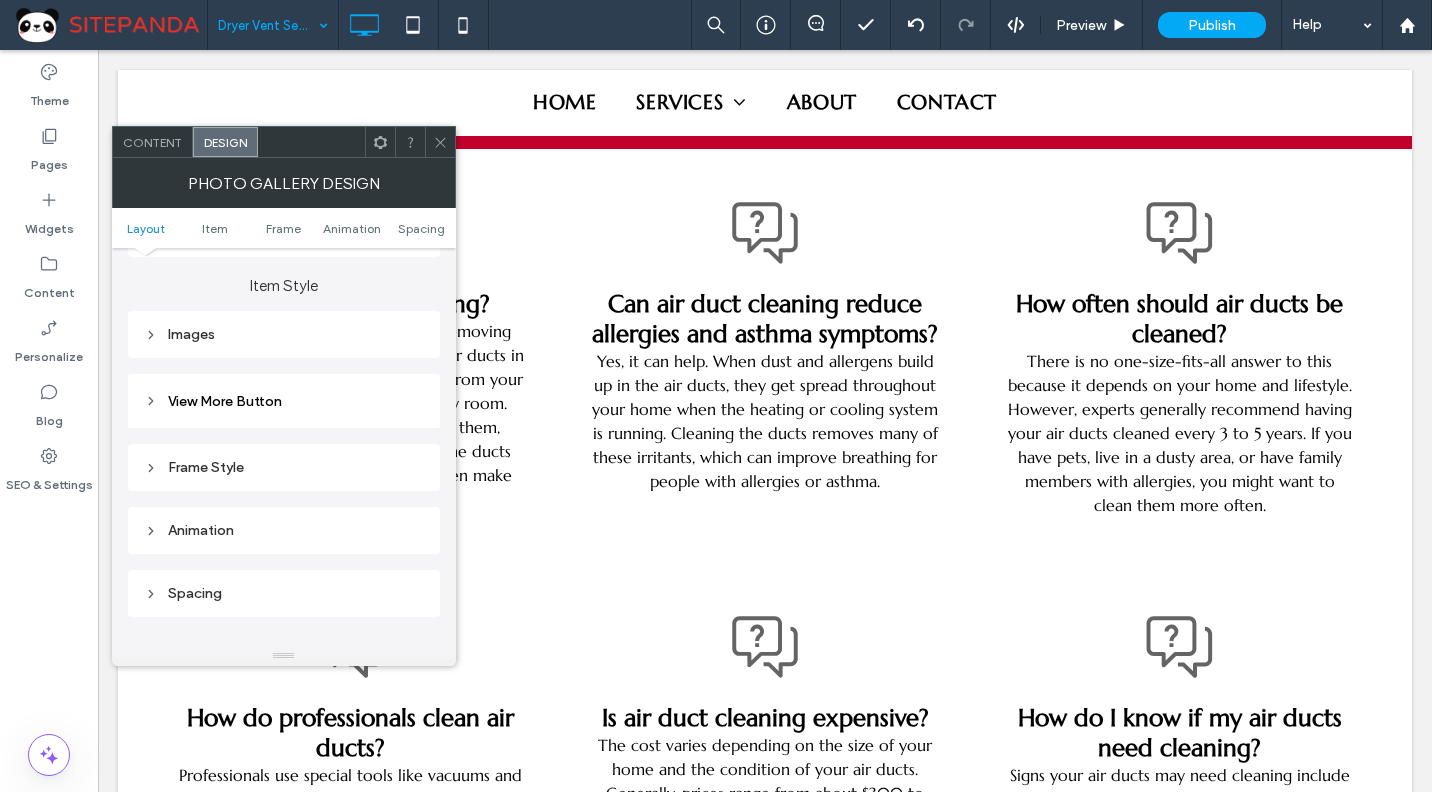click on "Images" at bounding box center [284, 334] 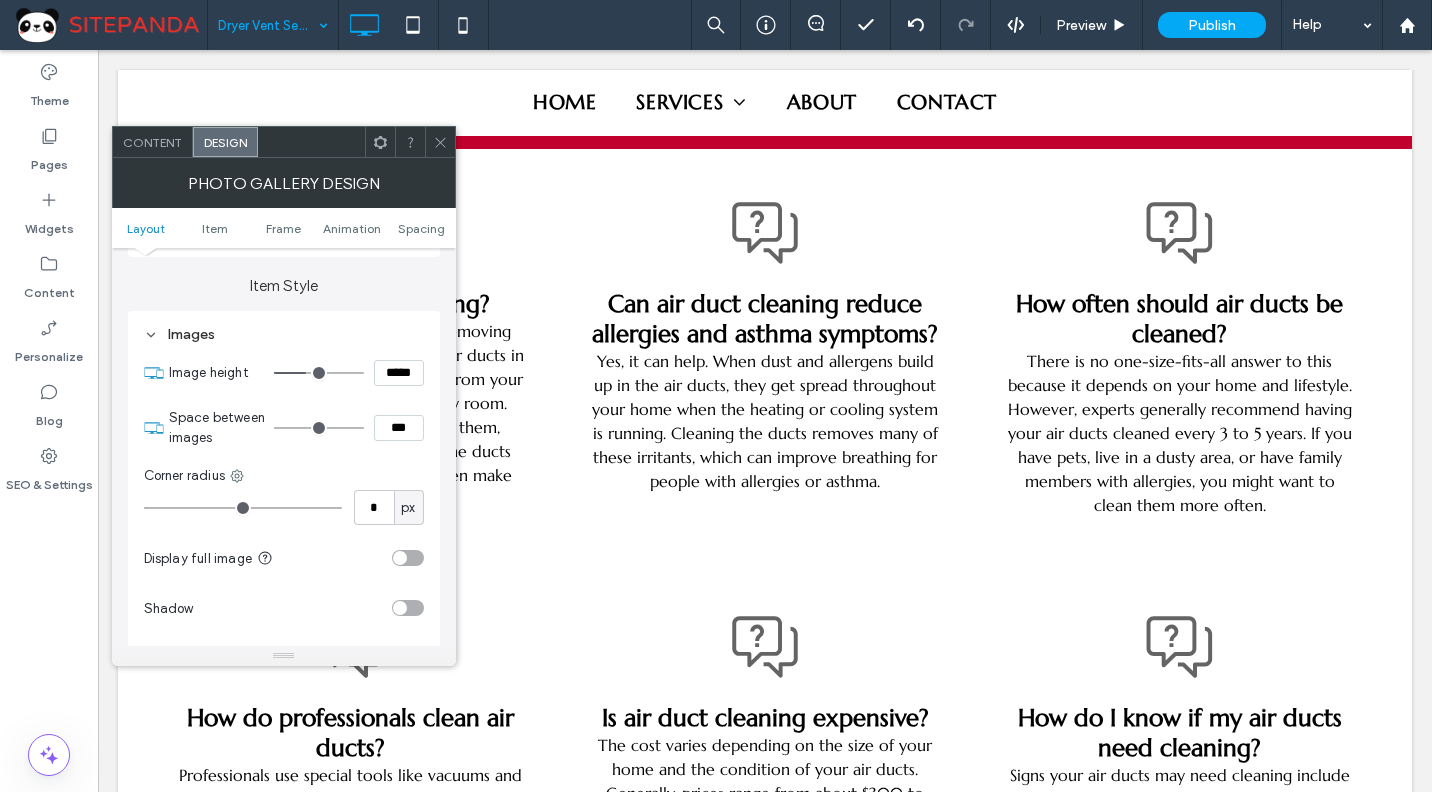 type on "***" 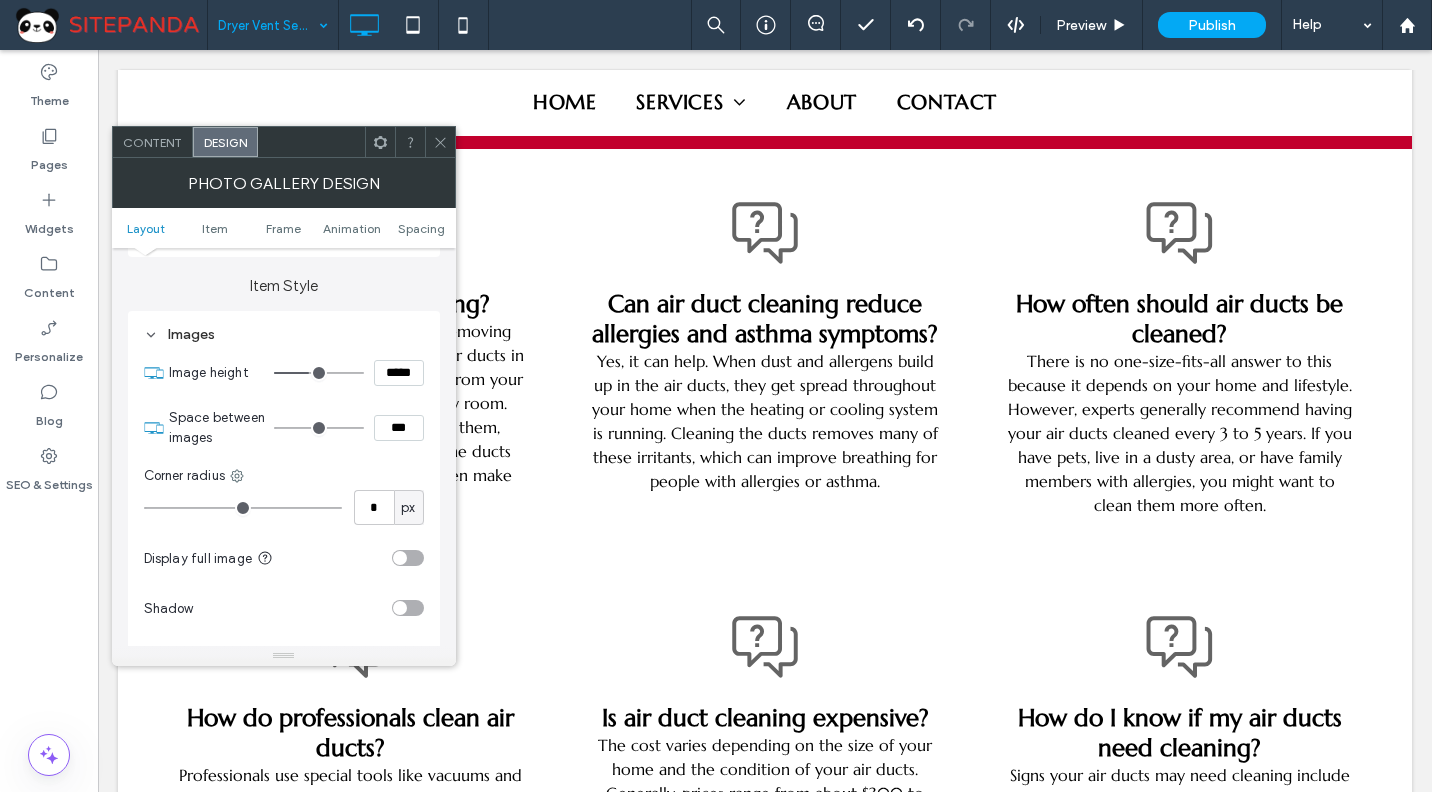 type on "***" 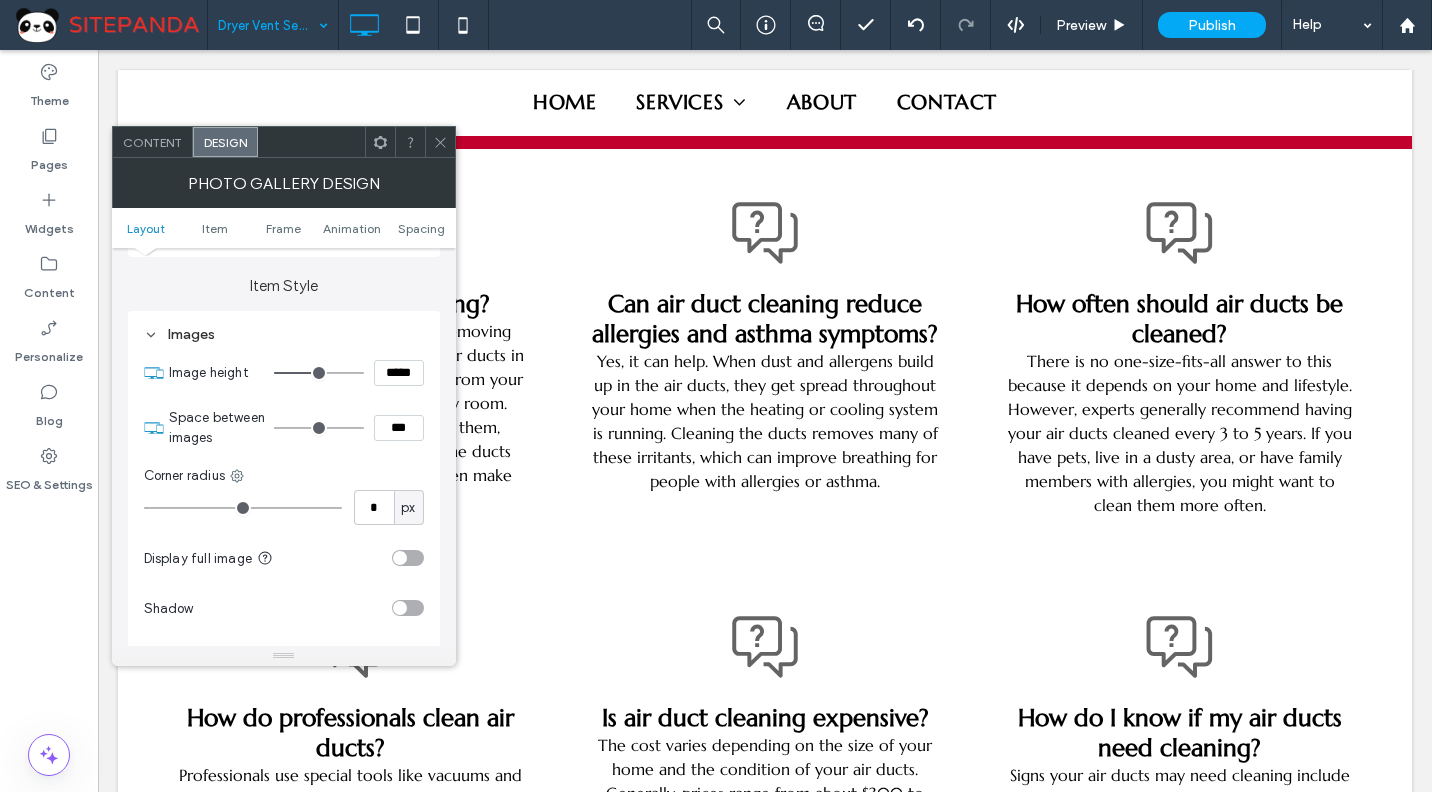 click at bounding box center (319, 373) 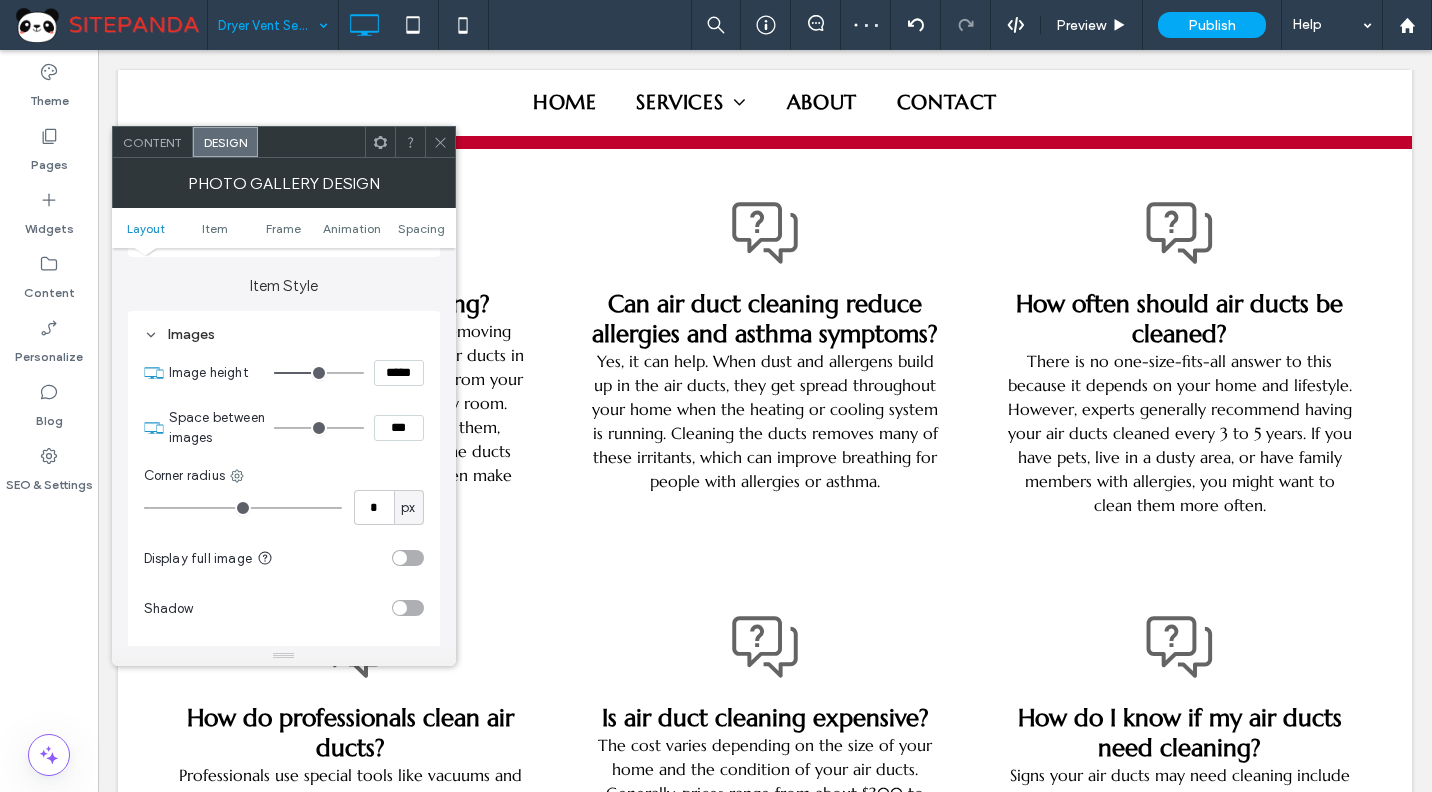 type on "***" 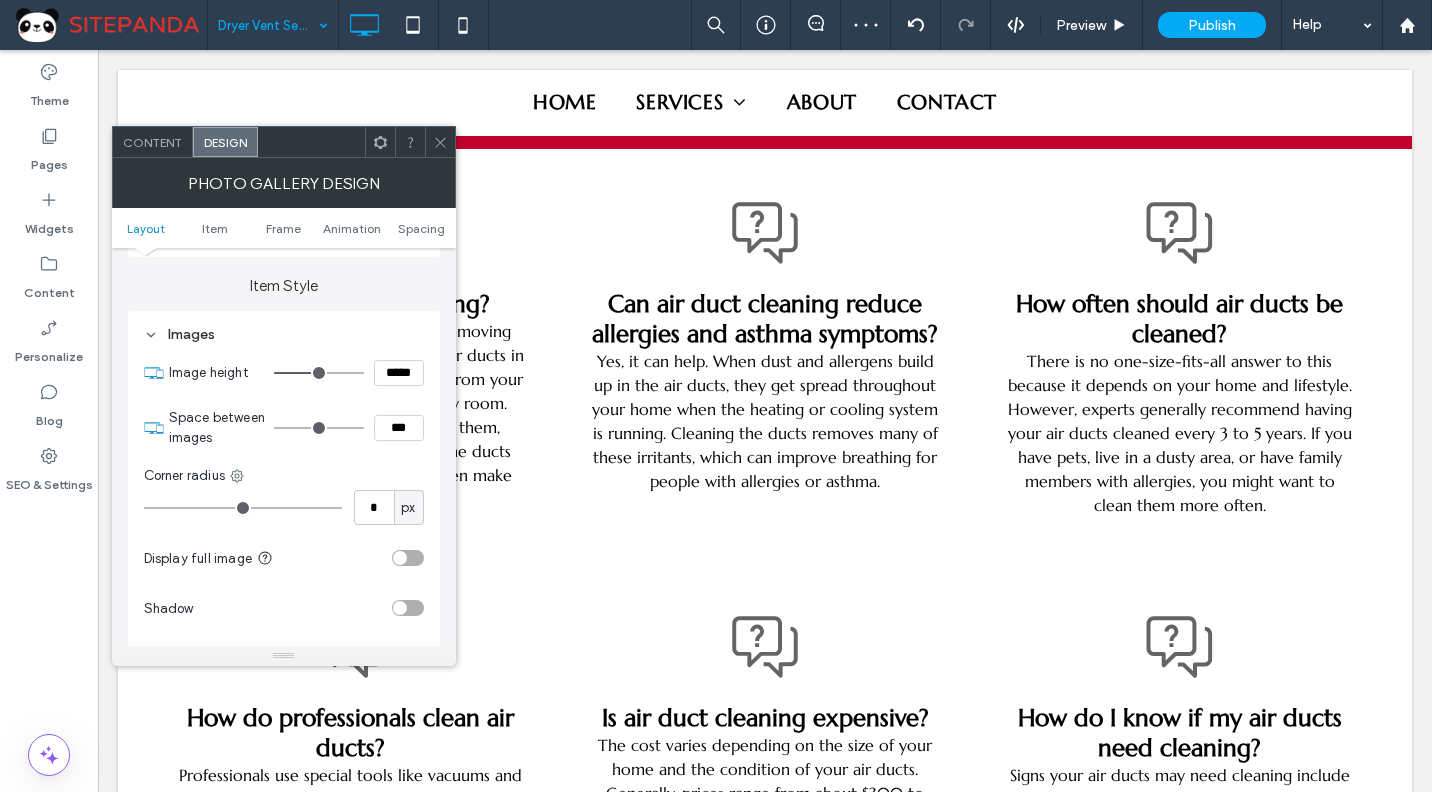 type on "*****" 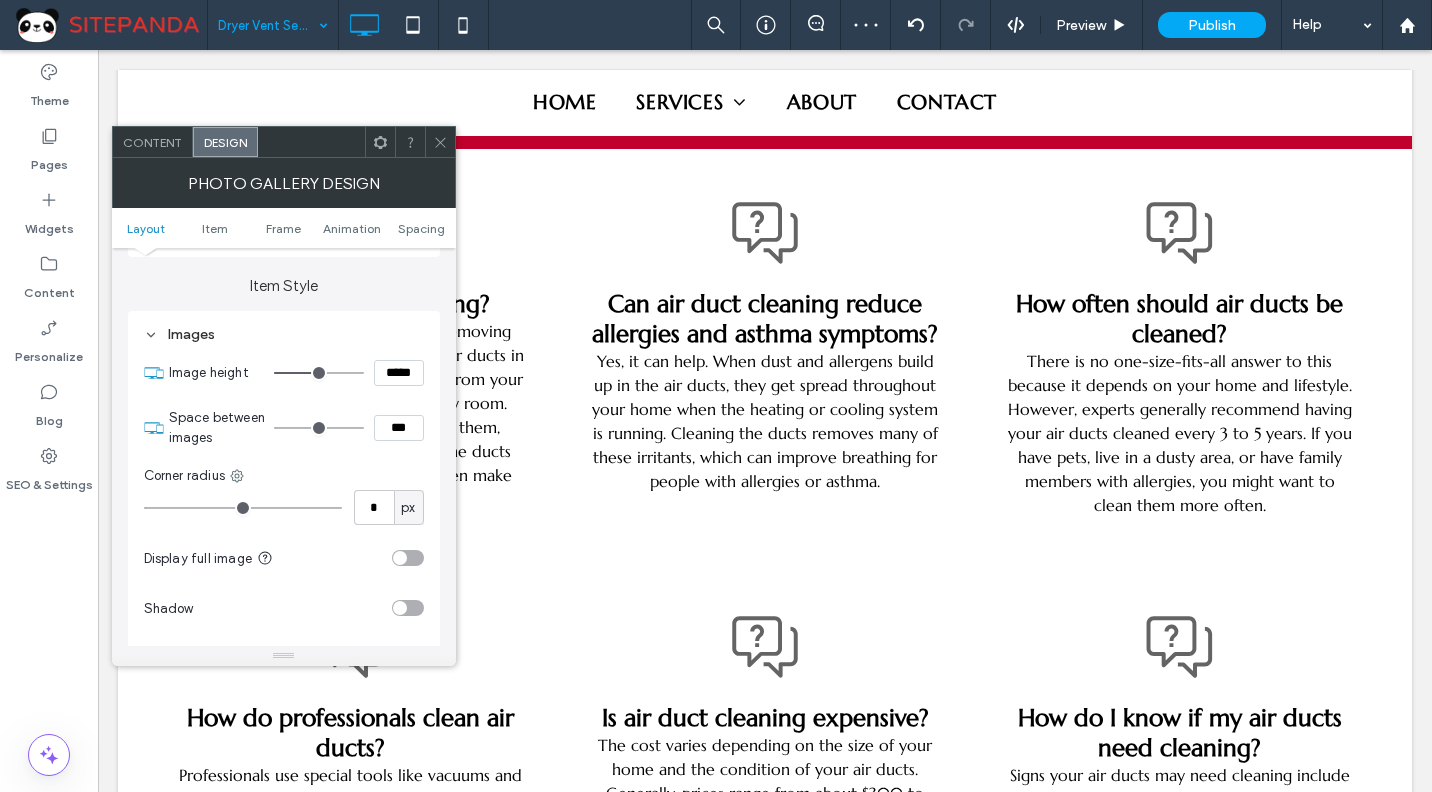 type on "***" 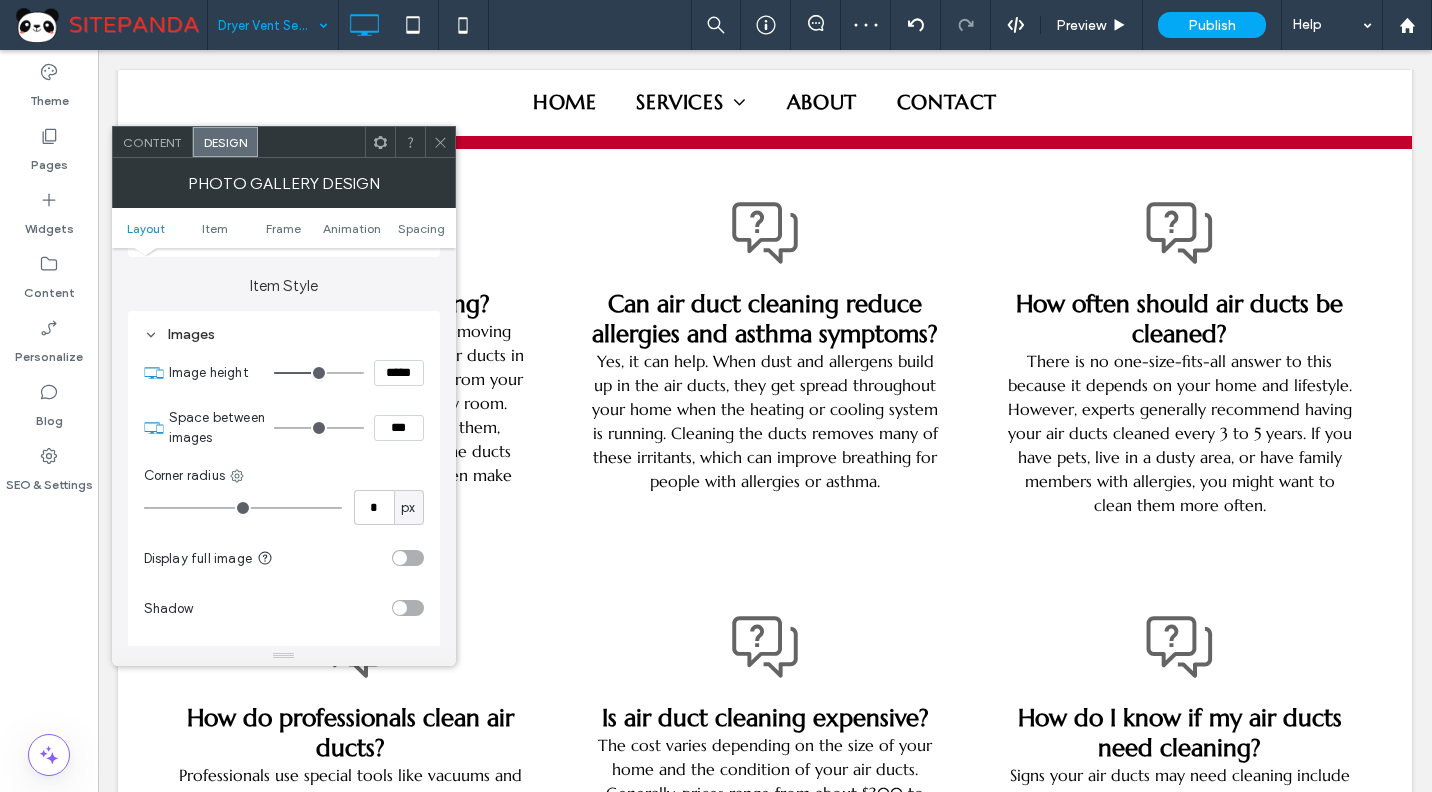type on "***" 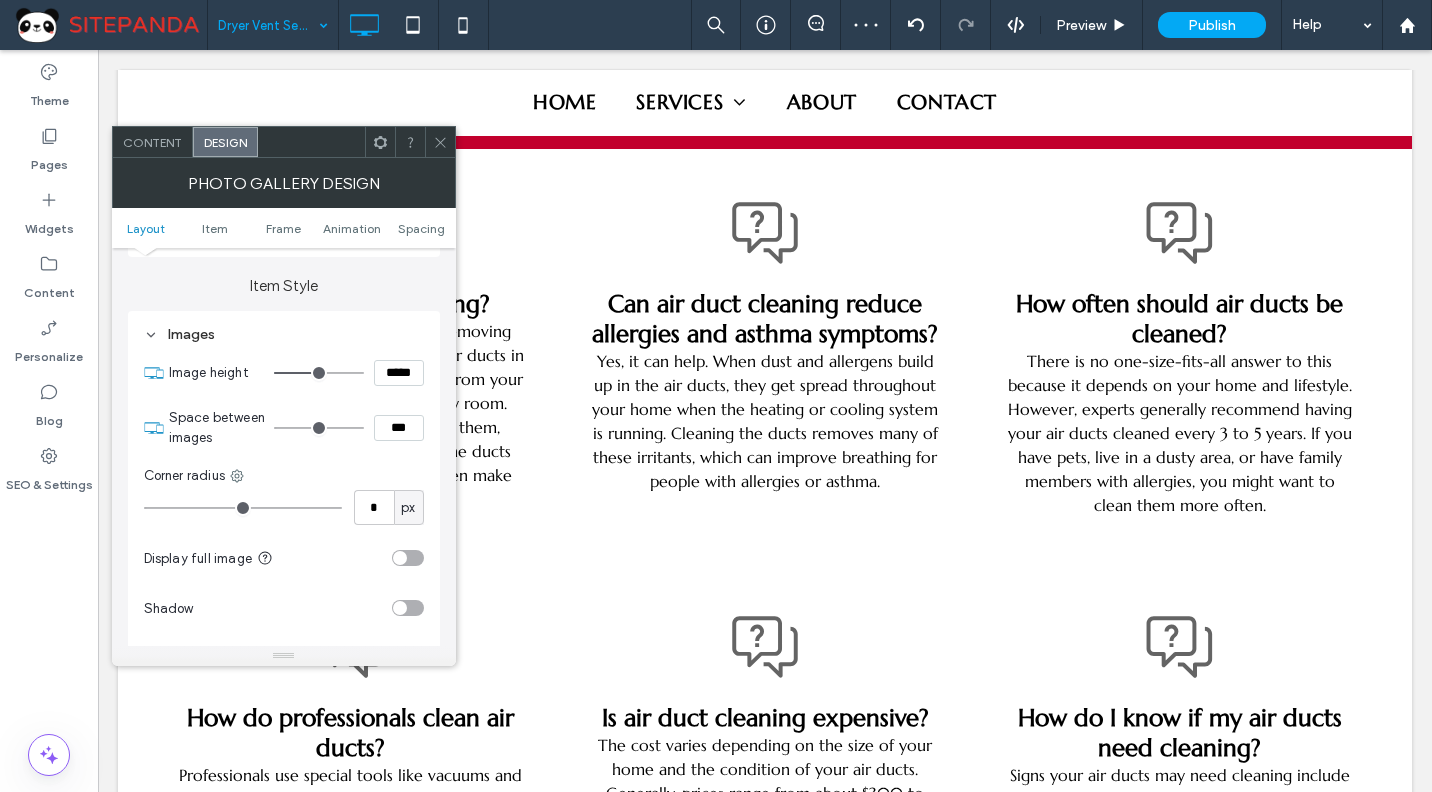 type on "***" 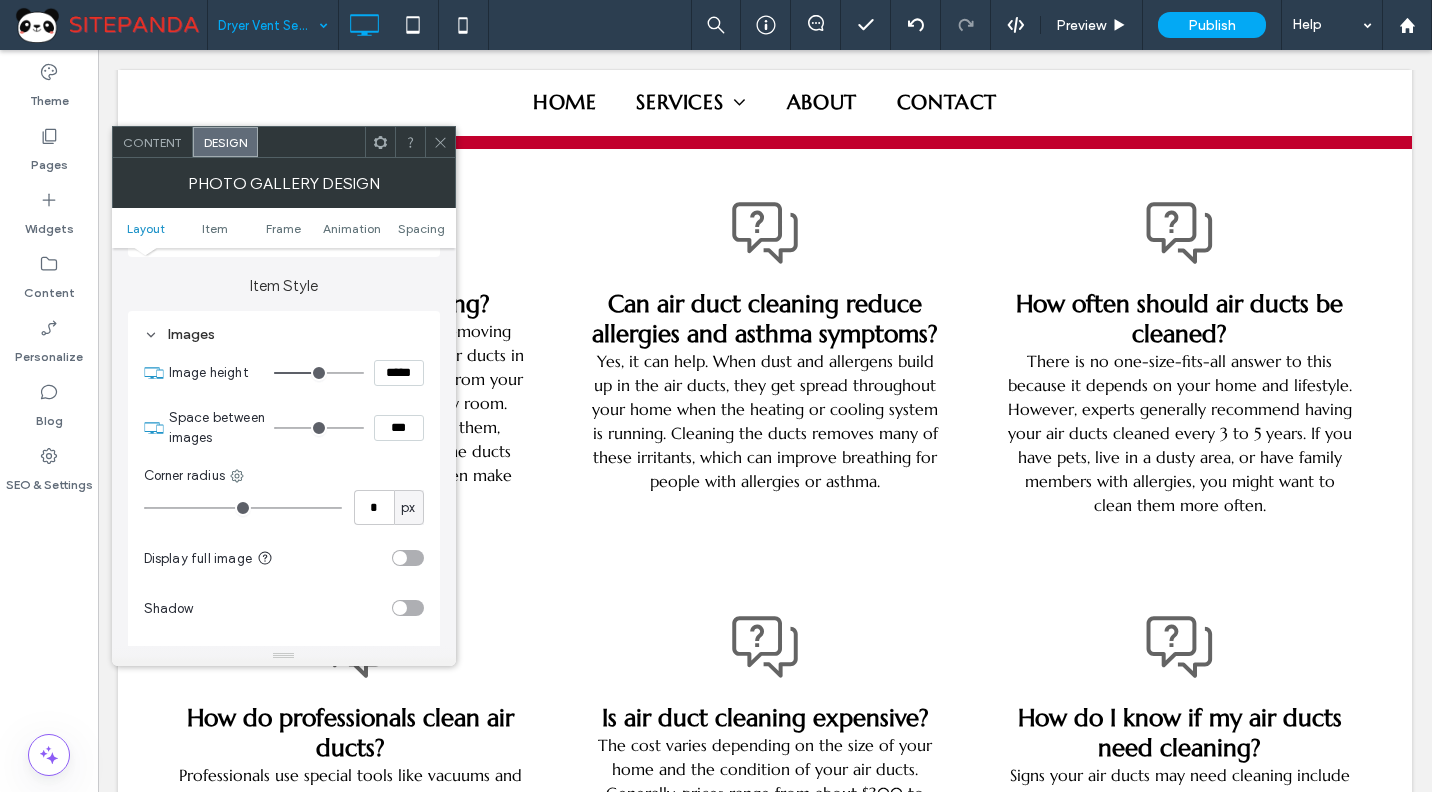 type on "***" 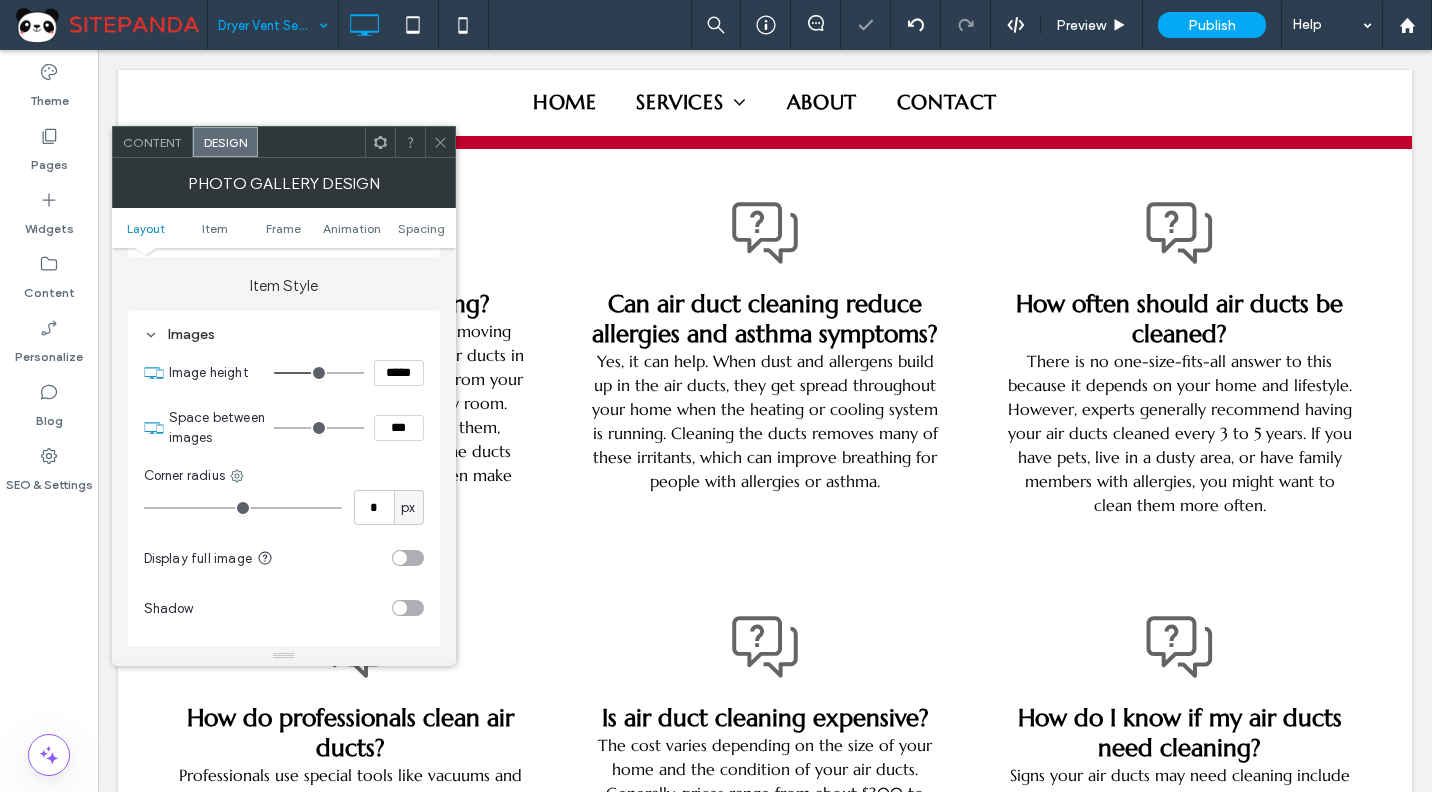 click at bounding box center (440, 142) 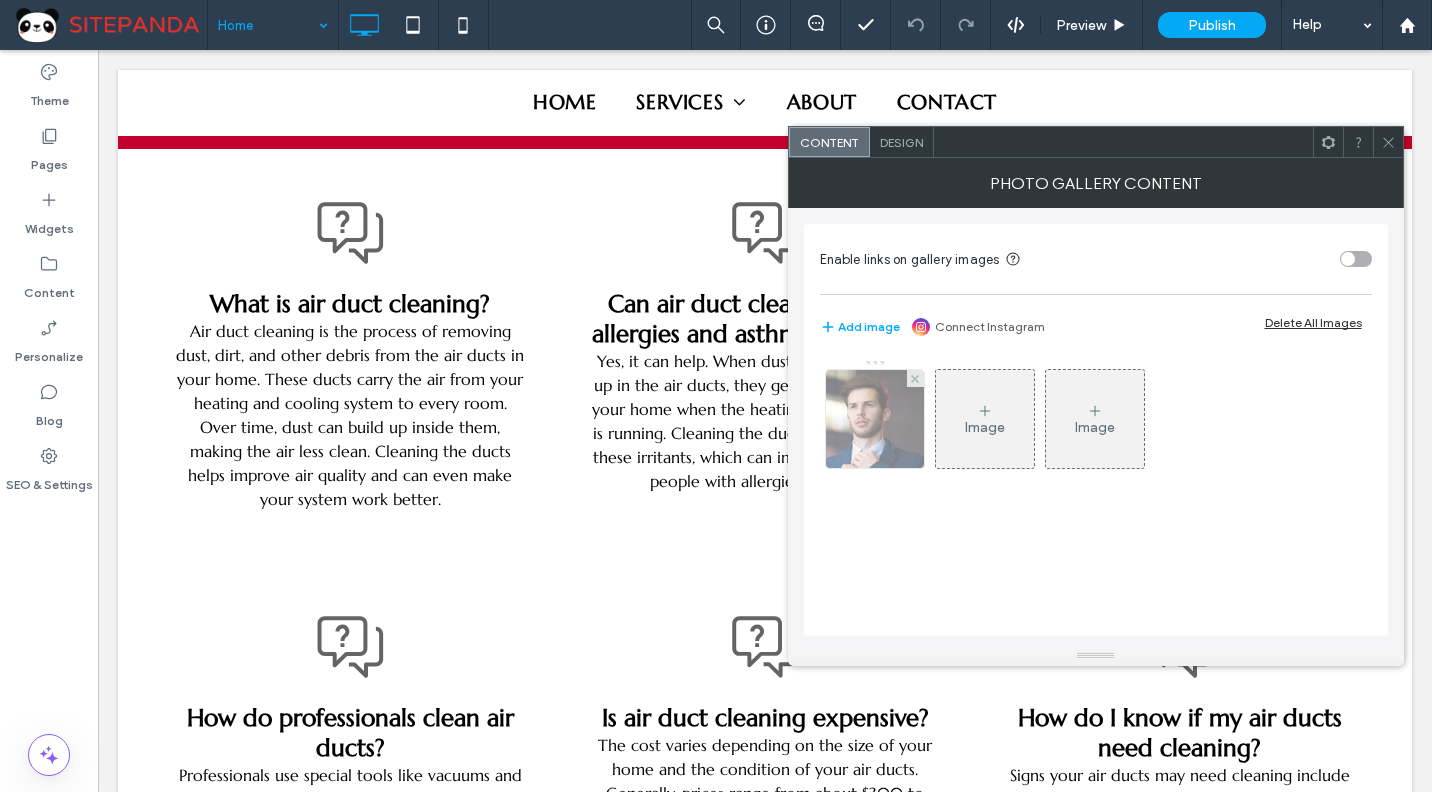 click at bounding box center (874, 419) 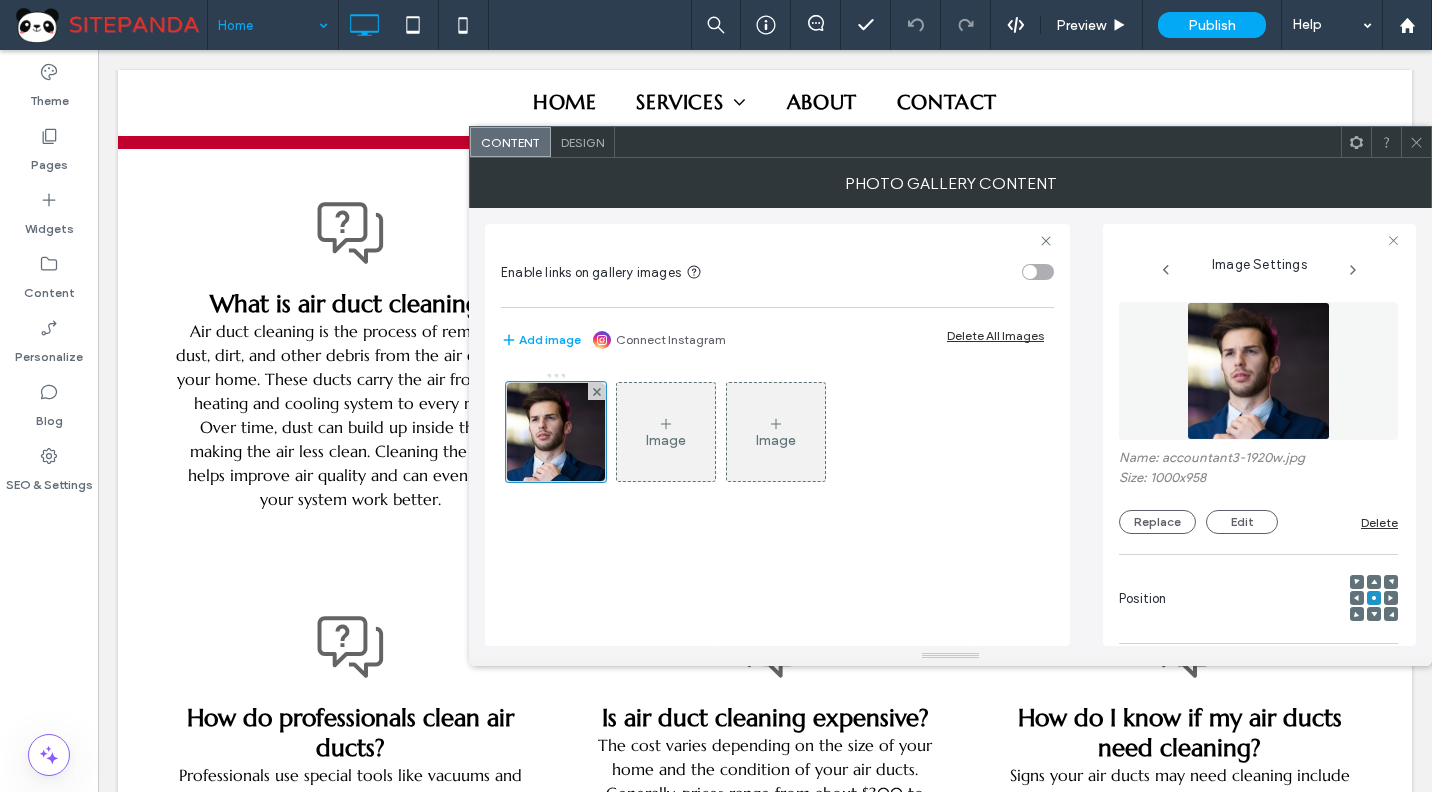 click at bounding box center [1259, 371] 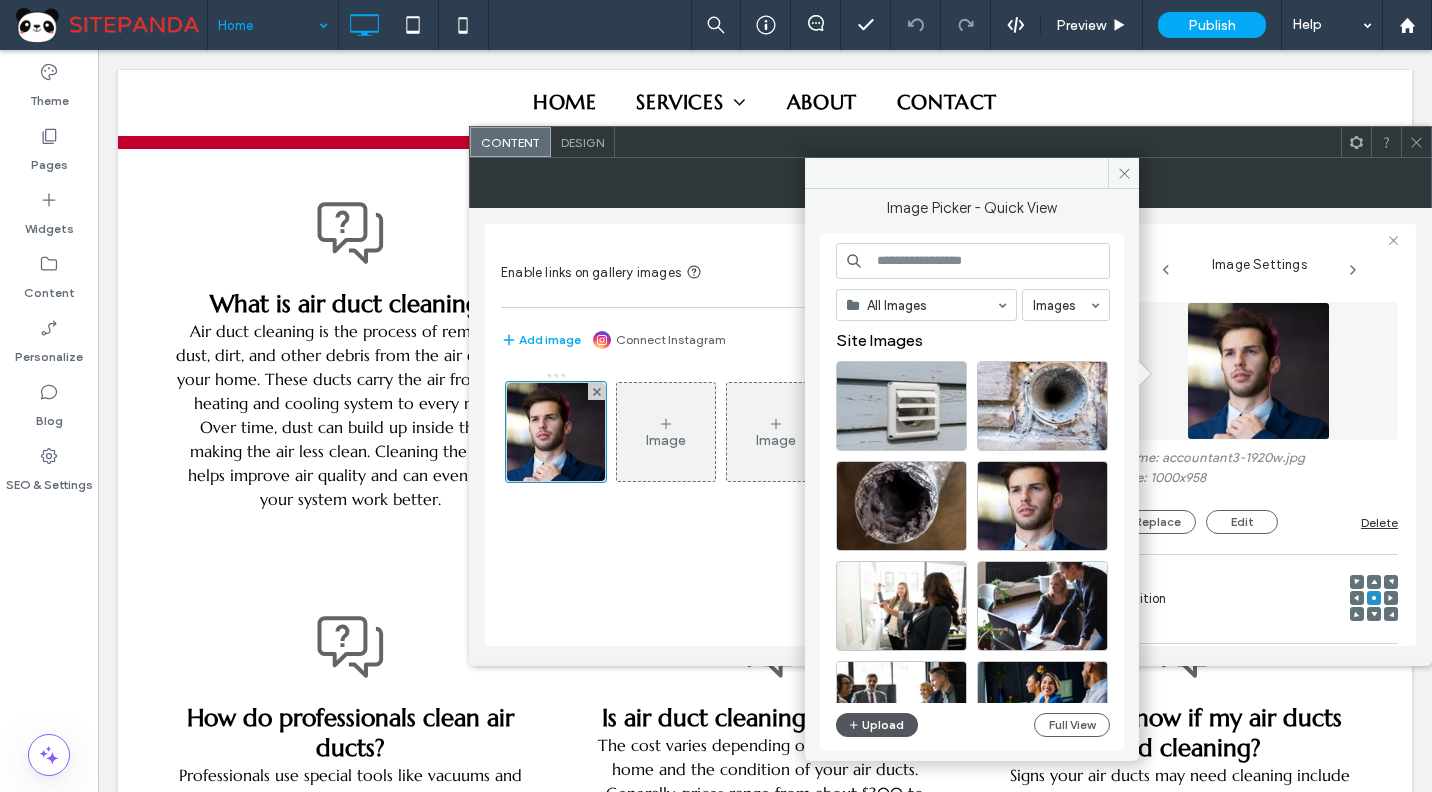 click on "Upload" at bounding box center [877, 725] 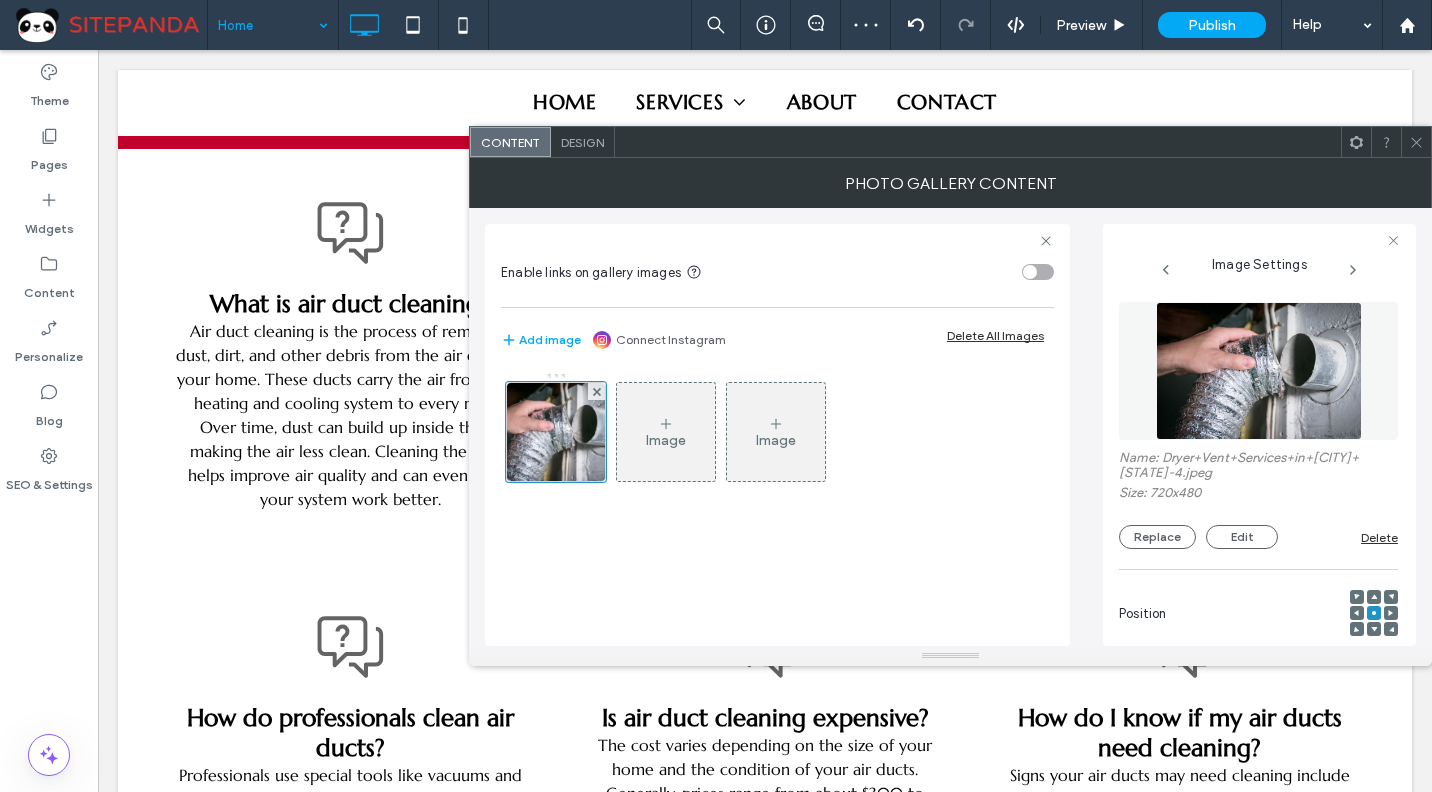 click on "Design" at bounding box center (582, 142) 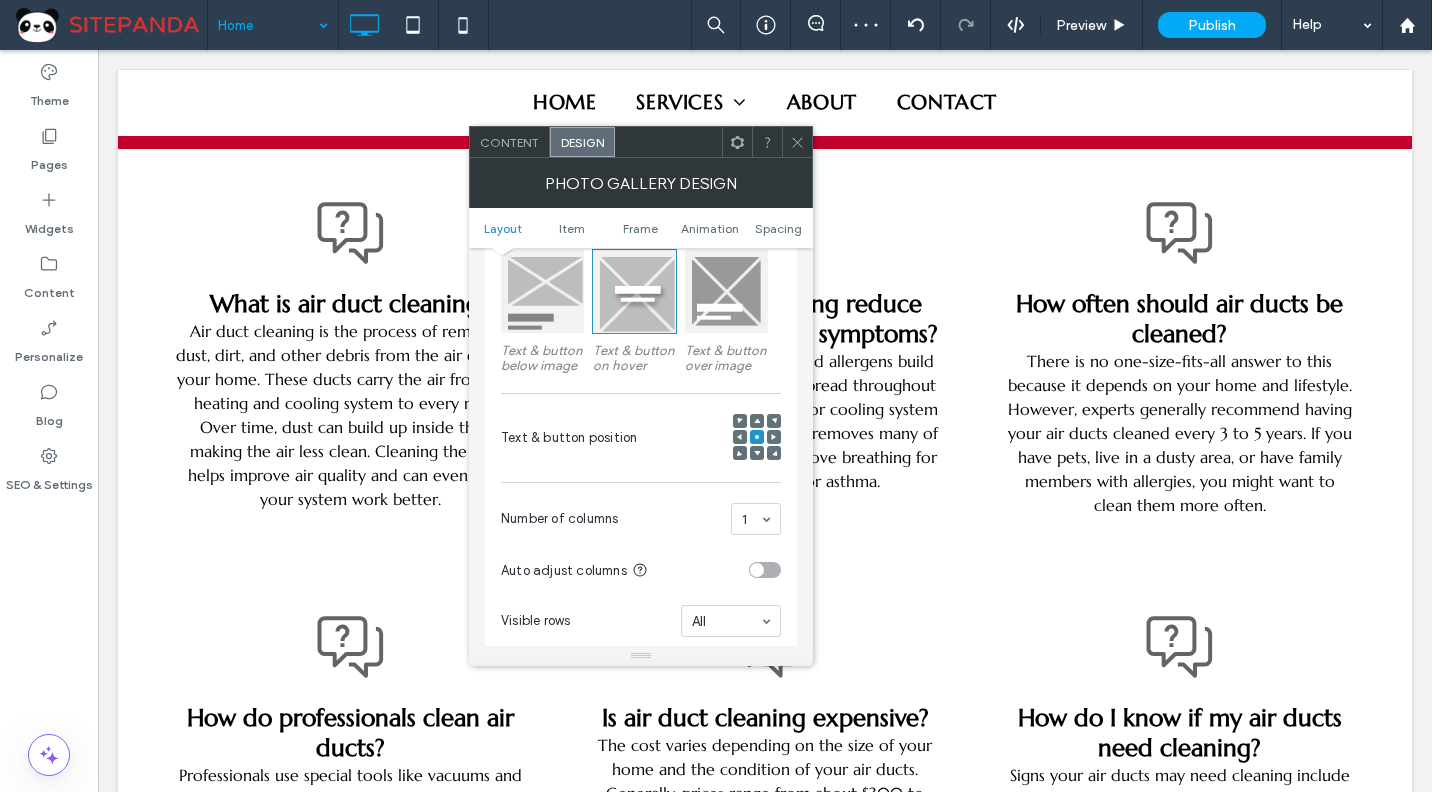 scroll, scrollTop: 500, scrollLeft: 0, axis: vertical 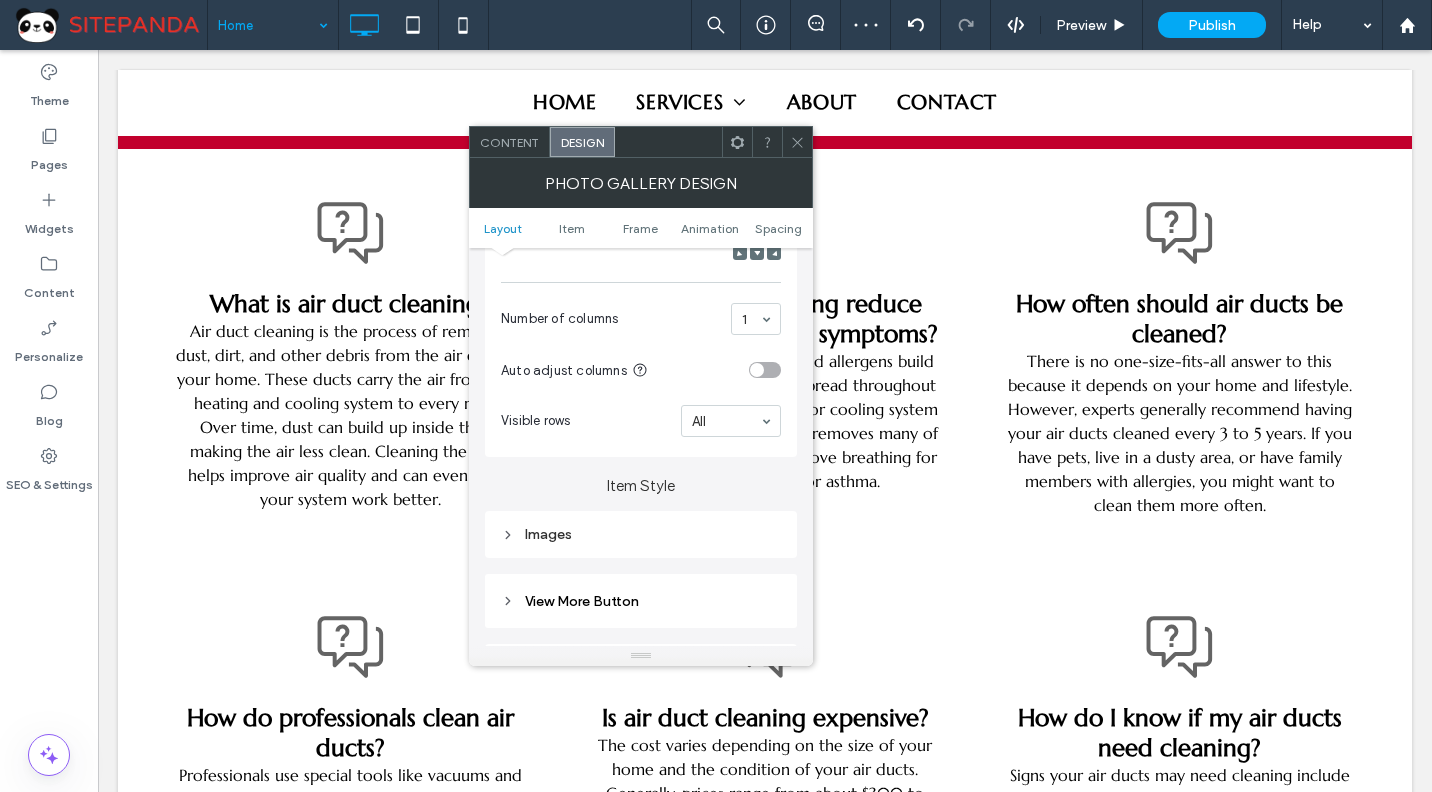drag, startPoint x: 554, startPoint y: 543, endPoint x: 594, endPoint y: 460, distance: 92.13577 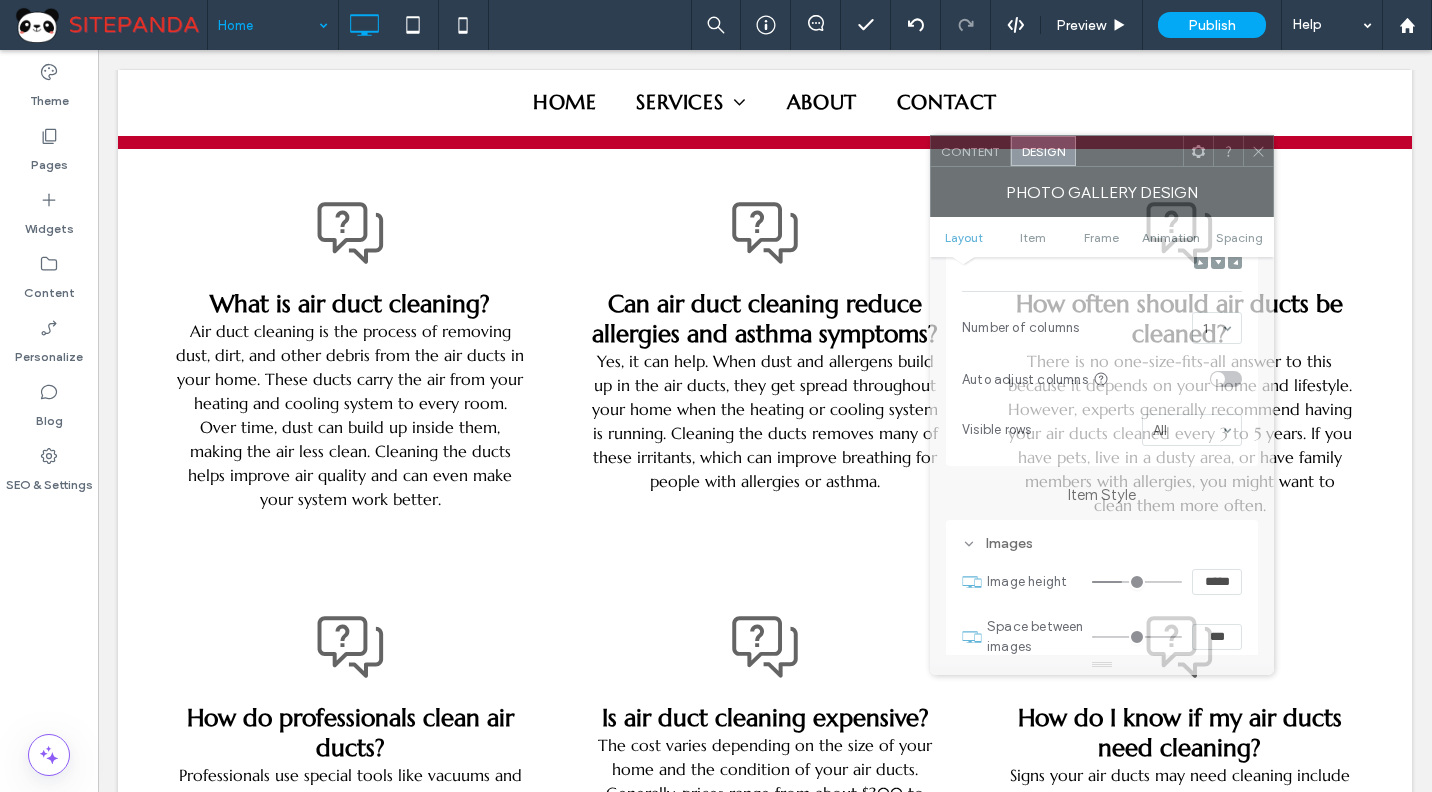 drag, startPoint x: 673, startPoint y: 151, endPoint x: 1134, endPoint y: 160, distance: 461.08783 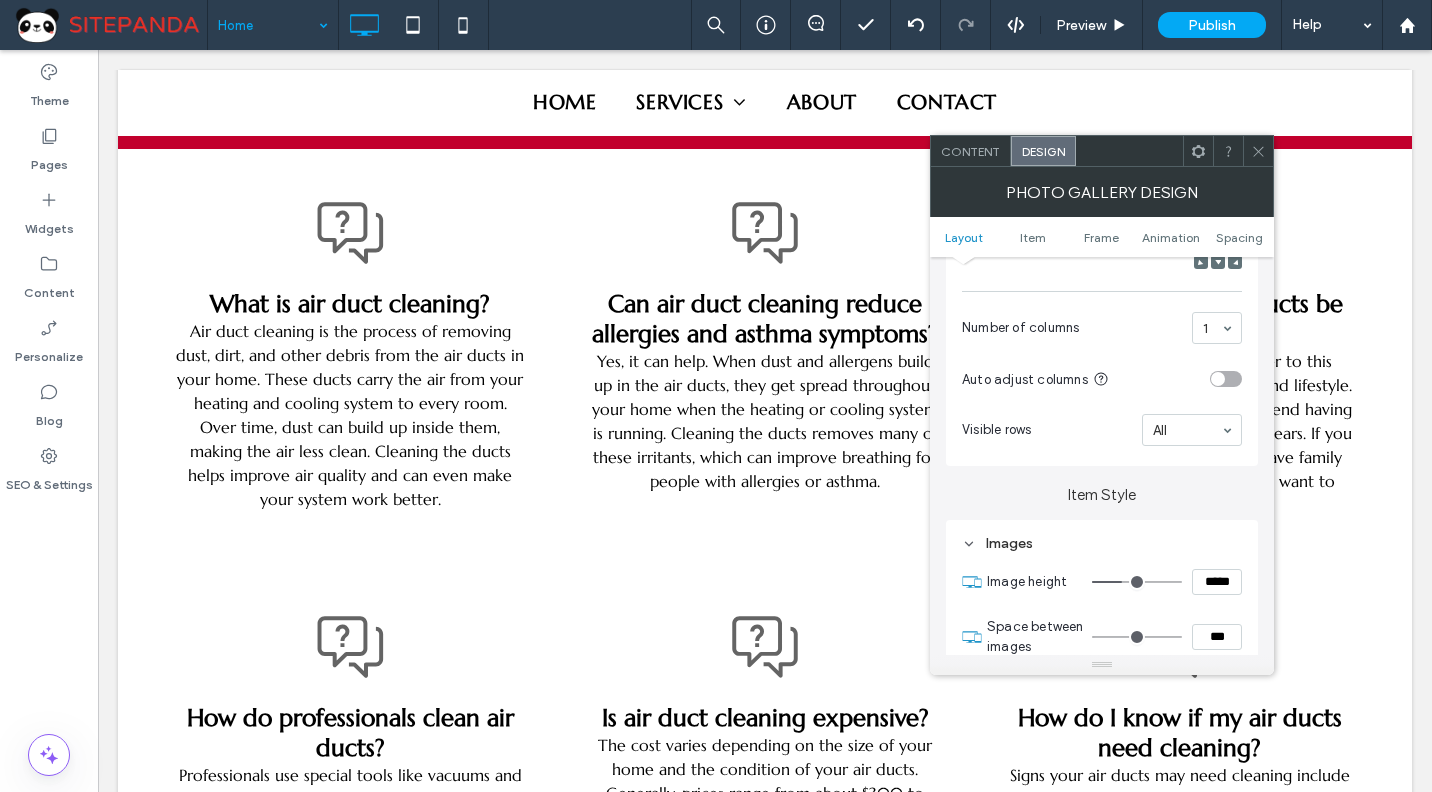 type on "***" 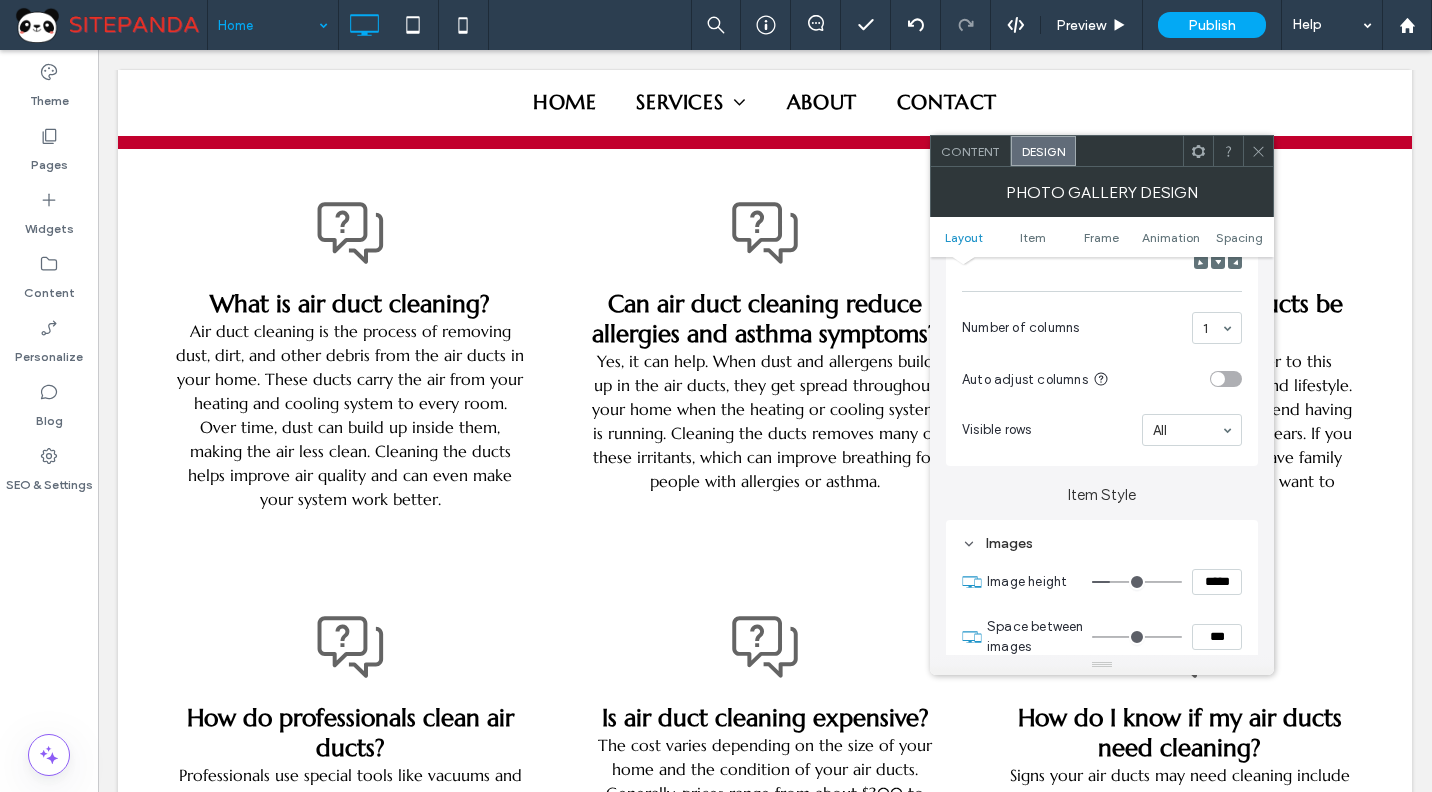 type on "***" 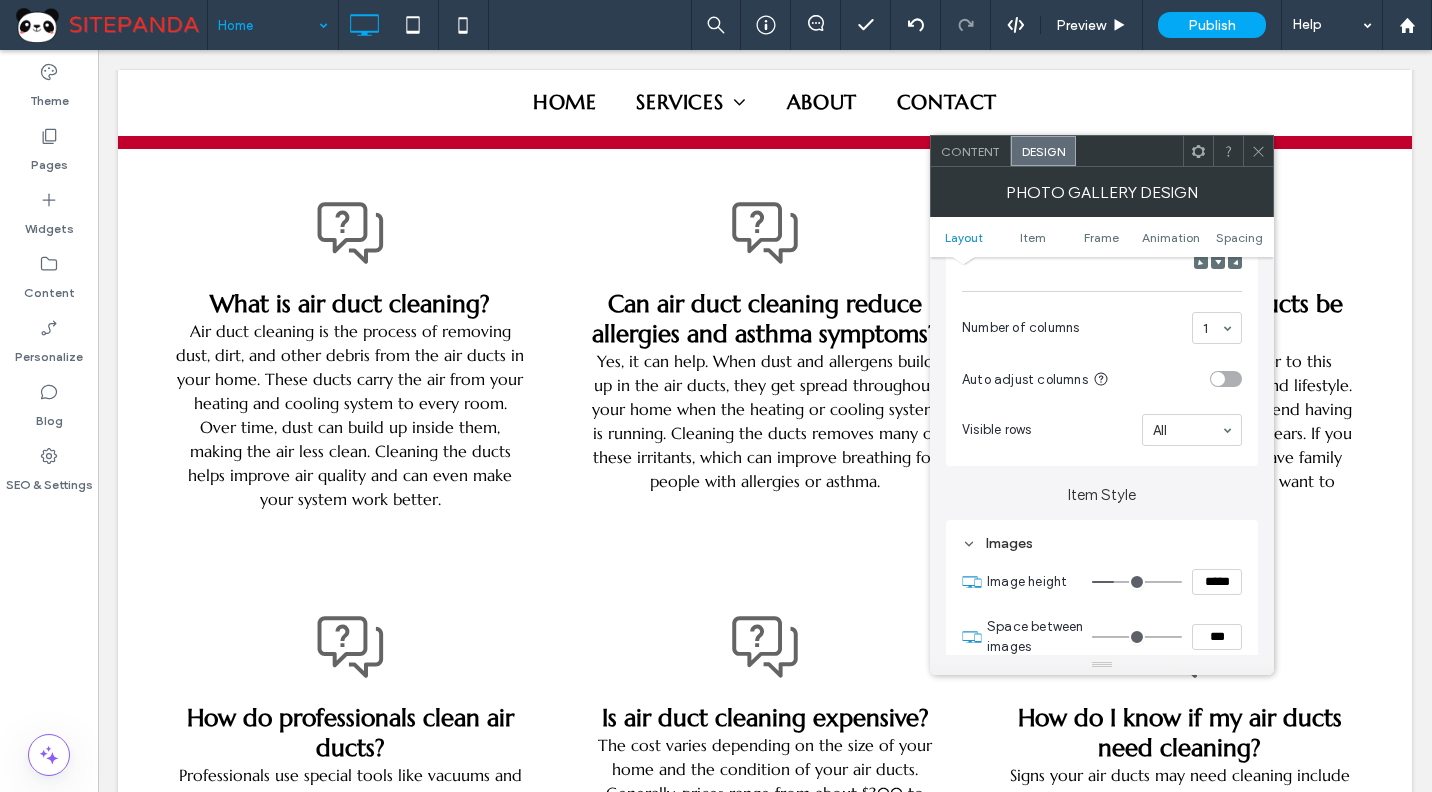 type on "***" 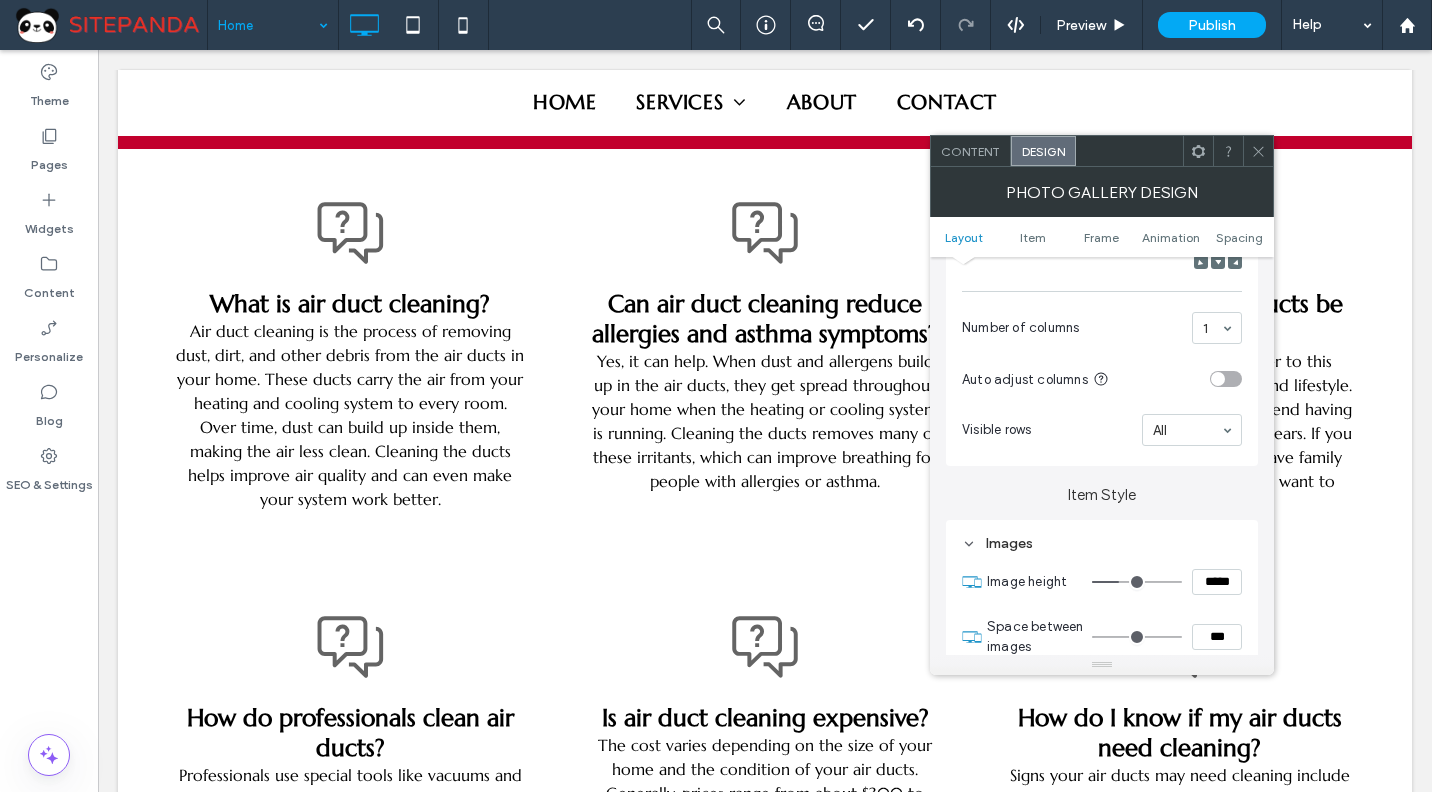 type on "***" 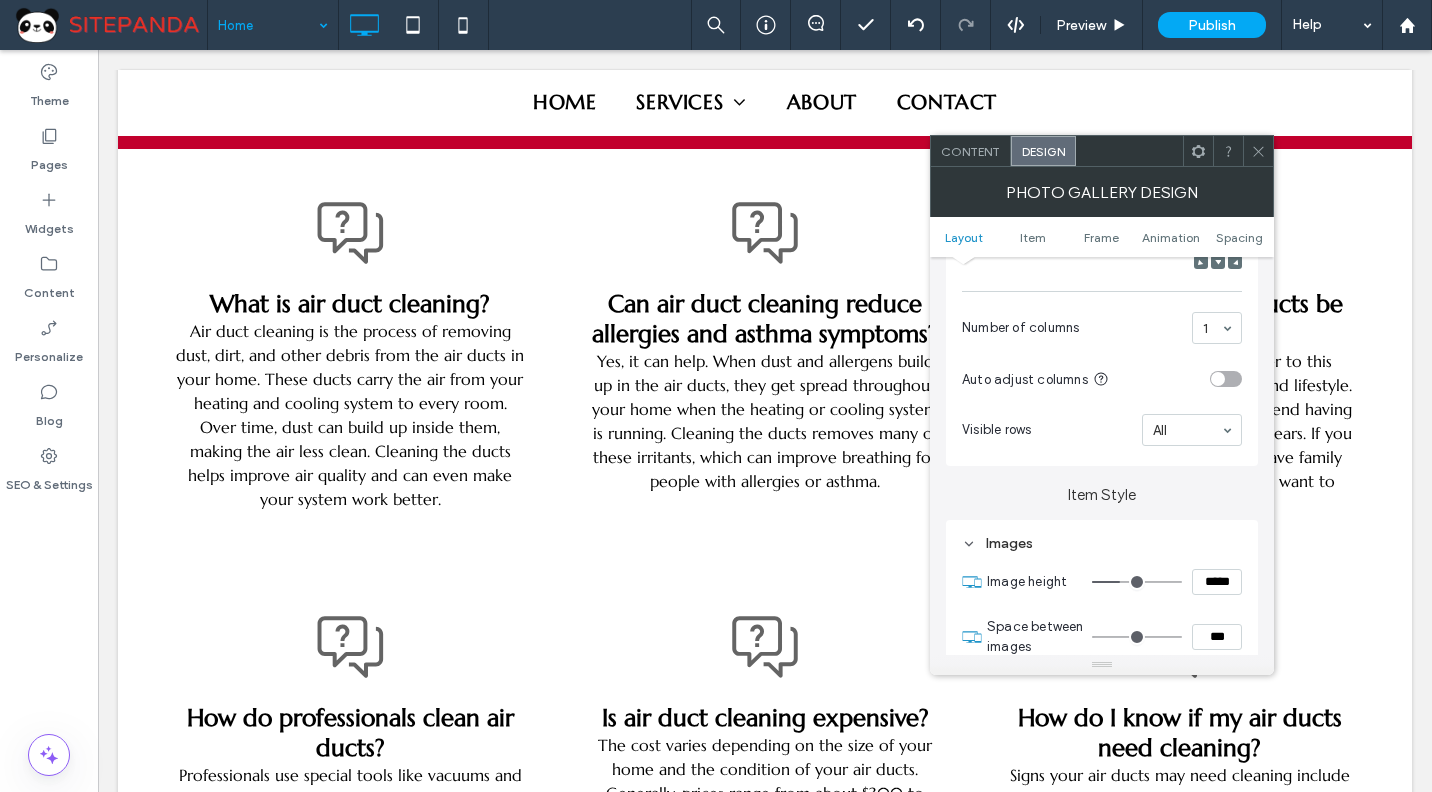 type on "***" 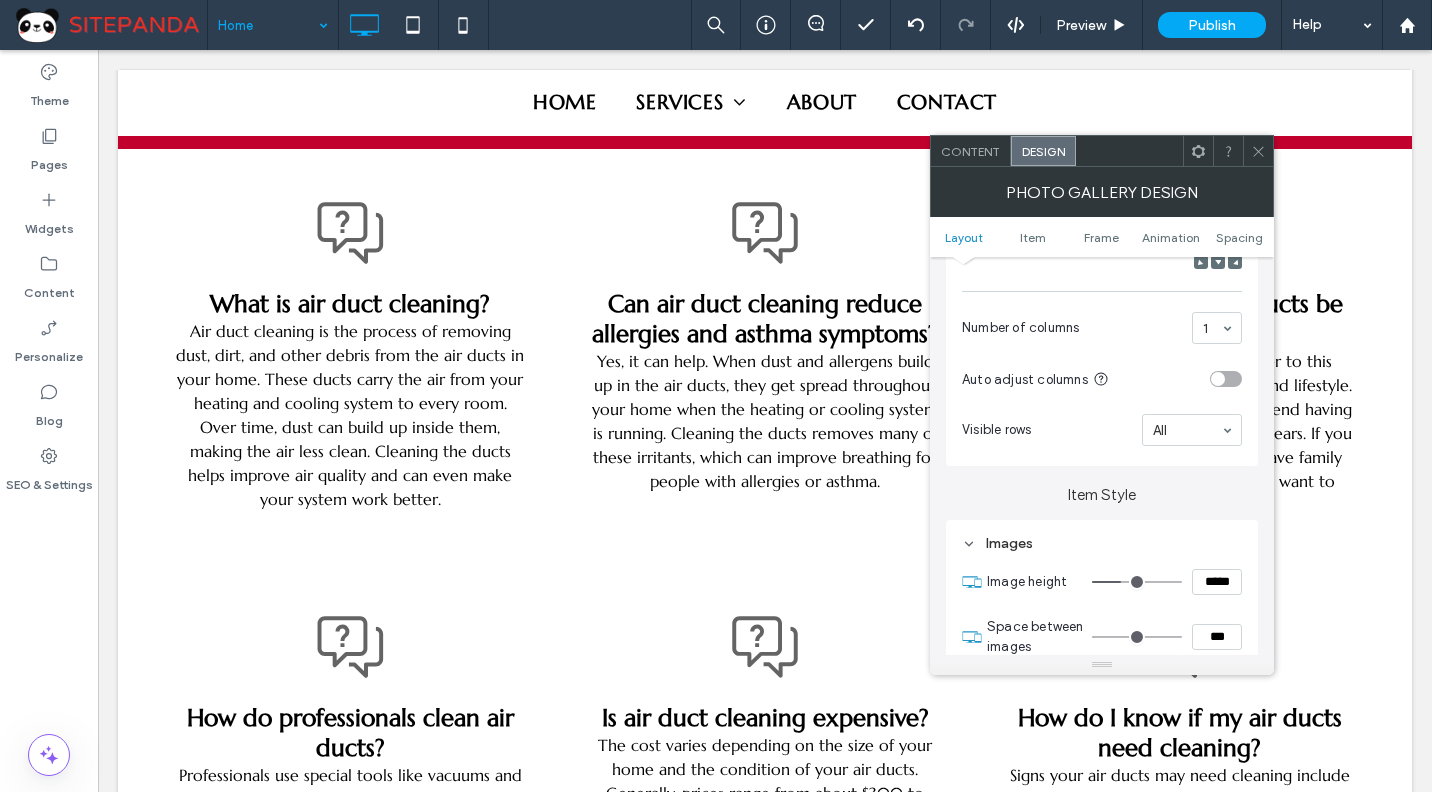 type on "***" 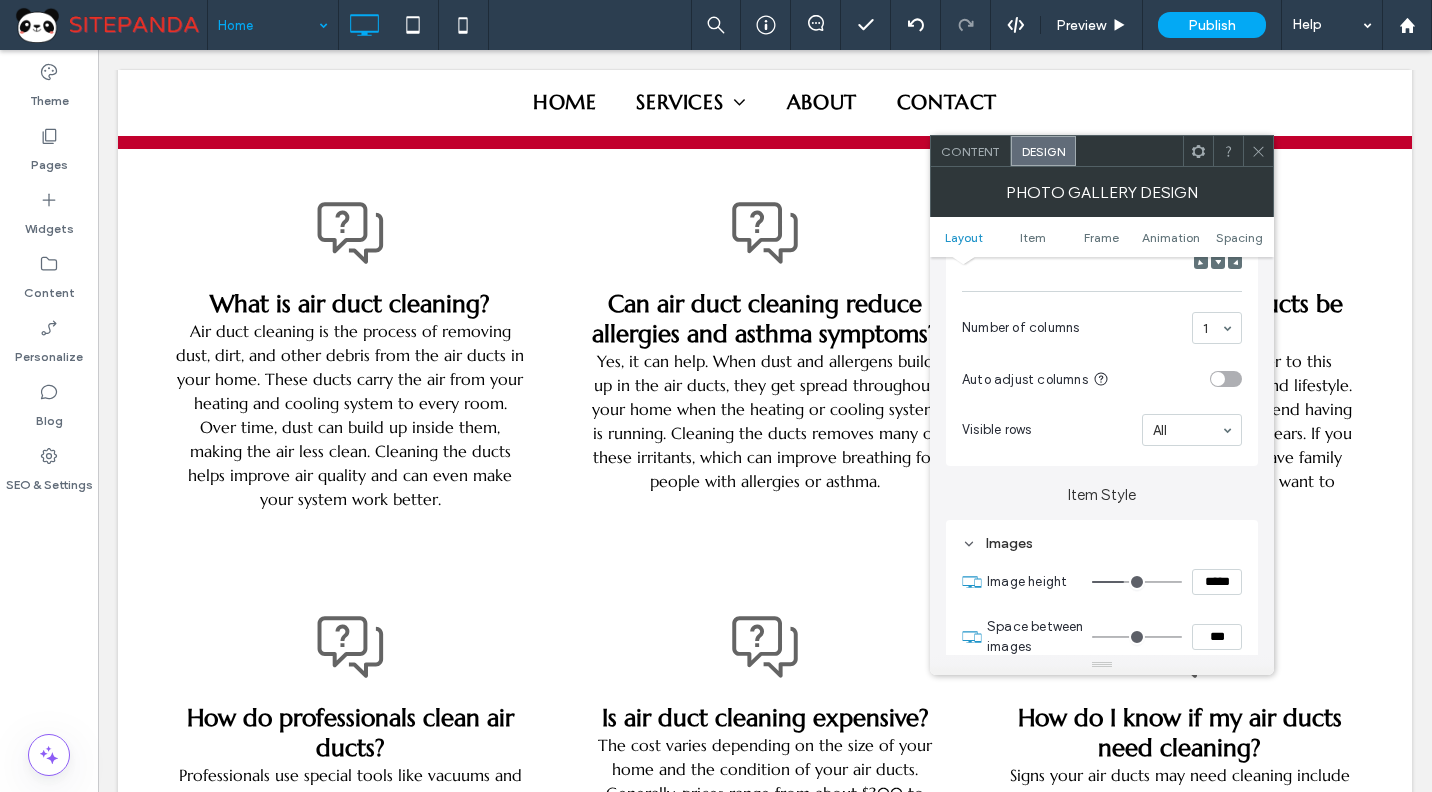 type on "***" 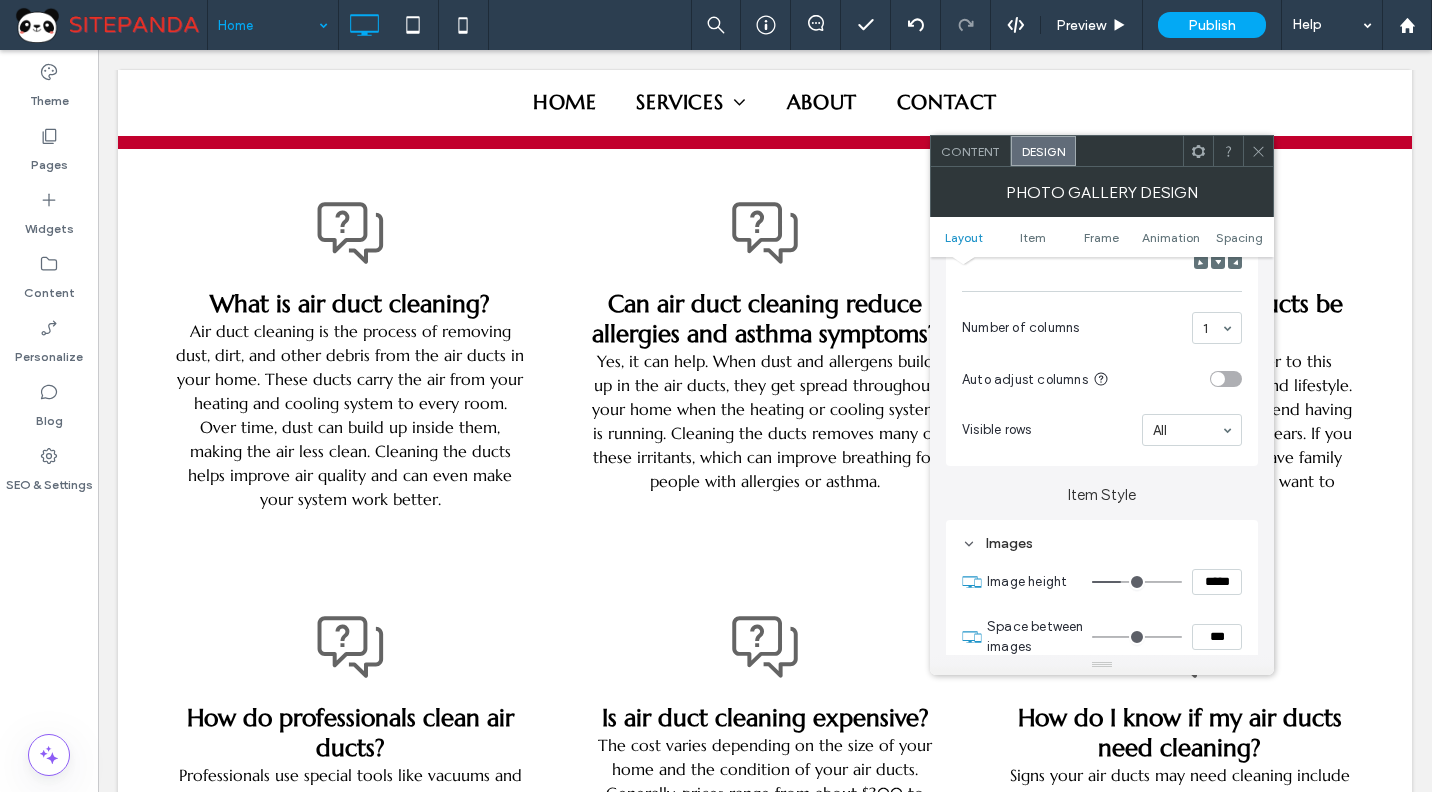 type on "***" 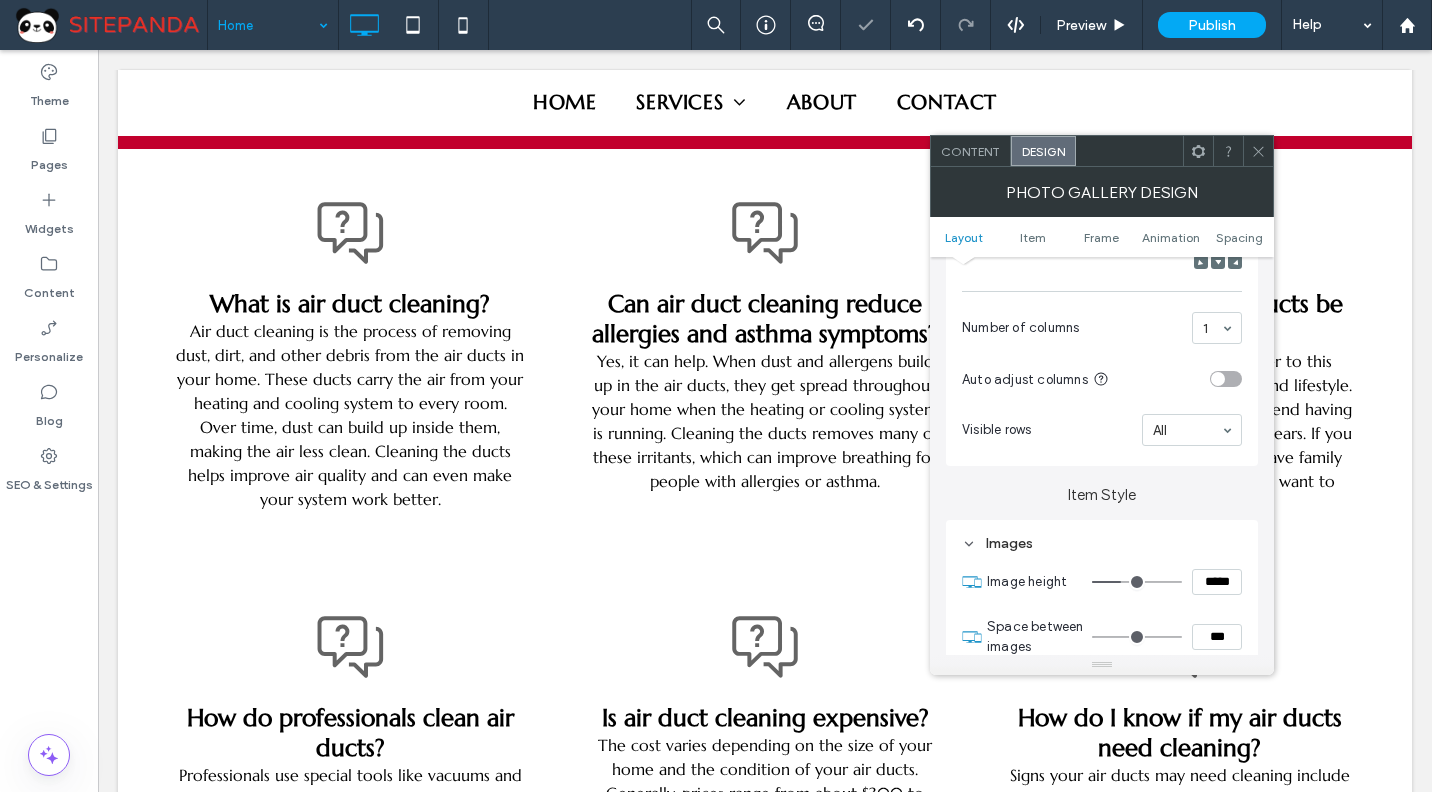 click 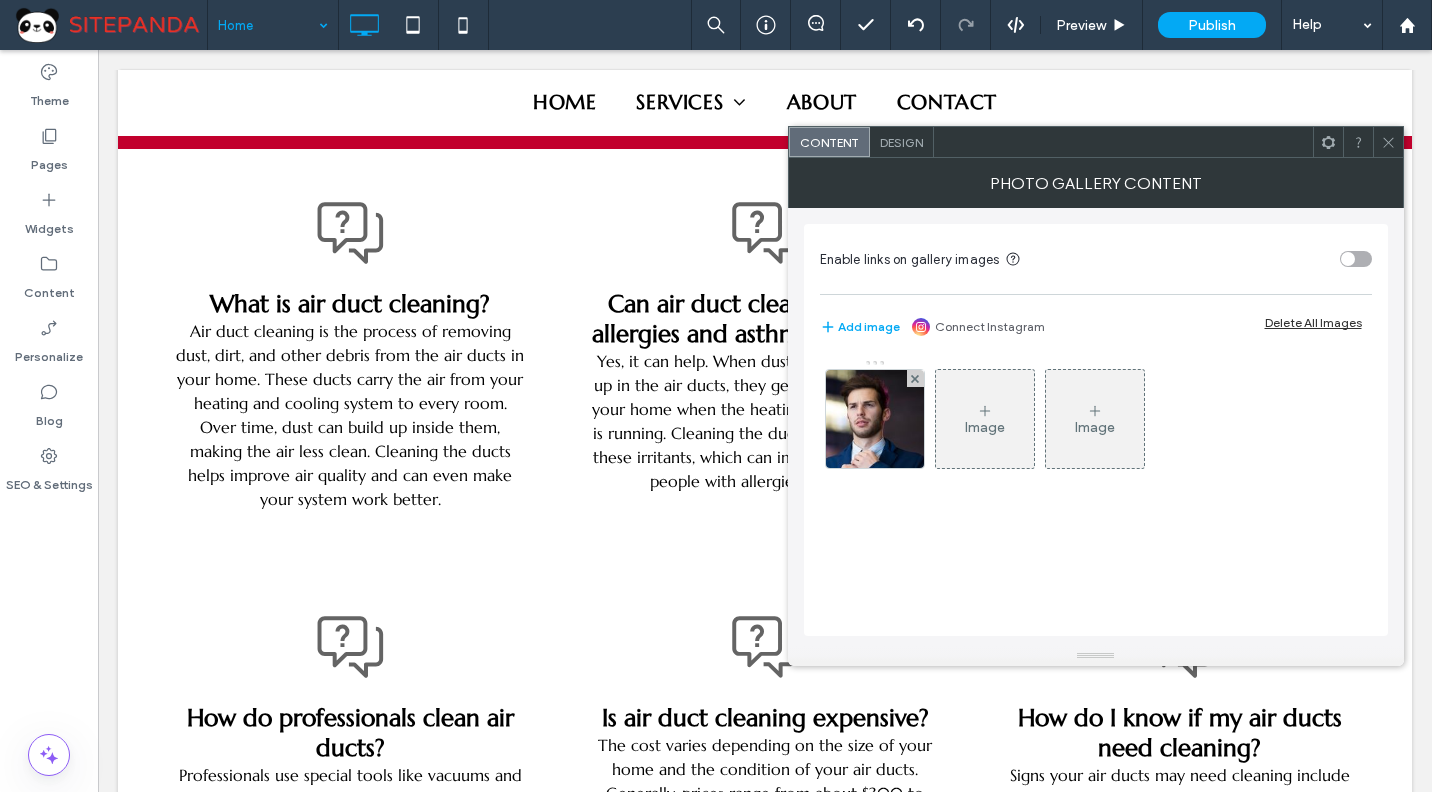 click at bounding box center [1388, 142] 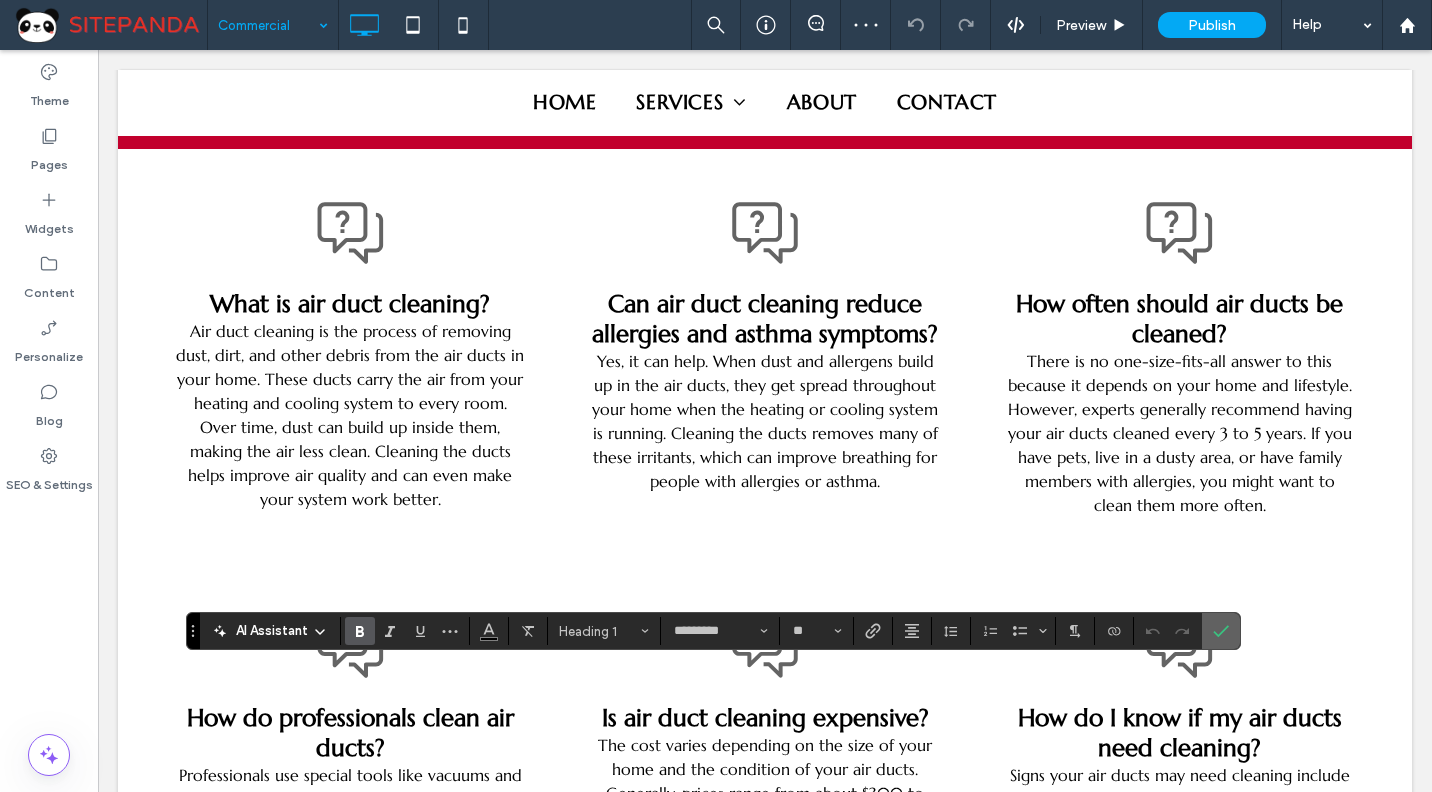 click 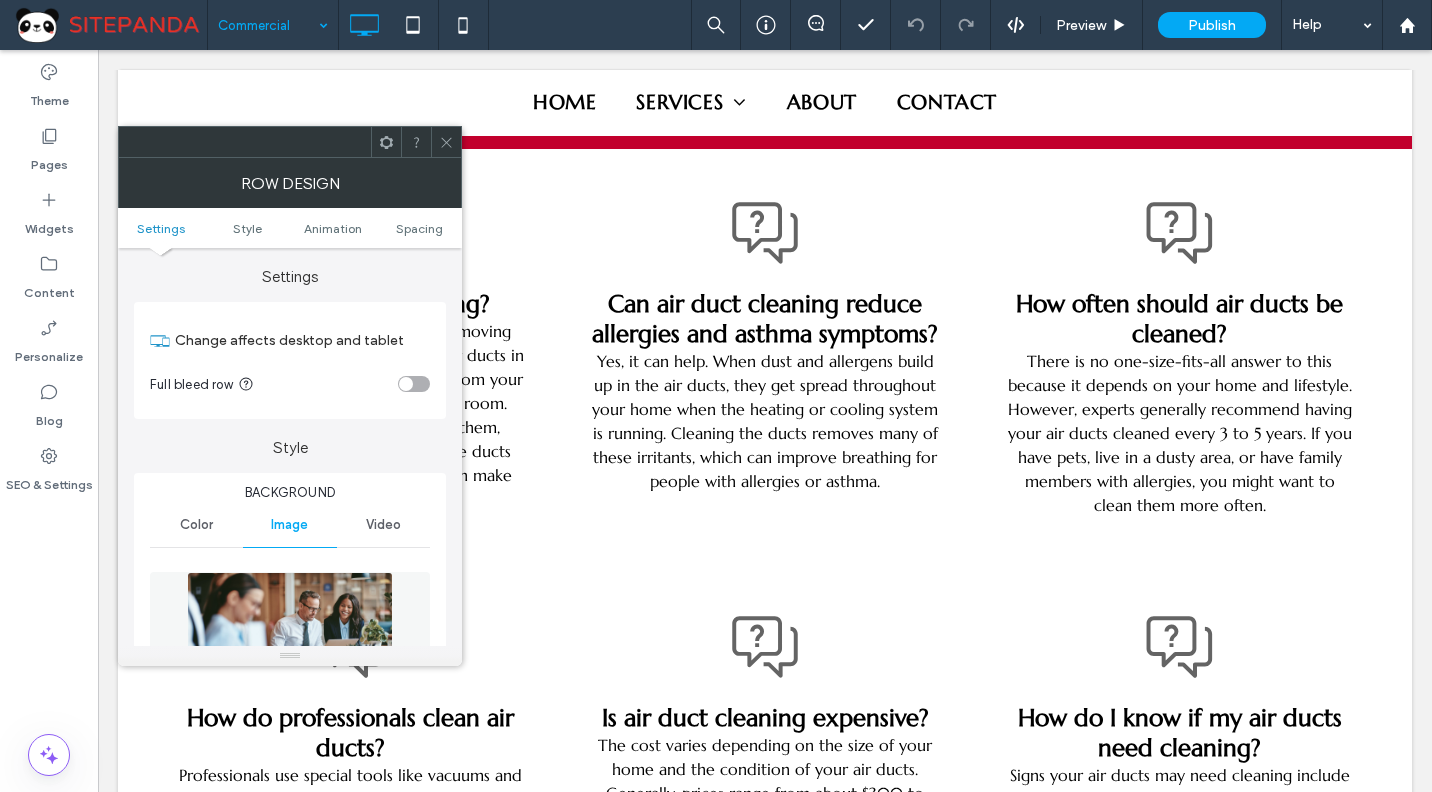 click at bounding box center [290, 641] 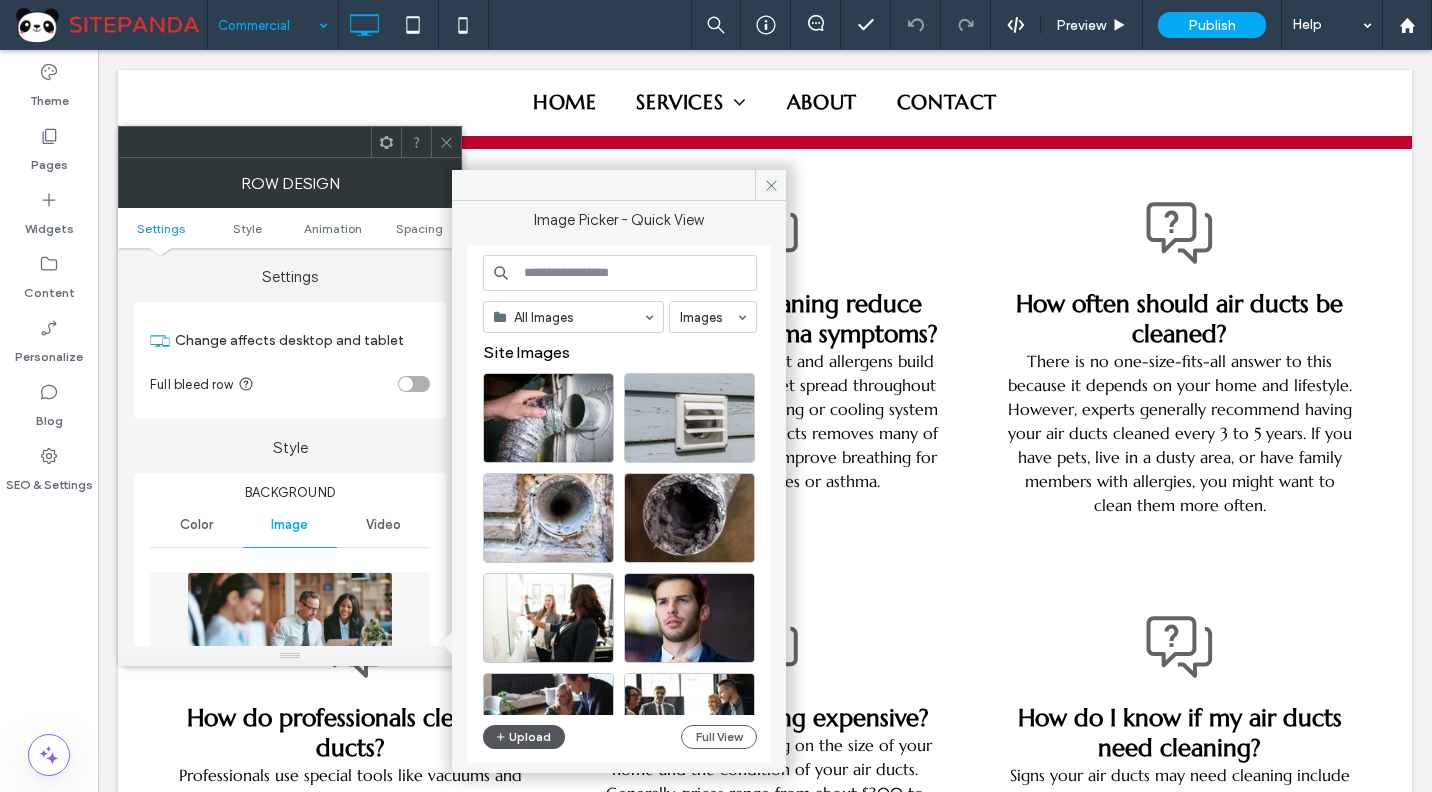 click on "Upload" at bounding box center (524, 737) 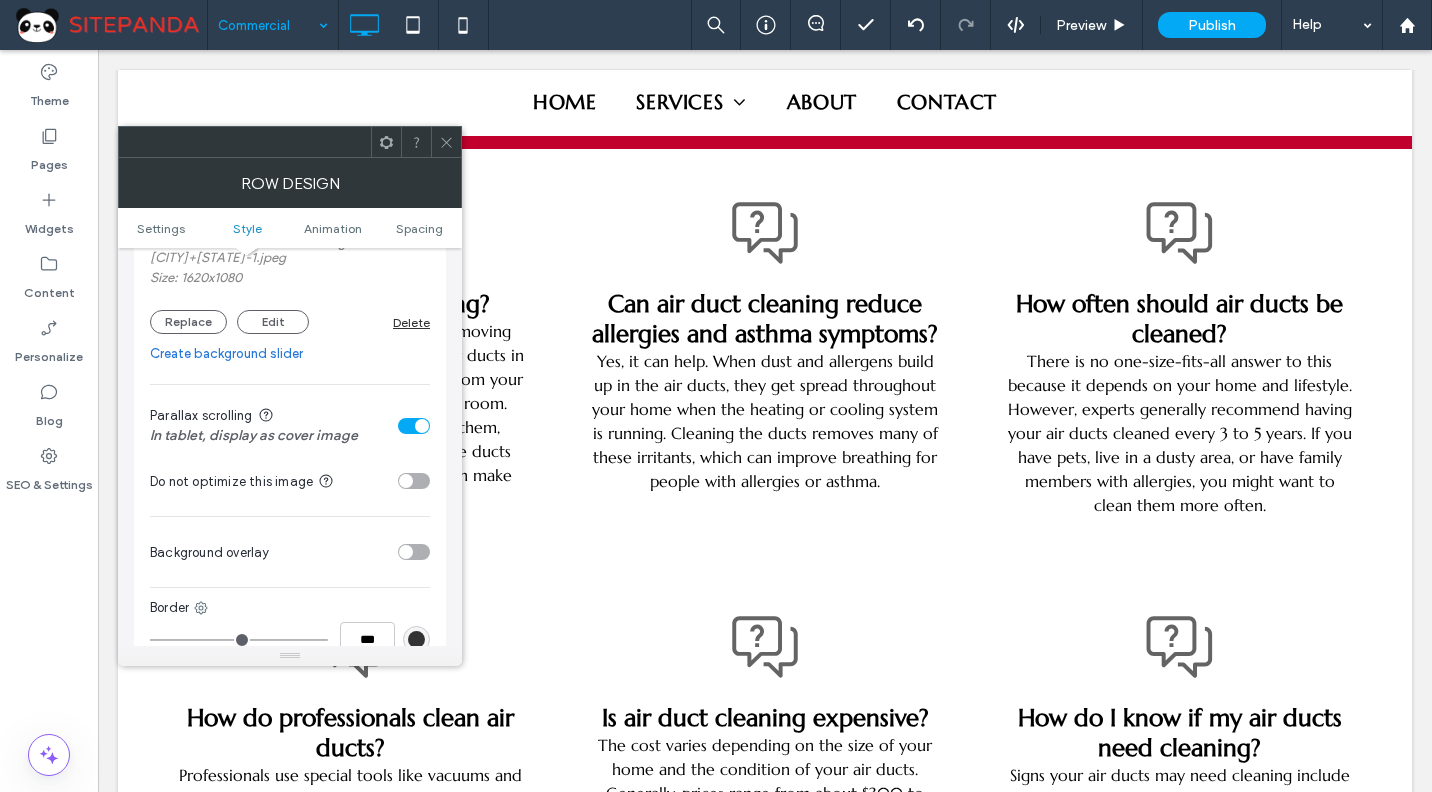 scroll, scrollTop: 700, scrollLeft: 0, axis: vertical 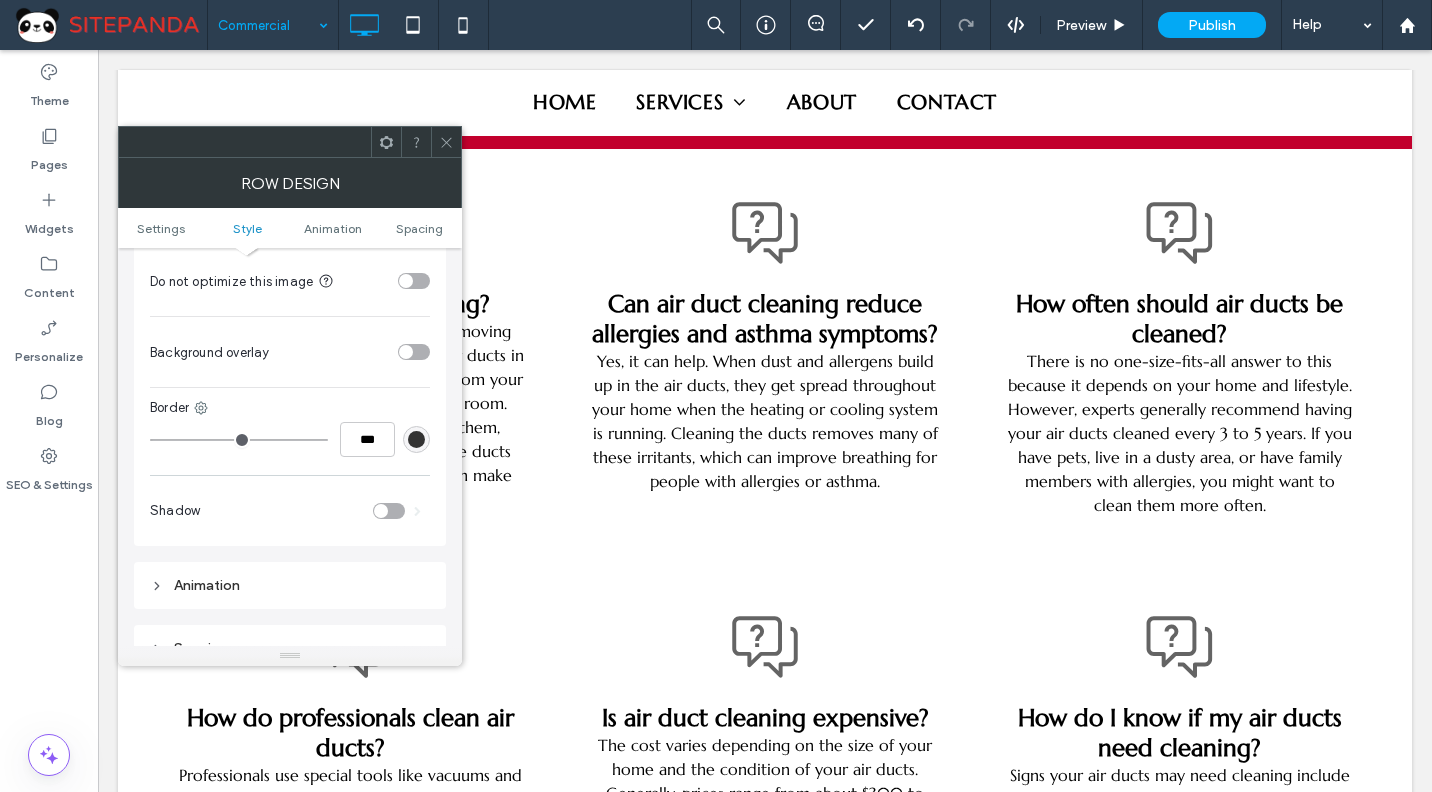 click at bounding box center (446, 142) 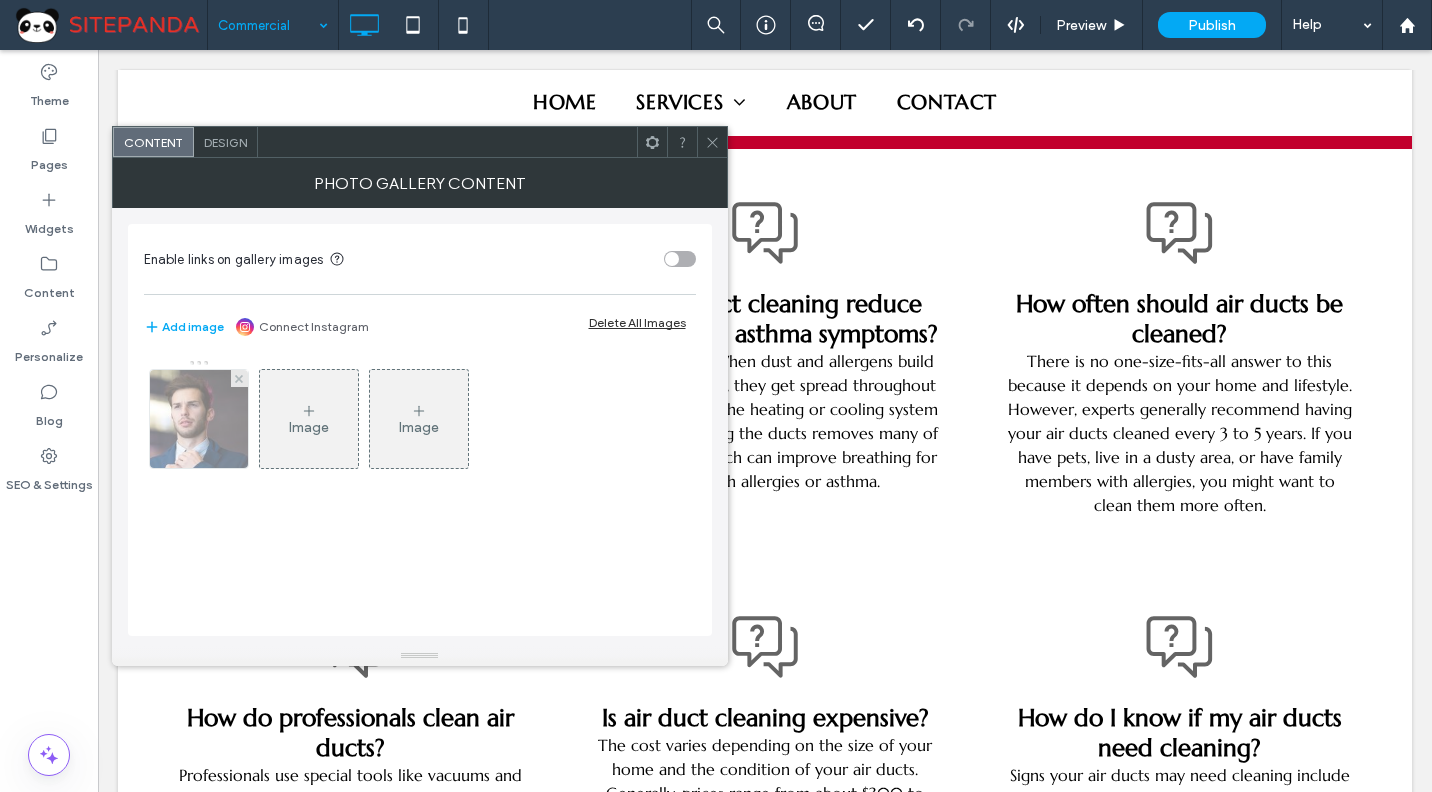 click at bounding box center (198, 419) 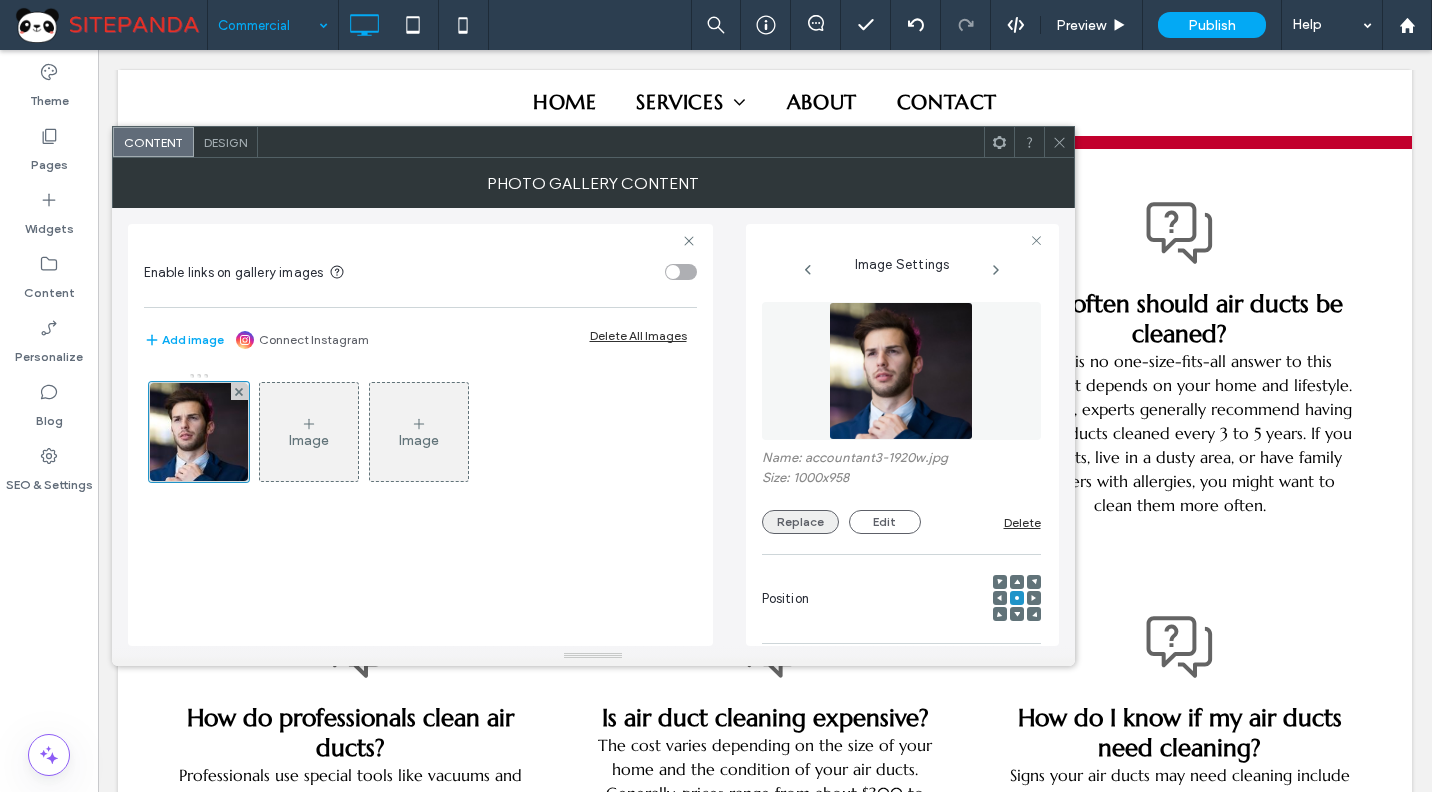click on "Replace" at bounding box center (800, 522) 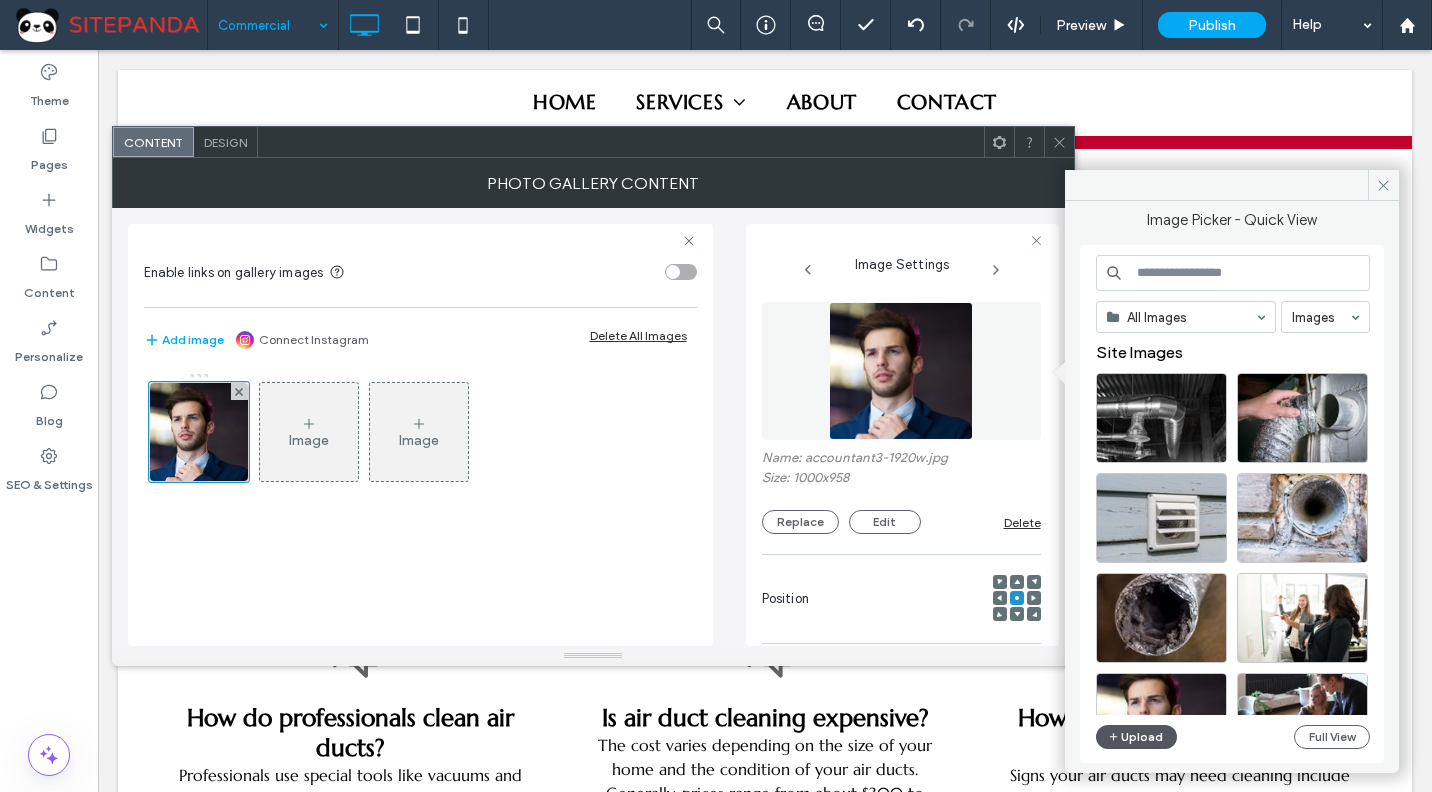 click on "Upload" at bounding box center [1137, 737] 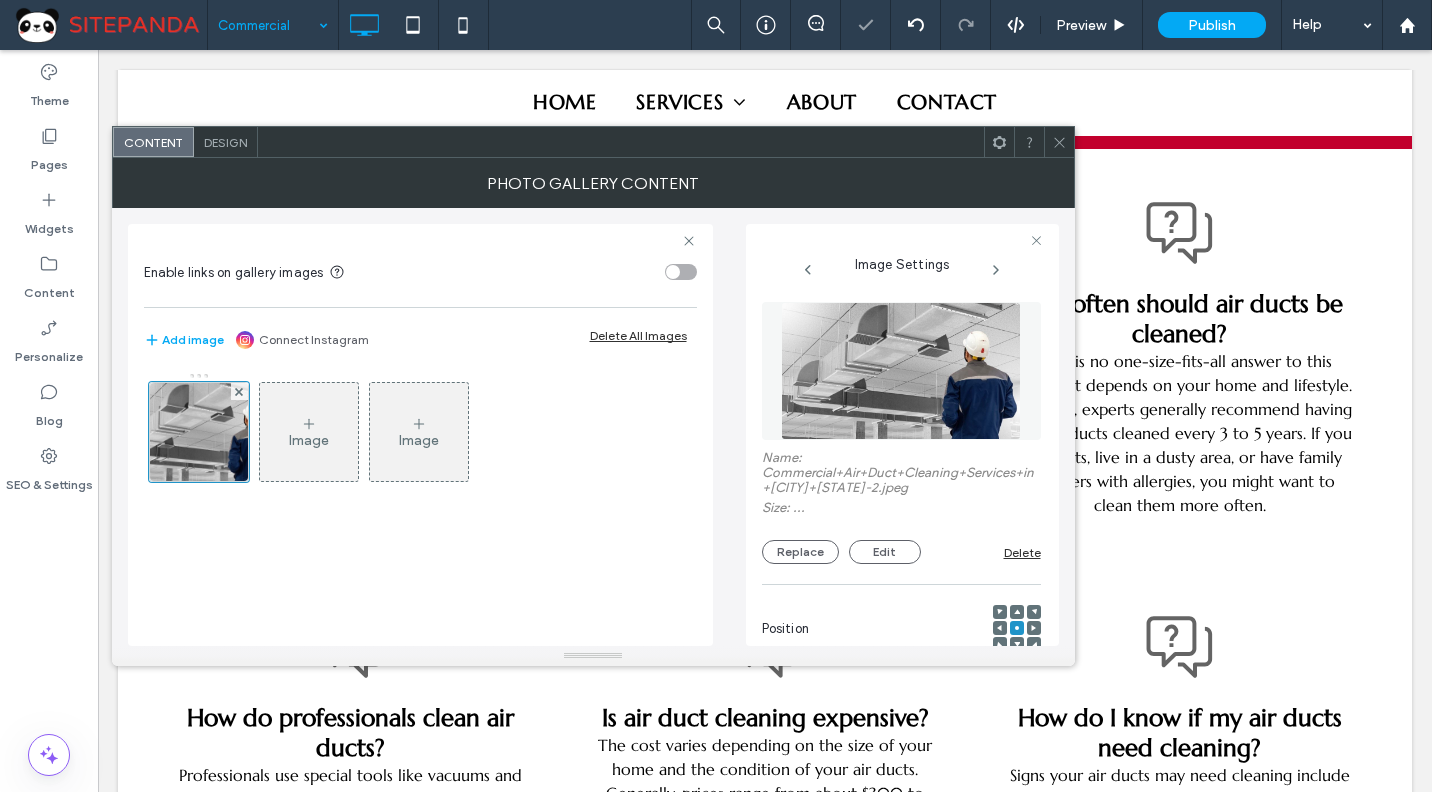 click on "Design" at bounding box center (225, 142) 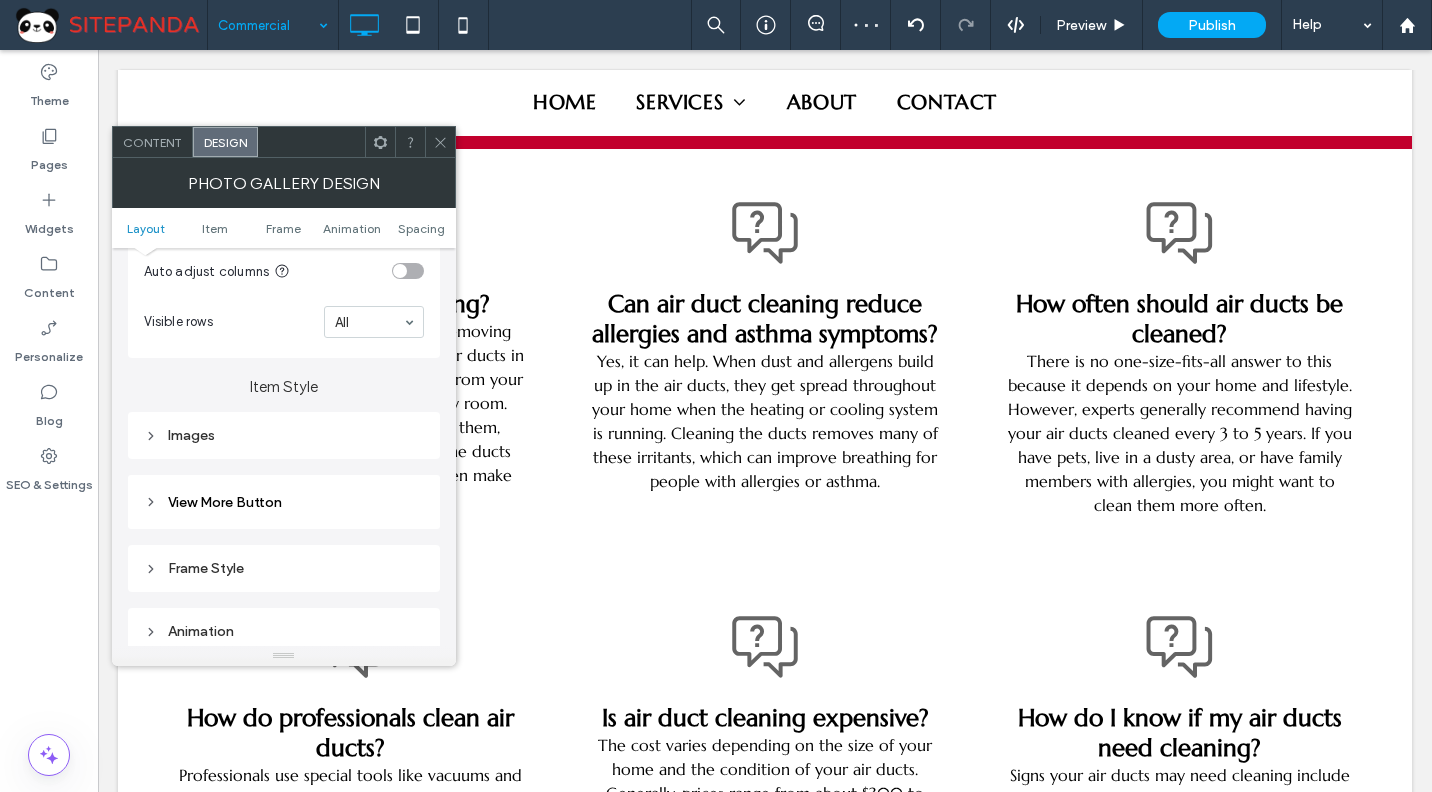 scroll, scrollTop: 600, scrollLeft: 0, axis: vertical 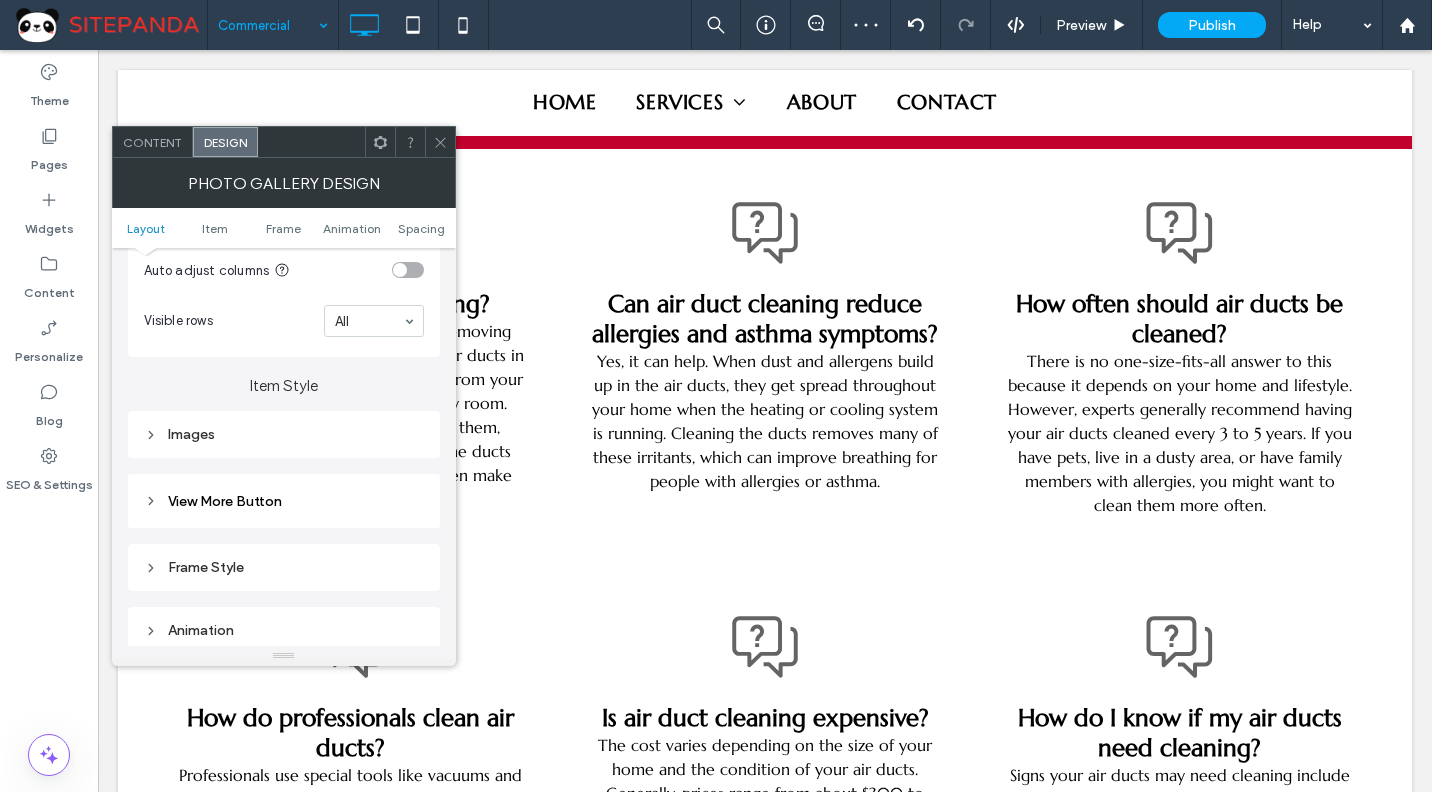 click on "Images" at bounding box center [284, 434] 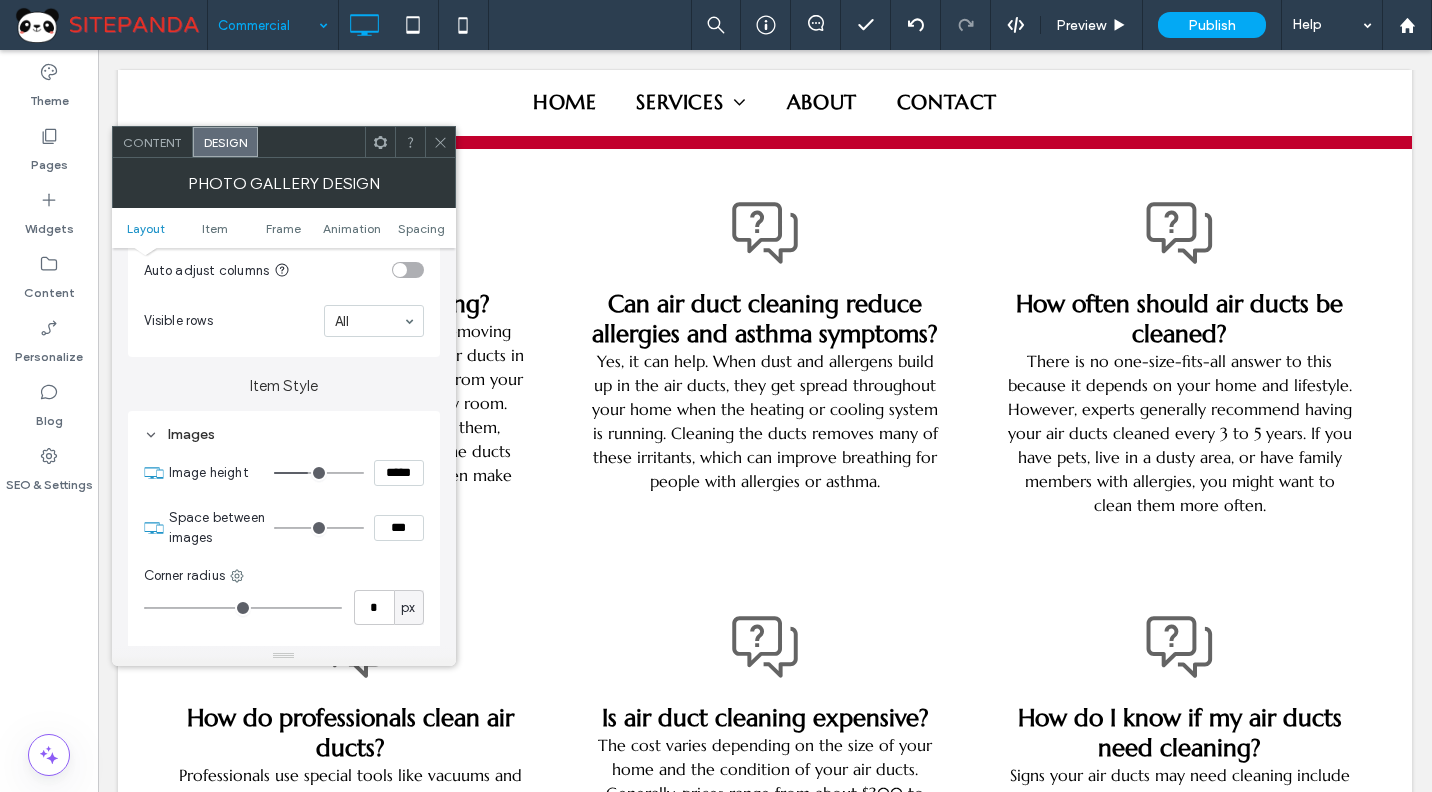 type on "***" 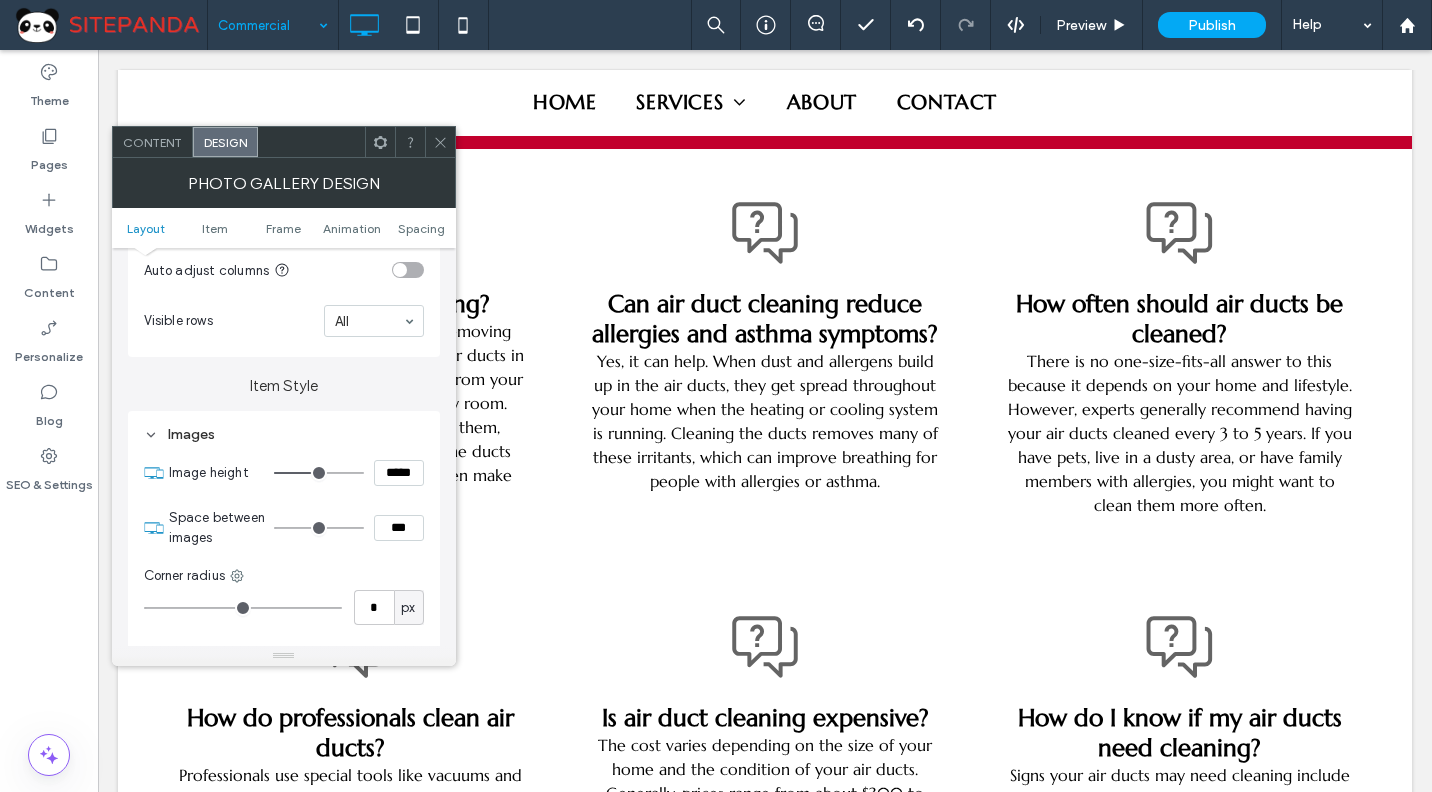 type on "***" 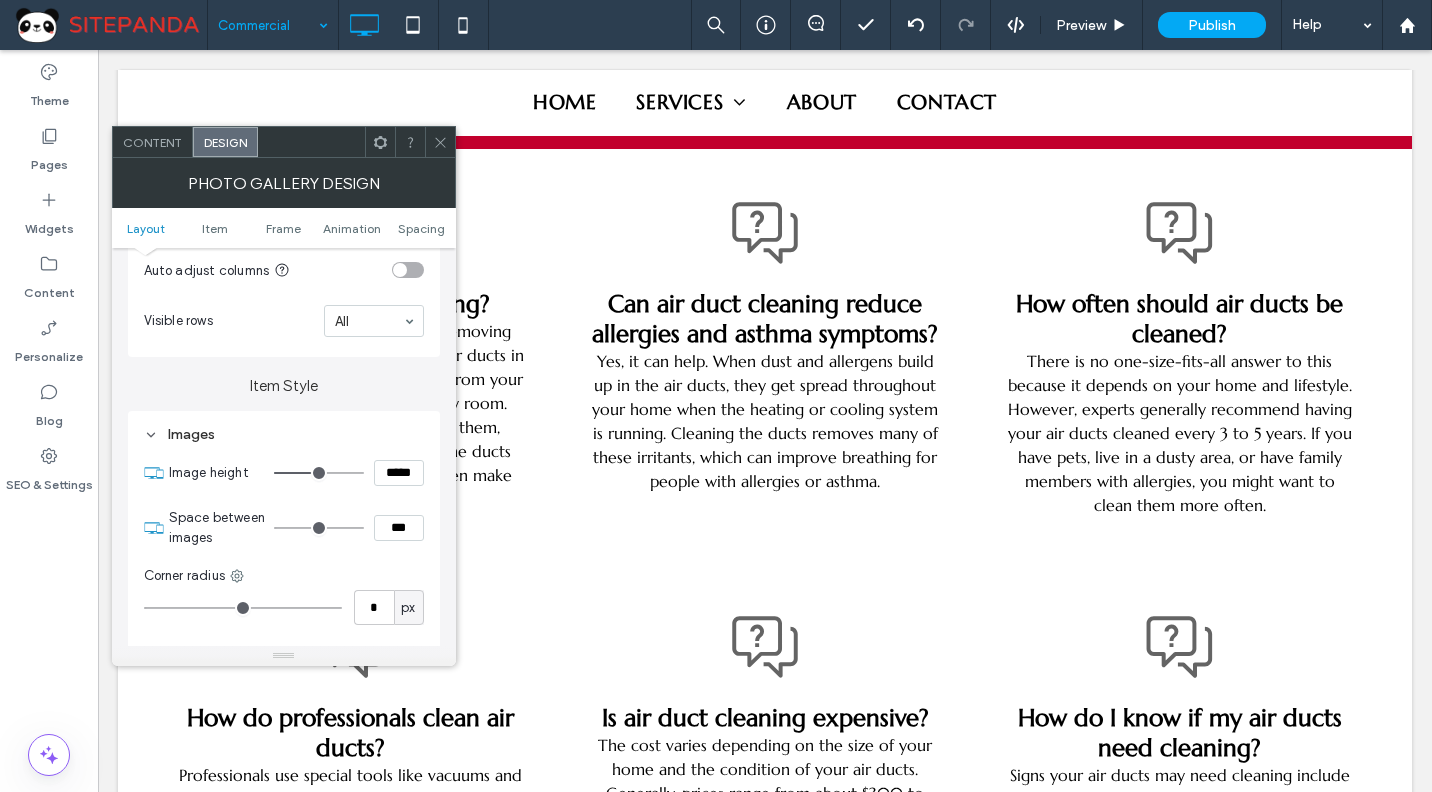 type on "*****" 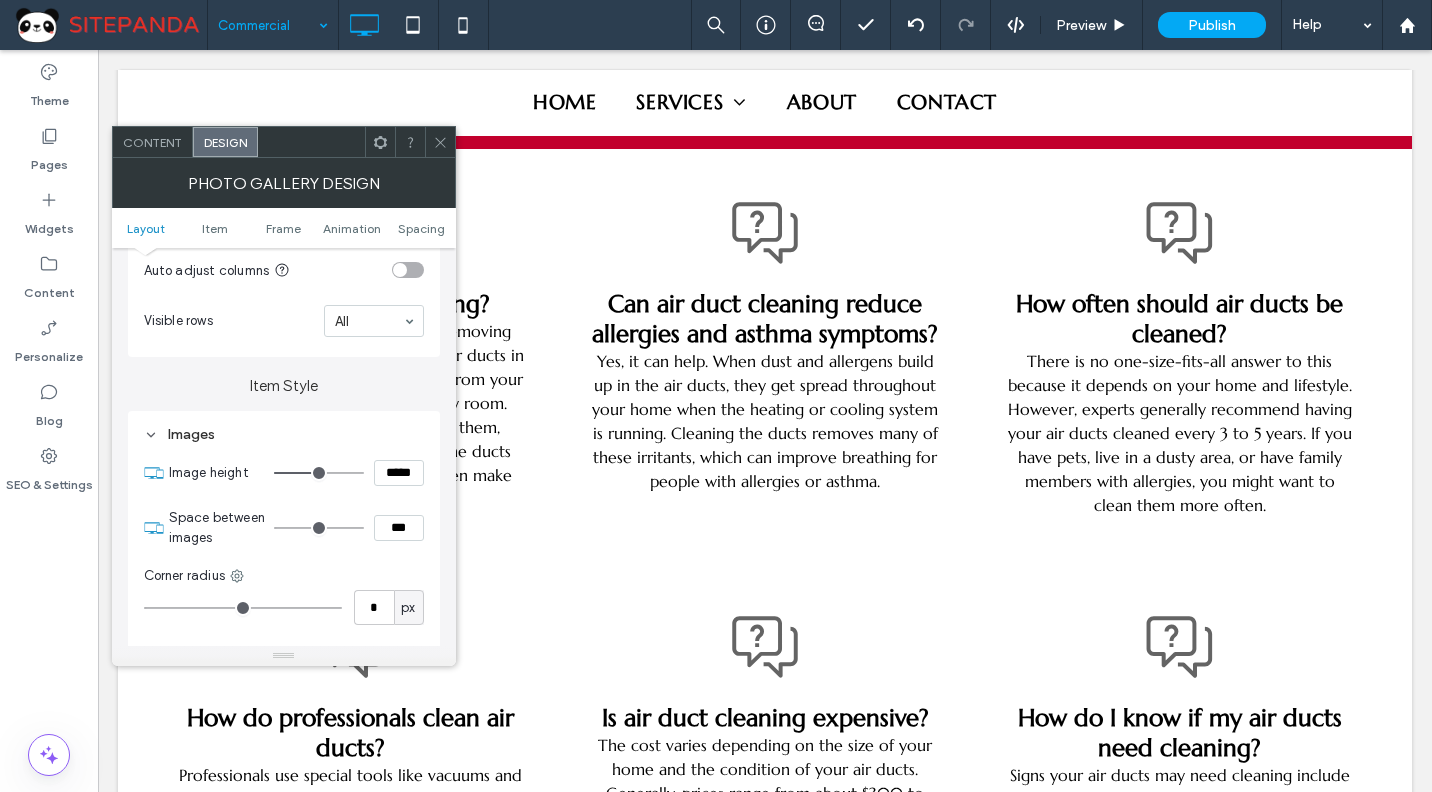 type on "***" 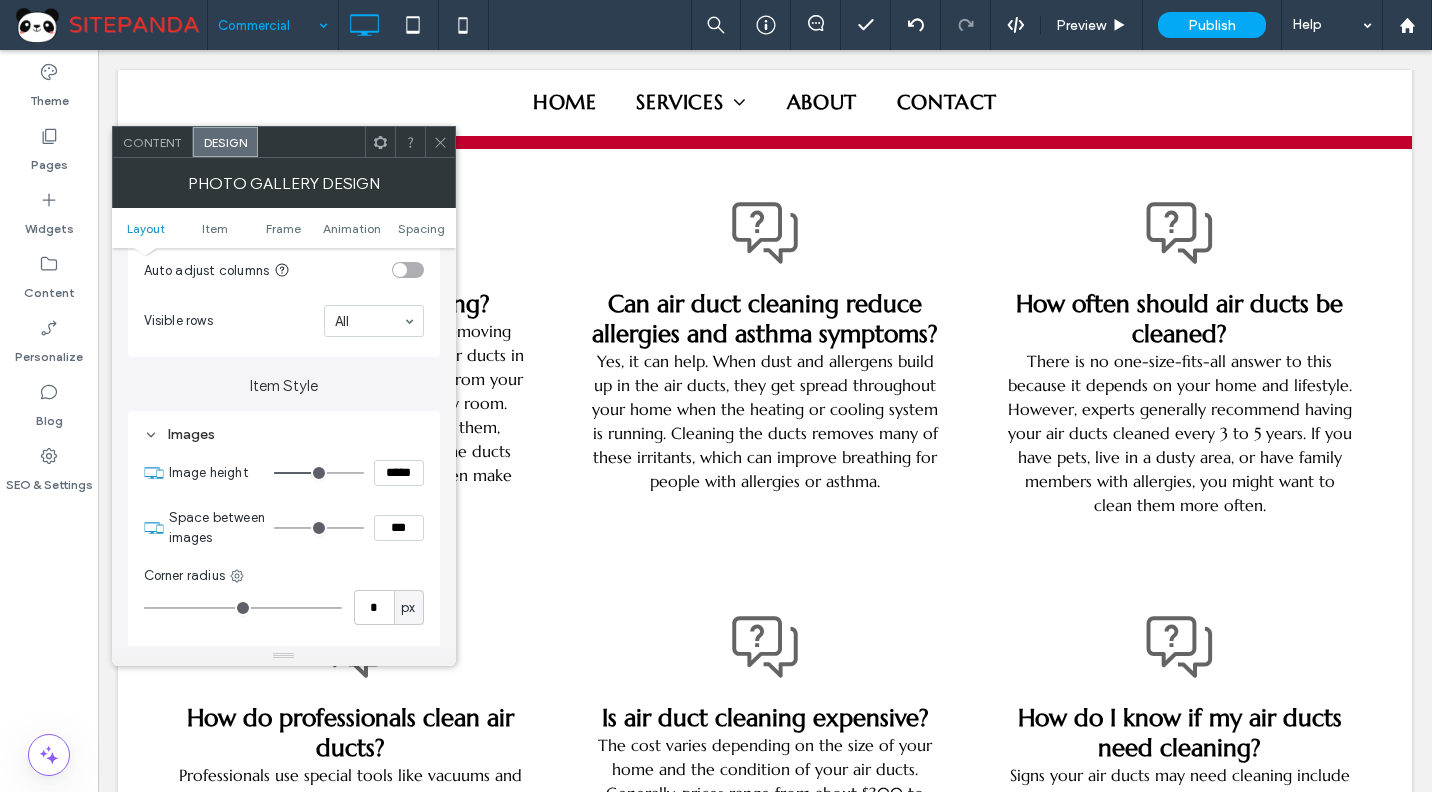 type on "*****" 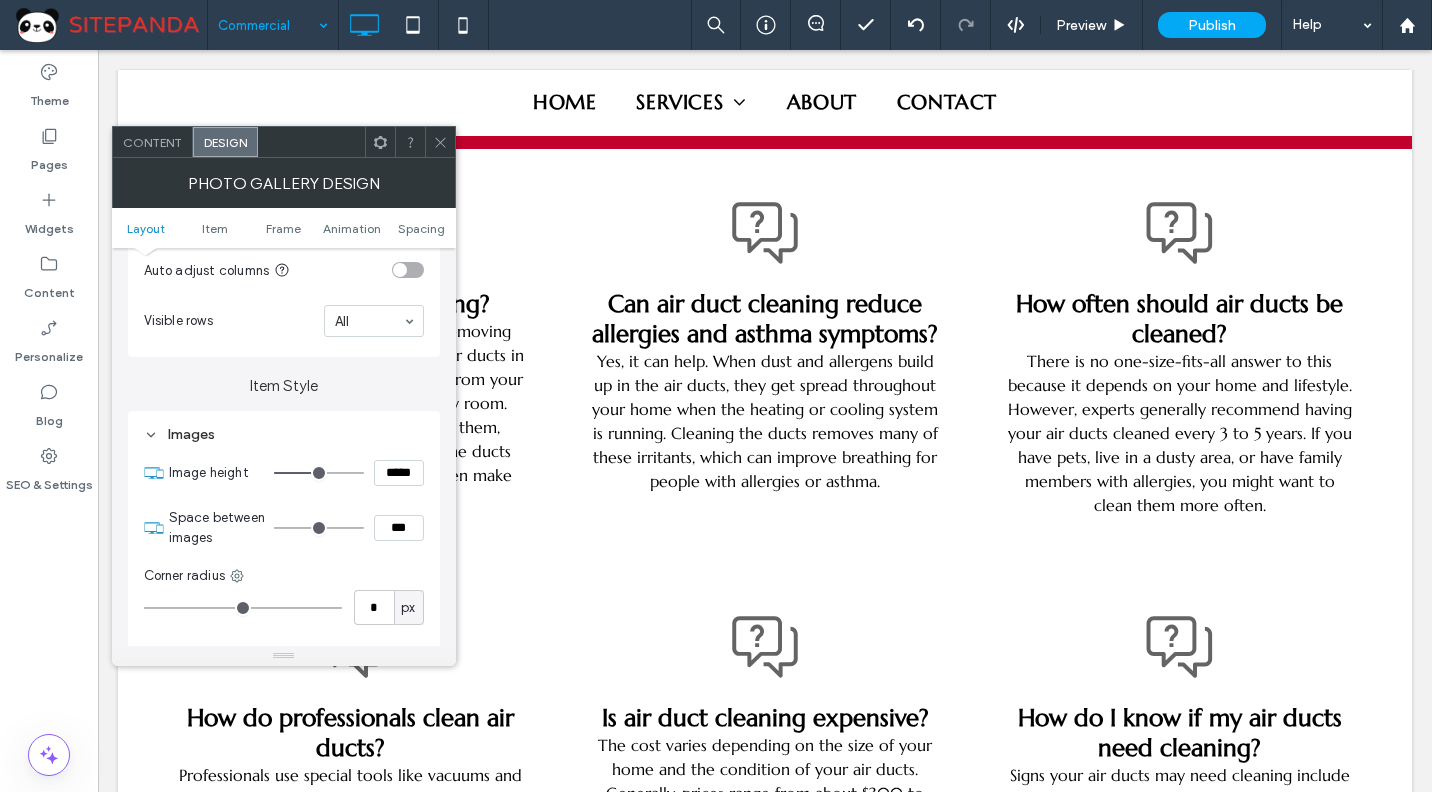 type on "***" 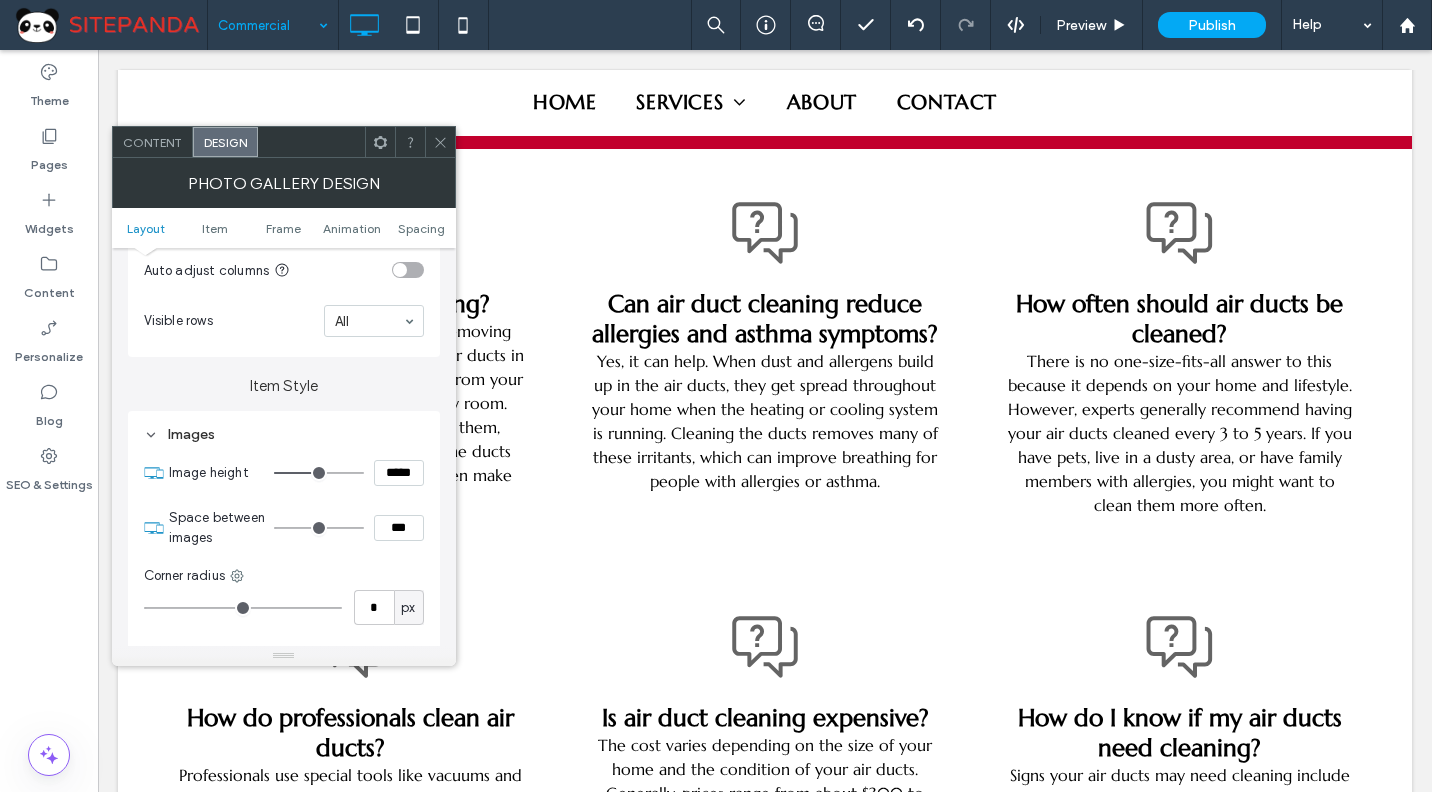 type on "*****" 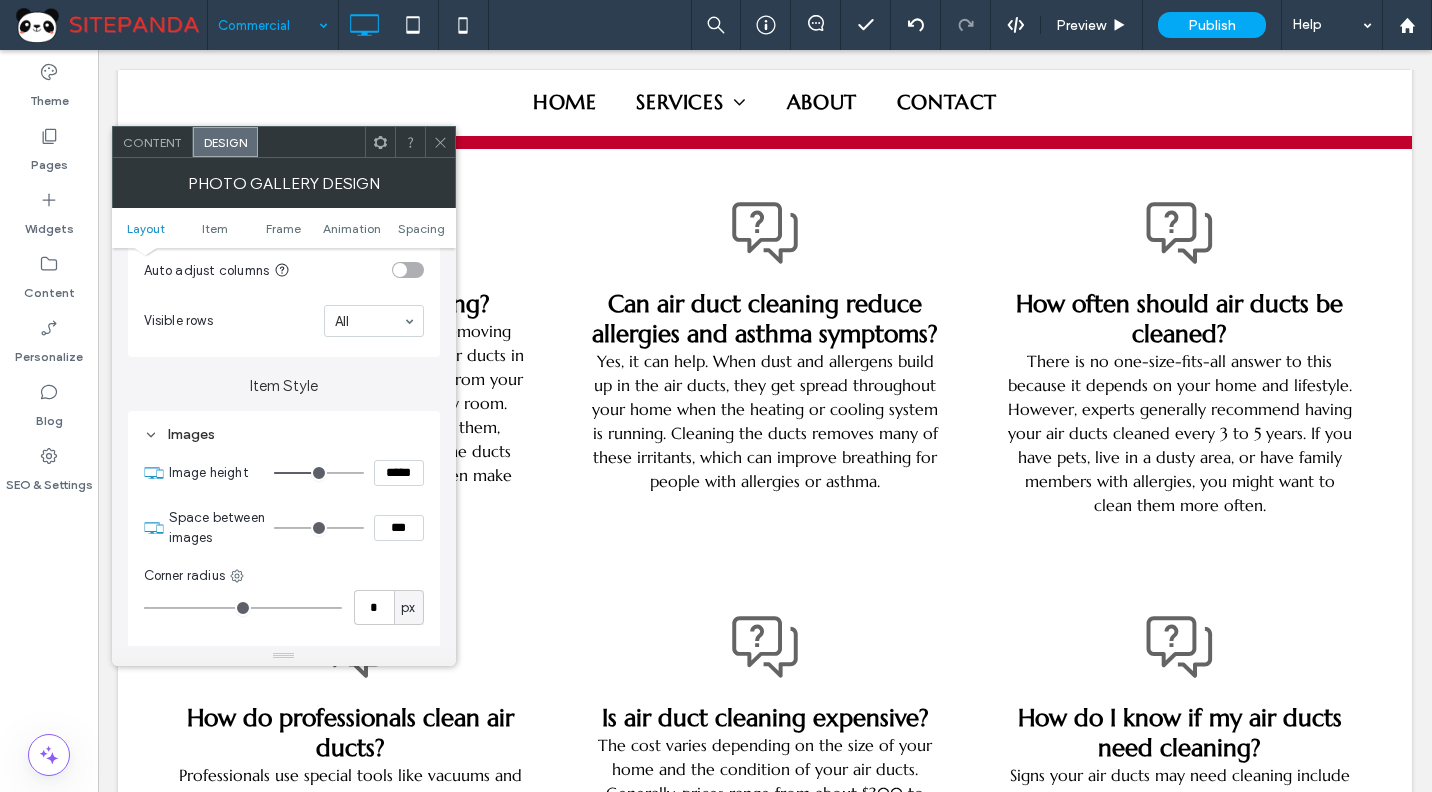 type on "***" 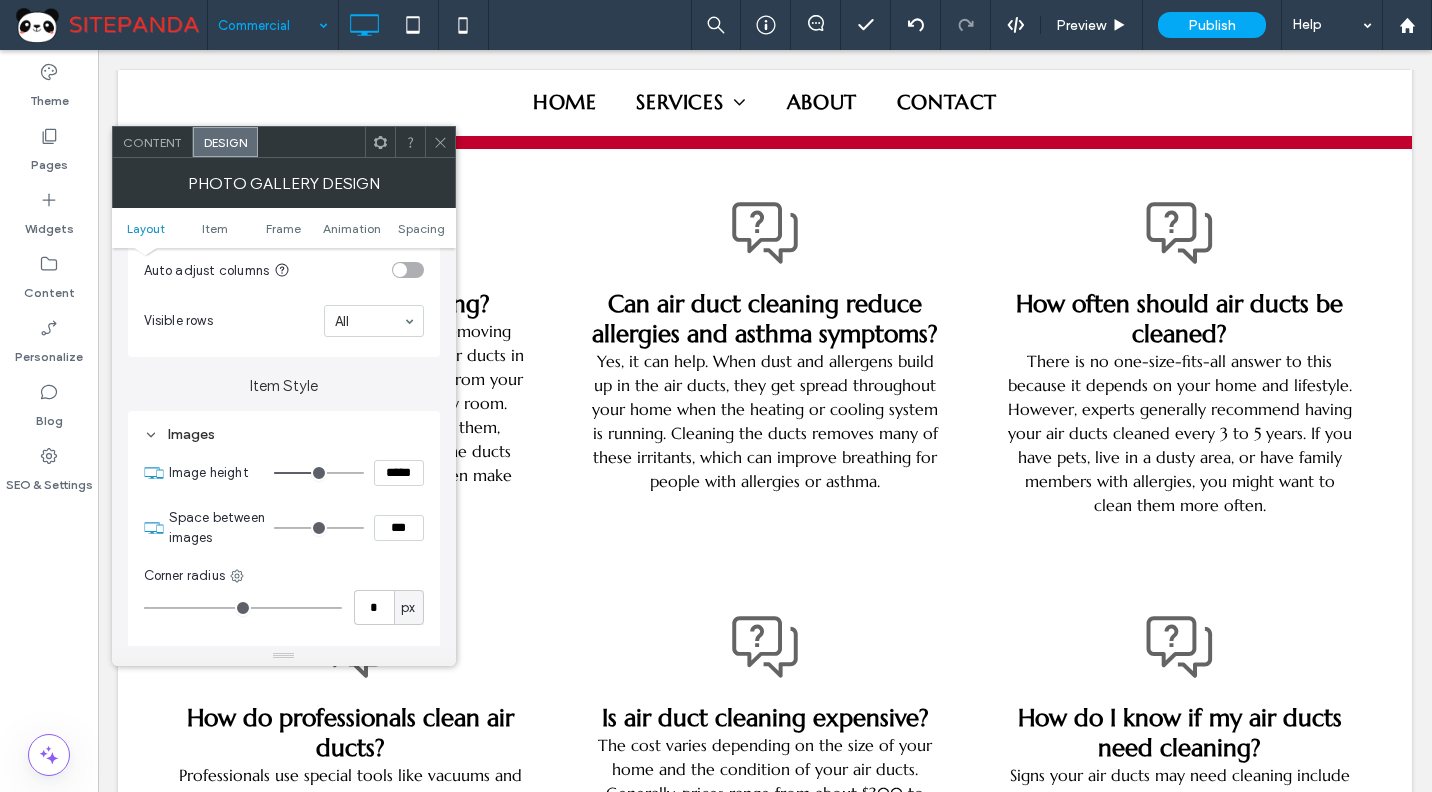 type on "*****" 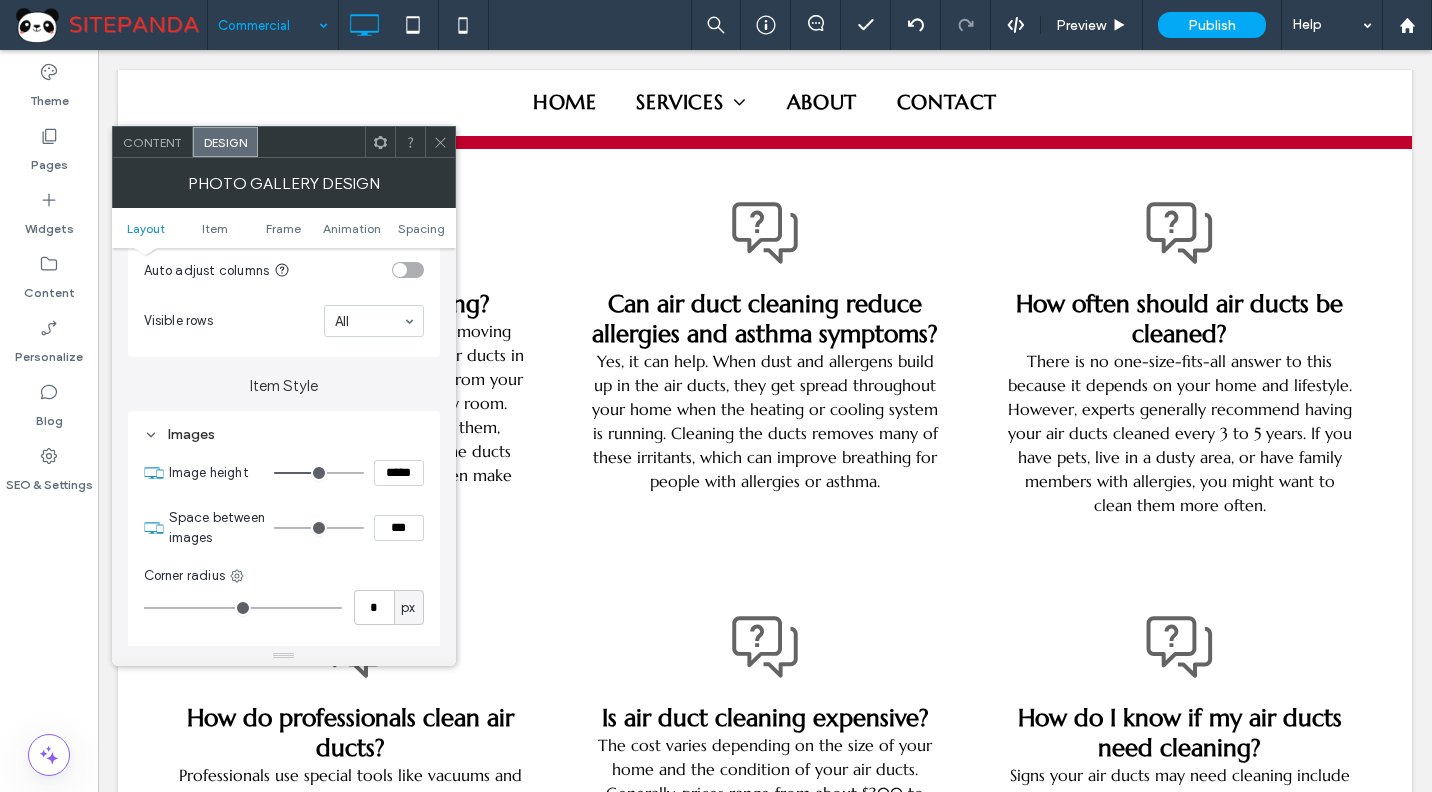 type on "***" 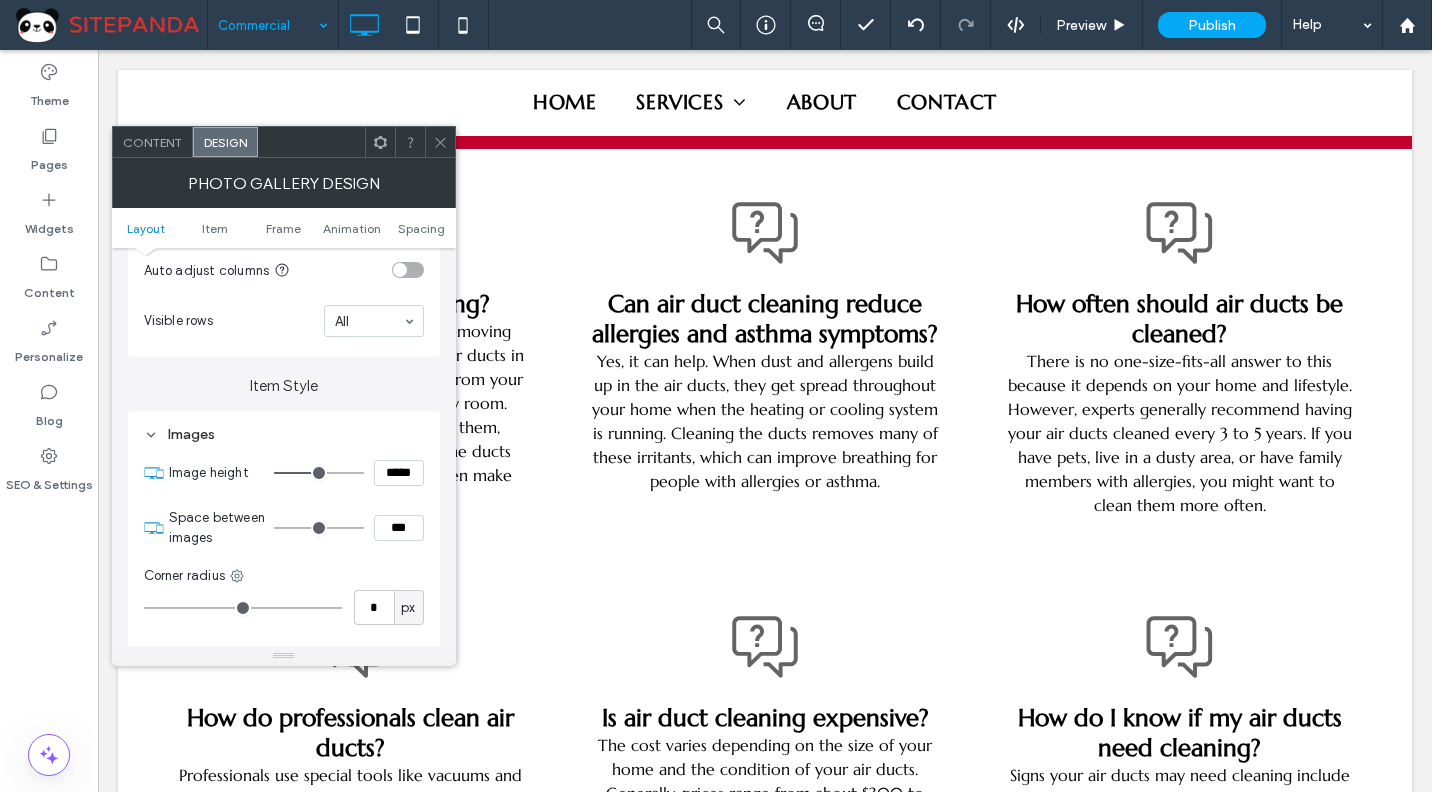 type on "*****" 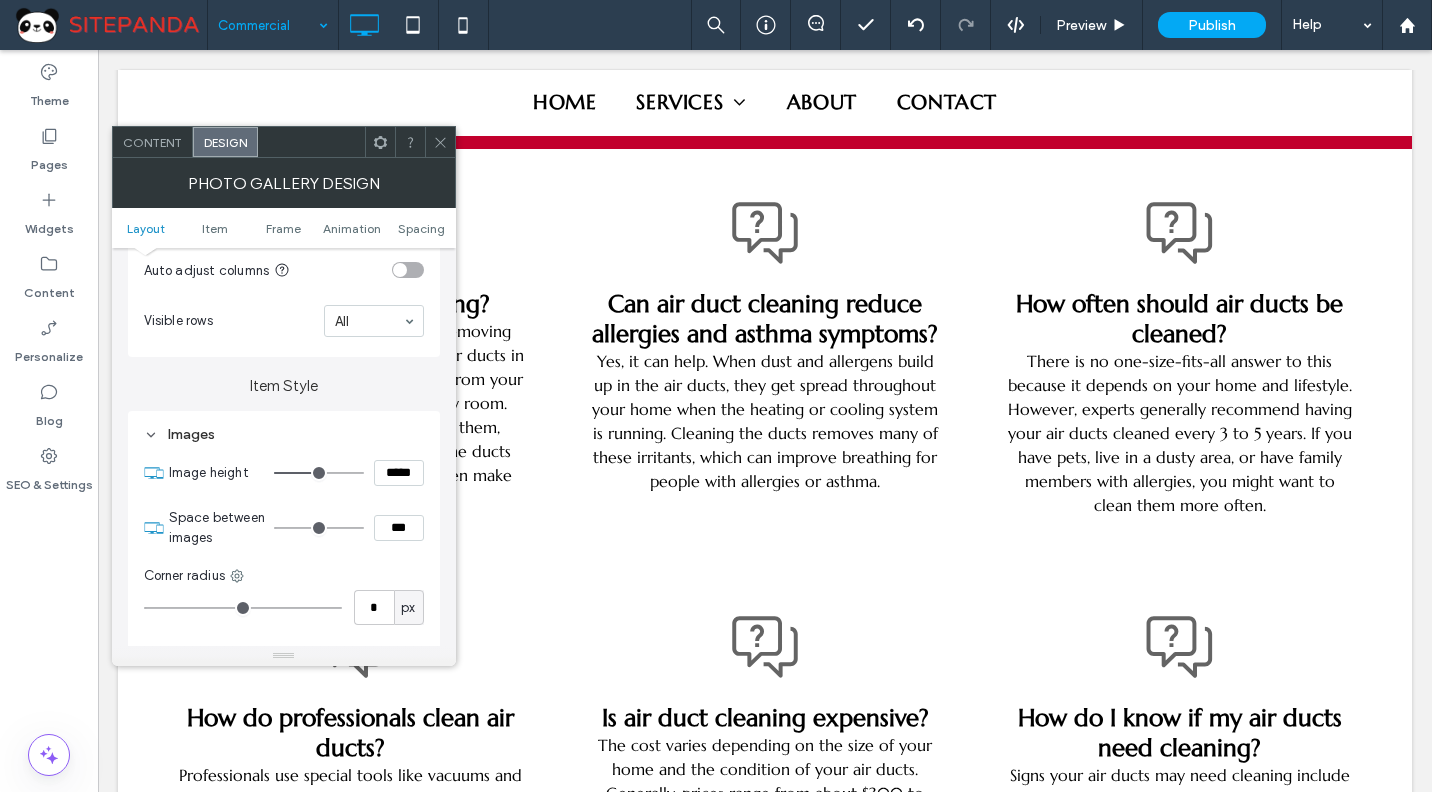 drag, startPoint x: 308, startPoint y: 473, endPoint x: 318, endPoint y: 471, distance: 10.198039 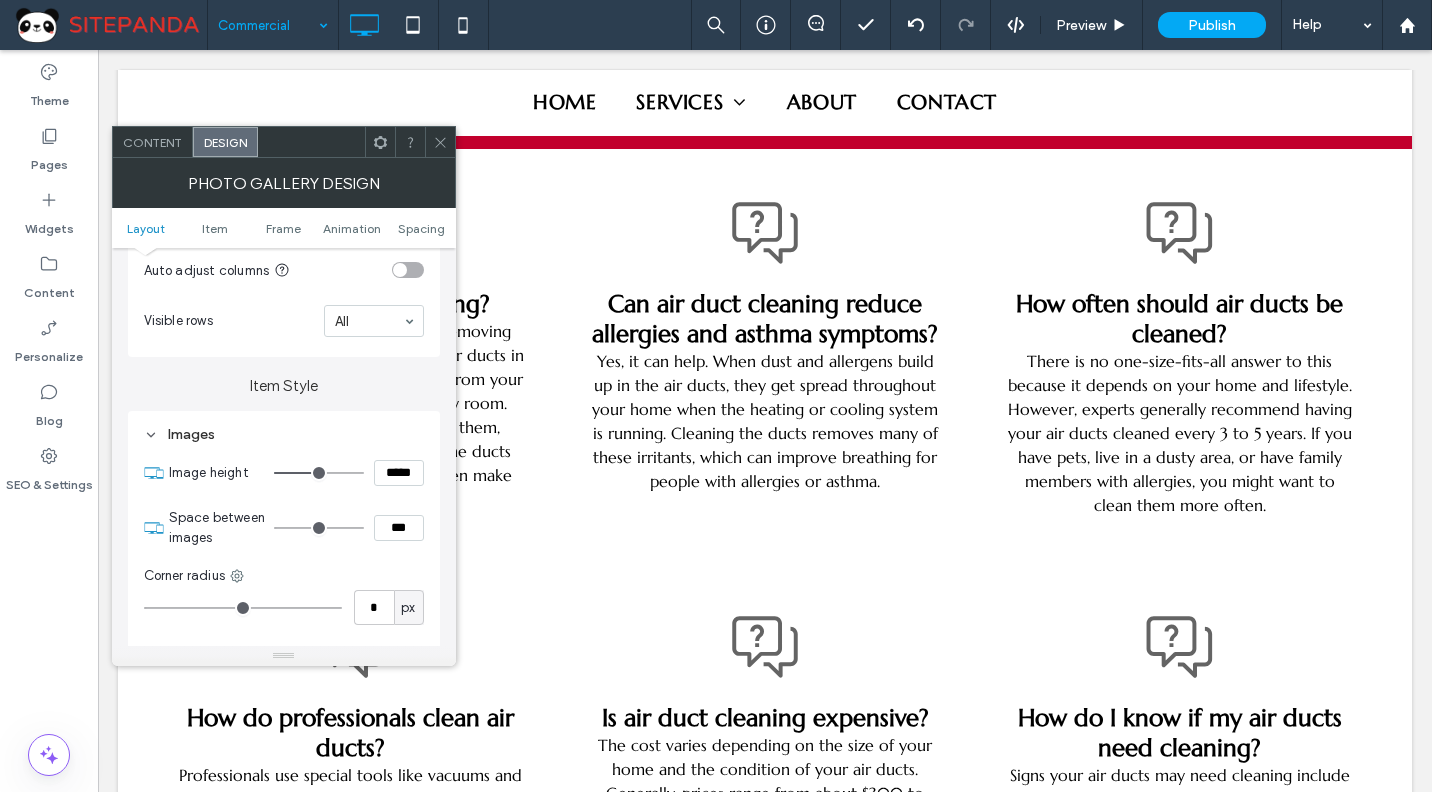 type on "***" 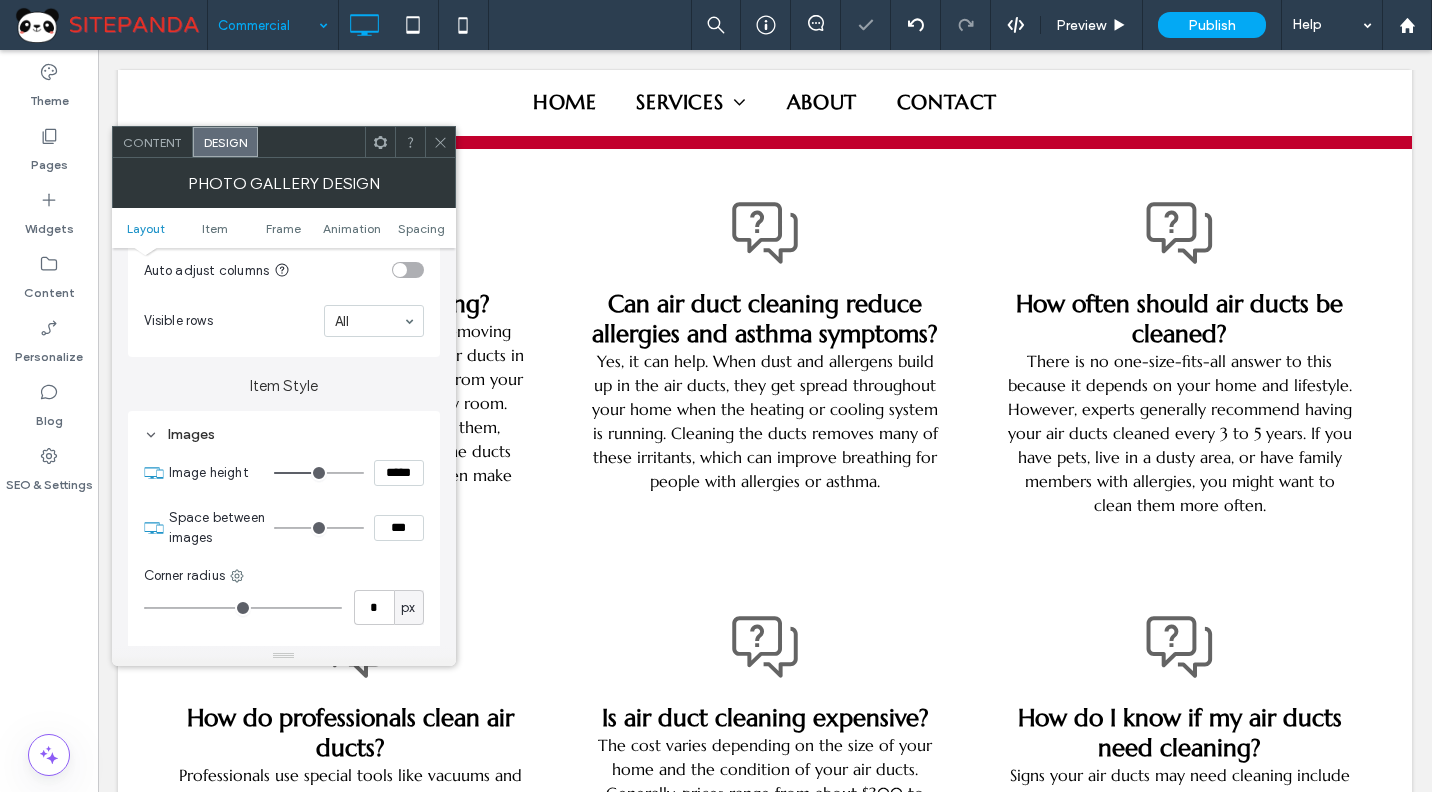 click at bounding box center (440, 142) 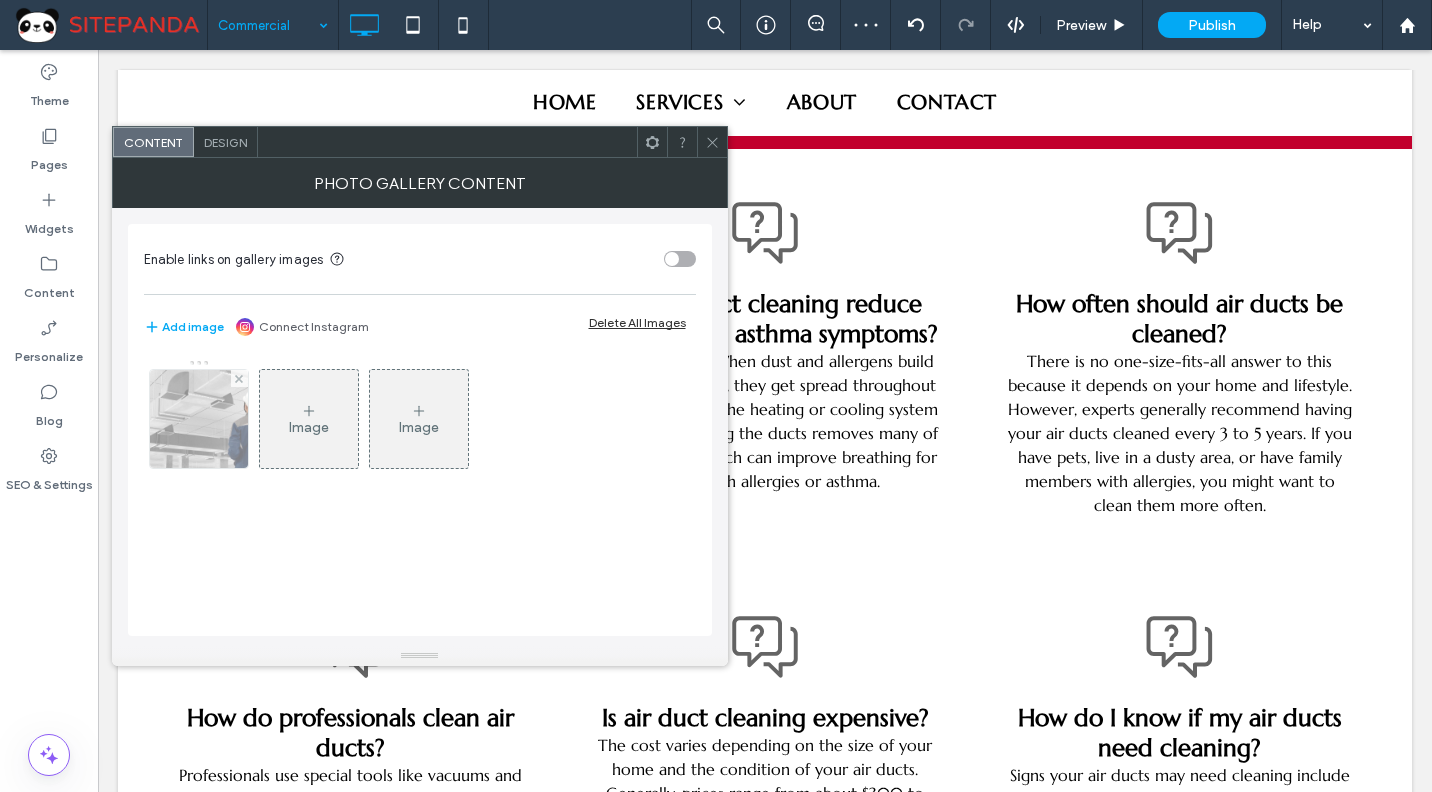 click at bounding box center [199, 419] 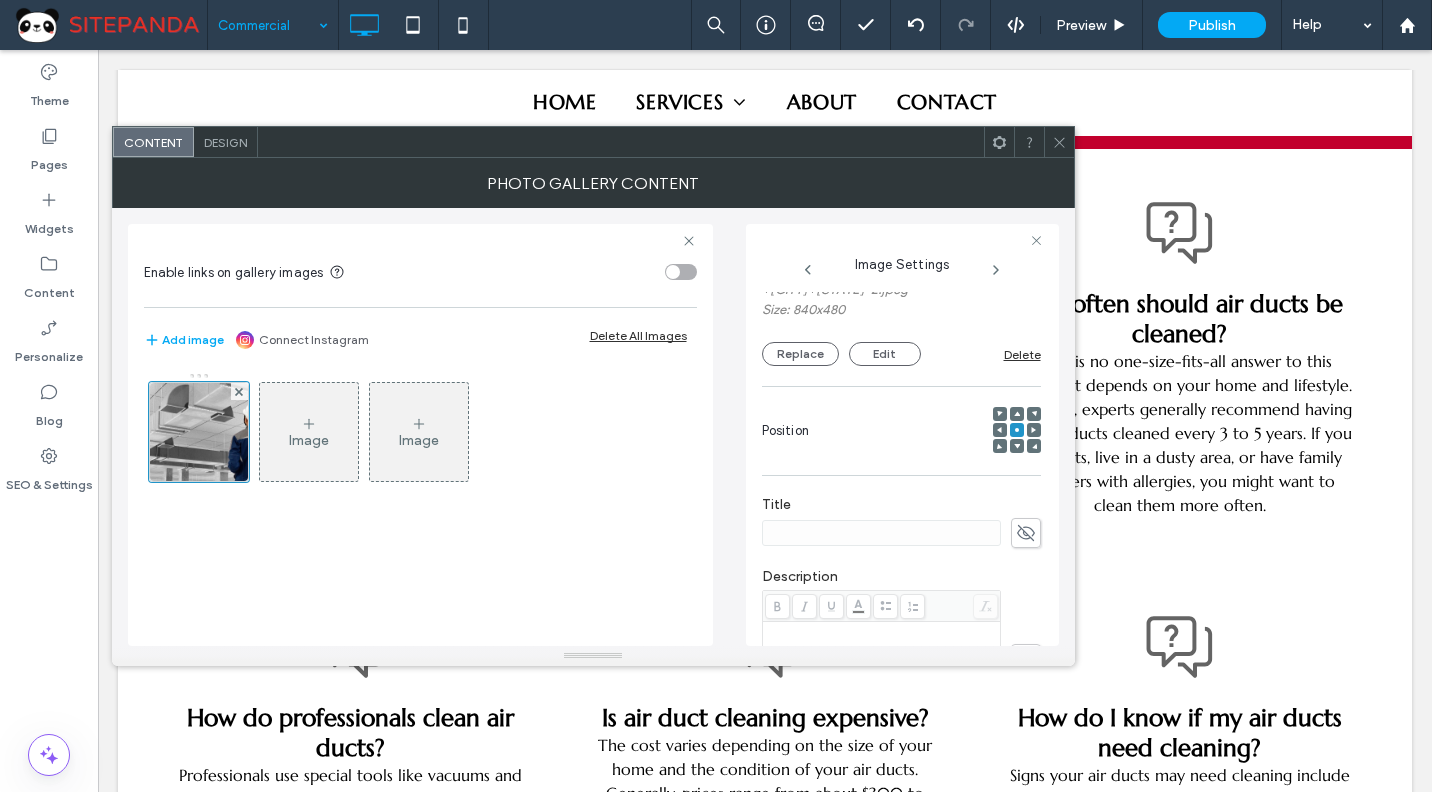 scroll, scrollTop: 200, scrollLeft: 0, axis: vertical 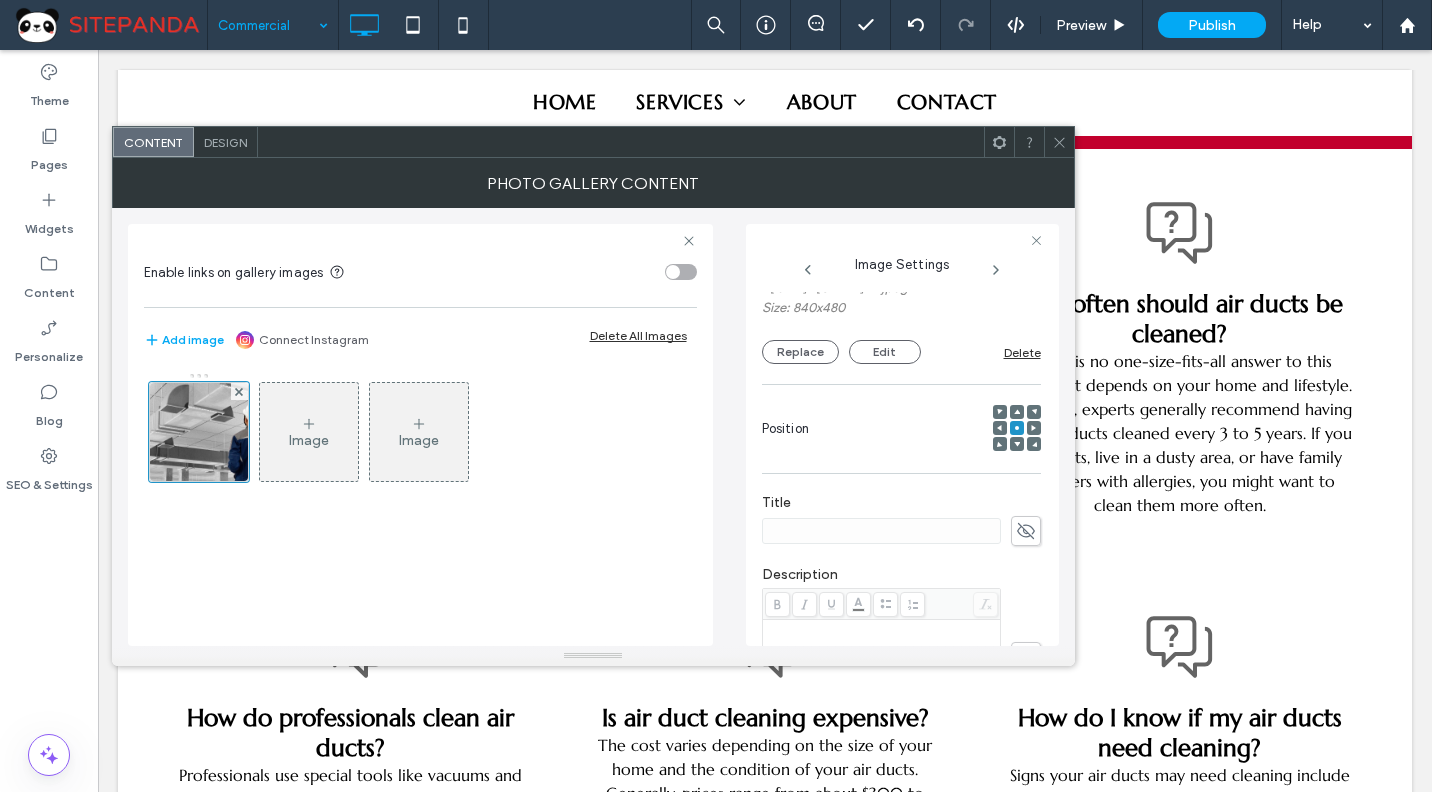 click 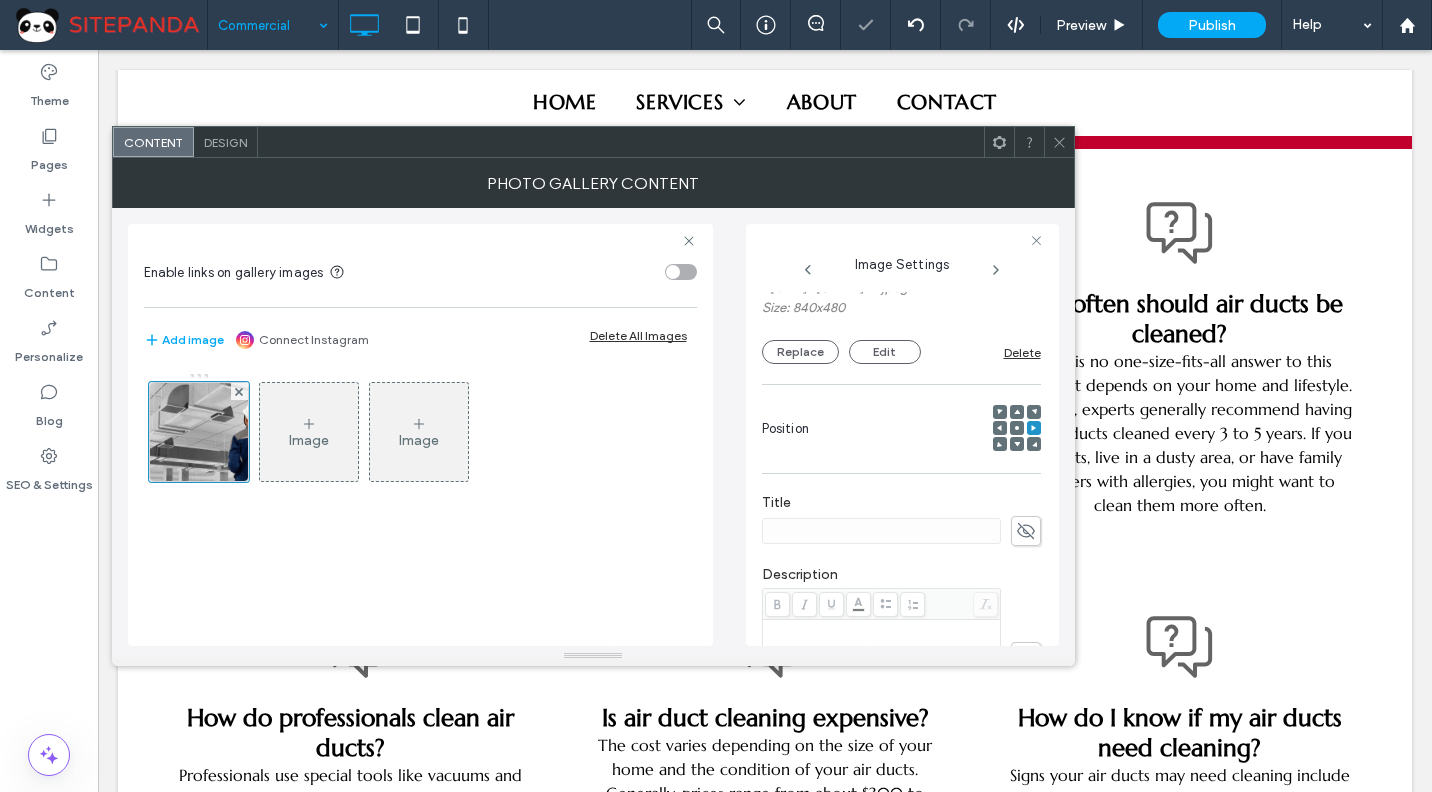 click 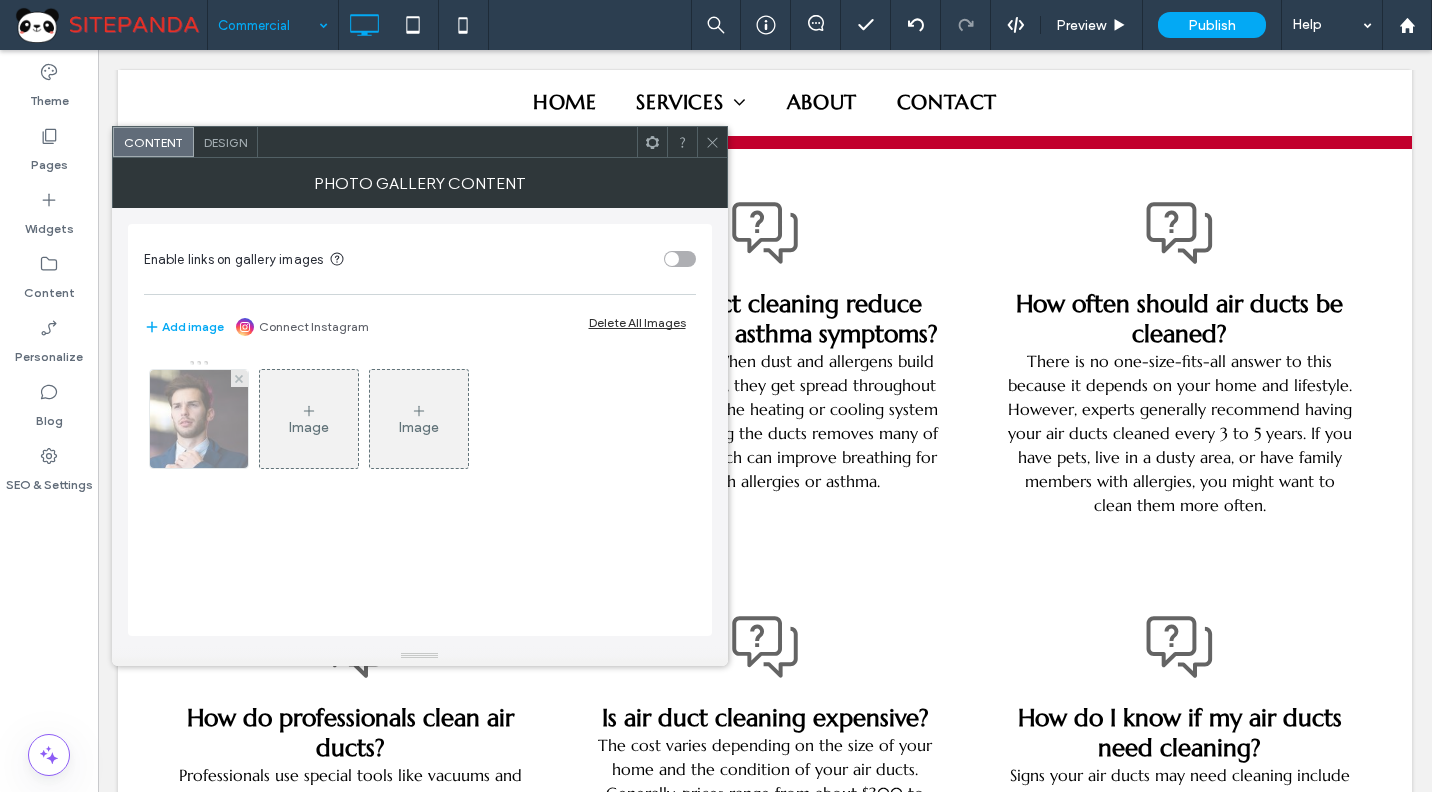 click at bounding box center (198, 419) 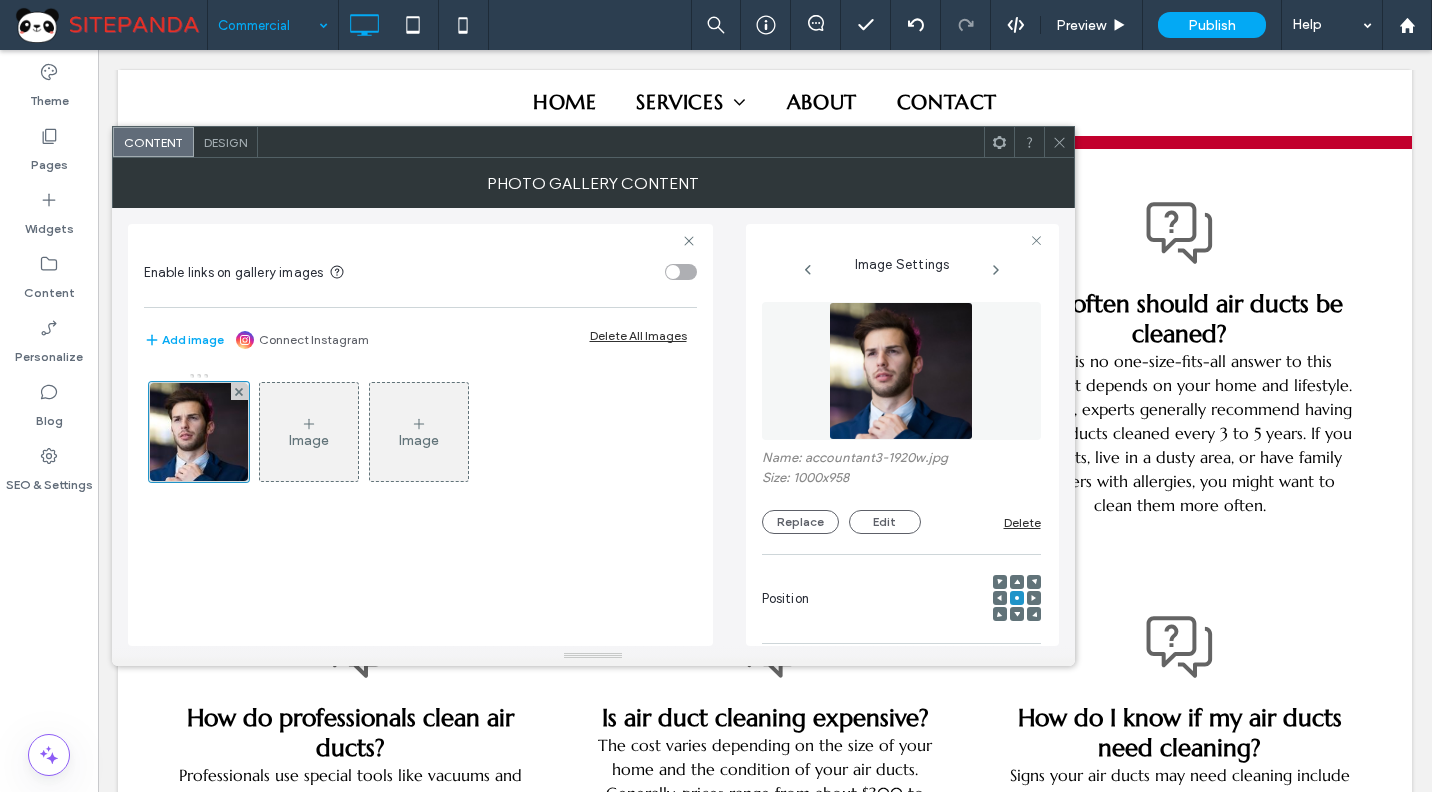 drag, startPoint x: 858, startPoint y: 387, endPoint x: 1058, endPoint y: 506, distance: 232.72516 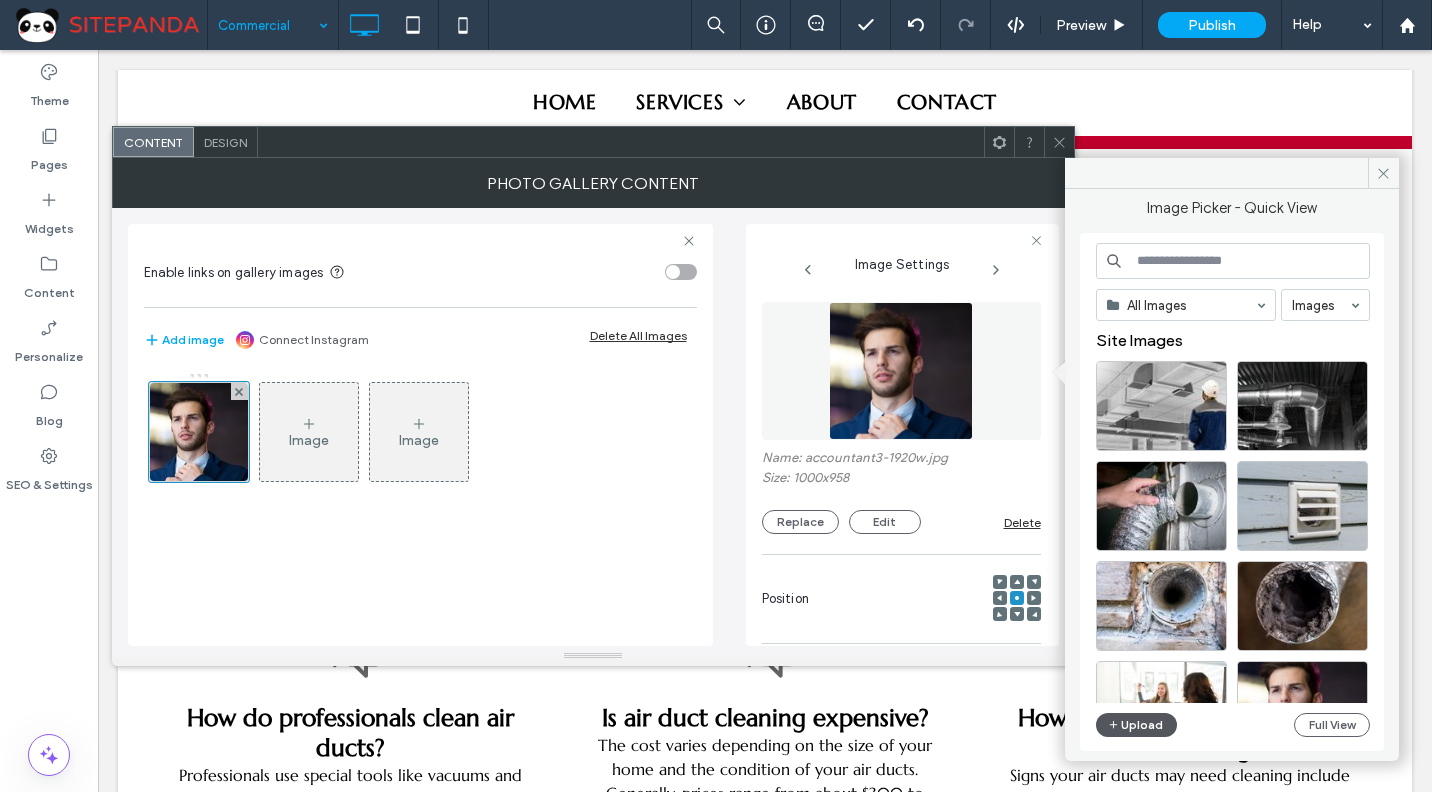click 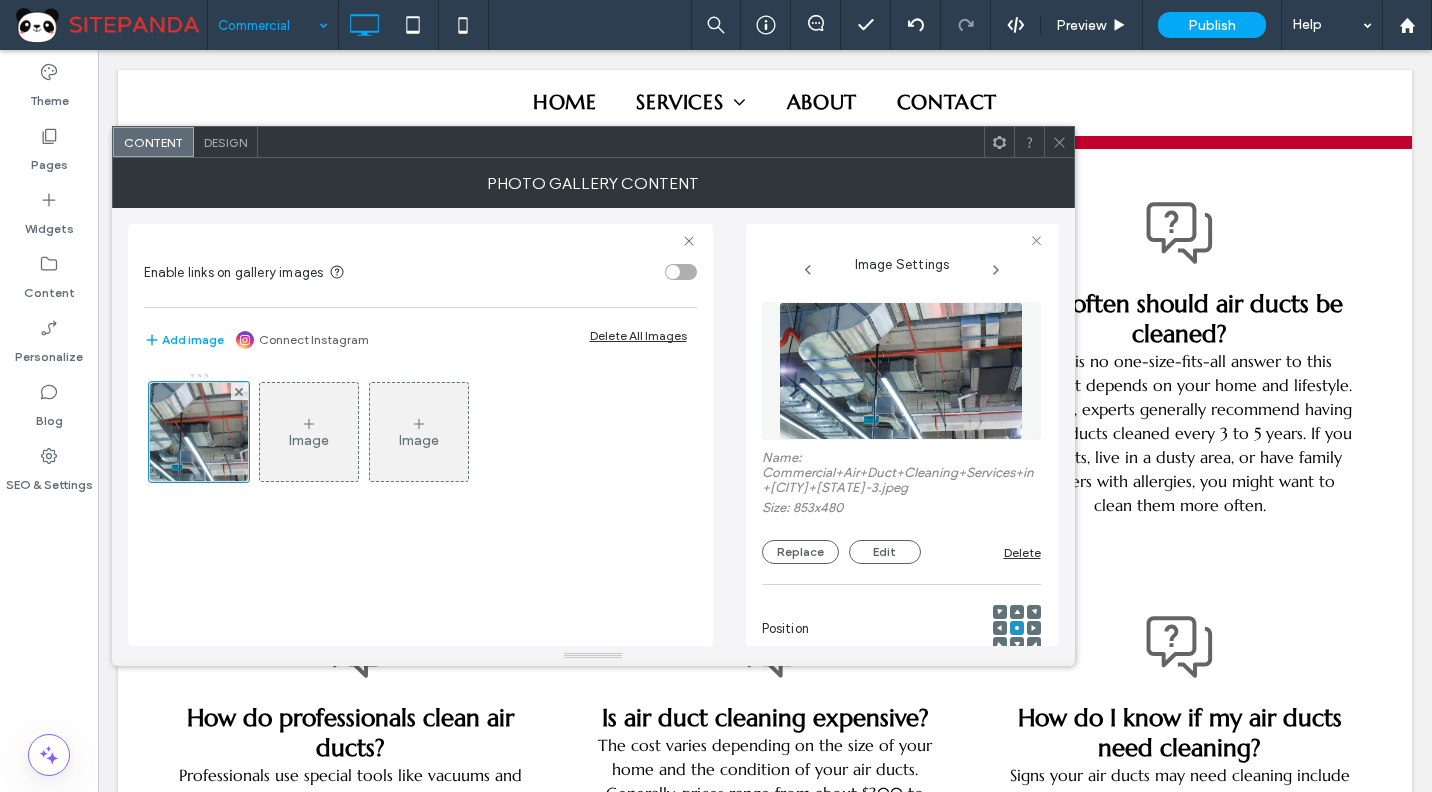 click on "Design" at bounding box center (225, 142) 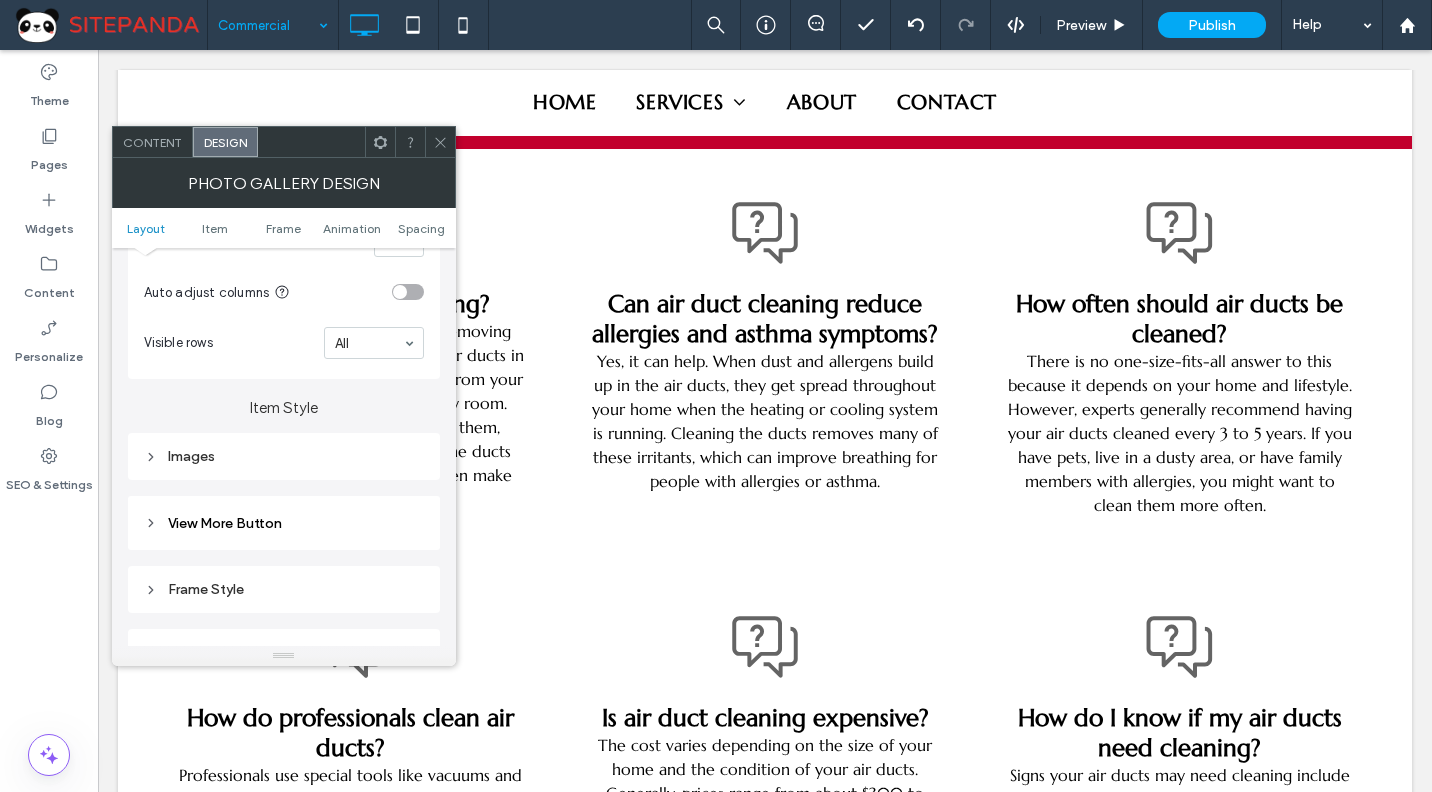 scroll, scrollTop: 600, scrollLeft: 0, axis: vertical 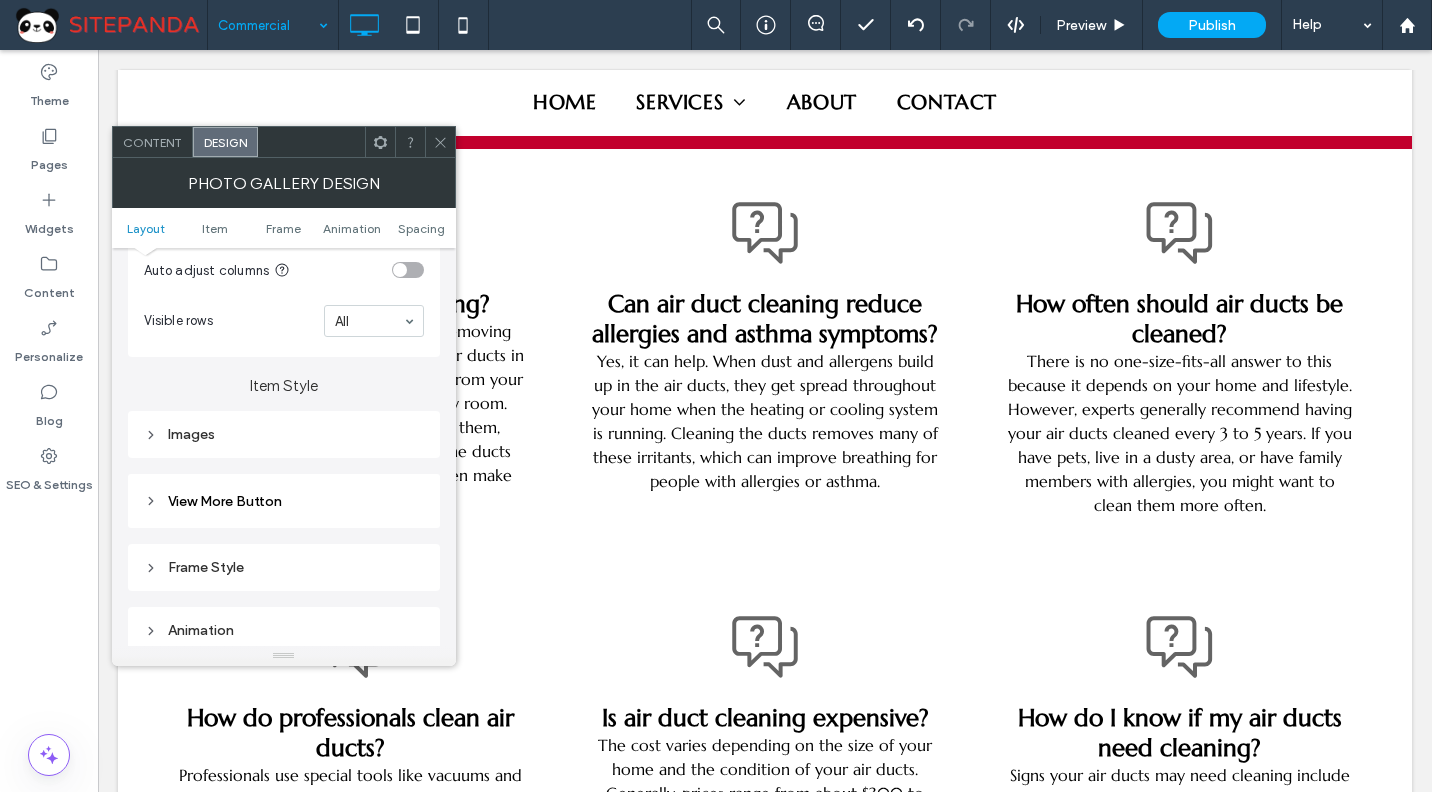 click on "Images" at bounding box center [284, 434] 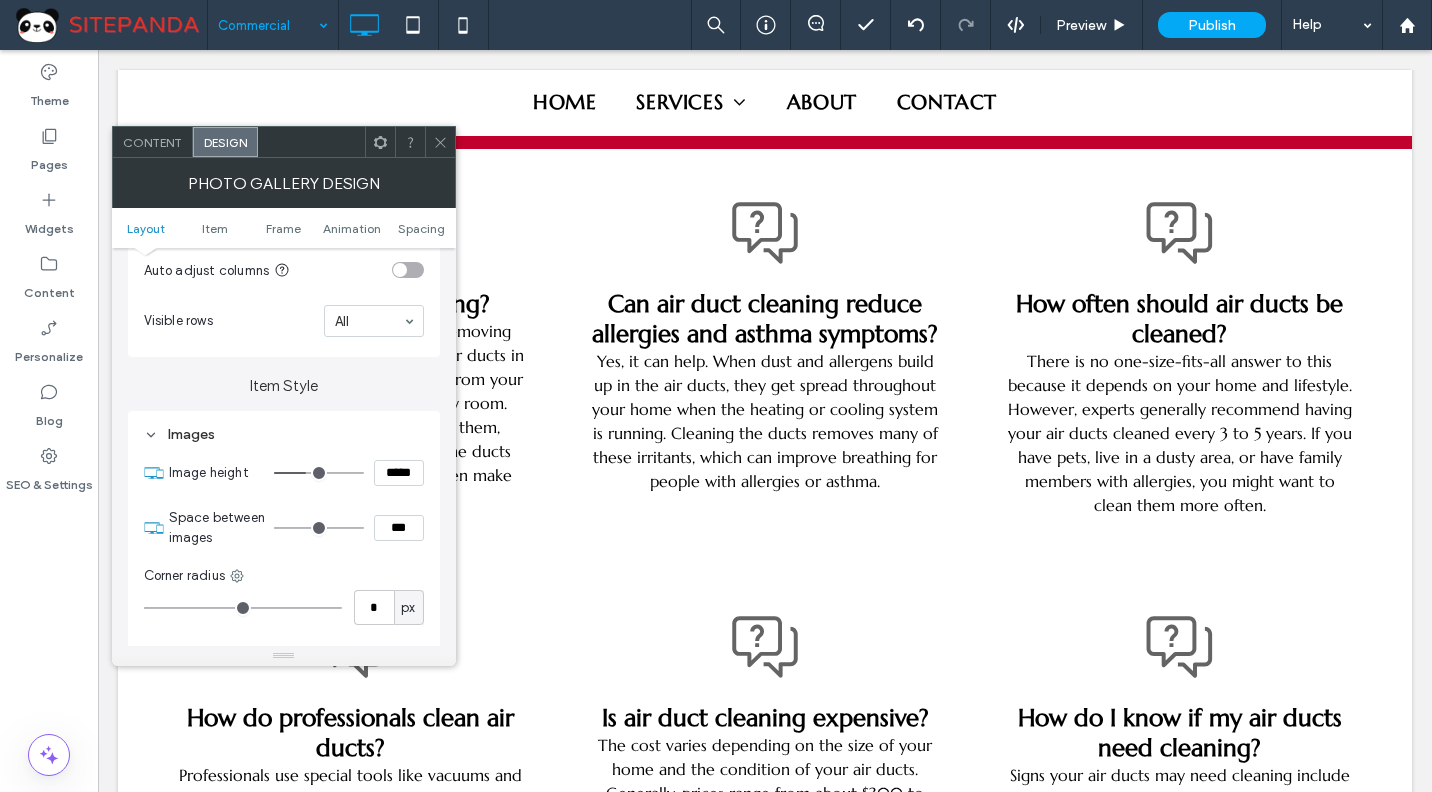 type on "***" 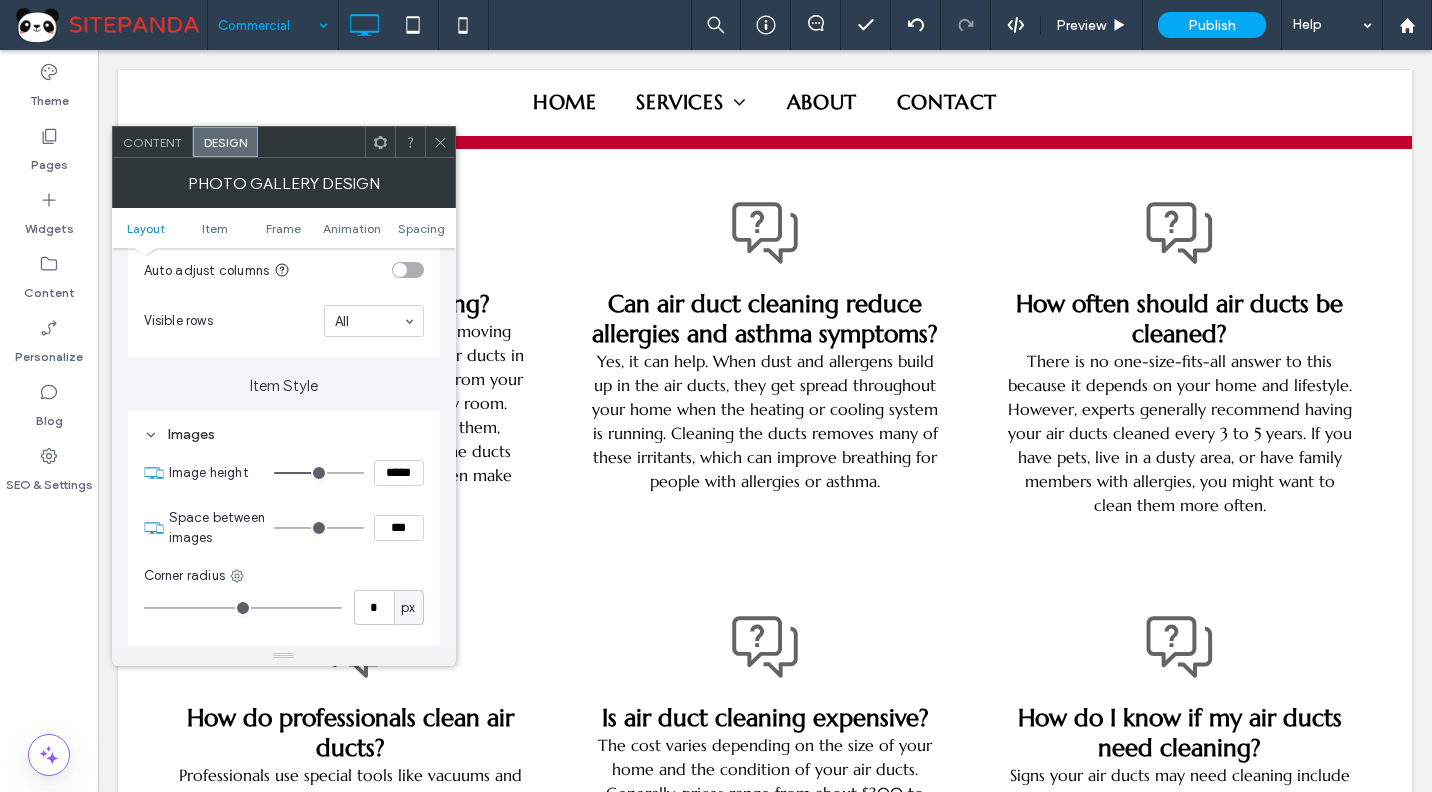 click at bounding box center (319, 473) 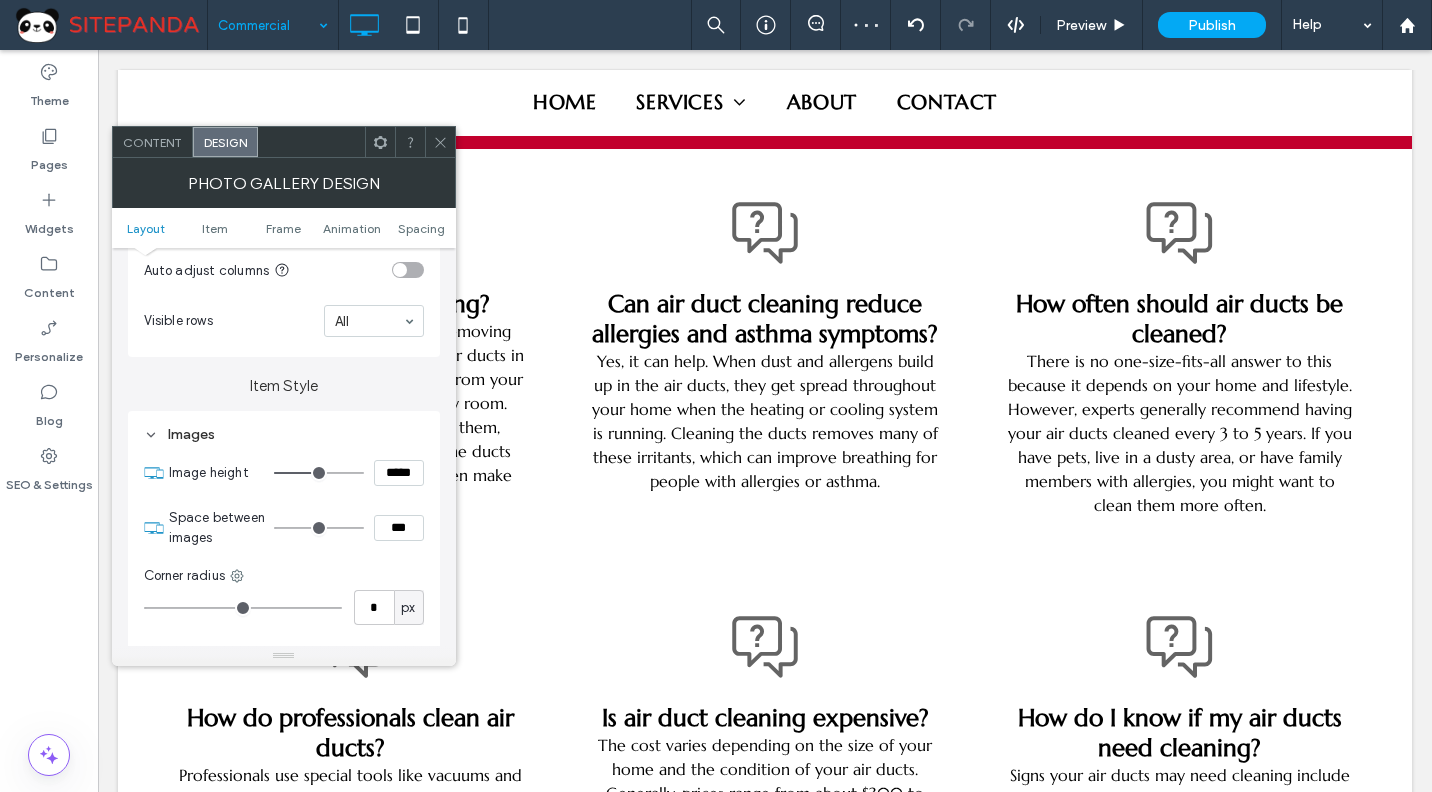 type on "***" 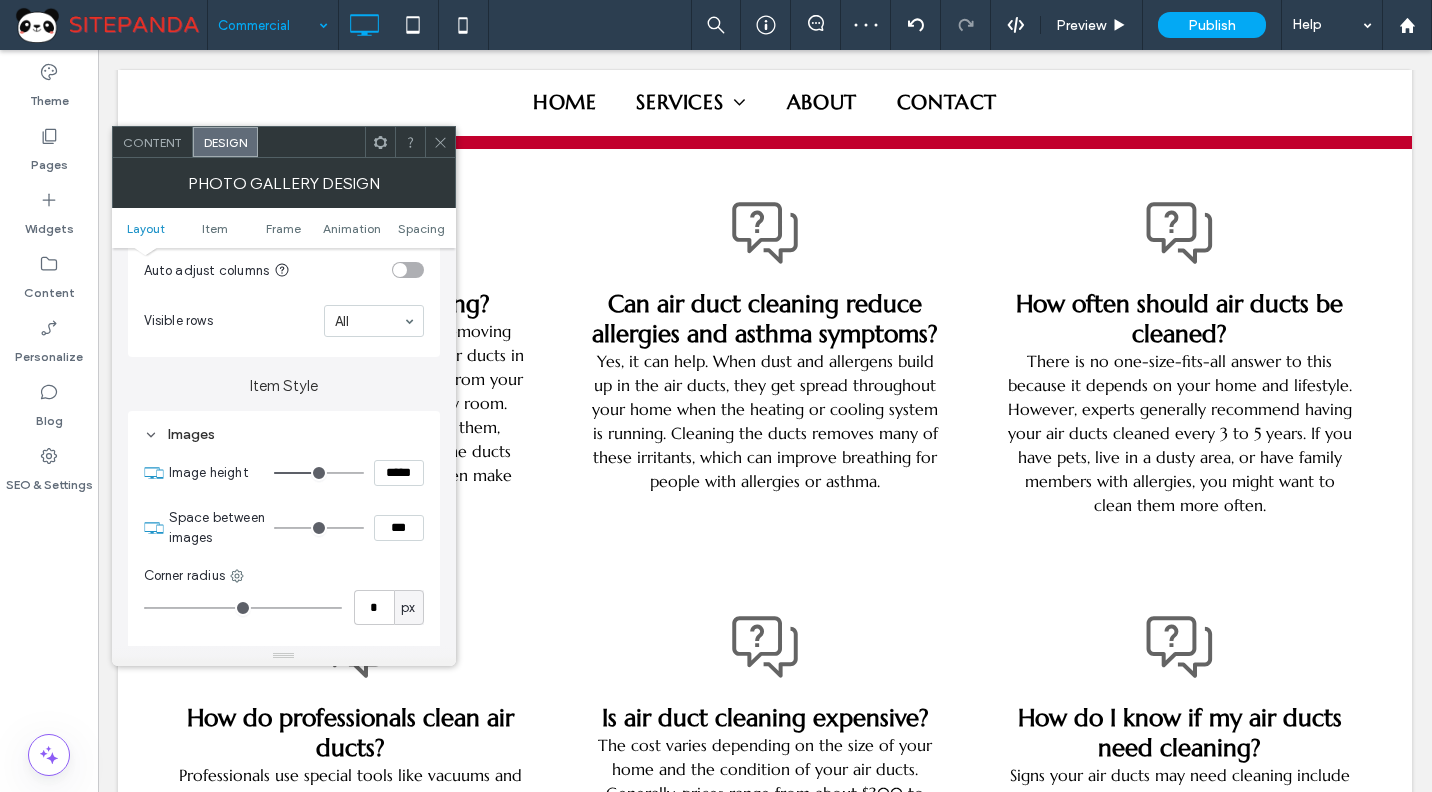 type on "*****" 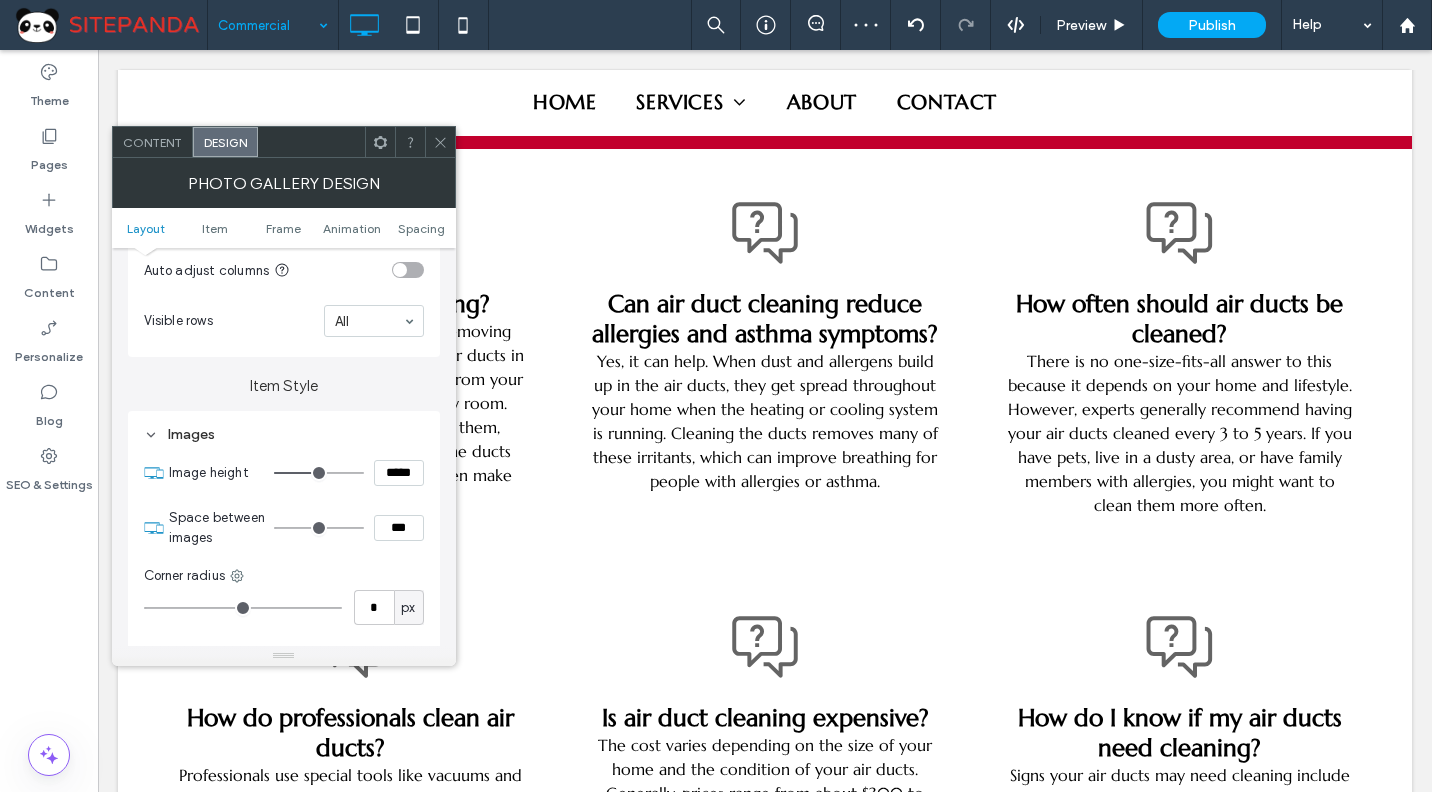 type on "***" 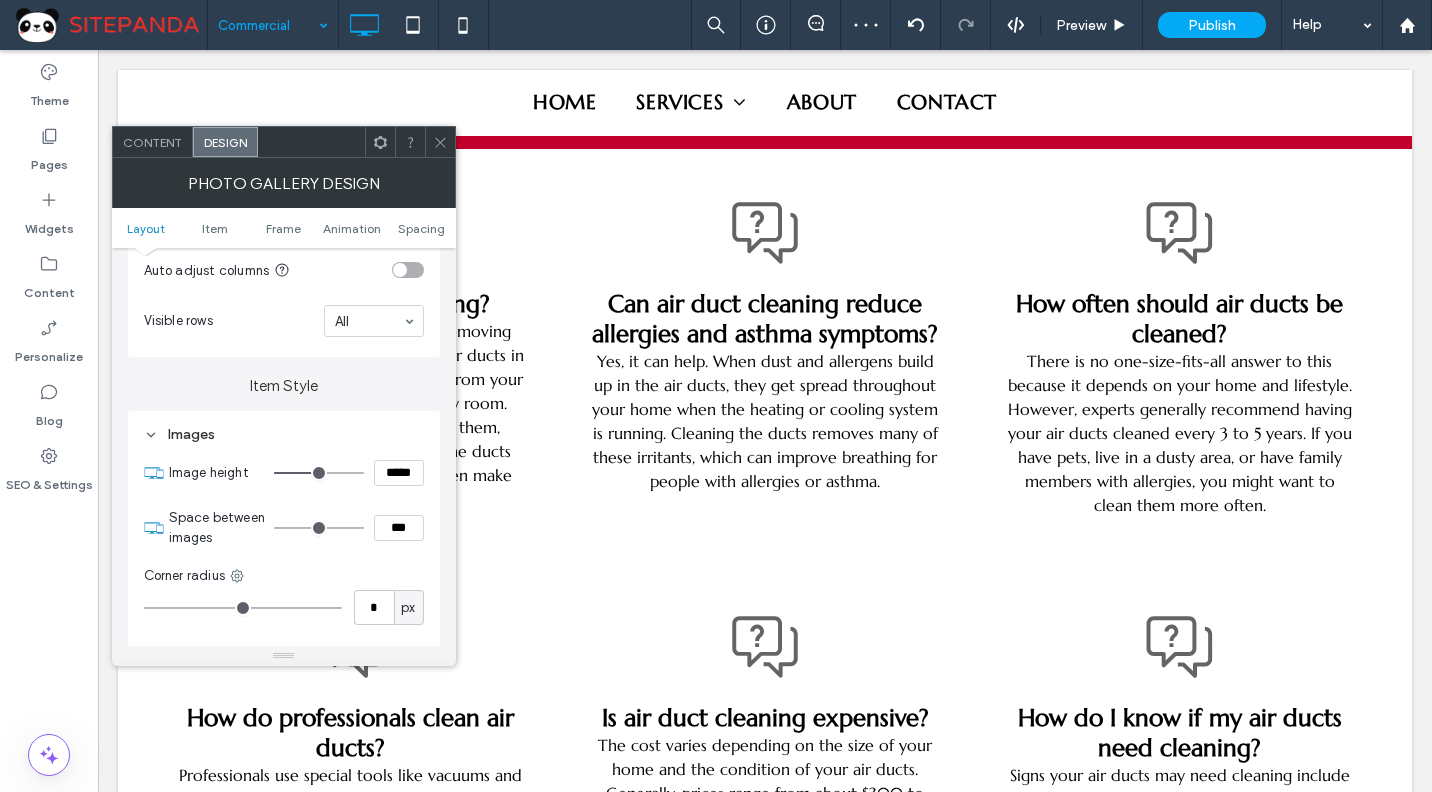 type on "*****" 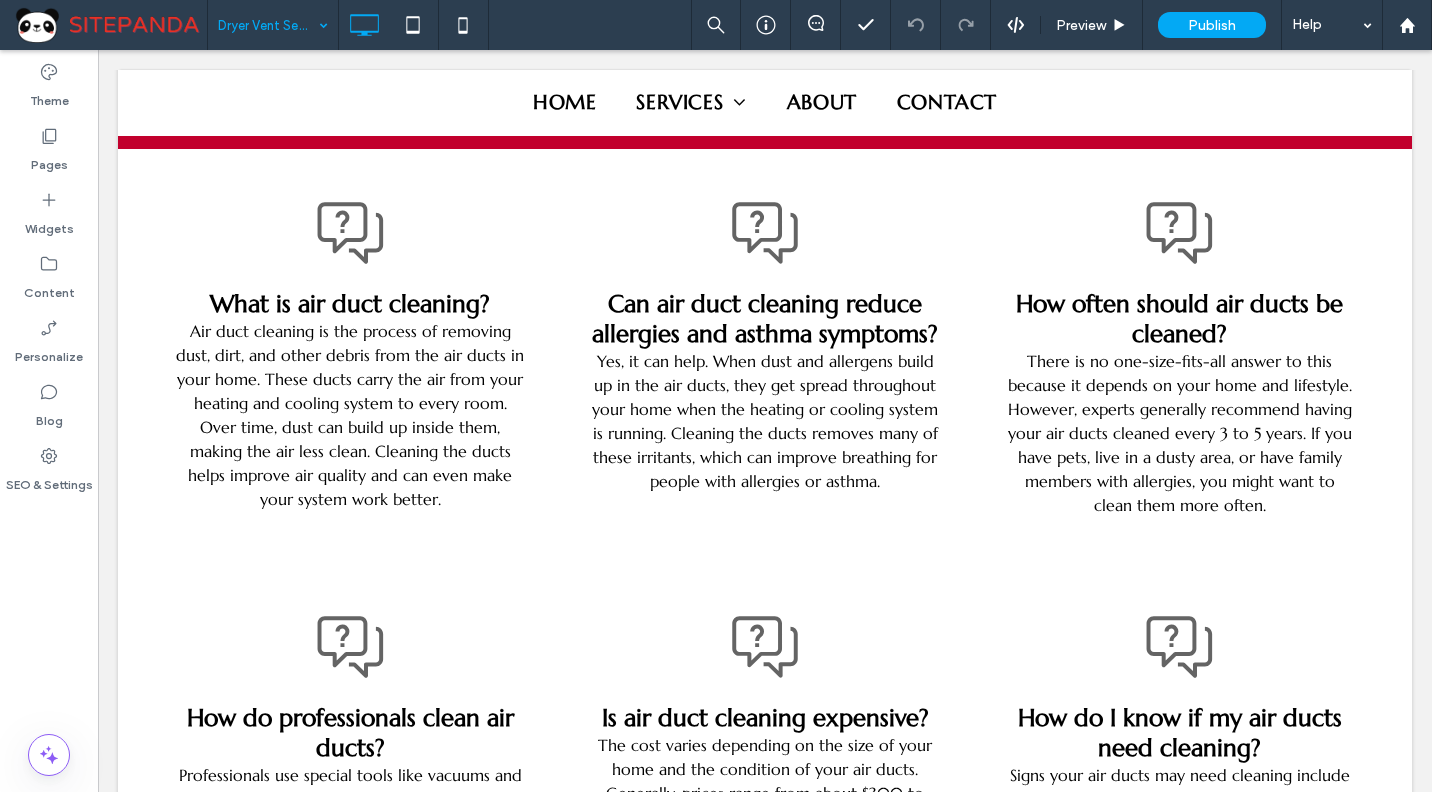 click at bounding box center [268, 25] 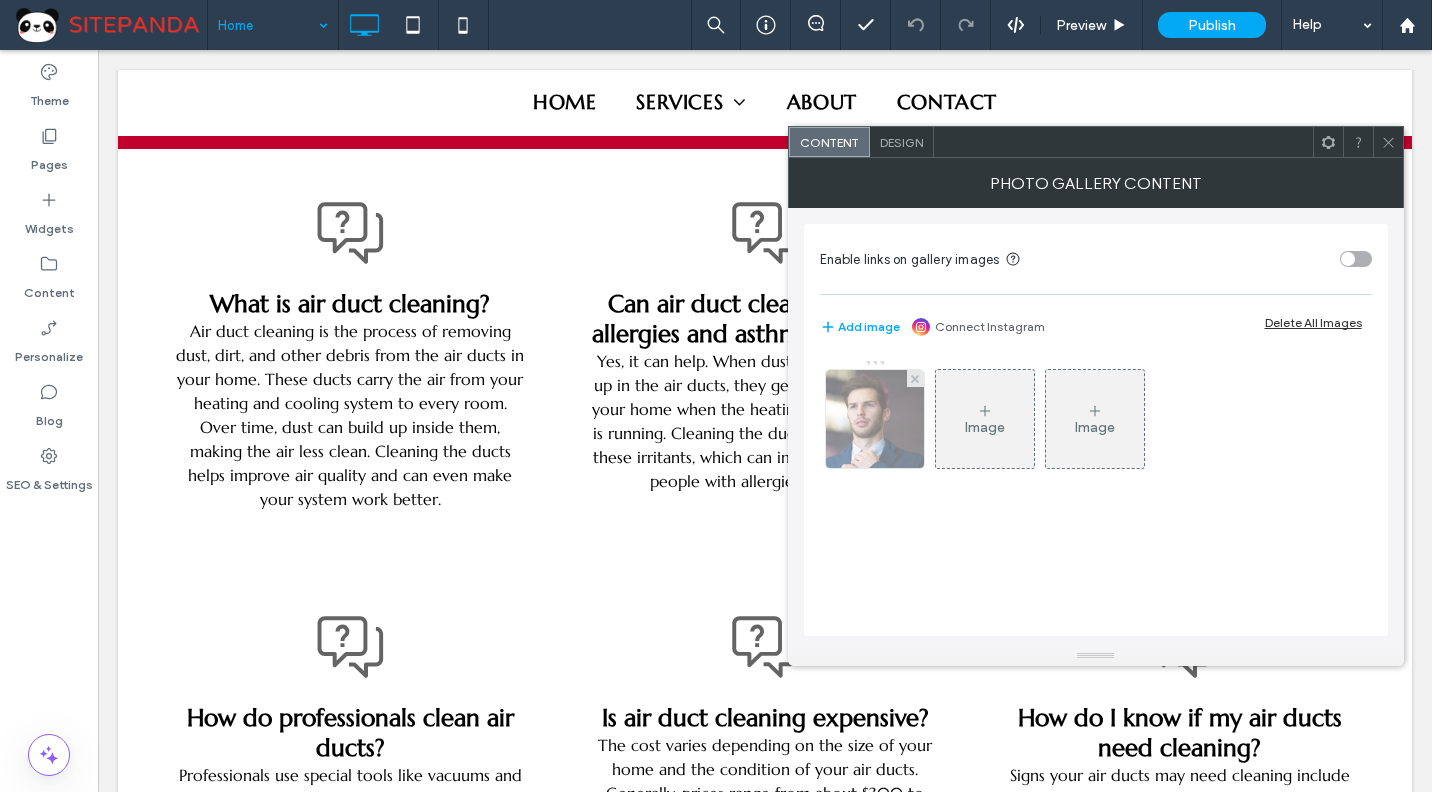 click at bounding box center [874, 419] 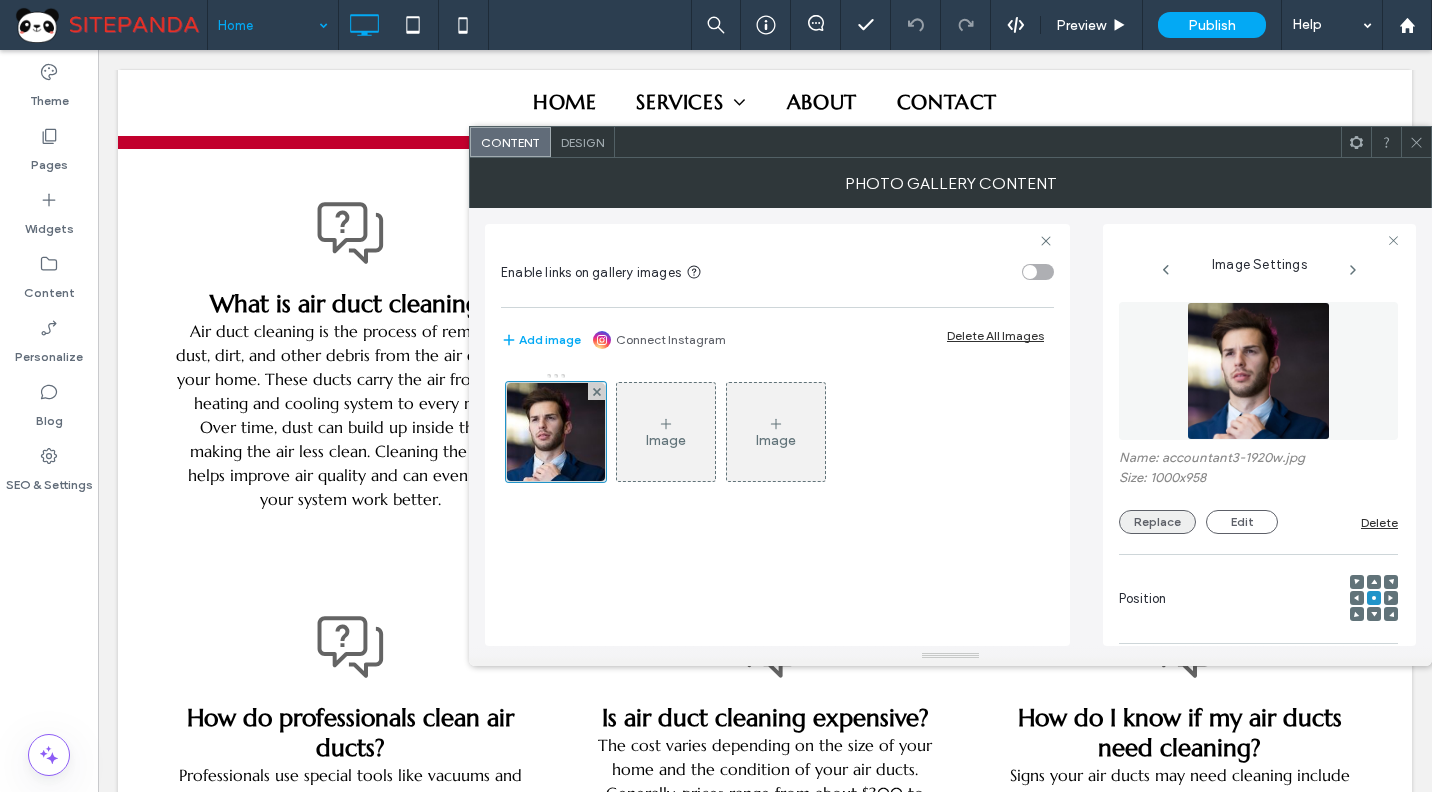 click on "Replace" at bounding box center (1157, 522) 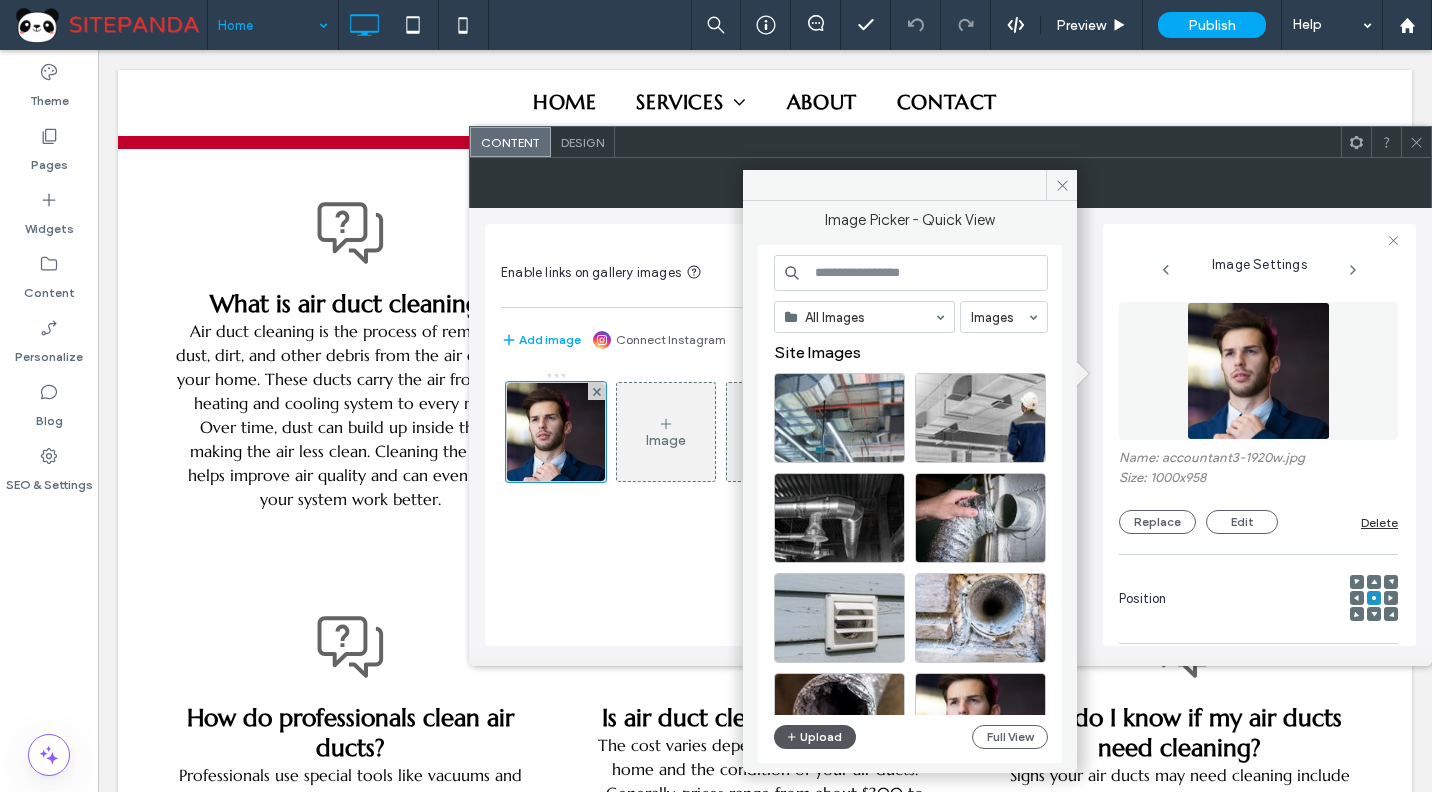 click on "Upload" at bounding box center (815, 737) 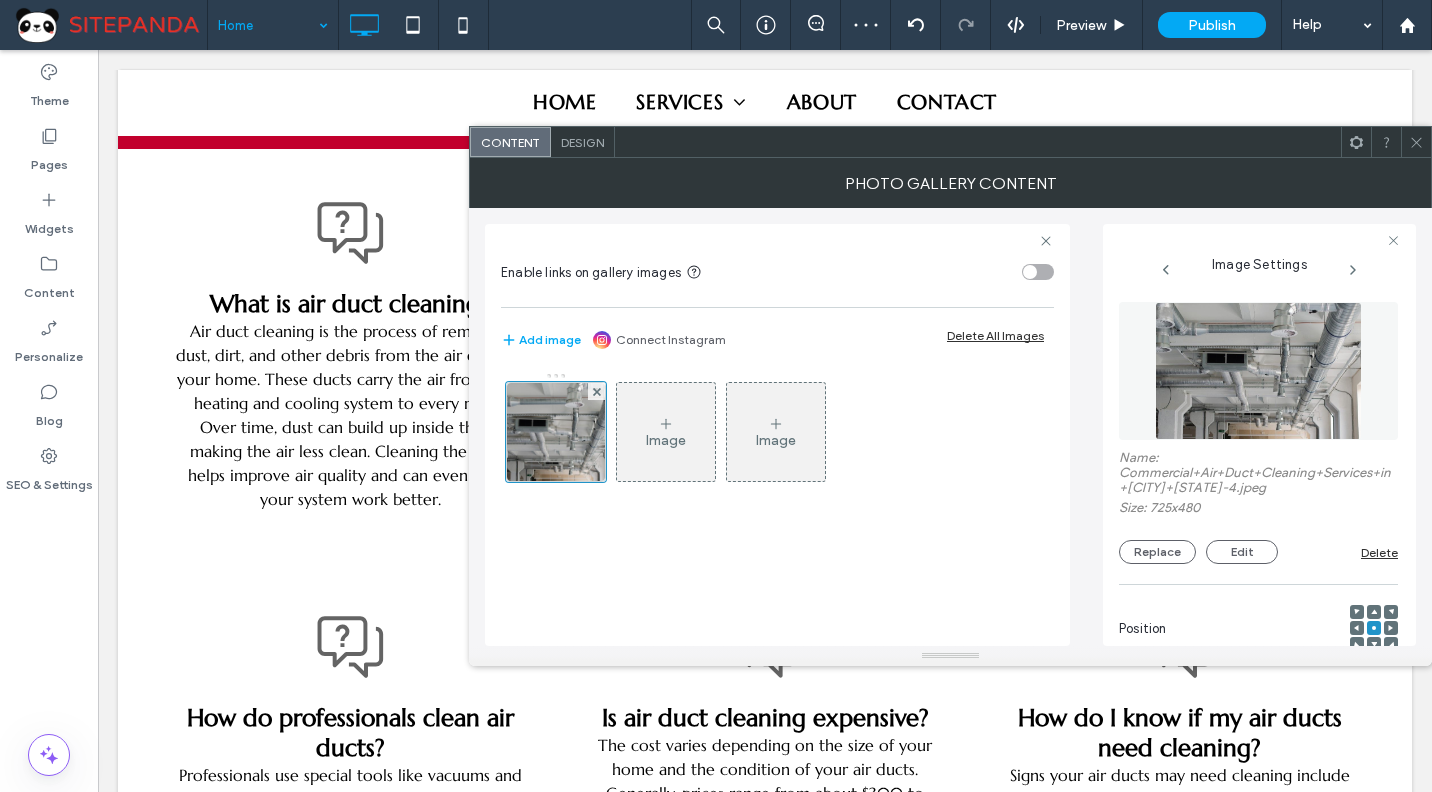 click 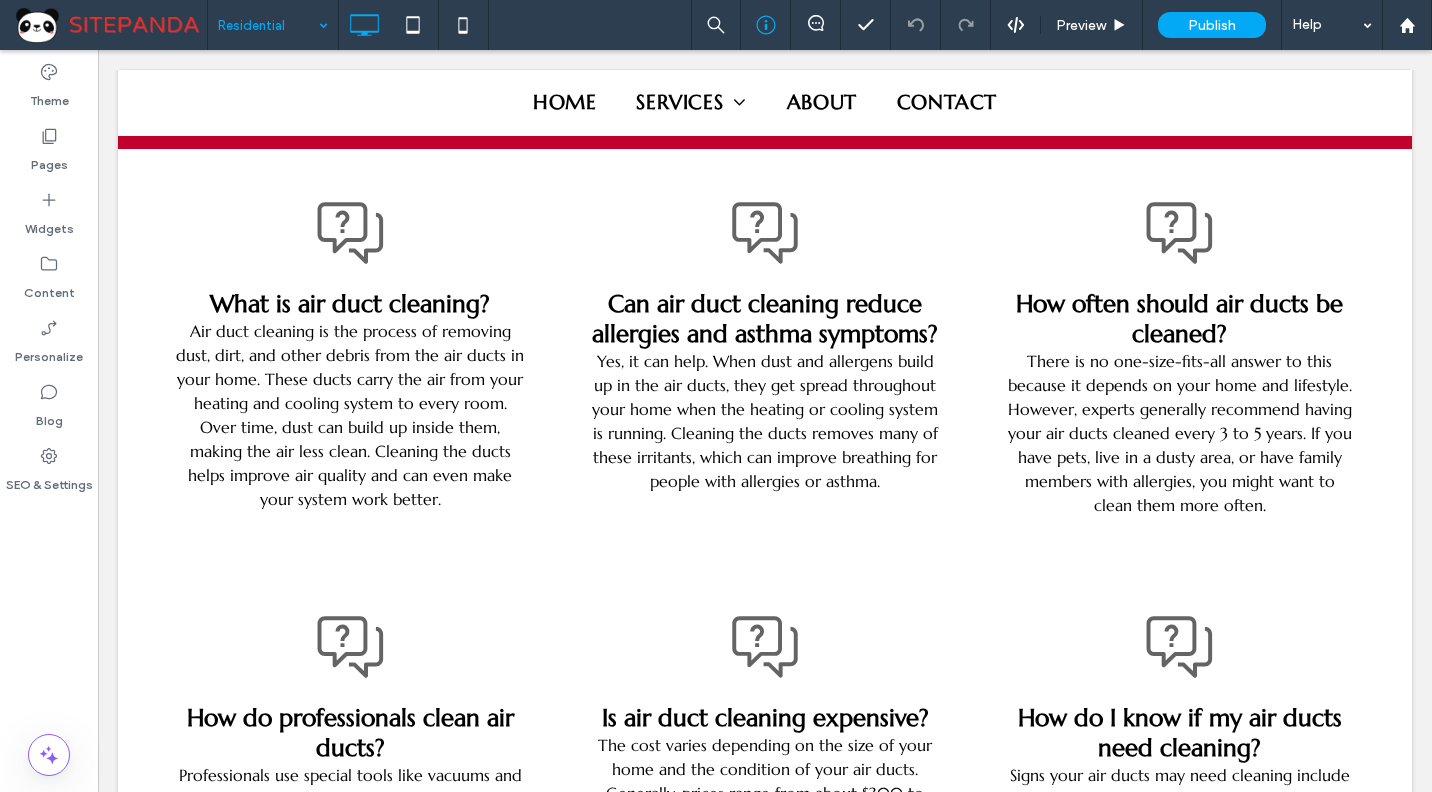 type on "*********" 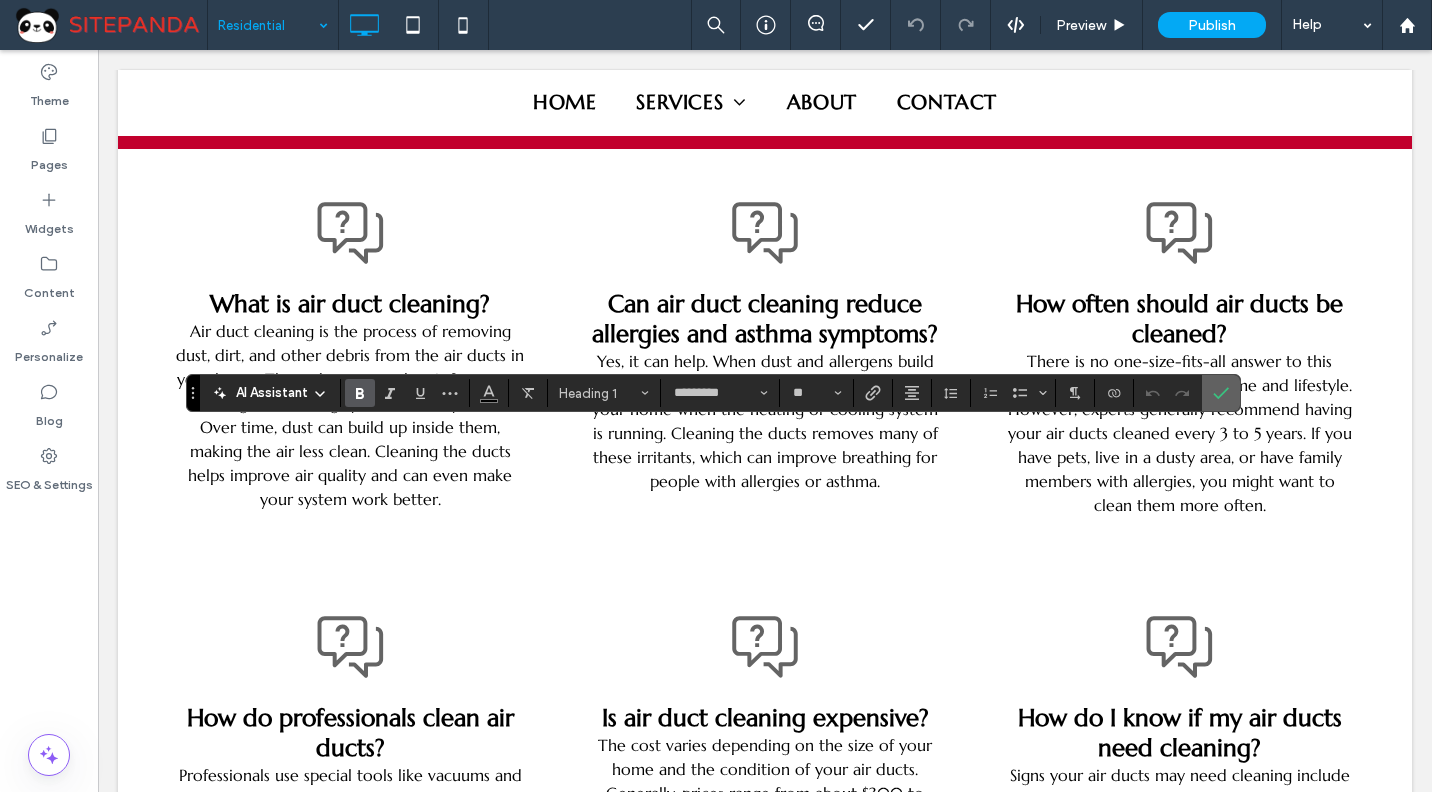 click 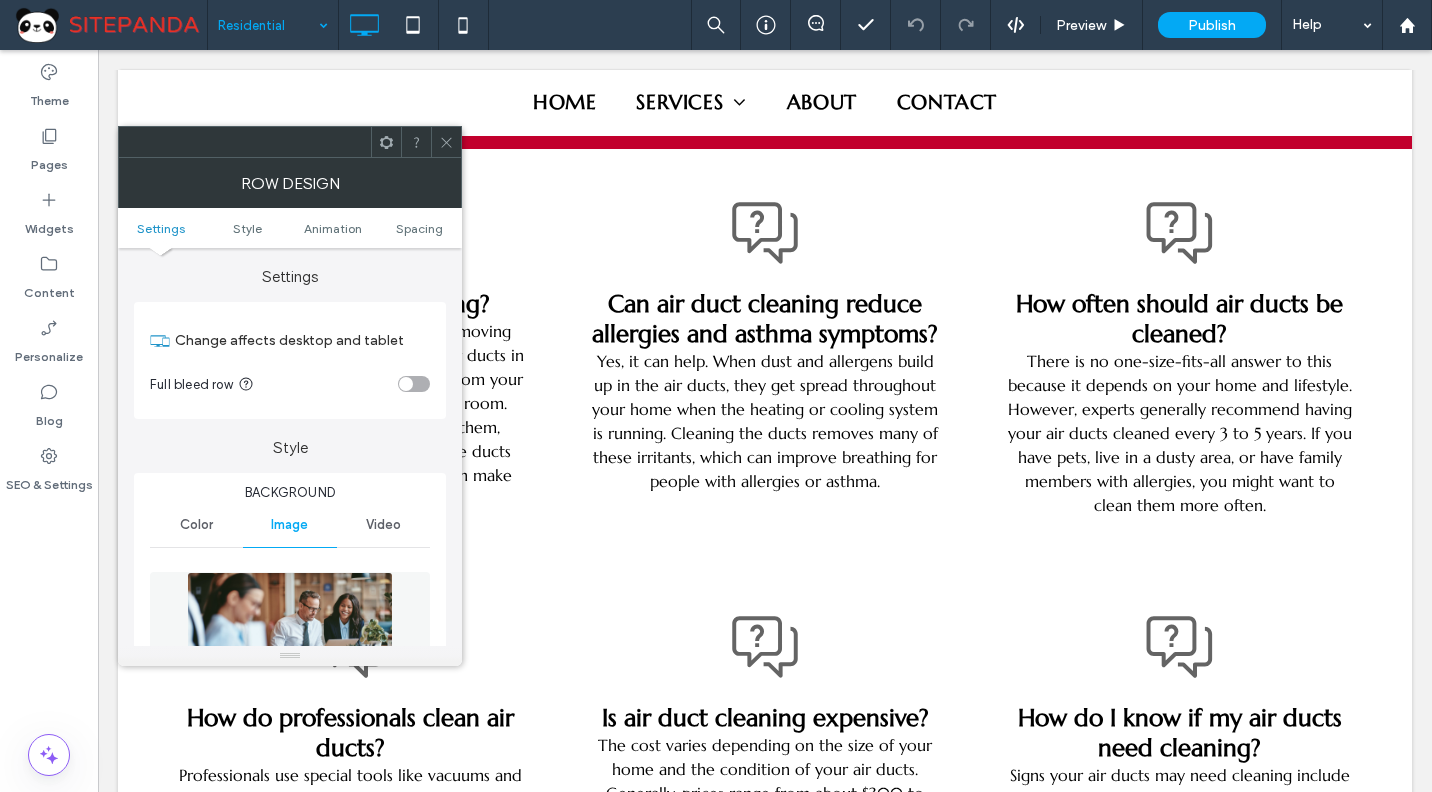 click at bounding box center (290, 641) 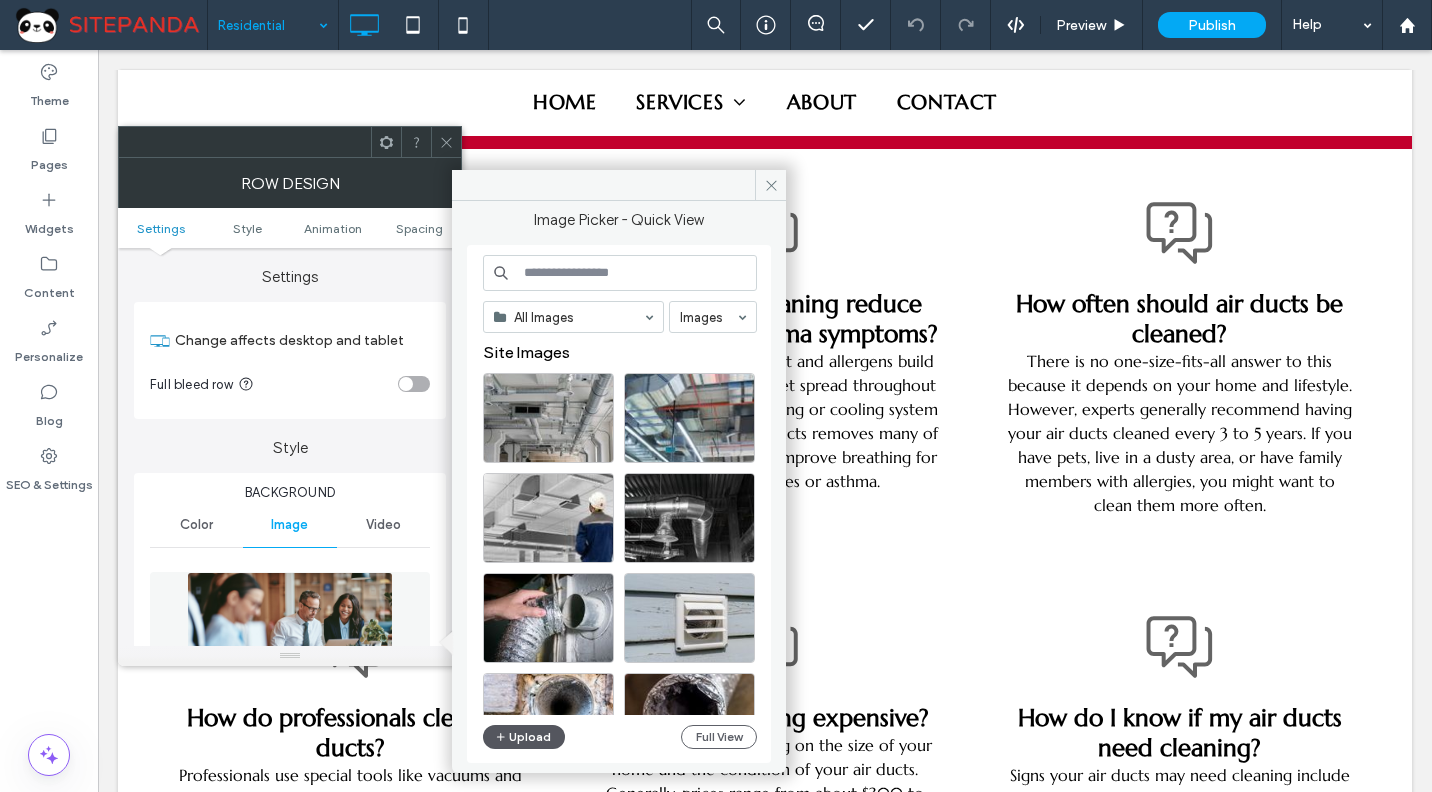 click on "Upload" at bounding box center (524, 737) 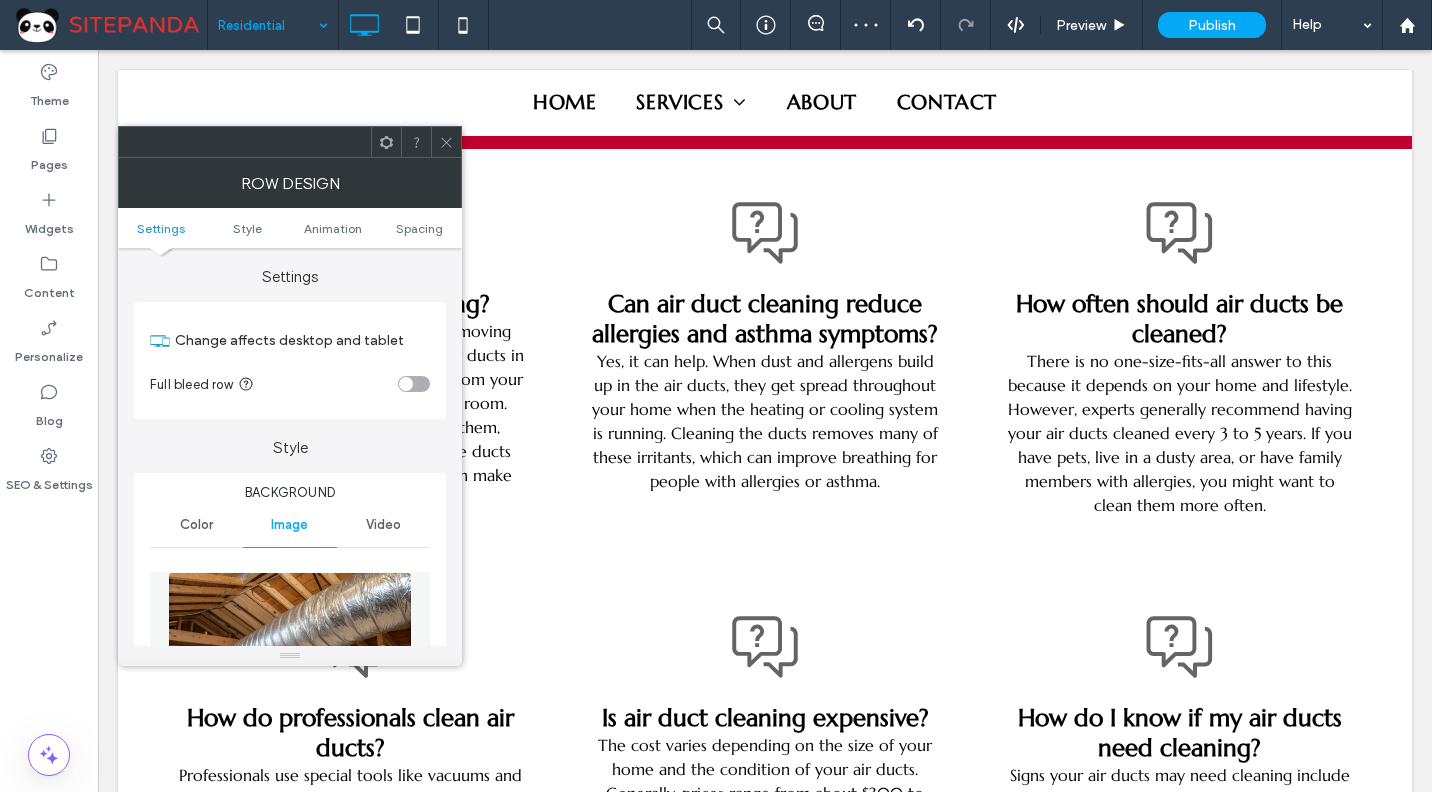 click 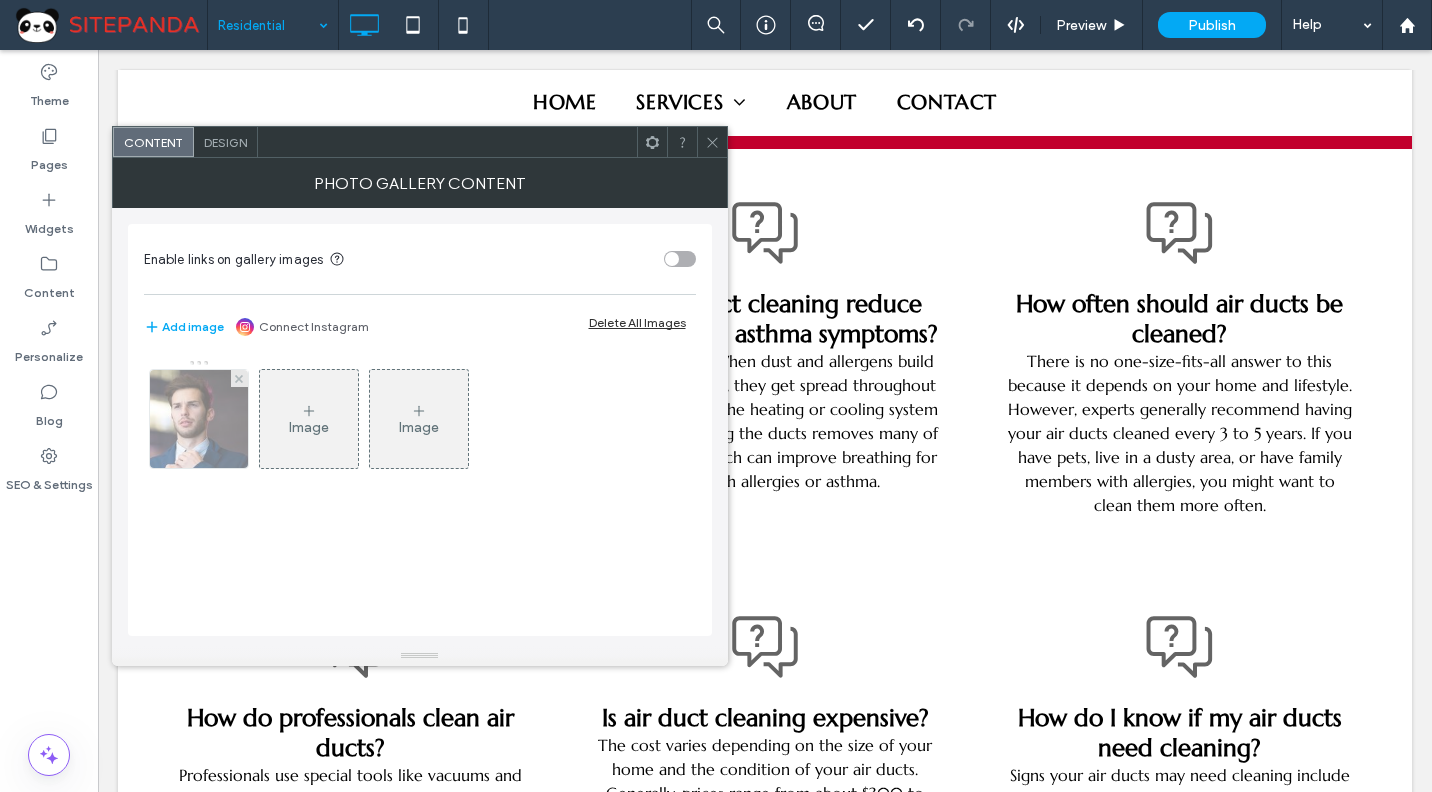 click at bounding box center (198, 419) 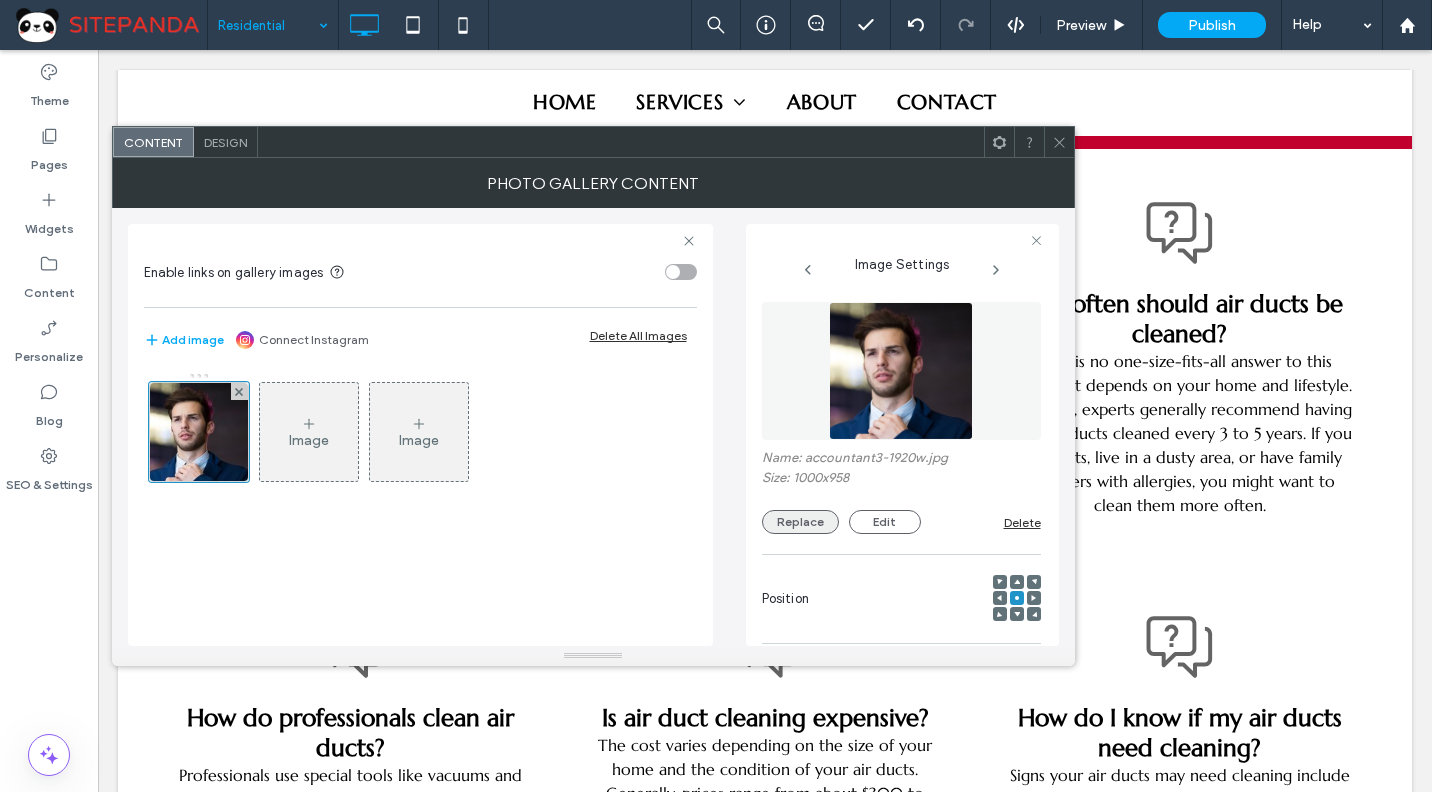 click on "Replace" at bounding box center (800, 522) 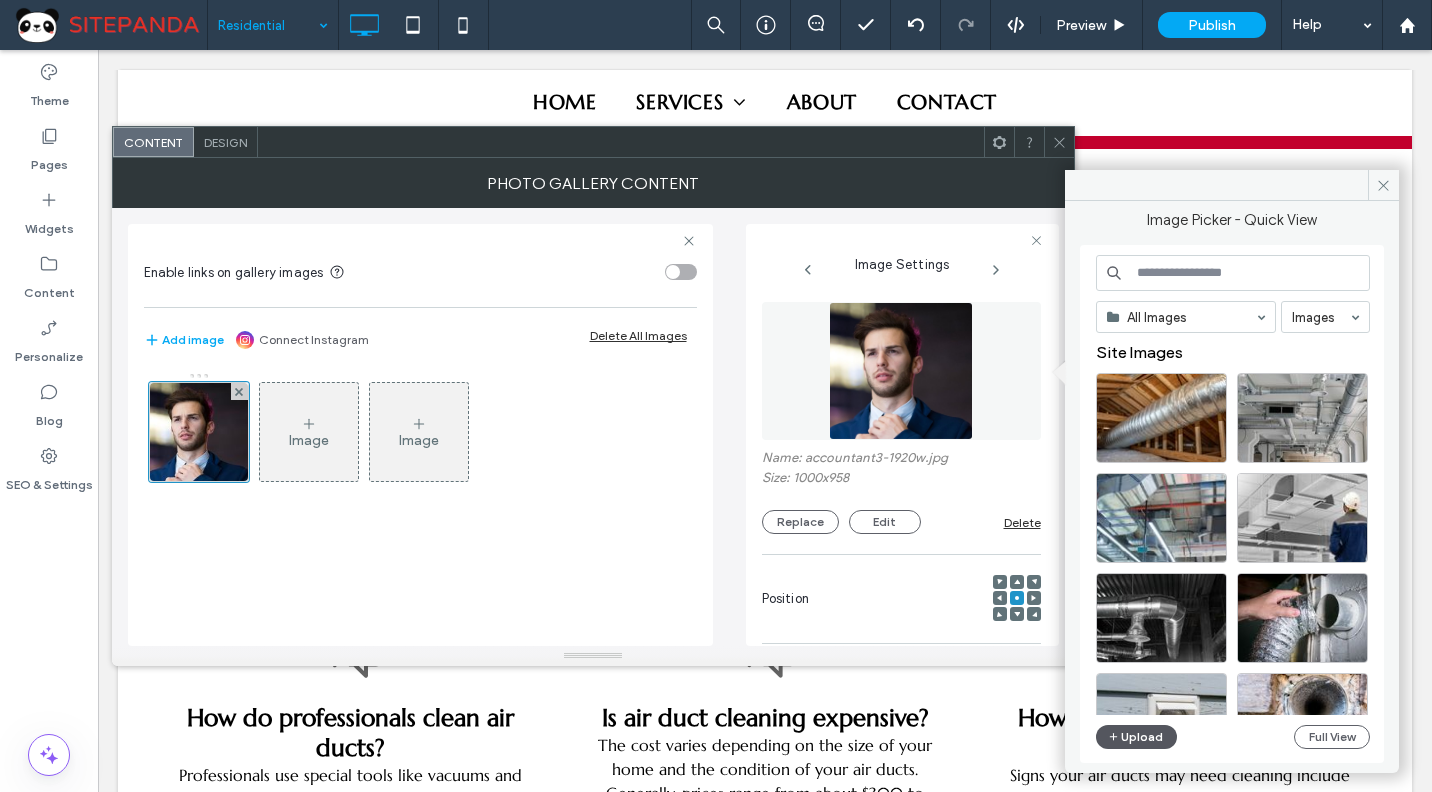click on "Upload" at bounding box center (1137, 737) 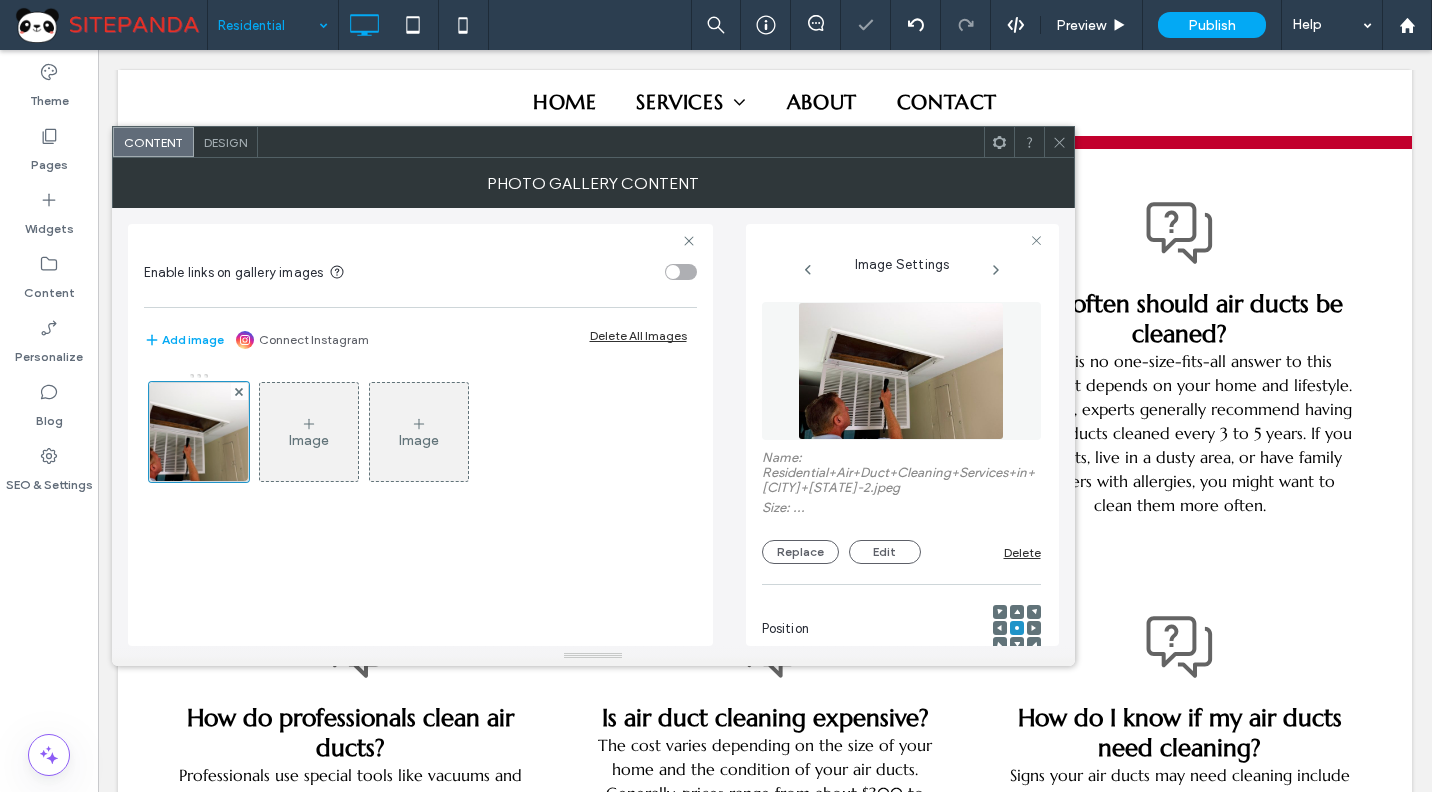 click on "Design" at bounding box center (225, 142) 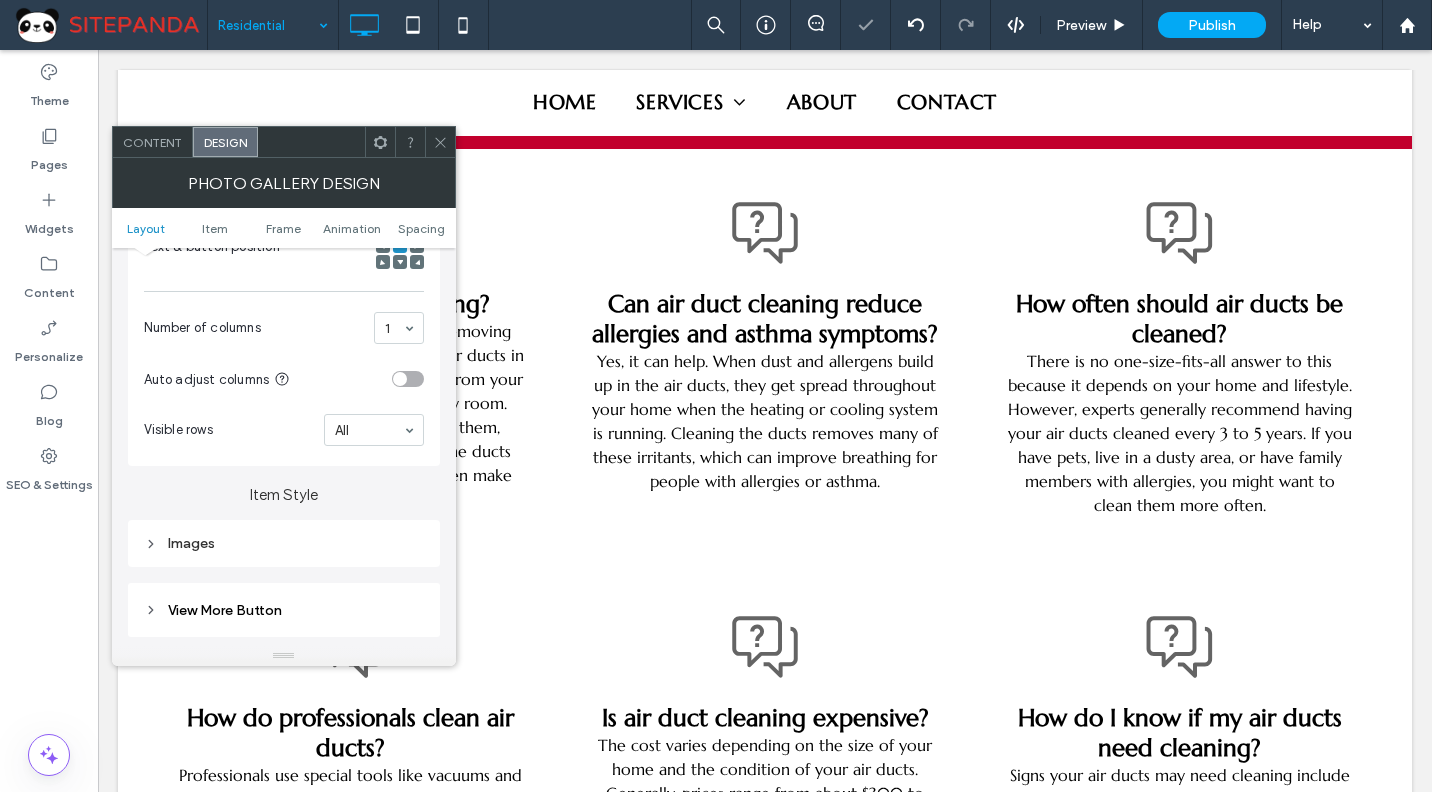 scroll, scrollTop: 500, scrollLeft: 0, axis: vertical 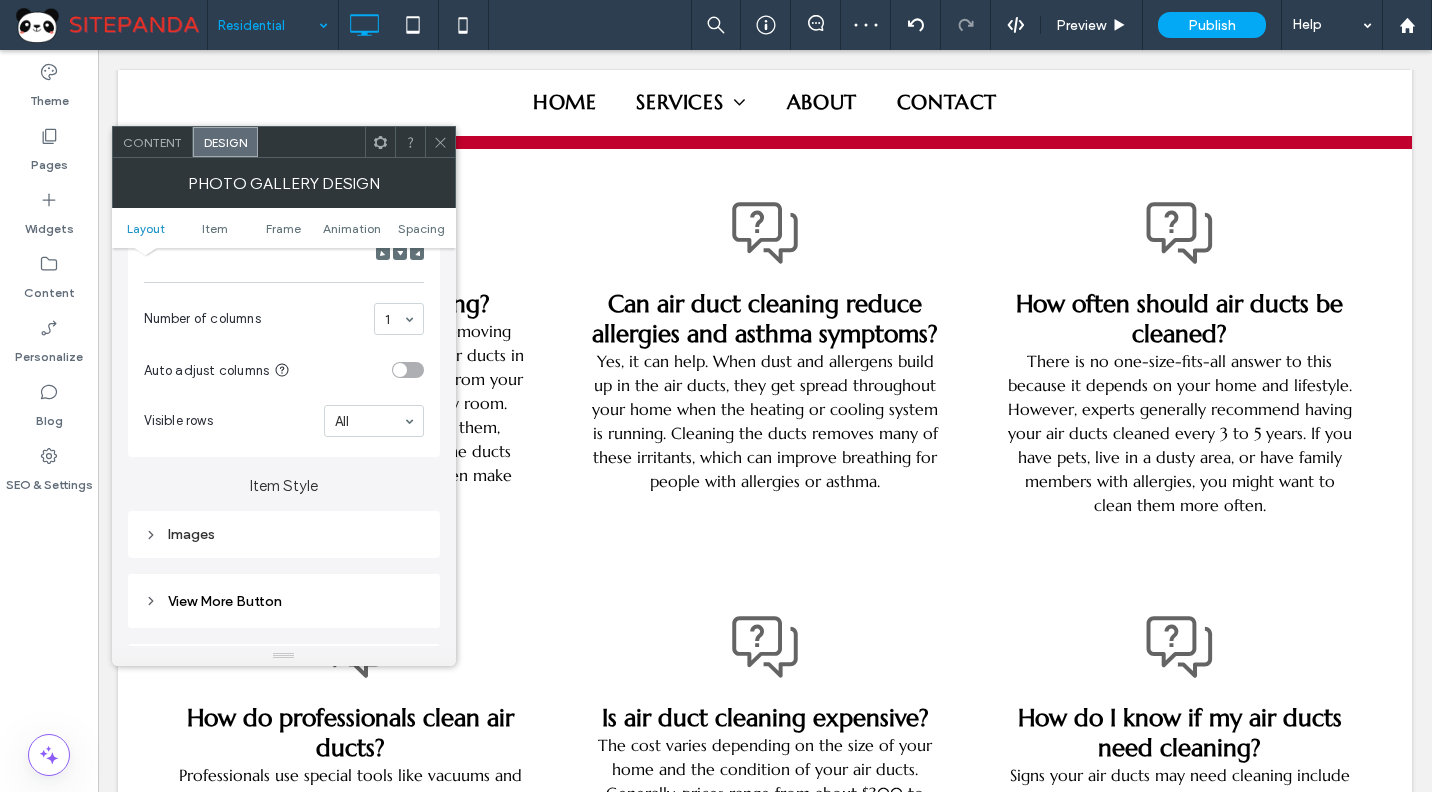click on "Images" at bounding box center [284, 534] 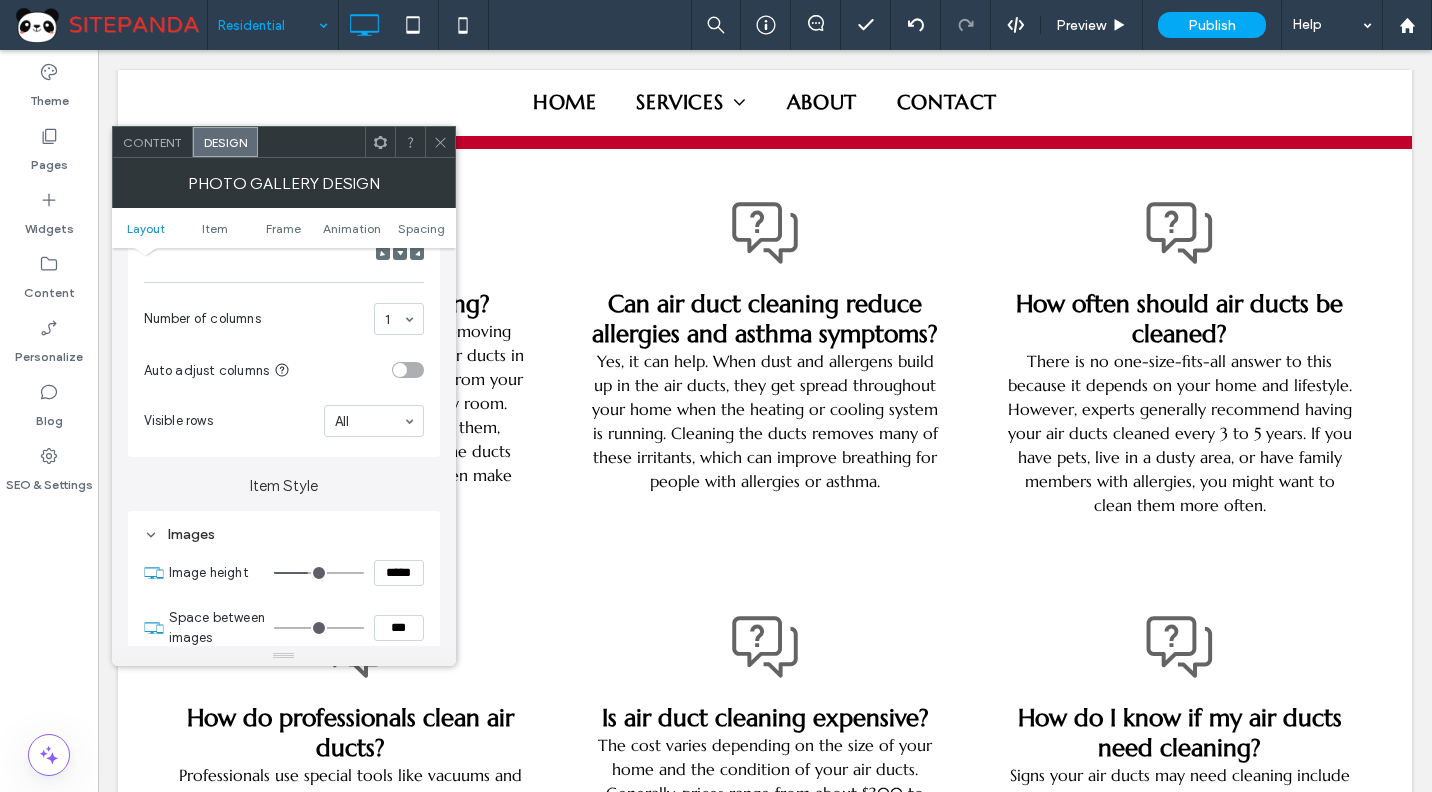 type on "***" 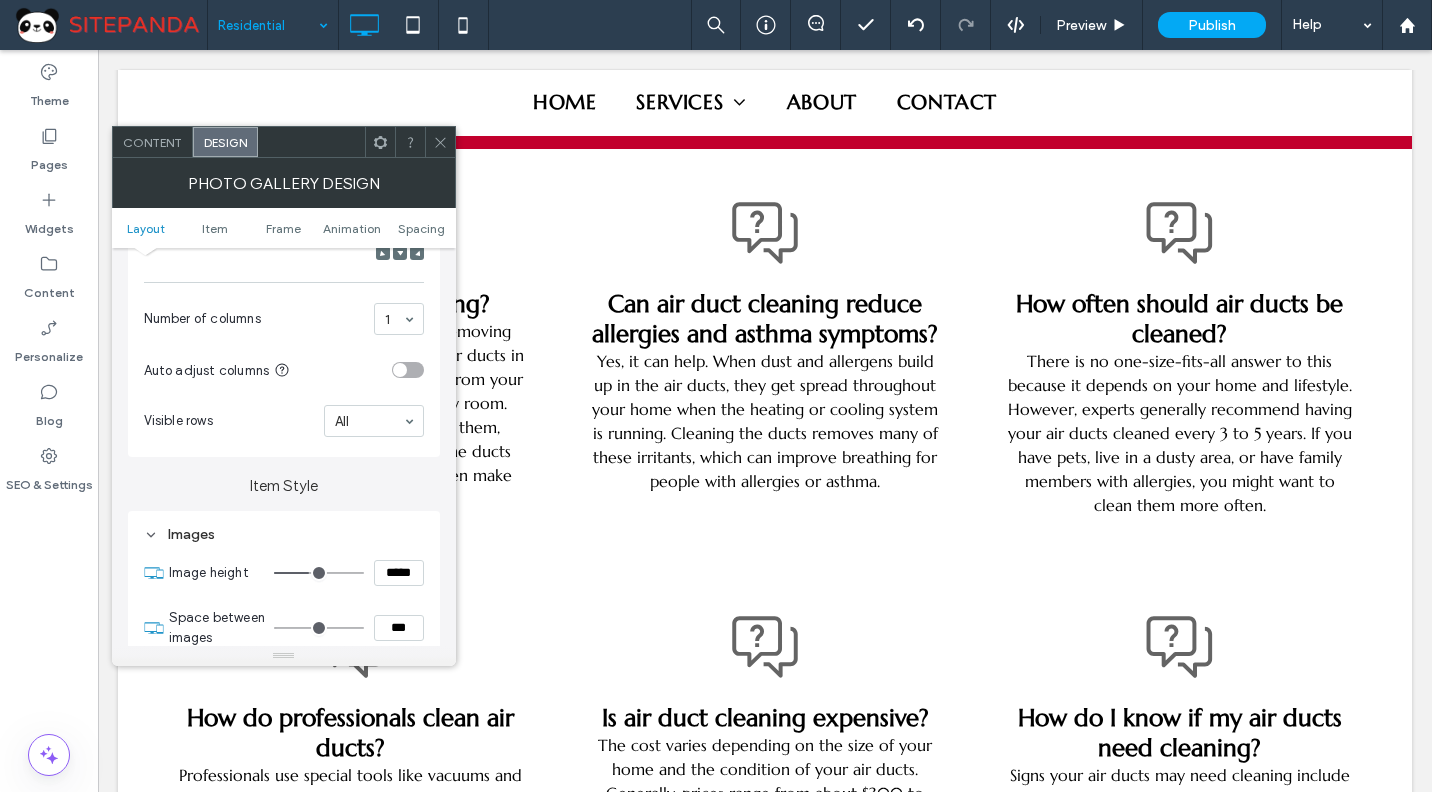 type on "***" 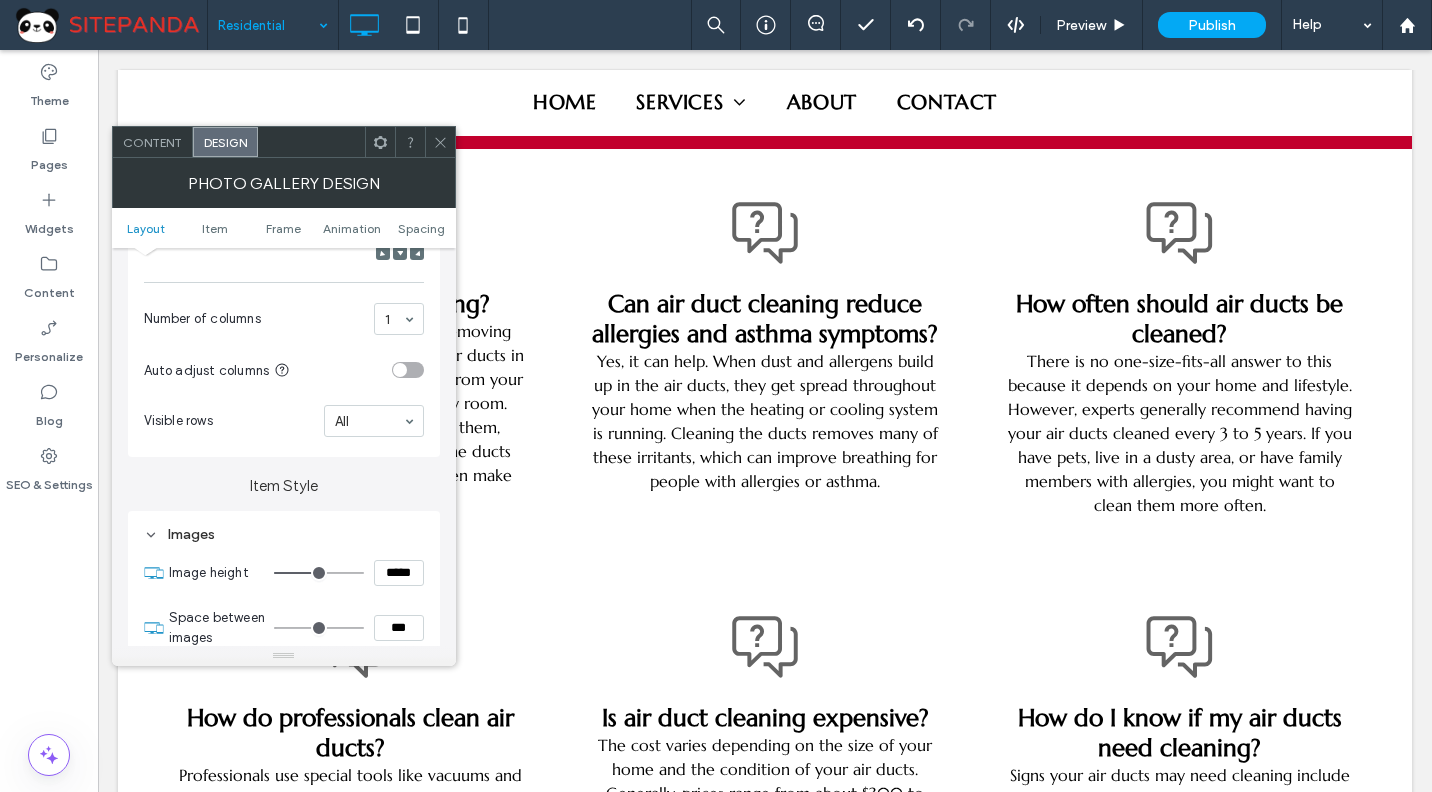 type on "***" 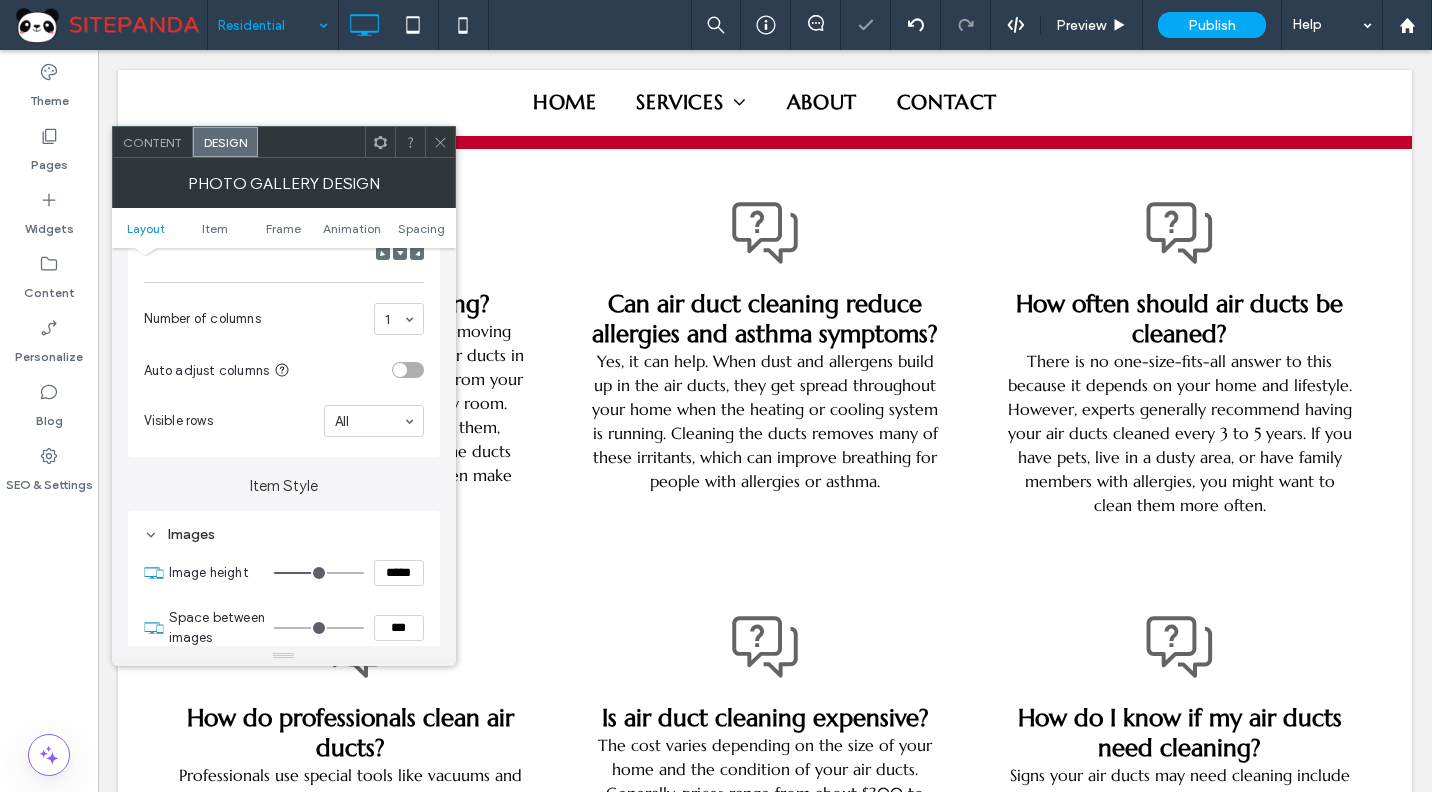 click 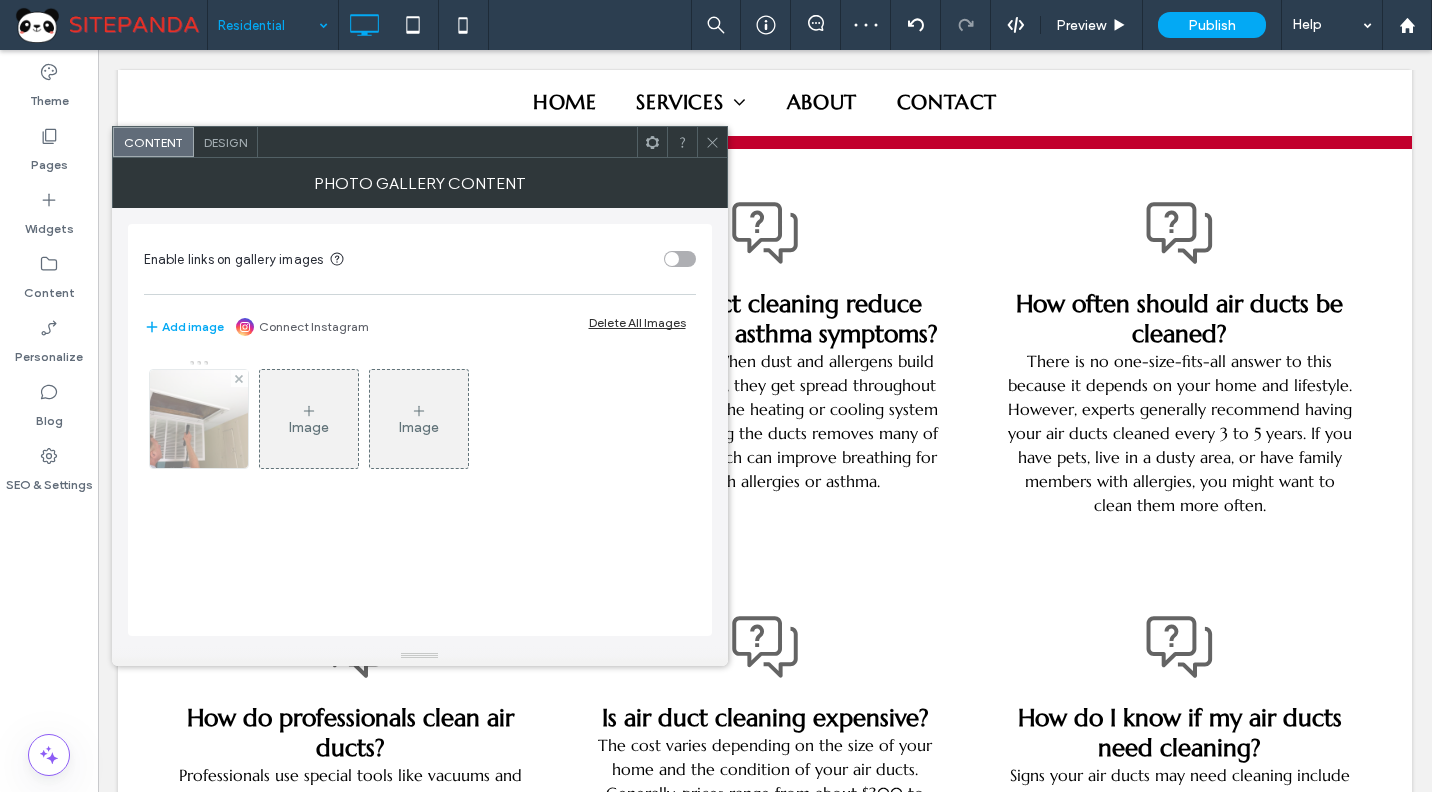 click at bounding box center (198, 419) 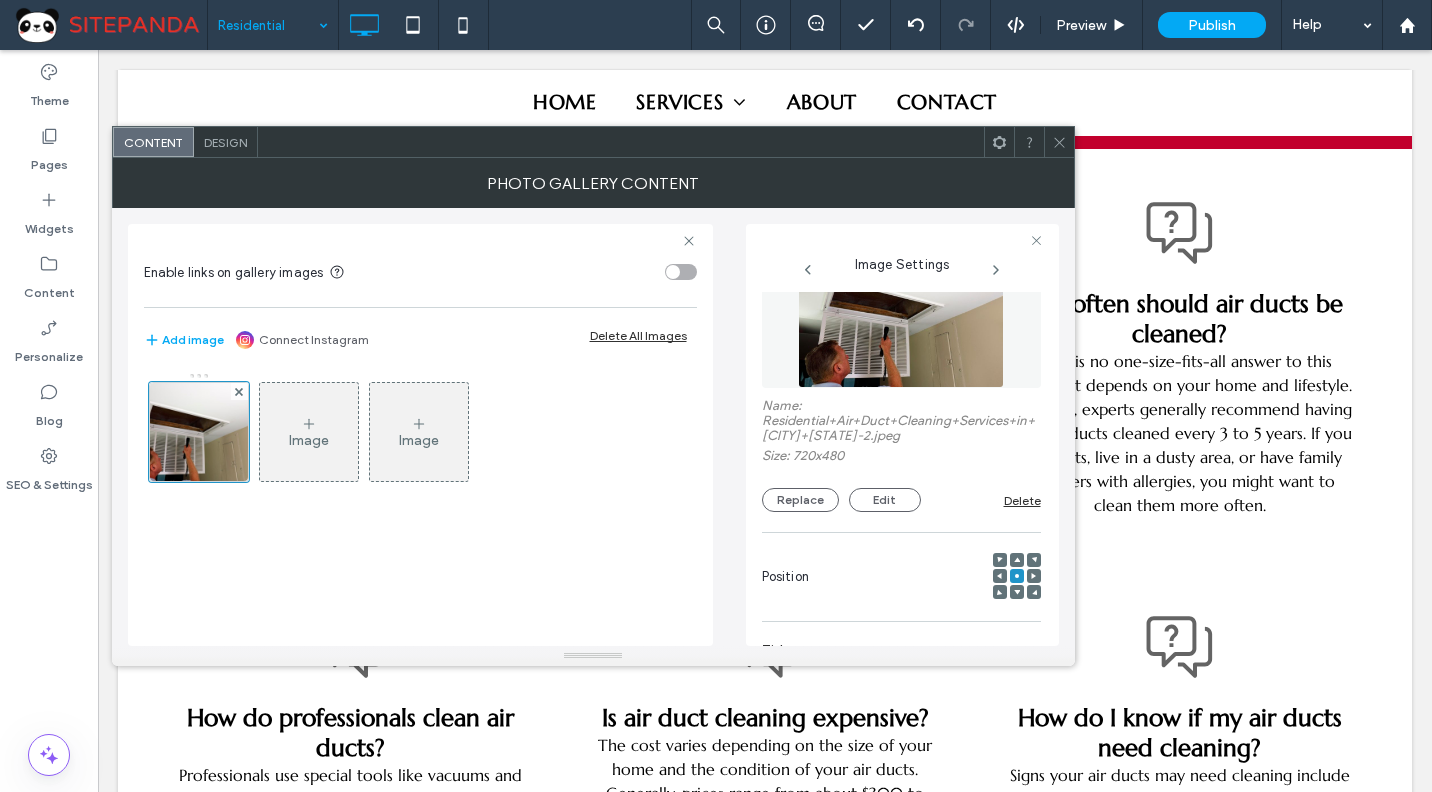 scroll, scrollTop: 100, scrollLeft: 0, axis: vertical 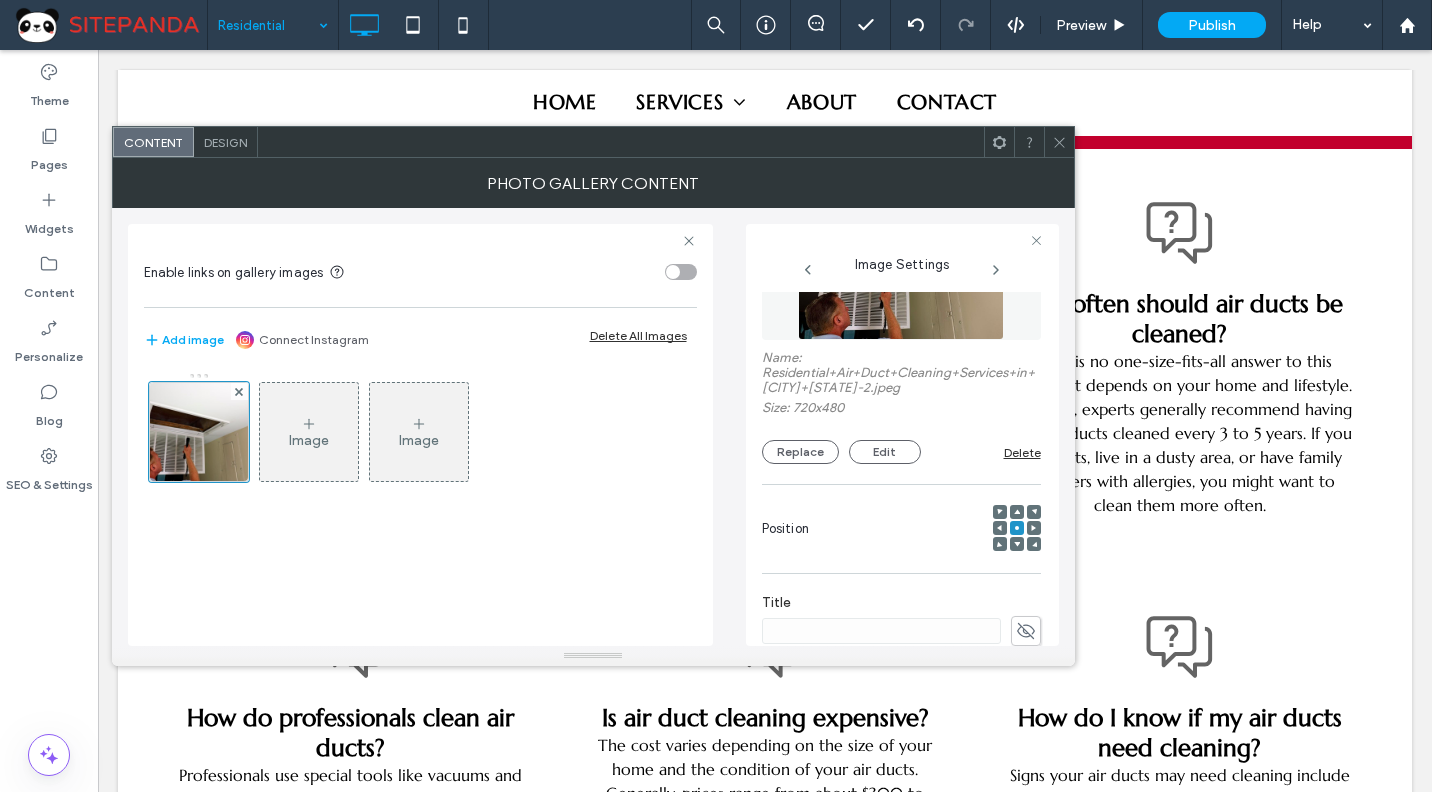 click 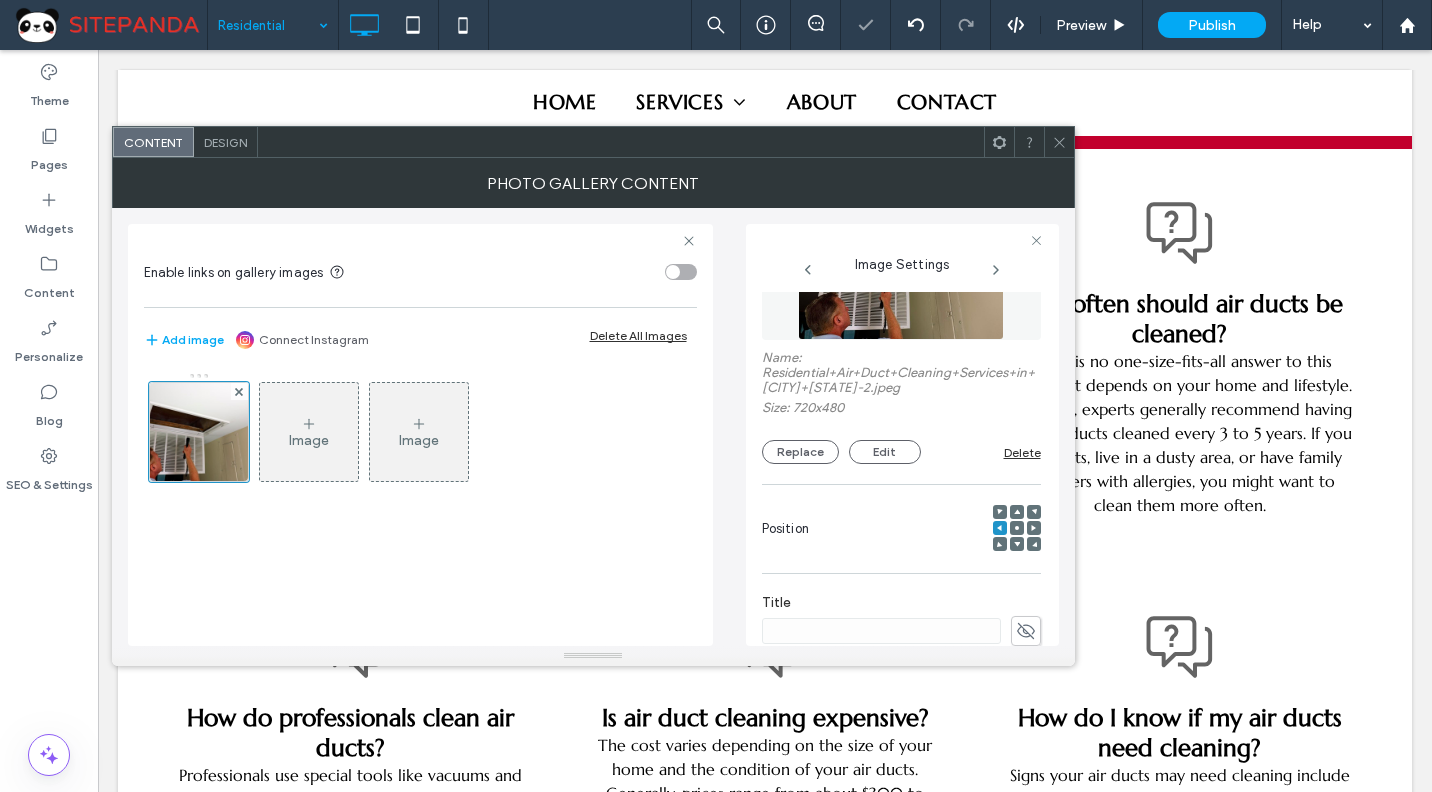 click 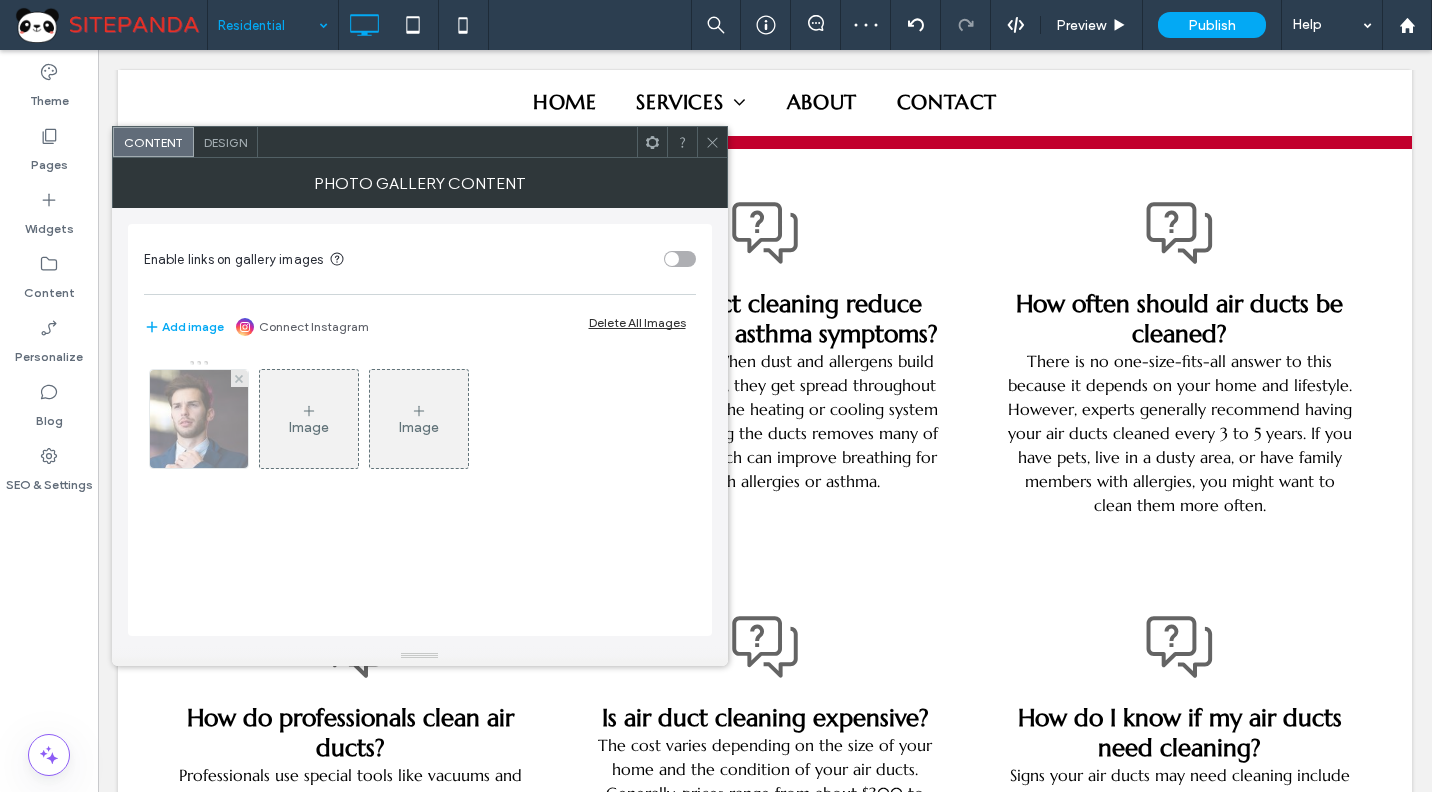 click at bounding box center (198, 419) 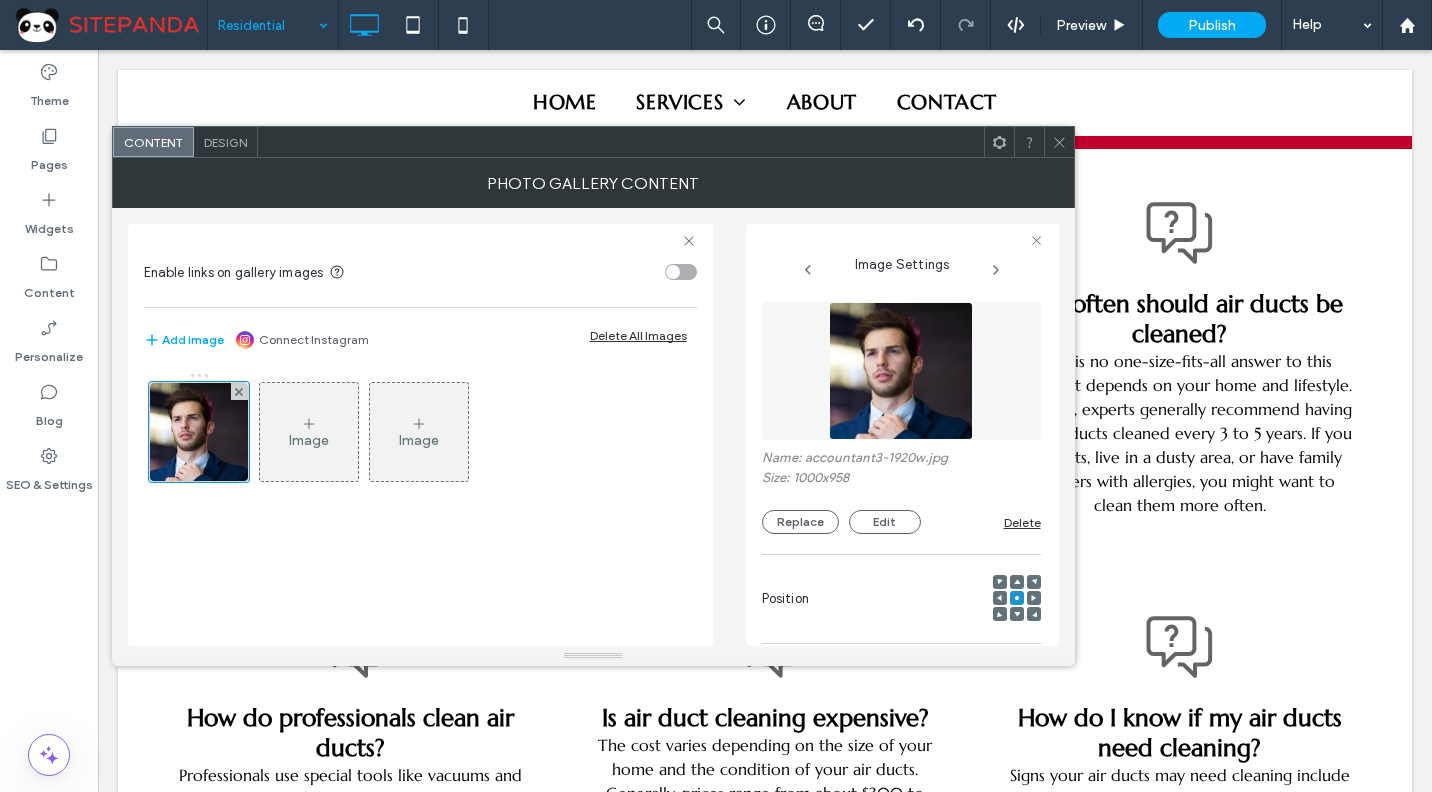 click at bounding box center [901, 371] 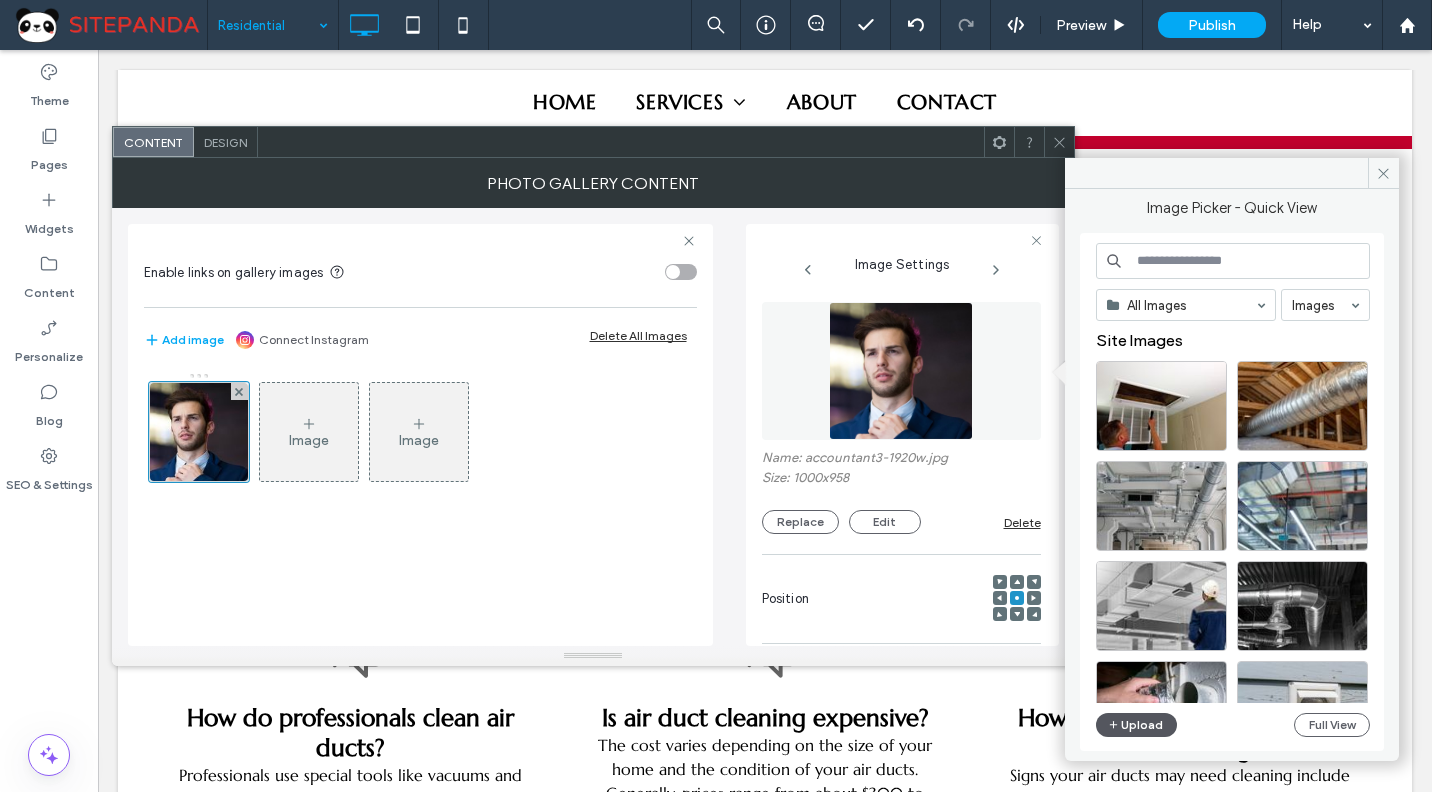 click on "Upload" at bounding box center [1137, 725] 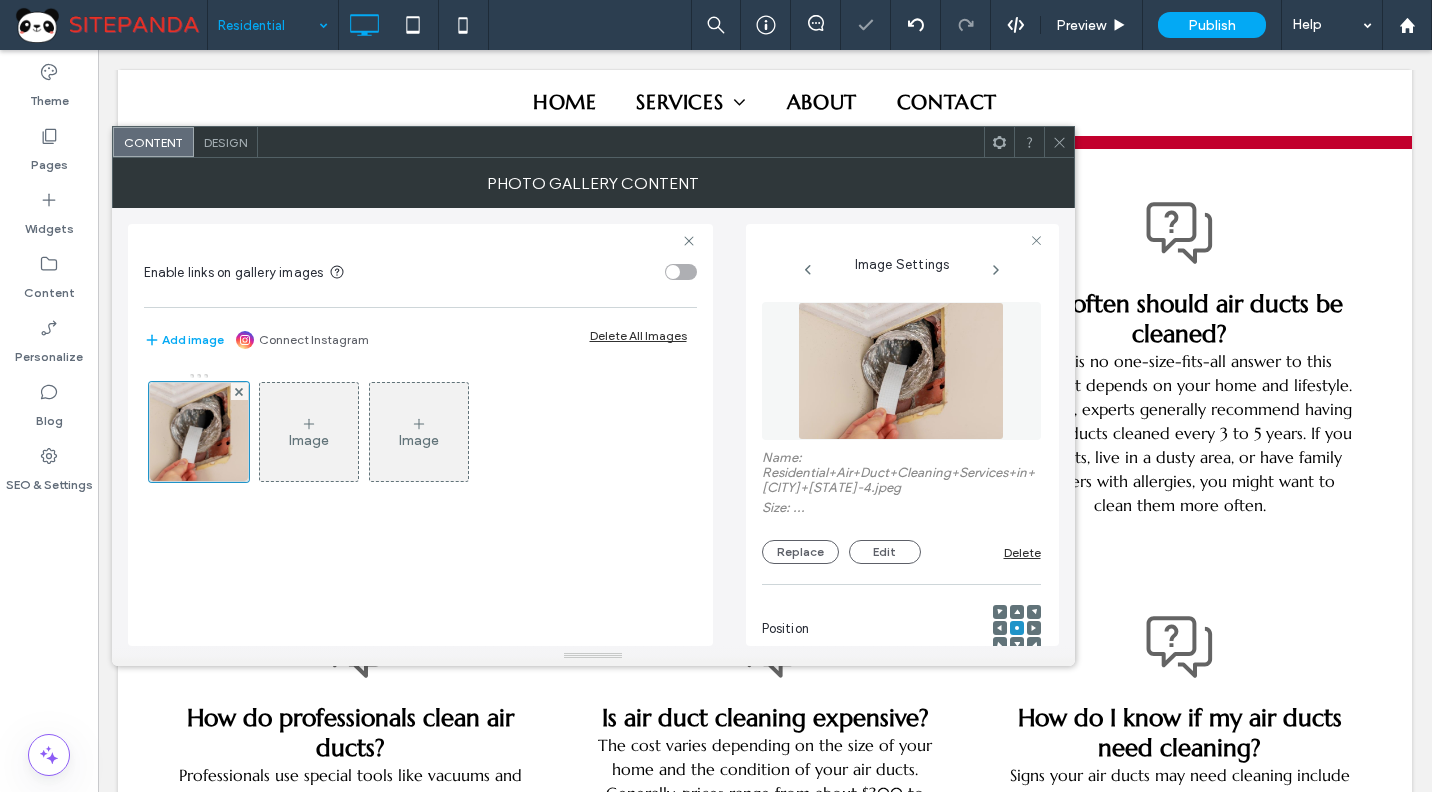 click on "Design" at bounding box center [225, 142] 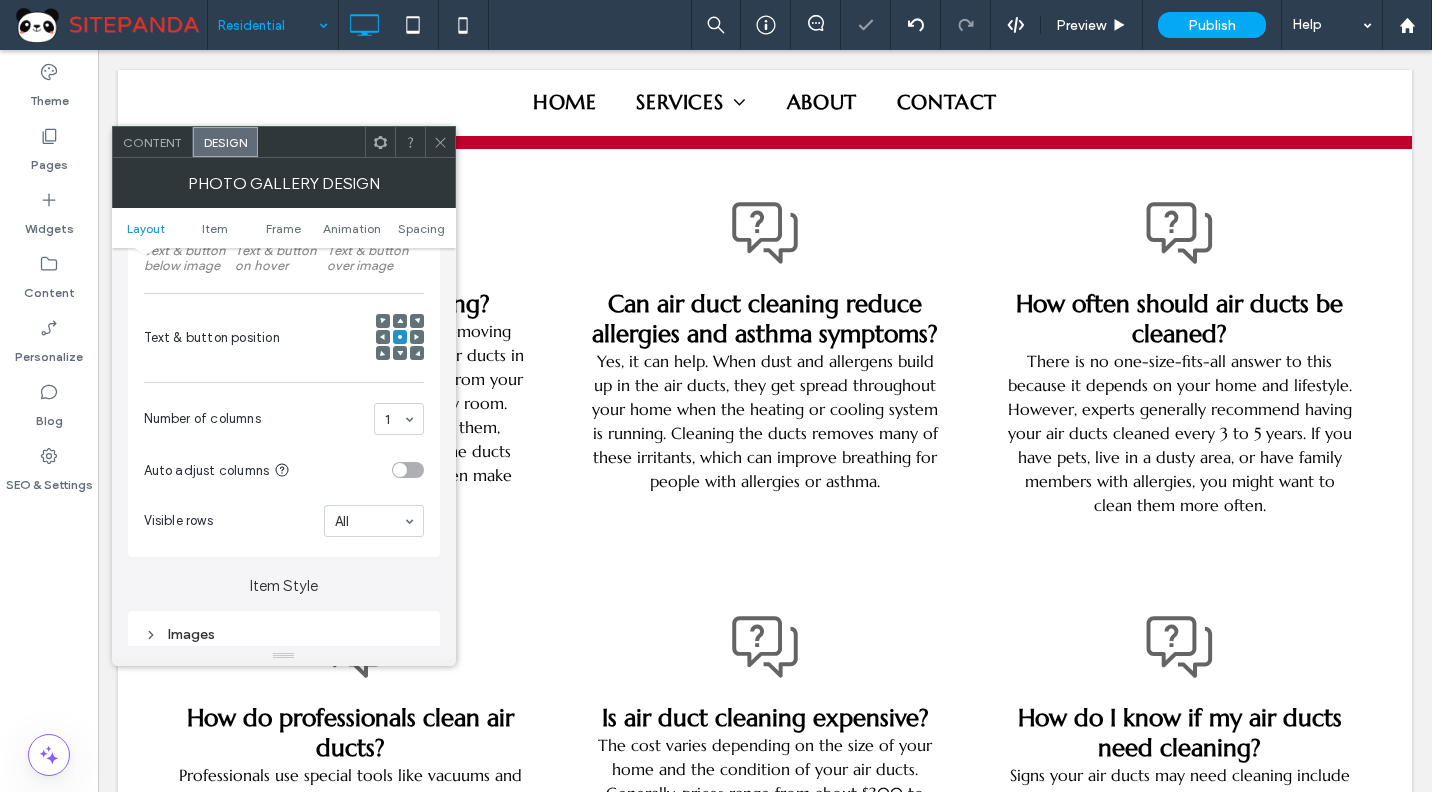 scroll, scrollTop: 500, scrollLeft: 0, axis: vertical 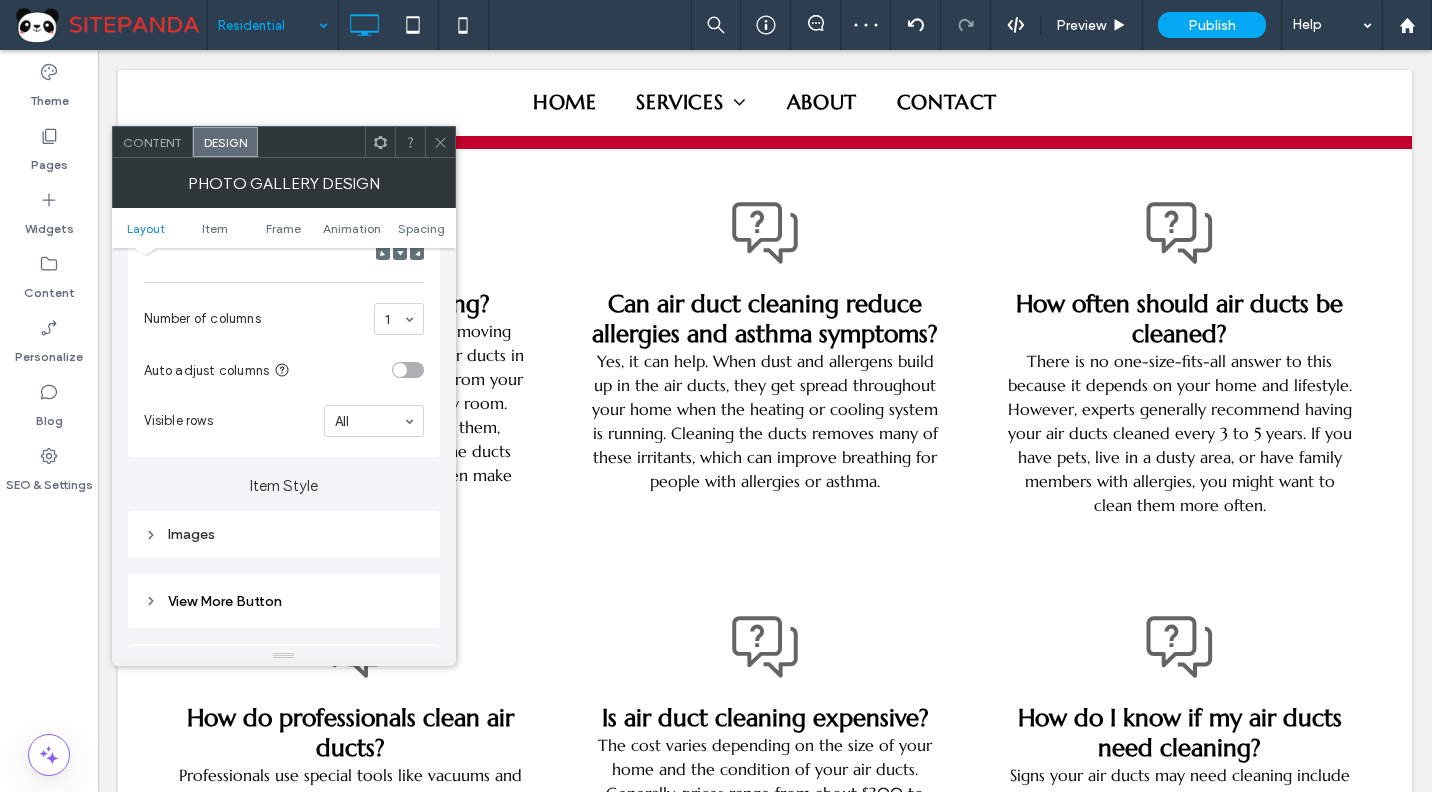 click on "Images" at bounding box center [284, 534] 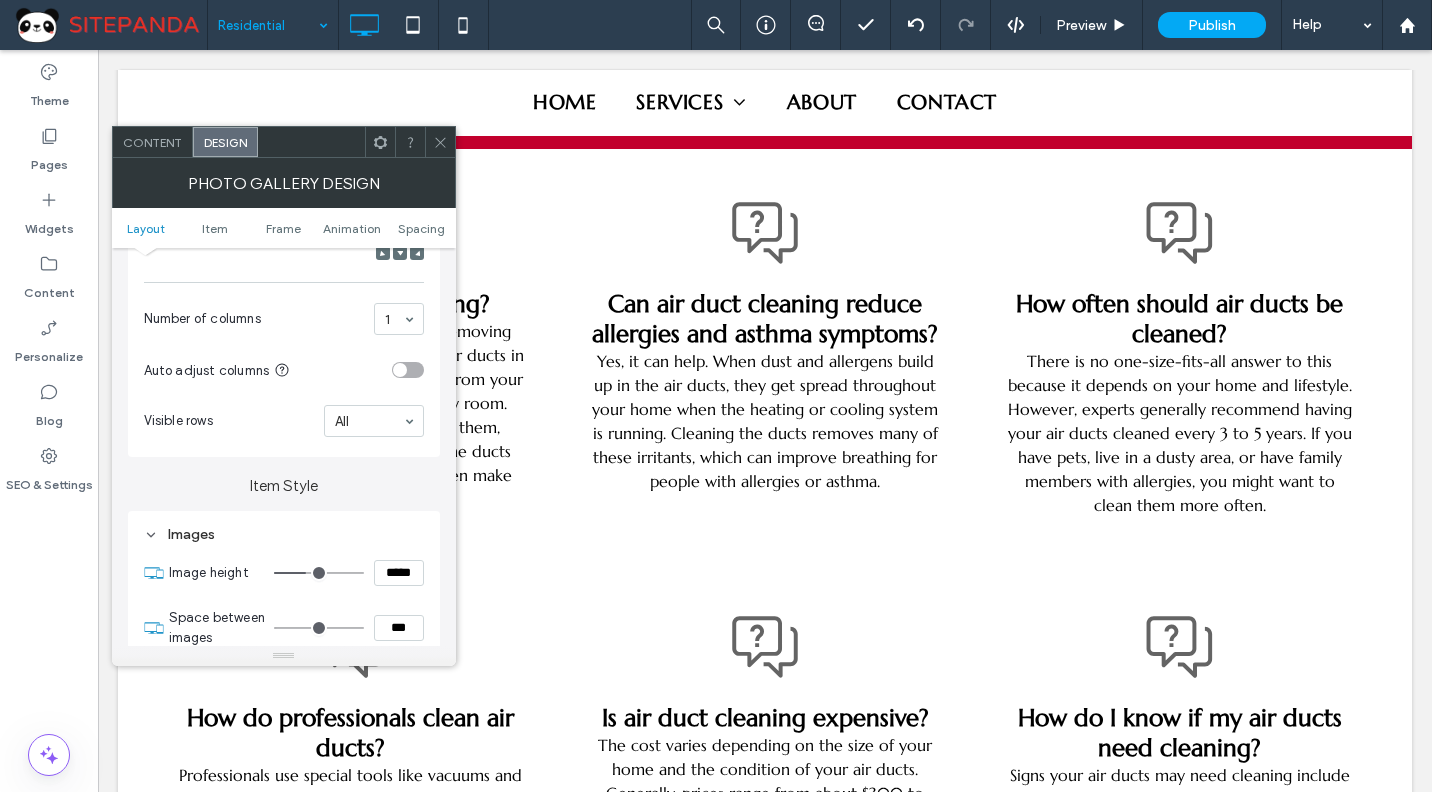 click at bounding box center (440, 142) 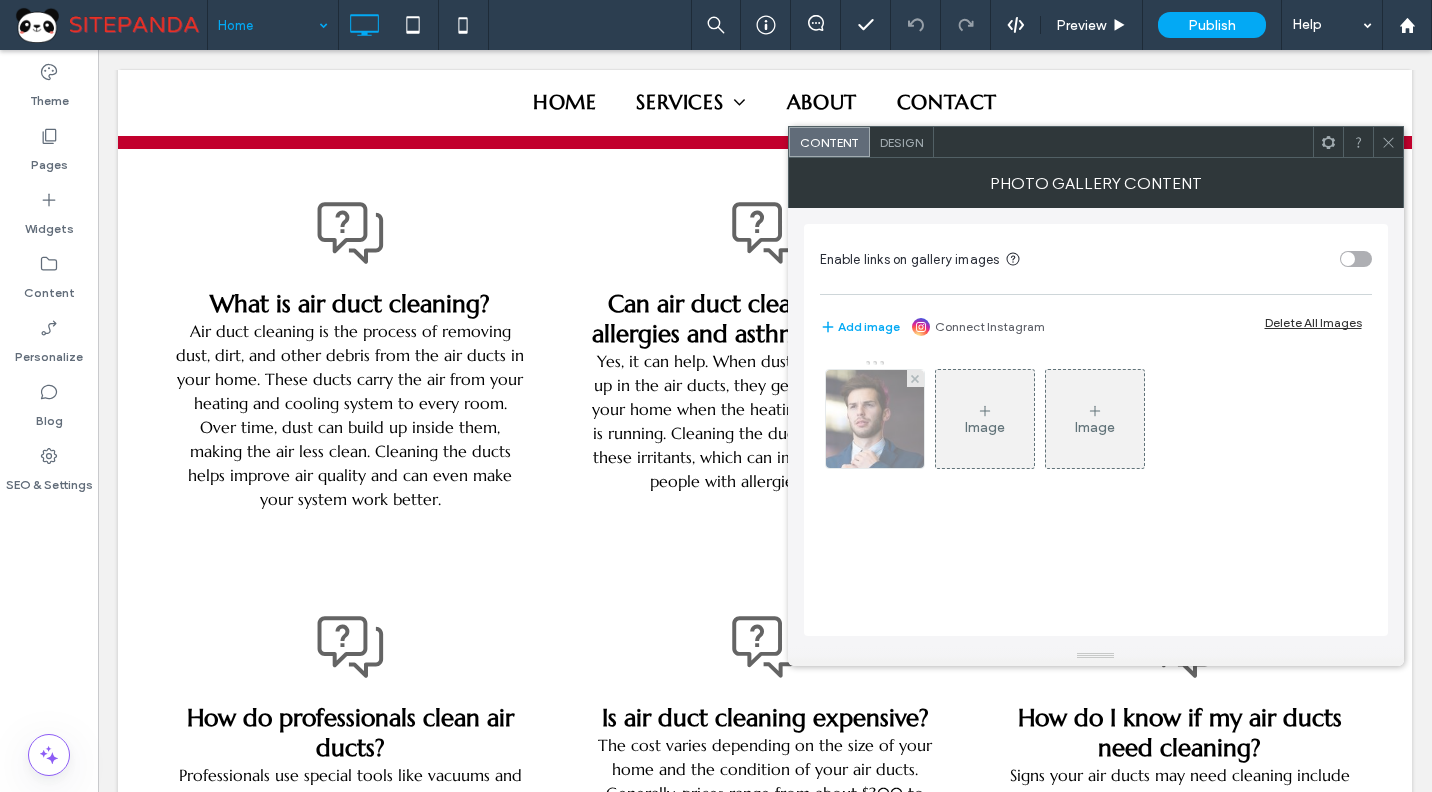 click at bounding box center [874, 419] 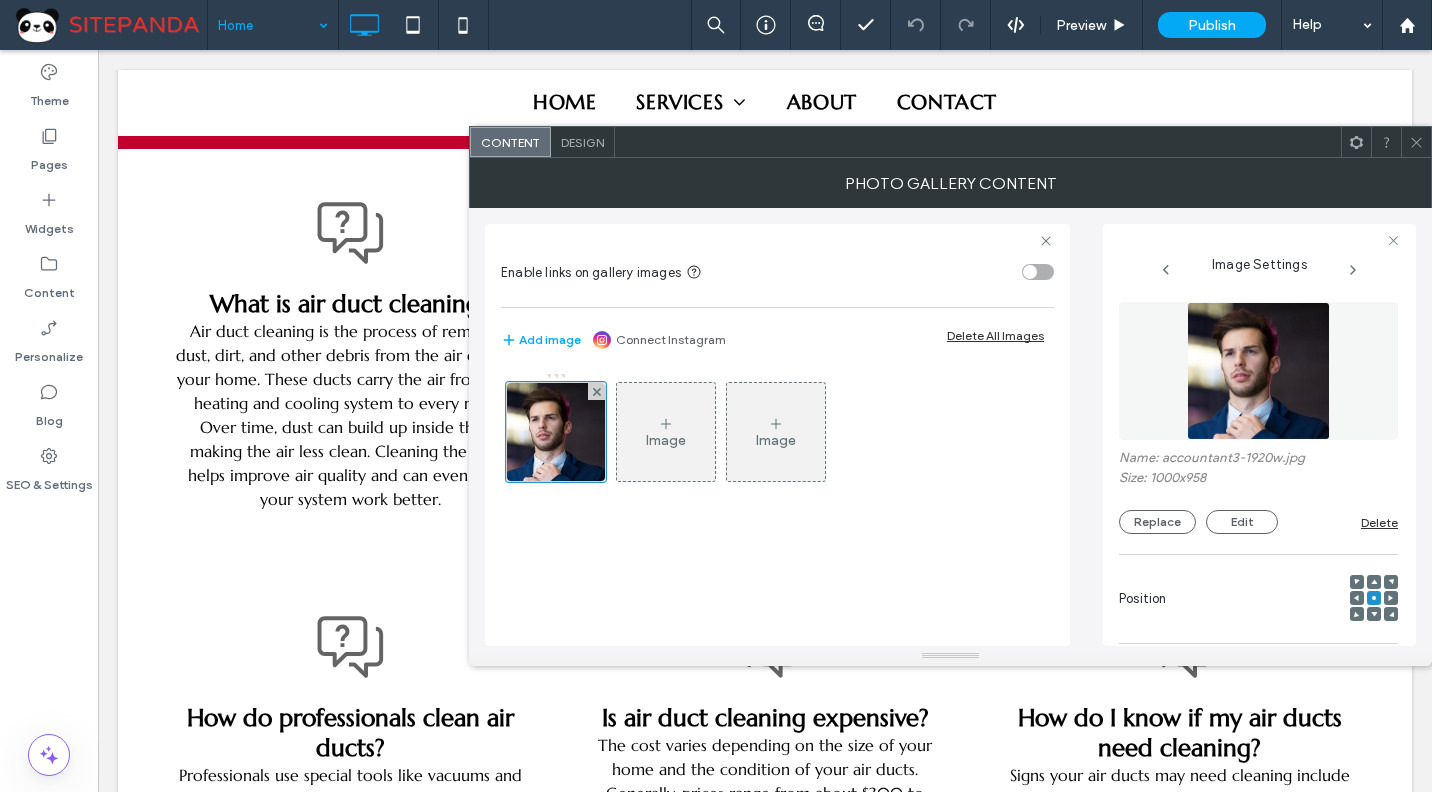 click at bounding box center (1259, 371) 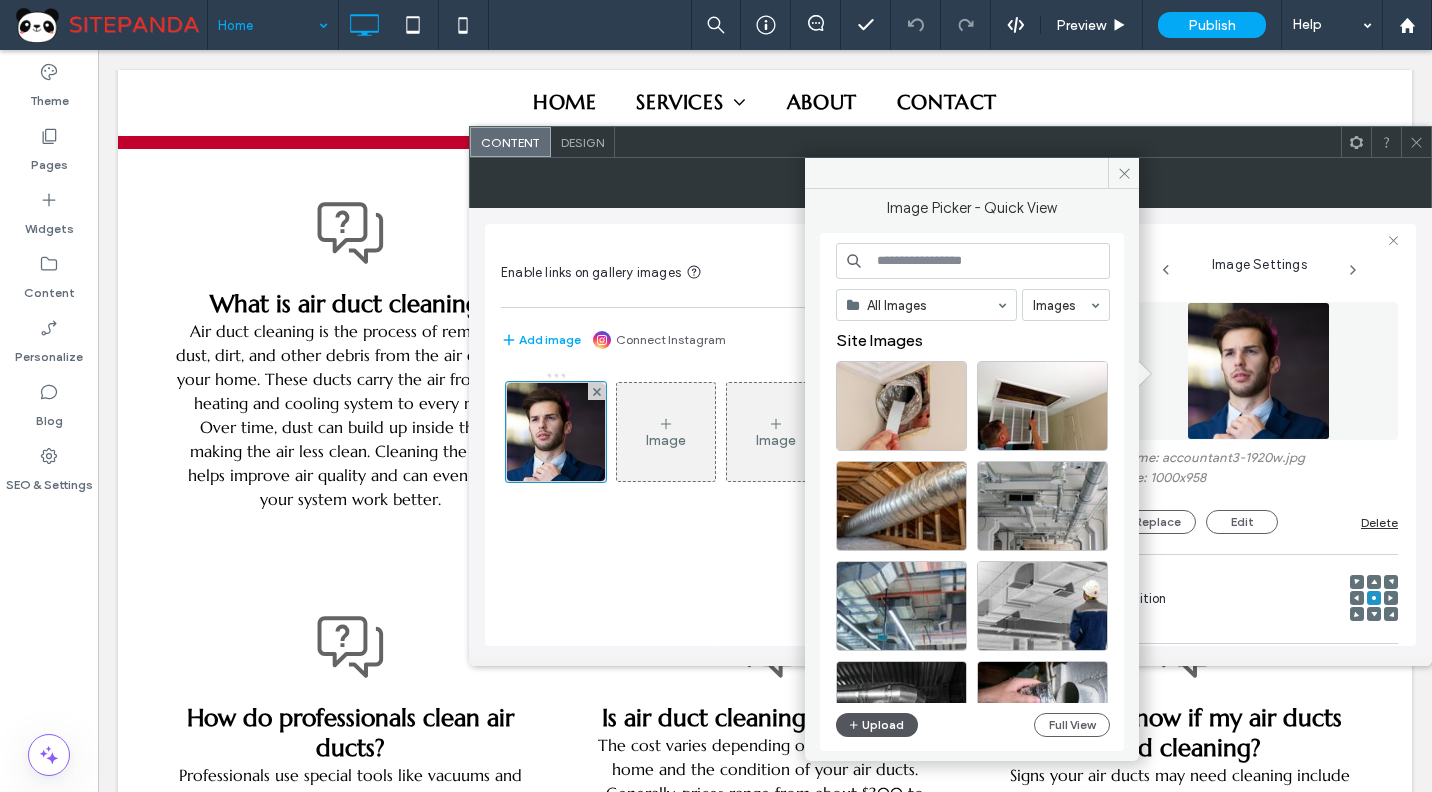 click on "Upload" at bounding box center (877, 725) 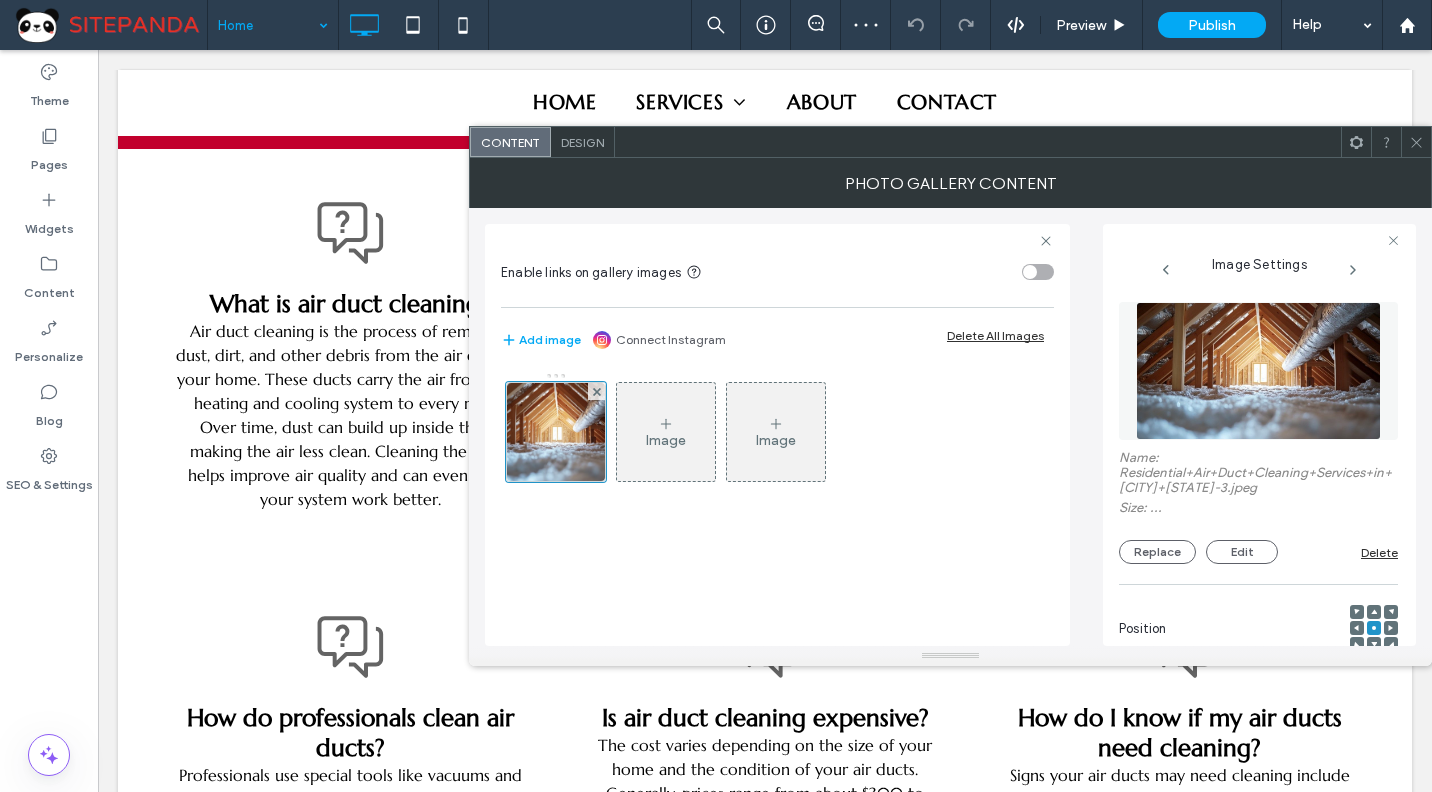 click on "Design" at bounding box center [582, 142] 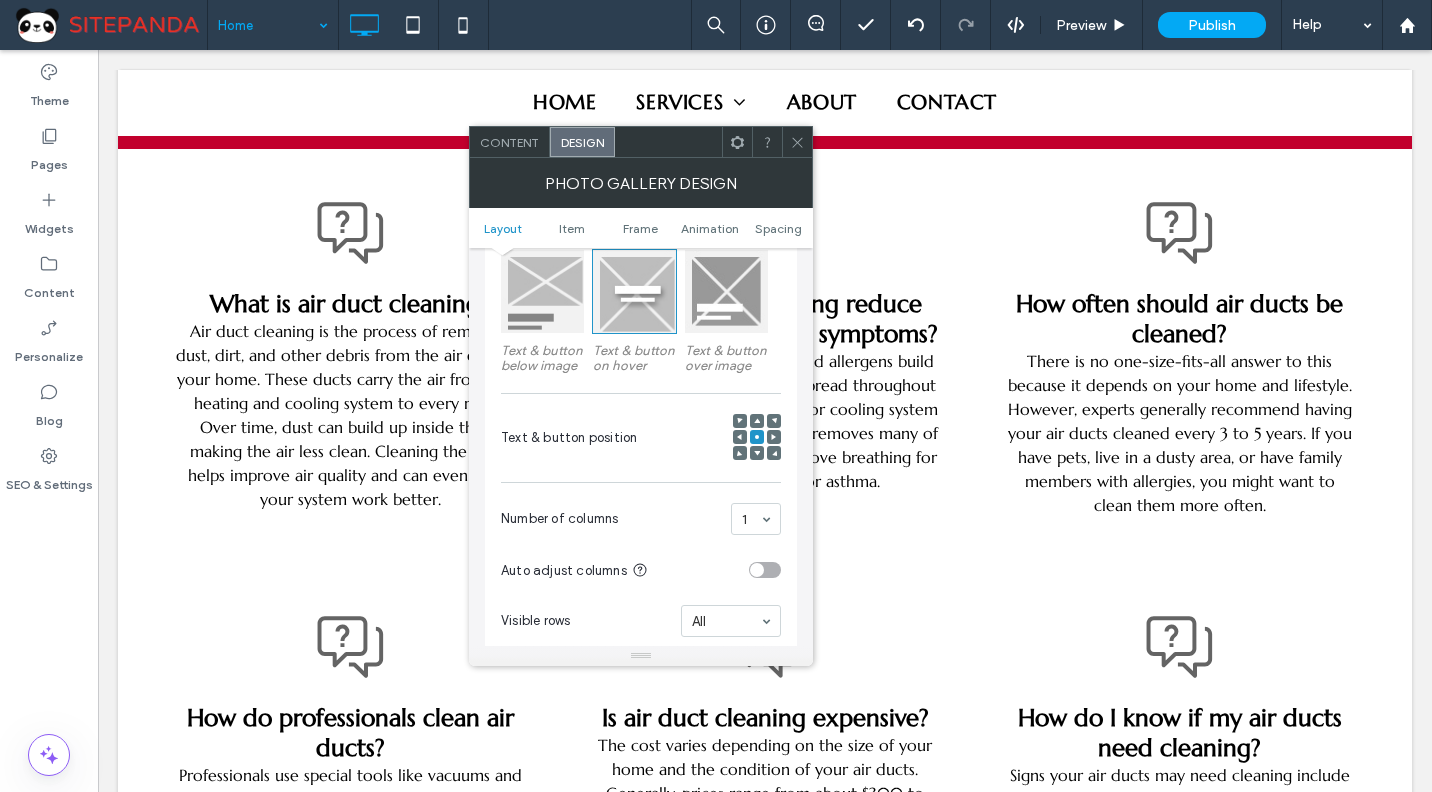 scroll, scrollTop: 600, scrollLeft: 0, axis: vertical 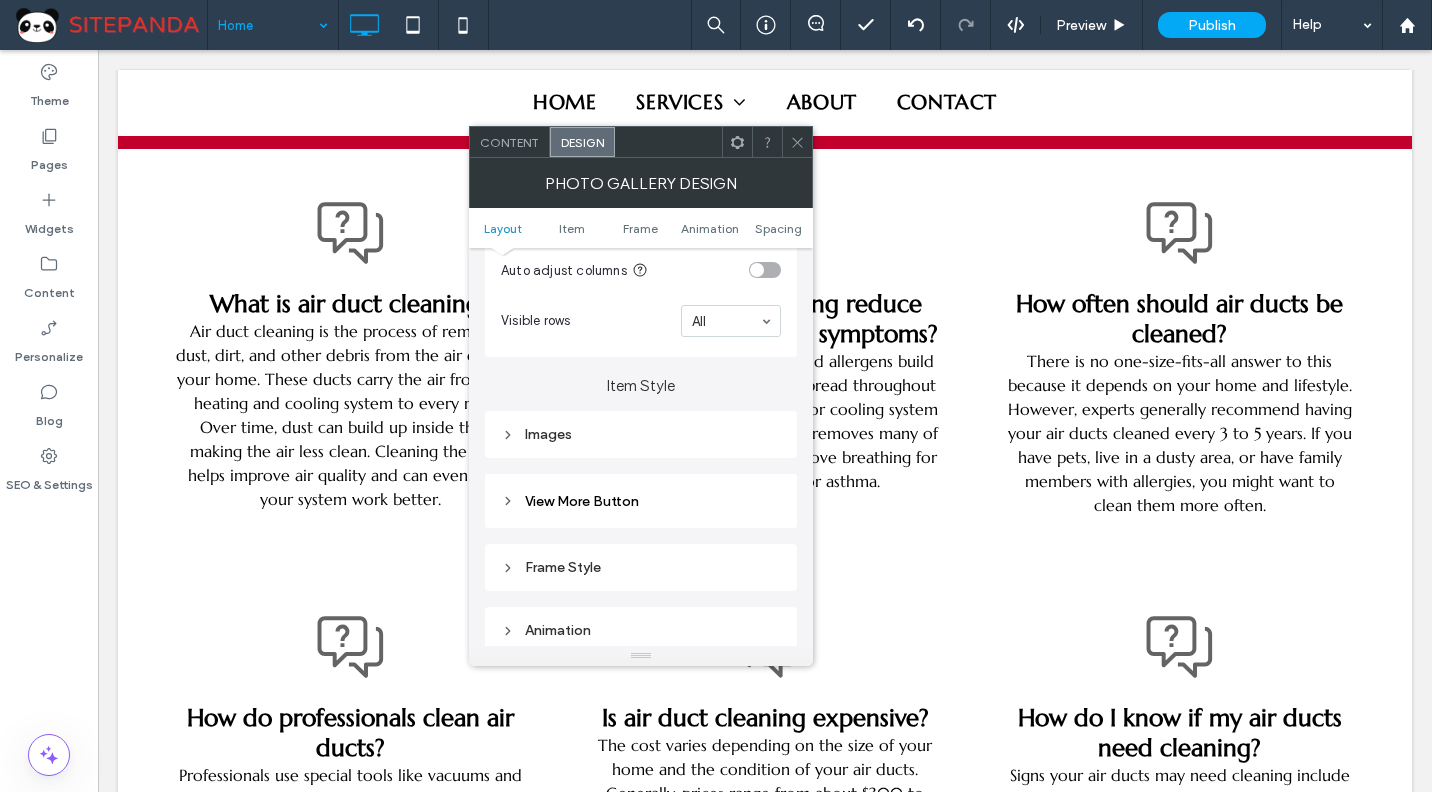 click on "Images" at bounding box center (641, 434) 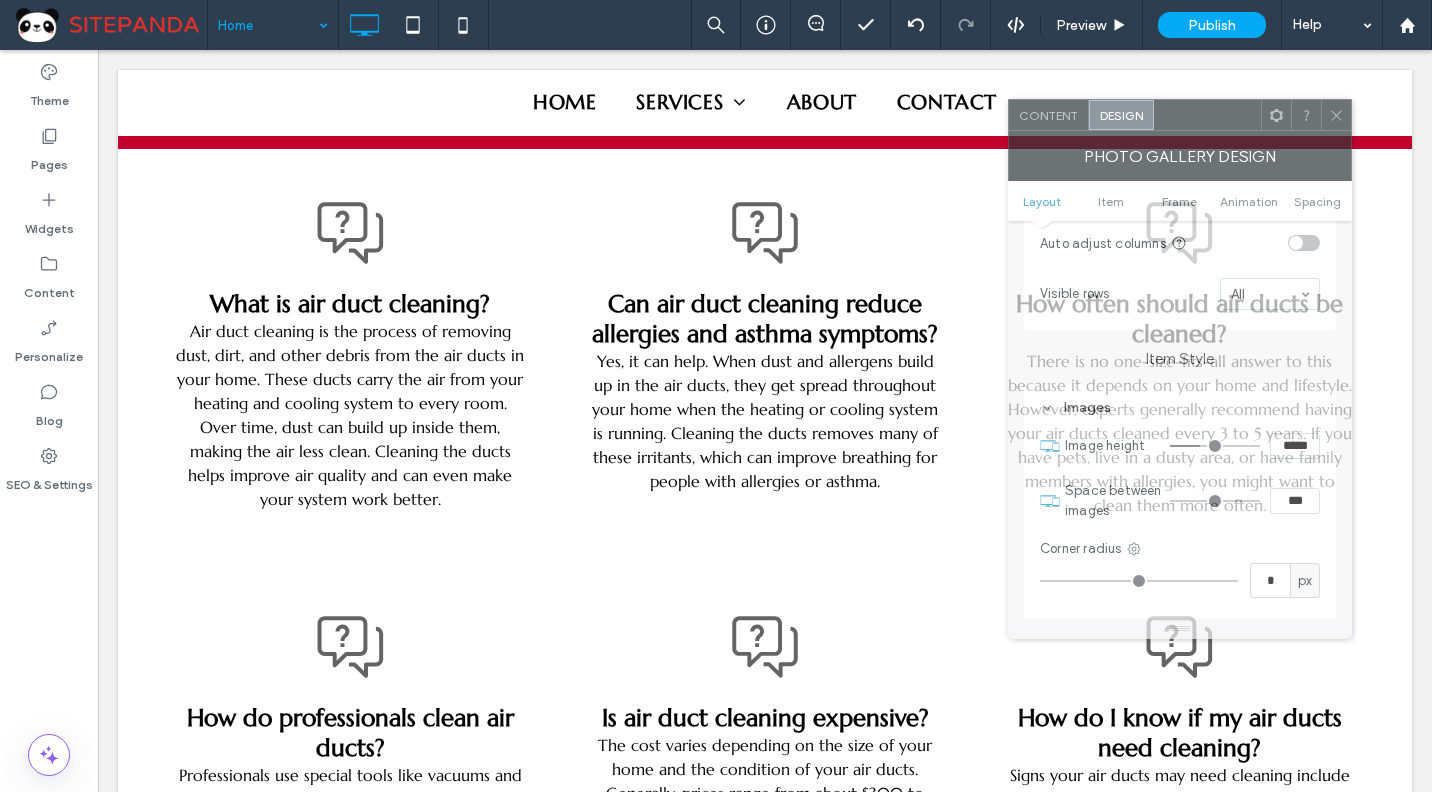 drag, startPoint x: 651, startPoint y: 135, endPoint x: 1190, endPoint y: 108, distance: 539.67584 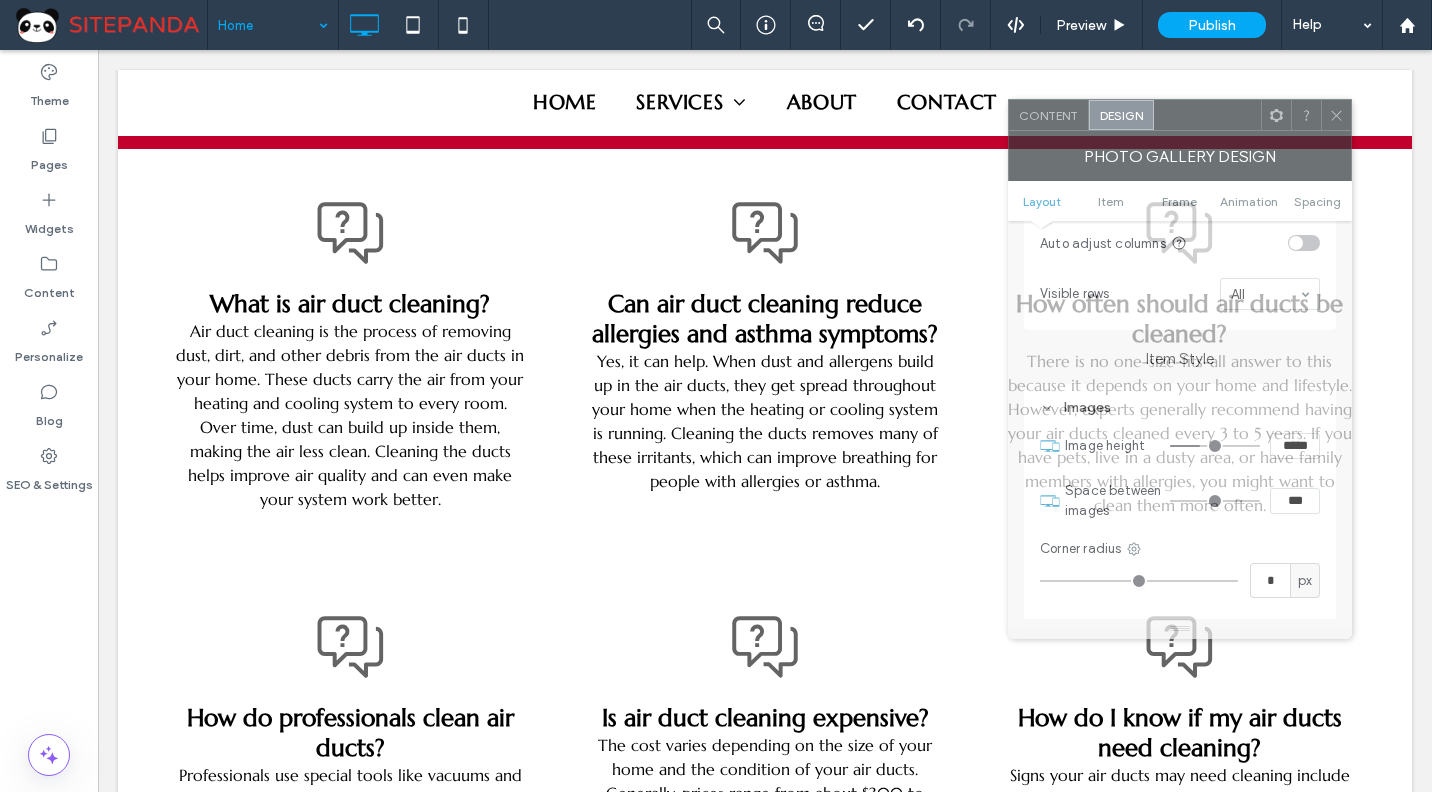click at bounding box center [1207, 115] 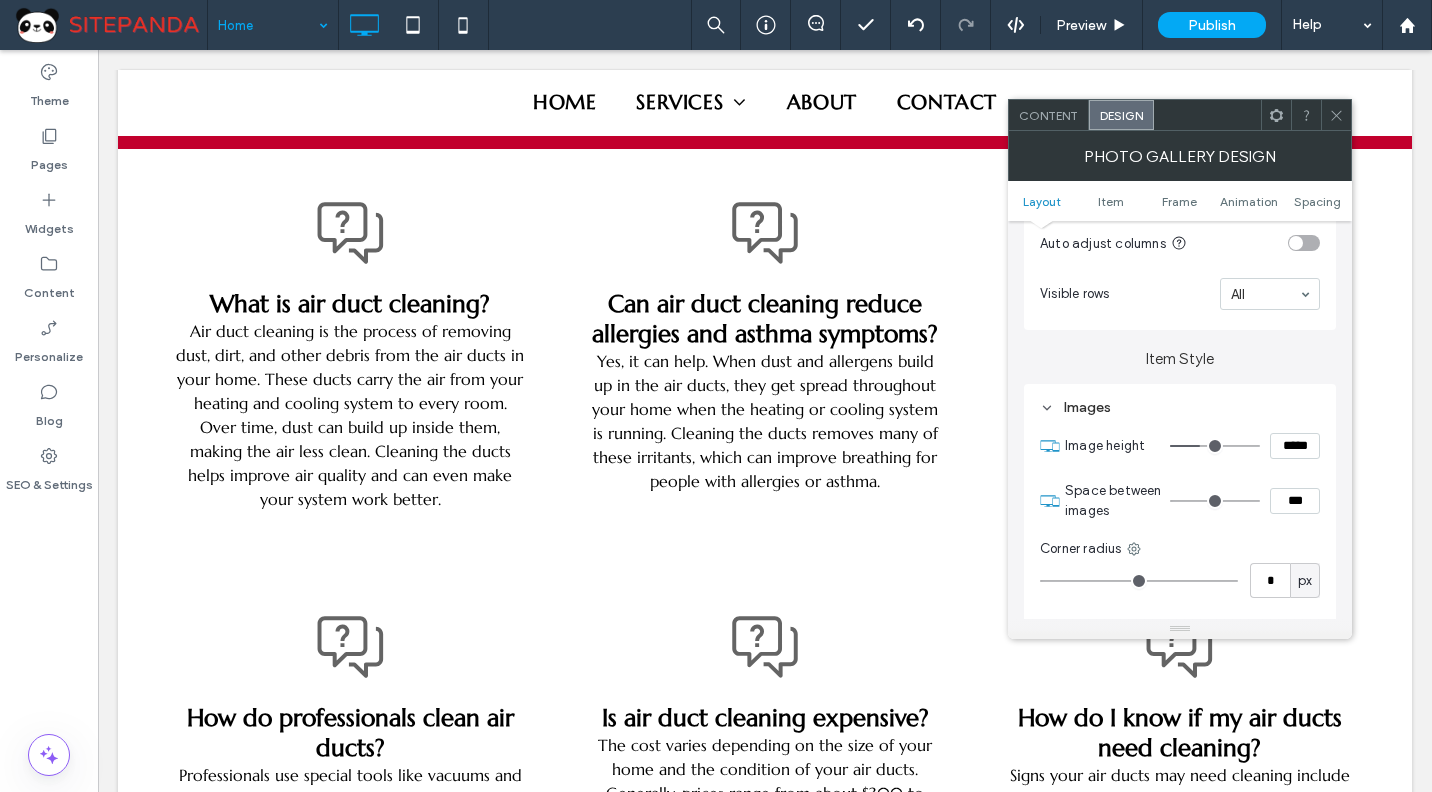 type on "***" 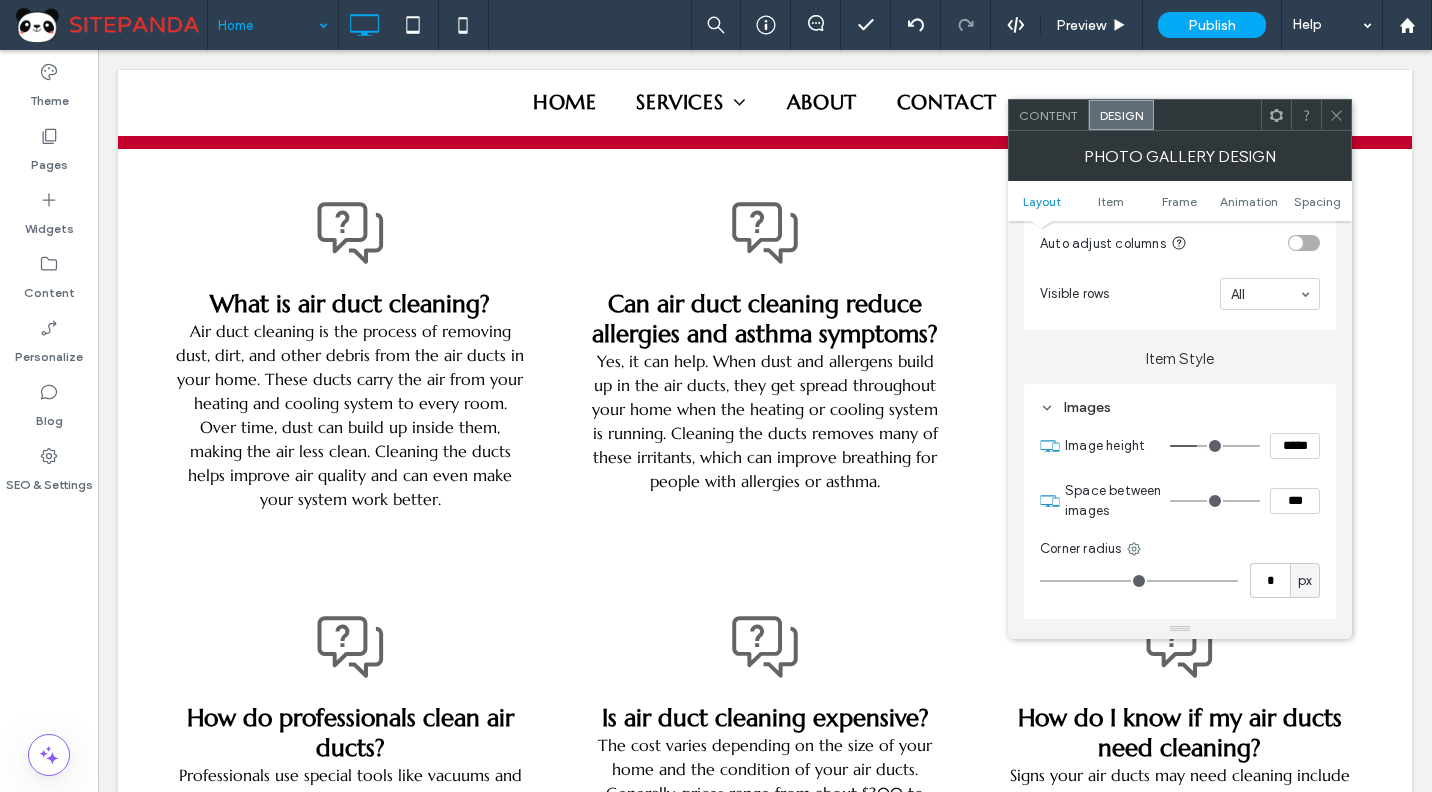 type on "***" 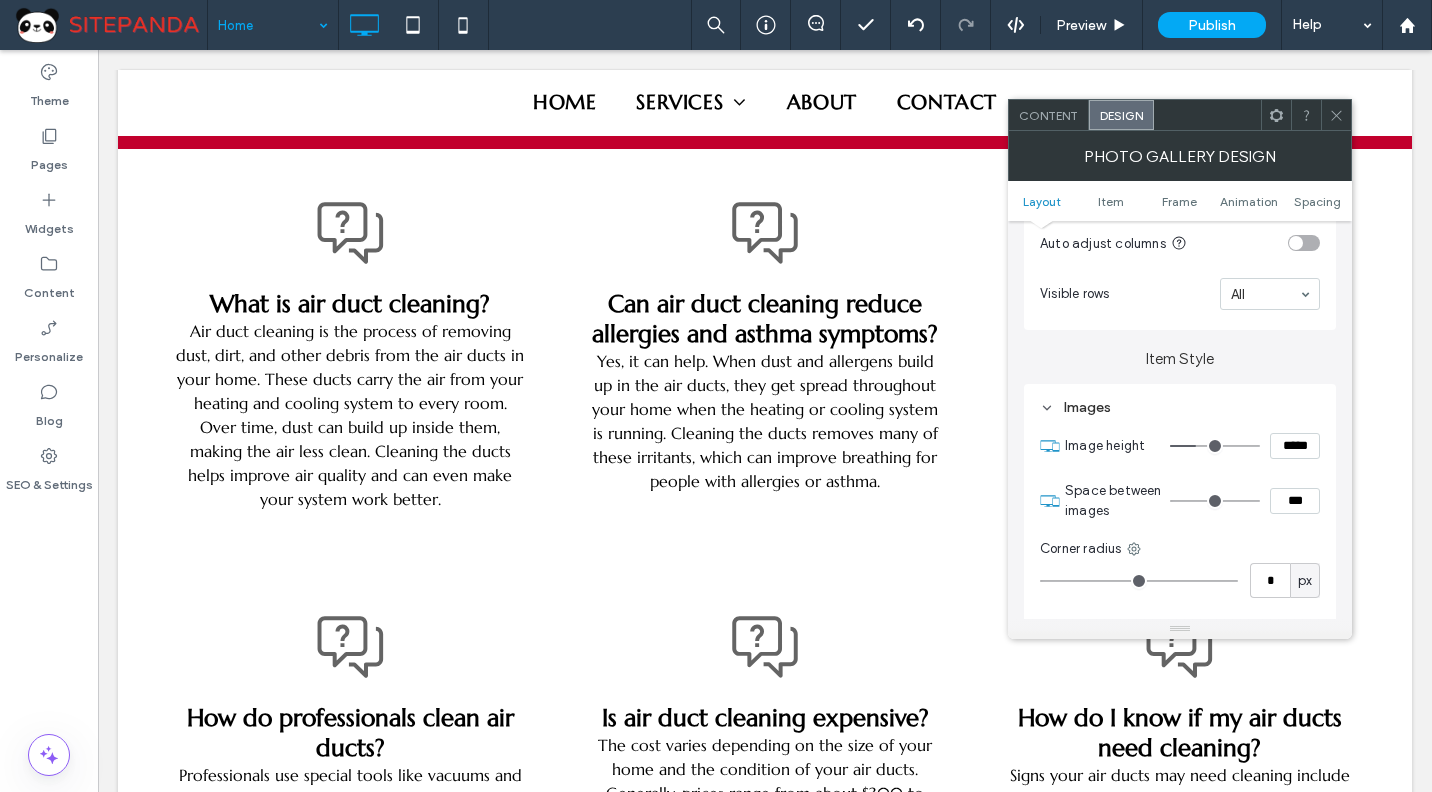 type on "***" 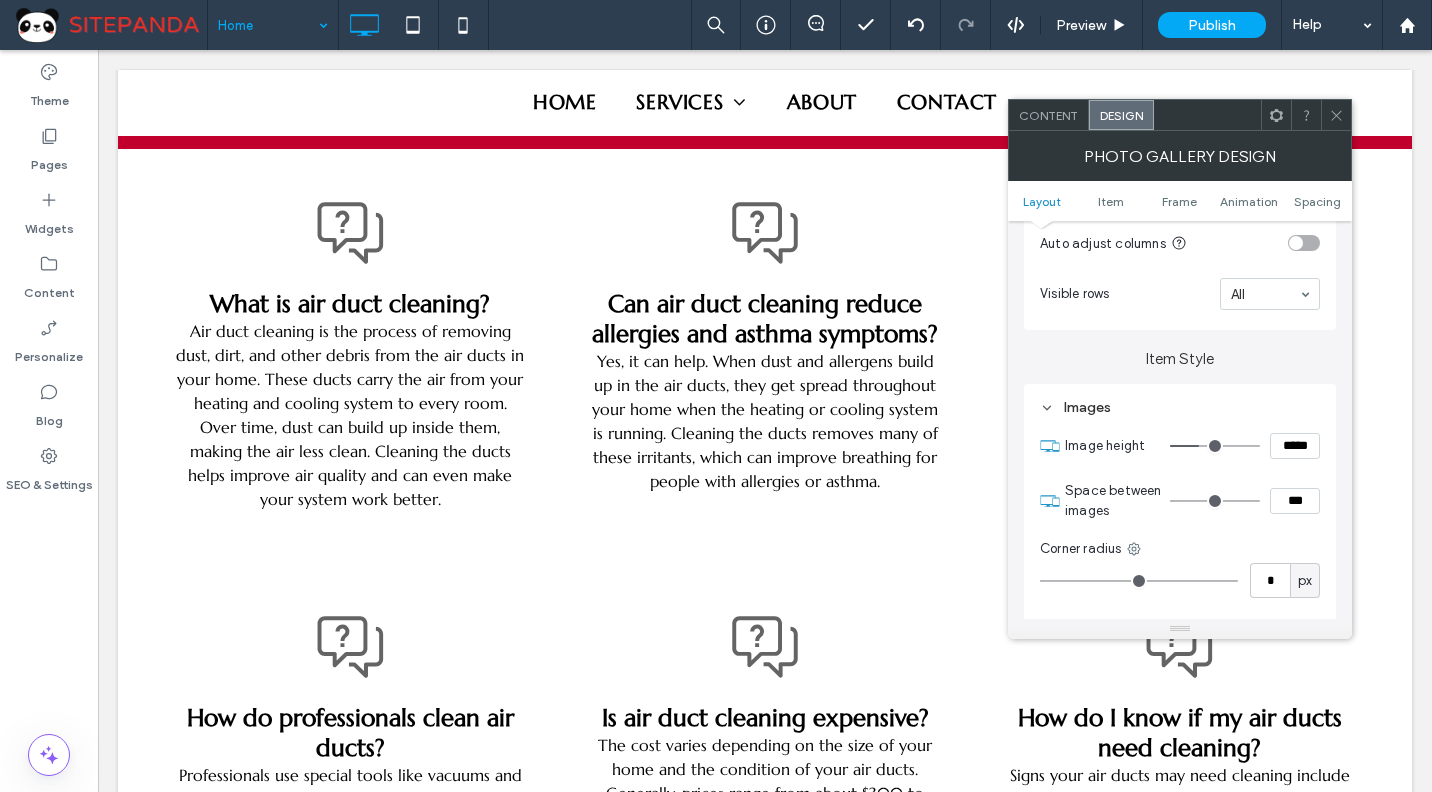 type on "***" 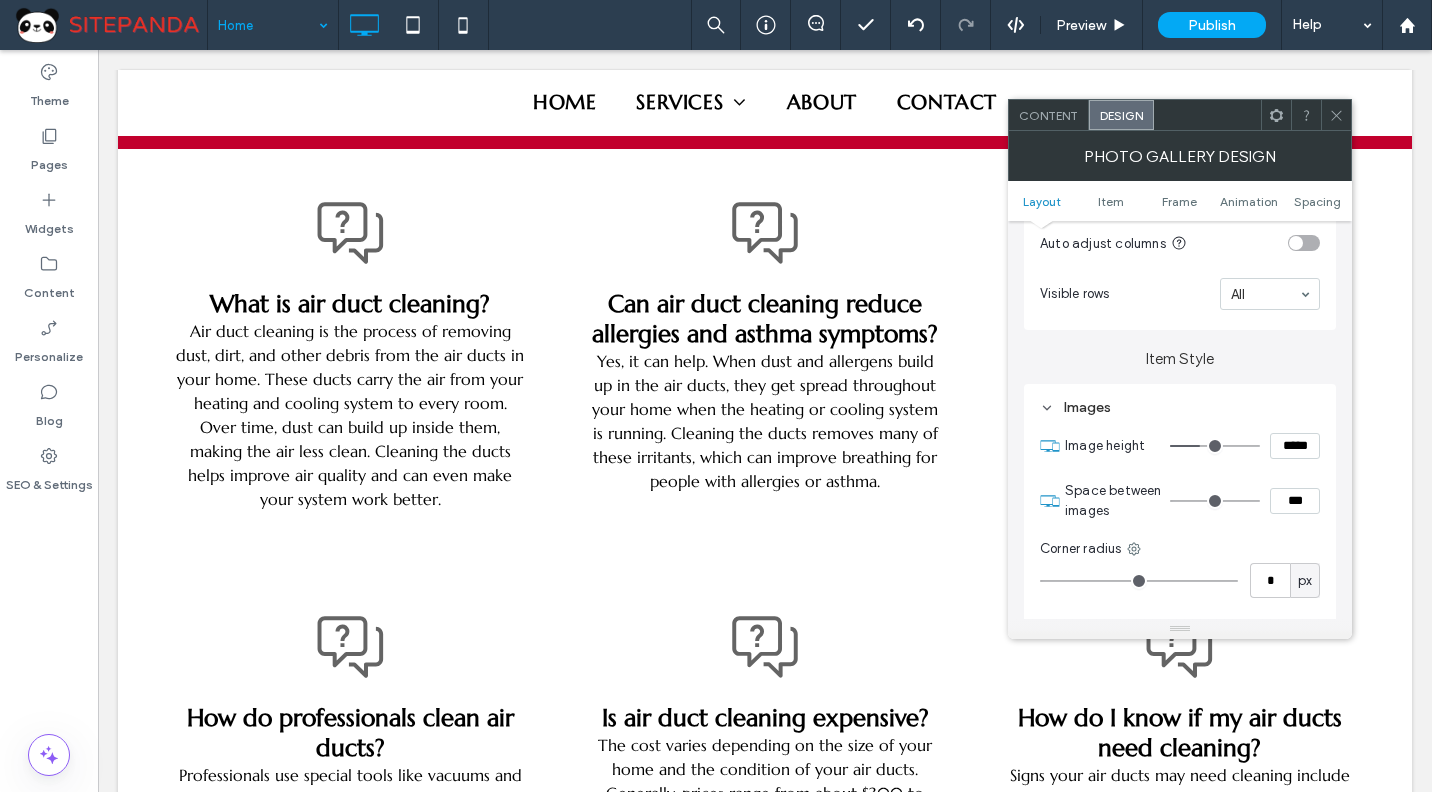 type on "***" 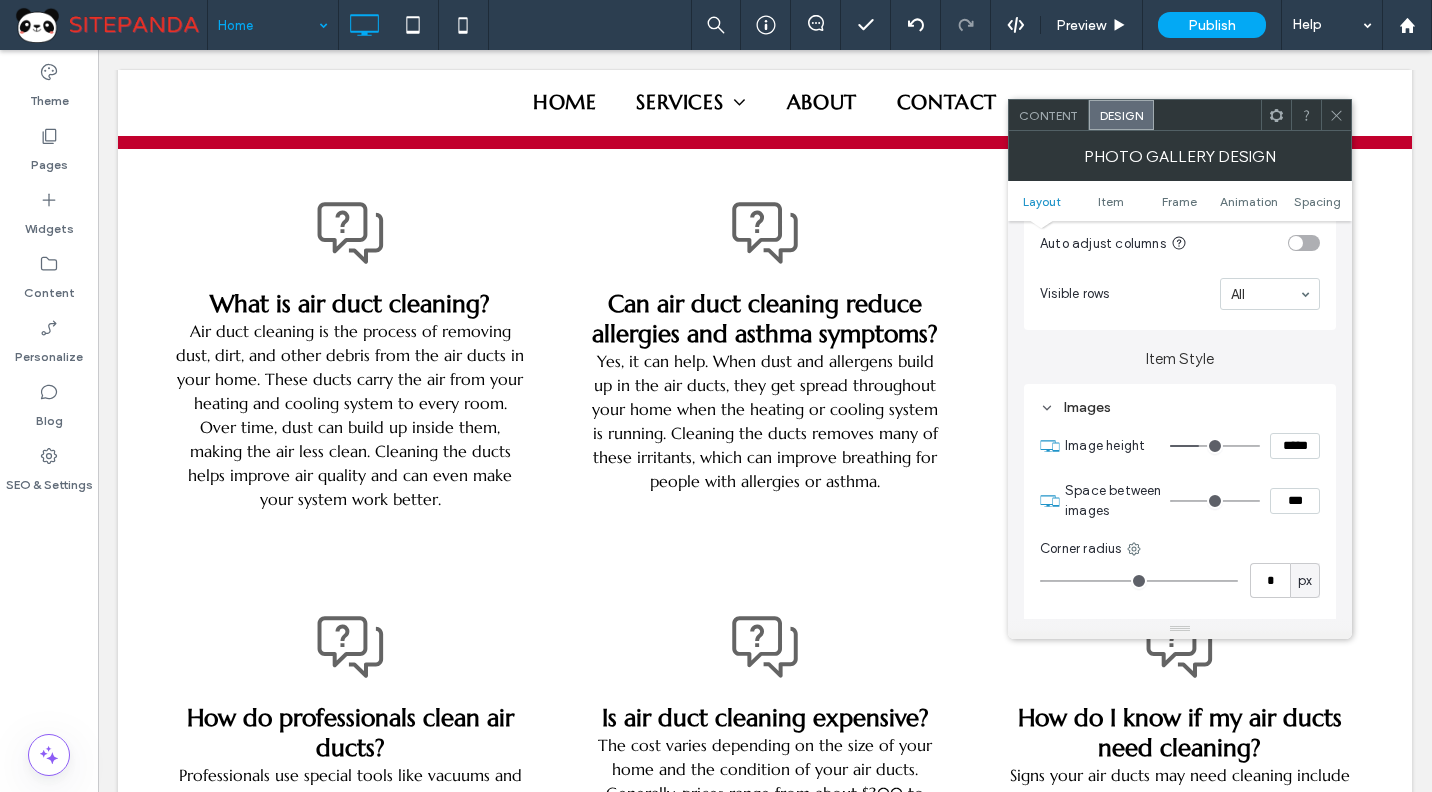type on "***" 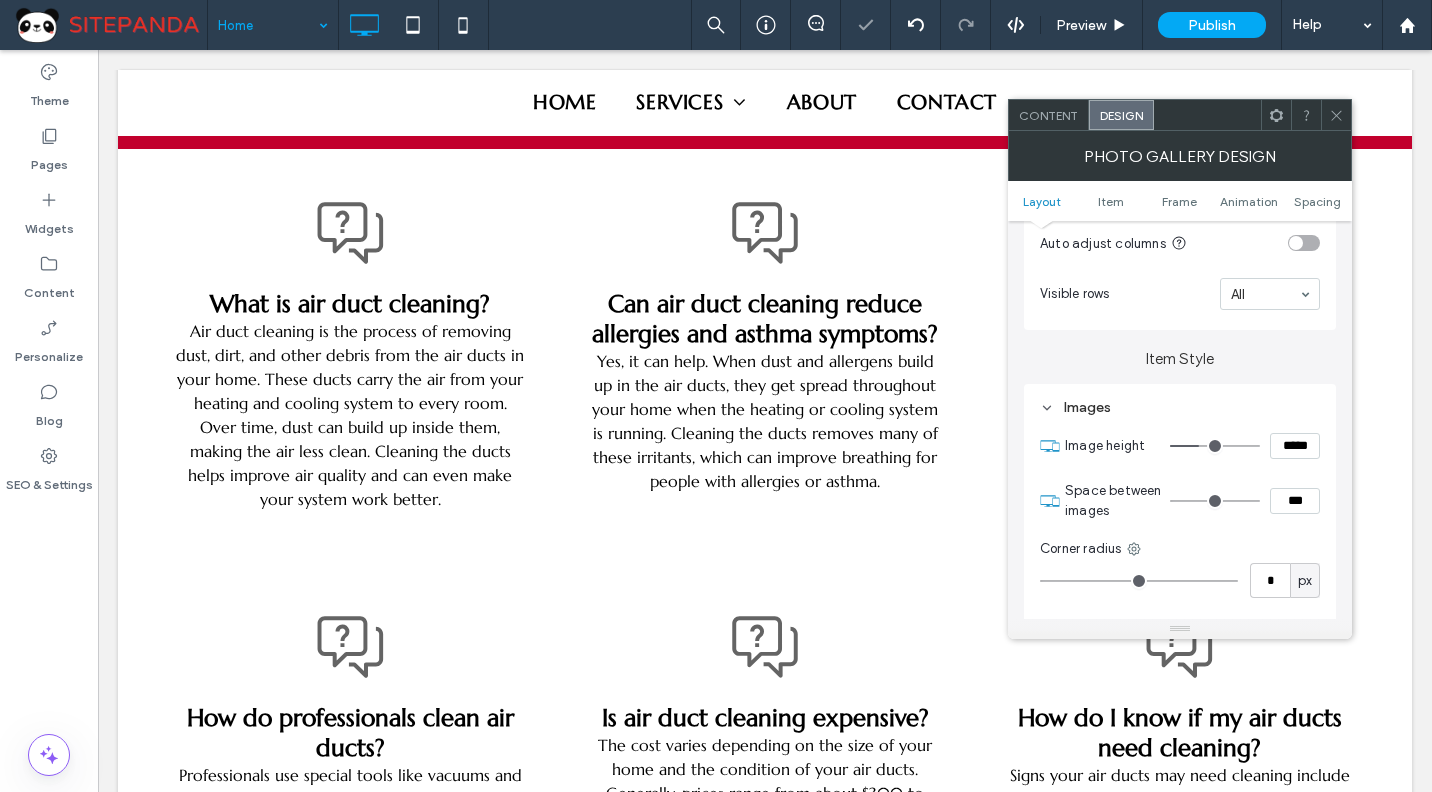 click 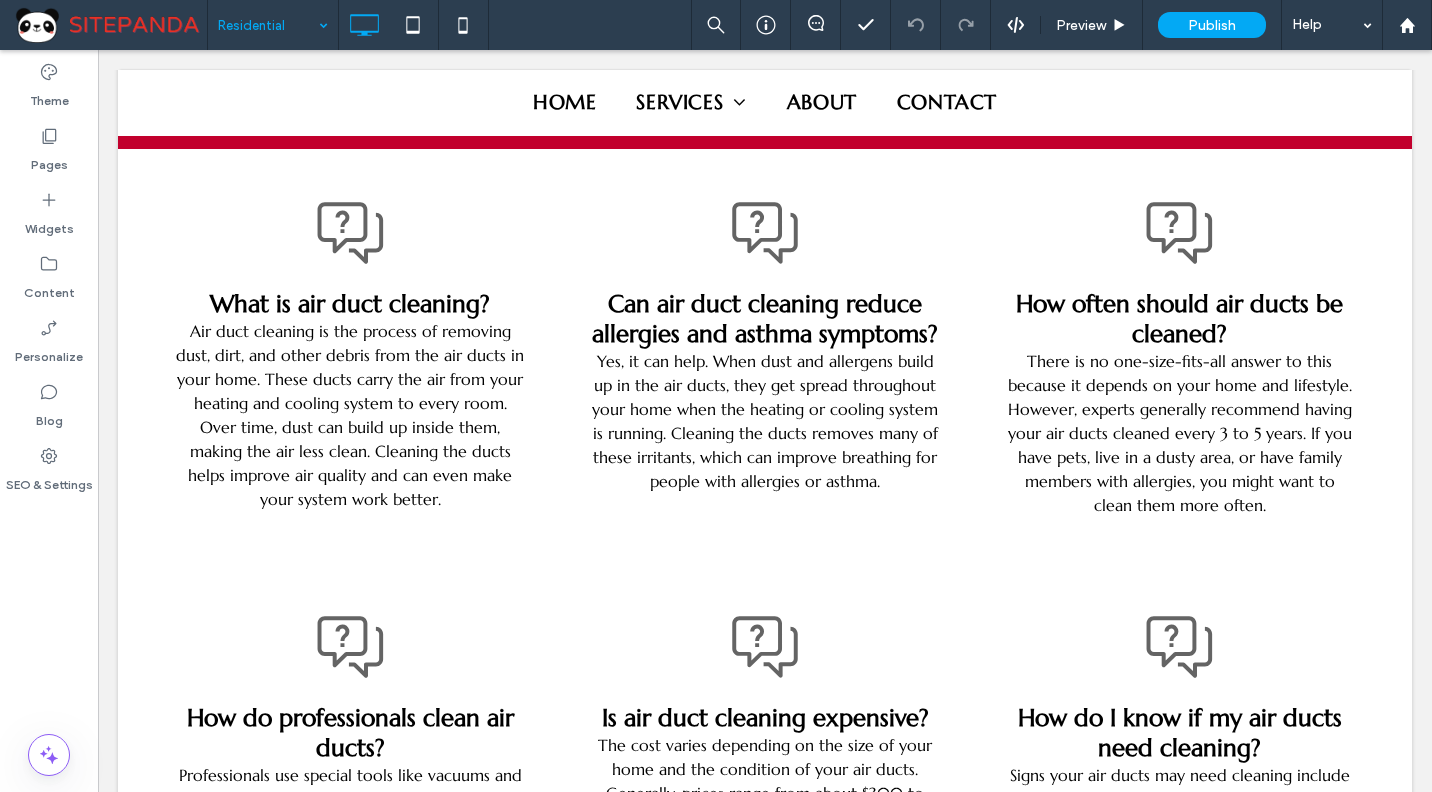 click at bounding box center [268, 25] 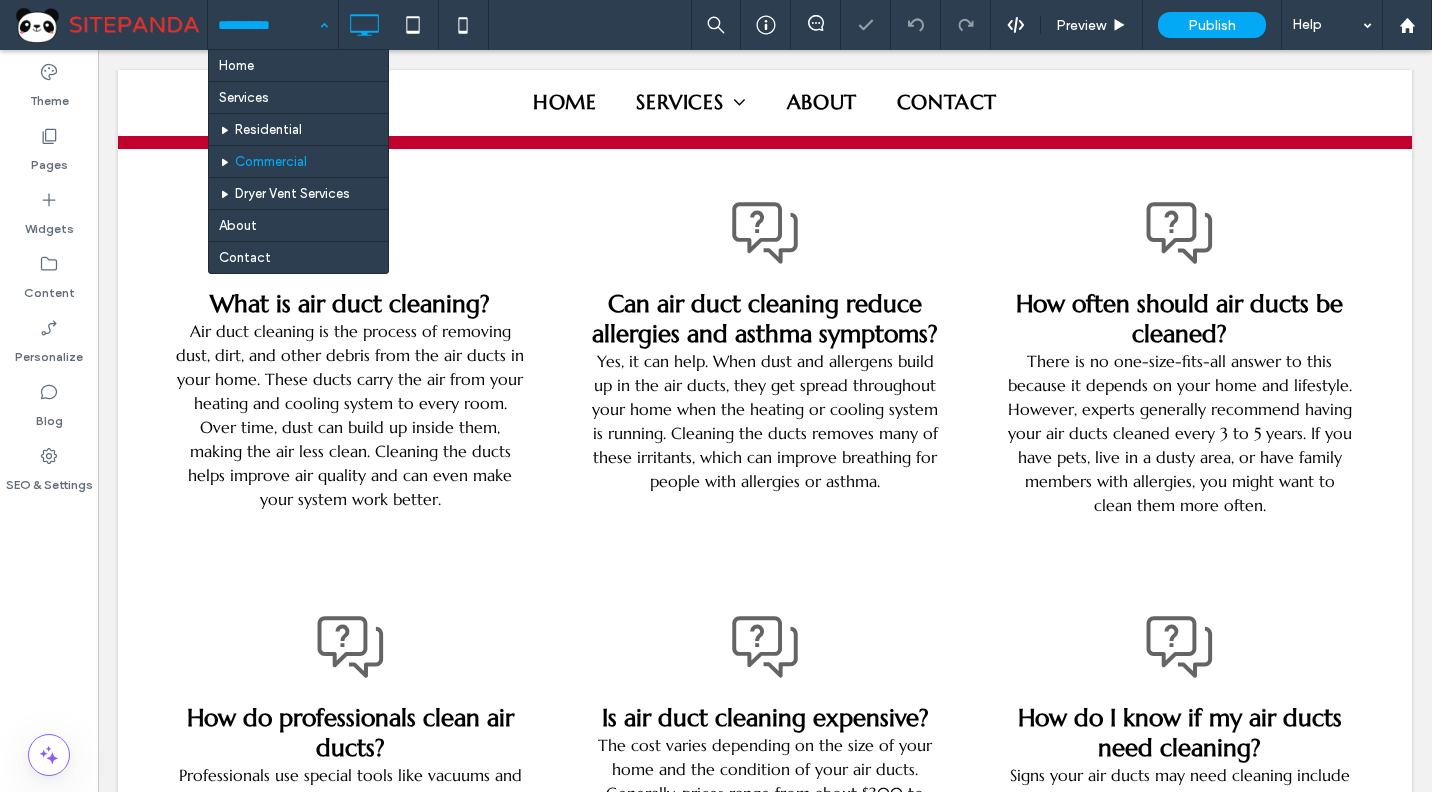 click at bounding box center (268, 25) 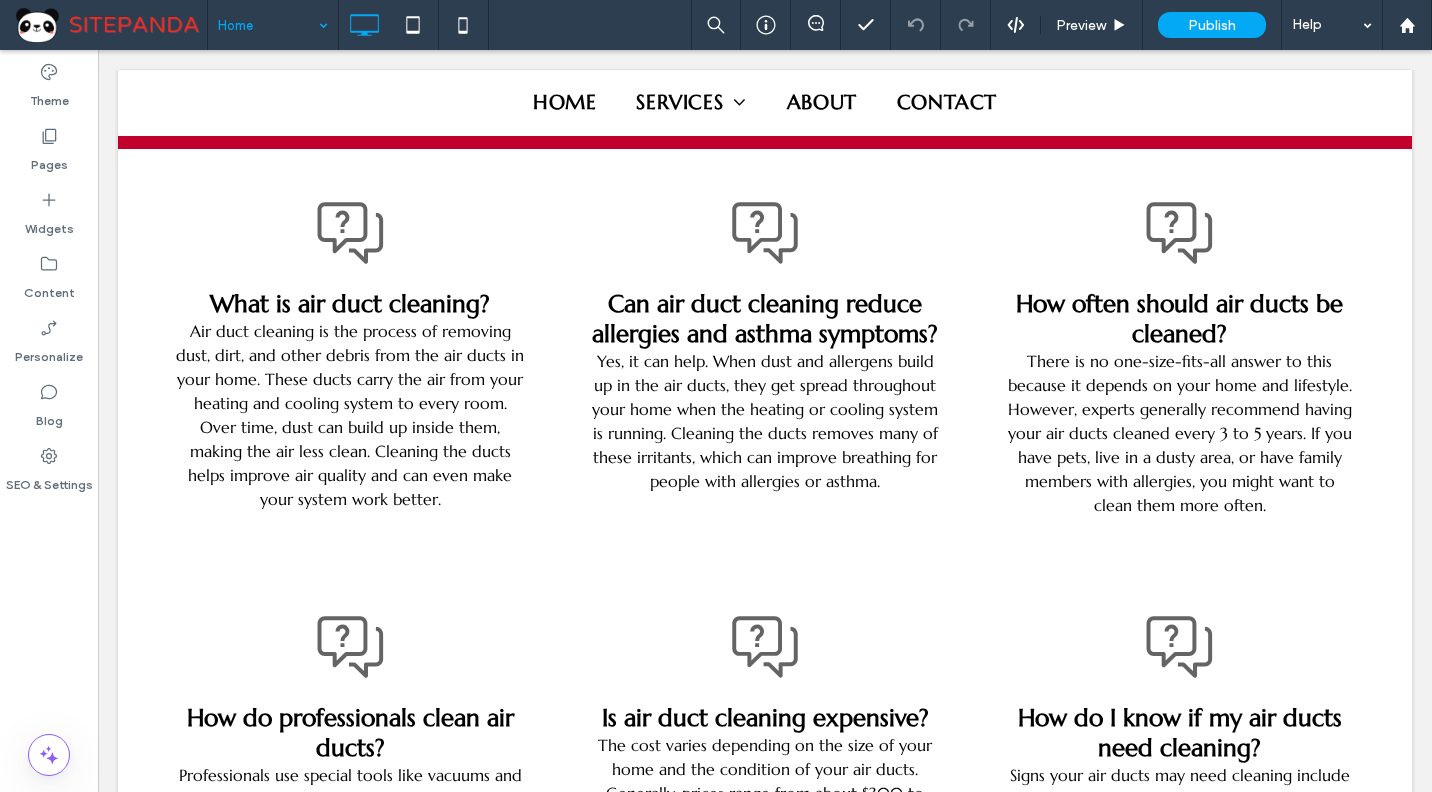 click at bounding box center (268, 25) 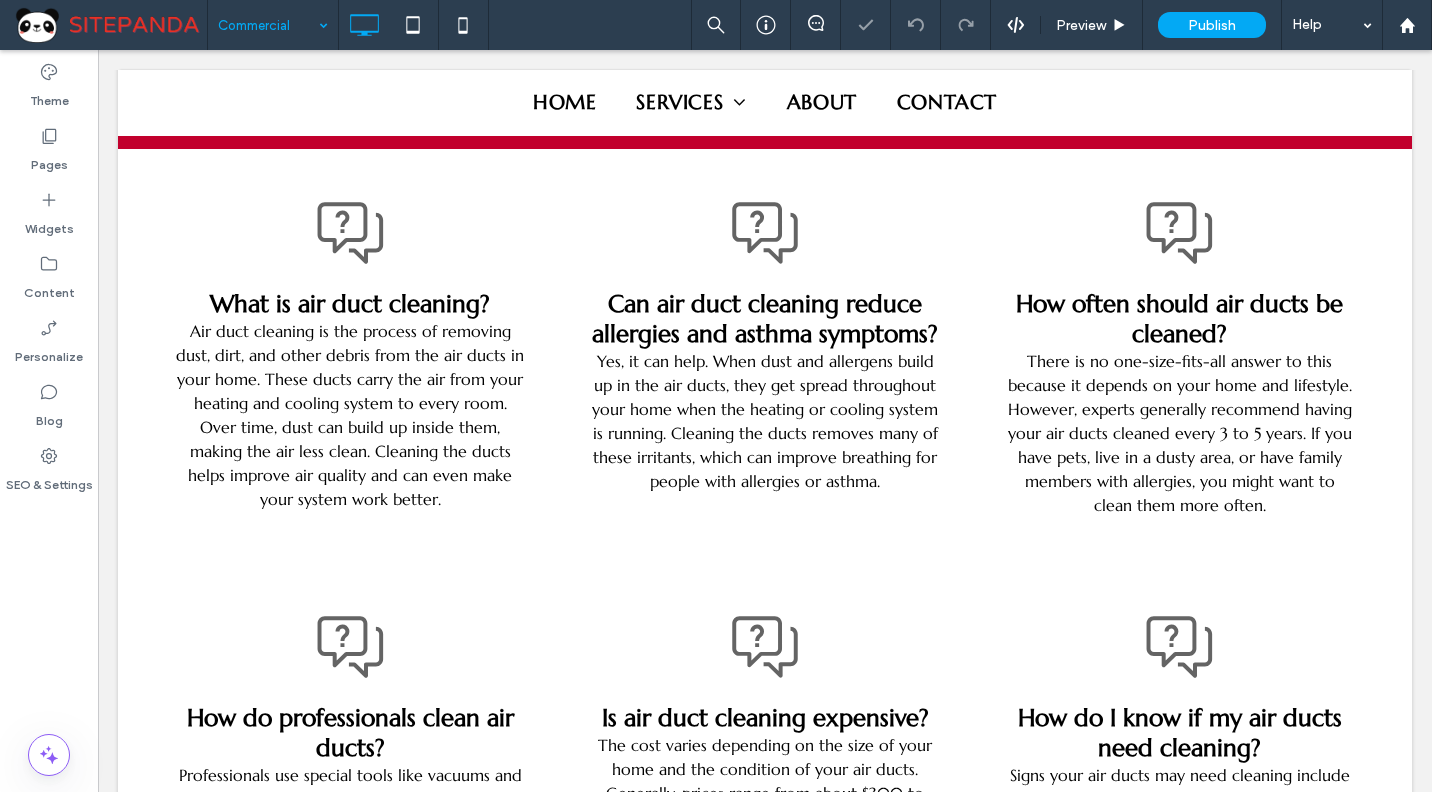 click at bounding box center (268, 25) 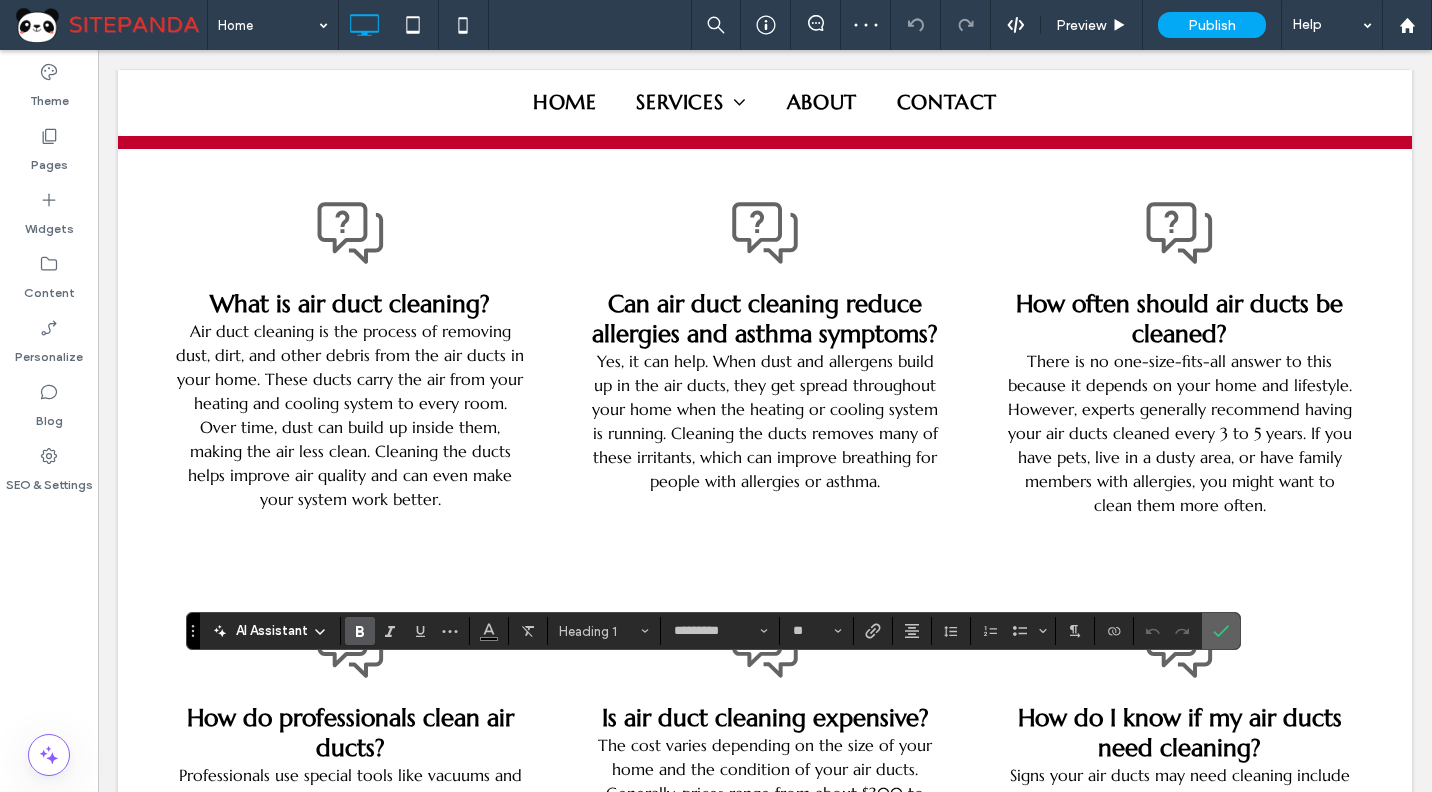 click 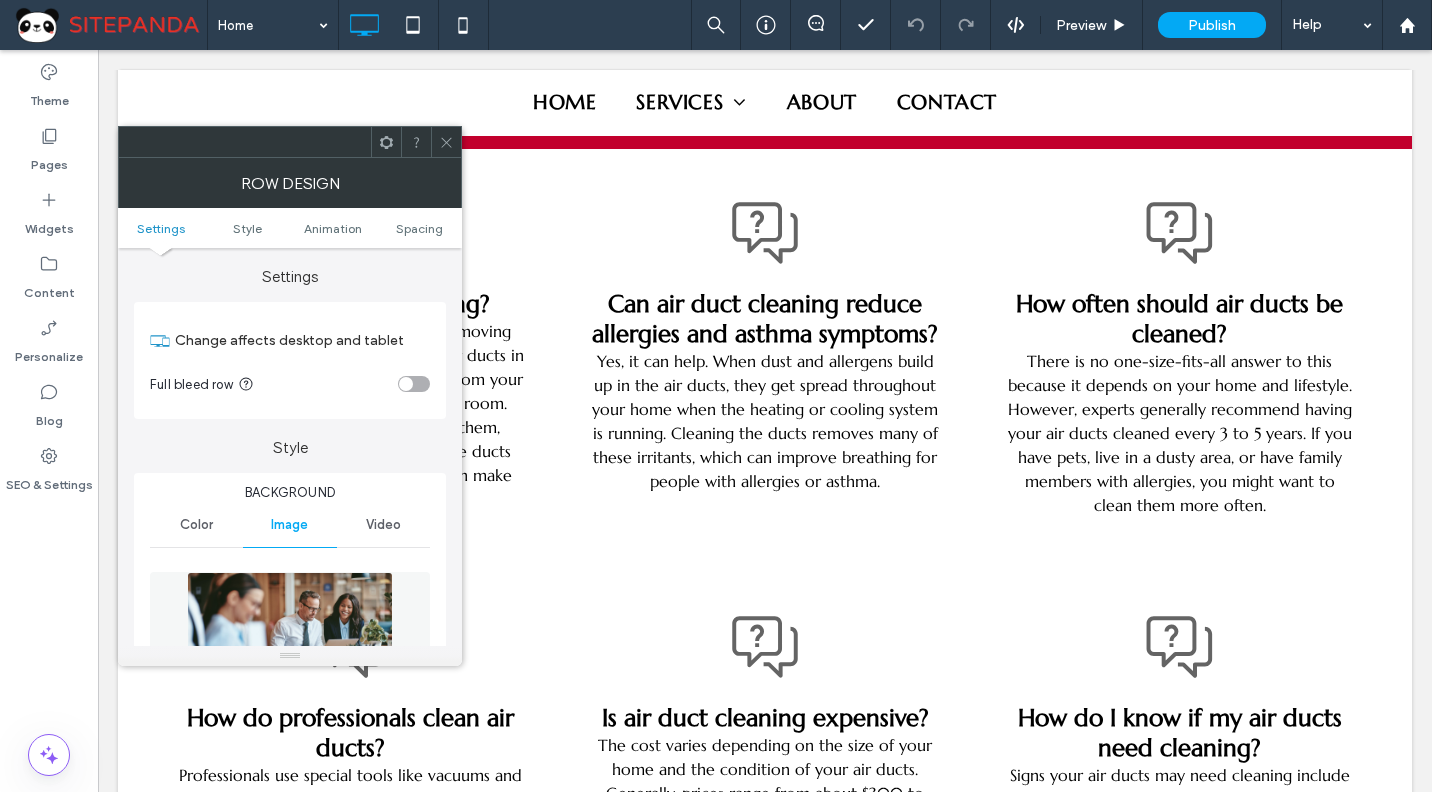 click at bounding box center (290, 641) 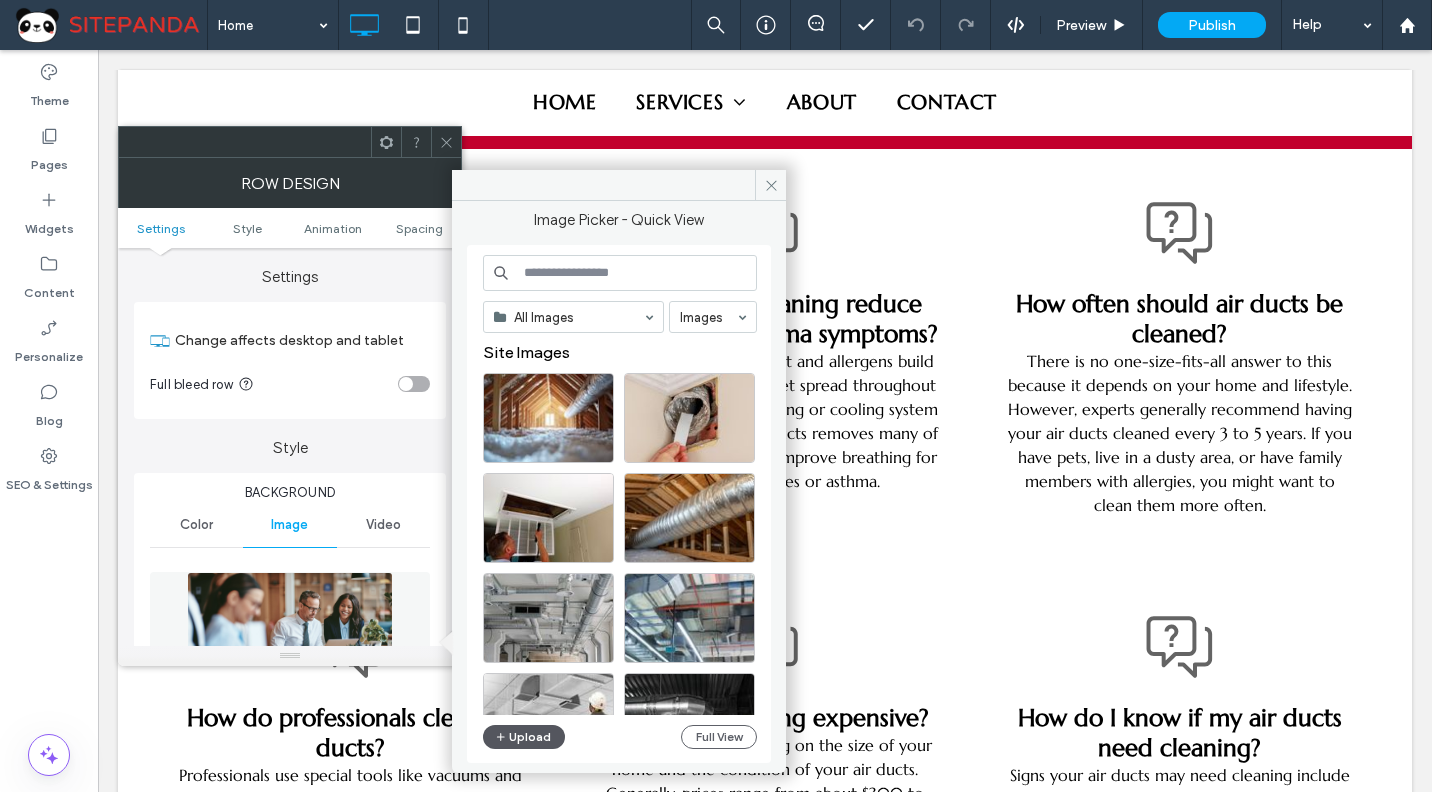 click on "Upload" at bounding box center (524, 737) 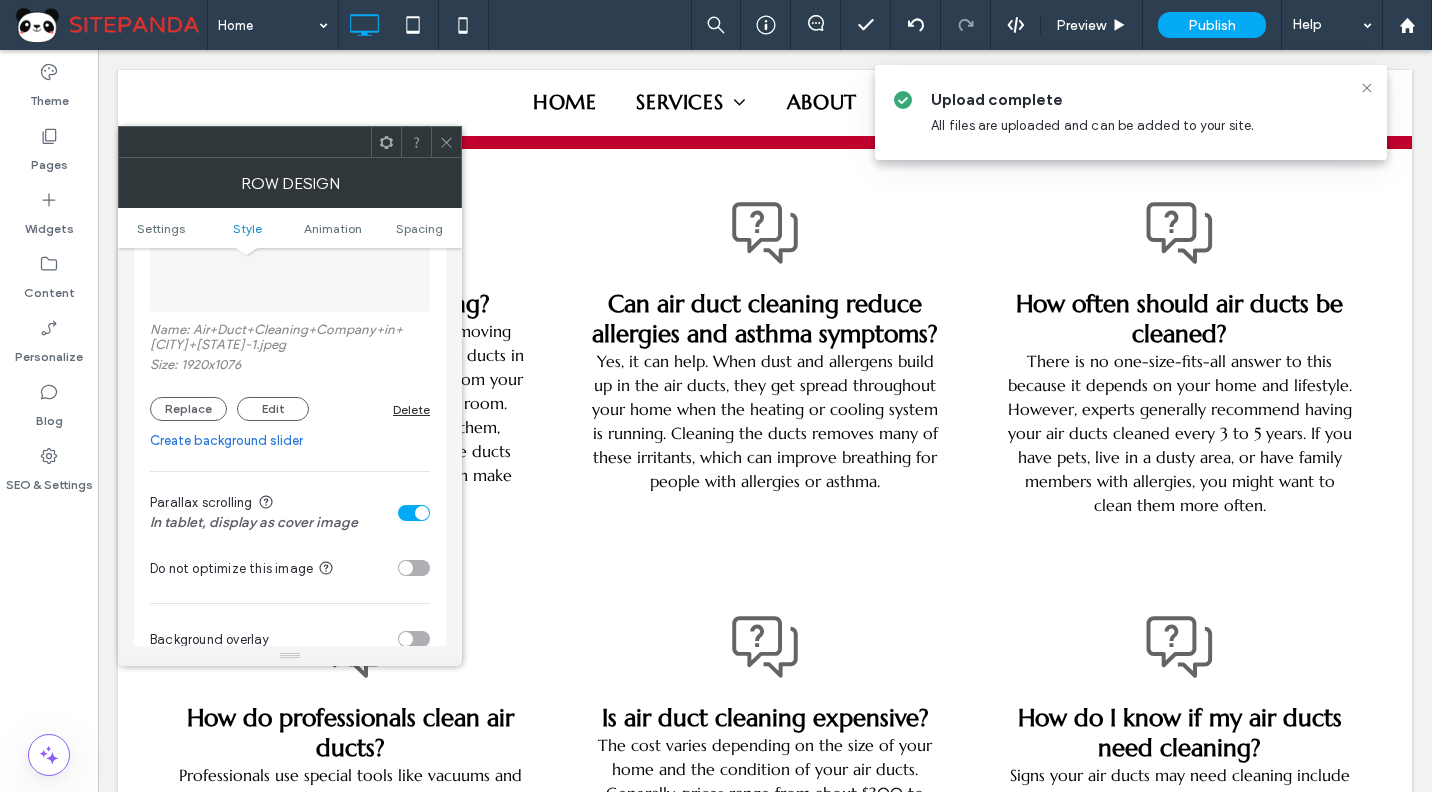 scroll, scrollTop: 230, scrollLeft: 0, axis: vertical 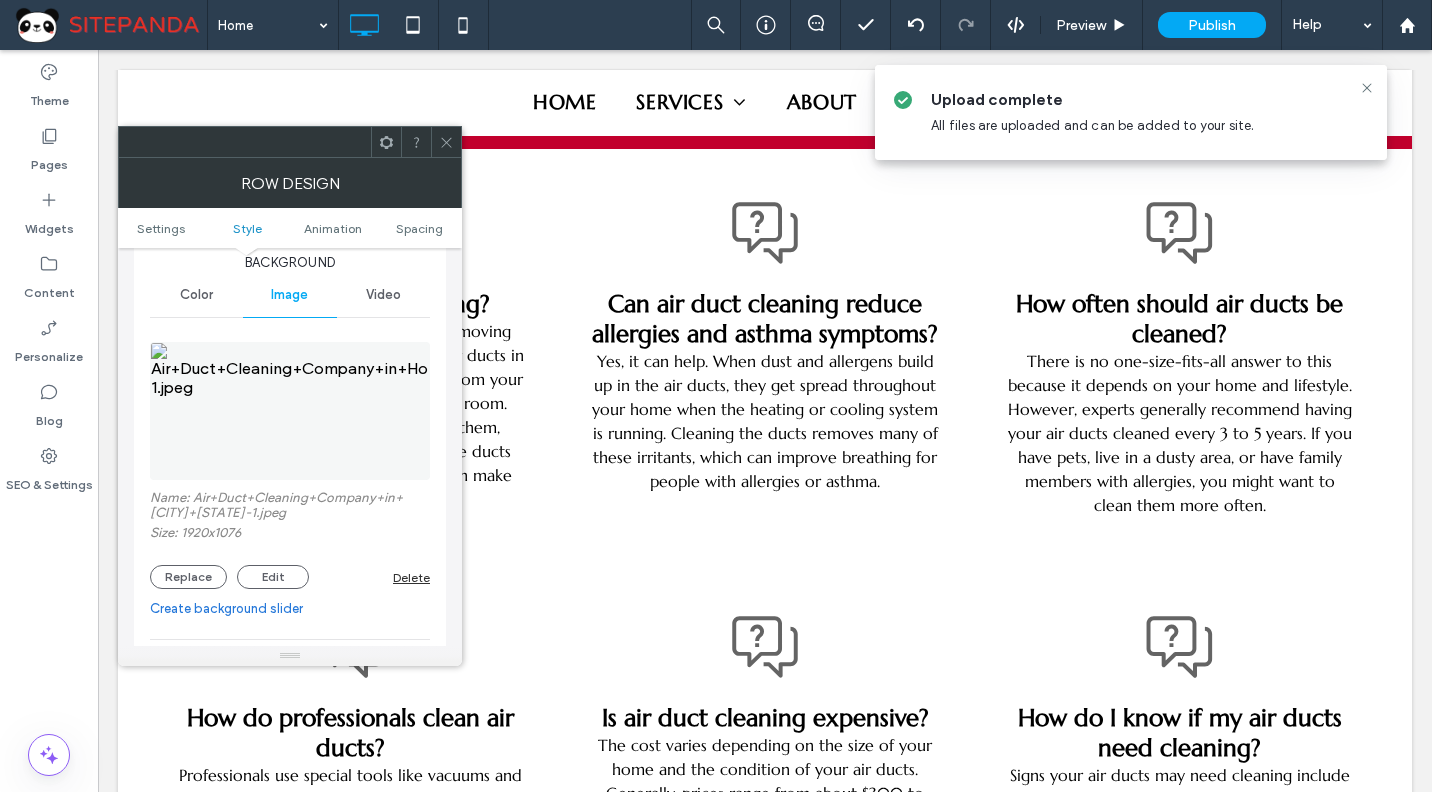 click at bounding box center [290, 411] 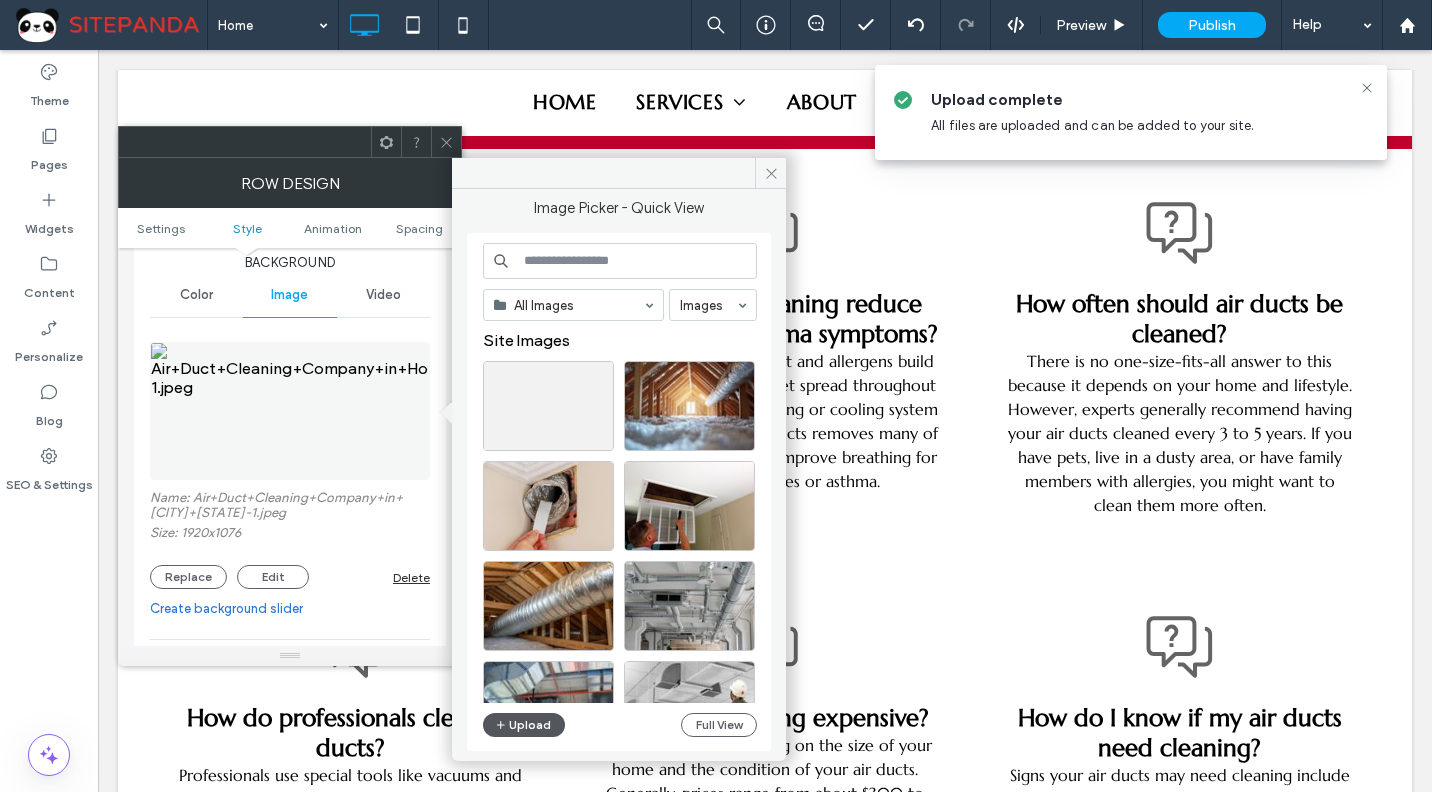click on "Upload" at bounding box center (524, 725) 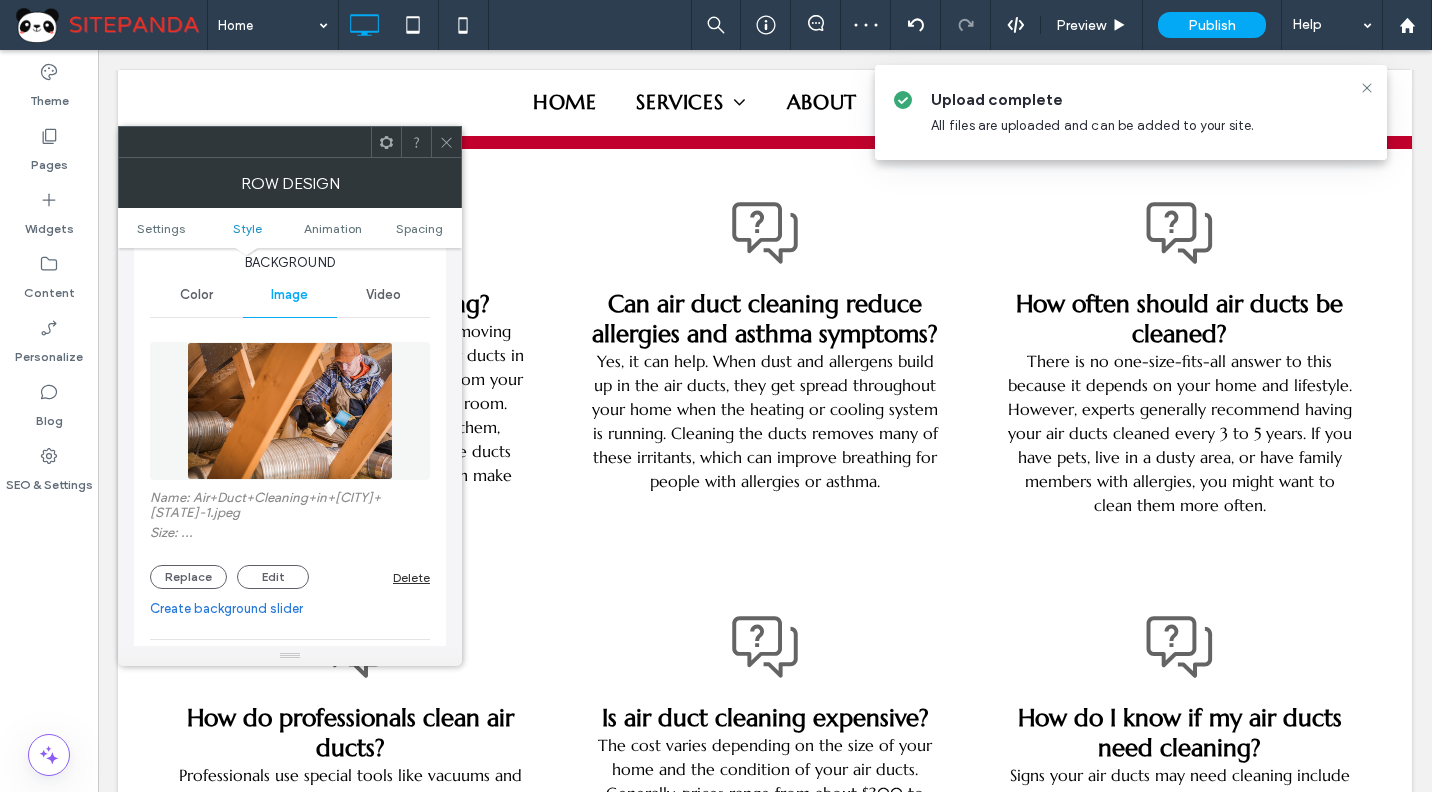 click at bounding box center [290, 411] 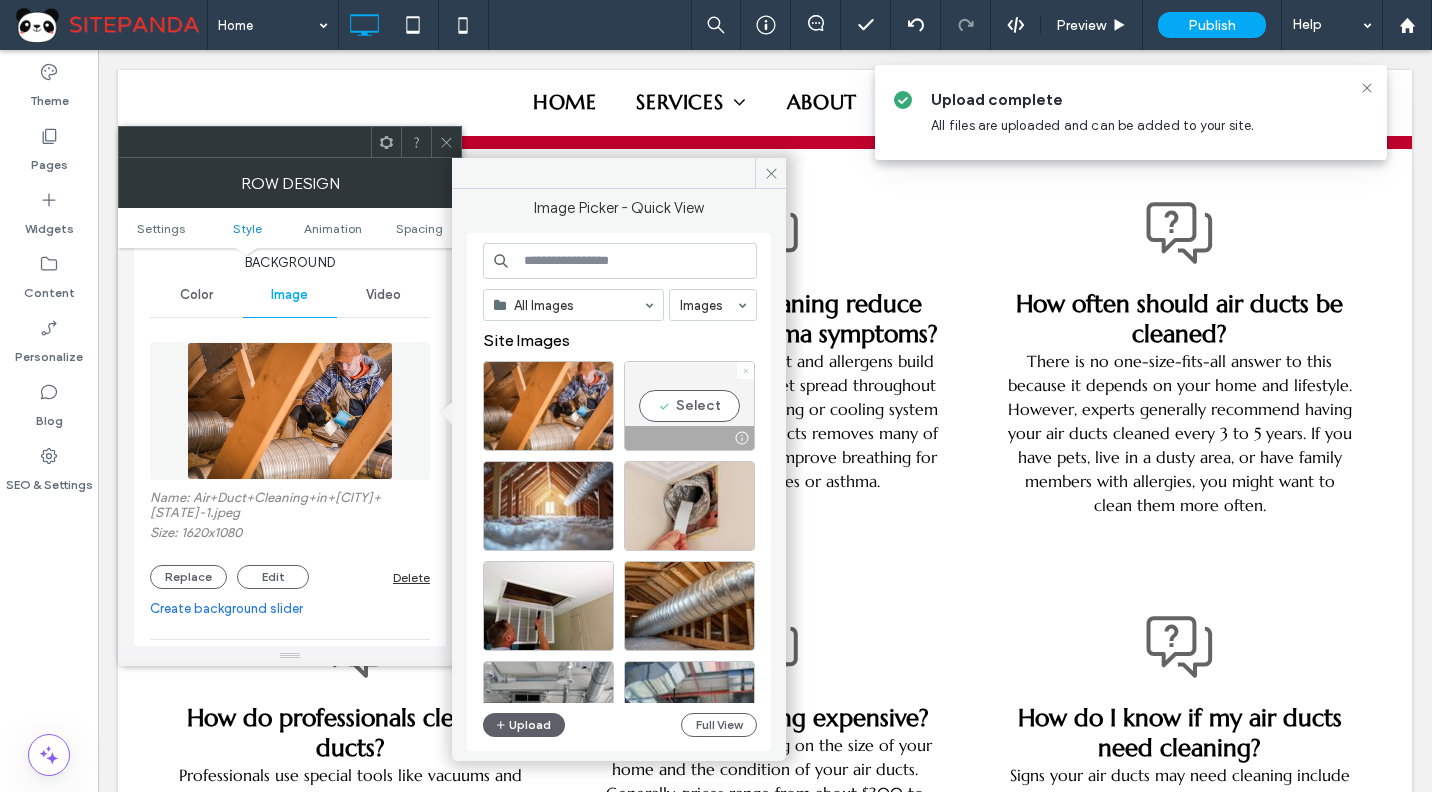 click 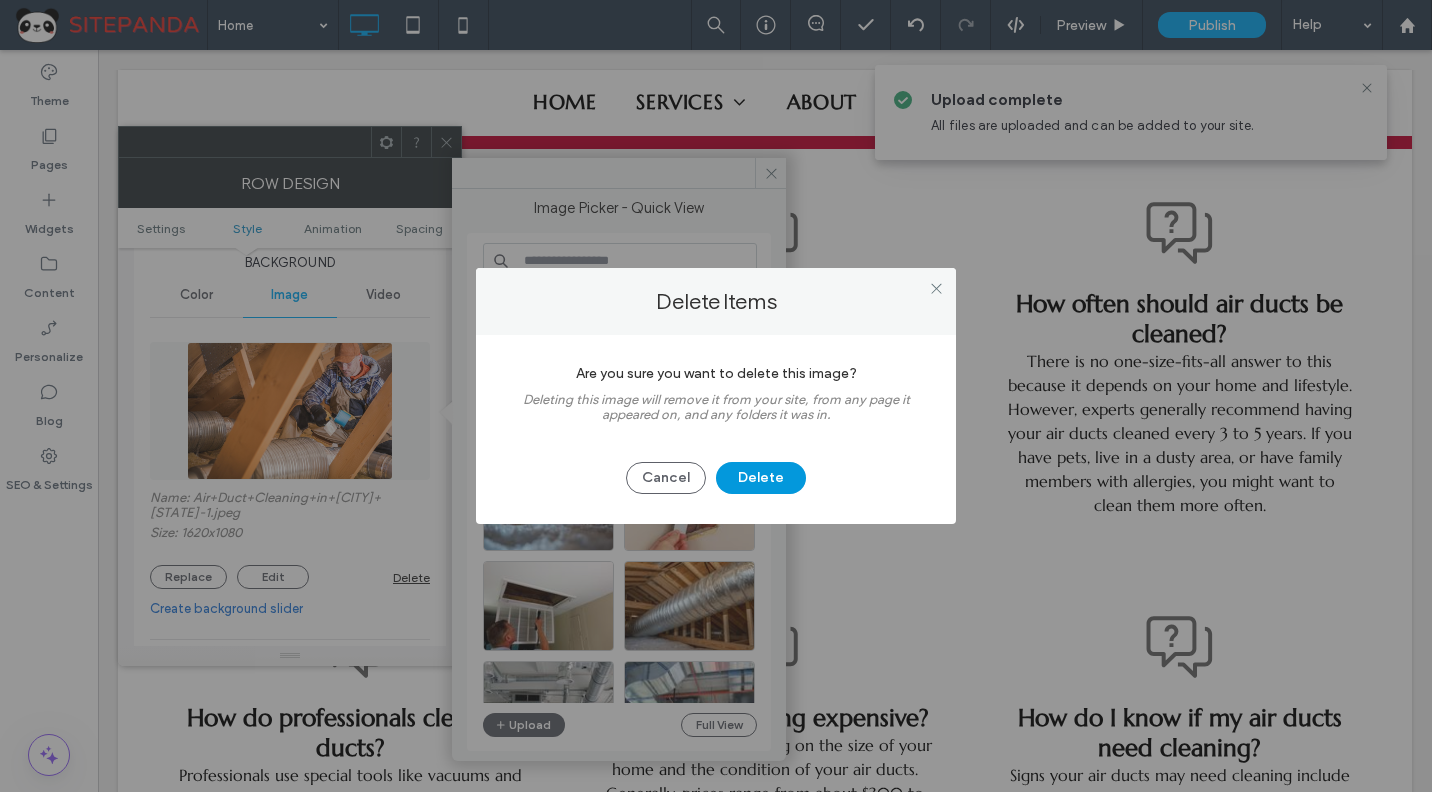 click on "Delete" at bounding box center [761, 478] 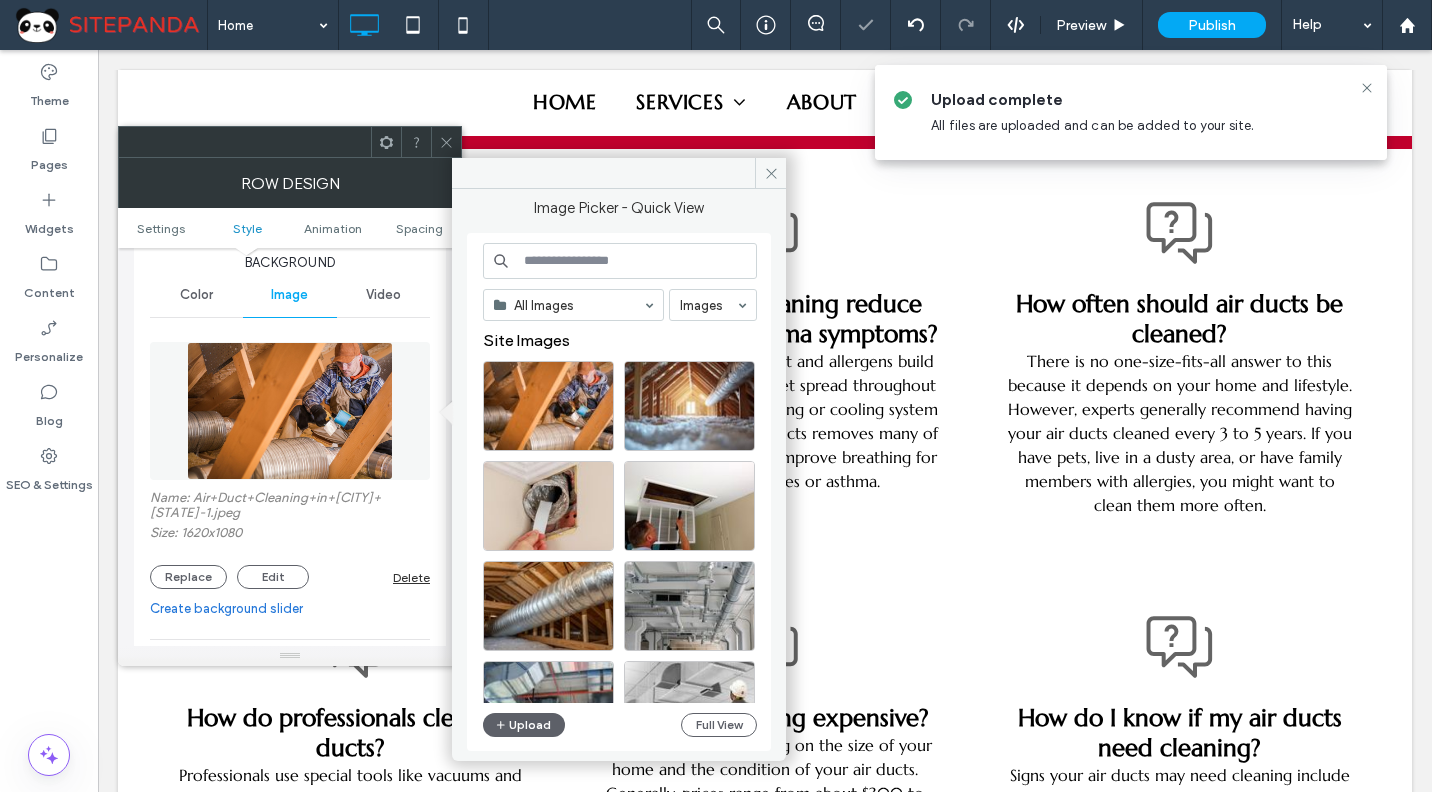 click at bounding box center [446, 142] 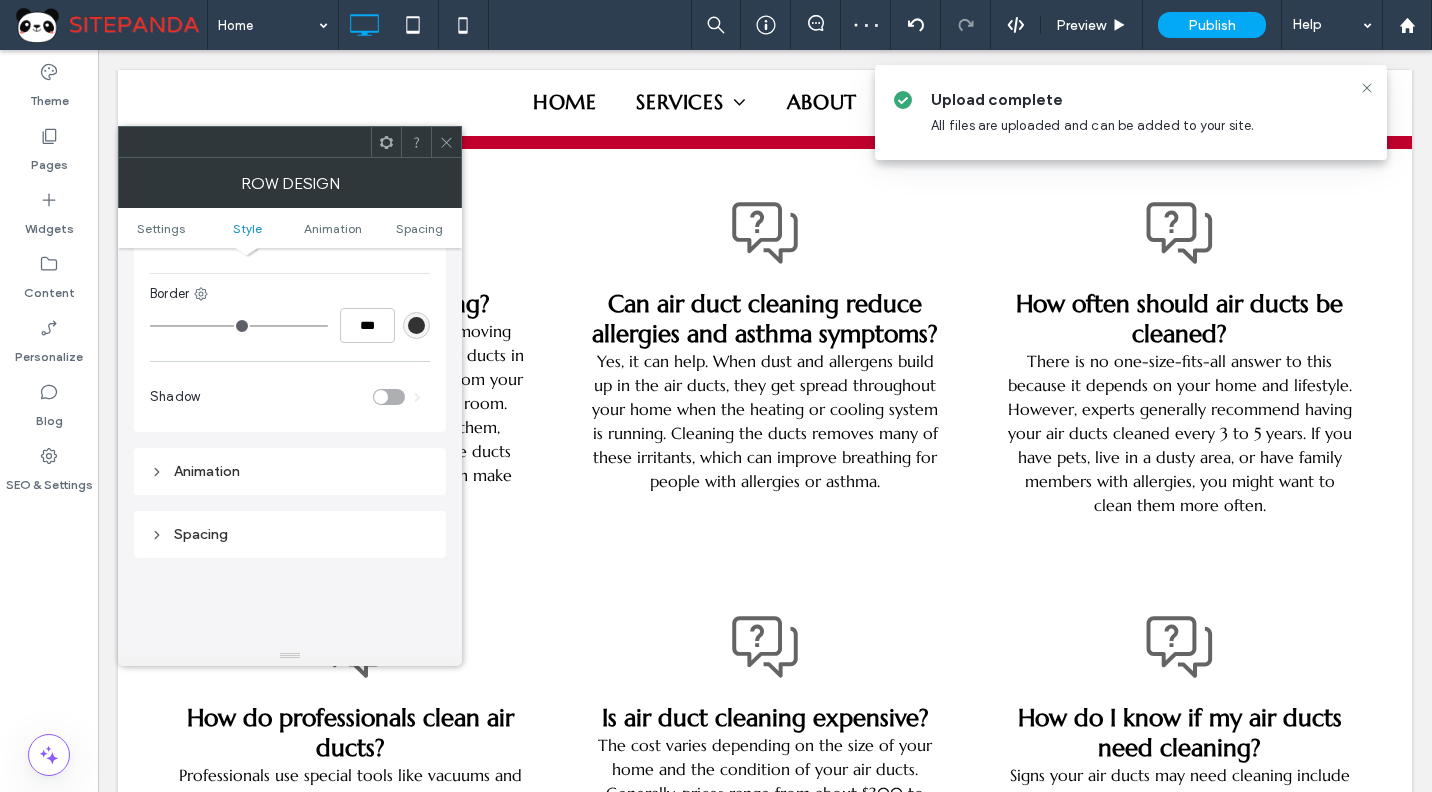 scroll, scrollTop: 800, scrollLeft: 0, axis: vertical 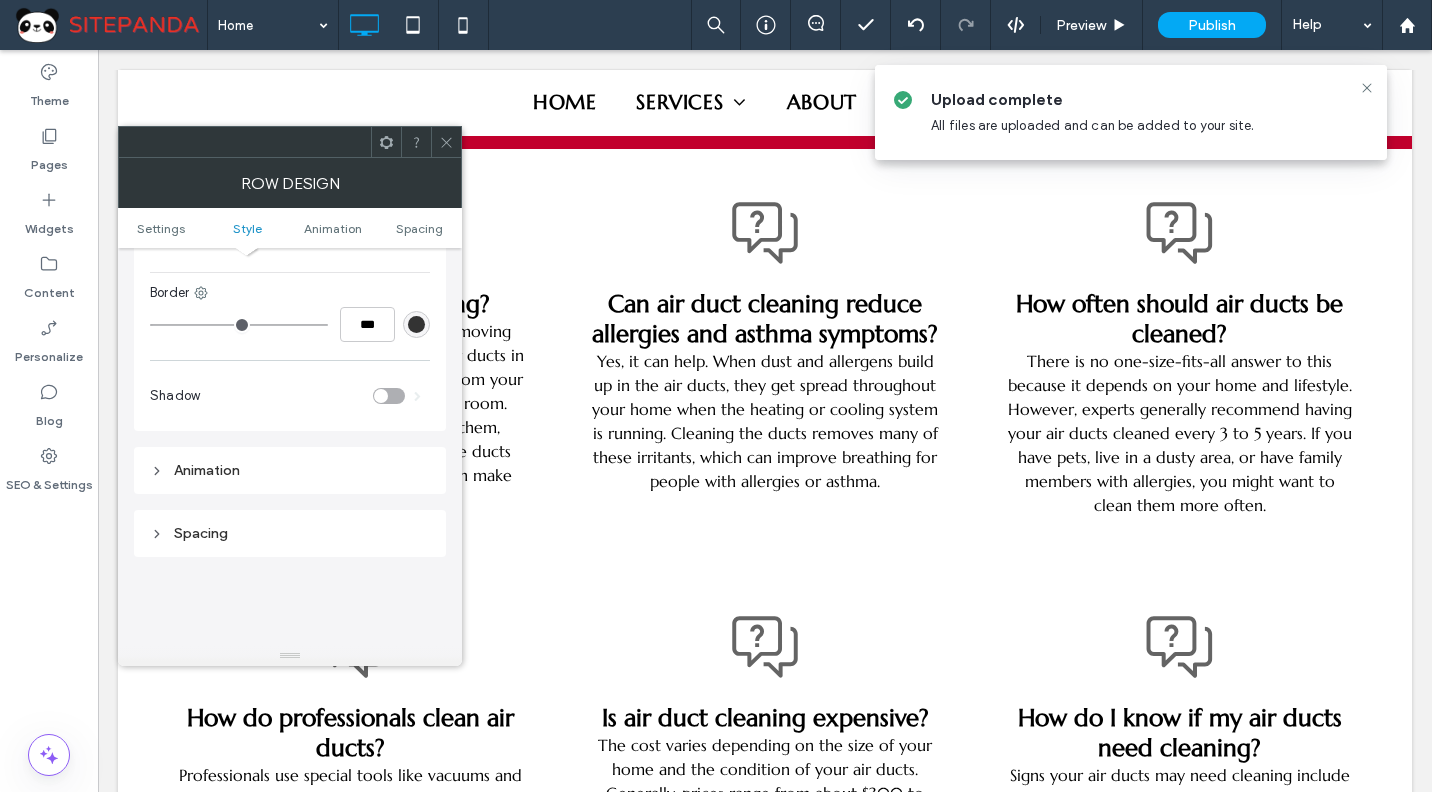 click 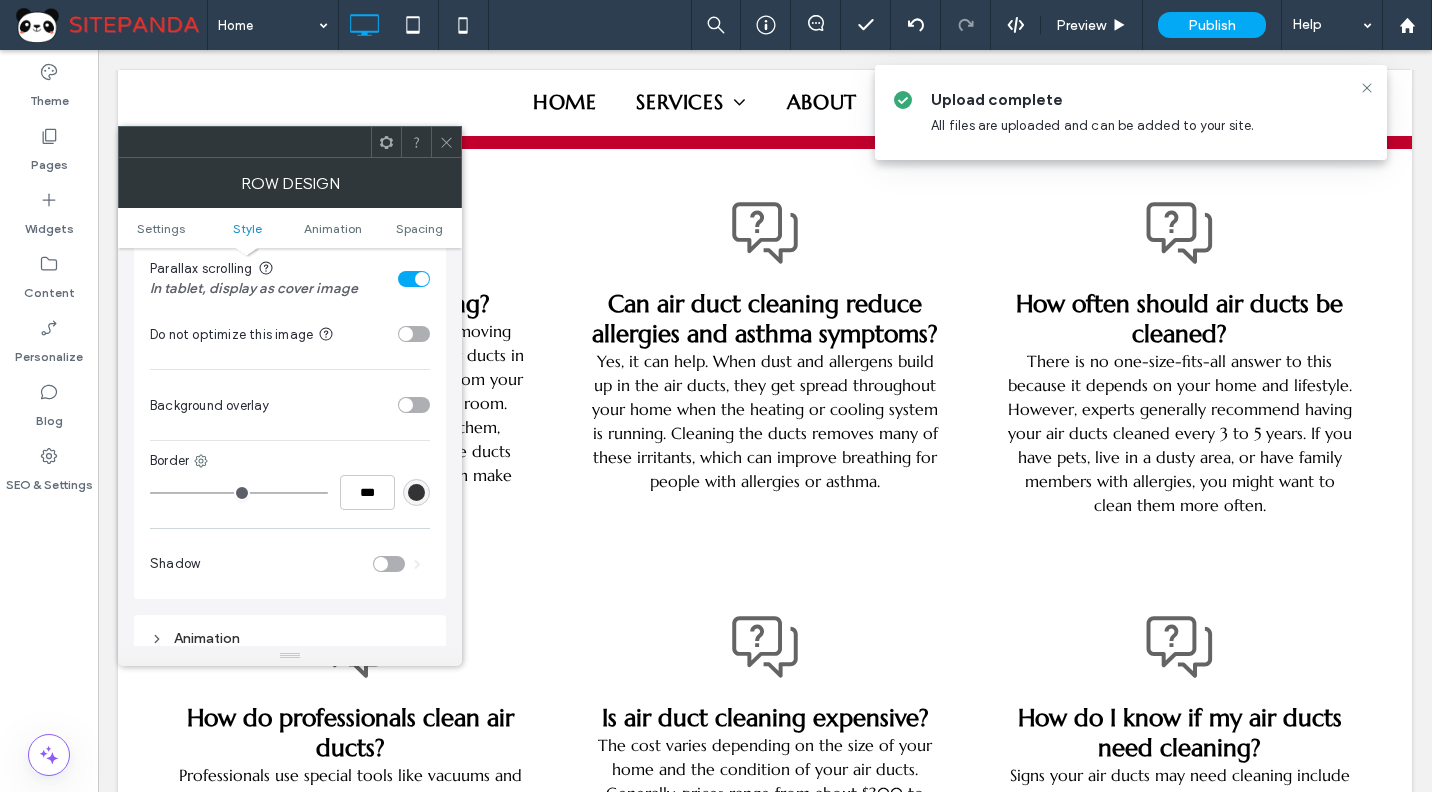 scroll, scrollTop: 500, scrollLeft: 0, axis: vertical 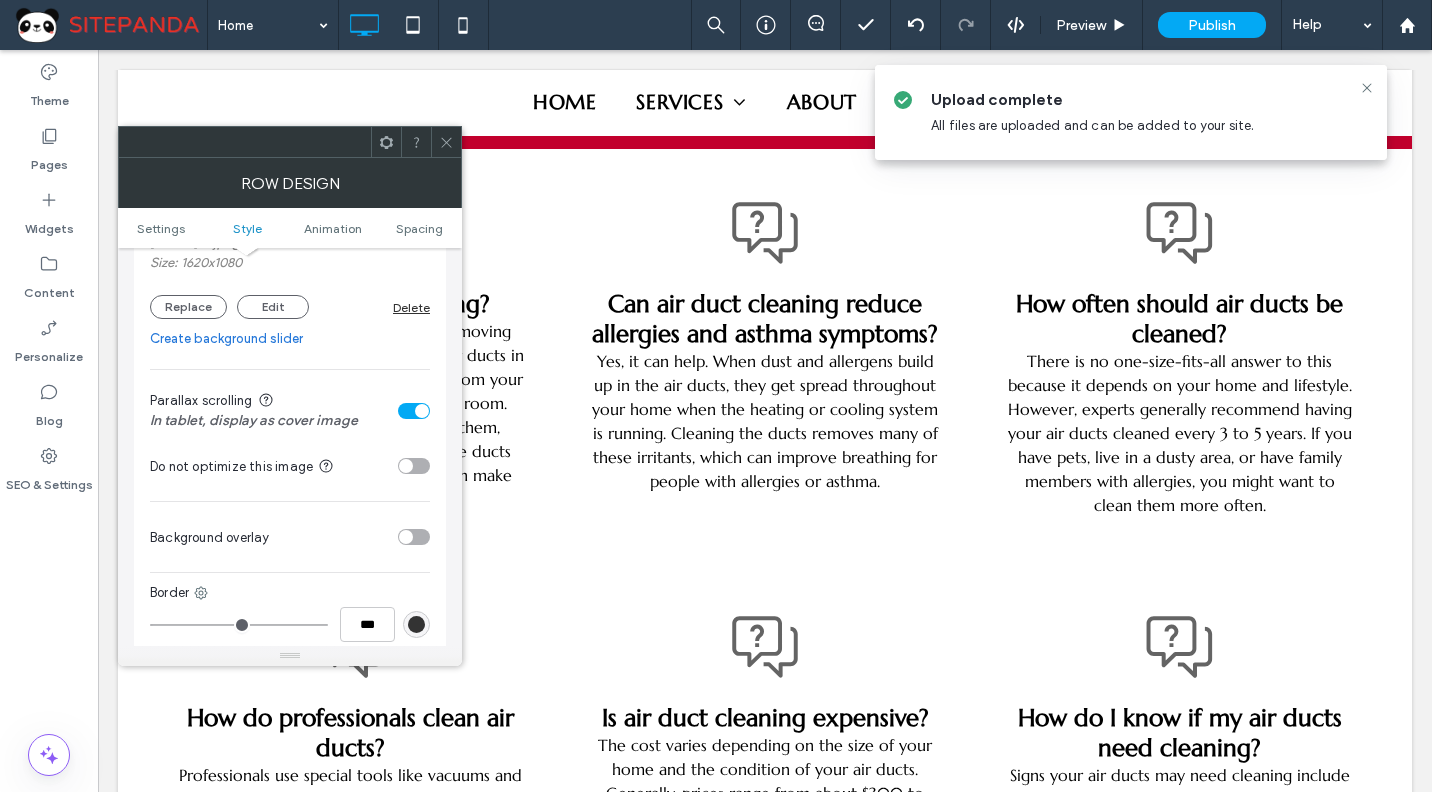 click at bounding box center [422, 411] 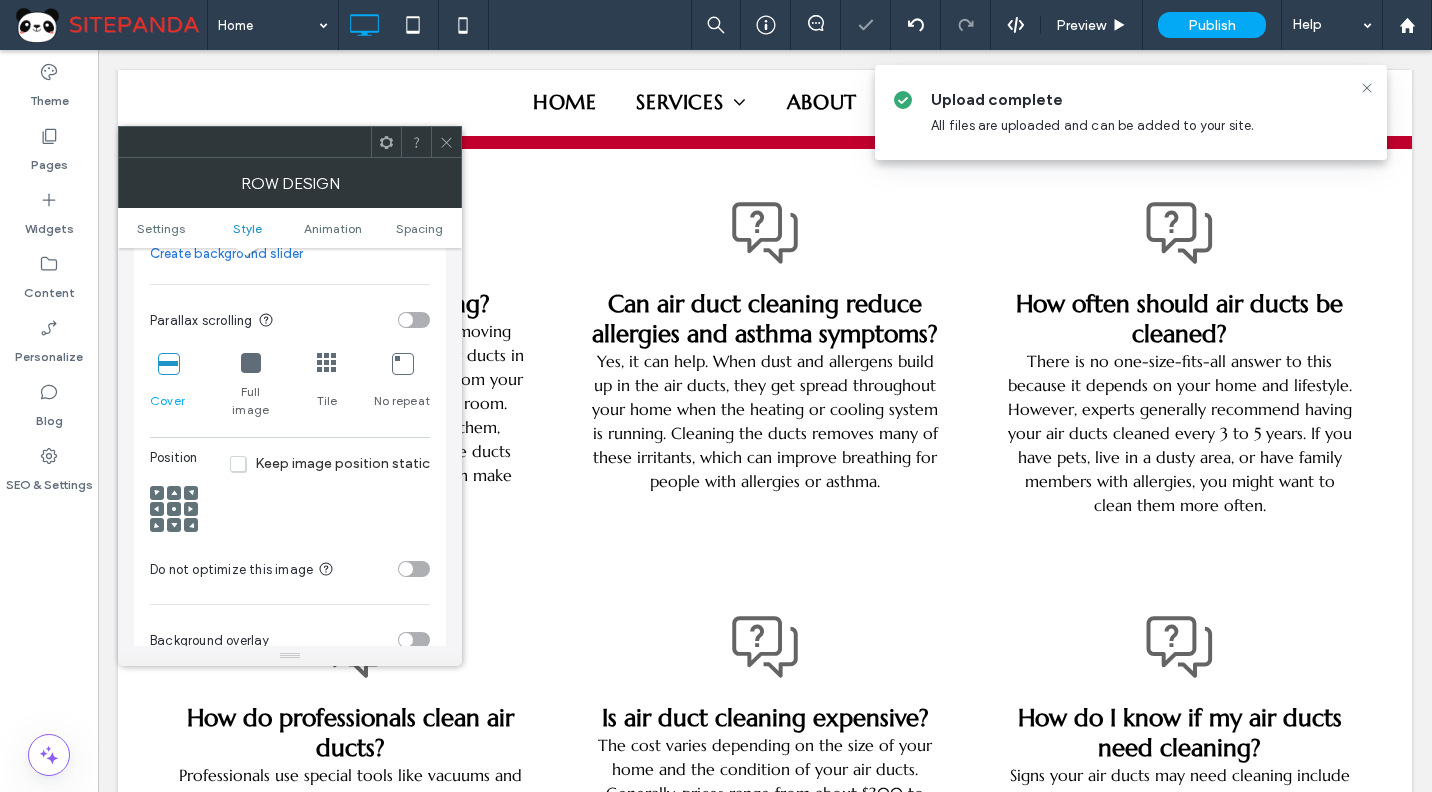 scroll, scrollTop: 700, scrollLeft: 0, axis: vertical 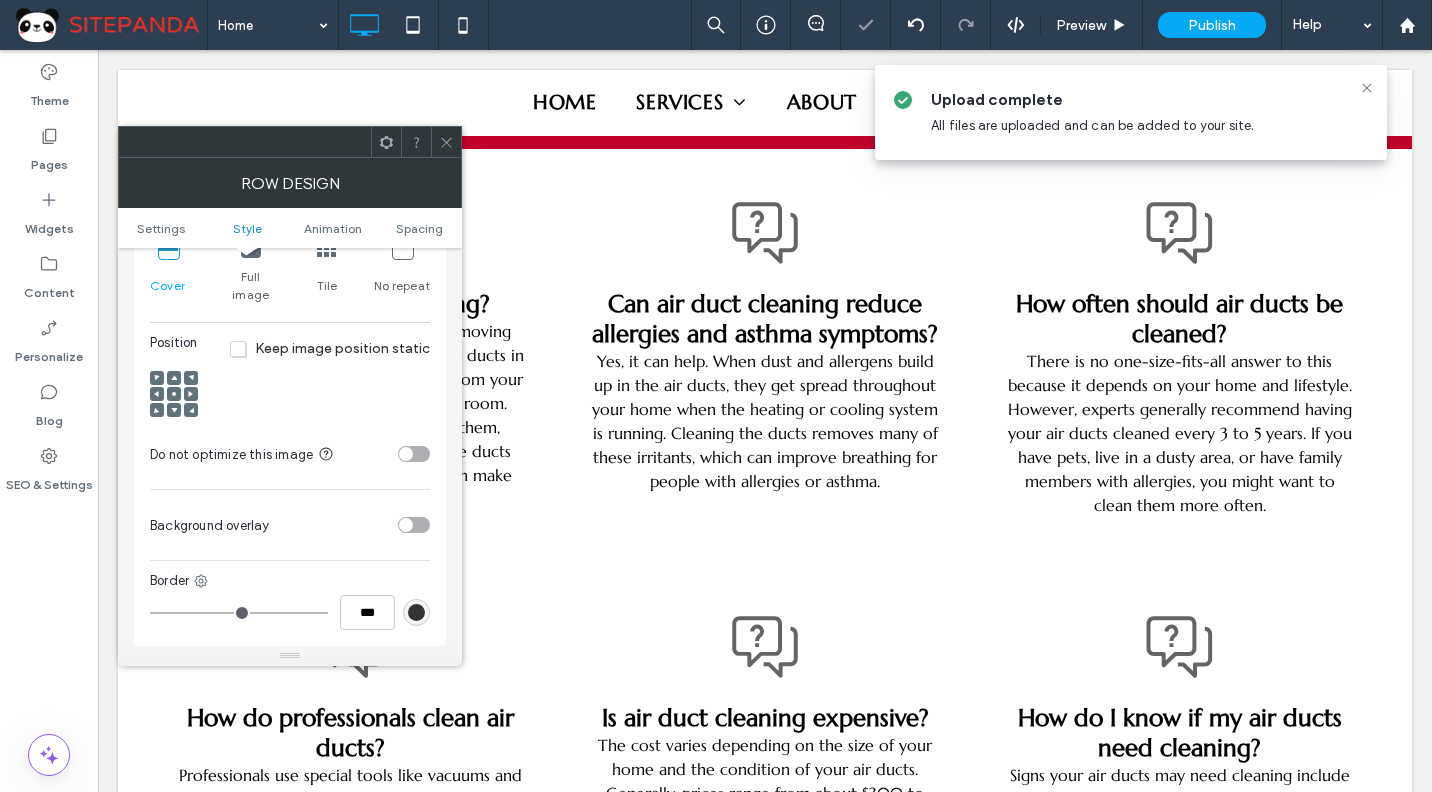 click at bounding box center (174, 410) 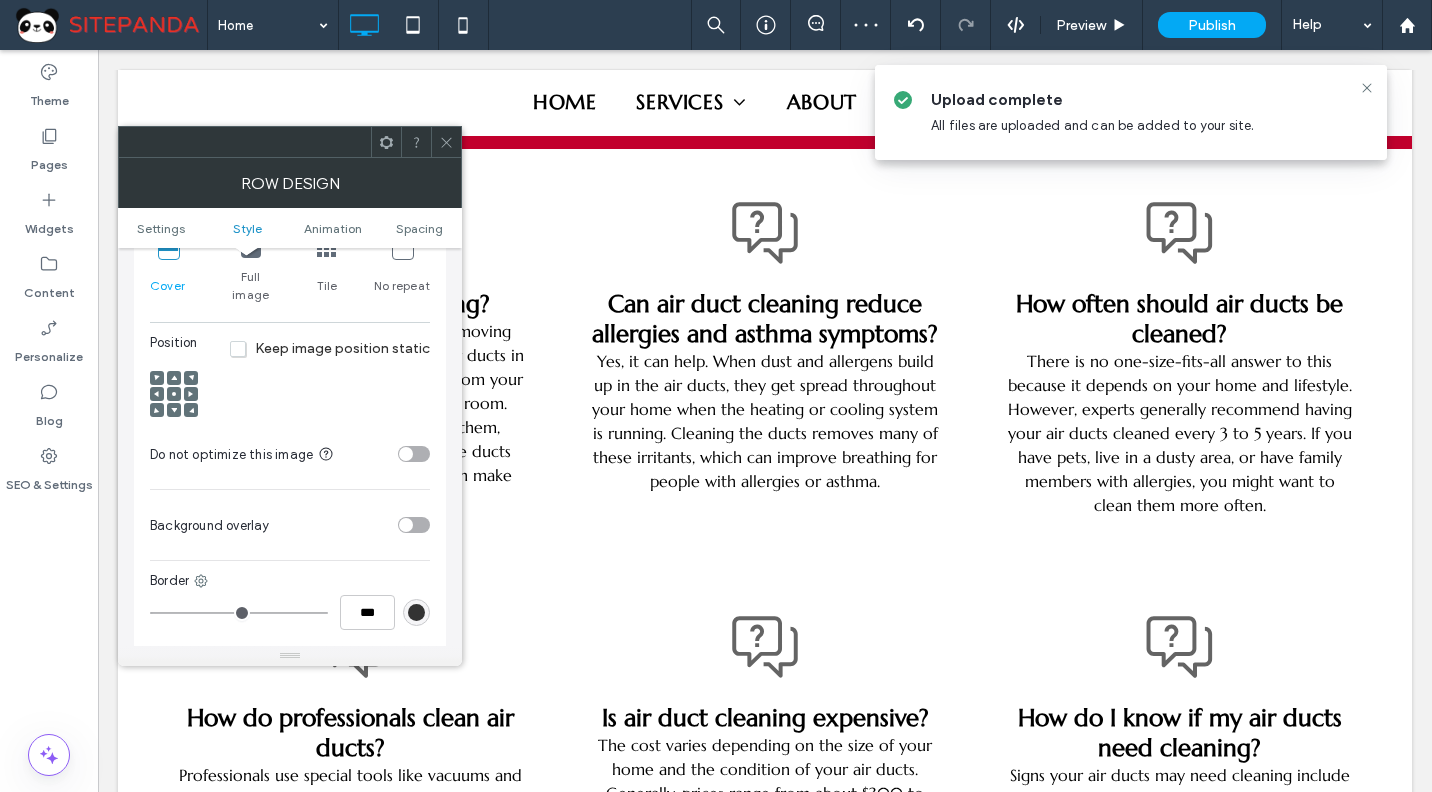 click 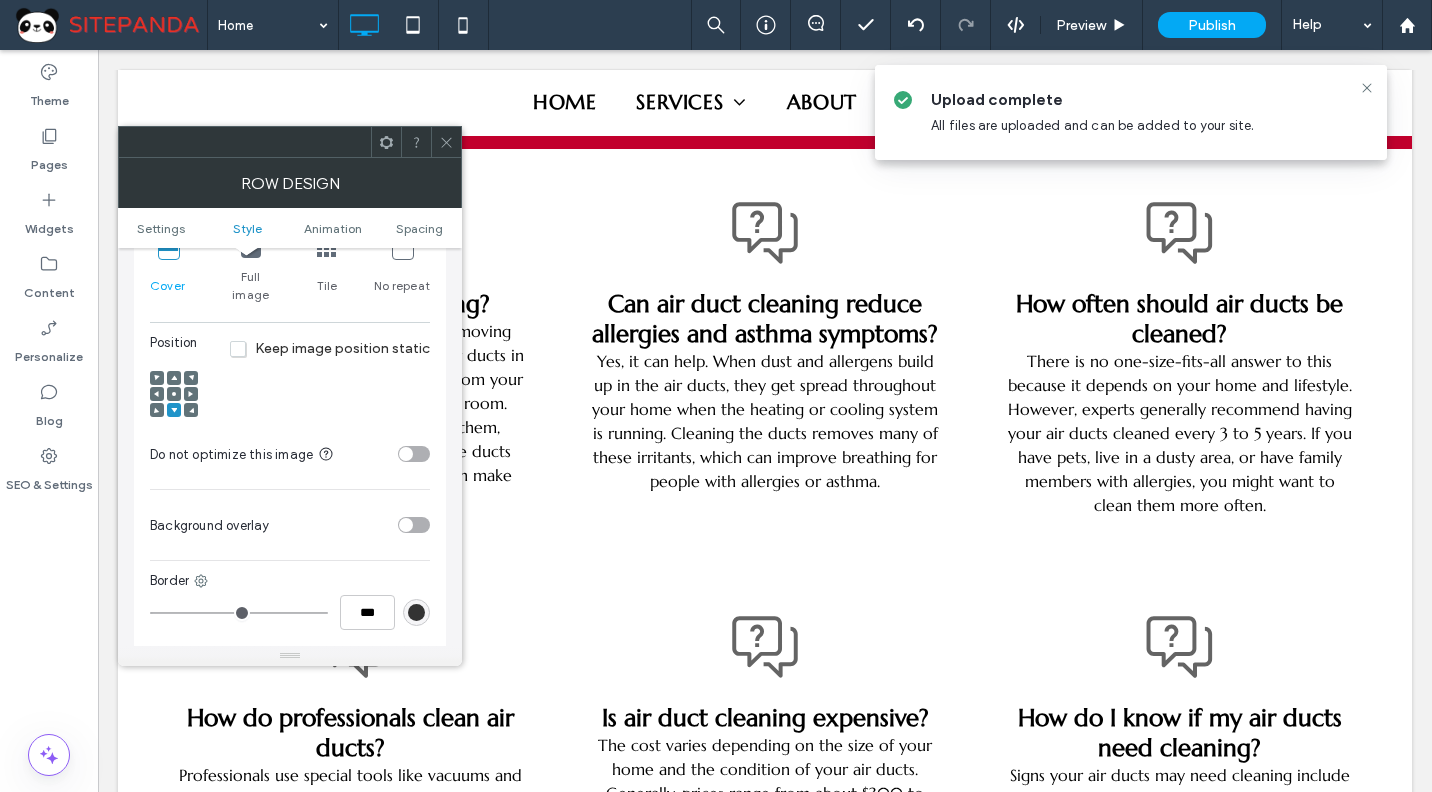 scroll, scrollTop: 600, scrollLeft: 0, axis: vertical 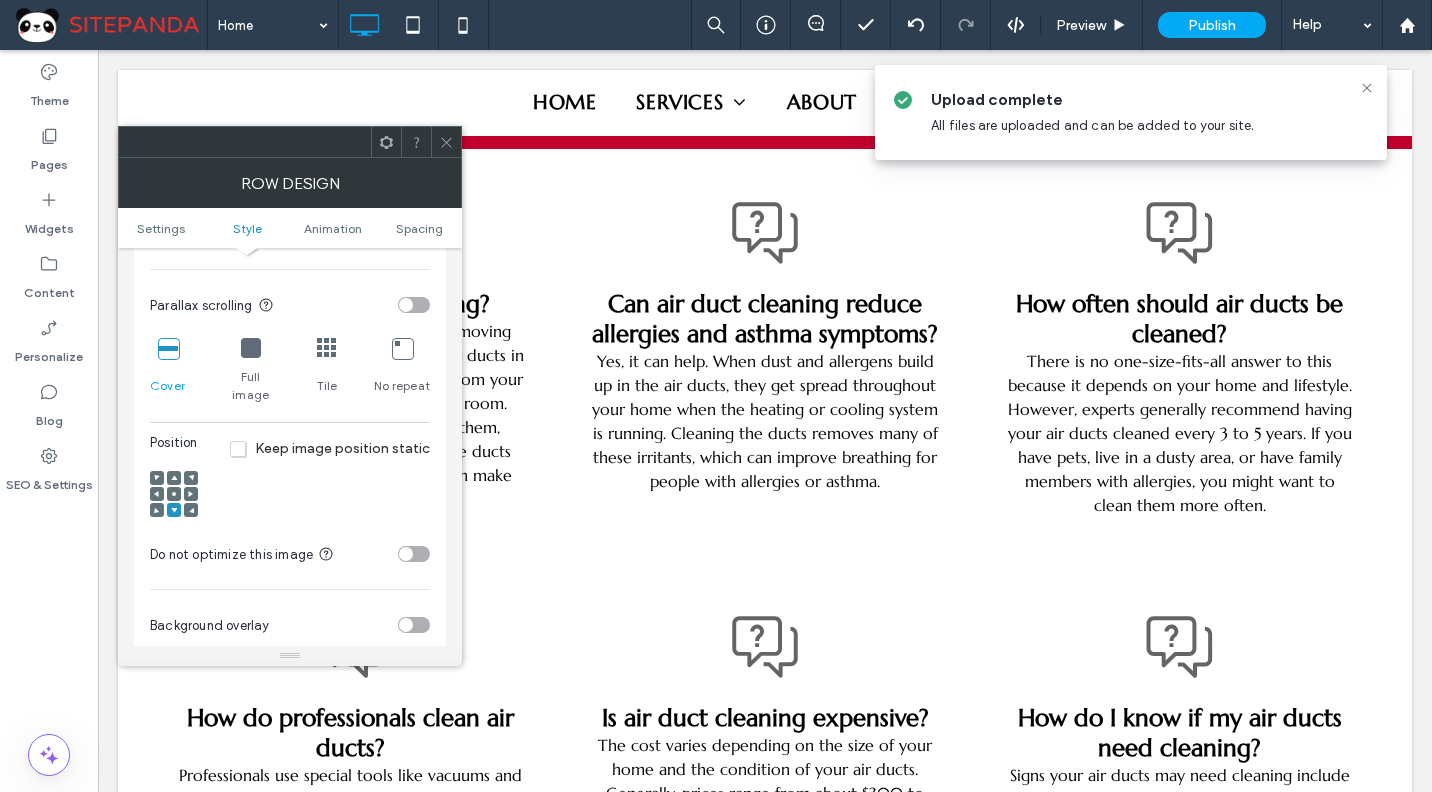 click 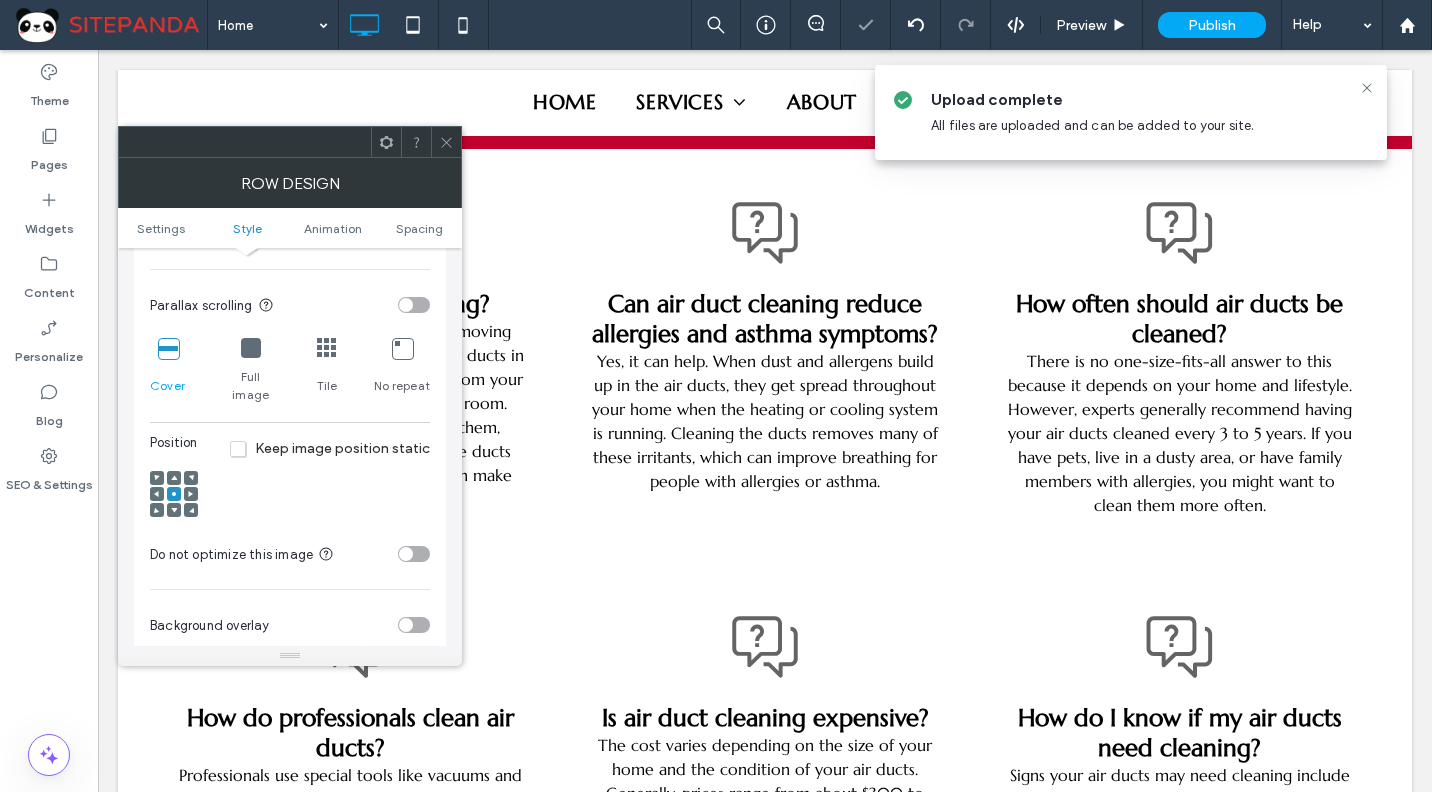 click at bounding box center (406, 305) 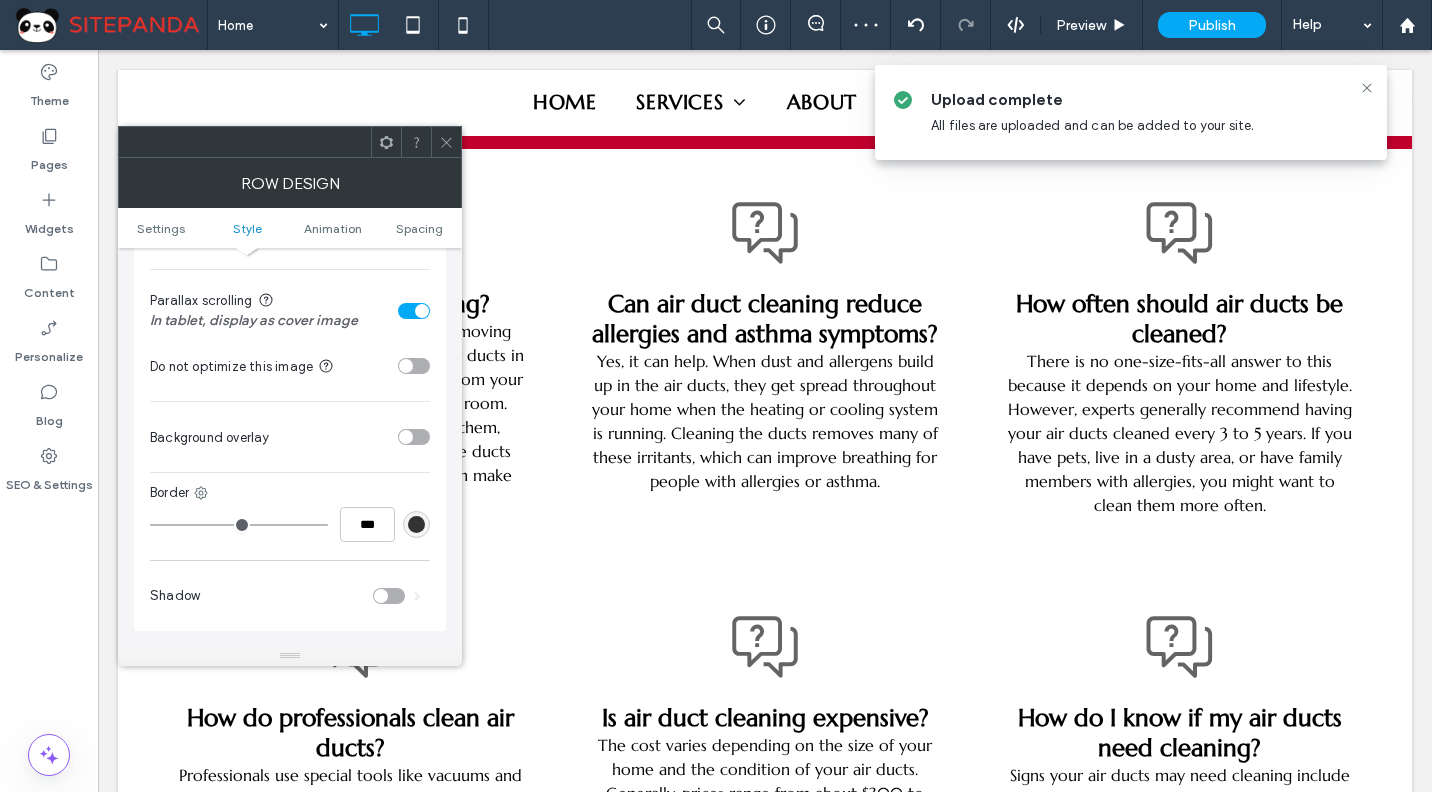 click 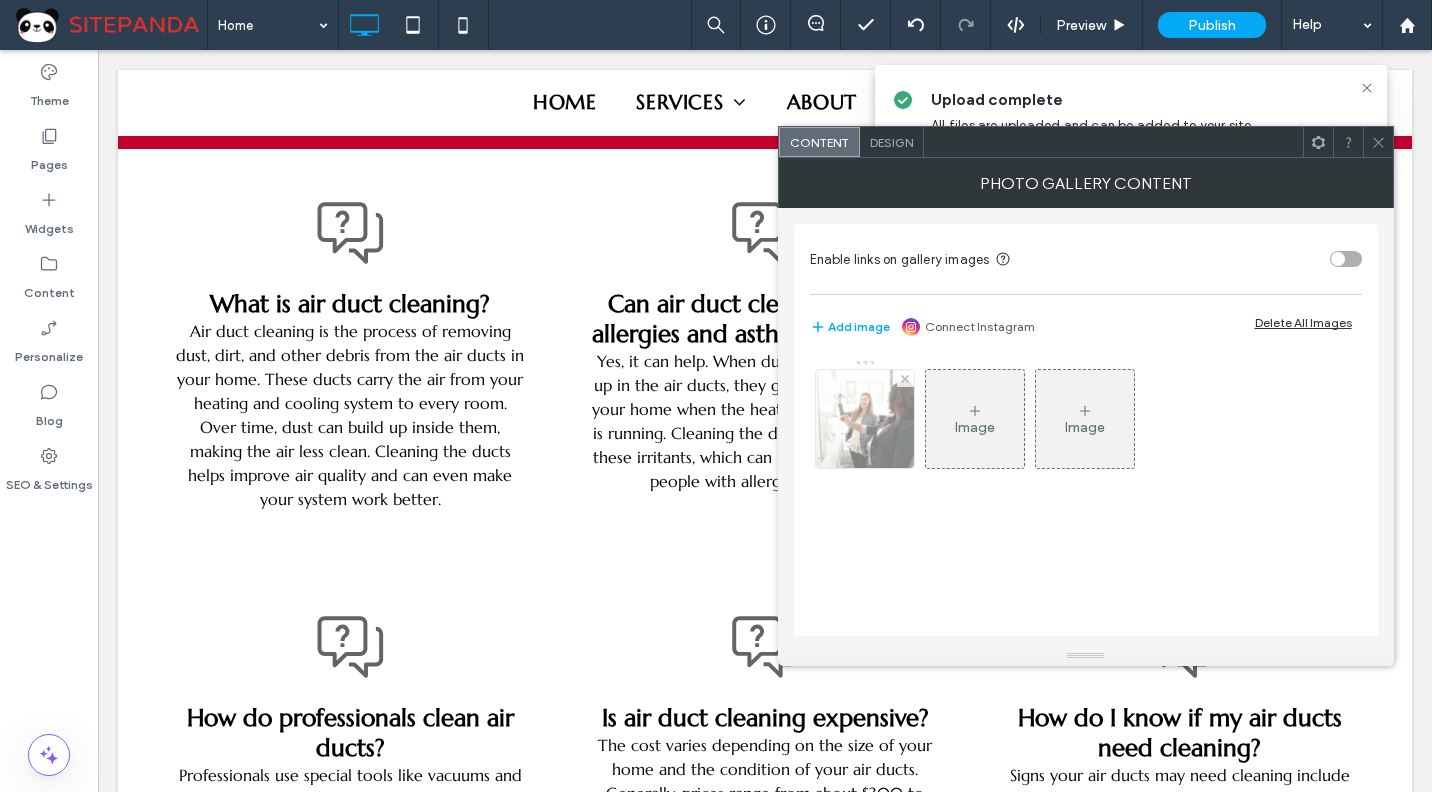 click at bounding box center [864, 419] 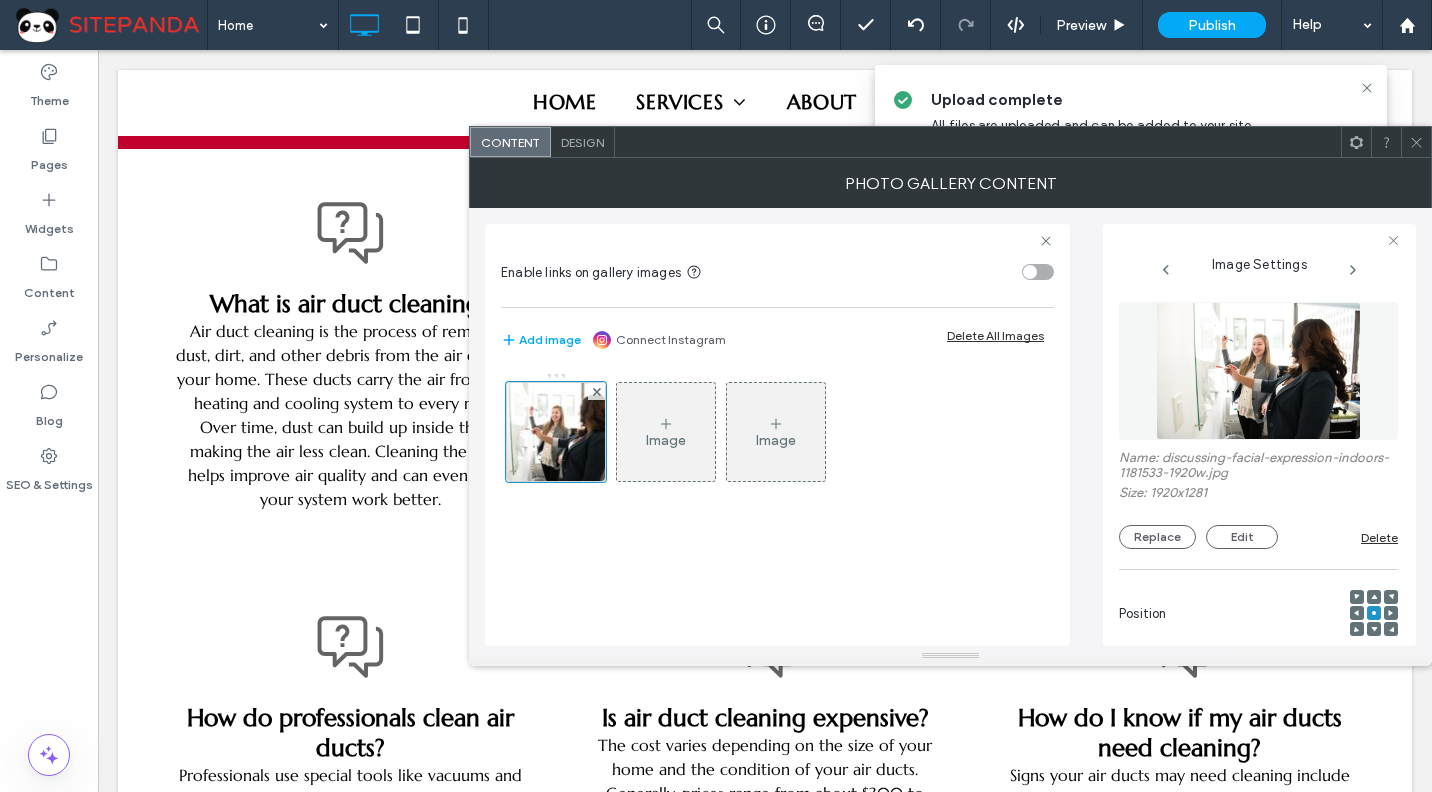 click at bounding box center [1258, 371] 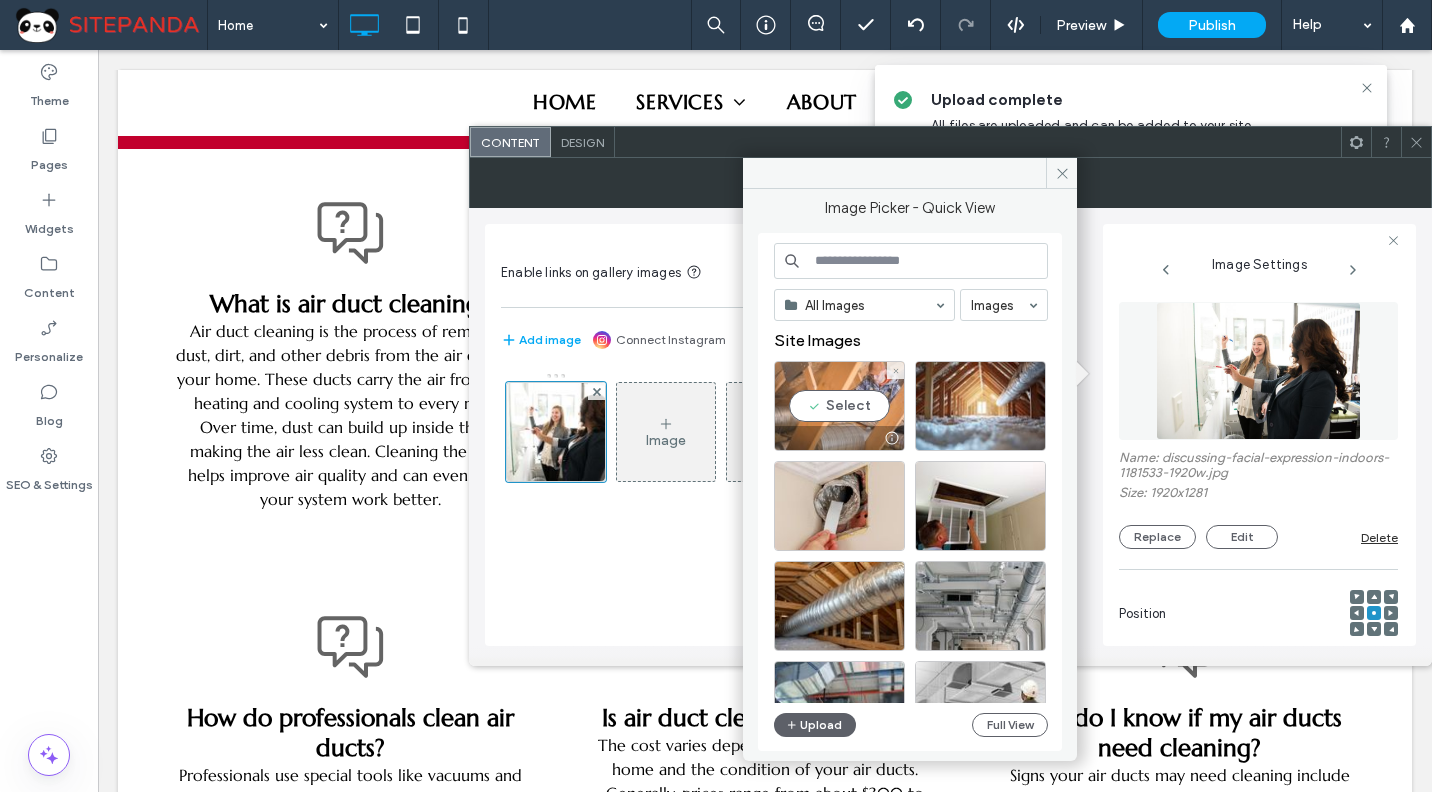 click on "Select" at bounding box center [839, 406] 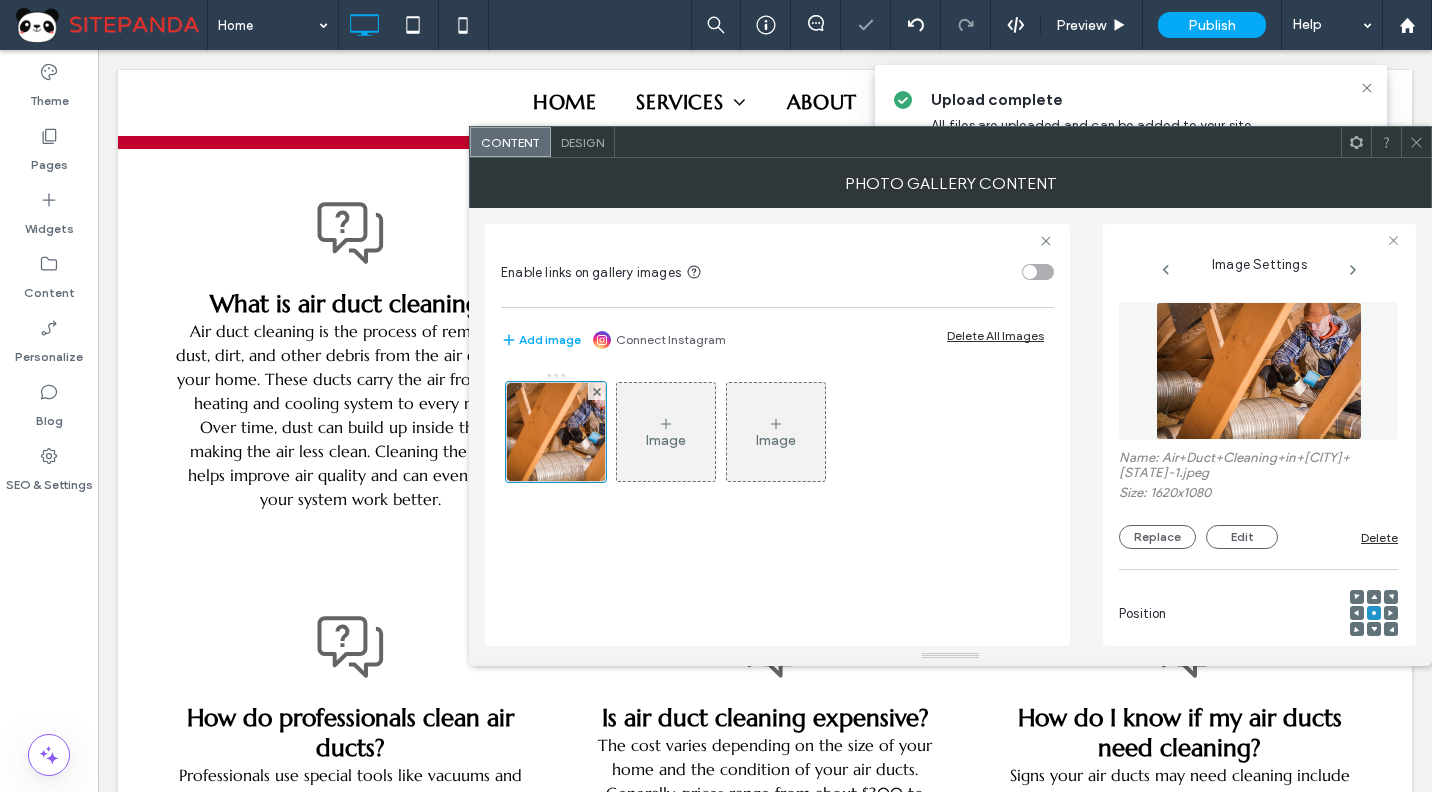 click 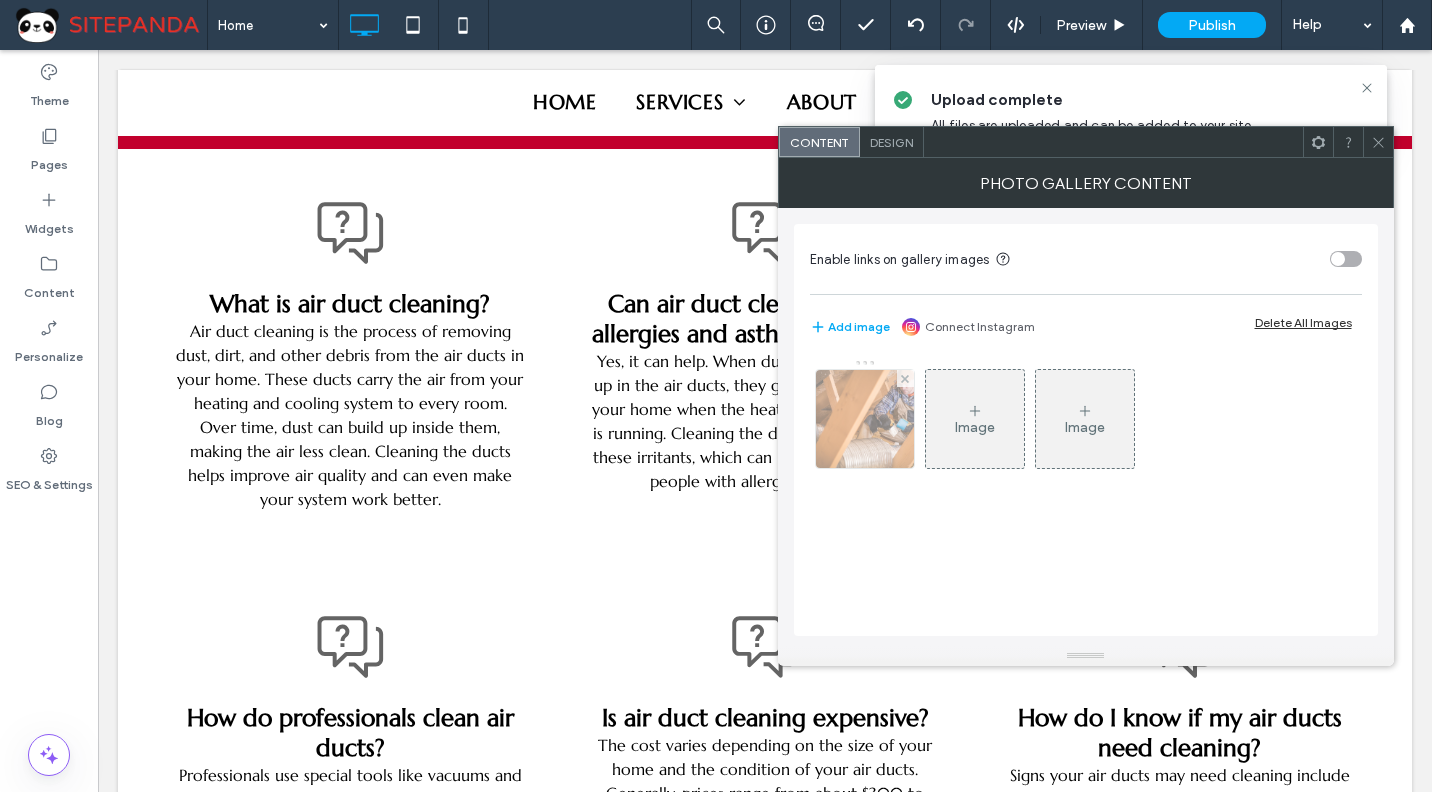 click at bounding box center (864, 419) 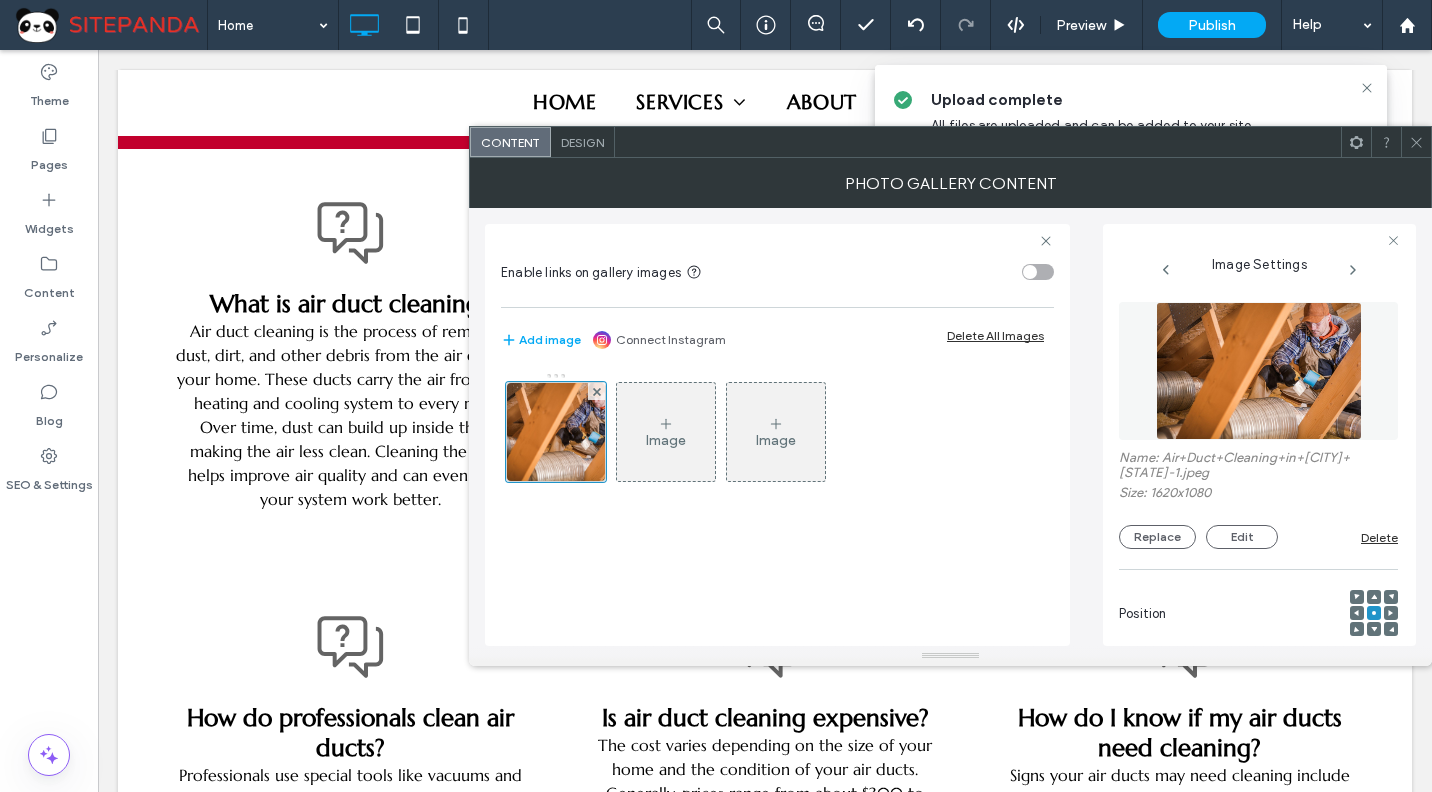 scroll, scrollTop: 100, scrollLeft: 0, axis: vertical 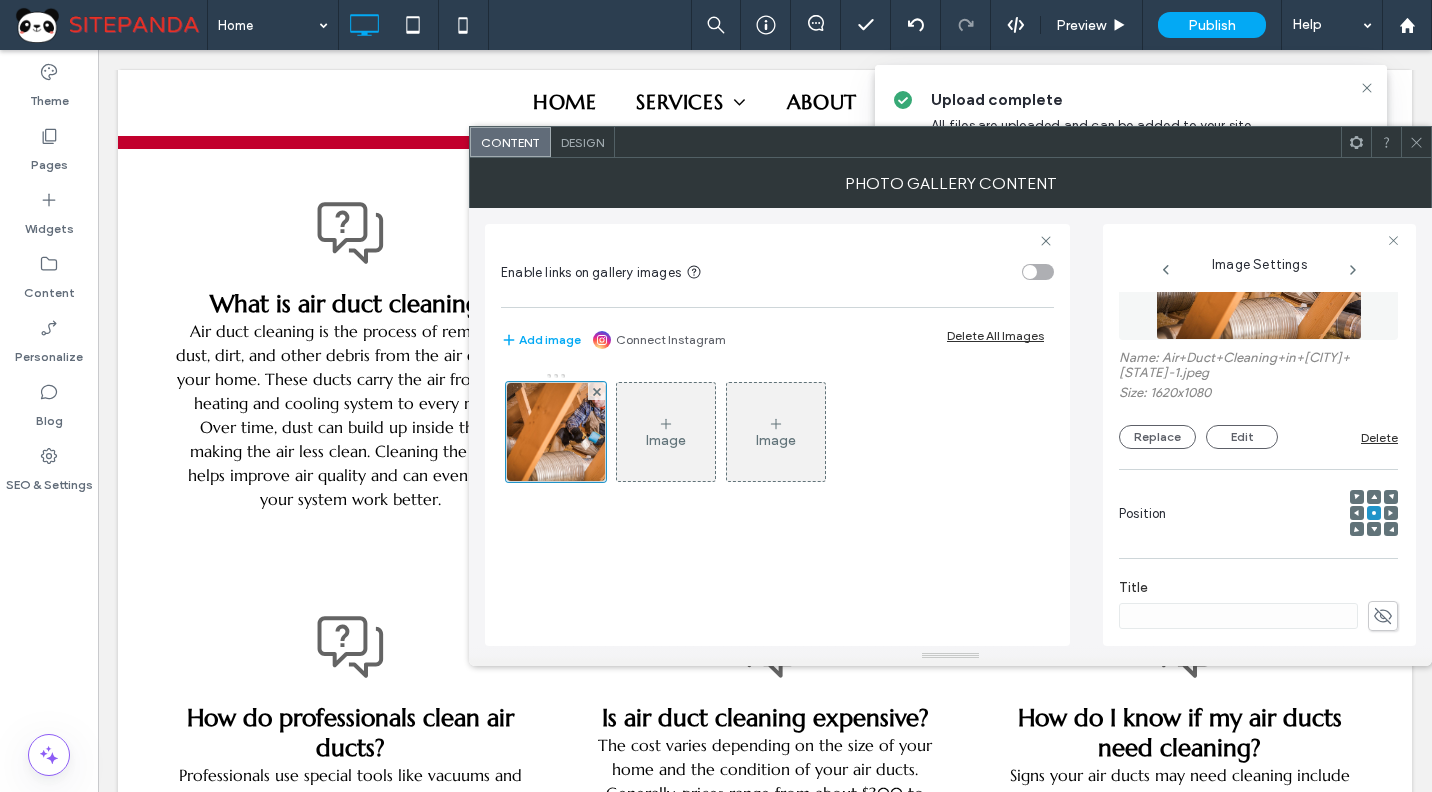 click at bounding box center [1391, 513] 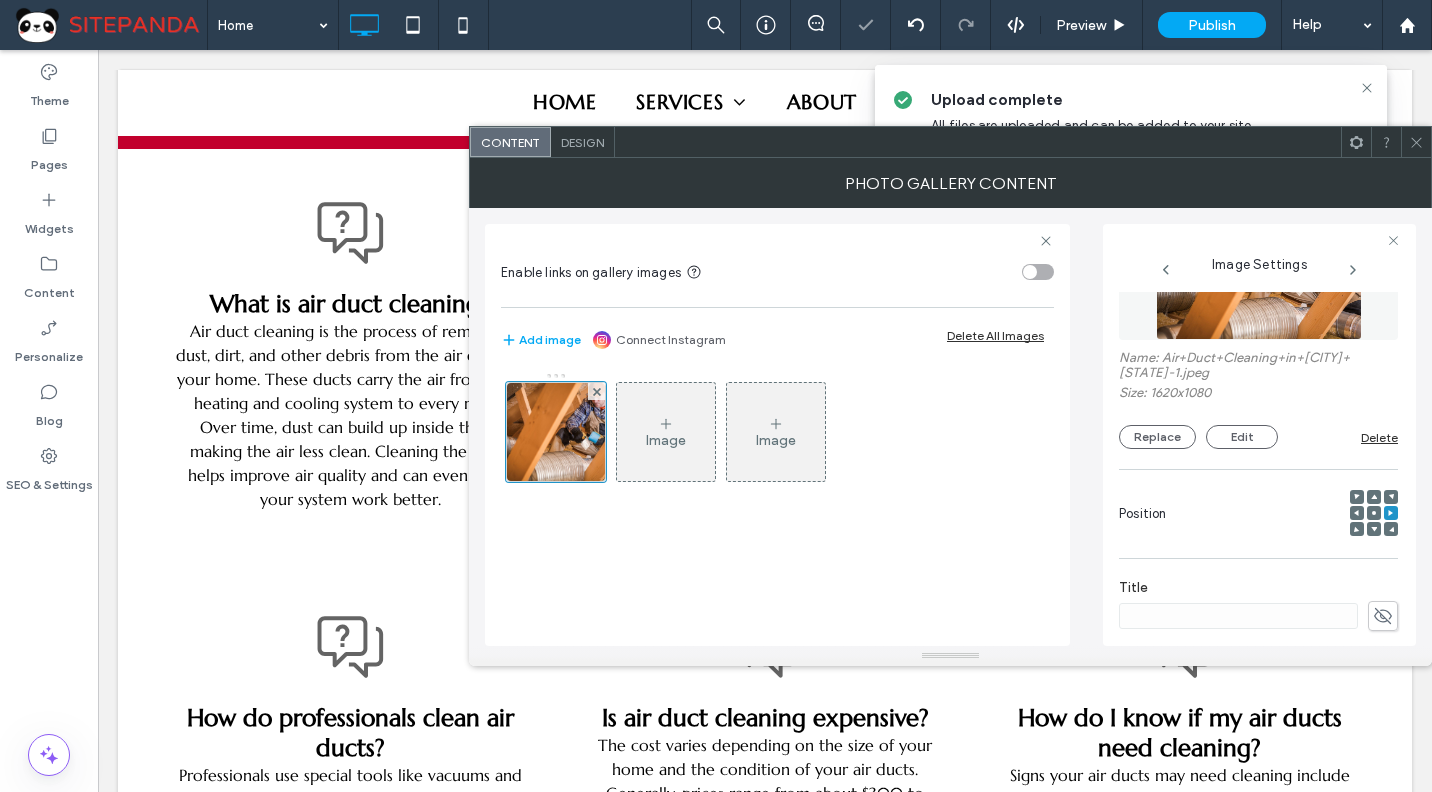 click 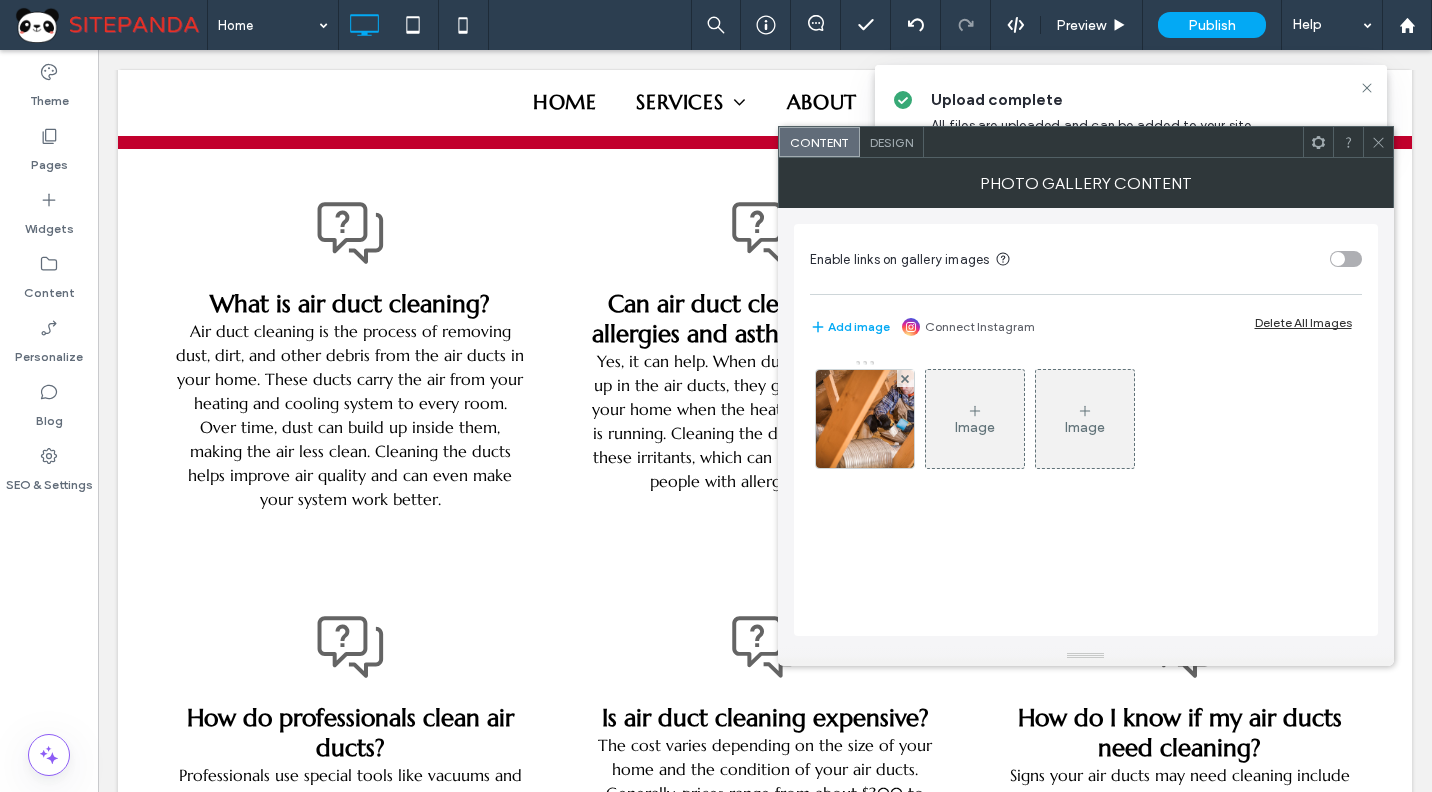 click on "Design" at bounding box center (891, 142) 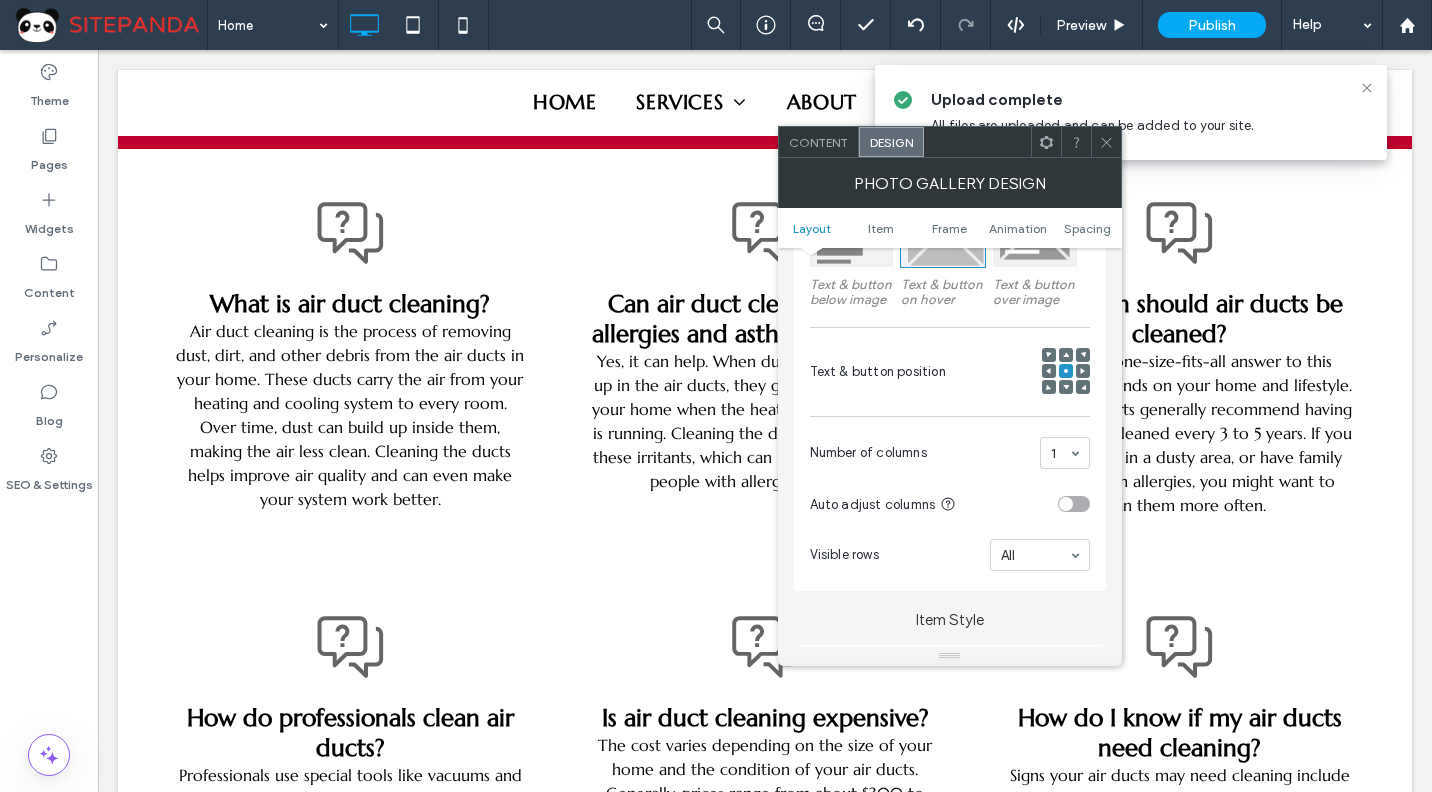 scroll, scrollTop: 400, scrollLeft: 0, axis: vertical 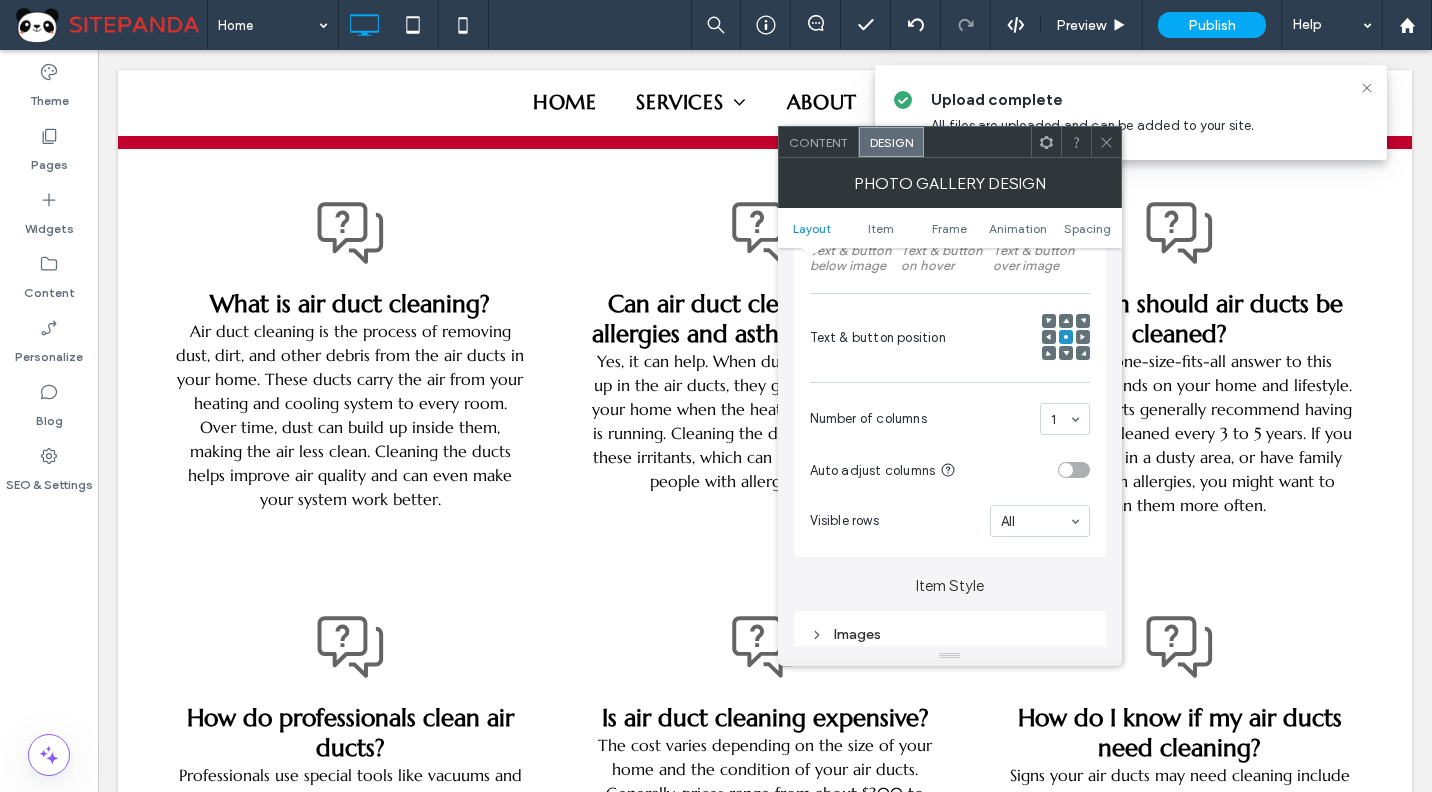 click 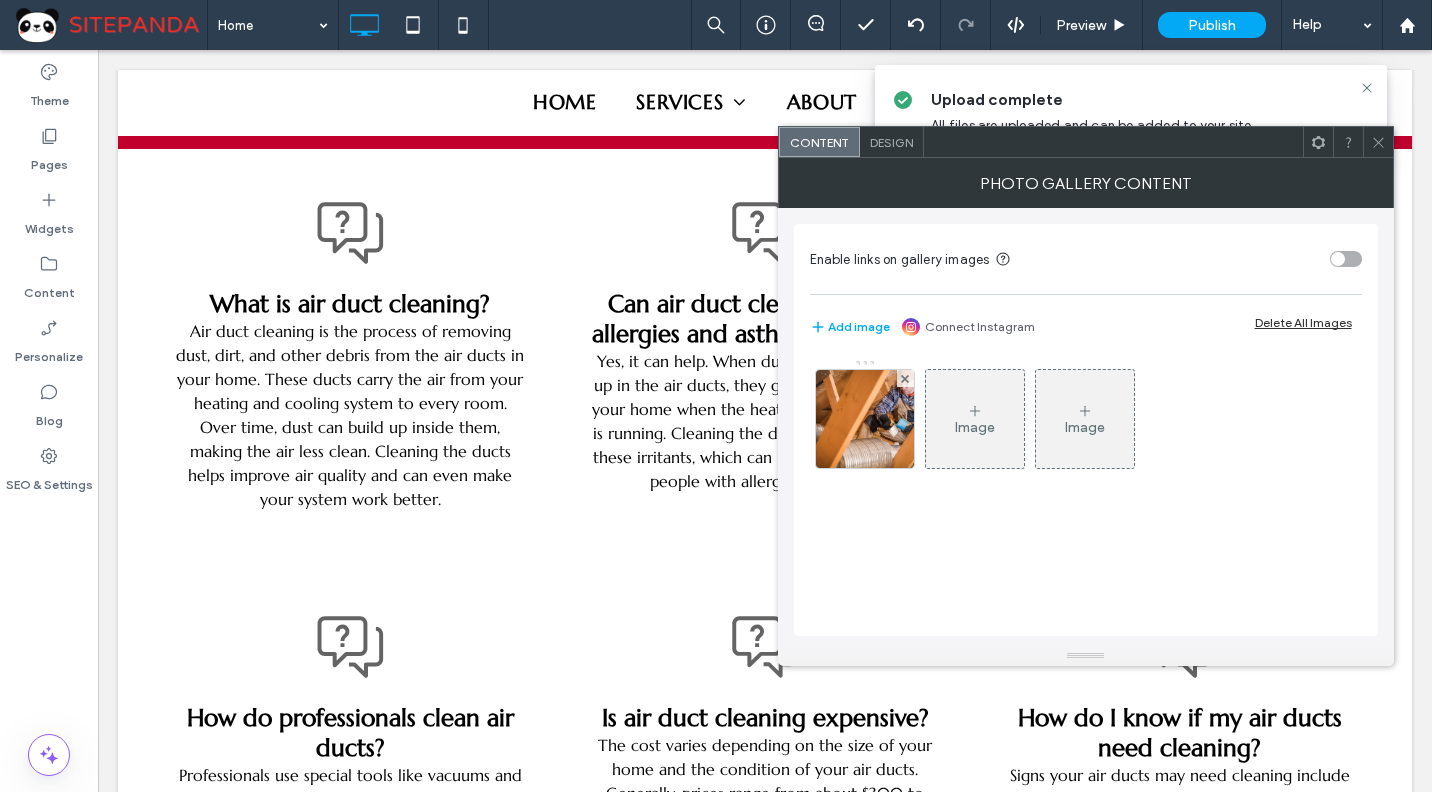 click on "Design" at bounding box center (891, 142) 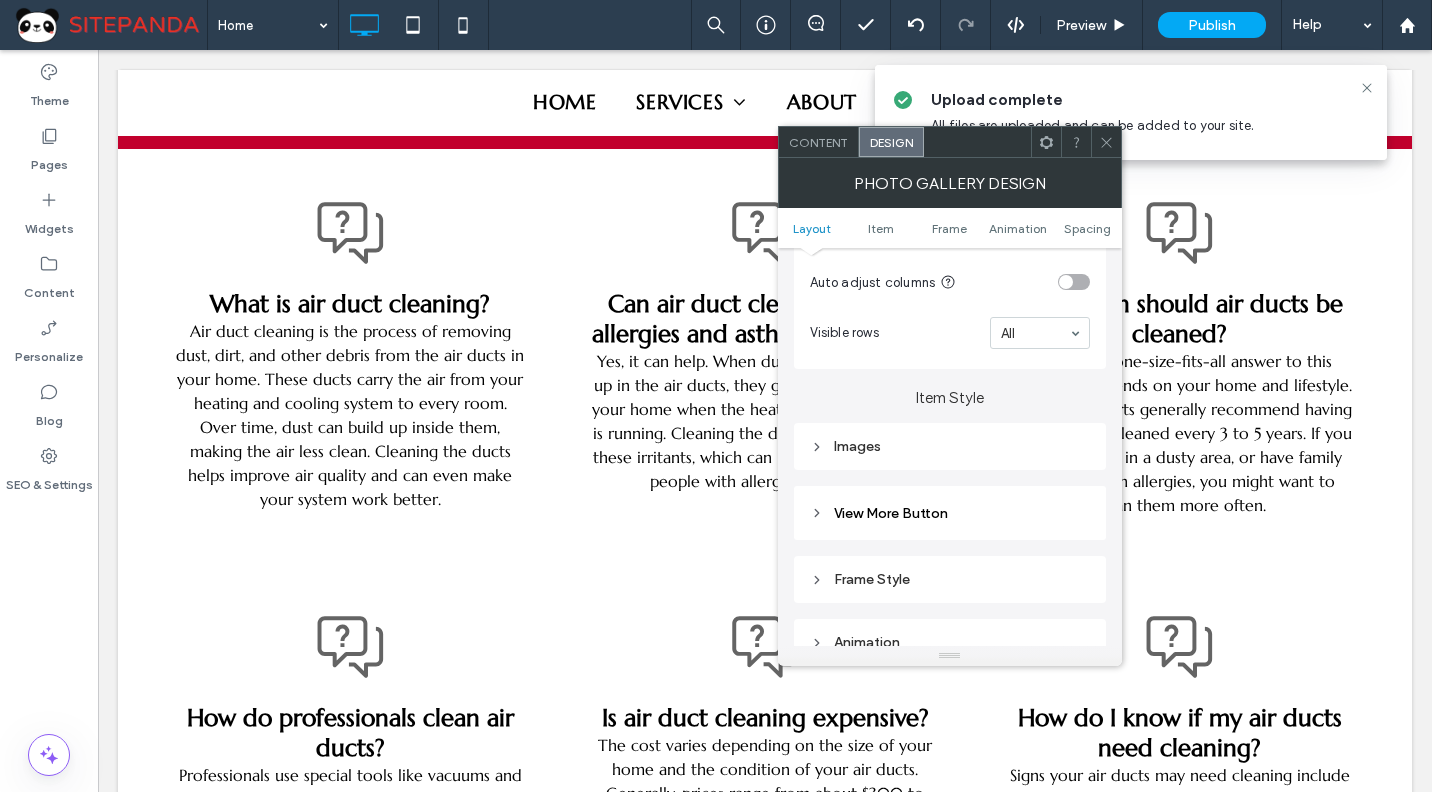 scroll, scrollTop: 600, scrollLeft: 0, axis: vertical 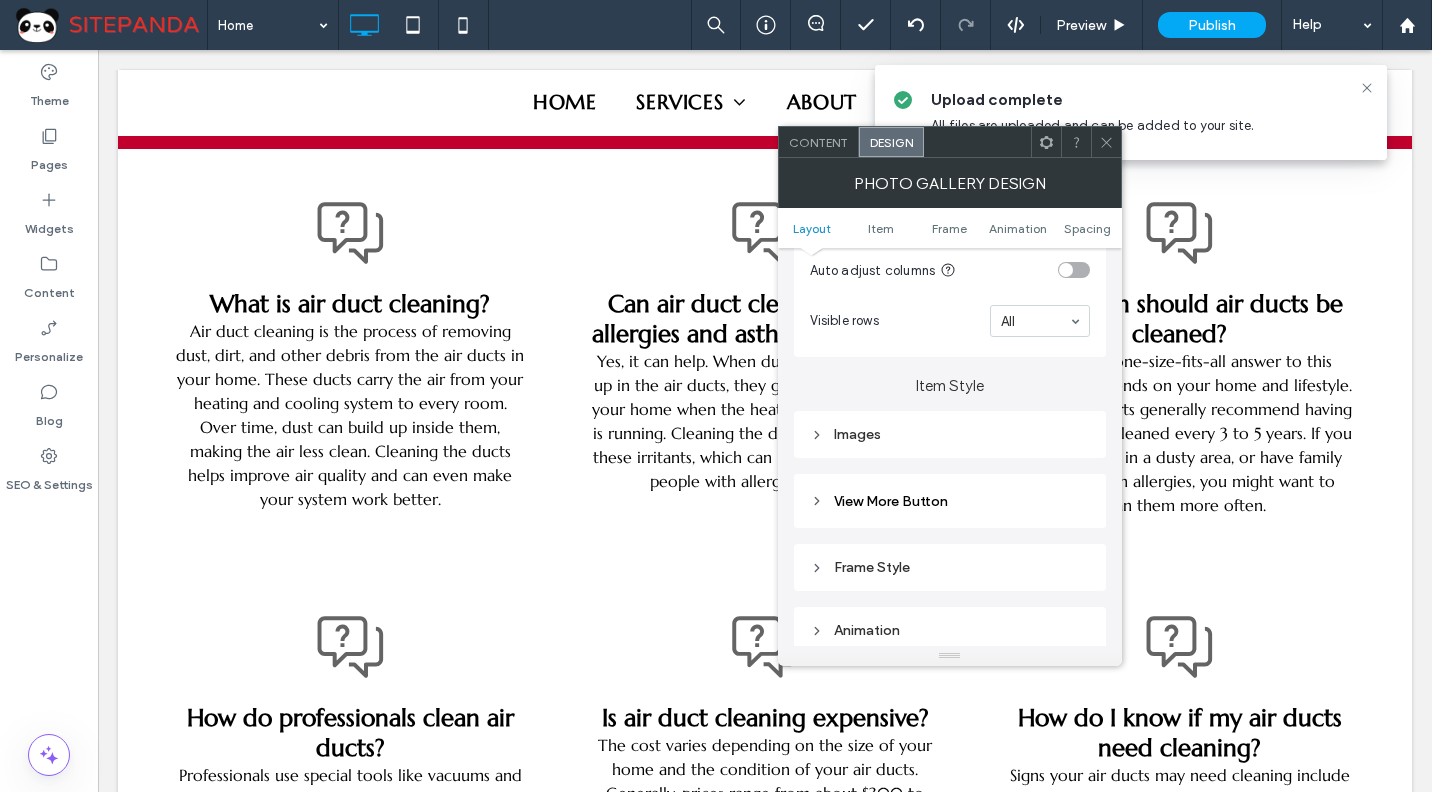 click on "Images" at bounding box center [950, 434] 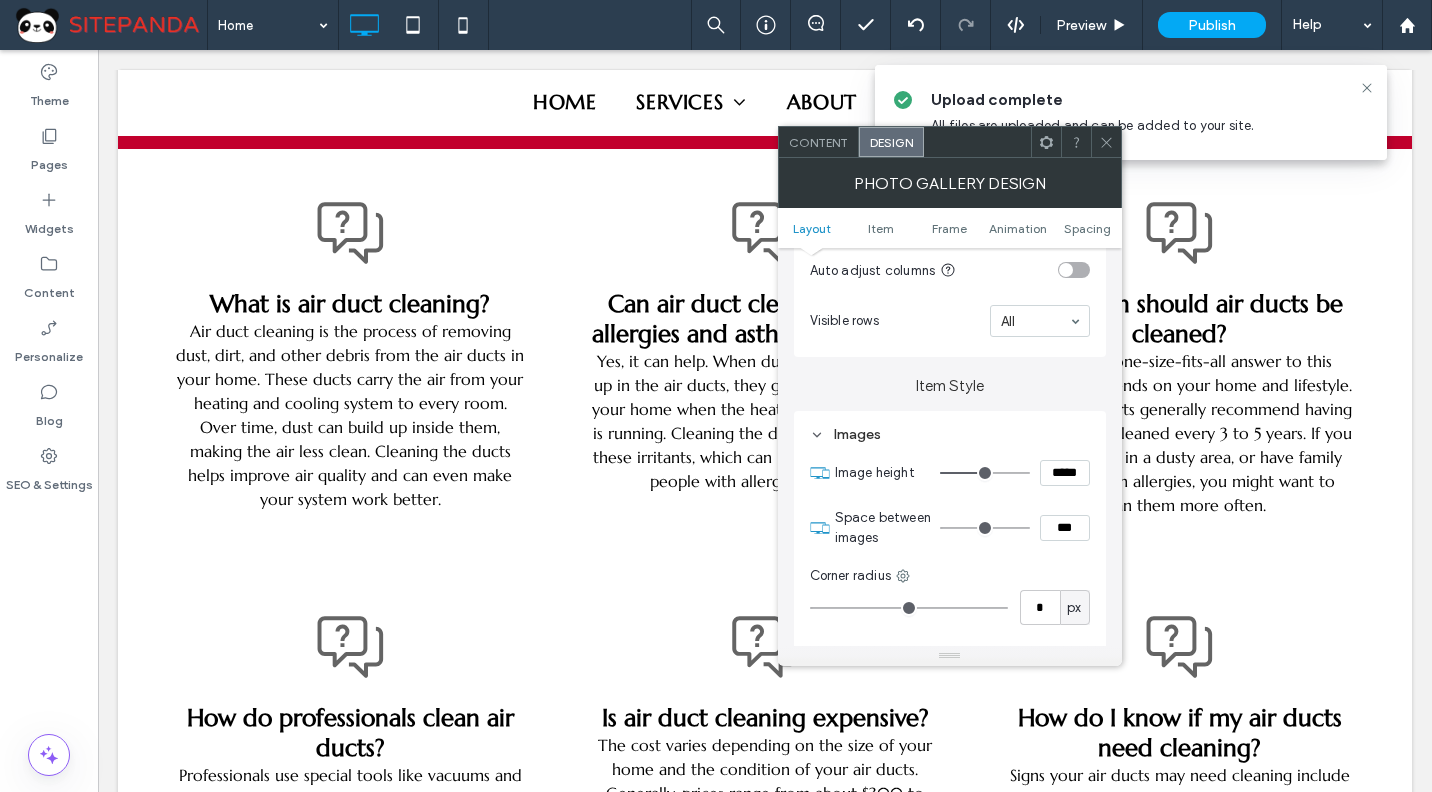 type on "***" 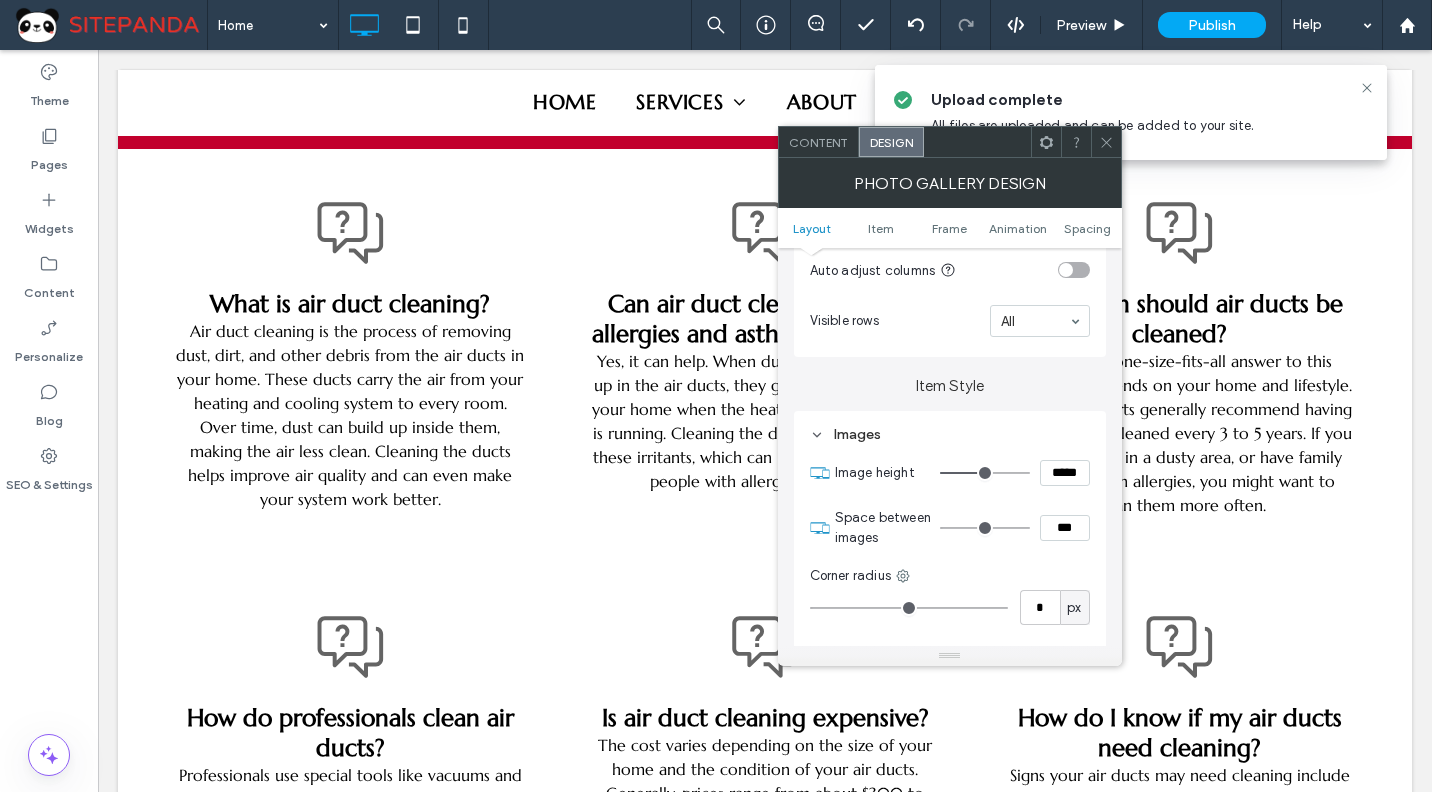 type on "***" 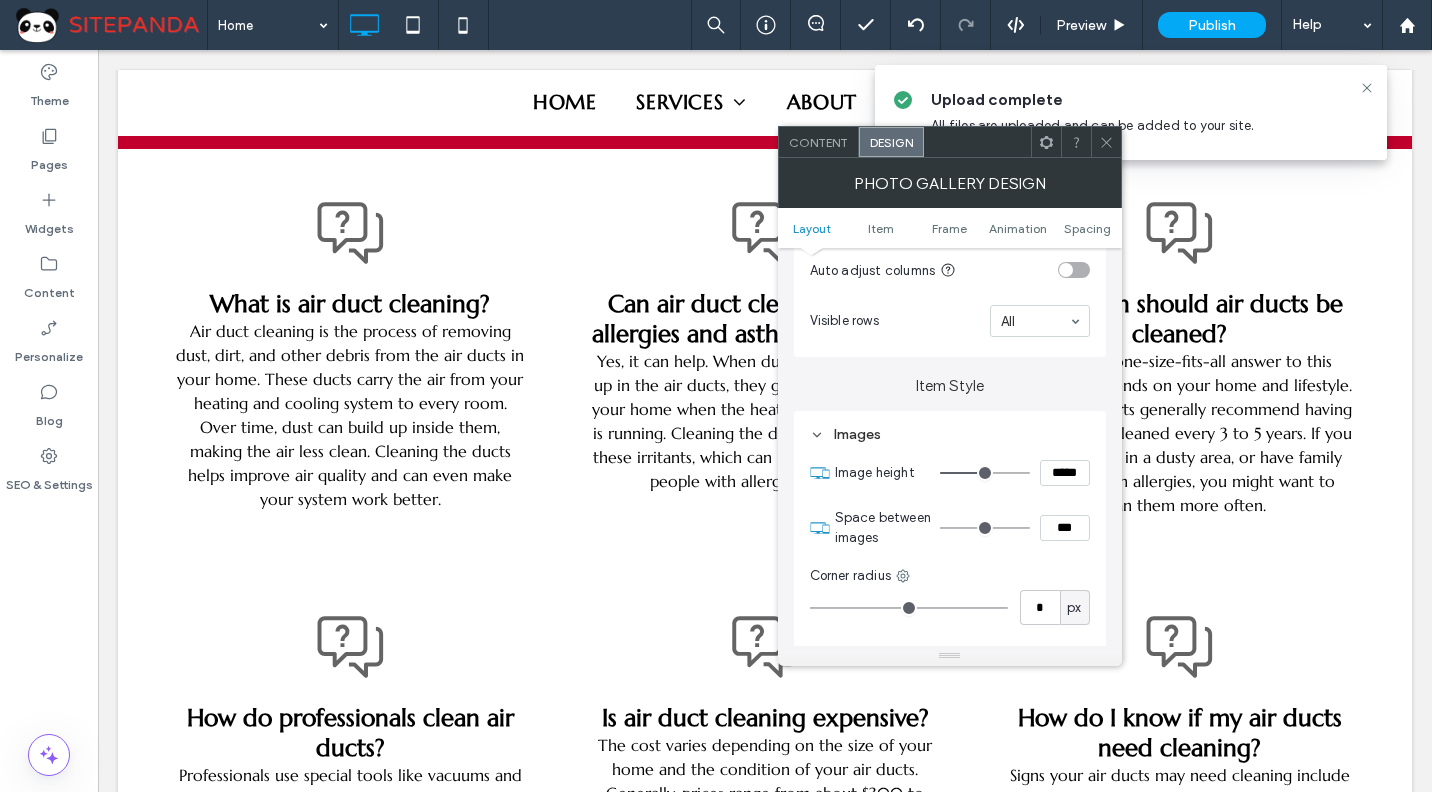 type on "*****" 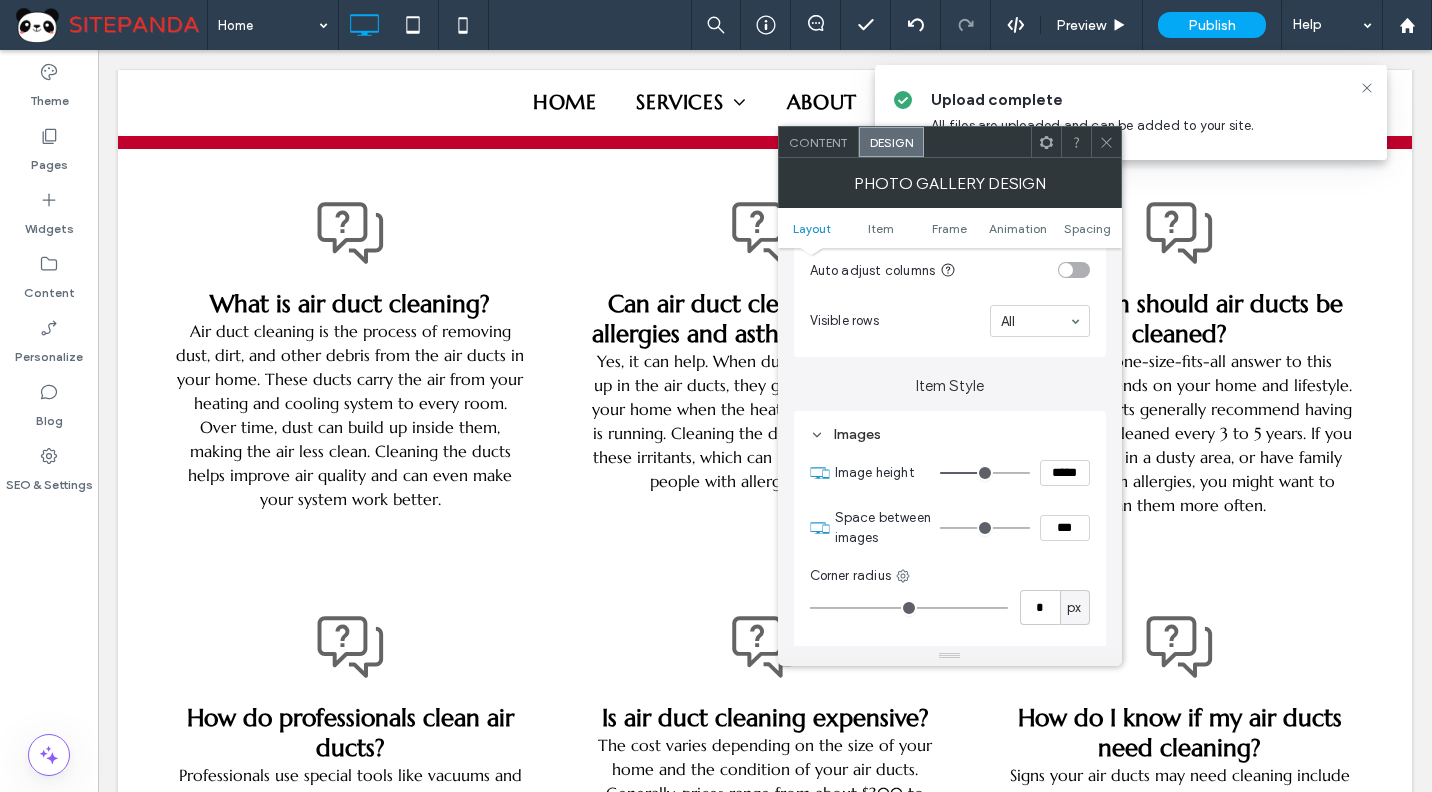 type on "***" 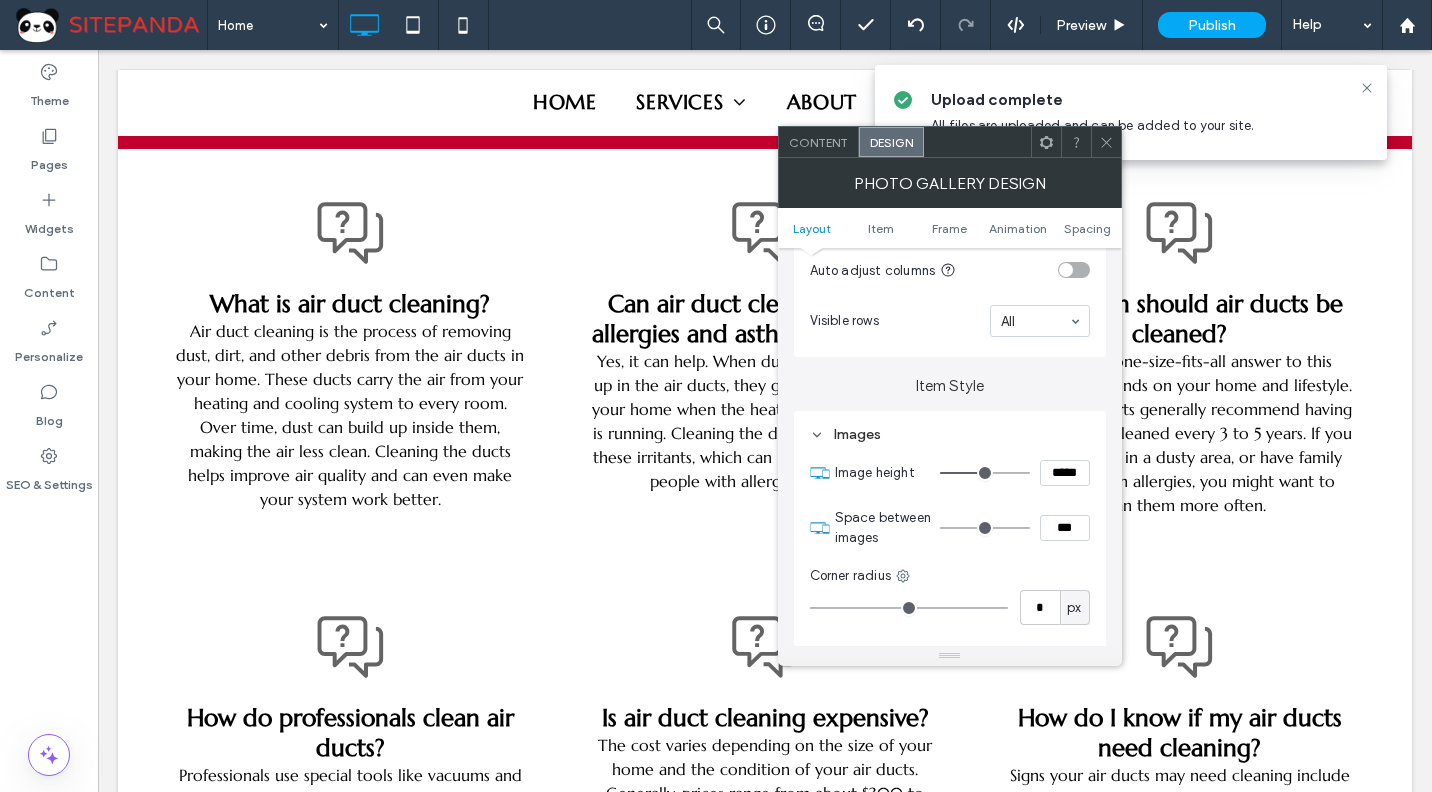 type on "*****" 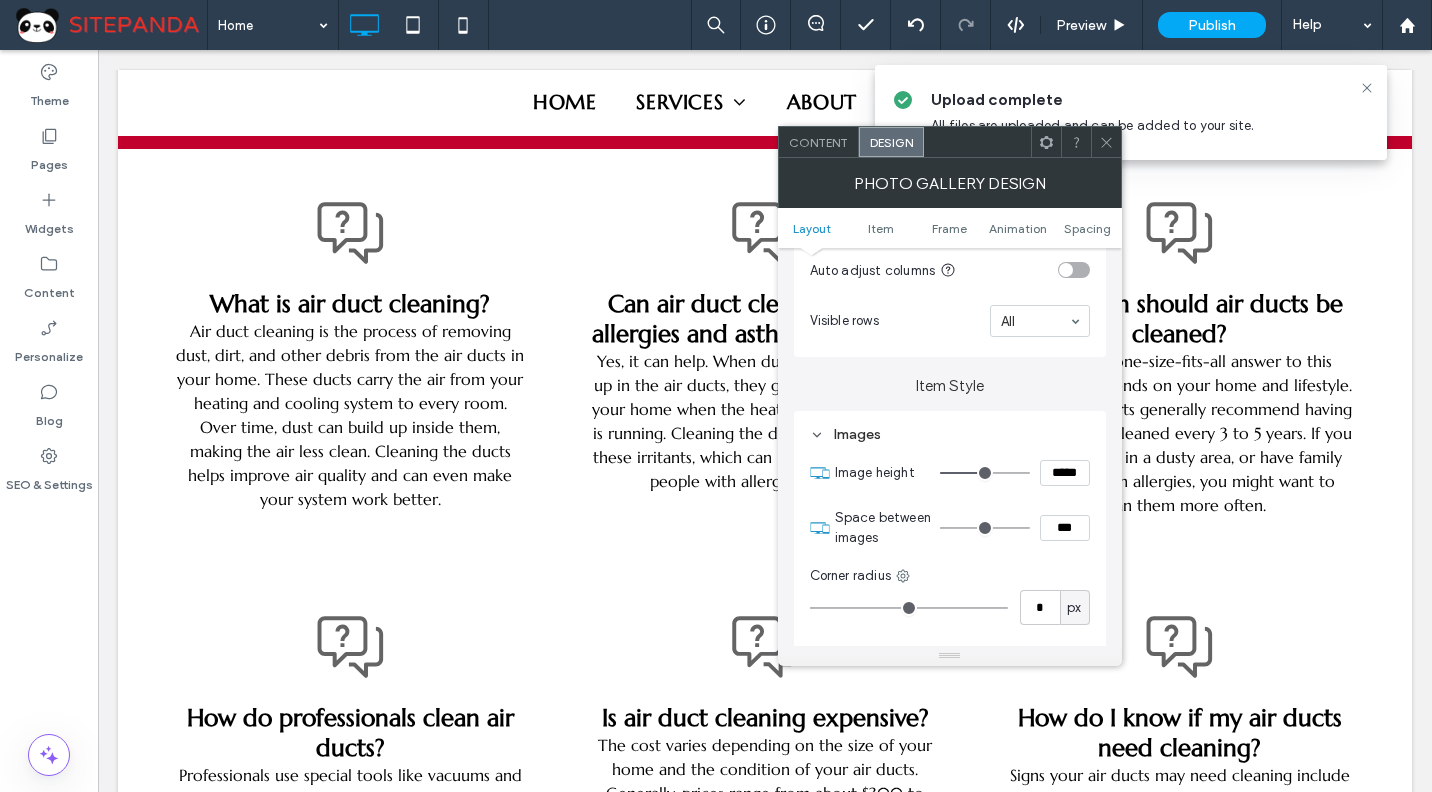 type on "***" 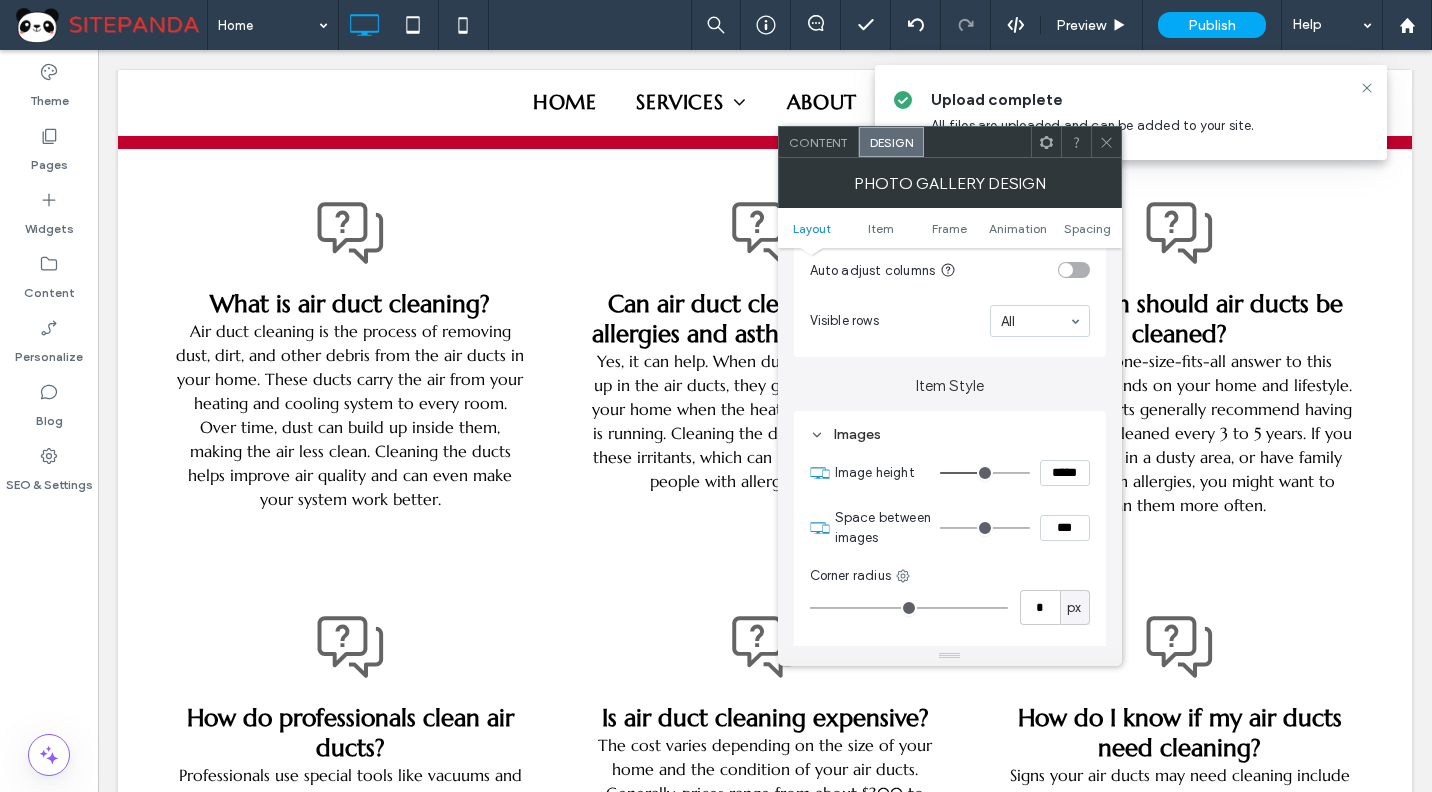click at bounding box center (985, 473) 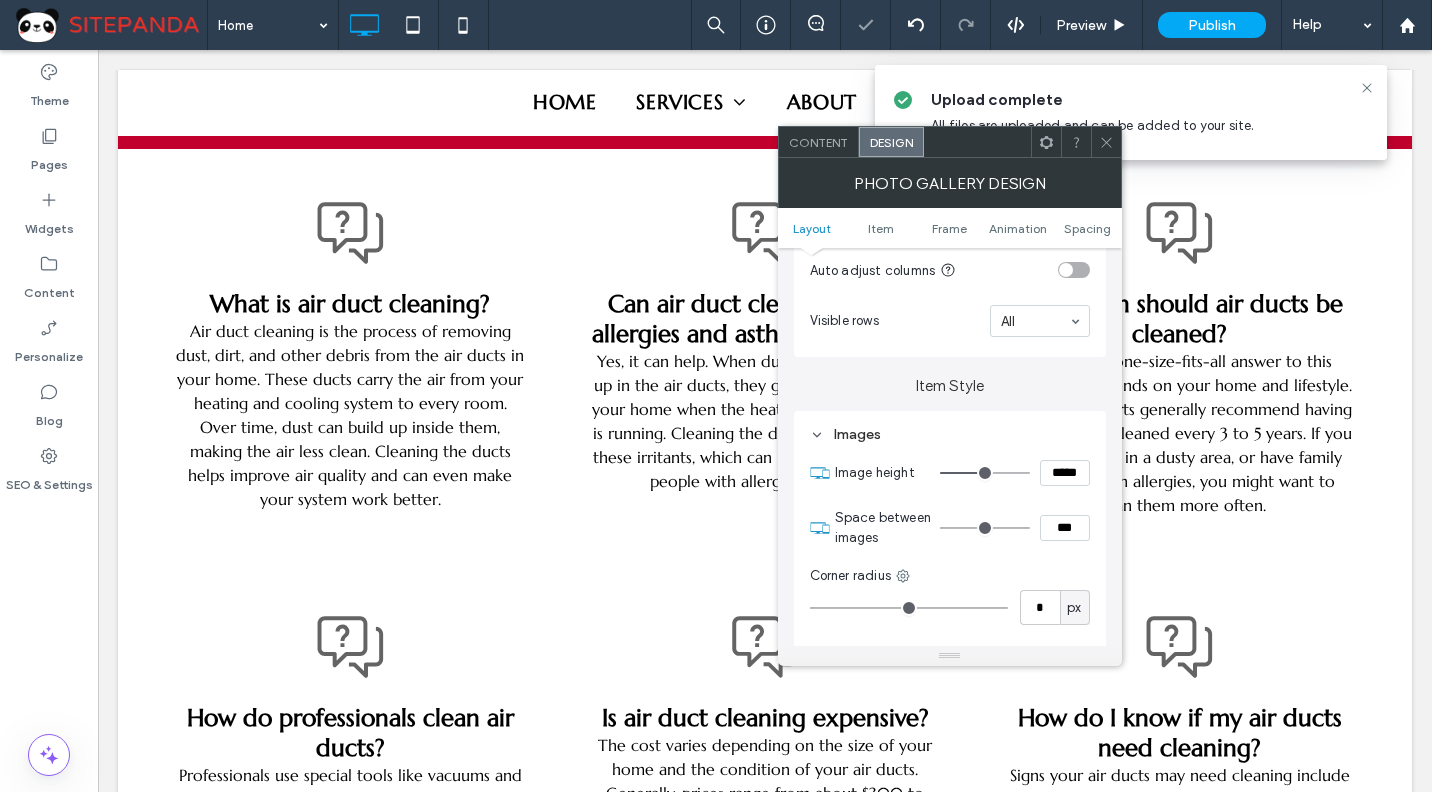 click 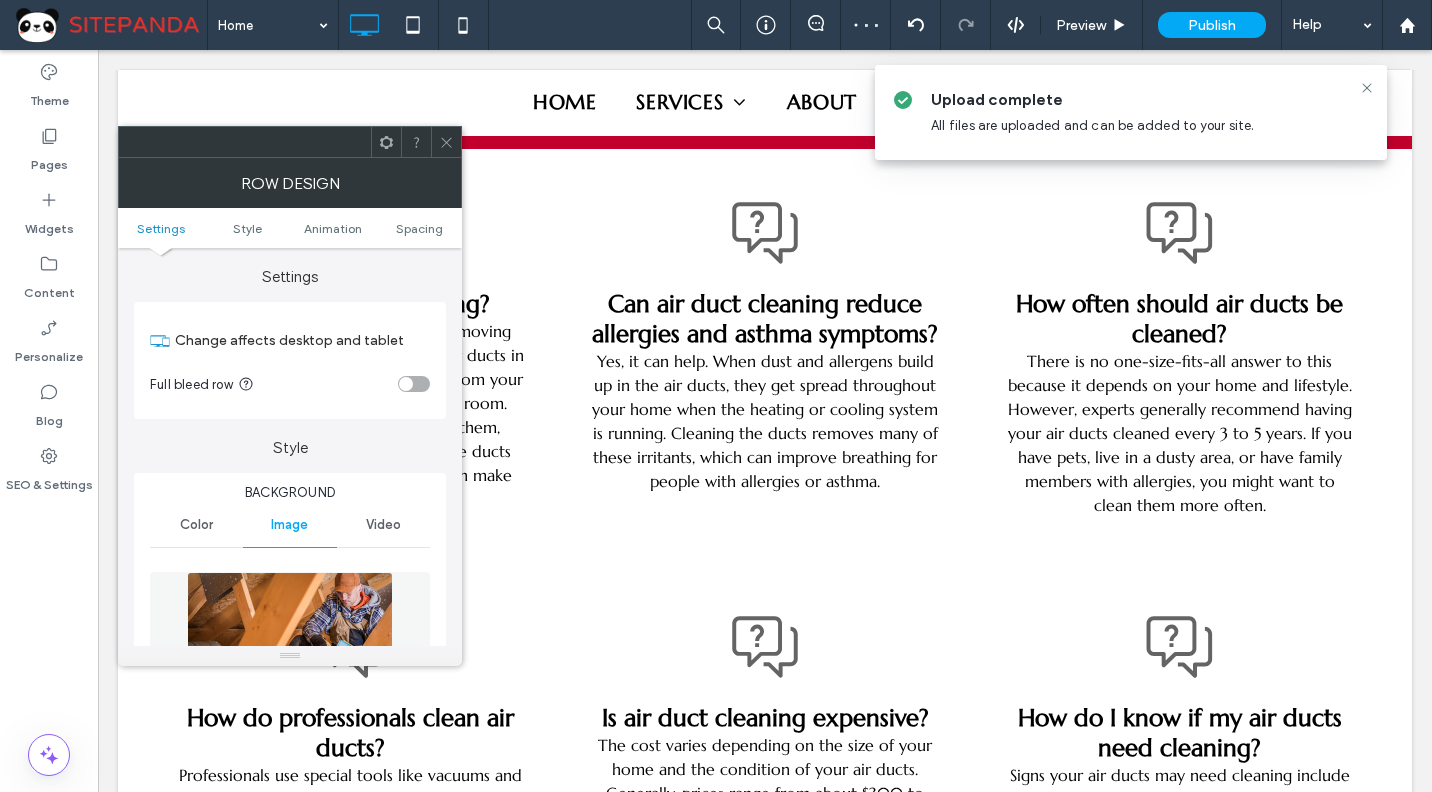 click at bounding box center (290, 641) 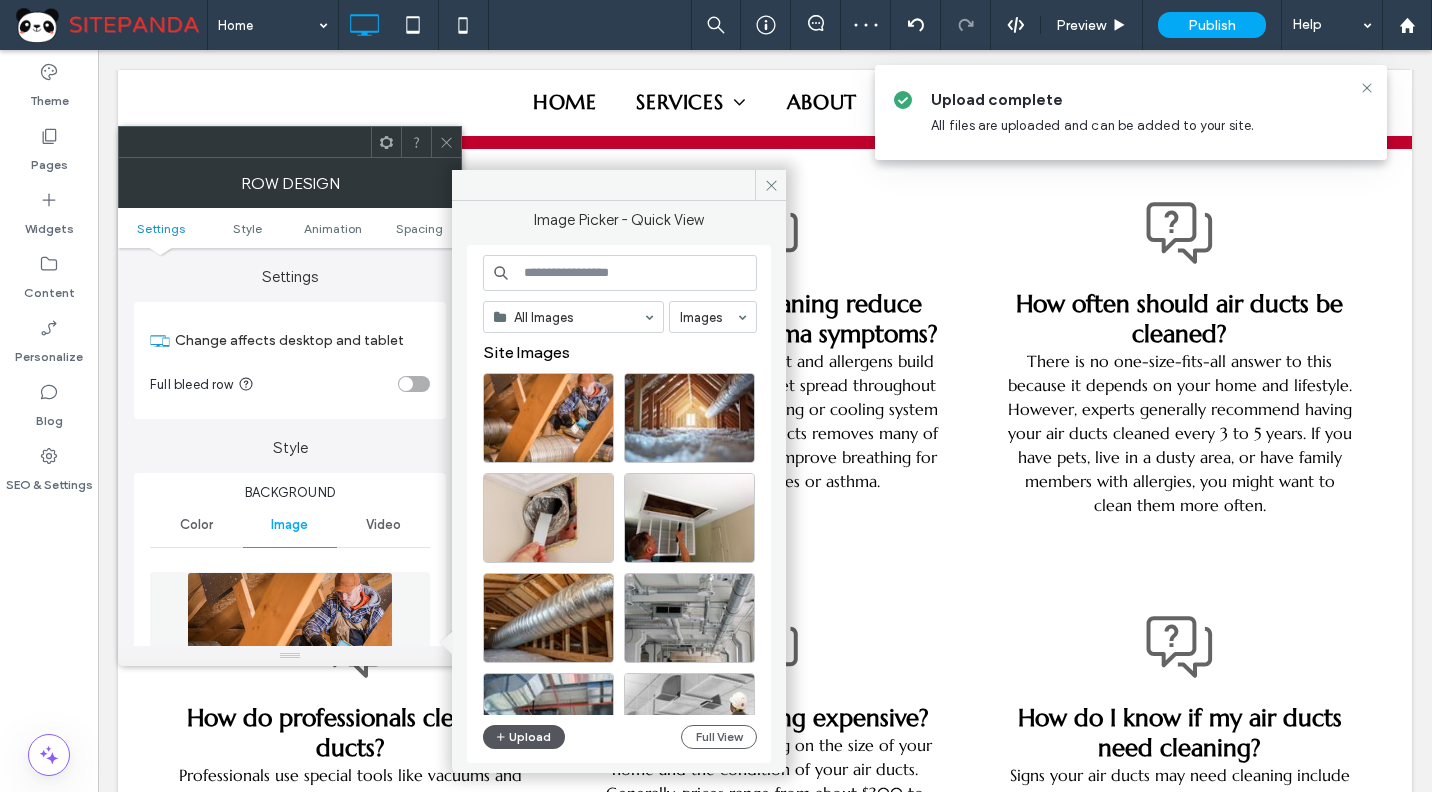 click on "Upload" at bounding box center (524, 737) 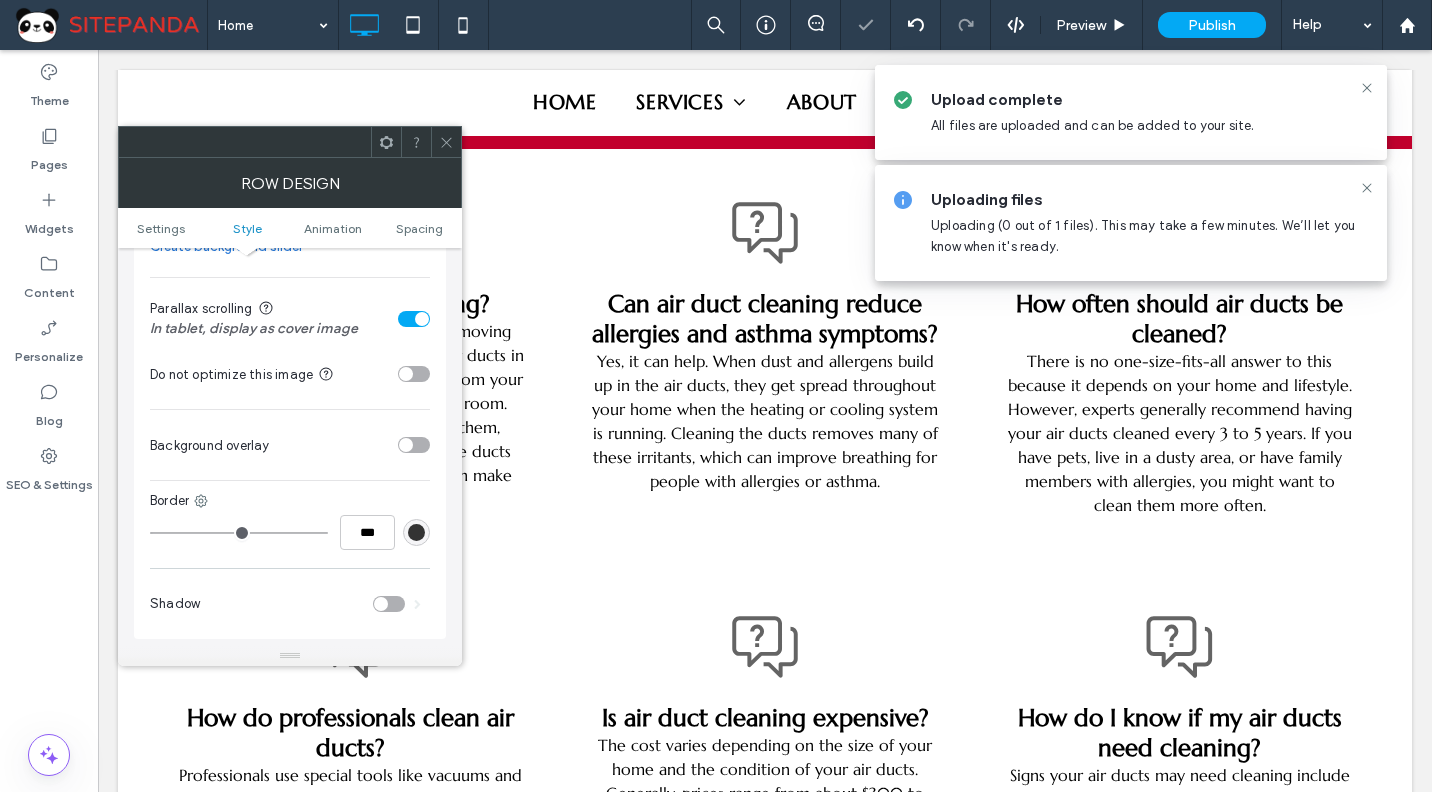 scroll, scrollTop: 600, scrollLeft: 0, axis: vertical 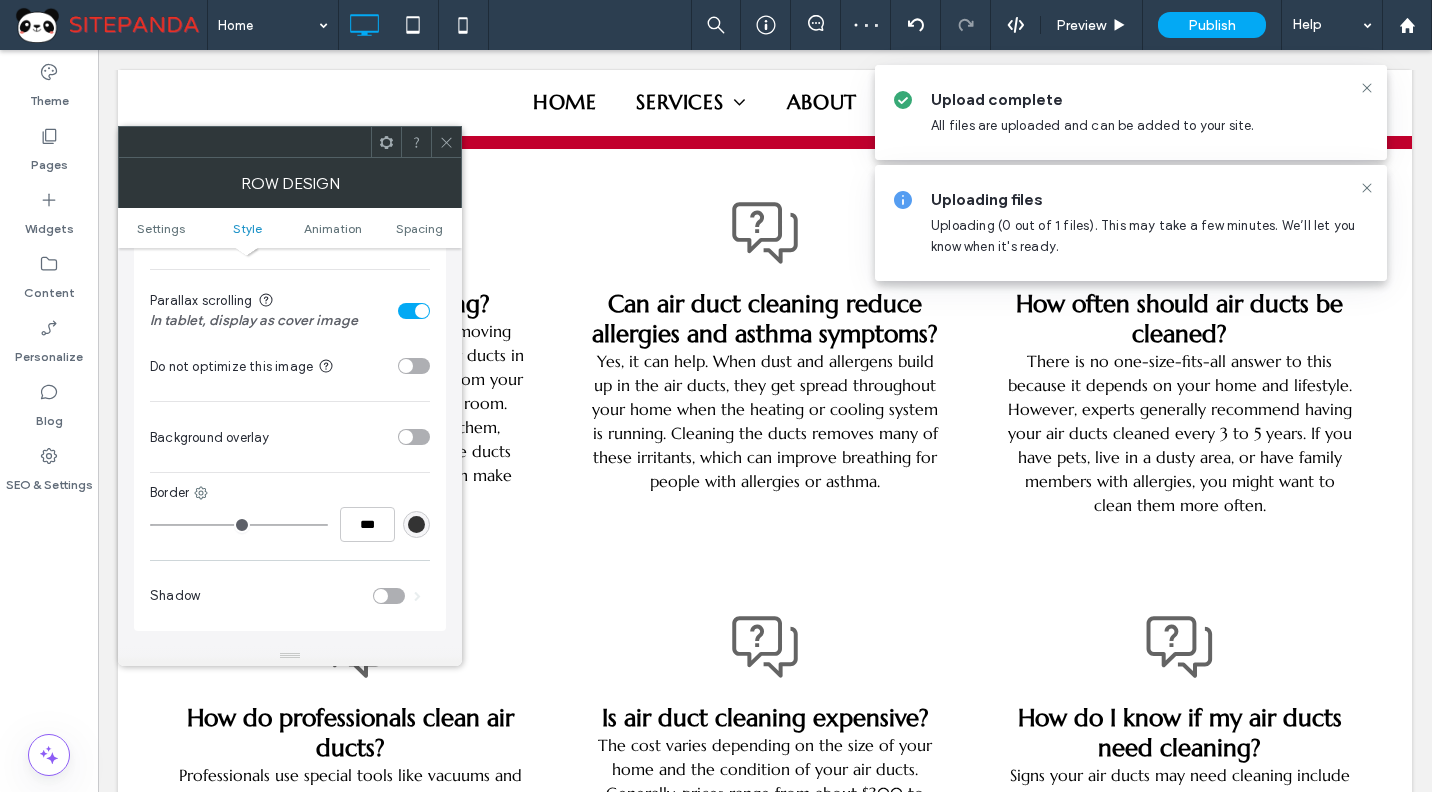click 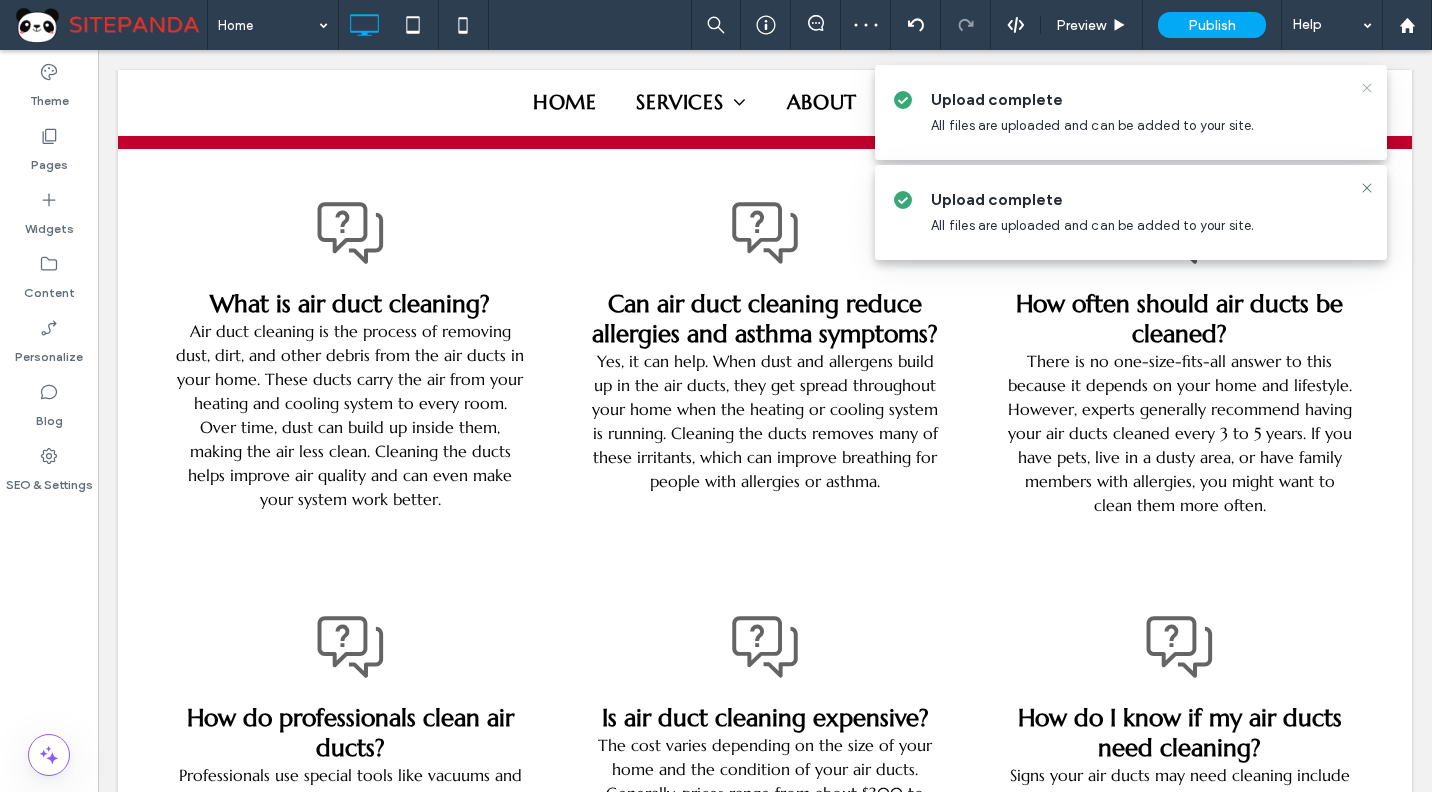 click 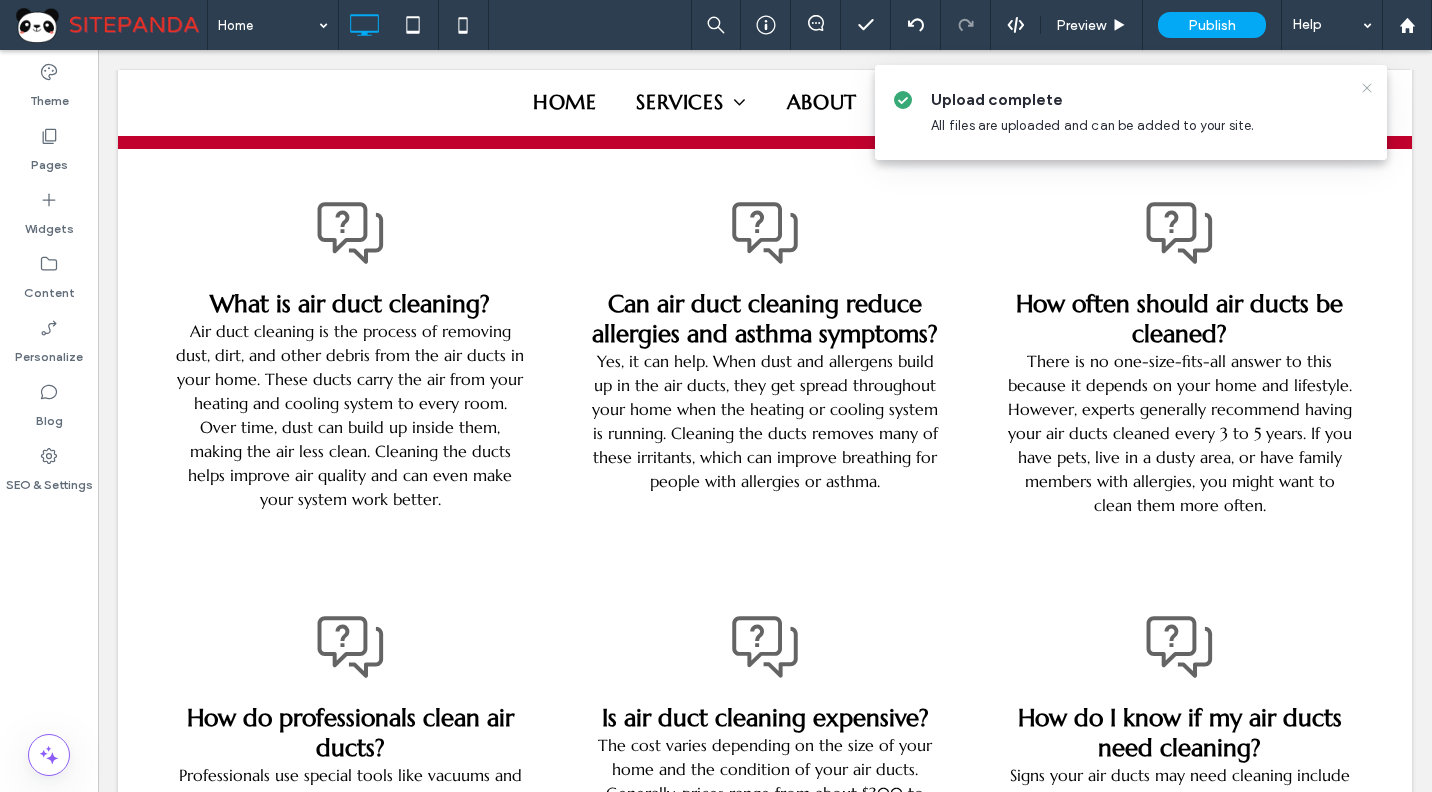 click 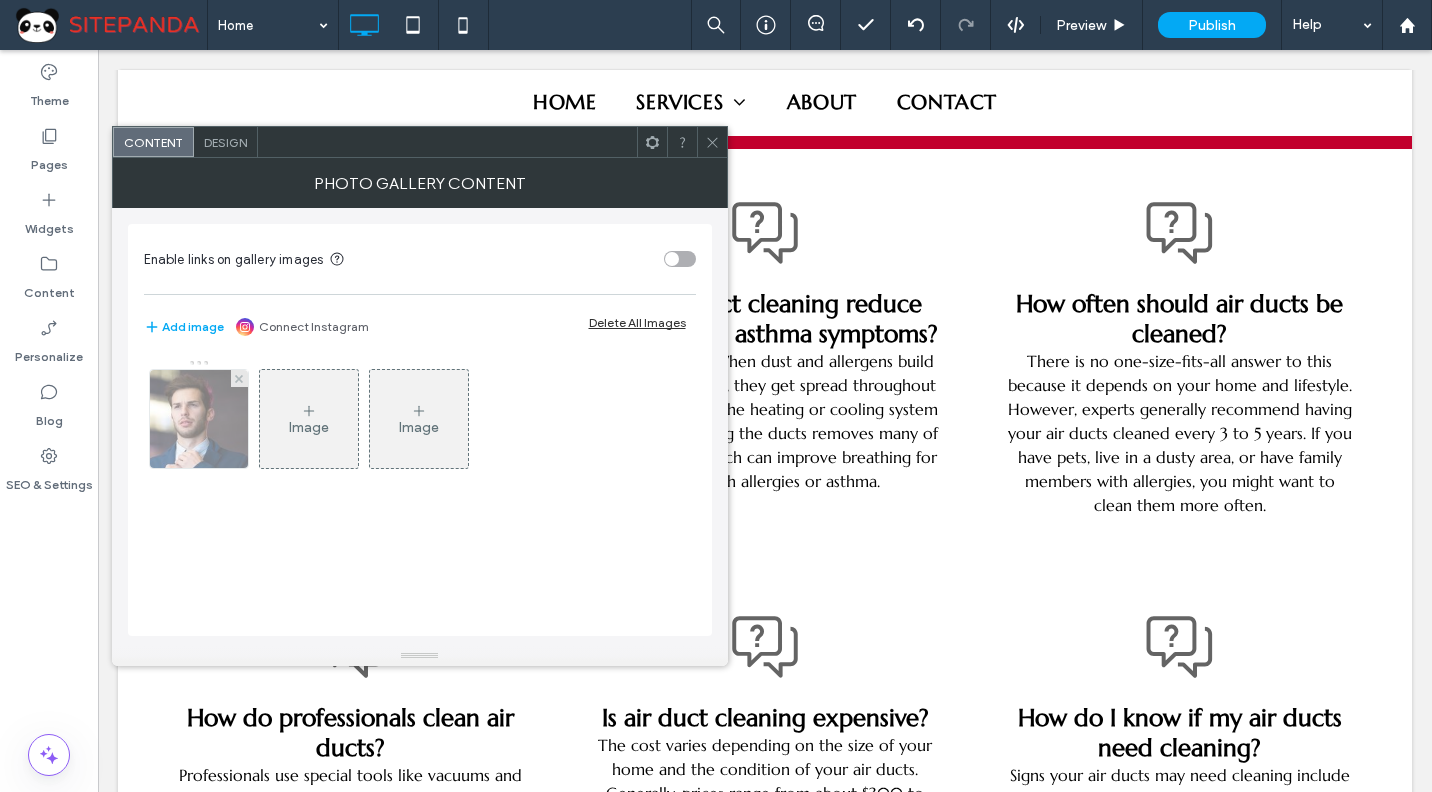 click at bounding box center (198, 419) 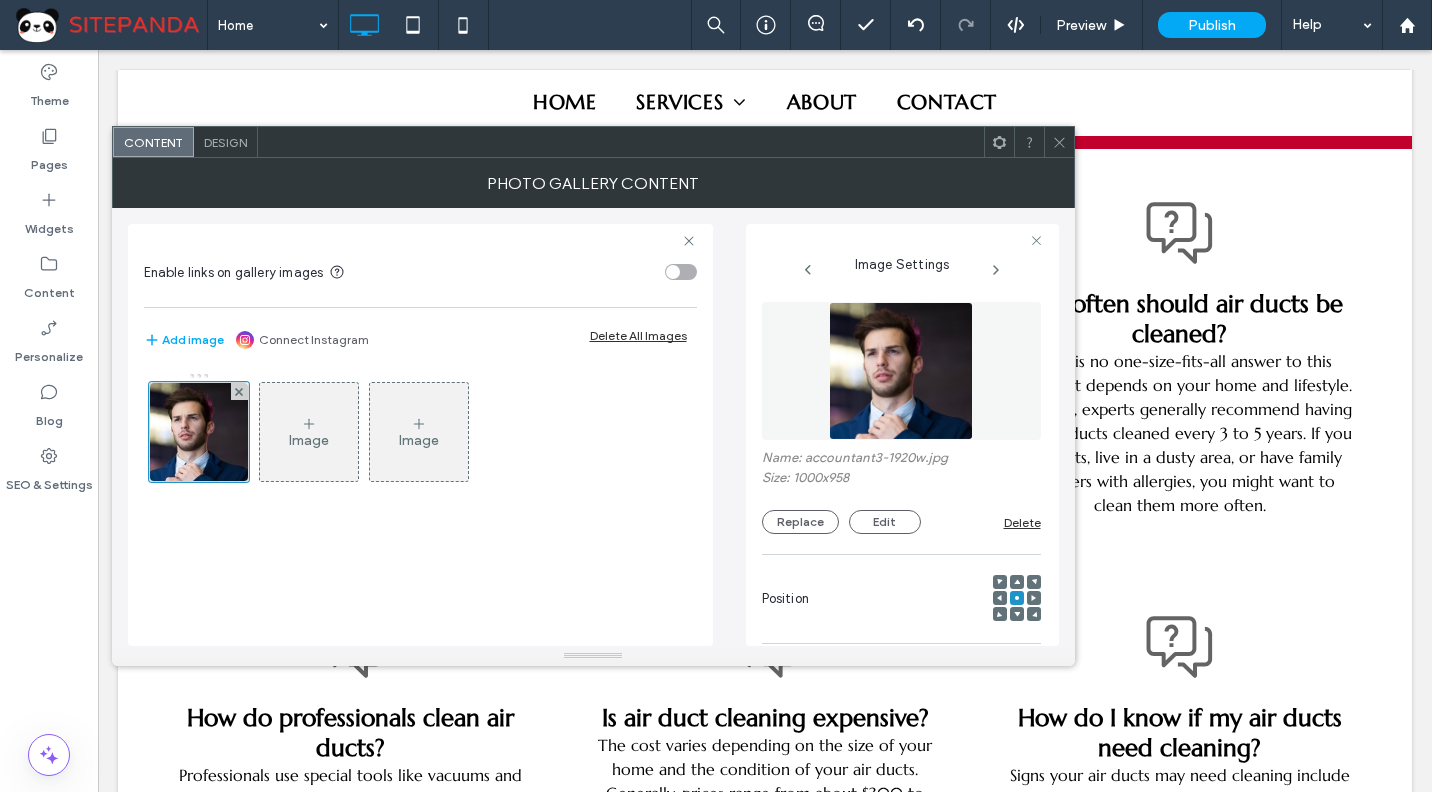 click at bounding box center (901, 371) 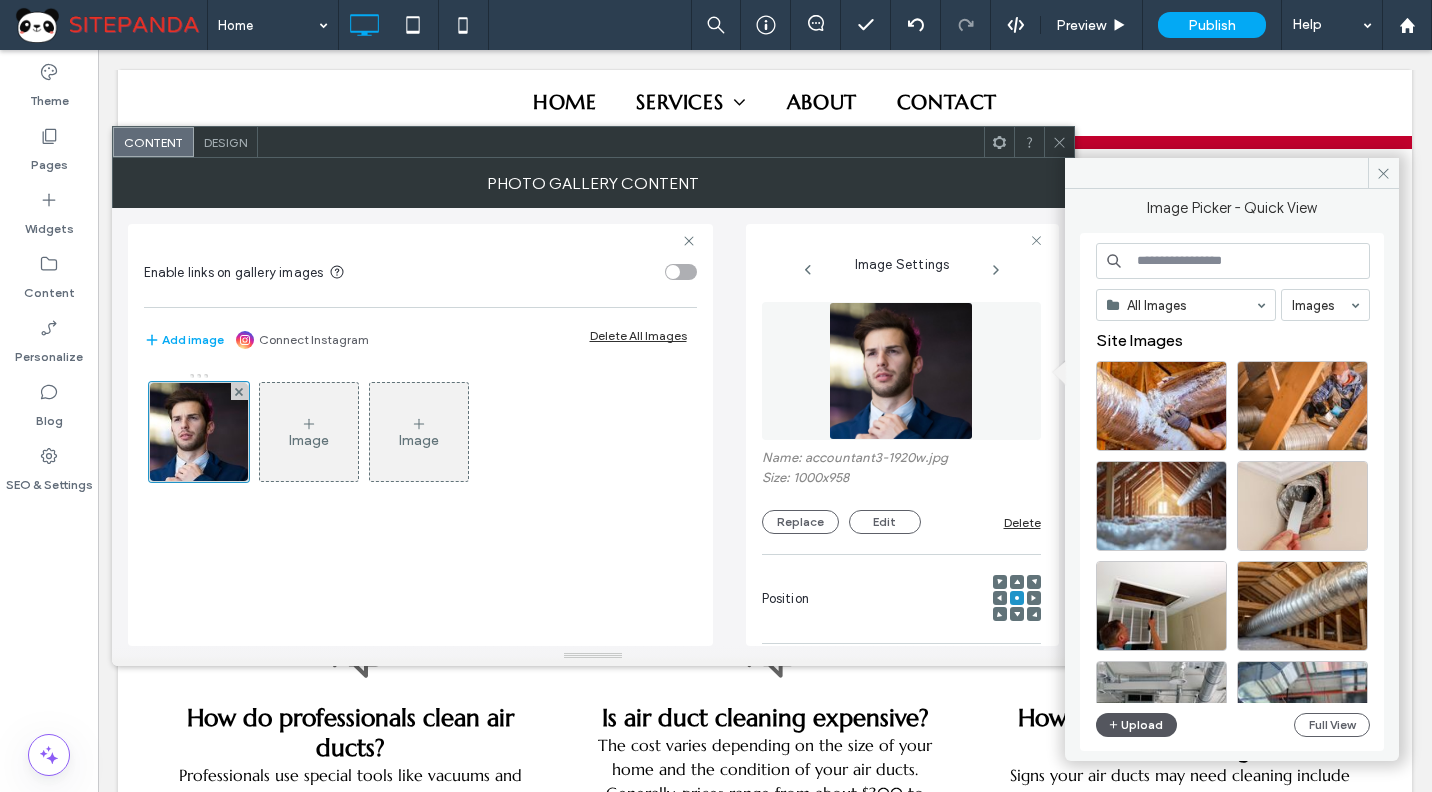 click on "Upload" at bounding box center [1137, 725] 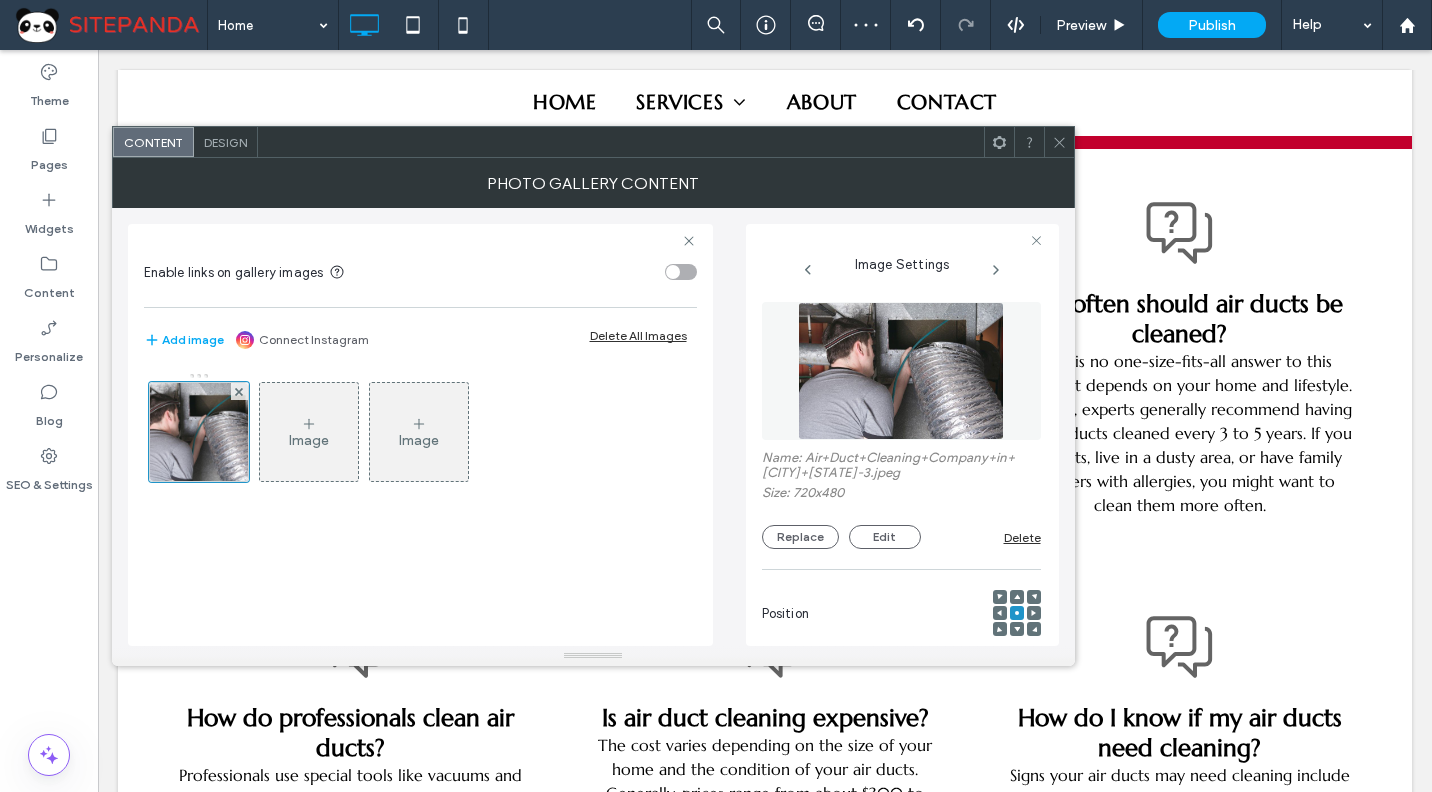click on "Design" at bounding box center [225, 142] 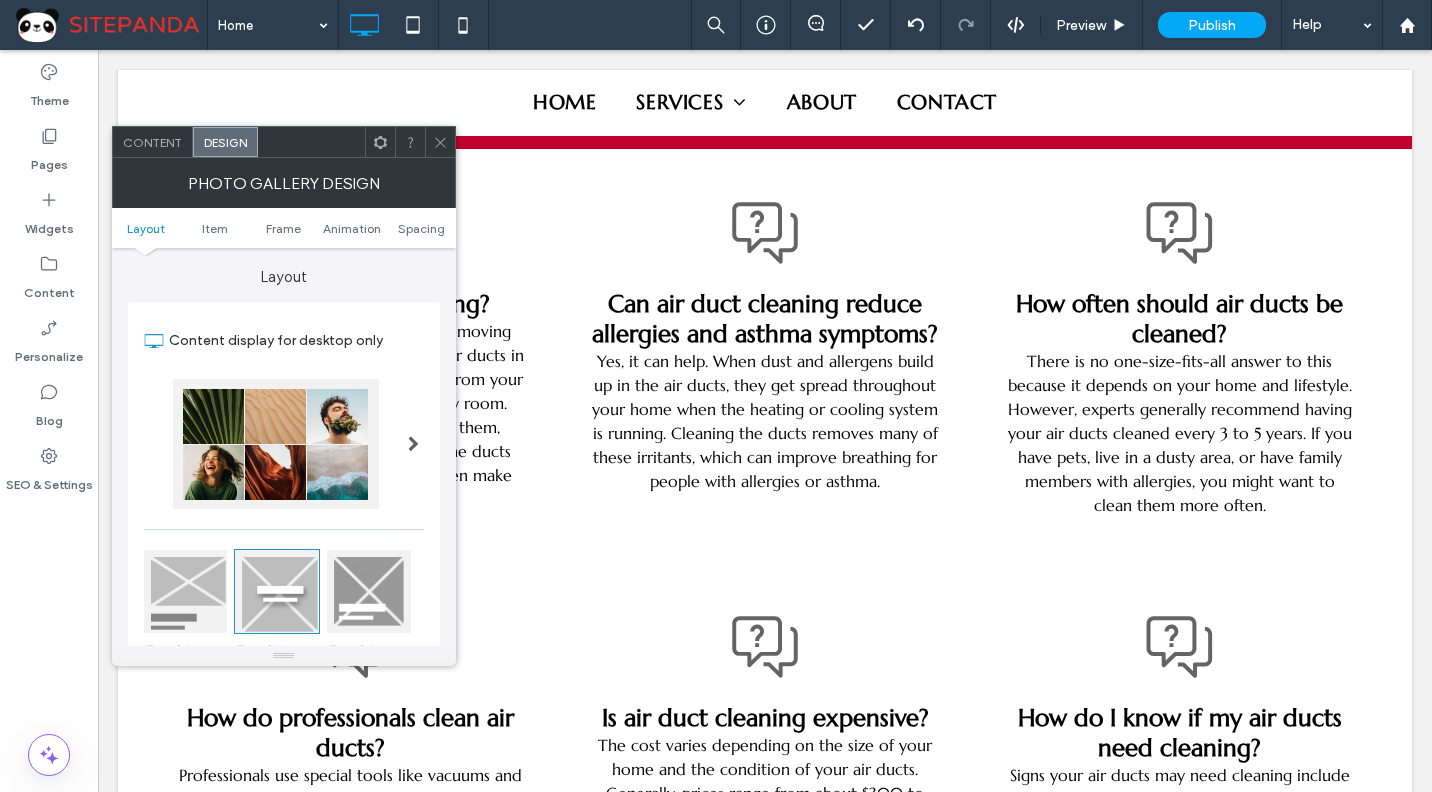 click at bounding box center (440, 142) 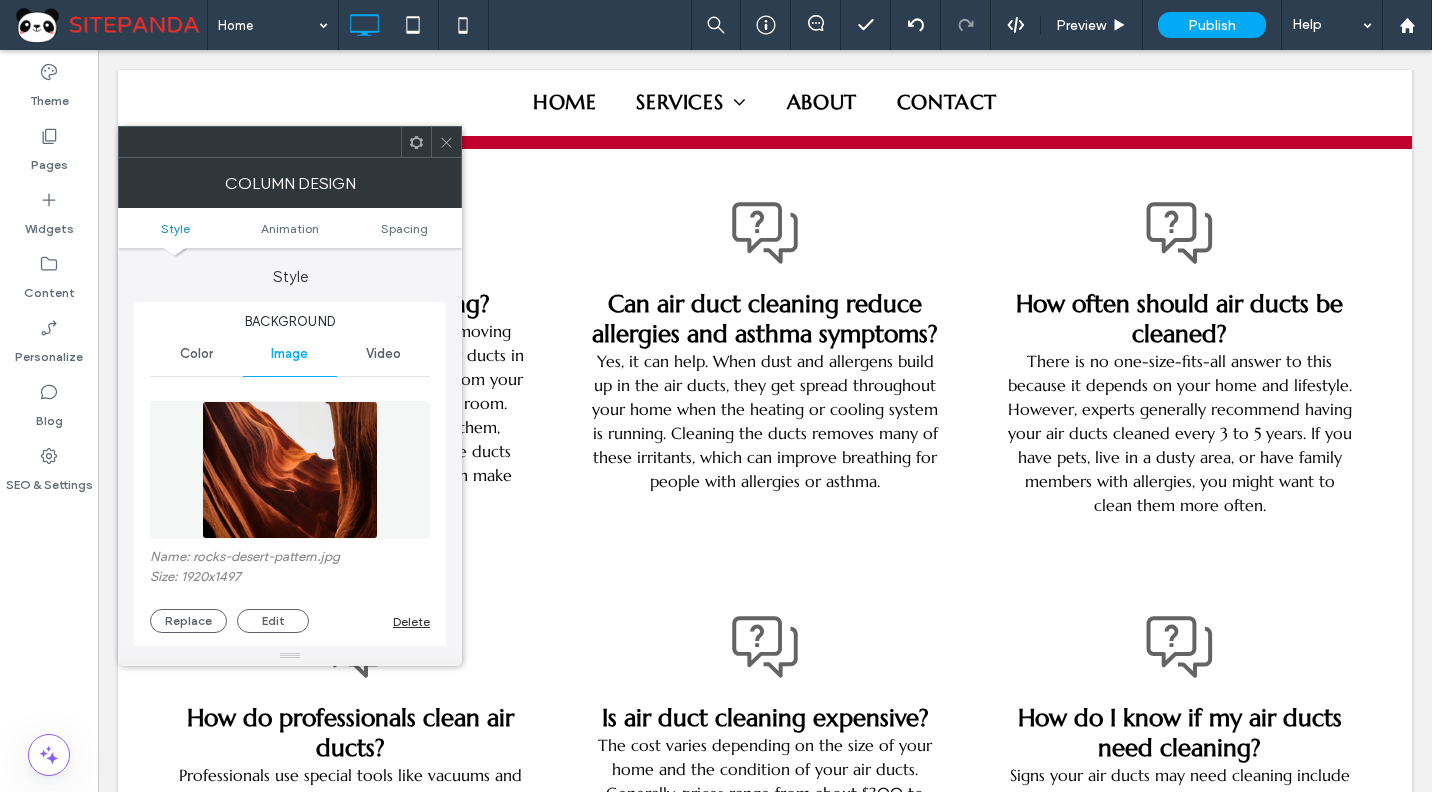 click at bounding box center (290, 470) 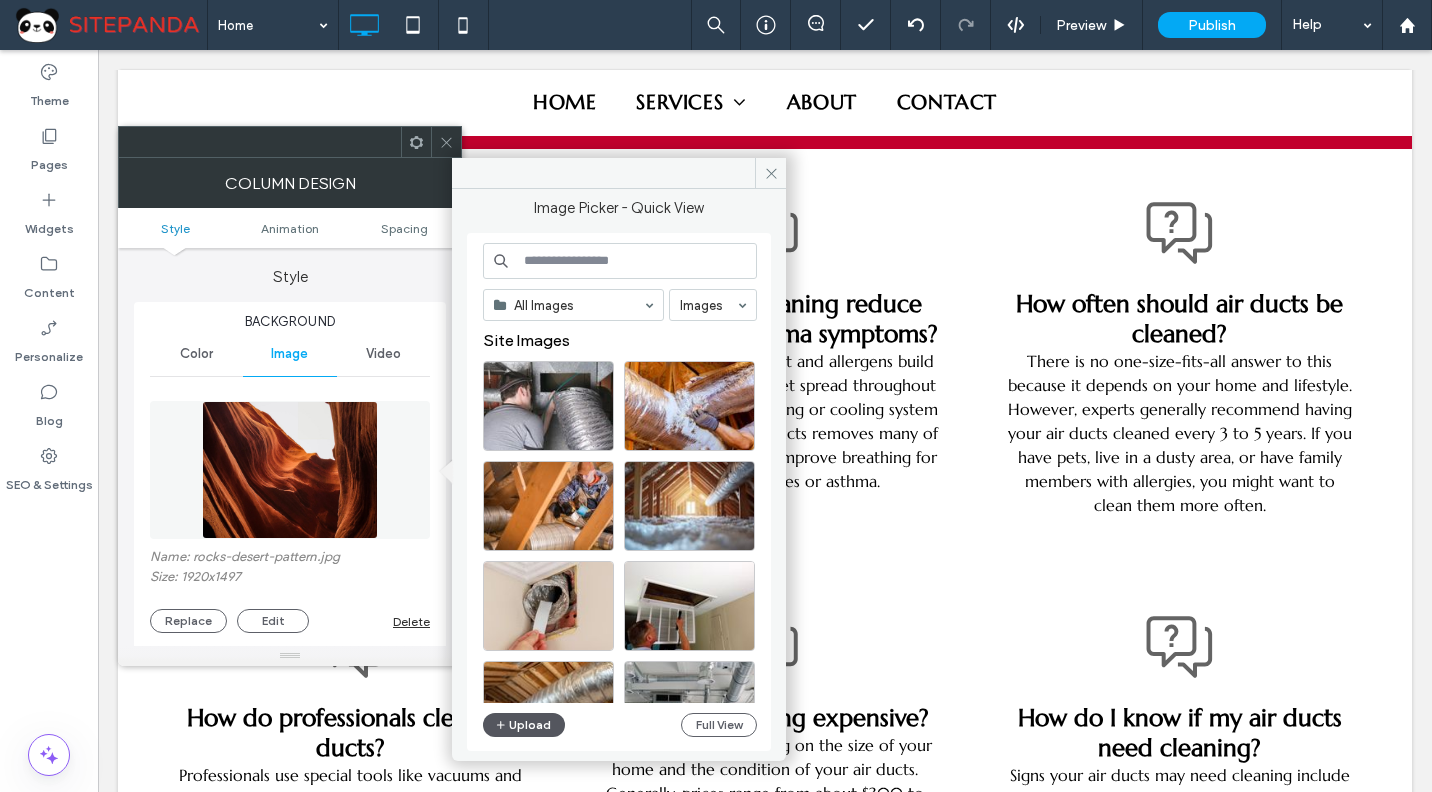 click on "Upload" at bounding box center [524, 725] 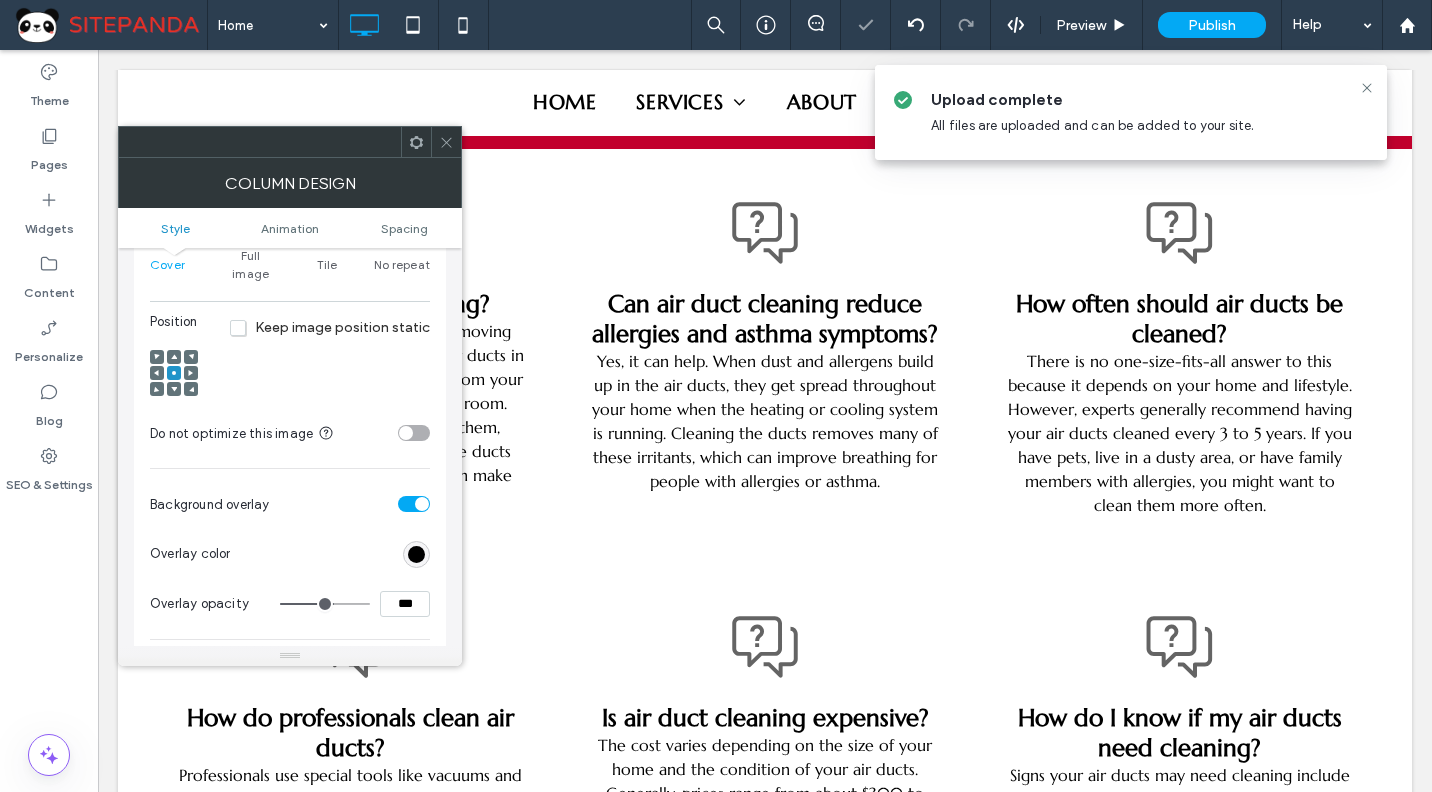 scroll, scrollTop: 530, scrollLeft: 0, axis: vertical 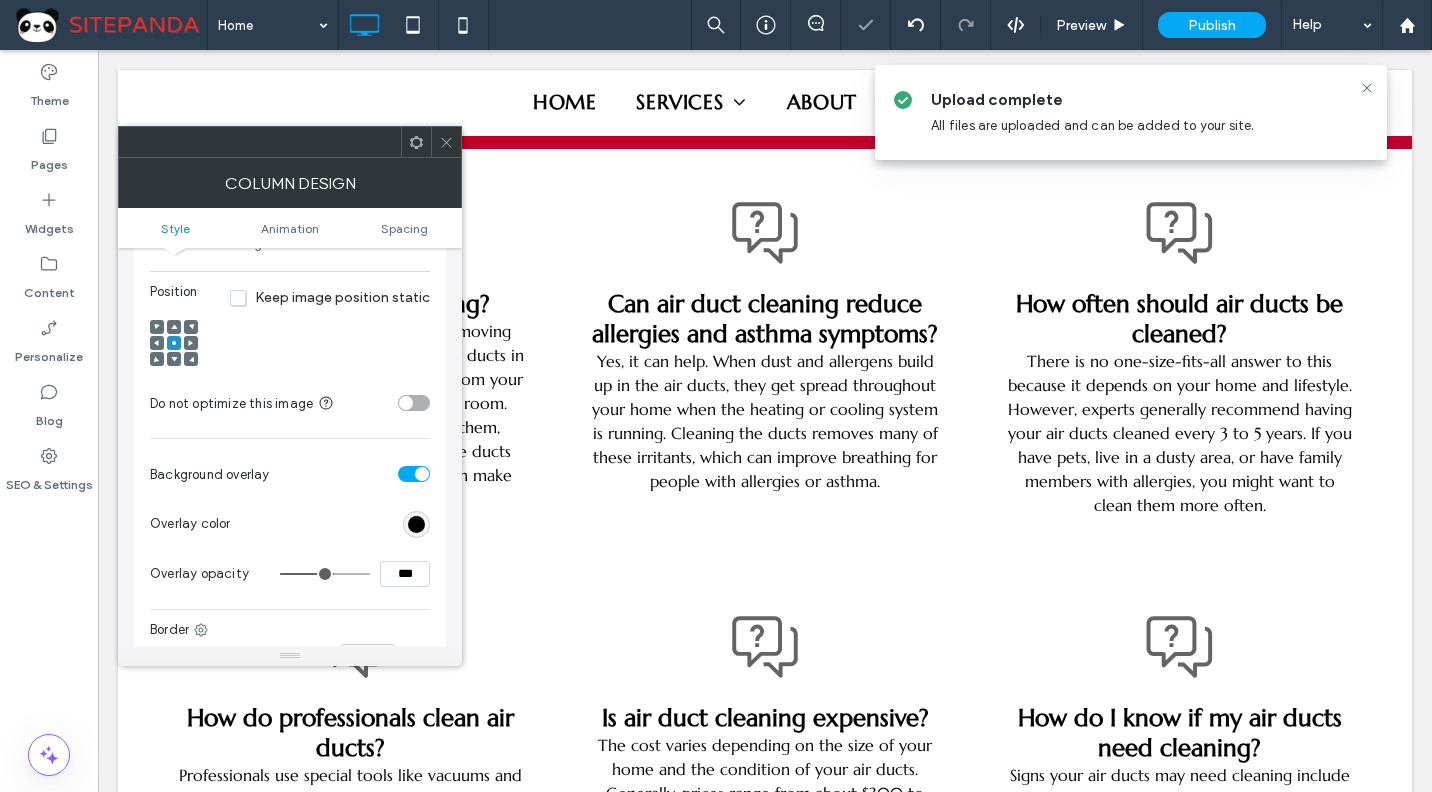 click 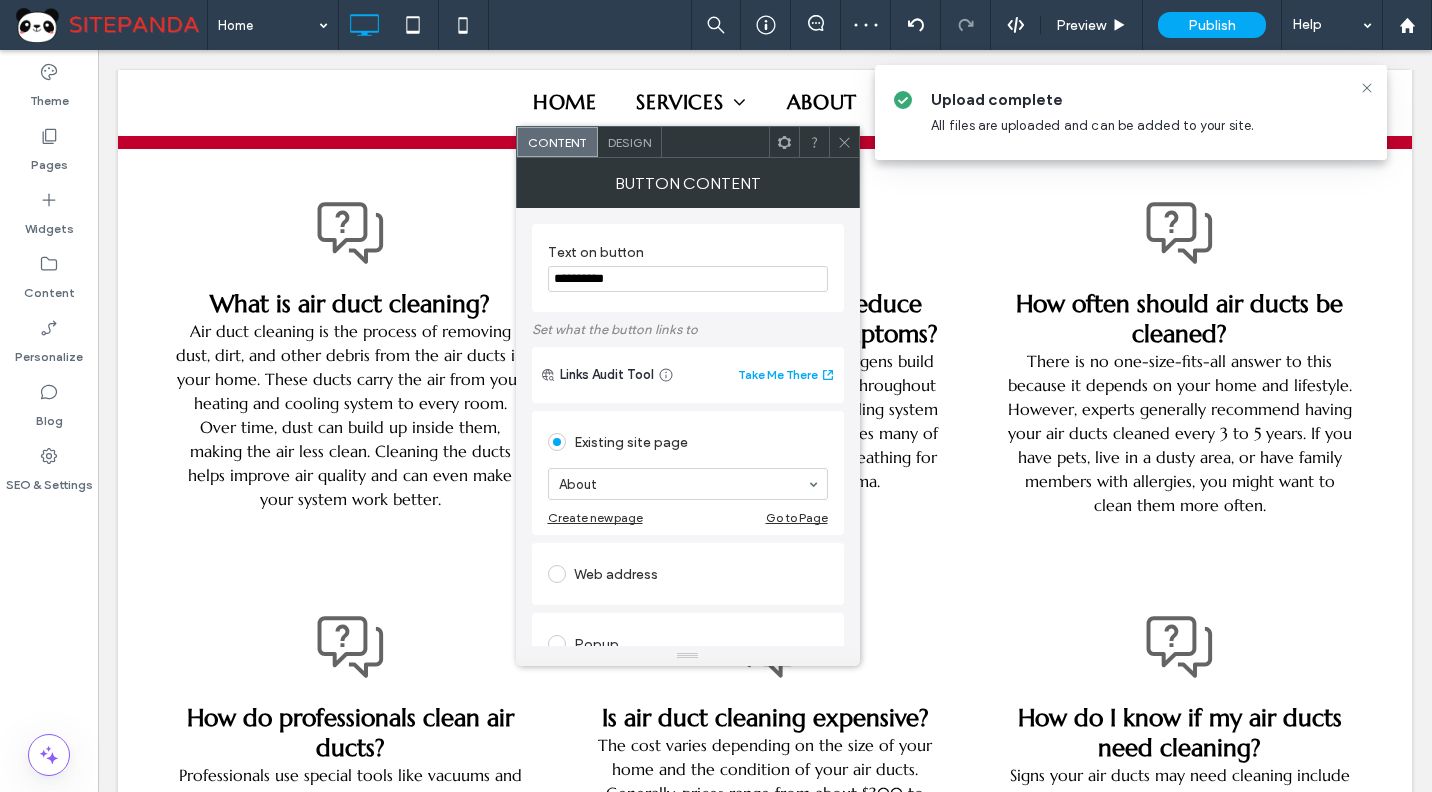 click 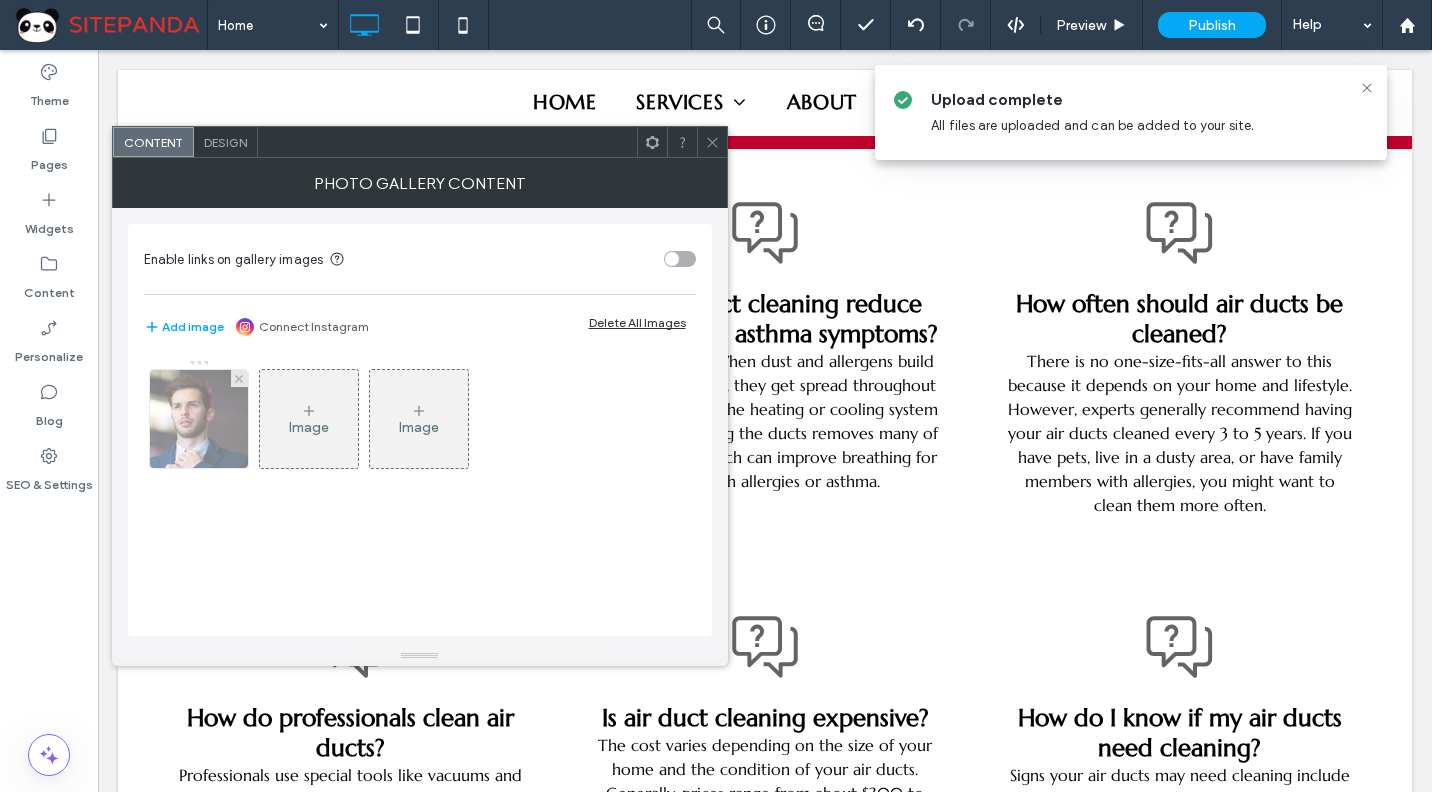 click at bounding box center [198, 419] 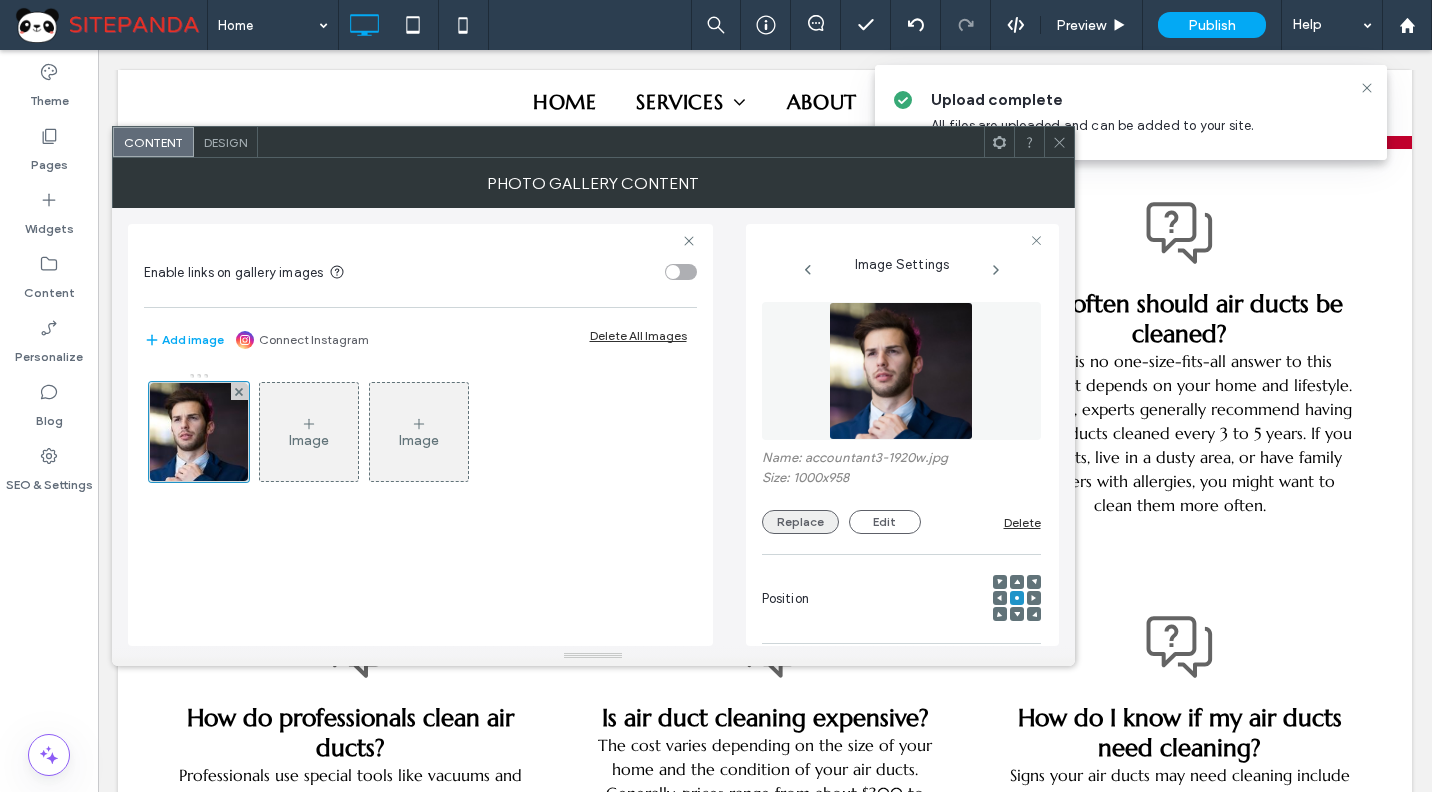 click on "Replace" at bounding box center (800, 522) 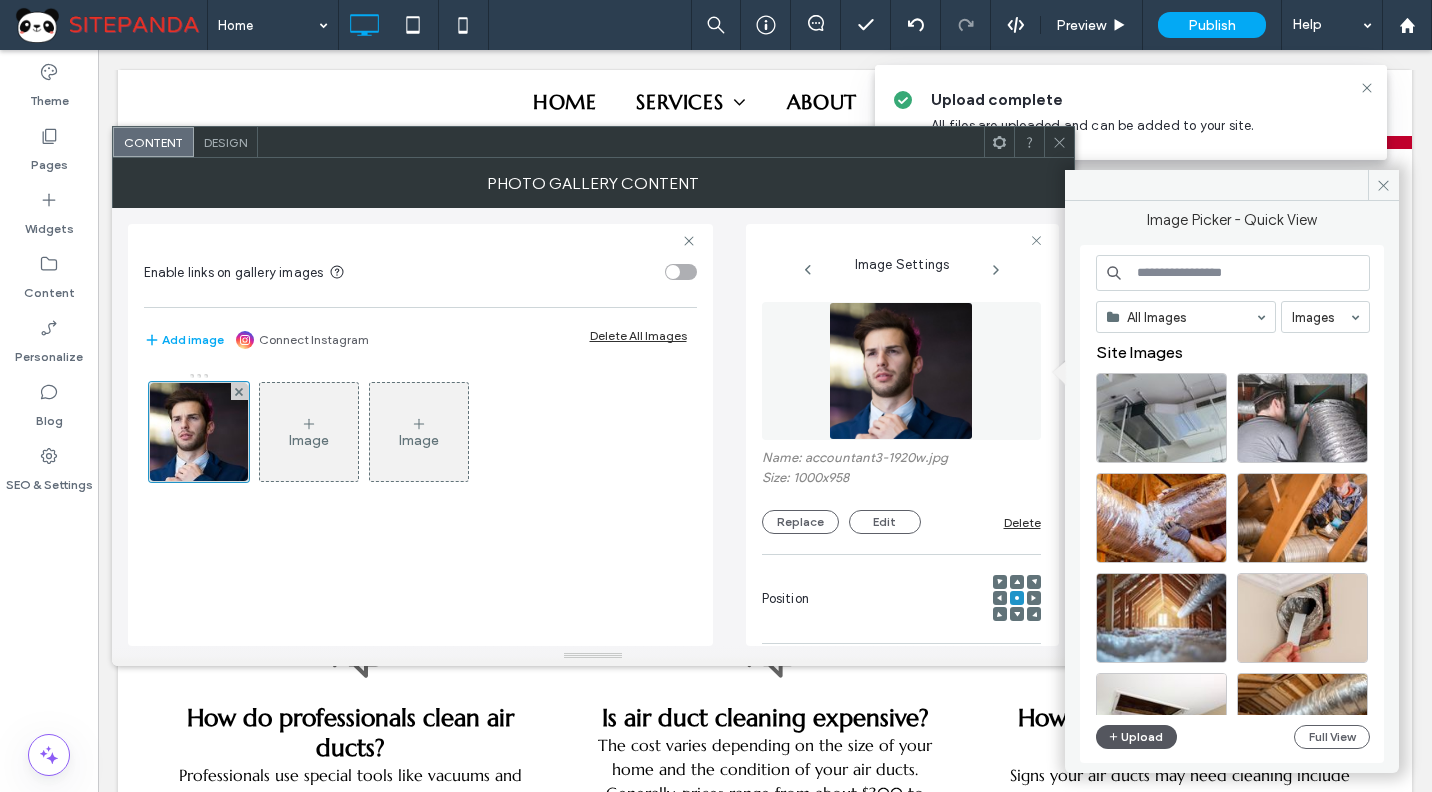 click on "Upload" at bounding box center (1137, 737) 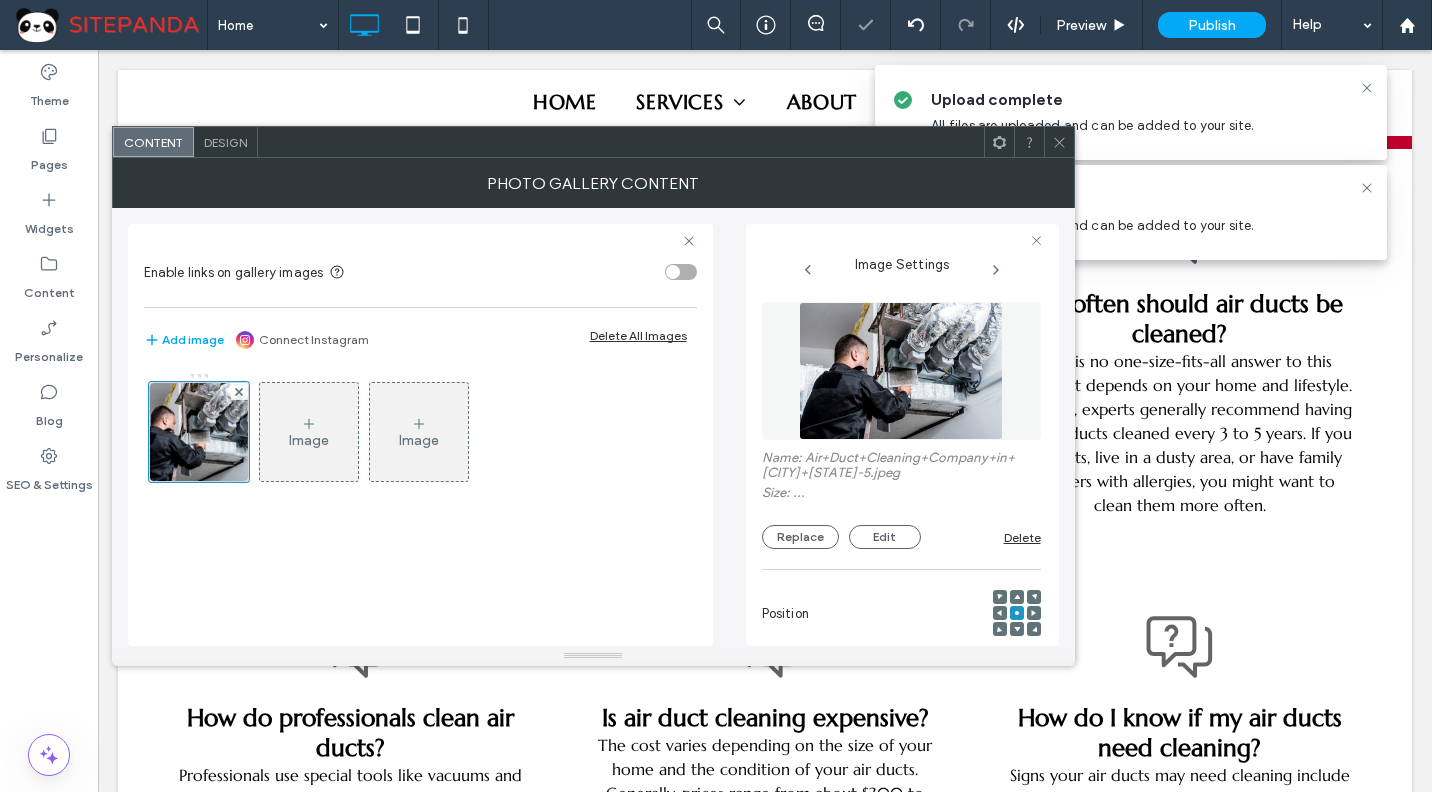 click on "Design" at bounding box center (226, 142) 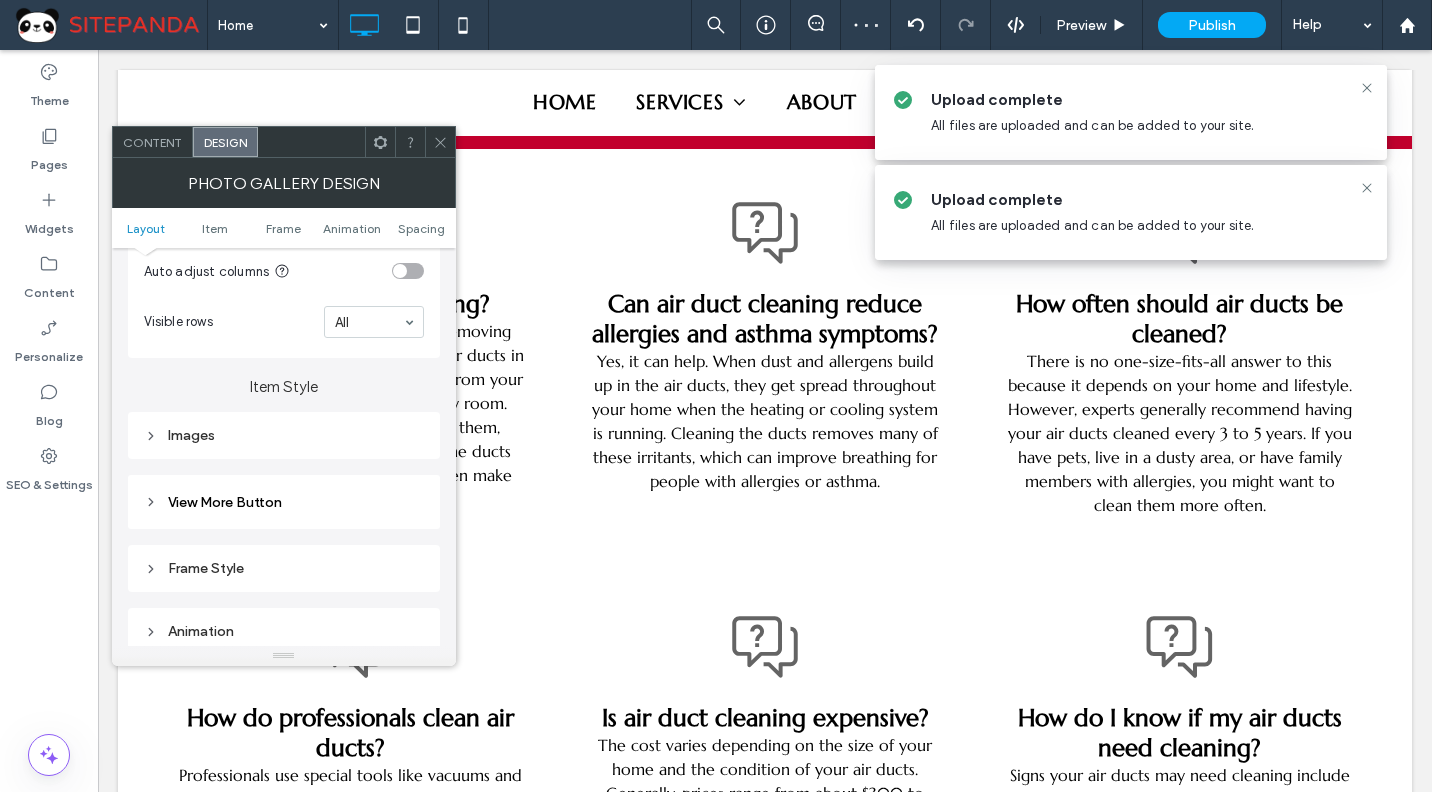 scroll, scrollTop: 600, scrollLeft: 0, axis: vertical 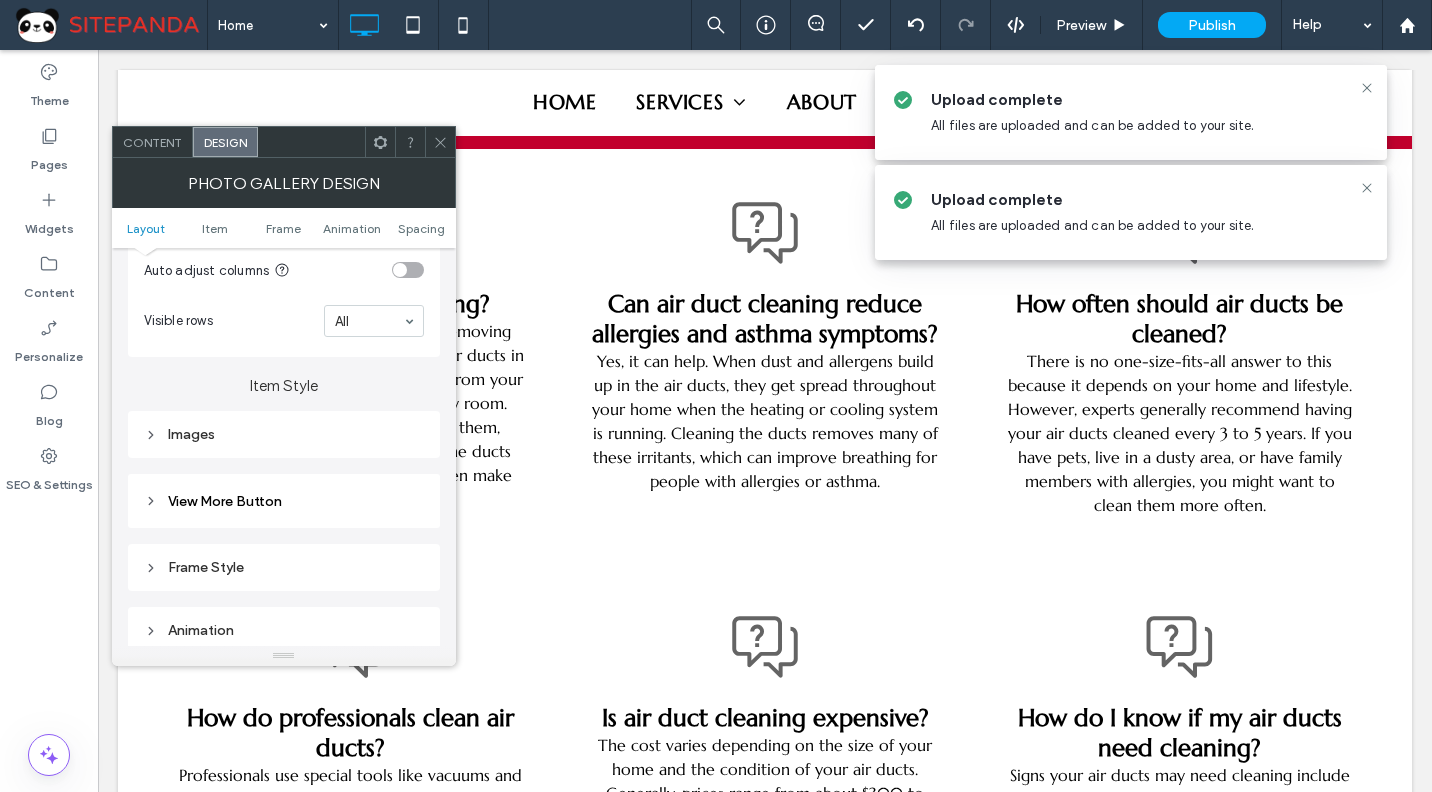 click on "Images" at bounding box center (284, 434) 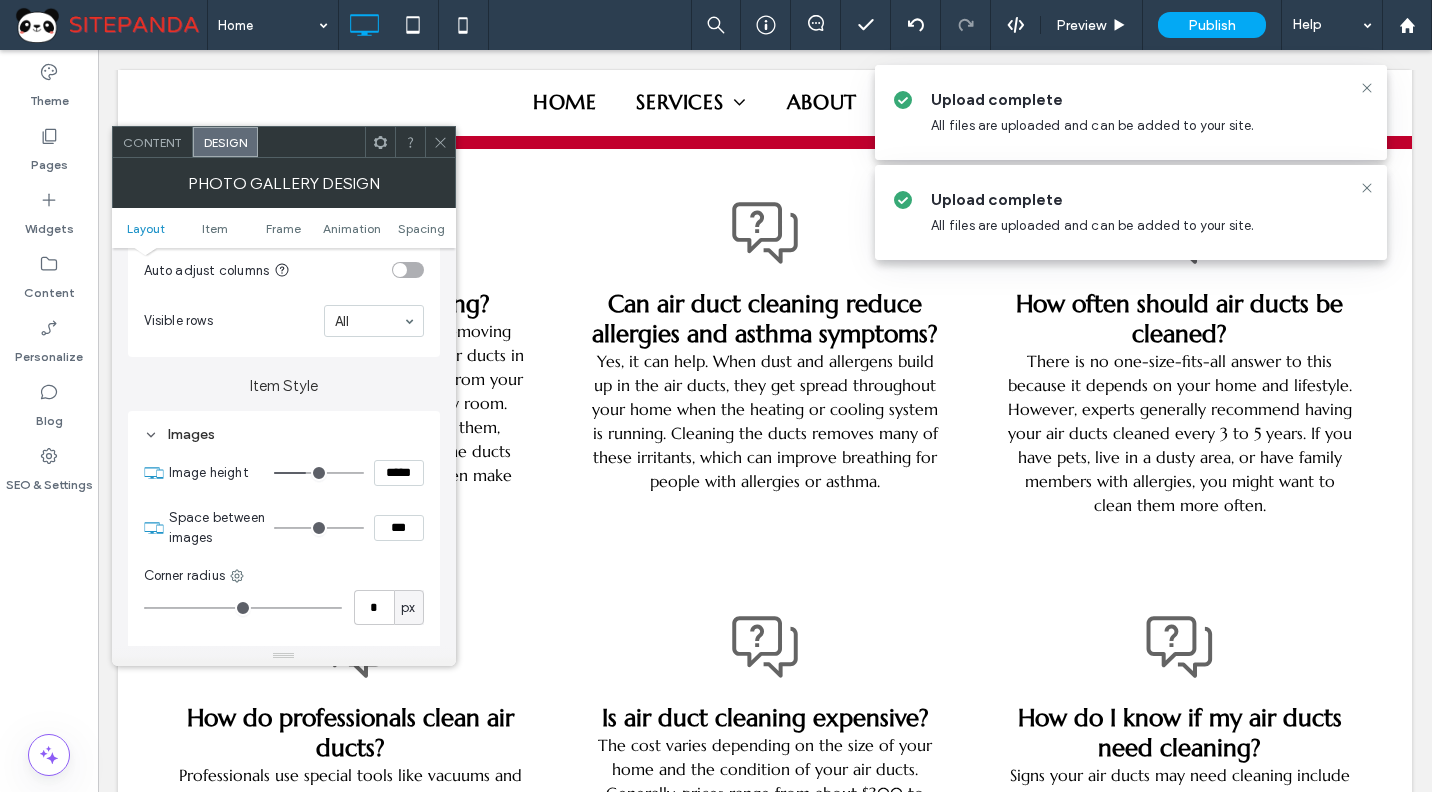 type on "***" 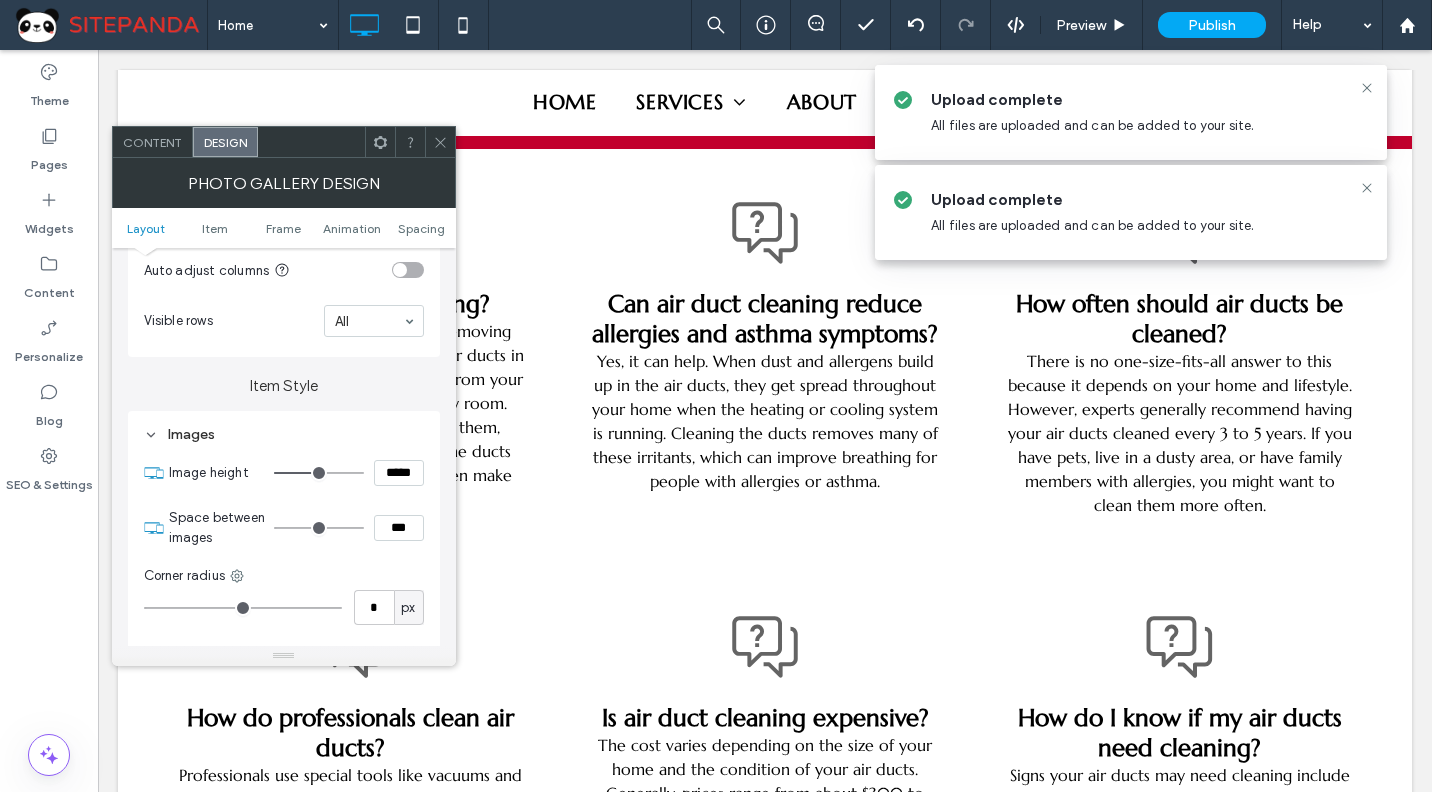 type on "***" 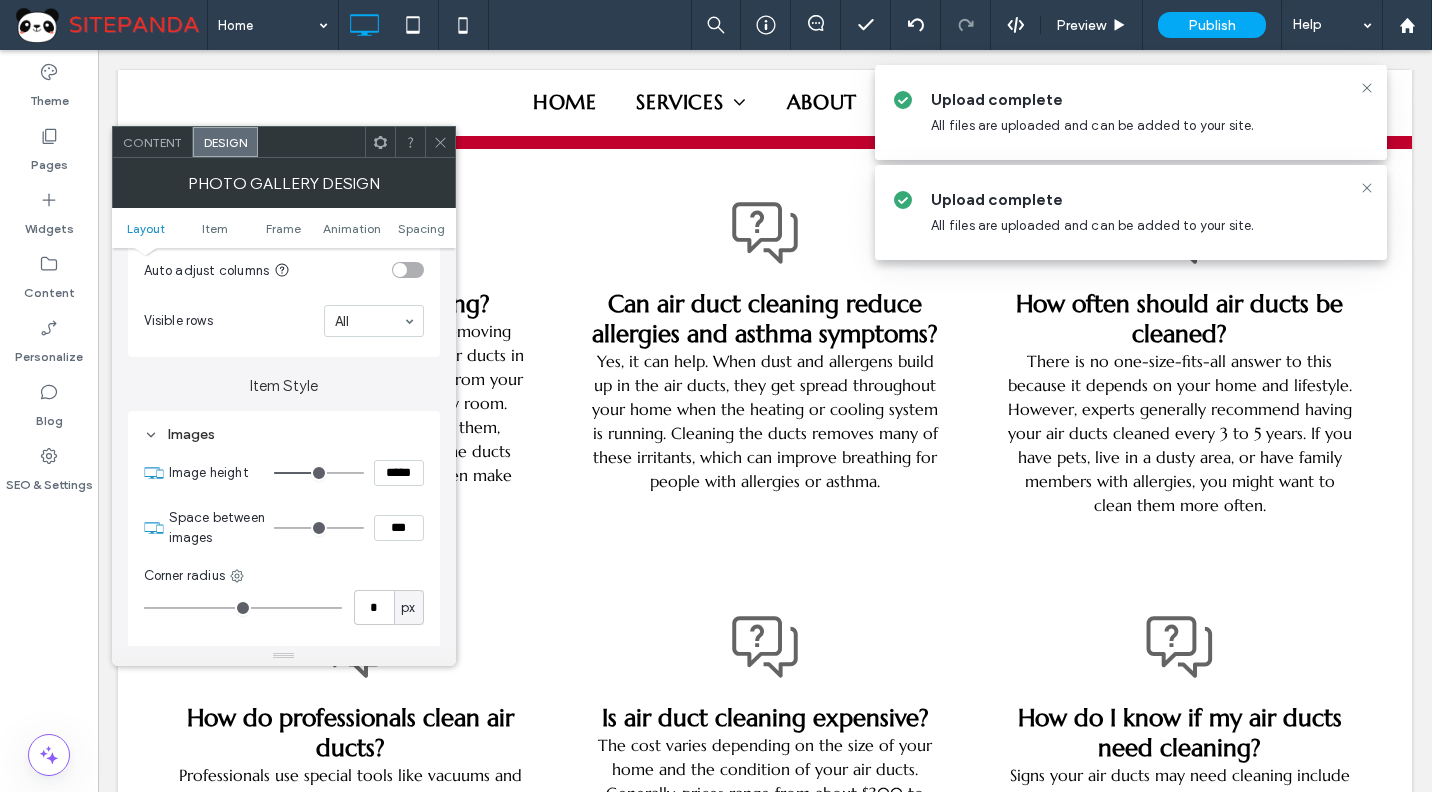 type on "*****" 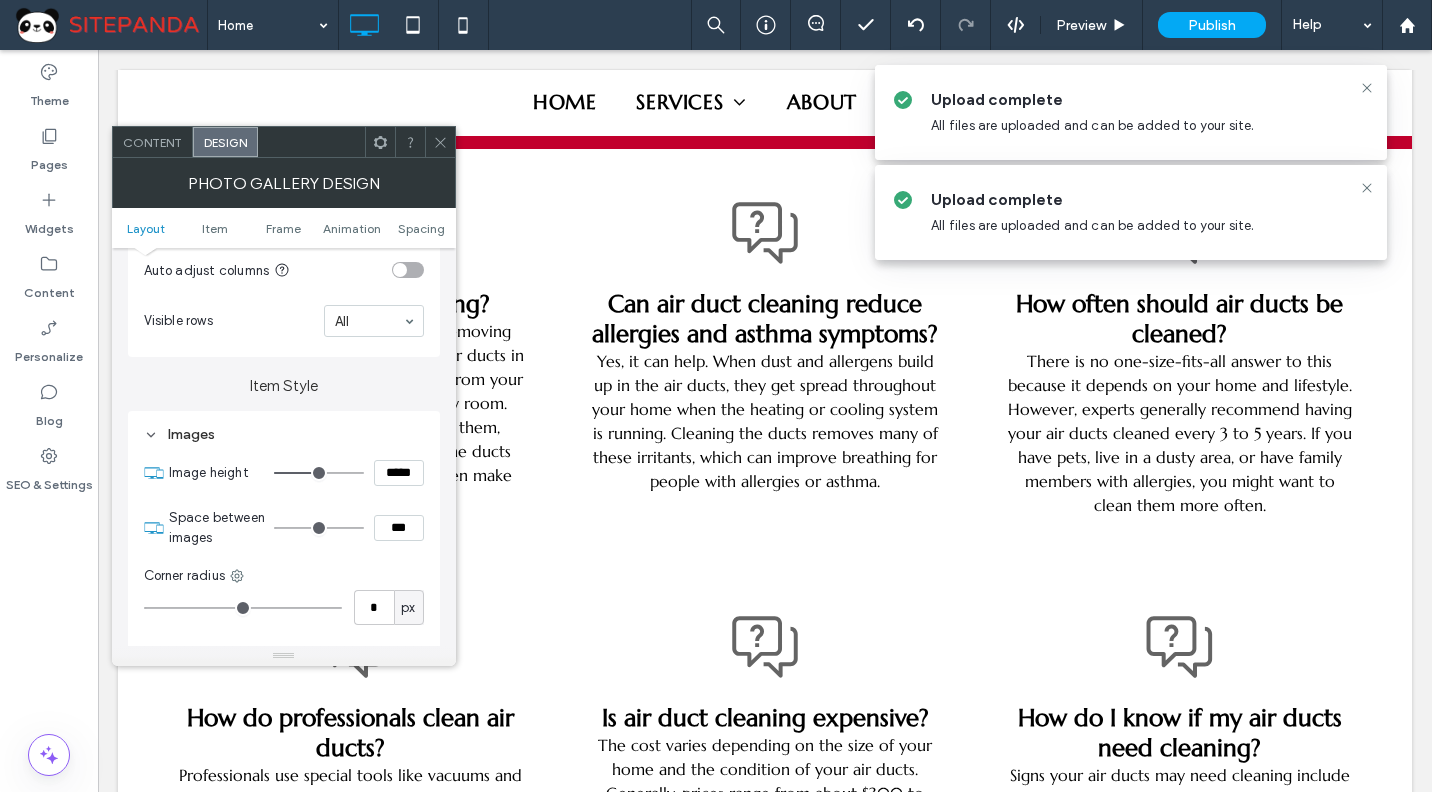 type on "***" 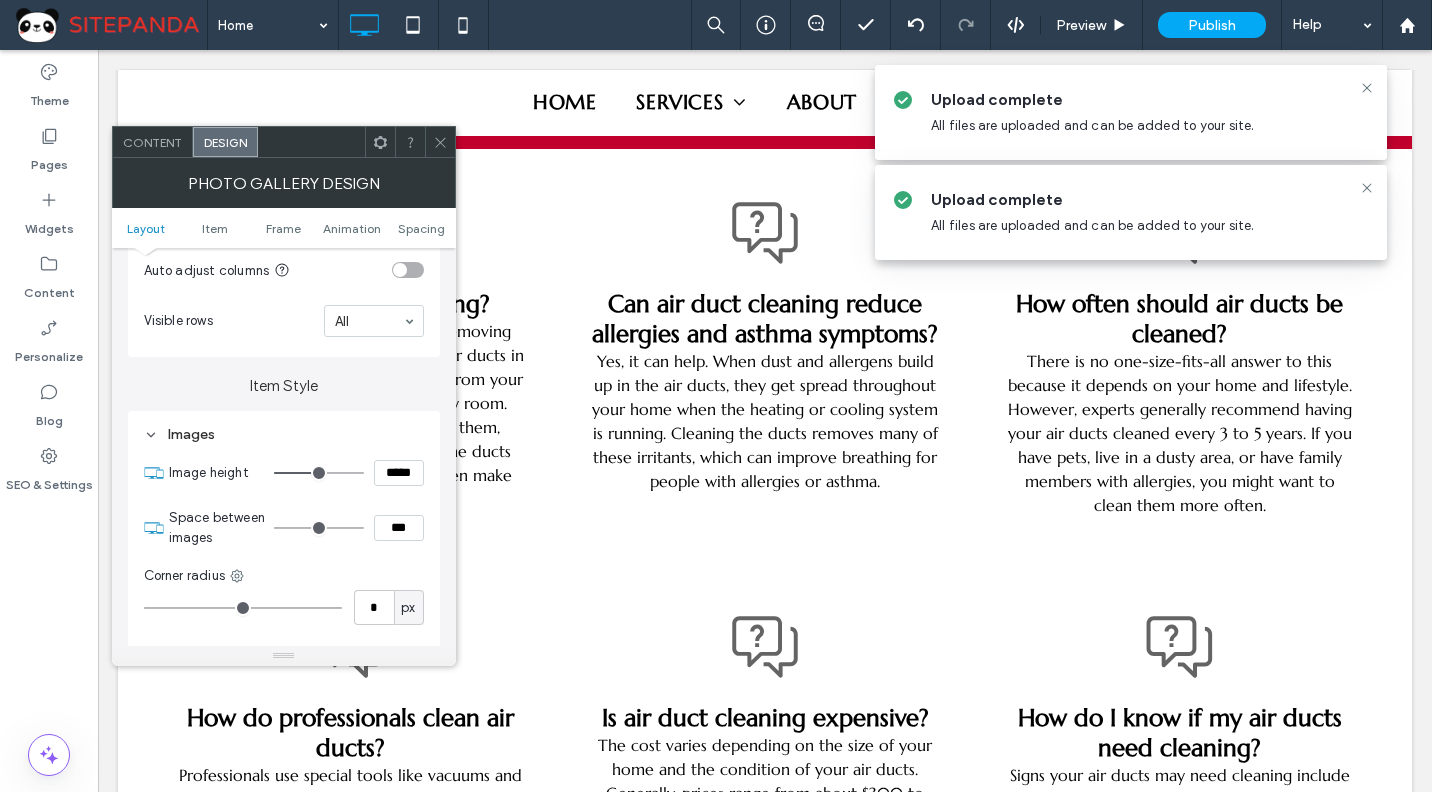 type on "*****" 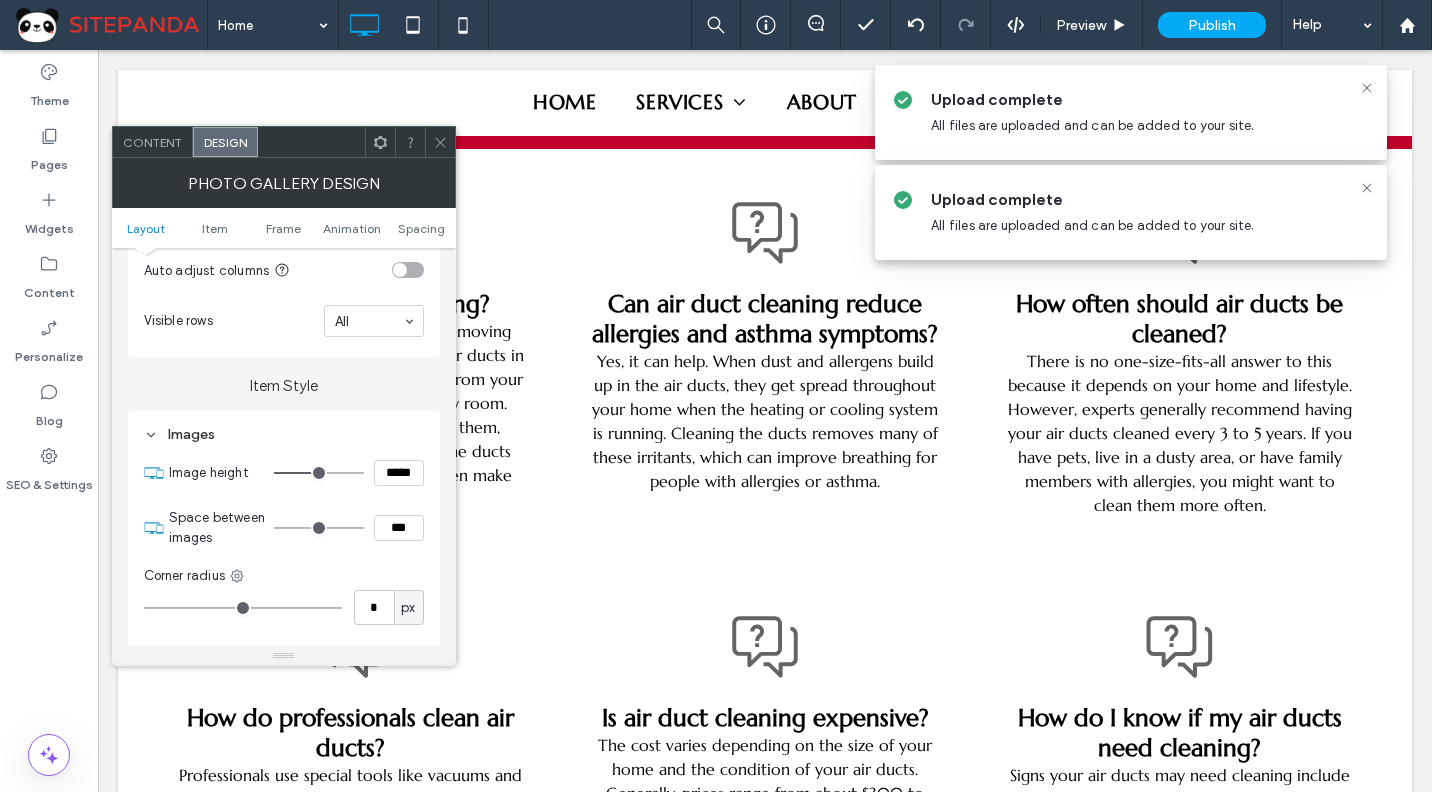 type on "***" 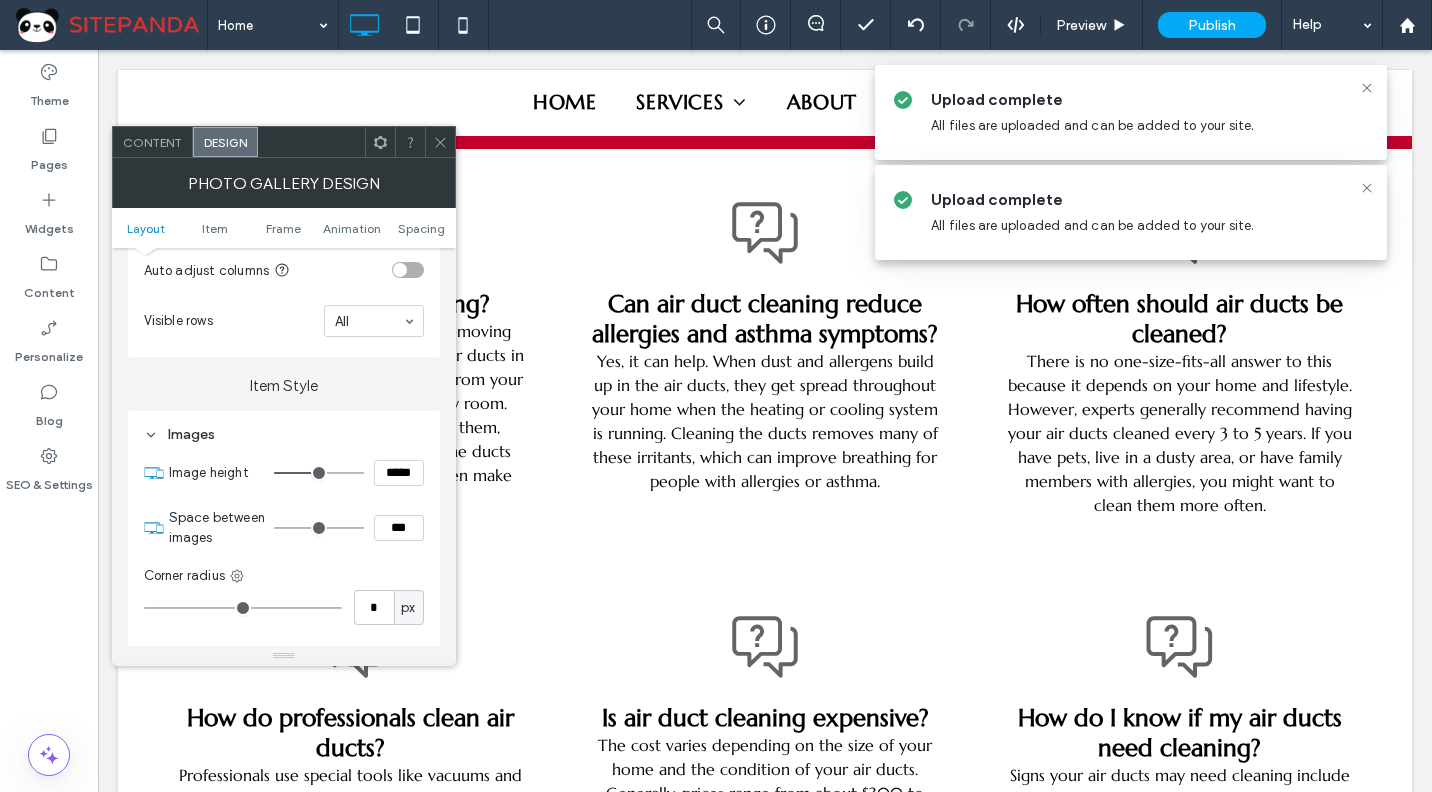 type on "*****" 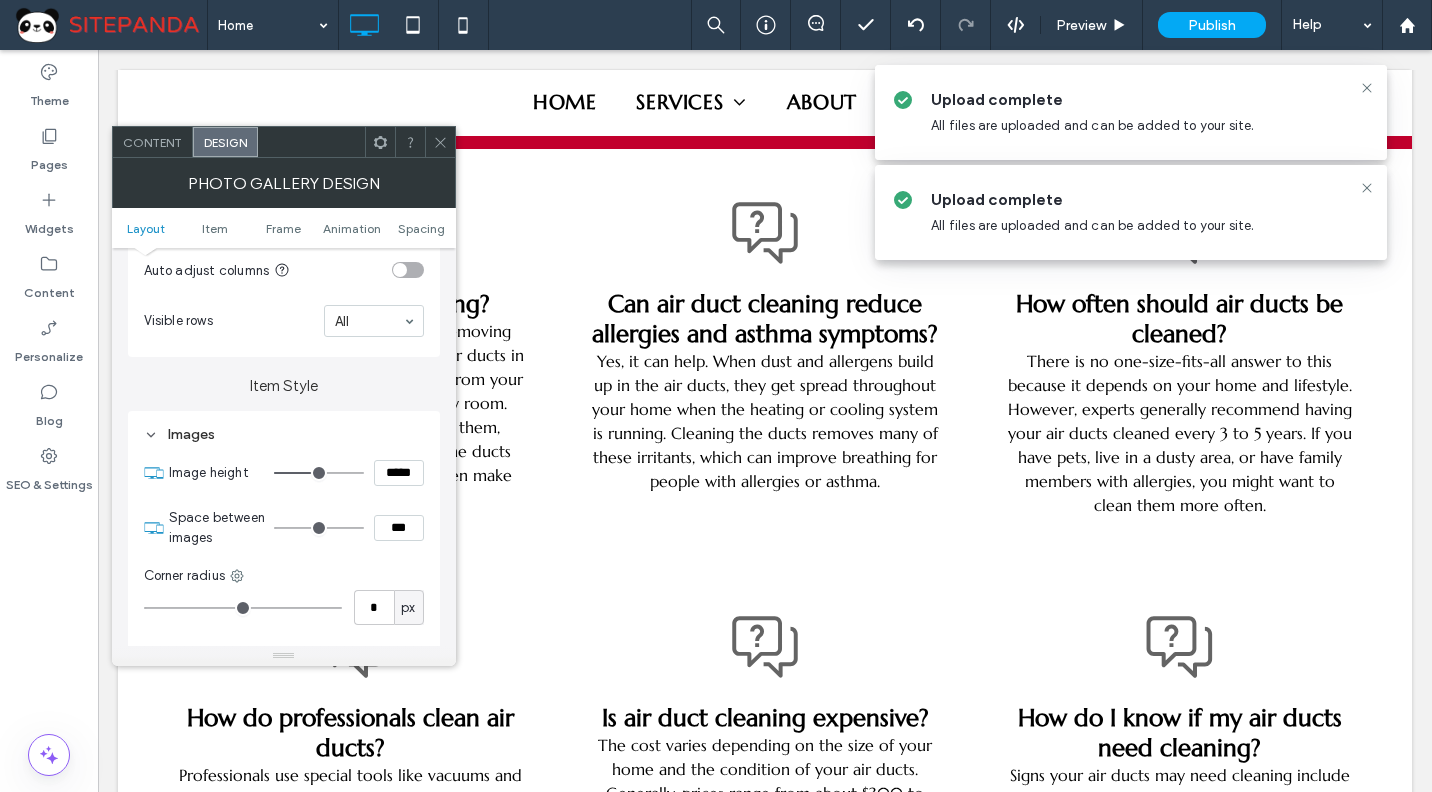 type on "***" 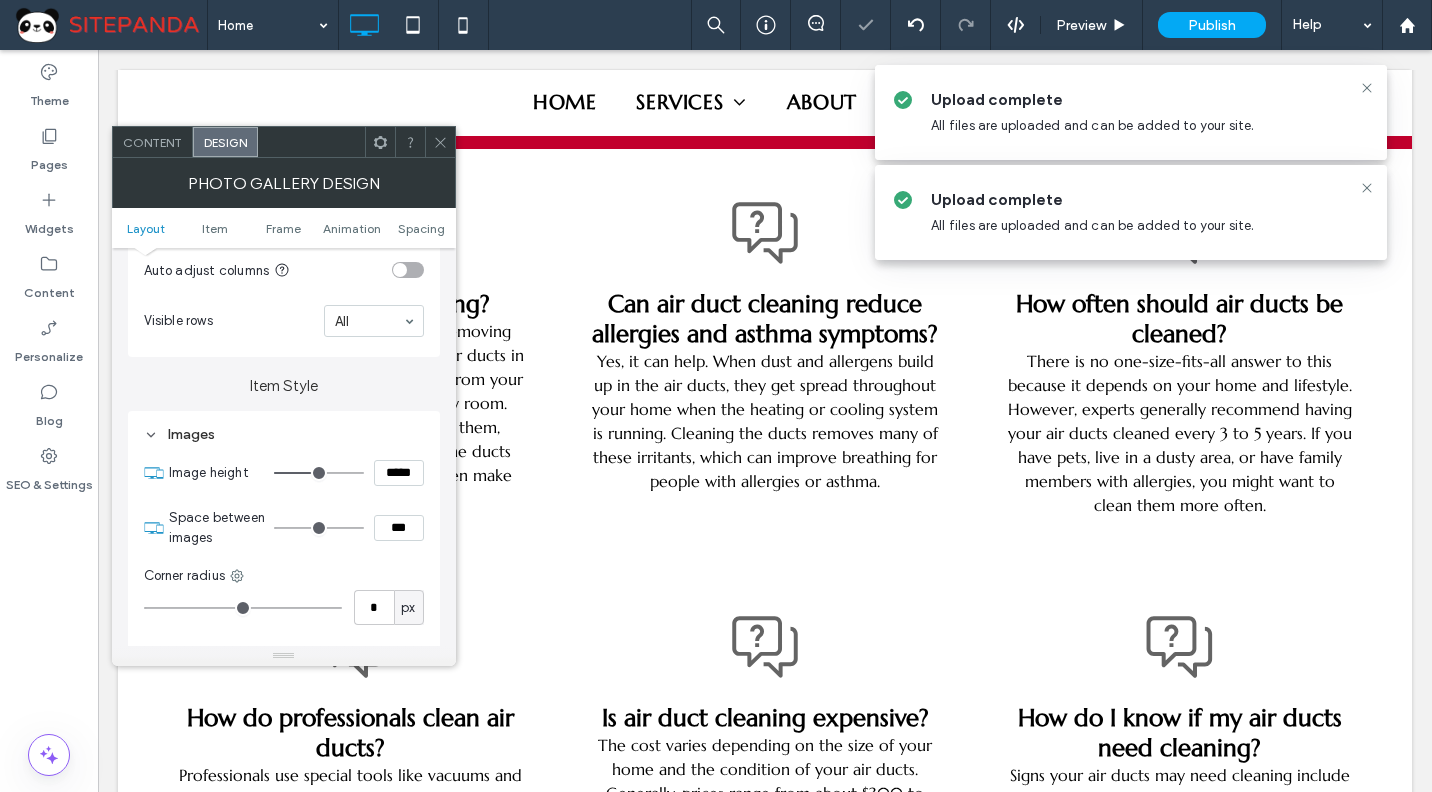 click 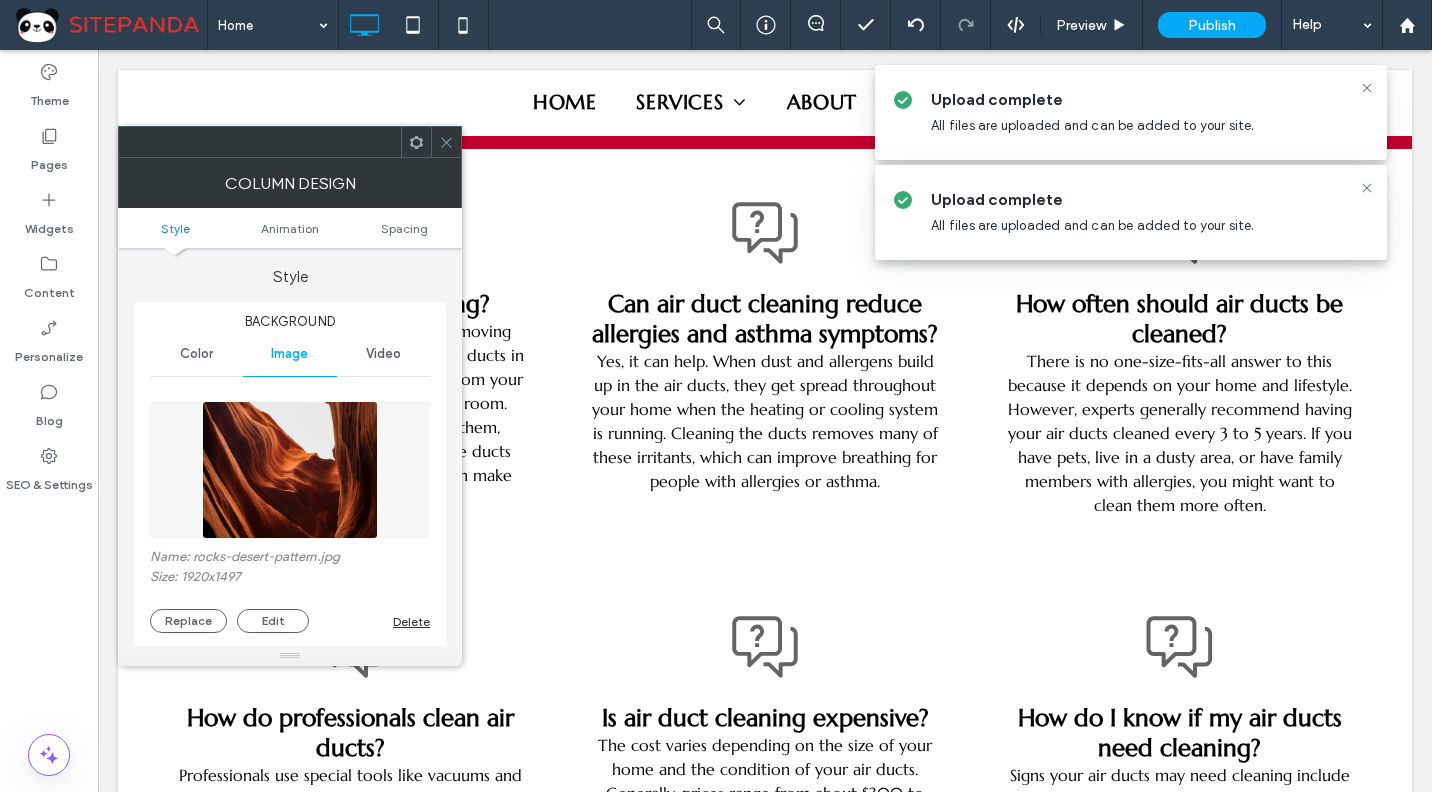 click at bounding box center [290, 470] 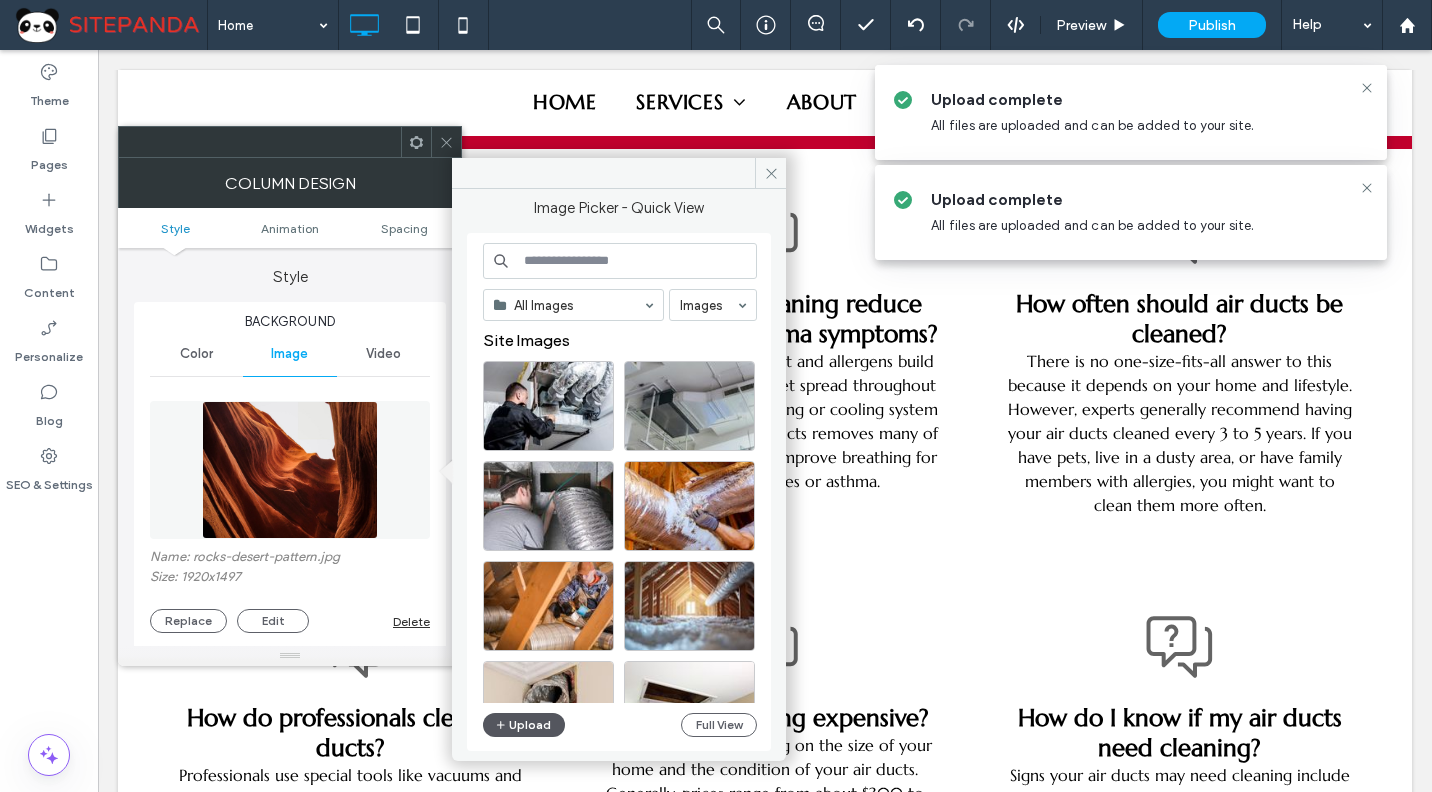 click on "Upload" at bounding box center (524, 725) 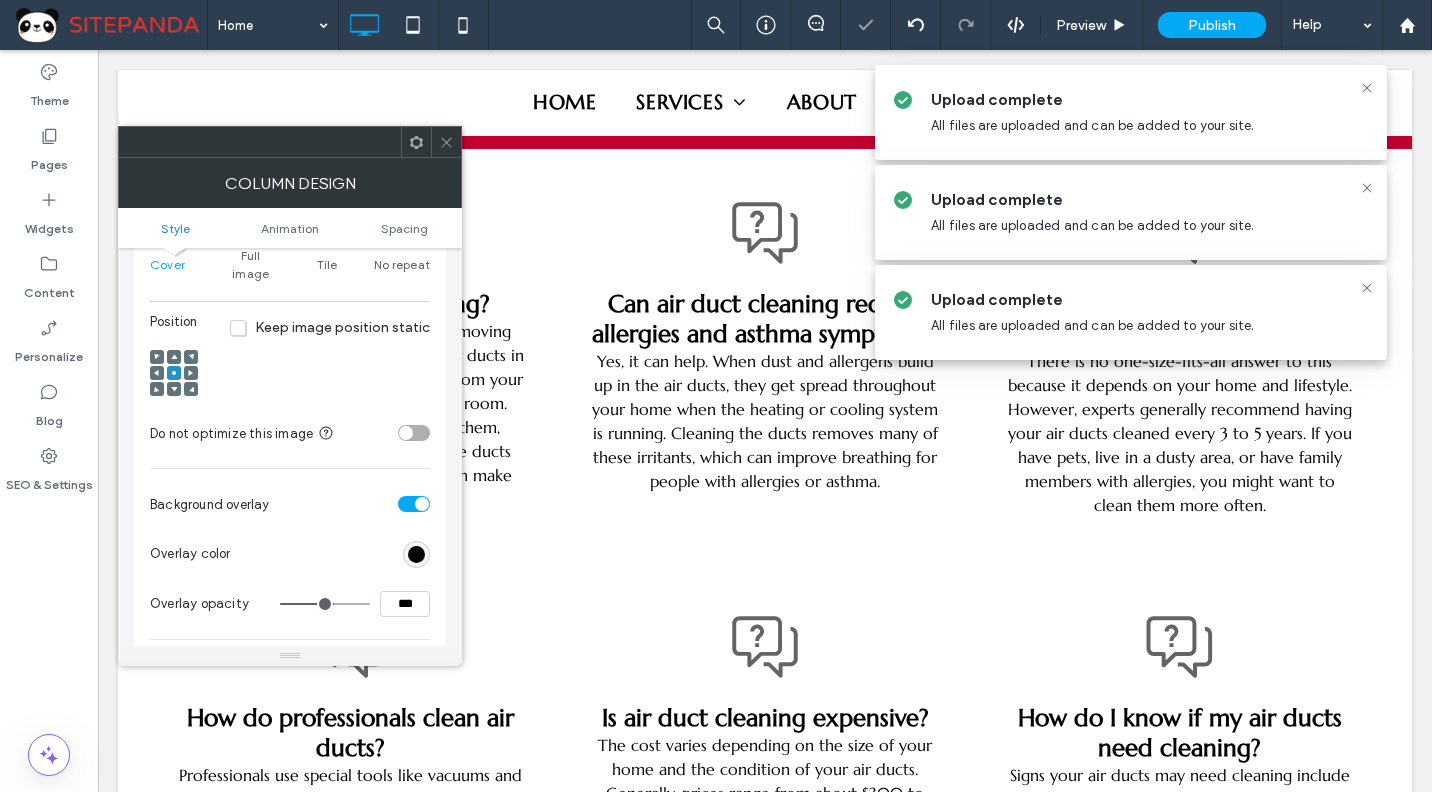 scroll, scrollTop: 530, scrollLeft: 0, axis: vertical 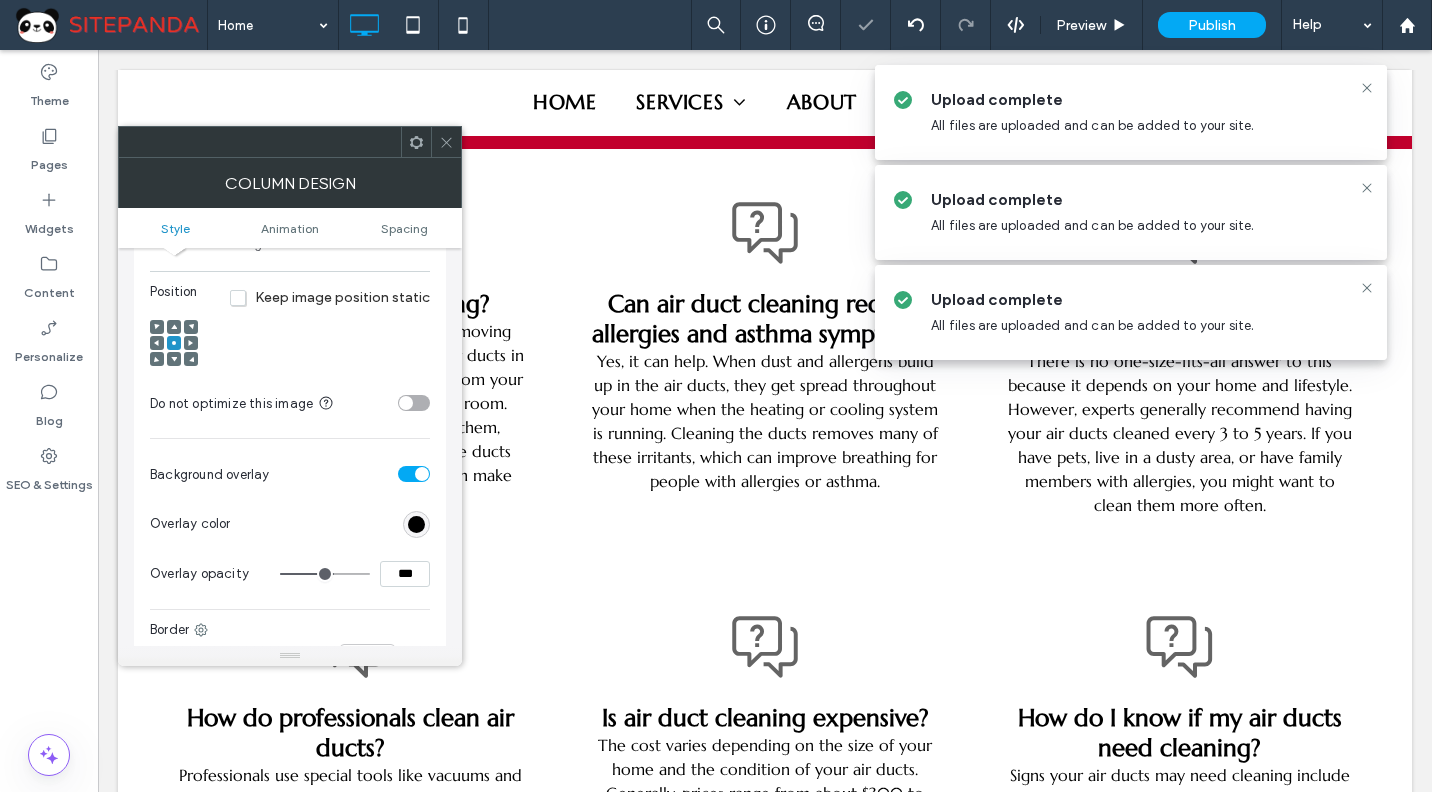 click 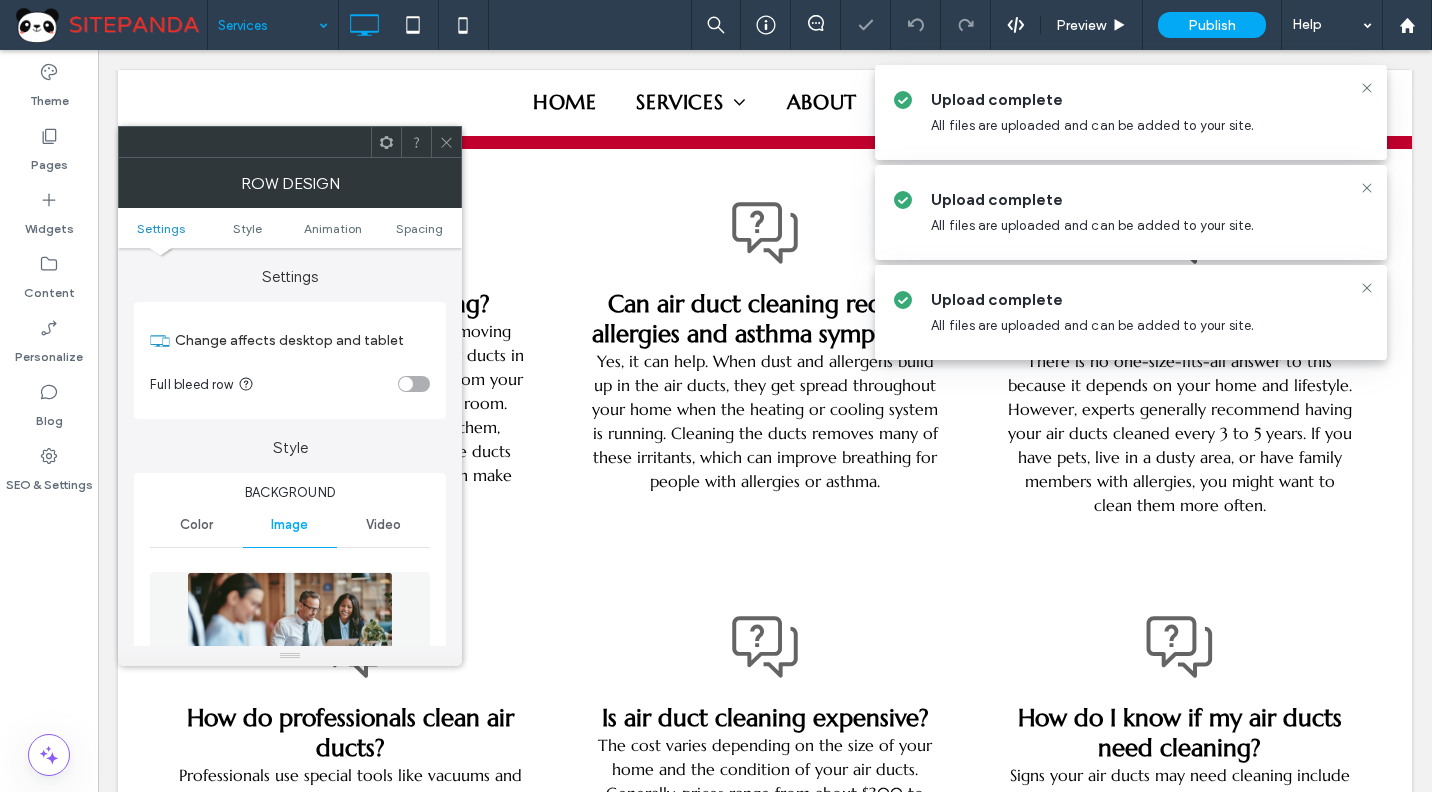 click at bounding box center [290, 641] 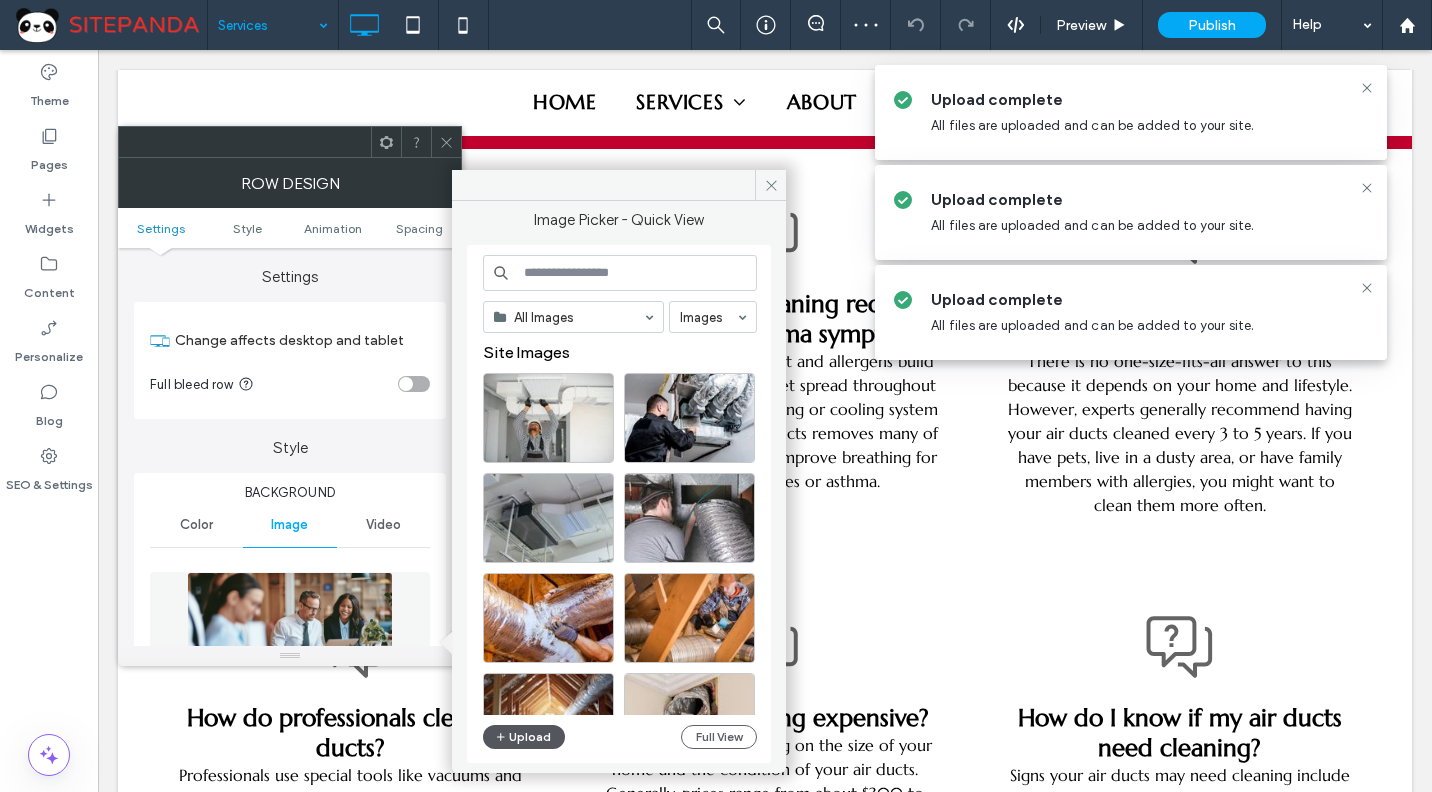 click at bounding box center (502, 737) 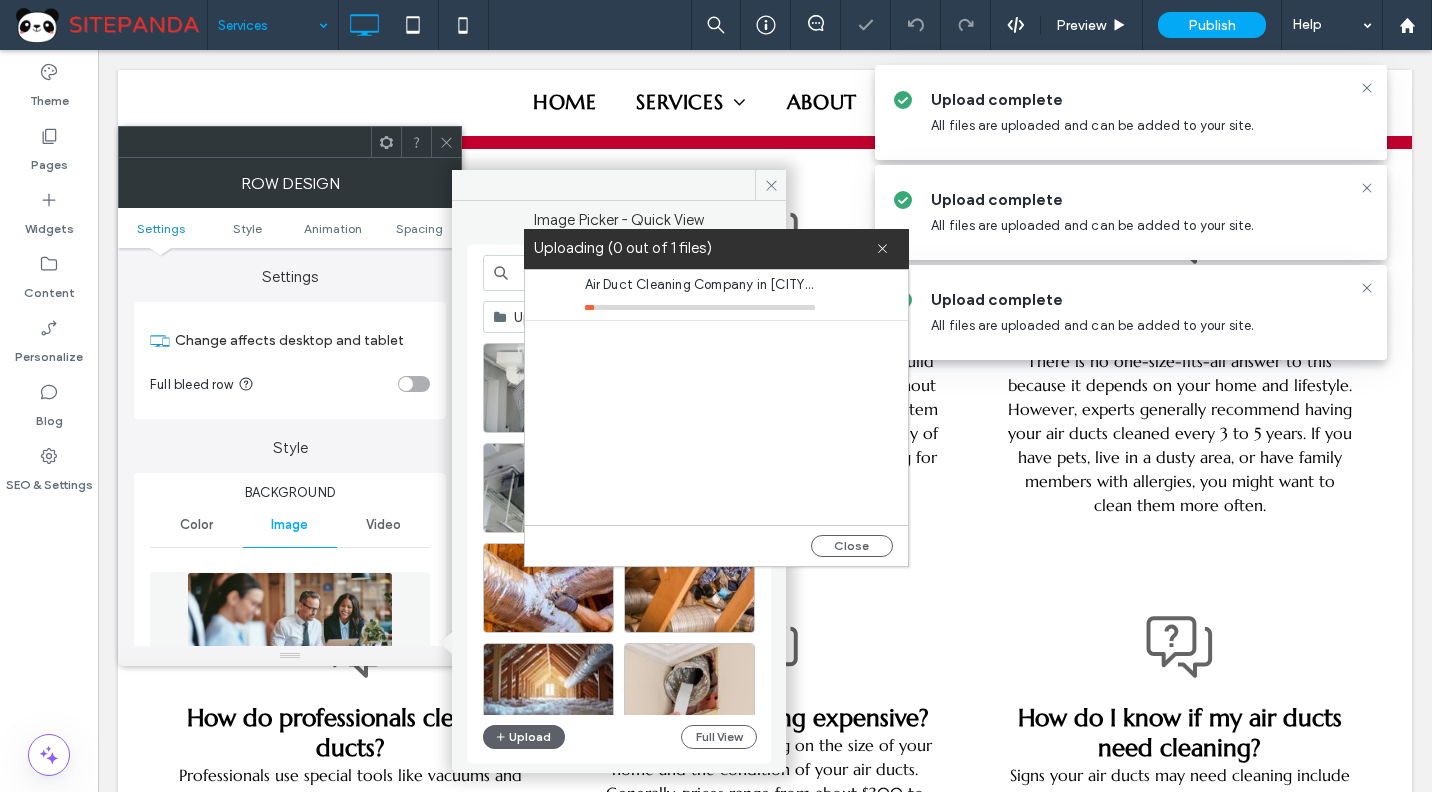 scroll, scrollTop: 400, scrollLeft: 0, axis: vertical 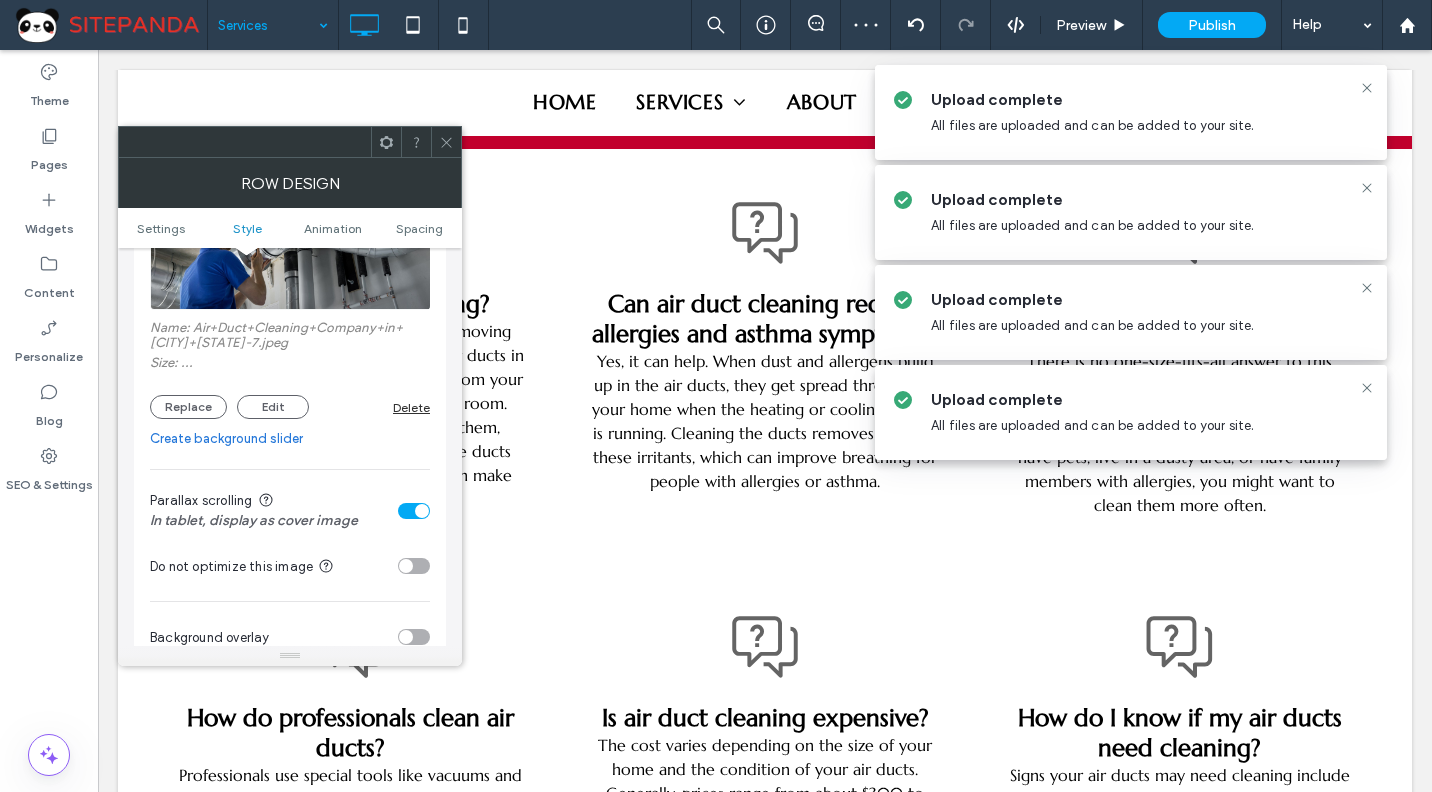 click at bounding box center (446, 142) 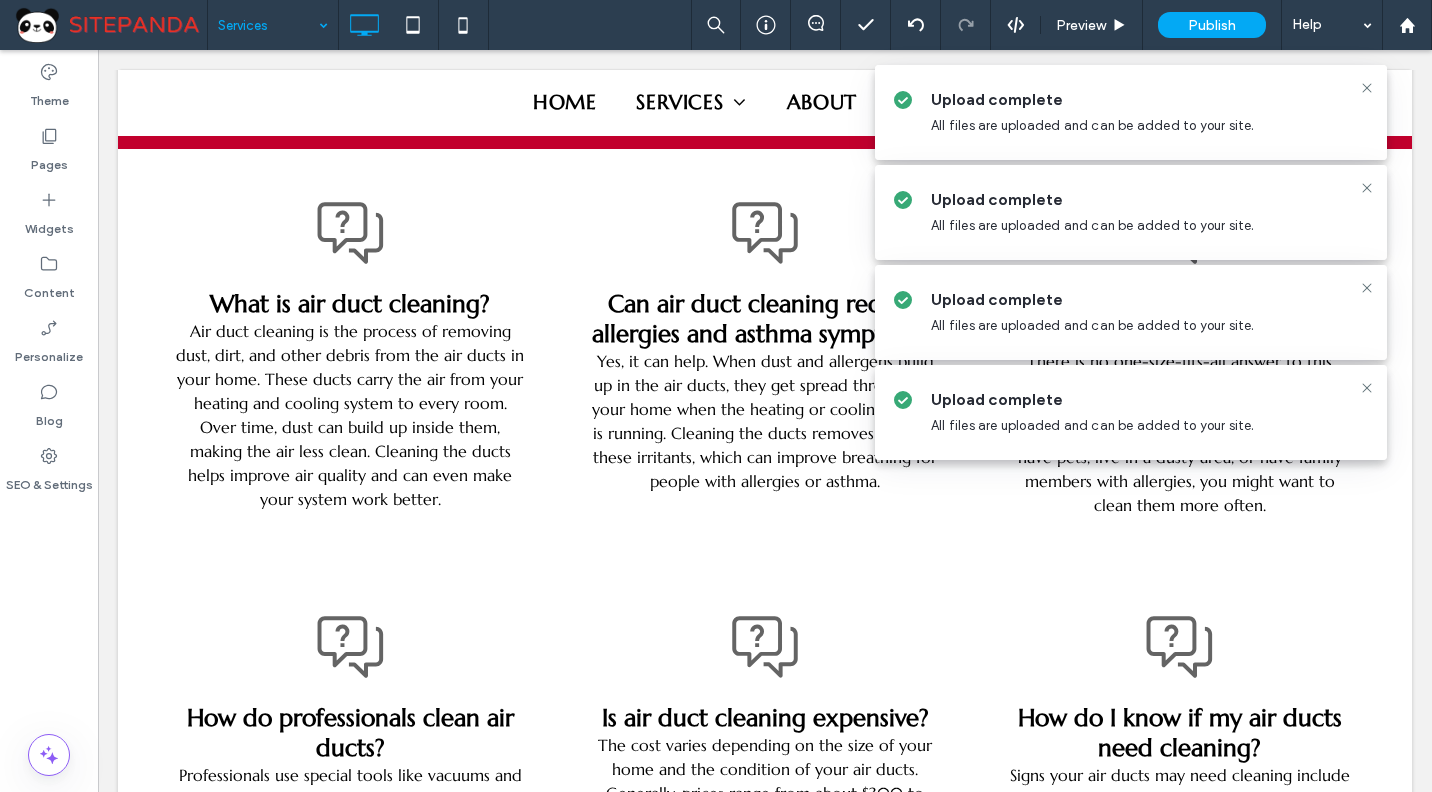 click at bounding box center (1367, 88) 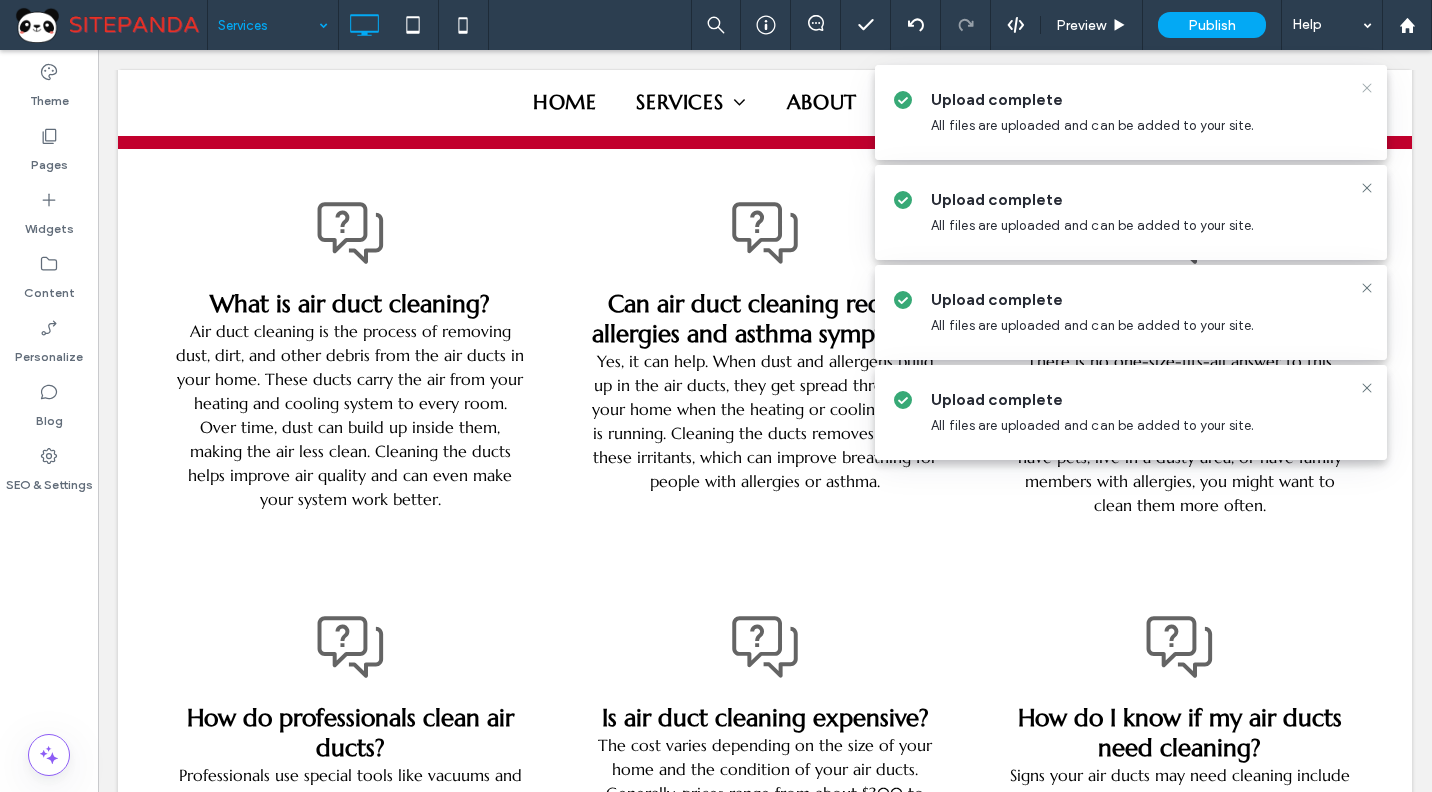 click 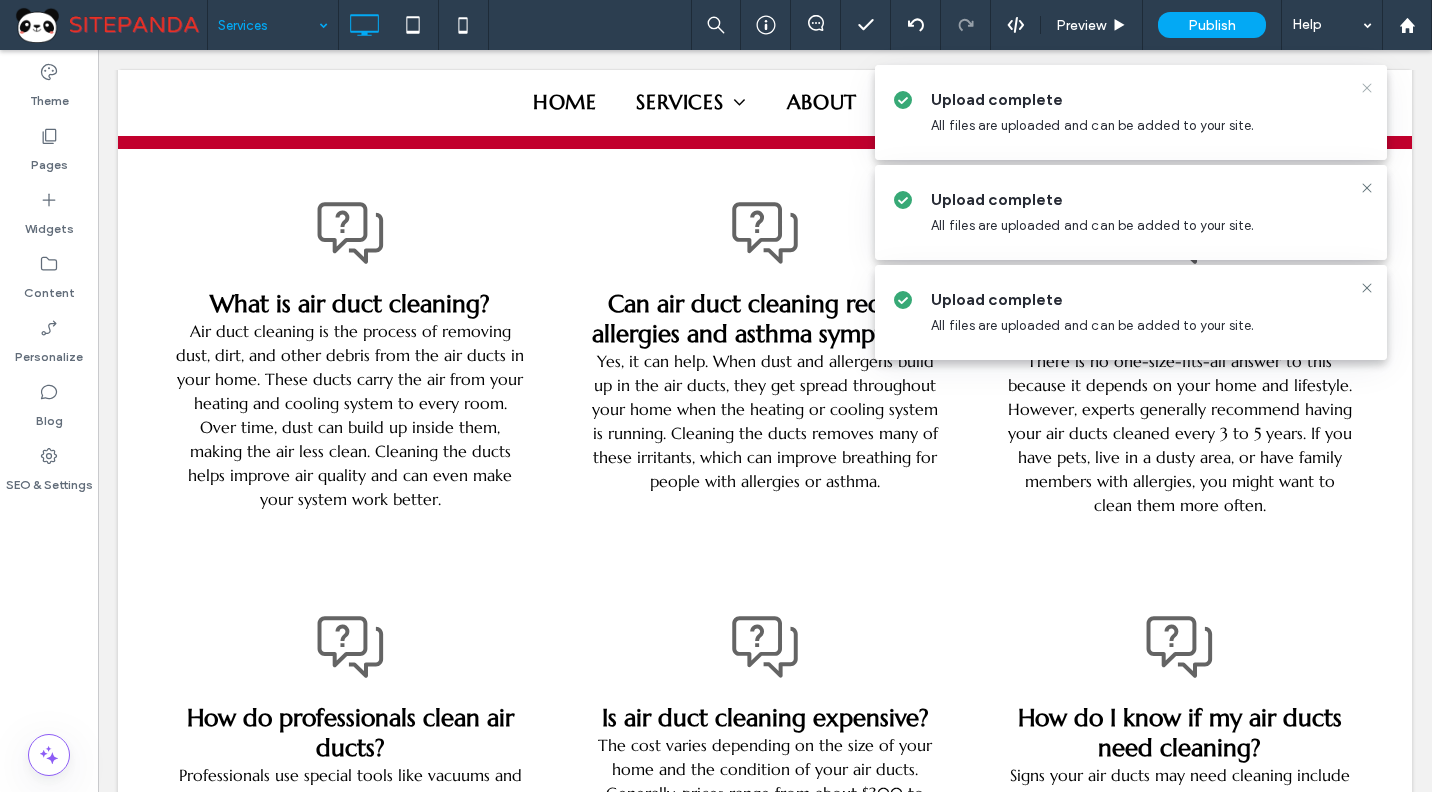 click 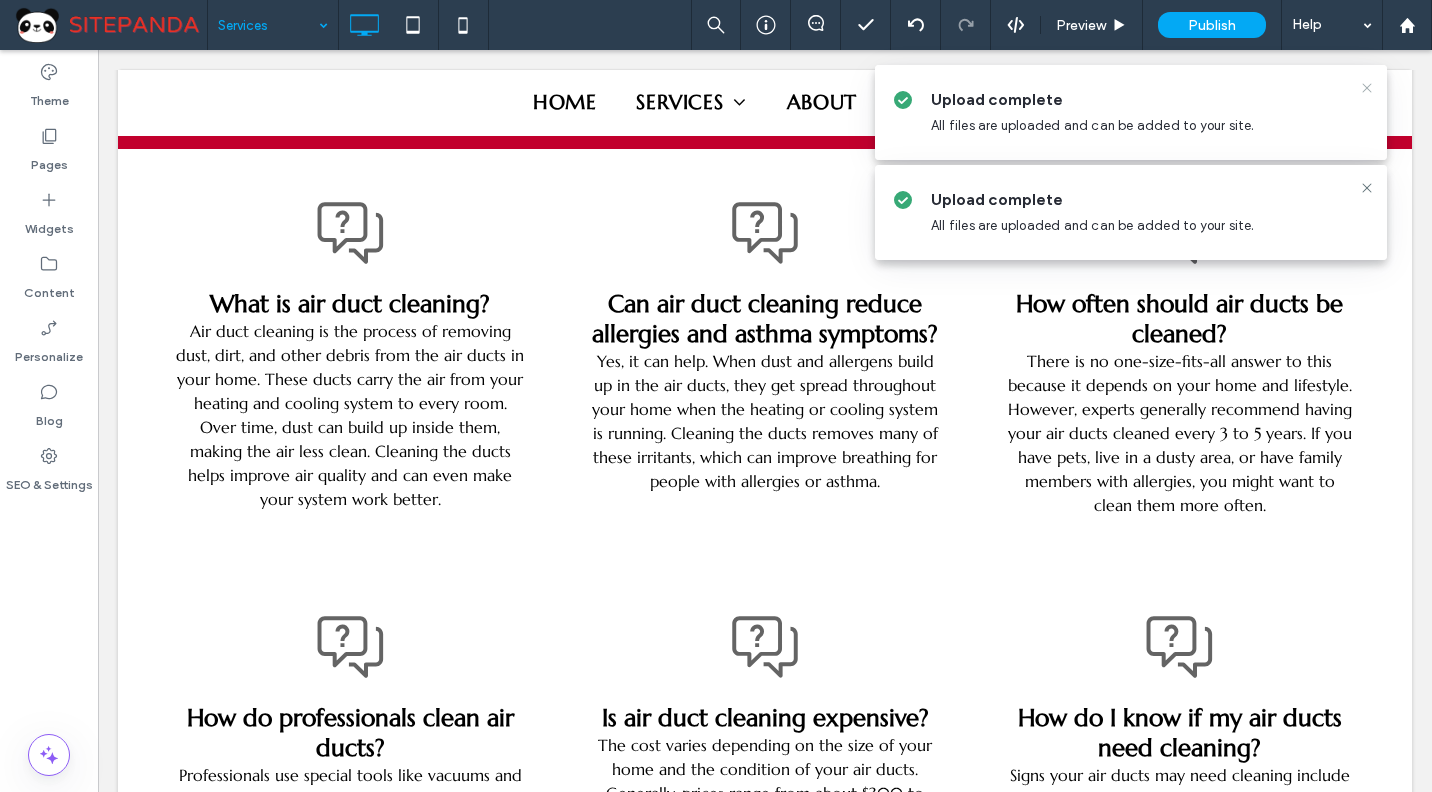 click 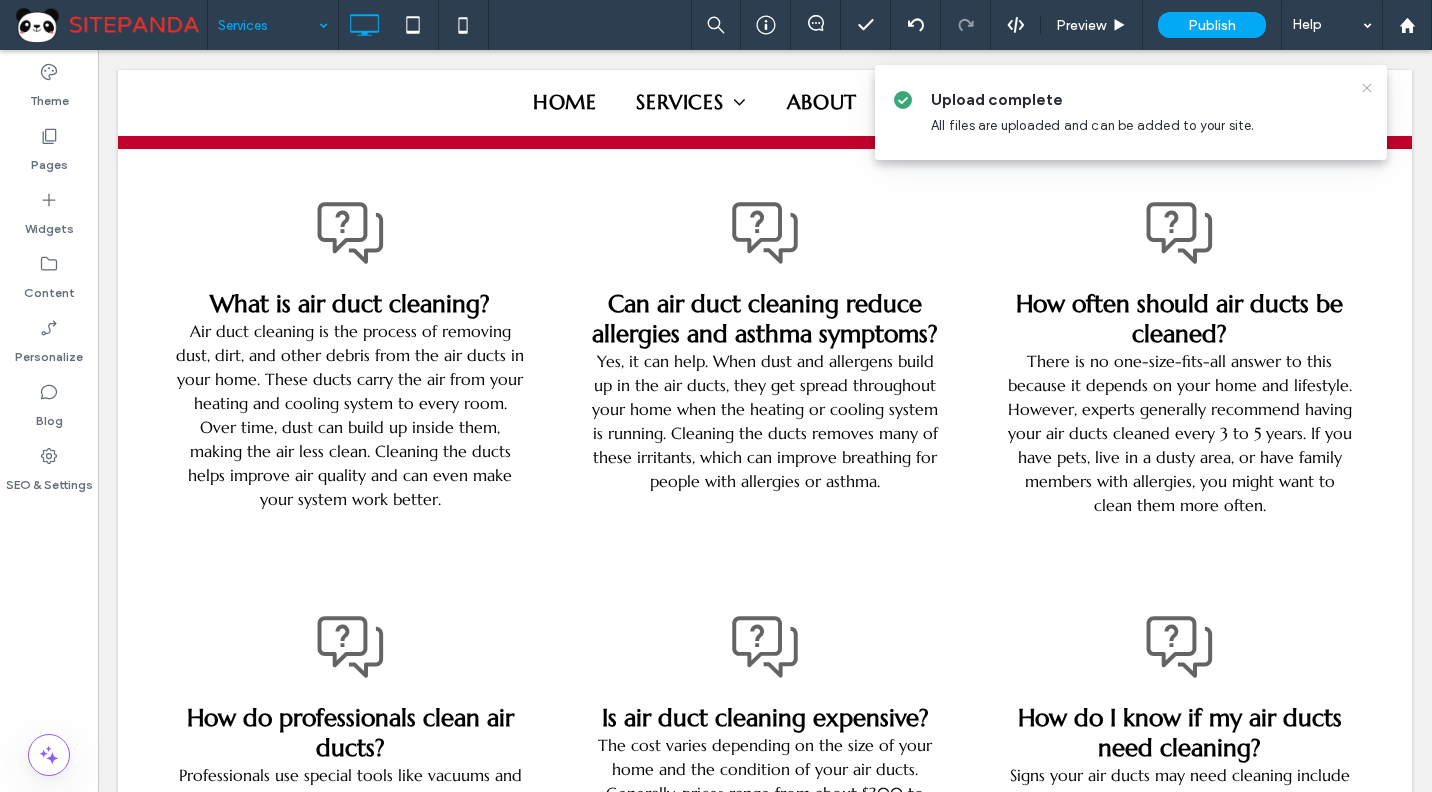 click 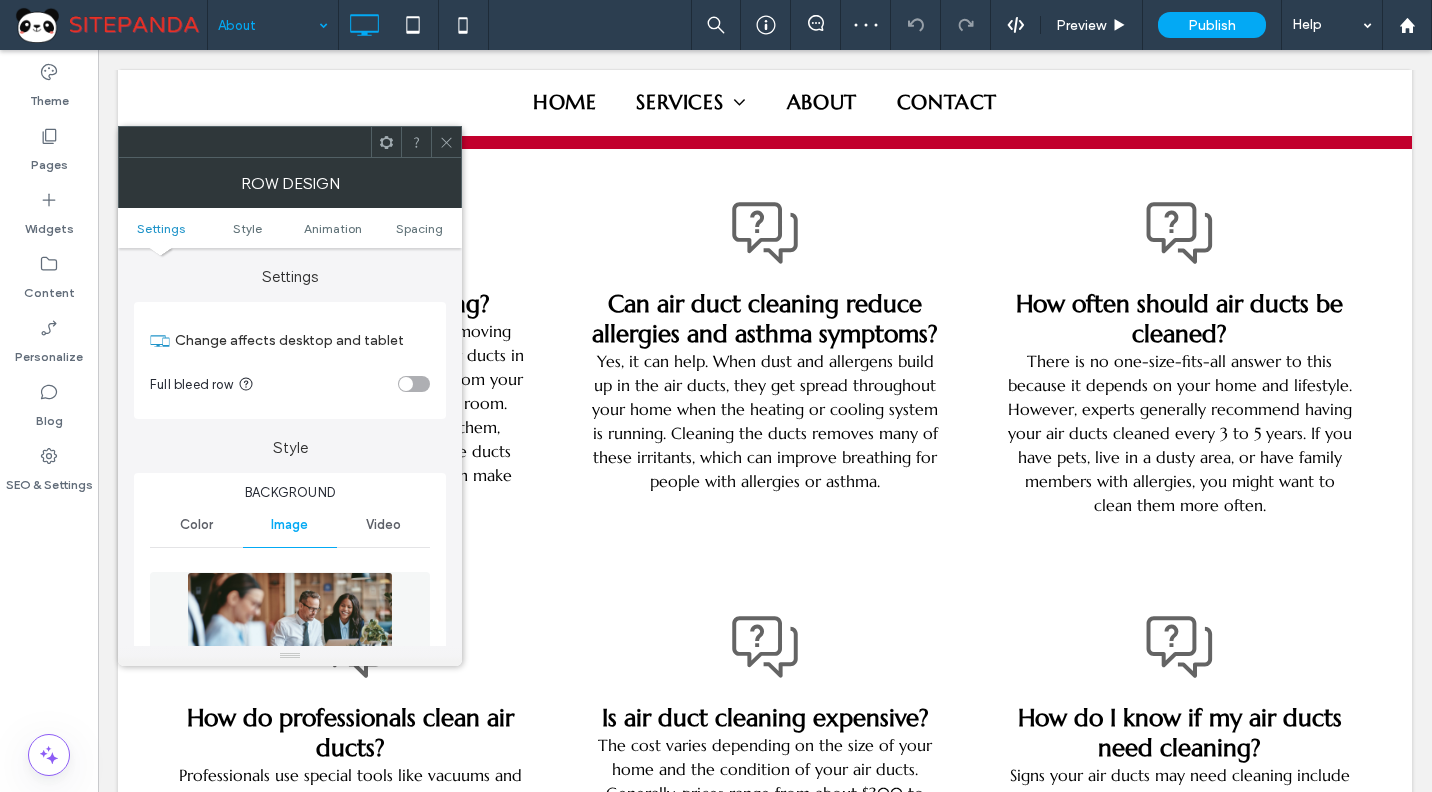 click at bounding box center [290, 641] 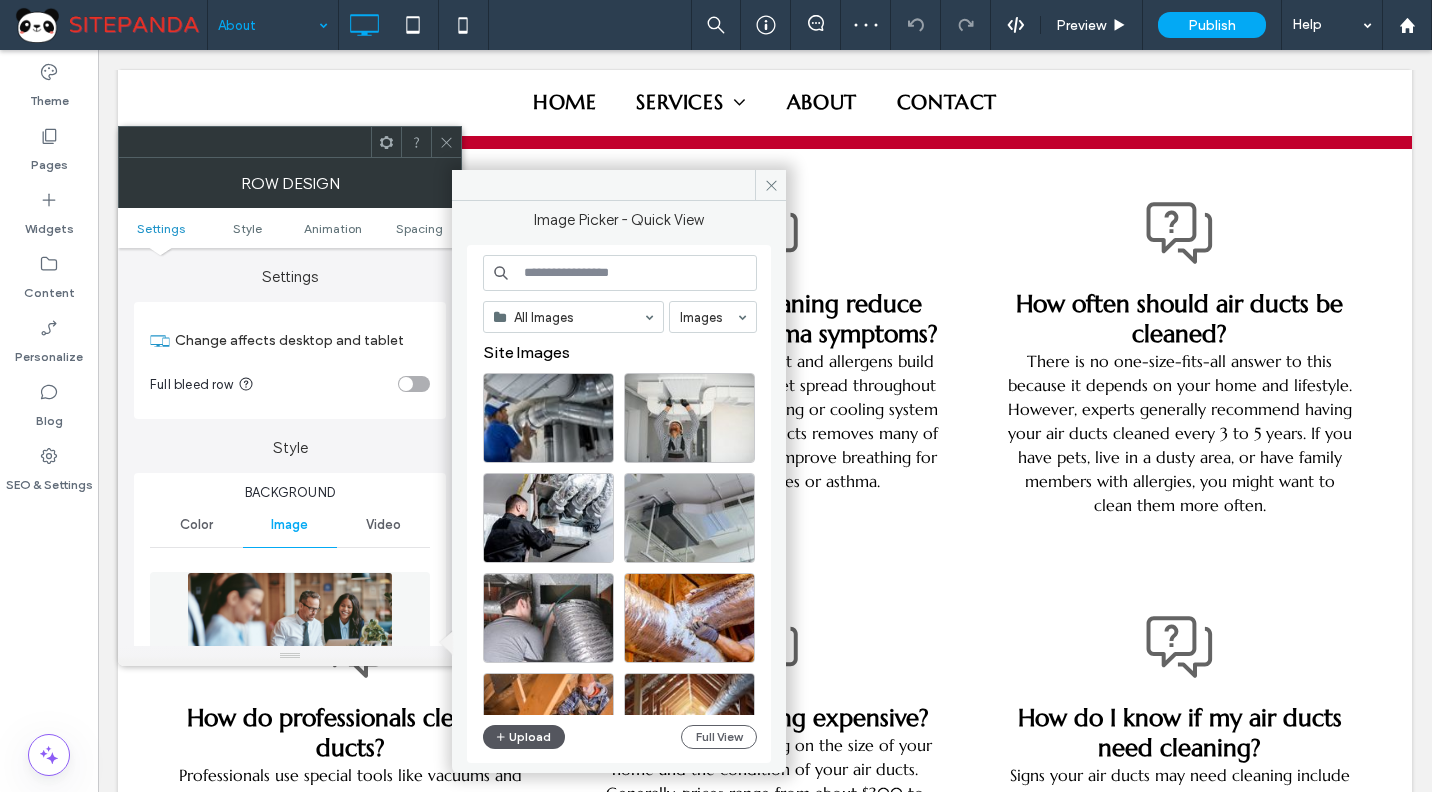 click on "Upload" at bounding box center (524, 737) 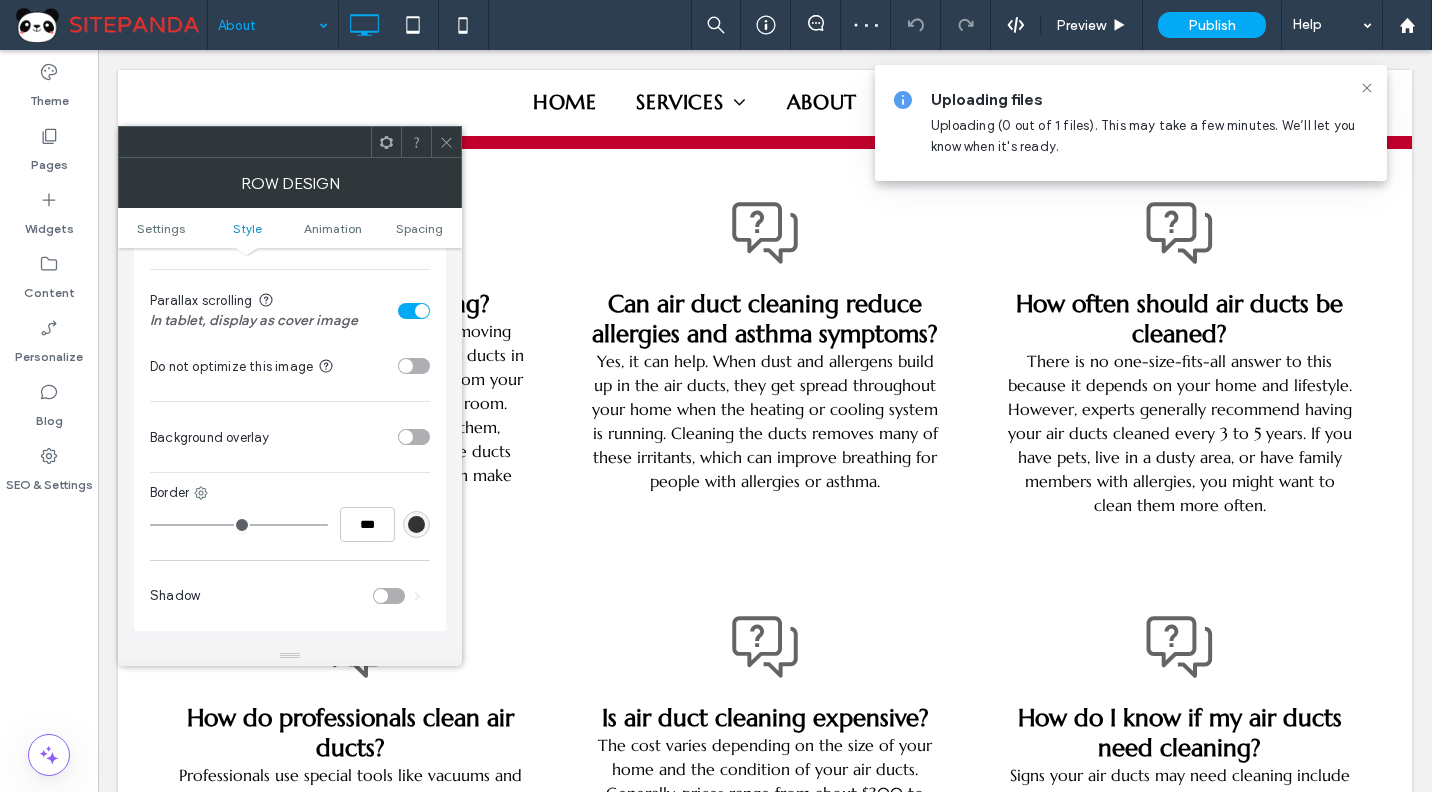scroll, scrollTop: 630, scrollLeft: 0, axis: vertical 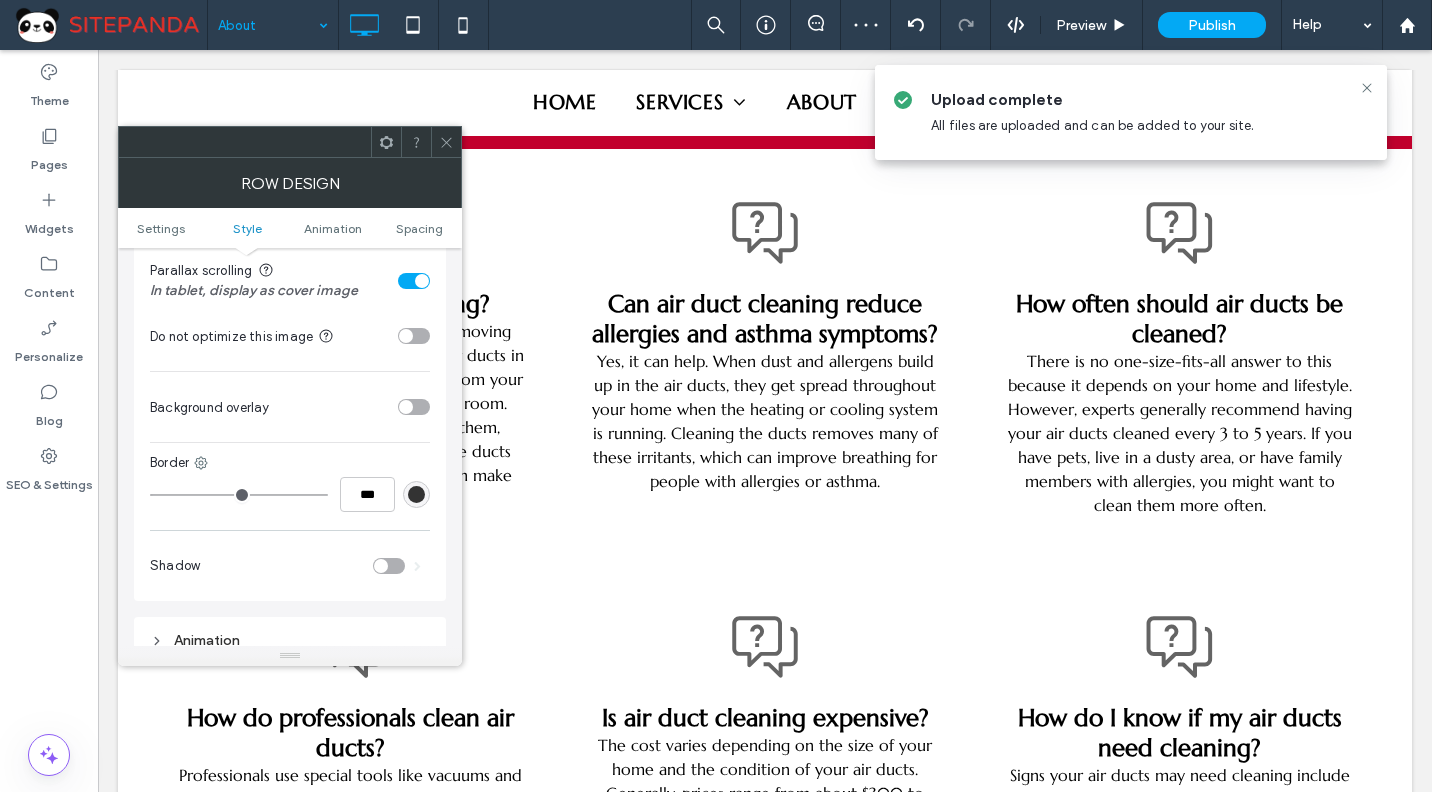 click at bounding box center (446, 142) 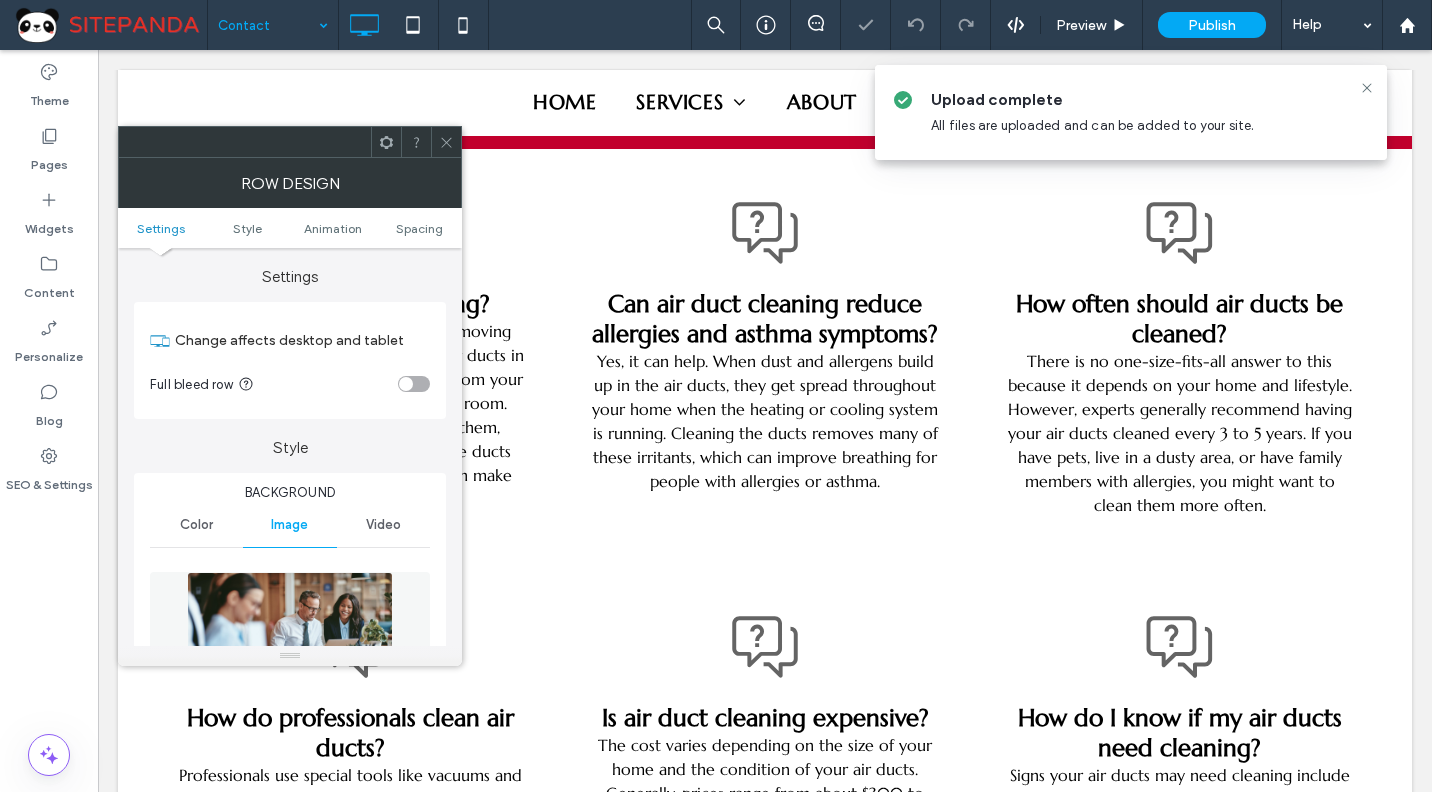 click at bounding box center (290, 641) 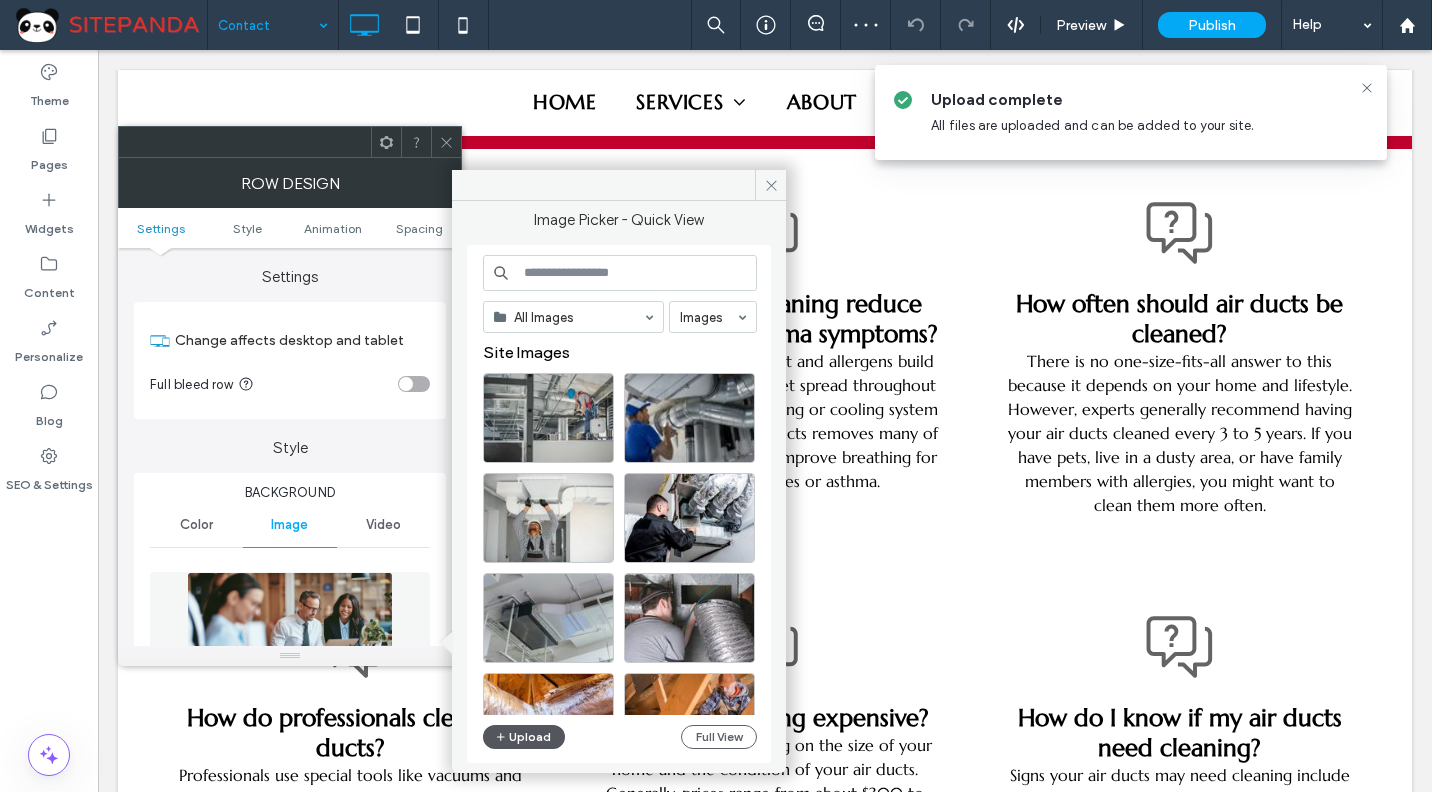click on "Upload" at bounding box center [524, 737] 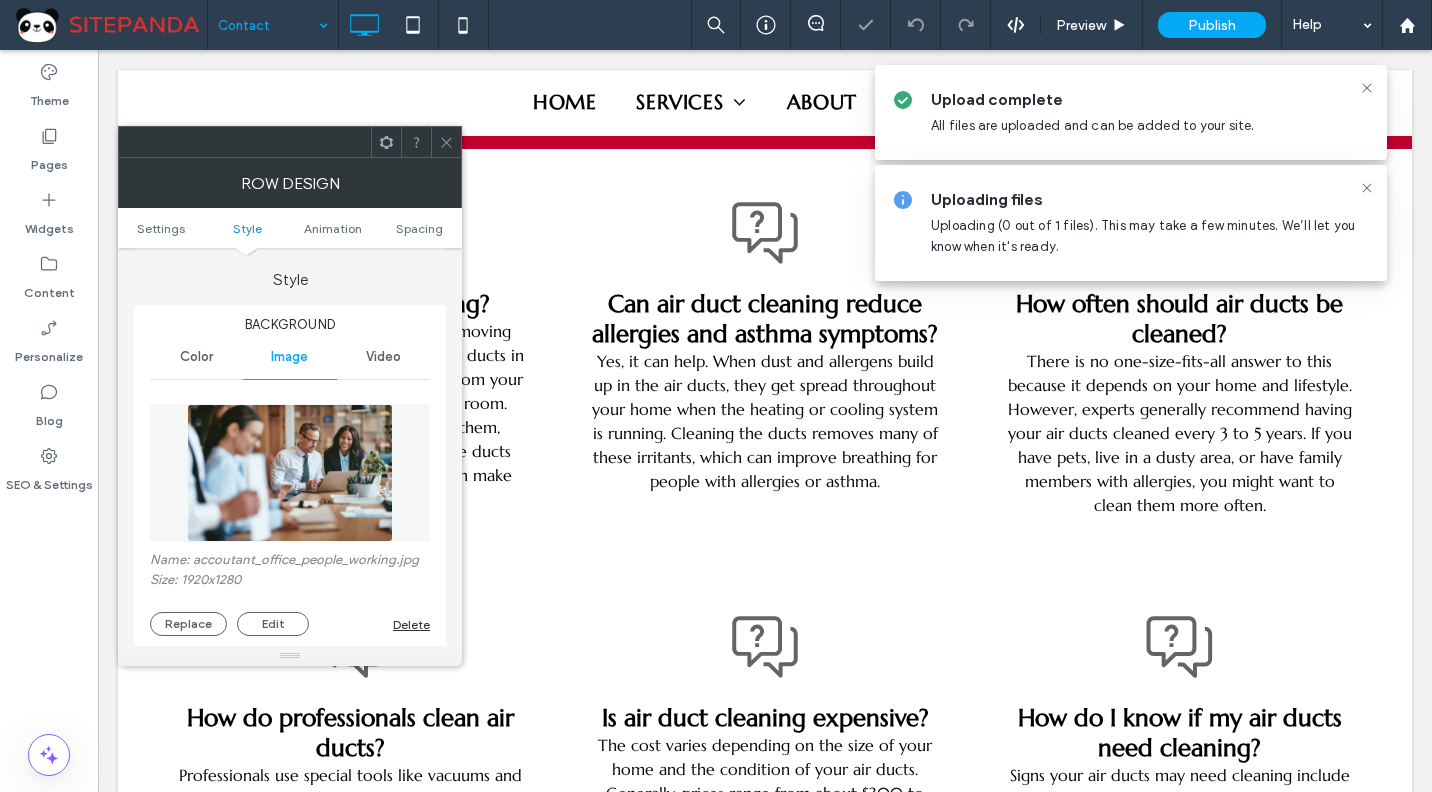 scroll, scrollTop: 300, scrollLeft: 0, axis: vertical 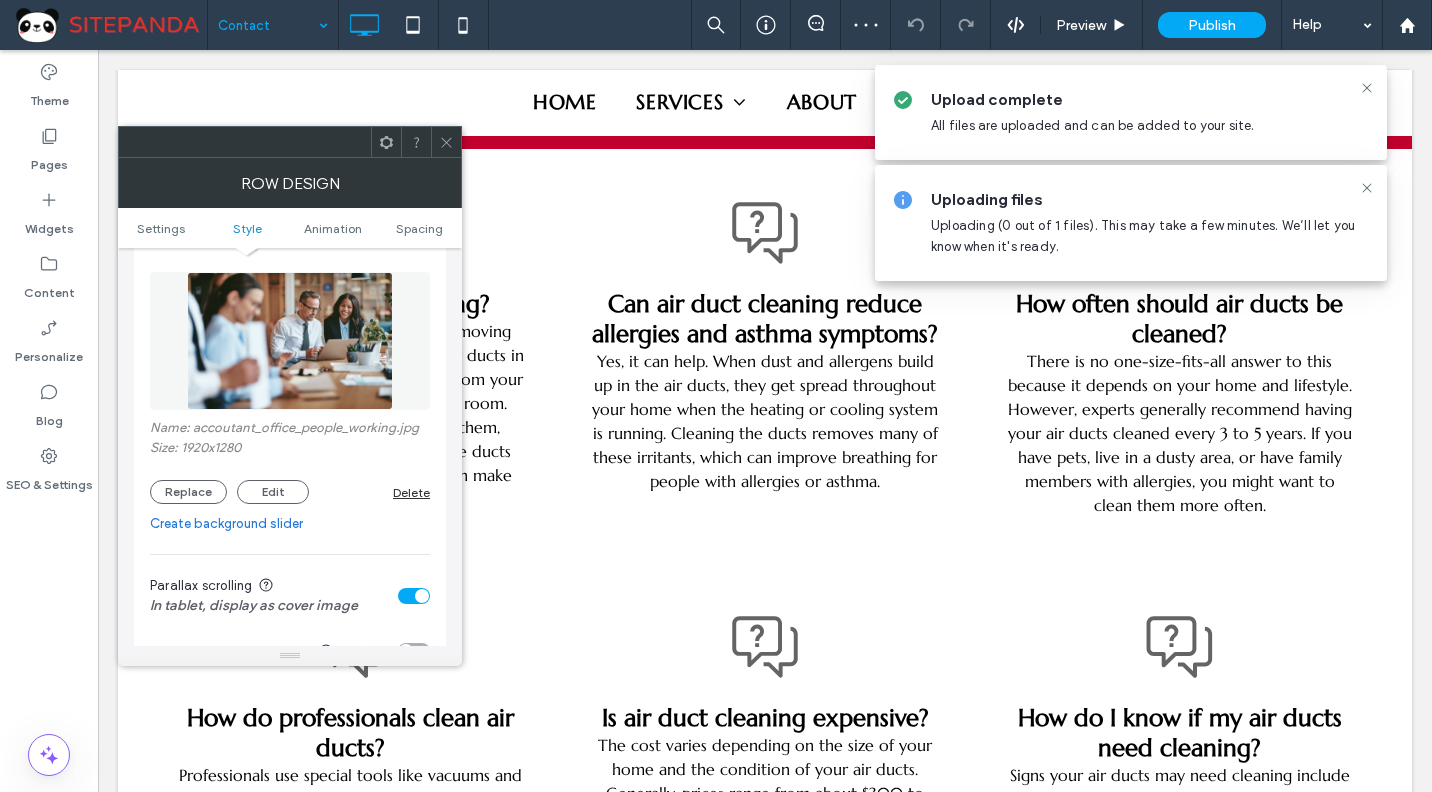 click 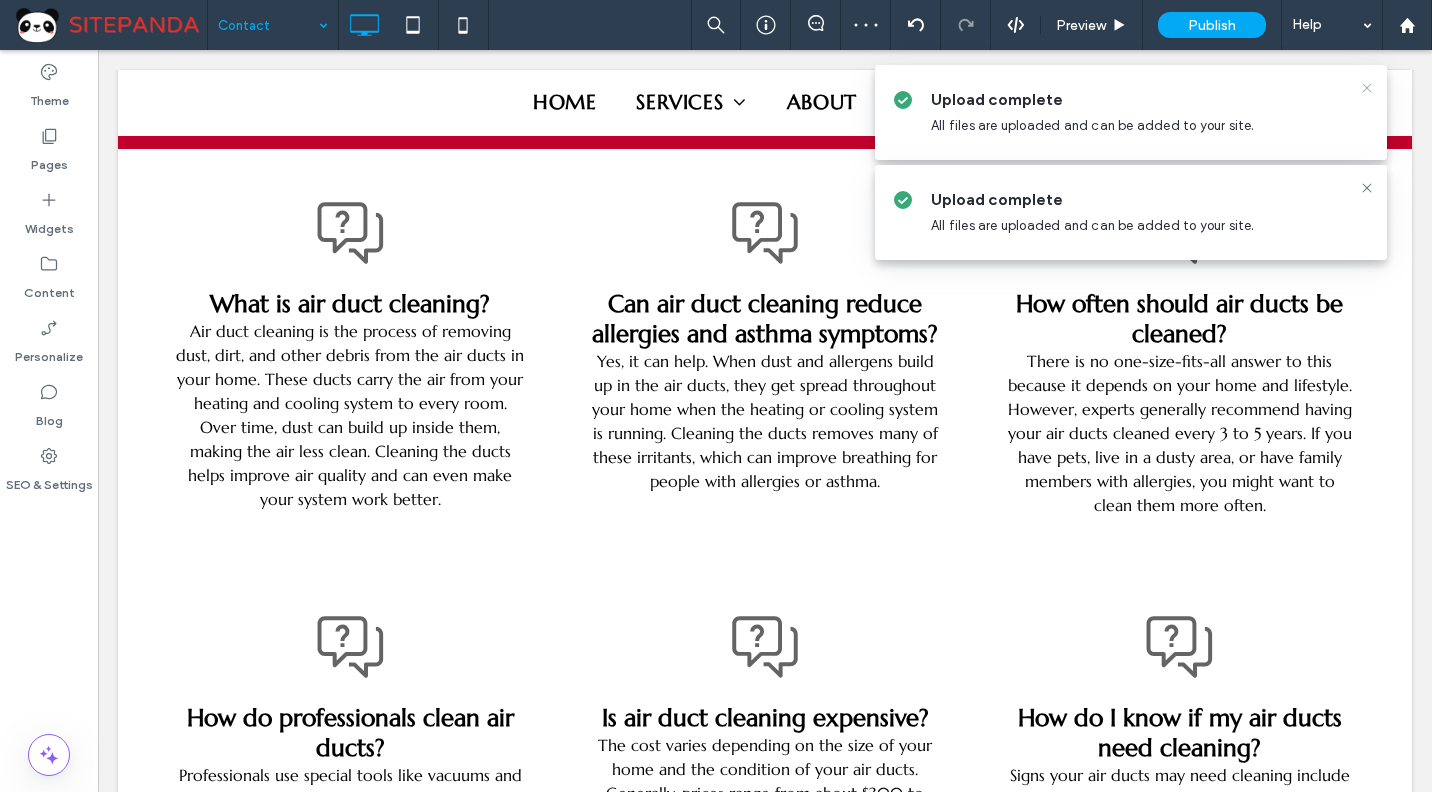 click 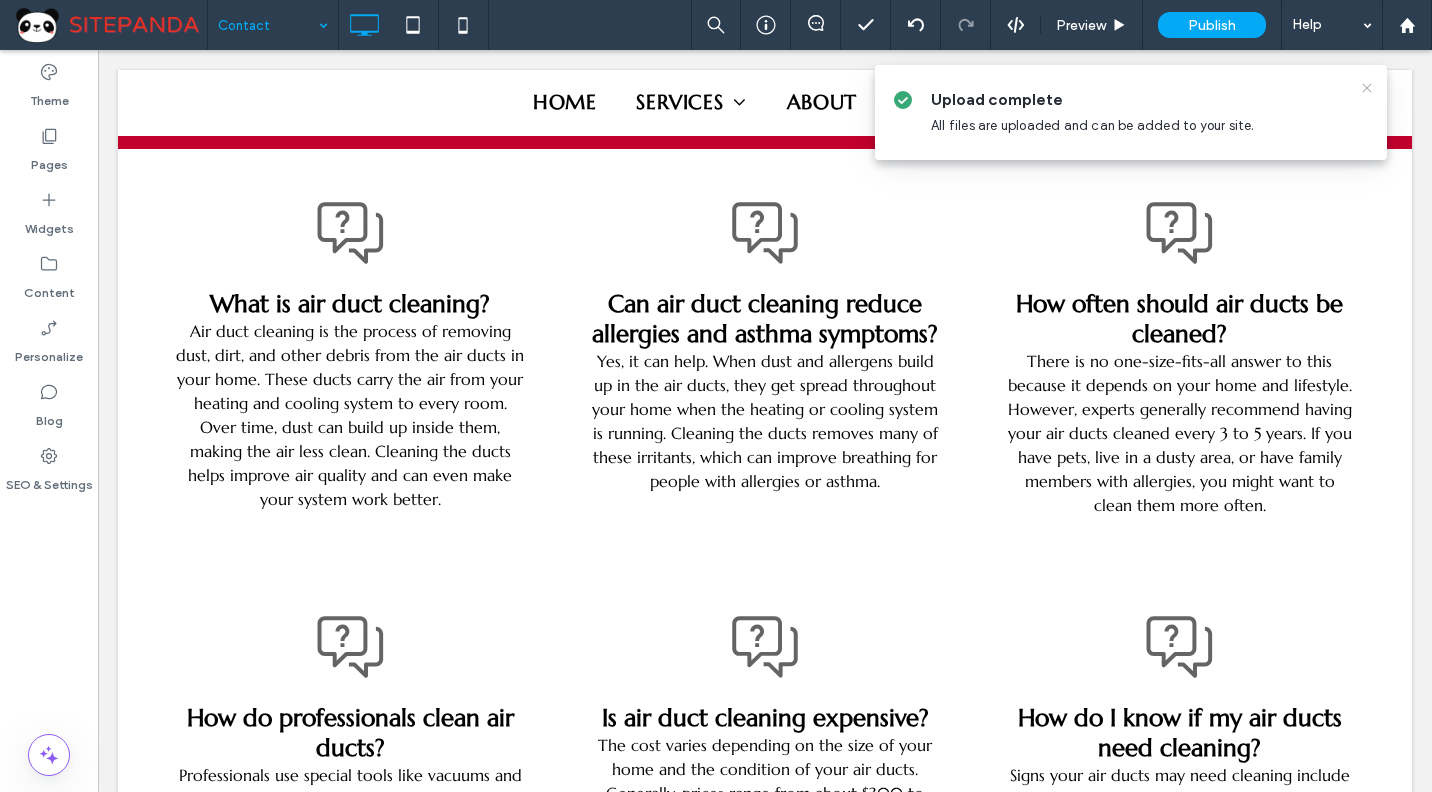 click 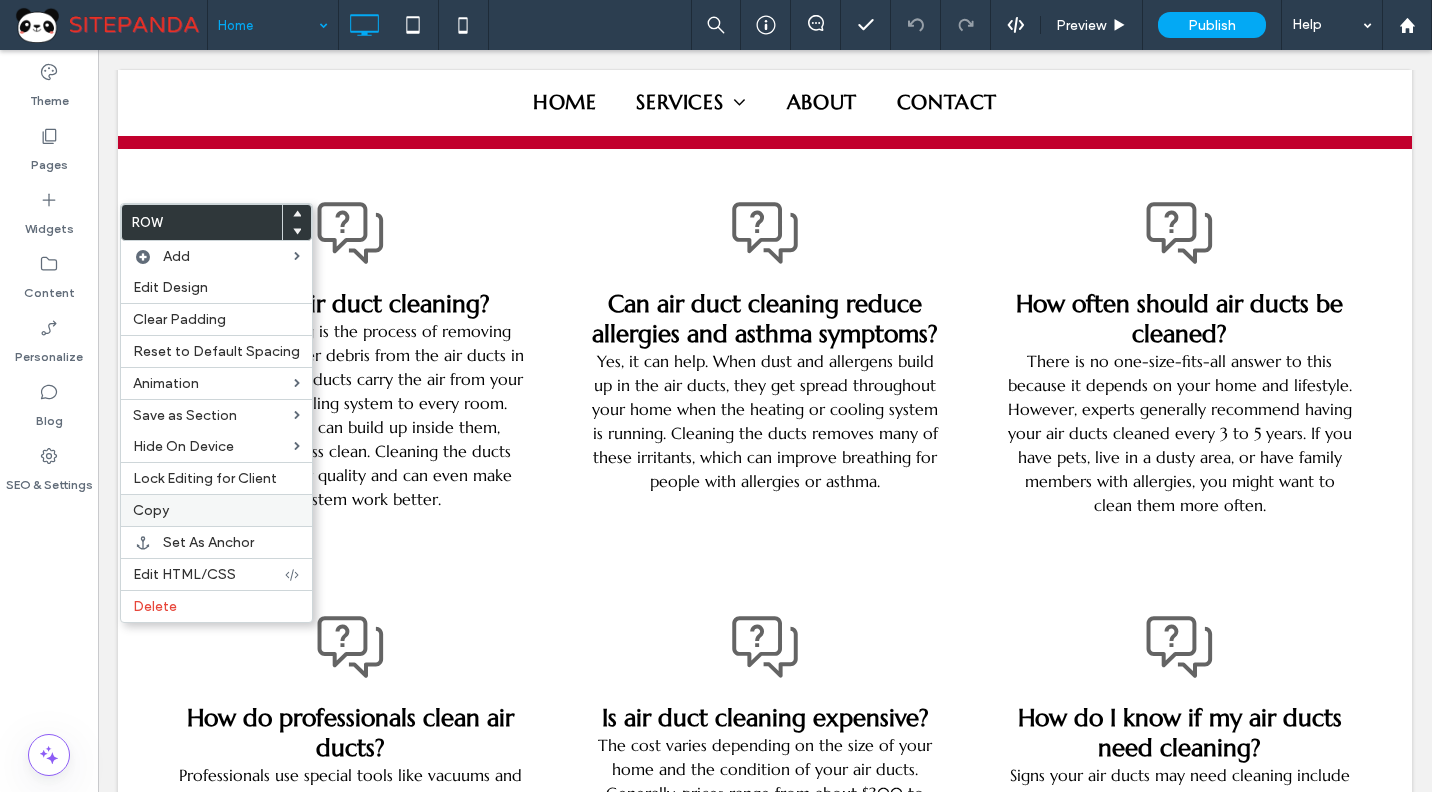 click on "Copy" at bounding box center (216, 510) 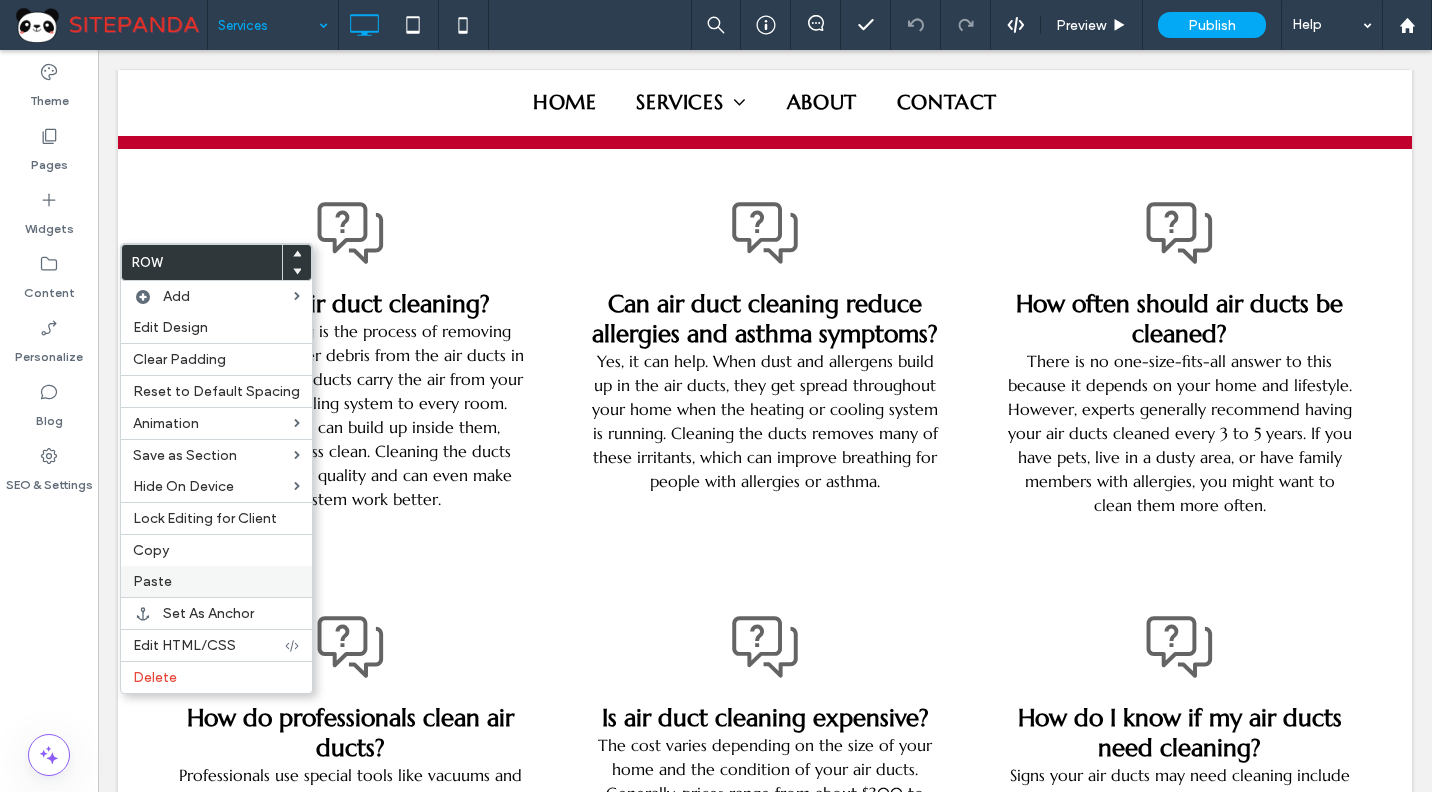click on "Paste" at bounding box center [152, 581] 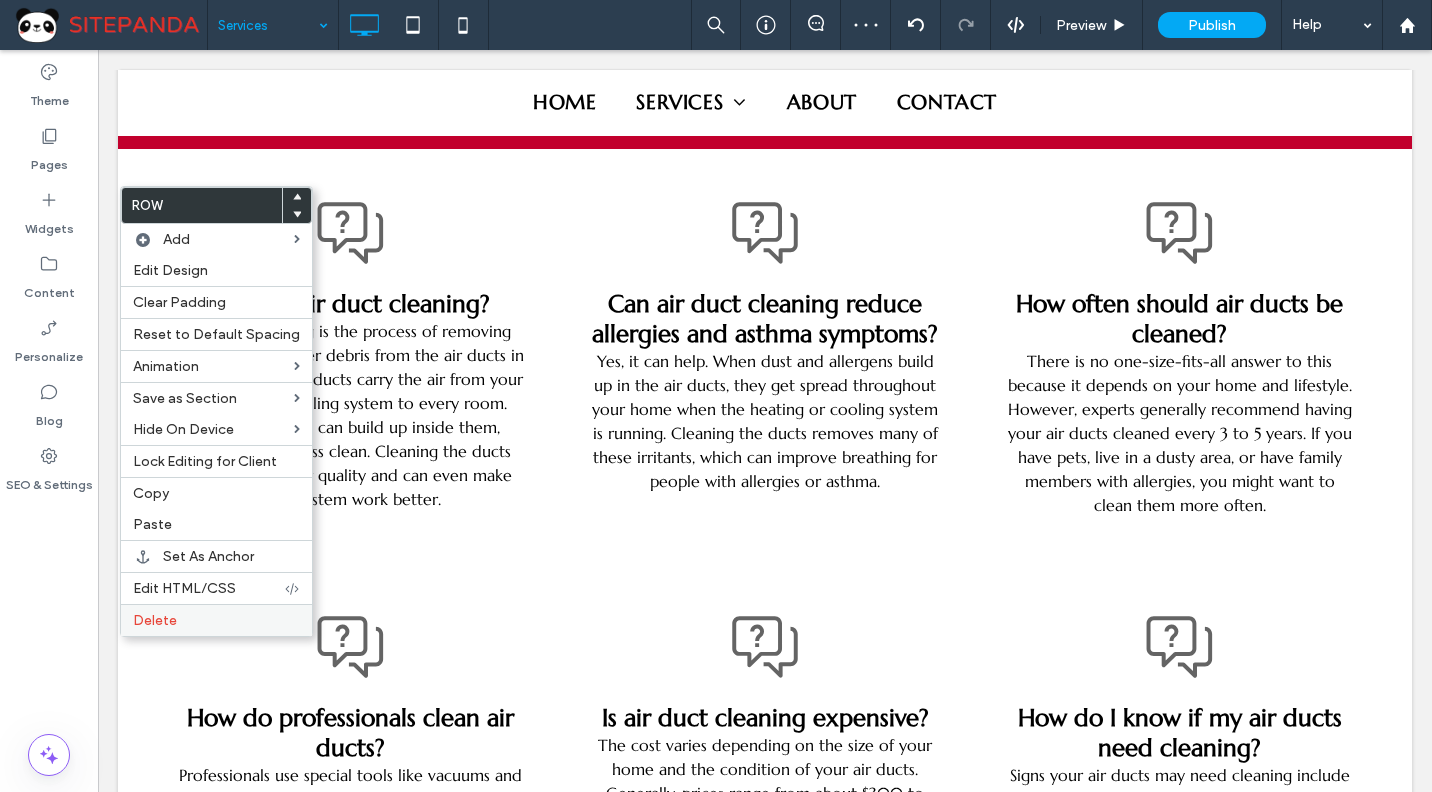 click on "Delete" at bounding box center [155, 620] 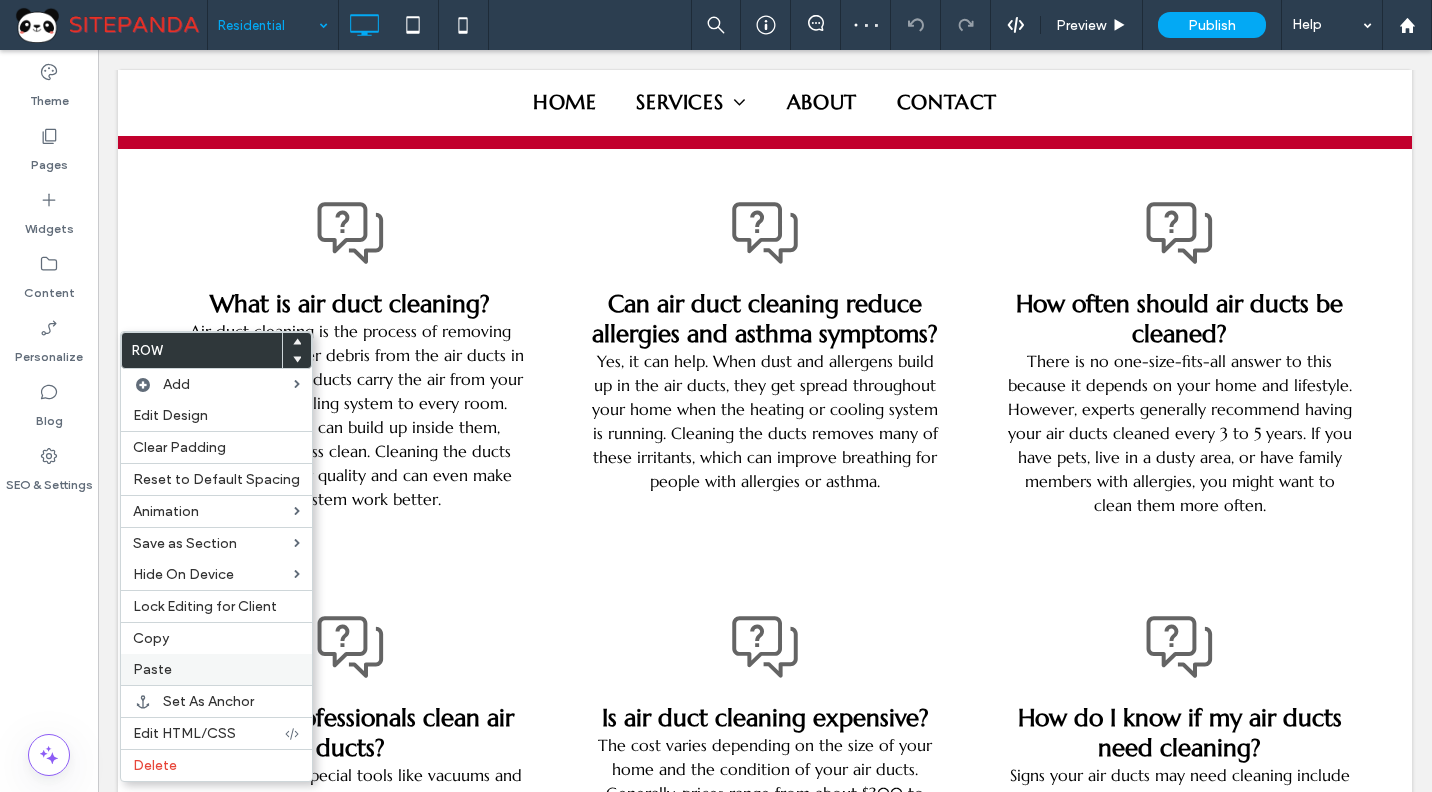 click on "Paste" at bounding box center [152, 669] 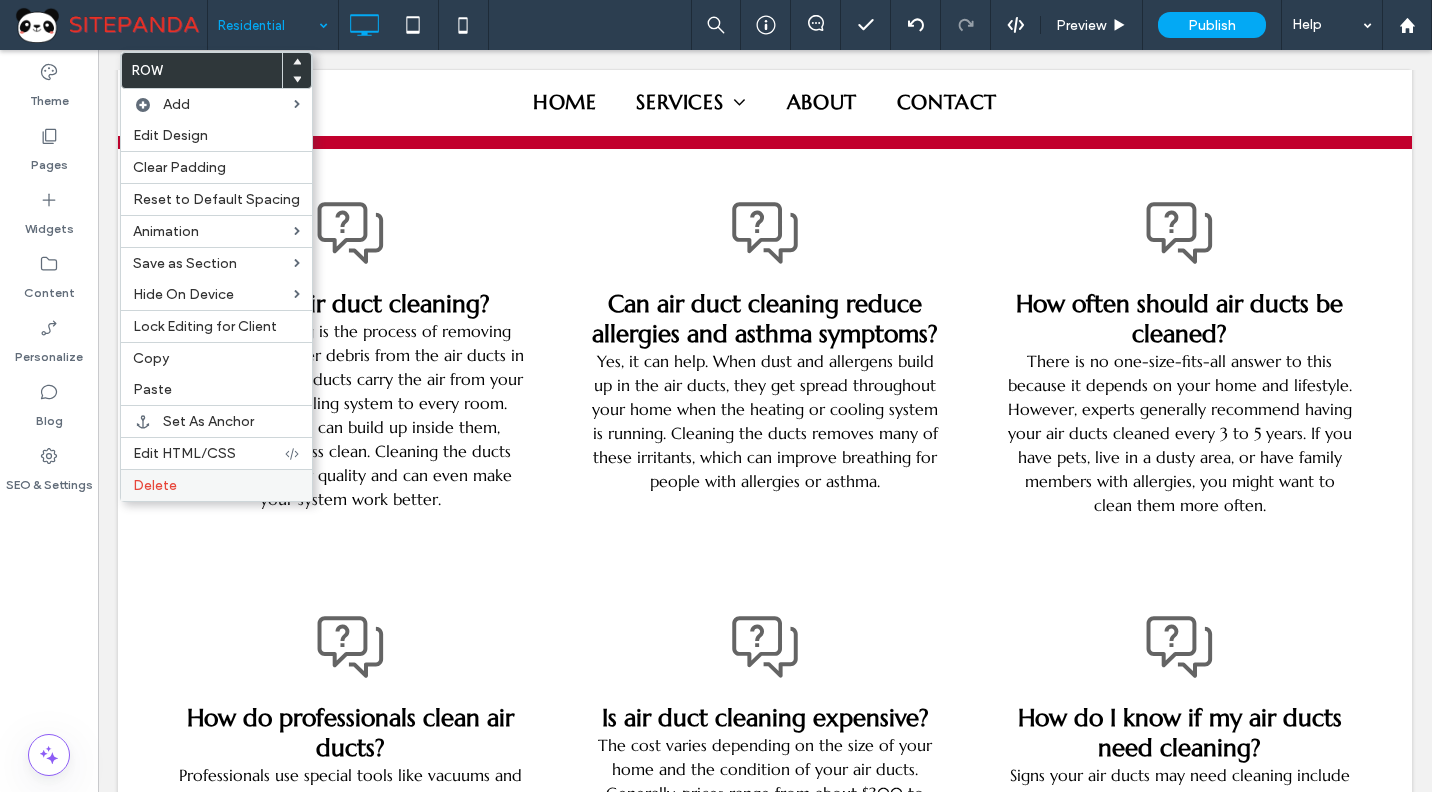 click on "Delete" at bounding box center [155, 485] 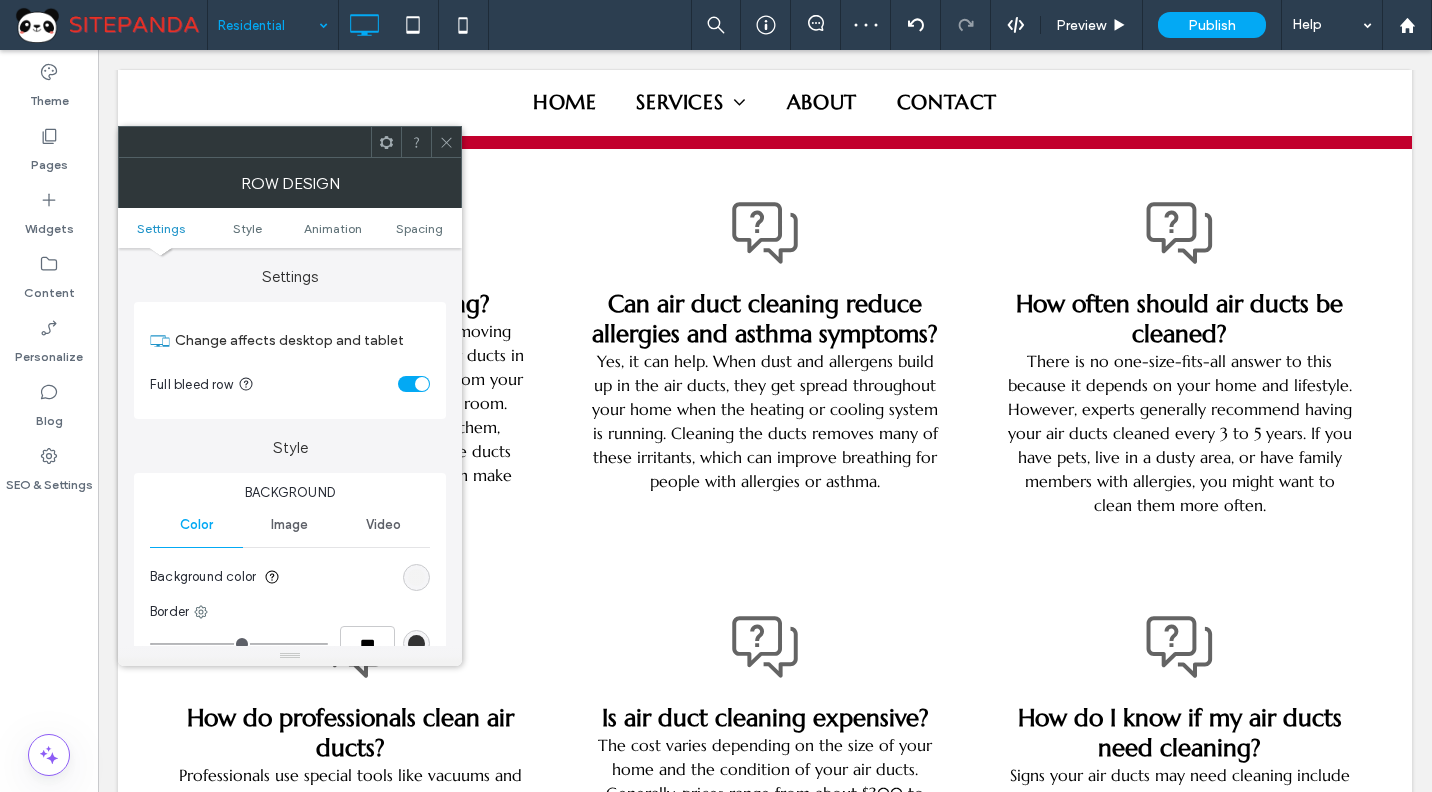 click at bounding box center (416, 577) 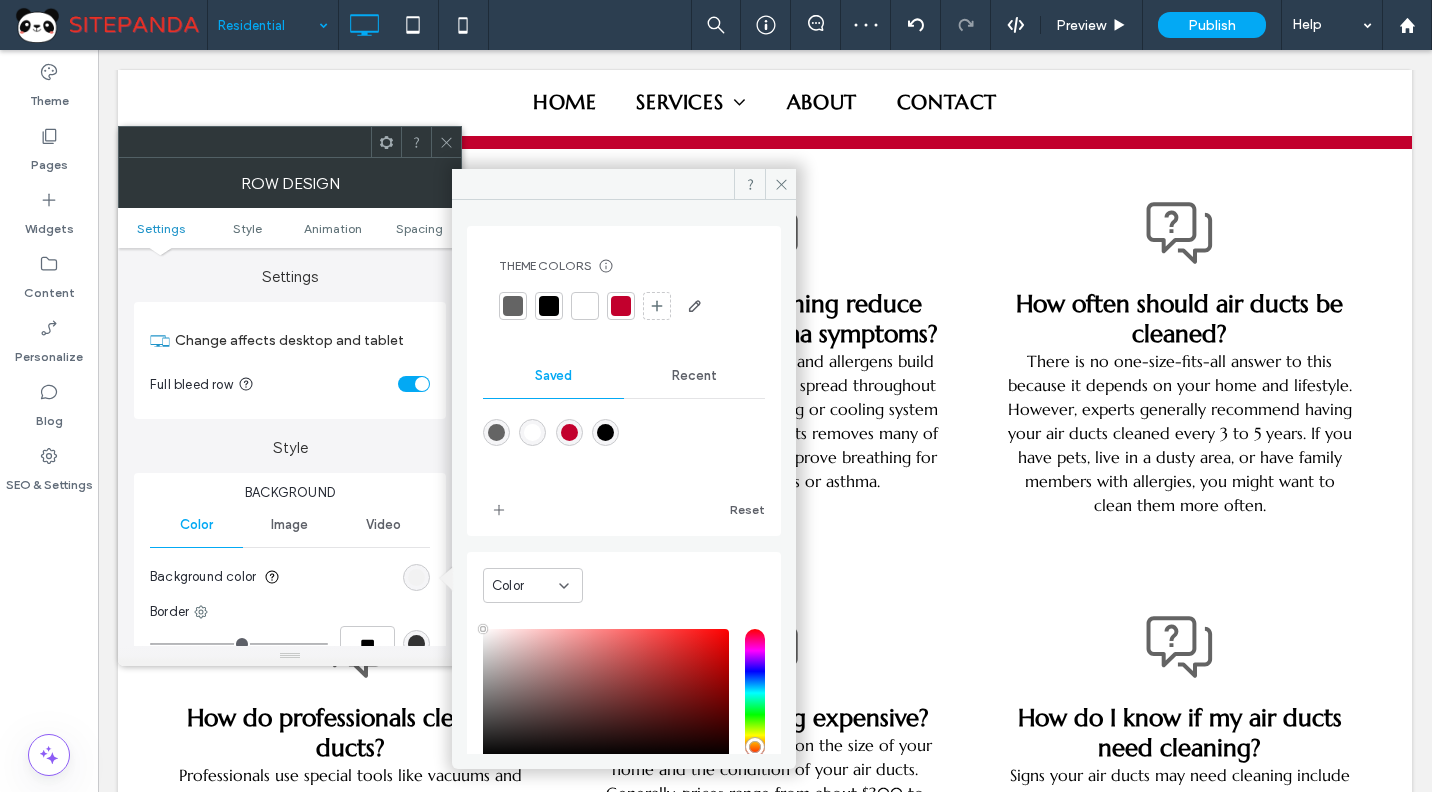 type on "****" 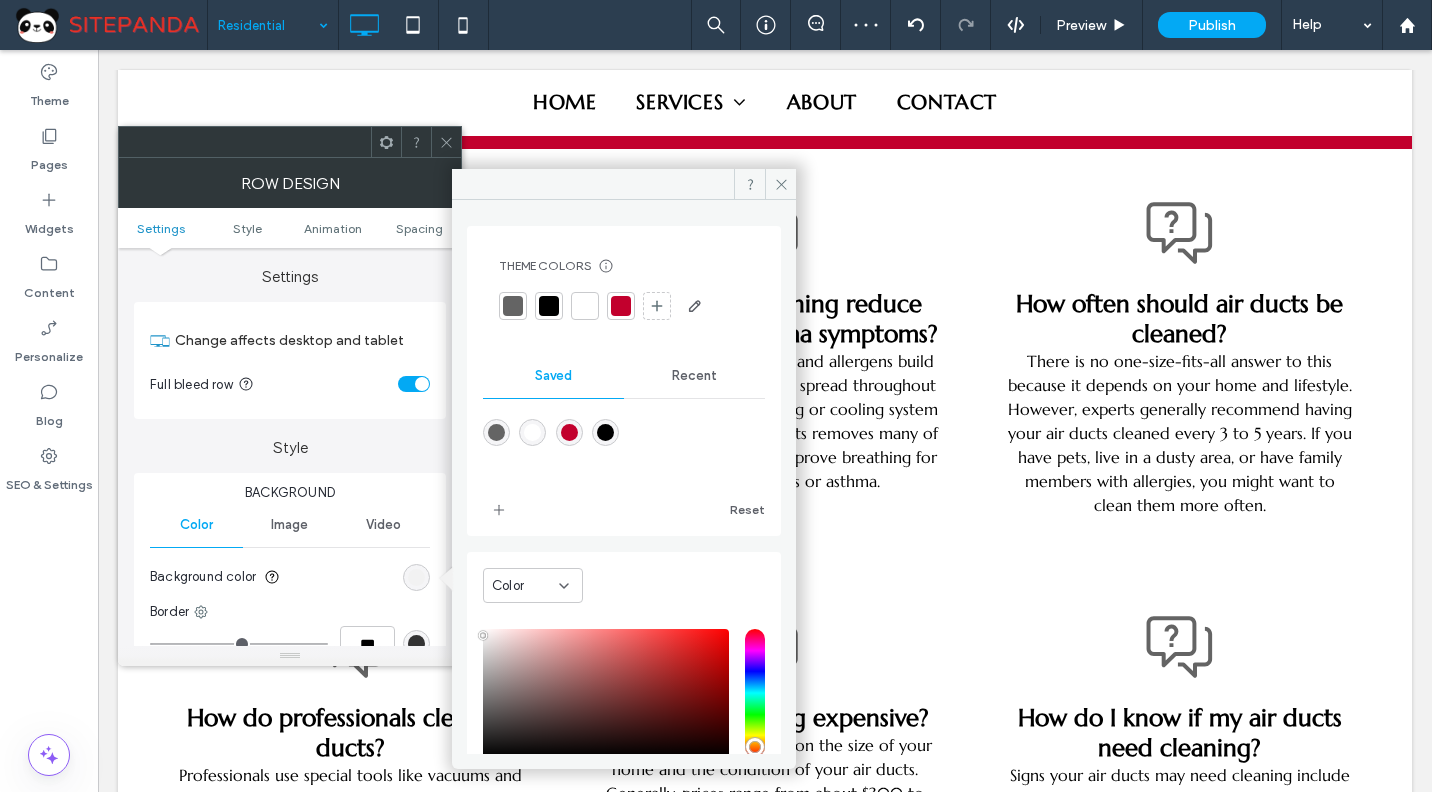 click at bounding box center [569, 432] 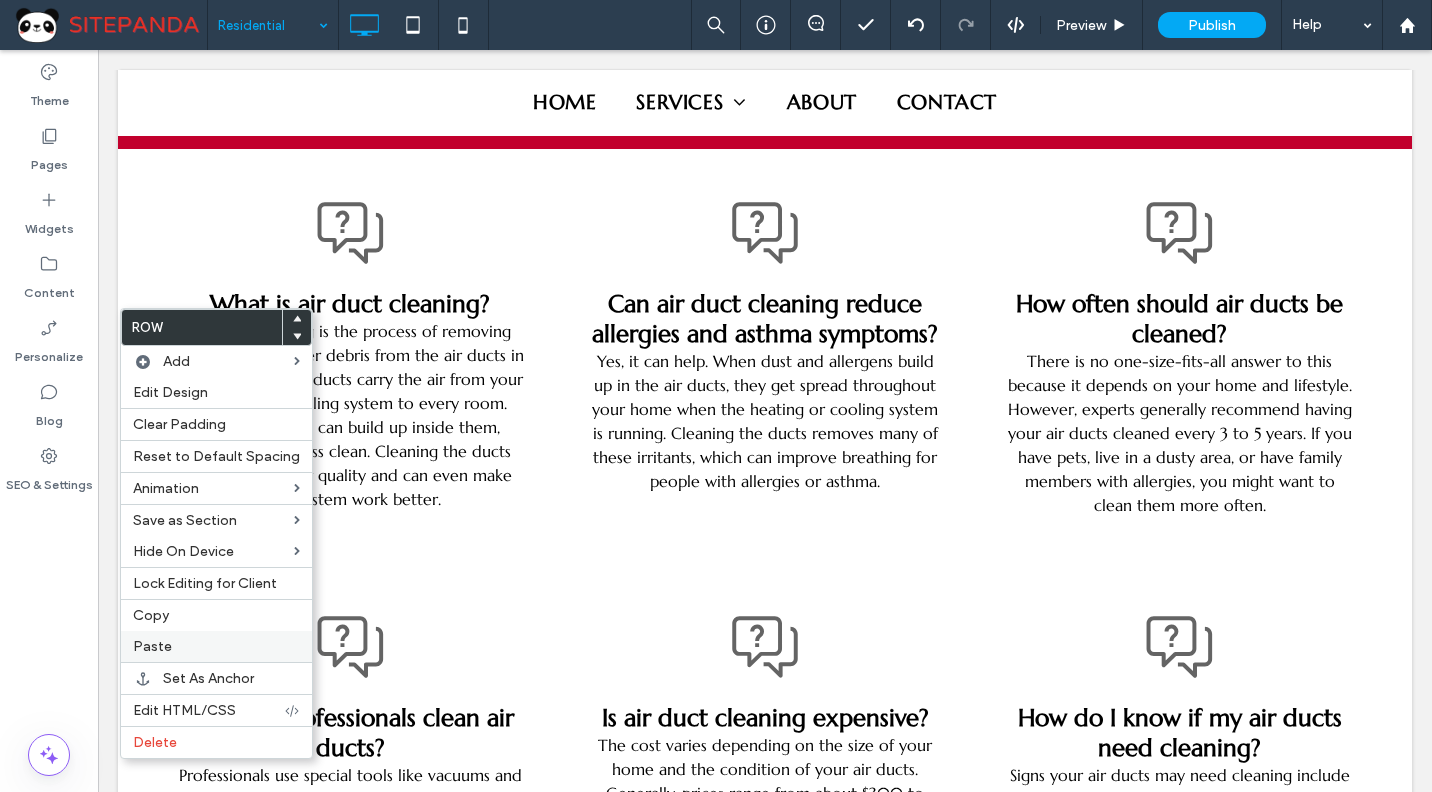 click on "Paste" at bounding box center (216, 646) 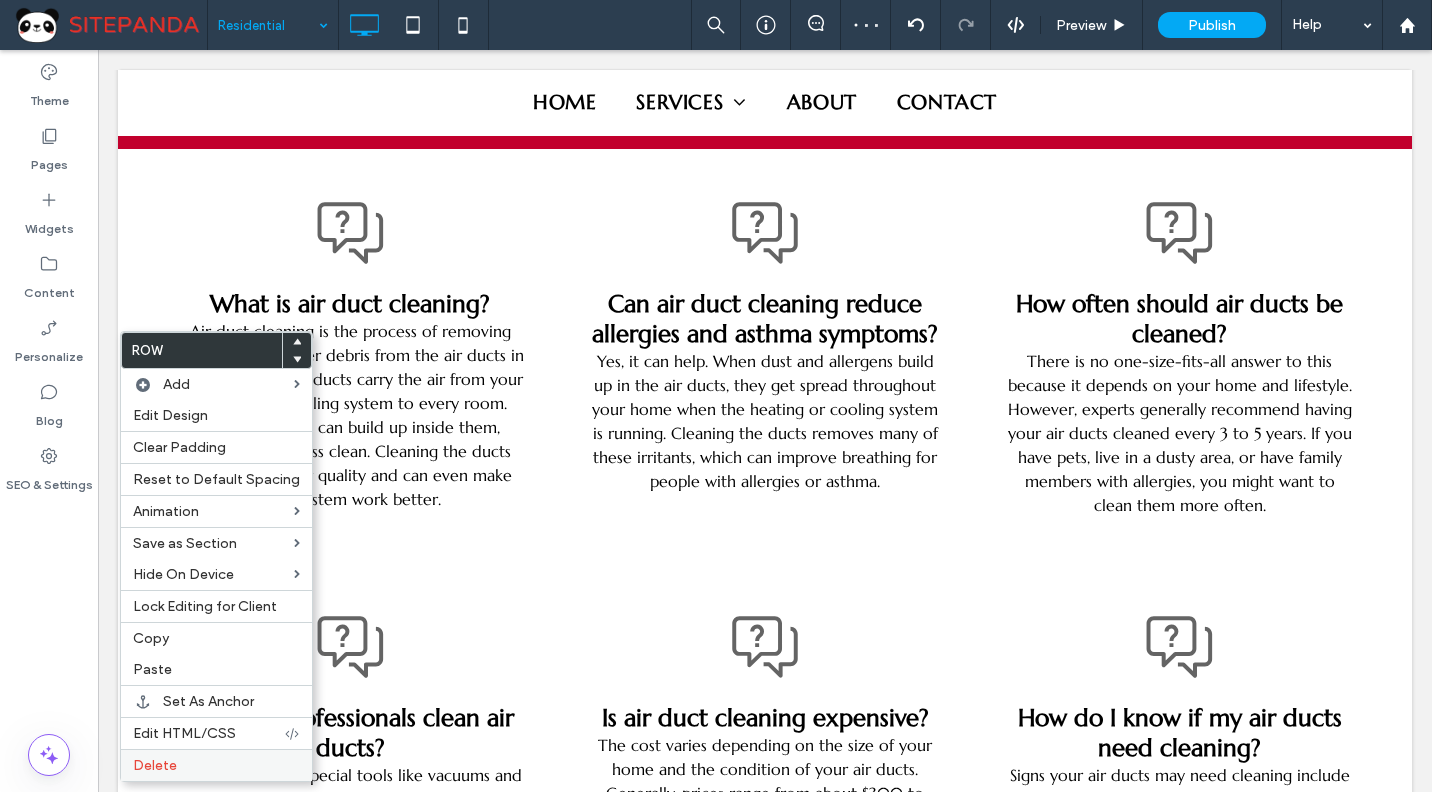 click on "Delete" at bounding box center (155, 765) 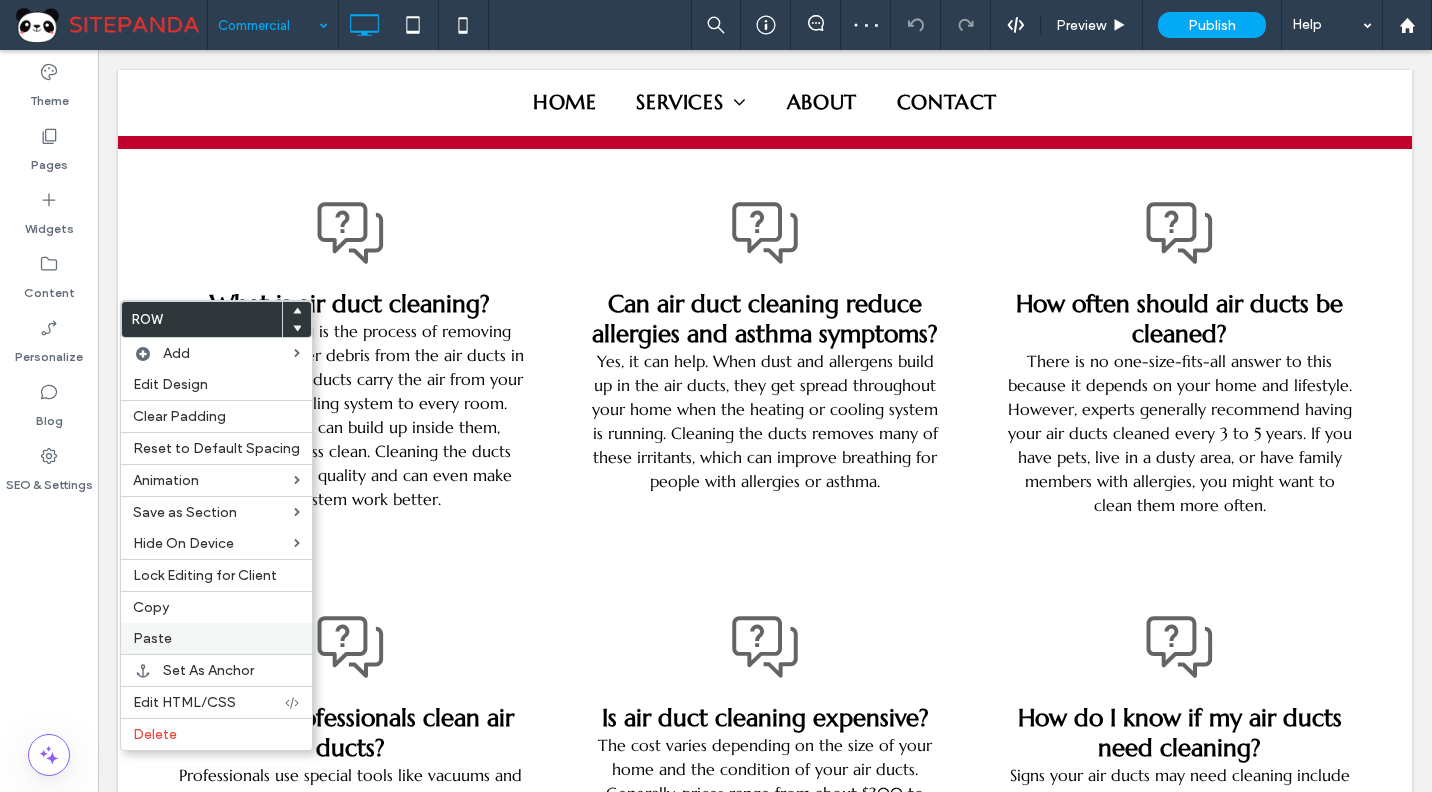click on "Paste" at bounding box center [216, 638] 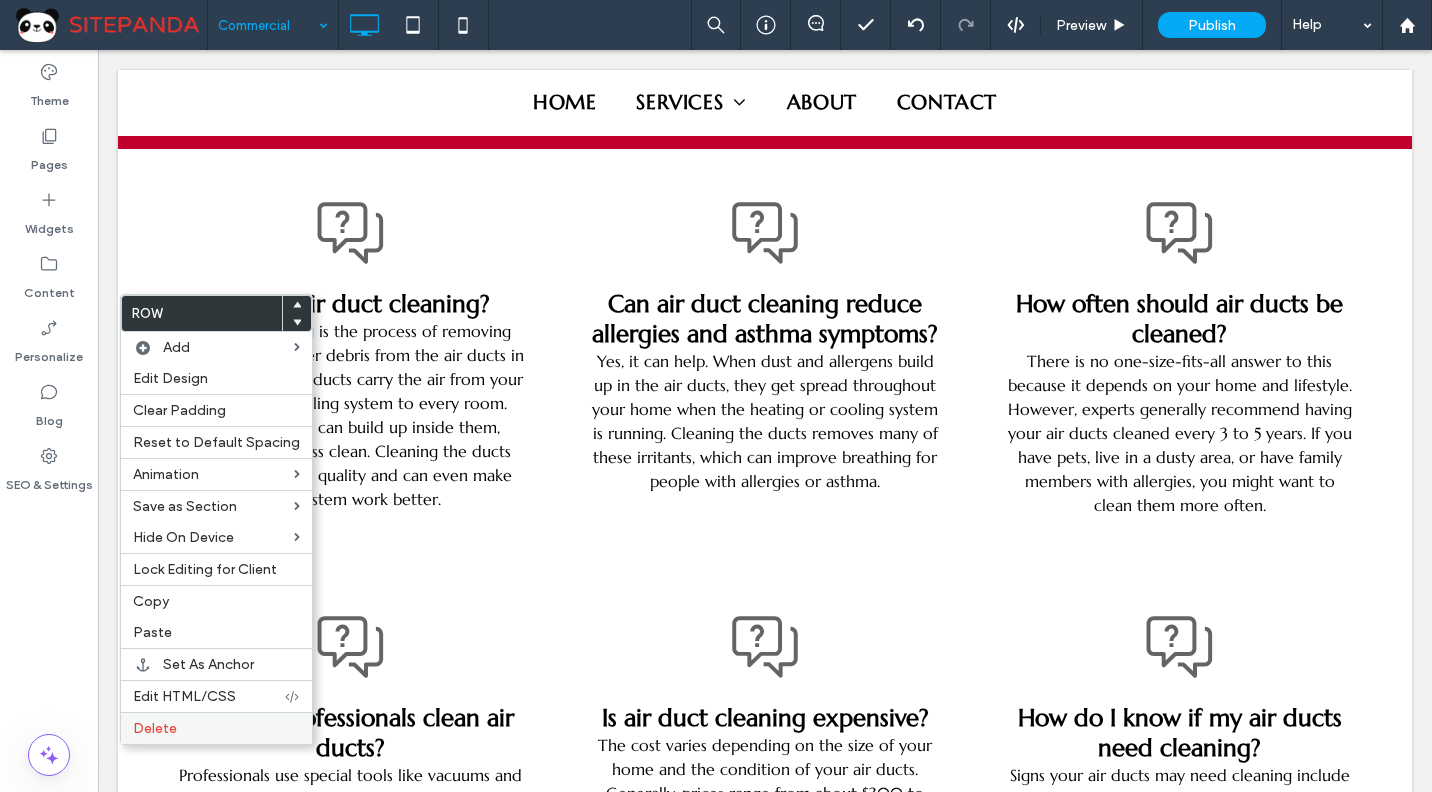click on "Delete" at bounding box center (155, 728) 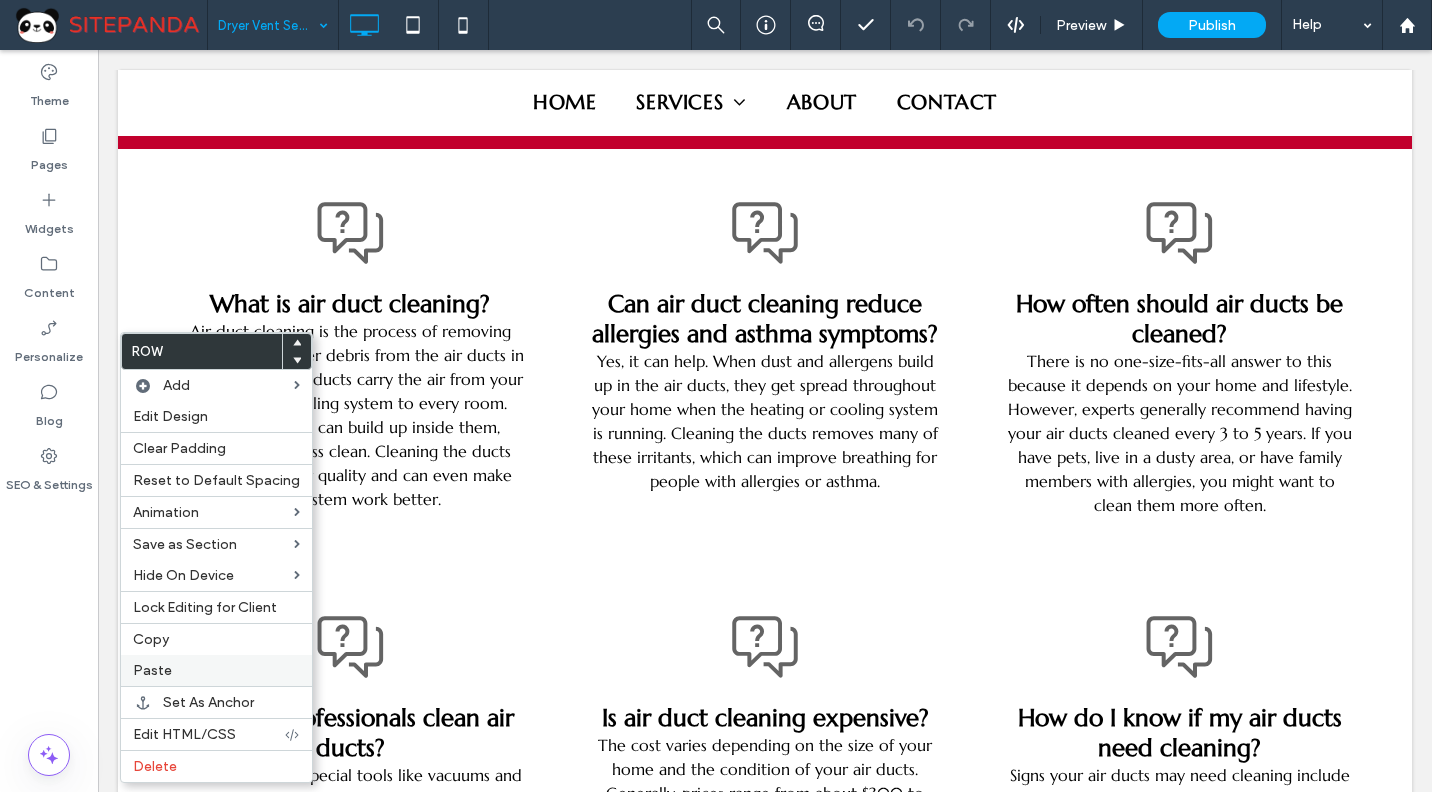 click on "Paste" at bounding box center (216, 670) 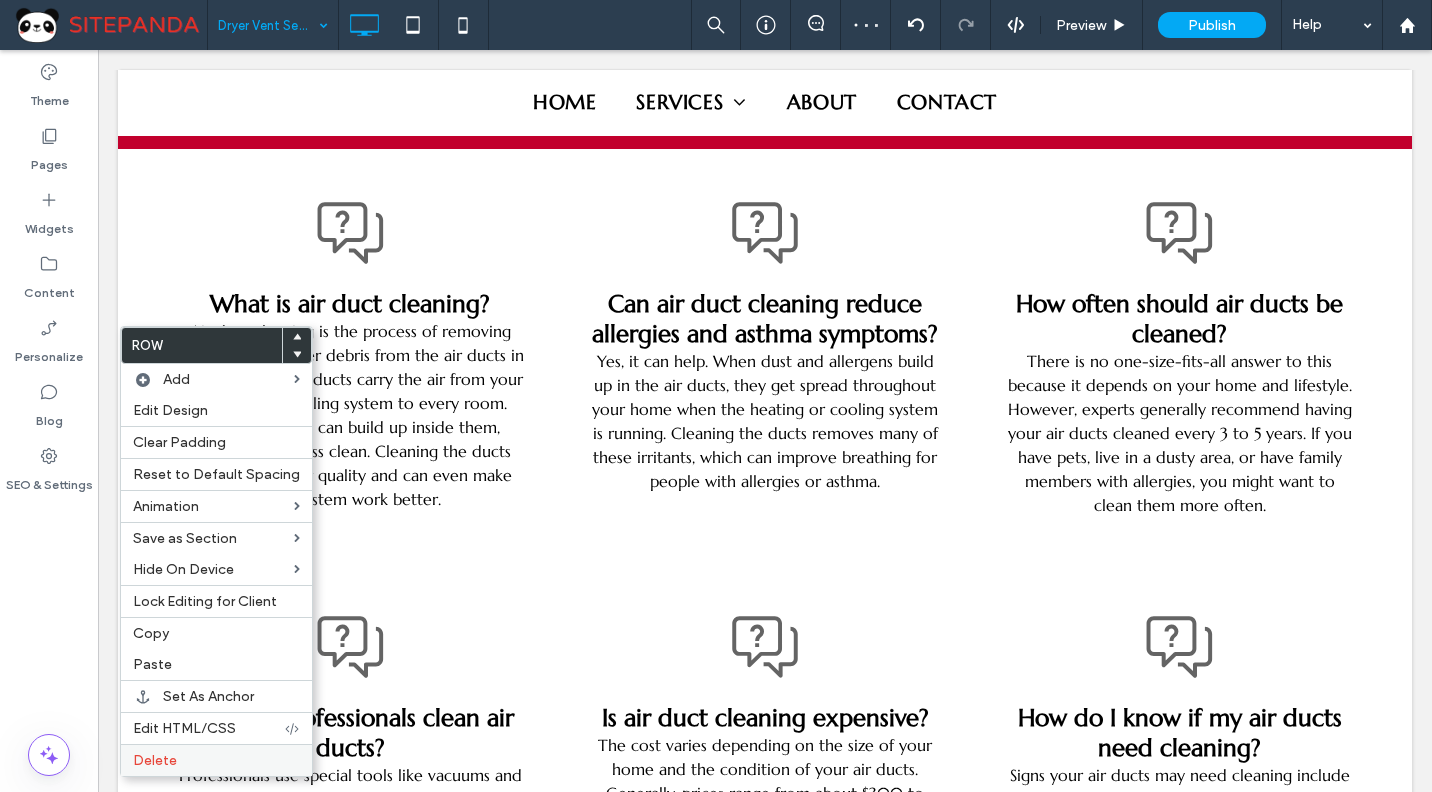 click on "Delete" at bounding box center (155, 760) 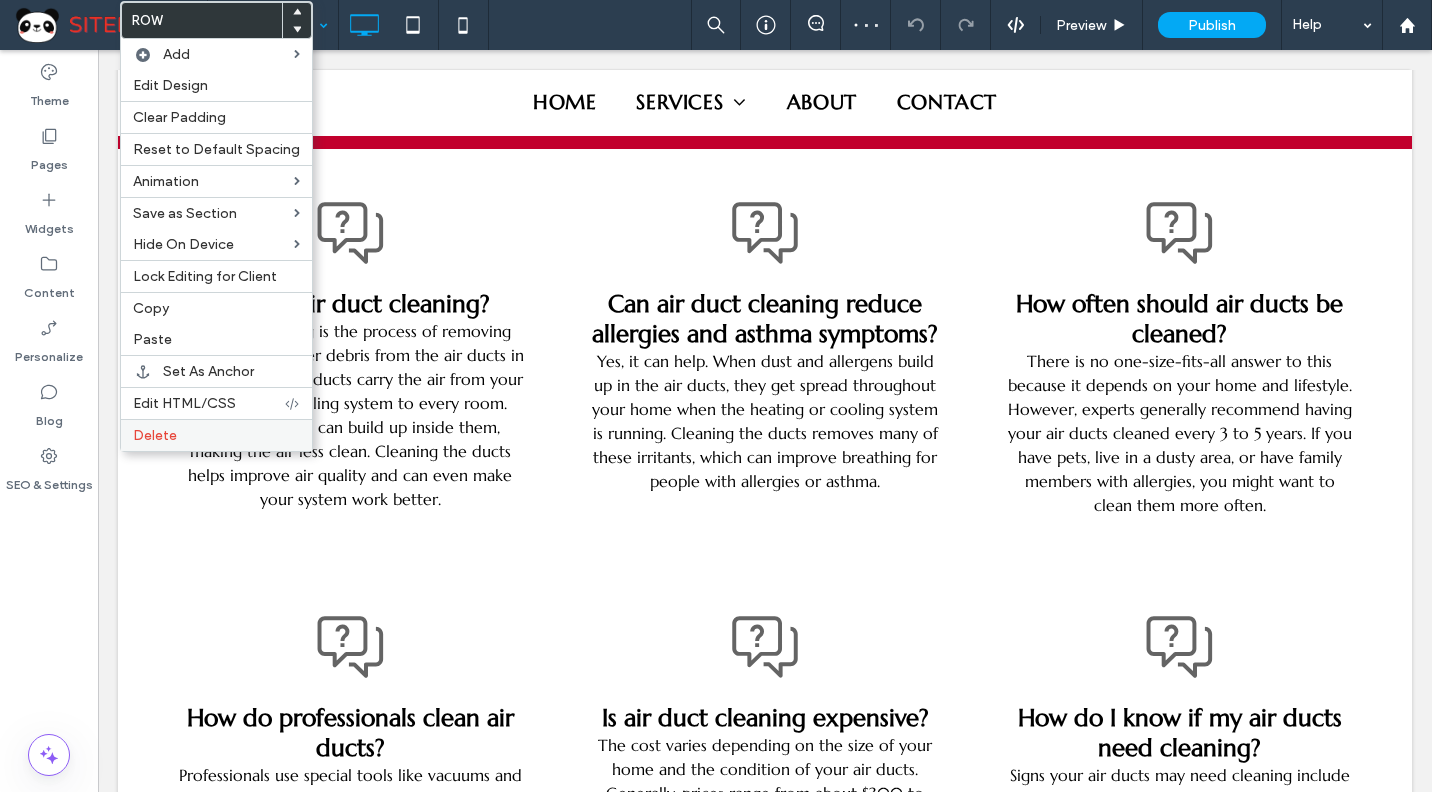 click on "Delete" at bounding box center [155, 435] 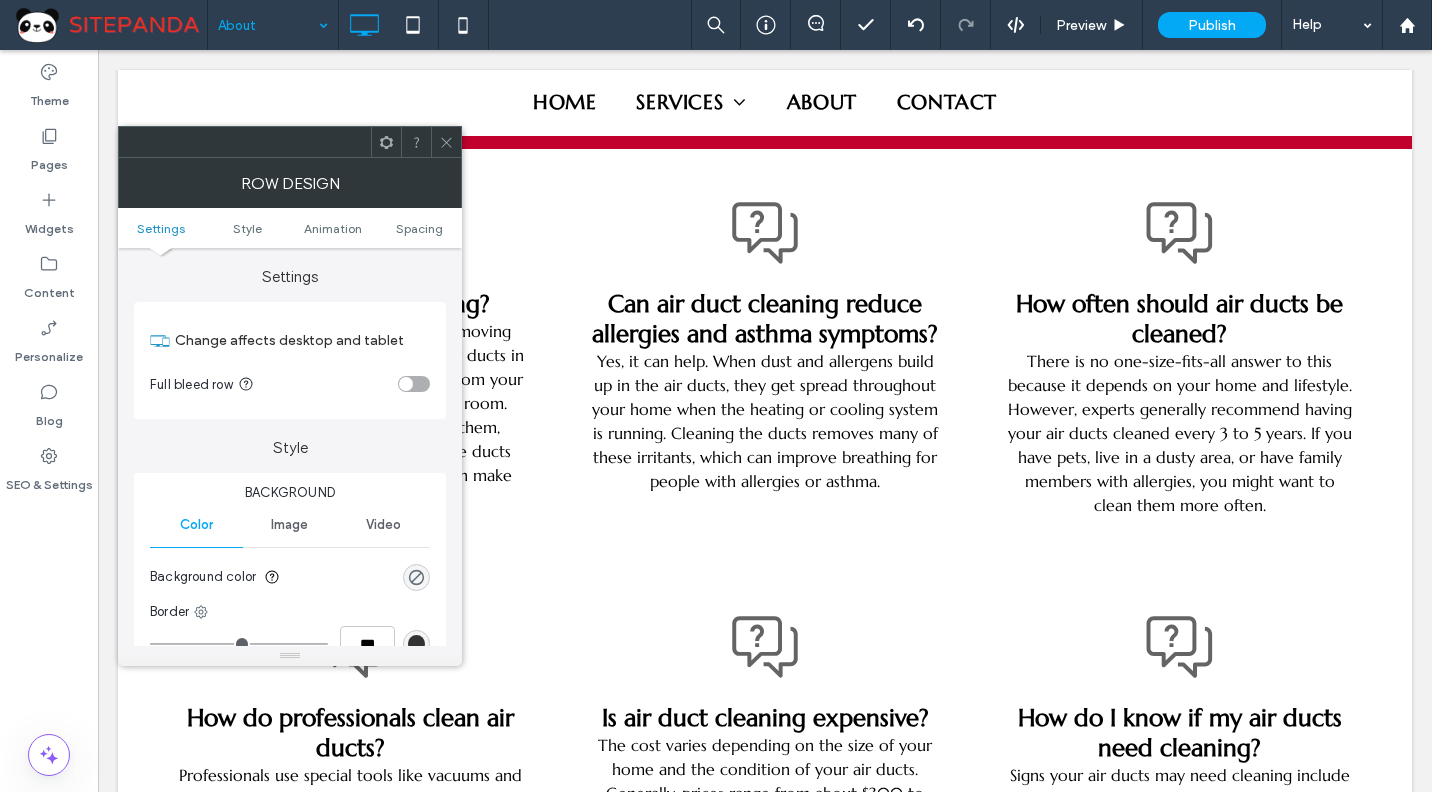 click at bounding box center [446, 142] 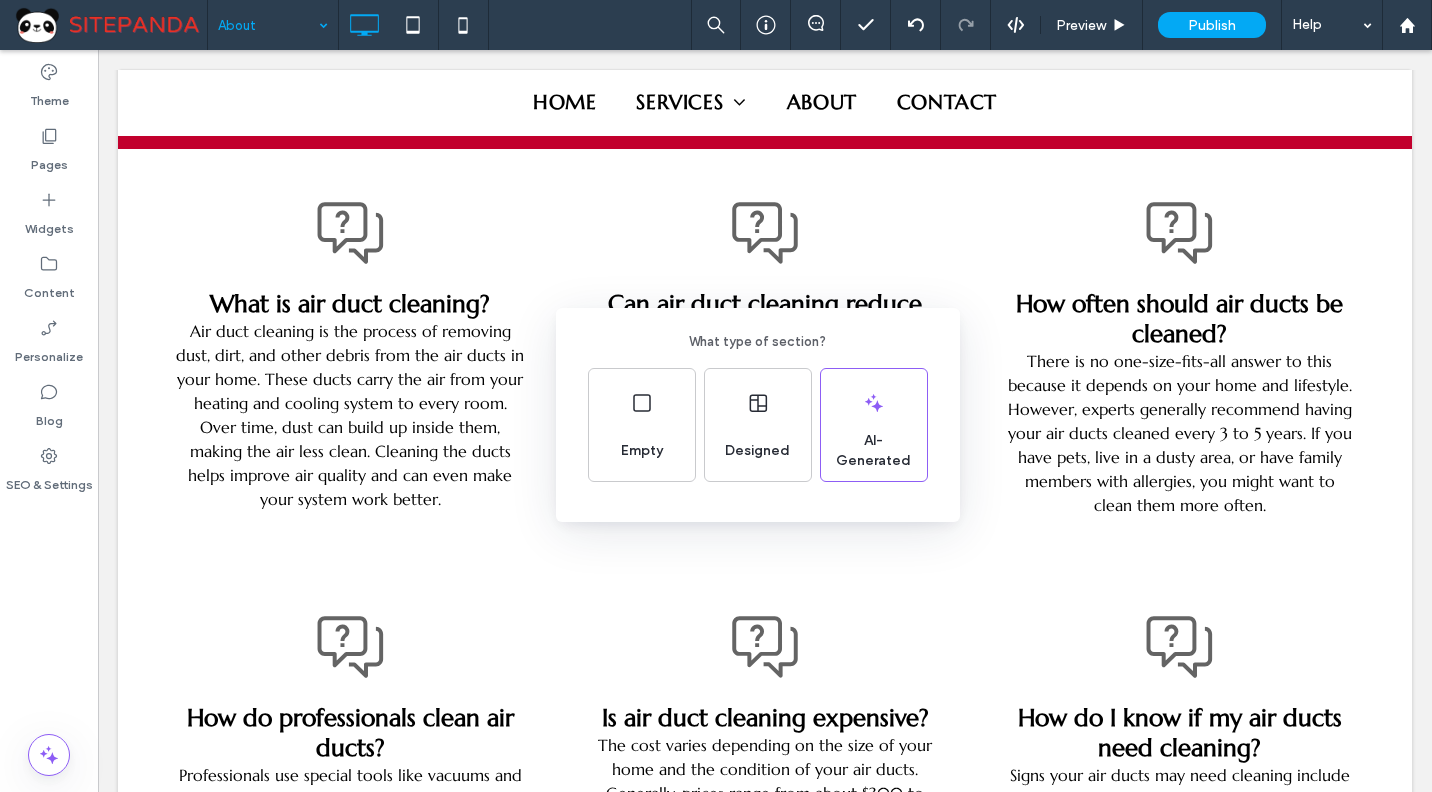 drag, startPoint x: 759, startPoint y: 554, endPoint x: 711, endPoint y: 550, distance: 48.166378 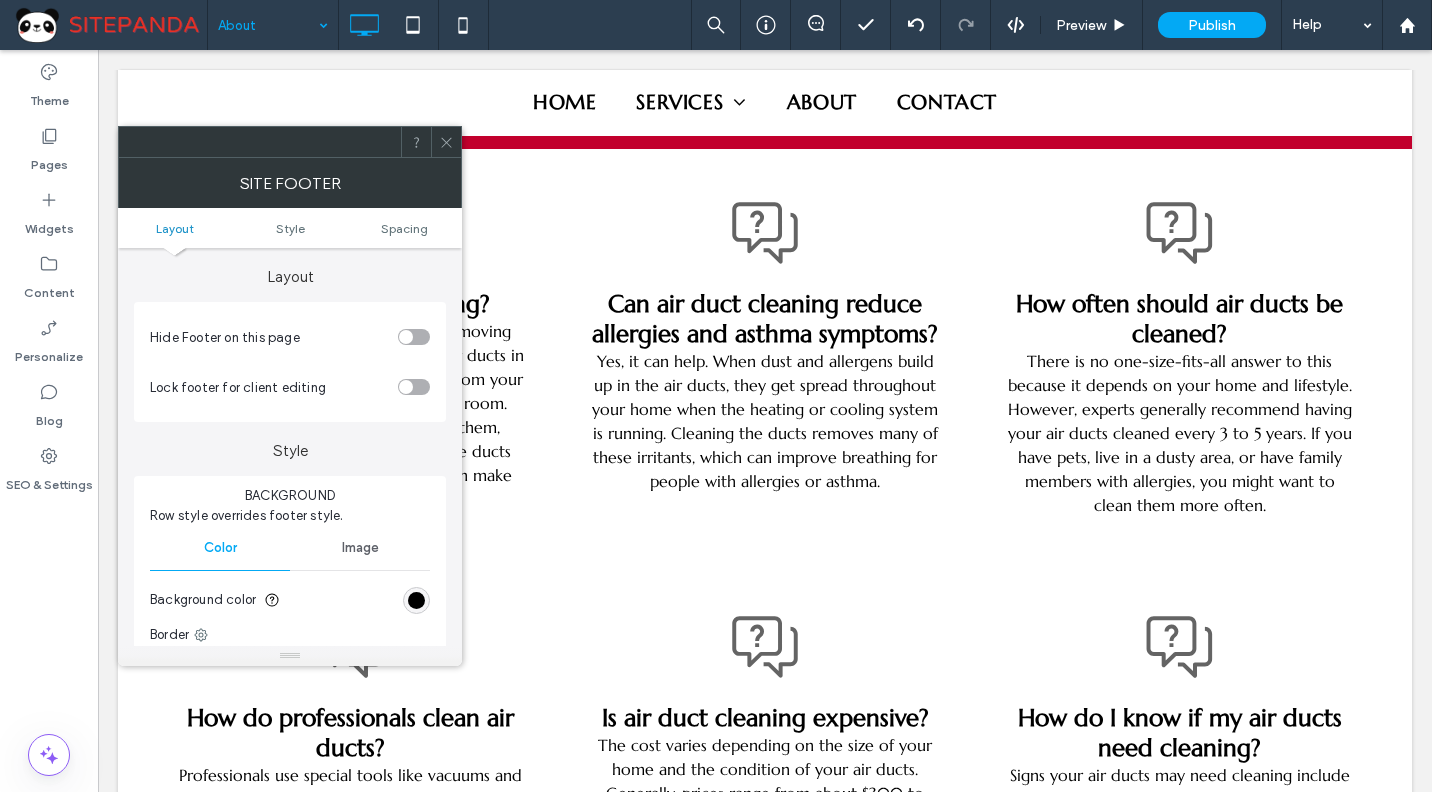 click at bounding box center (446, 142) 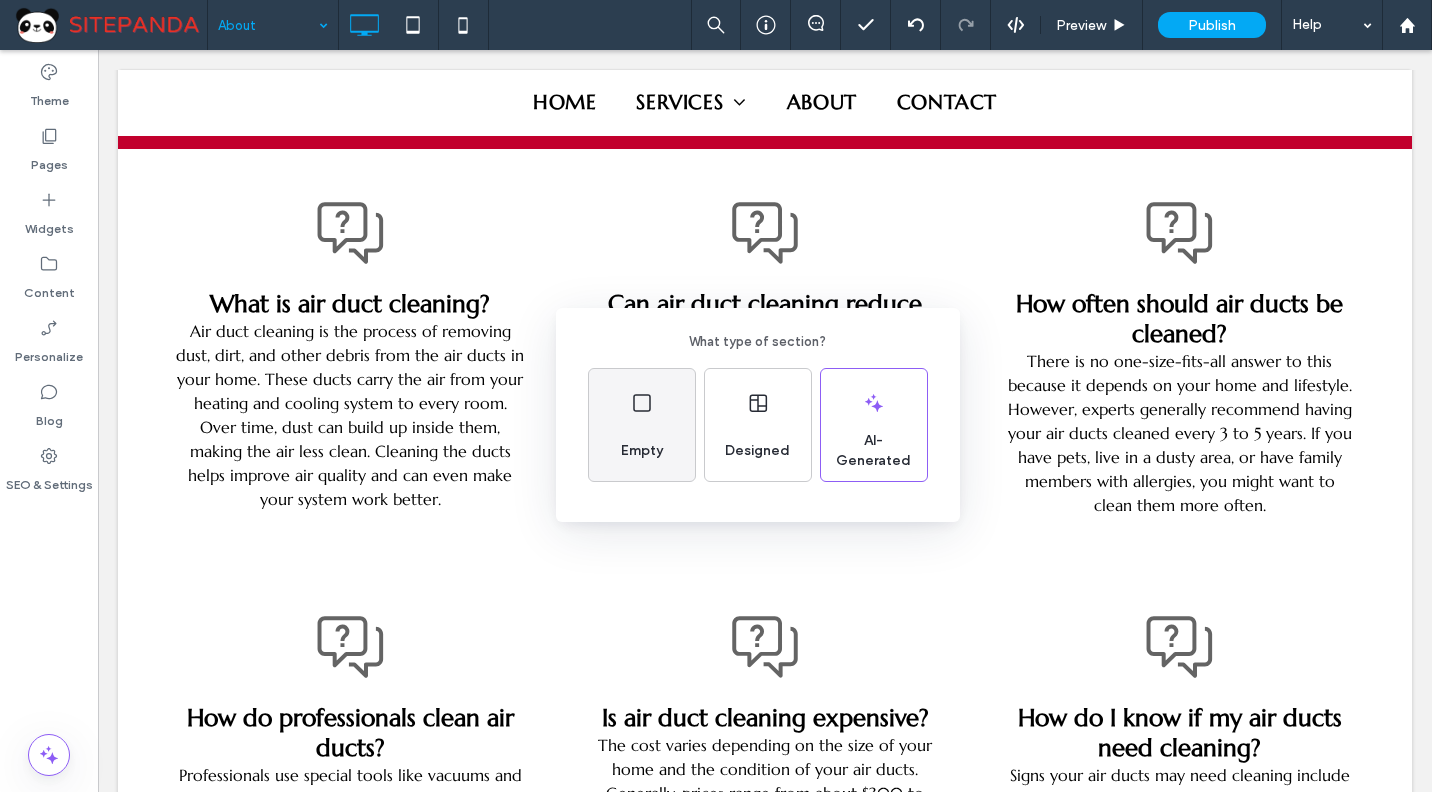 click on "Empty" at bounding box center [642, 451] 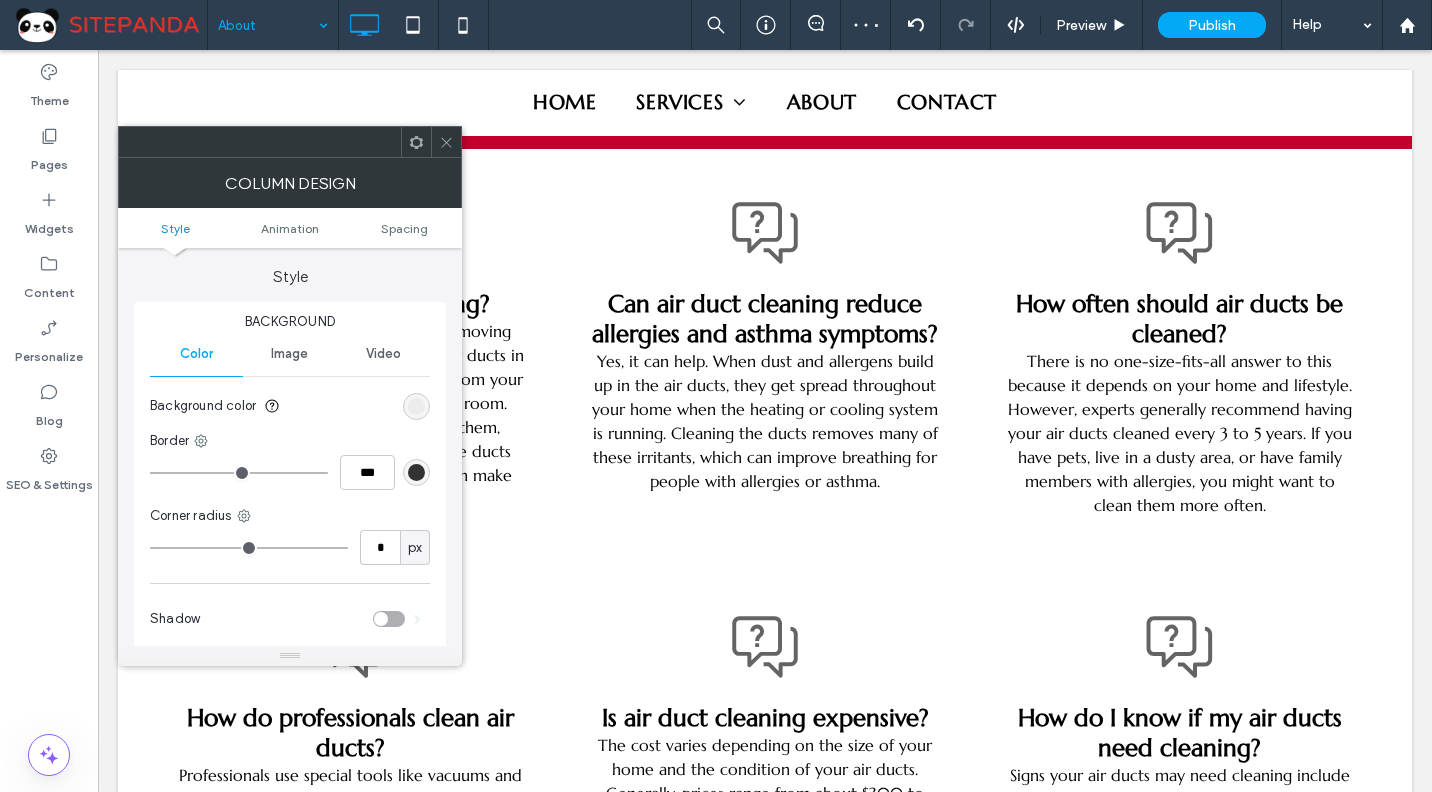 click at bounding box center (446, 142) 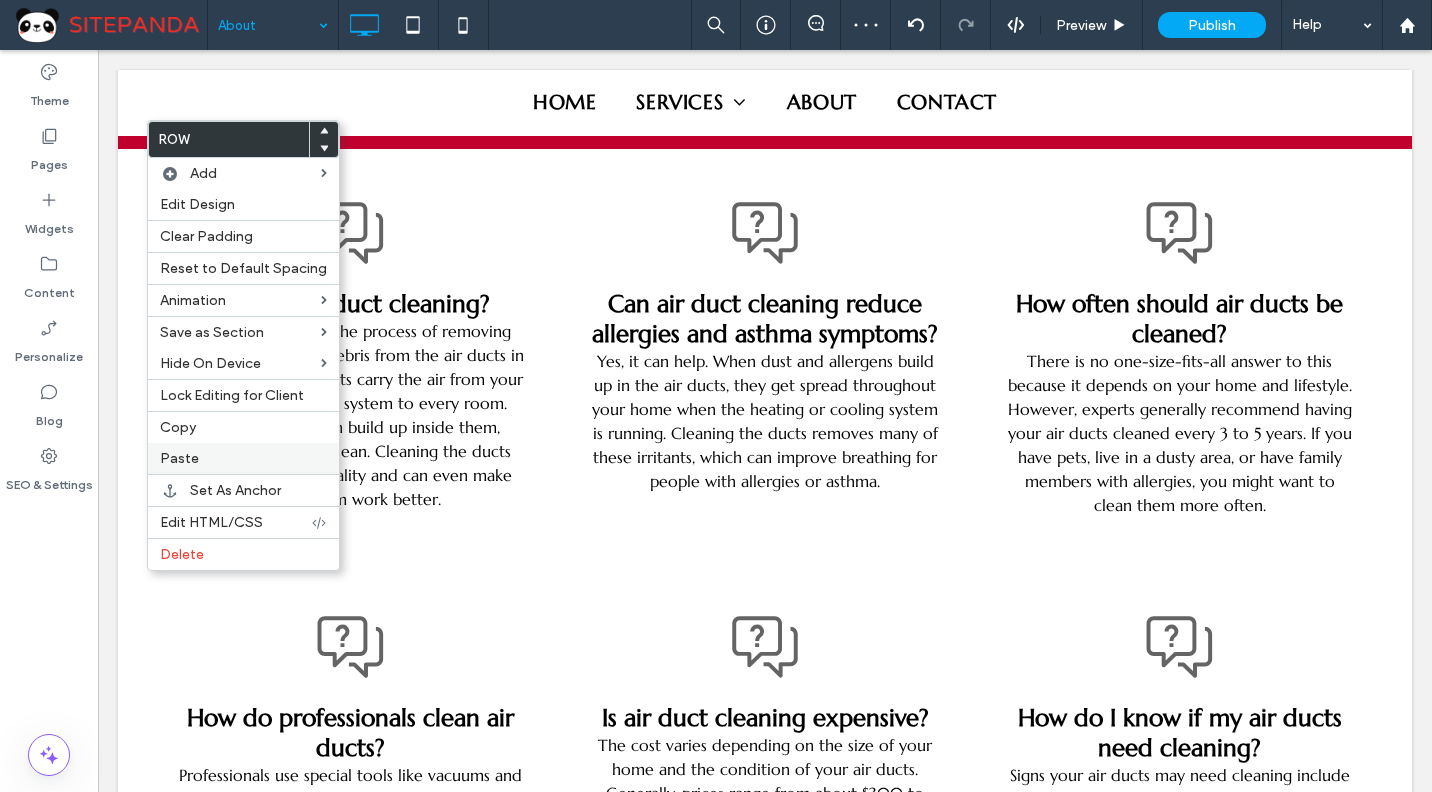 click on "Paste" at bounding box center (179, 458) 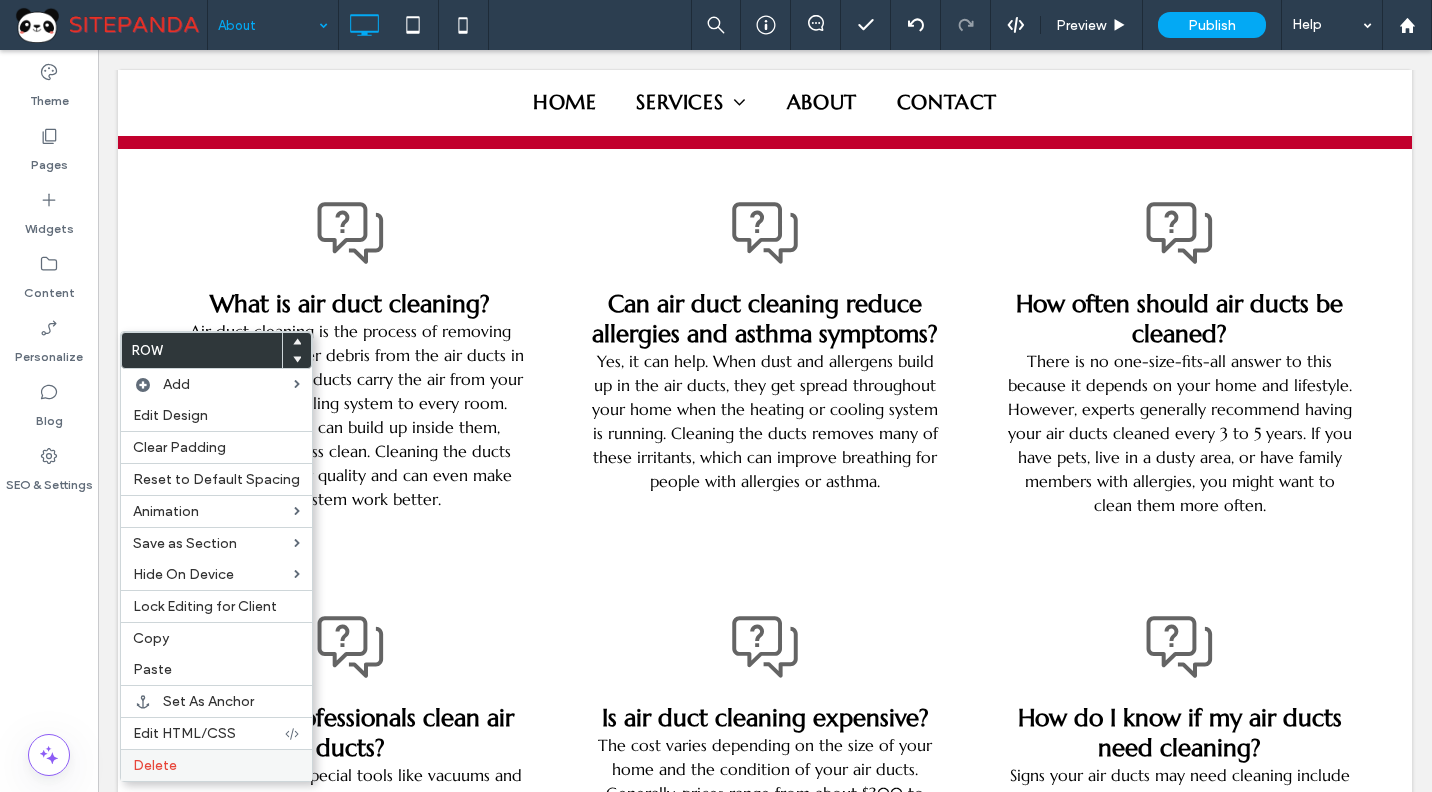 click on "Delete" at bounding box center (155, 765) 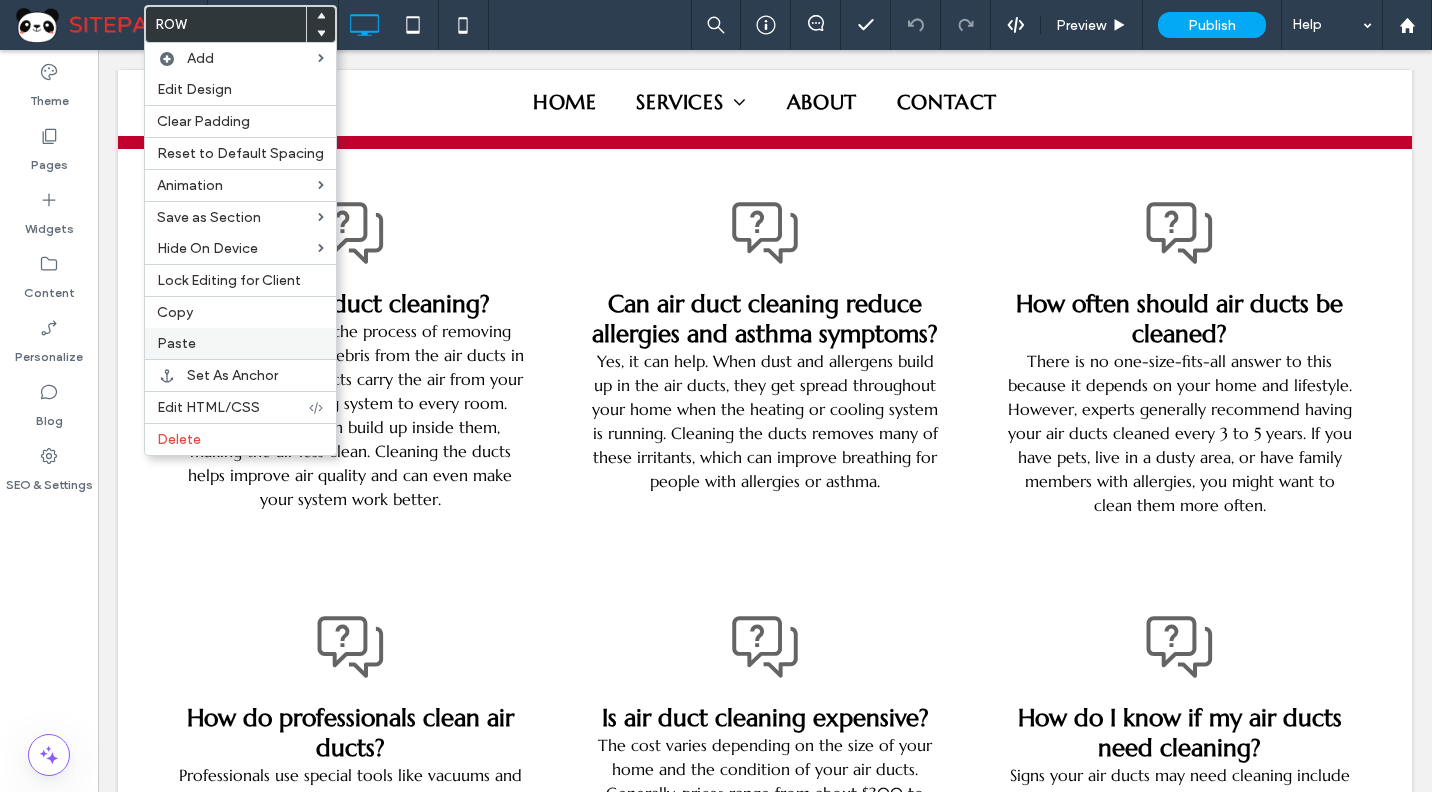 click on "Paste" at bounding box center [176, 343] 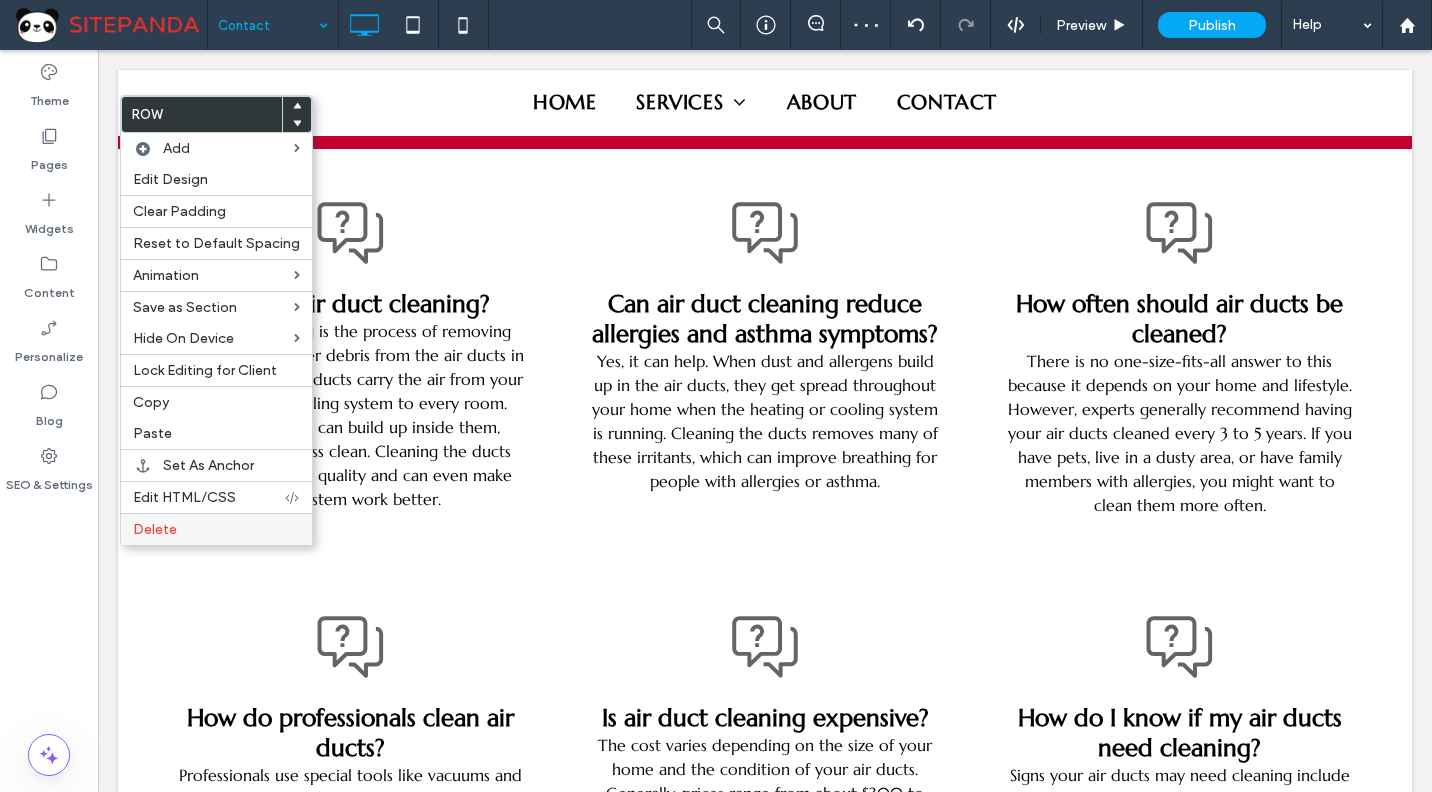 click on "Delete" at bounding box center (155, 529) 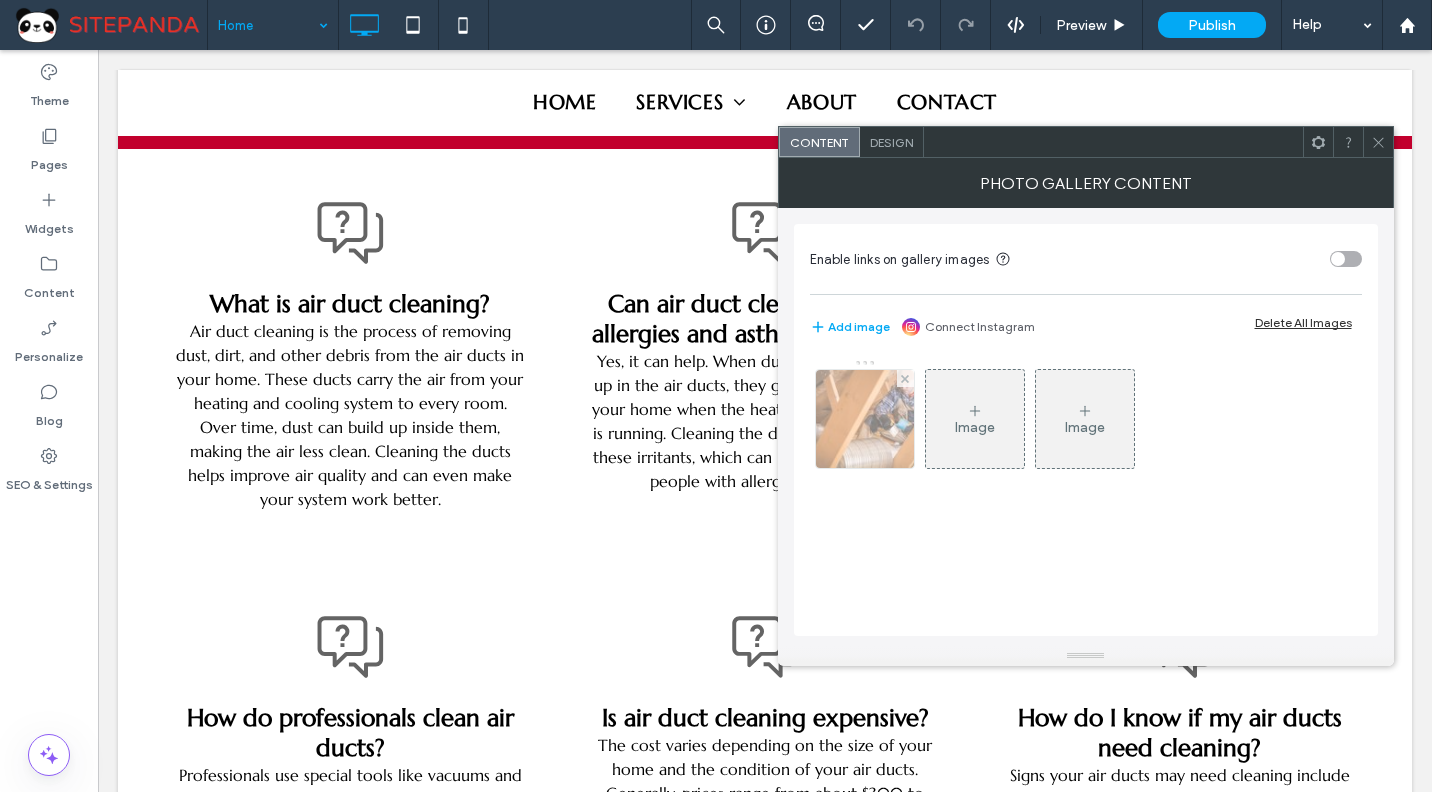 click at bounding box center [864, 419] 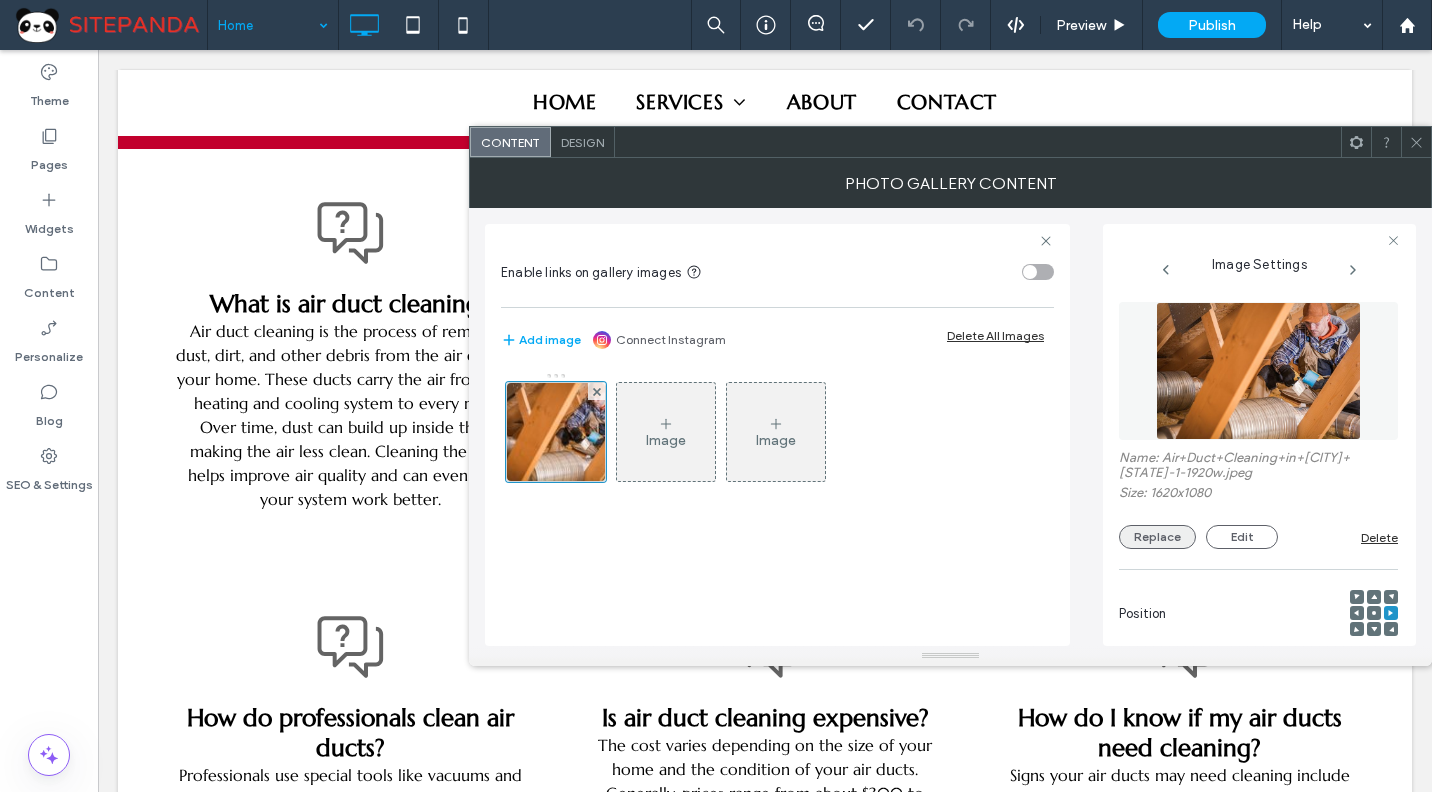 click on "Replace" at bounding box center [1157, 537] 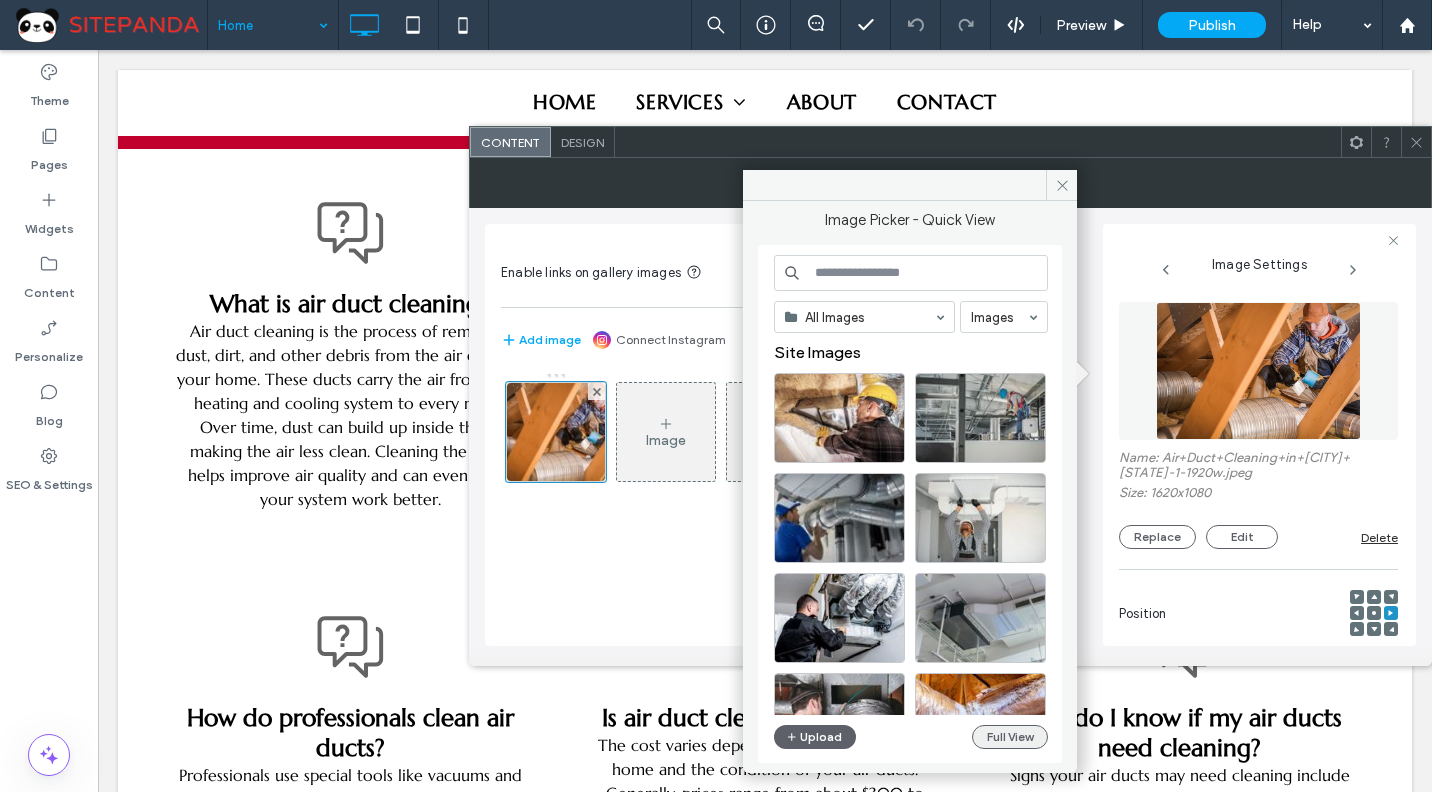 click on "Full View" at bounding box center [1010, 737] 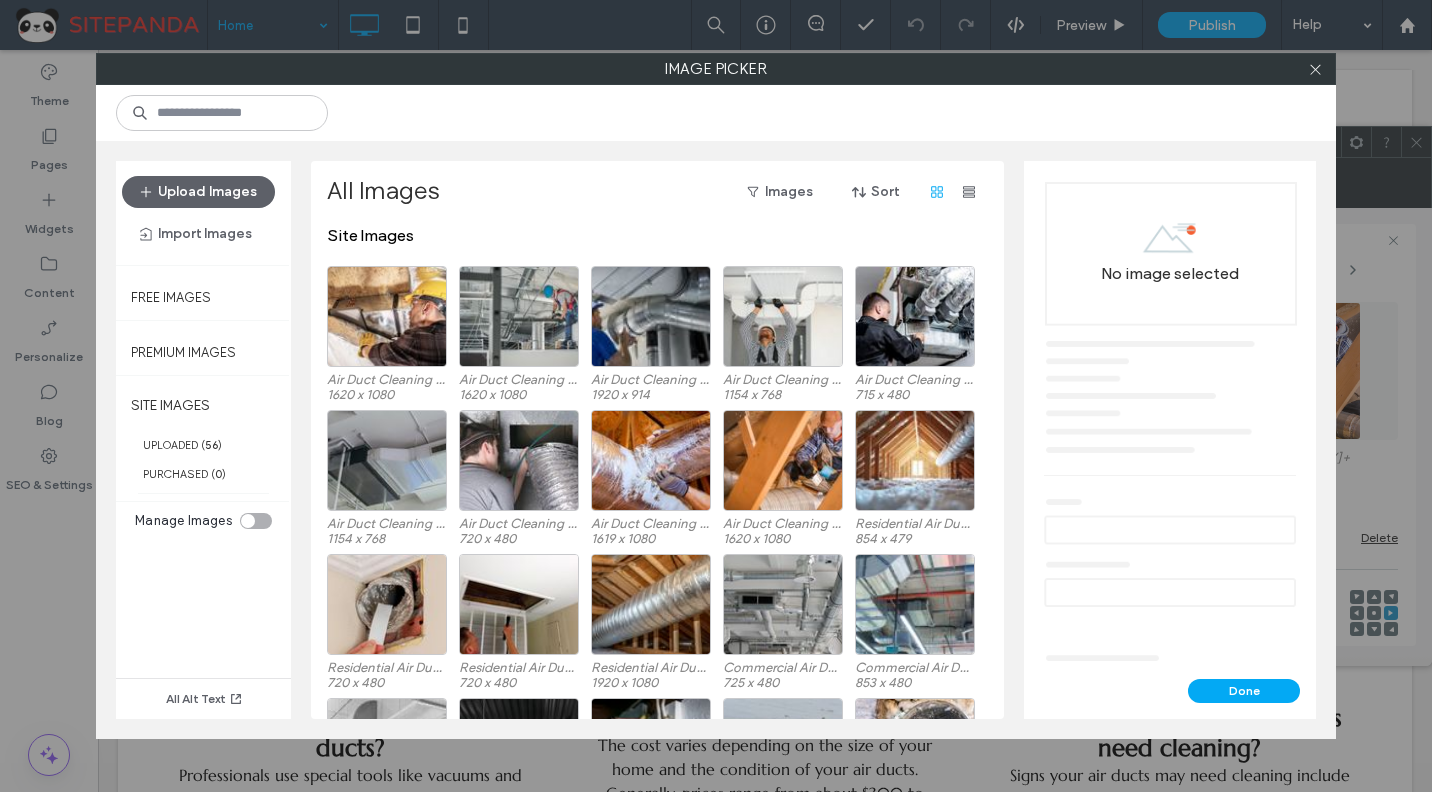 click at bounding box center (256, 521) 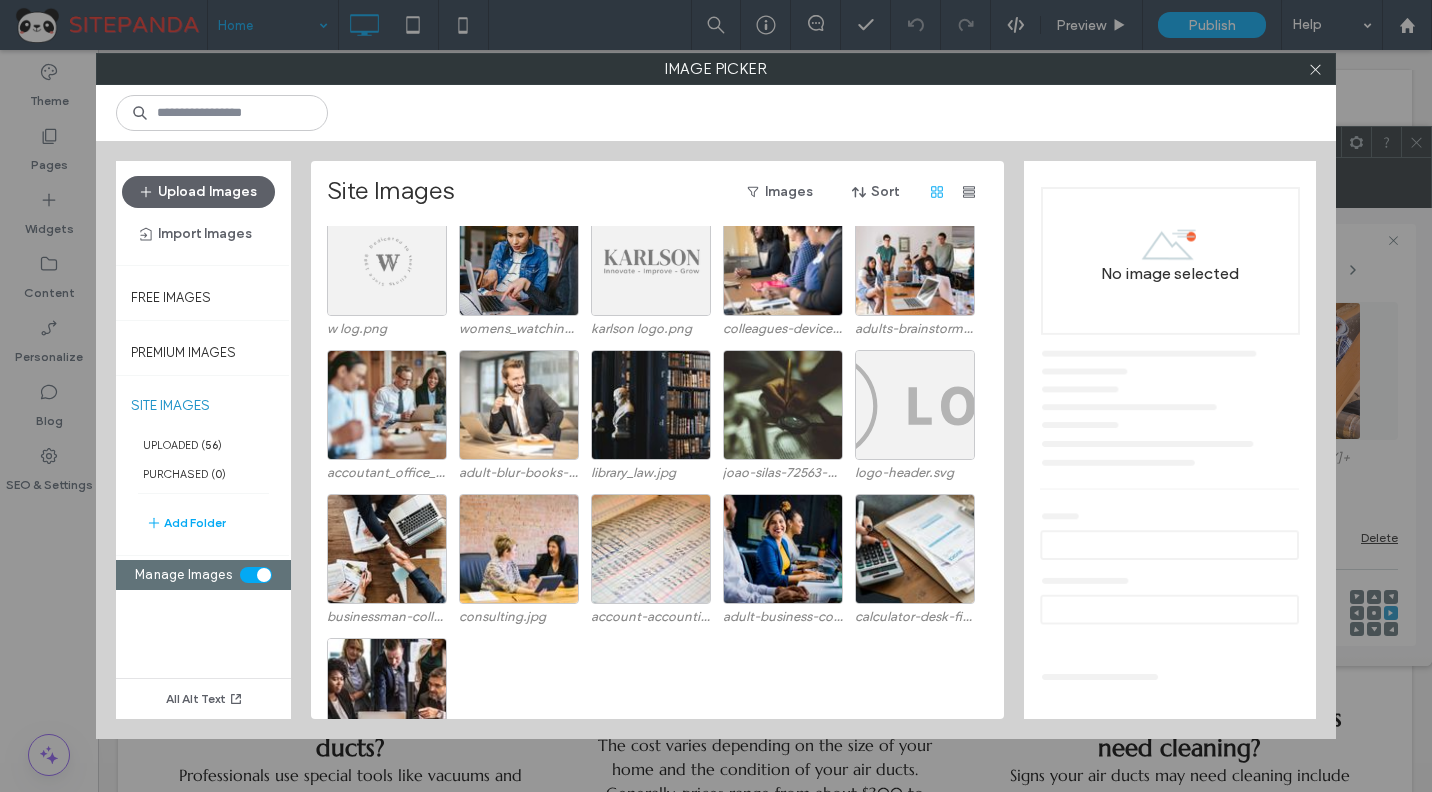 scroll, scrollTop: 1235, scrollLeft: 0, axis: vertical 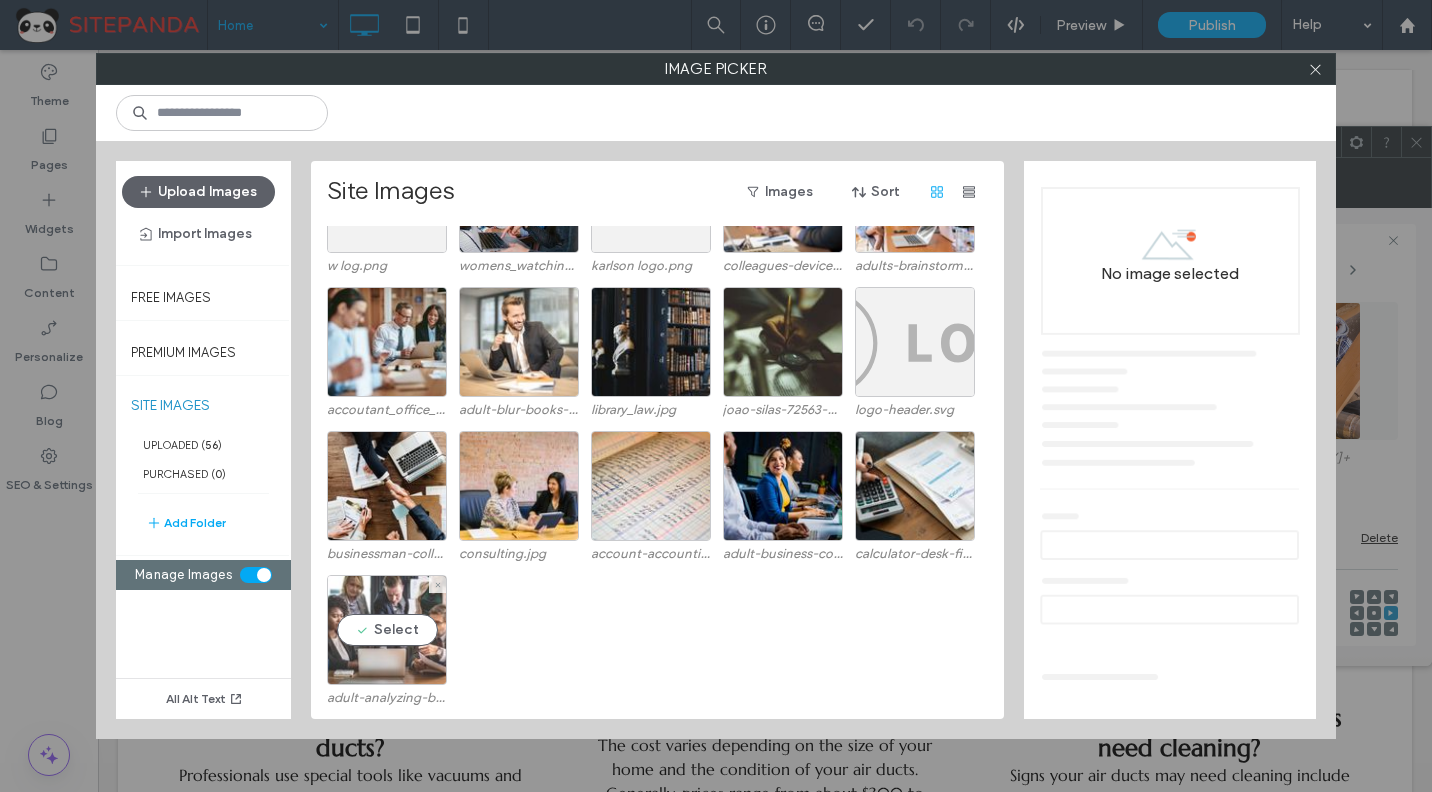 drag, startPoint x: 377, startPoint y: 635, endPoint x: 391, endPoint y: 537, distance: 98.99495 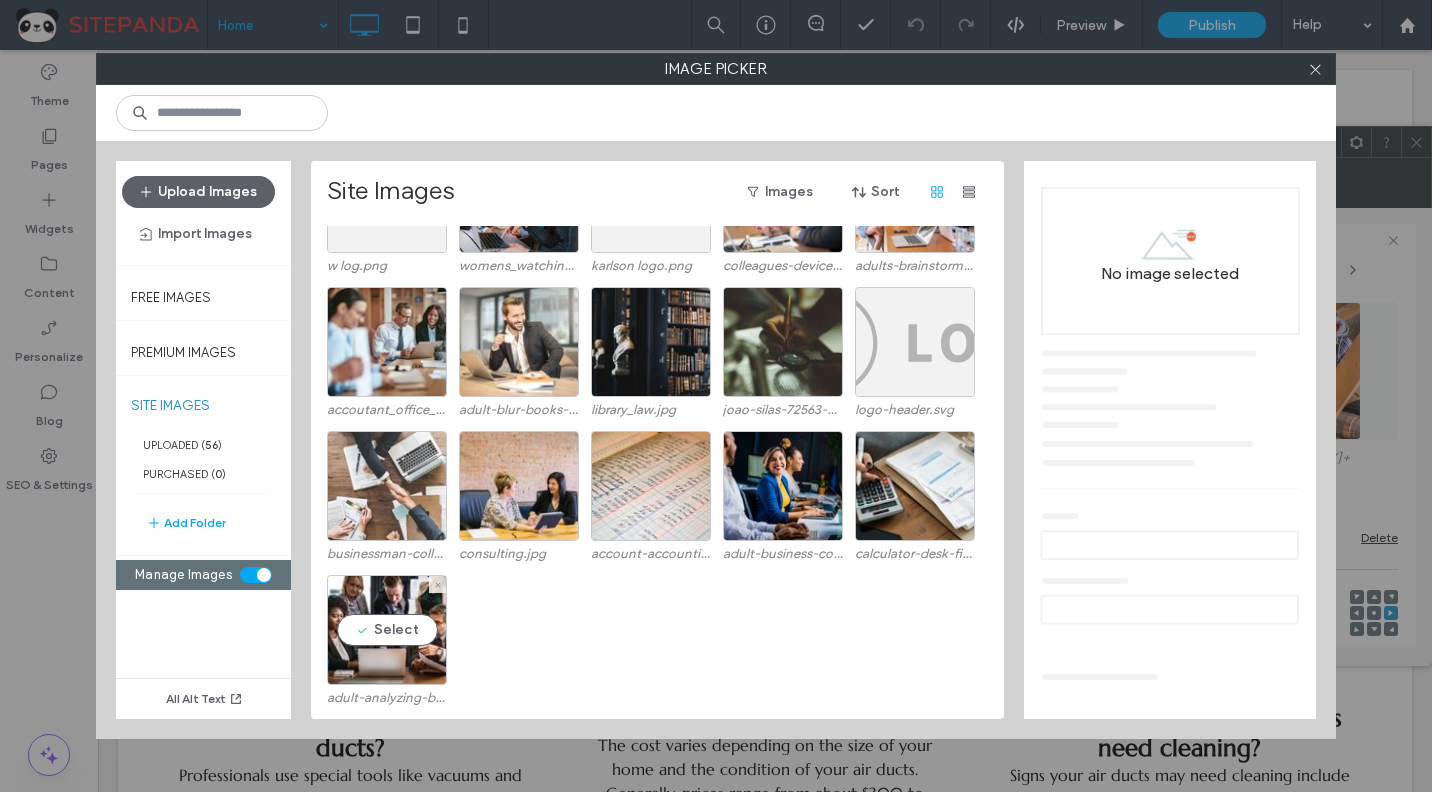 click on "Select" at bounding box center [387, 630] 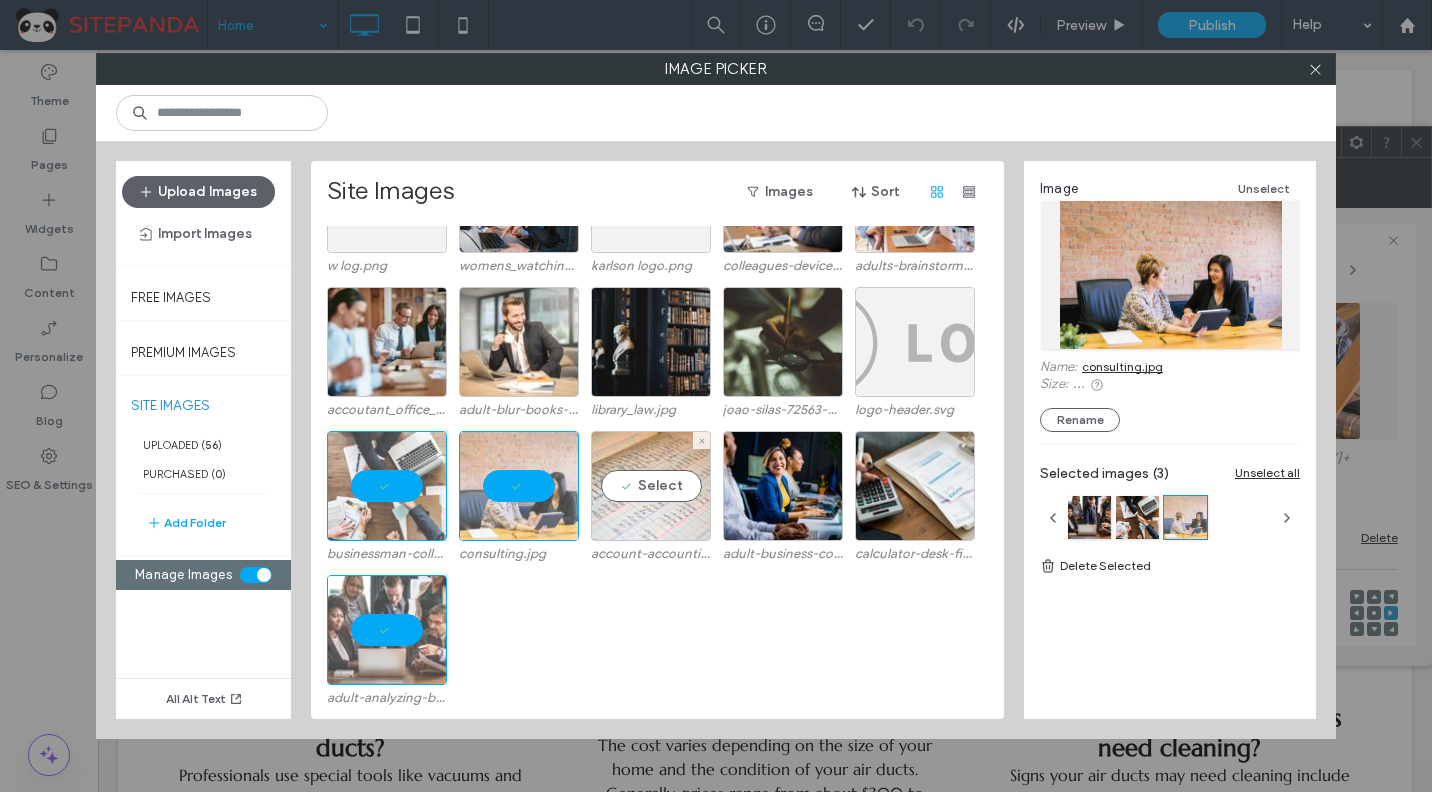 click on "Select" at bounding box center (651, 486) 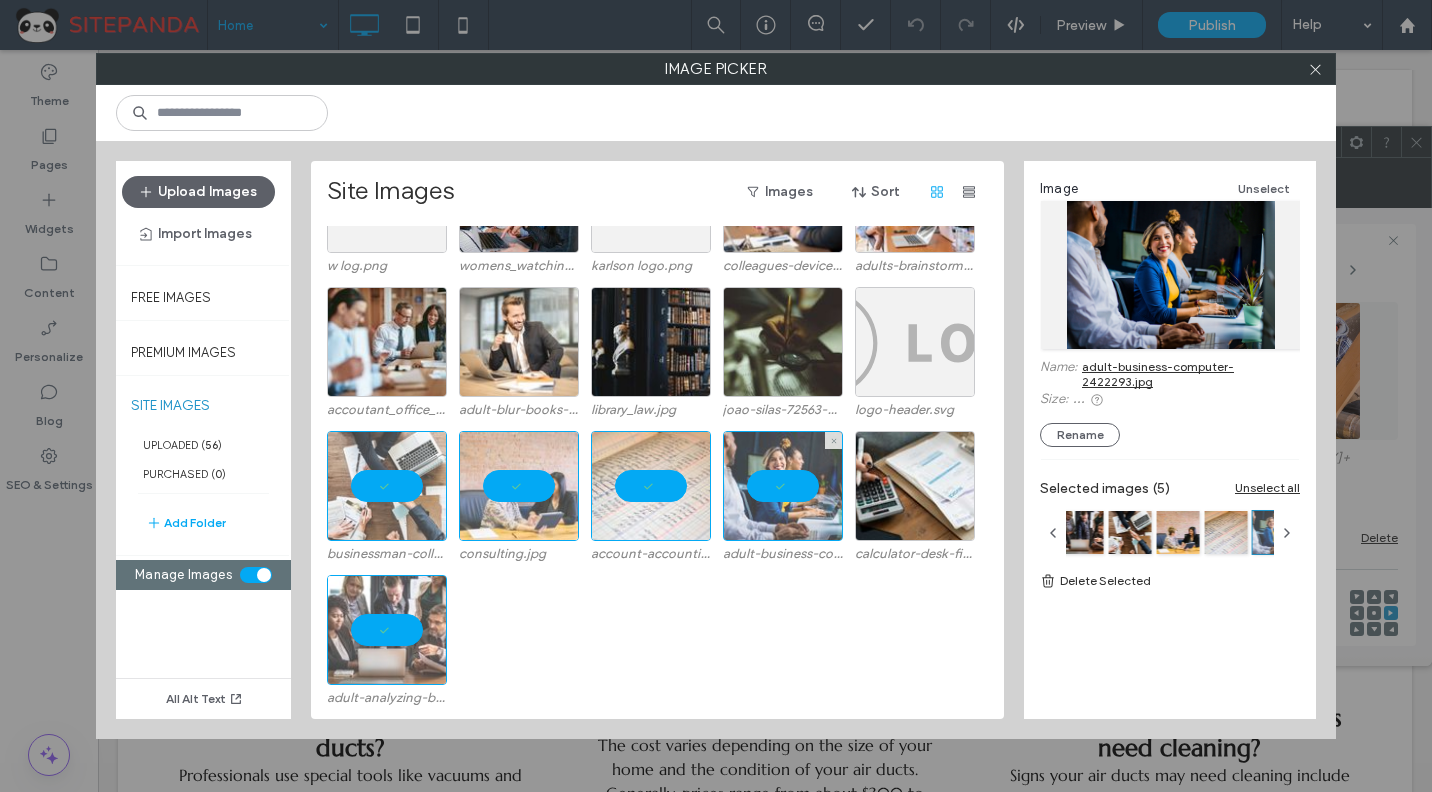 click at bounding box center [783, 486] 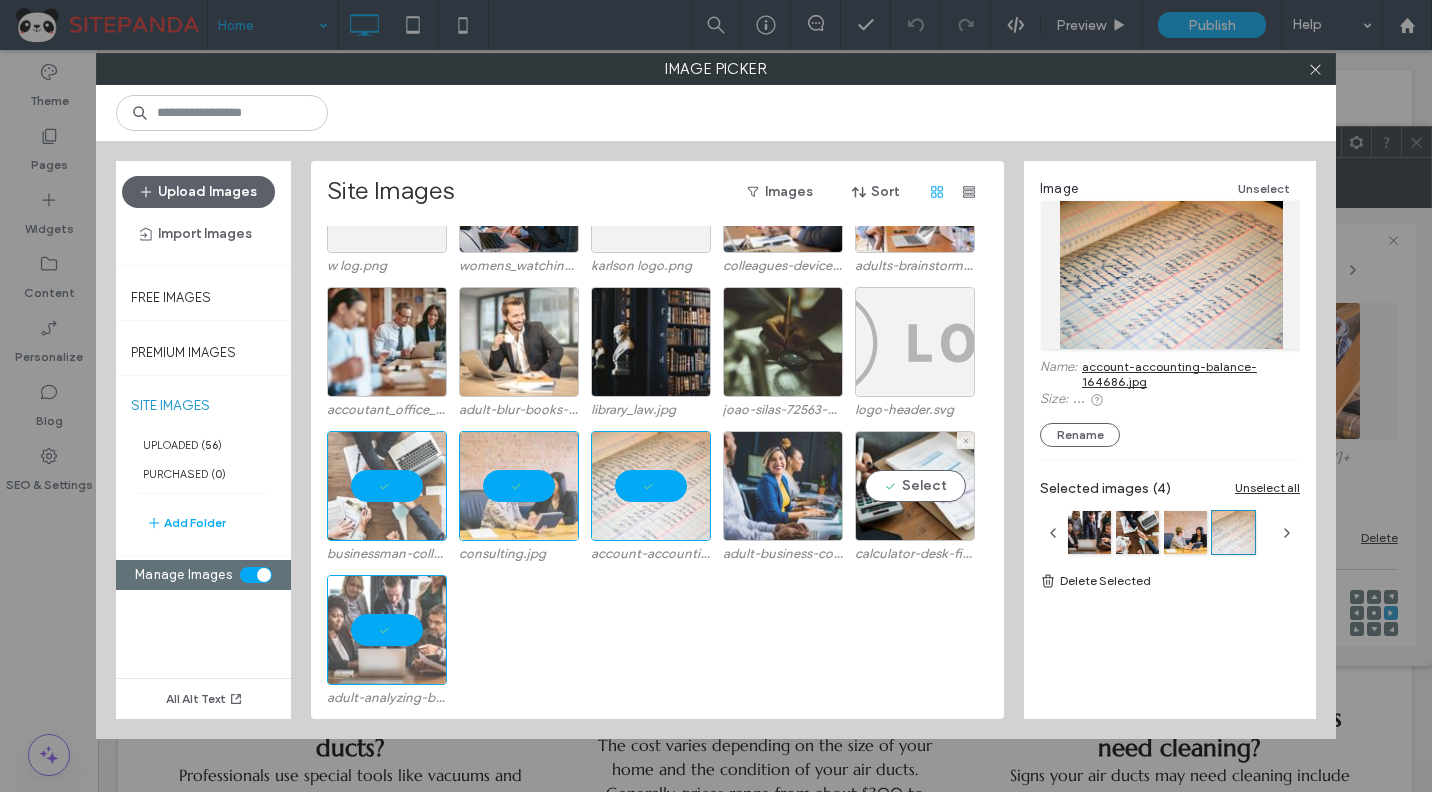 drag, startPoint x: 898, startPoint y: 458, endPoint x: 817, endPoint y: 475, distance: 82.764725 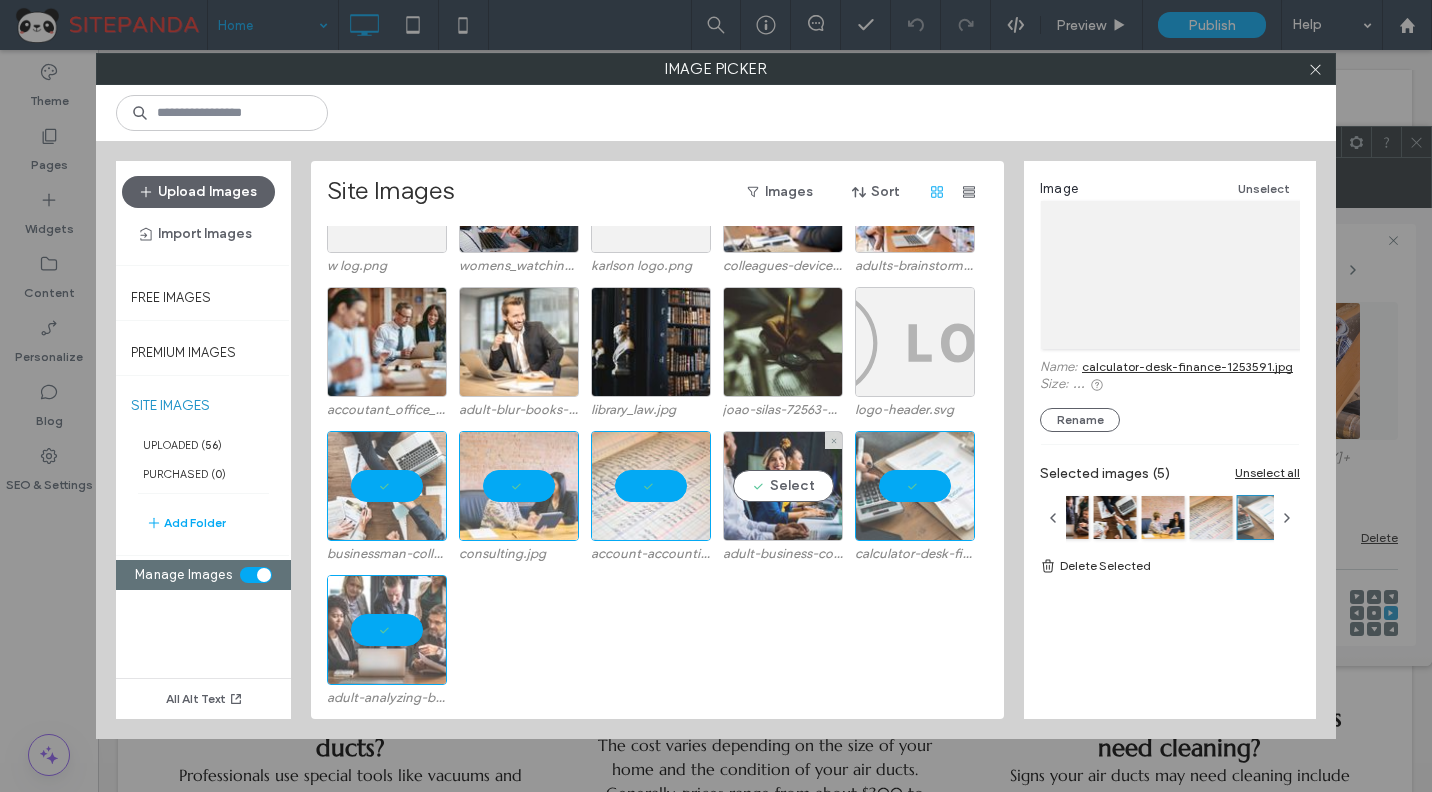 drag, startPoint x: 811, startPoint y: 477, endPoint x: 819, endPoint y: 418, distance: 59.5399 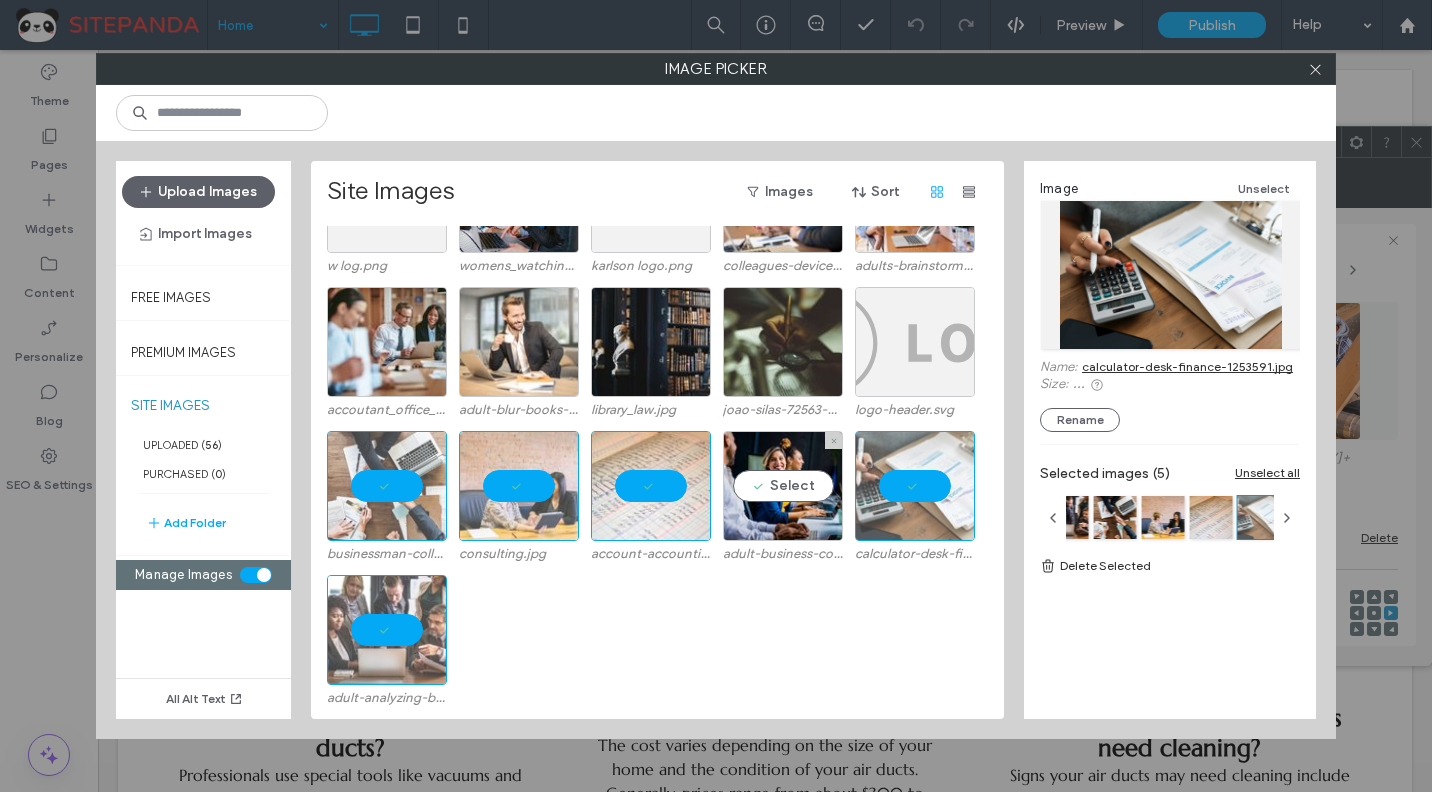 click on "Select" at bounding box center [783, 486] 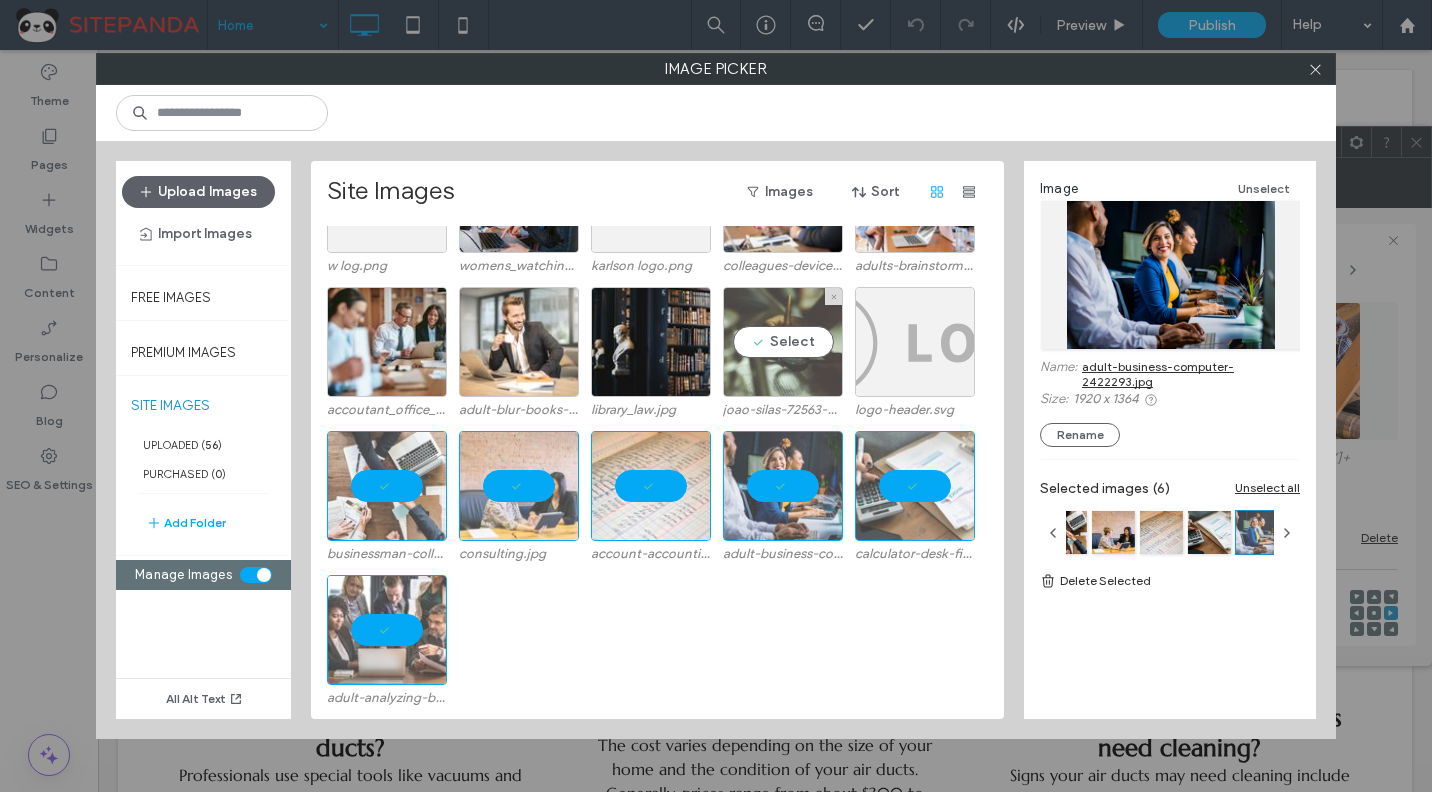click on "Select" at bounding box center [783, 342] 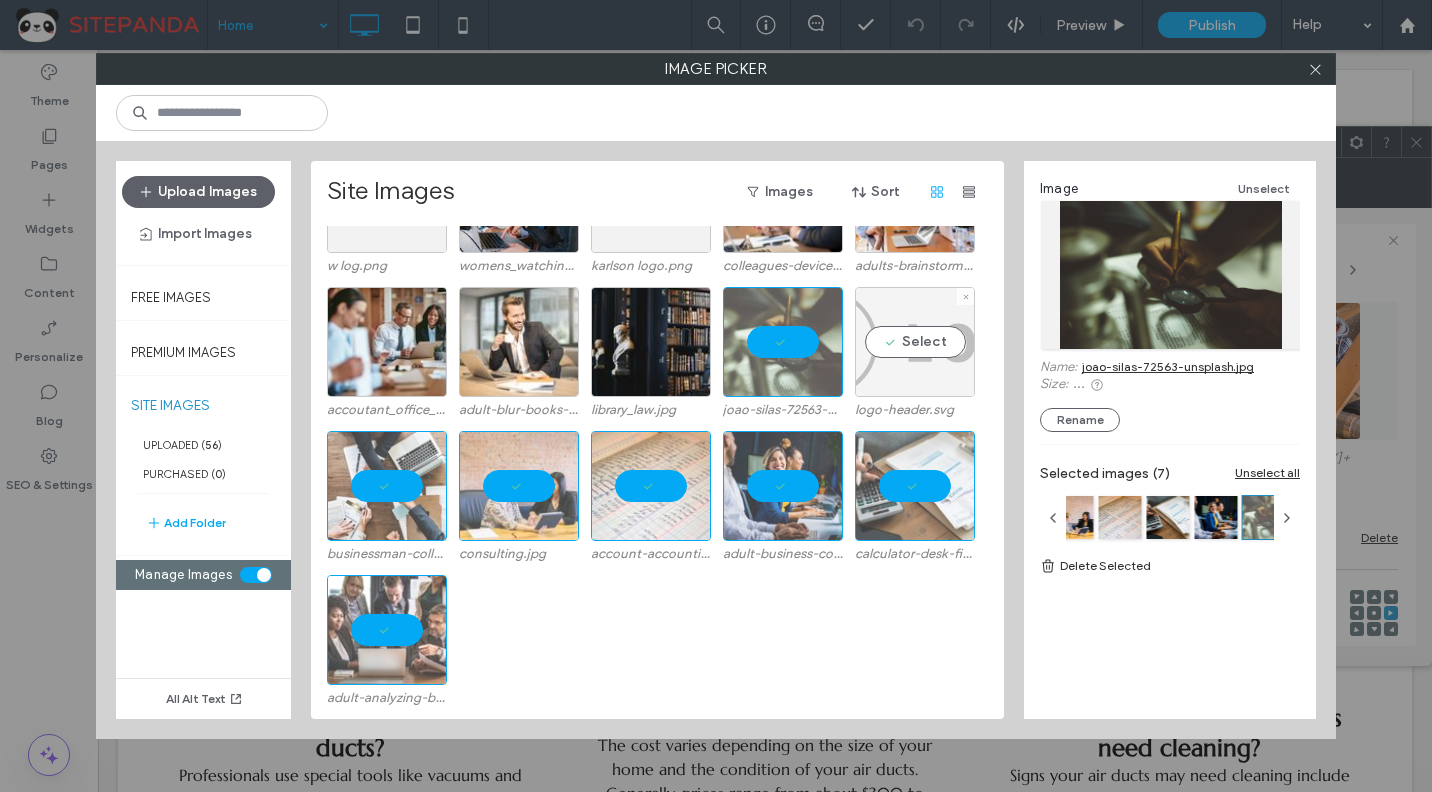 drag, startPoint x: 918, startPoint y: 343, endPoint x: 892, endPoint y: 345, distance: 26.076809 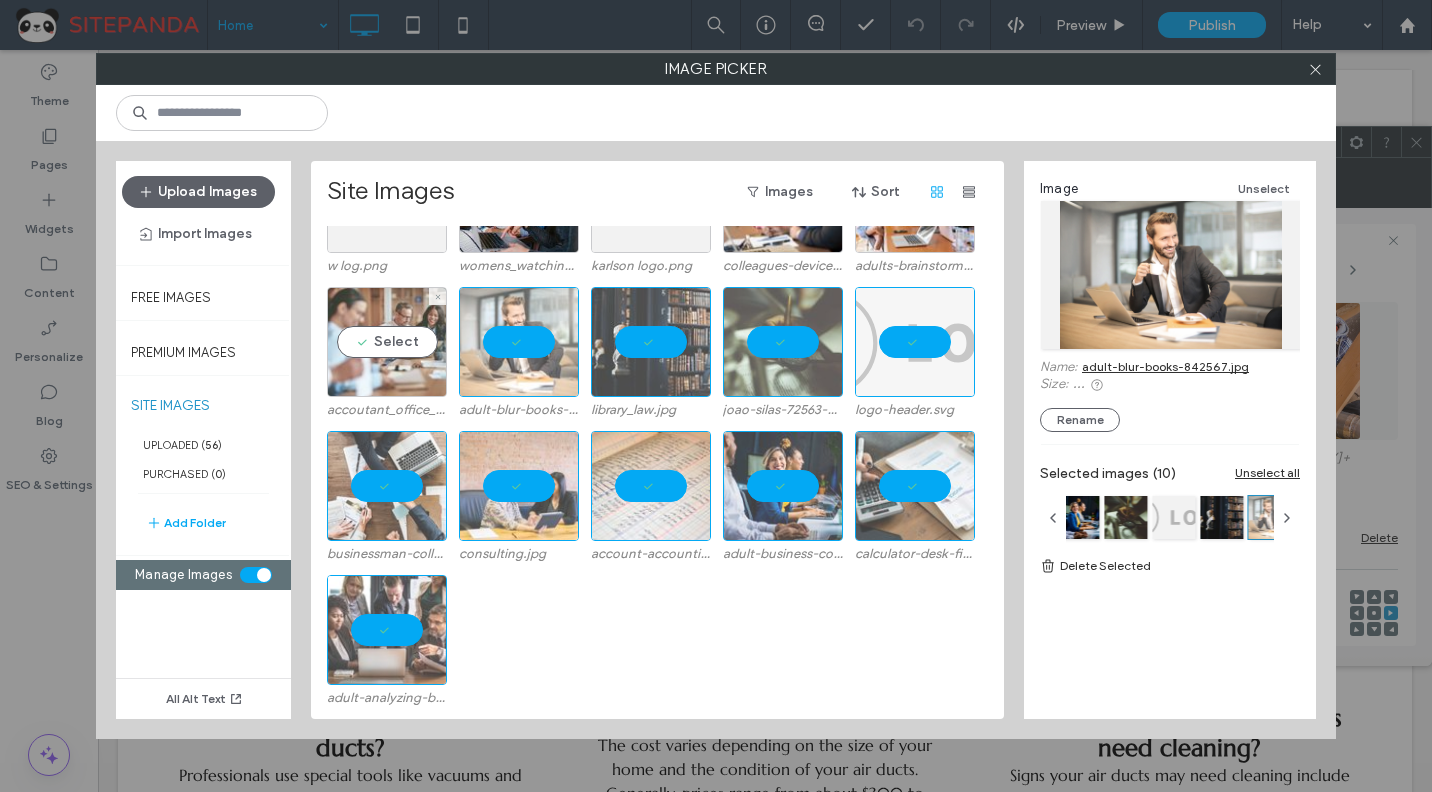 click on "Select" at bounding box center (387, 342) 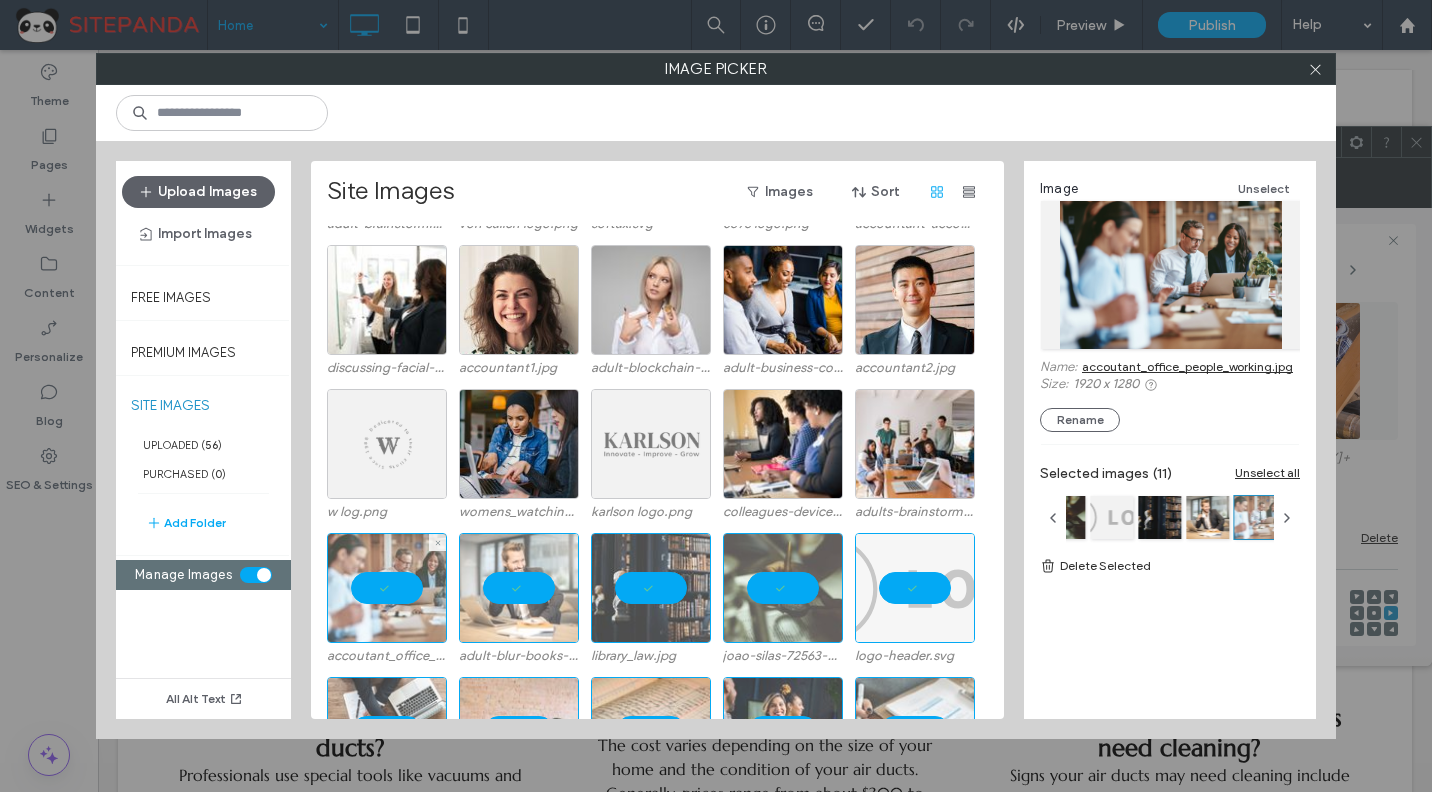 scroll, scrollTop: 935, scrollLeft: 0, axis: vertical 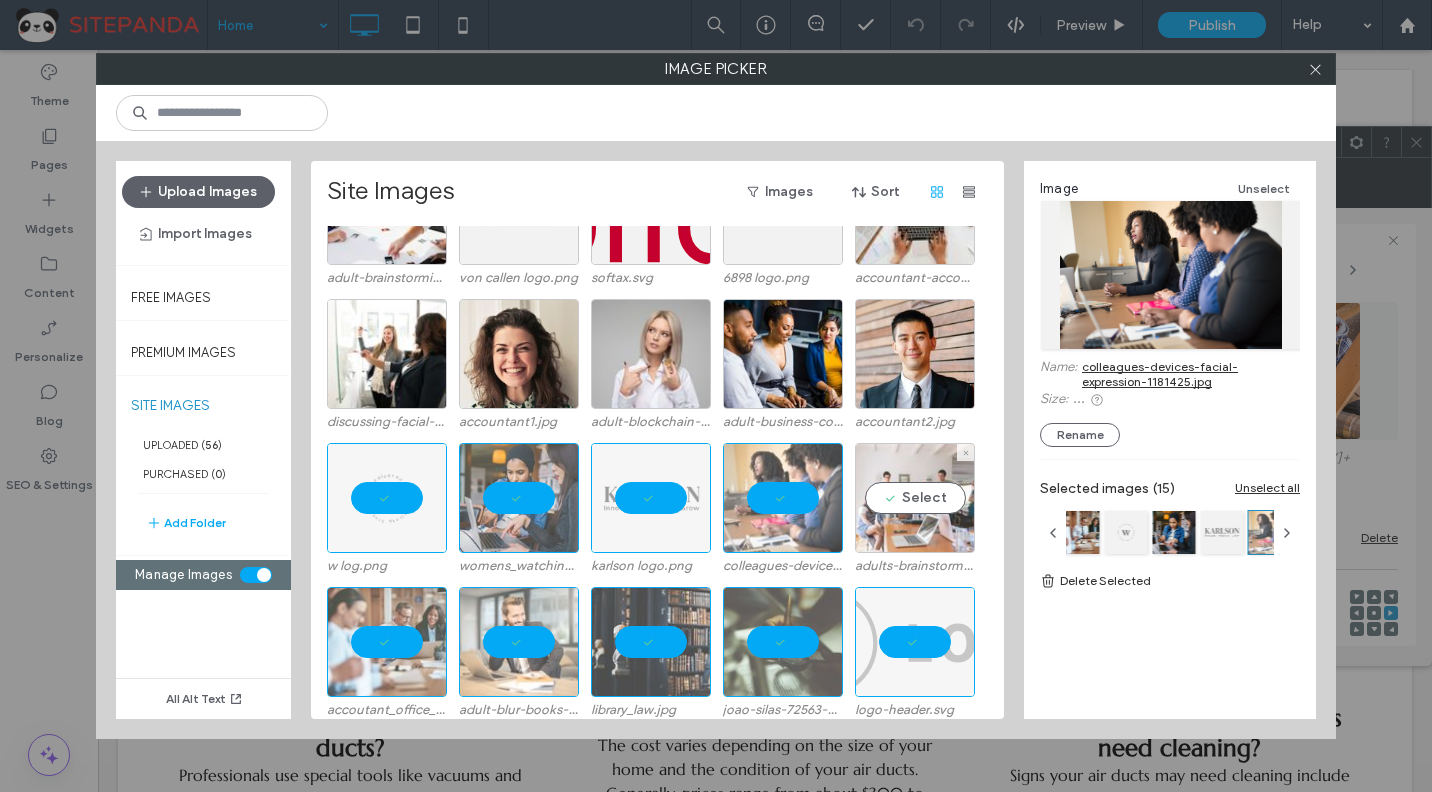 drag, startPoint x: 858, startPoint y: 506, endPoint x: 863, endPoint y: 481, distance: 25.495098 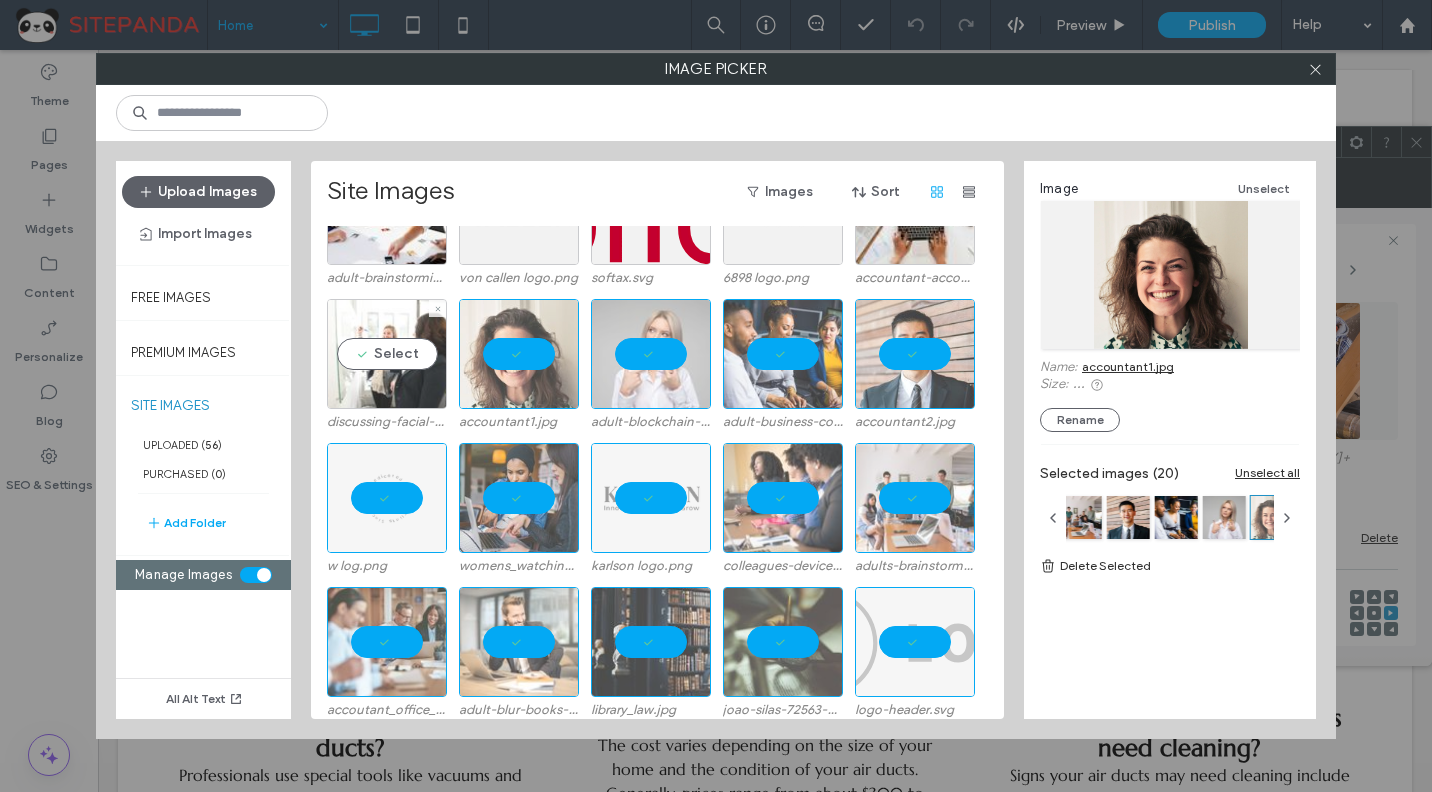 click on "Select" at bounding box center (387, 354) 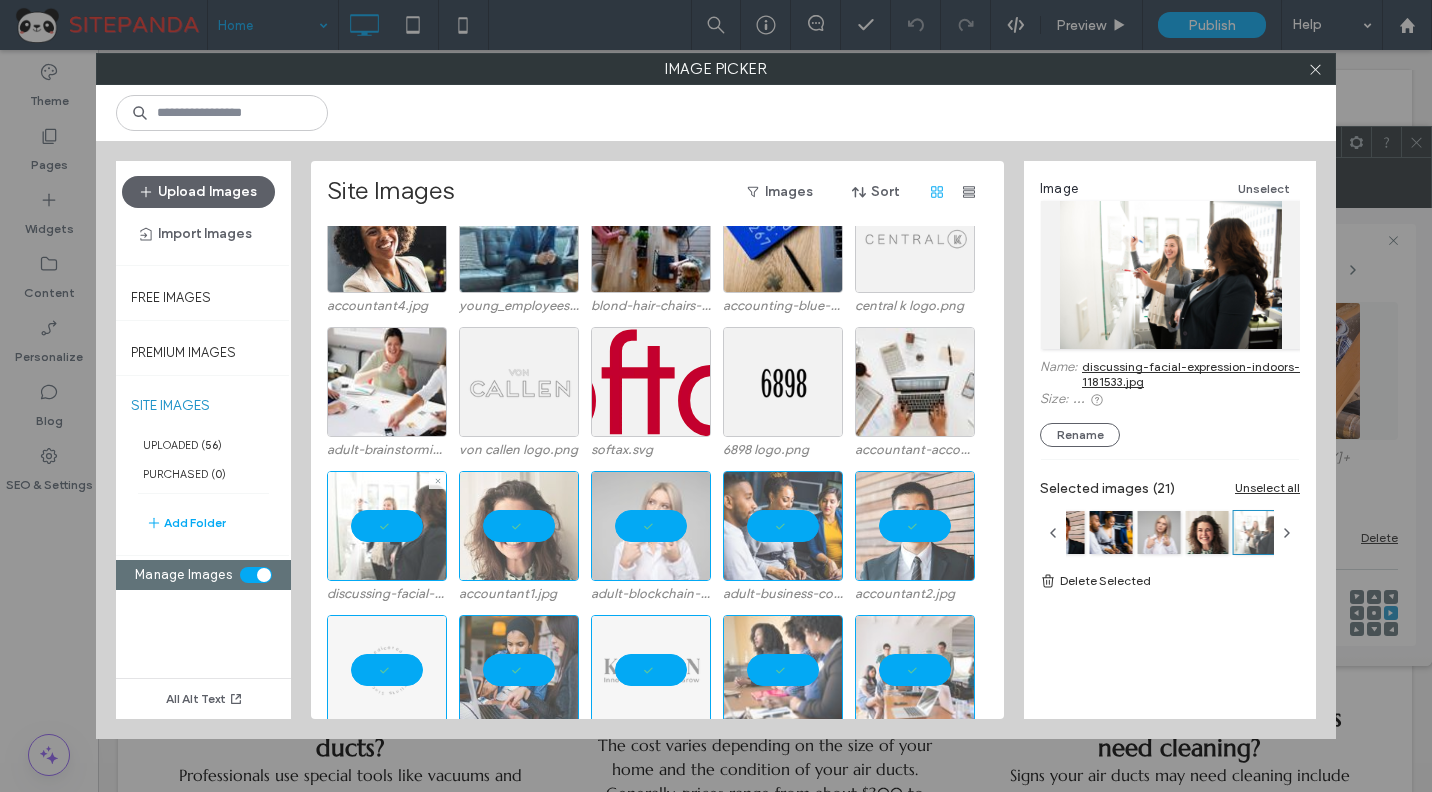 scroll, scrollTop: 735, scrollLeft: 0, axis: vertical 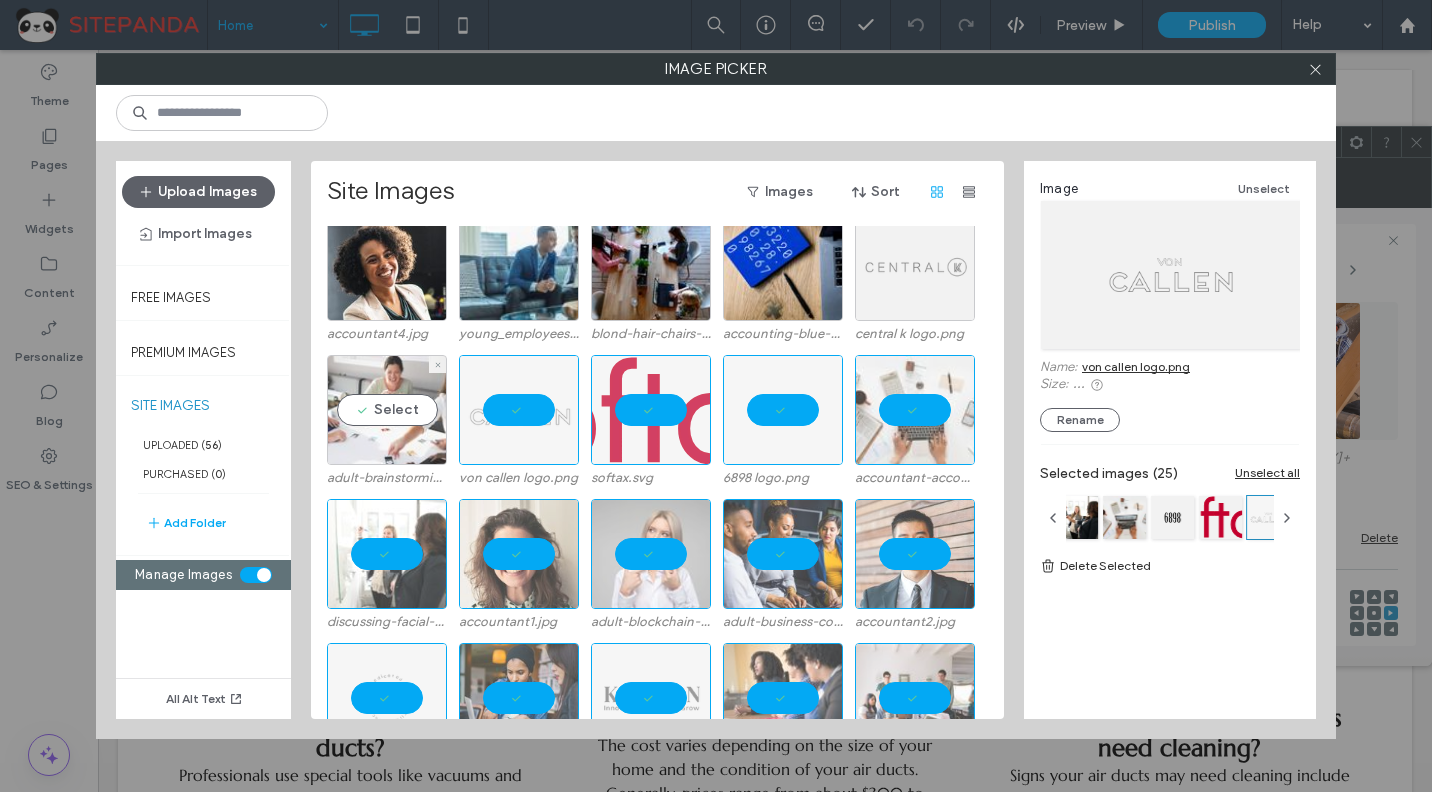 click on "Select" at bounding box center [387, 410] 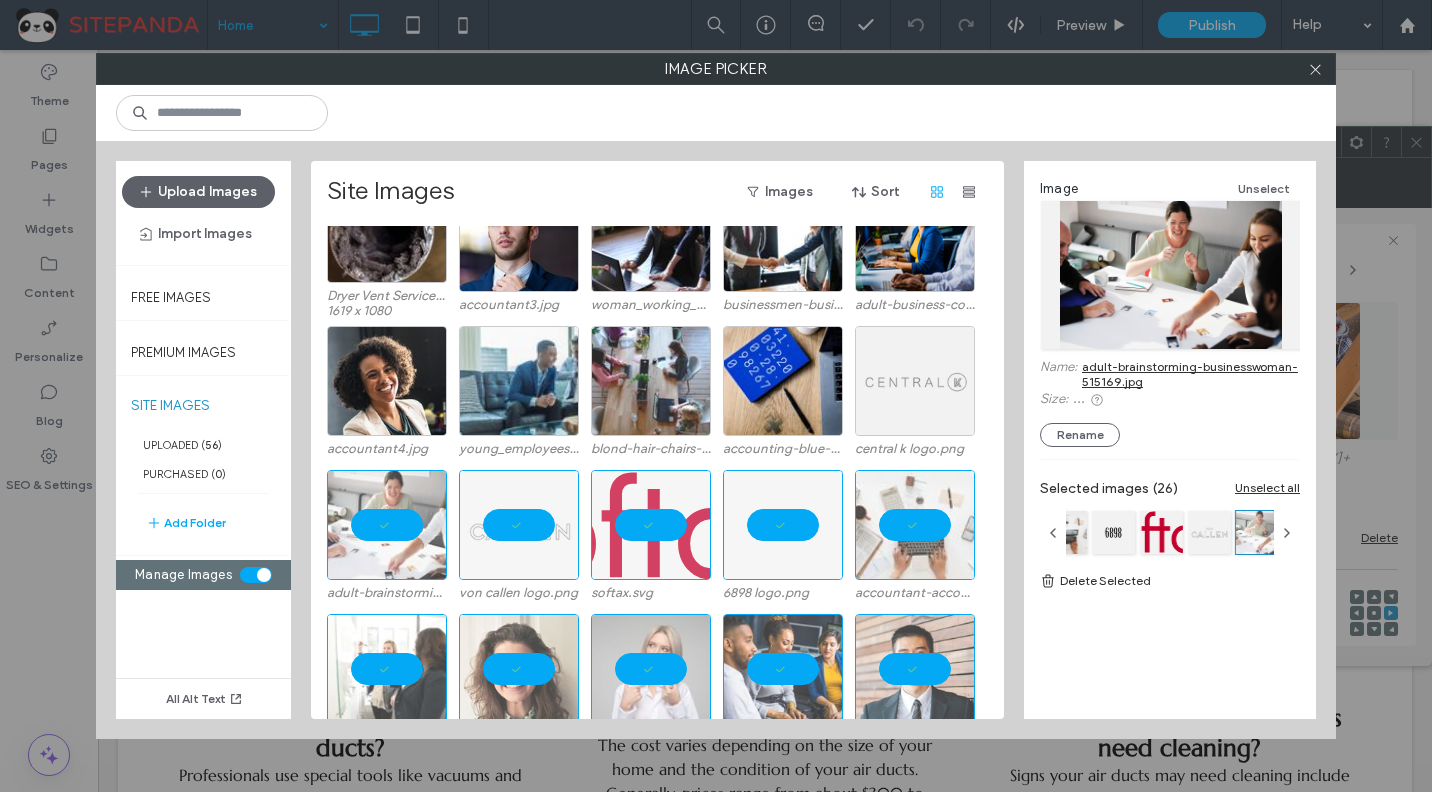 scroll, scrollTop: 535, scrollLeft: 0, axis: vertical 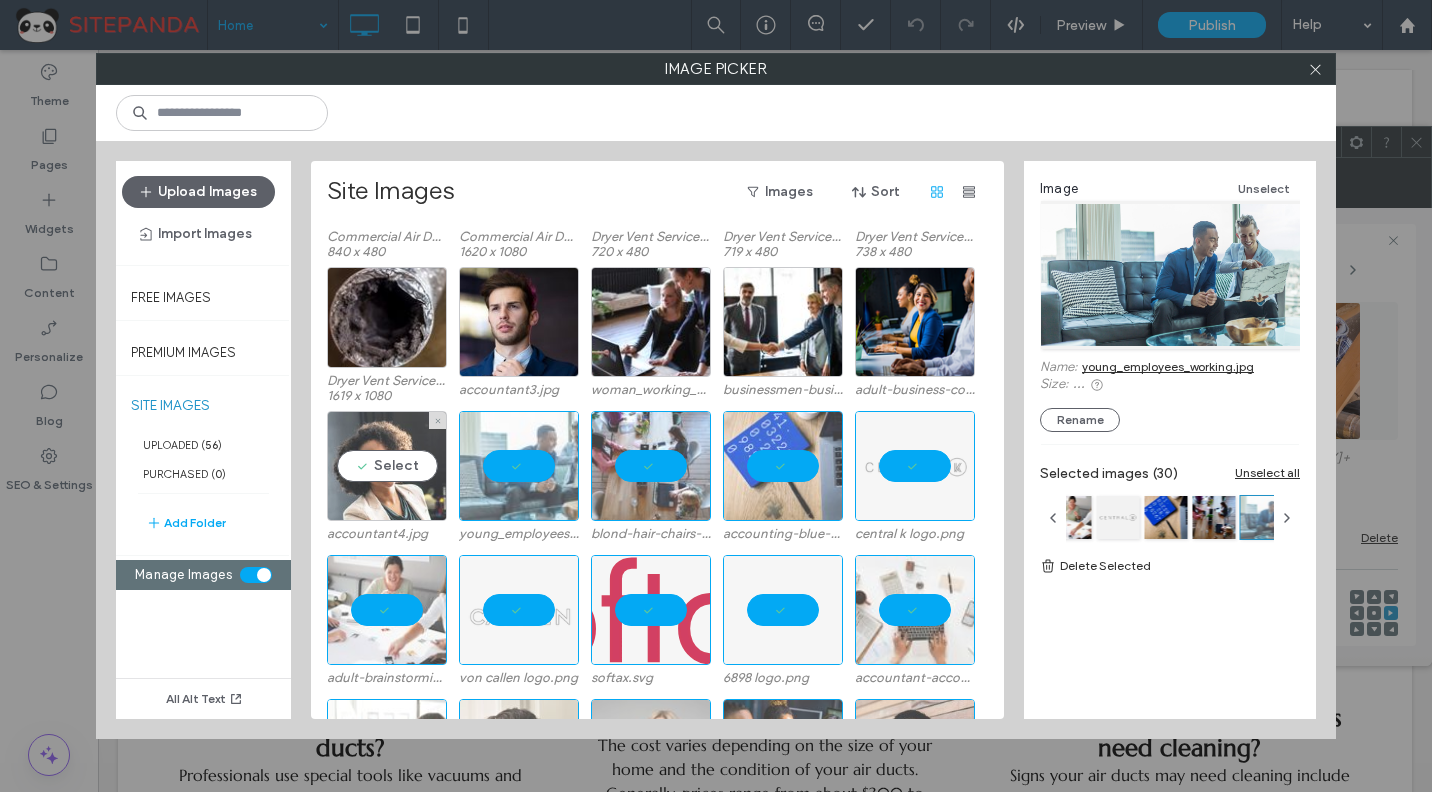 click on "Select" at bounding box center [387, 466] 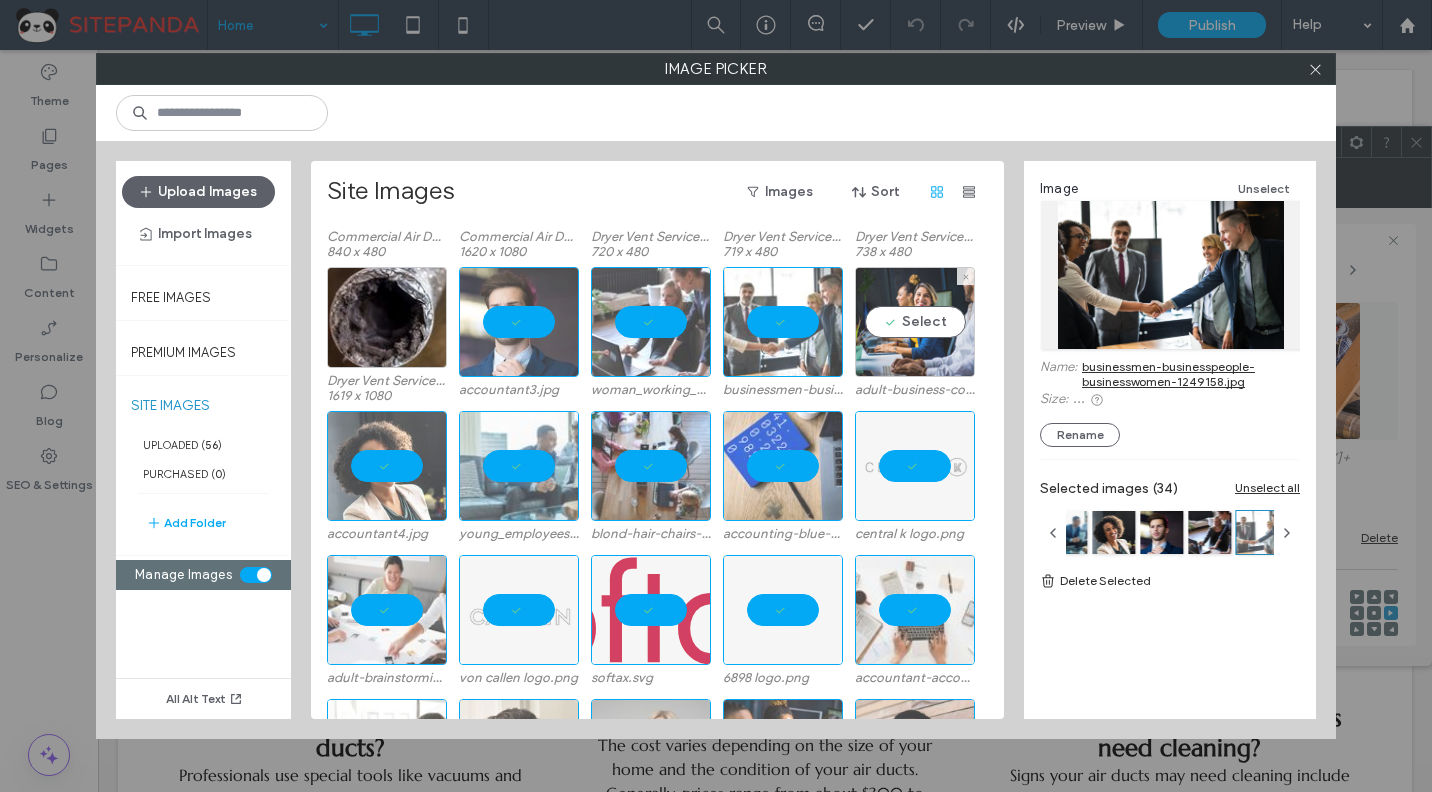 drag, startPoint x: 930, startPoint y: 322, endPoint x: 1033, endPoint y: 364, distance: 111.233986 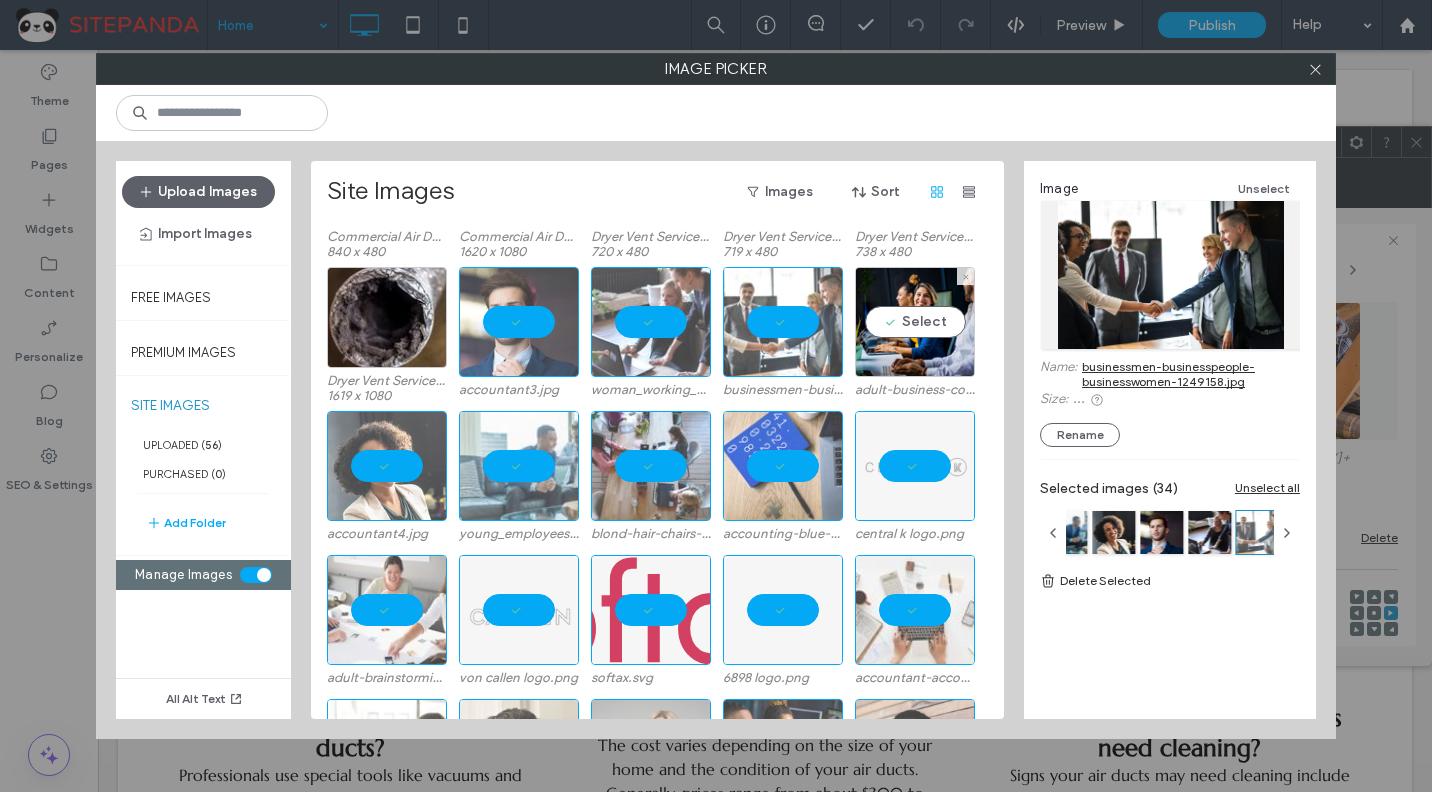 click on "Select" at bounding box center (915, 322) 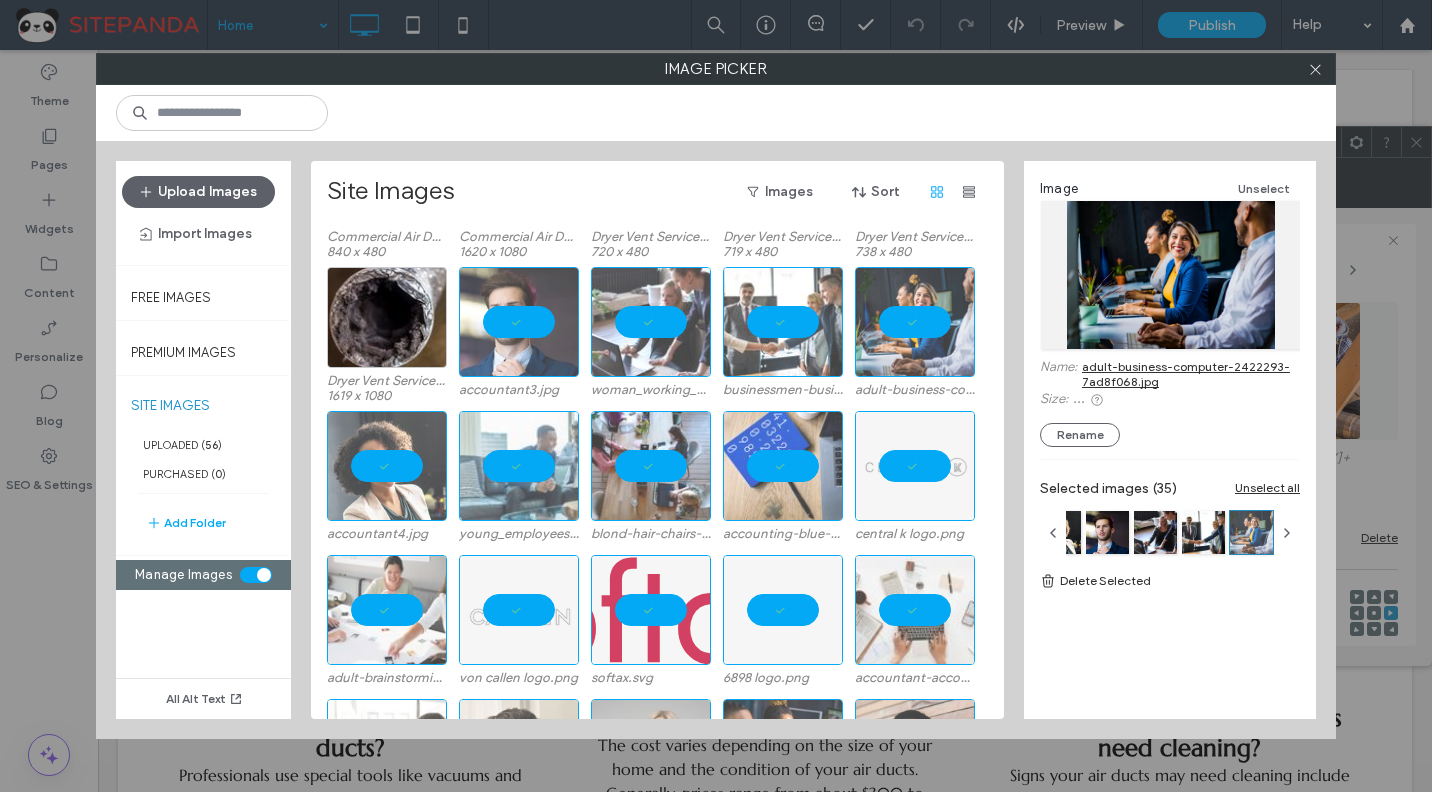 click 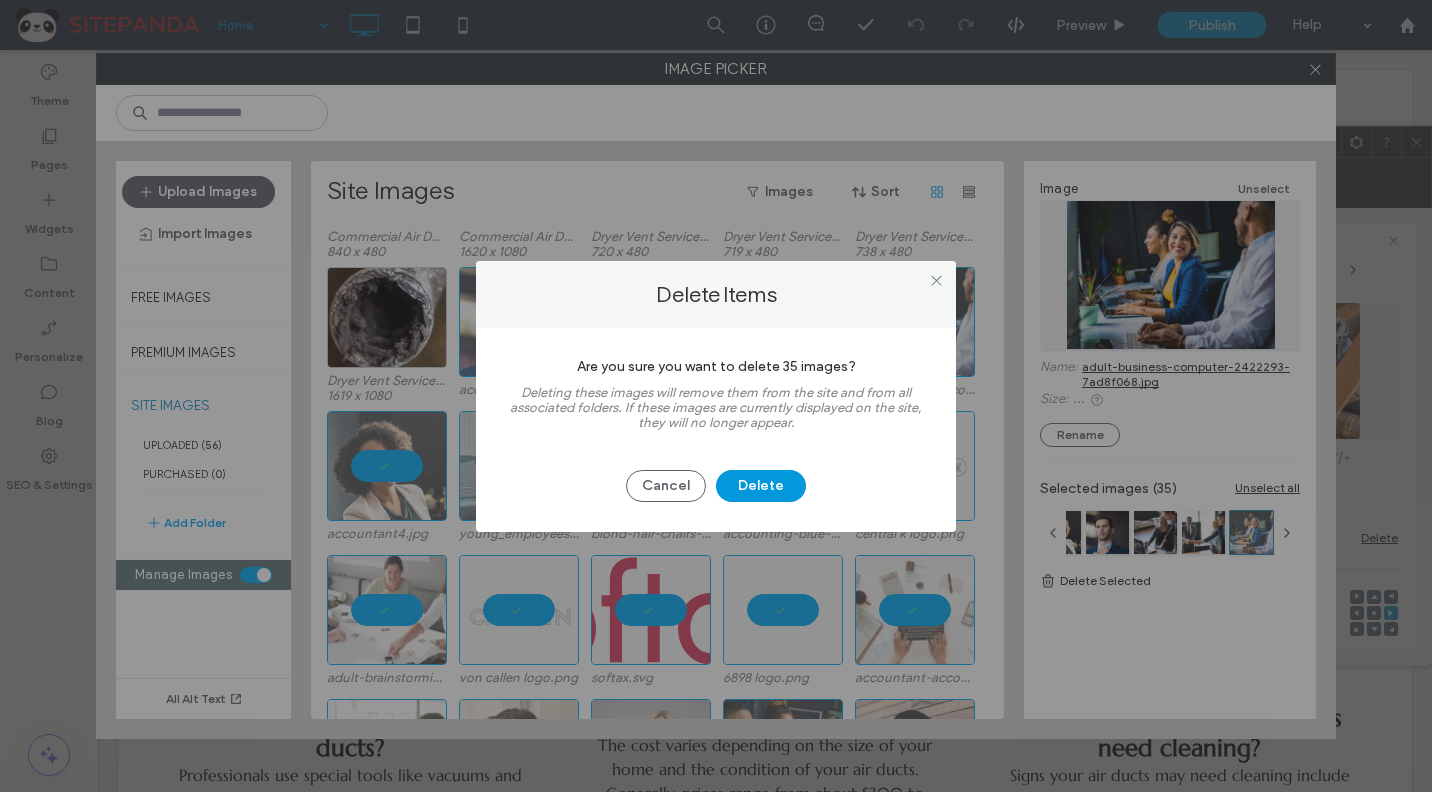 click on "Delete" at bounding box center [761, 486] 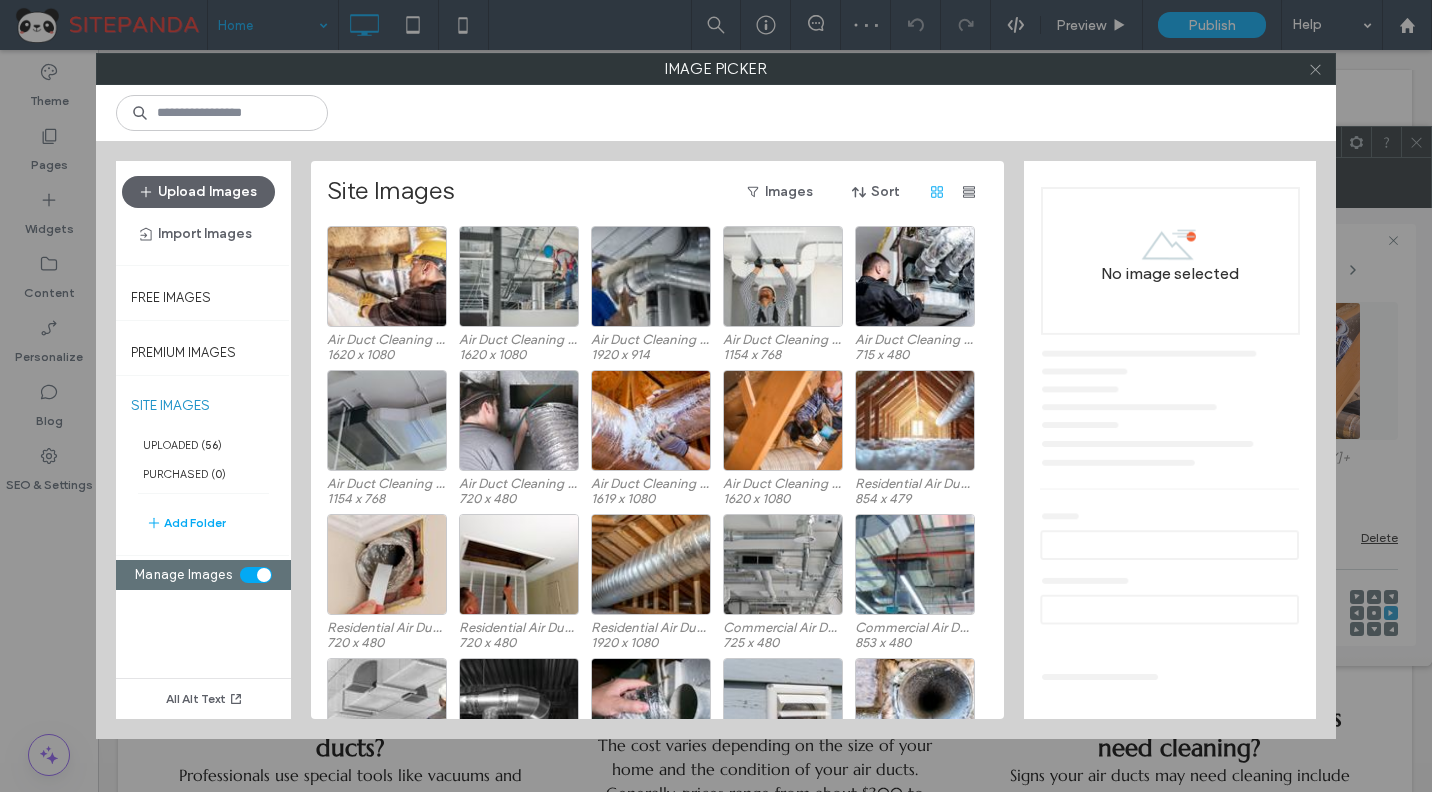 click at bounding box center [1315, 69] 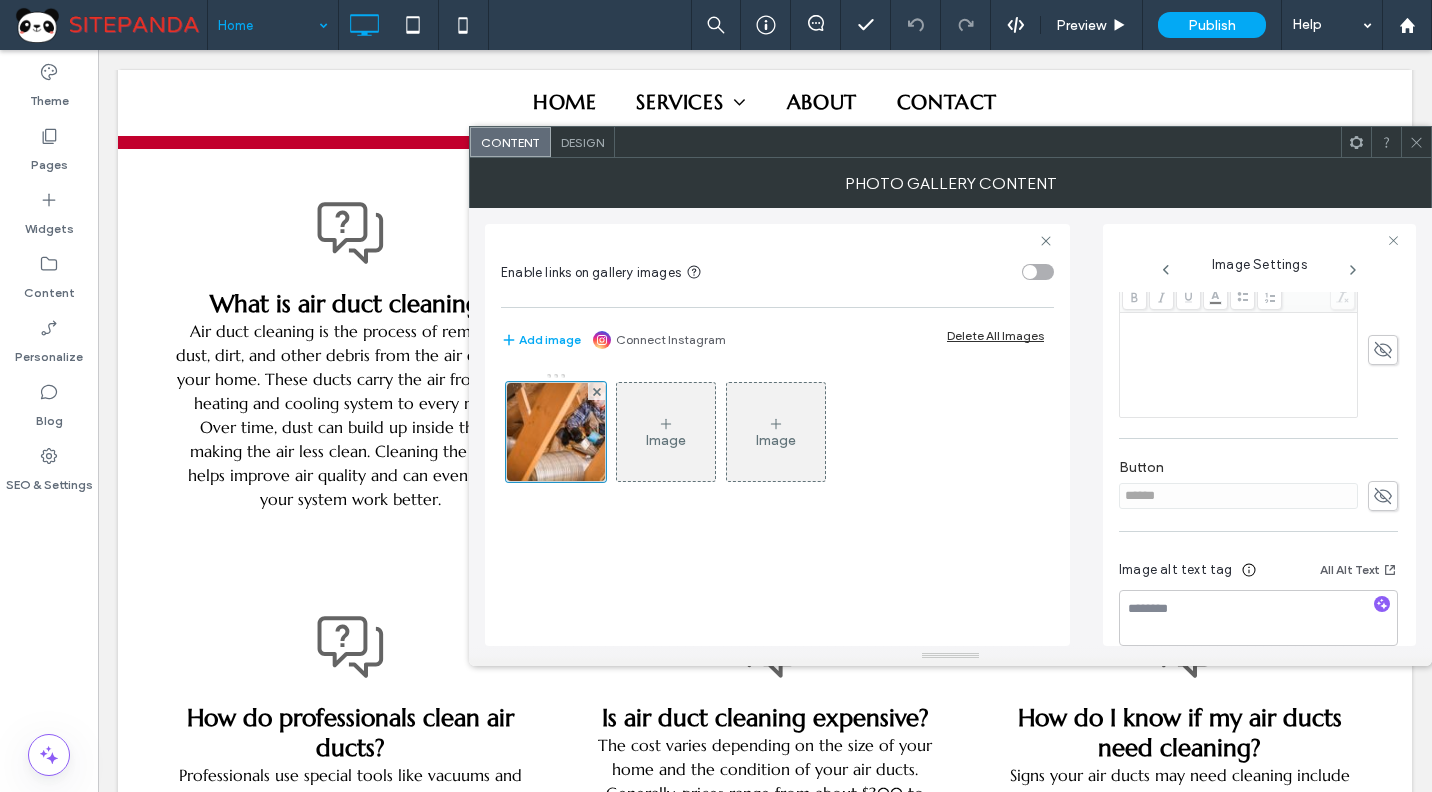 scroll, scrollTop: 500, scrollLeft: 0, axis: vertical 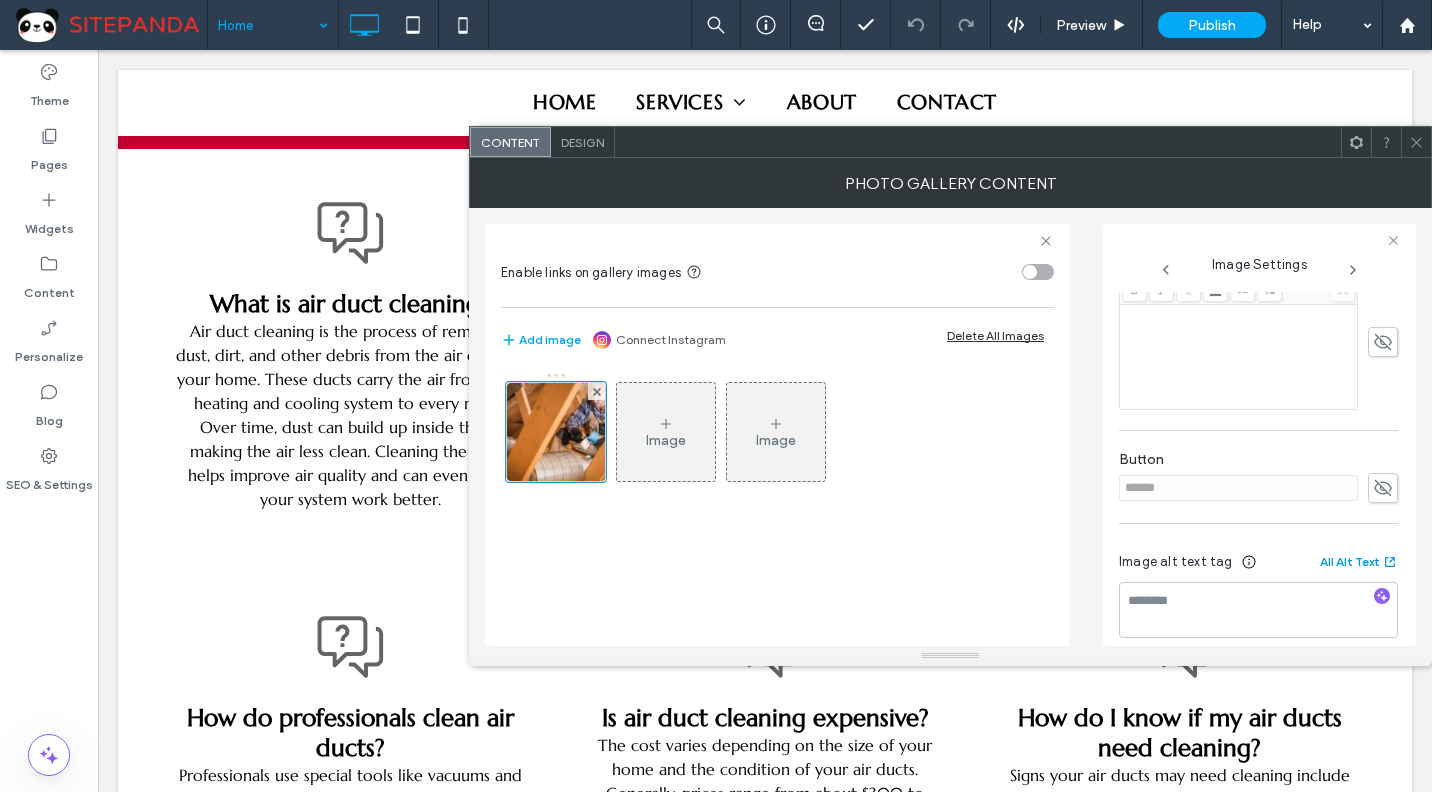 click 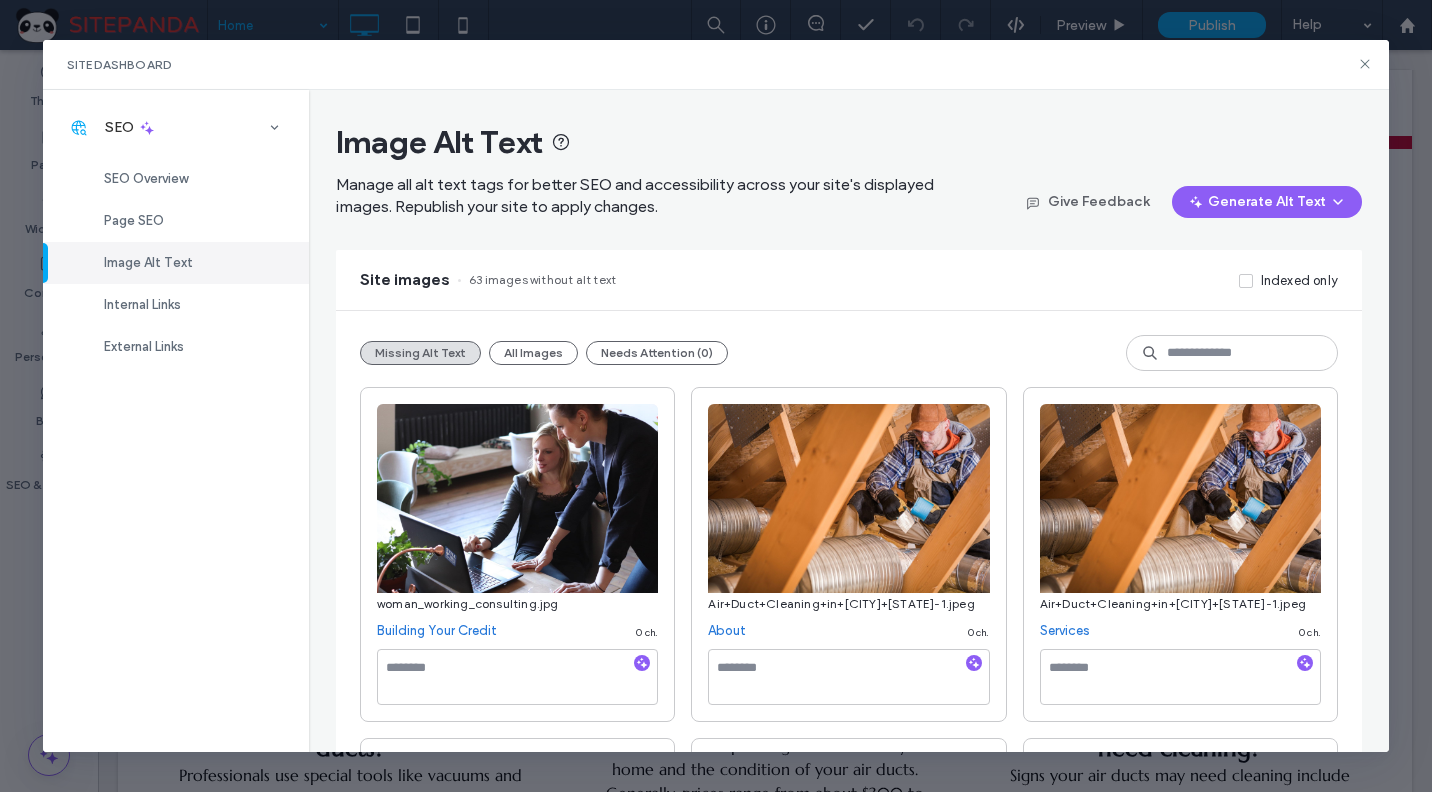 scroll, scrollTop: 200, scrollLeft: 0, axis: vertical 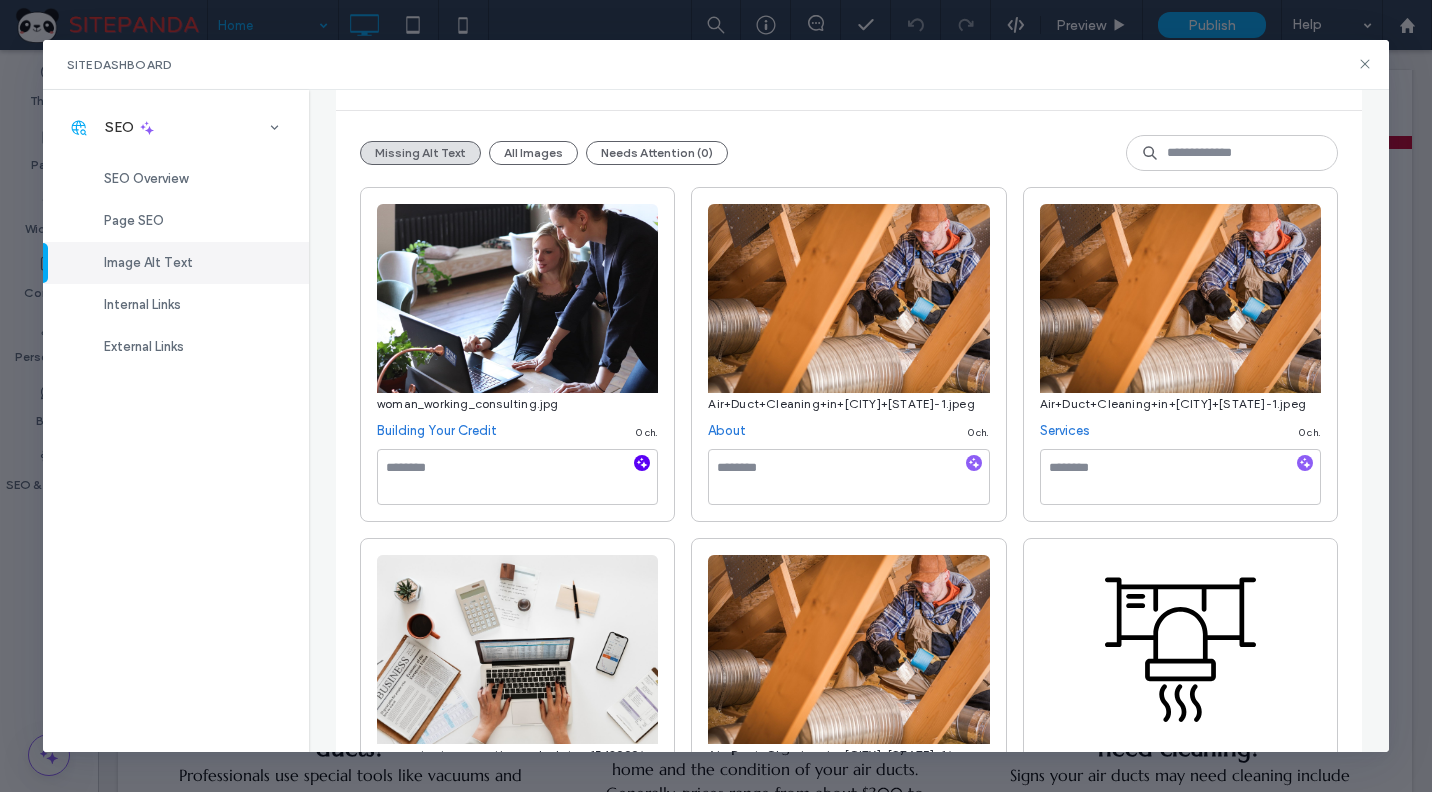 click 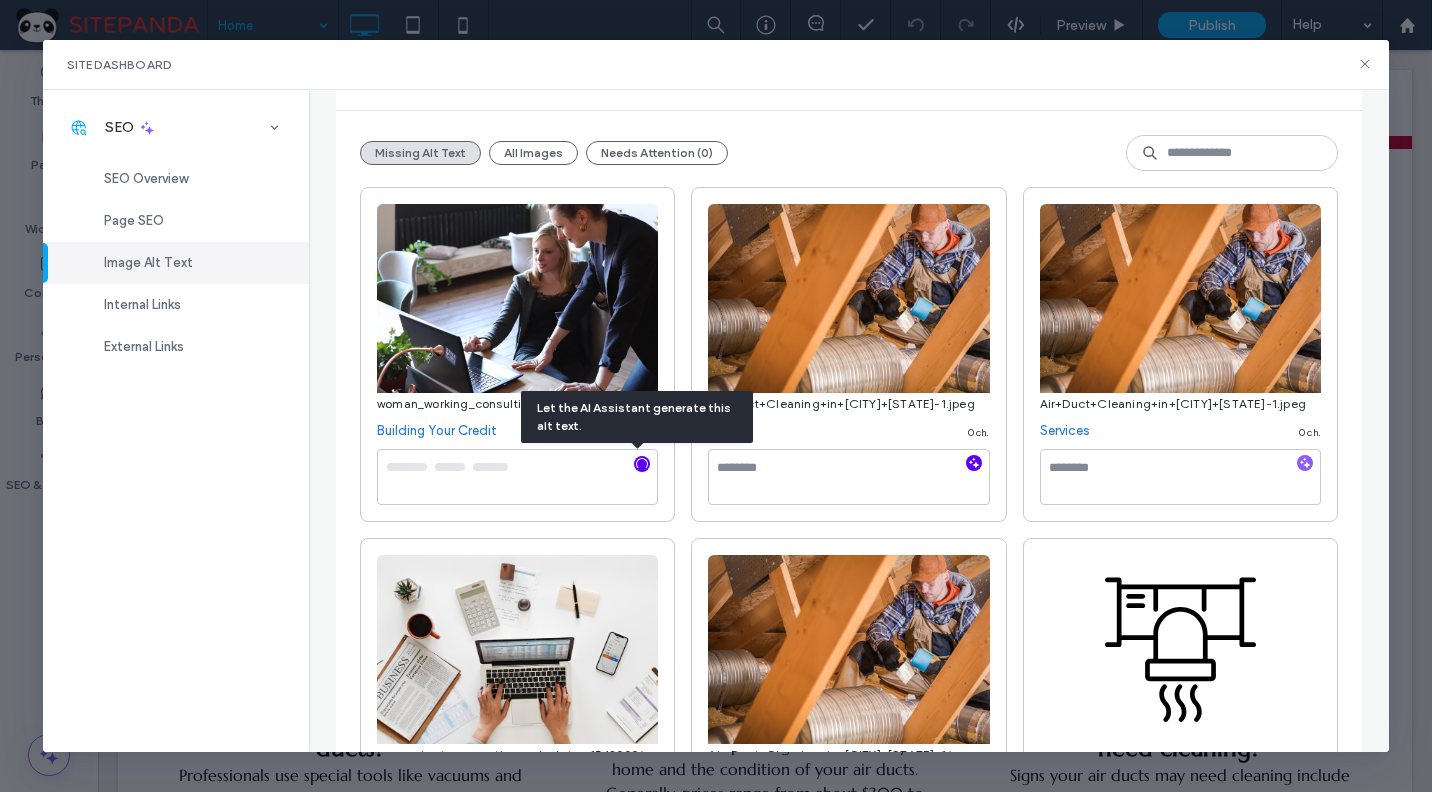 click 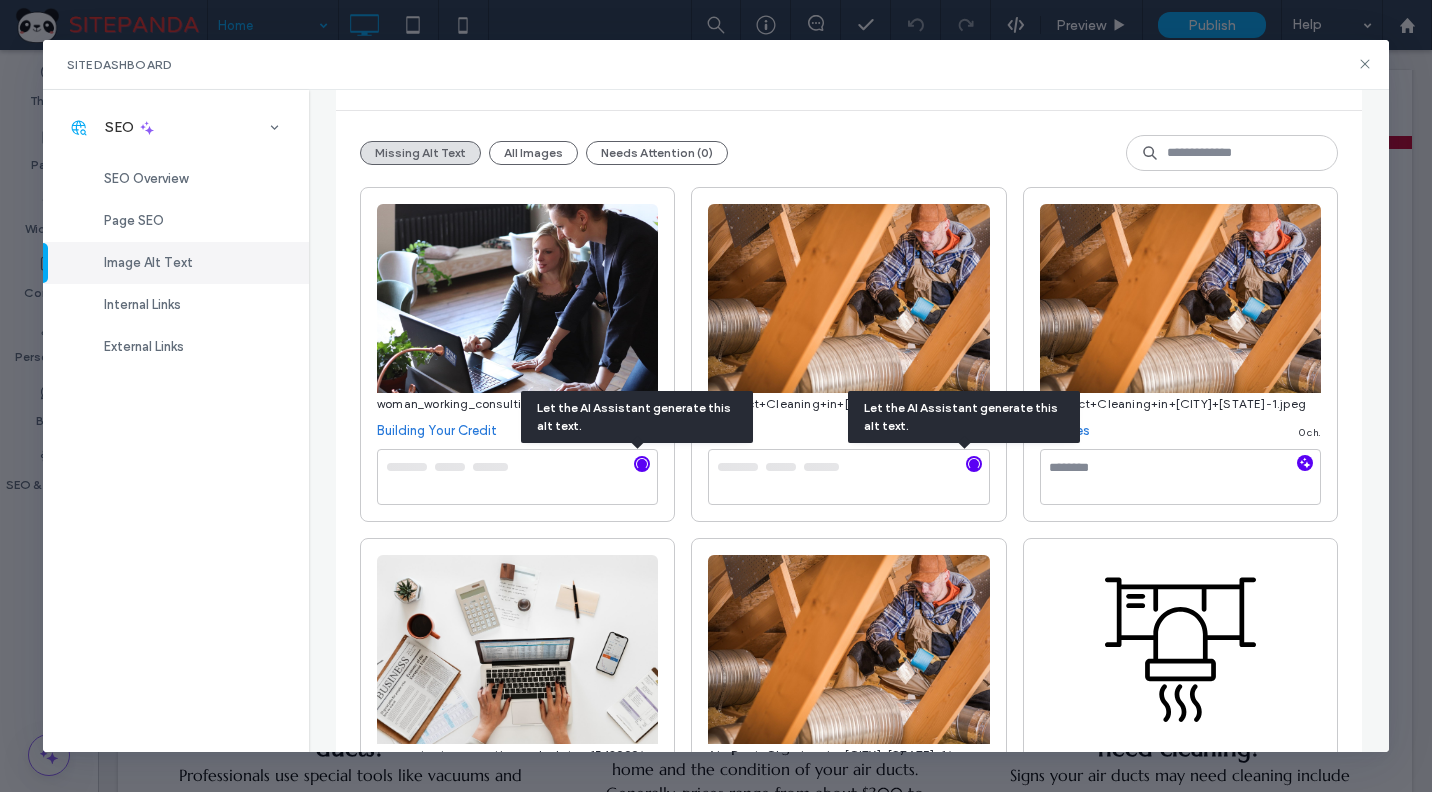 type on "**********" 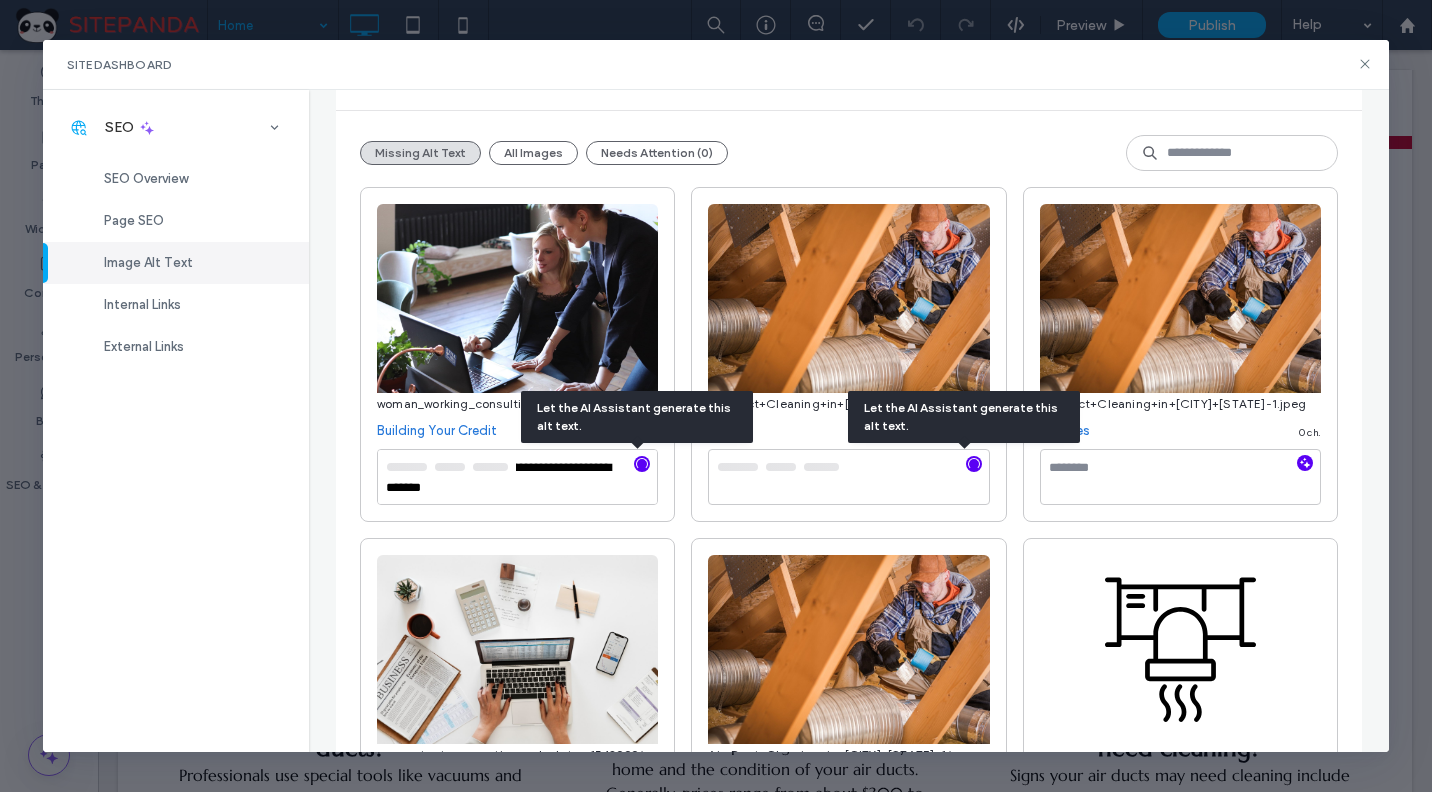 click 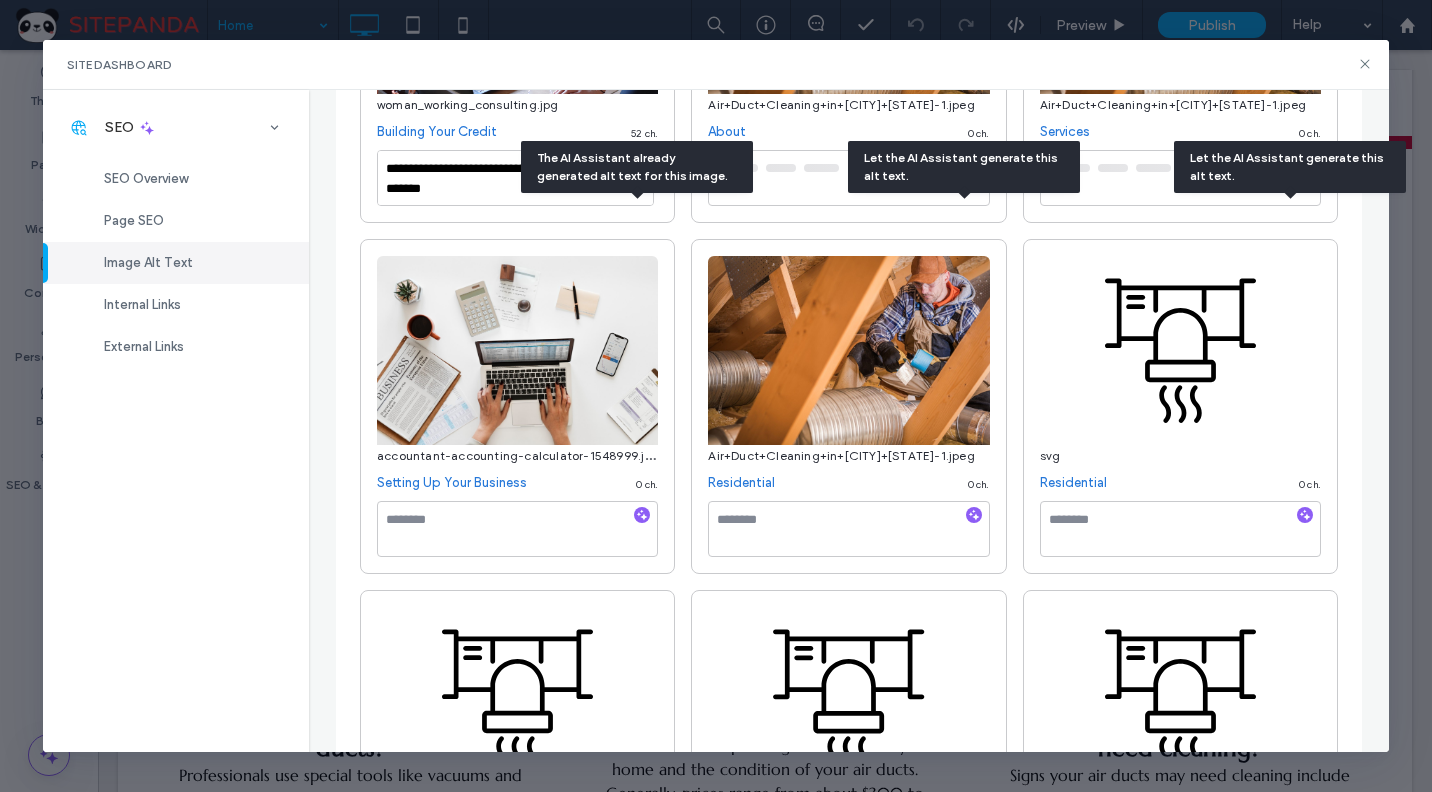 scroll, scrollTop: 500, scrollLeft: 0, axis: vertical 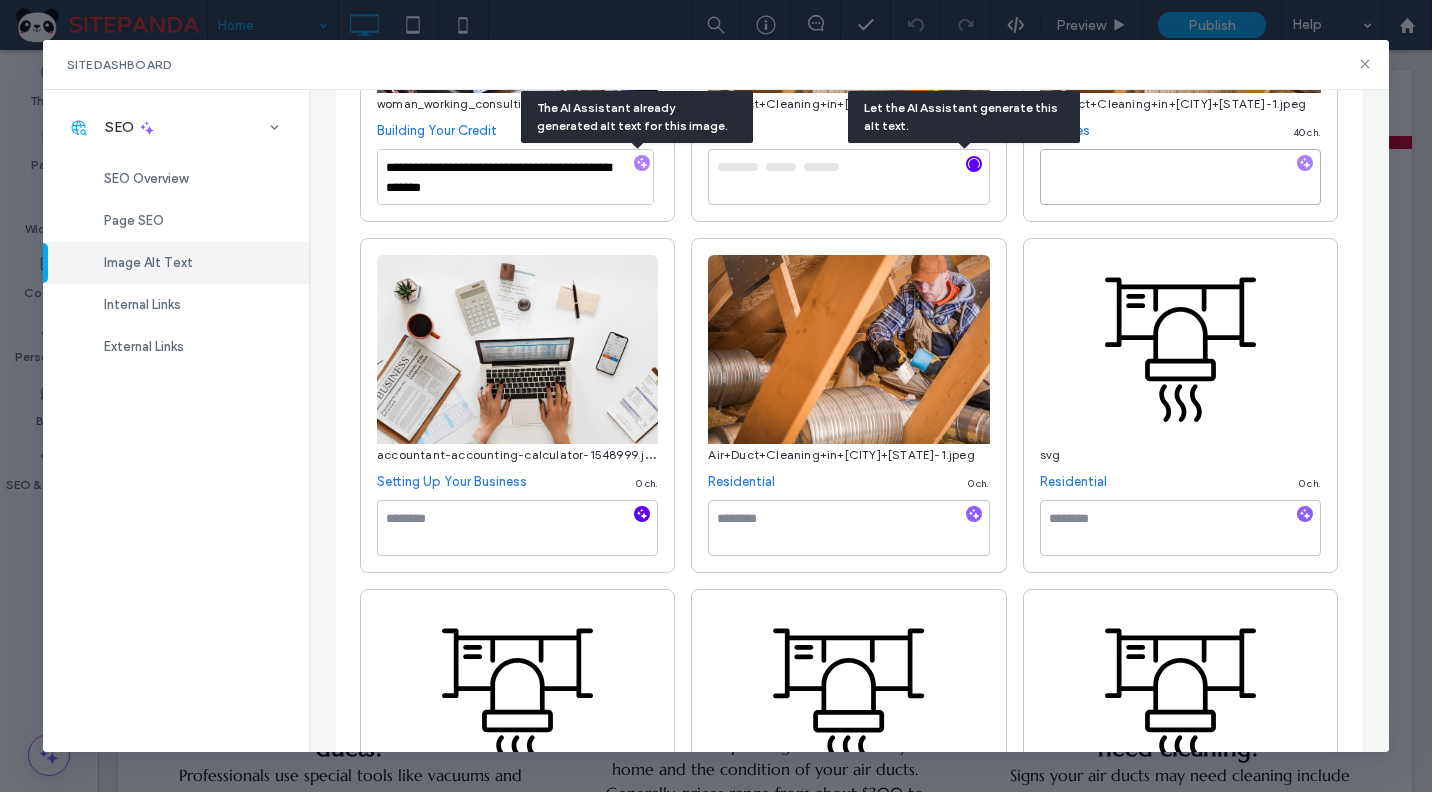 type on "**********" 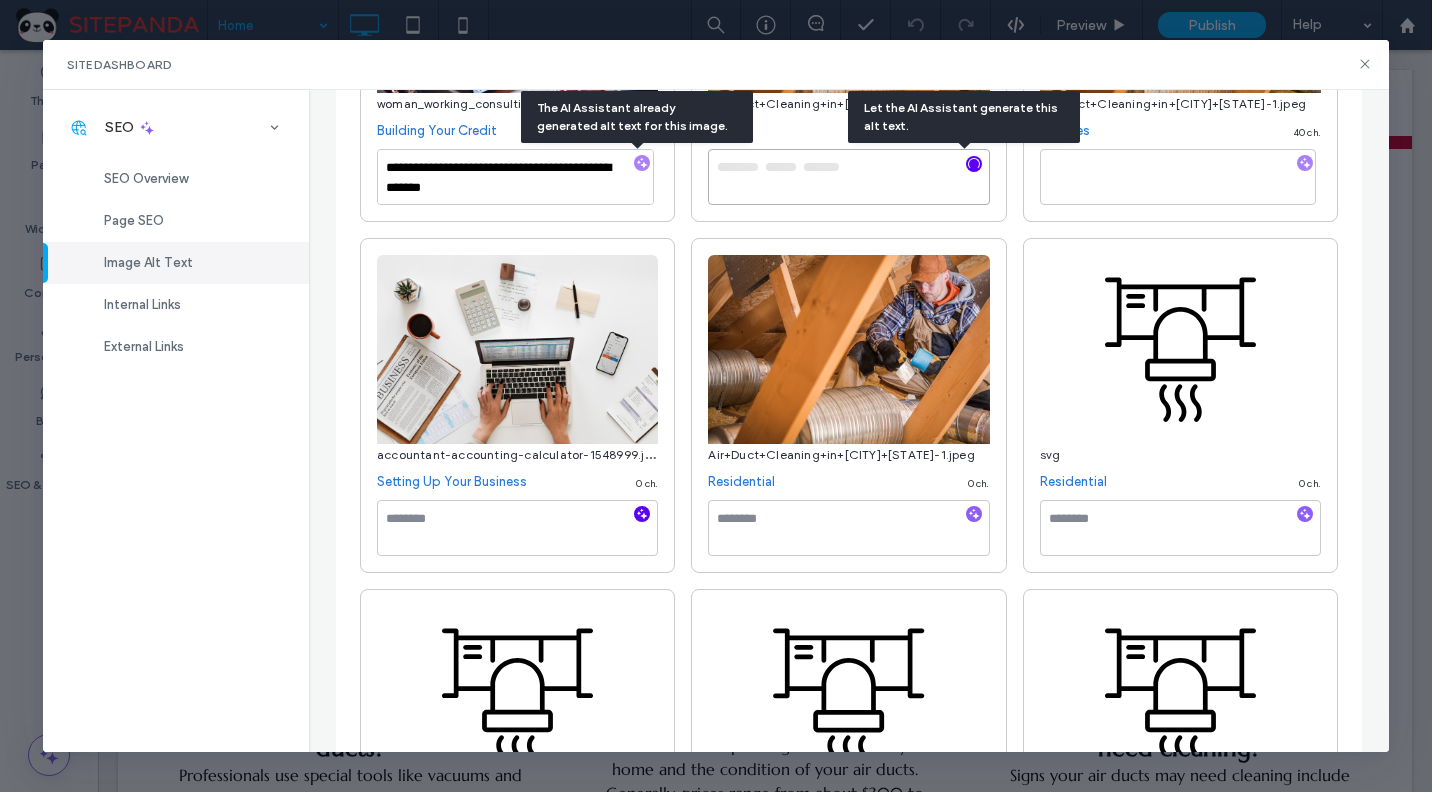 click 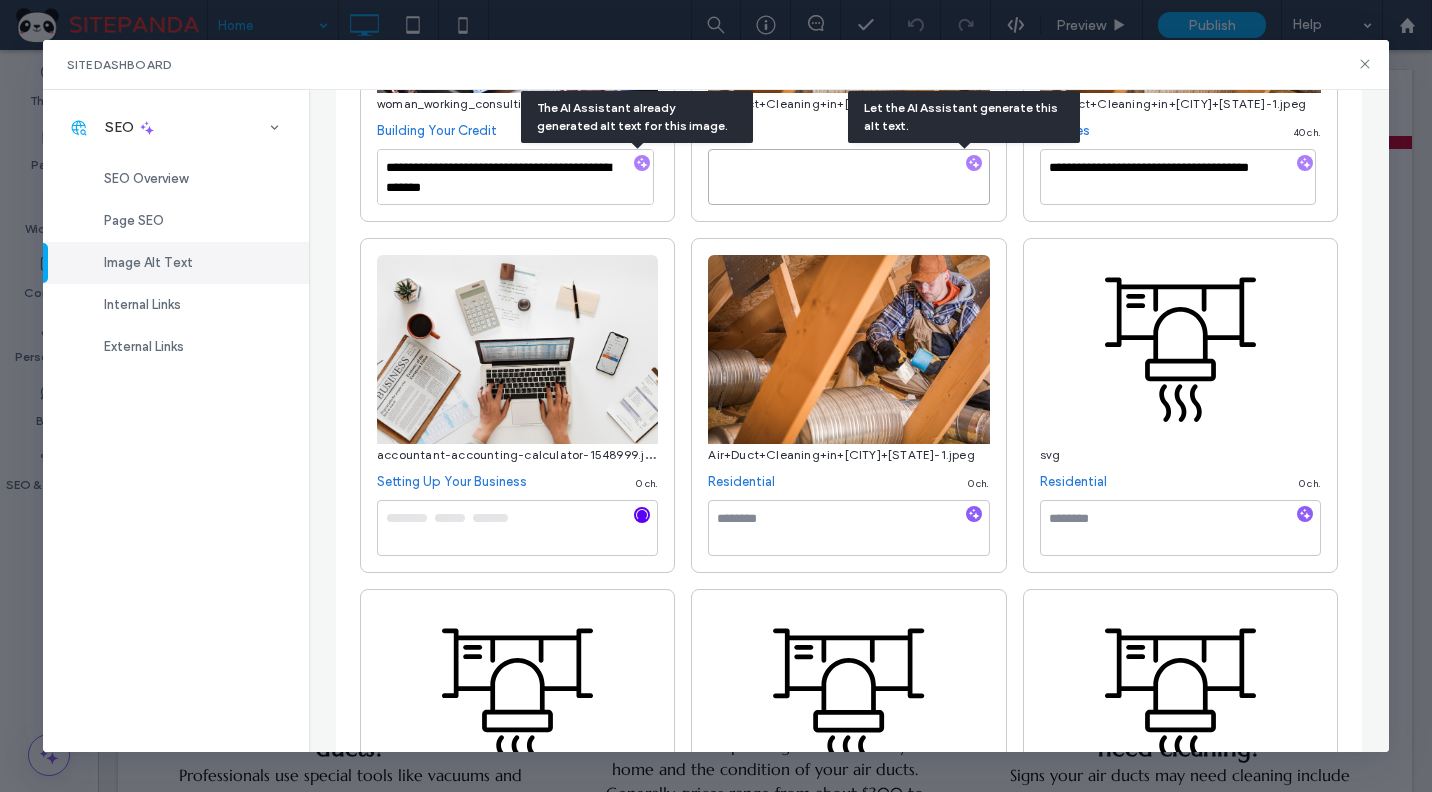 type on "**********" 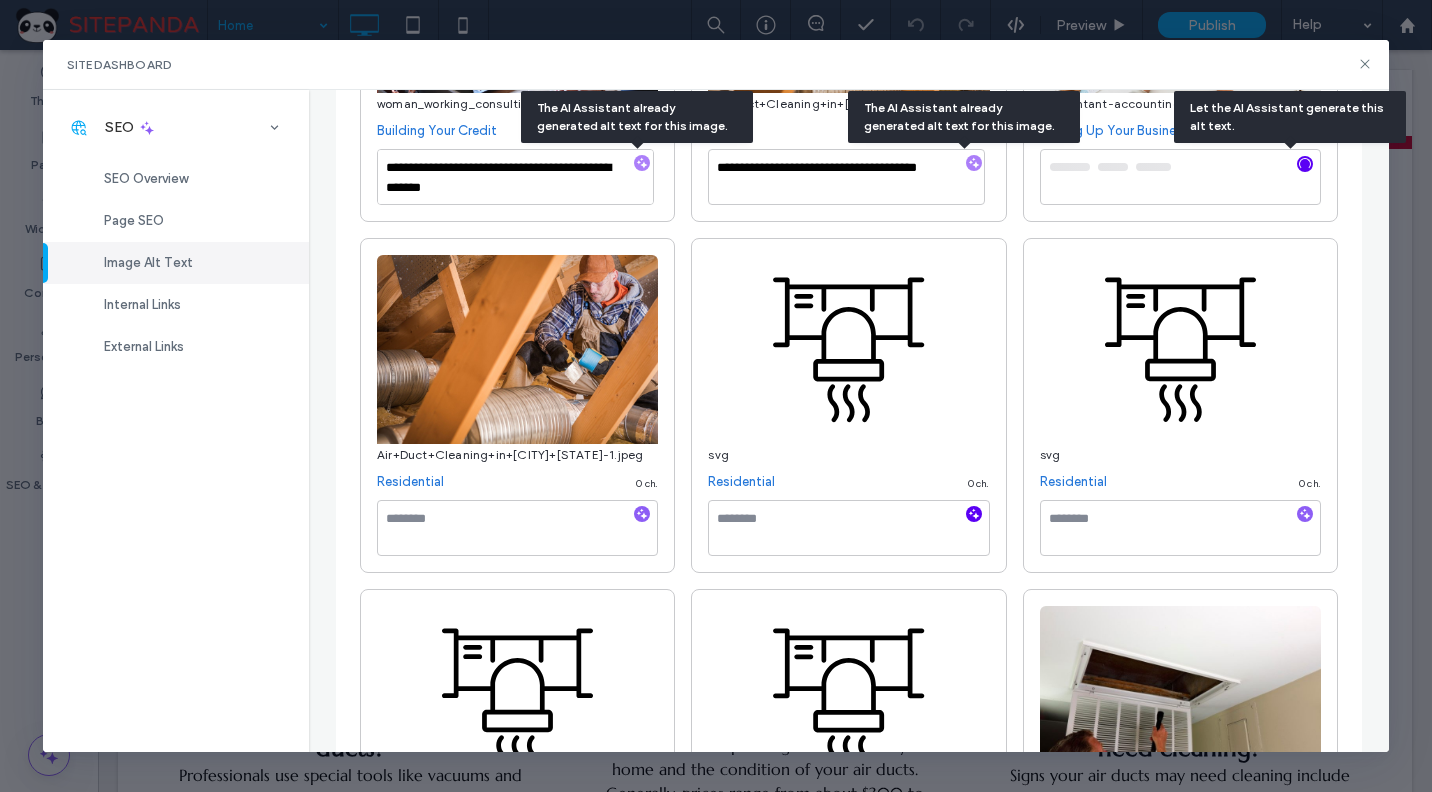 click 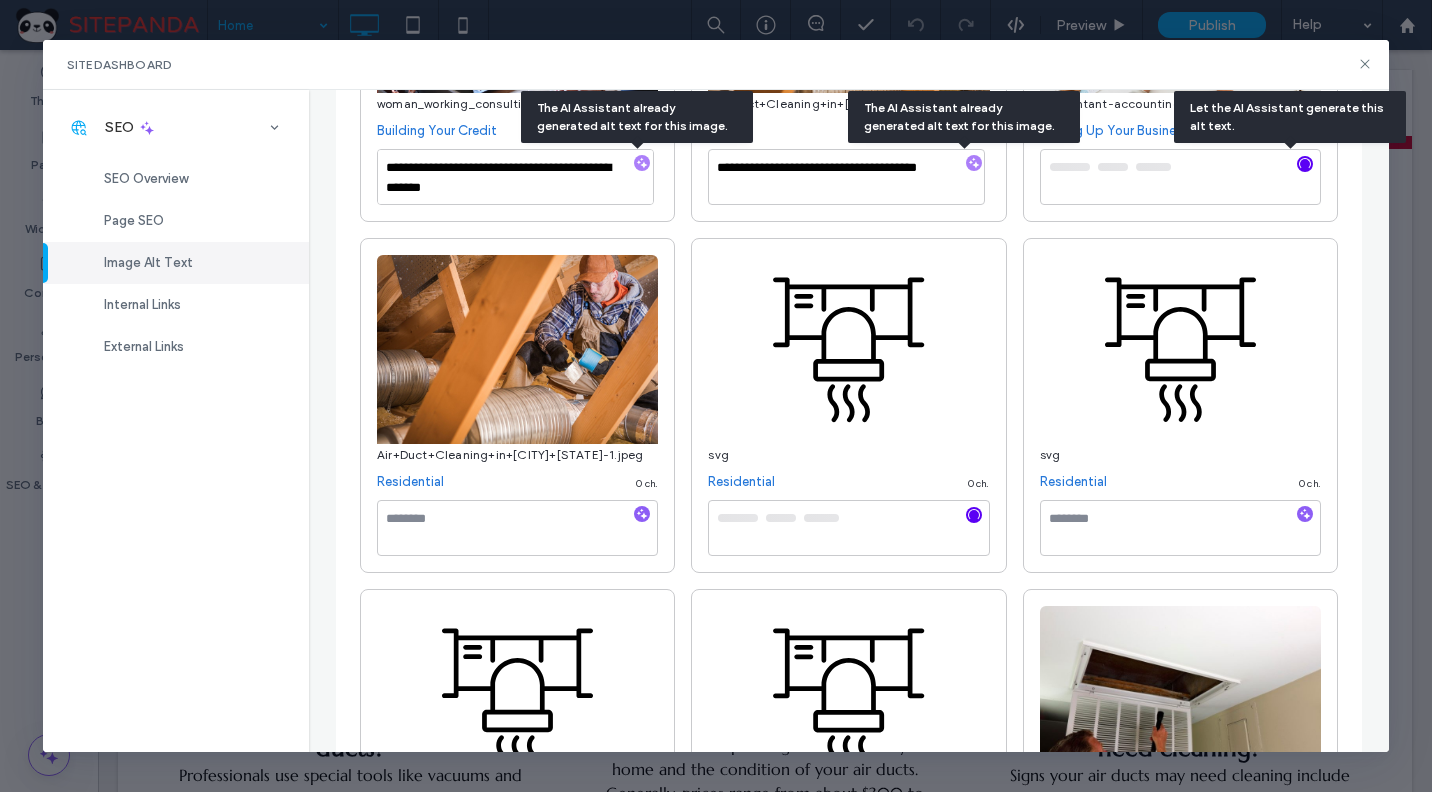 click 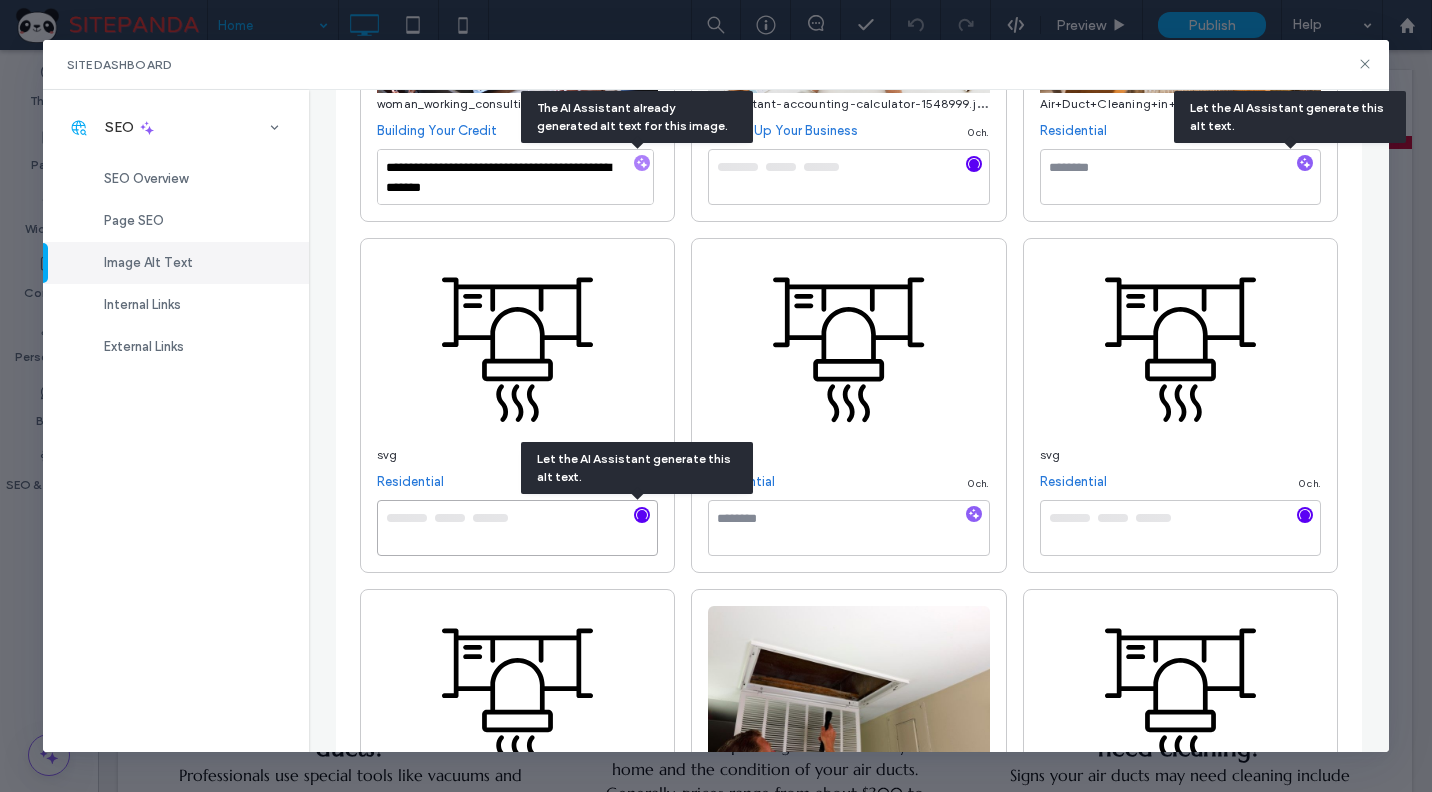type on "**********" 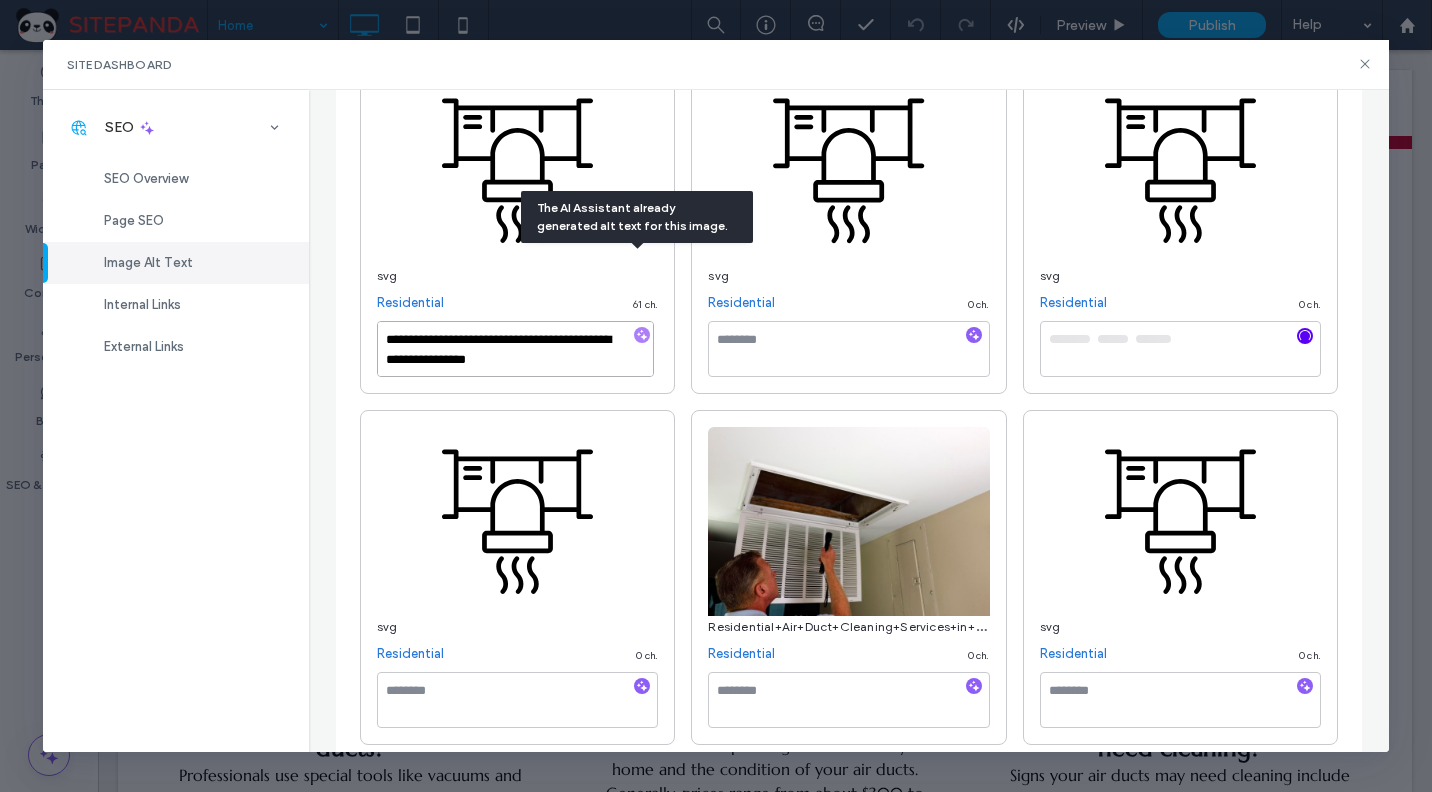 scroll, scrollTop: 800, scrollLeft: 0, axis: vertical 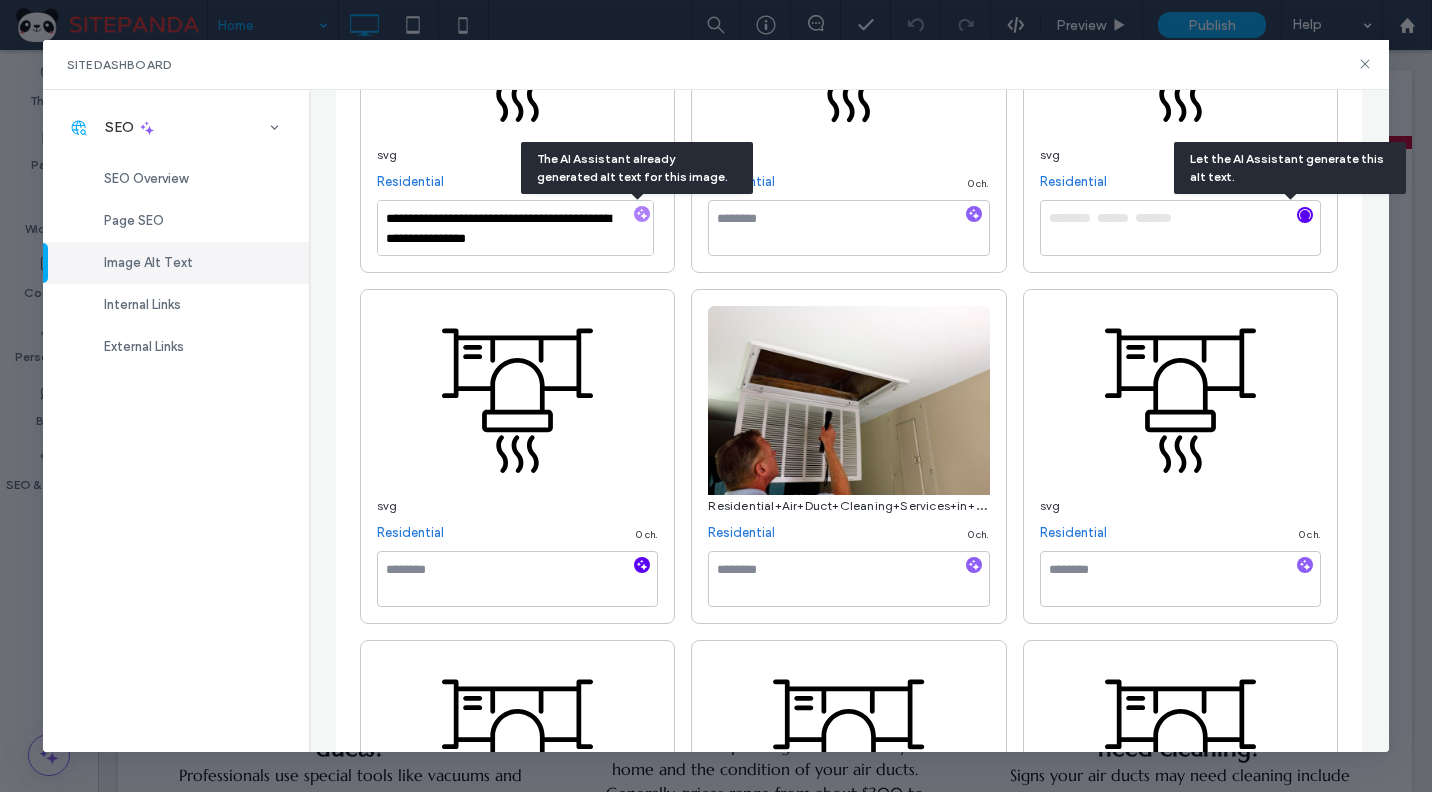 click 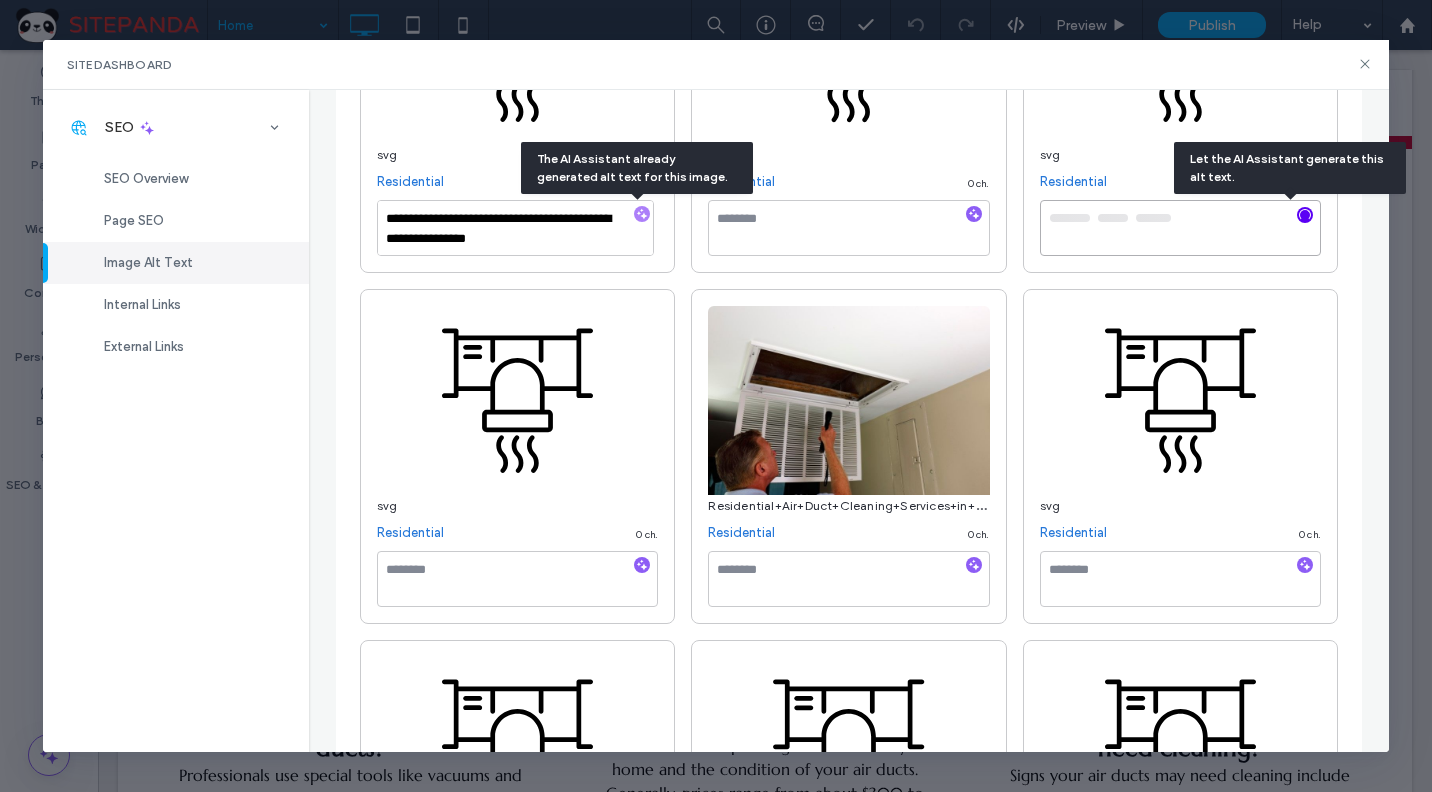 type on "**********" 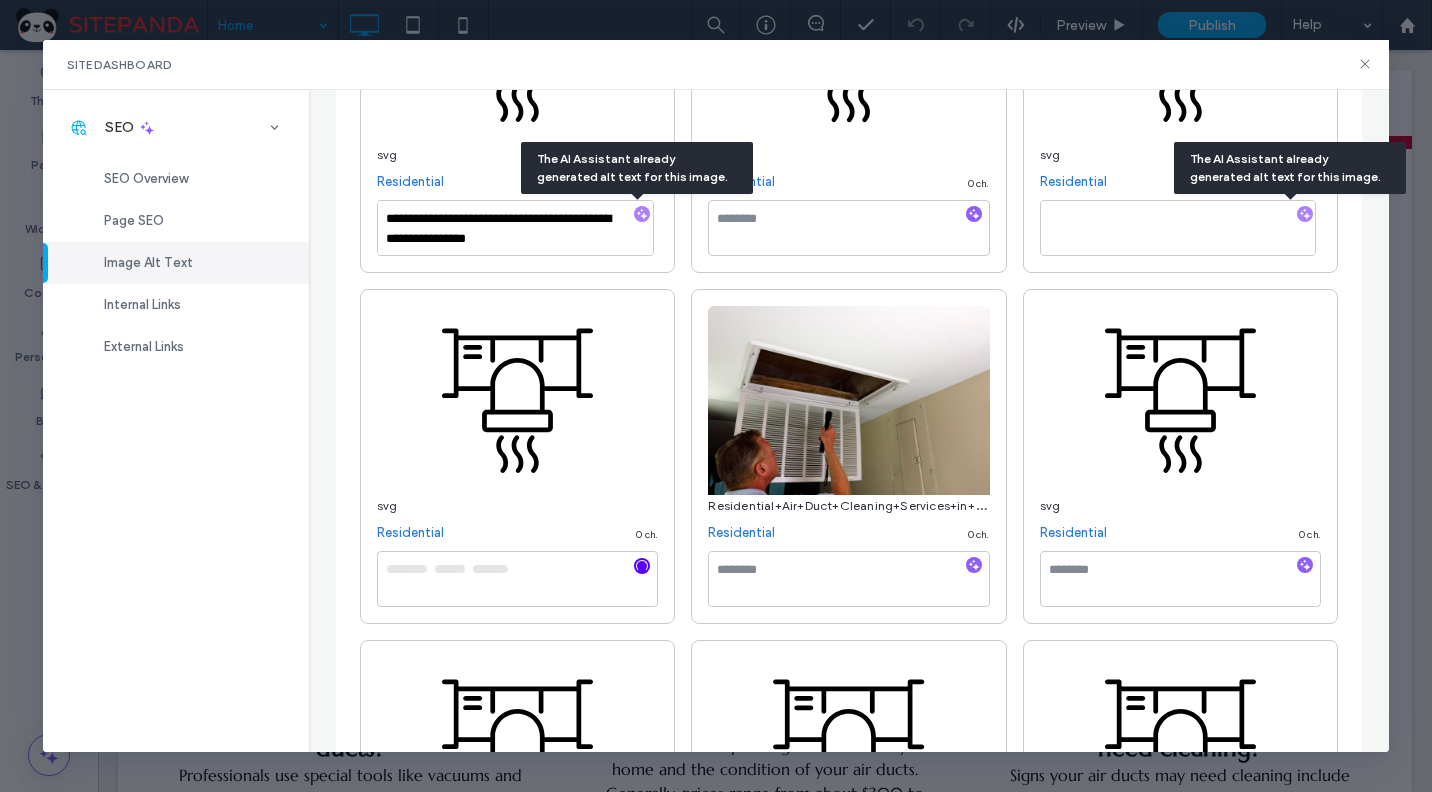 type on "**********" 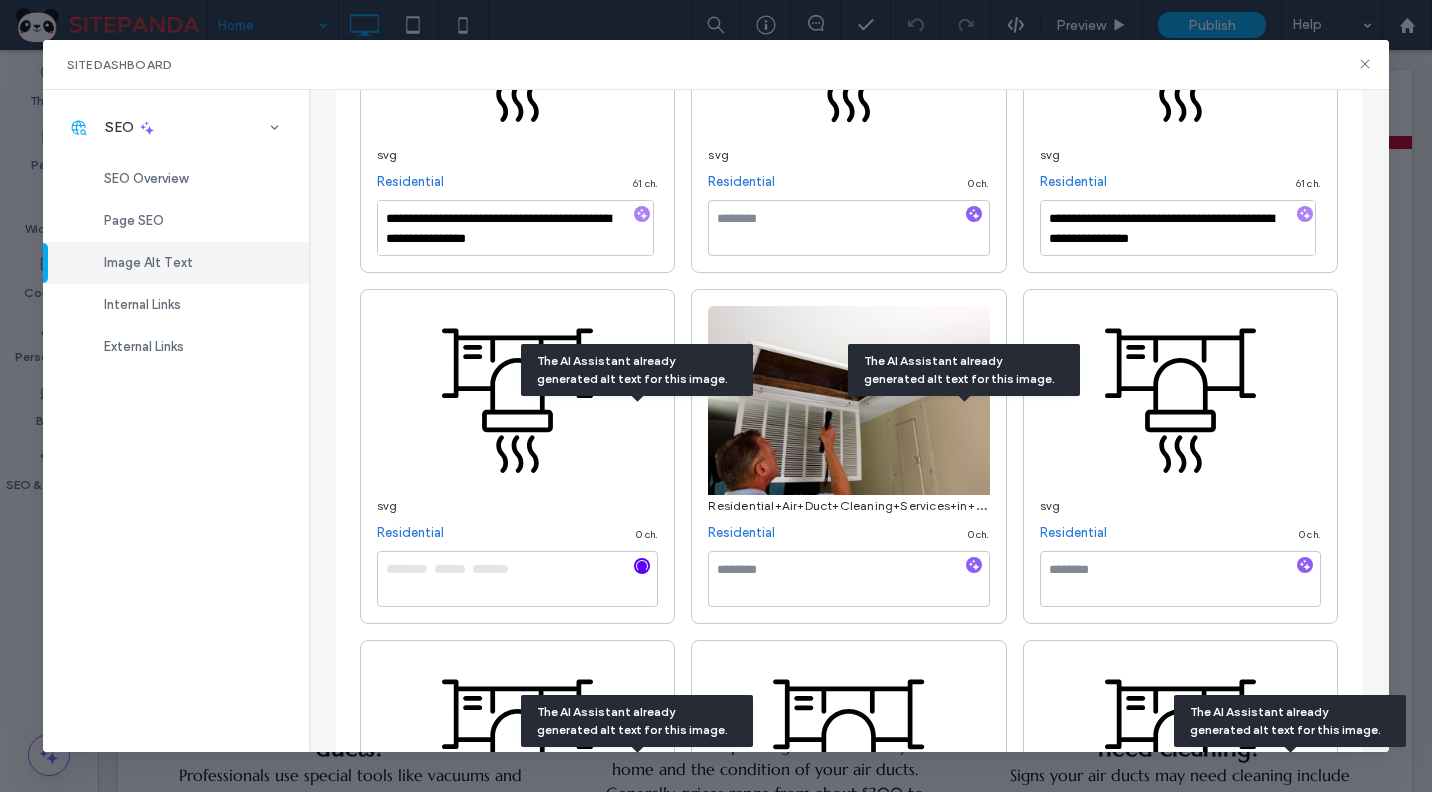 scroll, scrollTop: 247, scrollLeft: 0, axis: vertical 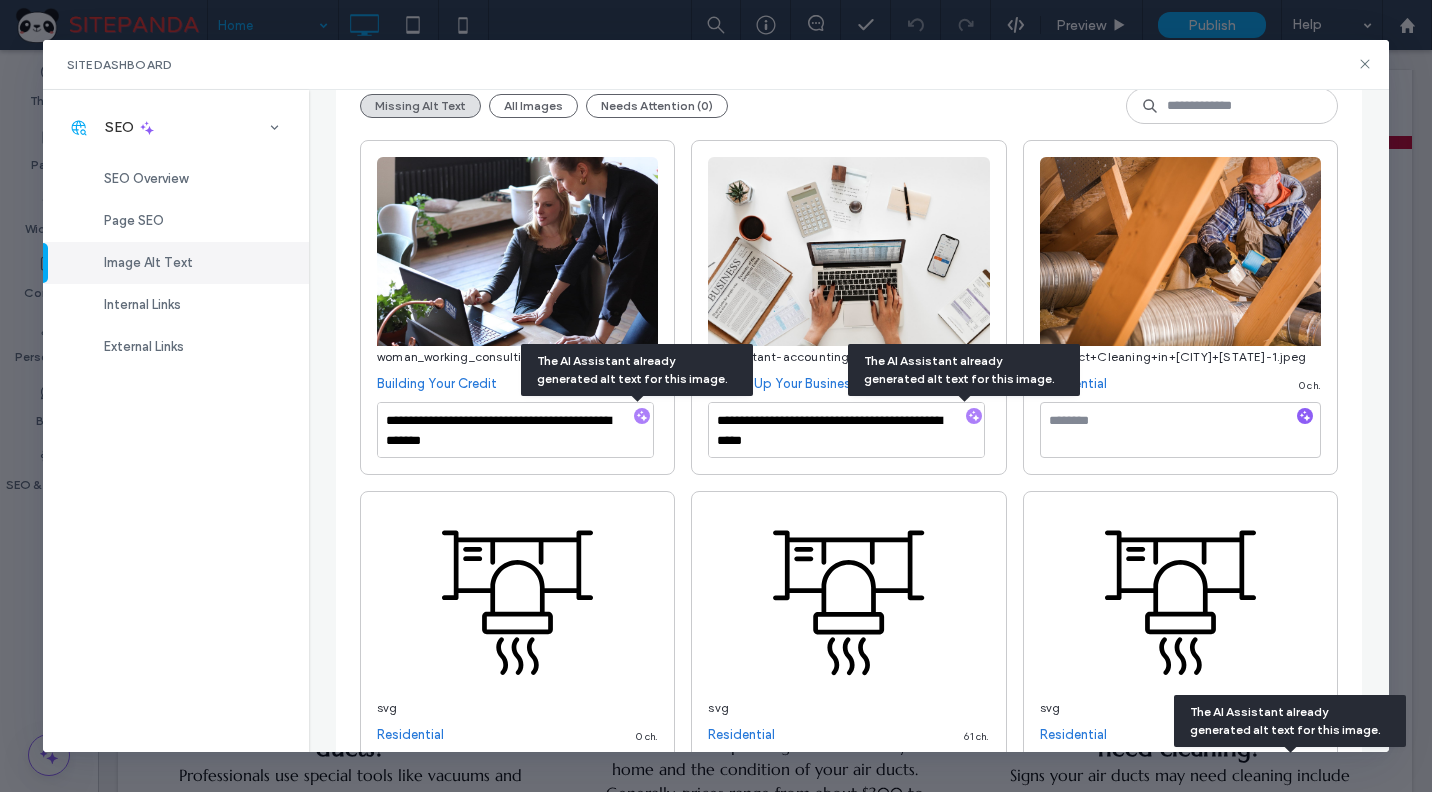 type on "**********" 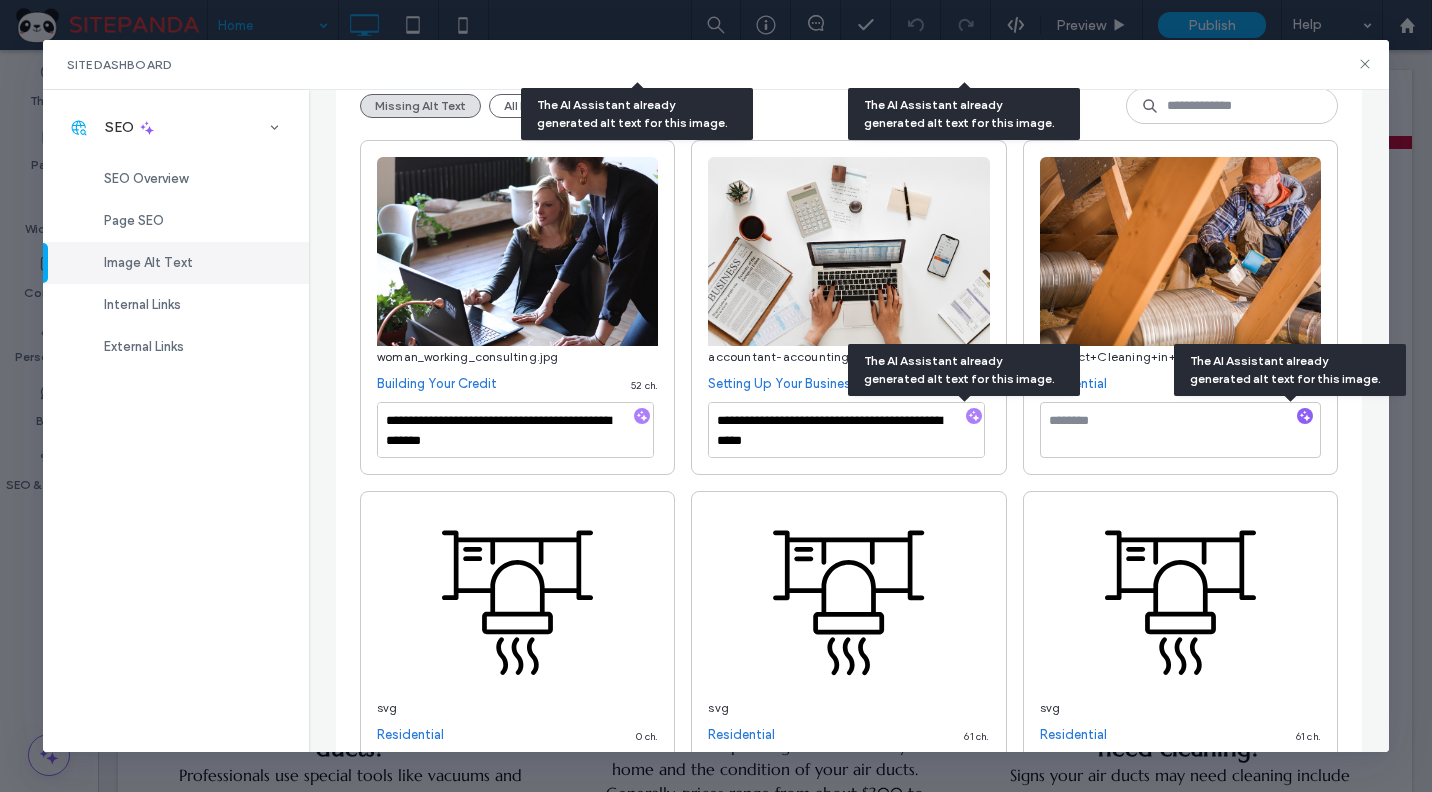 scroll, scrollTop: 598, scrollLeft: 0, axis: vertical 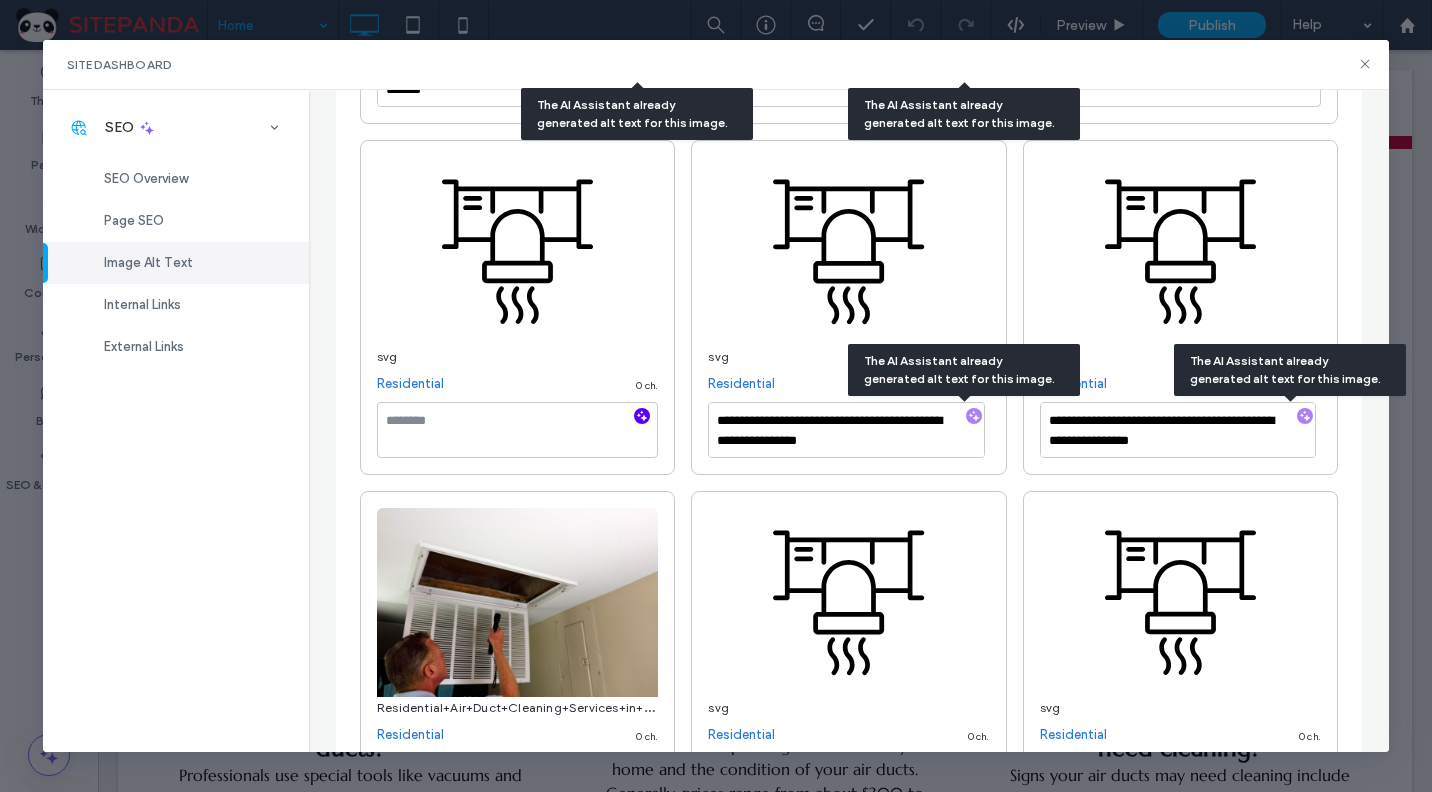 click 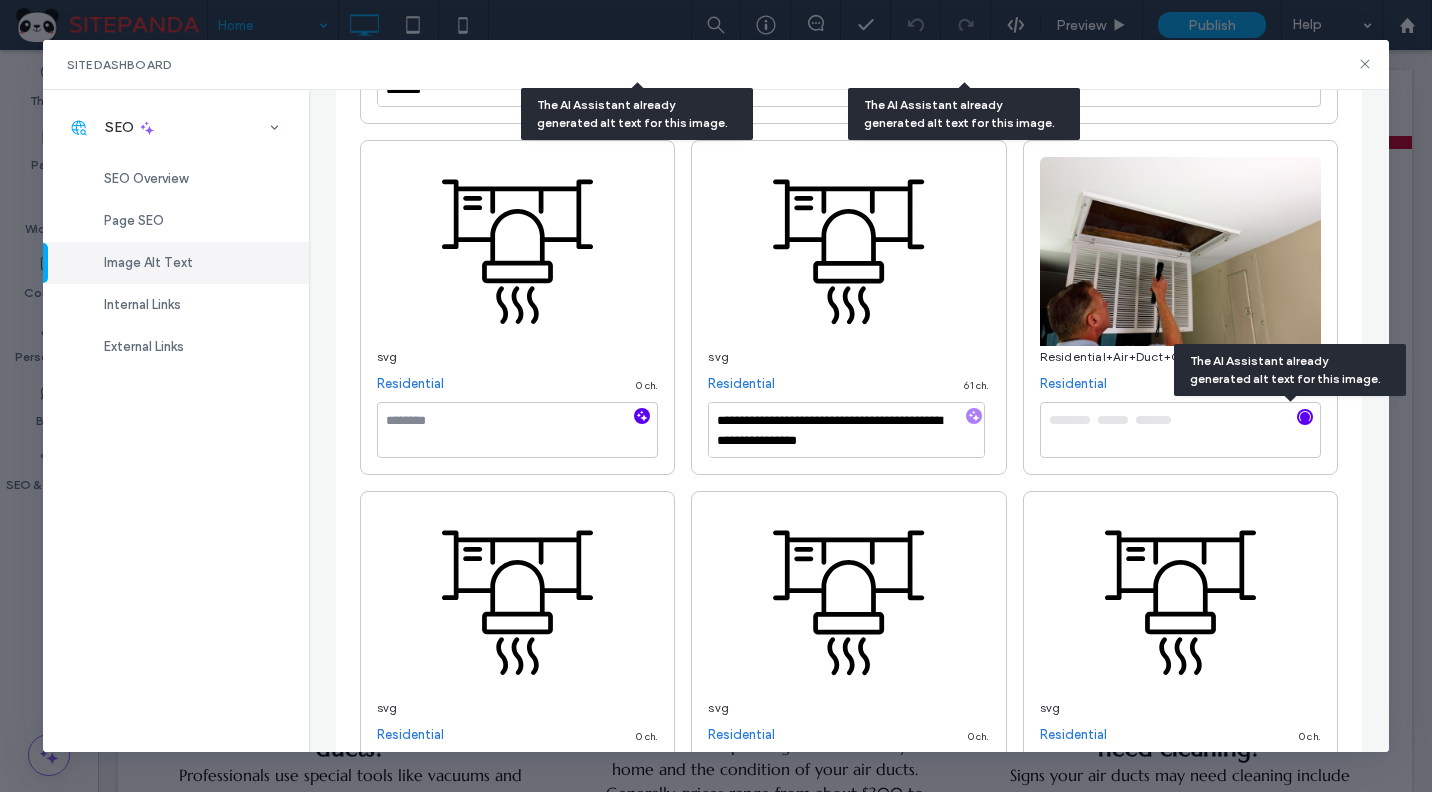 click 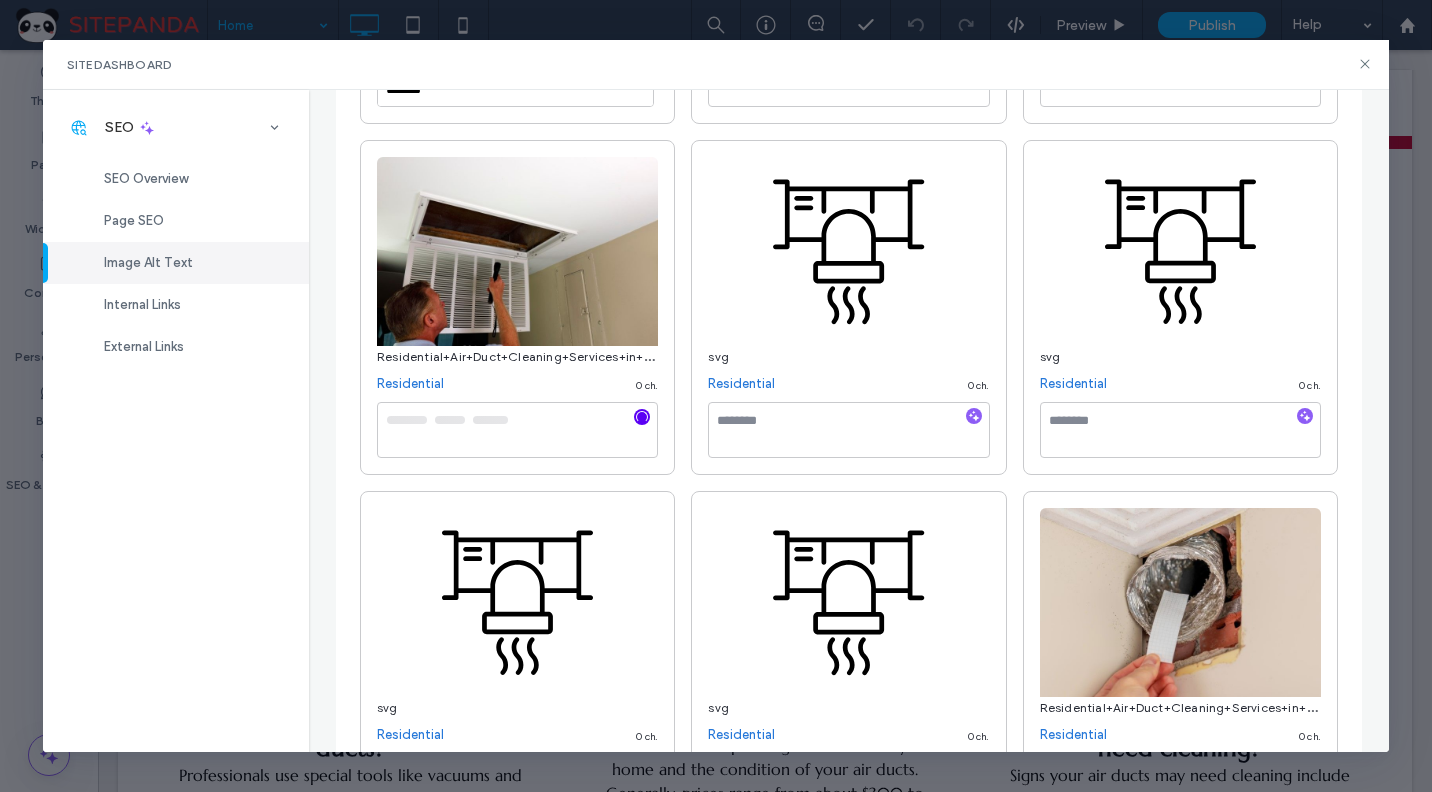 scroll, scrollTop: 247, scrollLeft: 0, axis: vertical 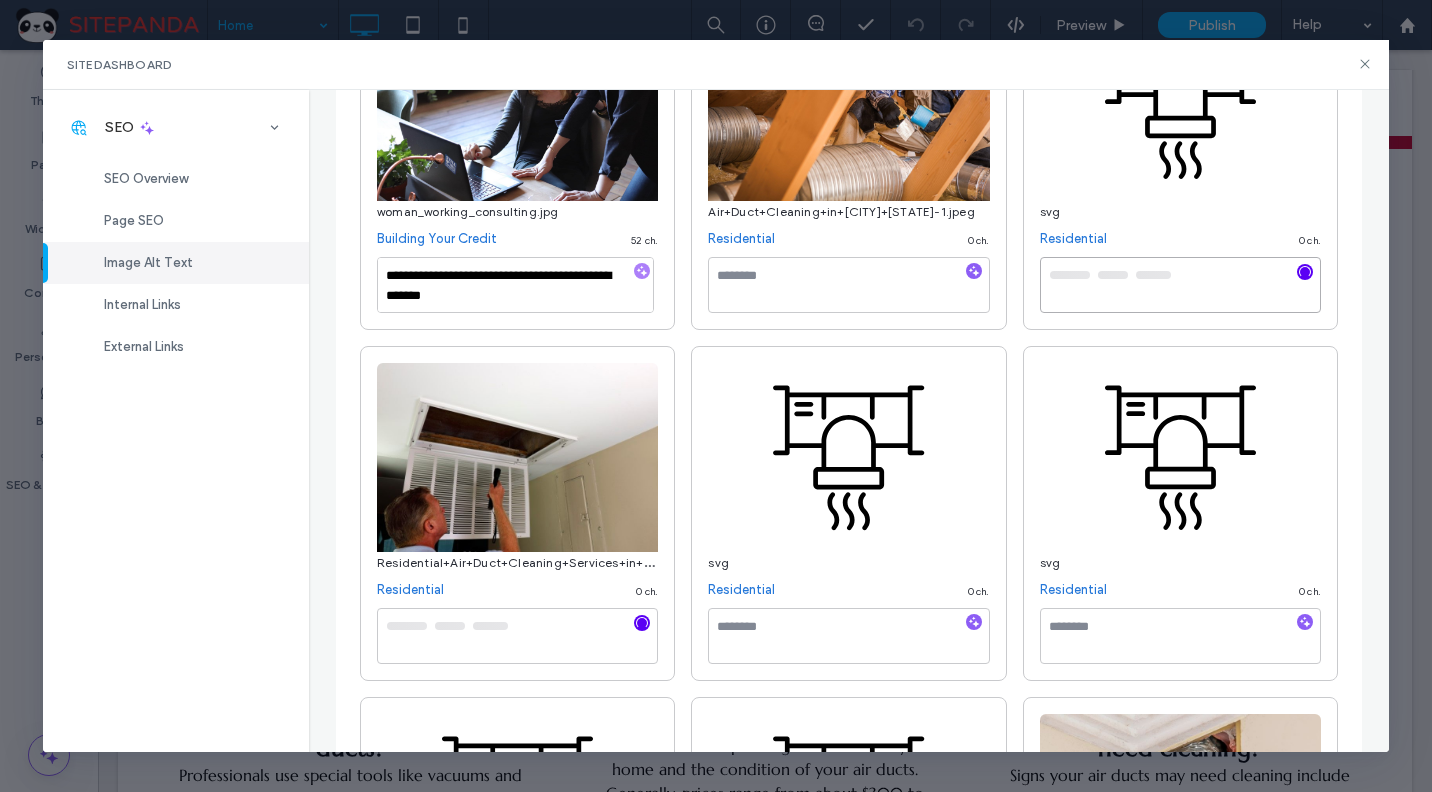 type on "**********" 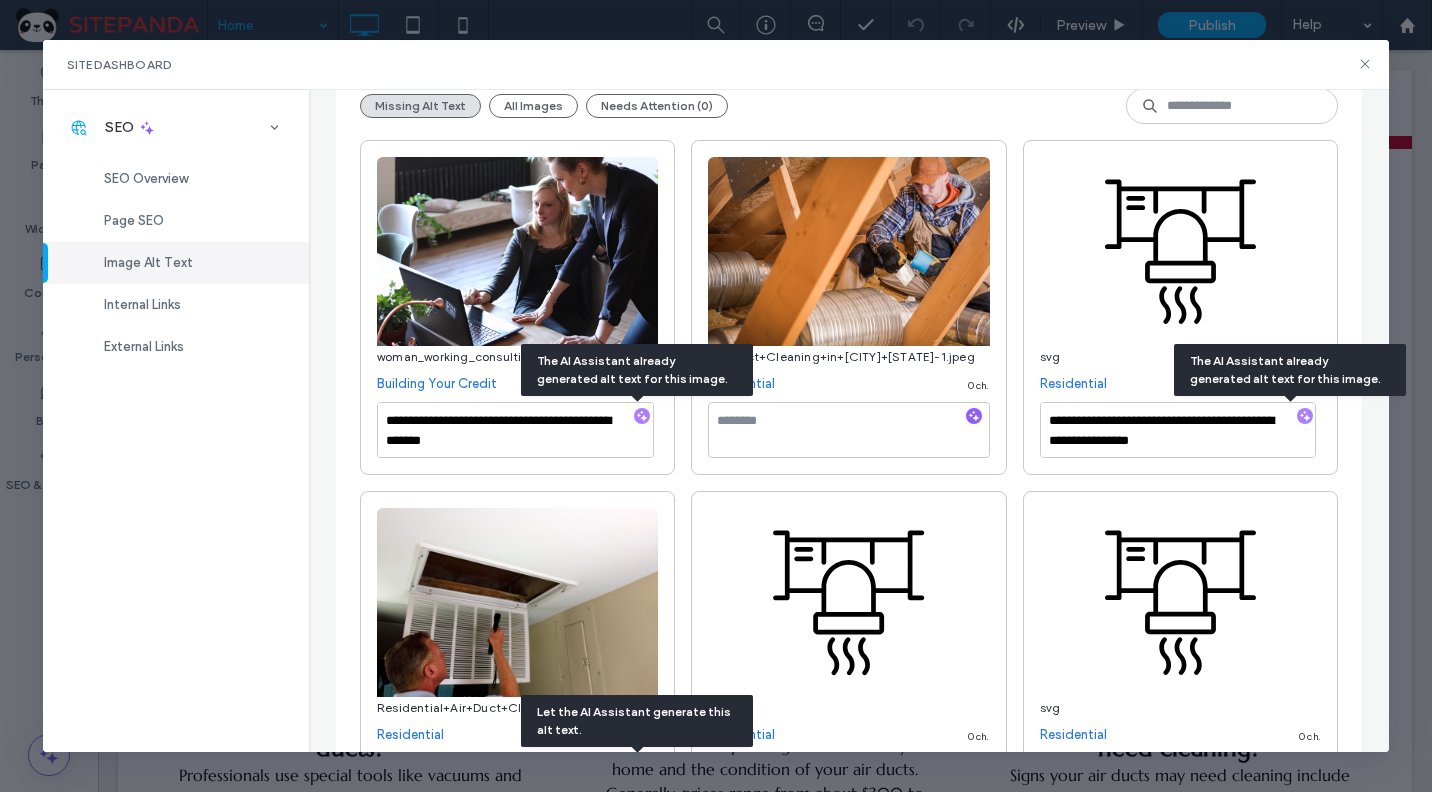 click at bounding box center [974, 417] 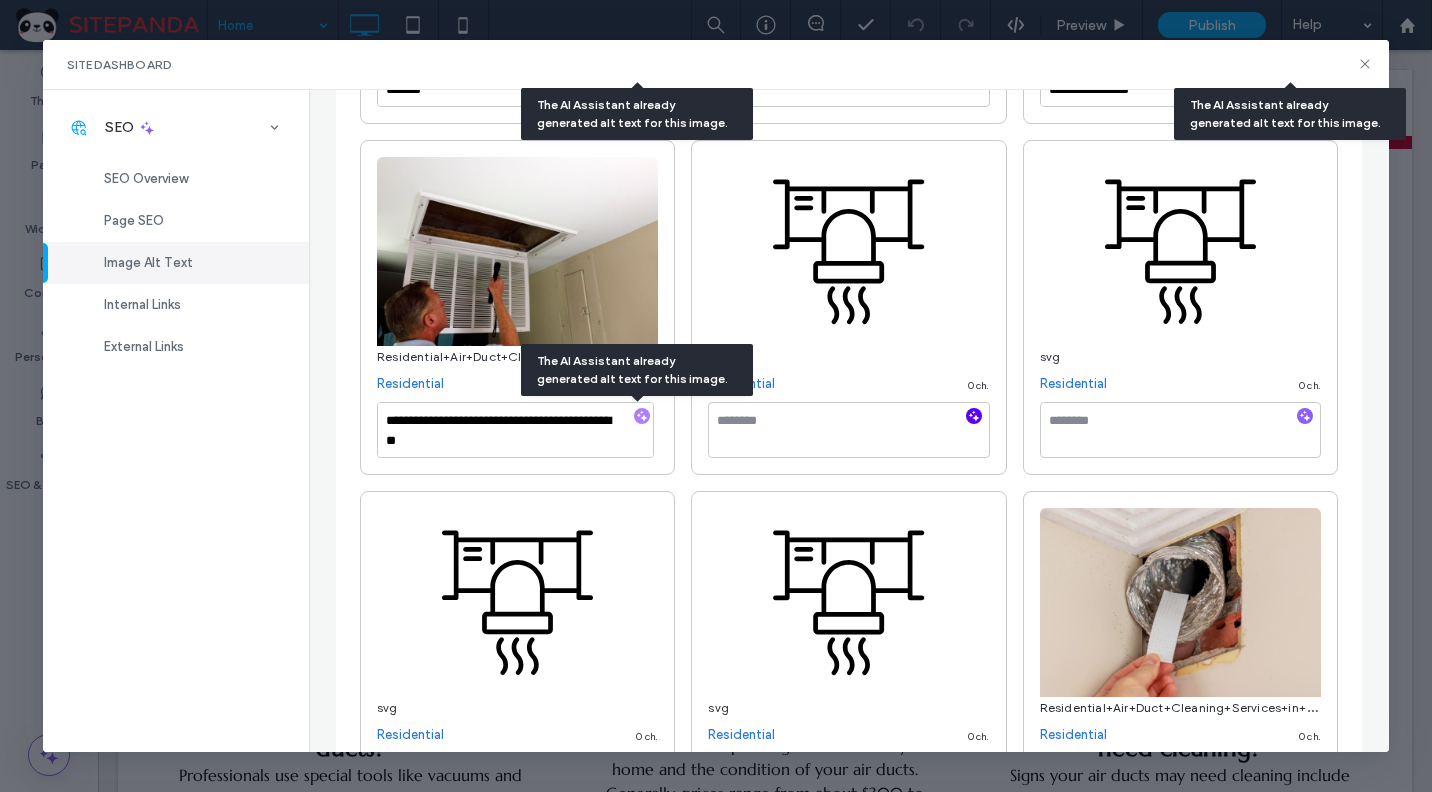 click 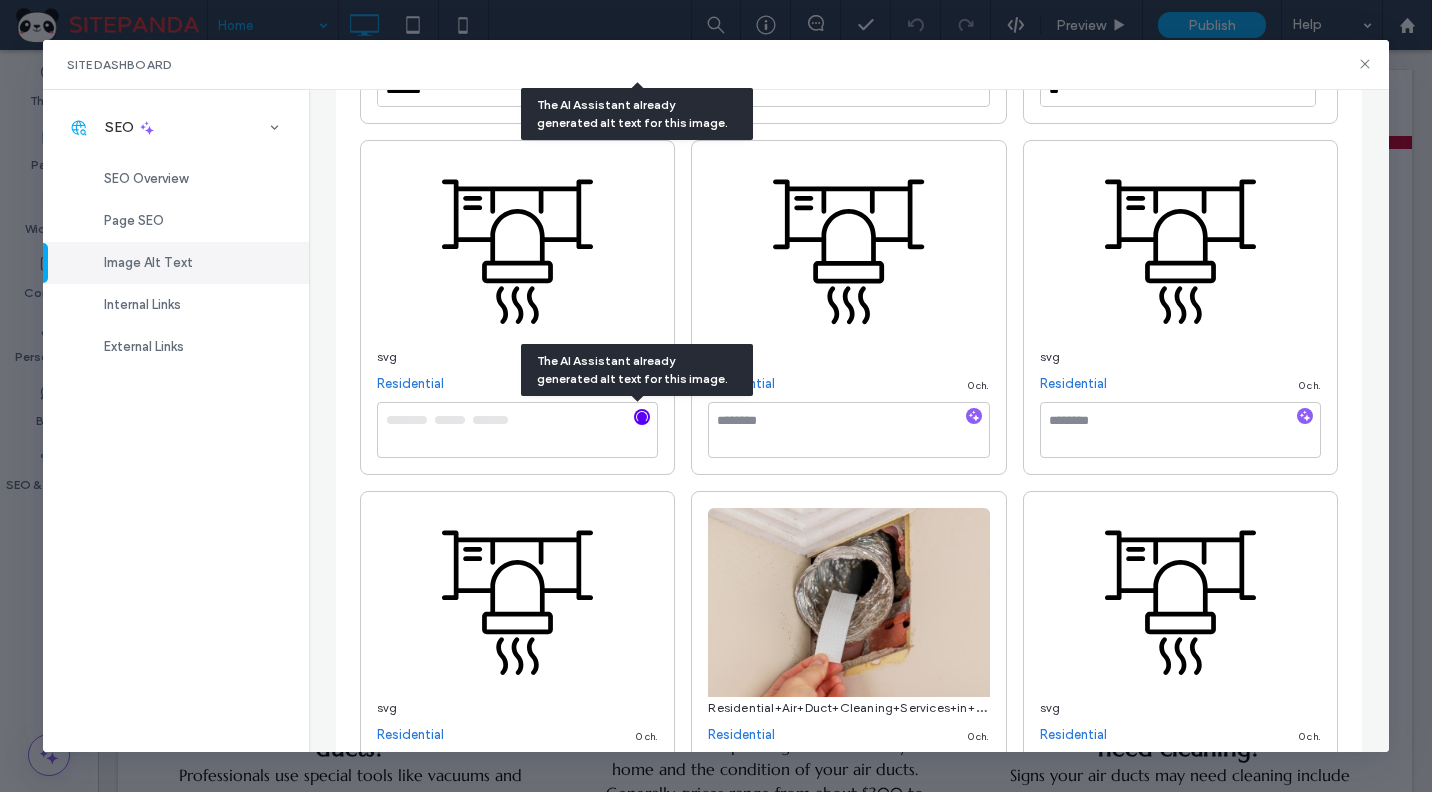 click 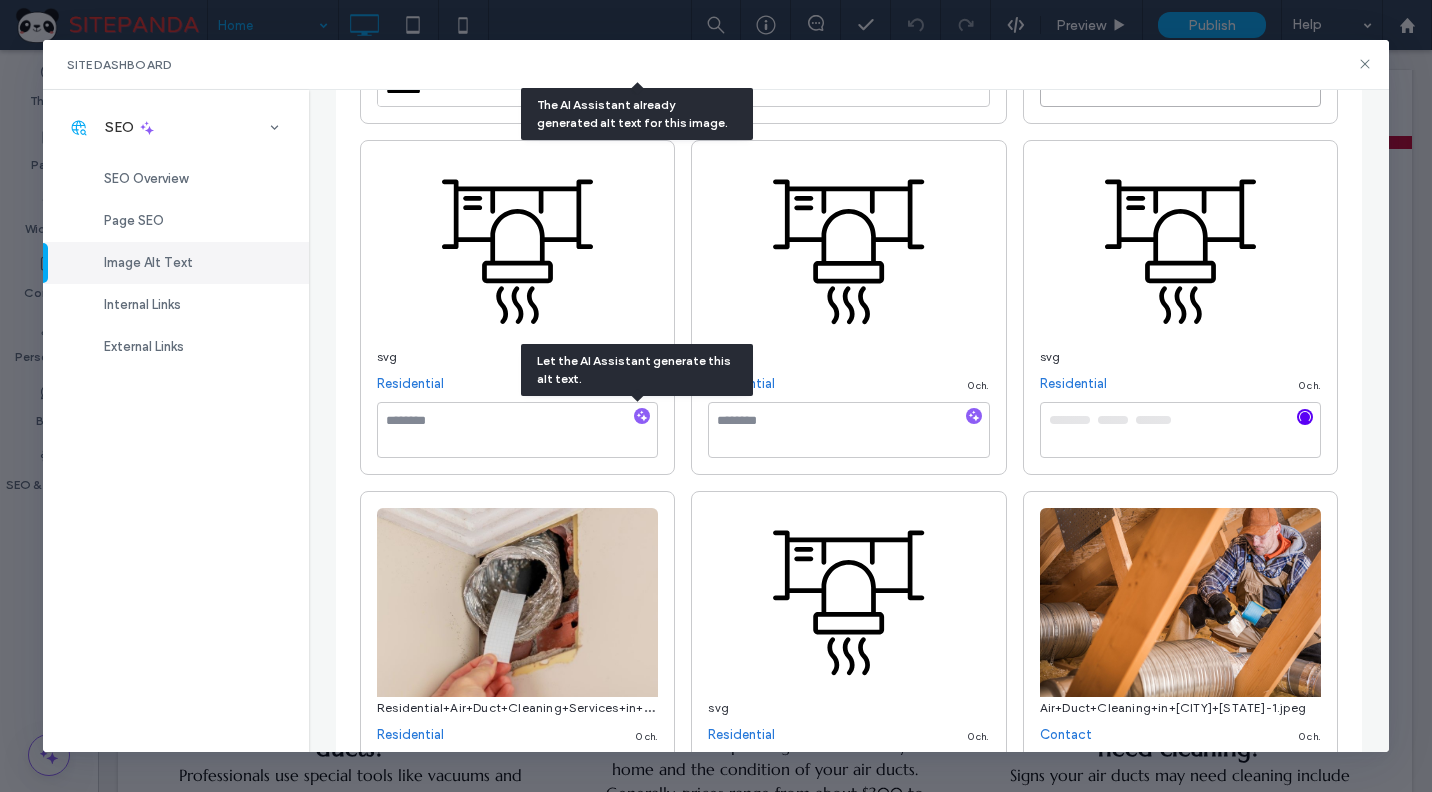 type on "**********" 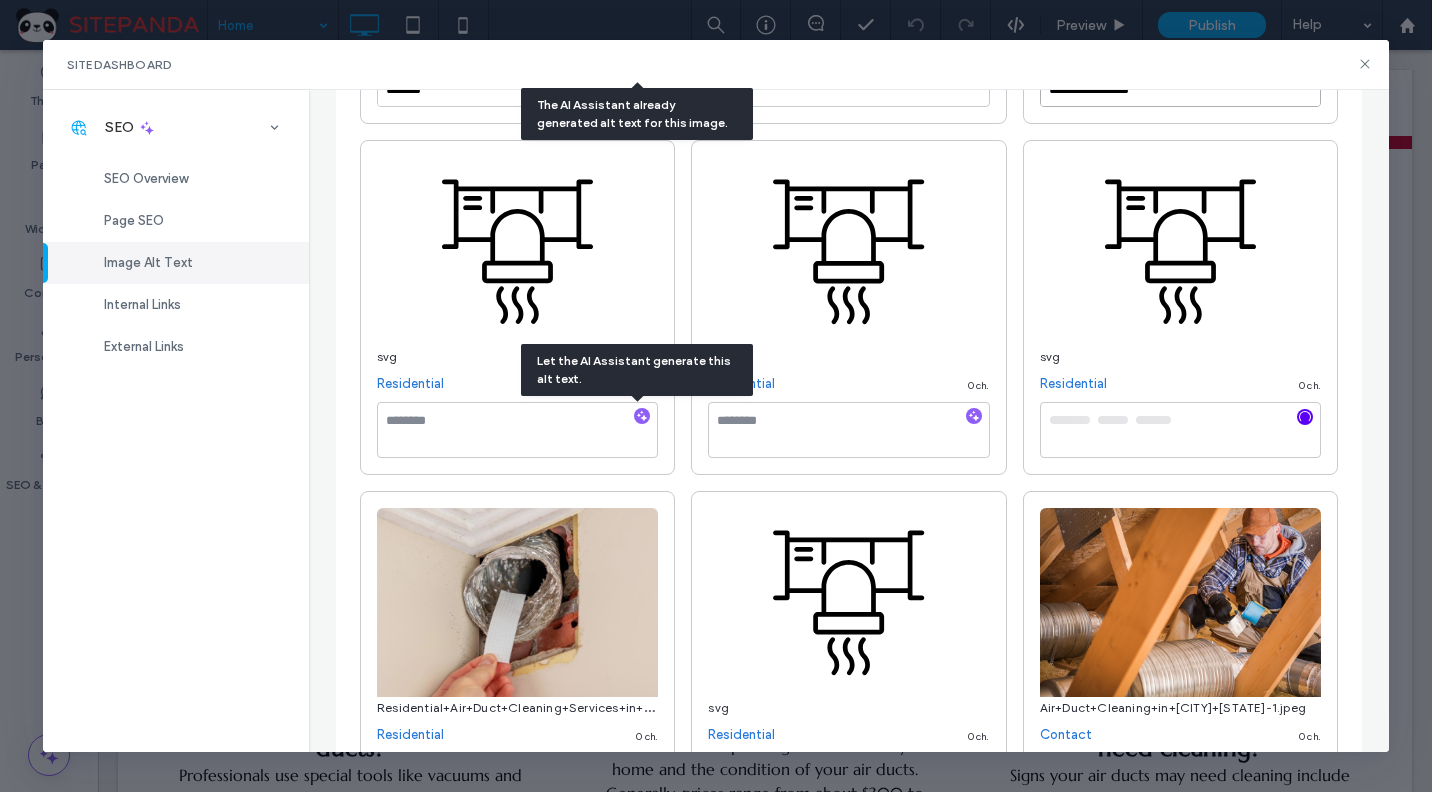 scroll, scrollTop: 247, scrollLeft: 0, axis: vertical 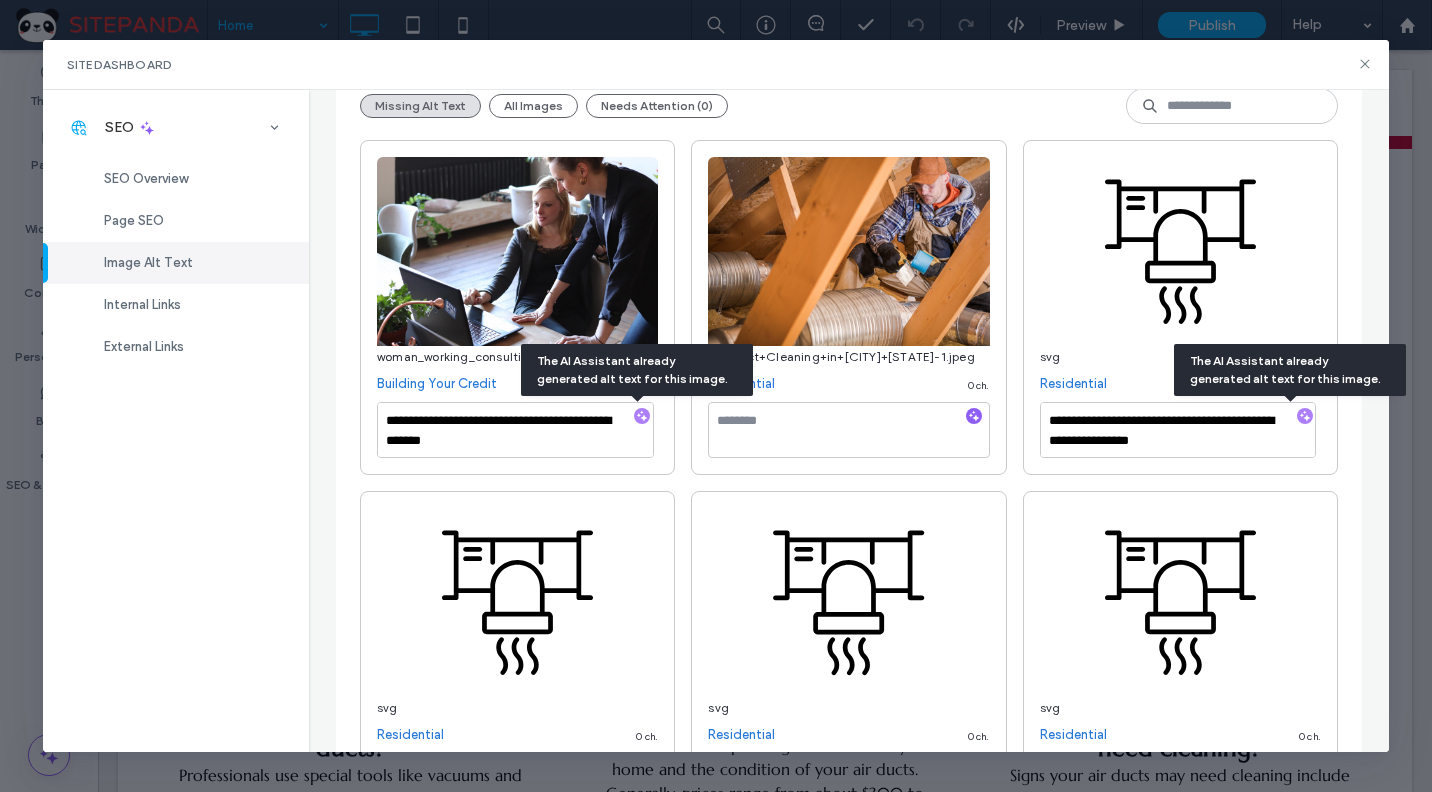 click at bounding box center [1305, 417] 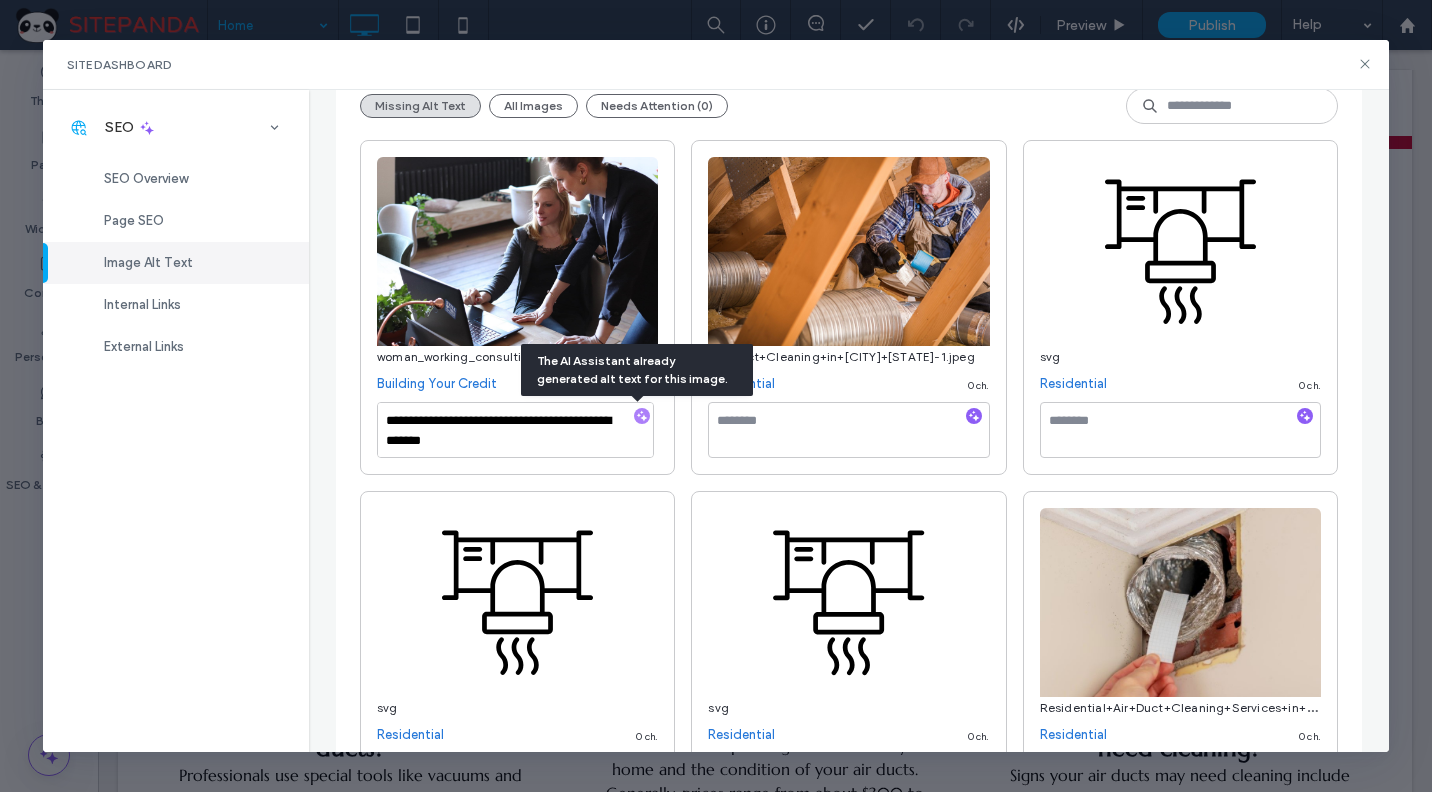 type on "**********" 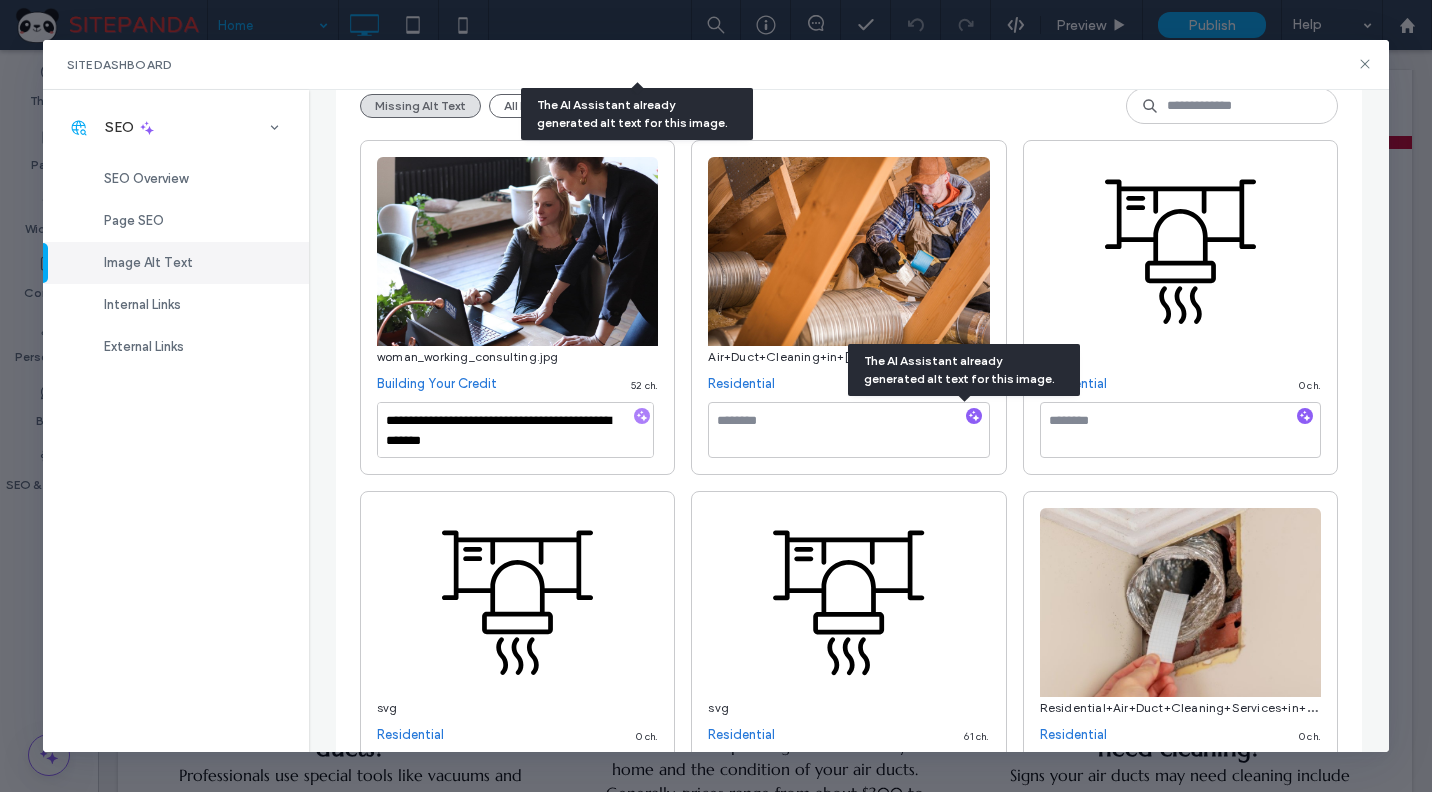 scroll, scrollTop: 598, scrollLeft: 0, axis: vertical 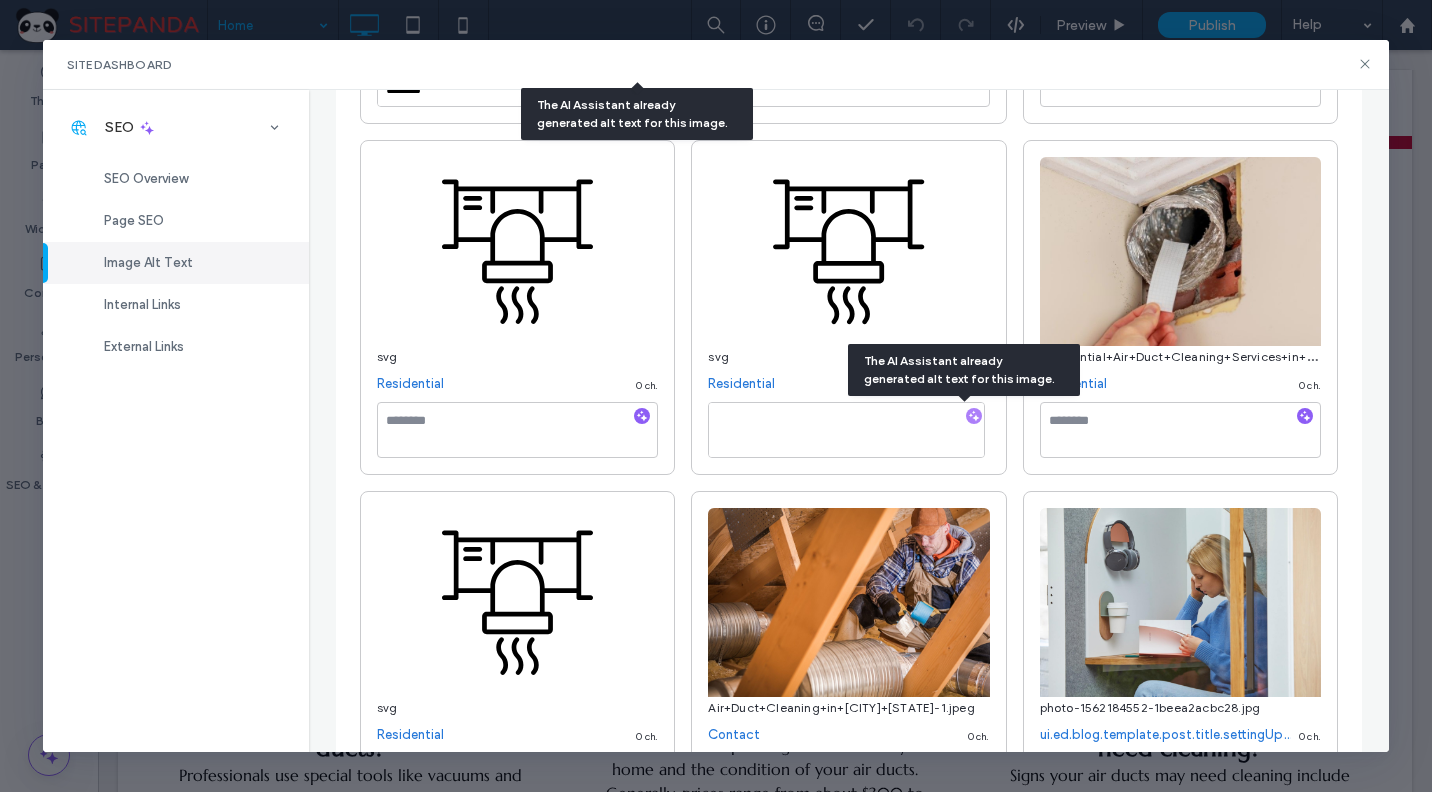 click at bounding box center (974, 417) 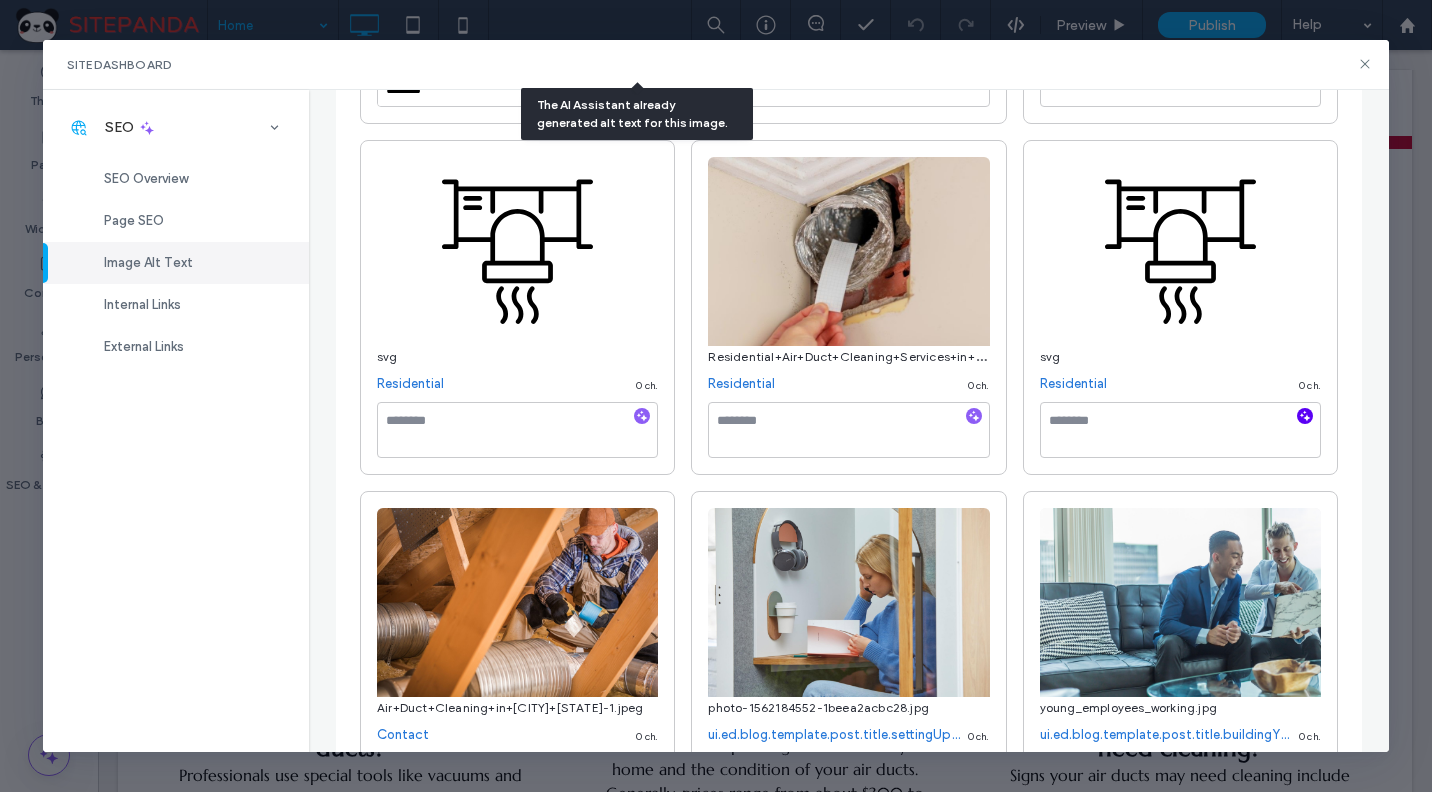 click 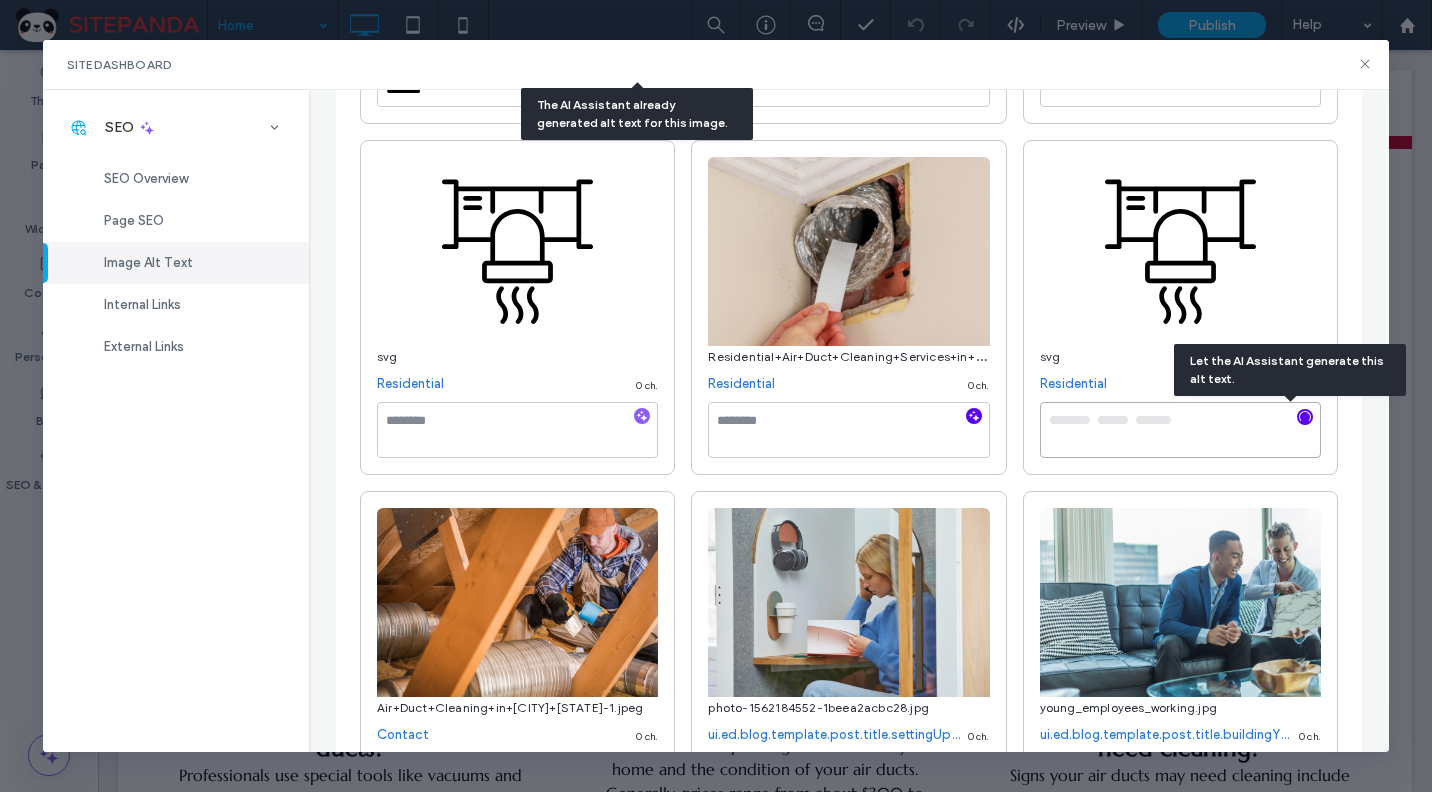 type on "**********" 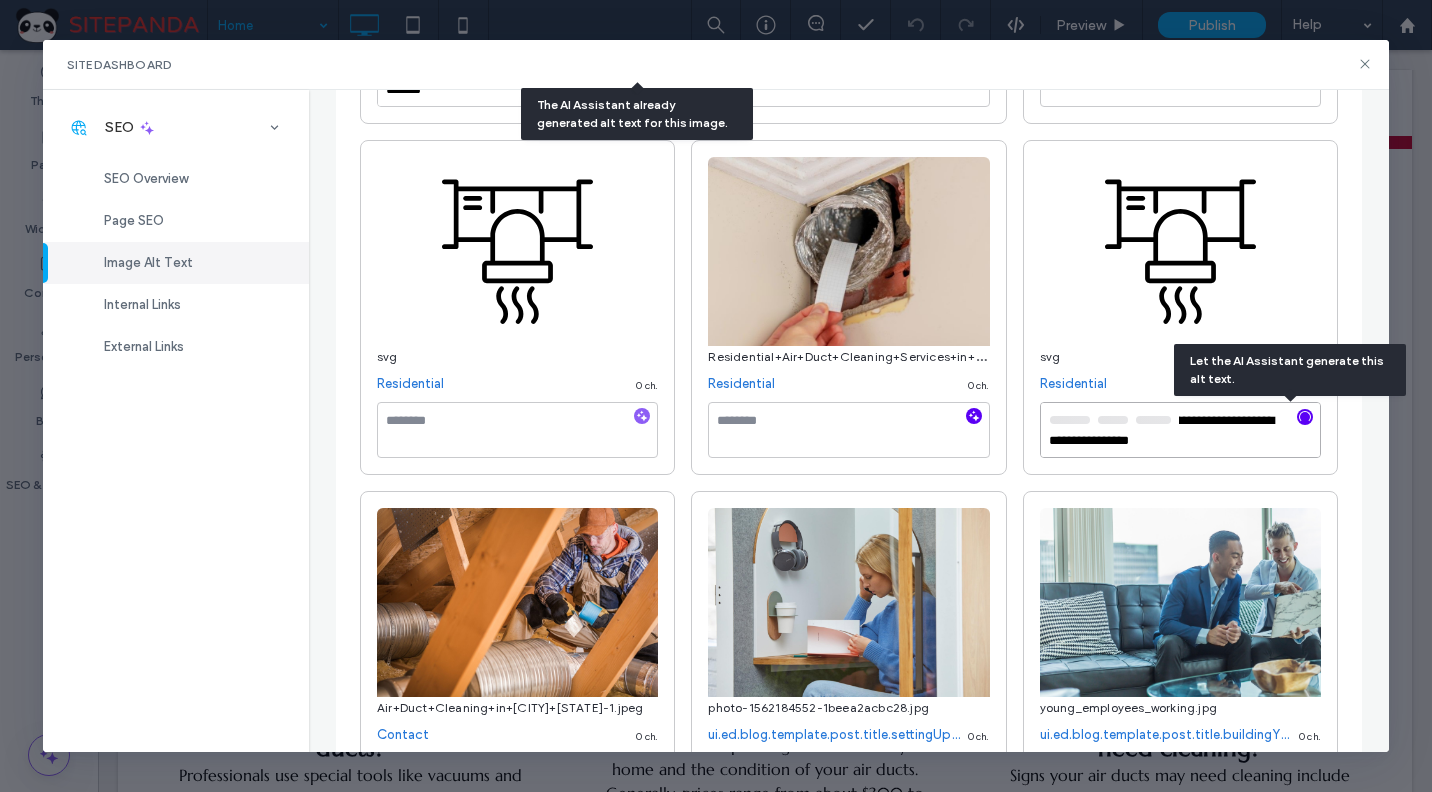 click 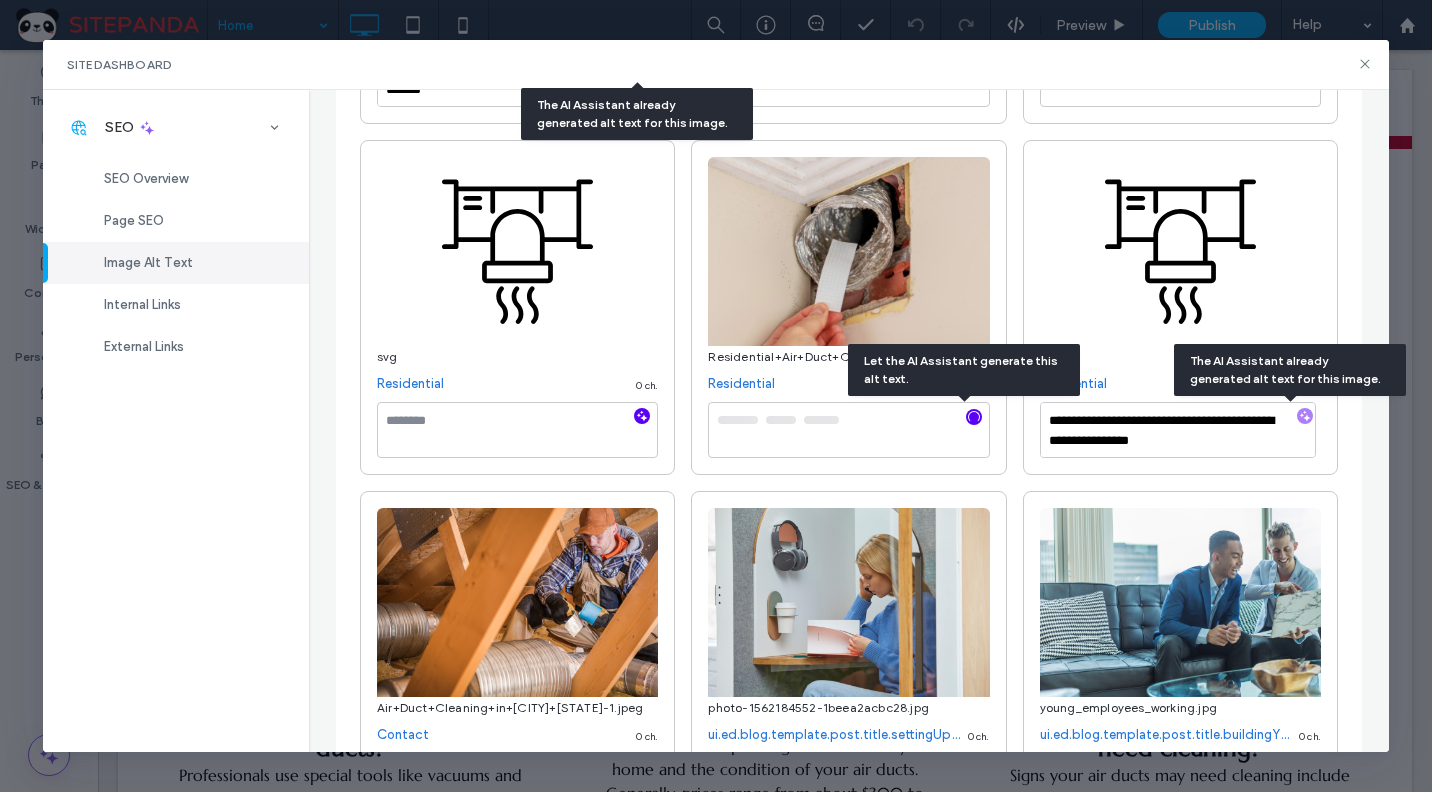 click 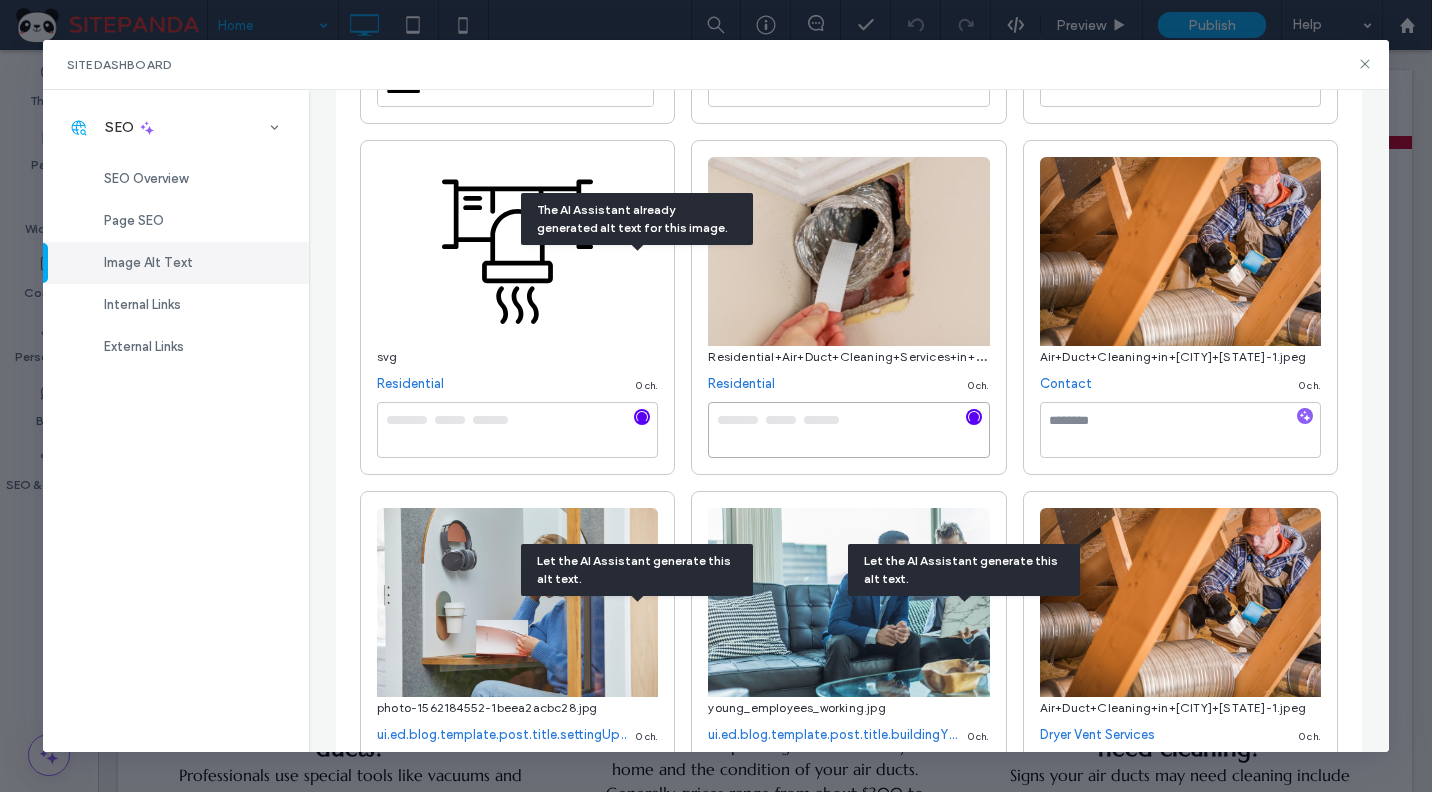 click on "**********" at bounding box center [849, 2940] 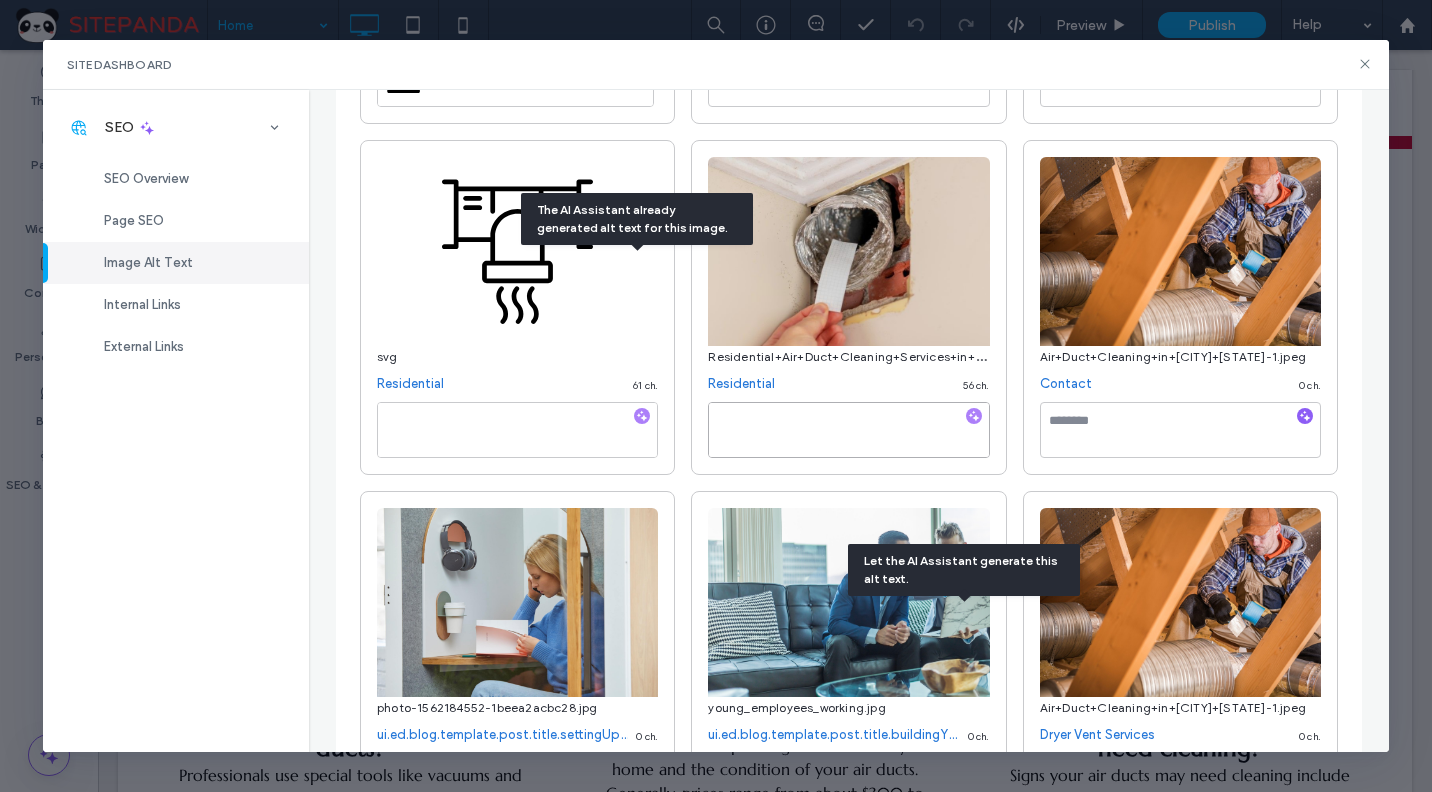 scroll, scrollTop: 398, scrollLeft: 0, axis: vertical 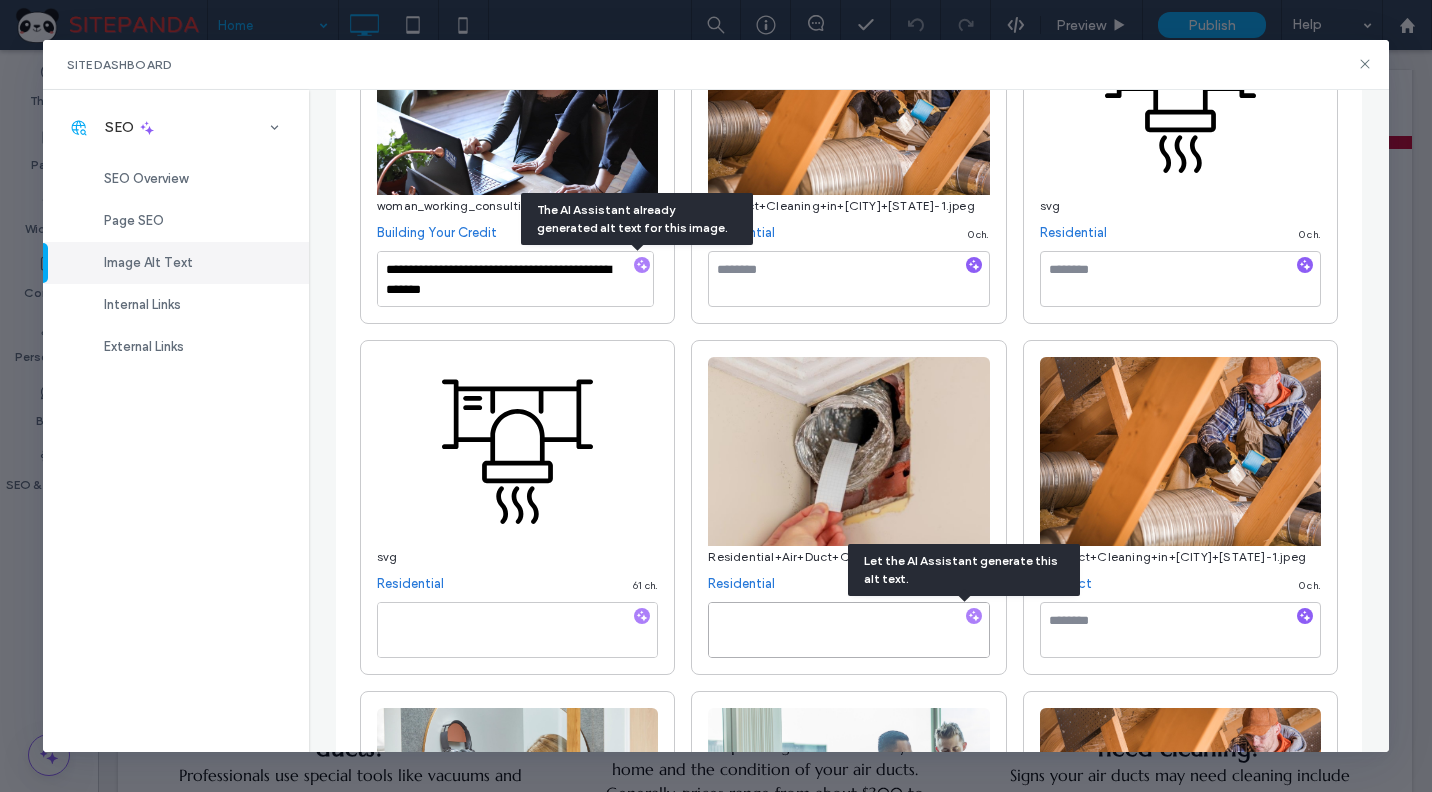 type on "**********" 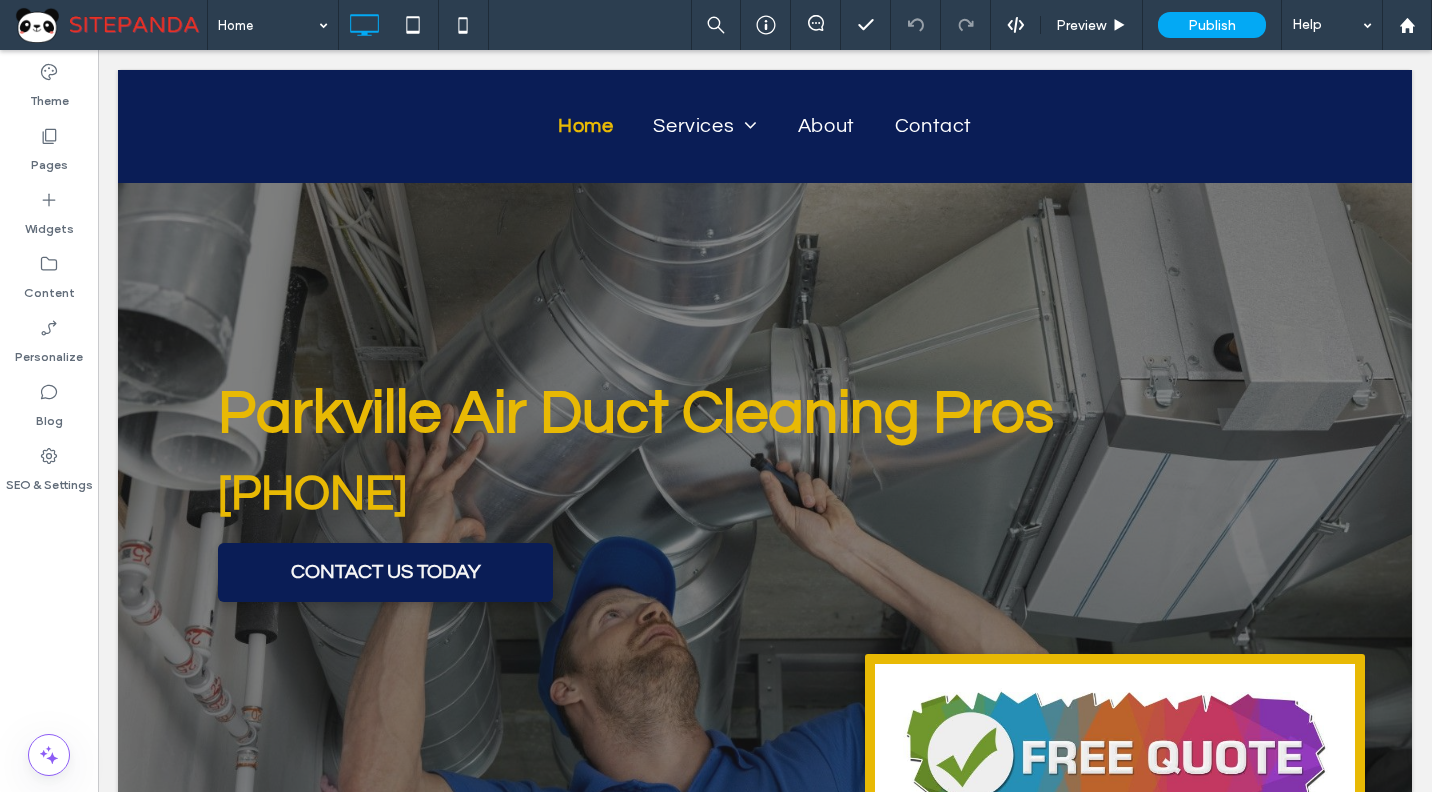scroll, scrollTop: 0, scrollLeft: 0, axis: both 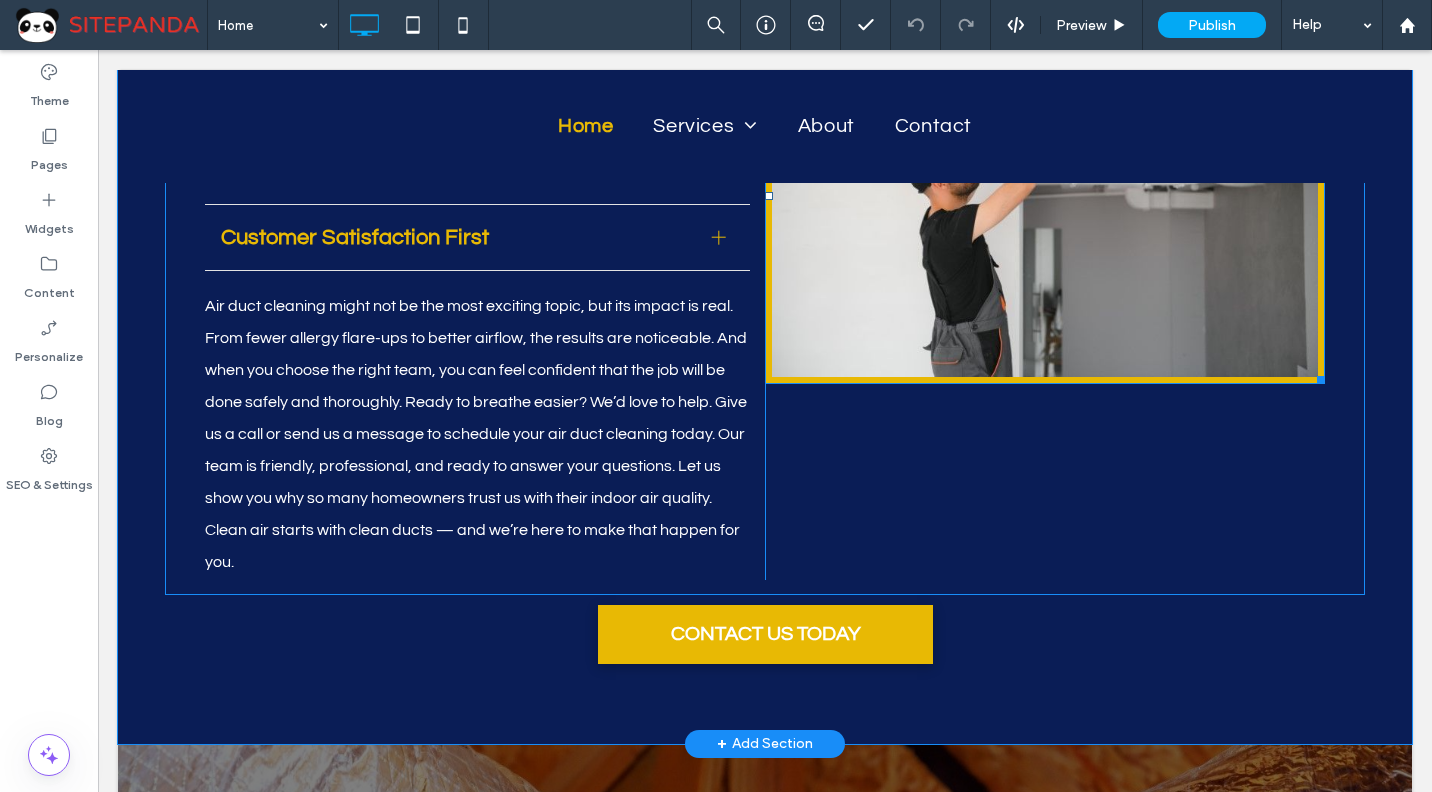 drag, startPoint x: 887, startPoint y: 311, endPoint x: 203, endPoint y: 249, distance: 686.8042 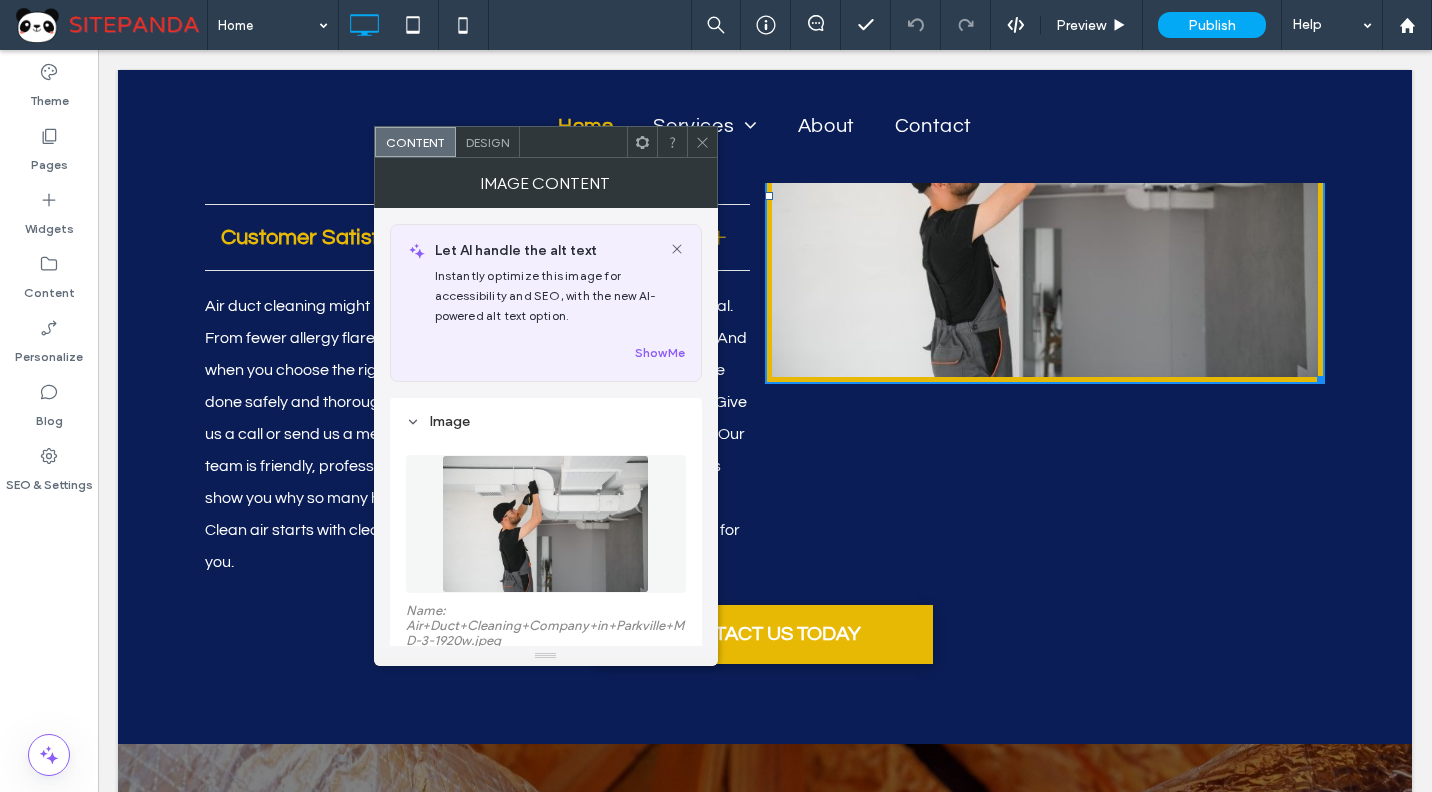 scroll, scrollTop: 200, scrollLeft: 0, axis: vertical 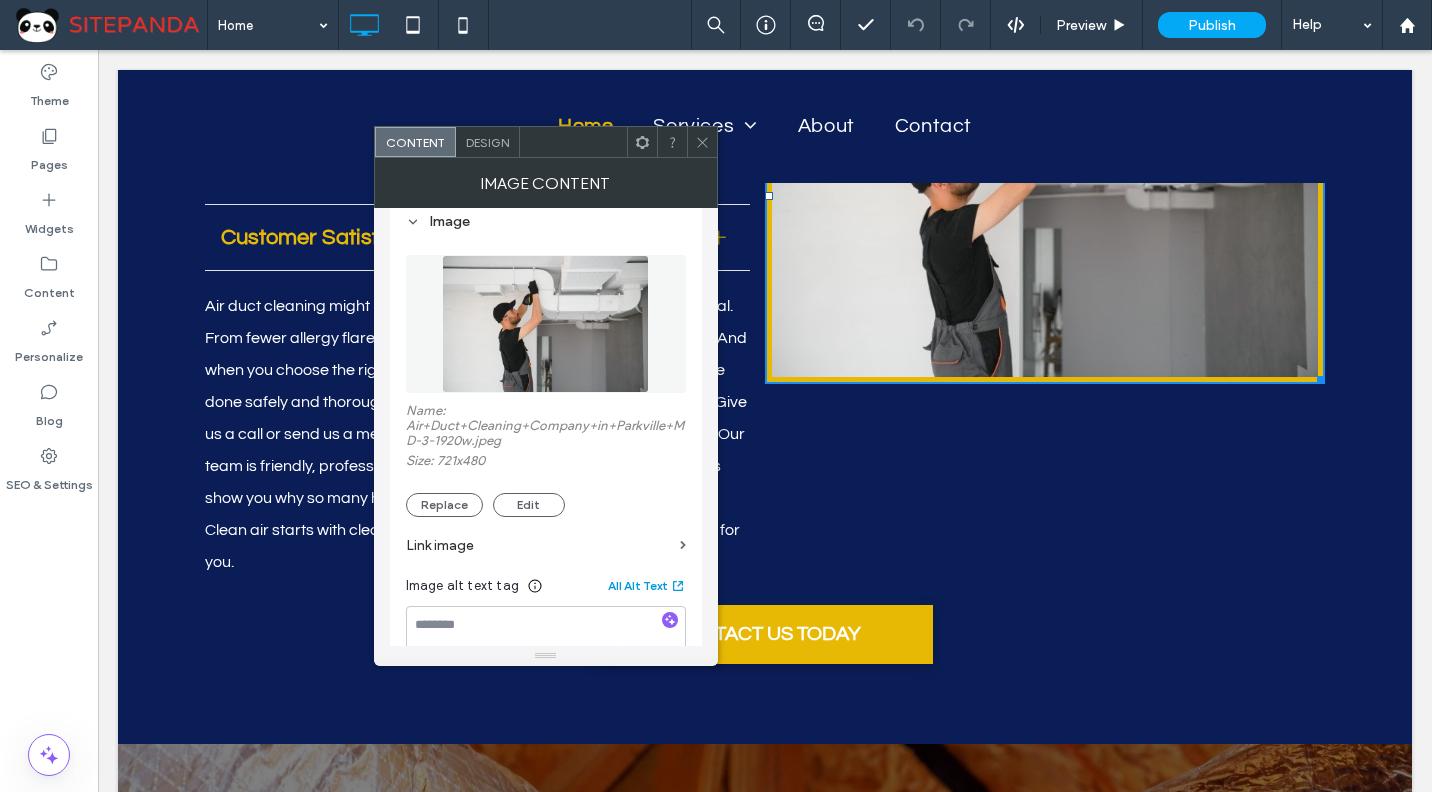 click 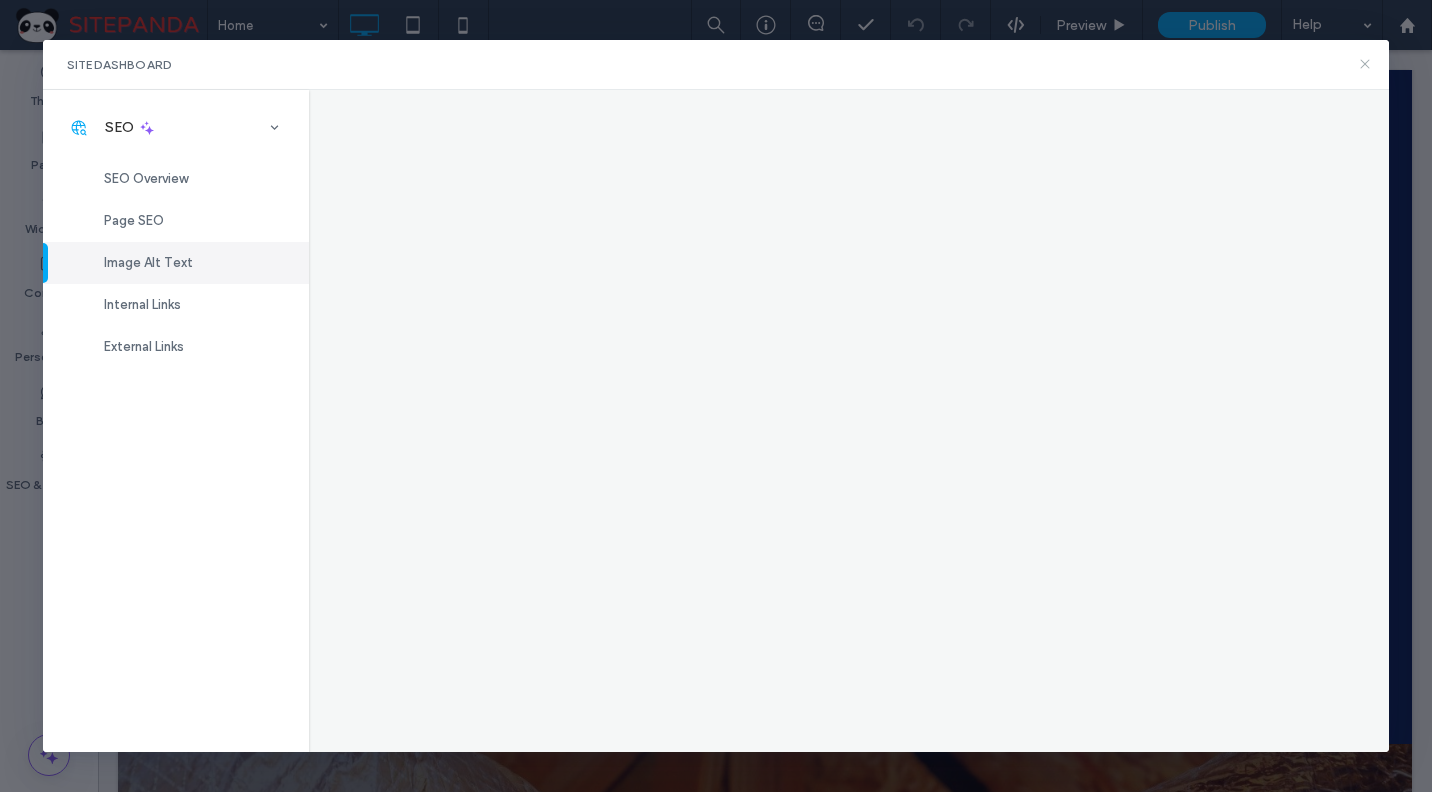 click 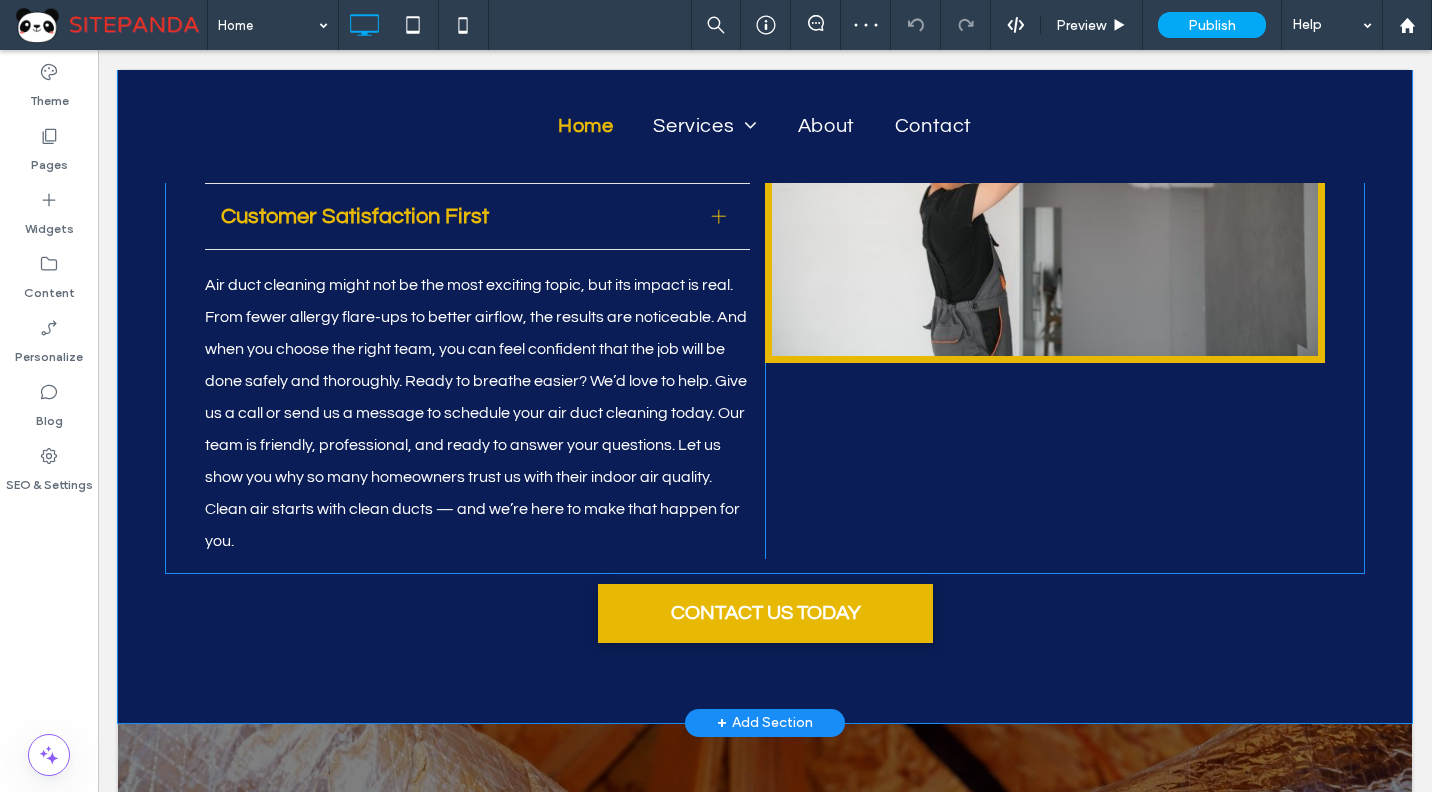 scroll, scrollTop: 2300, scrollLeft: 0, axis: vertical 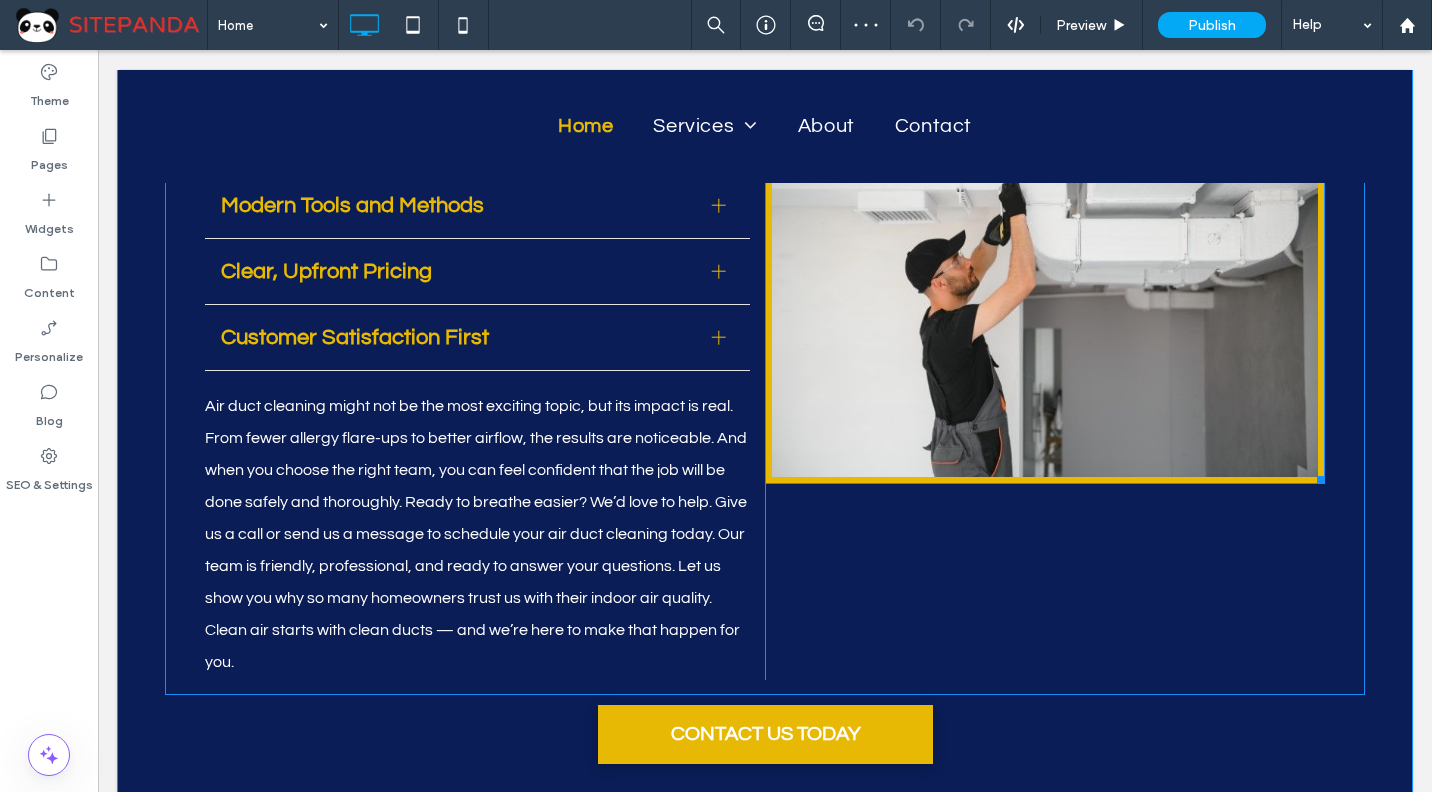 click at bounding box center (1045, 295) 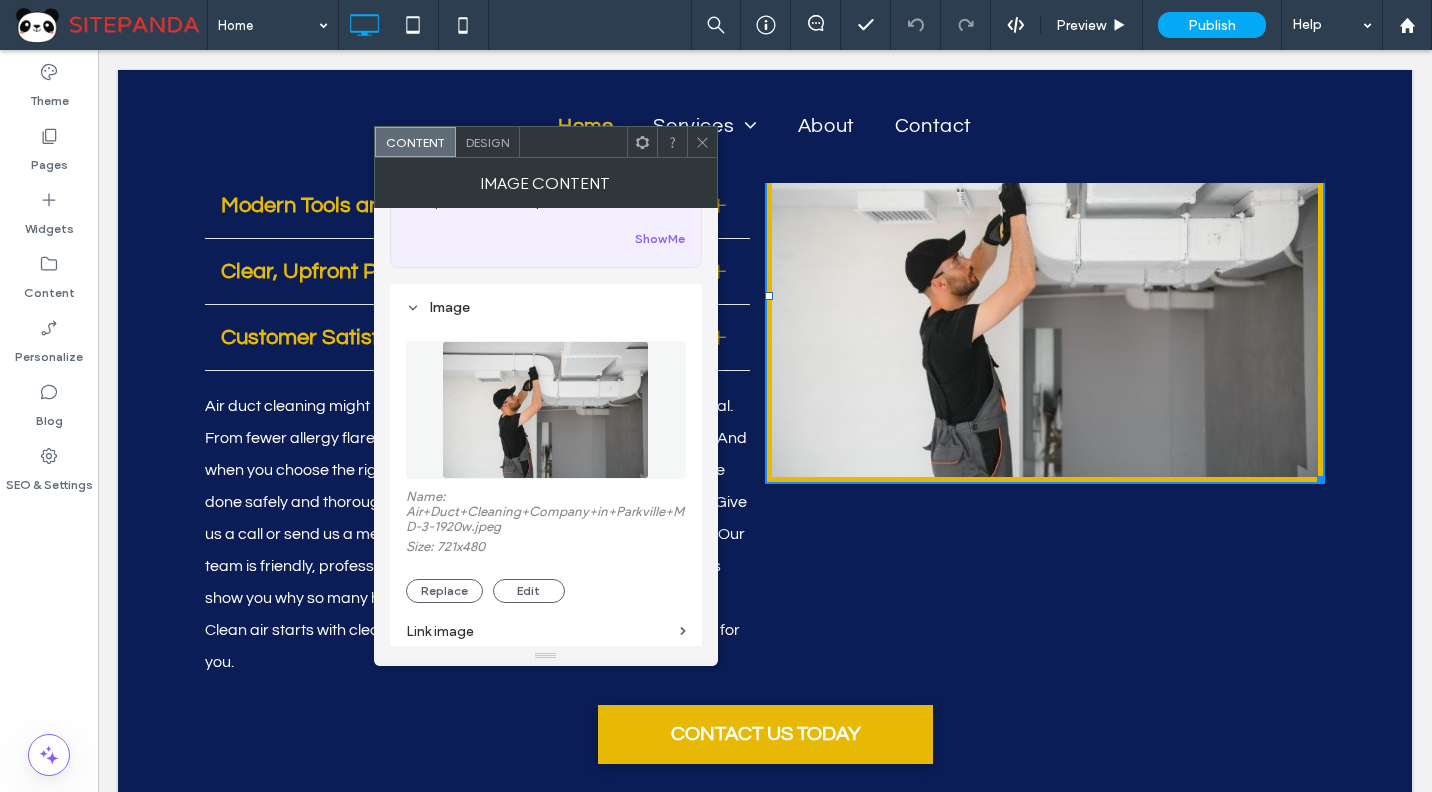 scroll, scrollTop: 200, scrollLeft: 0, axis: vertical 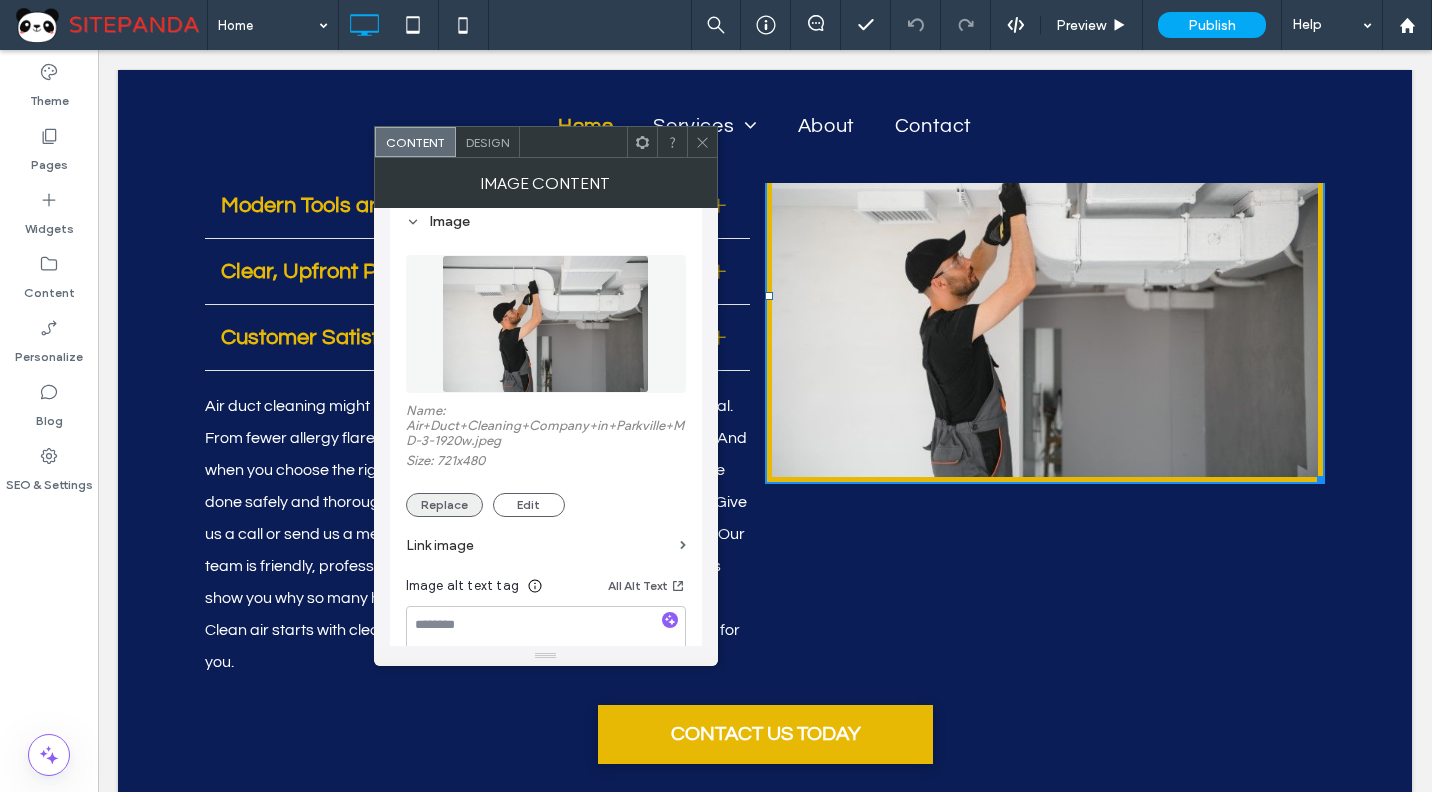 click on "Replace" at bounding box center [444, 505] 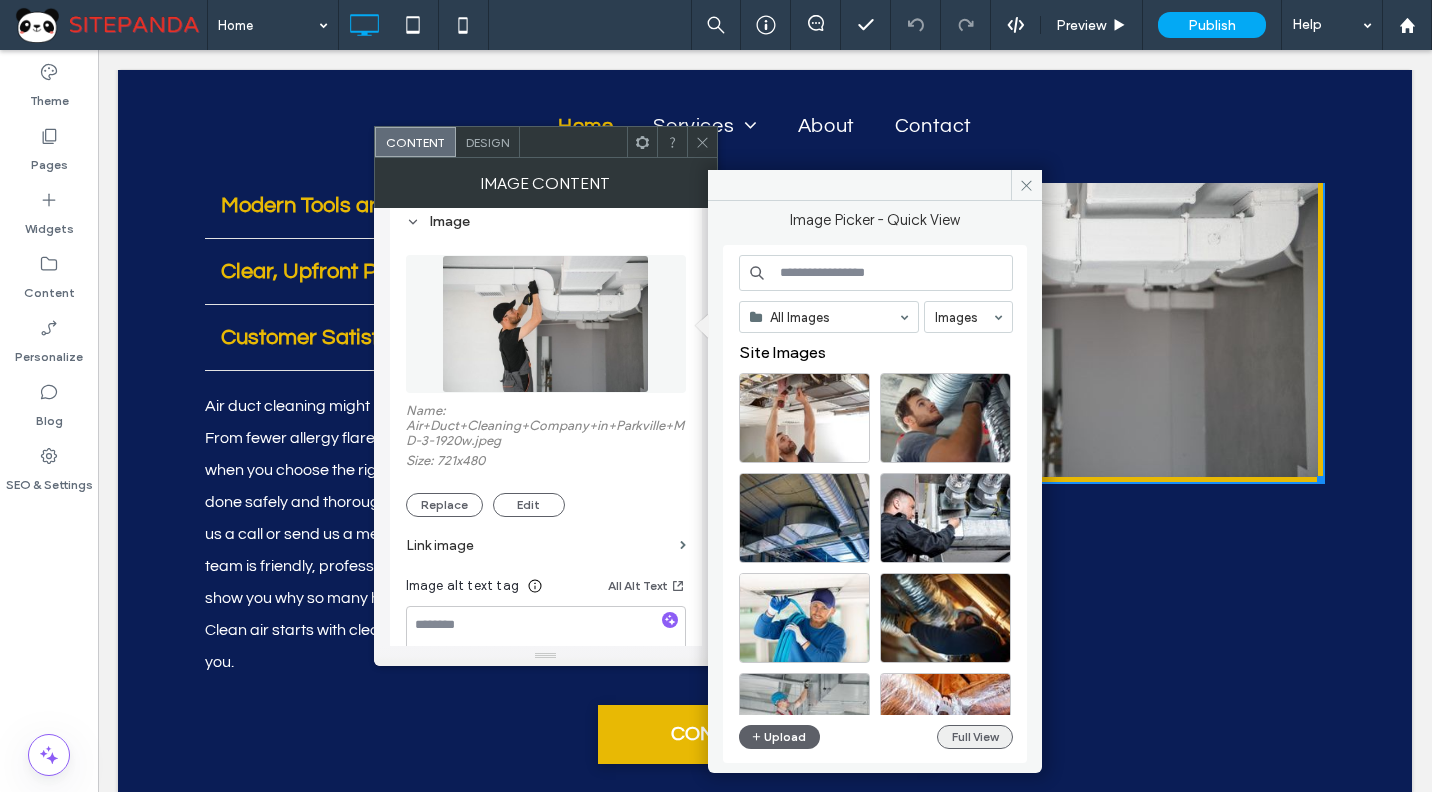 click on "Full View" at bounding box center (975, 737) 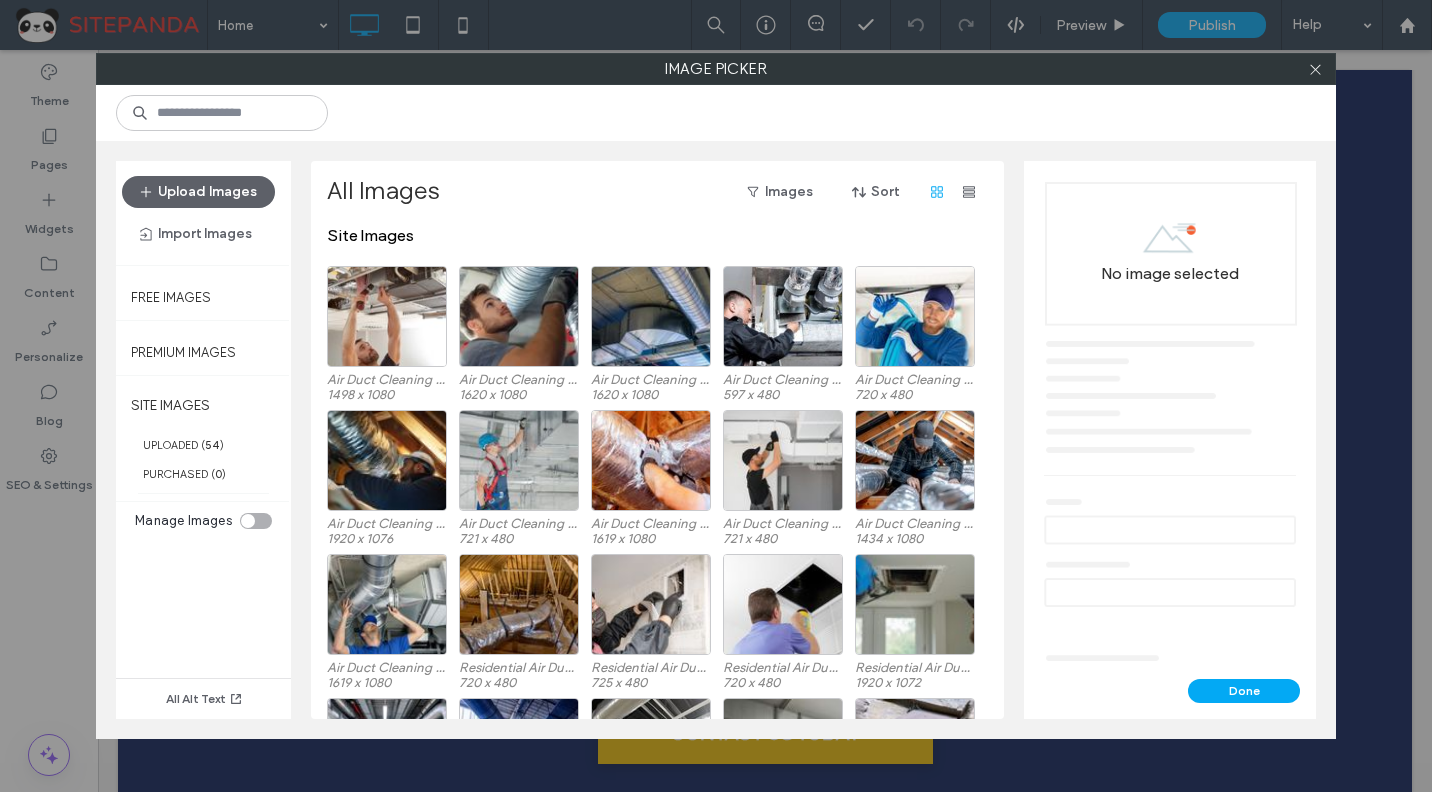 click at bounding box center [256, 521] 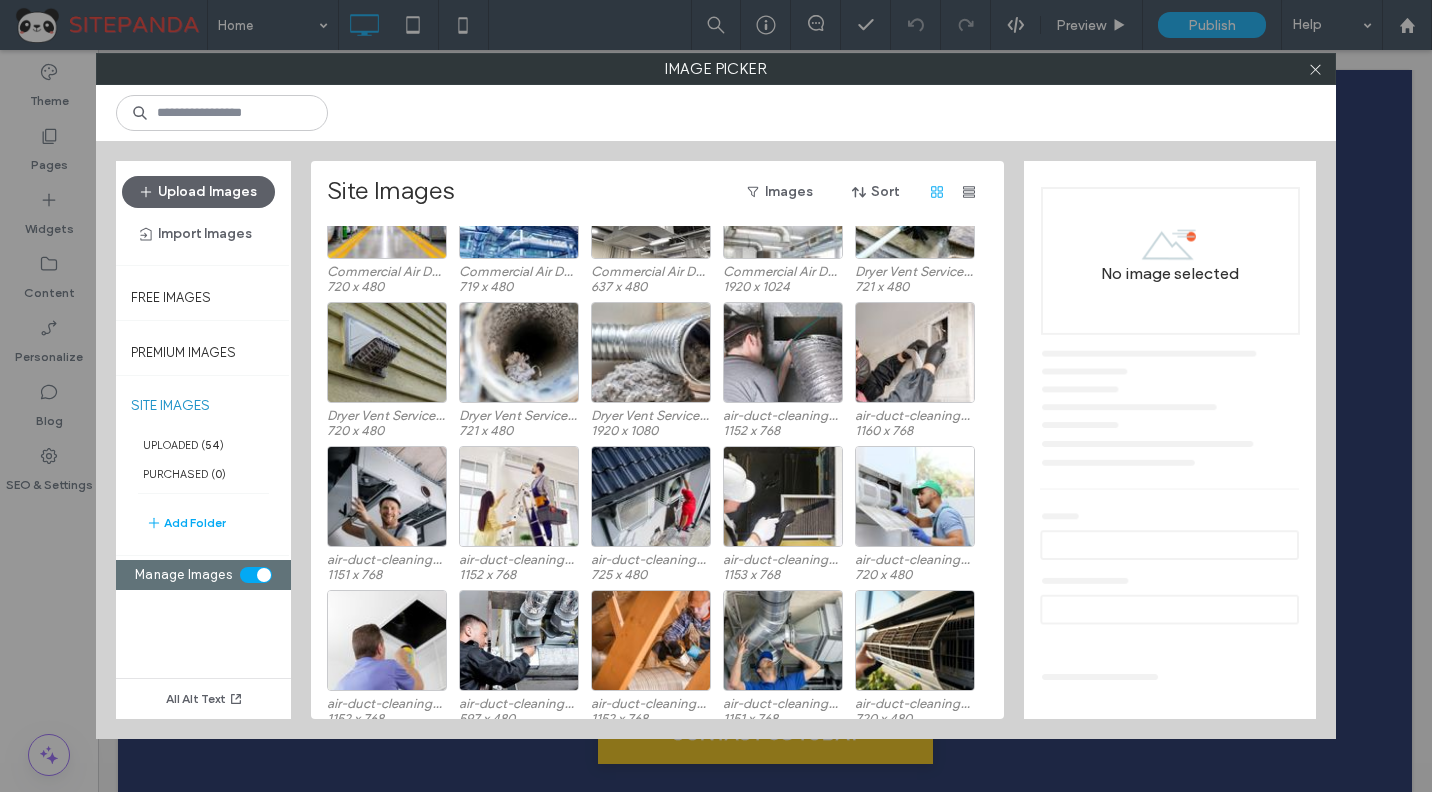 scroll, scrollTop: 700, scrollLeft: 0, axis: vertical 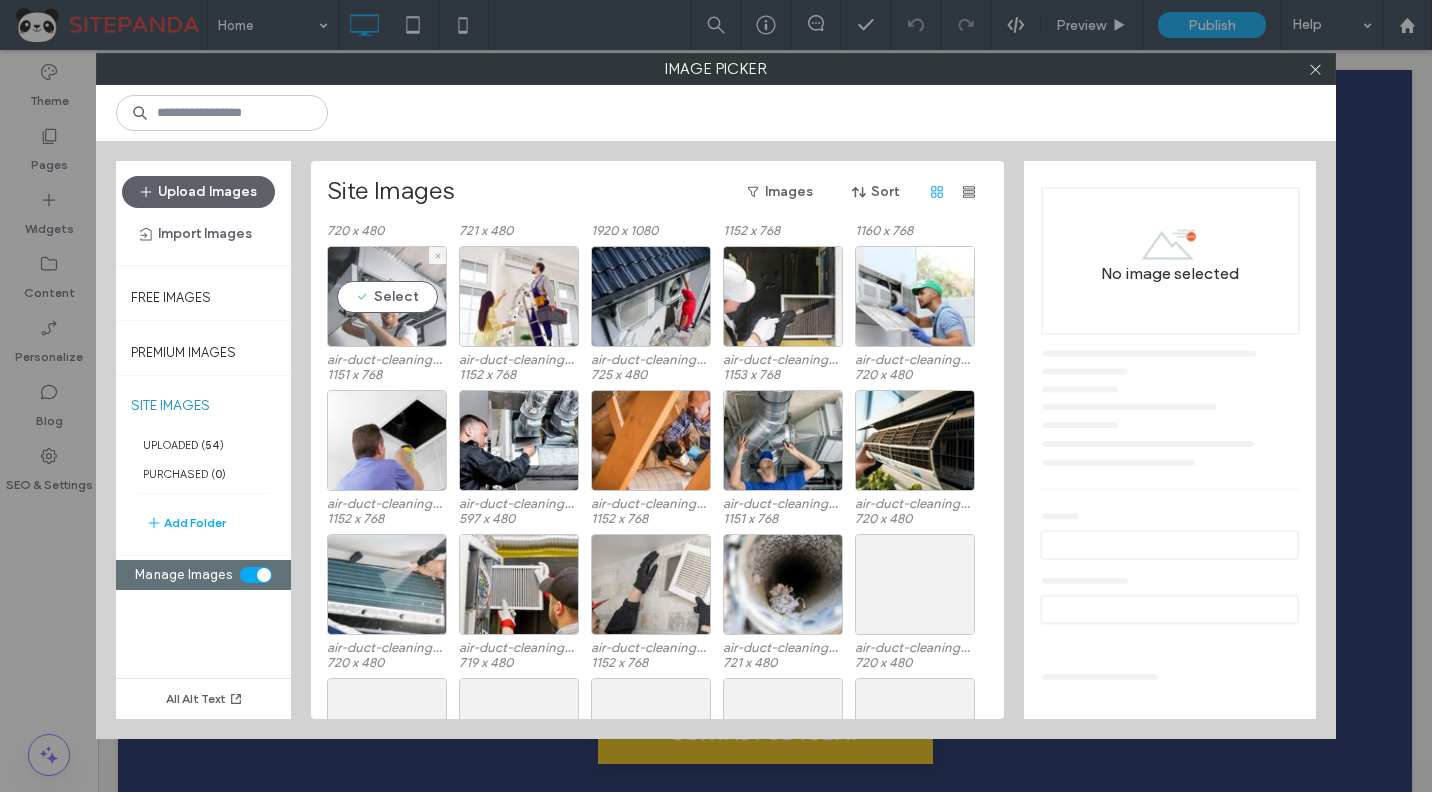 click on "Select" at bounding box center (387, 296) 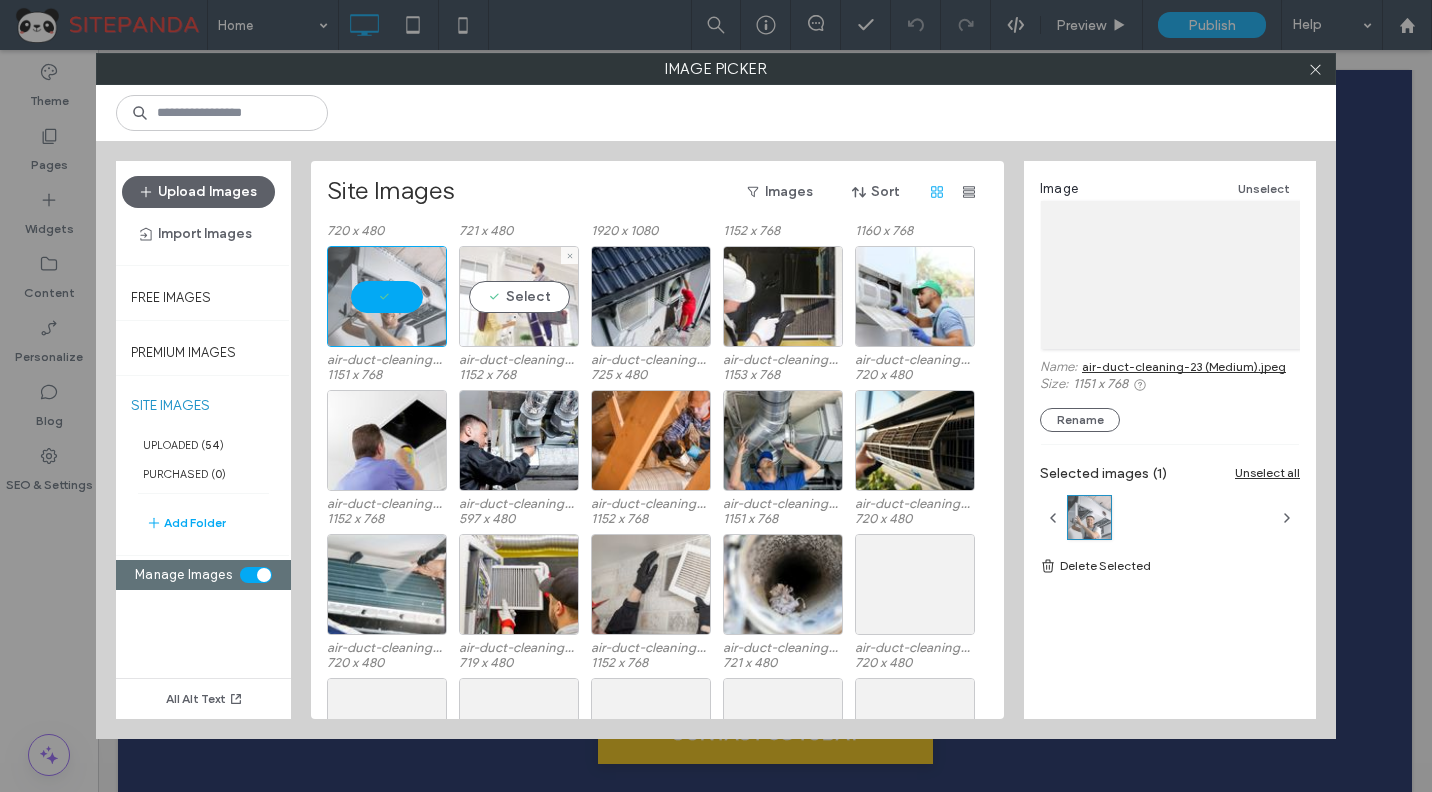 click on "Select" at bounding box center (519, 296) 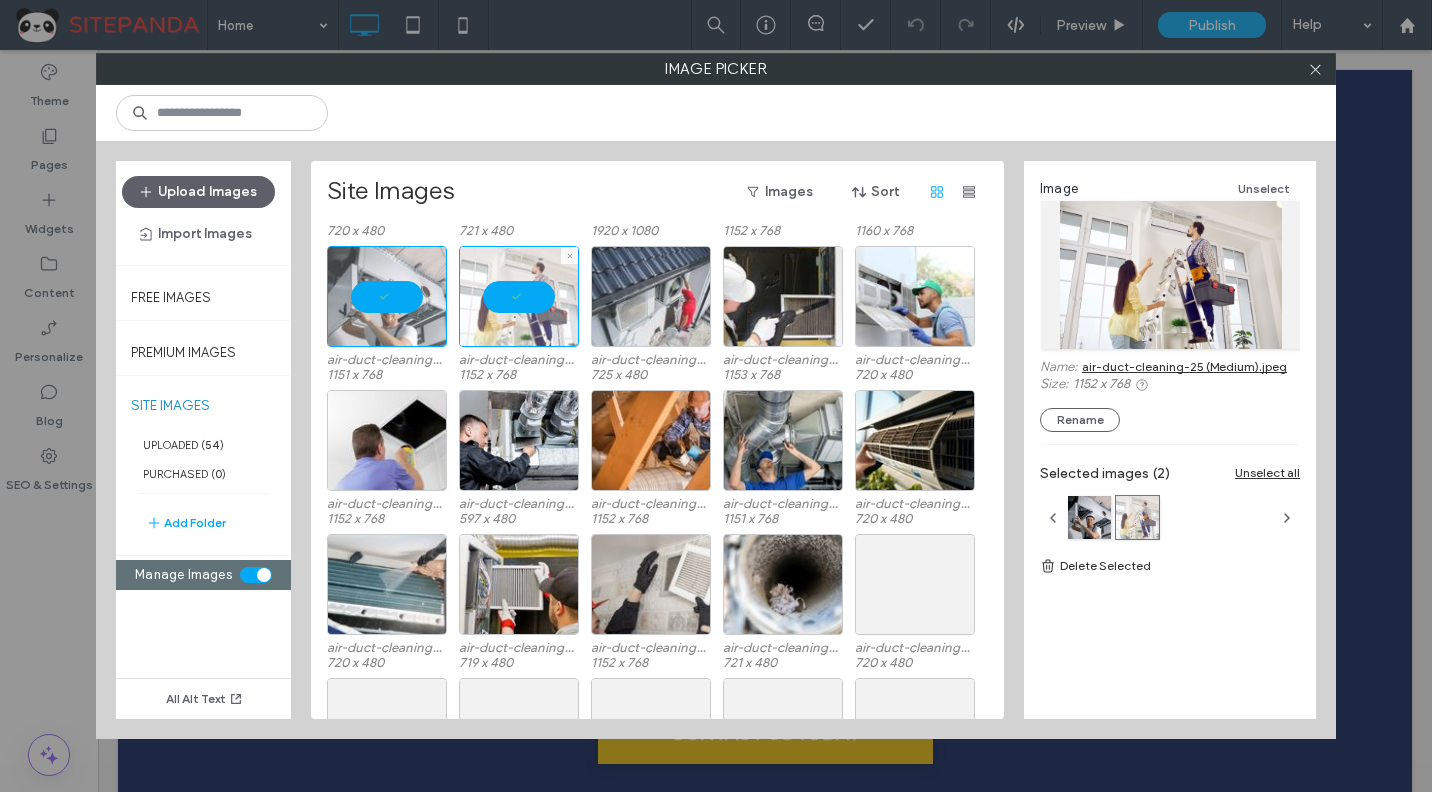 click at bounding box center [651, 296] 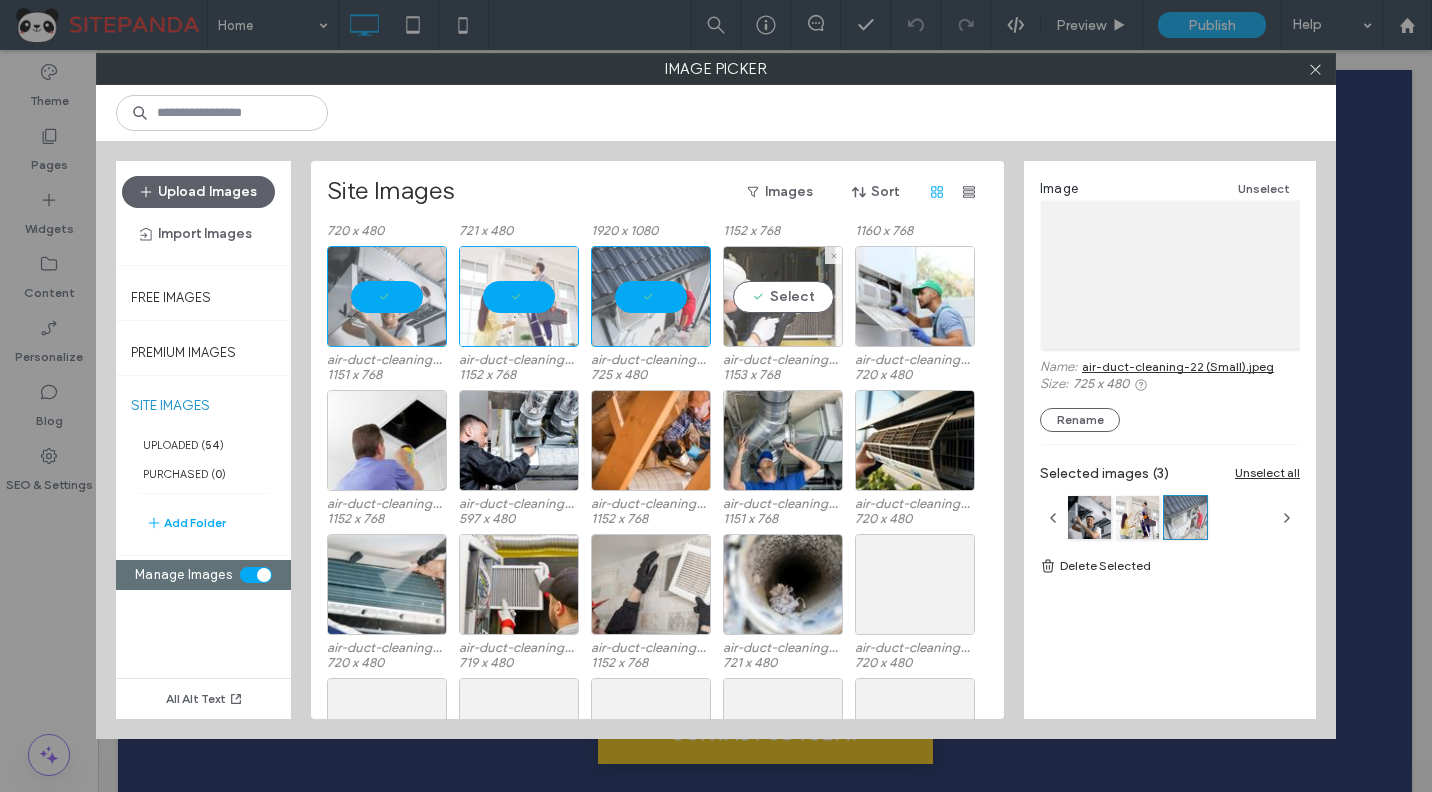 click on "Select" at bounding box center (783, 296) 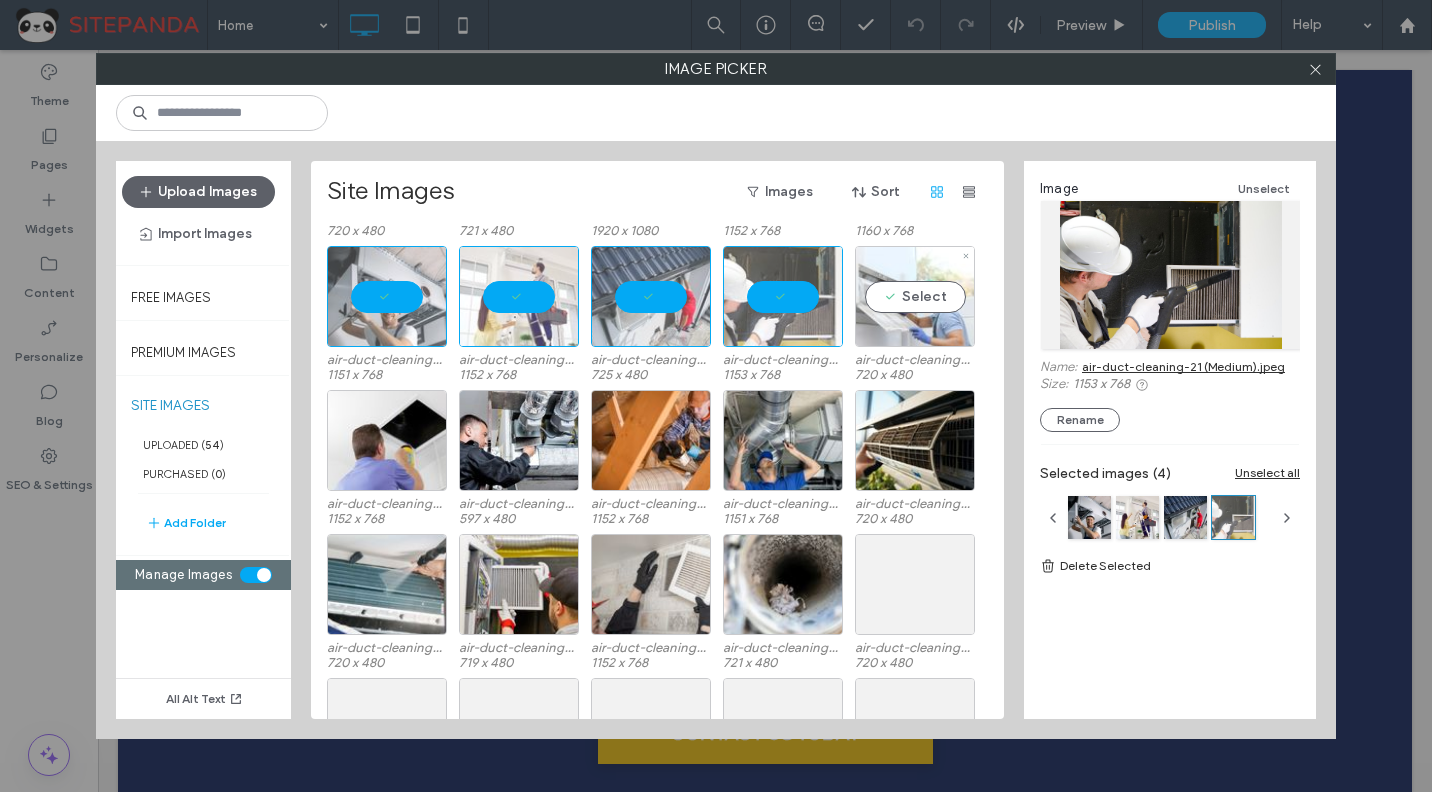 click on "Select" at bounding box center (915, 296) 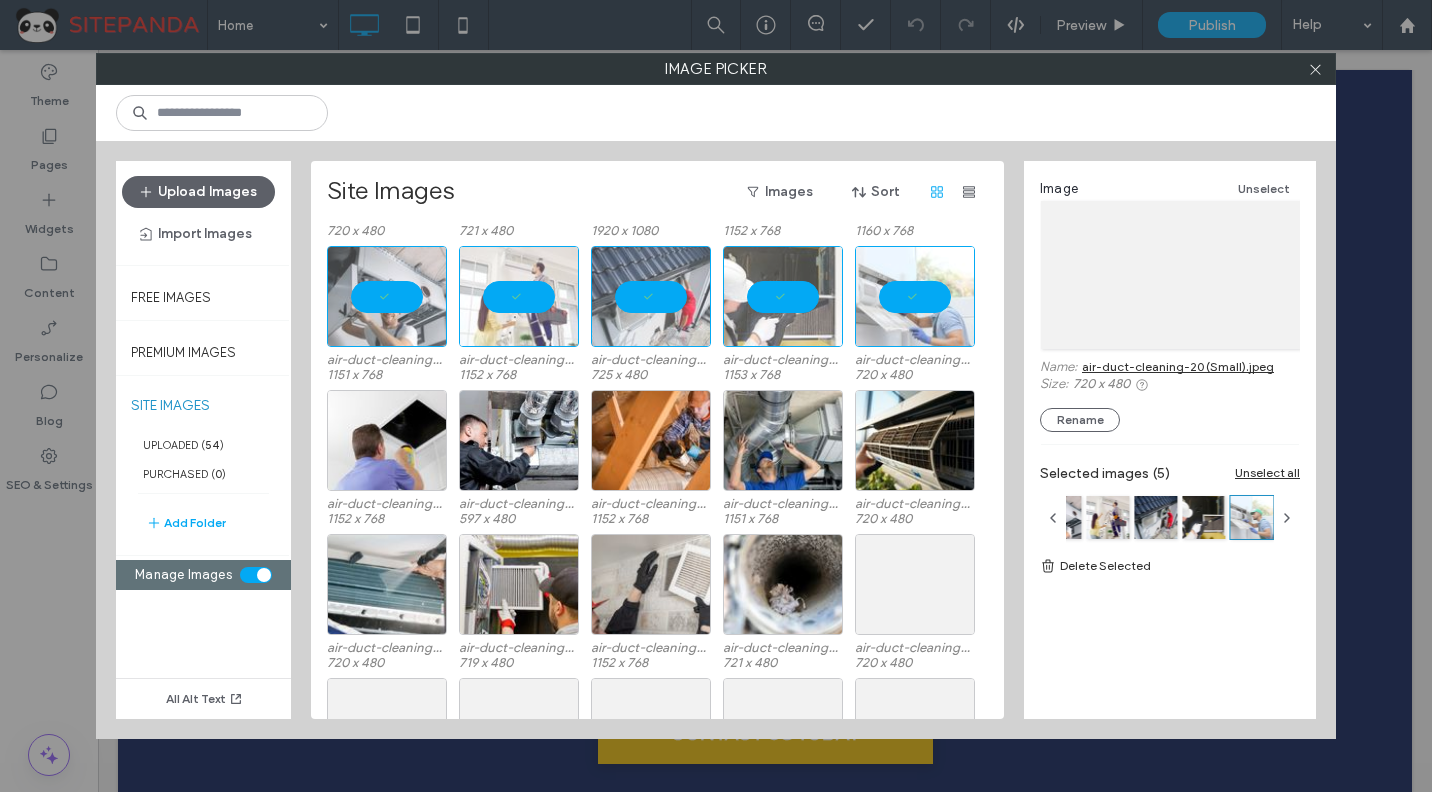 click on "air-duct-cleaning-23 (Medium).jpeg 1151 x 768 air-duct-cleaning-25 (Medium).jpeg 1152 x 768 air-duct-cleaning-22 (Small).jpeg 725 x 480 air-duct-cleaning-21 (Medium).jpeg 1153 x 768 air-duct-cleaning-20 (Small).jpeg 720 x 480" at bounding box center (663, 318) 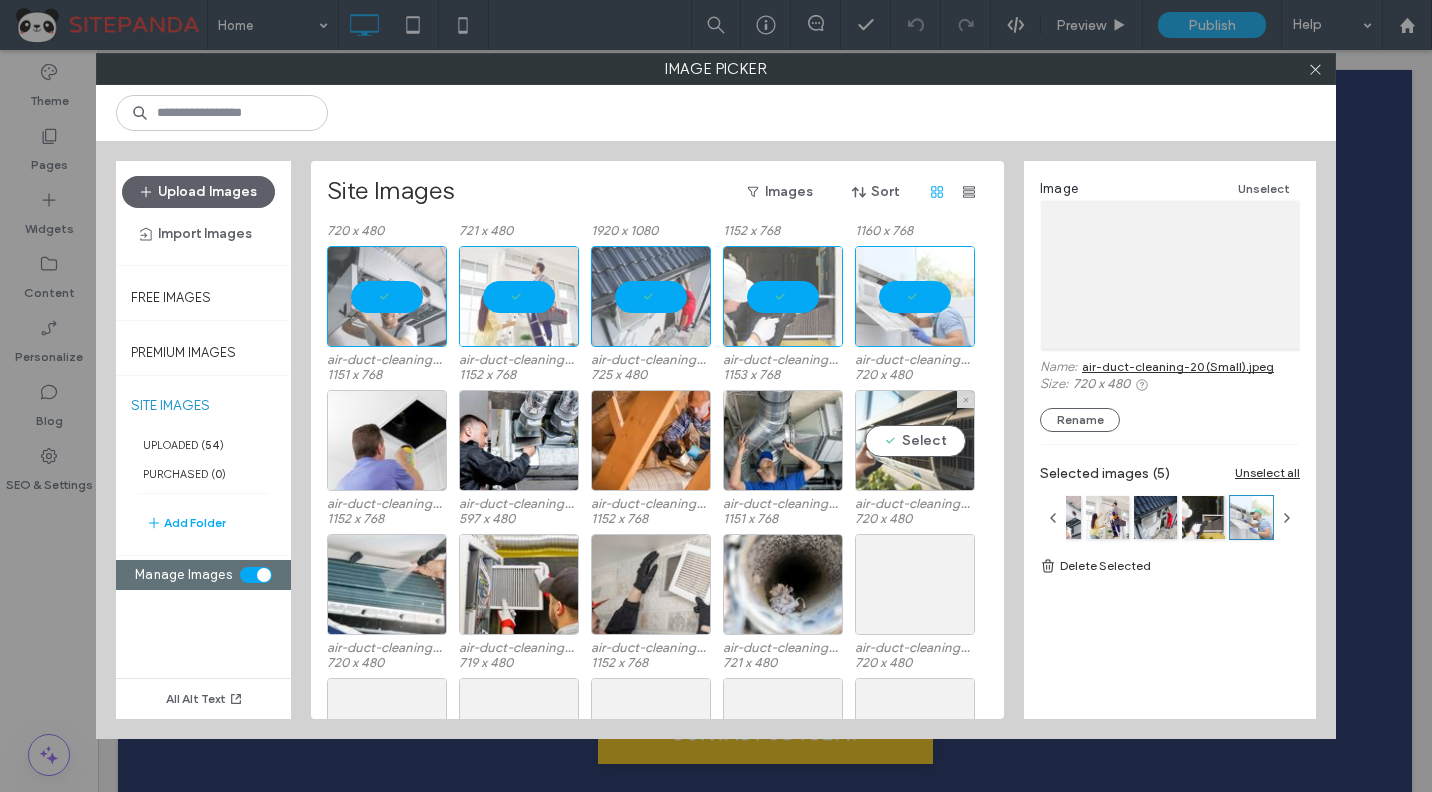 click on "Select" at bounding box center [915, 440] 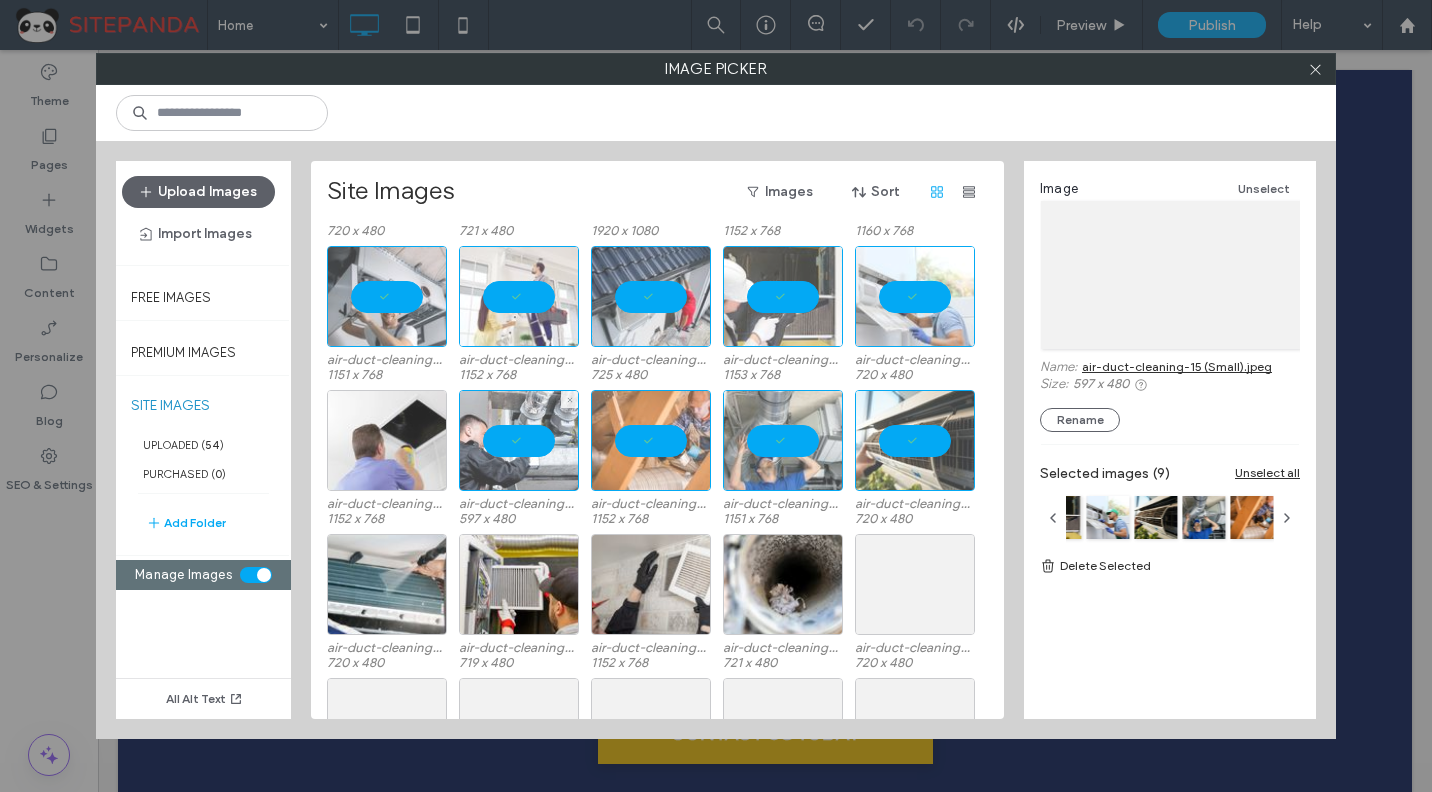 click at bounding box center (387, 440) 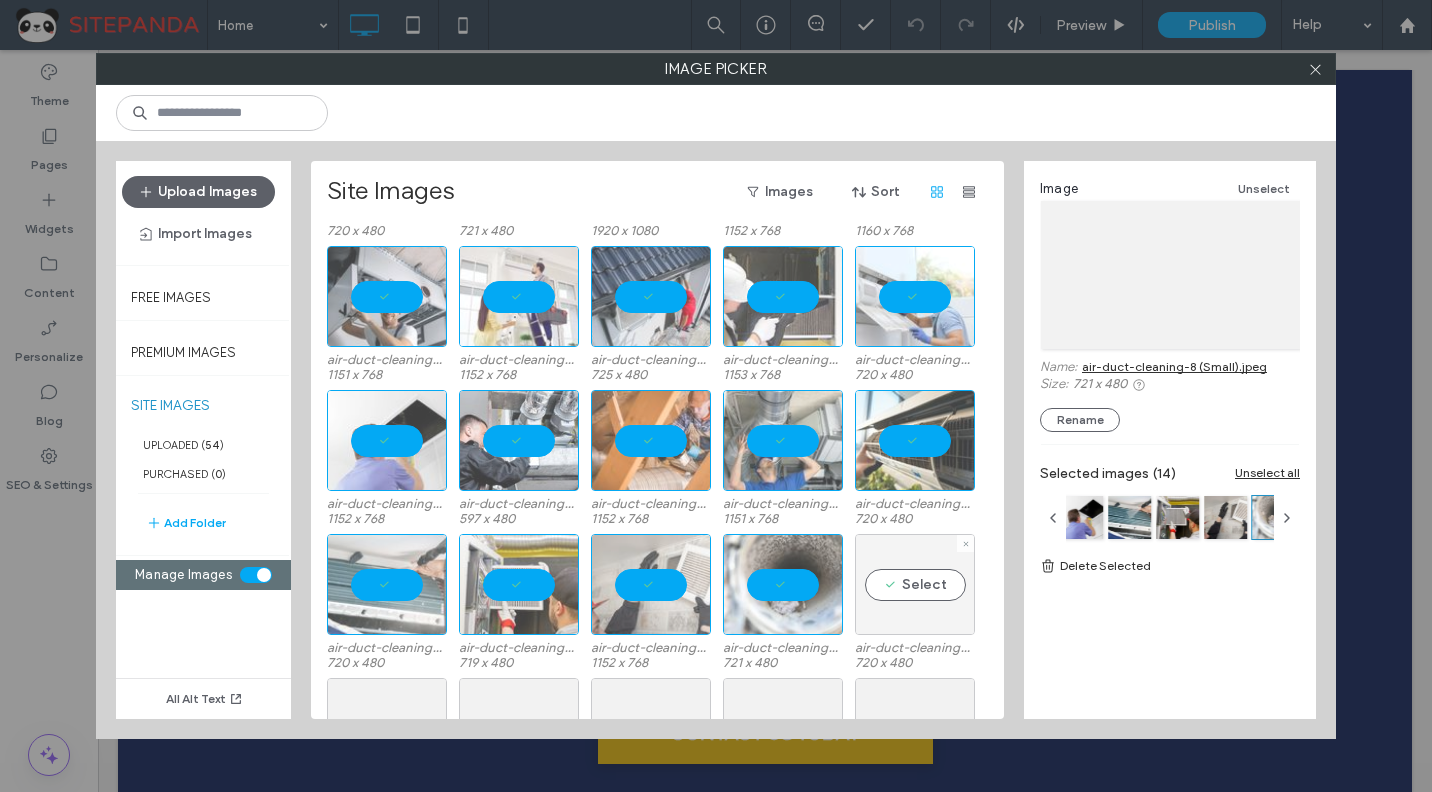 drag, startPoint x: 783, startPoint y: 585, endPoint x: 903, endPoint y: 585, distance: 120 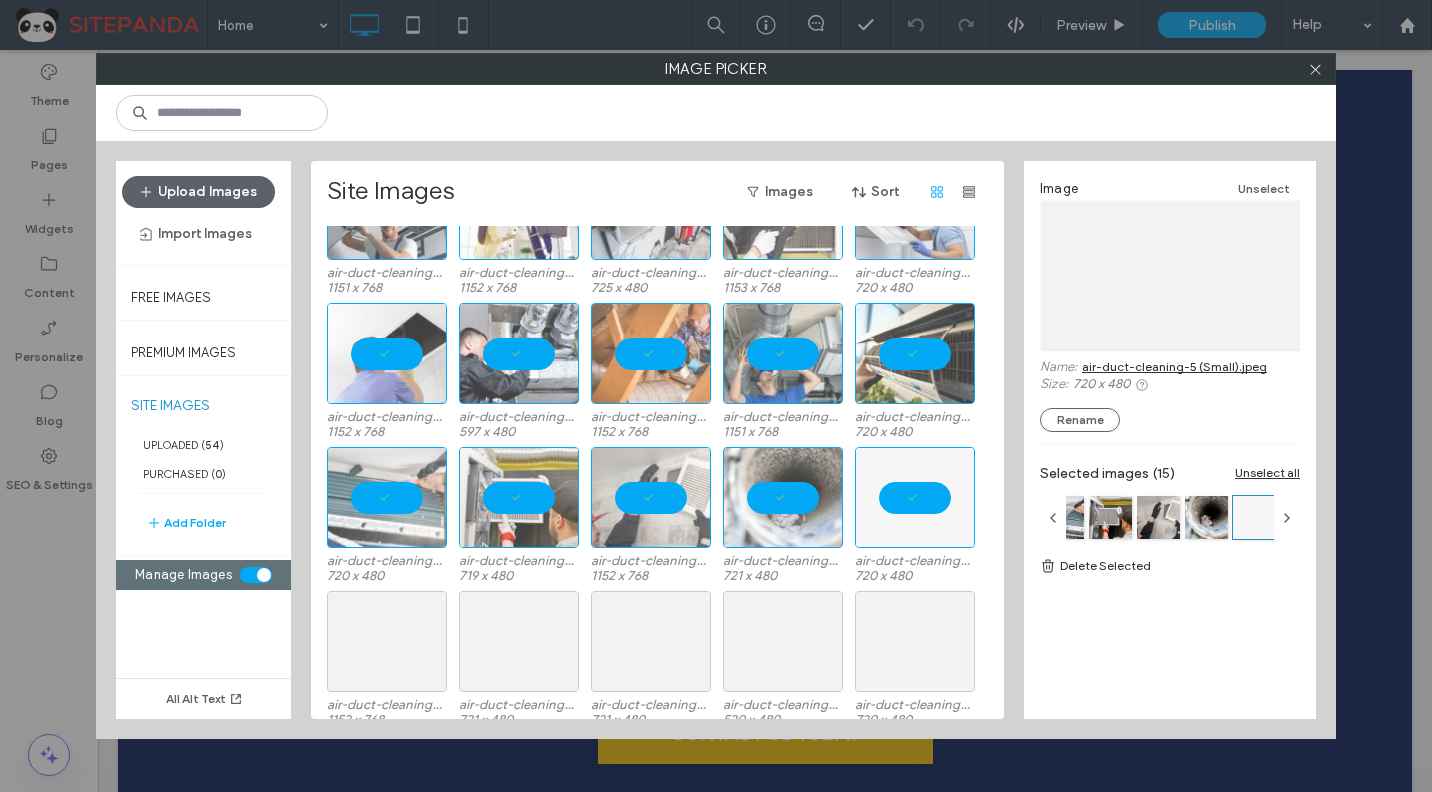 scroll, scrollTop: 803, scrollLeft: 0, axis: vertical 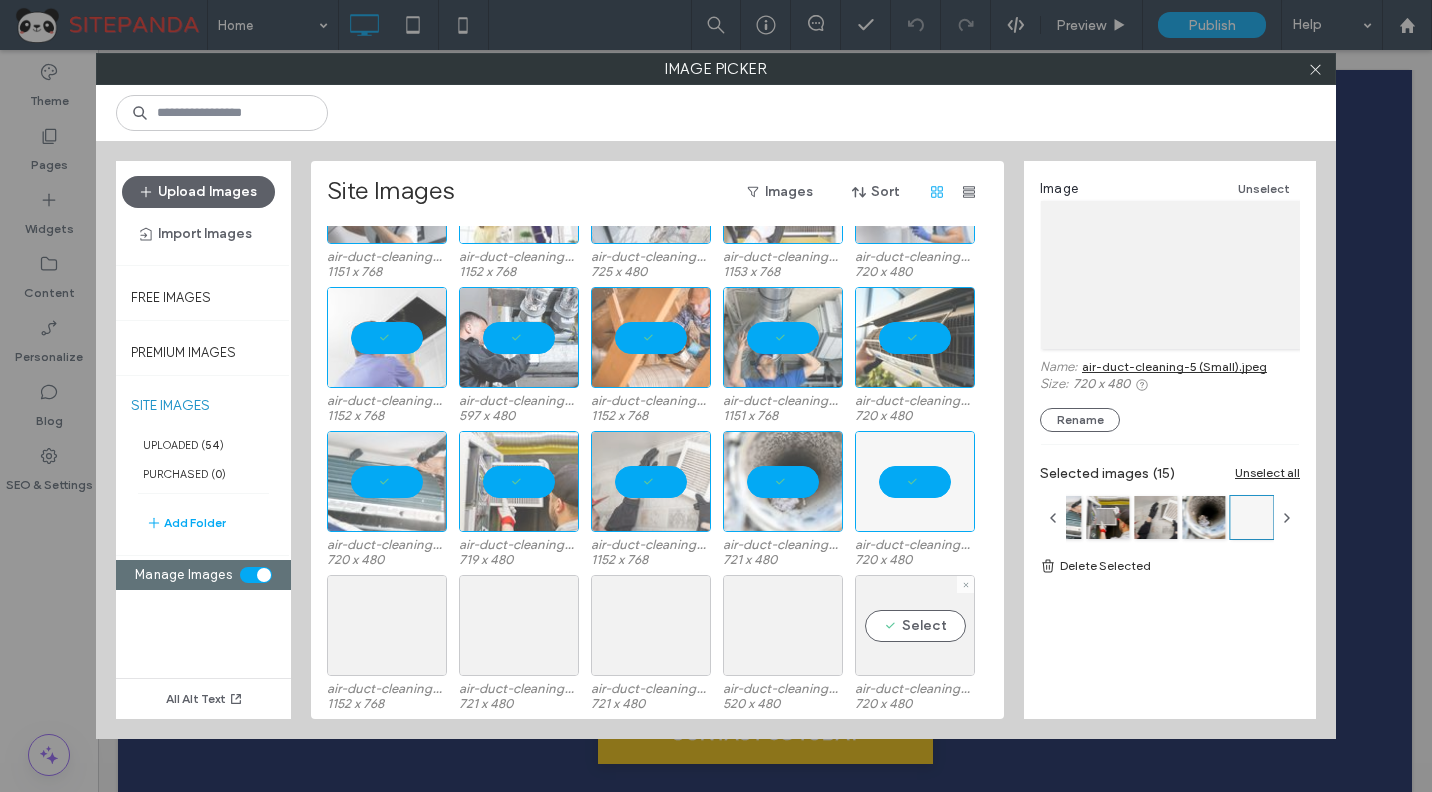 drag, startPoint x: 895, startPoint y: 615, endPoint x: 850, endPoint y: 616, distance: 45.01111 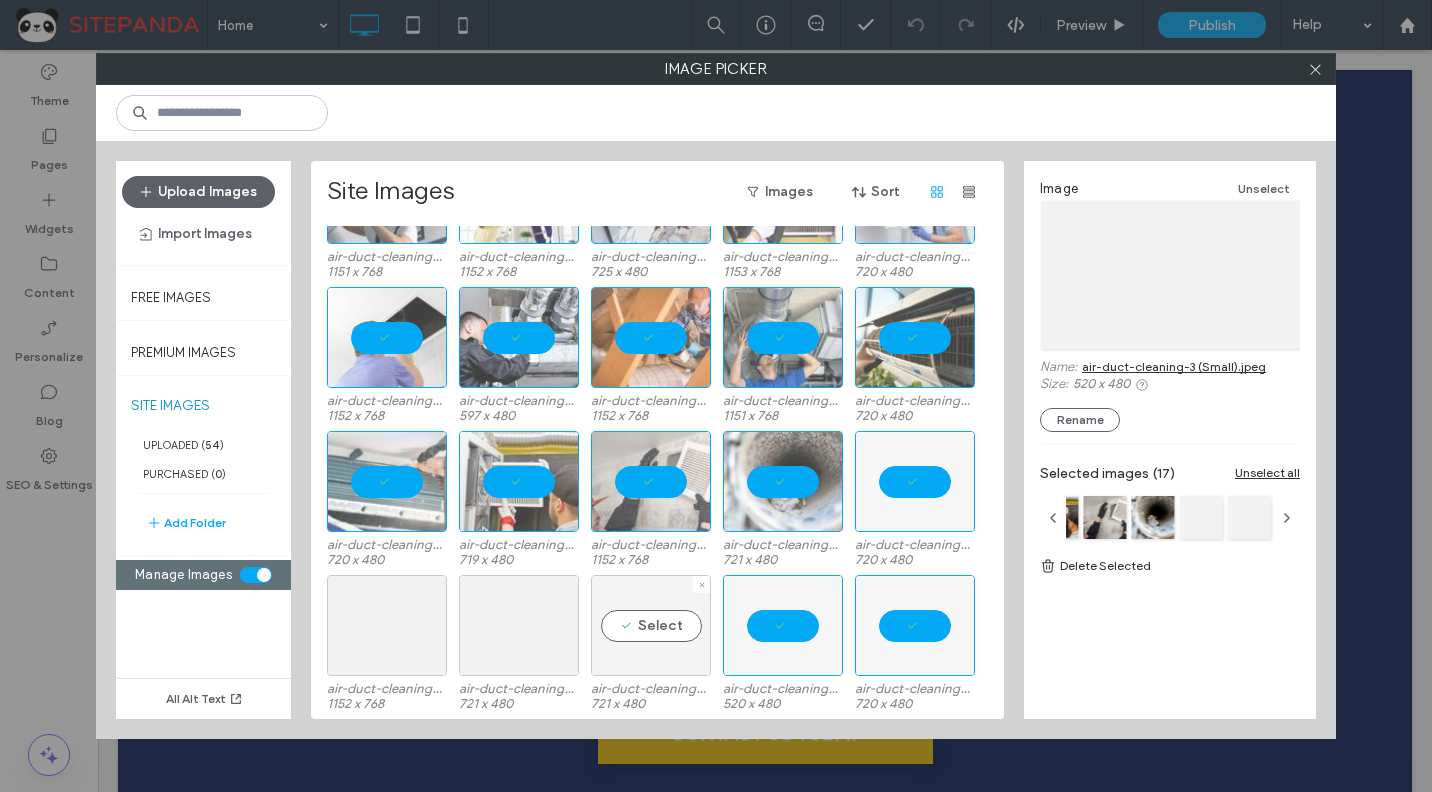 click on "Select" at bounding box center (651, 625) 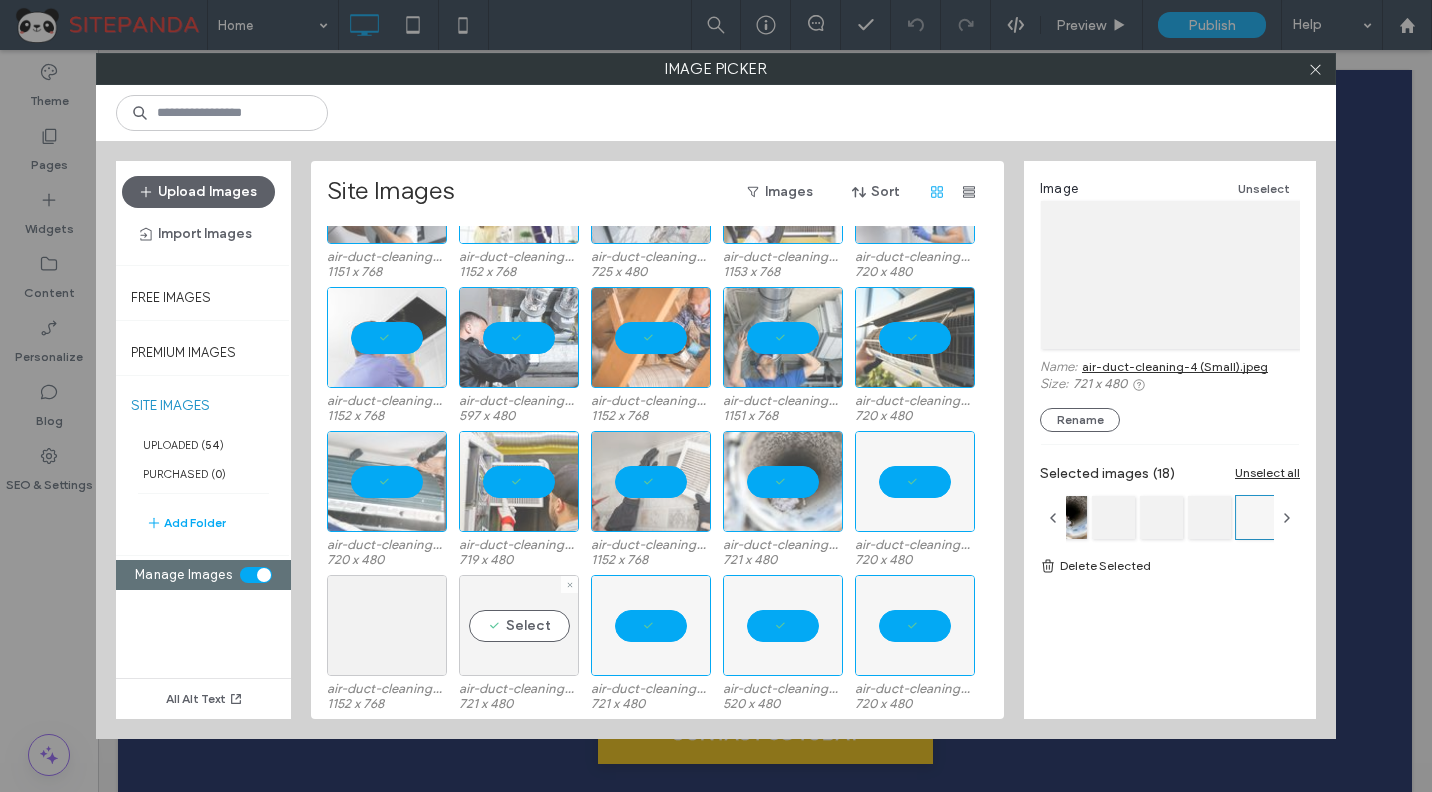 click on "Select" at bounding box center [519, 625] 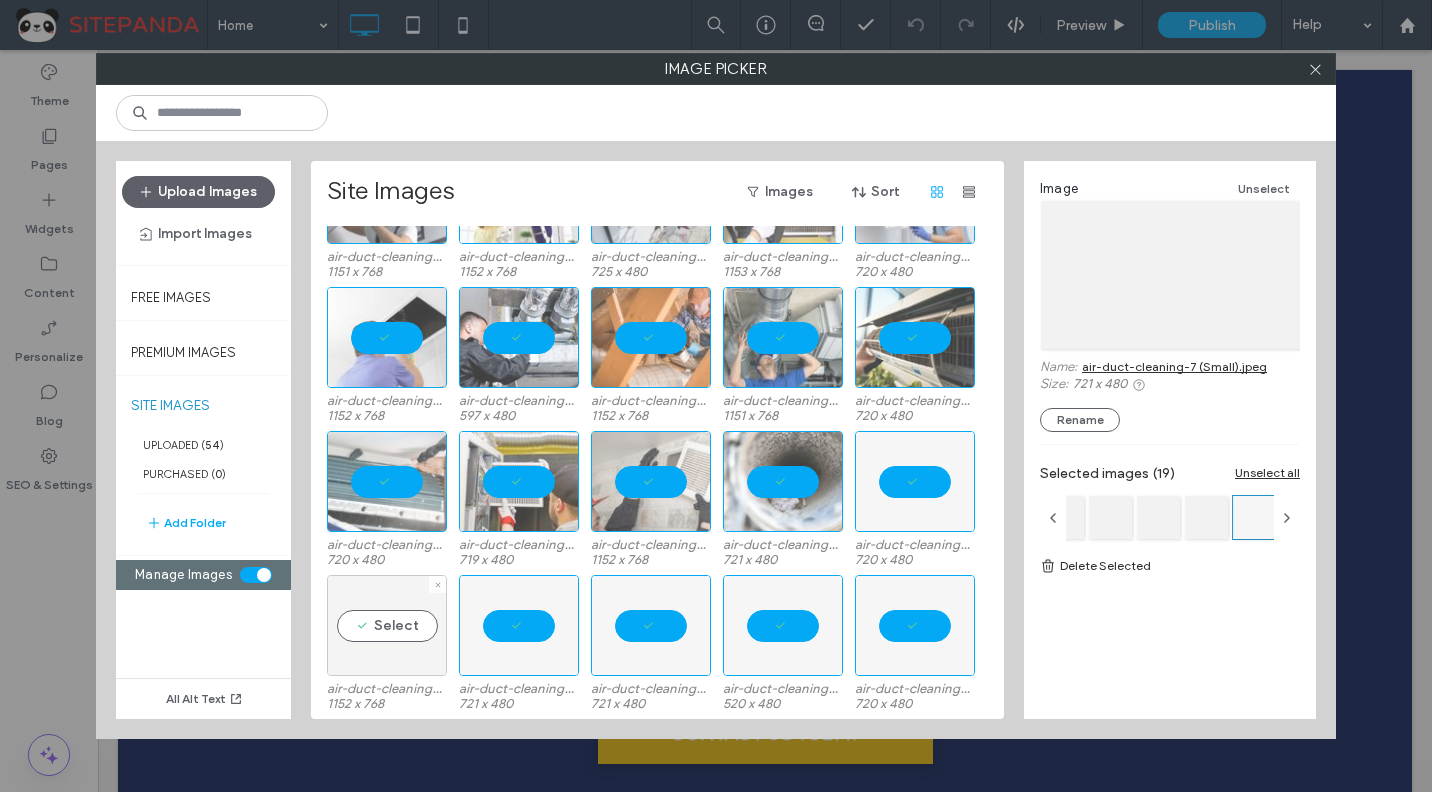 click on "Select" at bounding box center [387, 625] 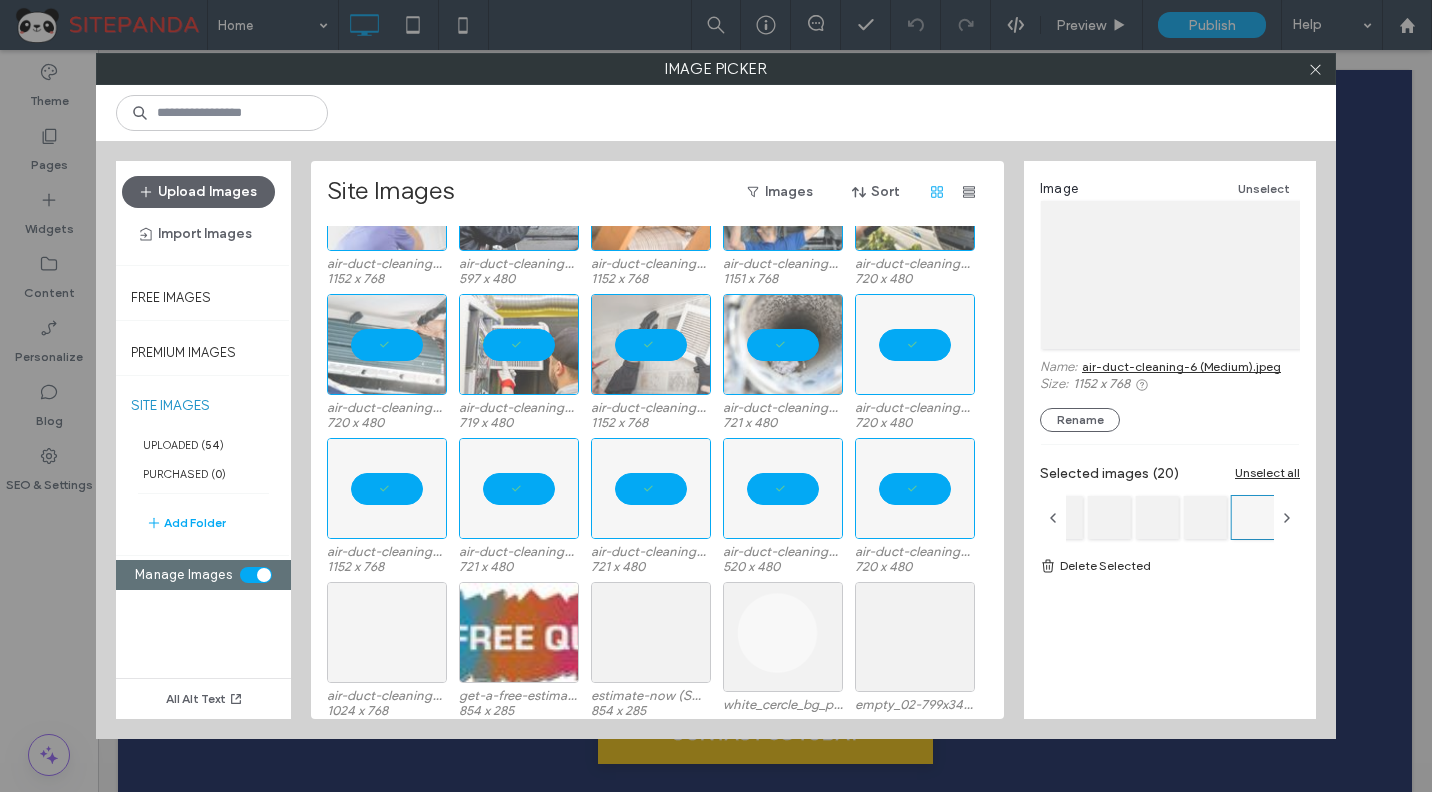 scroll, scrollTop: 1091, scrollLeft: 0, axis: vertical 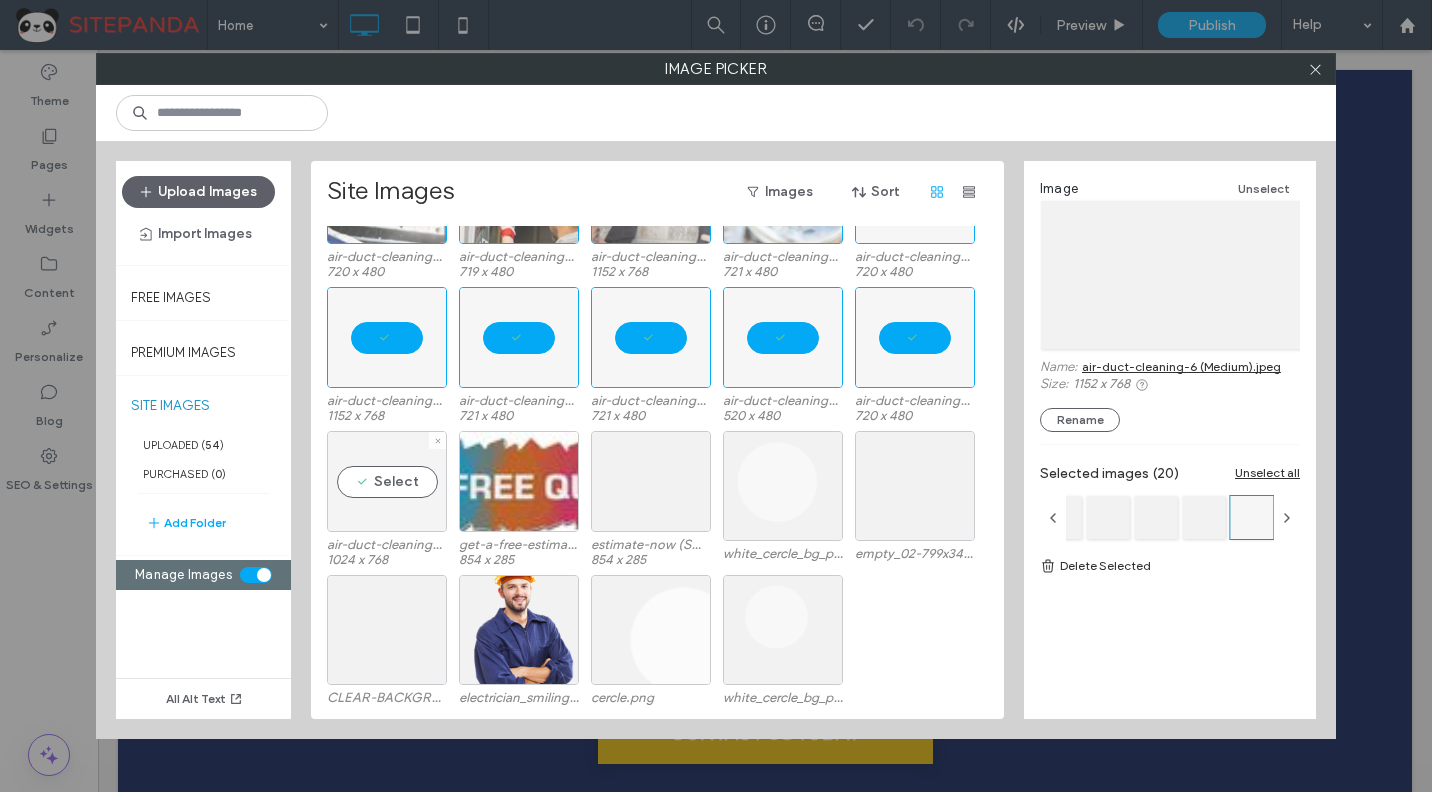 click on "Select" at bounding box center (387, 481) 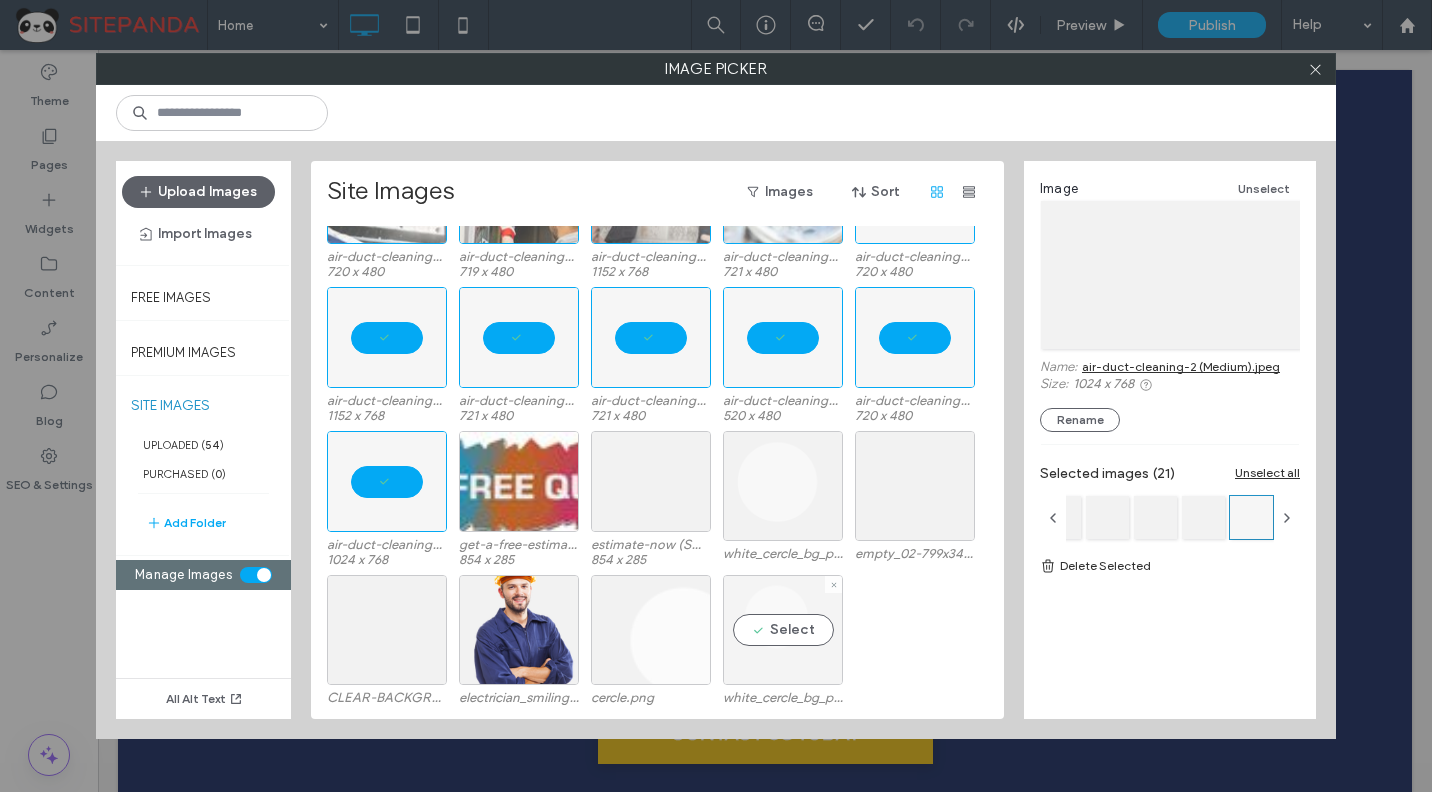 click on "Select" at bounding box center (783, 630) 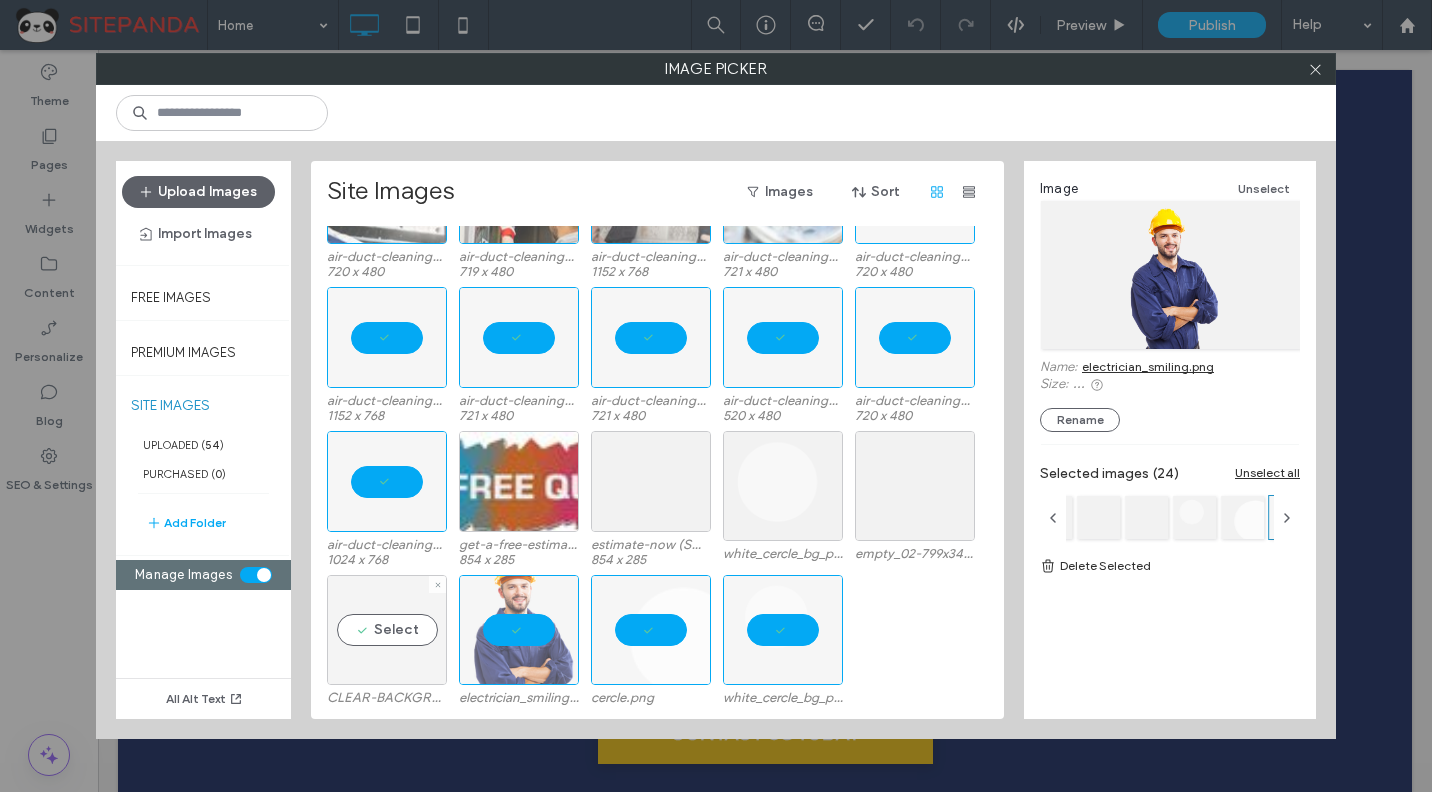 click on "Select" at bounding box center (387, 630) 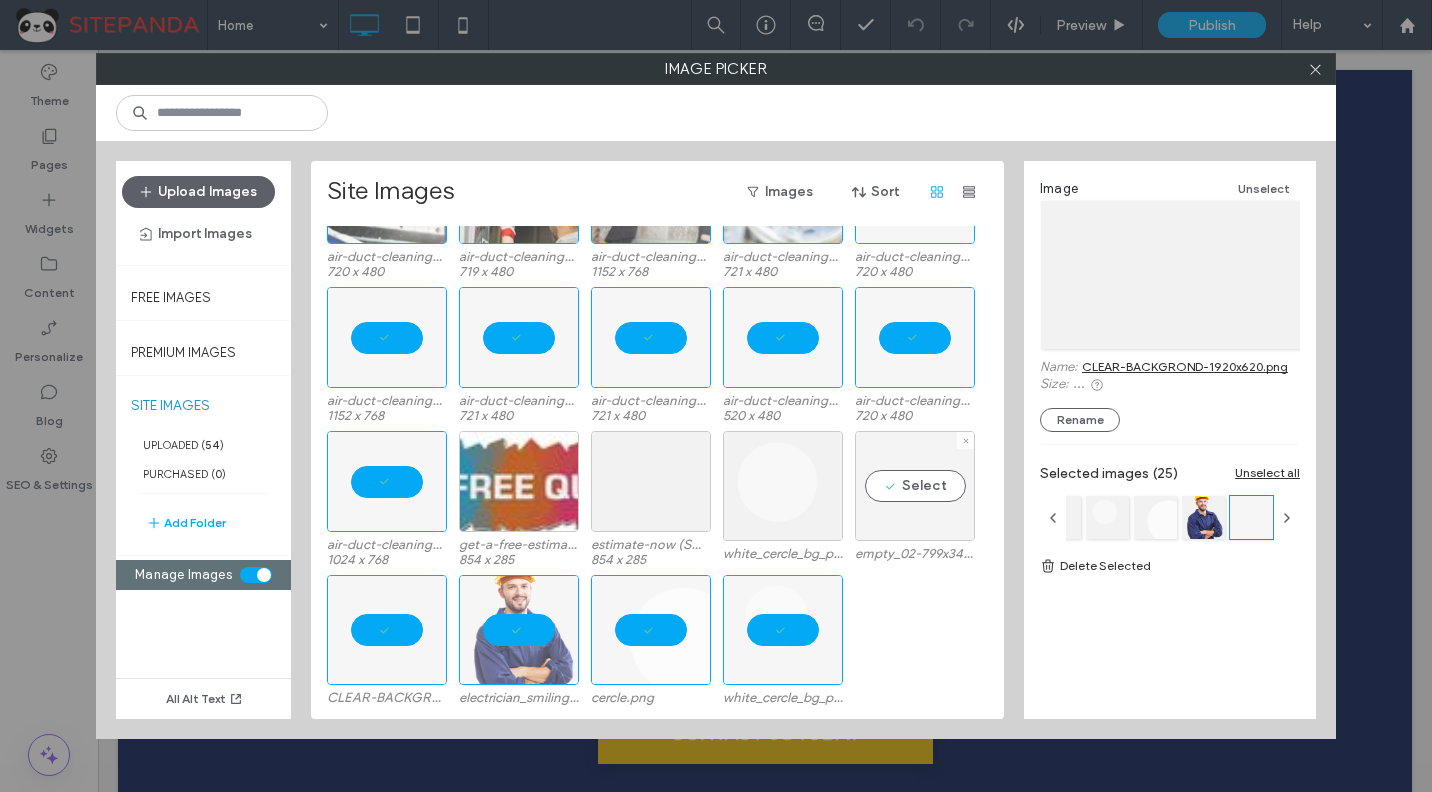 click on "Select" at bounding box center [915, 486] 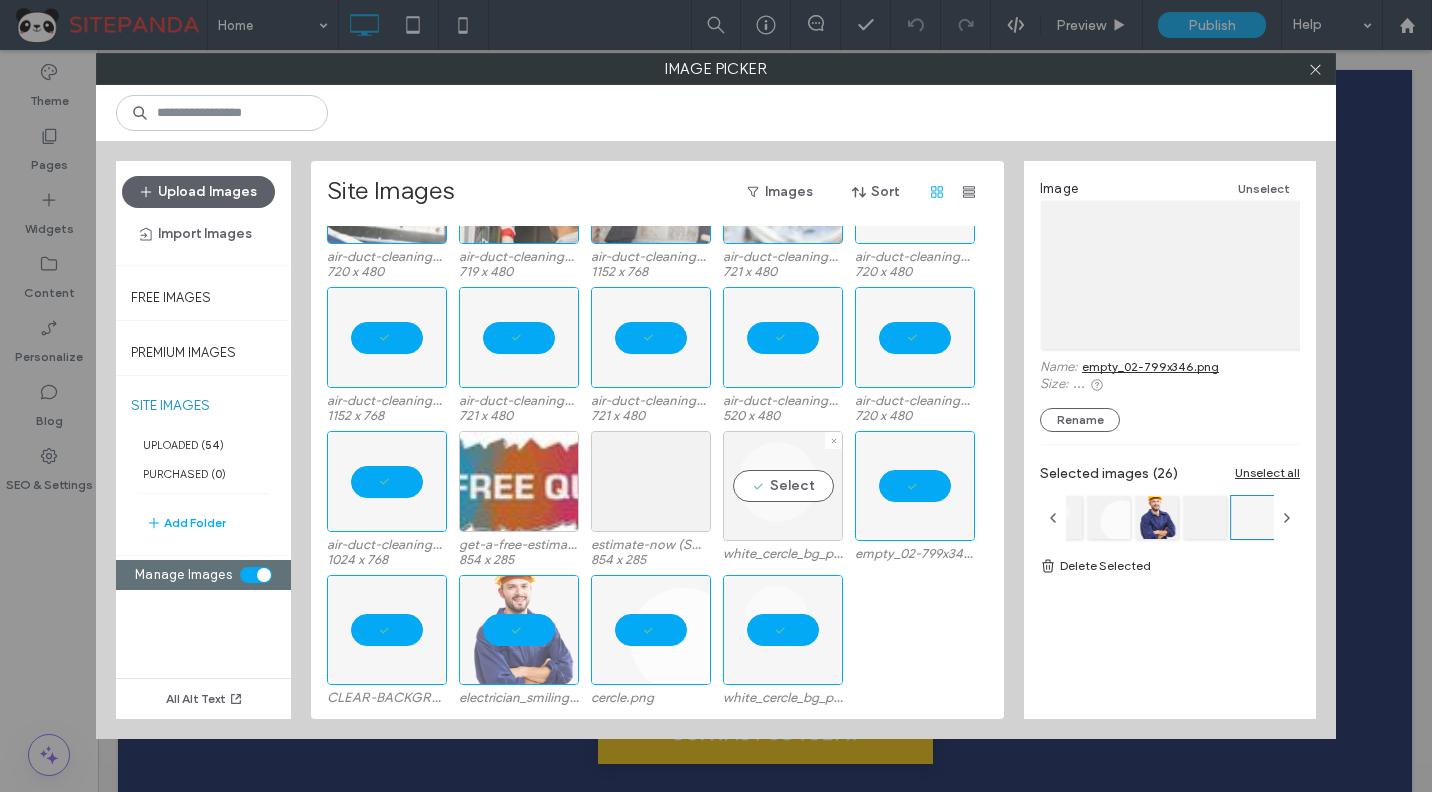 click on "Select" at bounding box center [783, 486] 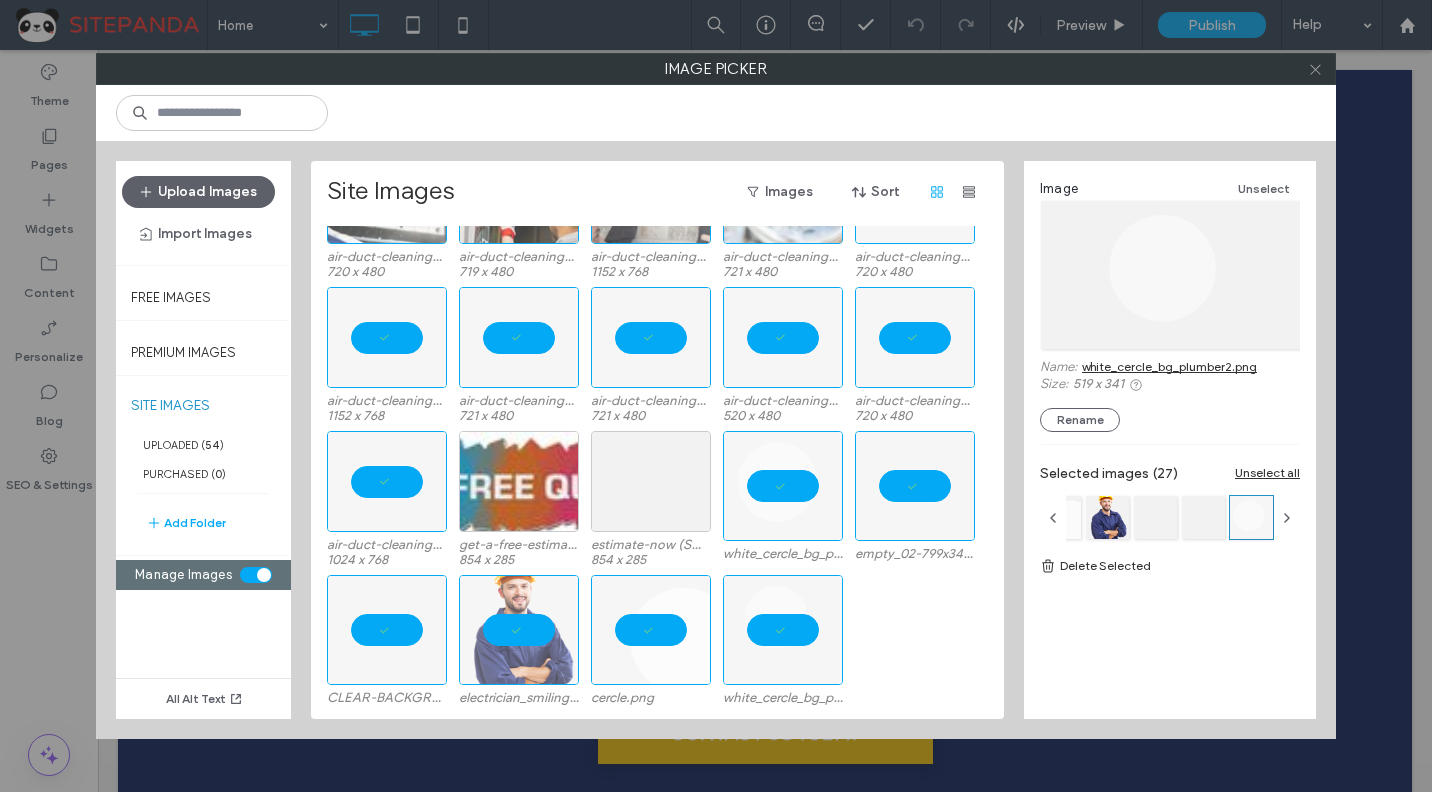 click 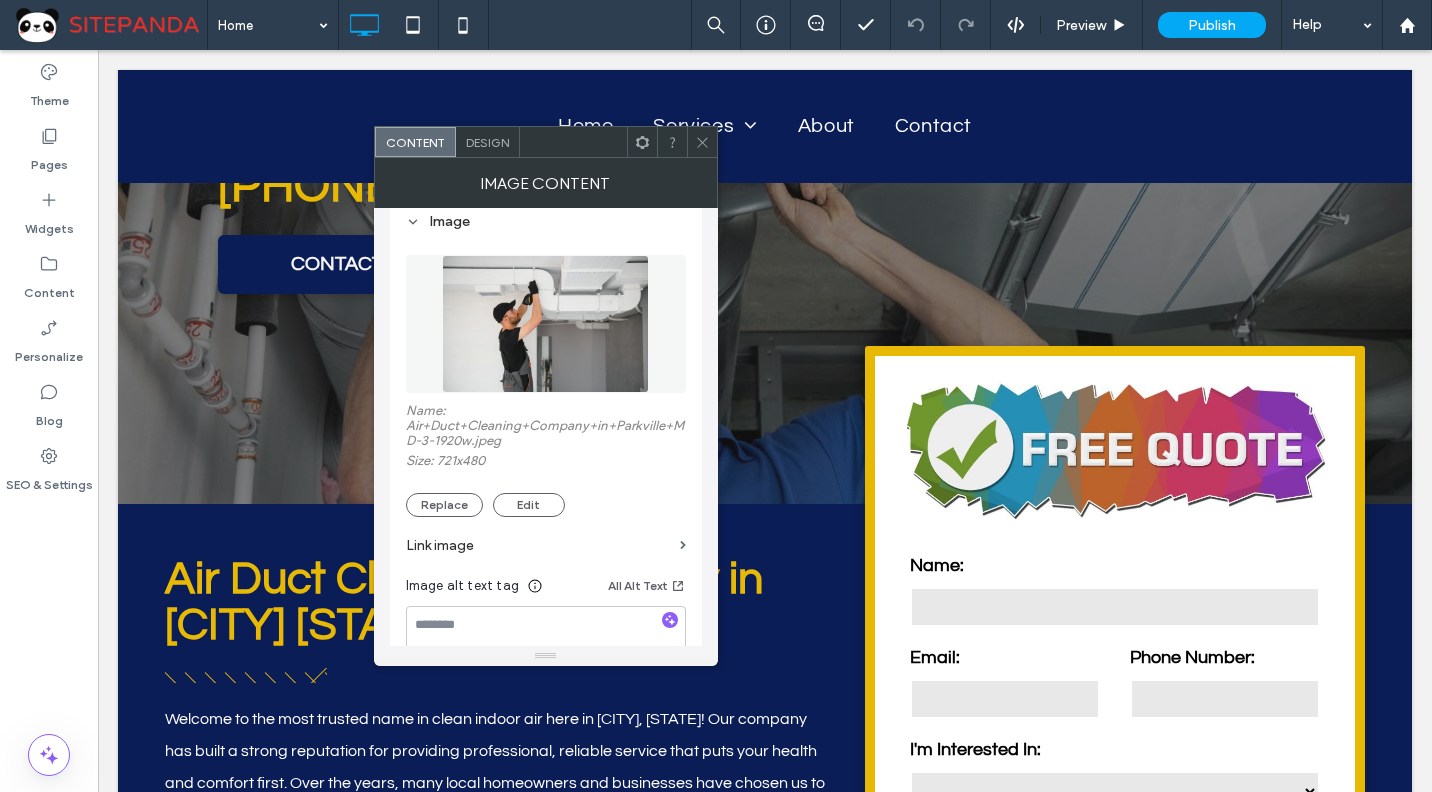scroll, scrollTop: 600, scrollLeft: 0, axis: vertical 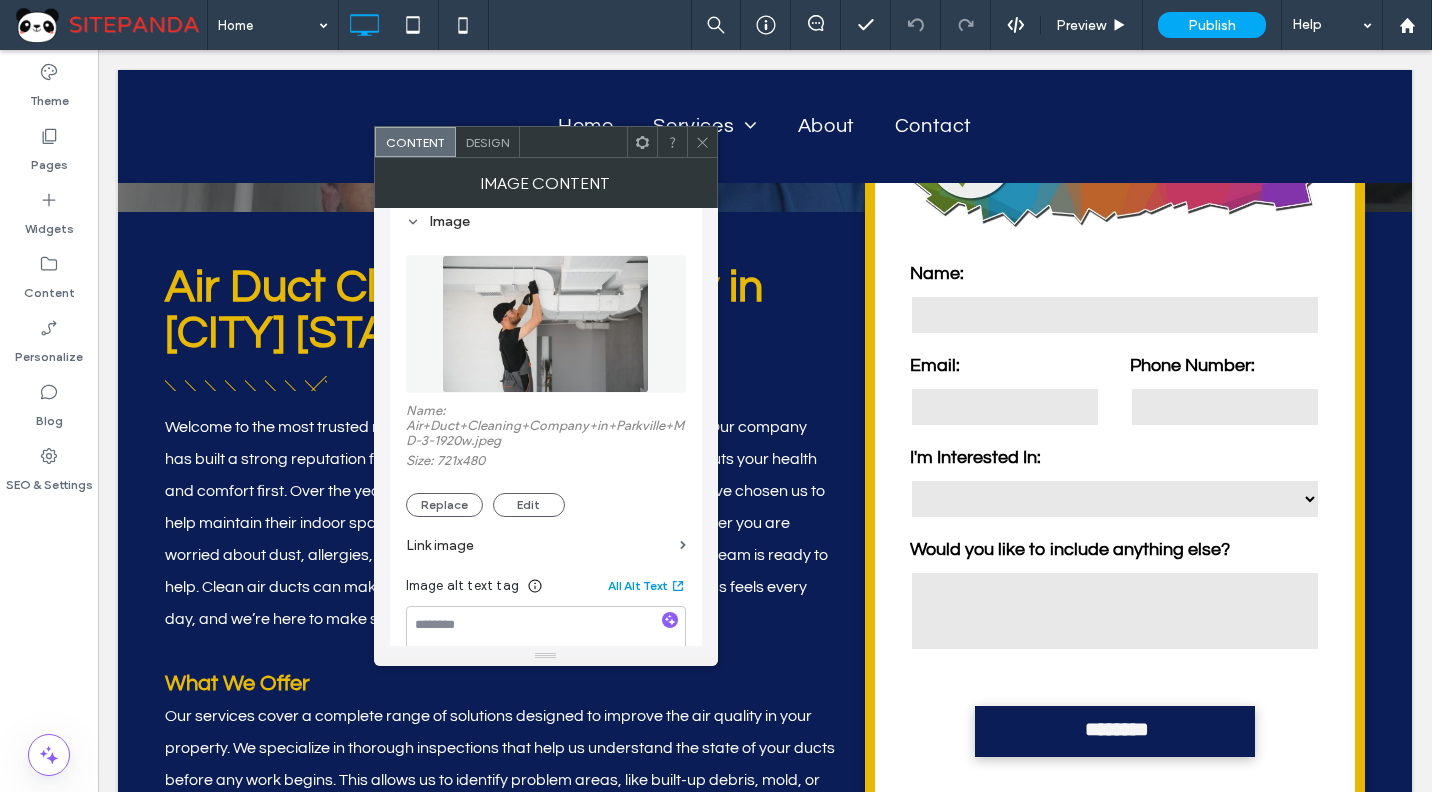 click 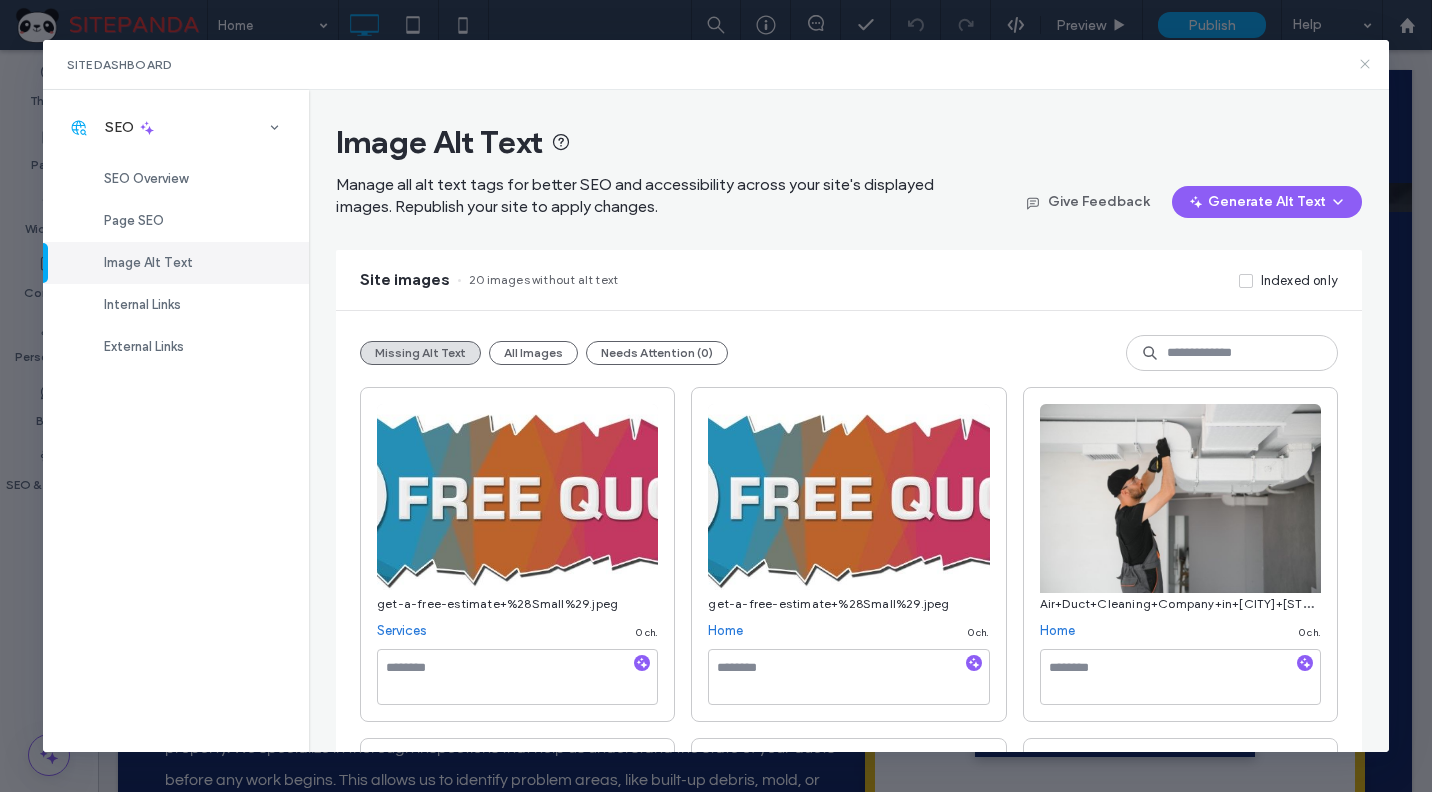 click 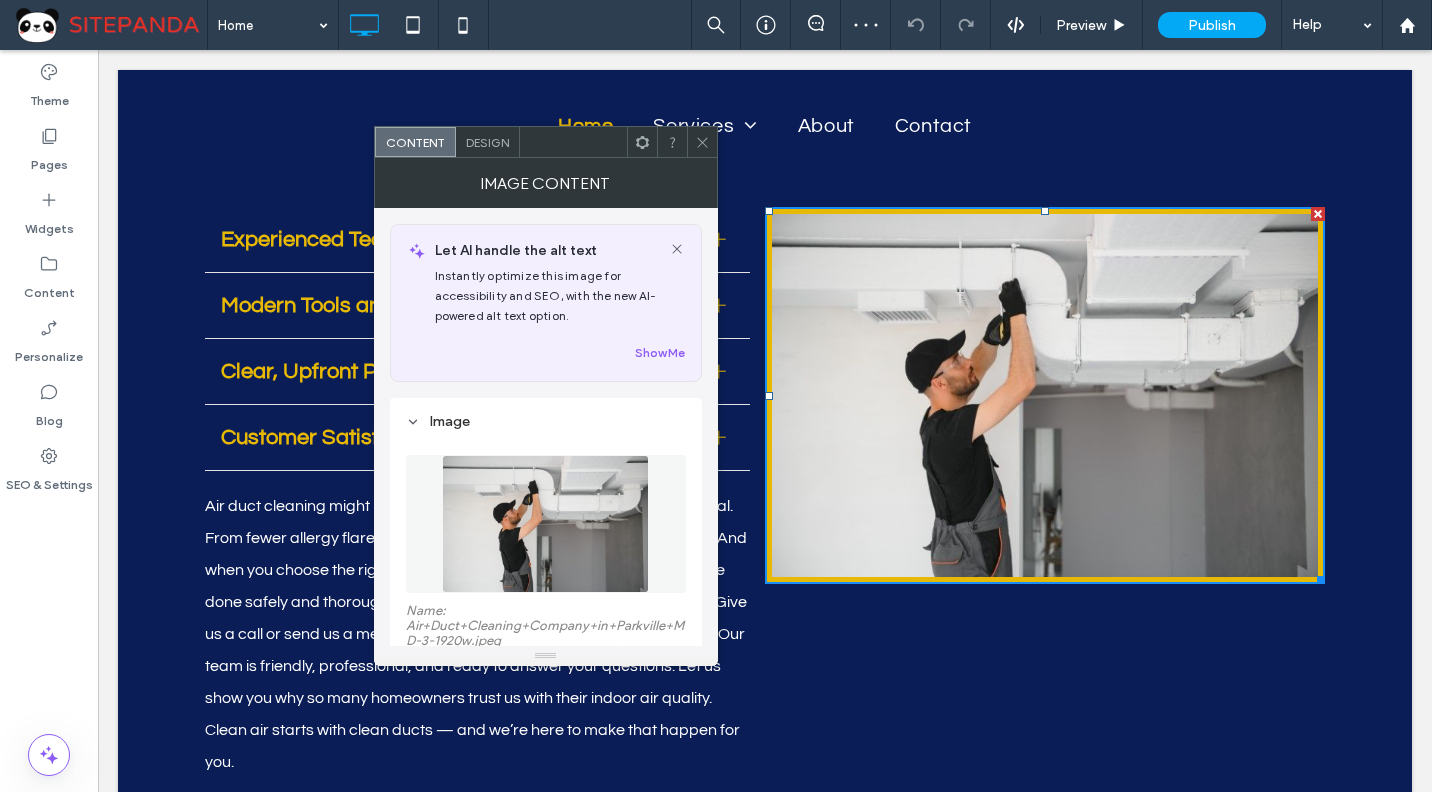 scroll, scrollTop: 2200, scrollLeft: 0, axis: vertical 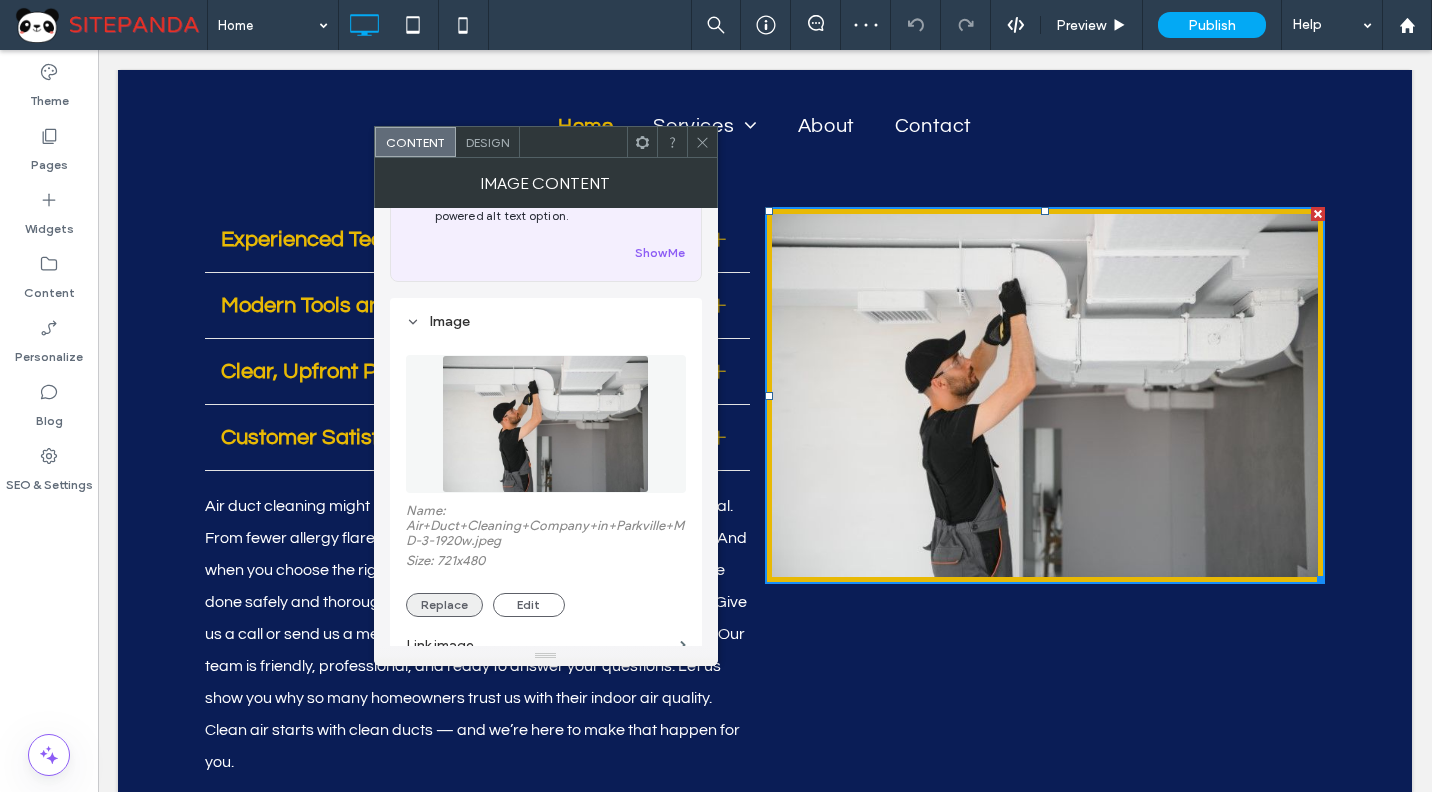 click on "Replace" at bounding box center (444, 605) 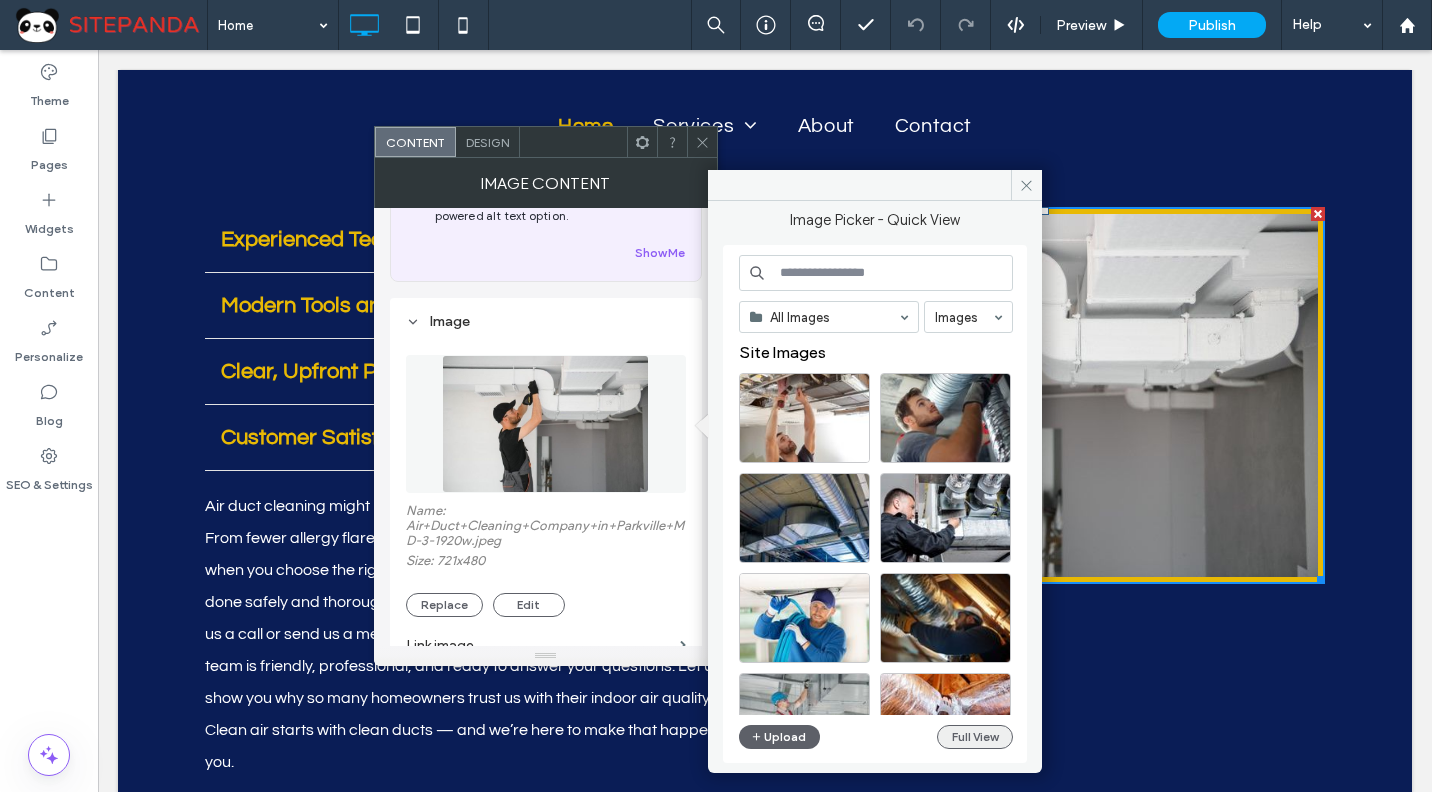 click on "Full View" at bounding box center [975, 737] 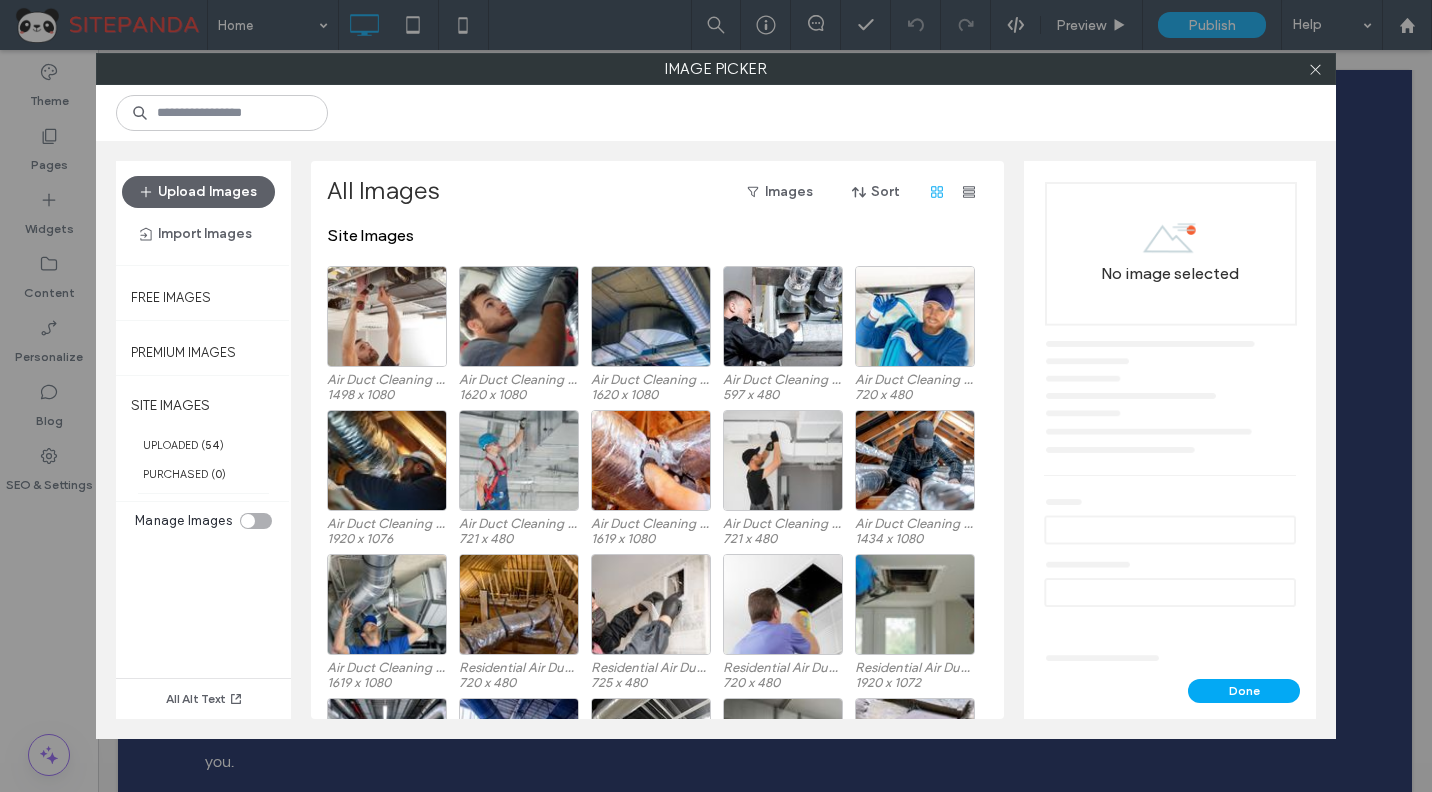click at bounding box center [248, 521] 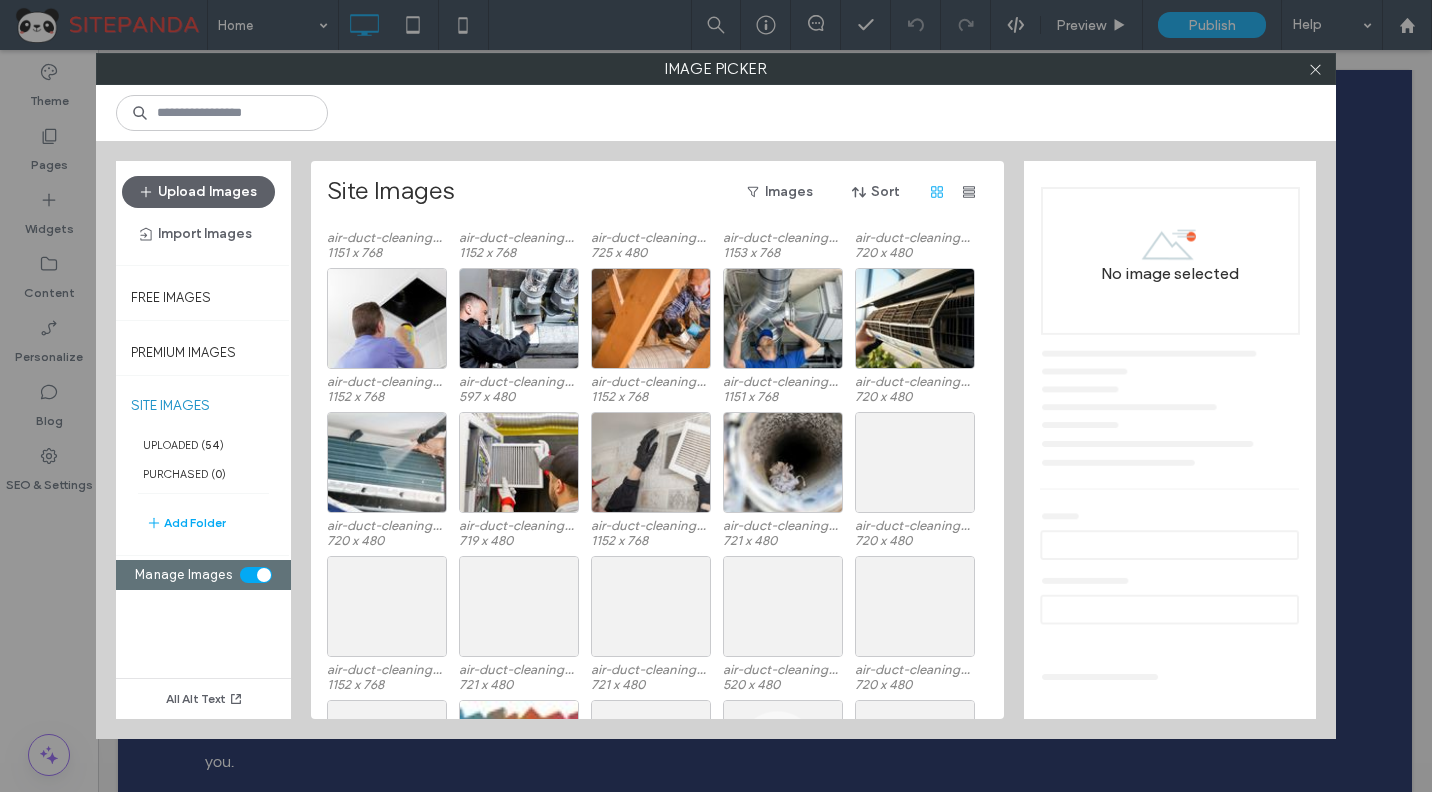 scroll, scrollTop: 1091, scrollLeft: 0, axis: vertical 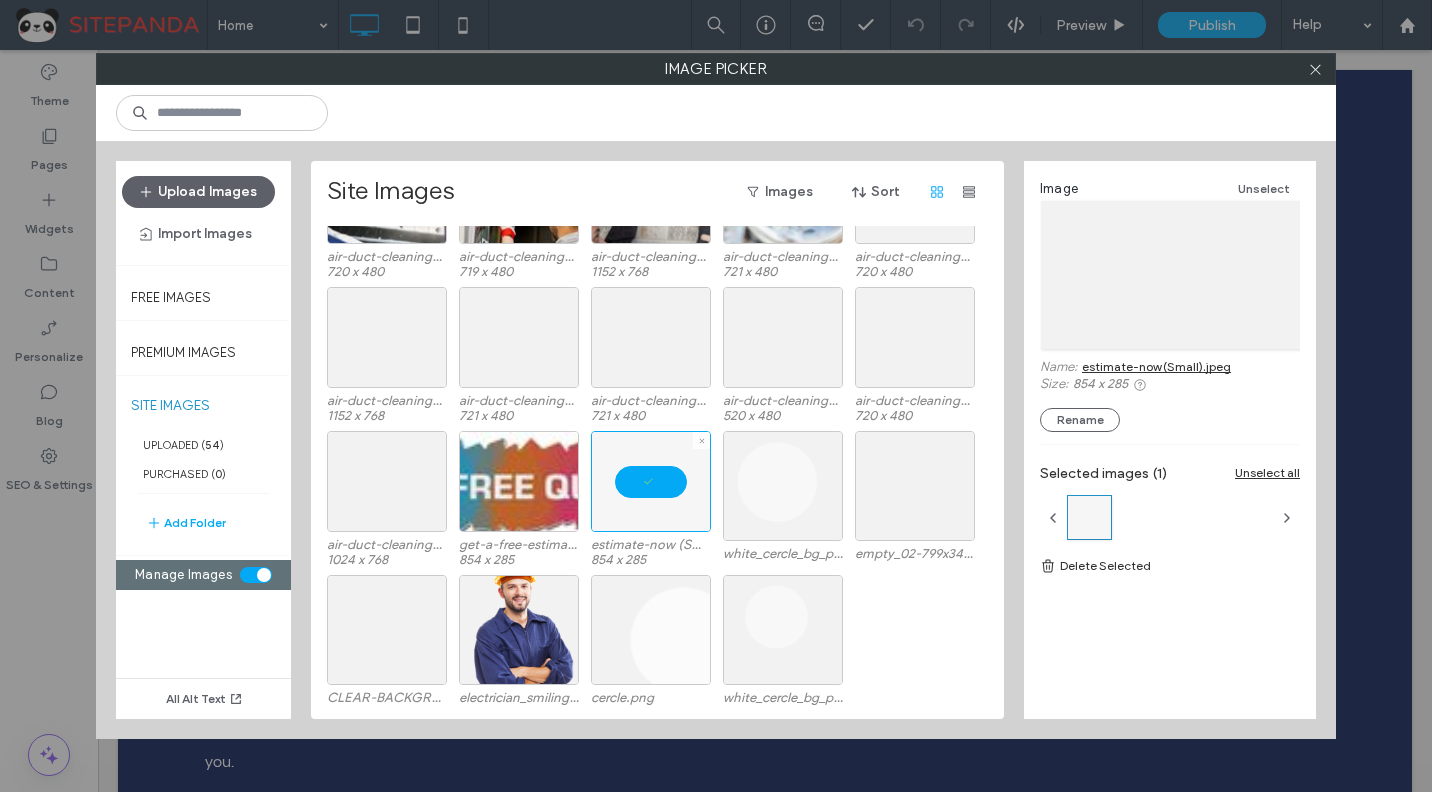 drag, startPoint x: 677, startPoint y: 505, endPoint x: 848, endPoint y: 502, distance: 171.0263 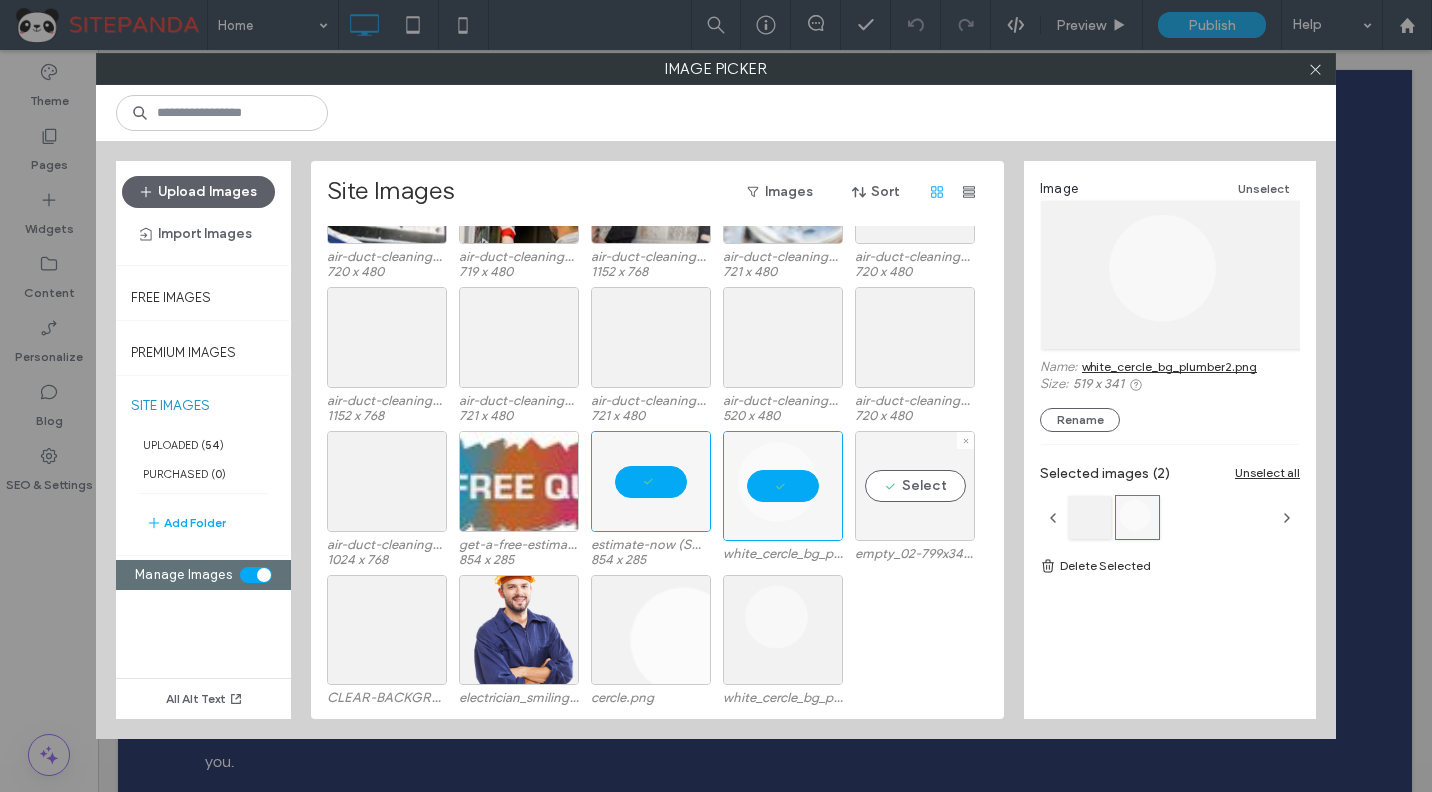 click on "Select" at bounding box center (915, 486) 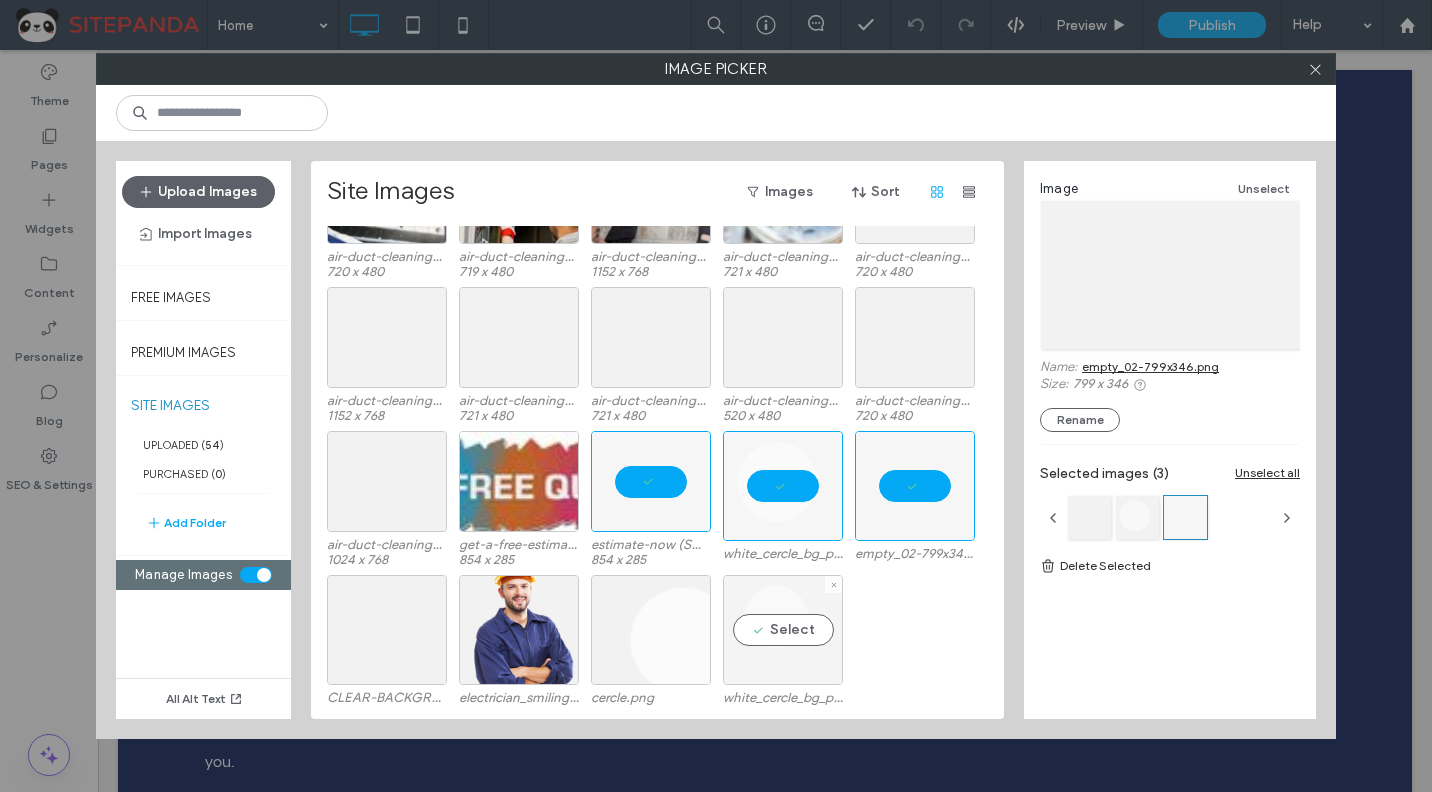 click on "Select" at bounding box center (783, 630) 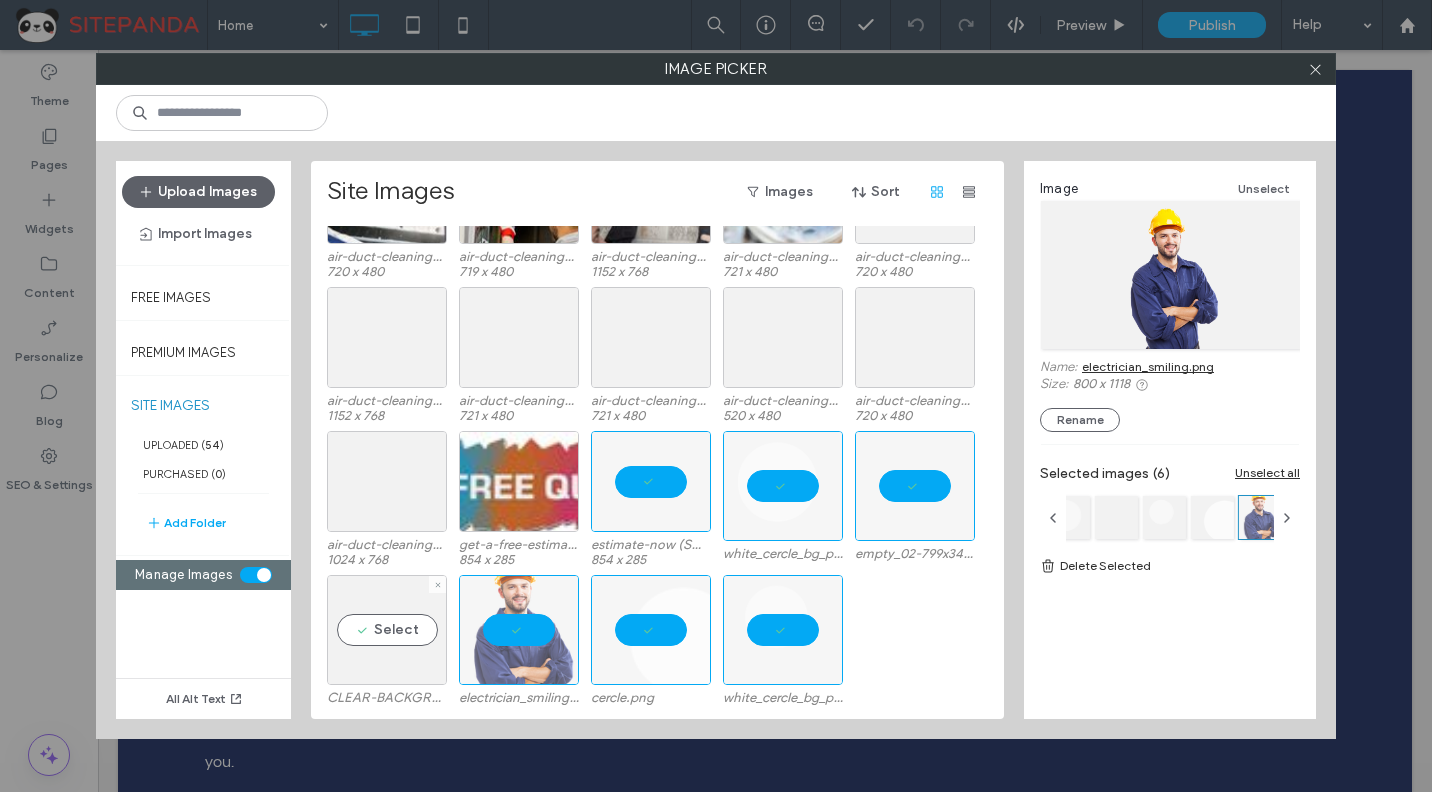 drag, startPoint x: 390, startPoint y: 638, endPoint x: 382, endPoint y: 562, distance: 76.41989 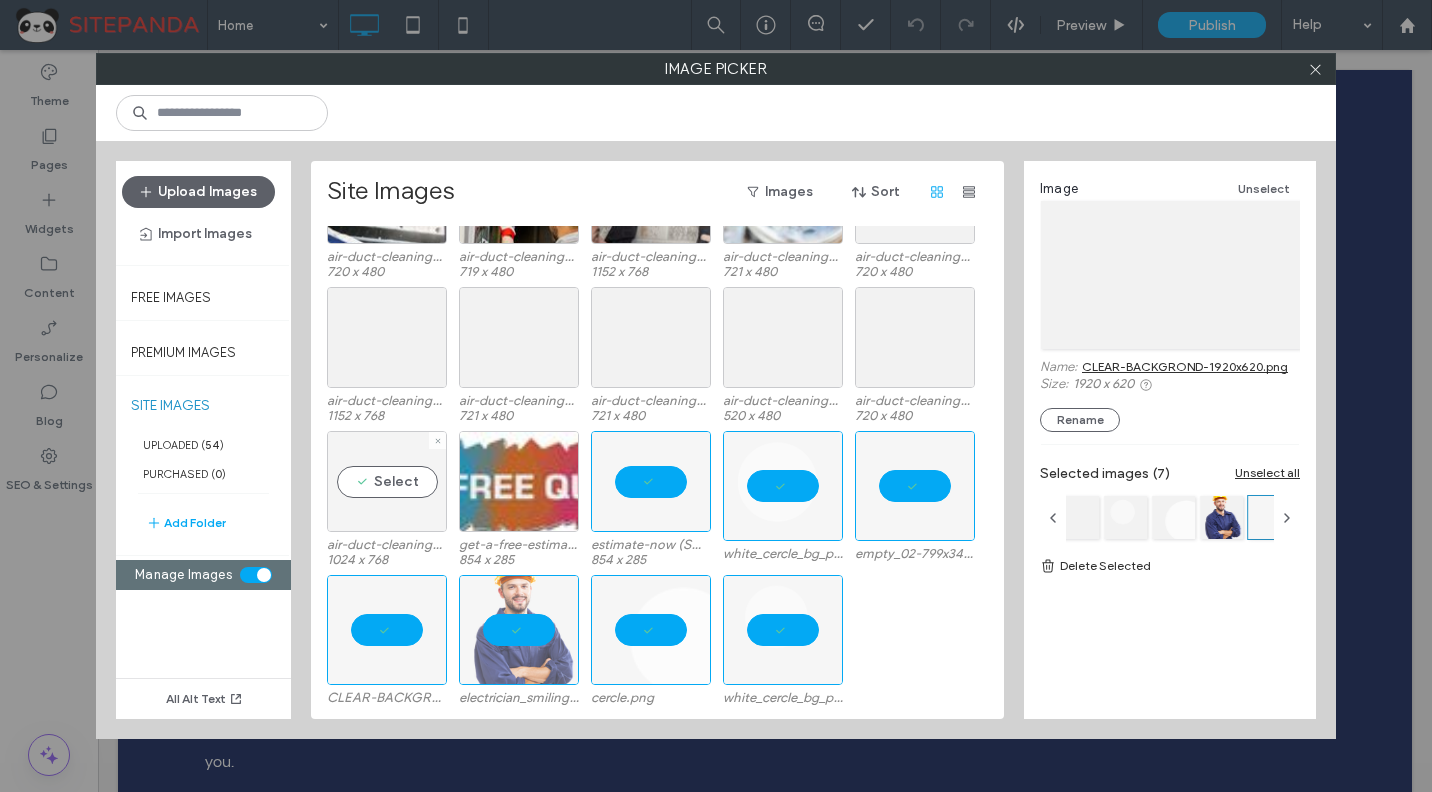 click on "Select" at bounding box center (387, 481) 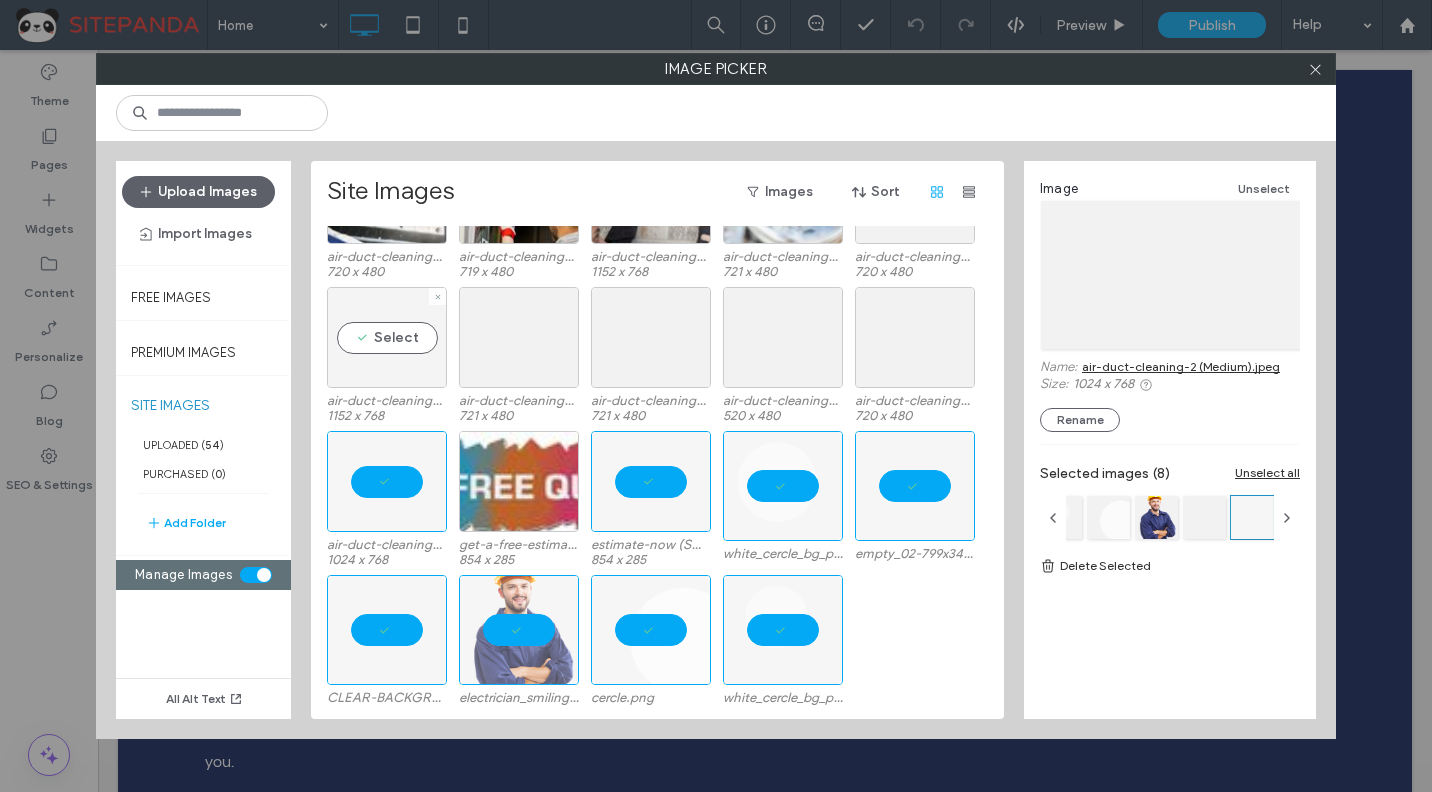 click on "Select" at bounding box center (387, 337) 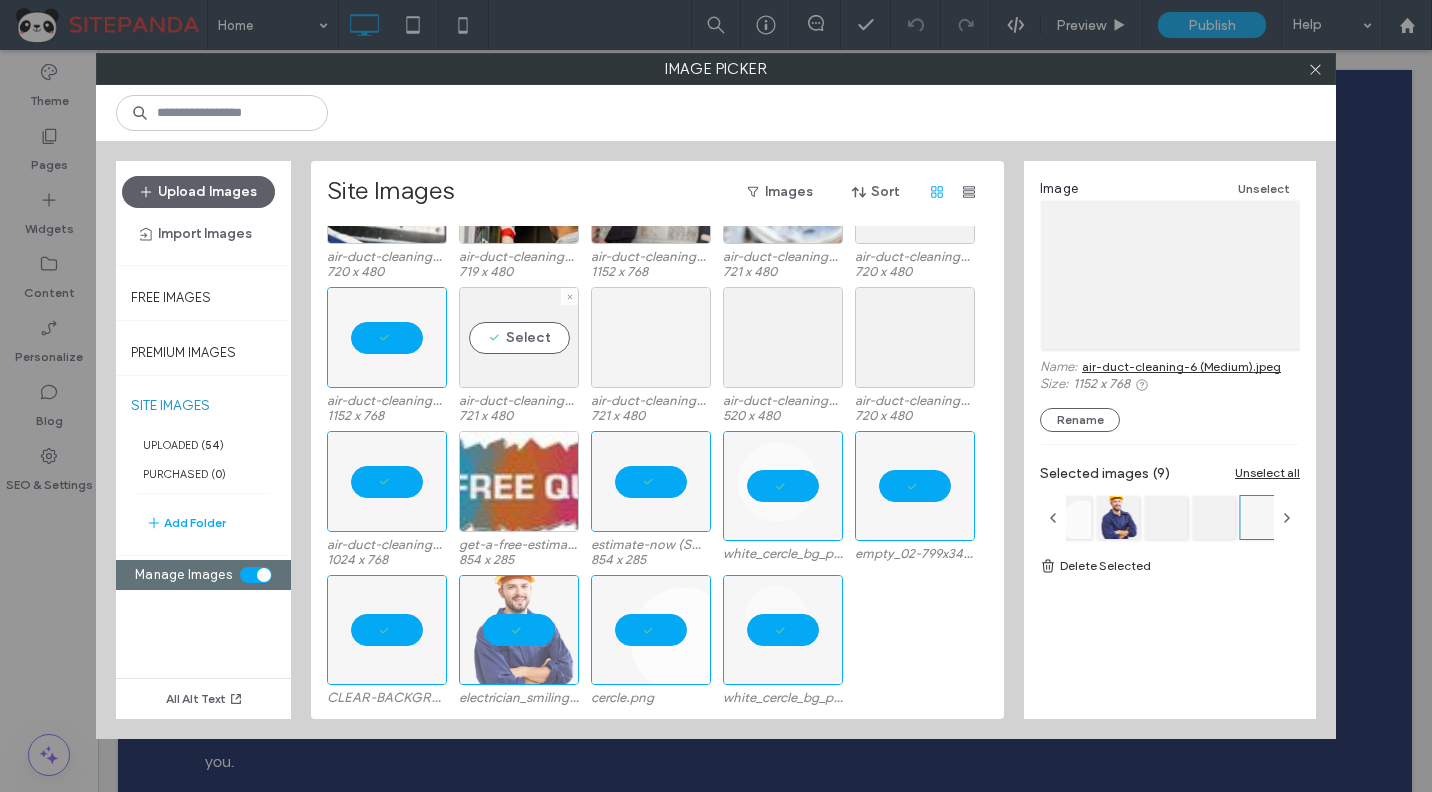 drag, startPoint x: 519, startPoint y: 344, endPoint x: 606, endPoint y: 346, distance: 87.02299 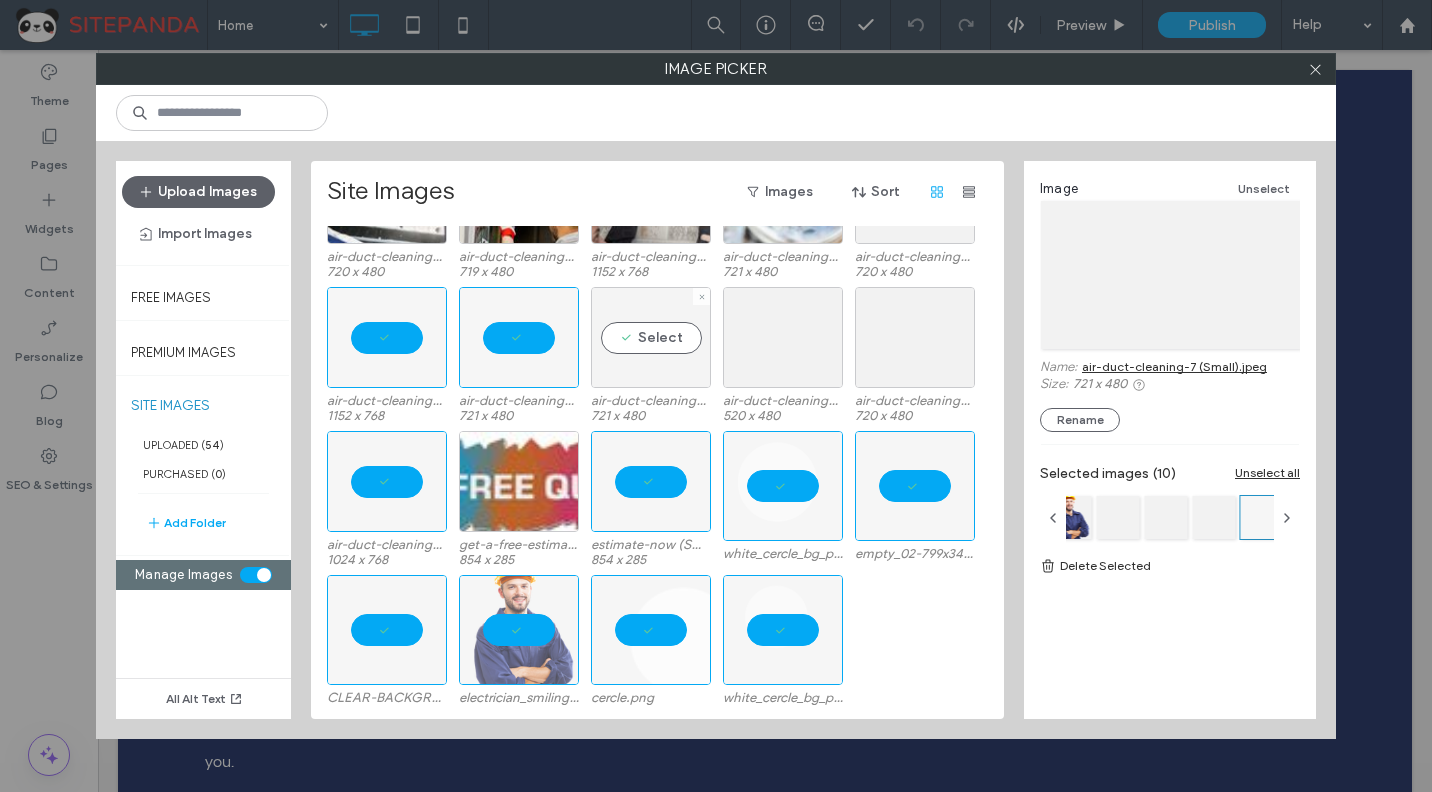 click on "Select" at bounding box center [651, 337] 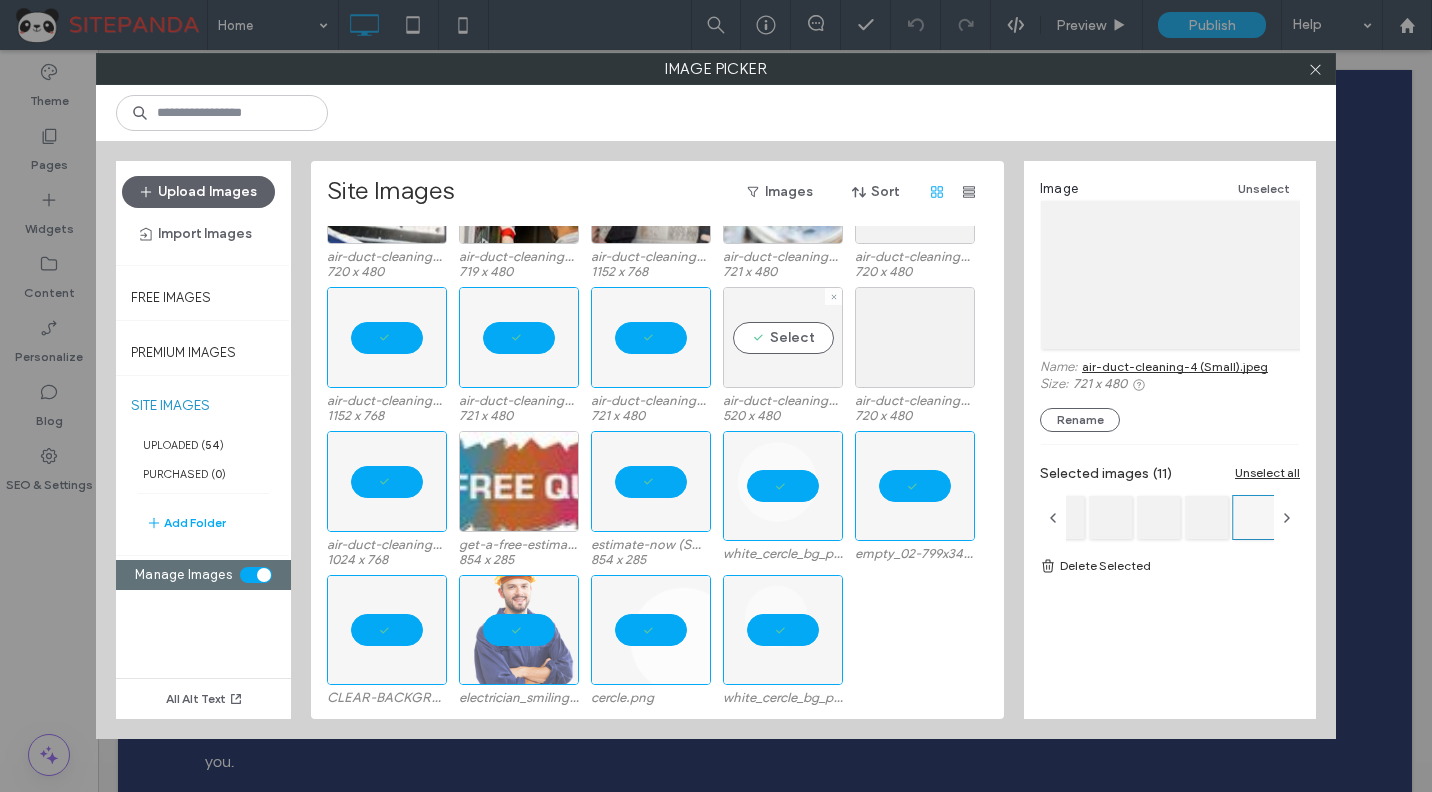 click on "Select" at bounding box center [783, 337] 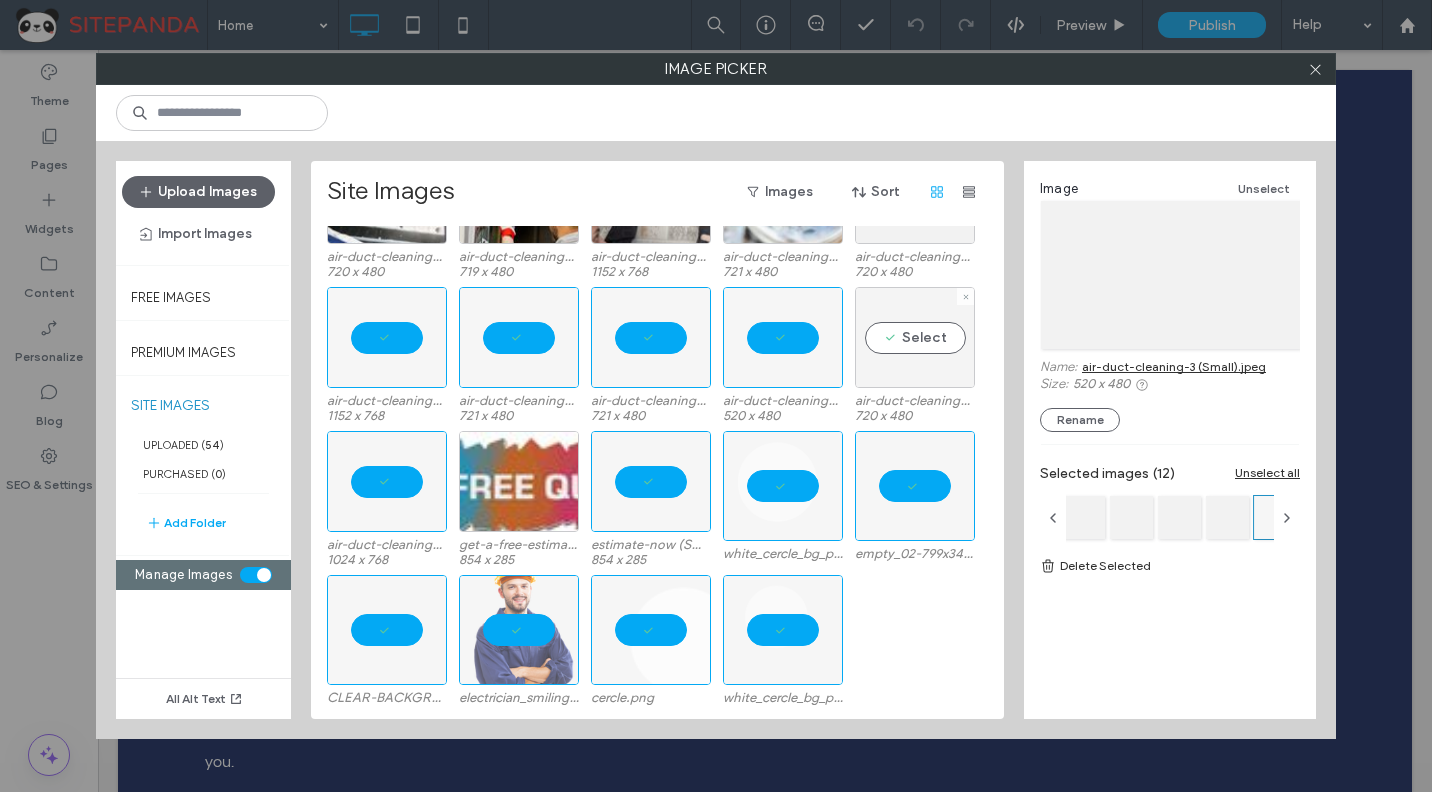 click on "Select" at bounding box center [915, 337] 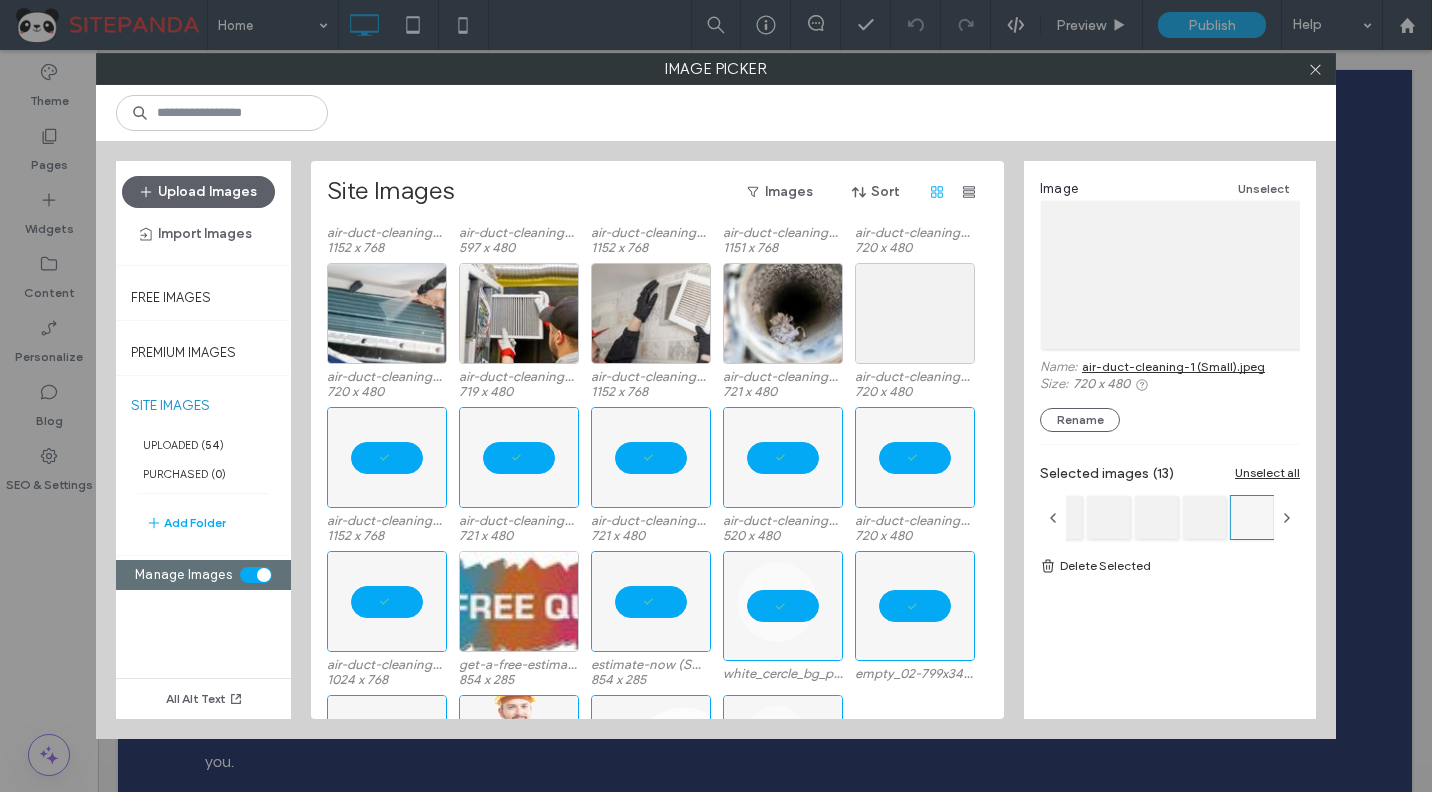 scroll, scrollTop: 891, scrollLeft: 0, axis: vertical 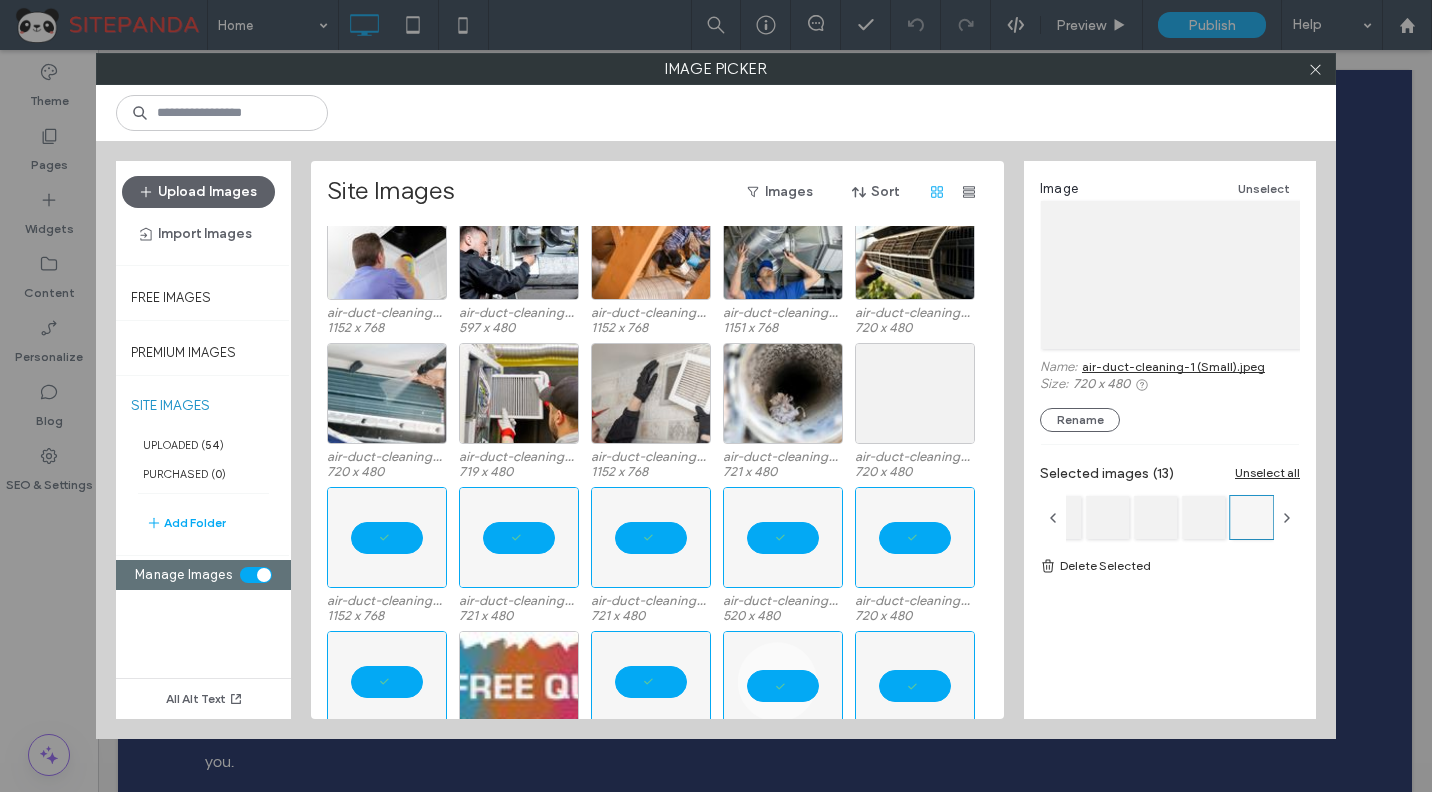 click at bounding box center (915, 393) 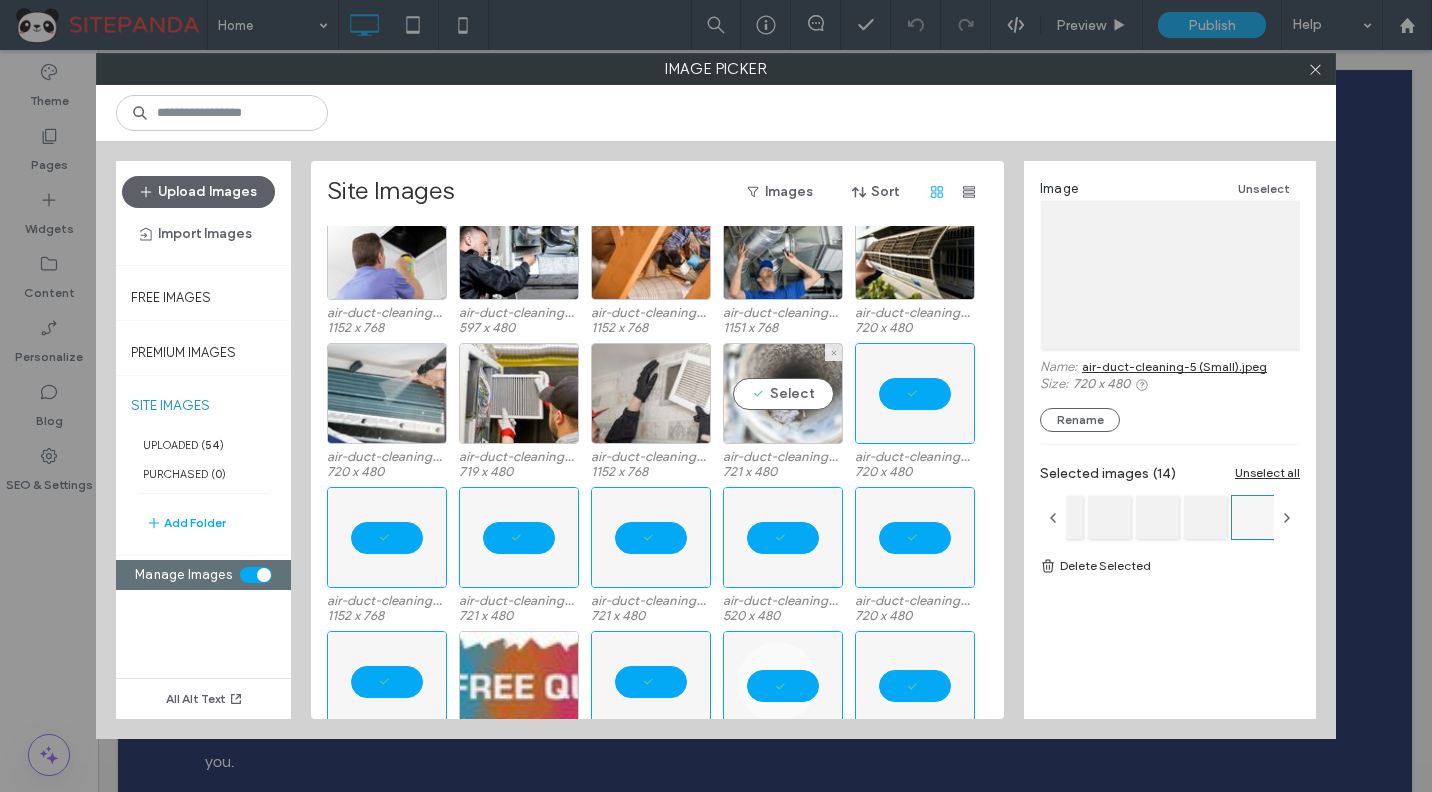 click on "Select" at bounding box center (783, 393) 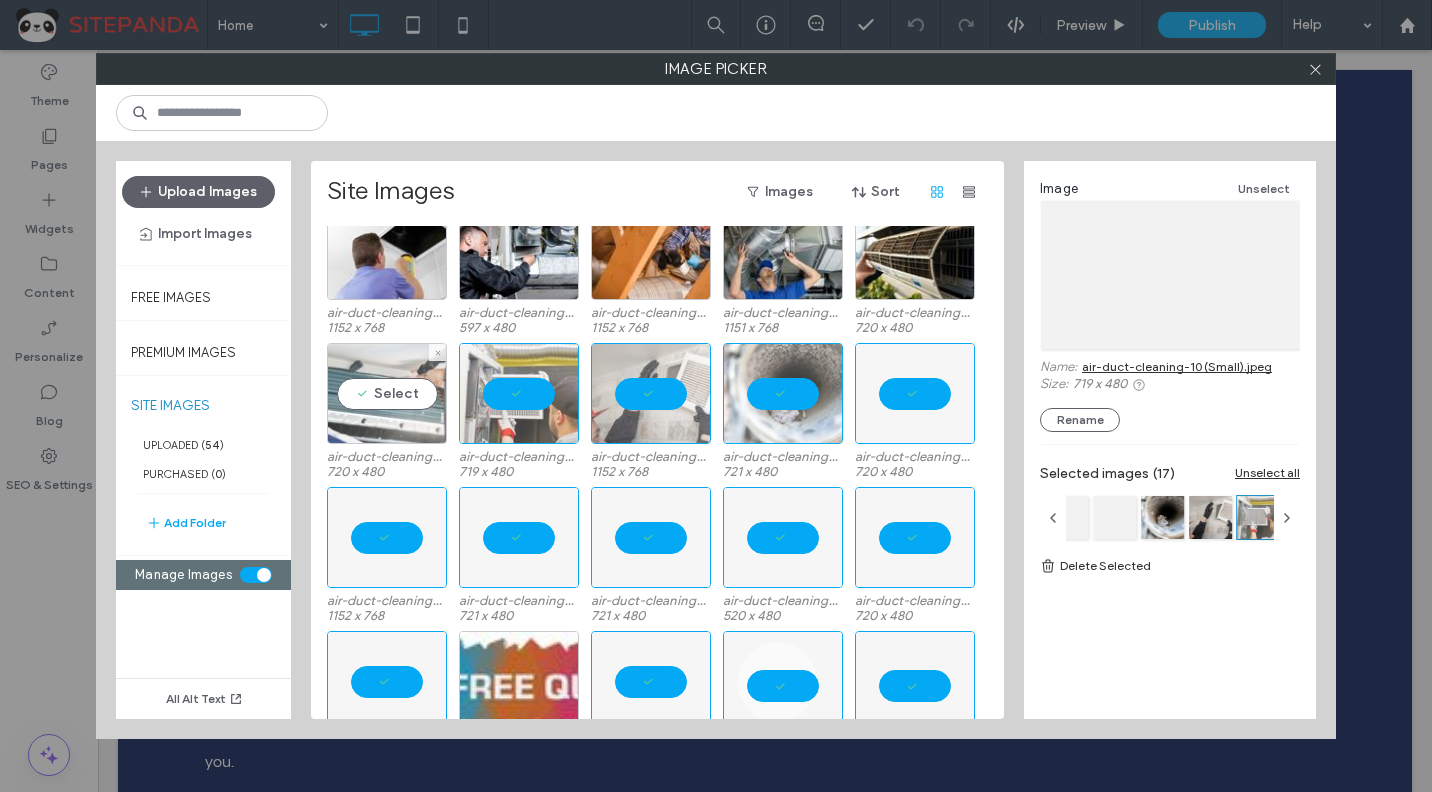 click on "Select" at bounding box center [387, 393] 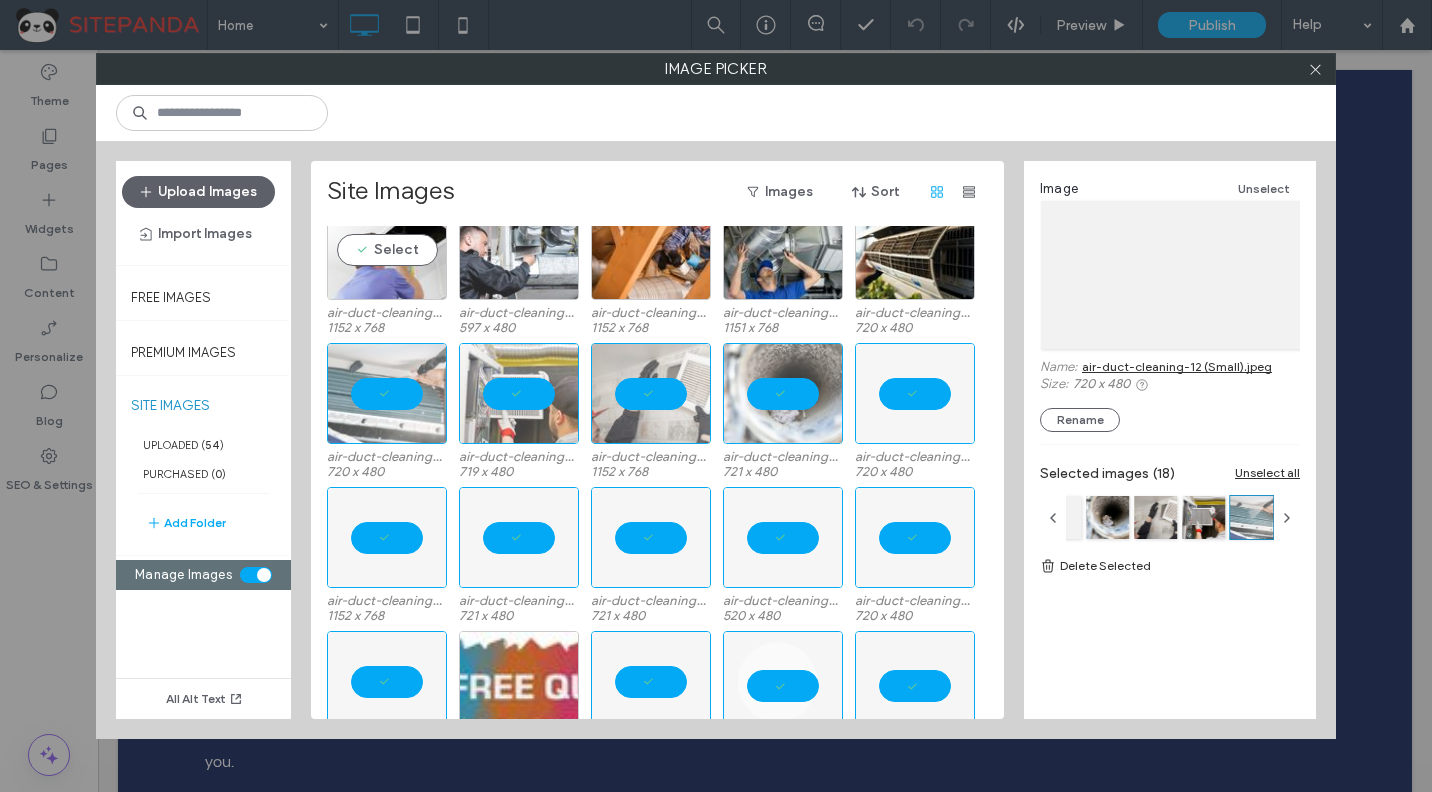 drag, startPoint x: 392, startPoint y: 266, endPoint x: 483, endPoint y: 268, distance: 91.02197 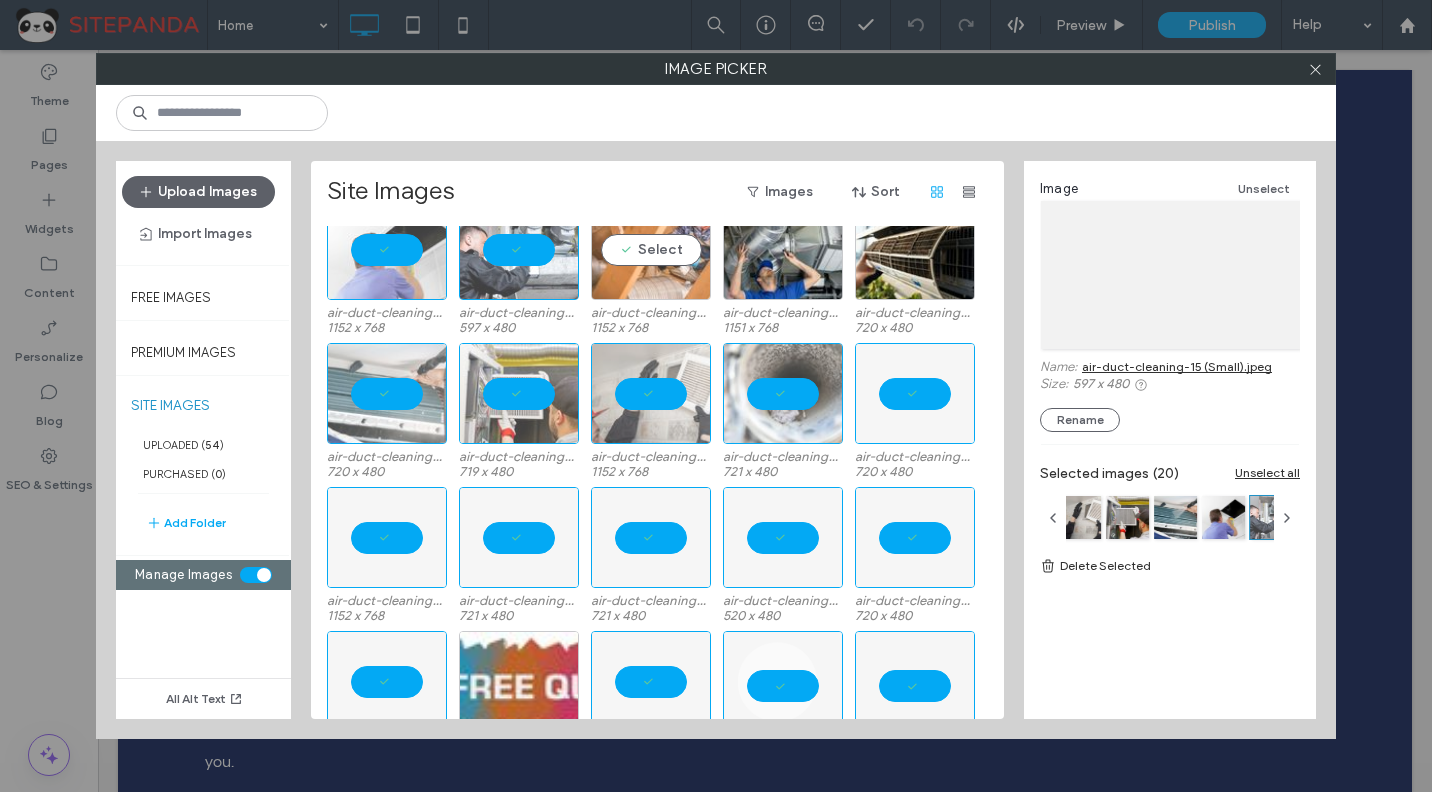 drag, startPoint x: 655, startPoint y: 270, endPoint x: 744, endPoint y: 273, distance: 89.050545 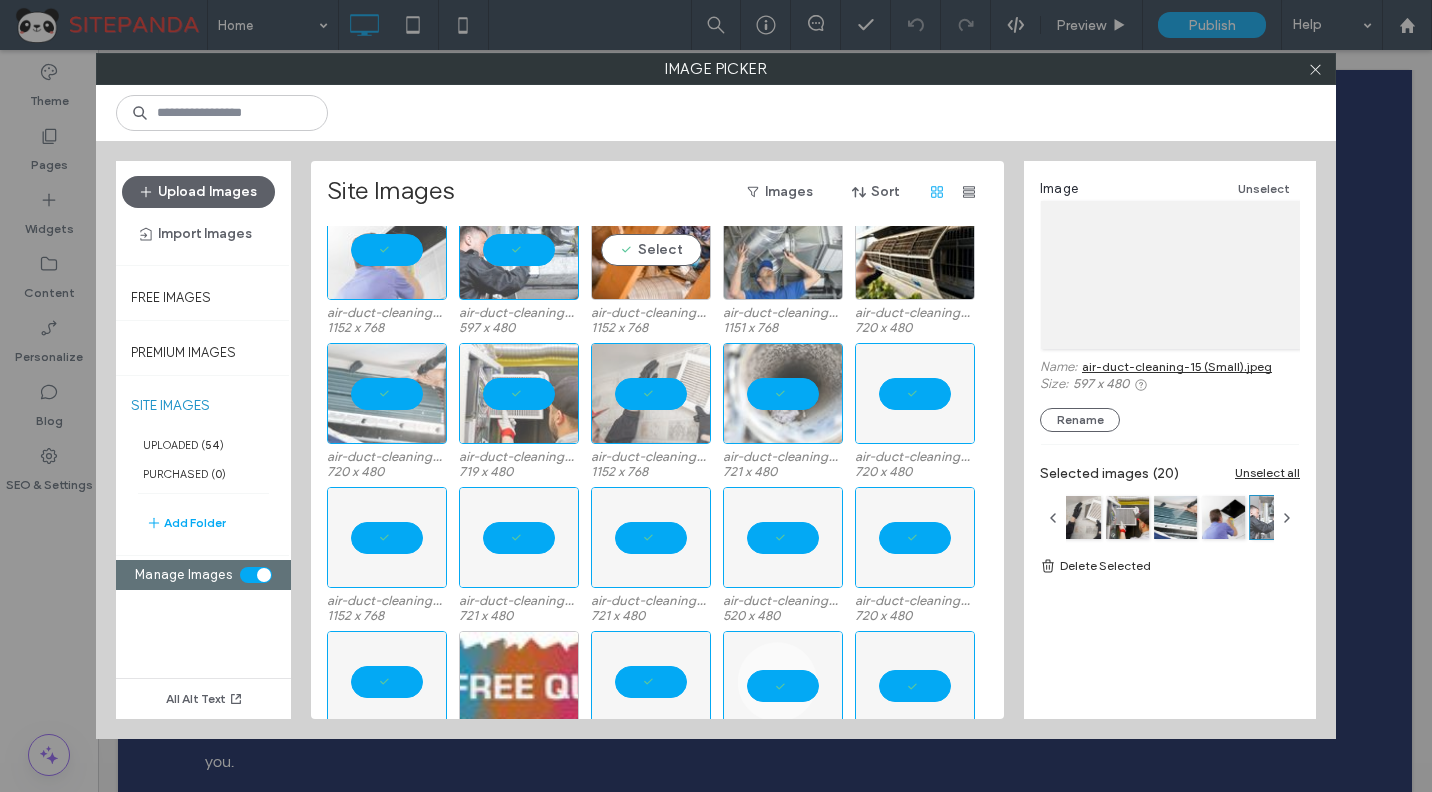 click on "Select" at bounding box center [651, 249] 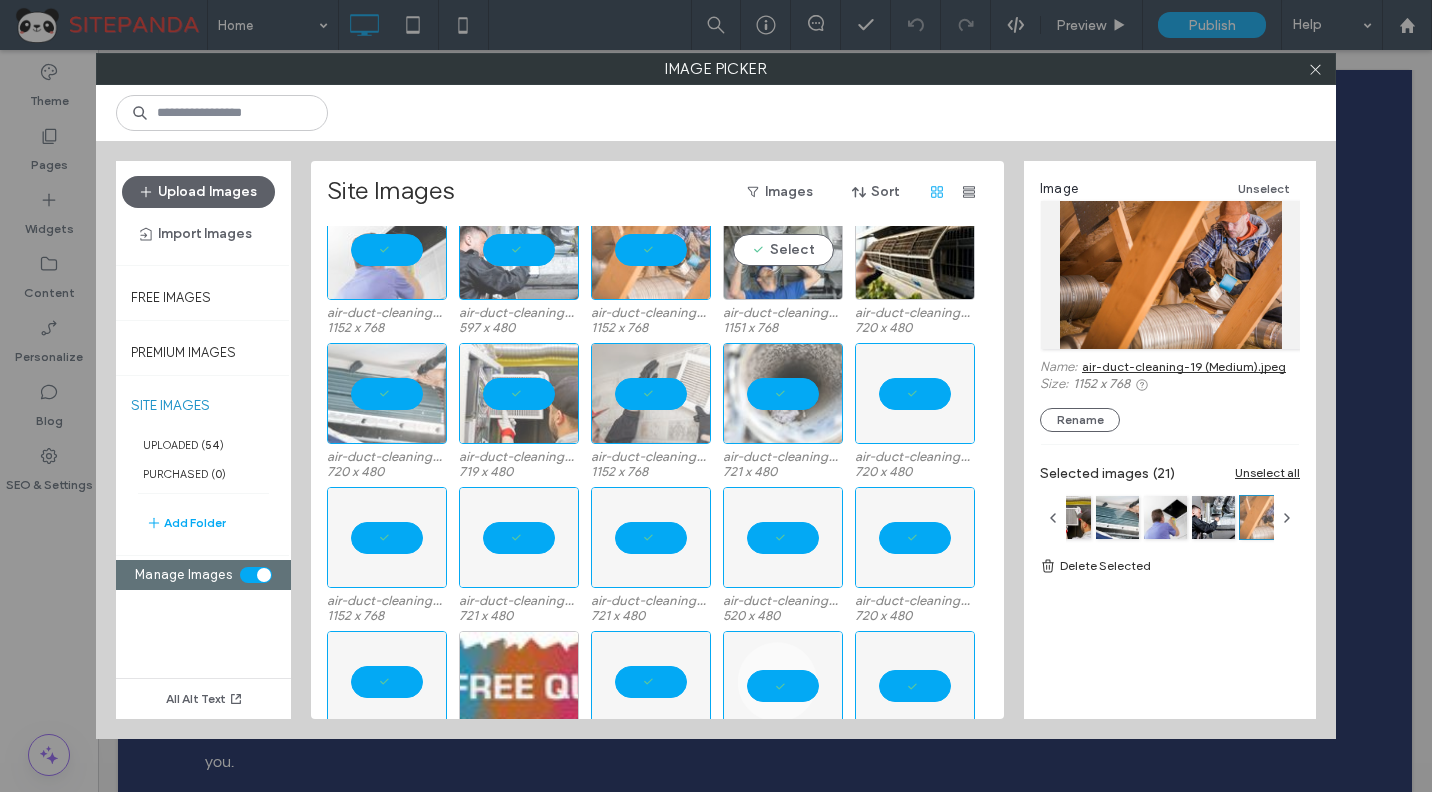 click on "Select" at bounding box center [783, 249] 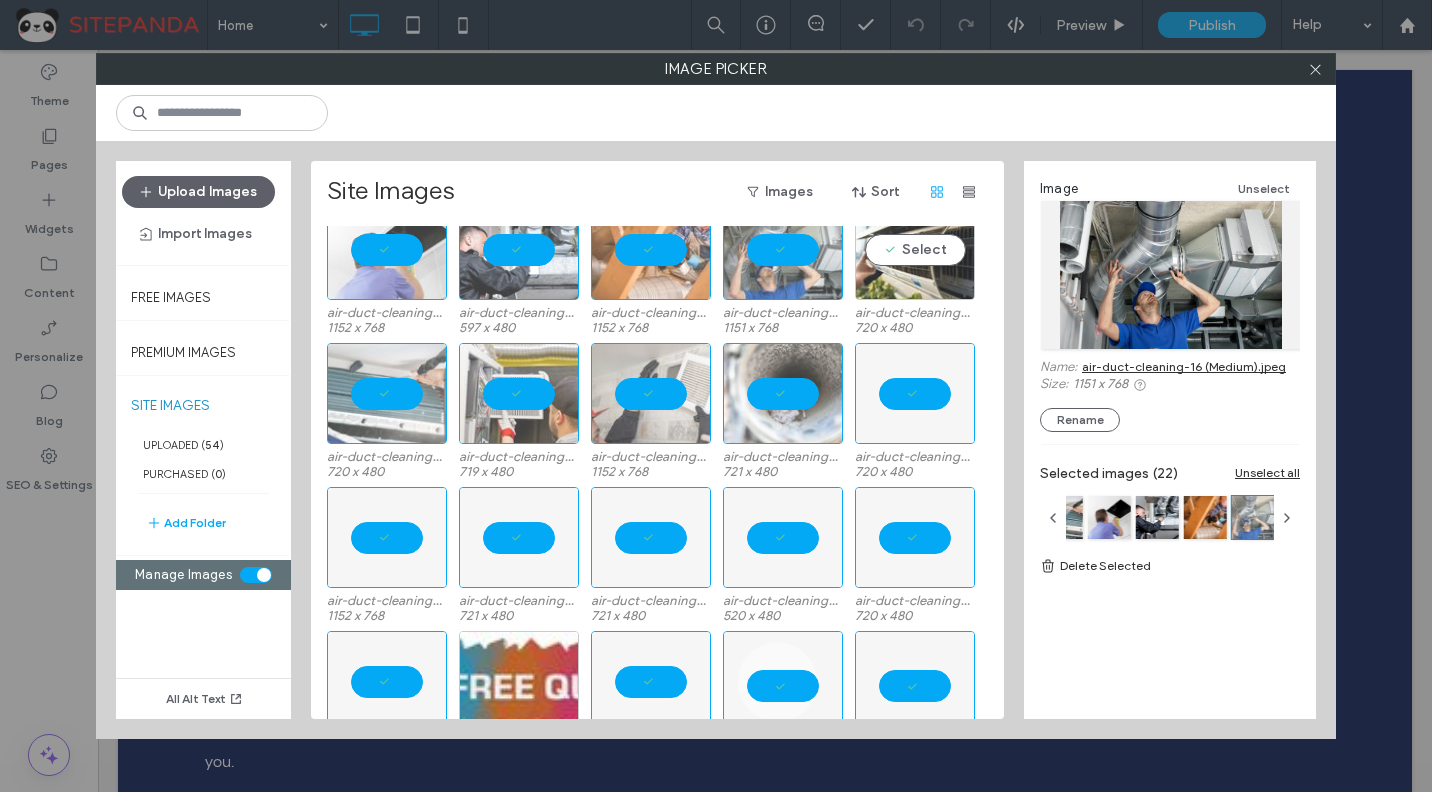 click on "Select" at bounding box center (915, 249) 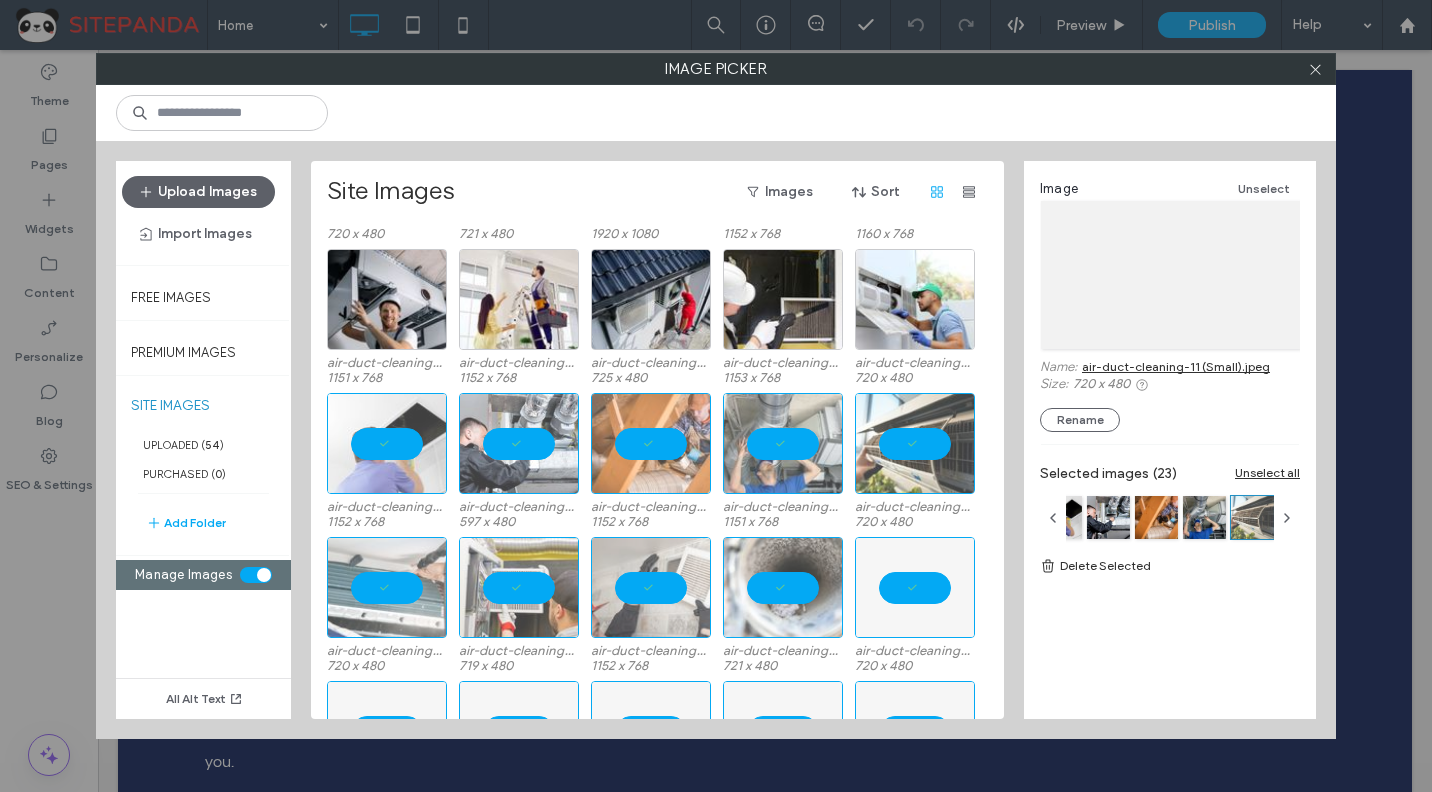 scroll, scrollTop: 591, scrollLeft: 0, axis: vertical 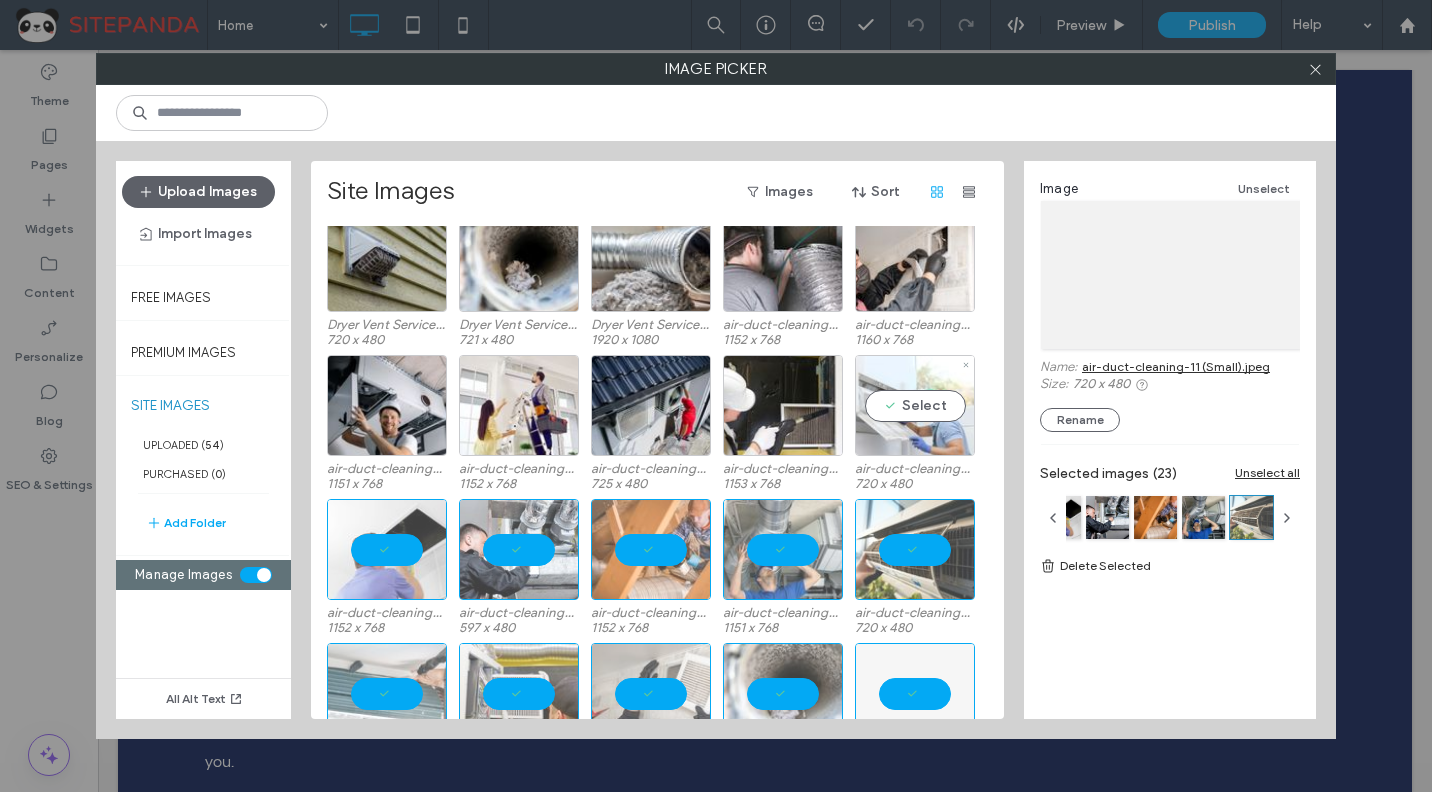 click on "Select" at bounding box center [915, 405] 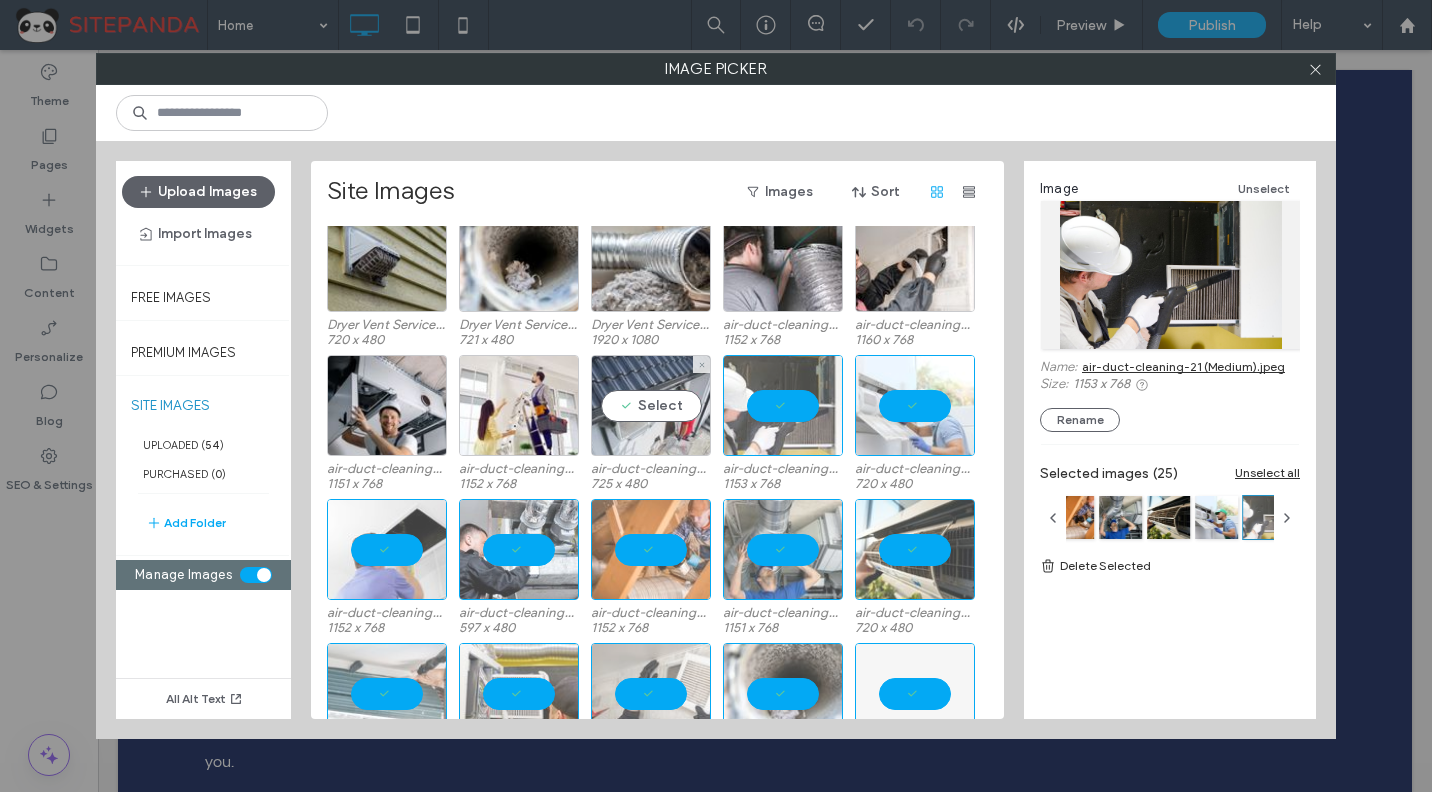 click on "Select" at bounding box center [651, 405] 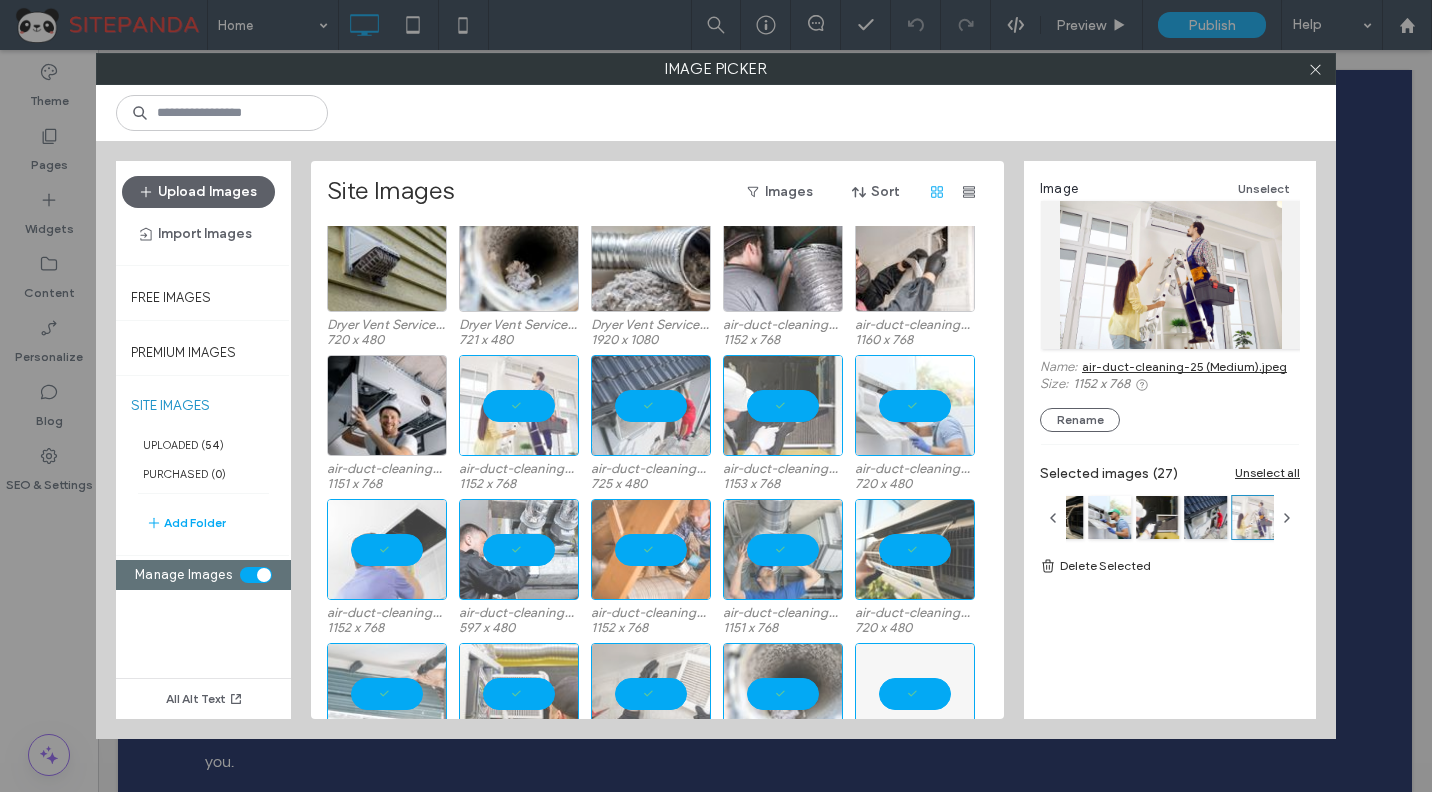 click on "Site Images Images Sort Air Duct Cleaning Company in [CITY] [STATE]-12.jpeg 1498 x 1080 Air Duct Cleaning Company in [CITY] [STATE]-11.jpeg 1620 x 1080 Air Duct Cleaning Company in [CITY] [STATE]-10.jpeg 1620 x 1080 Air Duct Cleaning Company in [CITY] [STATE]-9.jpeg 597 x 480 Air Duct Cleaning Company in [CITY] [STATE]-7.jpeg 720 x 480 Air Duct Cleaning Company in [CITY] [STATE]-6.jpeg 1920 x 1076 Air Duct Cleaning Company in [CITY] [STATE]-5.jpeg 721 x 480 Air Duct Cleaning Company in [CITY] [STATE]-4.jpeg 1619 x 1080 Air Duct Cleaning Company in [CITY] [STATE]-3.jpeg 721 x 480 Air Duct Cleaning Company in [CITY] [STATE]-2.jpeg 1434 x 1080 Air Duct Cleaning Company in [CITY] [STATE]-1.jpeg 1619 x 1080 Residential Air Duct Cleaning Services in [CITY] [STATE]-4.jpeg 720 x 480 Residential Air Duct Cleaning Services in [CITY] [STATE]-3.jpeg 725 x 480 Residential Air Duct Cleaning Services in [CITY] [STATE]-2.jpeg 720 x 480 Residential Air Duct Cleaning Services in [CITY] [STATE]-1.jpeg 1920 x 1072 720 x 480 719 x 480 637 x 480 1920 x 1024" at bounding box center [657, 440] 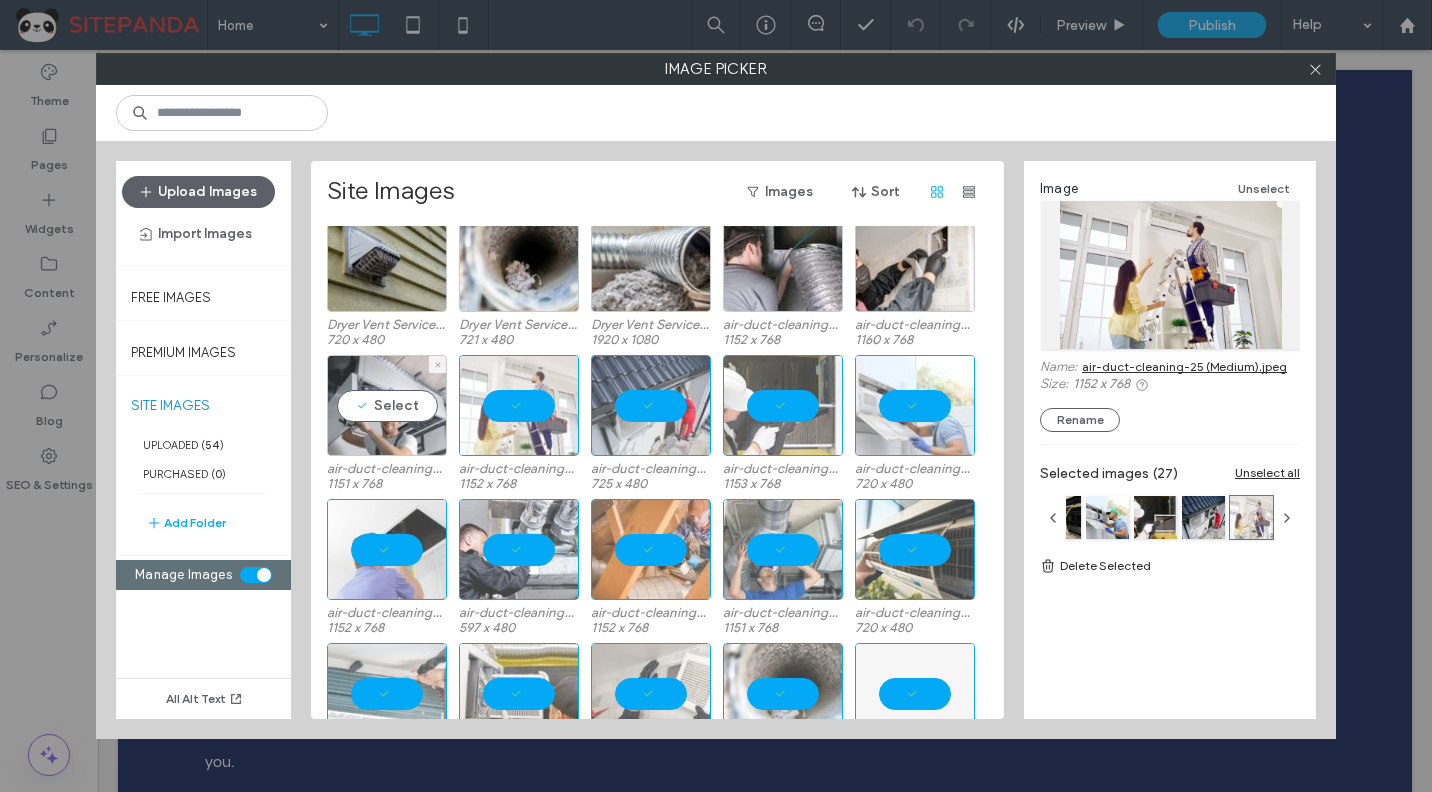 click on "Select" at bounding box center [387, 405] 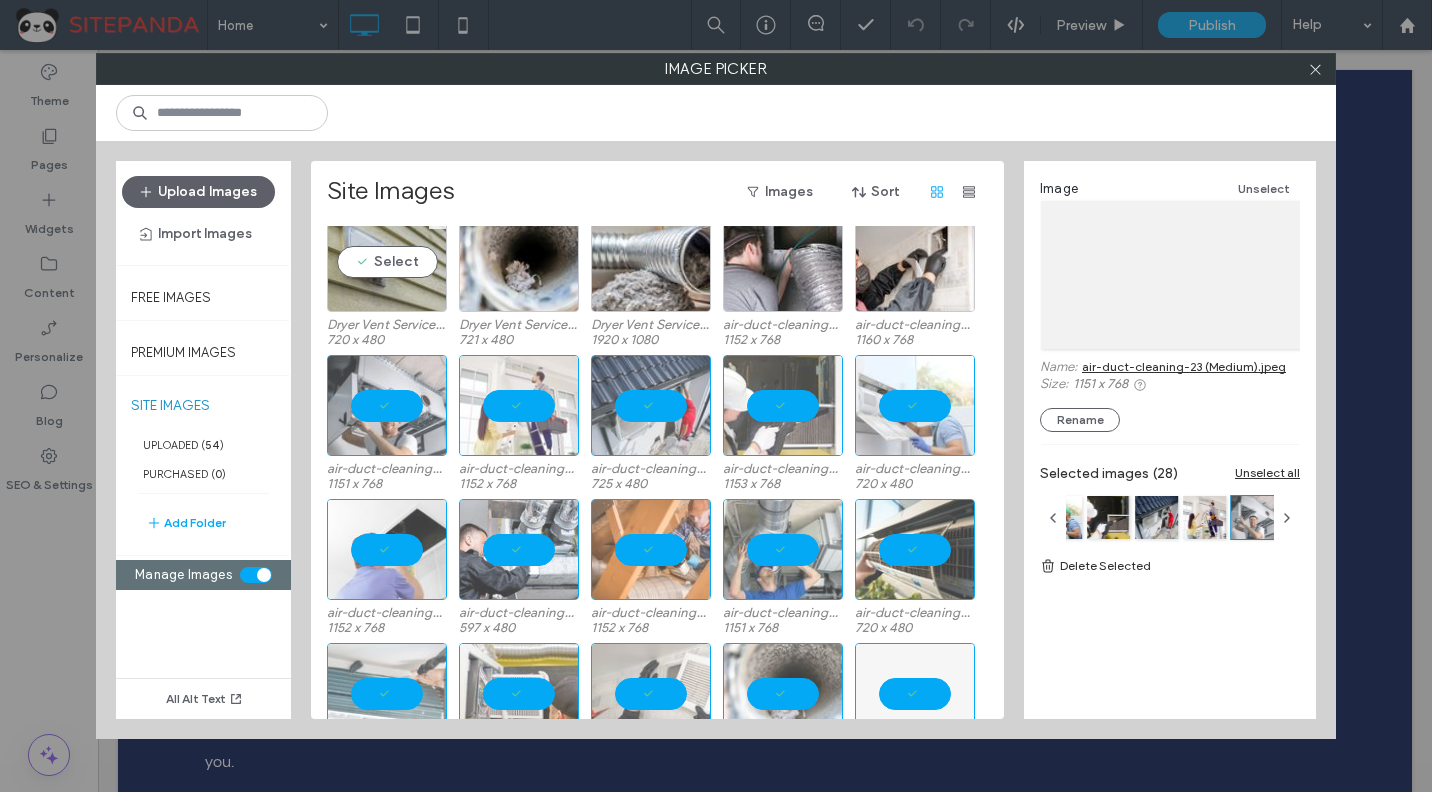 click on "Select" at bounding box center (387, 261) 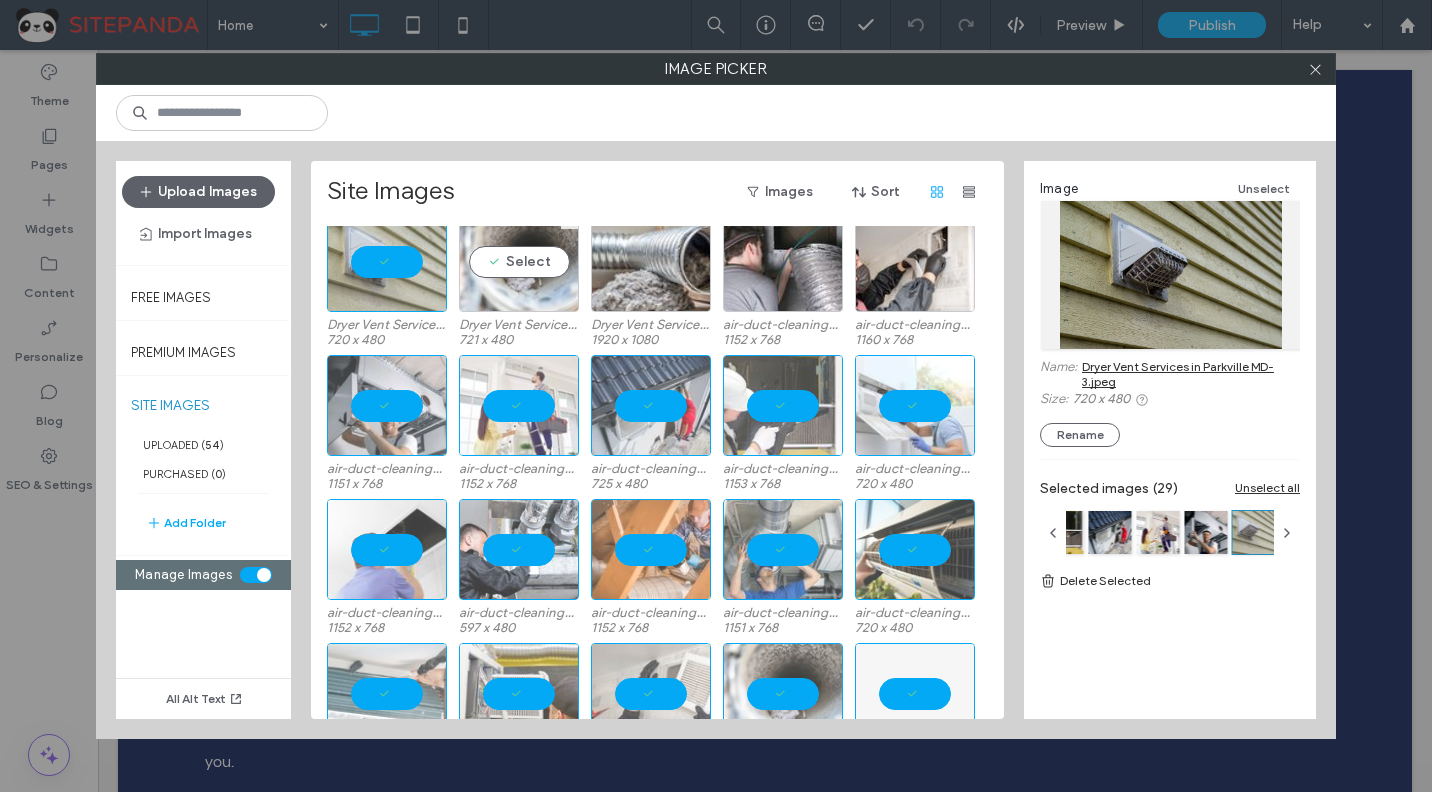 drag, startPoint x: 557, startPoint y: 263, endPoint x: 576, endPoint y: 267, distance: 19.416489 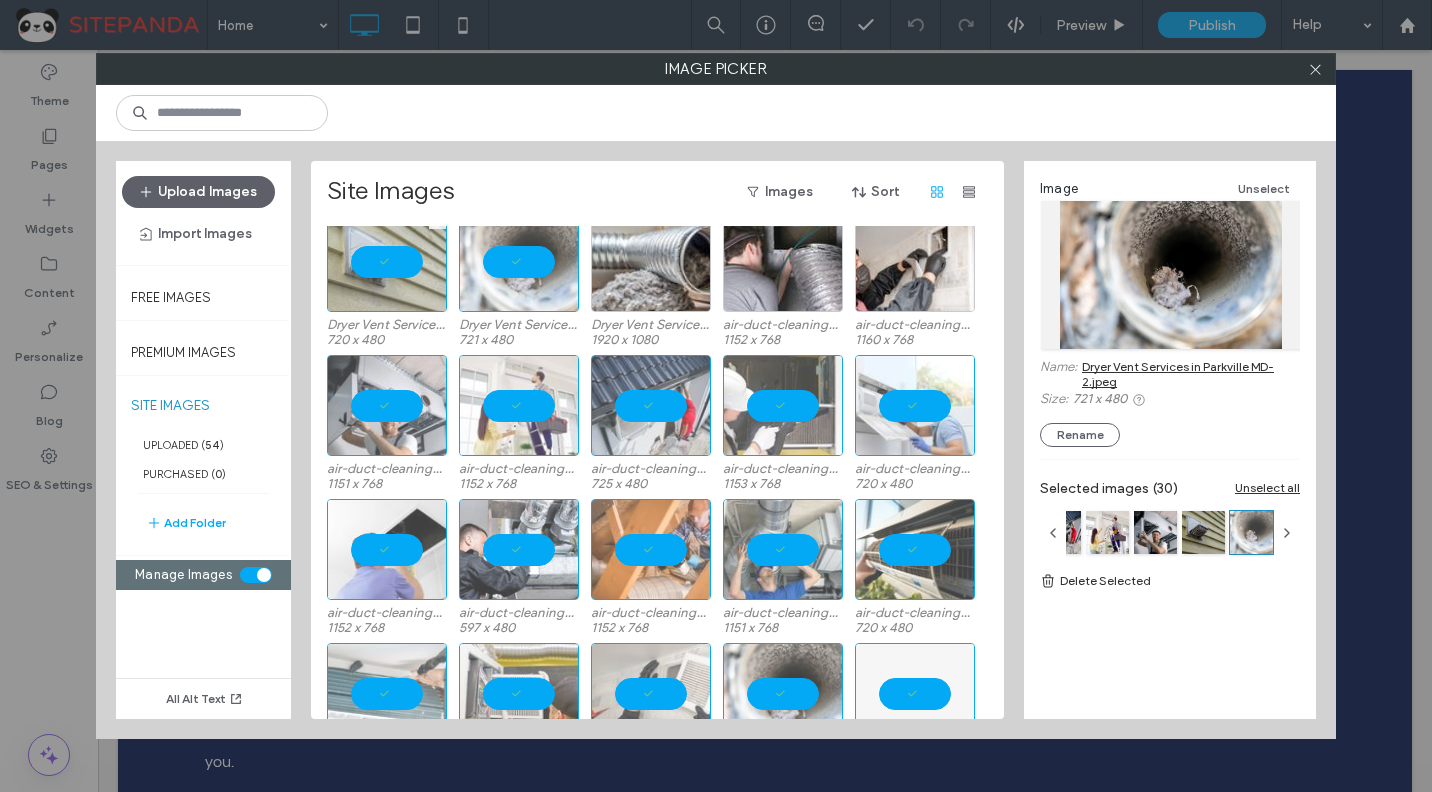 drag, startPoint x: 396, startPoint y: 267, endPoint x: 433, endPoint y: 269, distance: 37.054016 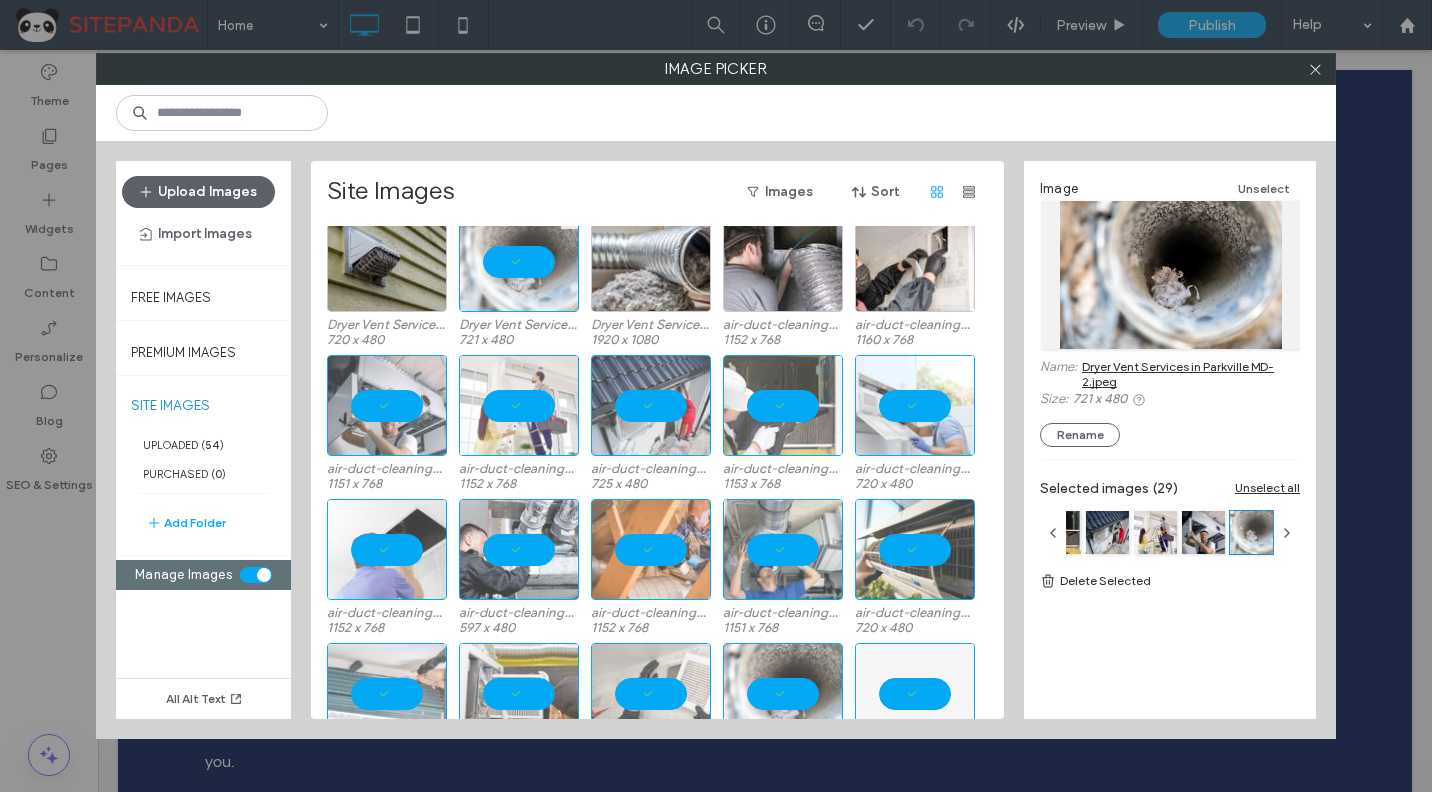 click at bounding box center (519, 261) 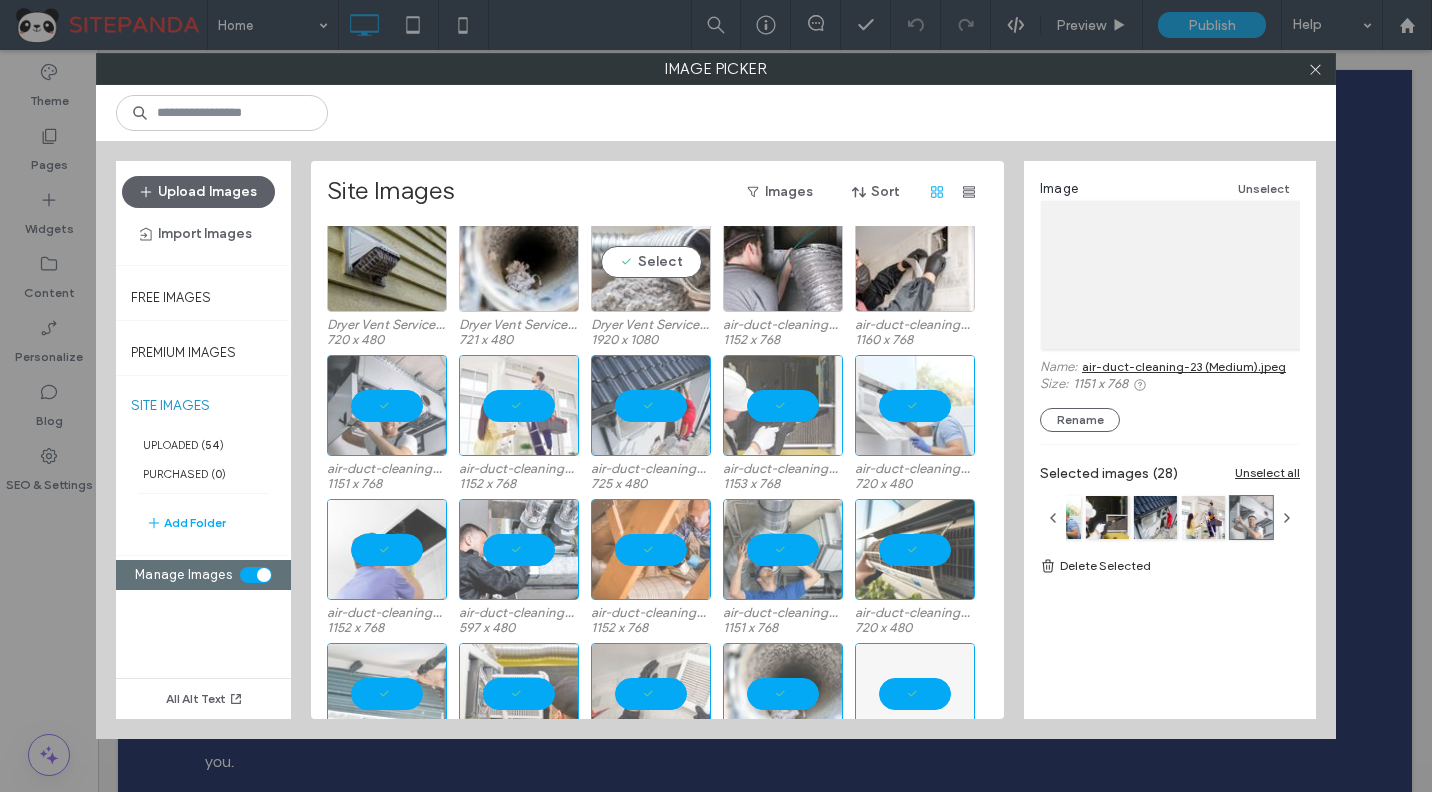 click on "Select" at bounding box center (651, 261) 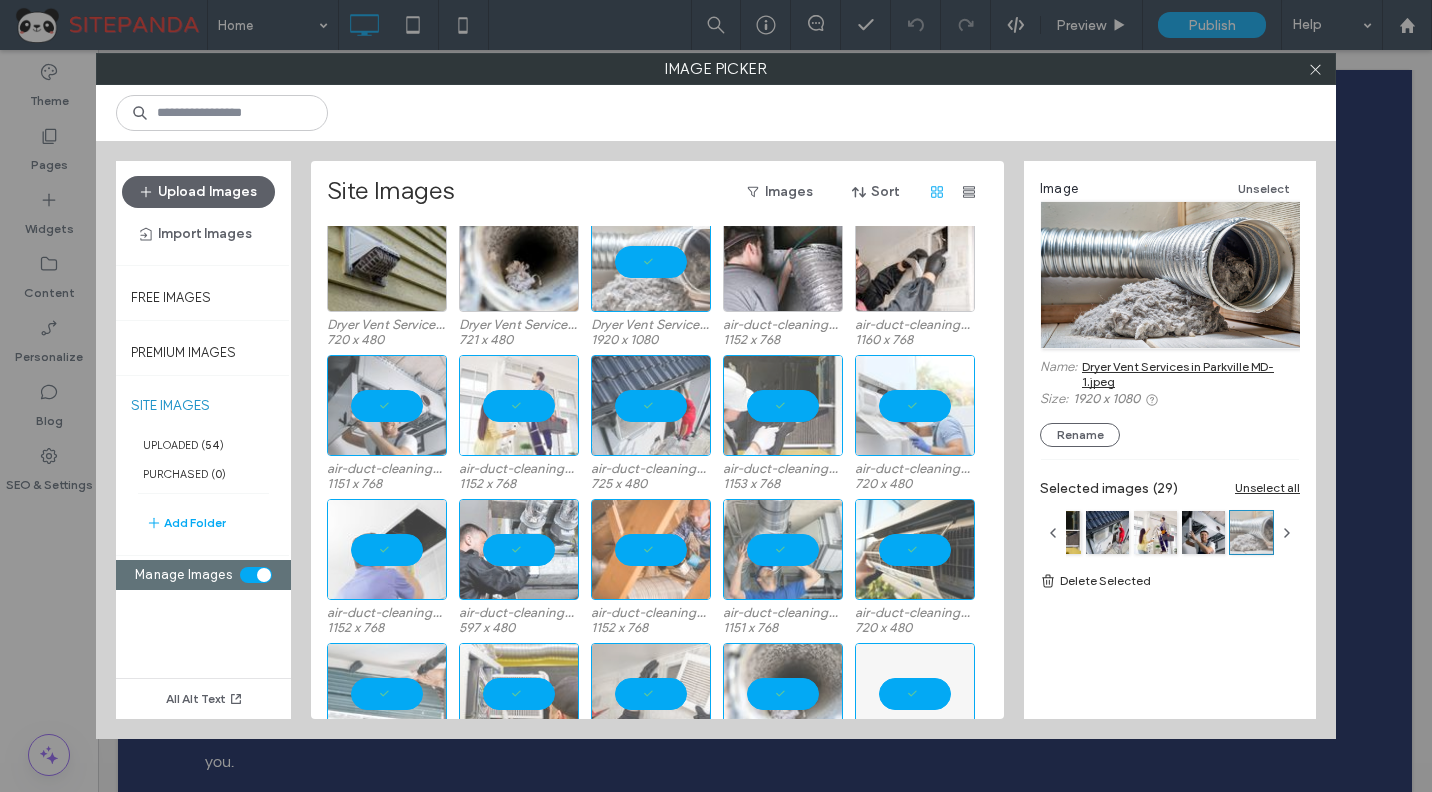 click at bounding box center (651, 261) 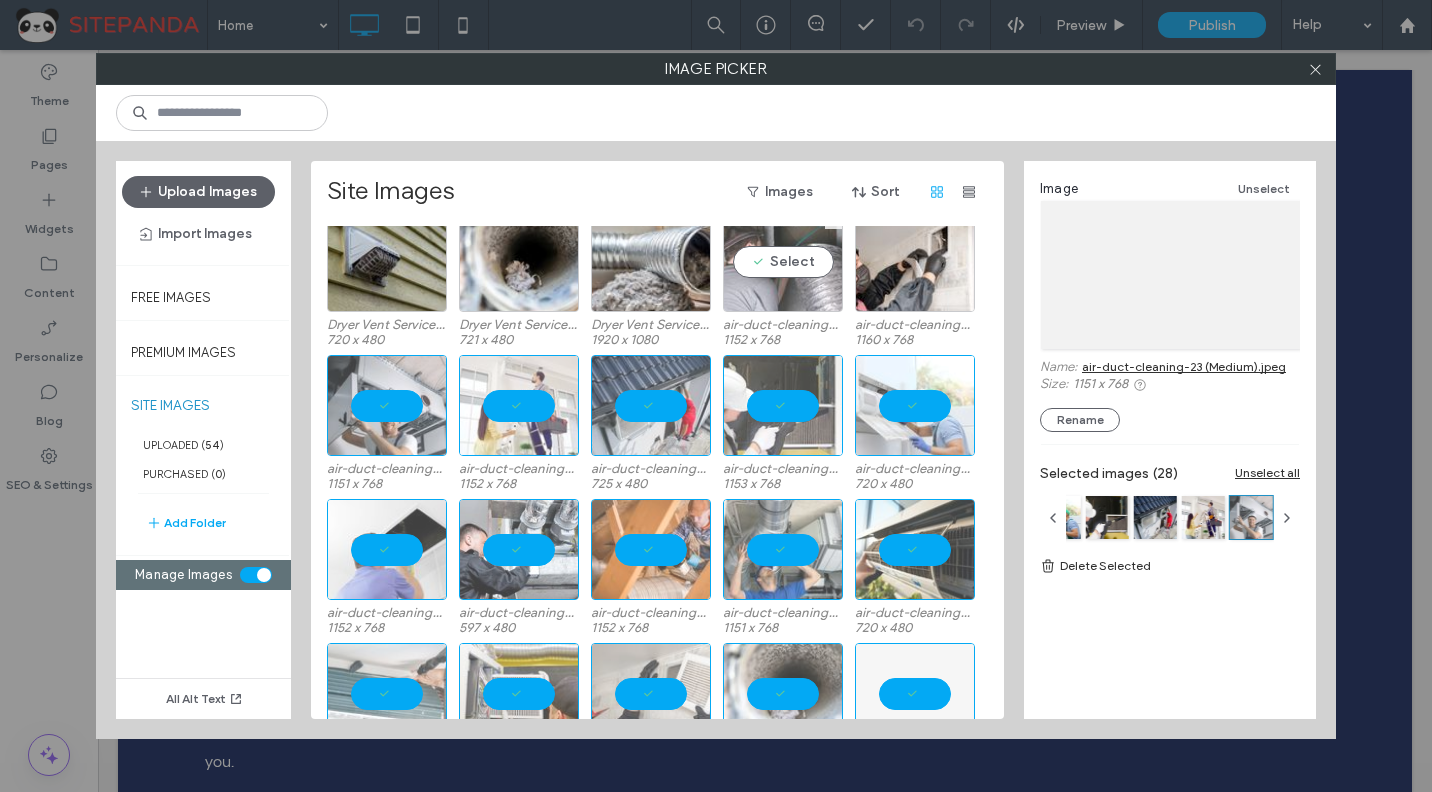 click on "Select" at bounding box center [783, 261] 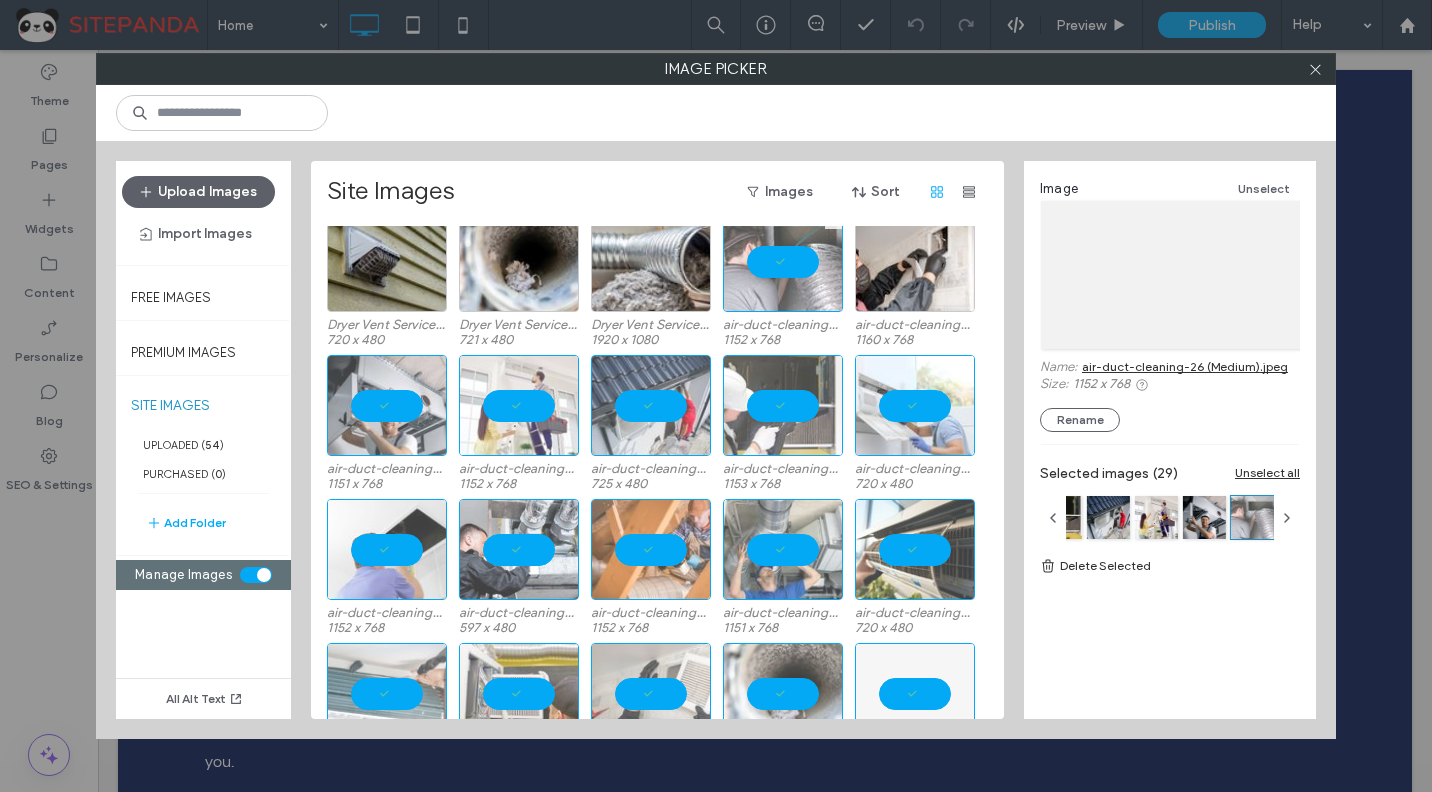 click at bounding box center [783, 261] 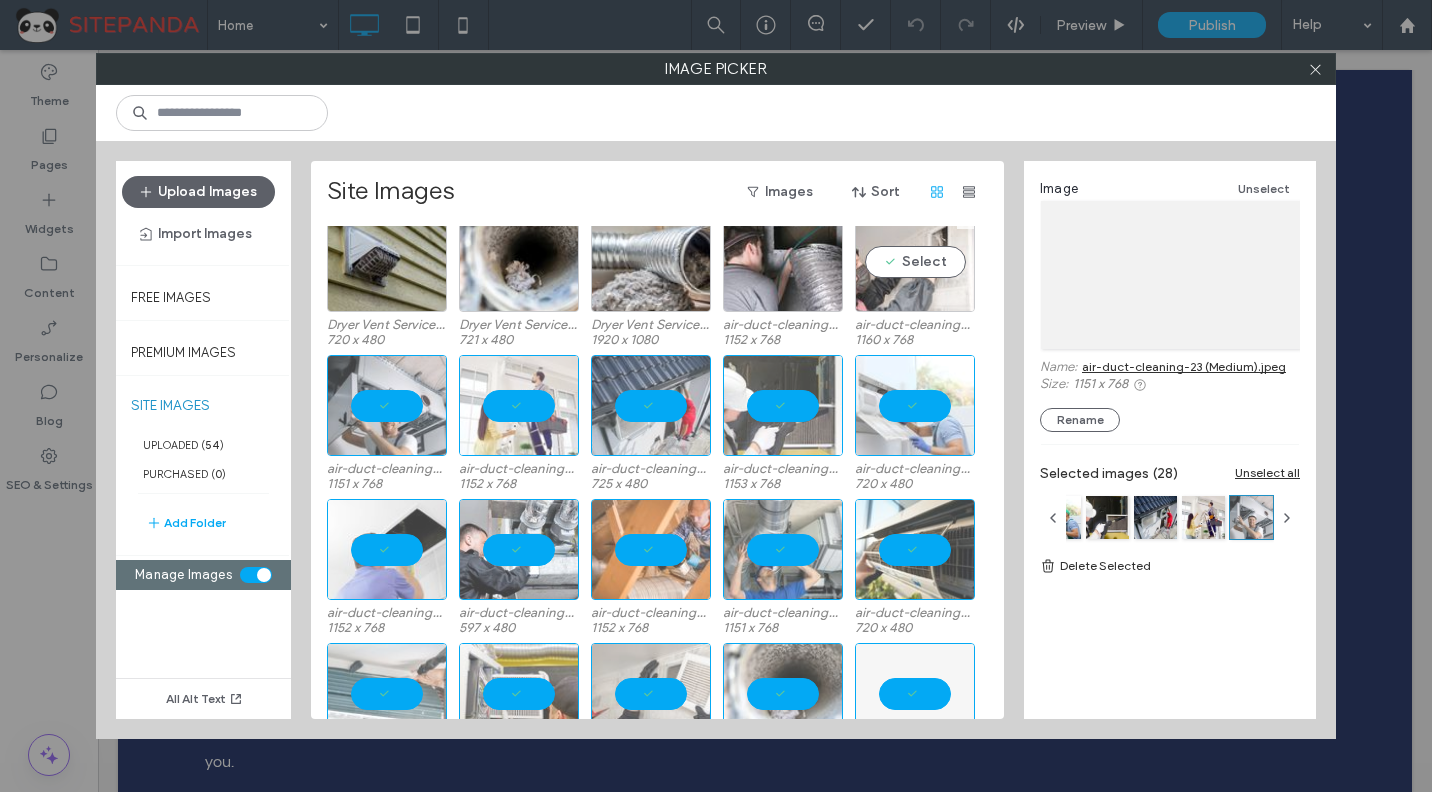 click on "Select" at bounding box center (915, 261) 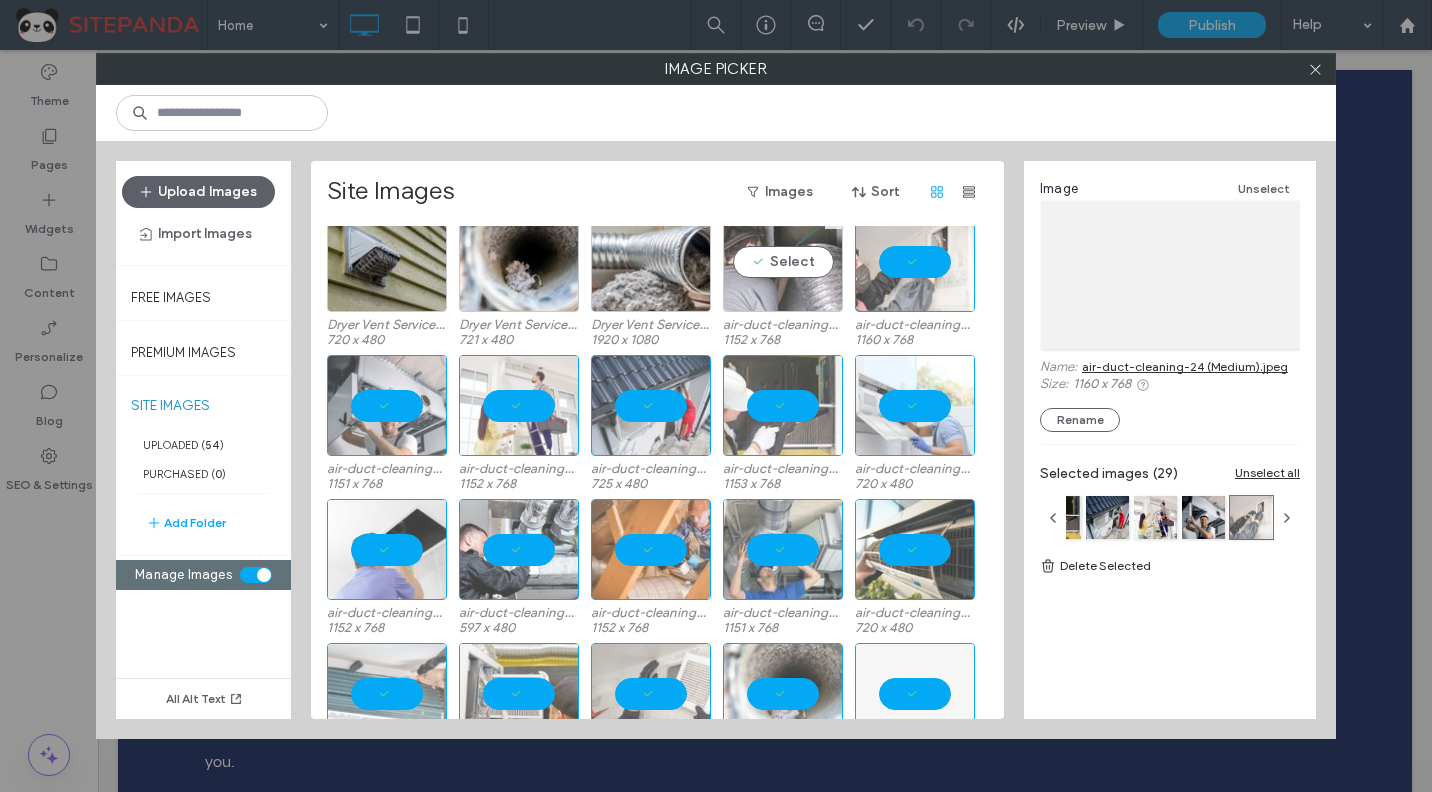 click on "Select" at bounding box center (783, 261) 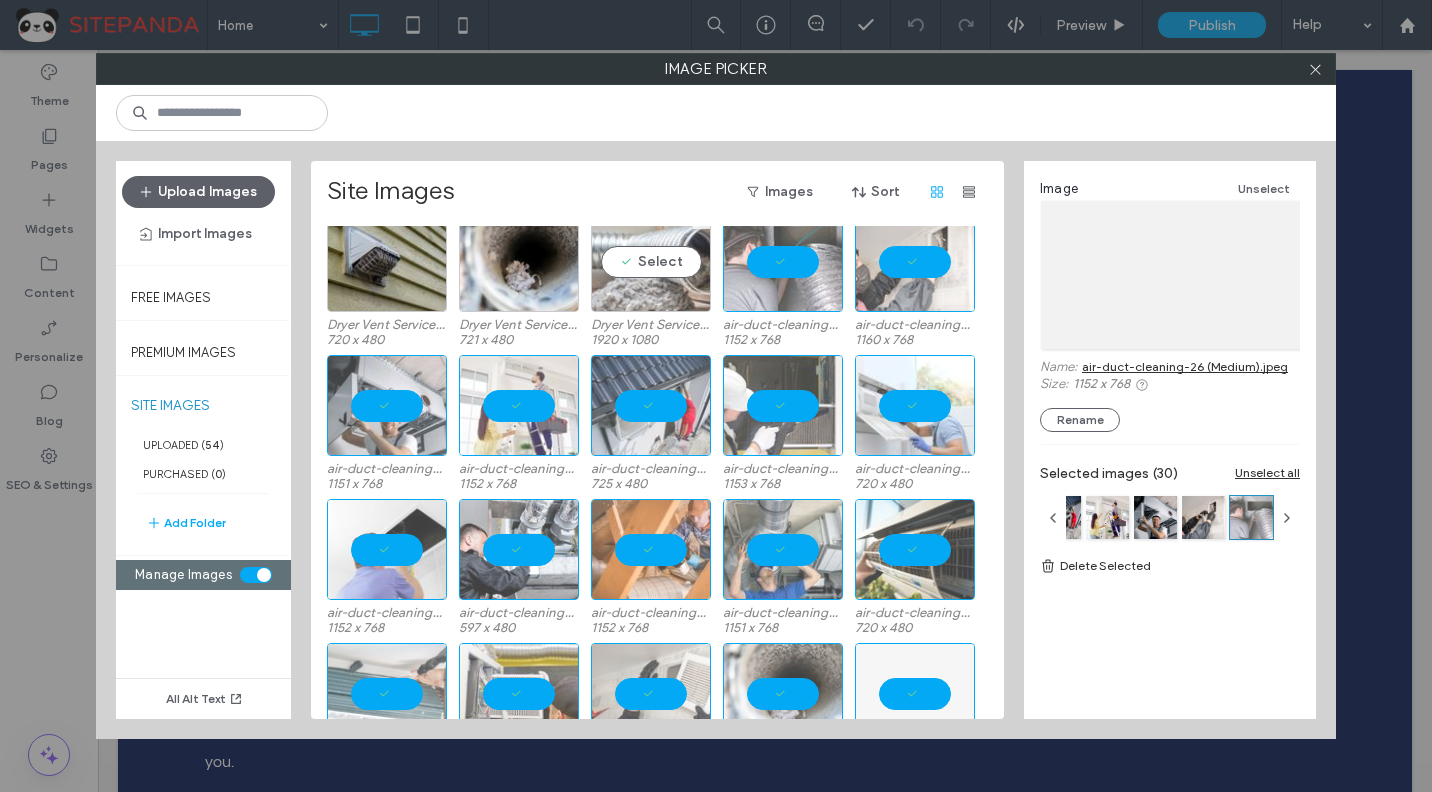 click on "Select" at bounding box center (651, 261) 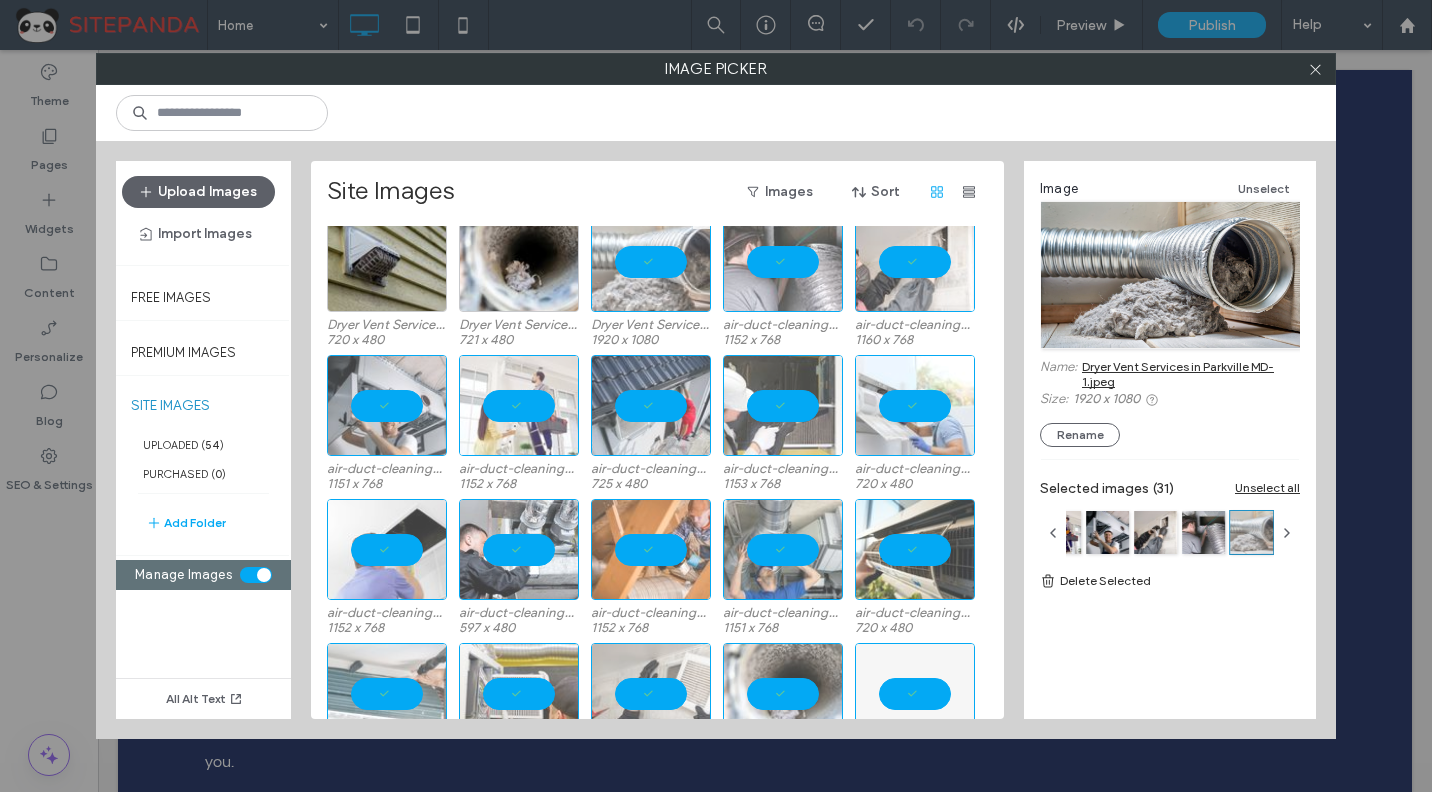 click at bounding box center [651, 261] 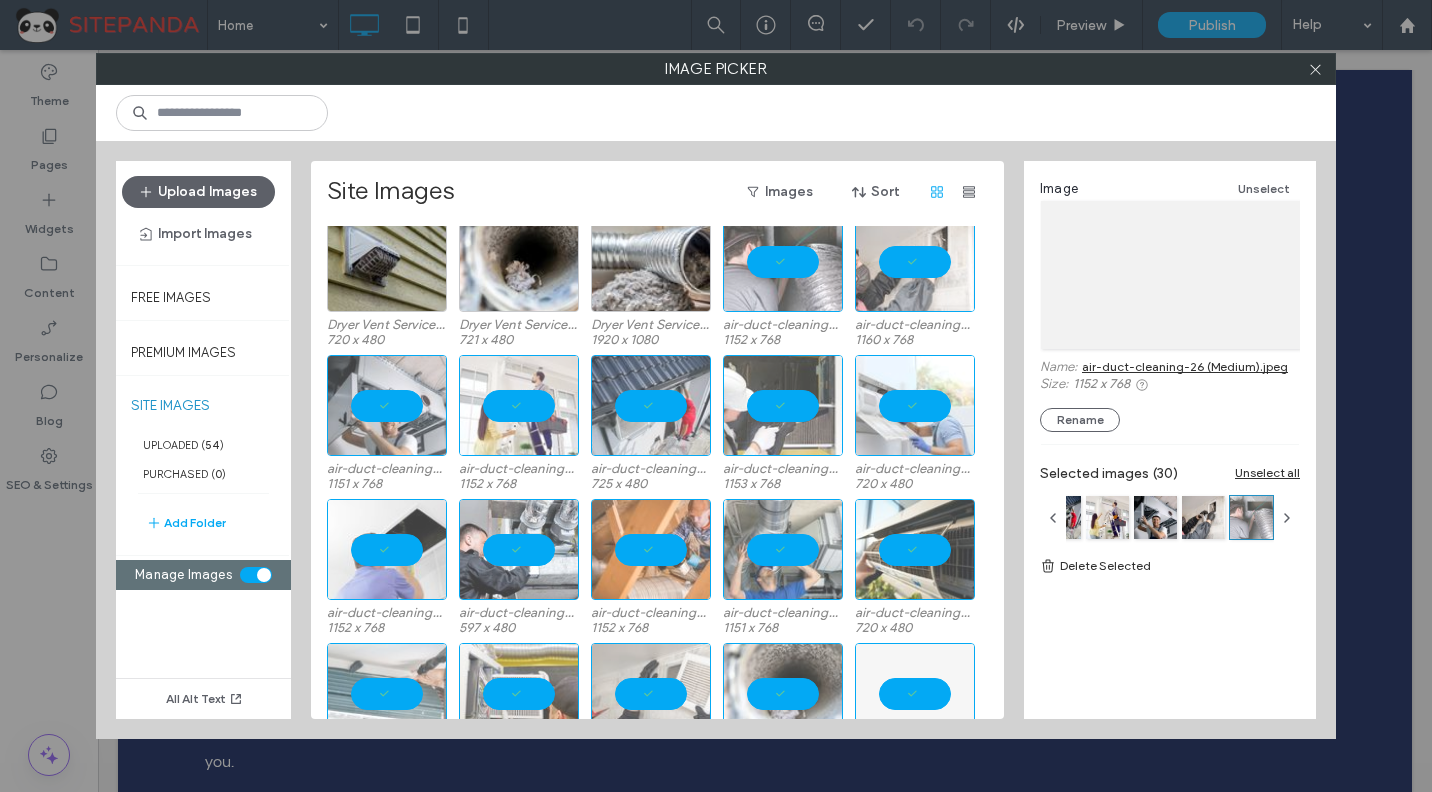 click 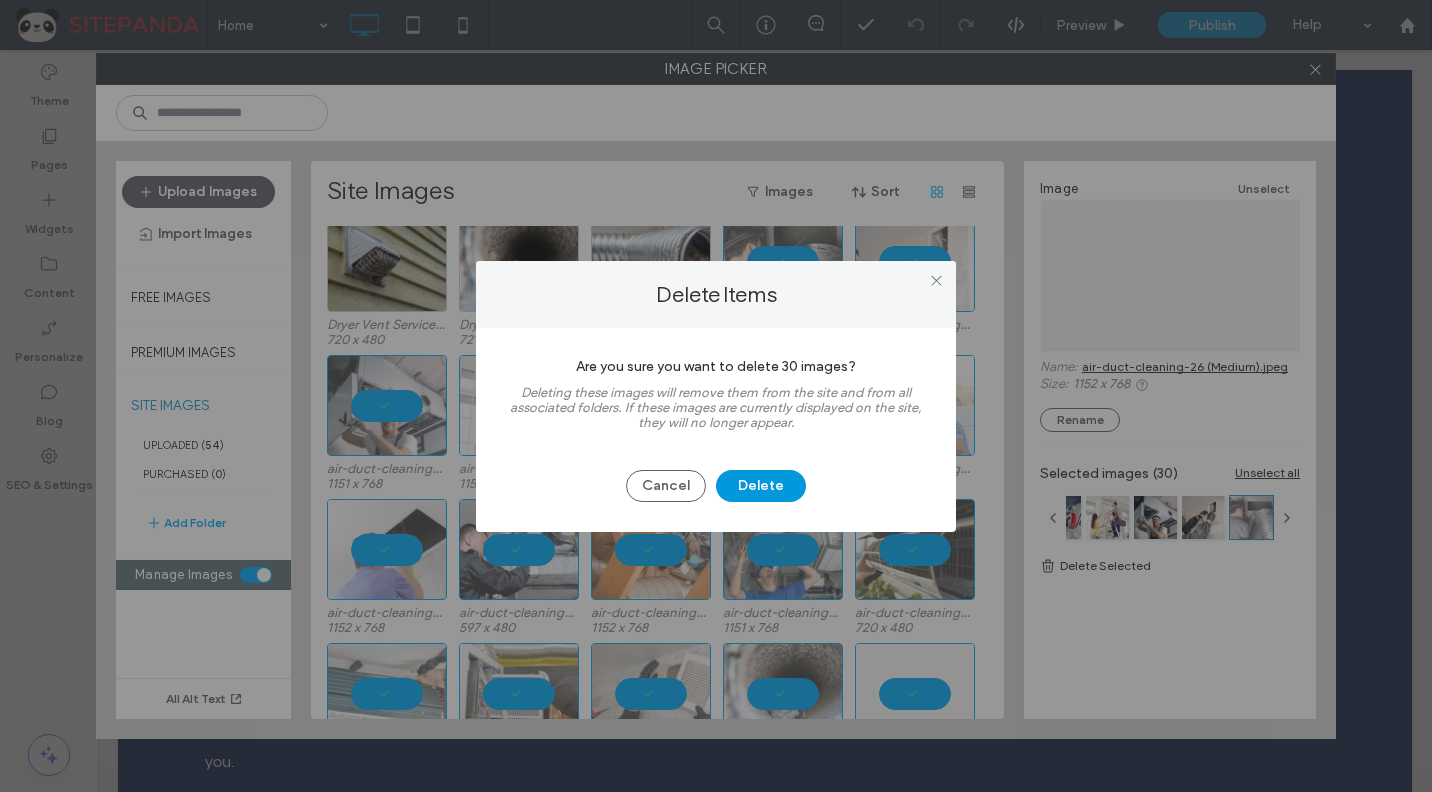 click on "Delete" at bounding box center [761, 486] 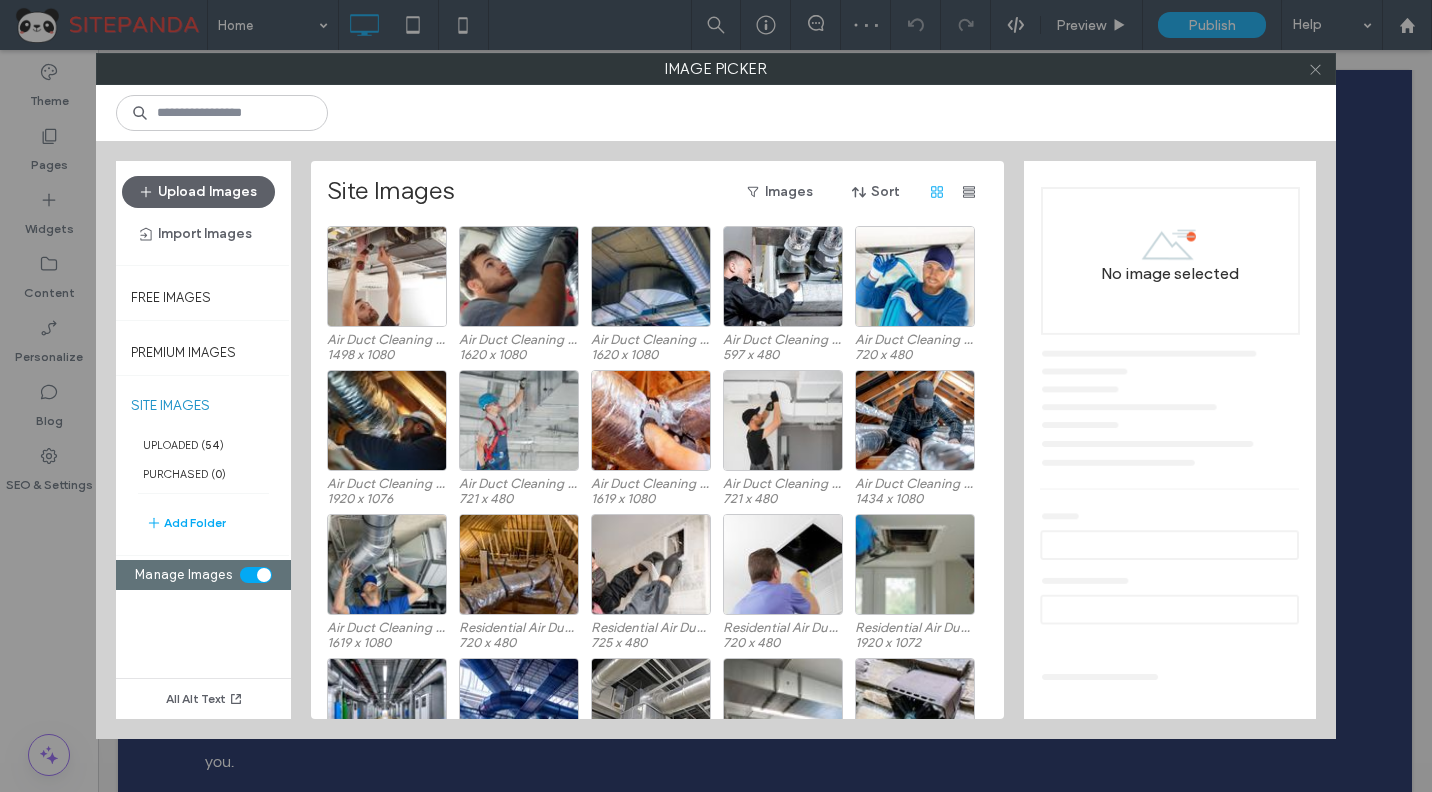 click 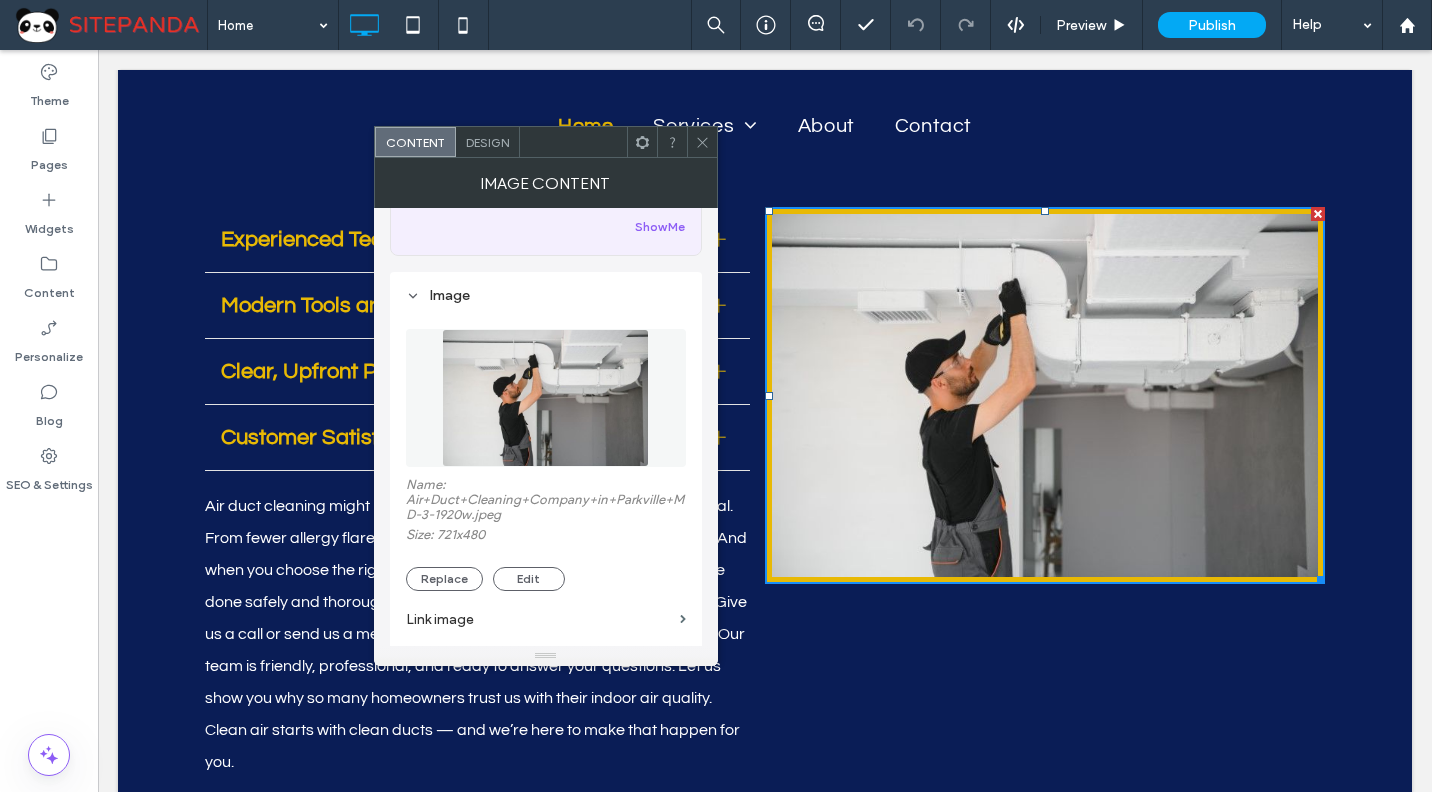 scroll, scrollTop: 200, scrollLeft: 0, axis: vertical 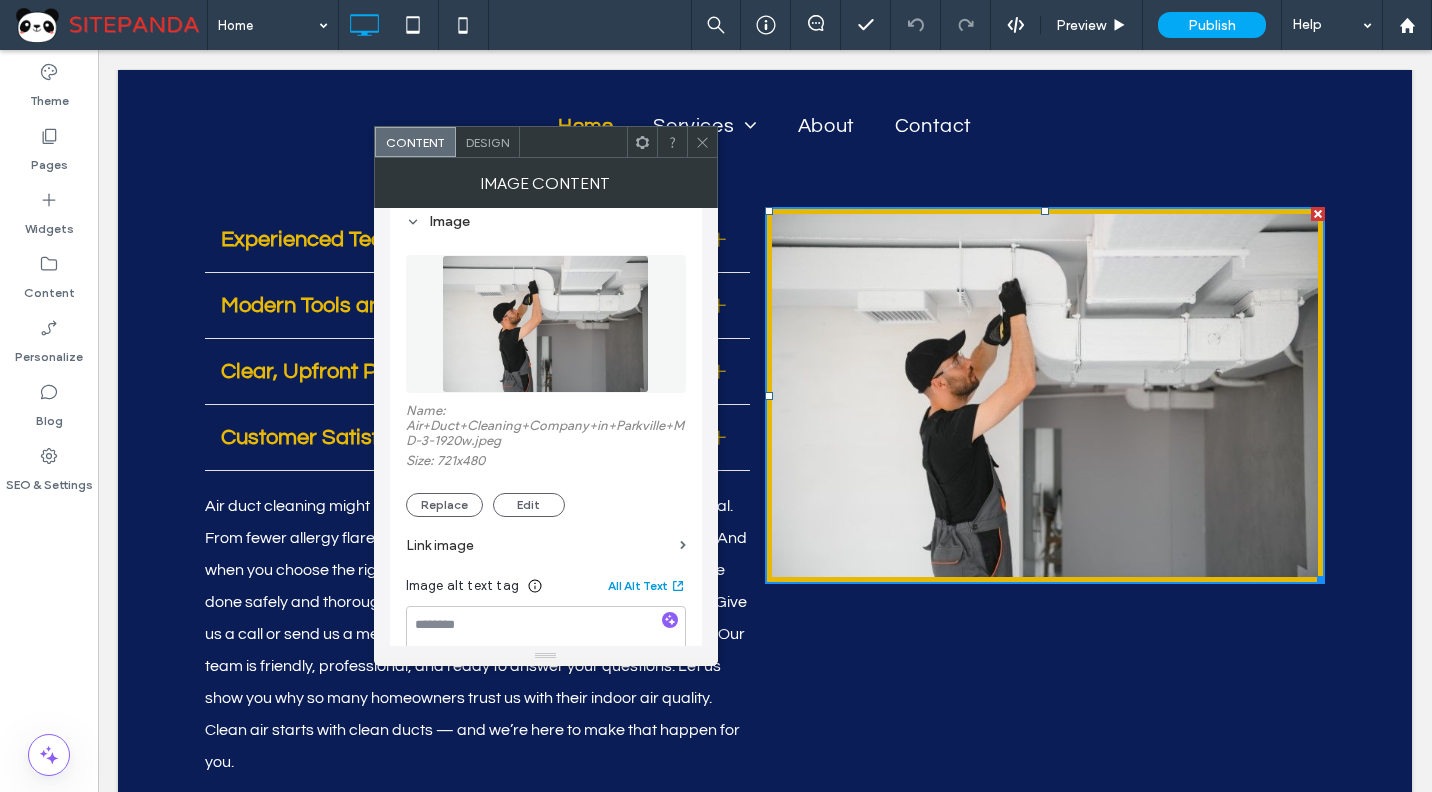 click 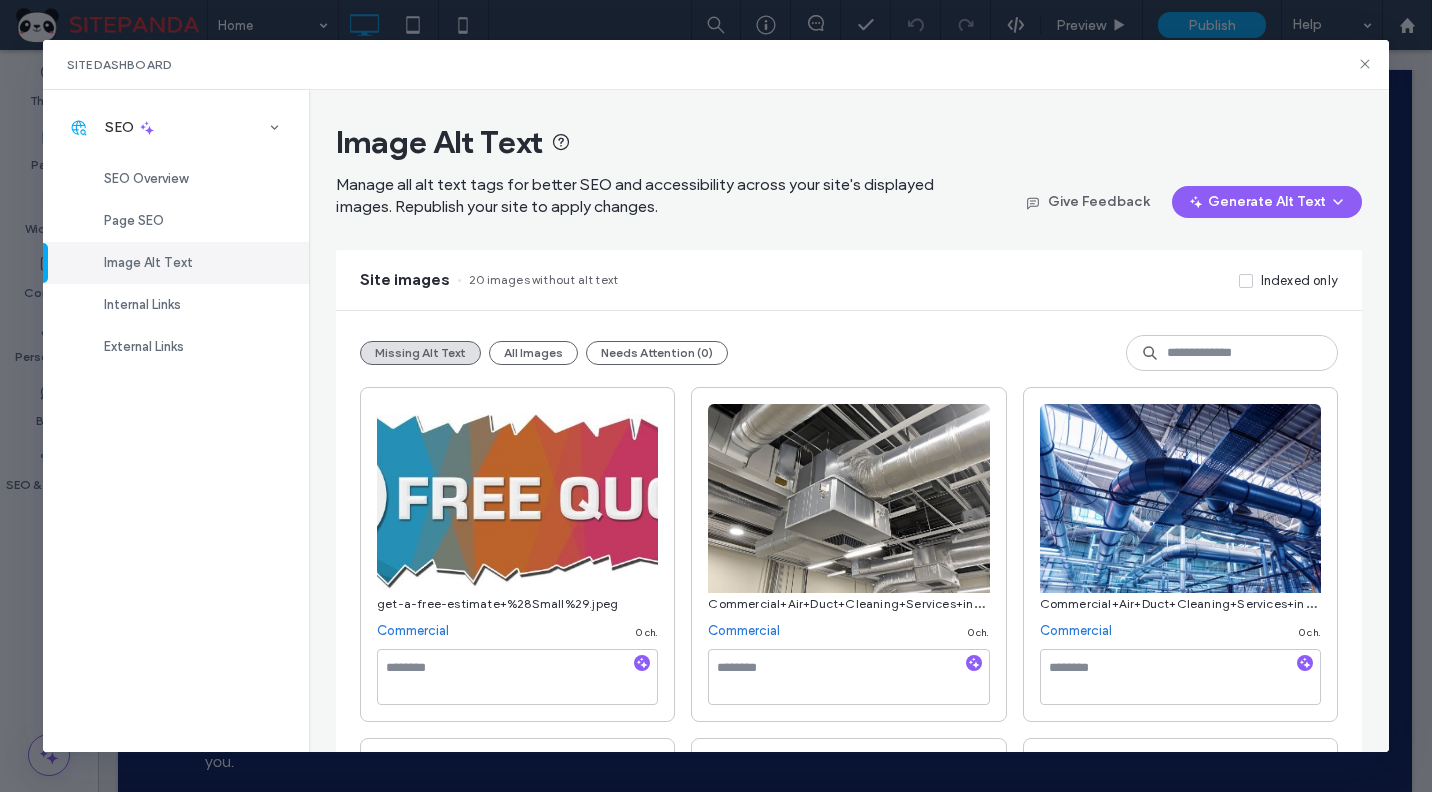 scroll, scrollTop: 200, scrollLeft: 0, axis: vertical 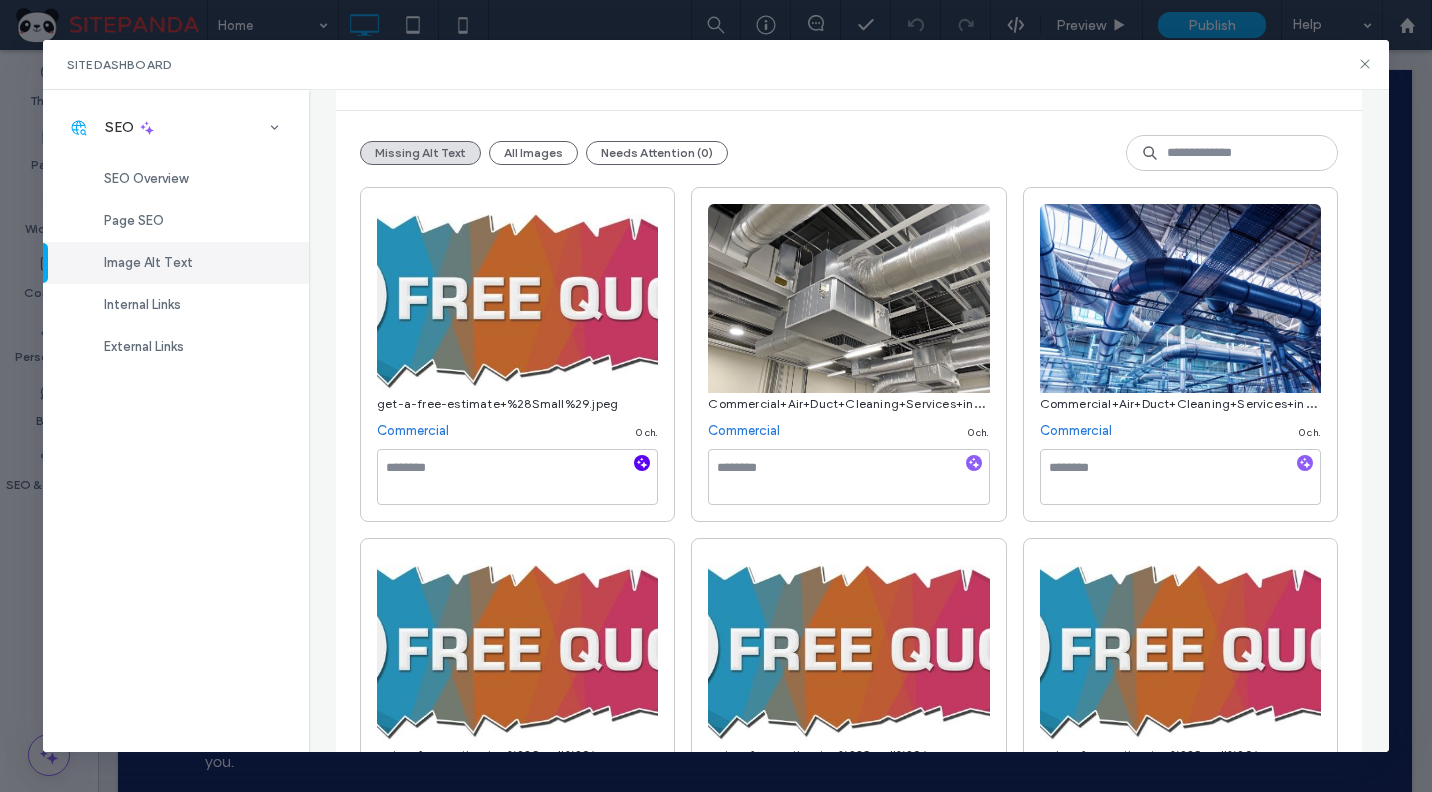 click 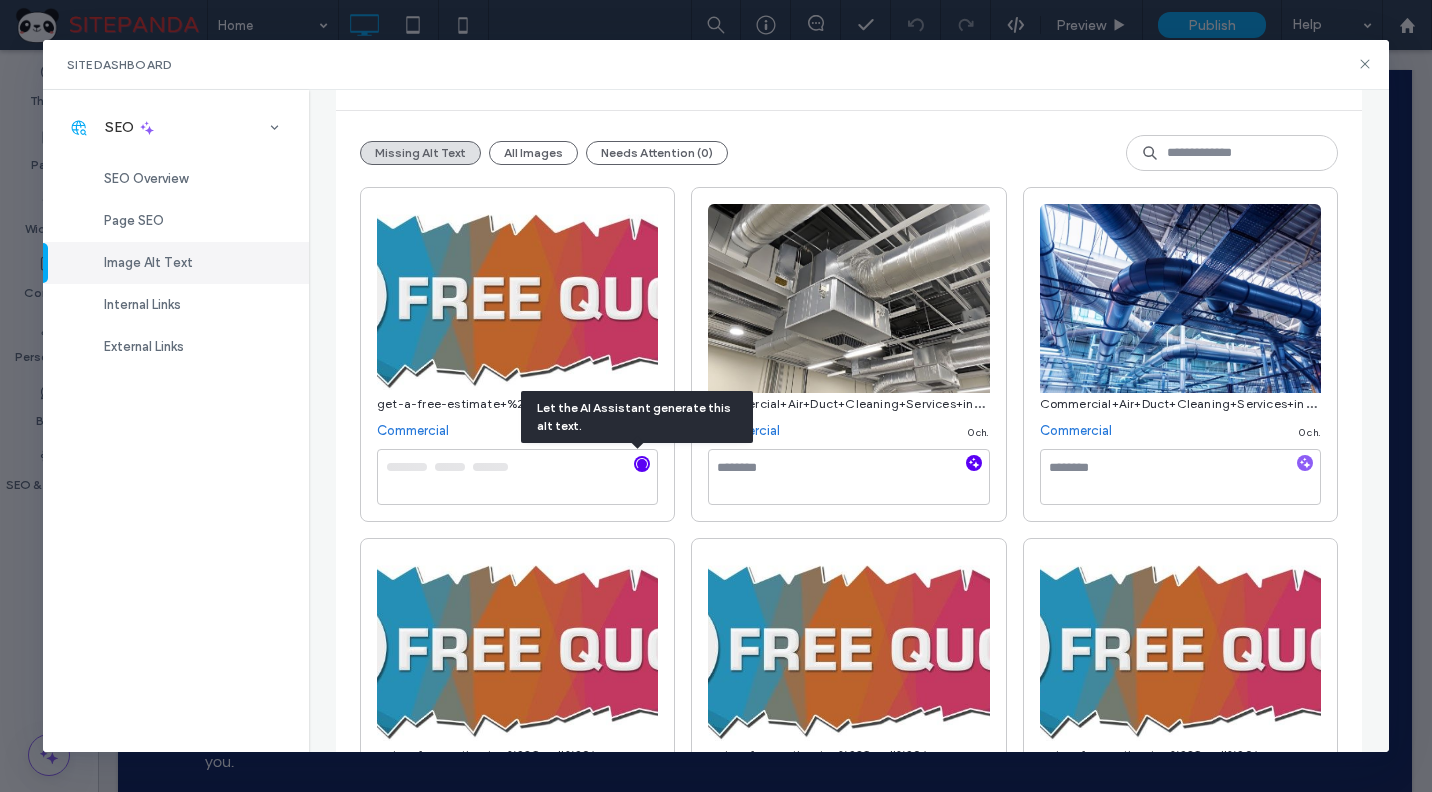 click 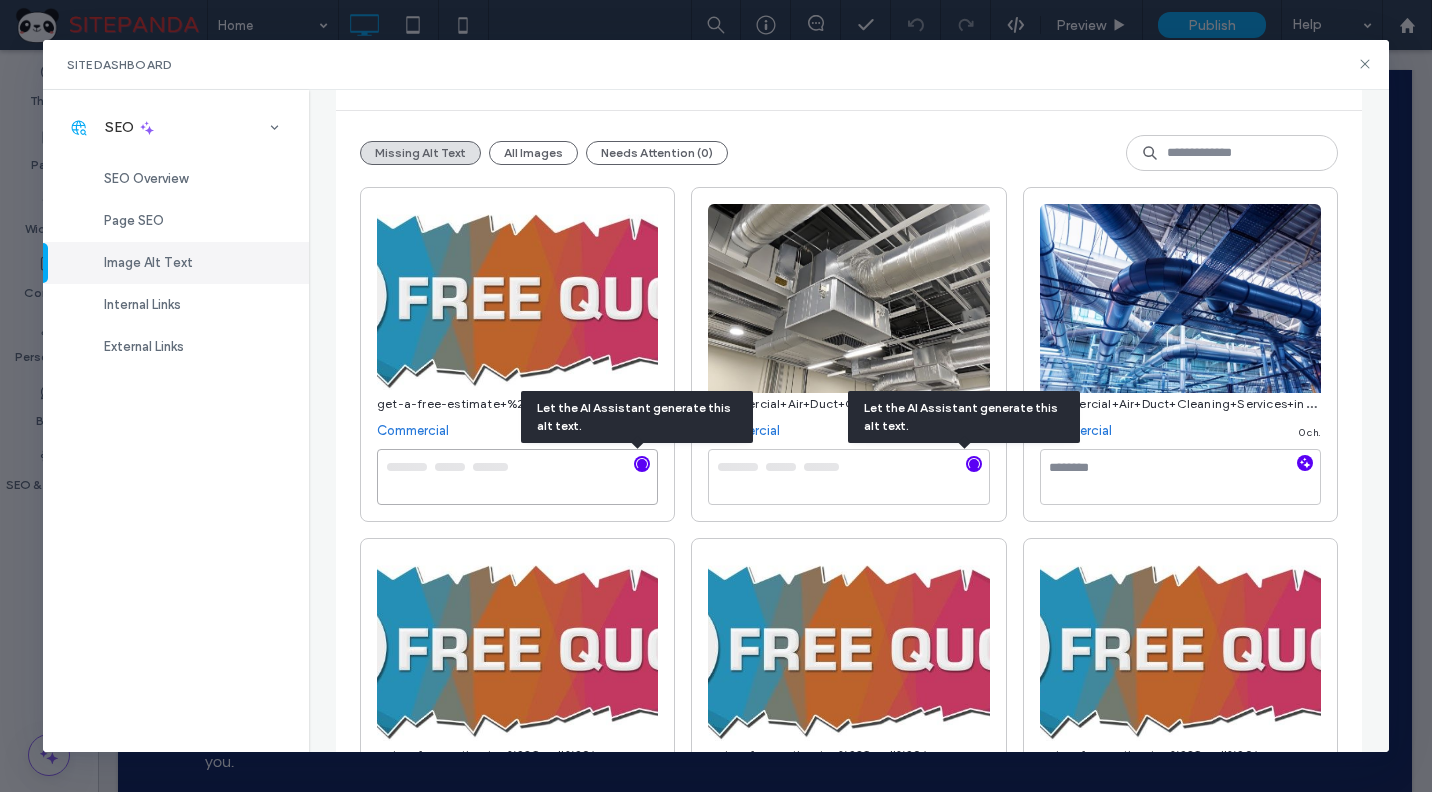 type on "**********" 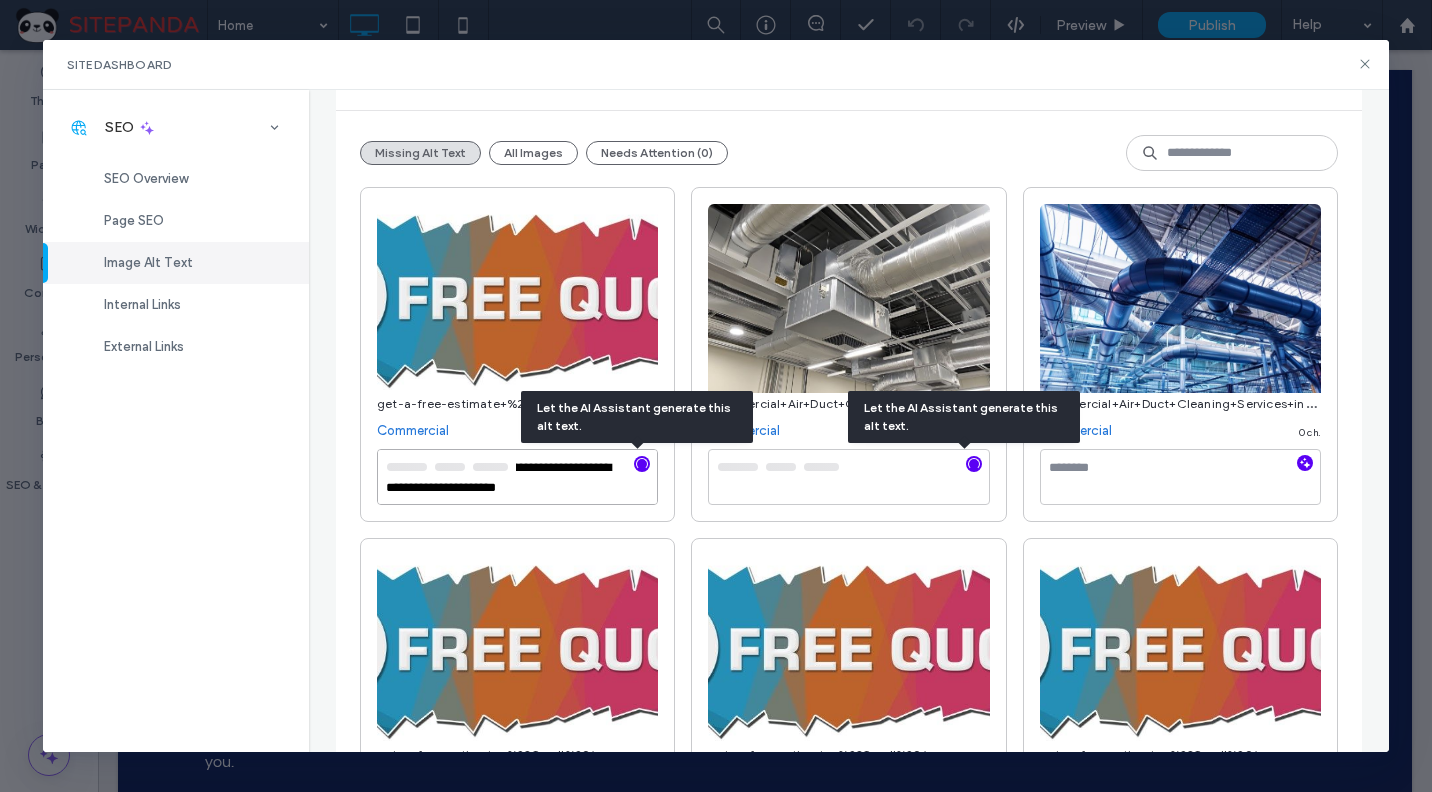 click 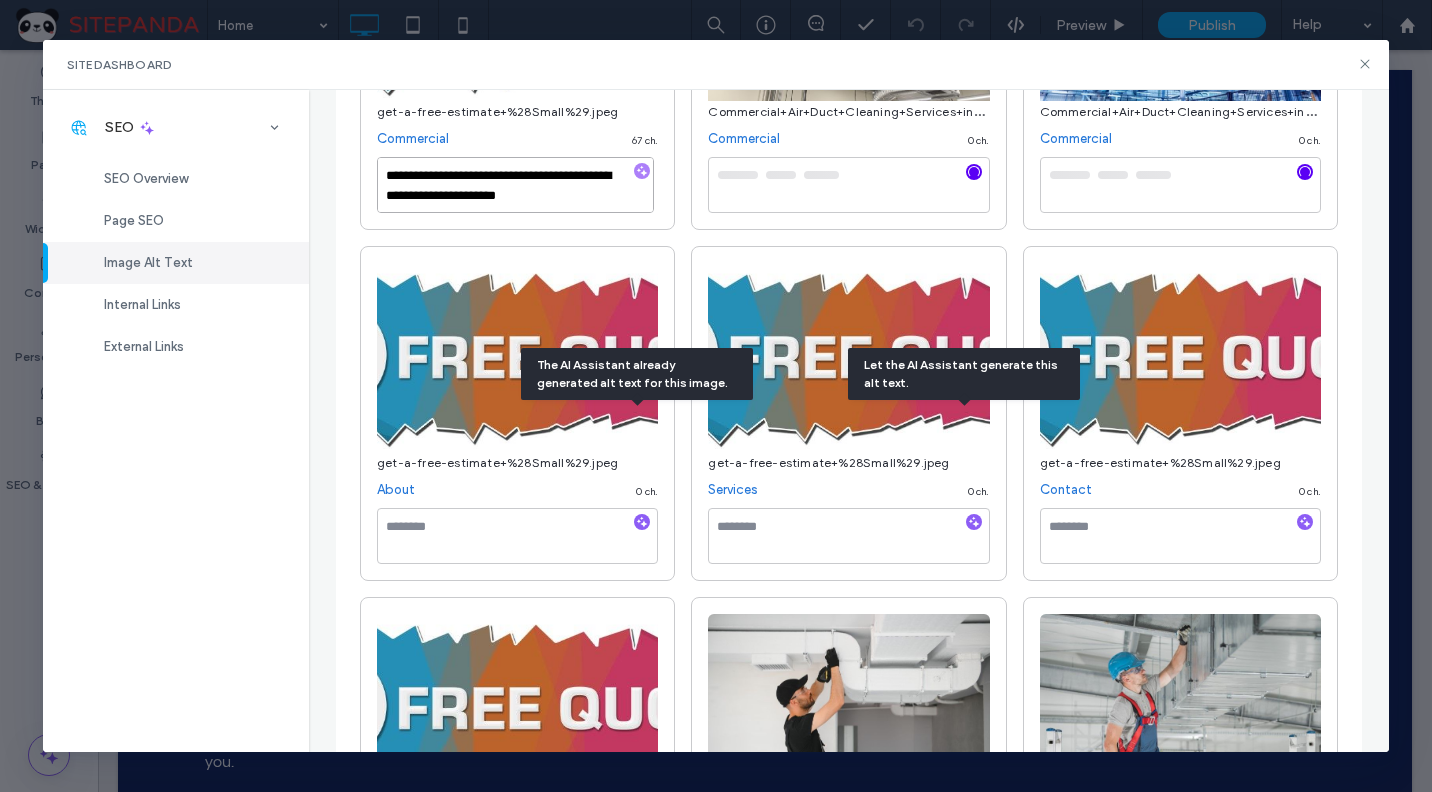 scroll, scrollTop: 500, scrollLeft: 0, axis: vertical 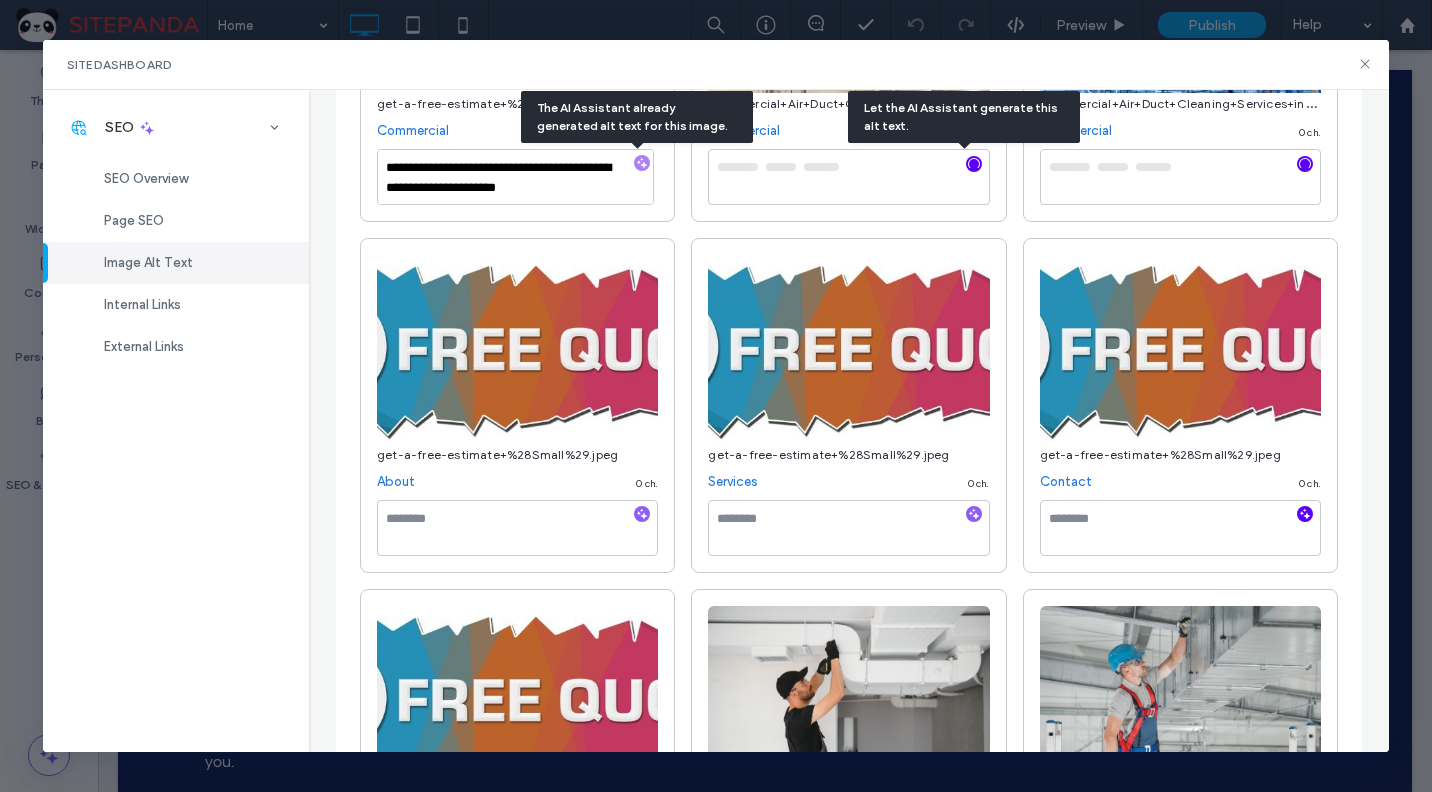 type on "**********" 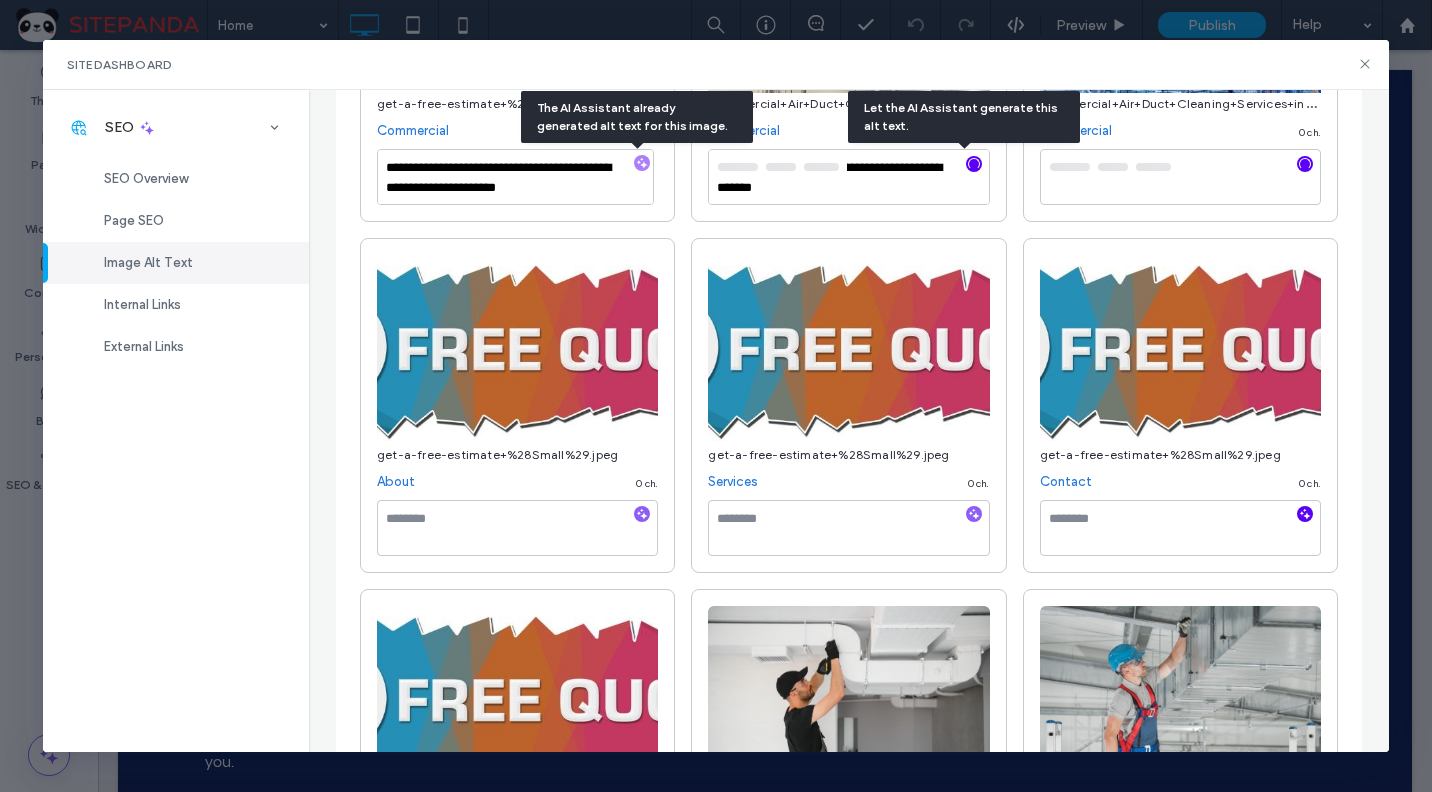 click 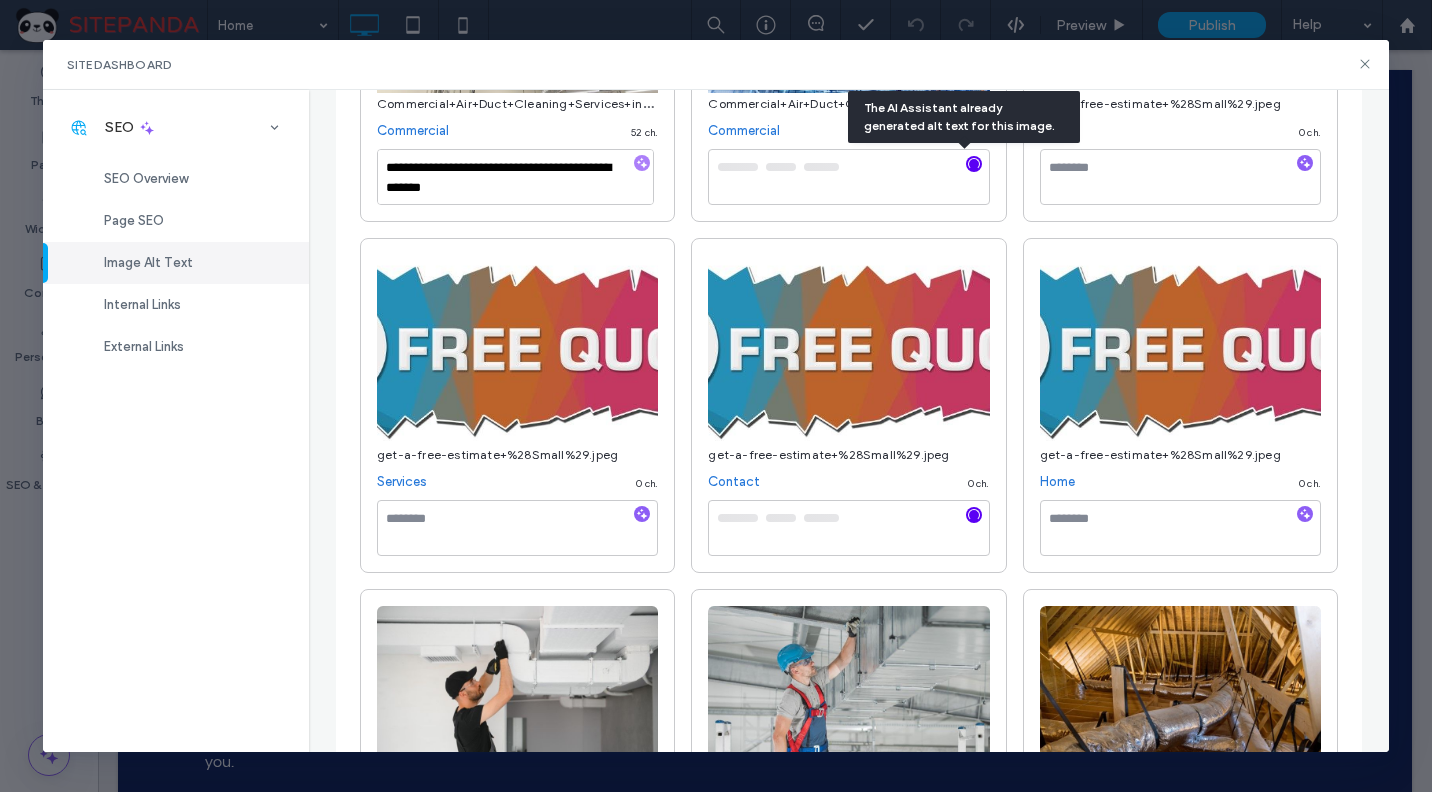 click at bounding box center [974, 515] 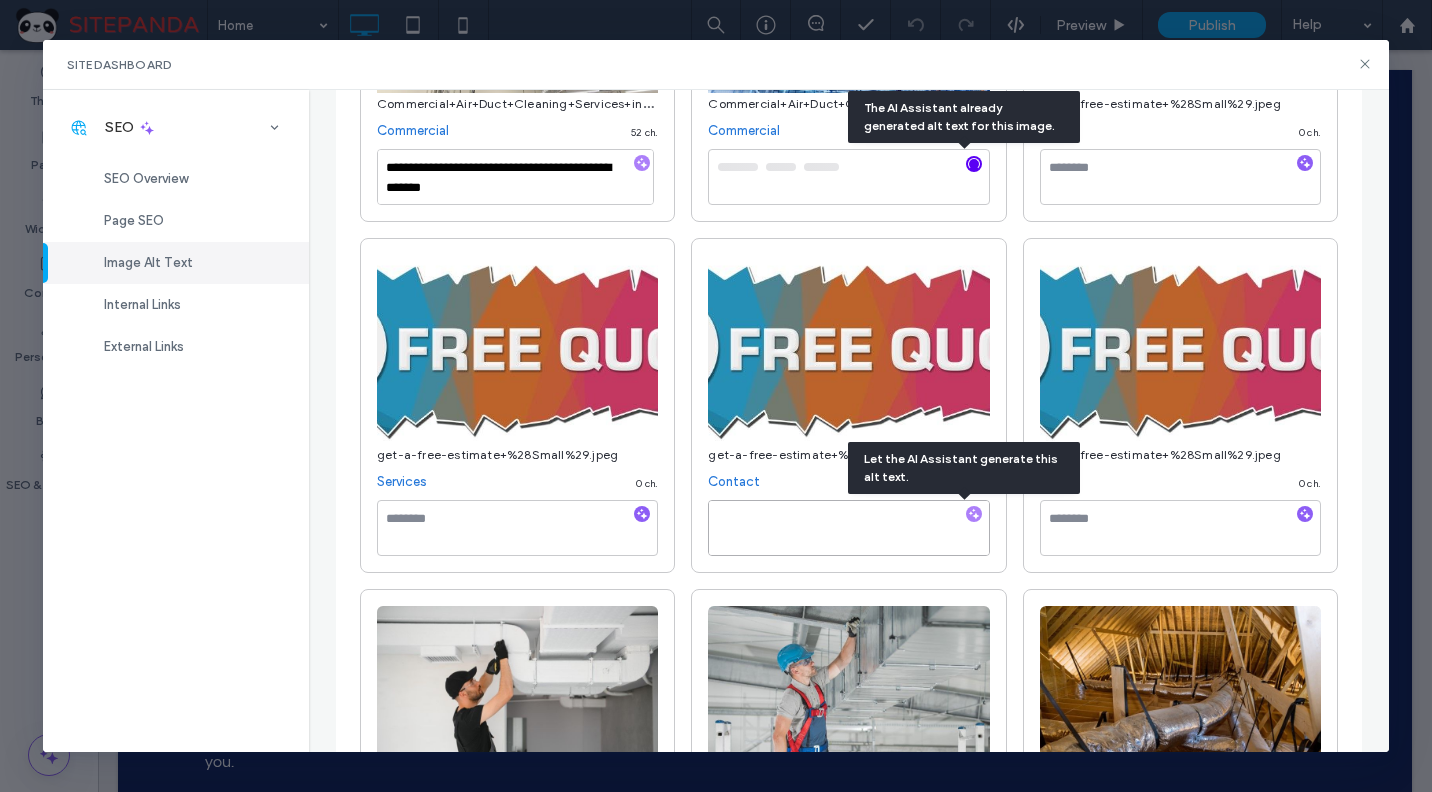type on "**********" 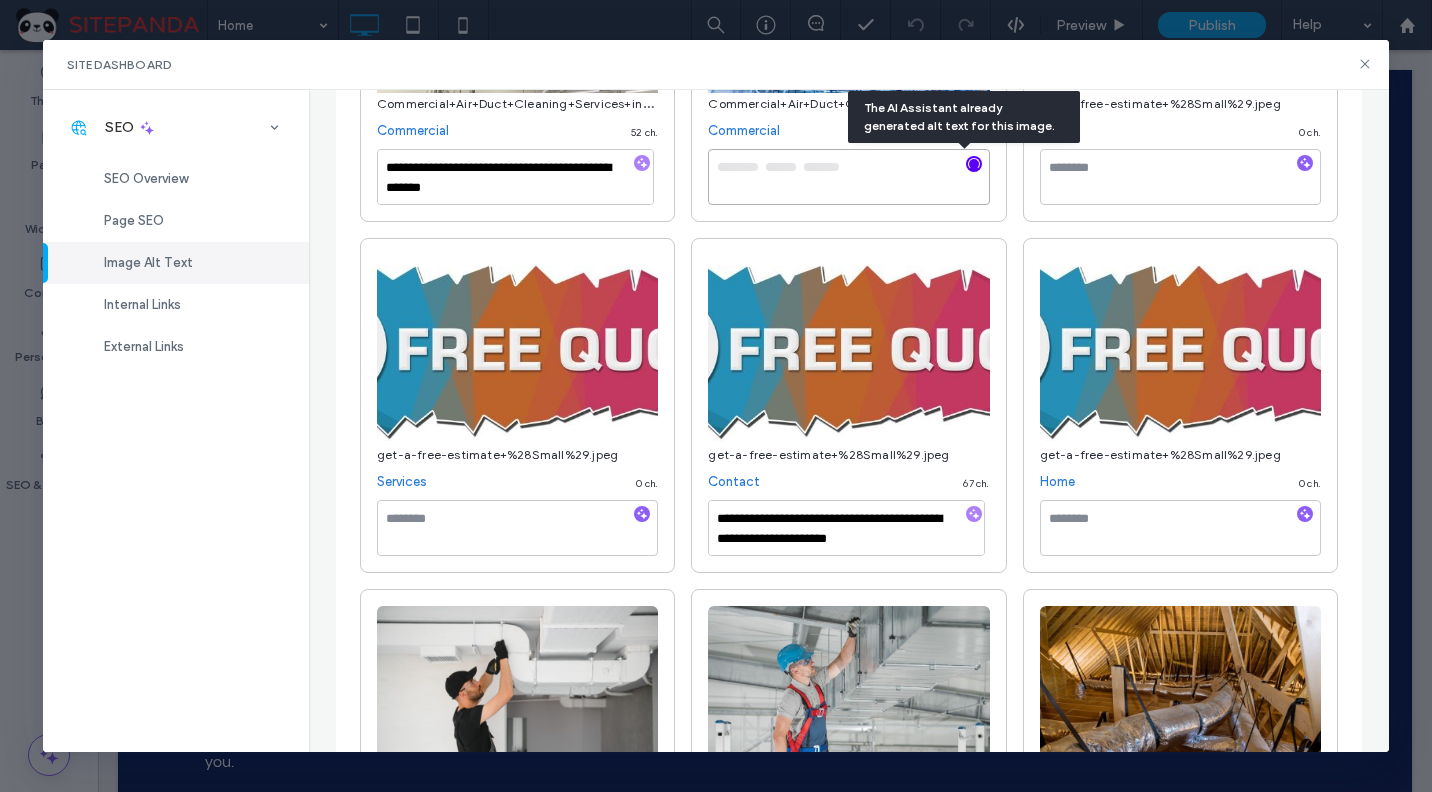 type on "**********" 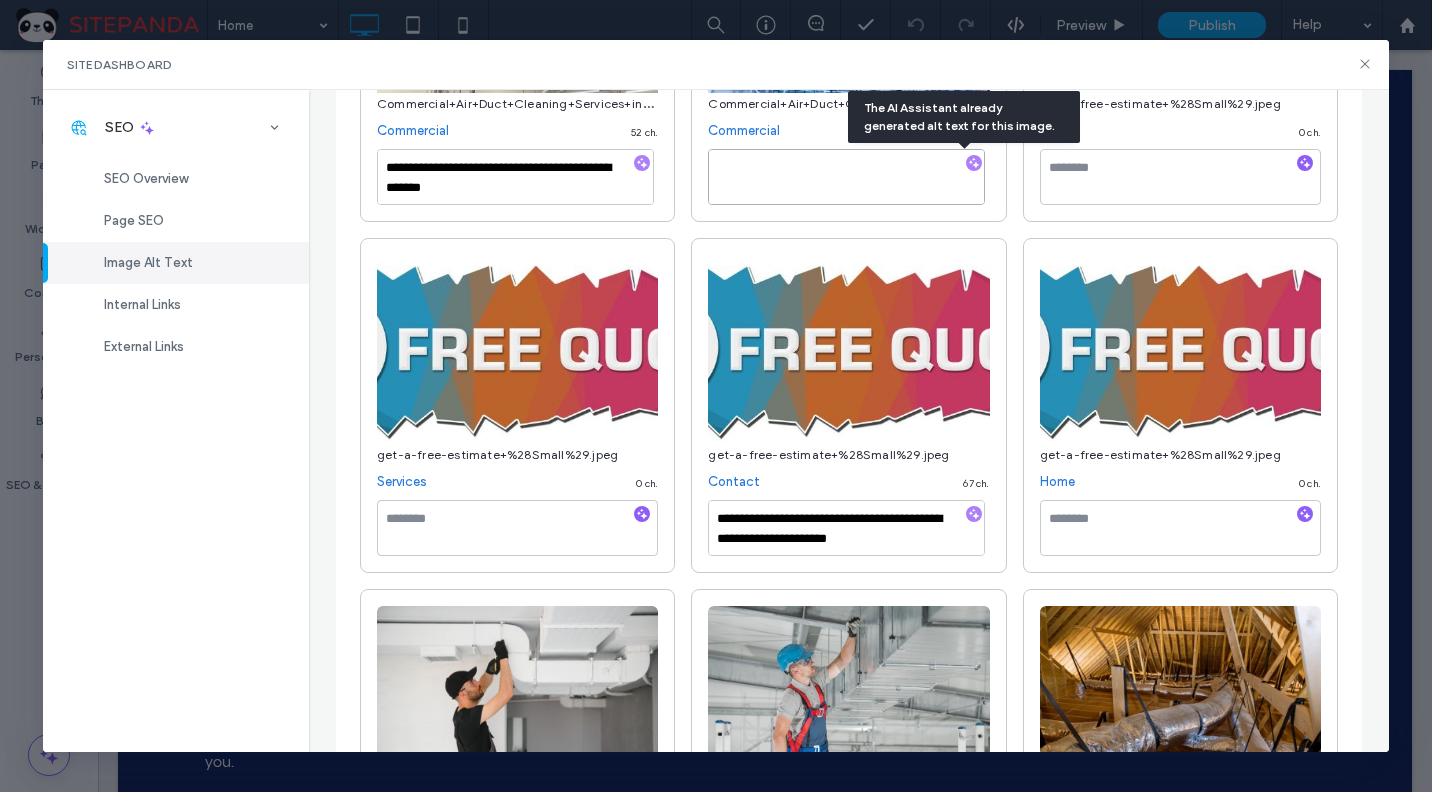 click at bounding box center [517, 528] 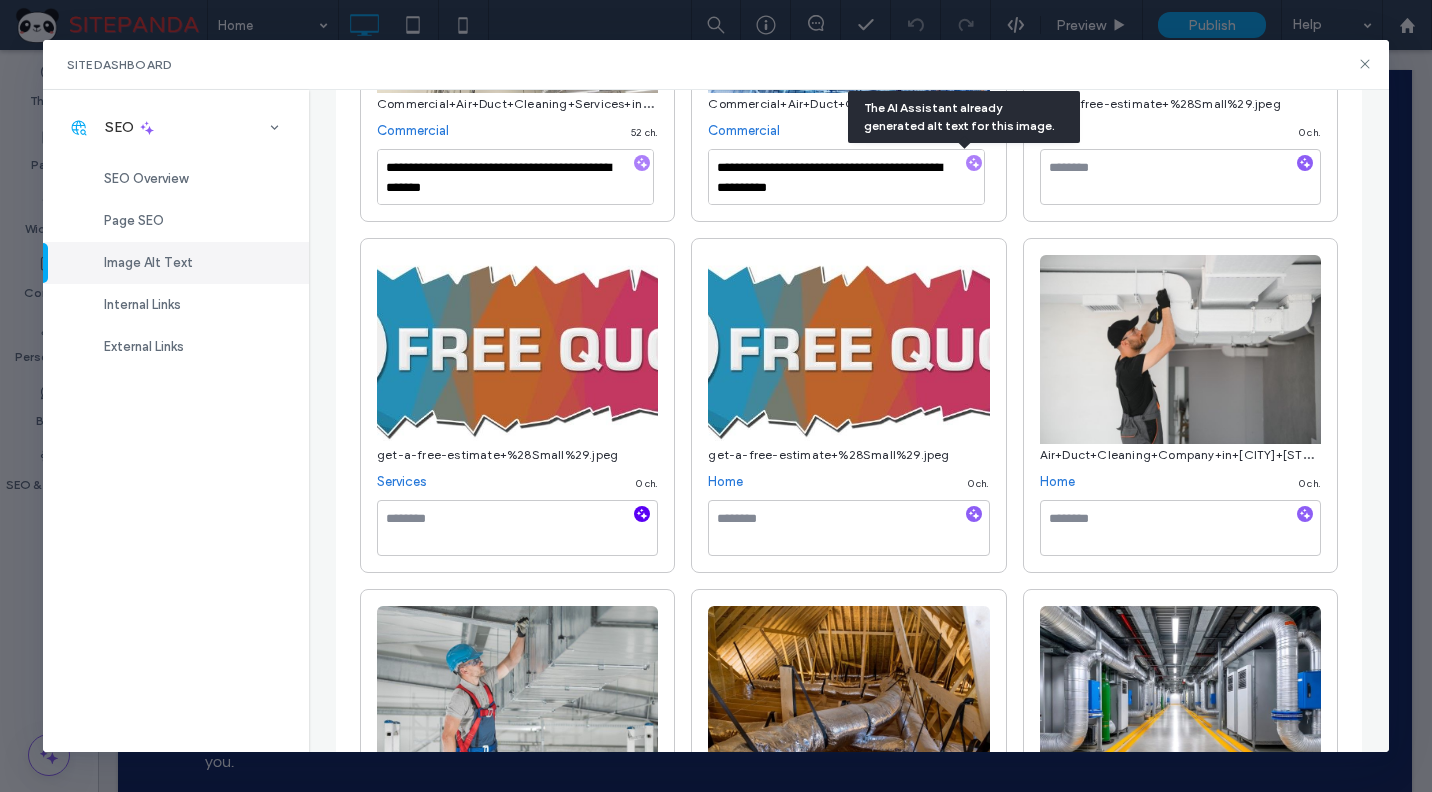 click 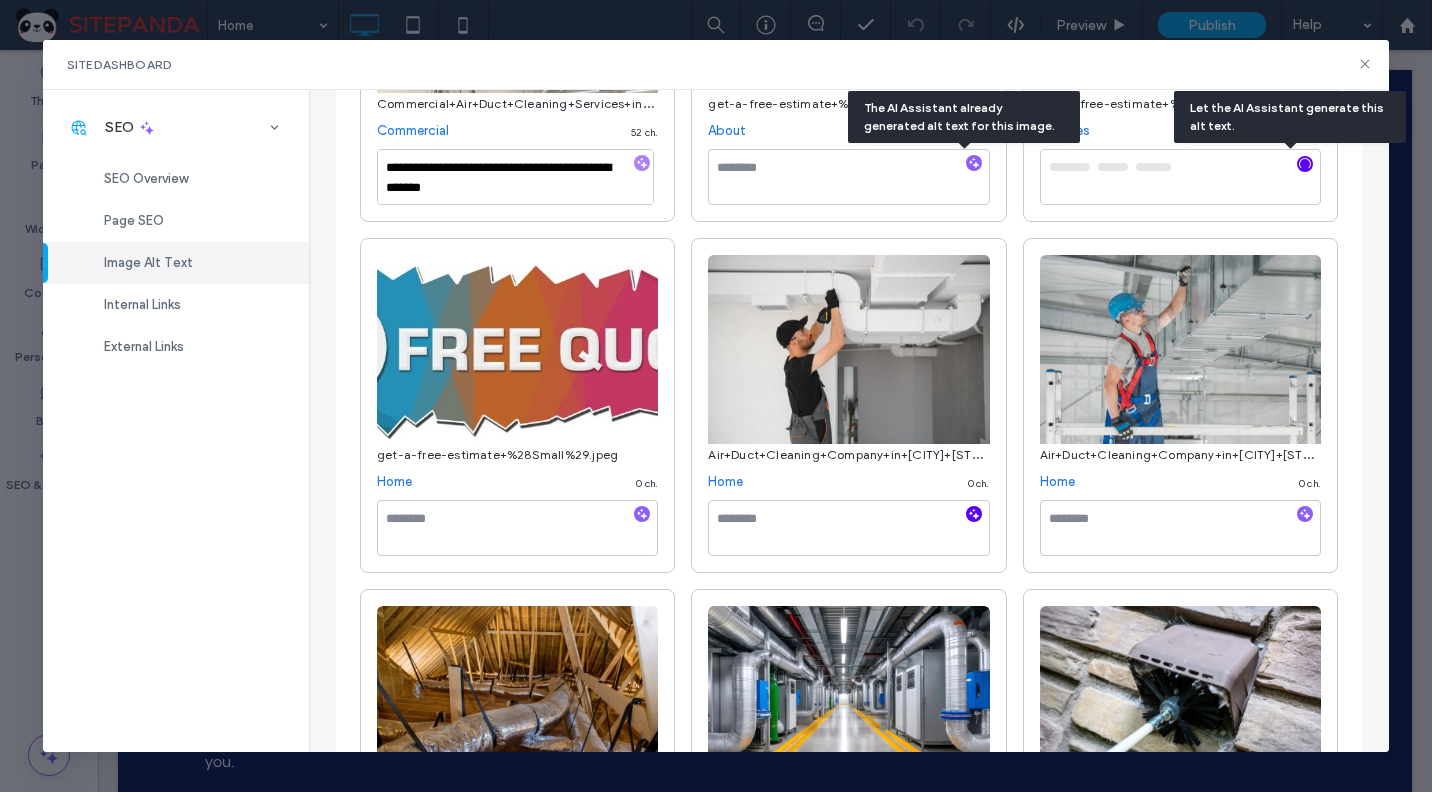 click 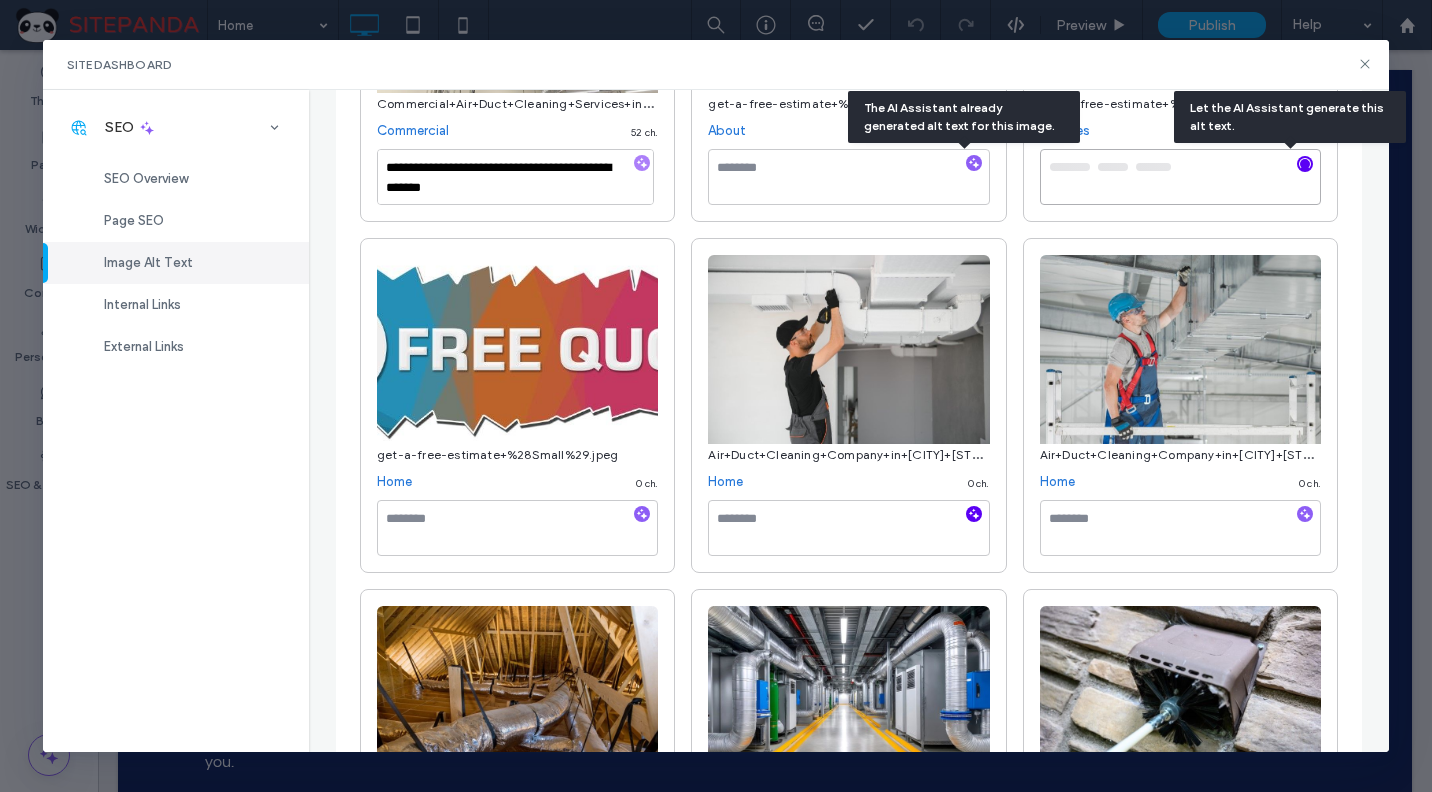 type on "**********" 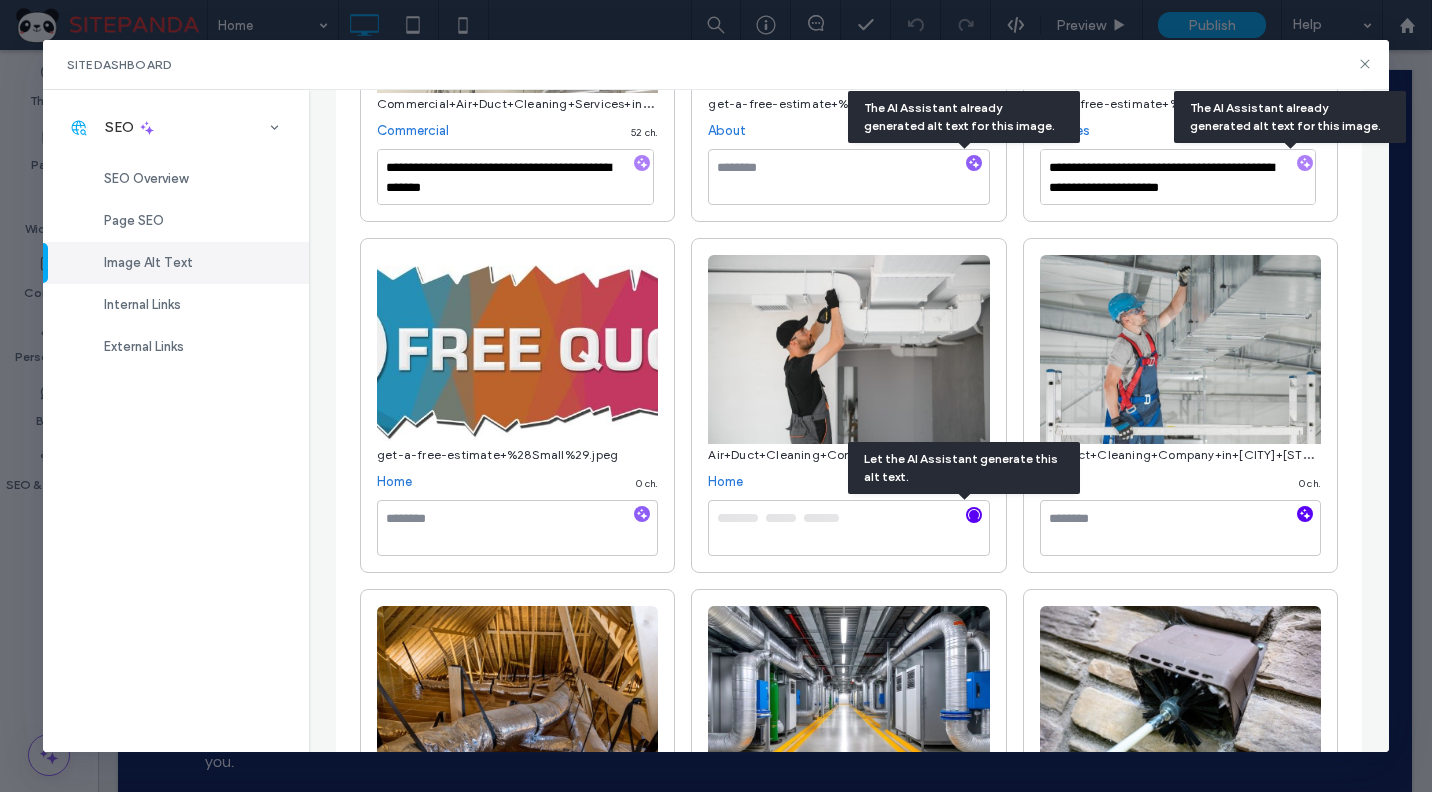click 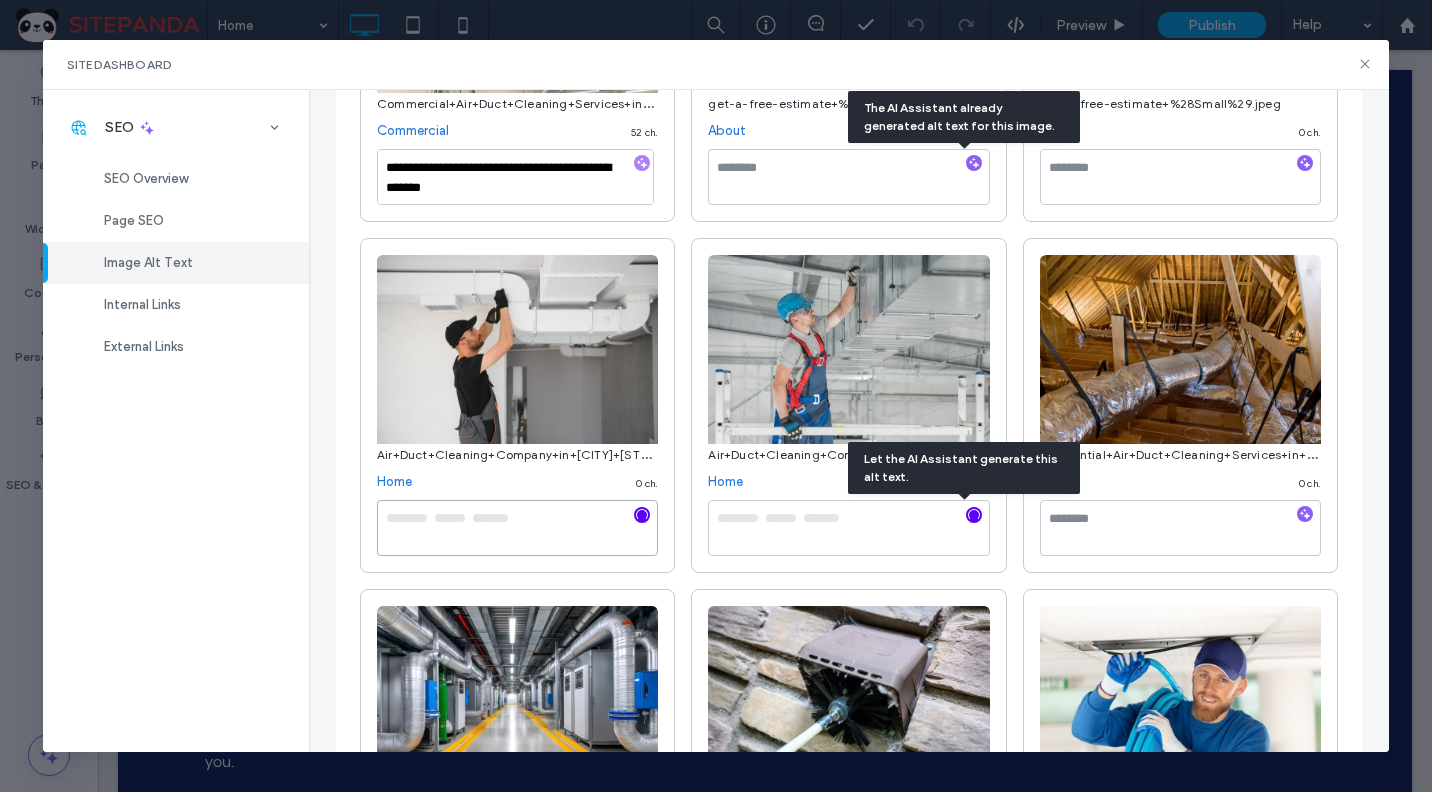 type on "**********" 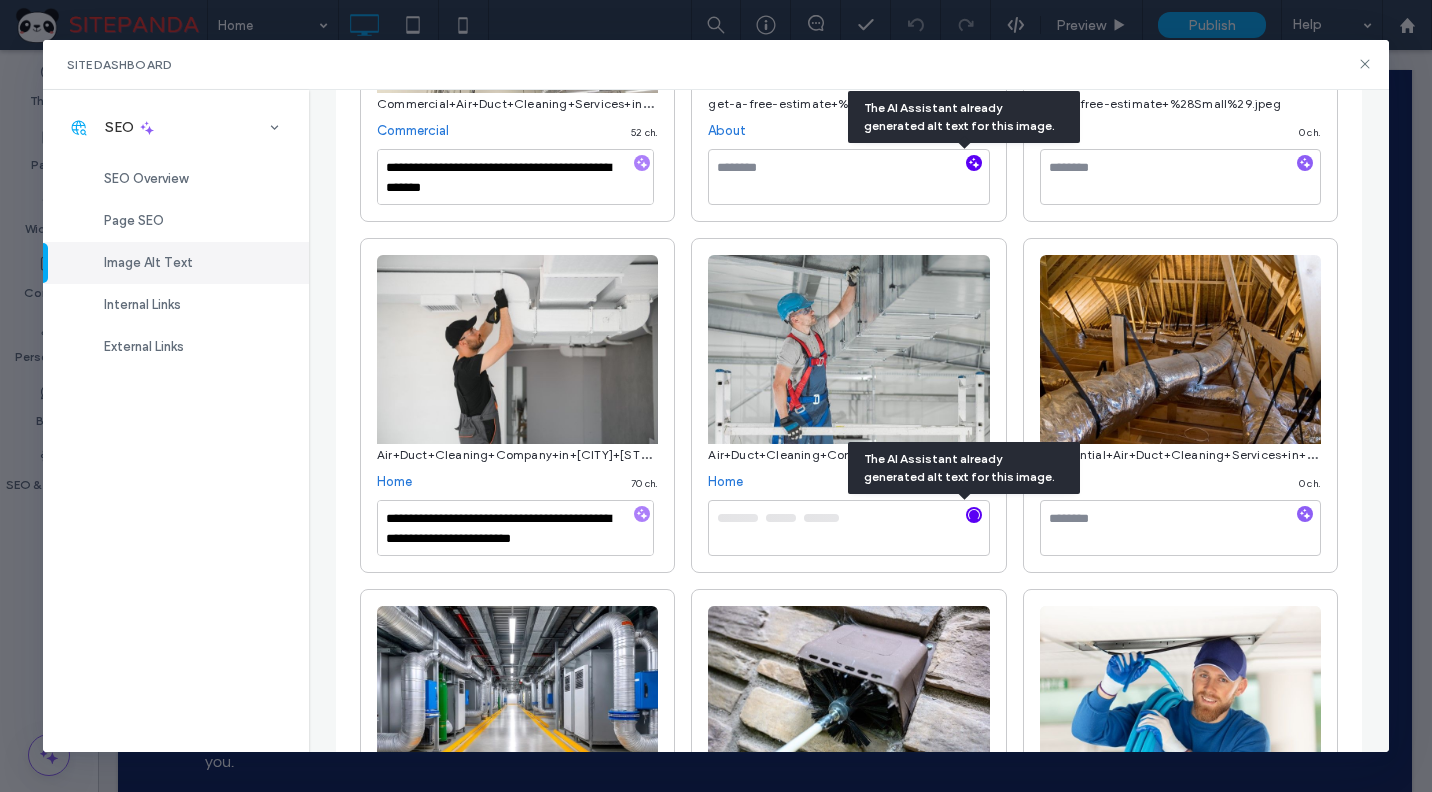 click 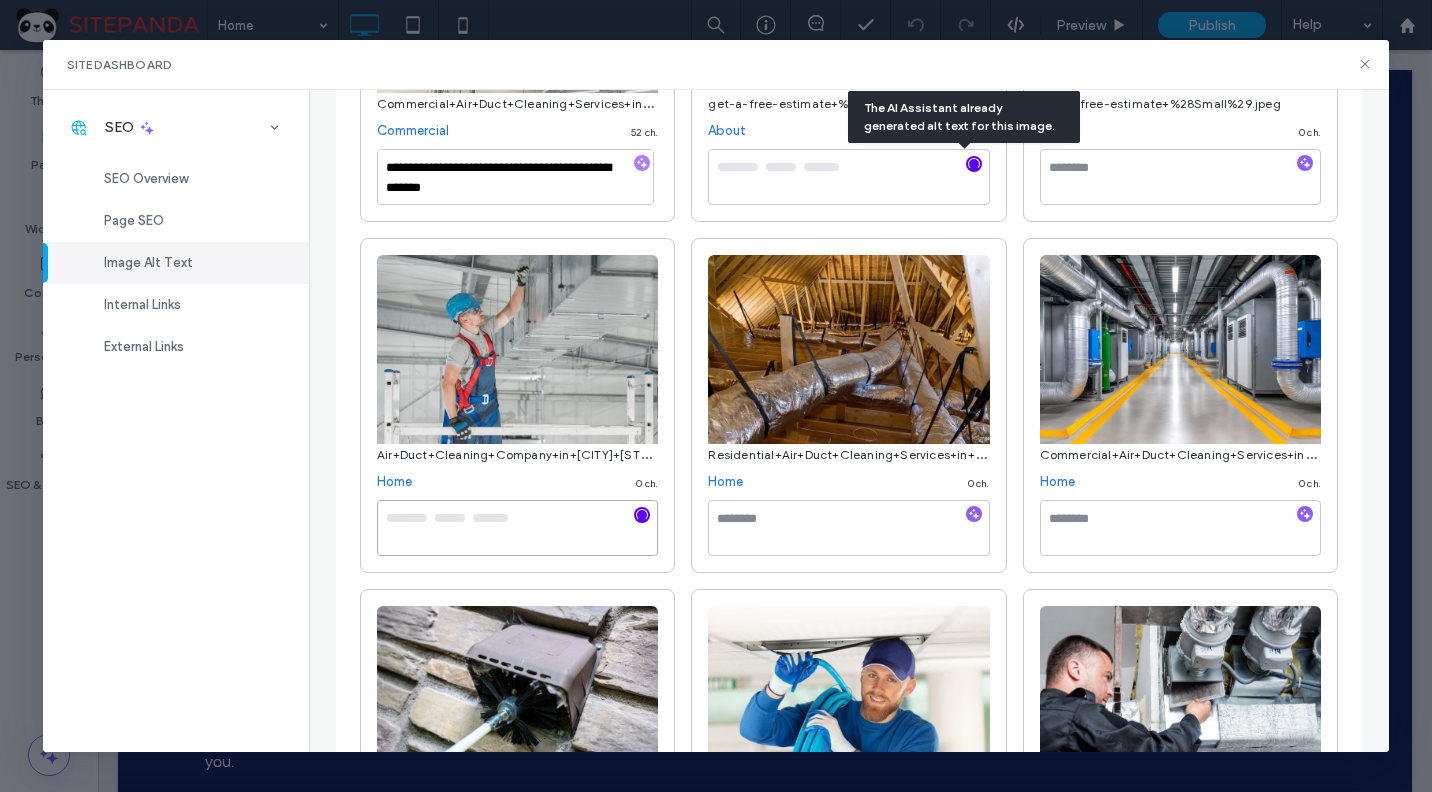 type on "**********" 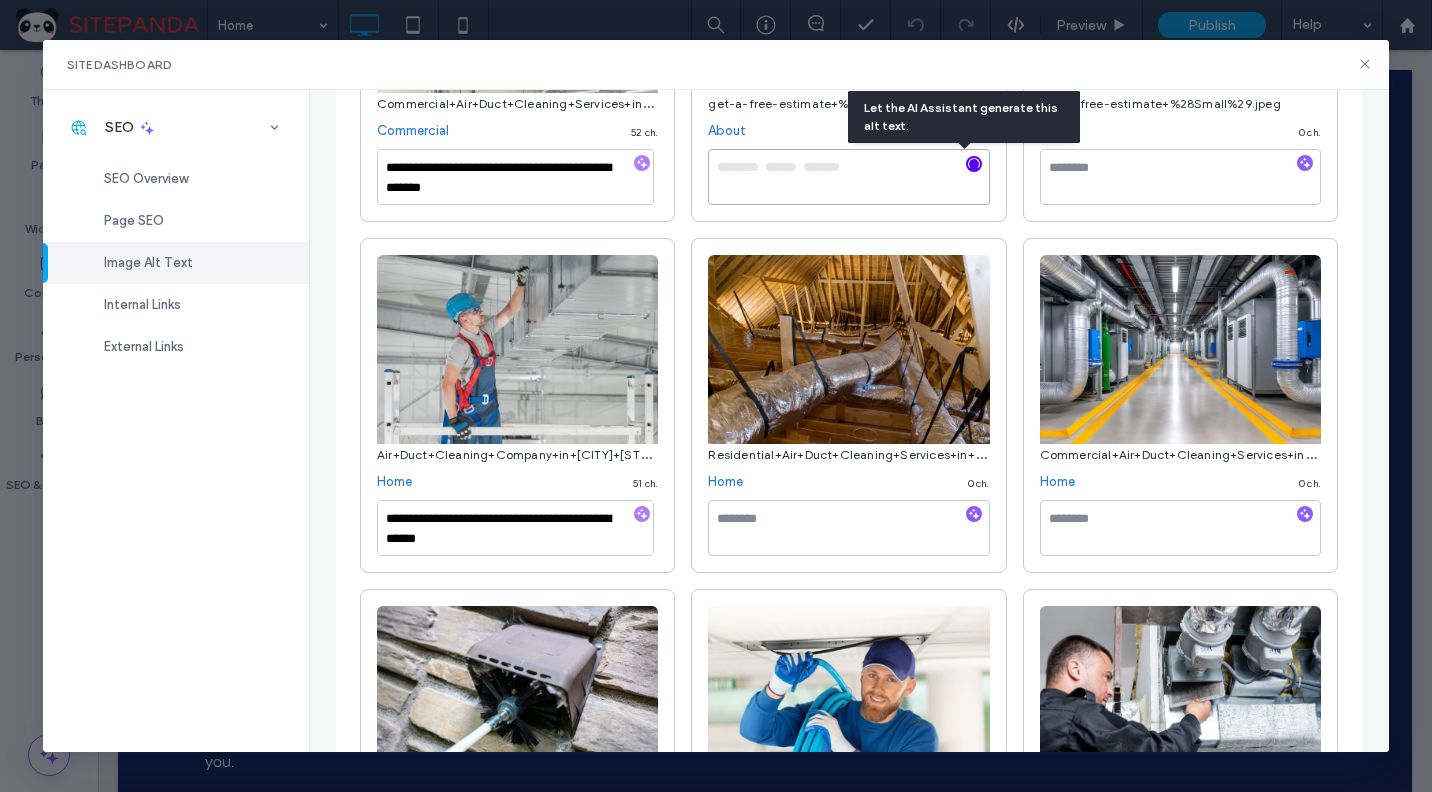 type on "**********" 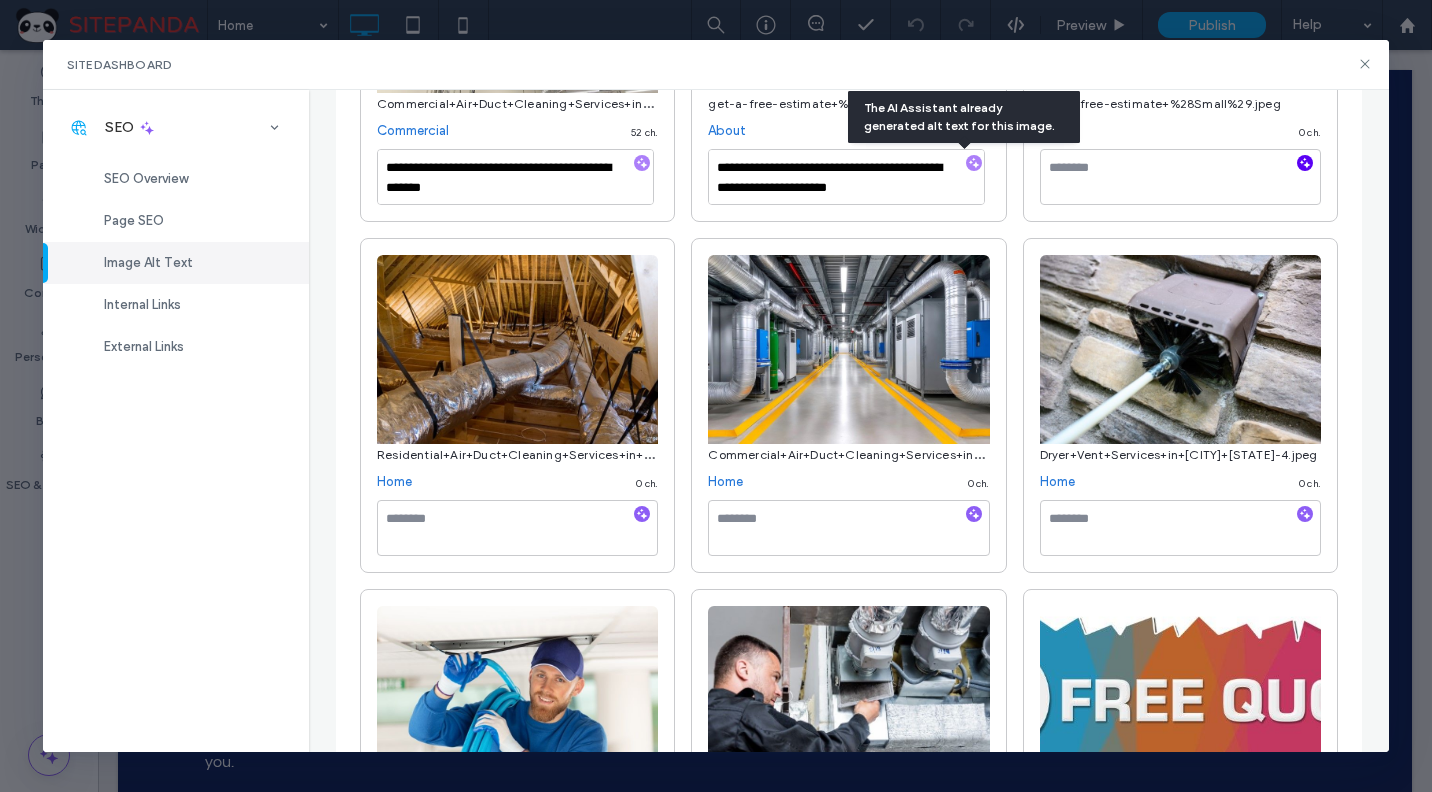 click 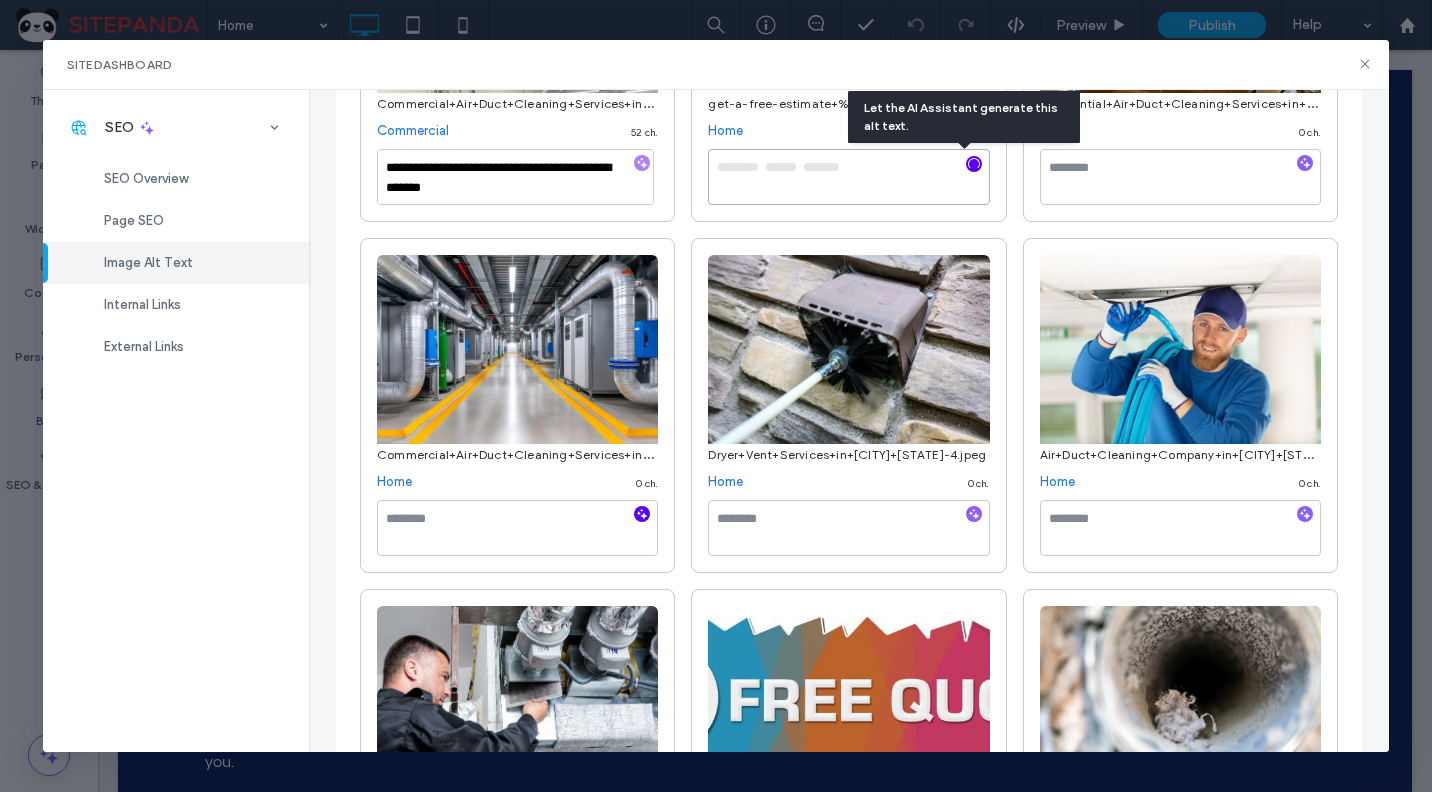 type on "**********" 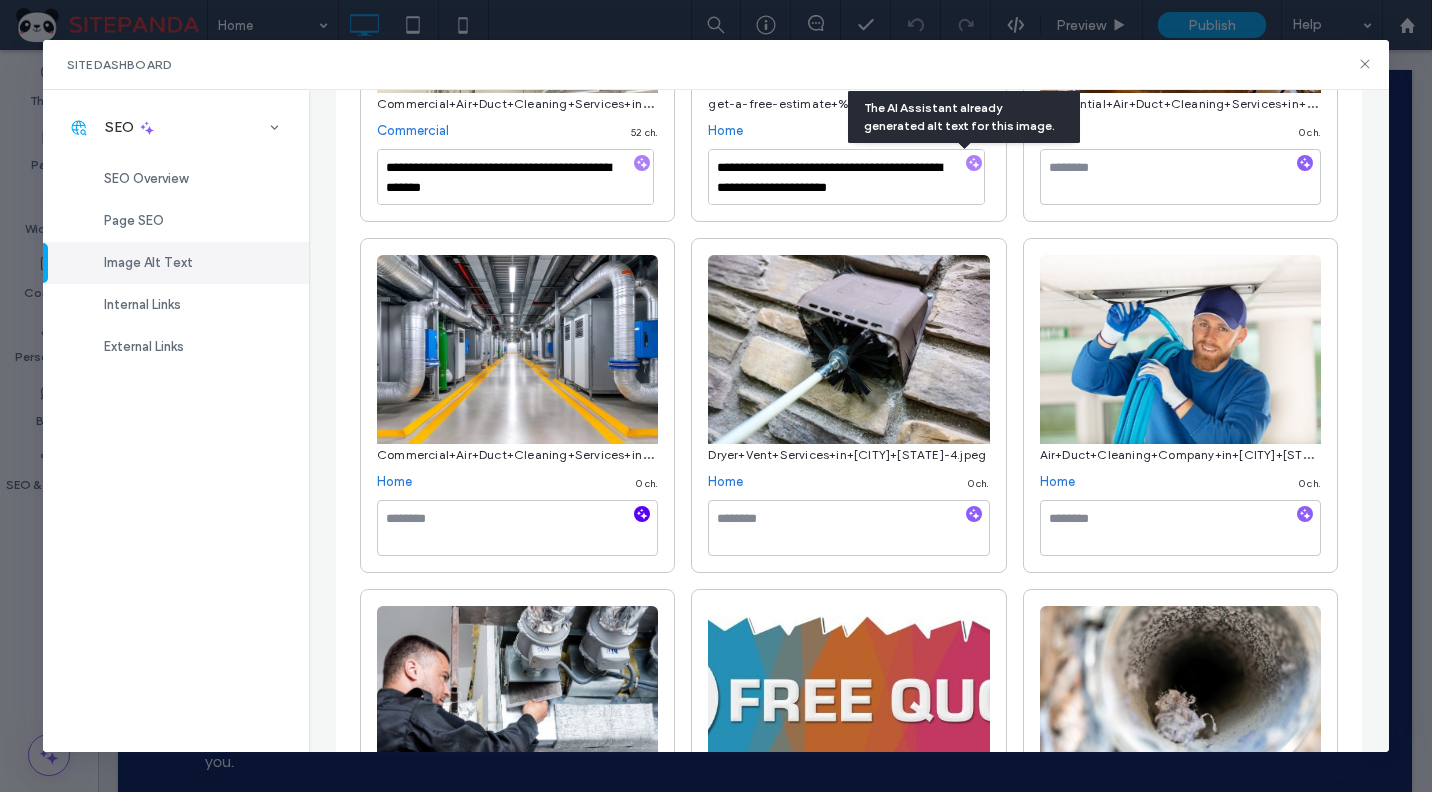 click 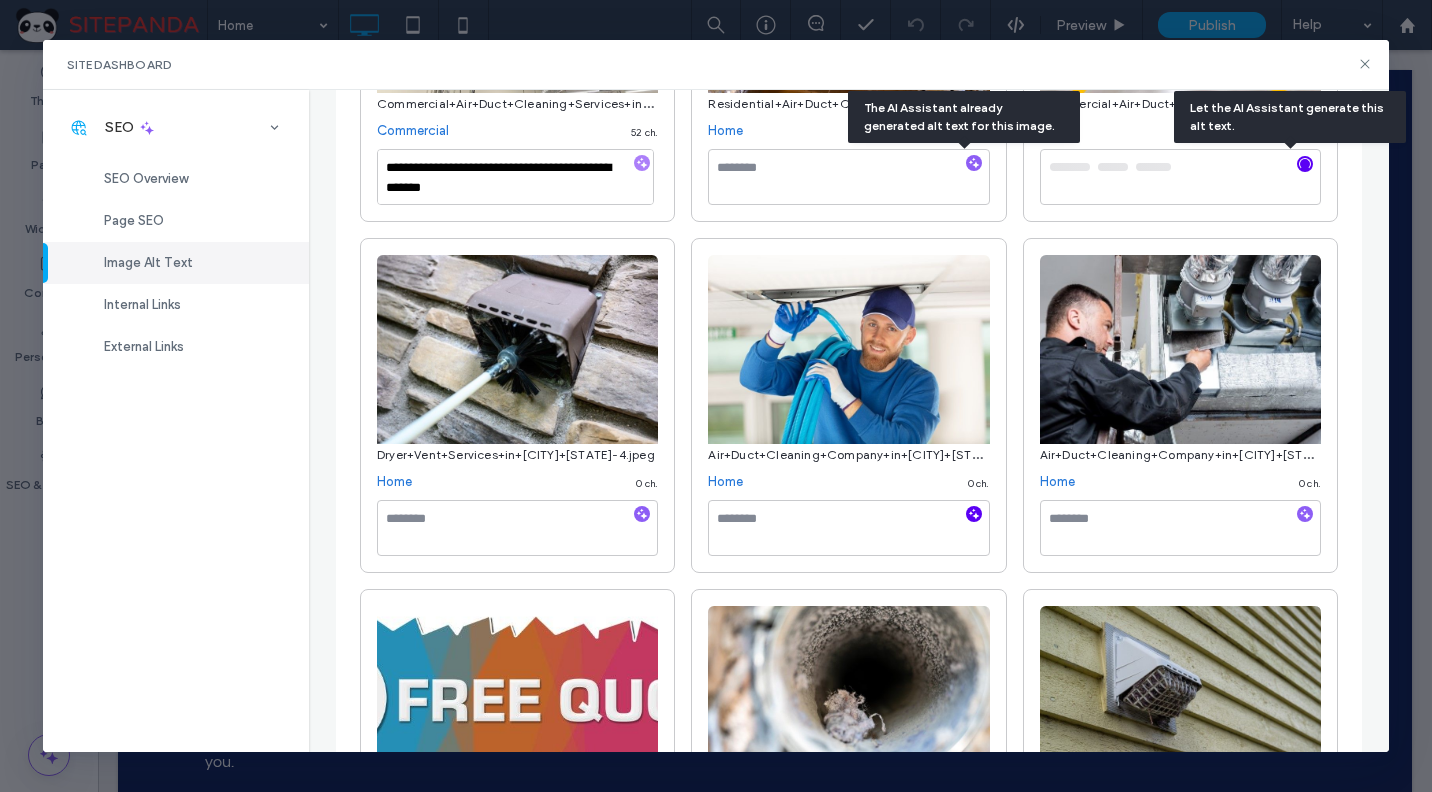 click 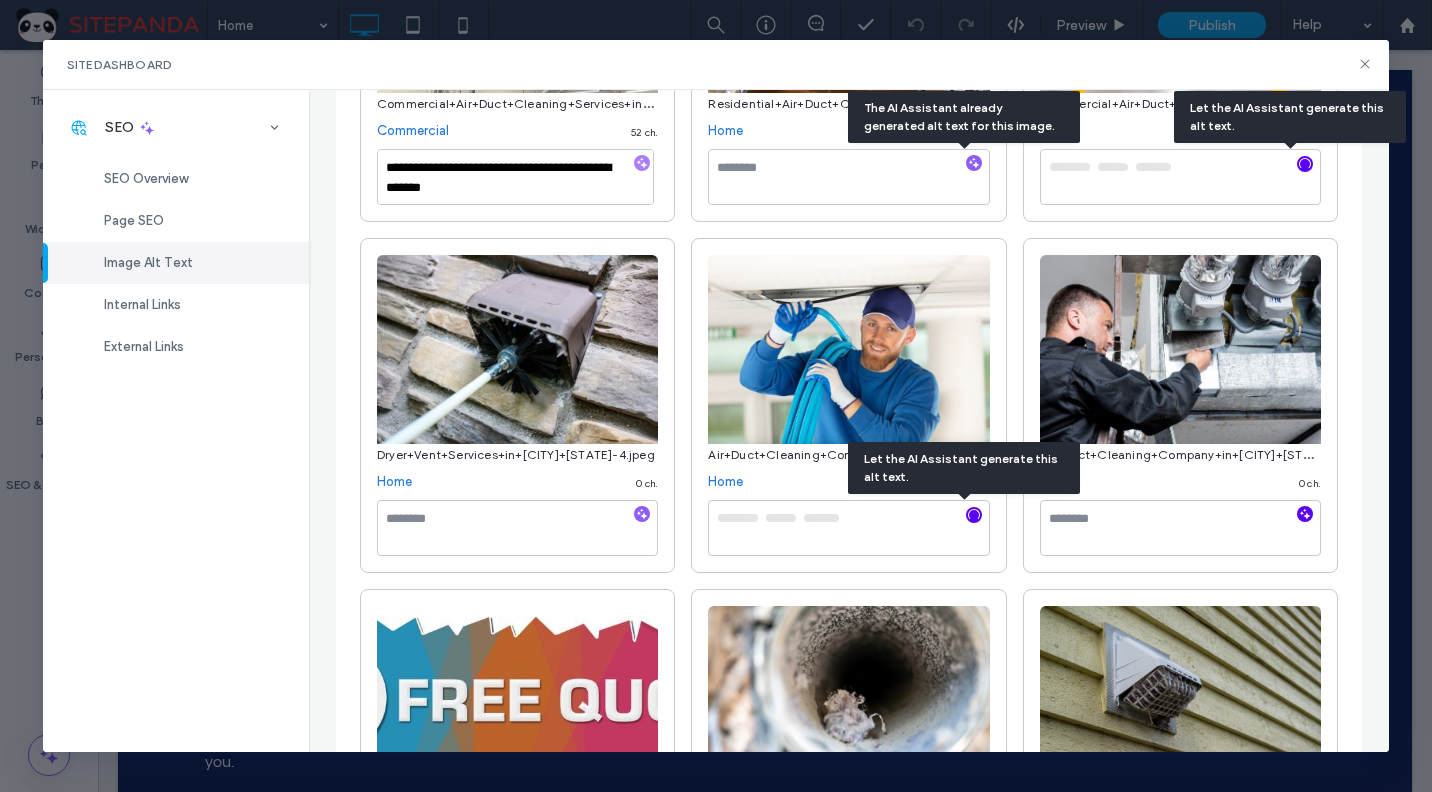 click 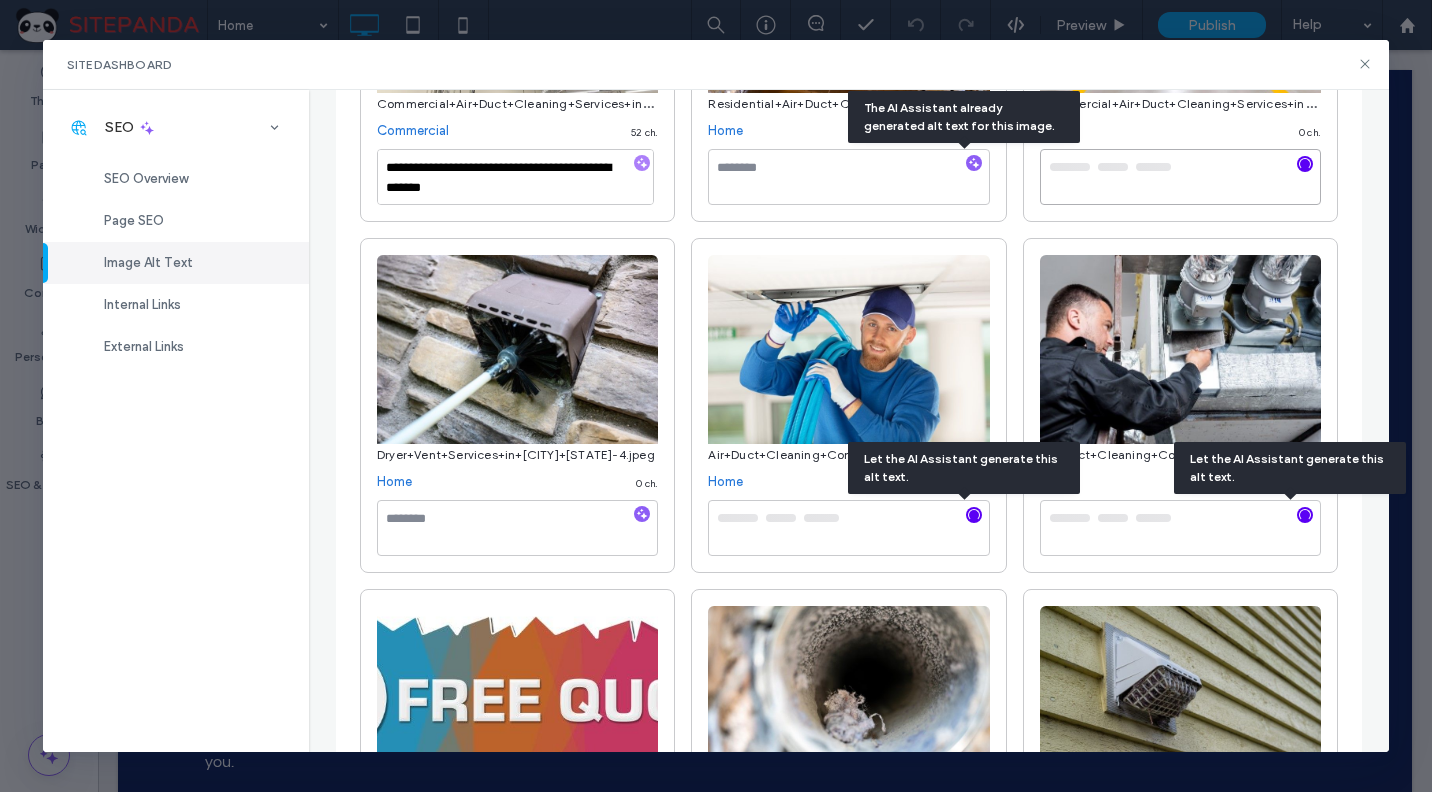 type on "**********" 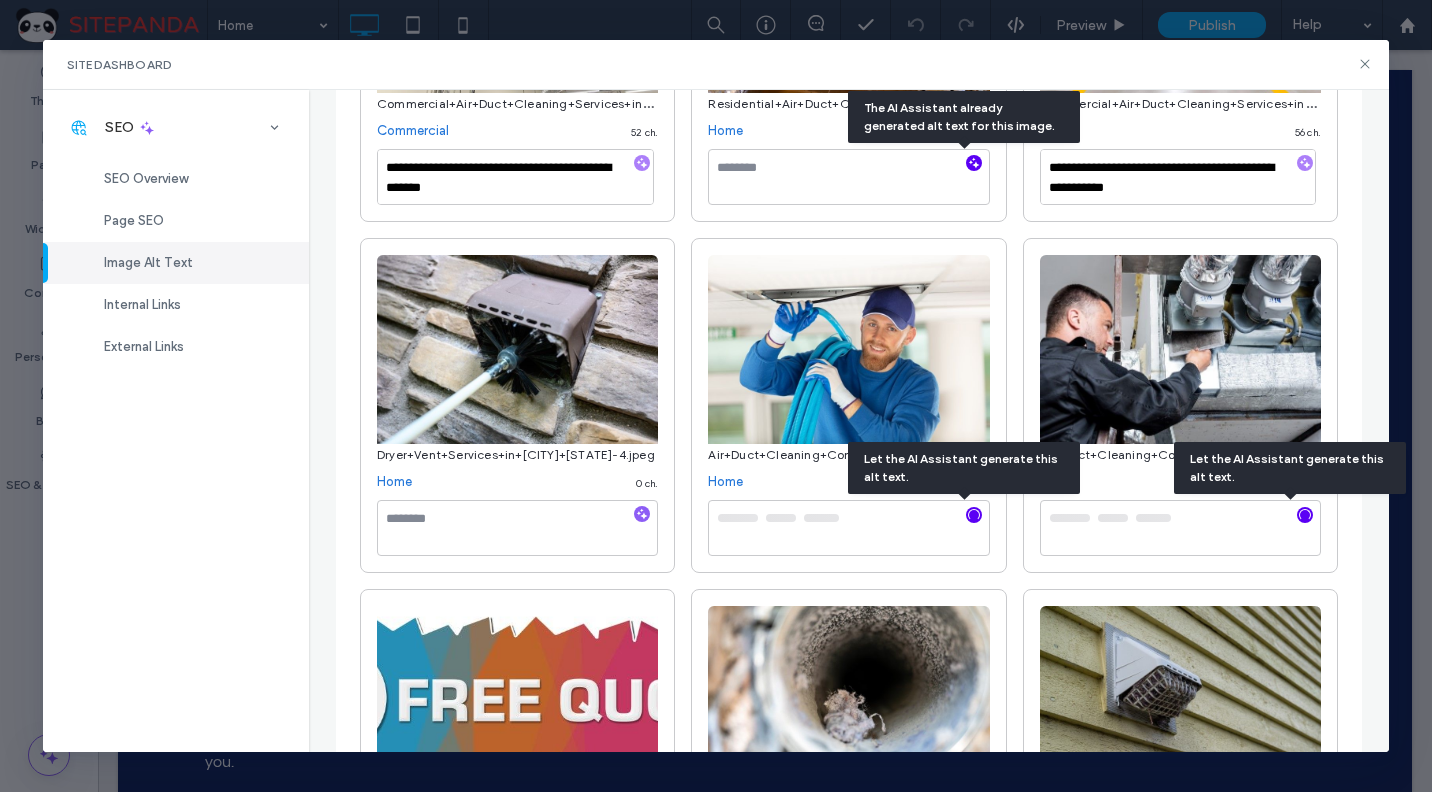 click 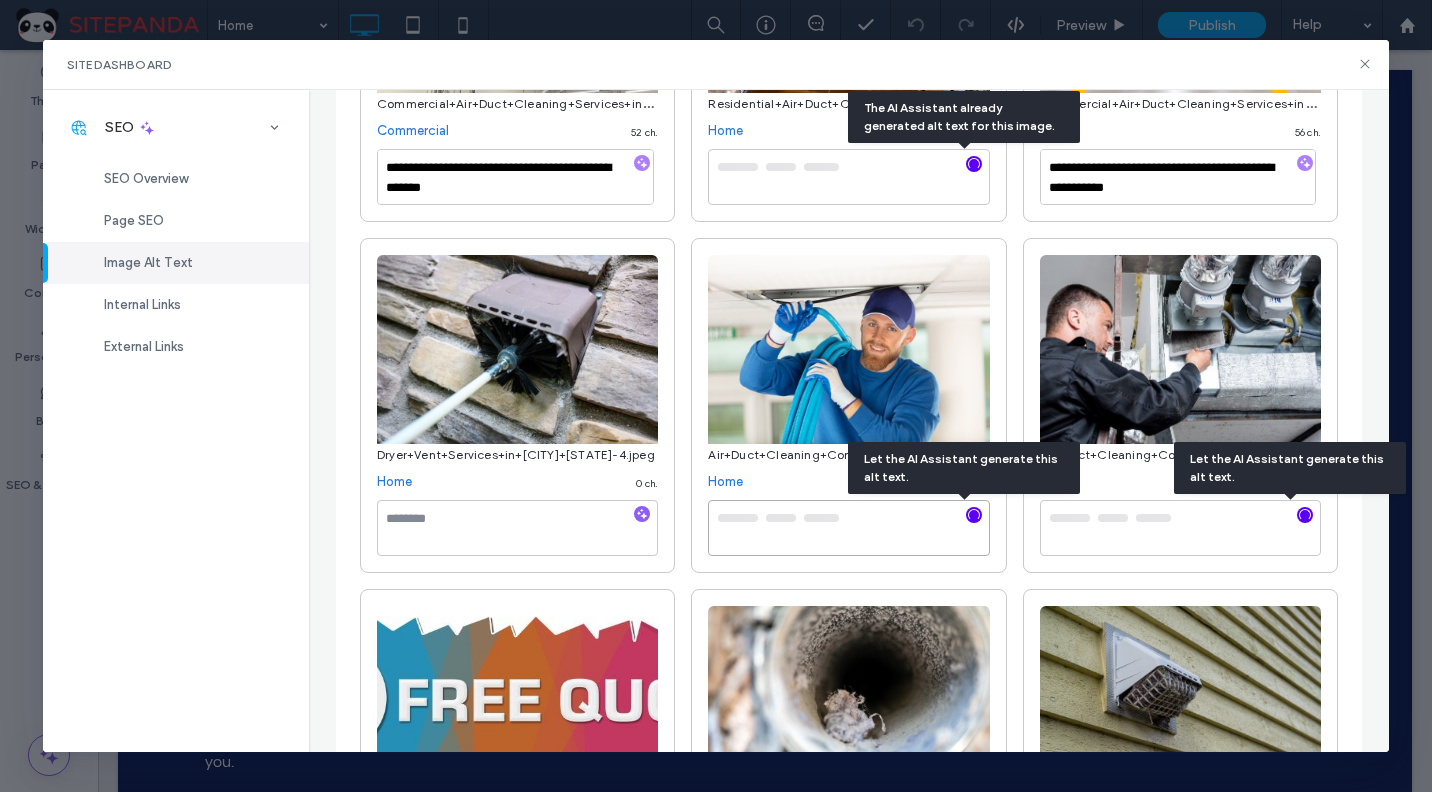 type on "**********" 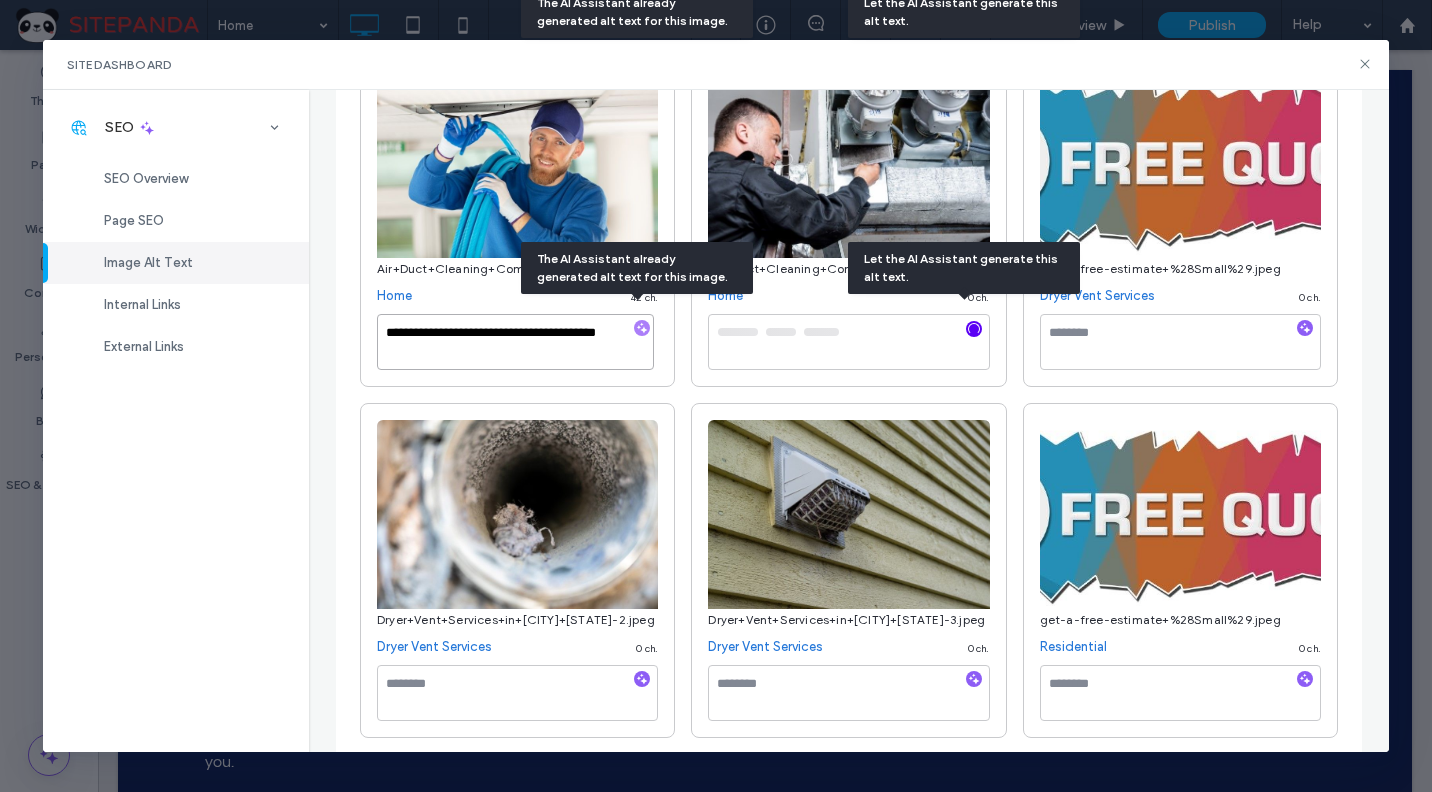 scroll, scrollTop: 700, scrollLeft: 0, axis: vertical 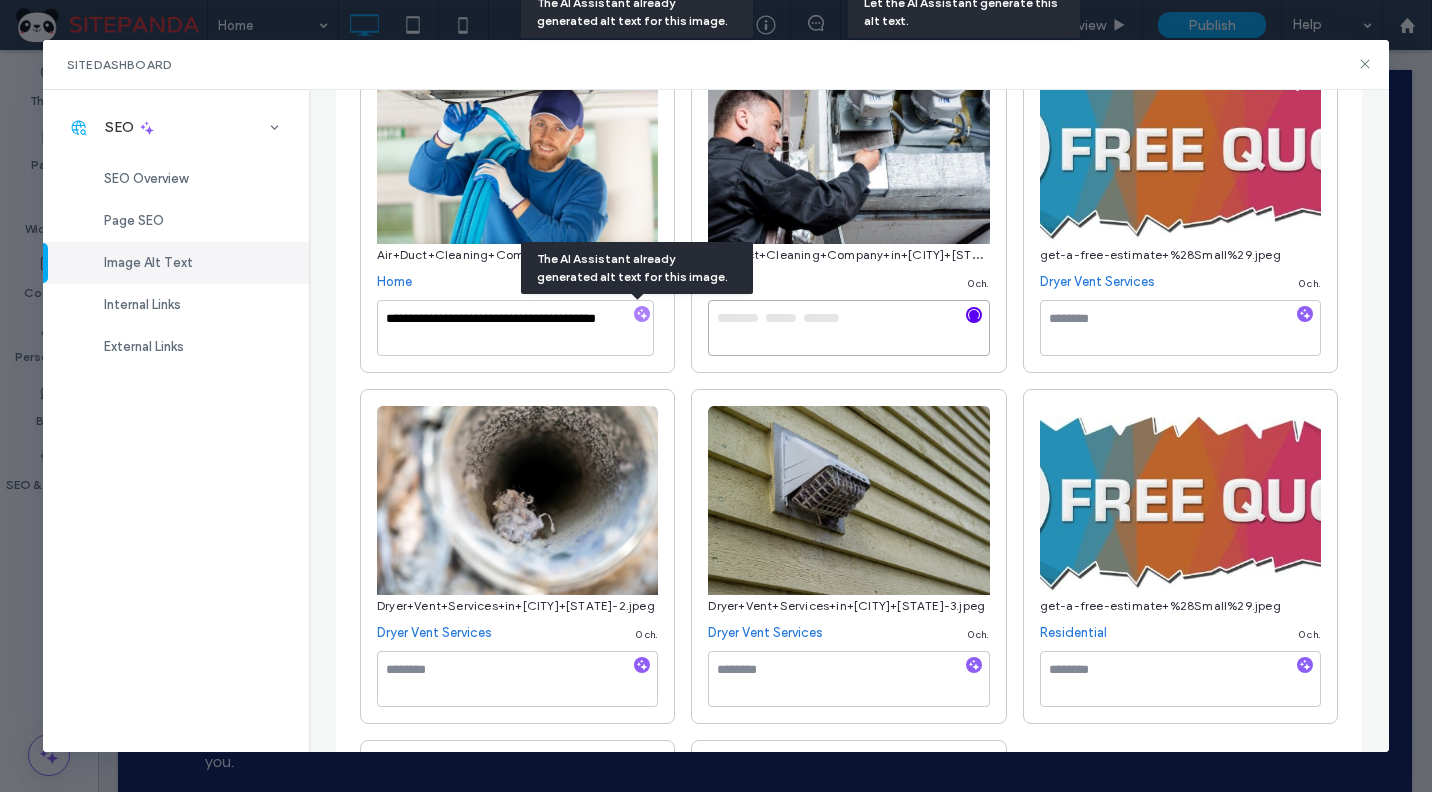 type on "**********" 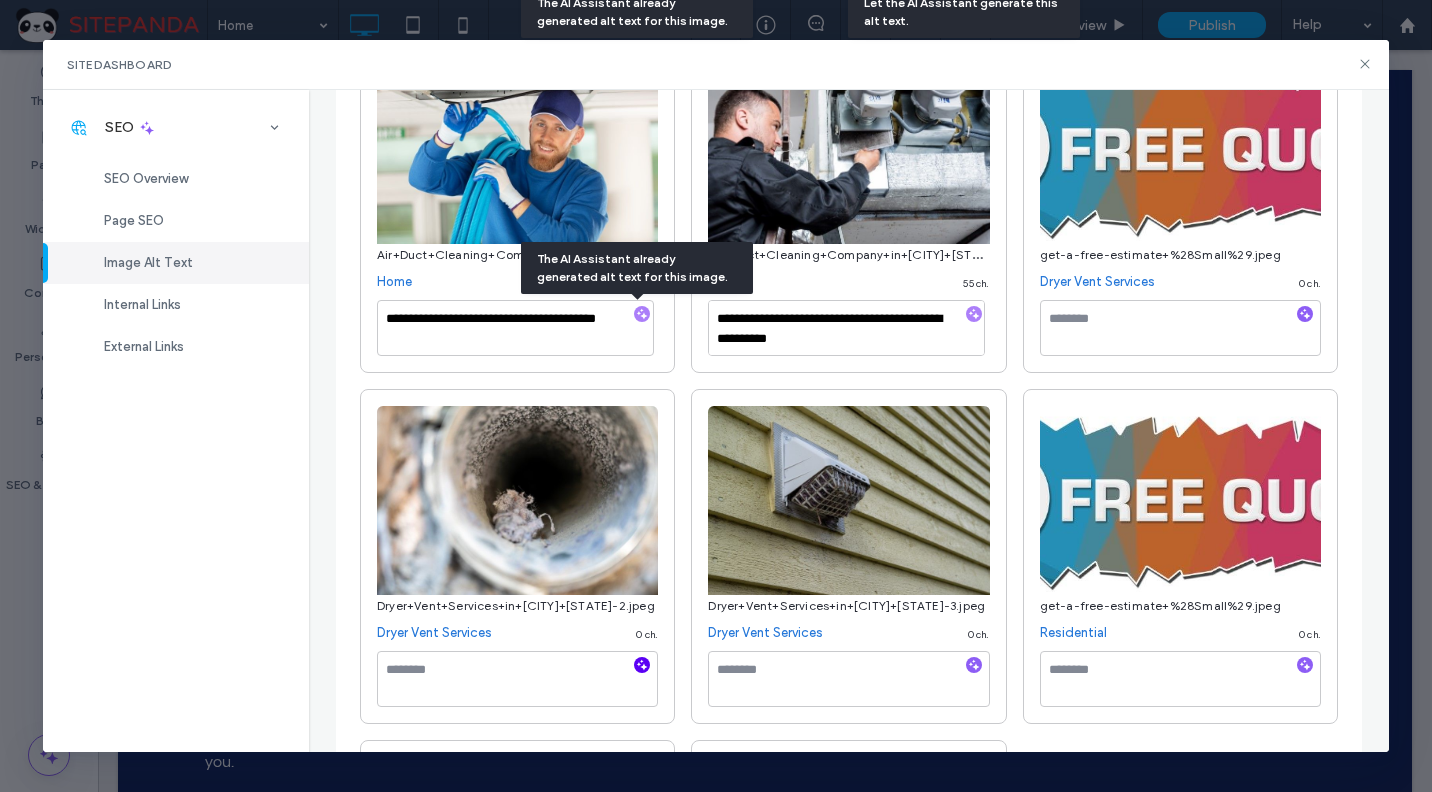 click 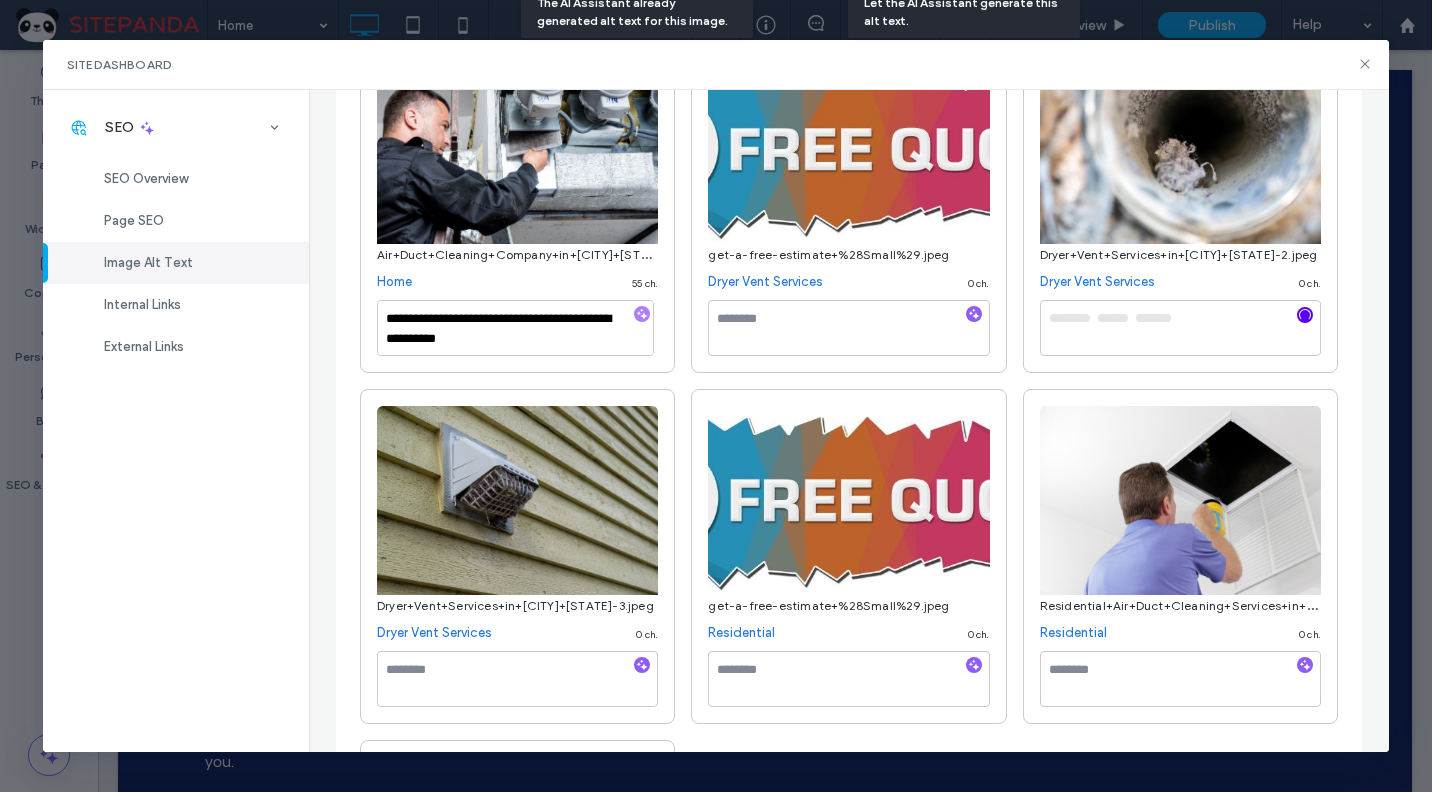 type on "**********" 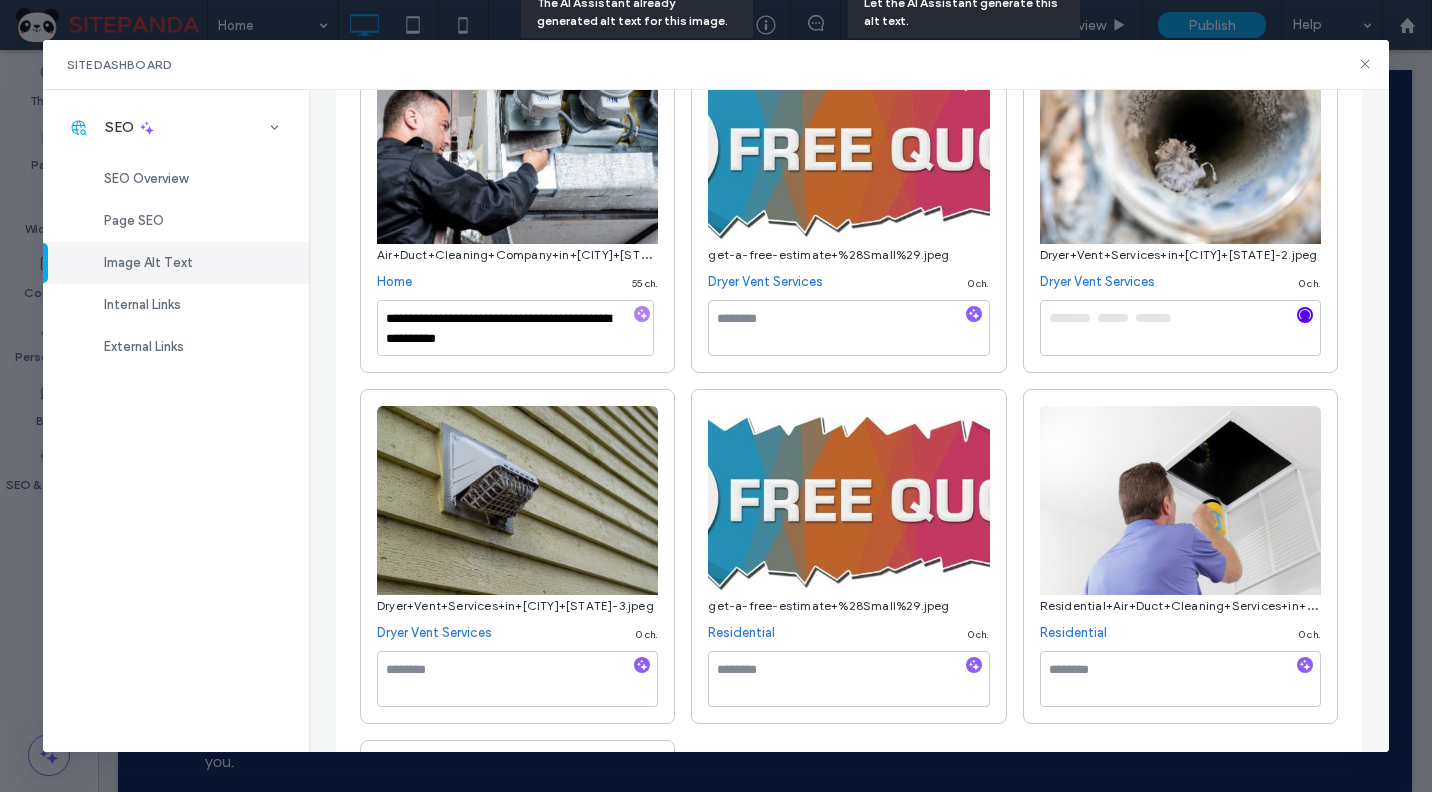 scroll, scrollTop: 247, scrollLeft: 0, axis: vertical 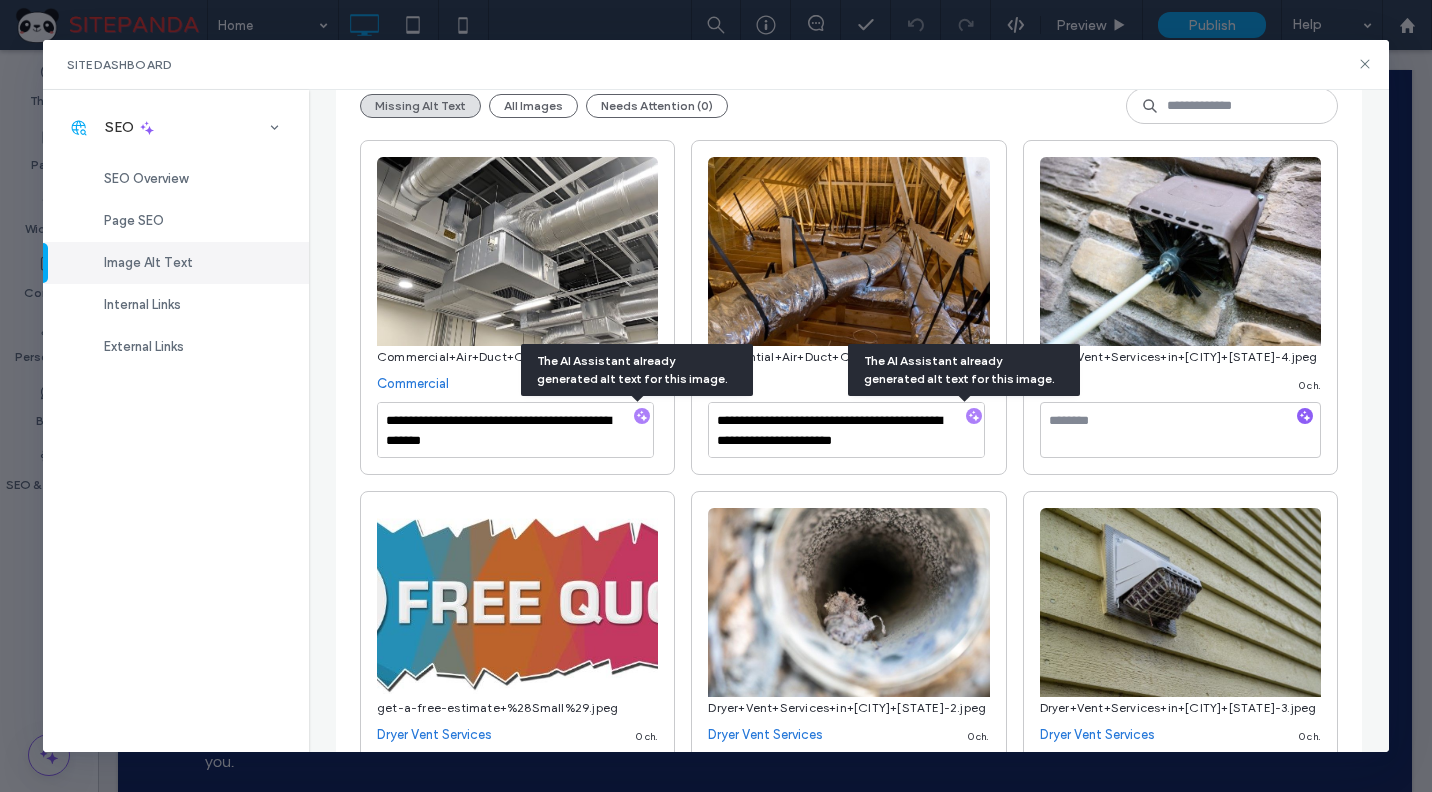 click at bounding box center (848, 602) 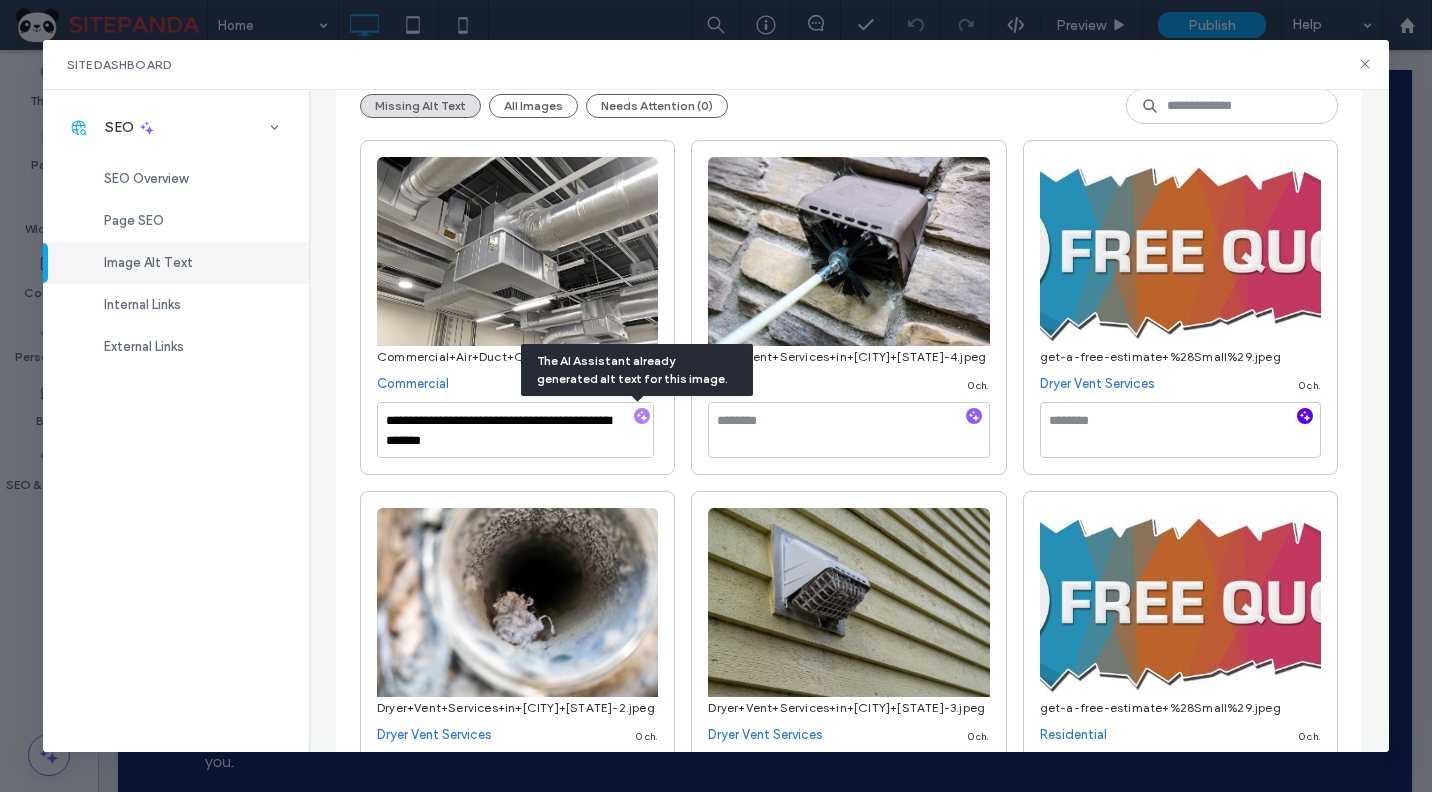 click on "**********" at bounding box center (849, 658) 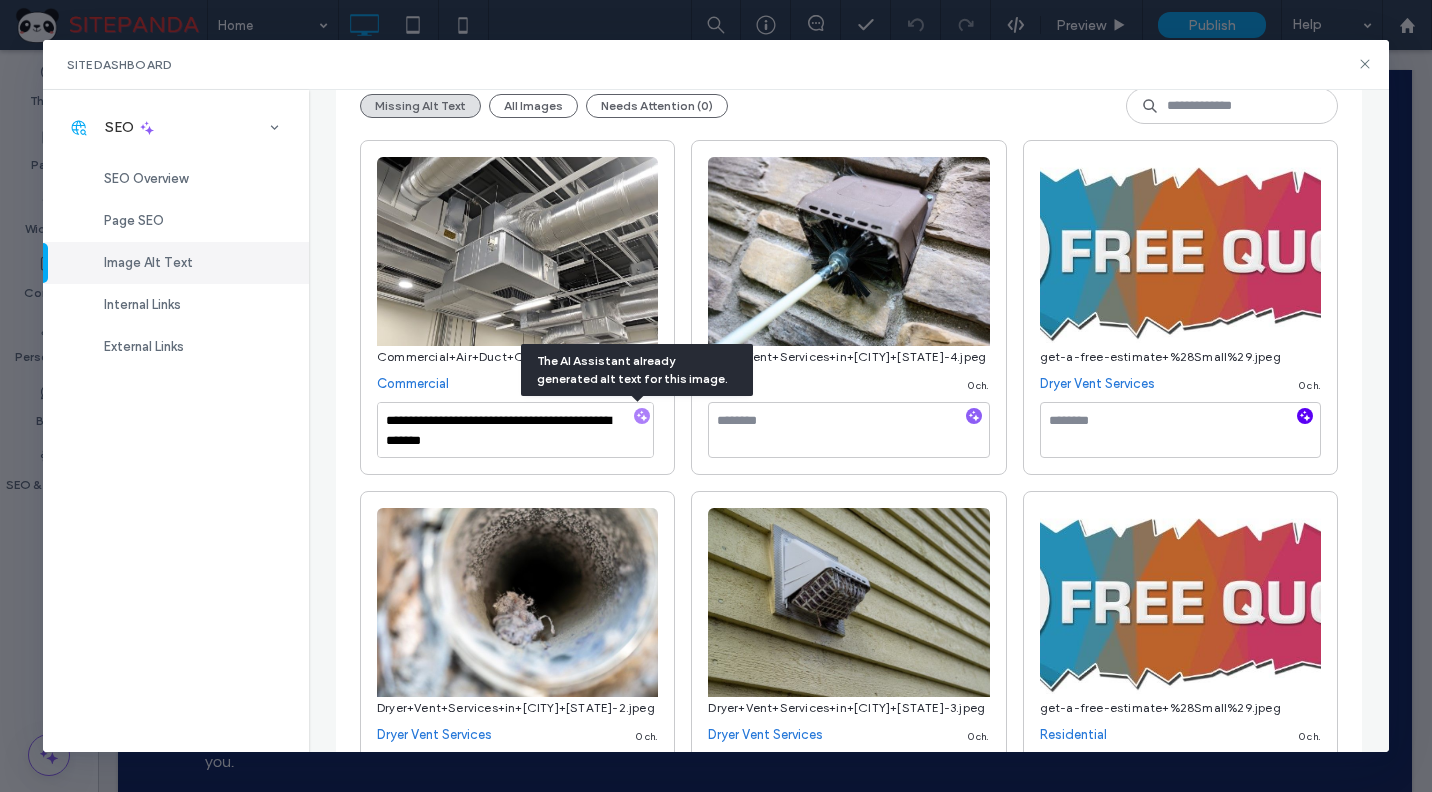 type on "**********" 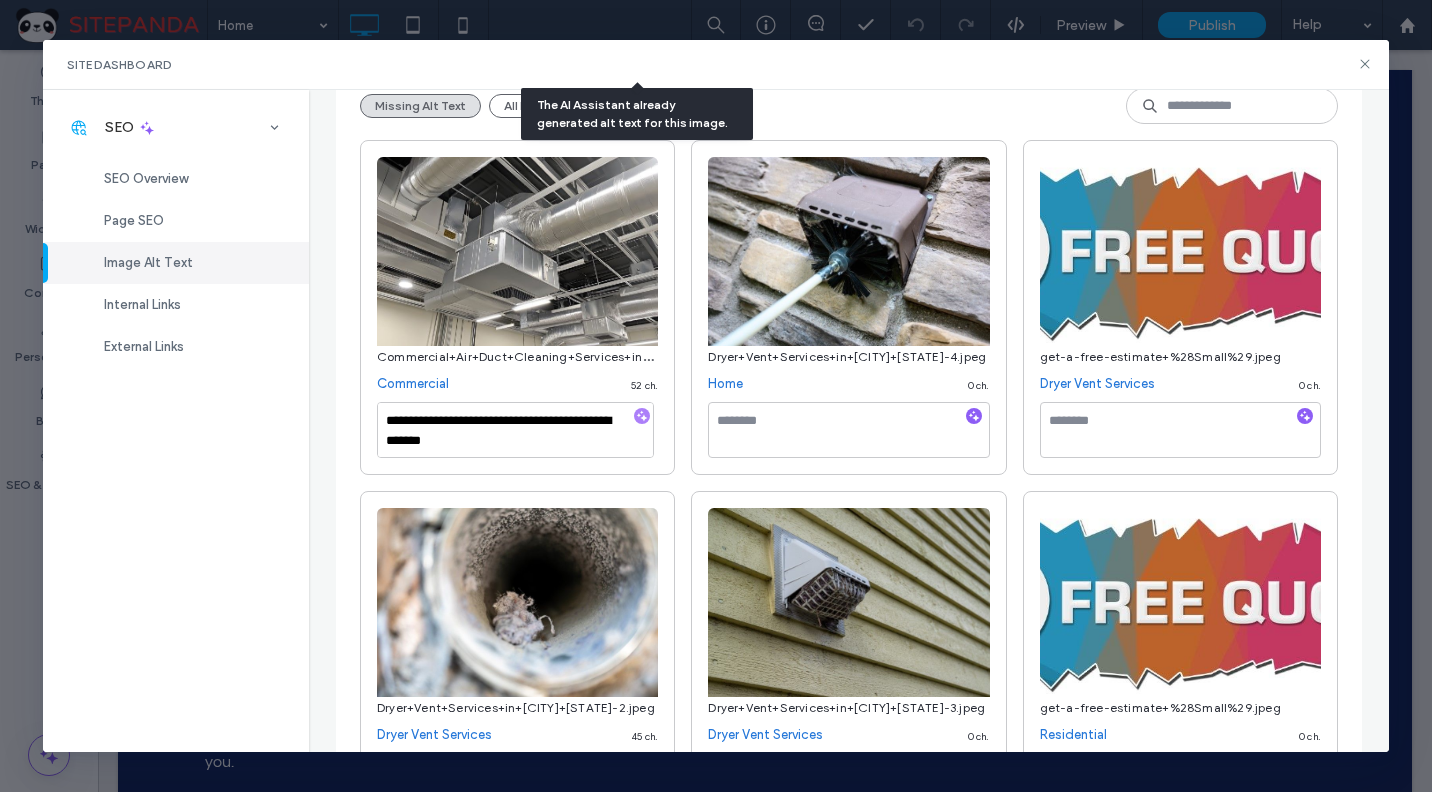 scroll, scrollTop: 598, scrollLeft: 0, axis: vertical 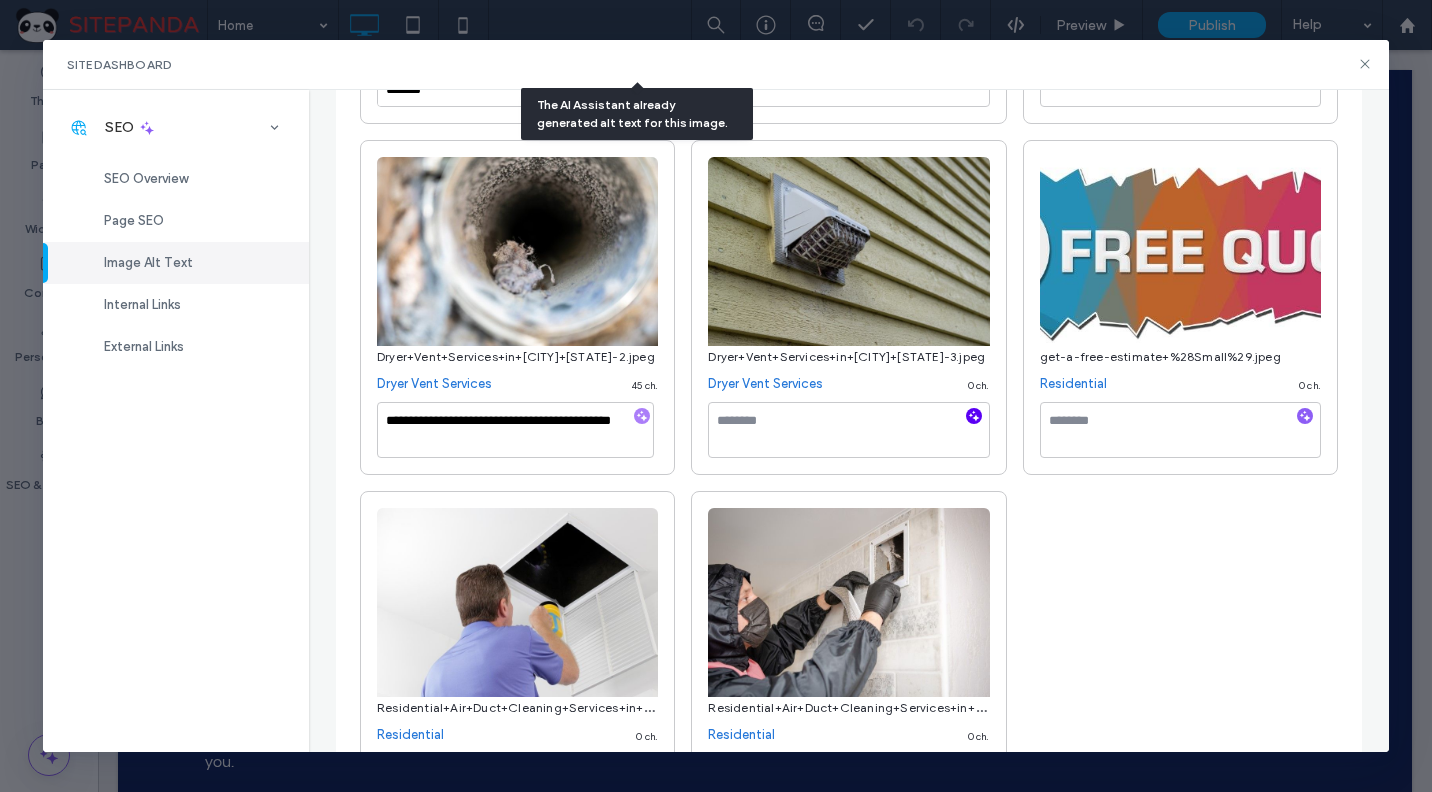 click 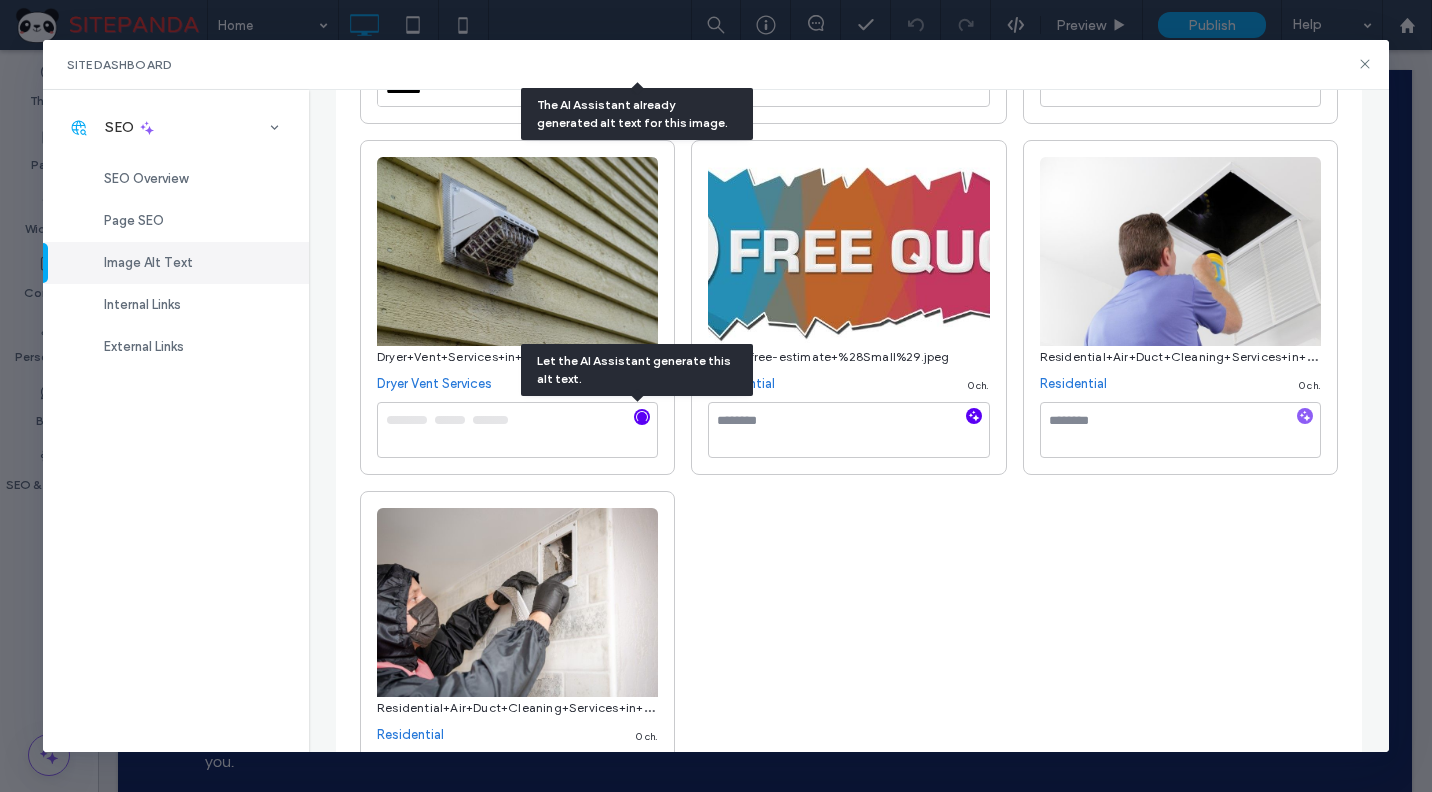 click 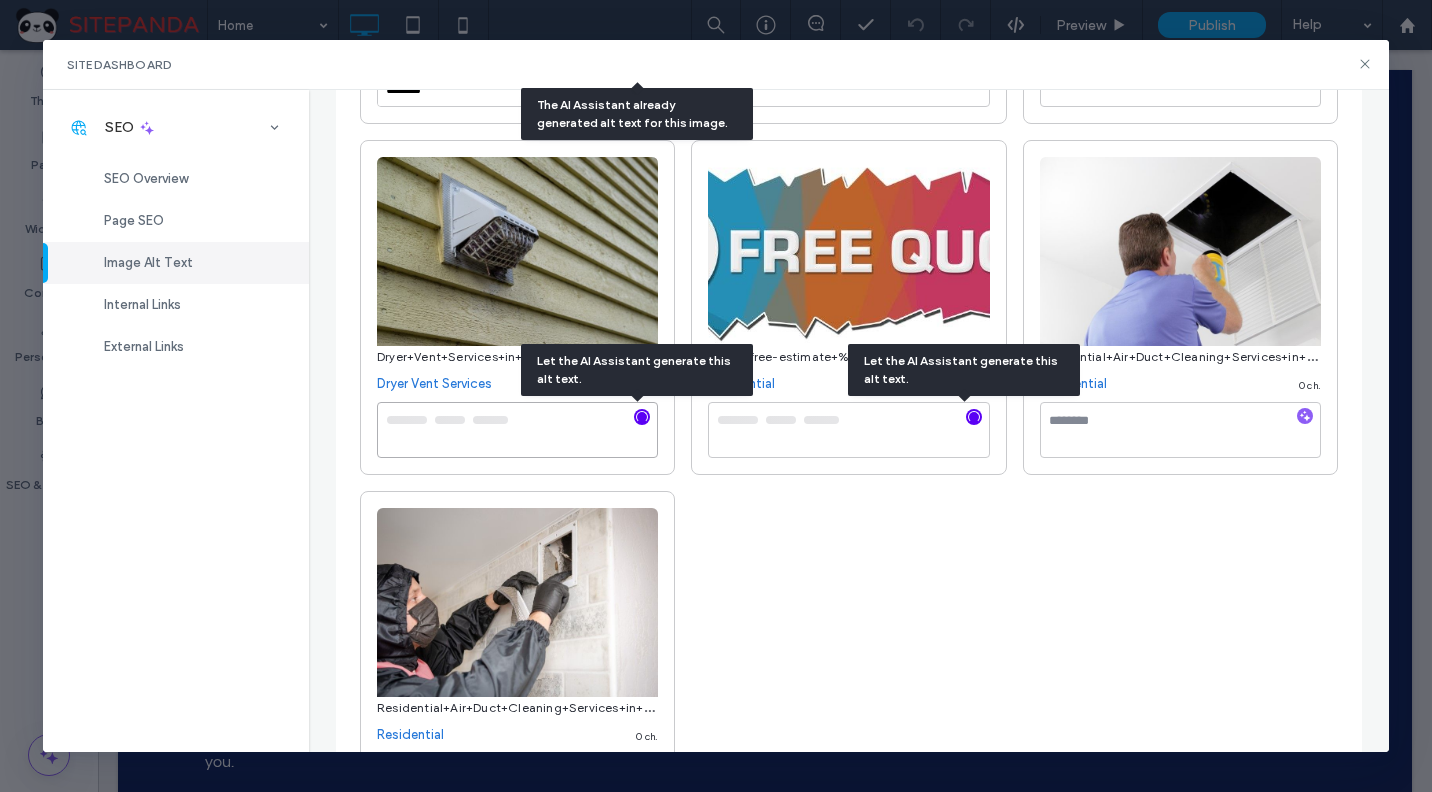 type on "**********" 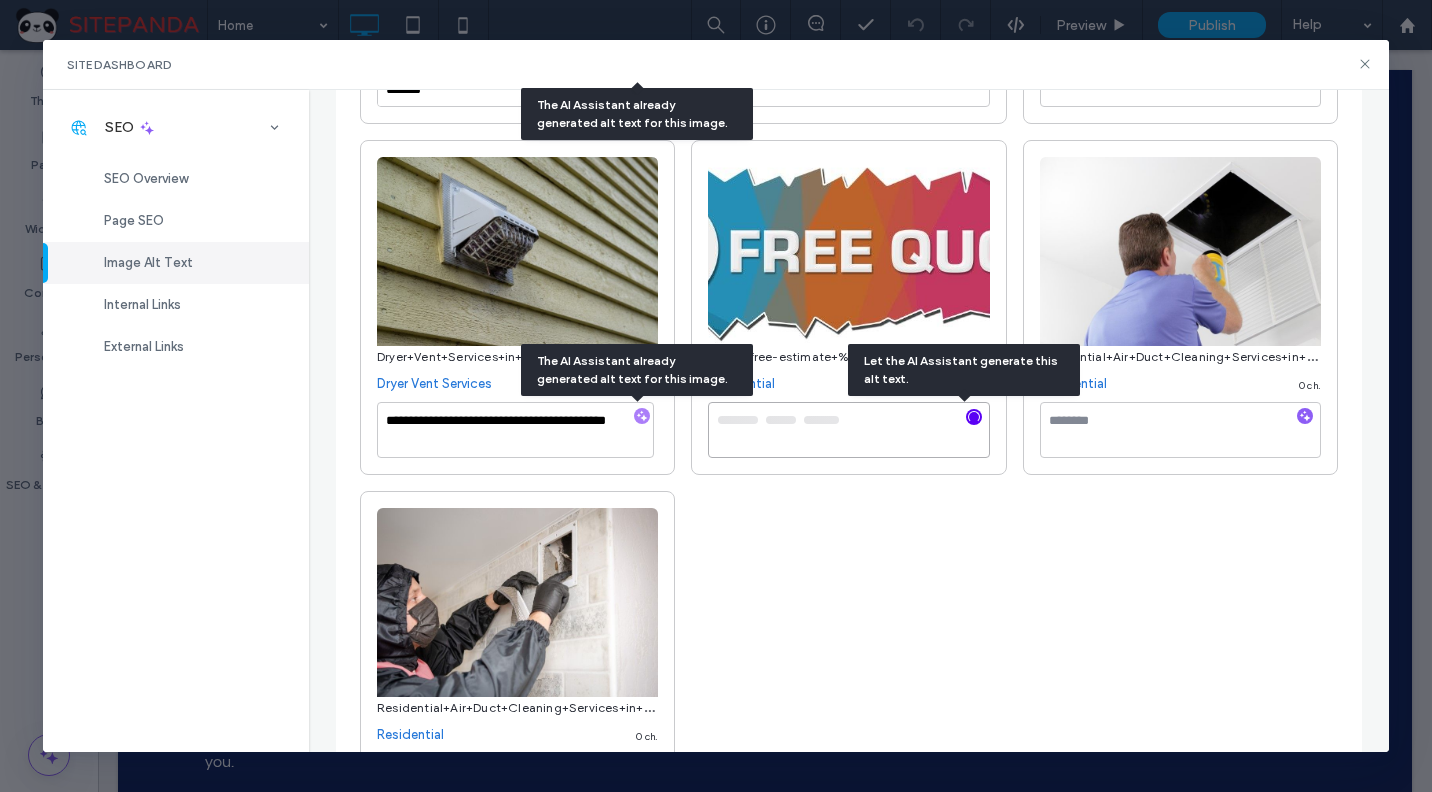 type on "**********" 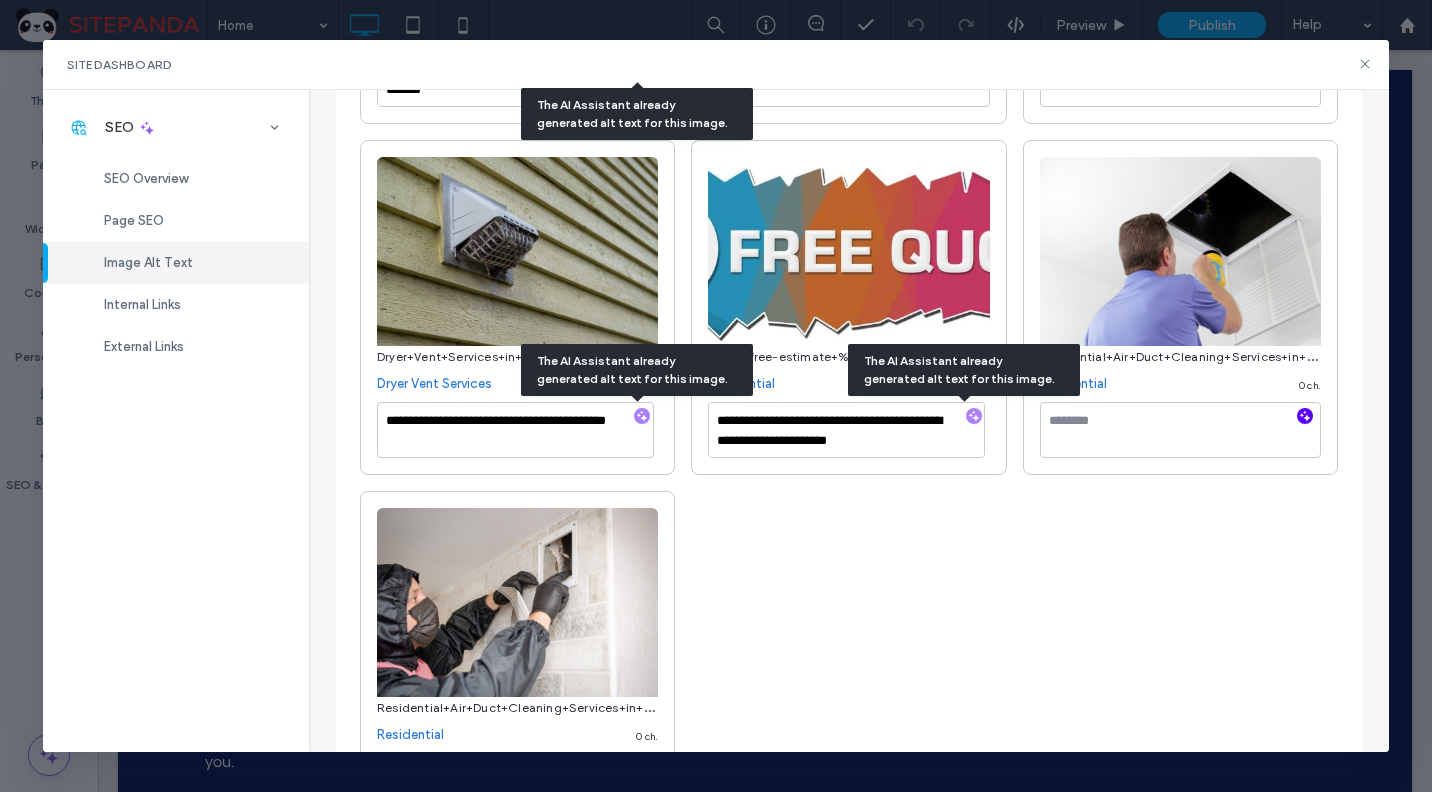 click 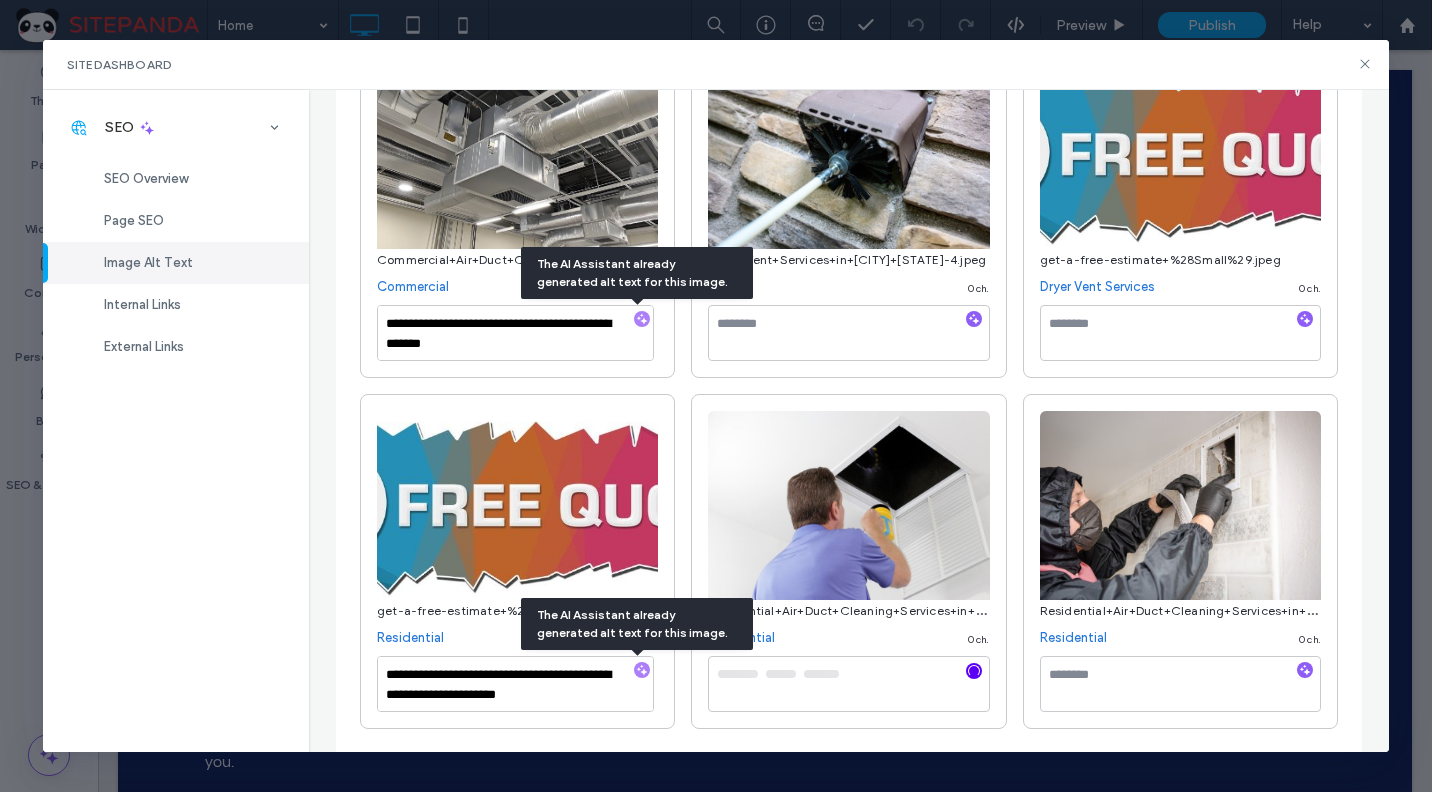 scroll, scrollTop: 344, scrollLeft: 0, axis: vertical 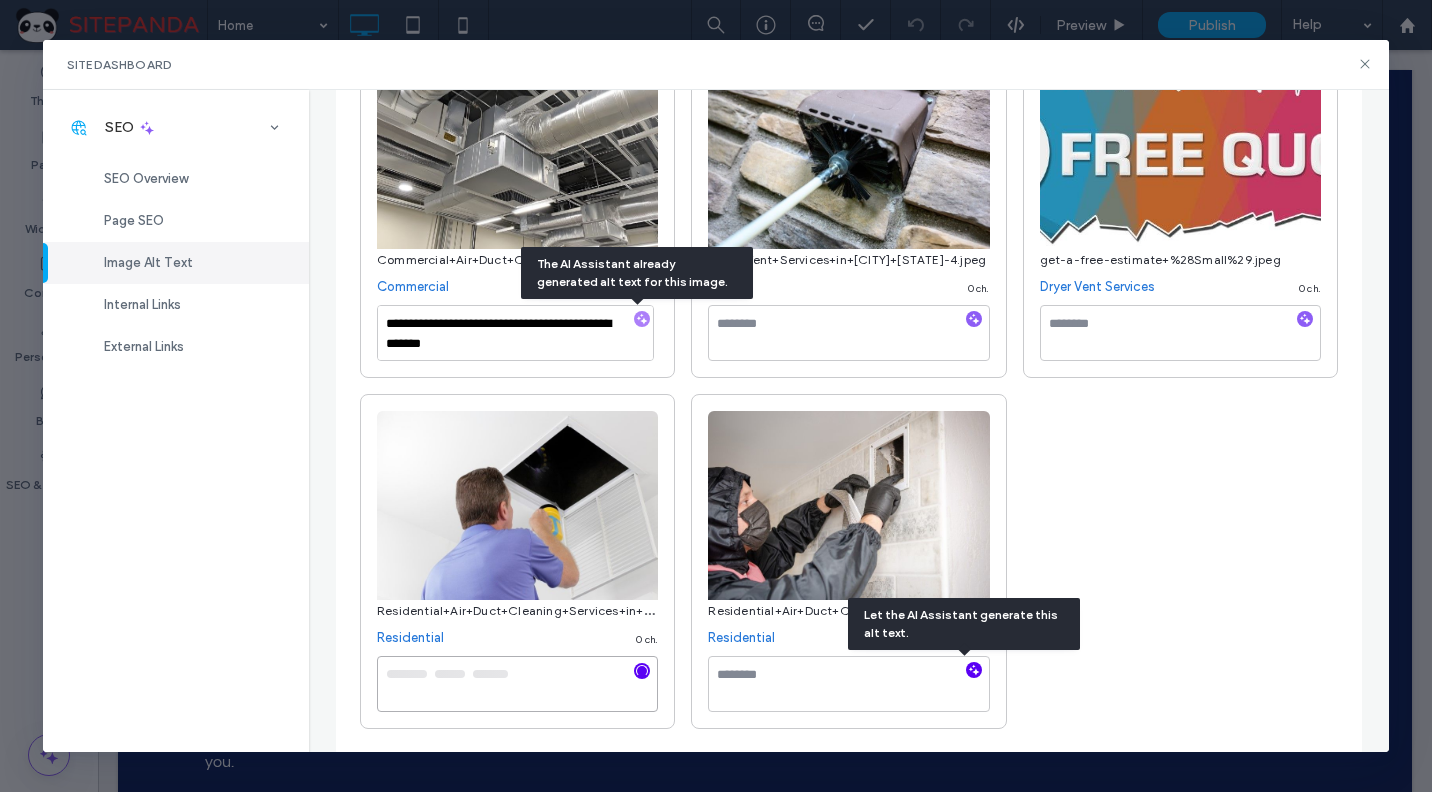 type on "**********" 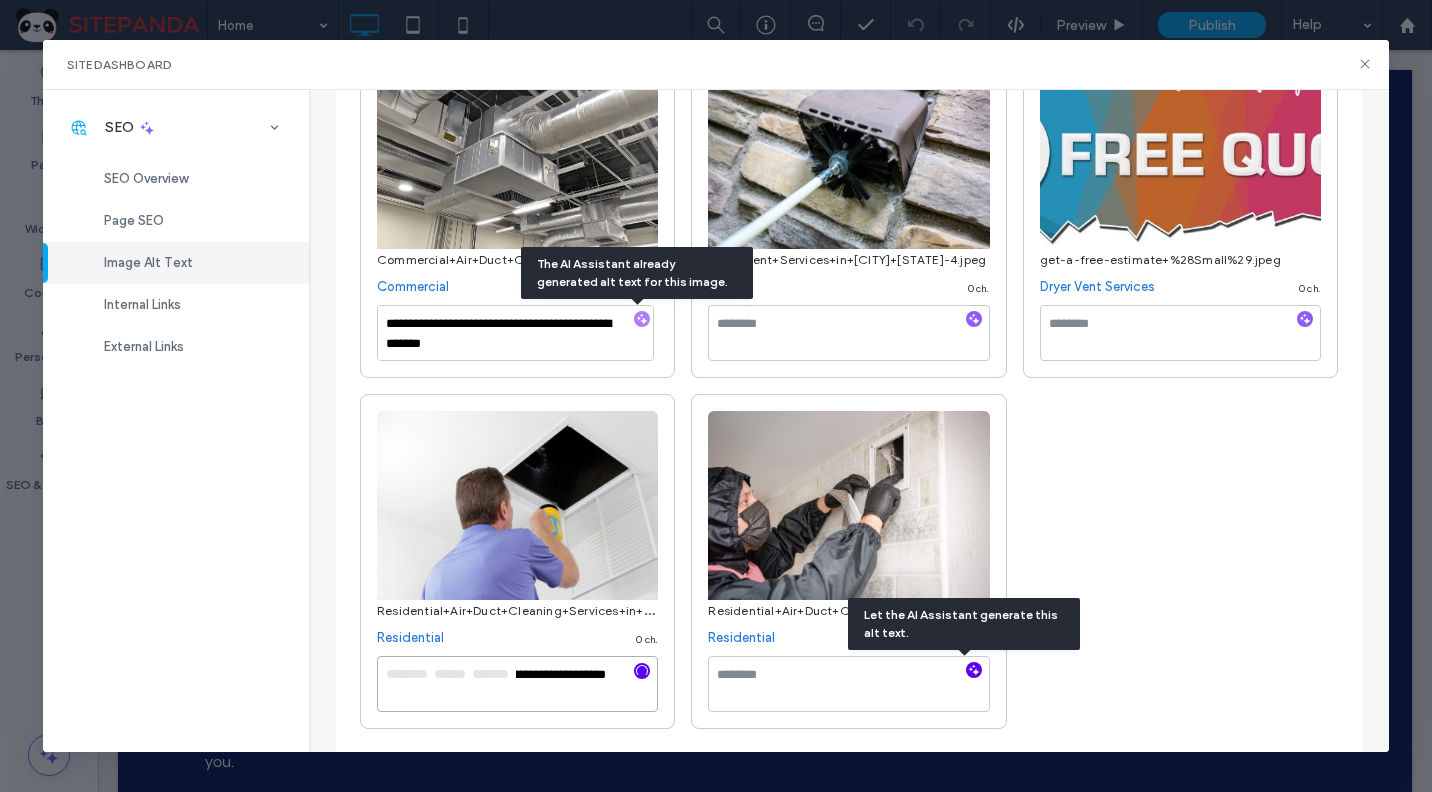 click 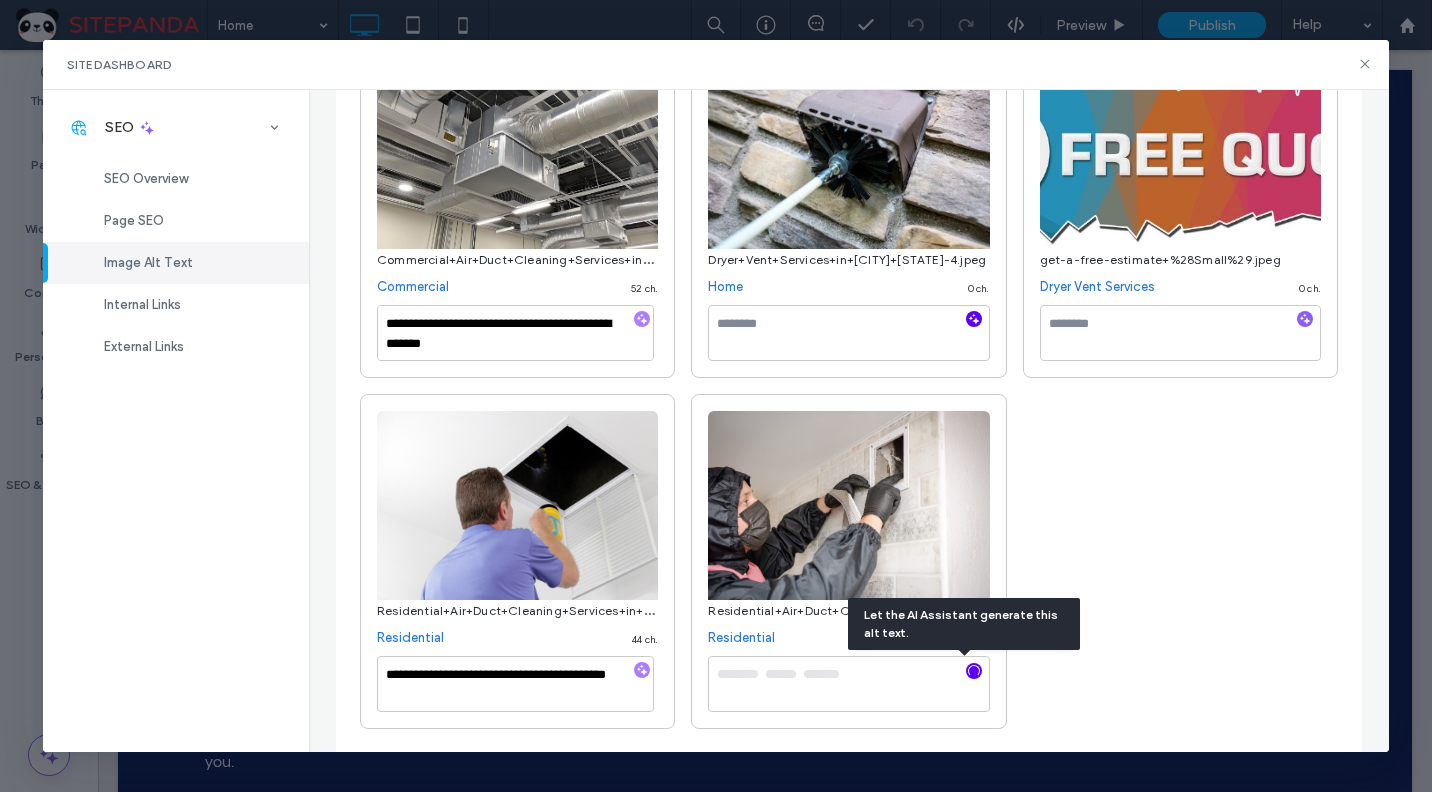 click 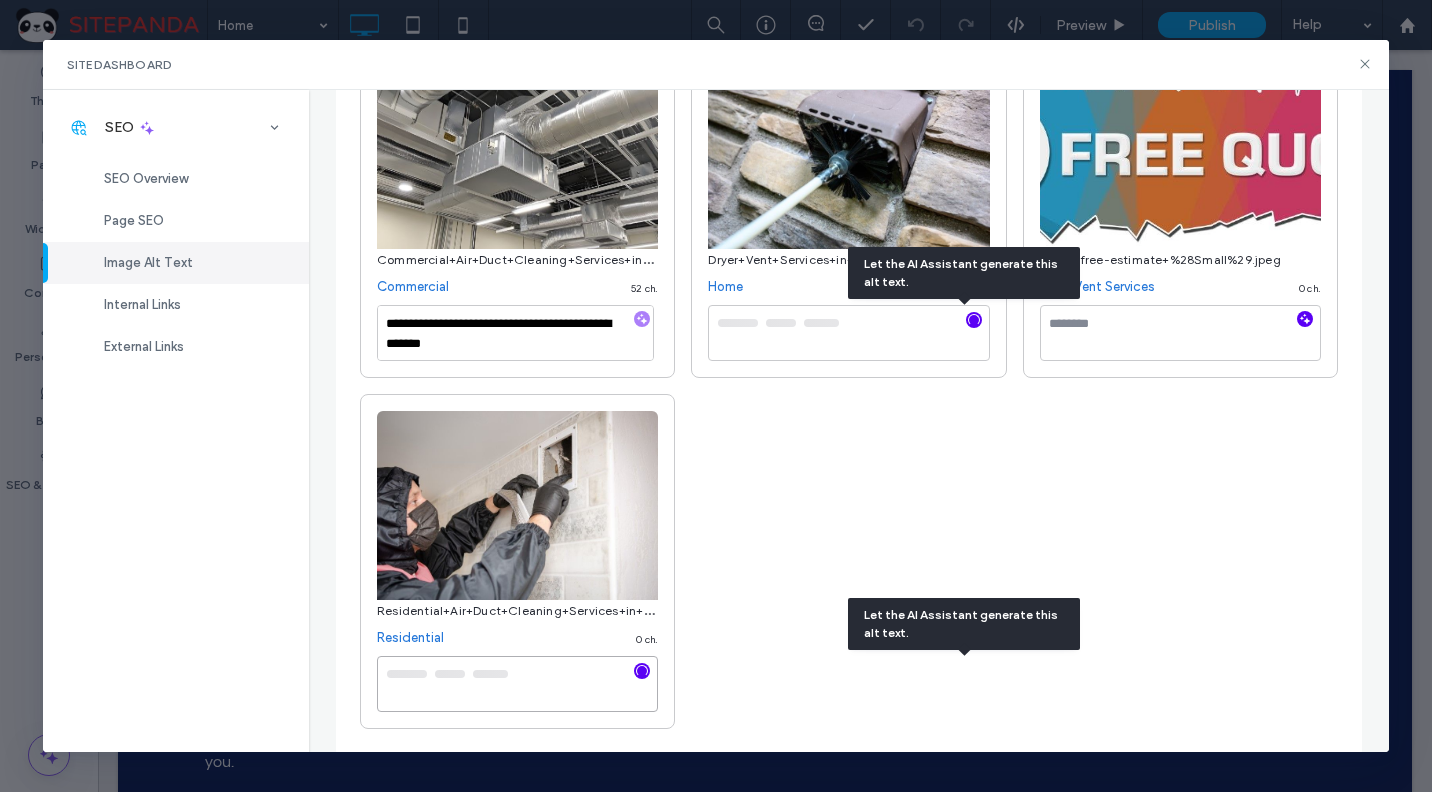 click 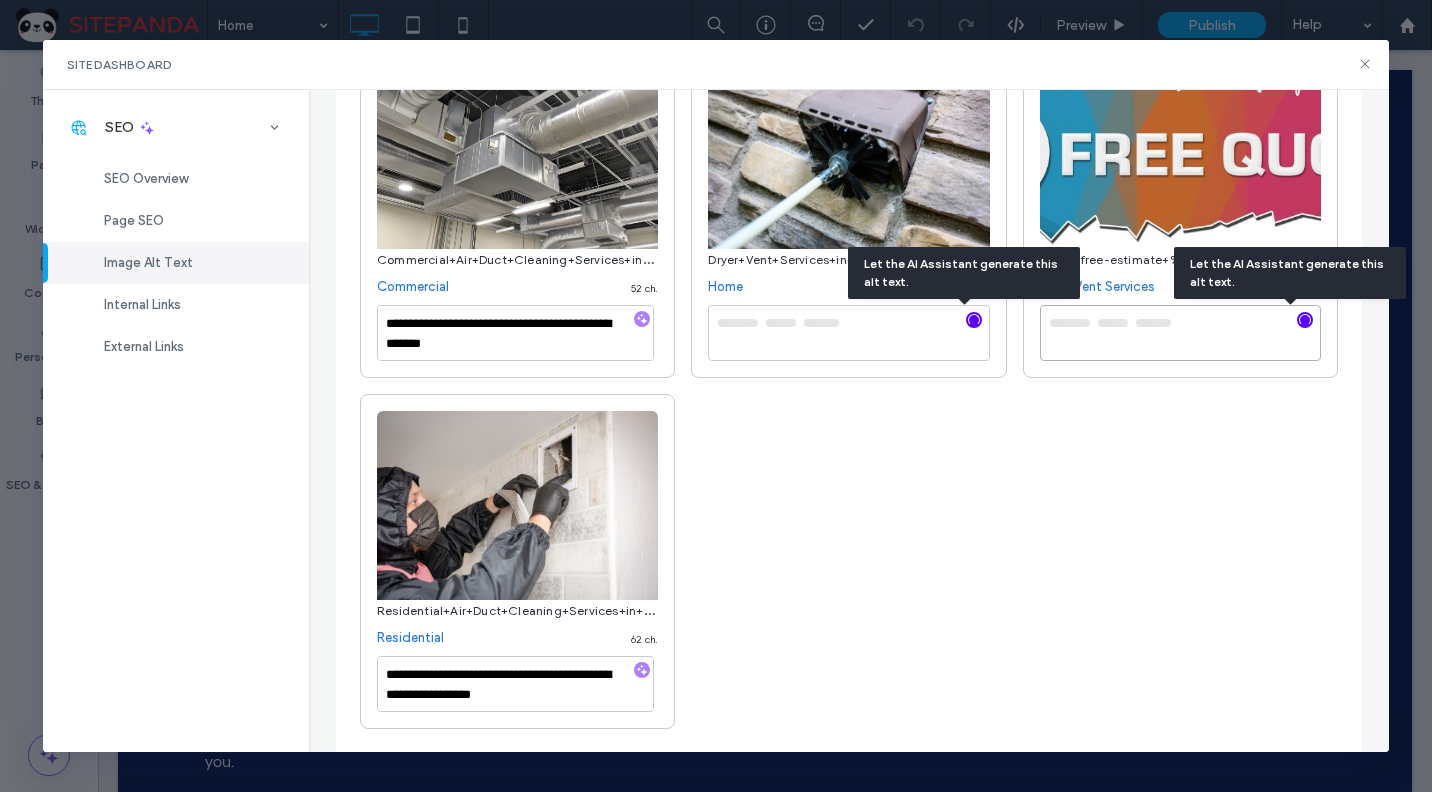 type on "**********" 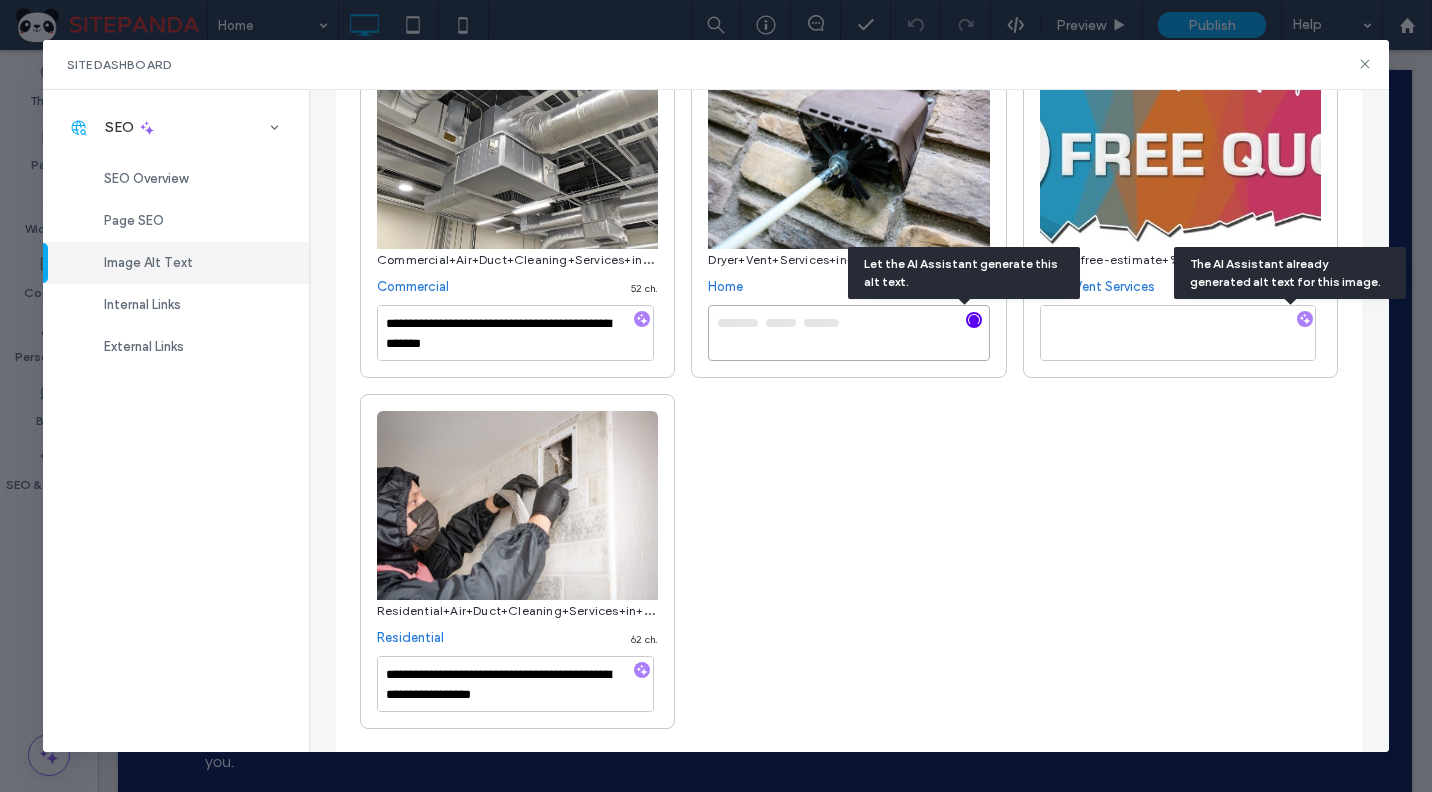 type on "**********" 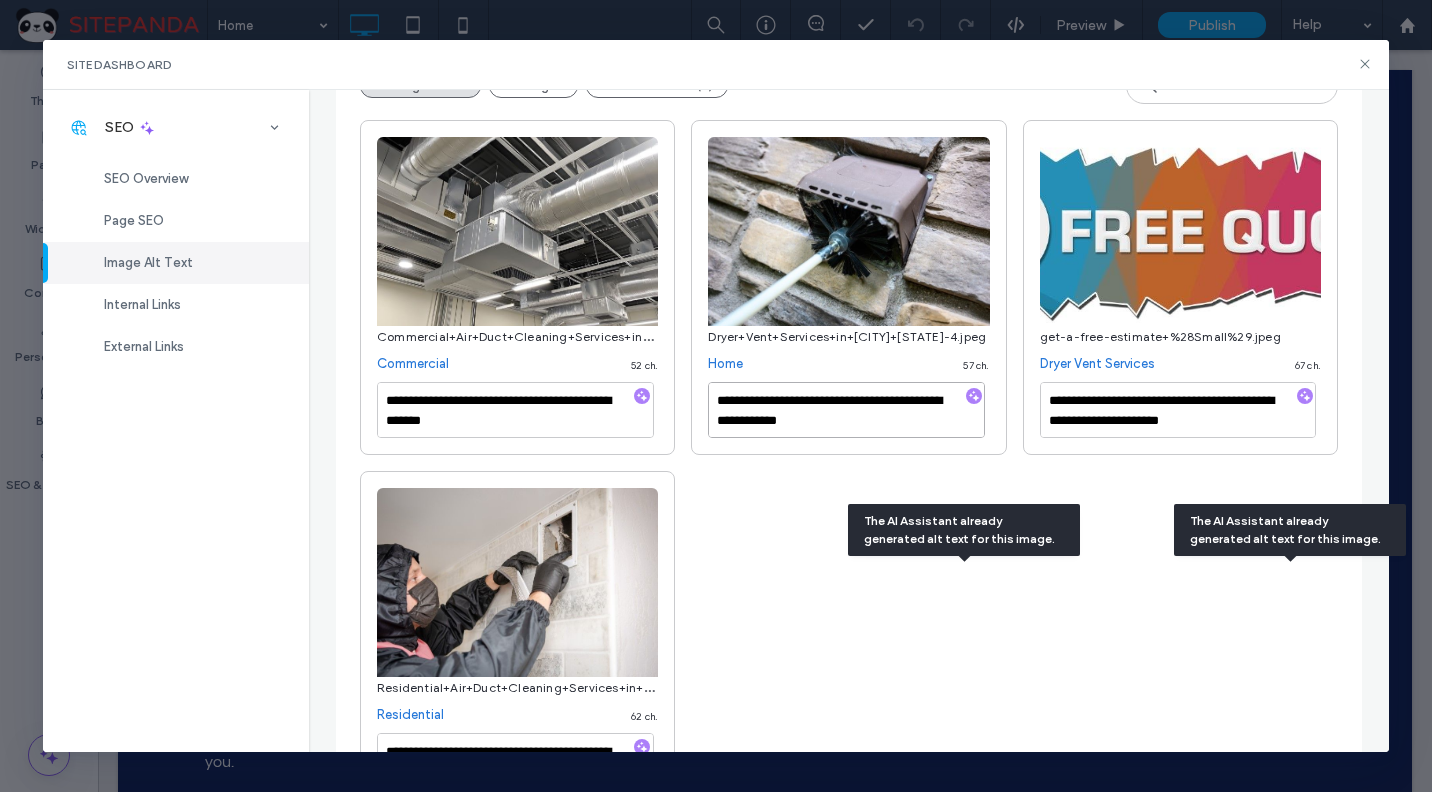 scroll, scrollTop: 0, scrollLeft: 0, axis: both 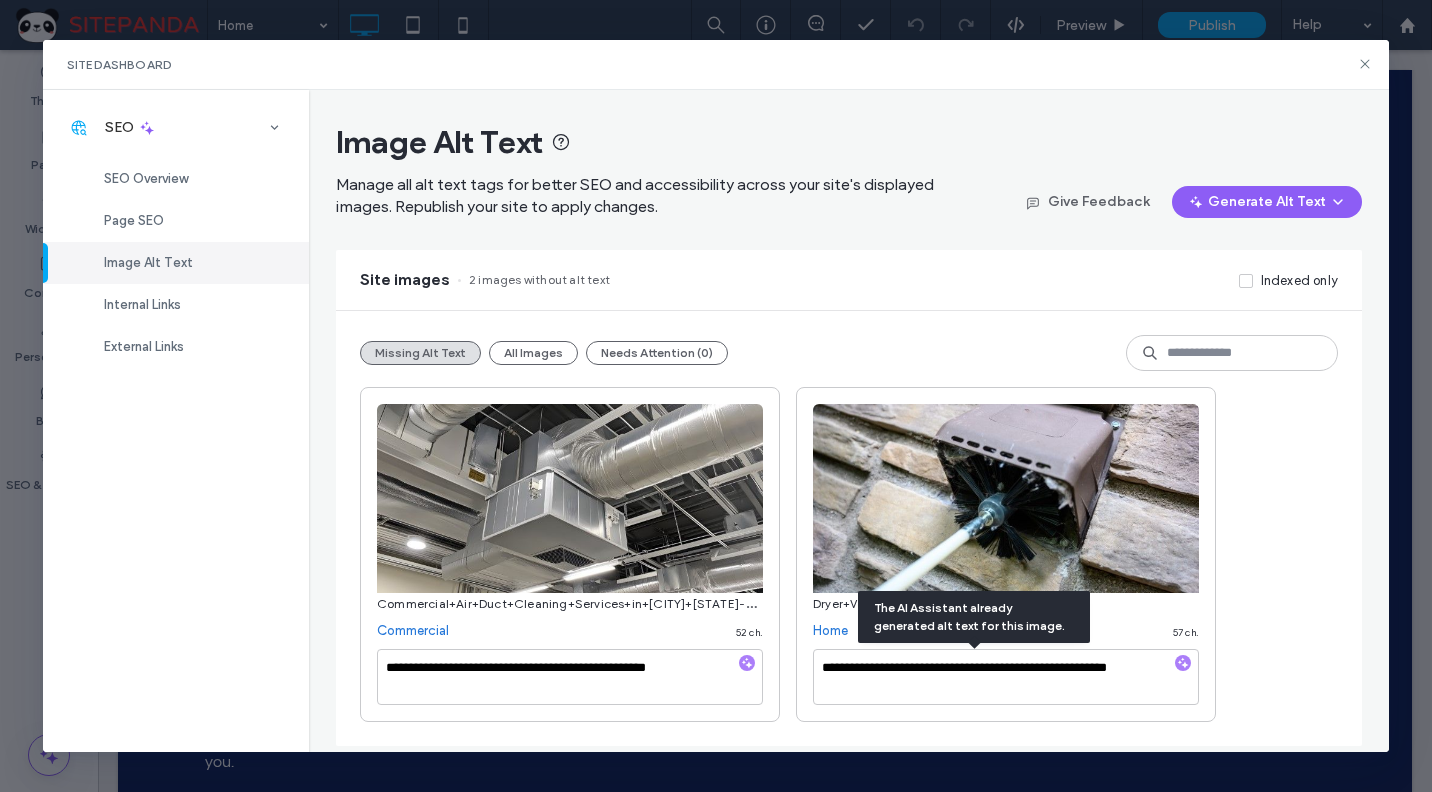 click on "**********" at bounding box center (849, 554) 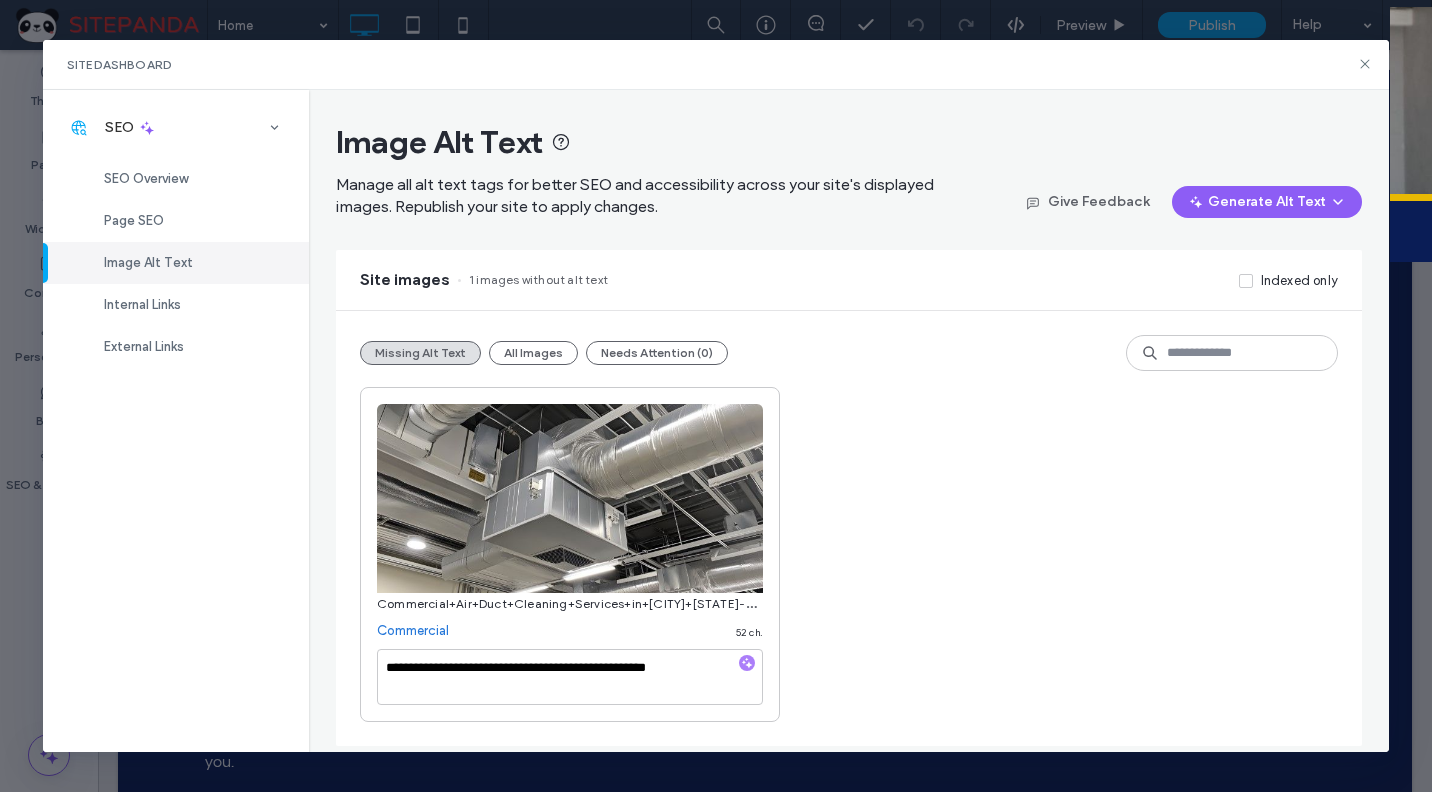 click on "**********" at bounding box center [849, 554] 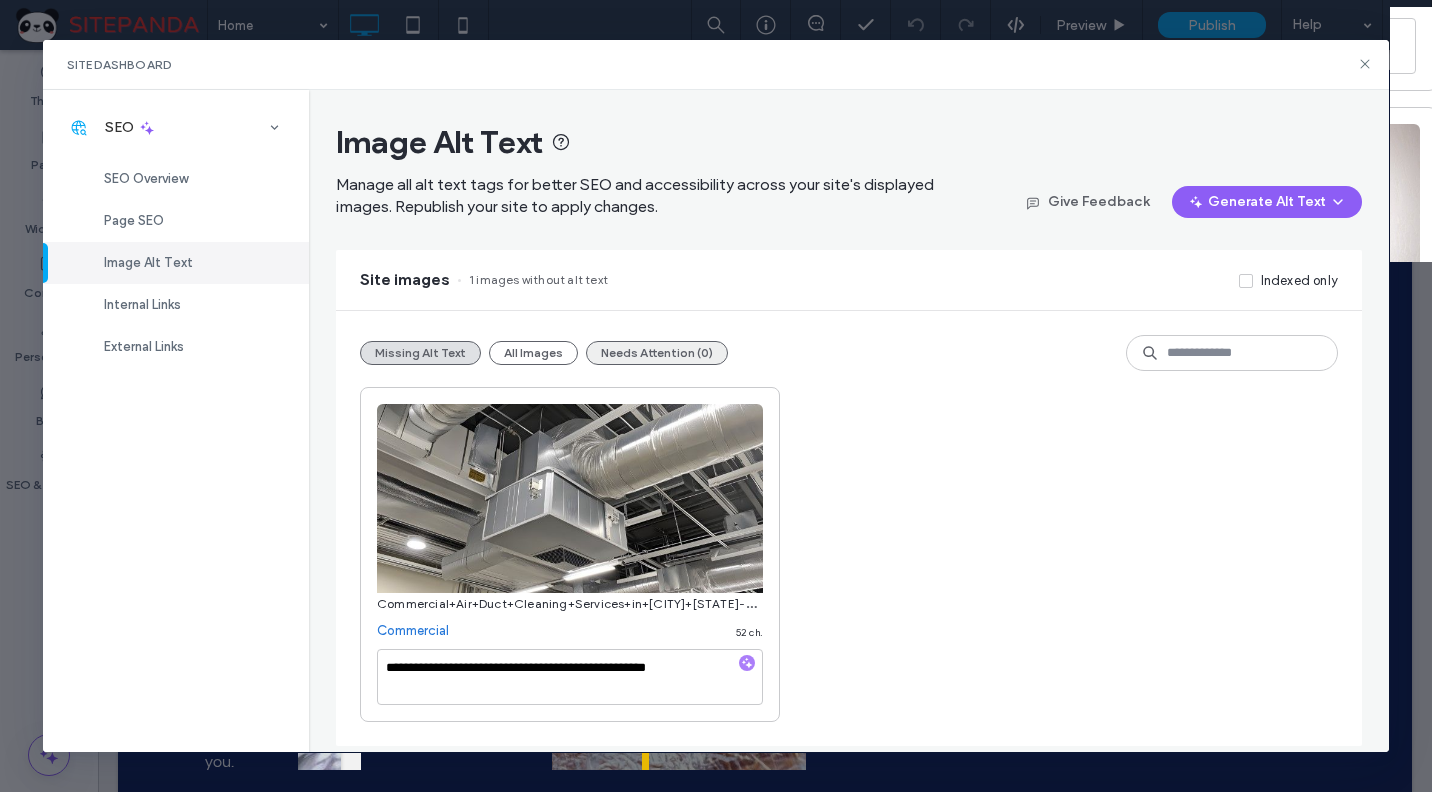 click on "Needs Attention (0)" at bounding box center [657, 353] 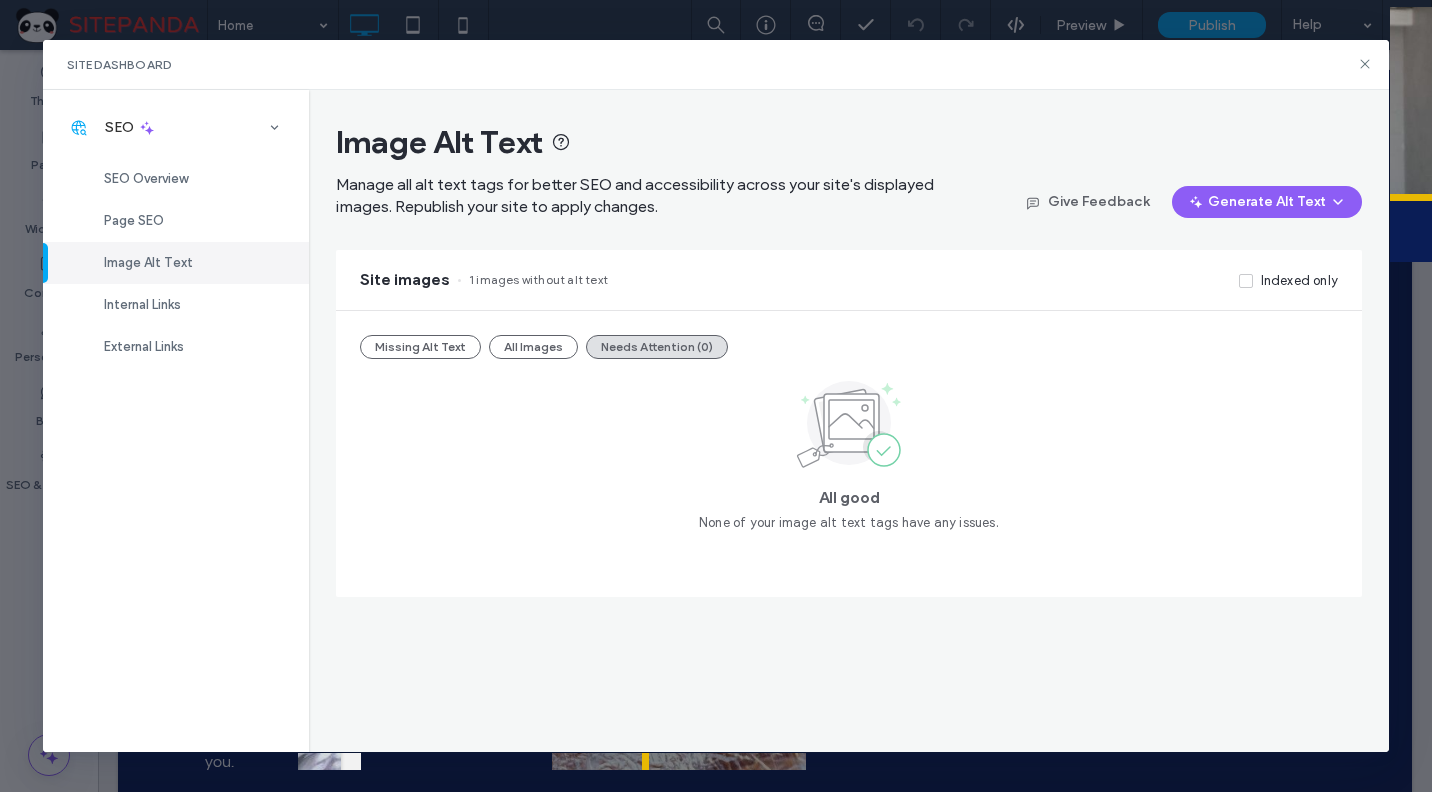click on "Missing Alt Text All Images Needs Attention (0) All good None of your image alt text tags have any issues." at bounding box center [849, 454] 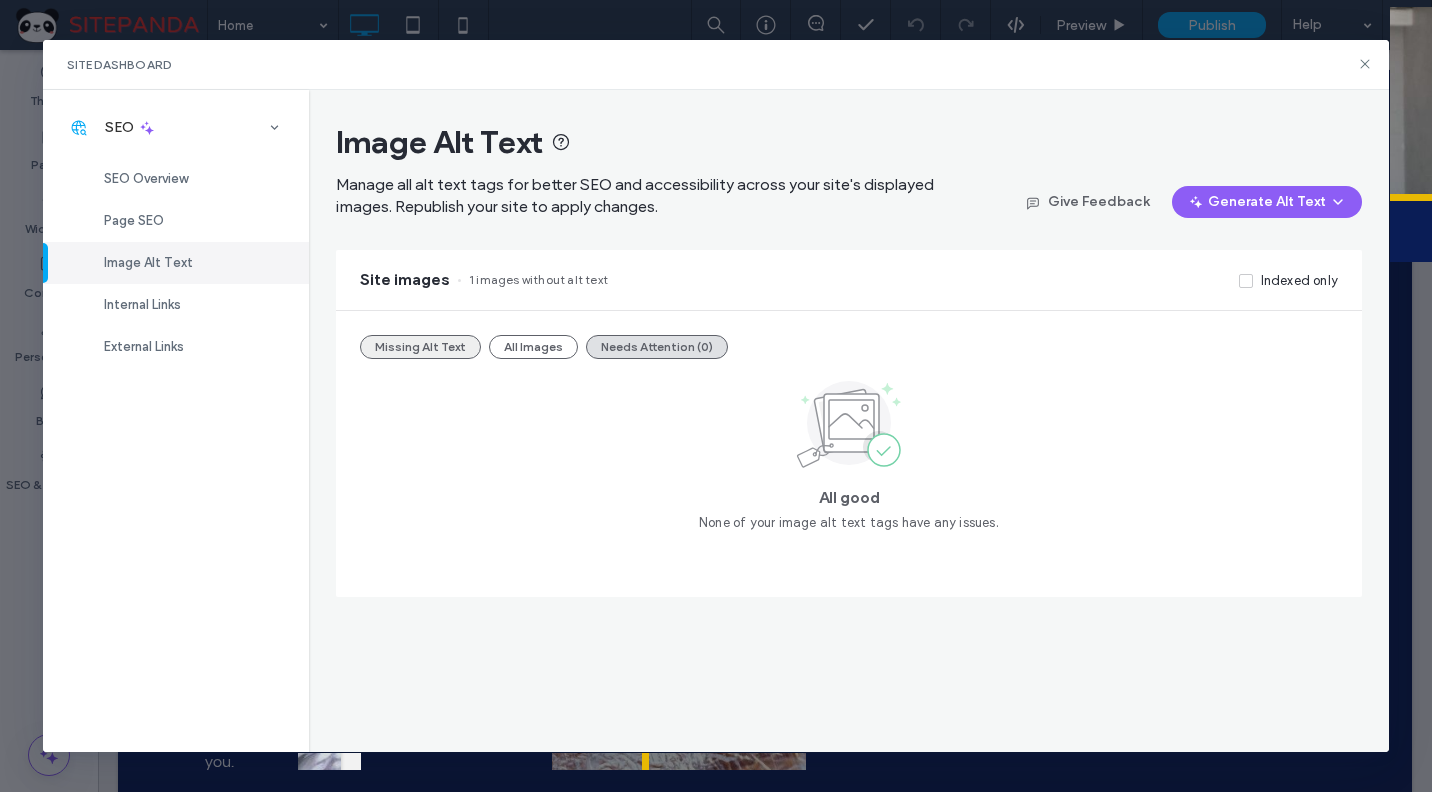click on "Missing Alt Text" at bounding box center (420, 347) 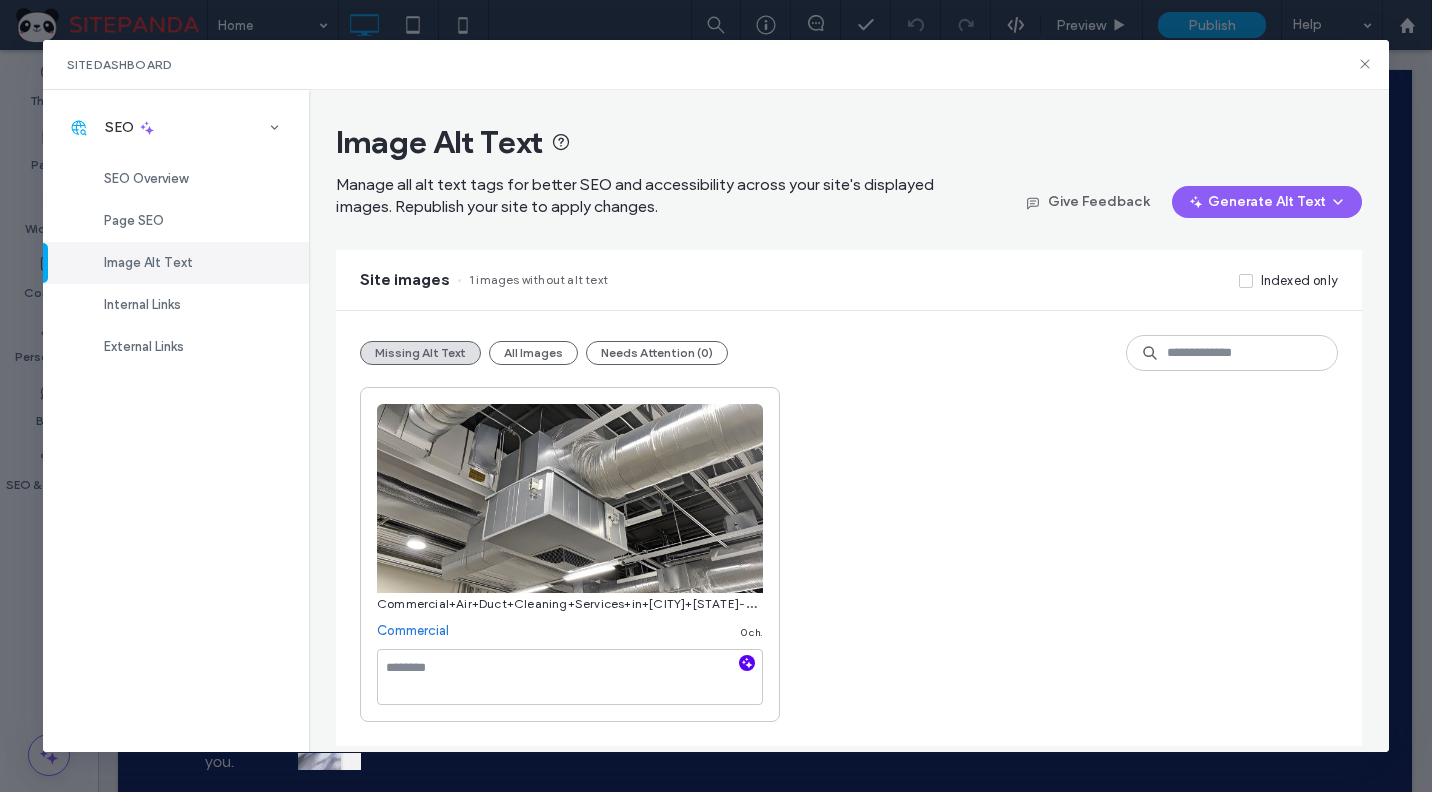 click at bounding box center (747, 663) 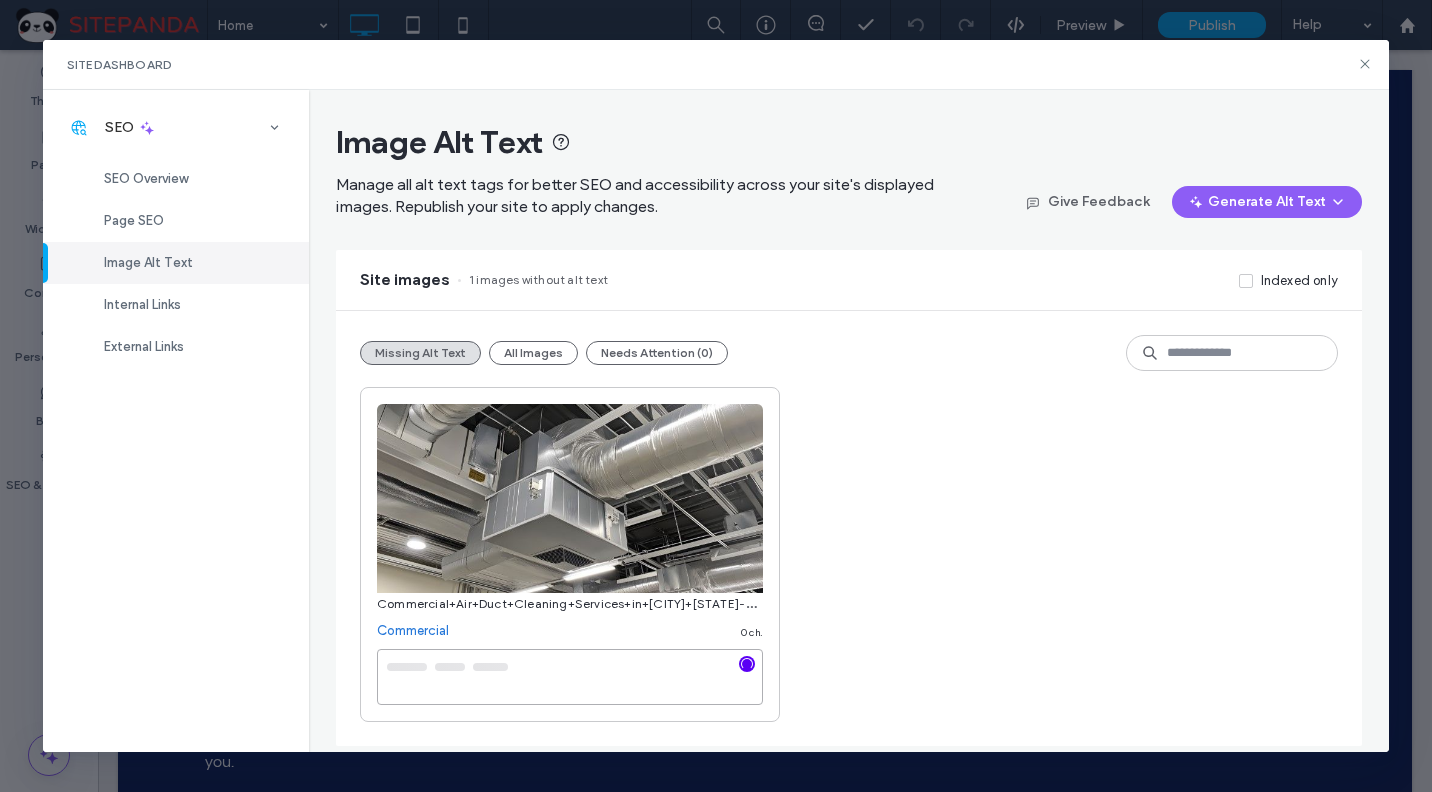 type on "**********" 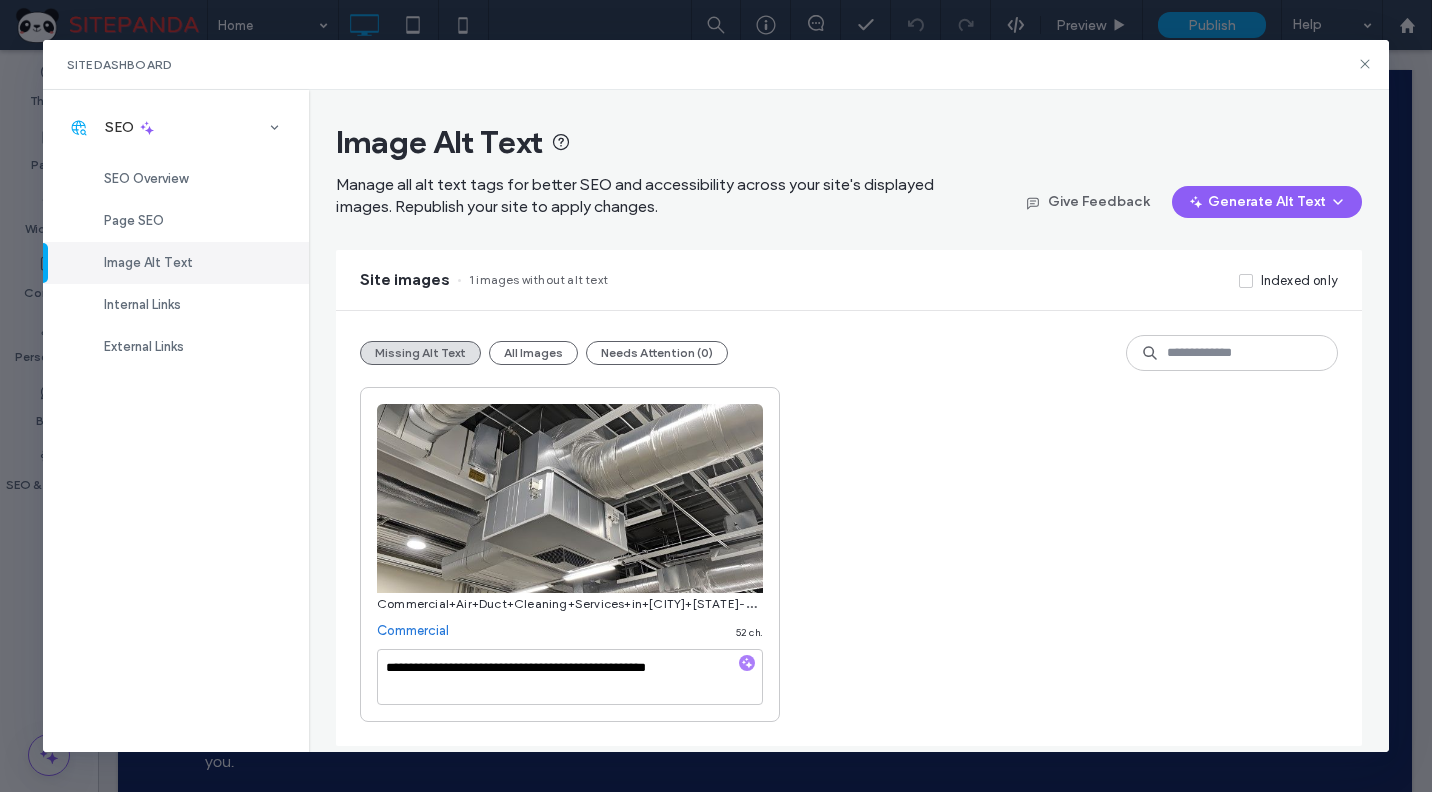 click on "**********" at bounding box center [849, 554] 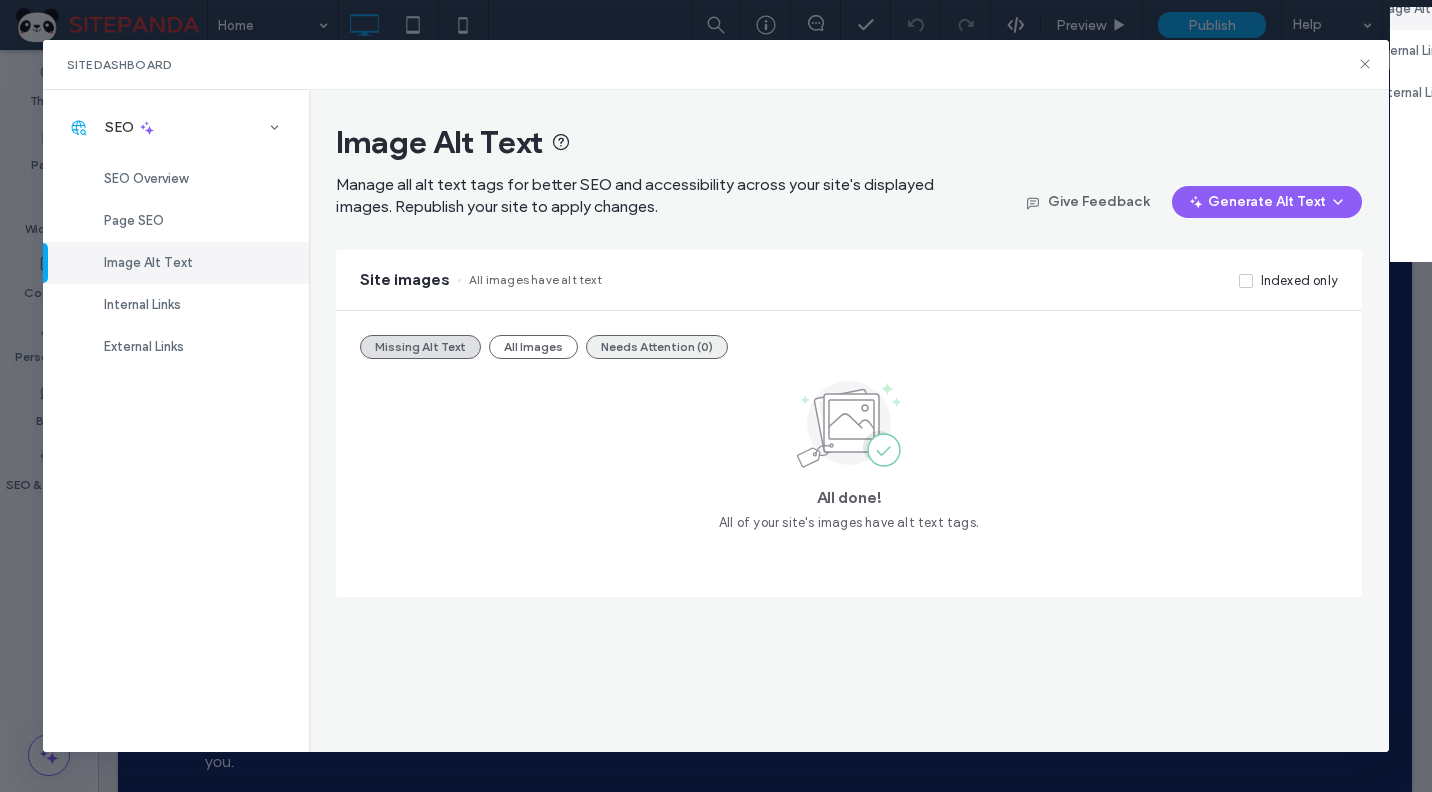 click on "Needs Attention (0)" at bounding box center (657, 347) 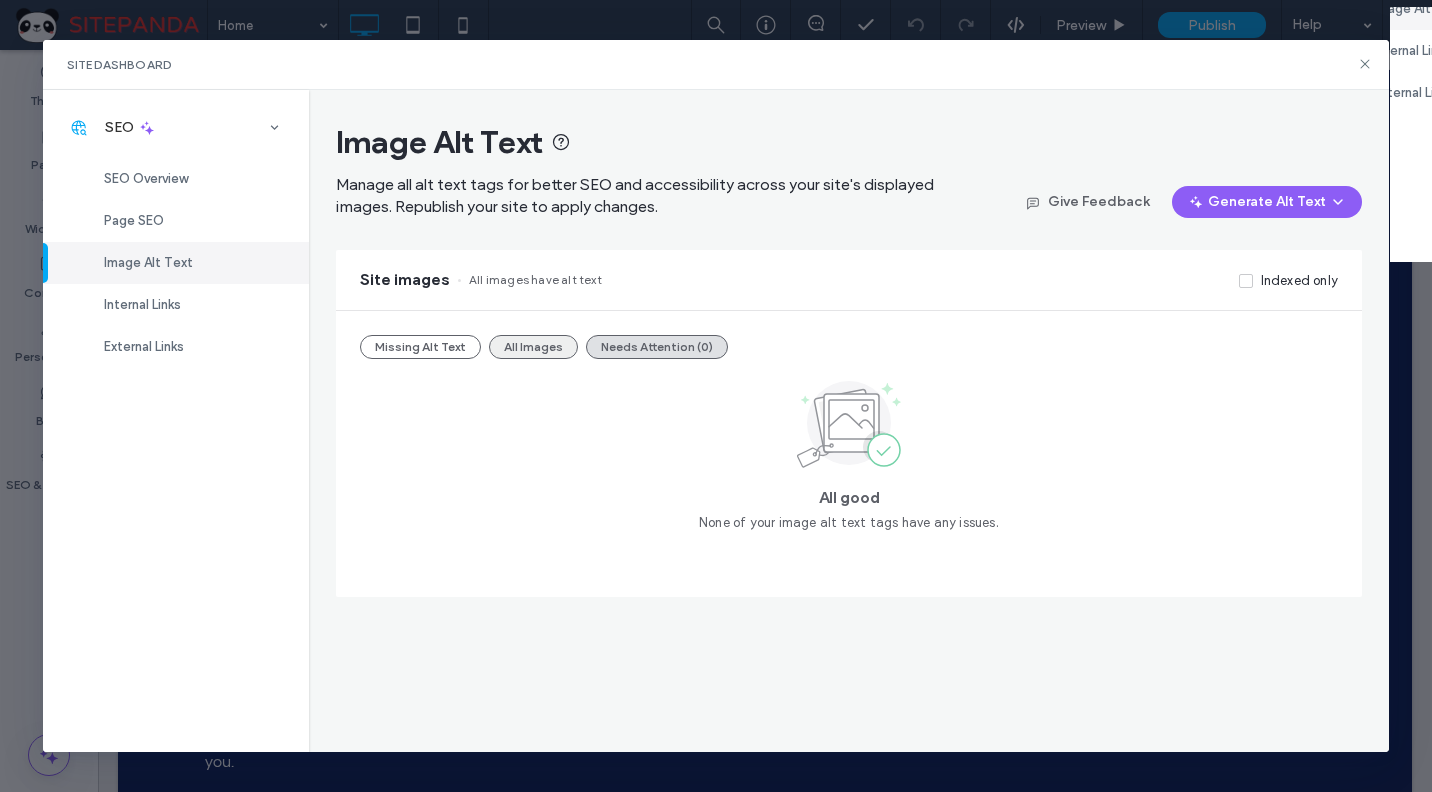 click on "All Images" at bounding box center (533, 347) 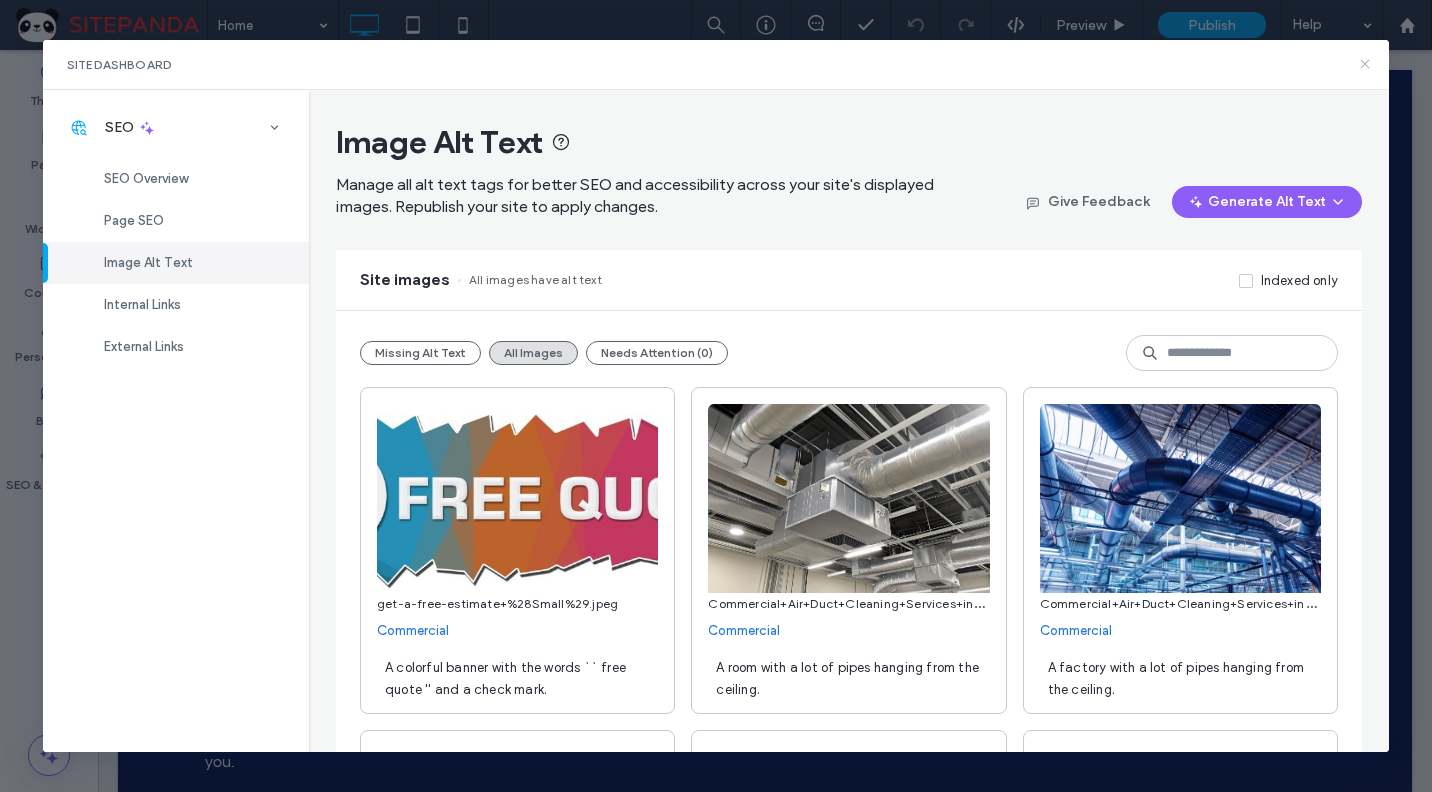 click 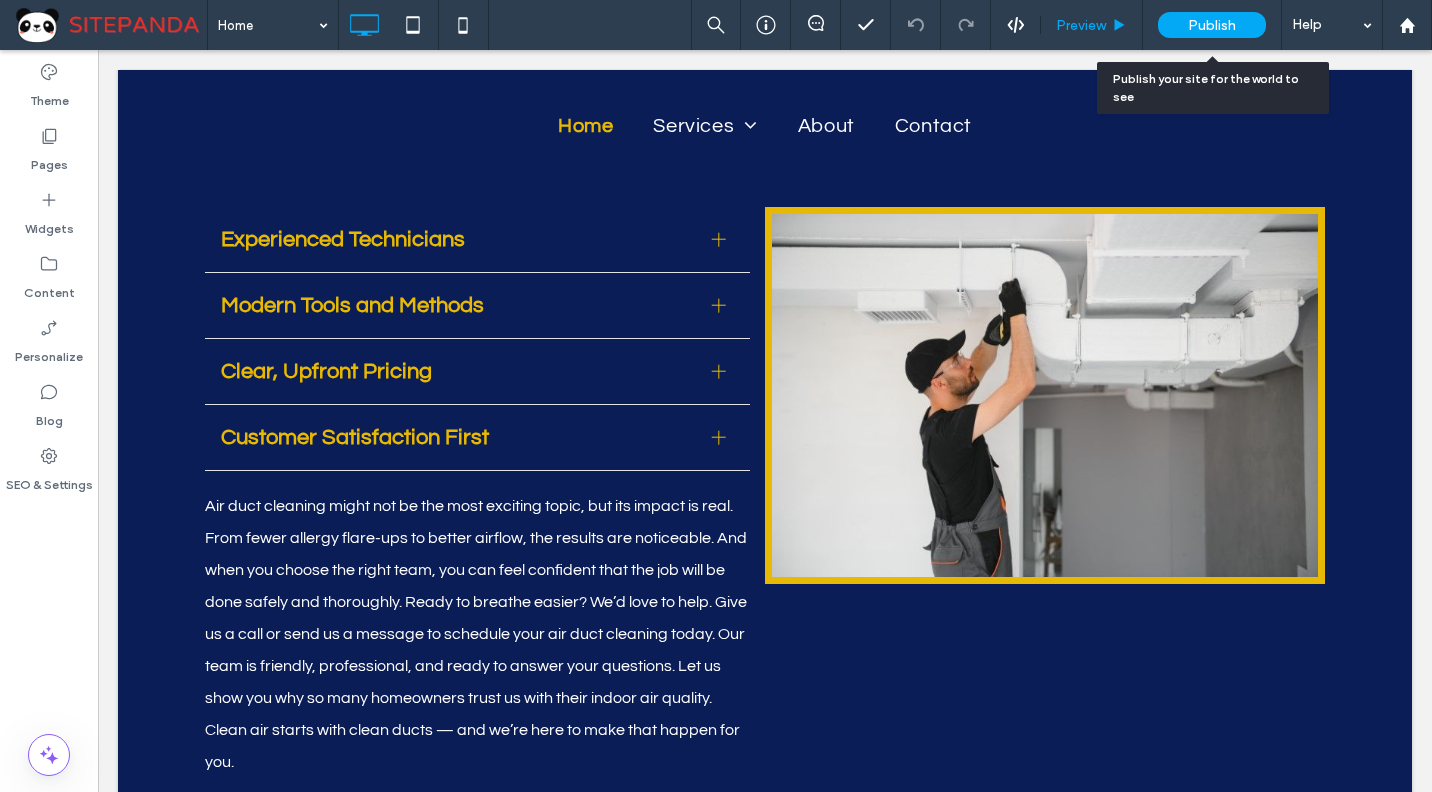 click on "Preview" at bounding box center [1081, 25] 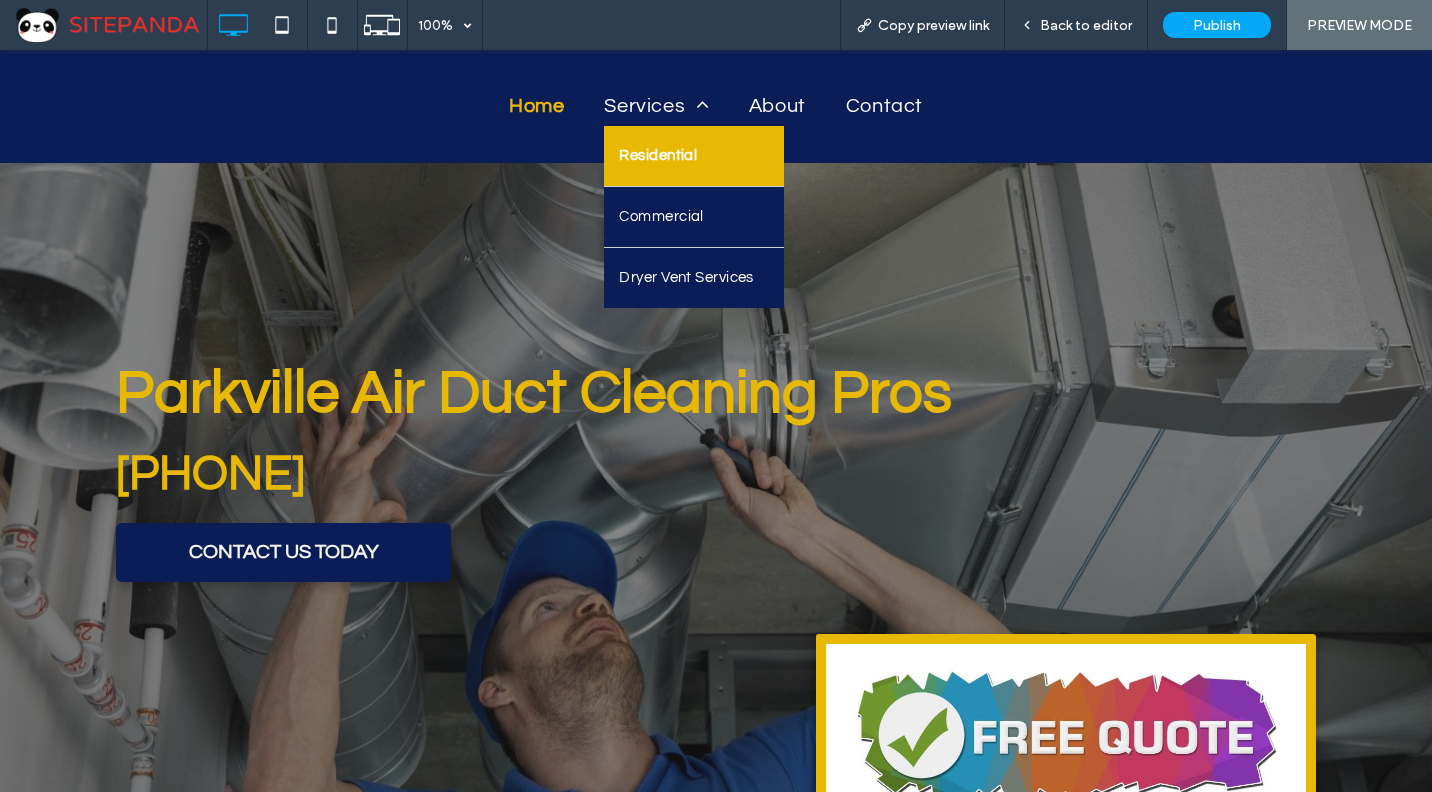 scroll, scrollTop: 0, scrollLeft: 0, axis: both 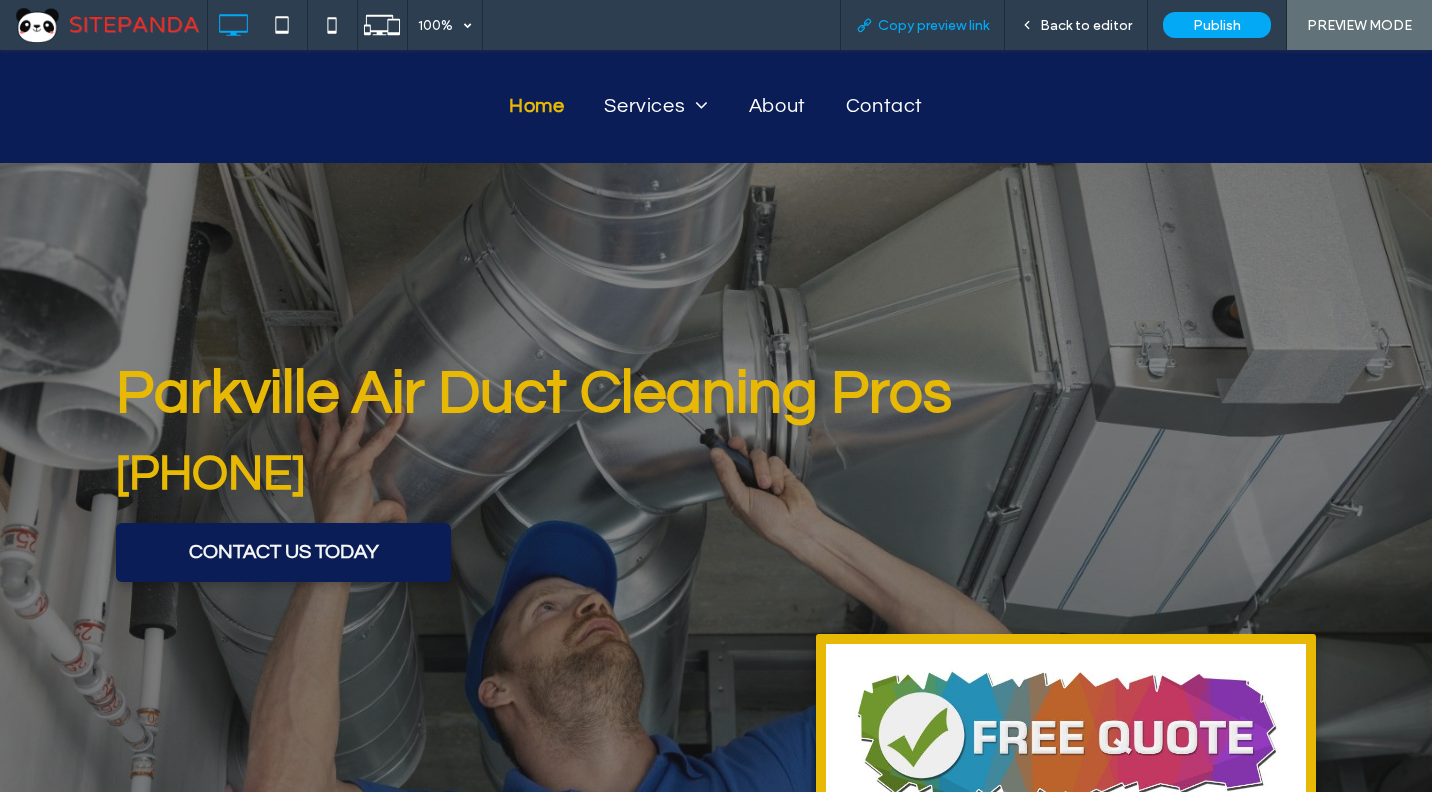 click on "Copy preview link" at bounding box center (933, 25) 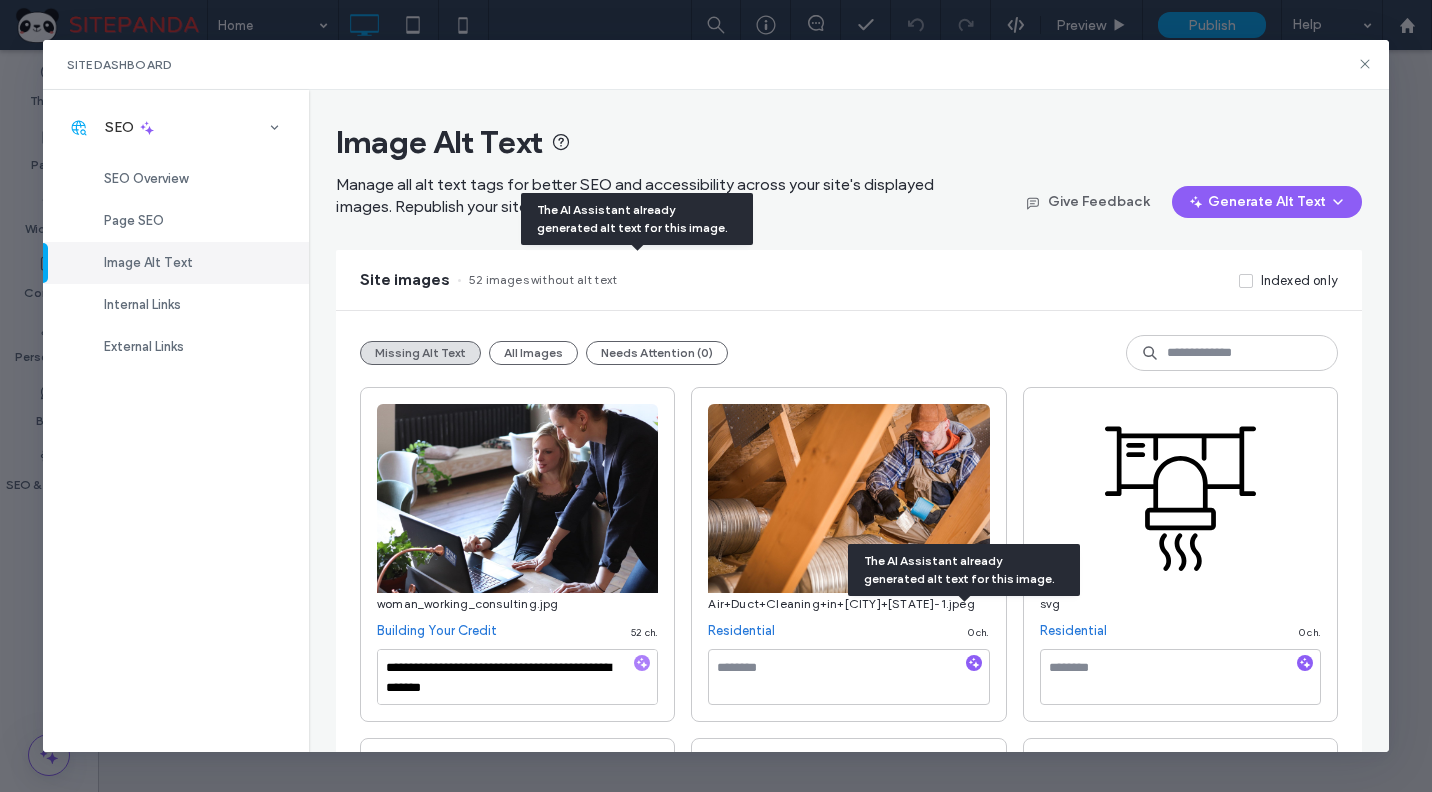 click 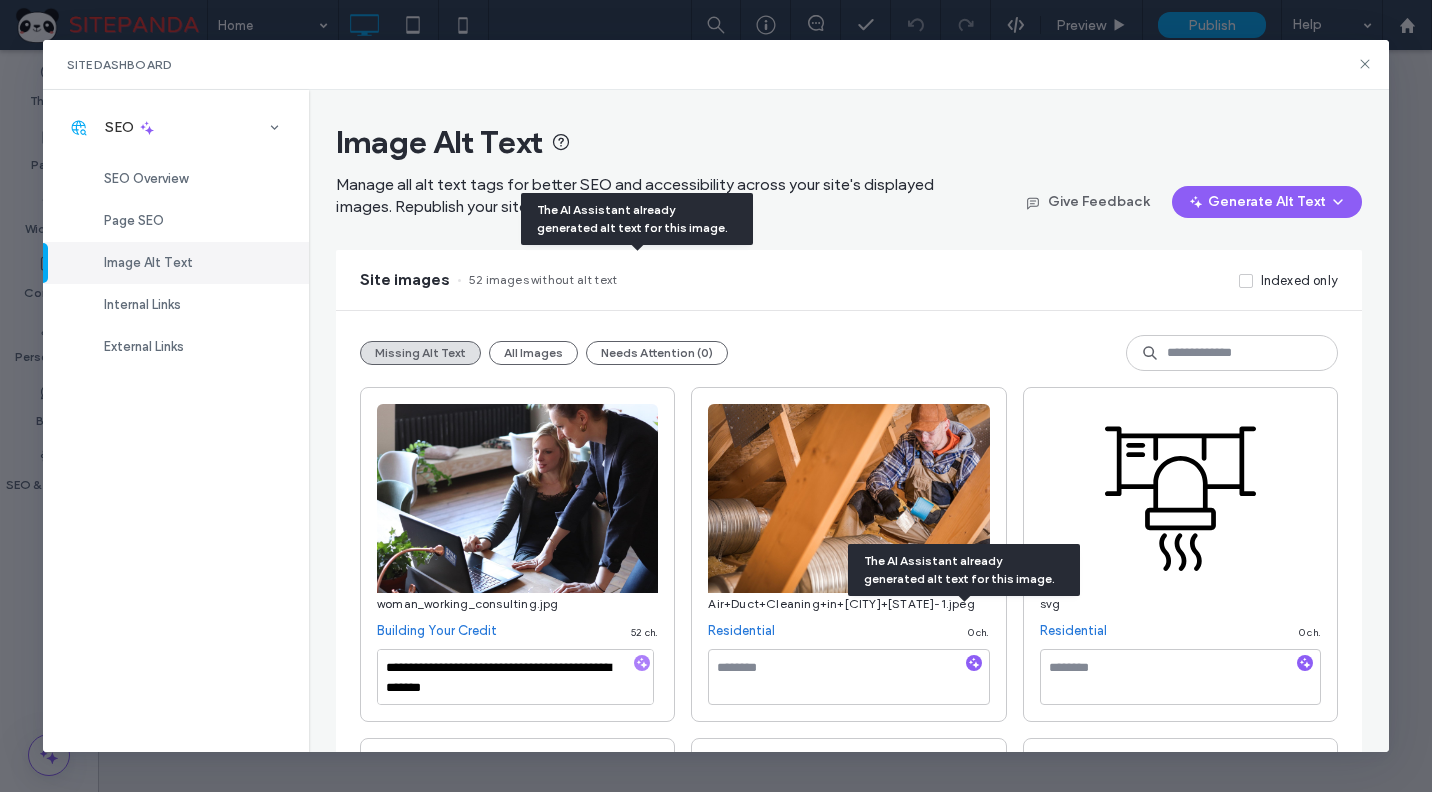 scroll, scrollTop: 0, scrollLeft: 0, axis: both 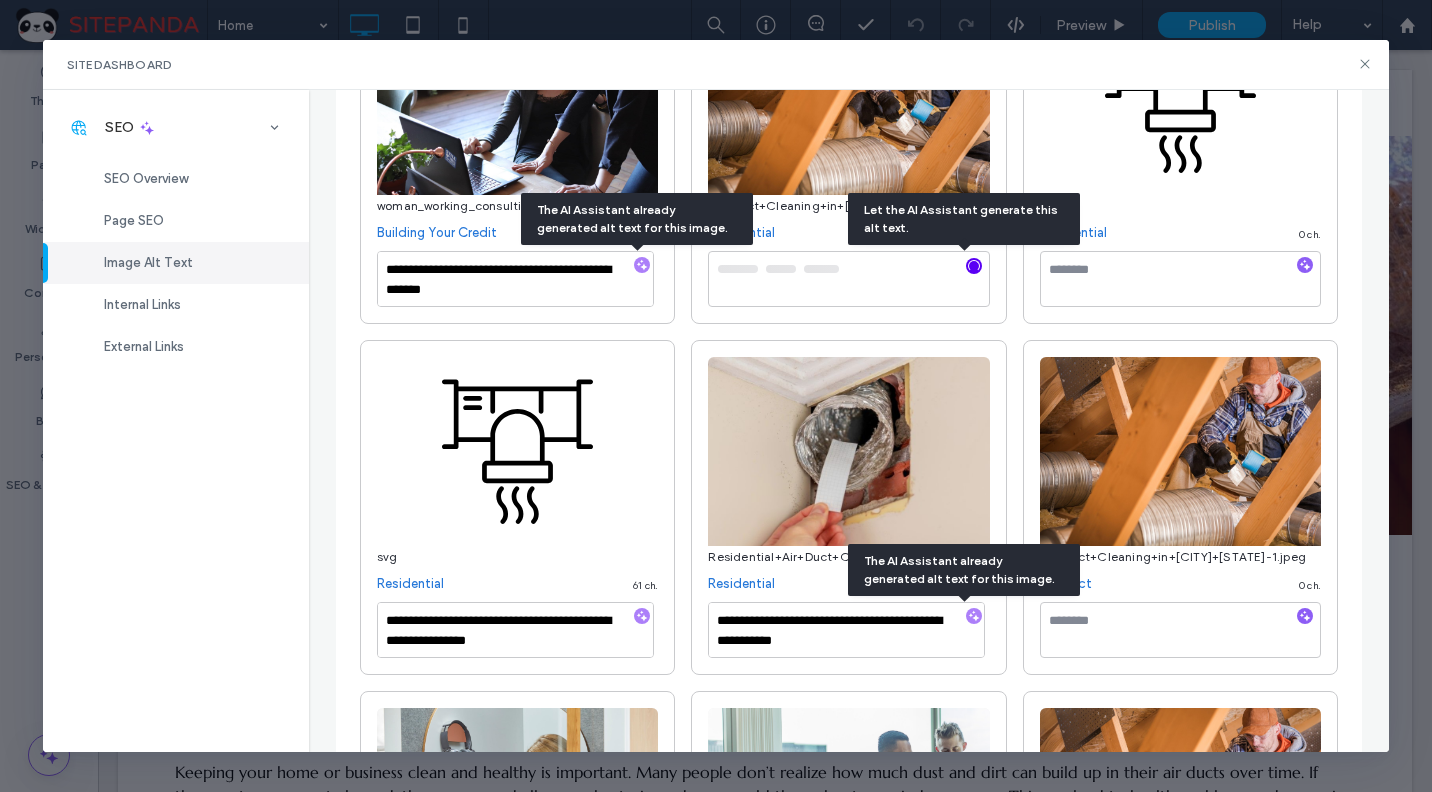 click 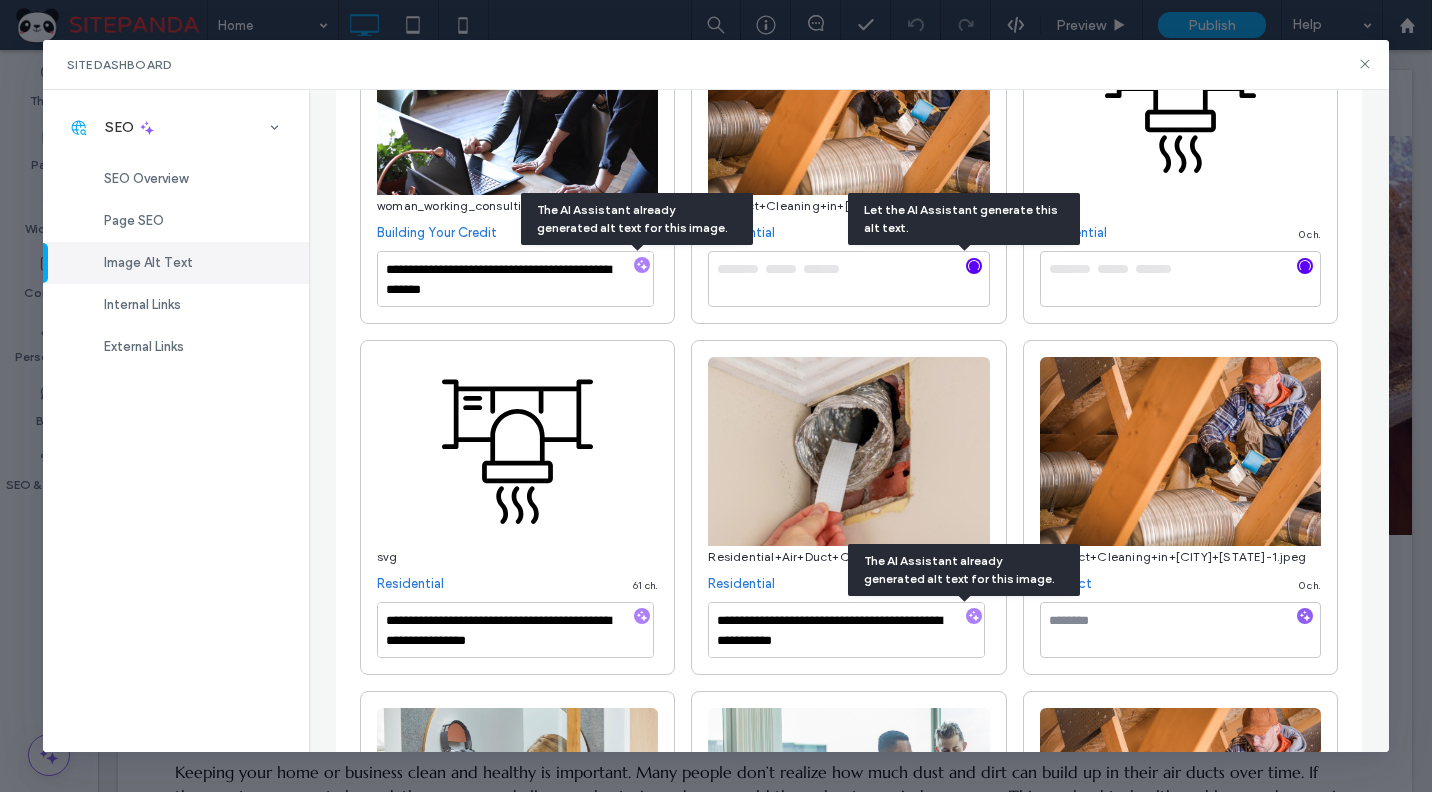 click at bounding box center (1305, 266) 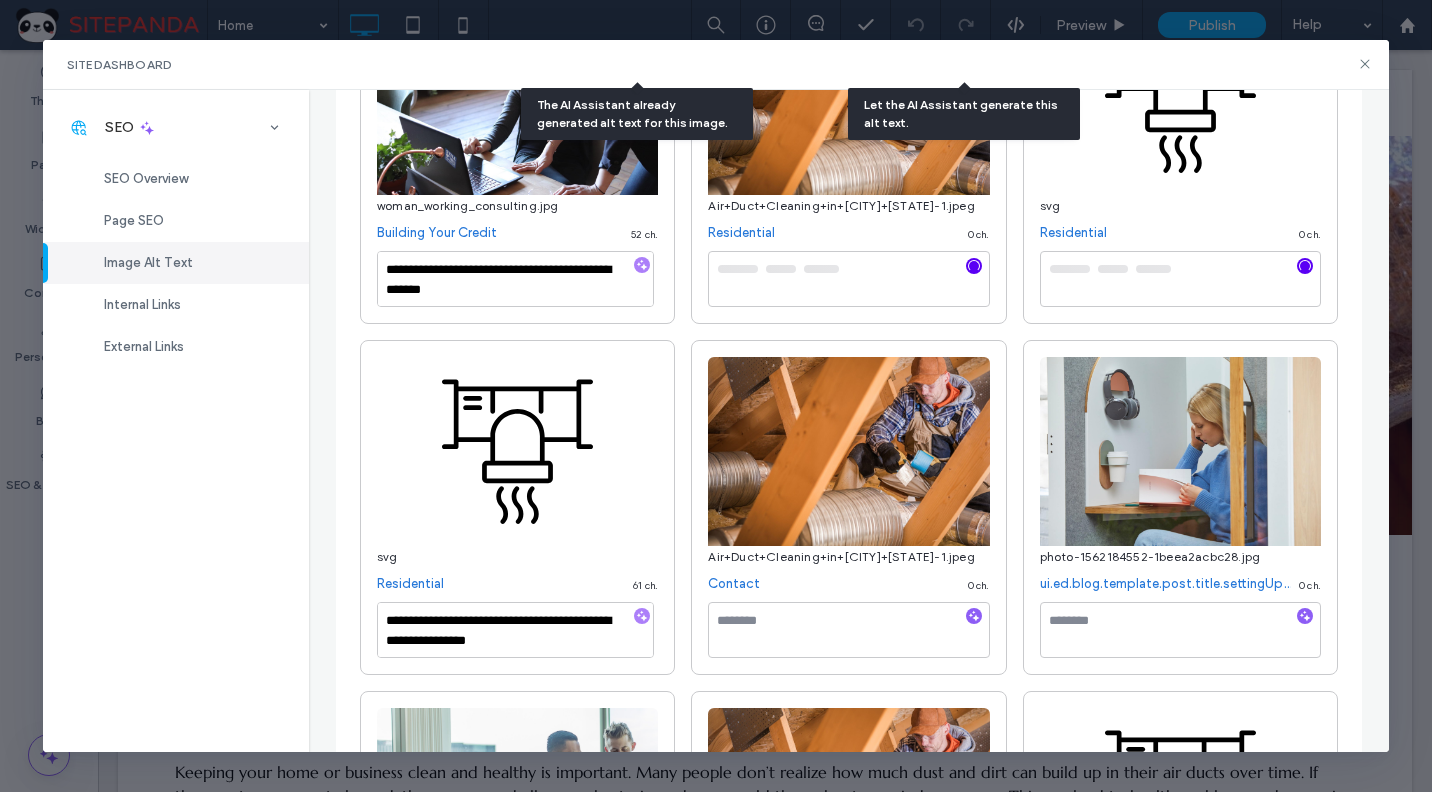 scroll, scrollTop: 1600, scrollLeft: 0, axis: vertical 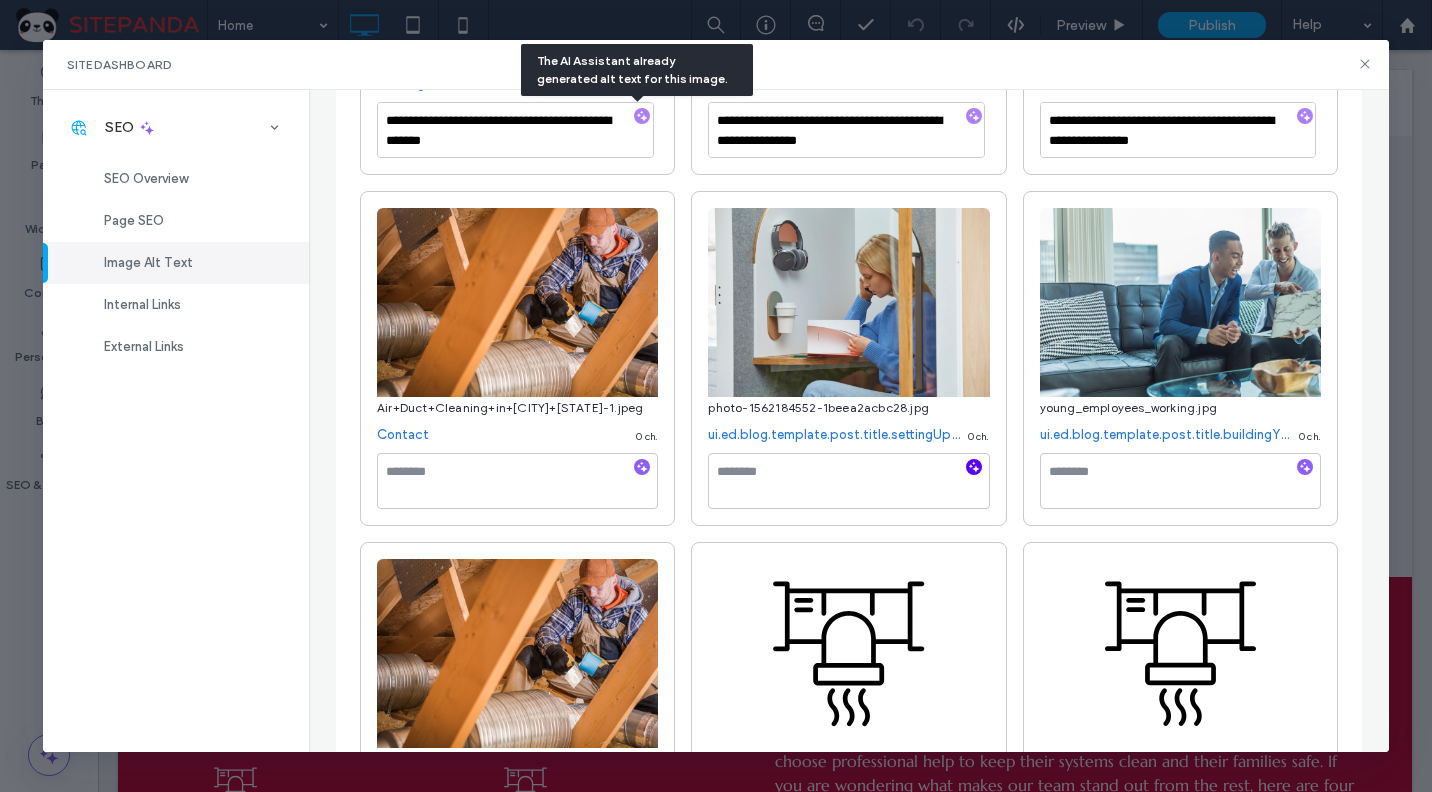 click 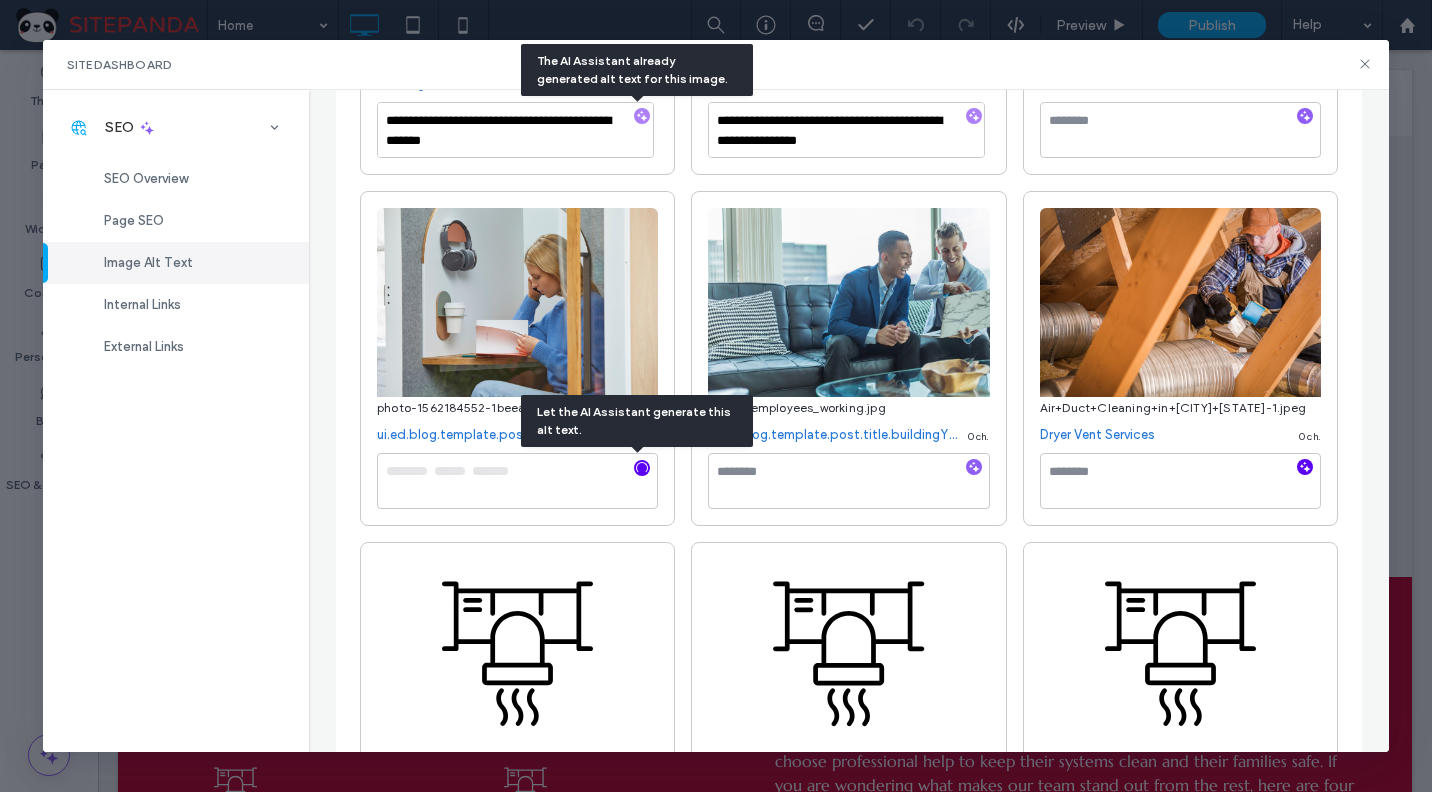 click 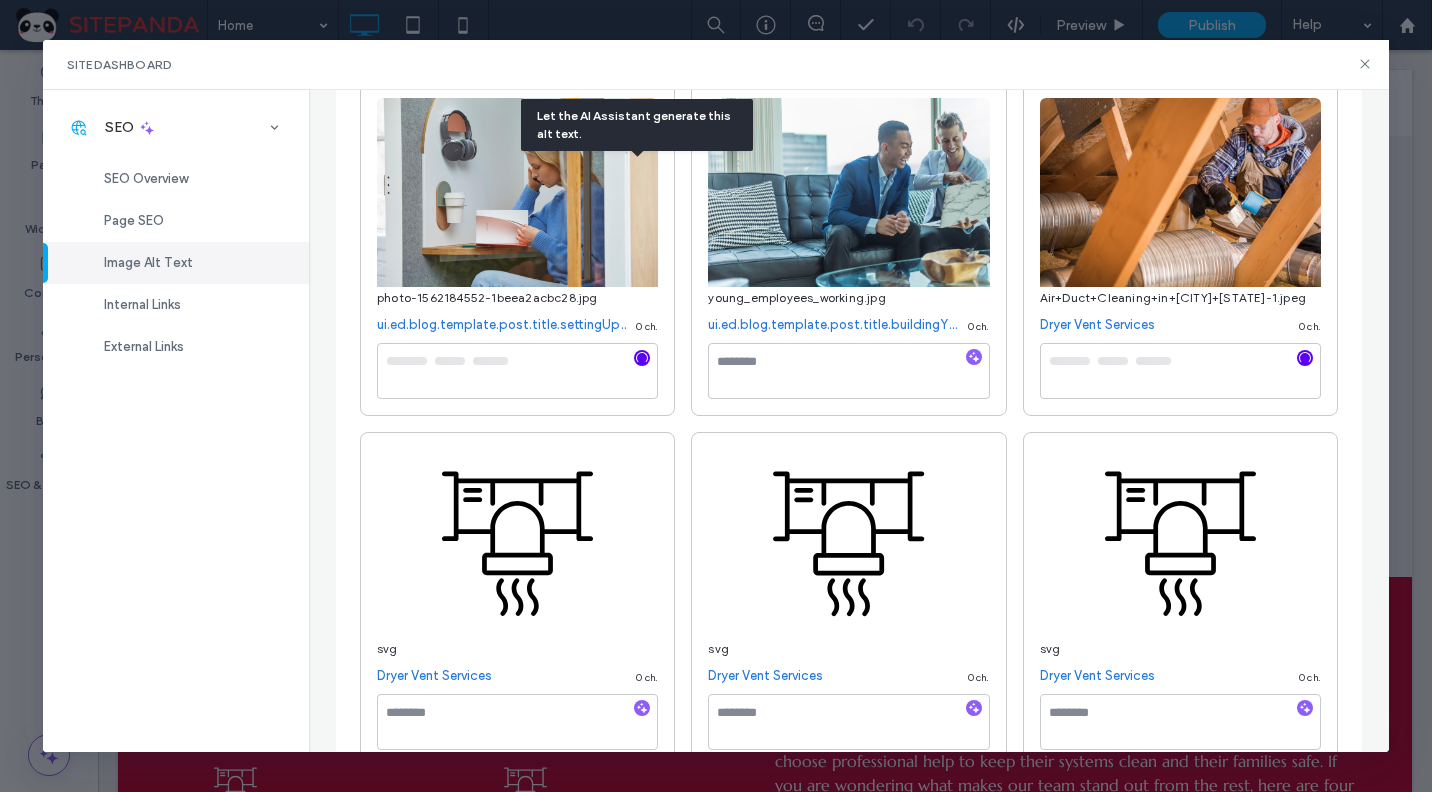 scroll, scrollTop: 847, scrollLeft: 0, axis: vertical 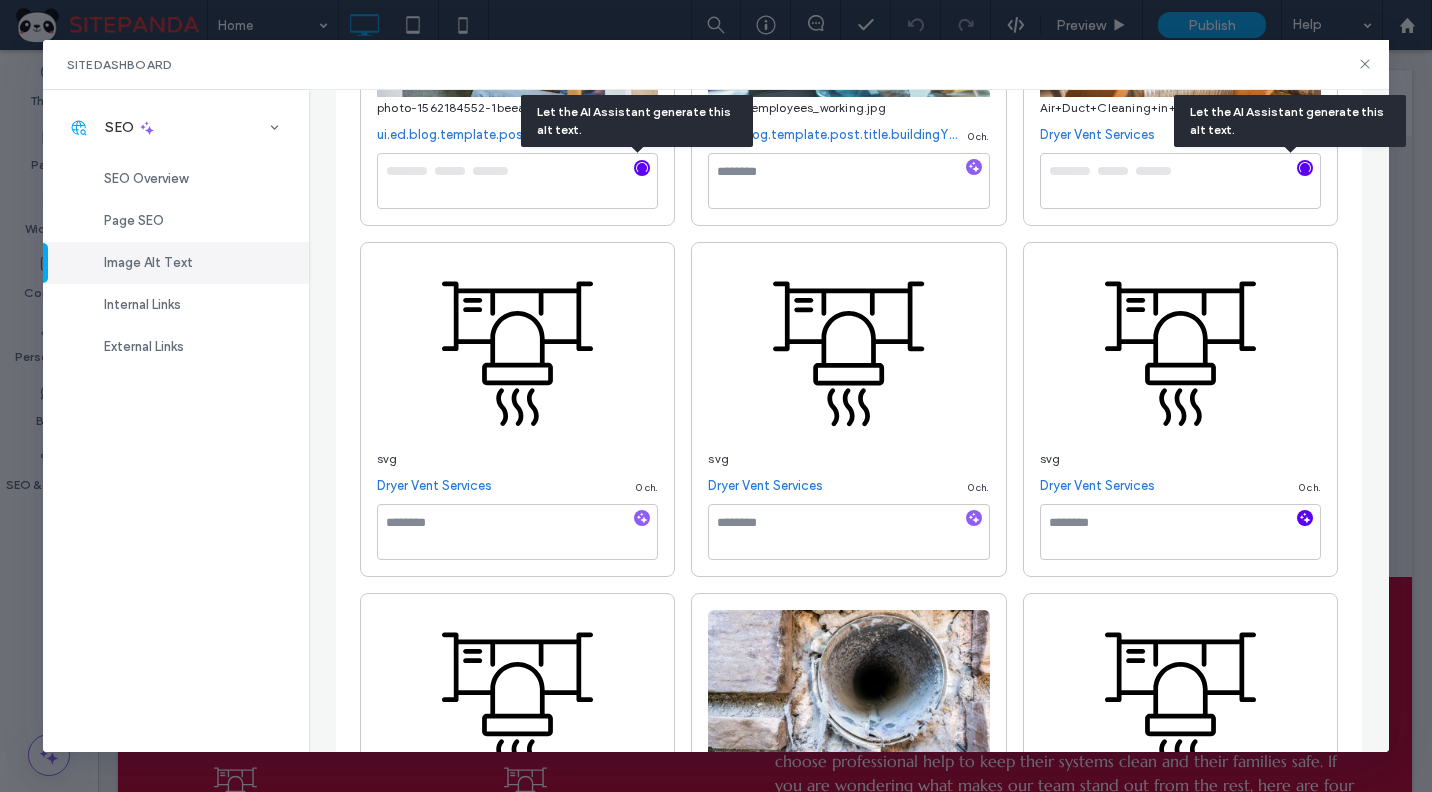 click 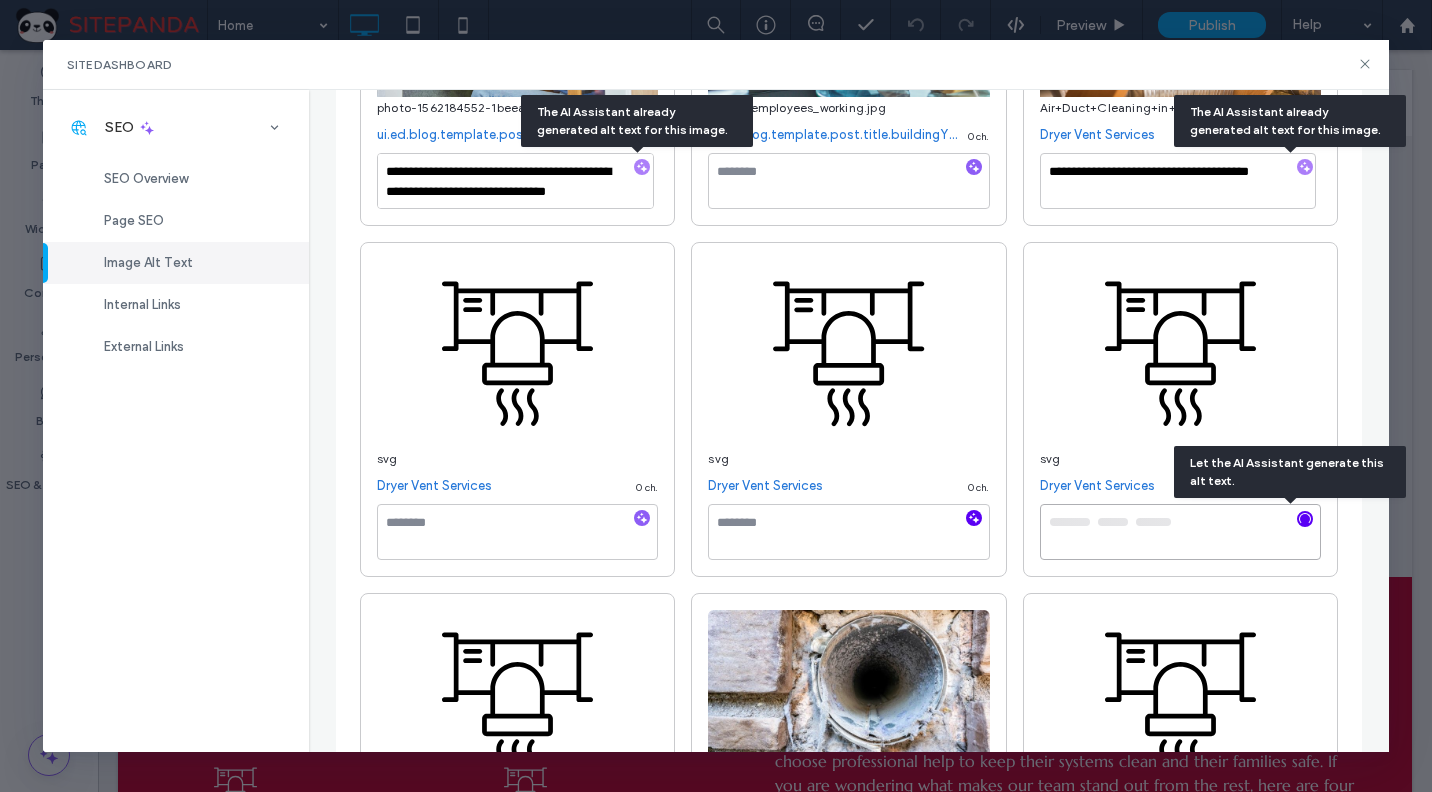 click 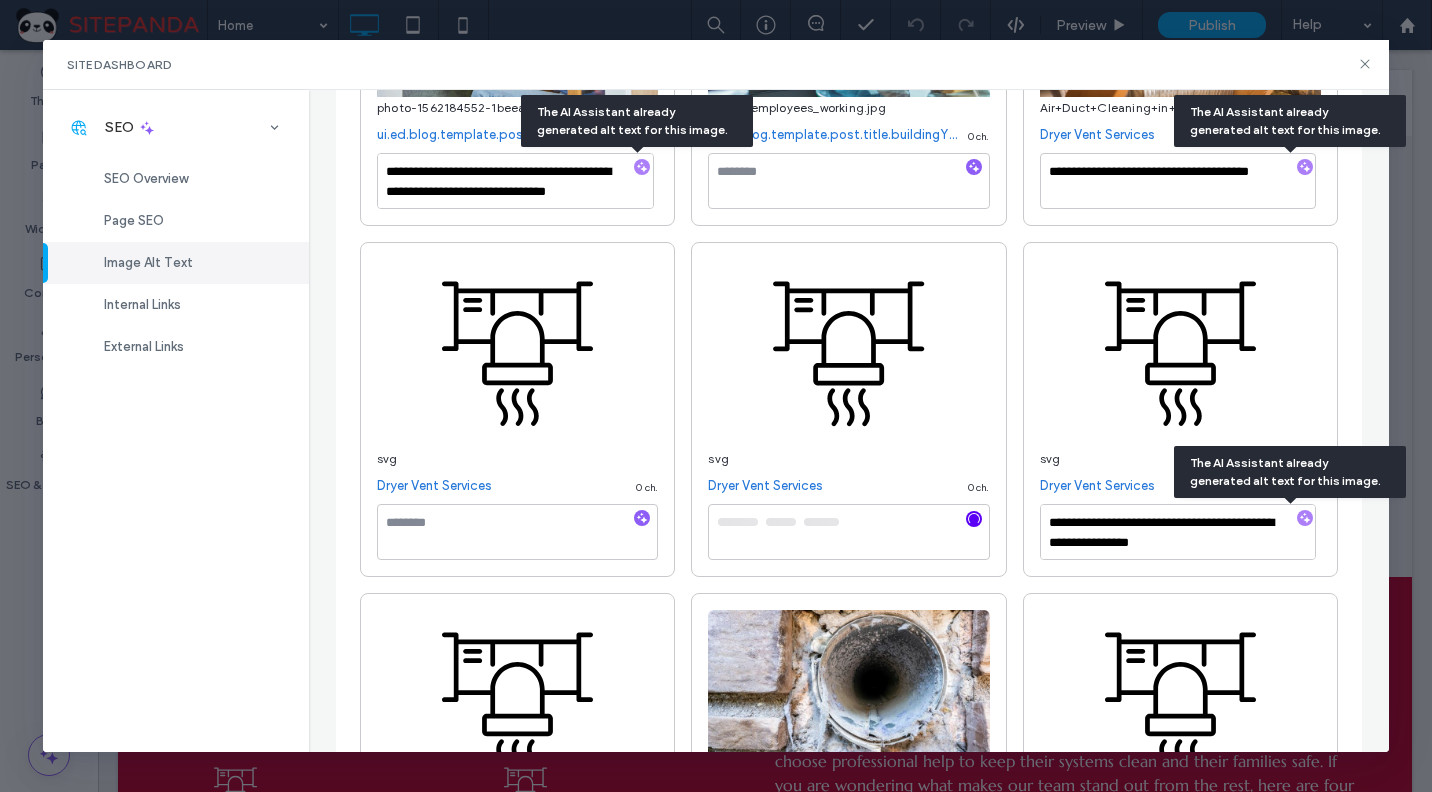 click at bounding box center [974, 519] 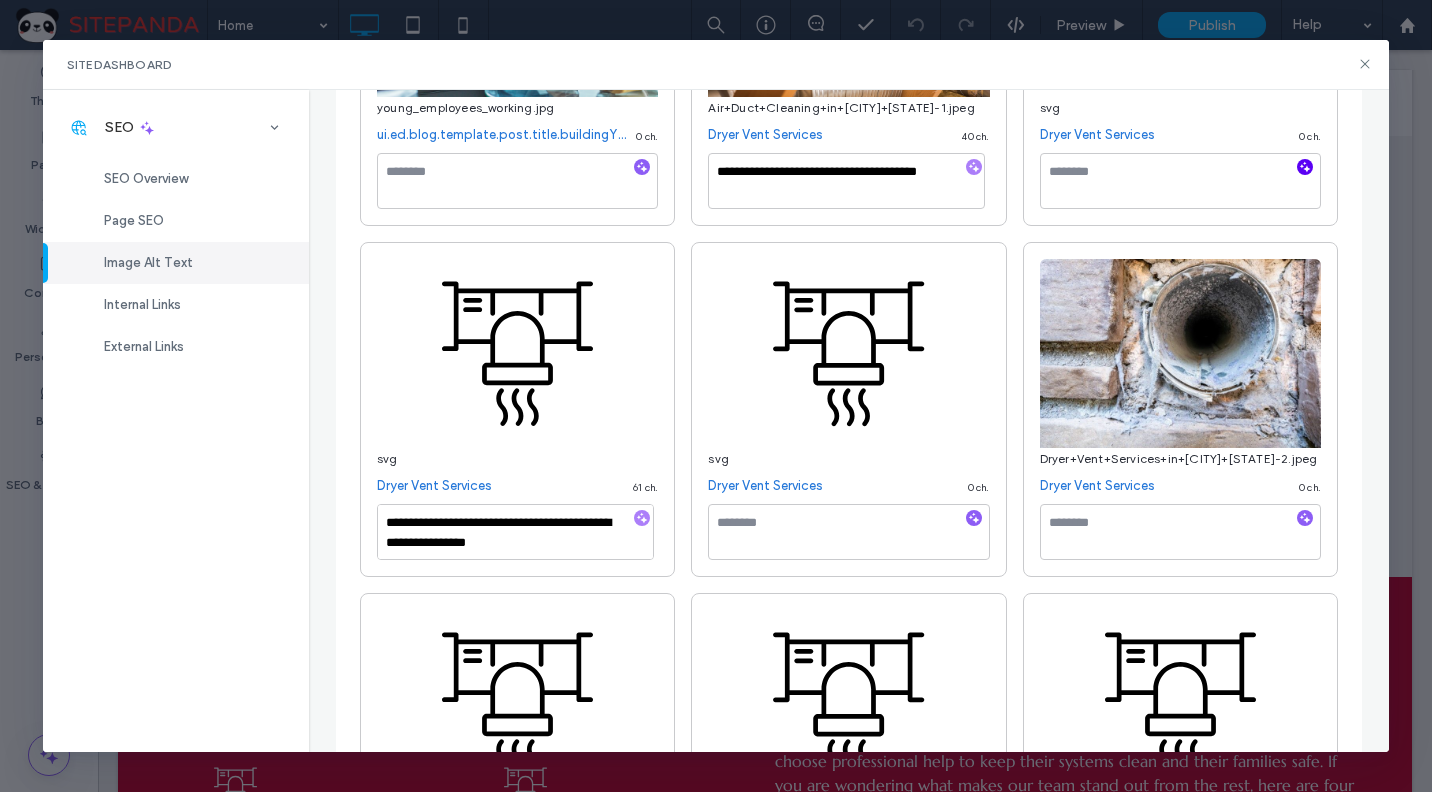 click 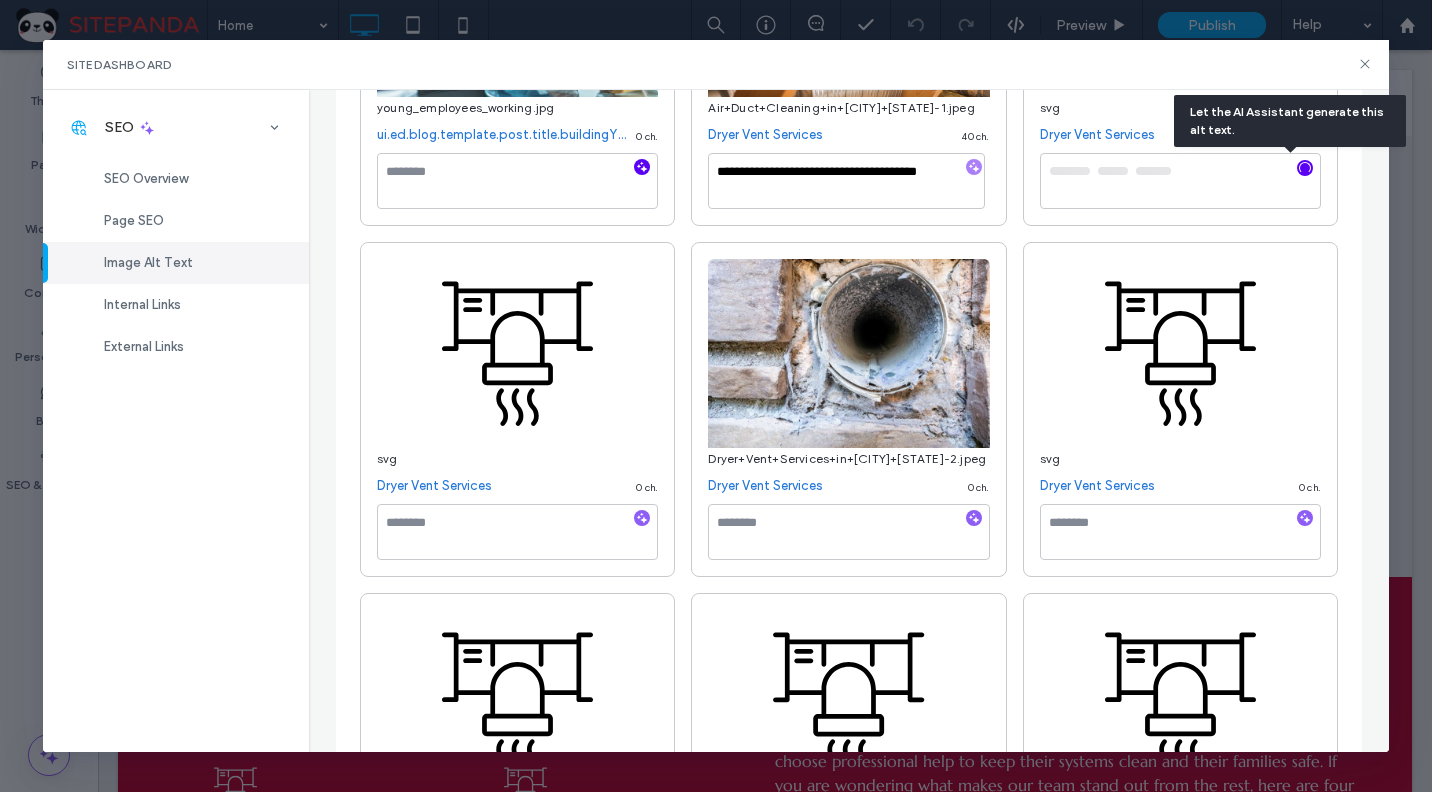 click 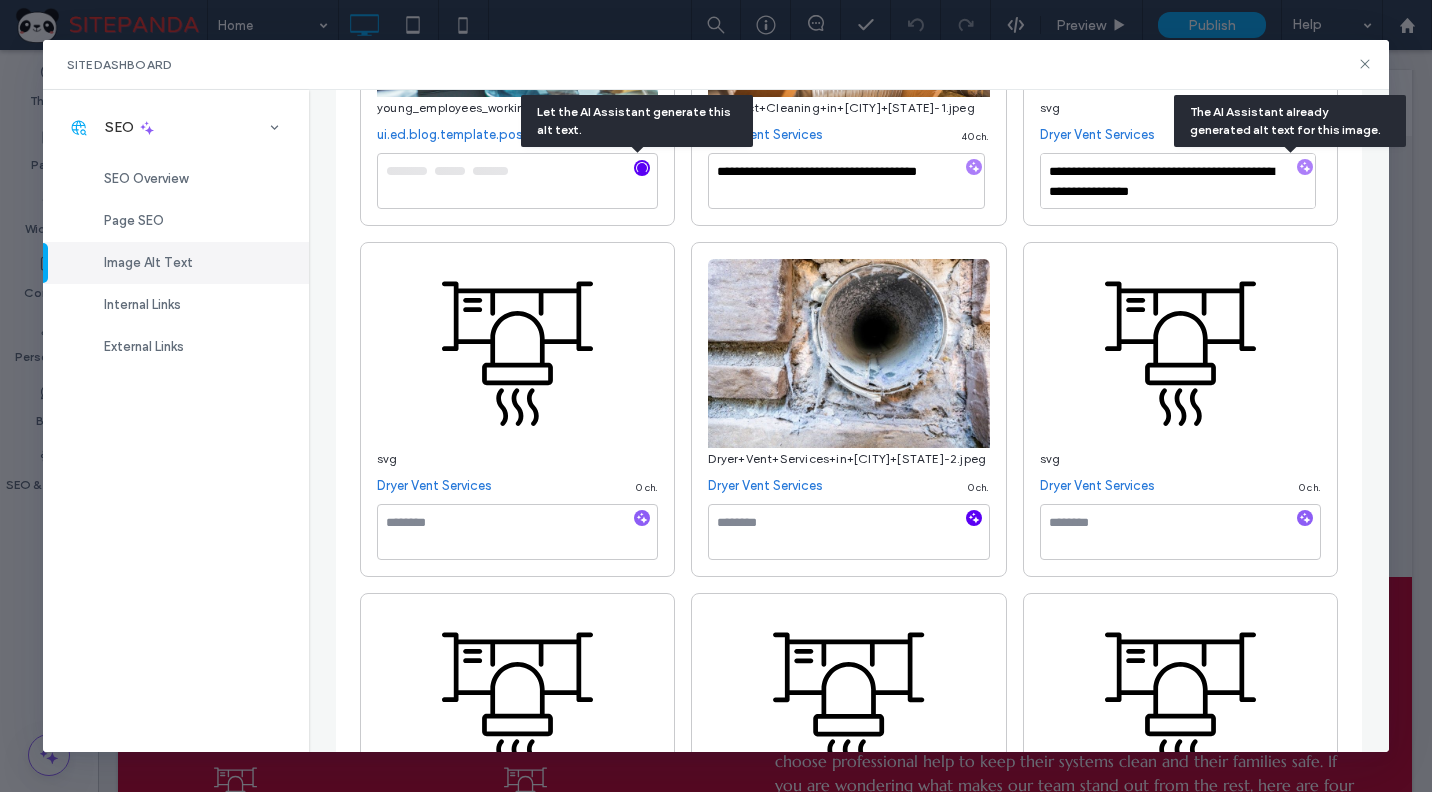 click 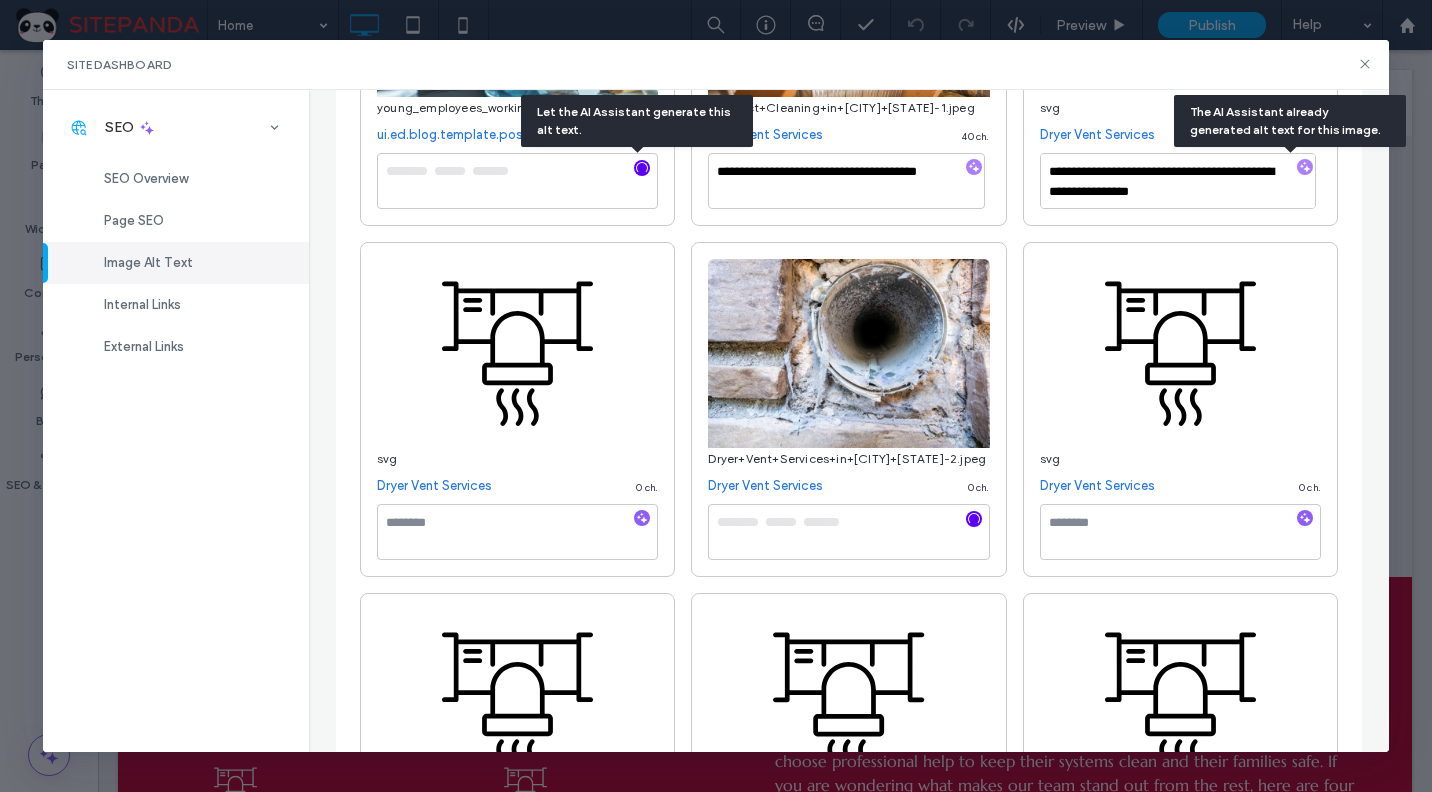 click 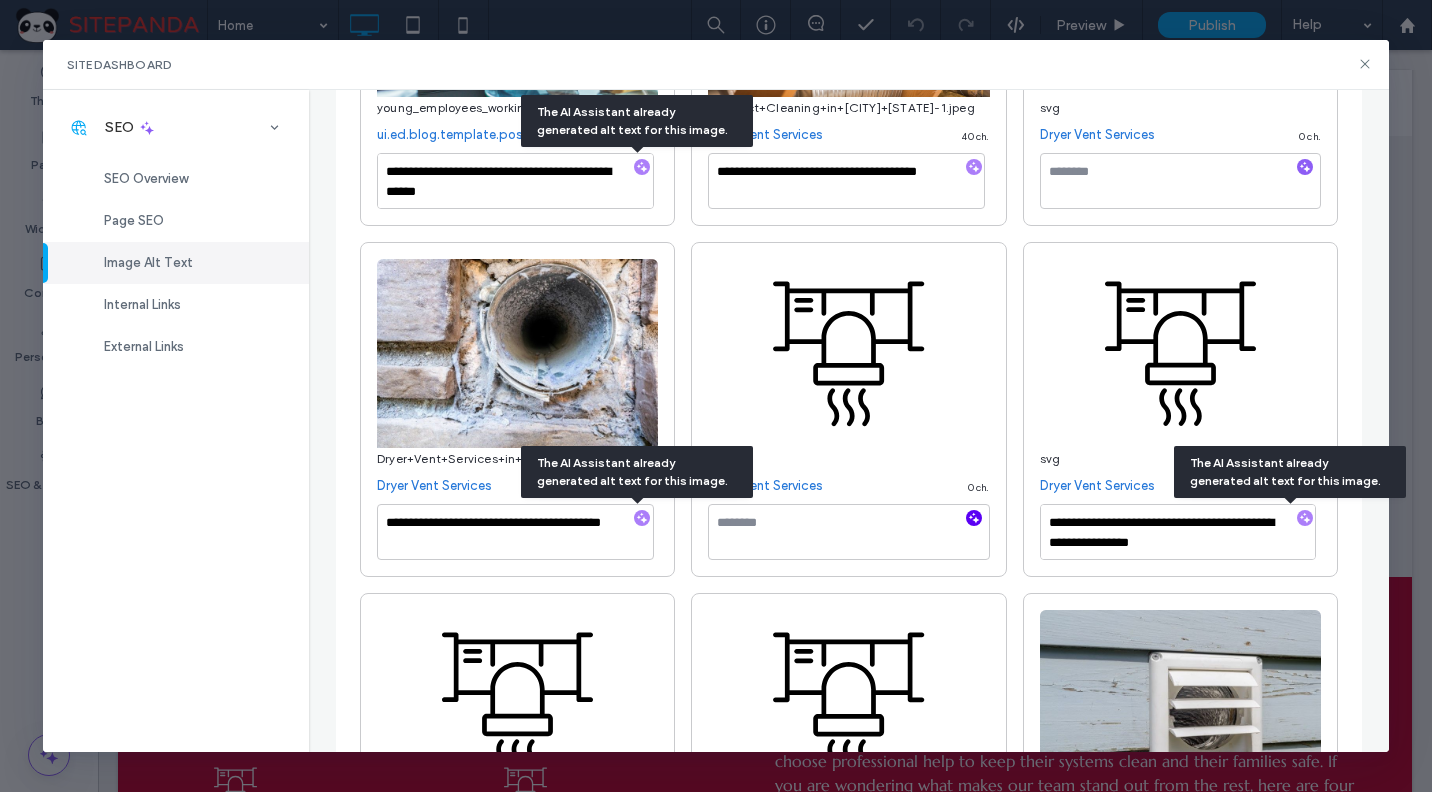click 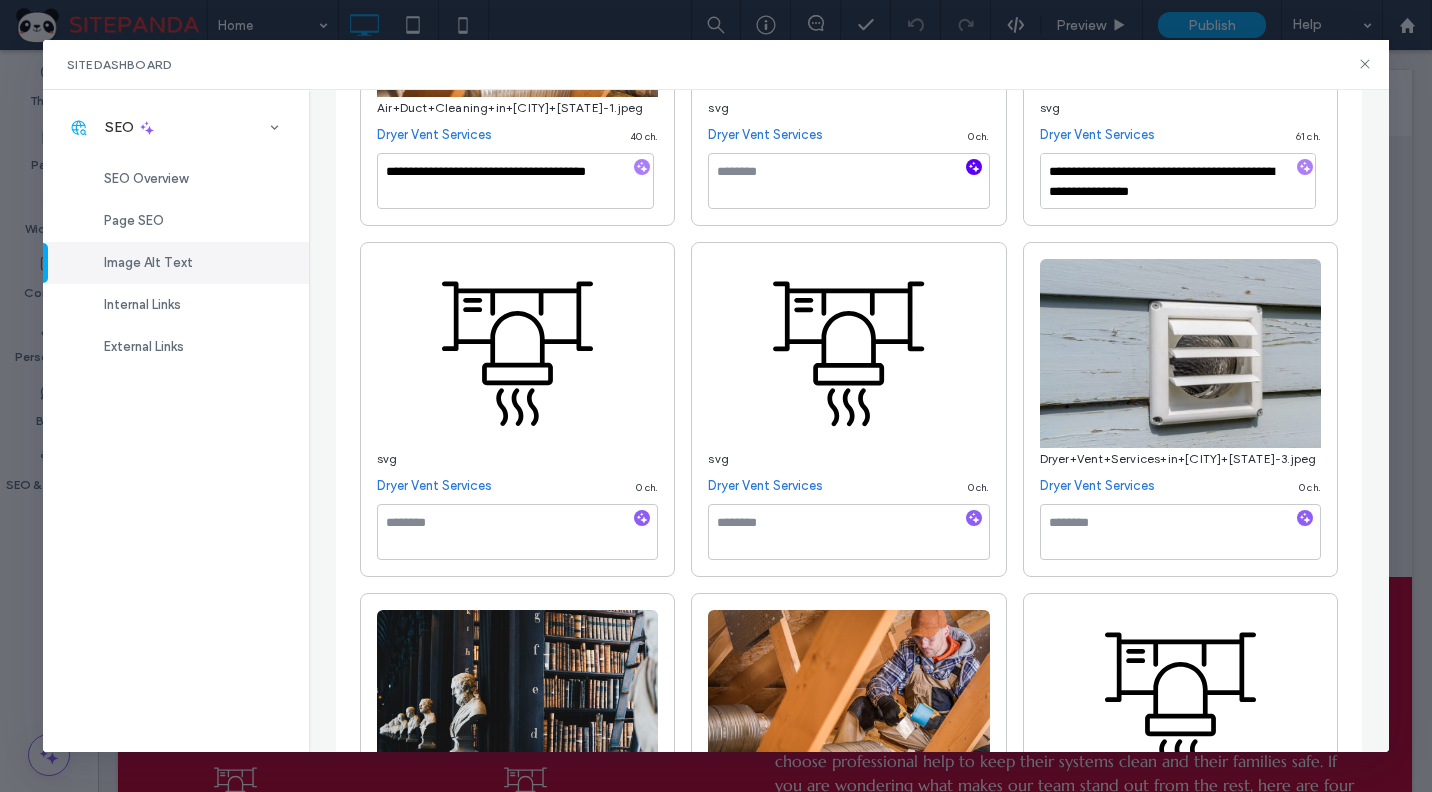 click 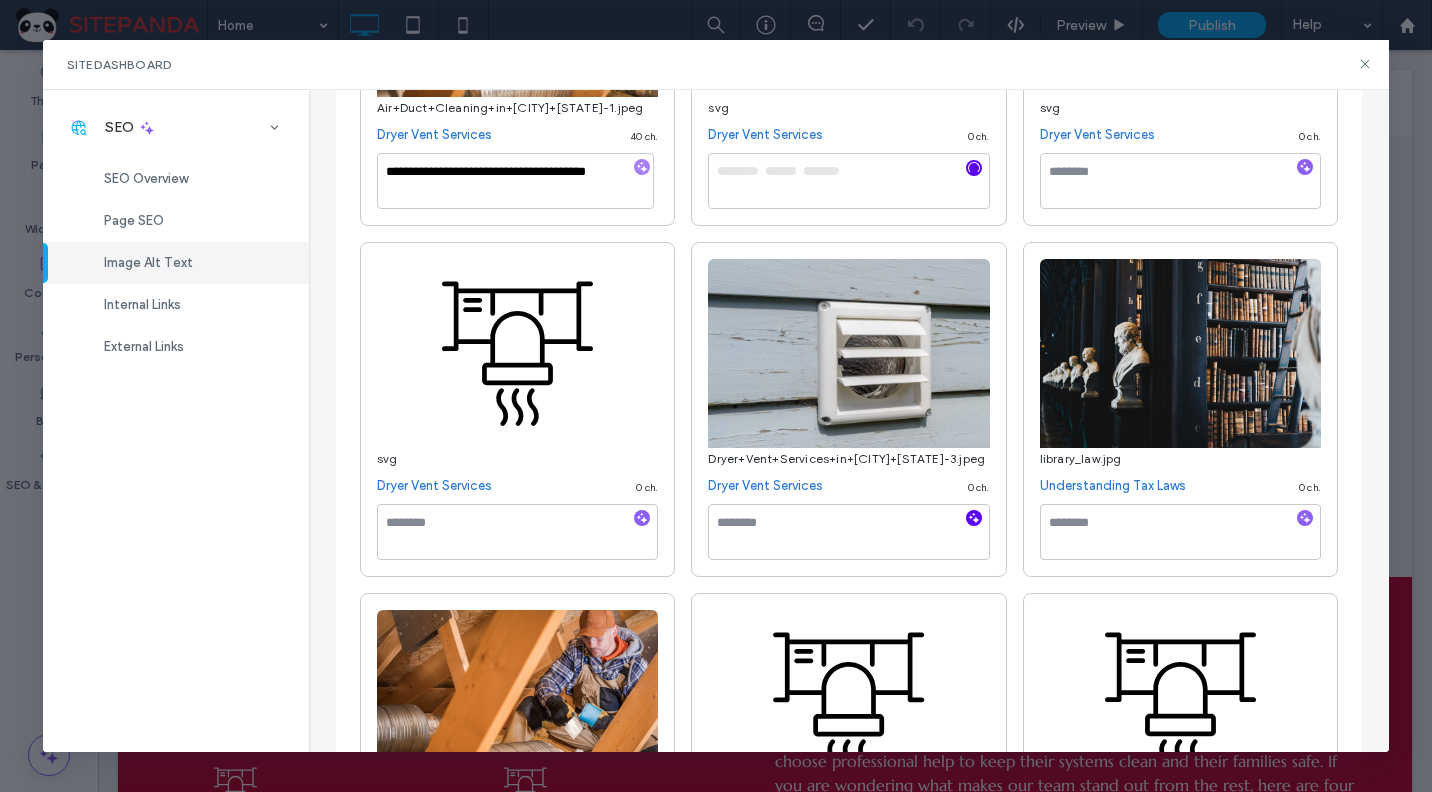 click 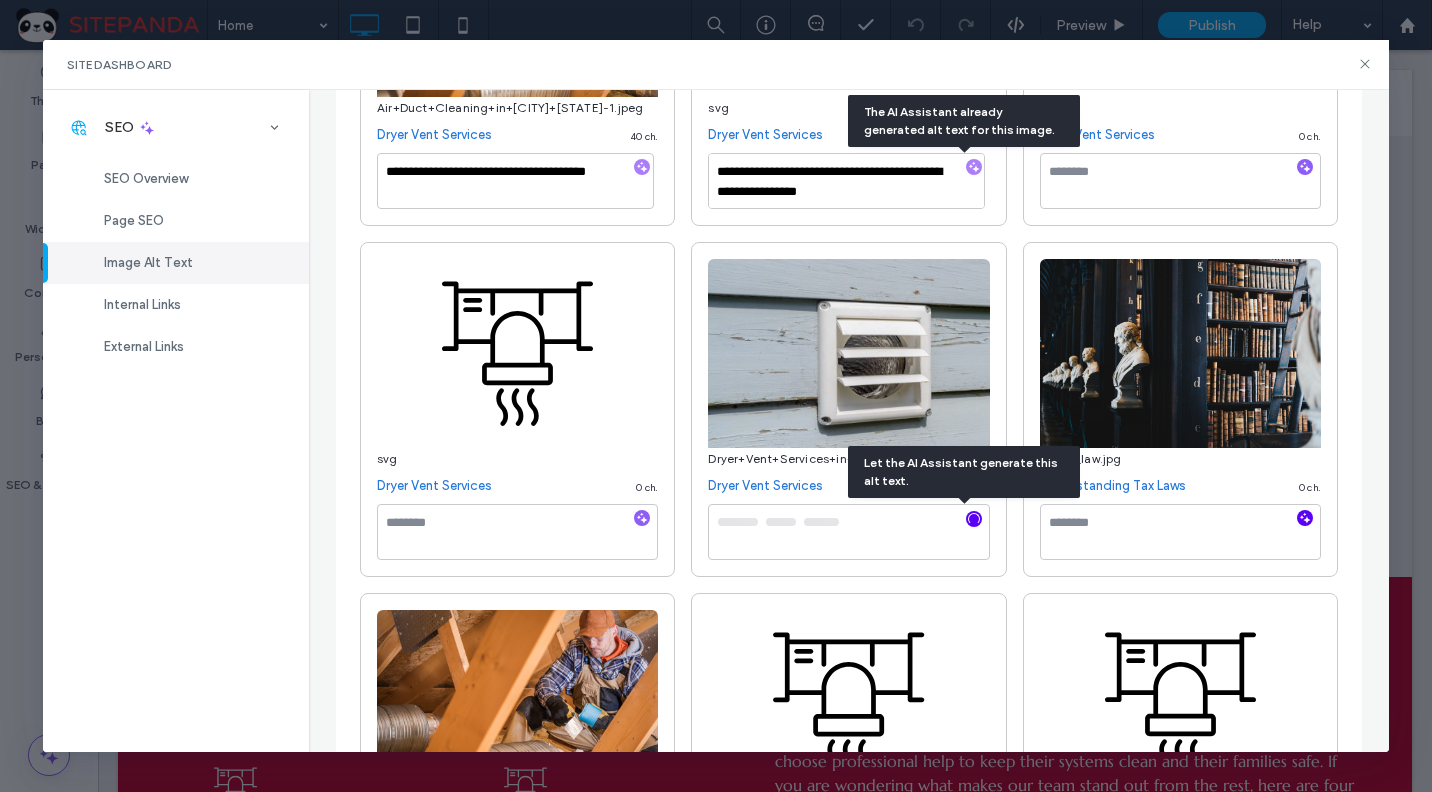 click 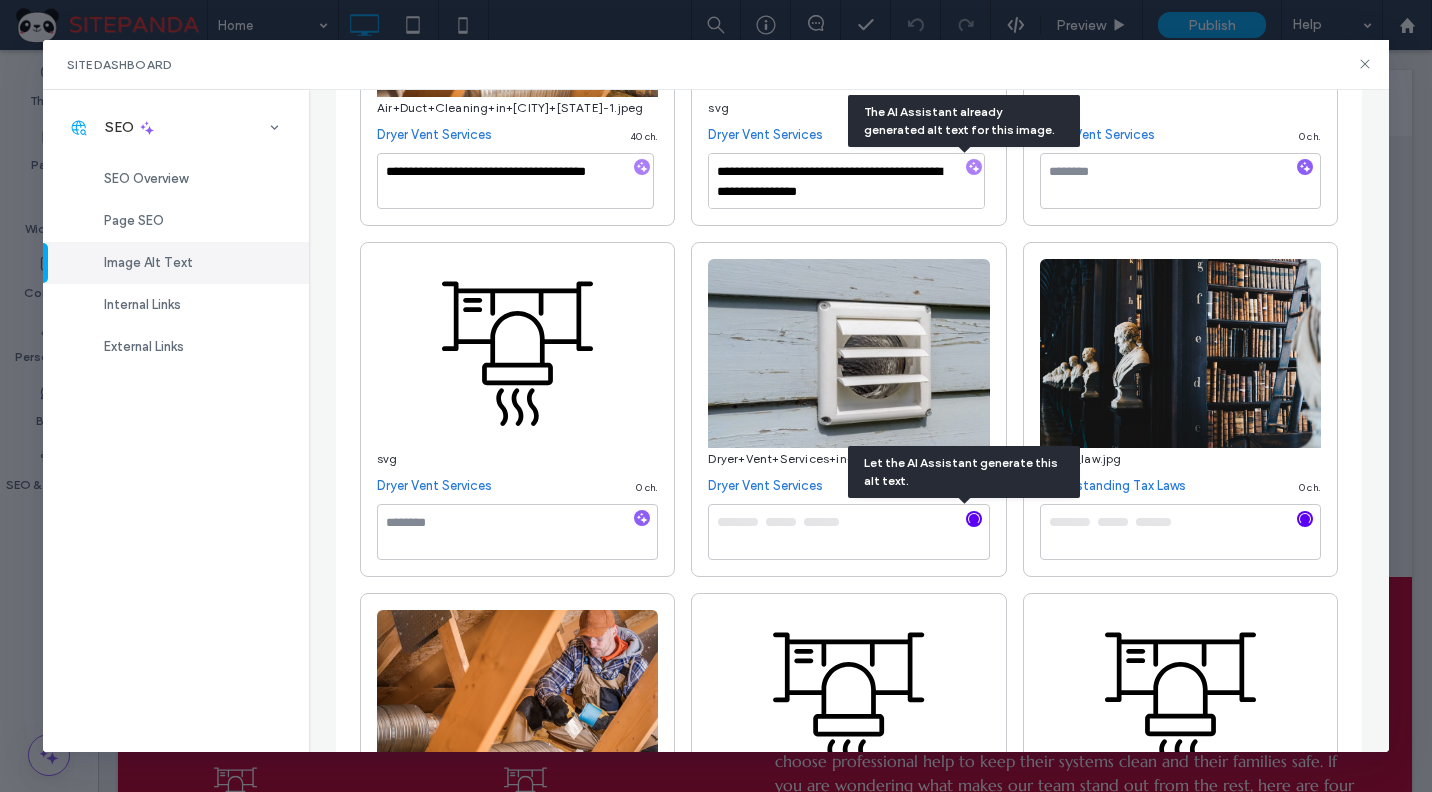 click at bounding box center (974, 519) 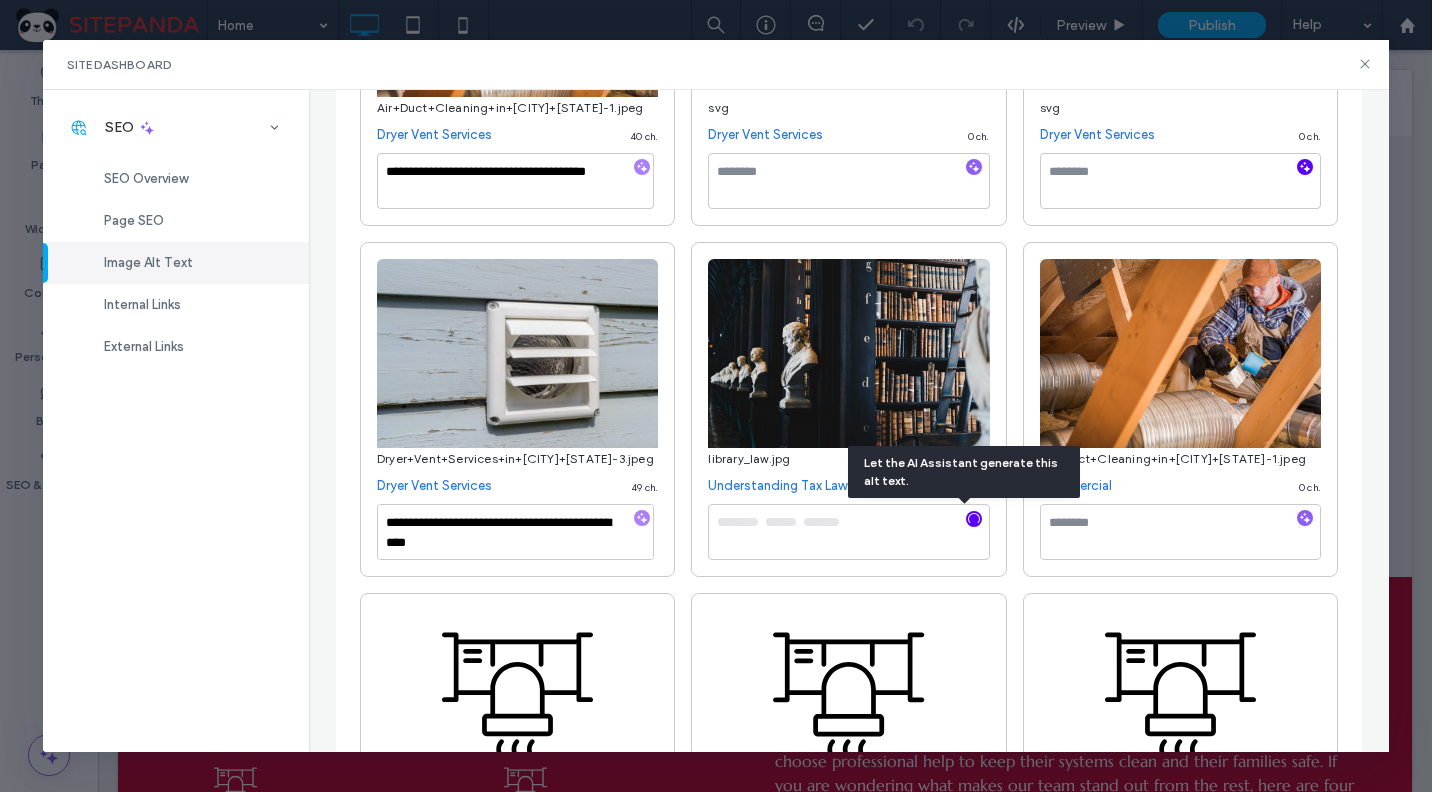 click 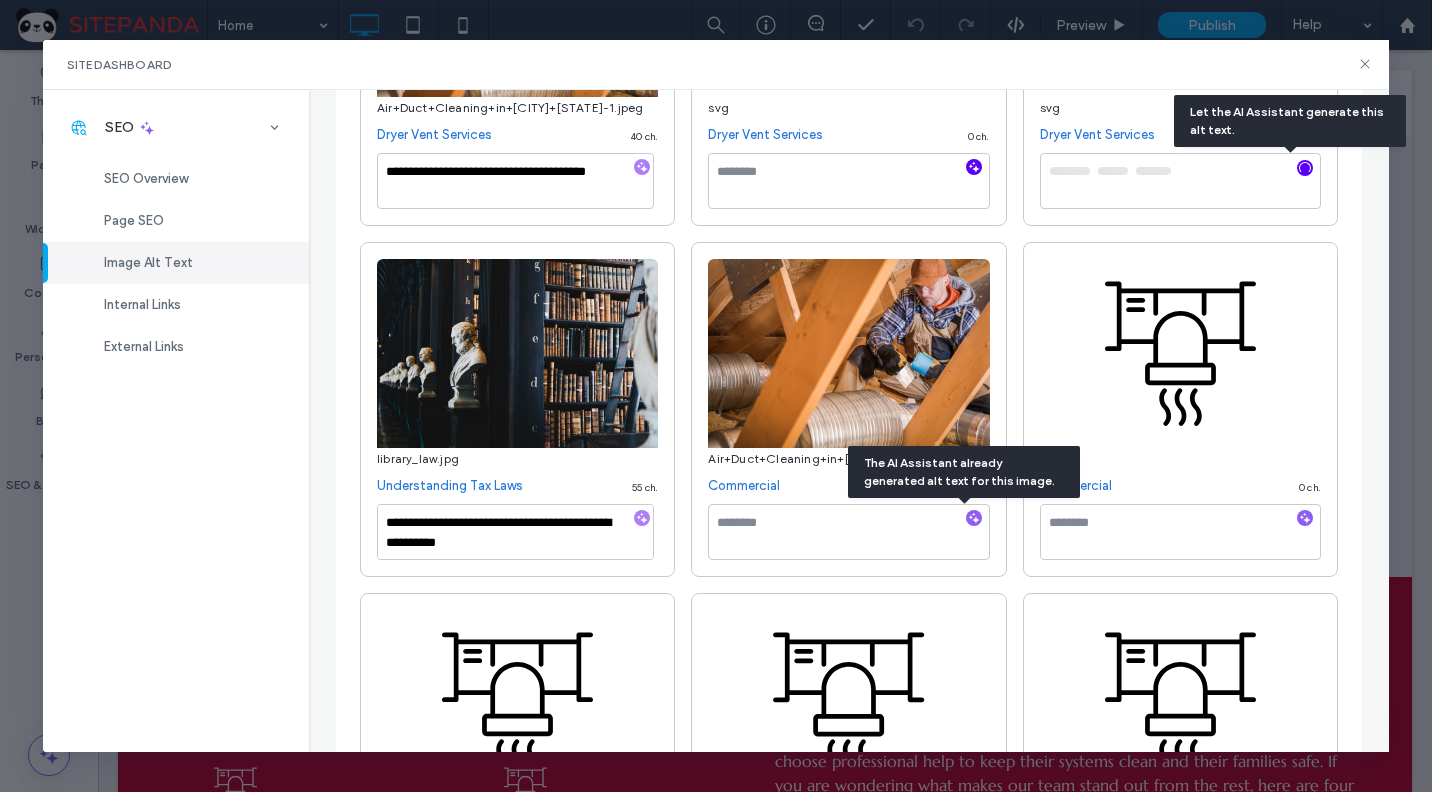 click 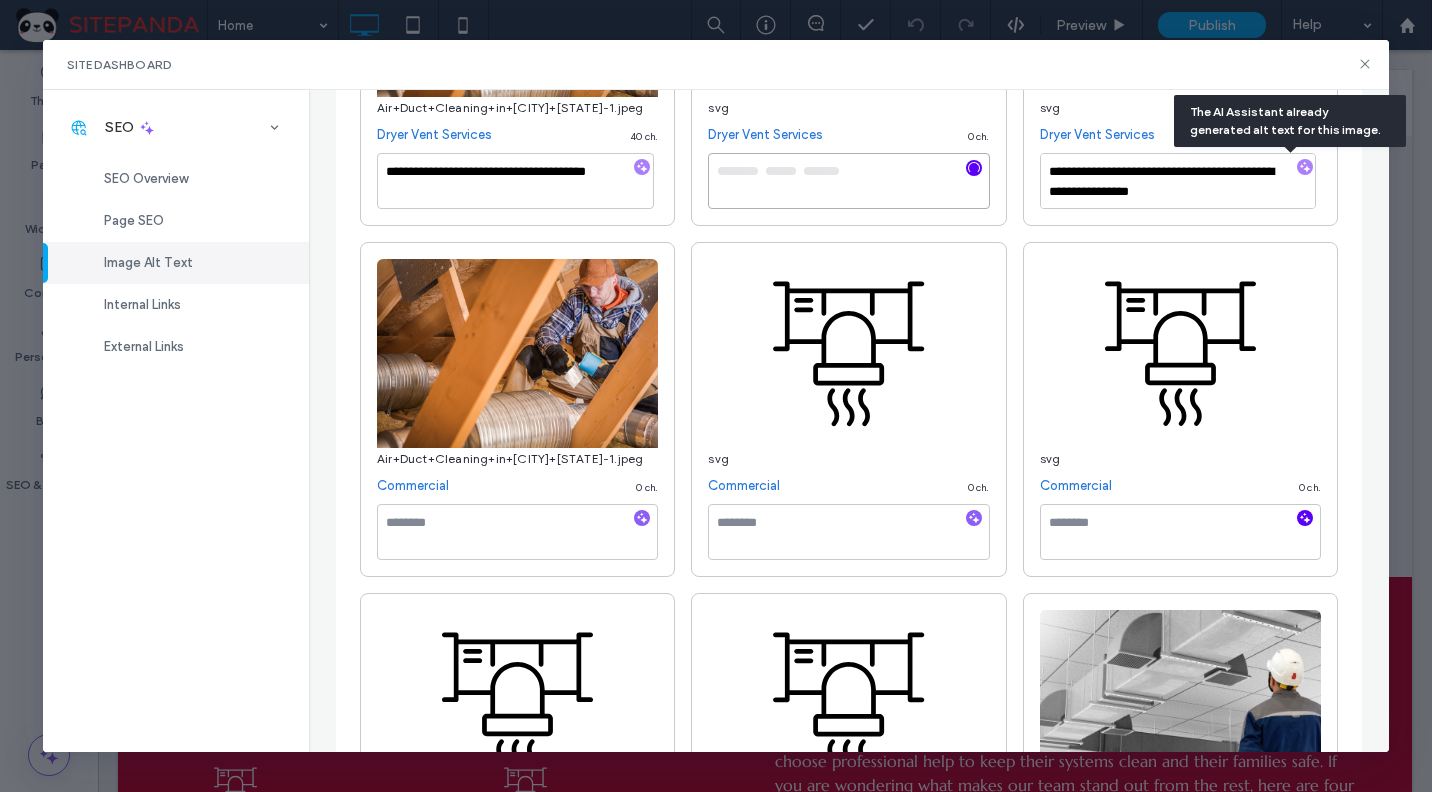 click 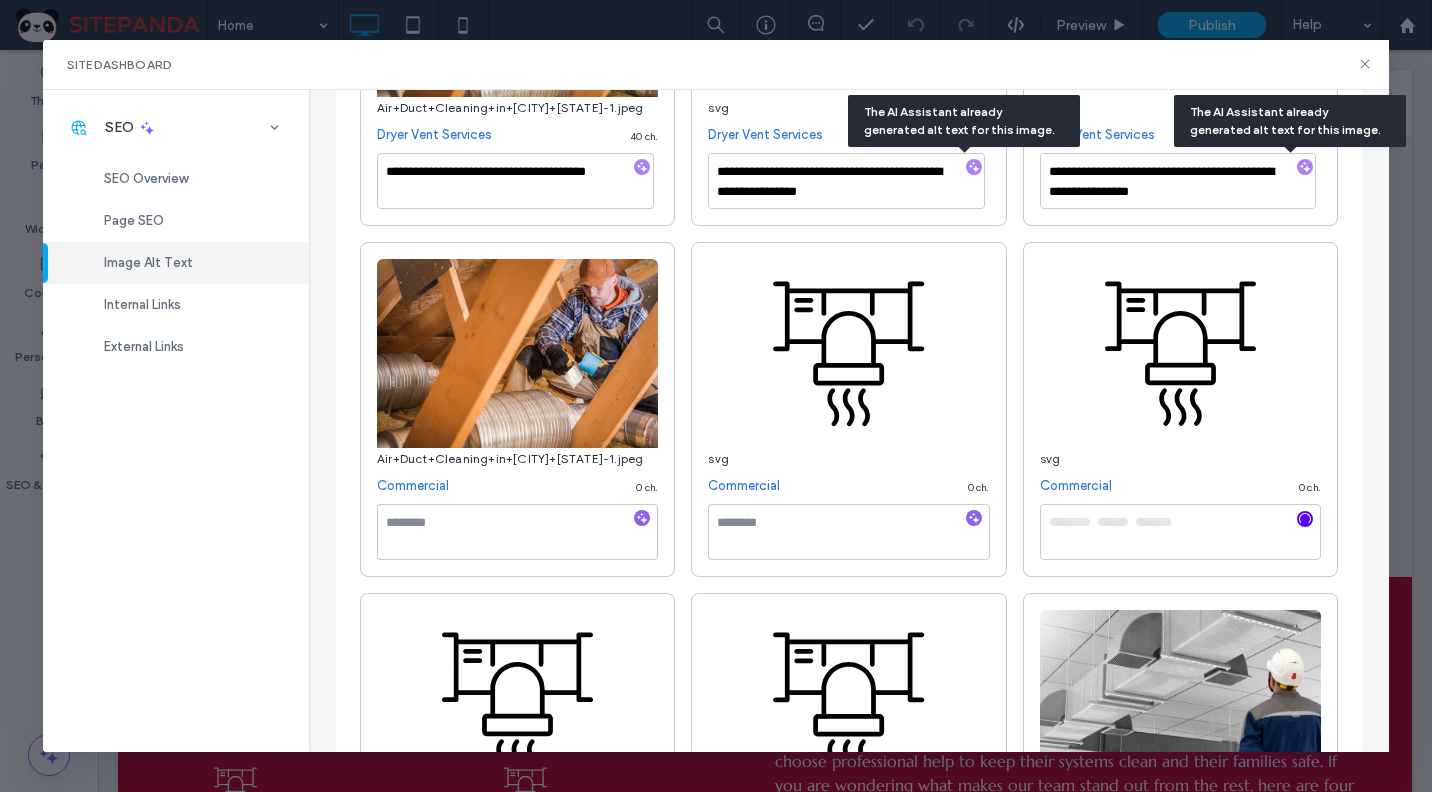 click at bounding box center [1305, 519] 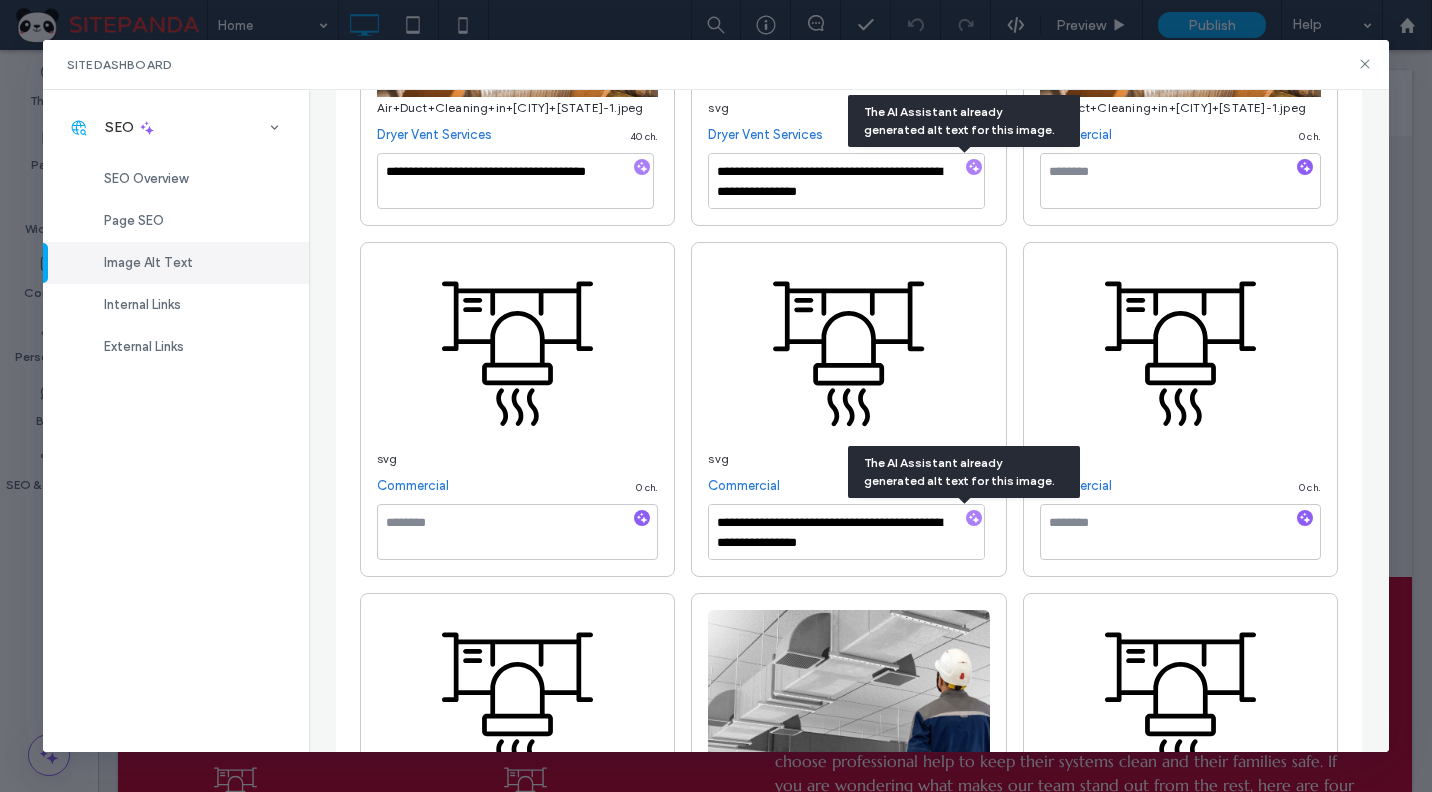 click at bounding box center (974, 519) 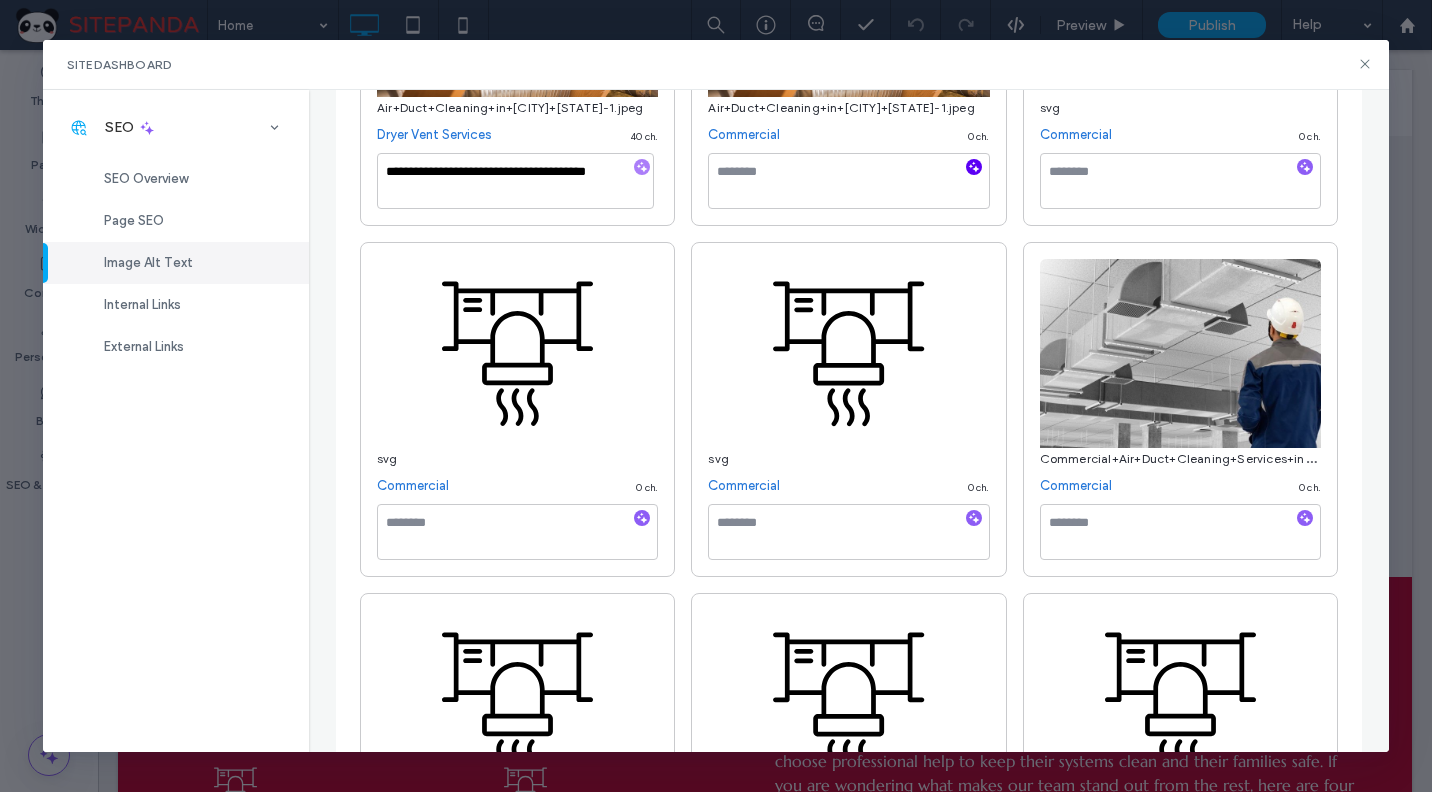click 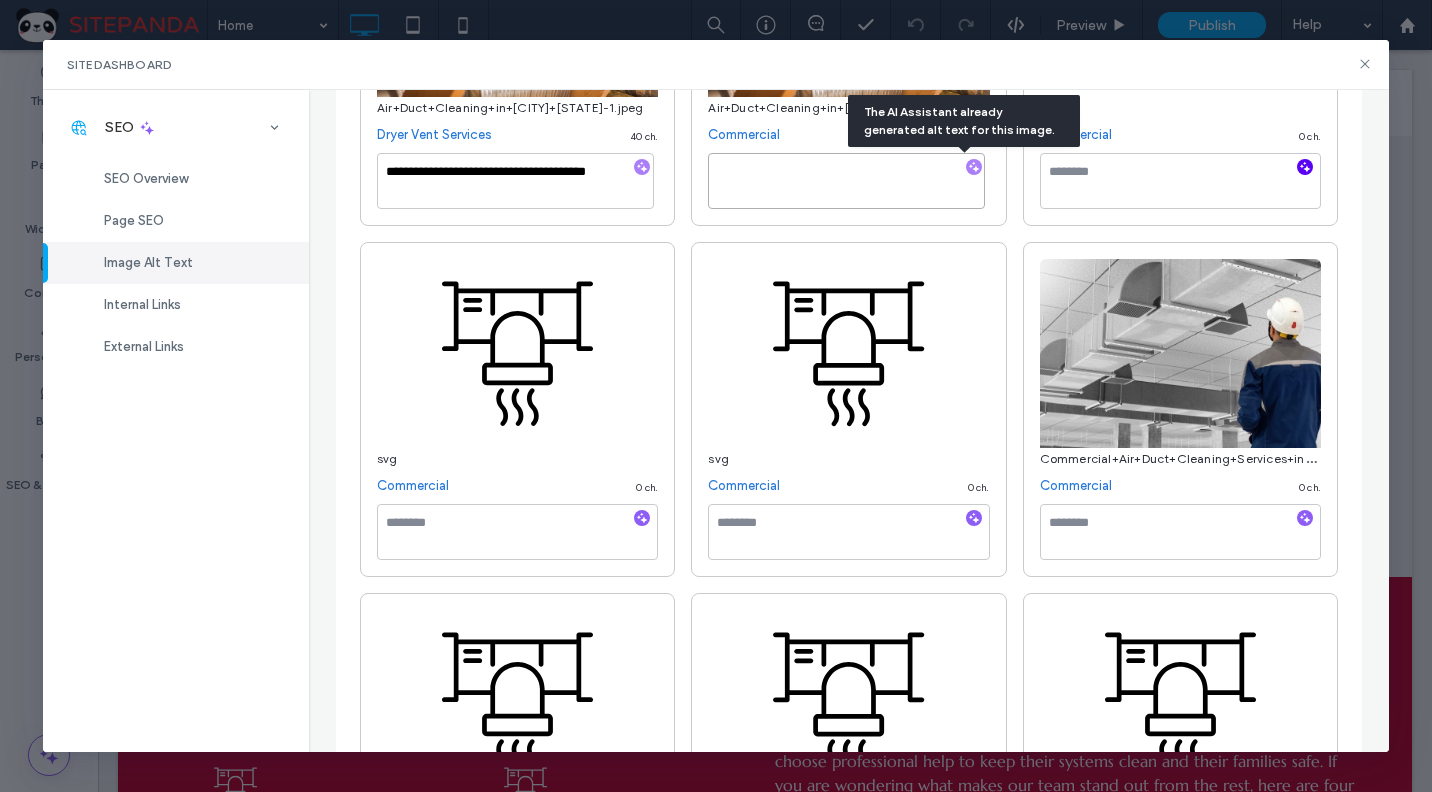 click 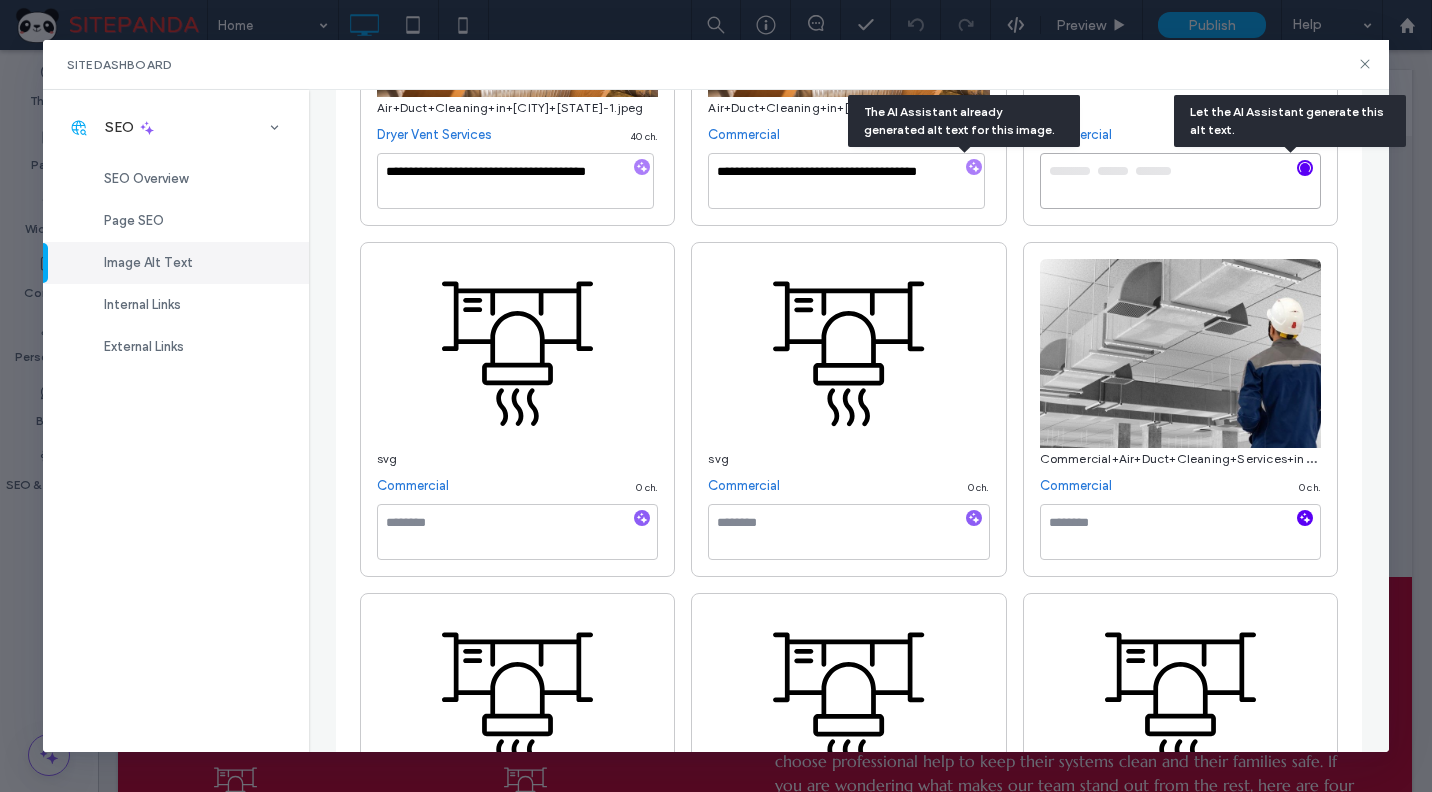 click 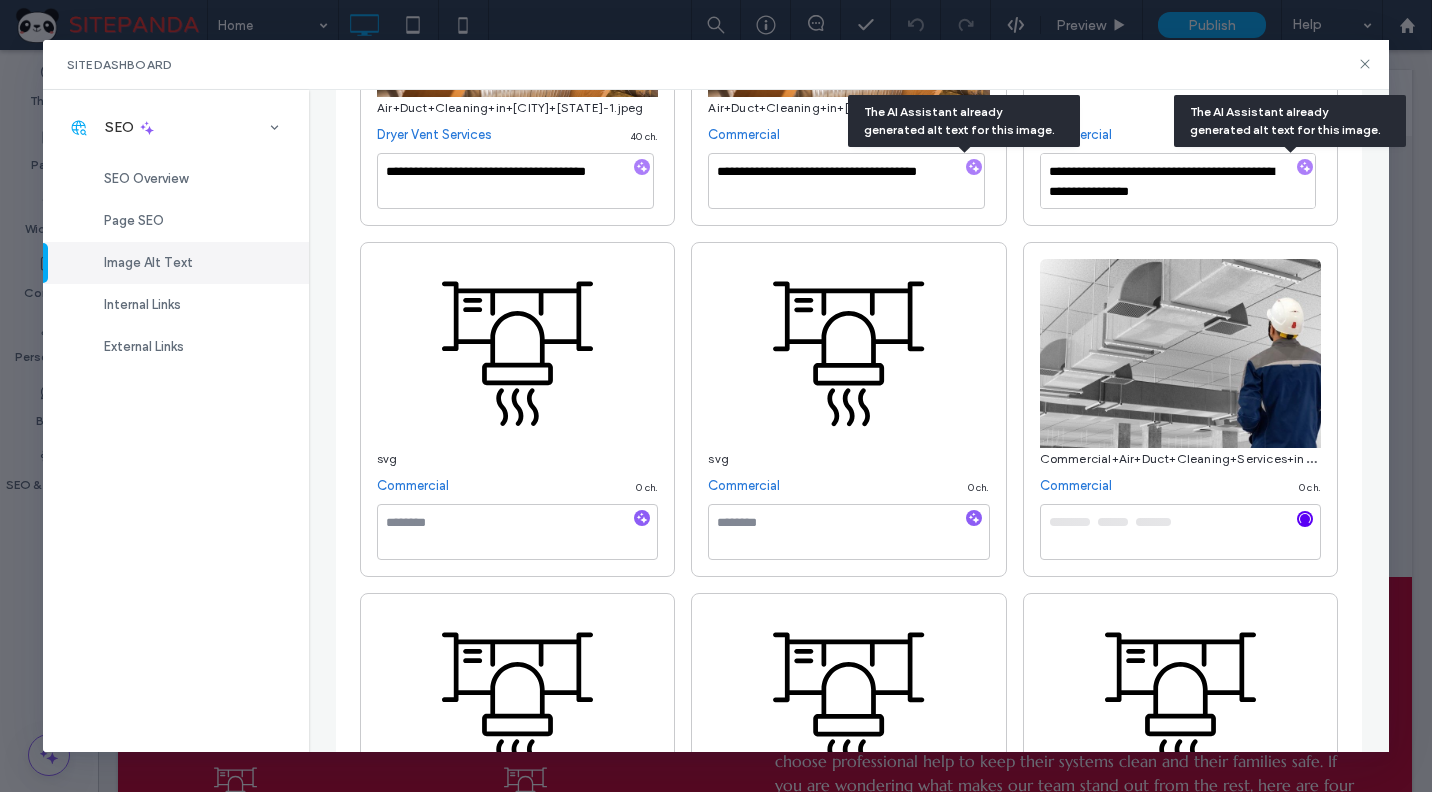 click at bounding box center [1305, 519] 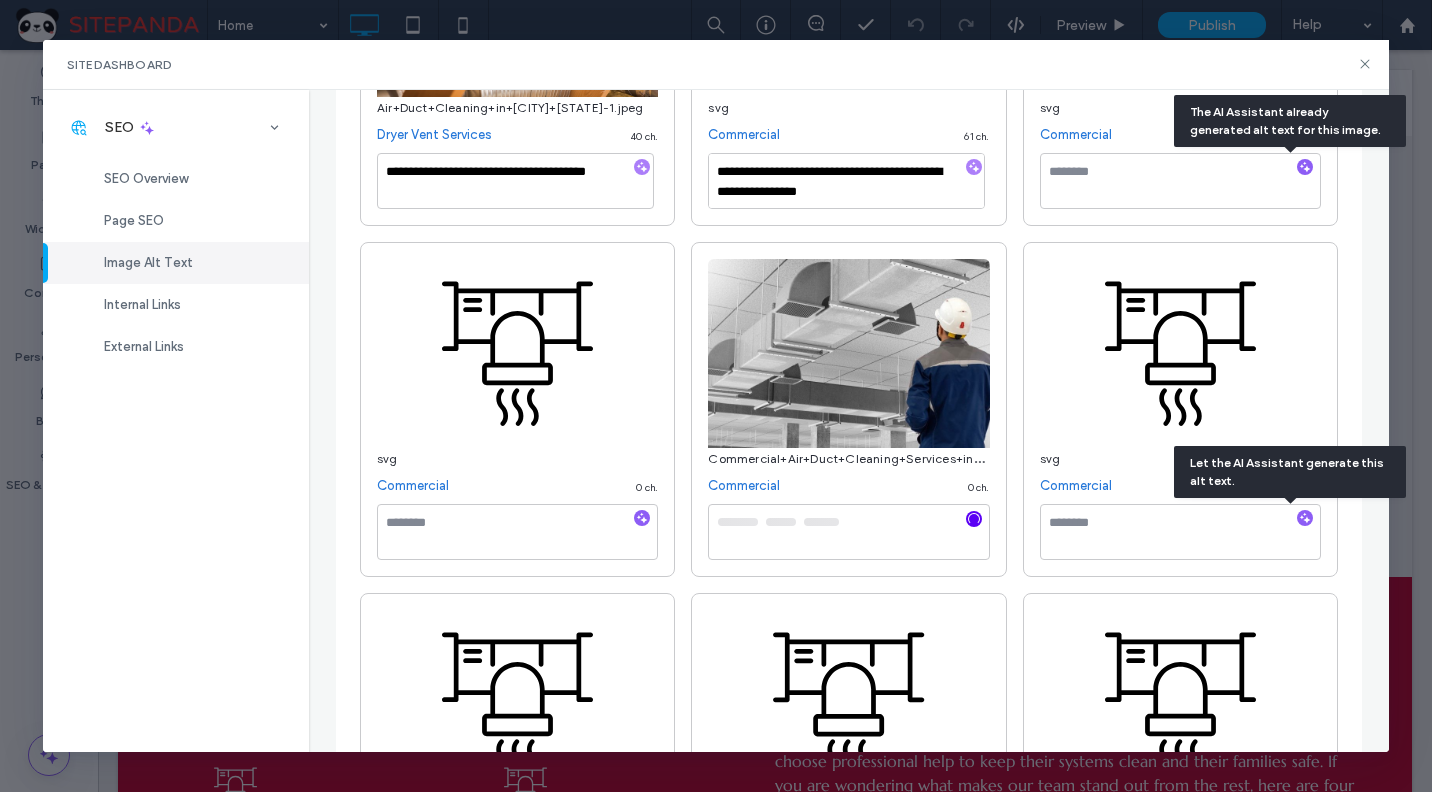 click at bounding box center [974, 519] 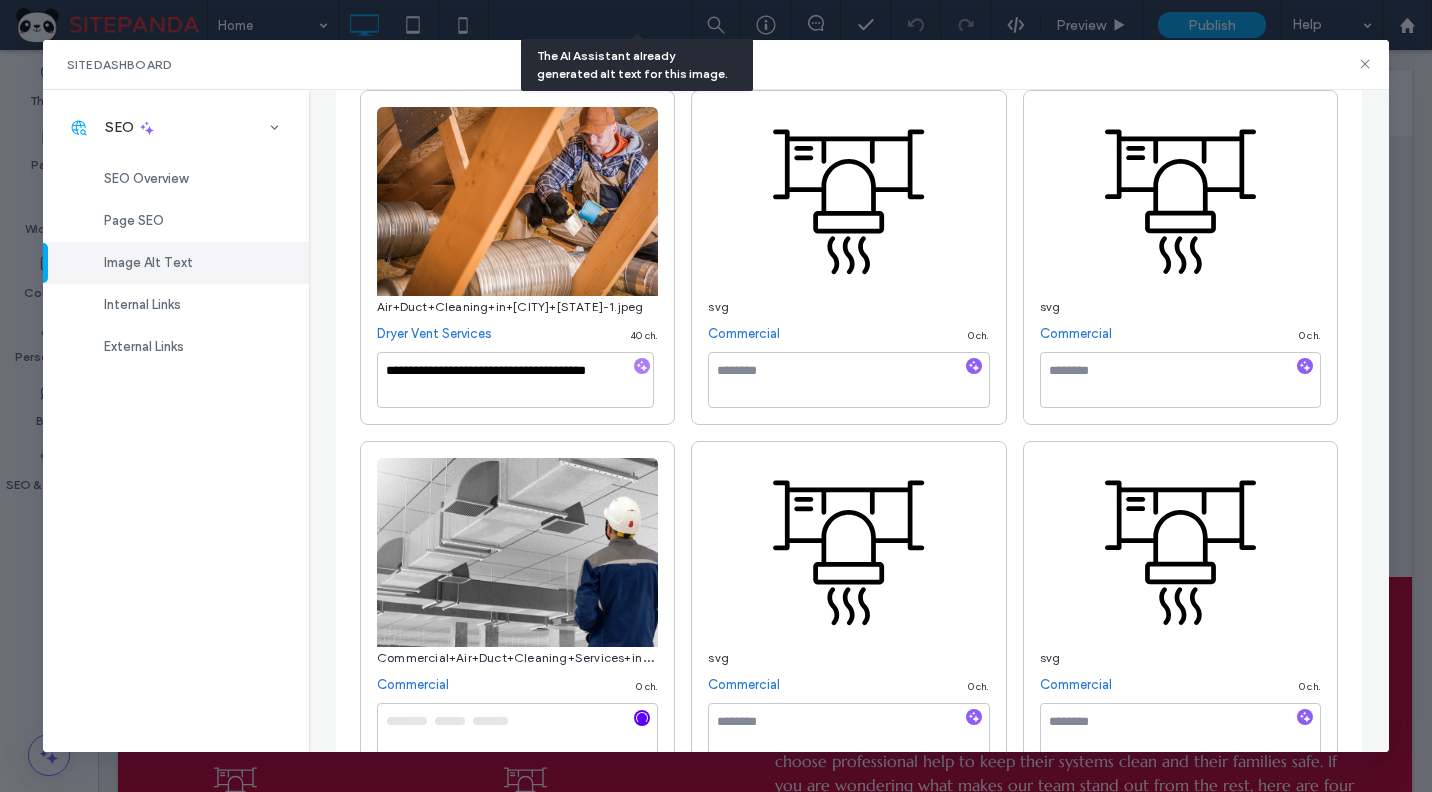 scroll, scrollTop: 647, scrollLeft: 0, axis: vertical 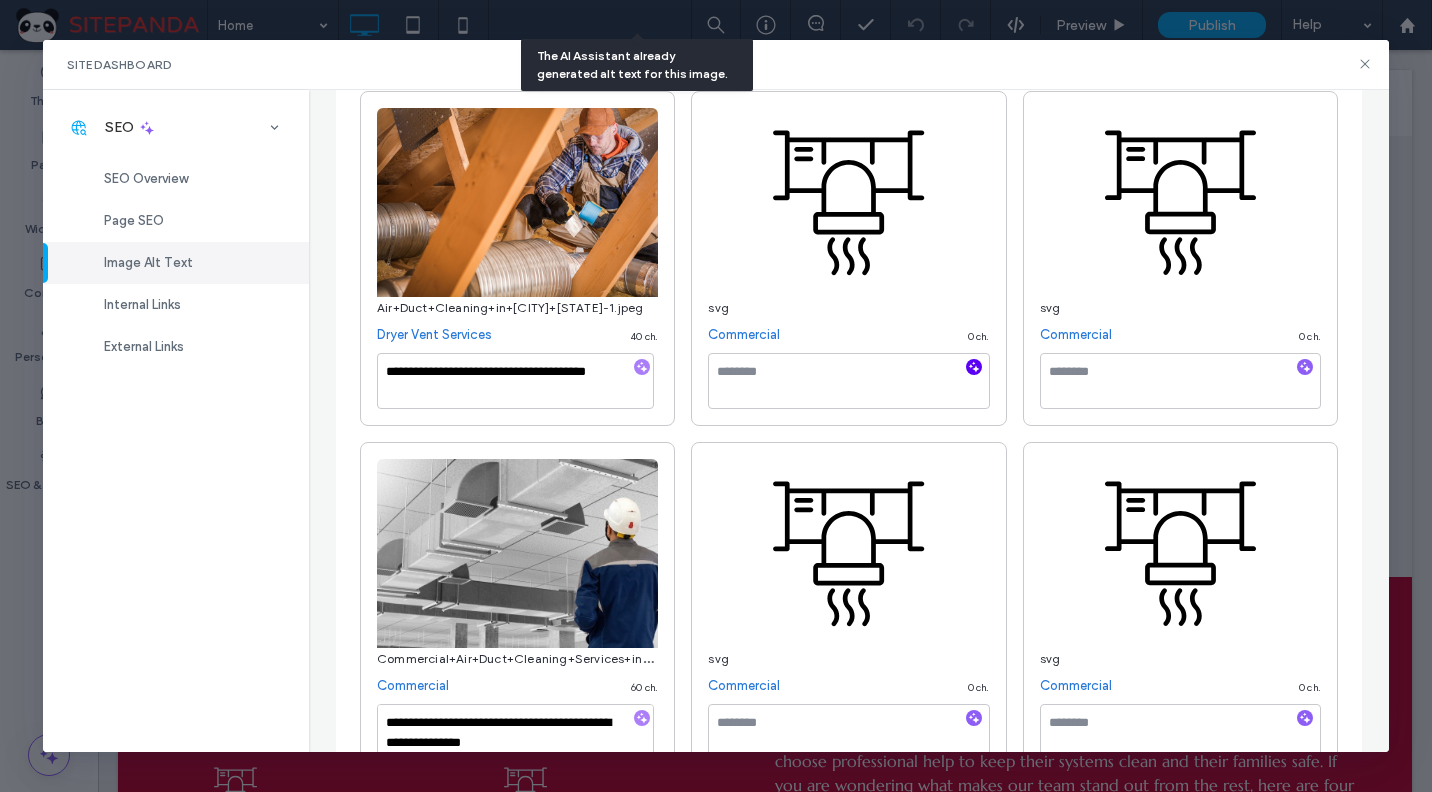 click 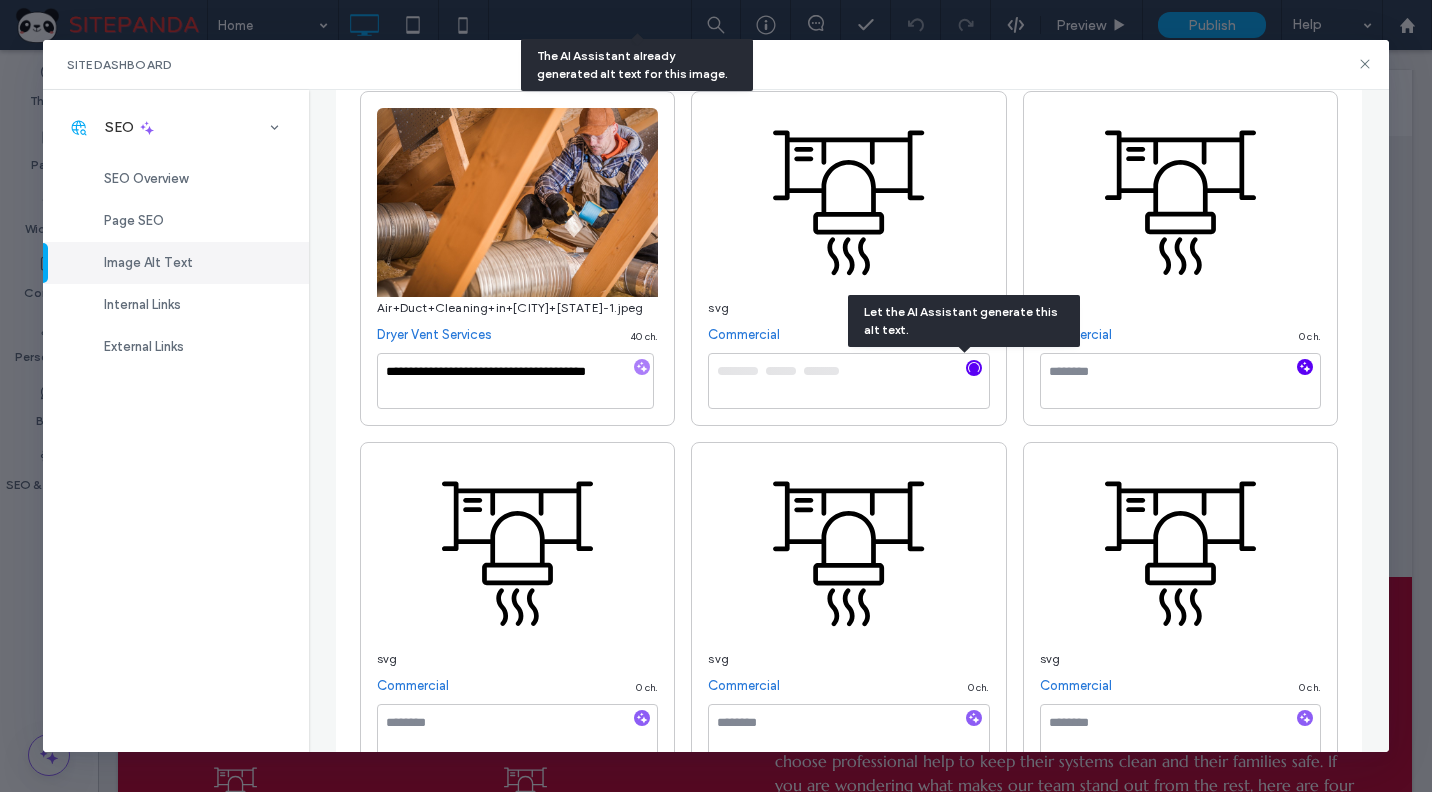 click 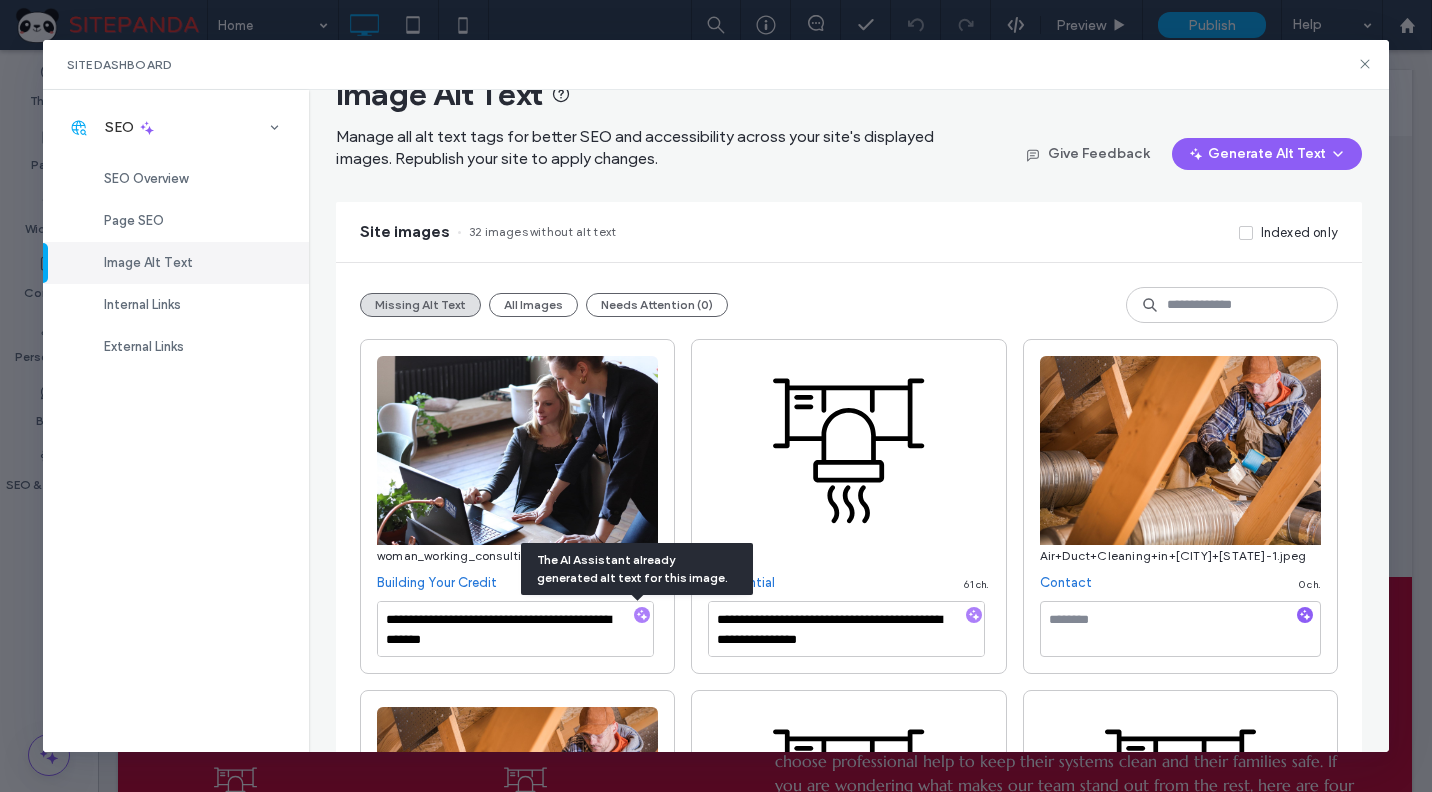 scroll, scrollTop: 47, scrollLeft: 0, axis: vertical 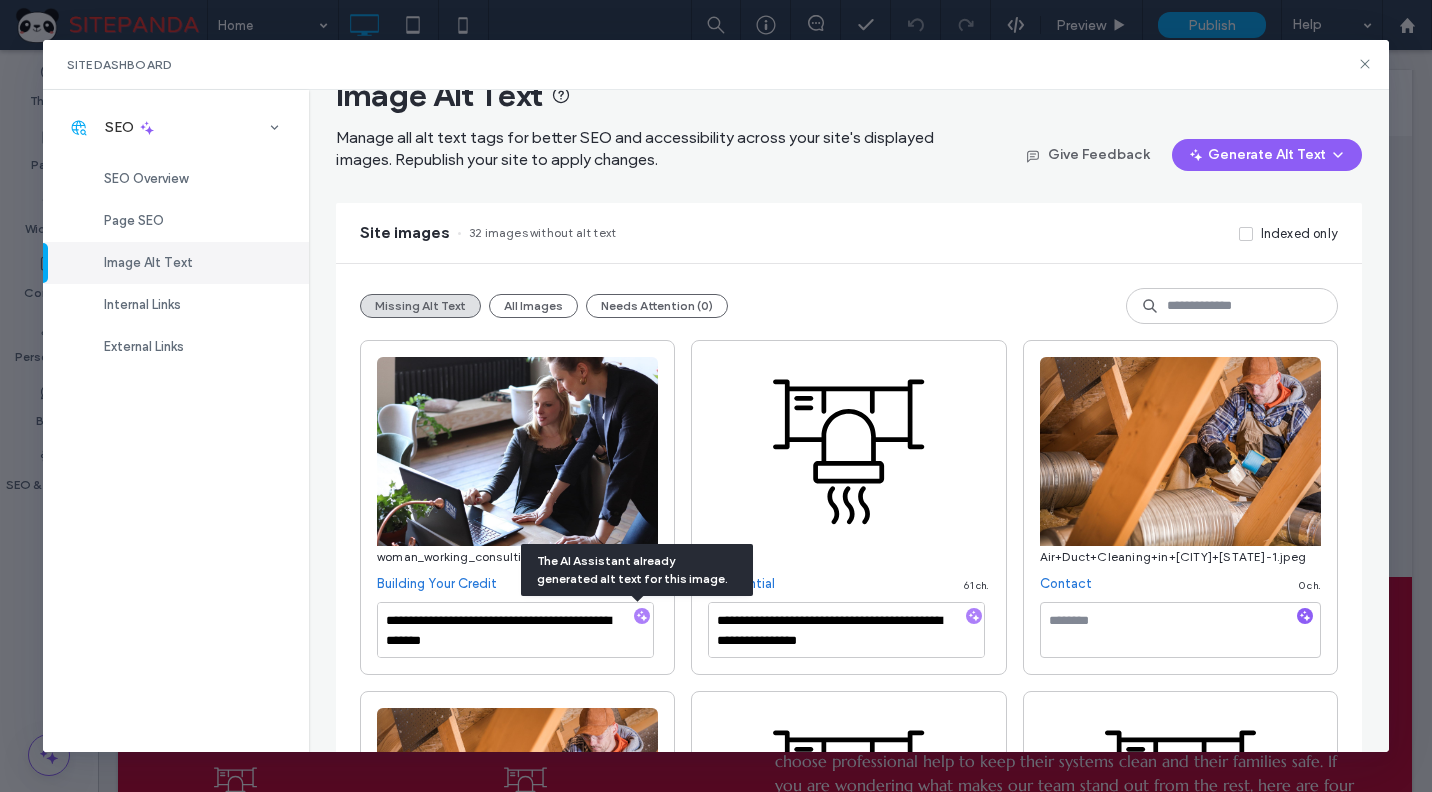 click at bounding box center [1305, 617] 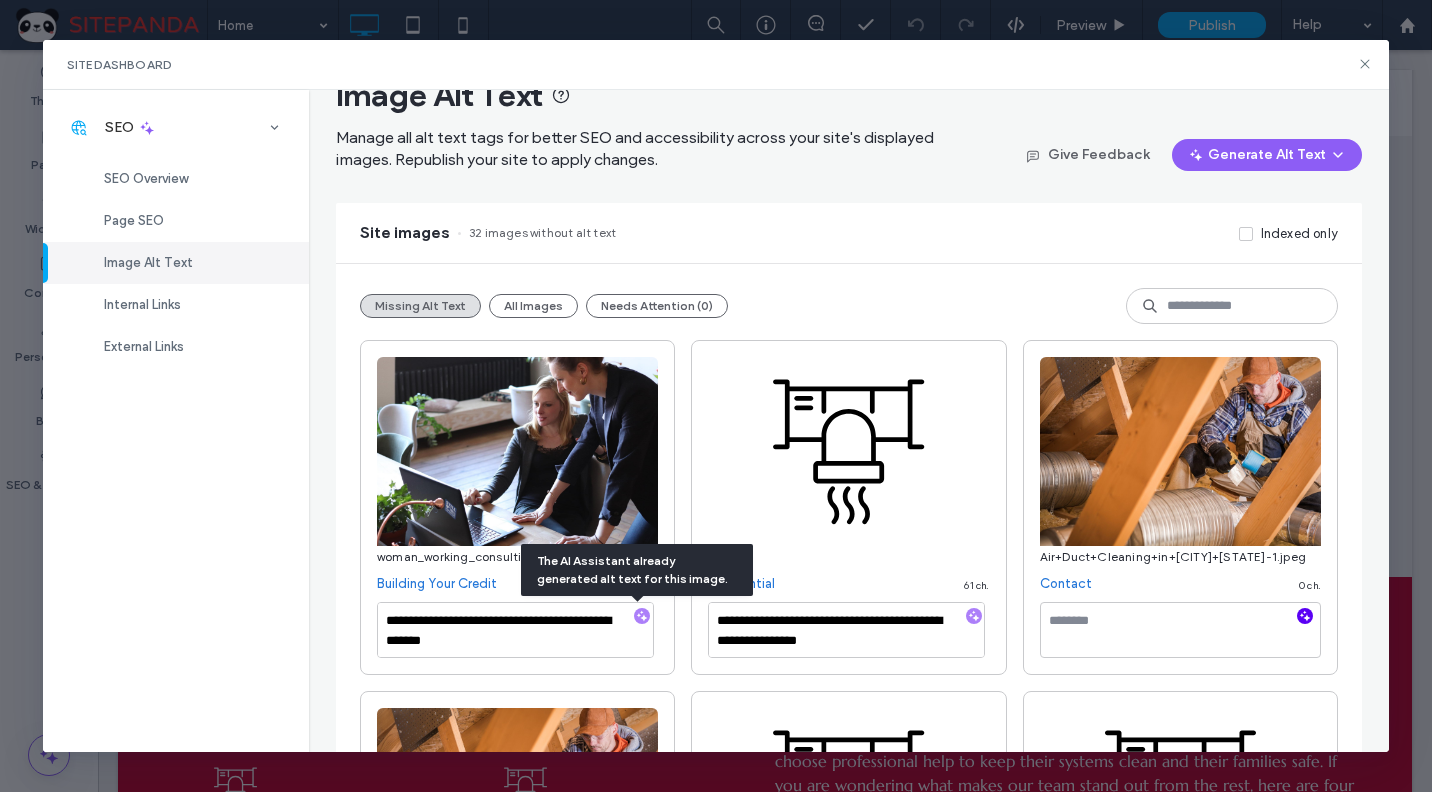 click 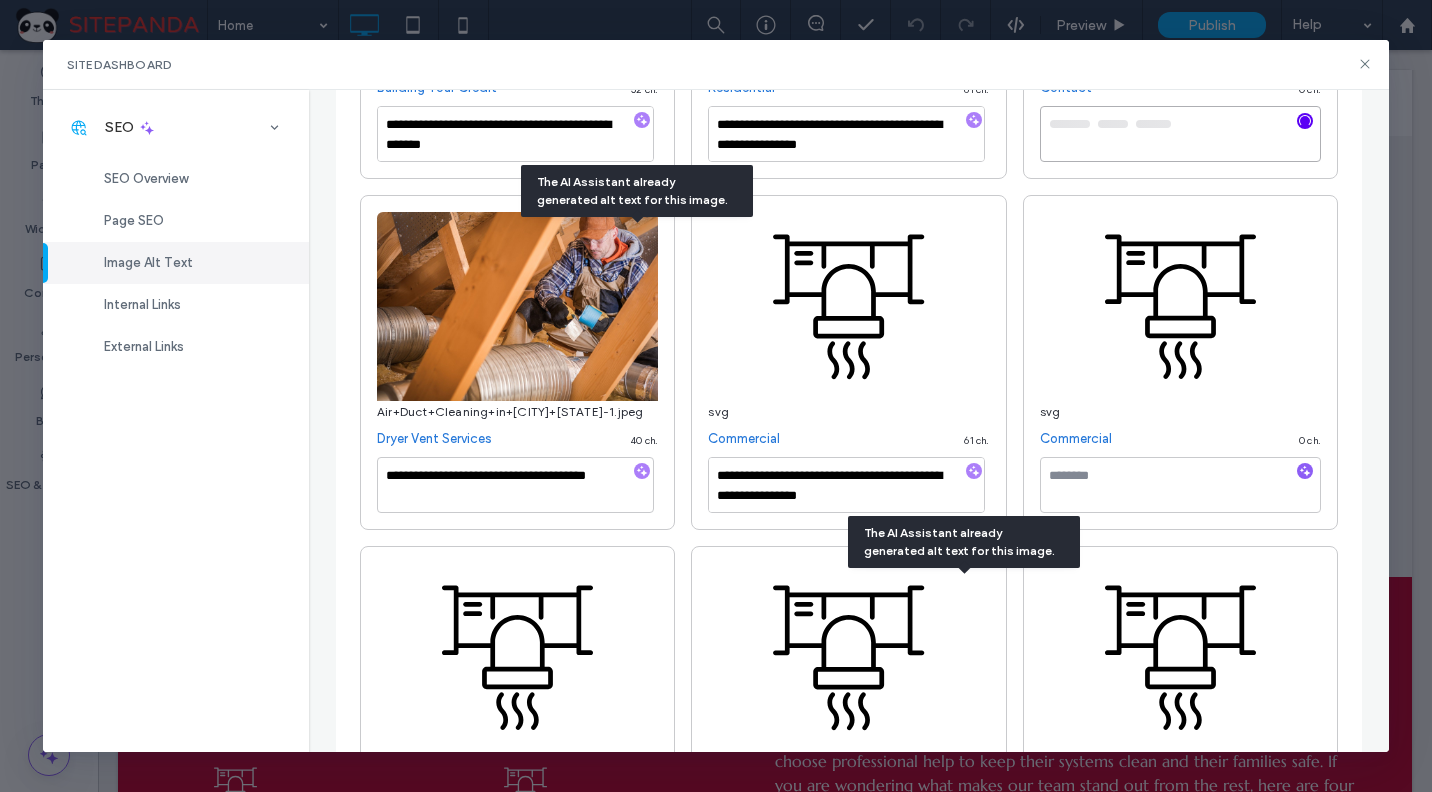 scroll, scrollTop: 600, scrollLeft: 0, axis: vertical 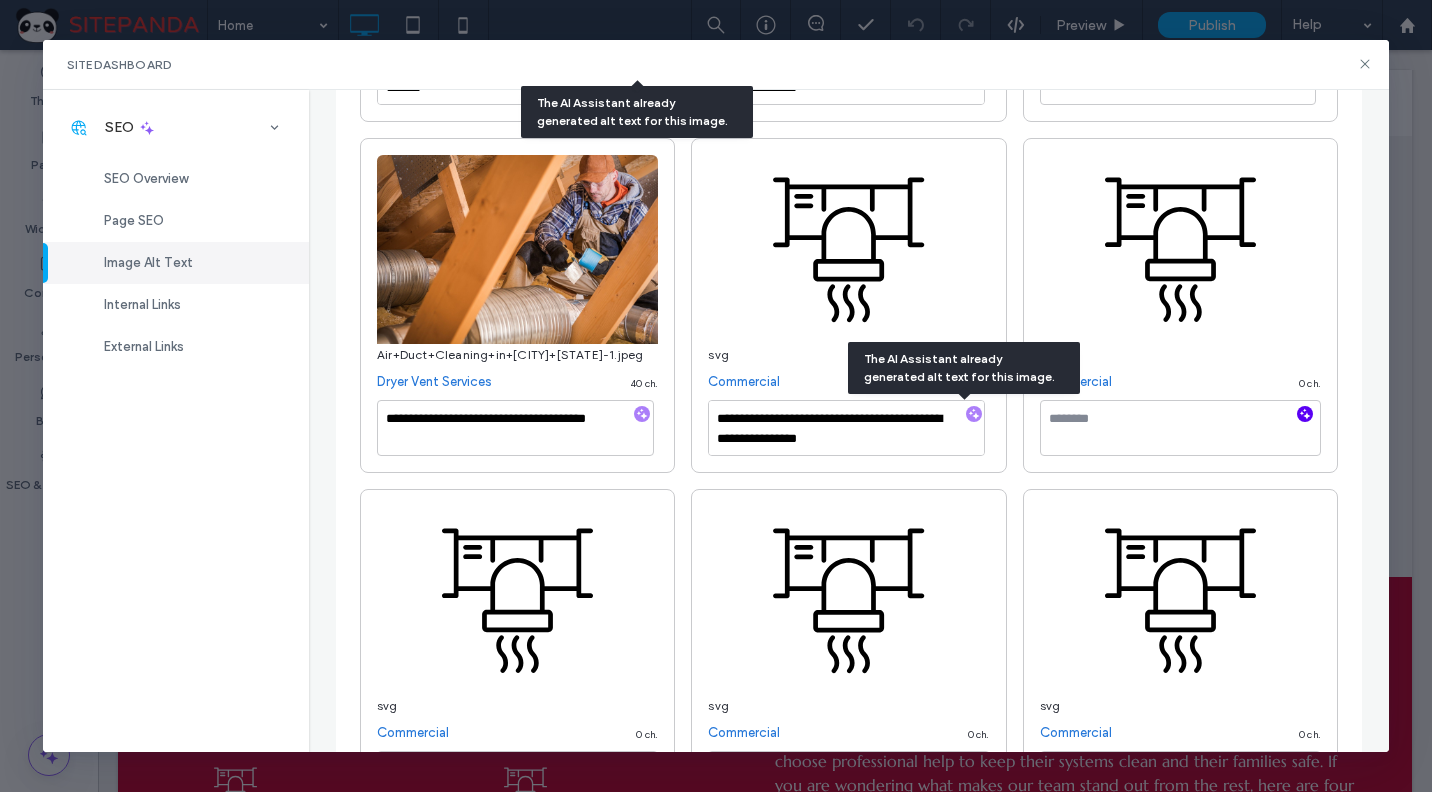 click 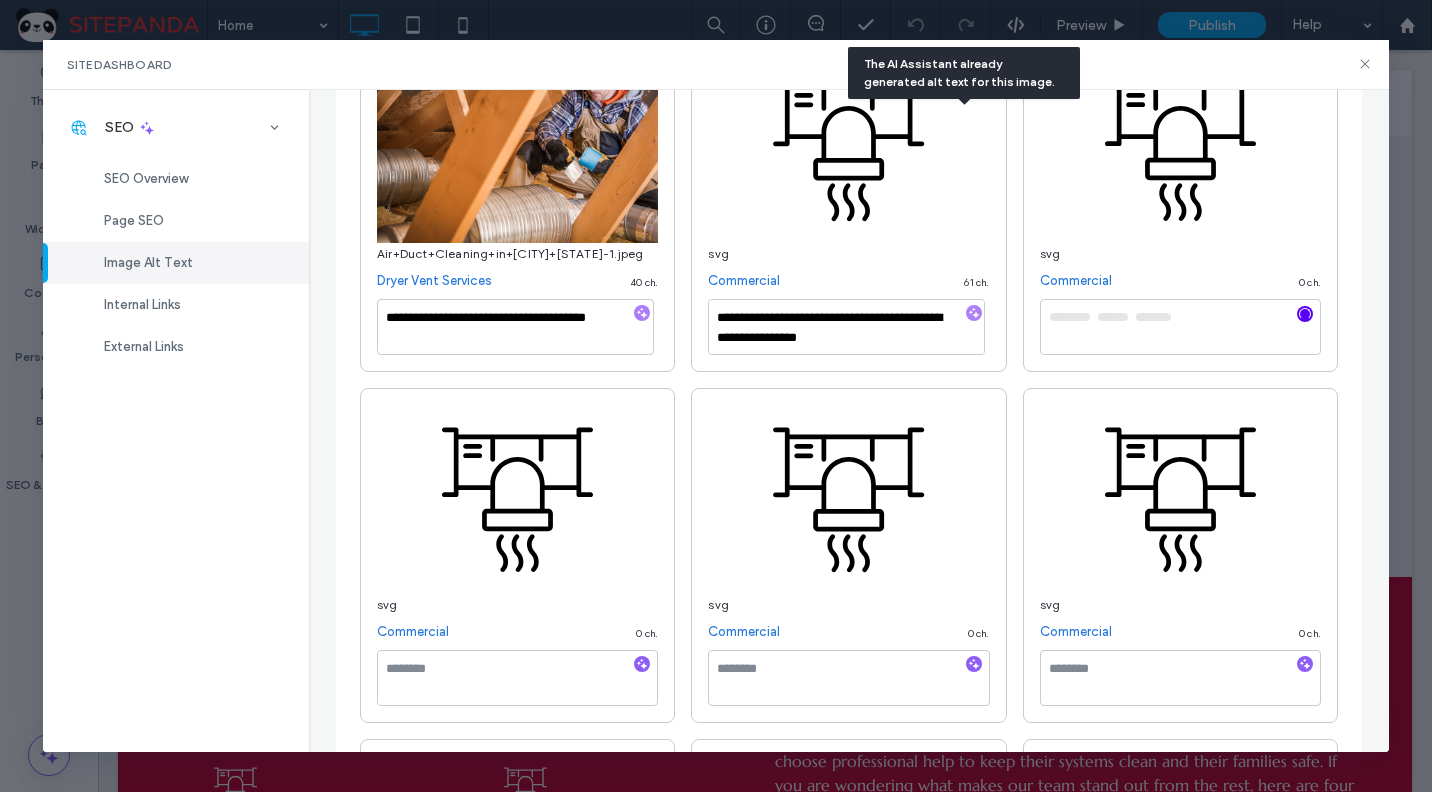 scroll, scrollTop: 549, scrollLeft: 0, axis: vertical 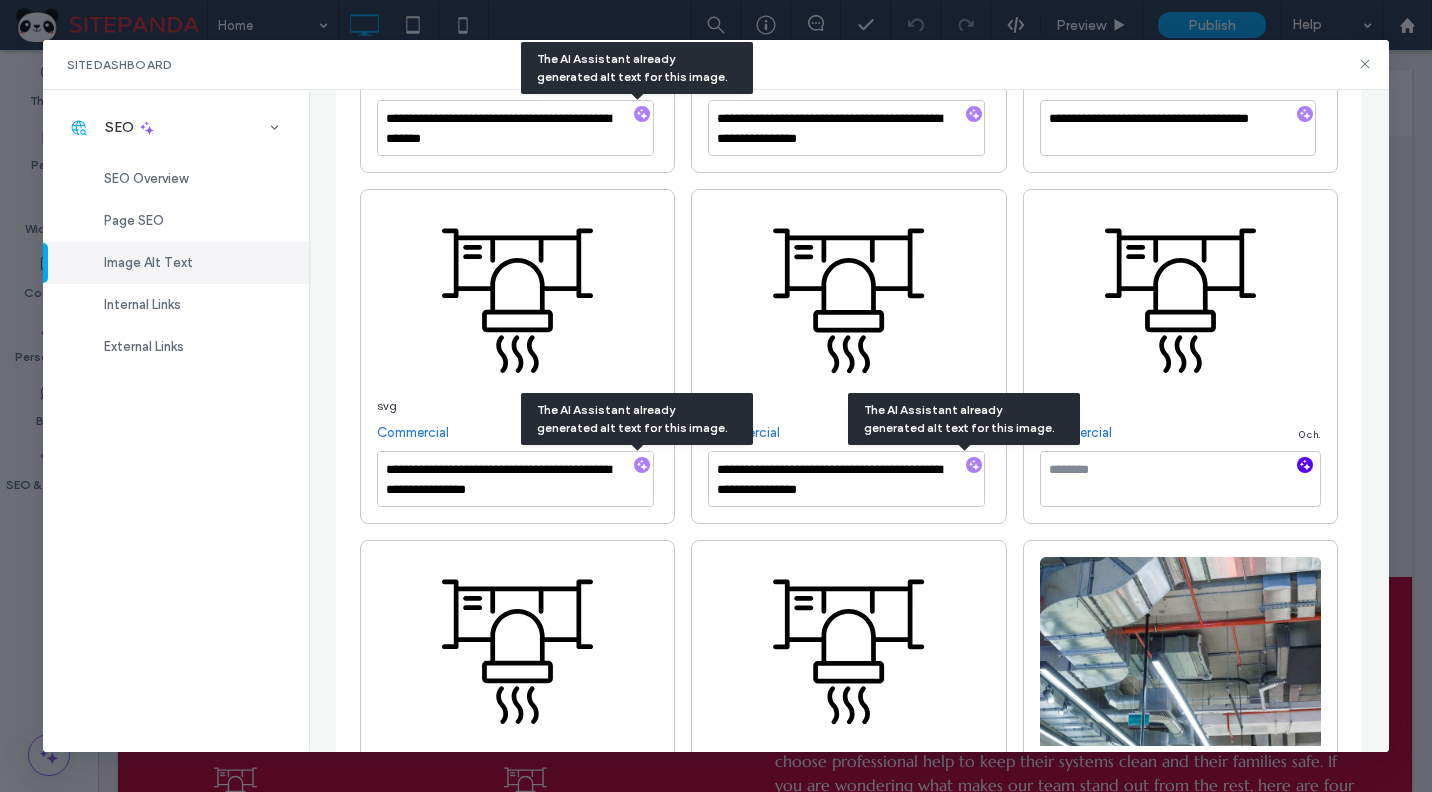 click 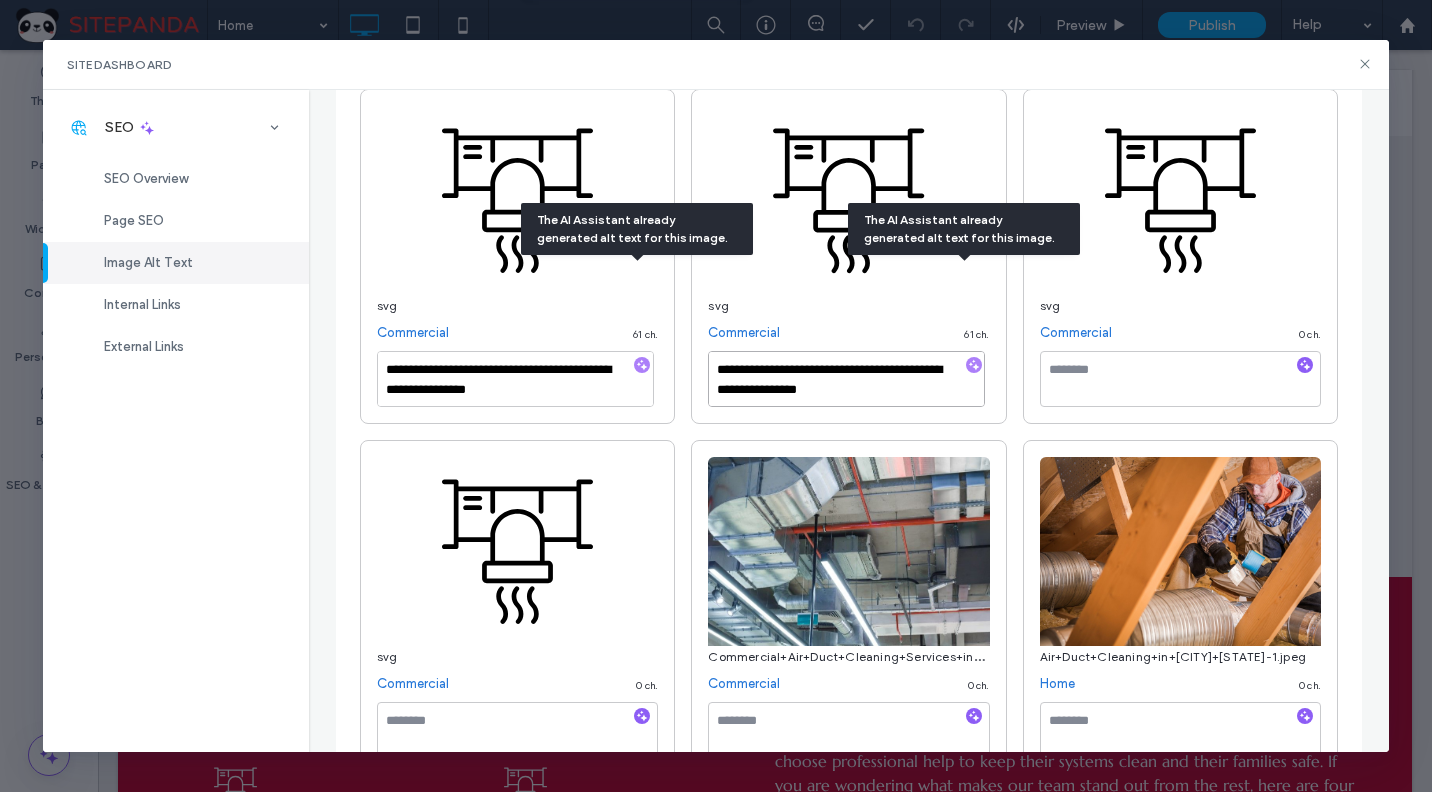 scroll, scrollTop: 849, scrollLeft: 0, axis: vertical 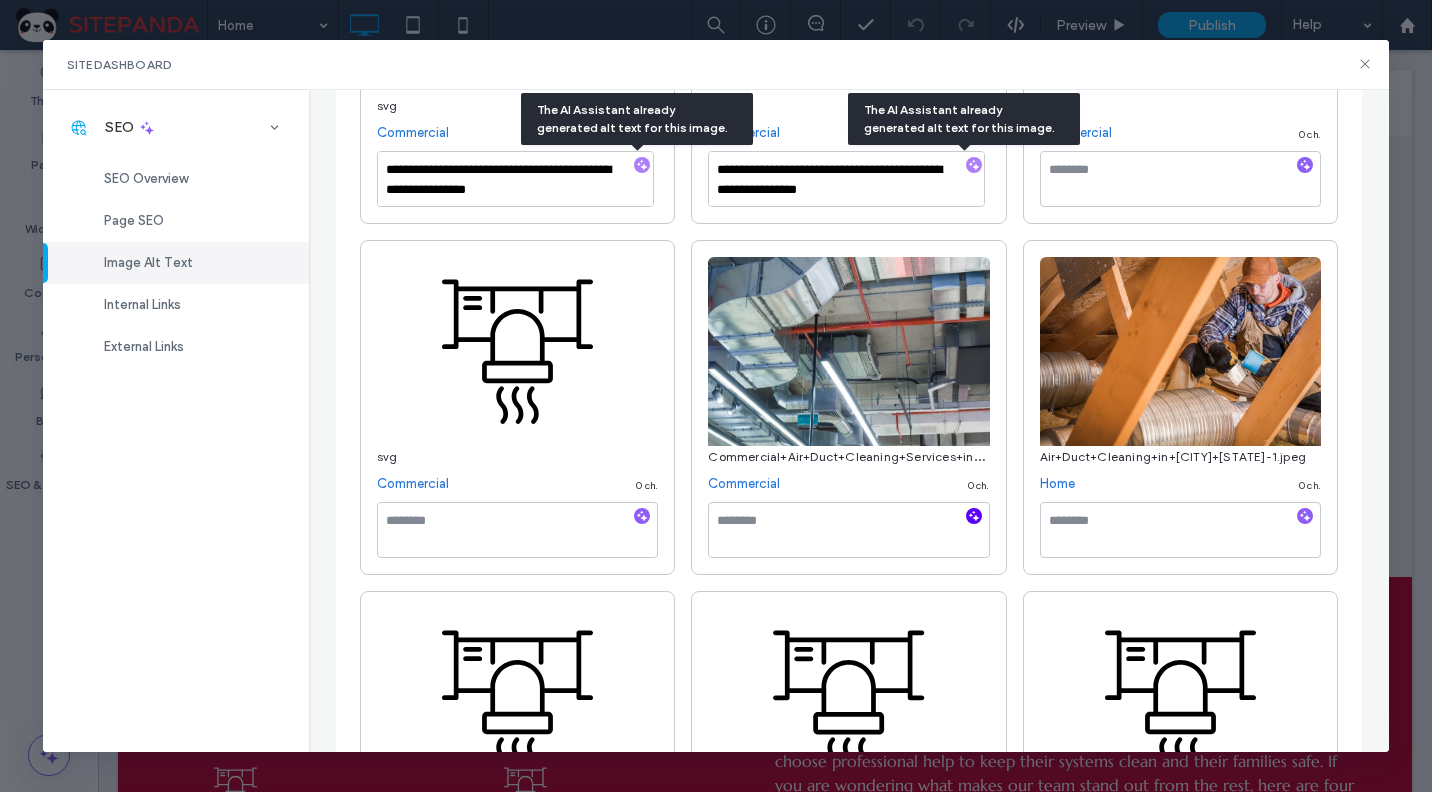 click 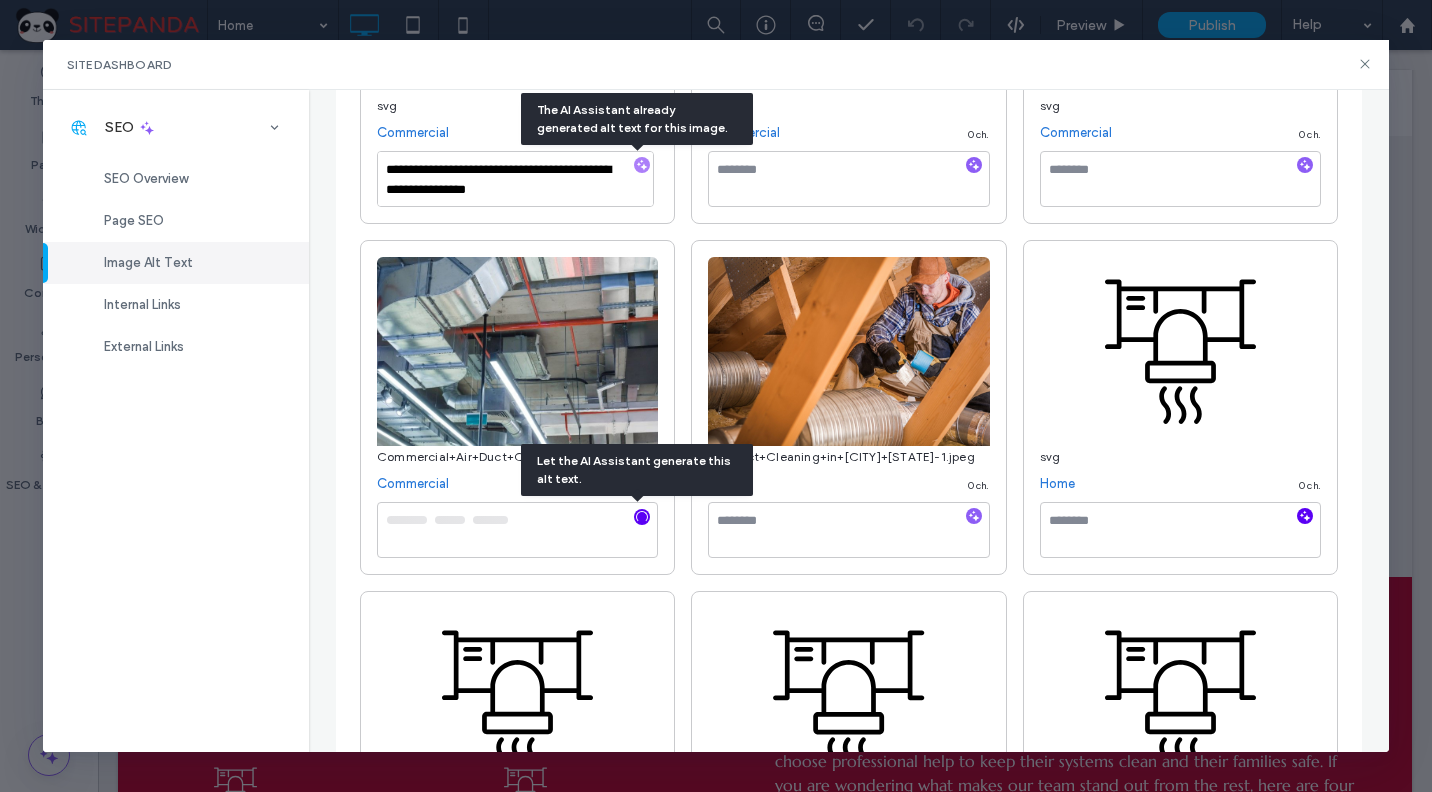 click 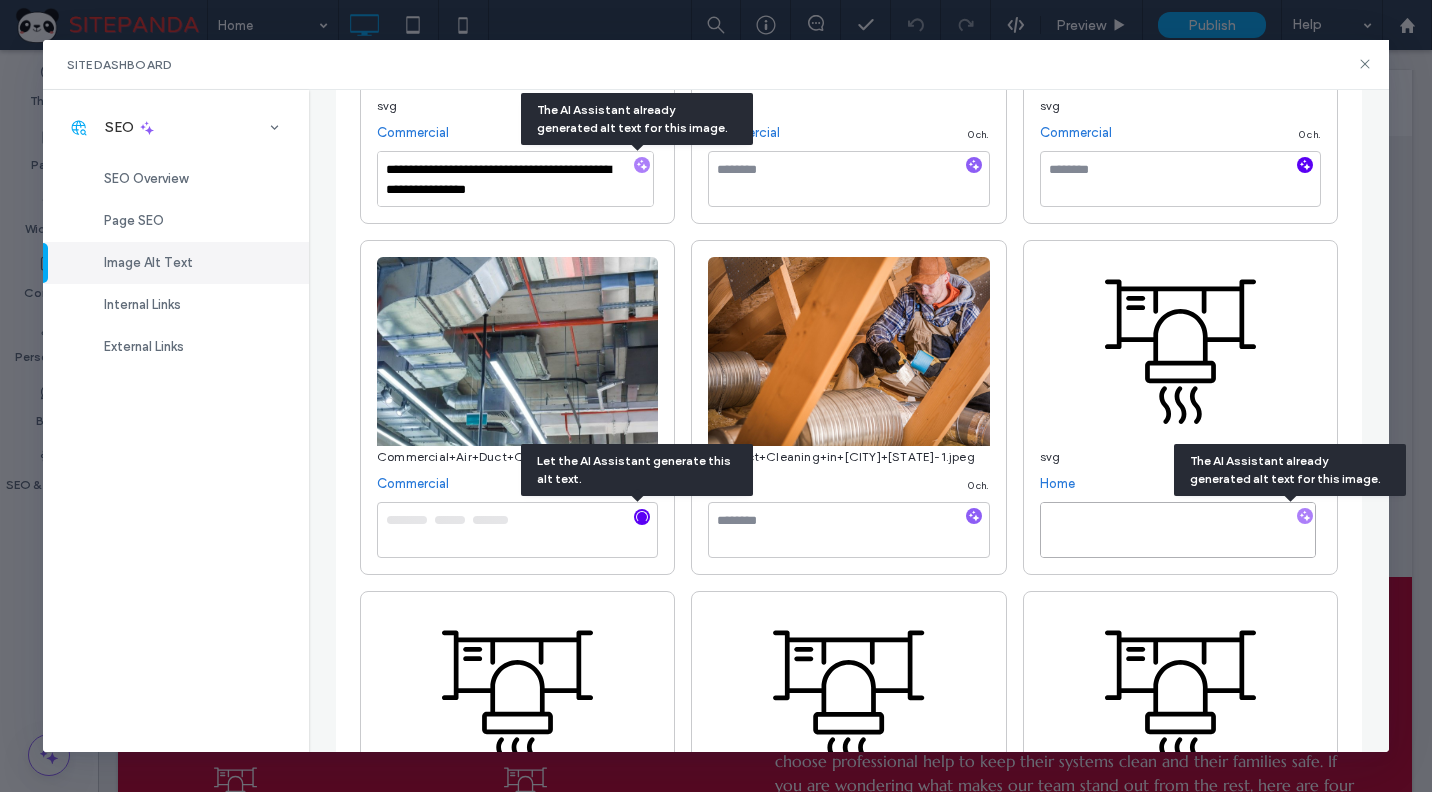 click 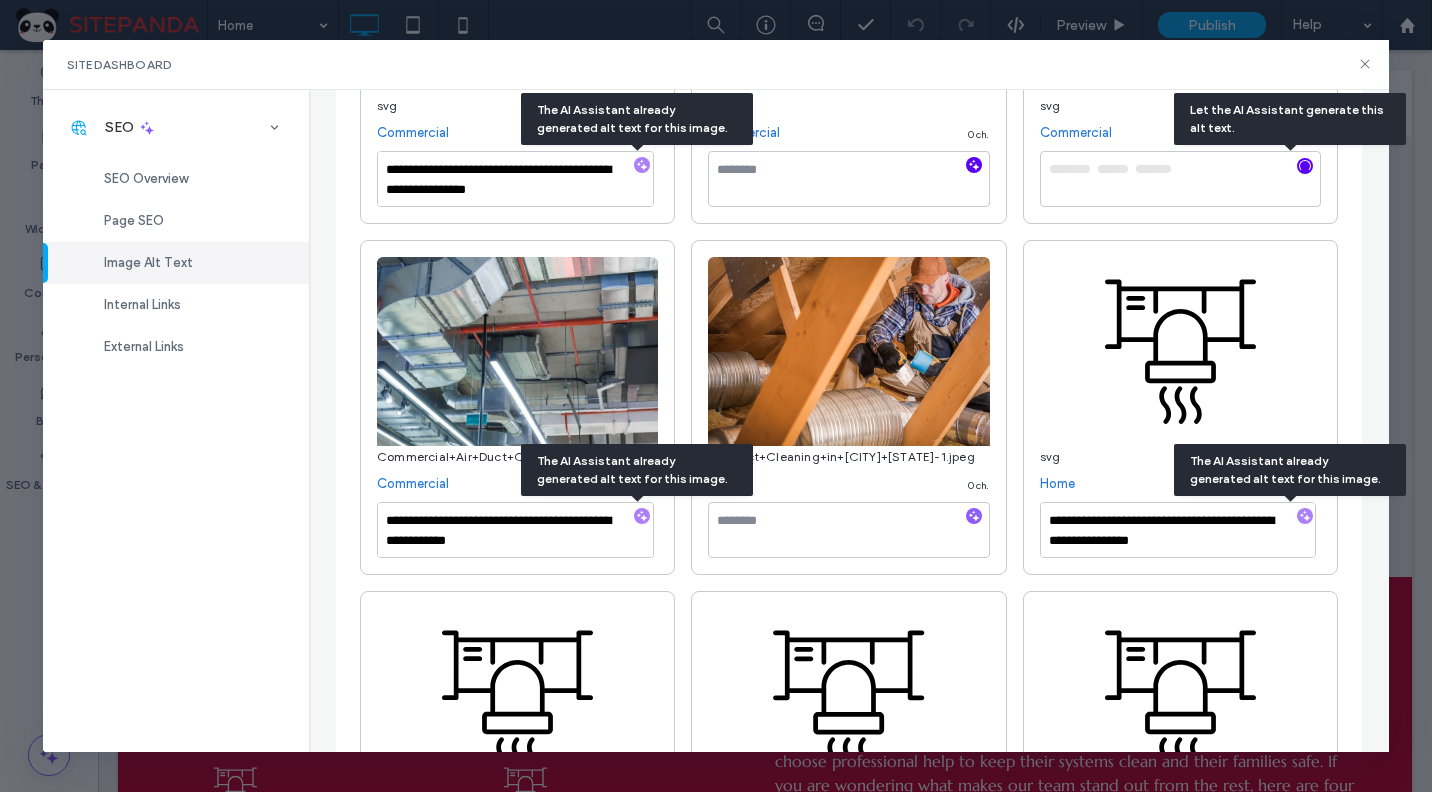 click 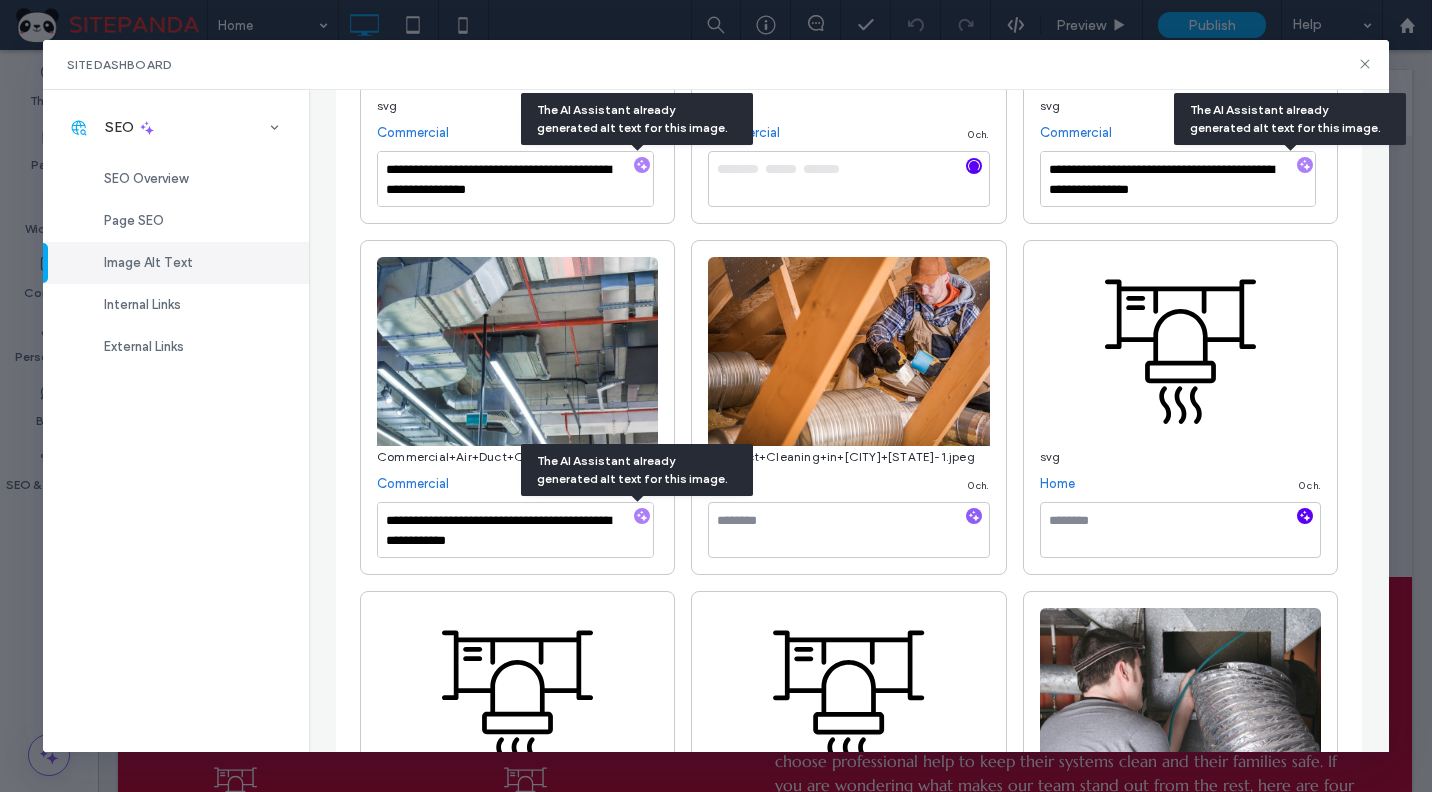 click 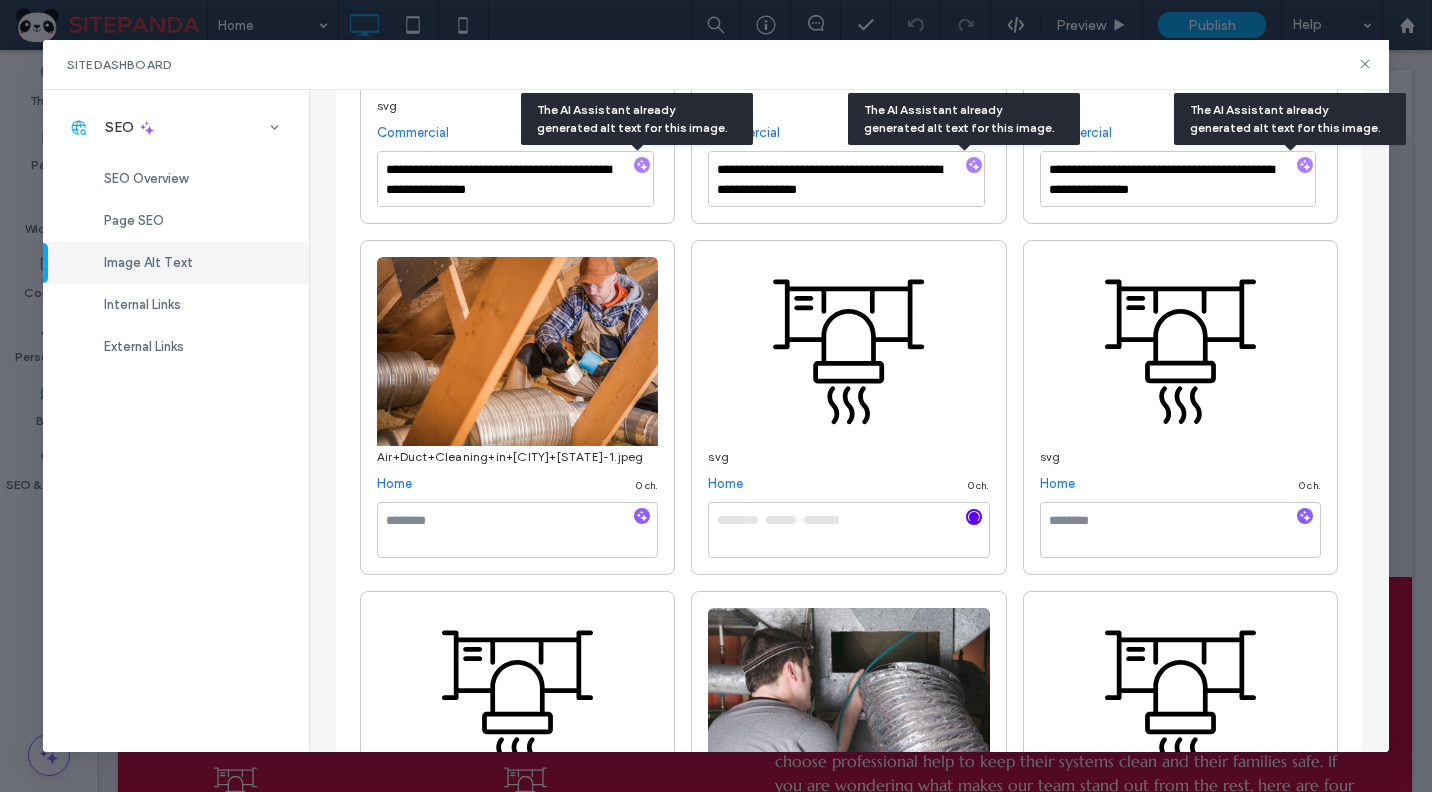 click 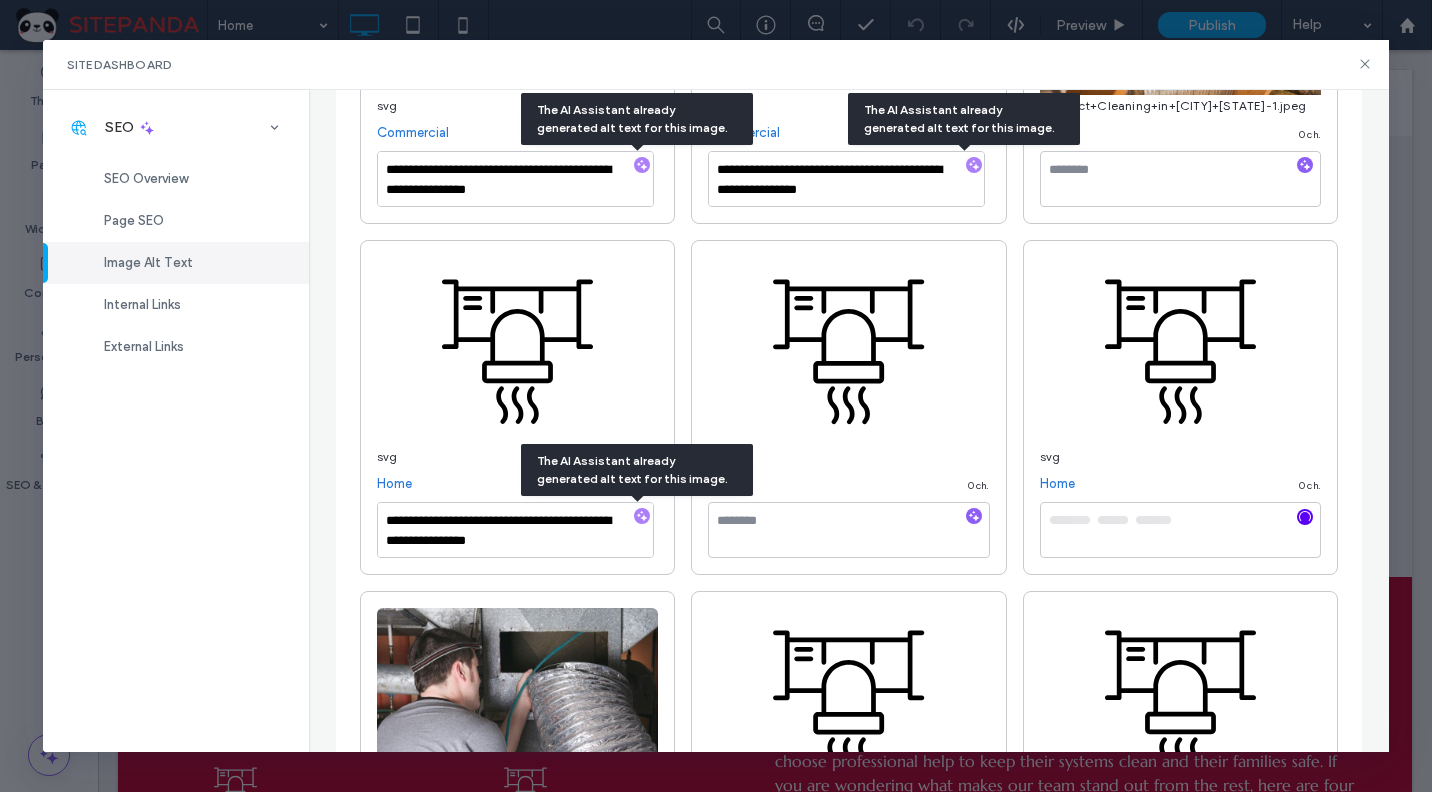 click at bounding box center [642, 517] 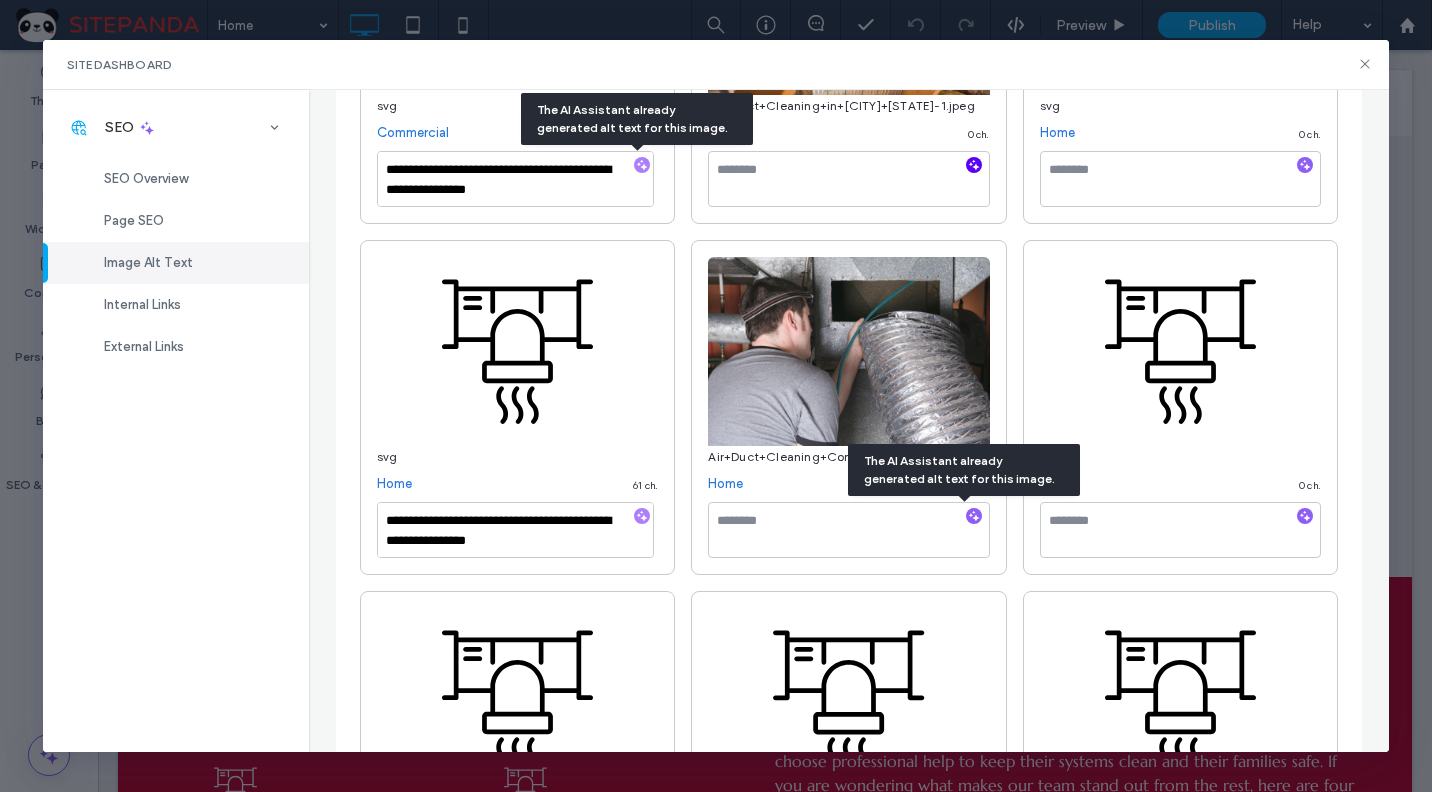 click 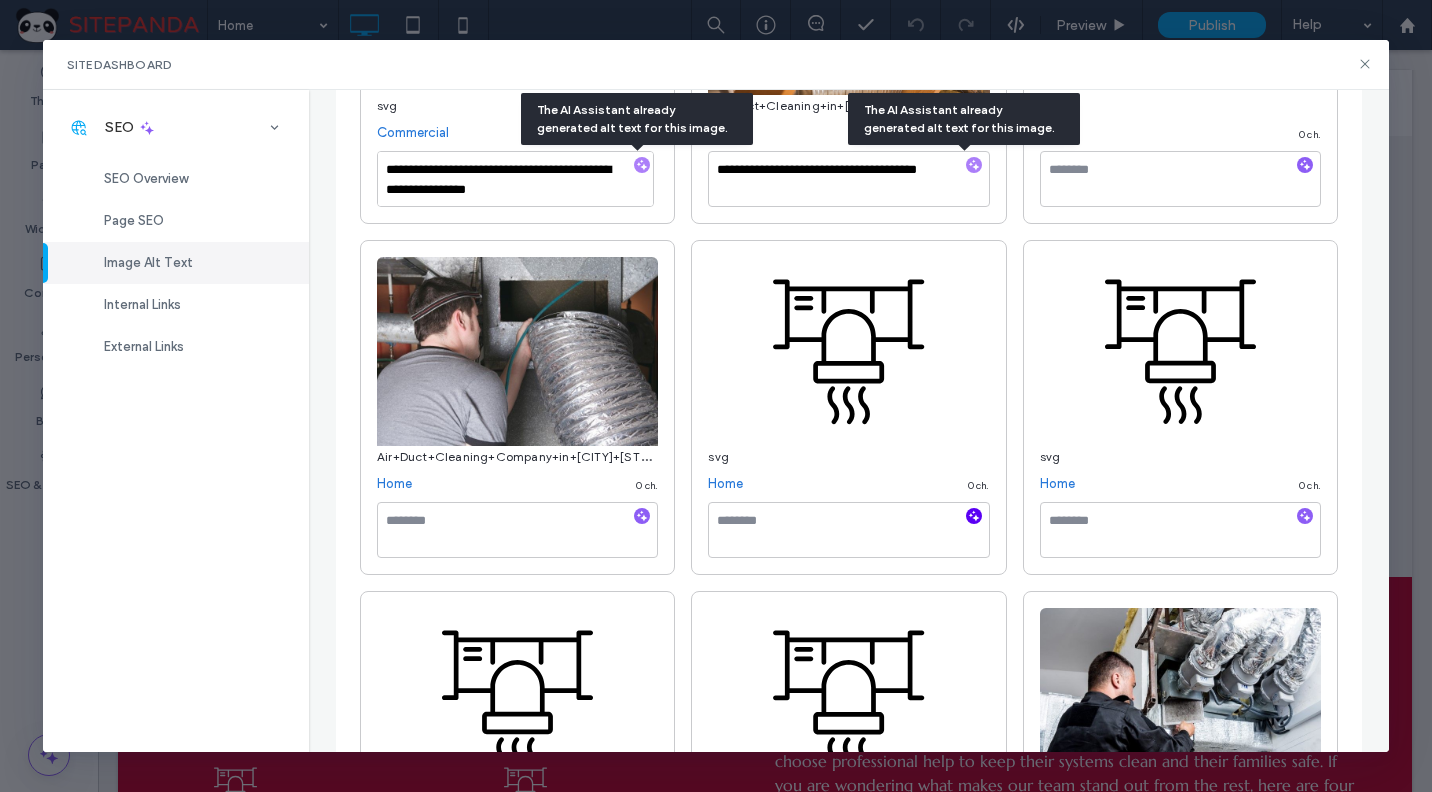 click 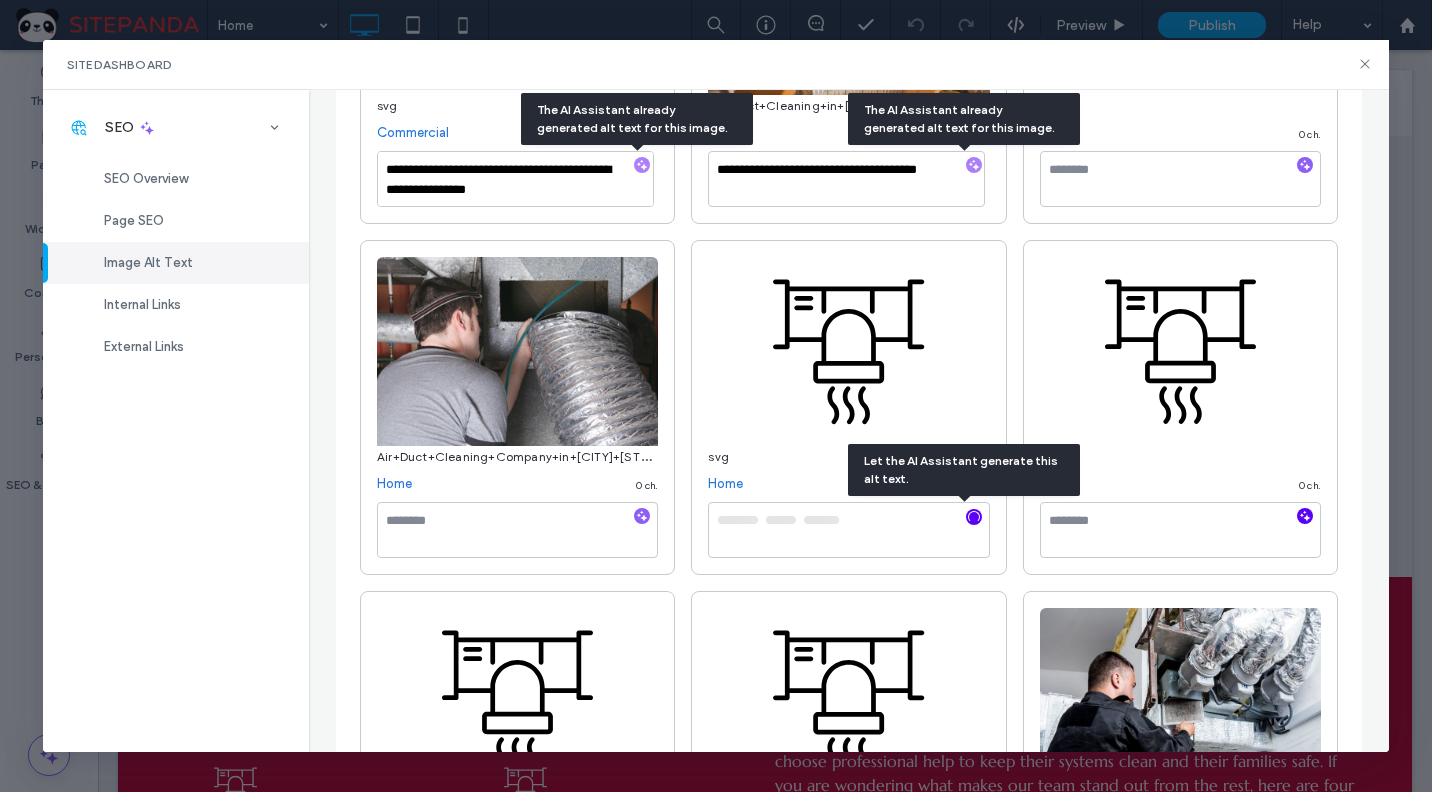 click 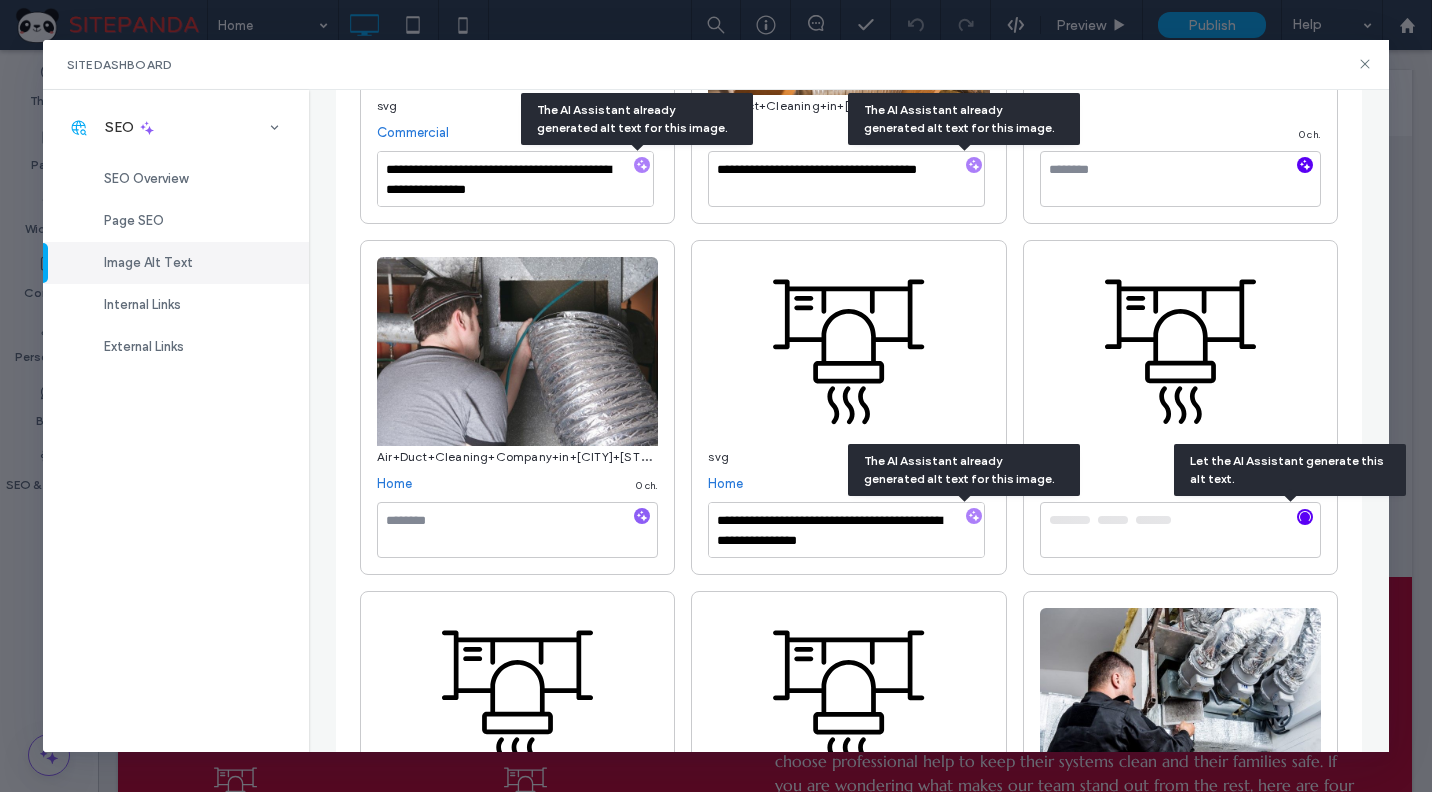 click 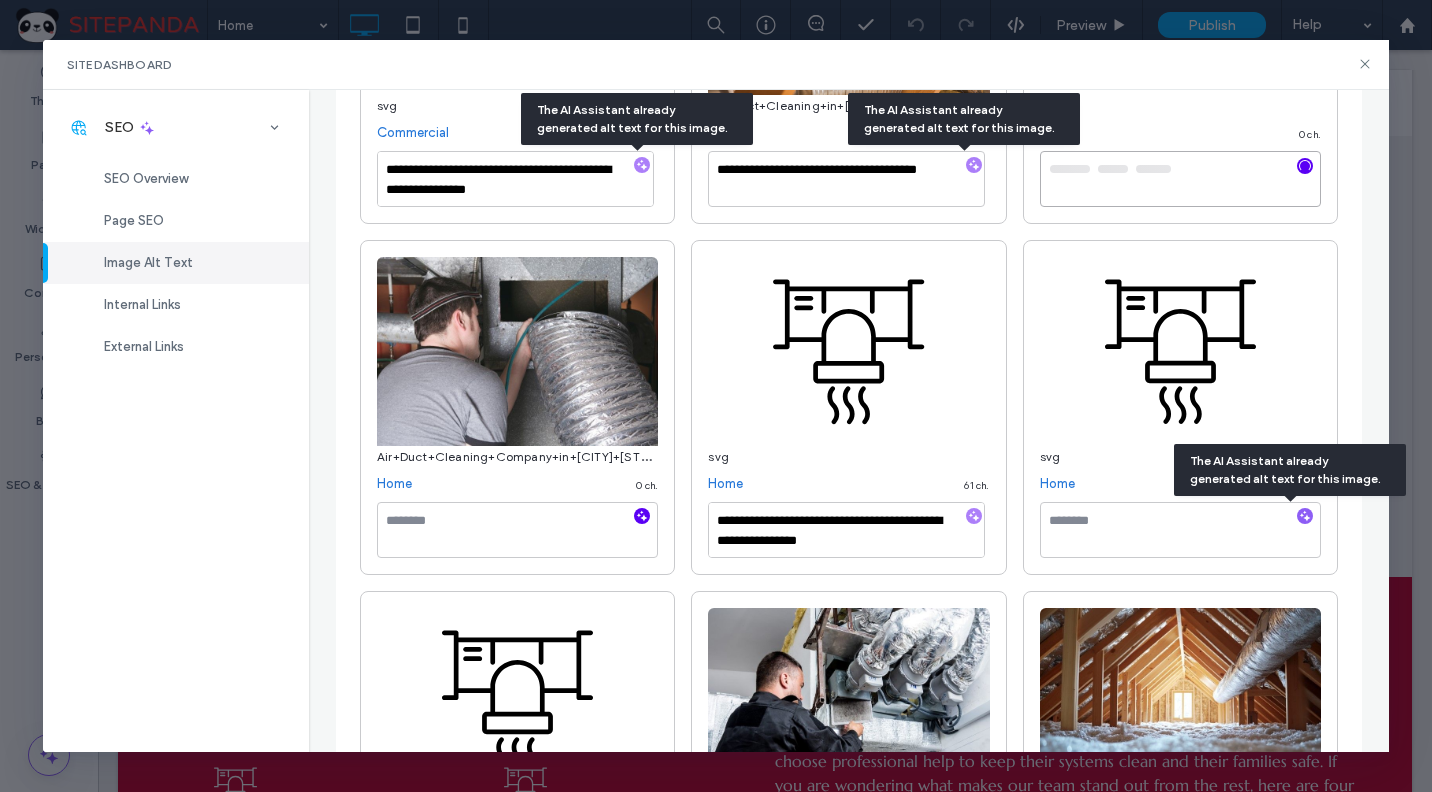 click 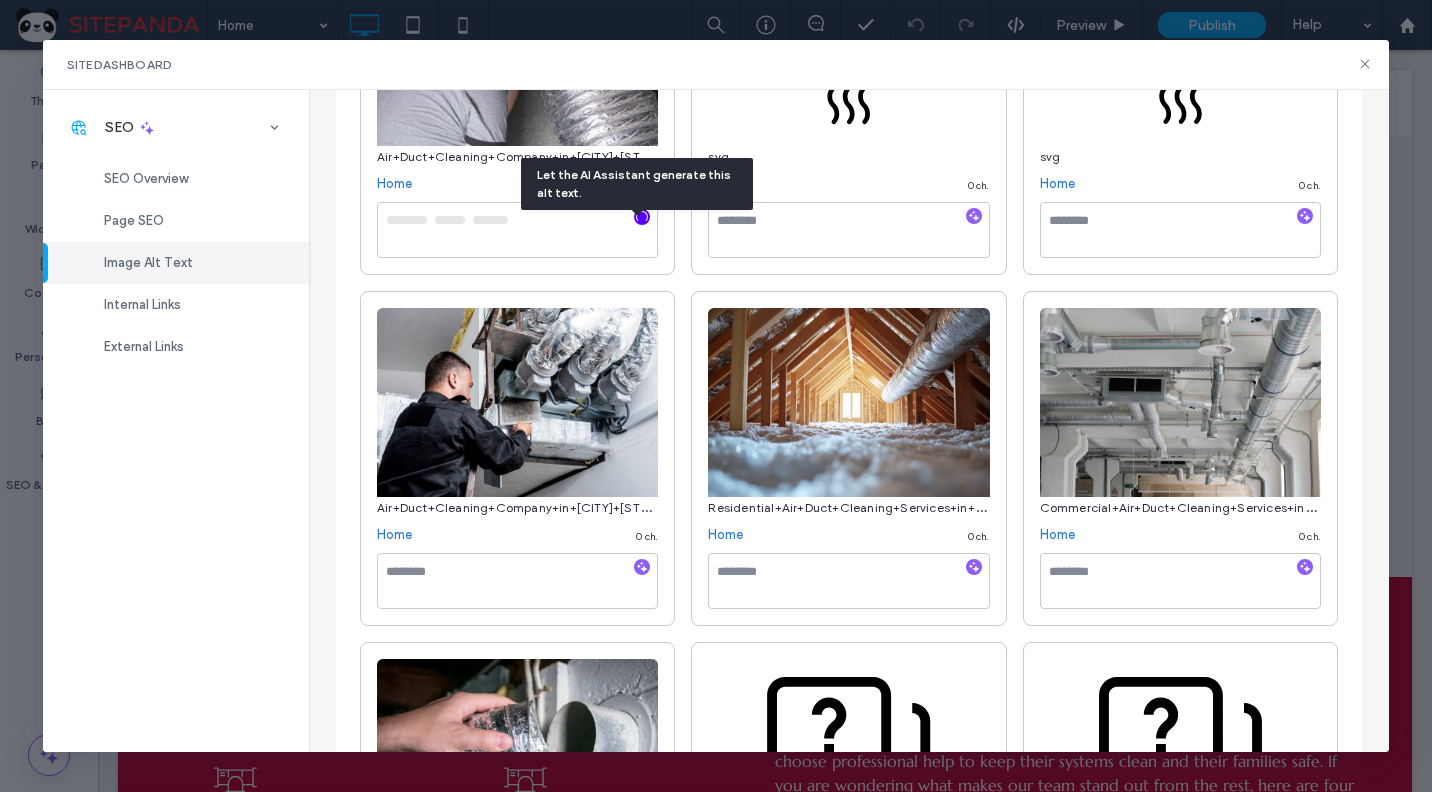 scroll, scrollTop: 849, scrollLeft: 0, axis: vertical 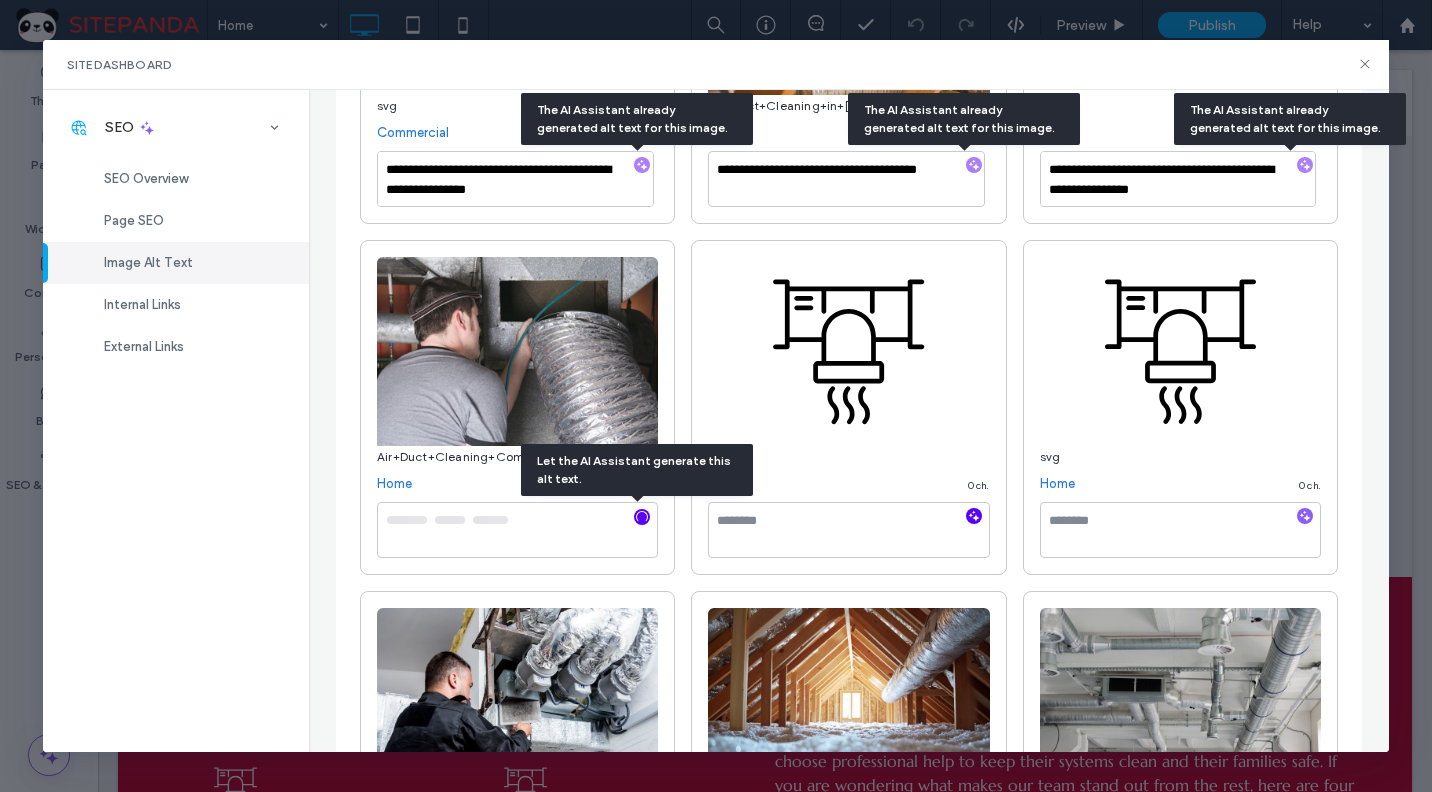 click 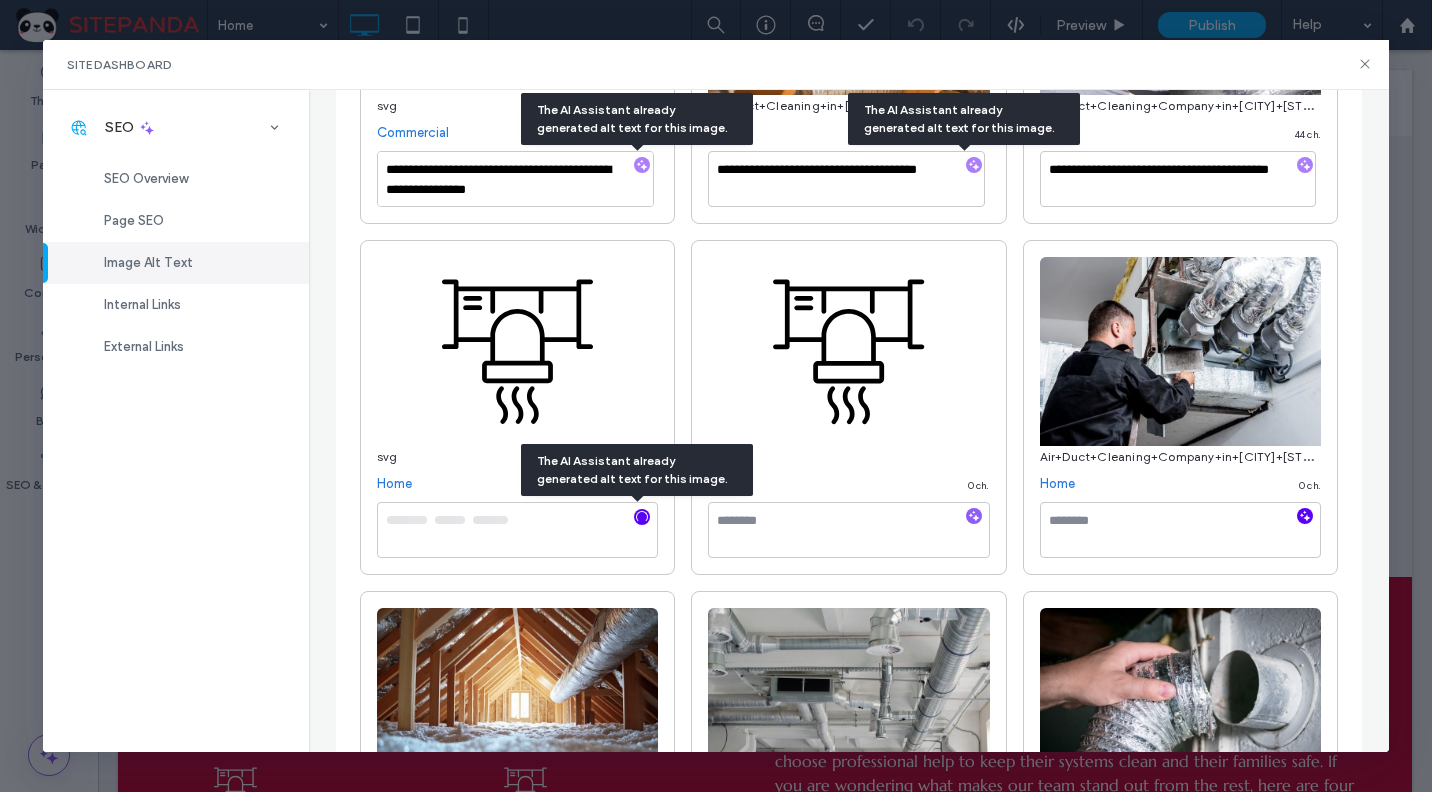 click 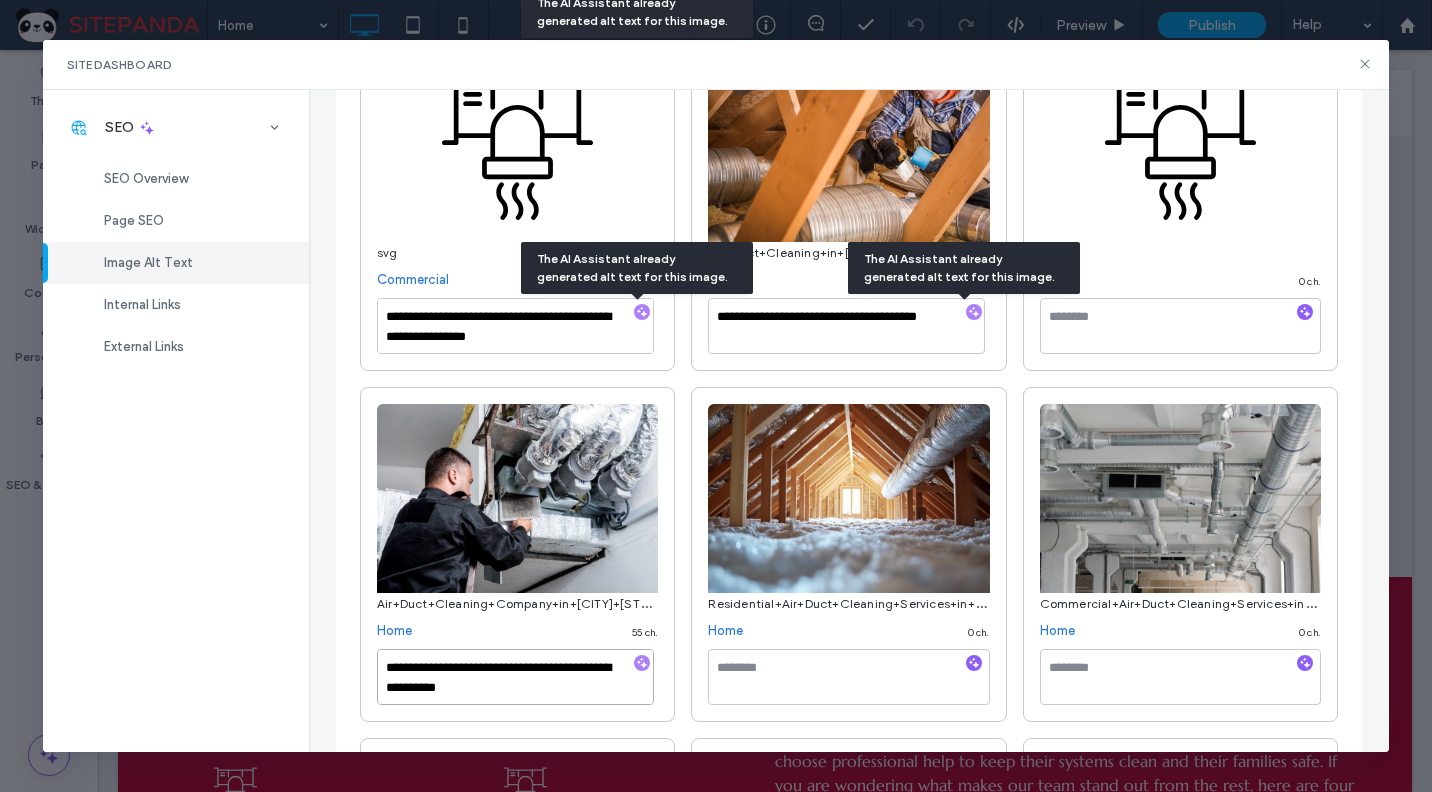 scroll, scrollTop: 700, scrollLeft: 0, axis: vertical 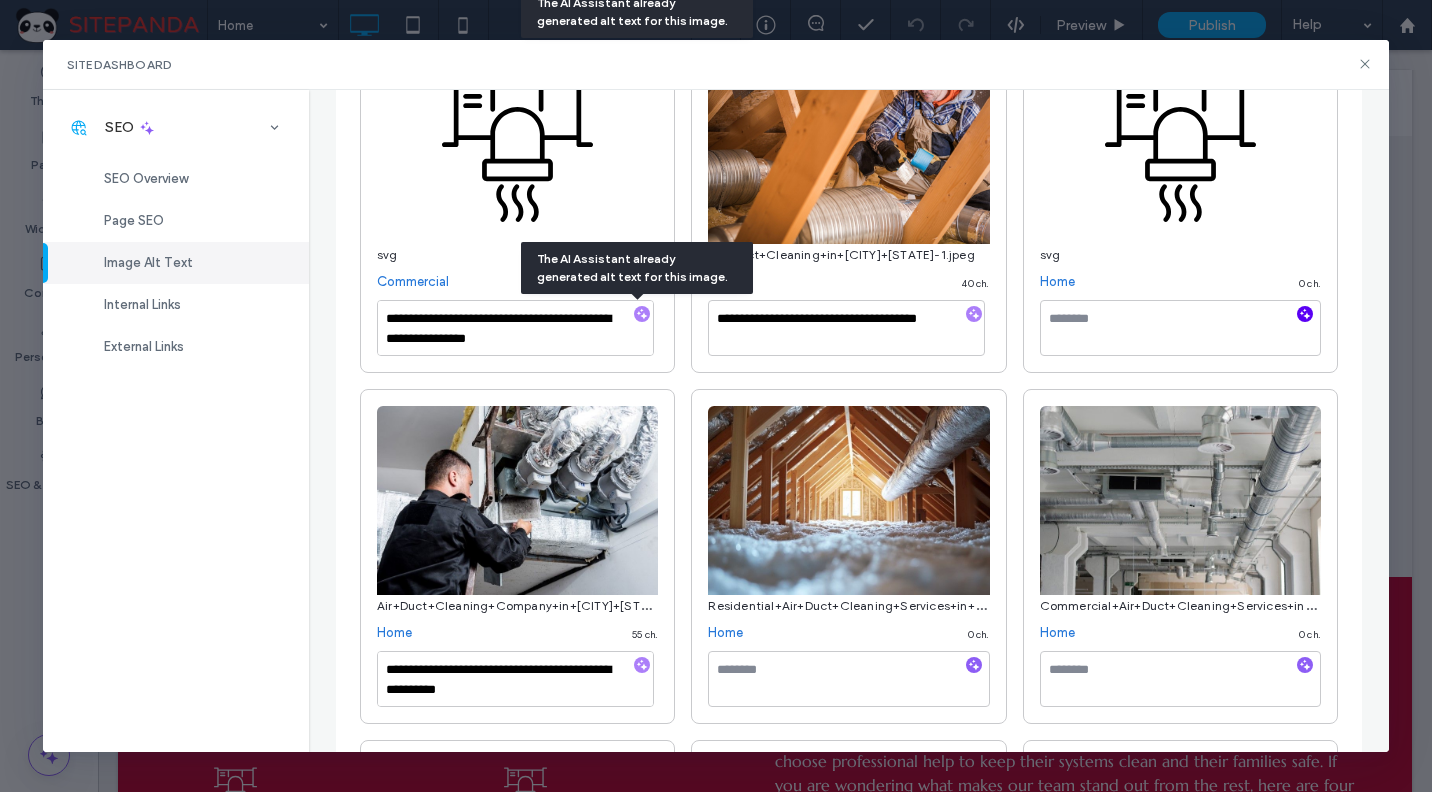 click 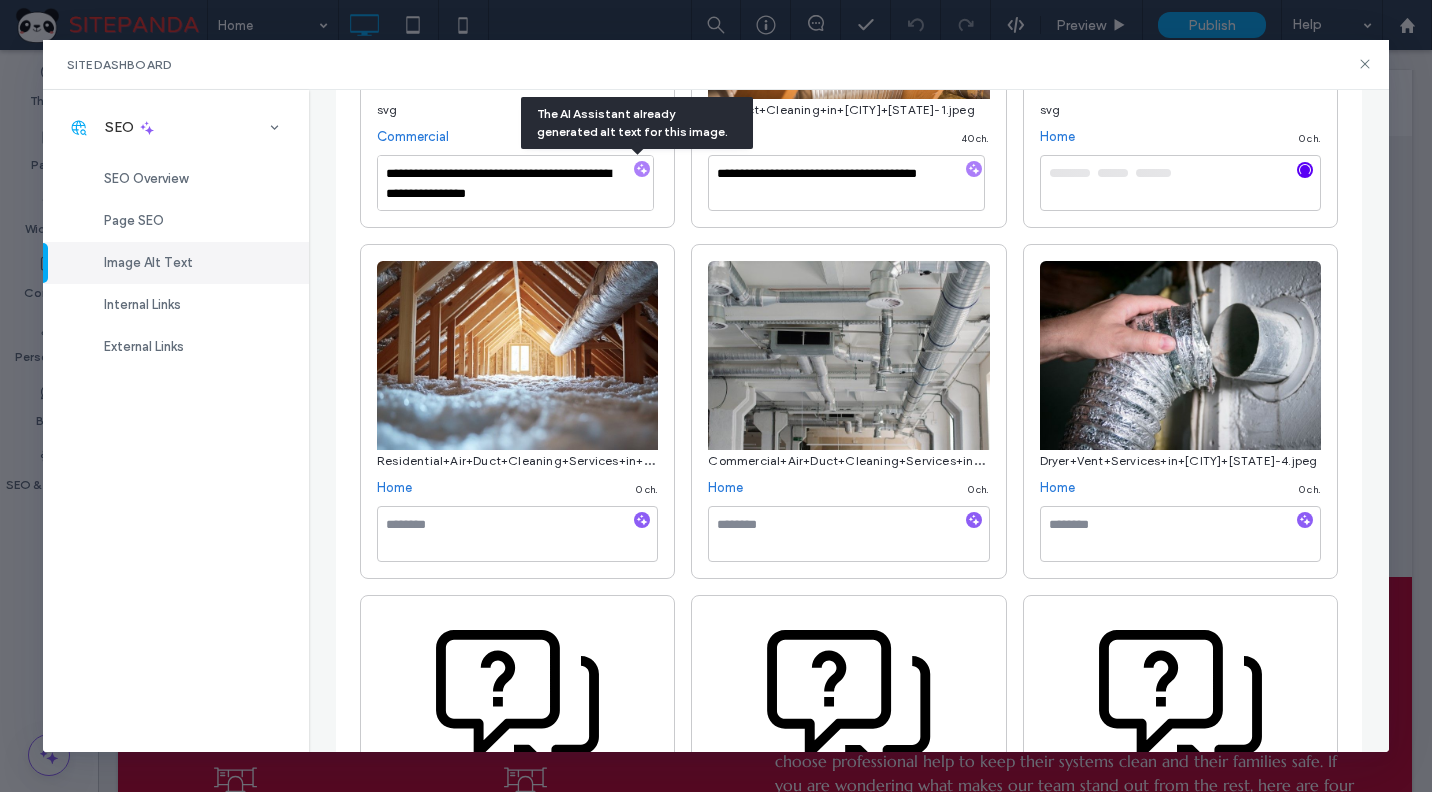 scroll, scrollTop: 900, scrollLeft: 0, axis: vertical 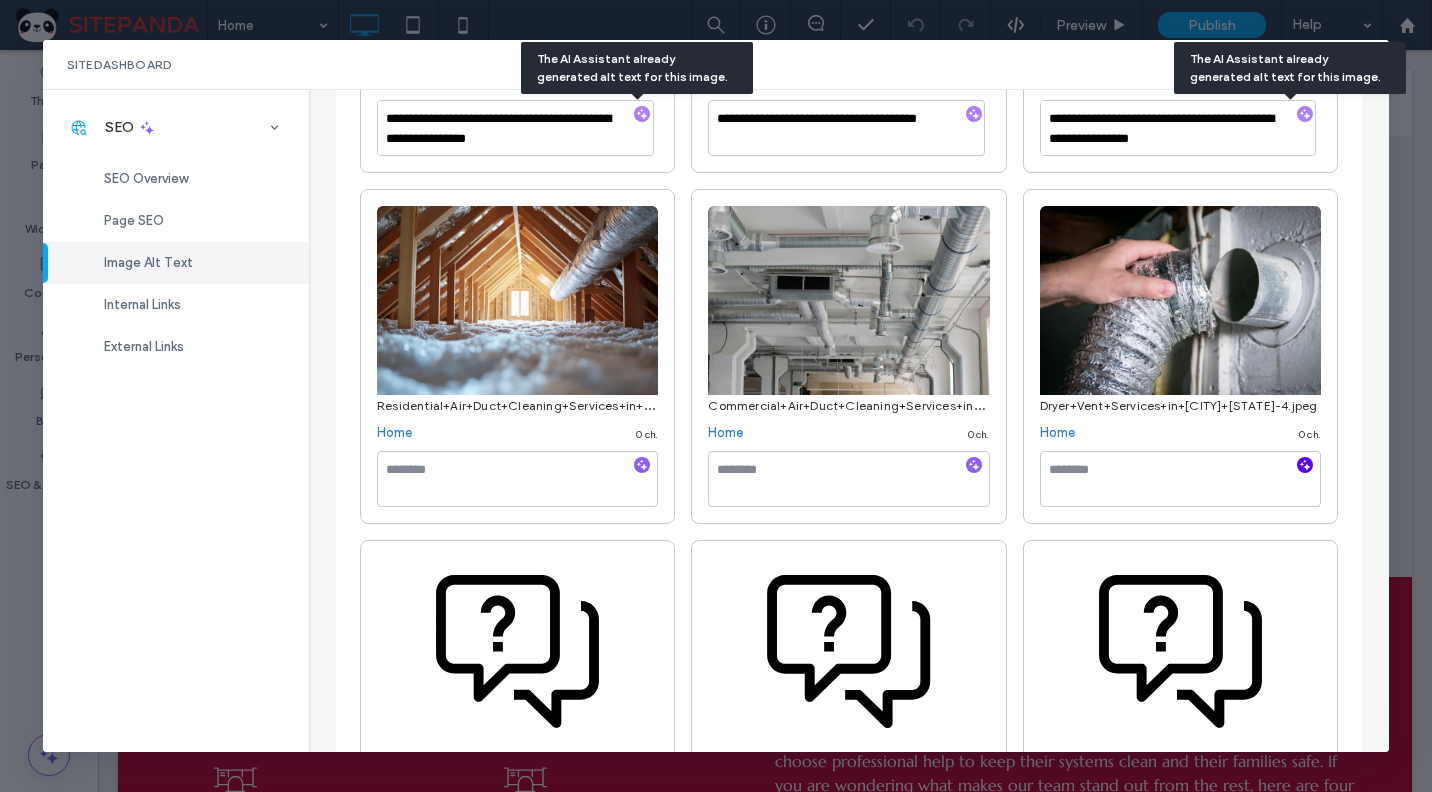 click 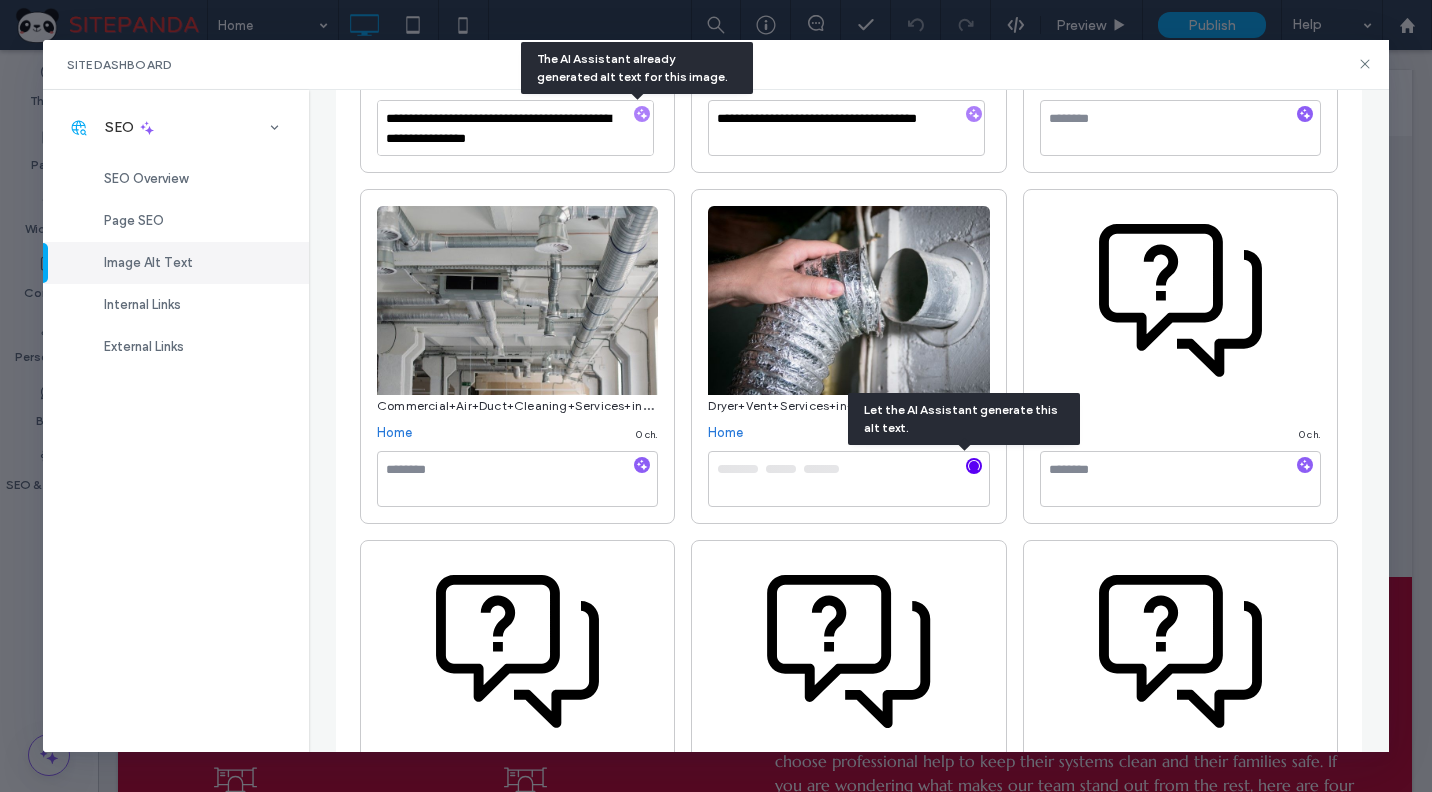 click at bounding box center (974, 466) 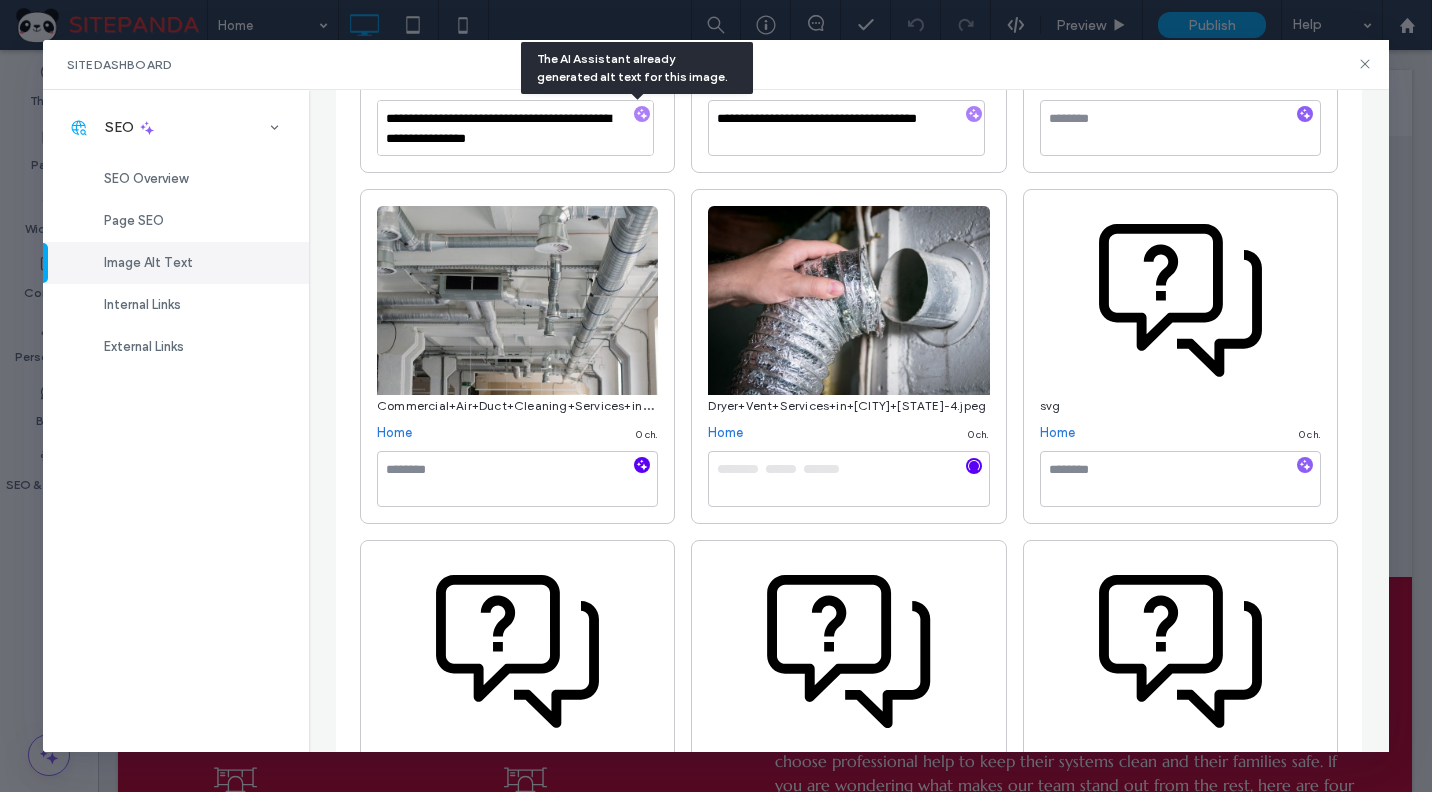 click 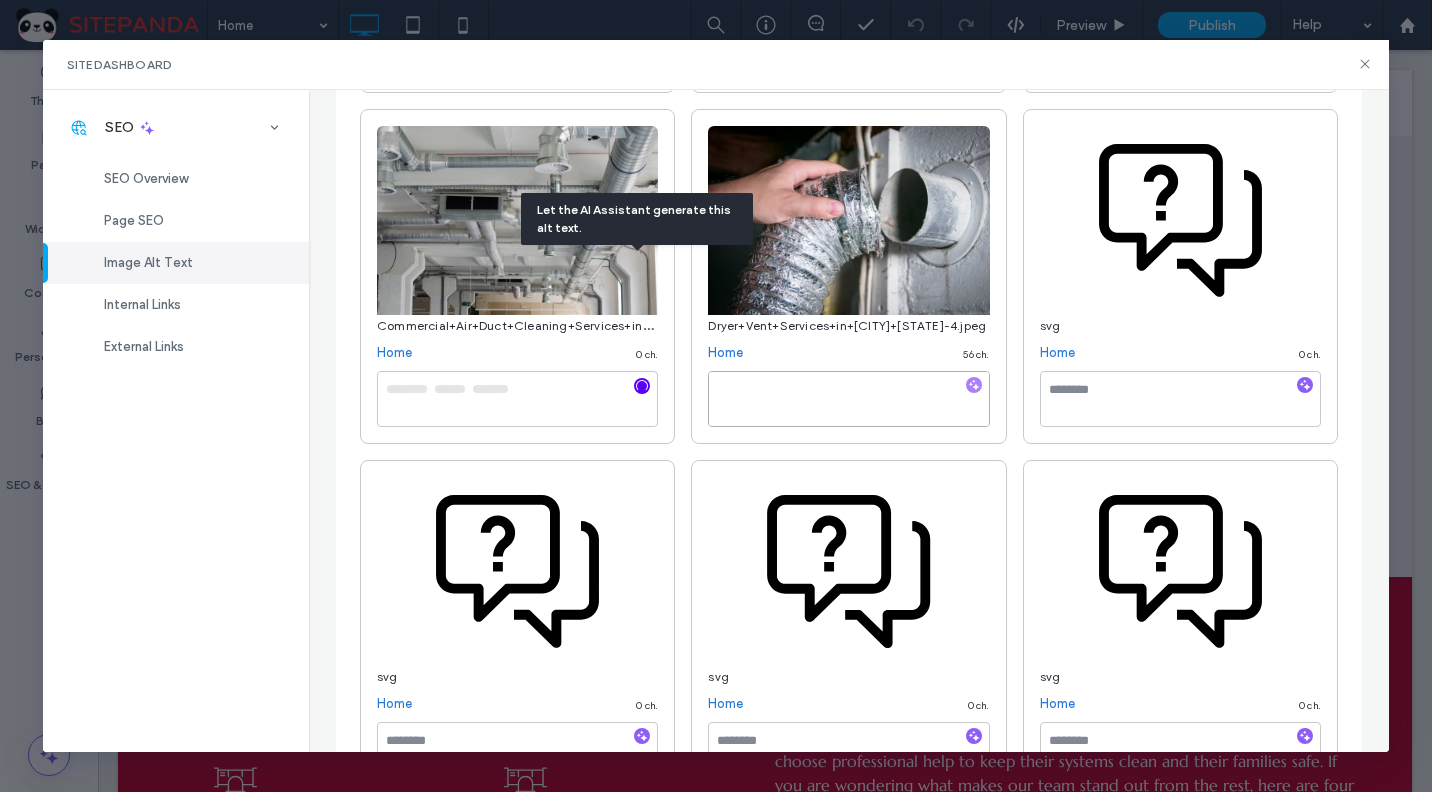 scroll, scrollTop: 1100, scrollLeft: 0, axis: vertical 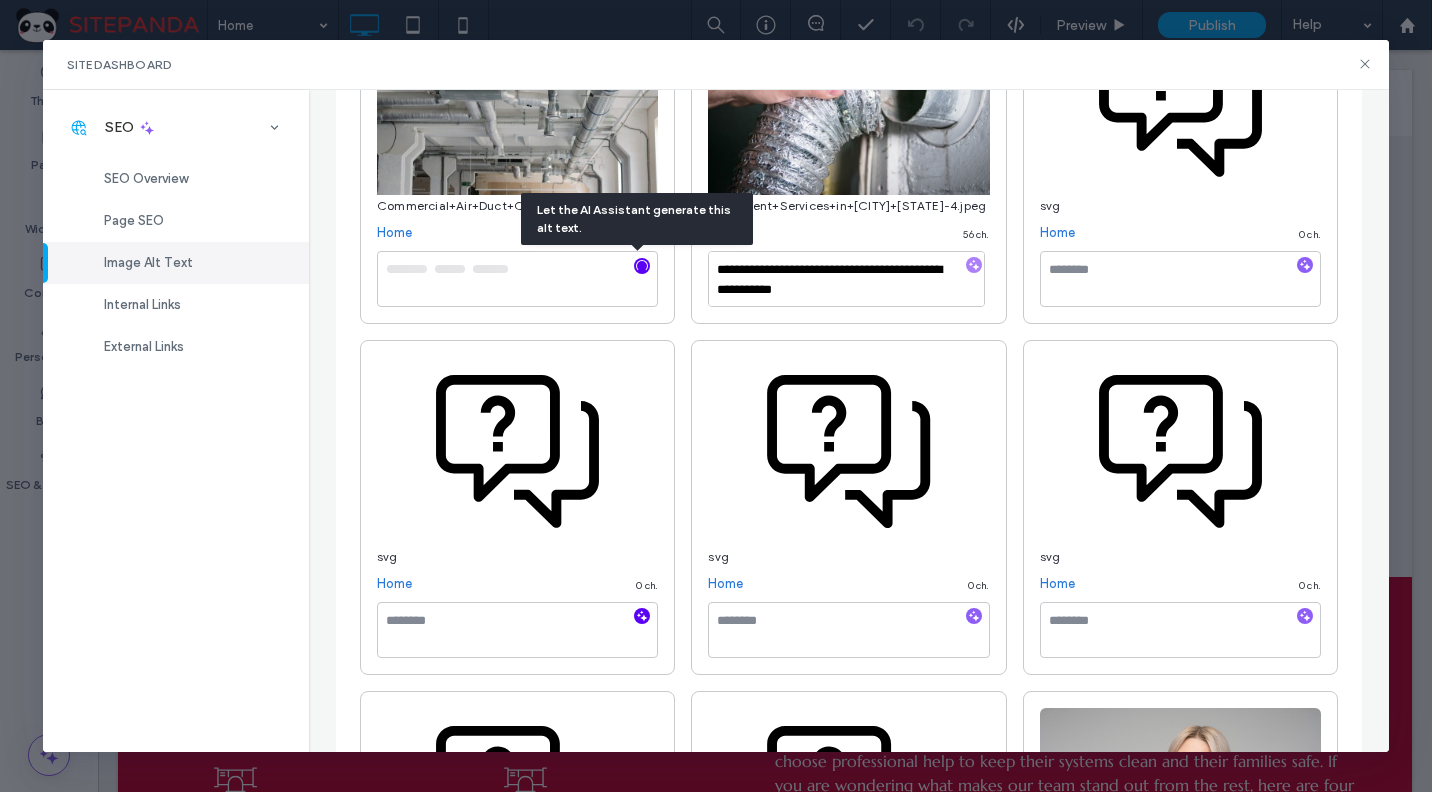 click 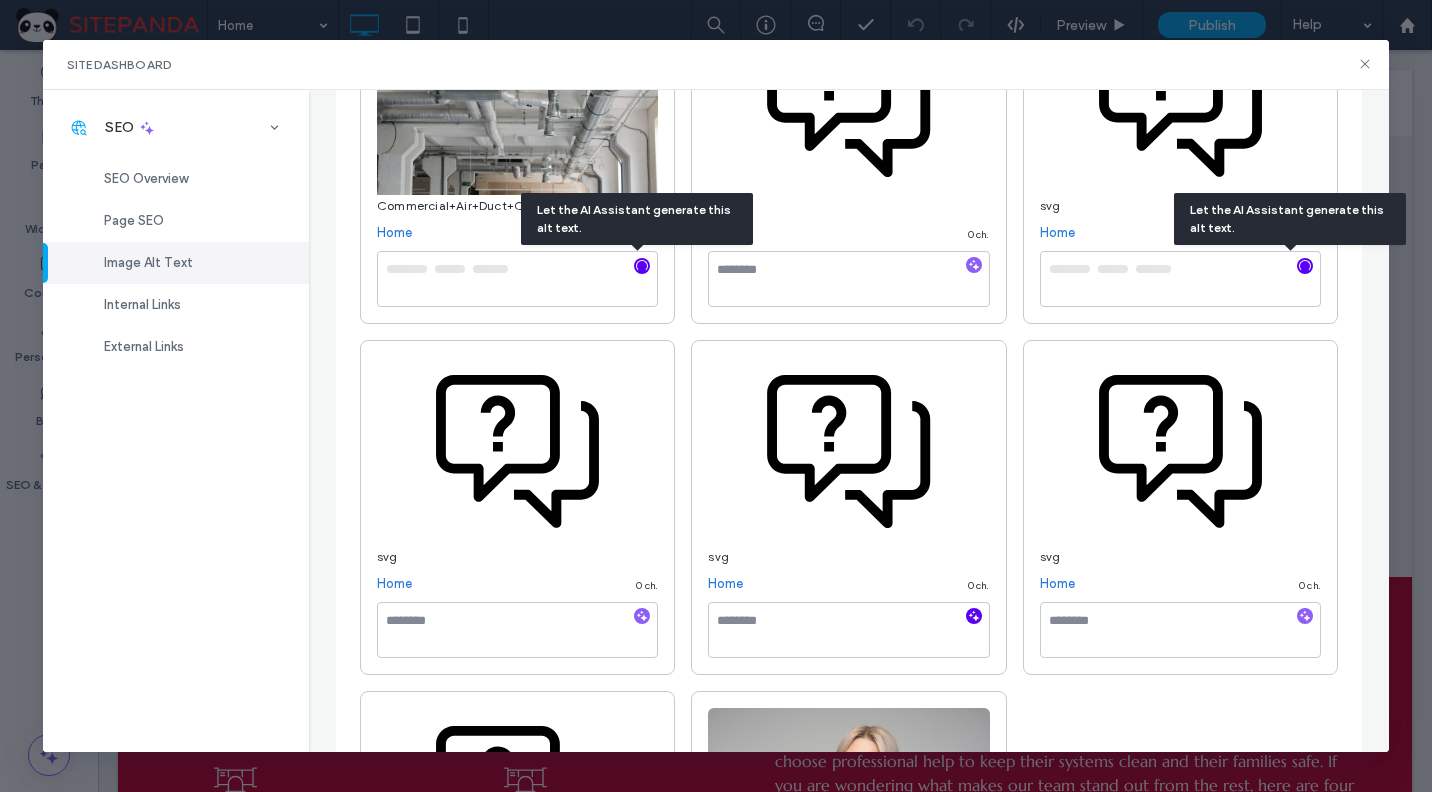 click 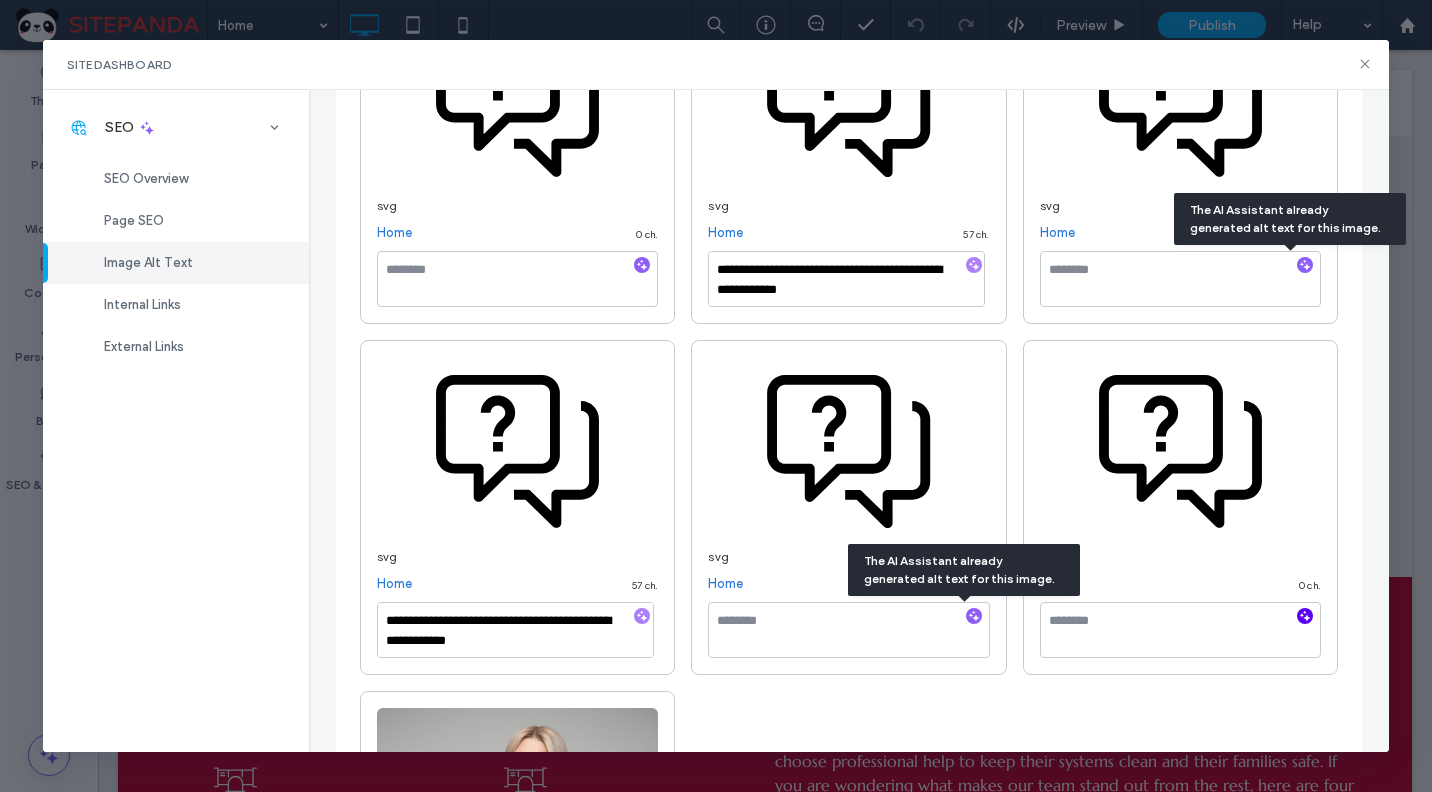 click 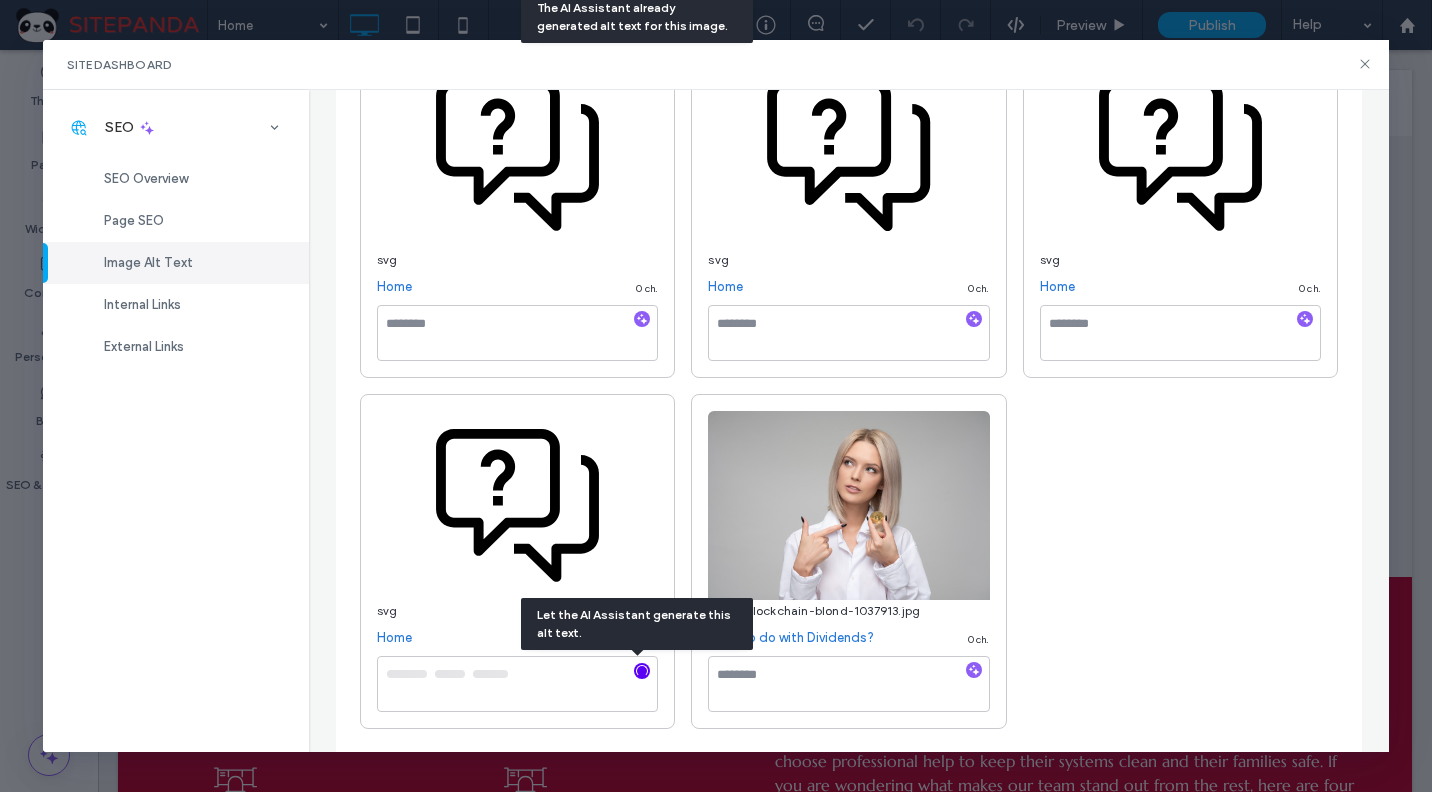 scroll, scrollTop: 1046, scrollLeft: 0, axis: vertical 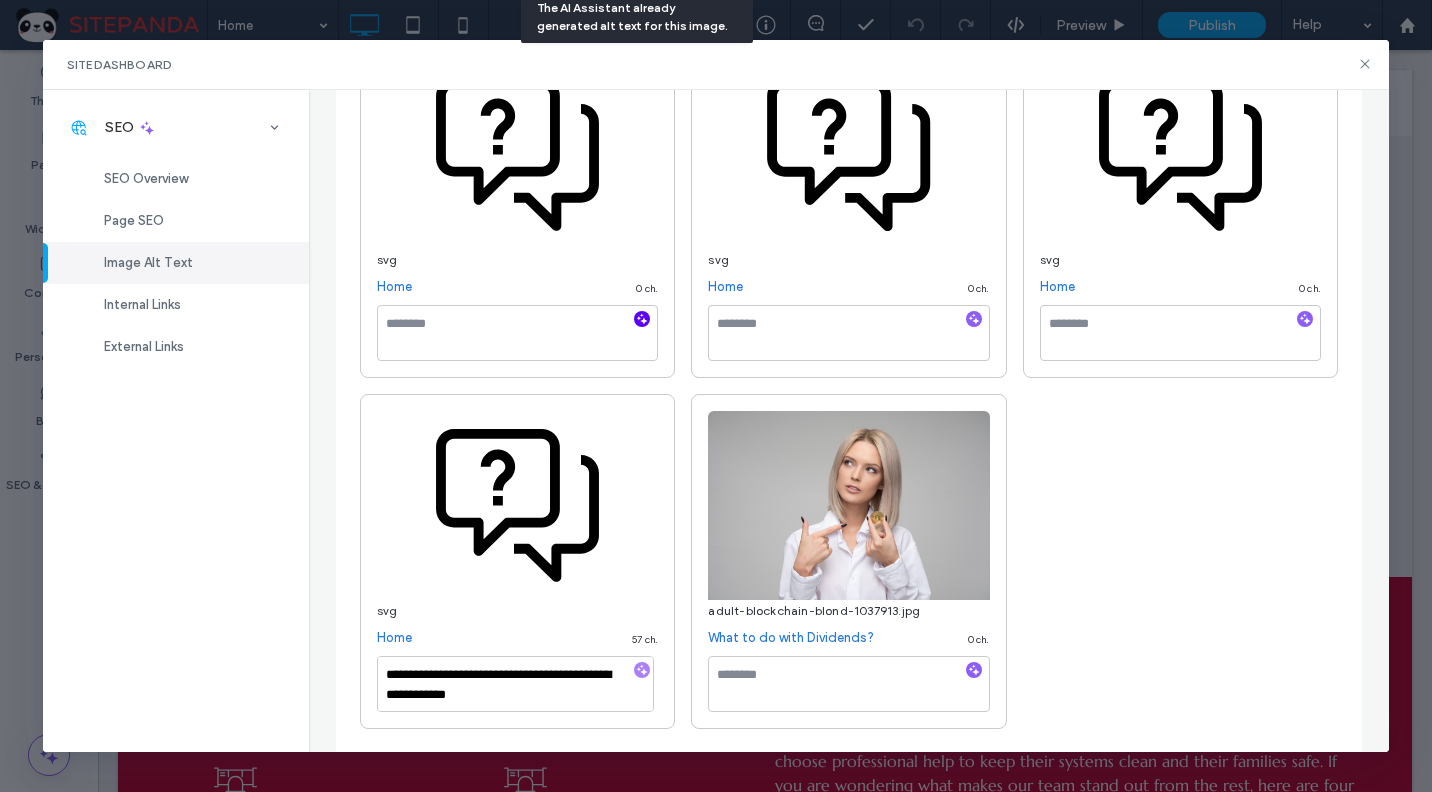 click 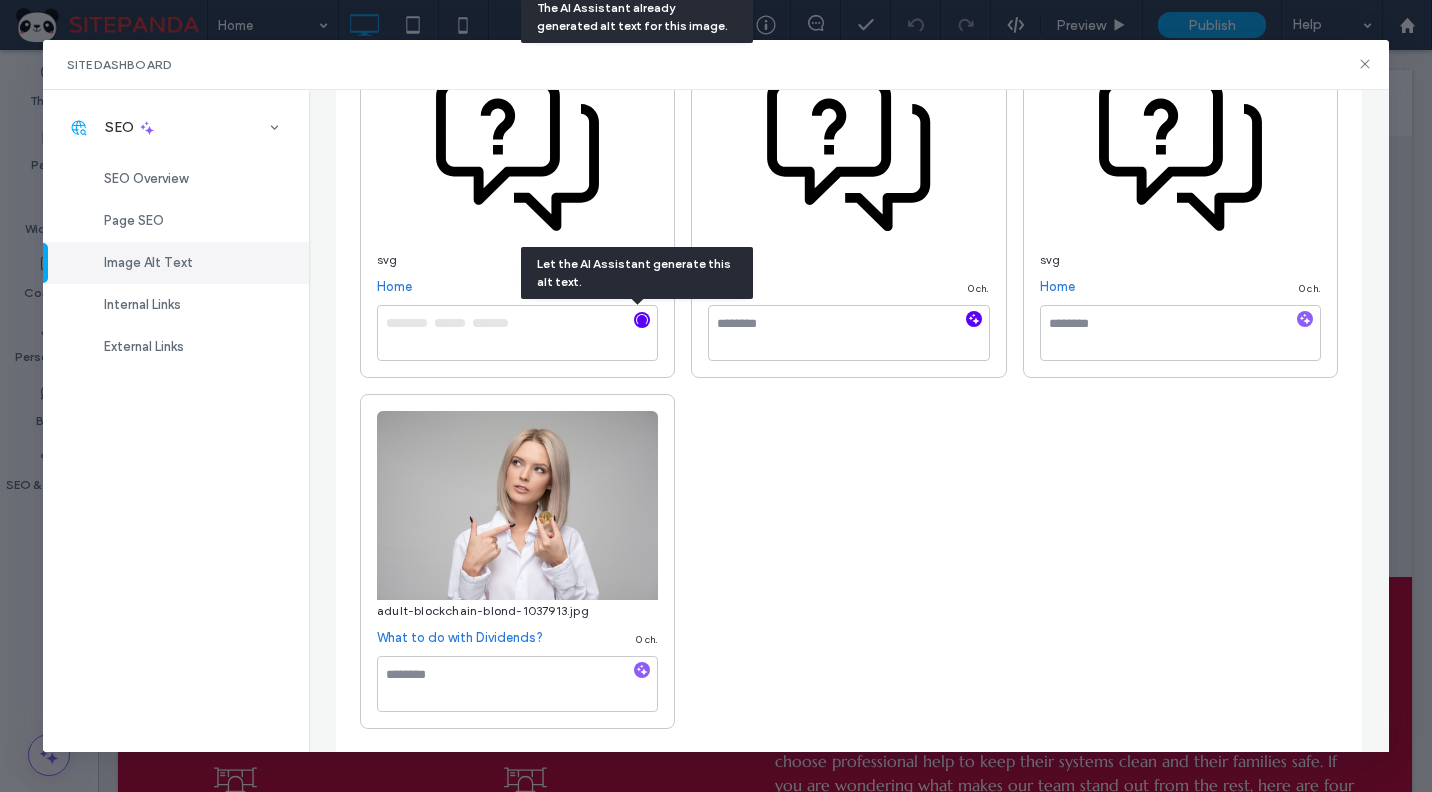 click 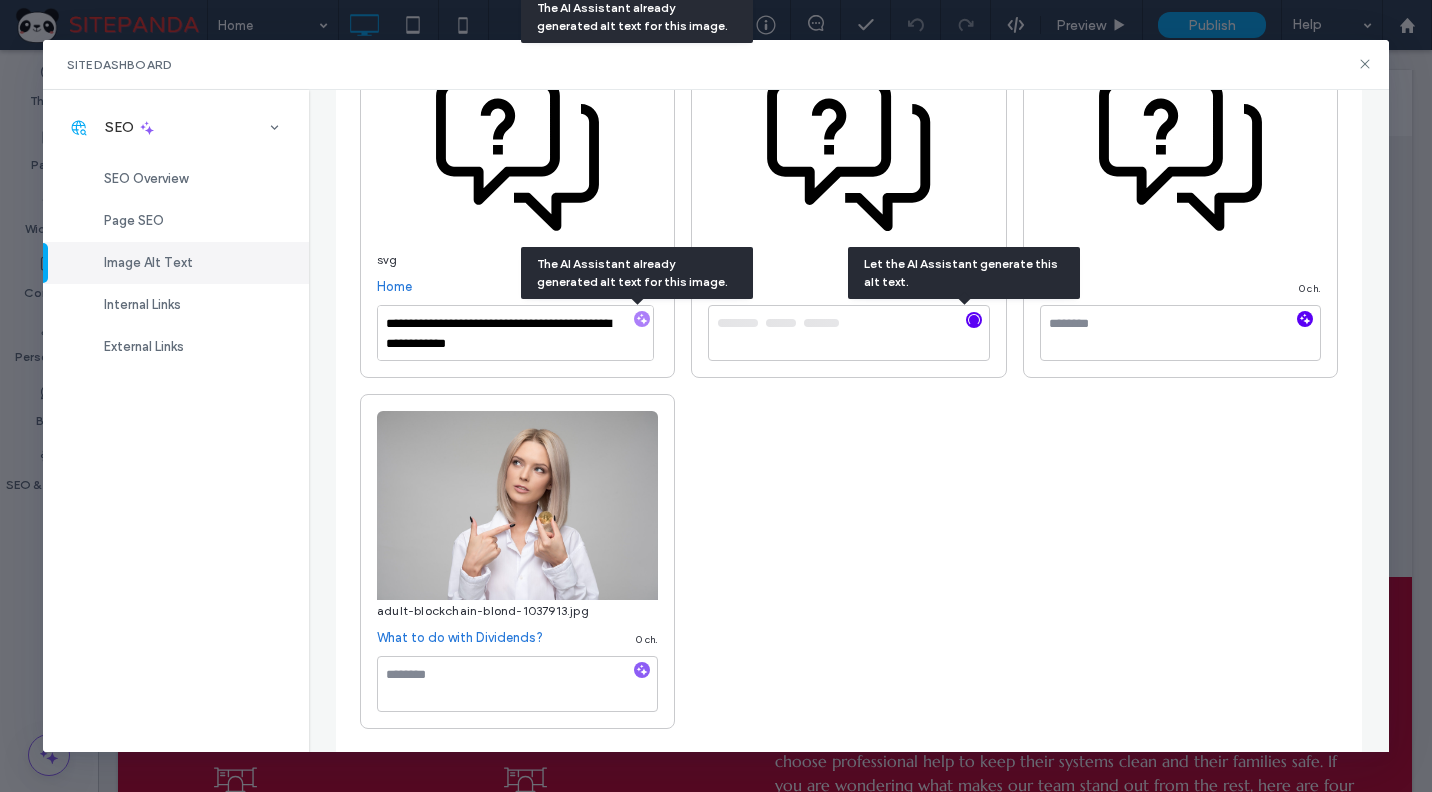 click 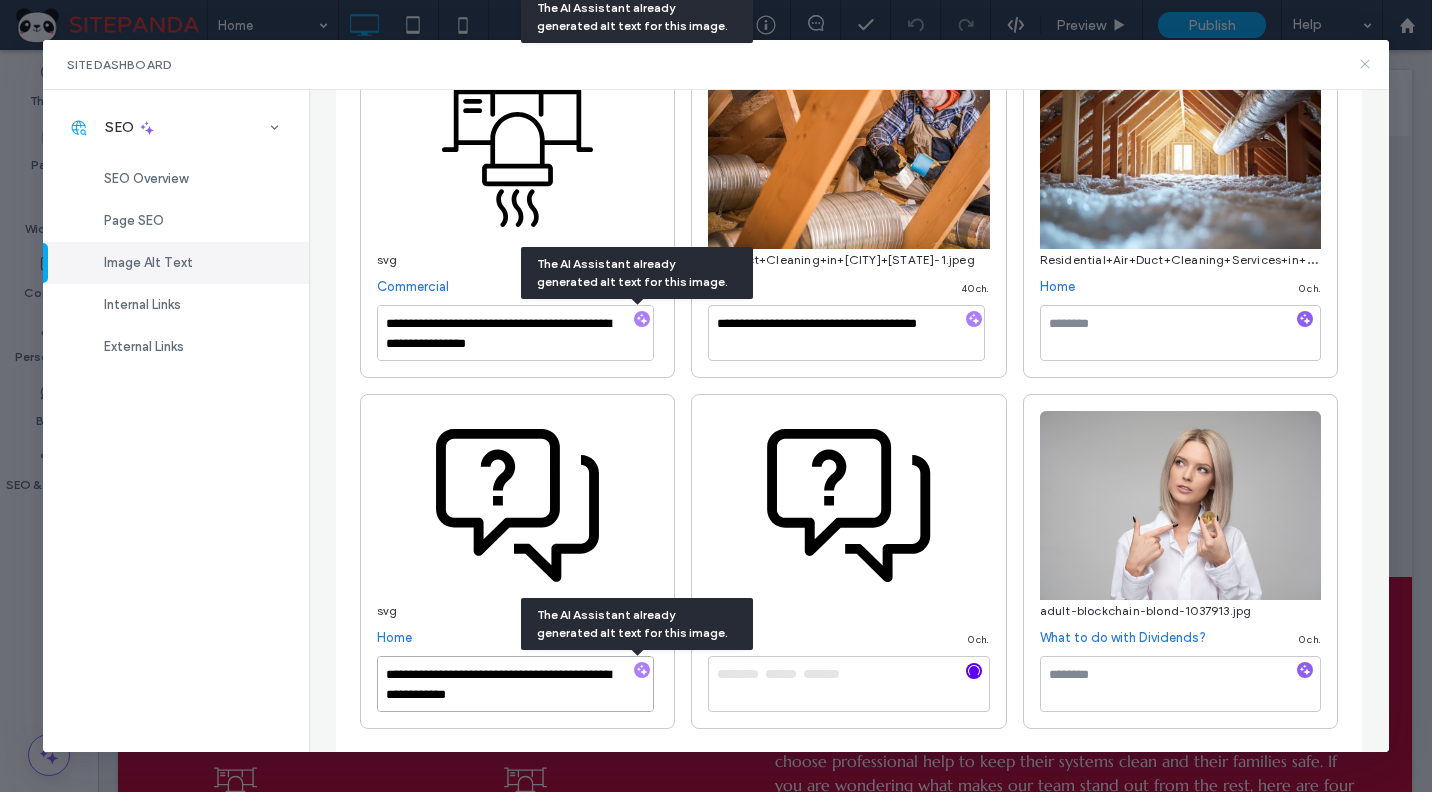 scroll, scrollTop: 695, scrollLeft: 0, axis: vertical 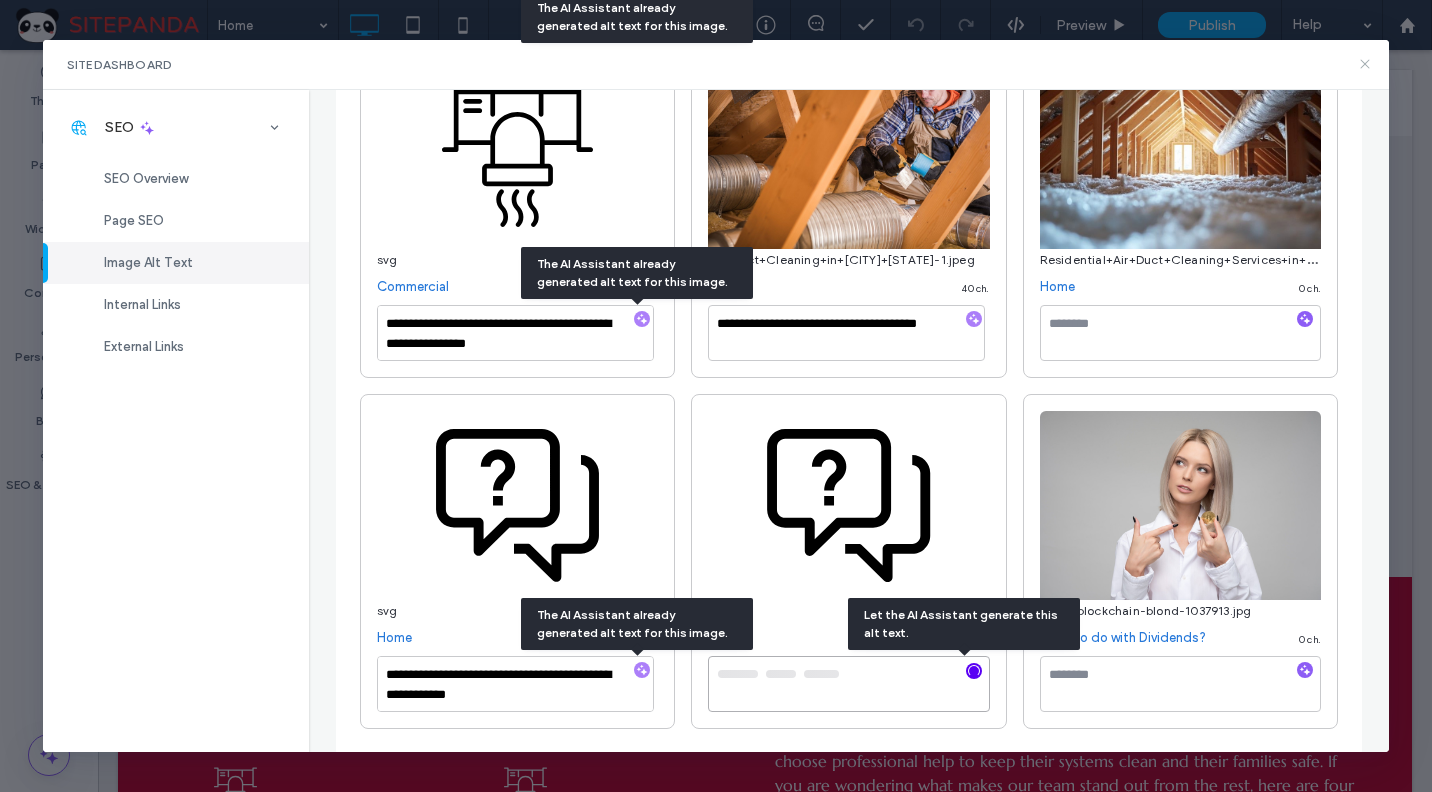 drag, startPoint x: 1361, startPoint y: 63, endPoint x: 40, endPoint y: 311, distance: 1344.0778 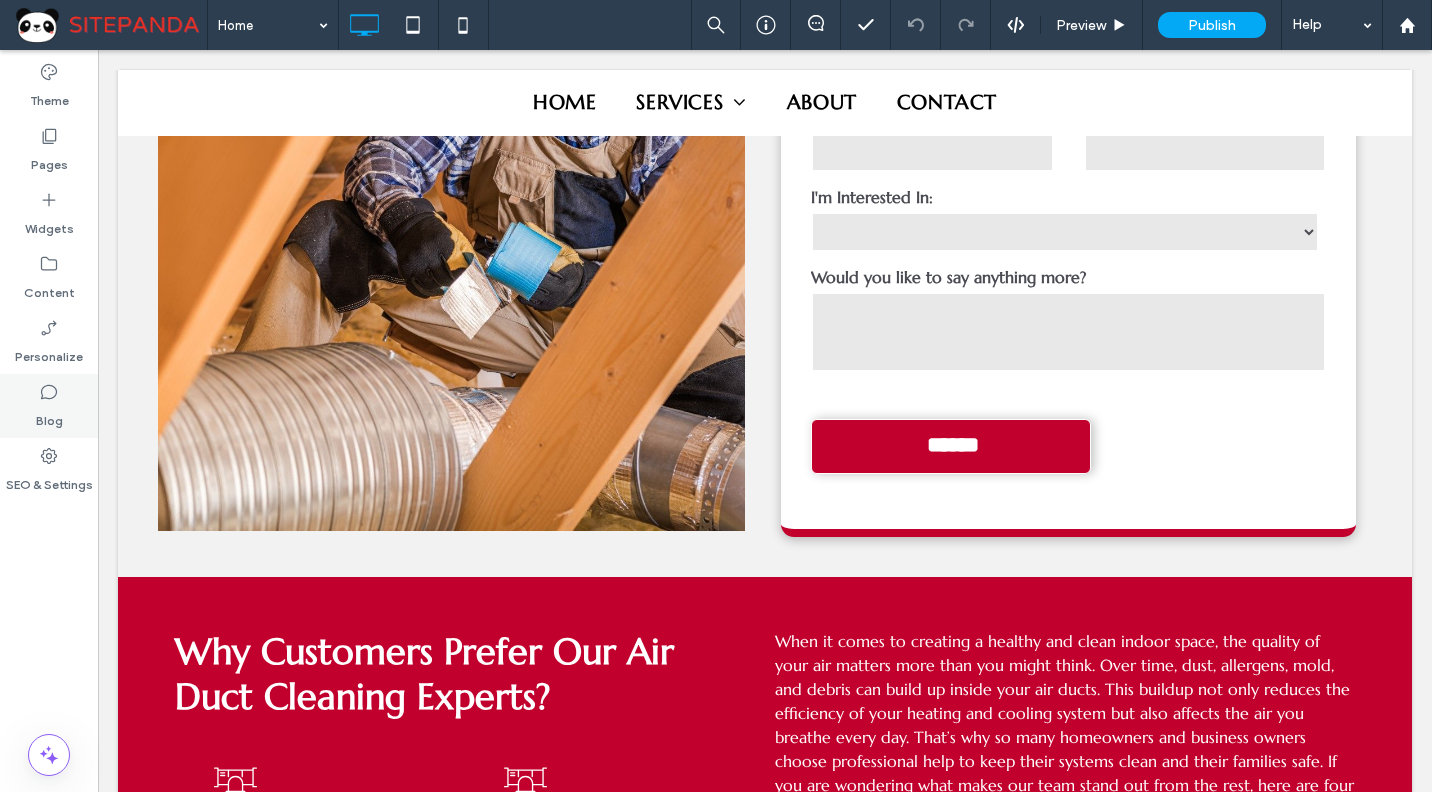 click on "Blog" at bounding box center (49, 416) 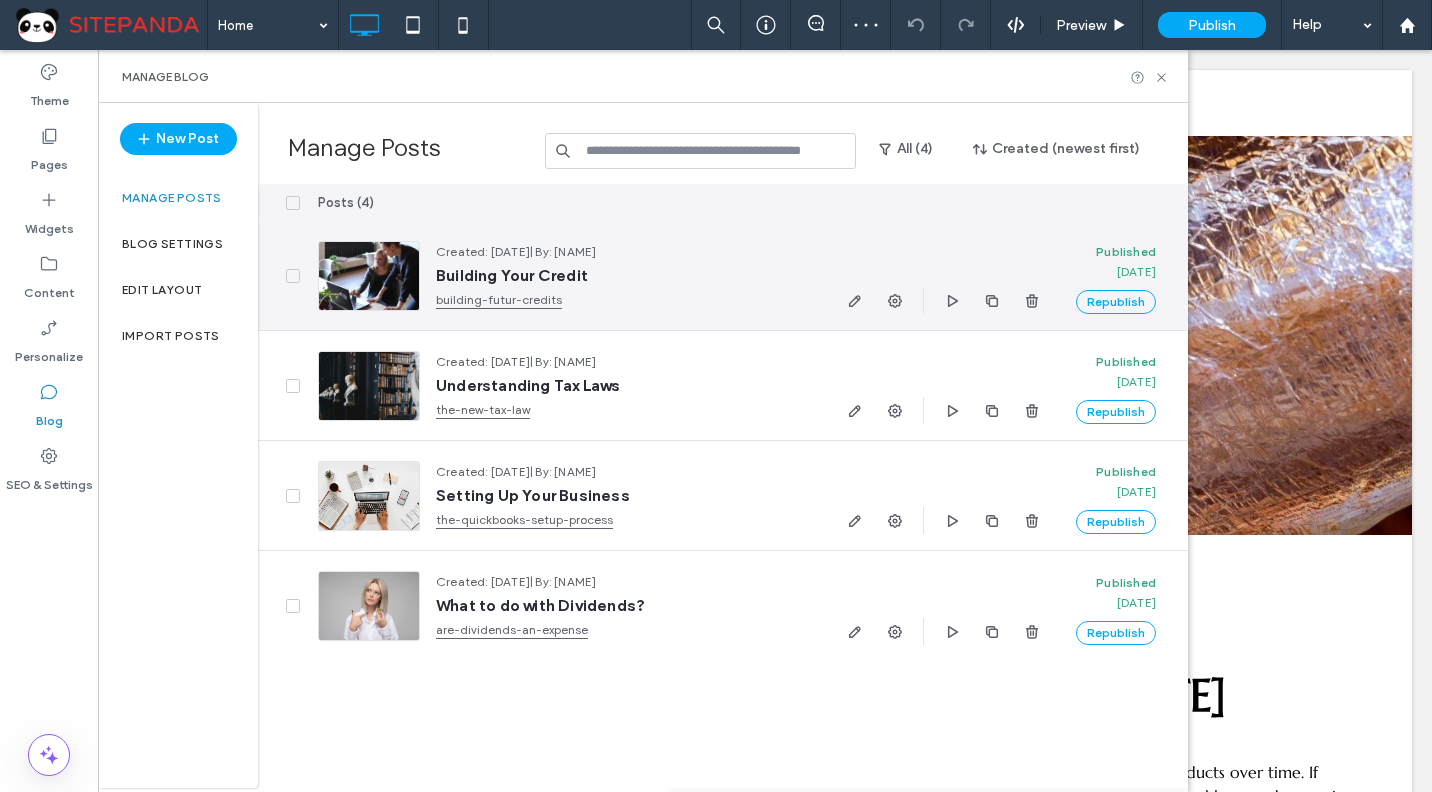 scroll, scrollTop: 0, scrollLeft: 0, axis: both 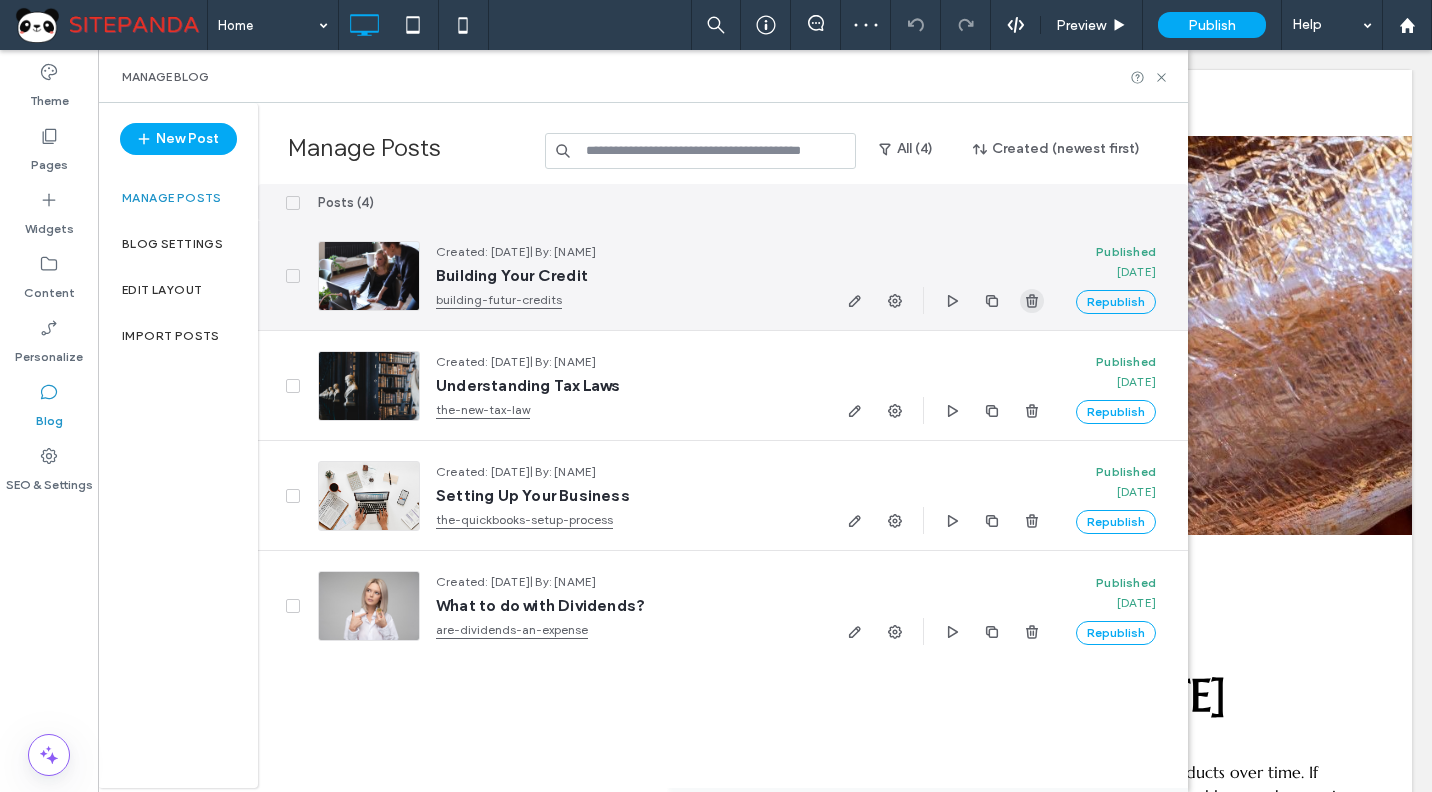 click 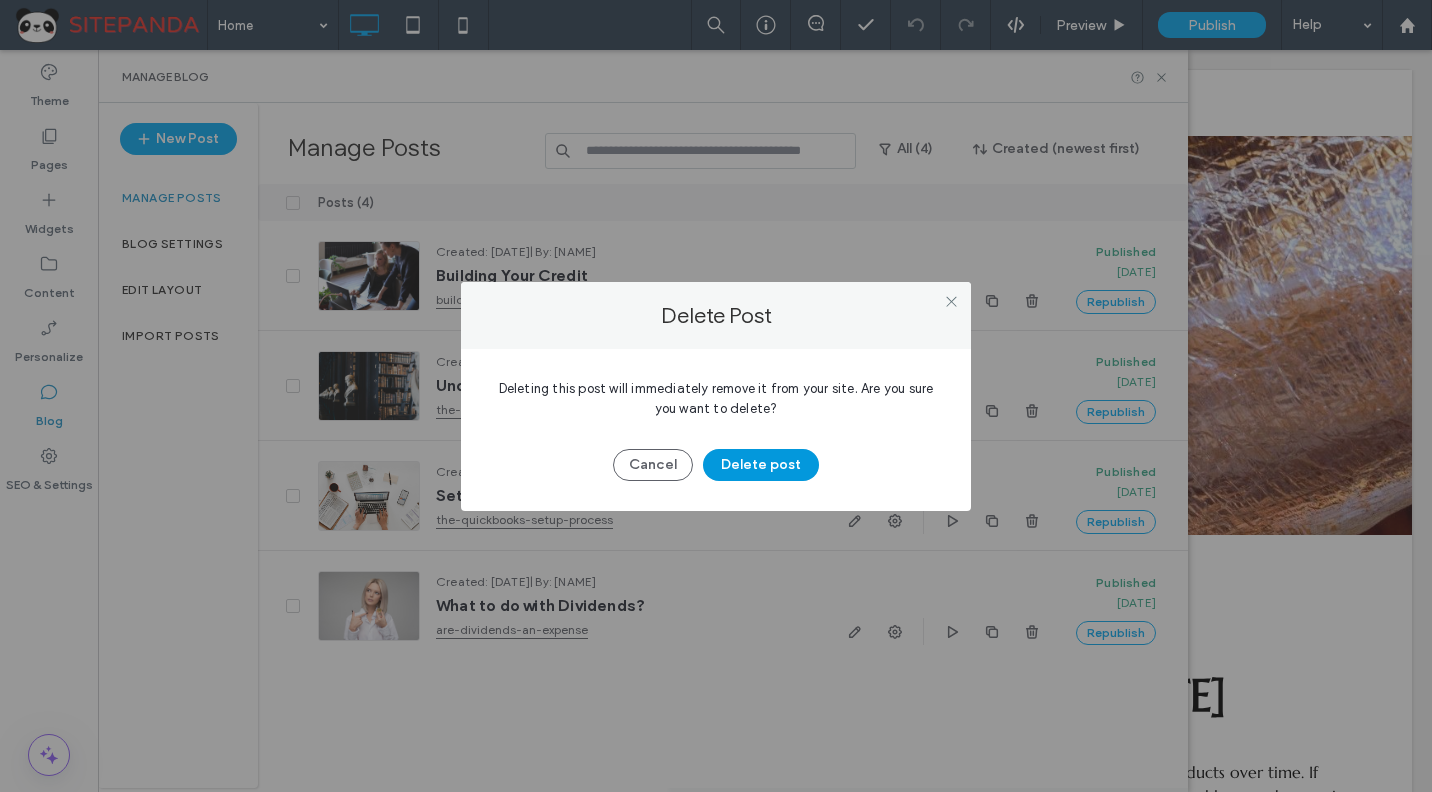 click on "Delete post" at bounding box center [761, 465] 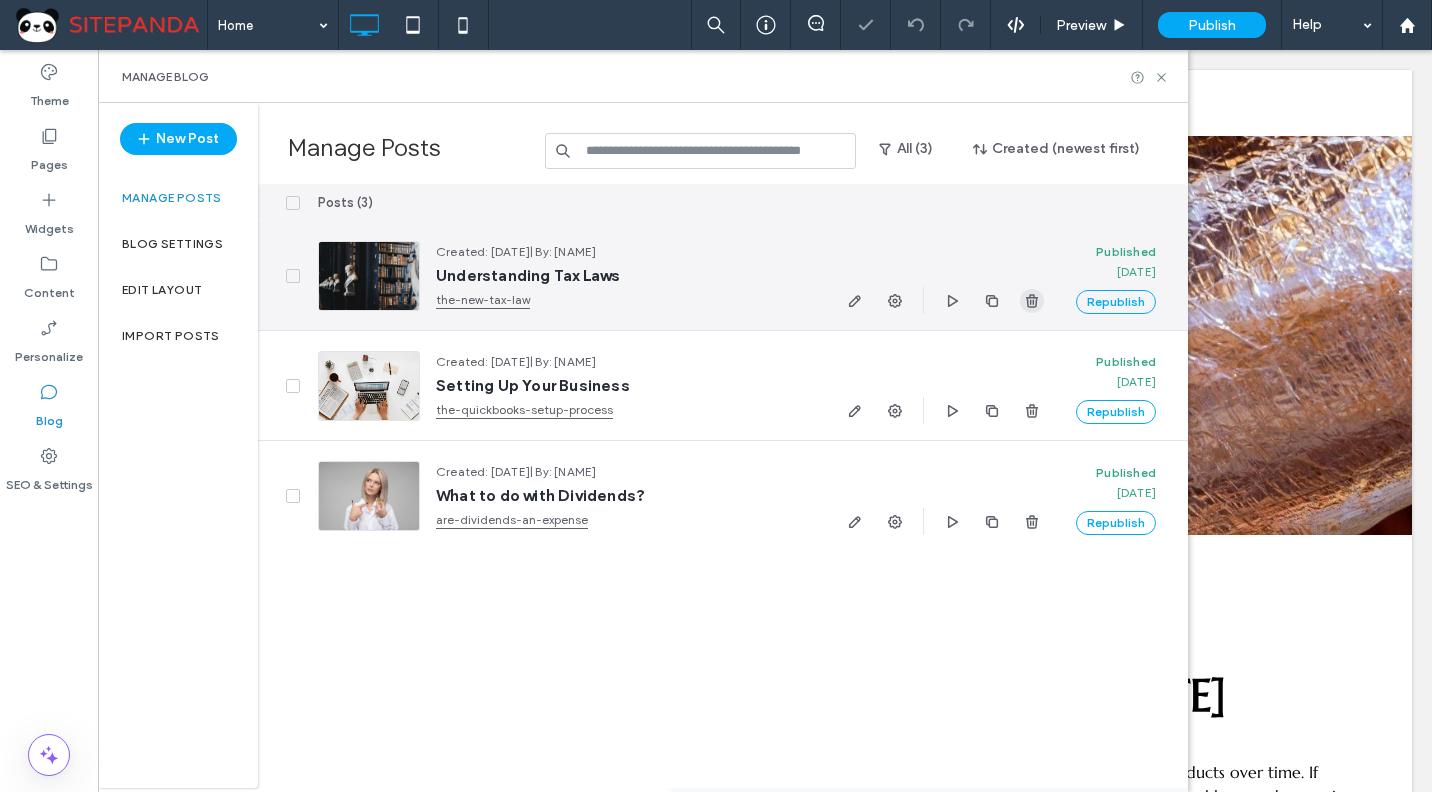 click 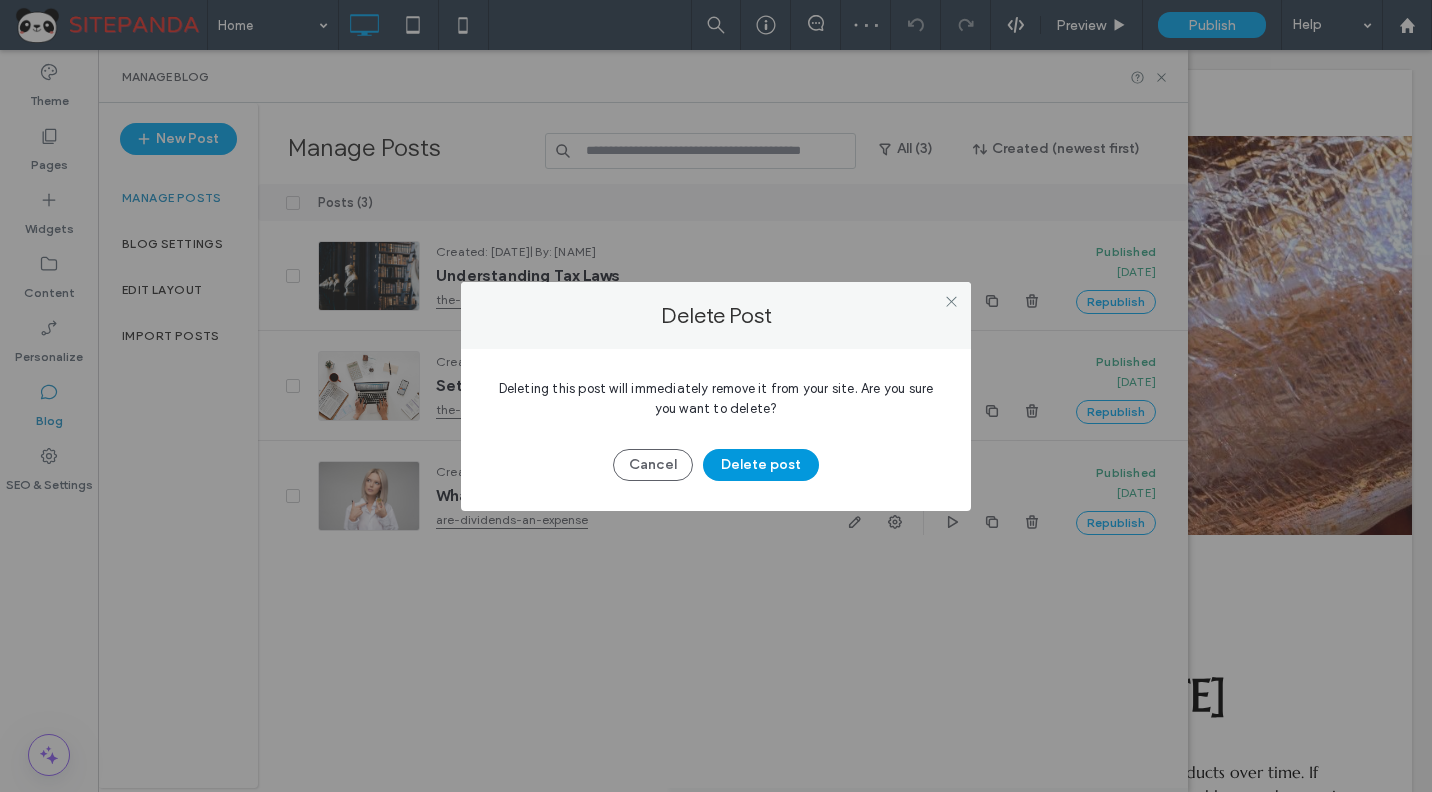 click on "Delete post" at bounding box center [761, 465] 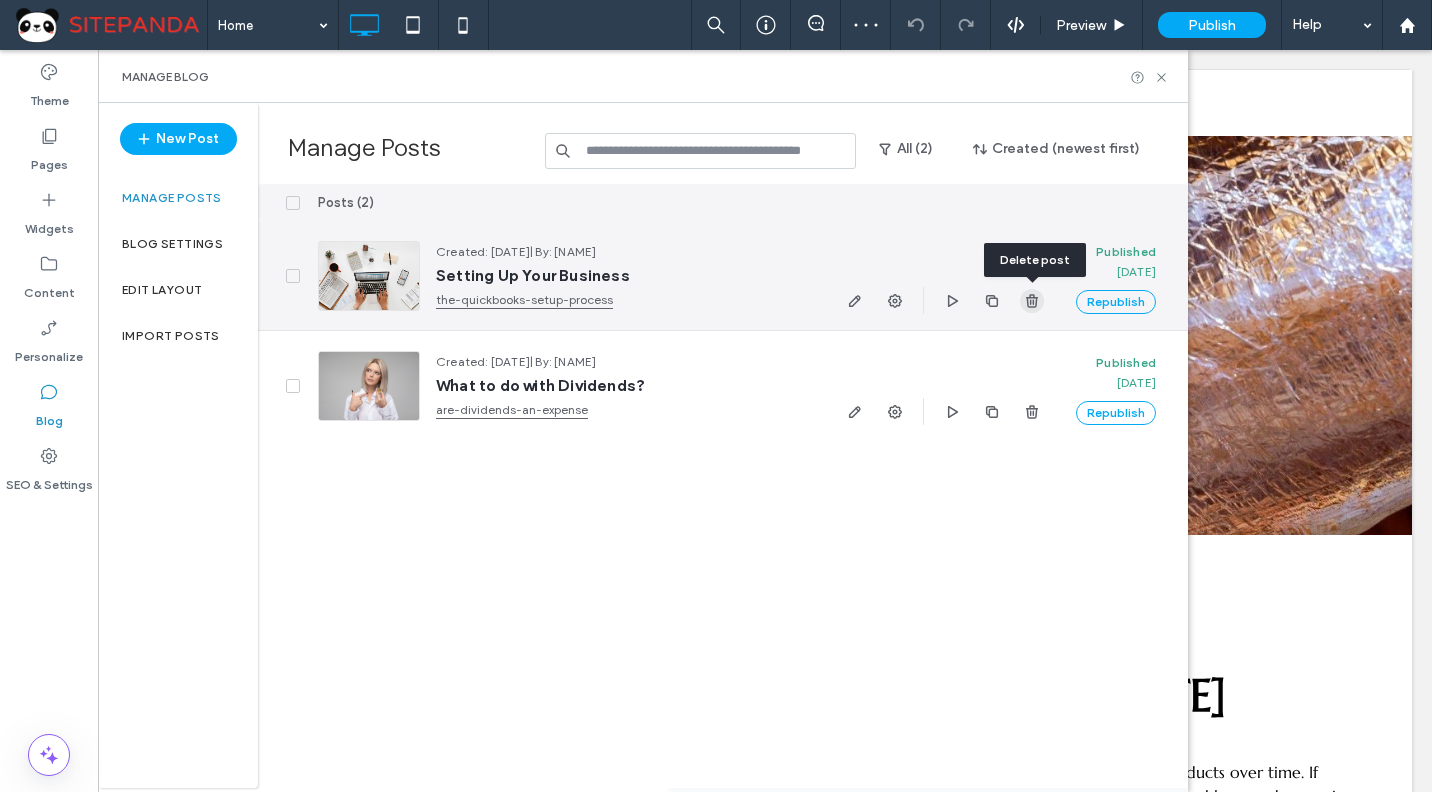click 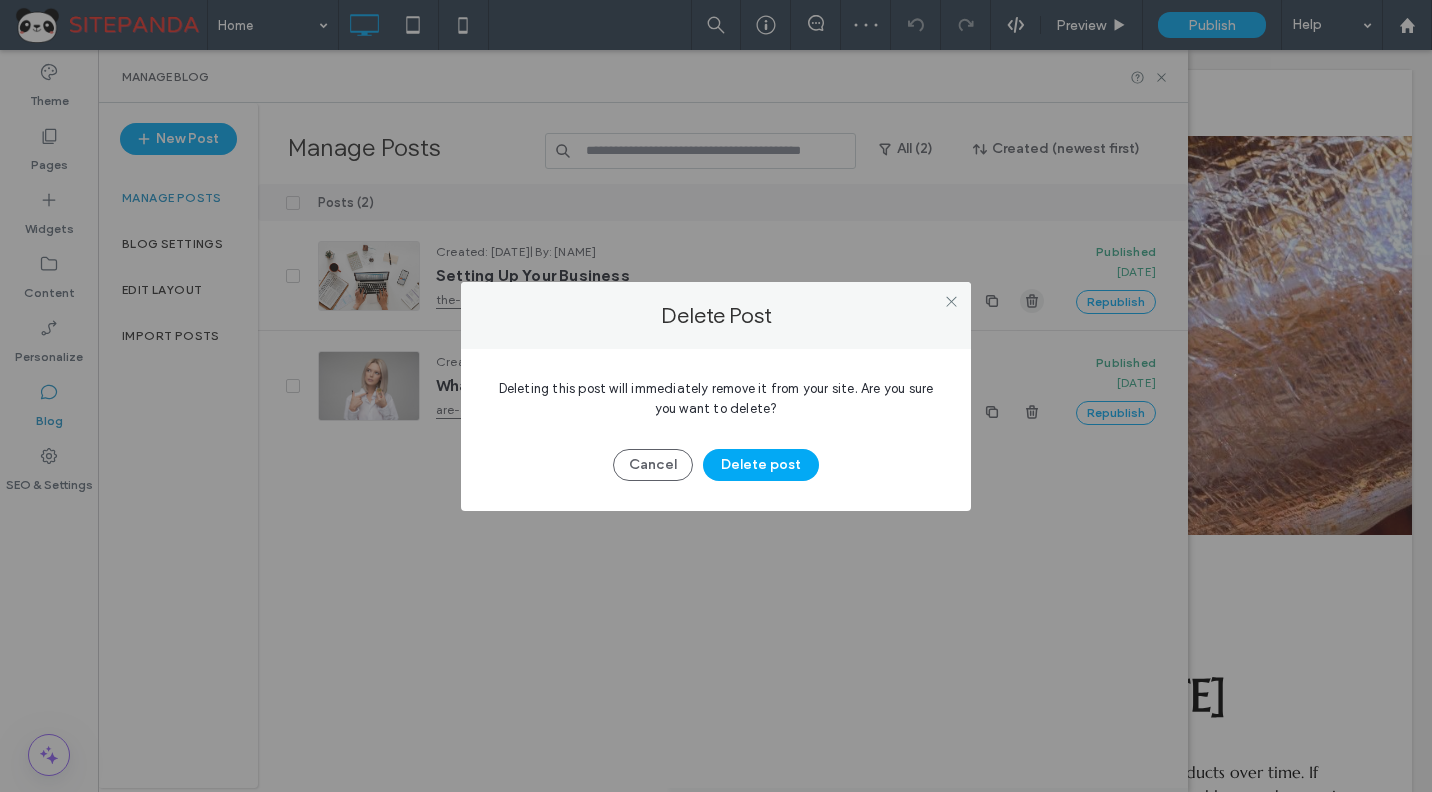 click on "Delete post" at bounding box center [761, 465] 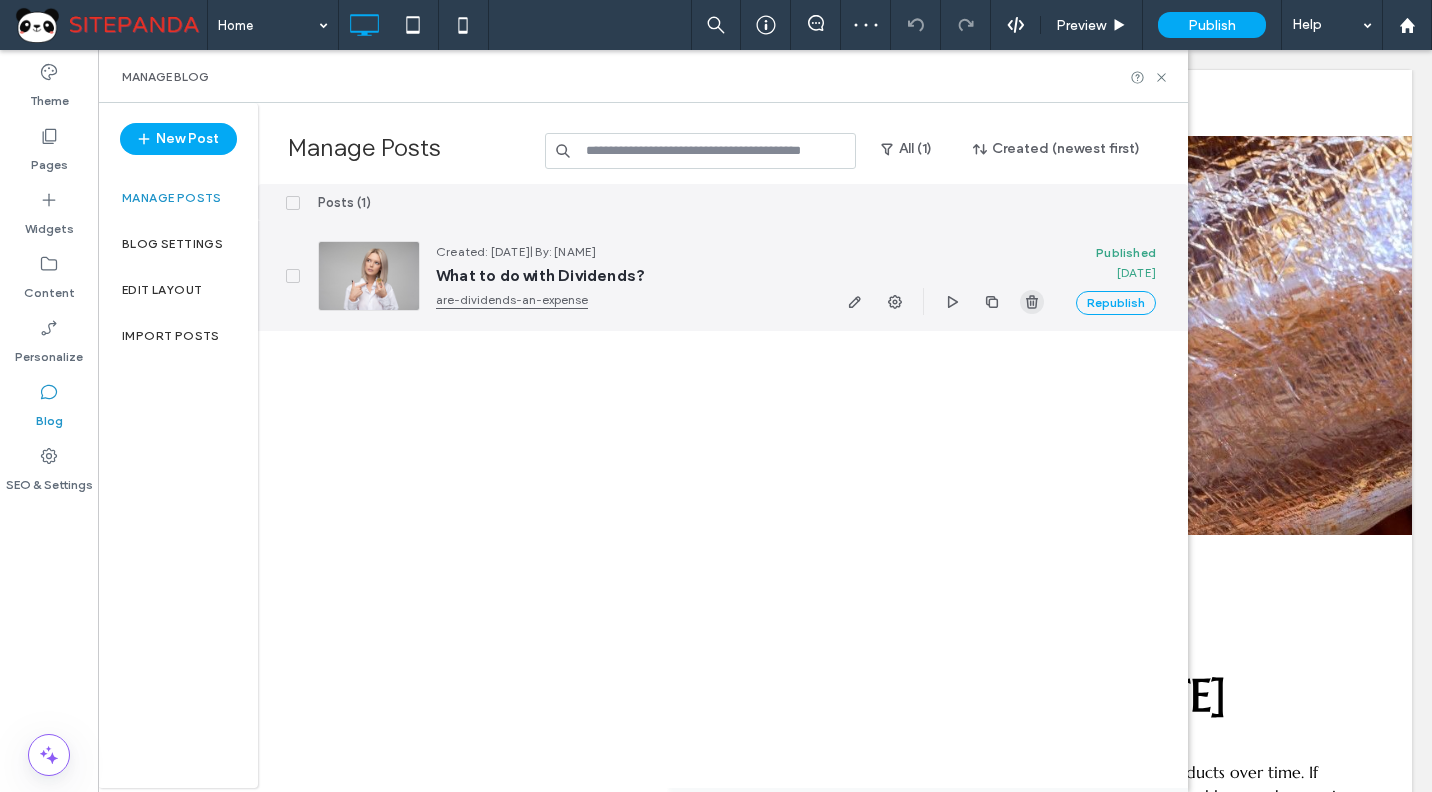 click 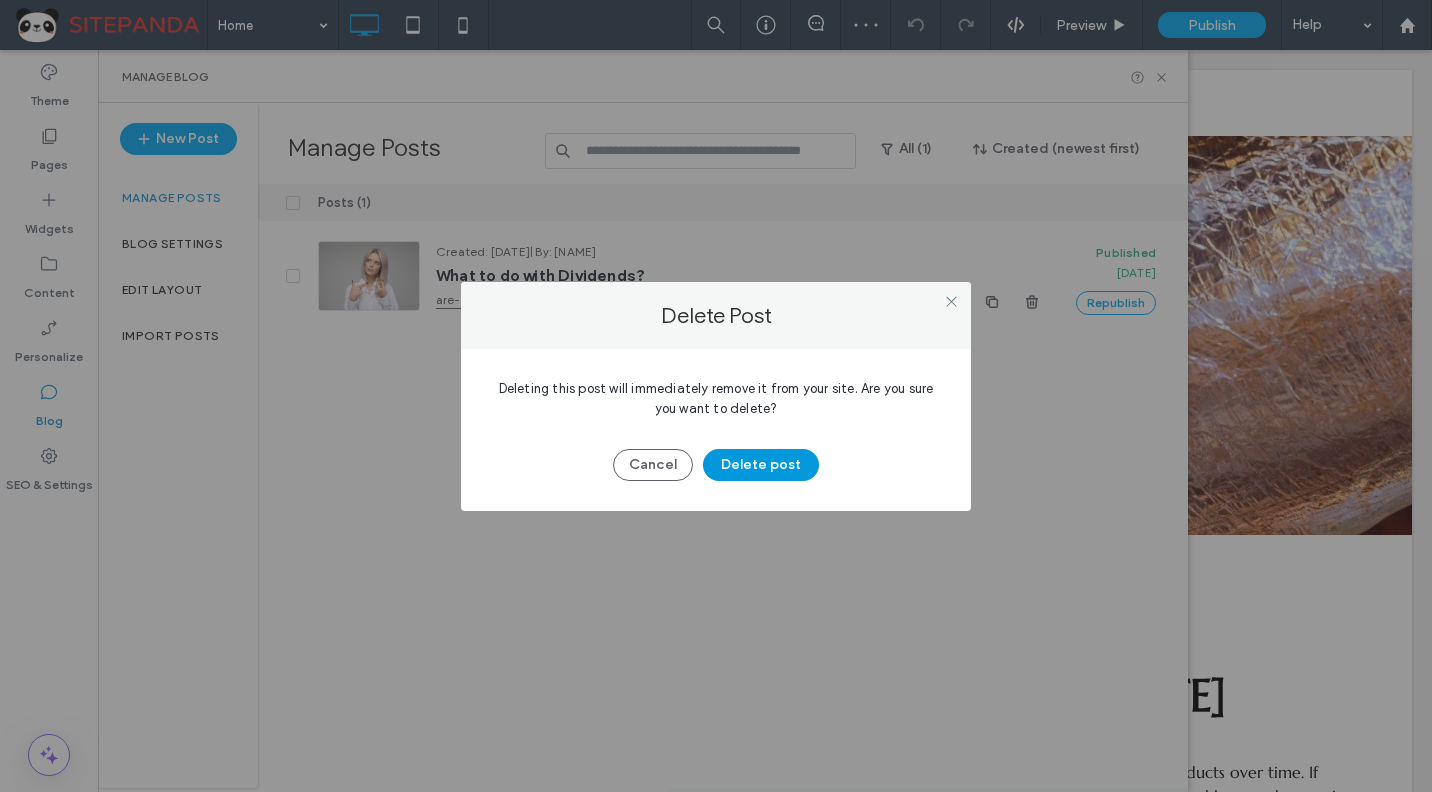 click on "Delete post" at bounding box center (761, 465) 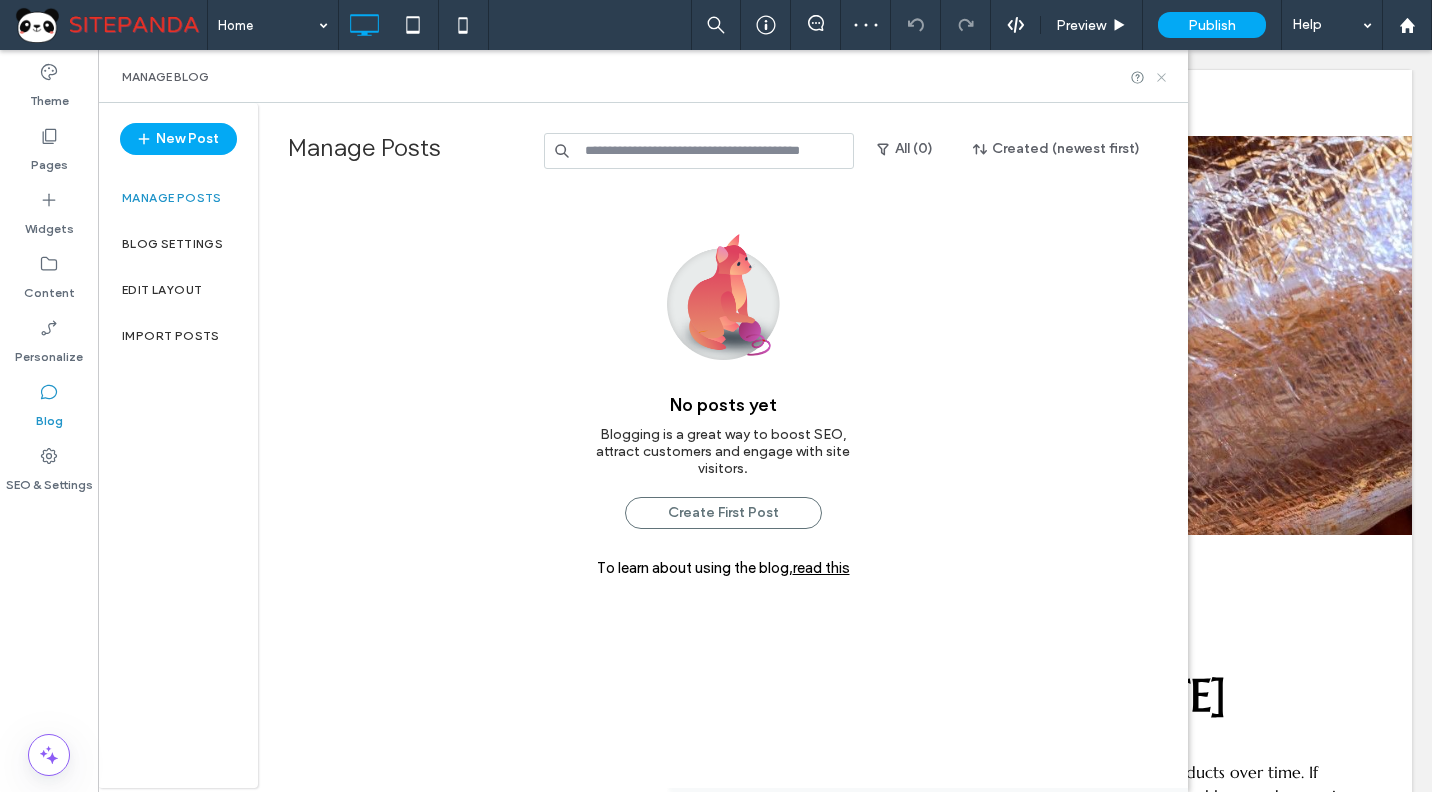 click 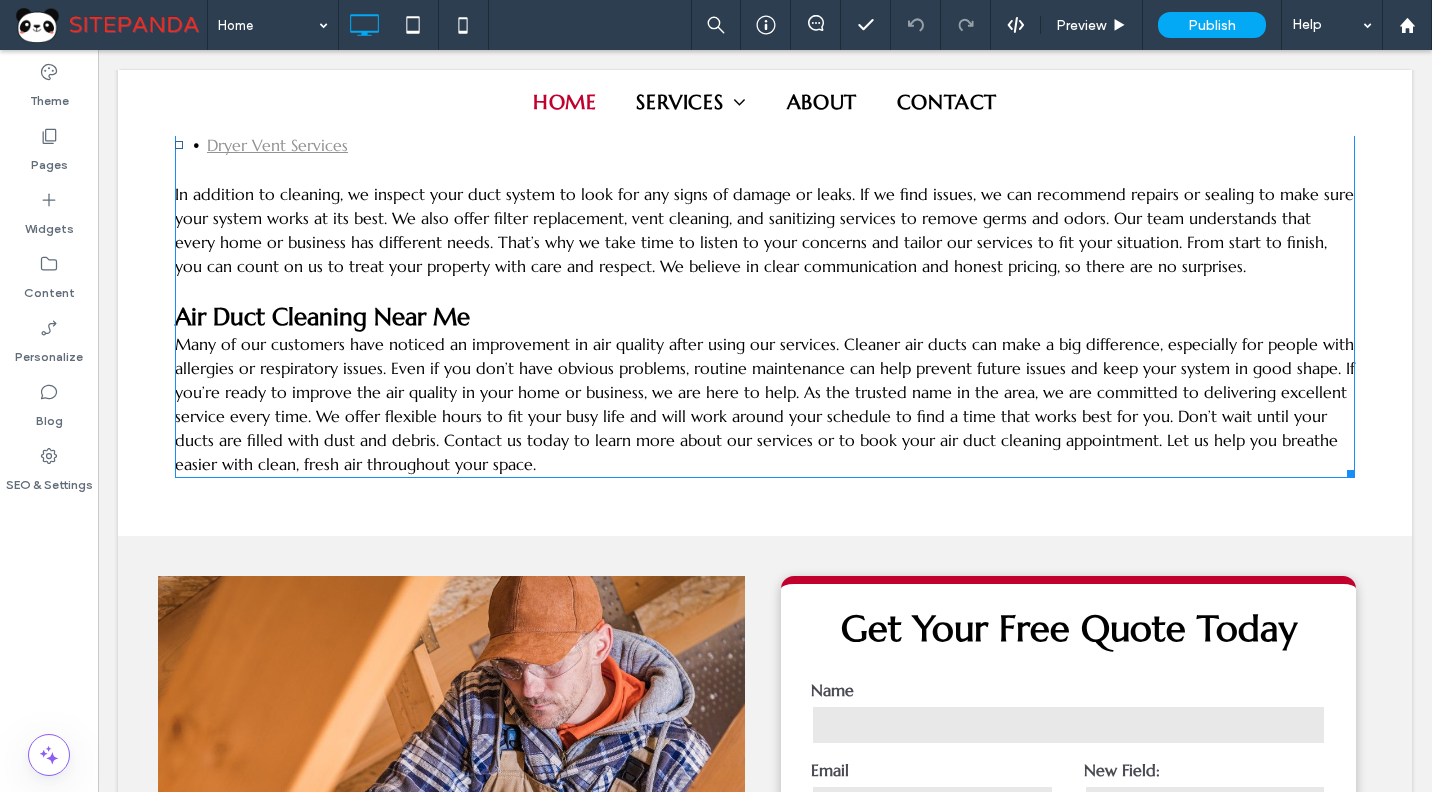 scroll, scrollTop: 1200, scrollLeft: 0, axis: vertical 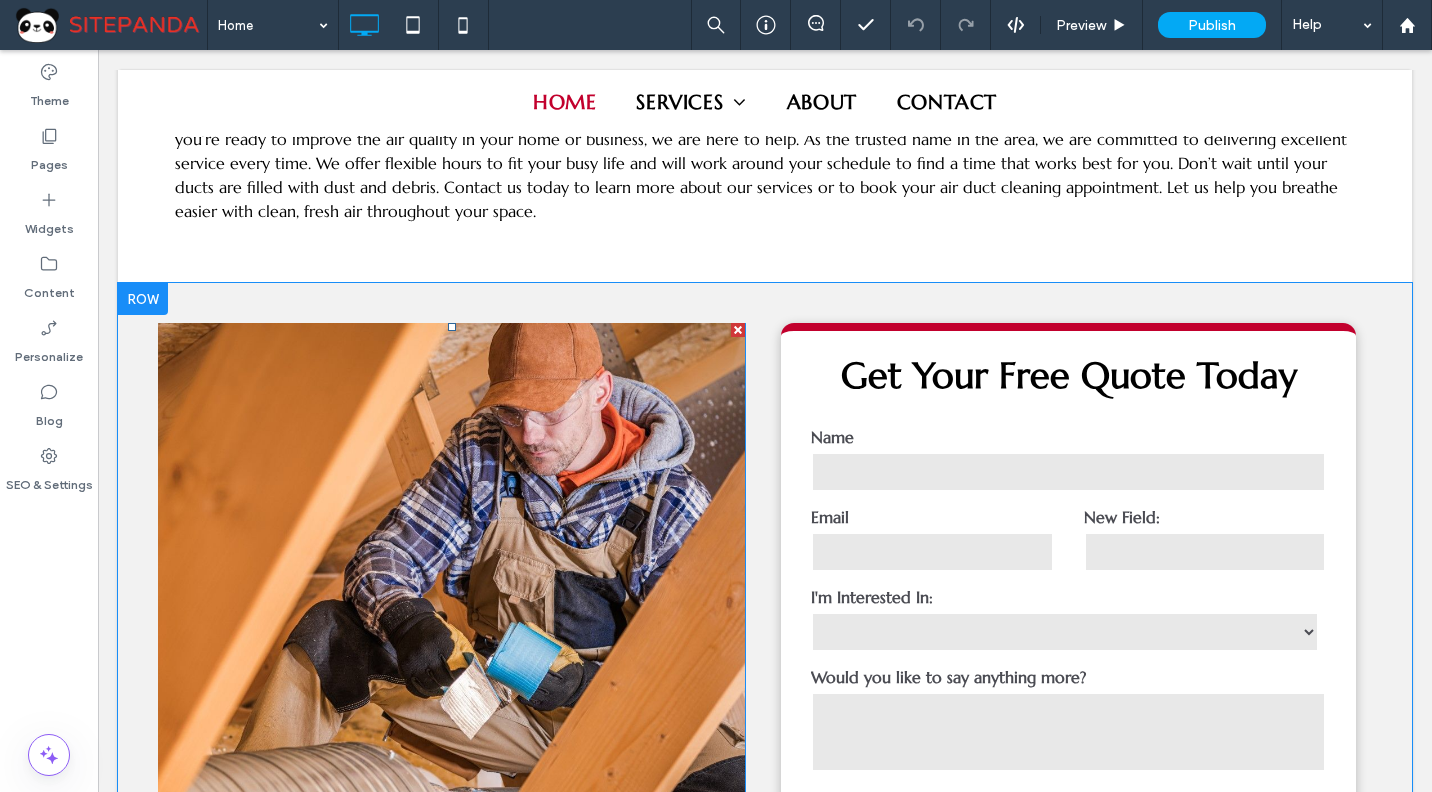 click at bounding box center (451, 627) 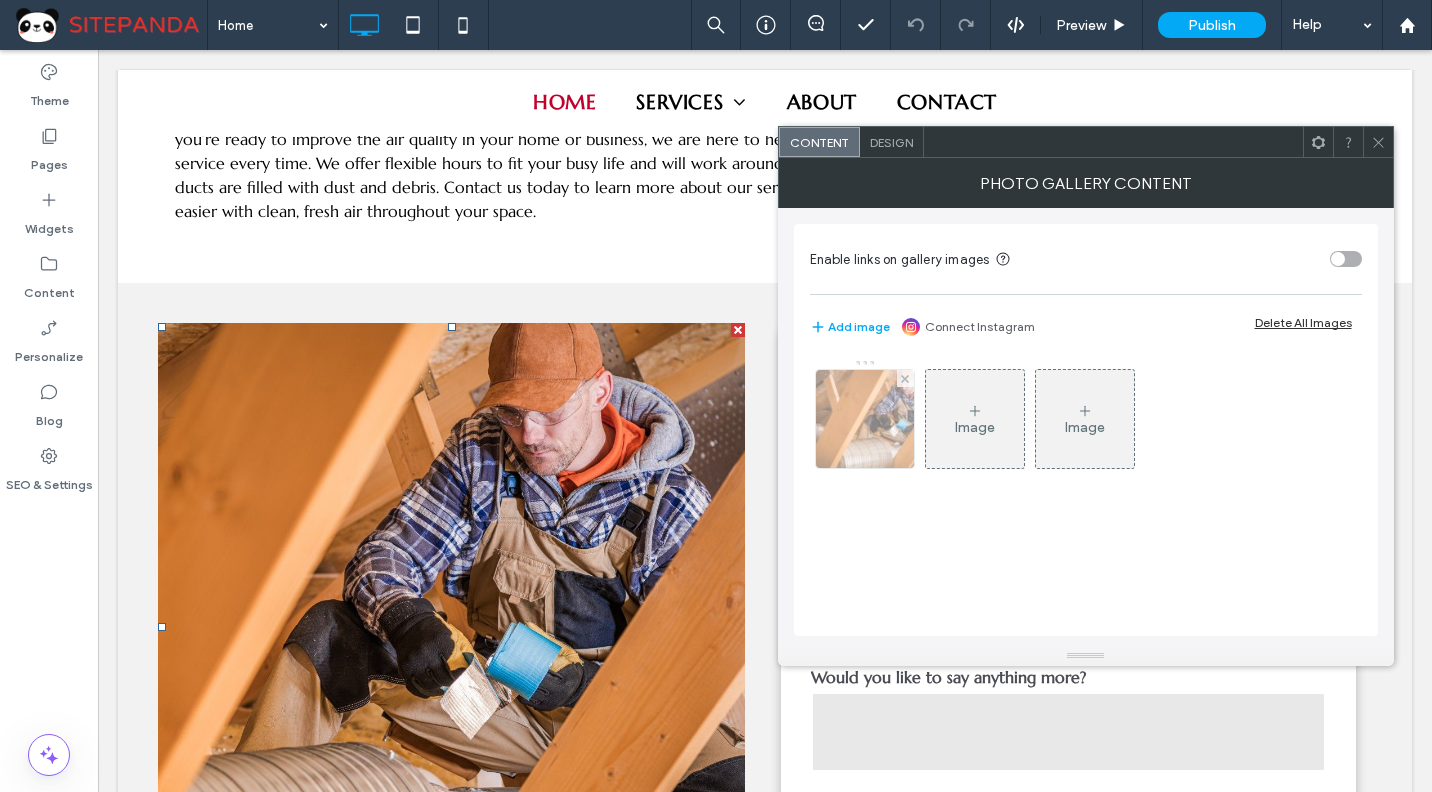 click at bounding box center [864, 419] 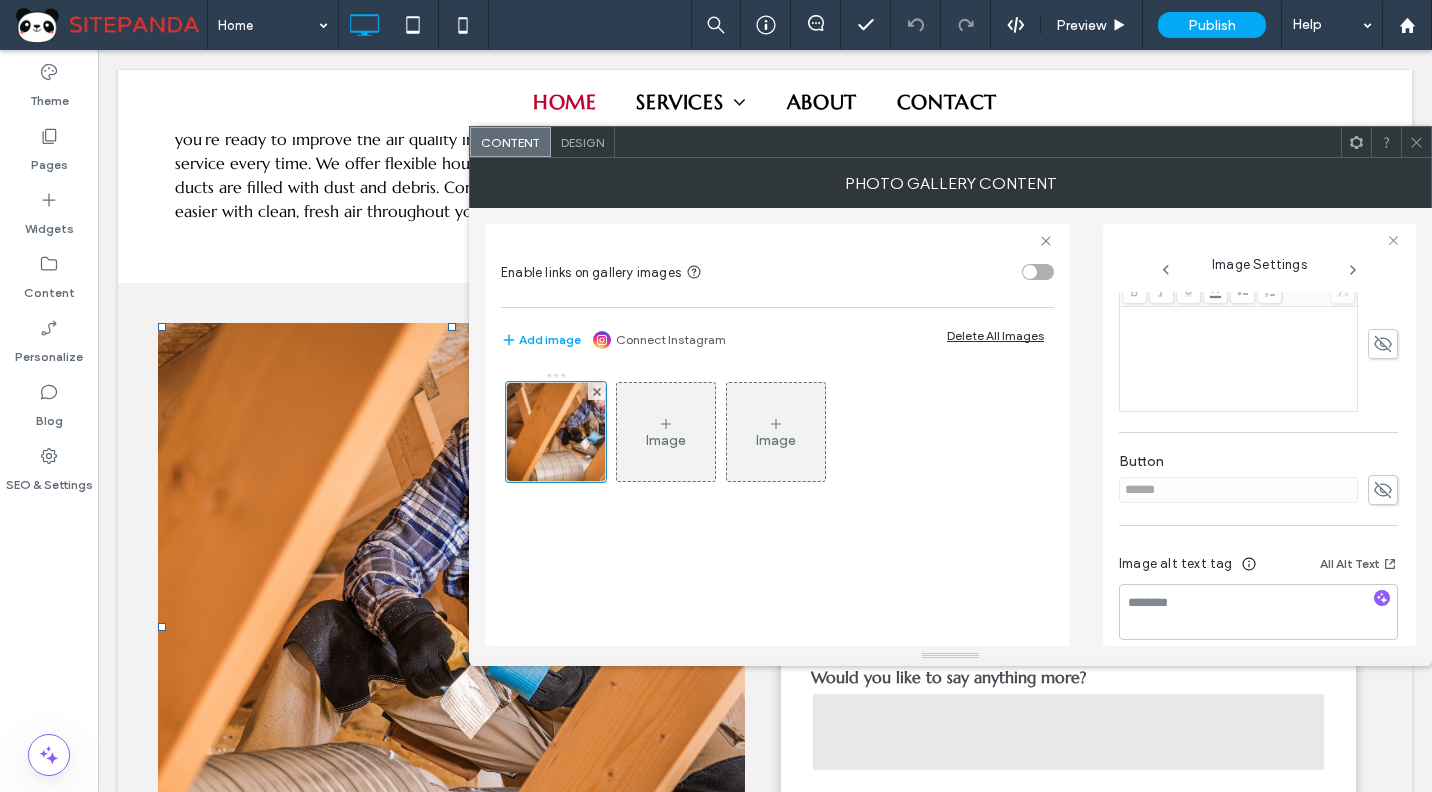scroll, scrollTop: 500, scrollLeft: 0, axis: vertical 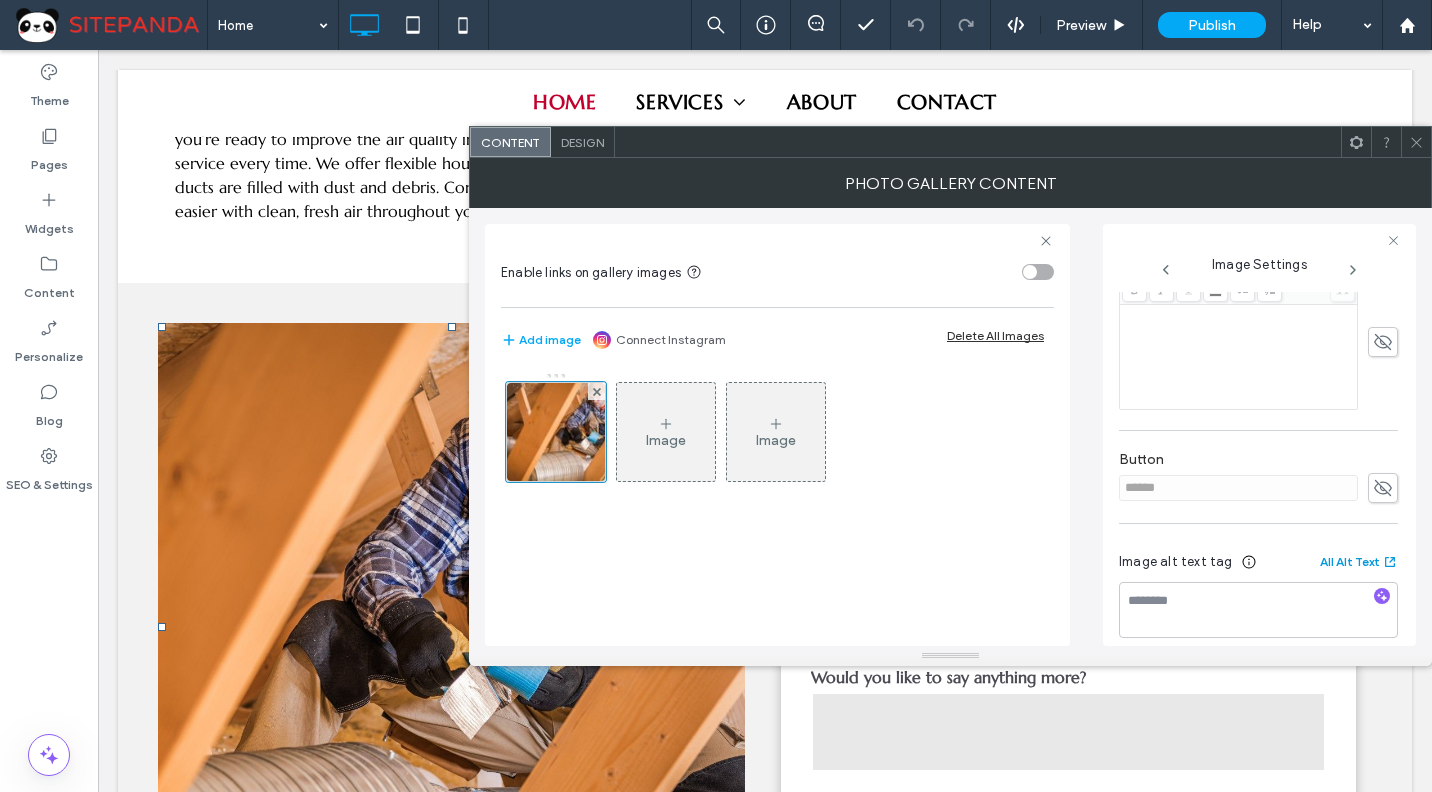 click 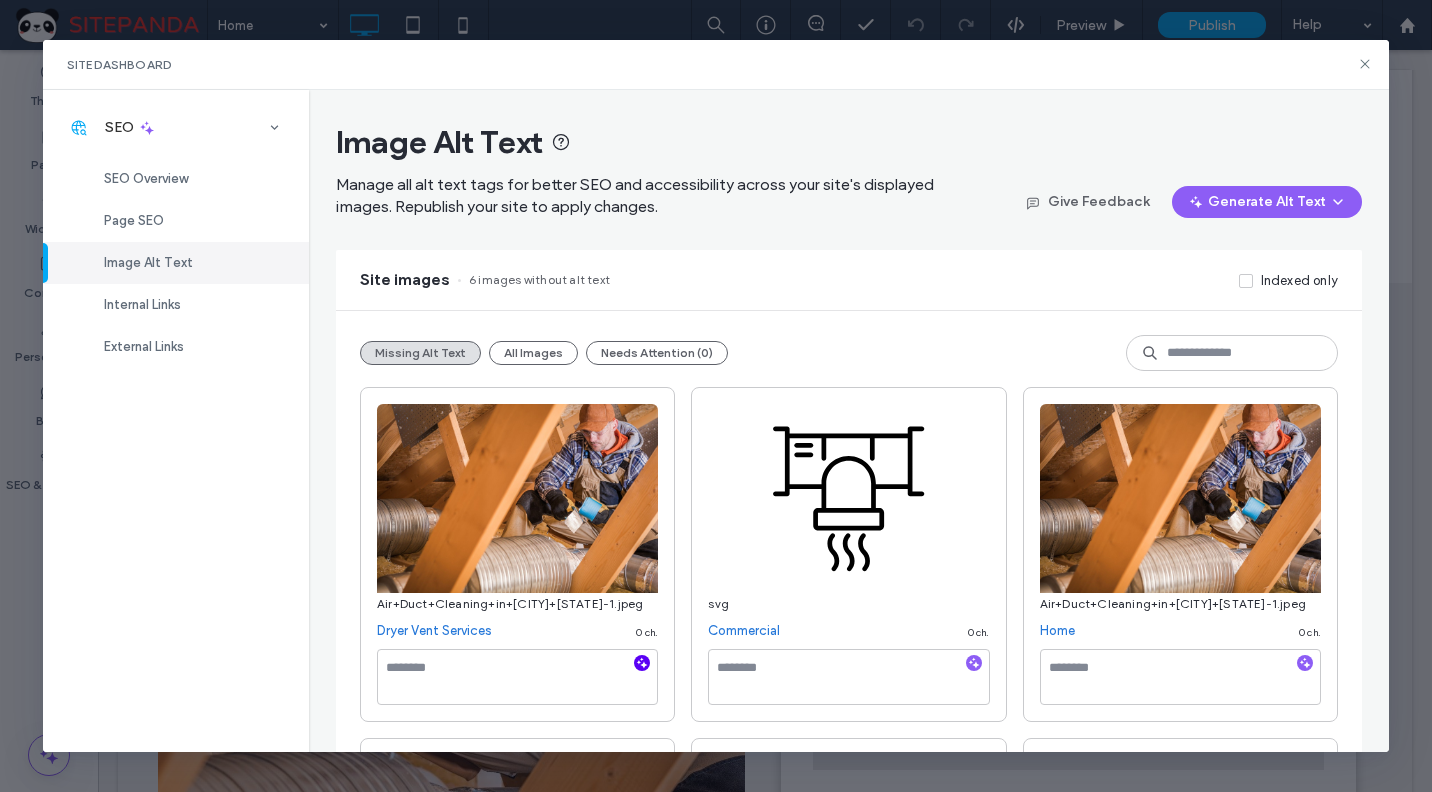 click 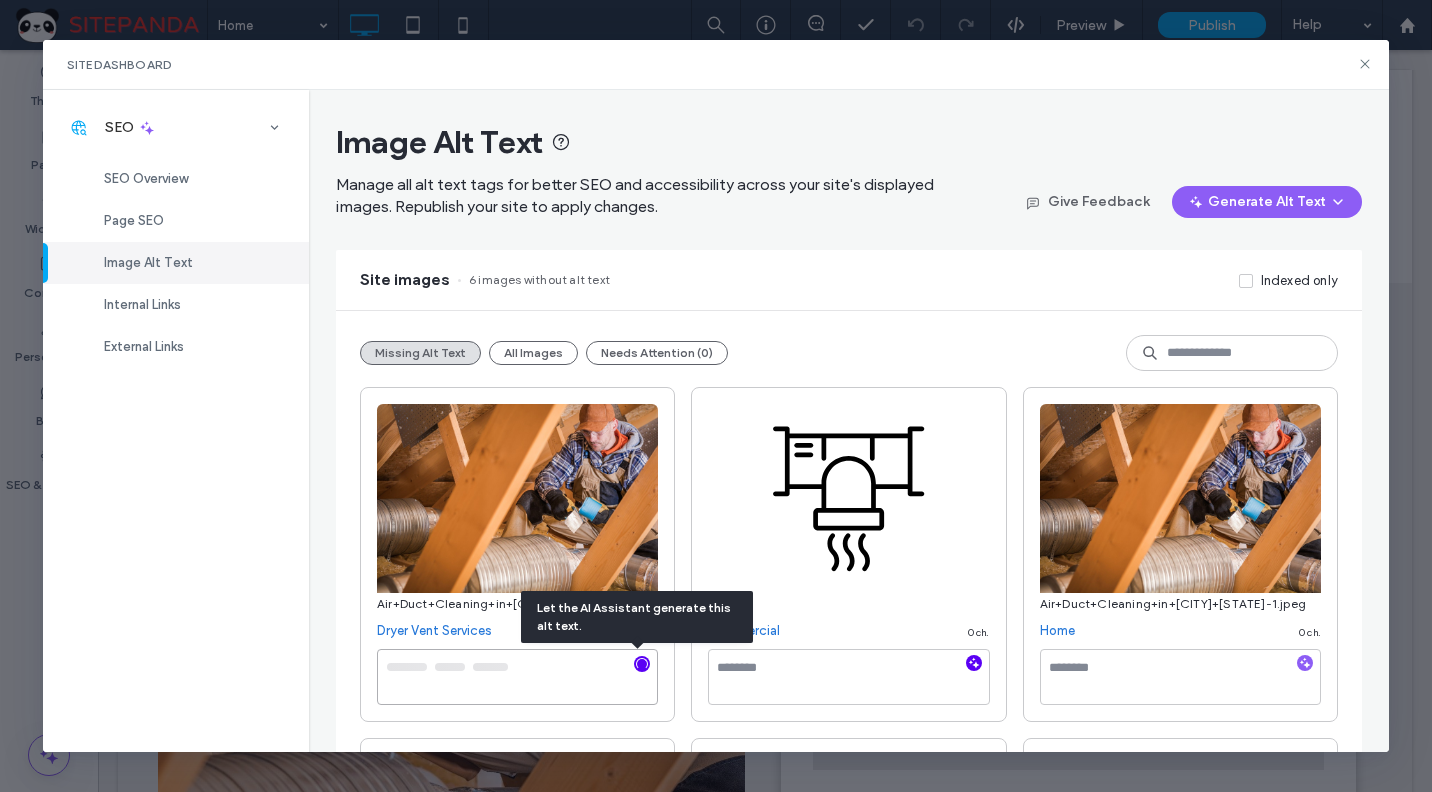 click 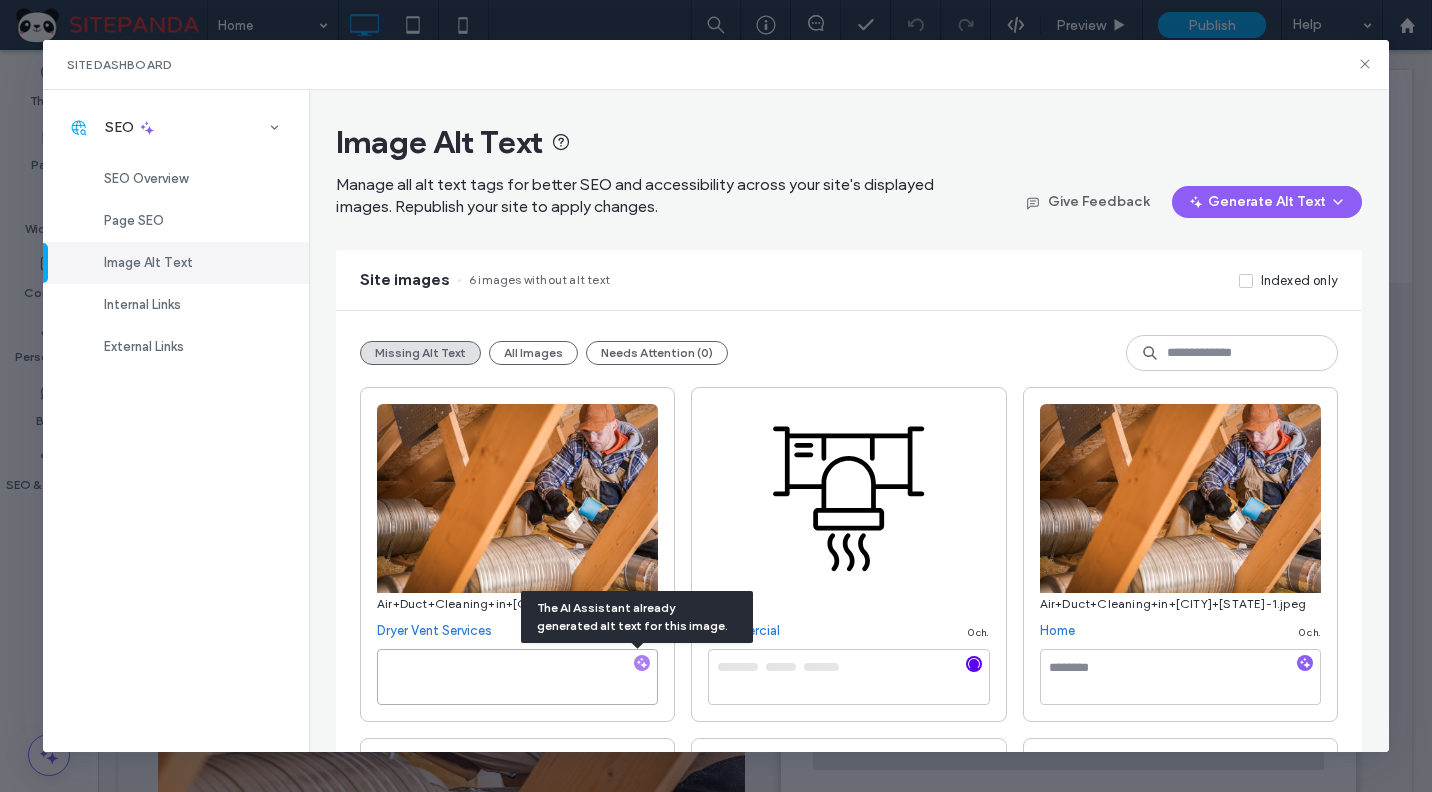 type on "**********" 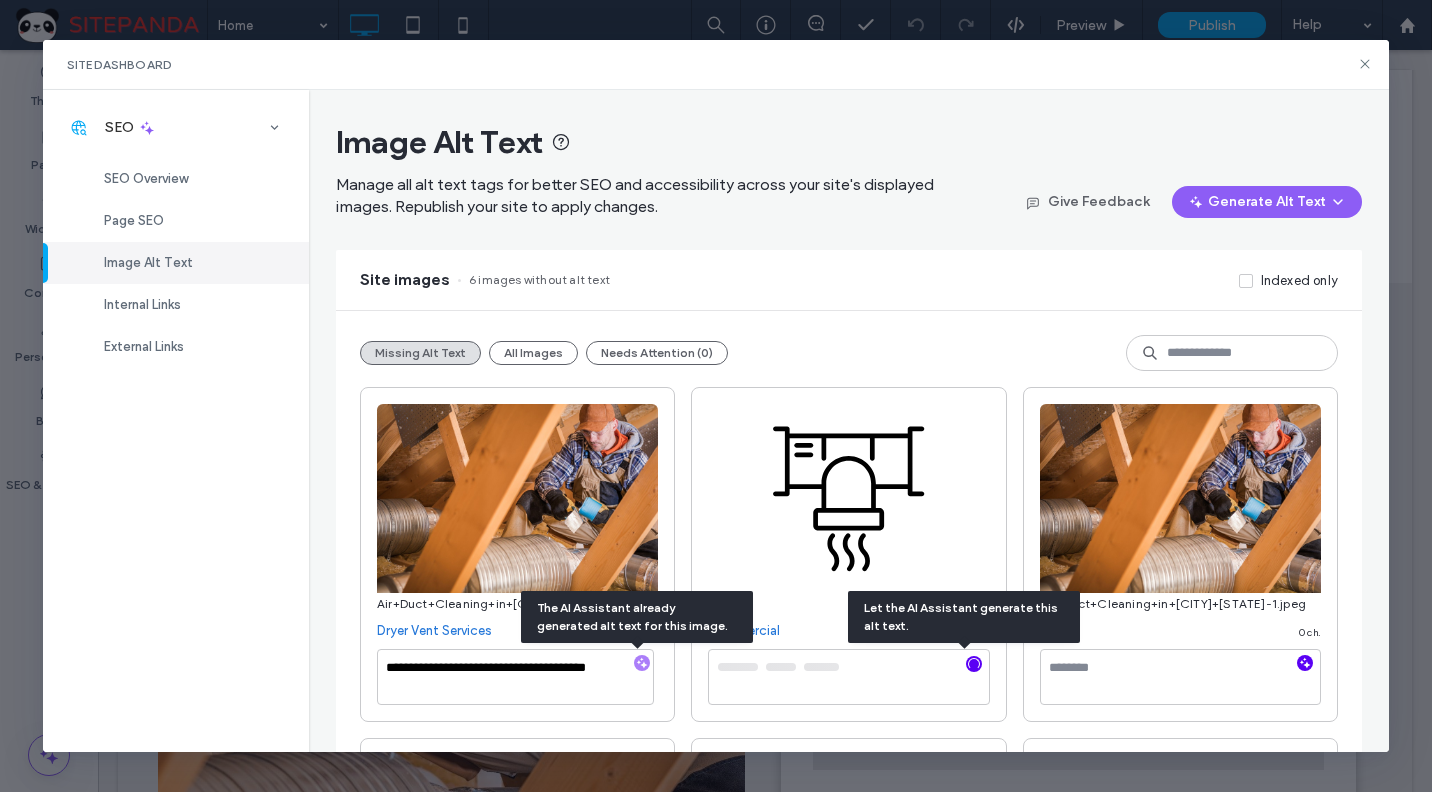 click 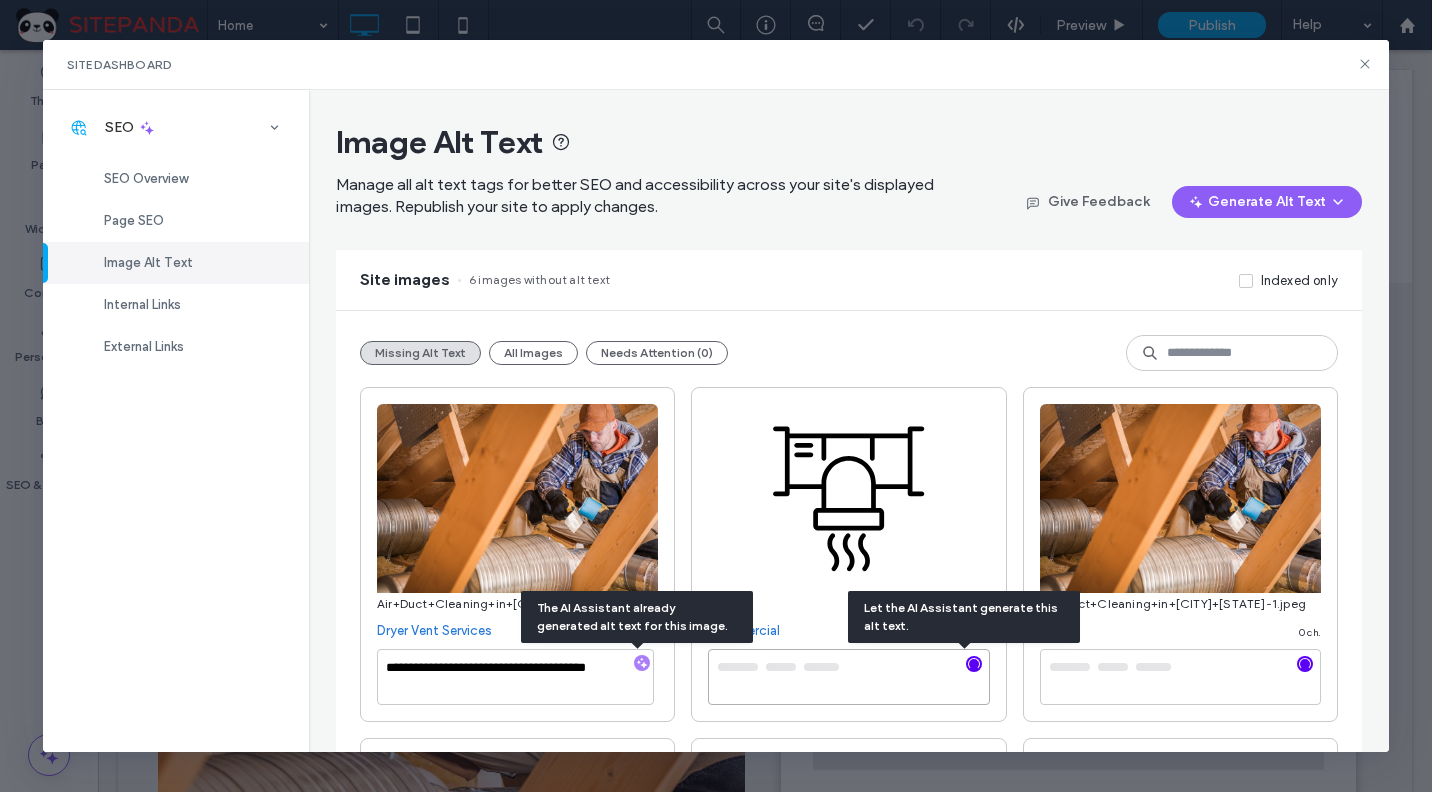 type on "**********" 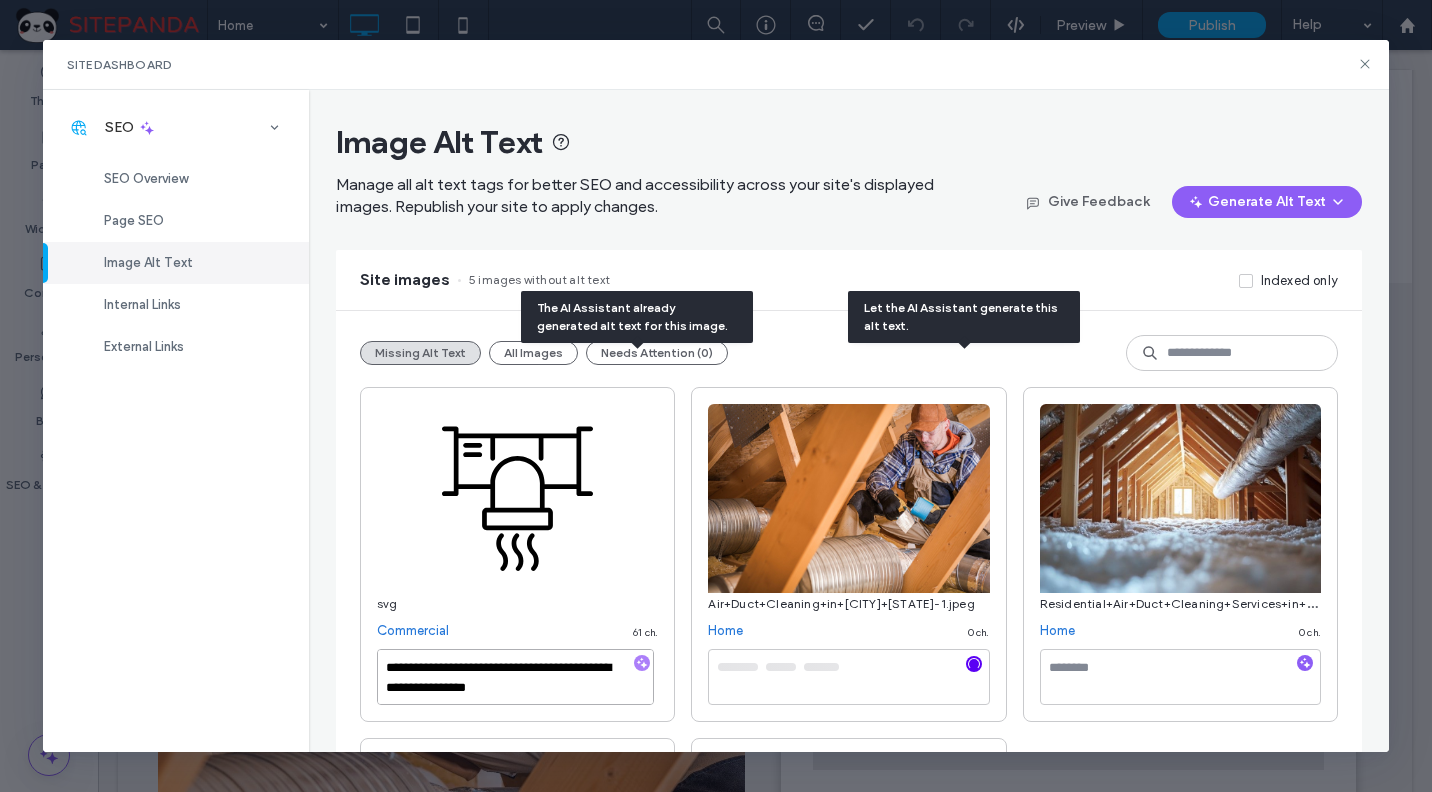 scroll, scrollTop: 300, scrollLeft: 0, axis: vertical 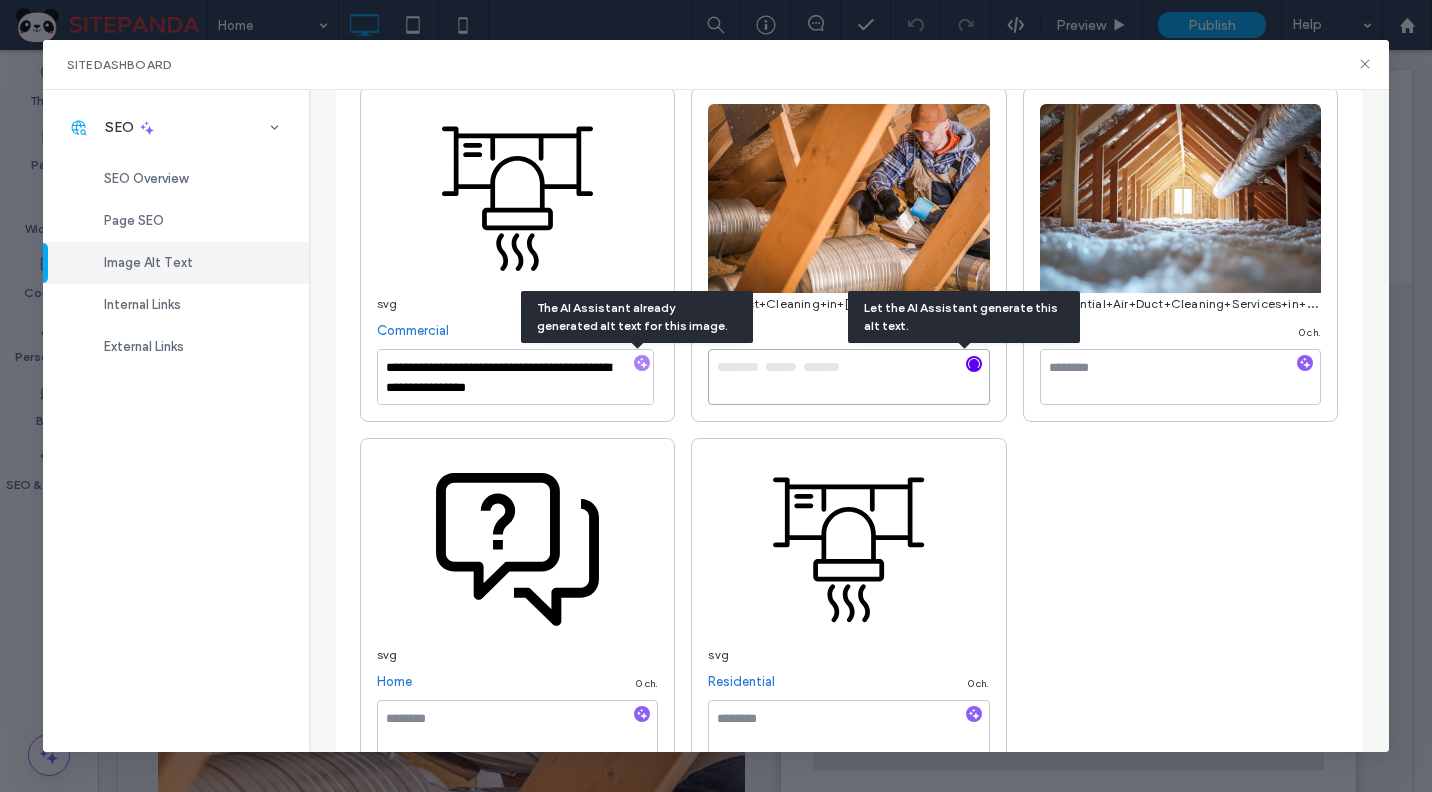 type on "**********" 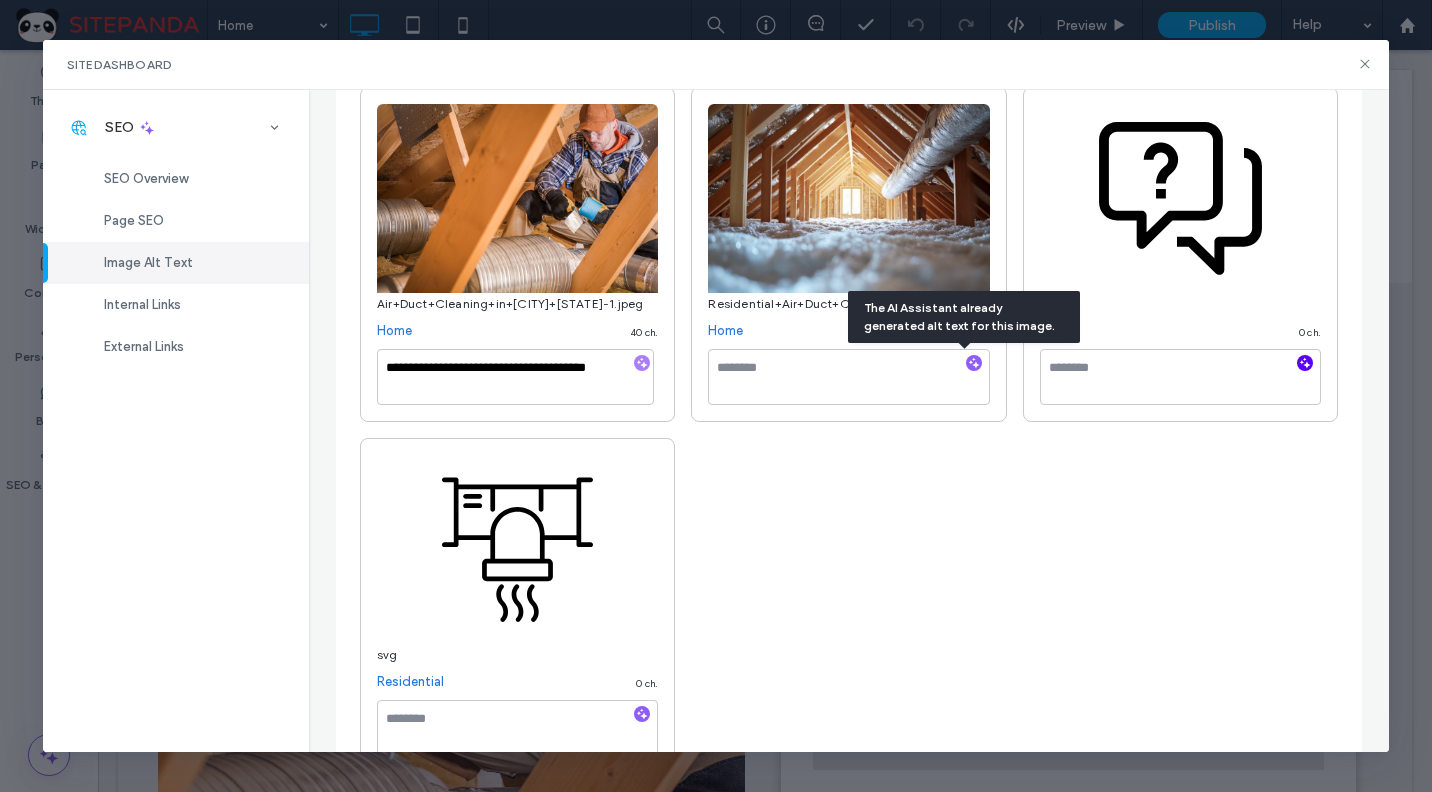 click 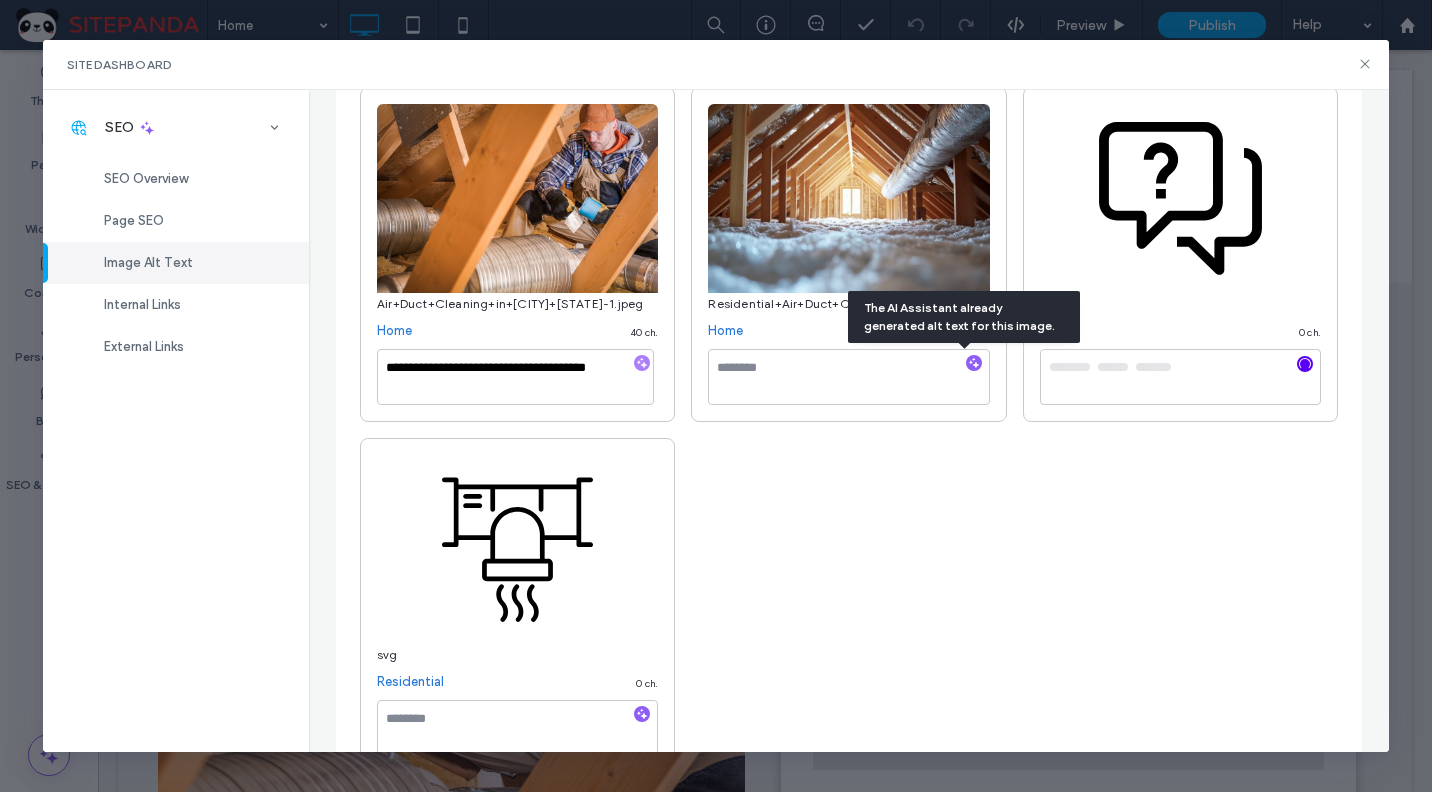 scroll, scrollTop: 0, scrollLeft: 0, axis: both 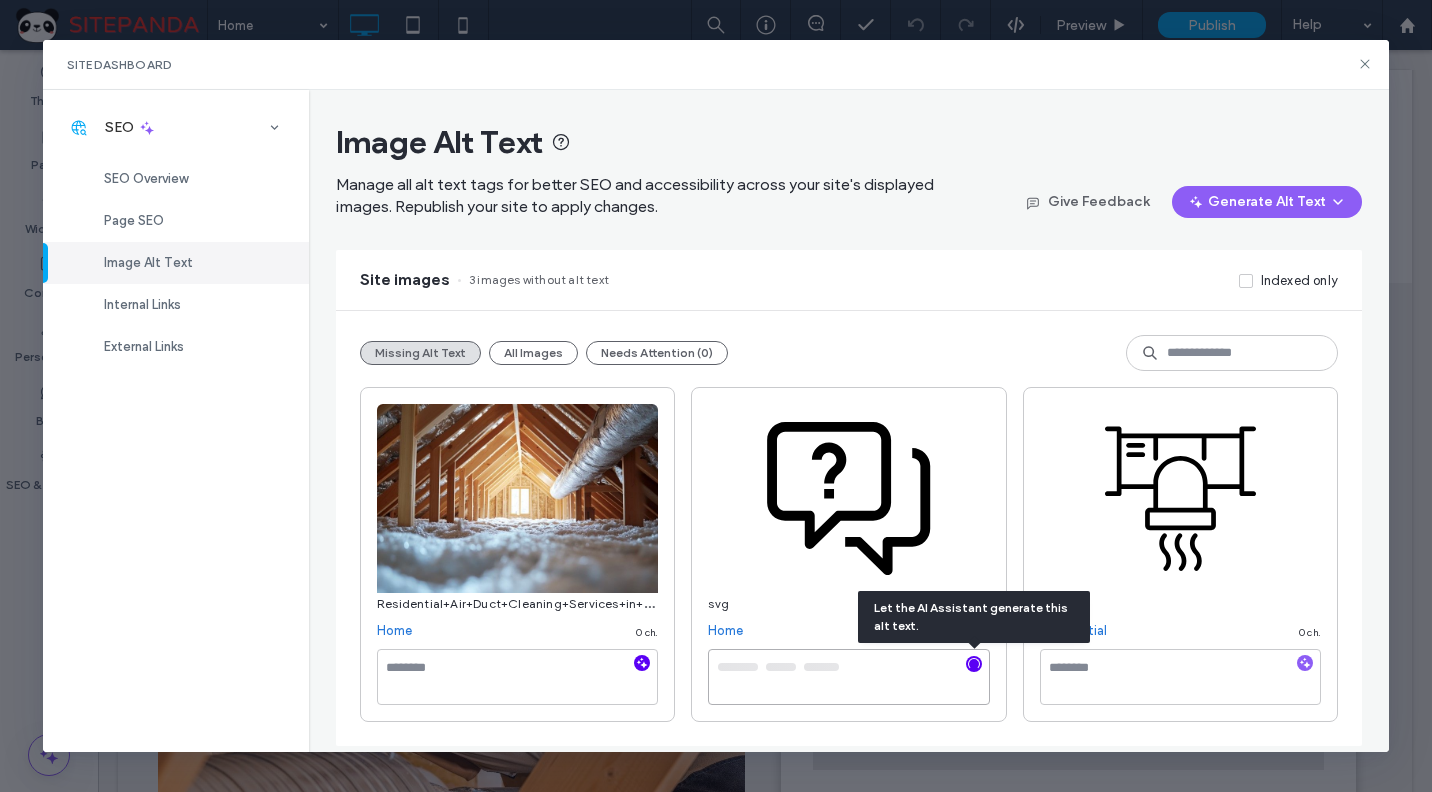 type on "**********" 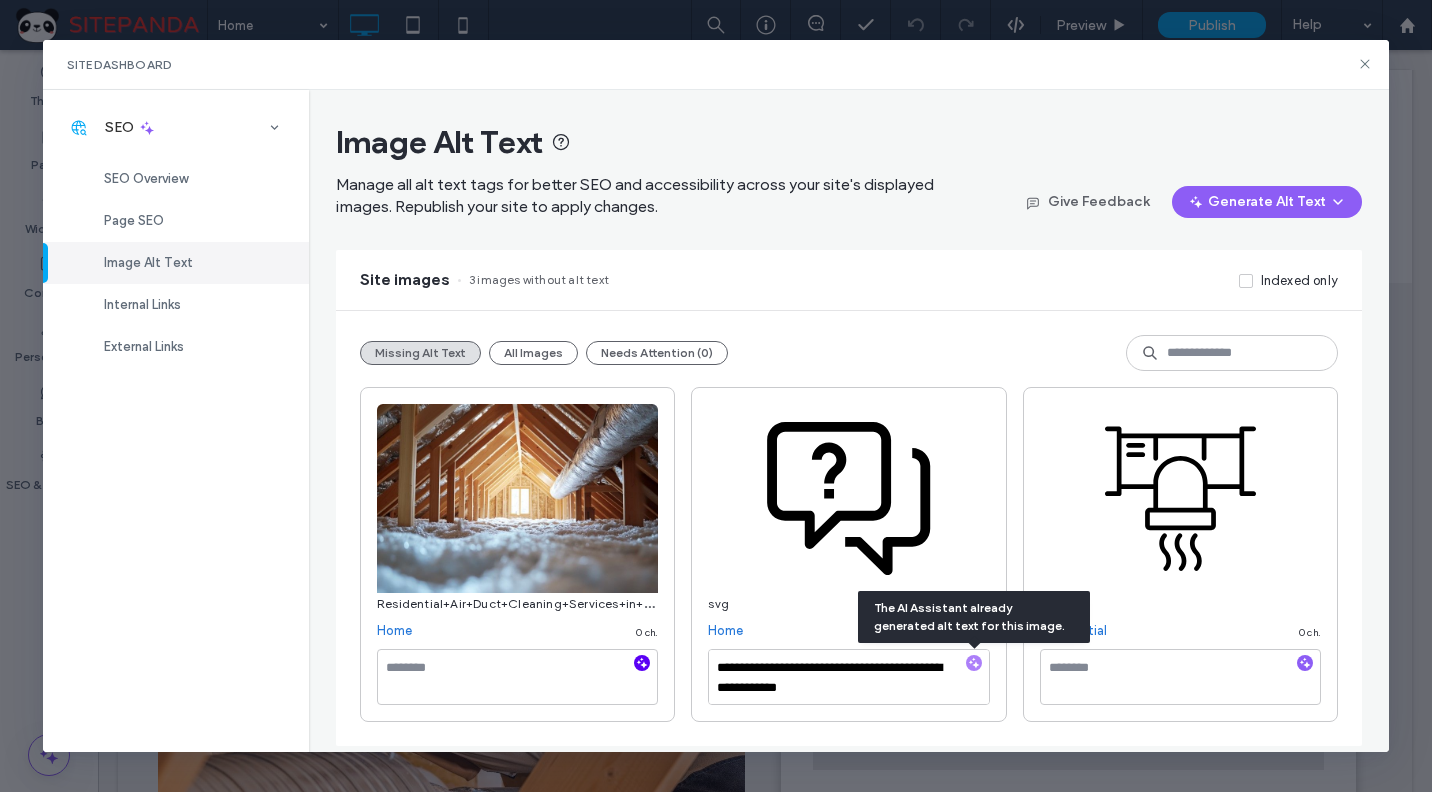 click 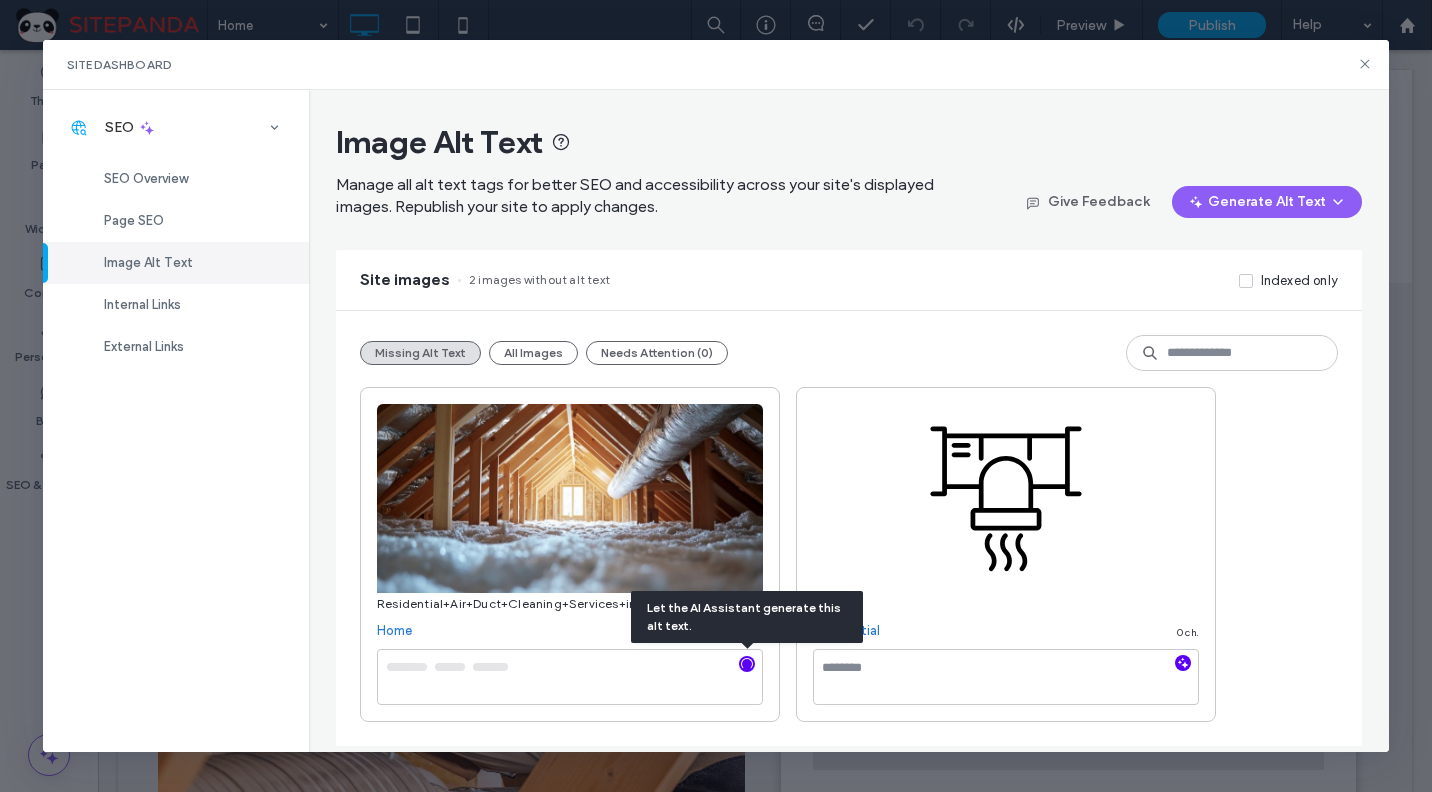 click 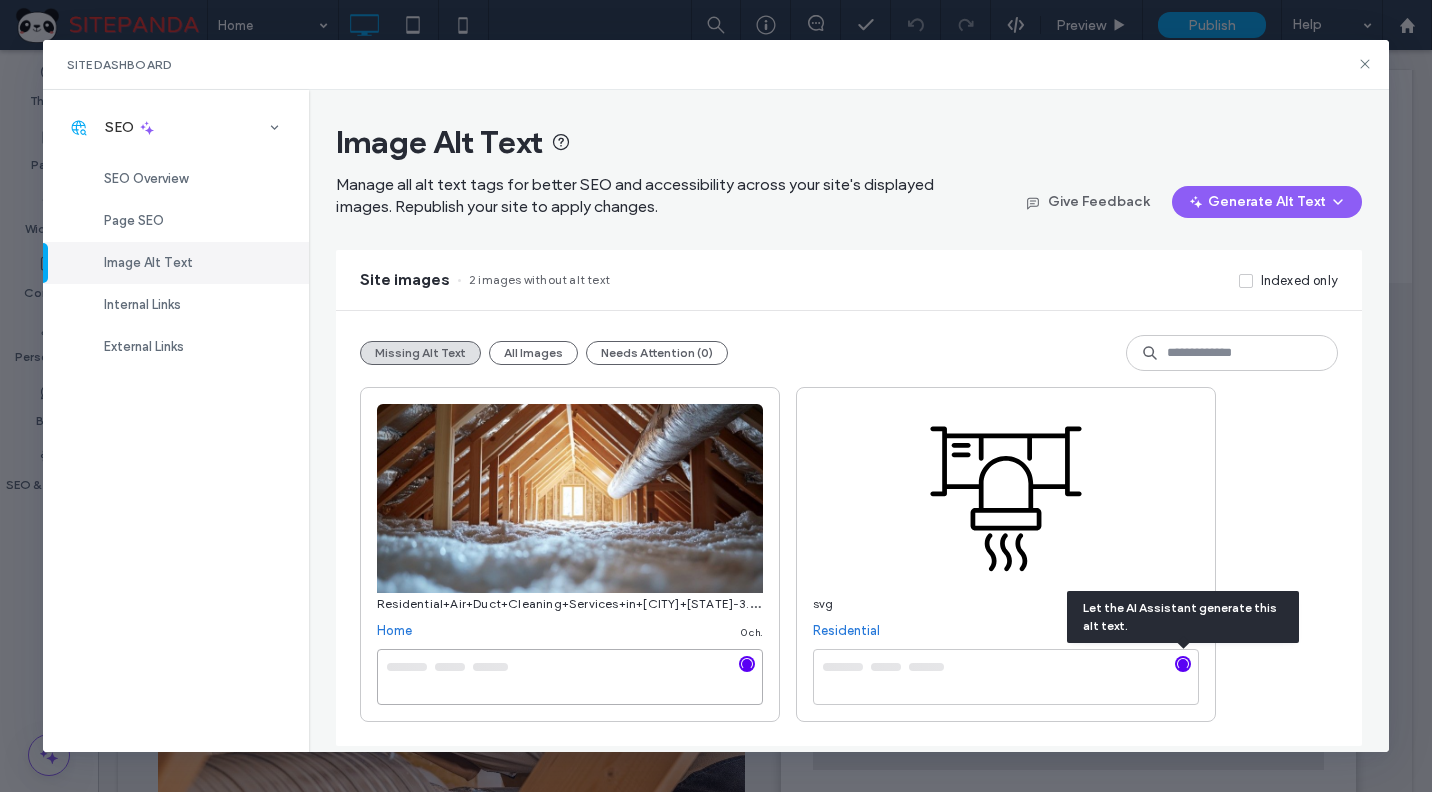 type on "**********" 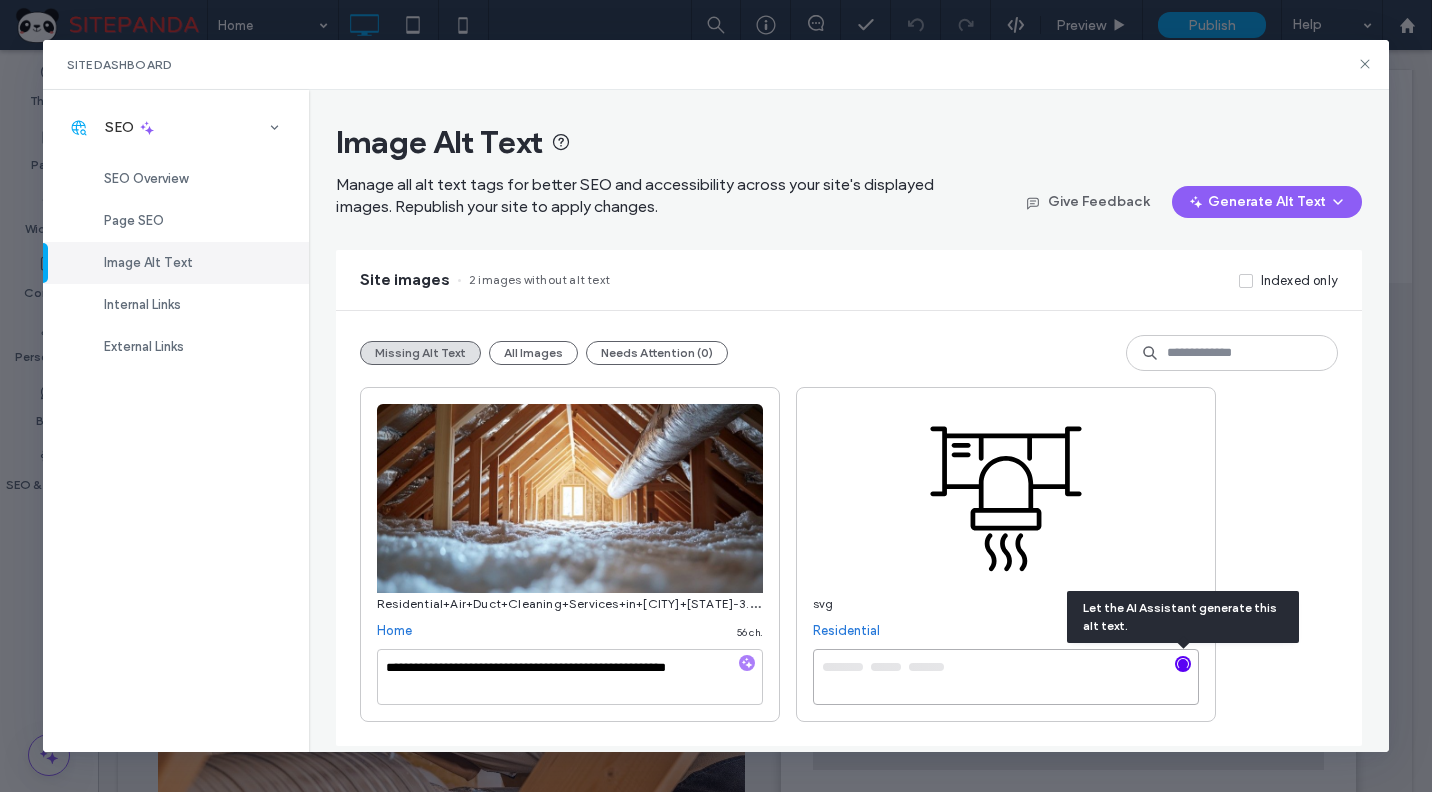 type on "**********" 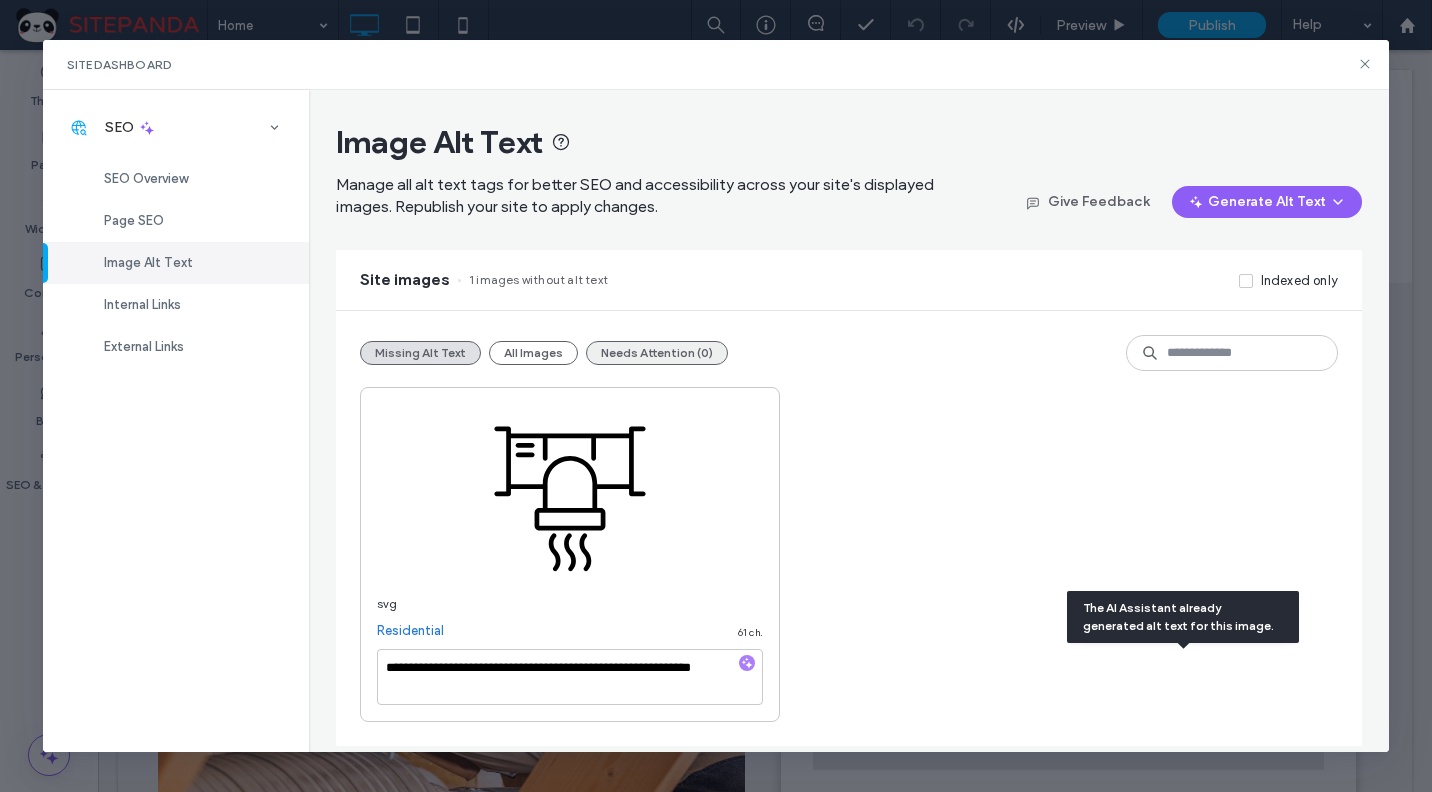 click on "Needs Attention (0)" at bounding box center [657, 353] 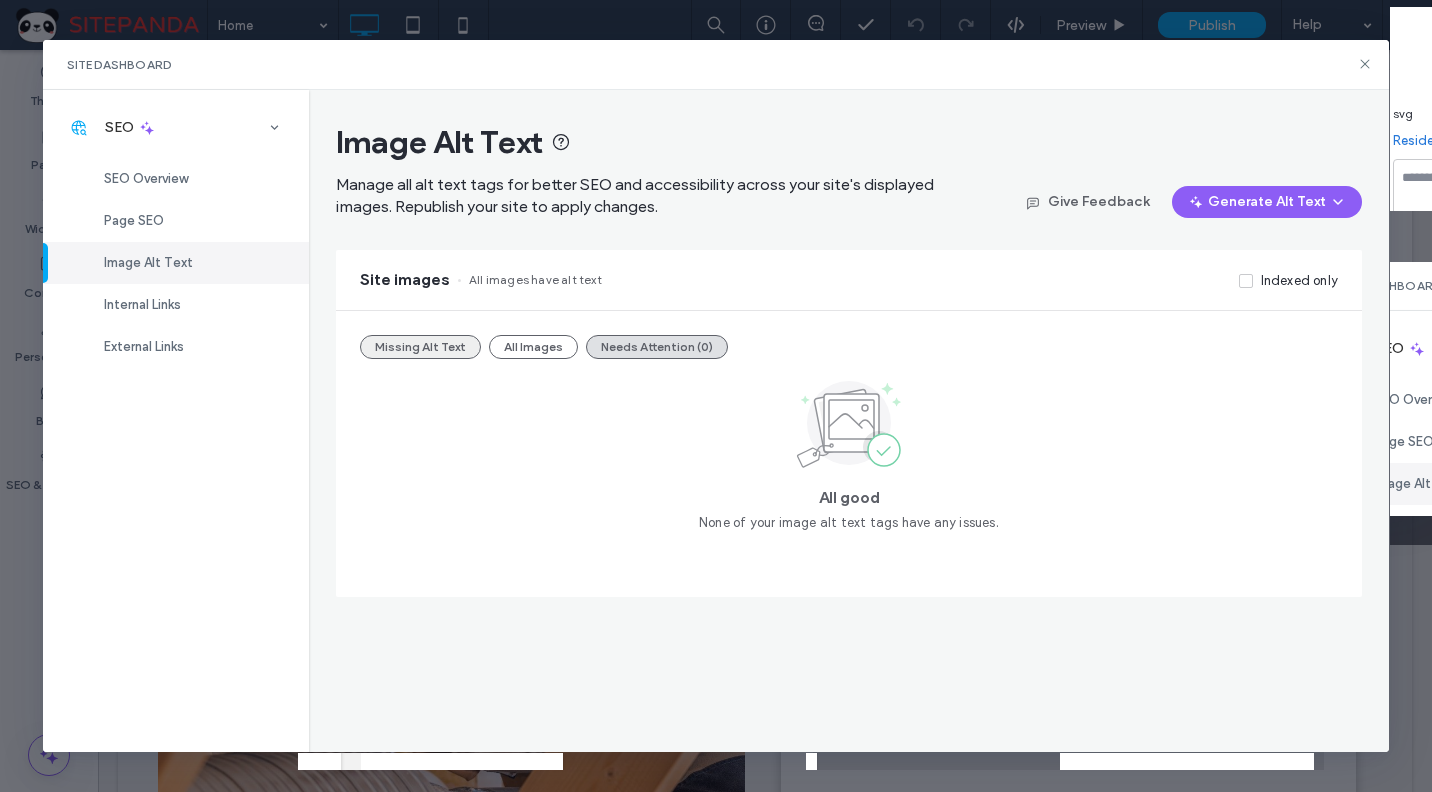 click on "Missing Alt Text" at bounding box center [420, 347] 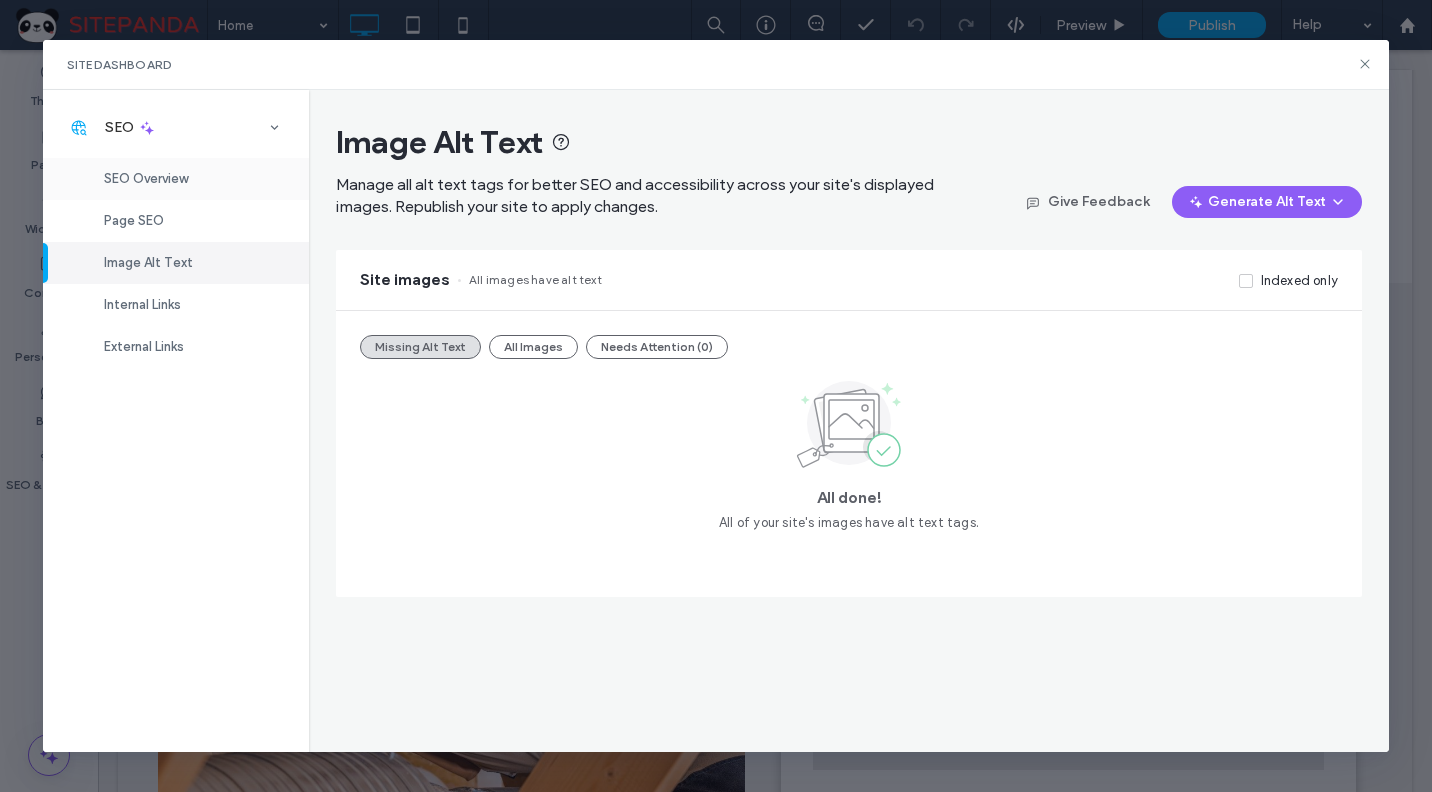 click on "SEO Overview" at bounding box center (176, 179) 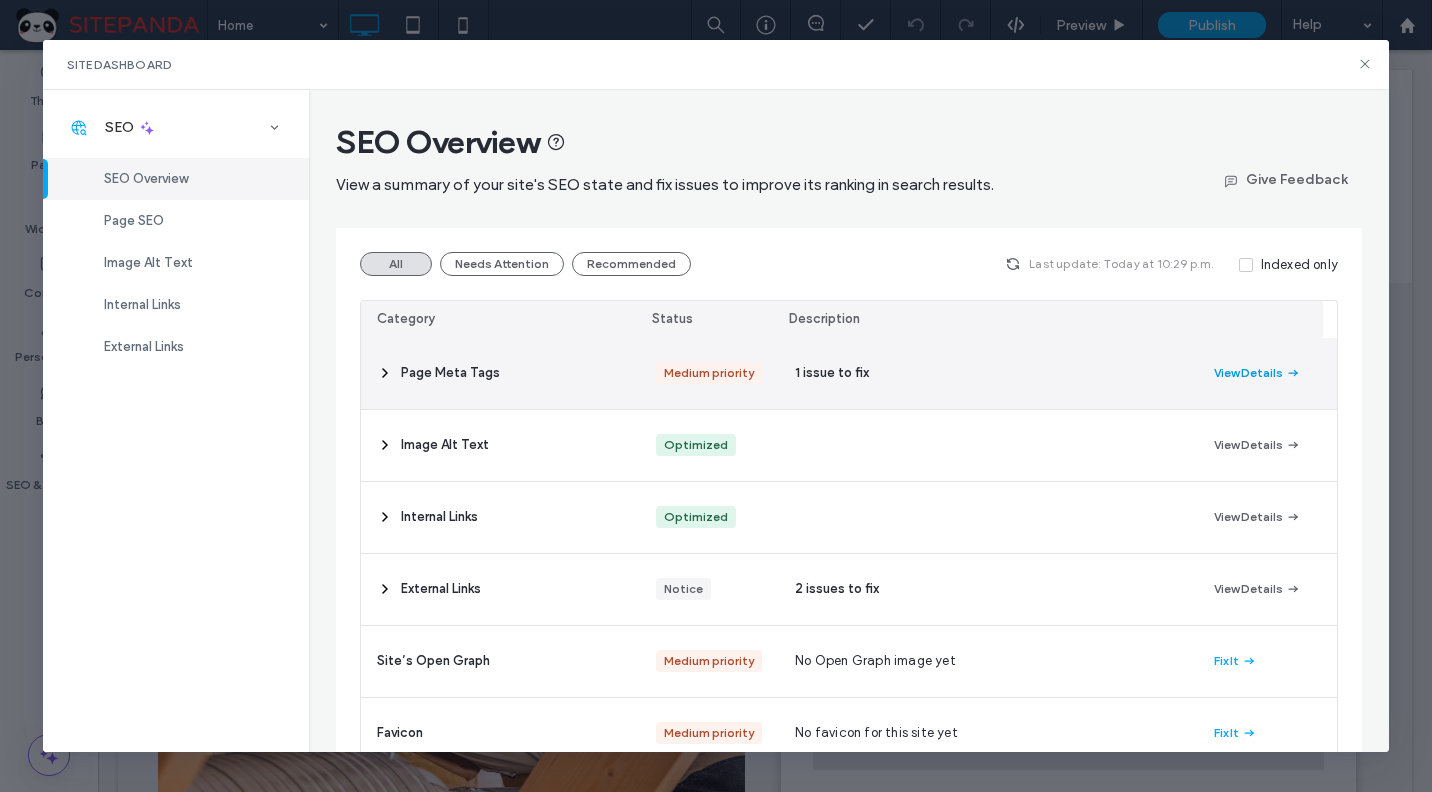 click on "View Details" at bounding box center [1257, 373] 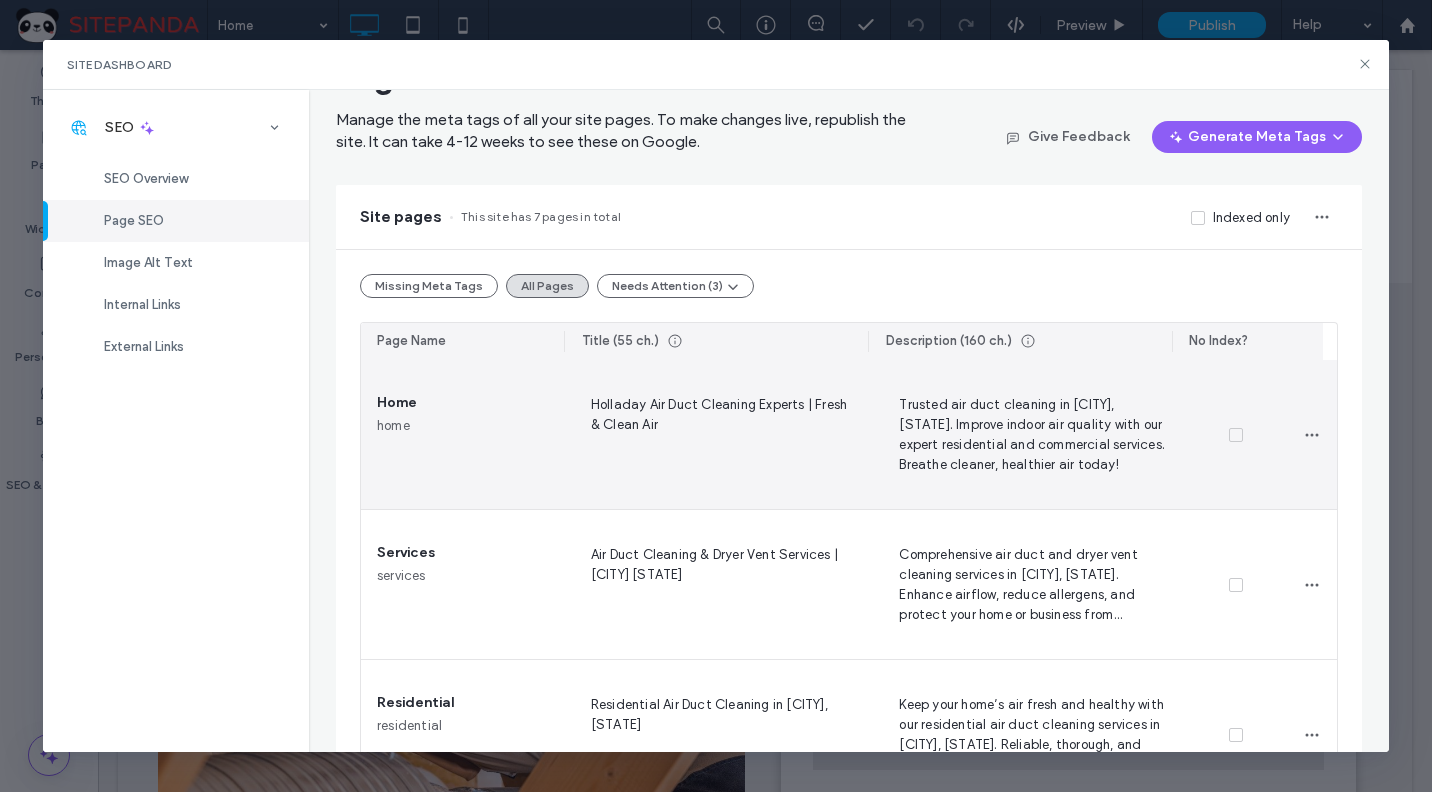 scroll, scrollTop: 100, scrollLeft: 0, axis: vertical 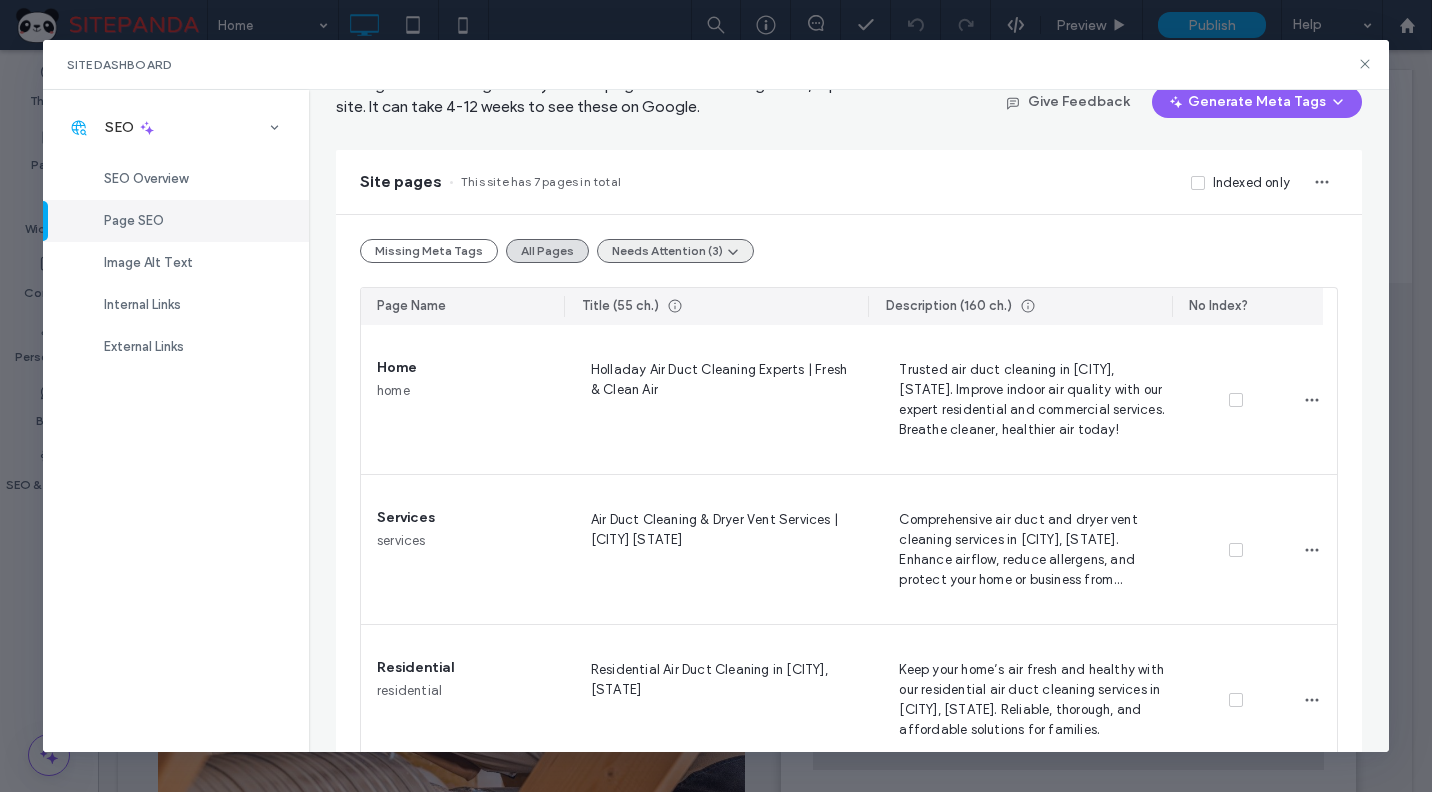 click on "Needs Attention (3)" at bounding box center (675, 251) 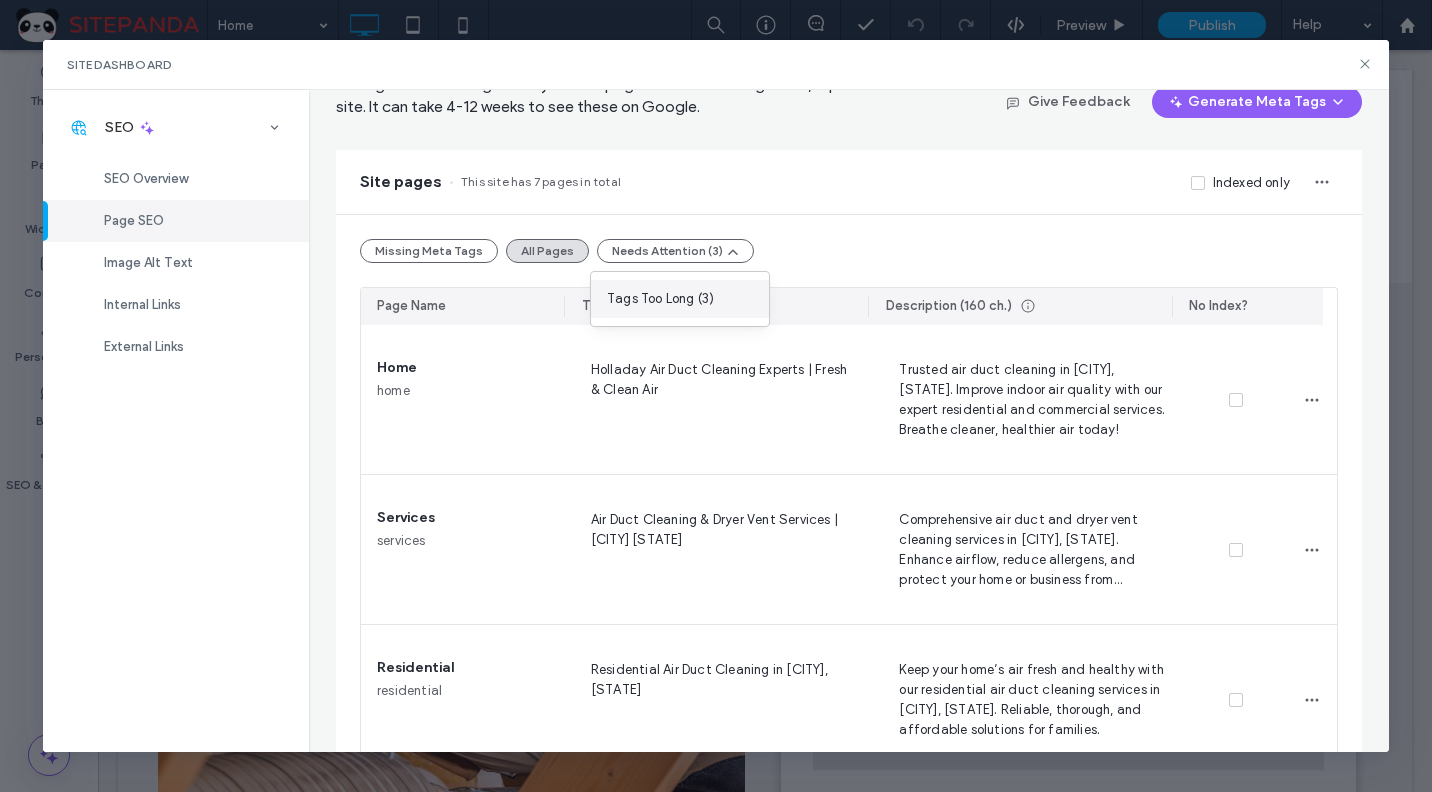 click on "Tags Too Long (3)" at bounding box center [680, 299] 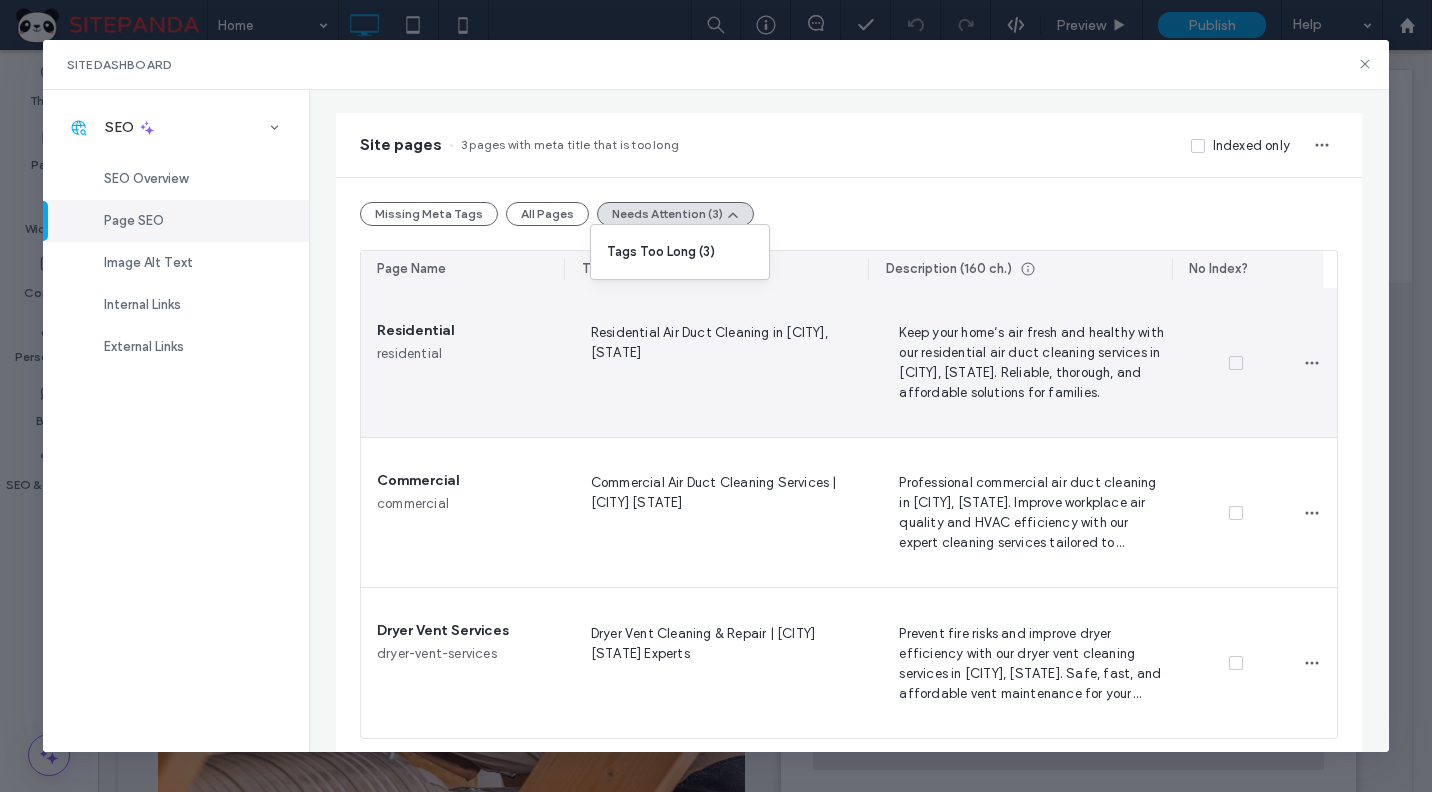 scroll, scrollTop: 147, scrollLeft: 0, axis: vertical 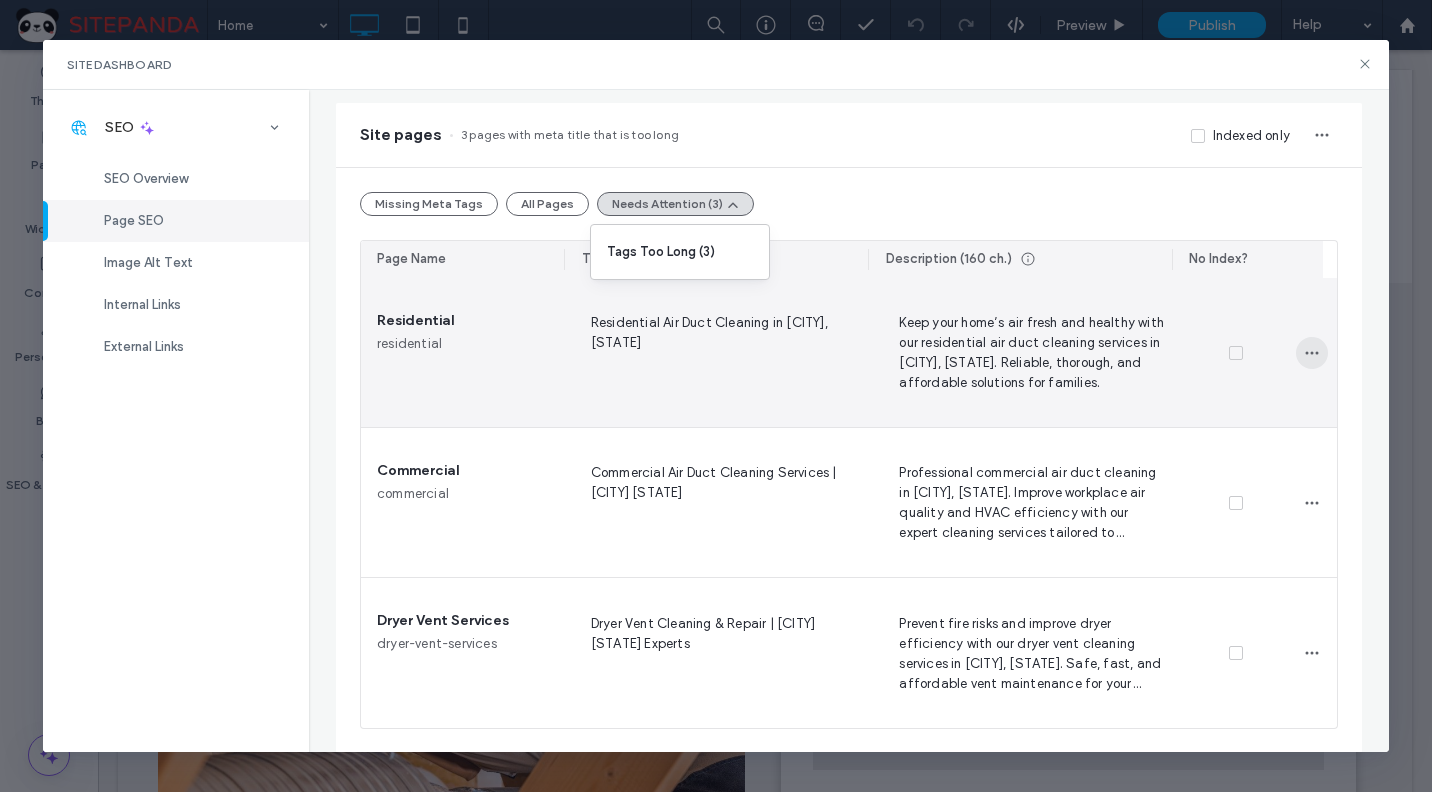 click 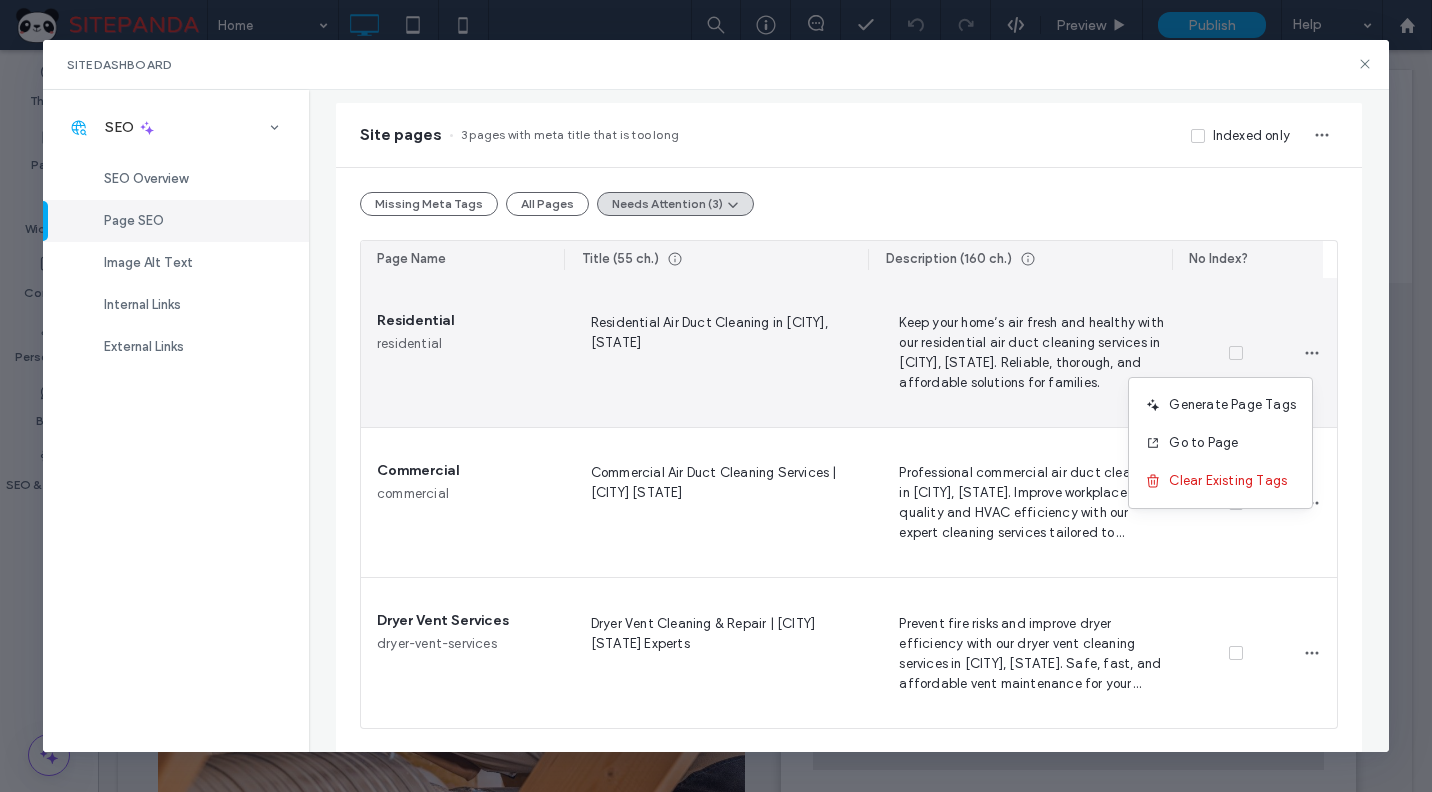 click on "Residential Air Duct Cleaning in Holladay, UT" at bounding box center [721, 352] 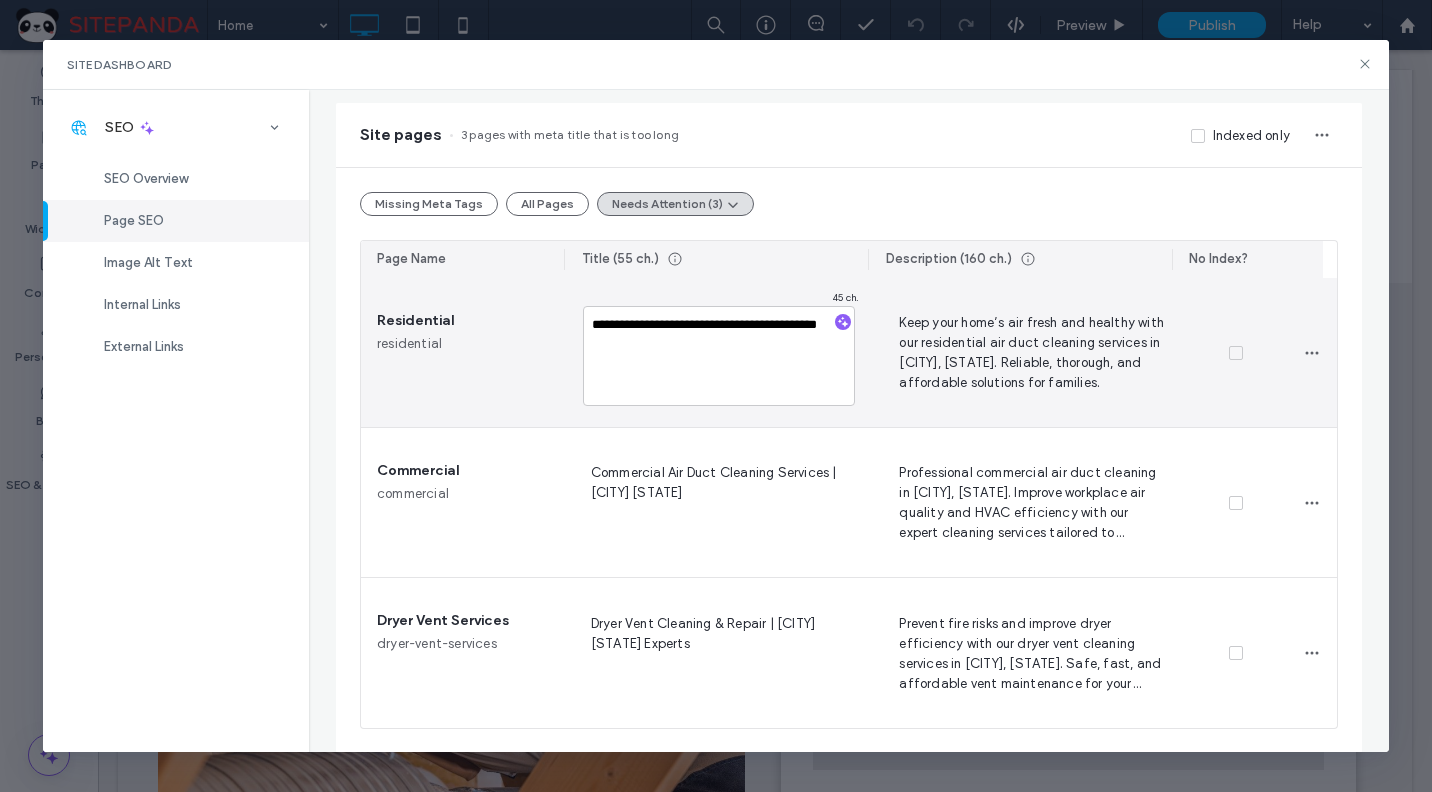 click on "**********" at bounding box center (719, 356) 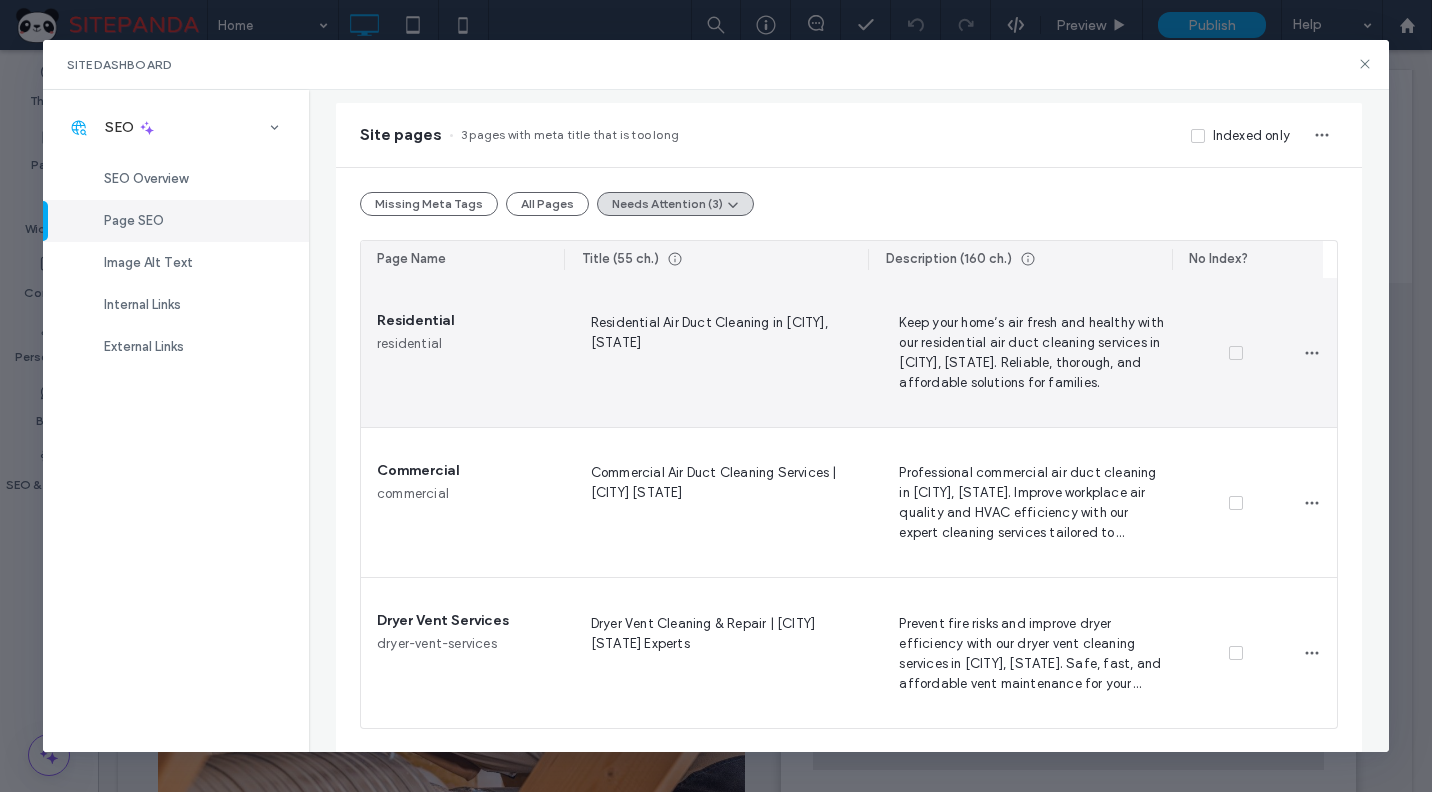 click on "Keep your home’s air fresh and healthy with our residential air duct cleaning services in Holladay, UT. Reliable, thorough, and affordable solutions for families." at bounding box center [1029, 352] 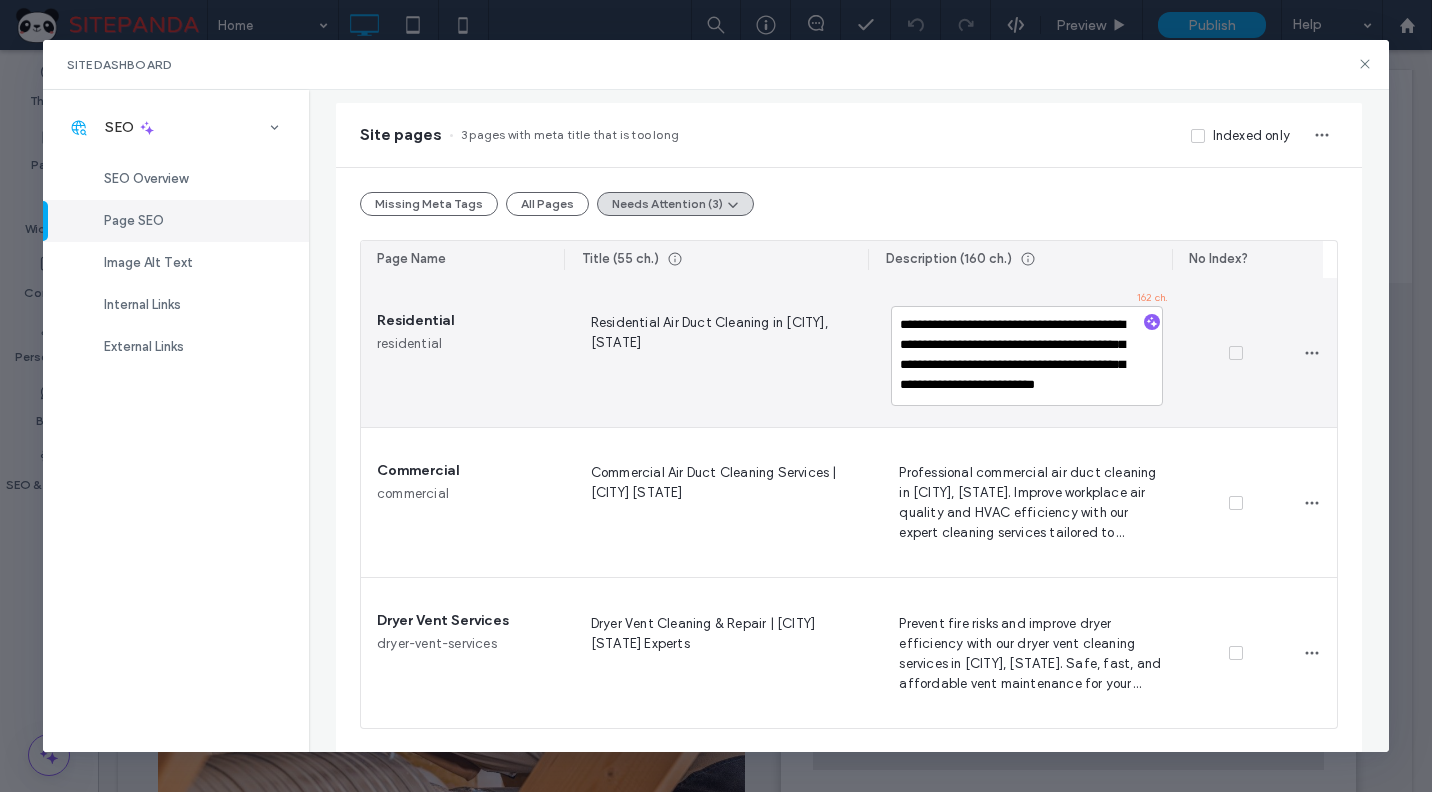 scroll, scrollTop: 18, scrollLeft: 0, axis: vertical 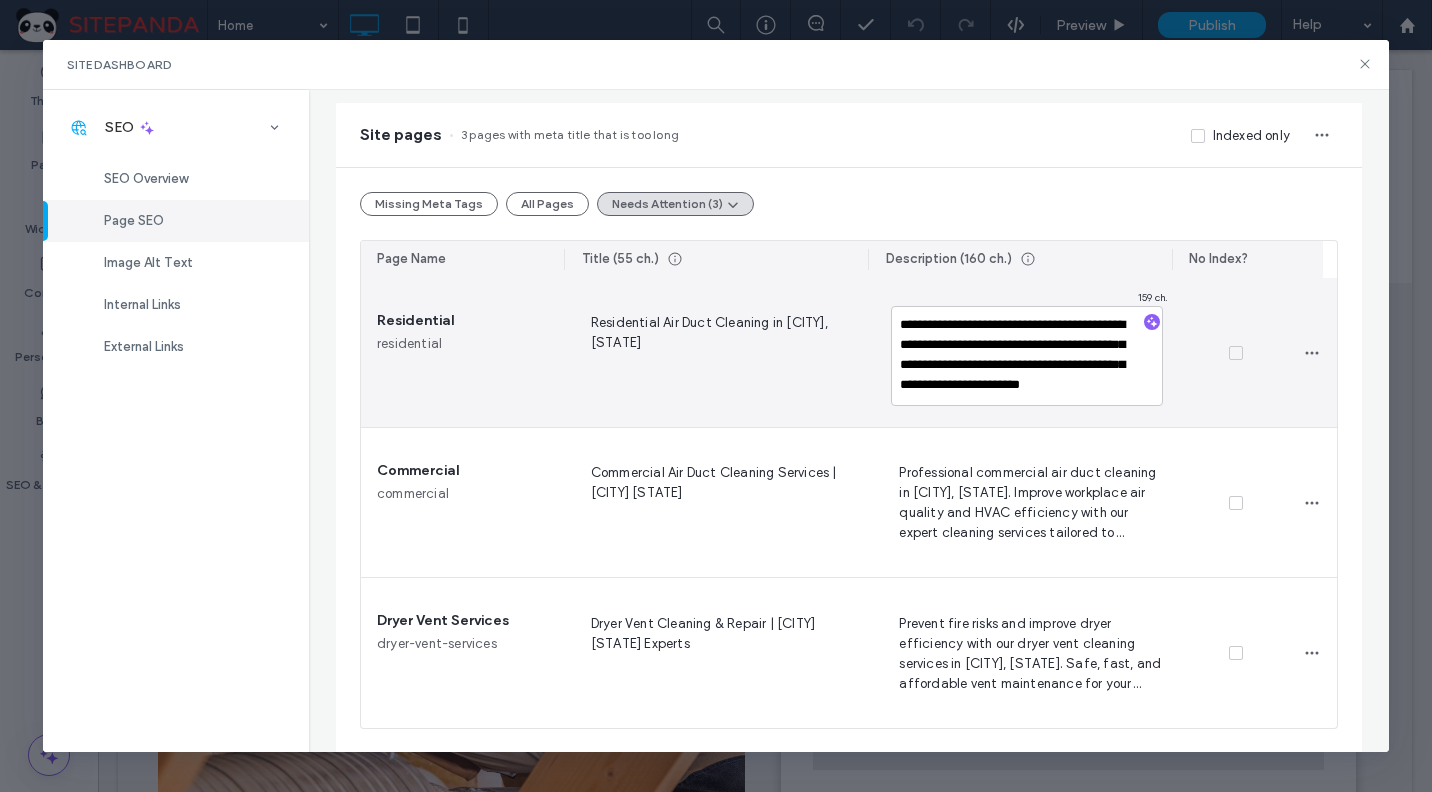 type on "**********" 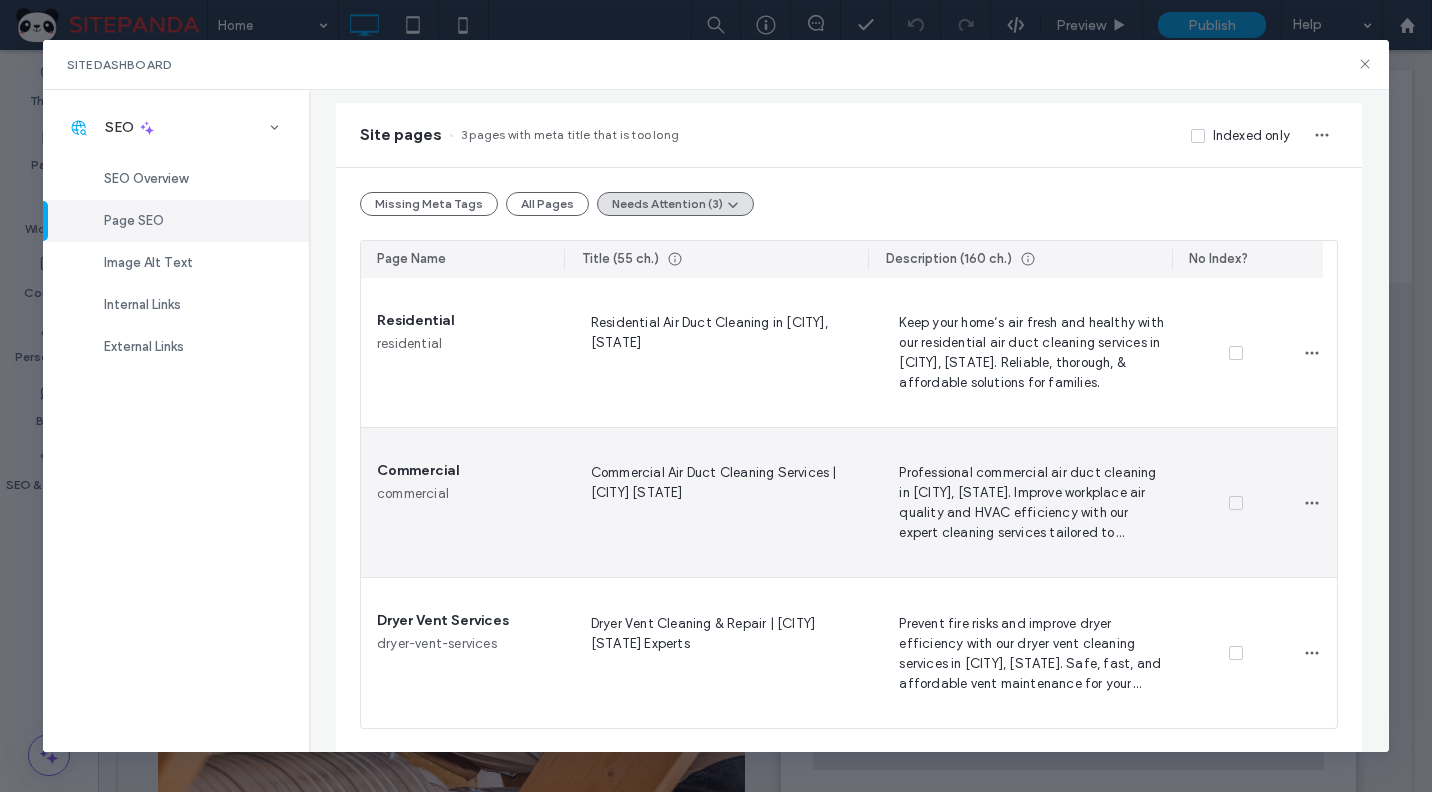 click on "Professional commercial air duct cleaning in Holladay, UT. Improve workplace air quality and HVAC efficiency with our expert cleaning services tailored to businesses." at bounding box center (1029, 502) 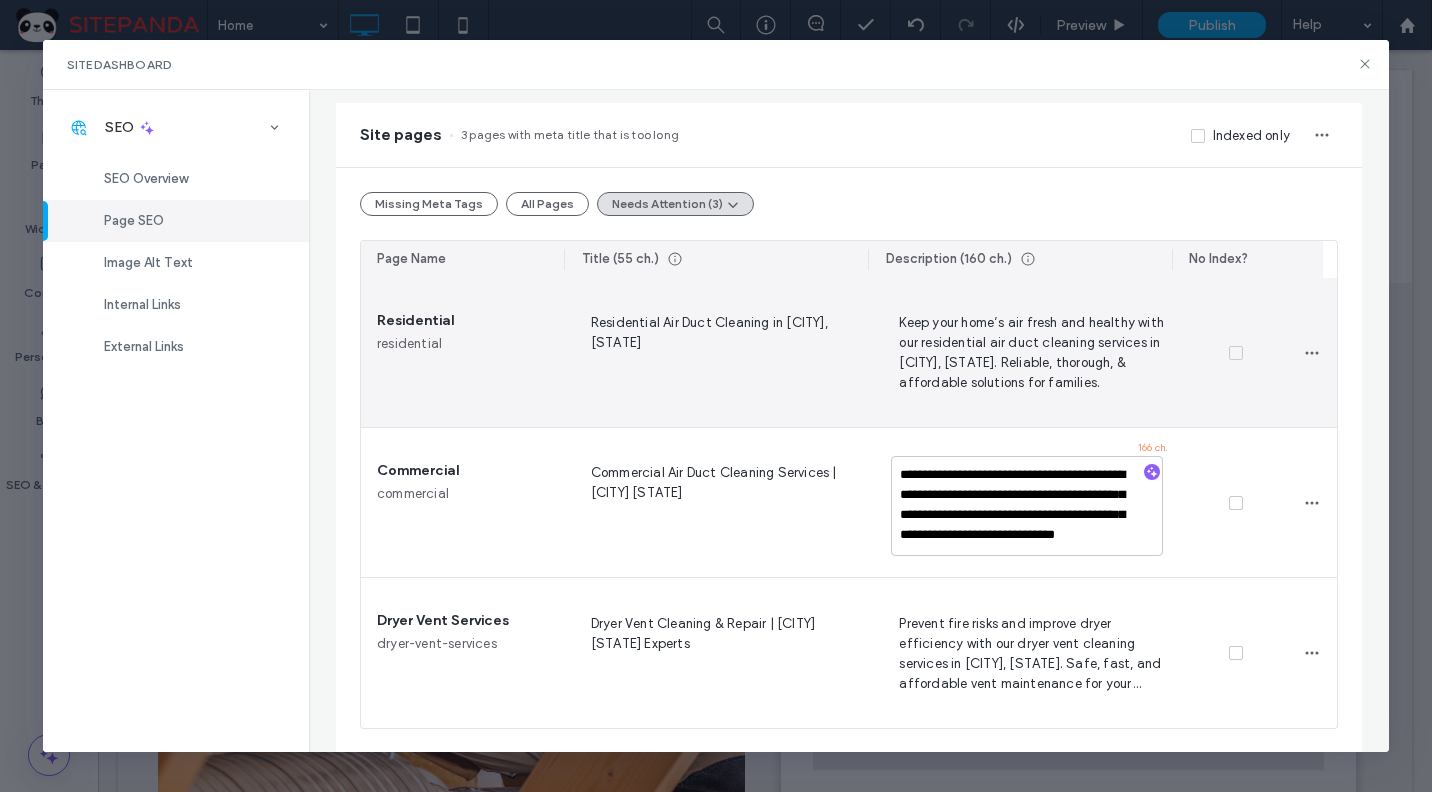 click on "Keep your home’s air fresh and healthy with our residential air duct cleaning services in Holladay, UT. Reliable, thorough, & affordable solutions for families." at bounding box center (1029, 352) 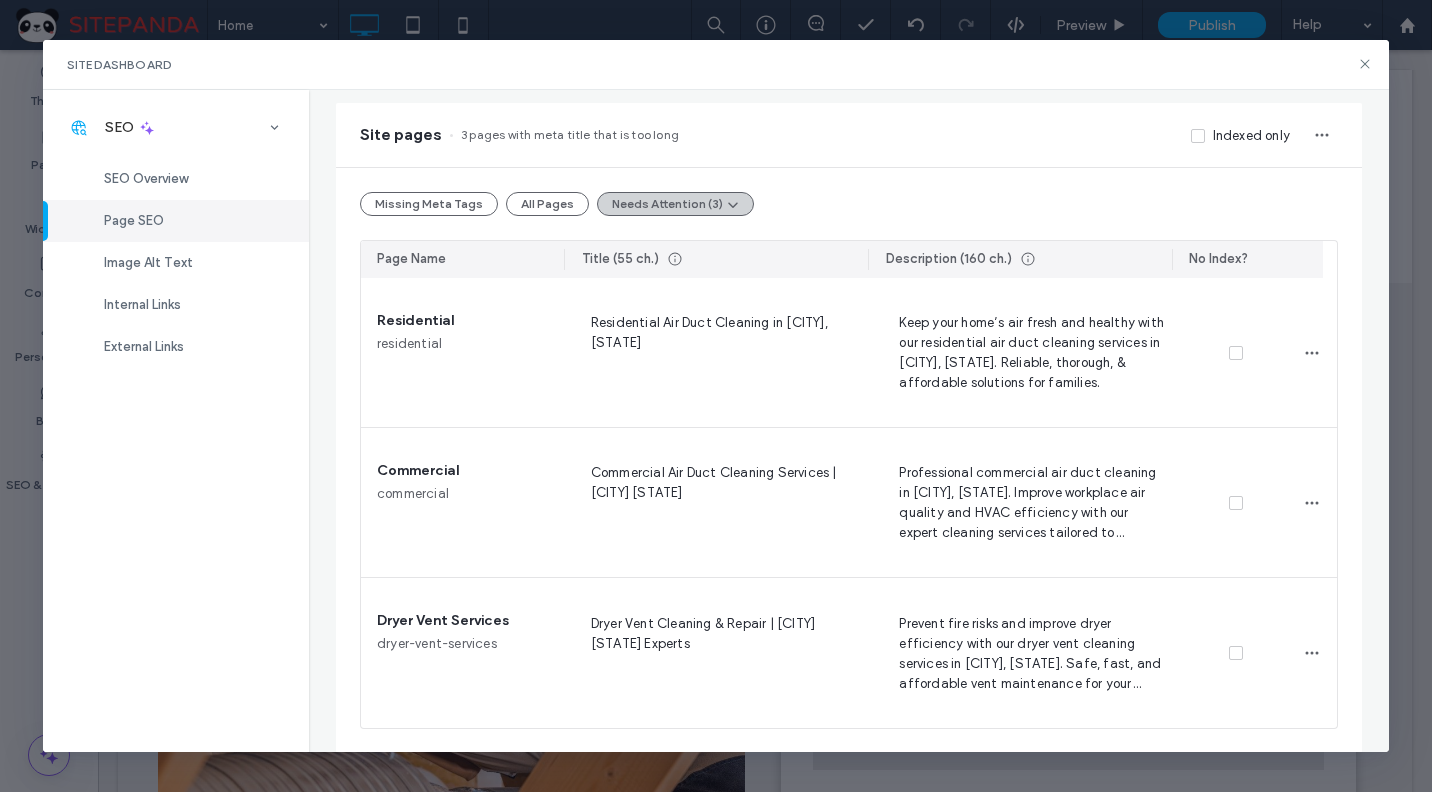 click on "Needs Attention (3)" at bounding box center [675, 204] 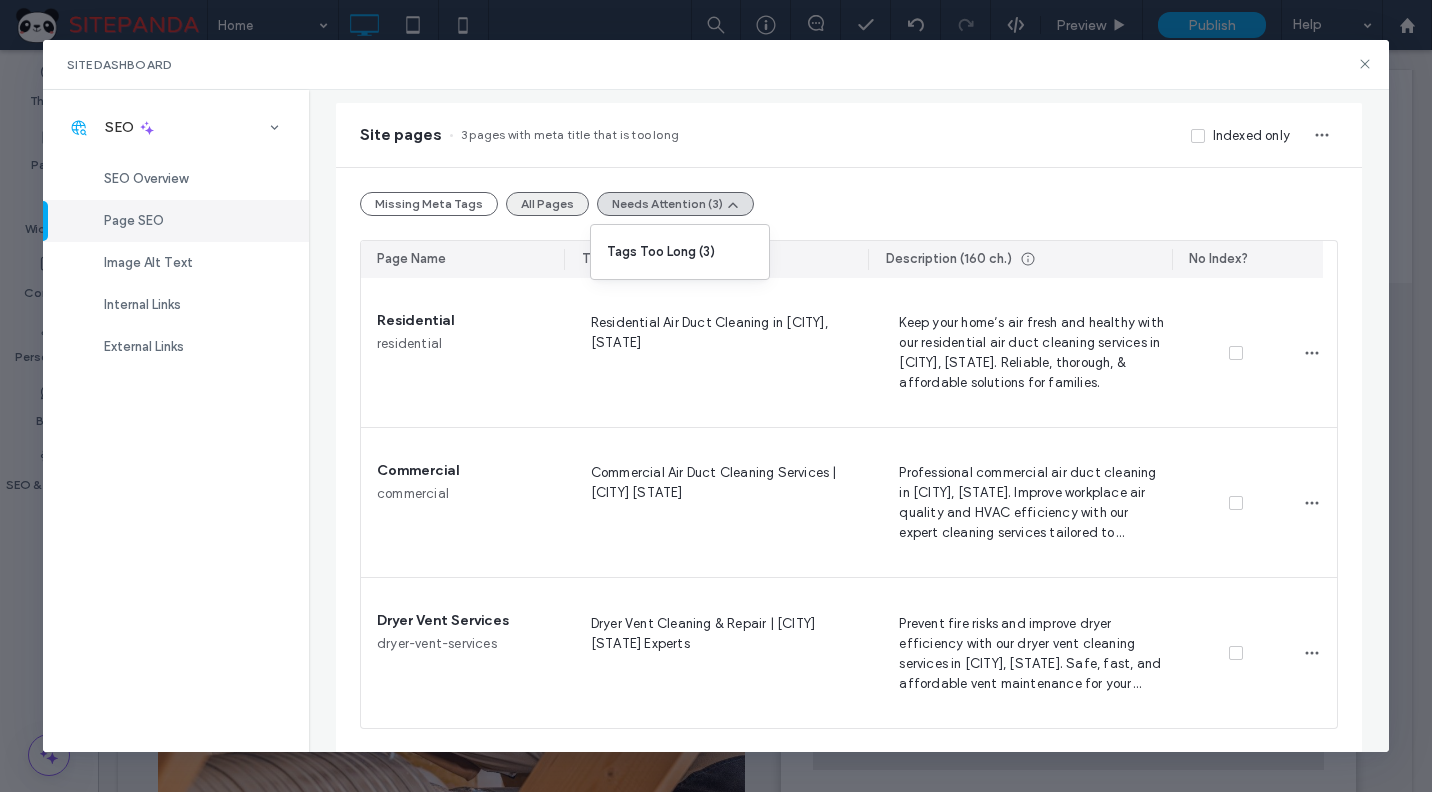 click on "All Pages" at bounding box center (547, 204) 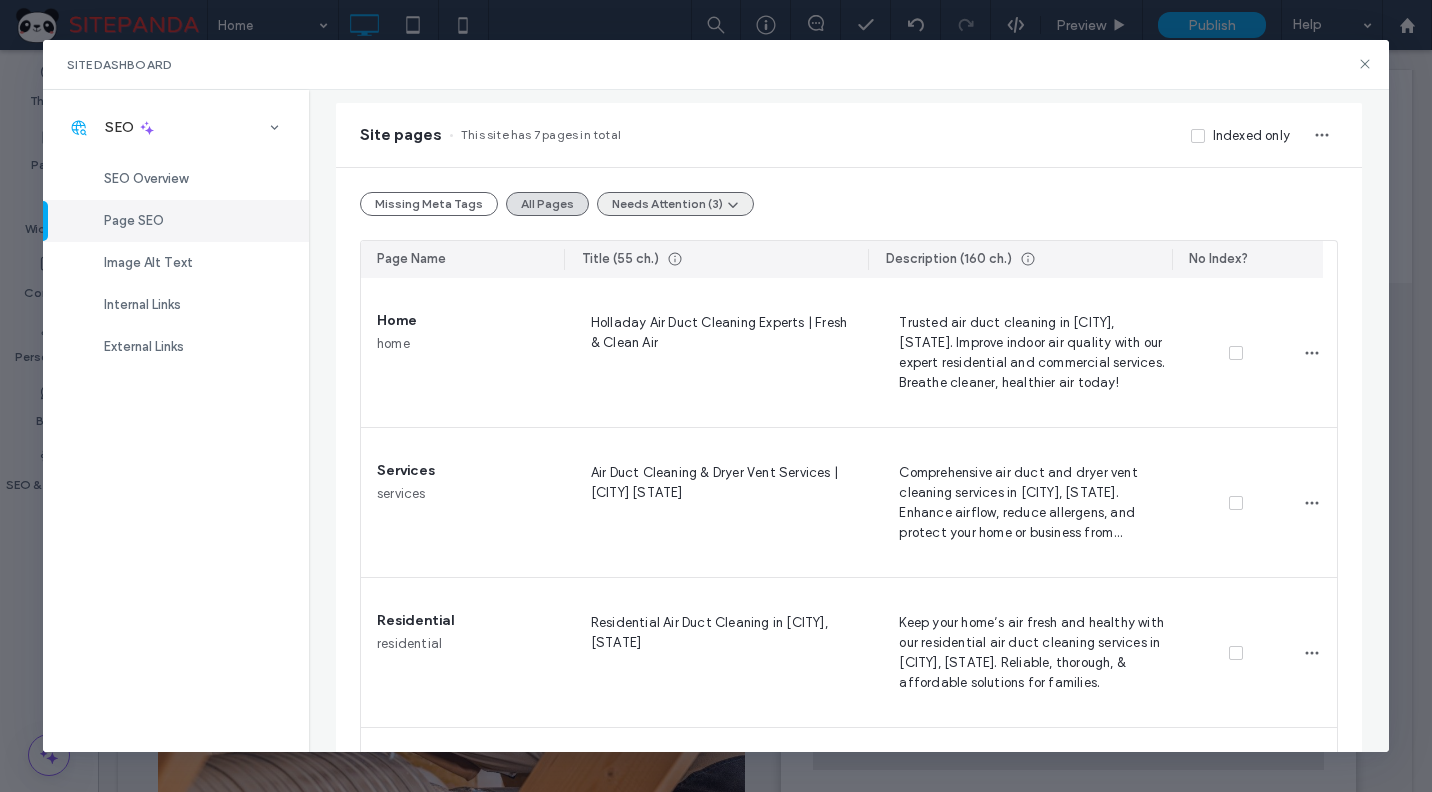click on "Needs Attention (3)" at bounding box center (675, 204) 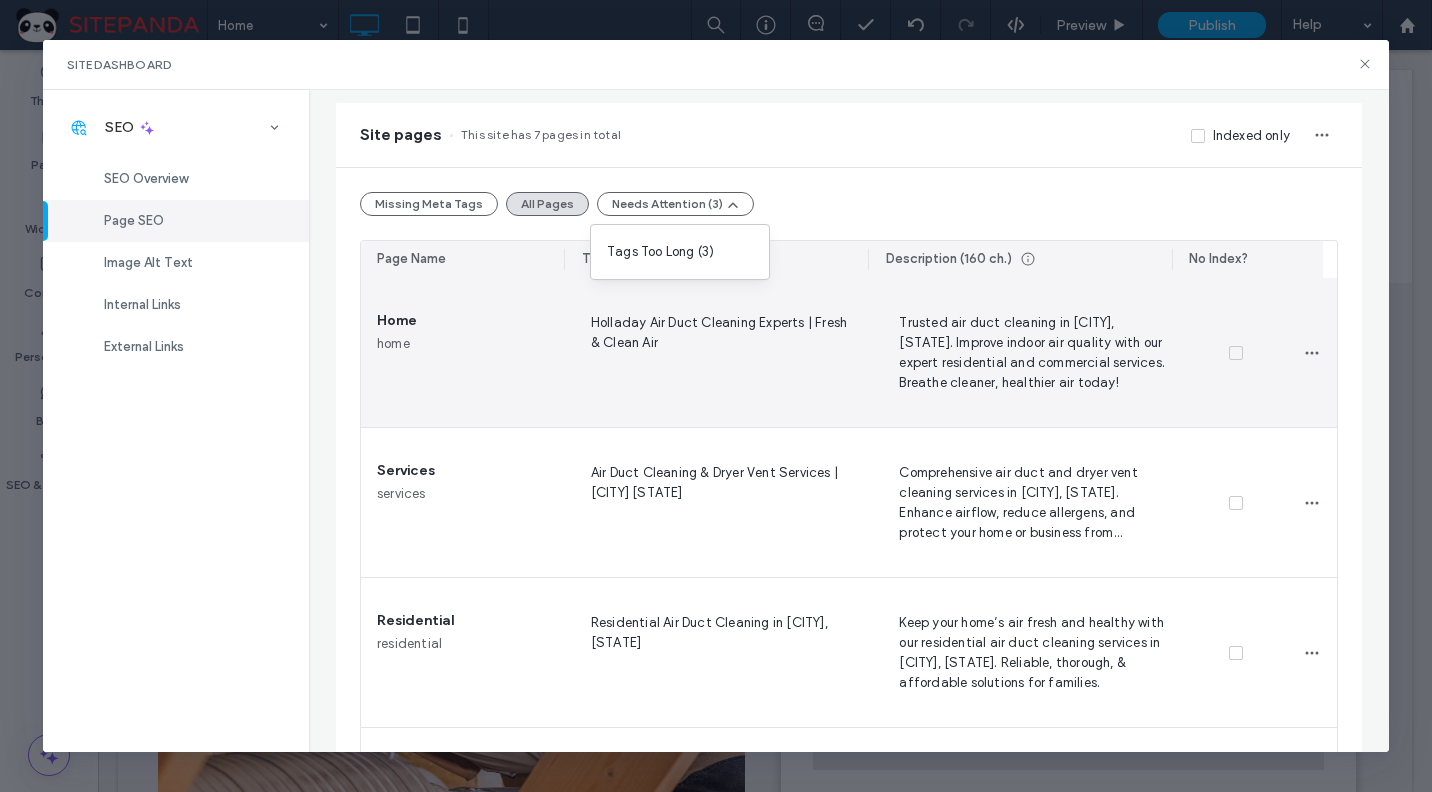 click on "Trusted air duct cleaning in Holladay, UT. Improve indoor air quality with our expert residential and commercial services. Breathe cleaner, healthier air today!" at bounding box center (1029, 352) 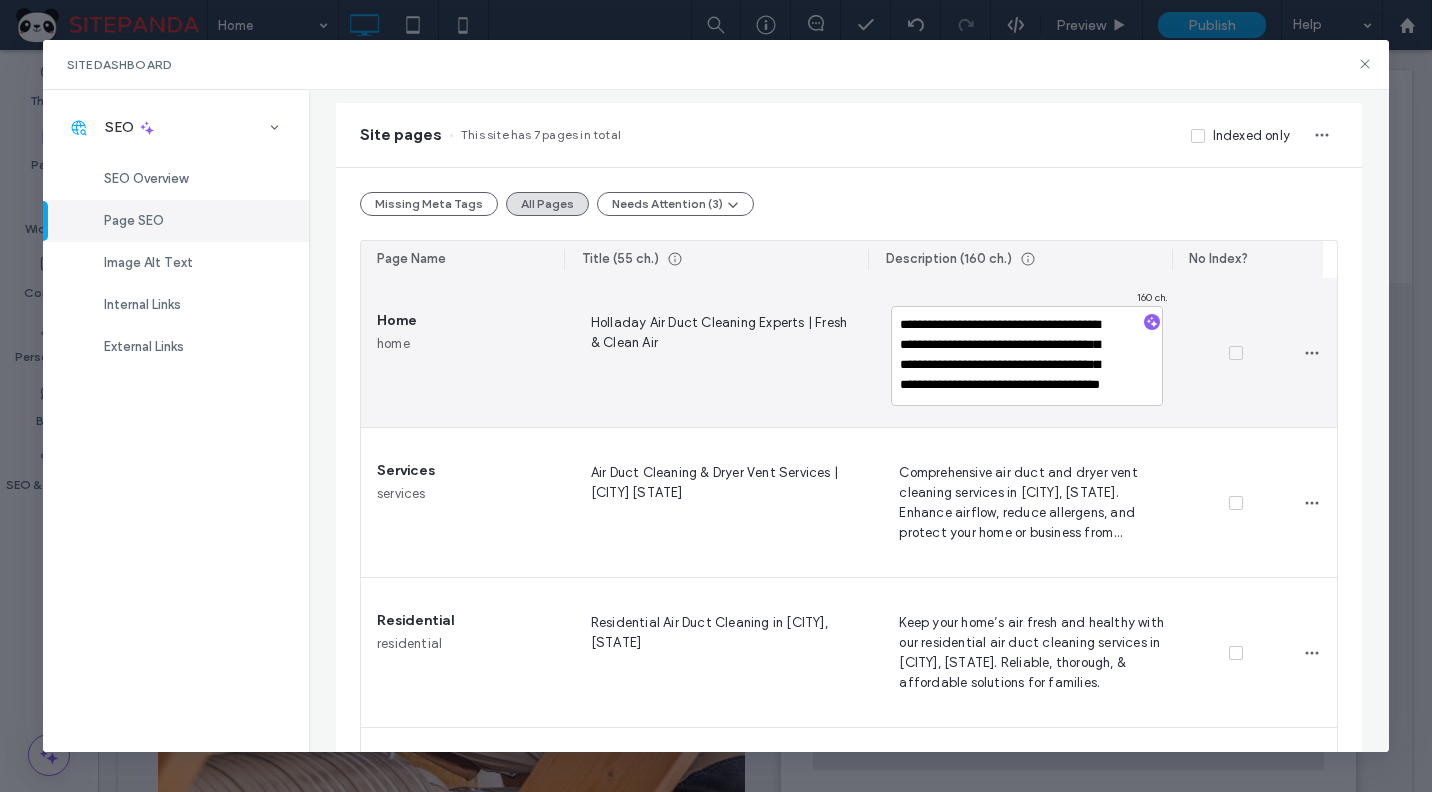 scroll, scrollTop: 18, scrollLeft: 0, axis: vertical 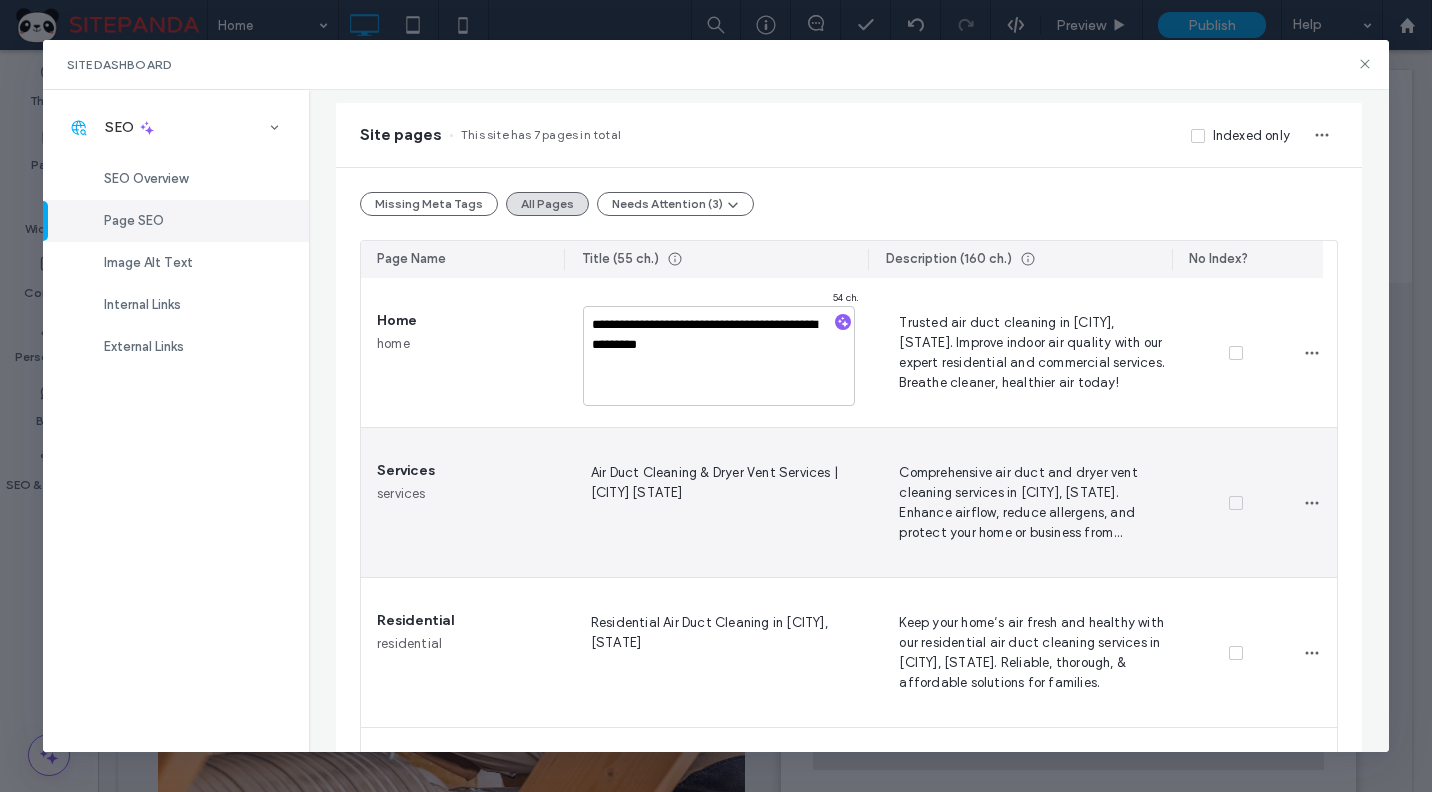 click on "Comprehensive air duct and dryer vent cleaning services in Holladay, UT. Enhance airflow, reduce allergens, and protect your home or business from hazards." at bounding box center [1029, 502] 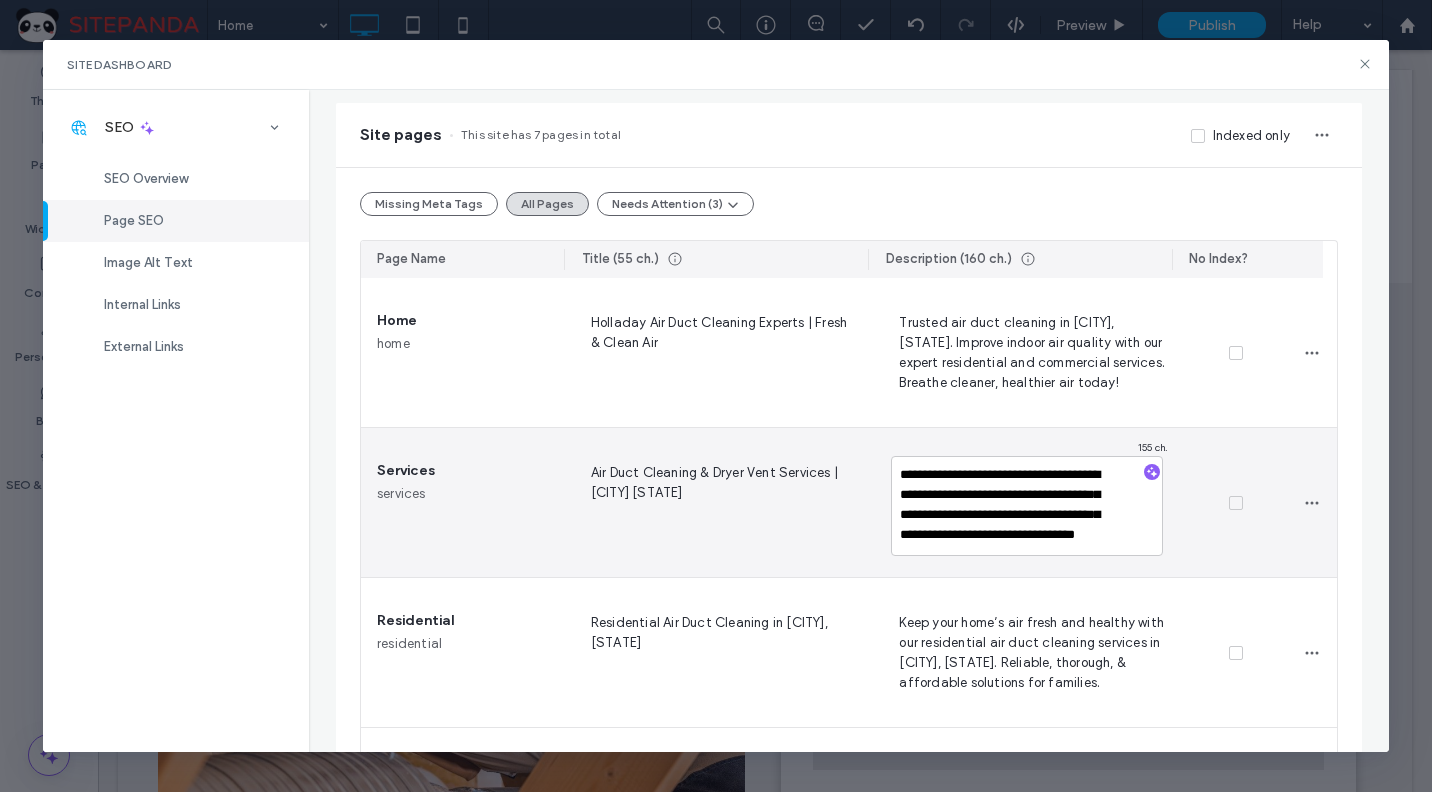 scroll, scrollTop: 38, scrollLeft: 0, axis: vertical 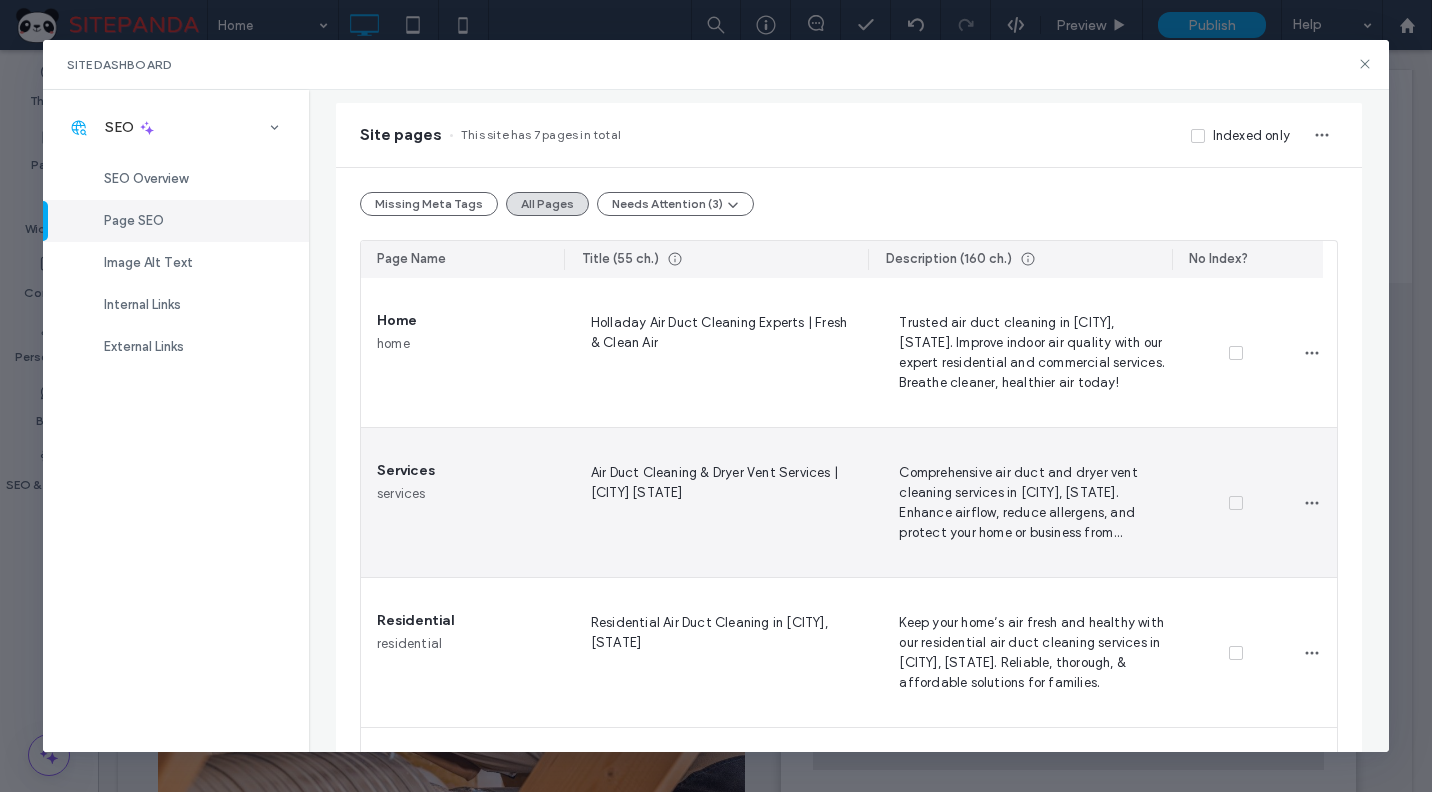 click on "Air Duct Cleaning & Dryer Vent Services | Holladay UT" at bounding box center (721, 502) 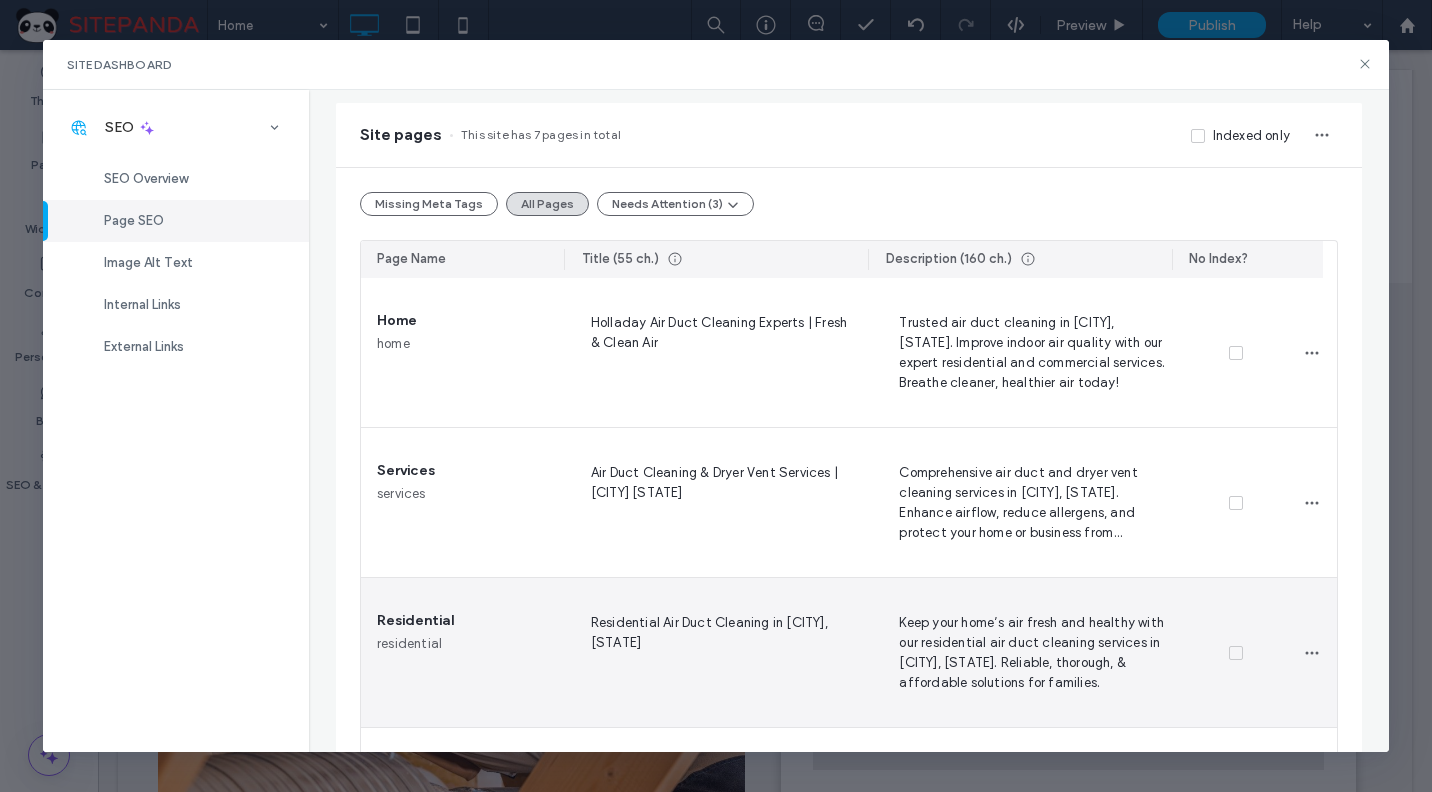 click on "Keep your home’s air fresh and healthy with our residential air duct cleaning services in Holladay, UT. Reliable, thorough, & affordable solutions for families." at bounding box center (1029, 652) 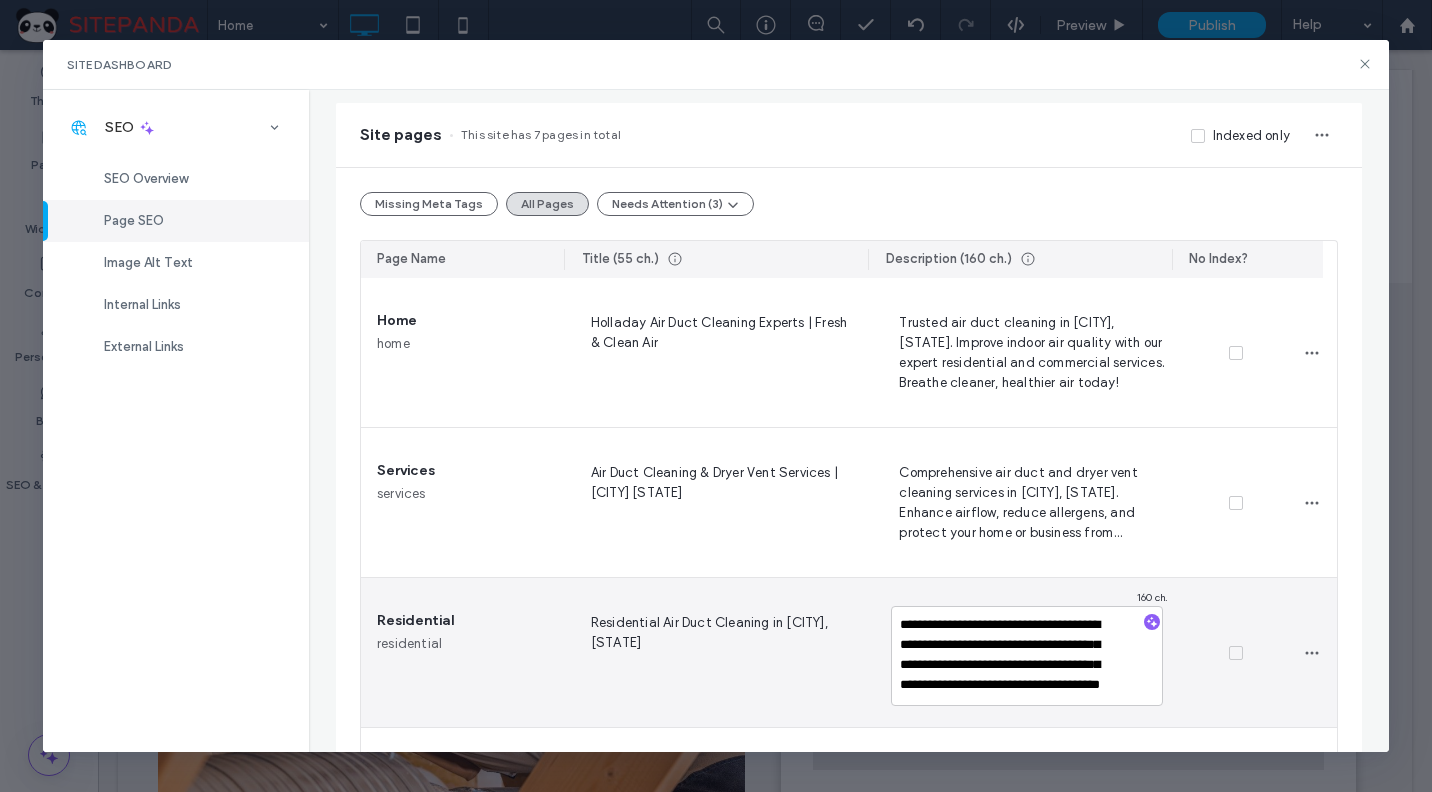 scroll, scrollTop: 18, scrollLeft: 0, axis: vertical 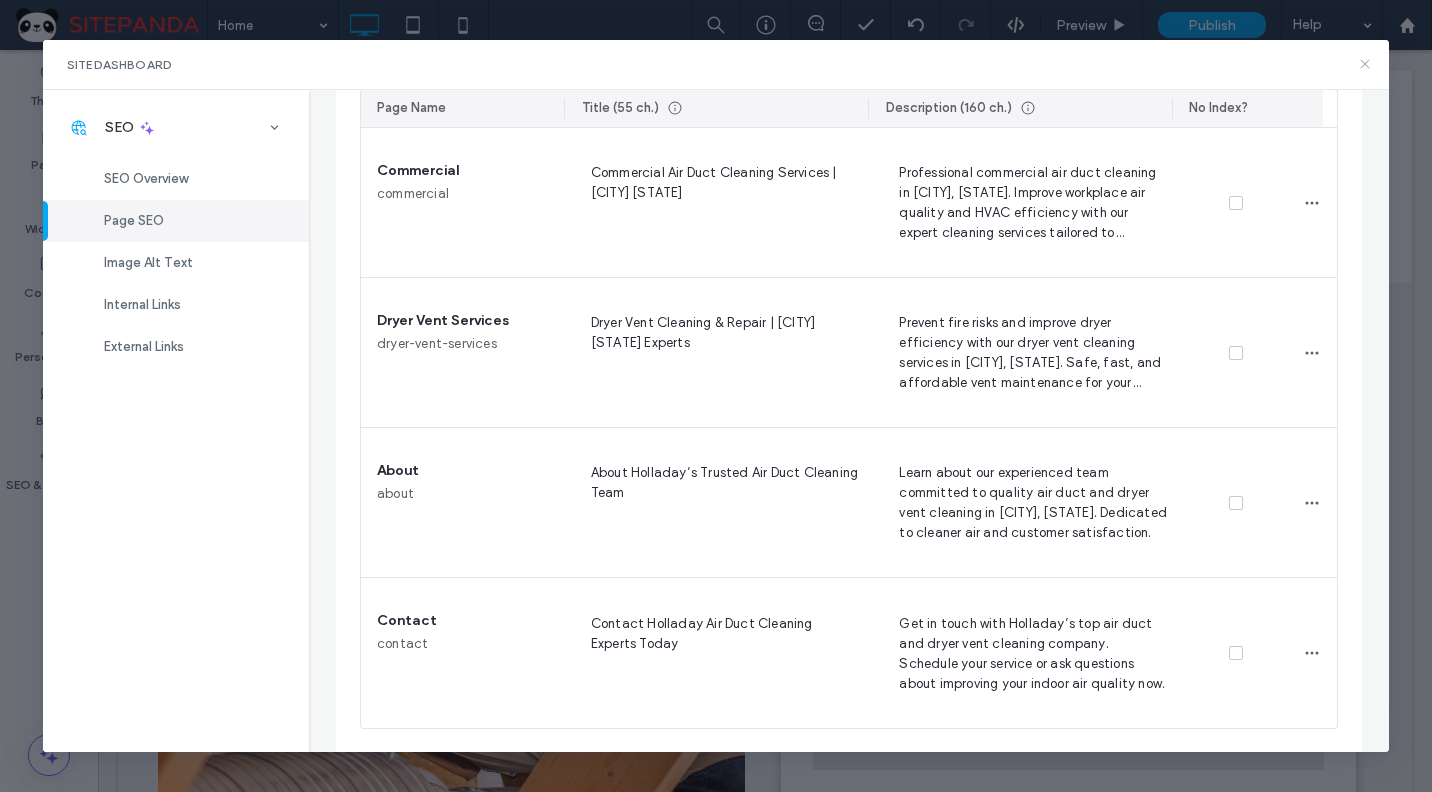 click 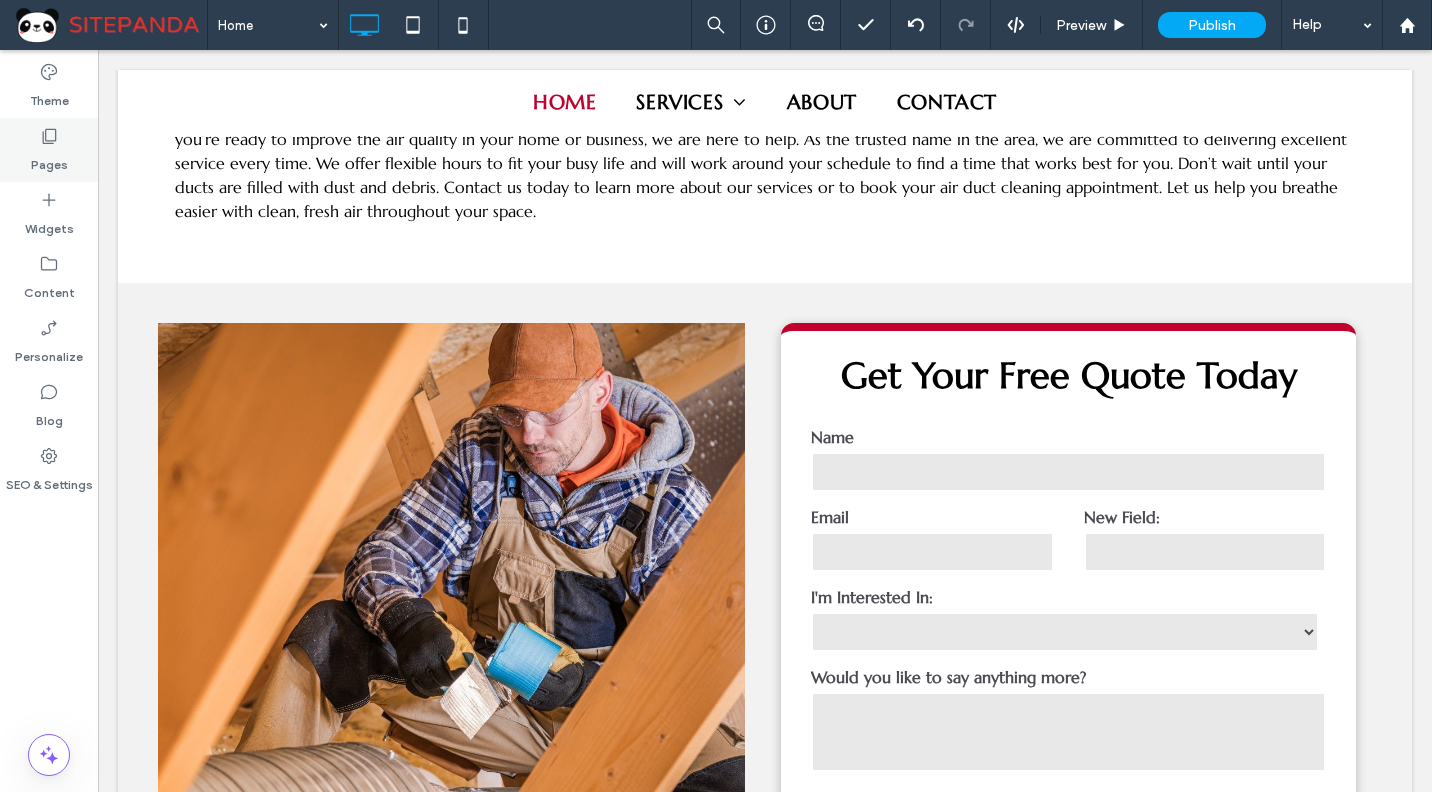 click on "Pages" at bounding box center (49, 160) 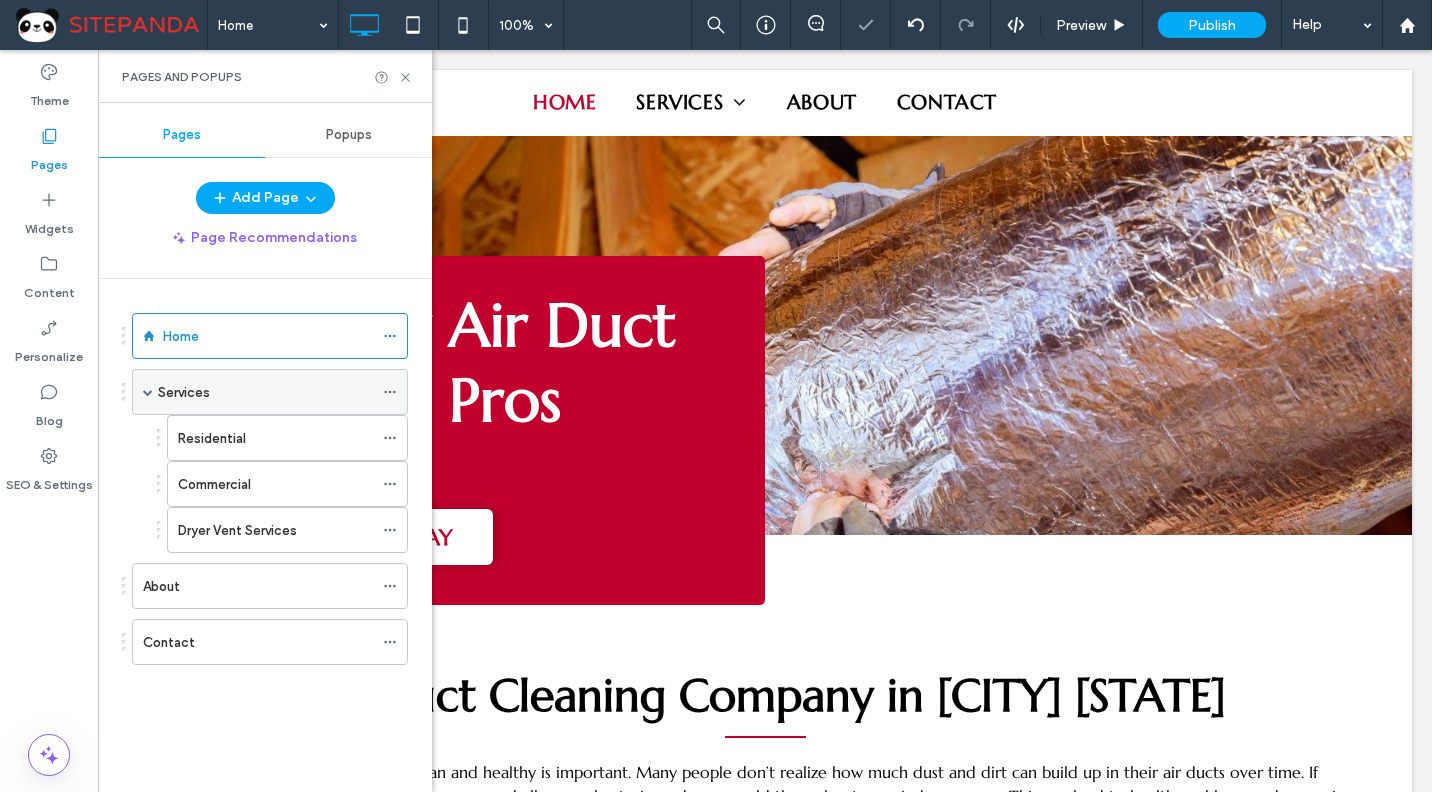 scroll, scrollTop: 0, scrollLeft: 0, axis: both 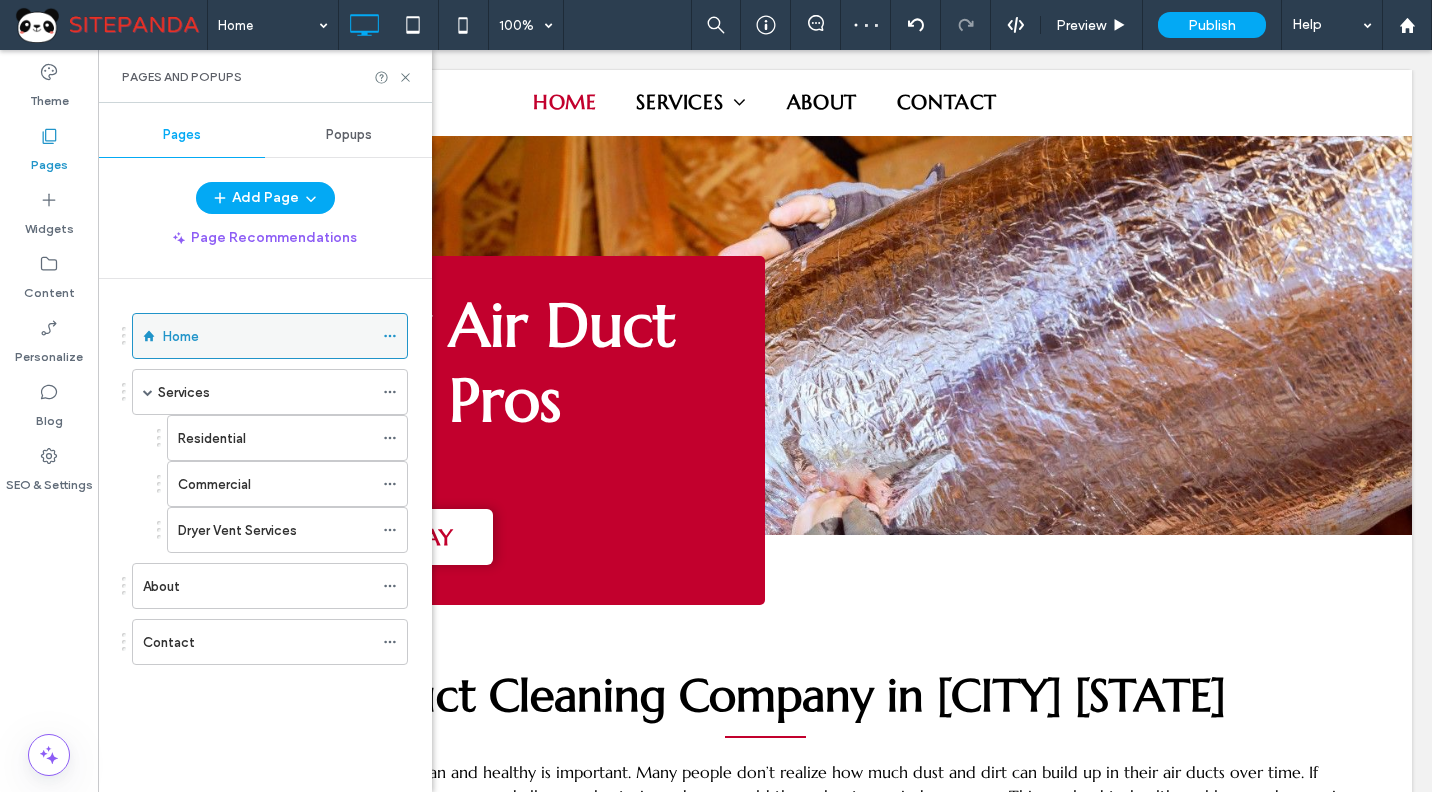 click 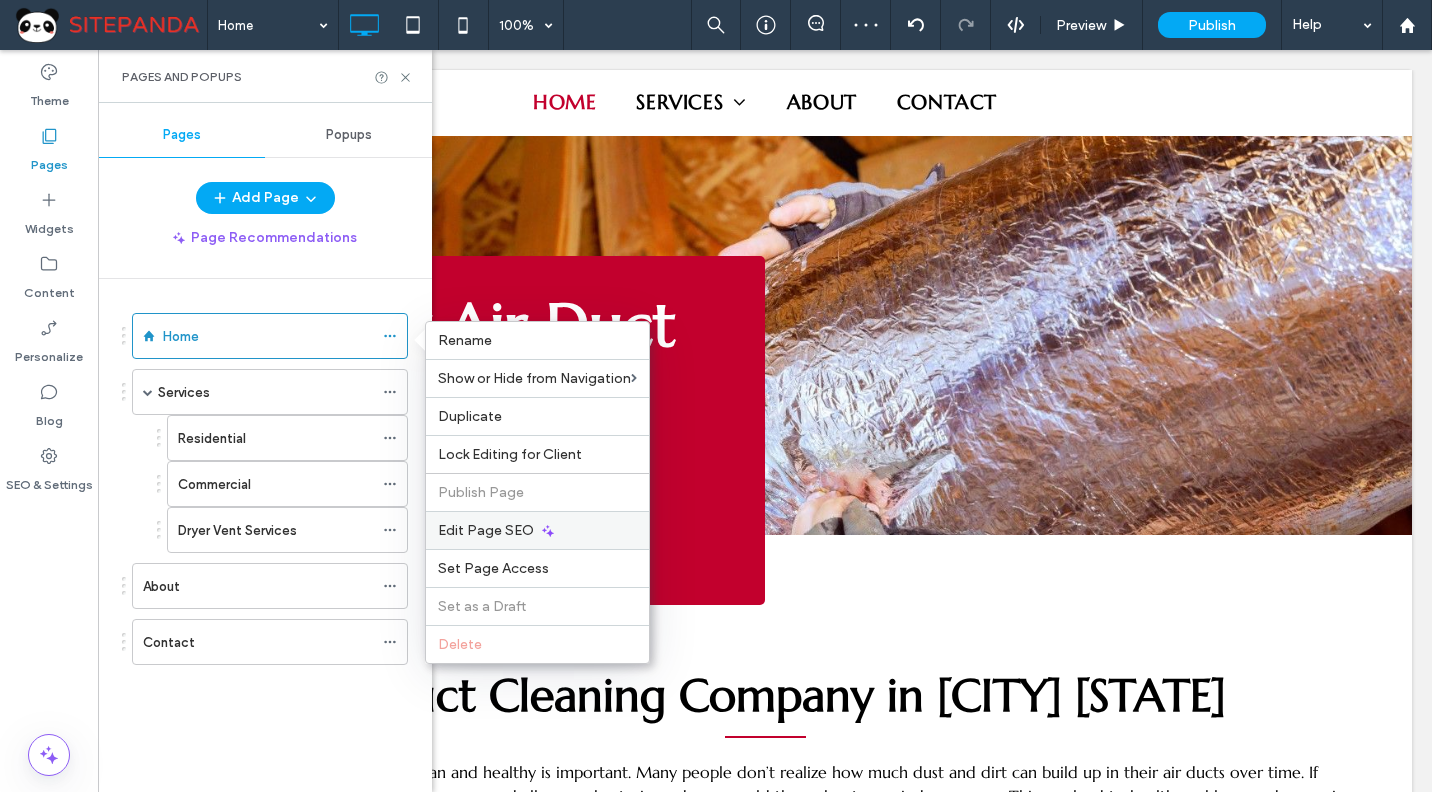 click on "Edit Page SEO" at bounding box center (486, 530) 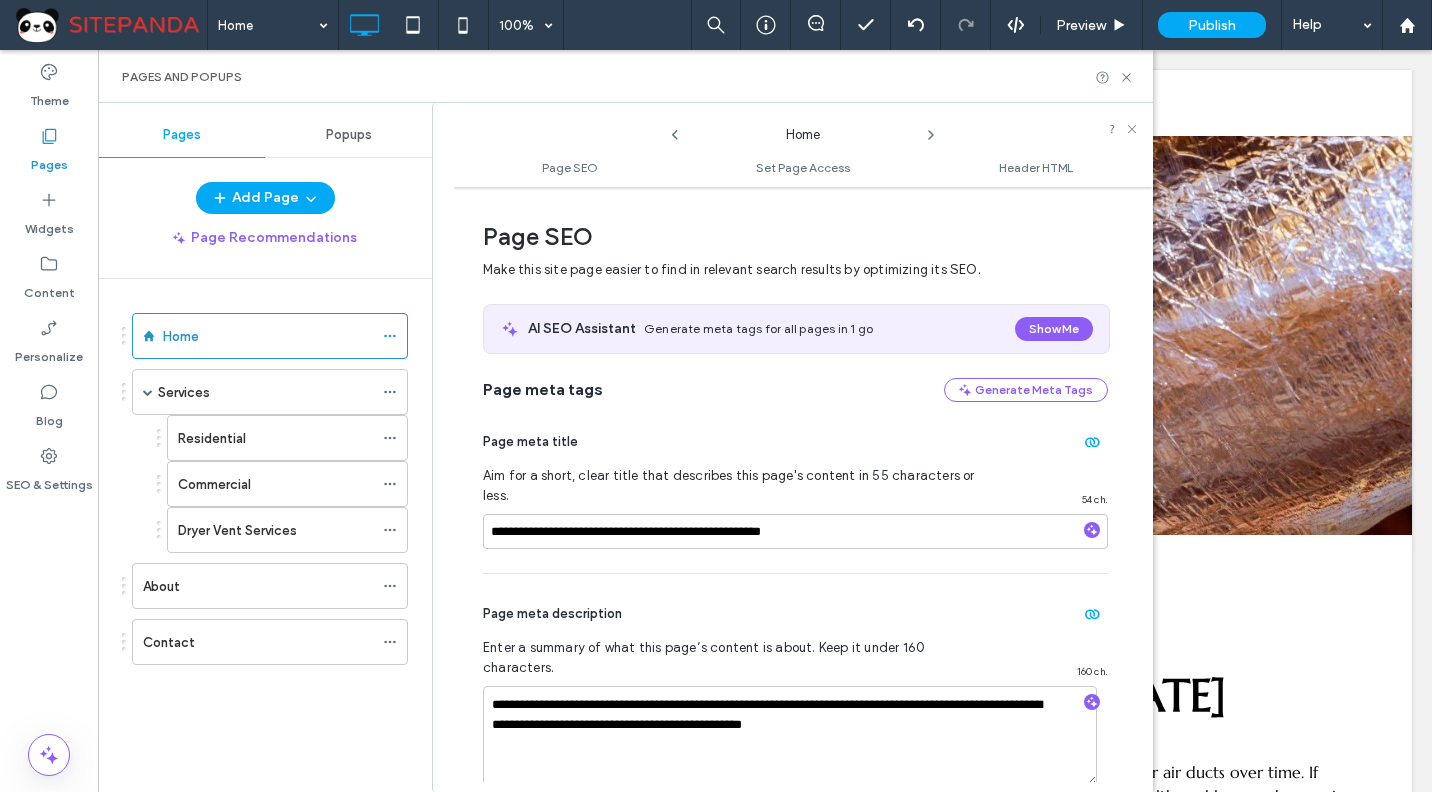 scroll, scrollTop: 10, scrollLeft: 0, axis: vertical 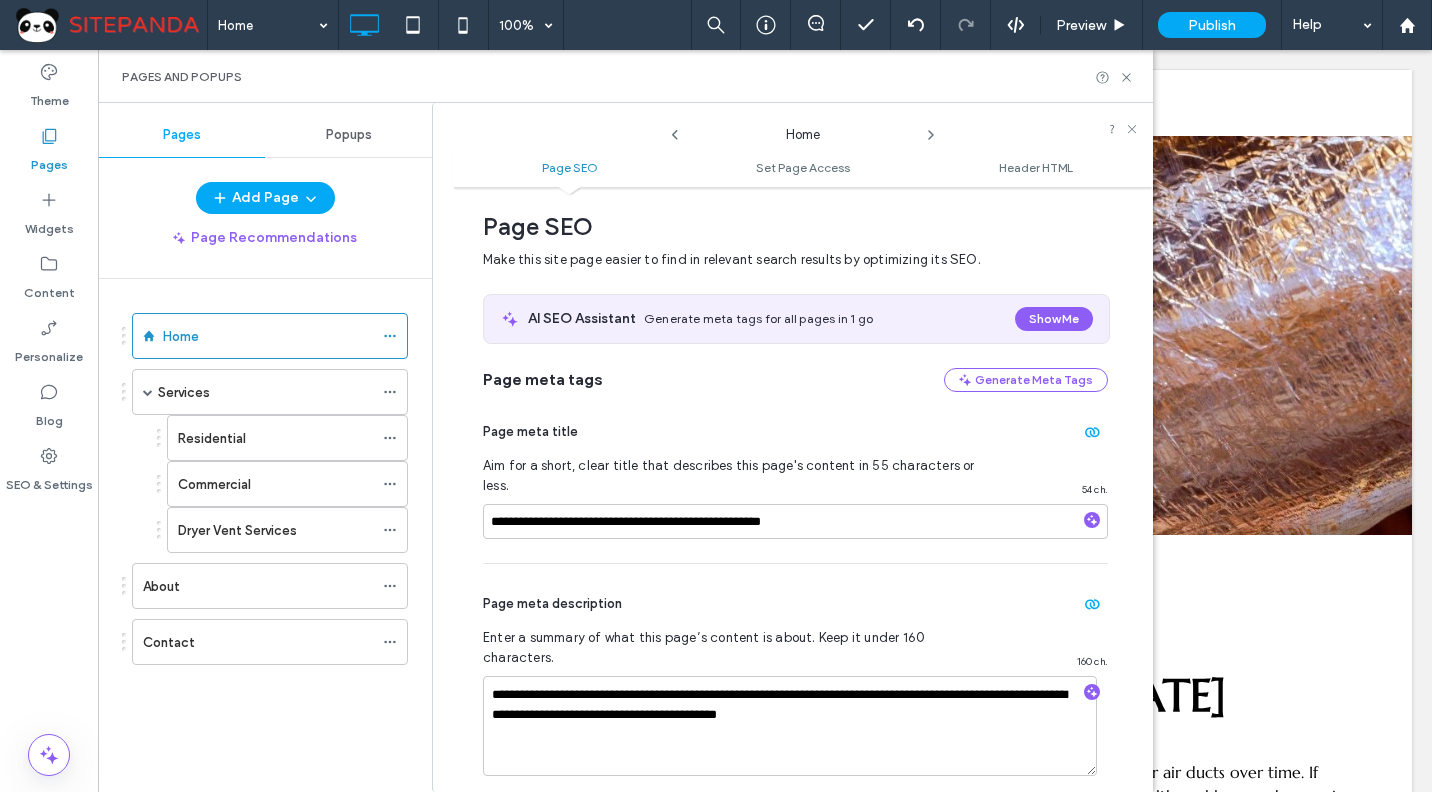 click 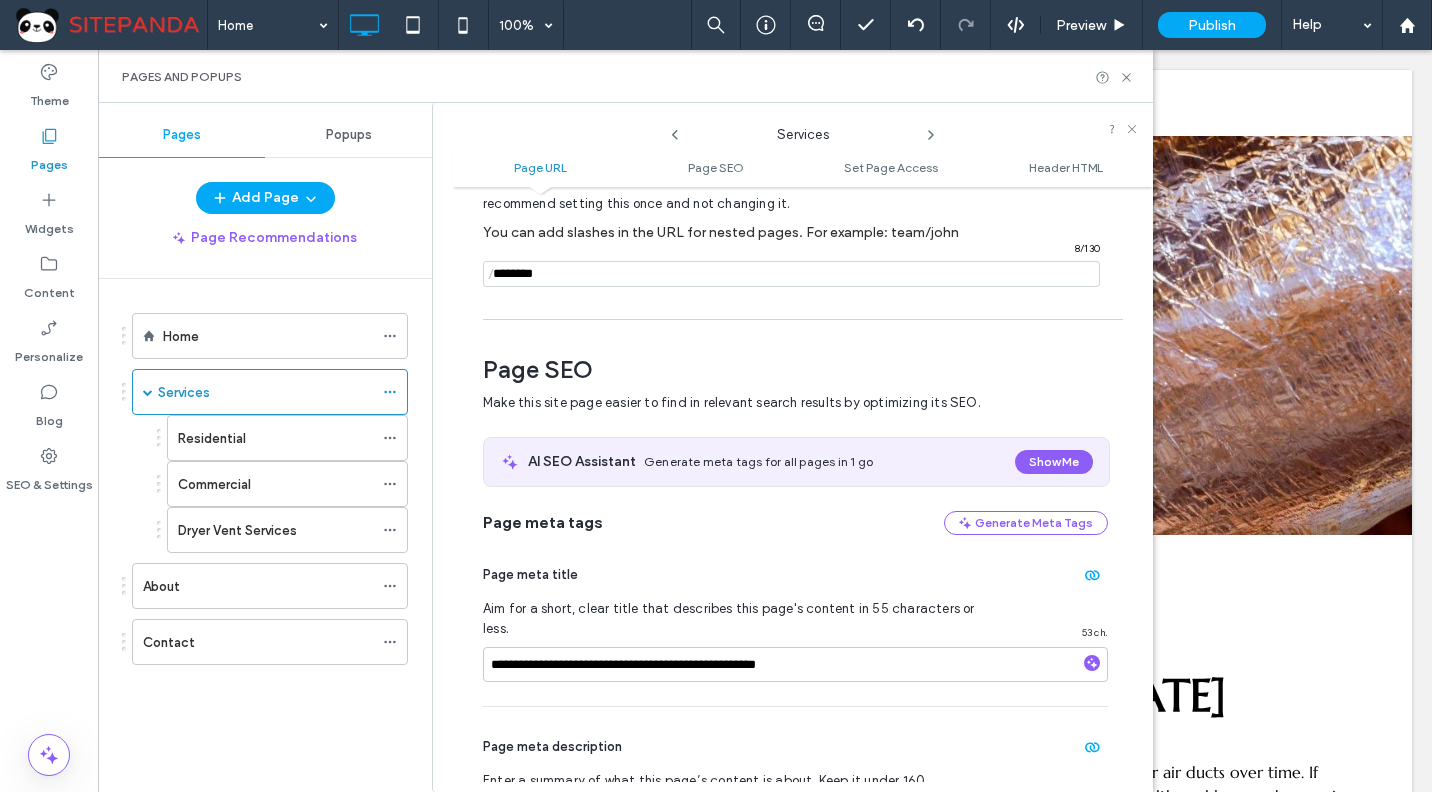 scroll, scrollTop: 274, scrollLeft: 0, axis: vertical 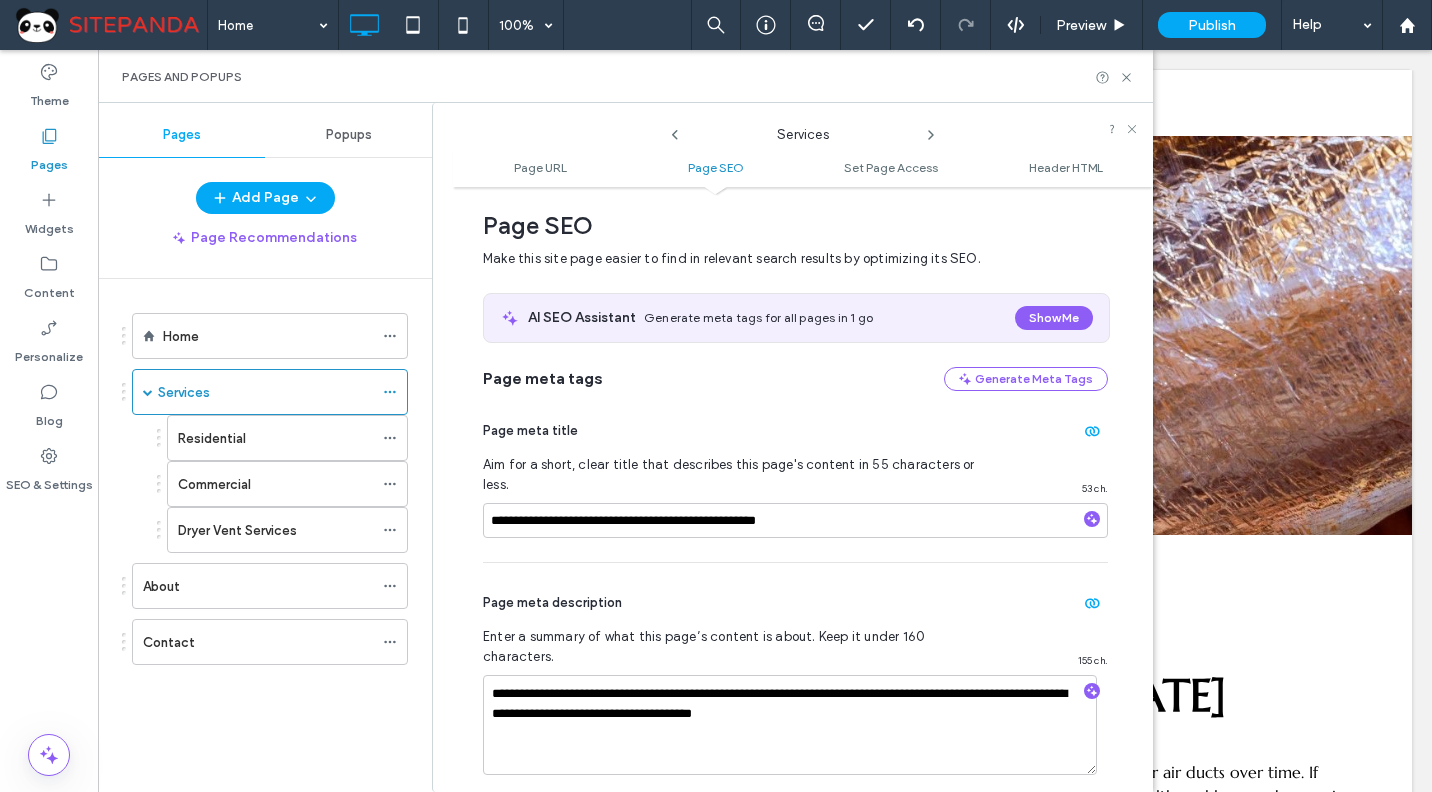 click 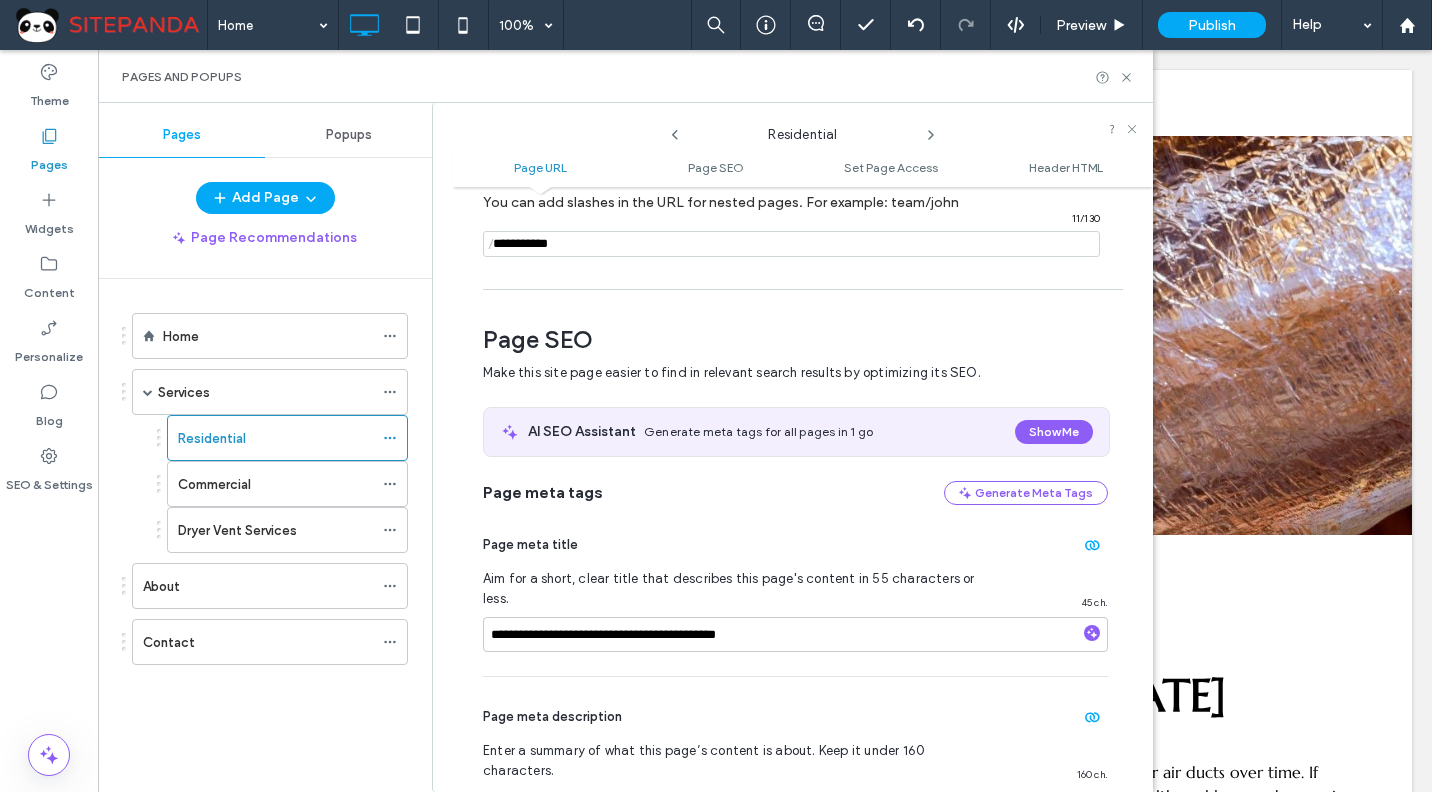 scroll, scrollTop: 274, scrollLeft: 0, axis: vertical 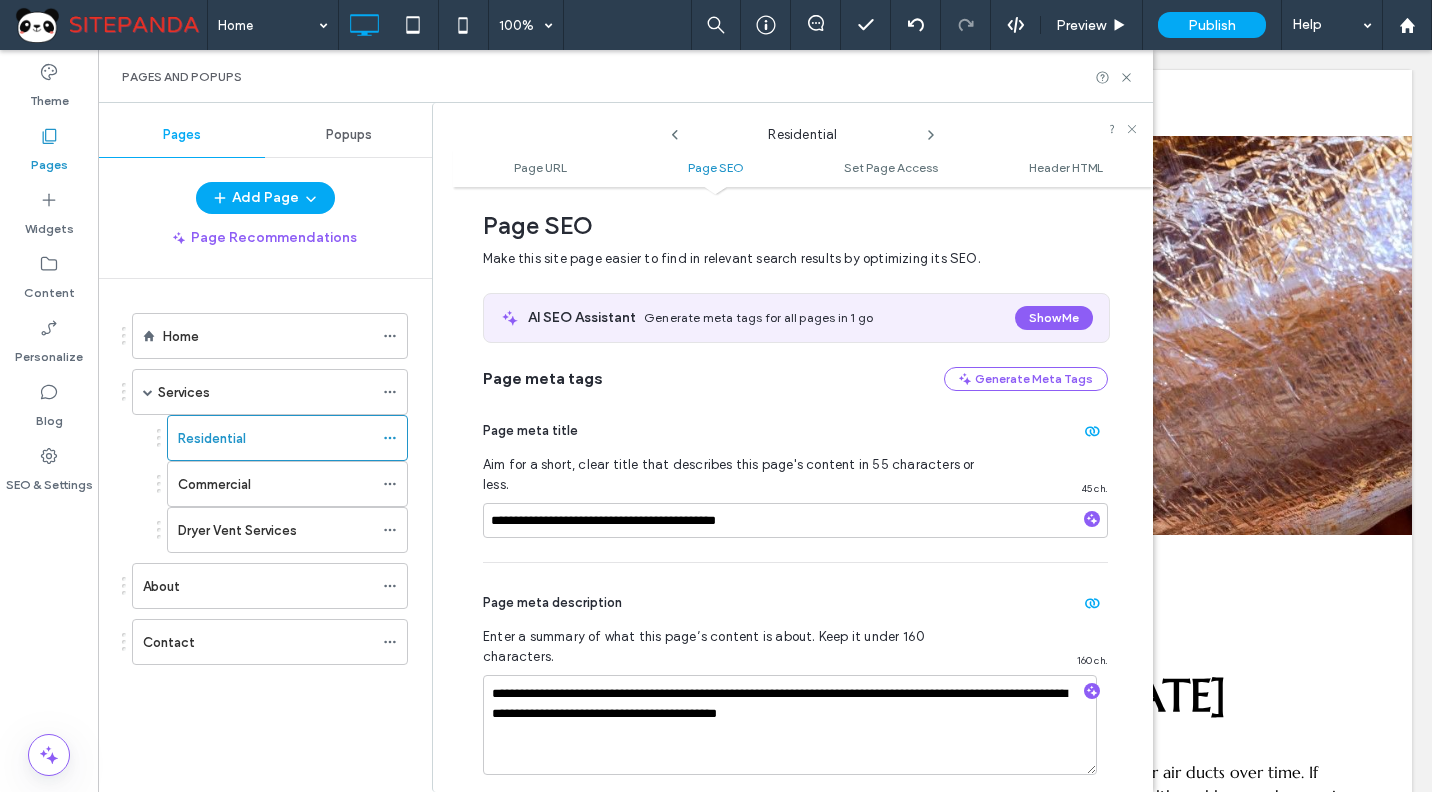 click 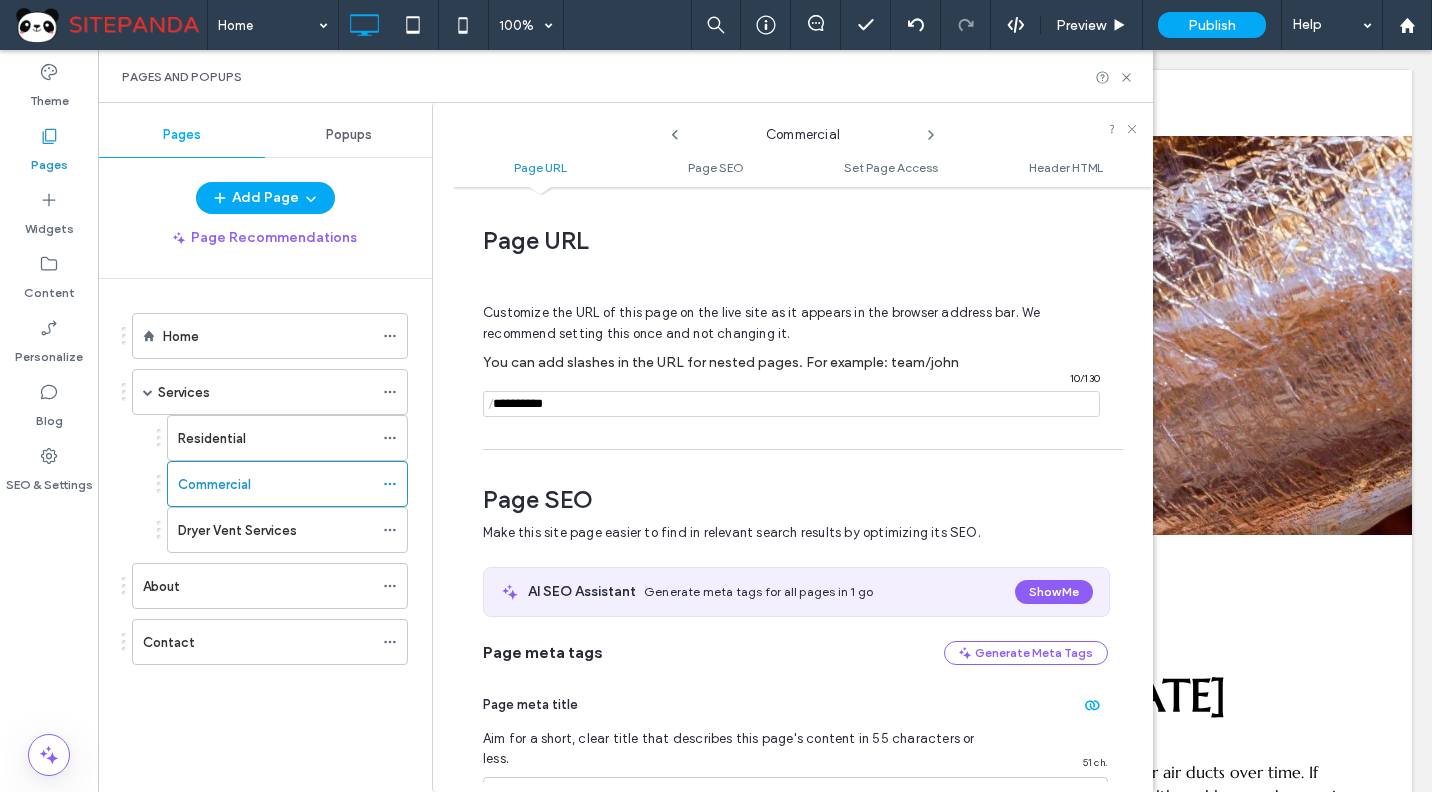 scroll, scrollTop: 274, scrollLeft: 0, axis: vertical 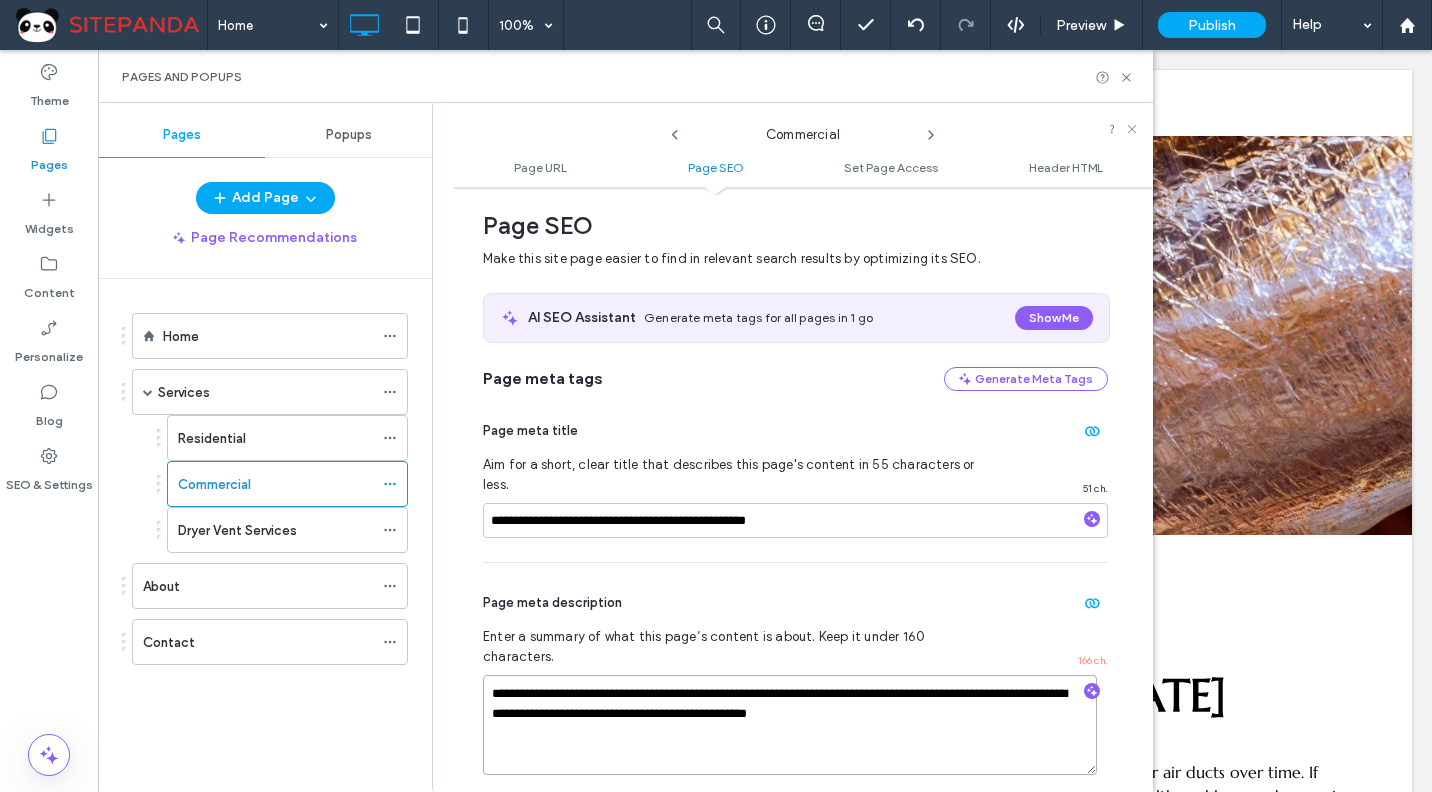 click on "**********" at bounding box center [790, 725] 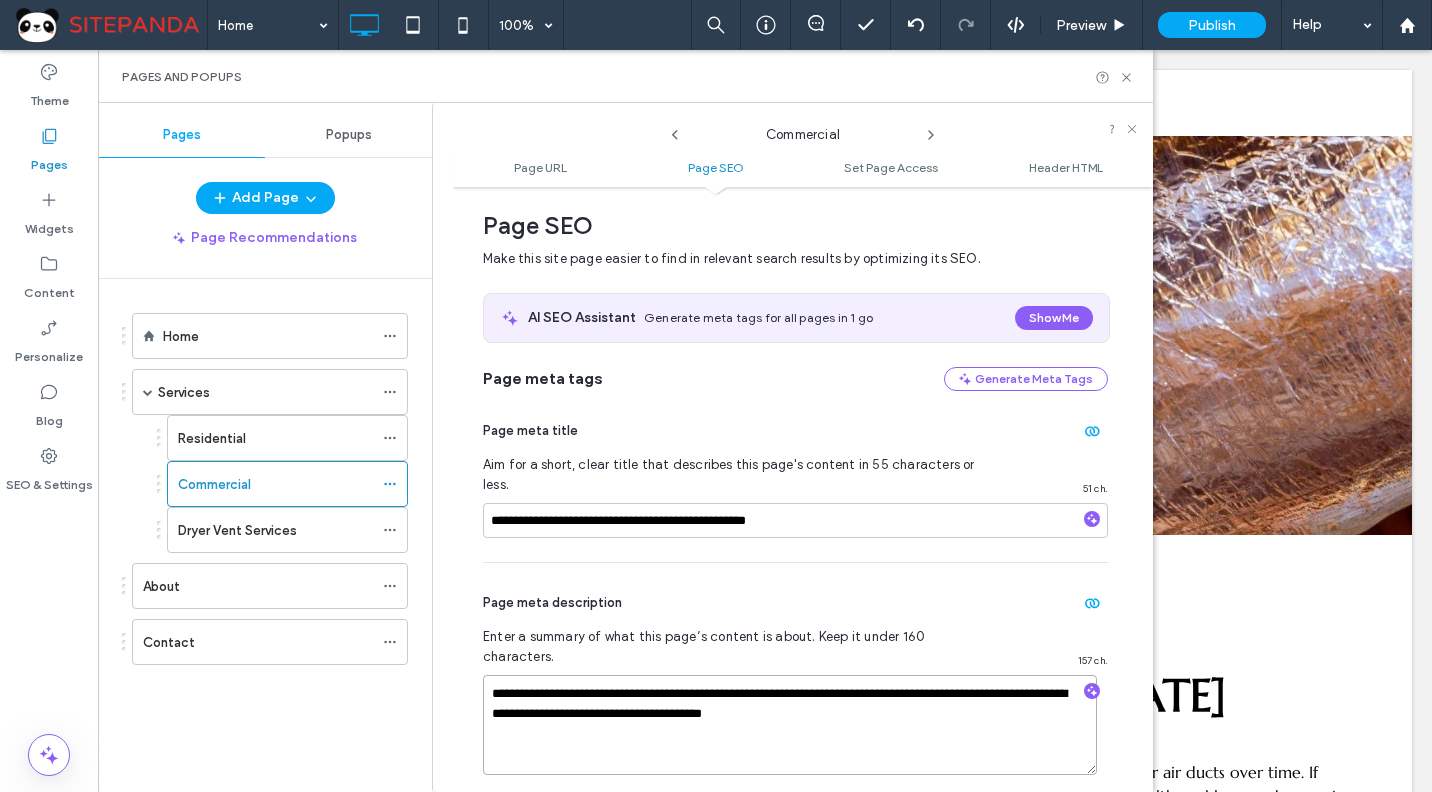 click on "**********" at bounding box center (790, 725) 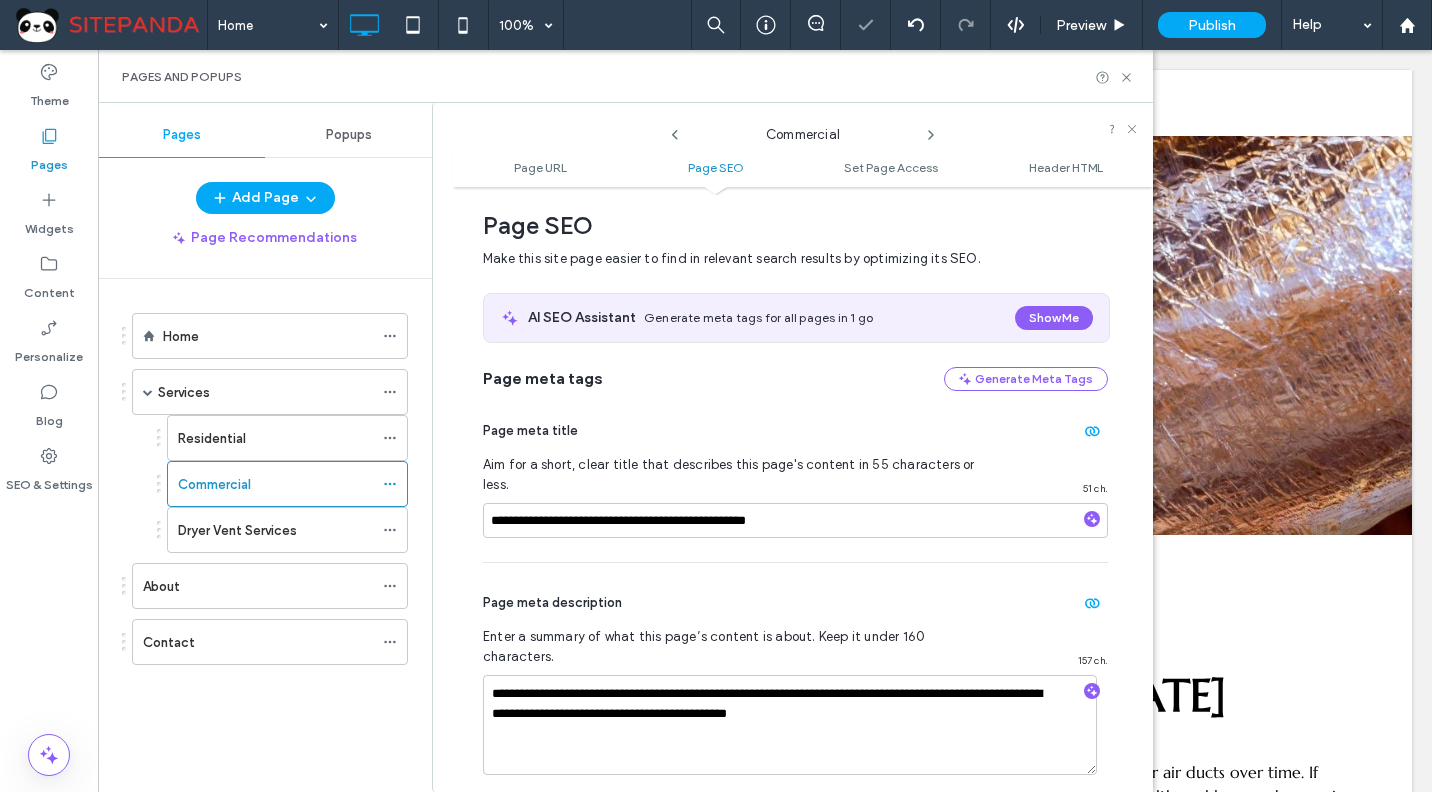 click 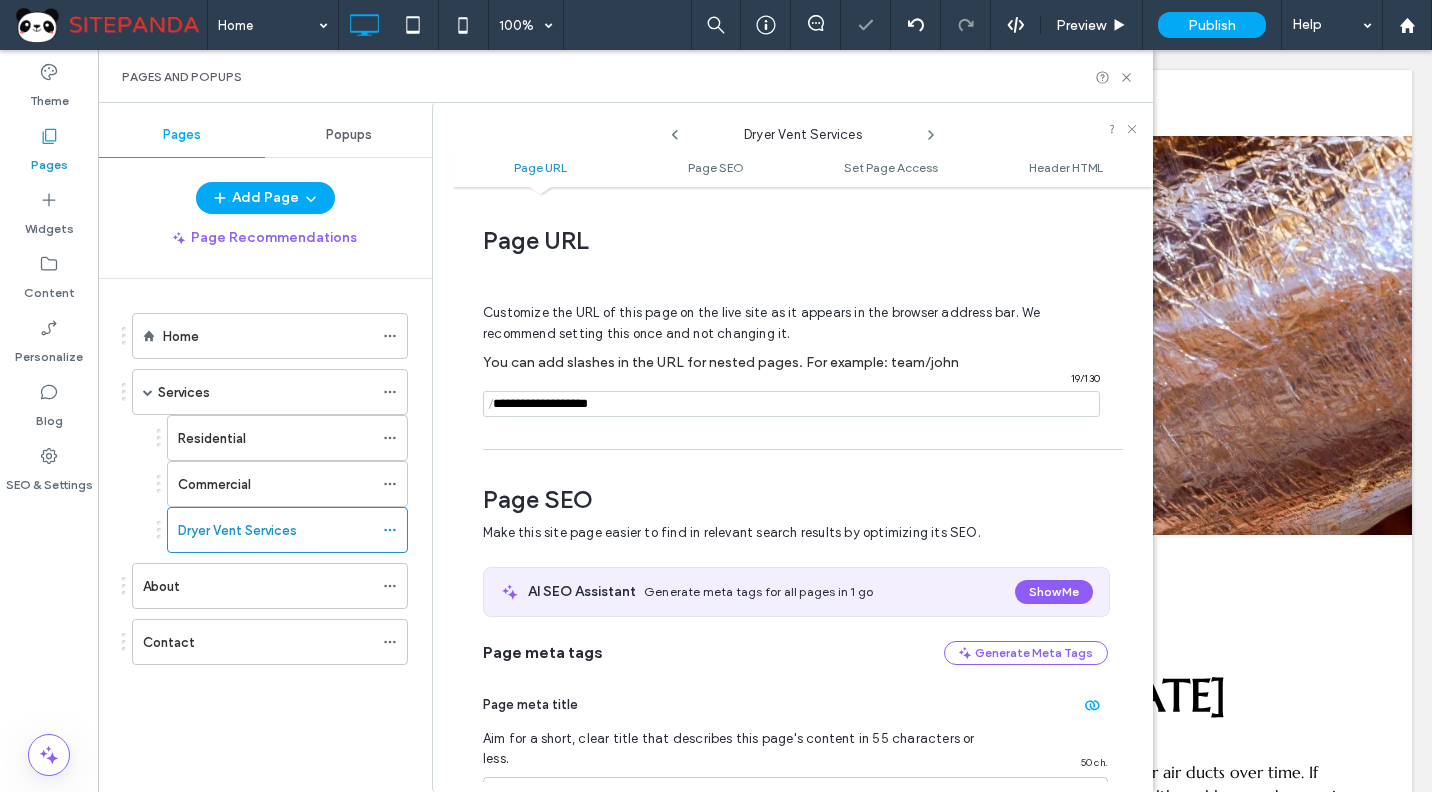 scroll, scrollTop: 274, scrollLeft: 0, axis: vertical 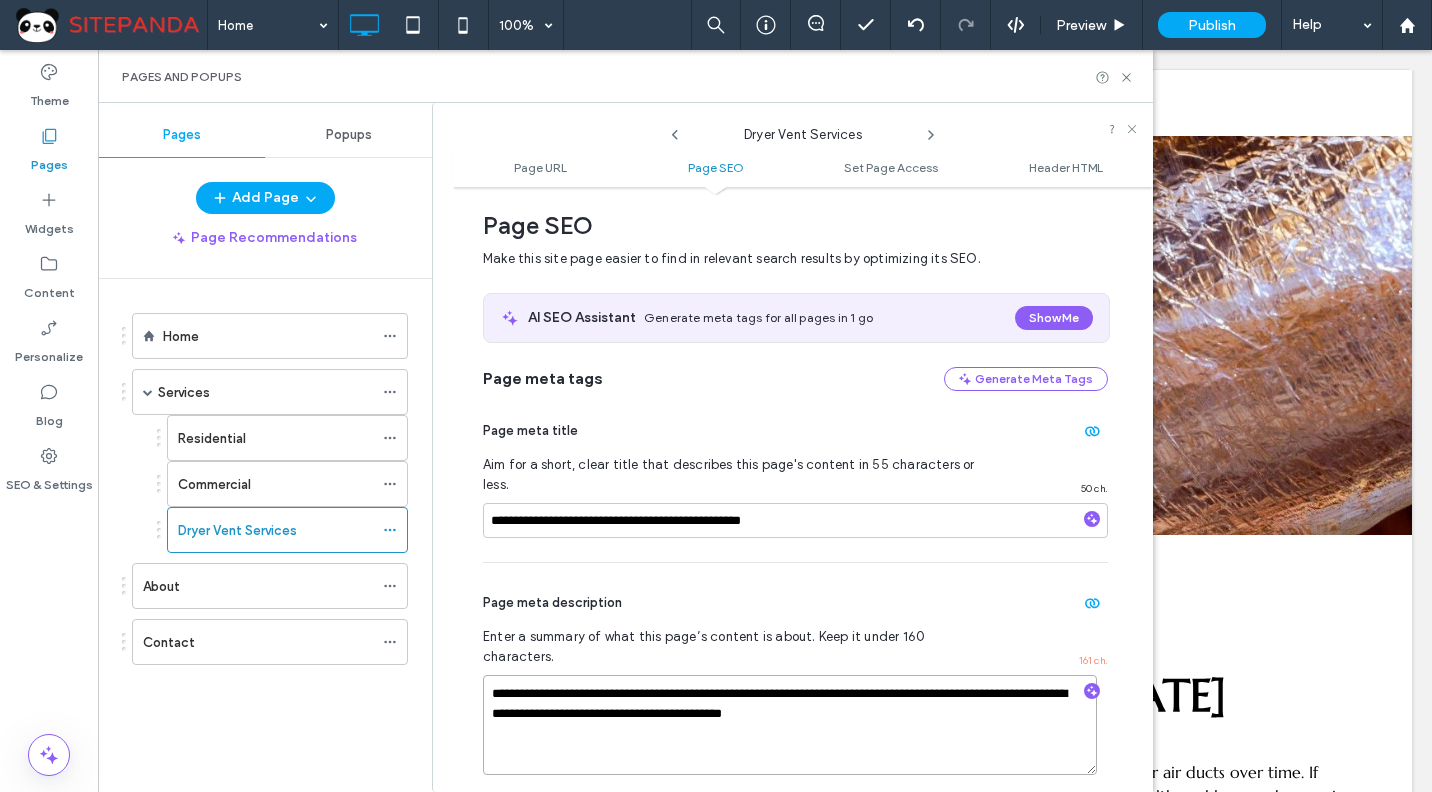 click on "**********" at bounding box center (790, 725) 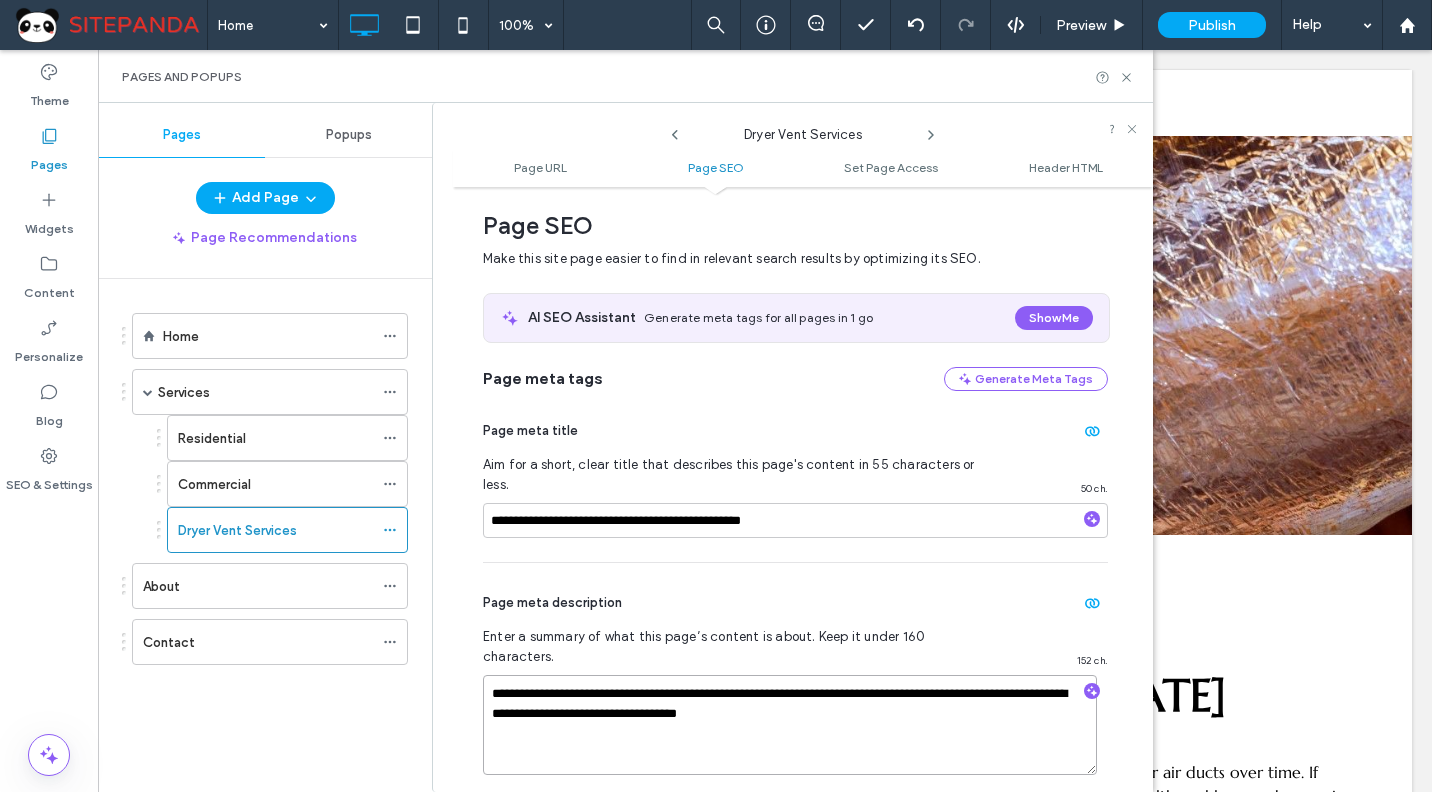 click on "**********" at bounding box center [790, 725] 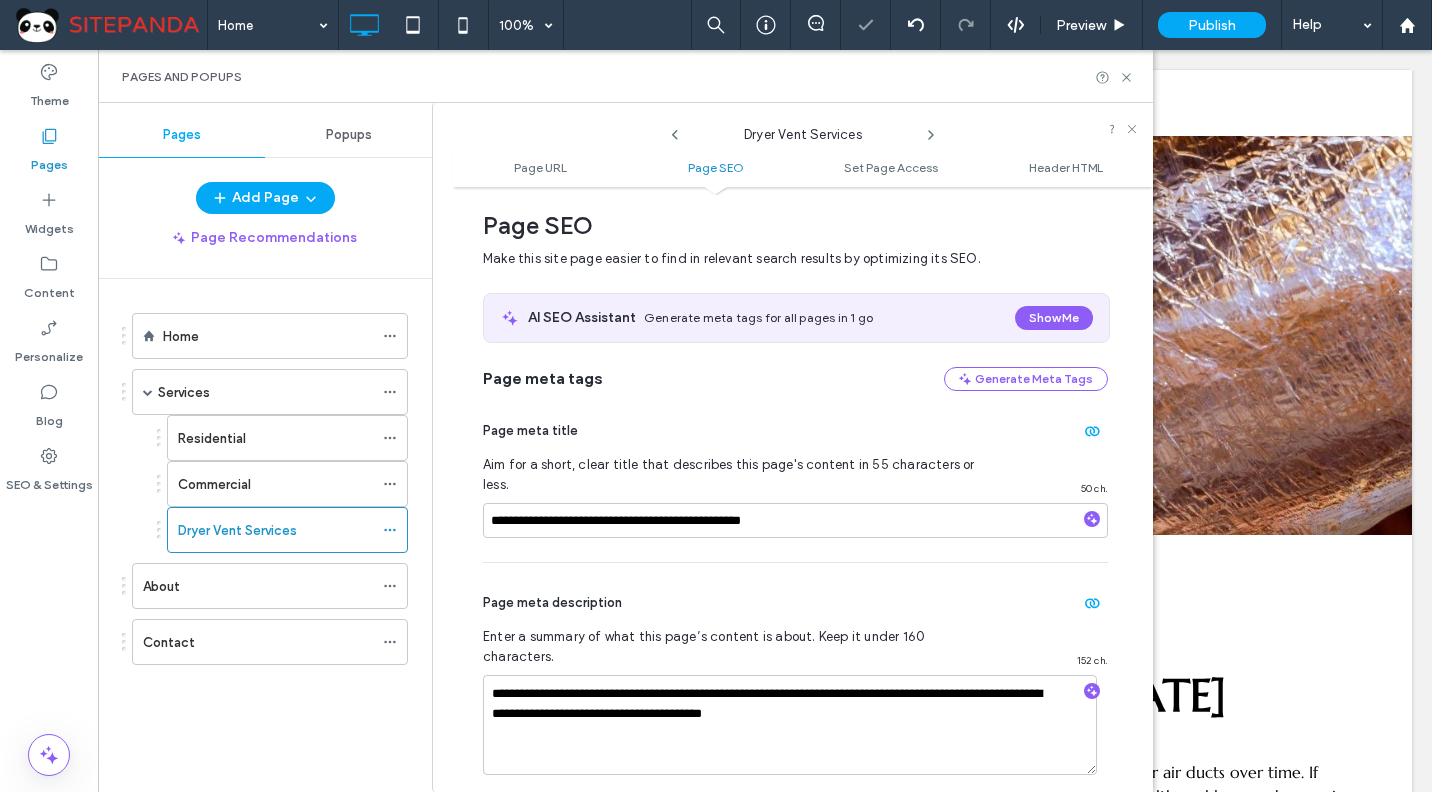 click 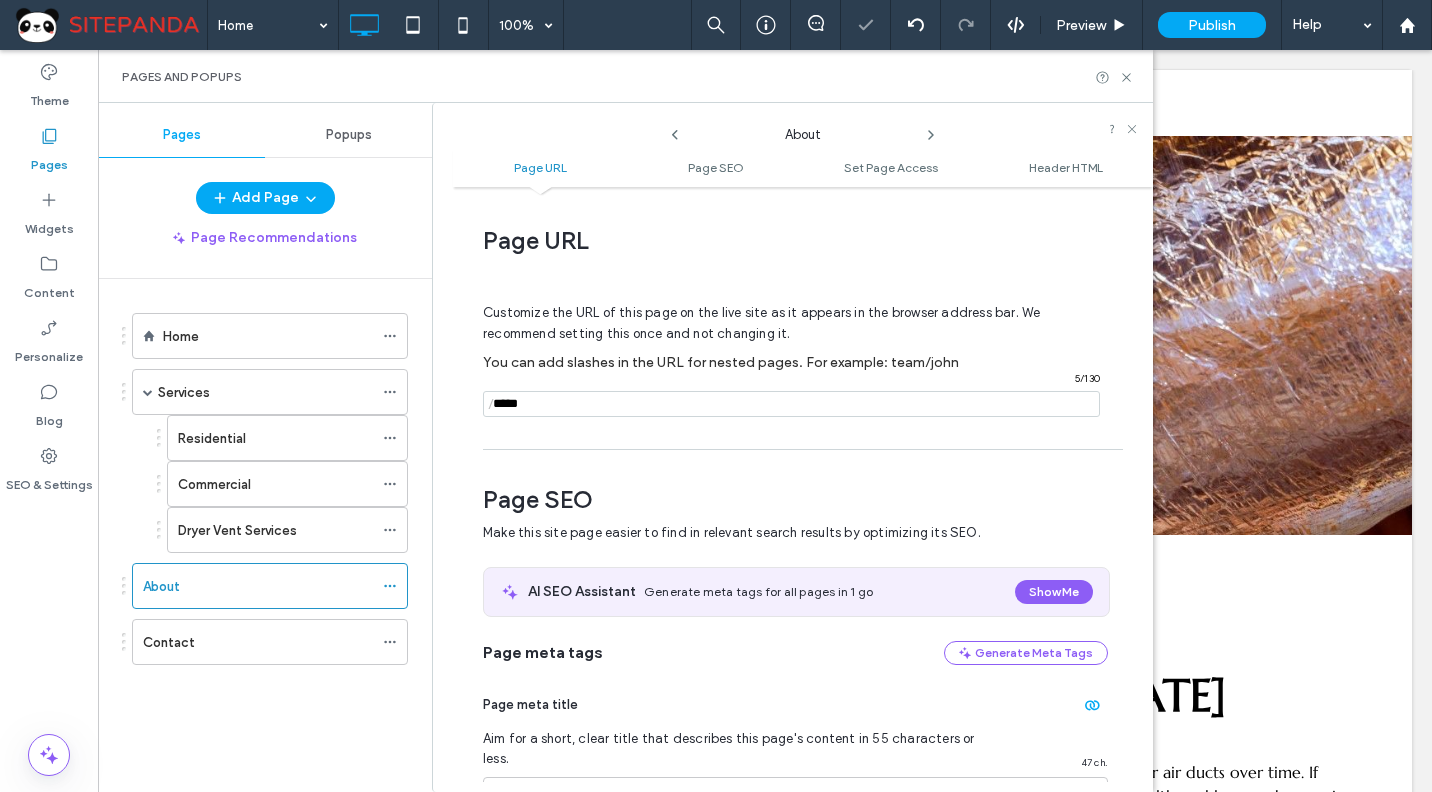 scroll, scrollTop: 274, scrollLeft: 0, axis: vertical 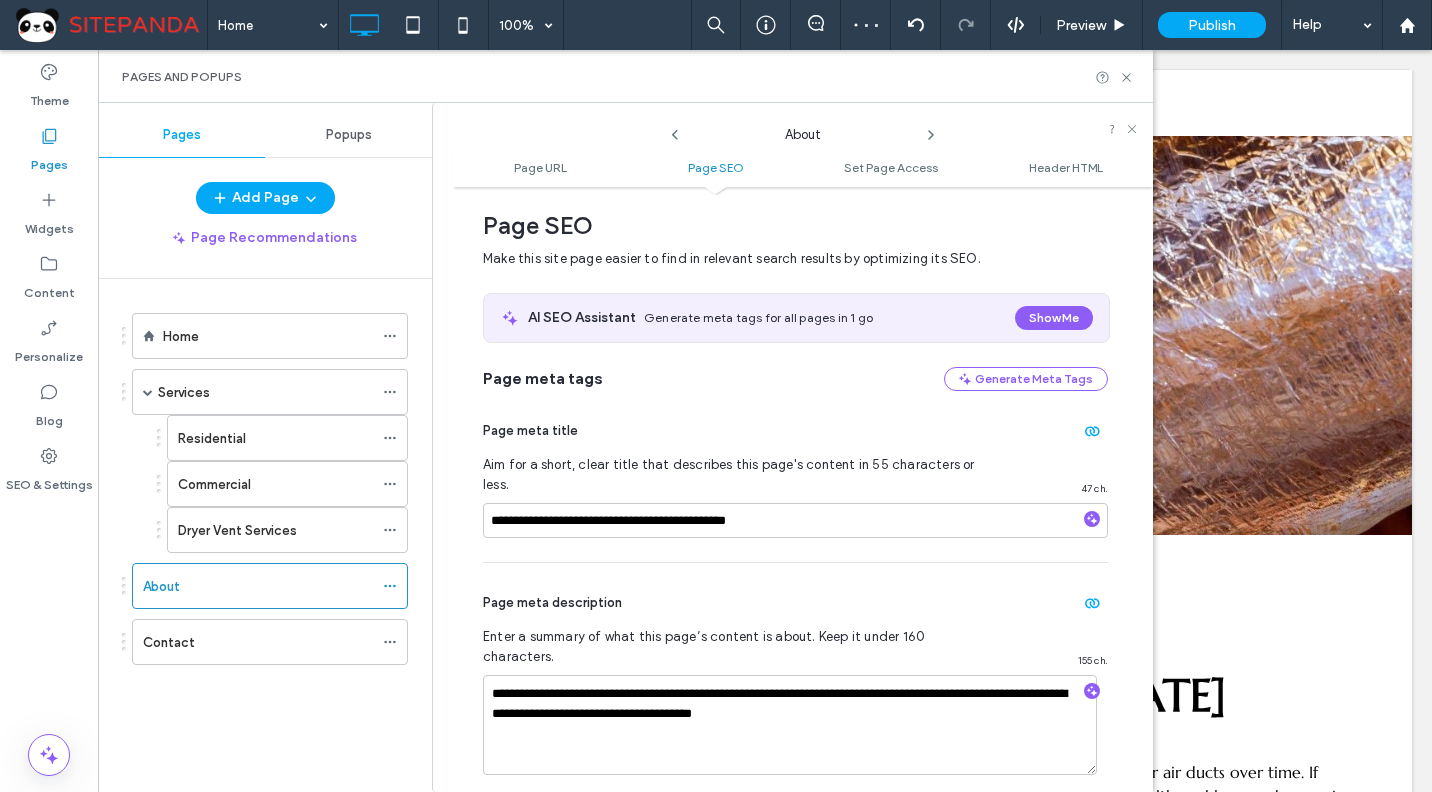 click 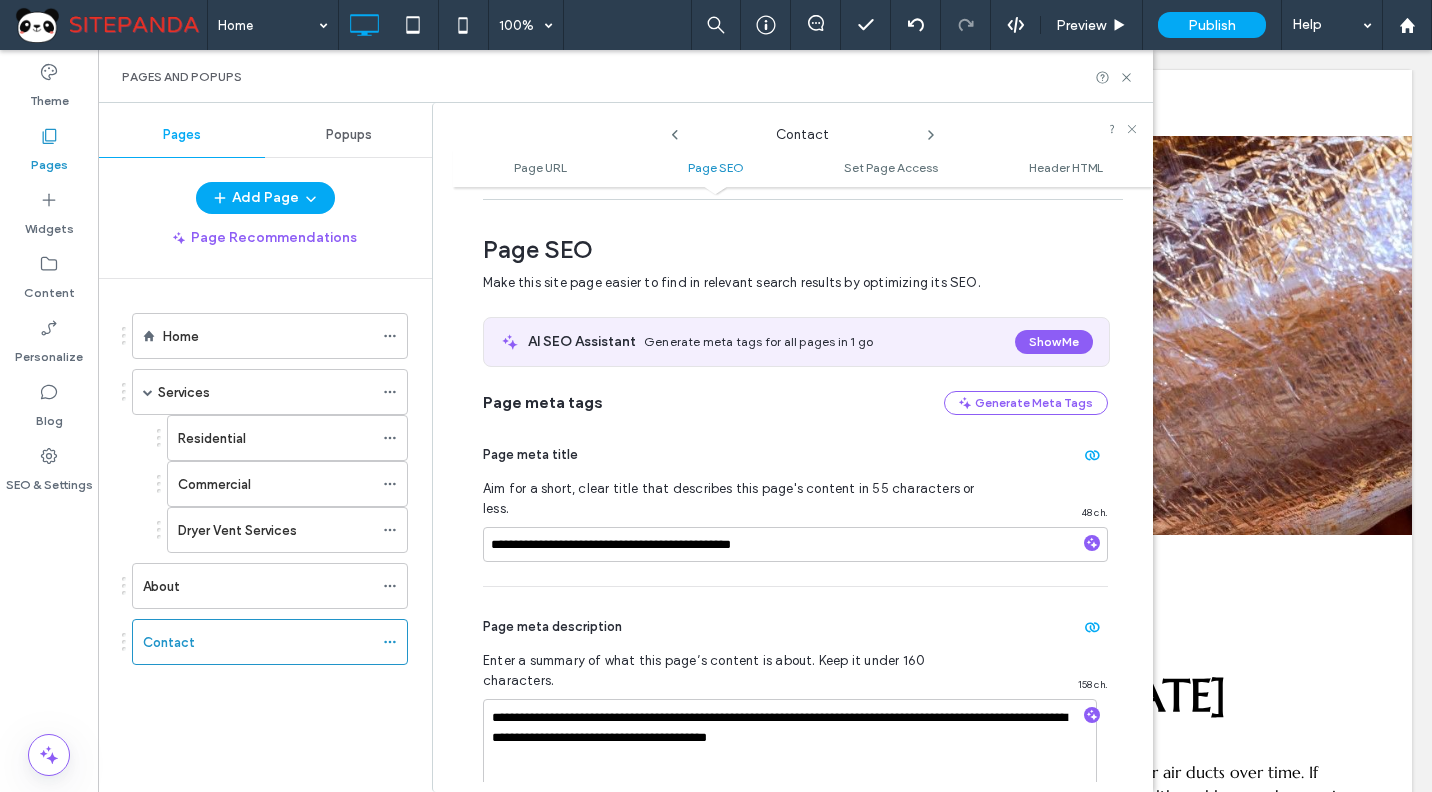scroll, scrollTop: 274, scrollLeft: 0, axis: vertical 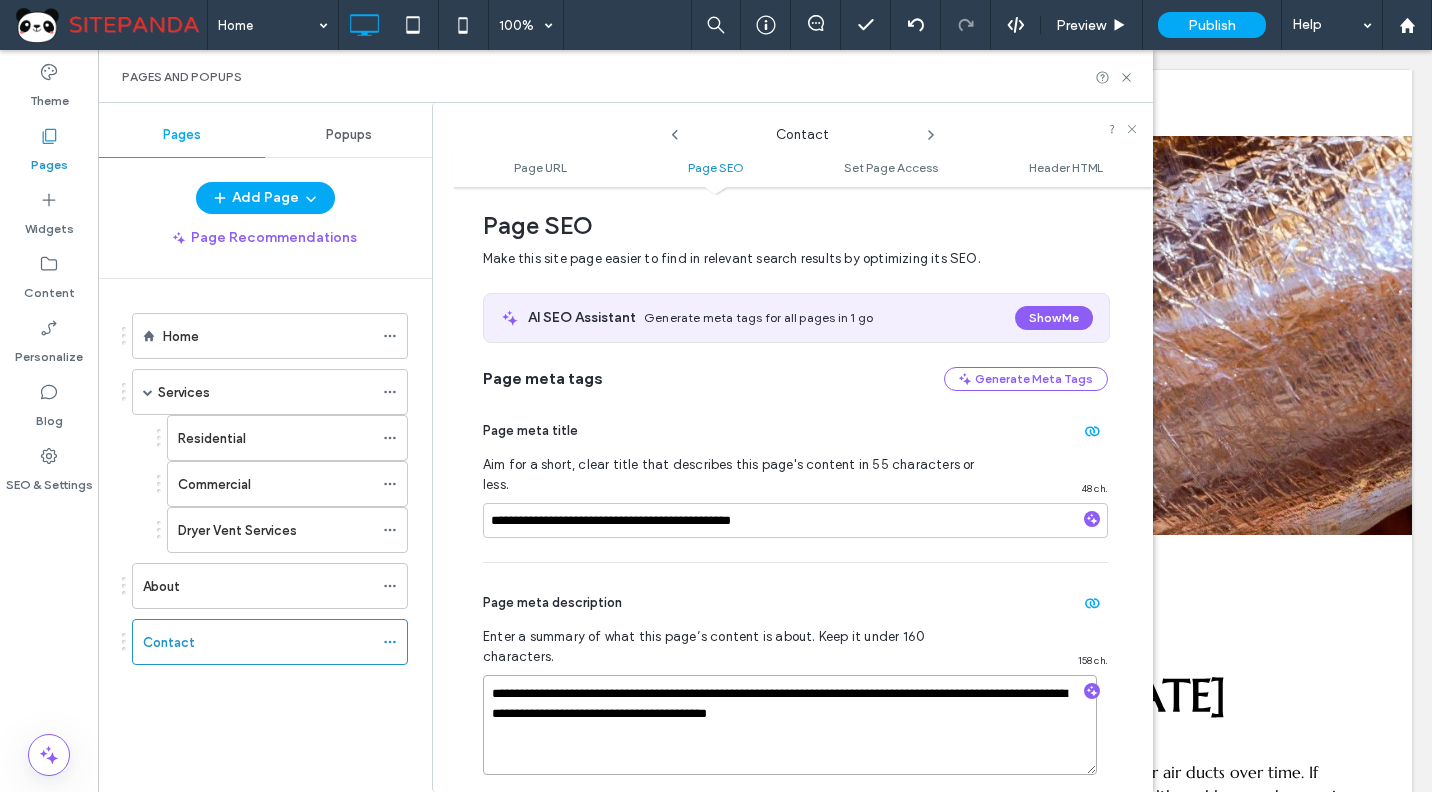 click on "**********" at bounding box center [790, 725] 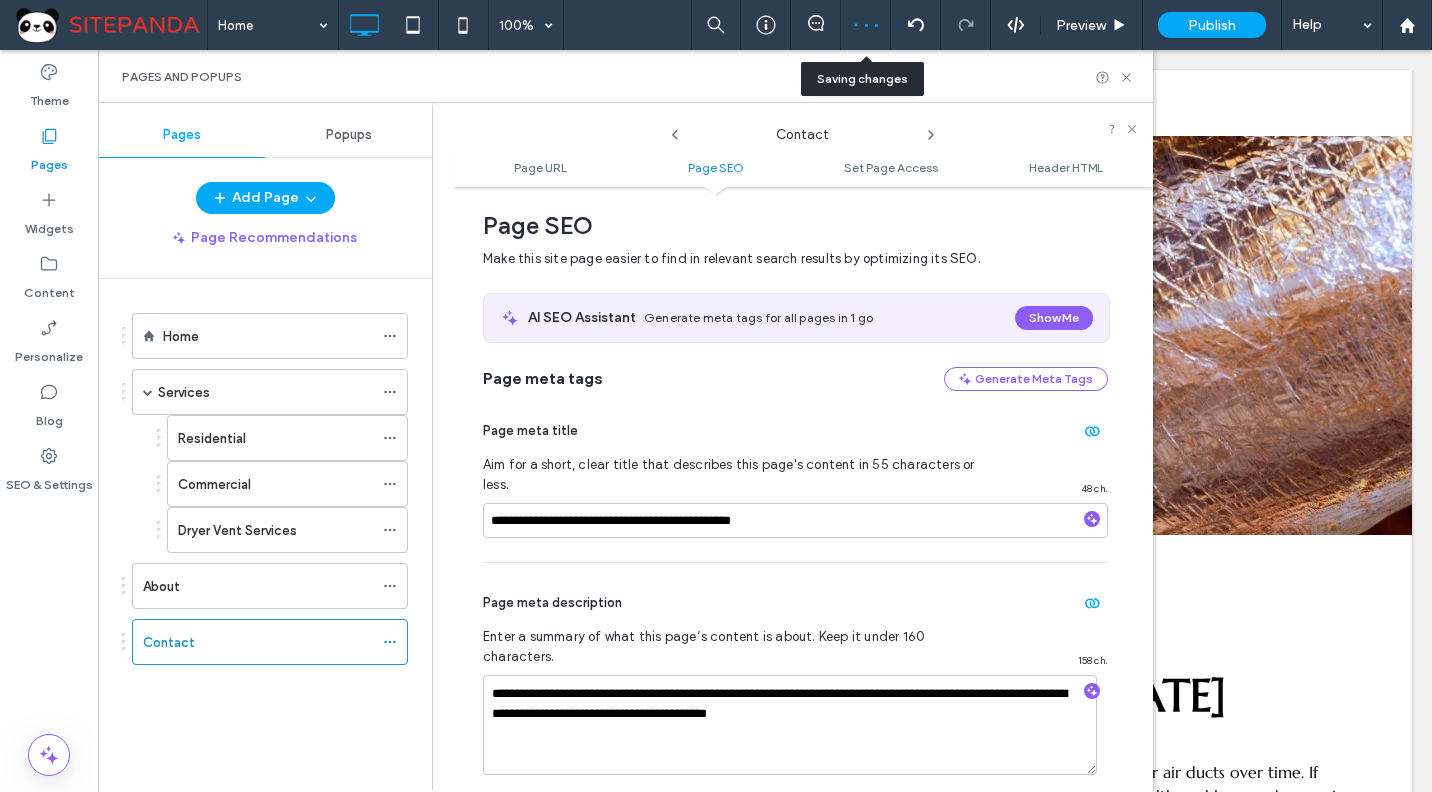click at bounding box center (875, 25) 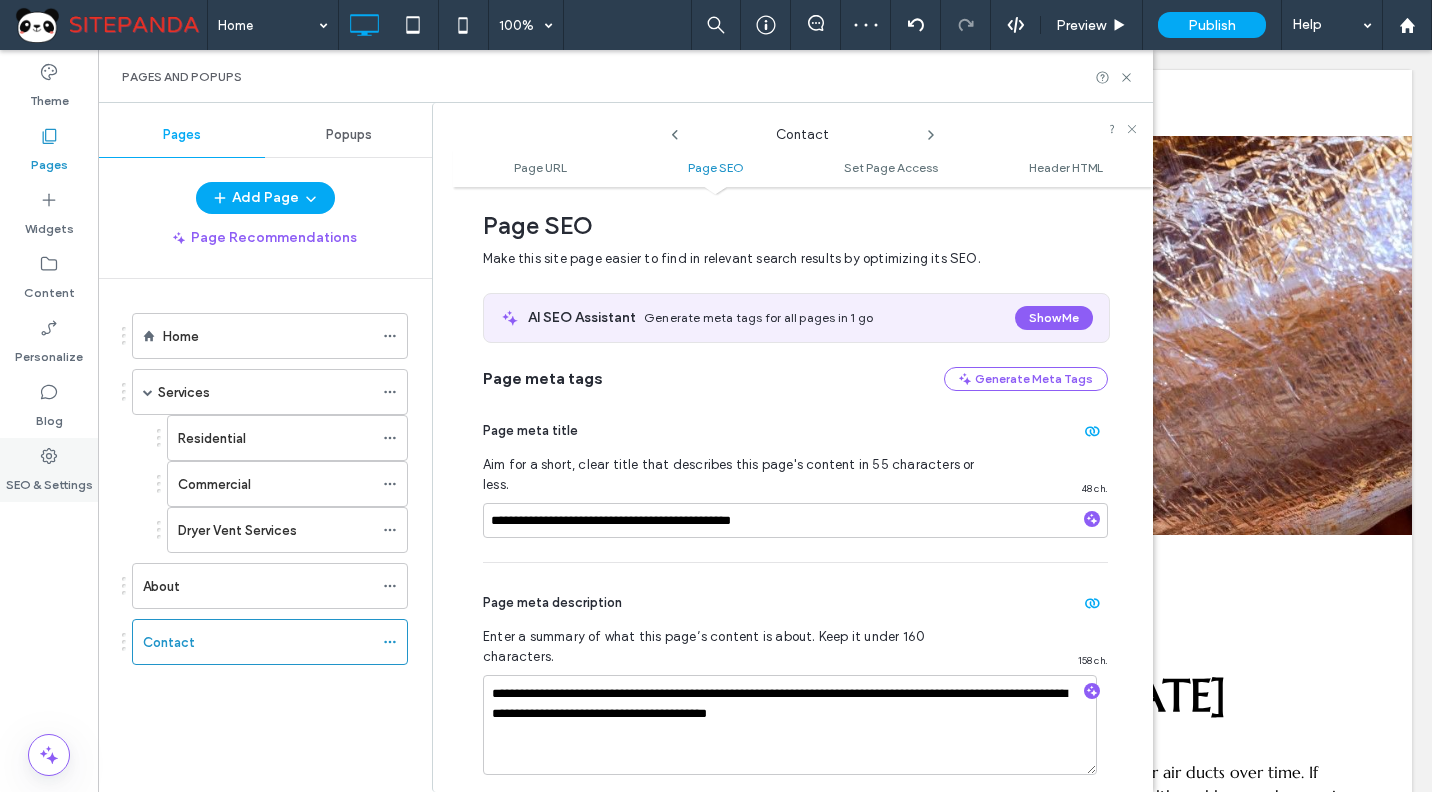 click 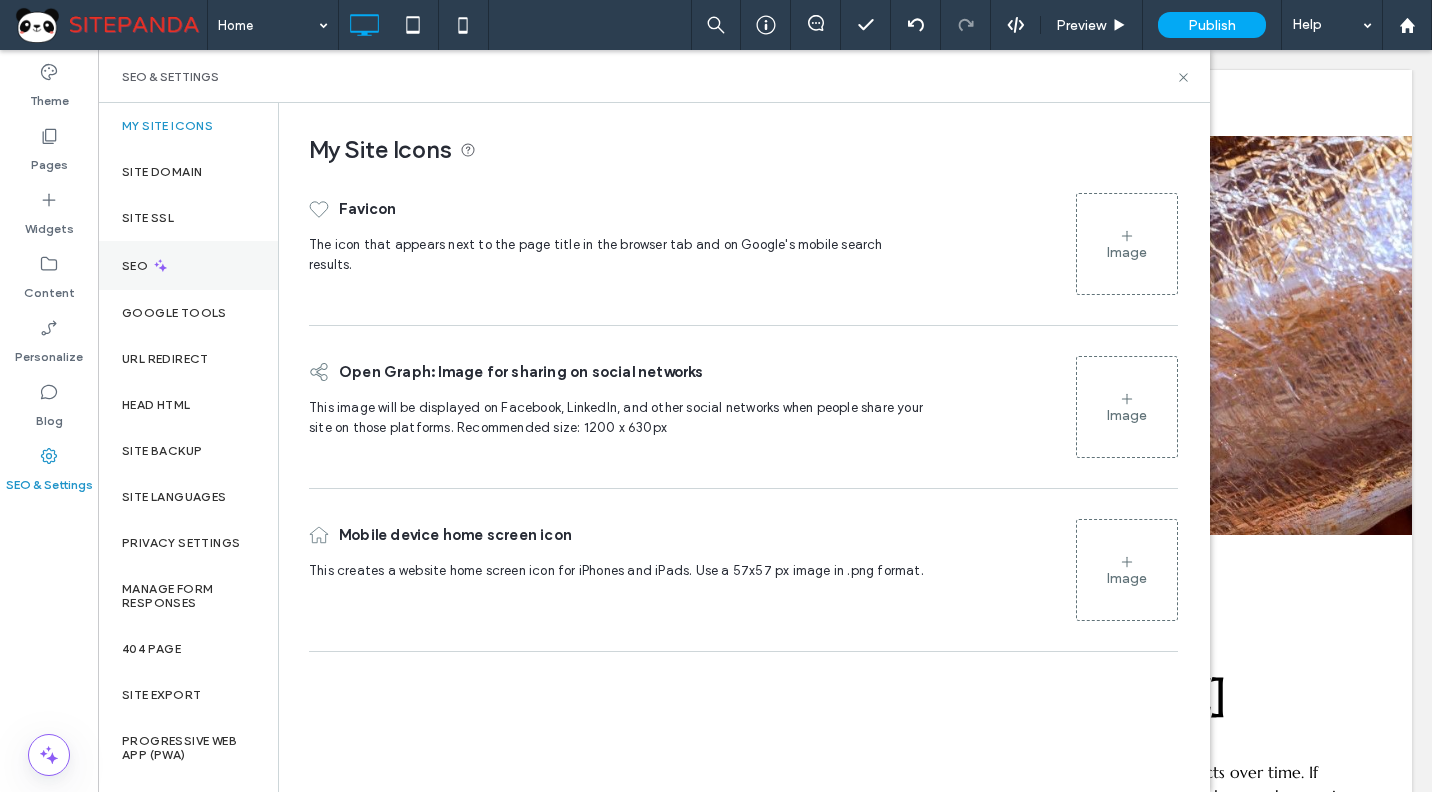 click 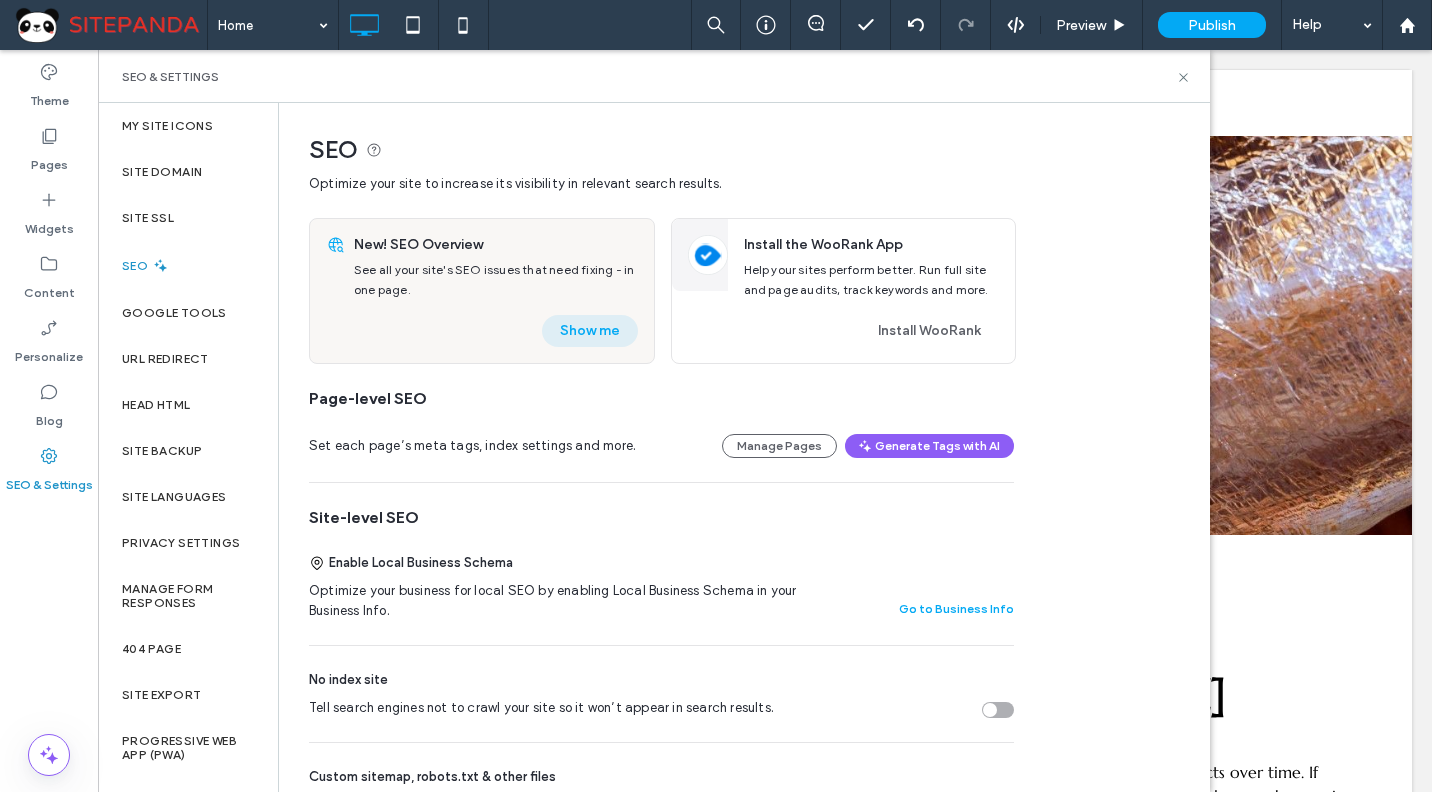 click on "Show me" at bounding box center (590, 331) 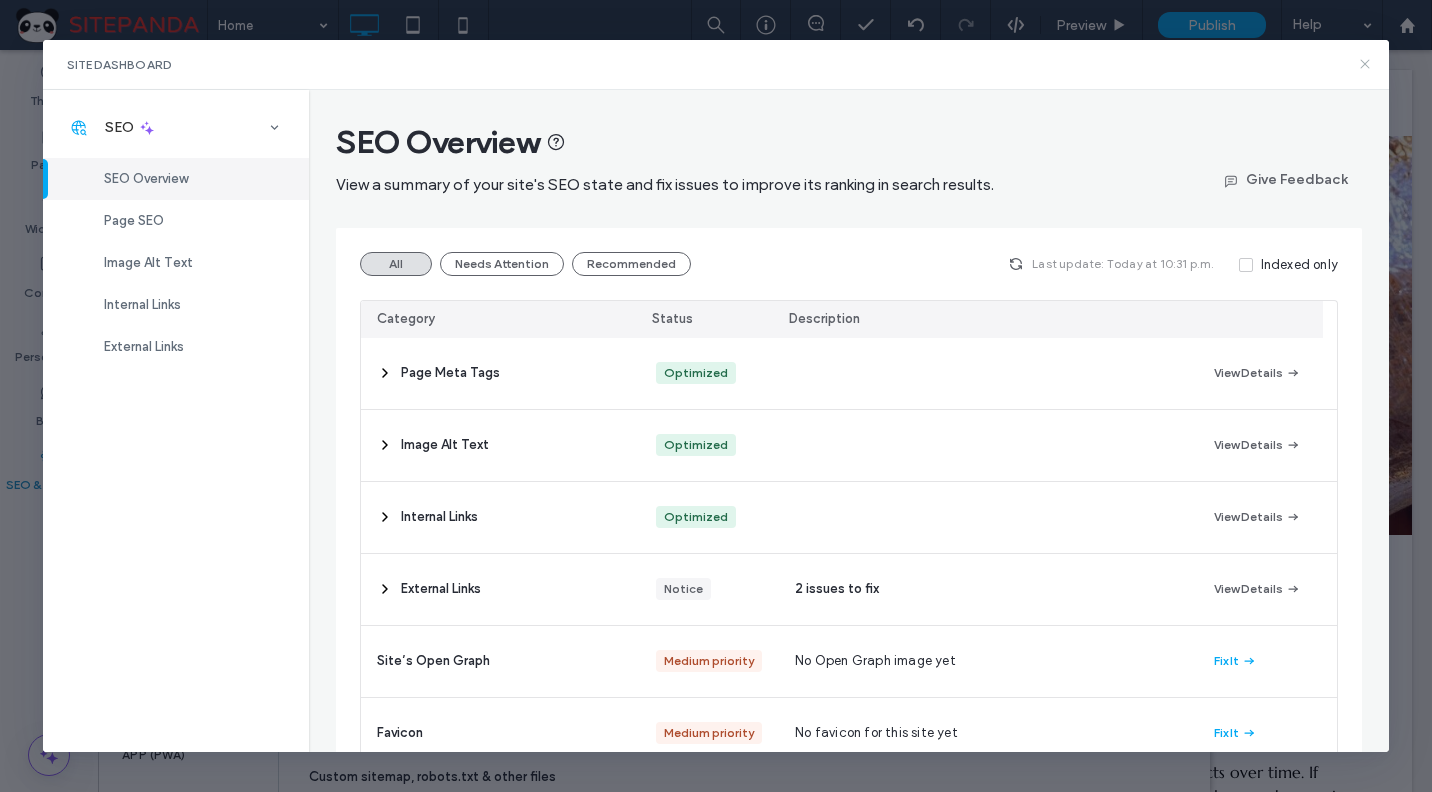 click 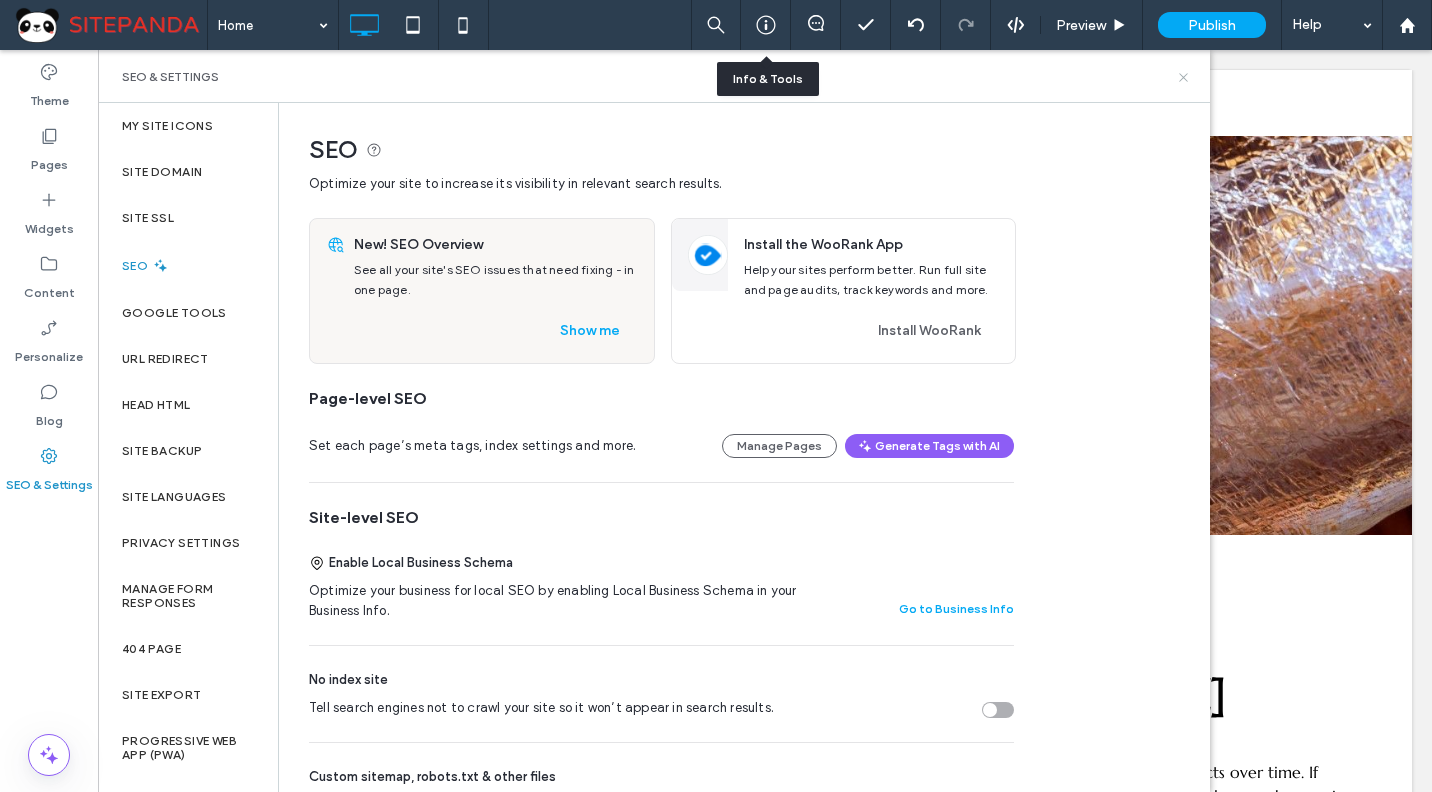 drag, startPoint x: 1187, startPoint y: 78, endPoint x: 1088, endPoint y: 28, distance: 110.909874 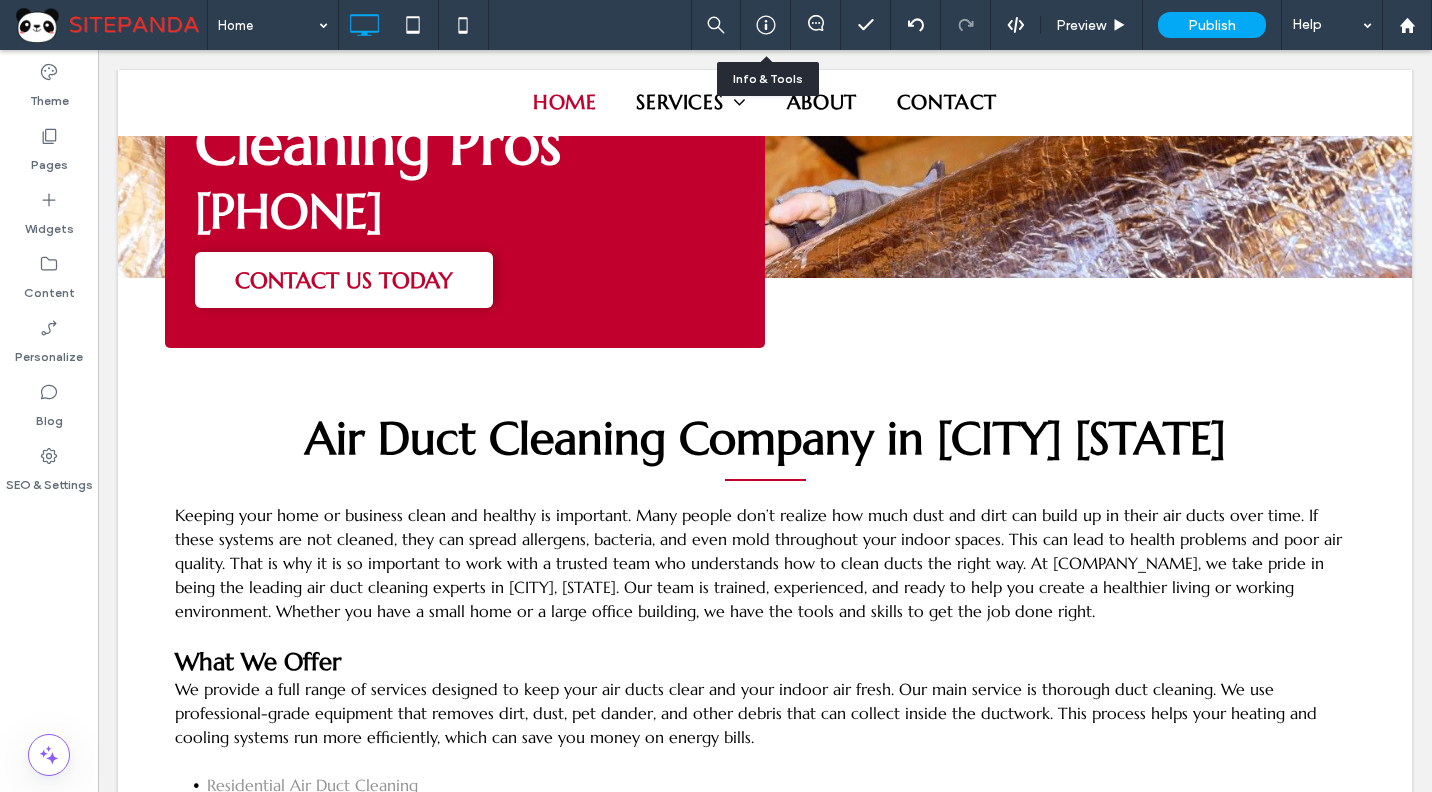 scroll, scrollTop: 500, scrollLeft: 0, axis: vertical 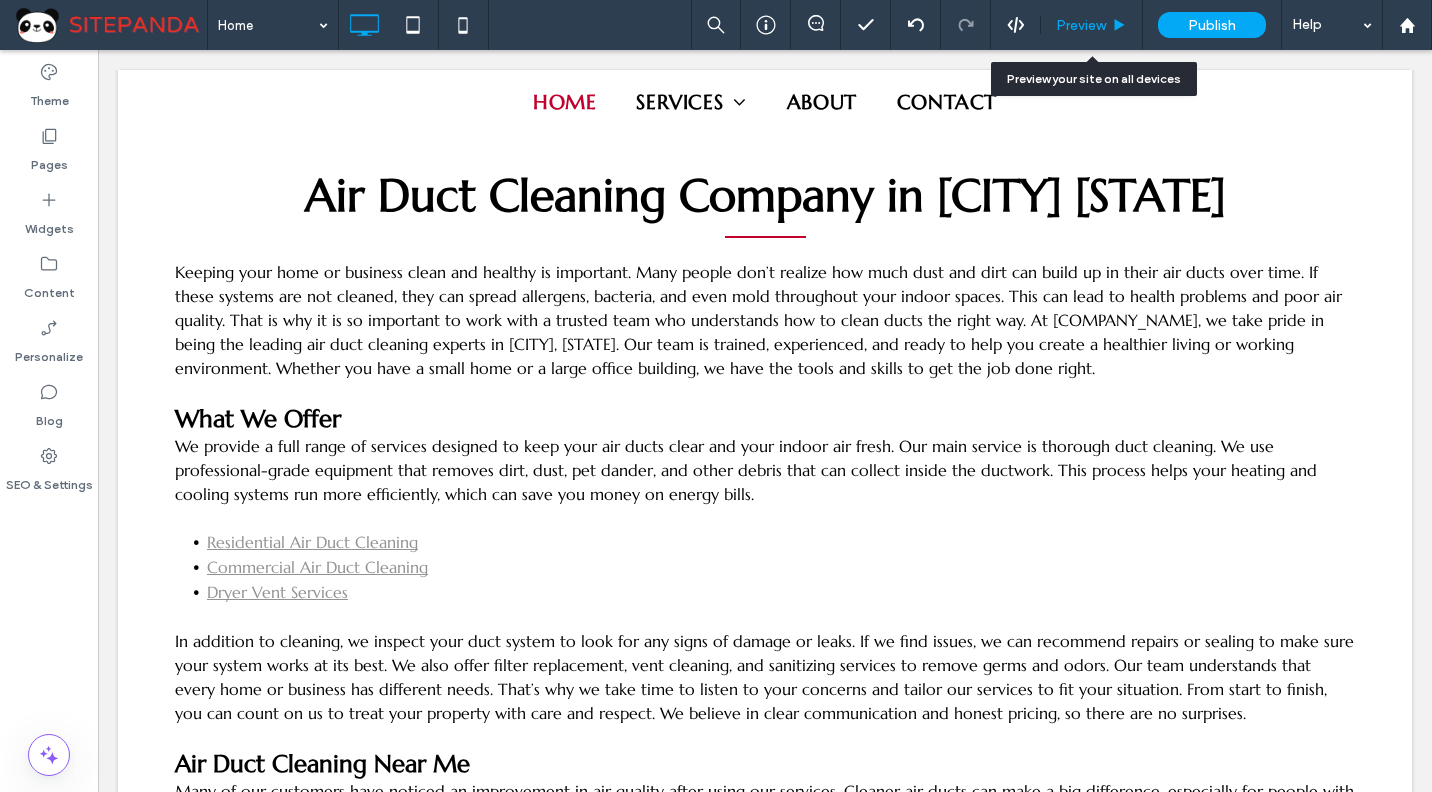 click on "Preview" at bounding box center [1081, 25] 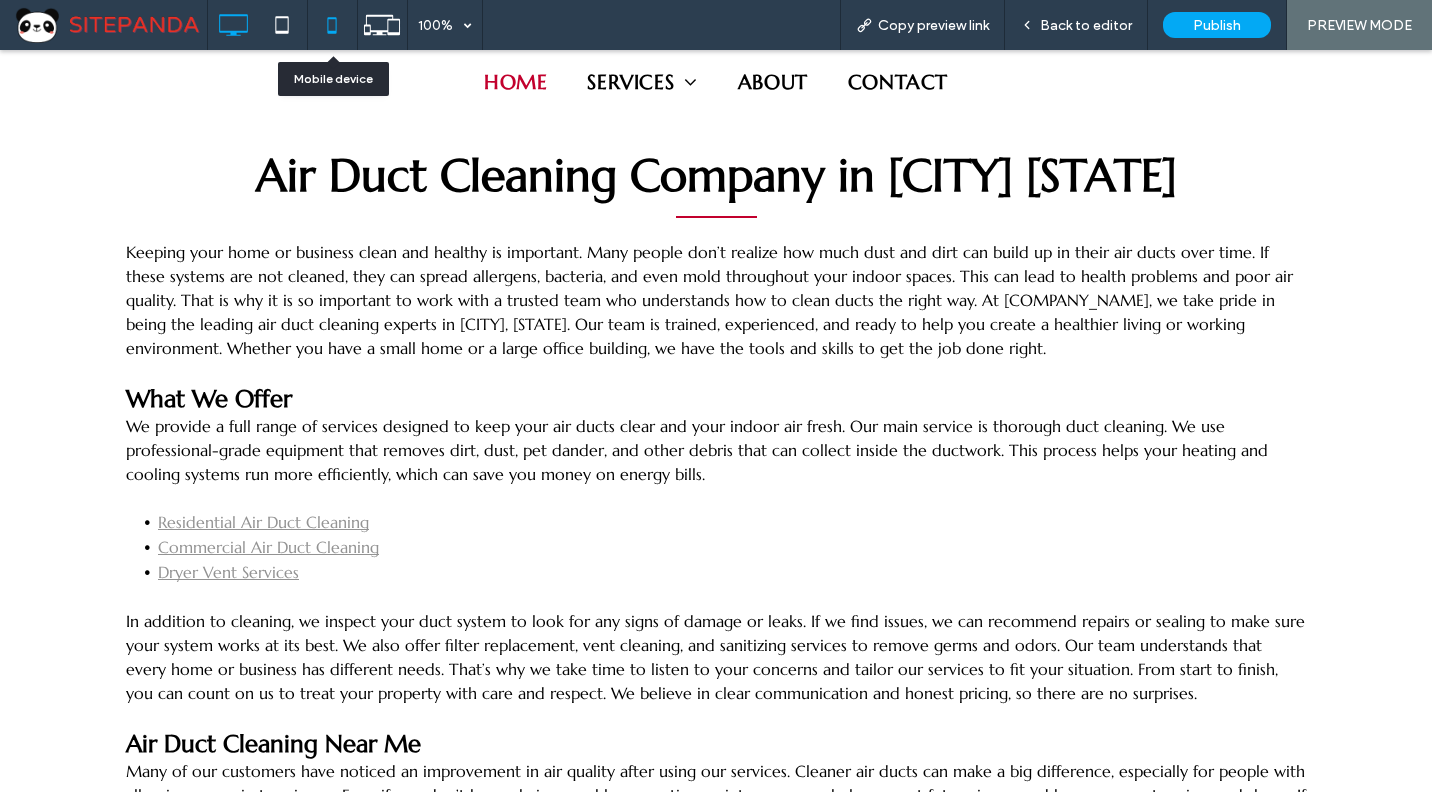 click 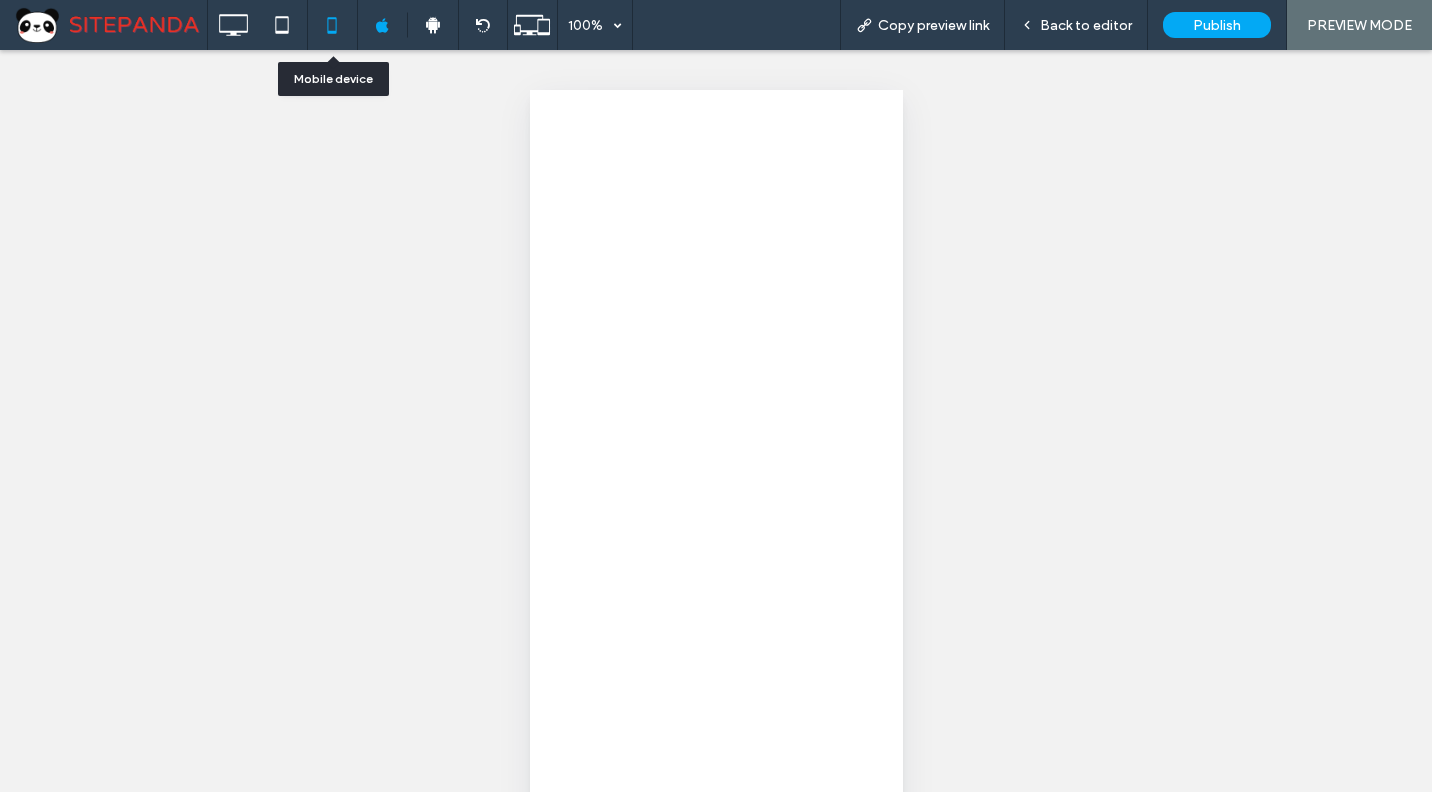 scroll, scrollTop: 0, scrollLeft: 0, axis: both 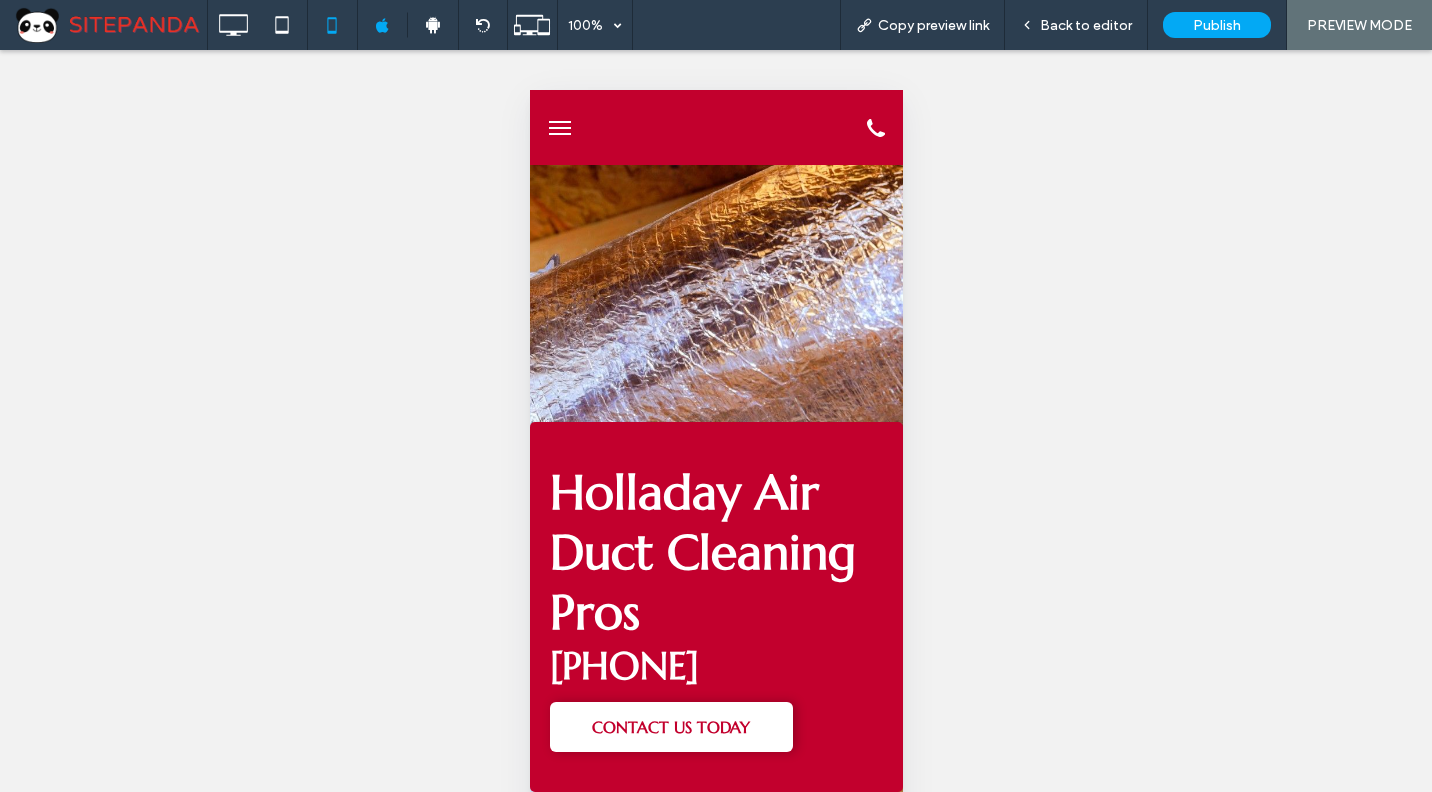 click 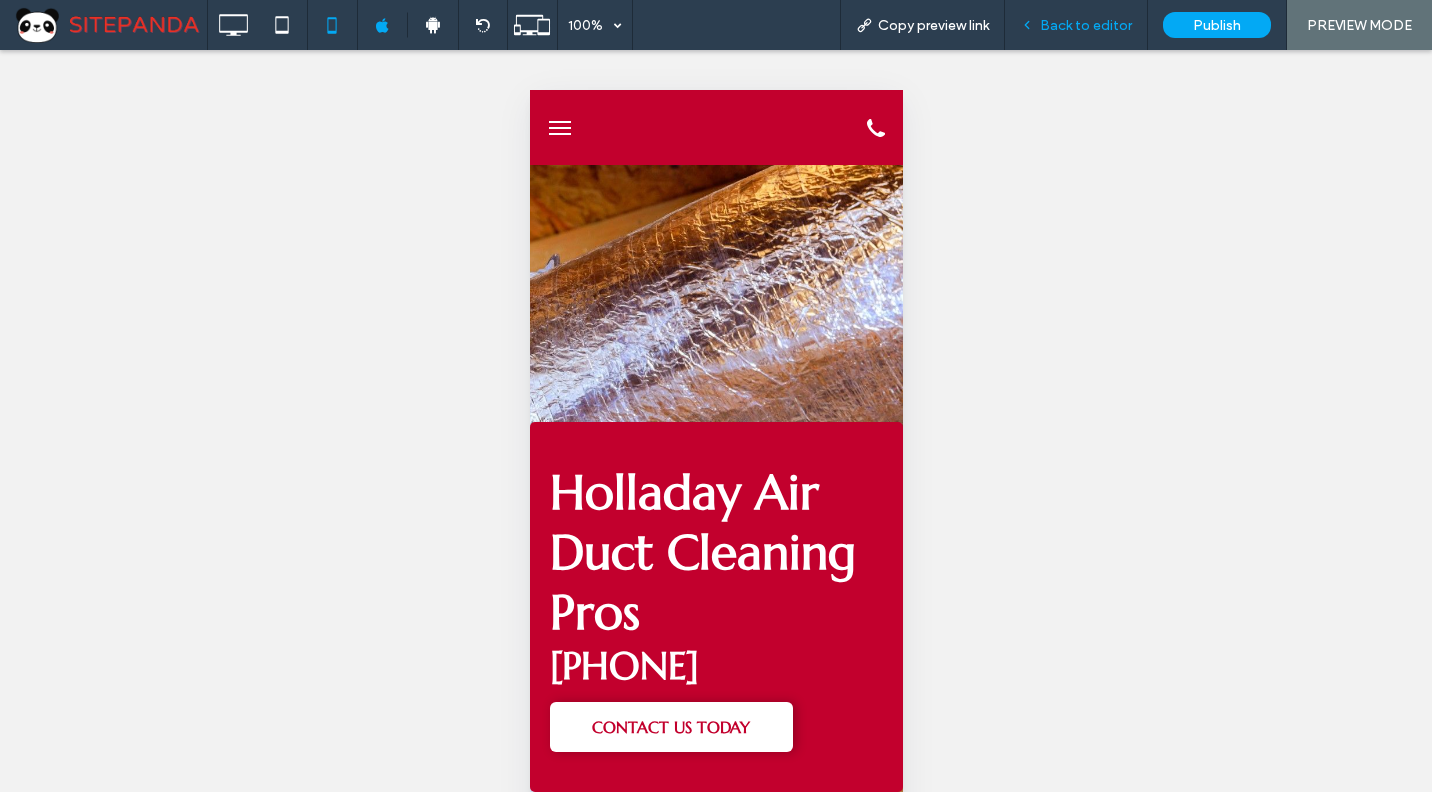 click on "Back to editor" at bounding box center (1076, 25) 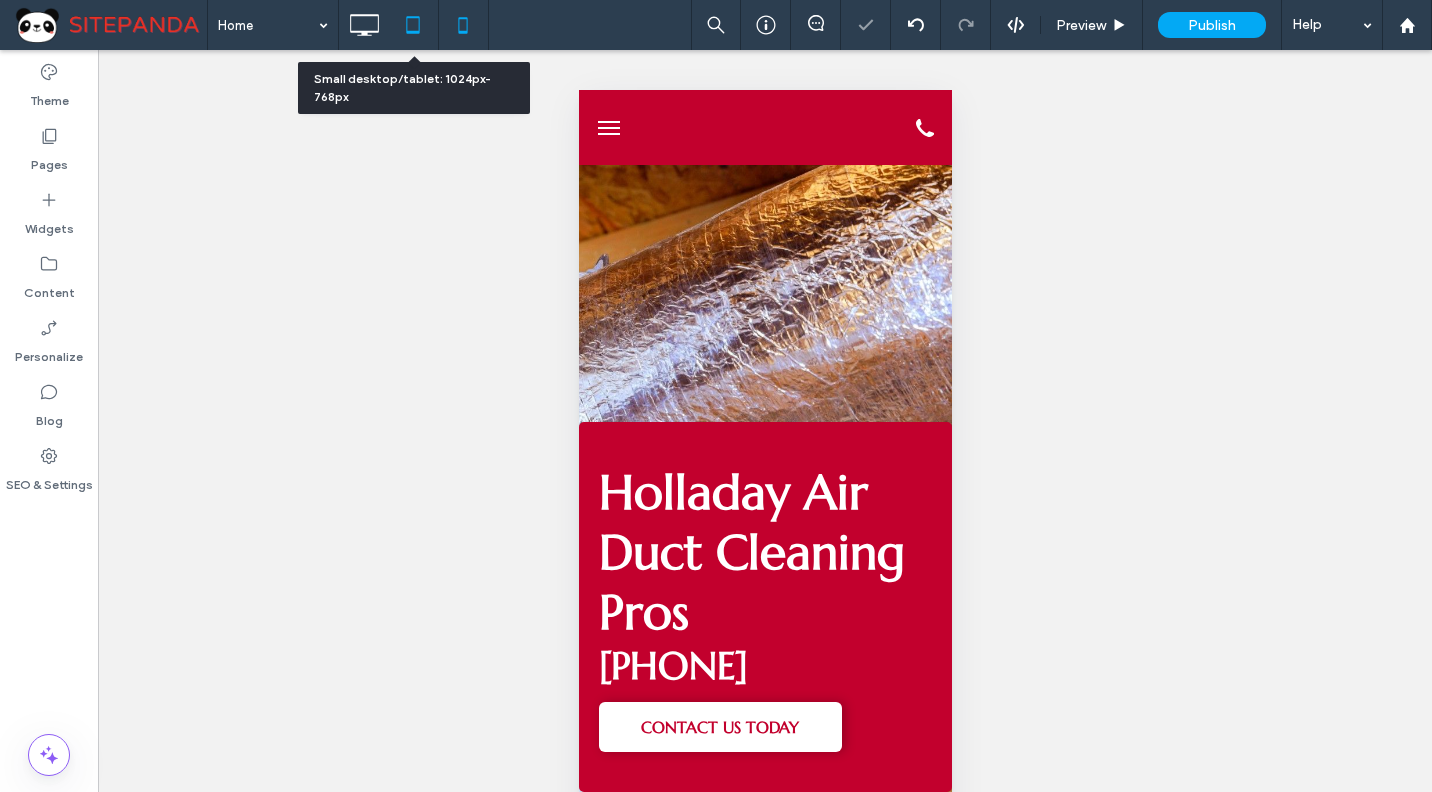 click 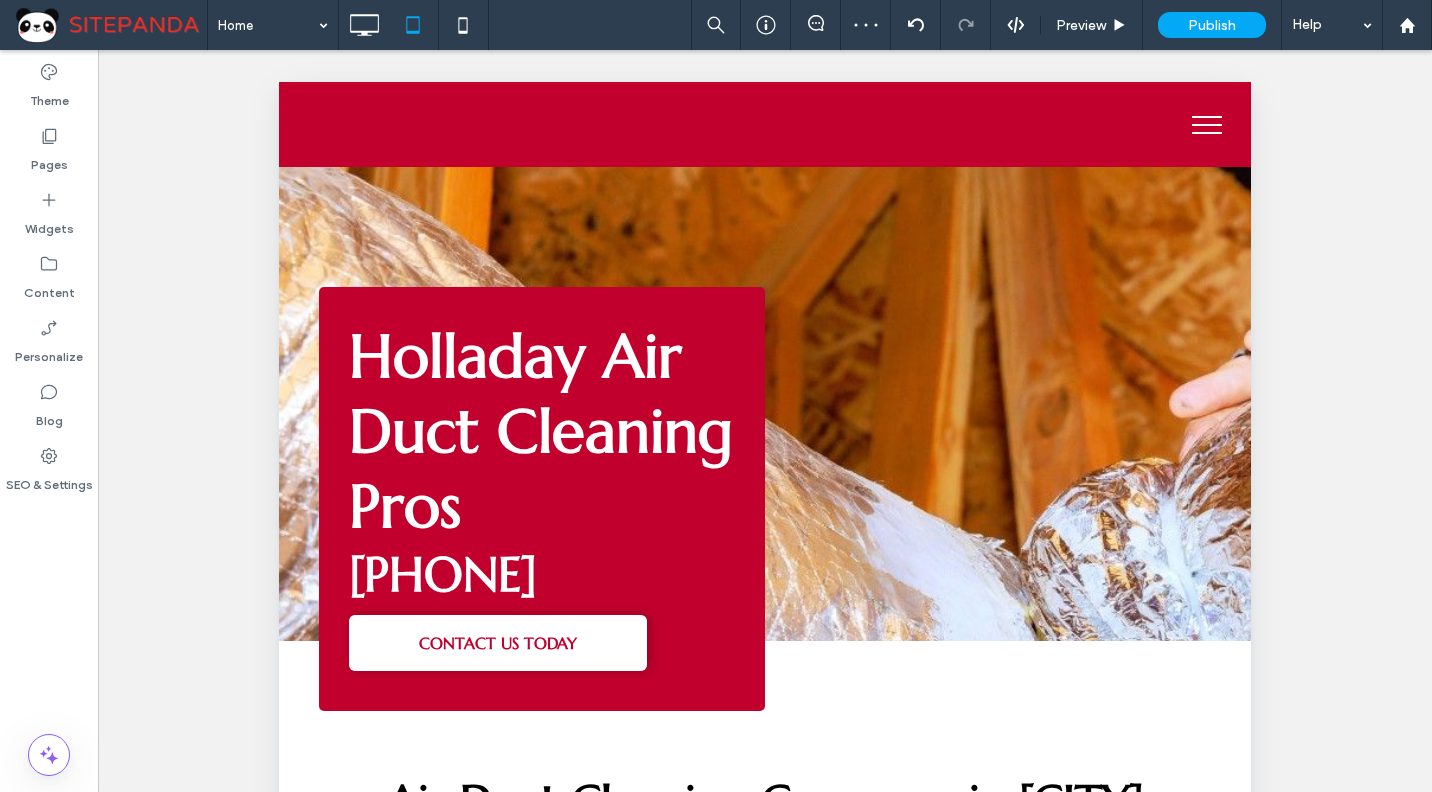 scroll, scrollTop: 0, scrollLeft: 0, axis: both 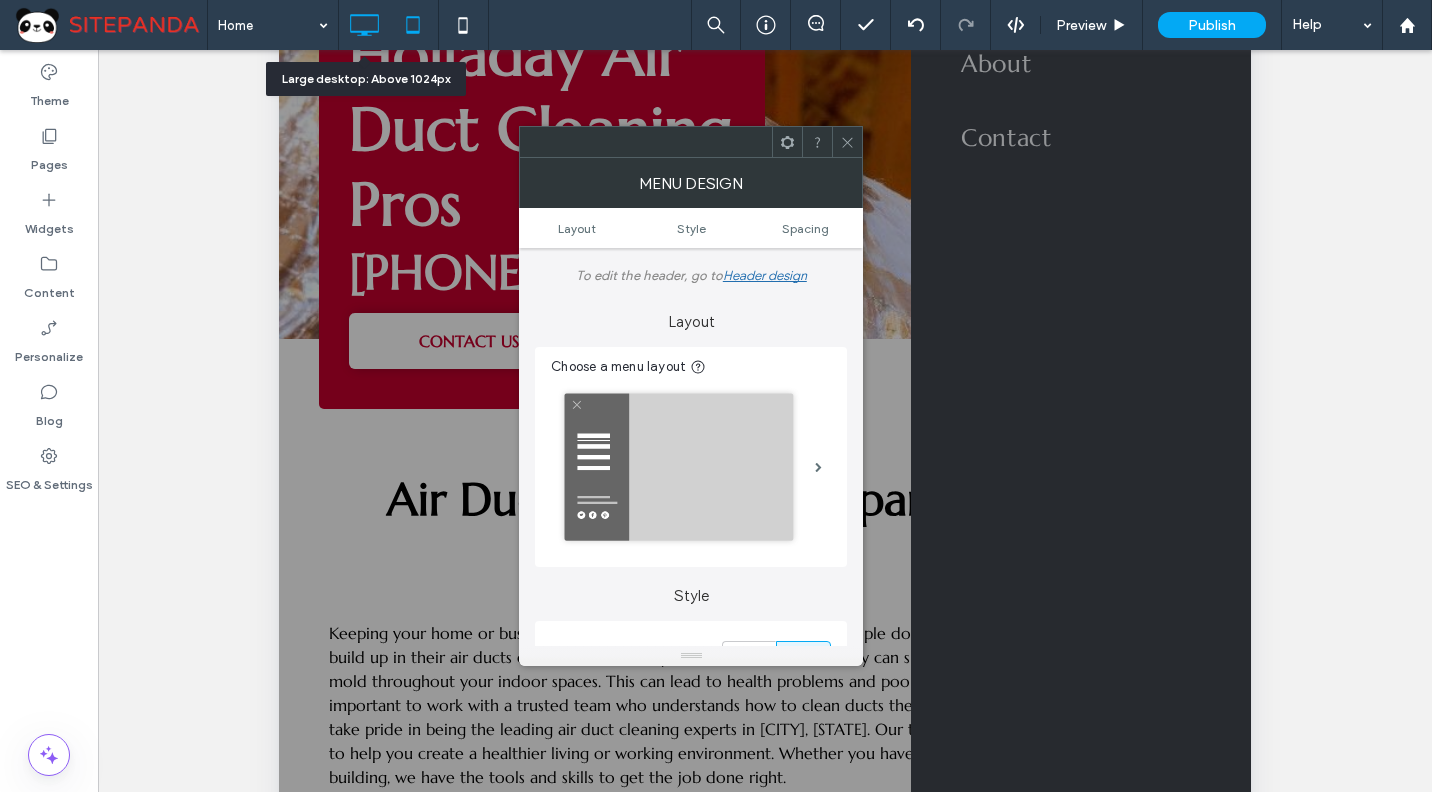 click 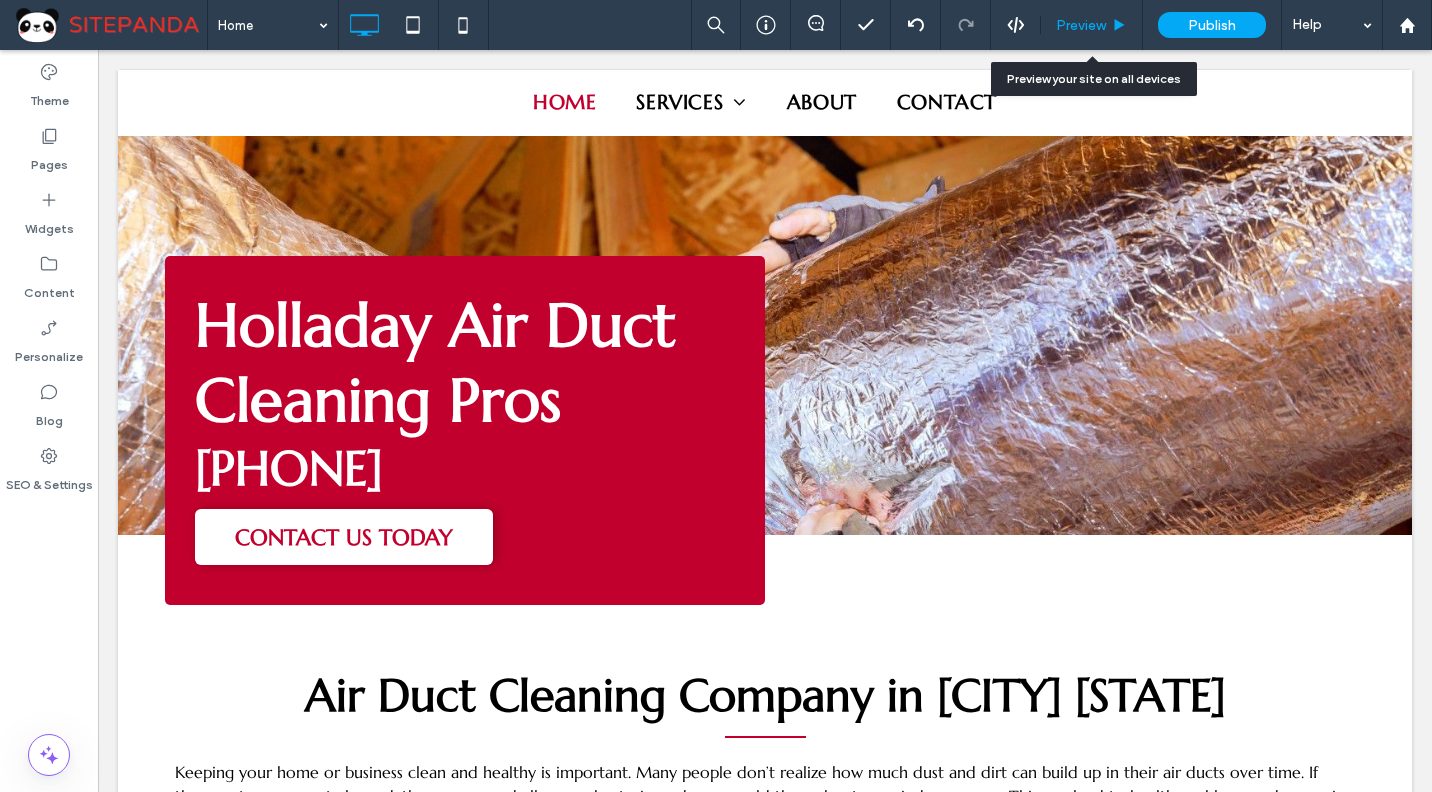 scroll, scrollTop: 0, scrollLeft: 0, axis: both 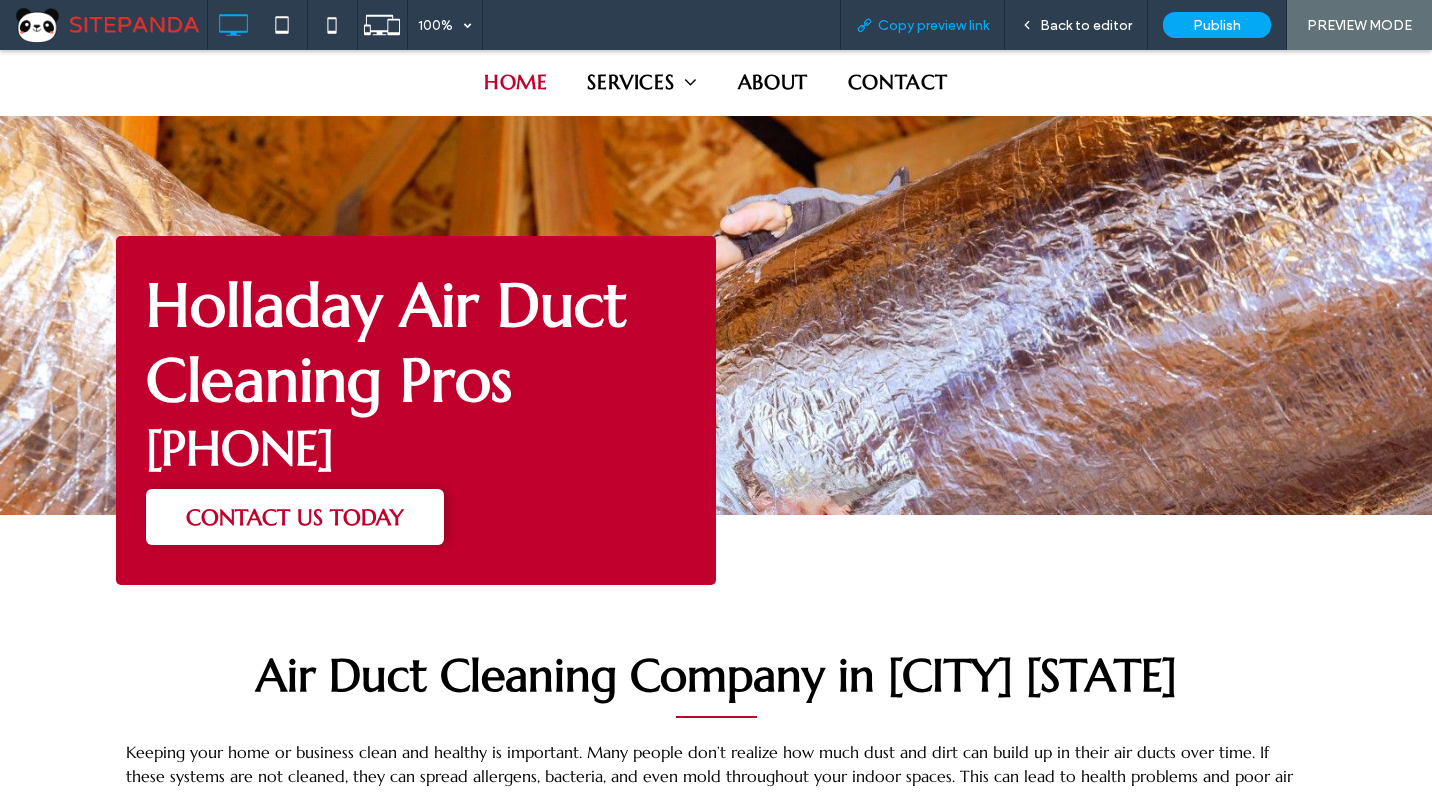 click on "Copy preview link" at bounding box center [933, 25] 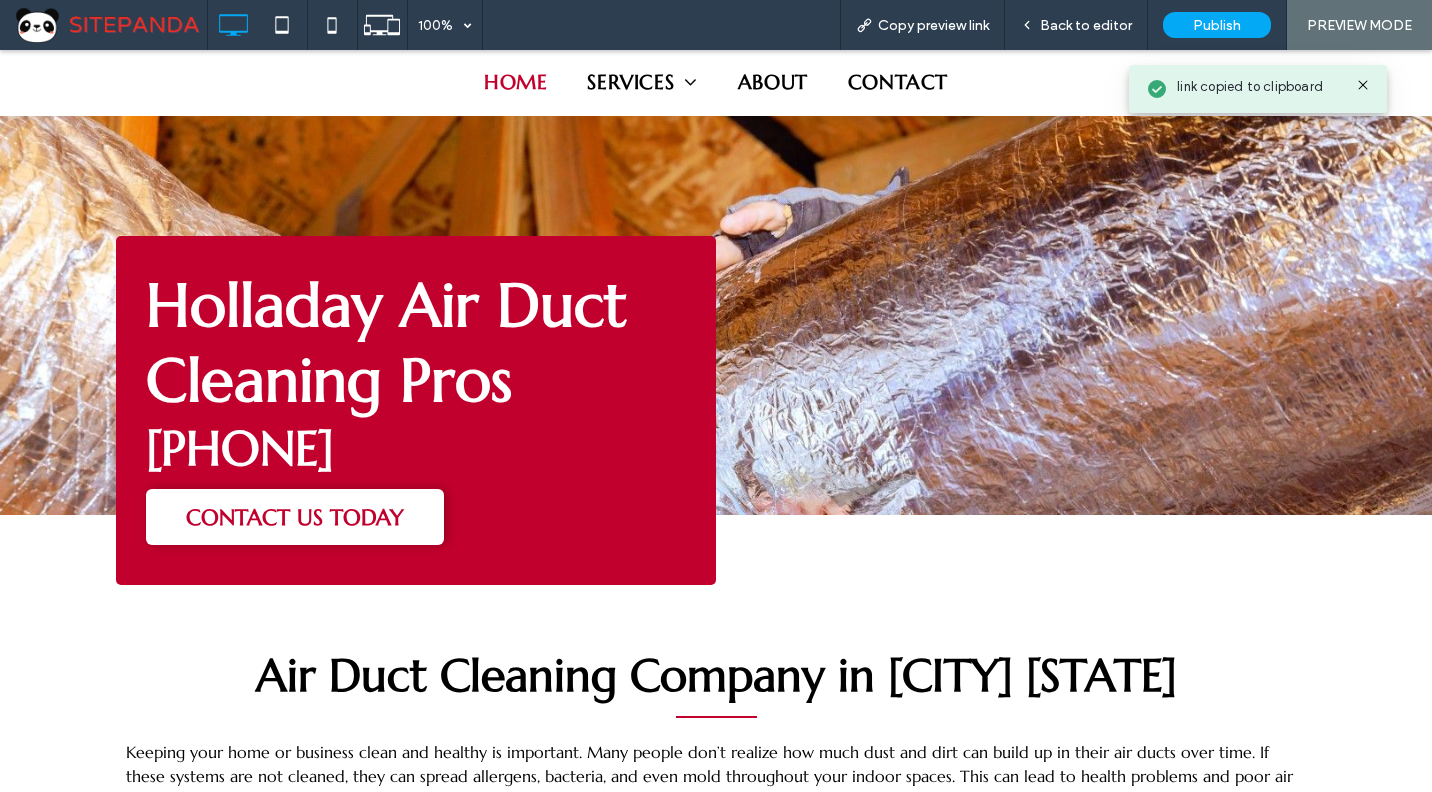 click on "Click To Paste
Row
Home
Services
Residential
Commercial
Dryer Vent Services
About
Contact
Click To Paste
Row
Click To Paste
Row
Menu
Click To Paste
Header
Home
Services
Residential
Commercial
Dryer Vent Services
About
Contact
Click To Paste
Header
Holladay Air Duct Cleaning Pros
385-462-1038
CONTACT US TODAY
Click To Paste
Click To Paste
Row + Add Section
Air Duct Cleaning Company in Holladay UT" at bounding box center [716, 4890] 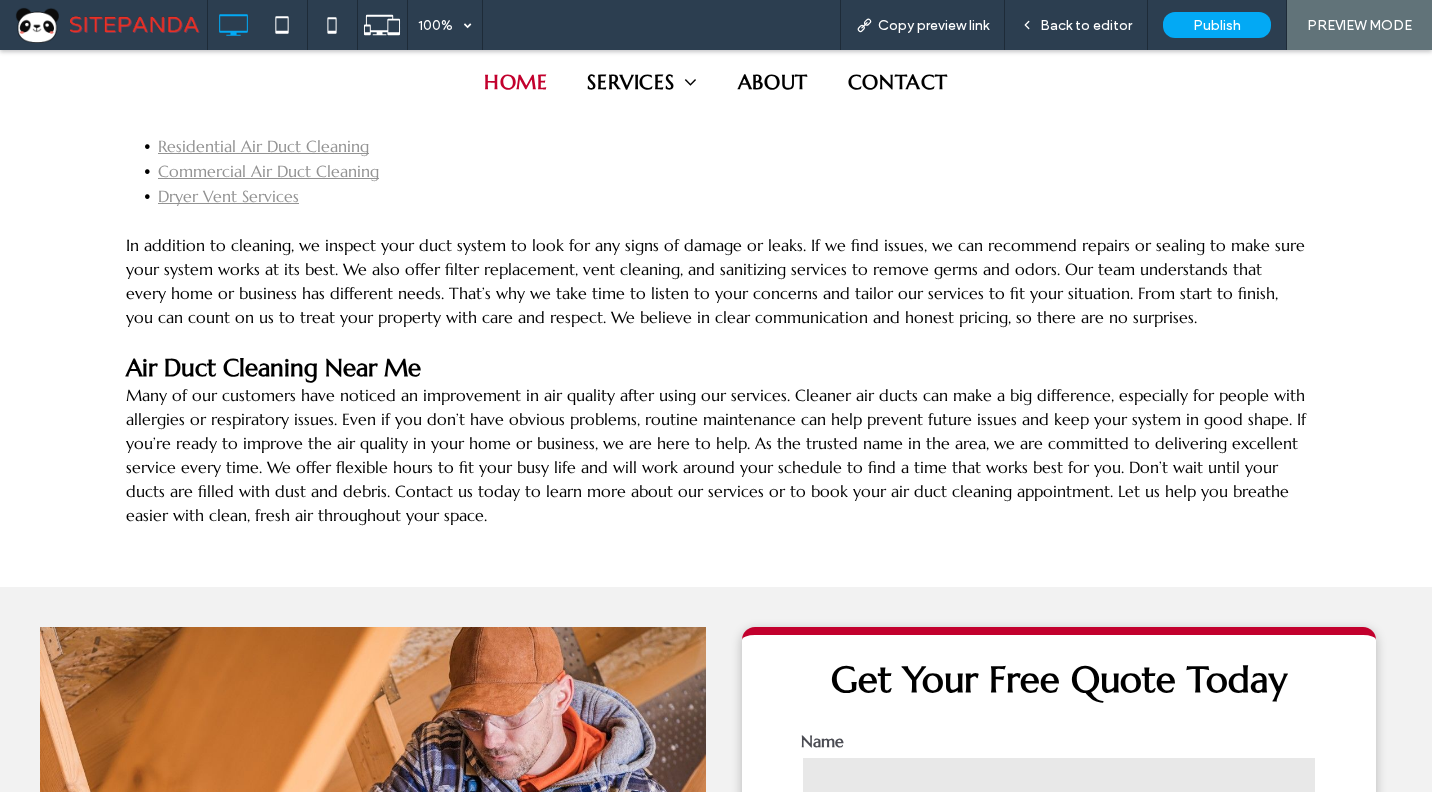 scroll, scrollTop: 900, scrollLeft: 0, axis: vertical 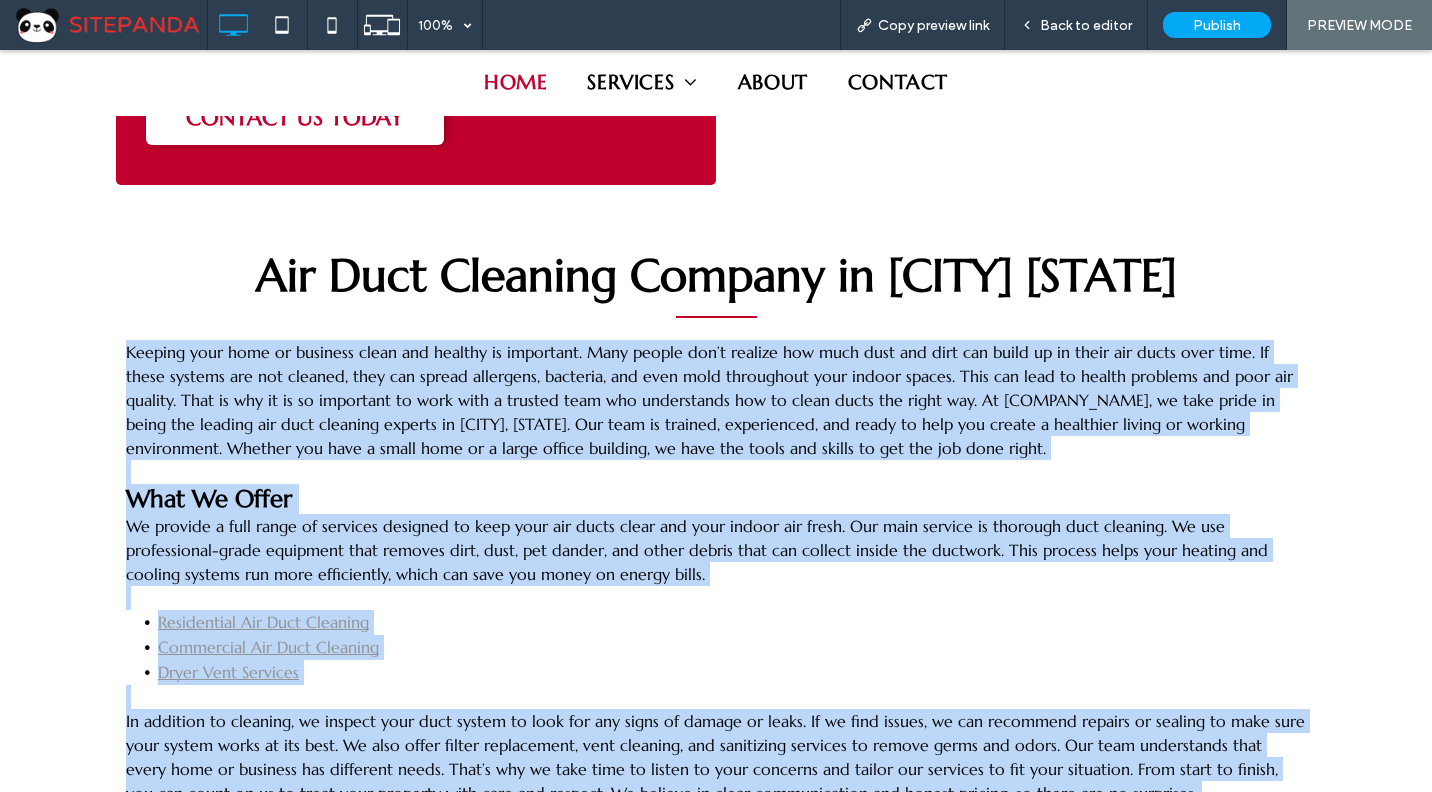 drag, startPoint x: 525, startPoint y: 493, endPoint x: 103, endPoint y: 350, distance: 445.57043 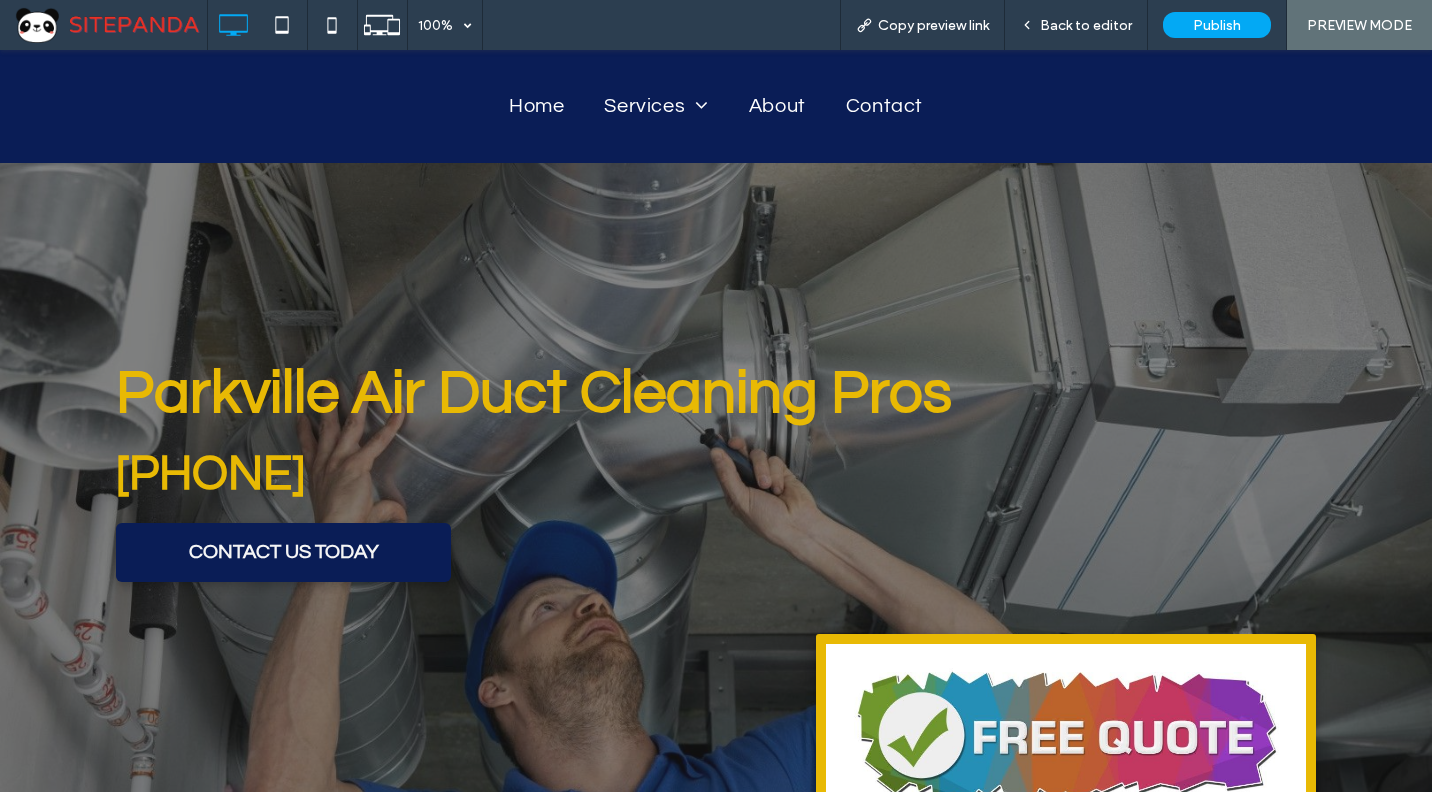 scroll, scrollTop: 700, scrollLeft: 0, axis: vertical 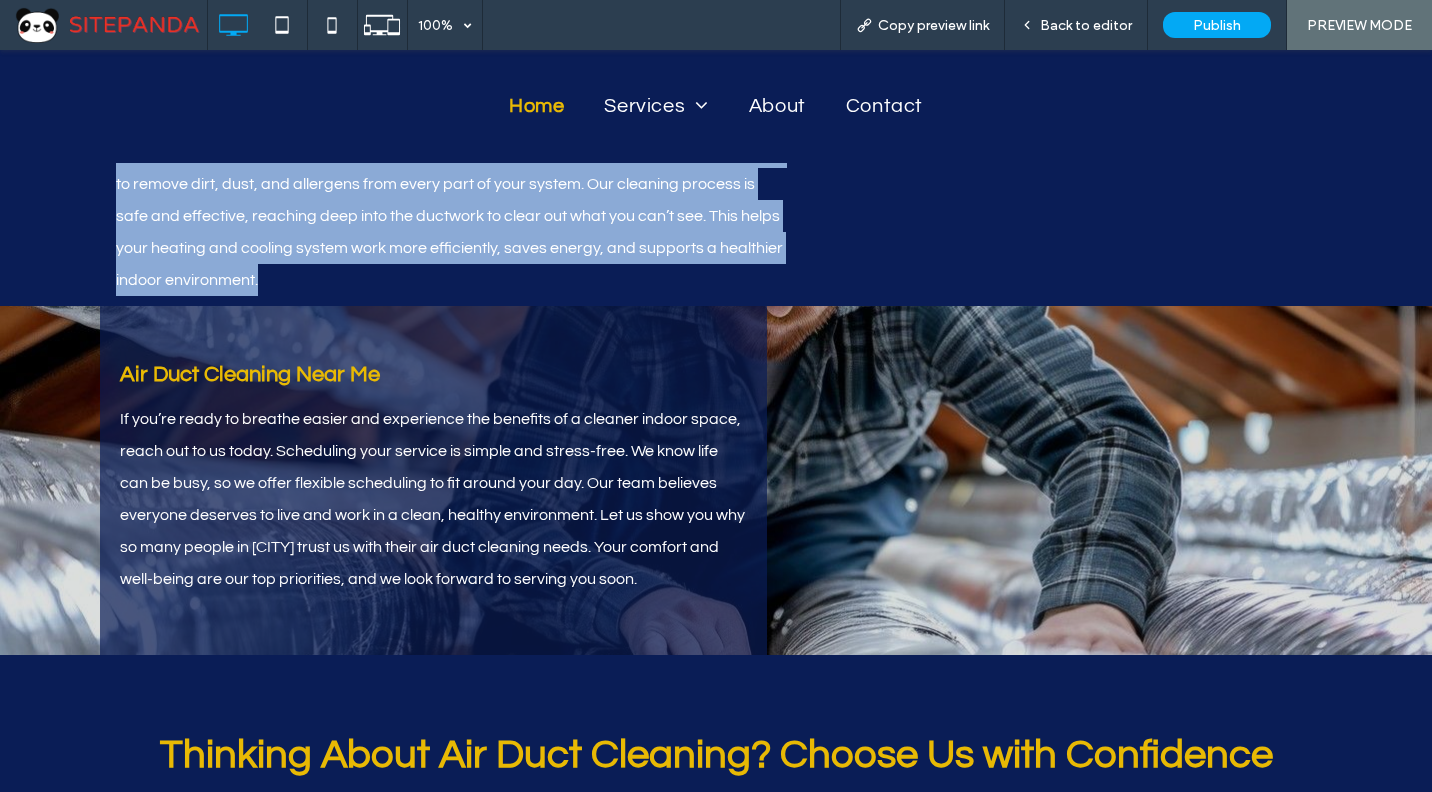 drag, startPoint x: 108, startPoint y: 180, endPoint x: 683, endPoint y: 578, distance: 699.3061 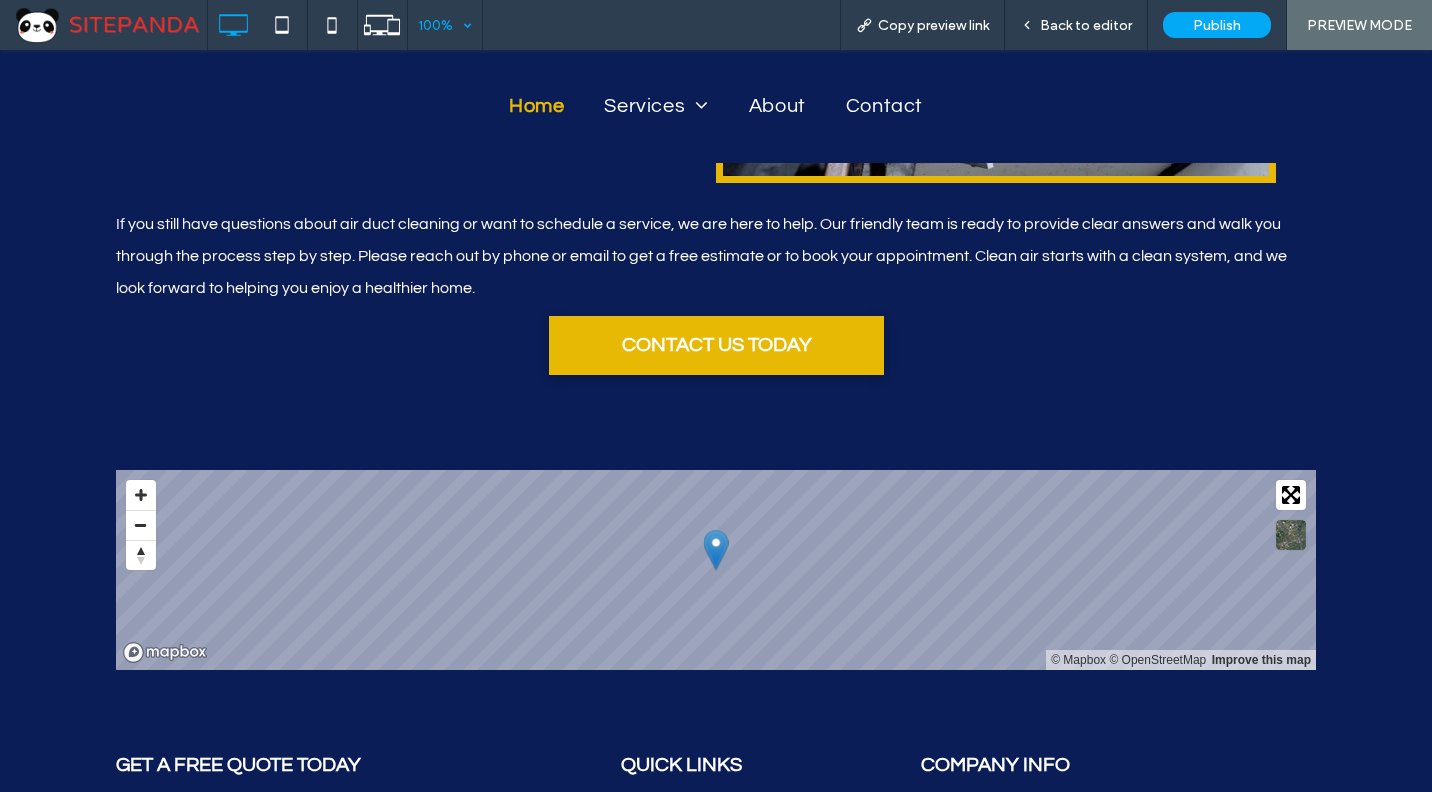 scroll, scrollTop: 8600, scrollLeft: 0, axis: vertical 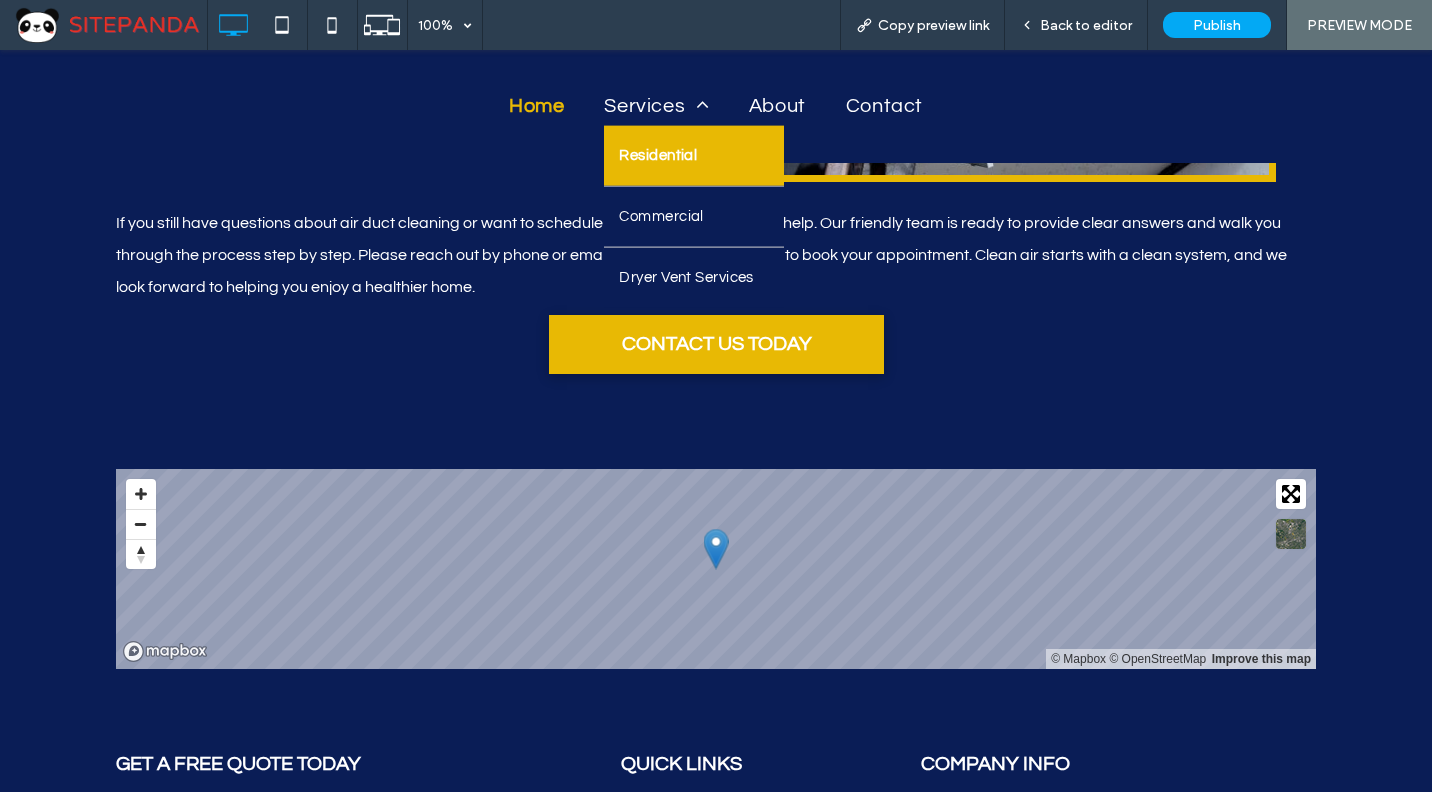 click on "Residential" at bounding box center (658, 156) 